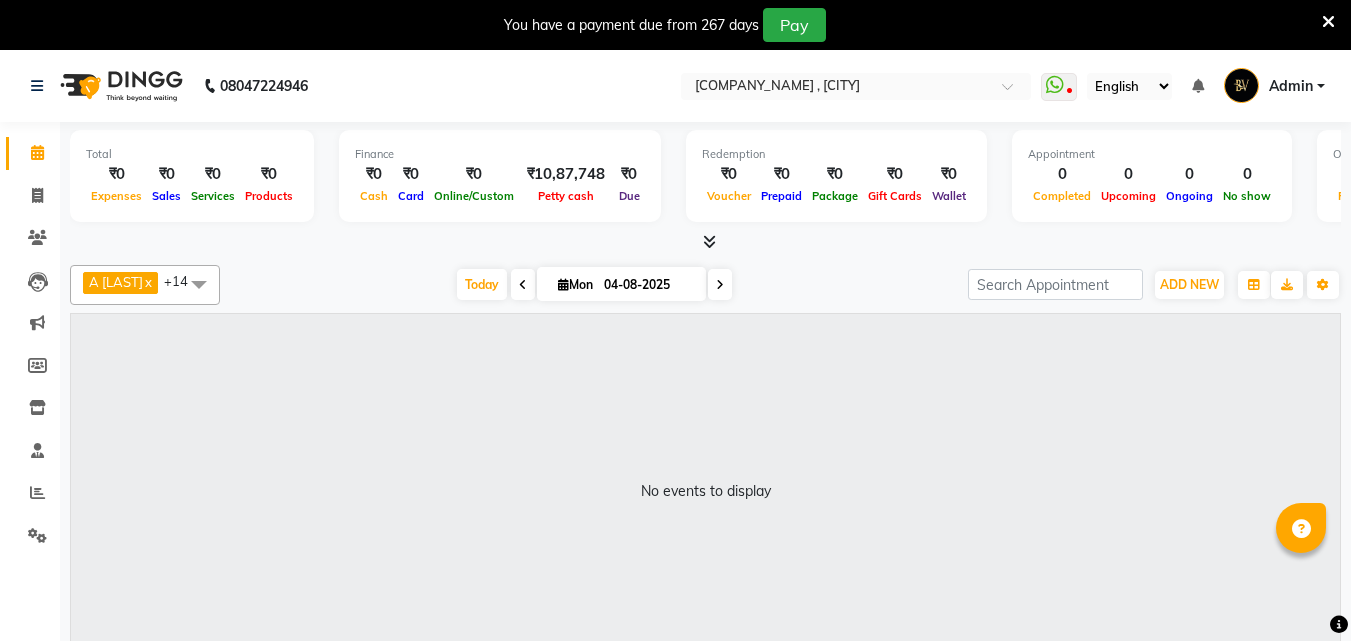 scroll, scrollTop: 0, scrollLeft: 0, axis: both 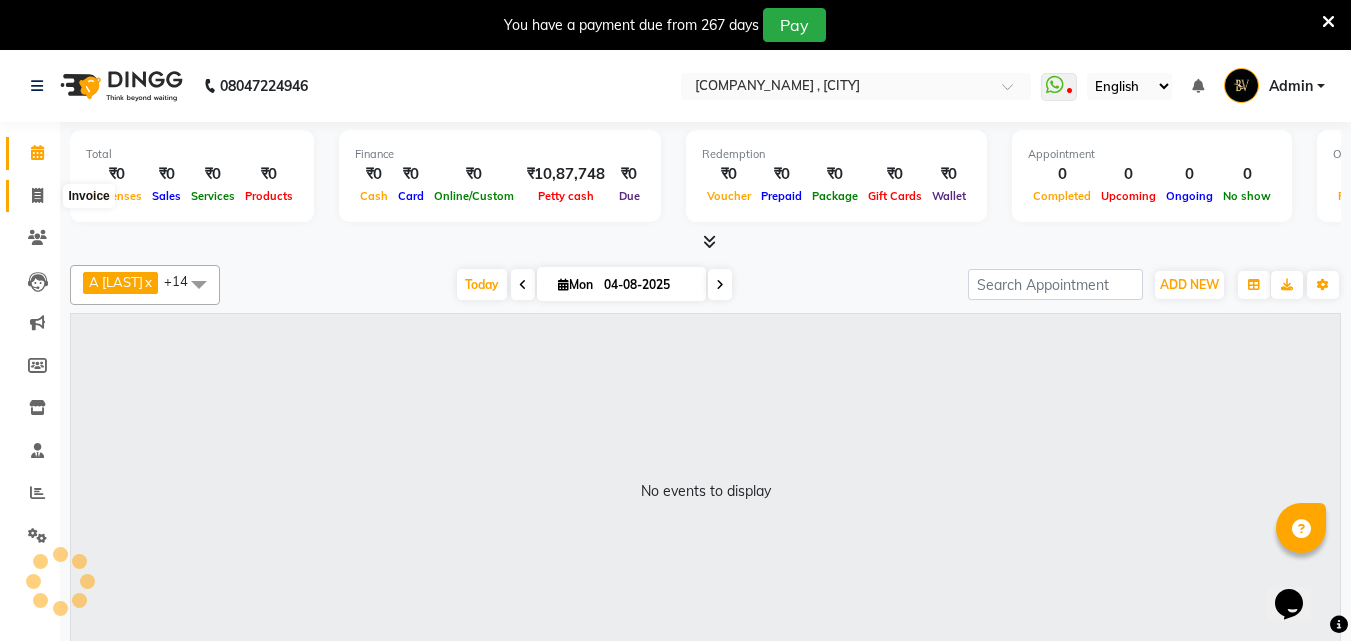 click 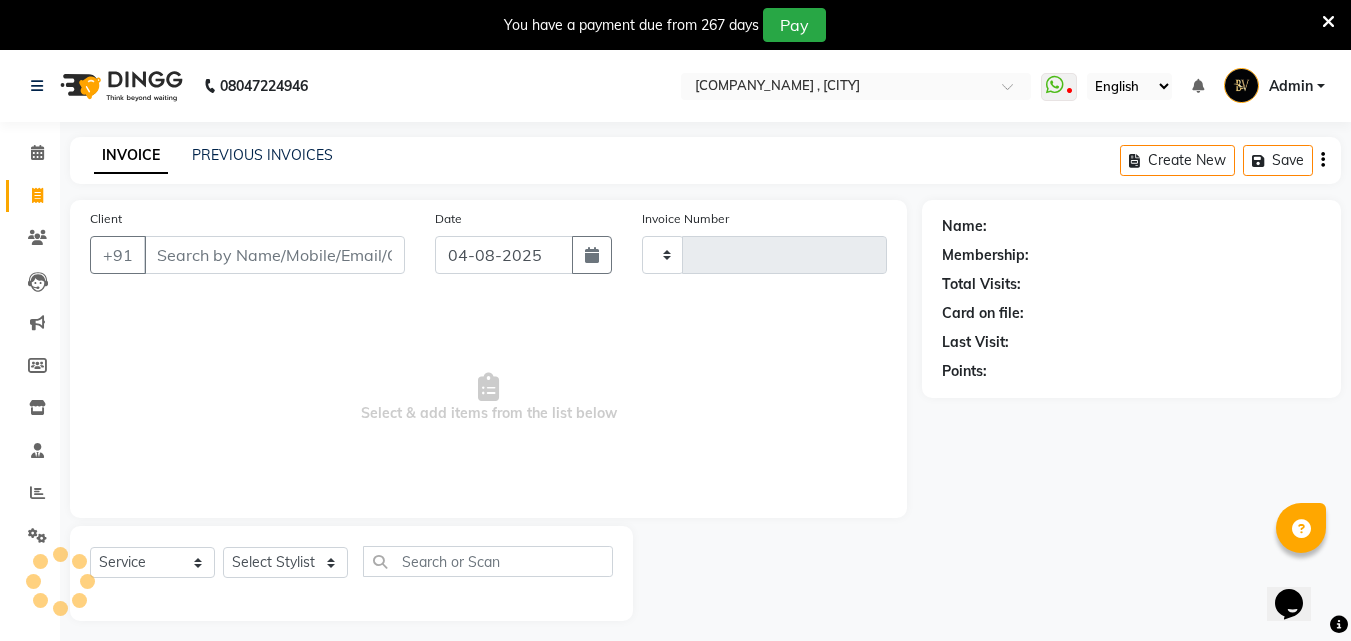 type on "0739" 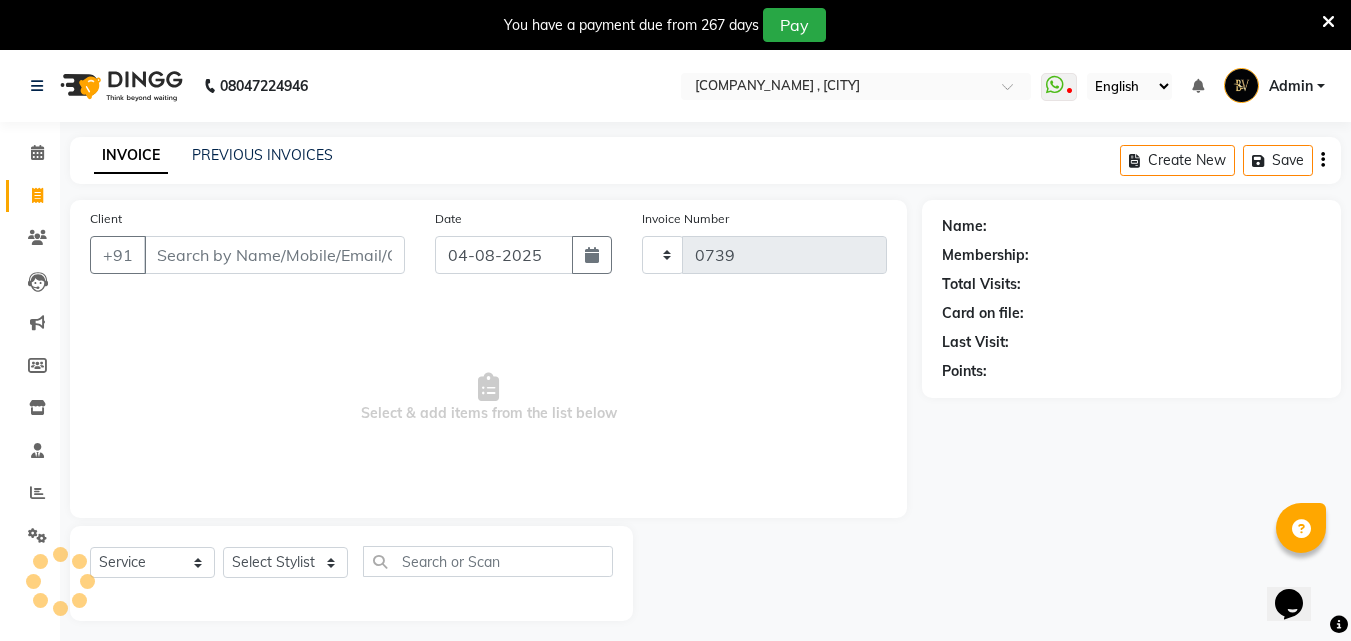select on "5207" 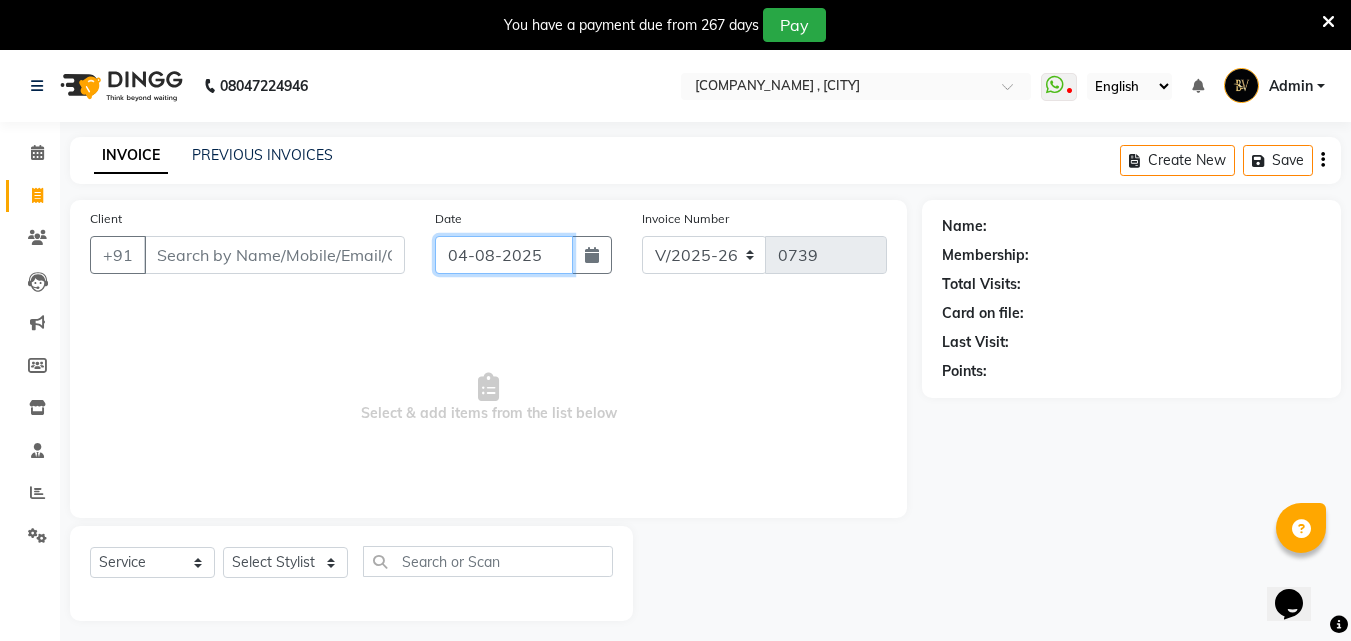 click on "04-08-2025" 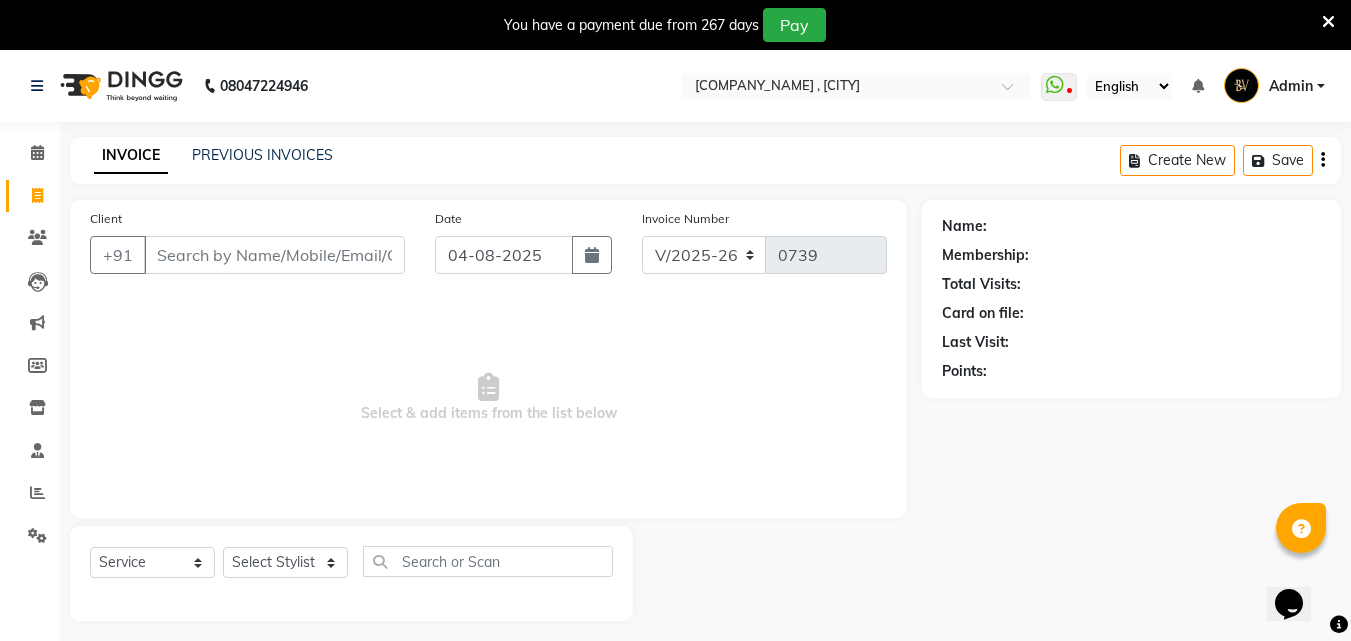 select on "8" 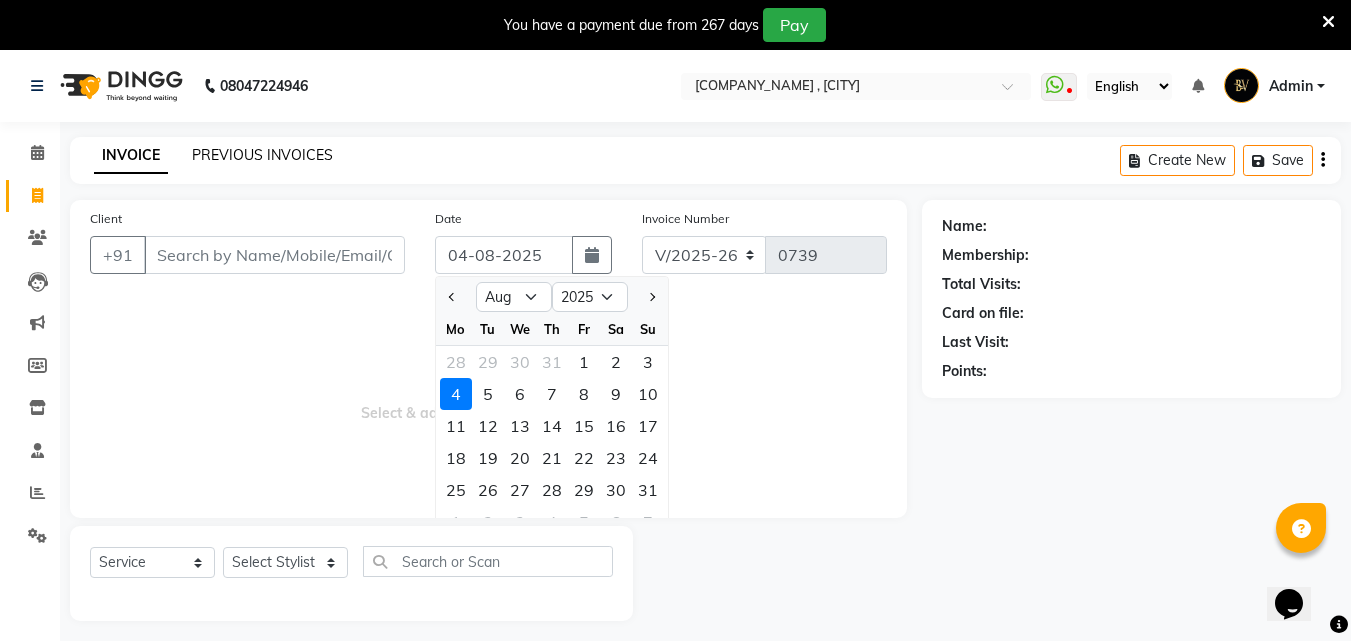 click on "PREVIOUS INVOICES" 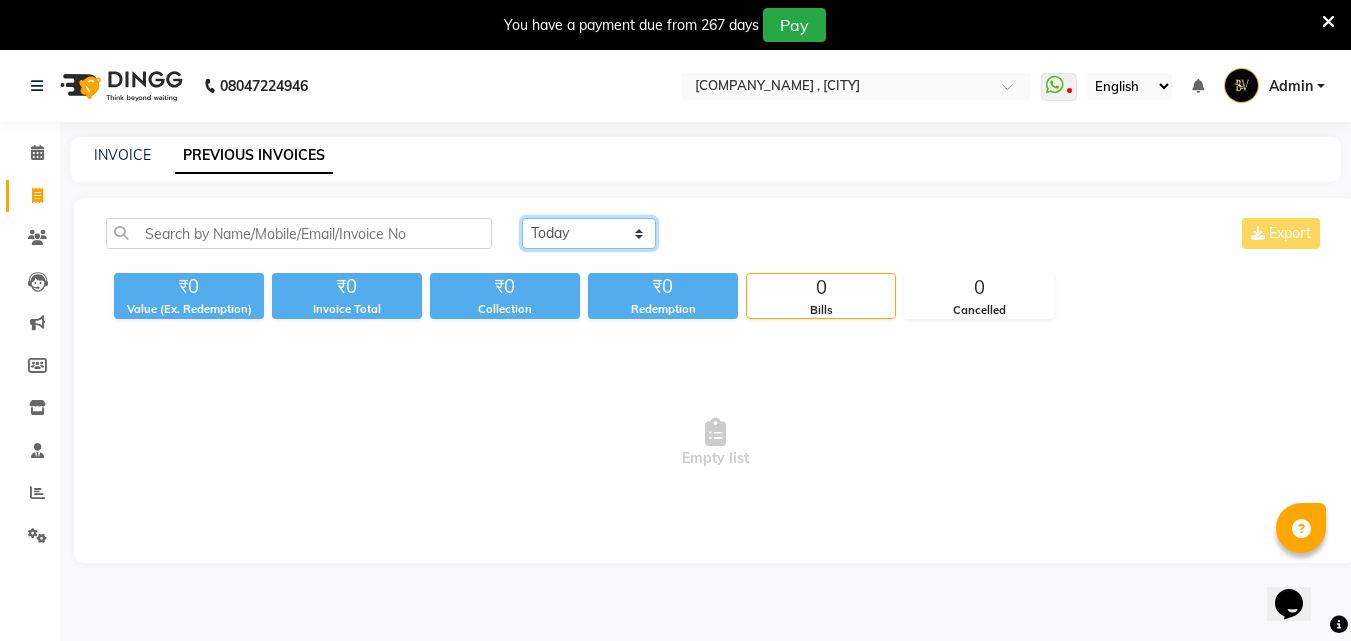 click on "Today Yesterday Custom Range" 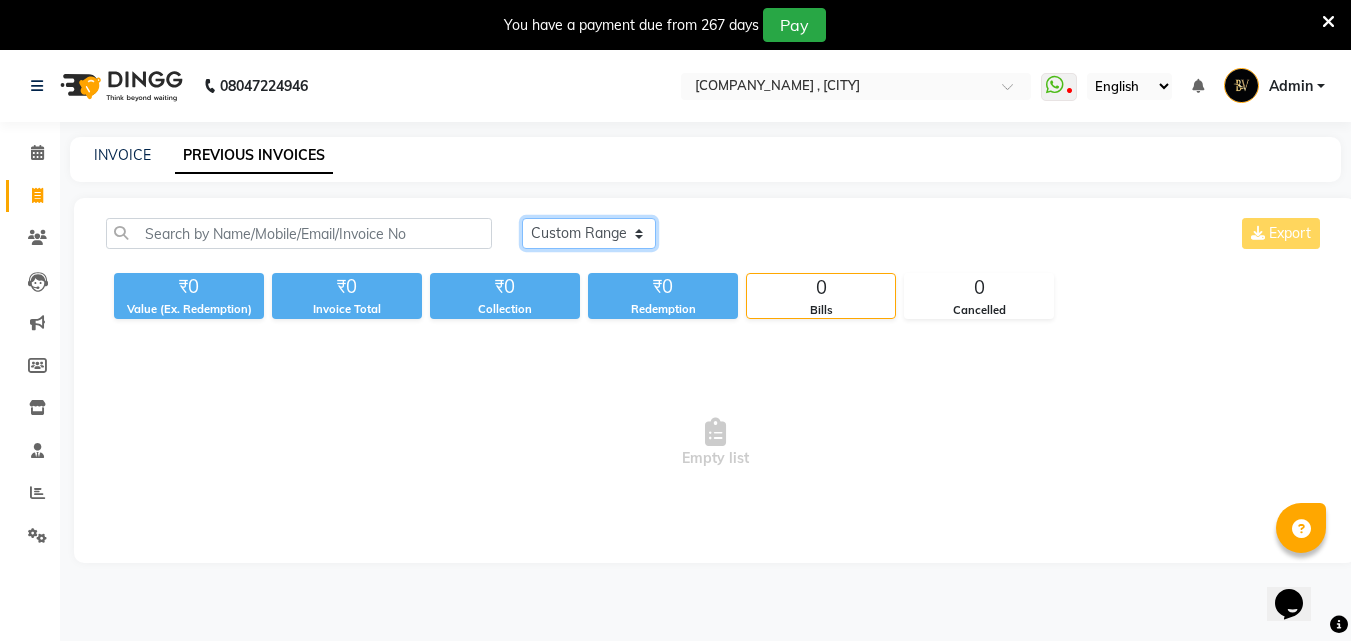 click on "Today Yesterday Custom Range" 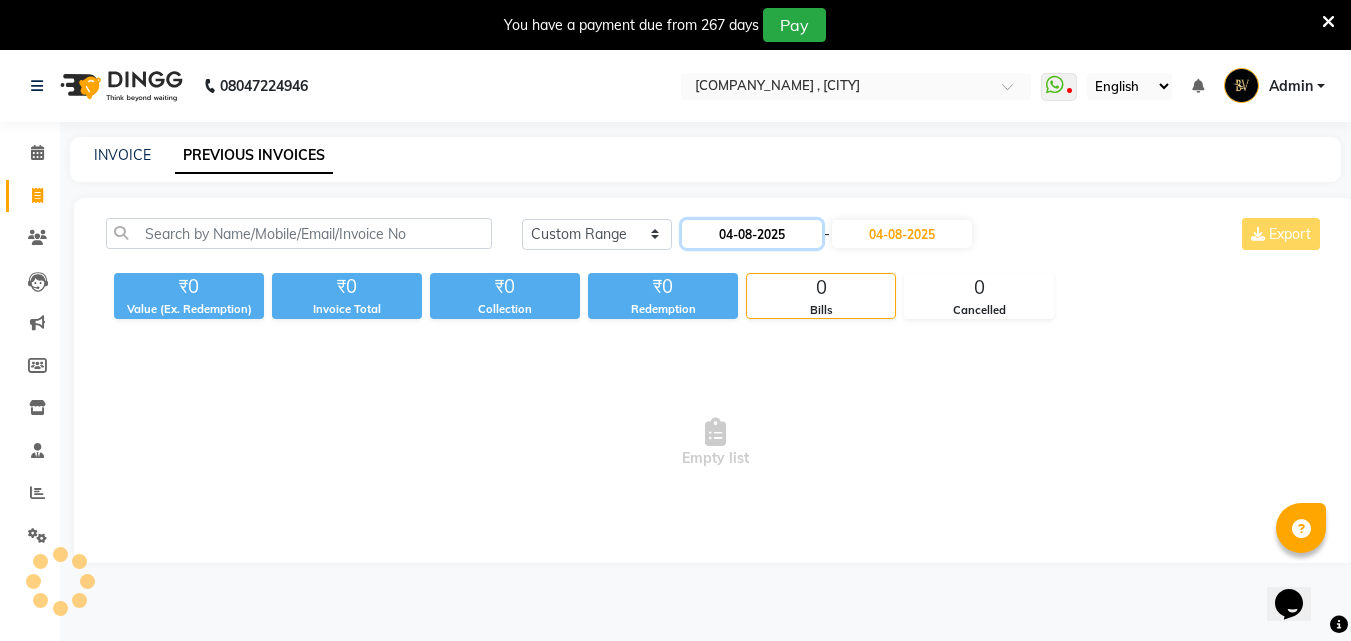 click on "04-08-2025" 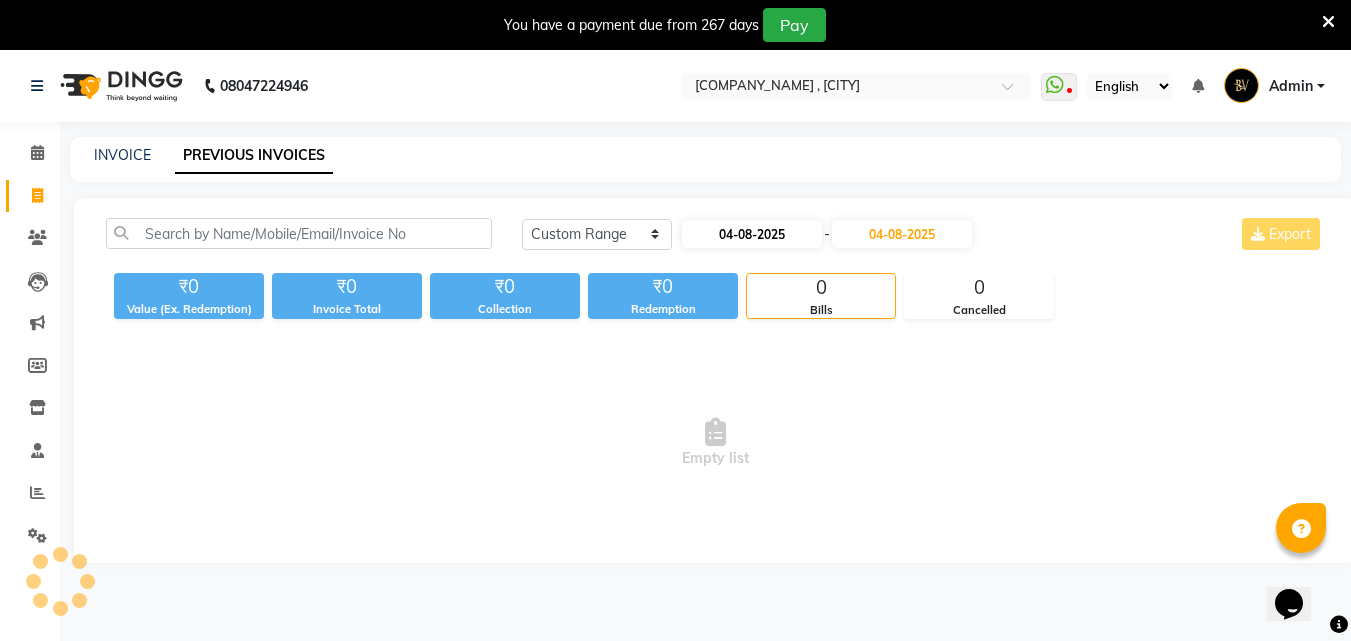 select on "8" 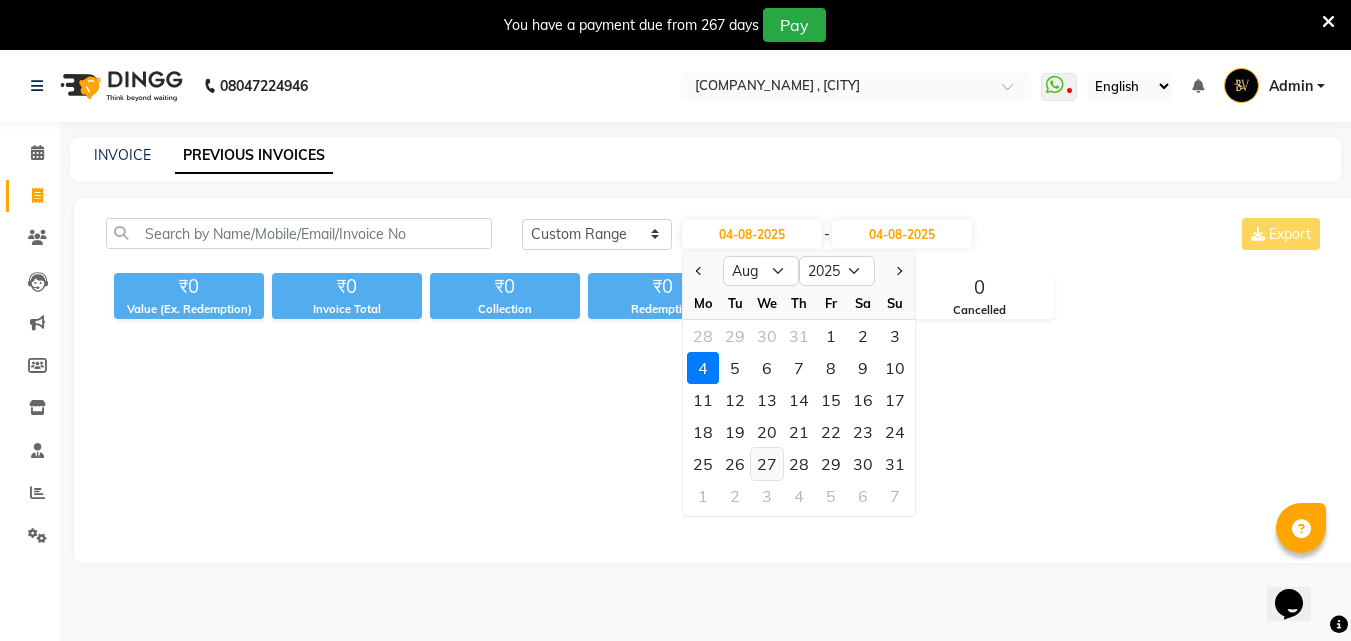 click on "27" 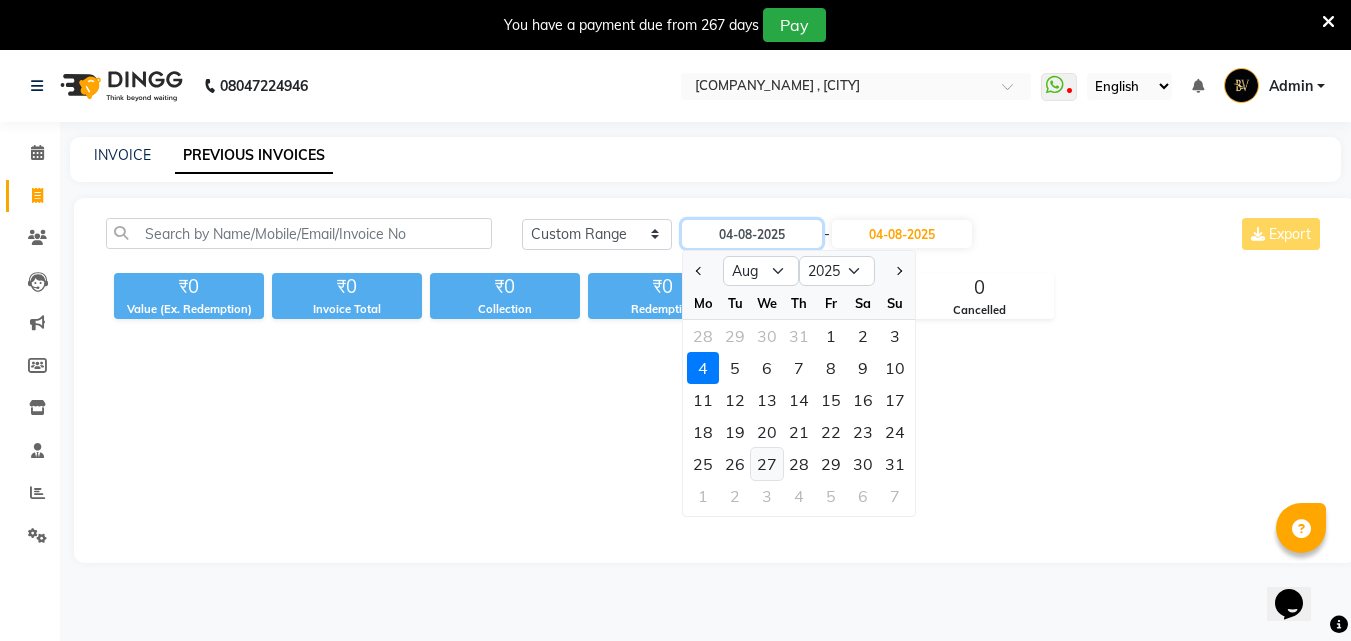type on "27-08-2025" 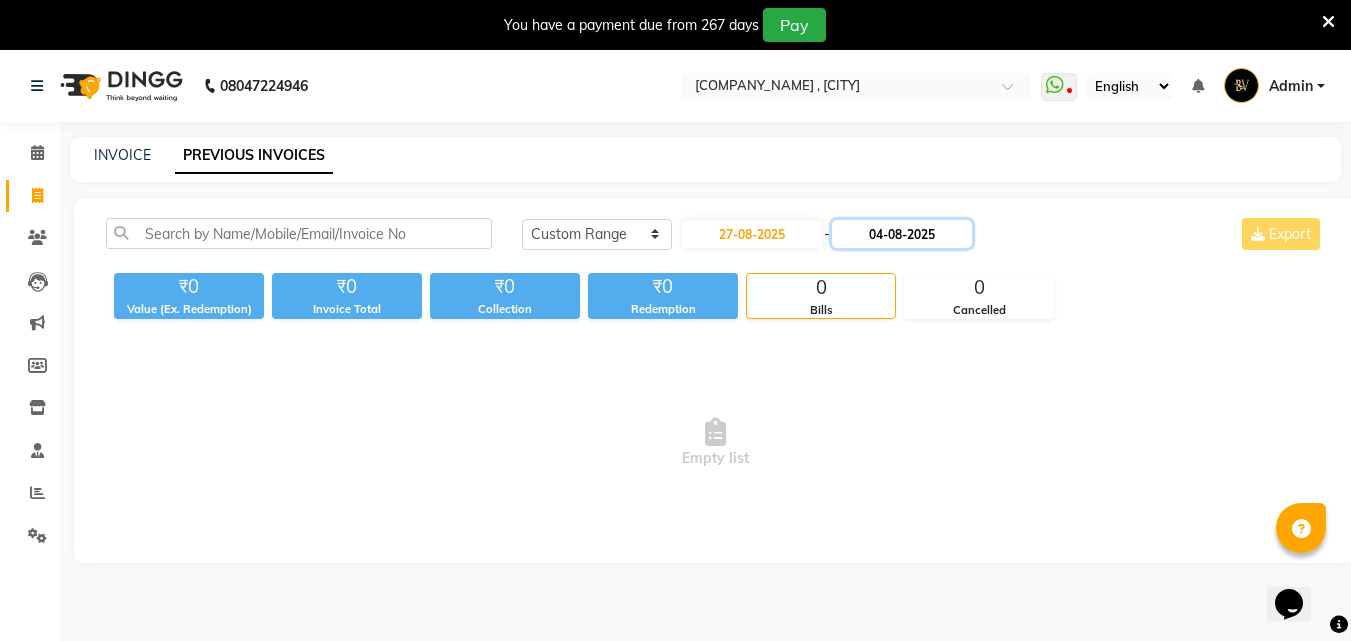 click on "04-08-2025" 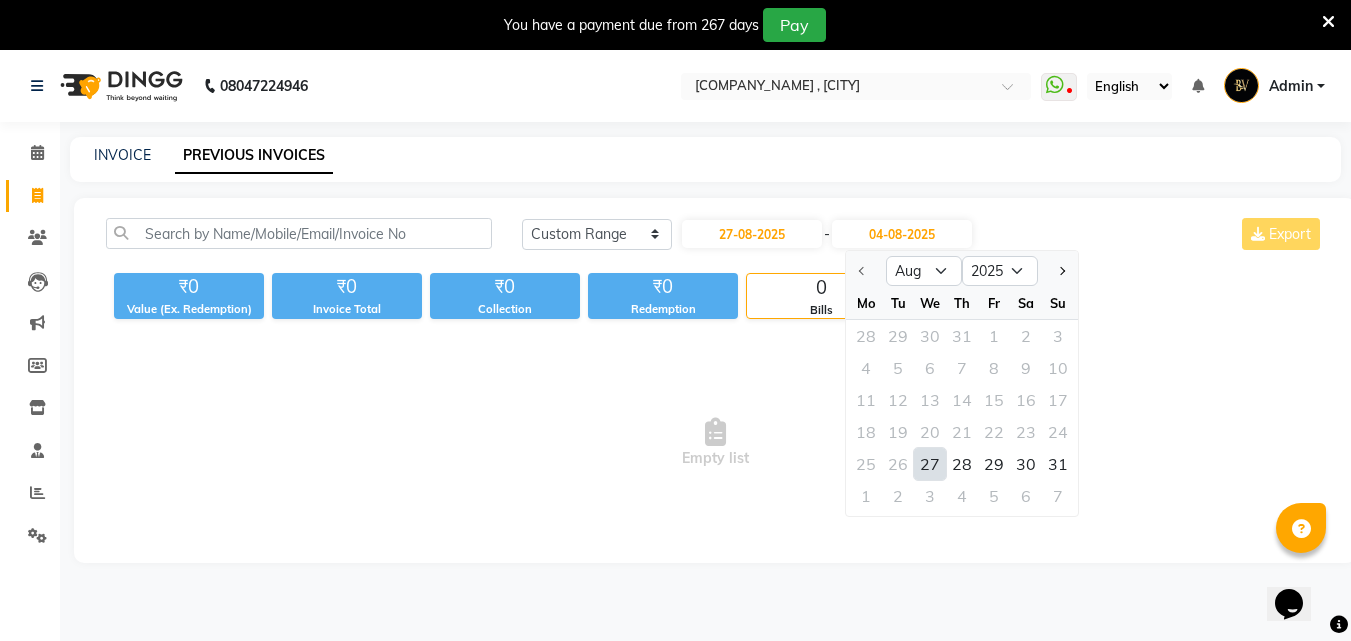 click on "27" 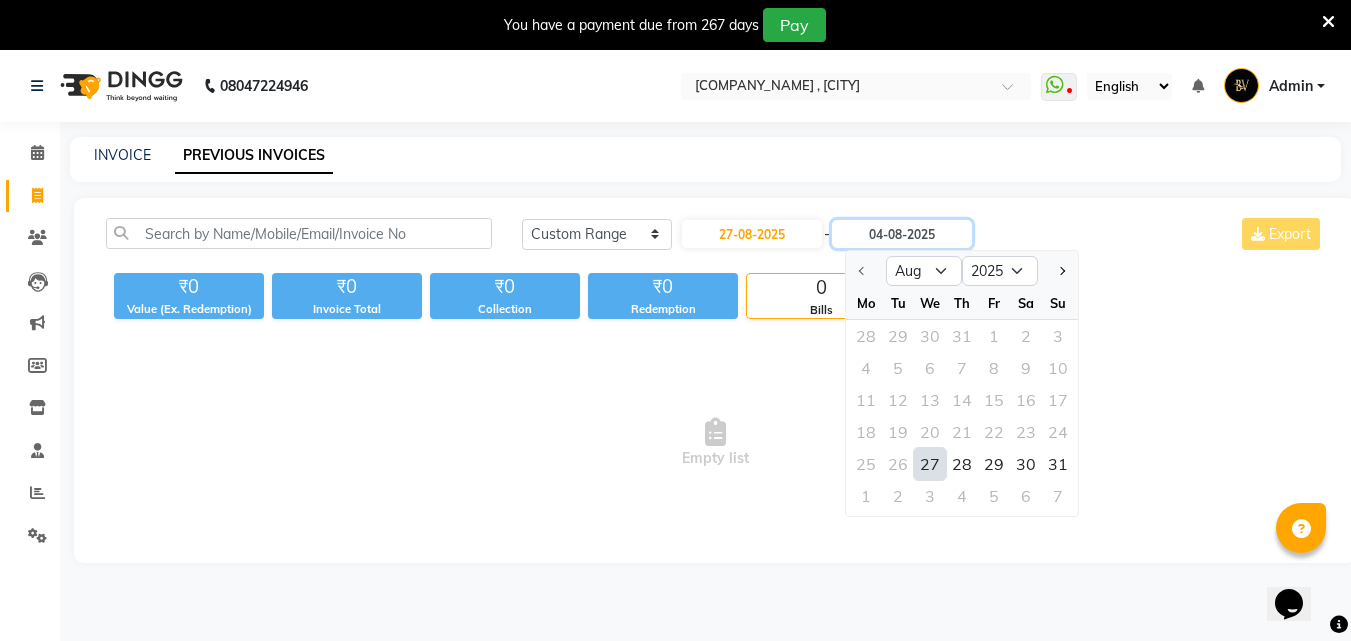 type on "27-08-2025" 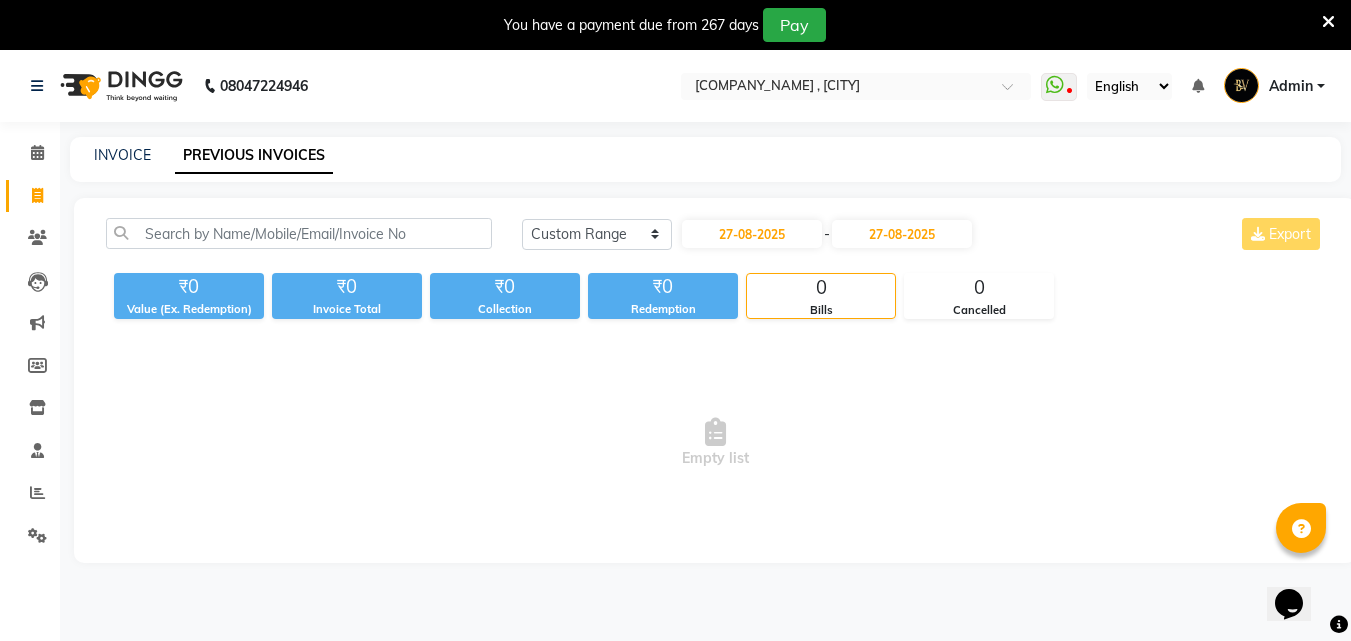 click on "INVOICE PREVIOUS INVOICES" 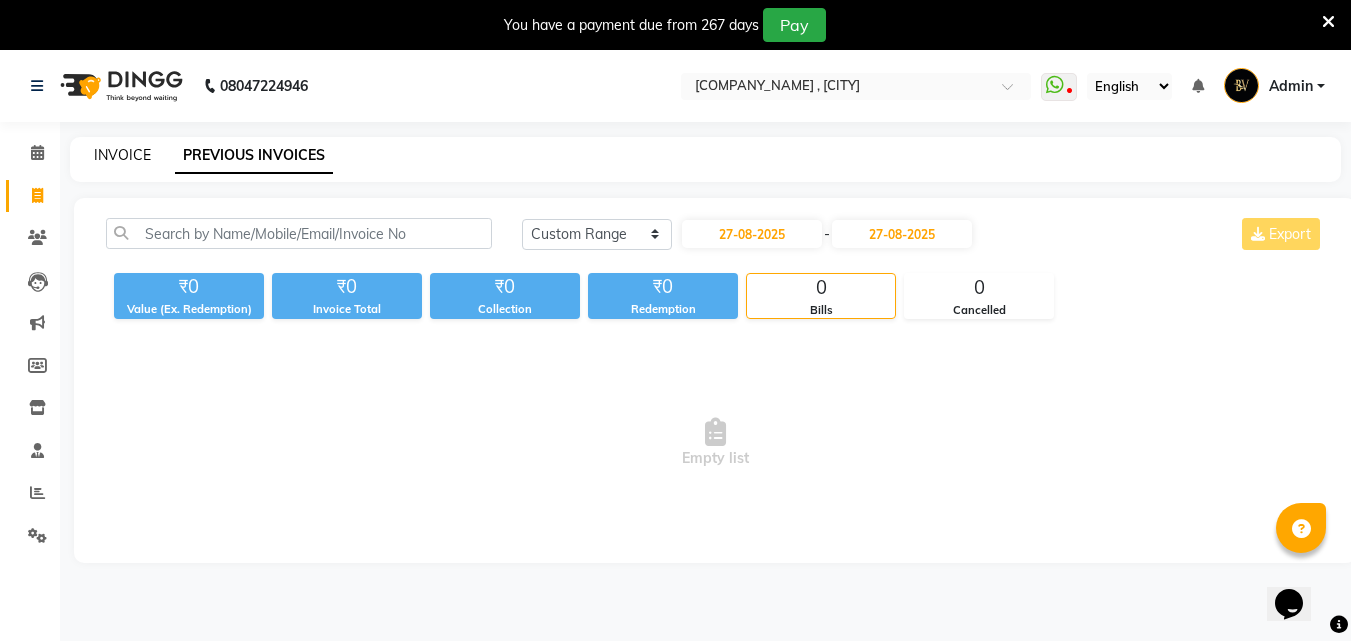 click on "INVOICE" 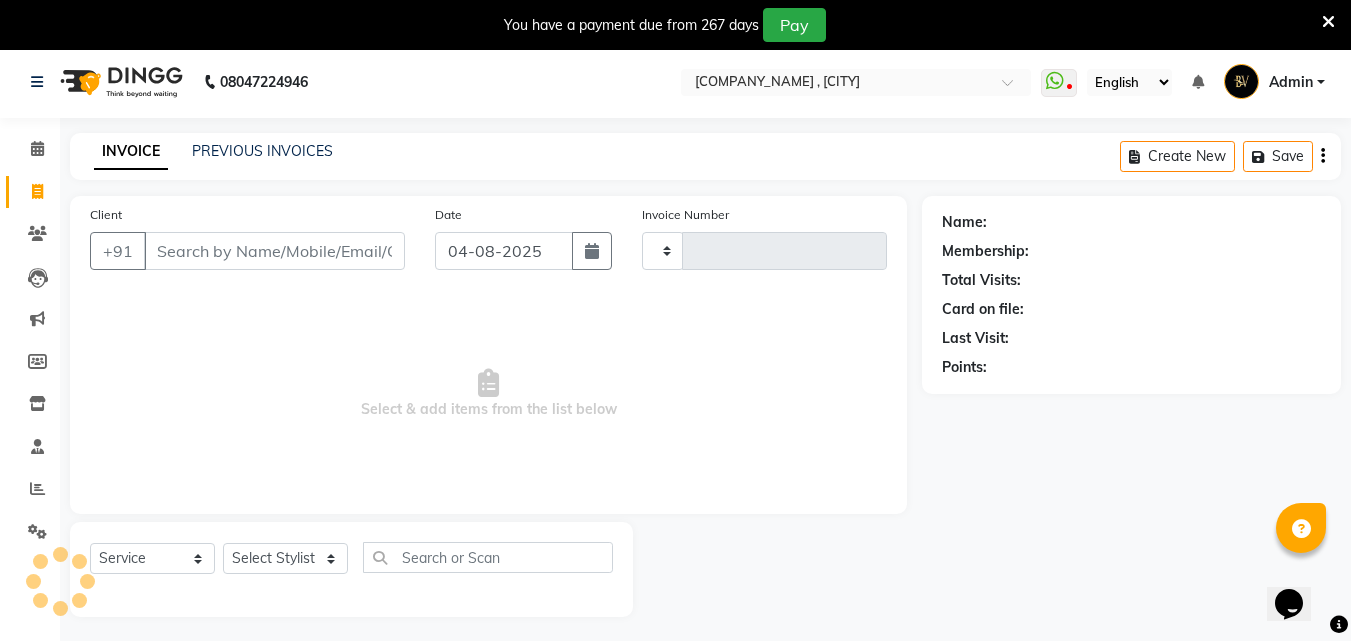 scroll, scrollTop: 50, scrollLeft: 0, axis: vertical 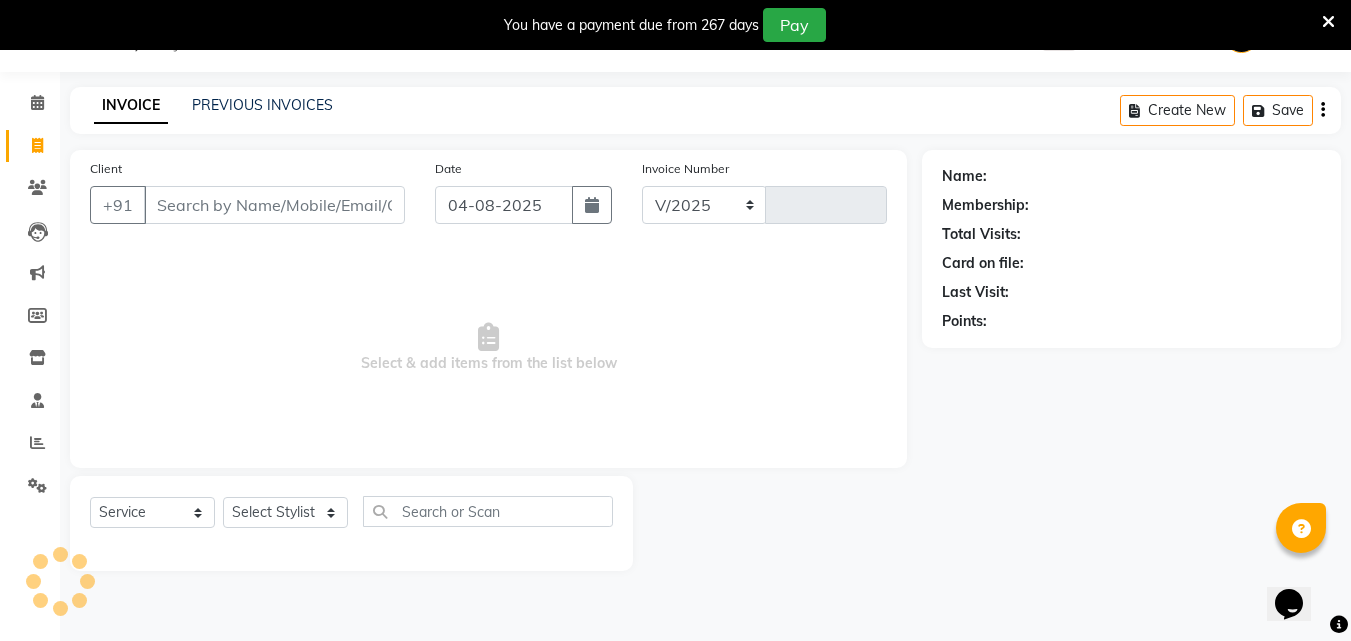 select on "5207" 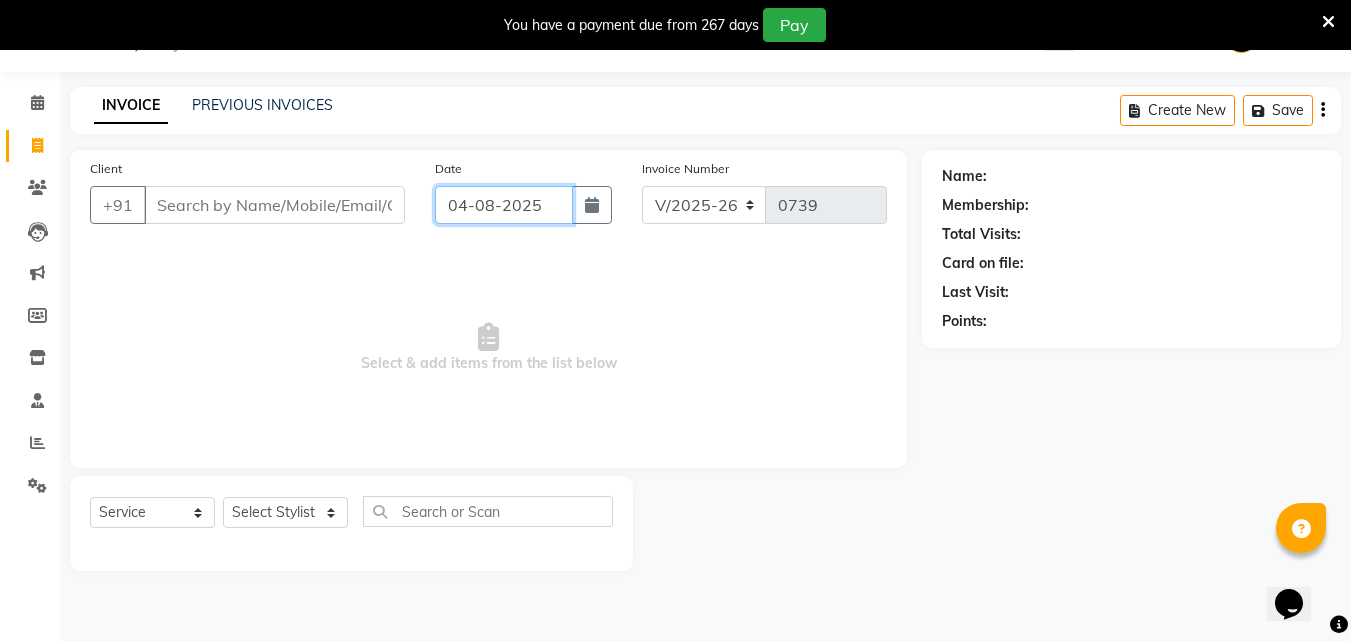 click on "04-08-2025" 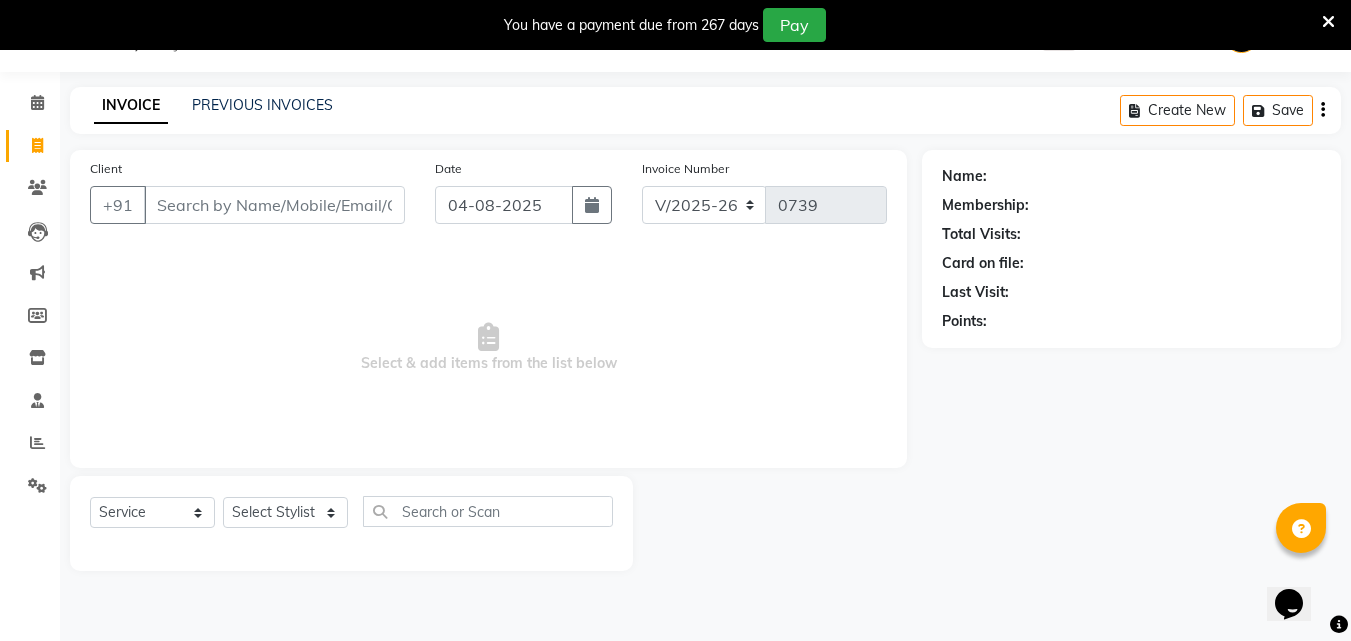 select on "8" 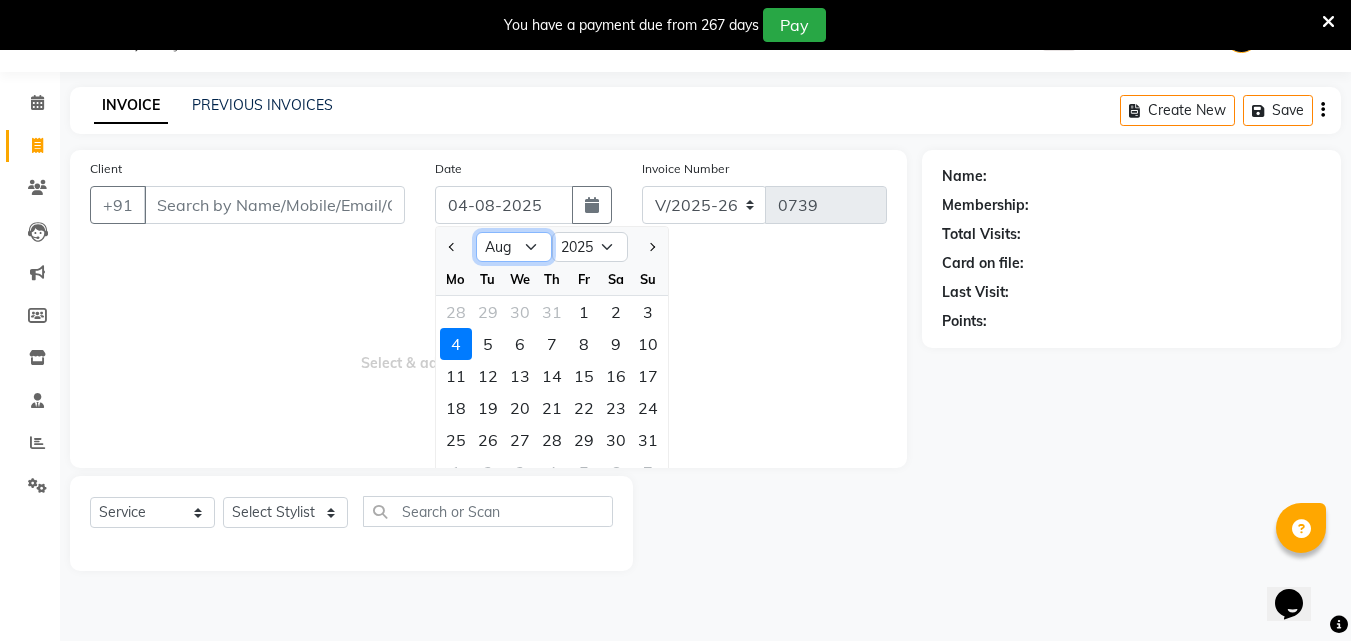 click on "Jan Feb Mar Apr May Jun Jul Aug Sep Oct Nov Dec" 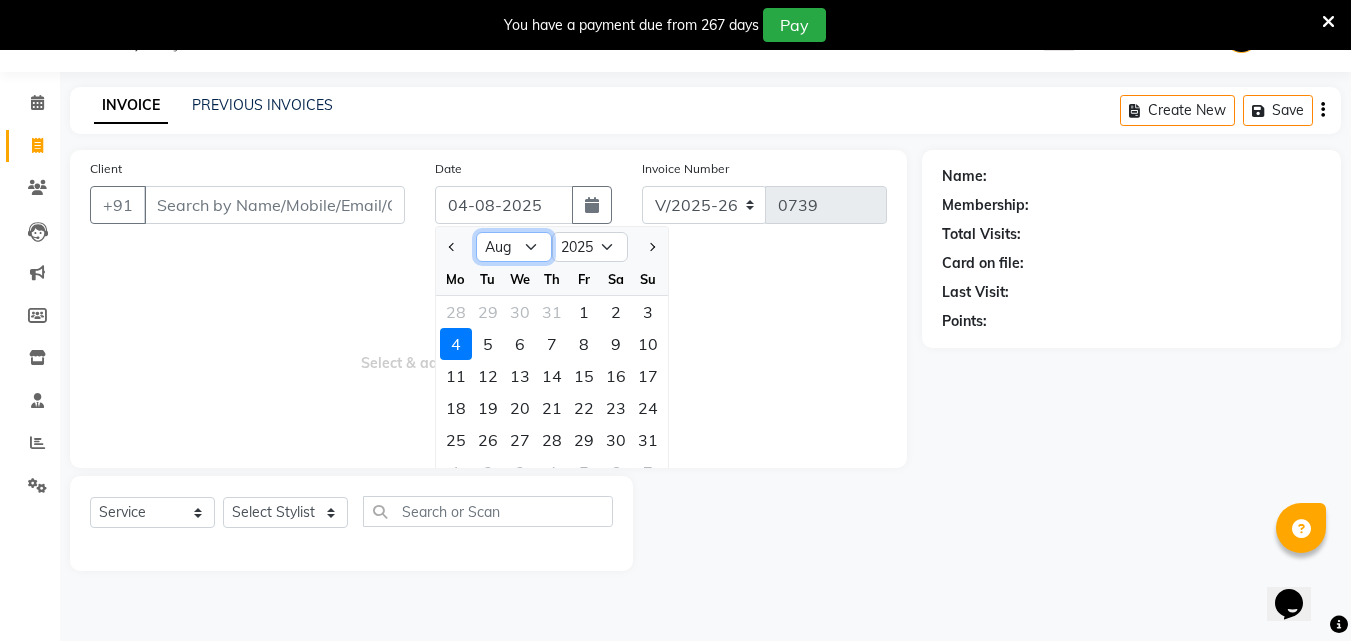 select on "7" 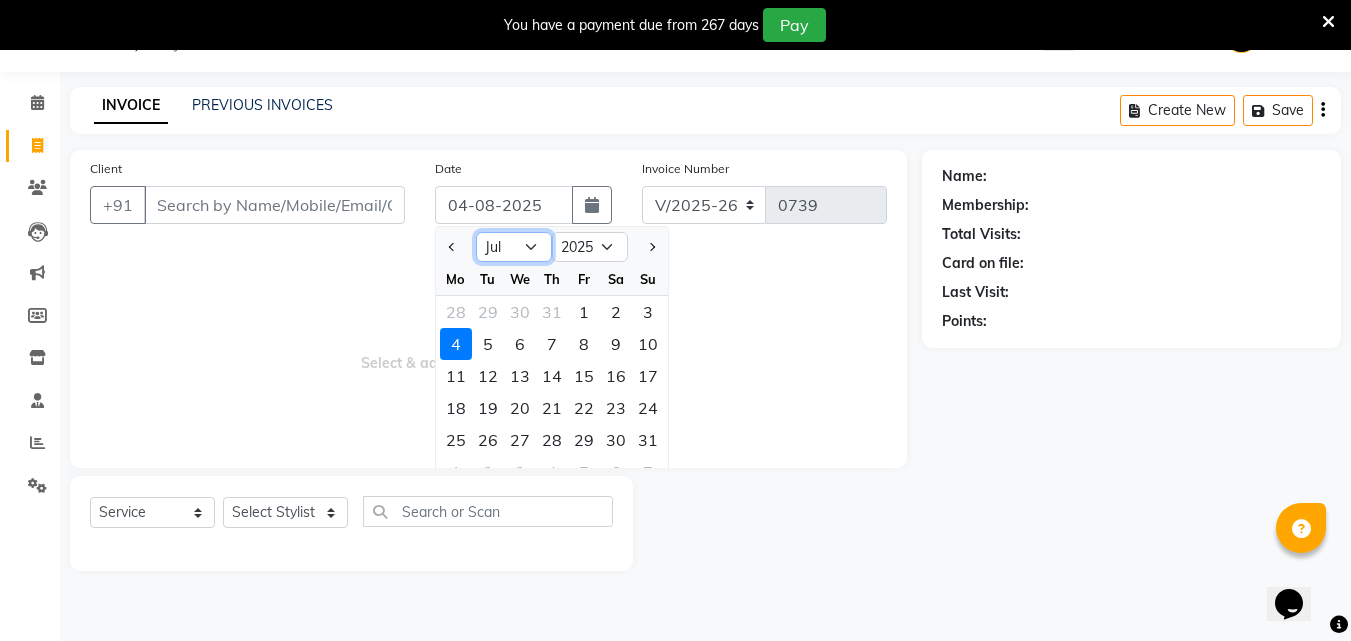 click on "Jan Feb Mar Apr May Jun Jul Aug Sep Oct Nov Dec" 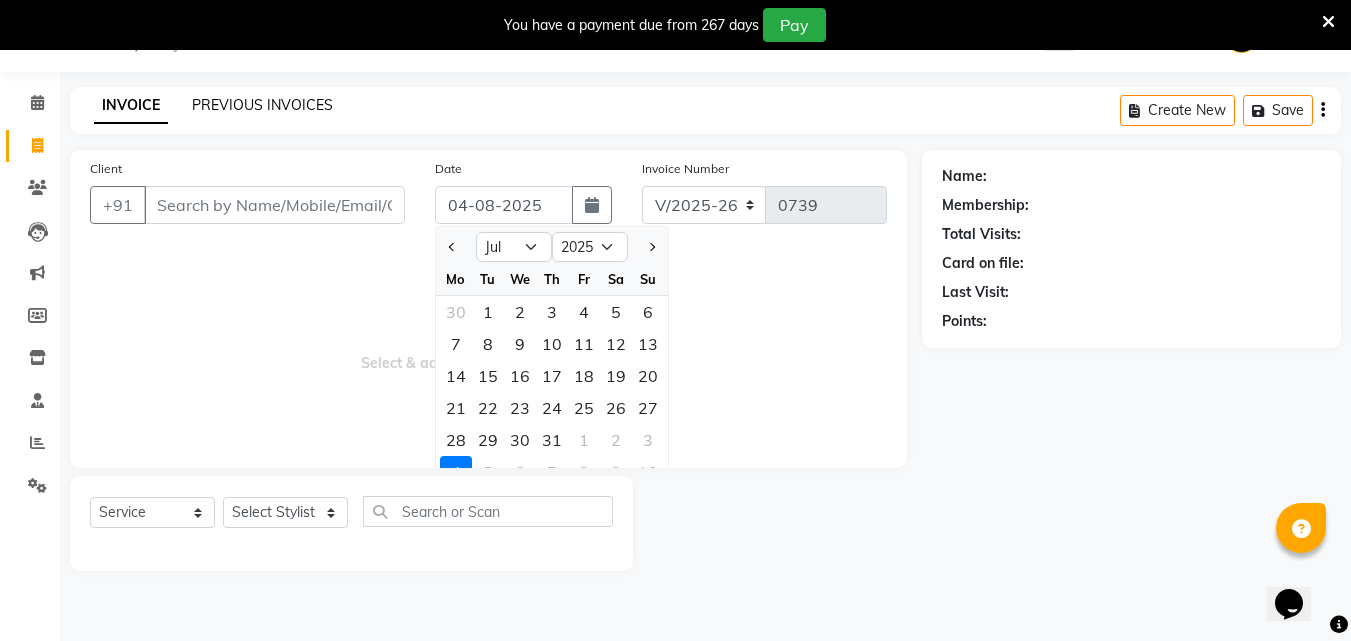 click on "PREVIOUS INVOICES" 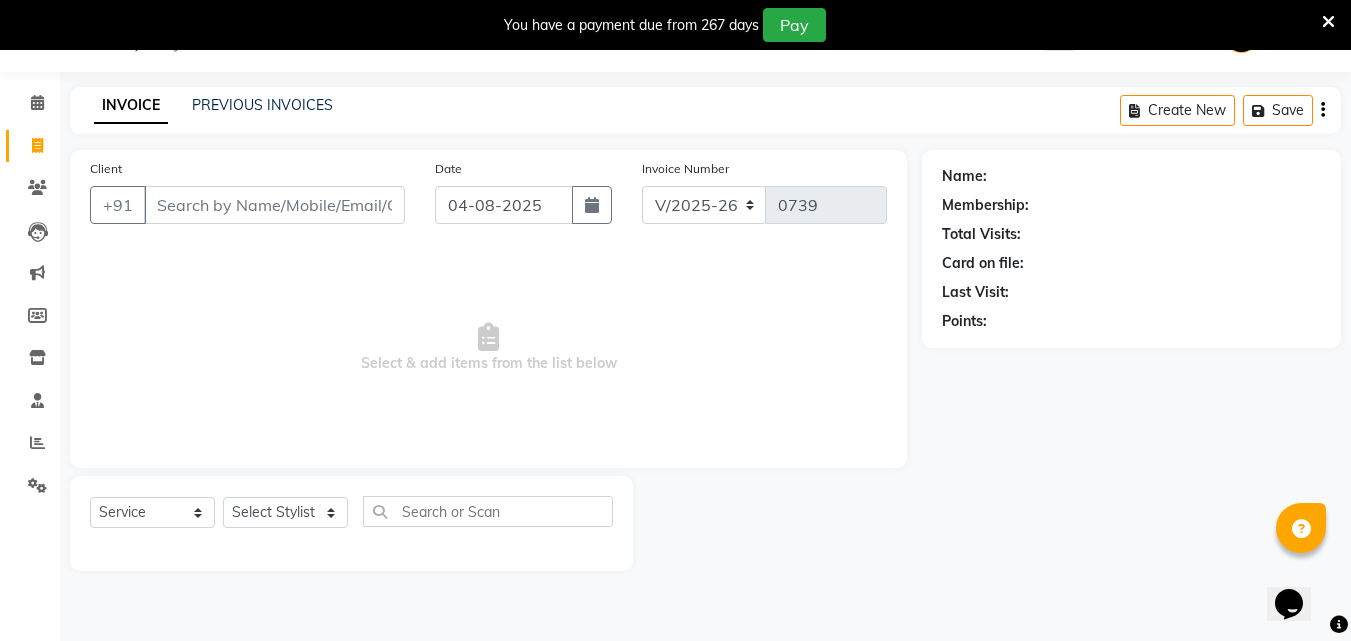 click on "INVOICE PREVIOUS INVOICES Create New   Save" 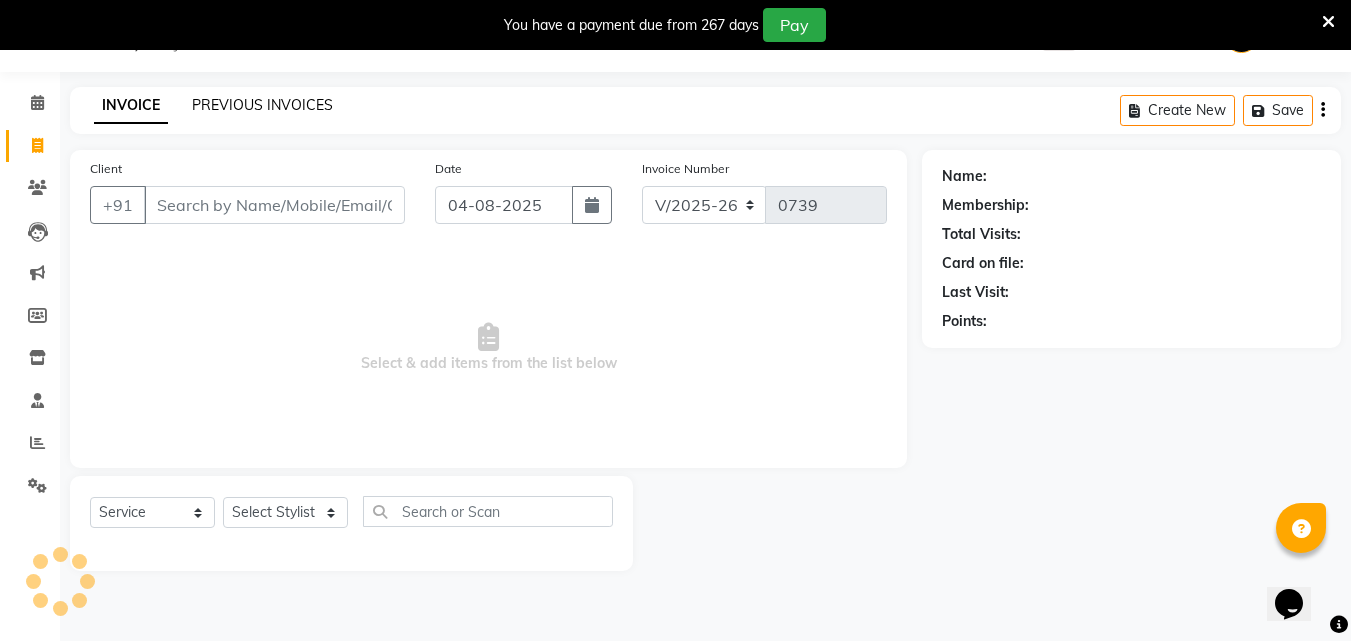 click on "PREVIOUS INVOICES" 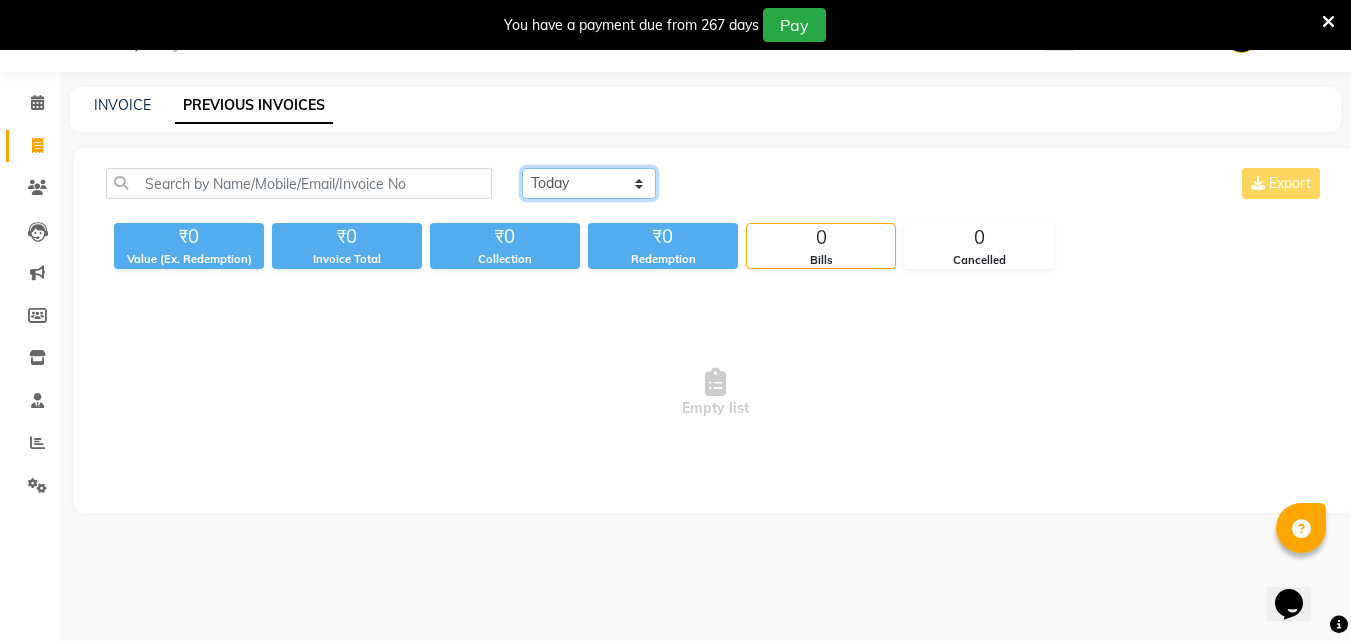 click on "Today Yesterday Custom Range" 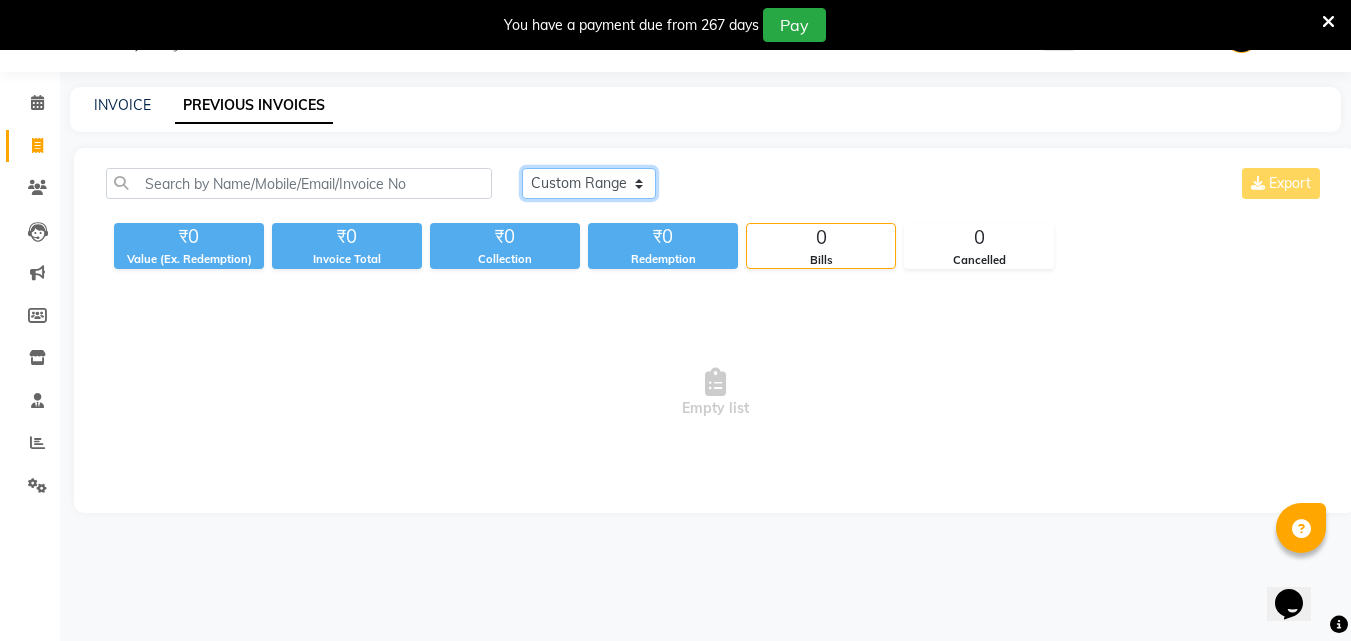 click on "Today Yesterday Custom Range" 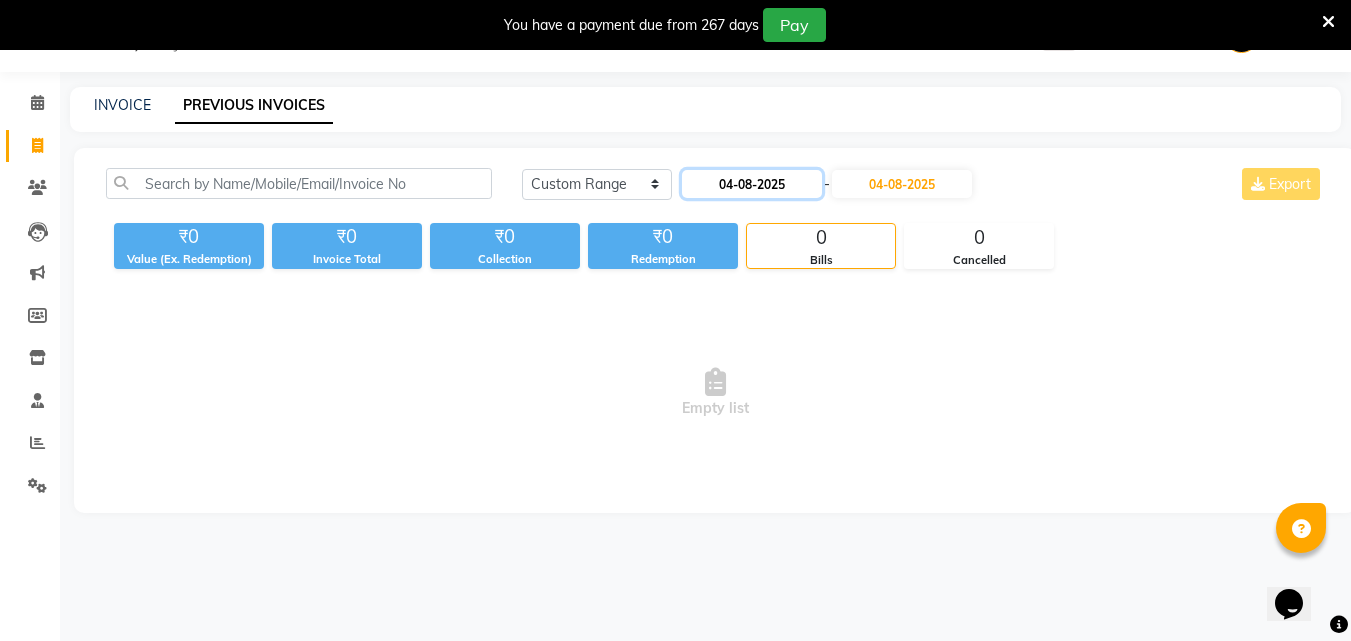 click on "04-08-2025" 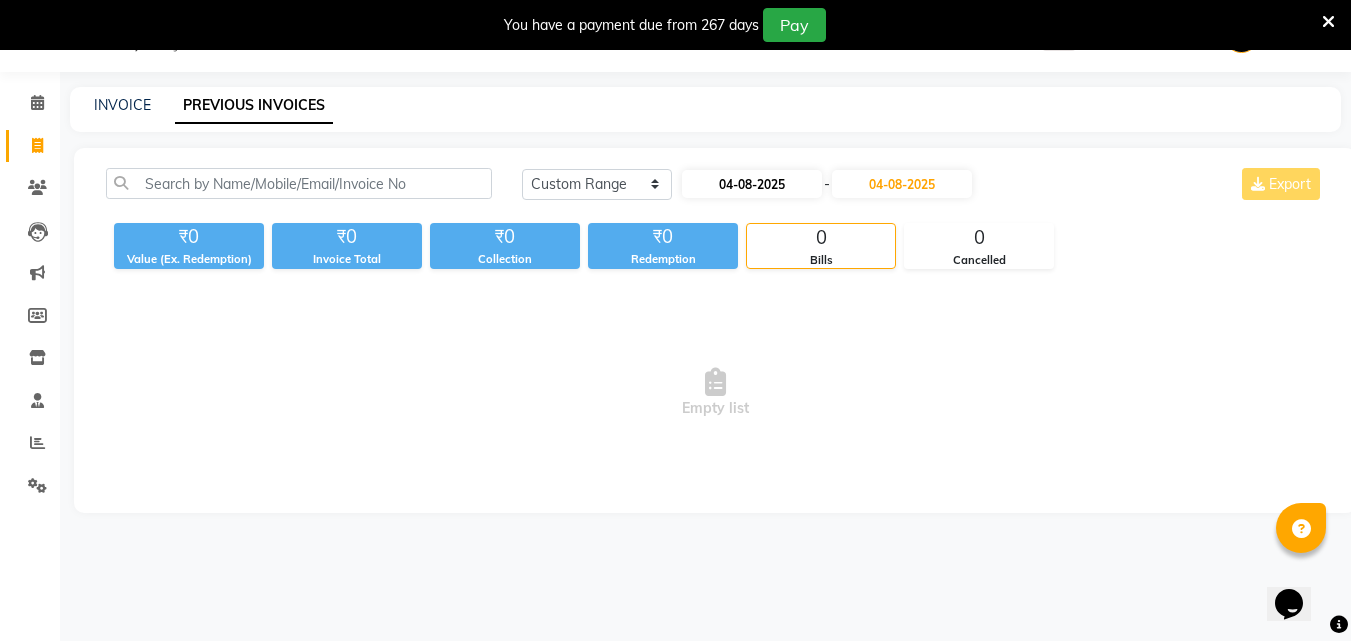 select on "8" 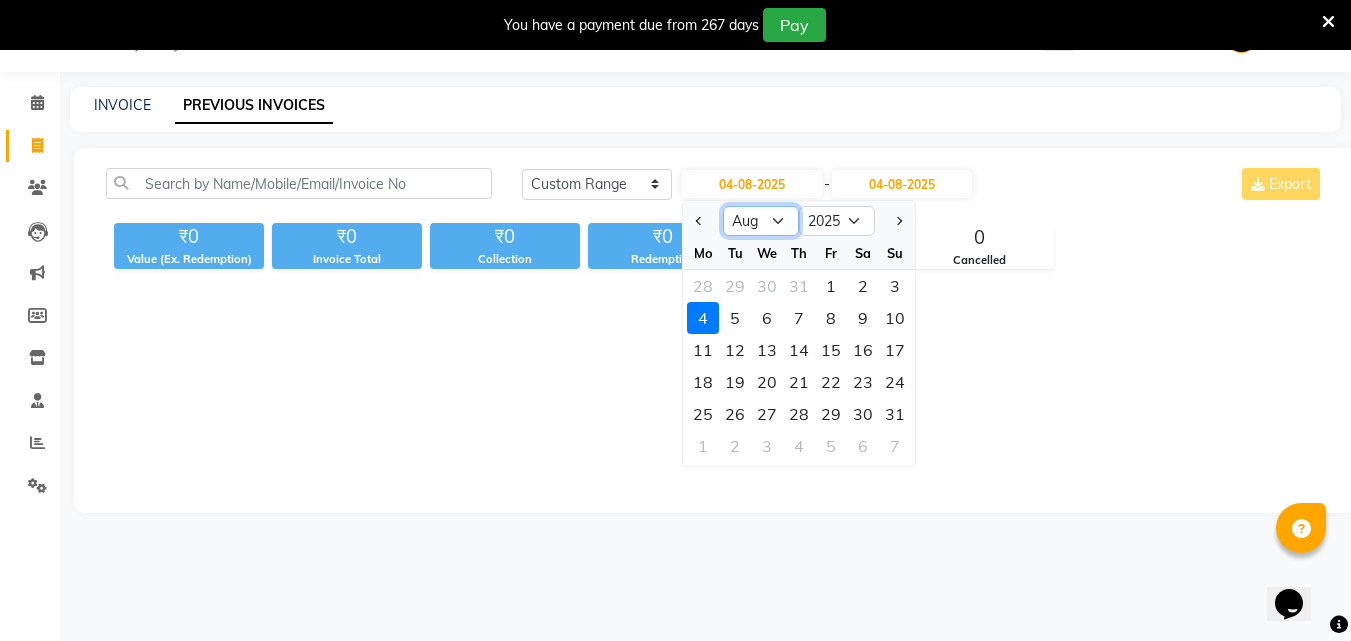 click on "Jan Feb Mar Apr May Jun Jul Aug Sep Oct Nov Dec" 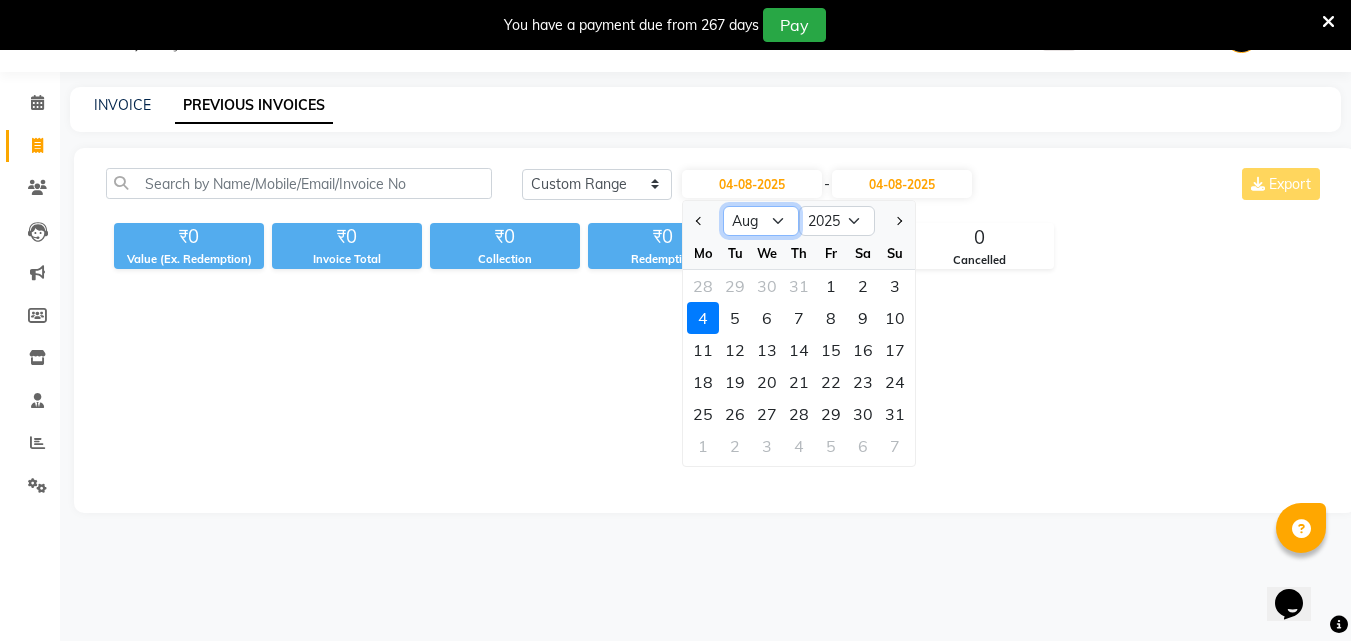 select on "7" 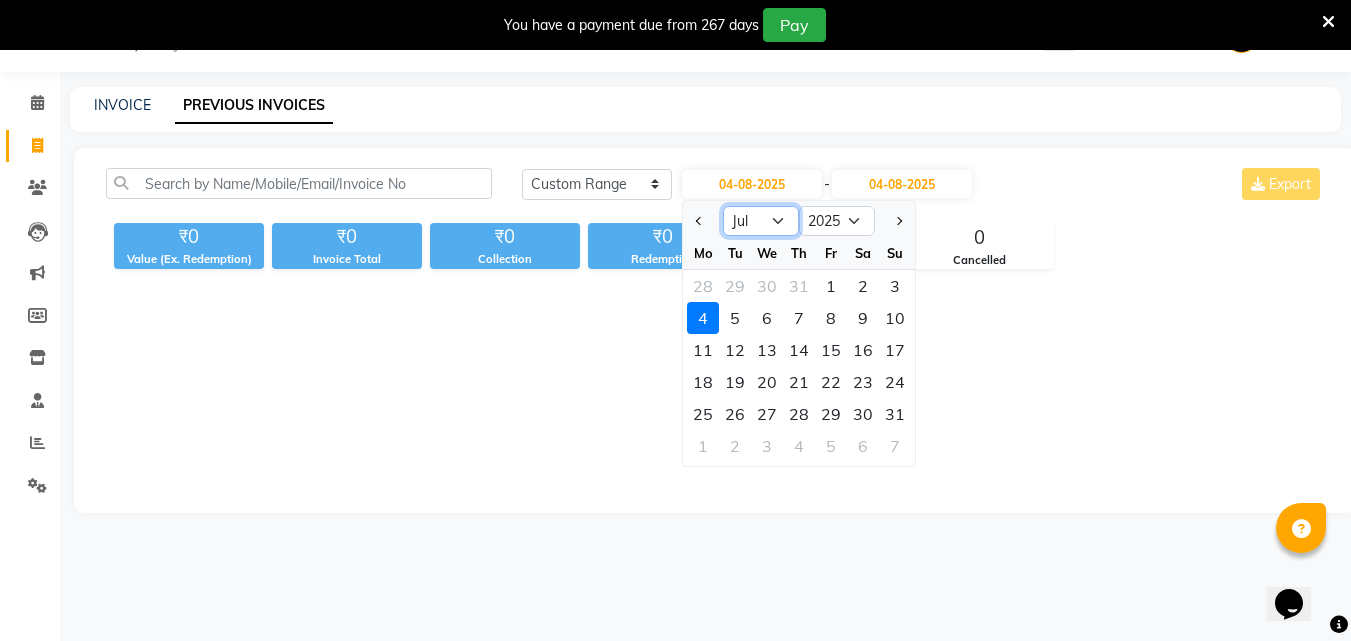 click on "Jan Feb Mar Apr May Jun Jul Aug Sep Oct Nov Dec" 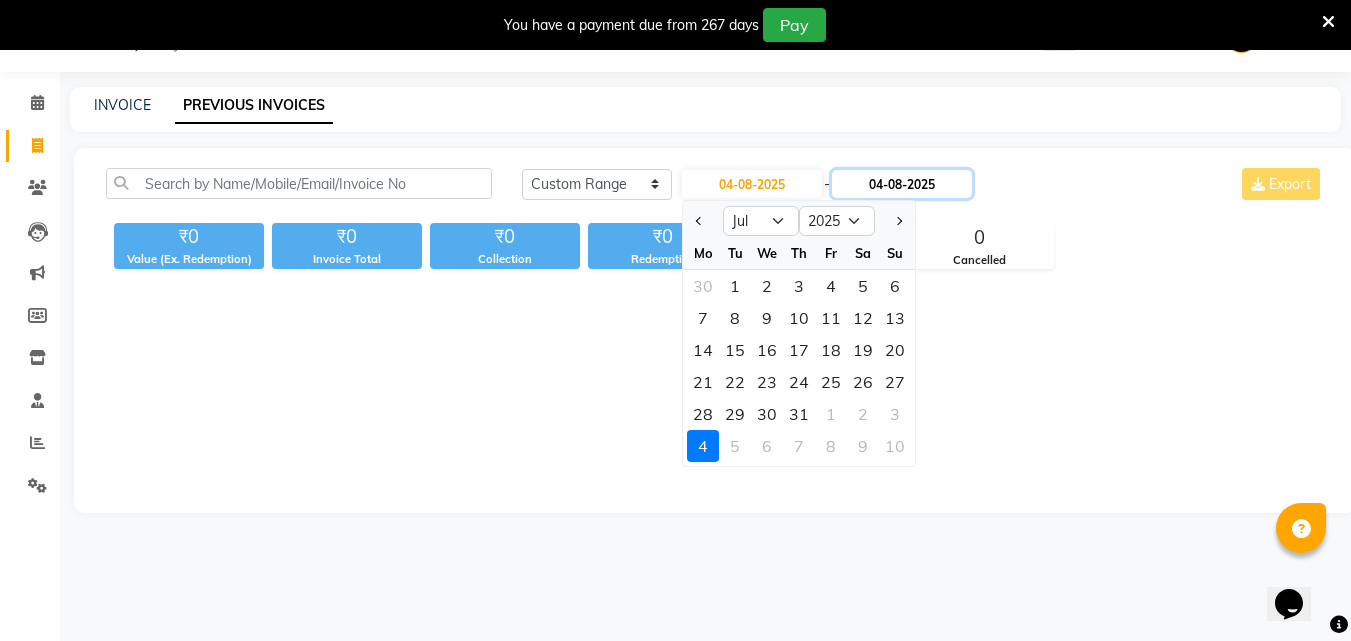 click on "04-08-2025" 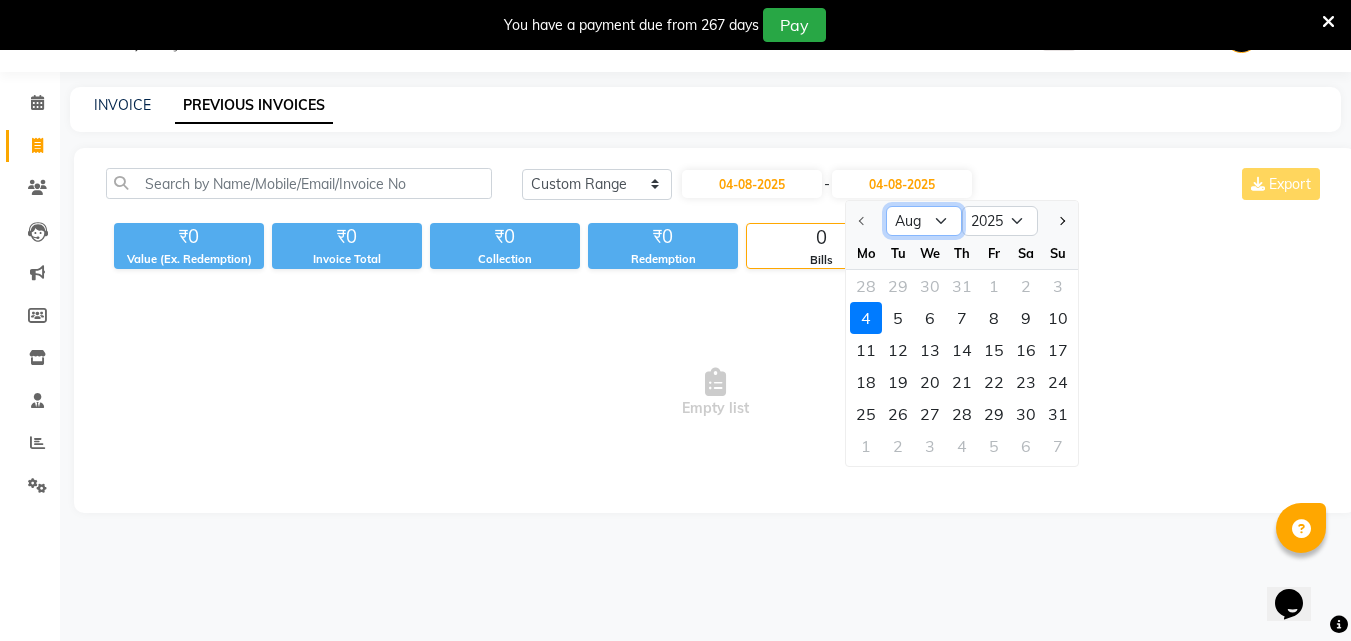click on "Aug Sep Oct Nov Dec" 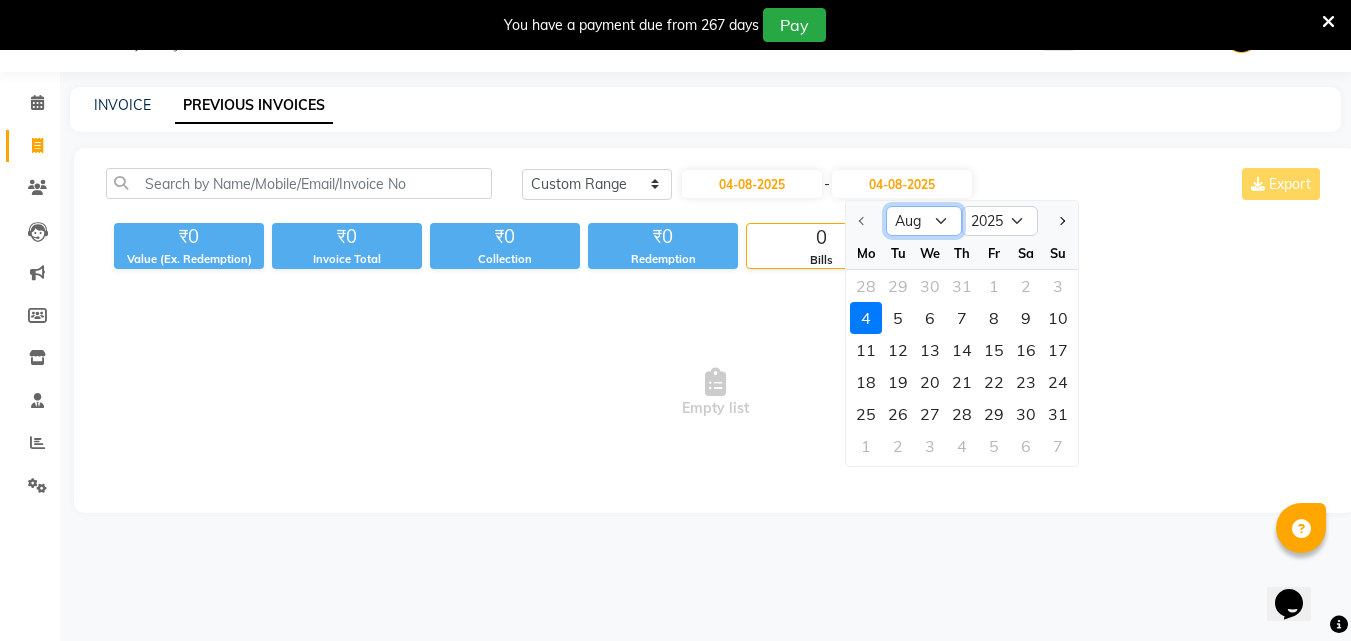 click on "Aug Sep Oct Nov Dec" 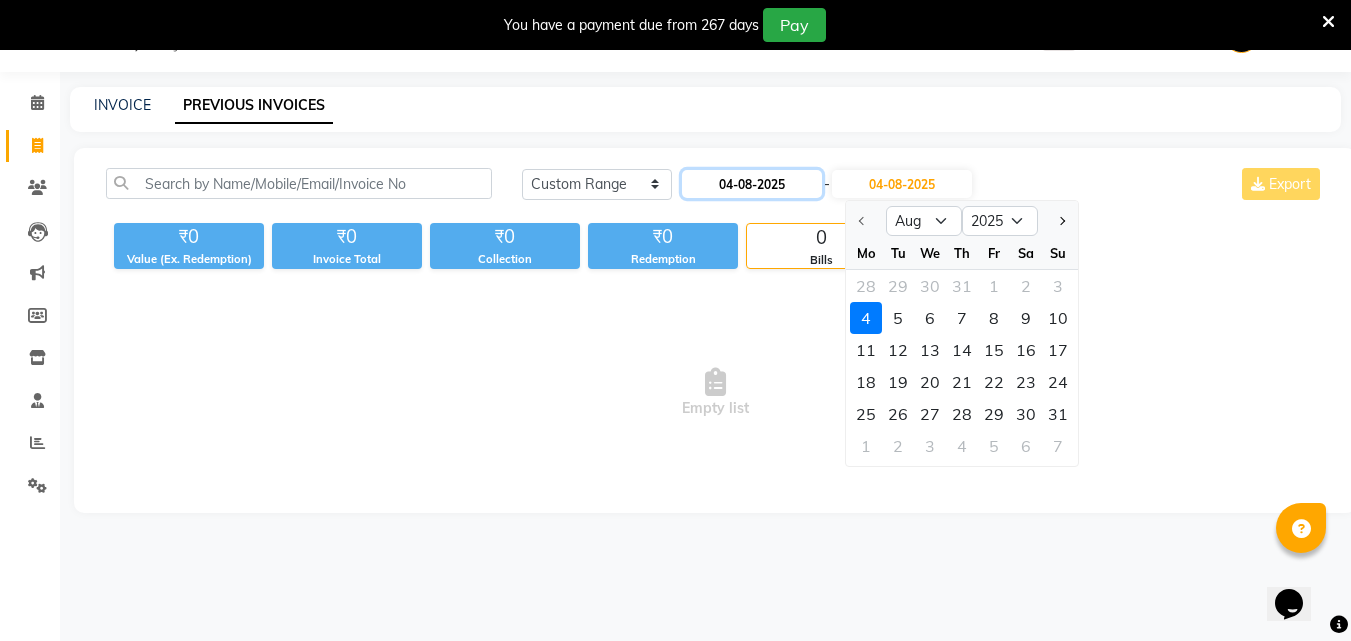click on "04-08-2025" 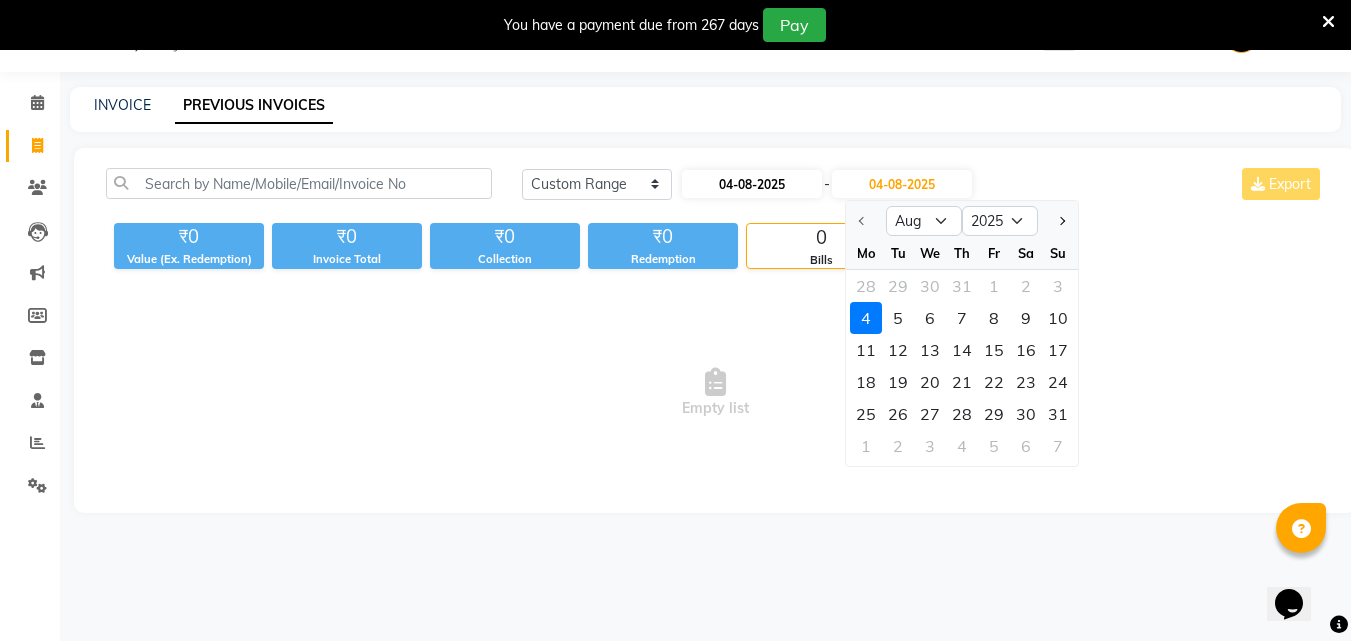 select on "8" 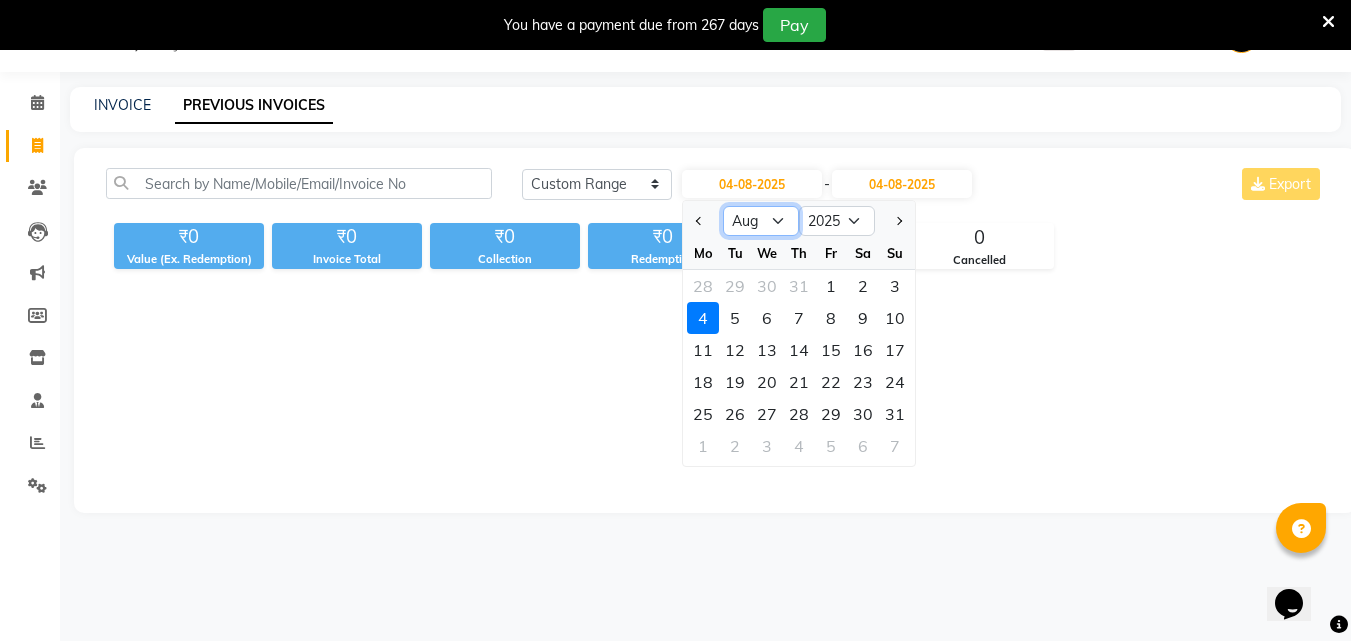 click on "Jan Feb Mar Apr May Jun Jul Aug Sep Oct Nov Dec" 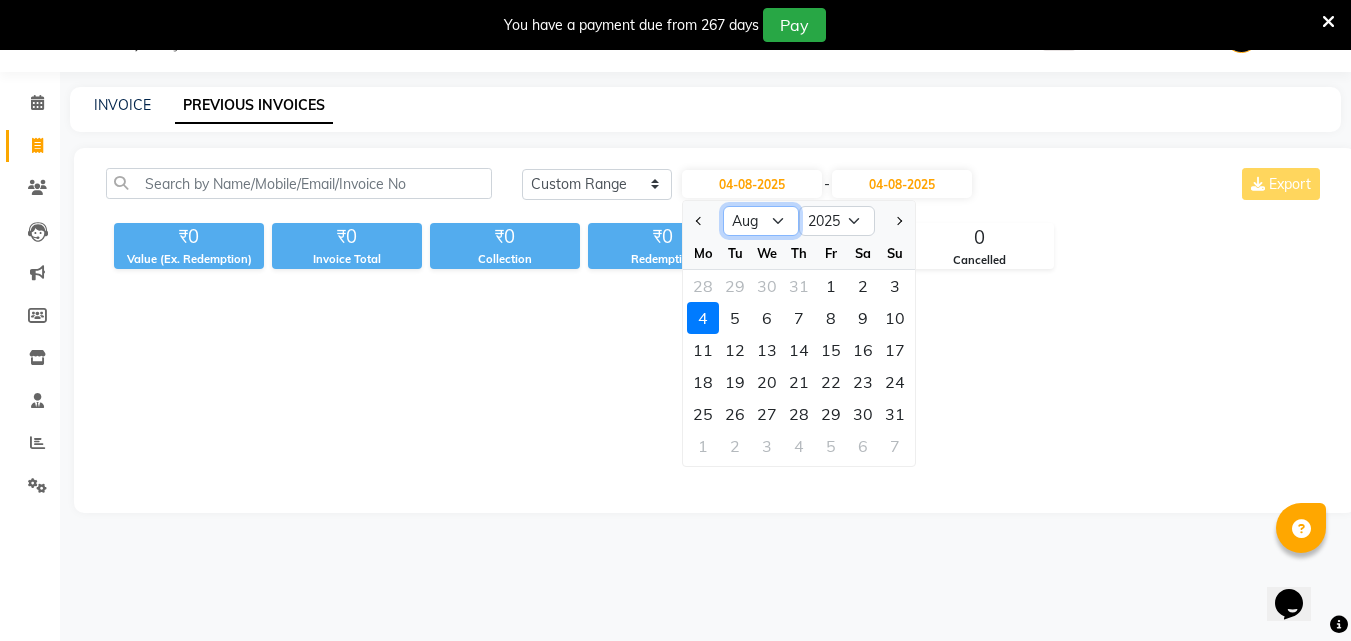 select on "7" 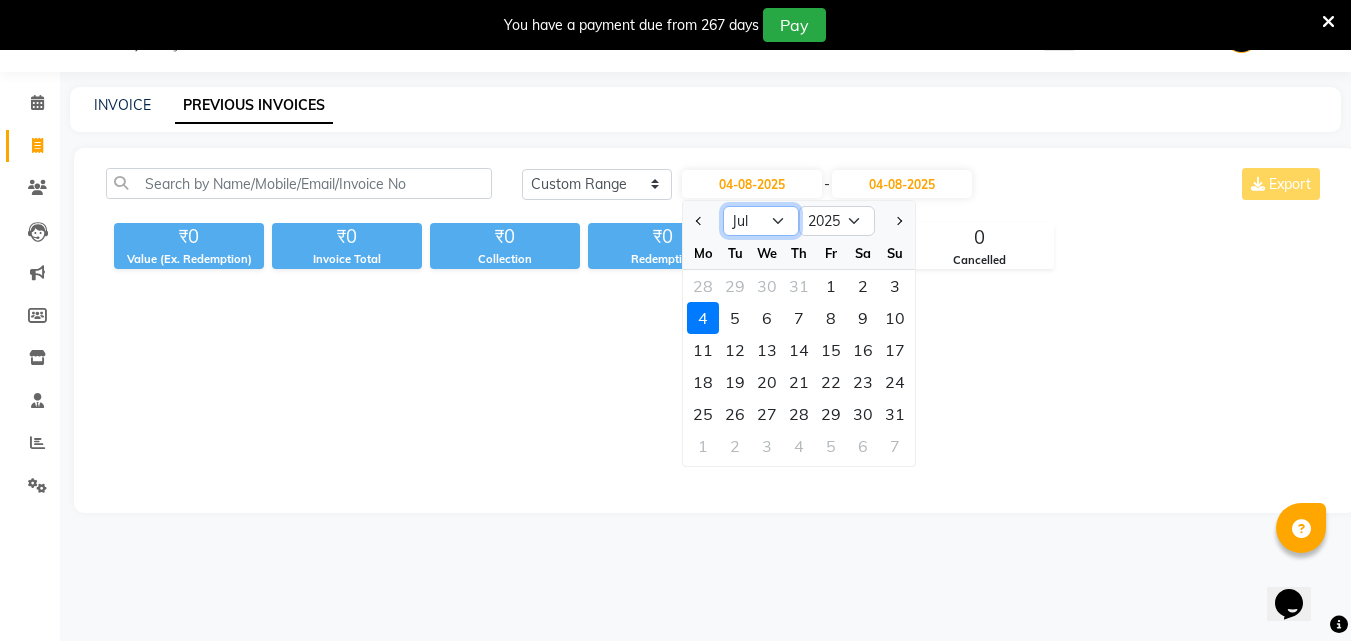 click on "Jan Feb Mar Apr May Jun Jul Aug Sep Oct Nov Dec" 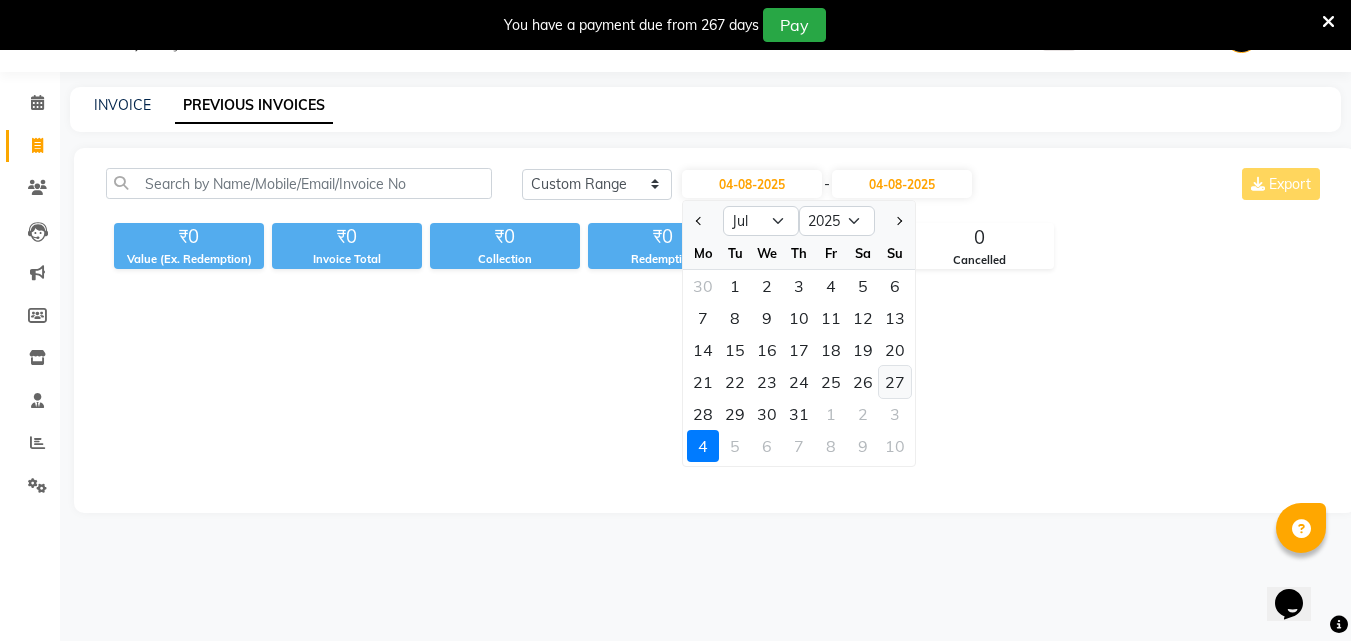 click on "27" 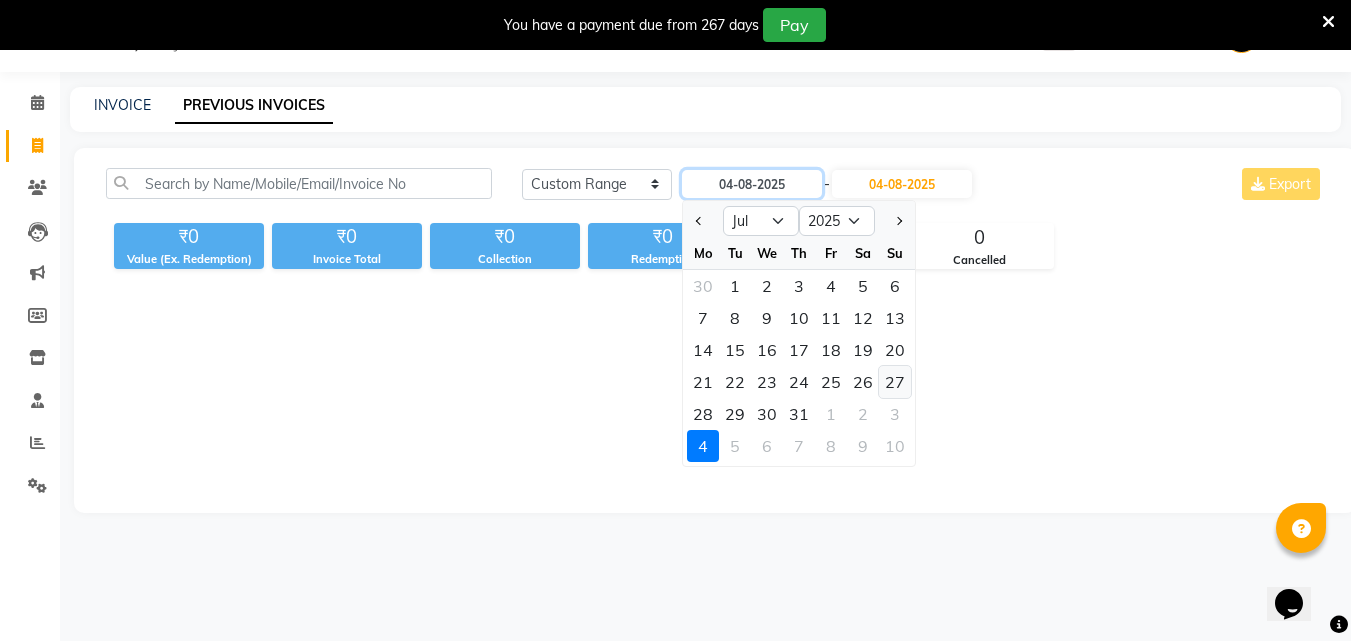 type on "27-07-2025" 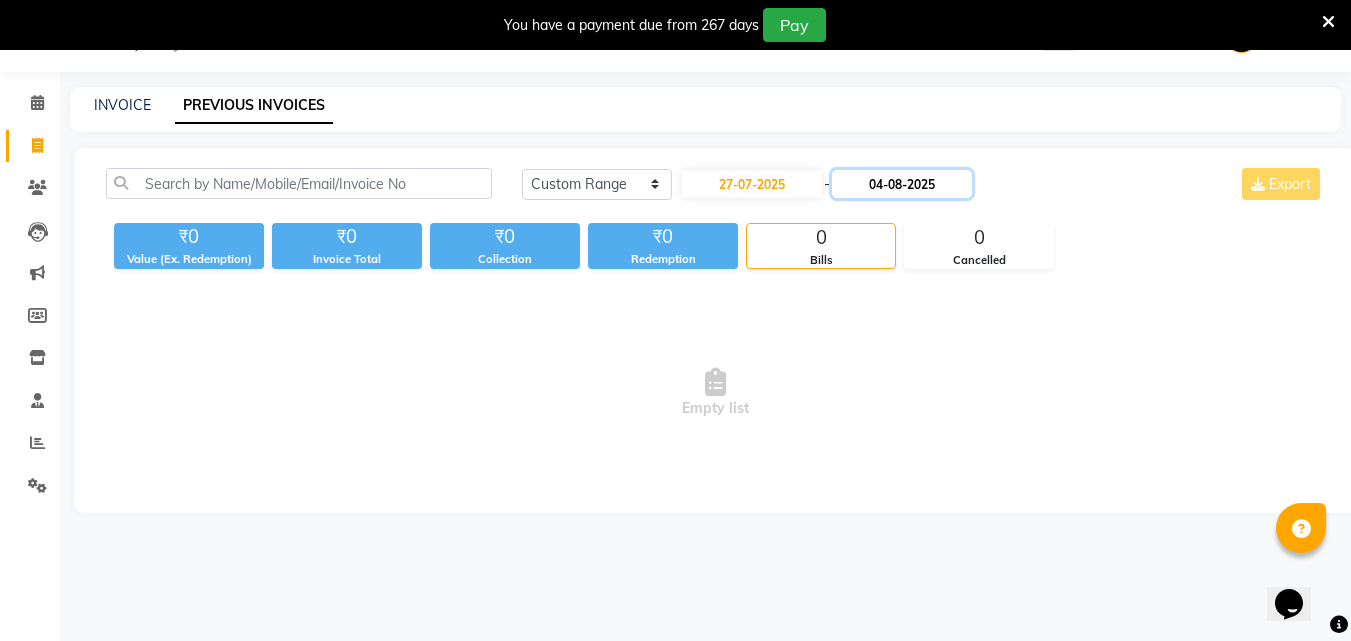 click on "04-08-2025" 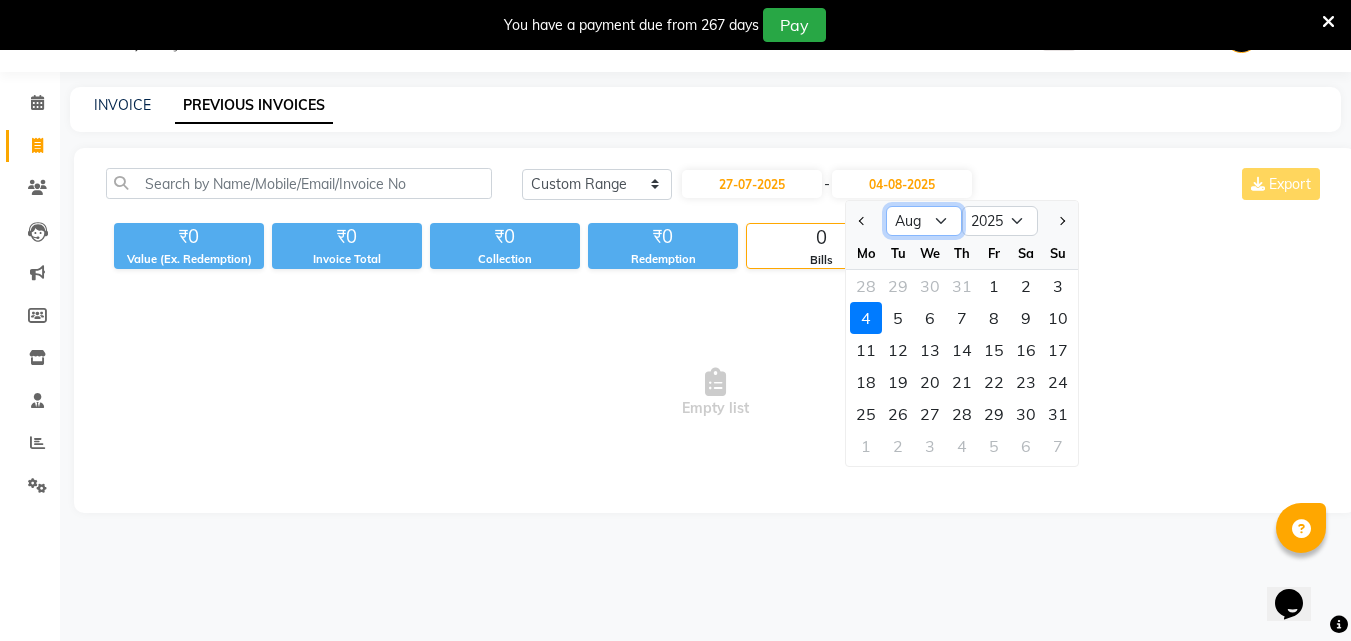 click on "Jul Aug Sep Oct Nov Dec" 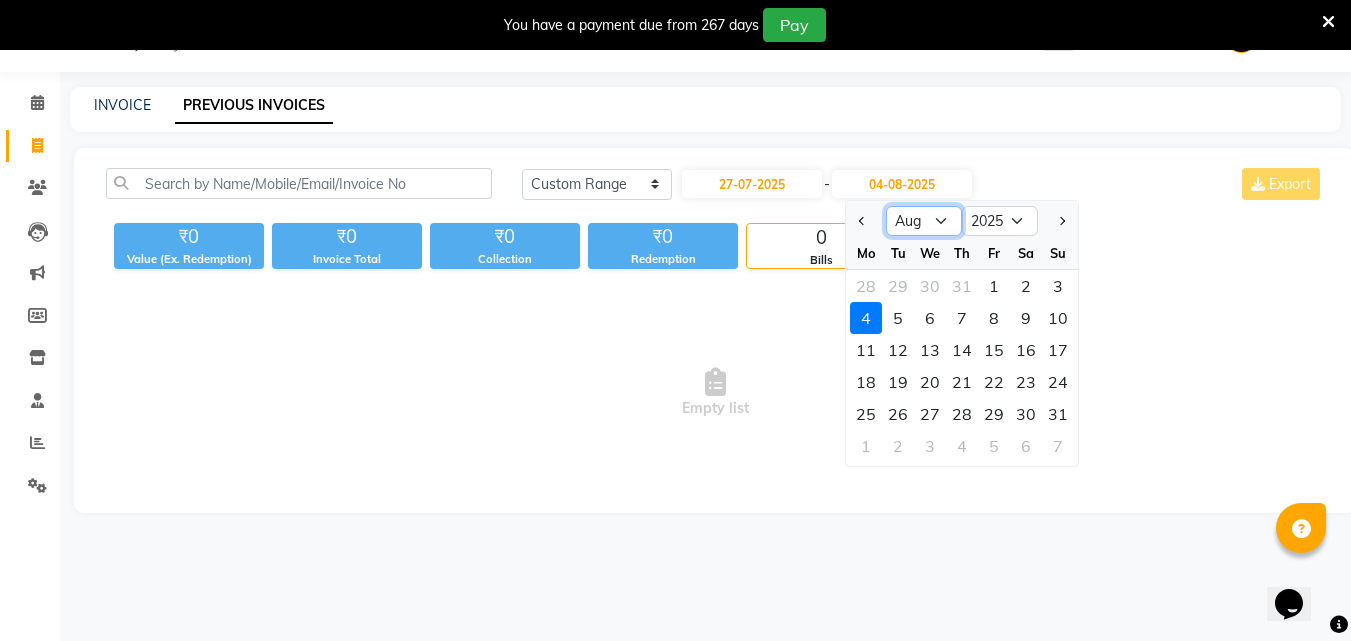 select on "7" 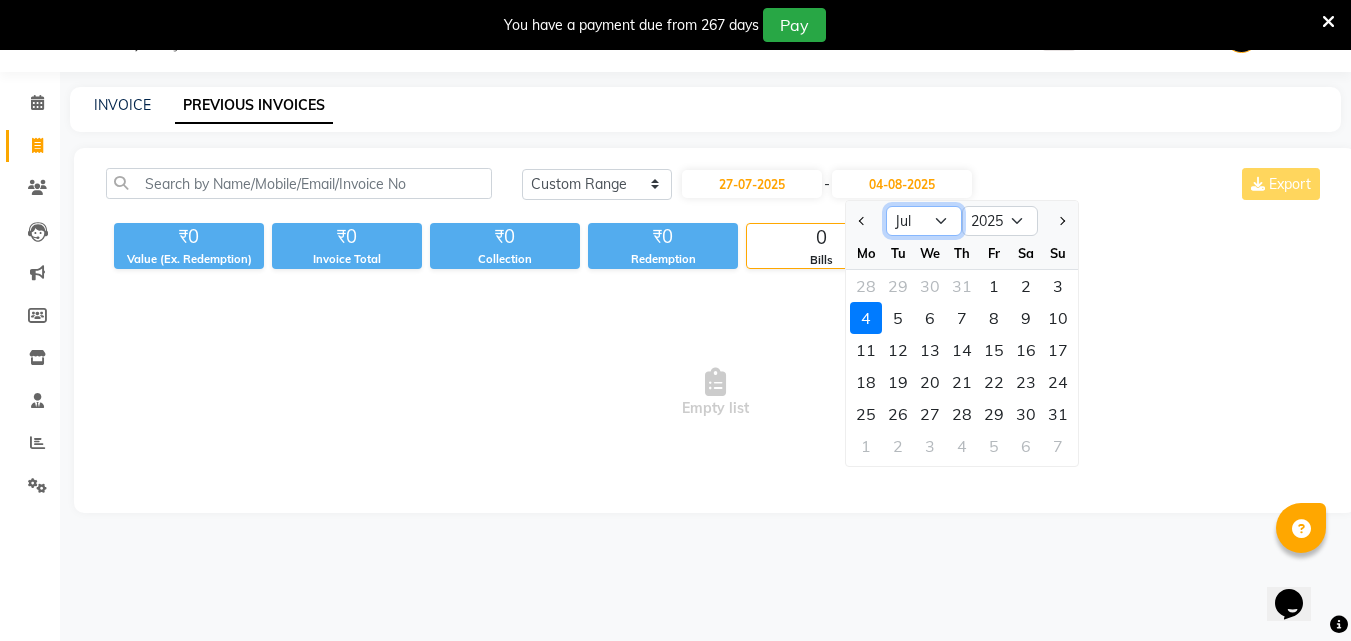 click on "Jul Aug Sep Oct Nov Dec" 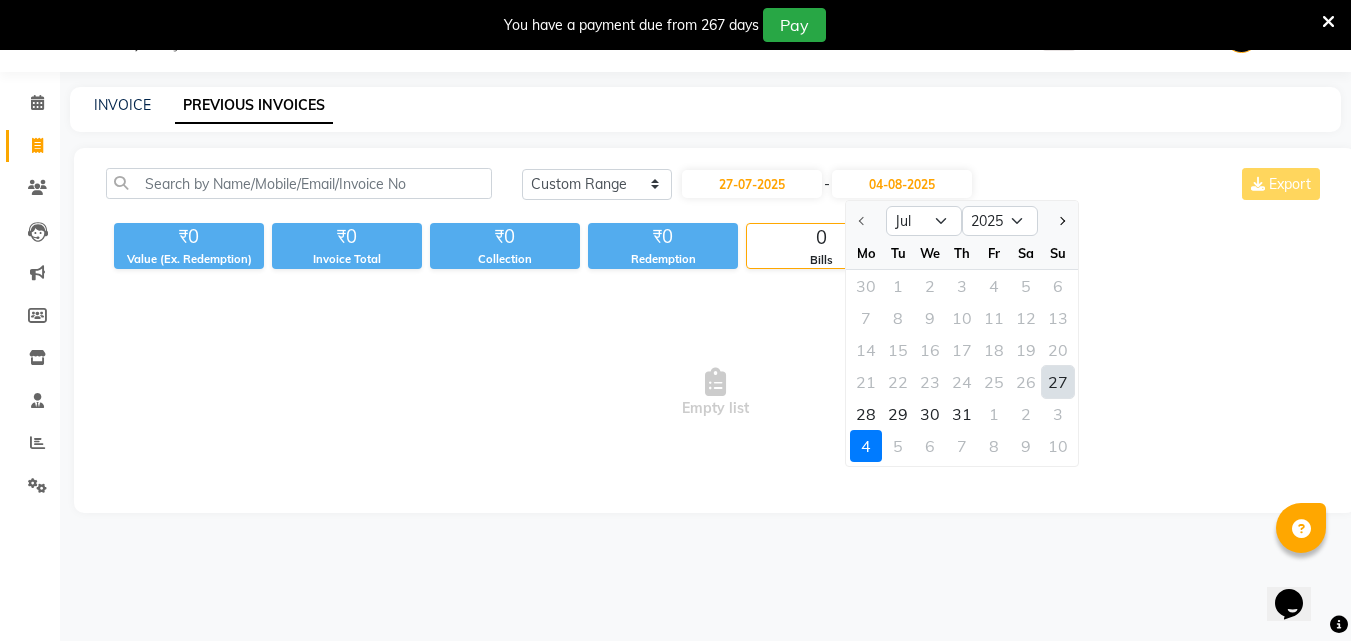 click on "27" 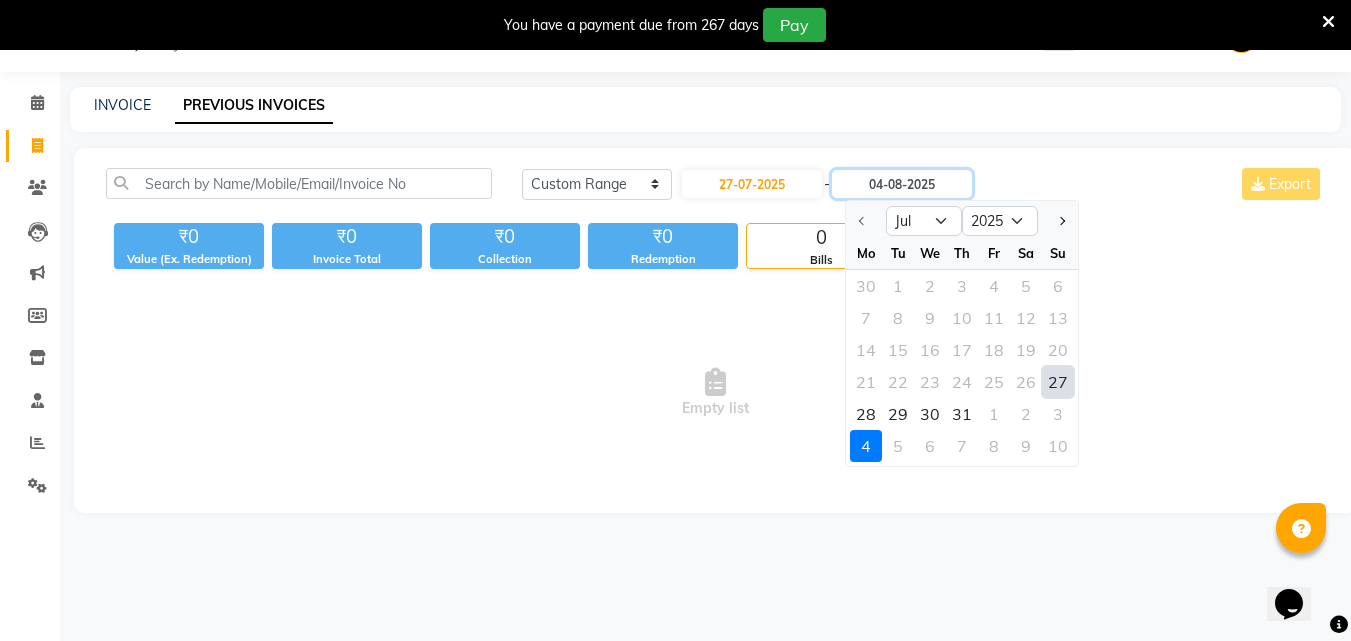 type on "27-07-2025" 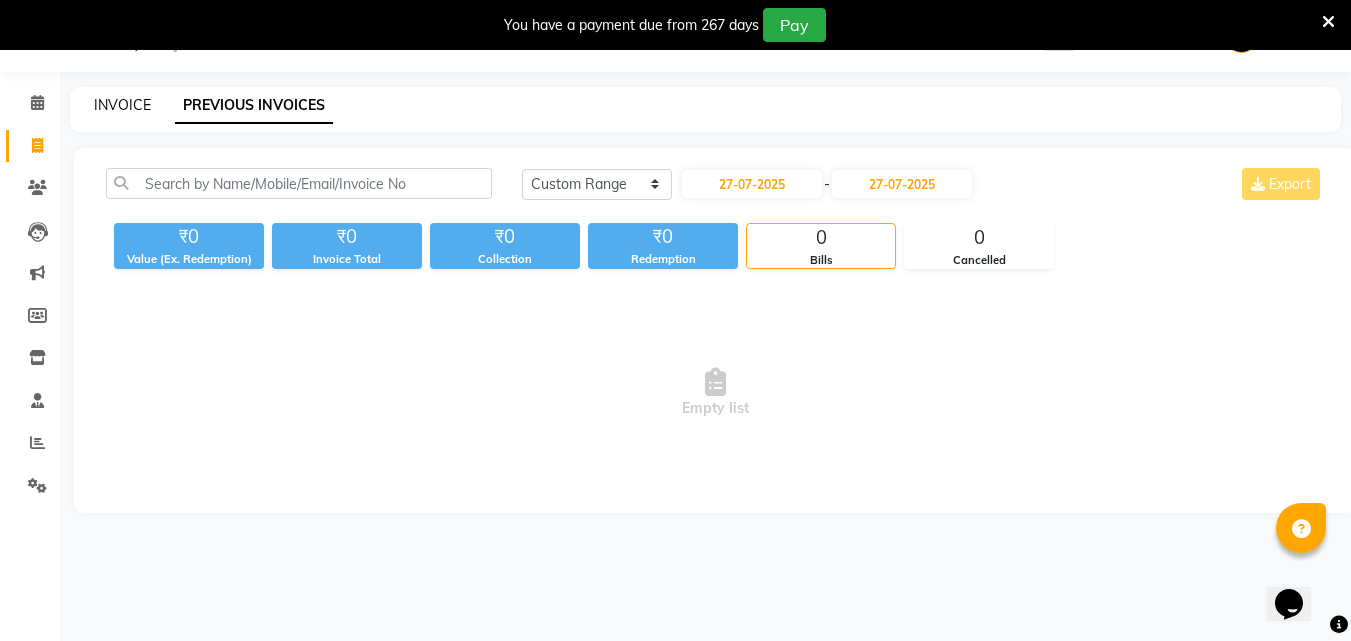 click on "INVOICE" 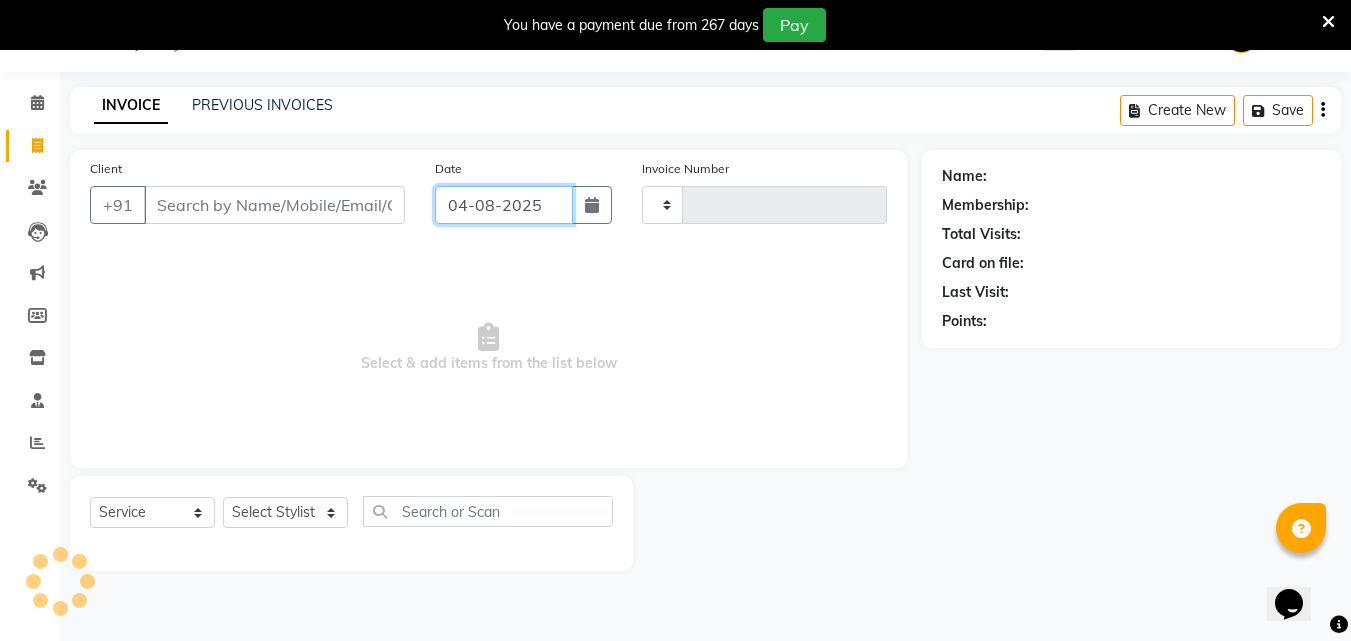 click on "04-08-2025" 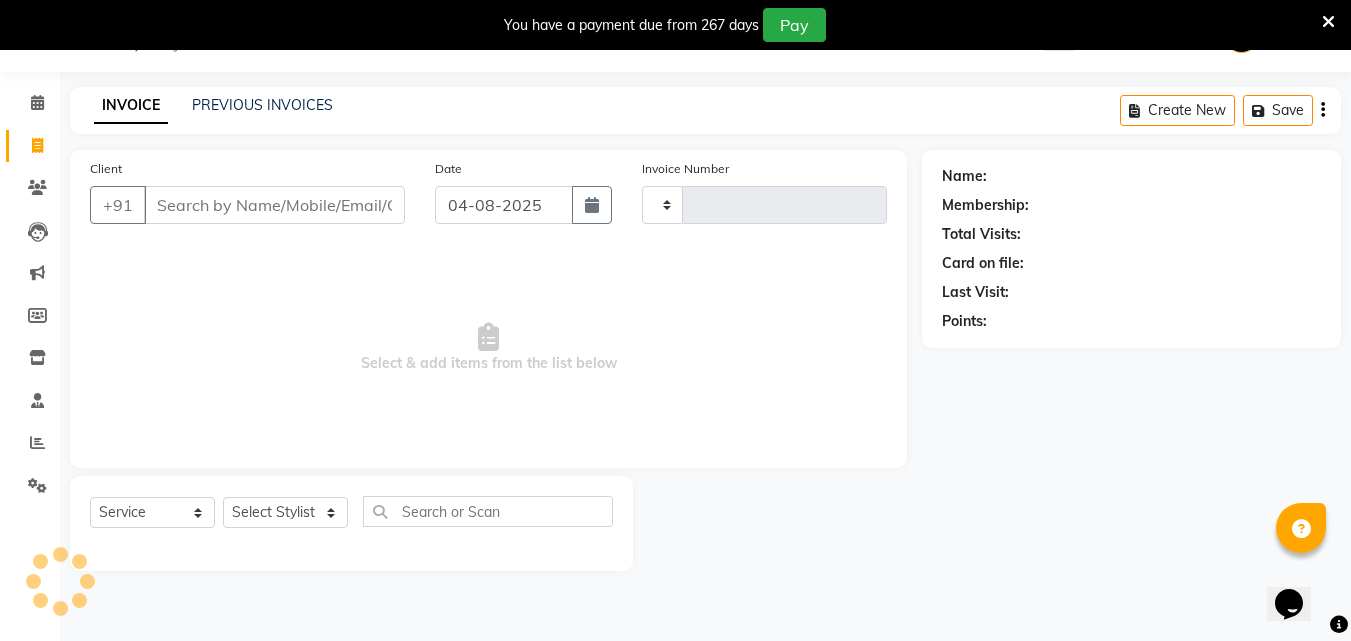 select on "8" 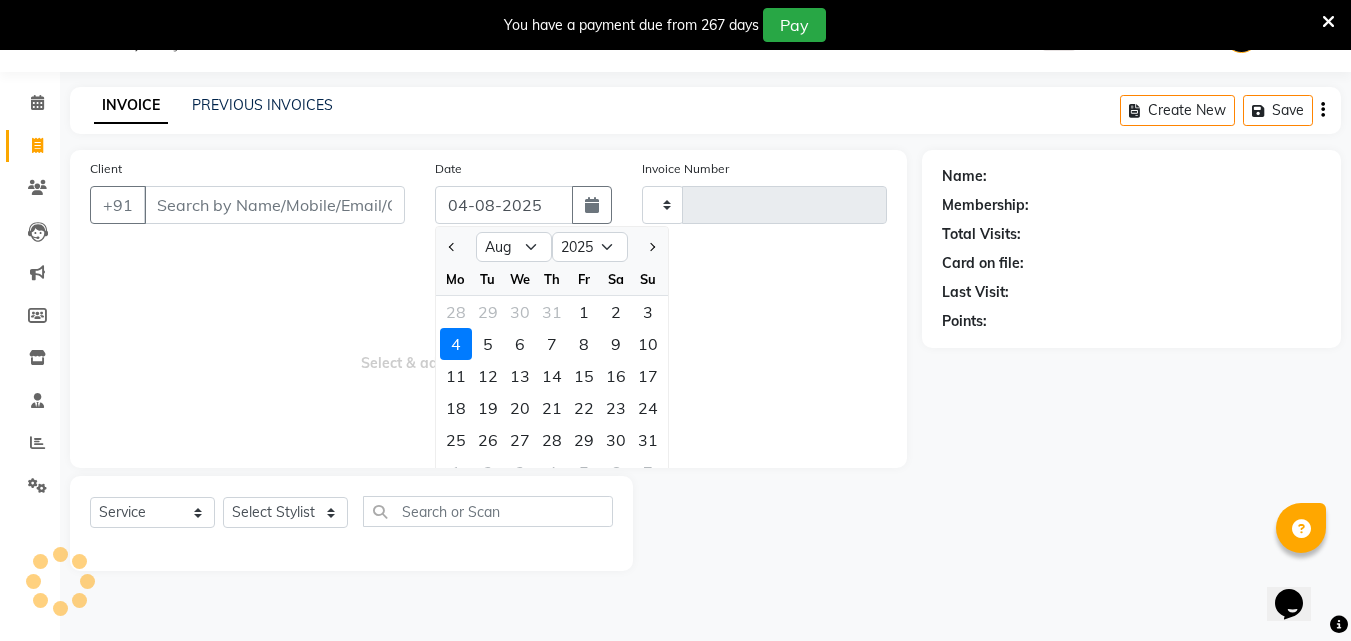 type on "0739" 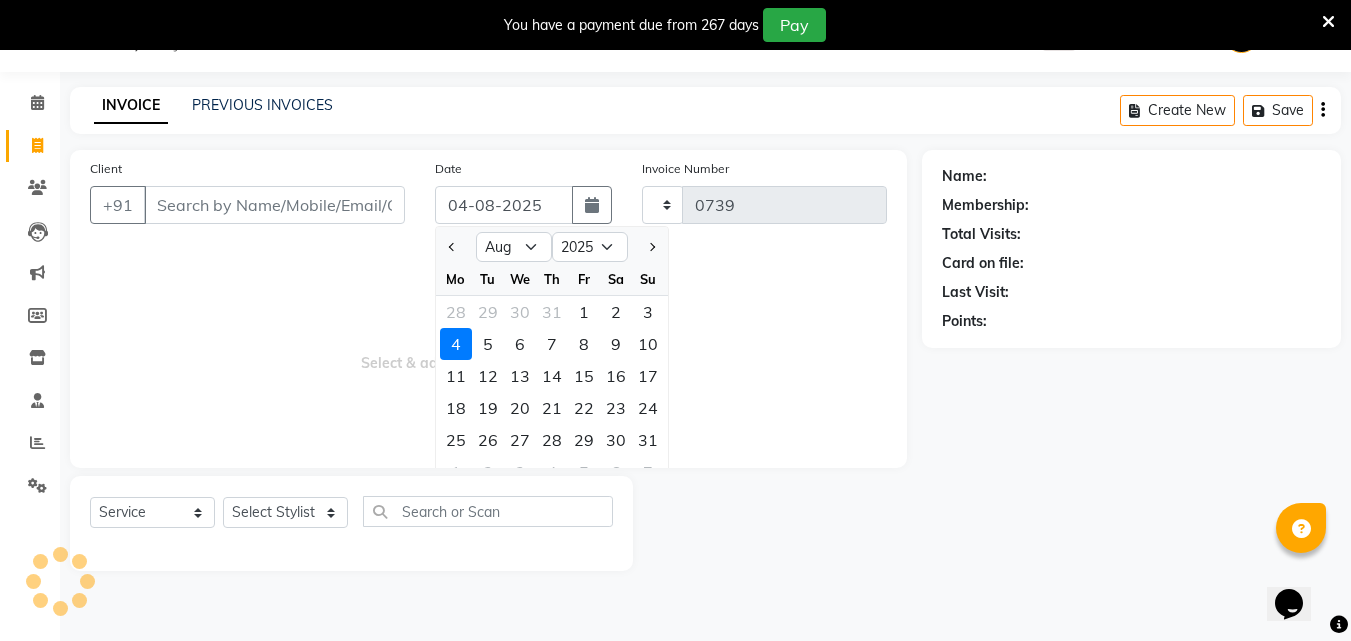 select on "5207" 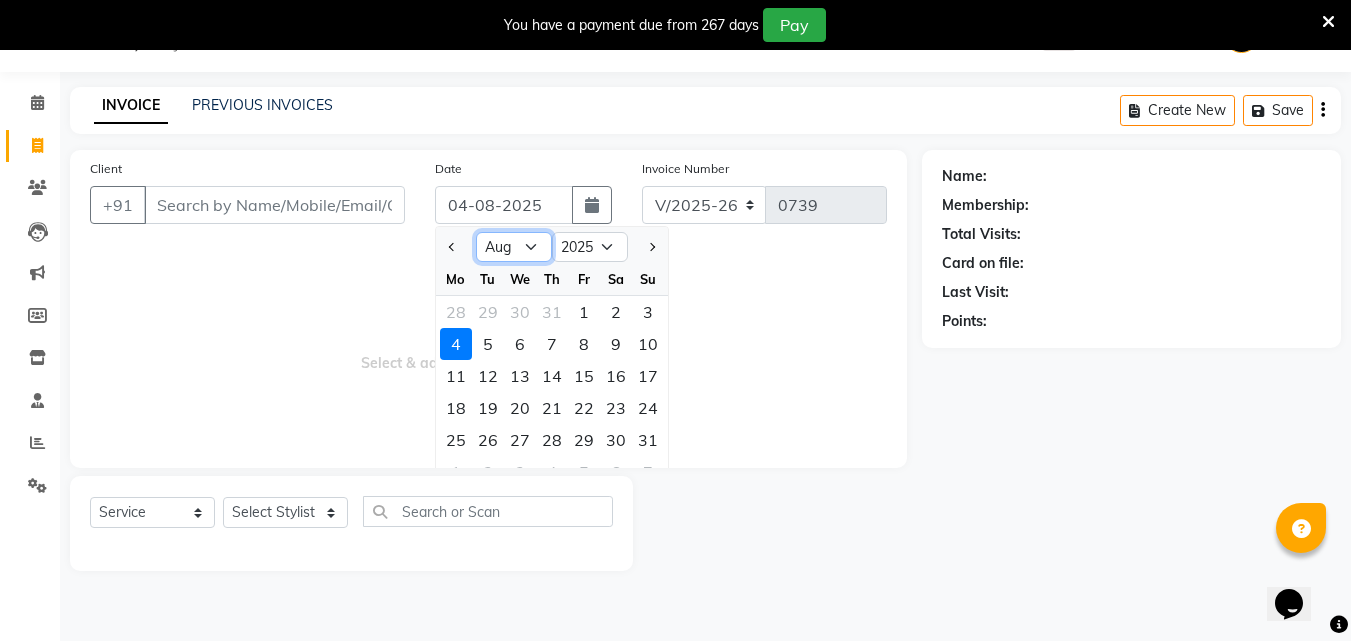 click on "Jan Feb Mar Apr May Jun Jul Aug Sep Oct Nov Dec" 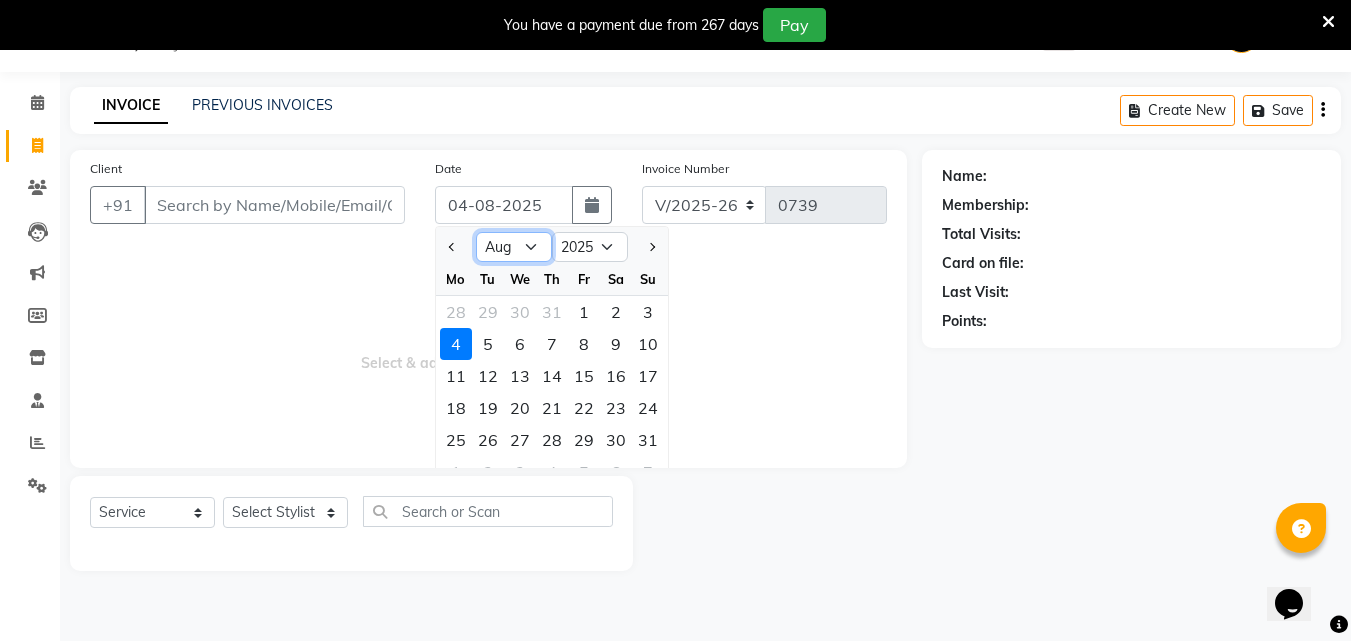 select on "7" 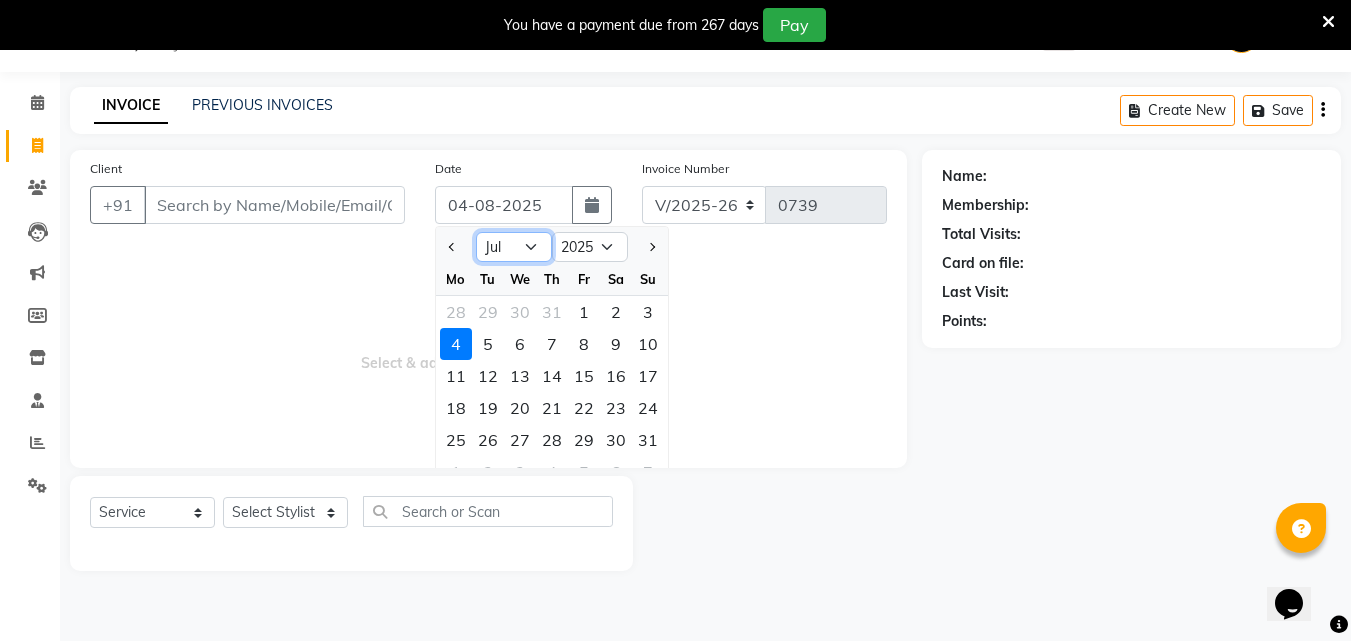 click on "Jan Feb Mar Apr May Jun Jul Aug Sep Oct Nov Dec" 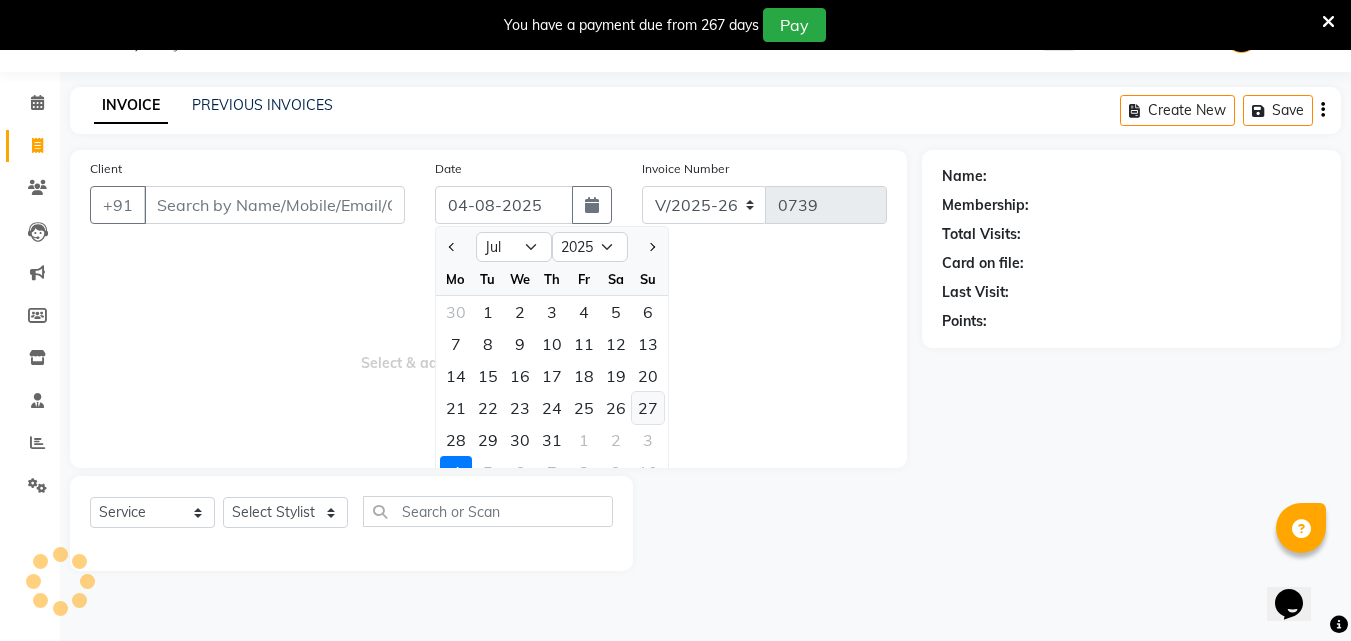 click on "27" 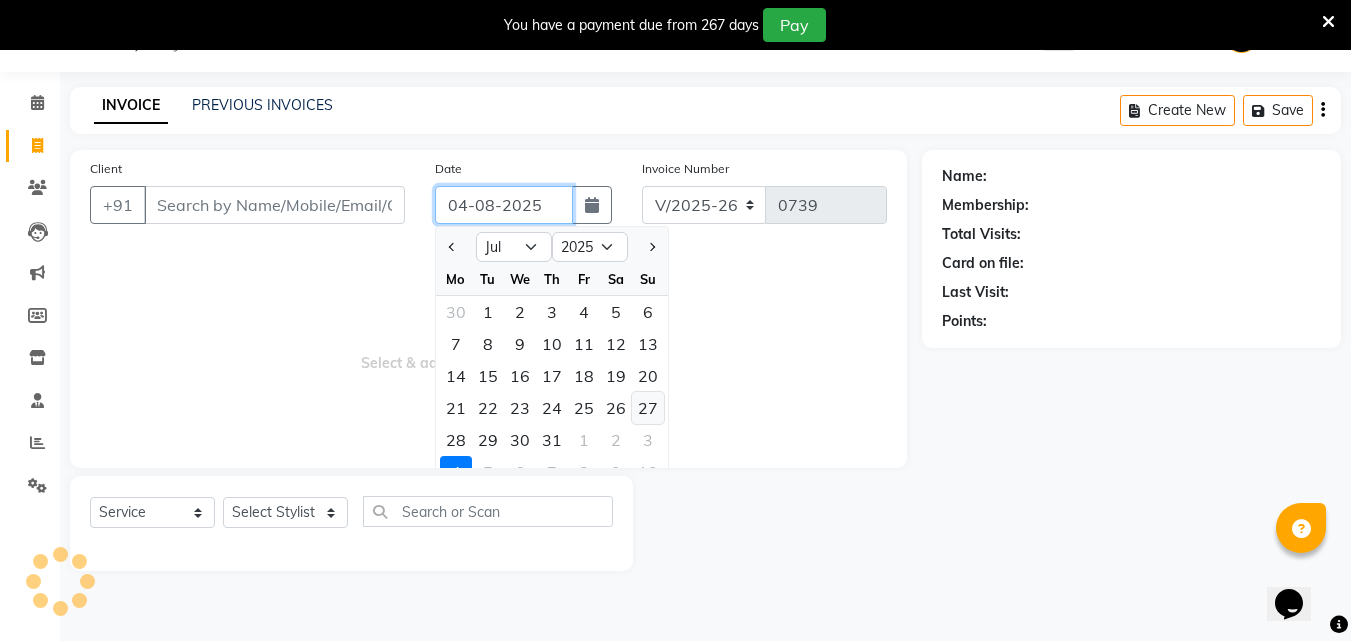 type on "27-07-2025" 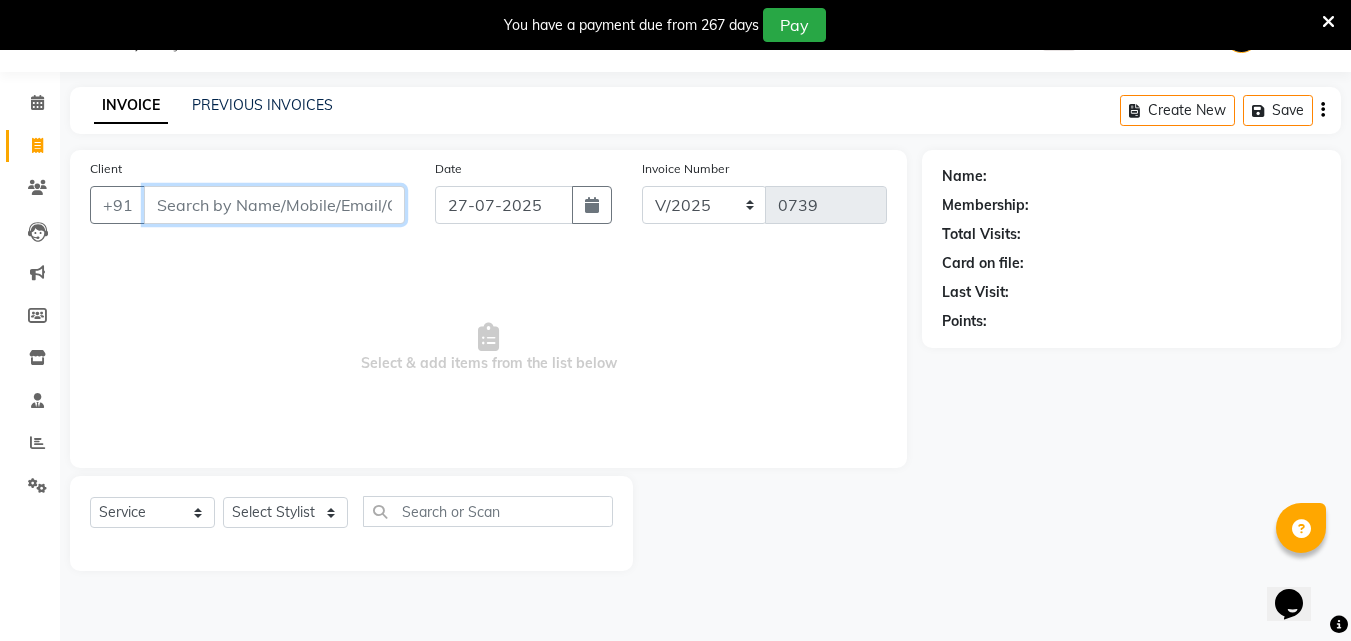 click on "Client" at bounding box center (274, 205) 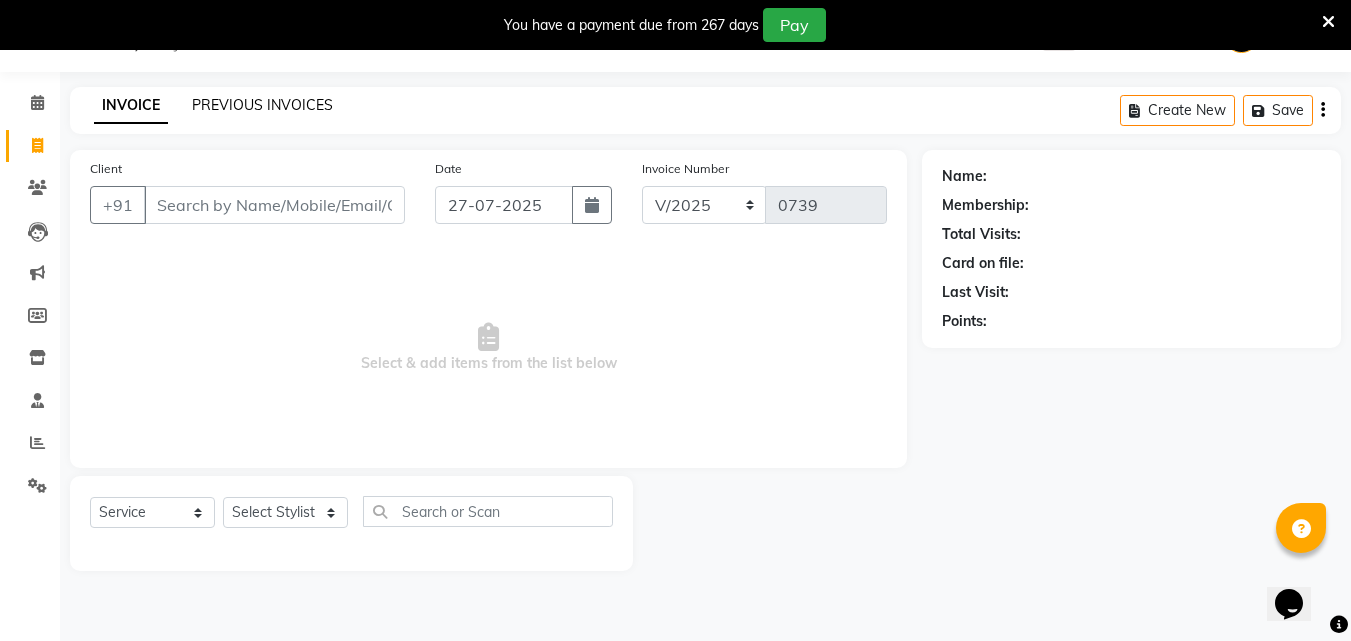 click on "PREVIOUS INVOICES" 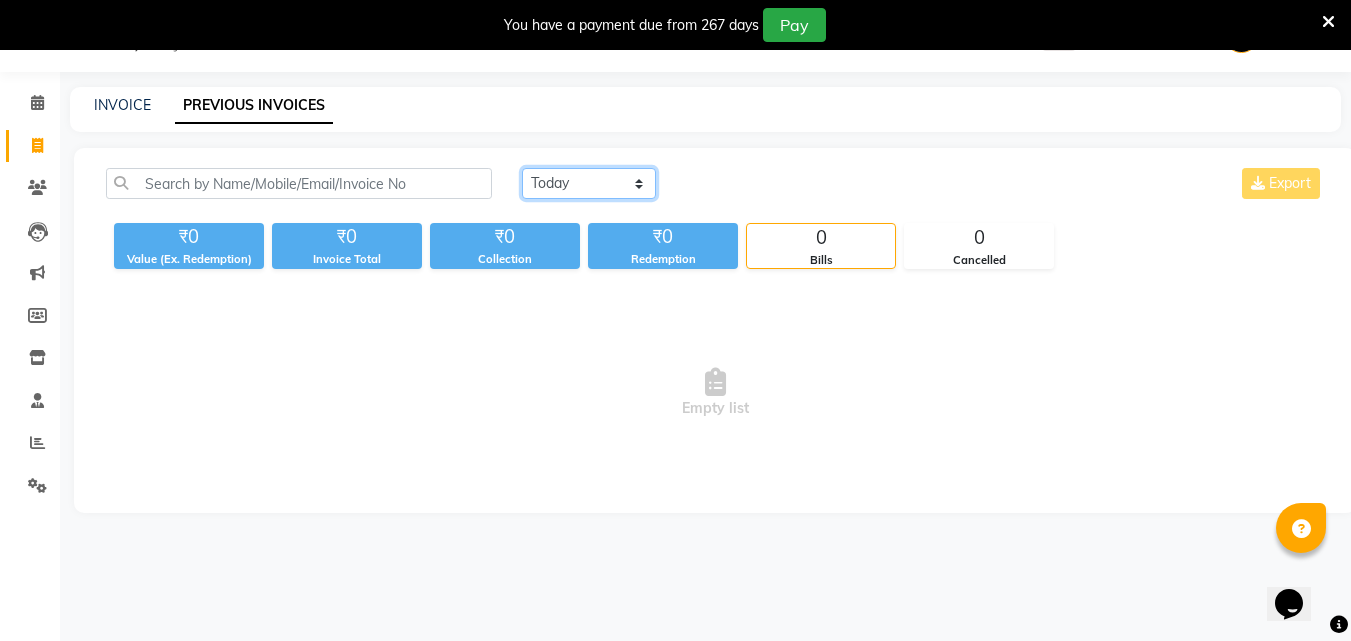 click on "Today Yesterday Custom Range" 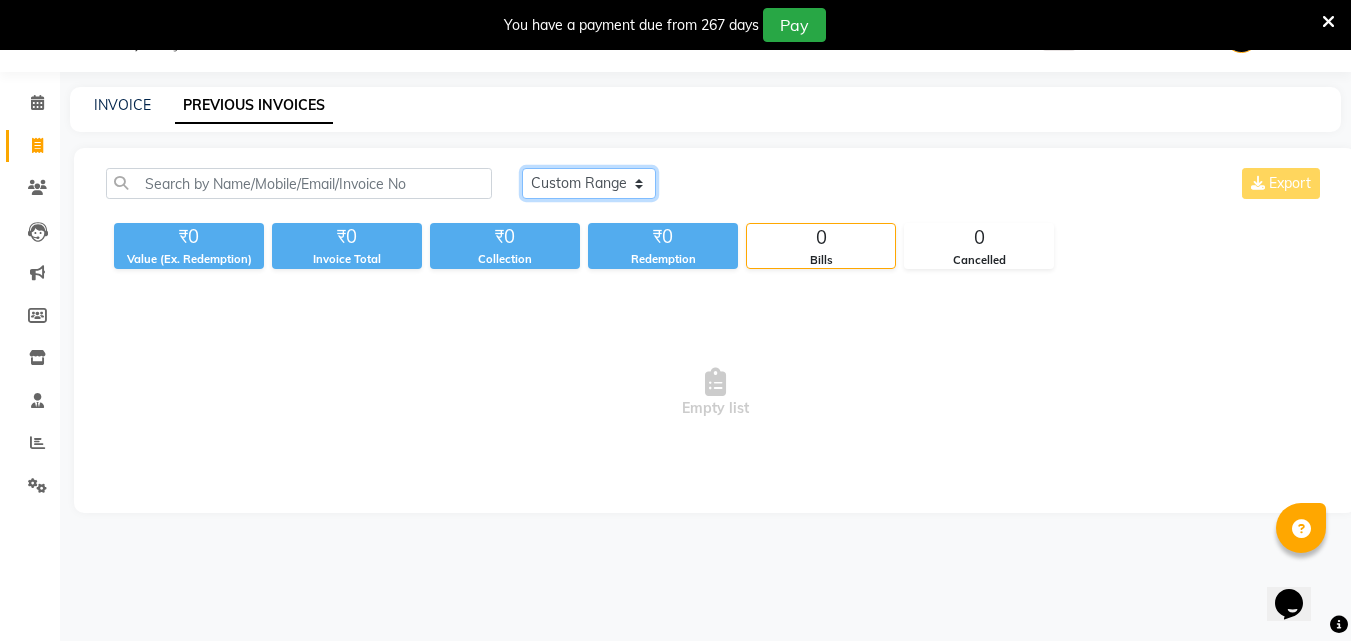 click on "Today Yesterday Custom Range" 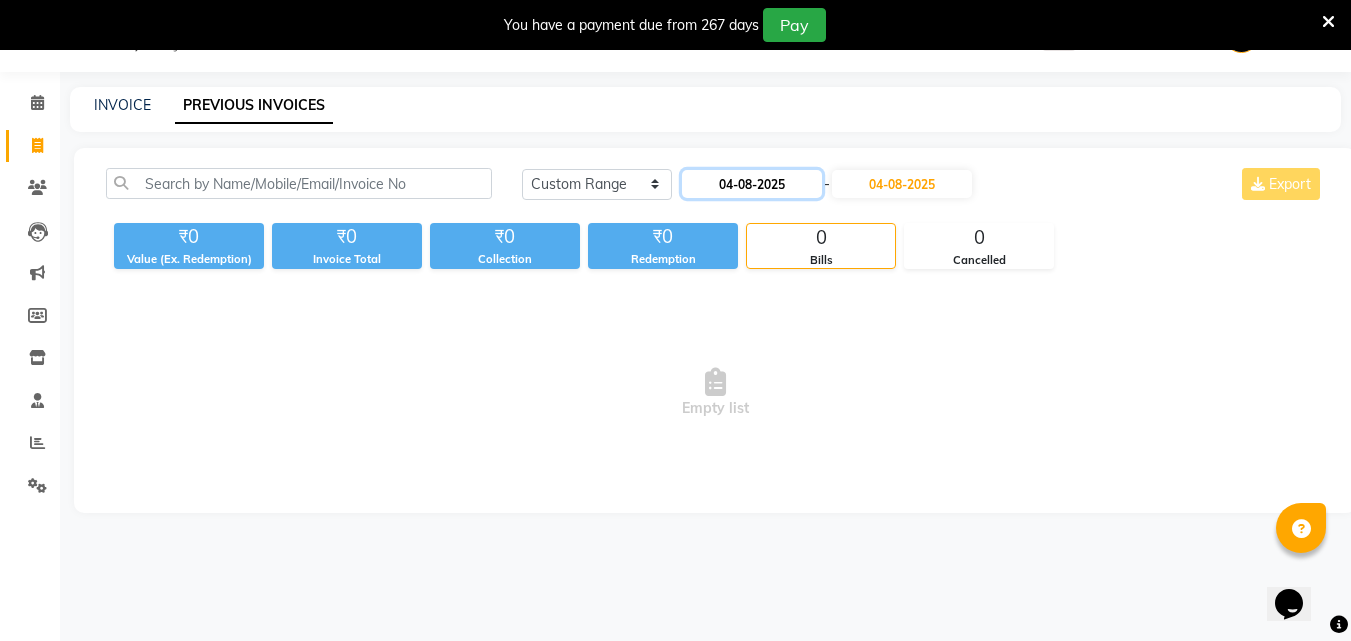 click on "04-08-2025" 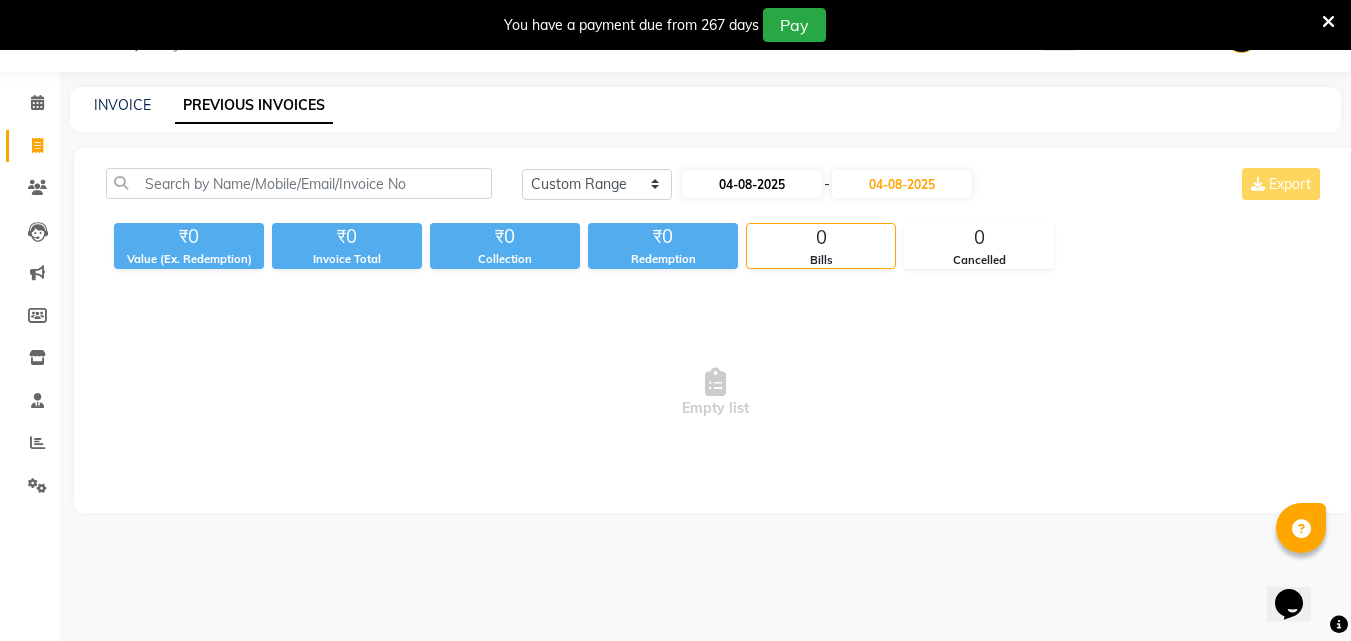 select on "8" 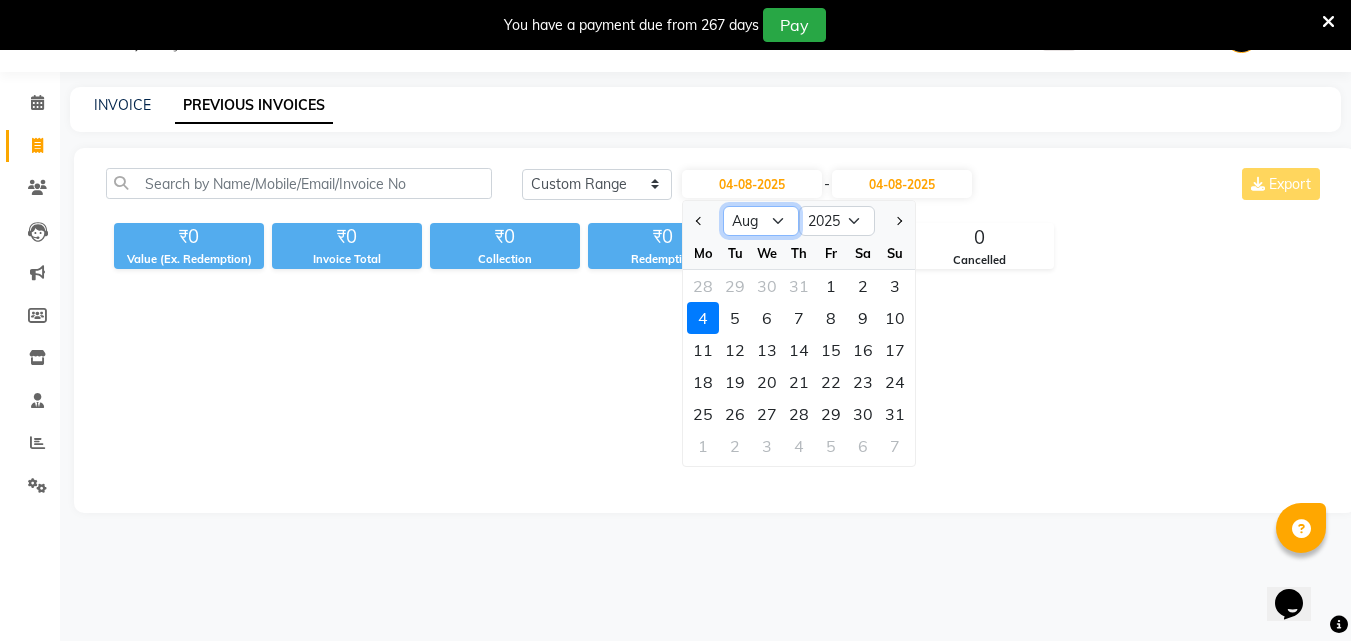 click on "Jan Feb Mar Apr May Jun Jul Aug Sep Oct Nov Dec" 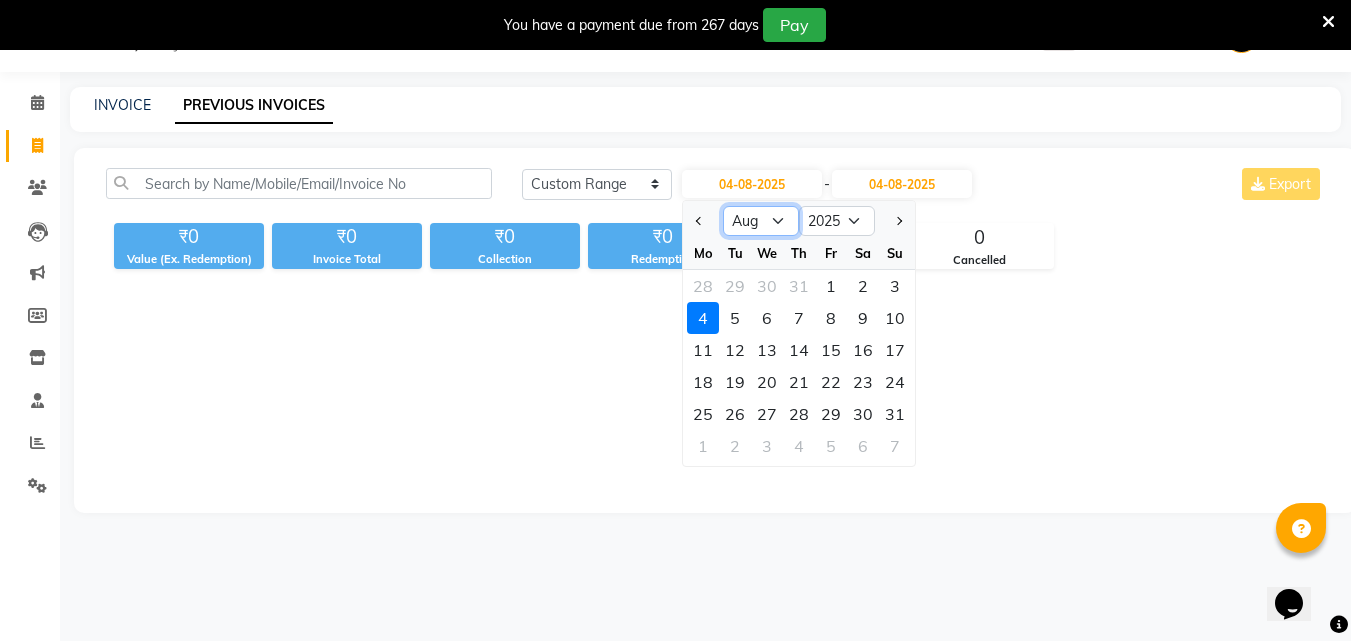 select on "7" 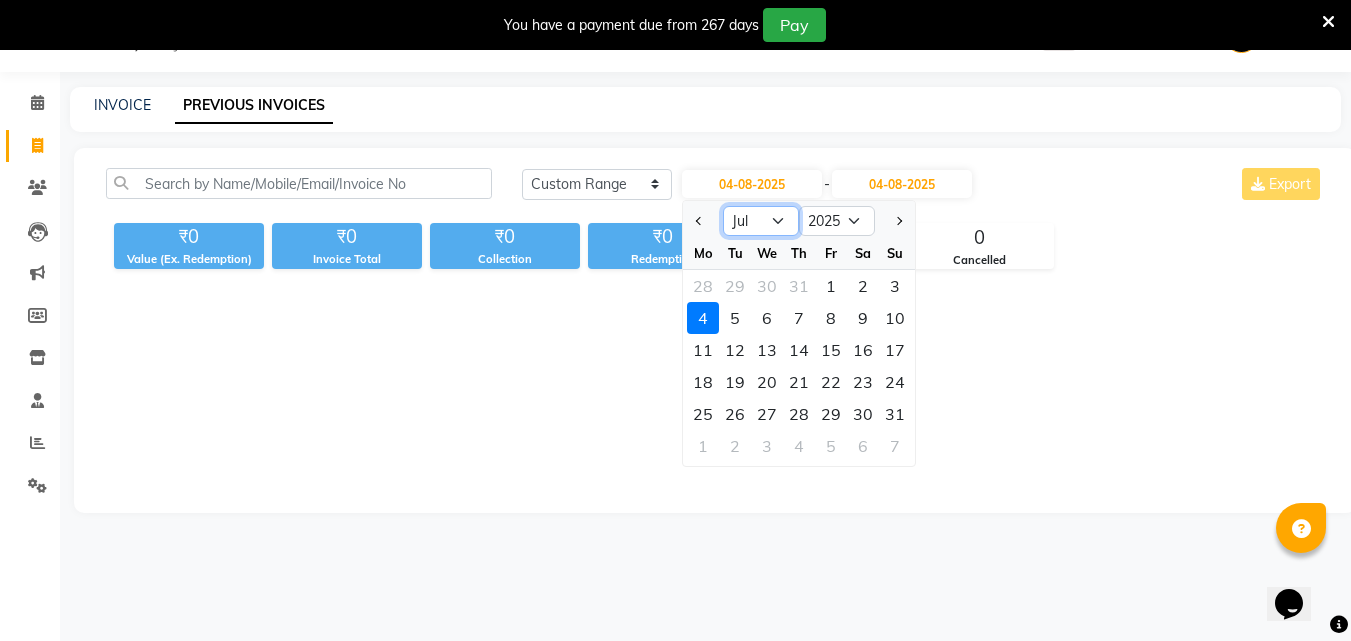 click on "Jan Feb Mar Apr May Jun Jul Aug Sep Oct Nov Dec" 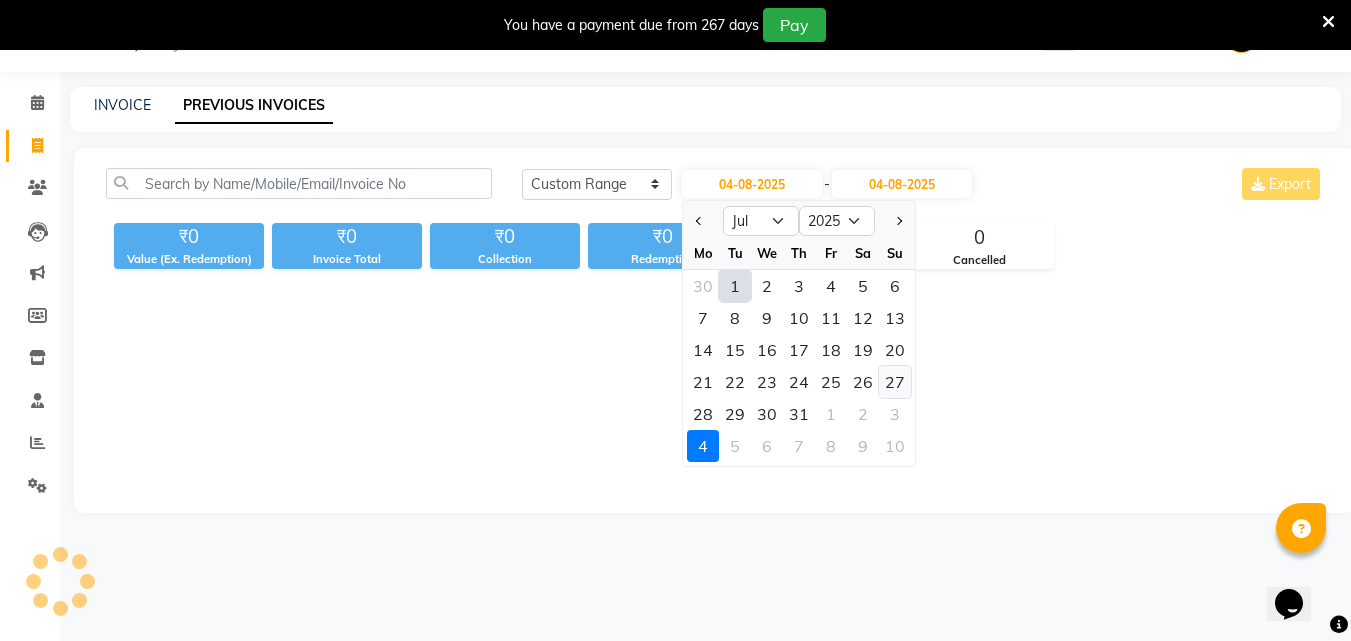 click on "27" 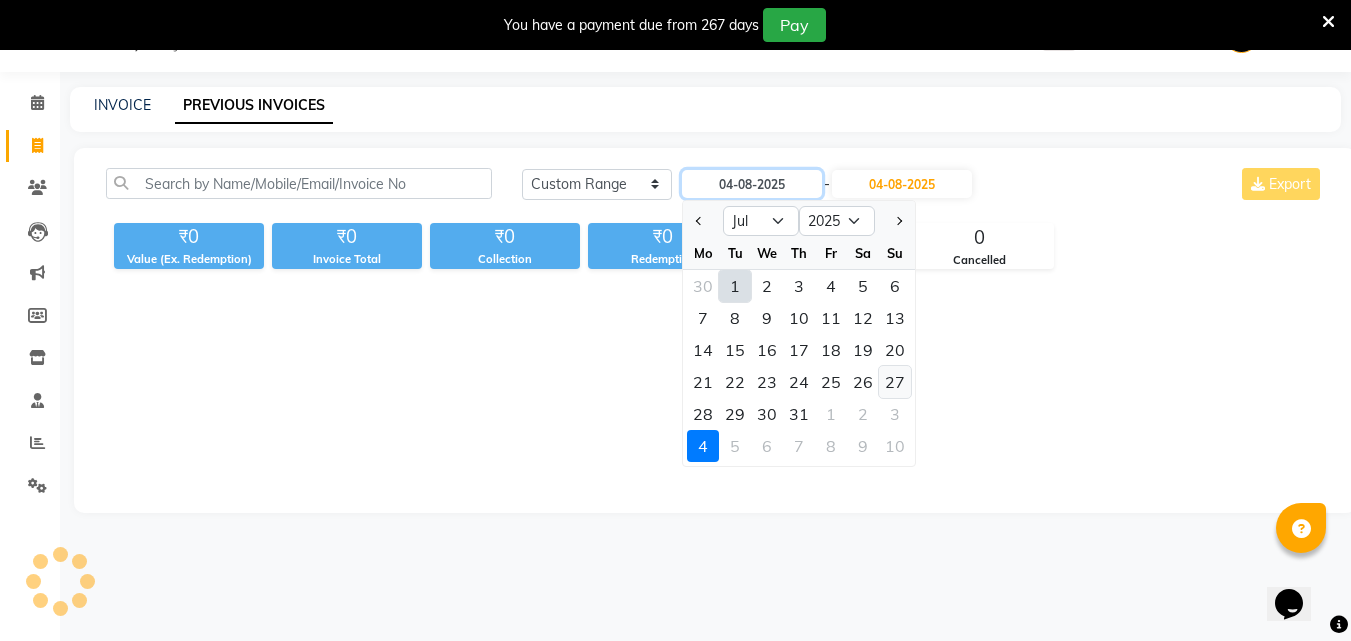 type on "27-07-2025" 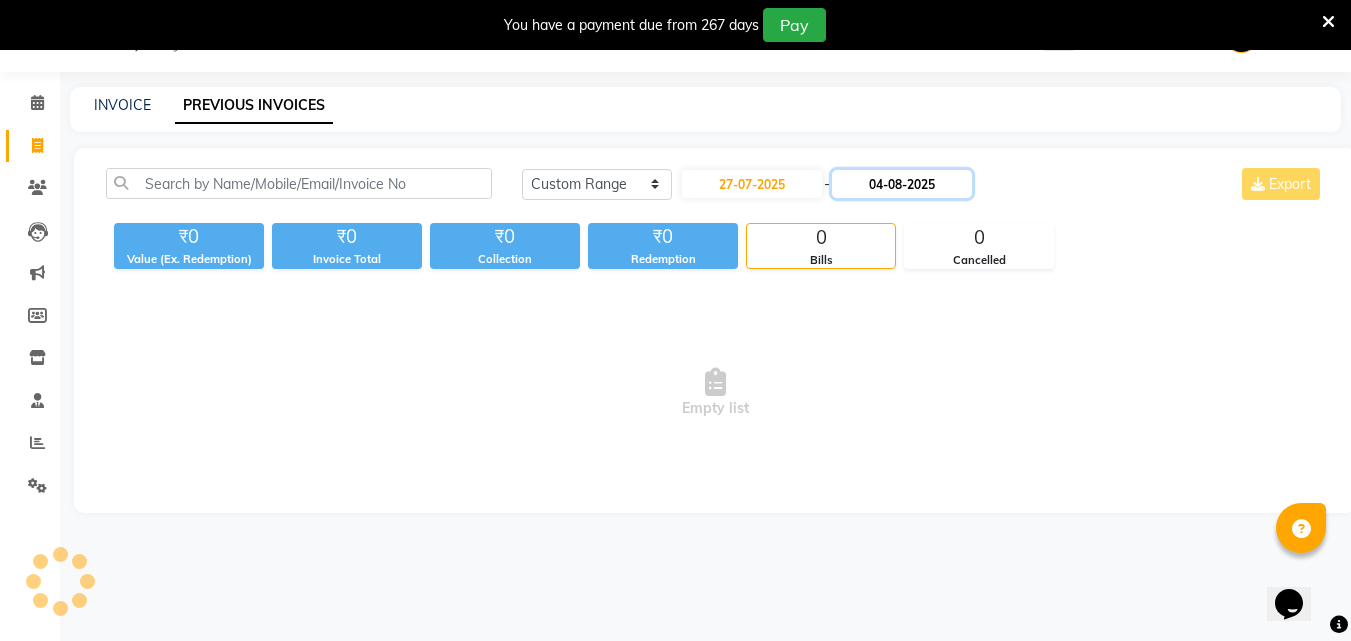 click on "04-08-2025" 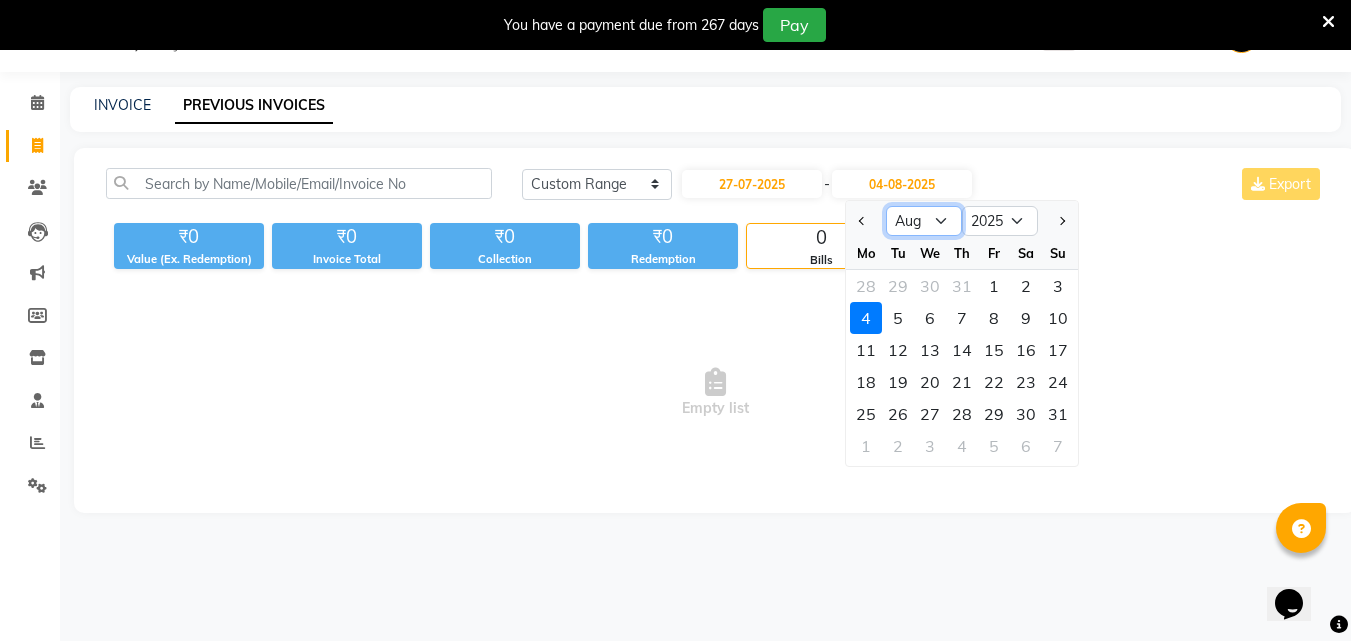 click on "Jul Aug Sep Oct Nov Dec" 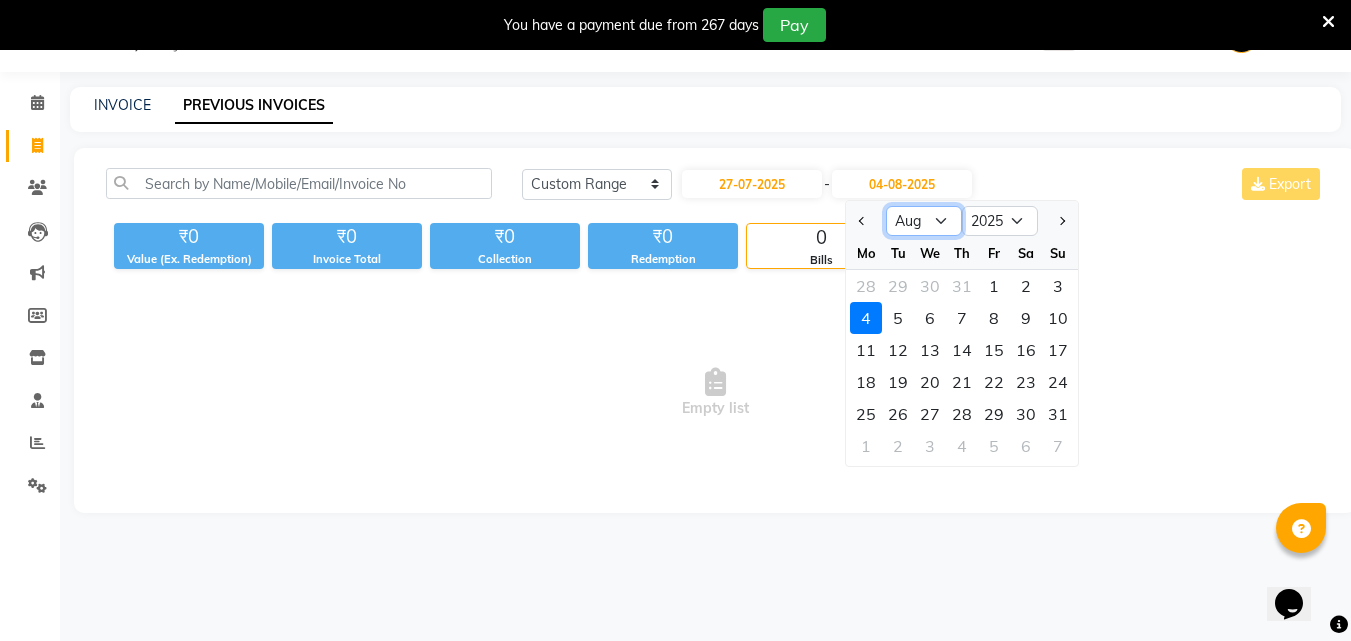 select on "7" 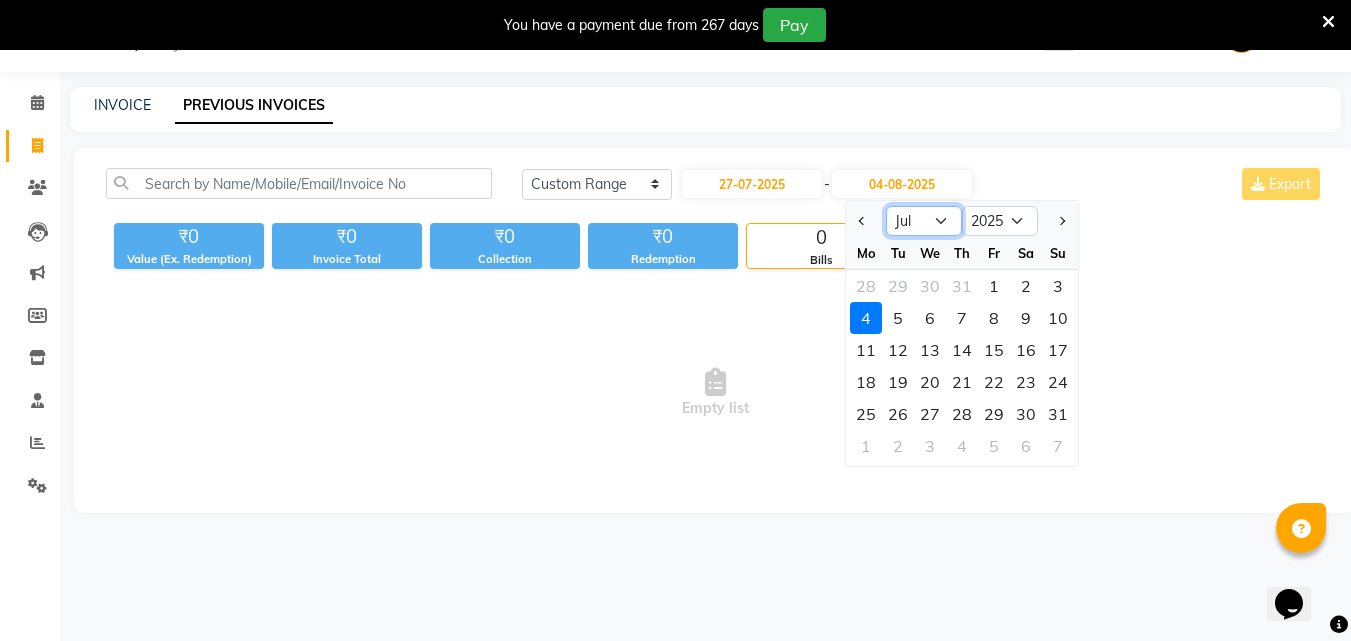 click on "Jul Aug Sep Oct Nov Dec" 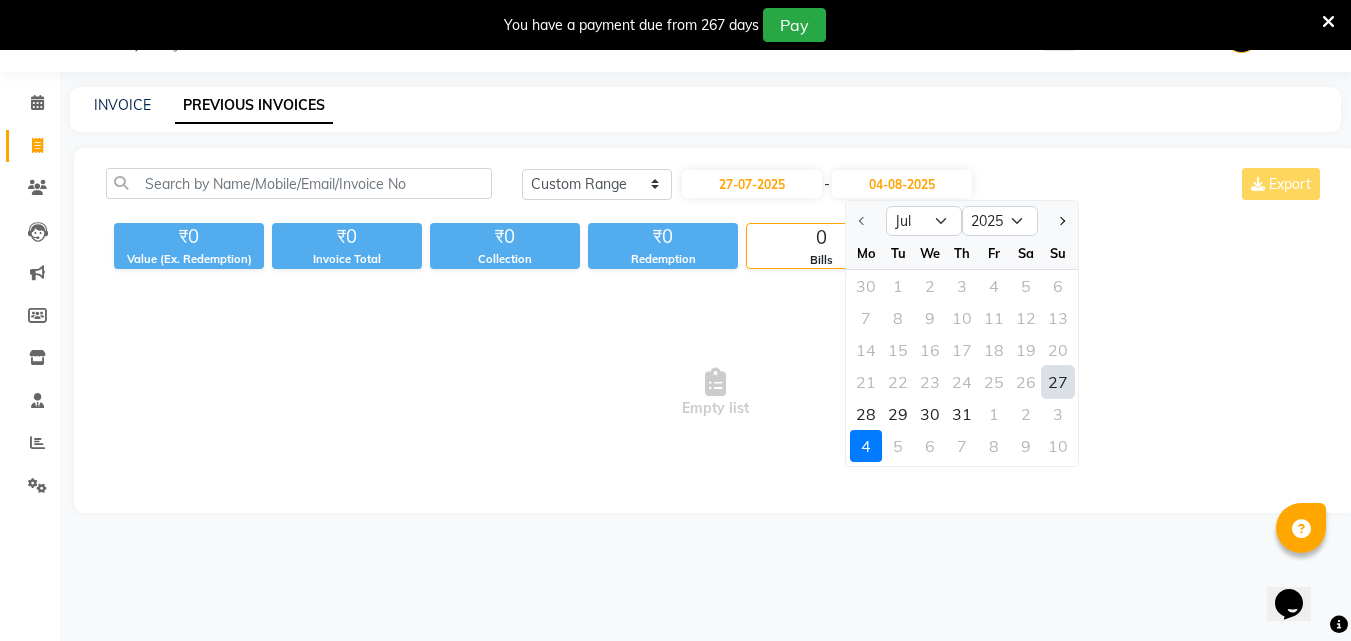 click on "27" 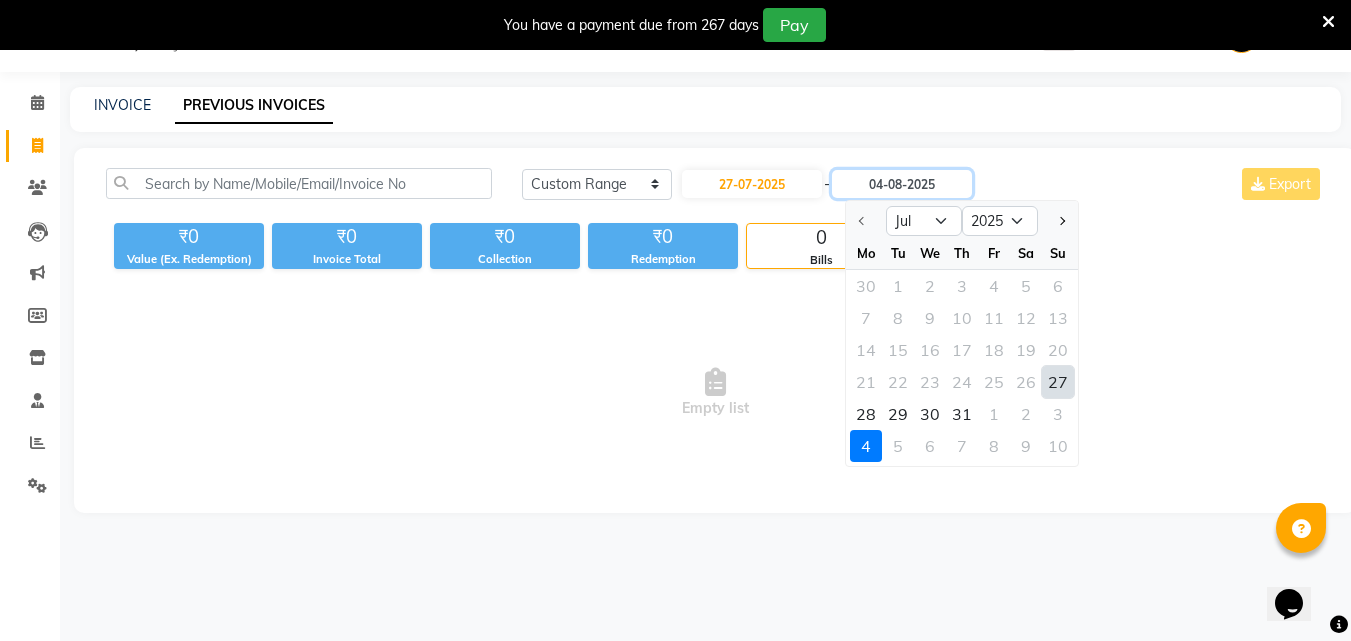 type on "27-07-2025" 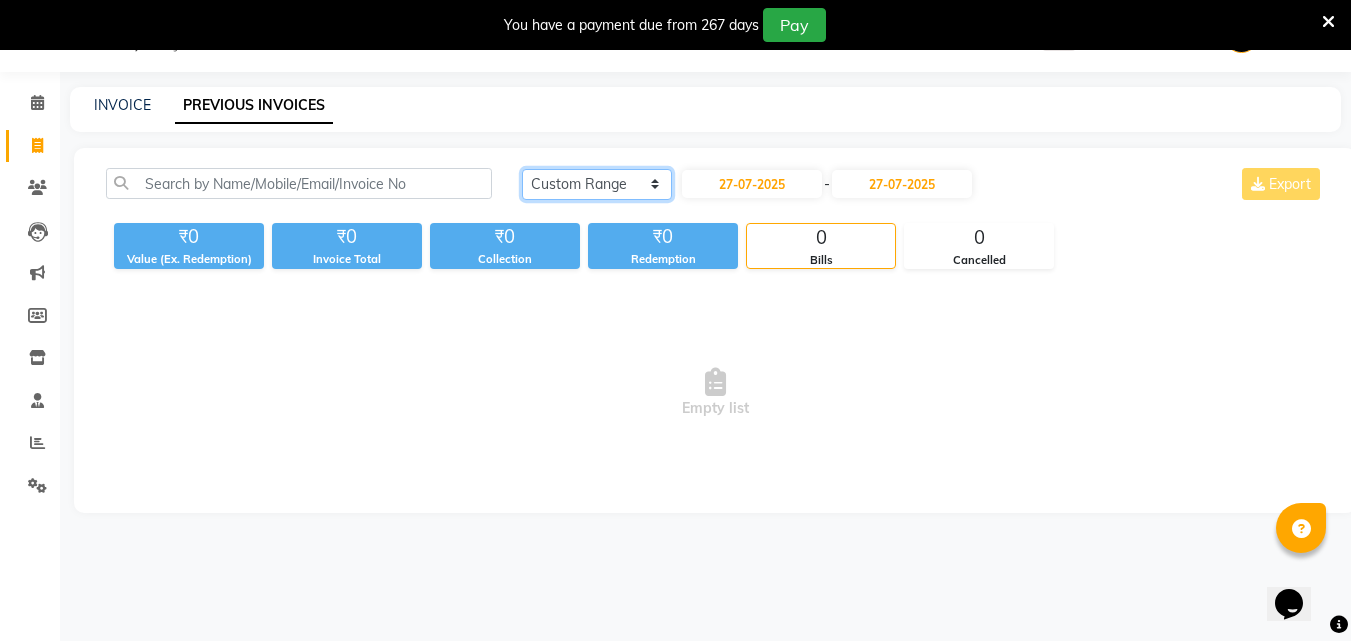click on "Today Yesterday Custom Range" 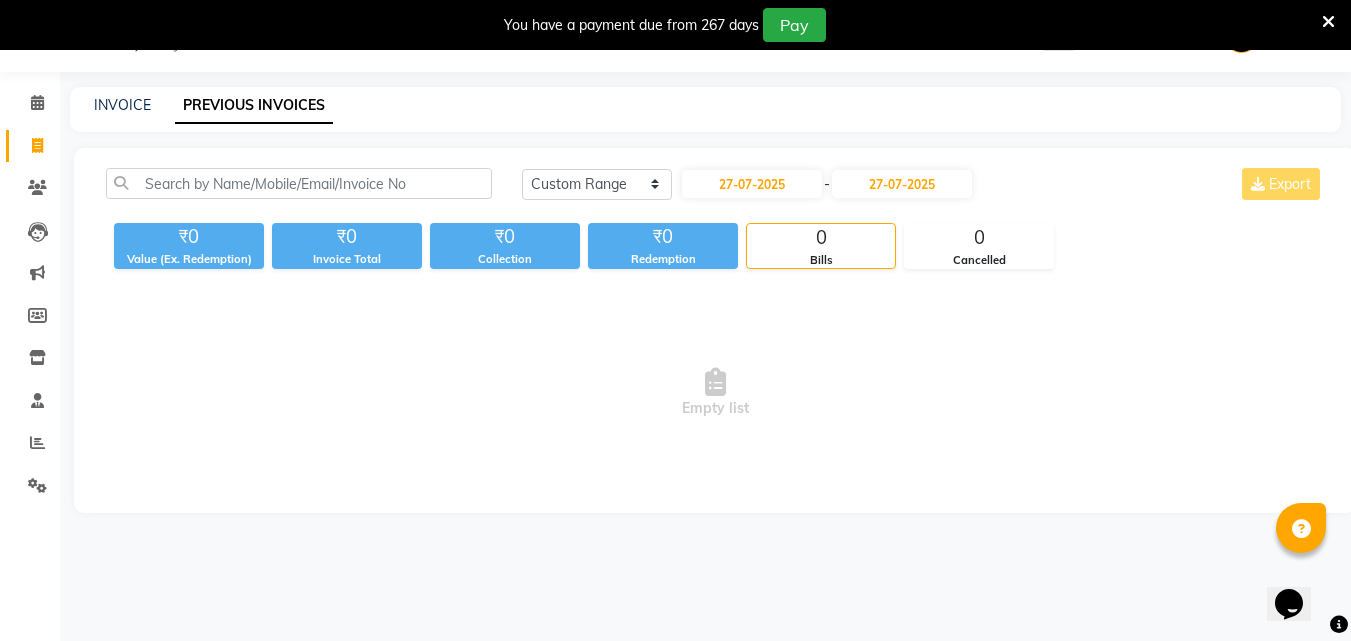 click on "Empty list" at bounding box center [715, 393] 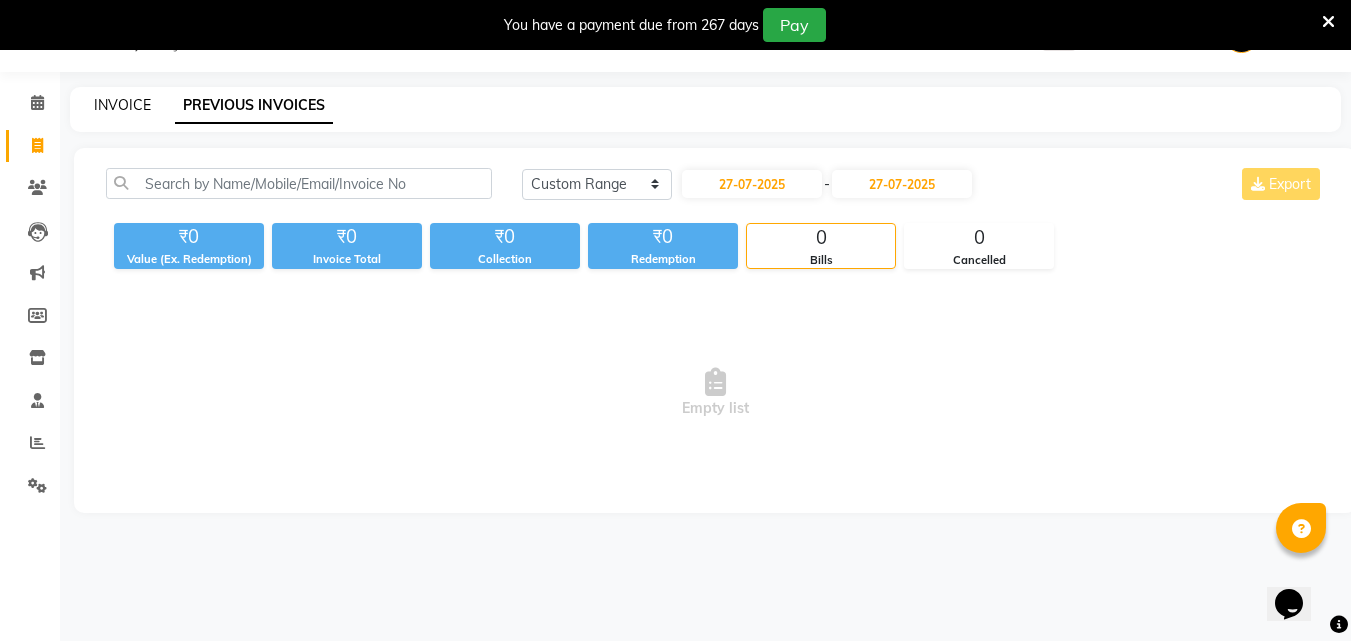 click on "INVOICE" 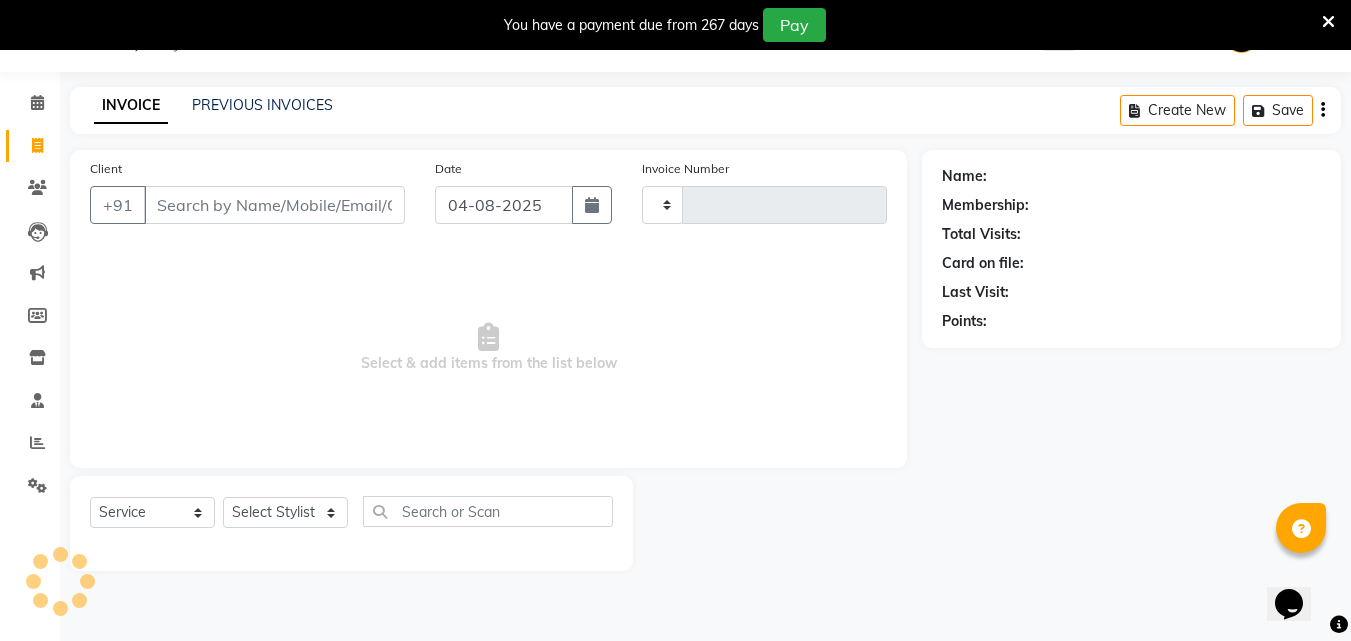 type on "0739" 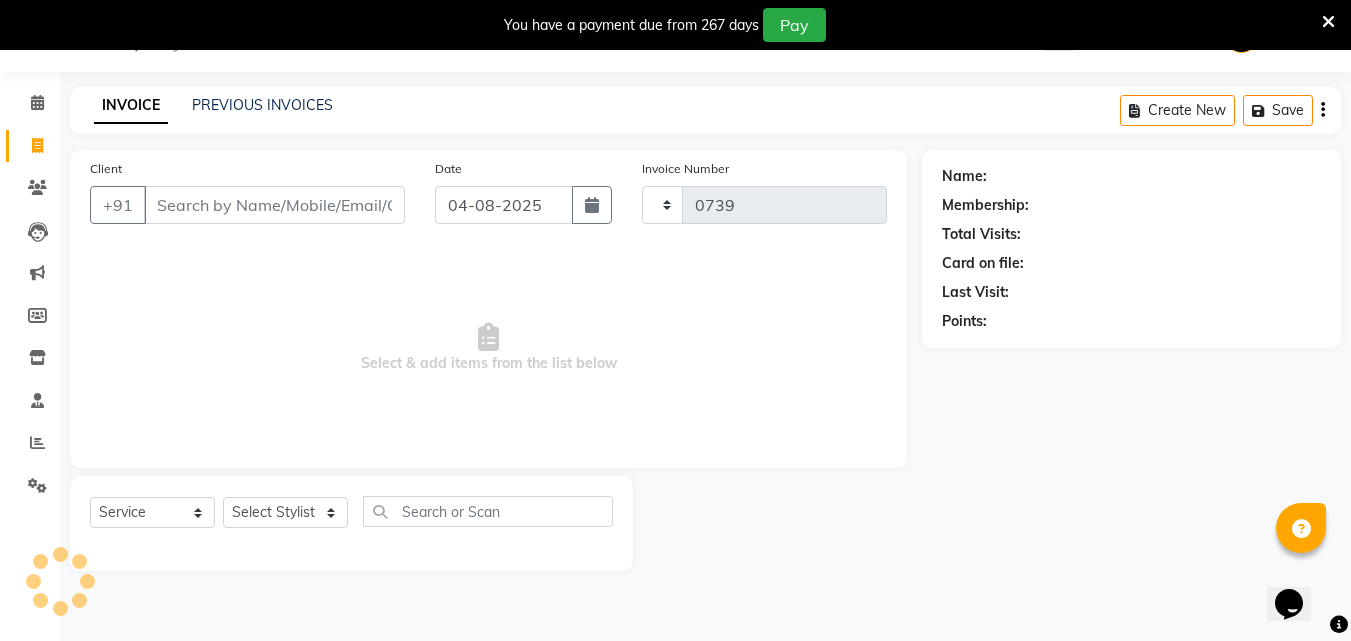 select on "5207" 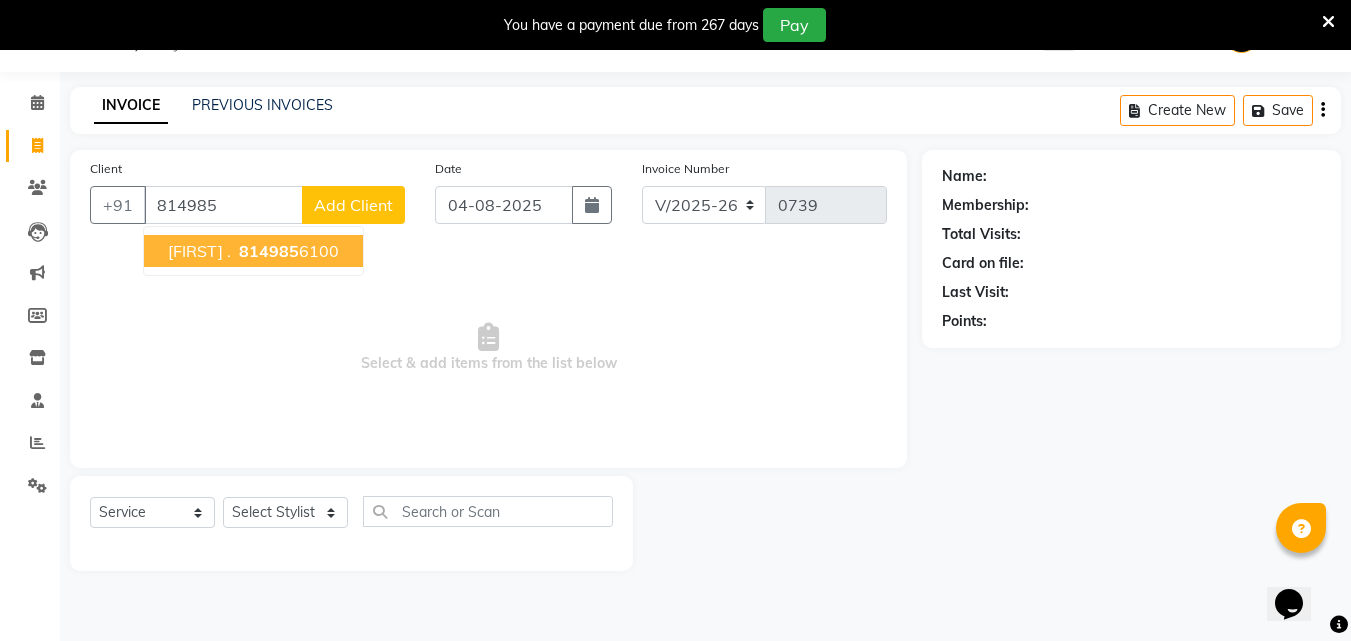 click on "814985" at bounding box center [269, 251] 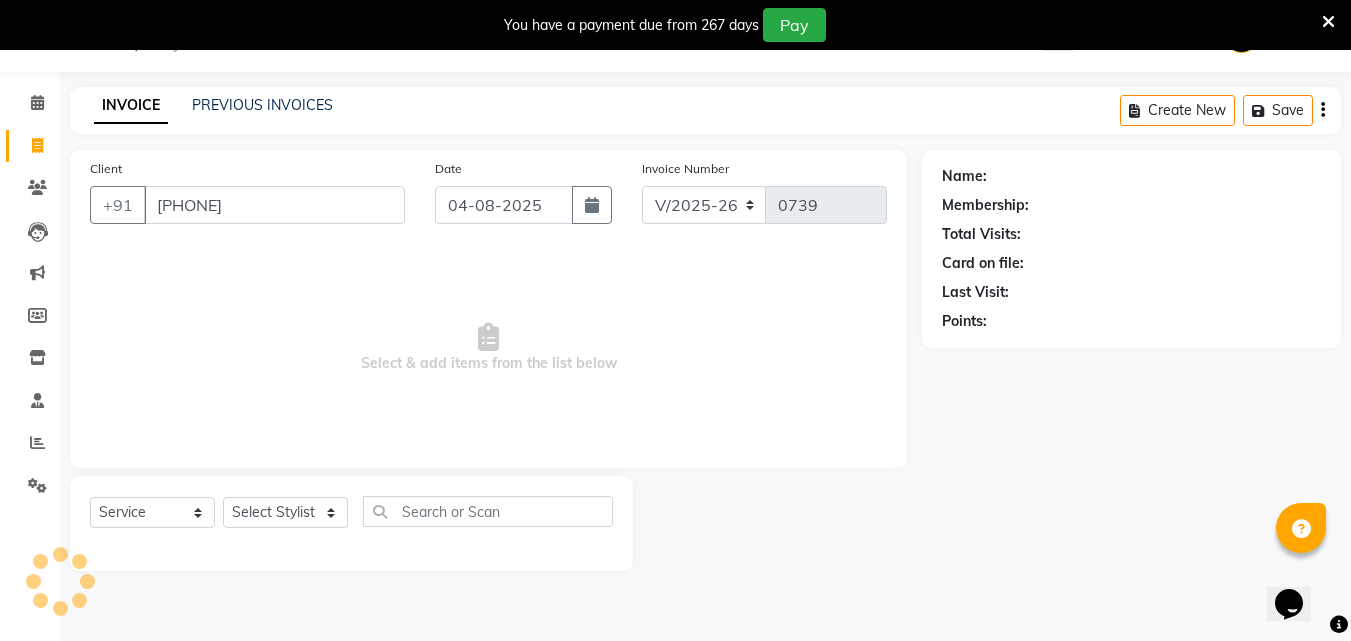 type on "[PHONE]" 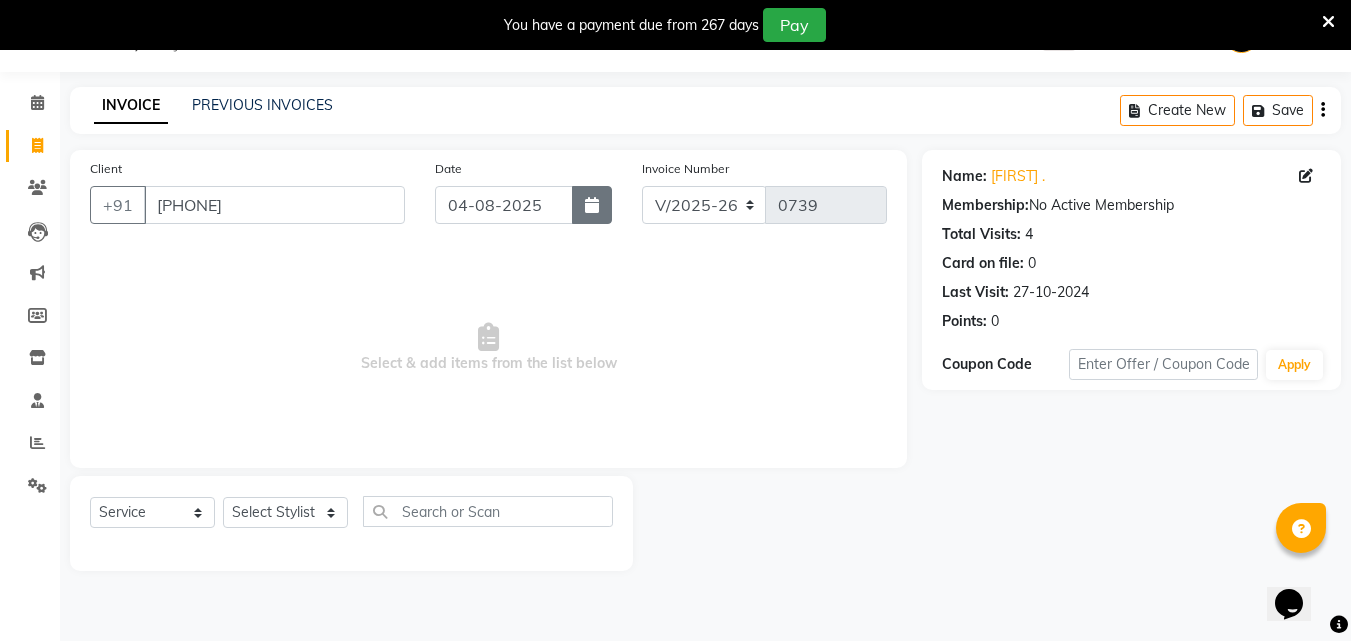 click 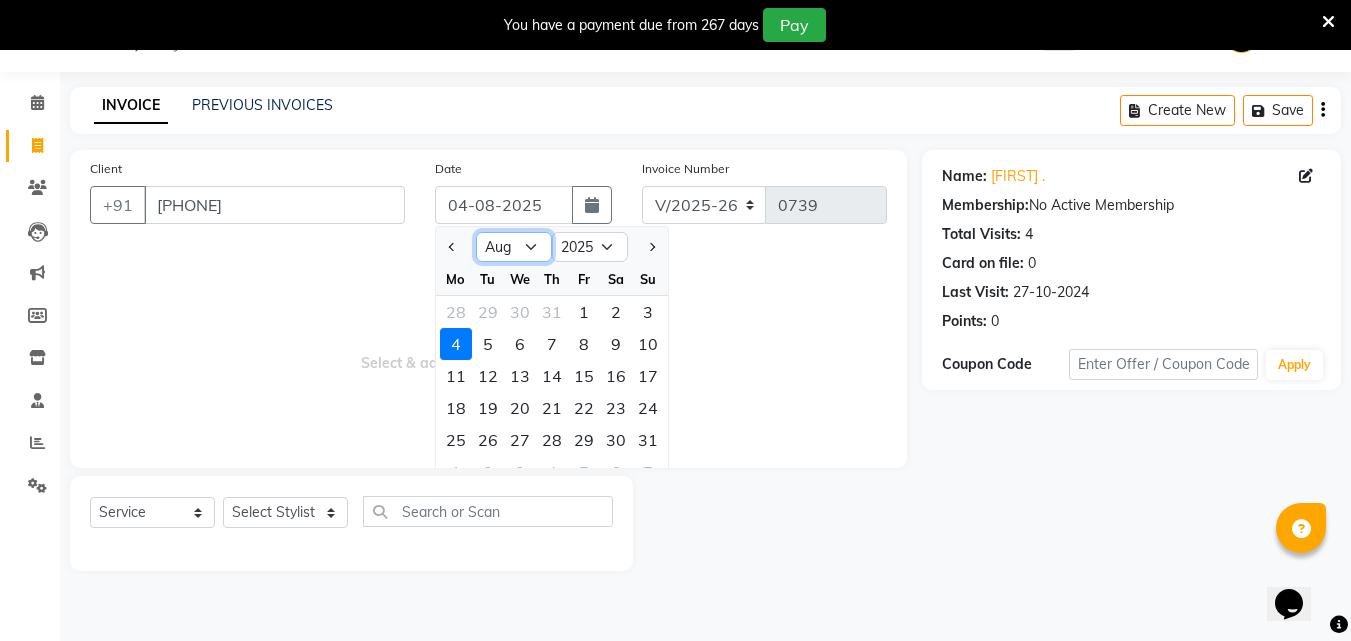 click on "Jan Feb Mar Apr May Jun Jul Aug Sep Oct Nov Dec" 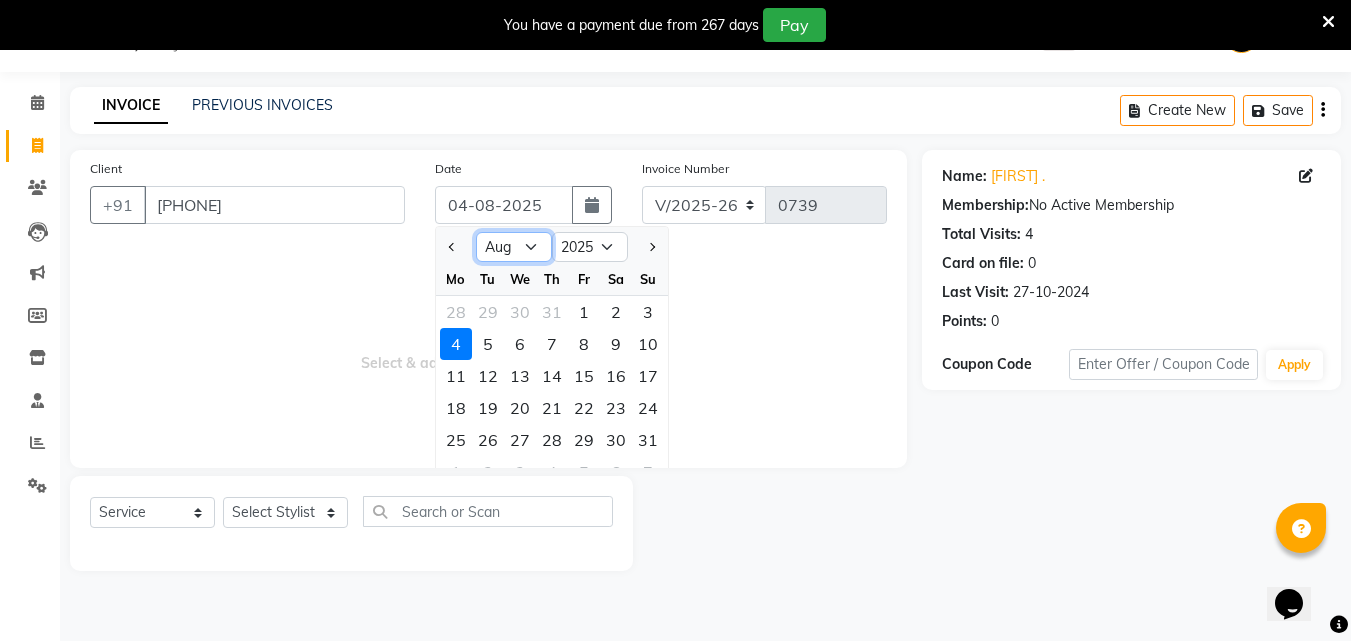 select on "7" 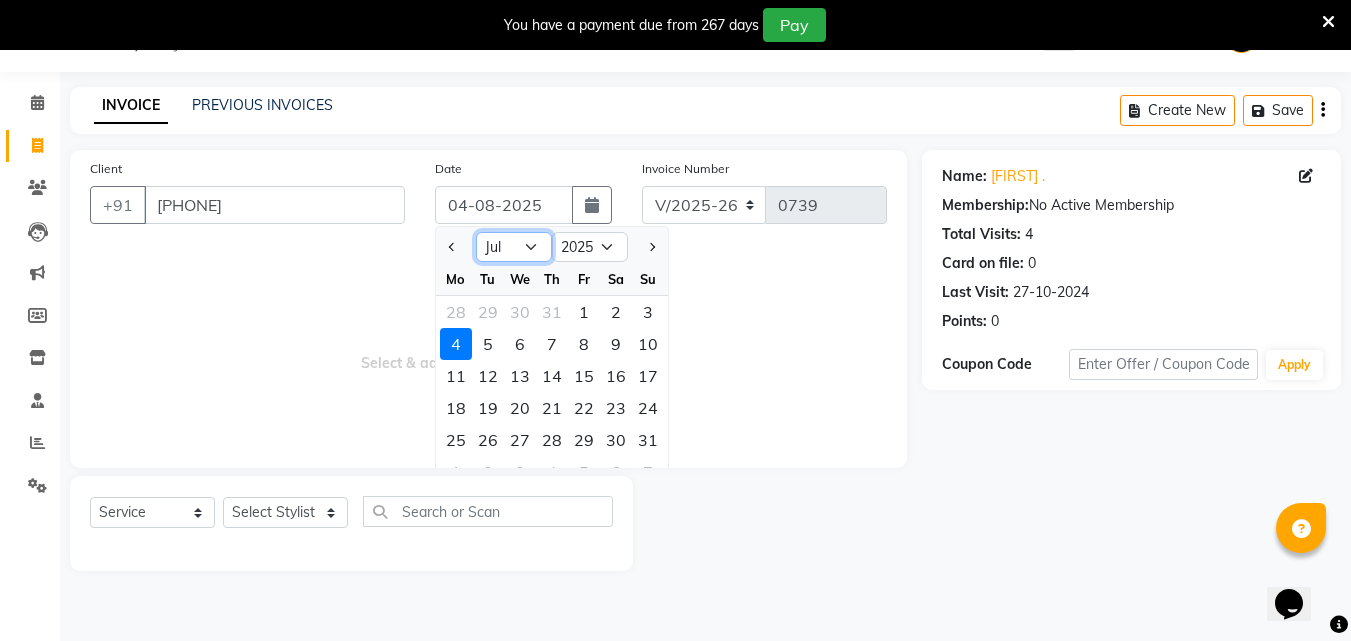 click on "Jan Feb Mar Apr May Jun Jul Aug Sep Oct Nov Dec" 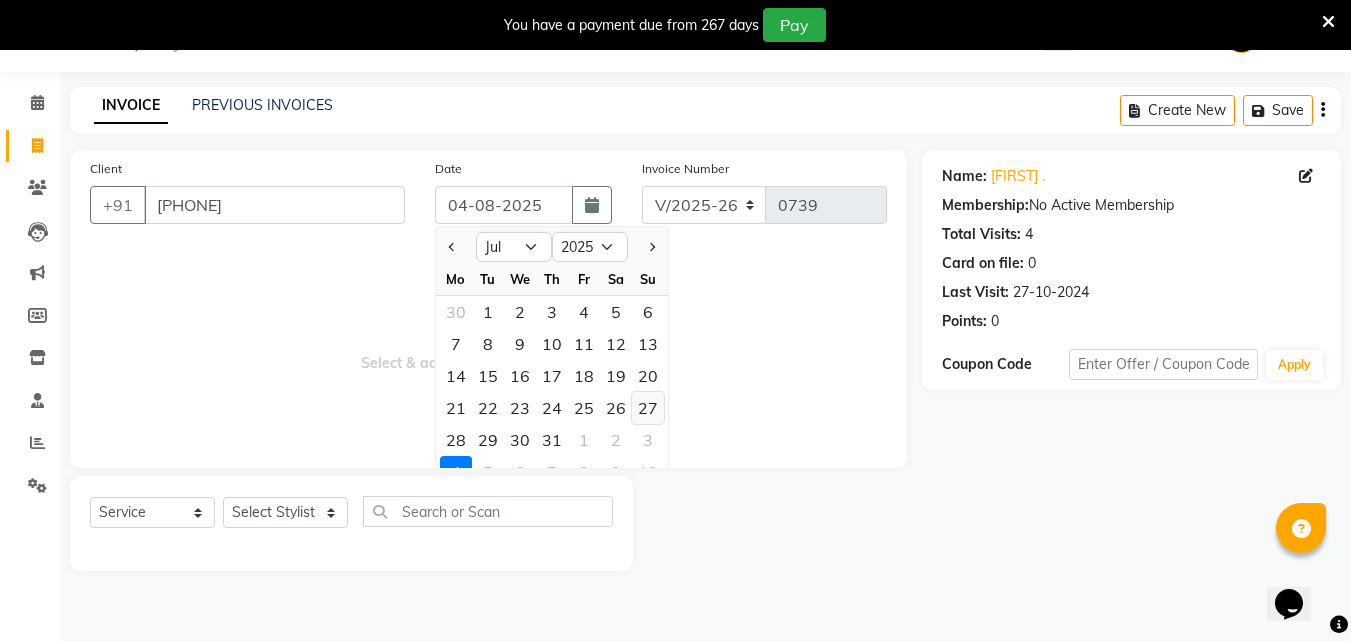 click on "27" 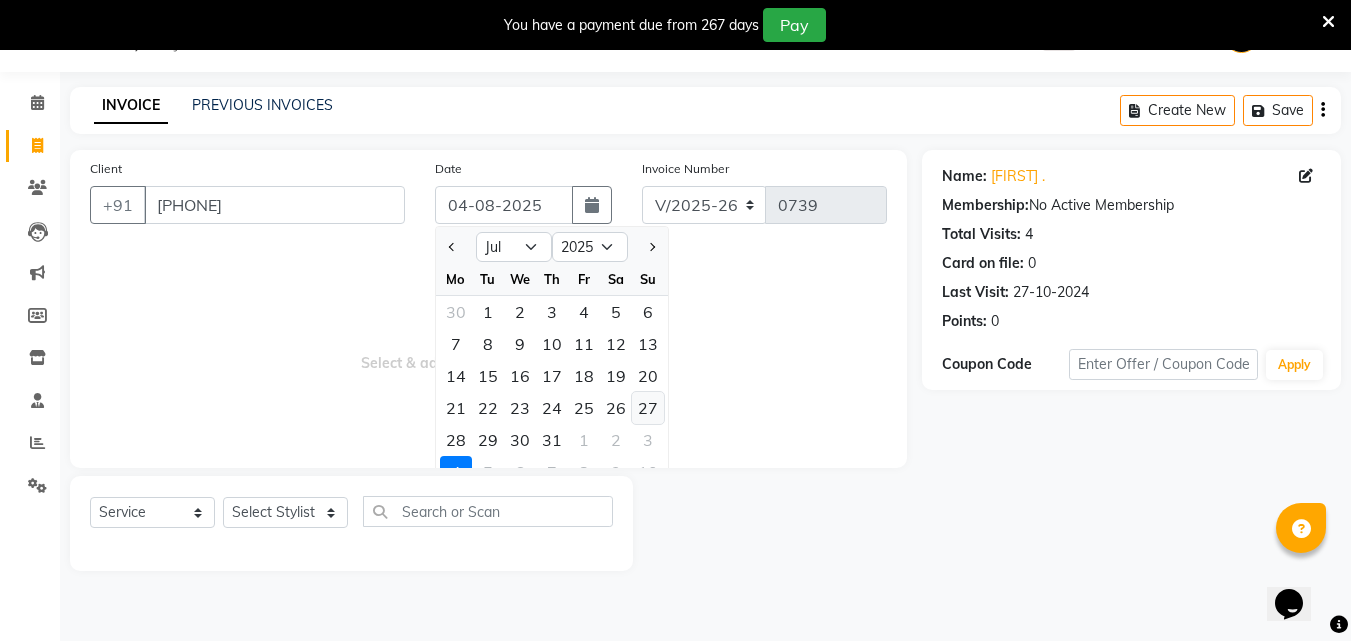 type on "27-07-2025" 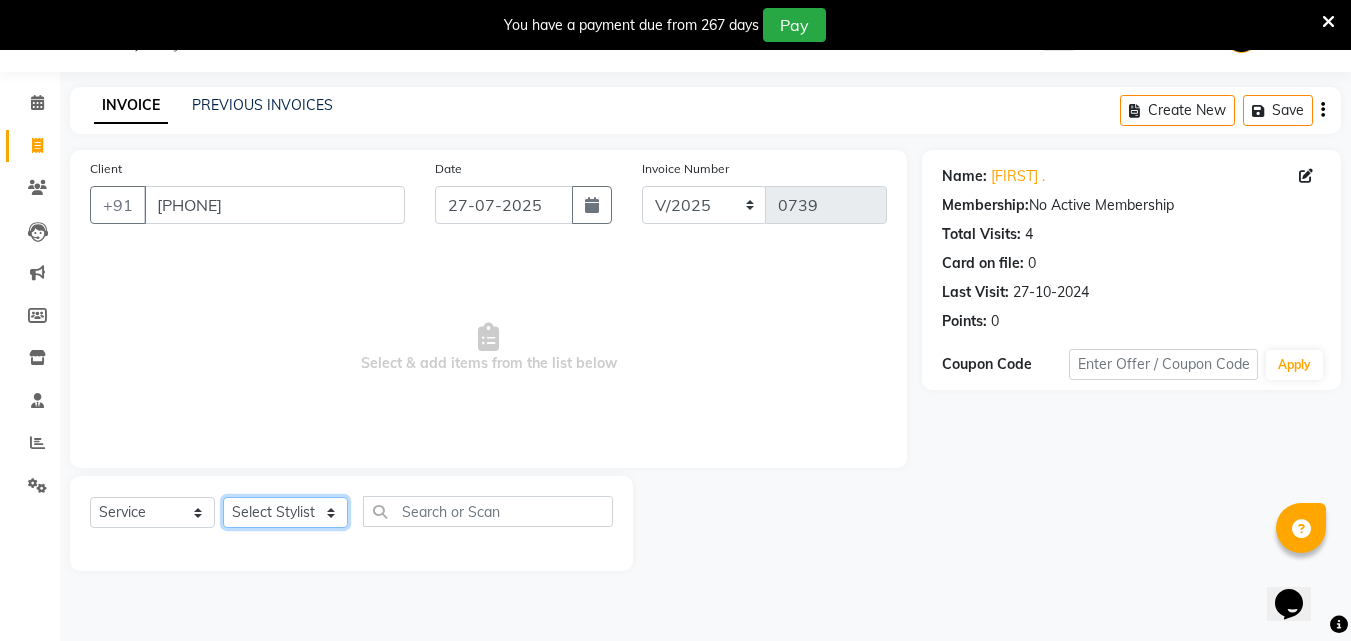 click on "Select Stylist Akshay Ankita Ayesha Dnyaneshwar Harish Laxman Omkar pranay sagar sameer Sarika sunil vaibhav" 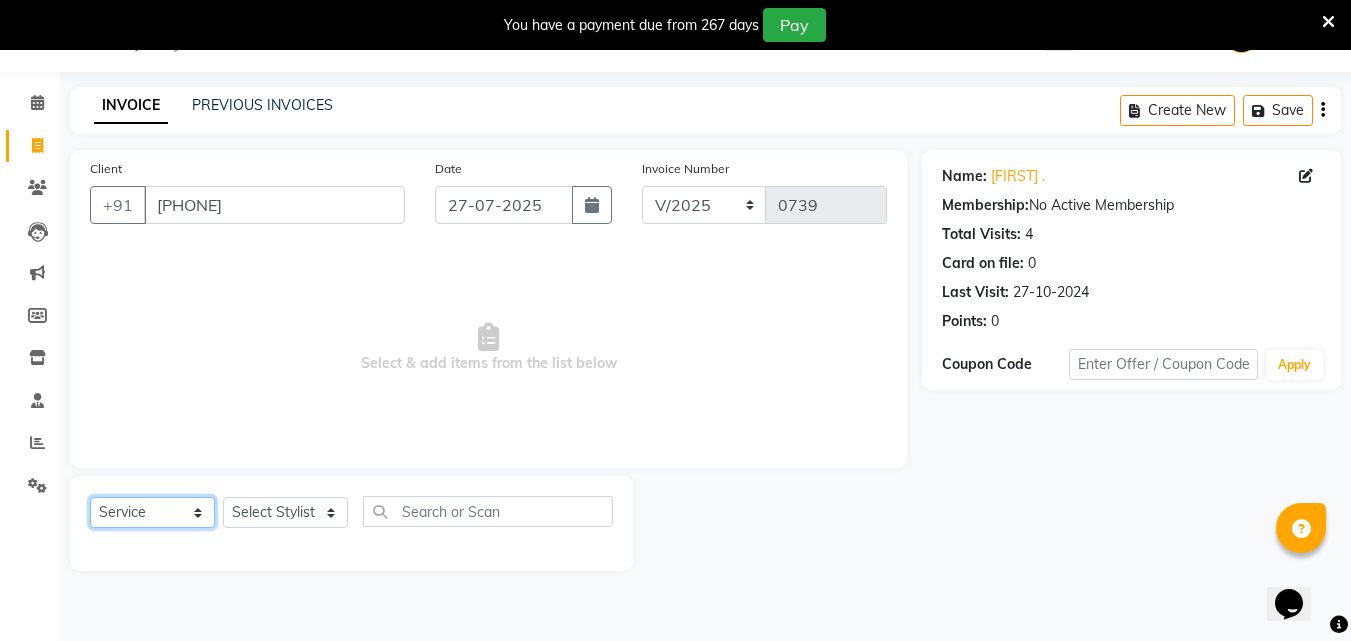 click on "Select  Service  Product  Membership  Package Voucher Prepaid Gift Card" 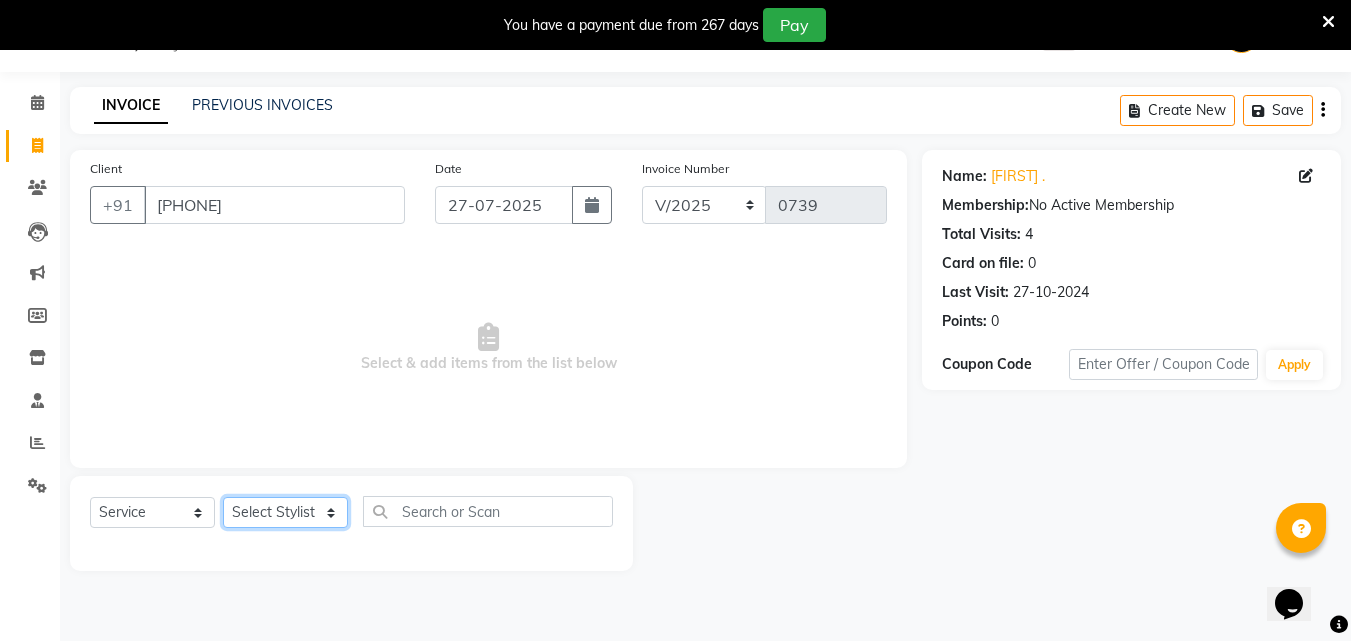 click on "Select Stylist Akshay Ankita Ayesha Dnyaneshwar Harish Laxman Omkar pranay sagar sameer Sarika sunil vaibhav" 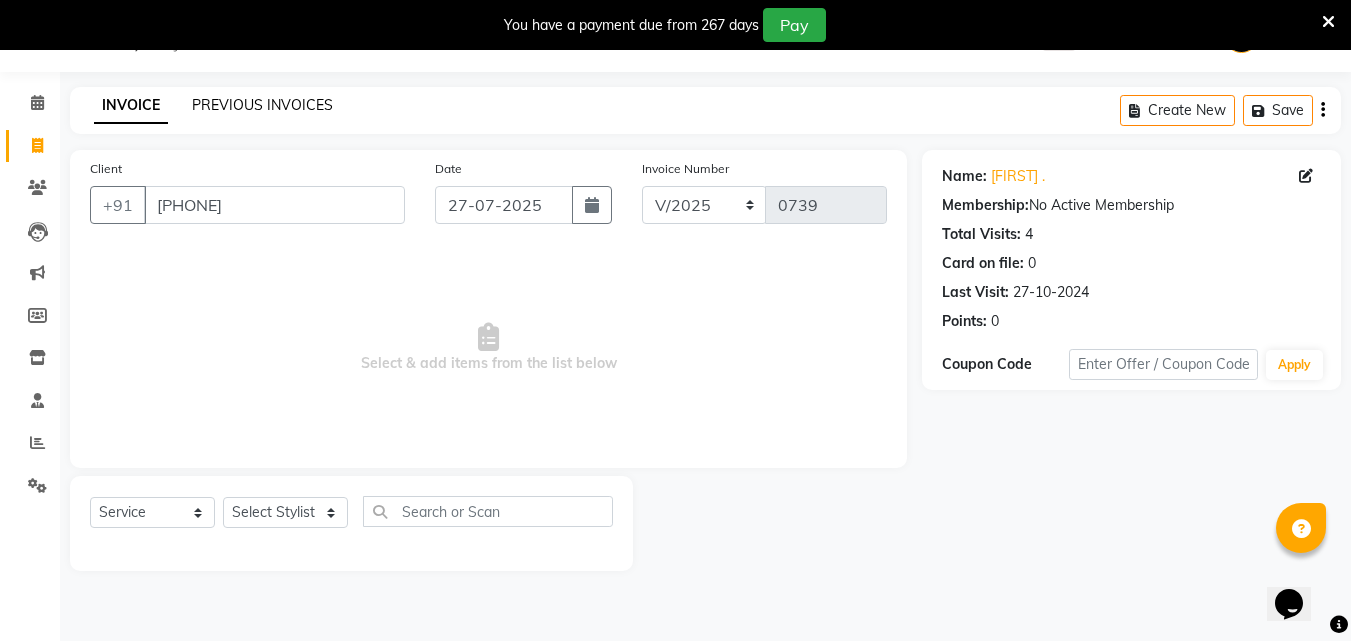 click on "PREVIOUS INVOICES" 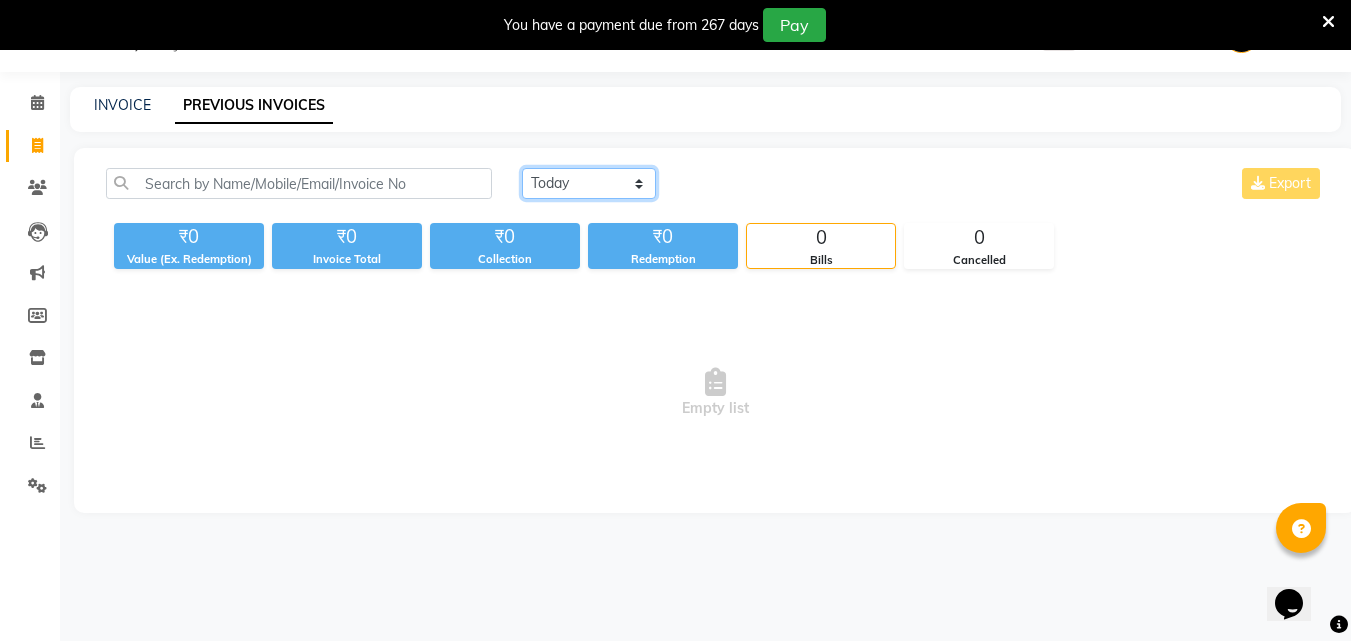 click on "Today Yesterday Custom Range" 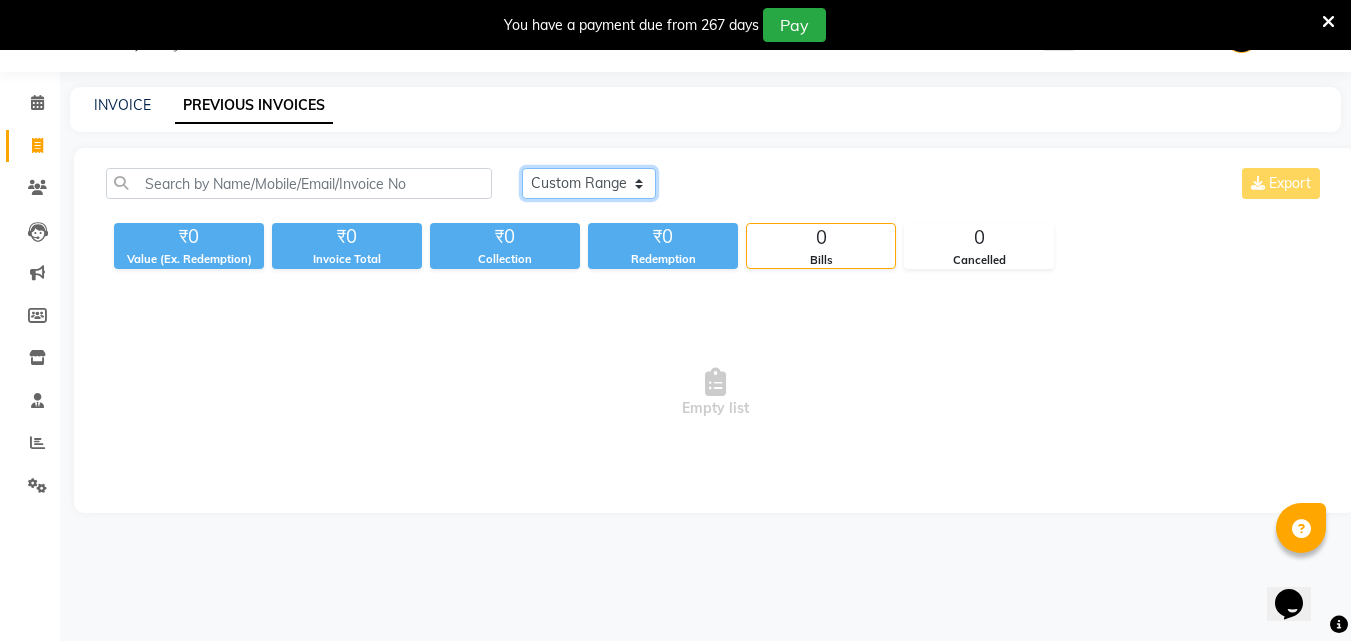 click on "Today Yesterday Custom Range" 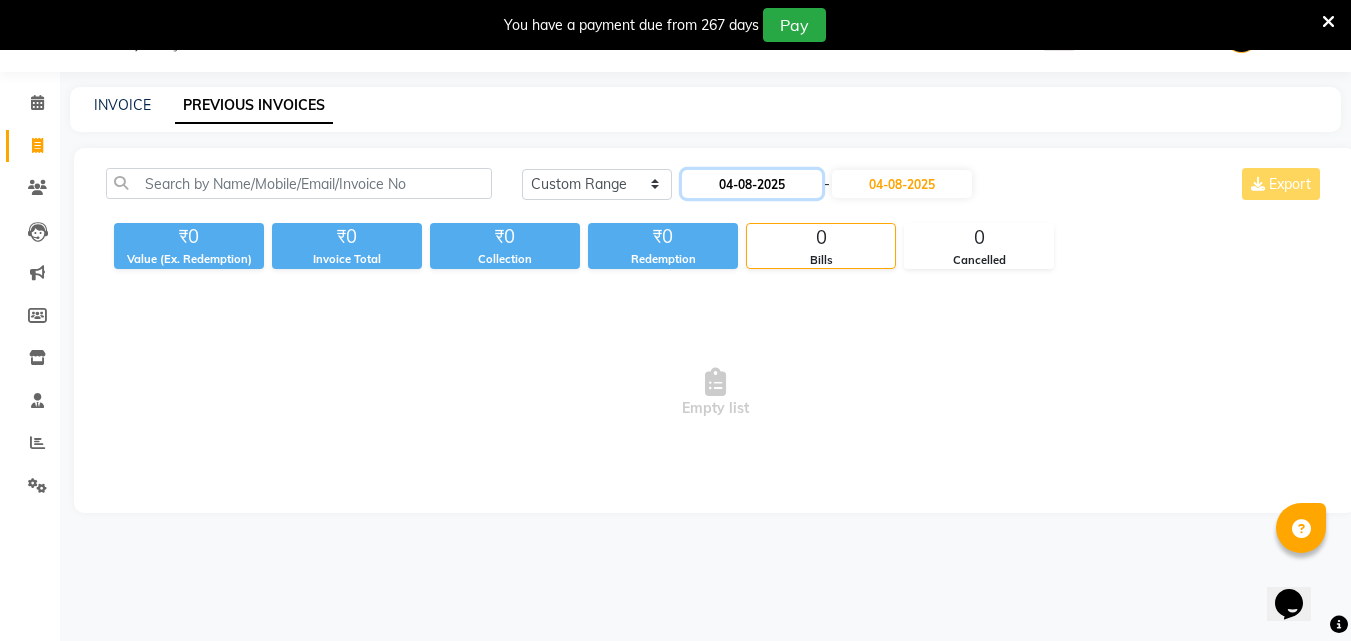 click on "04-08-2025" 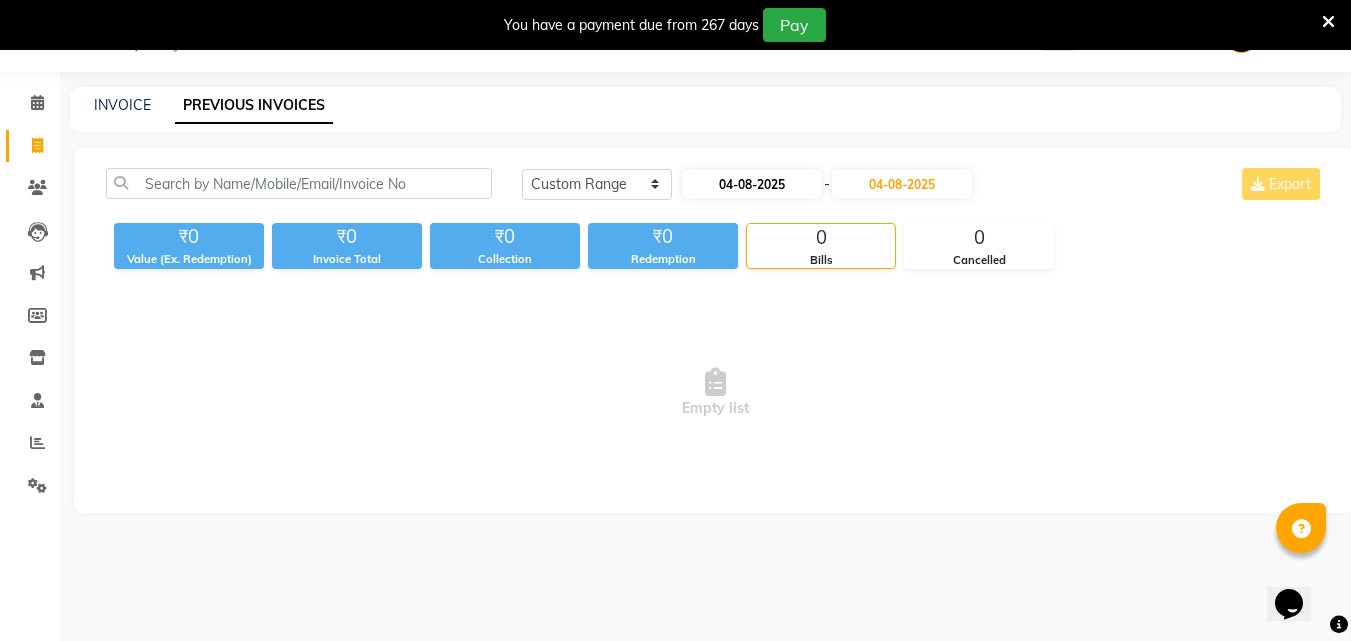 select on "8" 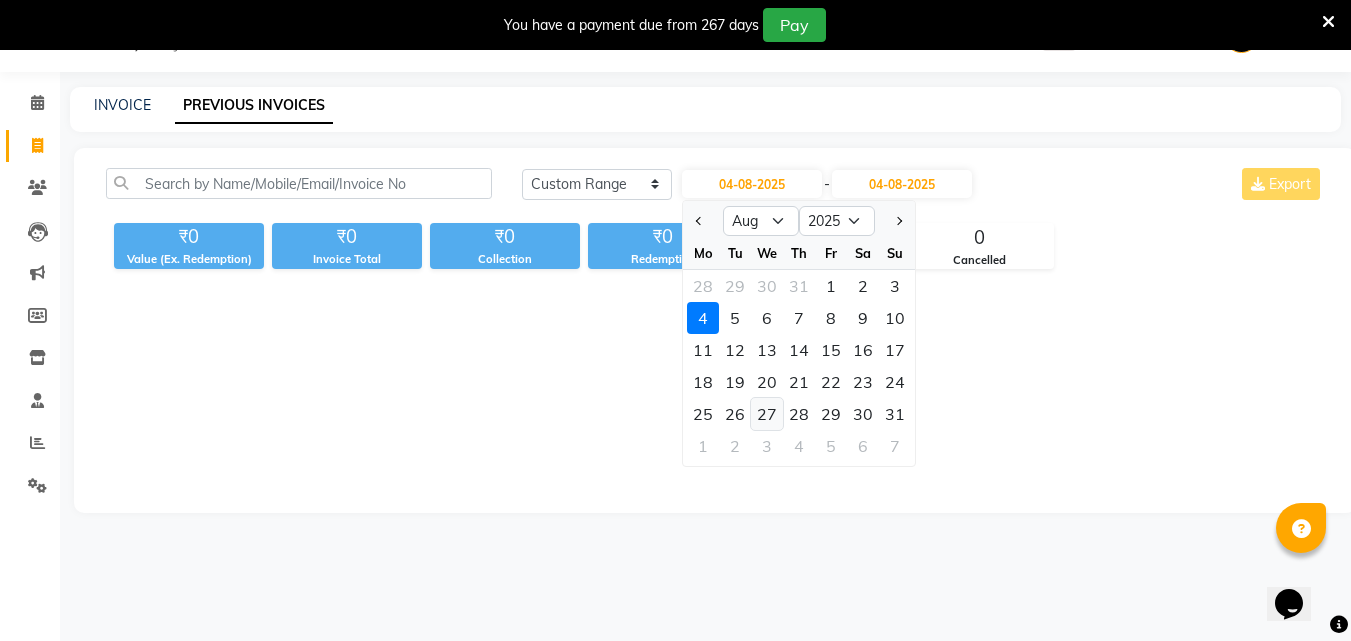 click on "27" 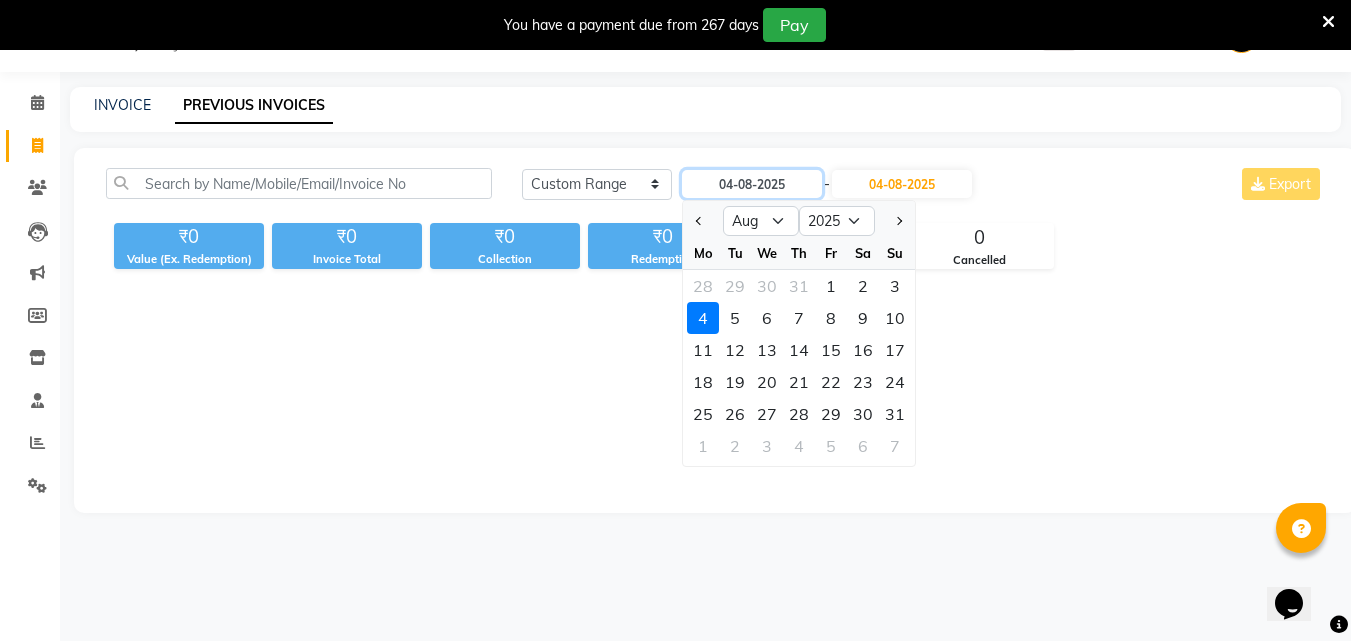 type on "27-08-2025" 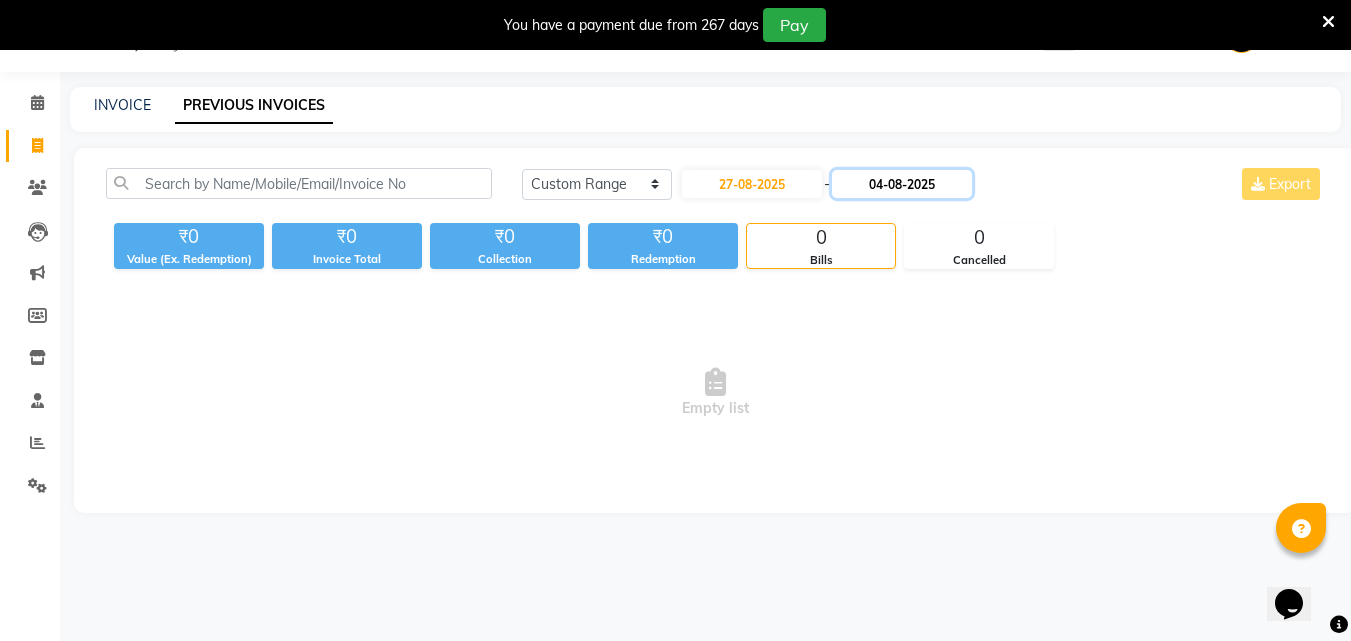 click on "04-08-2025" 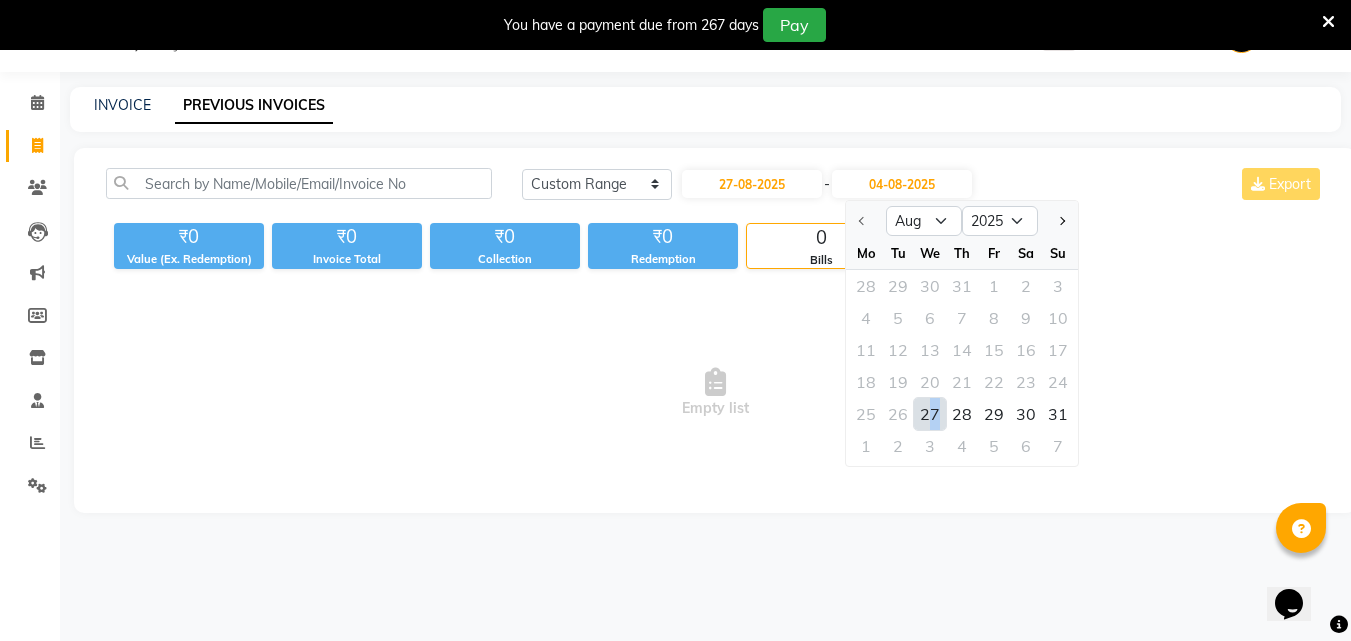 click on "27" 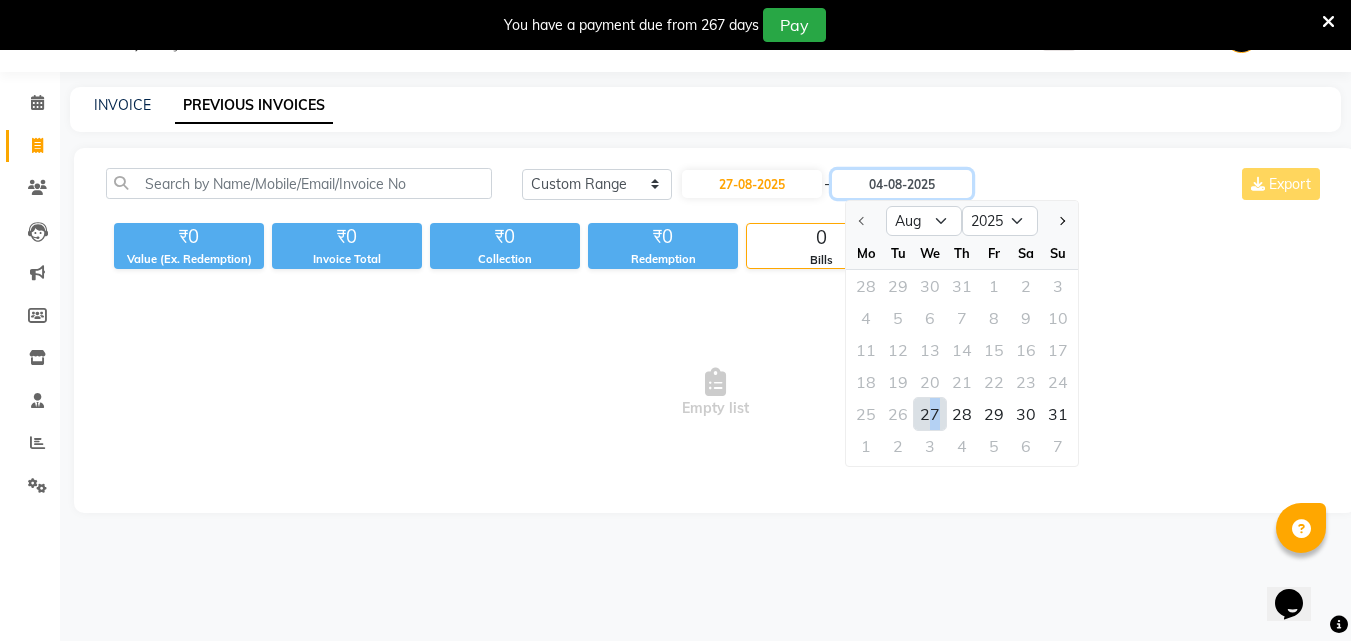type on "27-08-2025" 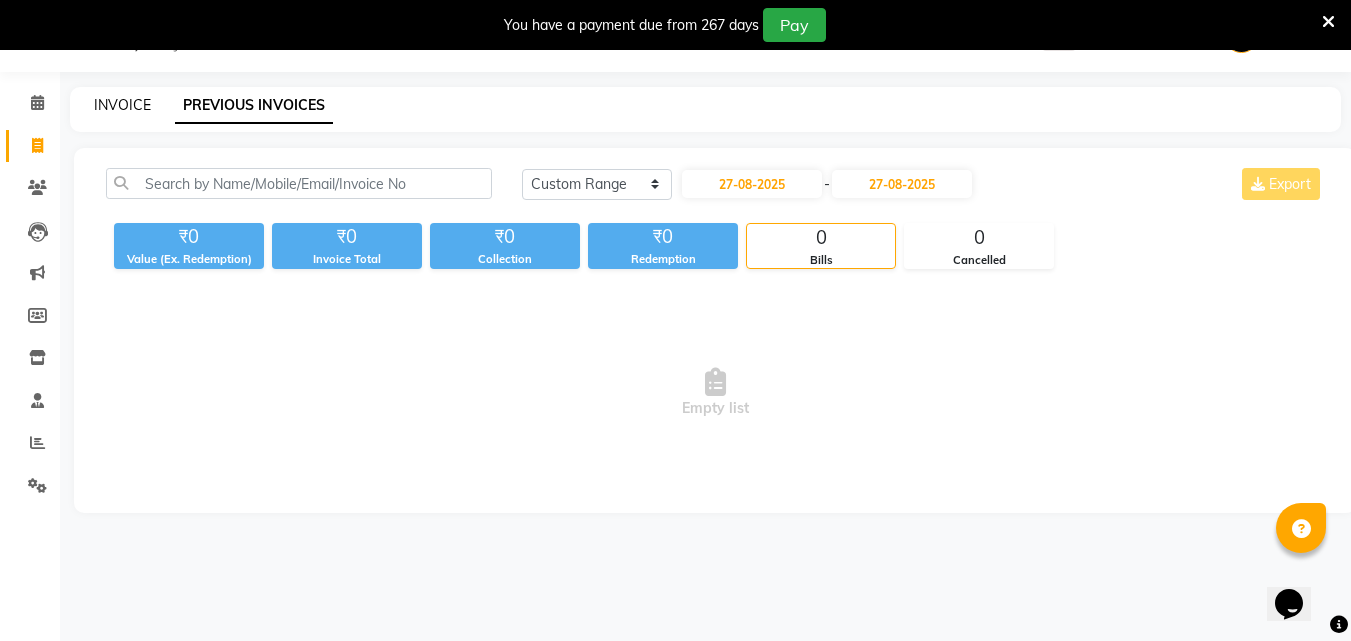 click on "INVOICE" 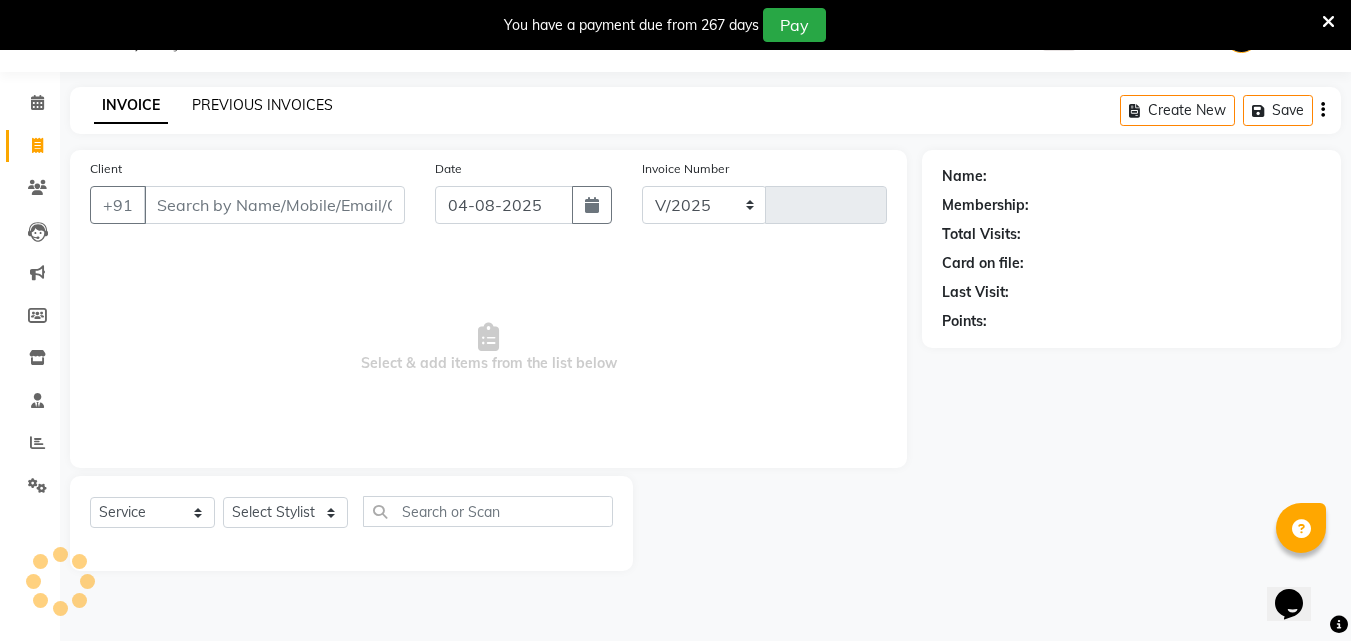 select on "5207" 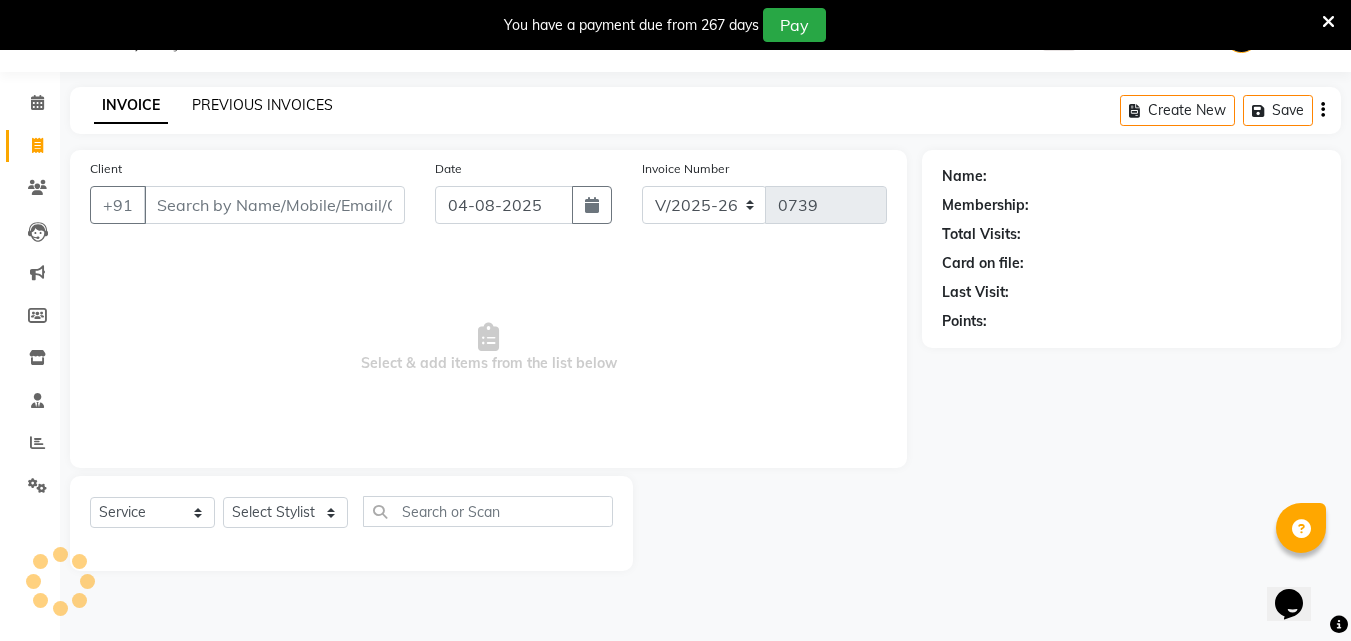 click on "PREVIOUS INVOICES" 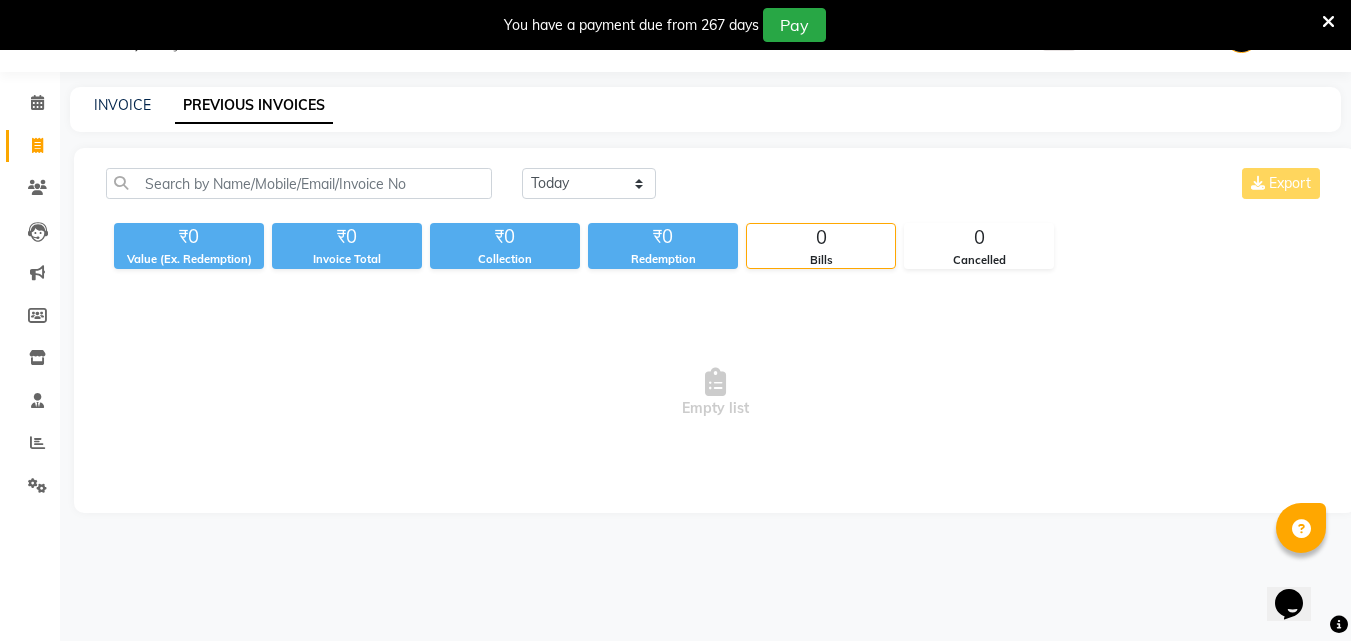 click on "INVOICE PREVIOUS INVOICES" 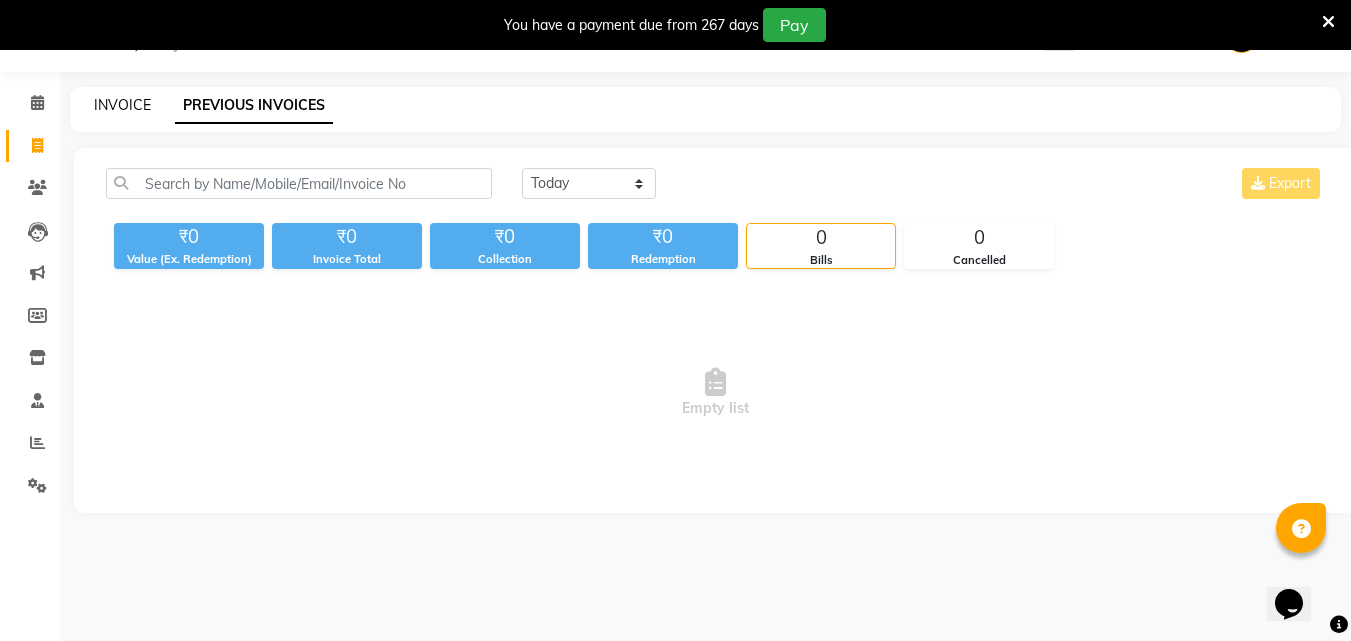 click on "INVOICE" 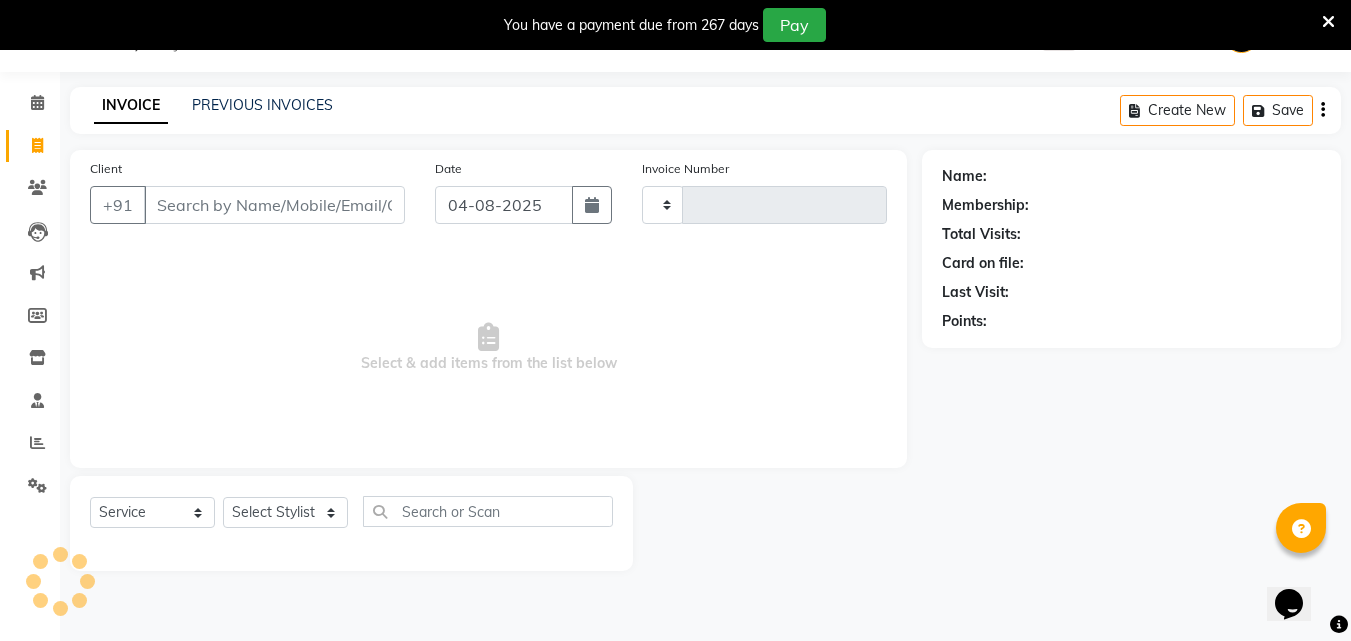 type on "0739" 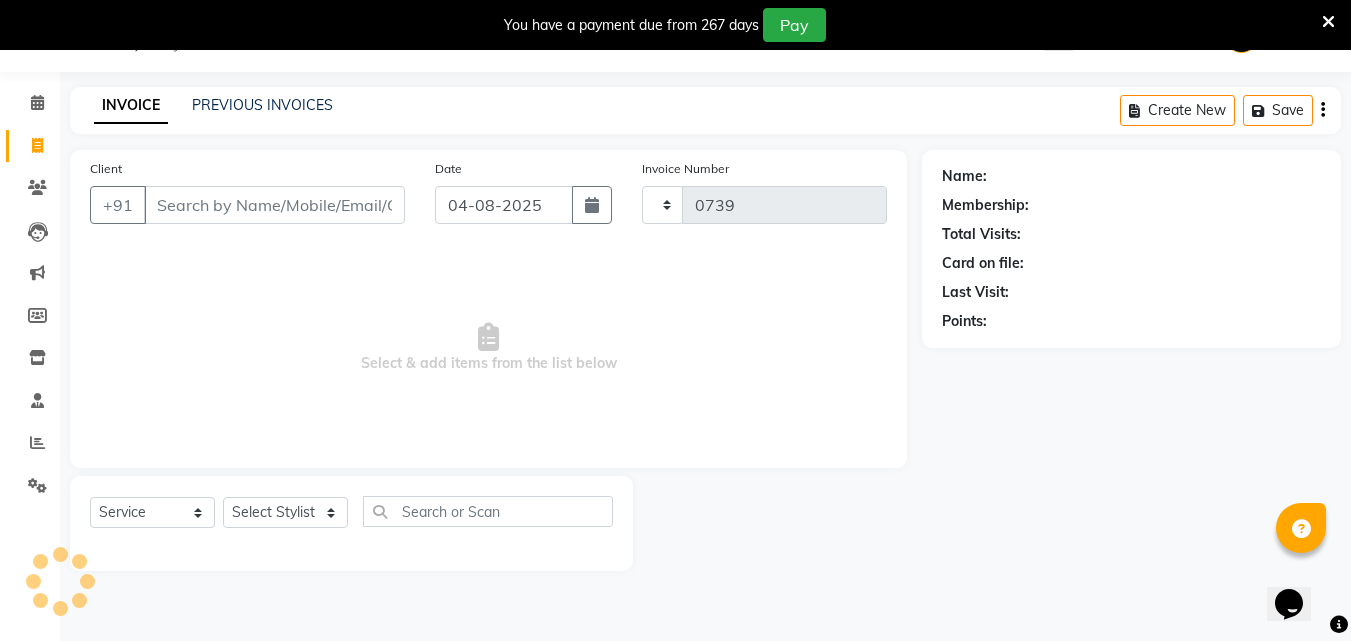 select on "5207" 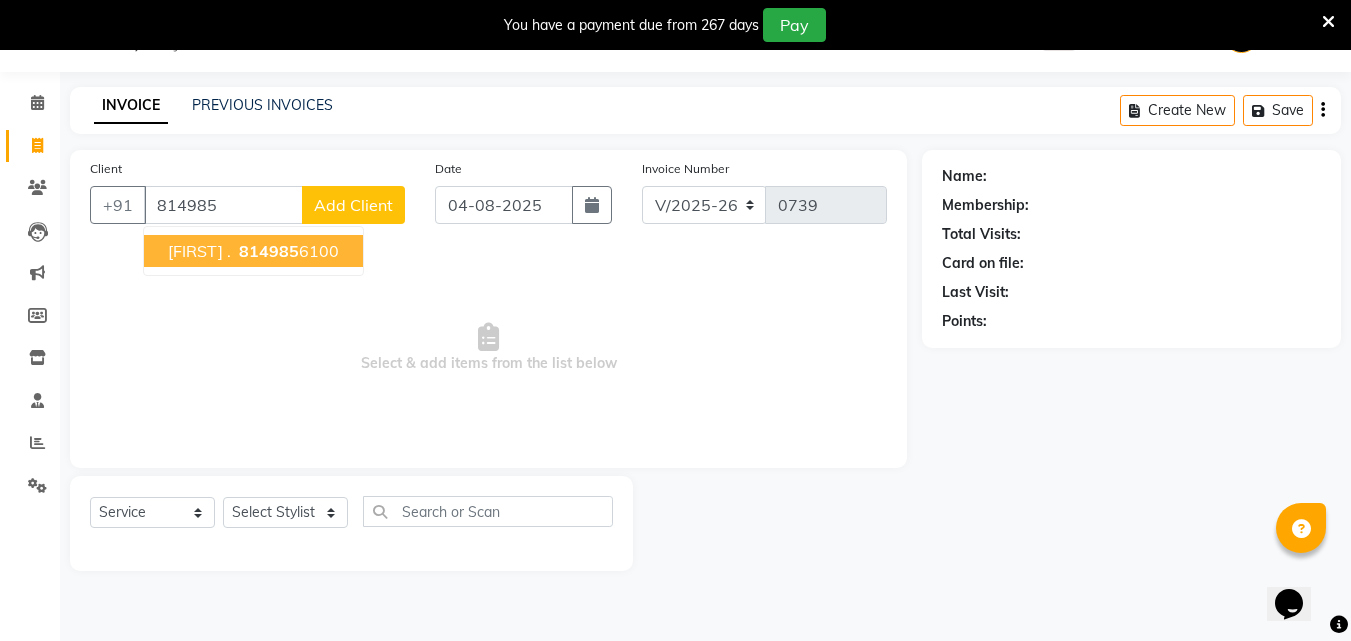 click on "814985" at bounding box center [269, 251] 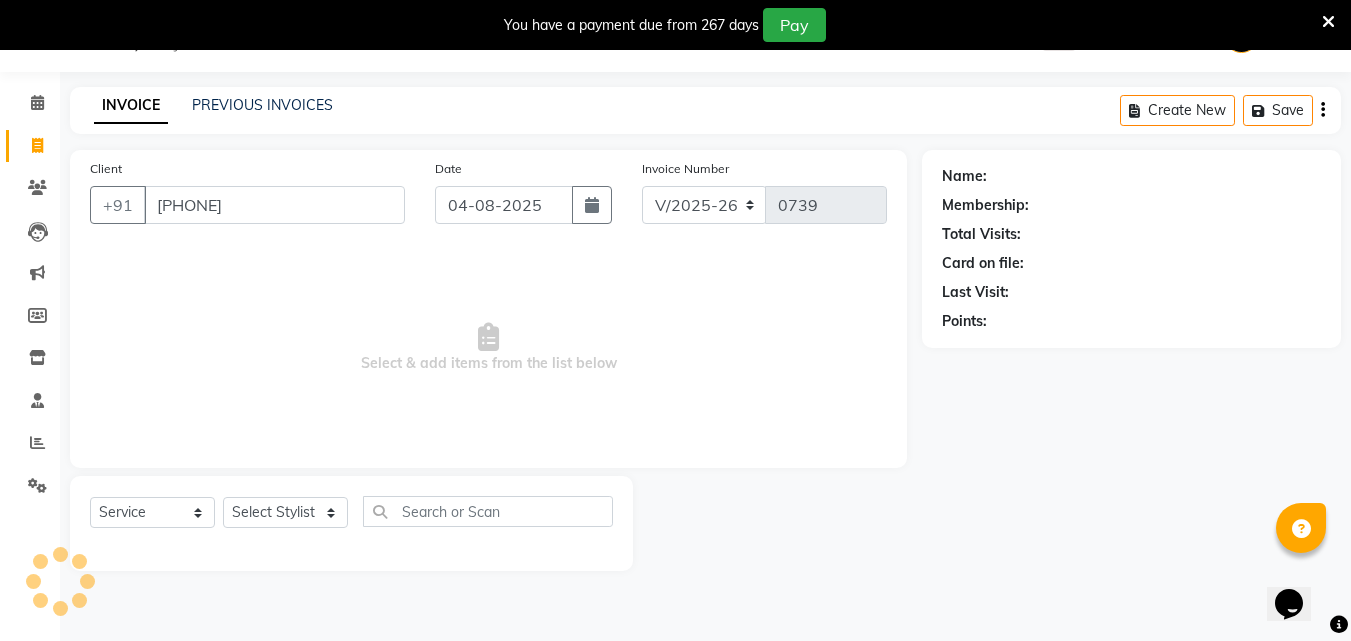 type on "[PHONE]" 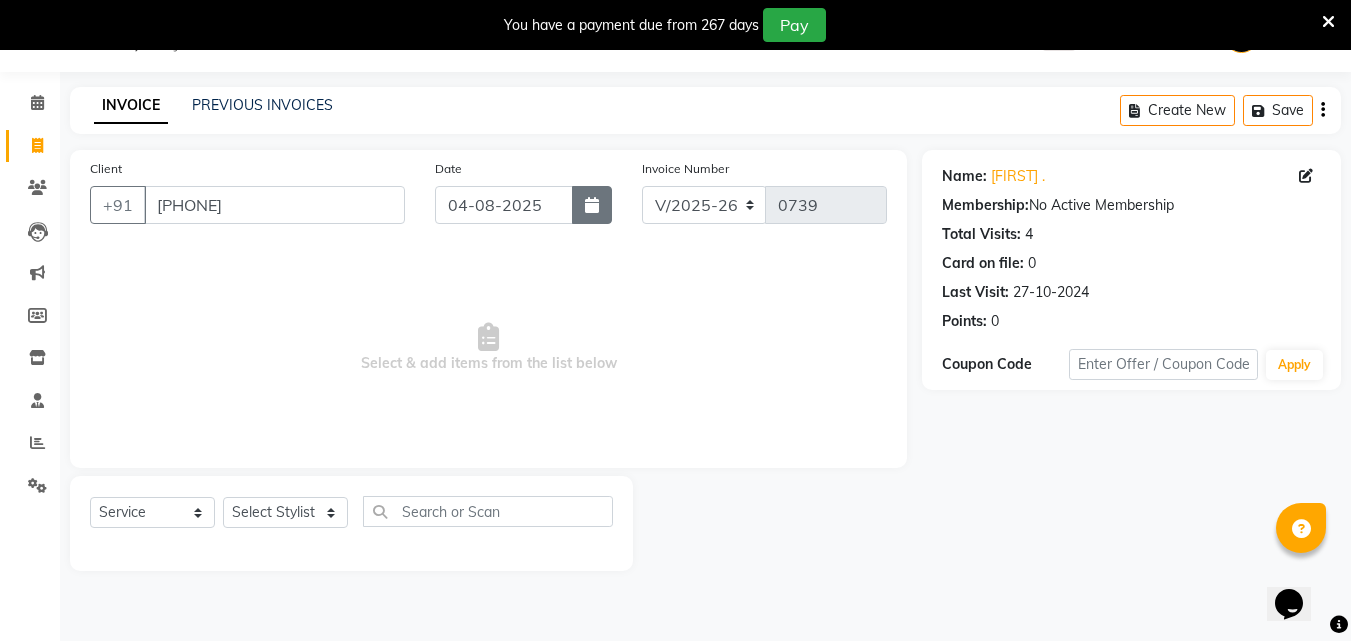 click 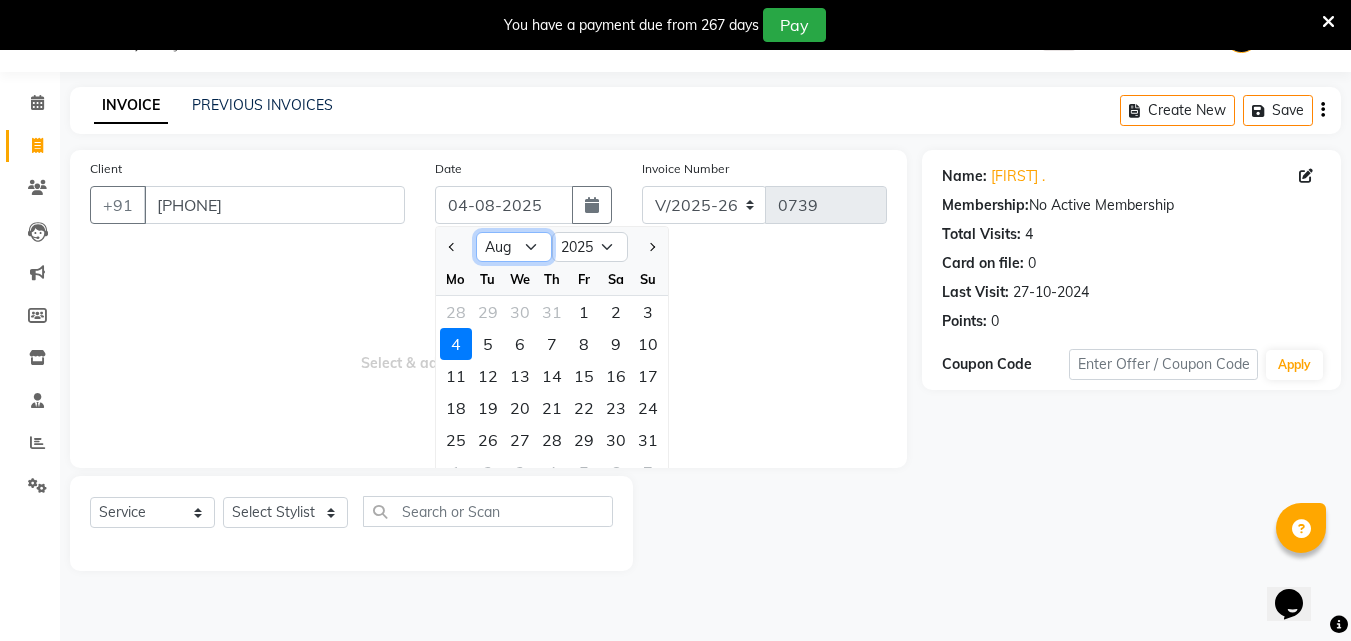 click on "Jan Feb Mar Apr May Jun Jul Aug Sep Oct Nov Dec" 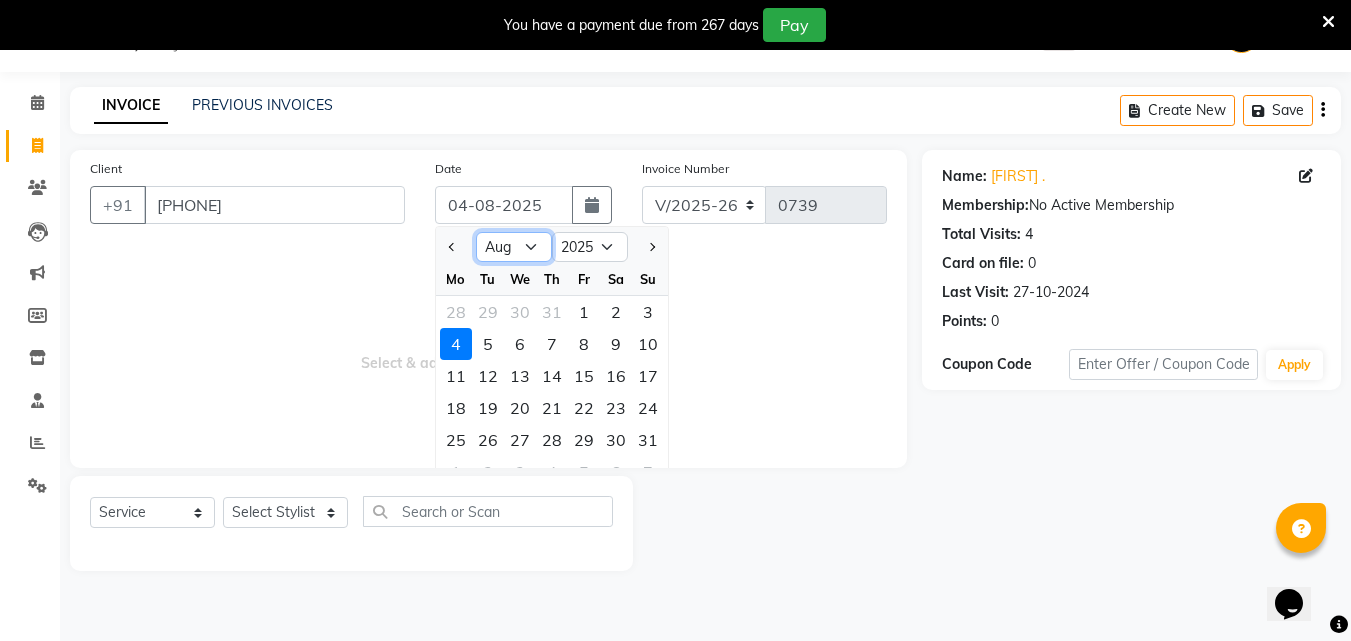 select on "7" 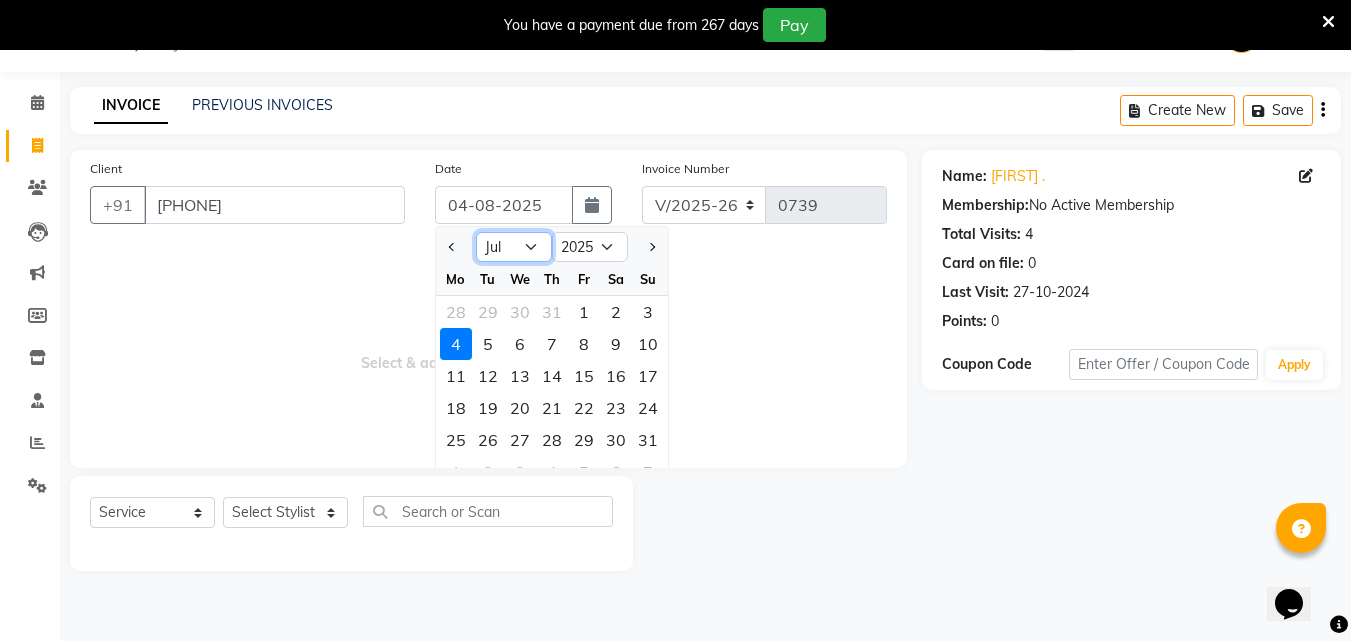 click on "Jan Feb Mar Apr May Jun Jul Aug Sep Oct Nov Dec" 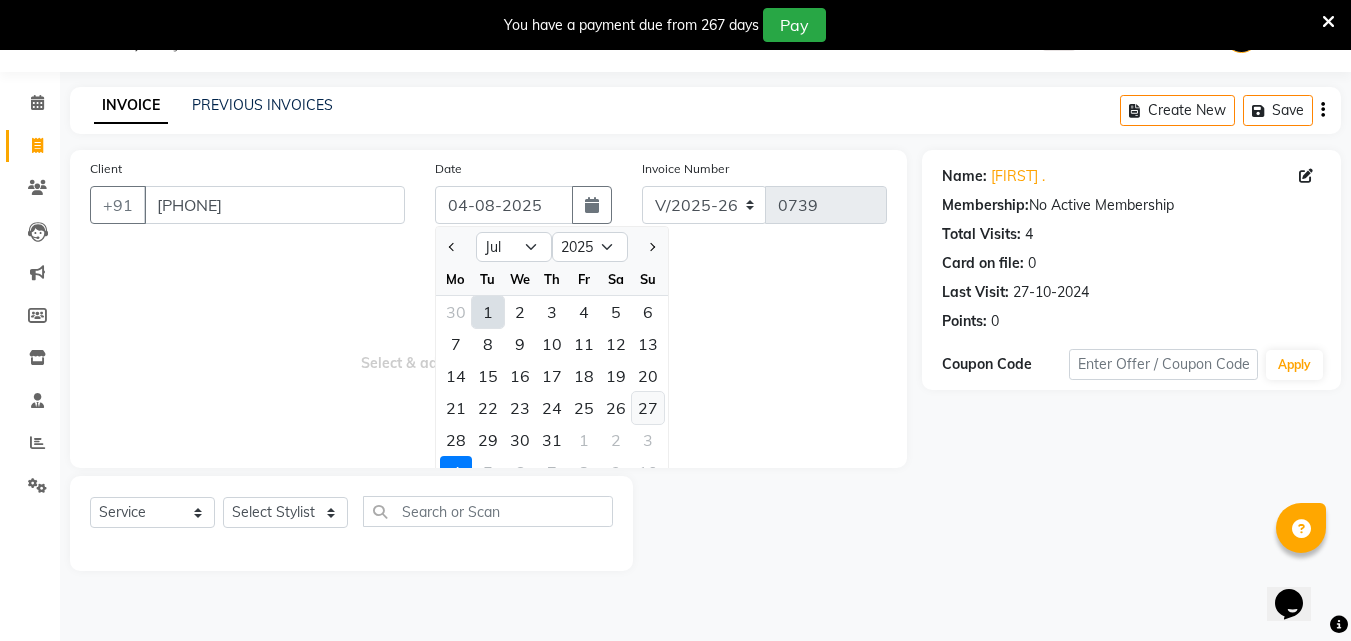 click on "27" 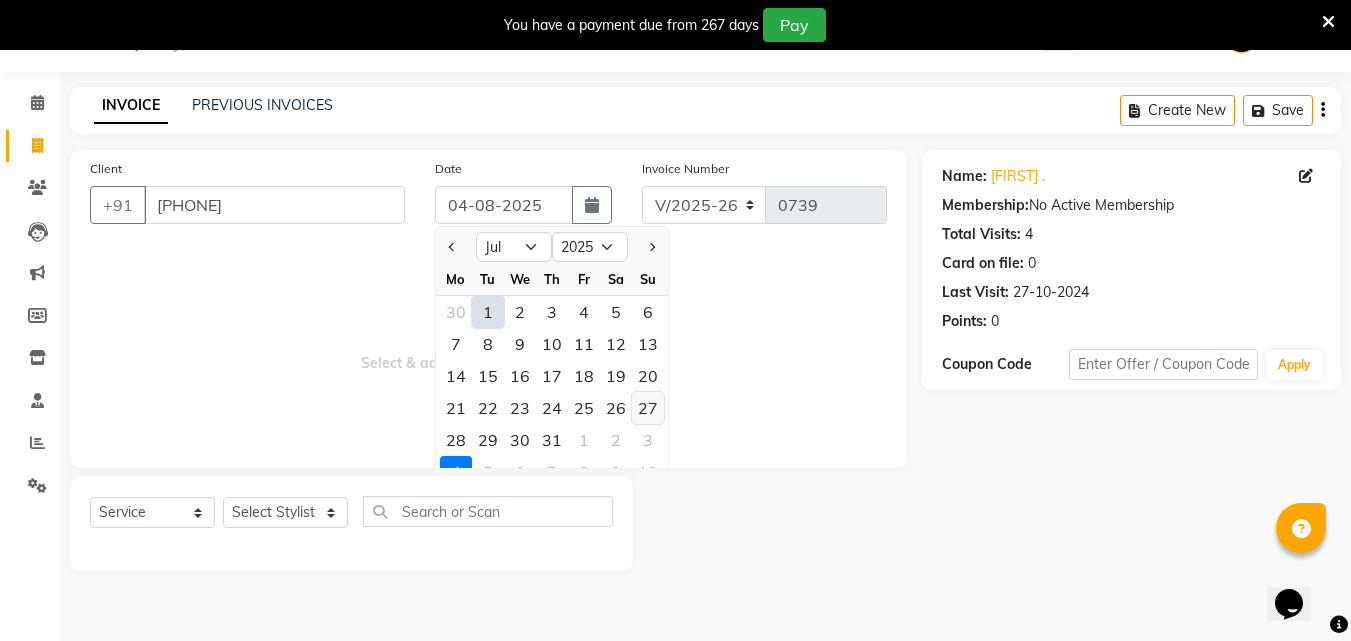 type on "27-07-2025" 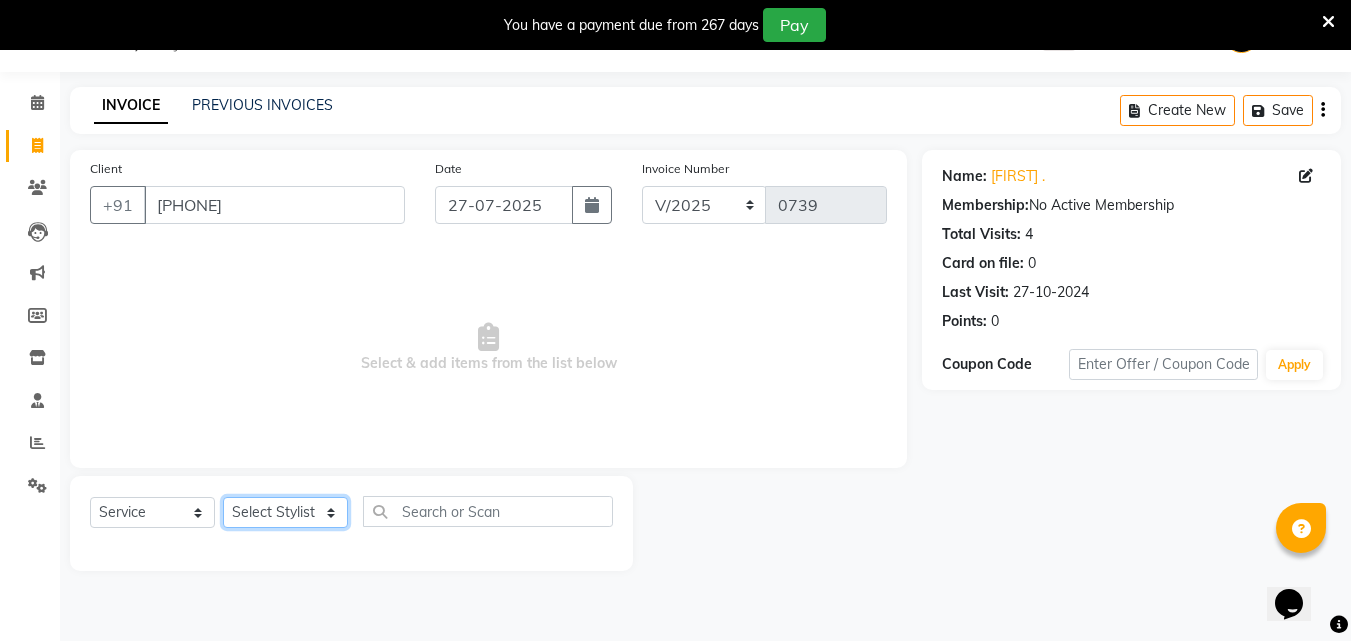 click on "Select Stylist Akshay Ankita Ayesha Dnyaneshwar Harish Laxman Omkar pranay sagar sameer Sarika sunil vaibhav" 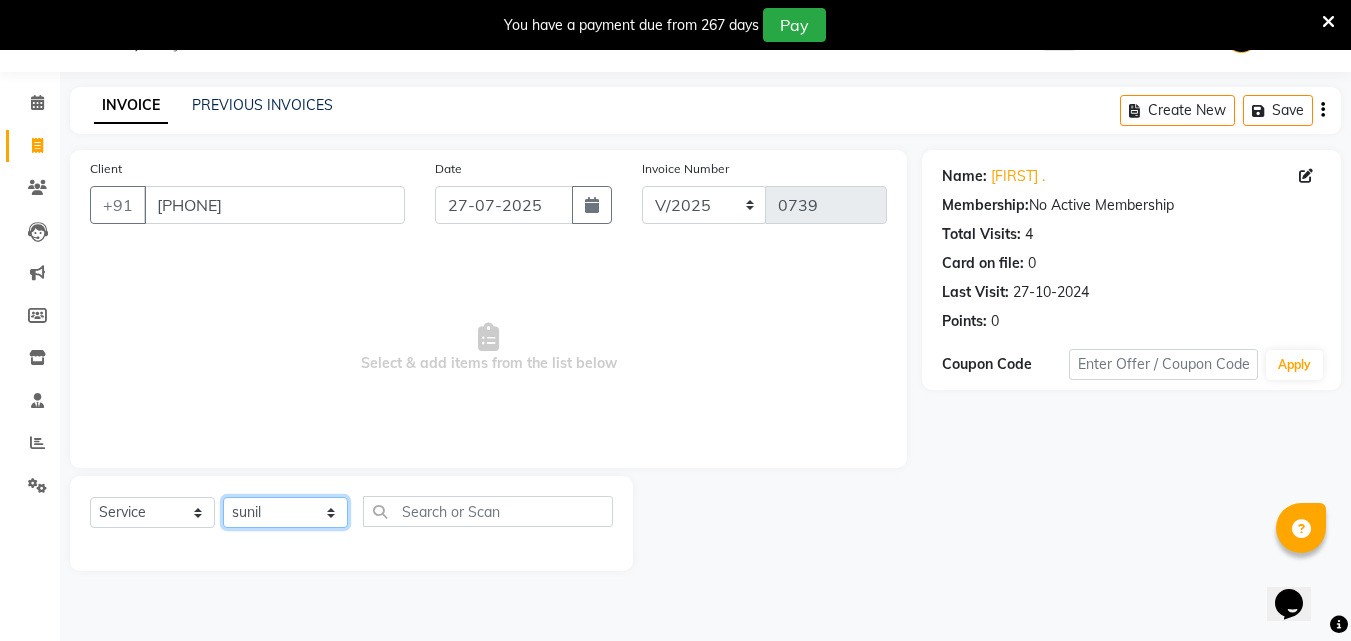 click on "Select Stylist Akshay Ankita Ayesha Dnyaneshwar Harish Laxman Omkar pranay sagar sameer Sarika sunil vaibhav" 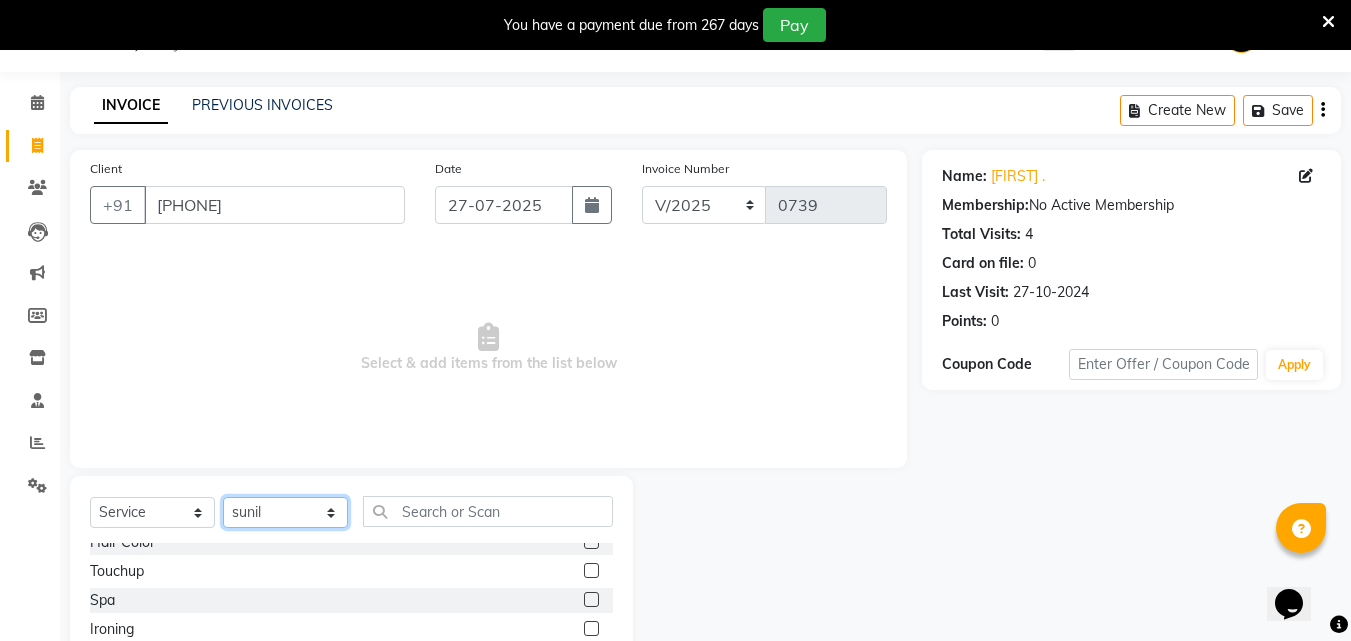 scroll, scrollTop: 305, scrollLeft: 0, axis: vertical 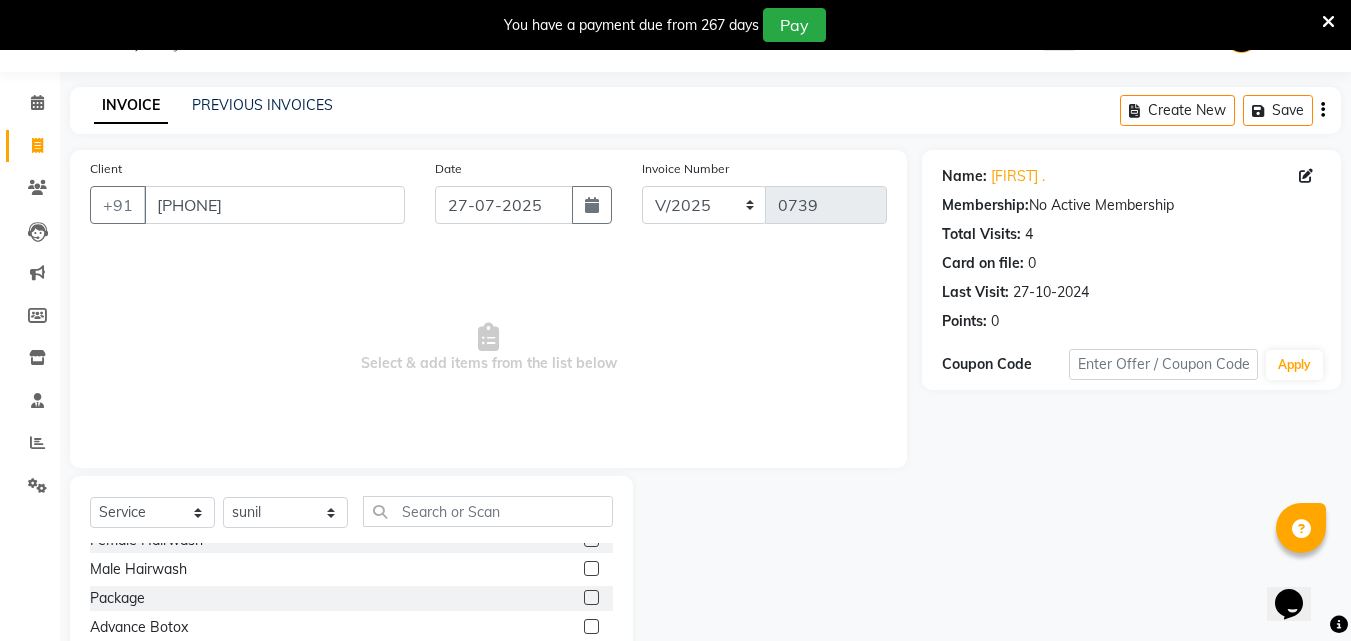 drag, startPoint x: 595, startPoint y: 570, endPoint x: 595, endPoint y: 555, distance: 15 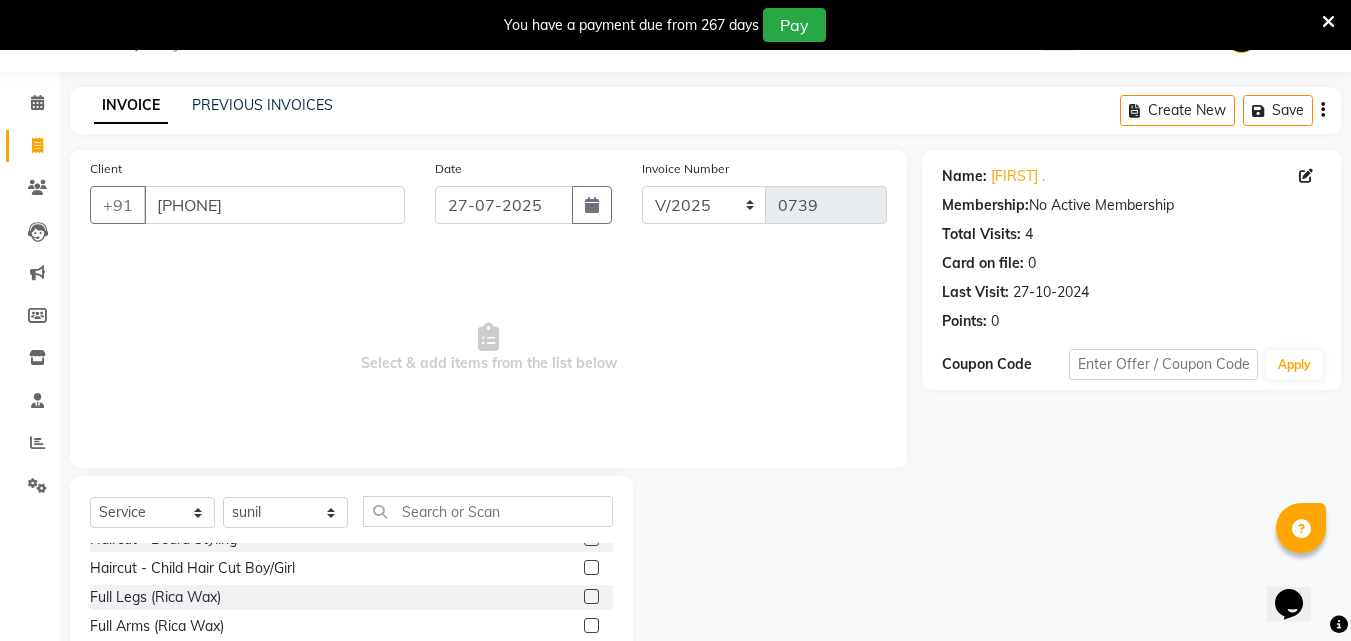 scroll, scrollTop: 38, scrollLeft: 0, axis: vertical 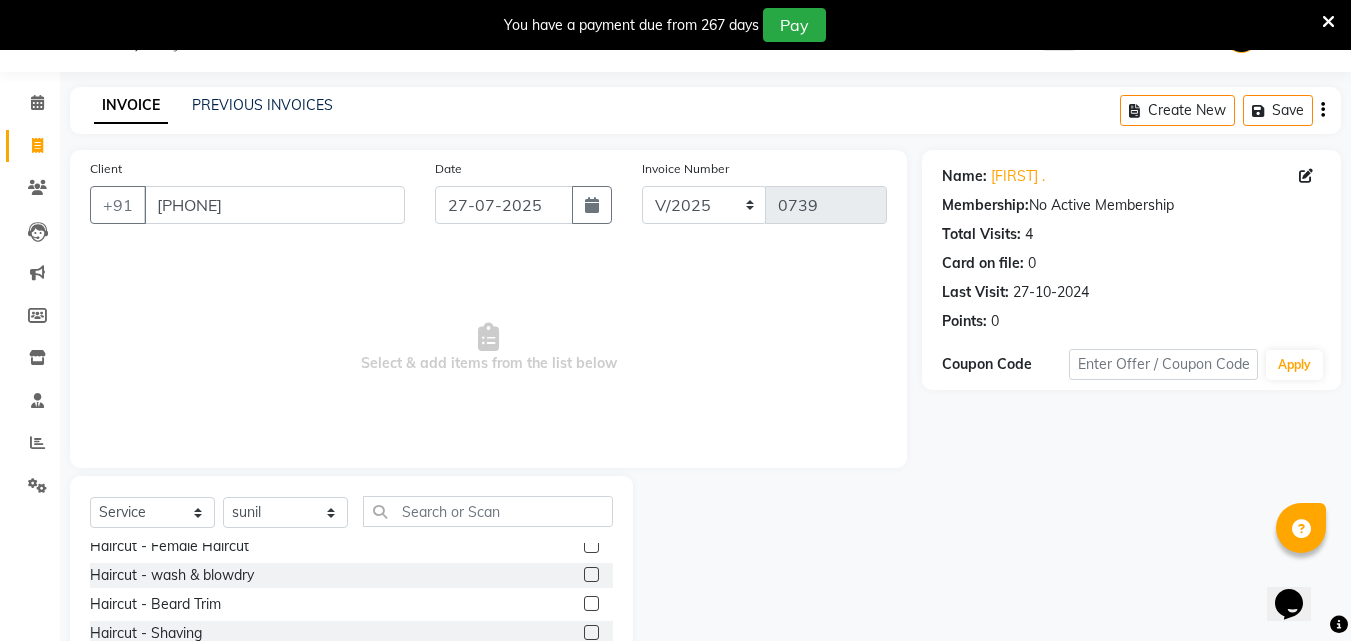 click 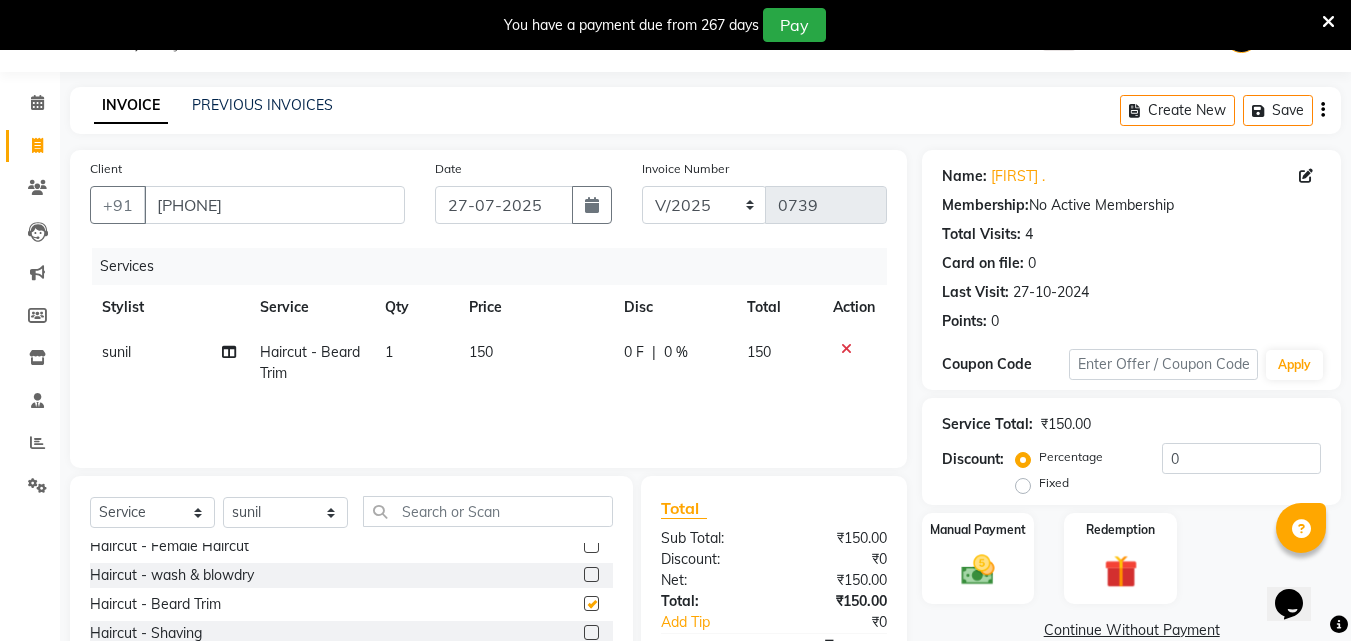 checkbox on "false" 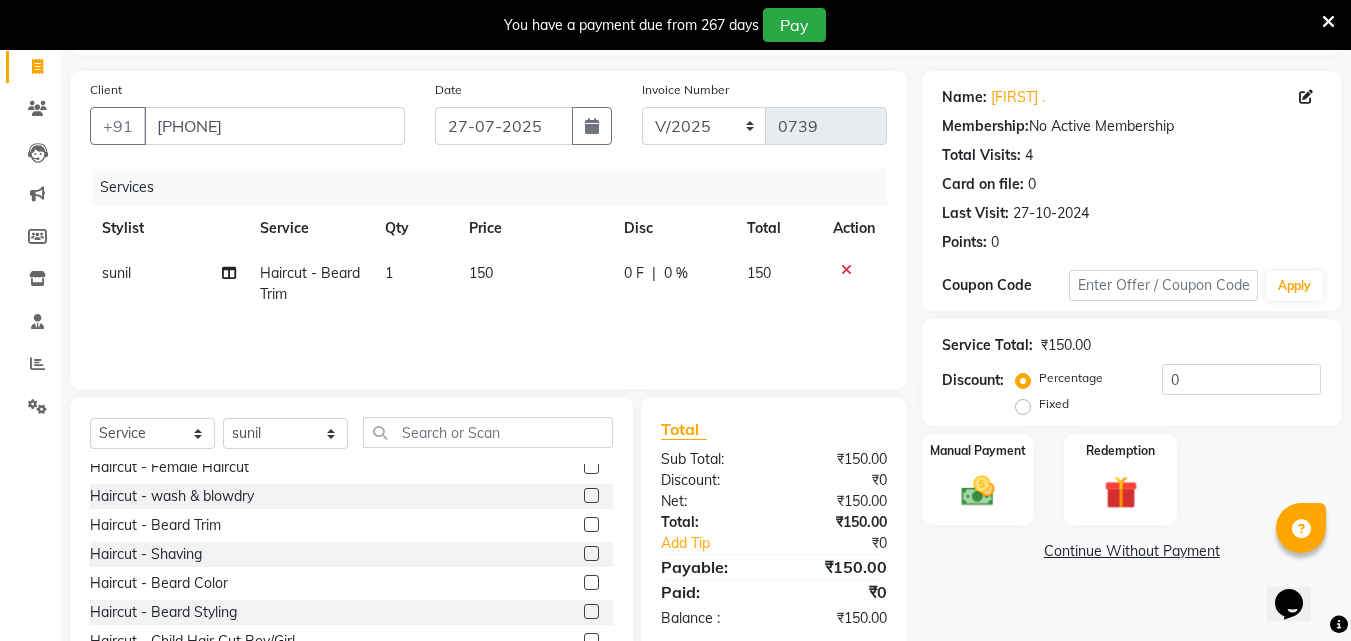 scroll, scrollTop: 150, scrollLeft: 0, axis: vertical 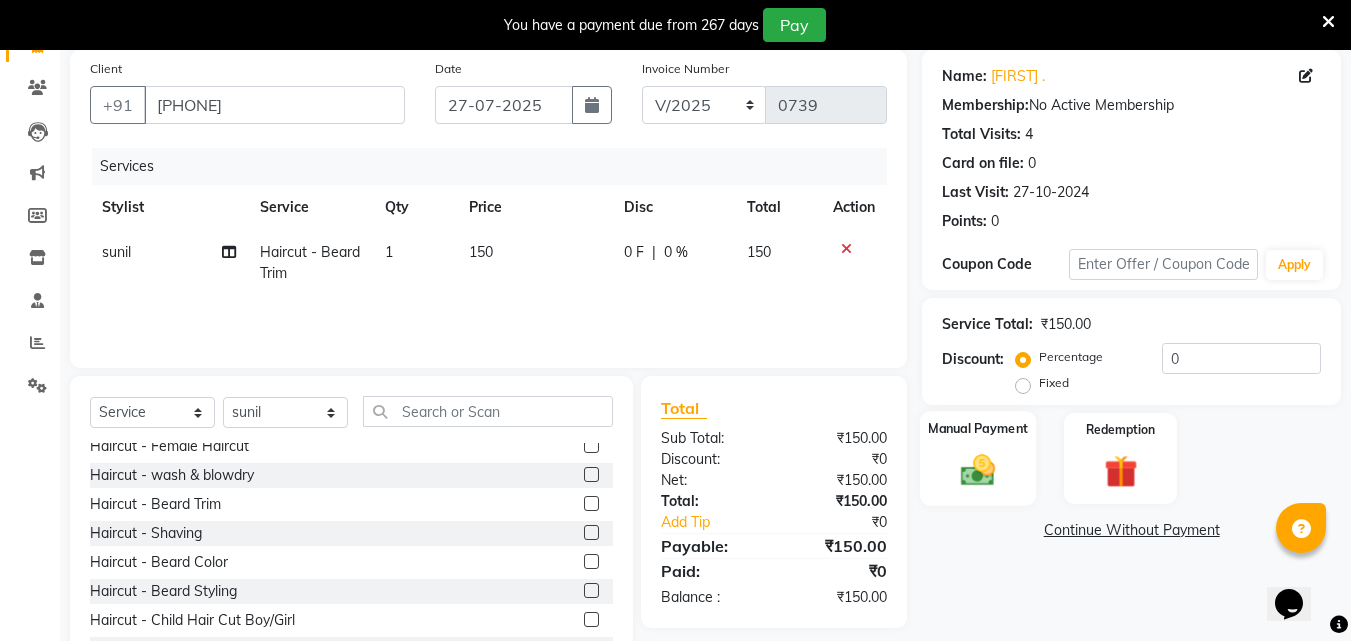click 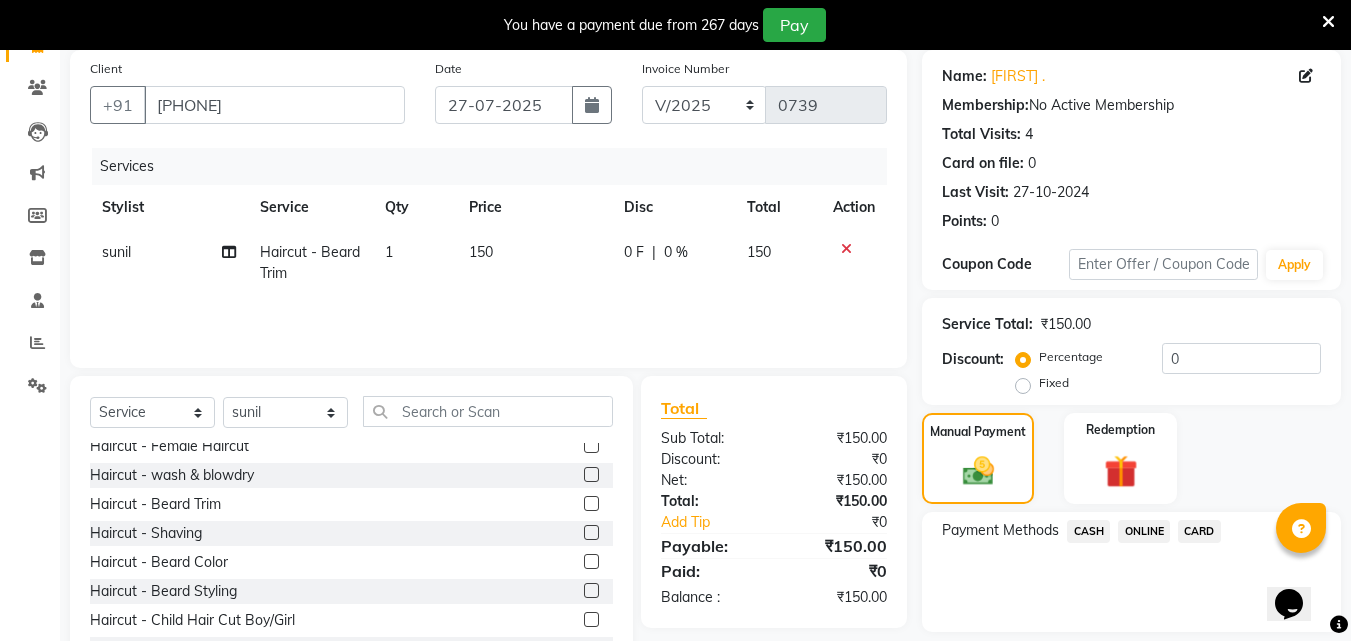 click on "ONLINE" 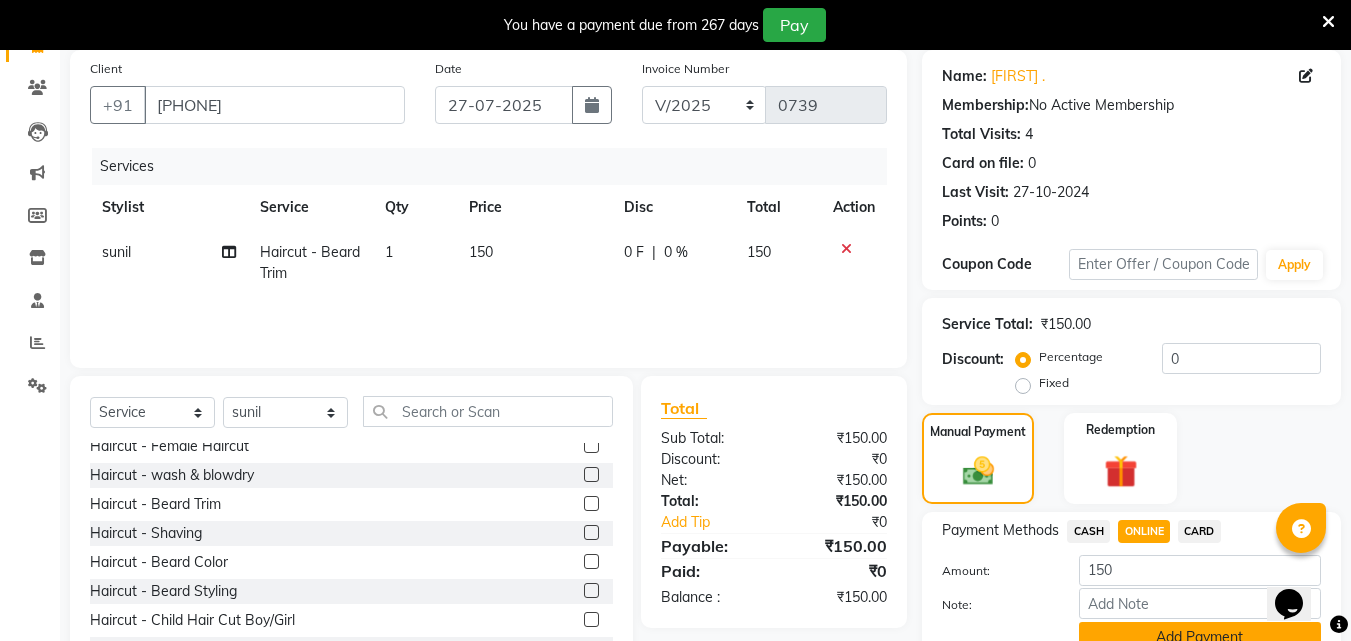 click on "Add Payment" 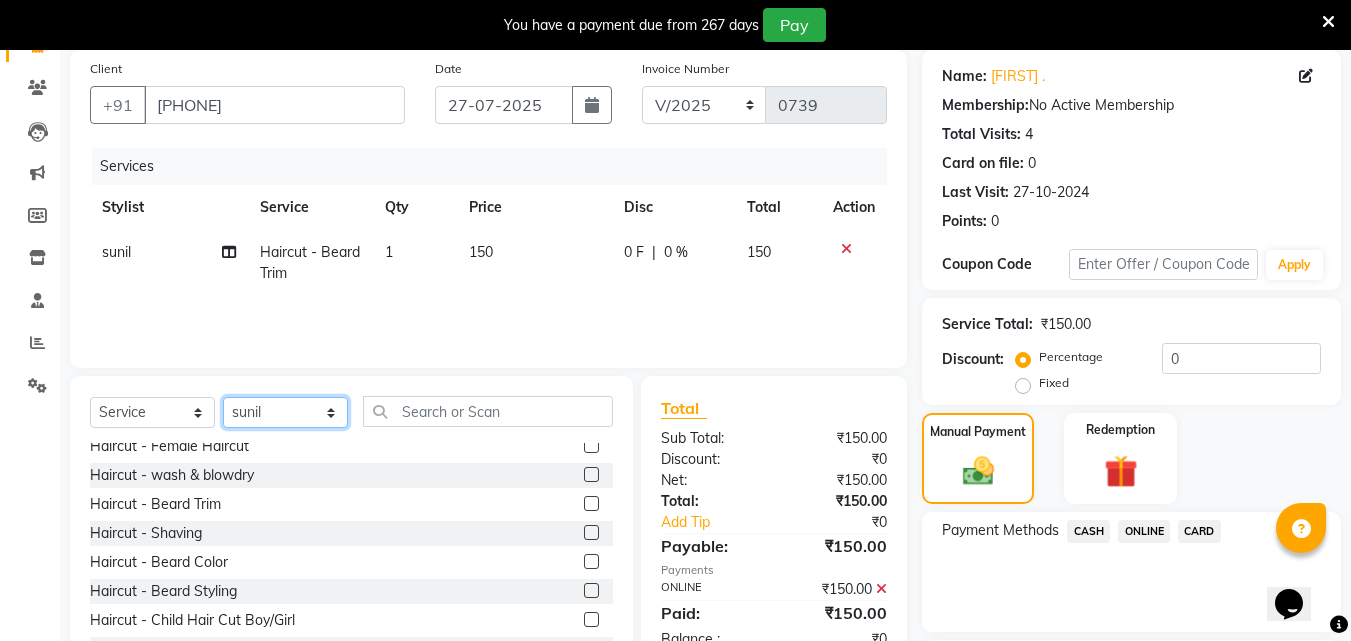 click on "Select Stylist Akshay Ankita Ayesha Dnyaneshwar Harish Laxman Omkar pranay sagar sameer Sarika sunil vaibhav" 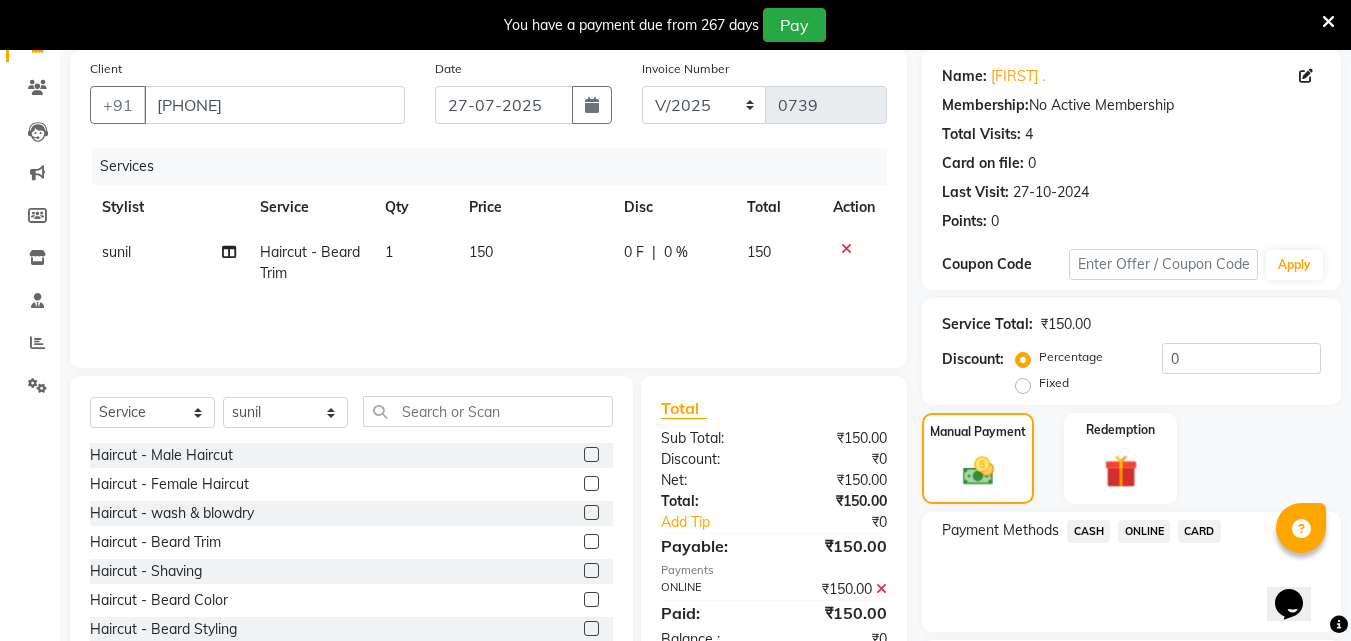 click 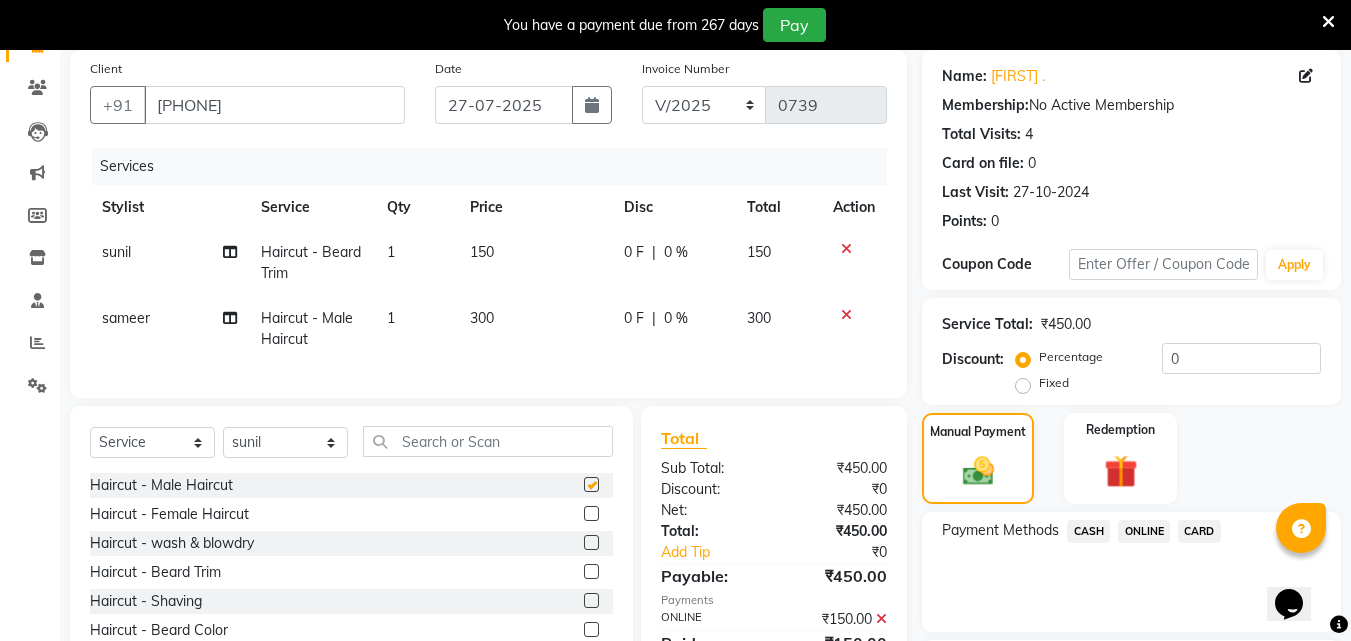 checkbox on "false" 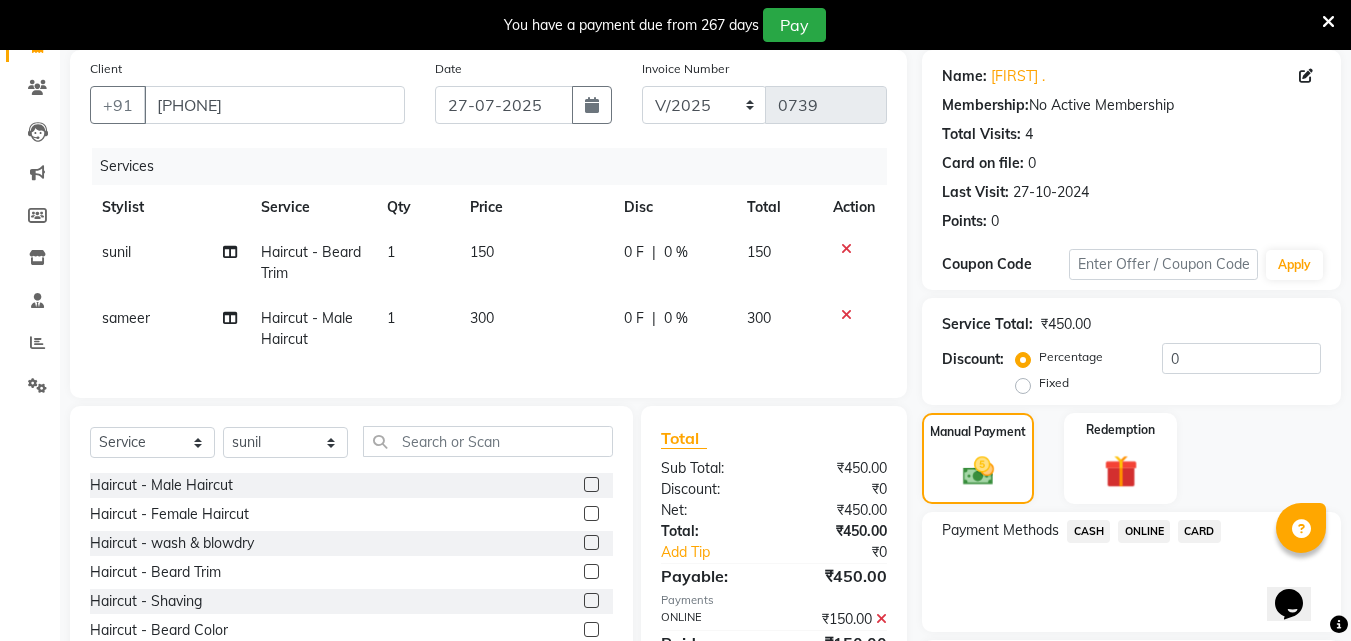 click on "ONLINE" 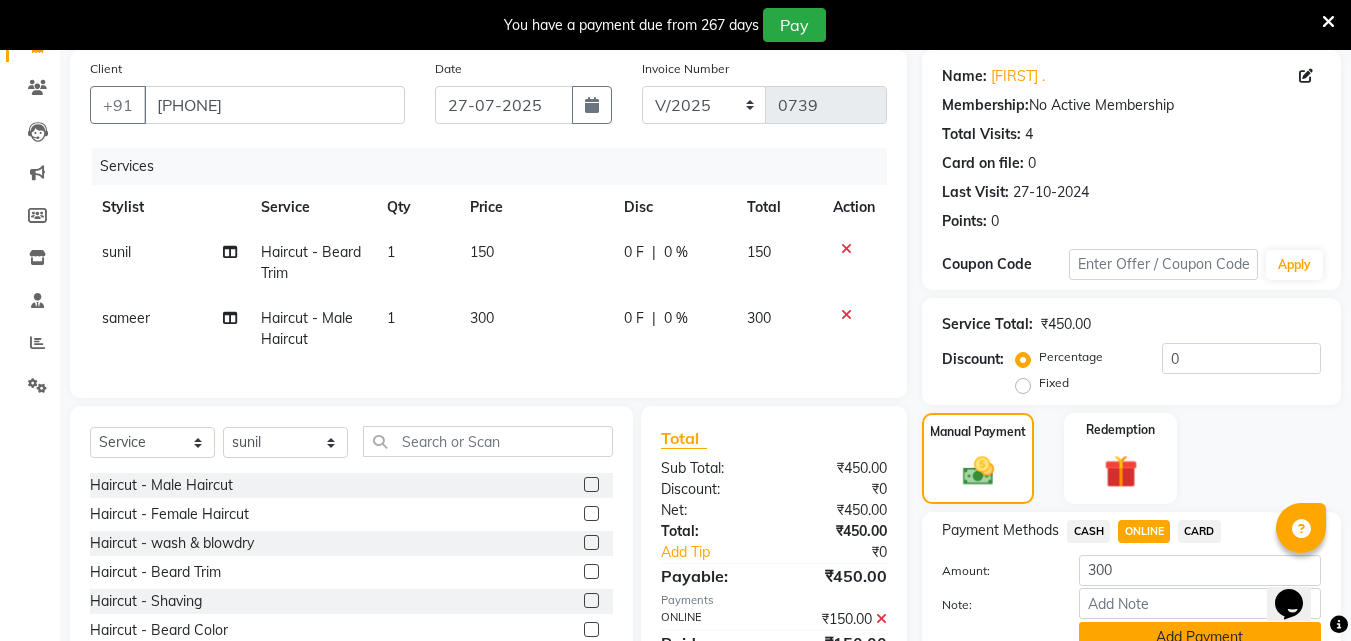 click on "Add Payment" 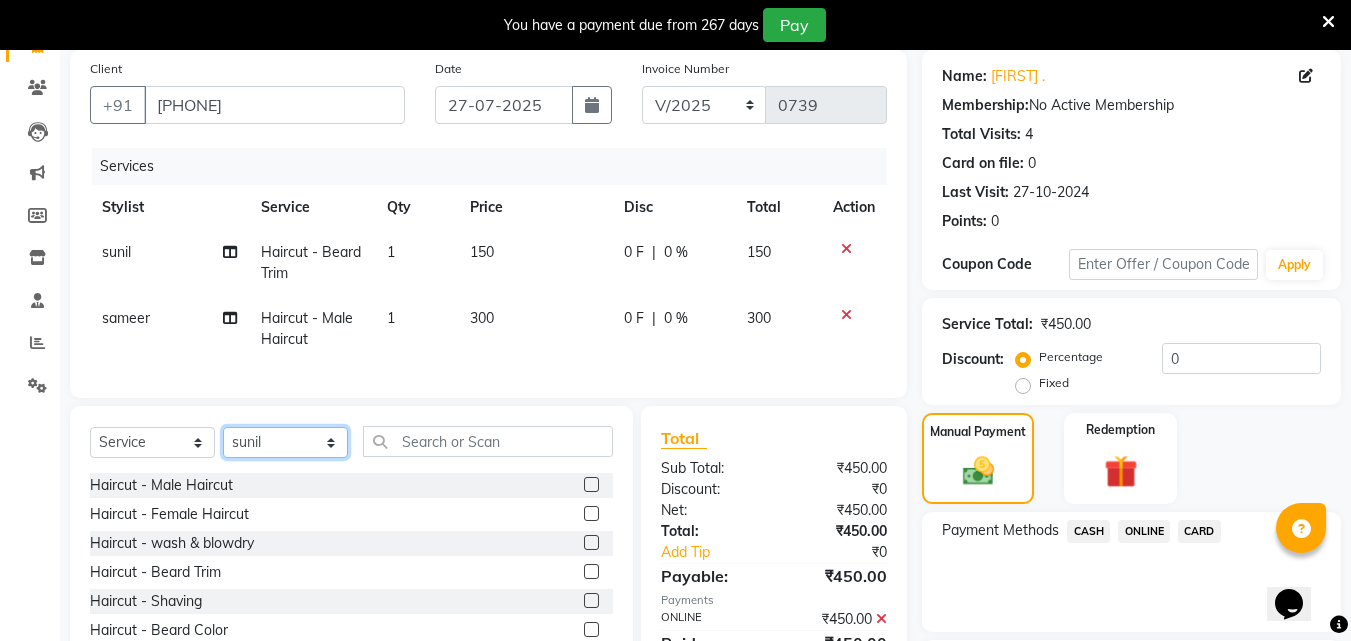 click on "Select Stylist Akshay Ankita Ayesha Dnyaneshwar Harish Laxman Omkar pranay sagar sameer Sarika sunil vaibhav" 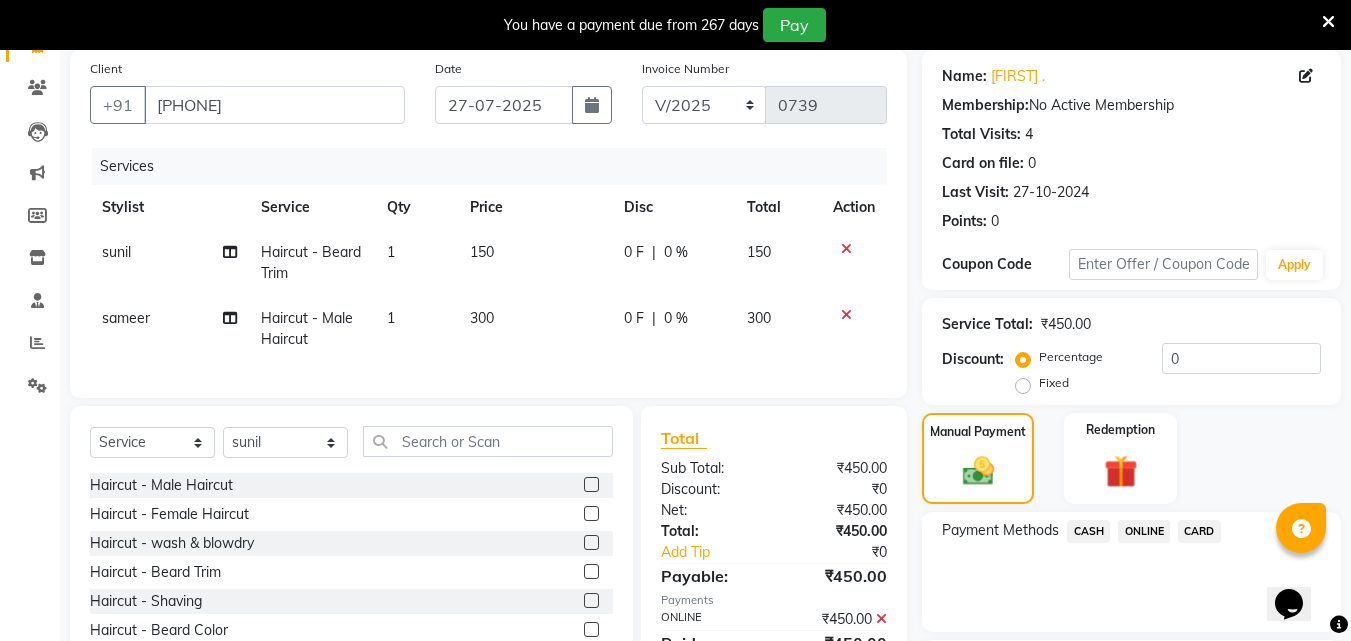 click 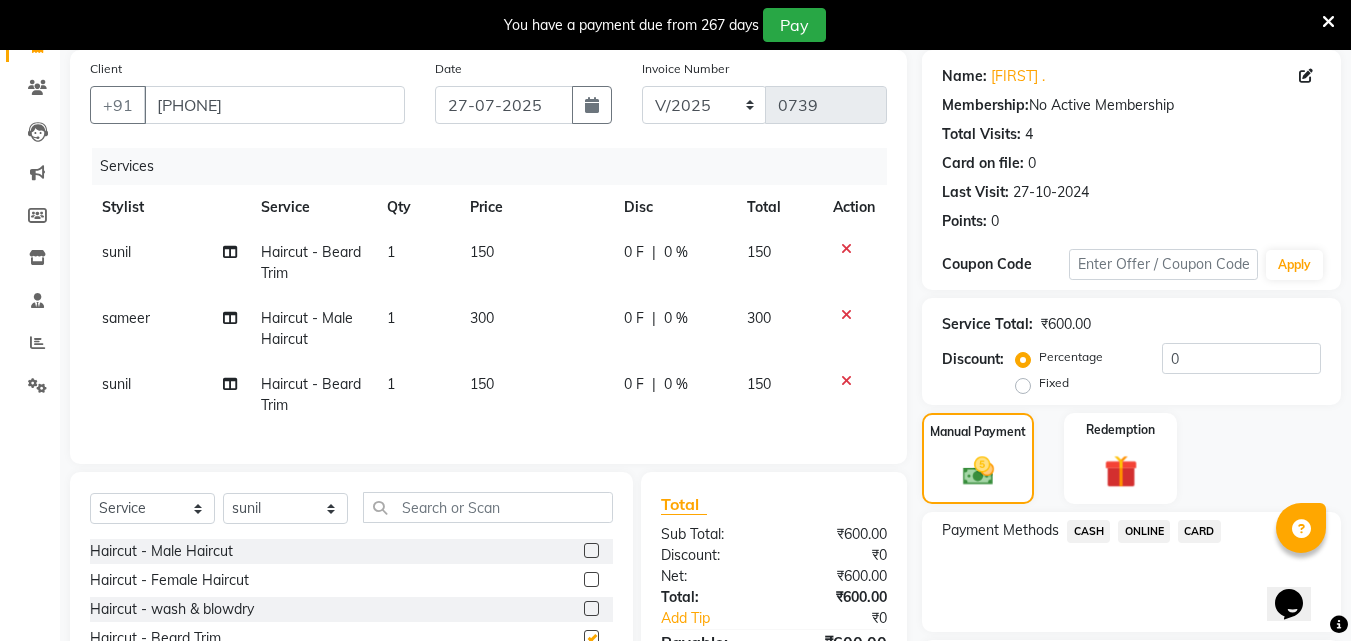 checkbox on "false" 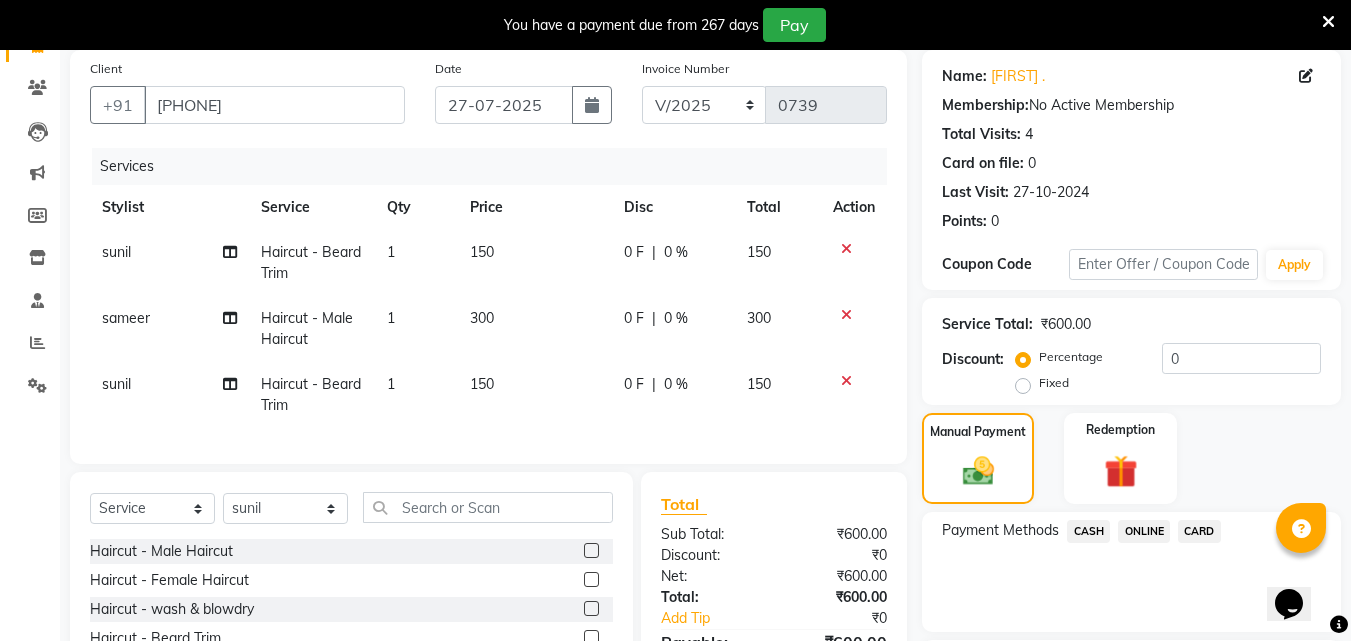 click on "ONLINE" 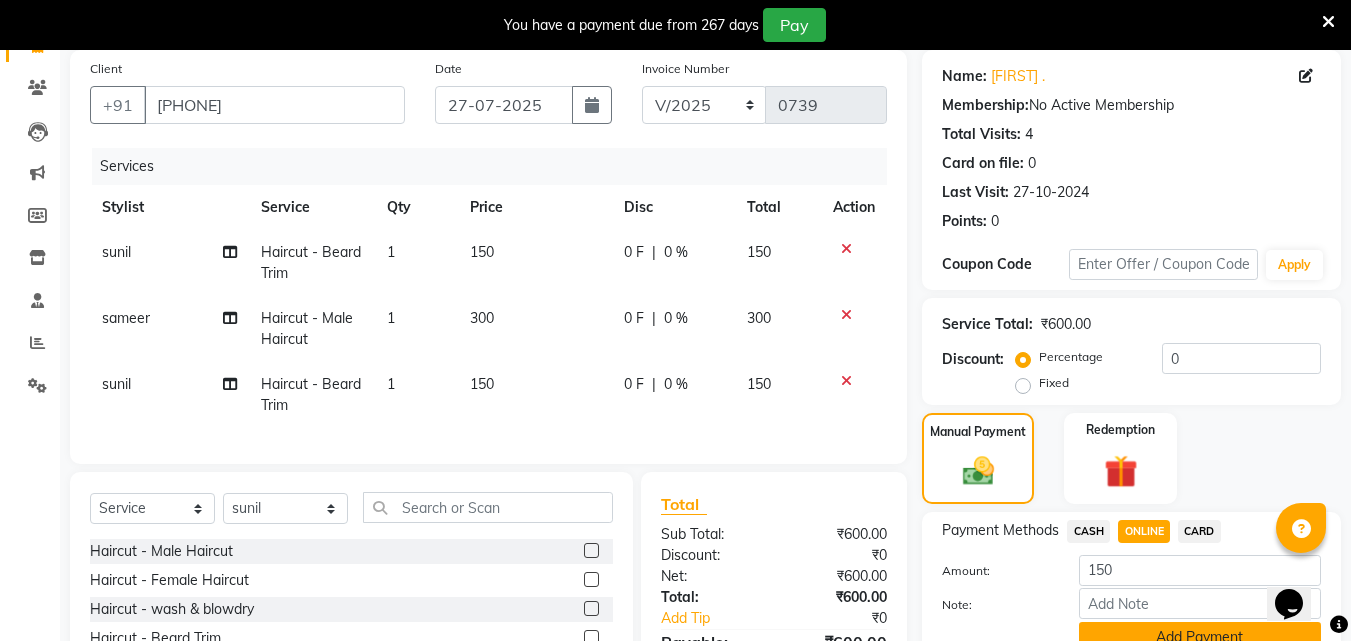 click on "Add Payment" 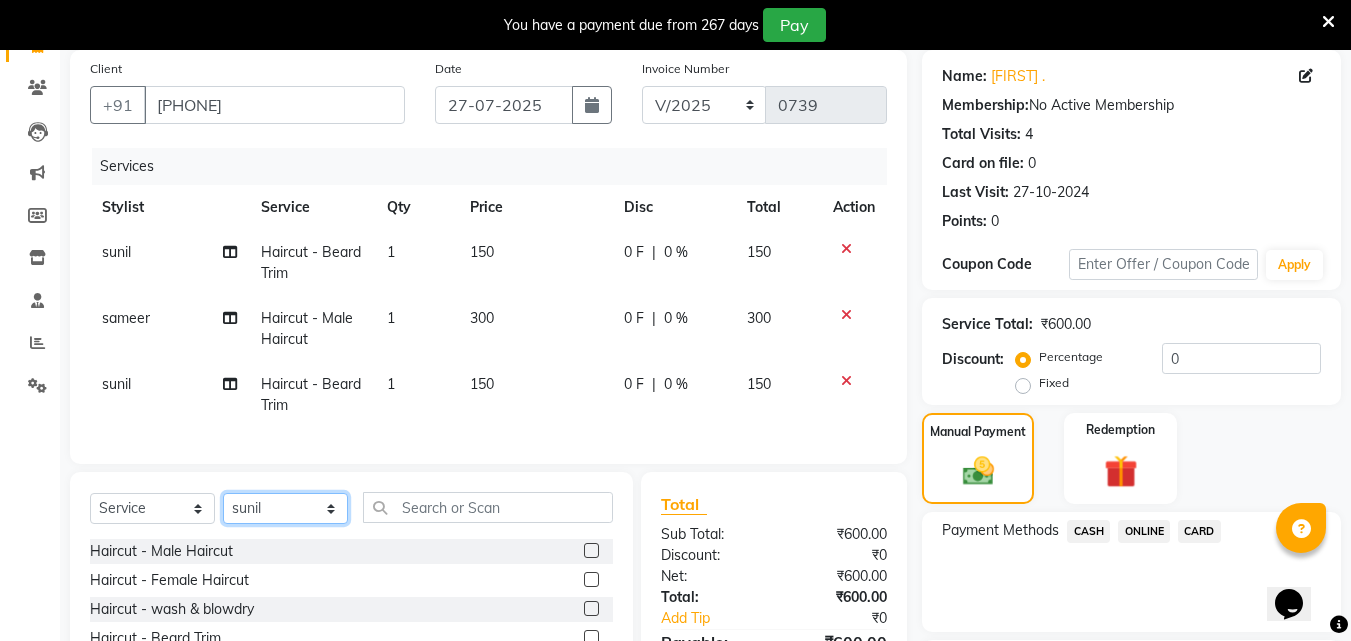 click on "Select Stylist Akshay Ankita Ayesha Dnyaneshwar Harish Laxman Omkar pranay sagar sameer Sarika sunil vaibhav" 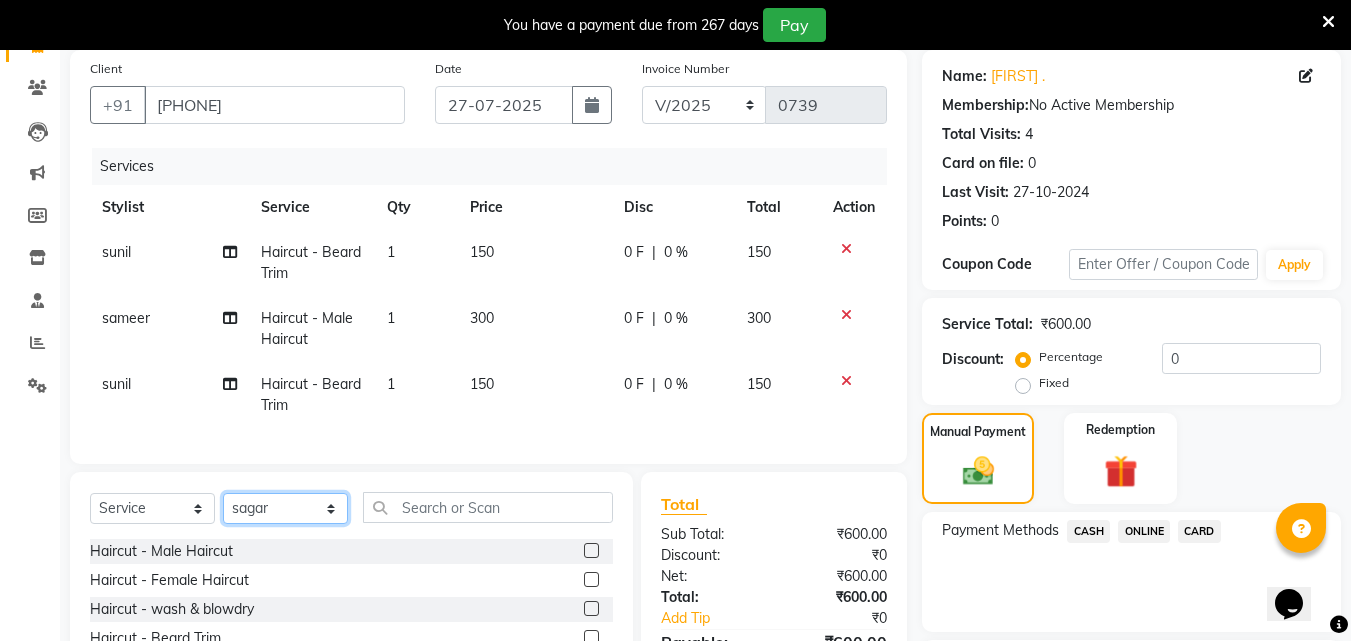 click on "Select Stylist Akshay Ankita Ayesha Dnyaneshwar Harish Laxman Omkar pranay sagar sameer Sarika sunil vaibhav" 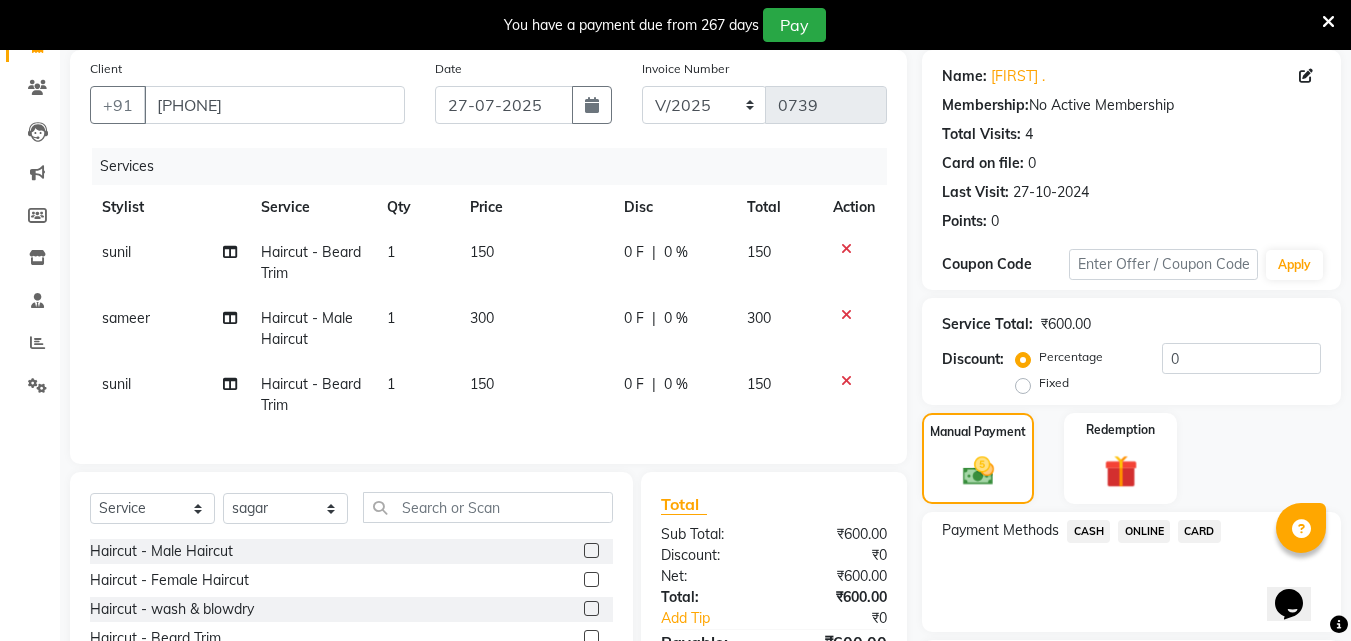 click 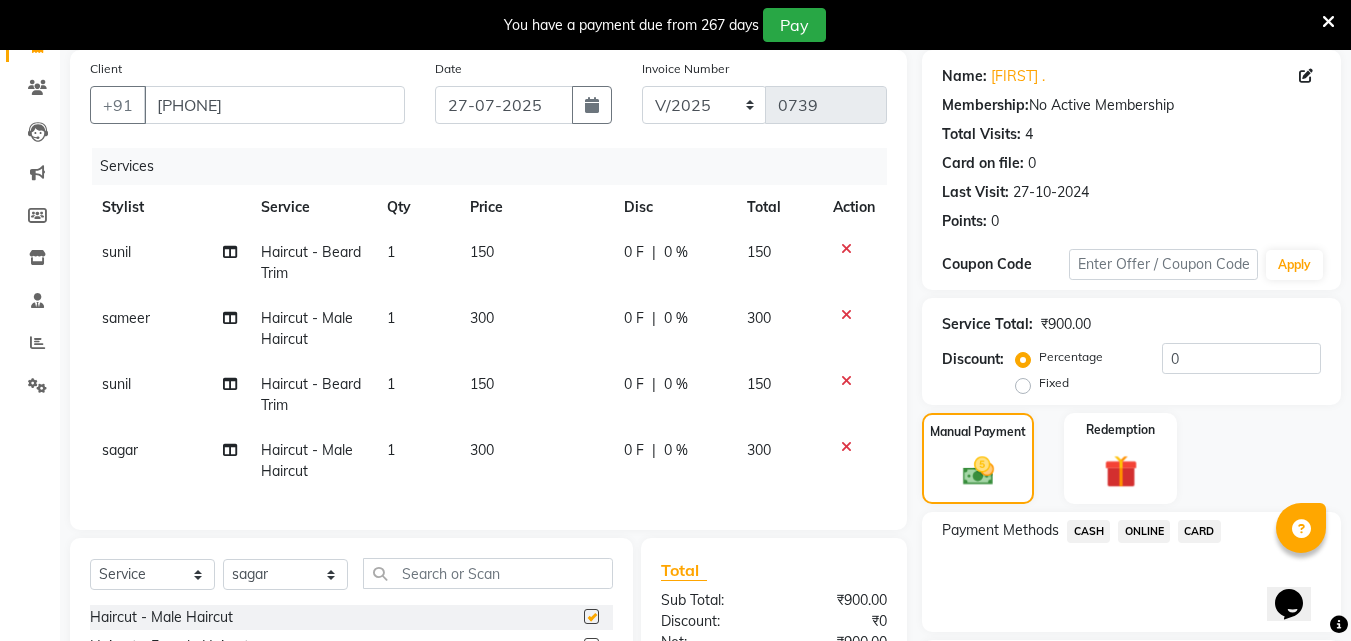 checkbox on "false" 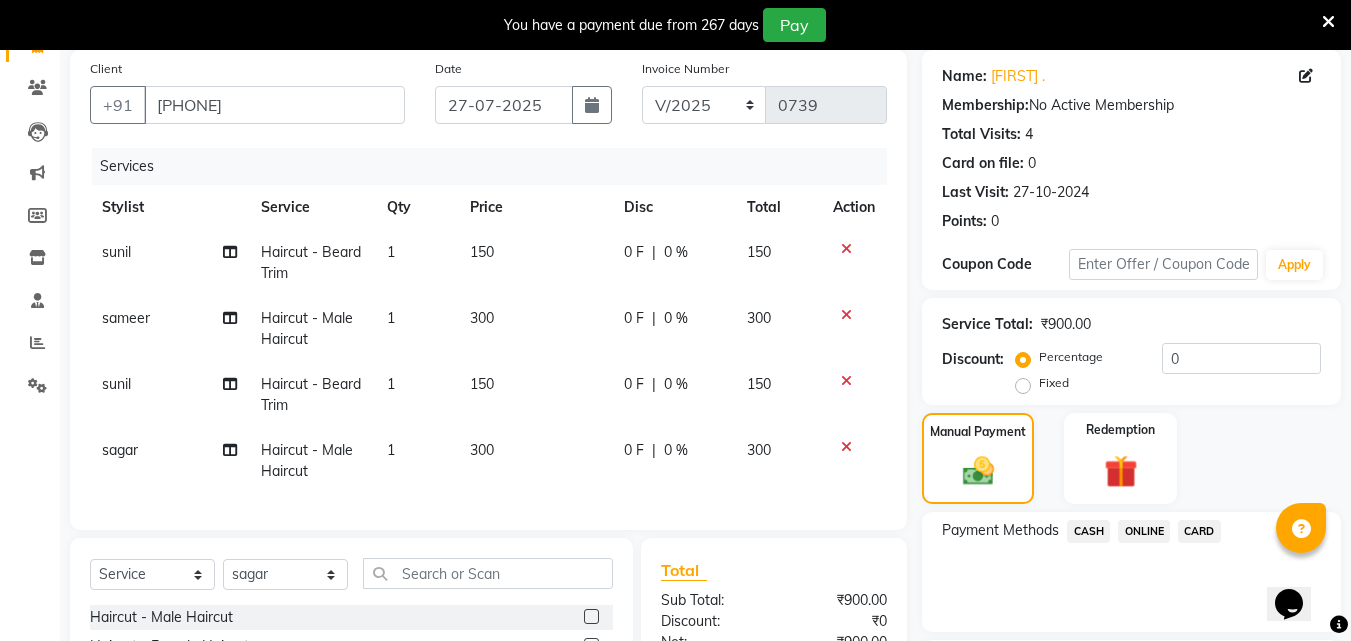 click on "CASH" 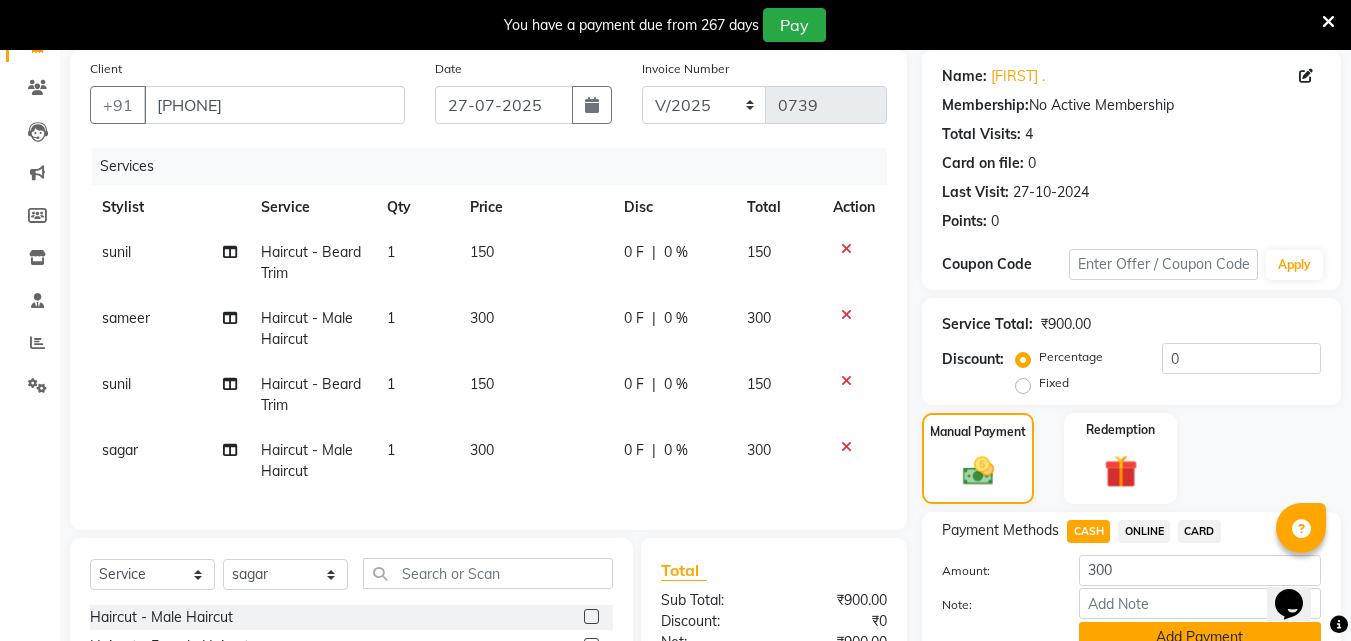 click on "Add Payment" 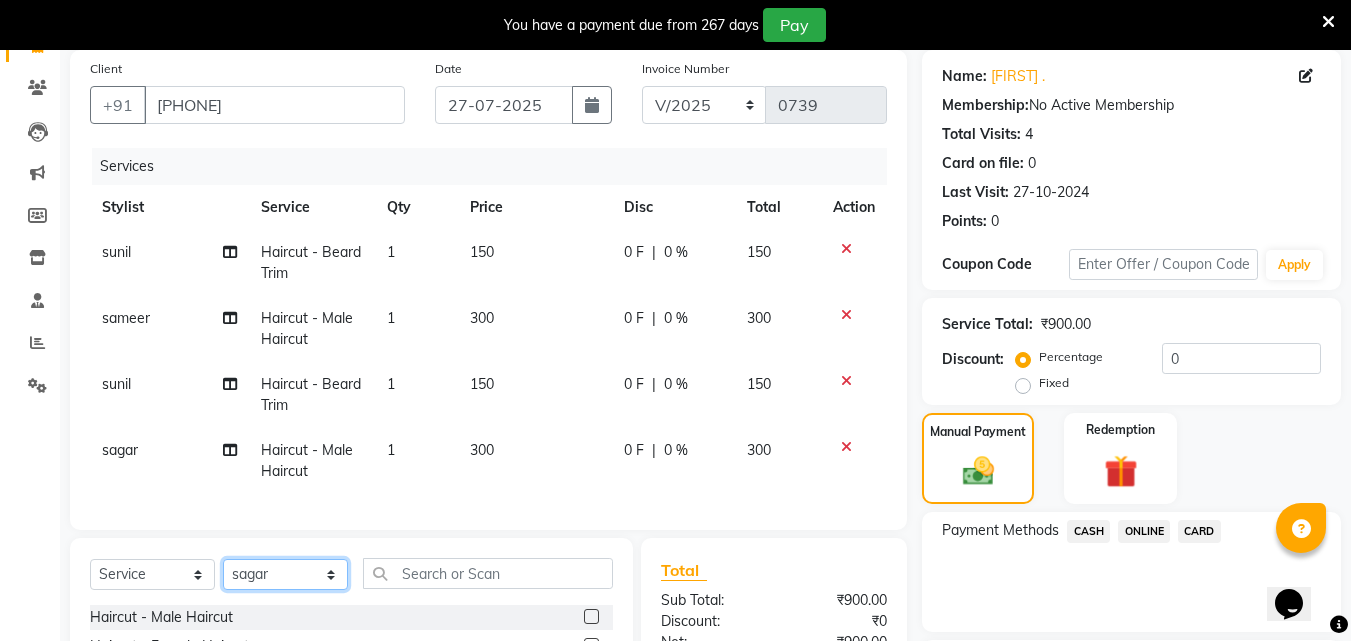 click on "Select Stylist Akshay Ankita Ayesha Dnyaneshwar Harish Laxman Omkar pranay sagar sameer Sarika sunil vaibhav" 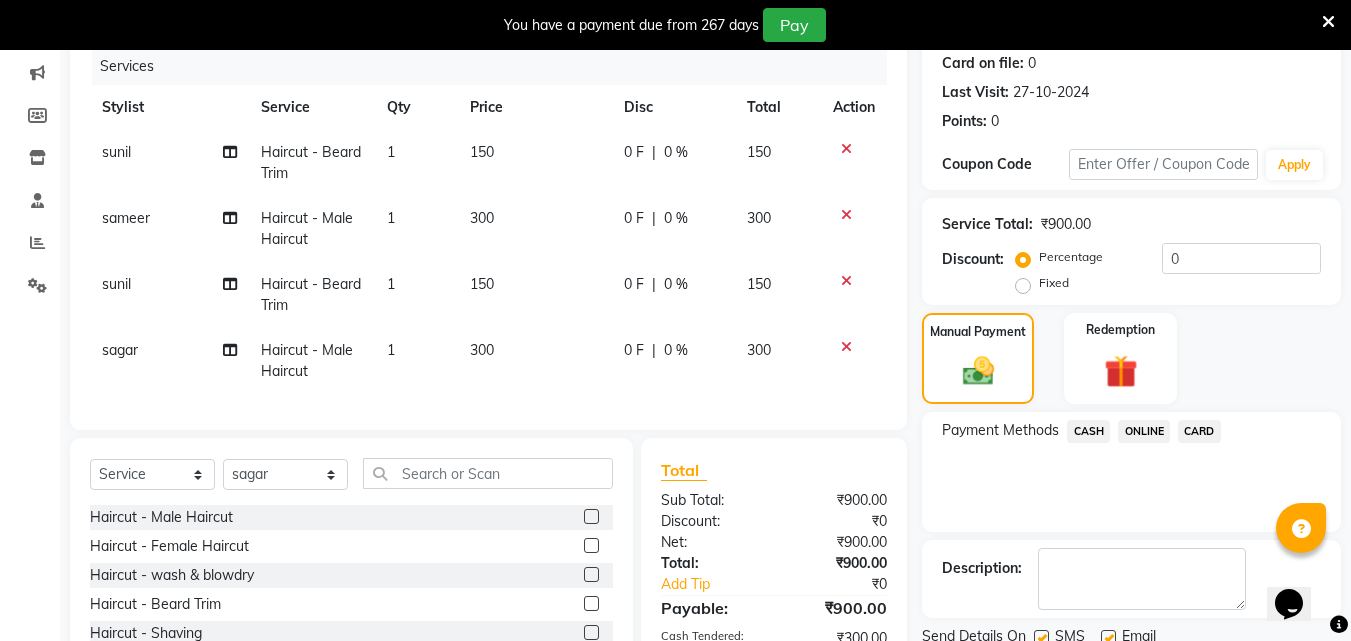 click 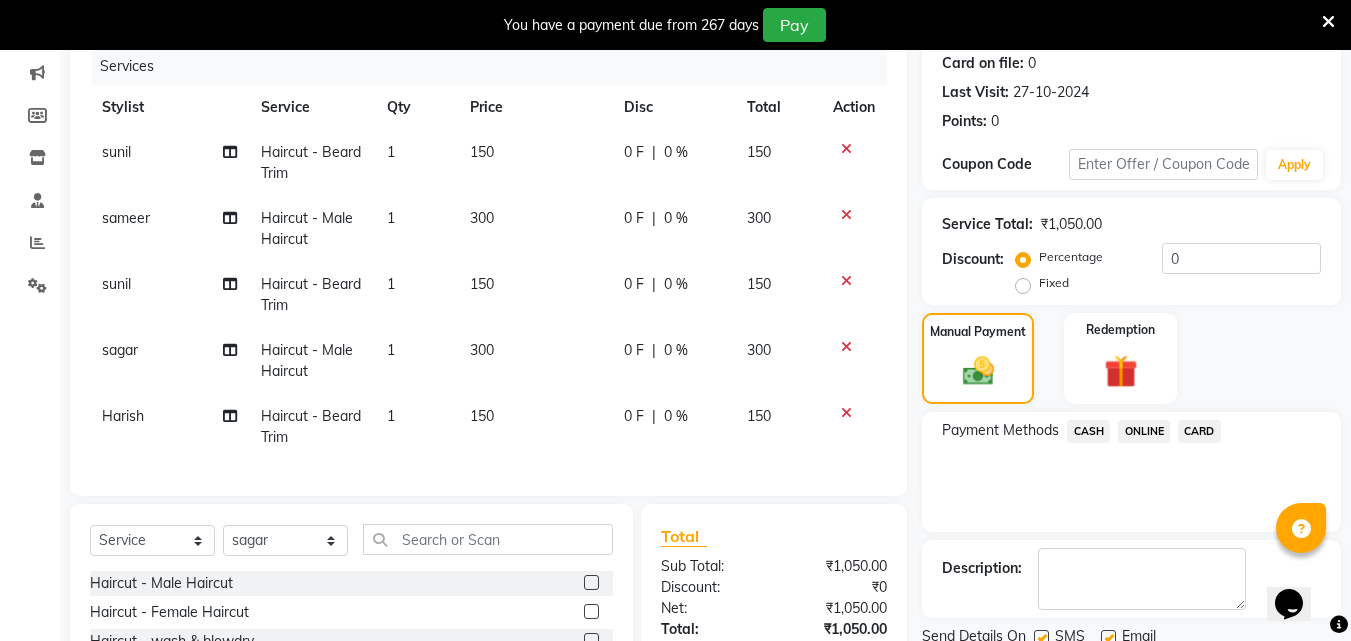 checkbox on "false" 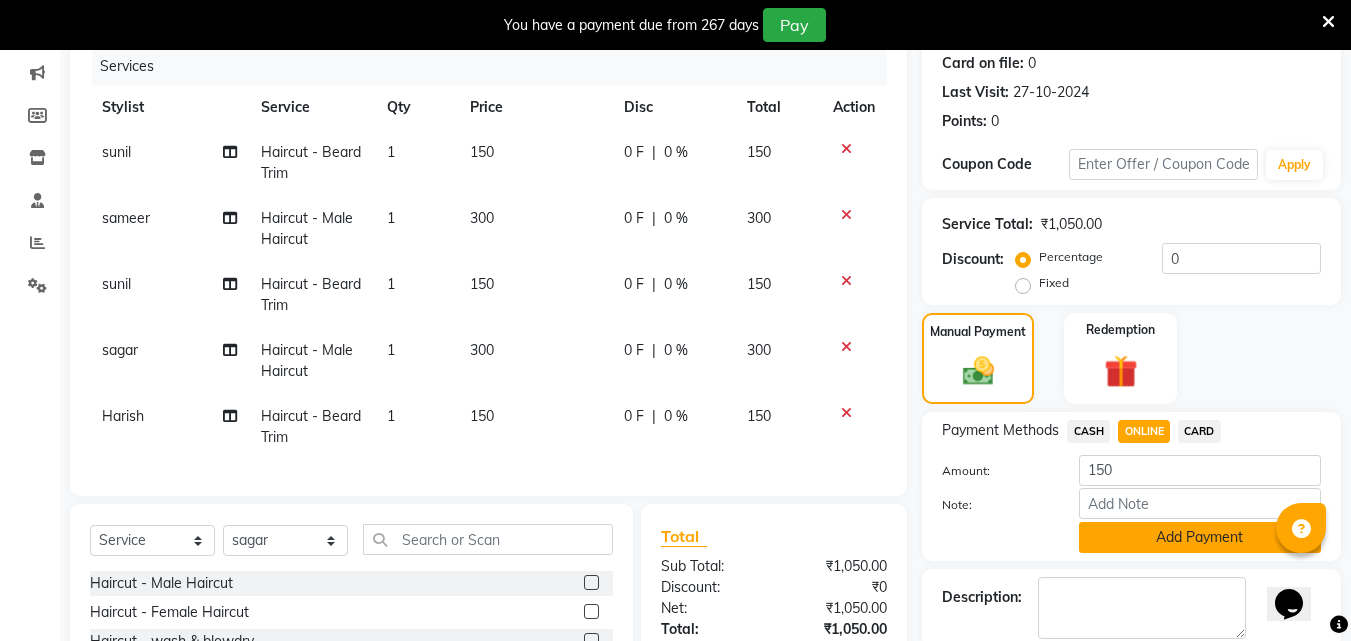 click on "Add Payment" 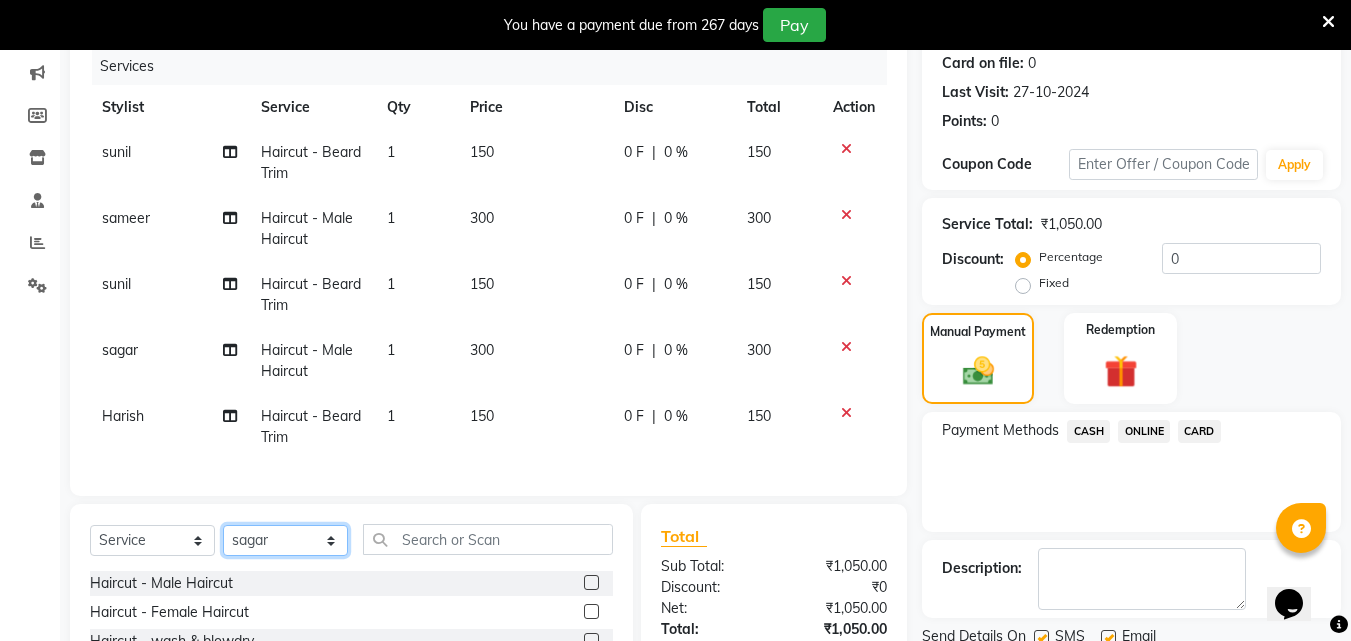 click on "Select Stylist Akshay Ankita Ayesha Dnyaneshwar Harish Laxman Omkar pranay sagar sameer Sarika sunil vaibhav" 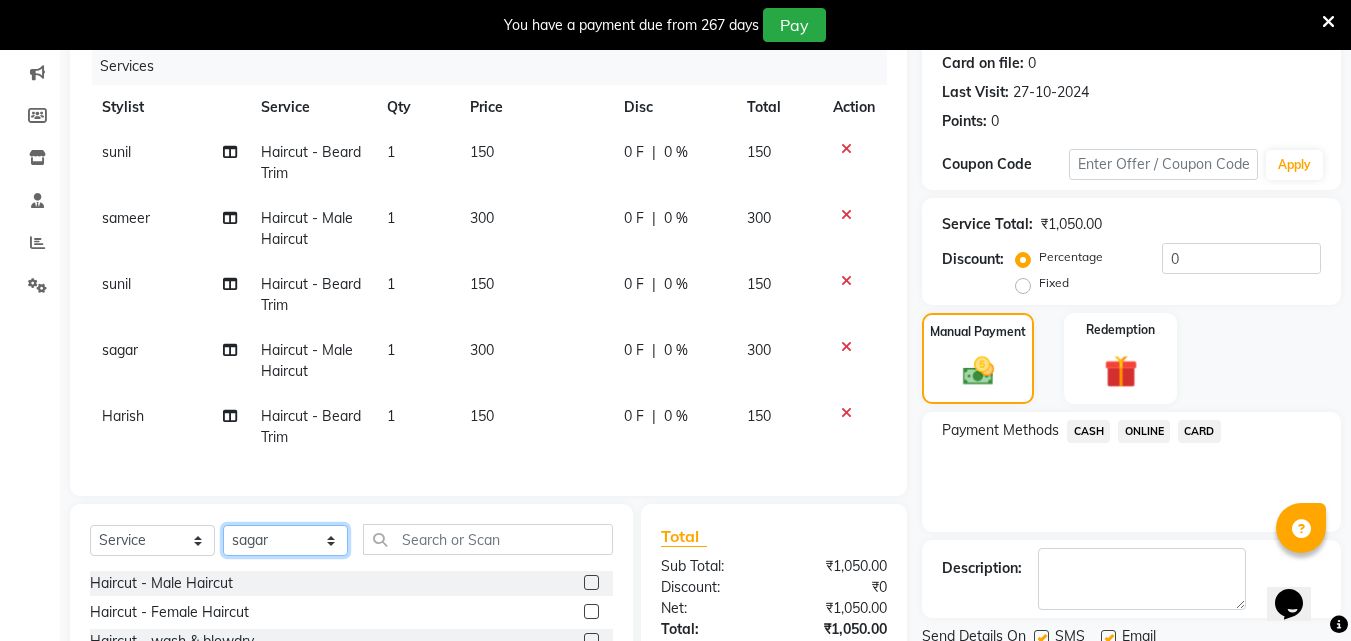 select on "74299" 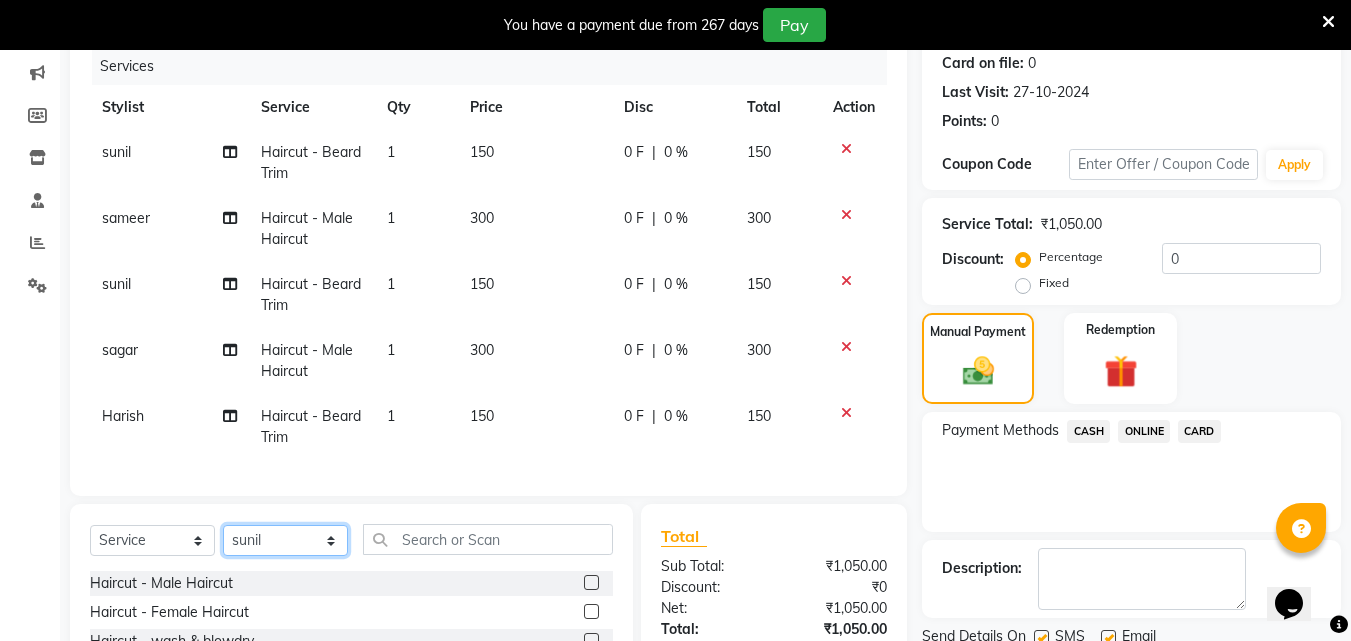 click on "Select Stylist Akshay Ankita Ayesha Dnyaneshwar Harish Laxman Omkar pranay sagar sameer Sarika sunil vaibhav" 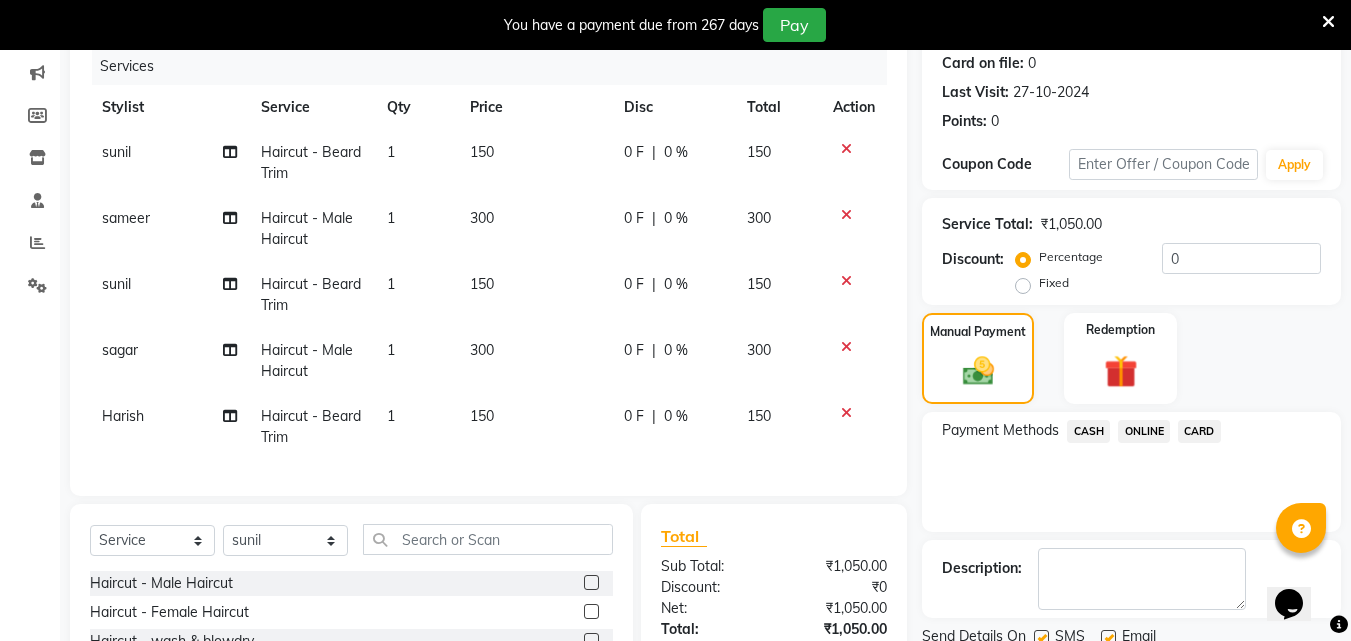 click 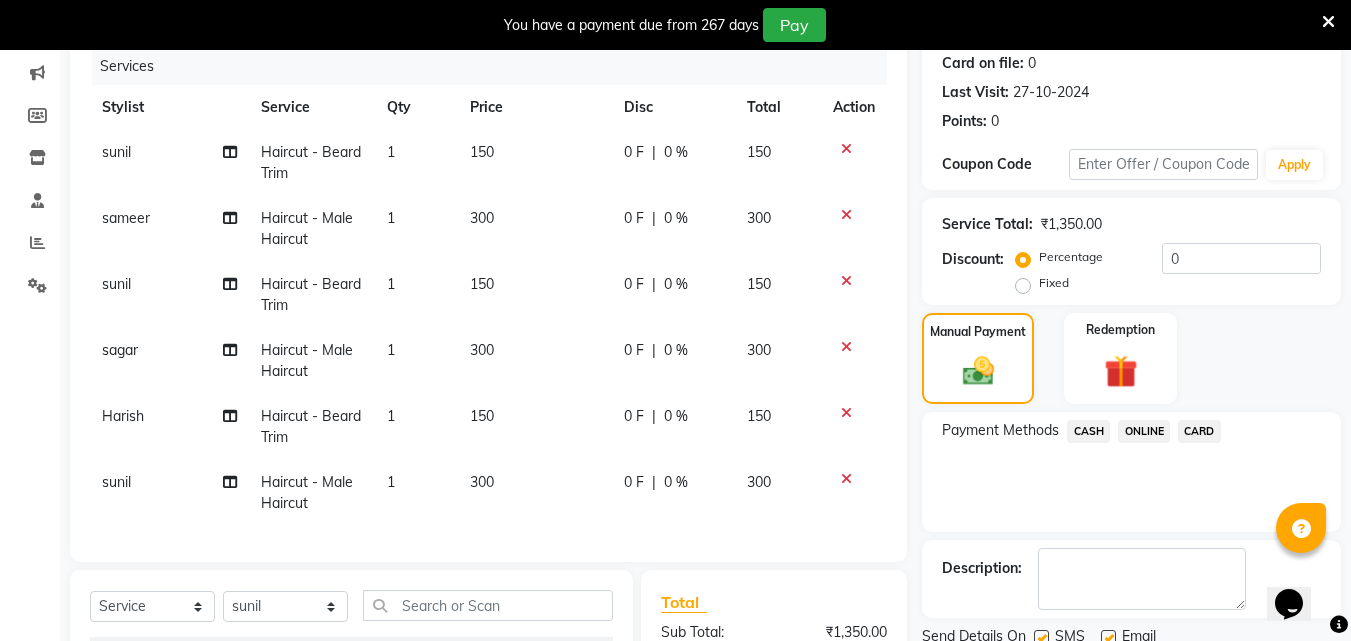 checkbox on "false" 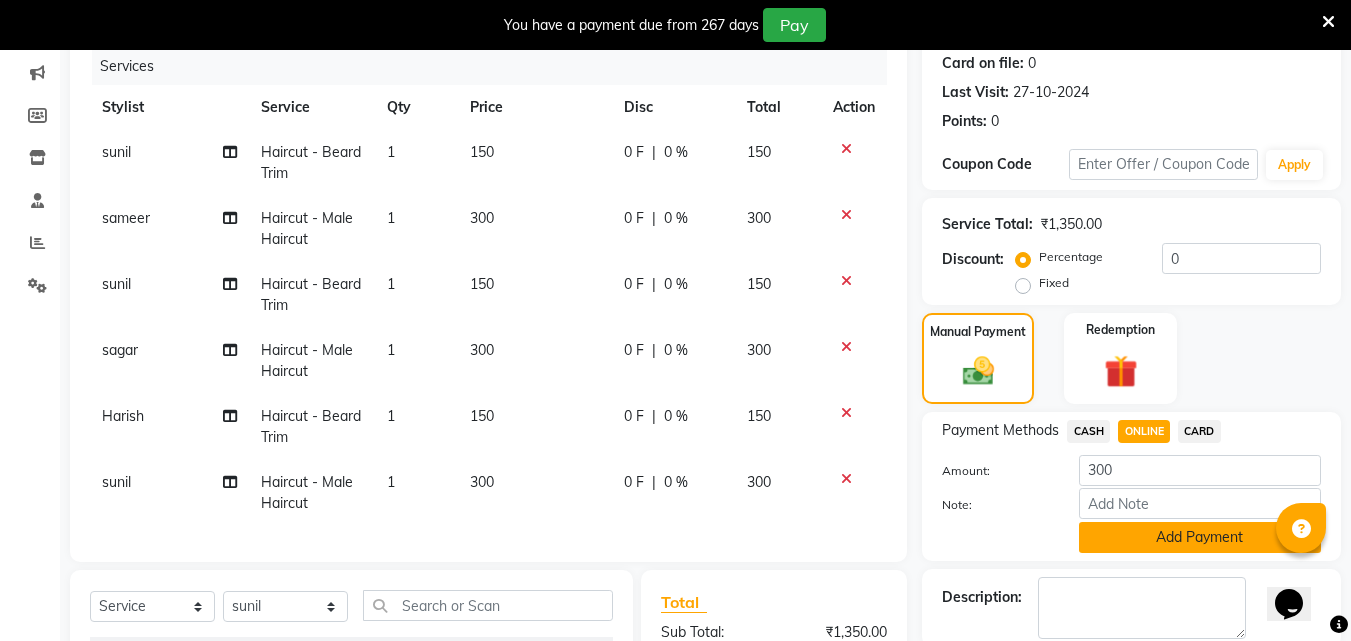 click on "Add Payment" 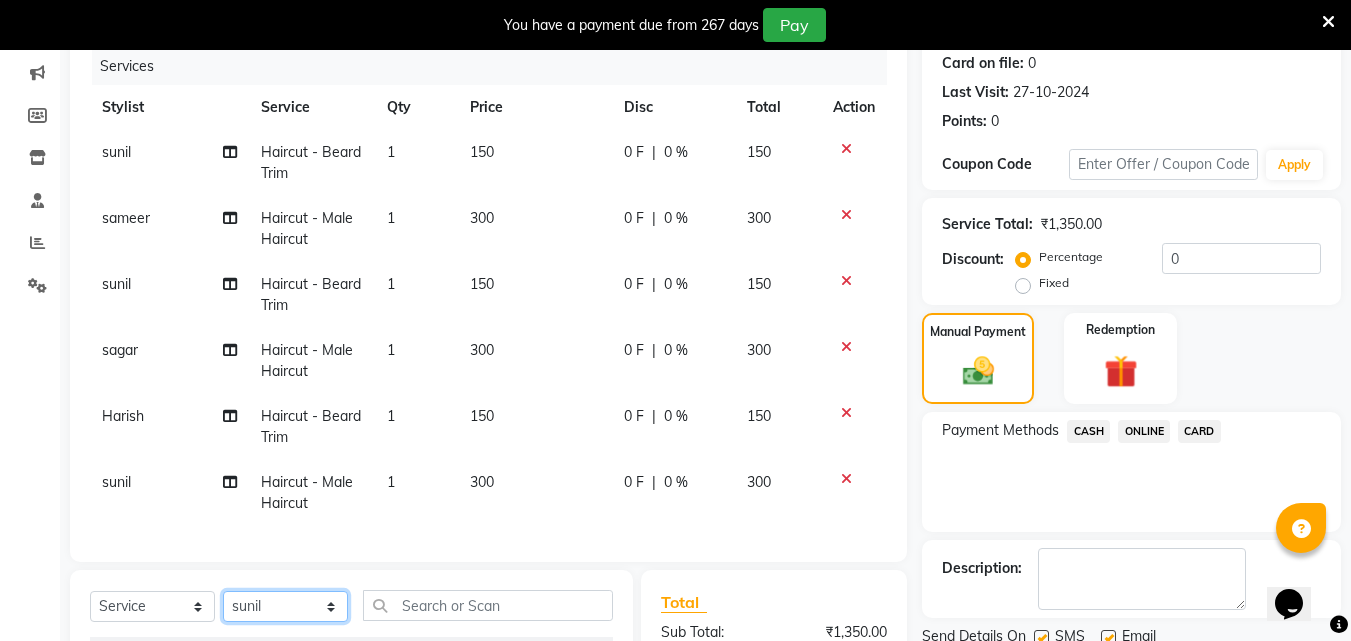 click on "Select Stylist Akshay Ankita Ayesha Dnyaneshwar Harish Laxman Omkar pranay sagar sameer Sarika sunil vaibhav" 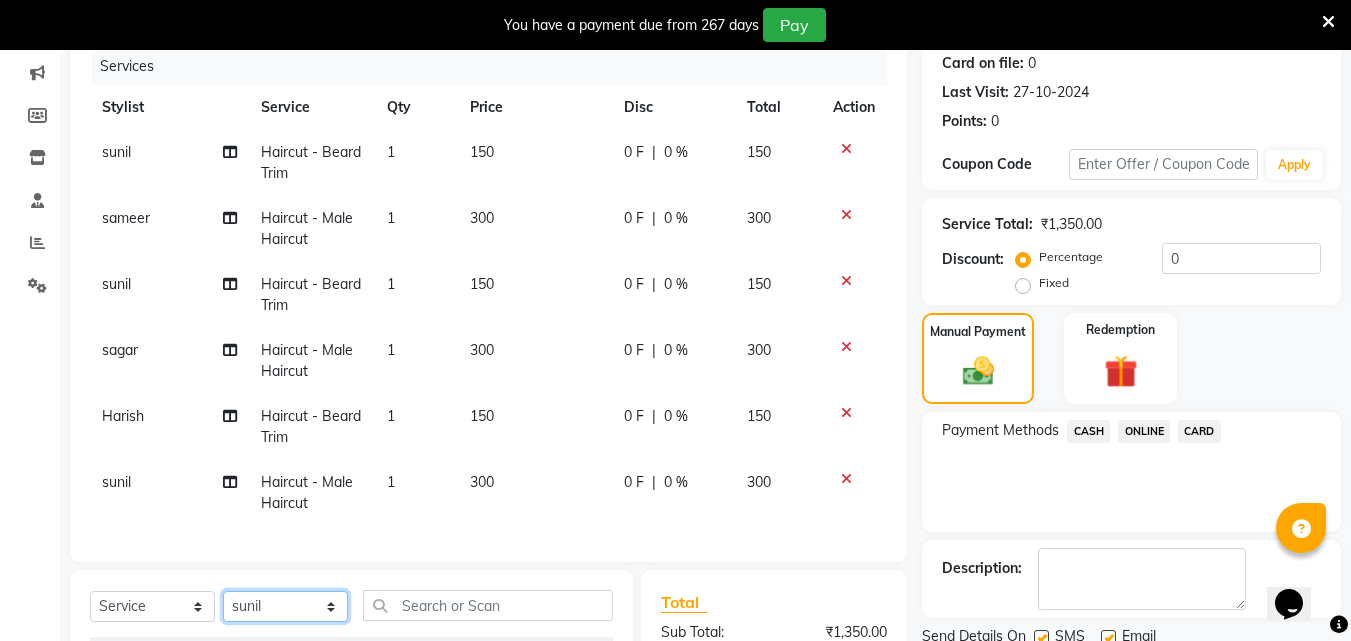 select on "[NUMBER]" 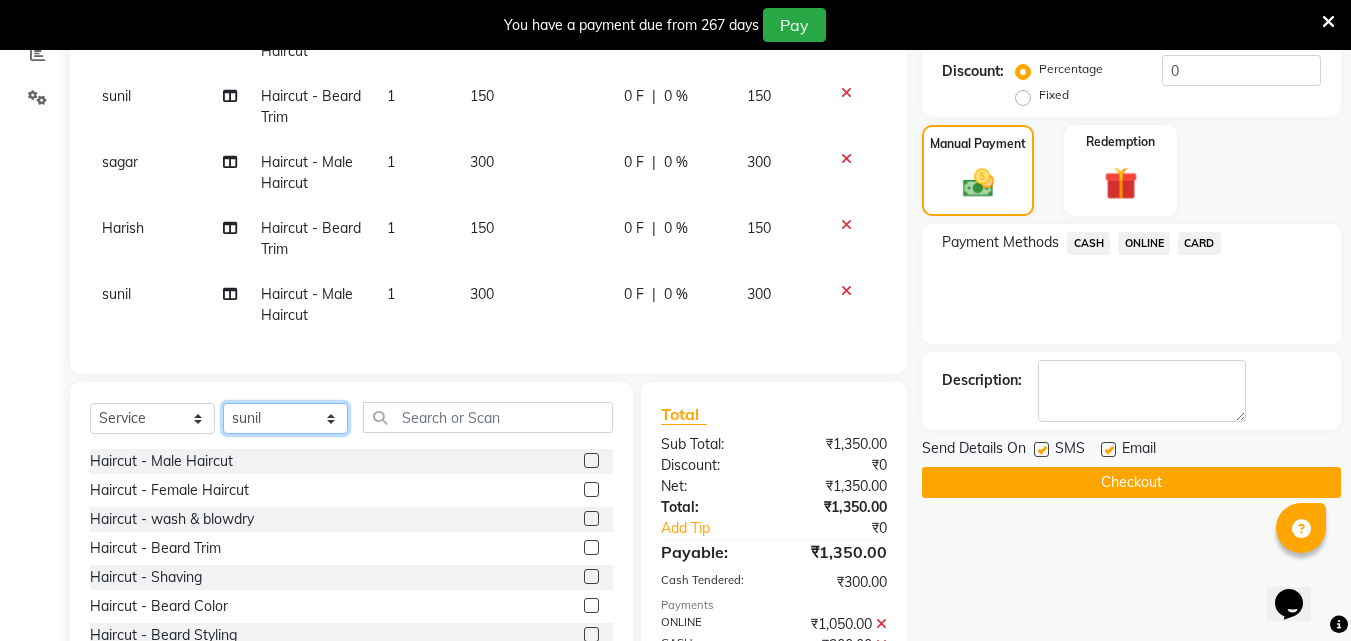 scroll, scrollTop: 450, scrollLeft: 0, axis: vertical 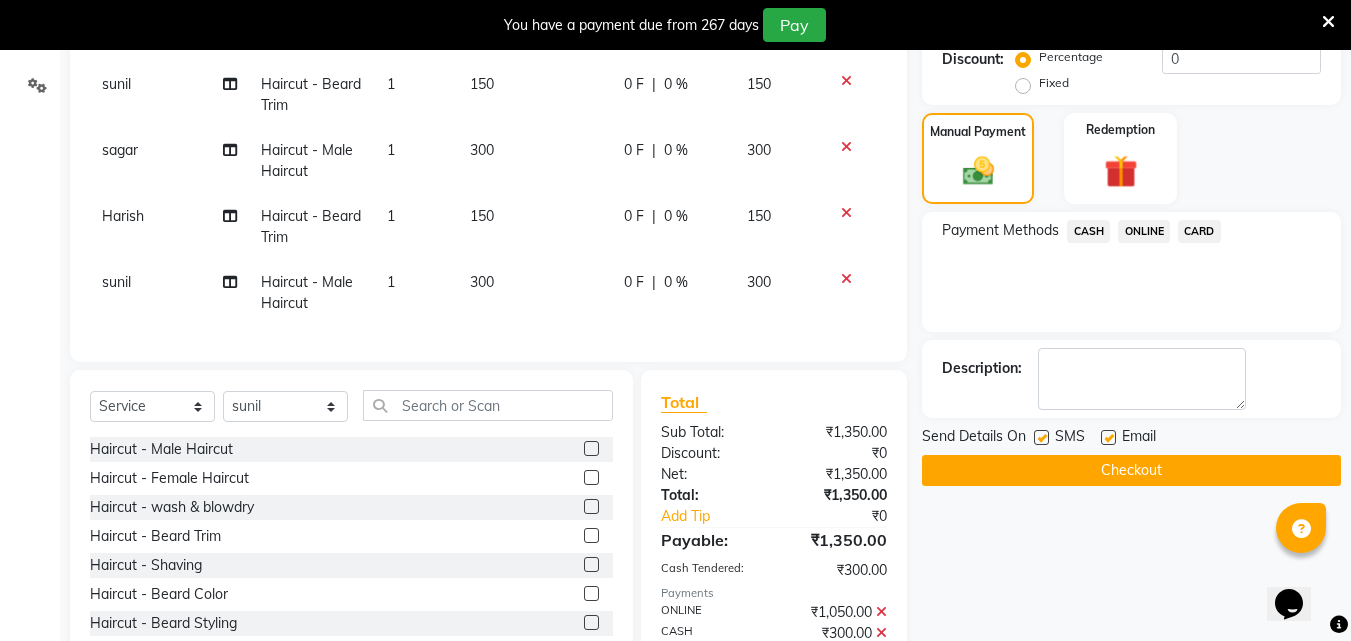 click 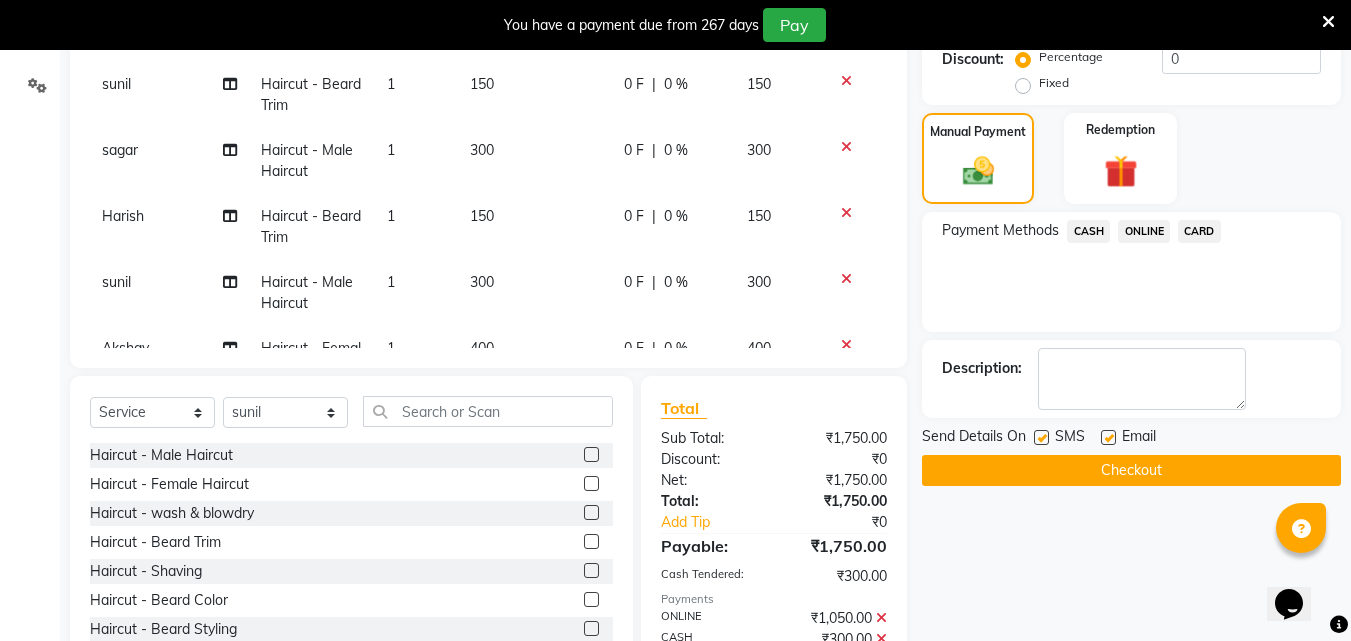 click 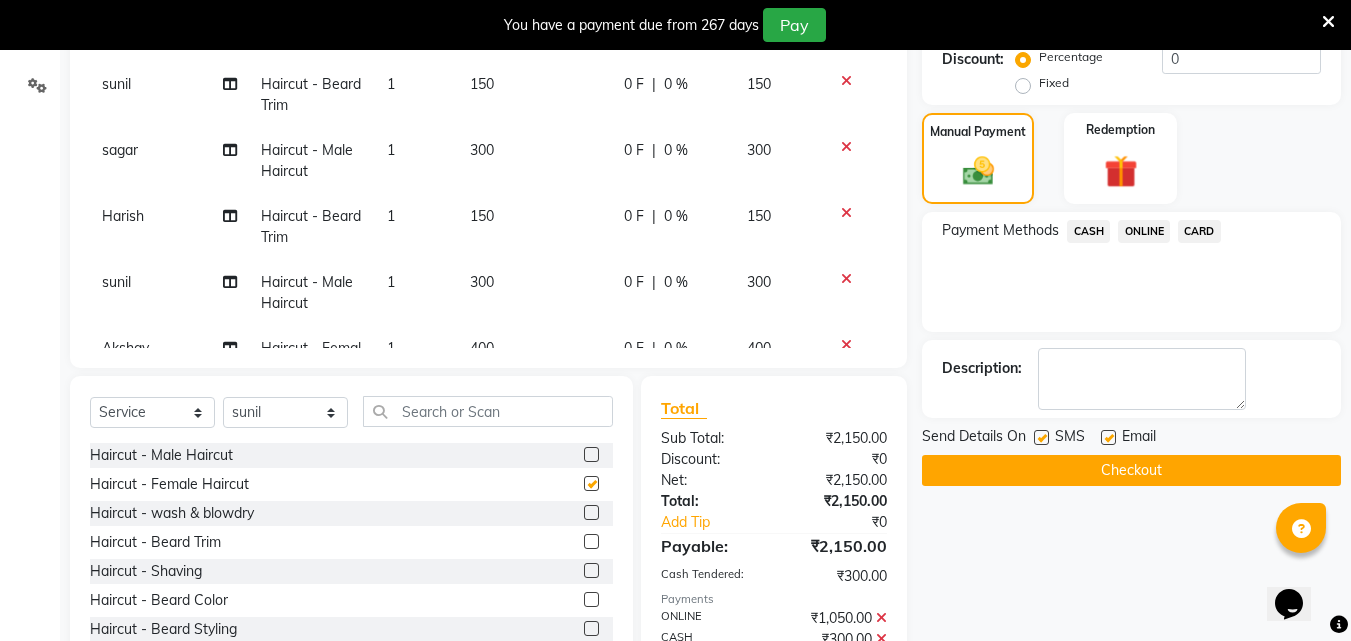 checkbox on "false" 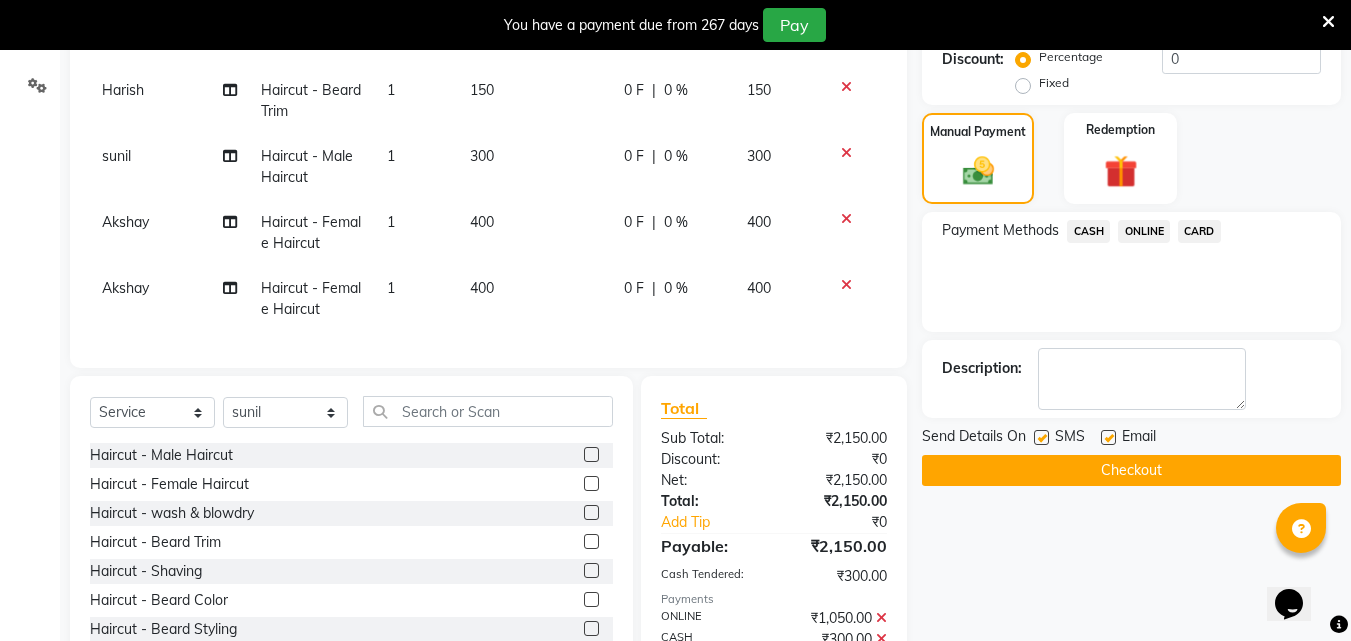 scroll, scrollTop: 141, scrollLeft: 0, axis: vertical 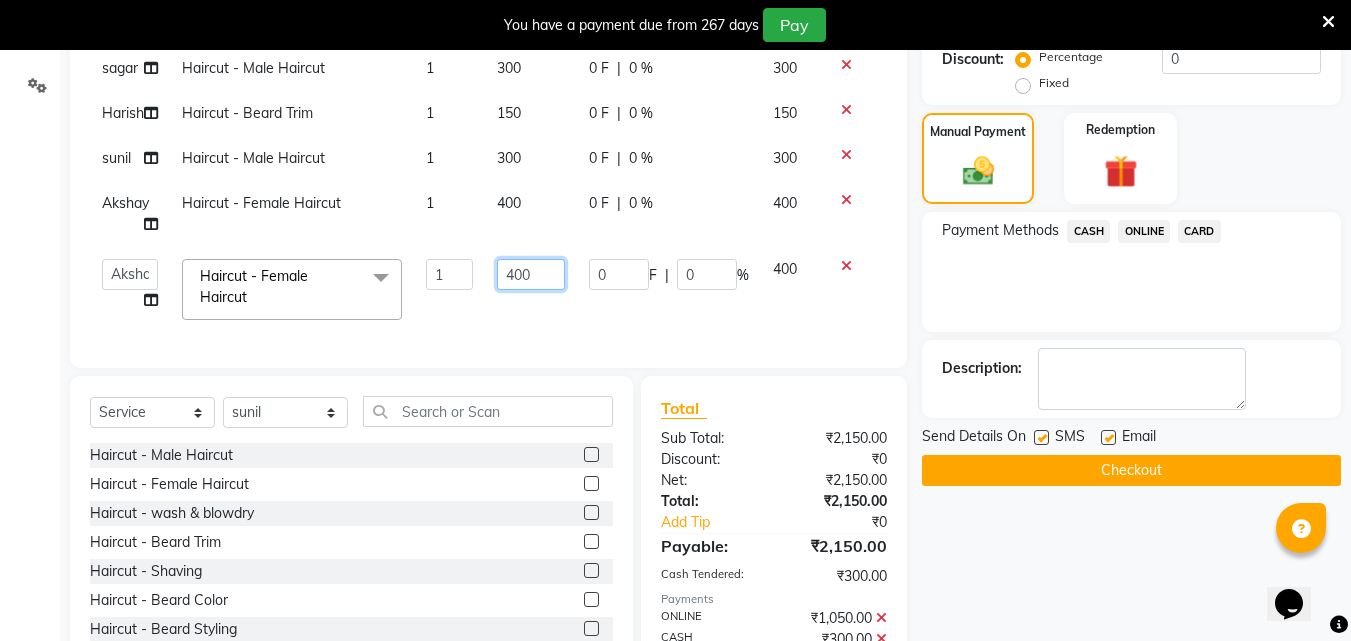 click on "400" 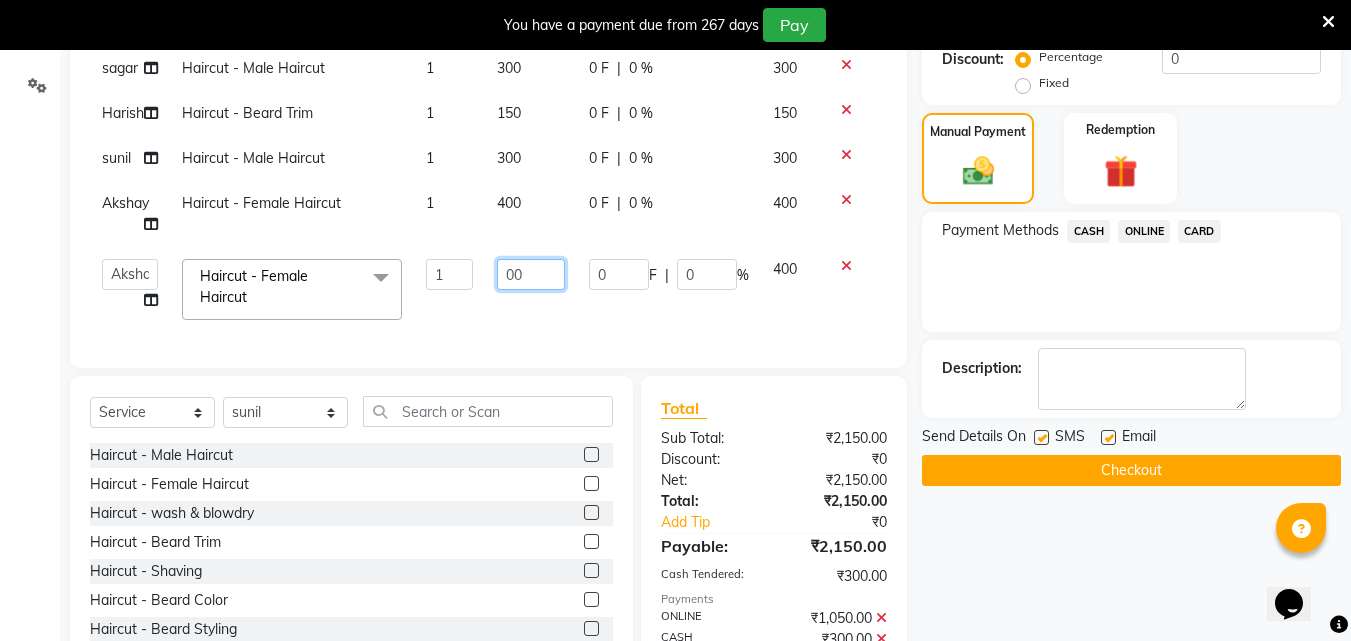 type on "500" 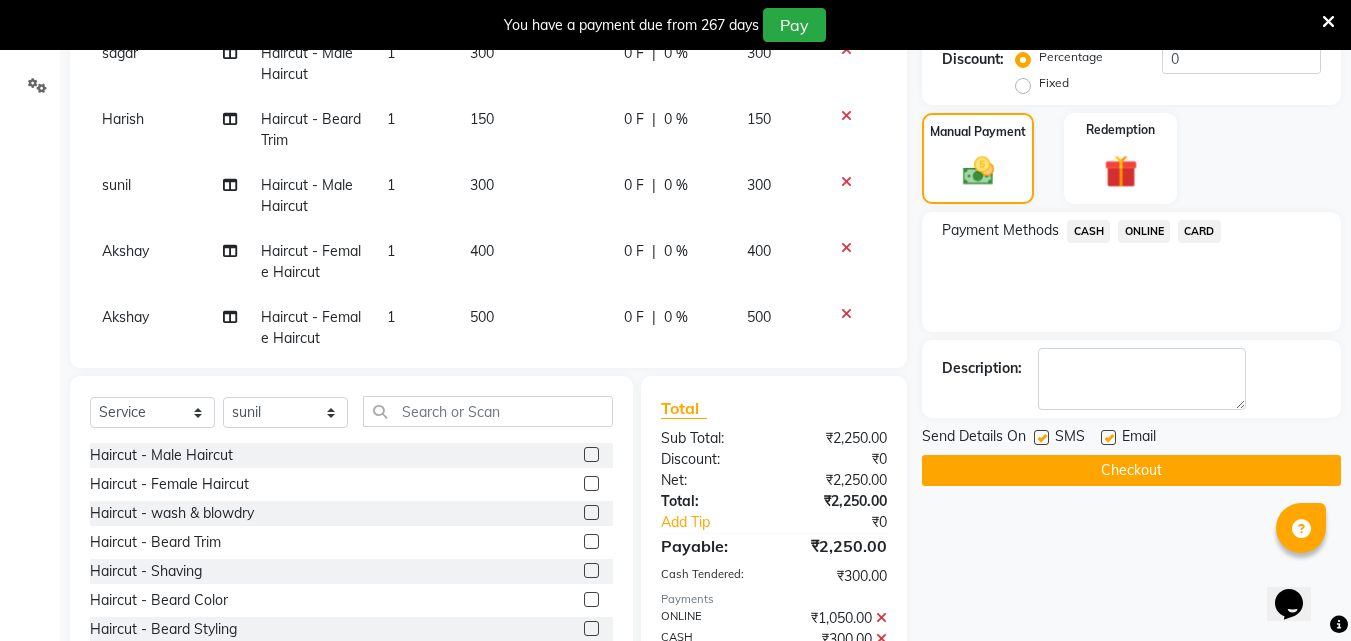 click on "ONLINE" 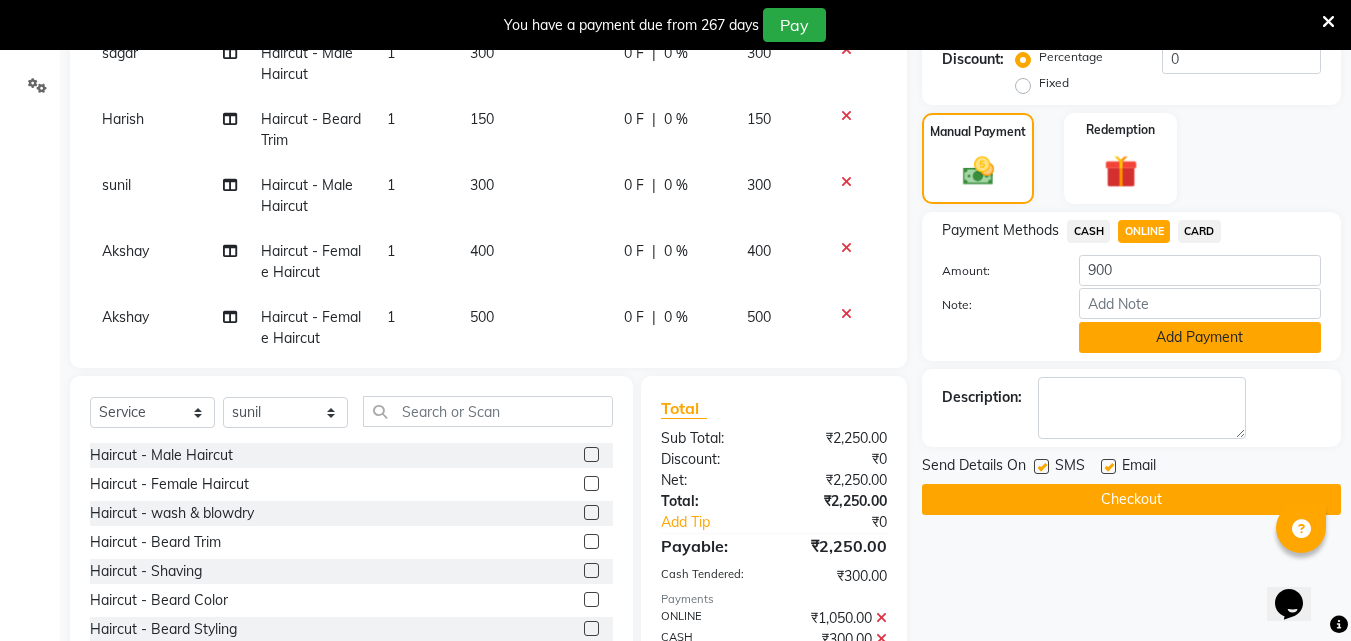 click on "Add Payment" 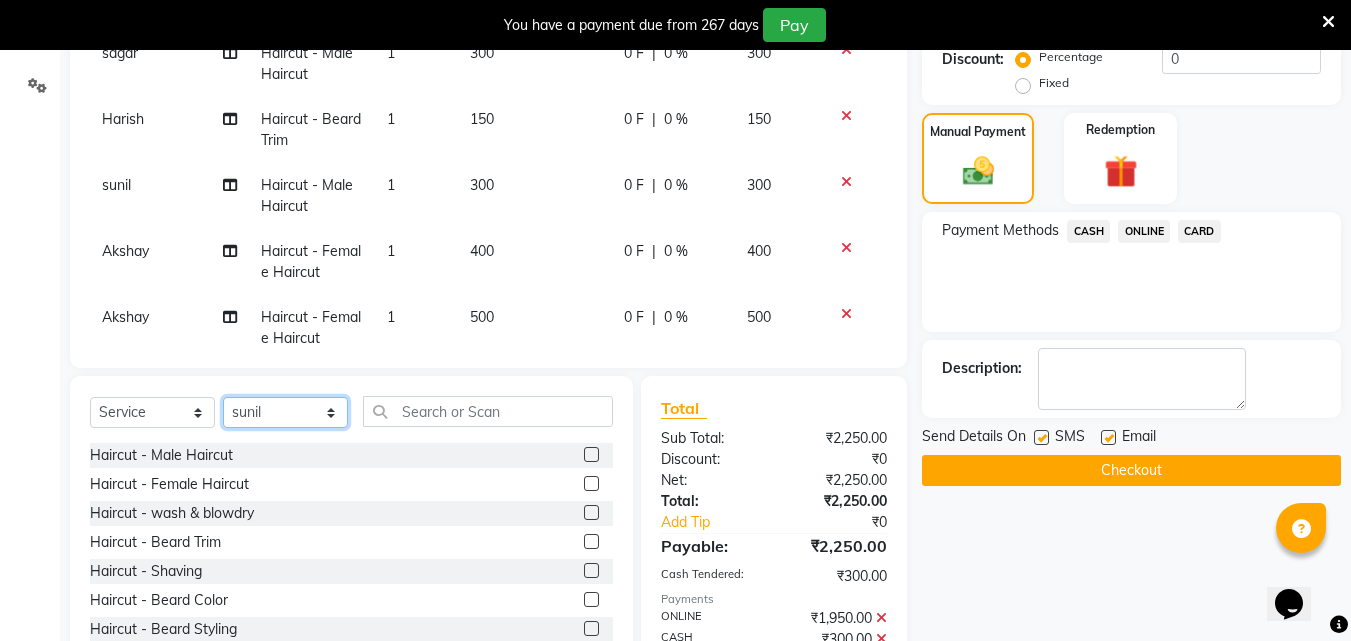 click on "Select Stylist Akshay Ankita Ayesha Dnyaneshwar Harish Laxman Omkar pranay sagar sameer Sarika sunil vaibhav" 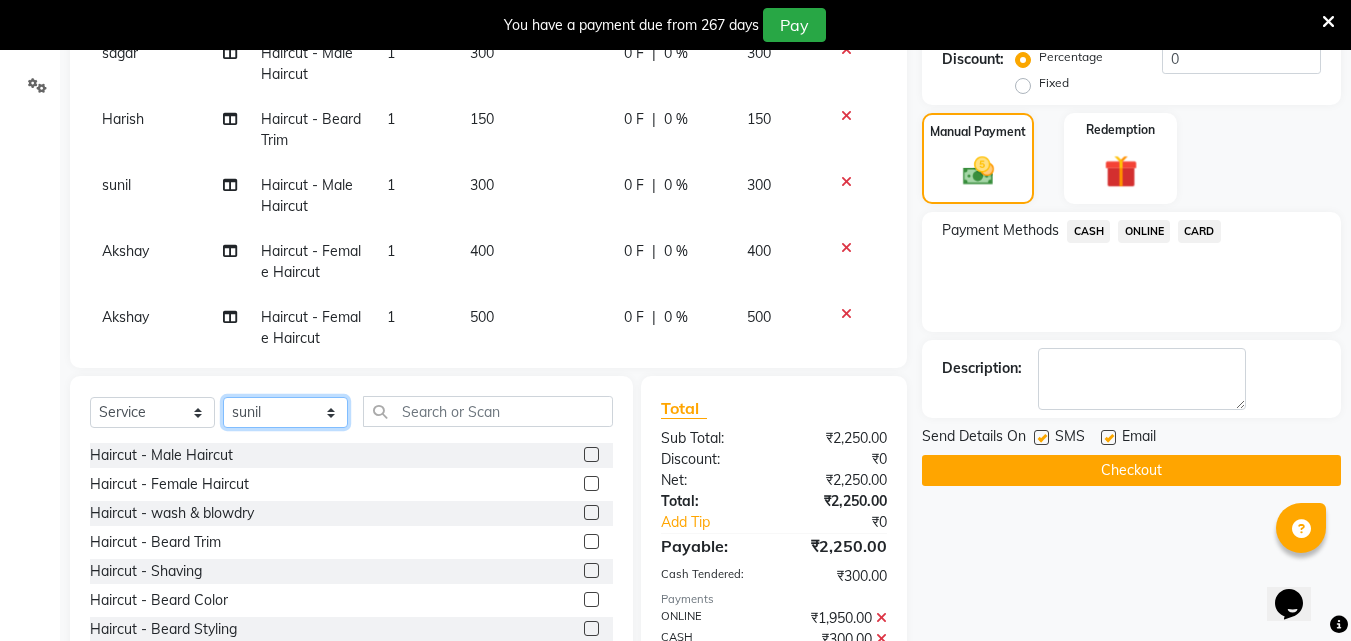 select on "34231" 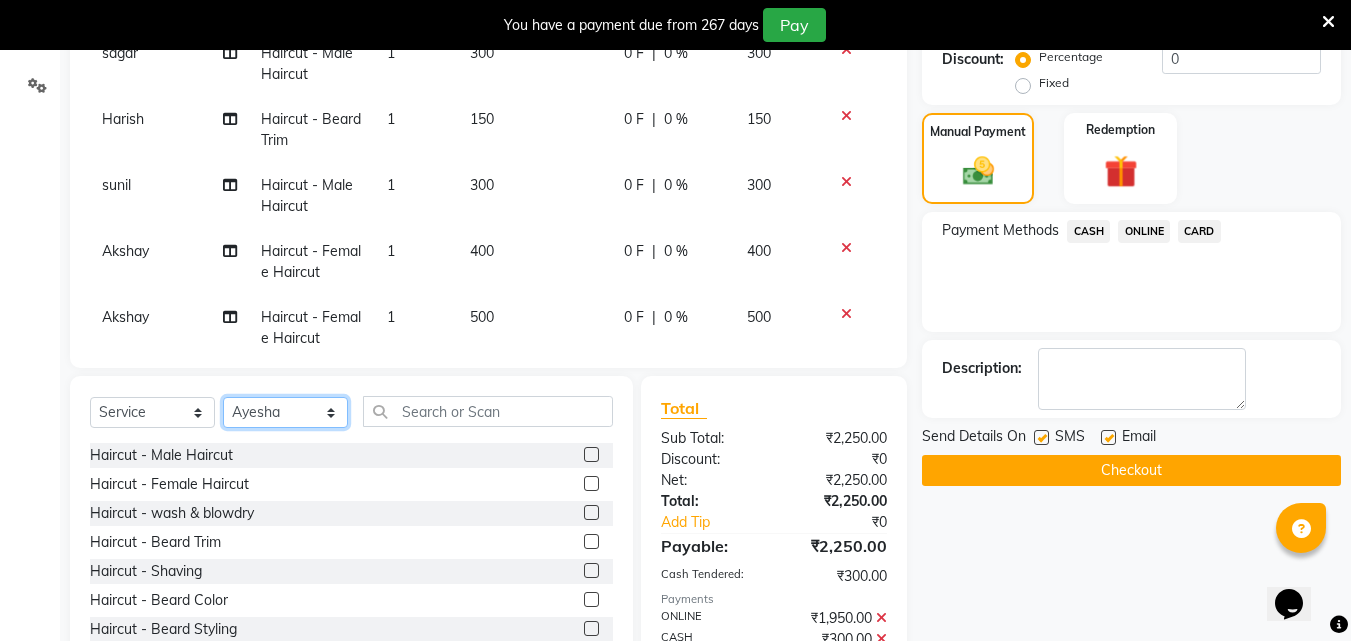 click on "Select Stylist Akshay Ankita Ayesha Dnyaneshwar Harish Laxman Omkar pranay sagar sameer Sarika sunil vaibhav" 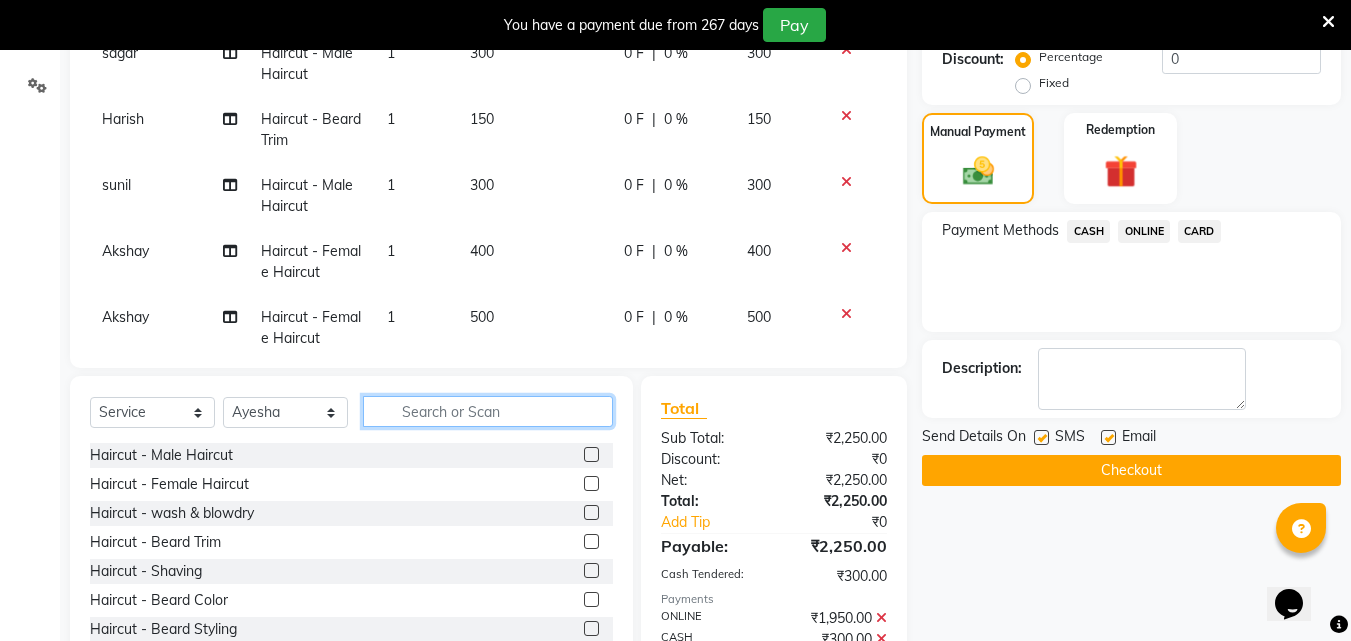 click 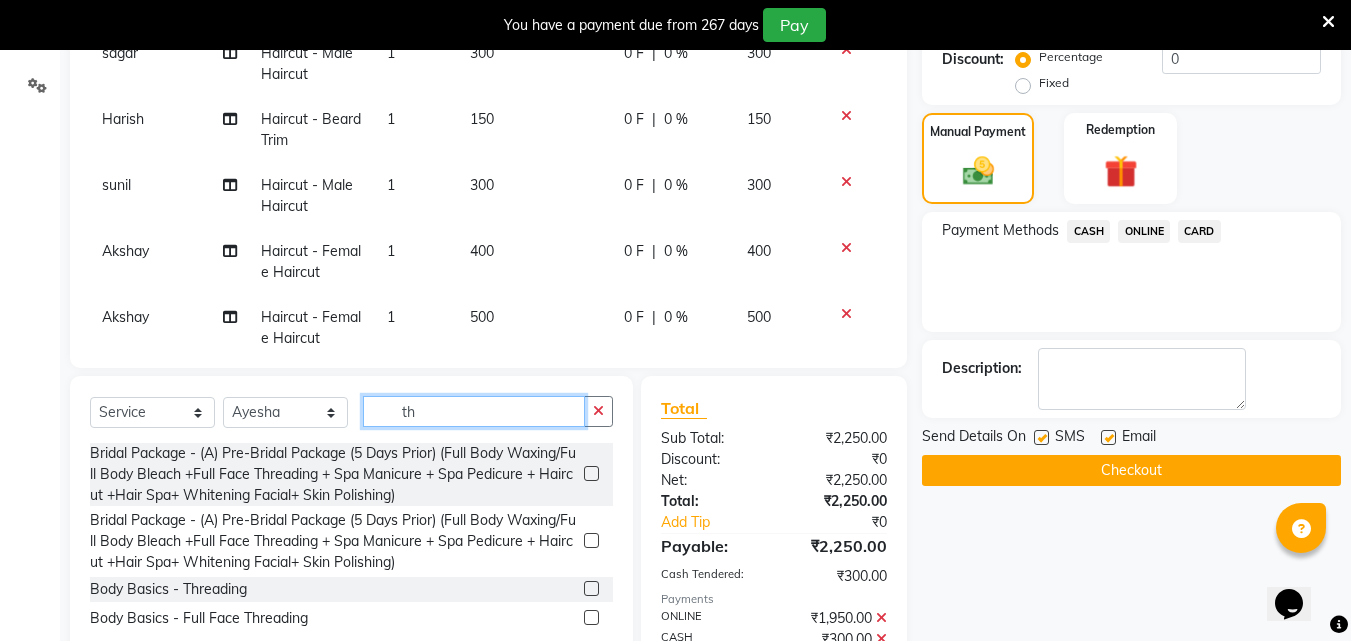 type on "t" 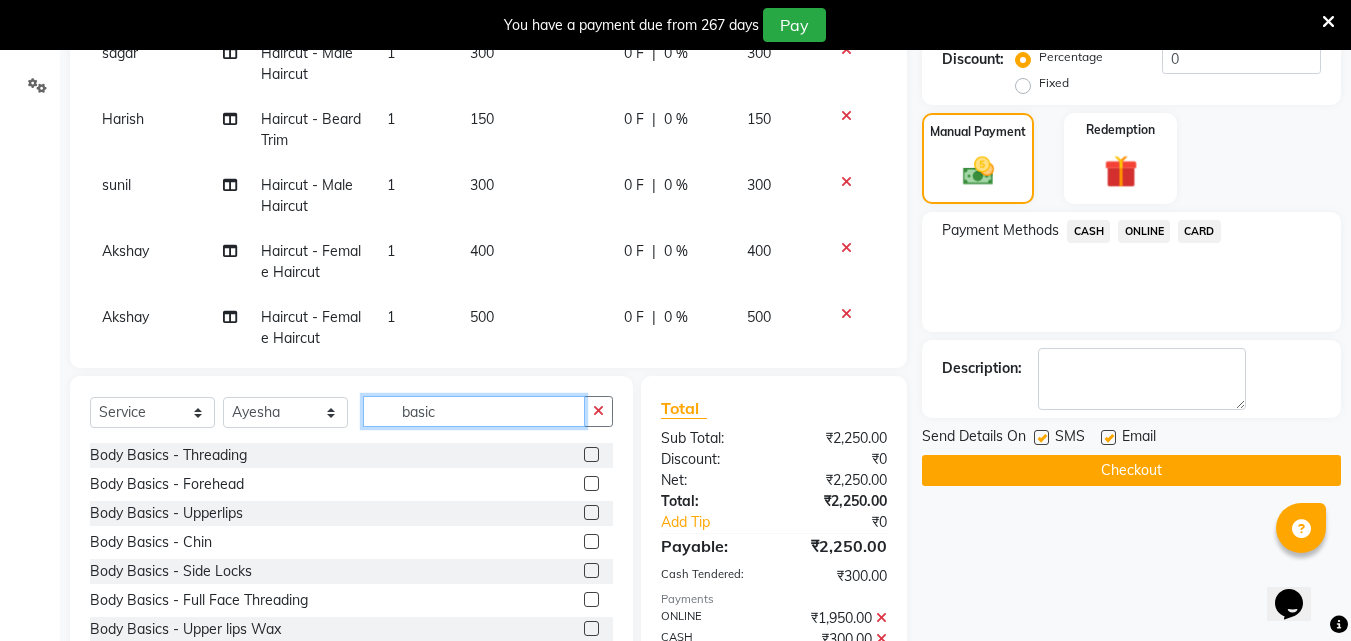 type on "basic" 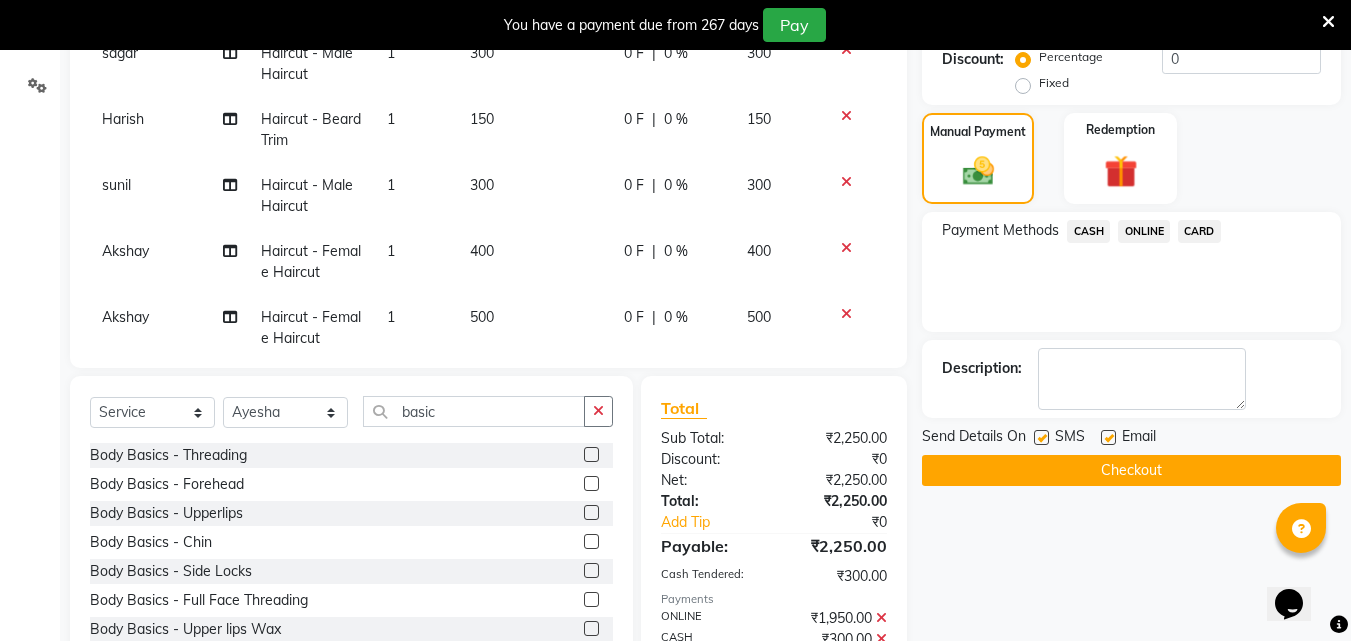 click 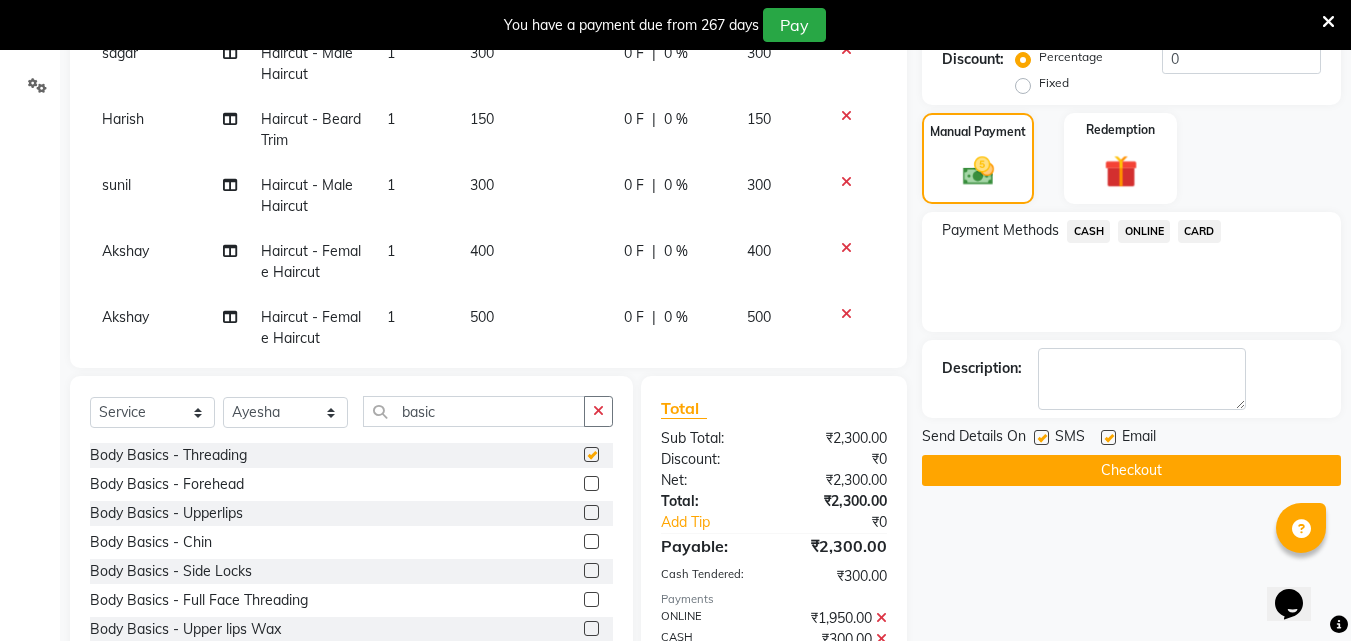 checkbox on "false" 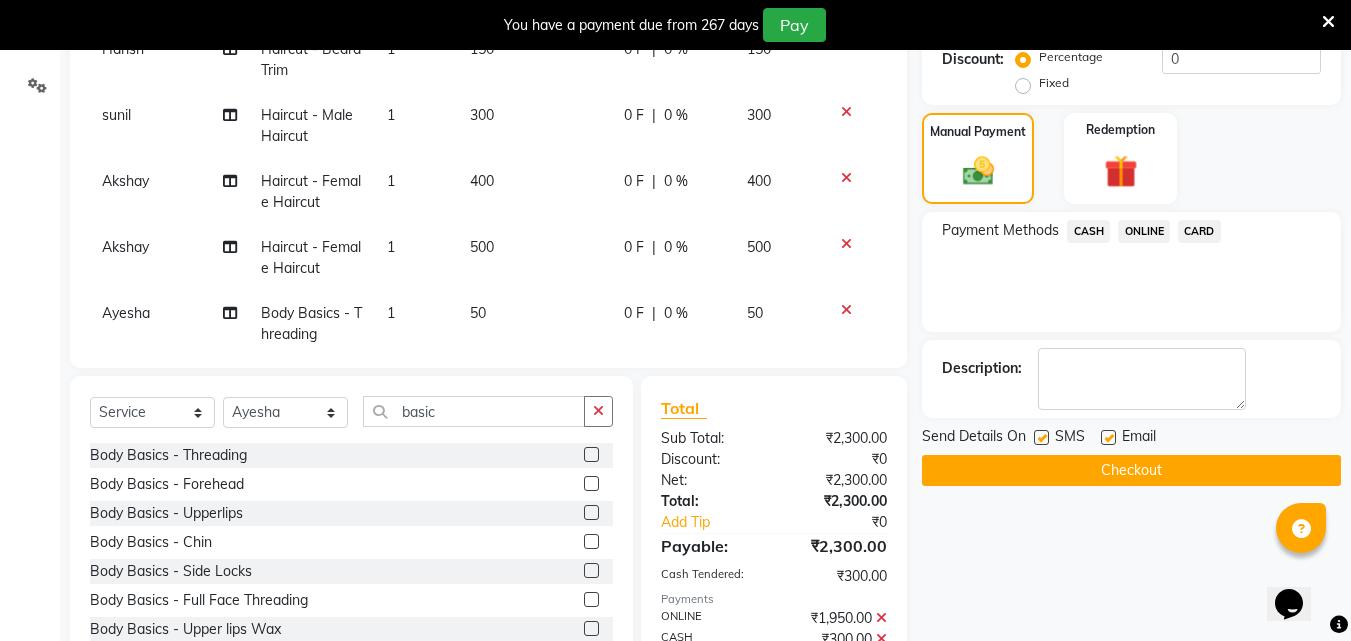 scroll, scrollTop: 207, scrollLeft: 0, axis: vertical 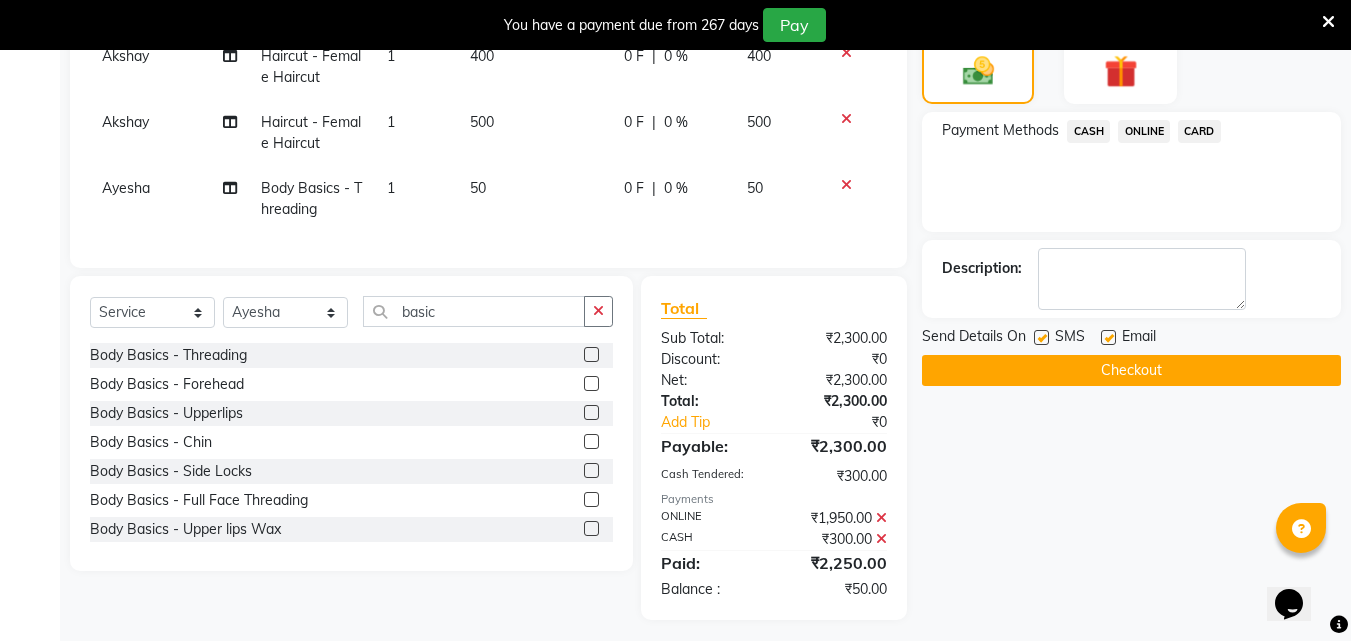 click on "50" 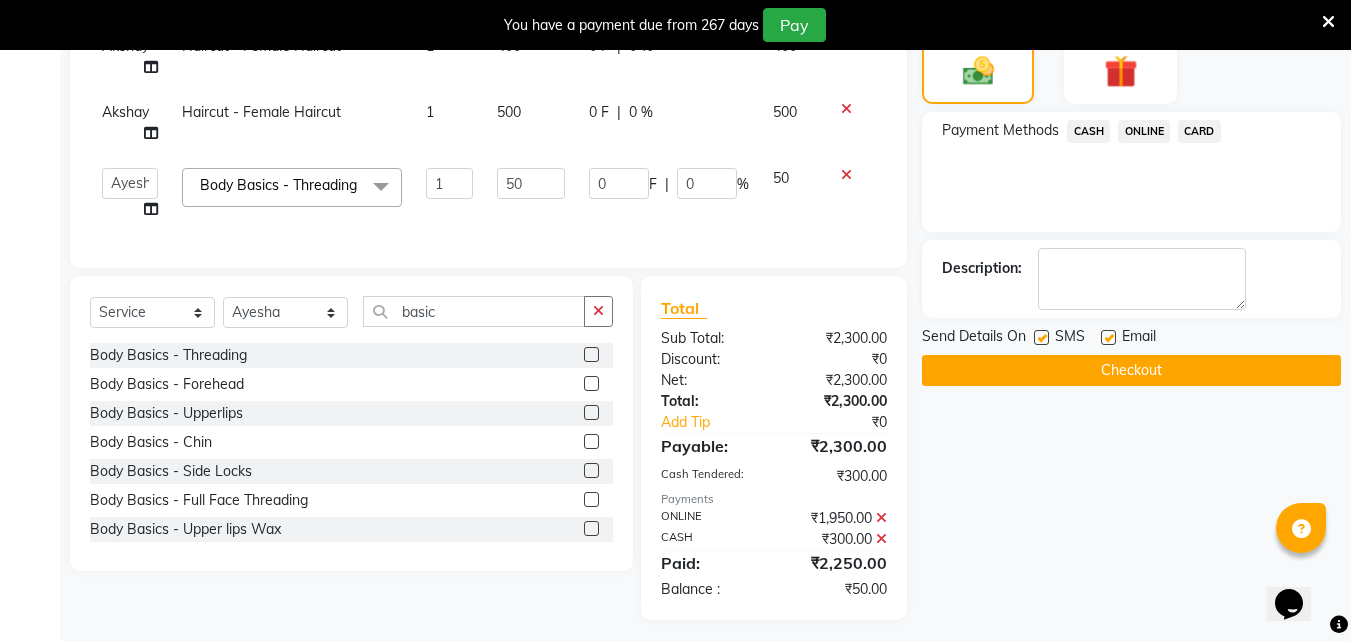 scroll, scrollTop: 163, scrollLeft: 0, axis: vertical 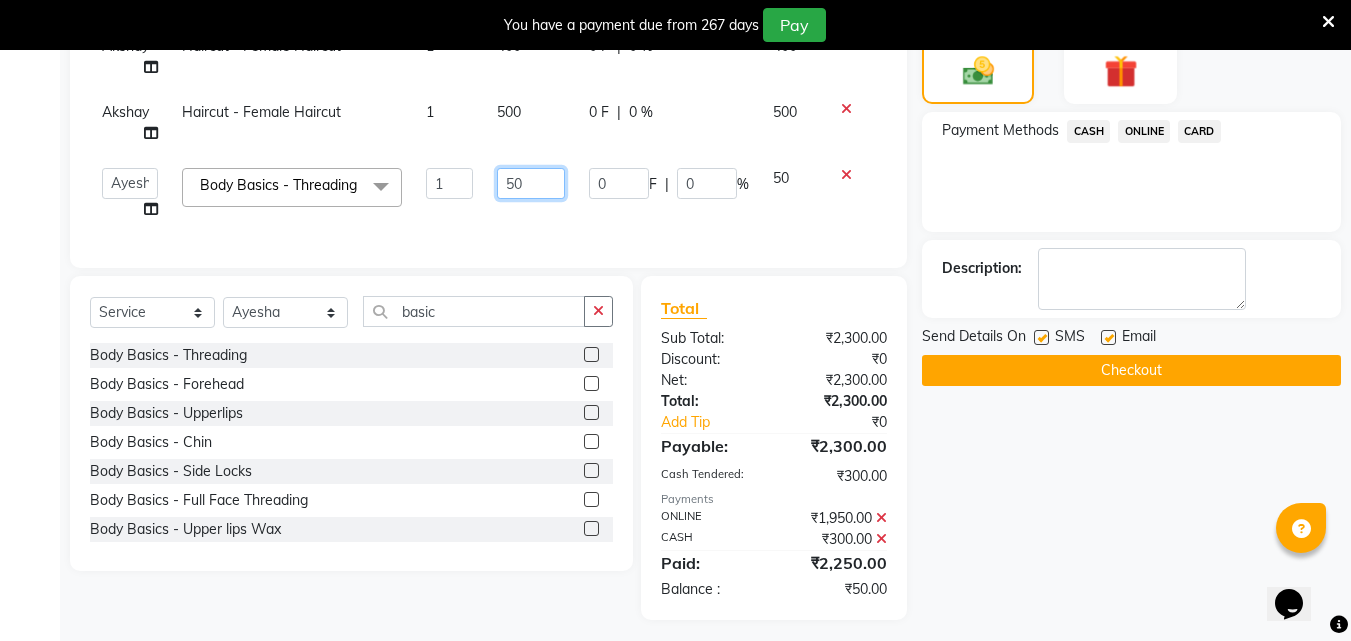click on "50" 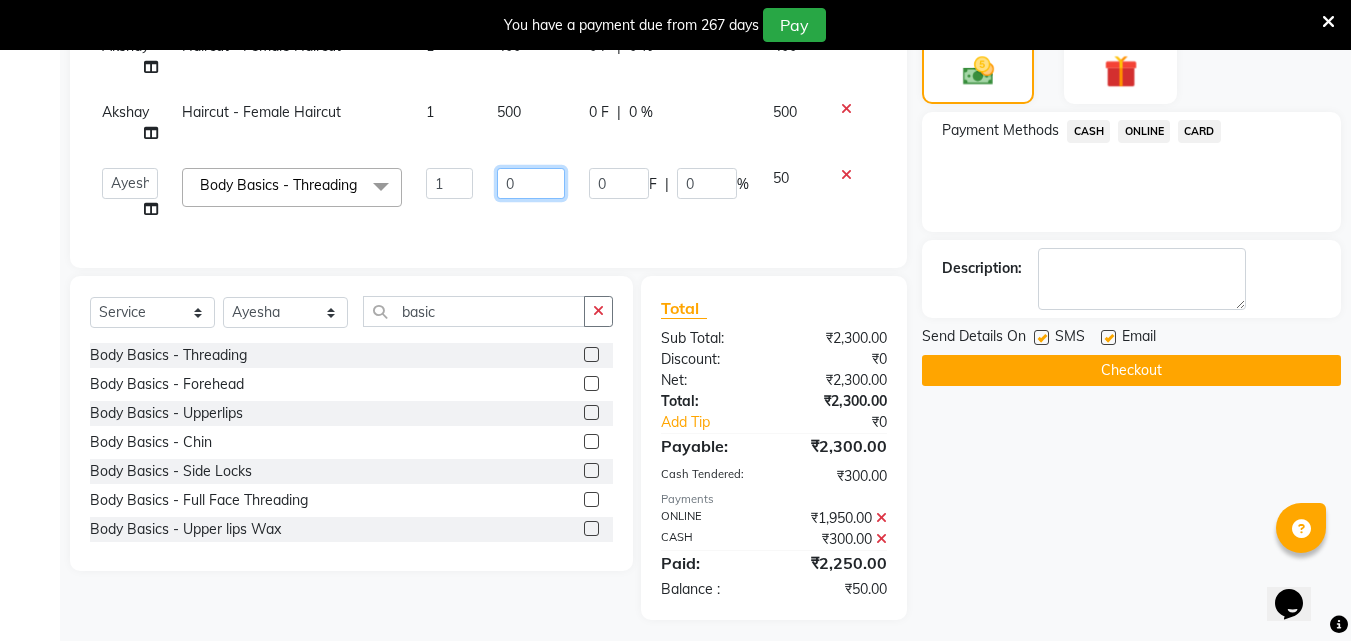 type on "30" 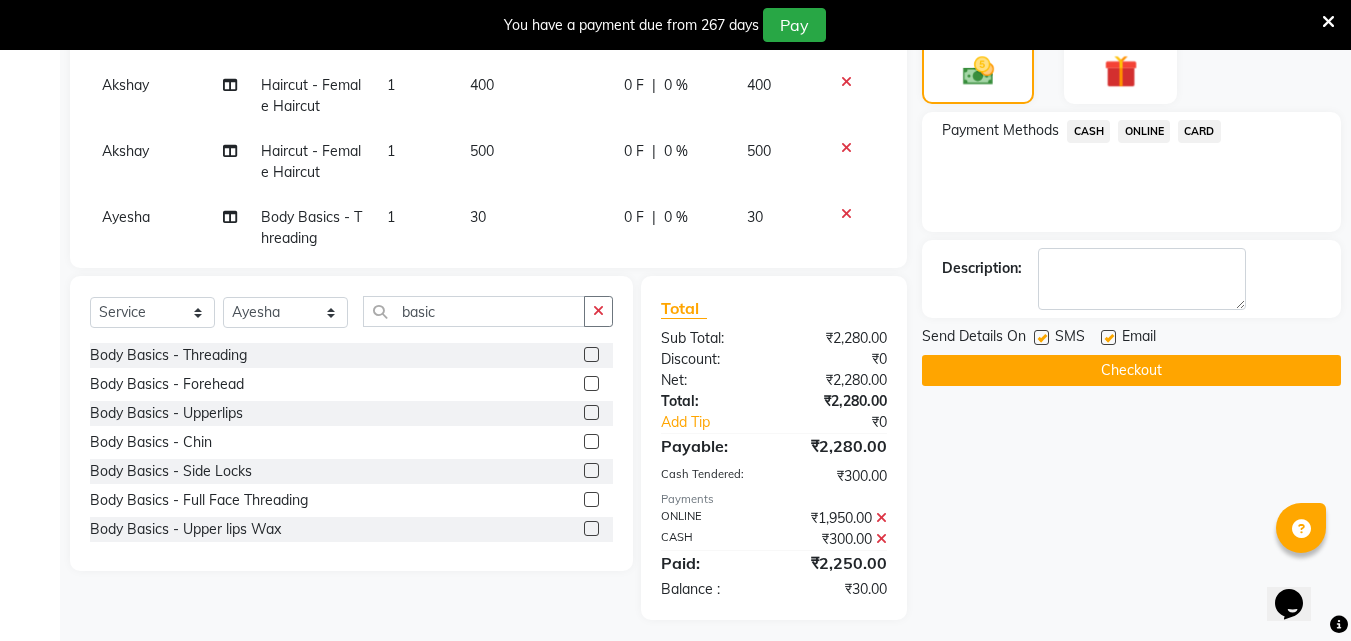 click on "ONLINE" 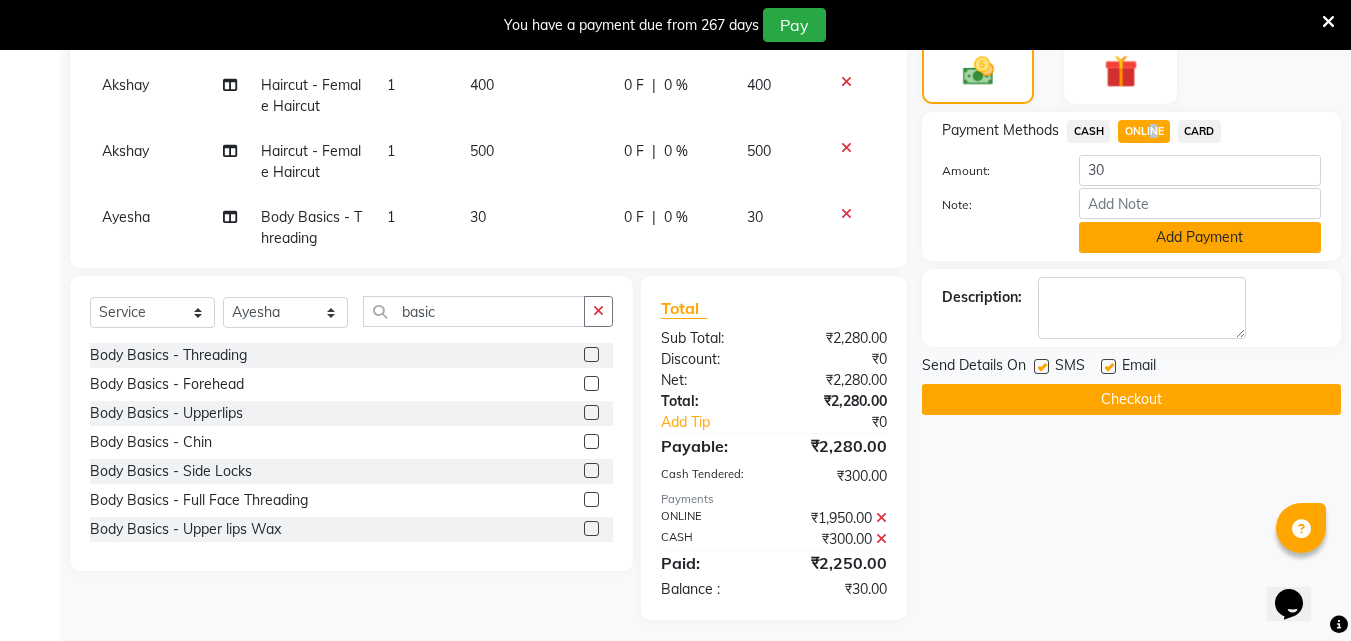 click on "Add Payment" 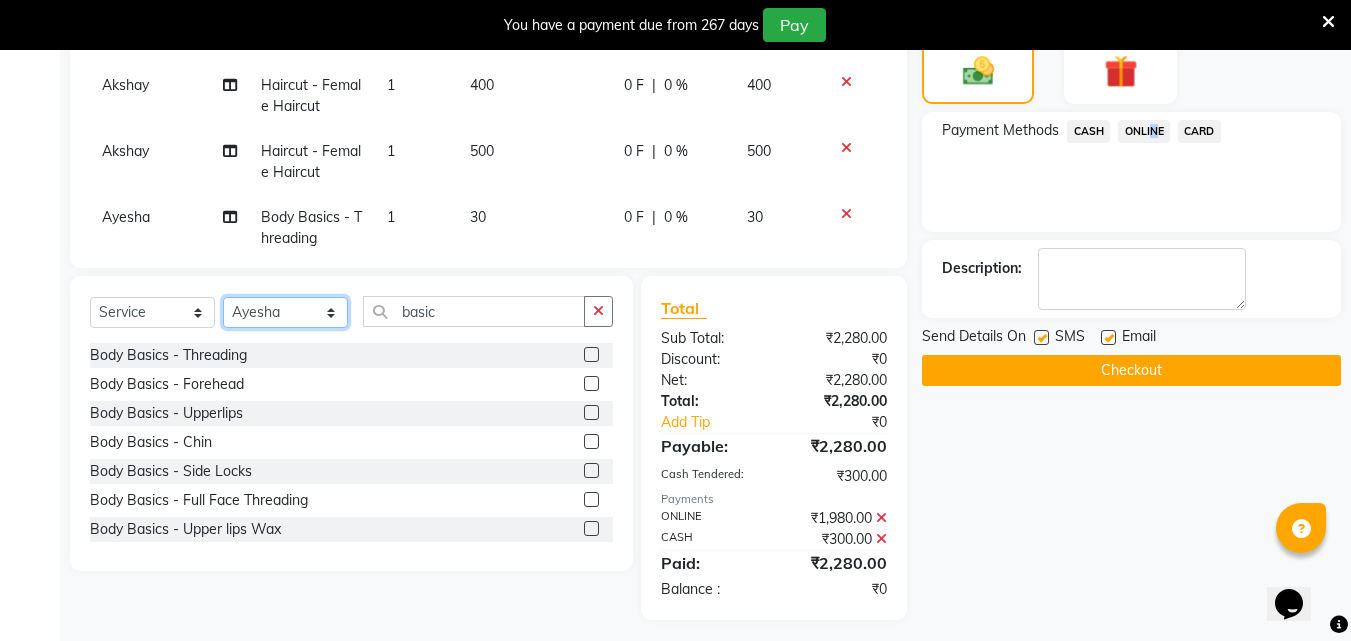 click on "Select Stylist Akshay Ankita Ayesha Dnyaneshwar Harish Laxman Omkar pranay sagar sameer Sarika sunil vaibhav" 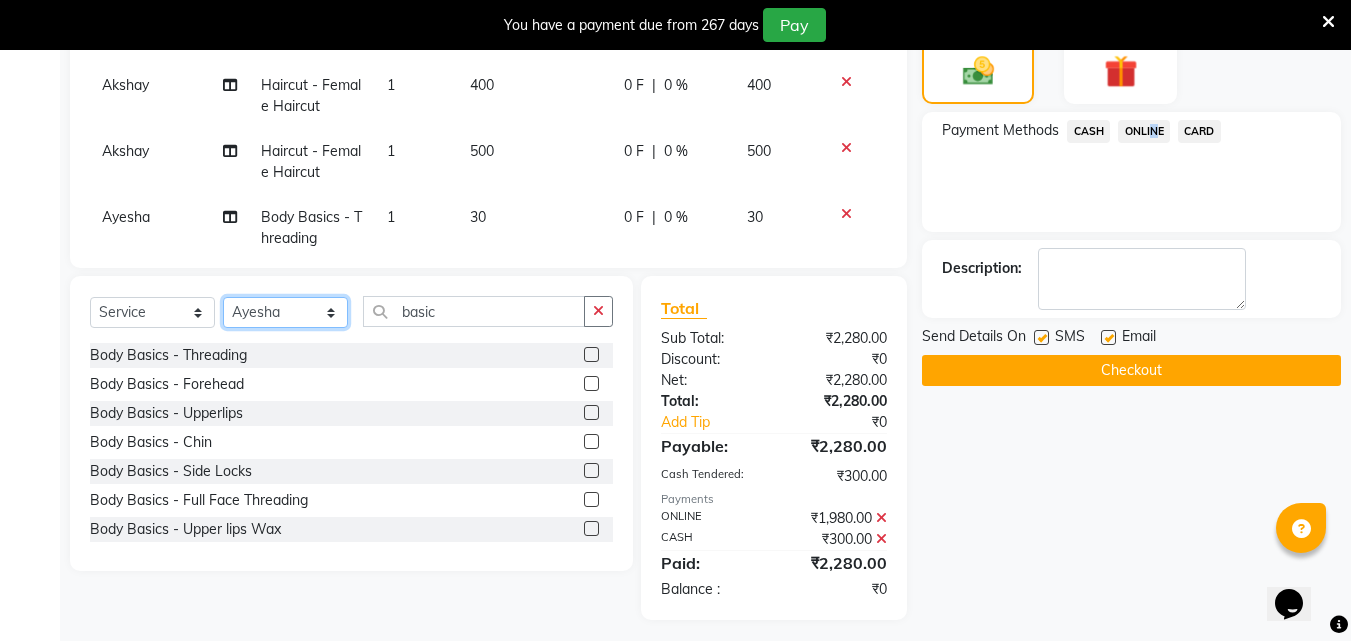click on "Select Stylist Akshay Ankita Ayesha Dnyaneshwar Harish Laxman Omkar pranay sagar sameer Sarika sunil vaibhav" 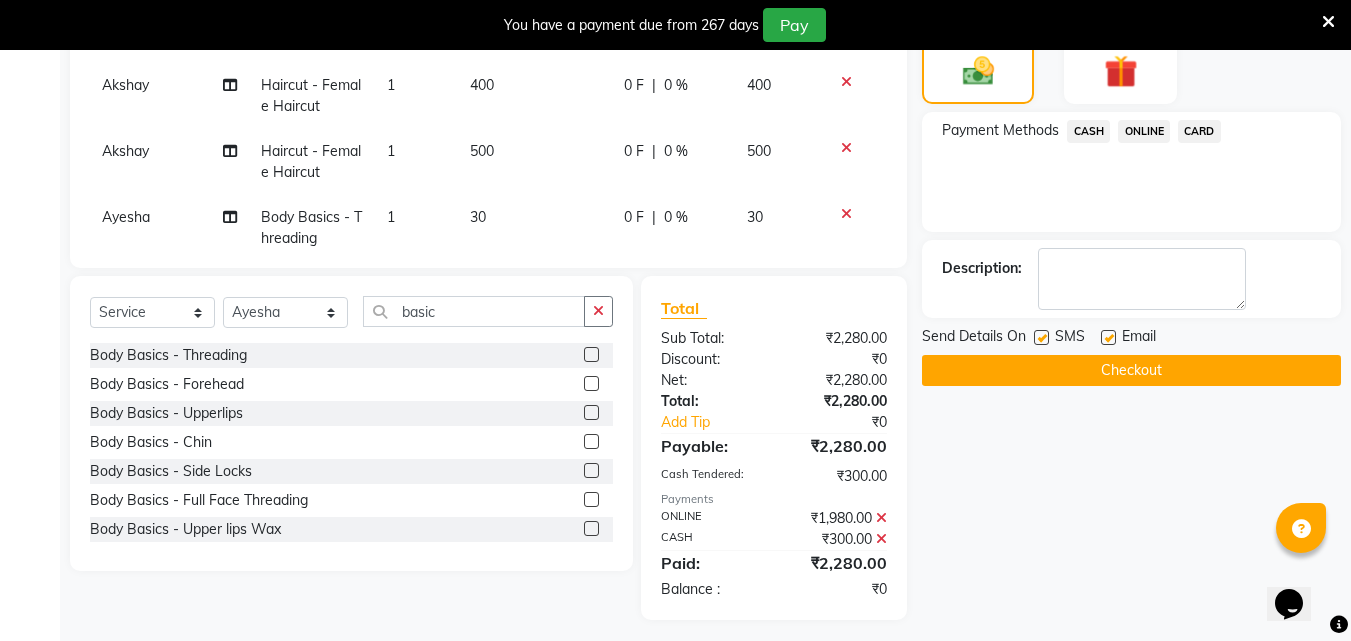 click 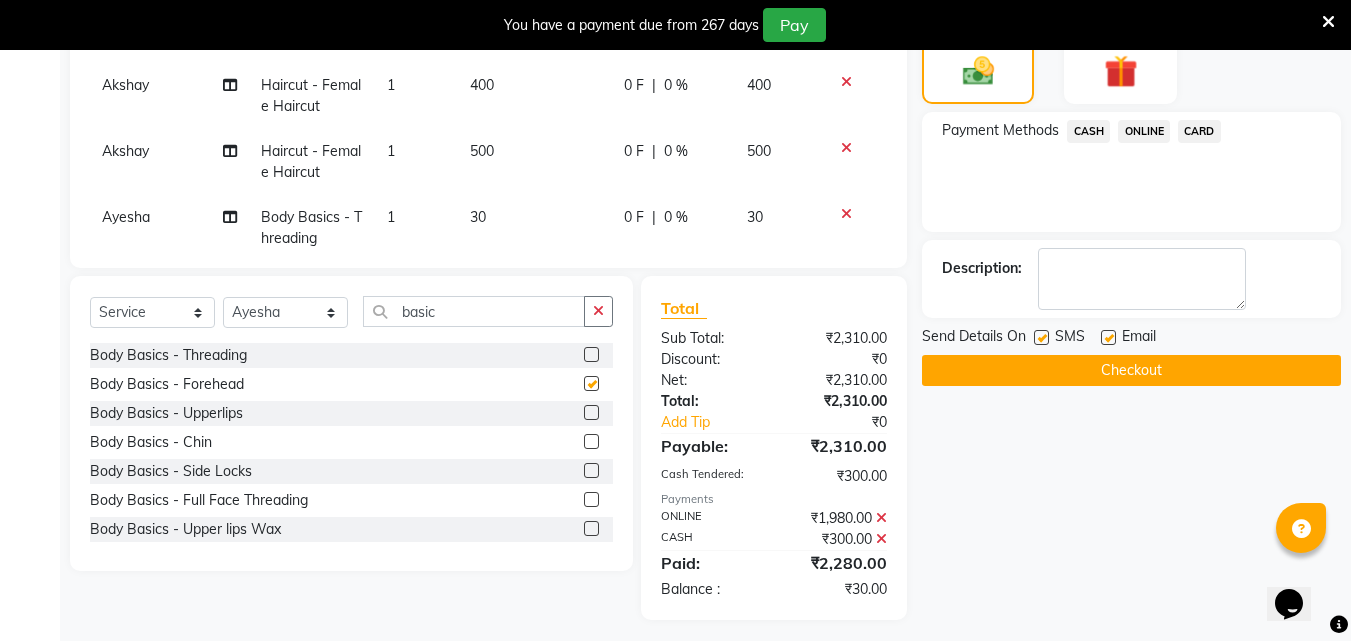 checkbox on "false" 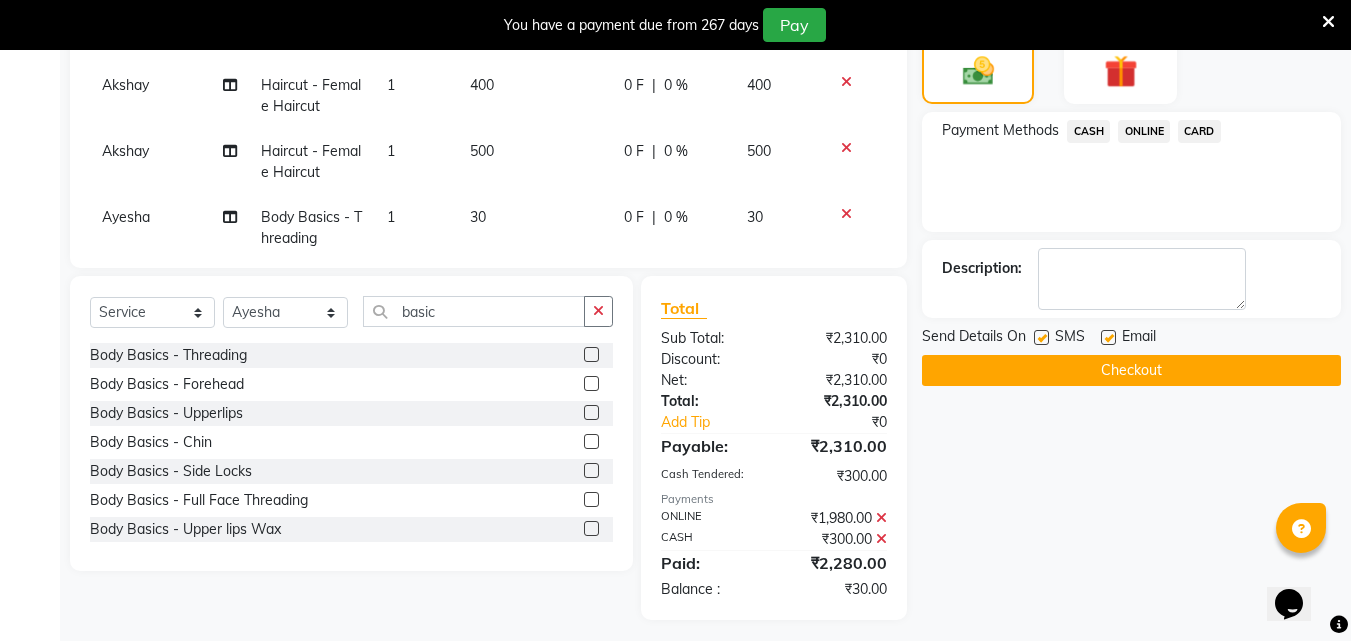 scroll, scrollTop: 273, scrollLeft: 0, axis: vertical 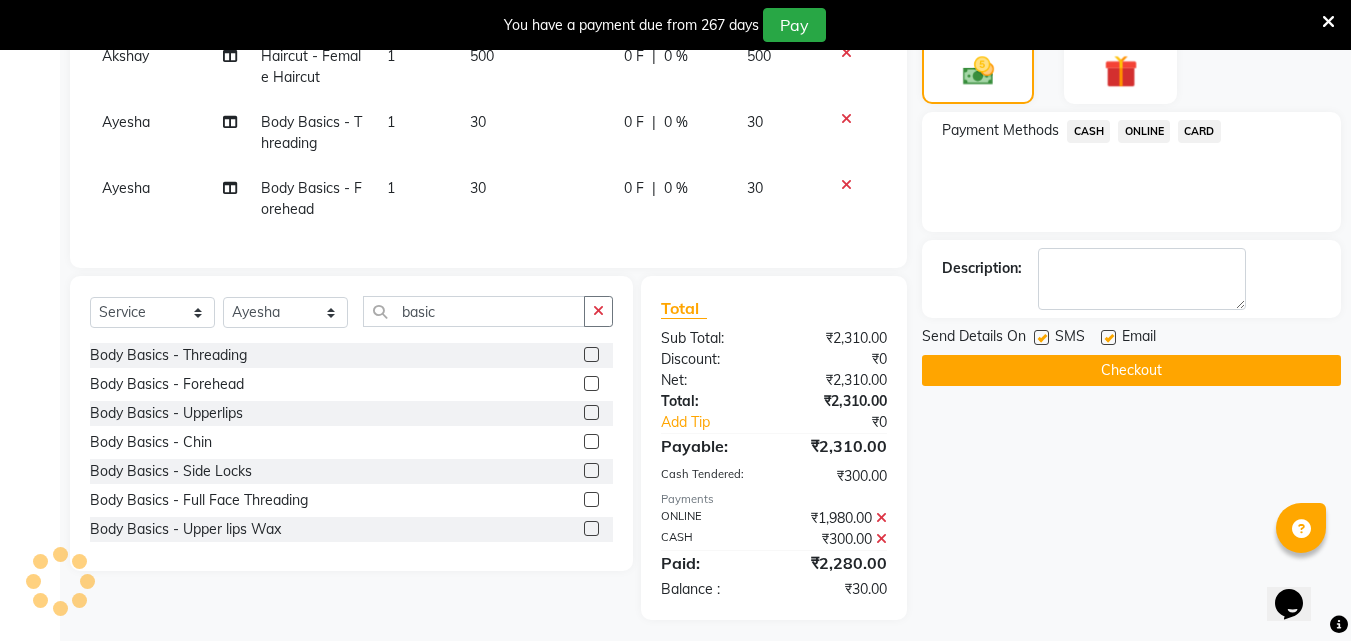 click 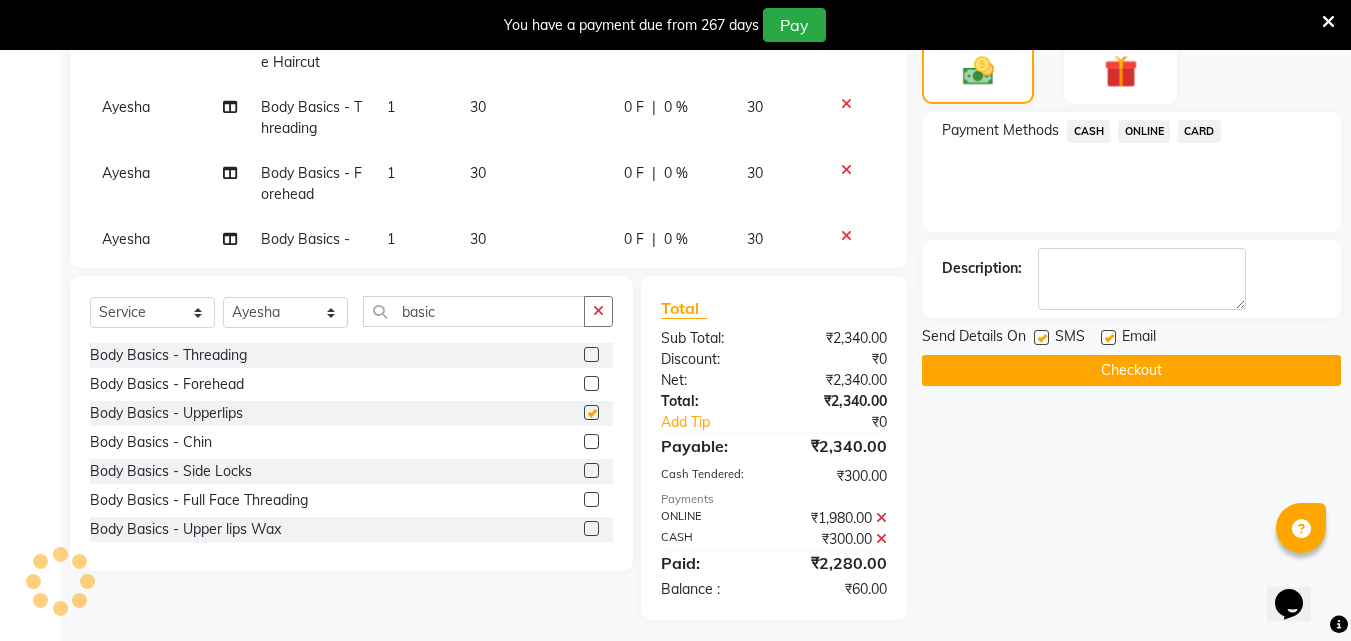 checkbox on "false" 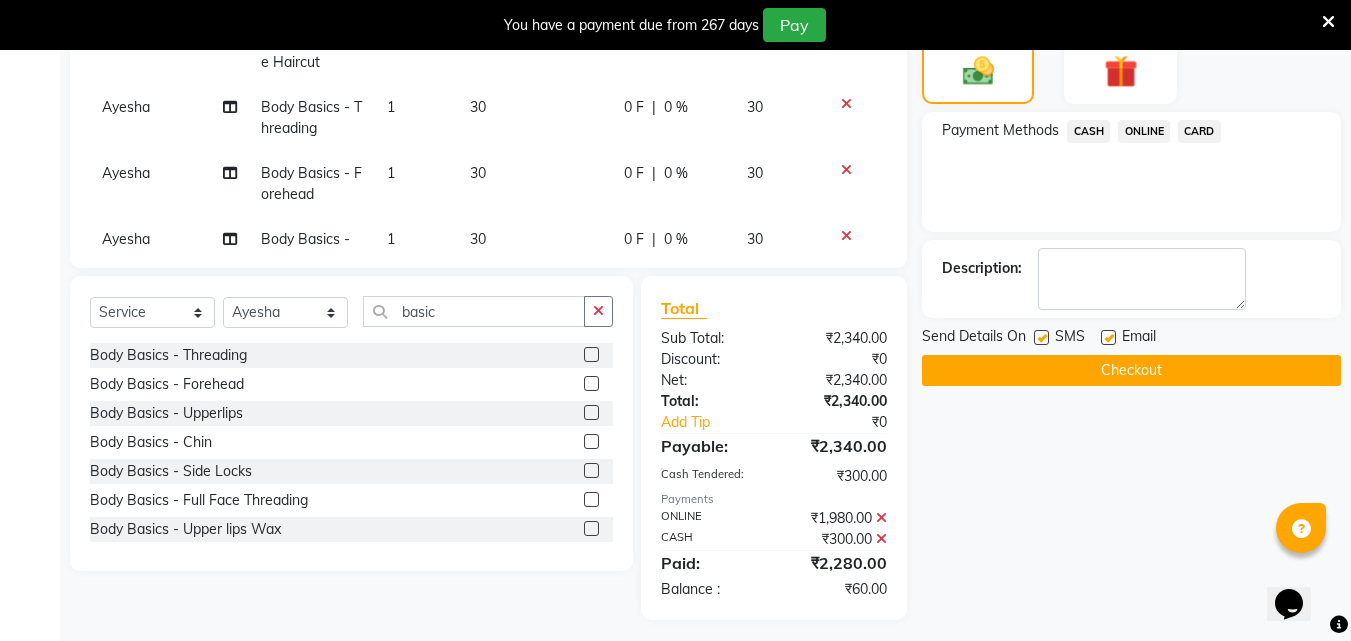 drag, startPoint x: 482, startPoint y: 141, endPoint x: 477, endPoint y: 180, distance: 39.319206 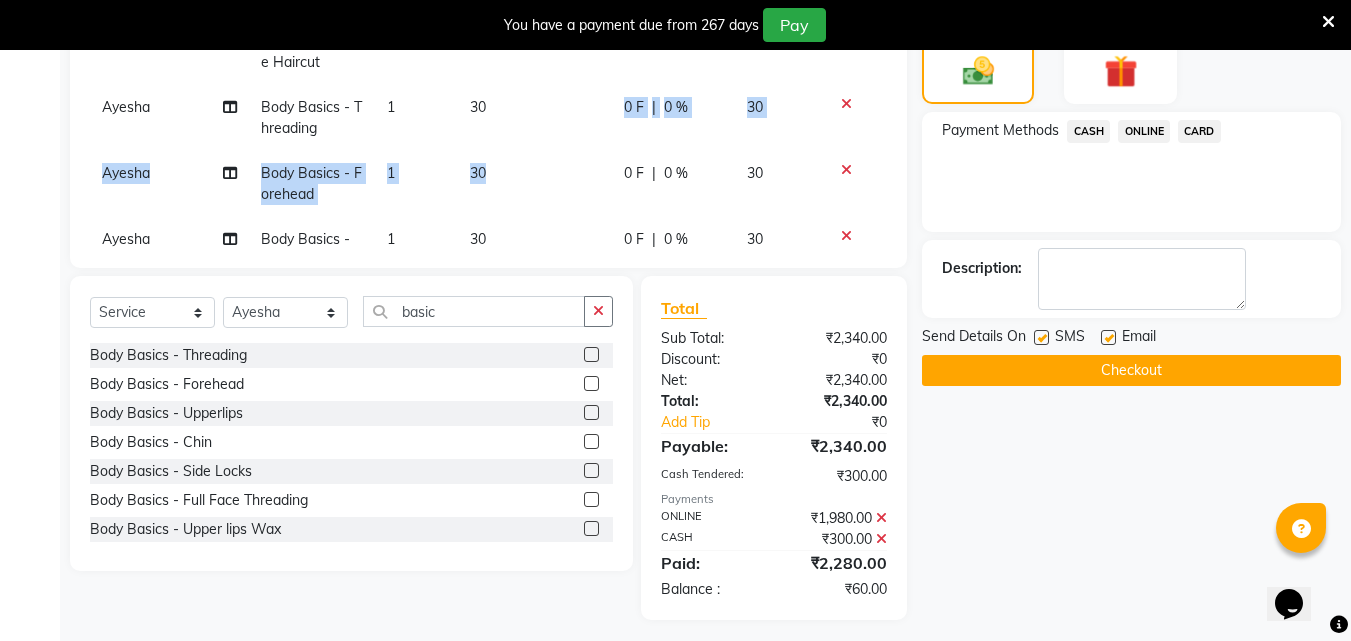 click on "30" 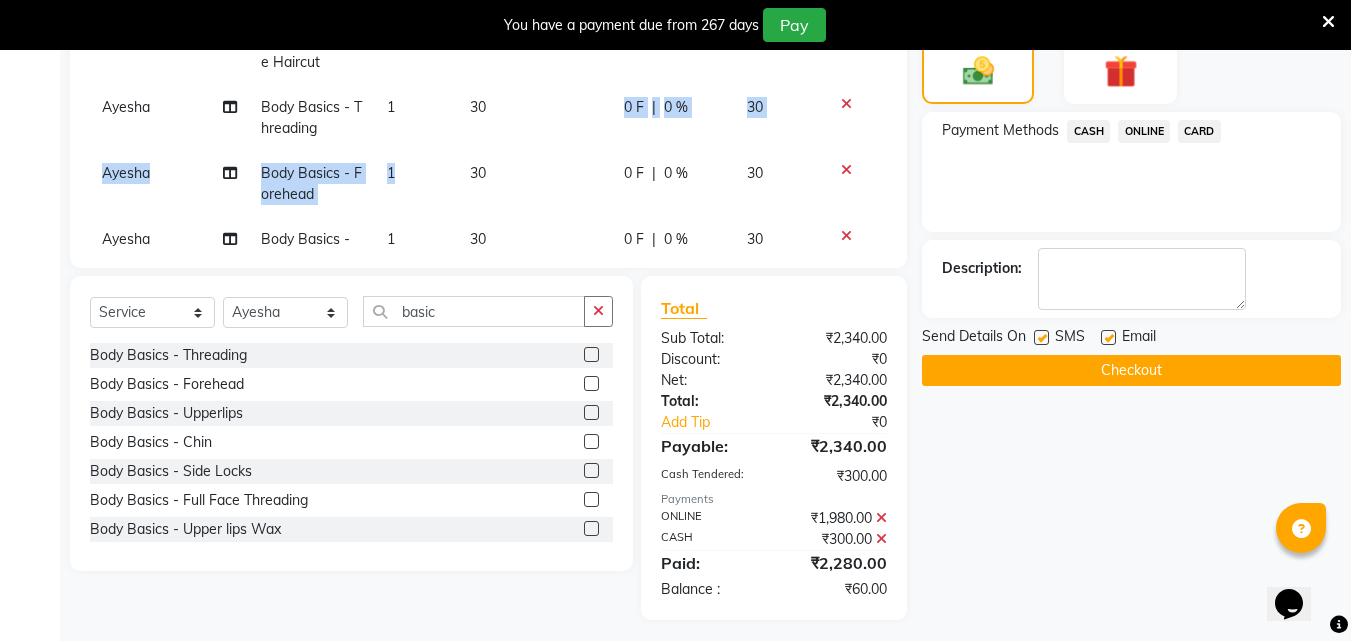 scroll, scrollTop: 252, scrollLeft: 0, axis: vertical 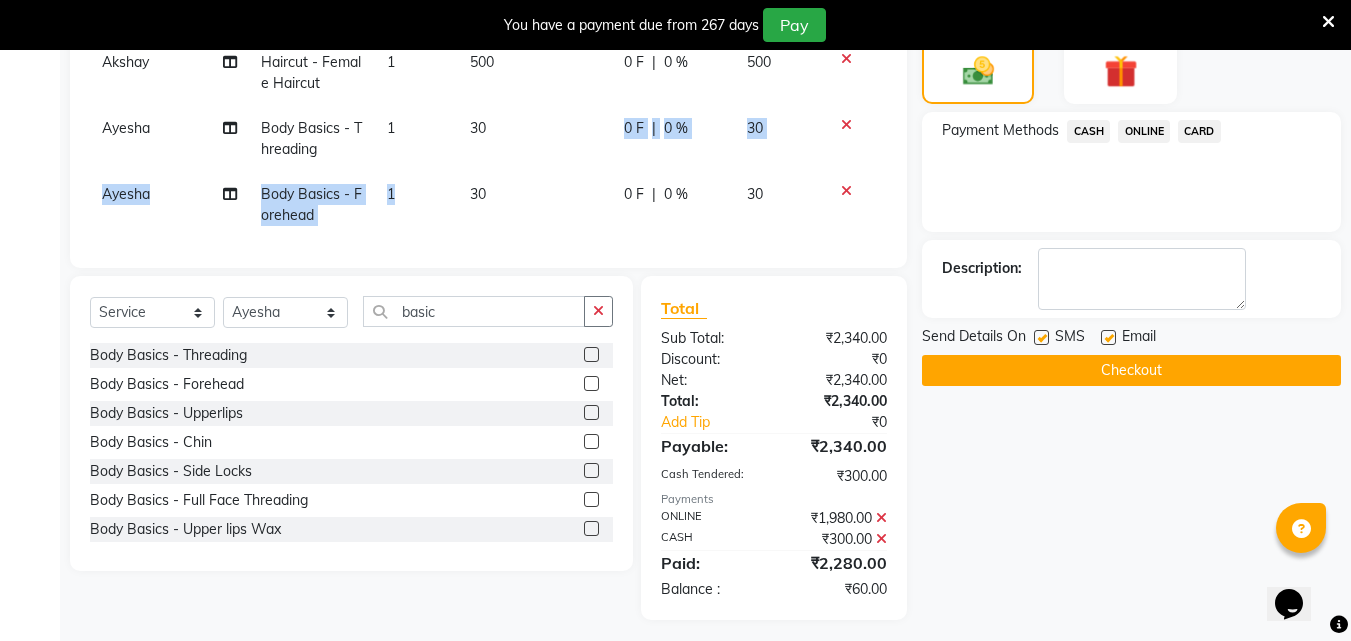 select on "34231" 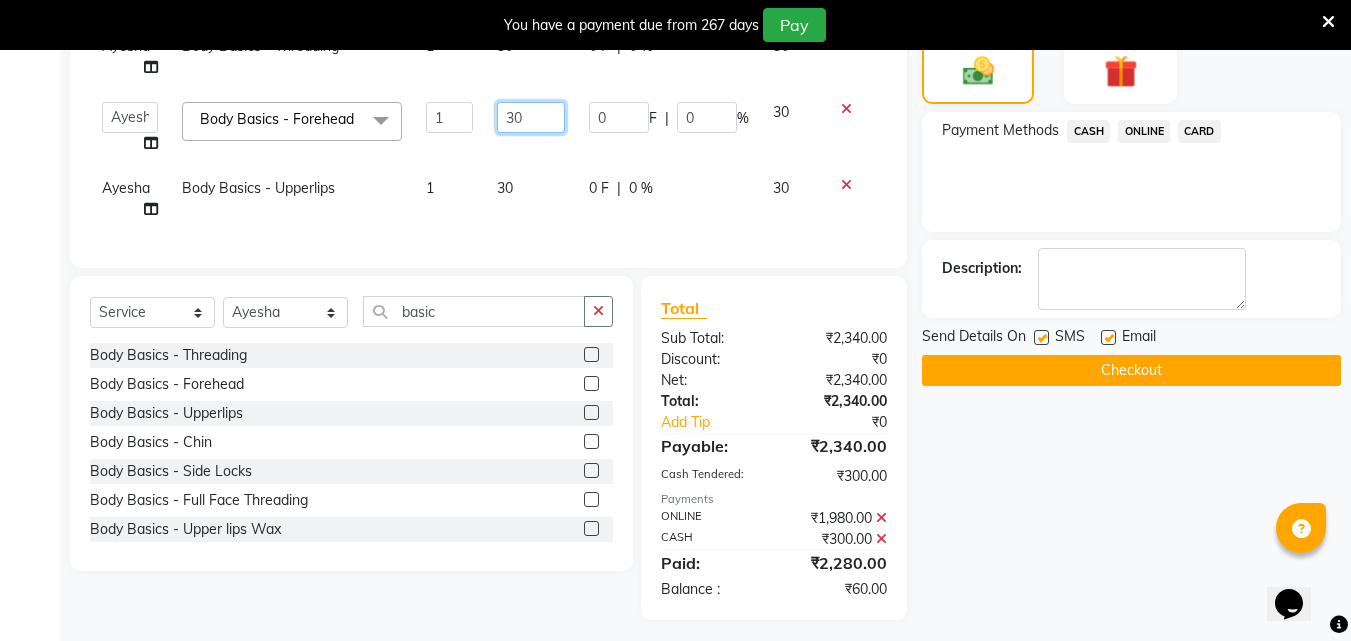 click on "30" 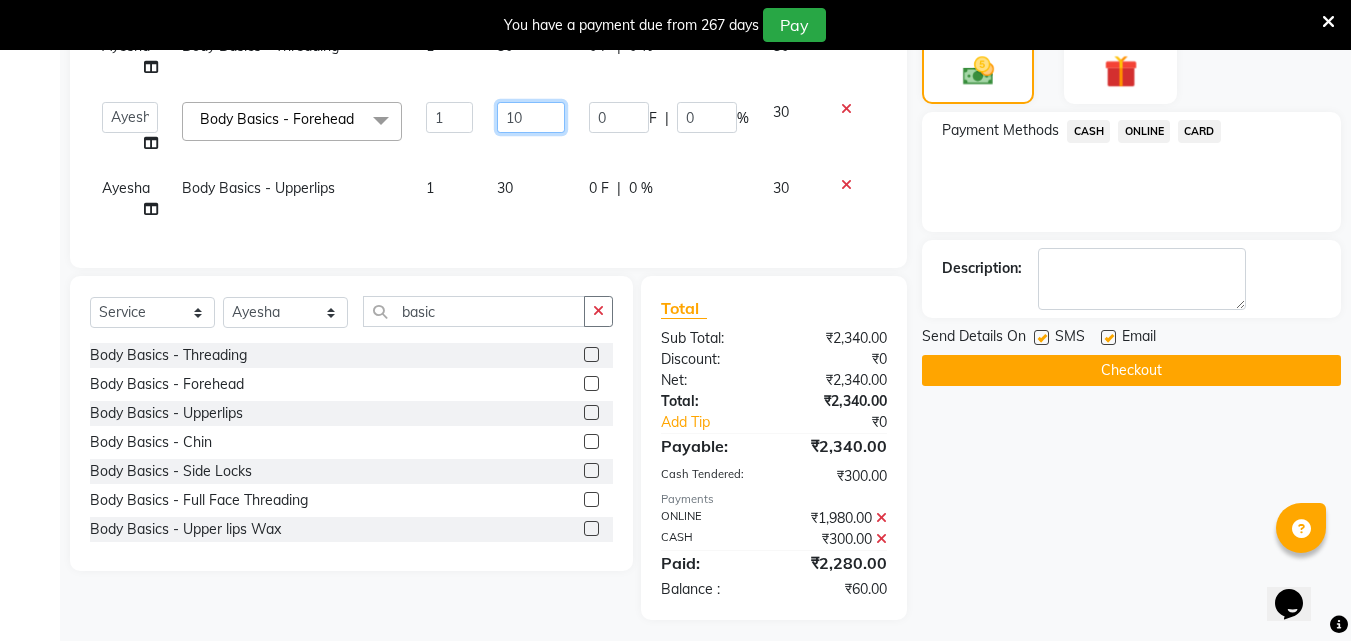 type on "100" 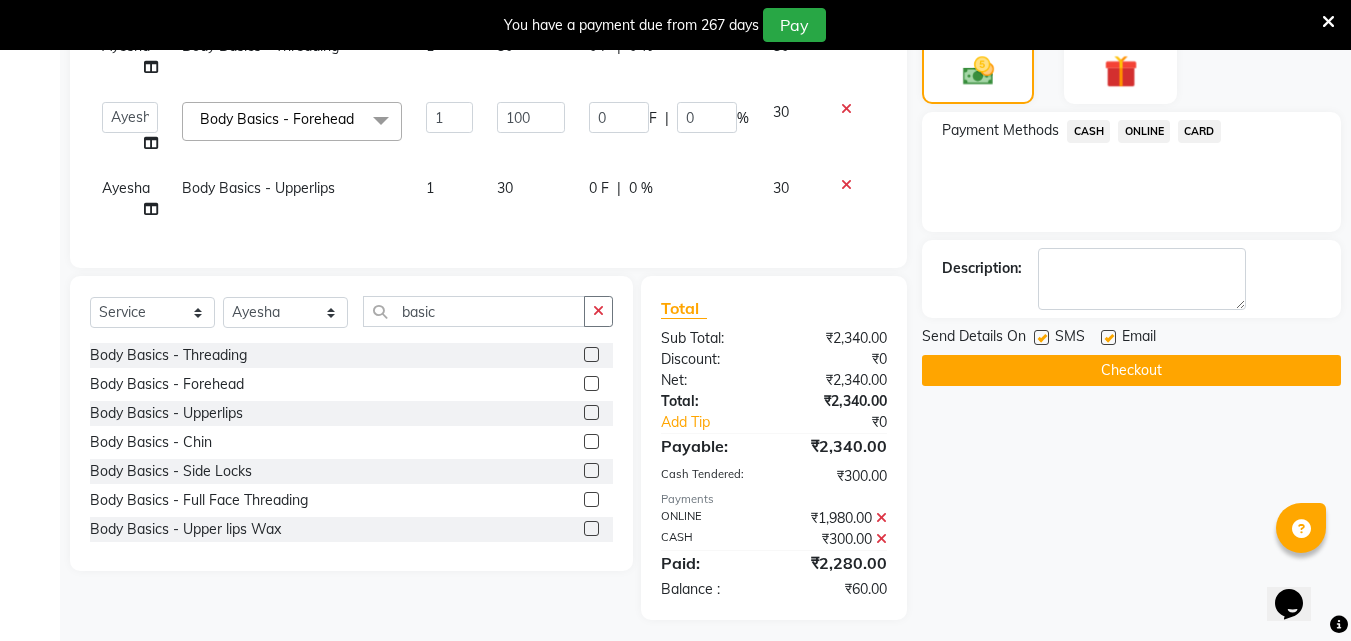 scroll, scrollTop: 294, scrollLeft: 0, axis: vertical 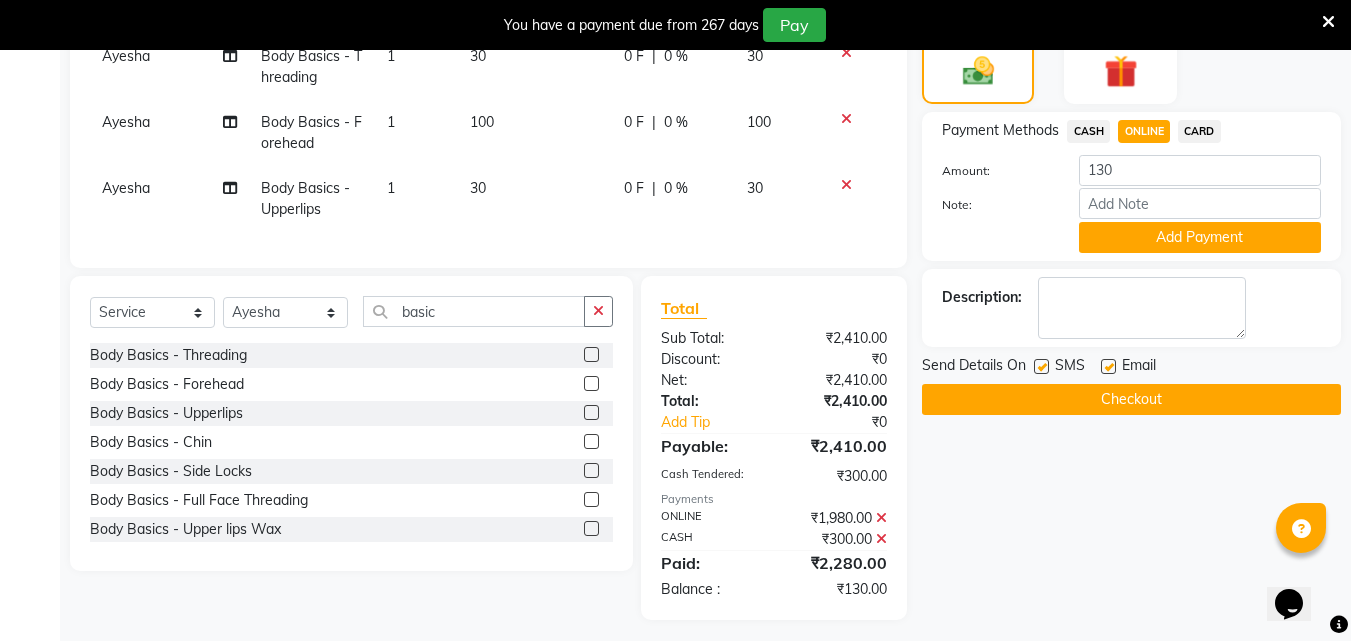 click 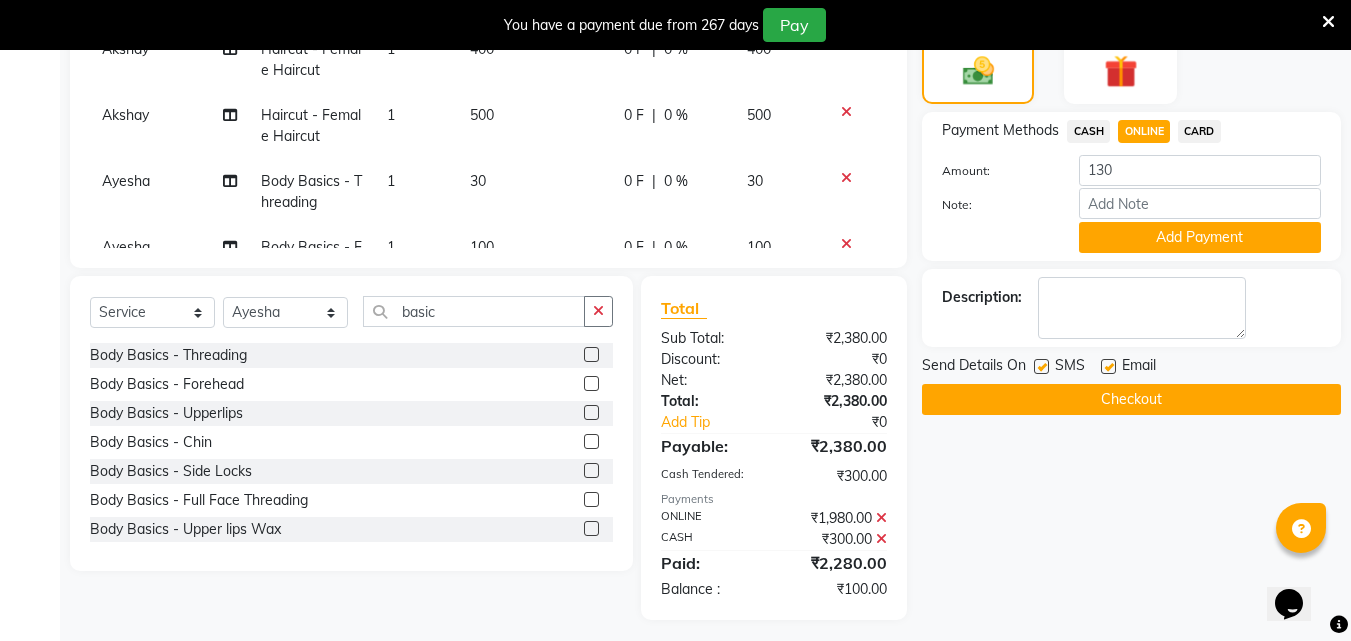 scroll, scrollTop: 173, scrollLeft: 0, axis: vertical 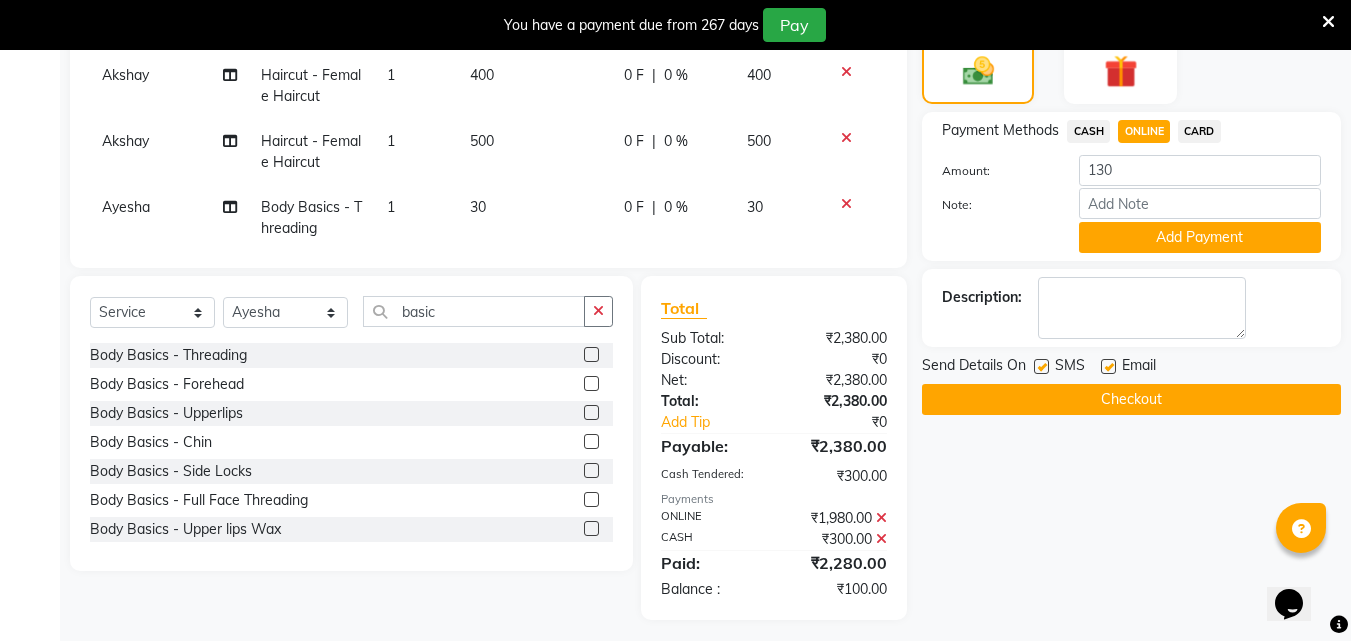 click 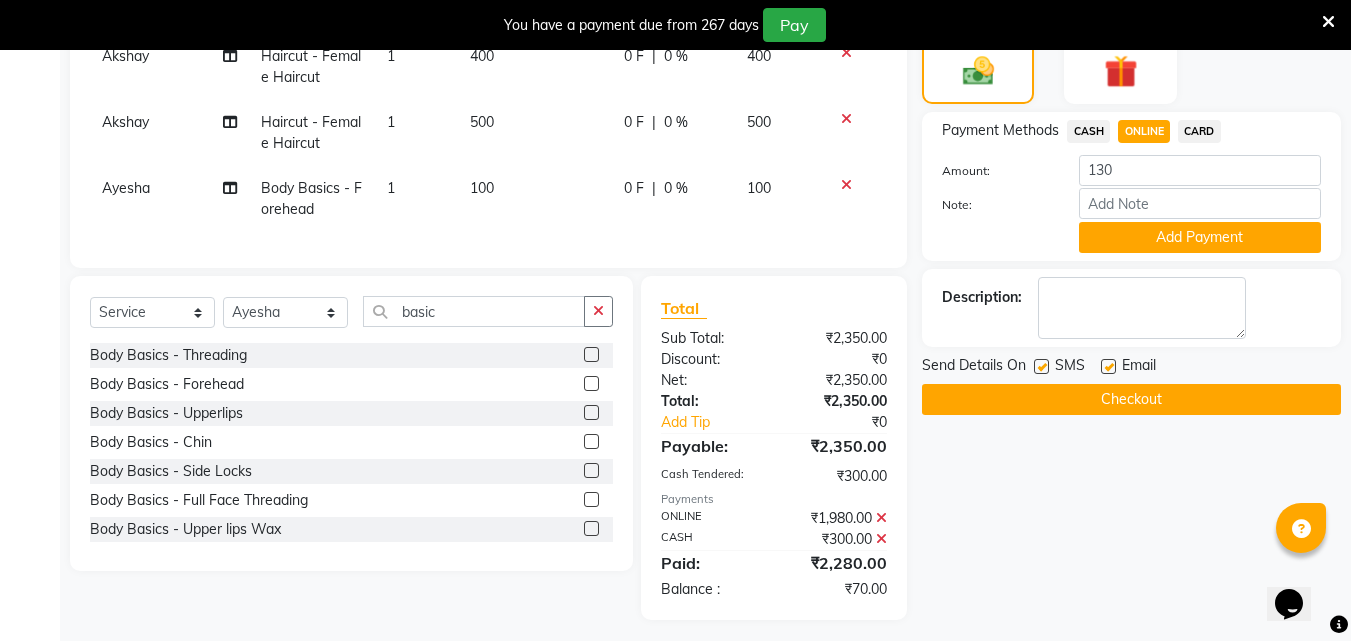 scroll, scrollTop: 207, scrollLeft: 0, axis: vertical 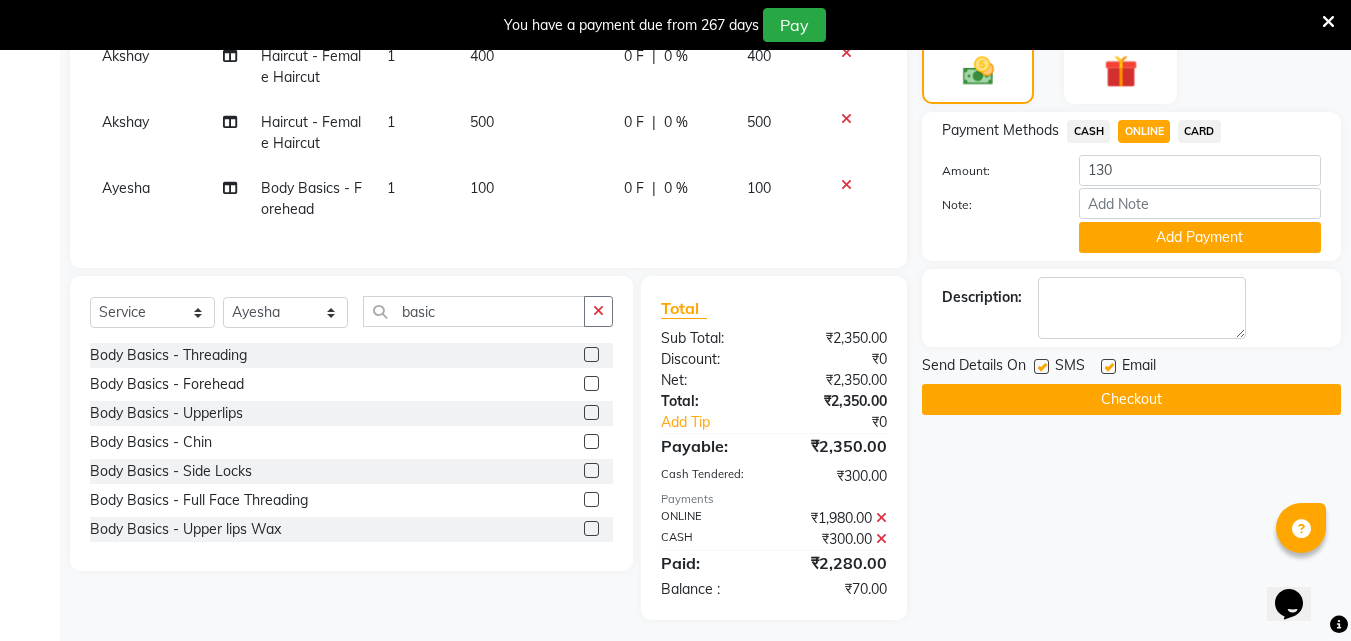 click on "100" 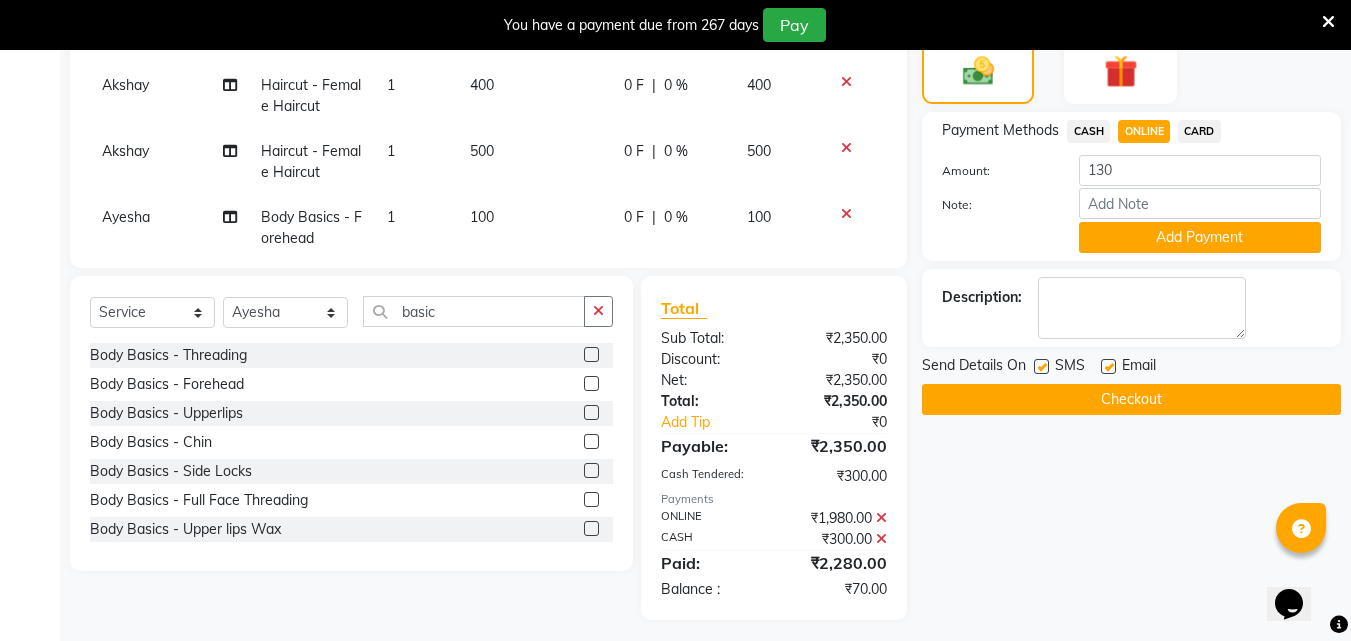 select on "34231" 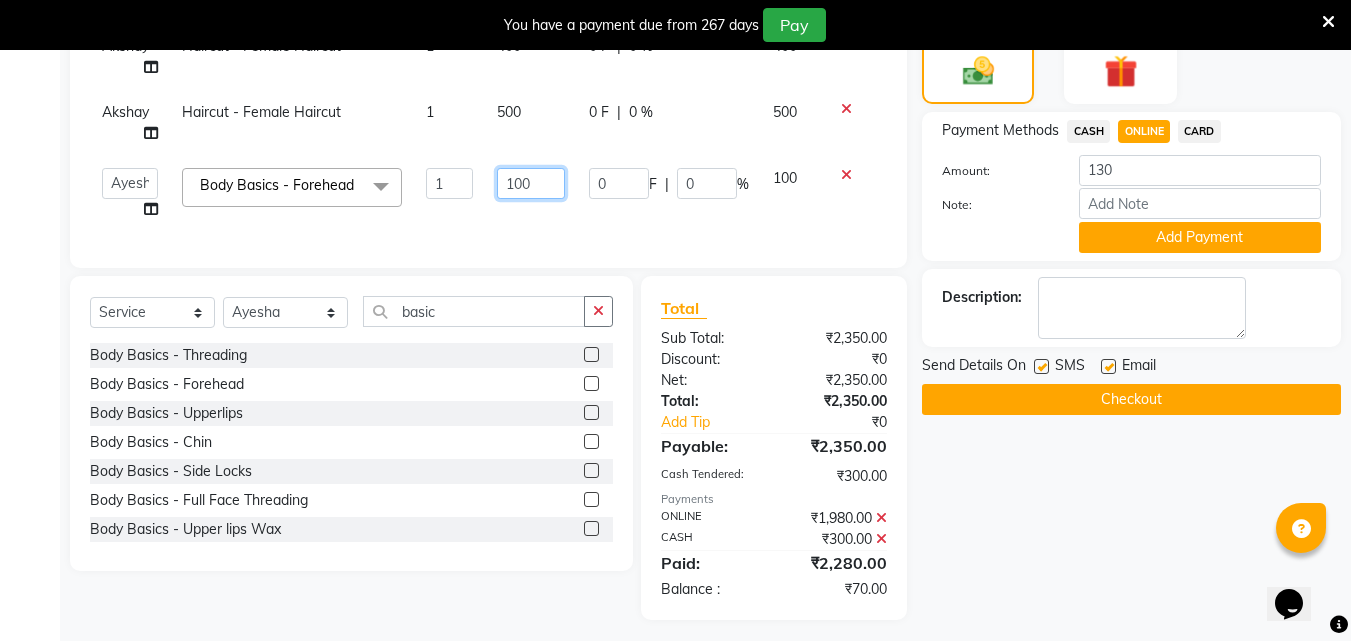 click on "100" 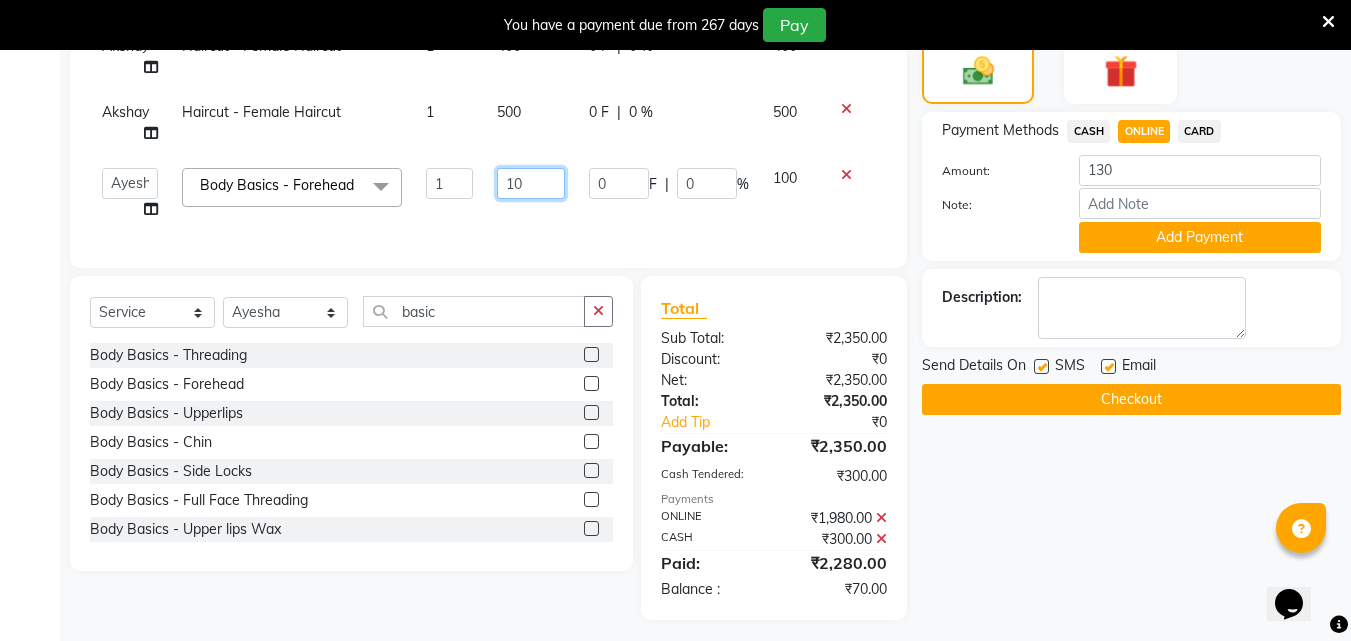 type on "130" 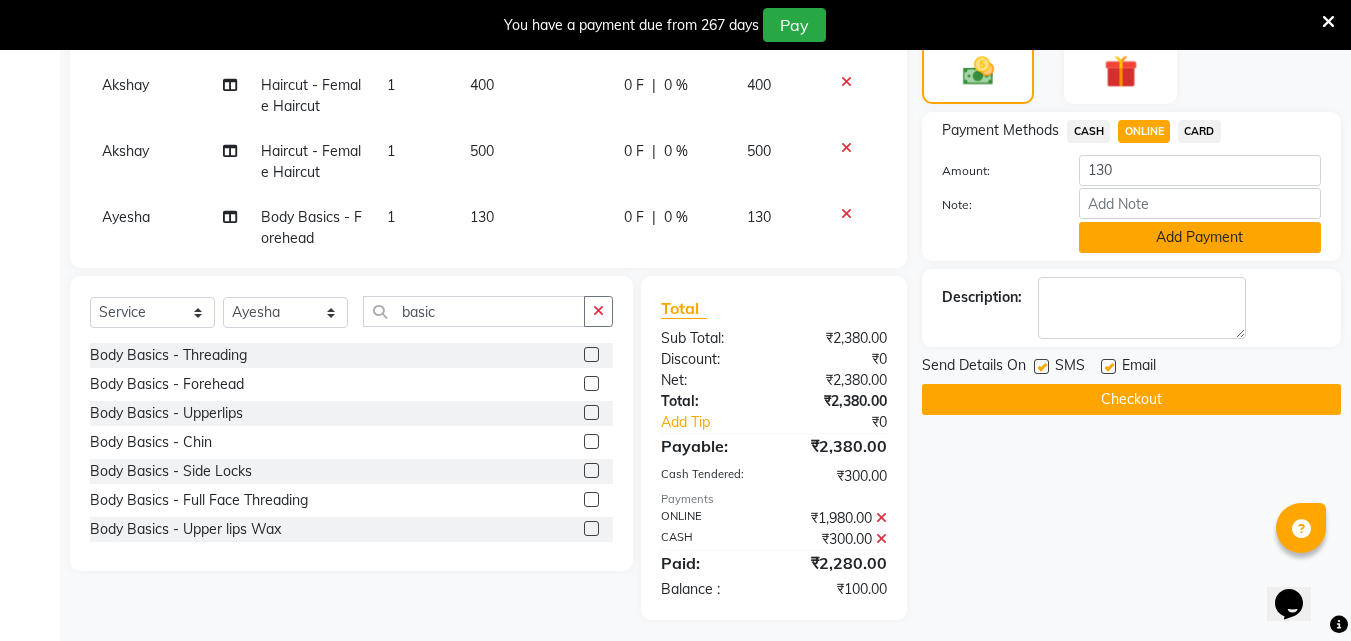 click on "Add Payment" 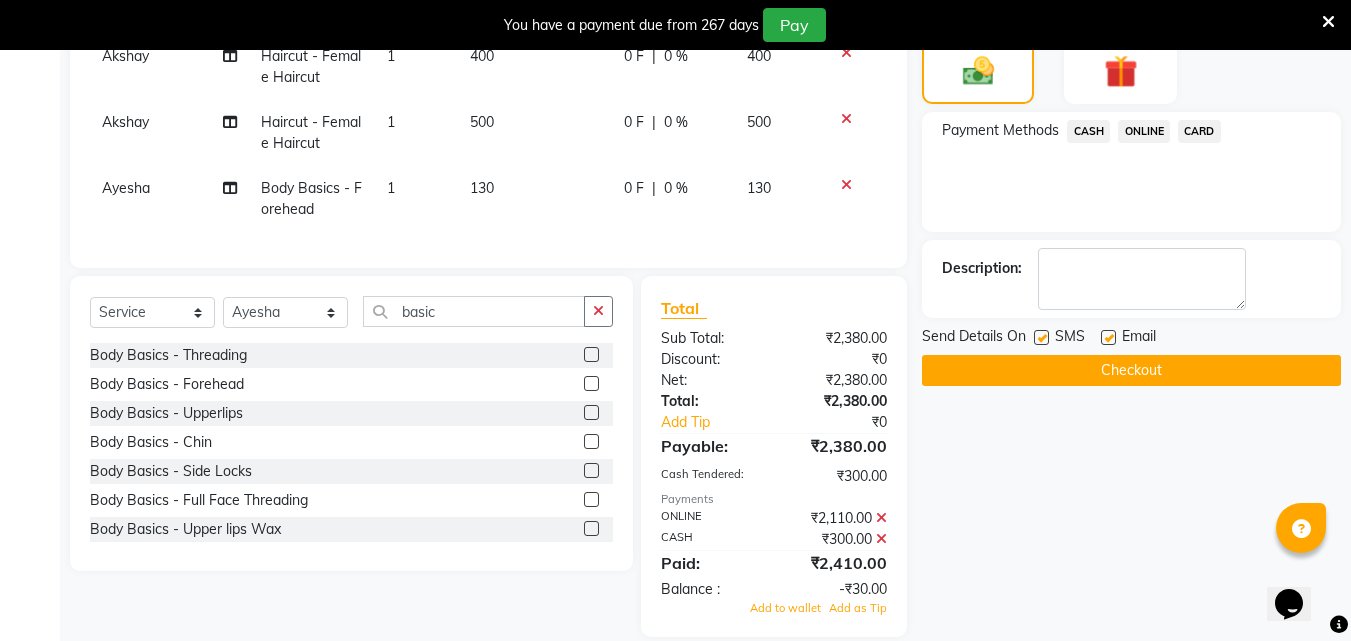 scroll, scrollTop: 207, scrollLeft: 0, axis: vertical 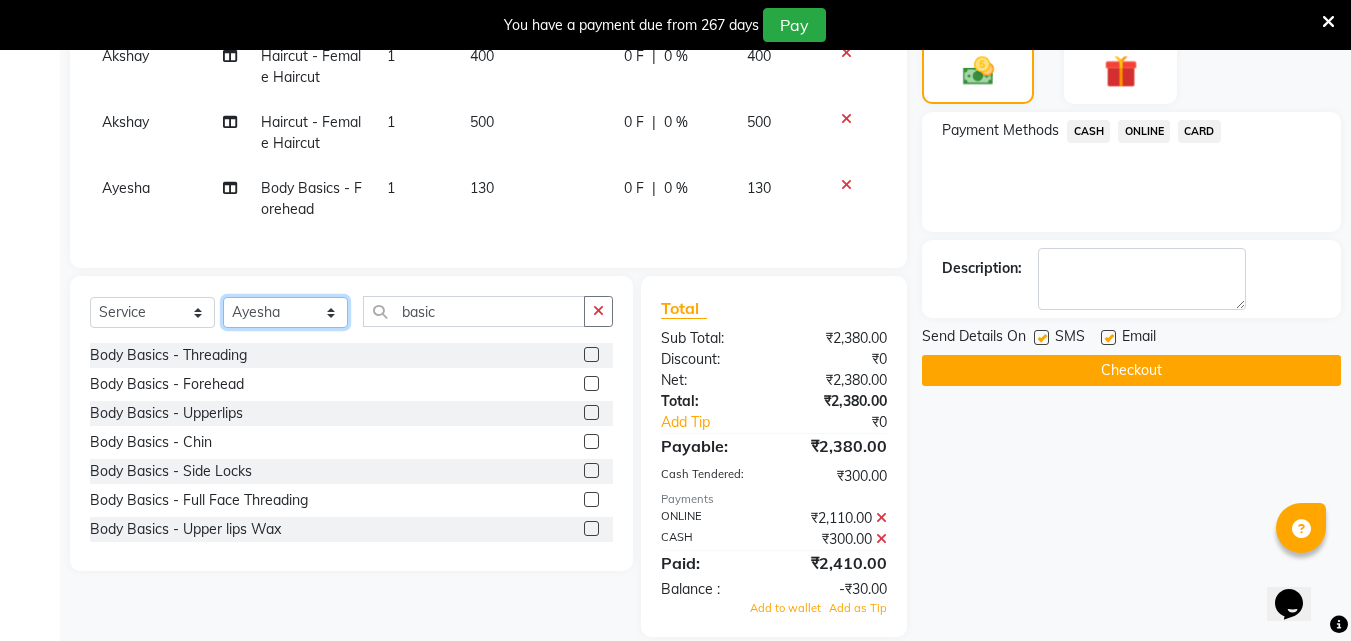 click on "Select Stylist Akshay Ankita Ayesha Dnyaneshwar Harish Laxman Omkar pranay sagar sameer Sarika sunil vaibhav" 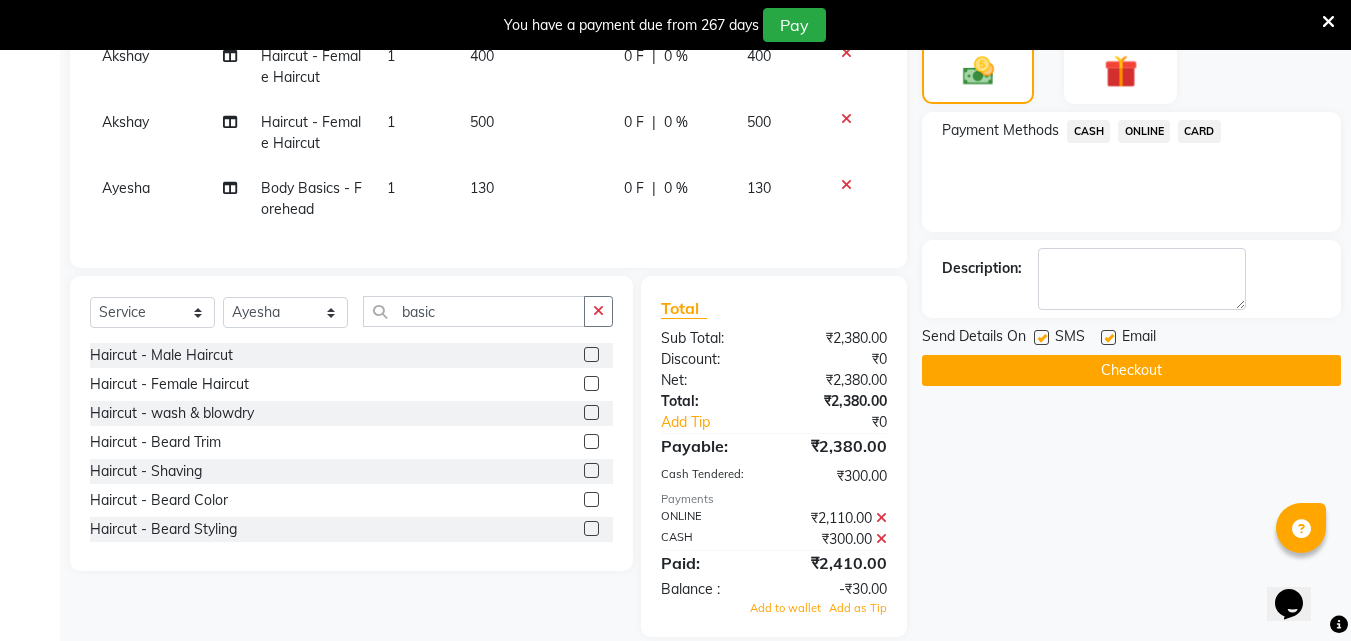 click 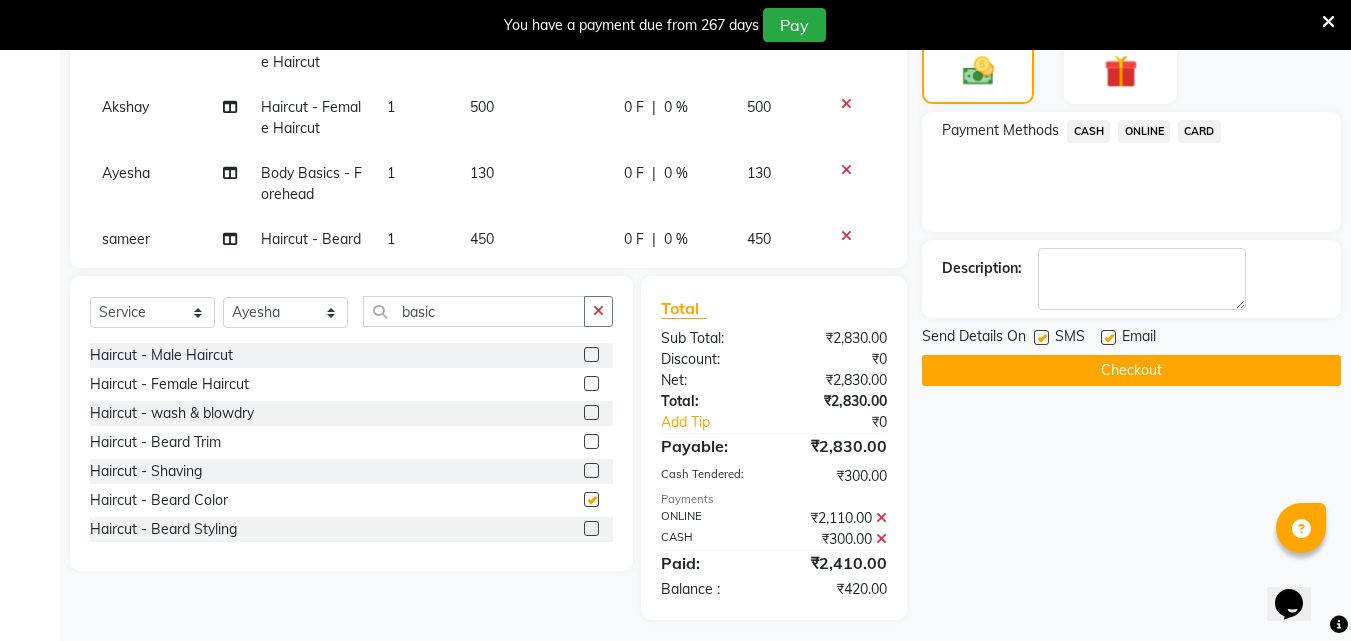 checkbox on "false" 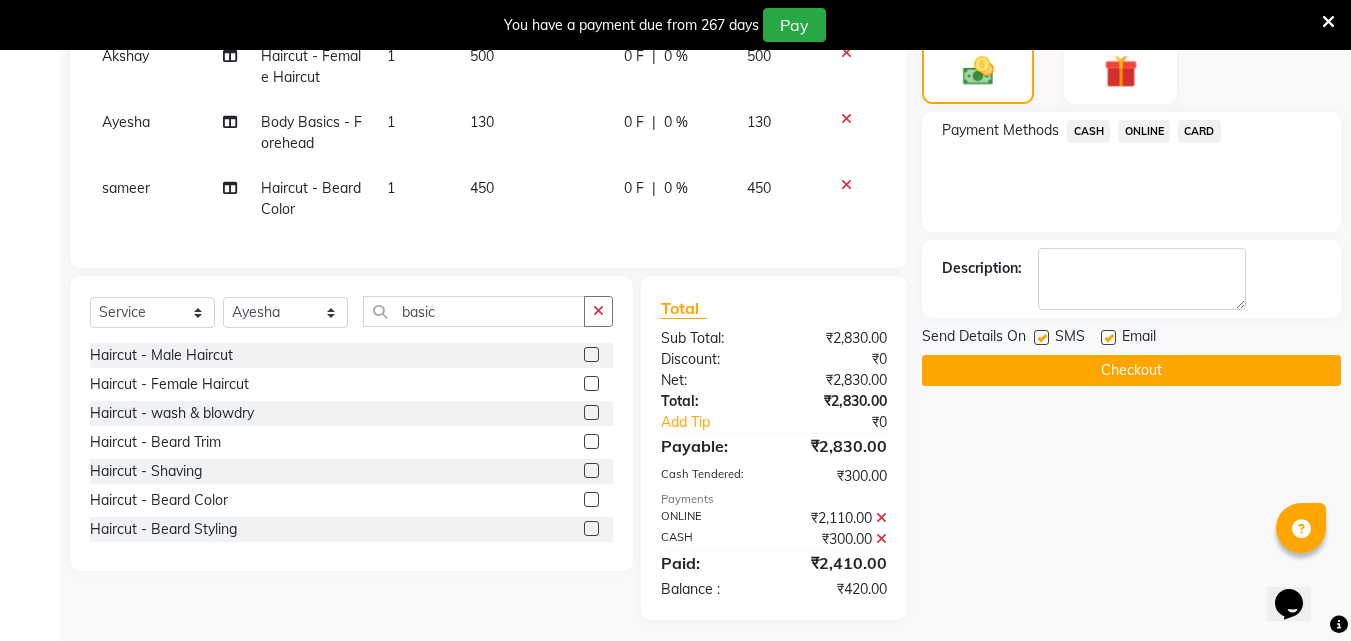 scroll, scrollTop: 273, scrollLeft: 0, axis: vertical 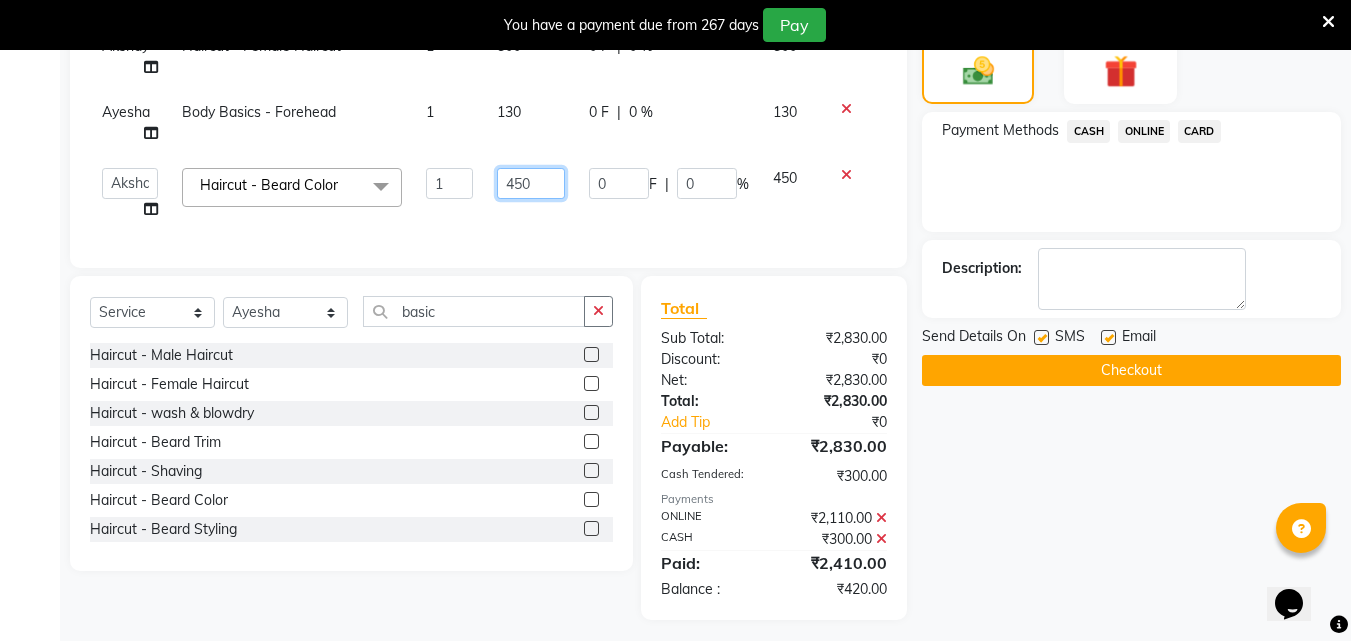 click on "450" 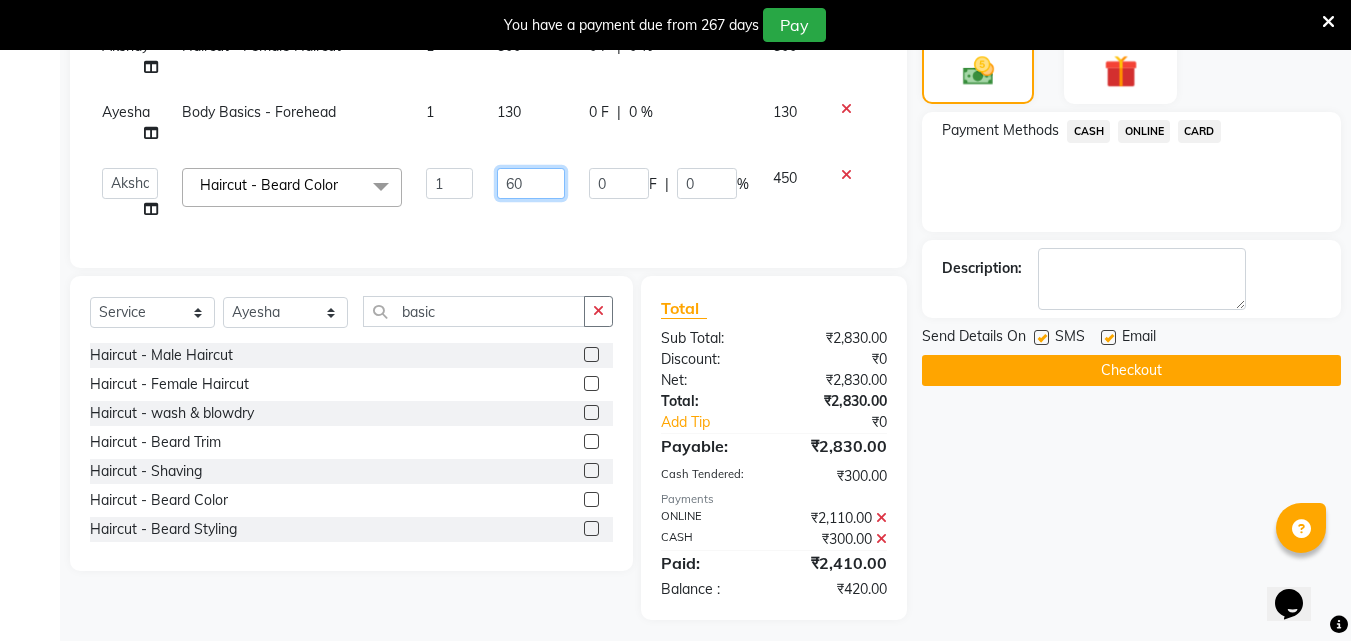 type on "600" 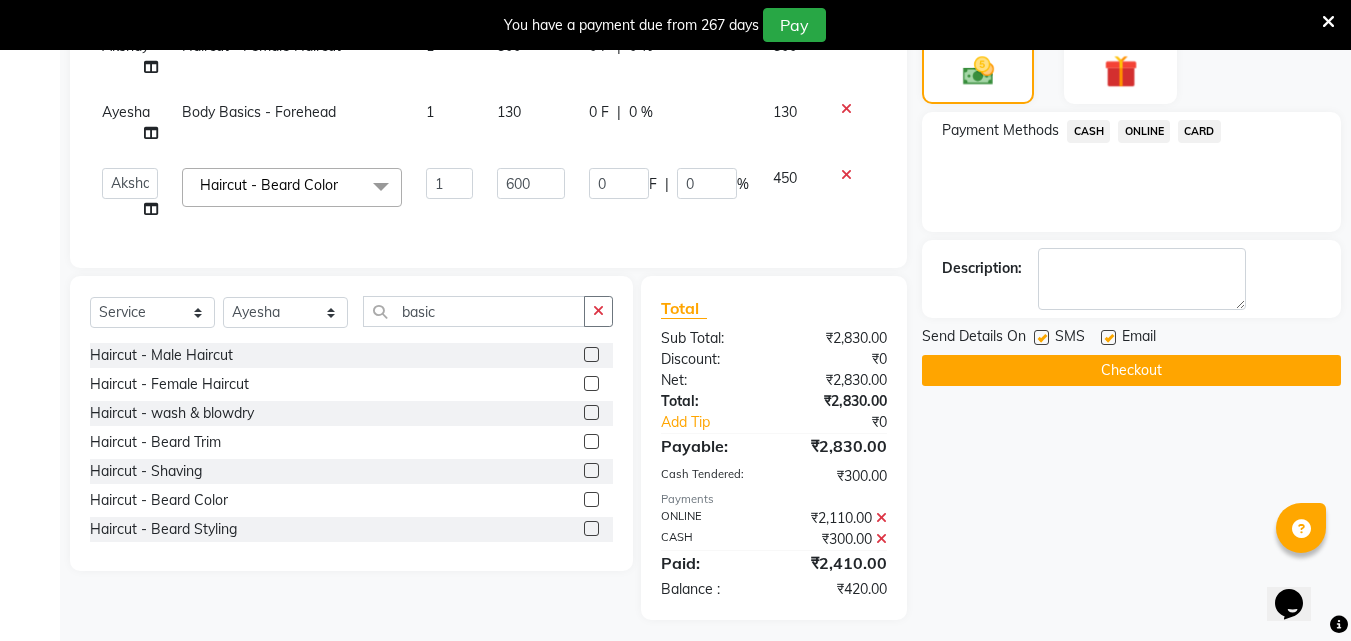 scroll, scrollTop: 241, scrollLeft: 0, axis: vertical 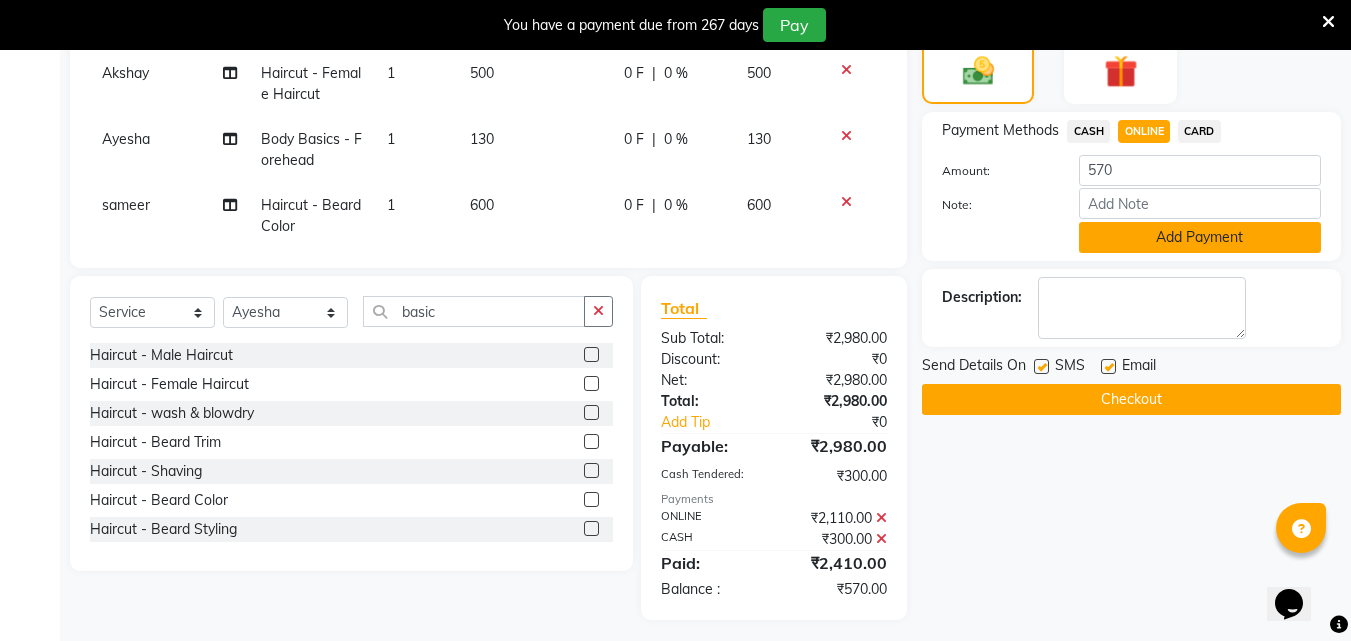click on "Add Payment" 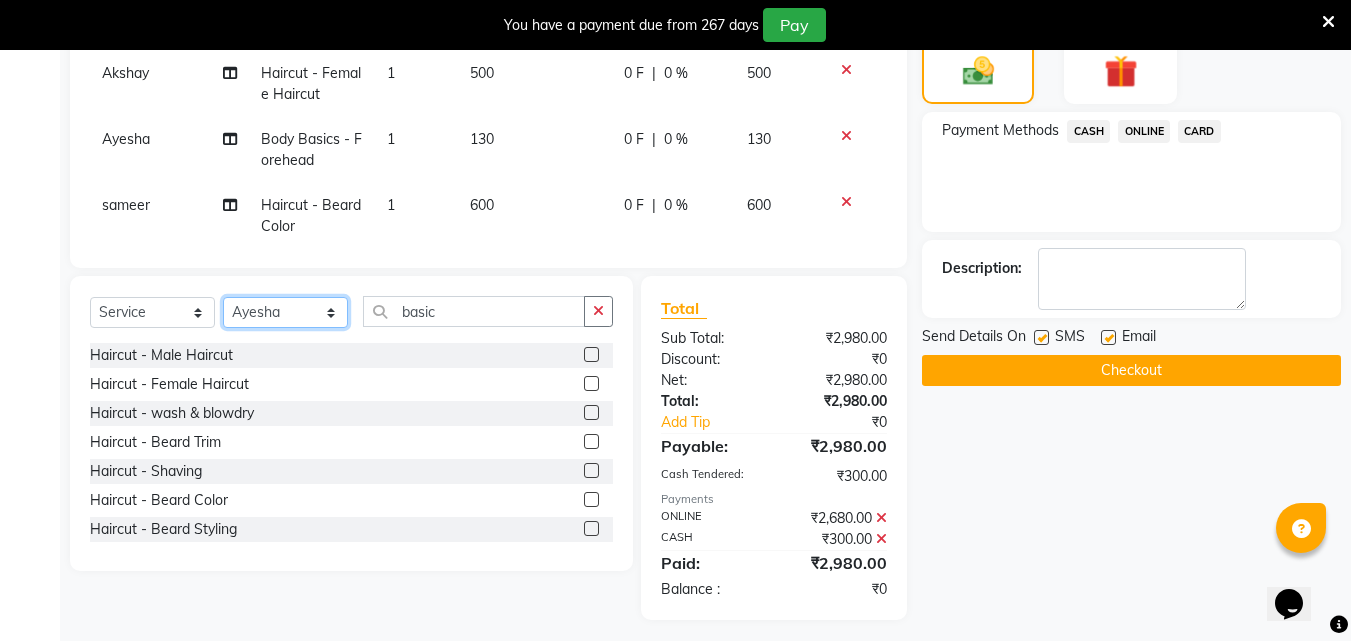 click on "Select Stylist Akshay Ankita Ayesha Dnyaneshwar Harish Laxman Omkar pranay sagar sameer Sarika sunil vaibhav" 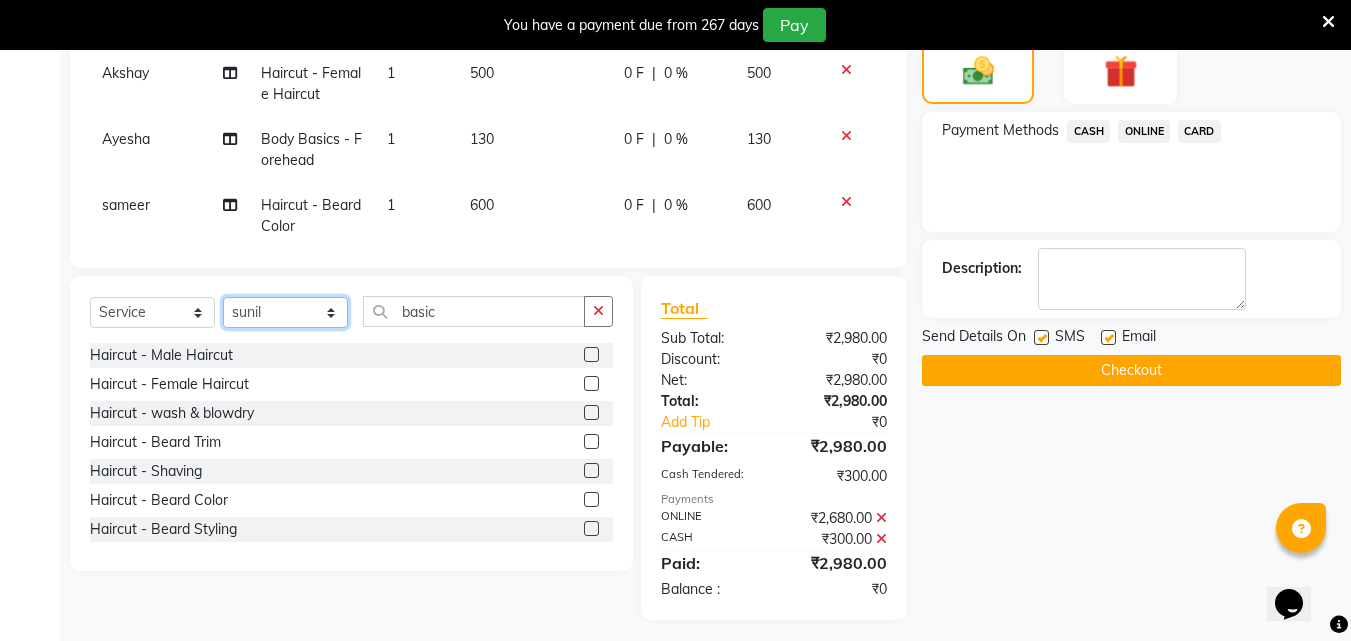 click on "Select Stylist Akshay Ankita Ayesha Dnyaneshwar Harish Laxman Omkar pranay sagar sameer Sarika sunil vaibhav" 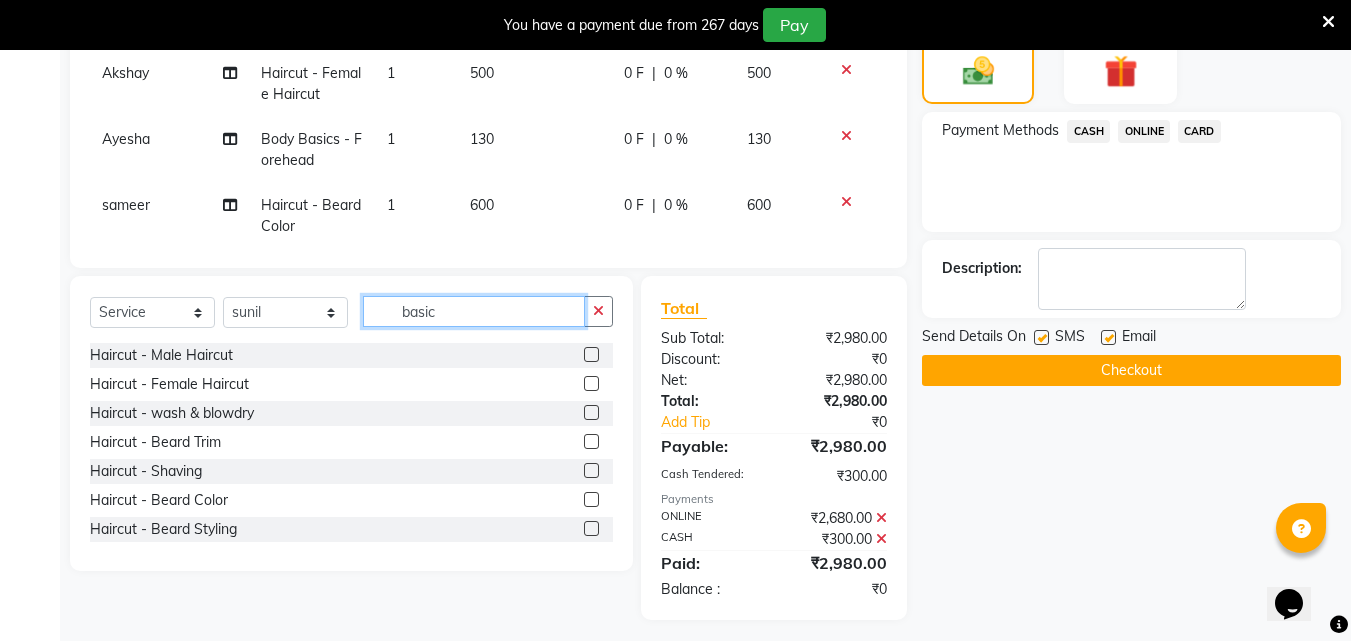 click on "basic" 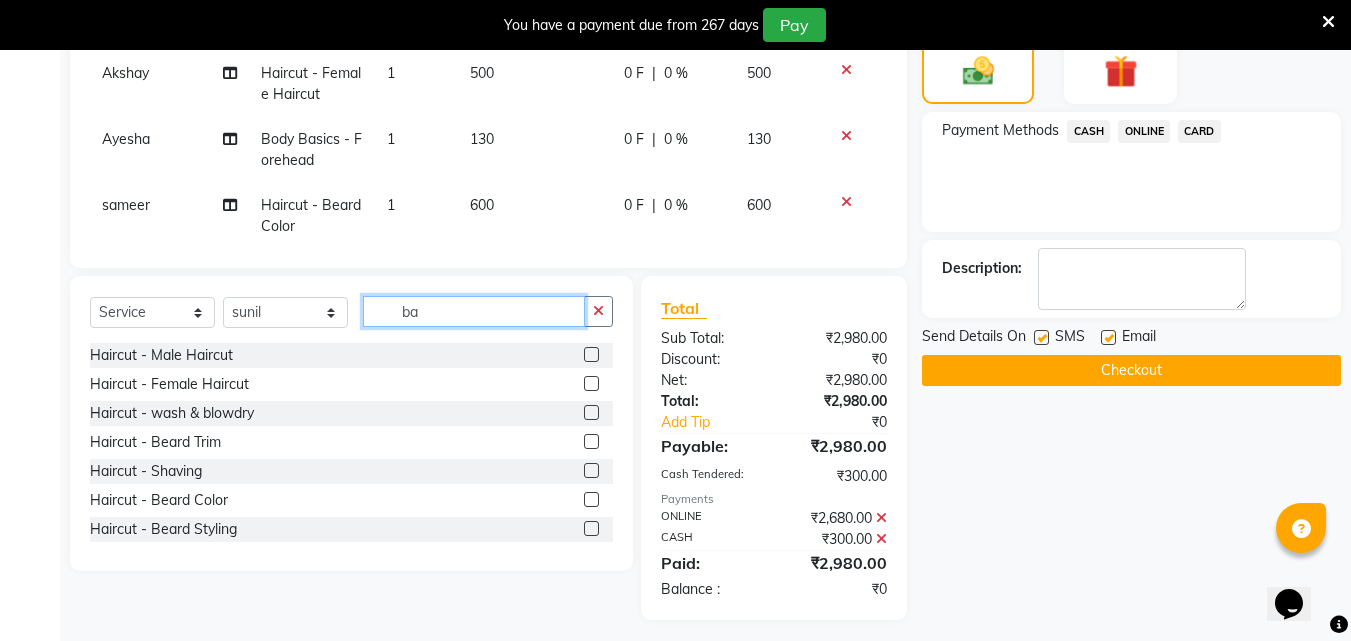type on "b" 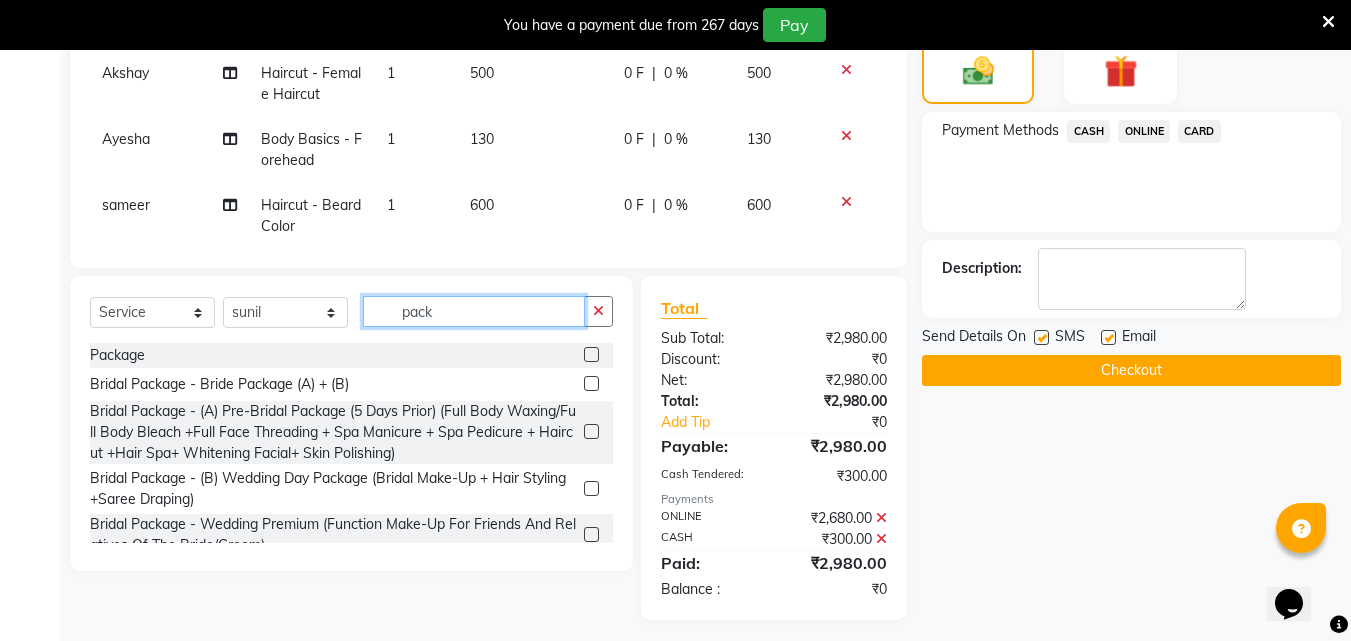type on "pack" 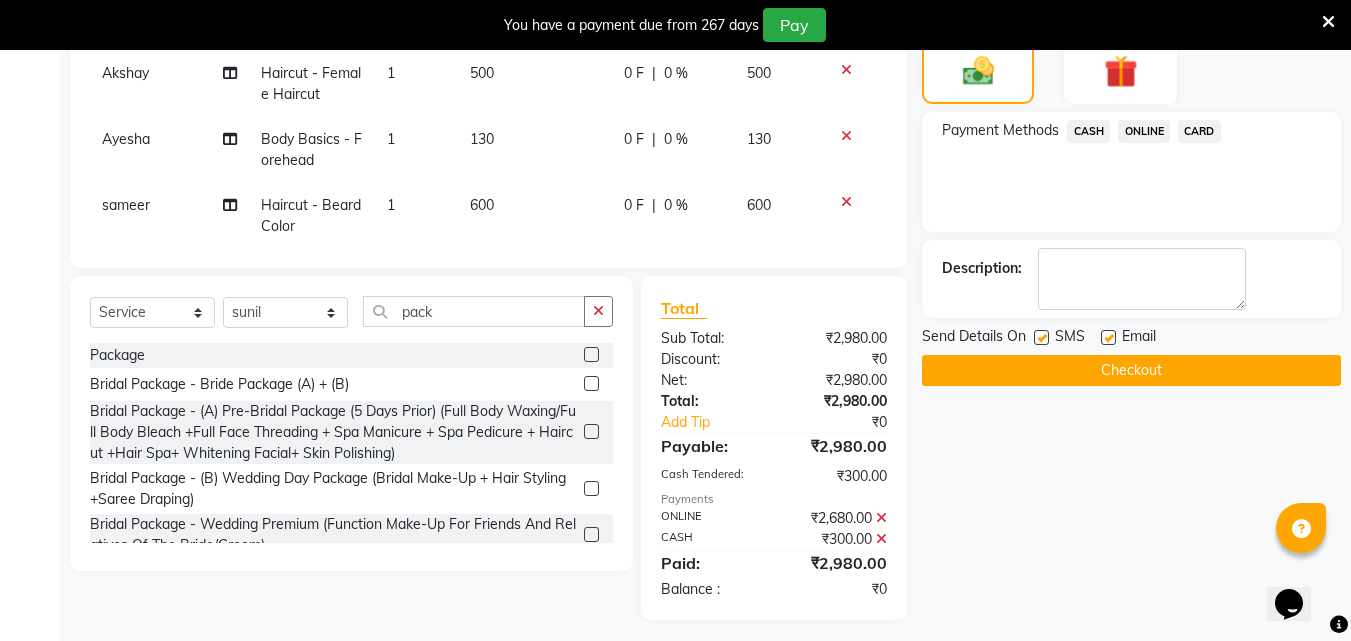 click 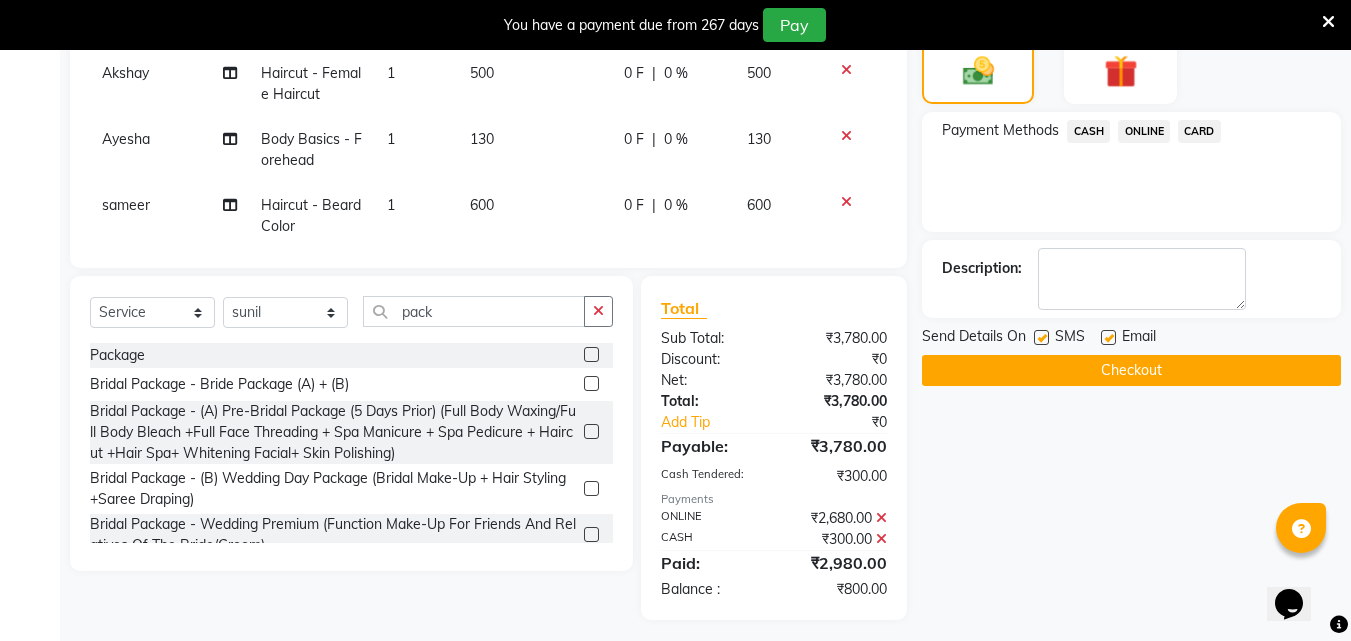 click 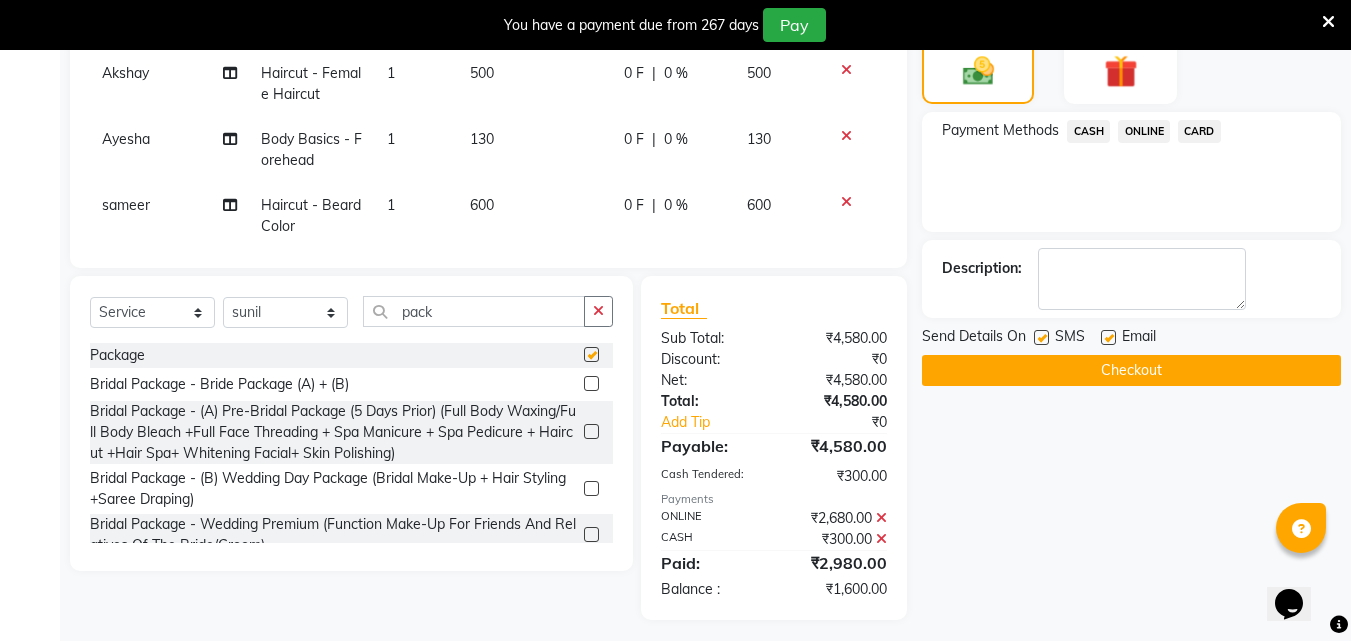 checkbox on "false" 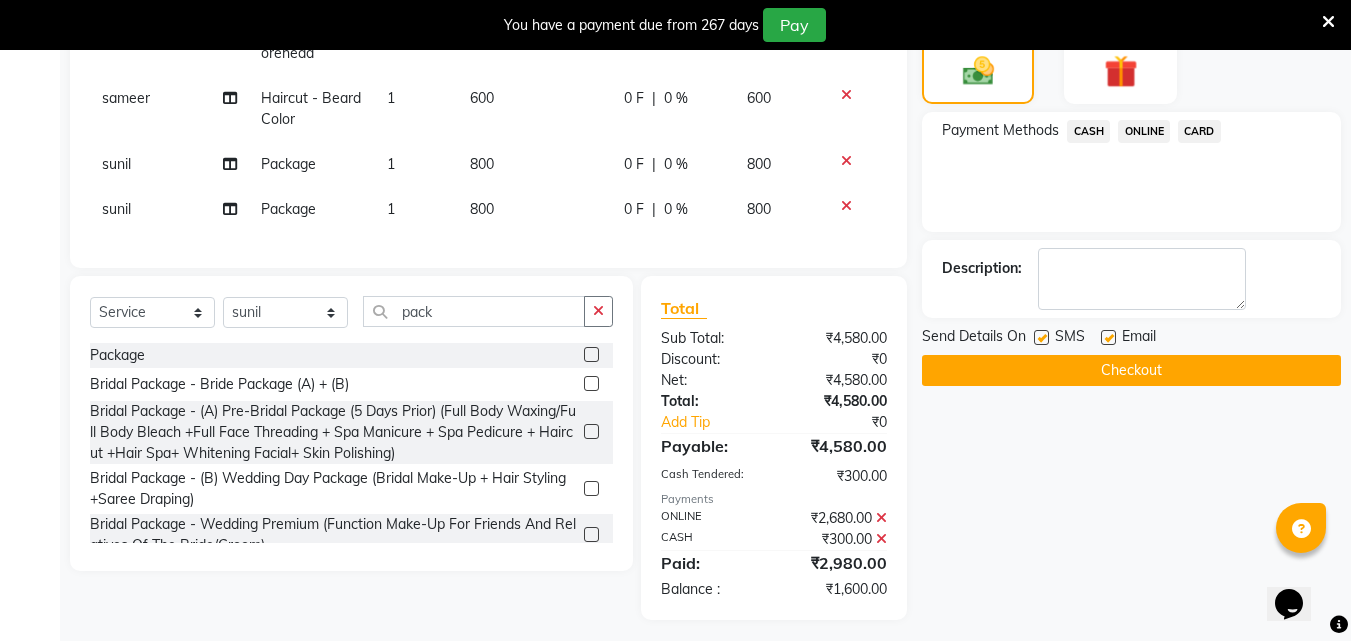 scroll, scrollTop: 363, scrollLeft: 0, axis: vertical 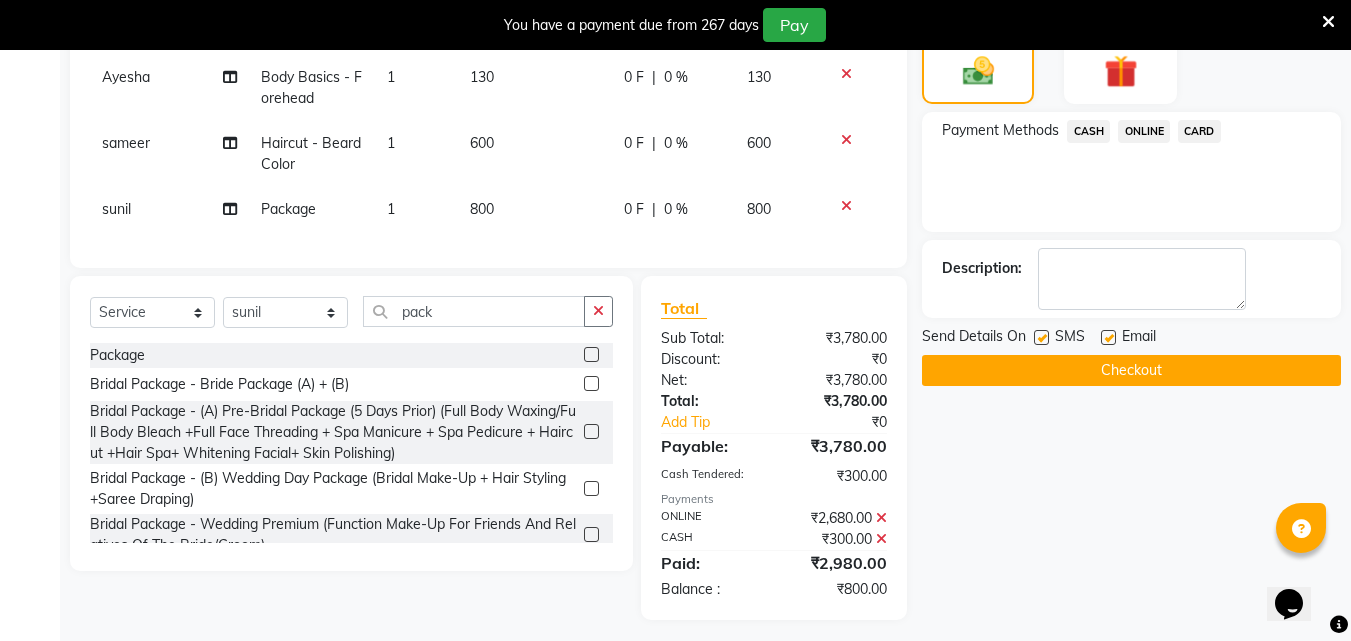 click on "800" 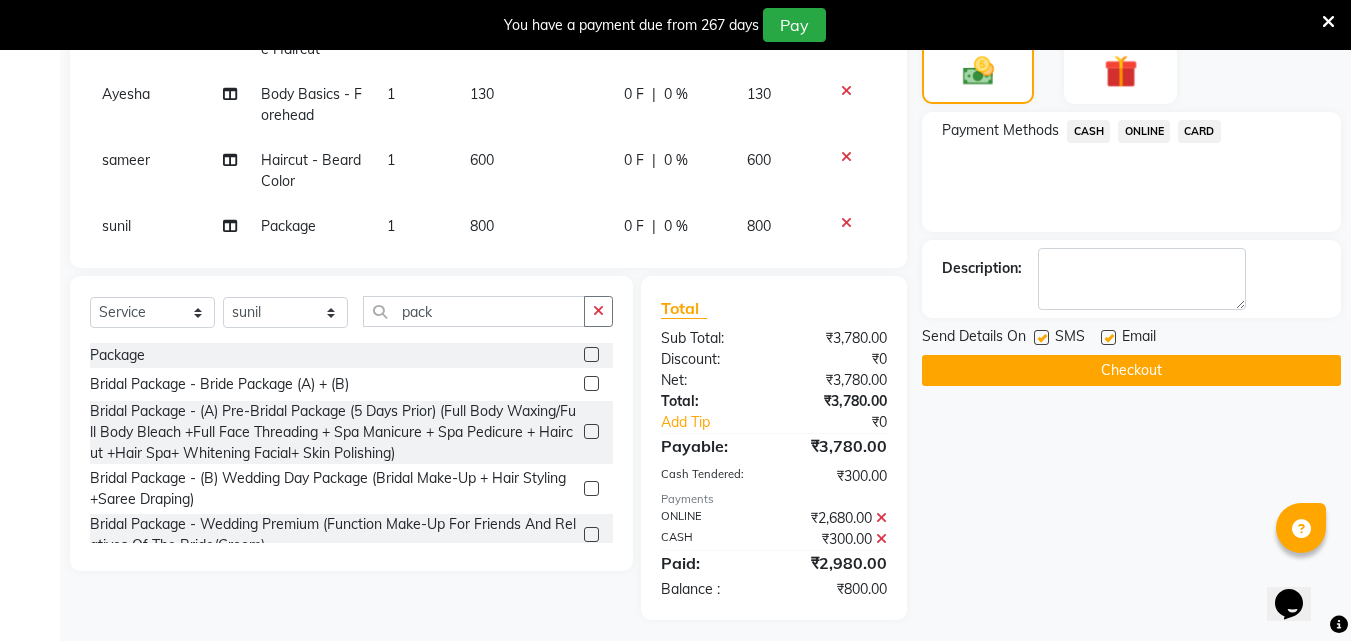 select on "74299" 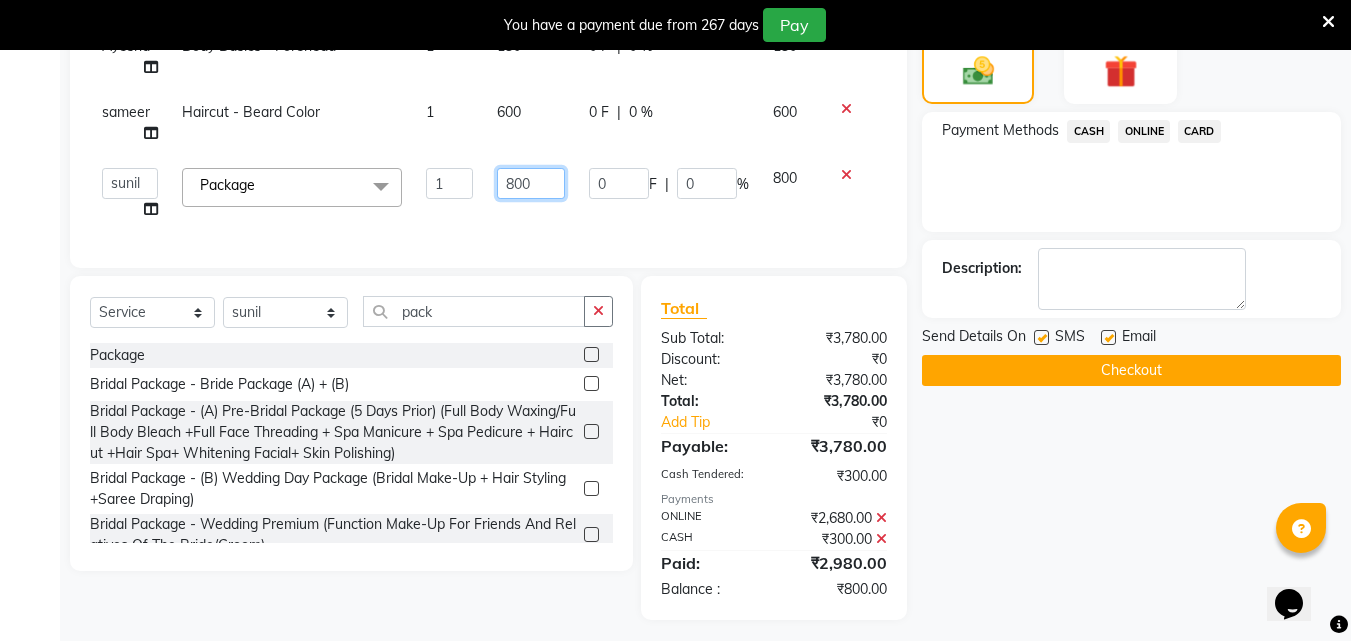 click on "800" 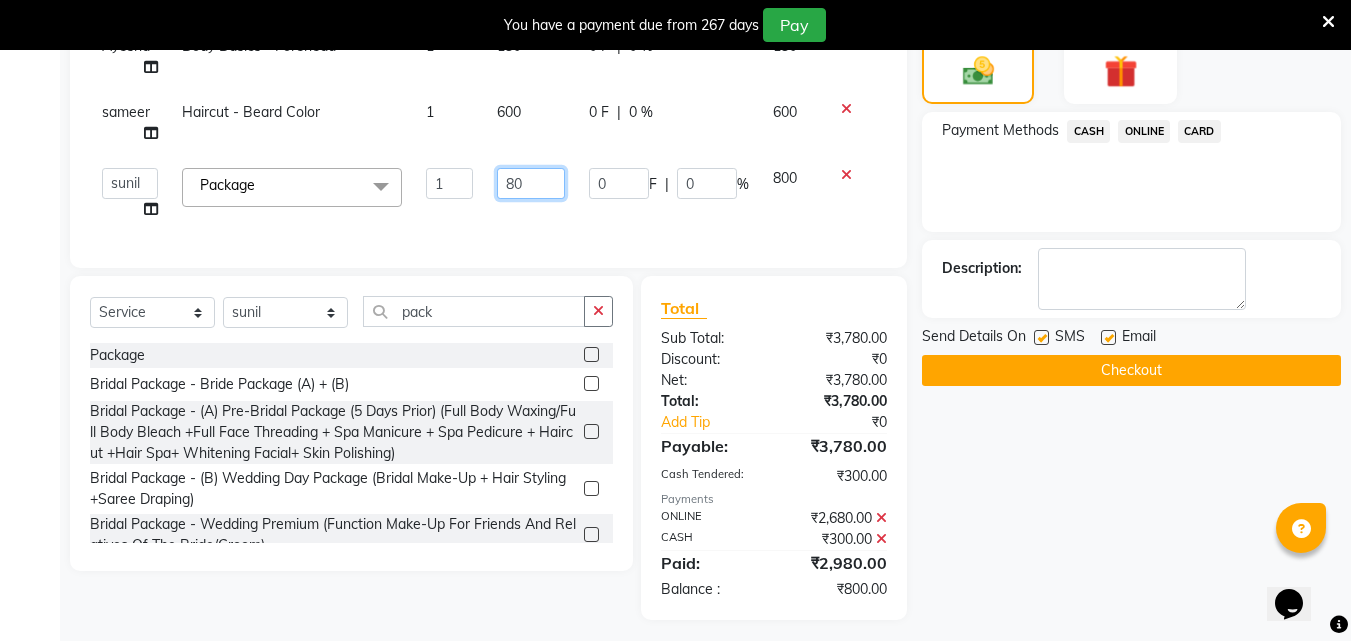 type on "8" 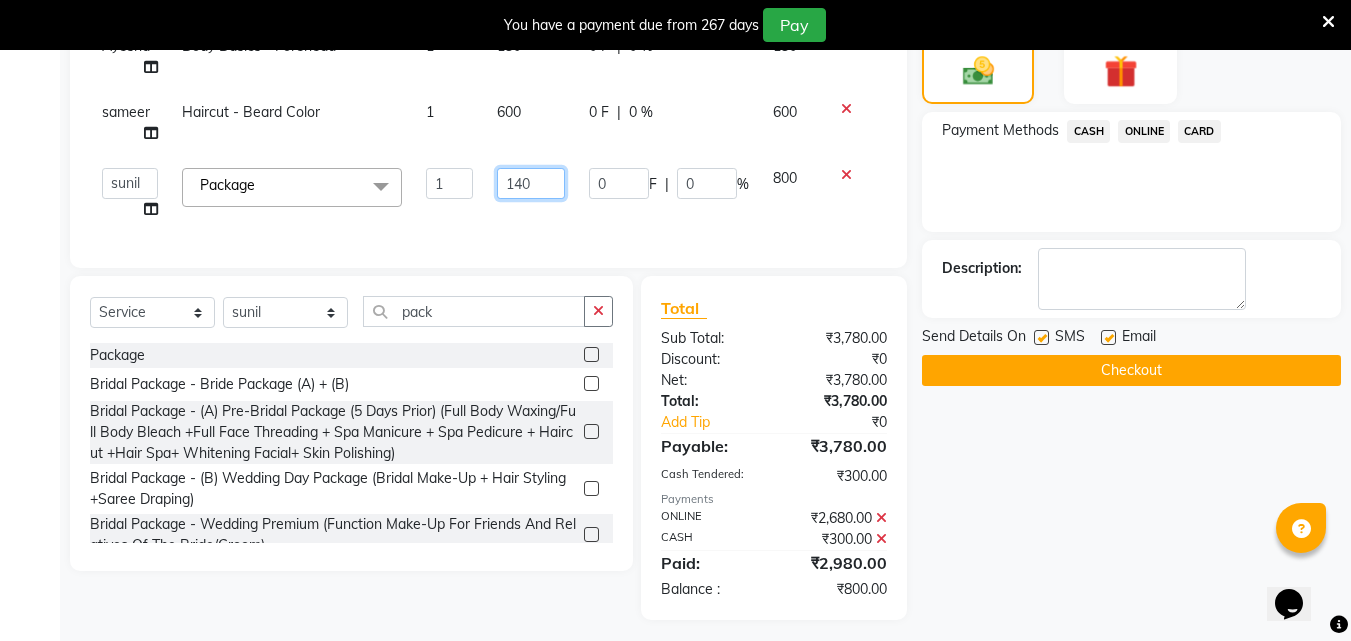 type on "1400" 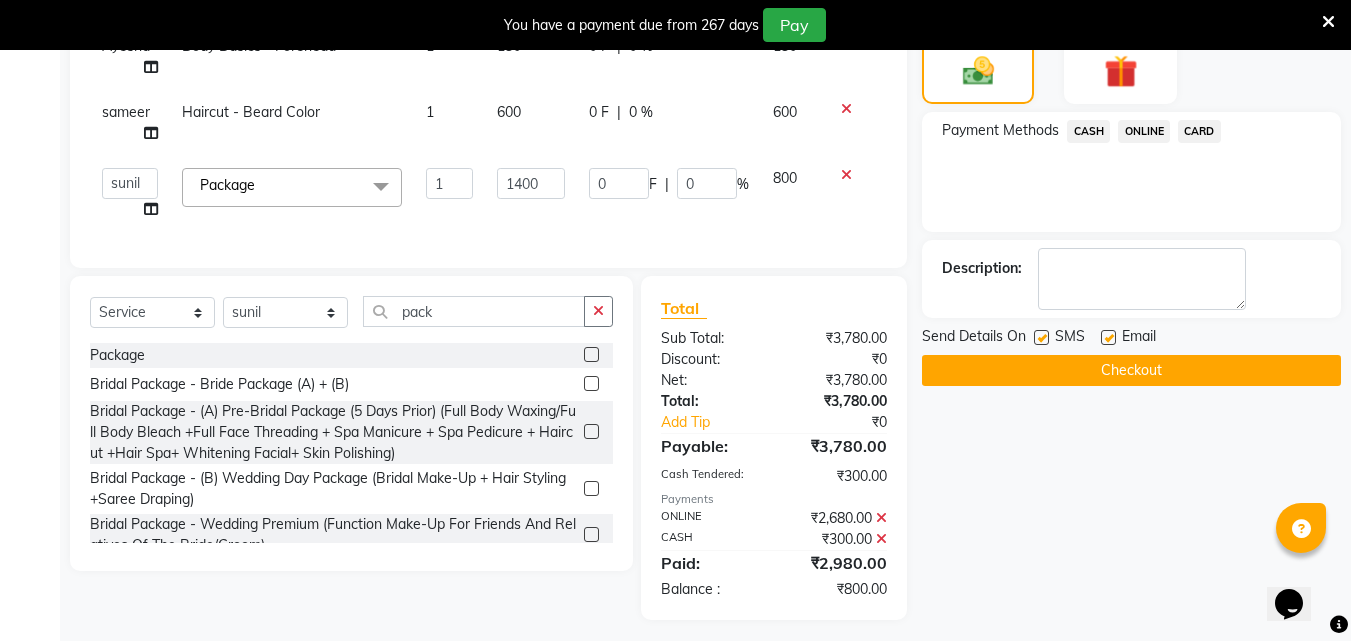 scroll, scrollTop: 307, scrollLeft: 0, axis: vertical 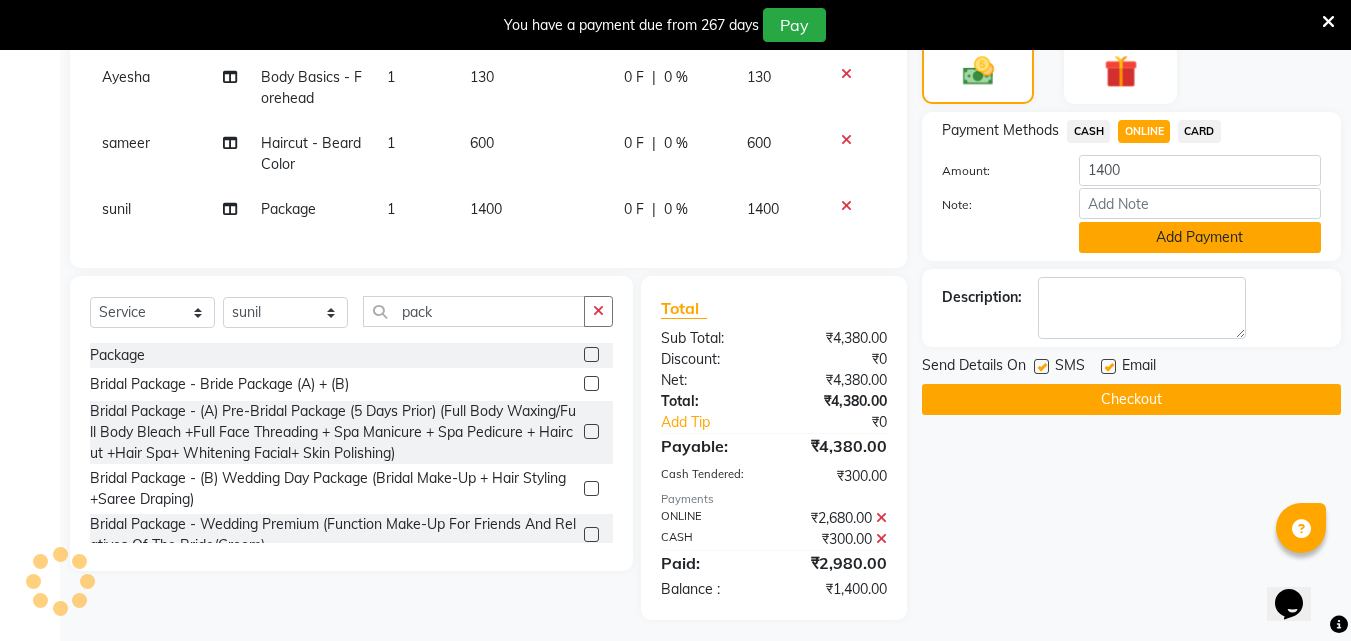 click on "Add Payment" 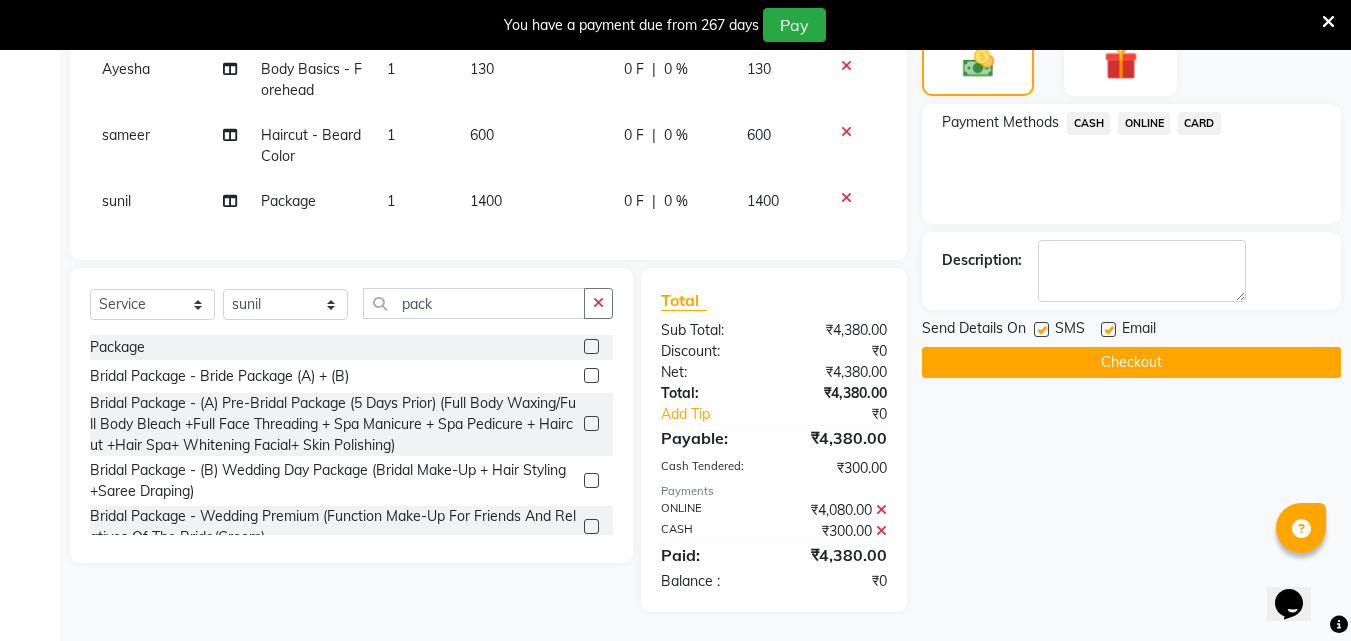 scroll, scrollTop: 559, scrollLeft: 0, axis: vertical 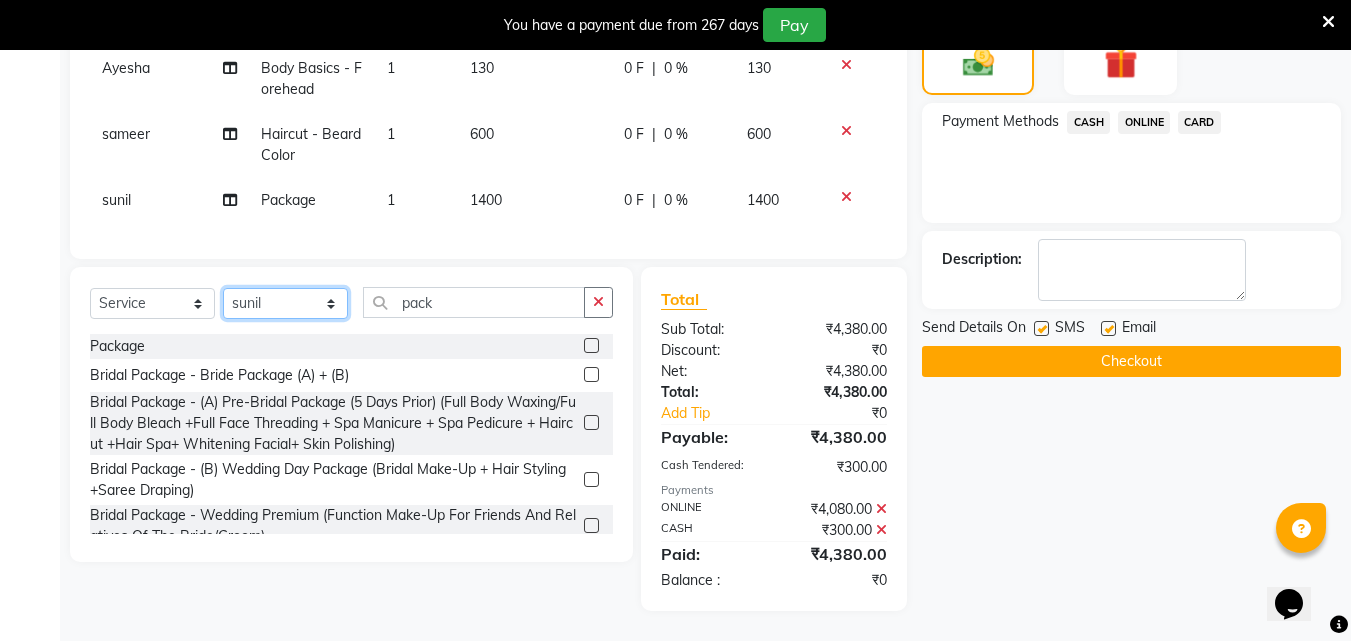 click on "Select Stylist Akshay Ankita Ayesha Dnyaneshwar Harish Laxman Omkar pranay sagar sameer Sarika sunil vaibhav" 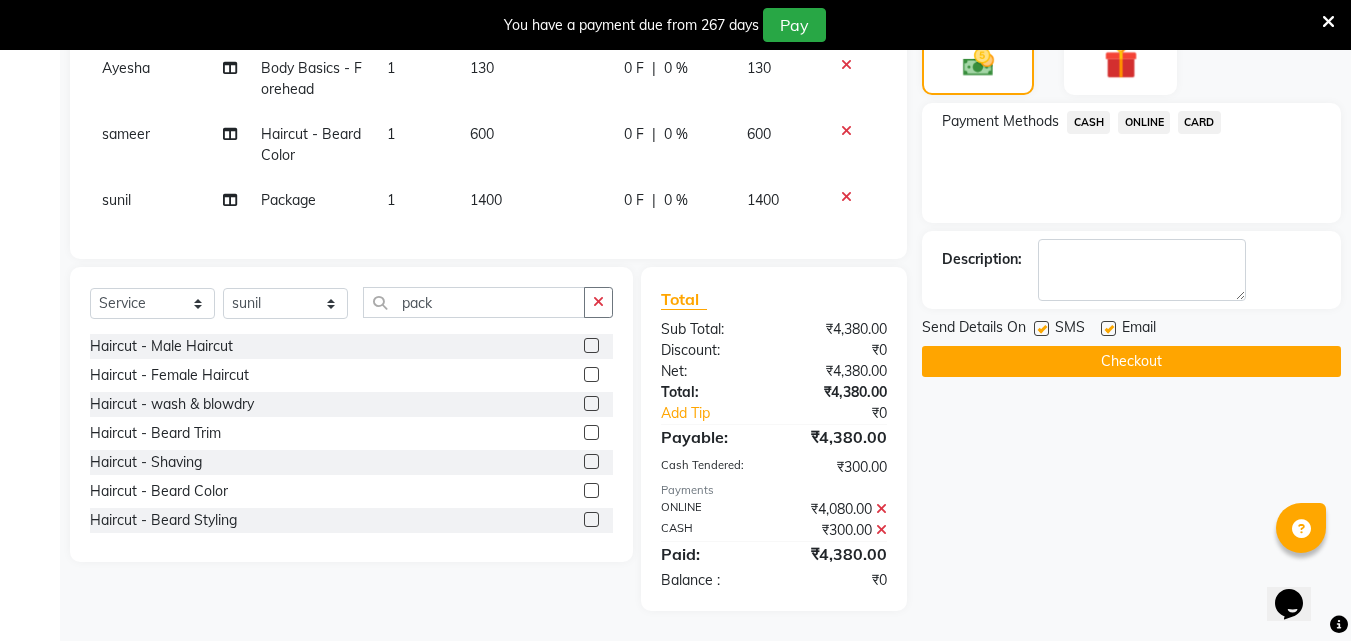 click 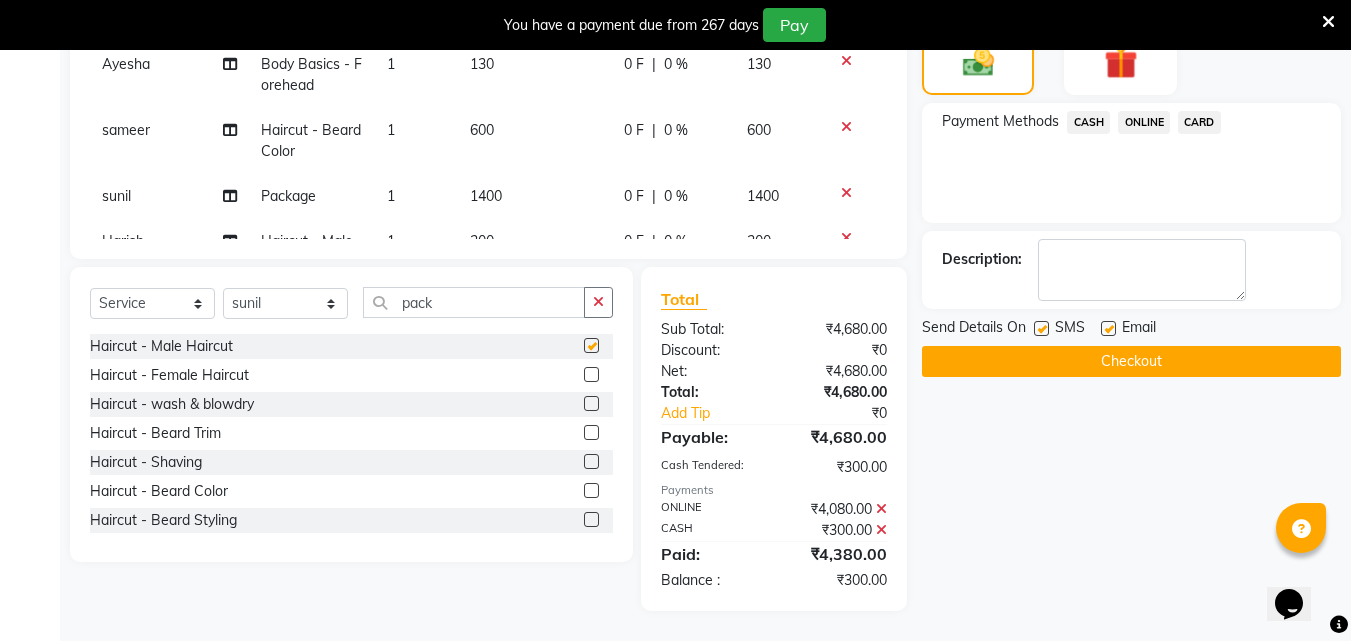 checkbox on "false" 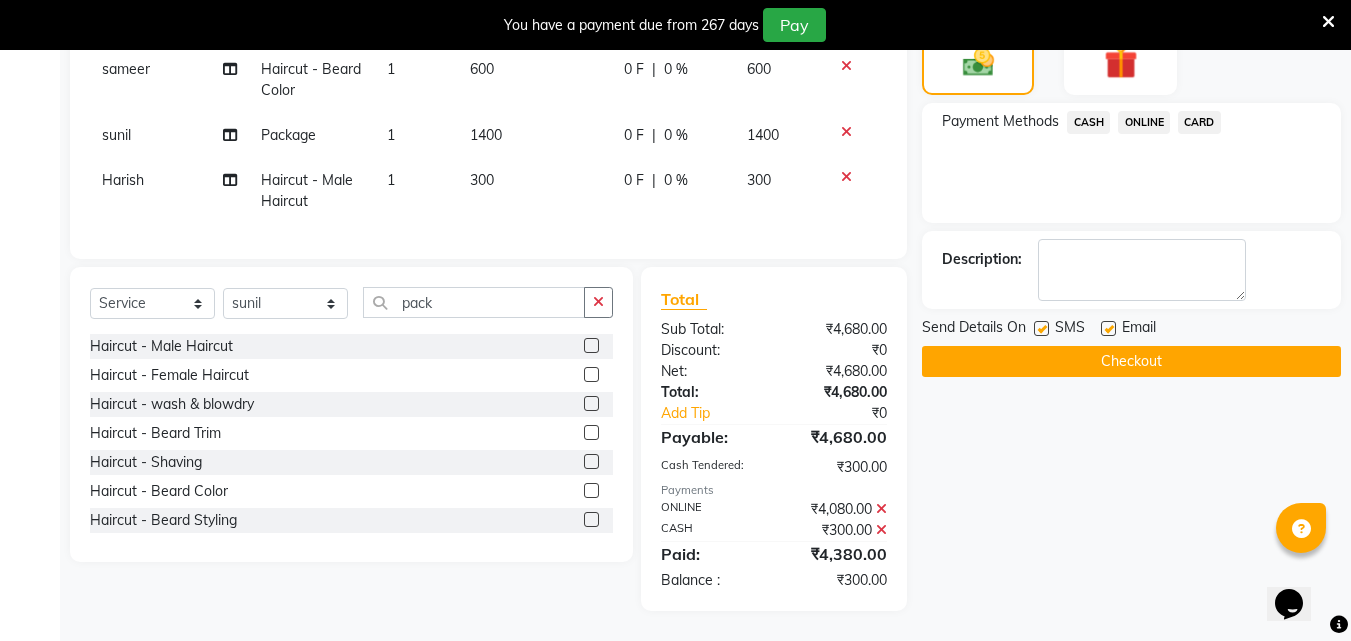 scroll, scrollTop: 384, scrollLeft: 0, axis: vertical 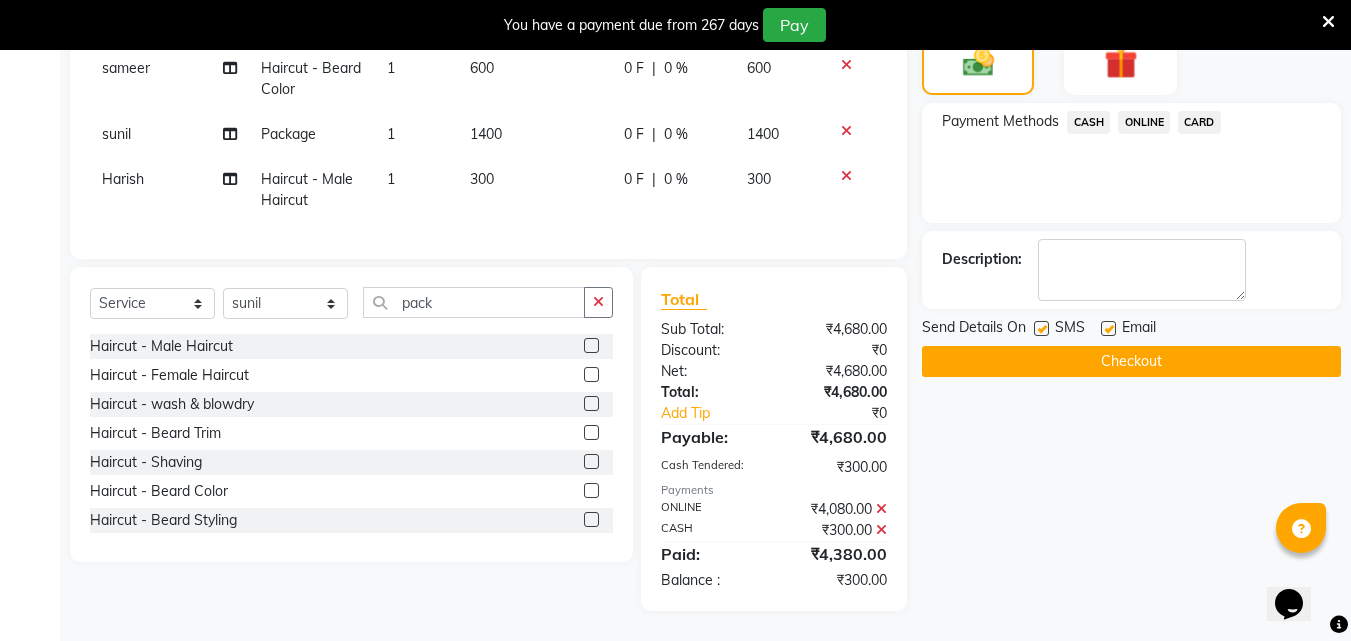 click on "ONLINE" 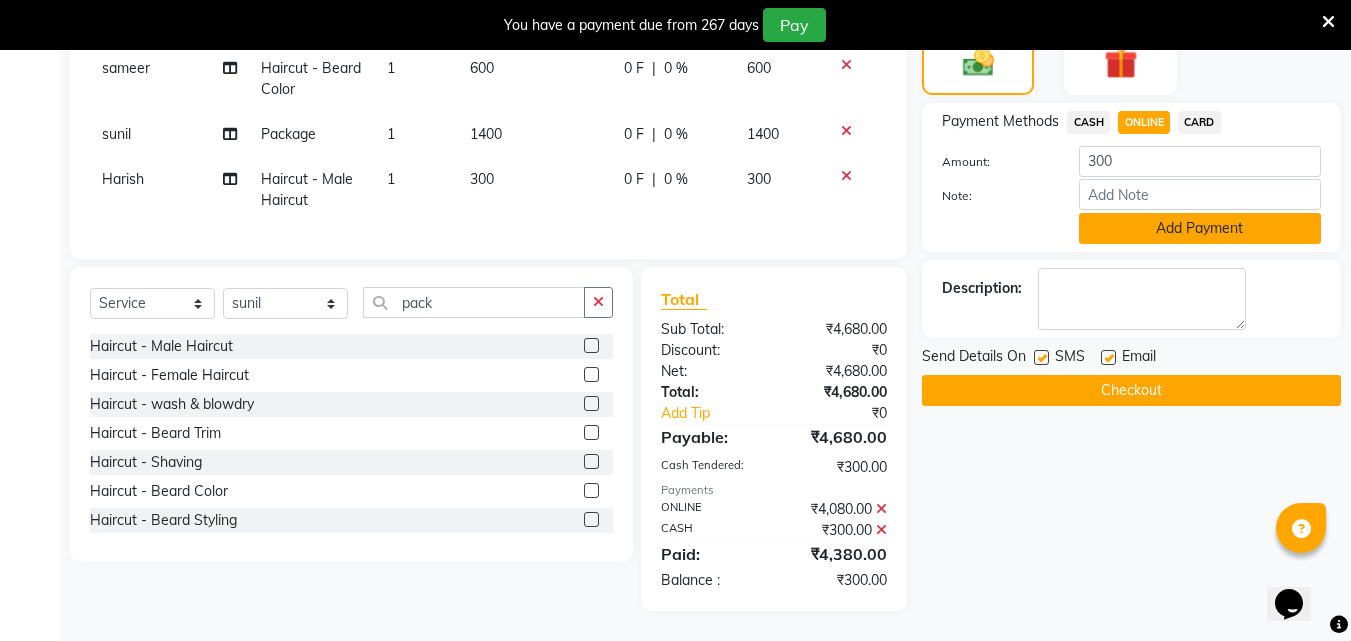 click on "Add Payment" 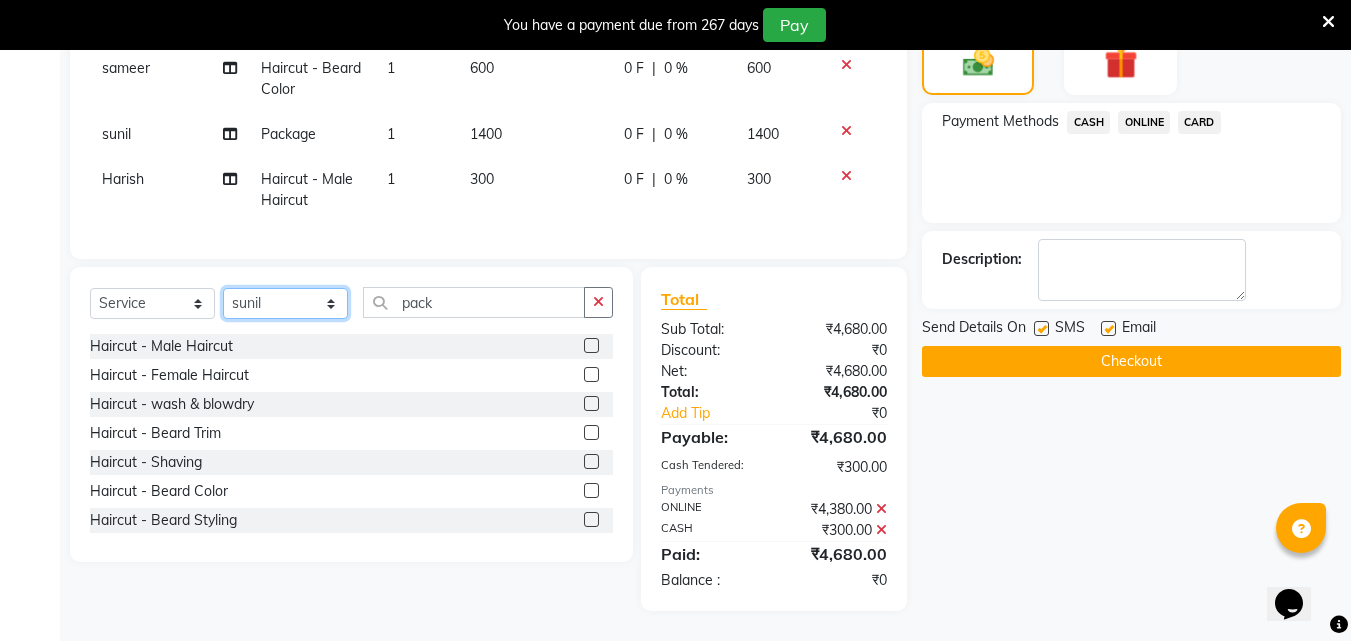 click on "Select Stylist Akshay Ankita Ayesha Dnyaneshwar Harish Laxman Omkar pranay sagar sameer Sarika sunil vaibhav" 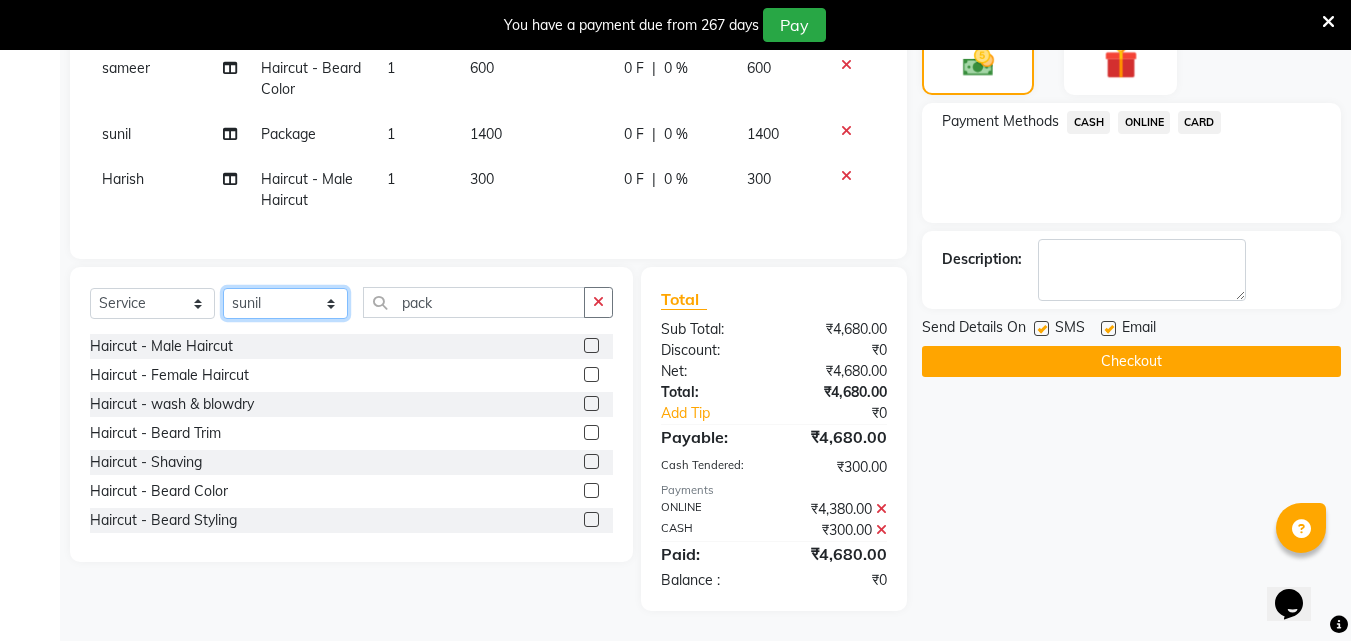 select on "62645" 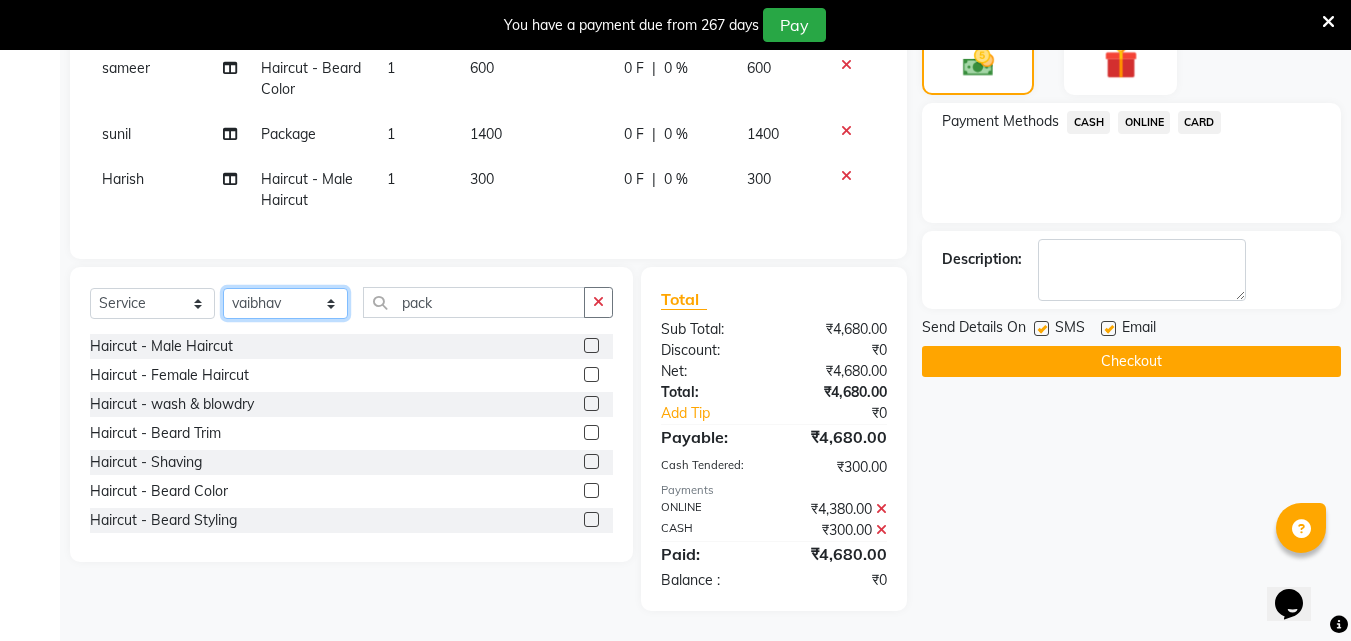 click on "Select Stylist Akshay Ankita Ayesha Dnyaneshwar Harish Laxman Omkar pranay sagar sameer Sarika sunil vaibhav" 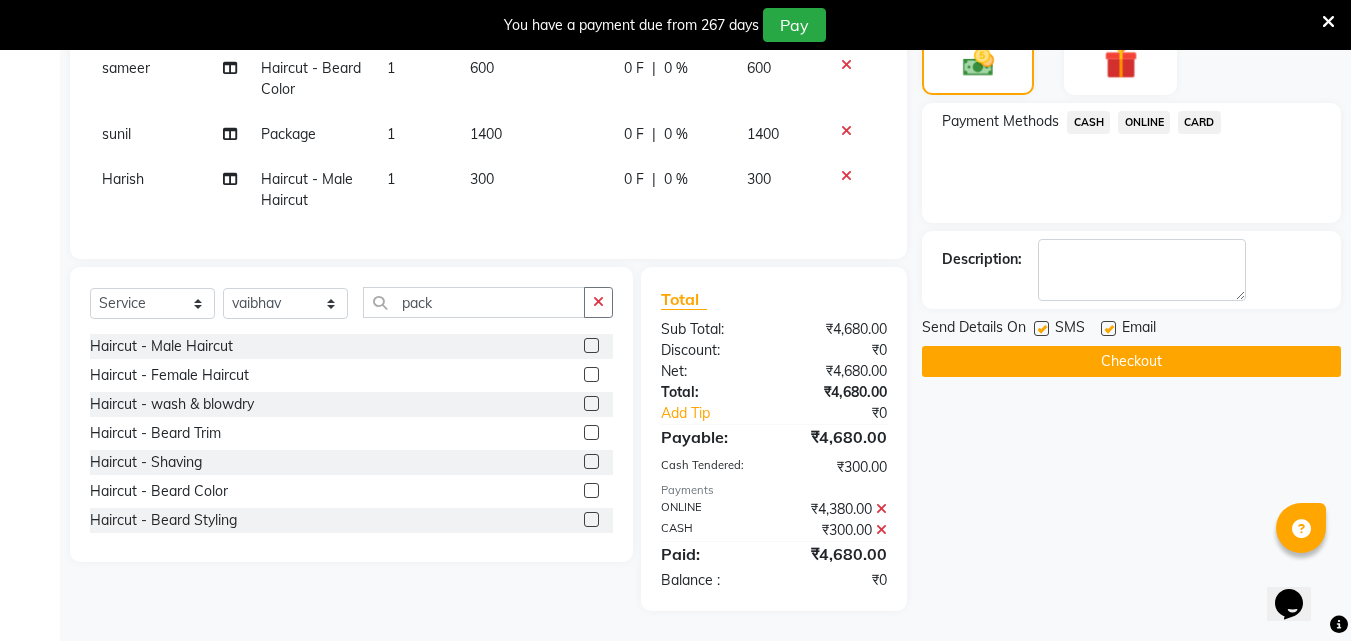 click 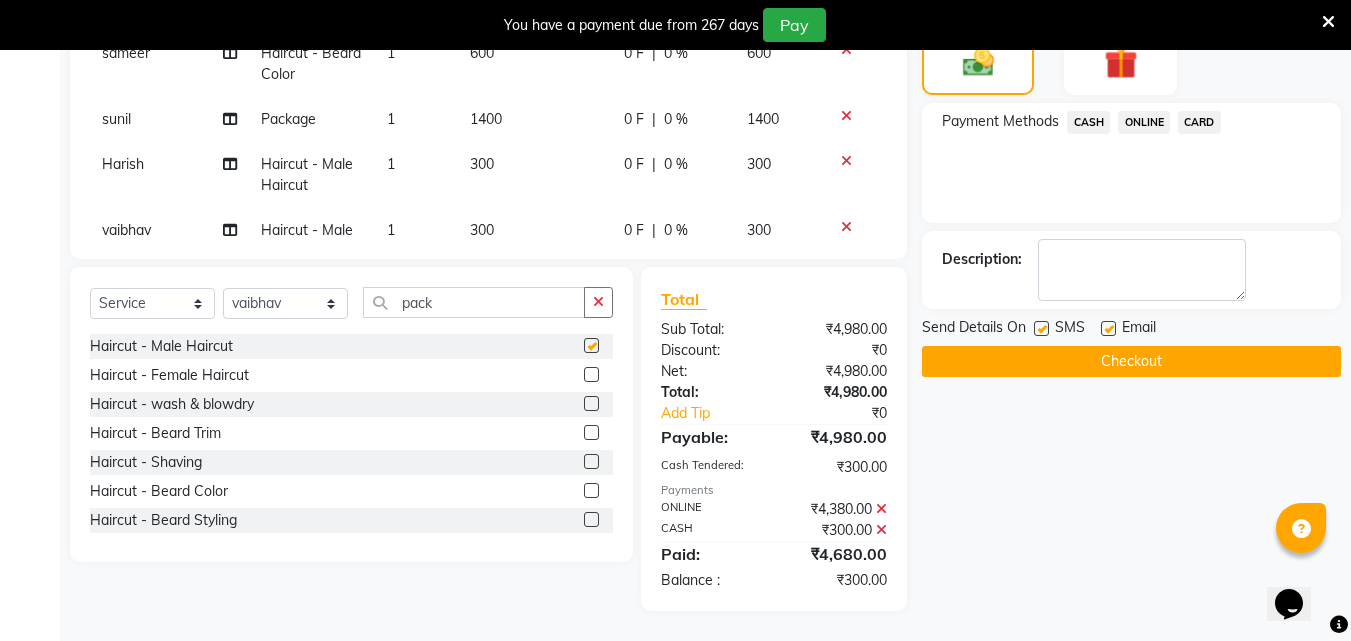 checkbox on "false" 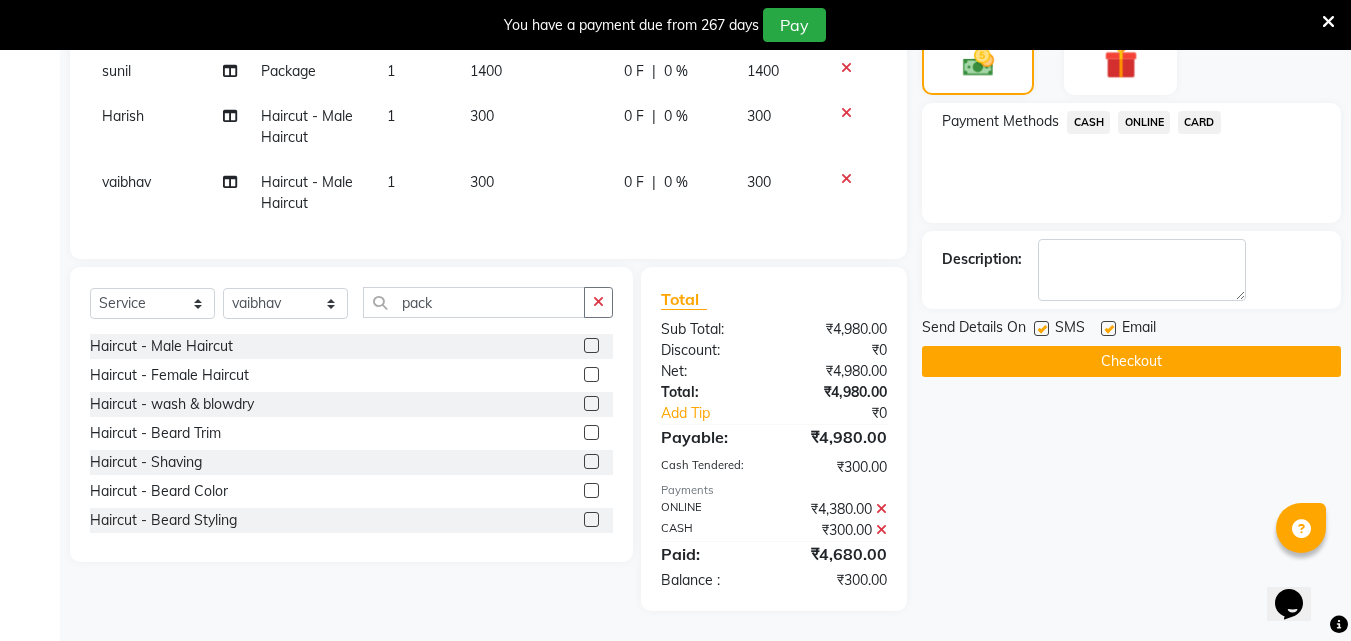 scroll, scrollTop: 450, scrollLeft: 0, axis: vertical 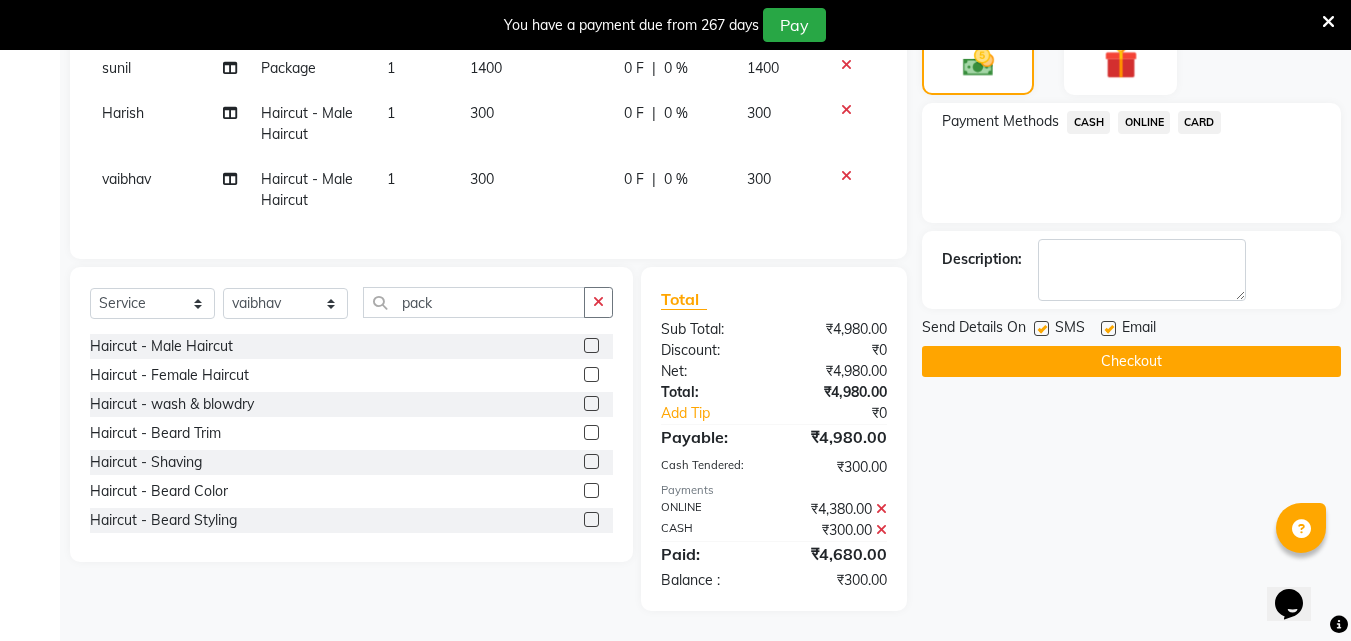 click on "ONLINE" 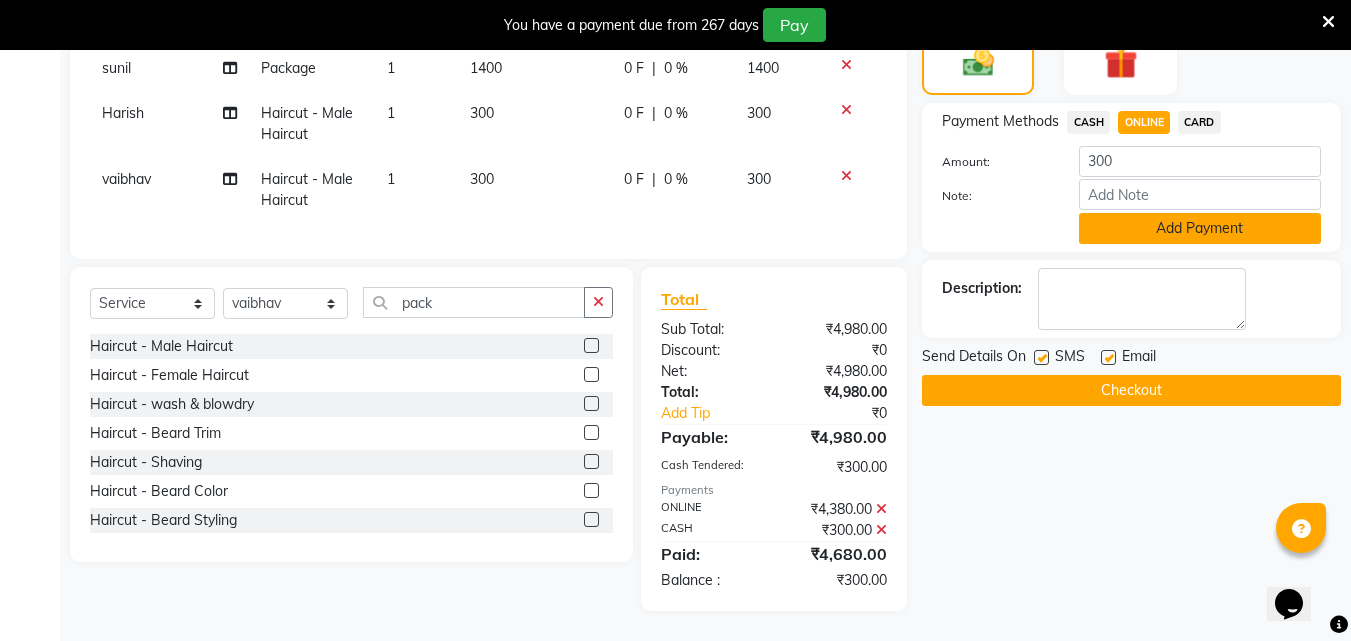 click on "Add Payment" 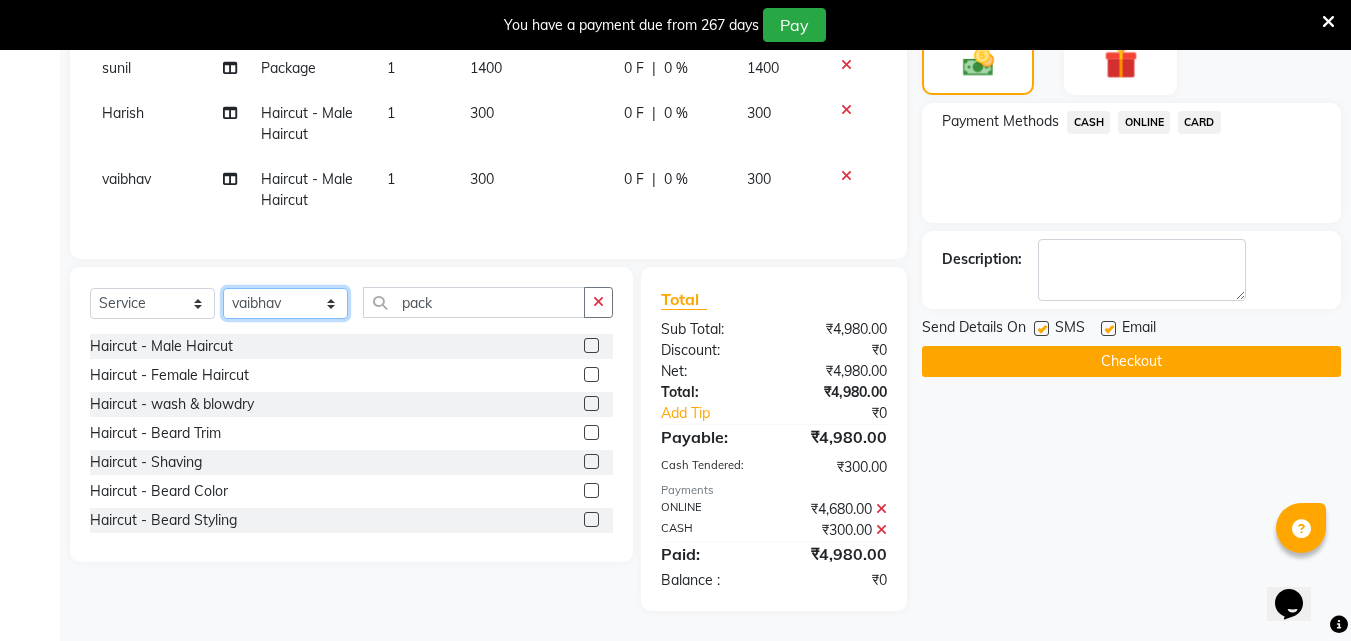 click on "Select Stylist Akshay Ankita Ayesha Dnyaneshwar Harish Laxman Omkar pranay sagar sameer Sarika sunil vaibhav" 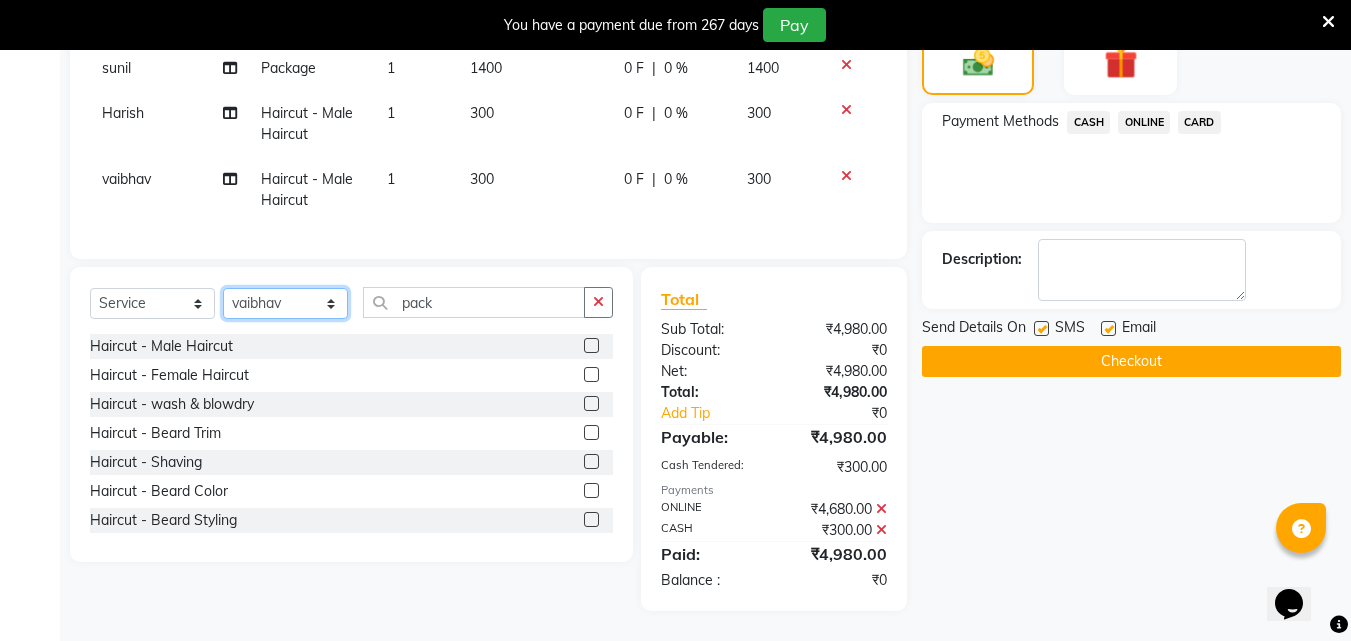 select on "[NUMBER]" 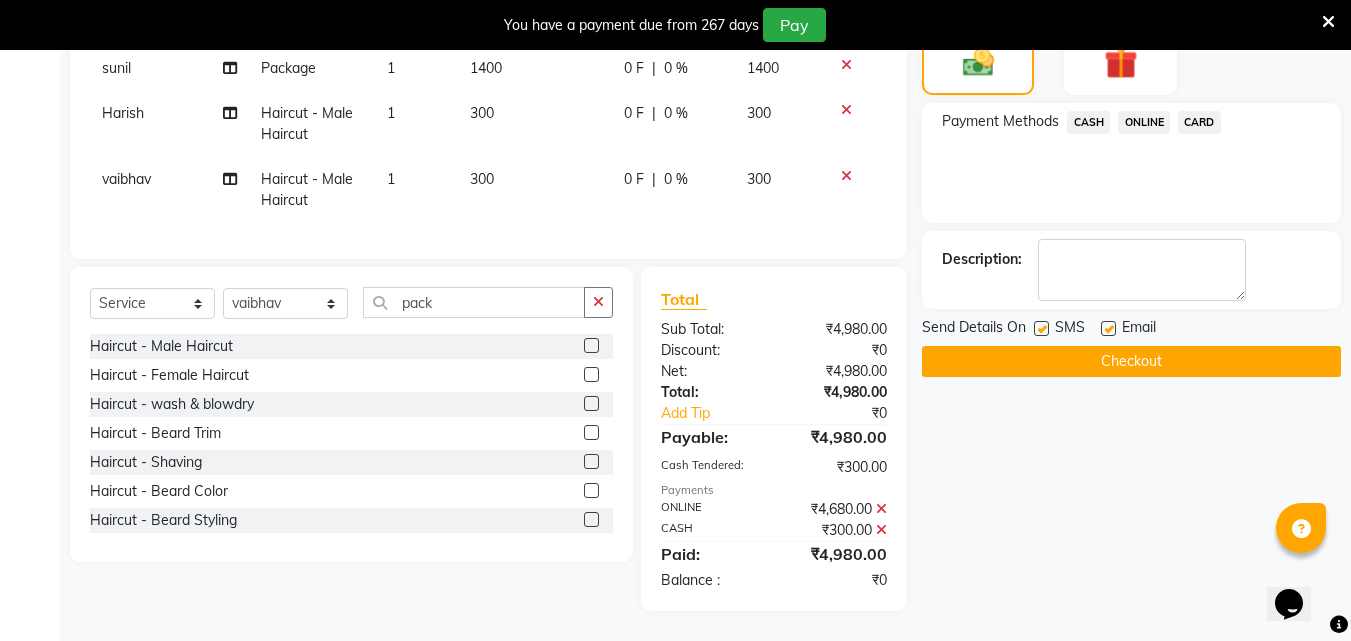 click on "Haircut - Beard Trim" 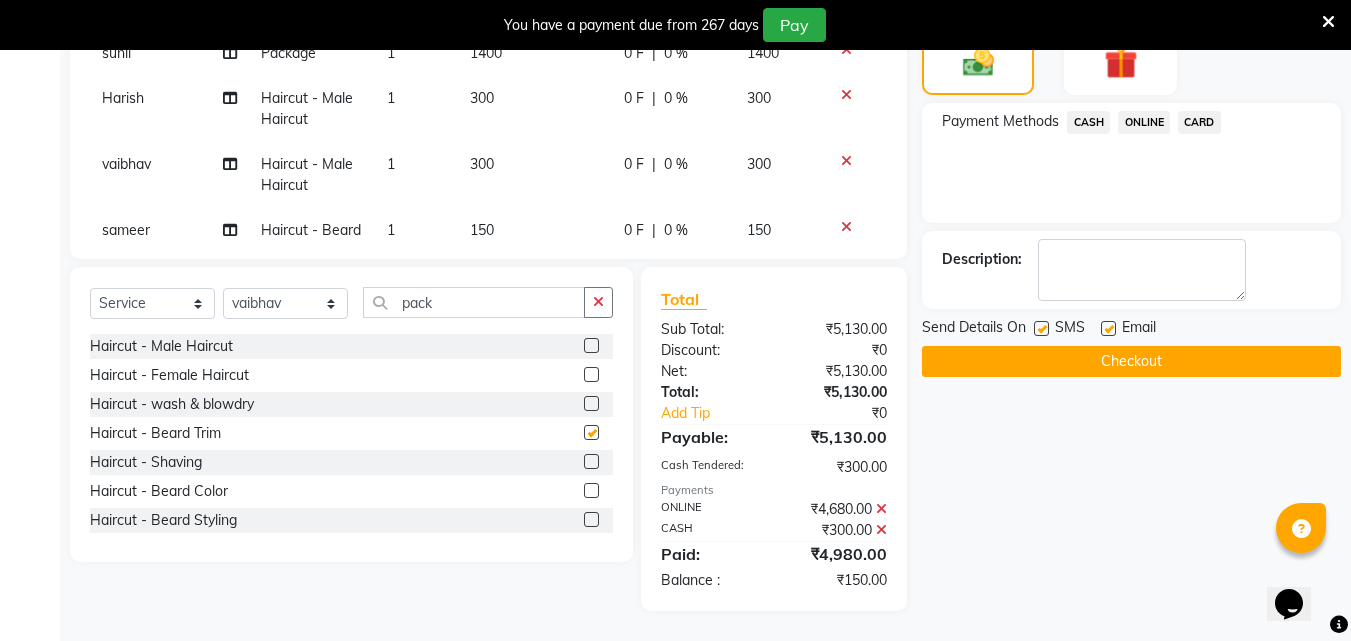 checkbox on "false" 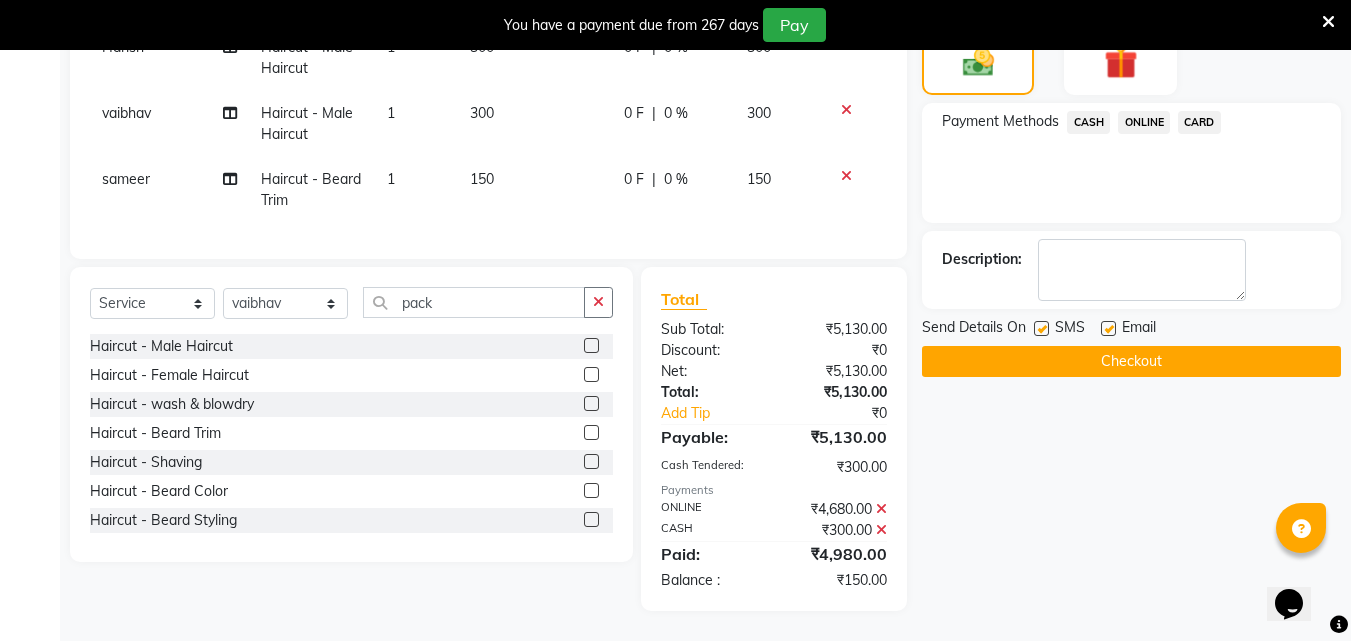 scroll, scrollTop: 516, scrollLeft: 0, axis: vertical 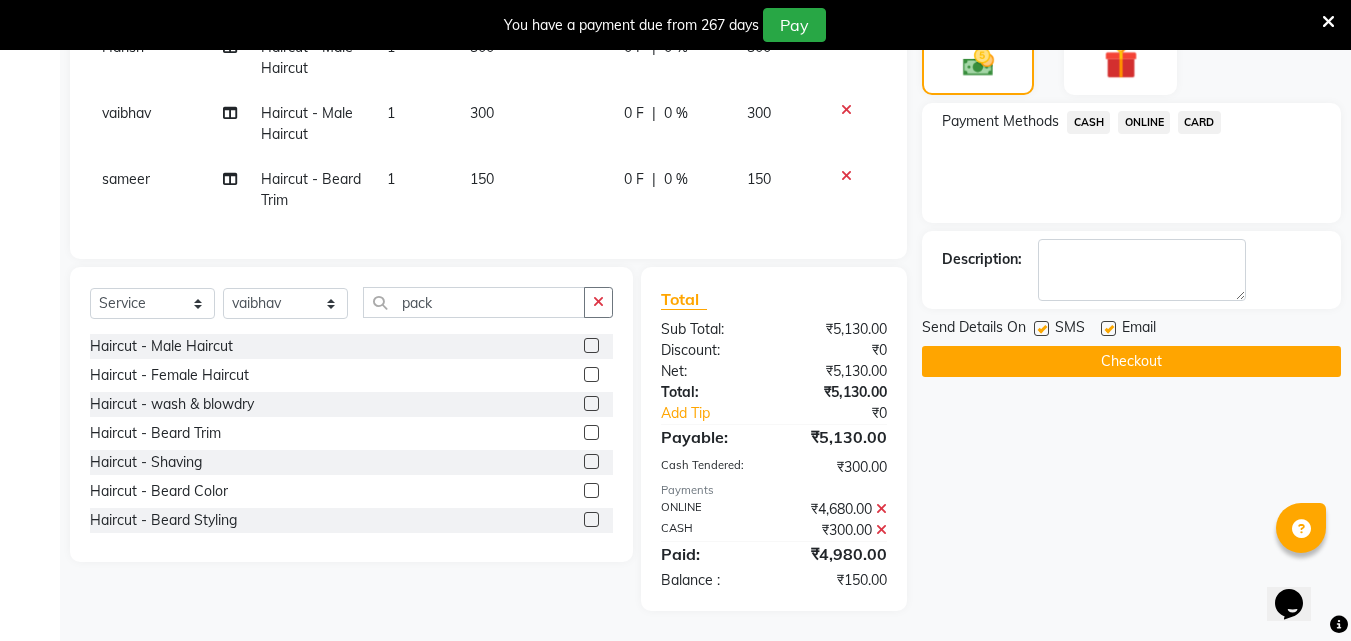 click on "ONLINE" 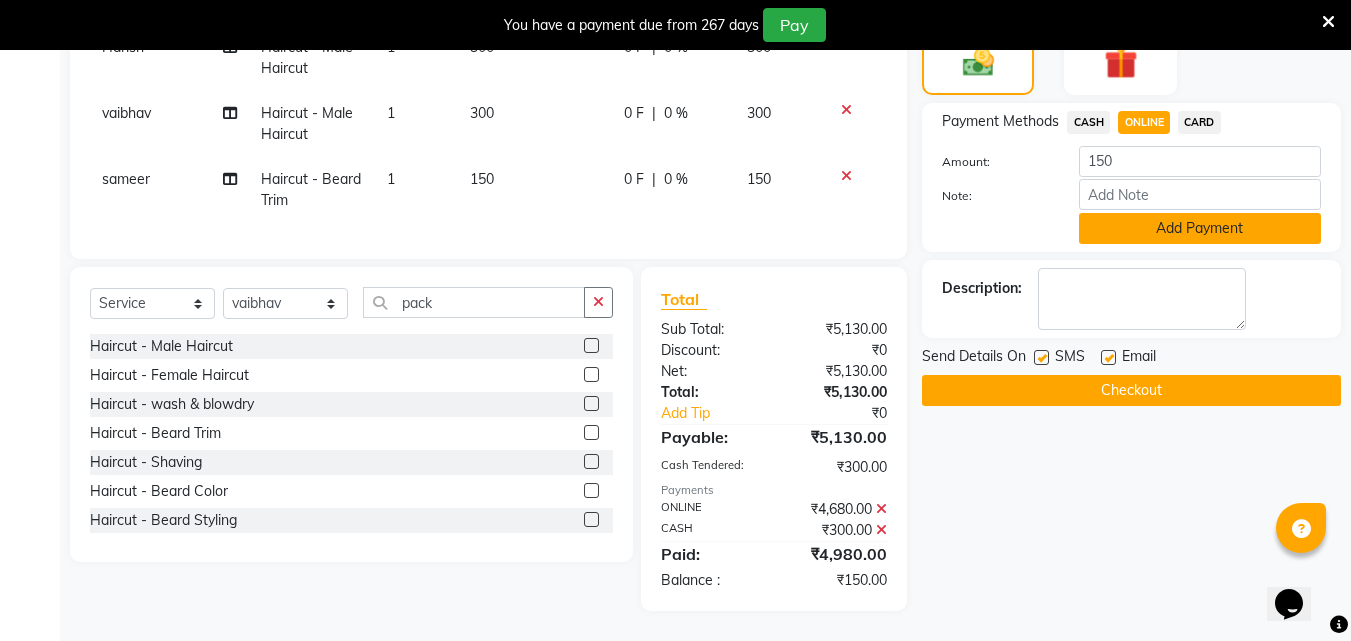click on "Add Payment" 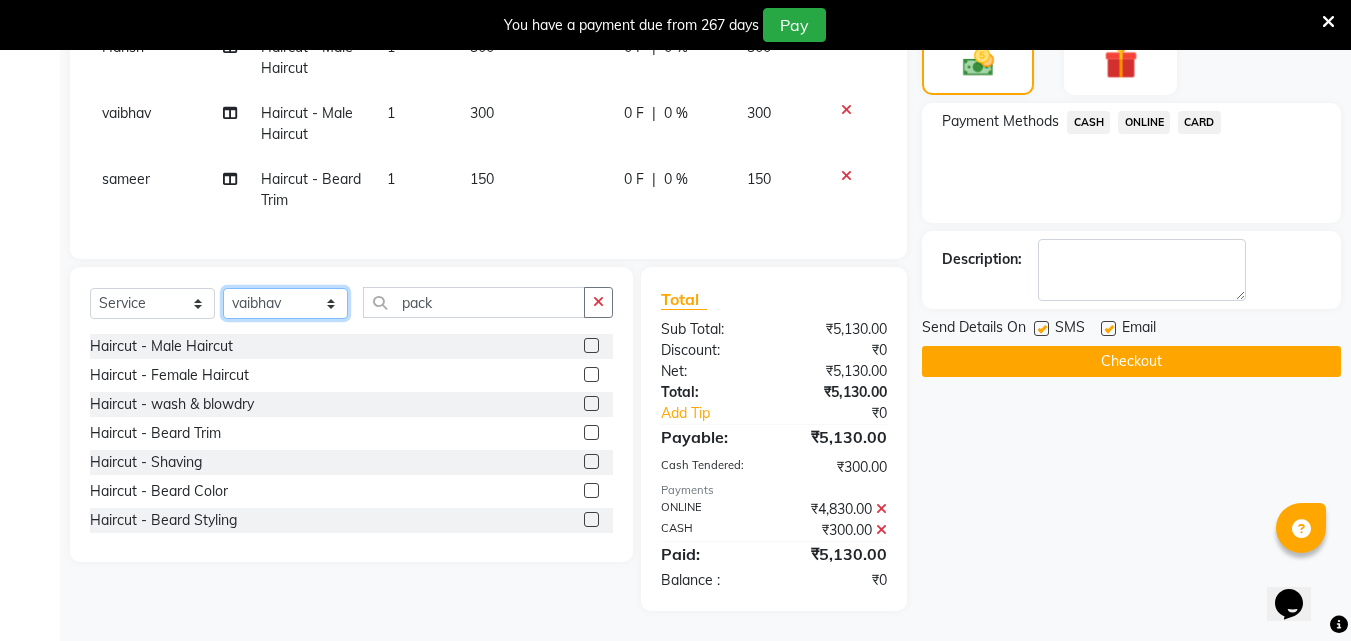 click on "Select Stylist Akshay Ankita Ayesha Dnyaneshwar Harish Laxman Omkar pranay sagar sameer Sarika sunil vaibhav" 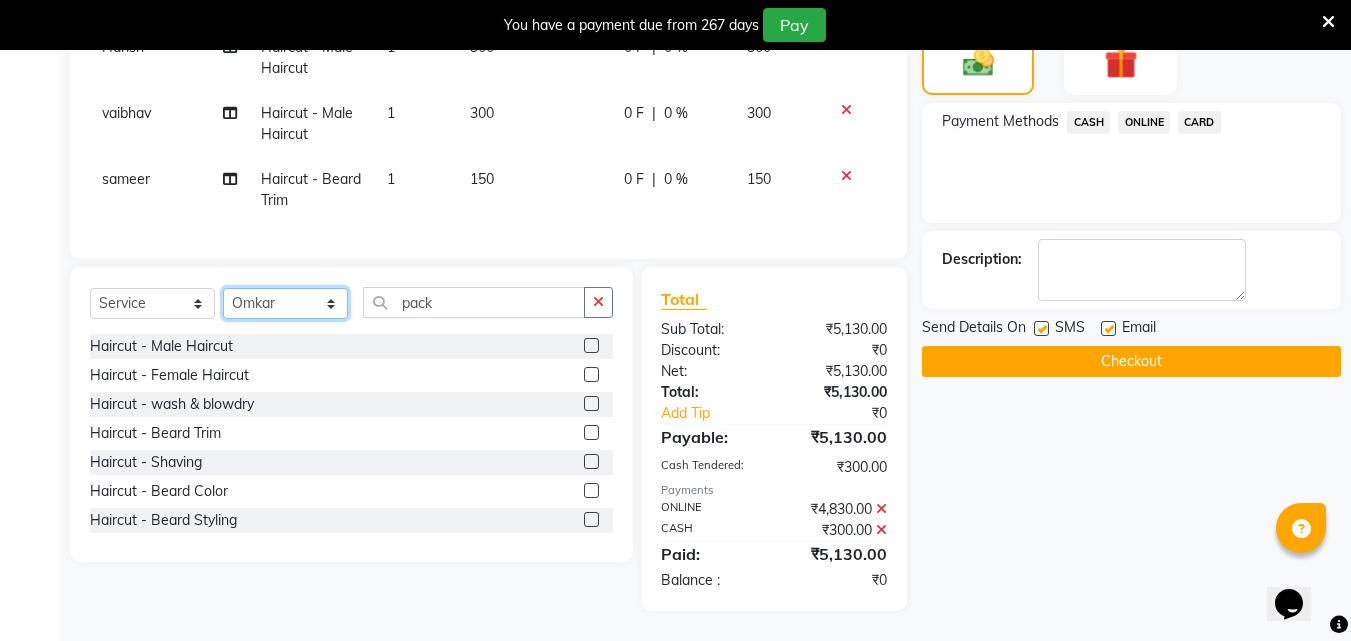 click on "Select Stylist Akshay Ankita Ayesha Dnyaneshwar Harish Laxman Omkar pranay sagar sameer Sarika sunil vaibhav" 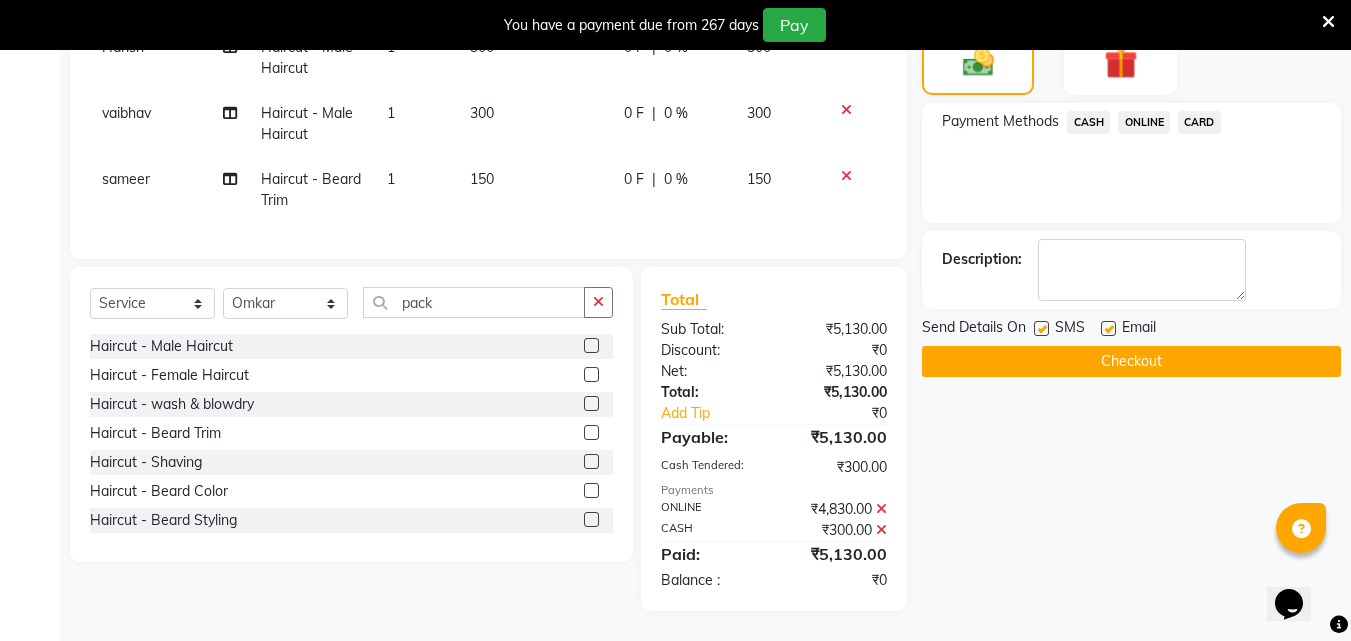 click 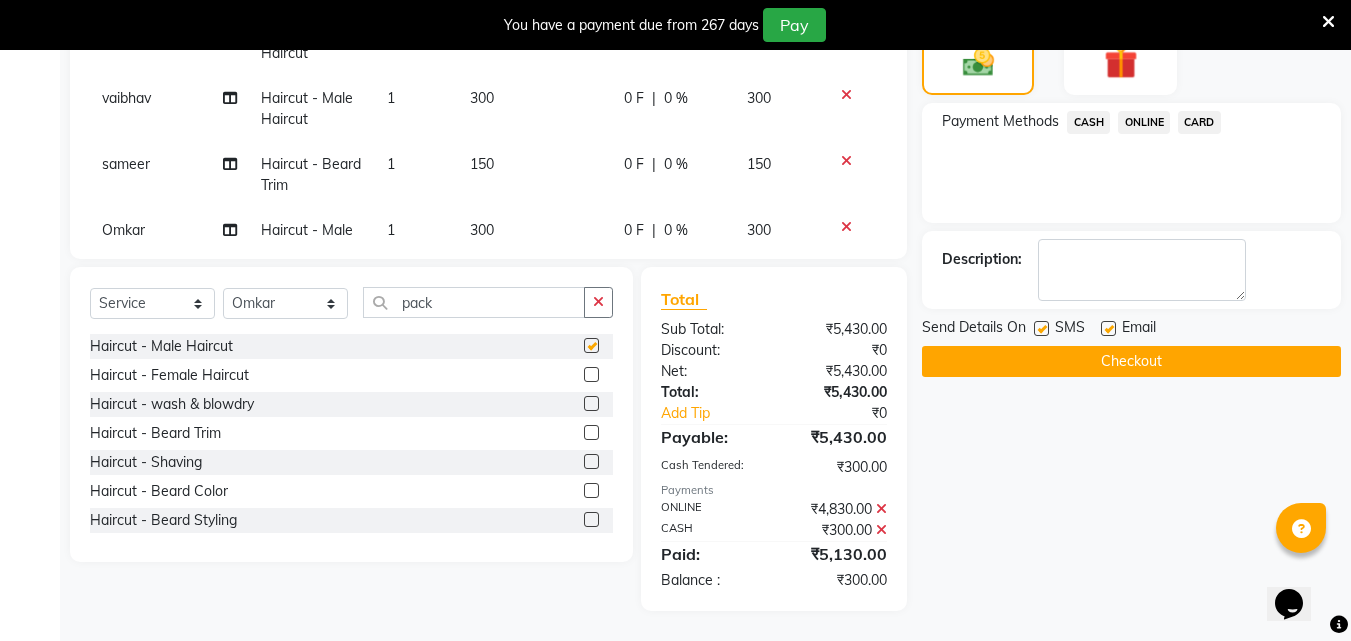 checkbox on "false" 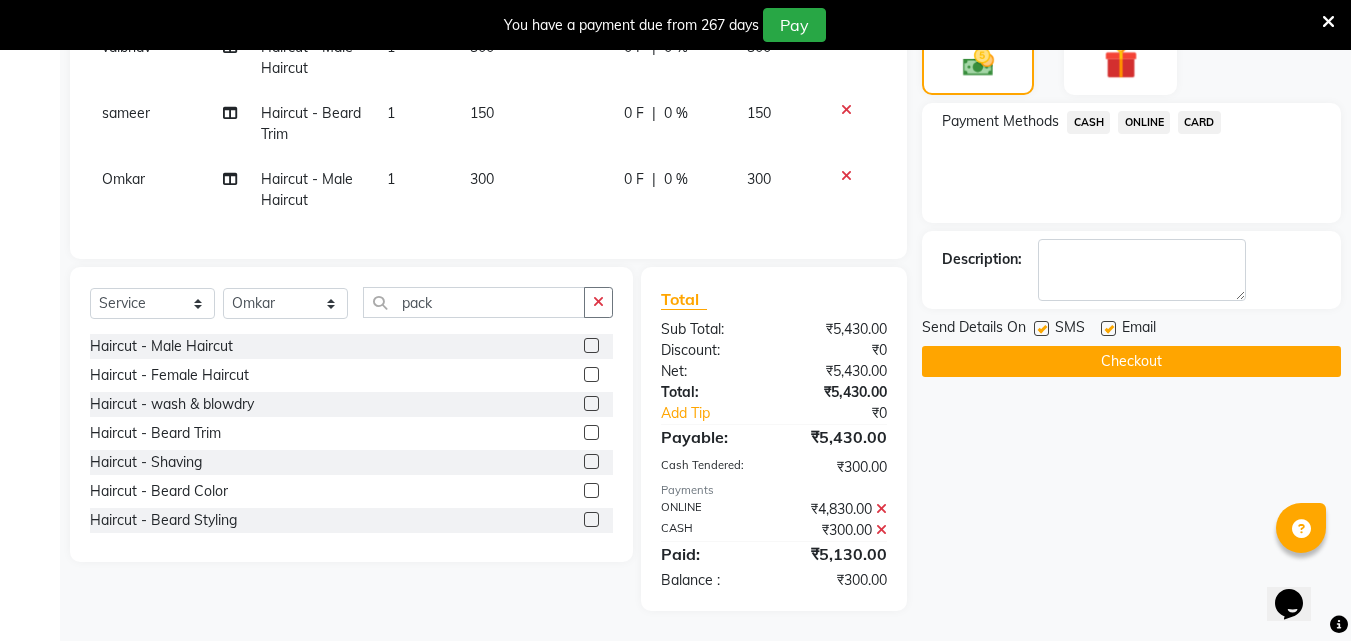 scroll, scrollTop: 582, scrollLeft: 0, axis: vertical 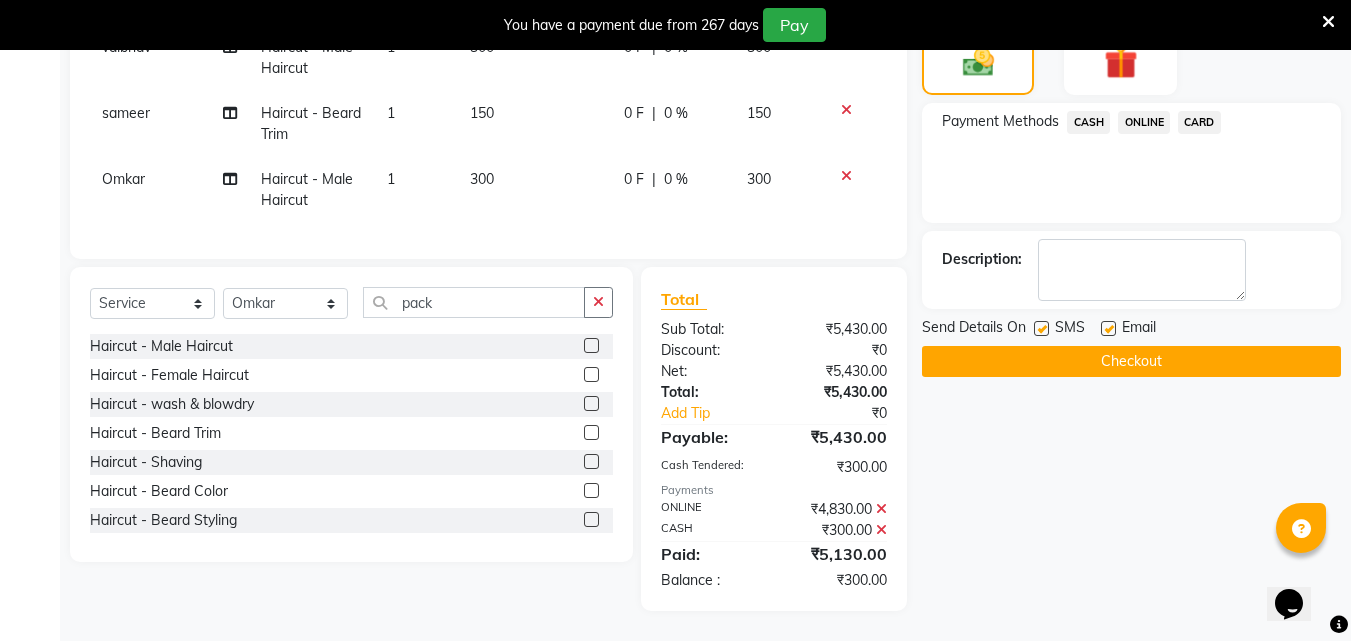 click on "ONLINE" 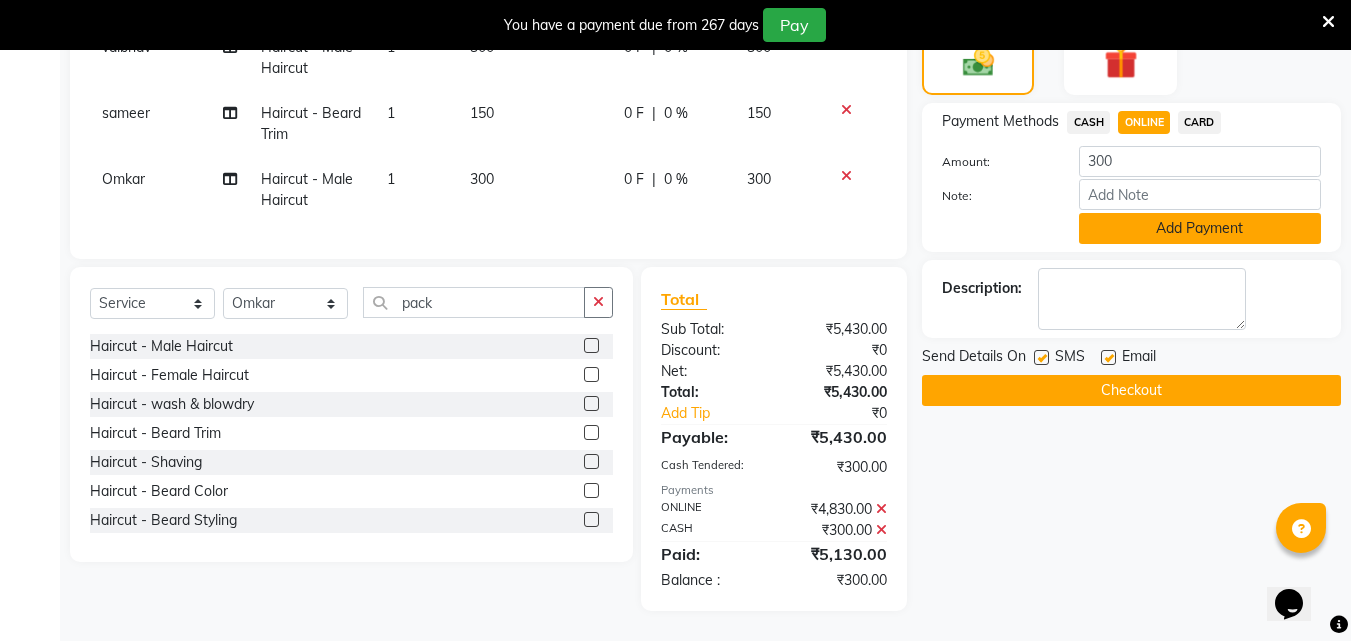 click on "Add Payment" 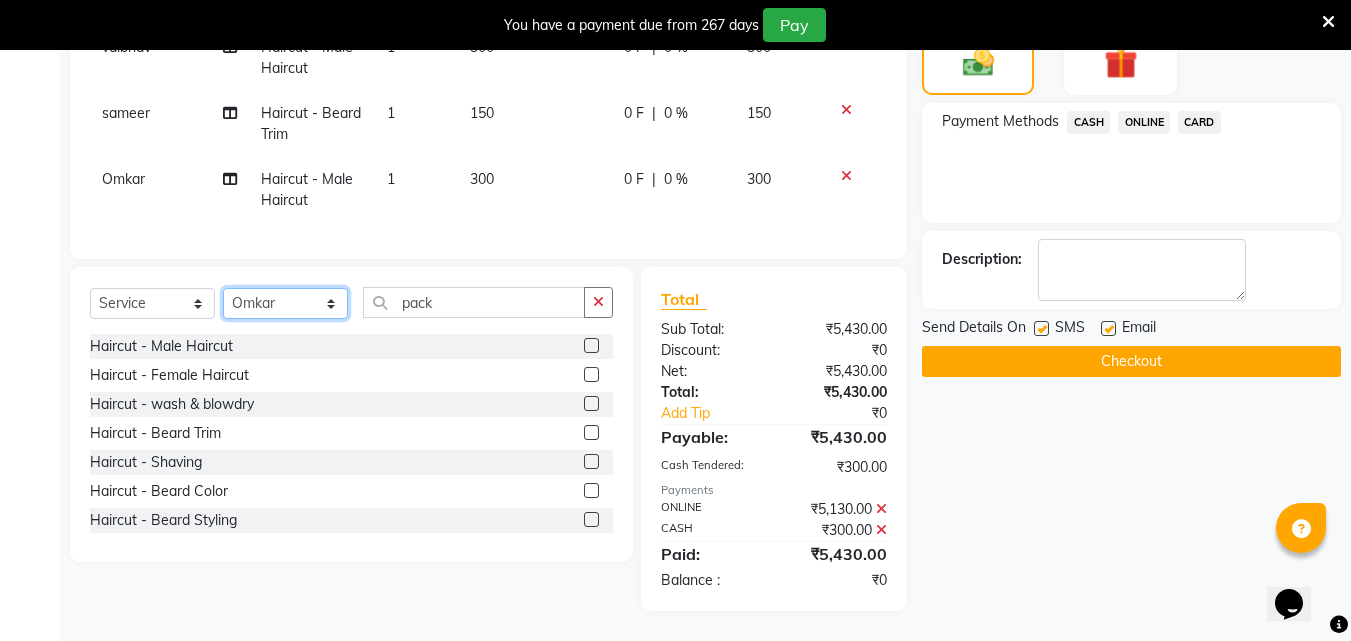 click on "Select Stylist Akshay Ankita Ayesha Dnyaneshwar Harish Laxman Omkar pranay sagar sameer Sarika sunil vaibhav" 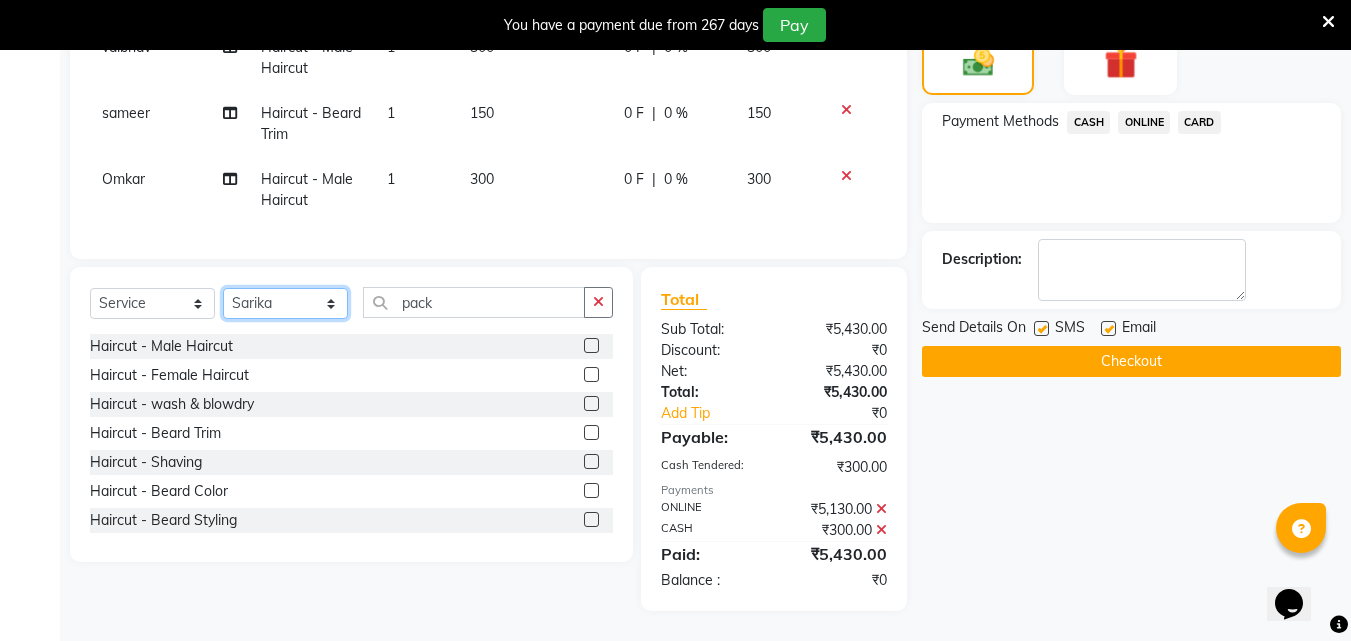 click on "Select Stylist Akshay Ankita Ayesha Dnyaneshwar Harish Laxman Omkar pranay sagar sameer Sarika sunil vaibhav" 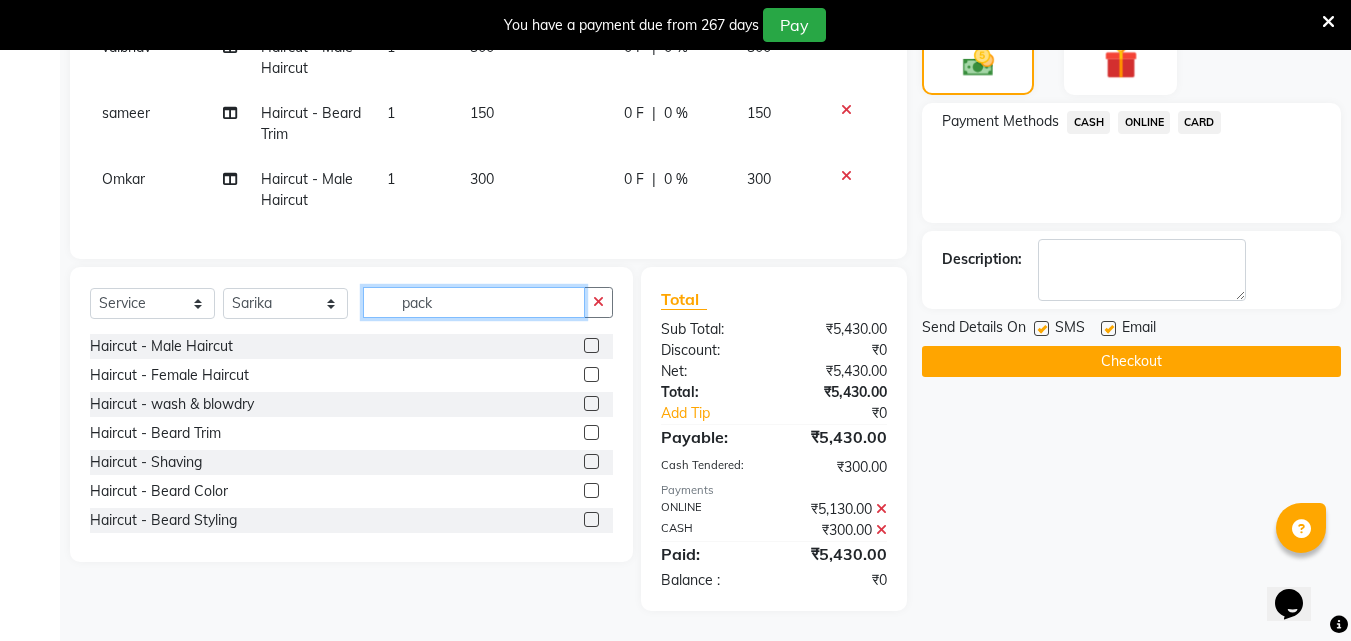 click on "pack" 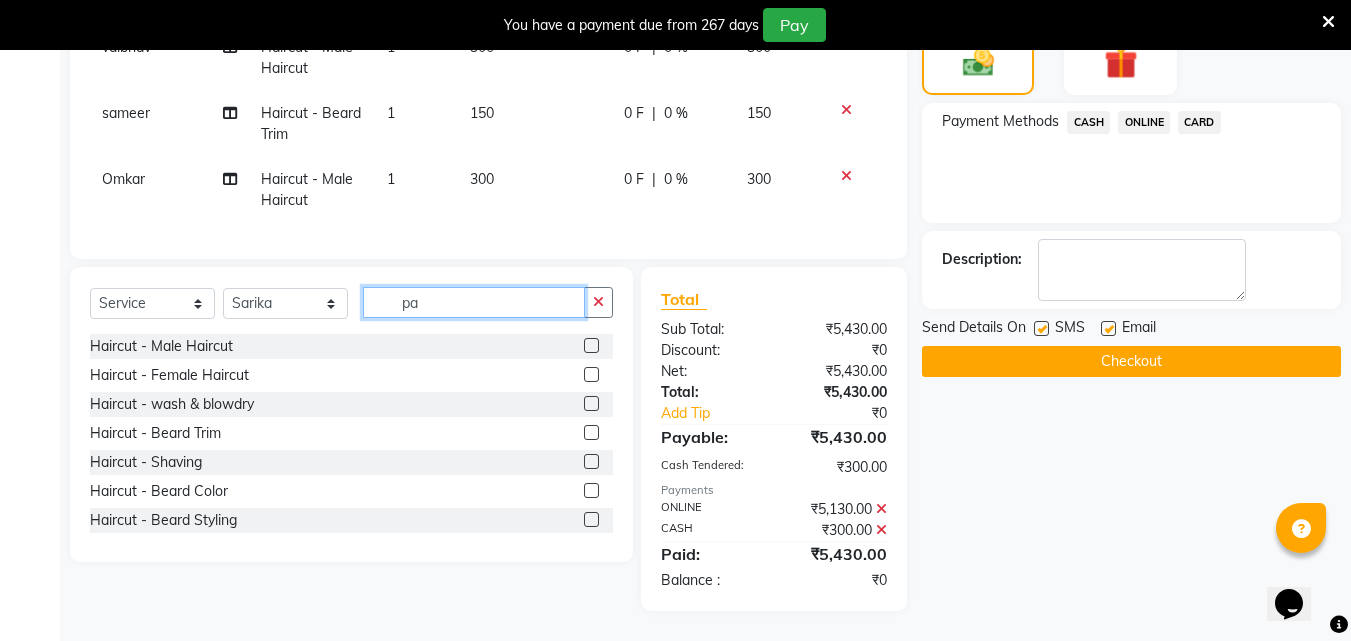 type on "p" 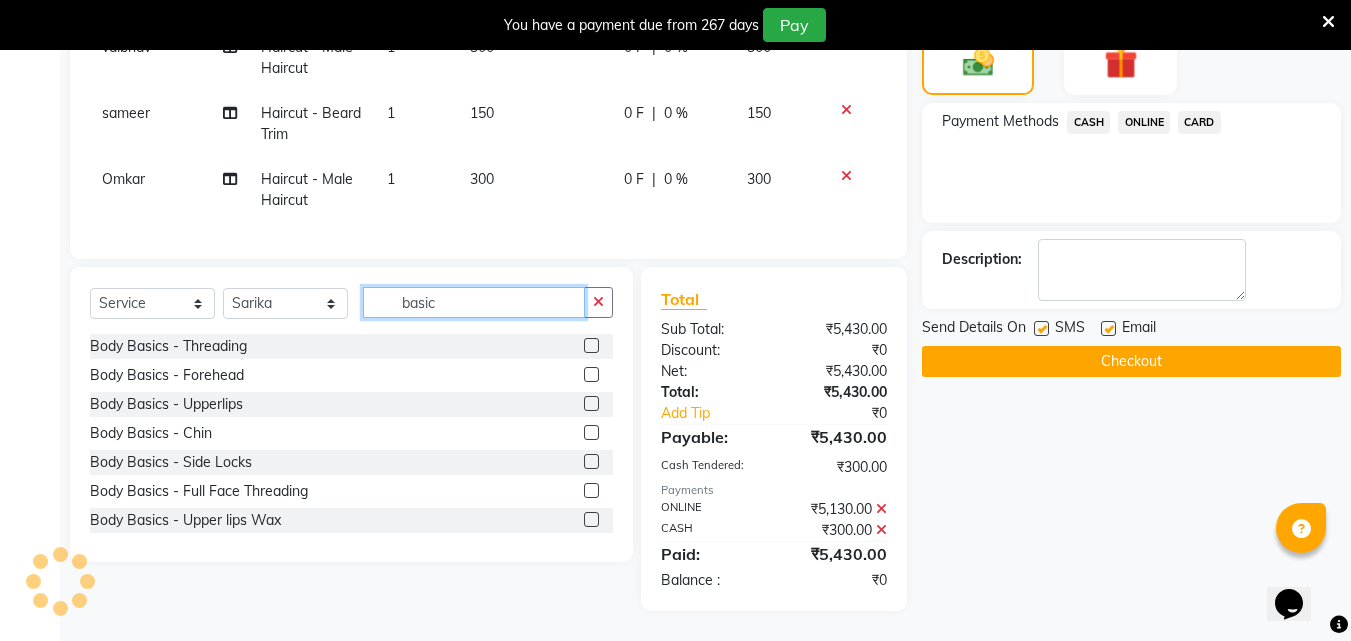 type on "basic" 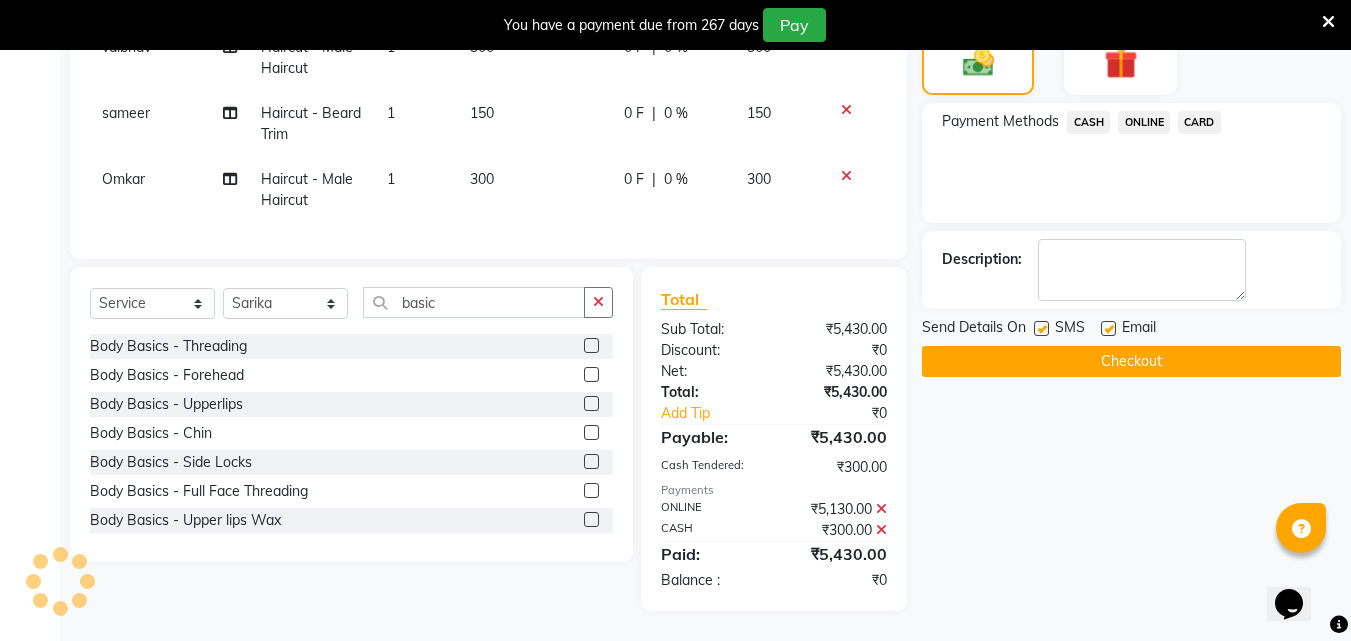 click 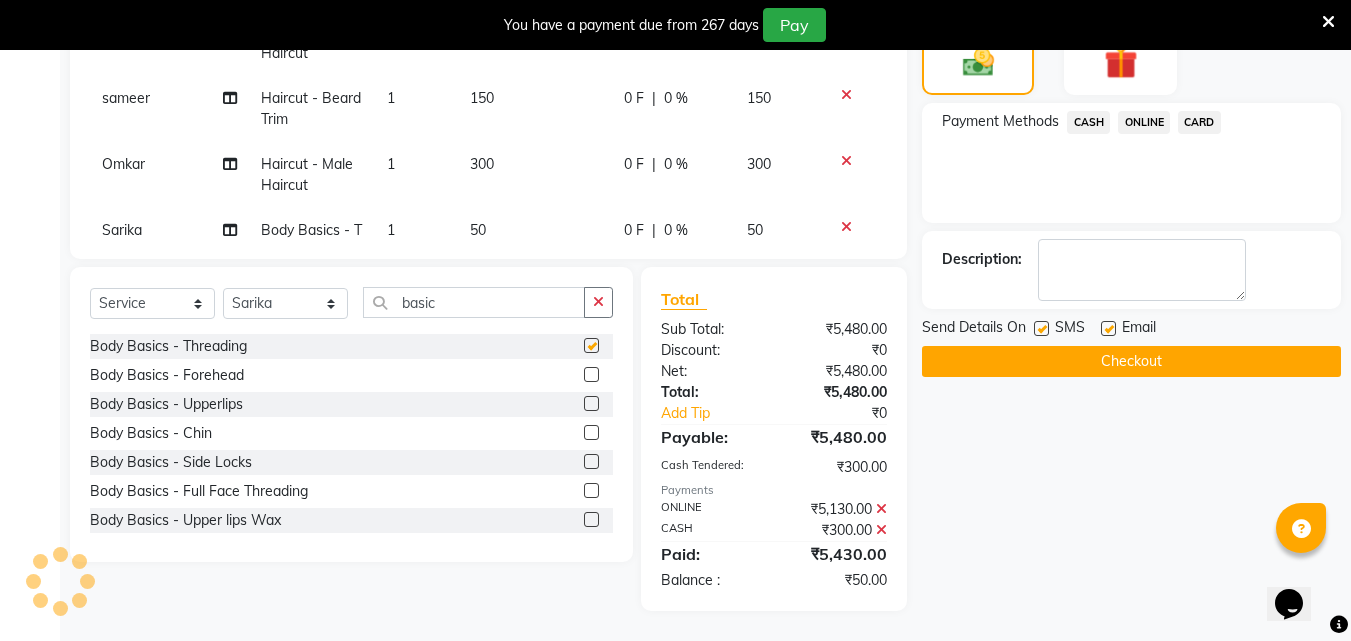 checkbox on "false" 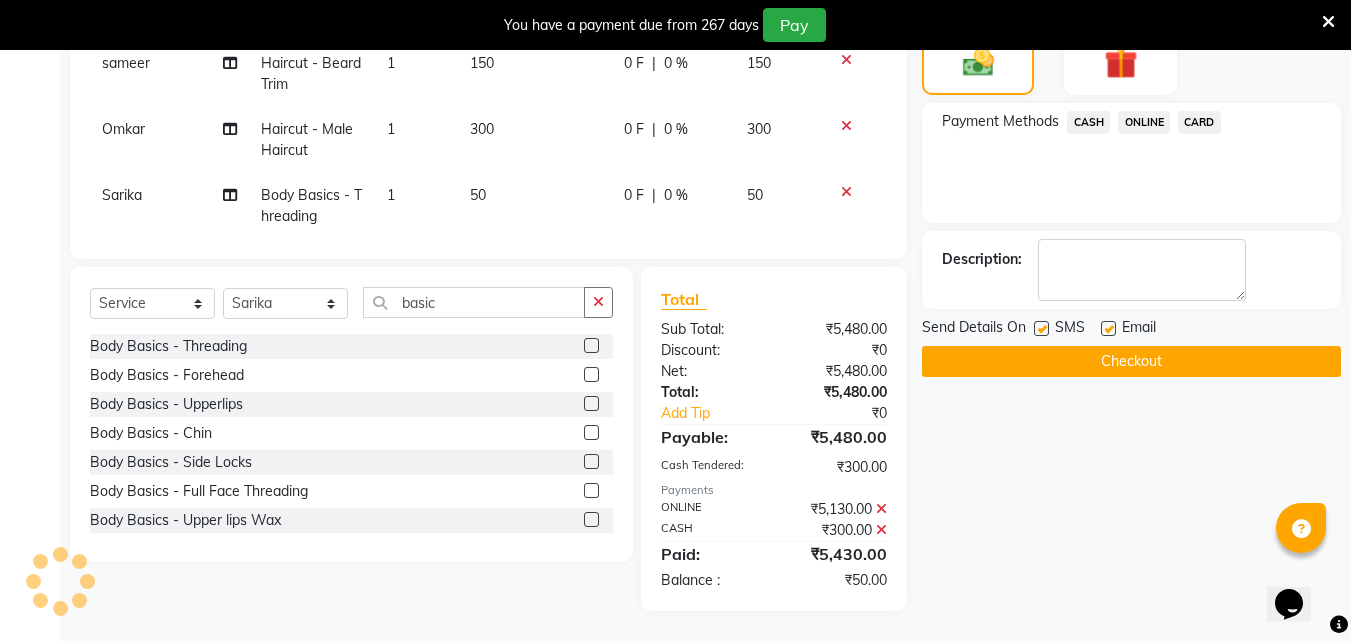 scroll, scrollTop: 648, scrollLeft: 0, axis: vertical 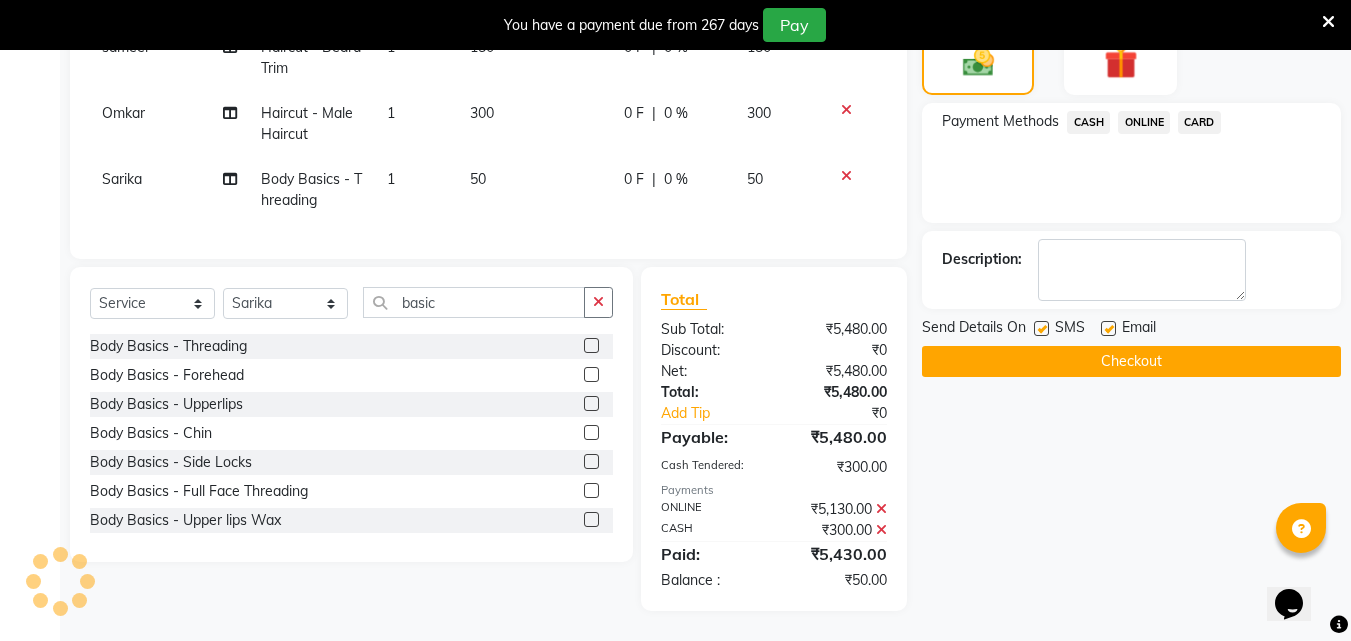 click on "50" 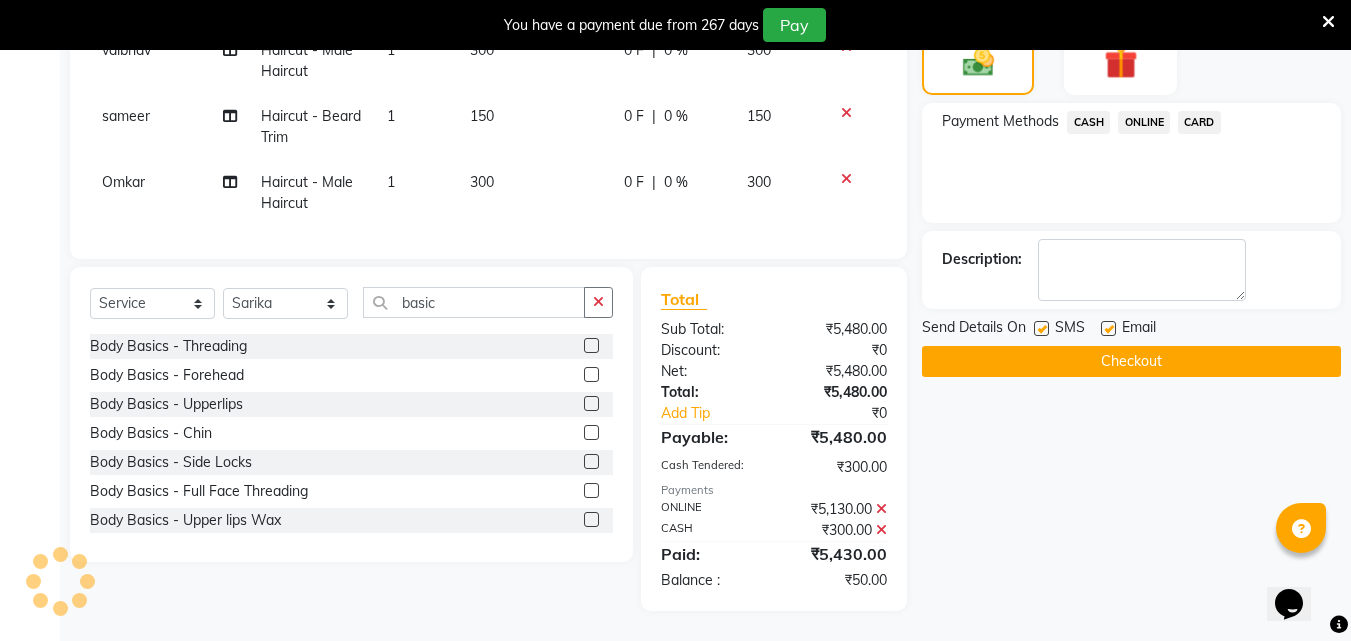 select on "34230" 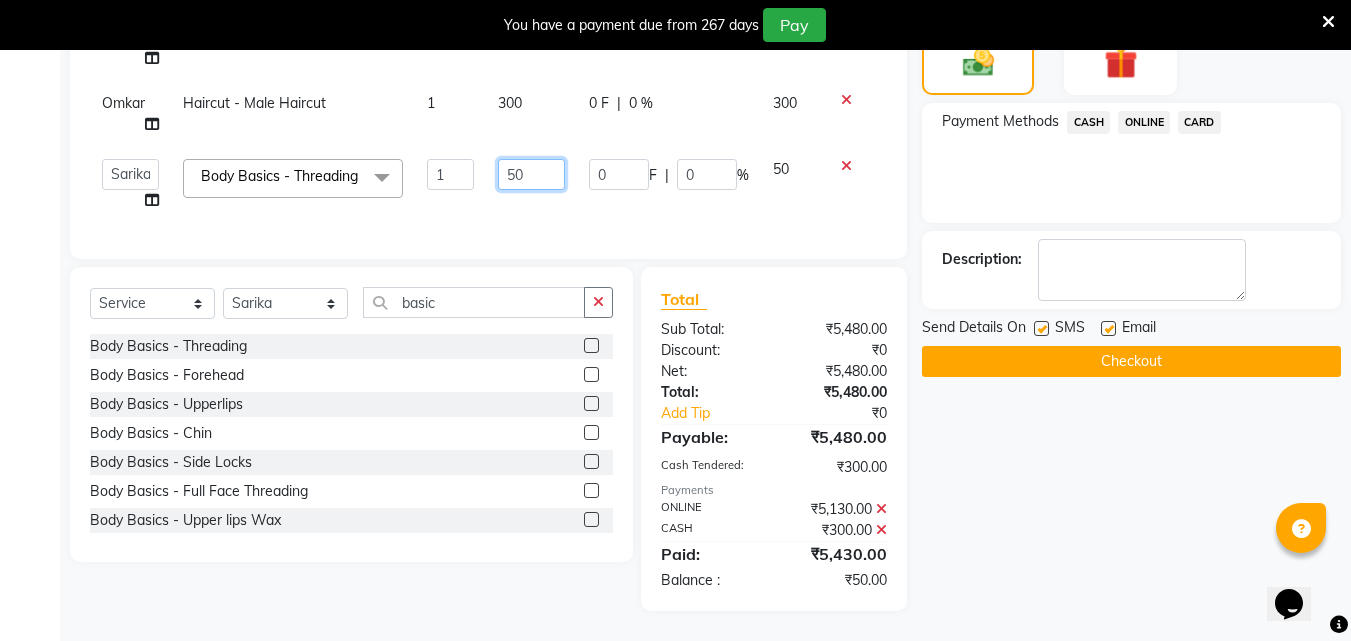 click on "50" 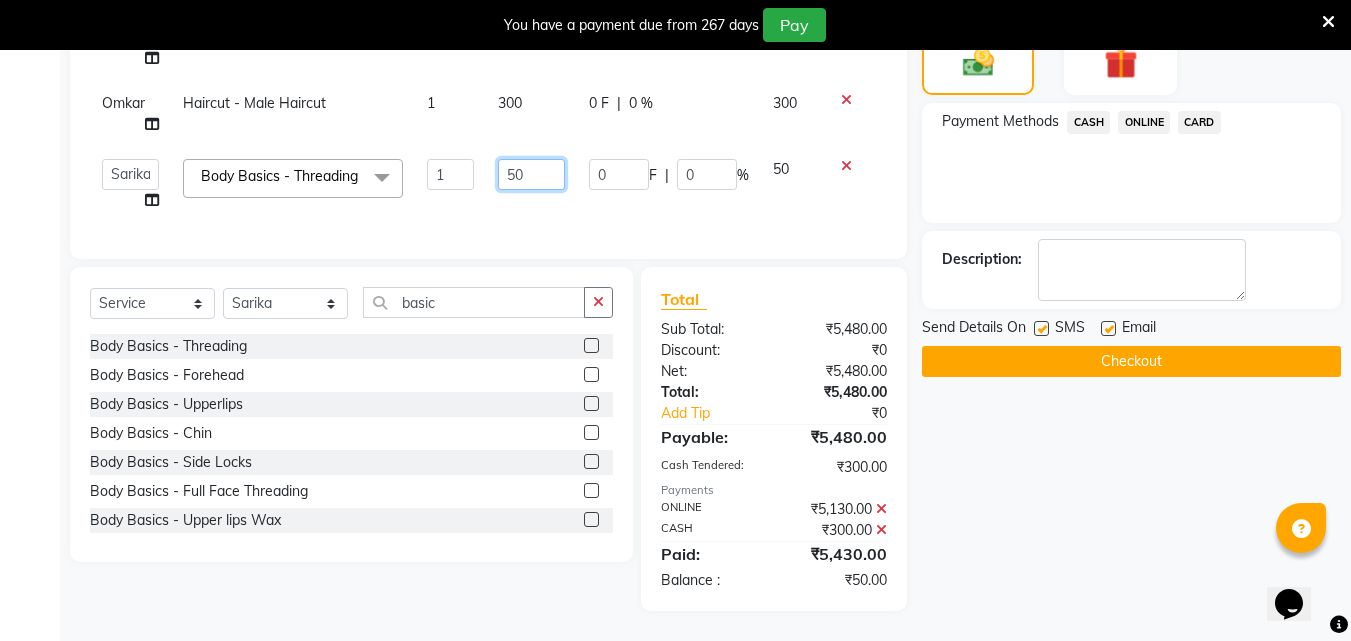 type on "150" 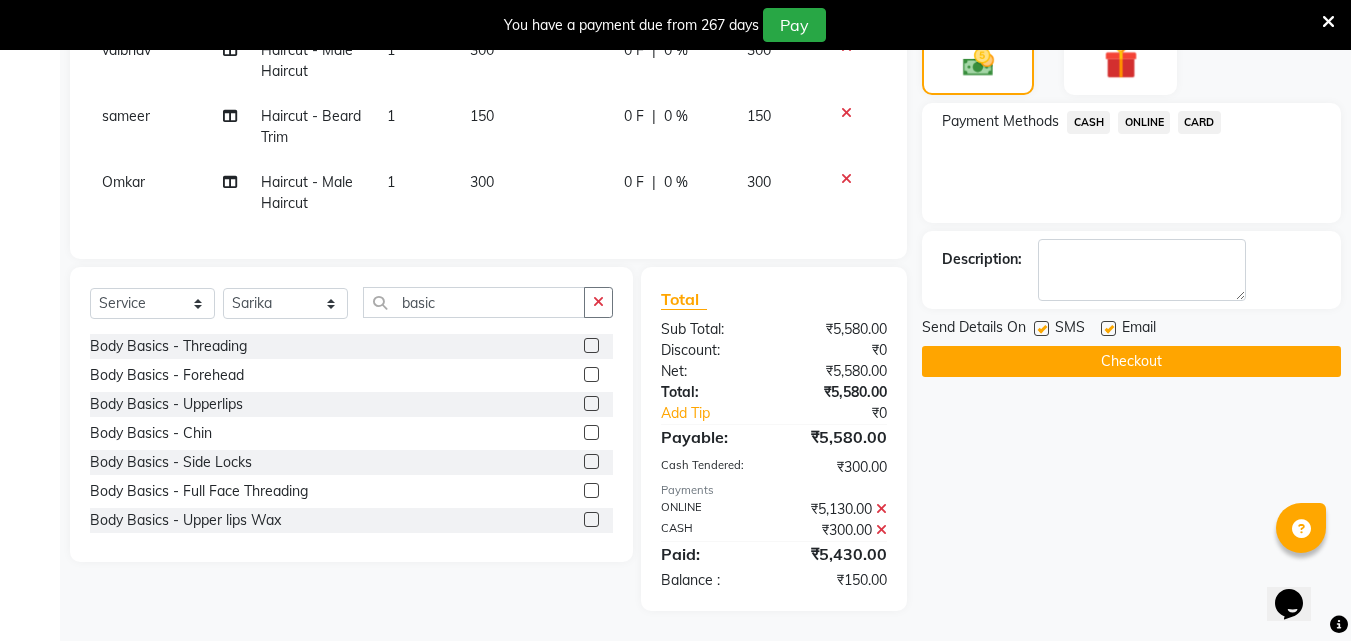 scroll, scrollTop: 627, scrollLeft: 0, axis: vertical 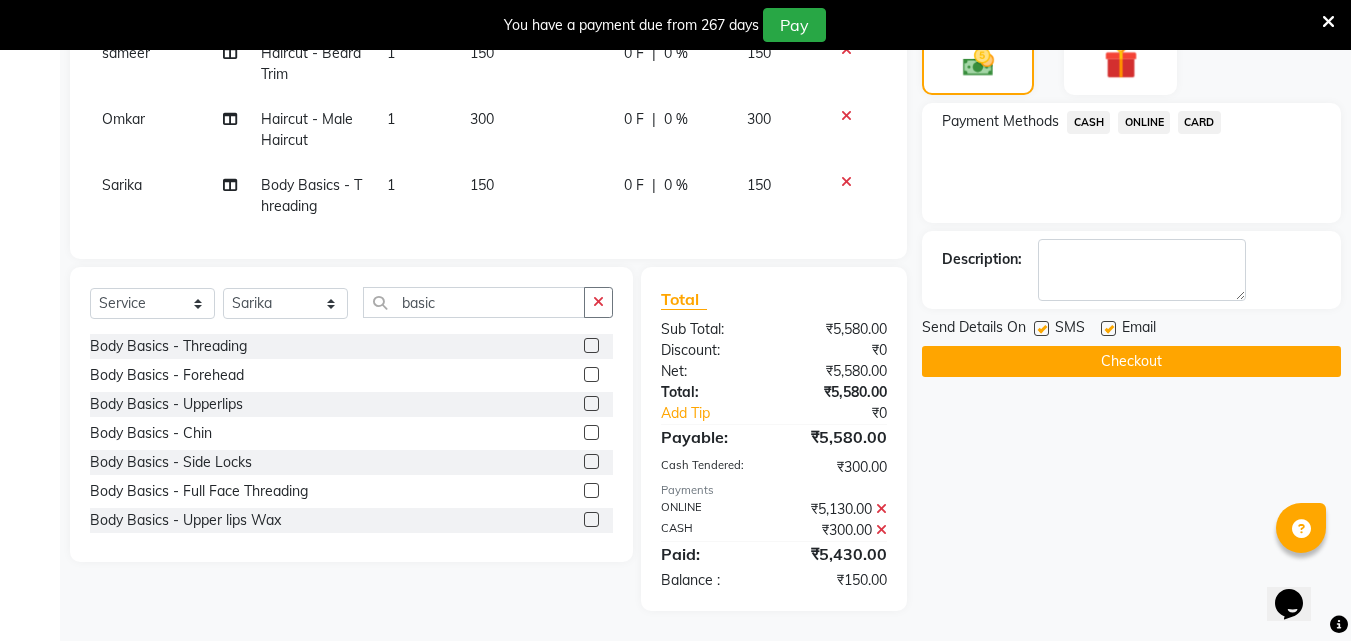 click on "ONLINE" 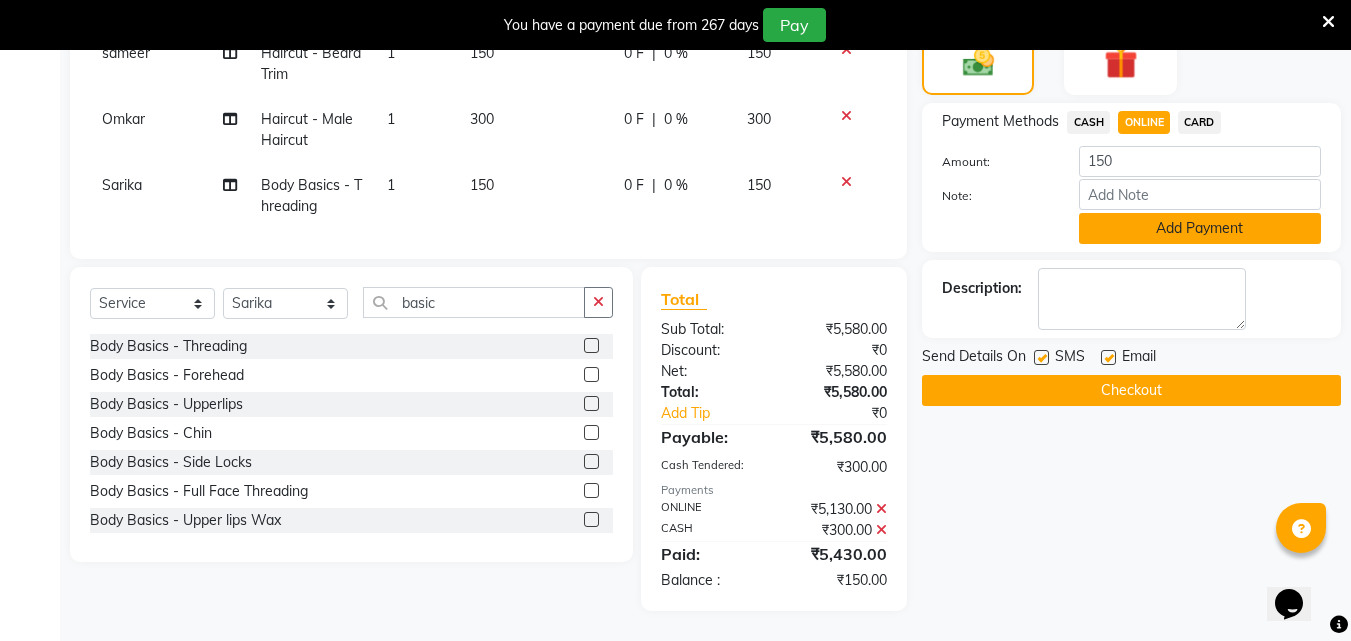 click on "Add Payment" 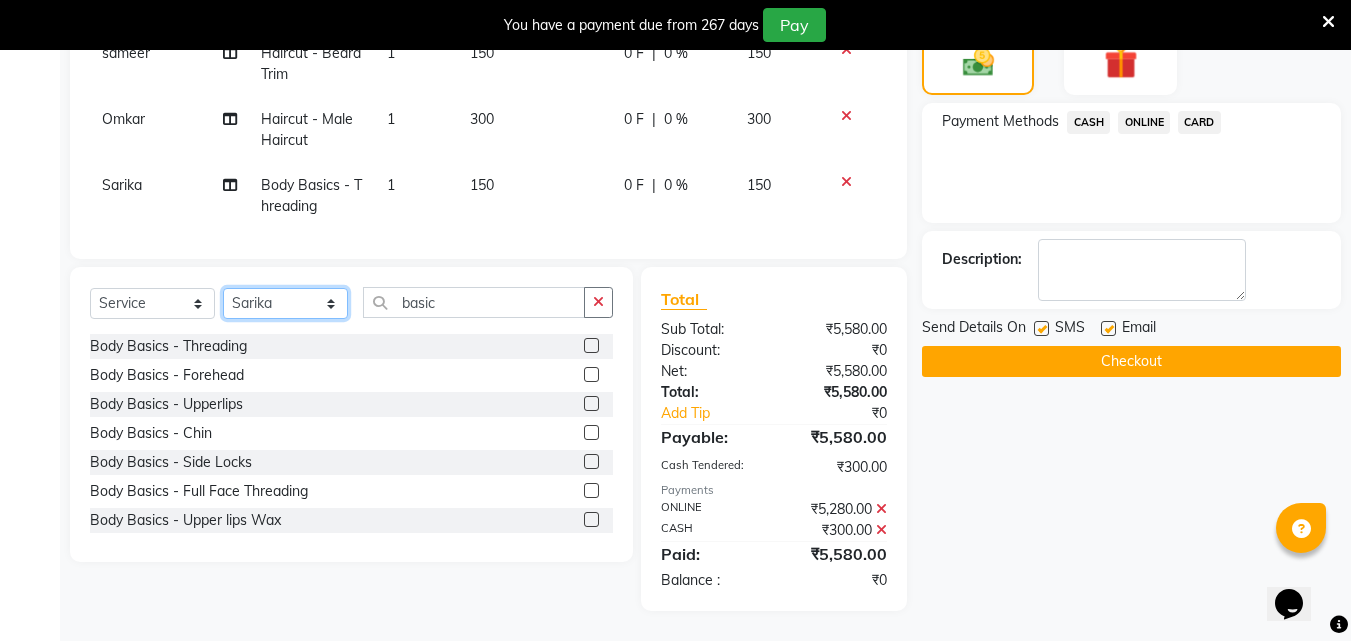 click on "Select Stylist Akshay Ankita Ayesha Dnyaneshwar Harish Laxman Omkar pranay sagar sameer Sarika sunil vaibhav" 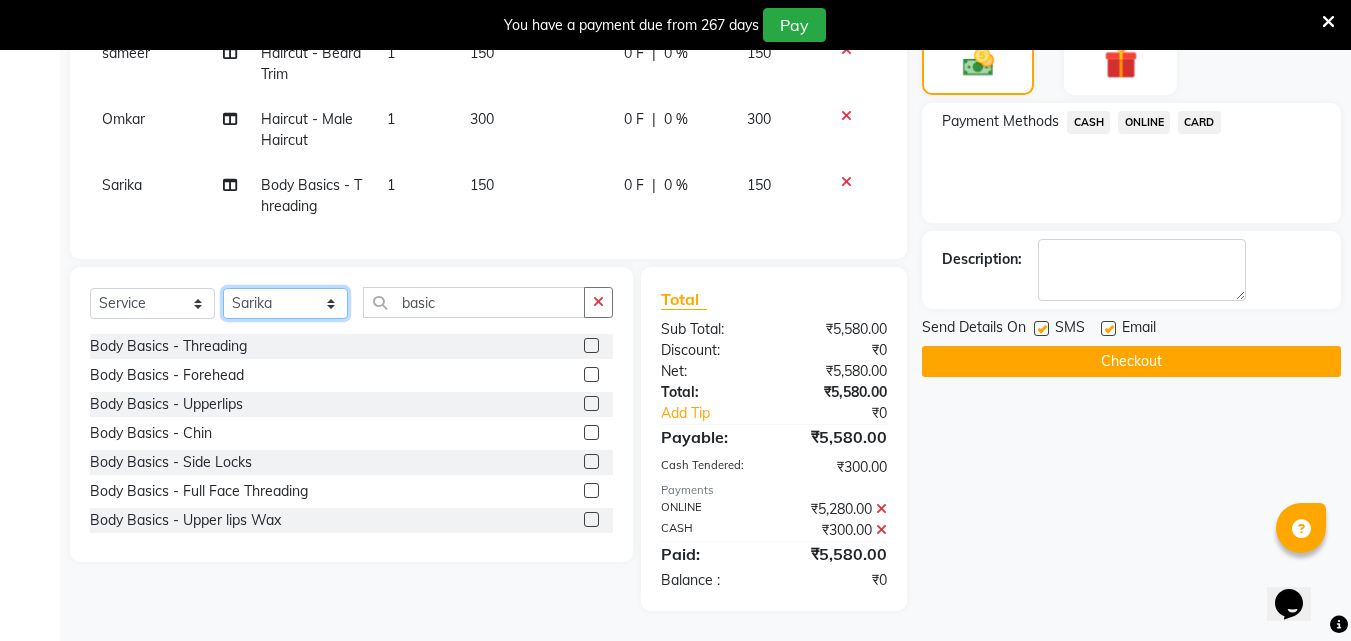 select on "74299" 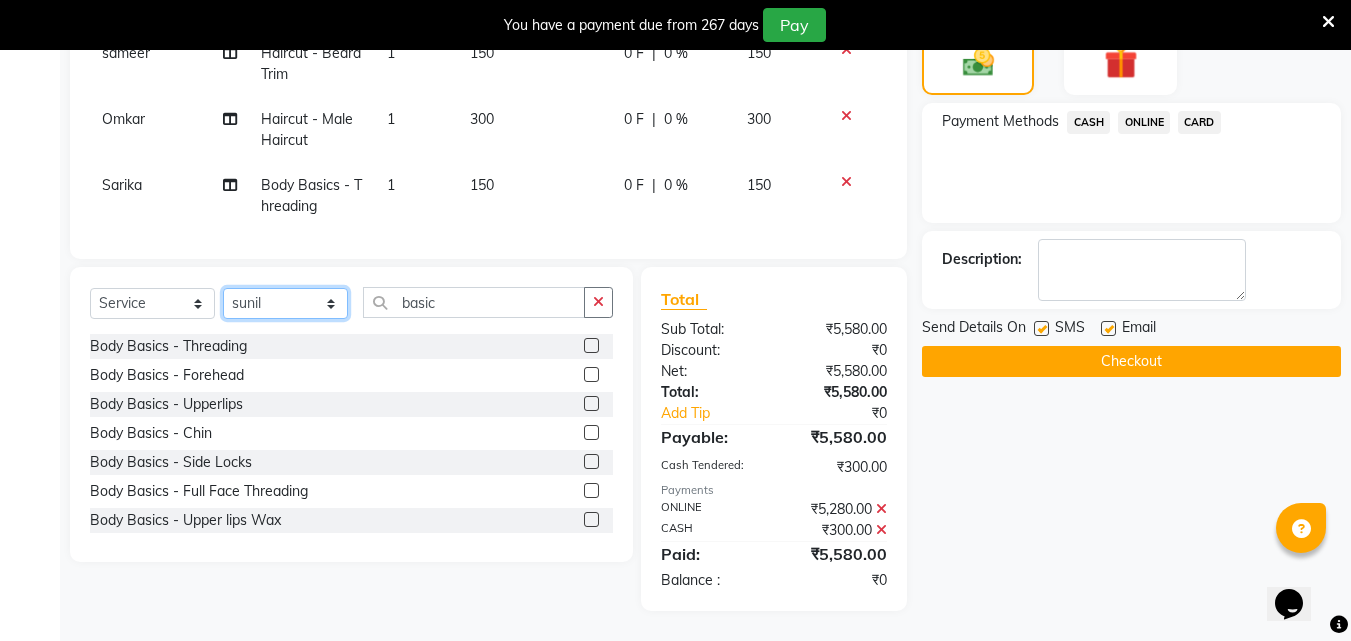 click on "Select Stylist Akshay Ankita Ayesha Dnyaneshwar Harish Laxman Omkar pranay sagar sameer Sarika sunil vaibhav" 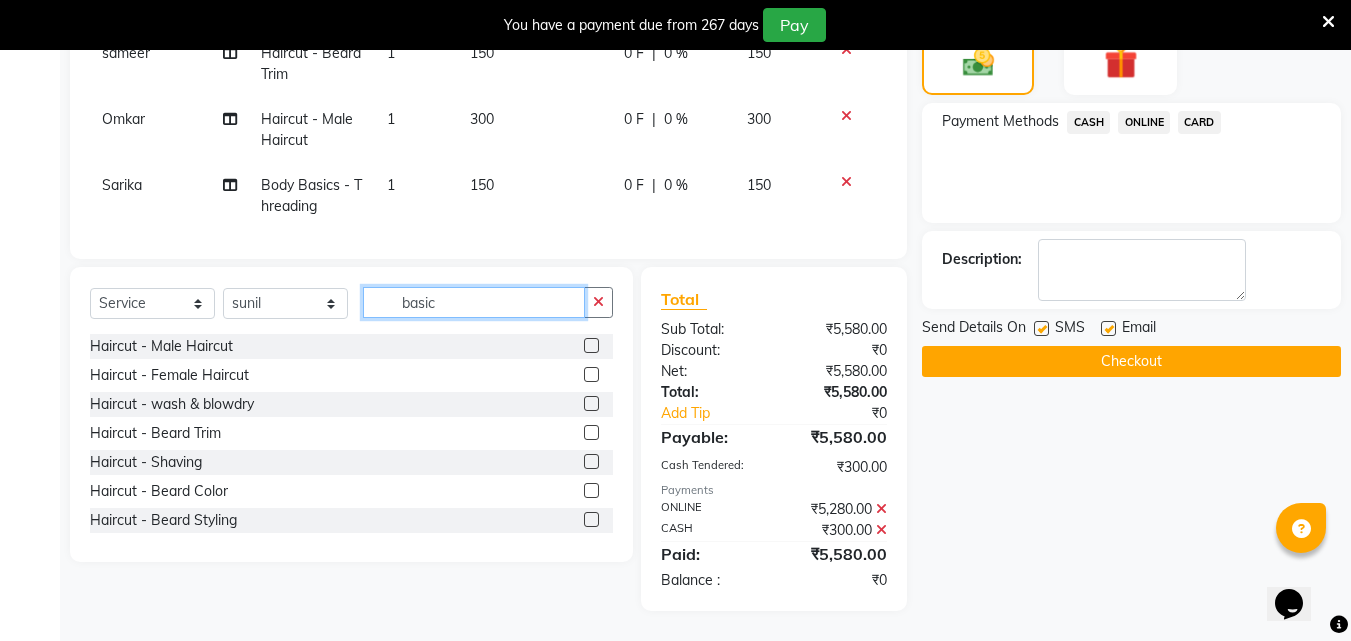 click on "basic" 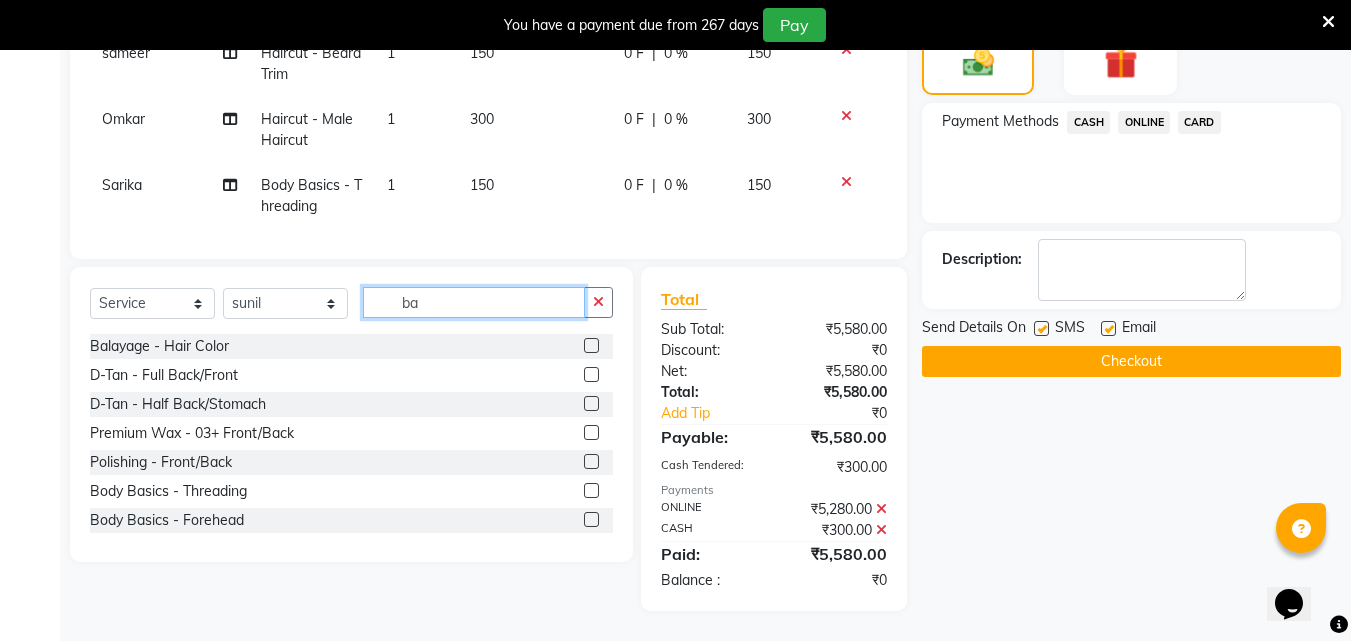 type on "b" 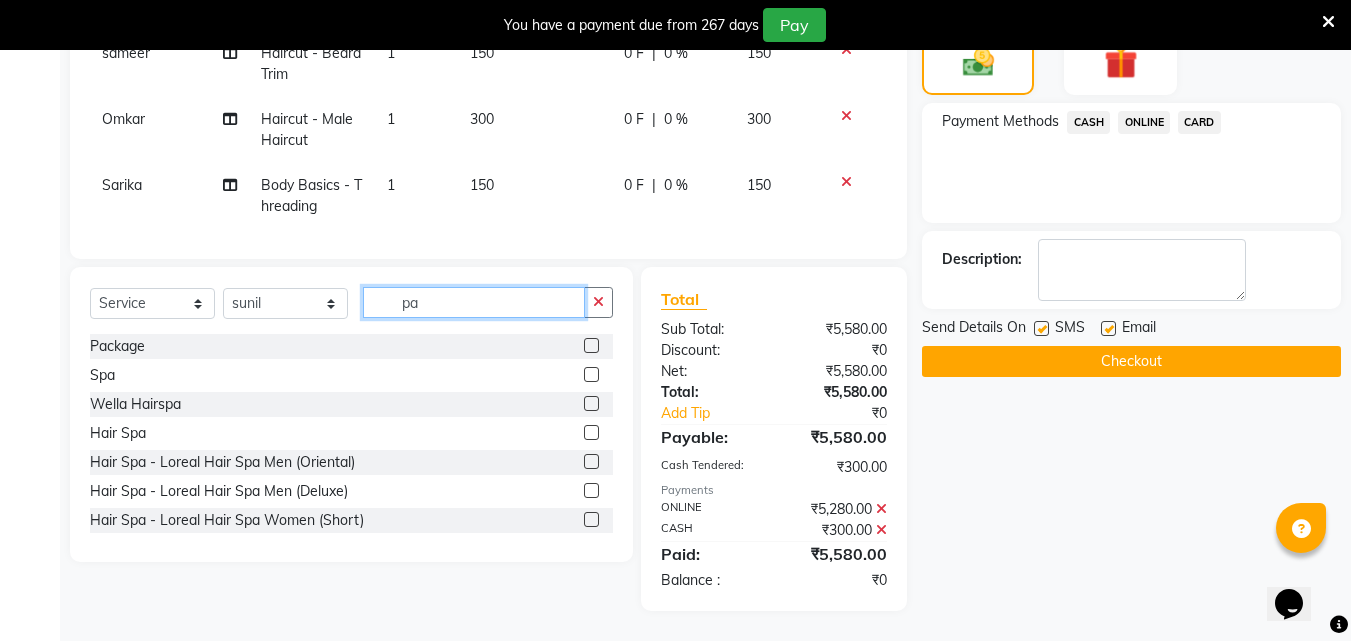 type on "pa" 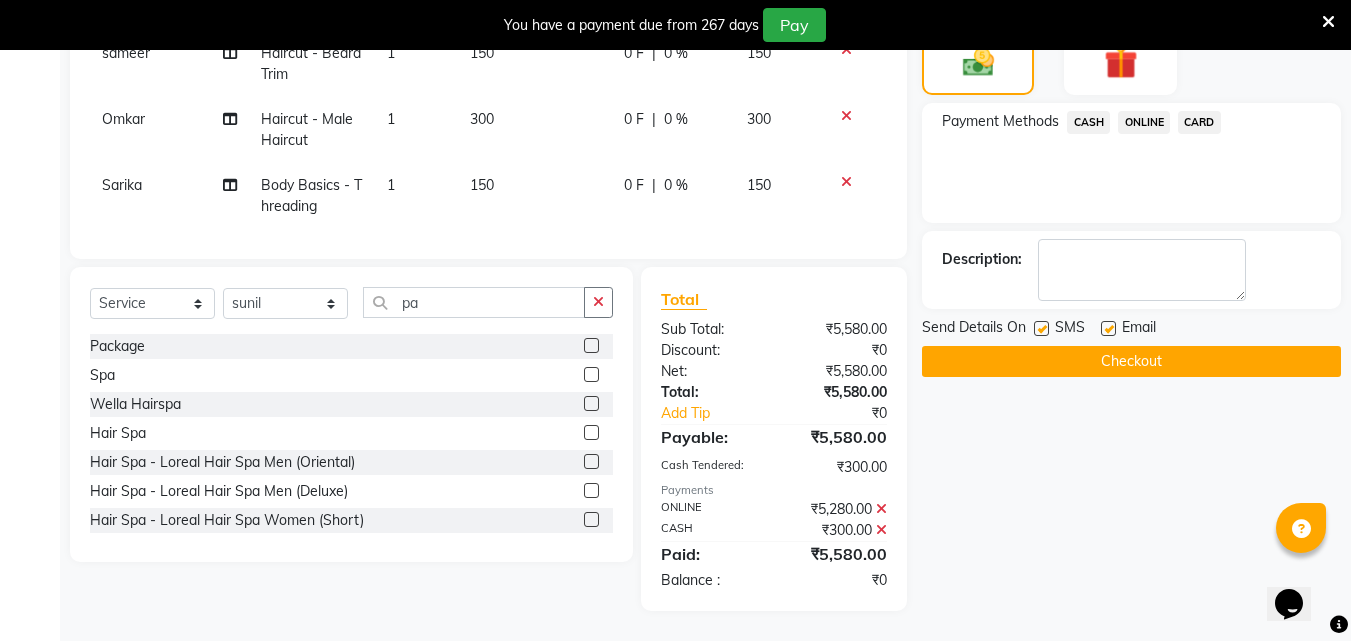 click 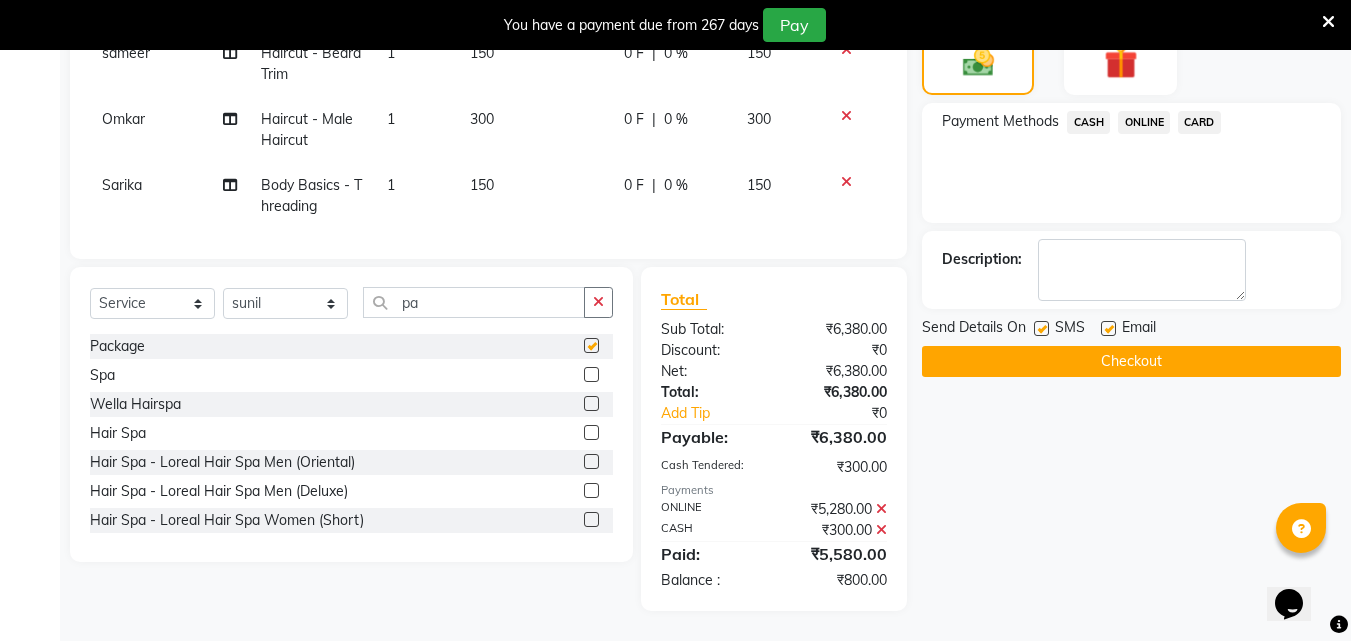 checkbox on "false" 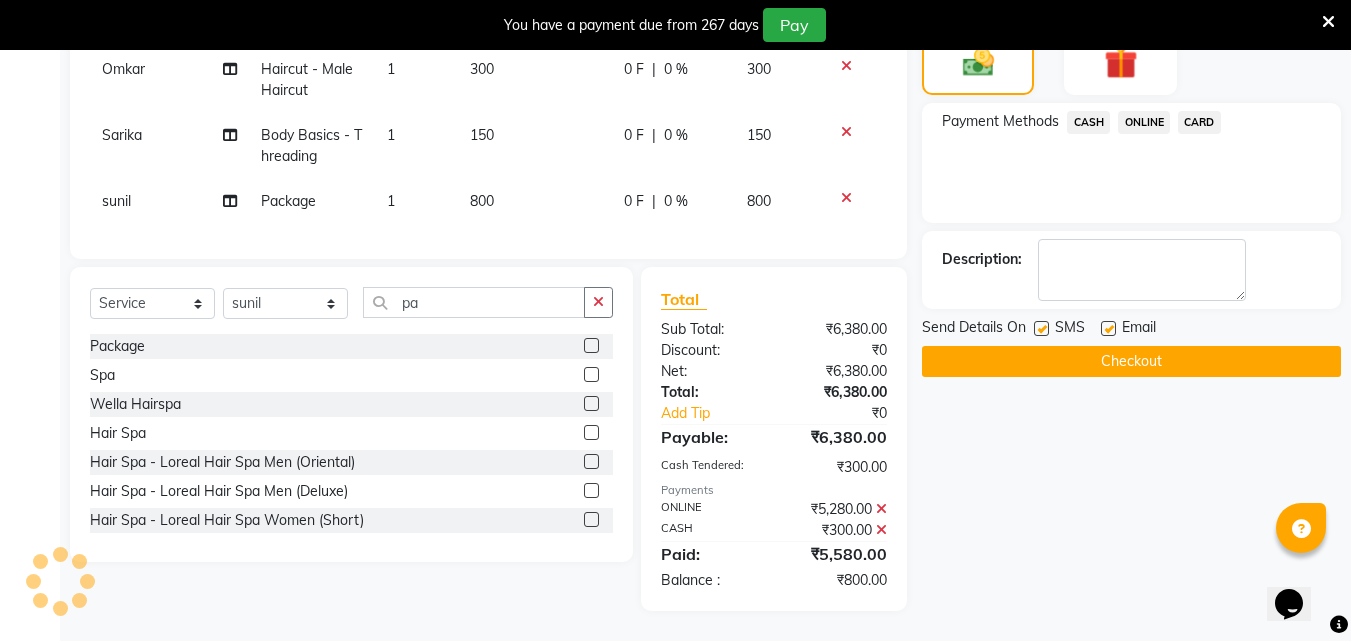 scroll, scrollTop: 693, scrollLeft: 0, axis: vertical 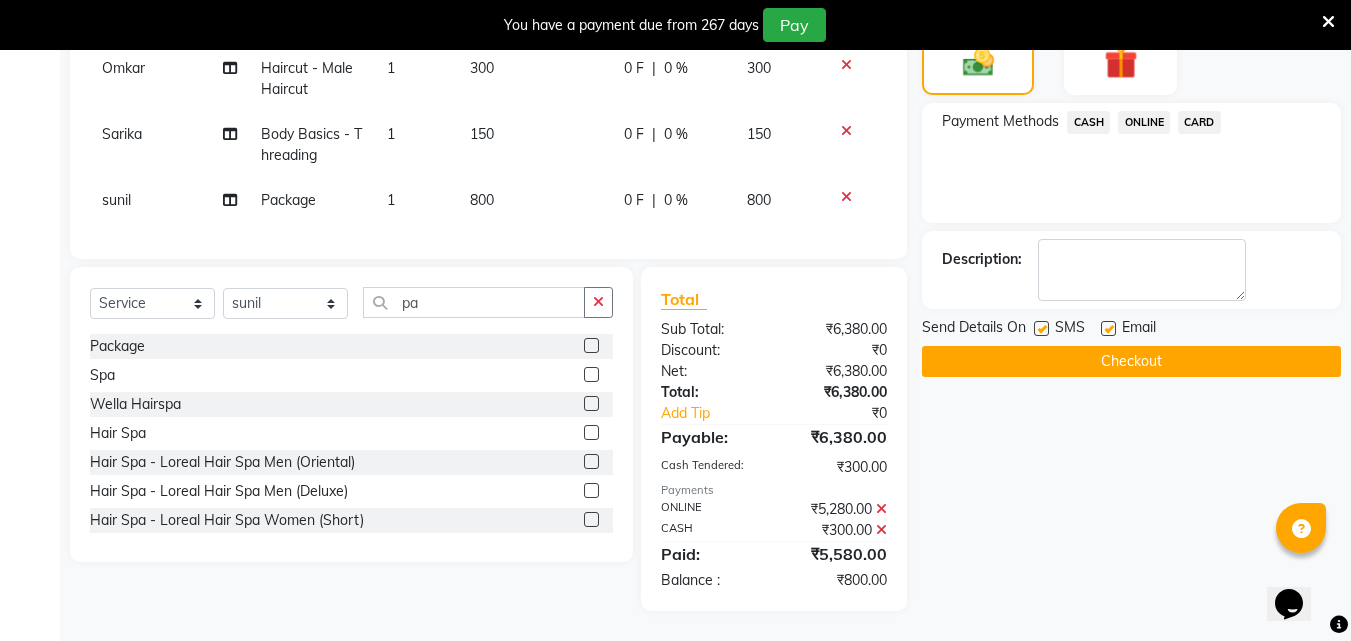 click on "800" 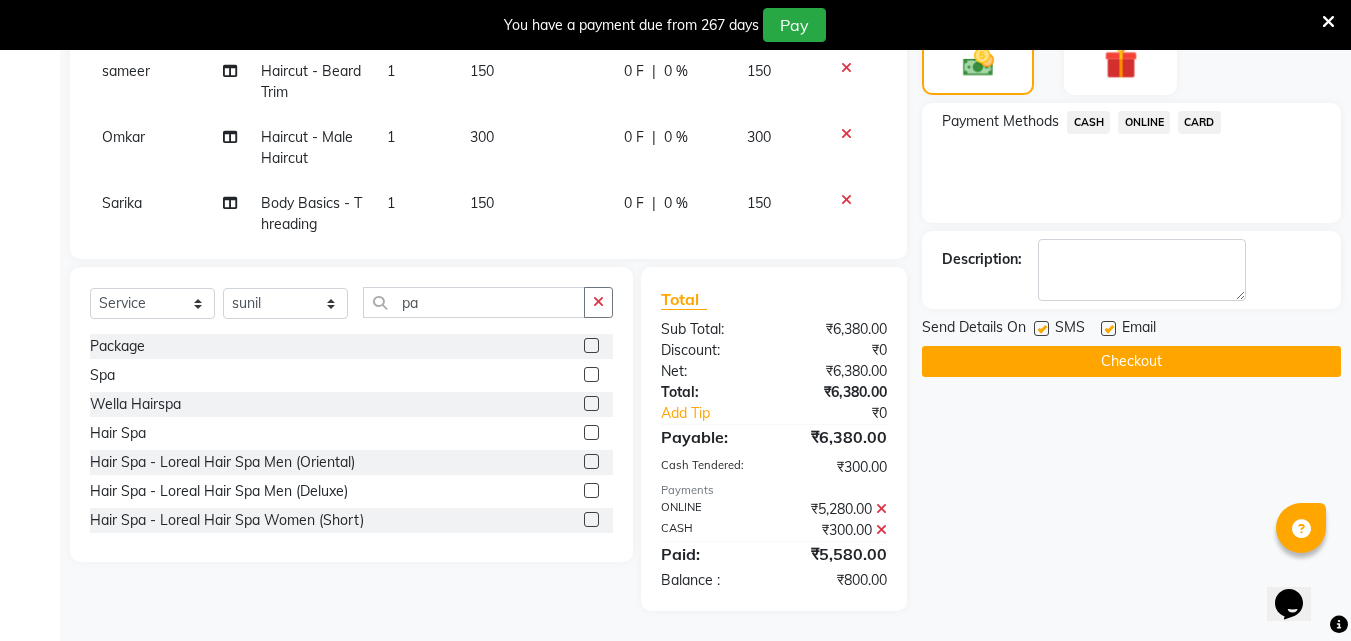 select on "74299" 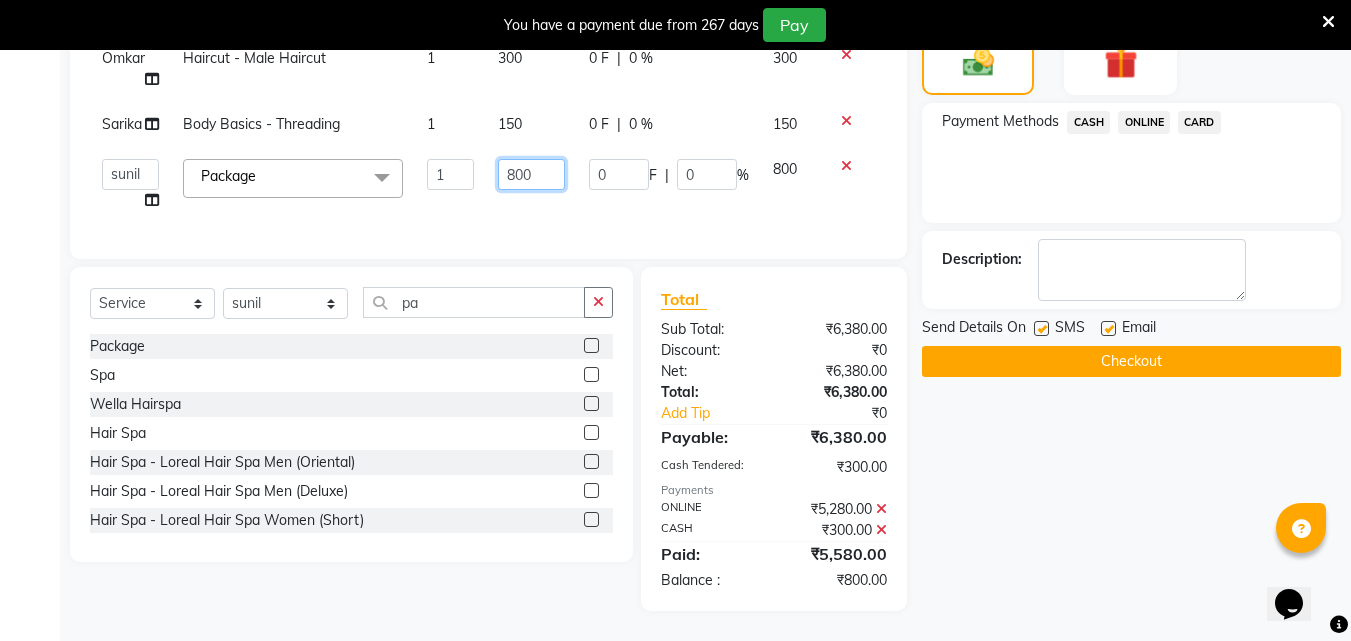 click on "800" 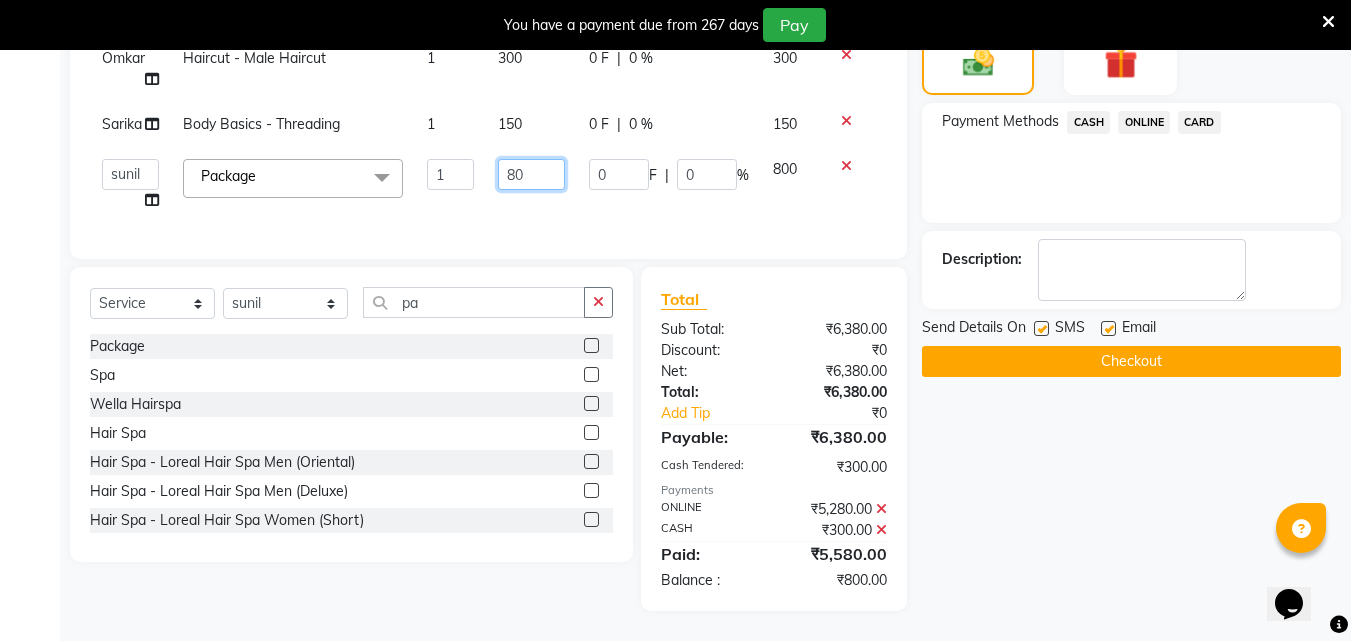 type on "8" 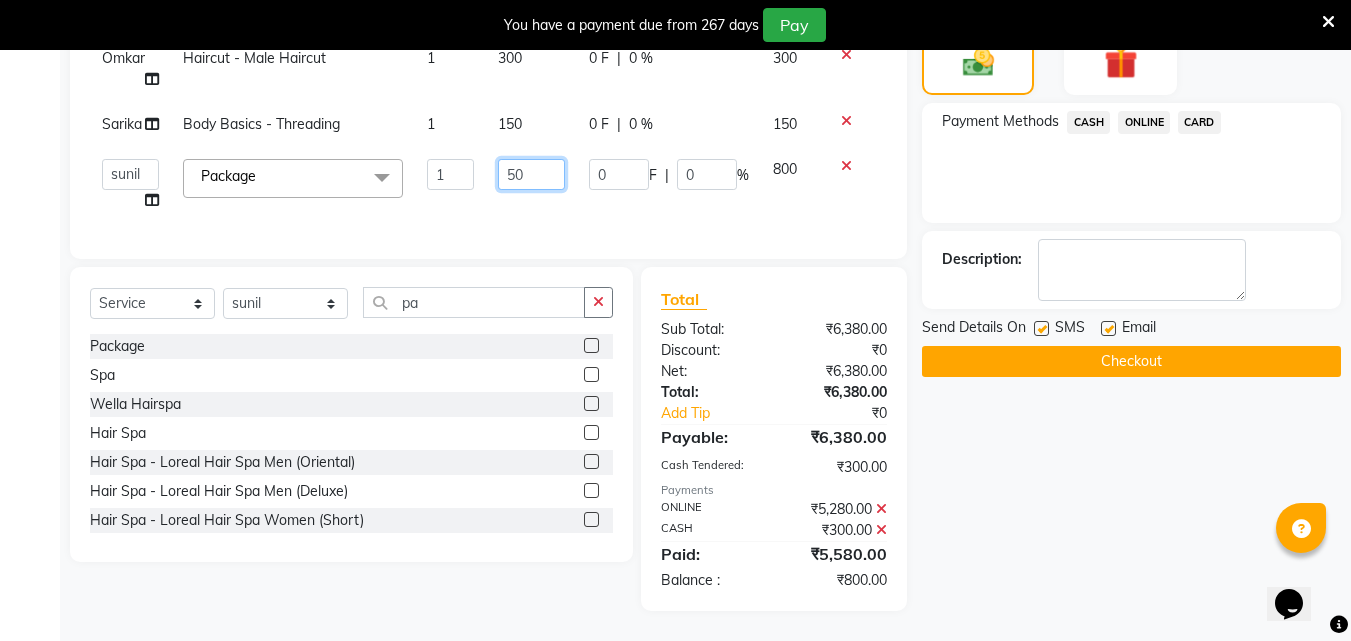 type on "500" 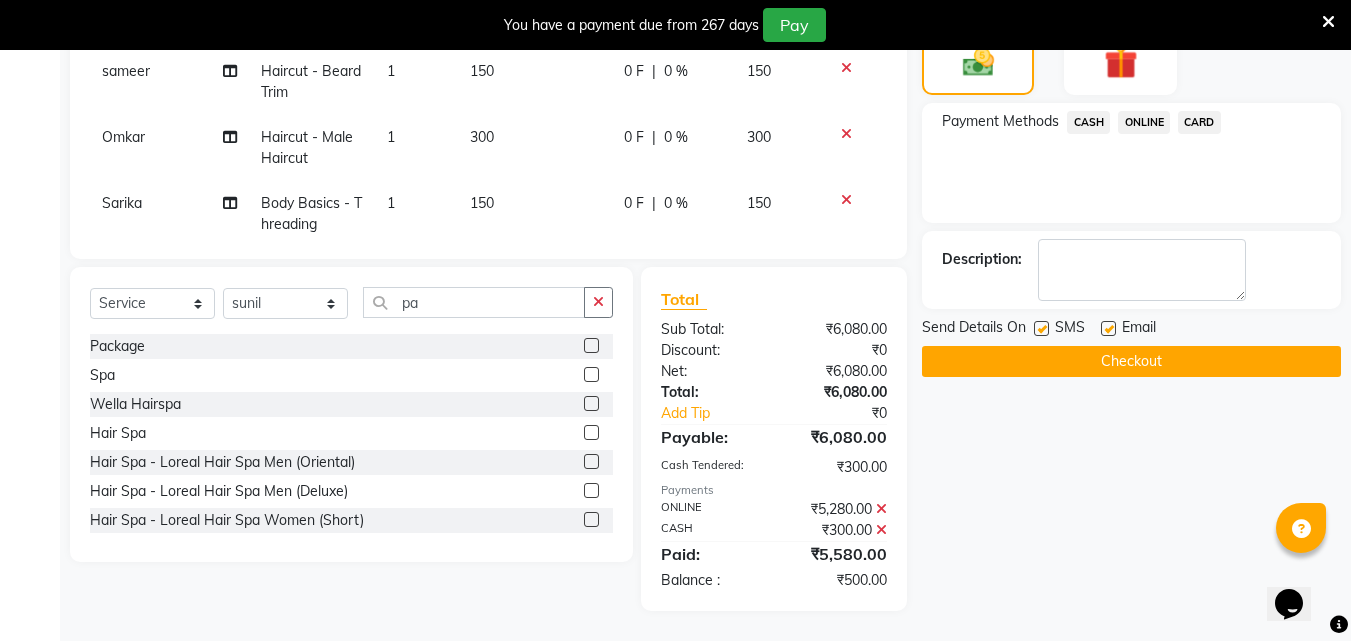 scroll, scrollTop: 693, scrollLeft: 0, axis: vertical 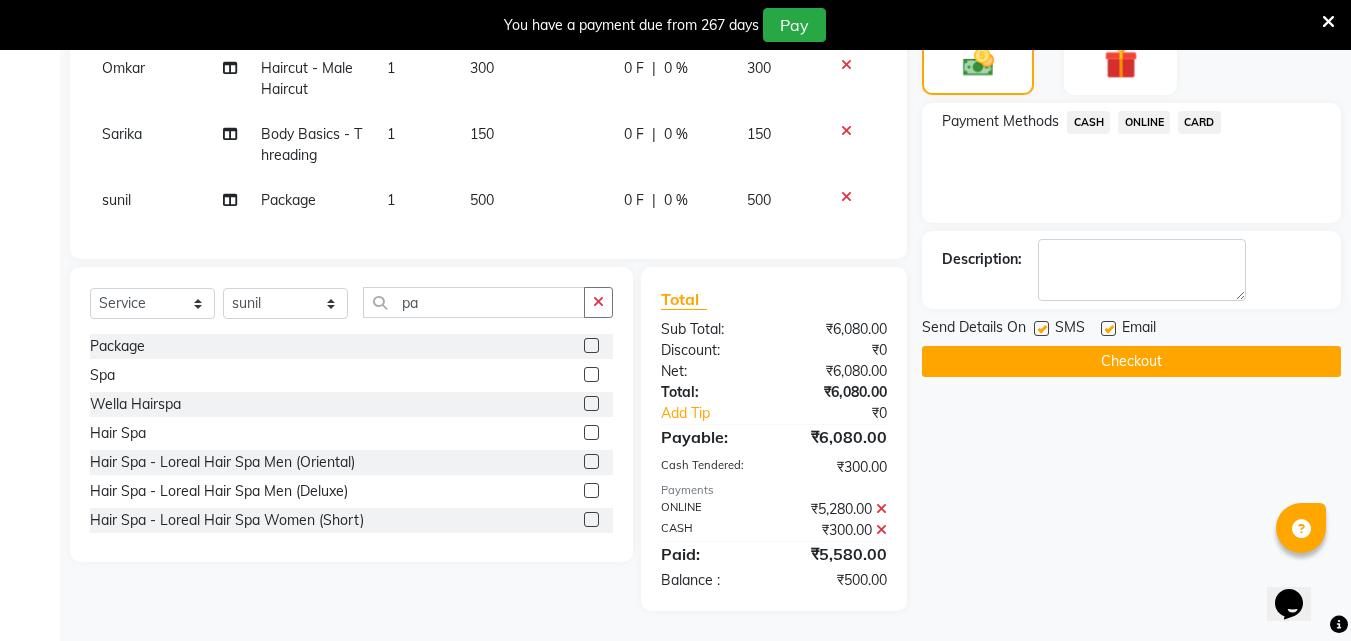 click on "CASH" 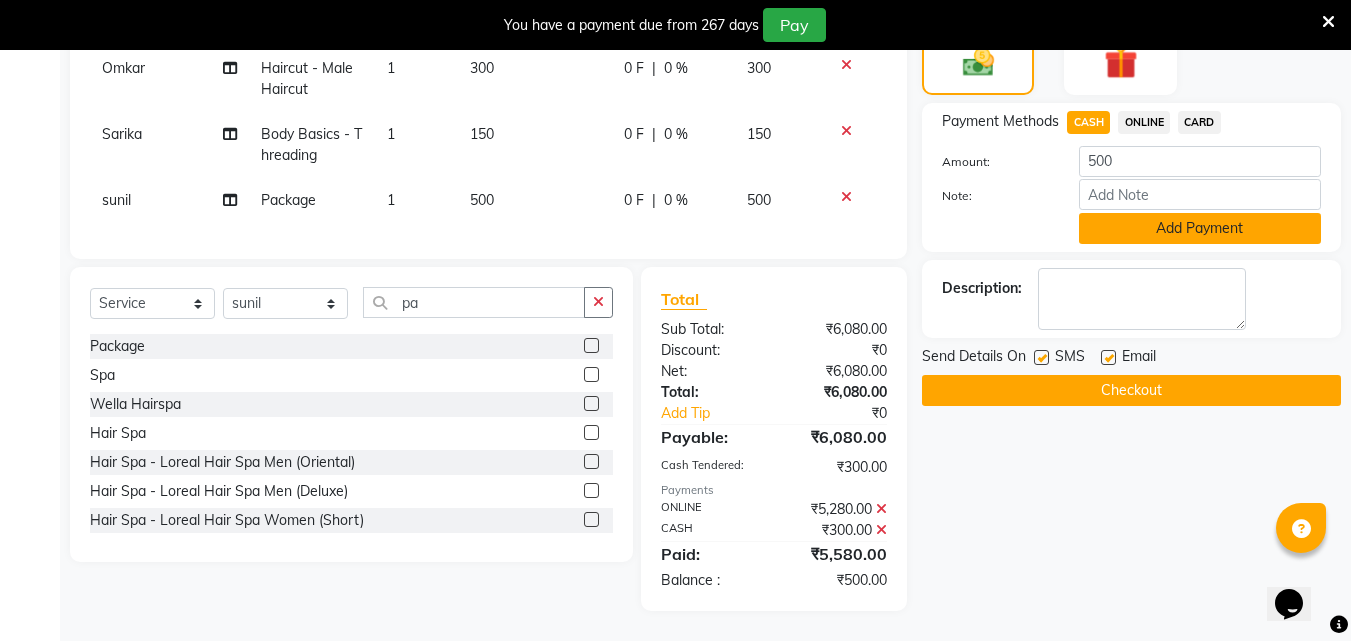 click on "Add Payment" 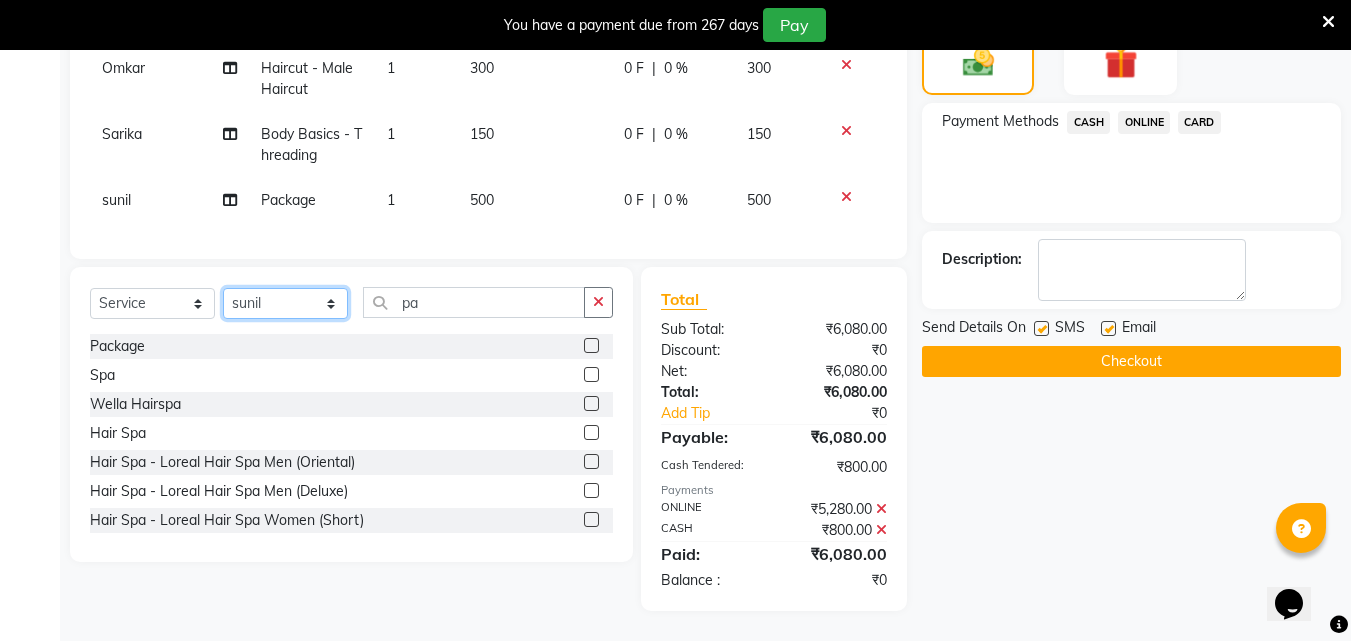 click on "Select Stylist Akshay Ankita Ayesha Dnyaneshwar Harish Laxman Omkar pranay sagar sameer Sarika sunil vaibhav" 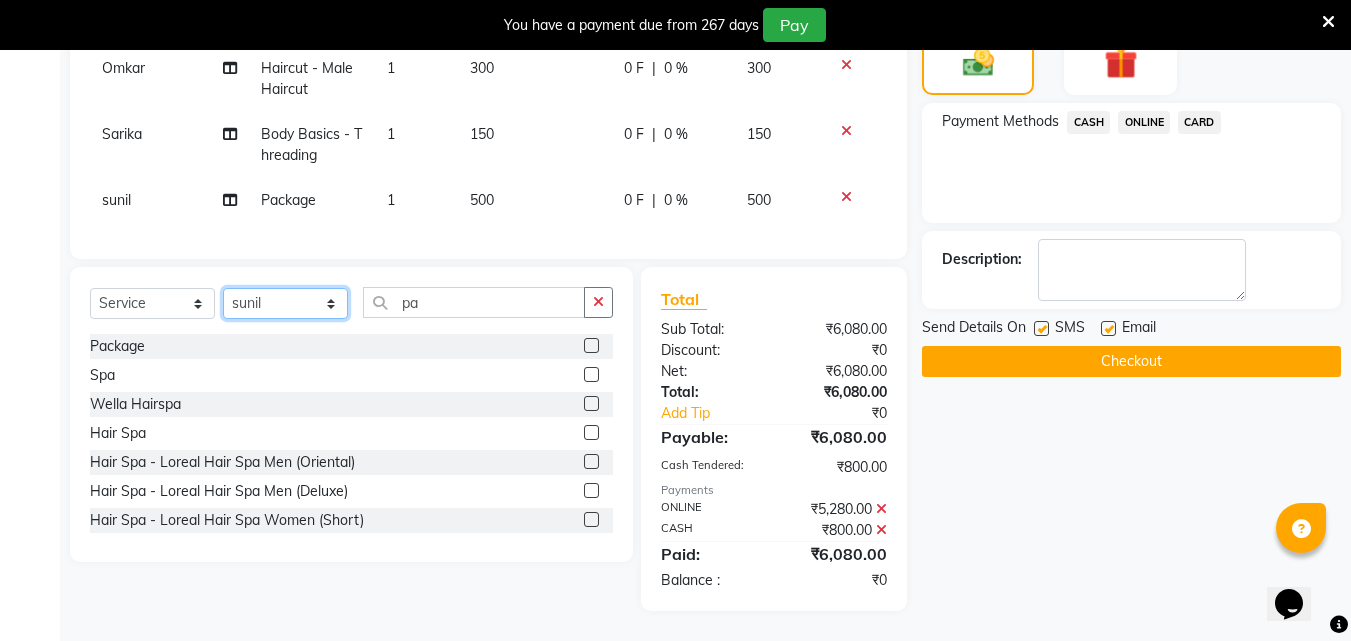 select on "87702" 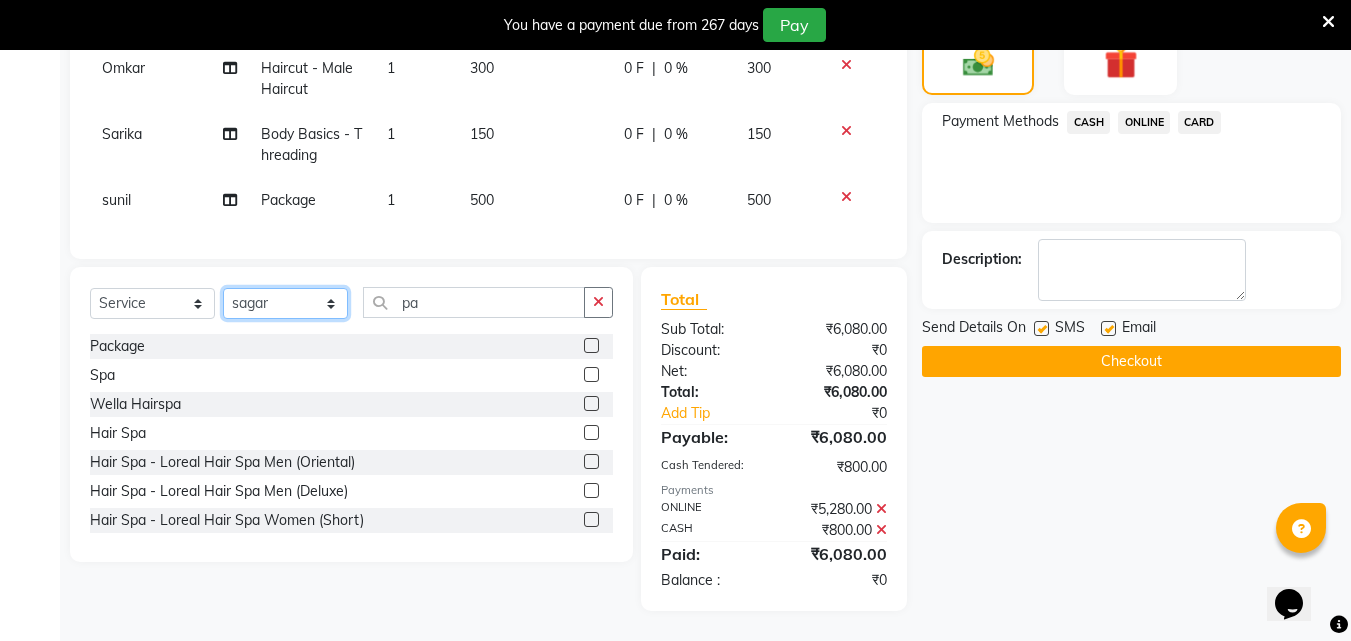 click on "Select Stylist Akshay Ankita Ayesha Dnyaneshwar Harish Laxman Omkar pranay sagar sameer Sarika sunil vaibhav" 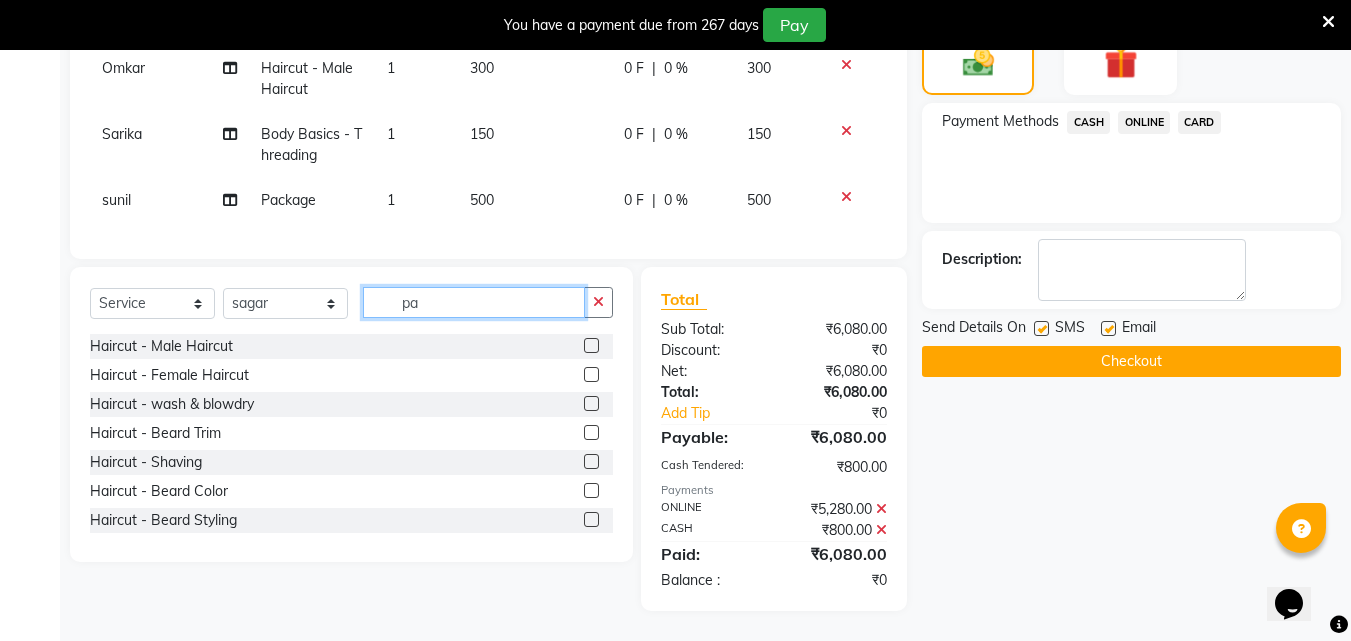 click on "pa" 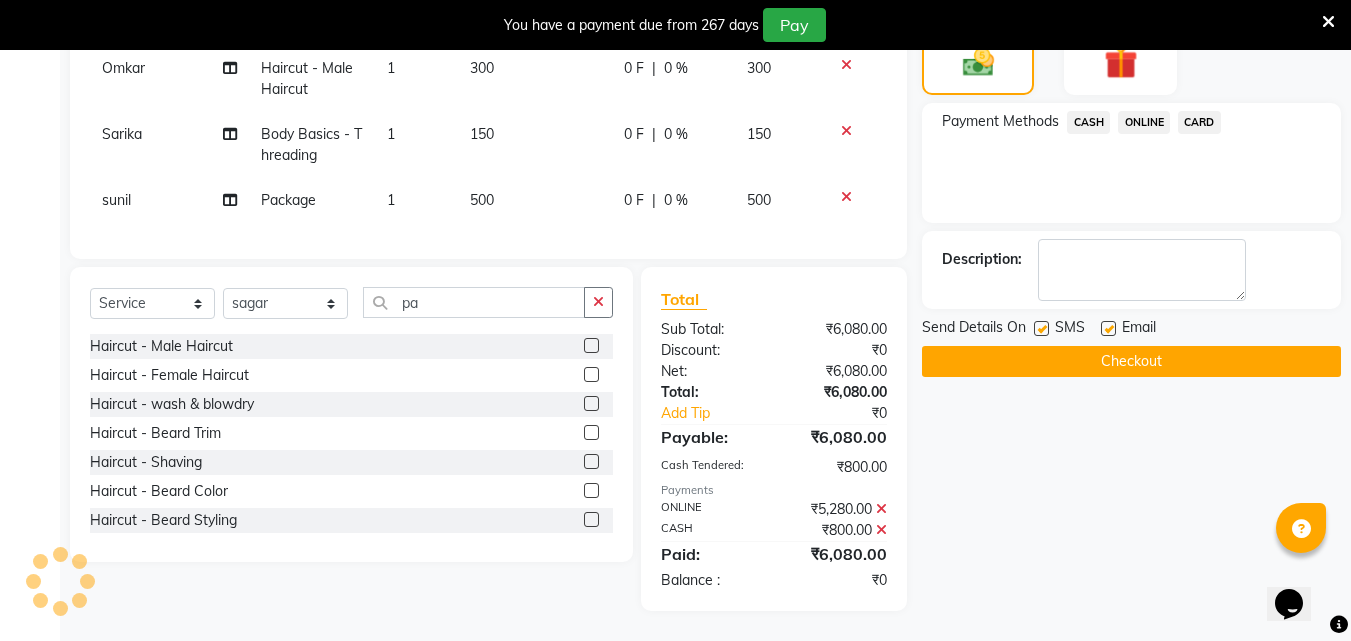 click 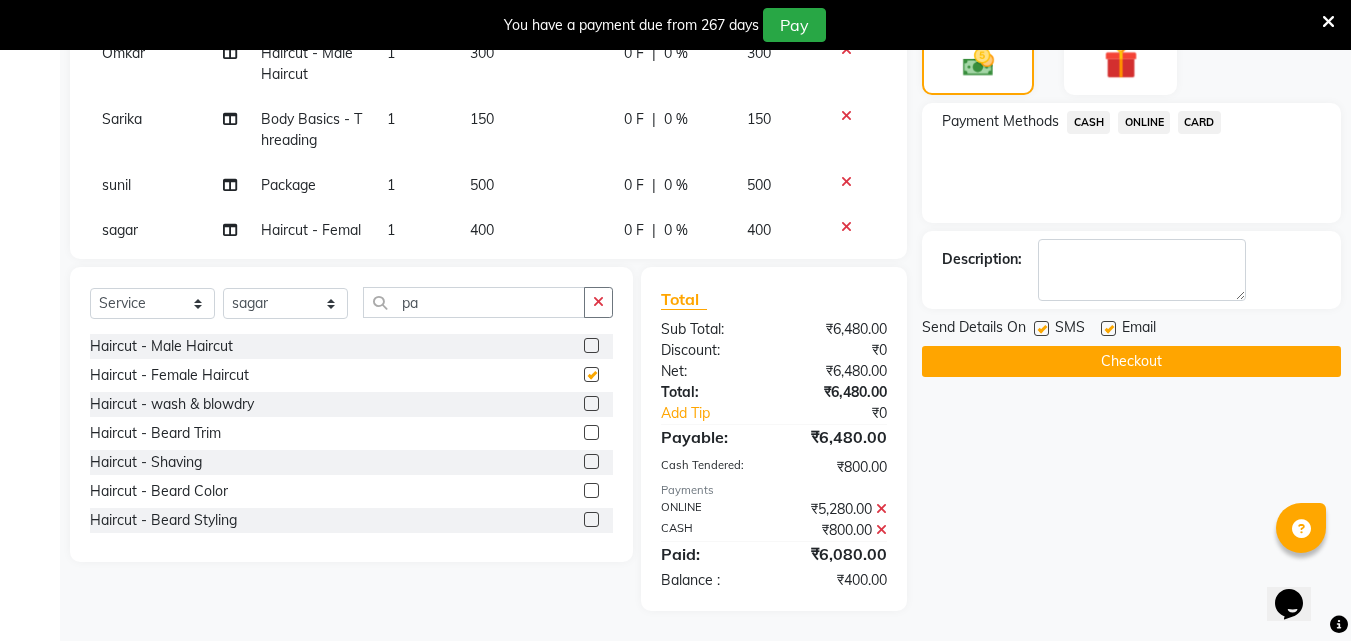 checkbox on "false" 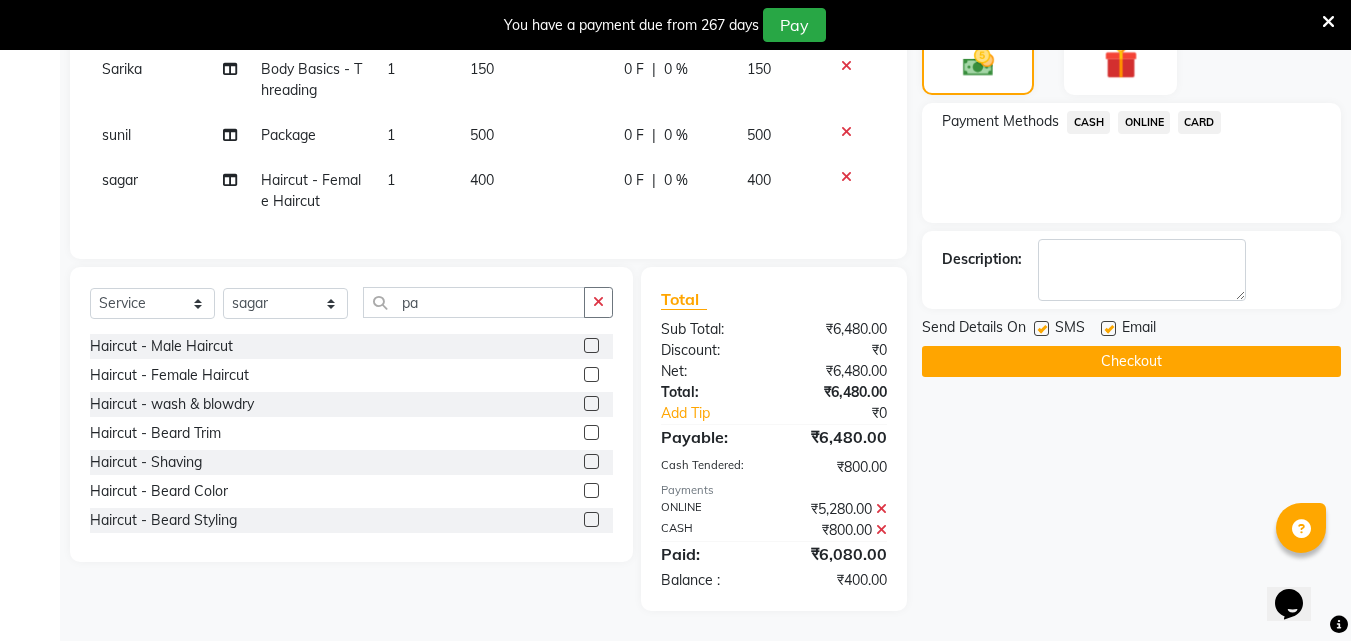 scroll, scrollTop: 759, scrollLeft: 0, axis: vertical 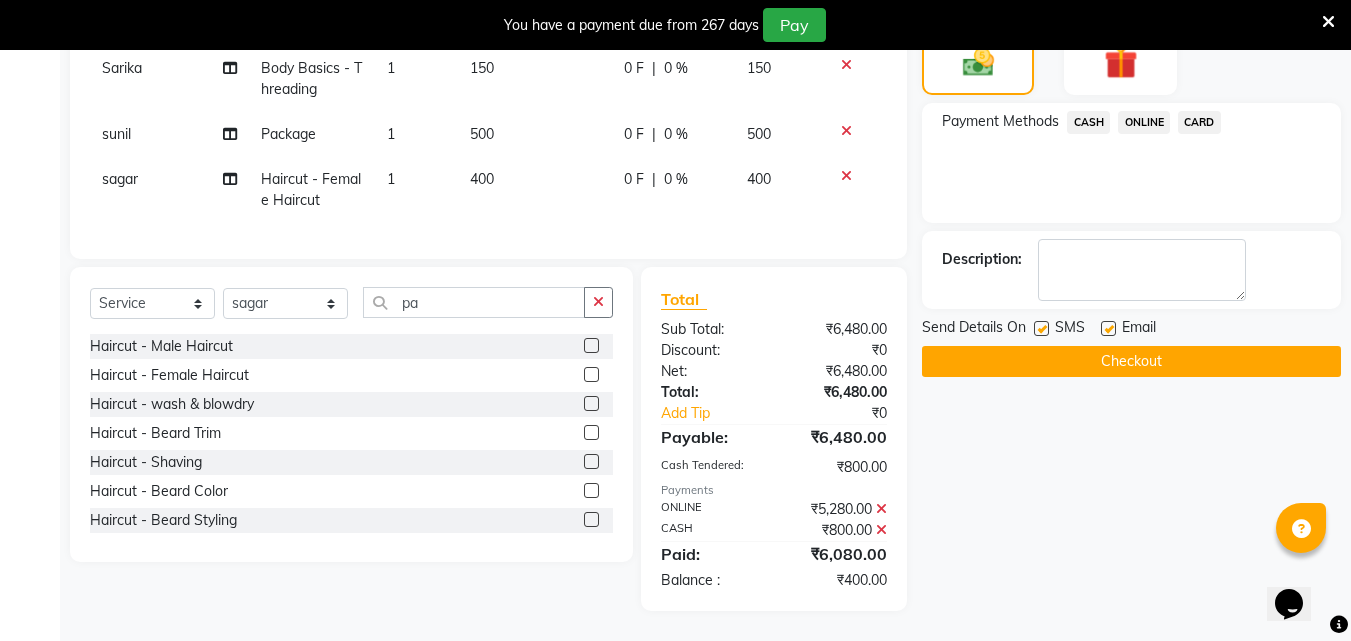 click on "400" 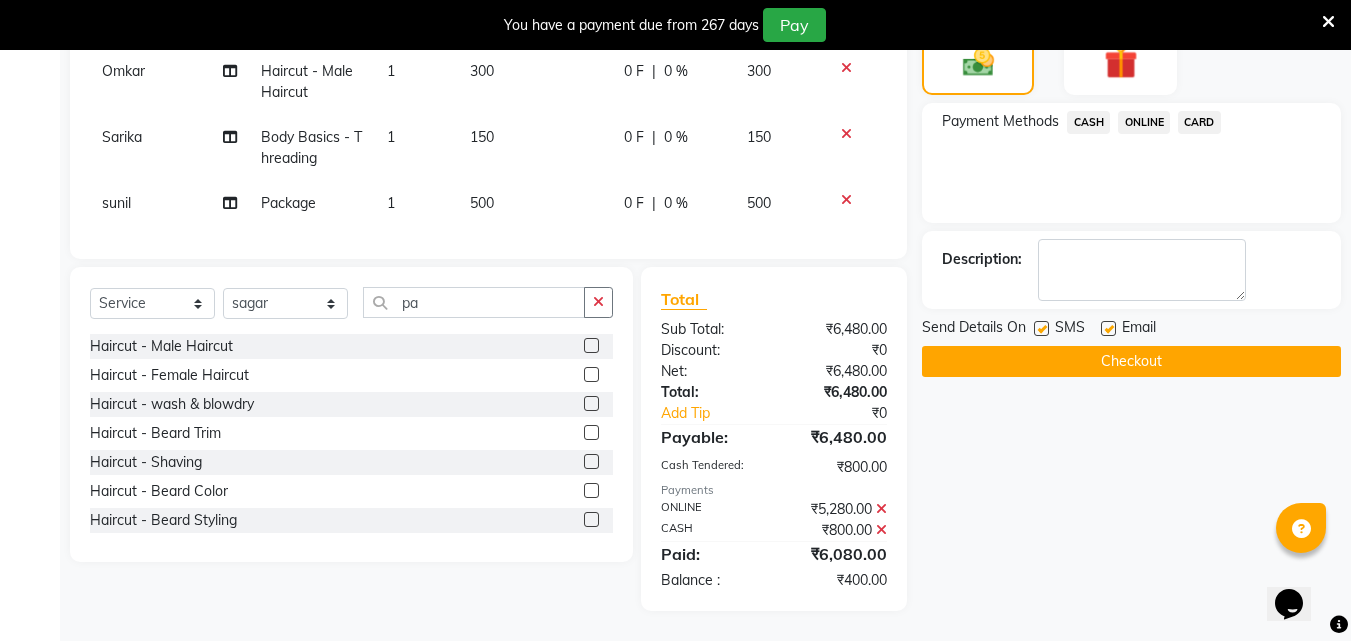 select on "87702" 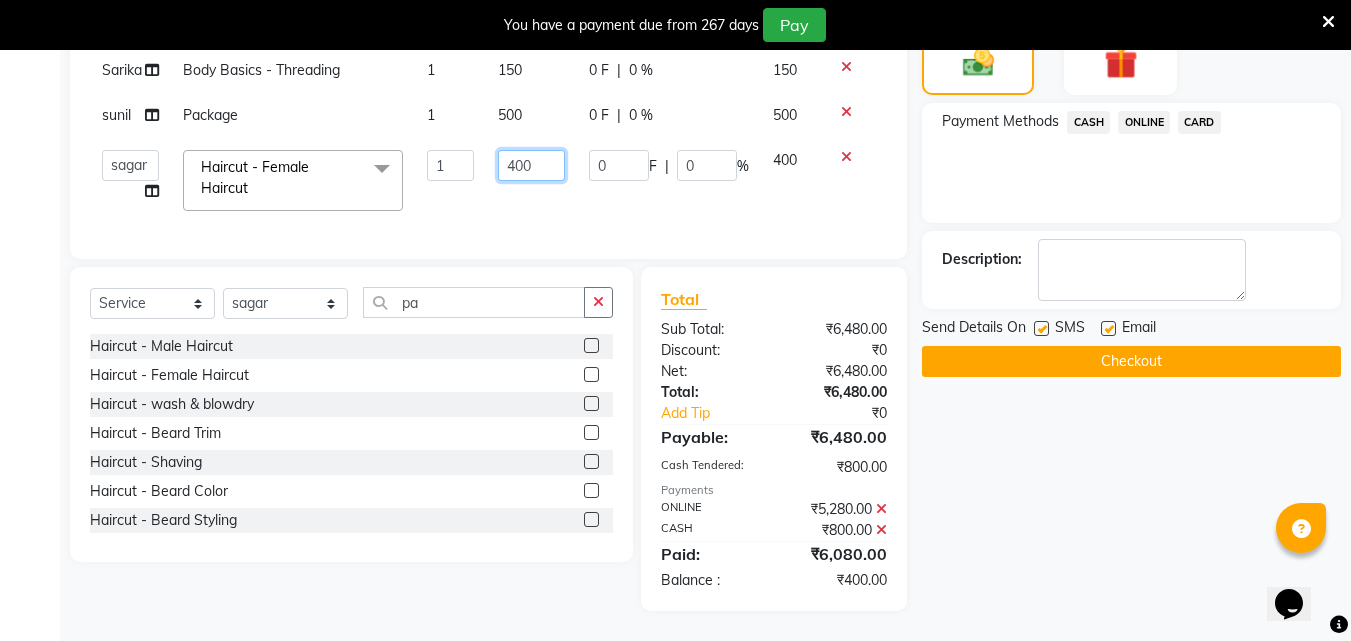 click on "400" 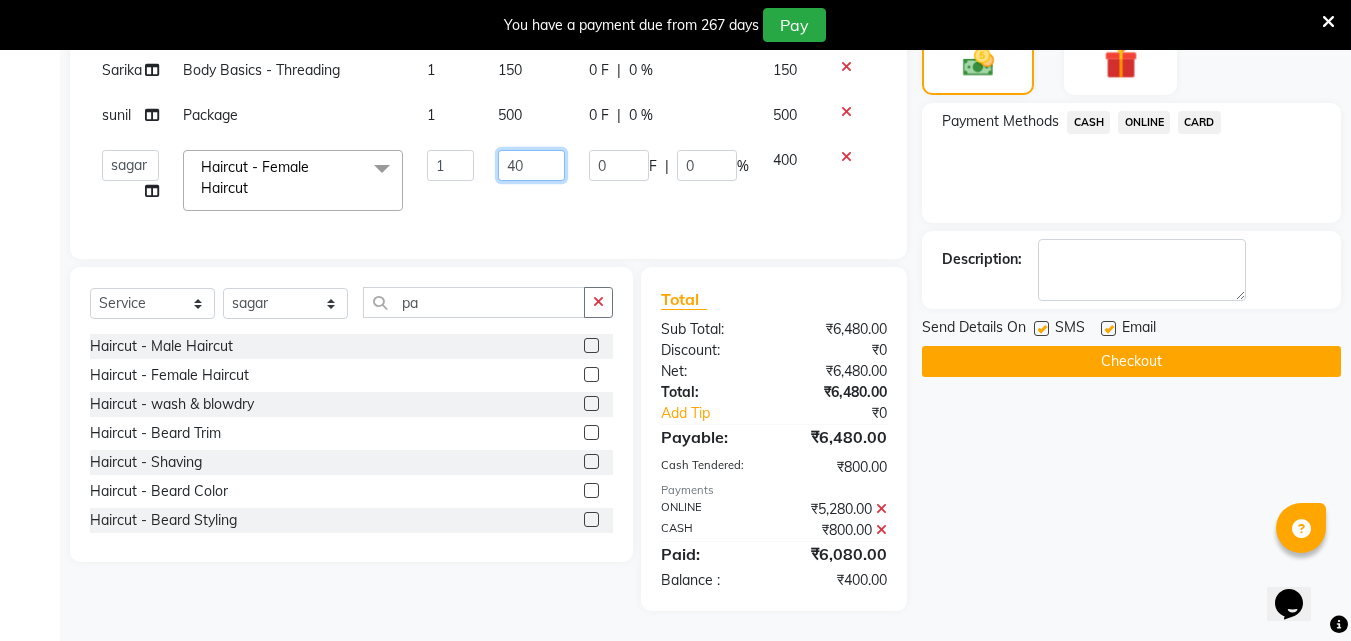 type on "4" 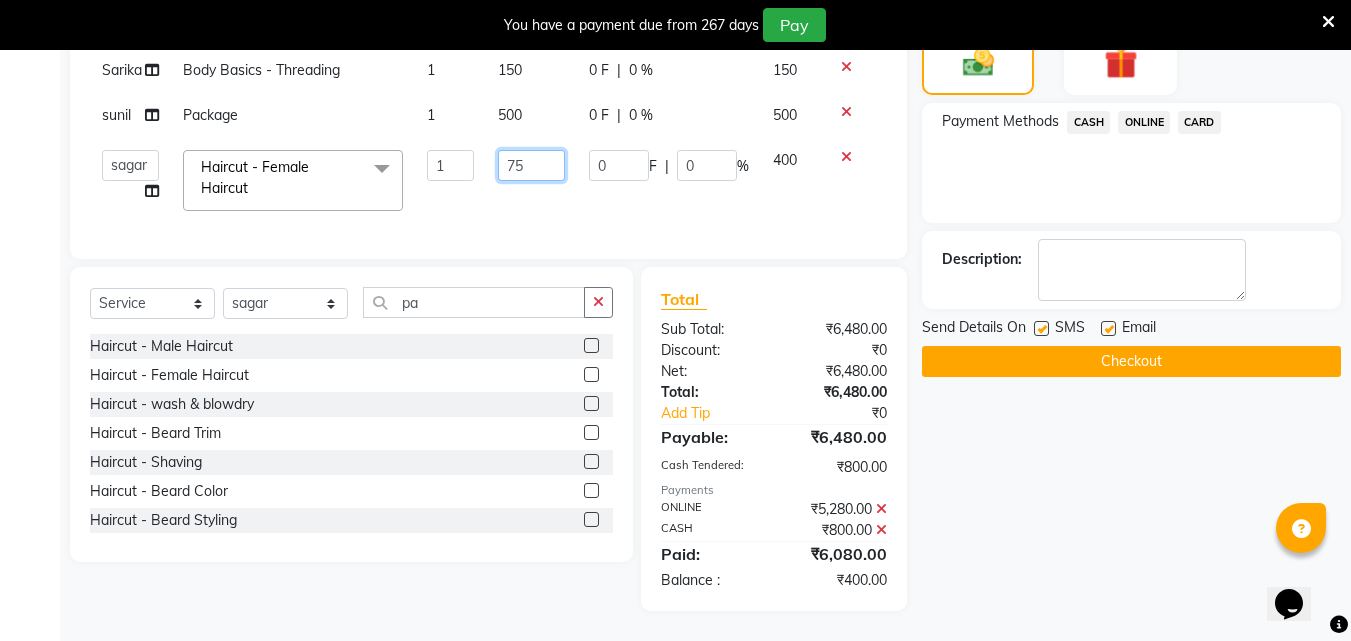 type on "750" 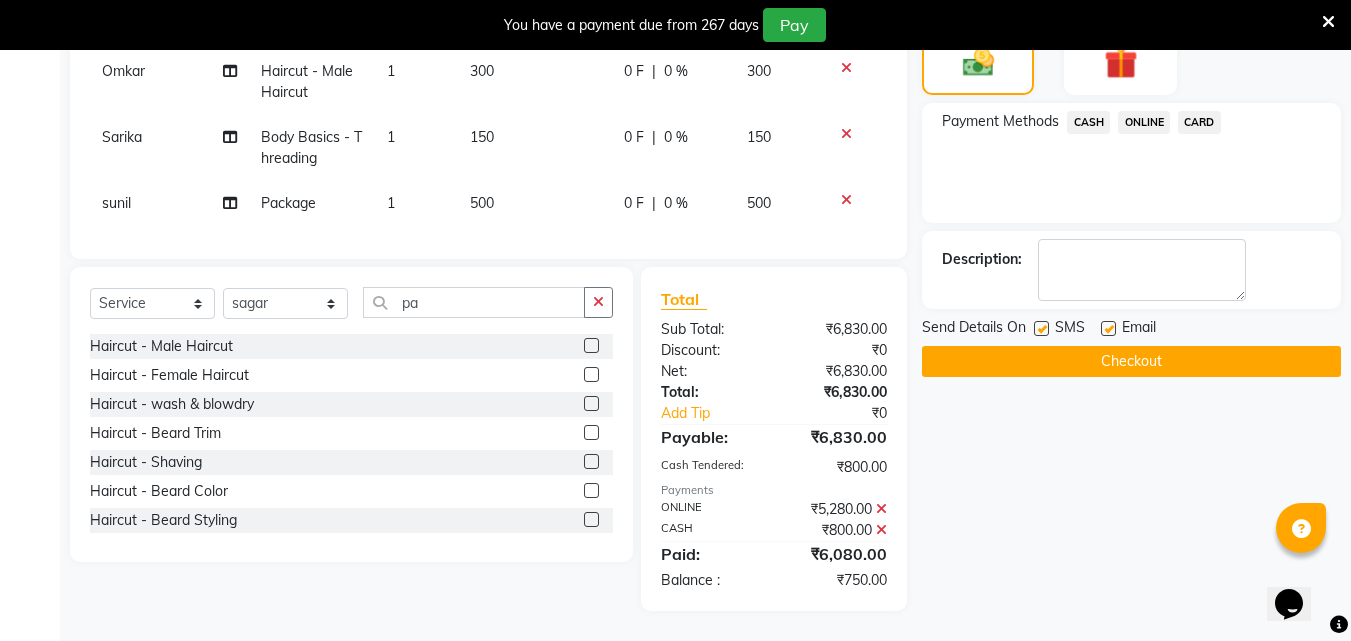 click on "ONLINE" 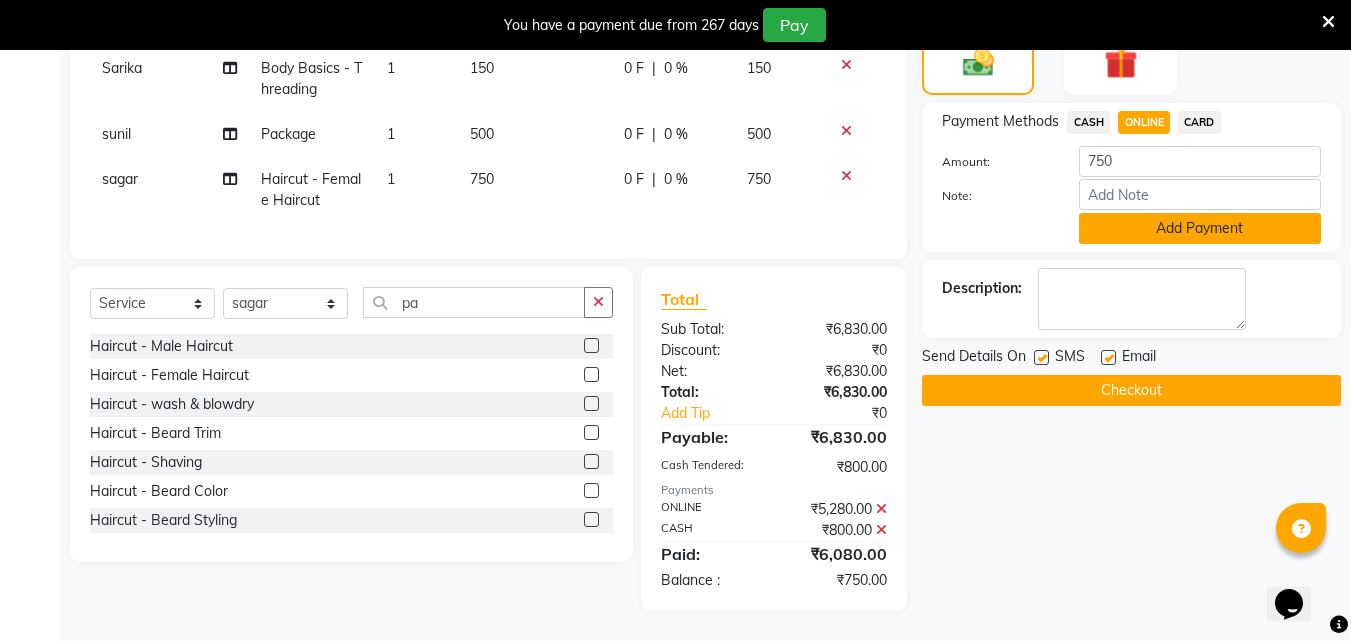 click on "Add Payment" 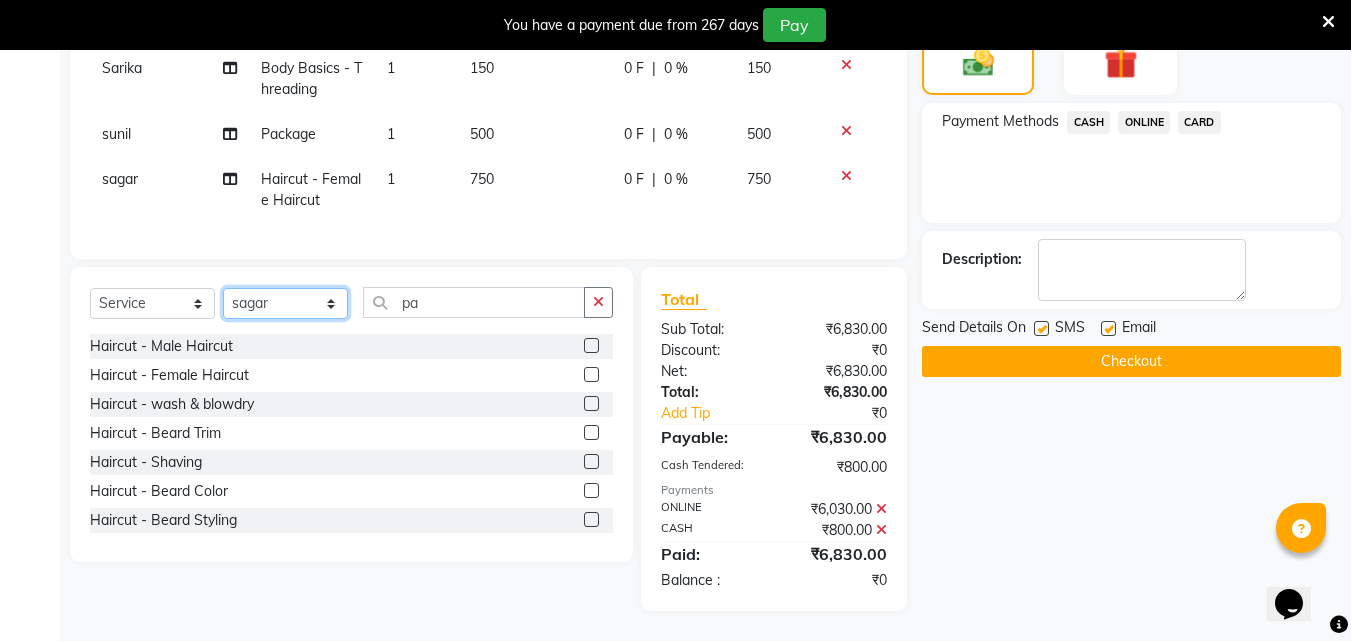 click on "Select Stylist Akshay Ankita Ayesha Dnyaneshwar Harish Laxman Omkar pranay sagar sameer Sarika sunil vaibhav" 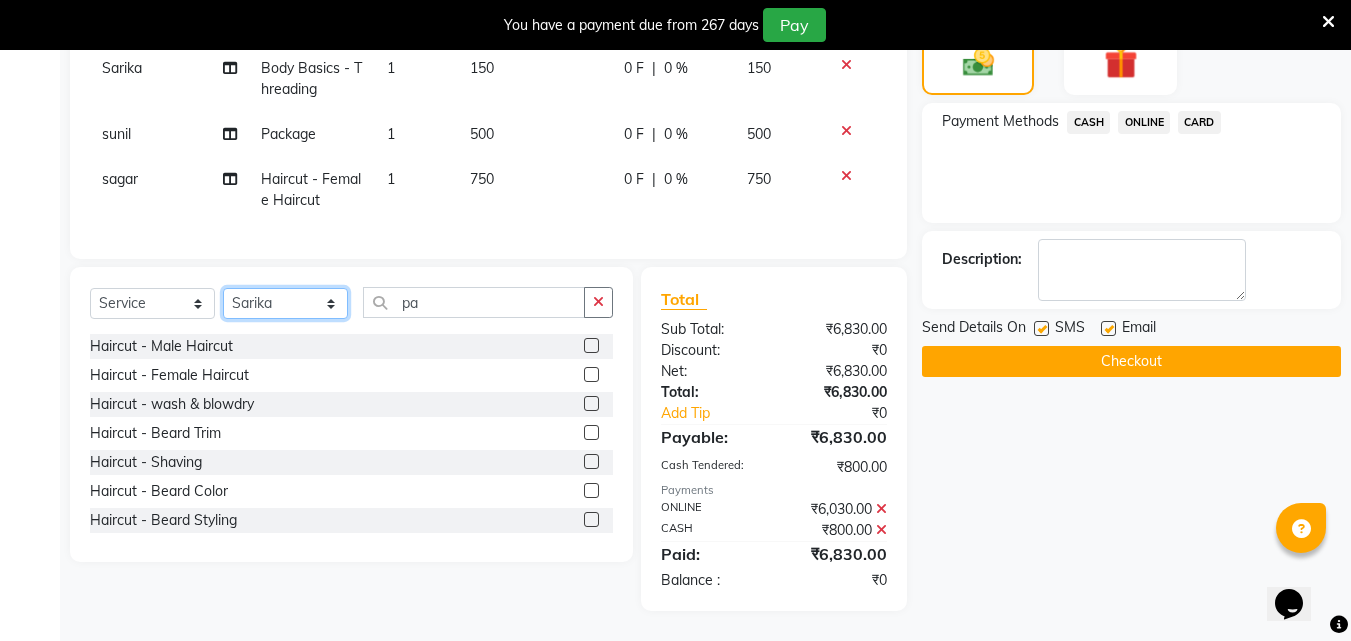 click on "Select Stylist Akshay Ankita Ayesha Dnyaneshwar Harish Laxman Omkar pranay sagar sameer Sarika sunil vaibhav" 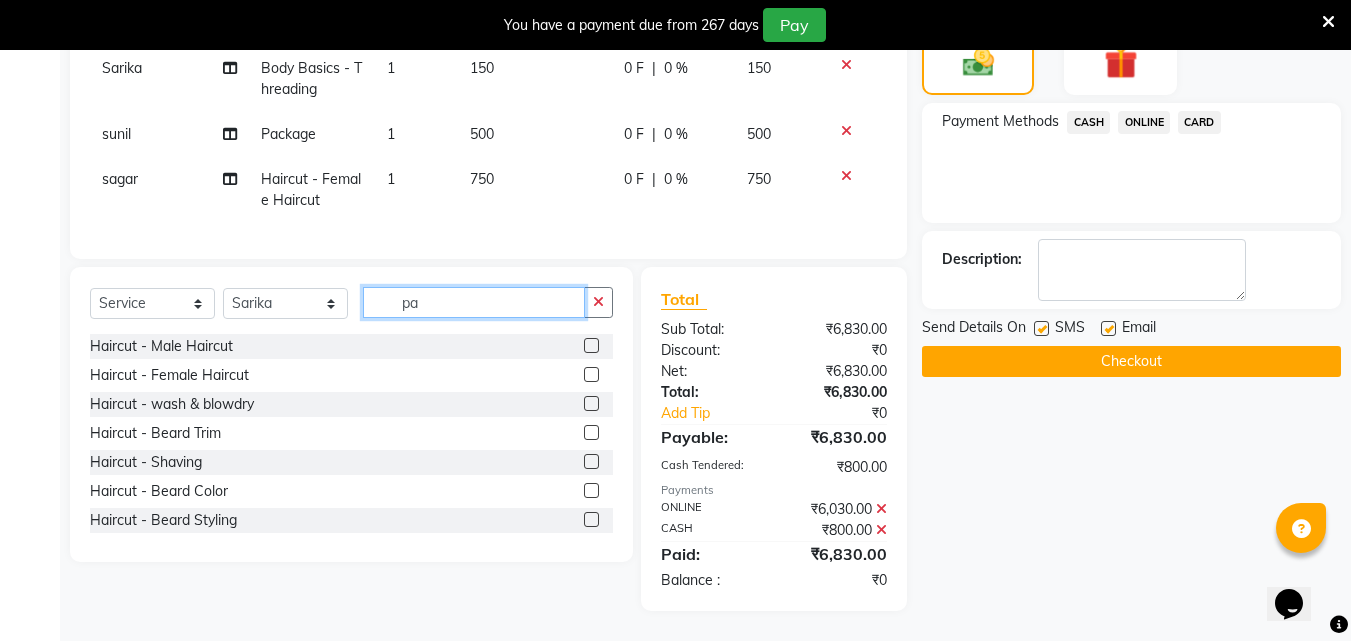 click on "pa" 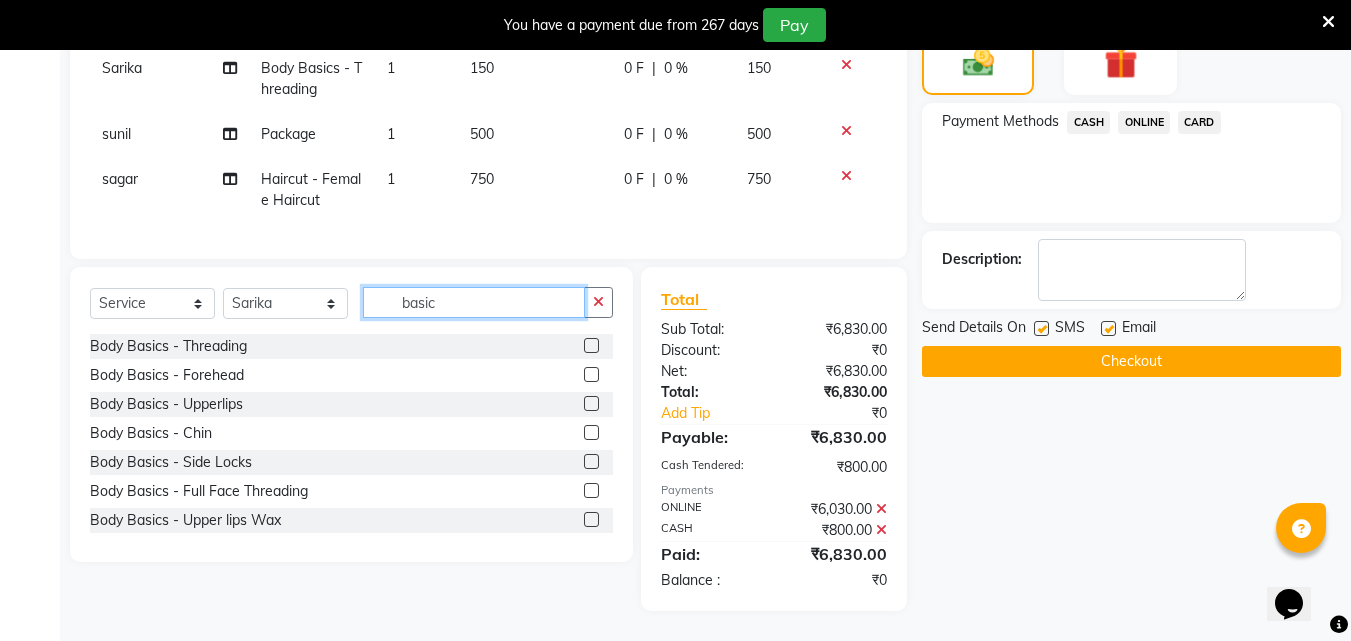 type on "basic" 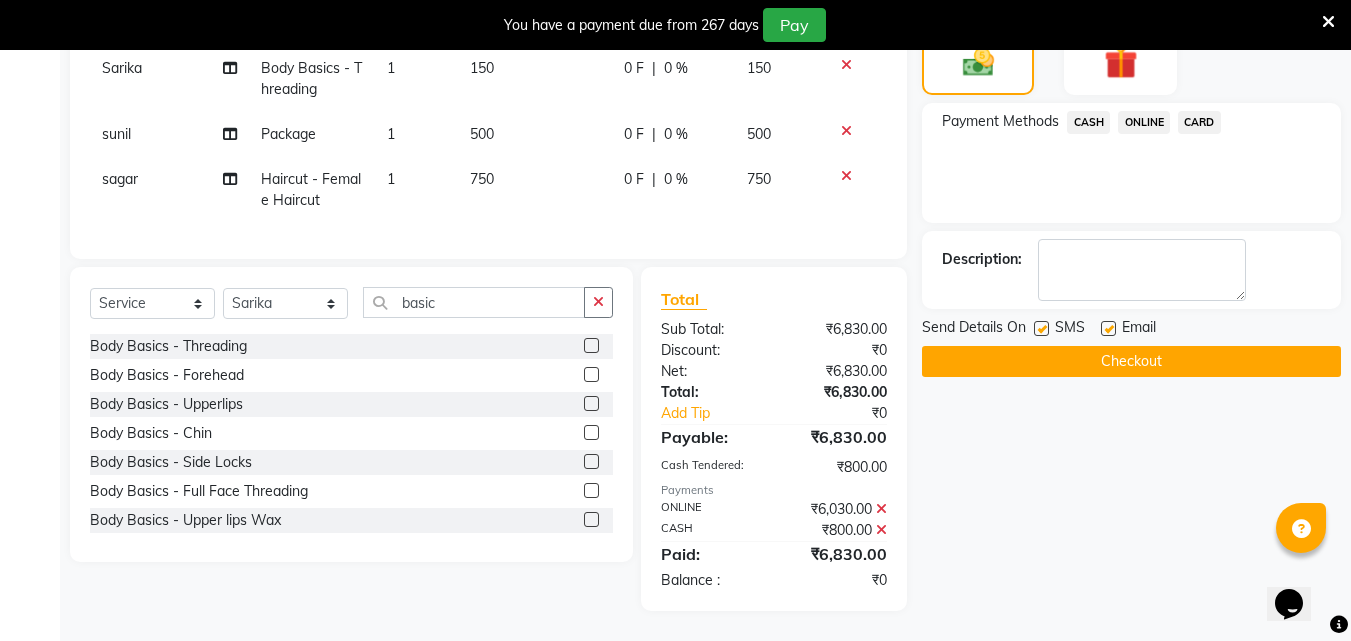click 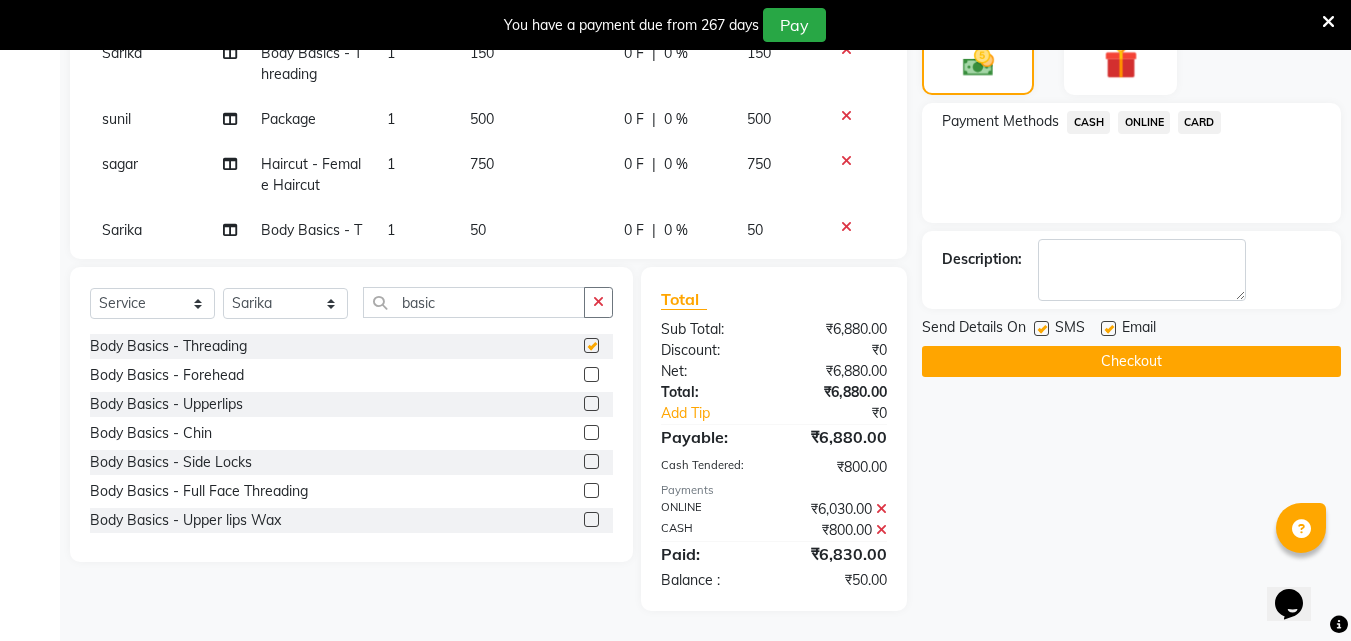 checkbox on "false" 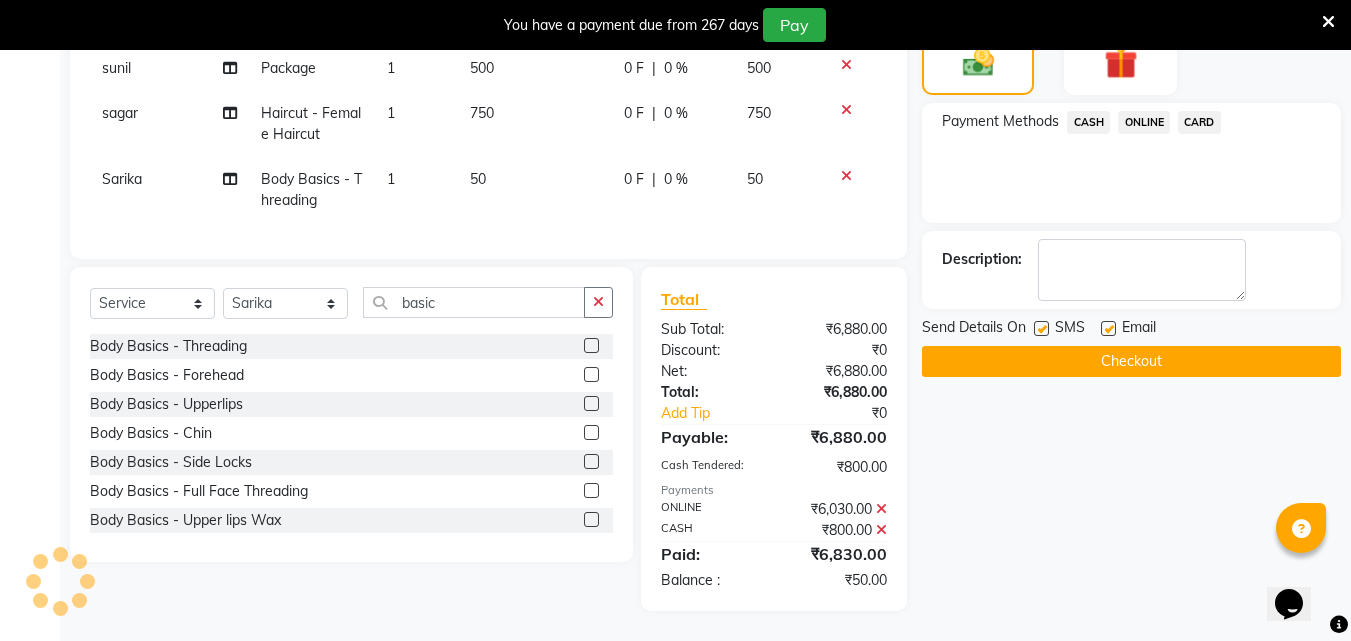 scroll, scrollTop: 825, scrollLeft: 0, axis: vertical 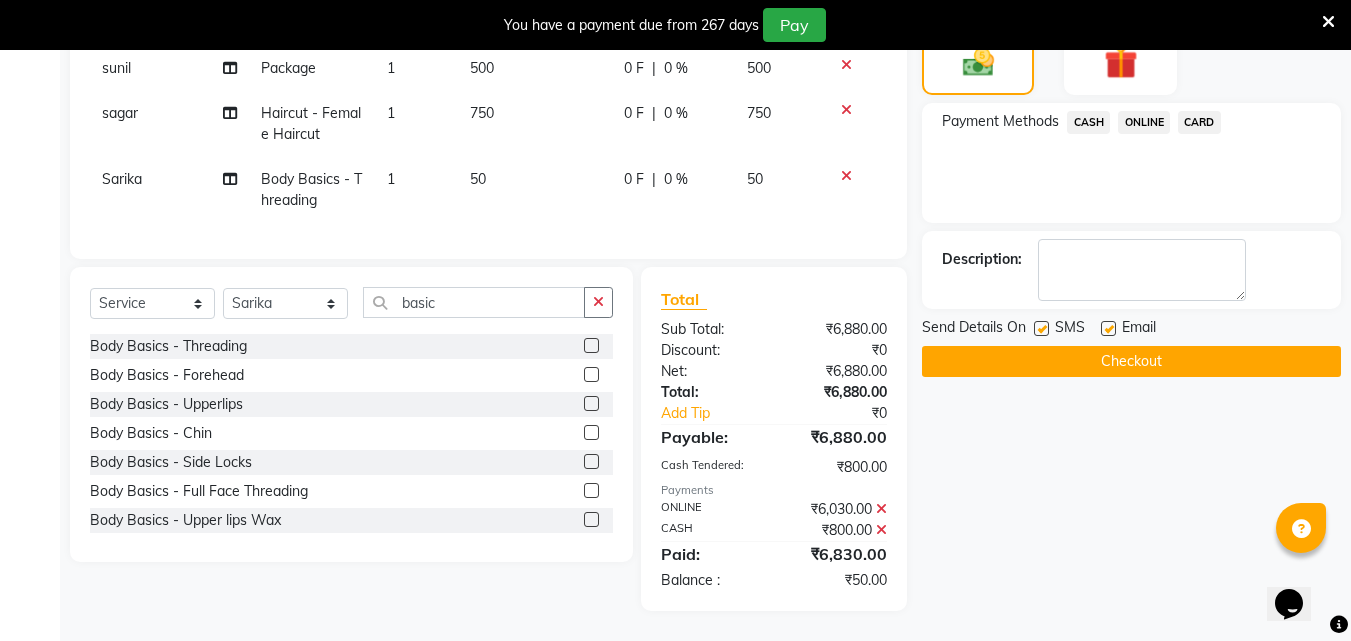 click on "50" 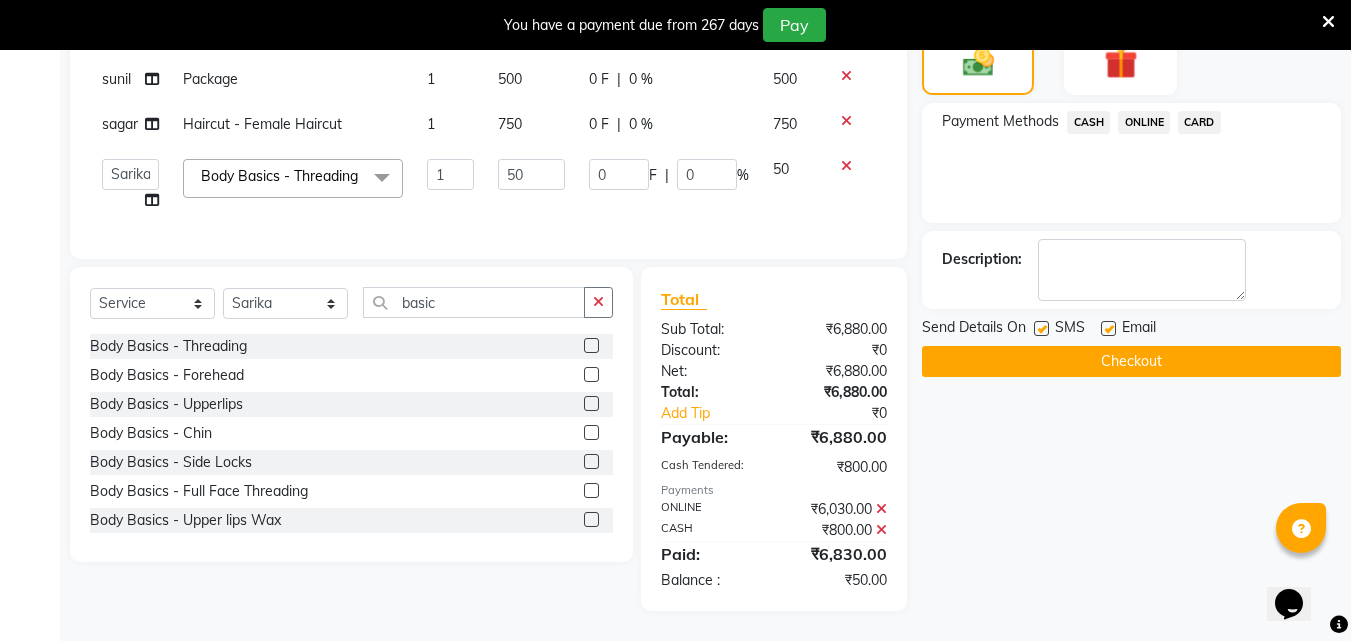 scroll, scrollTop: 739, scrollLeft: 0, axis: vertical 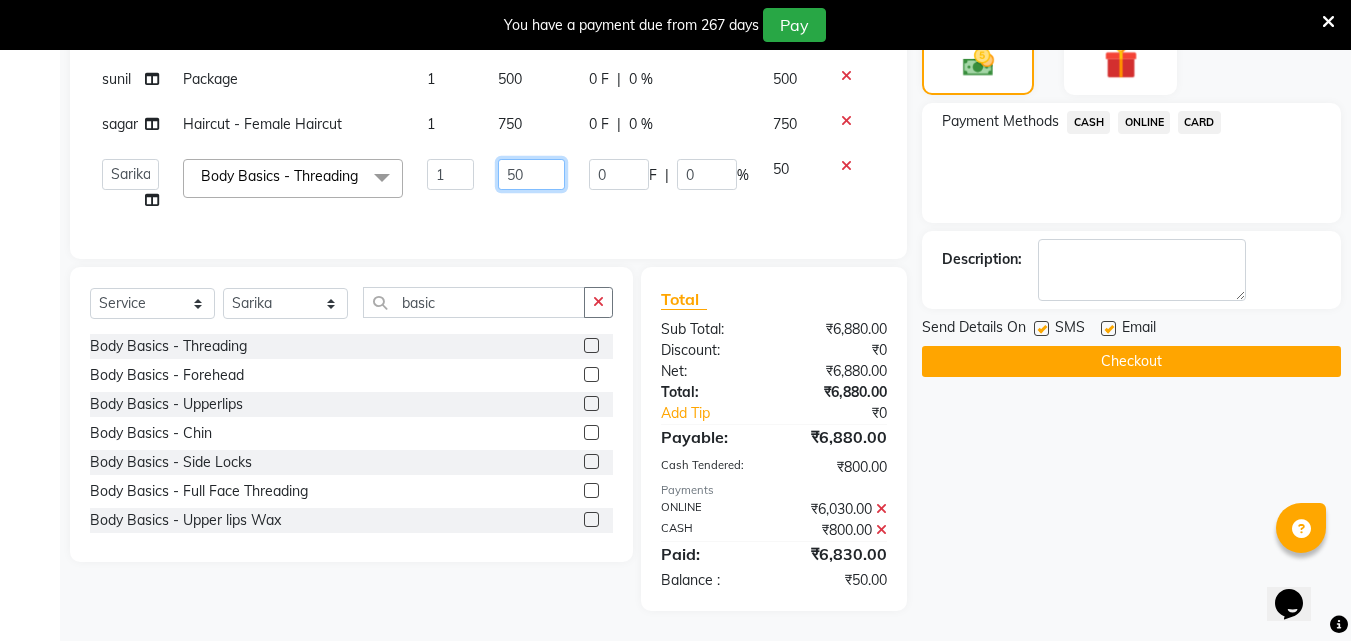 click on "50" 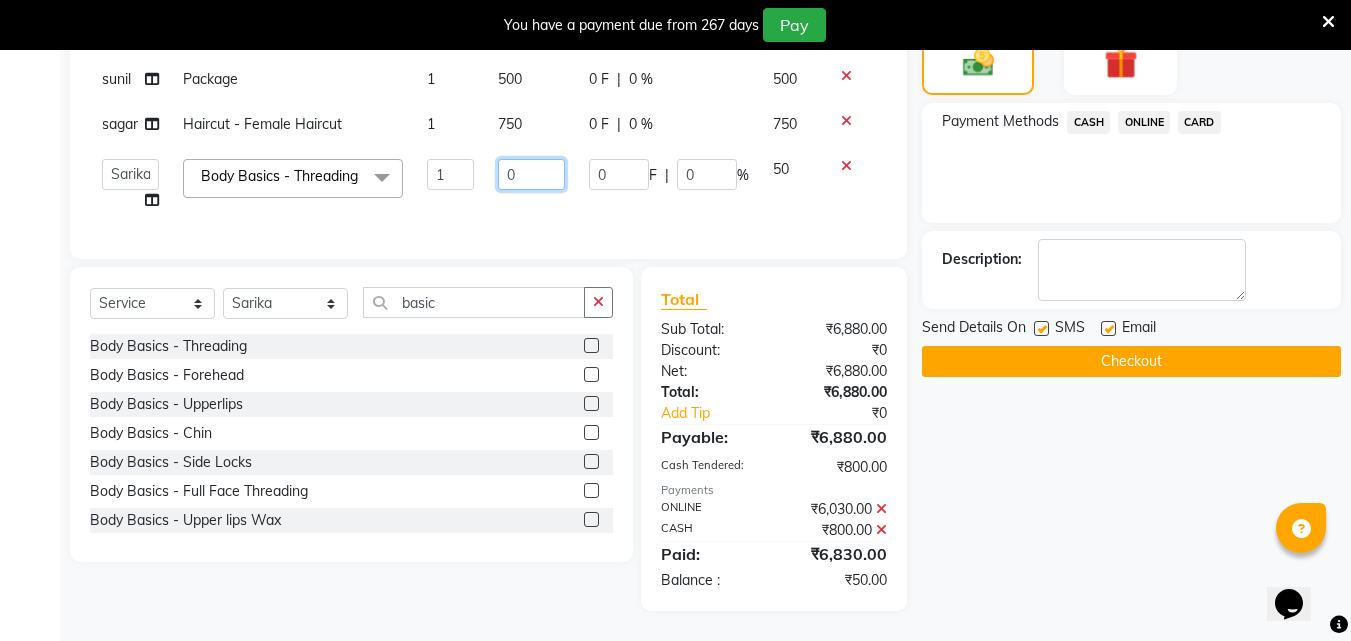 type on "80" 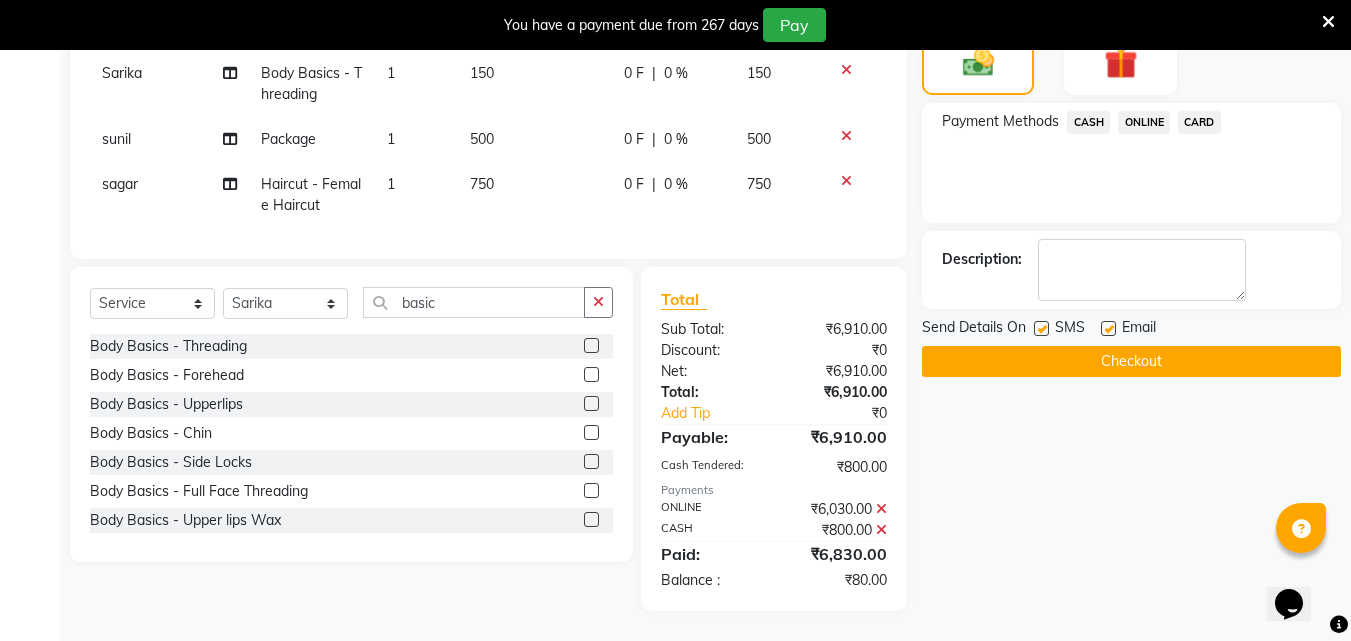 click on "ONLINE" 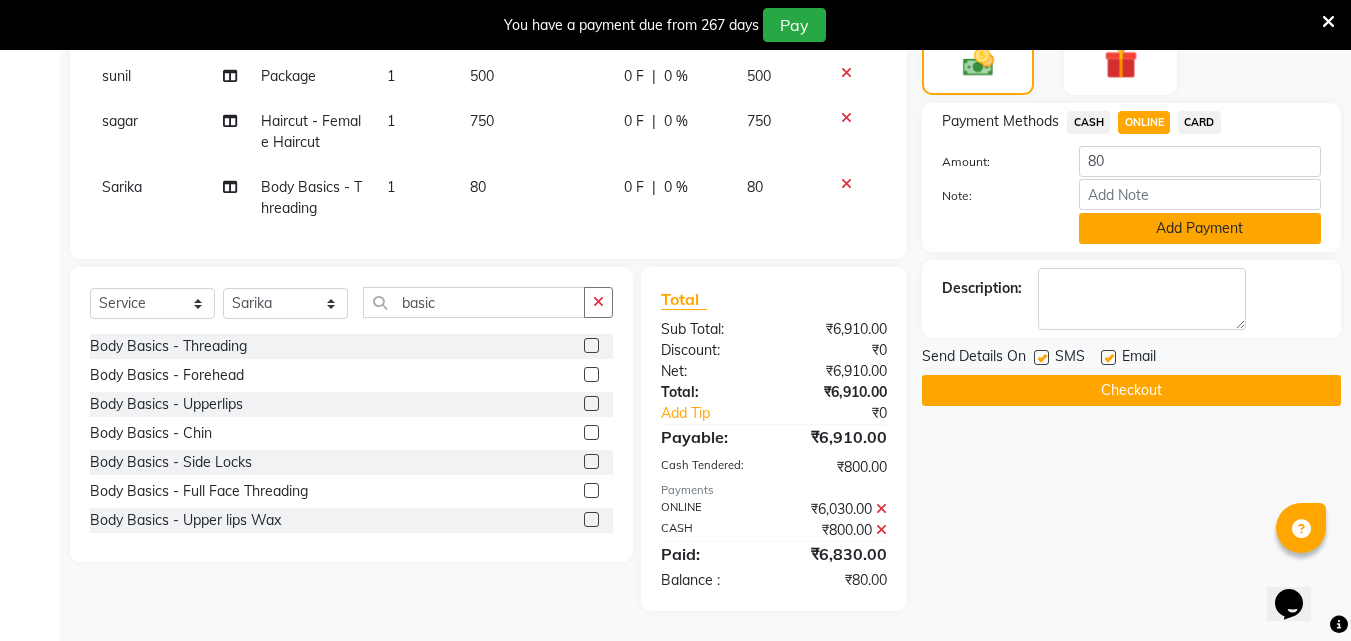 click on "Add Payment" 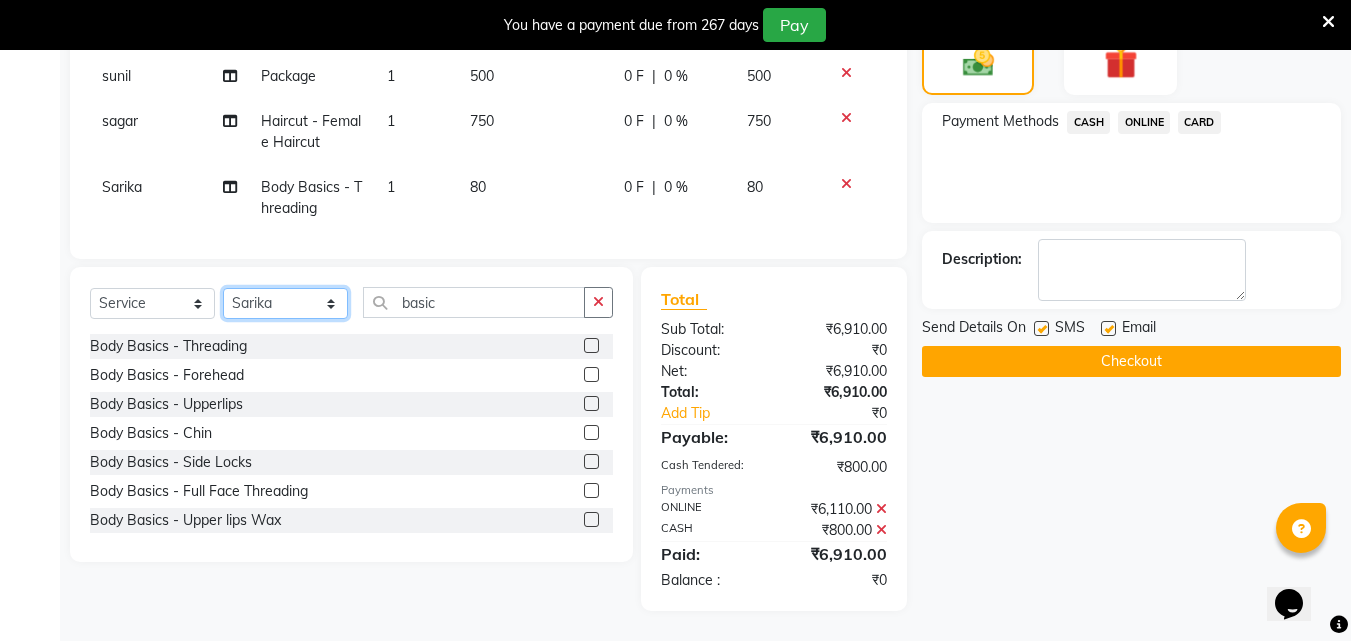 click on "Select Stylist Akshay Ankita Ayesha Dnyaneshwar Harish Laxman Omkar pranay sagar sameer Sarika sunil vaibhav" 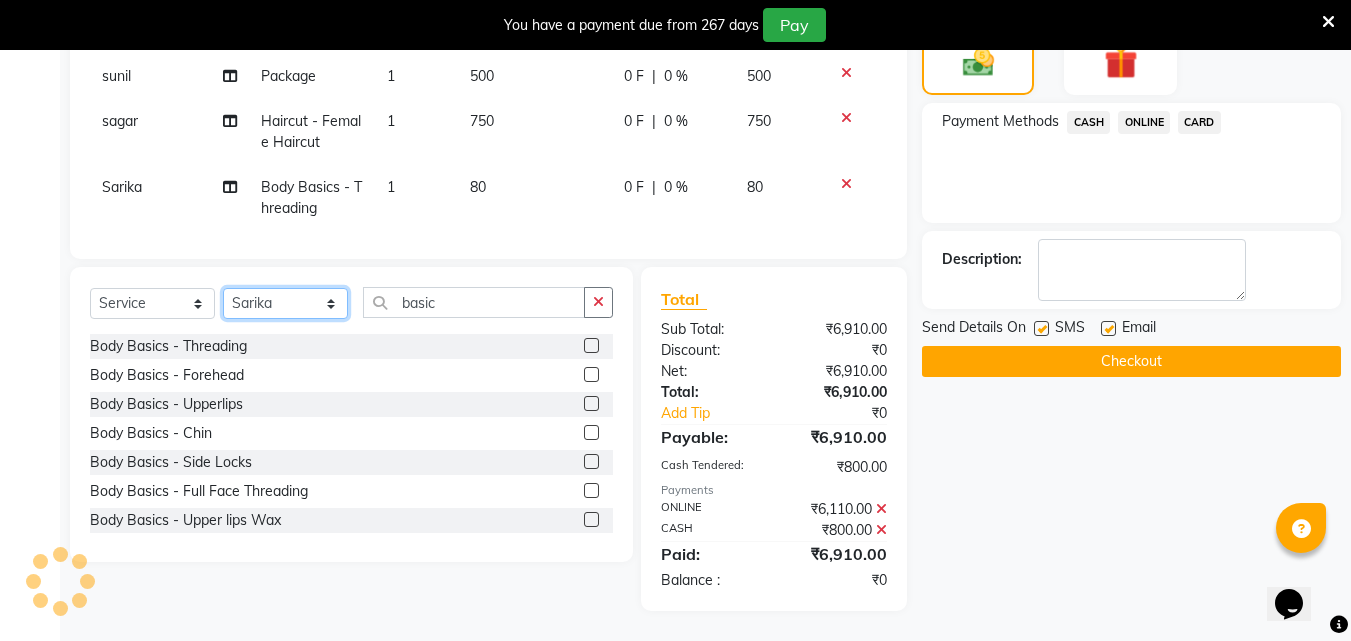 select on "[NUMBER]" 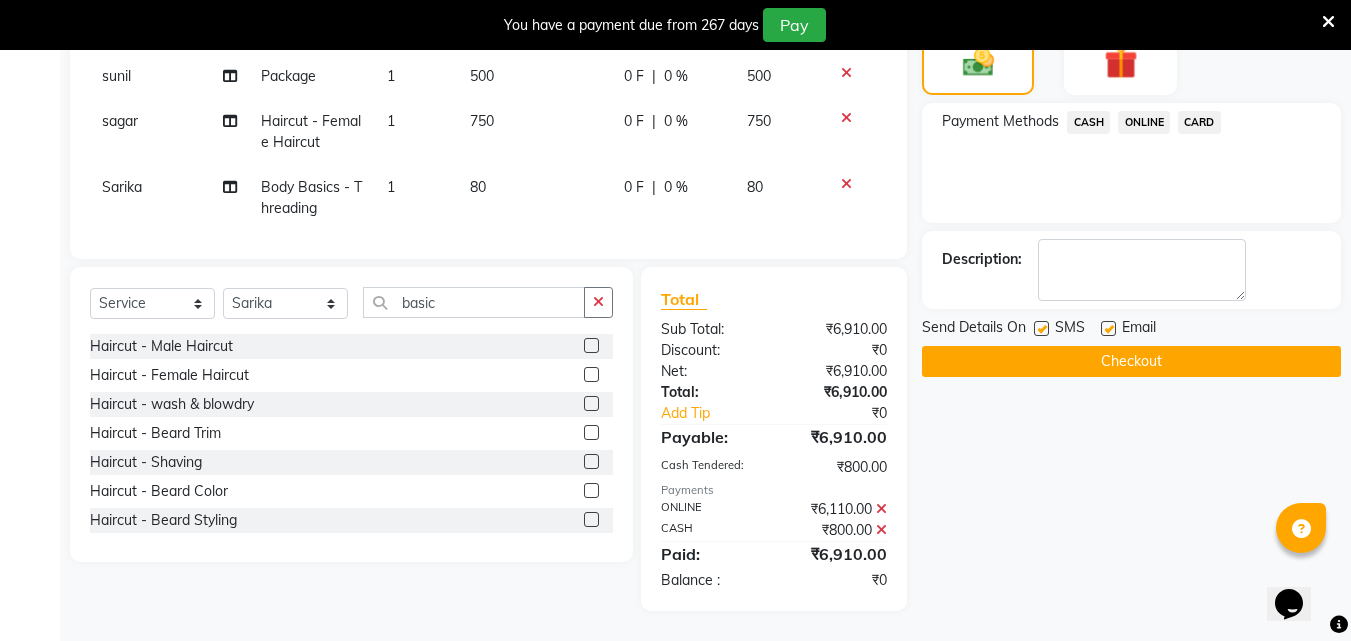 click 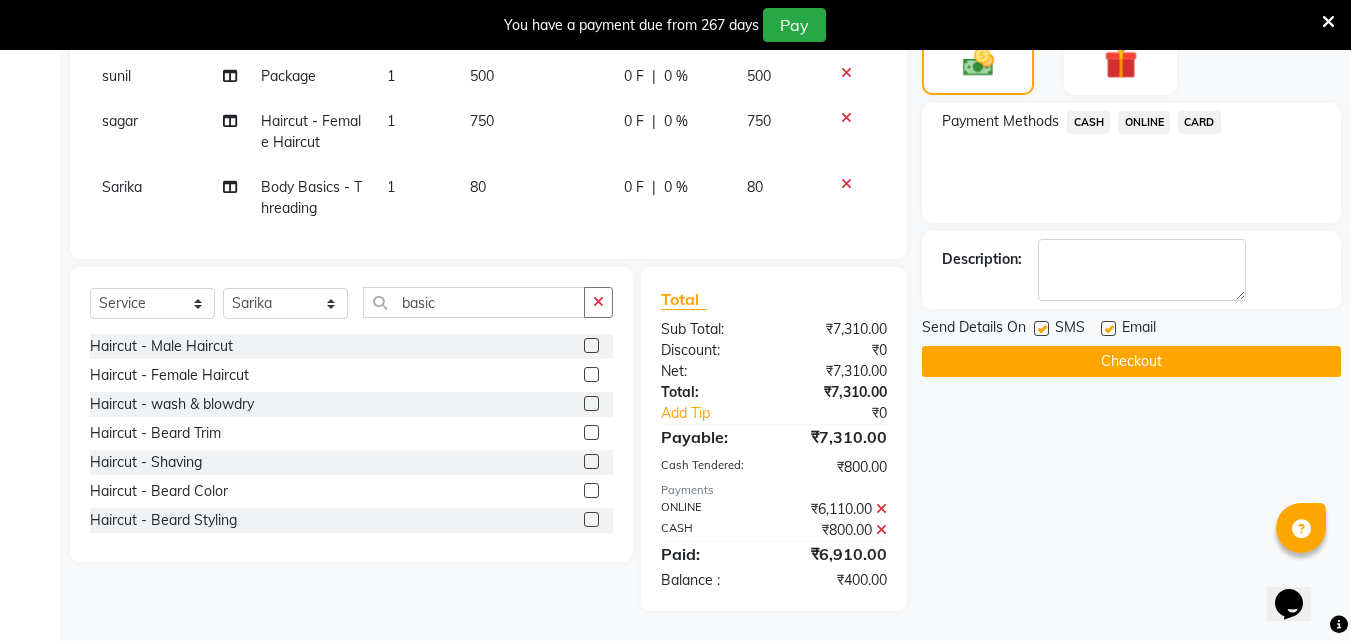 click 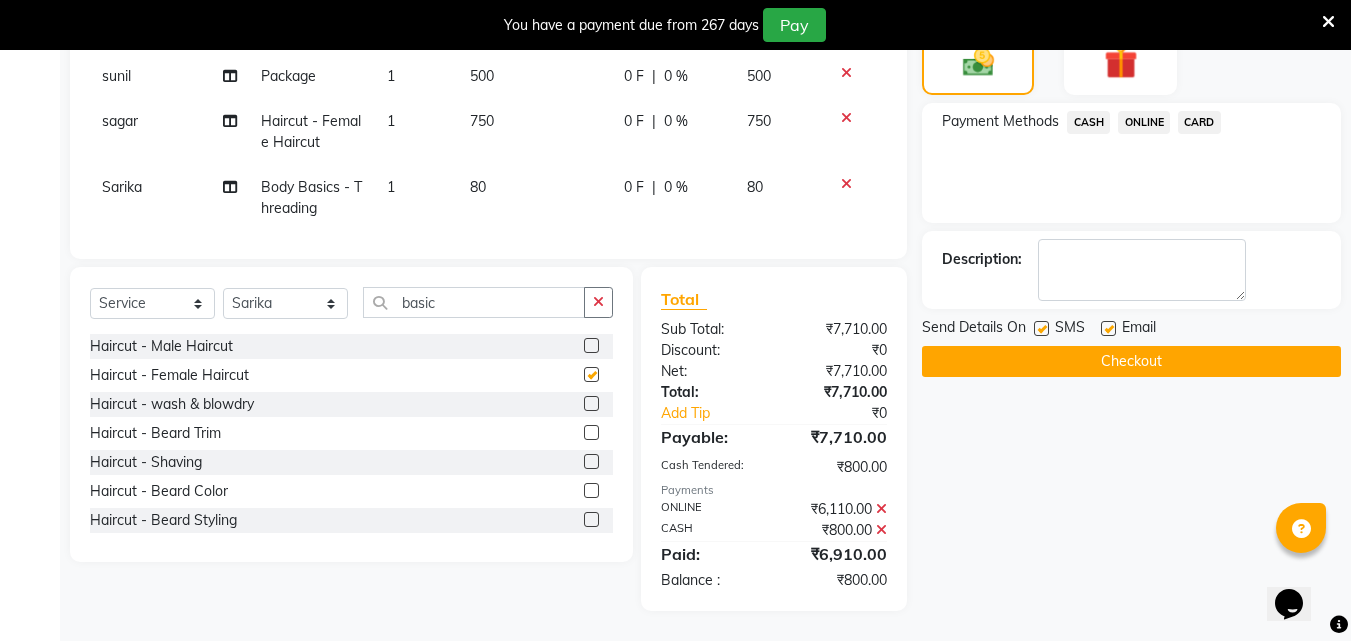 checkbox on "false" 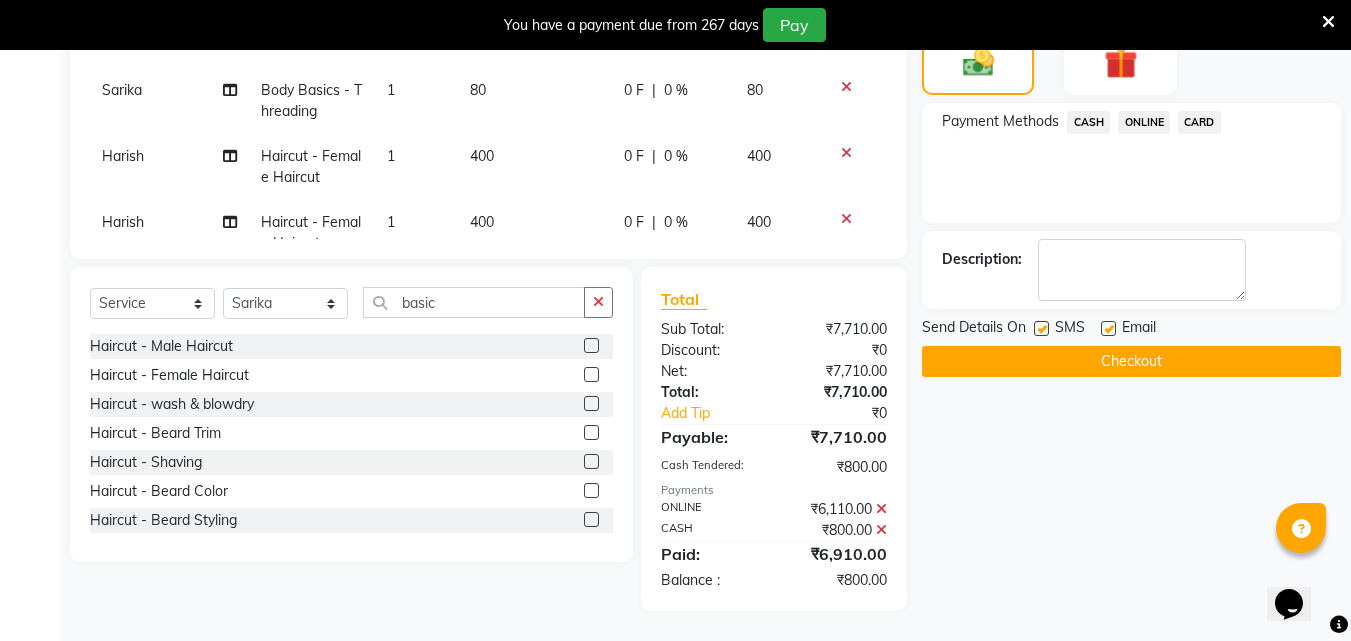 scroll, scrollTop: 957, scrollLeft: 0, axis: vertical 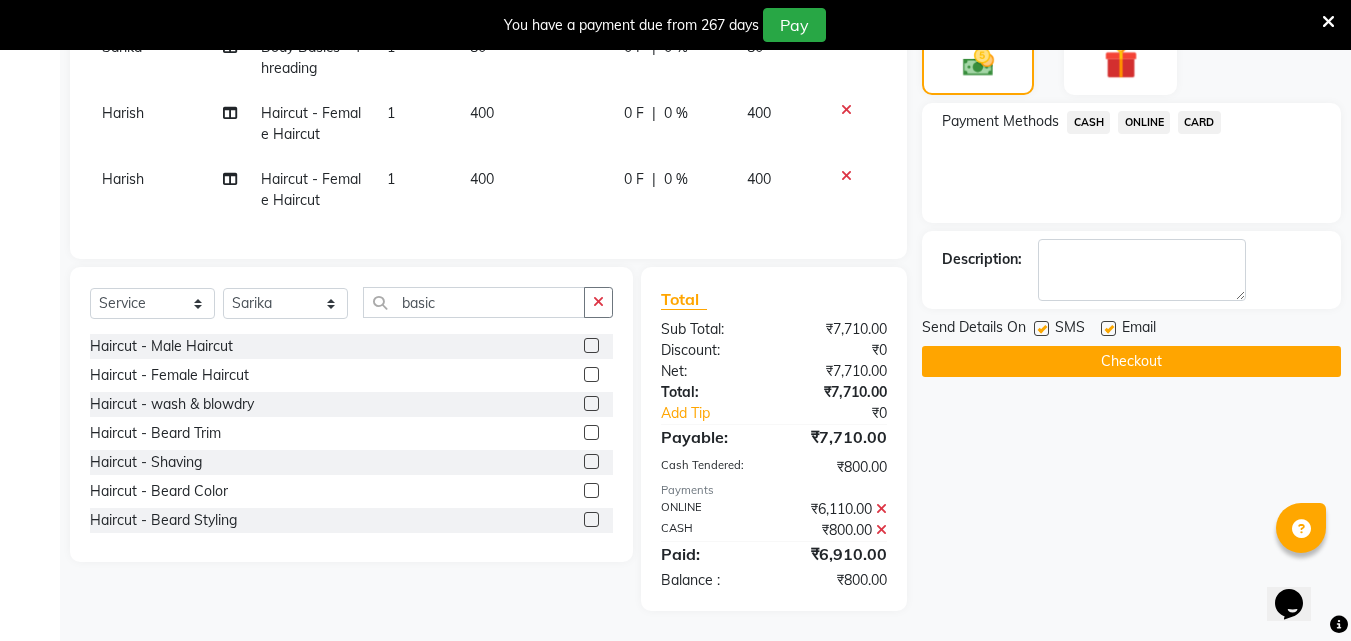 click 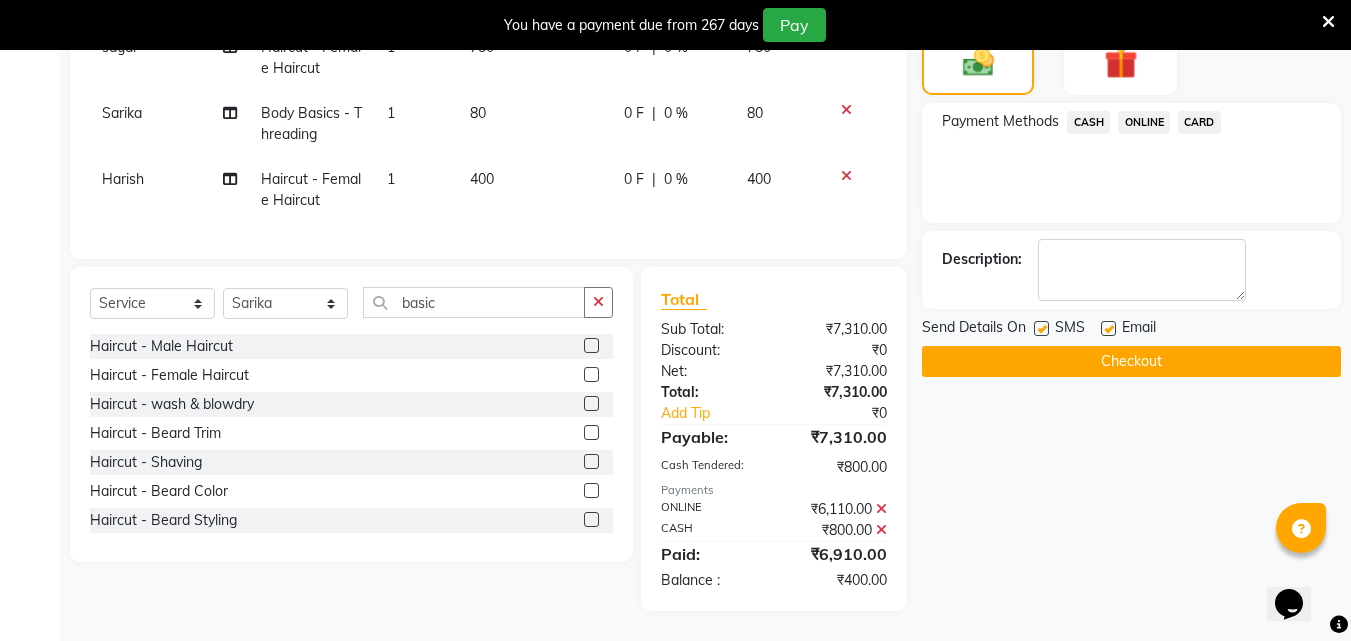 scroll, scrollTop: 891, scrollLeft: 0, axis: vertical 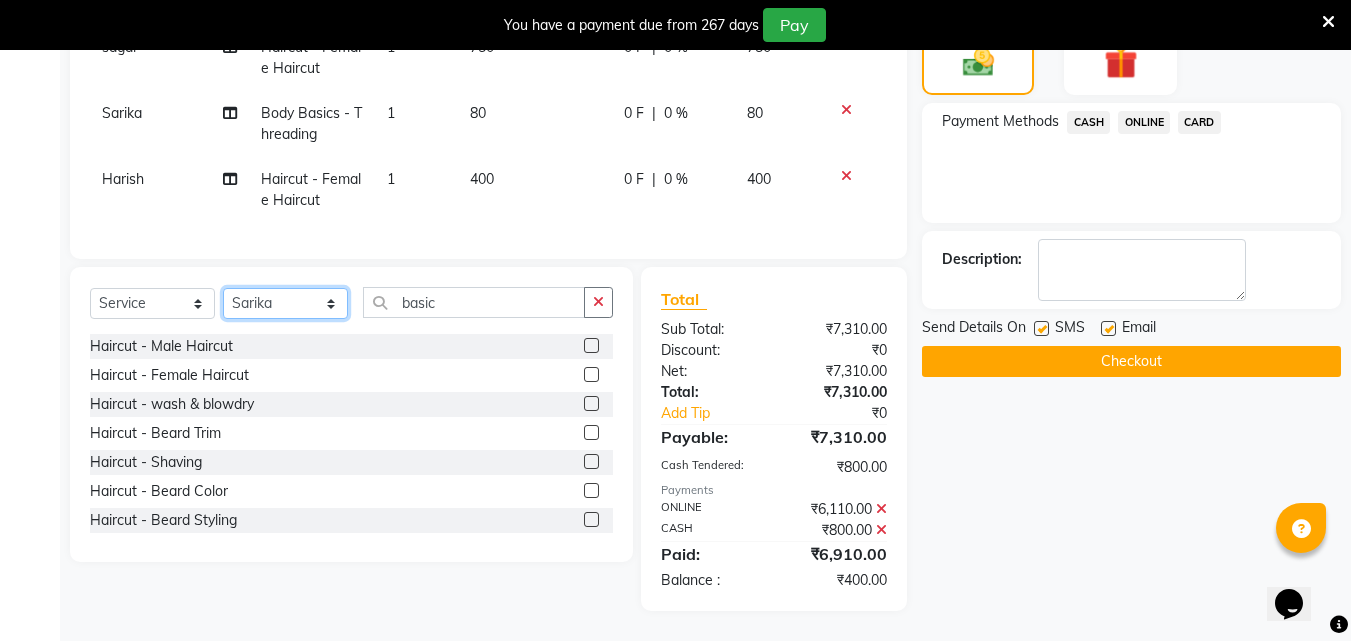 click on "Select Stylist Akshay Ankita Ayesha Dnyaneshwar Harish Laxman Omkar pranay sagar sameer Sarika sunil vaibhav" 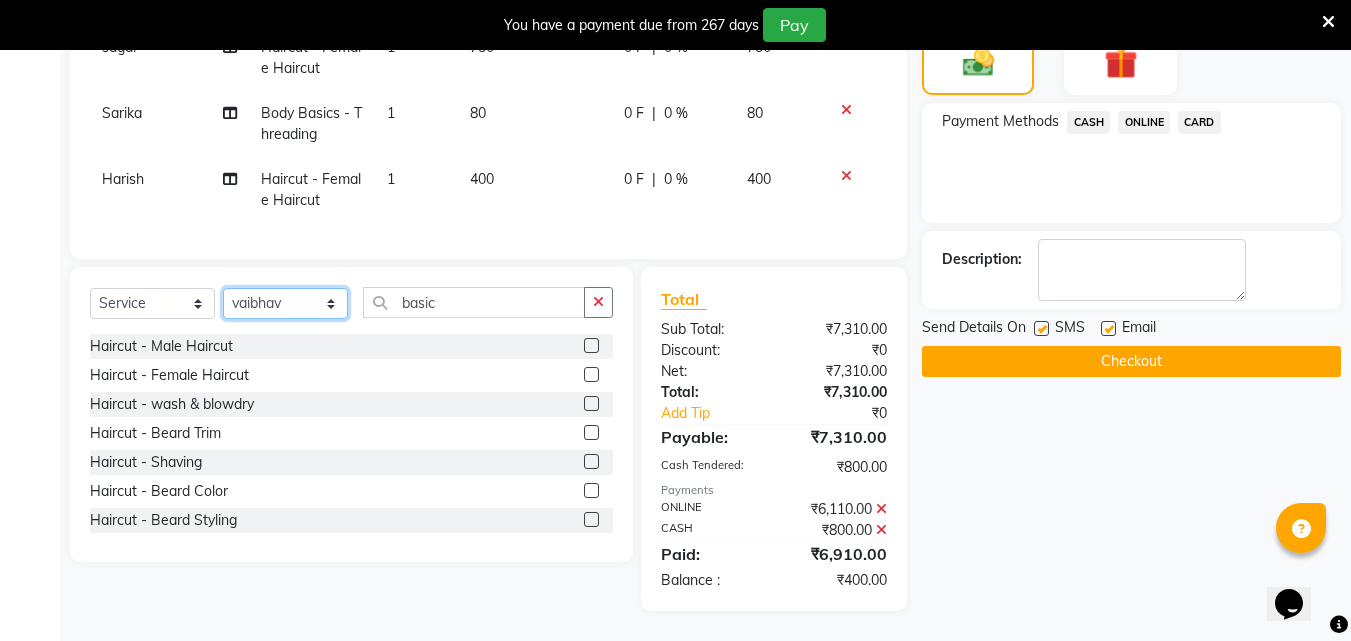 click on "Select Stylist Akshay Ankita Ayesha Dnyaneshwar Harish Laxman Omkar pranay sagar sameer Sarika sunil vaibhav" 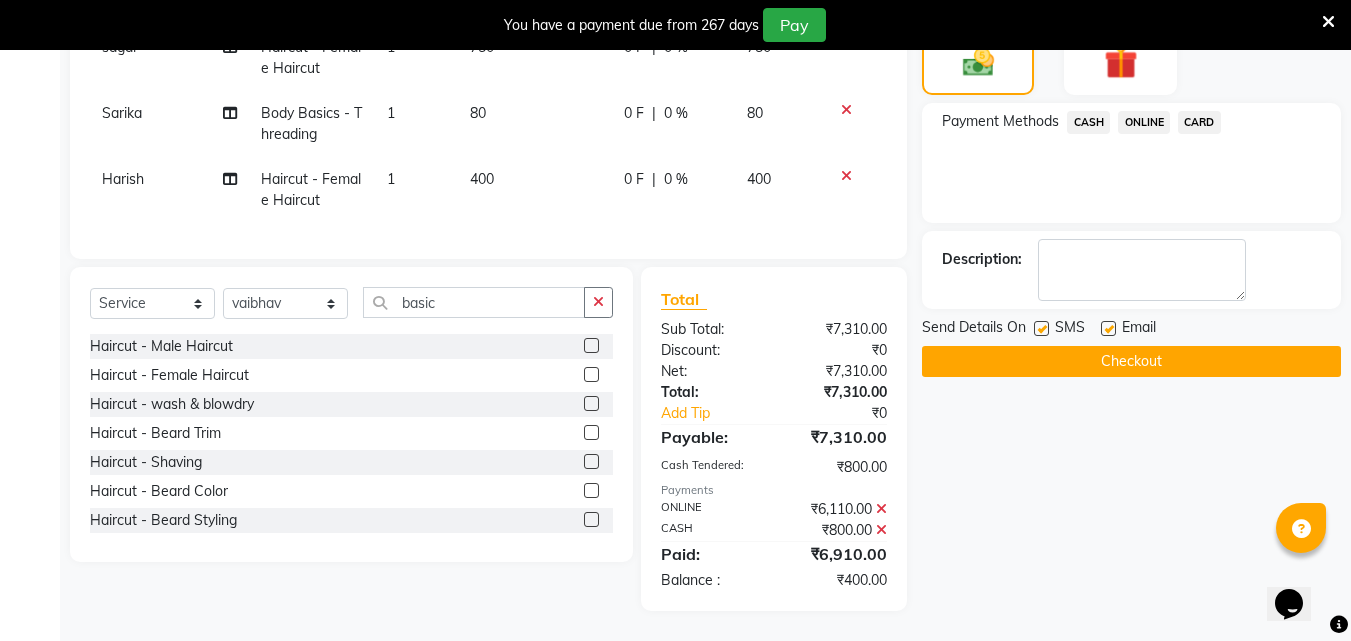 click 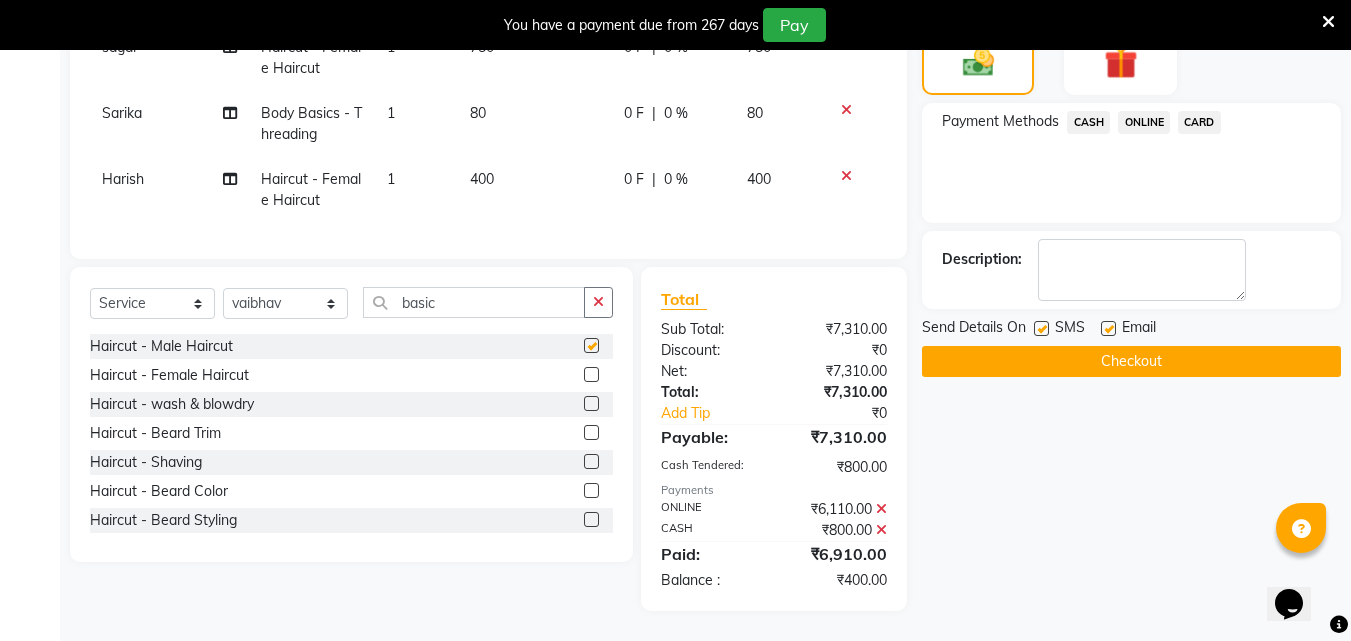 scroll, scrollTop: 957, scrollLeft: 0, axis: vertical 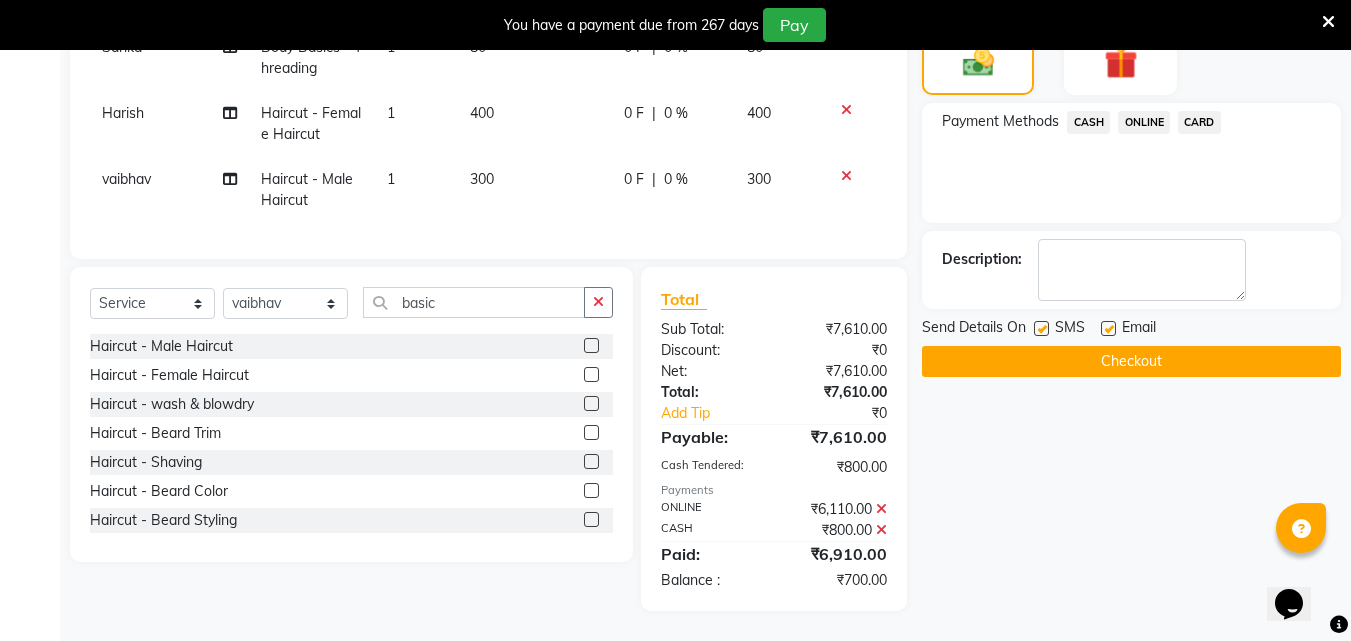 checkbox on "false" 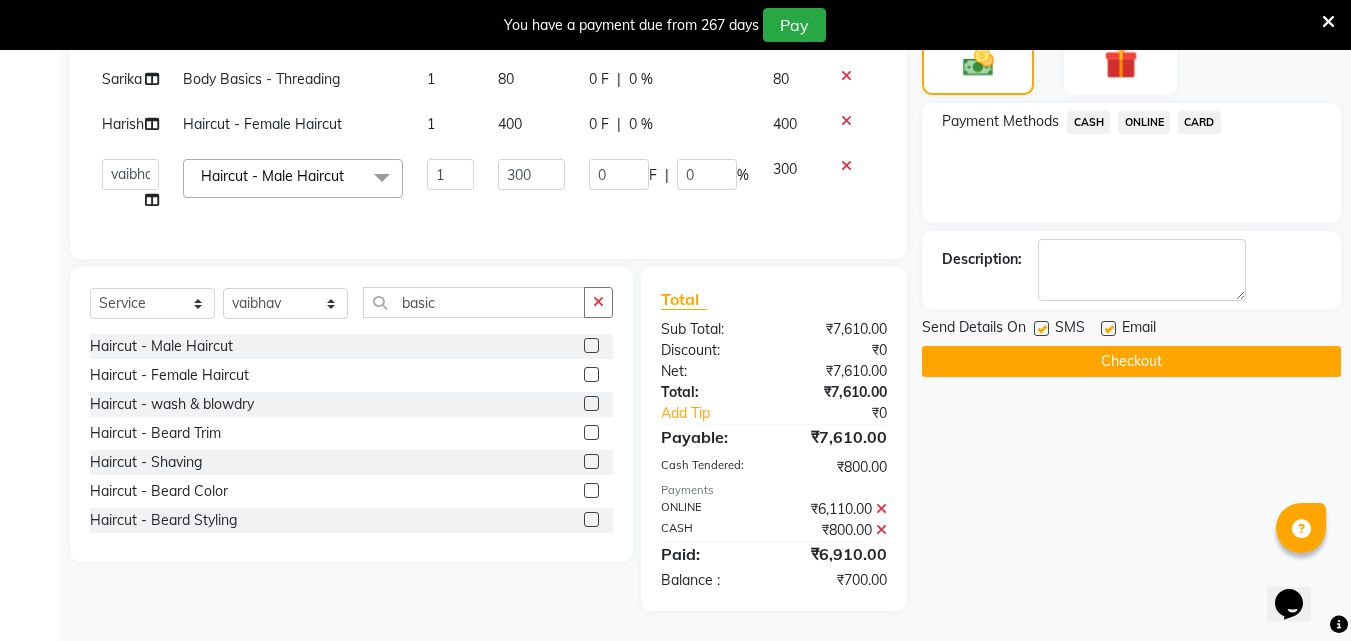 scroll, scrollTop: 862, scrollLeft: 0, axis: vertical 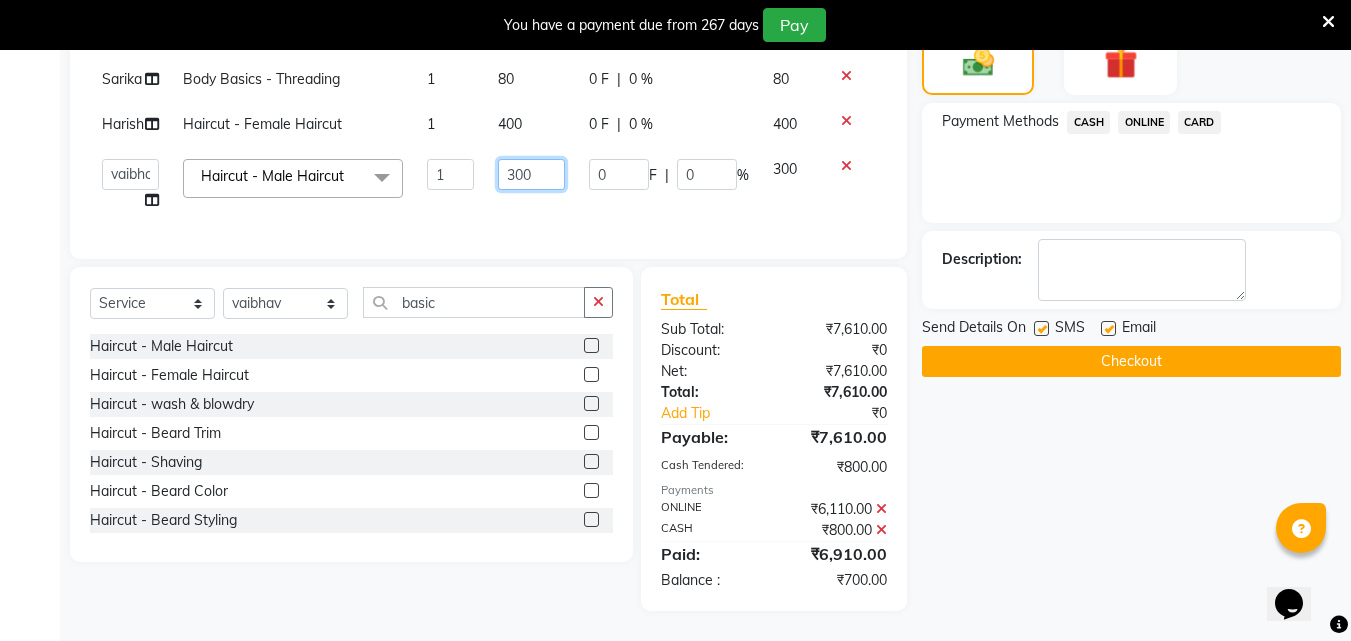 click on "300" 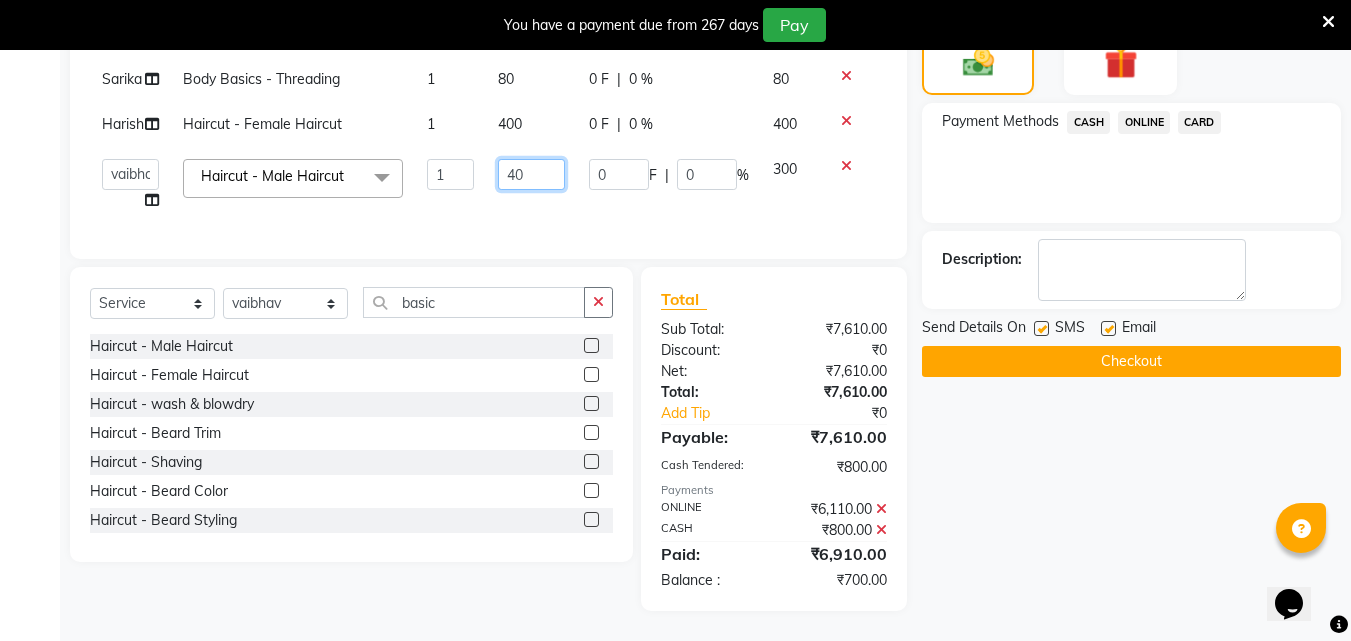 type on "450" 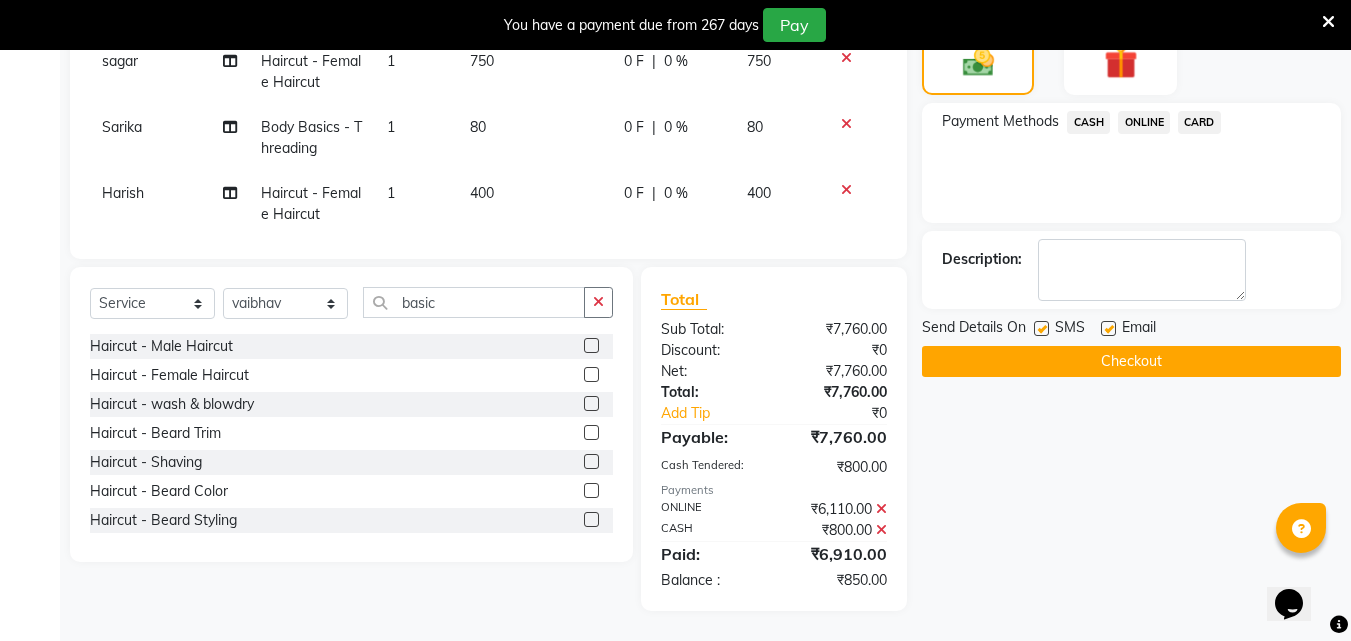 scroll, scrollTop: 946, scrollLeft: 0, axis: vertical 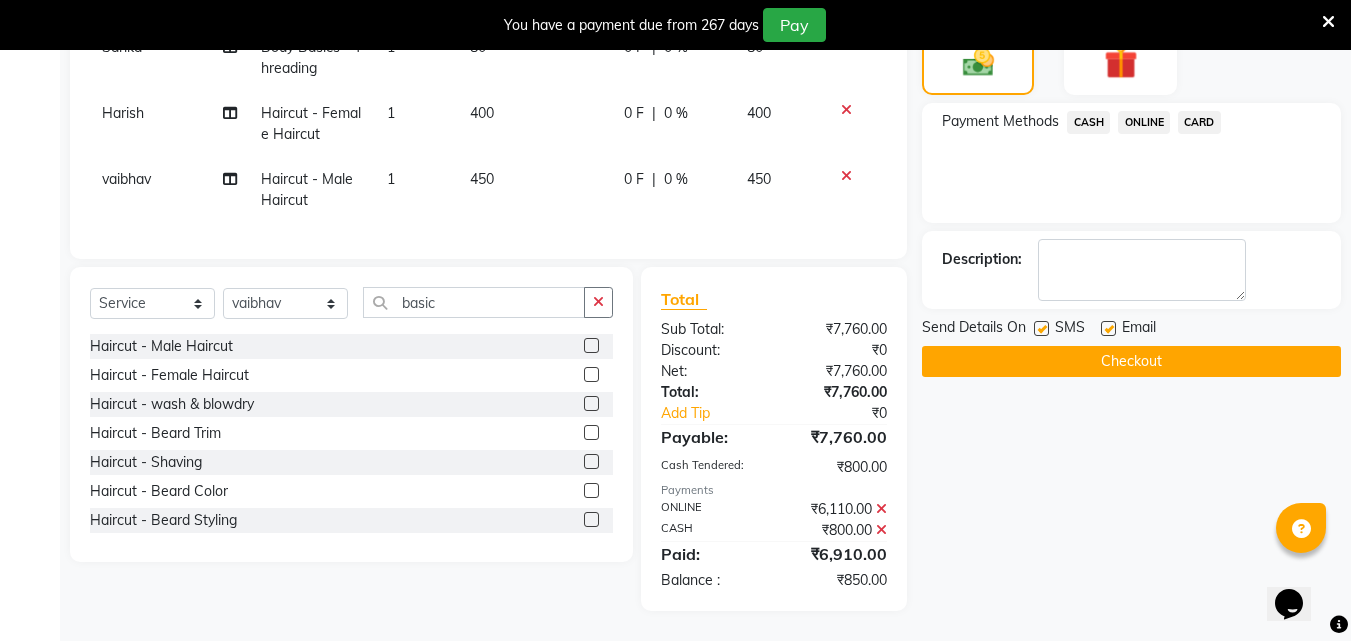 click on "ONLINE" 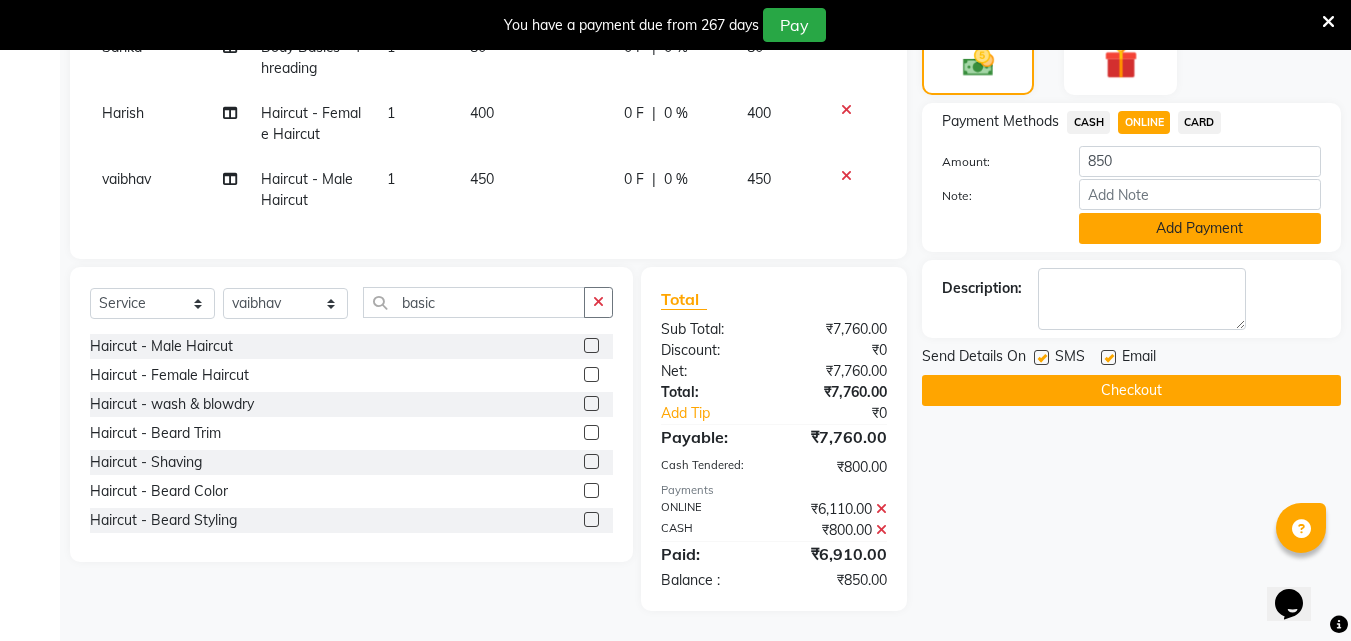 click on "Add Payment" 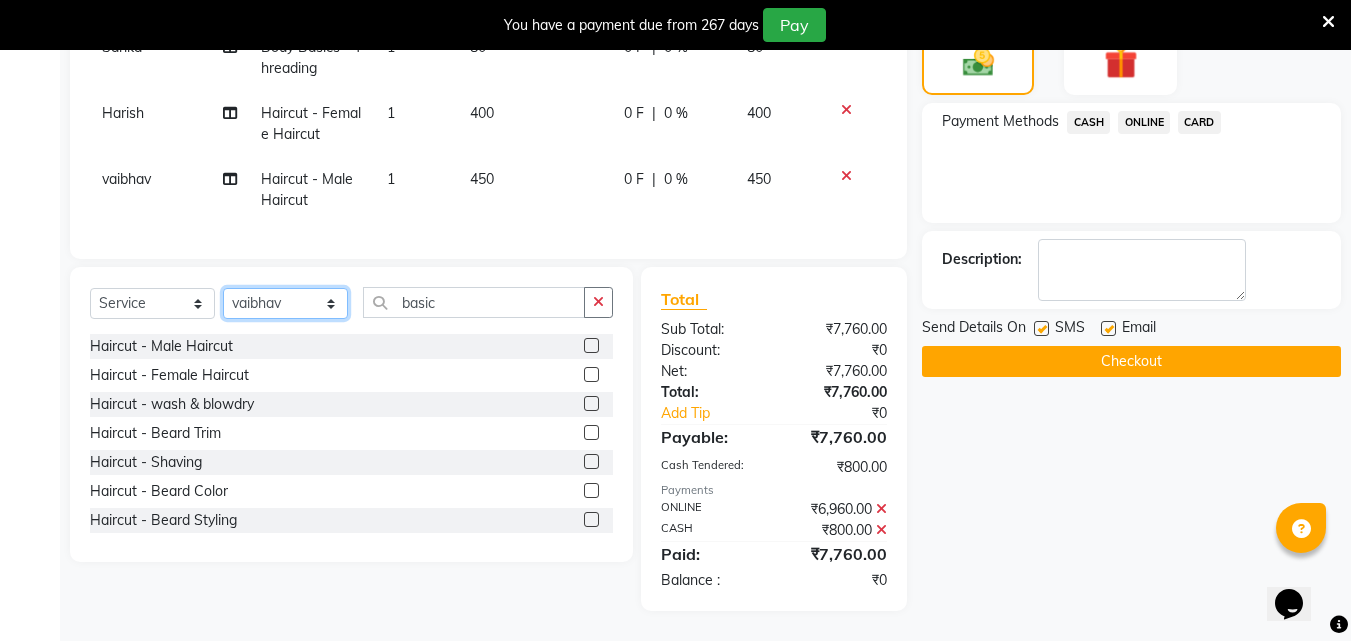 click on "Select Stylist Akshay Ankita Ayesha Dnyaneshwar Harish Laxman Omkar pranay sagar sameer Sarika sunil vaibhav" 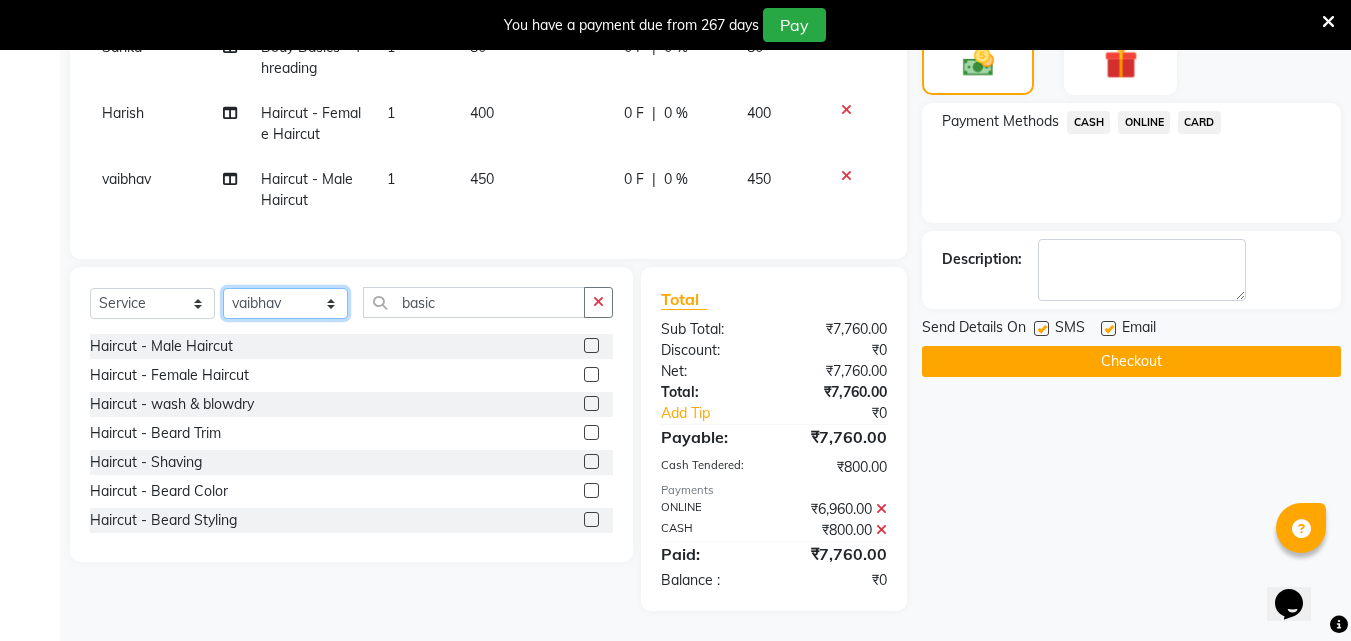select on "74299" 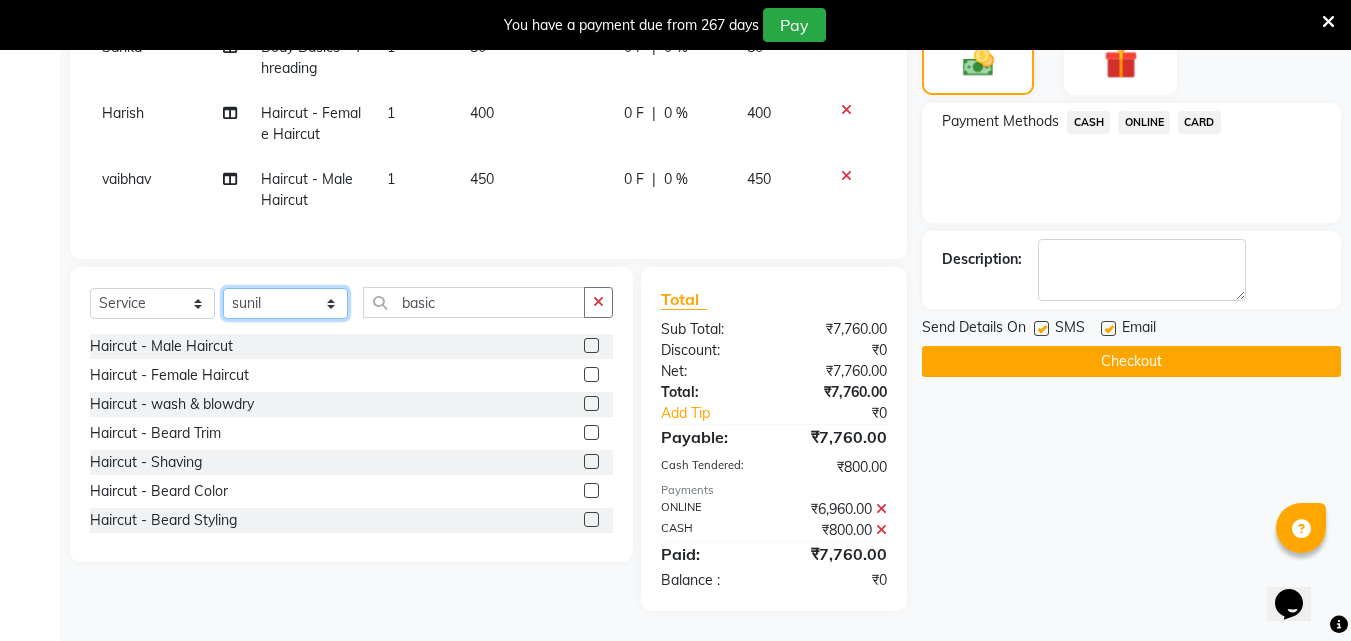 click on "Select Stylist Akshay Ankita Ayesha Dnyaneshwar Harish Laxman Omkar pranay sagar sameer Sarika sunil vaibhav" 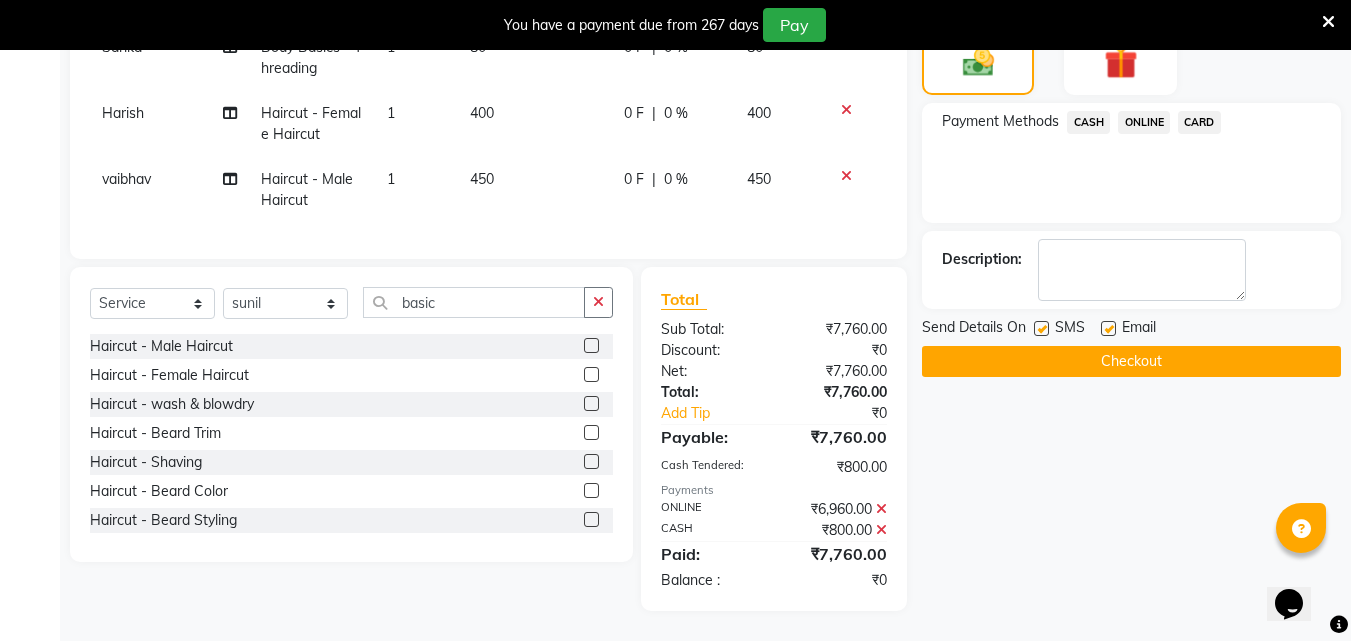 click 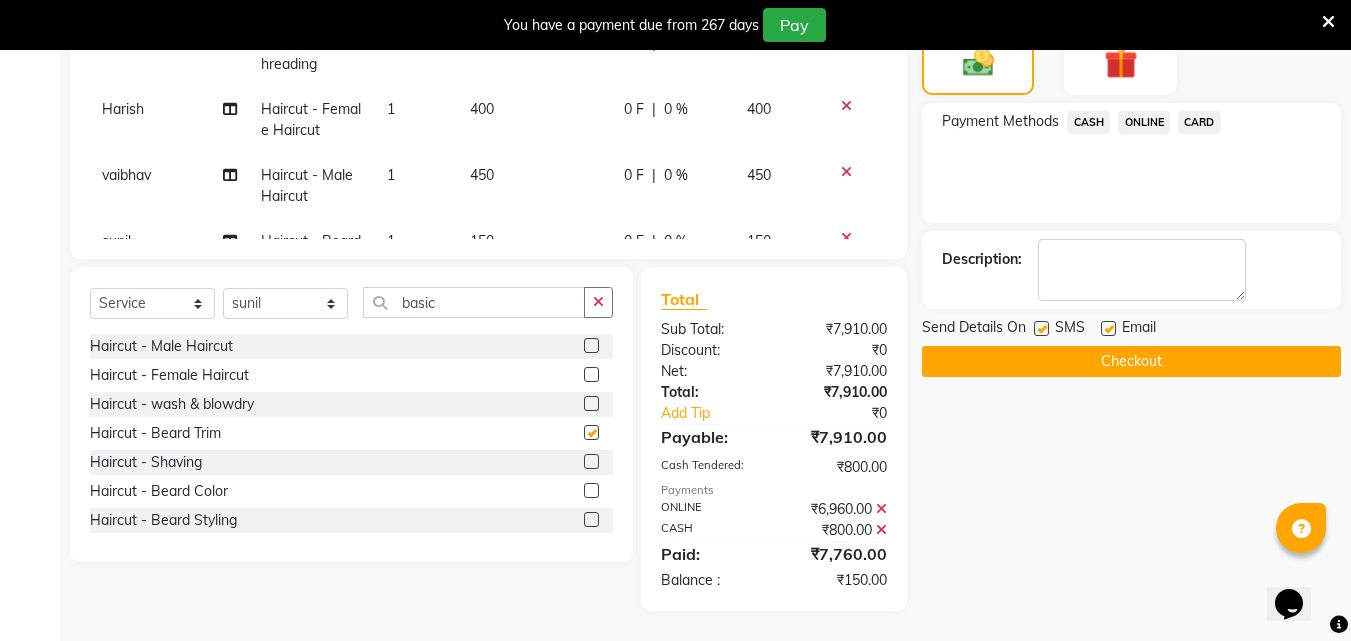 checkbox on "false" 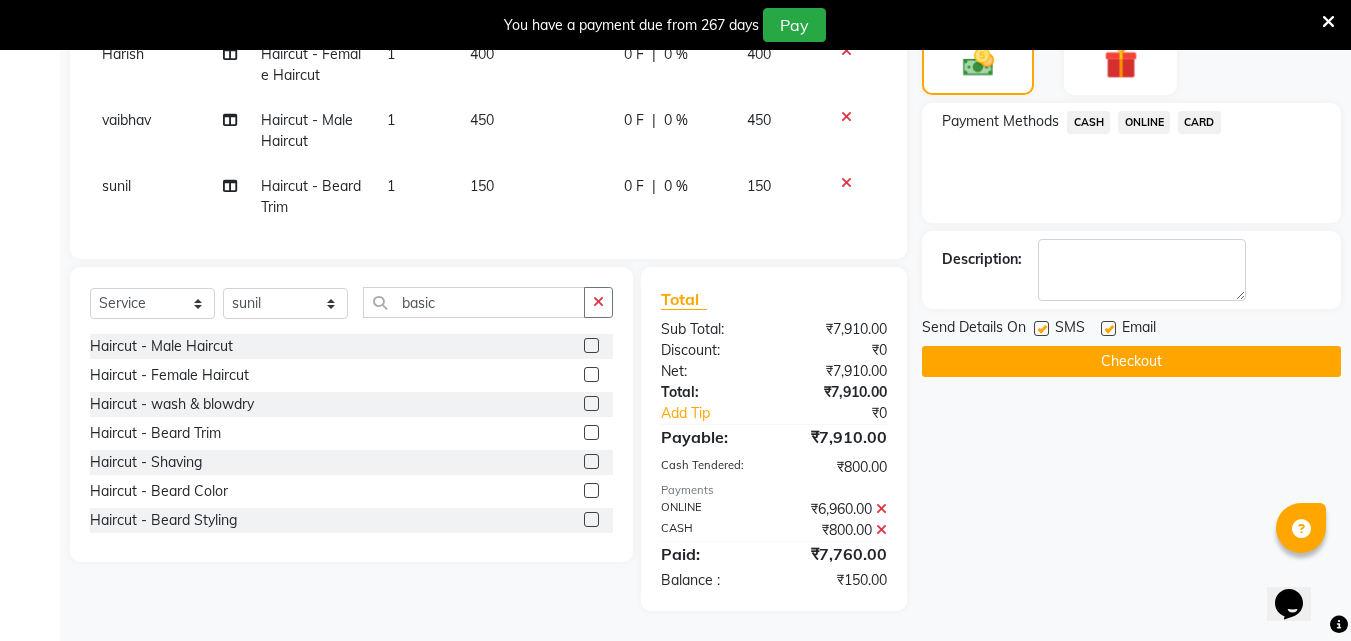 scroll, scrollTop: 1023, scrollLeft: 0, axis: vertical 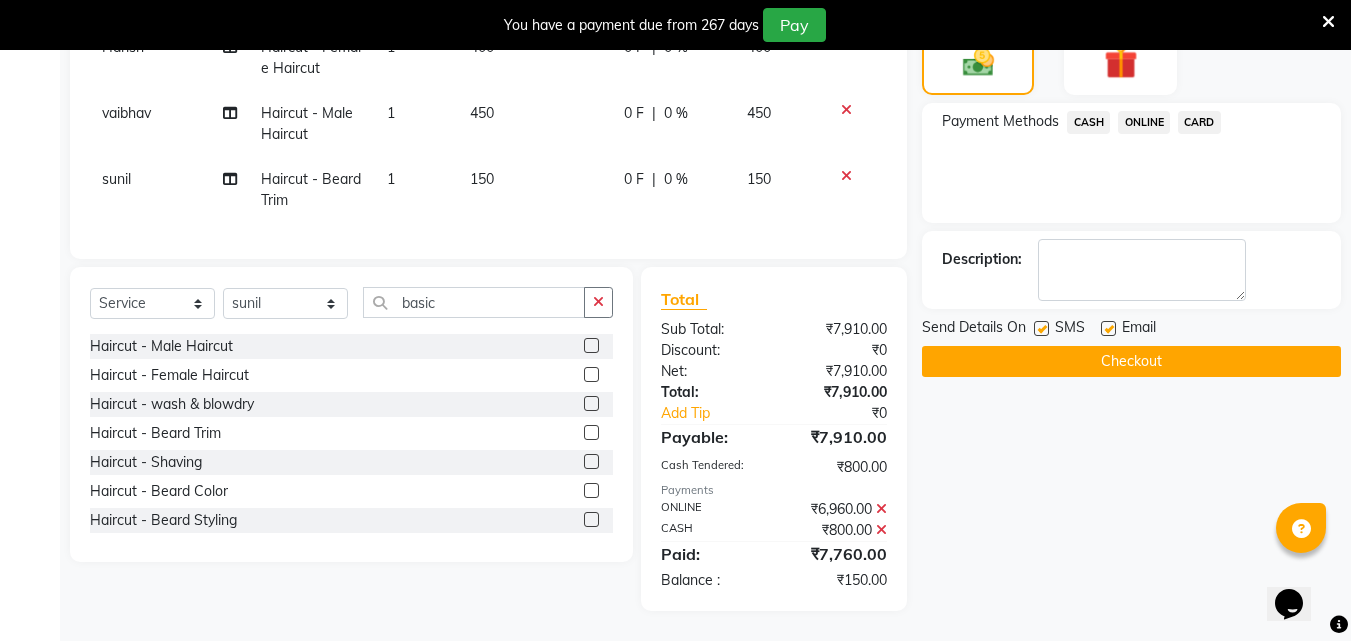 click on "150" 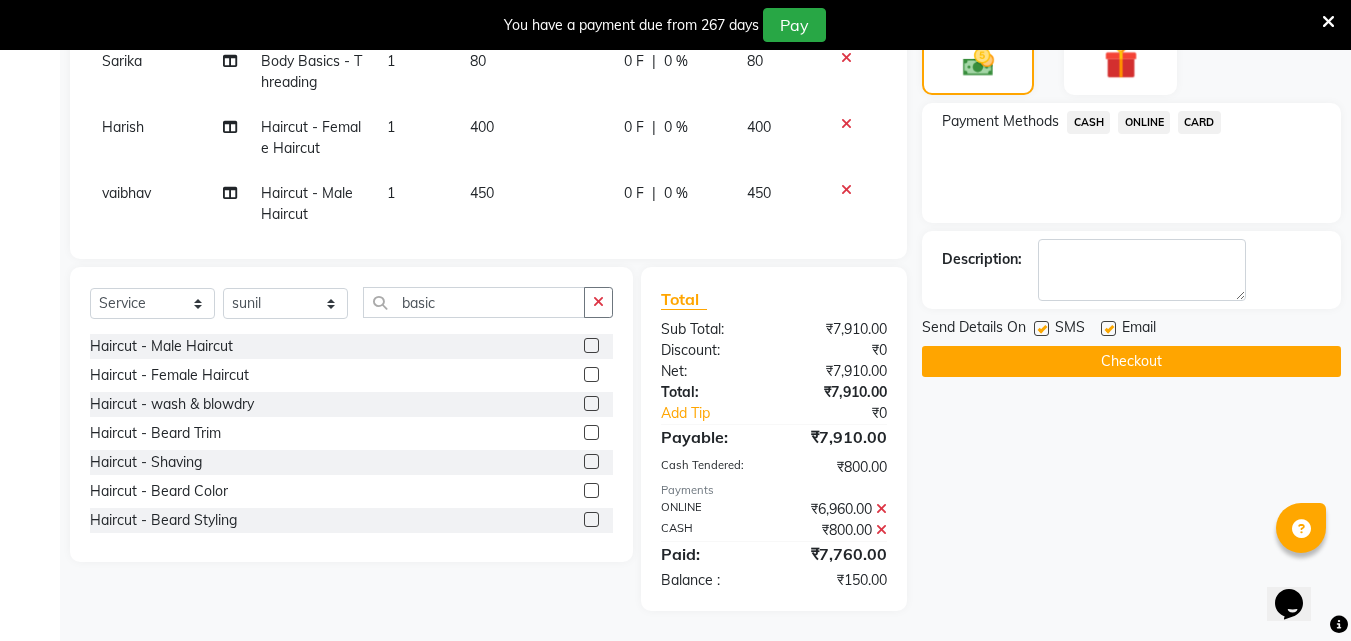 select on "74299" 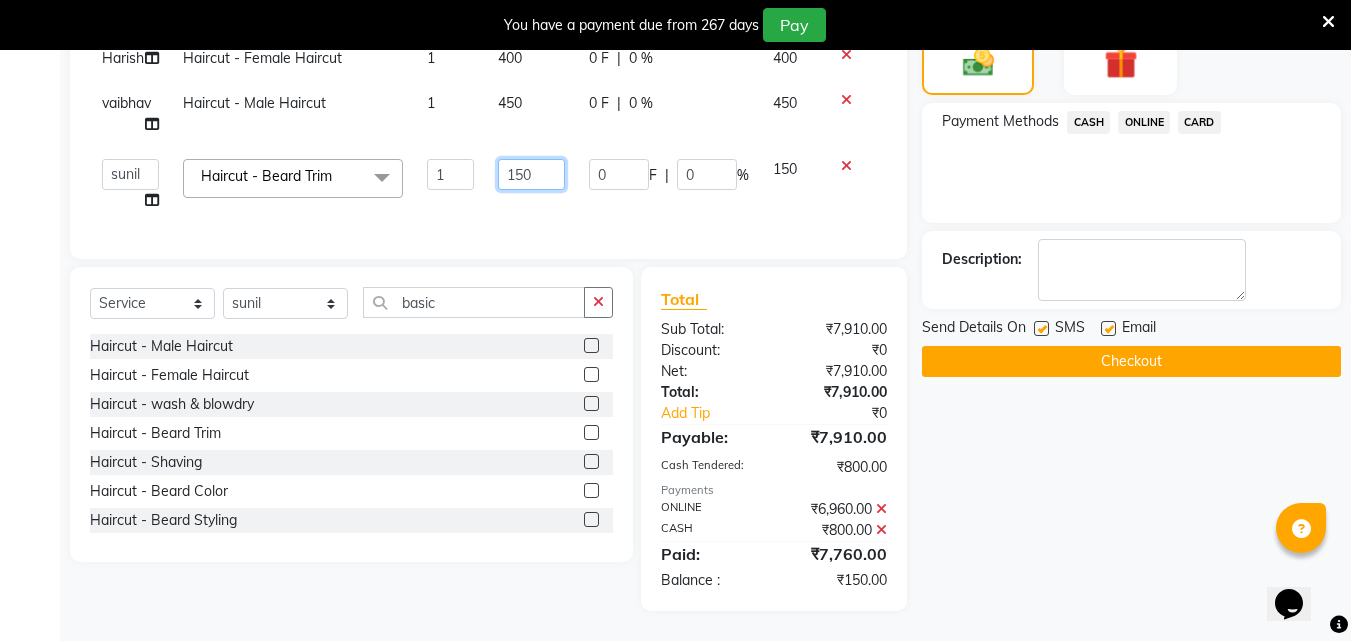 click on "150" 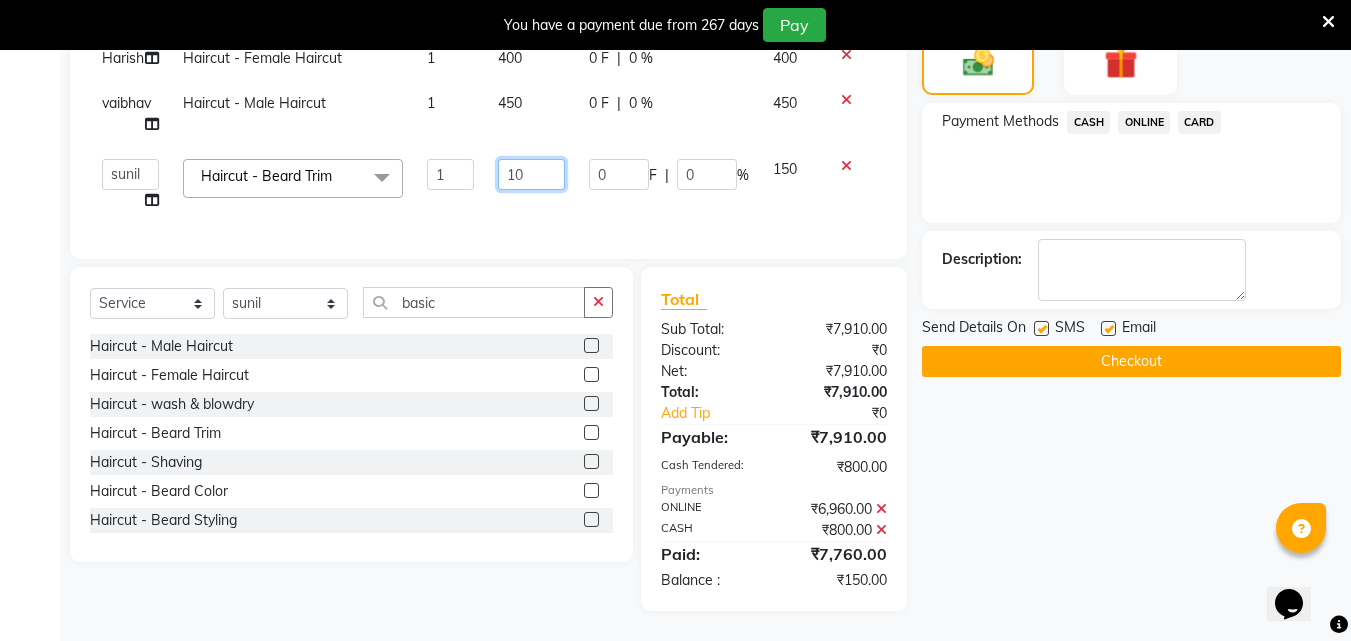 type on "180" 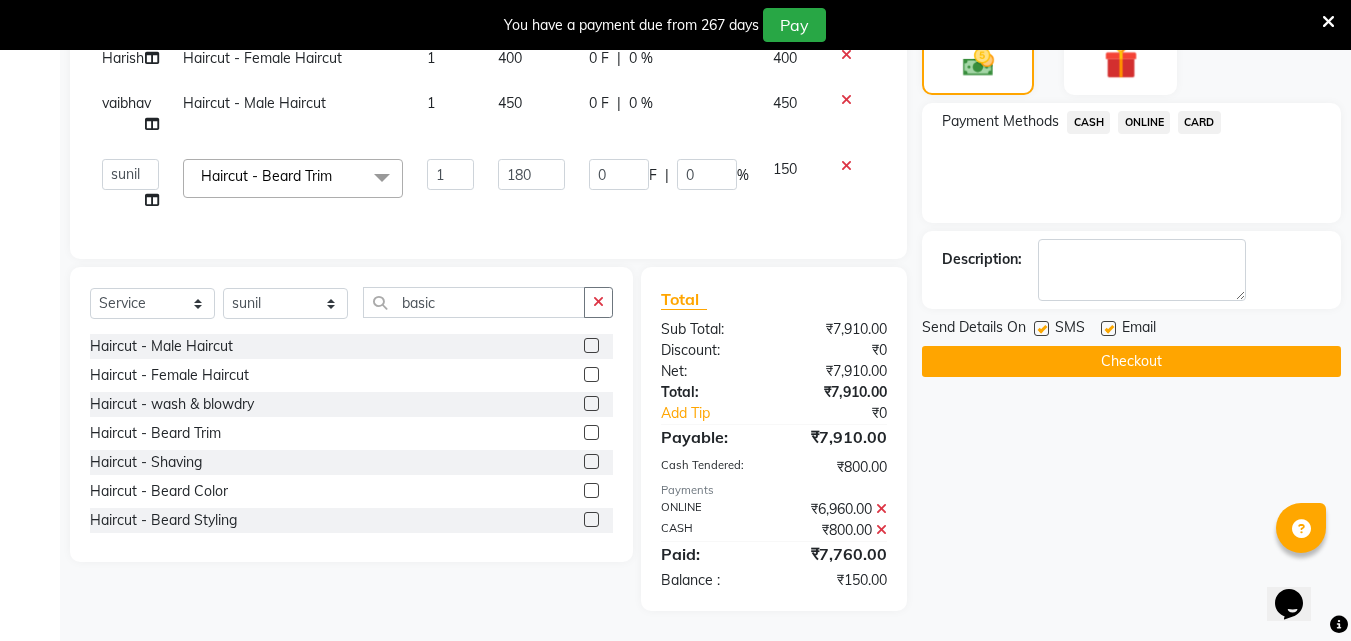 scroll, scrollTop: 1012, scrollLeft: 0, axis: vertical 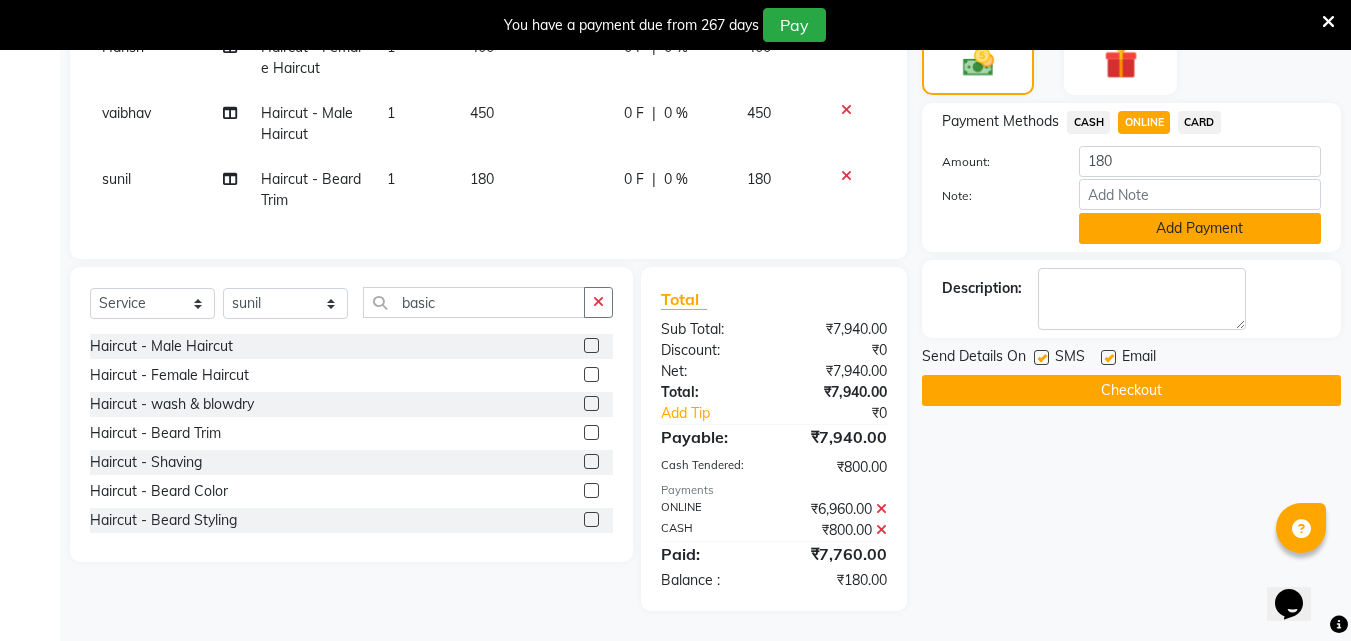 click on "Add Payment" 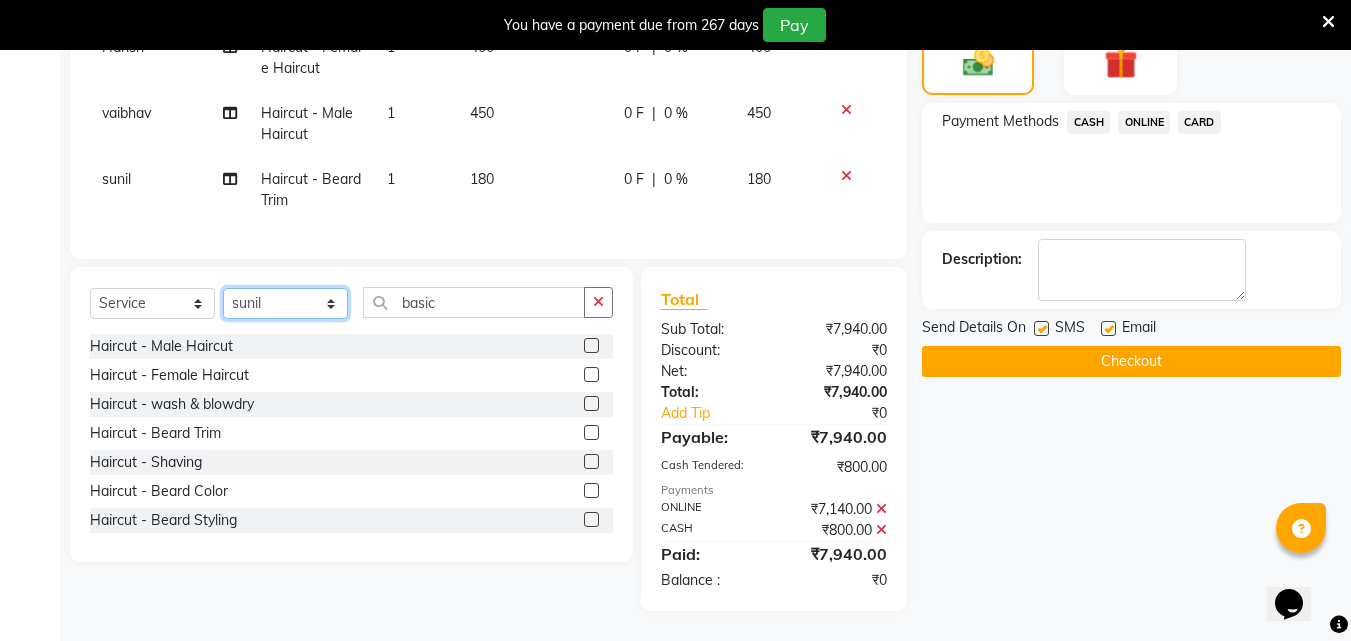 click on "Select Stylist Akshay Ankita Ayesha Dnyaneshwar Harish Laxman Omkar pranay sagar sameer Sarika sunil vaibhav" 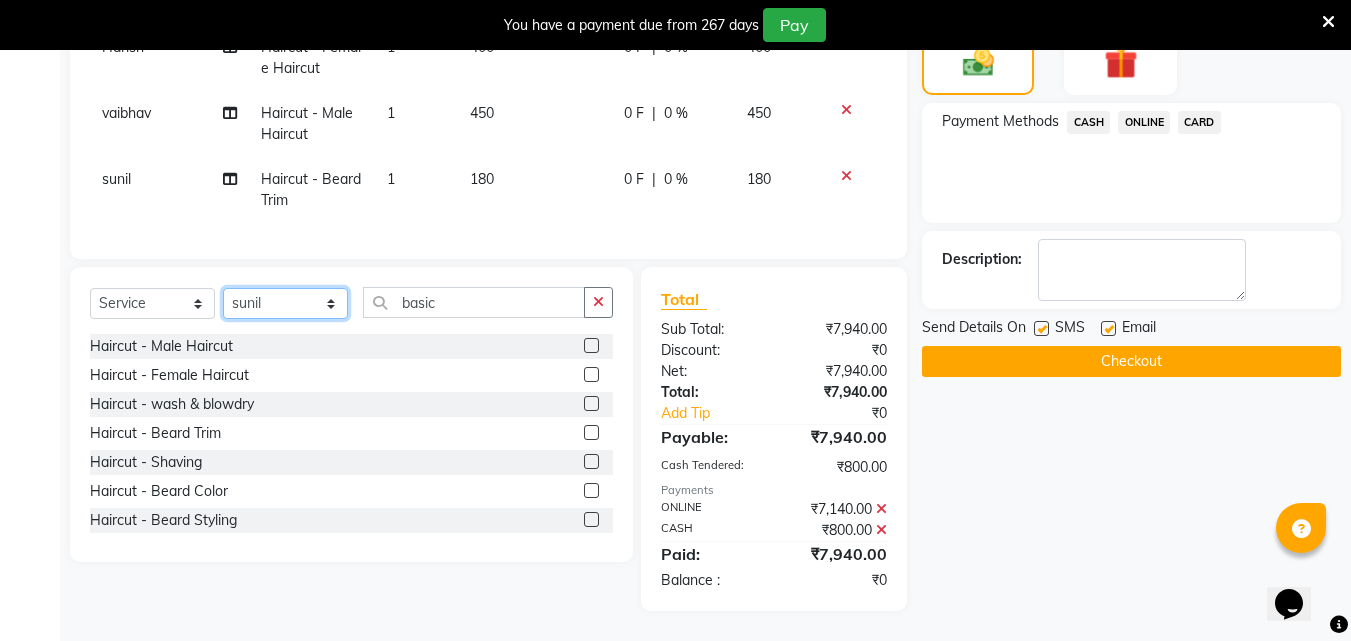 select on "[NUMBER]" 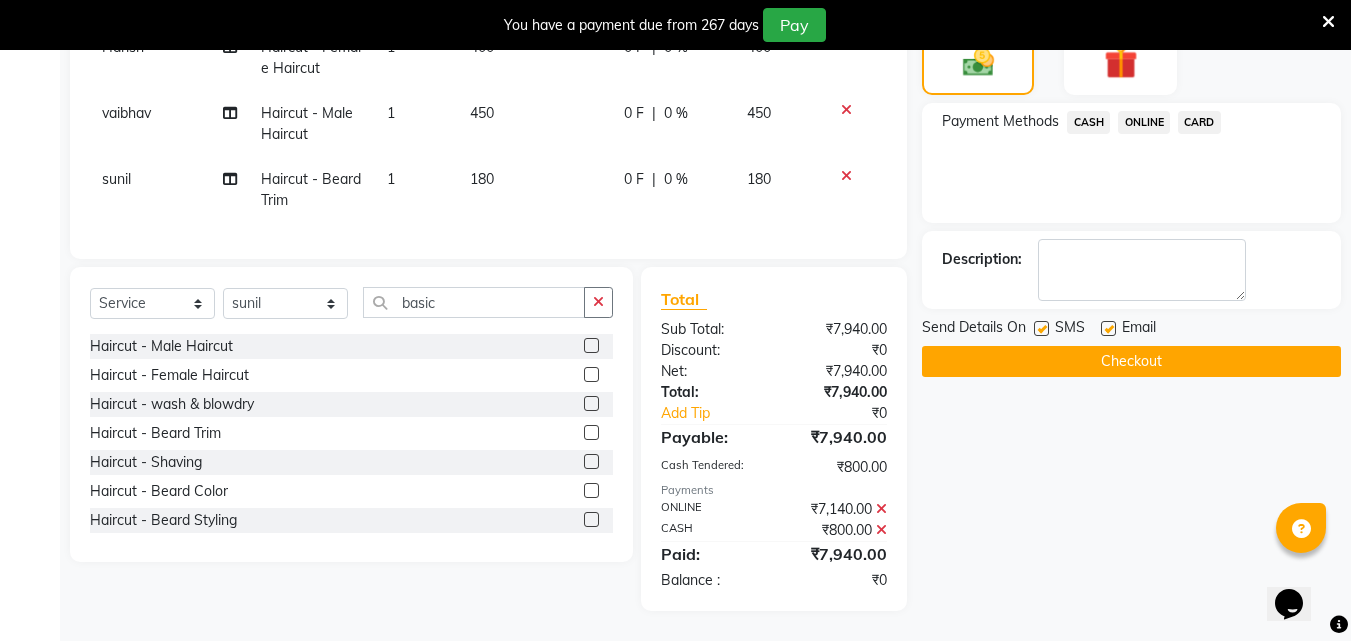 click 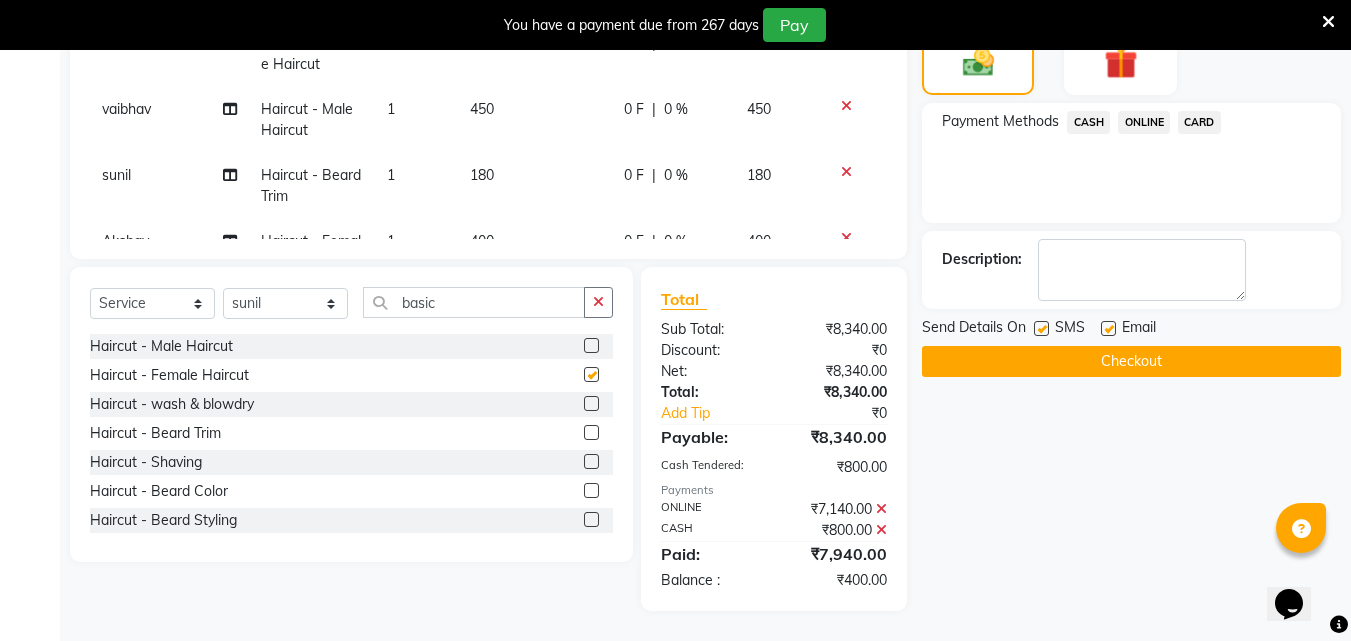 checkbox on "false" 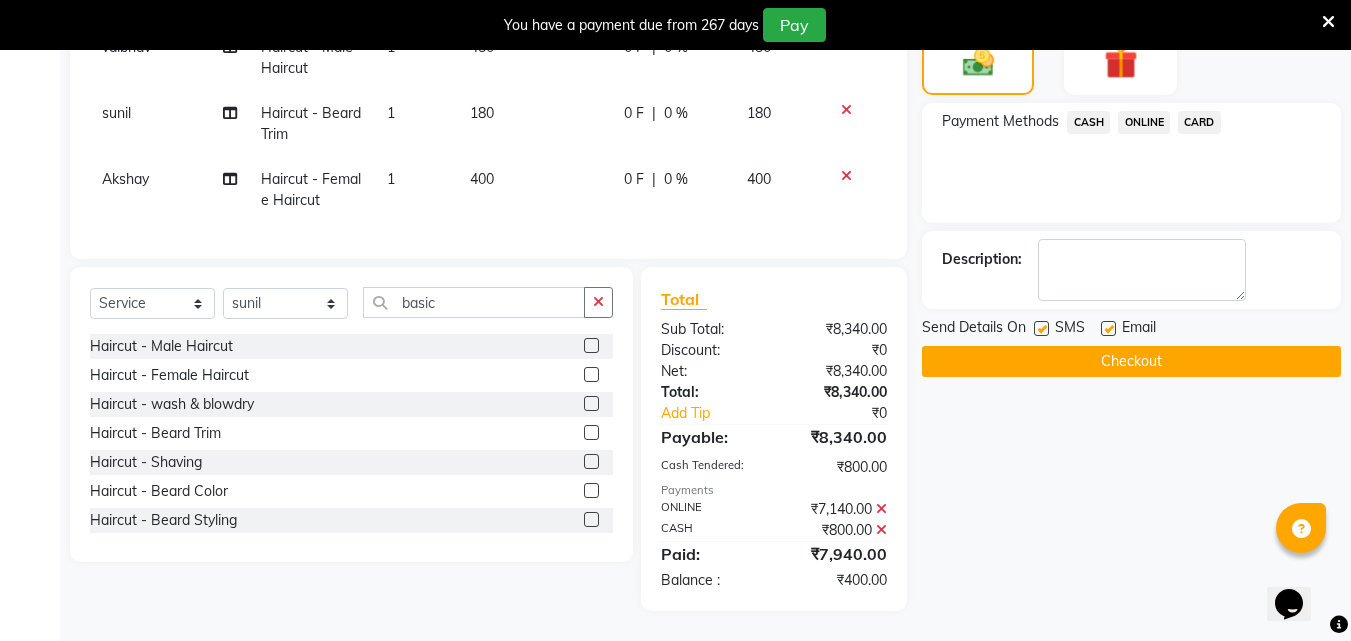 scroll, scrollTop: 1089, scrollLeft: 0, axis: vertical 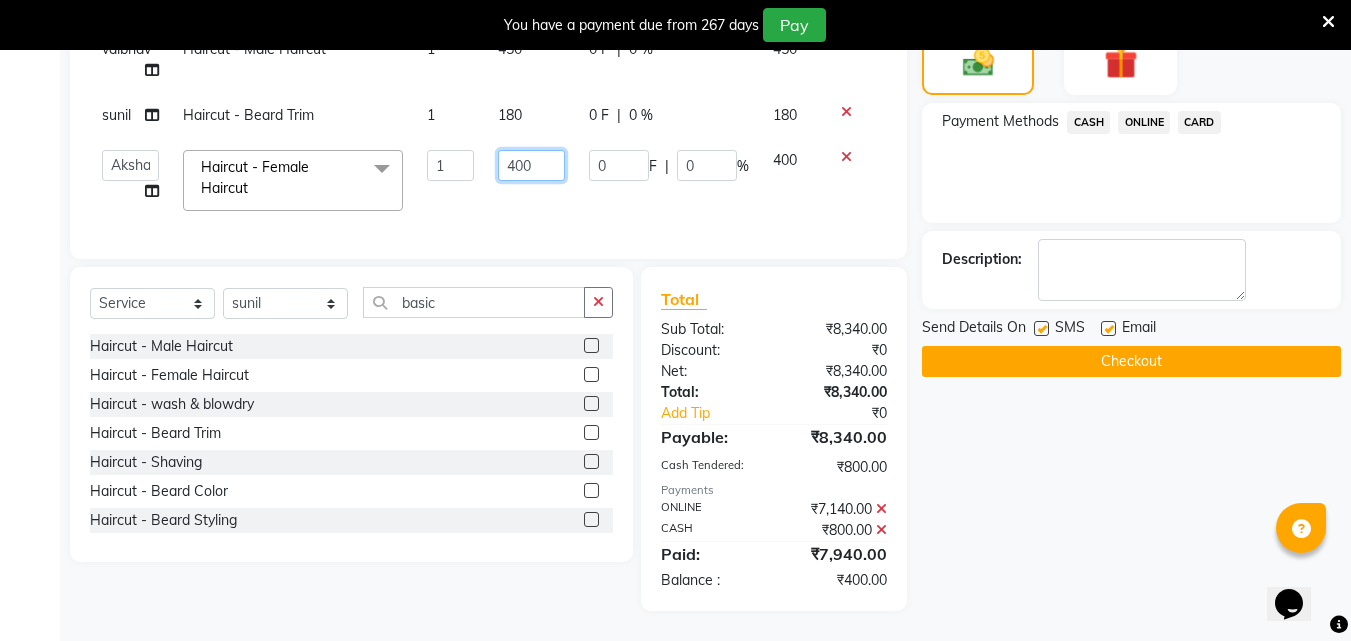 click on "400" 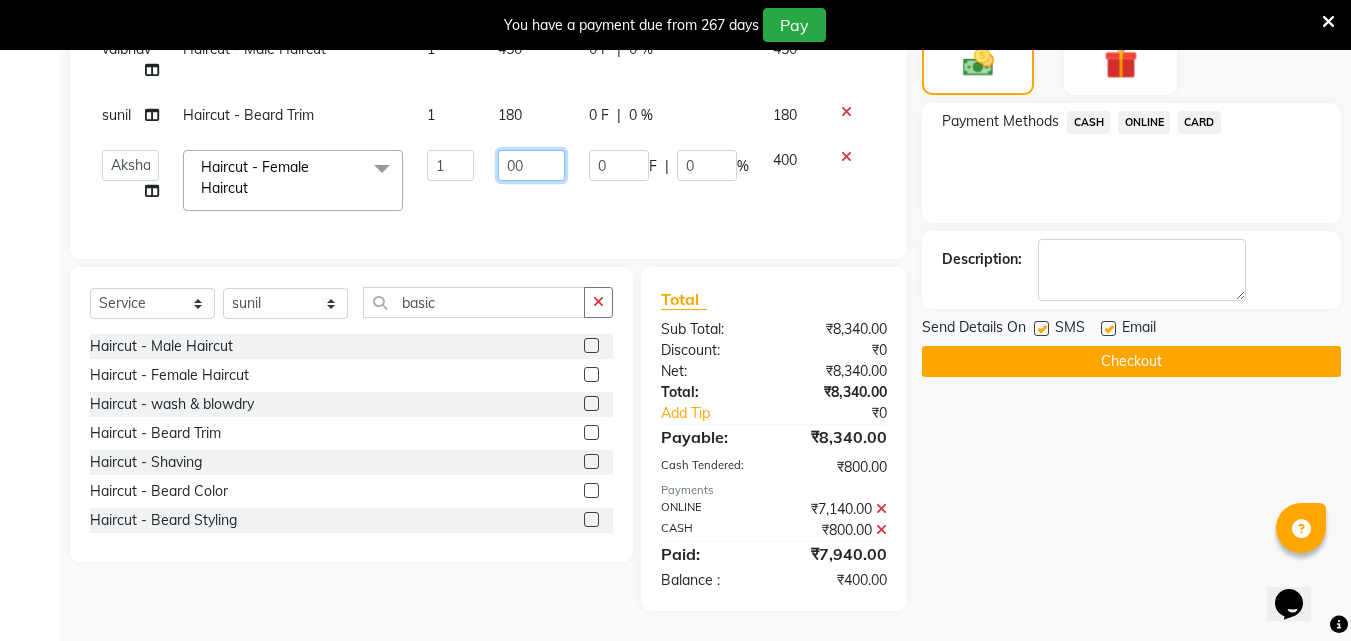 type on "500" 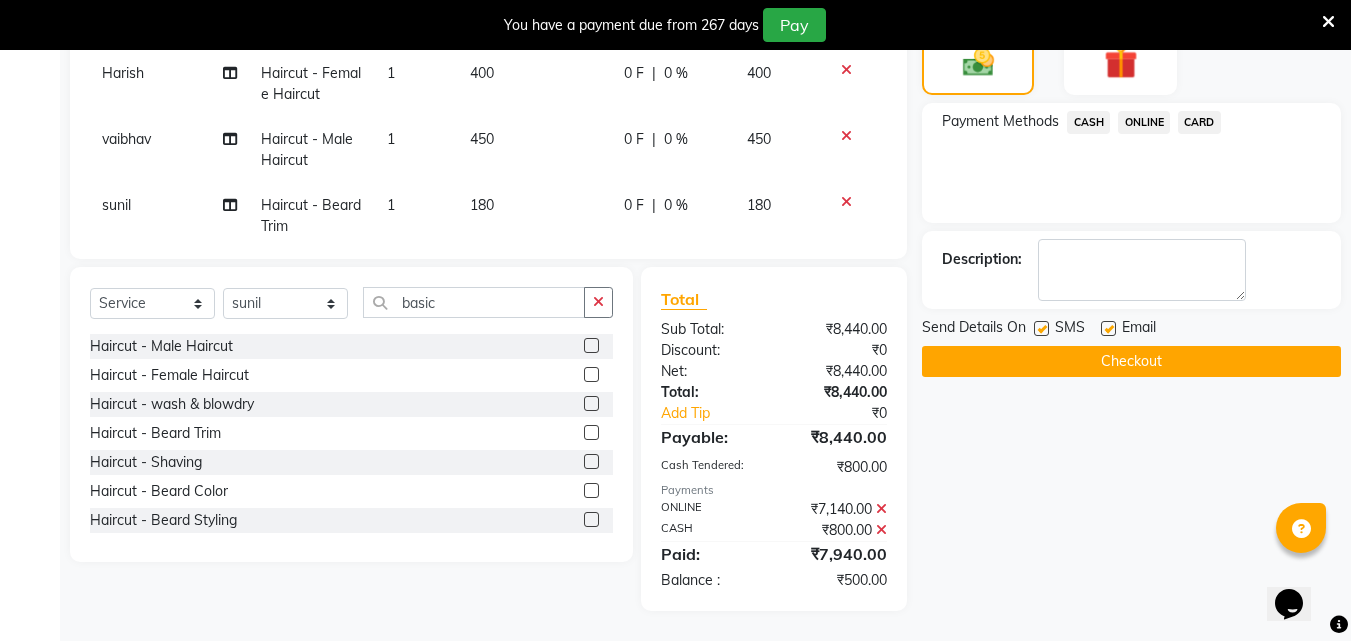 scroll, scrollTop: 1066, scrollLeft: 0, axis: vertical 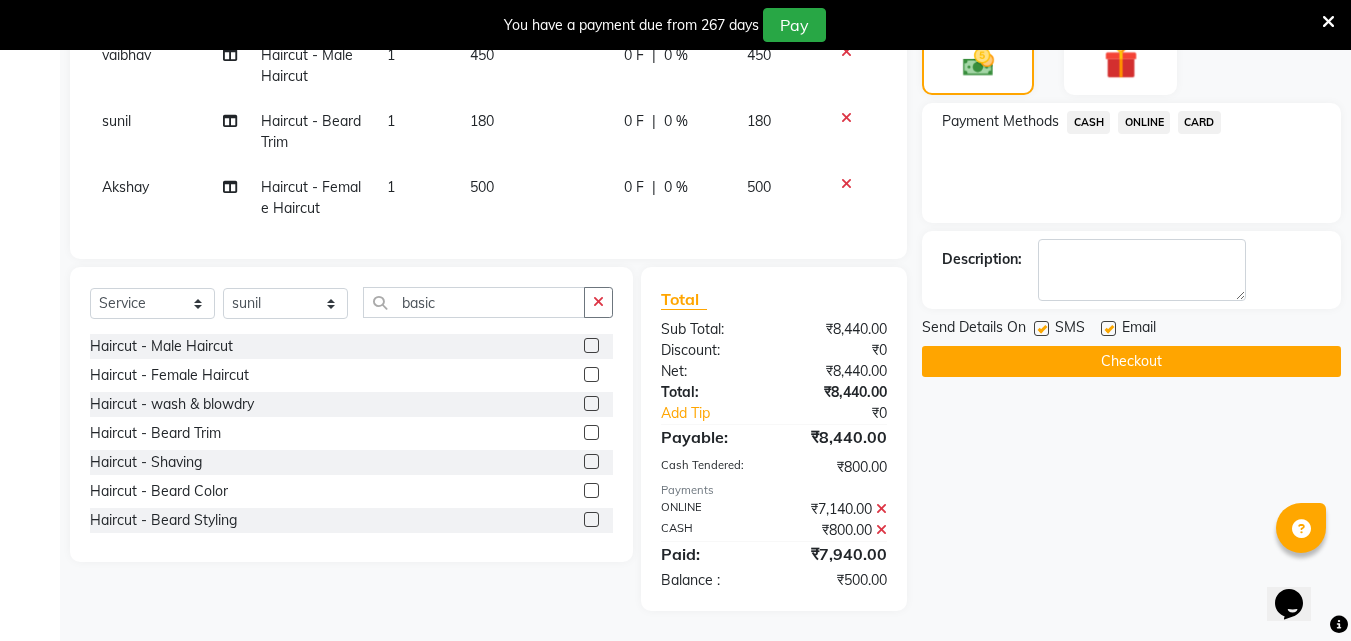 click on "ONLINE" 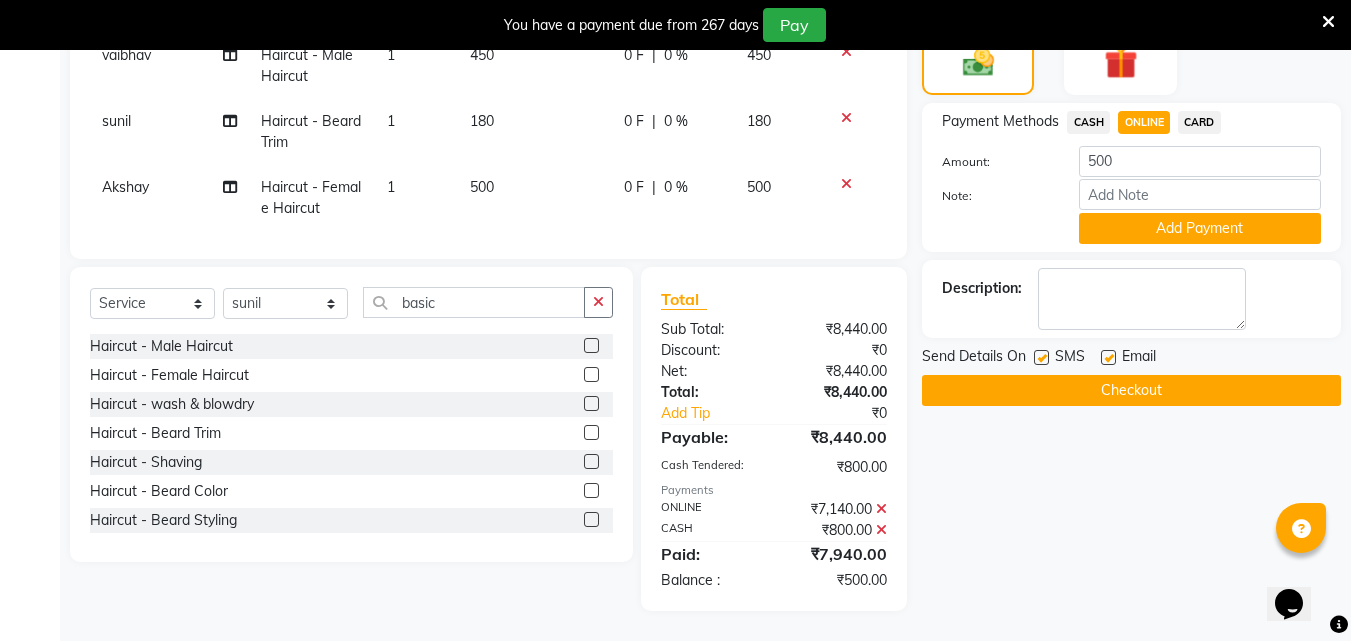 click on "Add Payment" 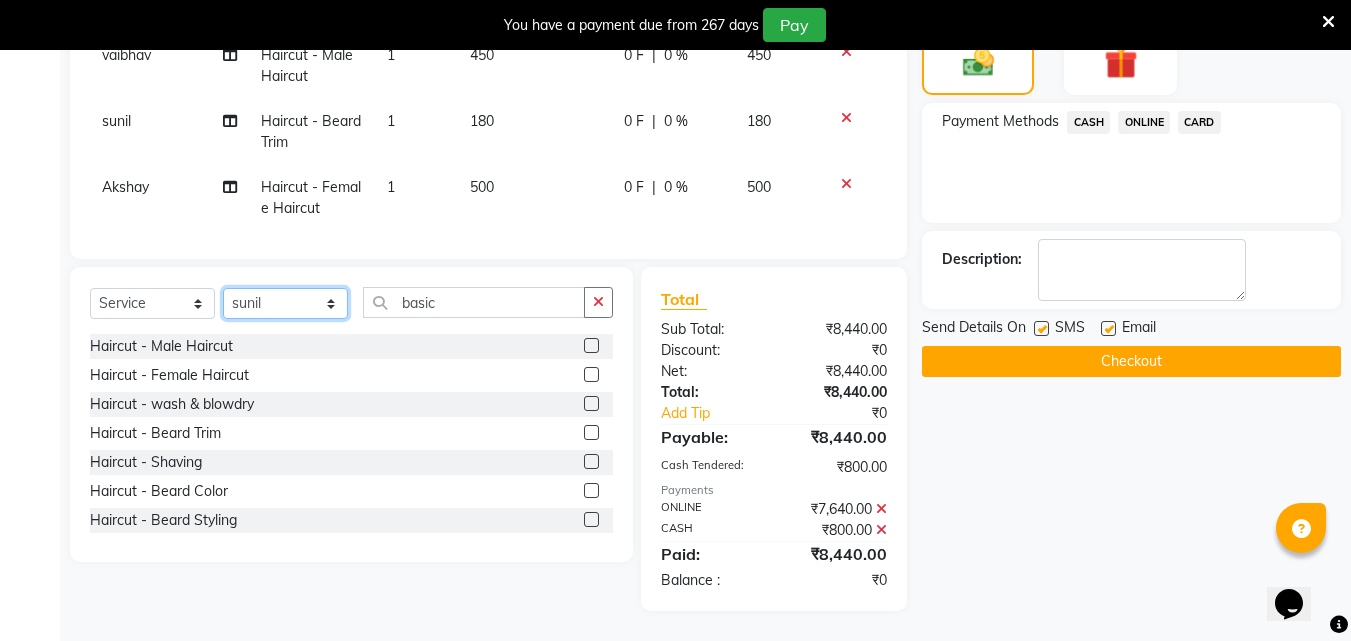 click on "Select Stylist Akshay Ankita Ayesha Dnyaneshwar Harish Laxman Omkar pranay sagar sameer Sarika sunil vaibhav" 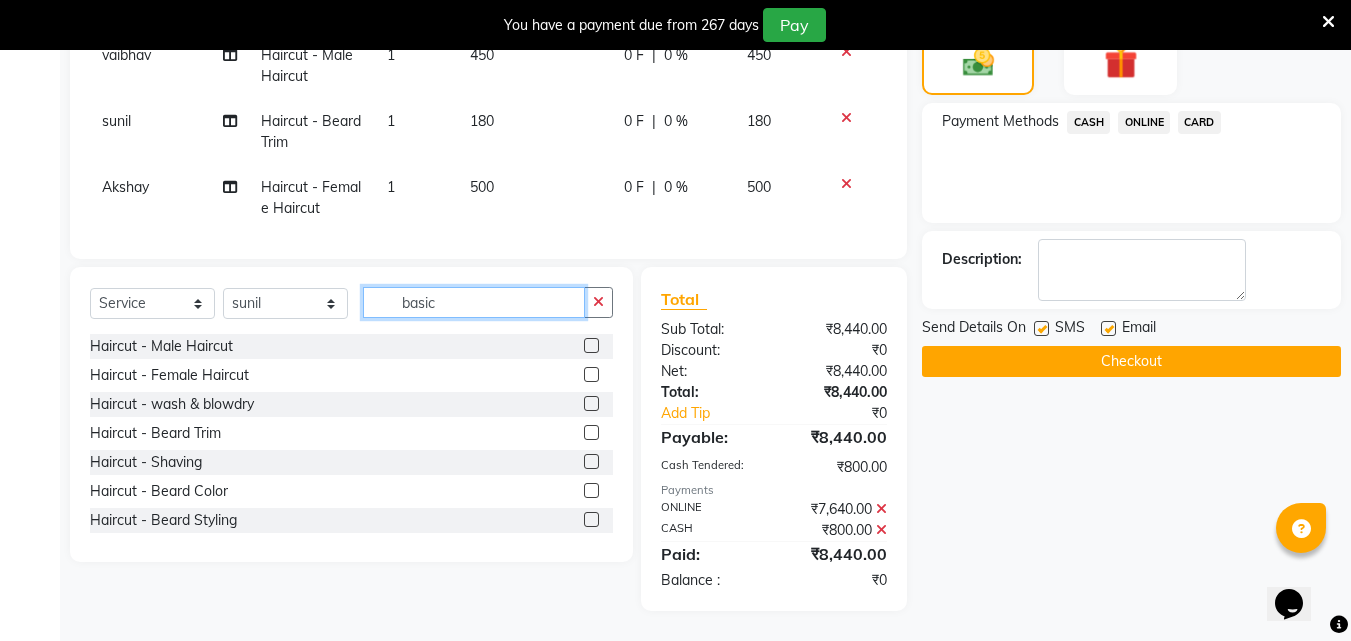 click on "basic" 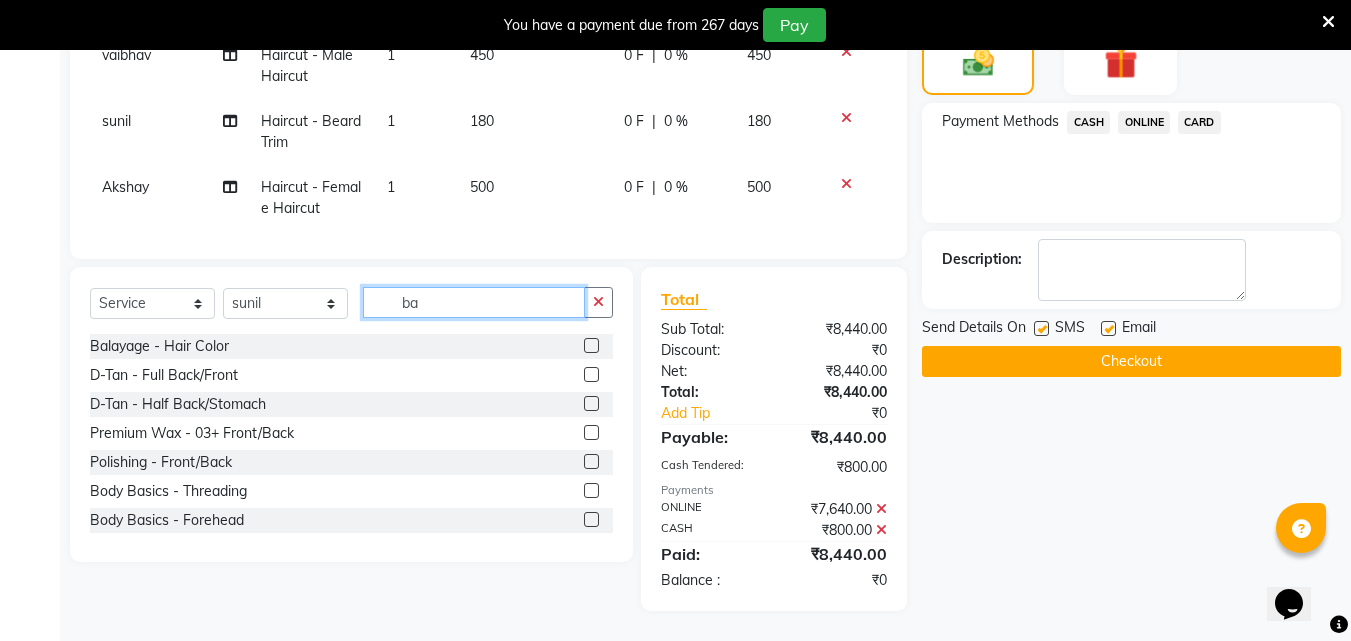 type on "b" 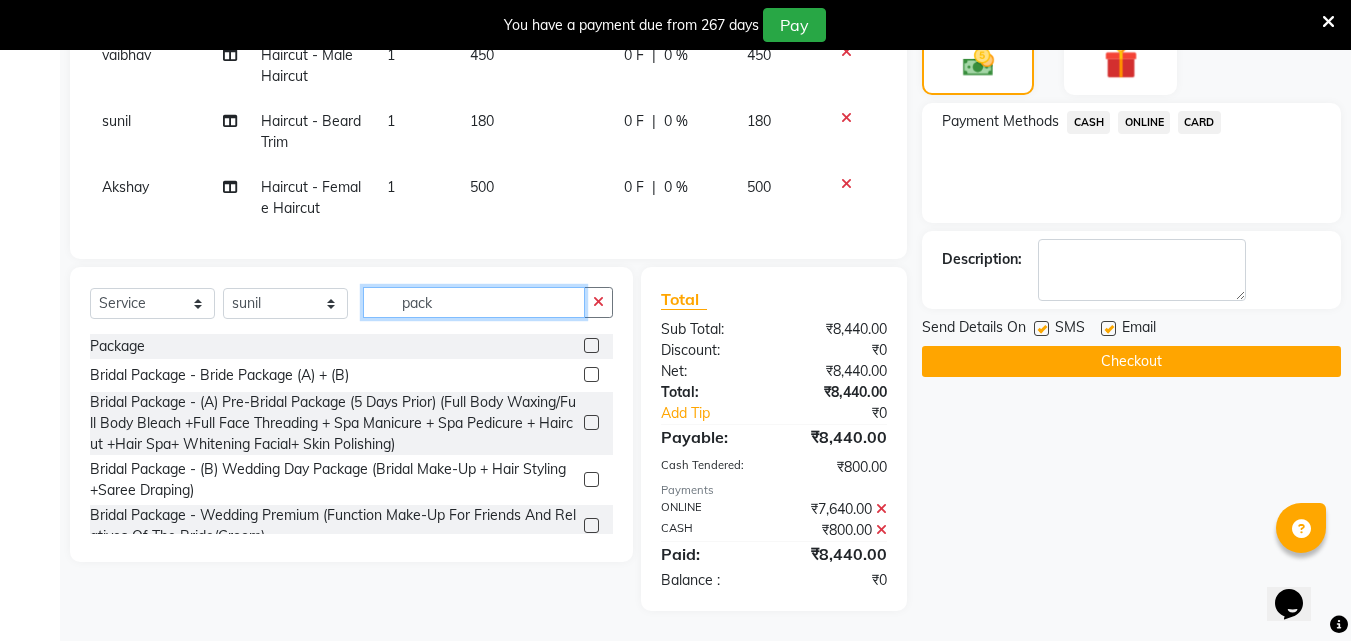 type on "pack" 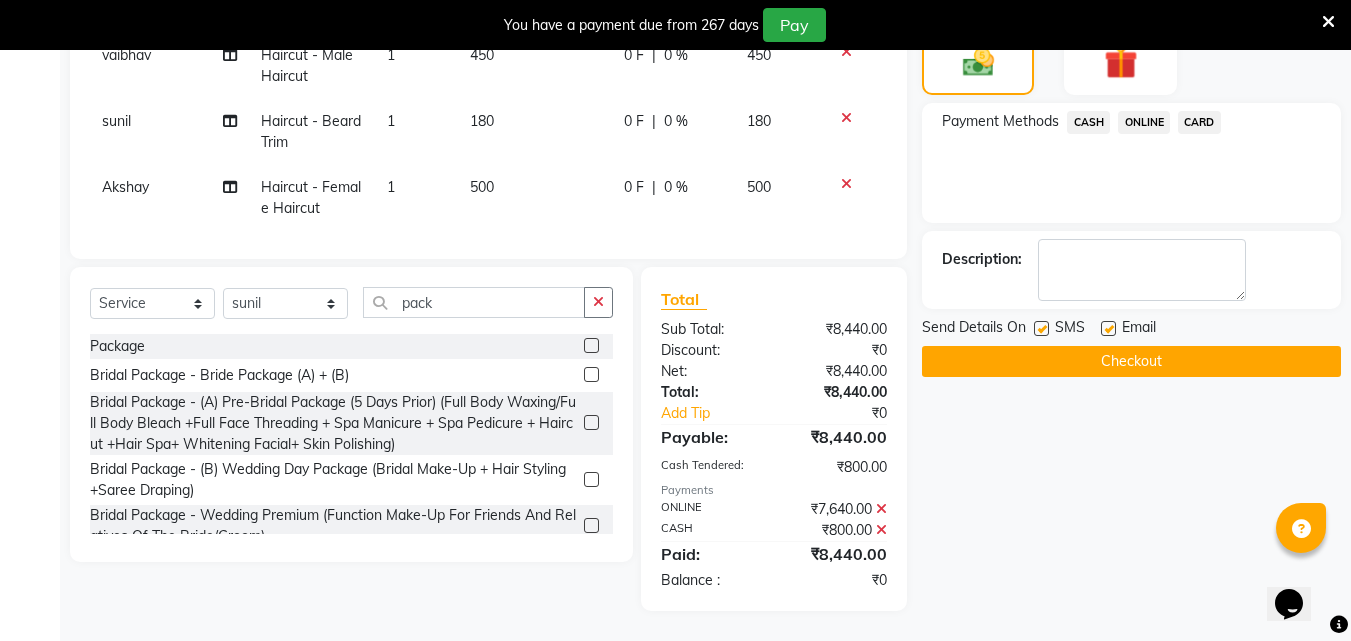 click 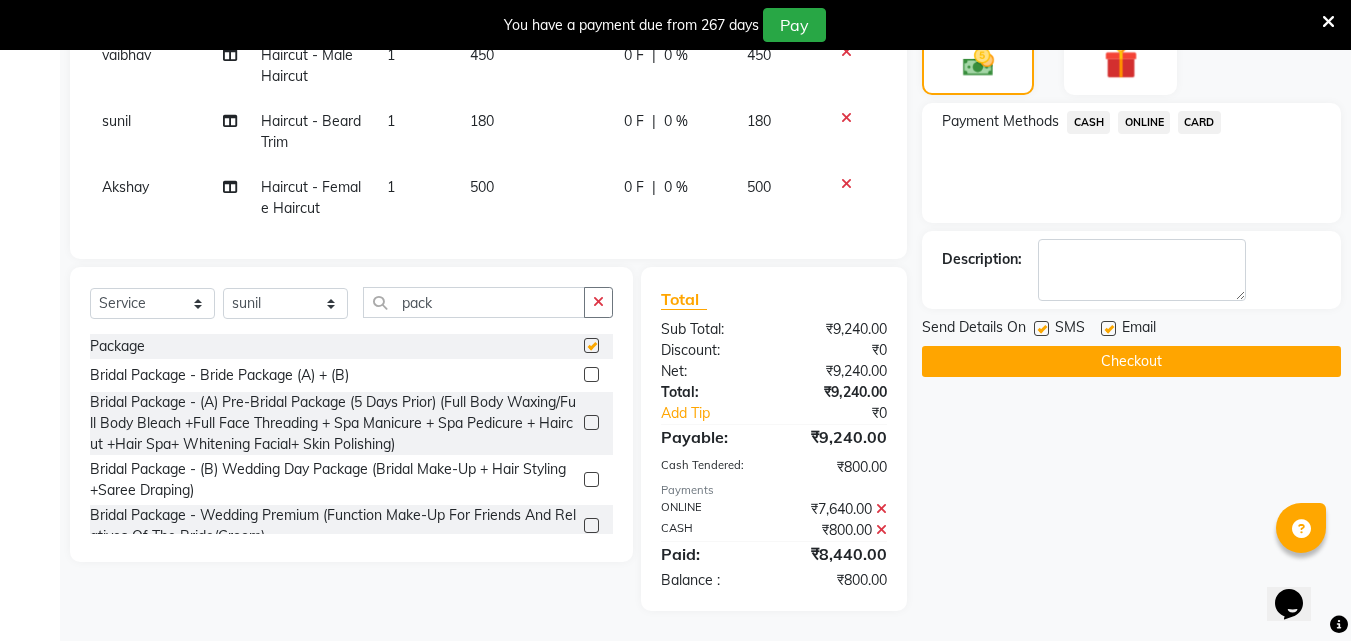 checkbox on "false" 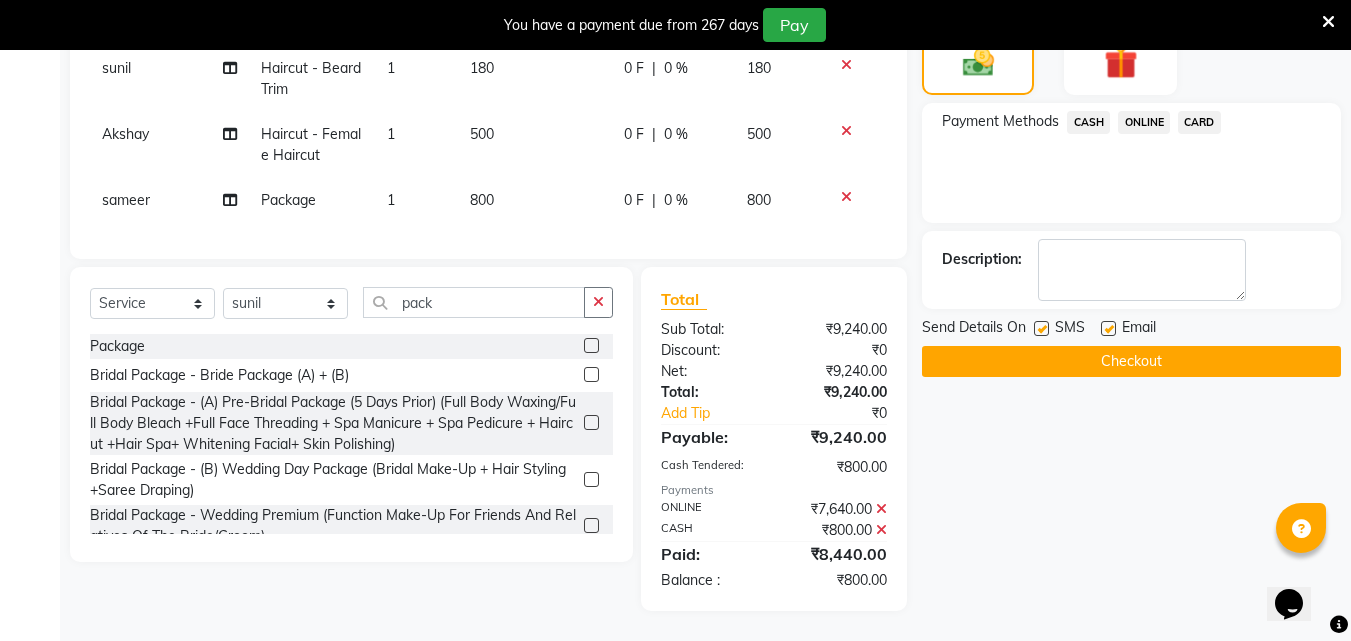 scroll, scrollTop: 1134, scrollLeft: 0, axis: vertical 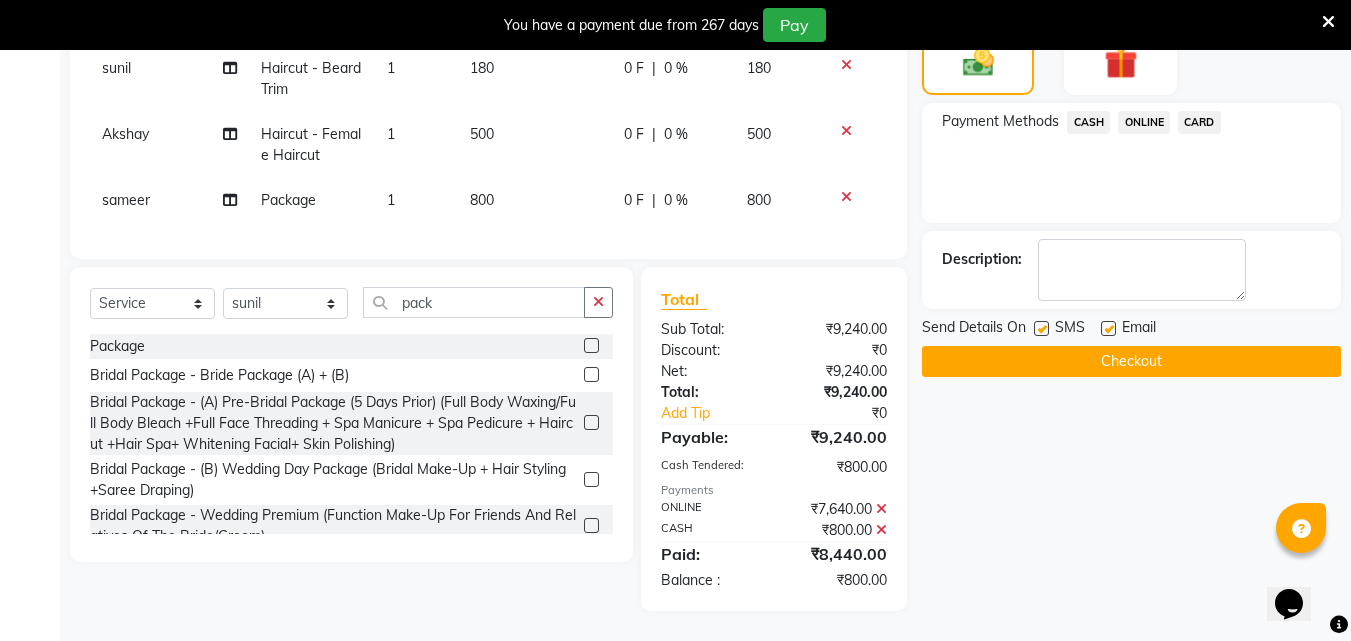 click on "800" 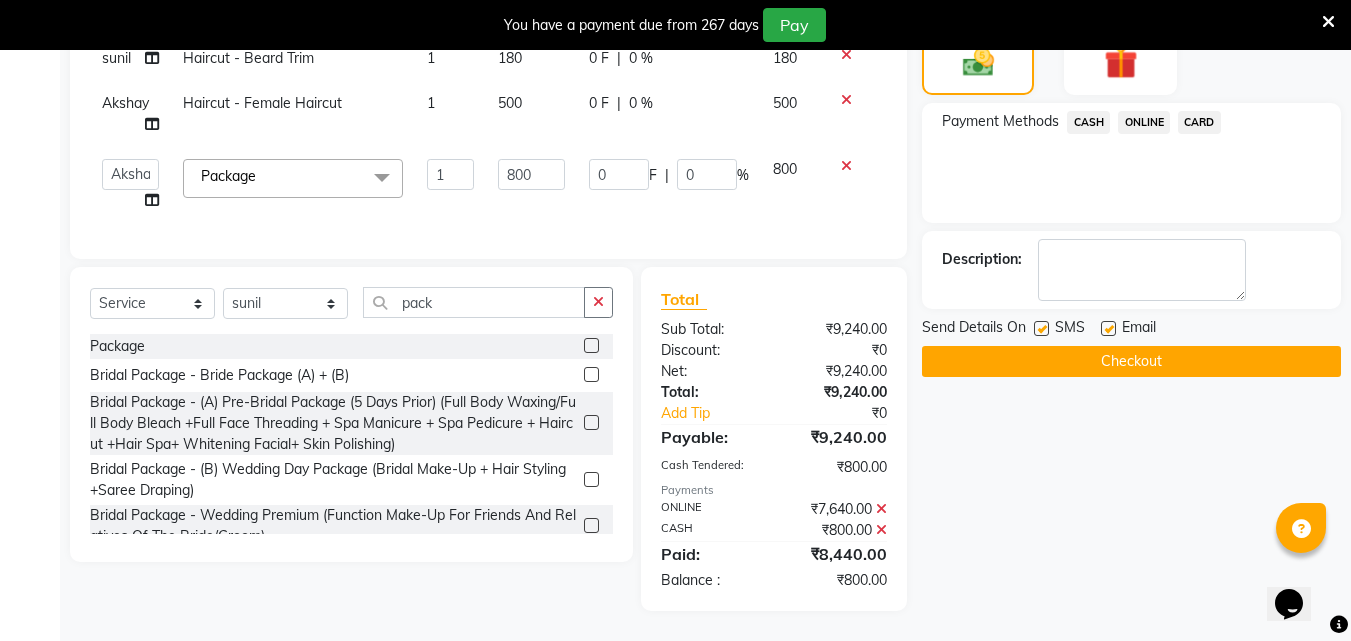 scroll, scrollTop: 1039, scrollLeft: 0, axis: vertical 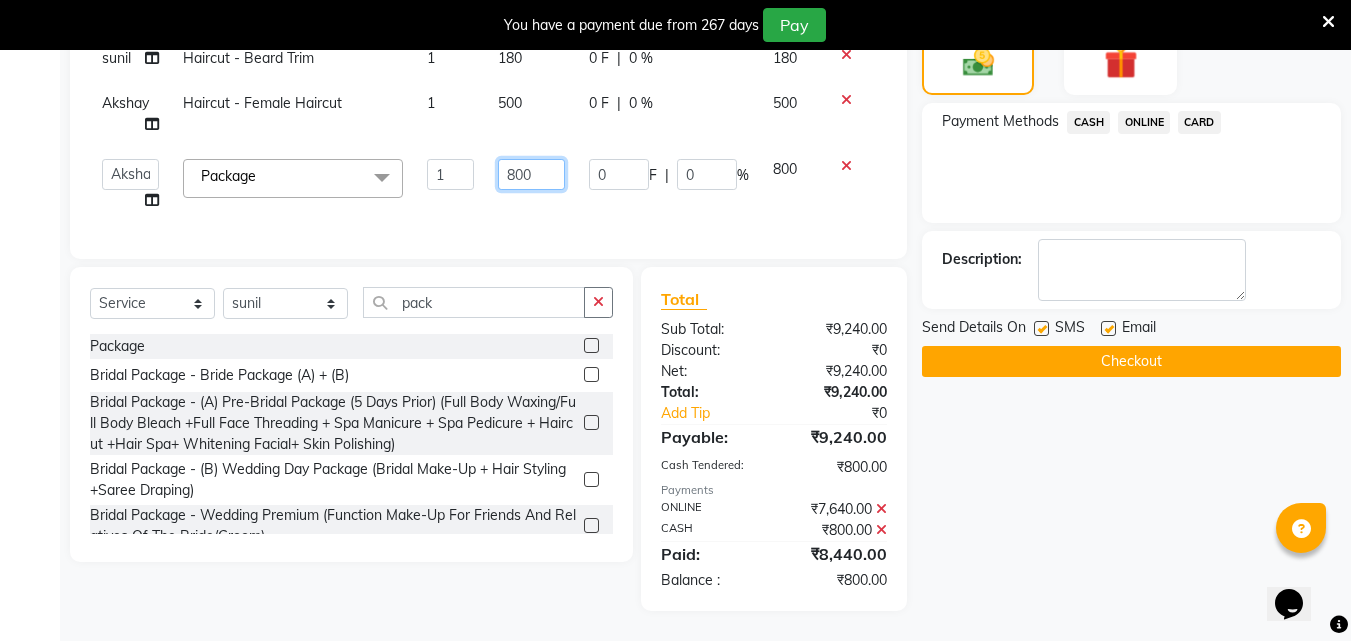 click on "800" 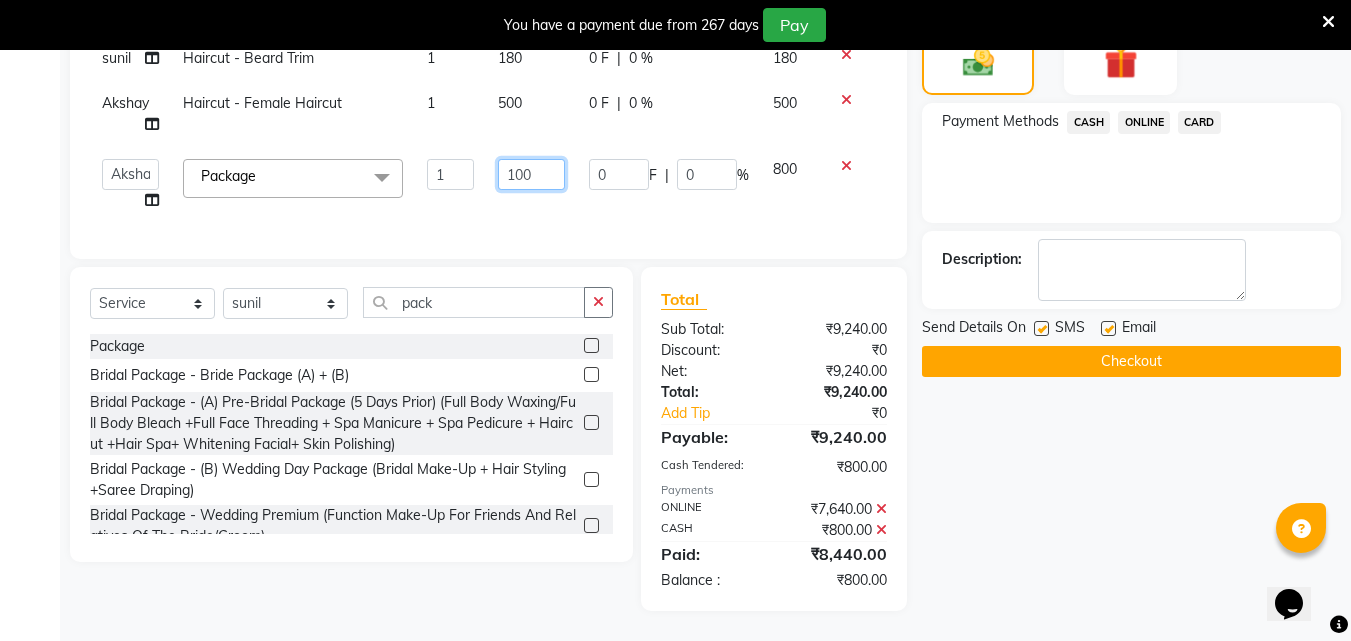 click on "100" 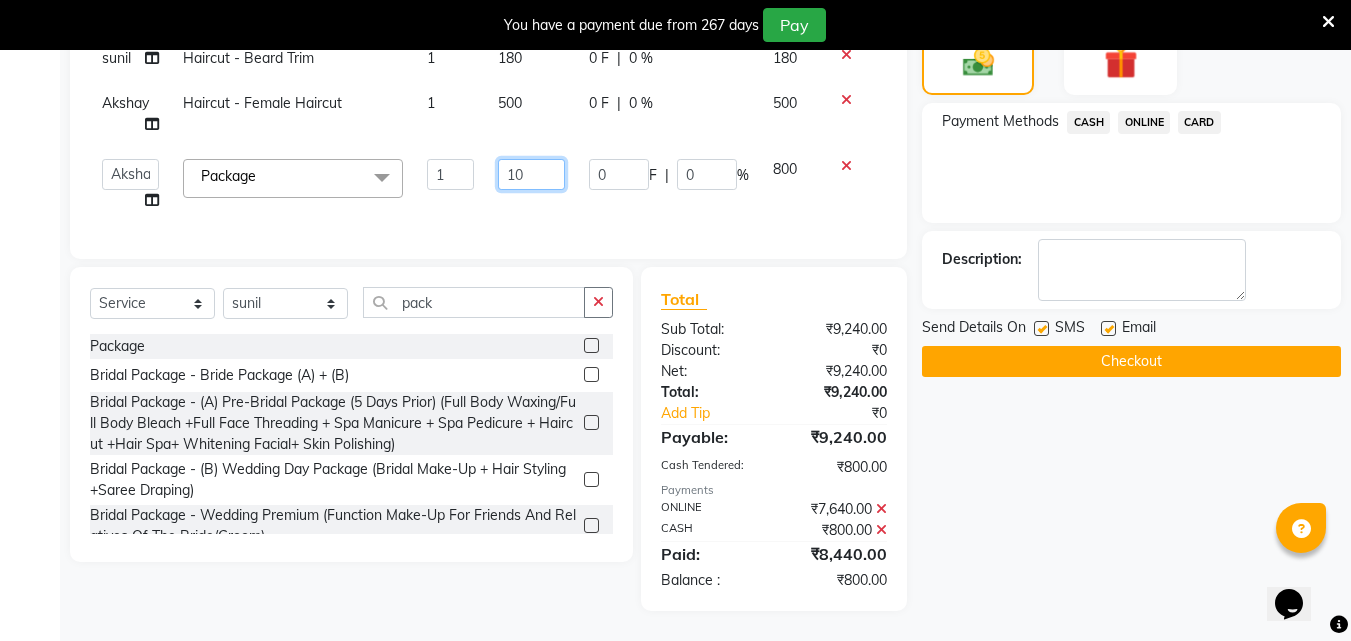 type on "1" 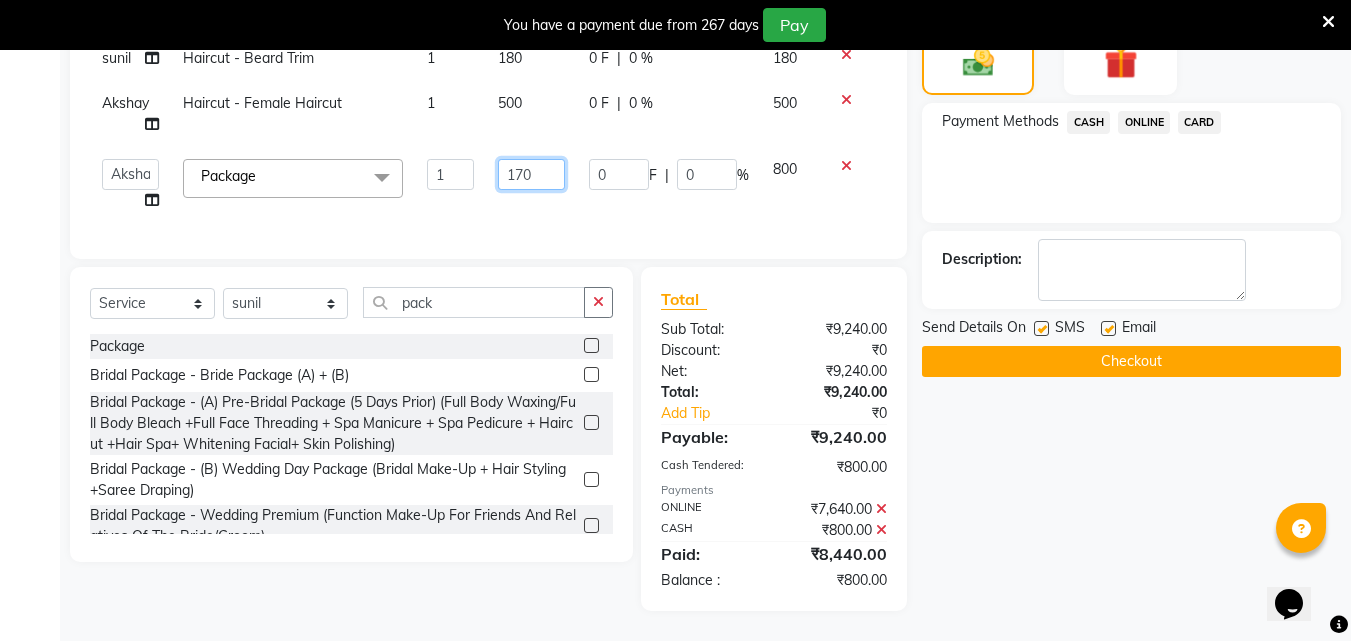 type on "1700" 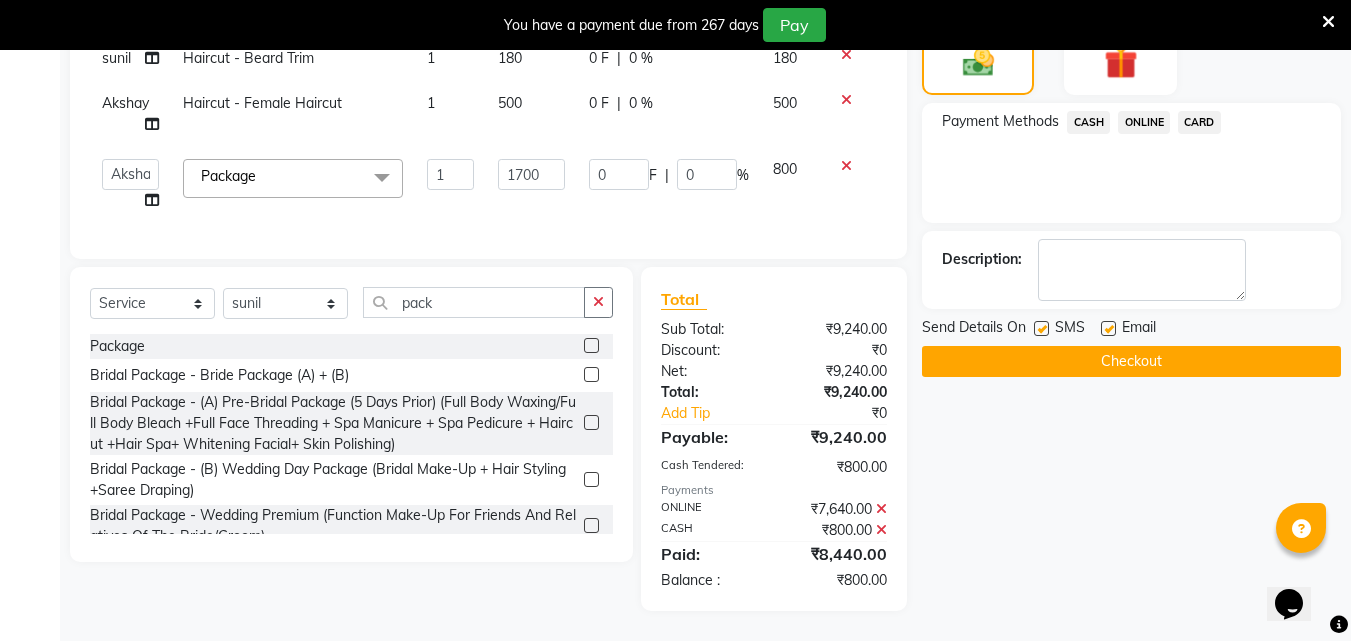 scroll, scrollTop: 1123, scrollLeft: 0, axis: vertical 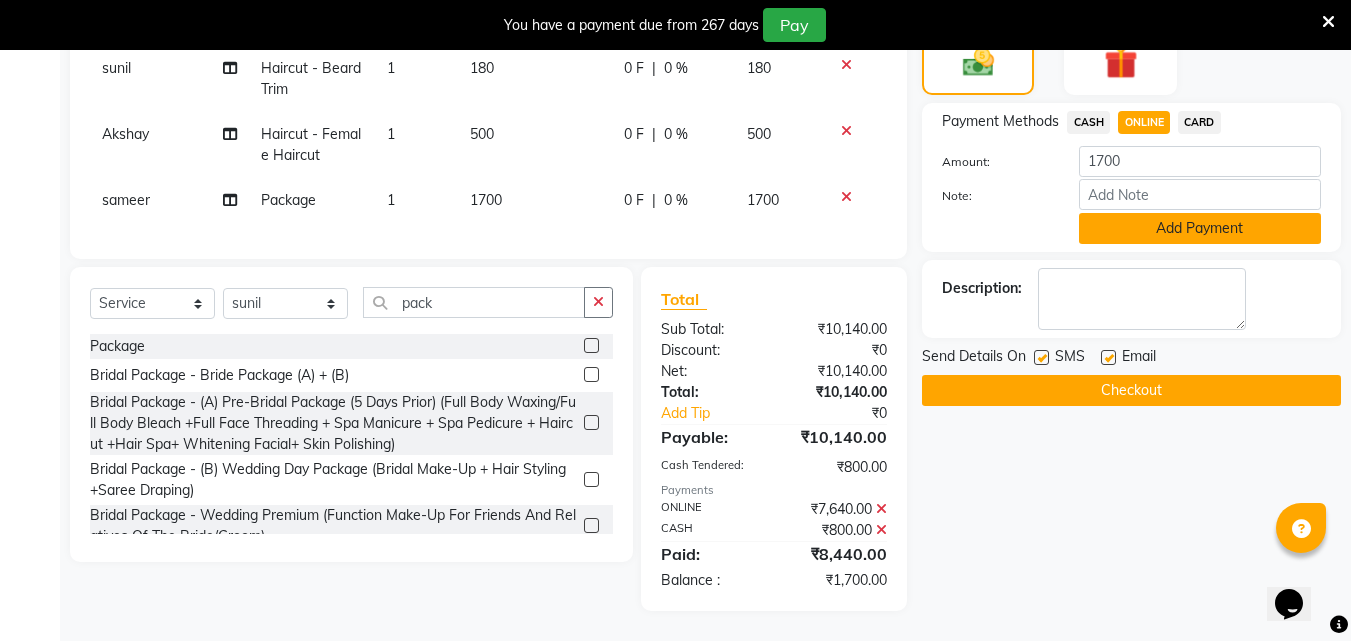click on "Add Payment" 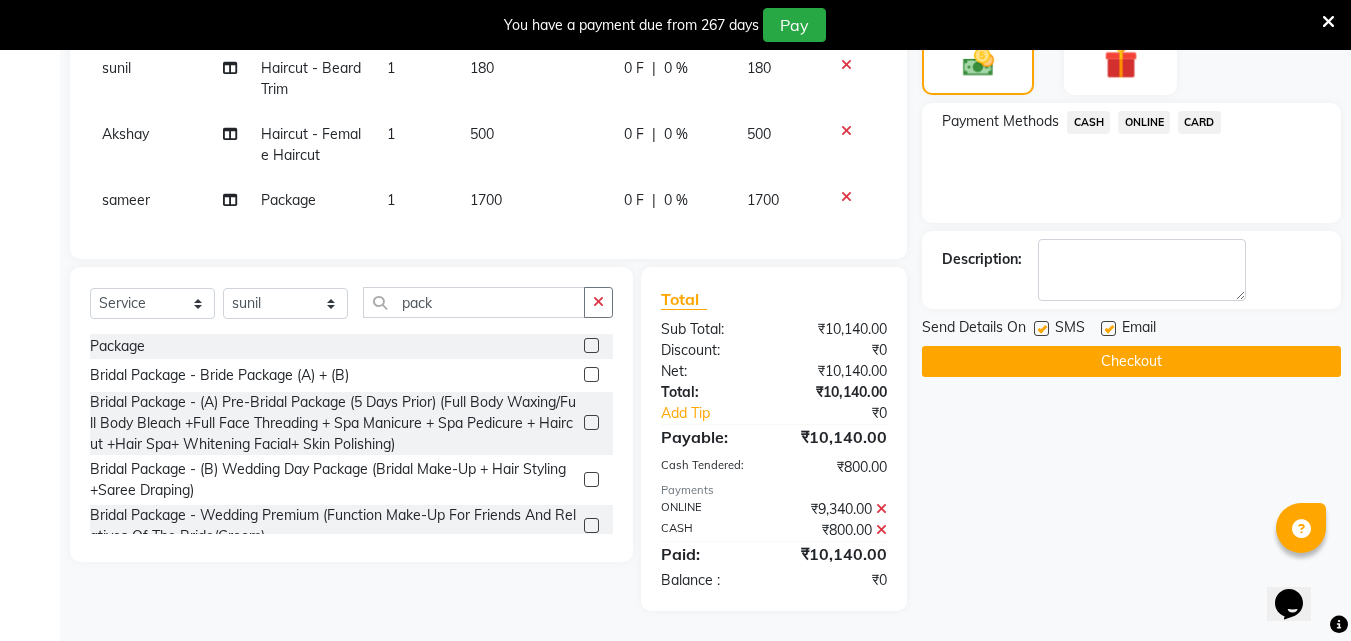 click on "Select  Service  Product  Membership  Package Voucher Prepaid Gift Card  Select Stylist Akshay Ankita Ayesha Dnyaneshwar Harish Laxman Omkar pranay sagar sameer Sarika sunil vaibhav pack" 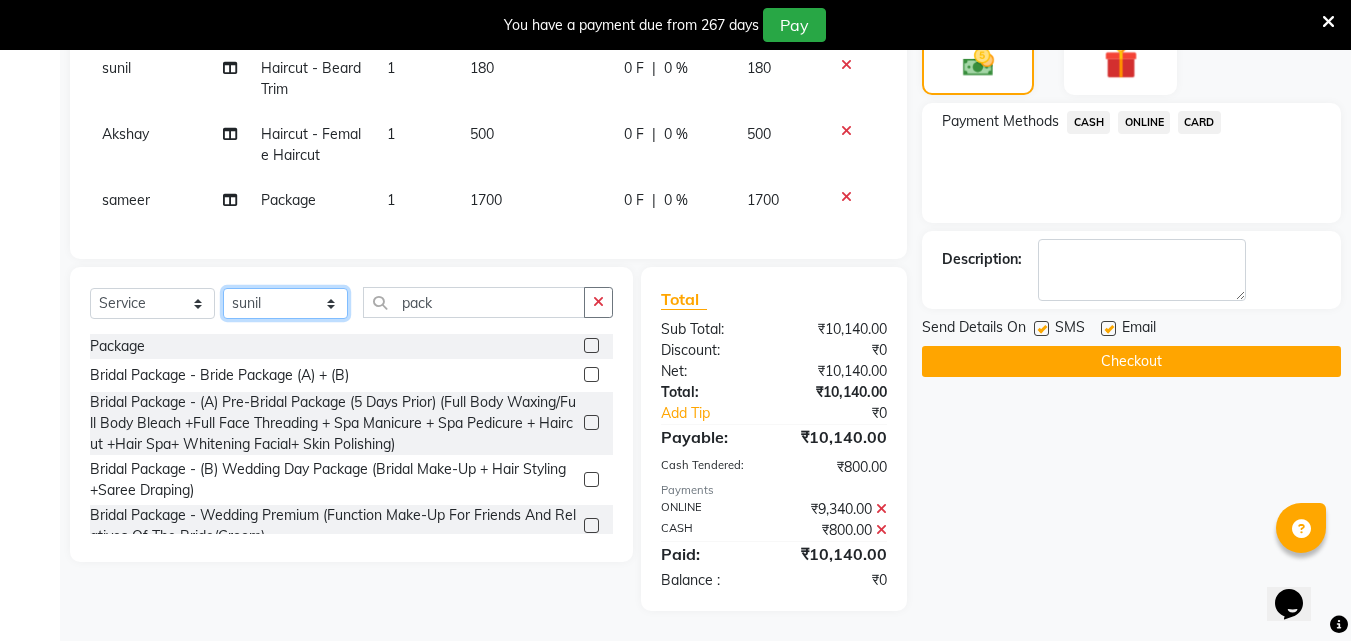 click on "Select Stylist Akshay Ankita Ayesha Dnyaneshwar Harish Laxman Omkar pranay sagar sameer Sarika sunil vaibhav" 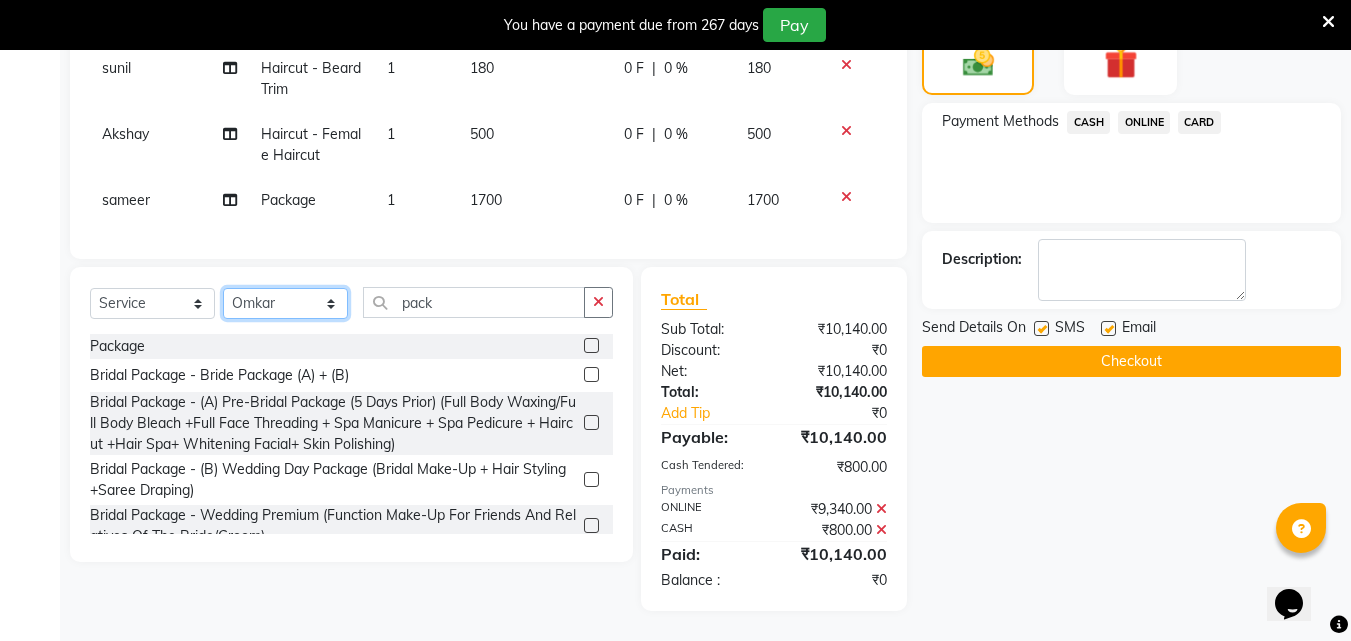 click on "Select Stylist Akshay Ankita Ayesha Dnyaneshwar Harish Laxman Omkar pranay sagar sameer Sarika sunil vaibhav" 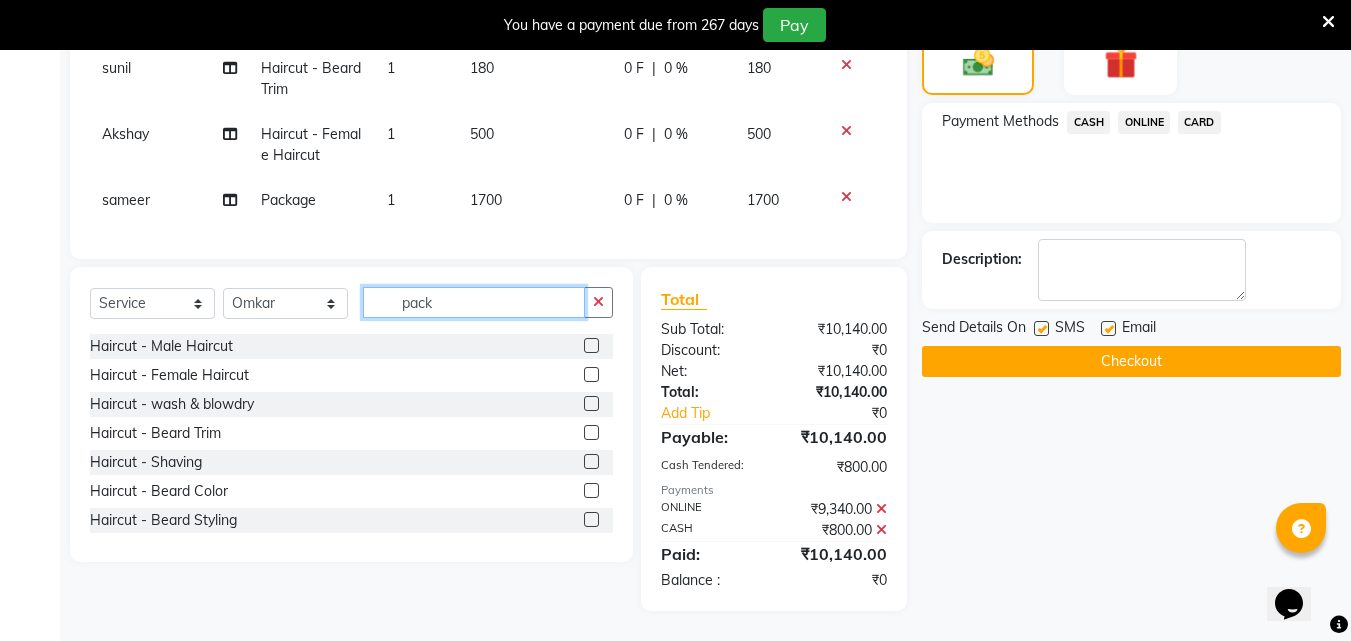 click on "pack" 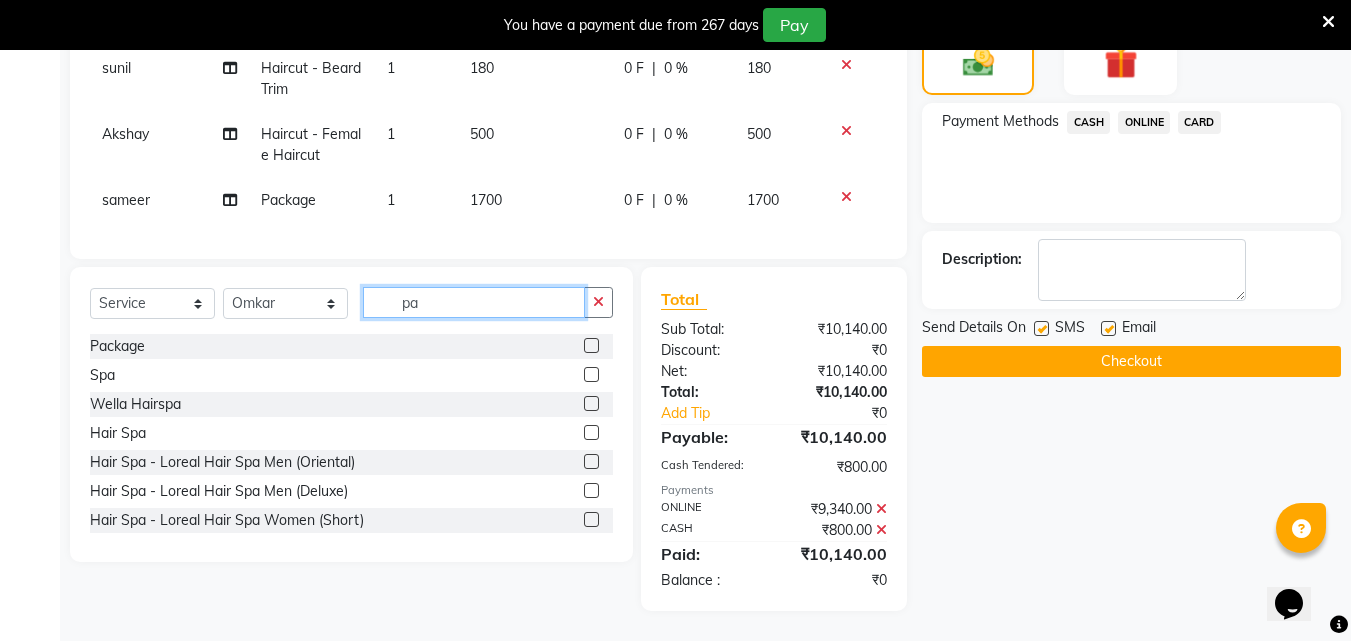 type on "p" 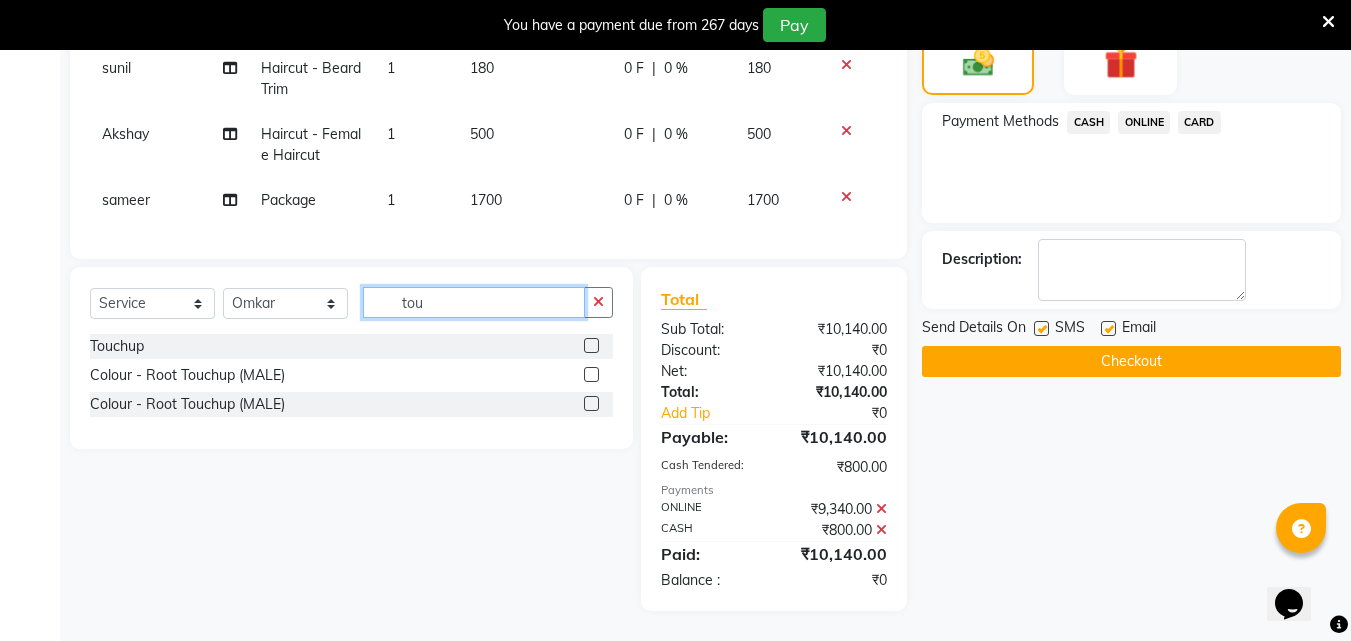type on "tou" 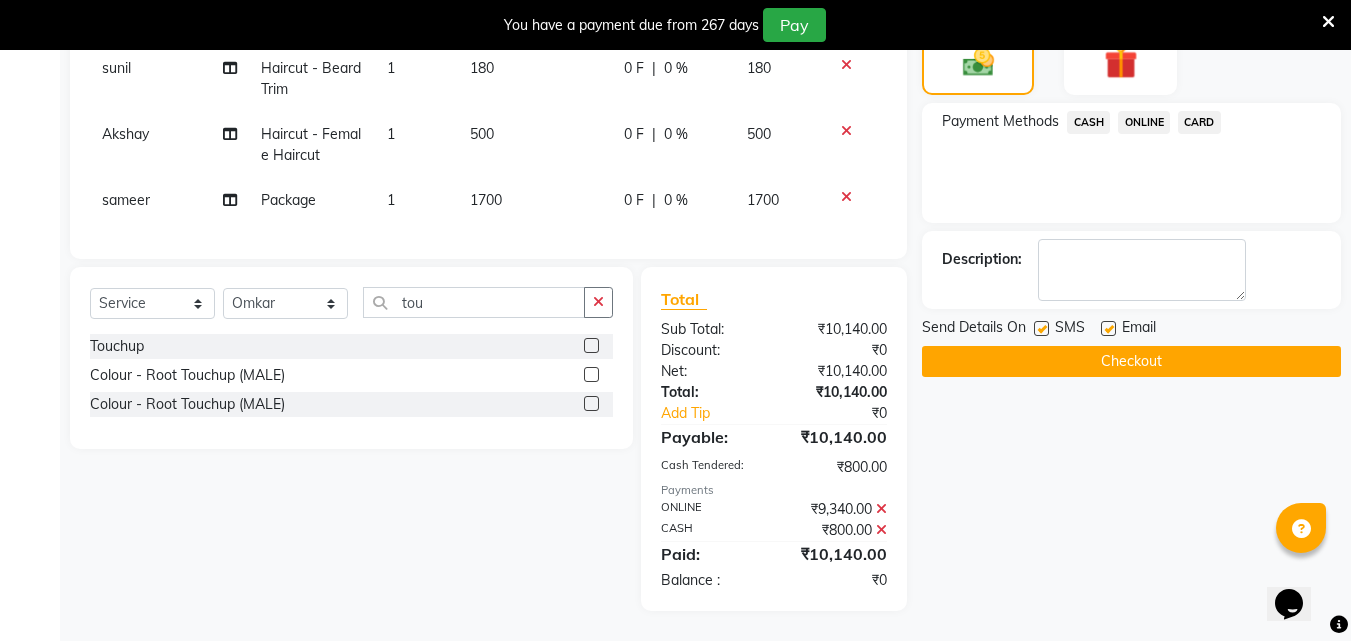 click 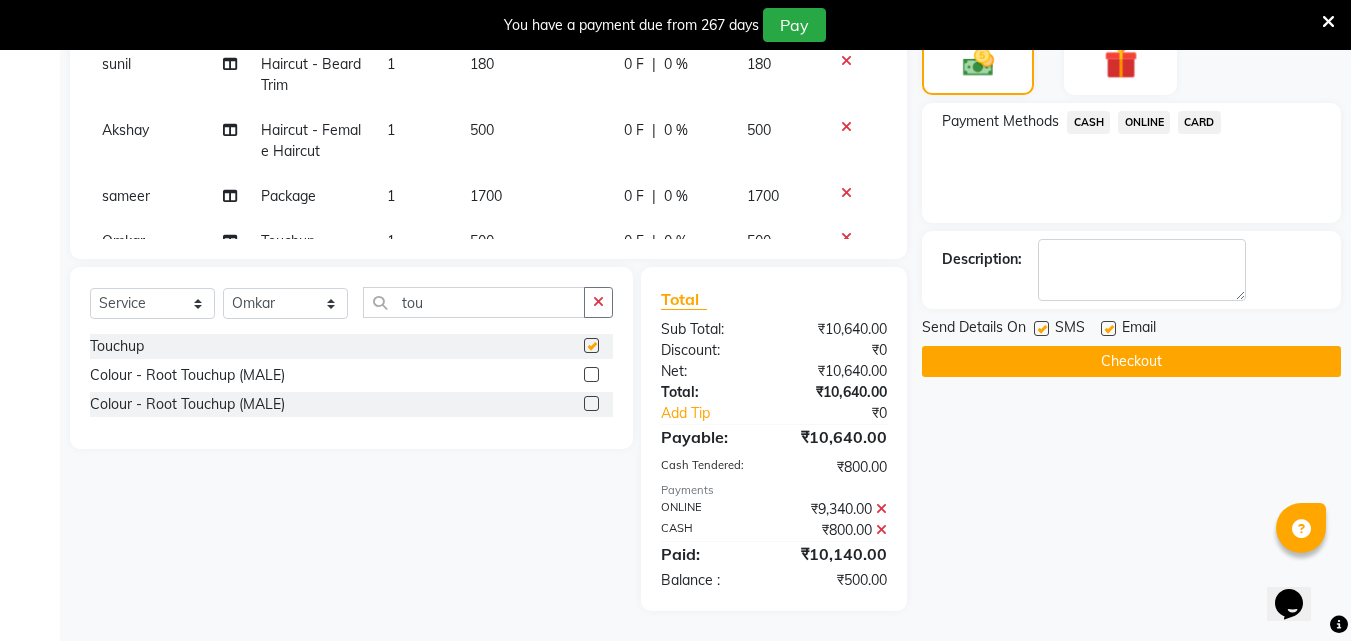 checkbox on "false" 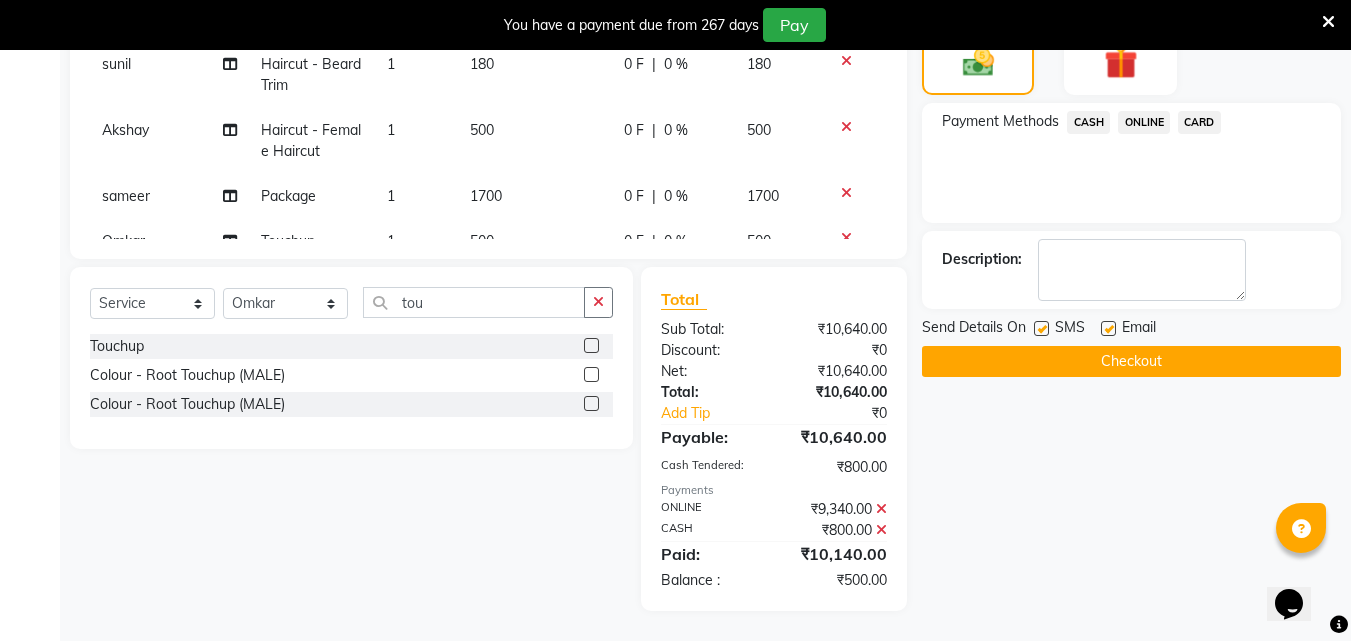 scroll, scrollTop: 1179, scrollLeft: 0, axis: vertical 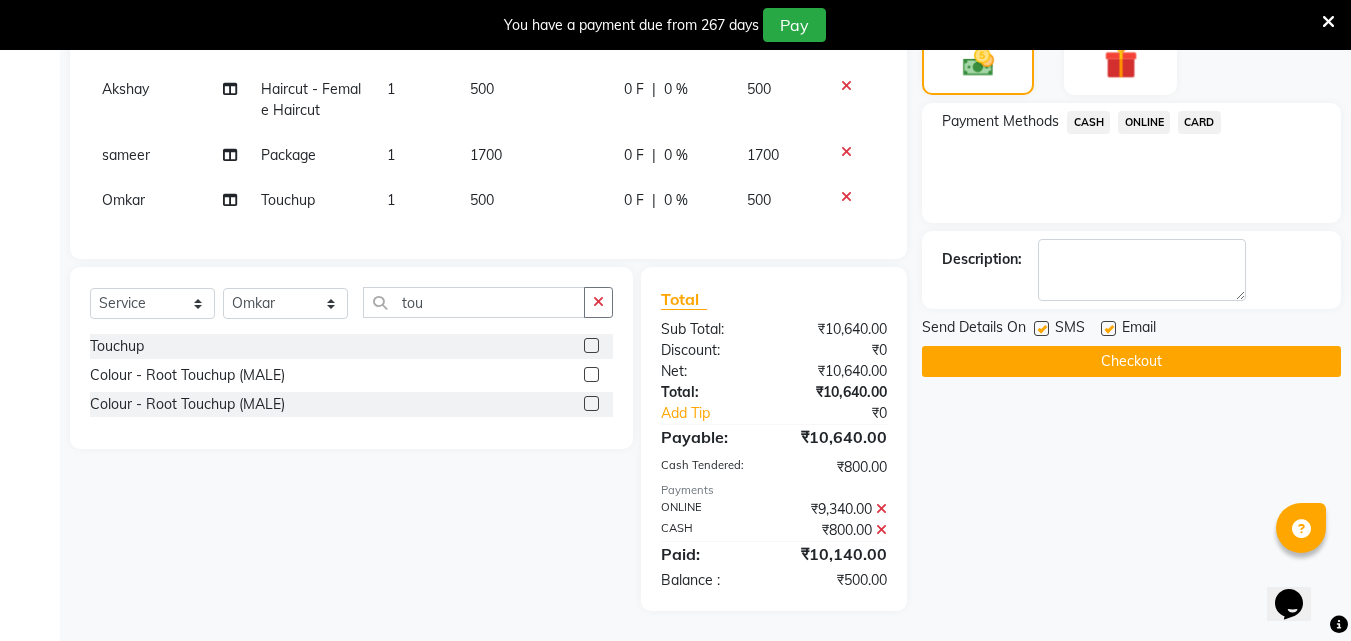 click on "500" 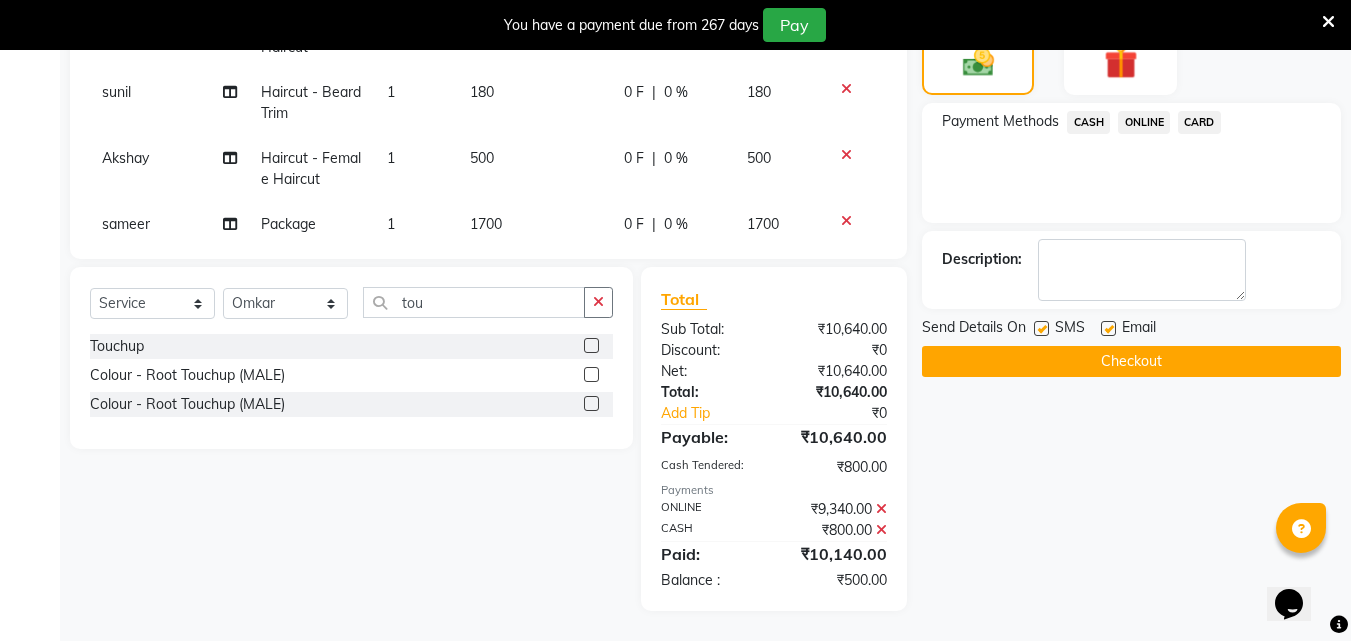 select on "51622" 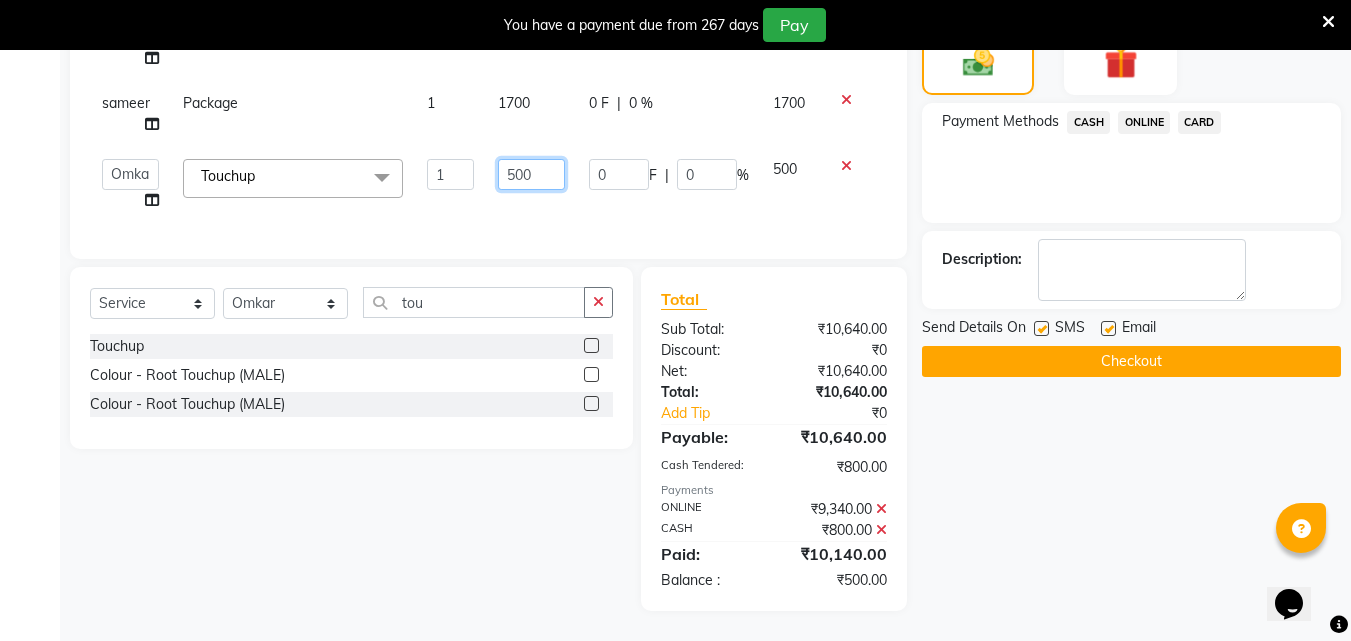click on "500" 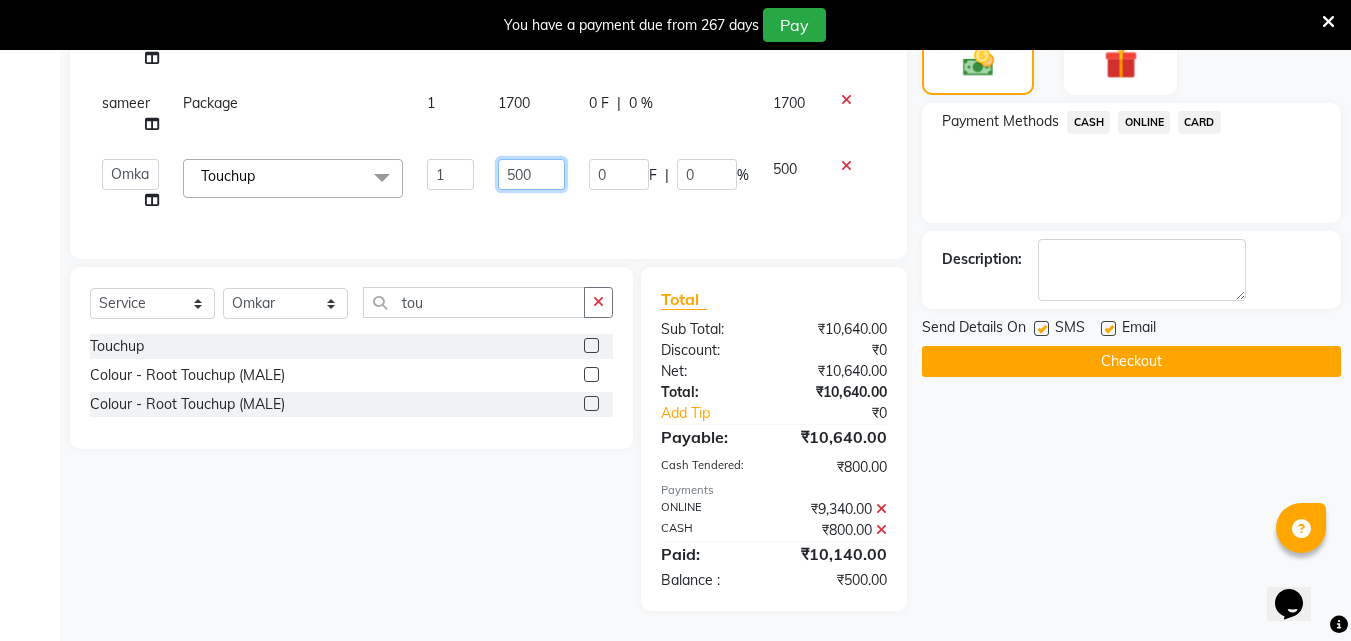 type on "1500" 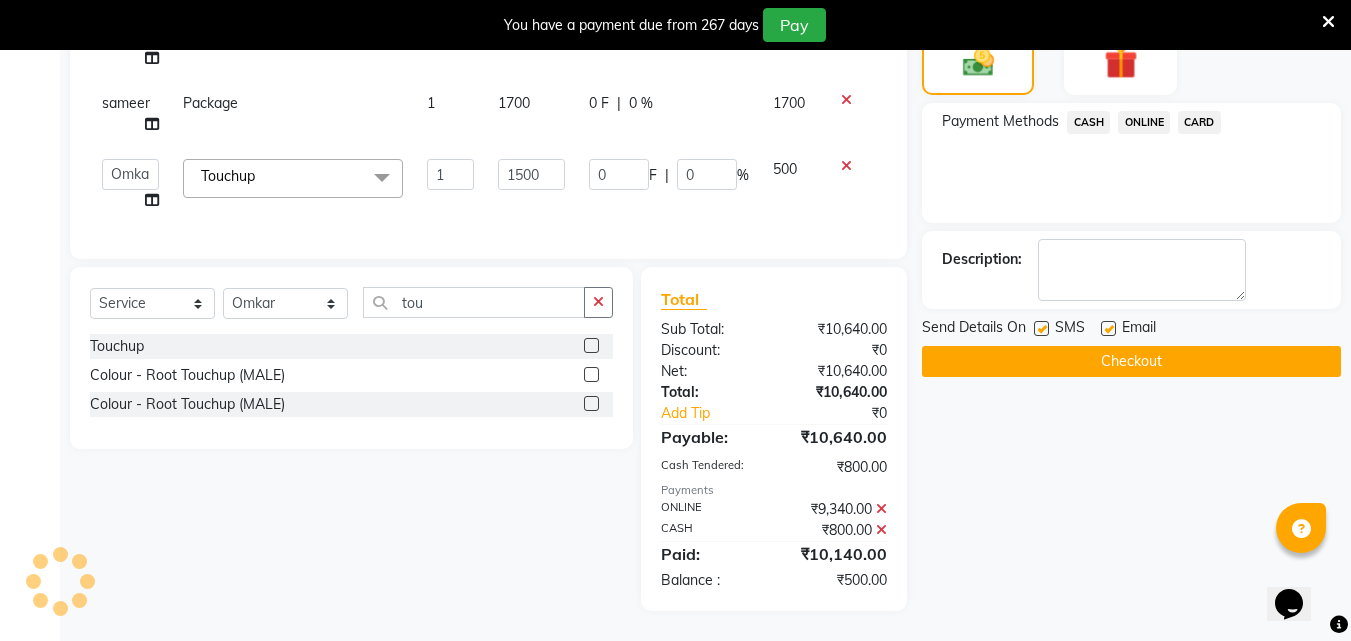 scroll, scrollTop: 1179, scrollLeft: 0, axis: vertical 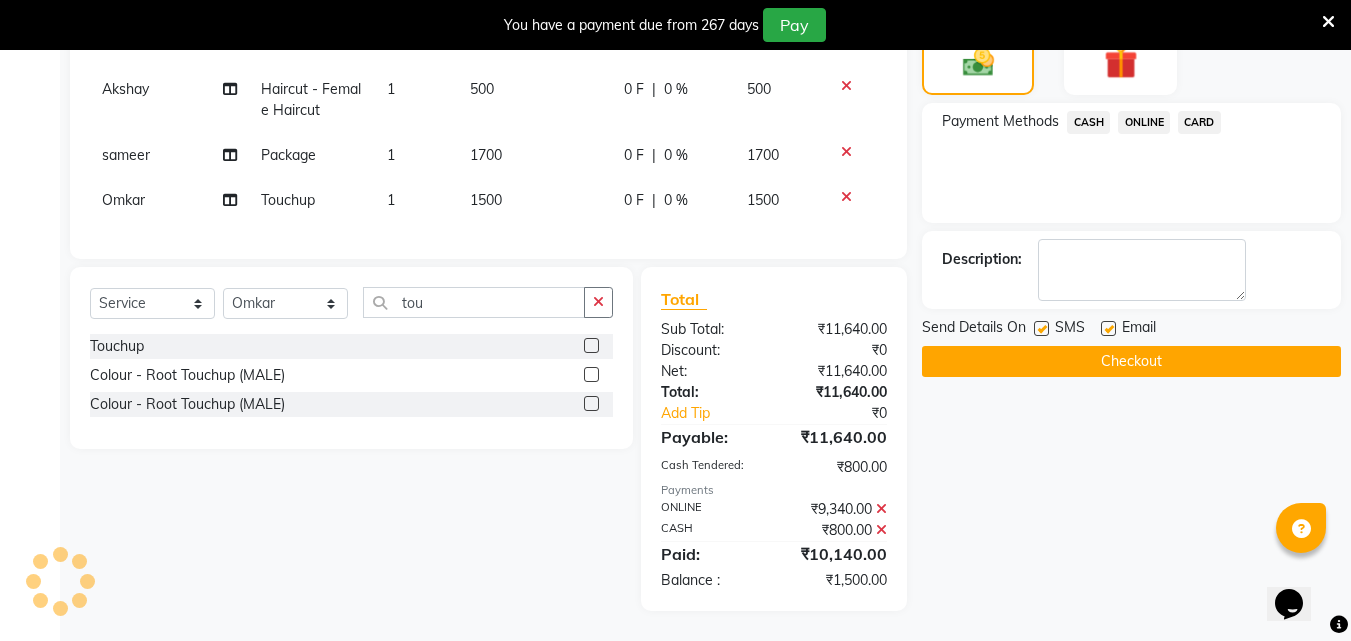 click on "ONLINE" 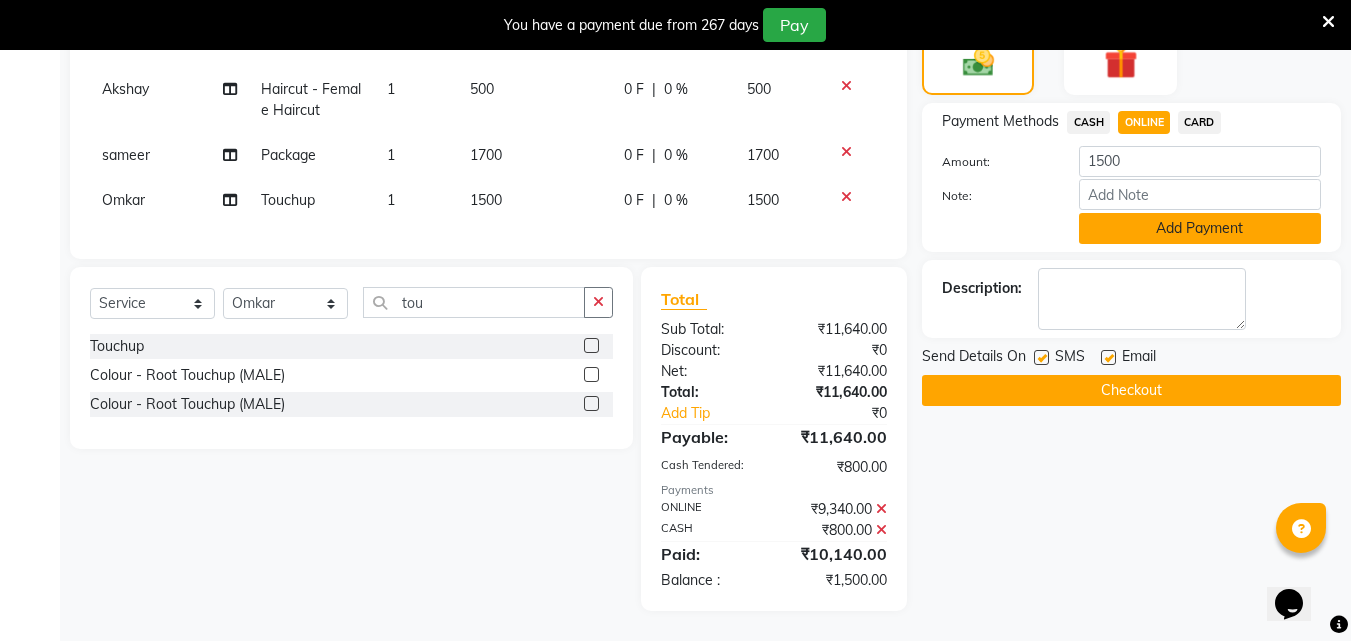 click on "Add Payment" 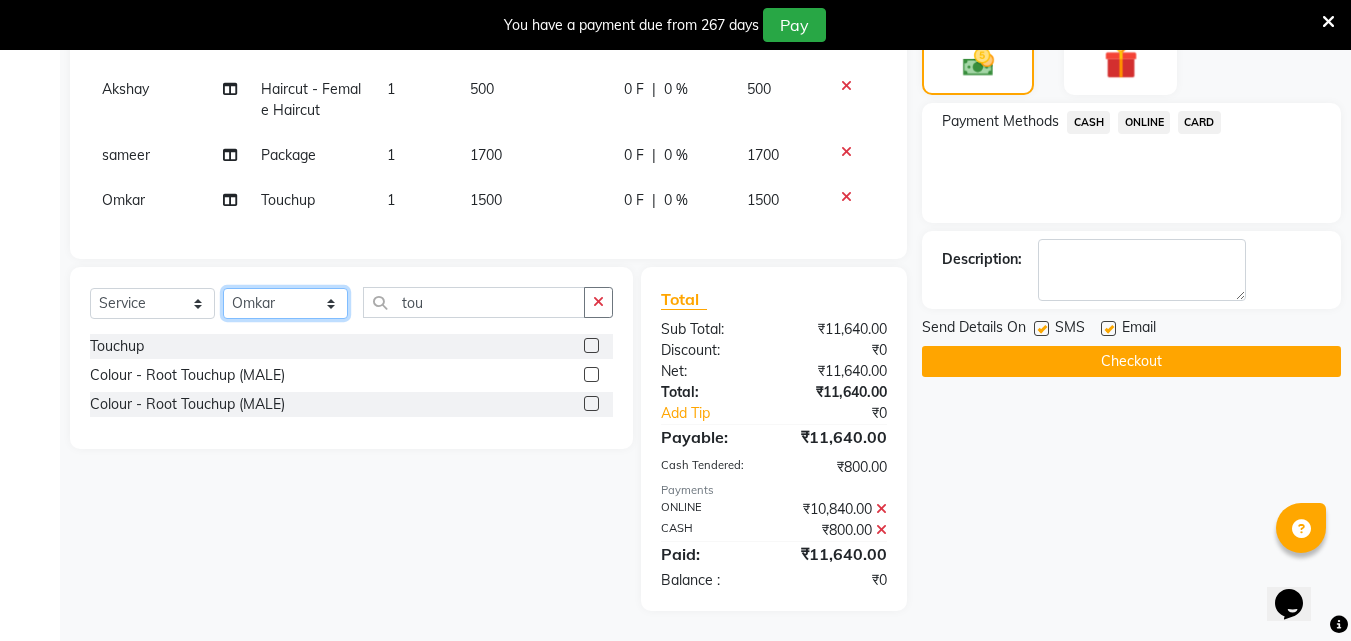 click on "Select Stylist Akshay Ankita Ayesha Dnyaneshwar Harish Laxman Omkar pranay sagar sameer Sarika sunil vaibhav" 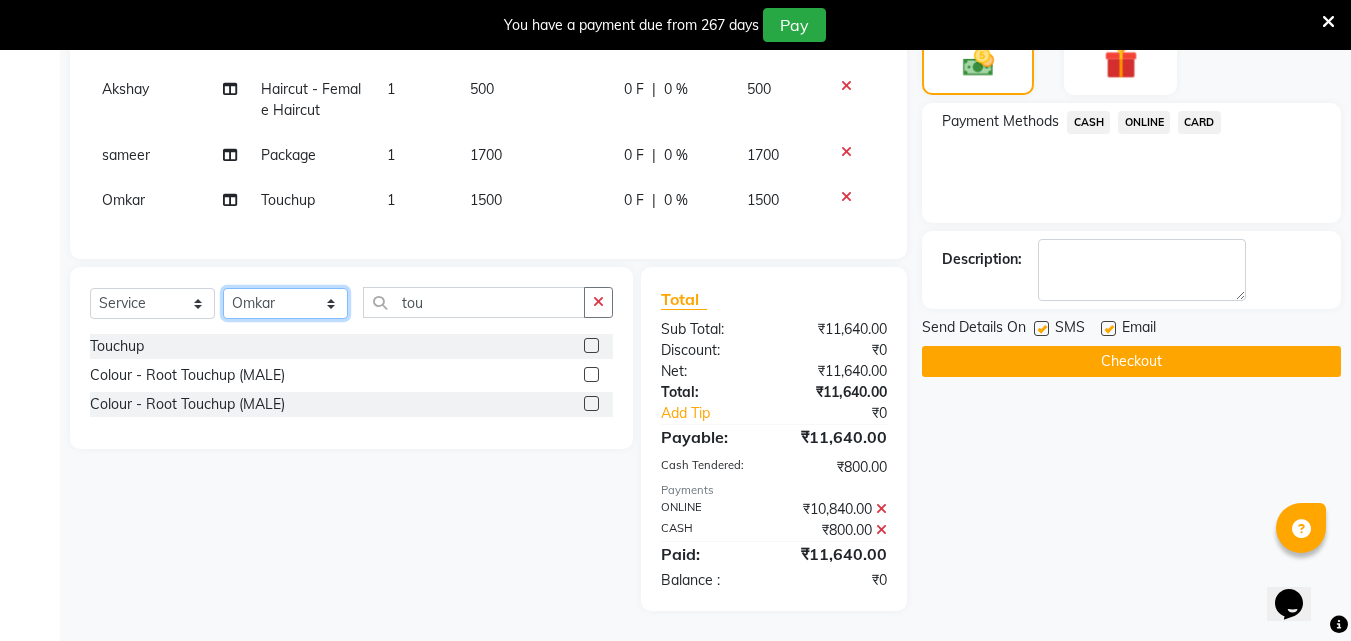 select on "[NUMBER]" 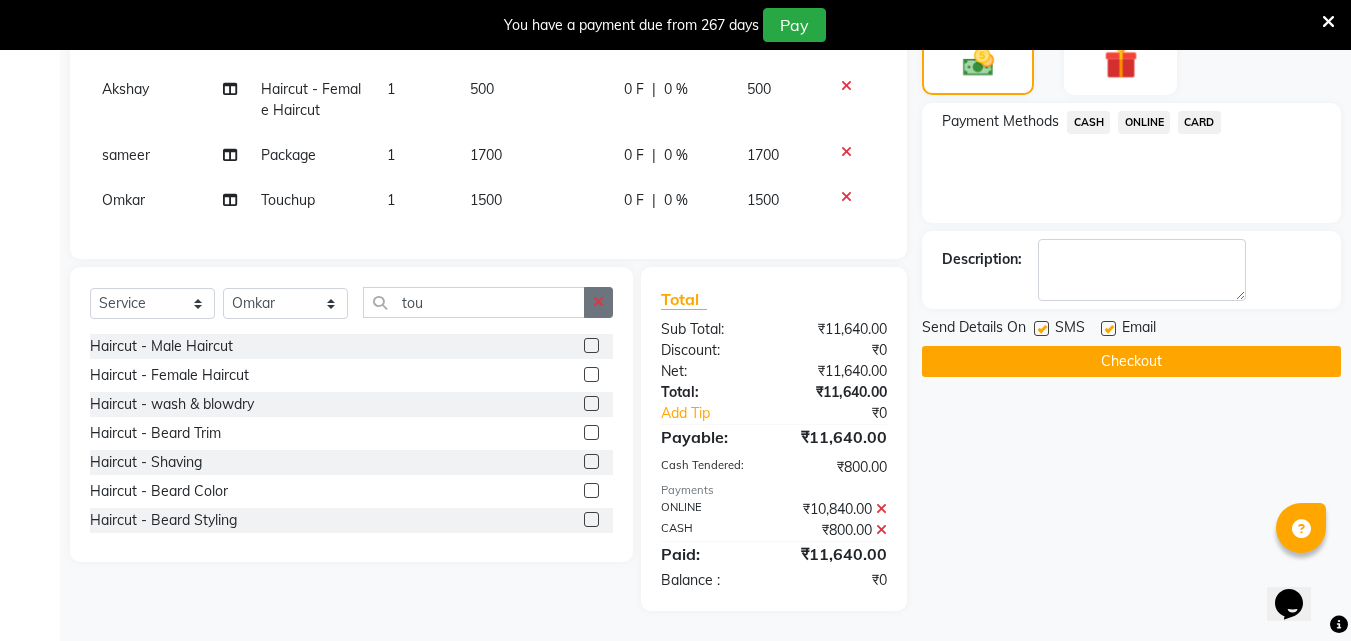 click 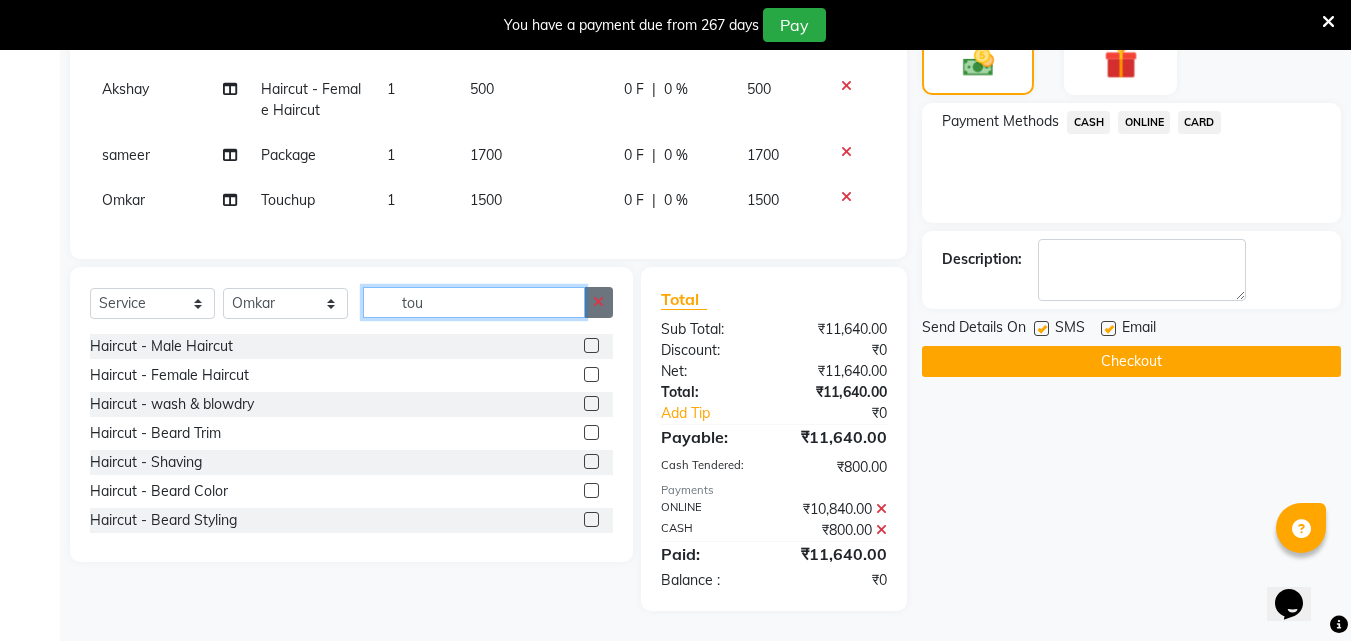 type 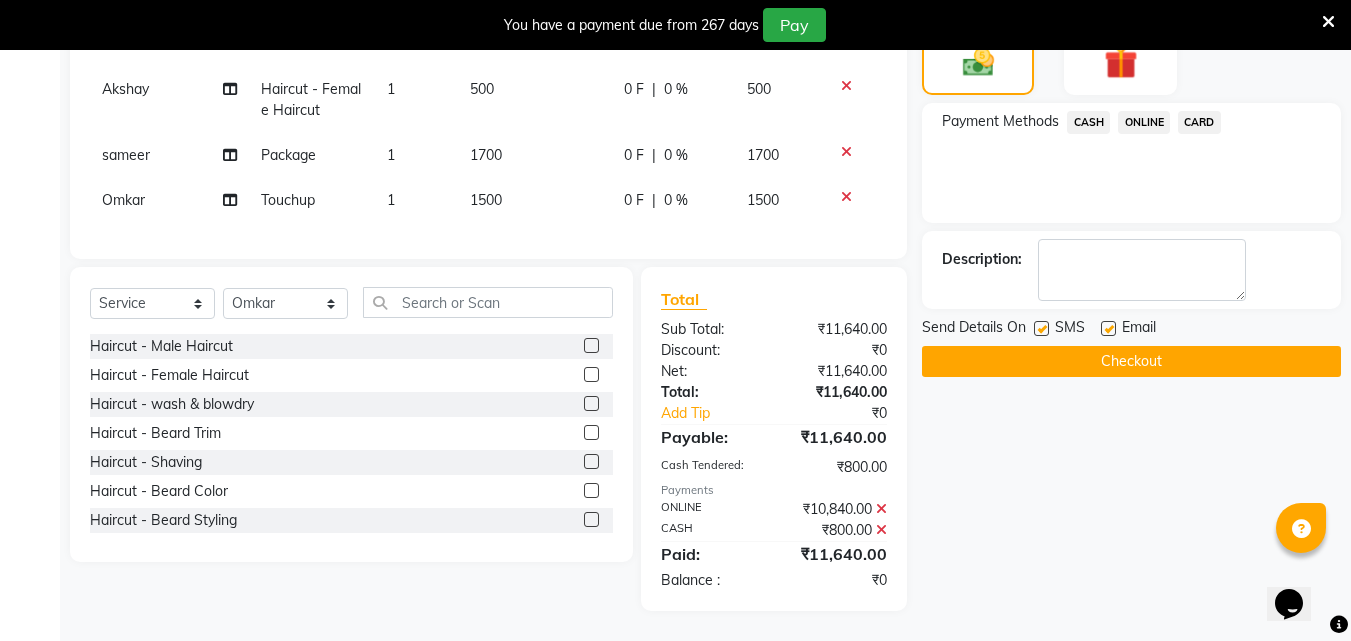 click 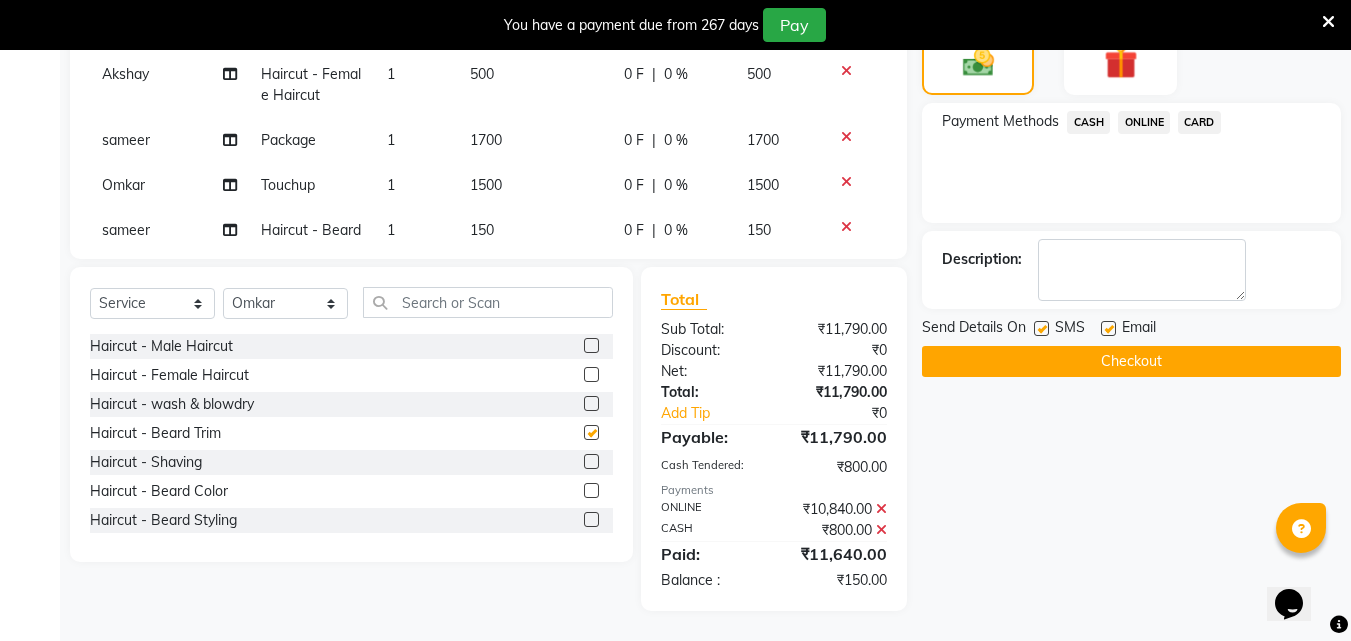 checkbox on "false" 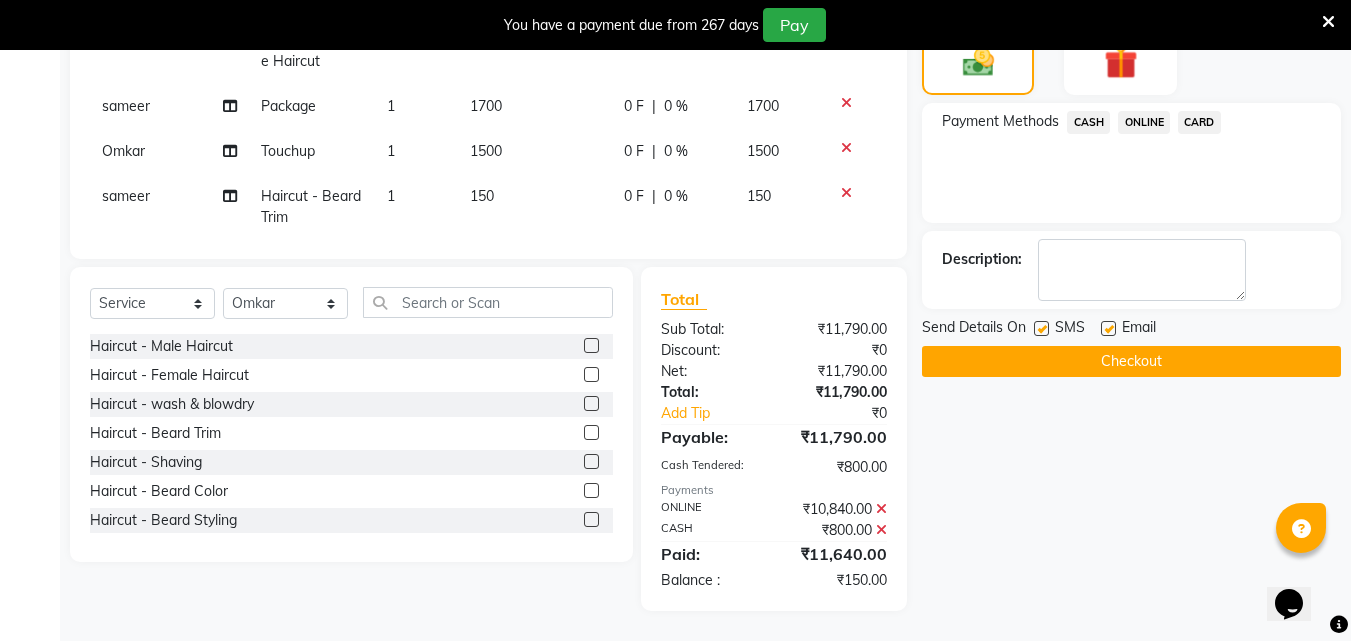 scroll, scrollTop: 1245, scrollLeft: 0, axis: vertical 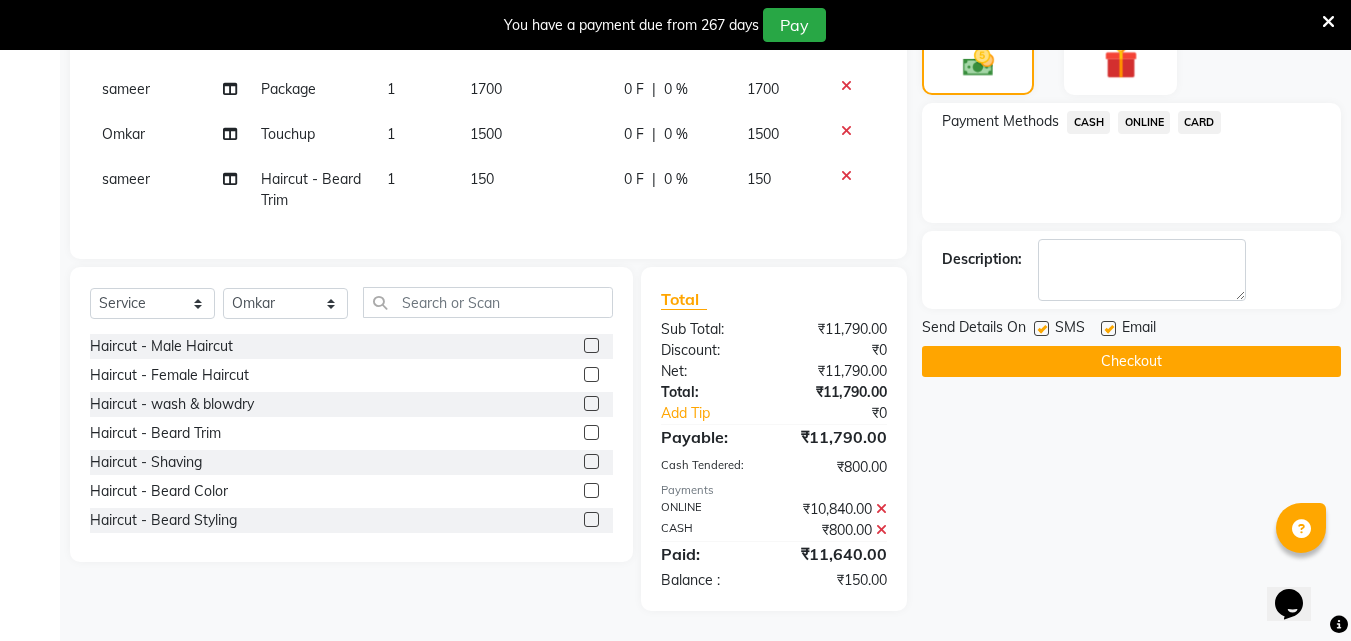 click on "ONLINE" 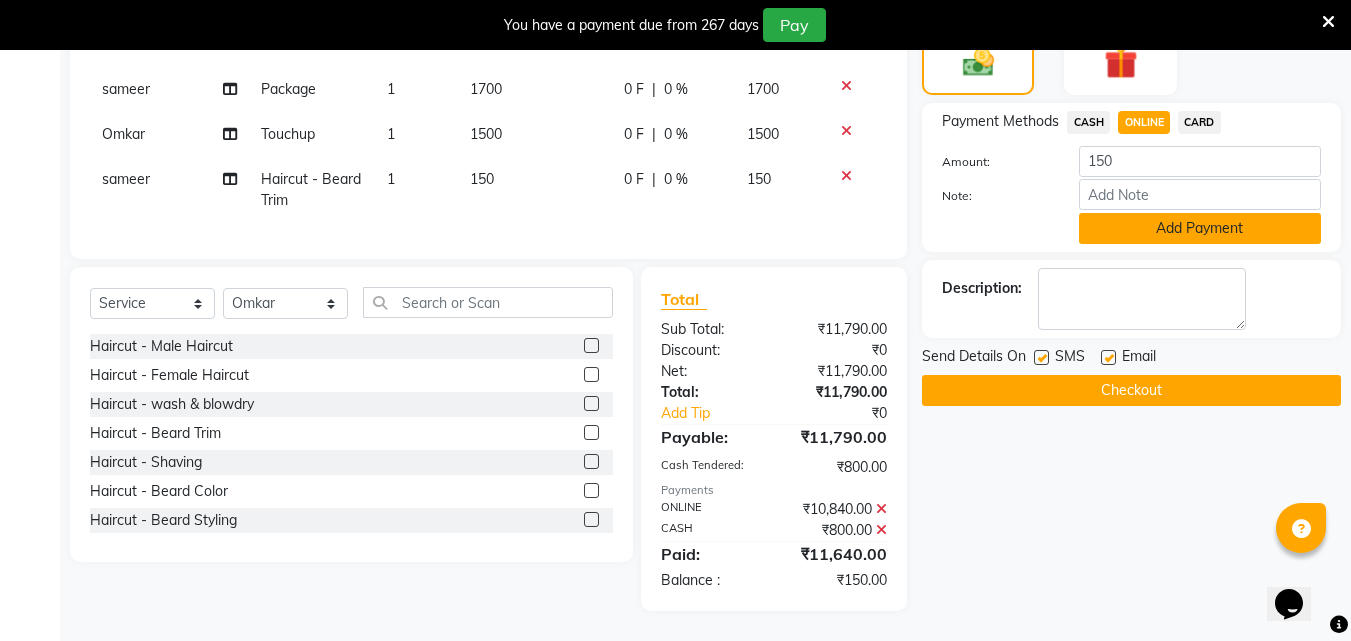 click on "Add Payment" 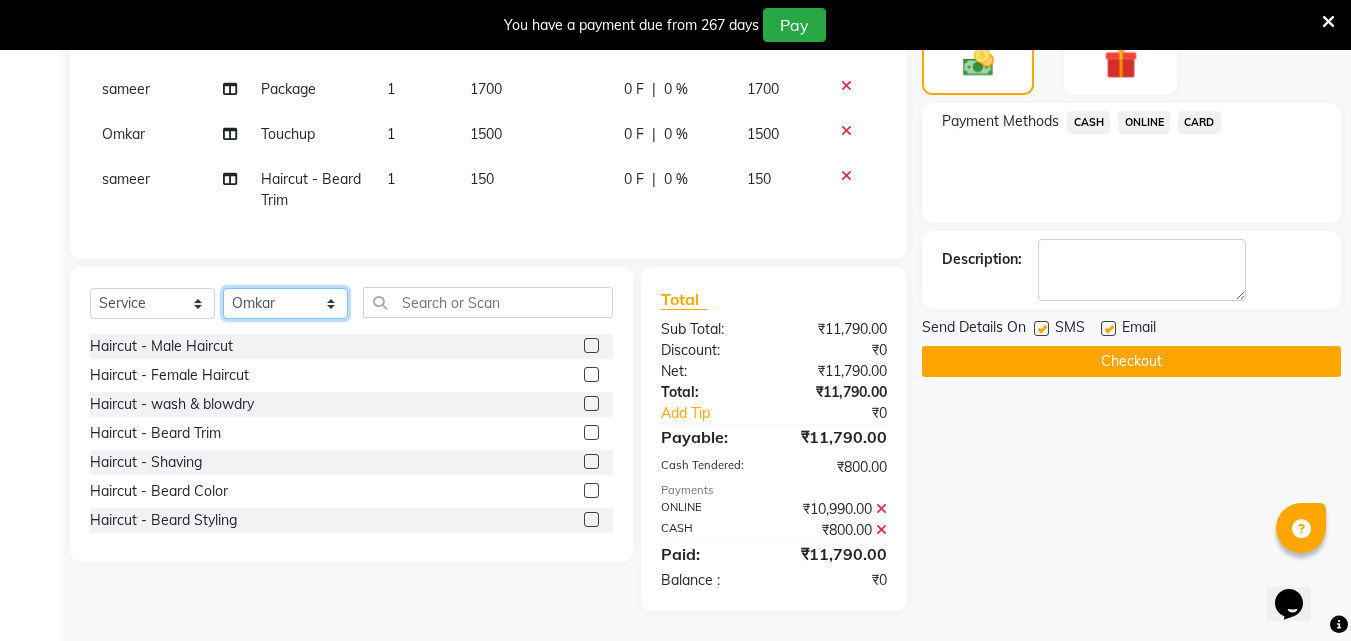 click on "Select Stylist Akshay Ankita Ayesha Dnyaneshwar Harish Laxman Omkar pranay sagar sameer Sarika sunil vaibhav" 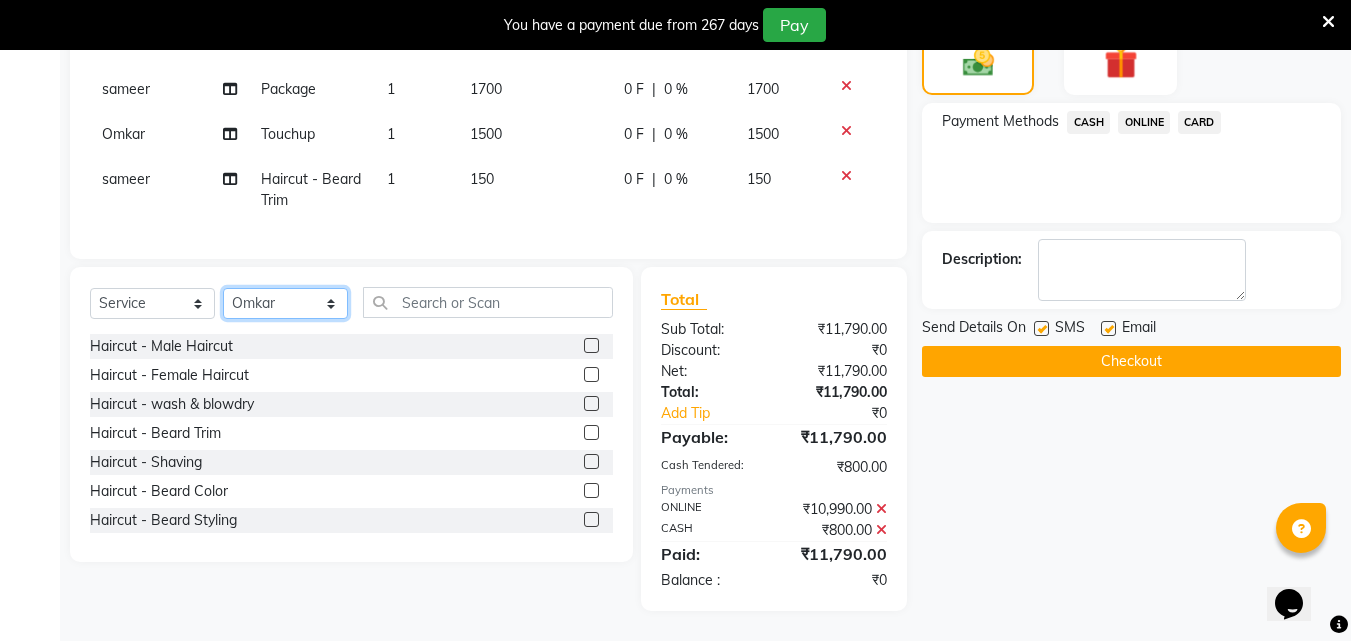 select on "87702" 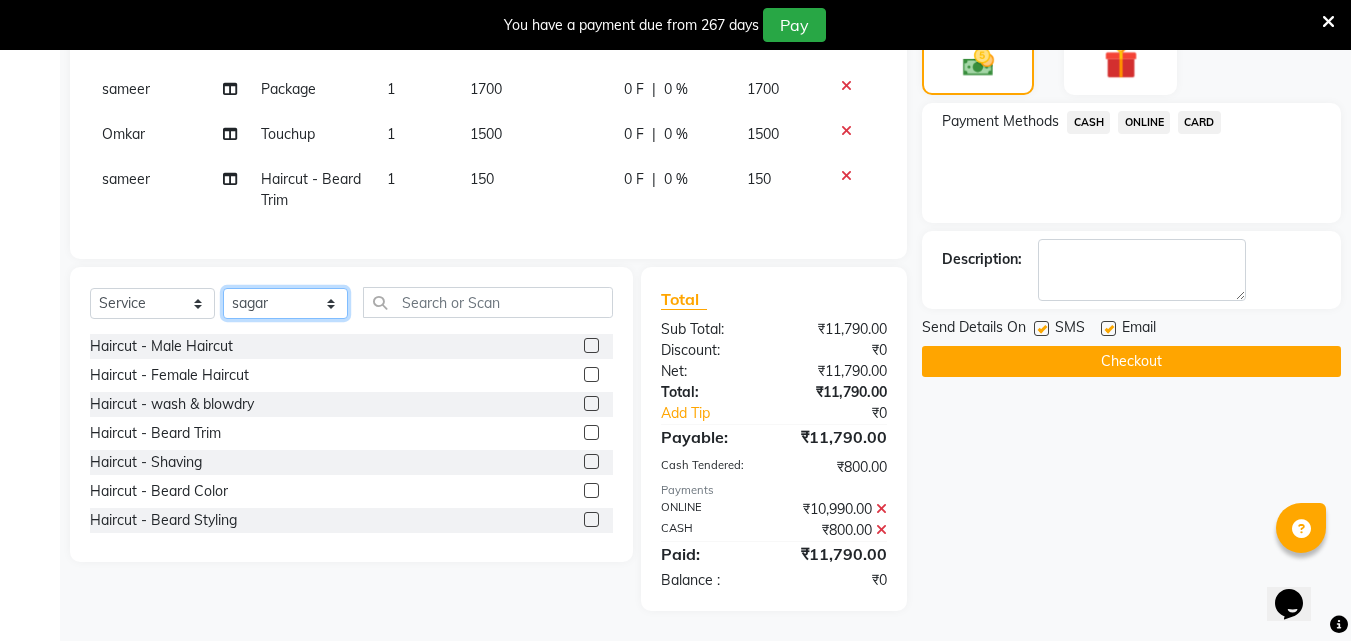 click on "Select Stylist Akshay Ankita Ayesha Dnyaneshwar Harish Laxman Omkar pranay sagar sameer Sarika sunil vaibhav" 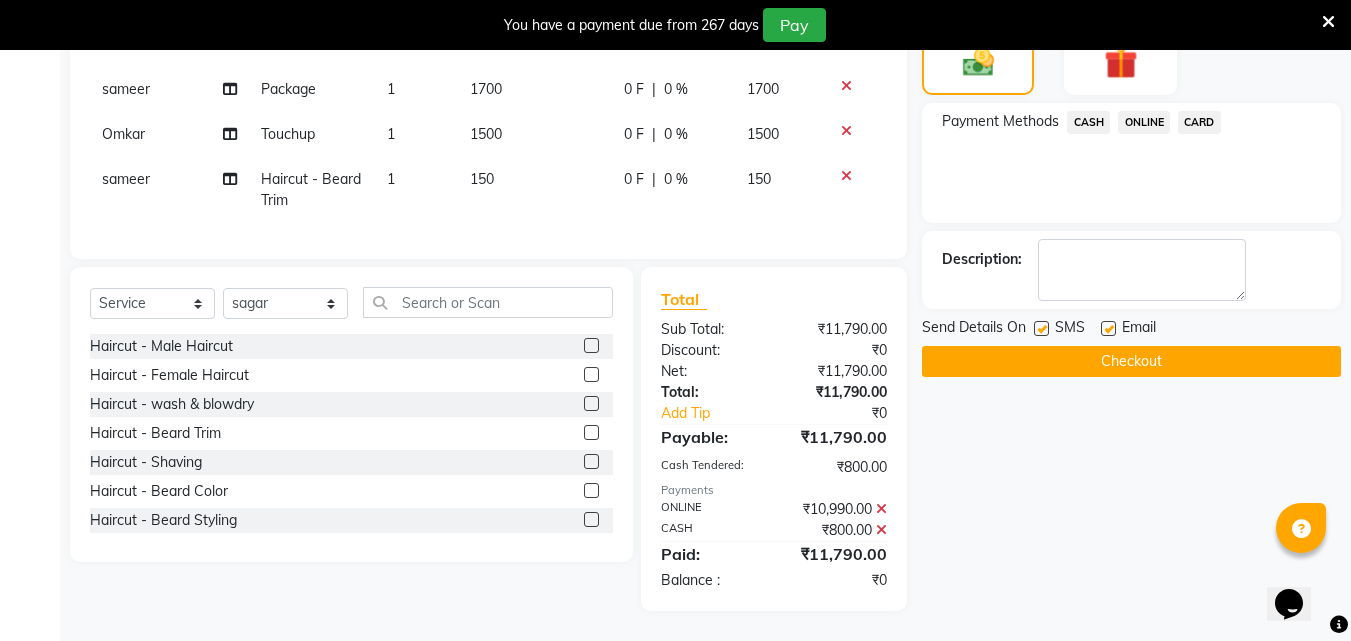 click 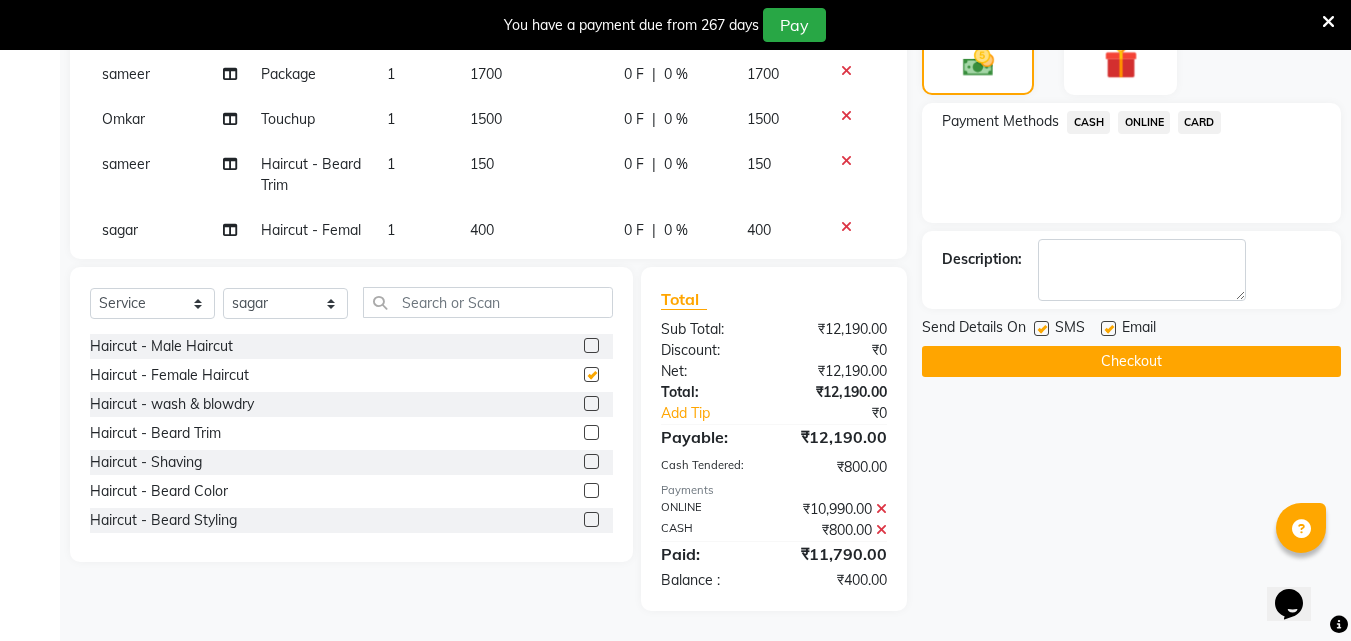 checkbox on "false" 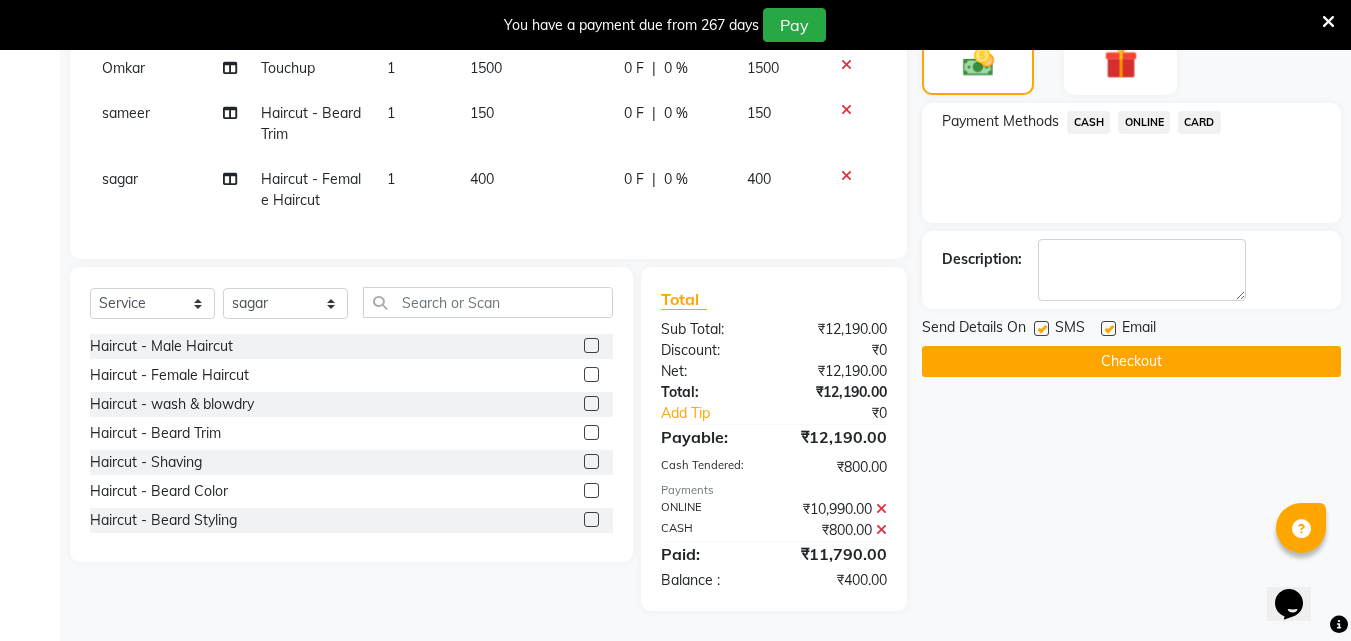 scroll, scrollTop: 1311, scrollLeft: 0, axis: vertical 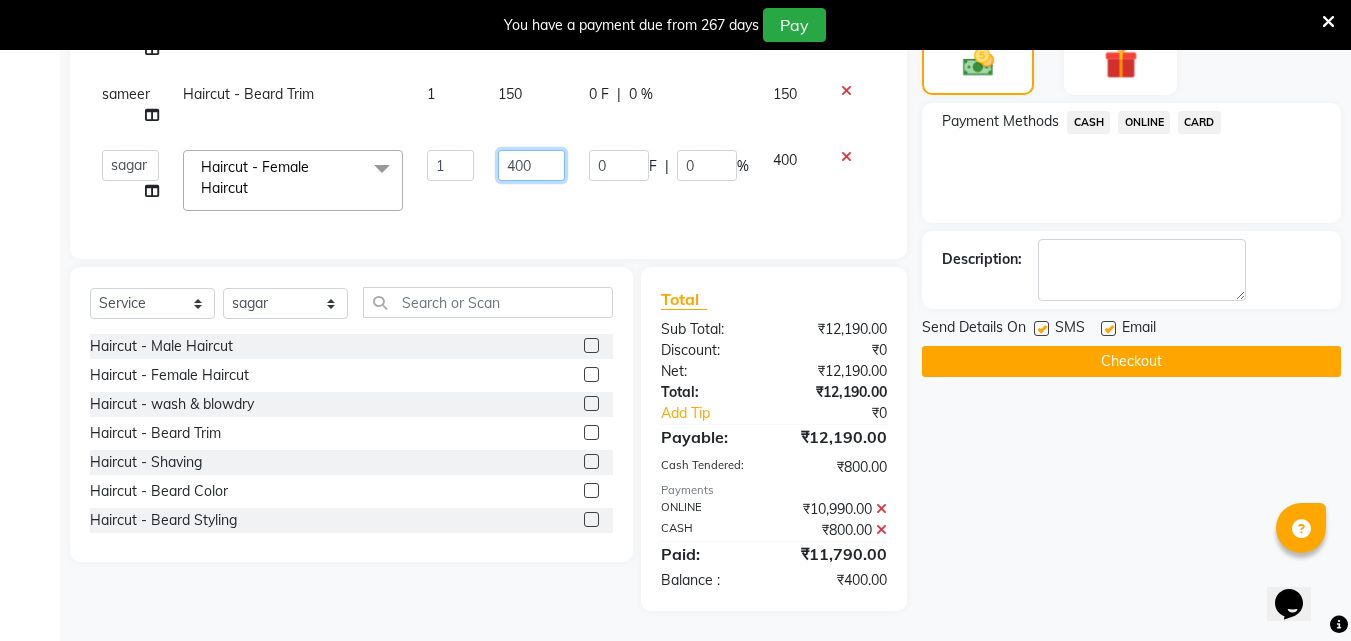 click on "400" 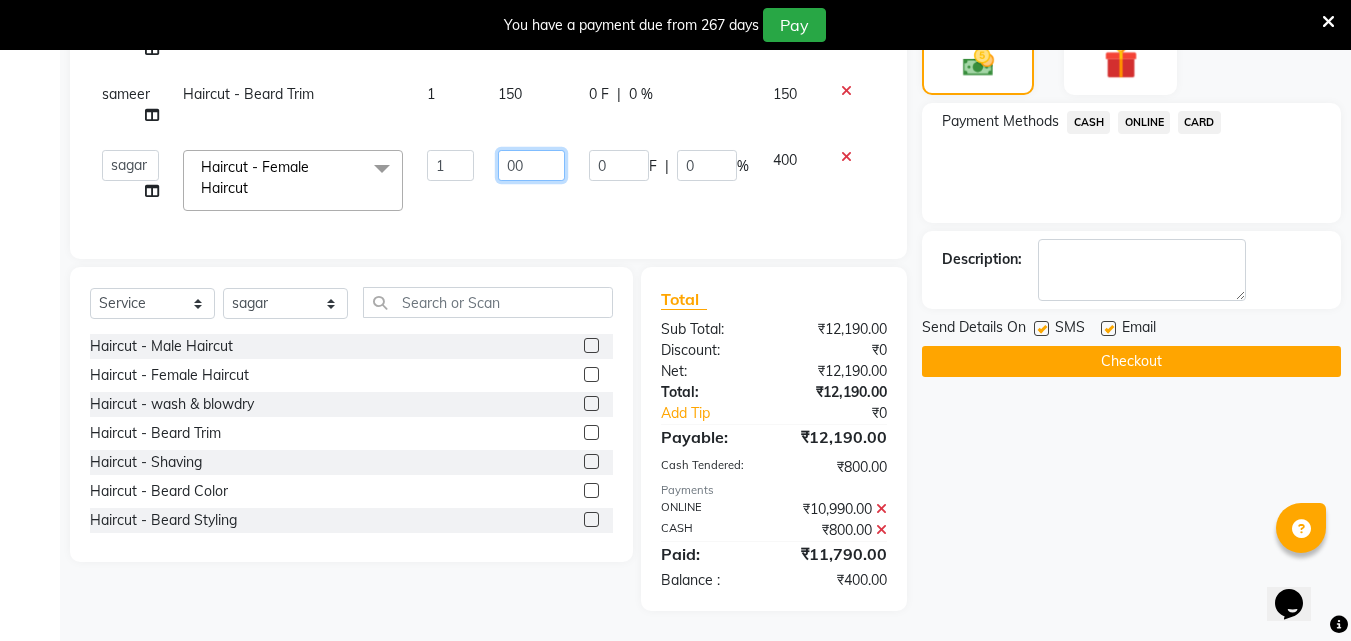 type on "500" 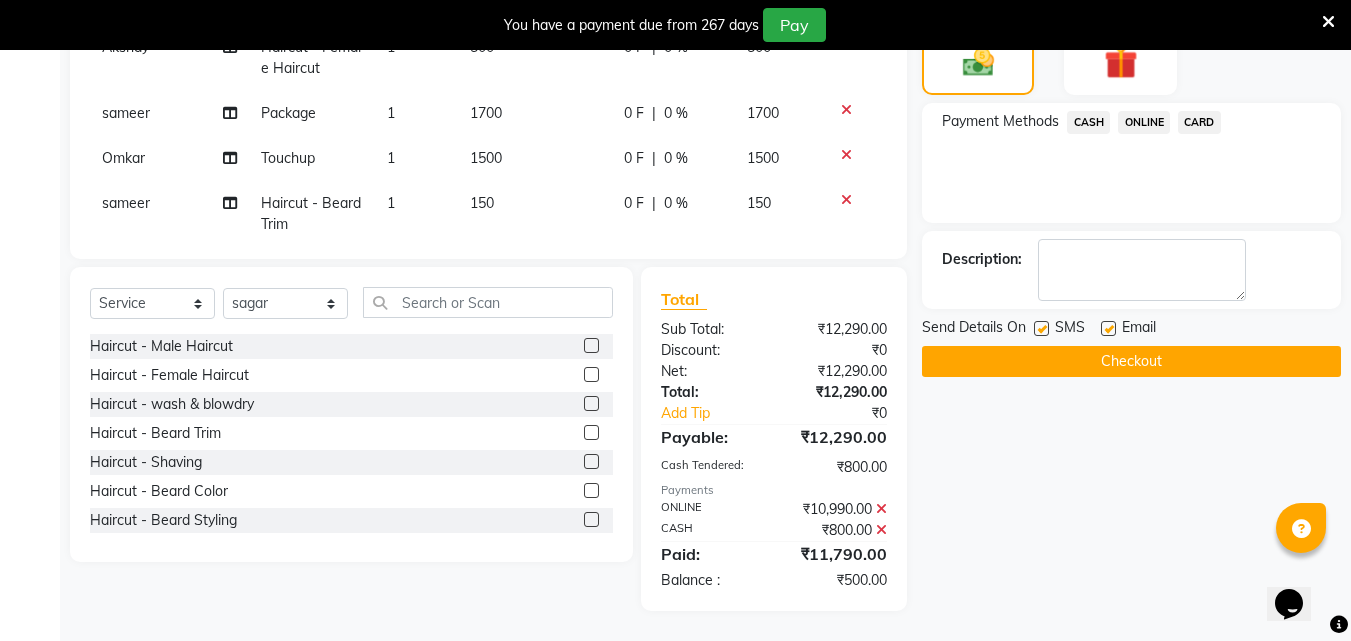 scroll, scrollTop: 1311, scrollLeft: 0, axis: vertical 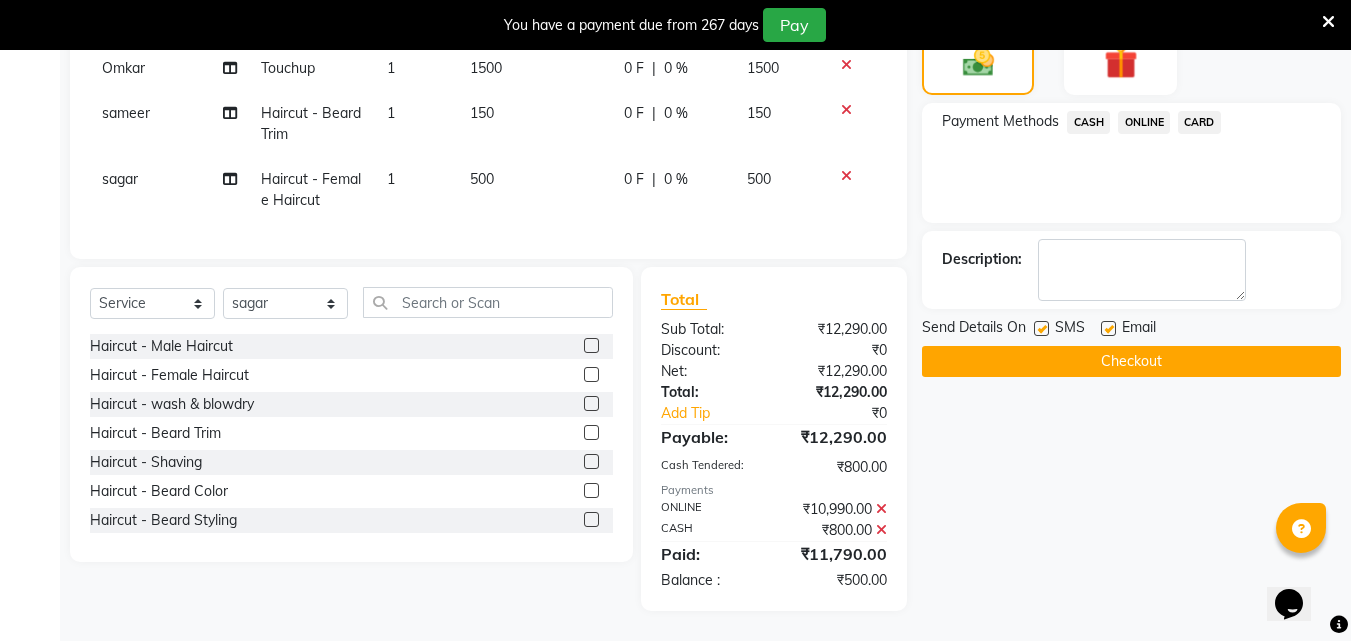 click on "ONLINE" 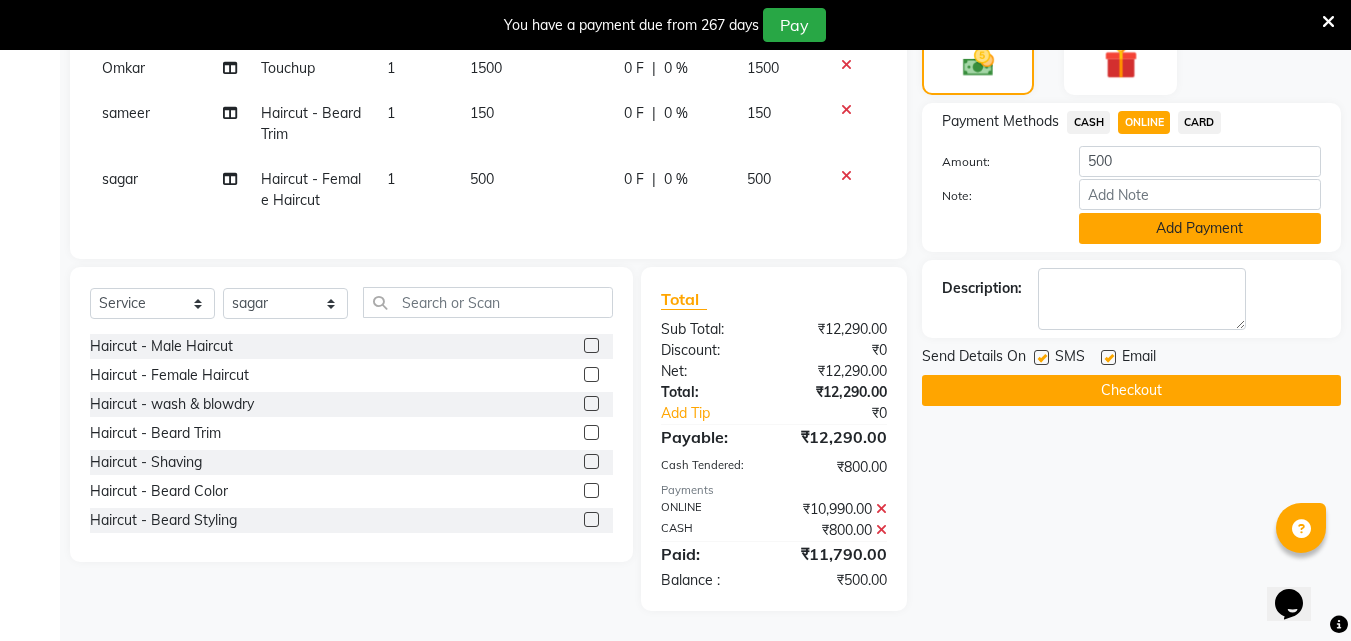 click on "Add Payment" 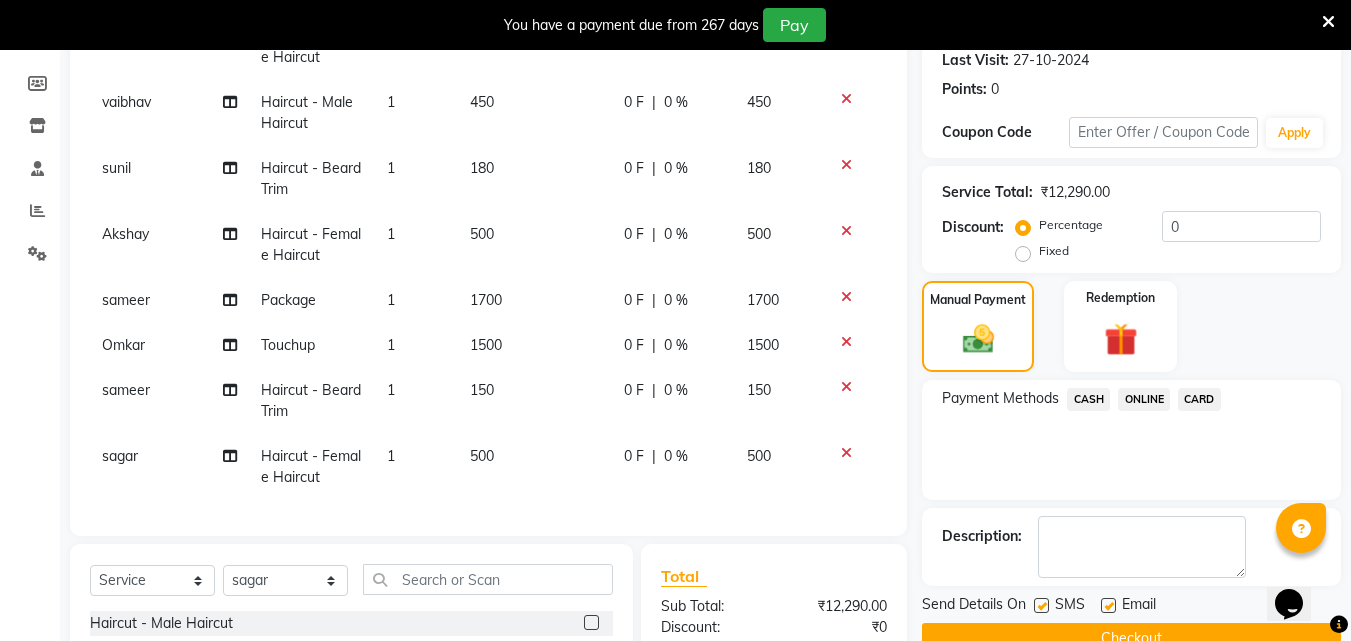 scroll, scrollTop: 300, scrollLeft: 0, axis: vertical 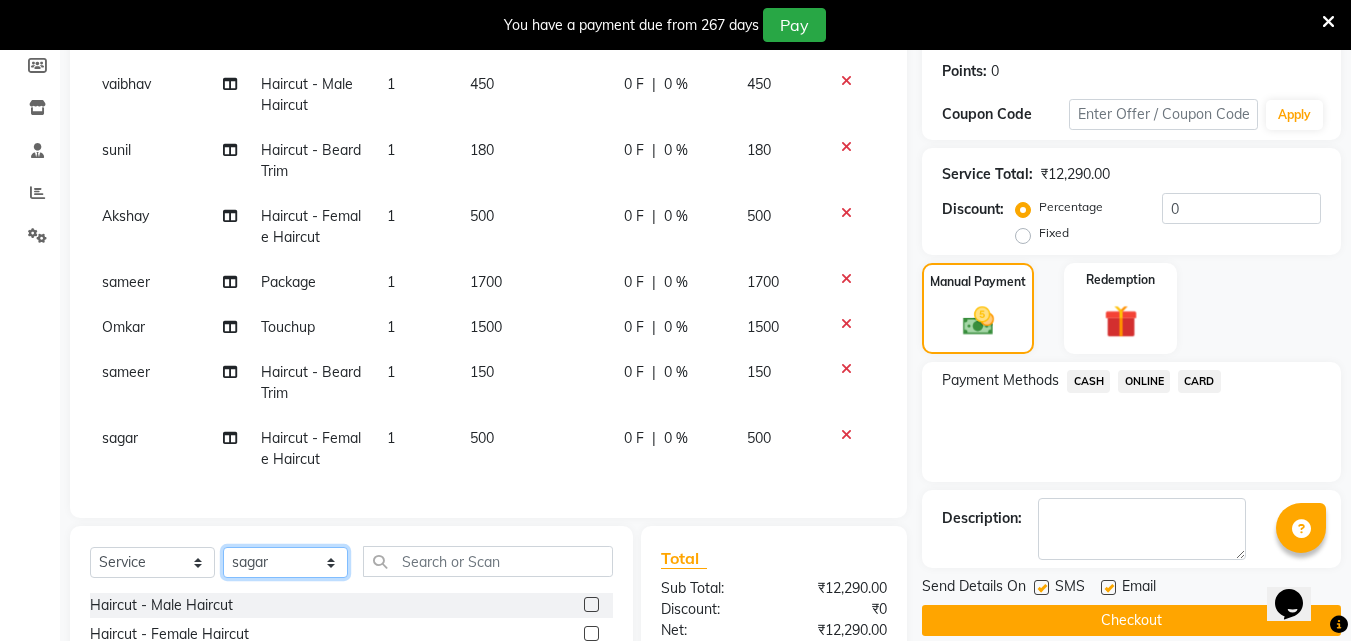 click on "Select Stylist Akshay Ankita Ayesha Dnyaneshwar Harish Laxman Omkar pranay sagar sameer Sarika sunil vaibhav" 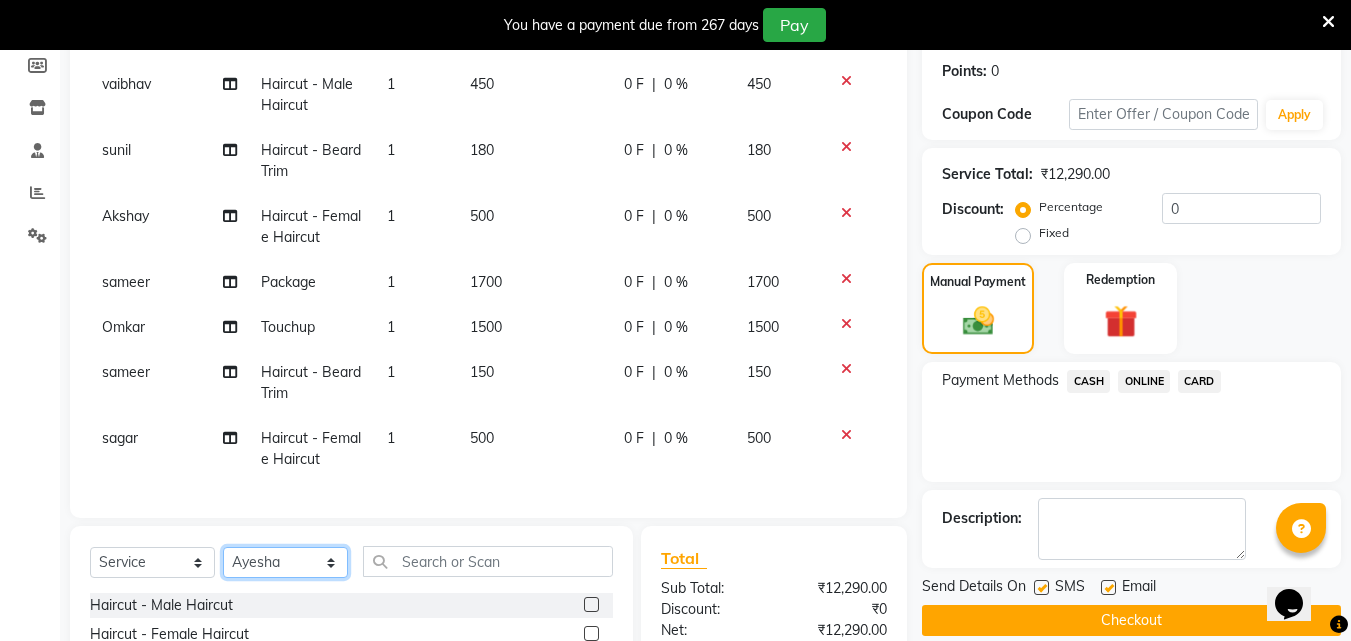 click on "Select Stylist Akshay Ankita Ayesha Dnyaneshwar Harish Laxman Omkar pranay sagar sameer Sarika sunil vaibhav" 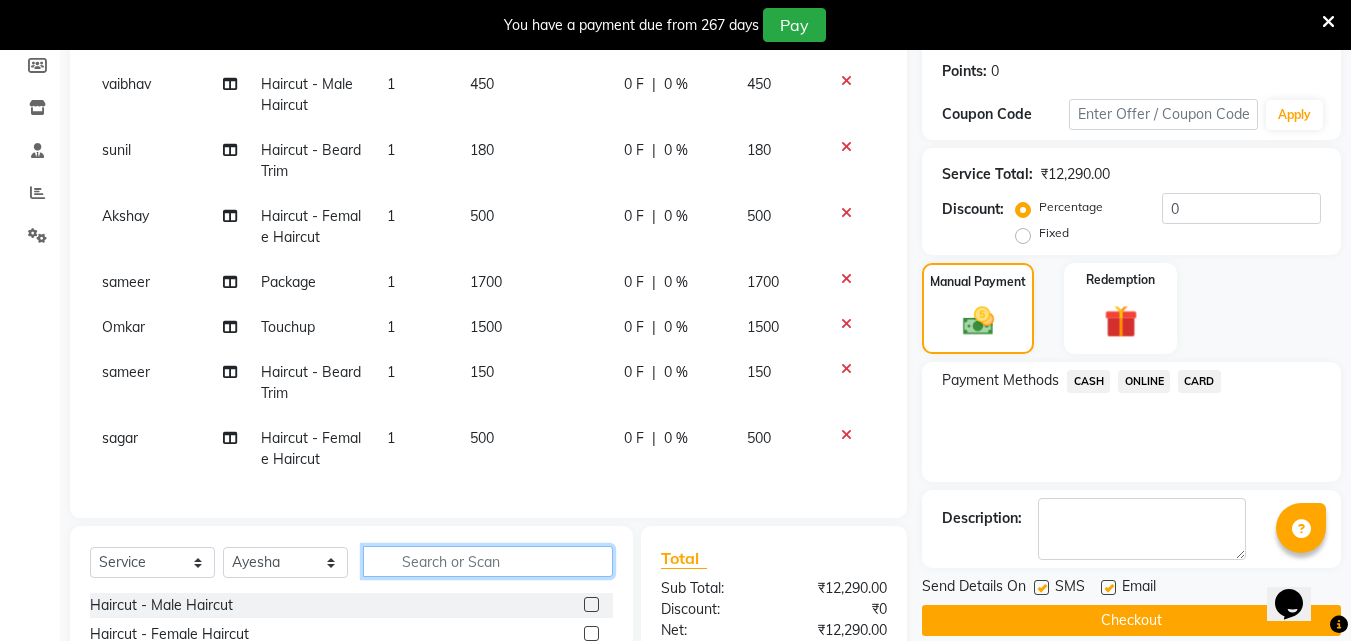 click 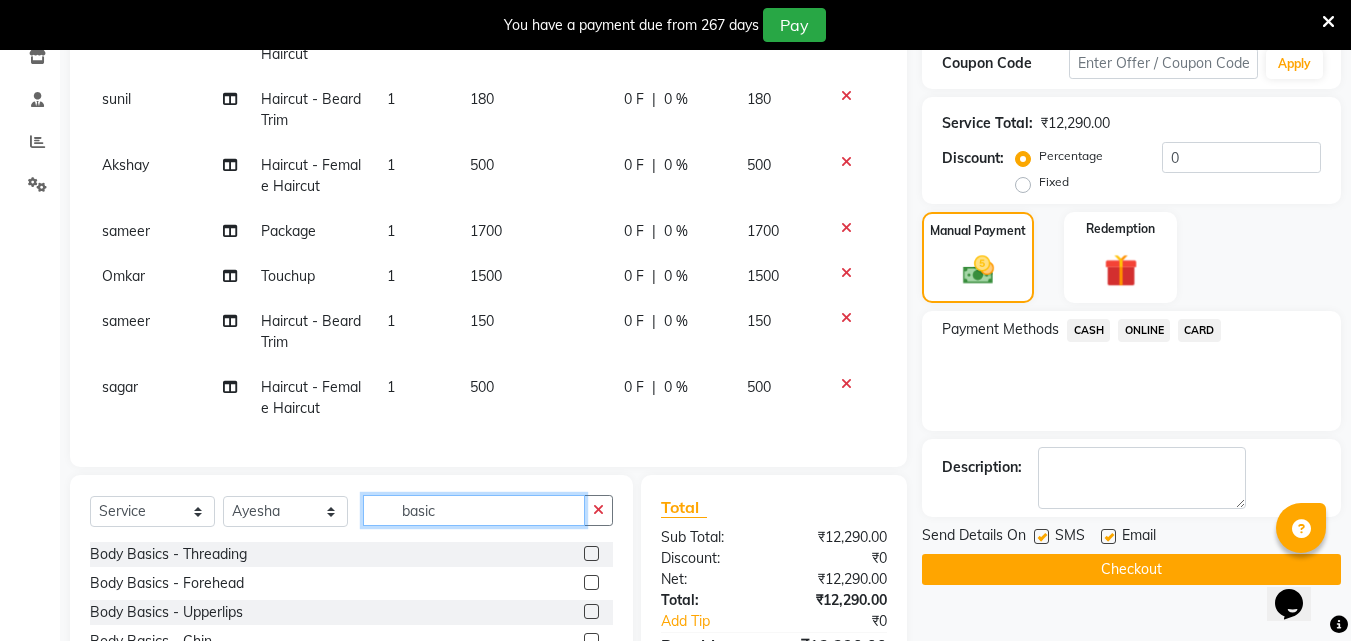 scroll, scrollTop: 400, scrollLeft: 0, axis: vertical 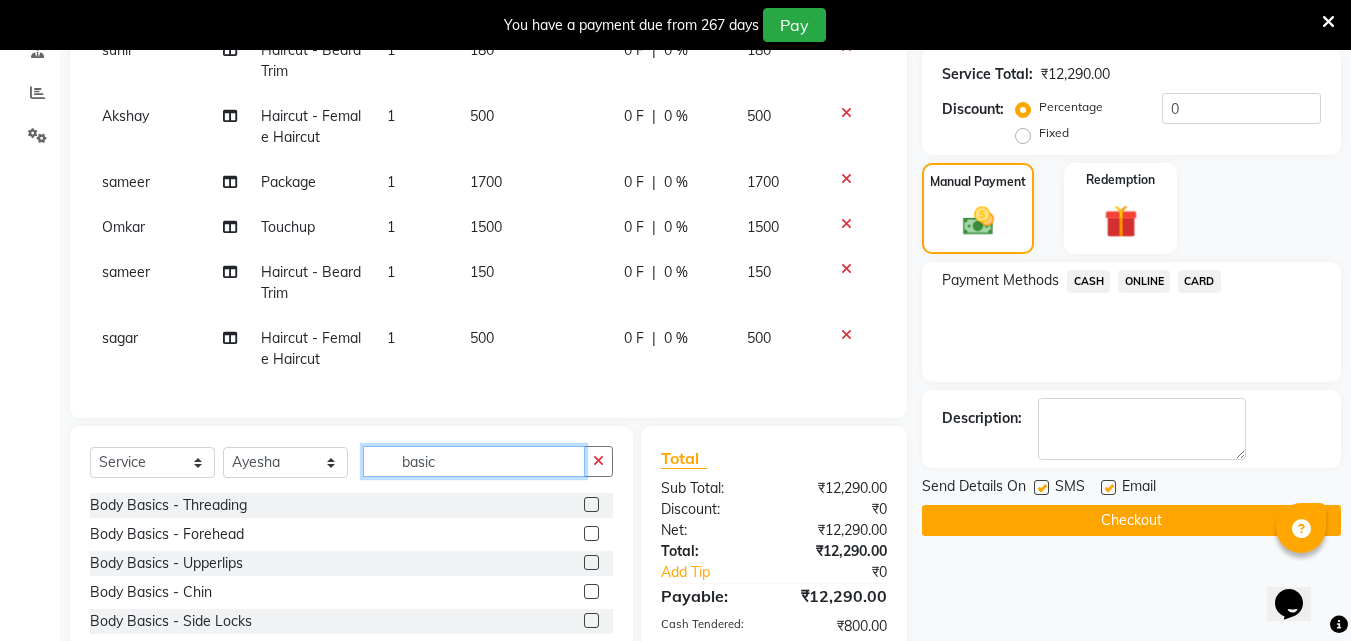 type on "basic" 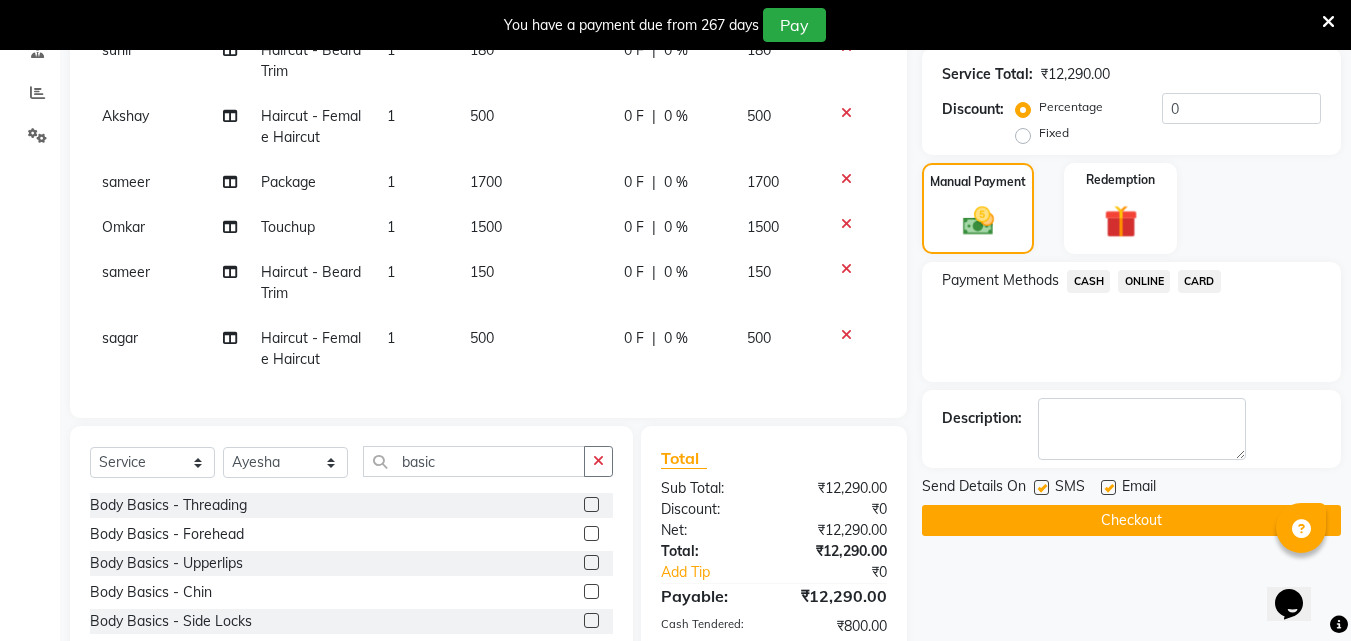 click 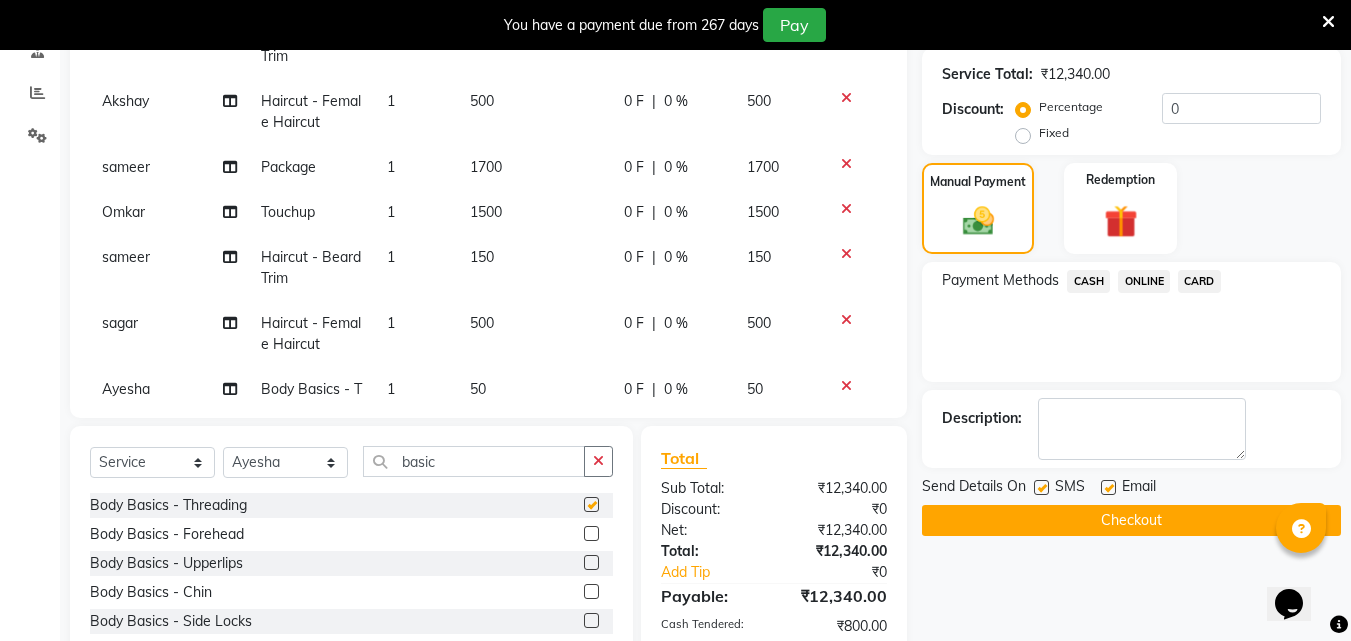 checkbox on "false" 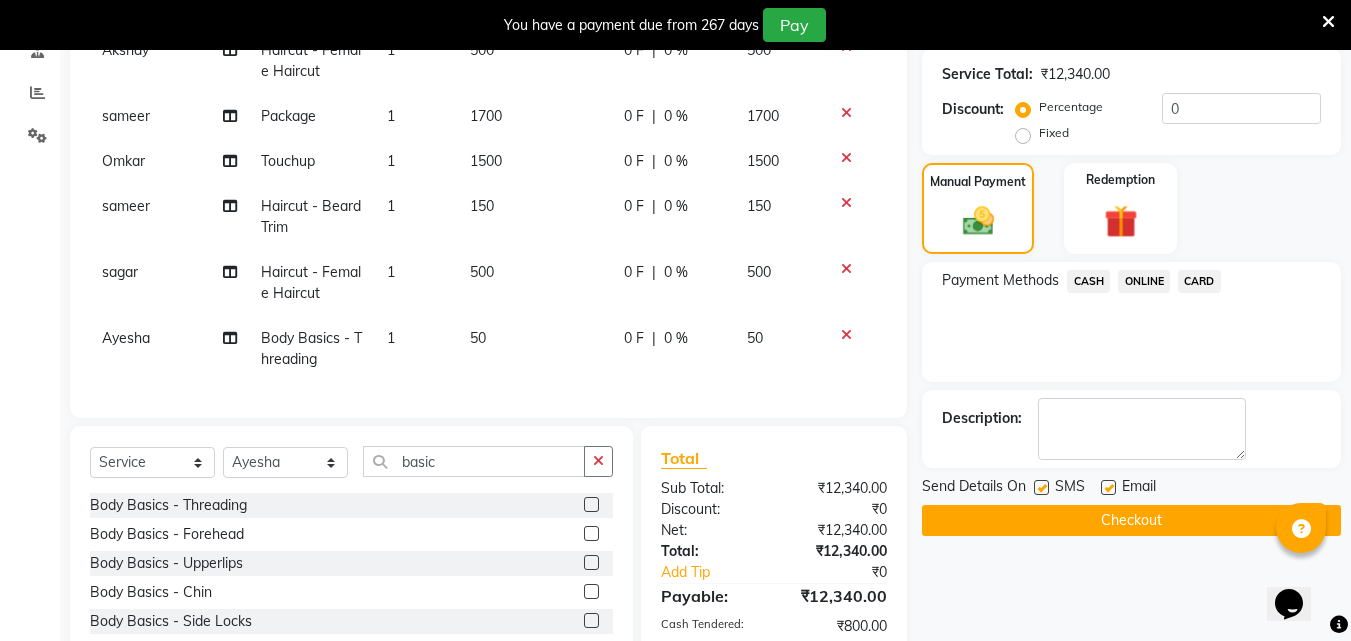 scroll, scrollTop: 1377, scrollLeft: 0, axis: vertical 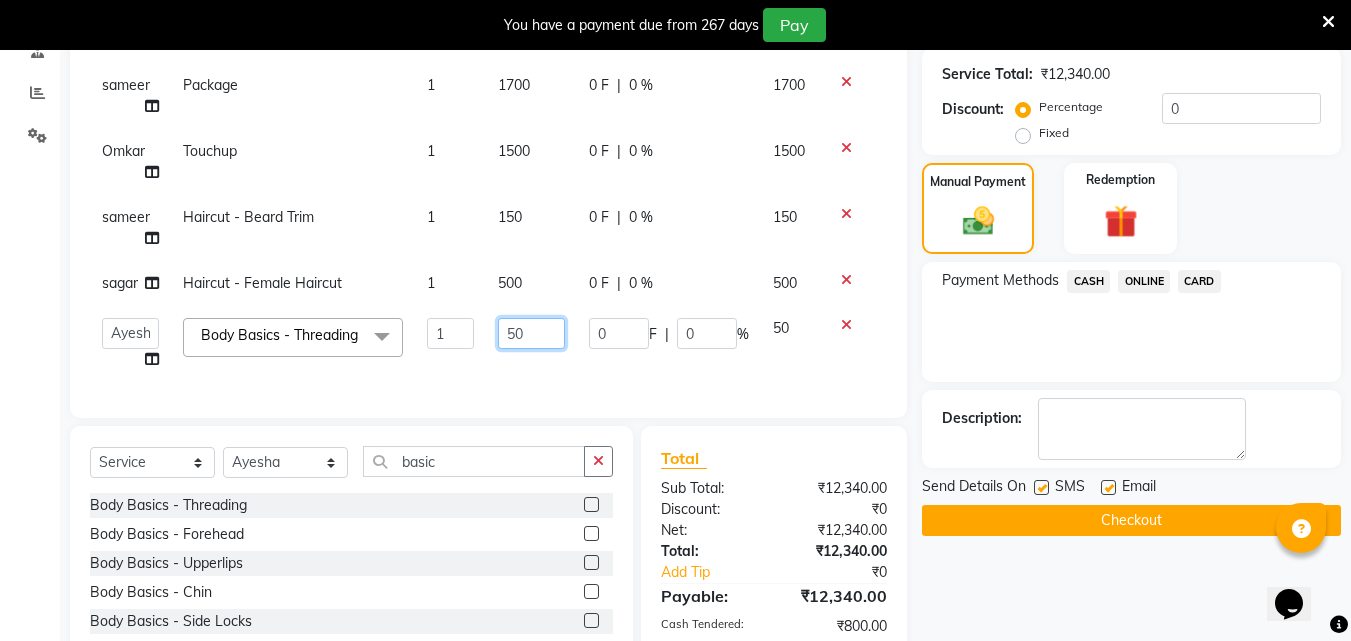 click on "50" 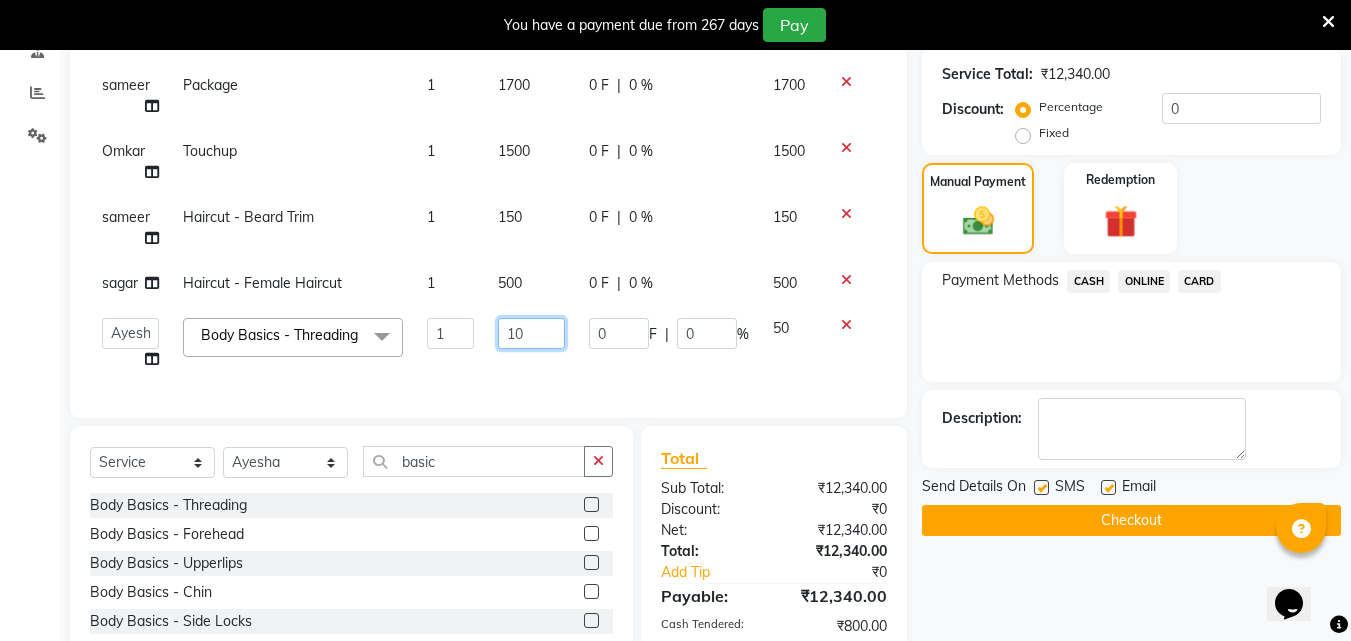 type on "100" 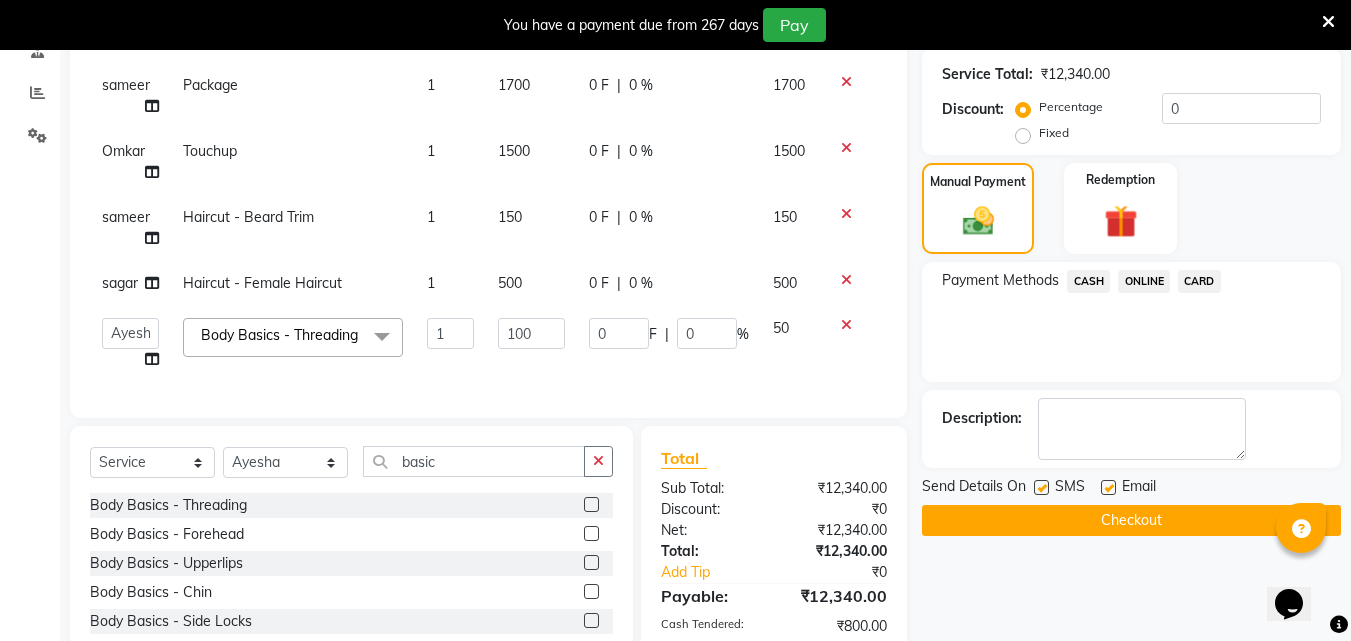 click on "ONLINE" 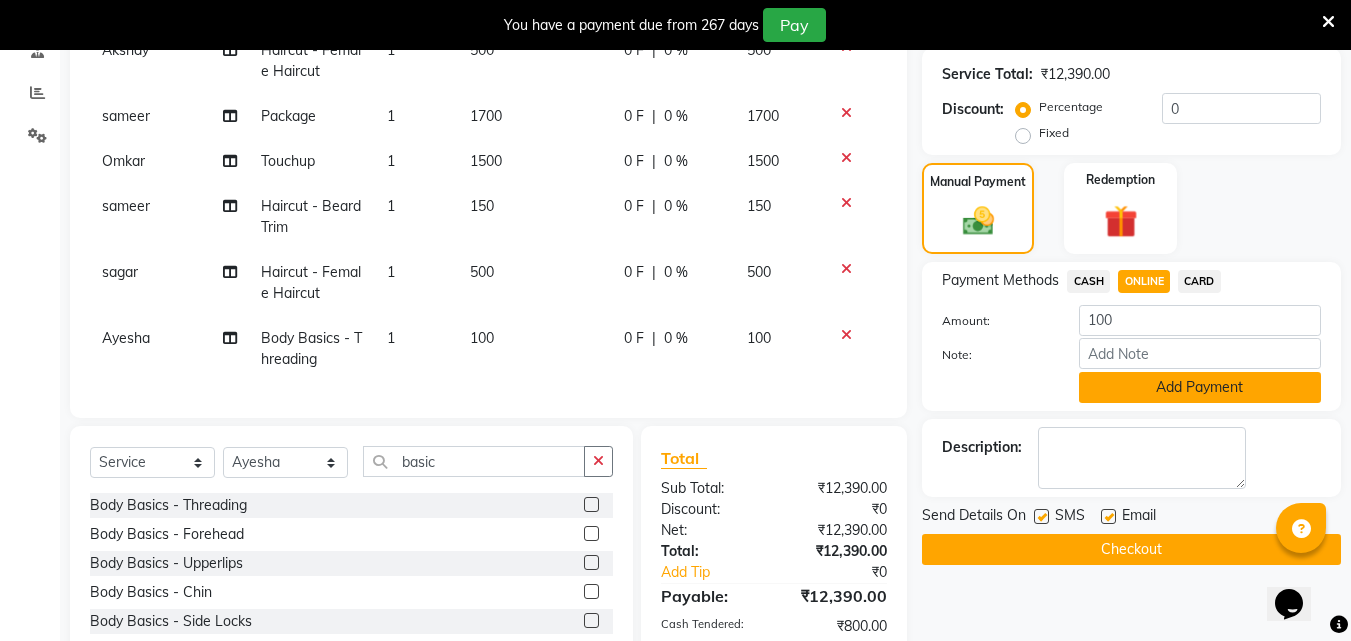 click on "Add Payment" 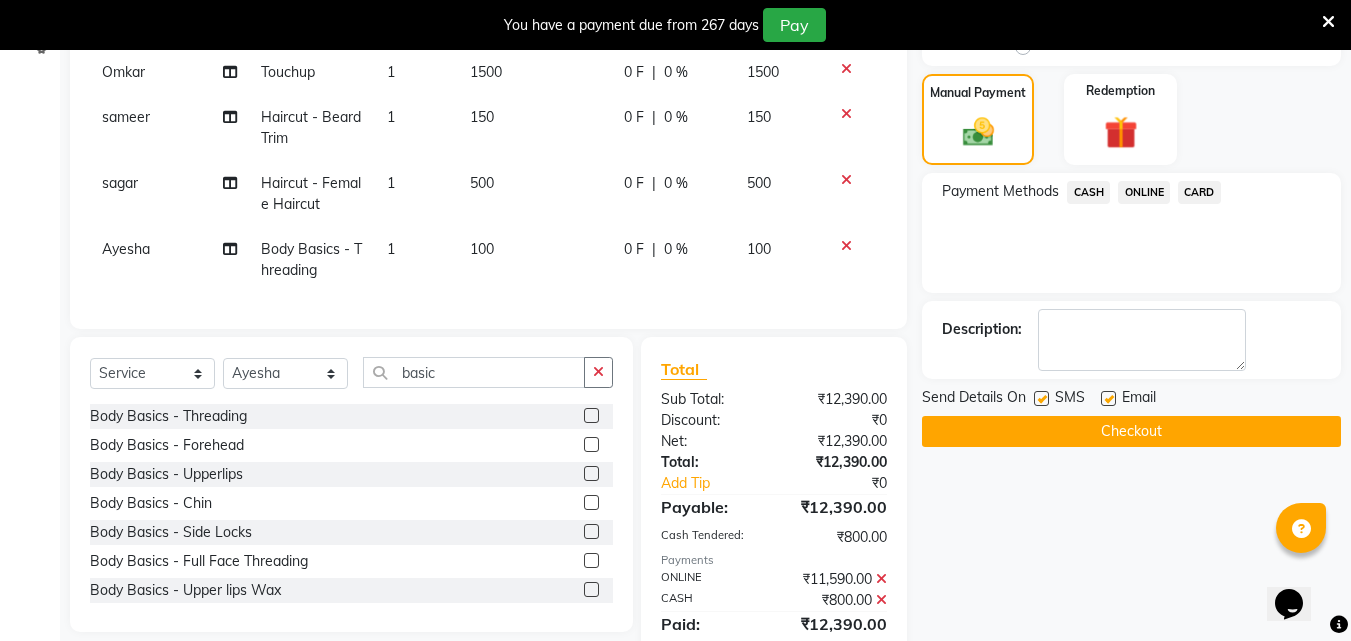 scroll, scrollTop: 500, scrollLeft: 0, axis: vertical 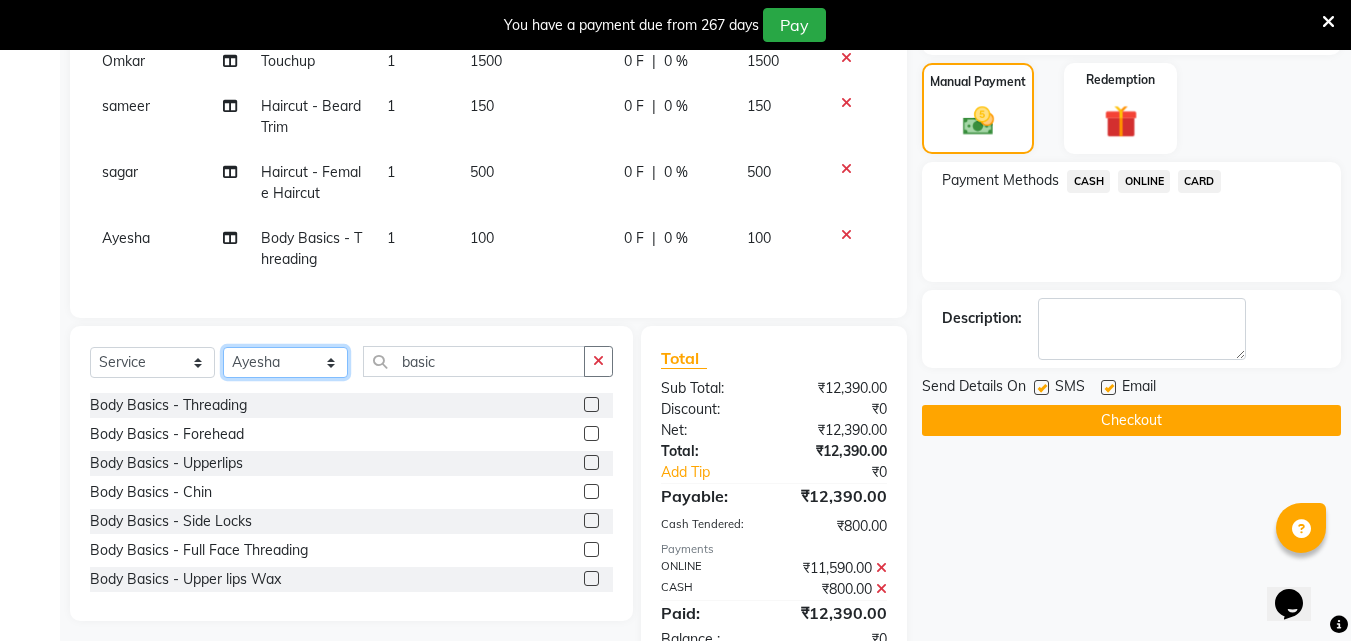 click on "Select Stylist Akshay Ankita Ayesha Dnyaneshwar Harish Laxman Omkar pranay sagar sameer Sarika sunil vaibhav" 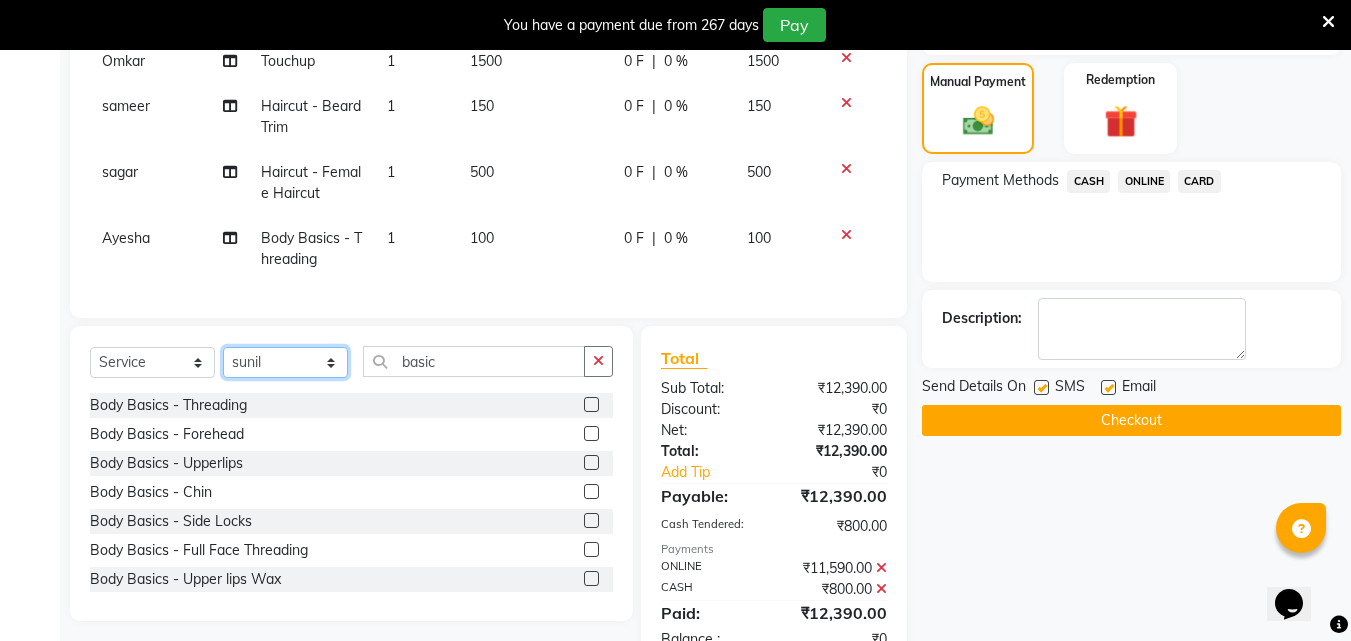 click on "Select Stylist Akshay Ankita Ayesha Dnyaneshwar Harish Laxman Omkar pranay sagar sameer Sarika sunil vaibhav" 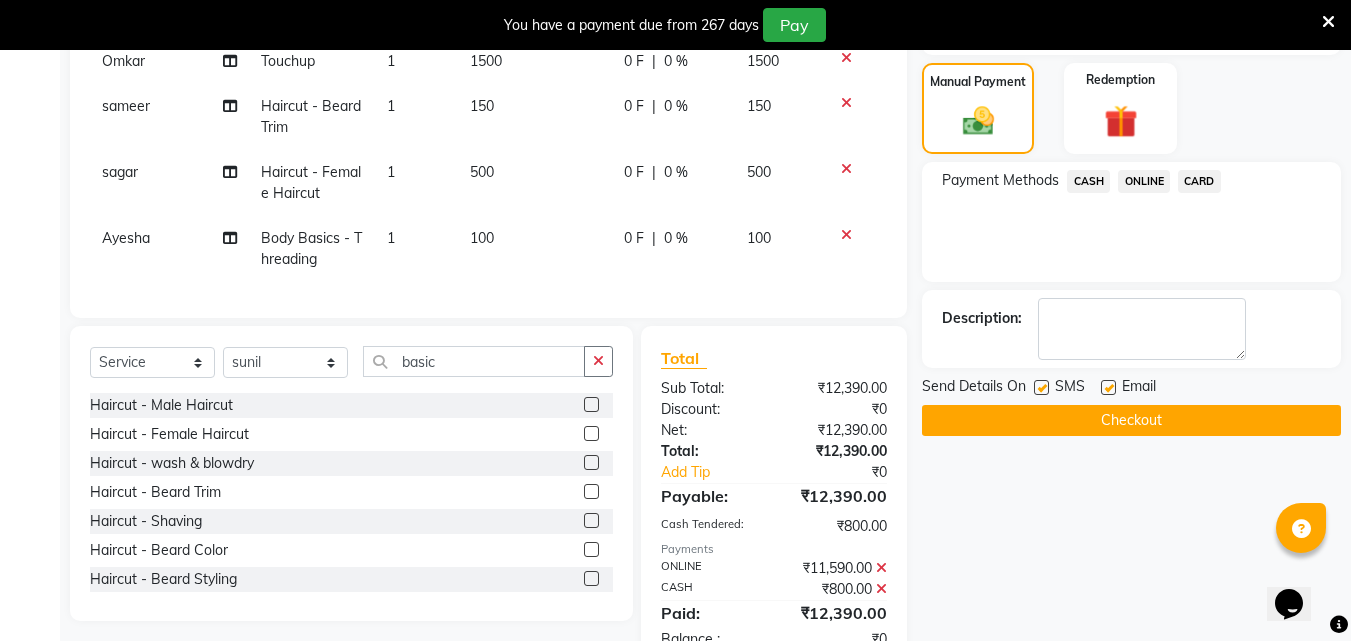click 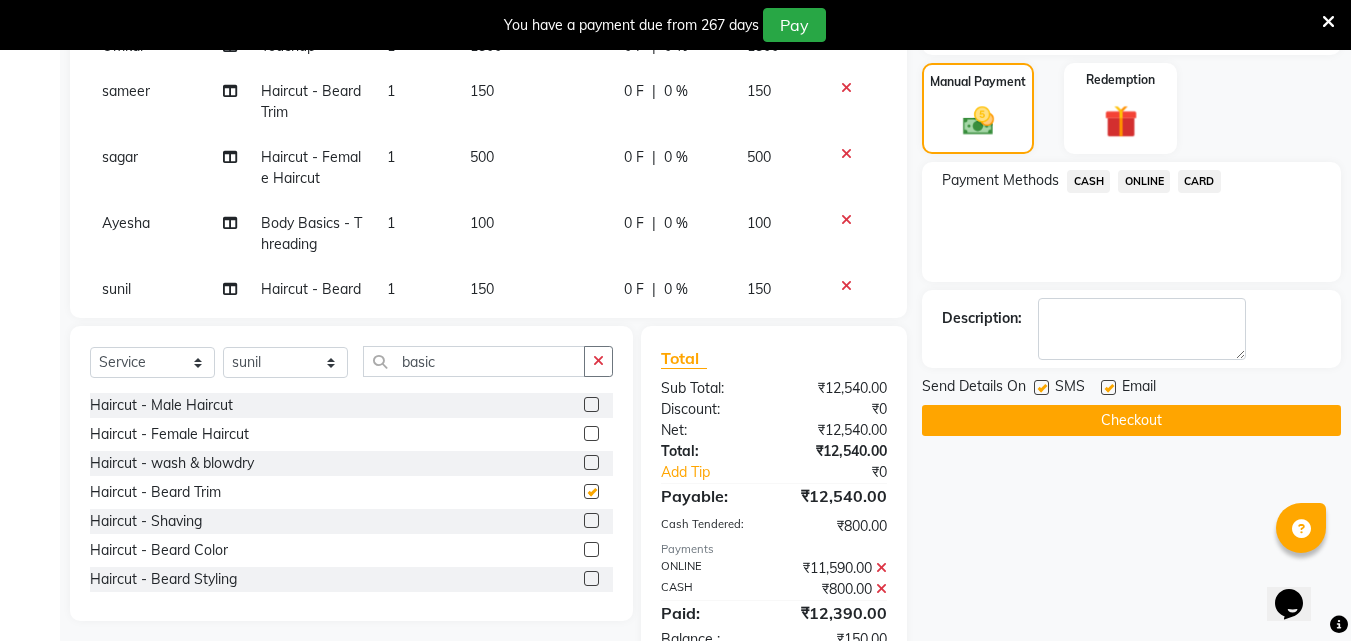 checkbox on "false" 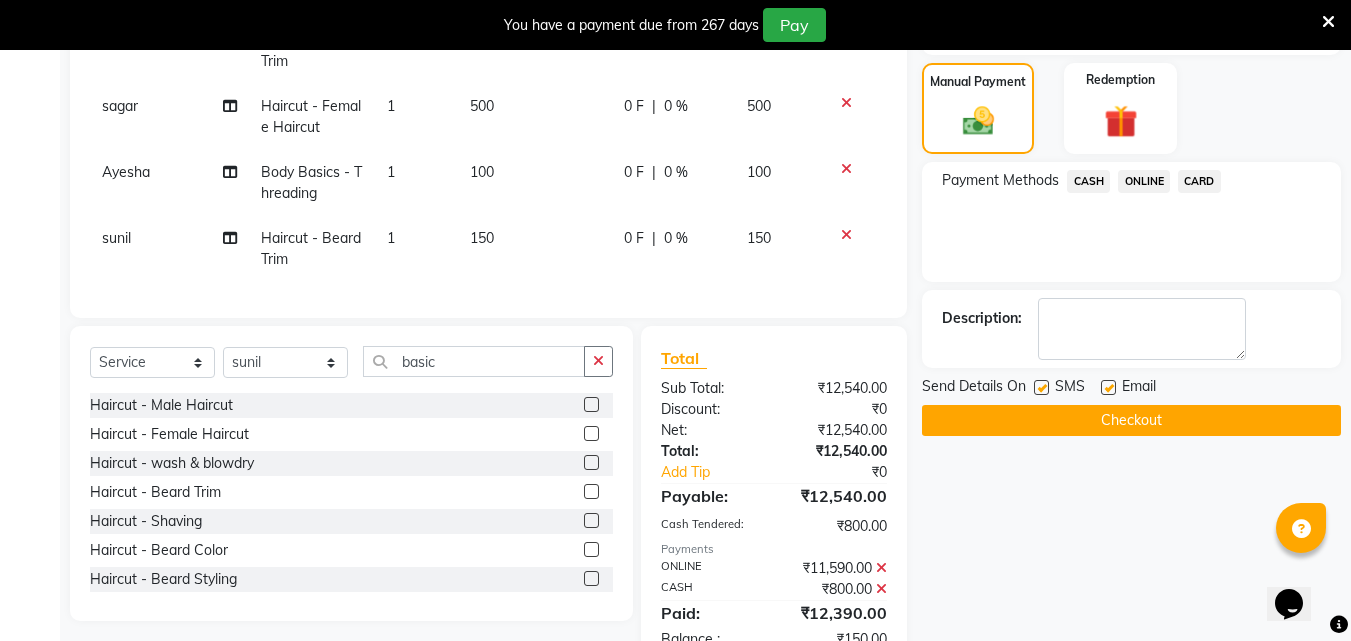 scroll, scrollTop: 1443, scrollLeft: 0, axis: vertical 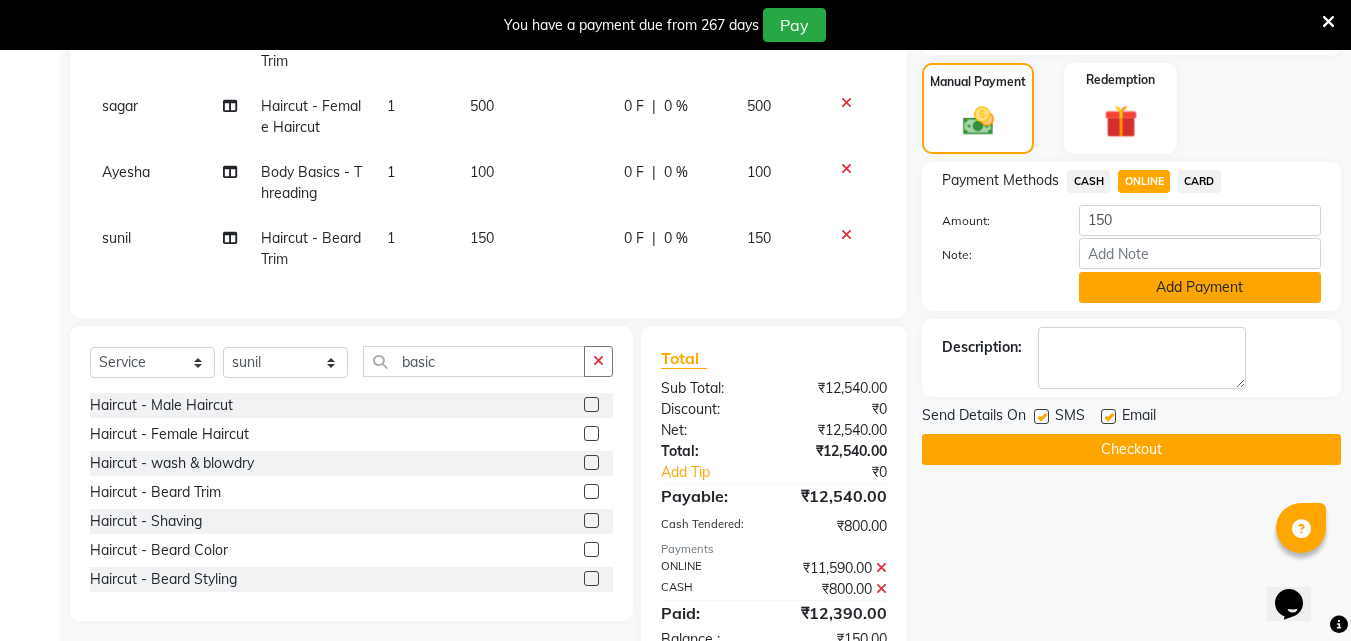 click on "Add Payment" 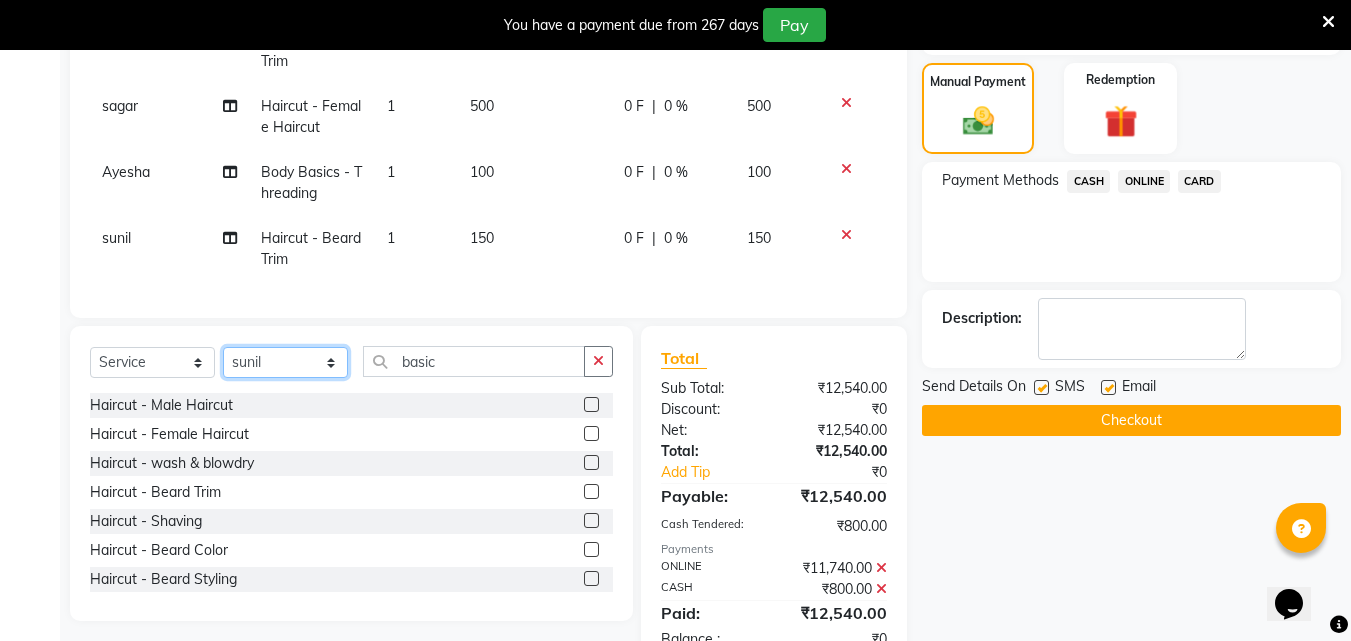 click on "Select Stylist Akshay Ankita Ayesha Dnyaneshwar Harish Laxman Omkar pranay sagar sameer Sarika sunil vaibhav" 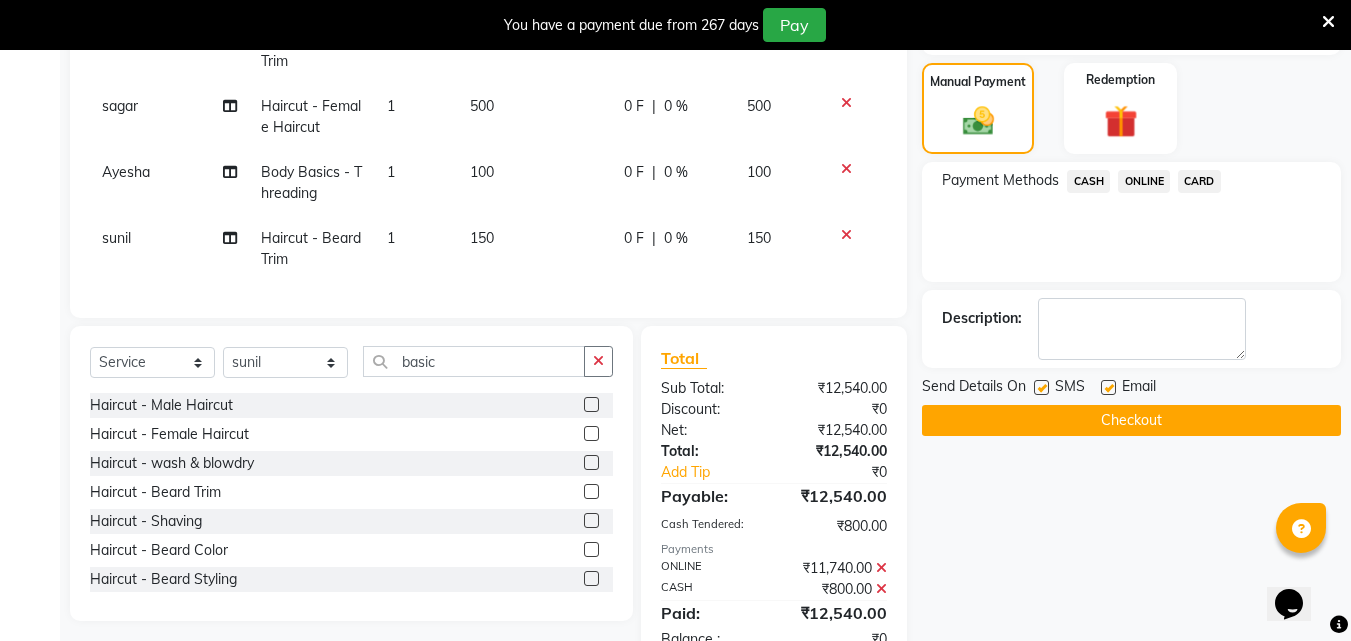 click 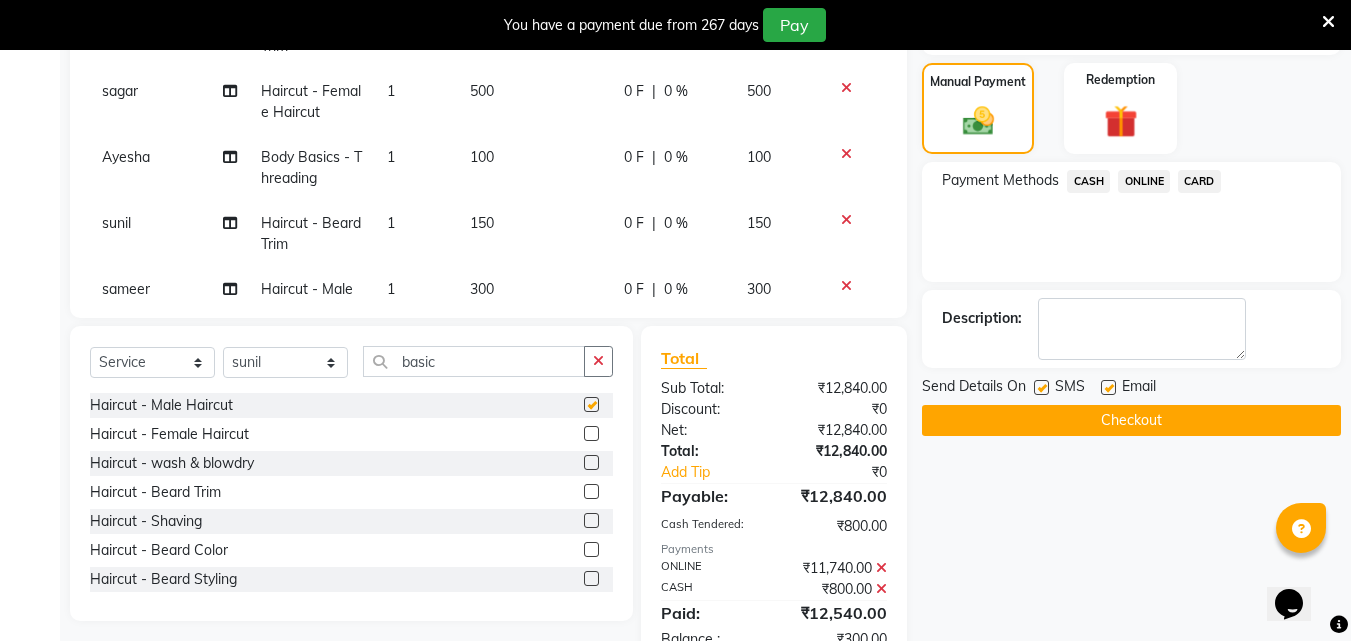 checkbox on "false" 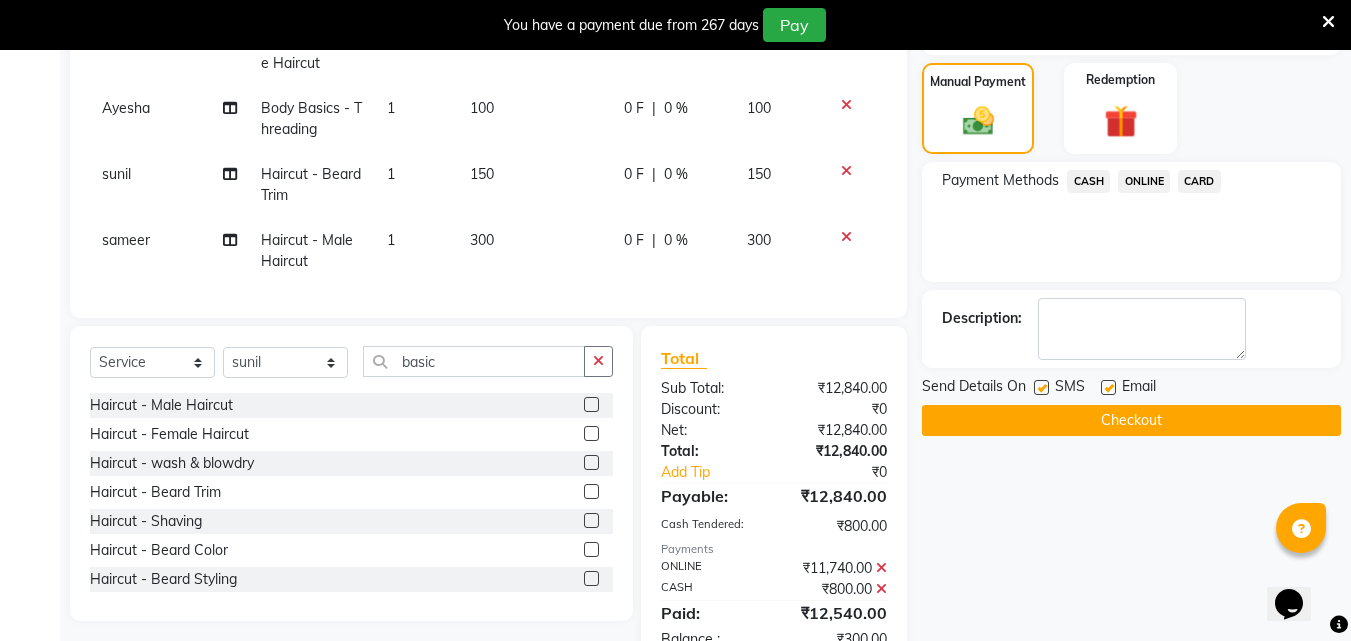 scroll, scrollTop: 1509, scrollLeft: 0, axis: vertical 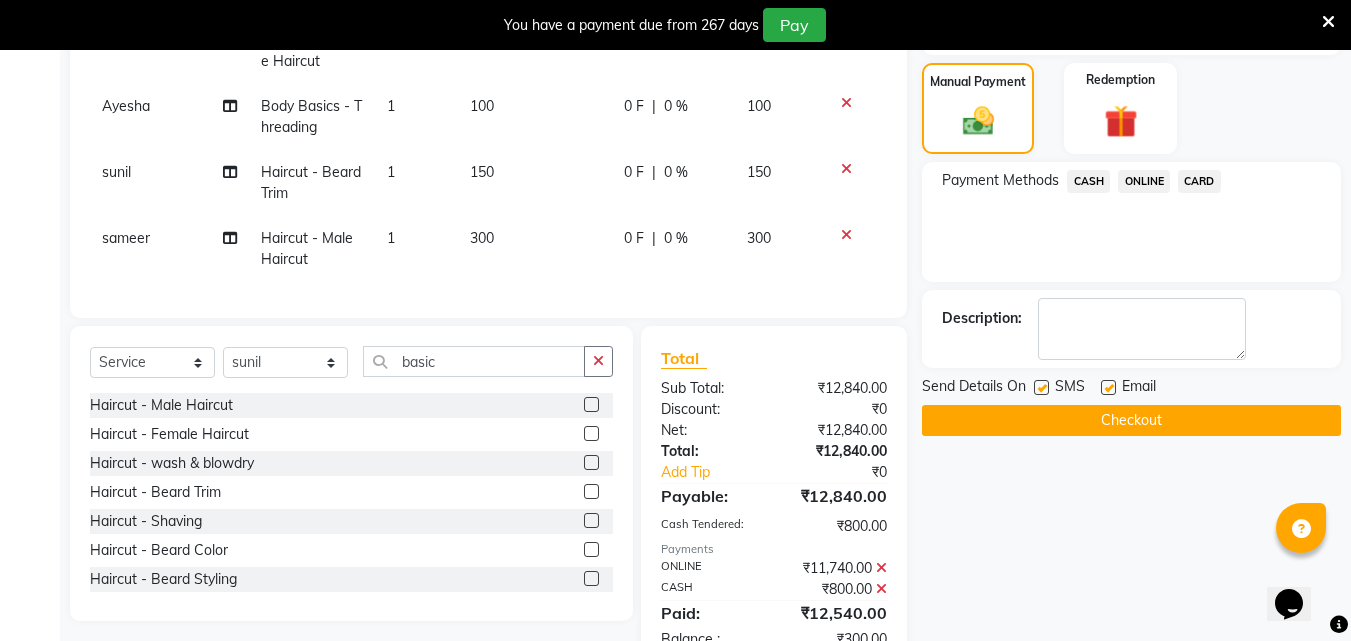 click on "ONLINE" 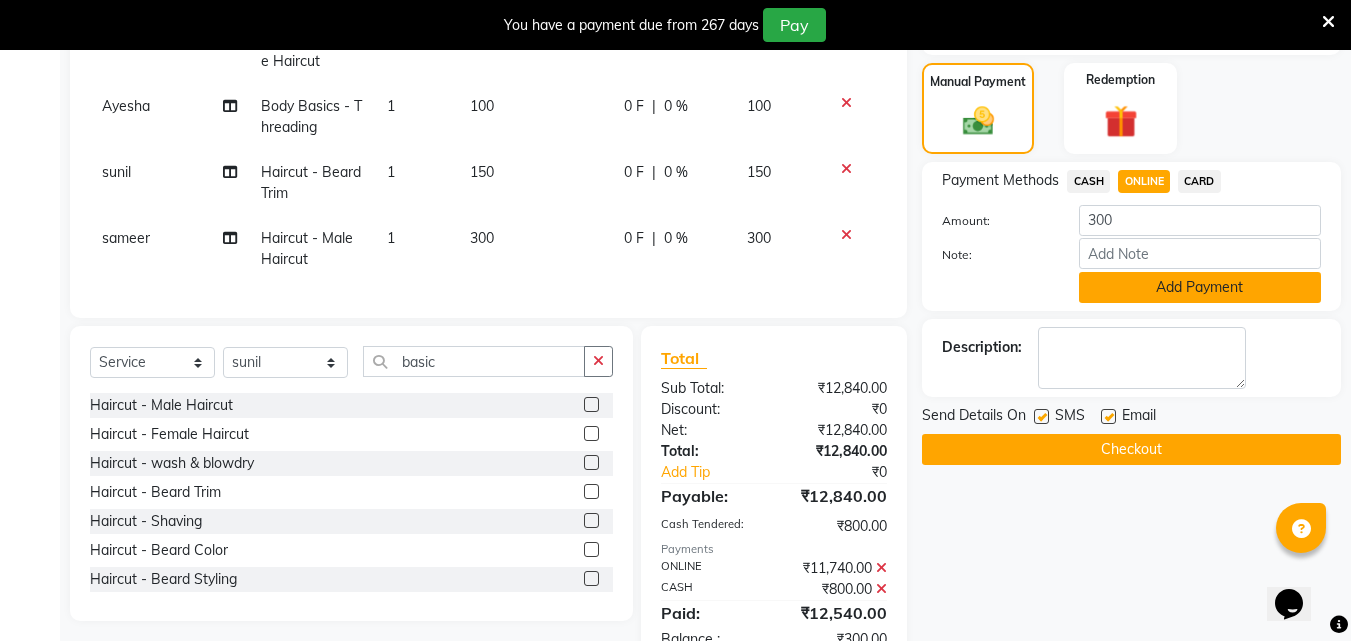 click on "Add Payment" 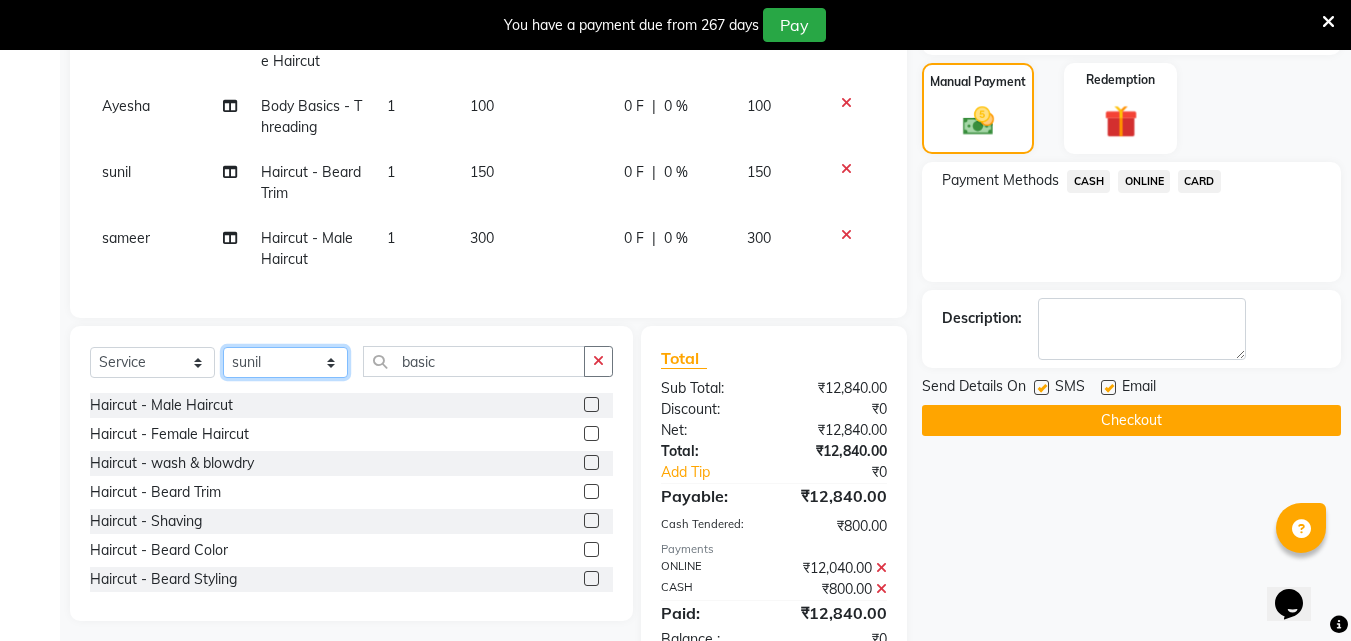 click on "Select Stylist Akshay Ankita Ayesha Dnyaneshwar Harish Laxman Omkar pranay sagar sameer Sarika sunil vaibhav" 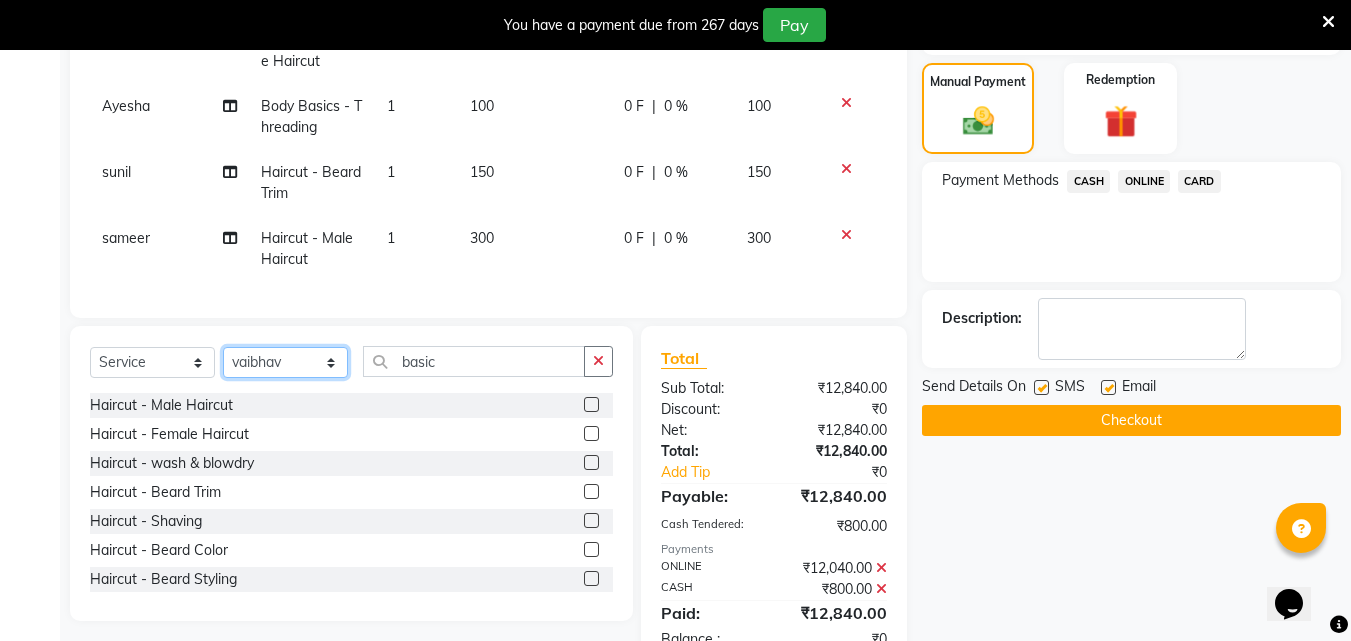 click on "Select Stylist Akshay Ankita Ayesha Dnyaneshwar Harish Laxman Omkar pranay sagar sameer Sarika sunil vaibhav" 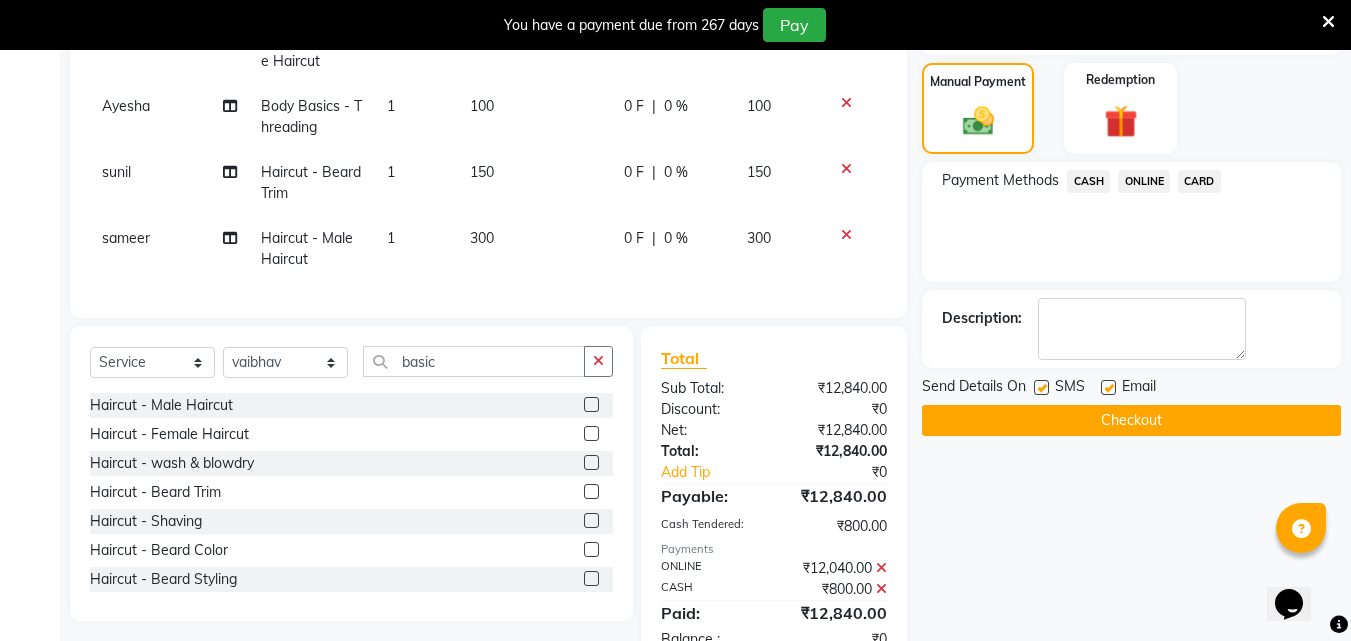 click 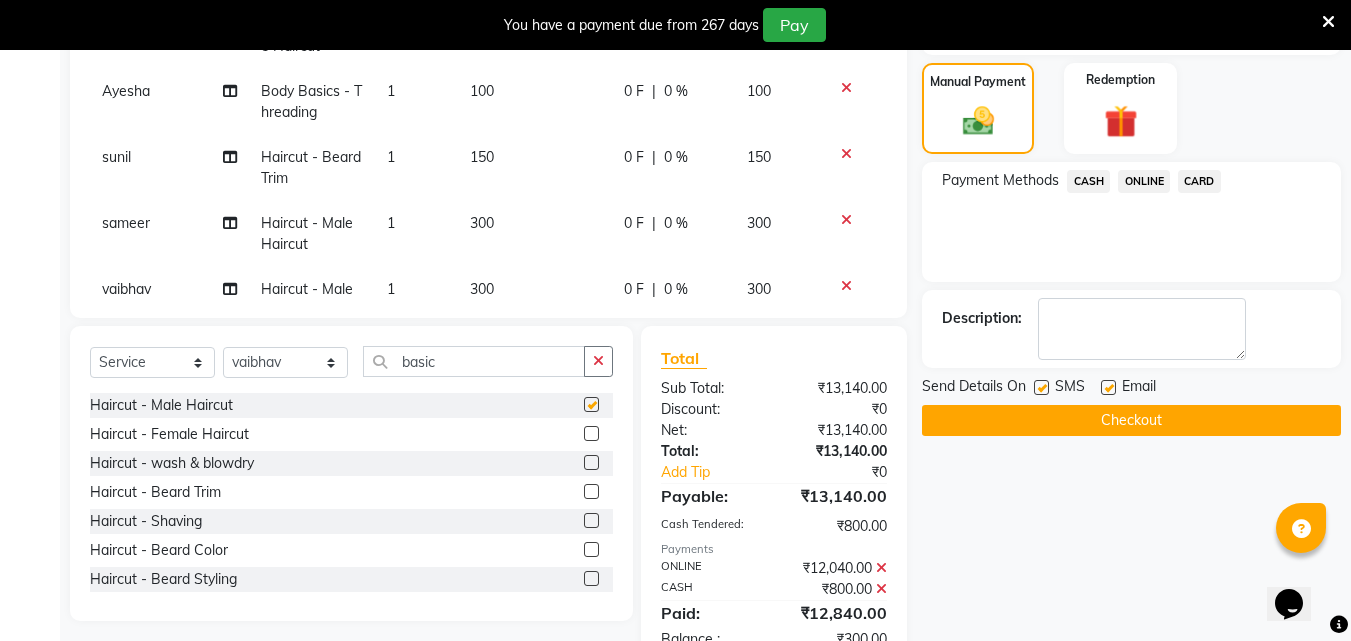 checkbox on "false" 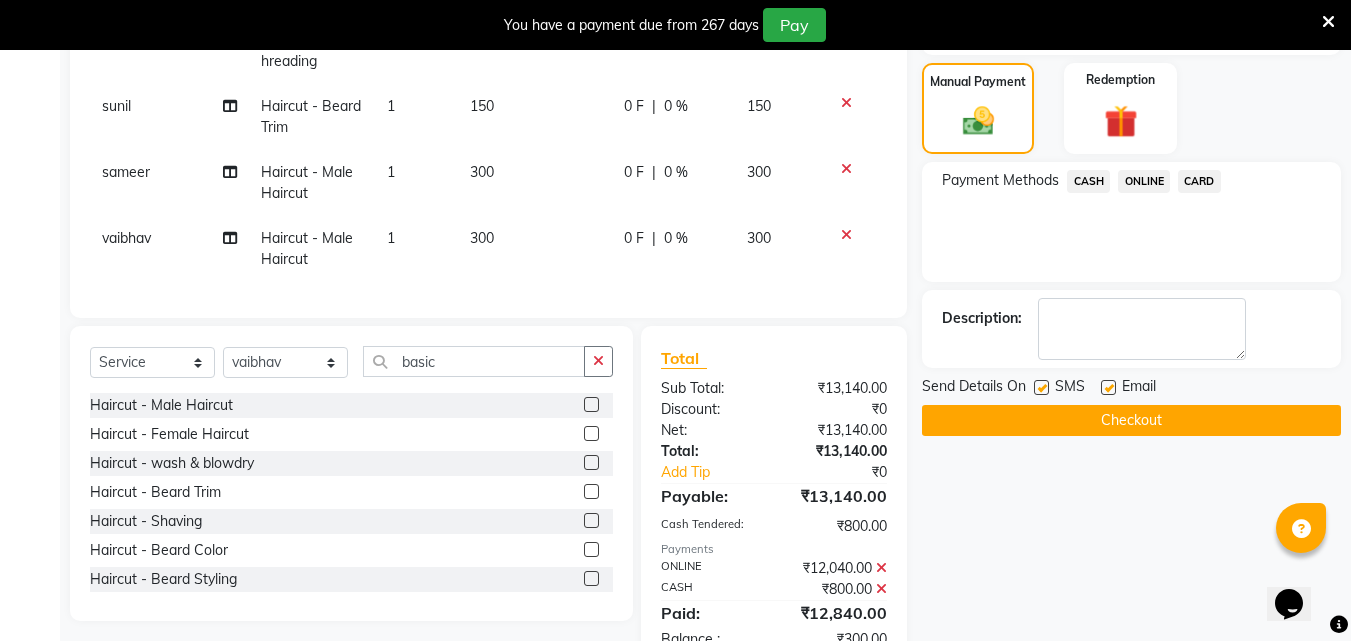 scroll, scrollTop: 1575, scrollLeft: 0, axis: vertical 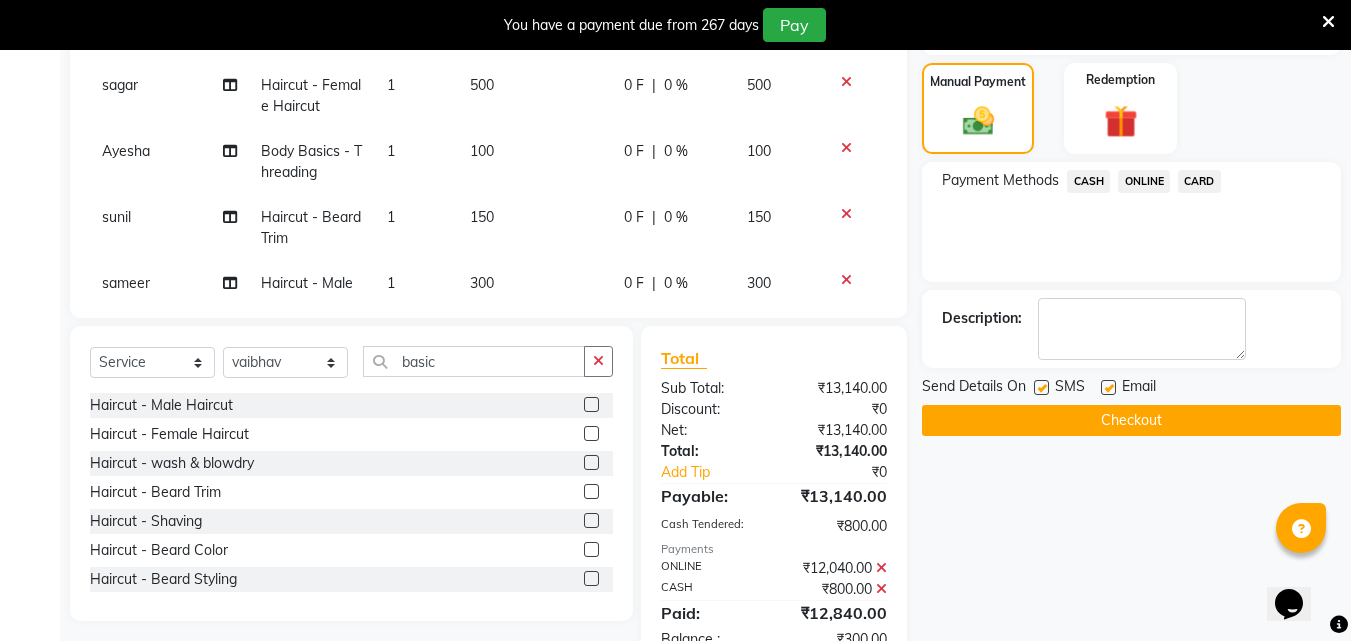 select on "62645" 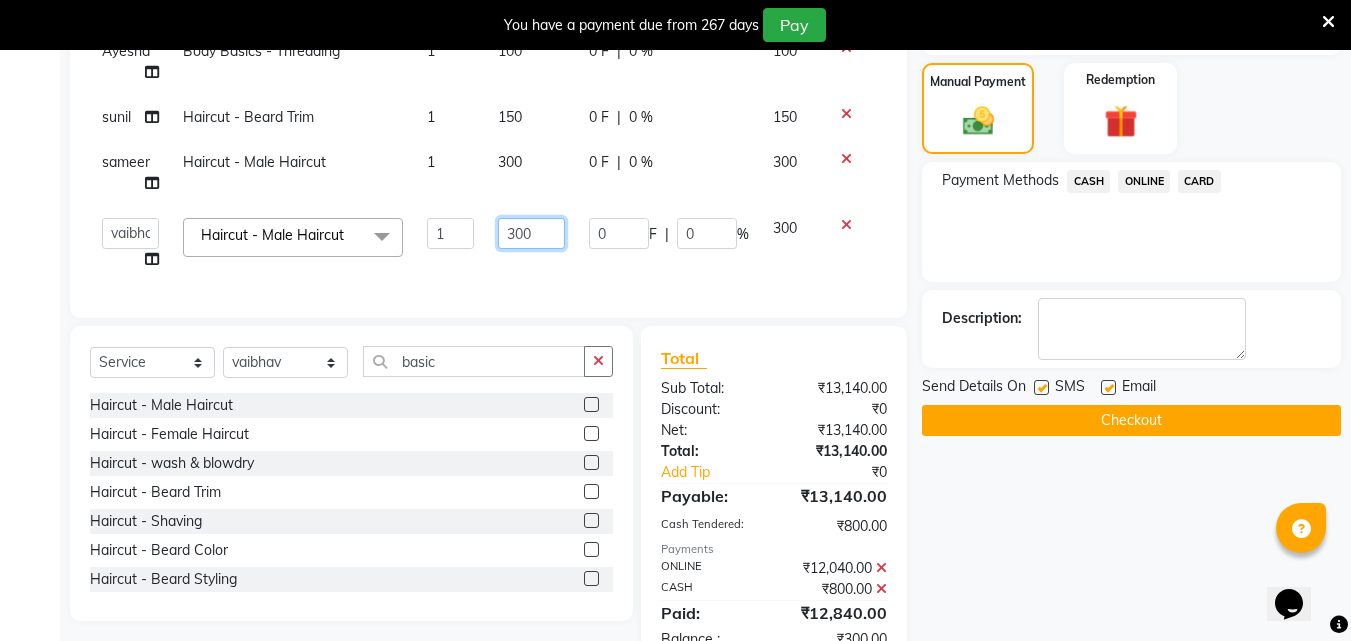 click on "300" 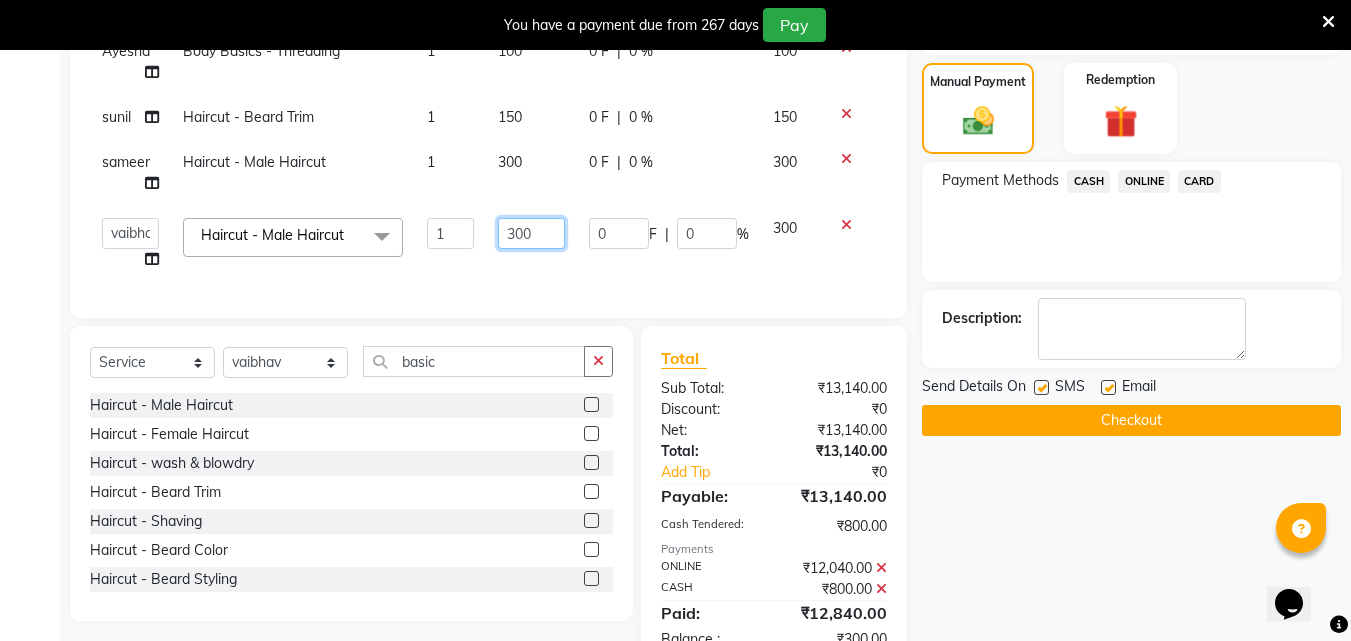 click on "300" 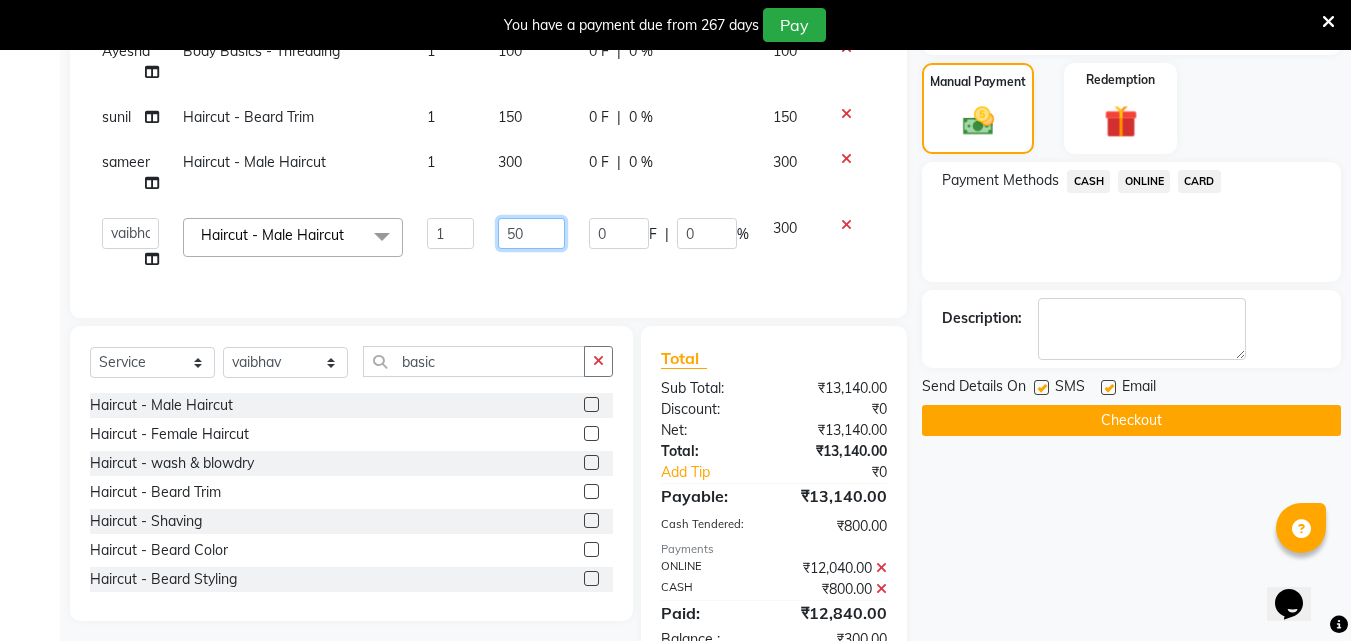 type on "550" 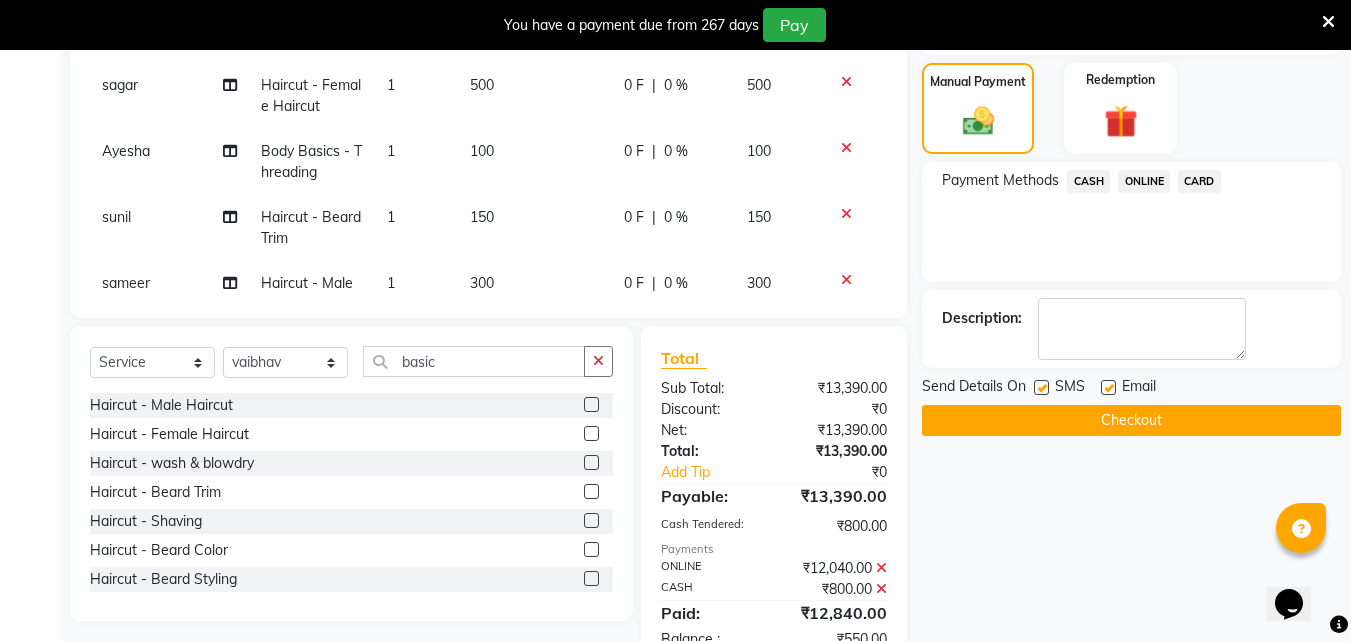 click on "ONLINE" 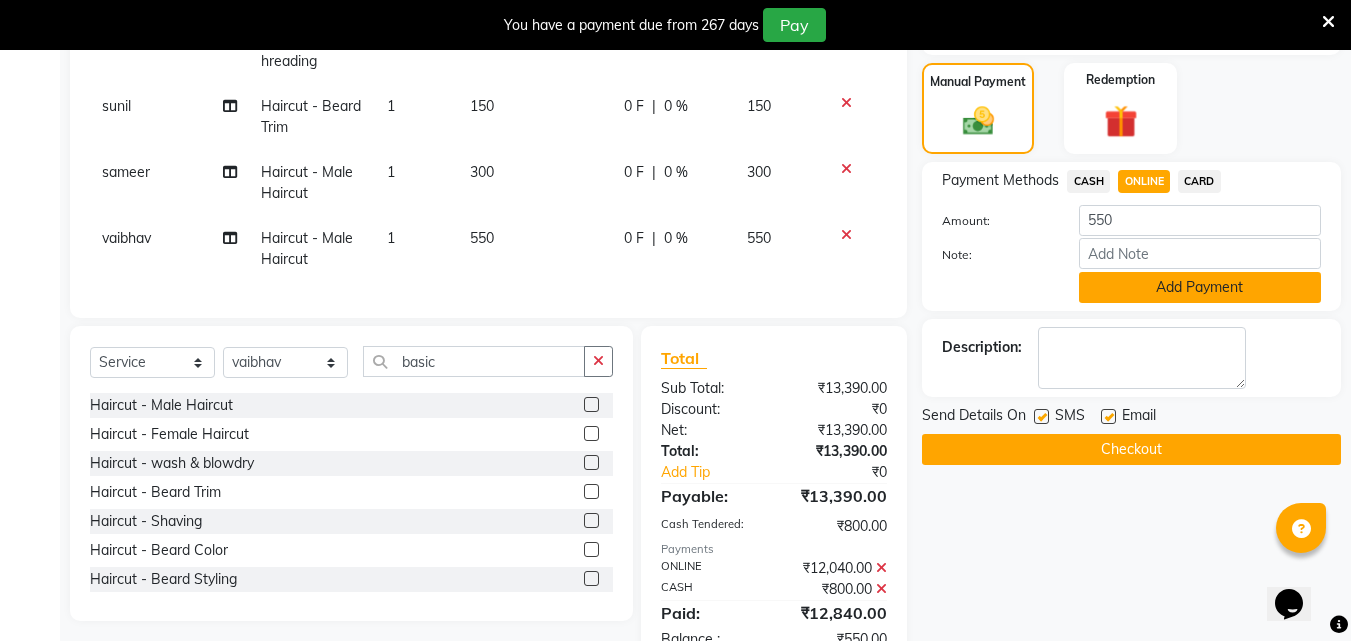 click on "Add Payment" 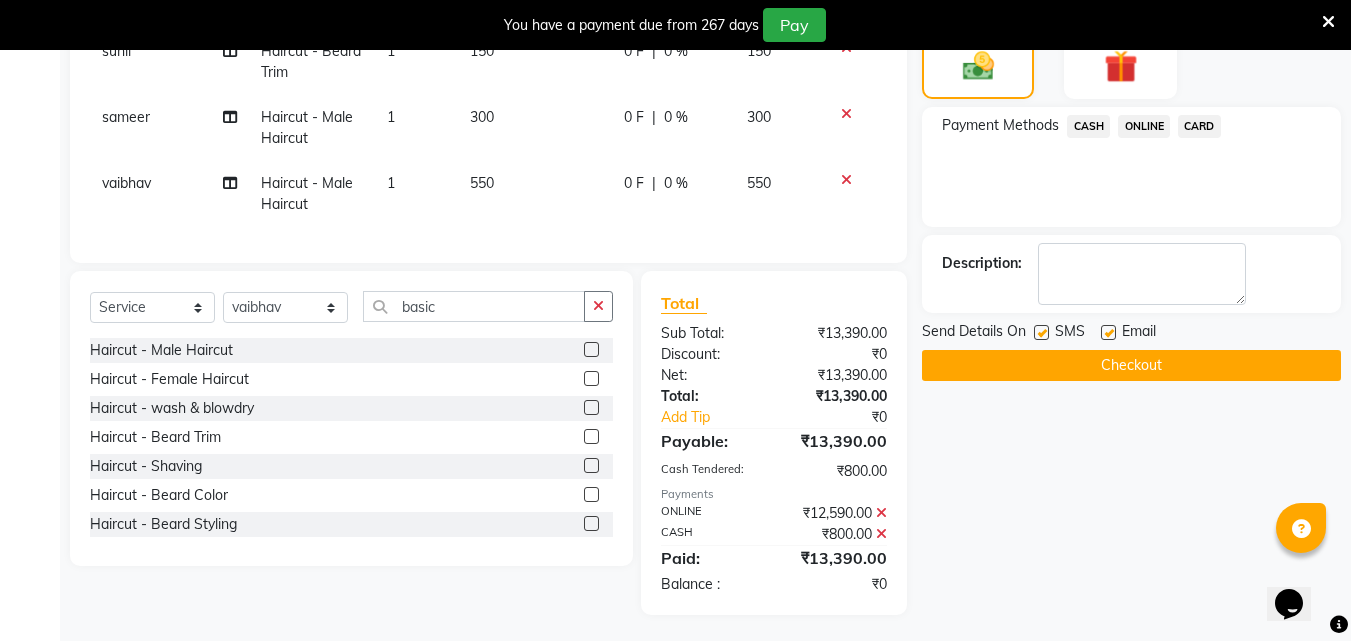 scroll, scrollTop: 559, scrollLeft: 0, axis: vertical 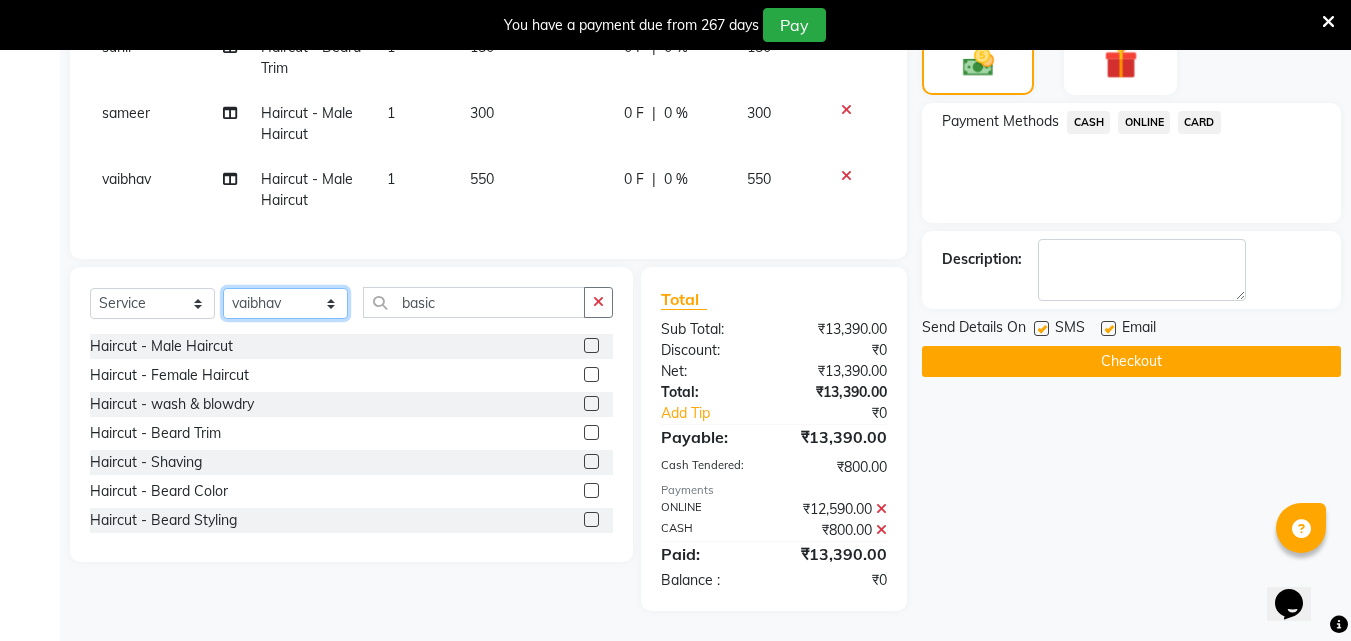 click on "Select Stylist Akshay Ankita Ayesha Dnyaneshwar Harish Laxman Omkar pranay sagar sameer Sarika sunil vaibhav" 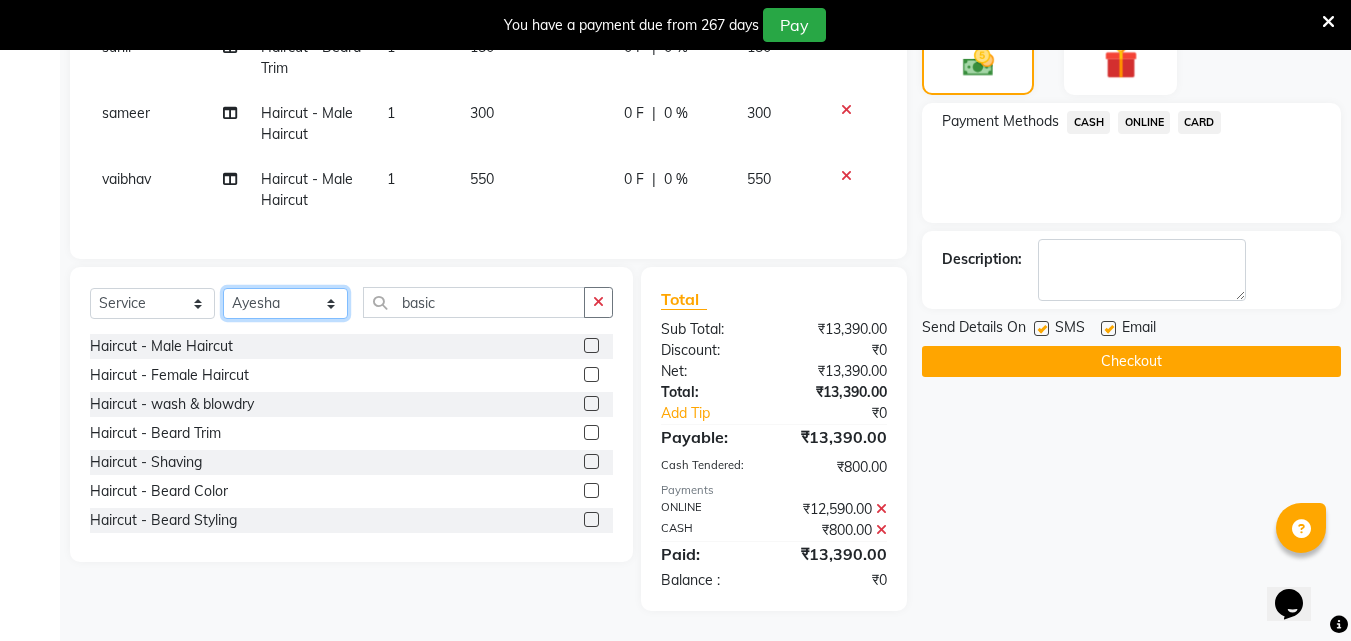 click on "Select Stylist Akshay Ankita Ayesha Dnyaneshwar Harish Laxman Omkar pranay sagar sameer Sarika sunil vaibhav" 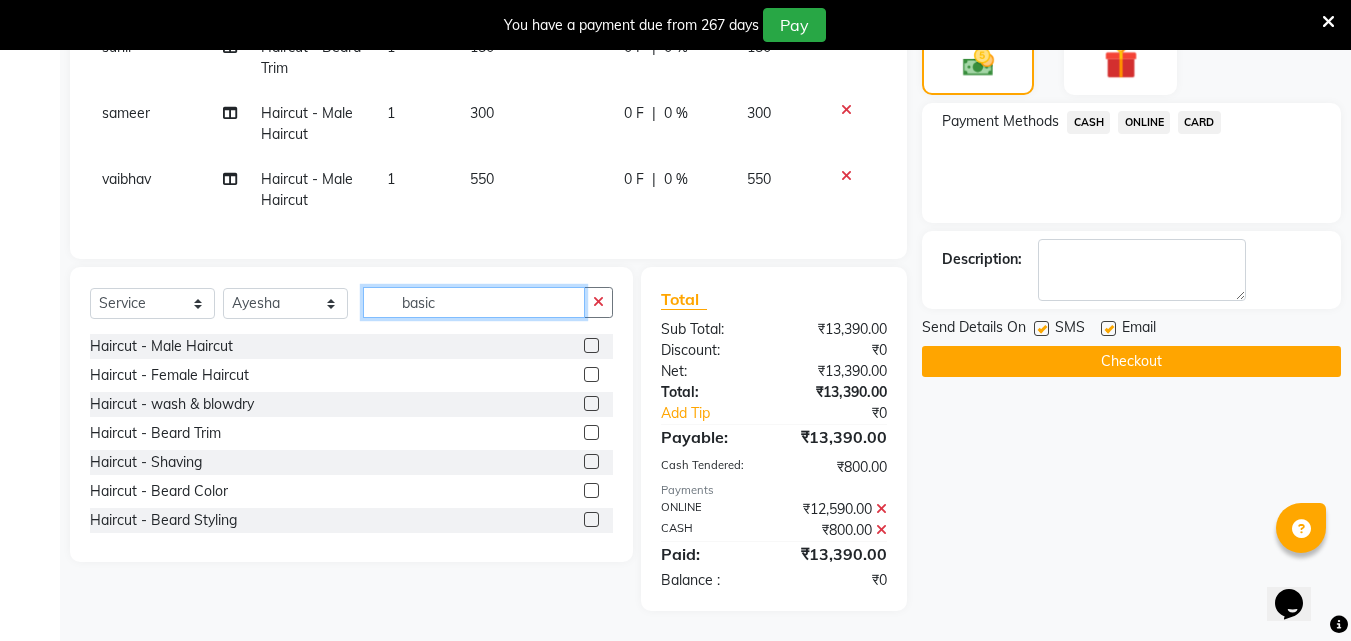 click on "basic" 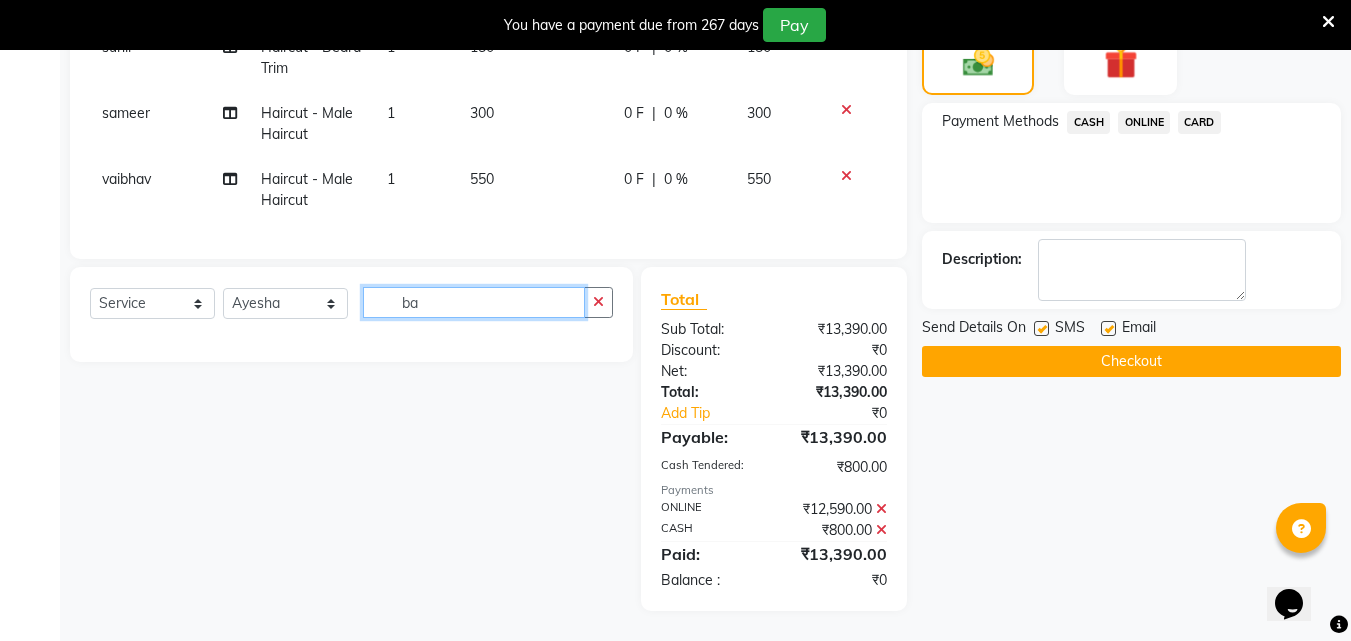 type on "b" 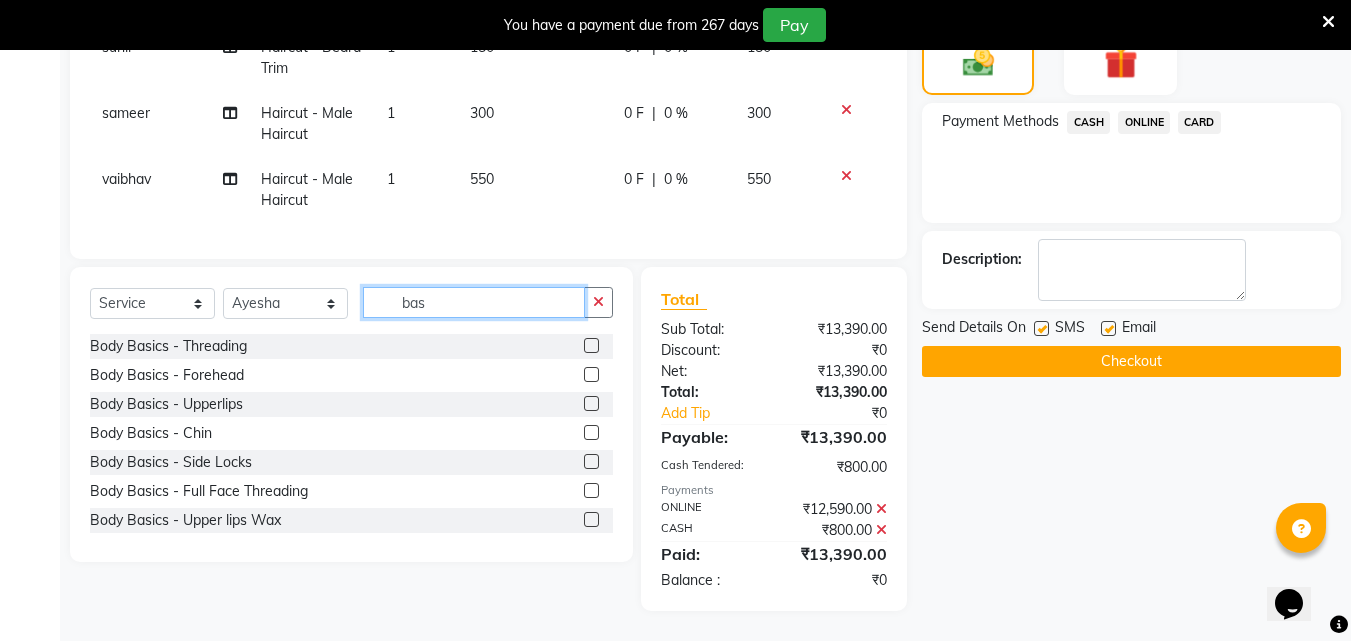 type on "bas" 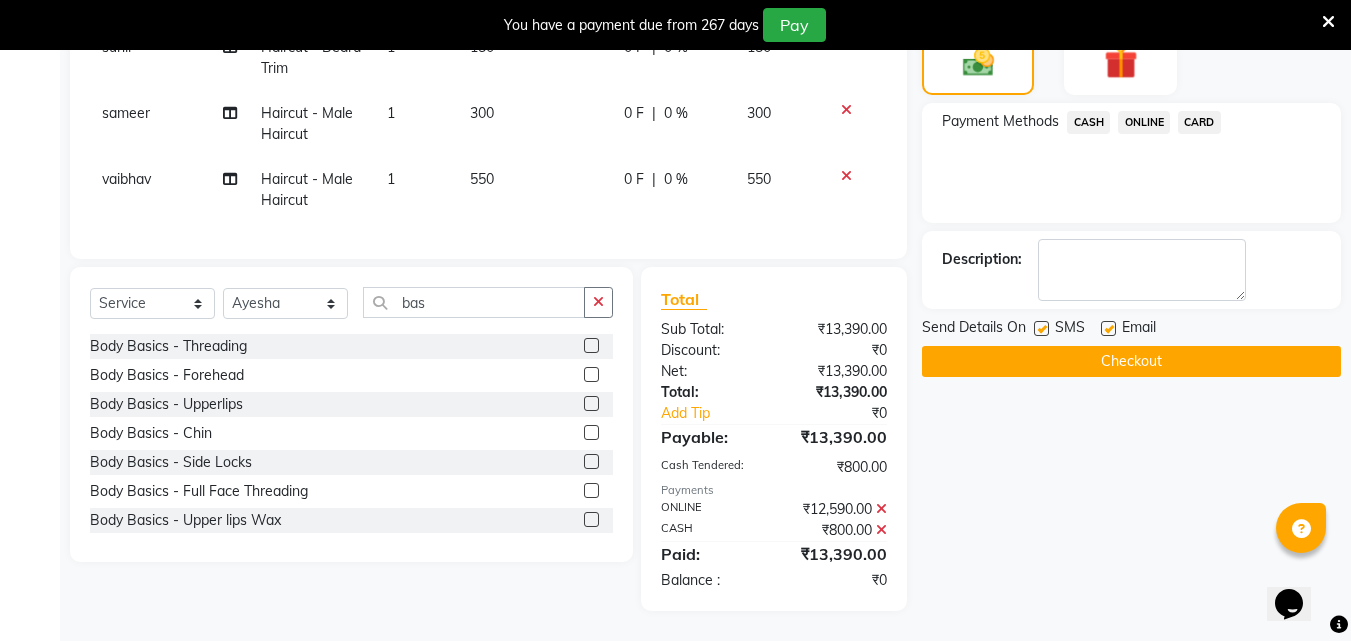 click 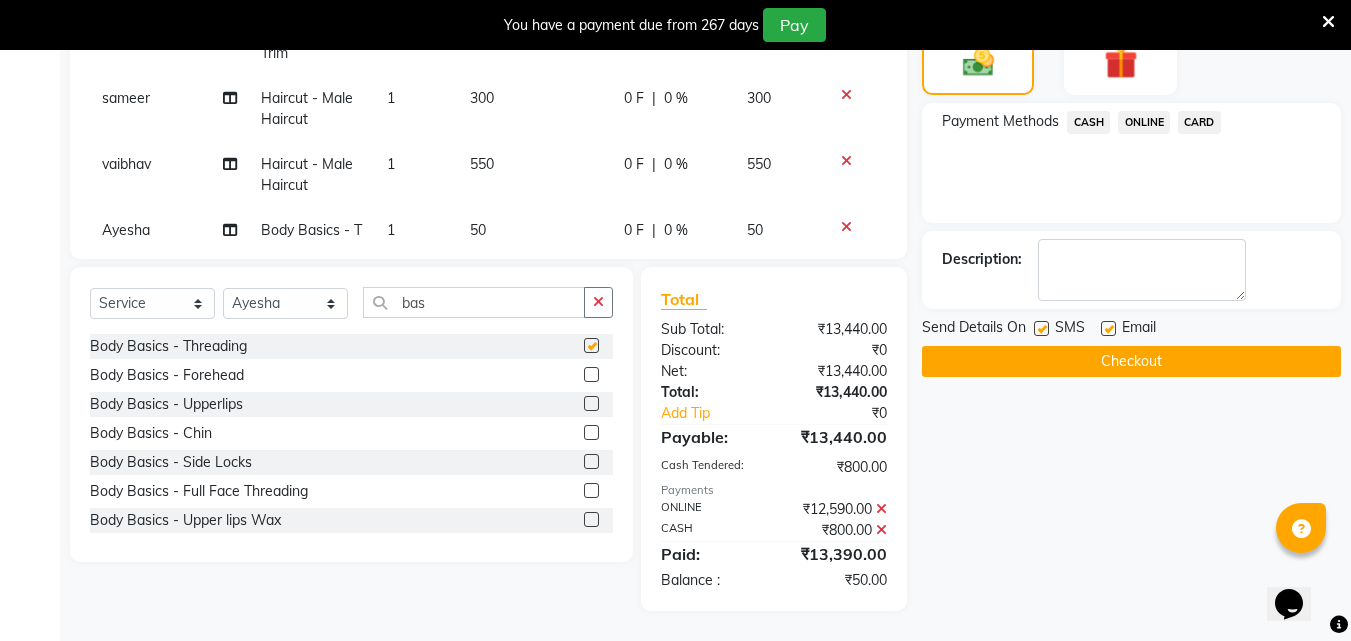 checkbox on "false" 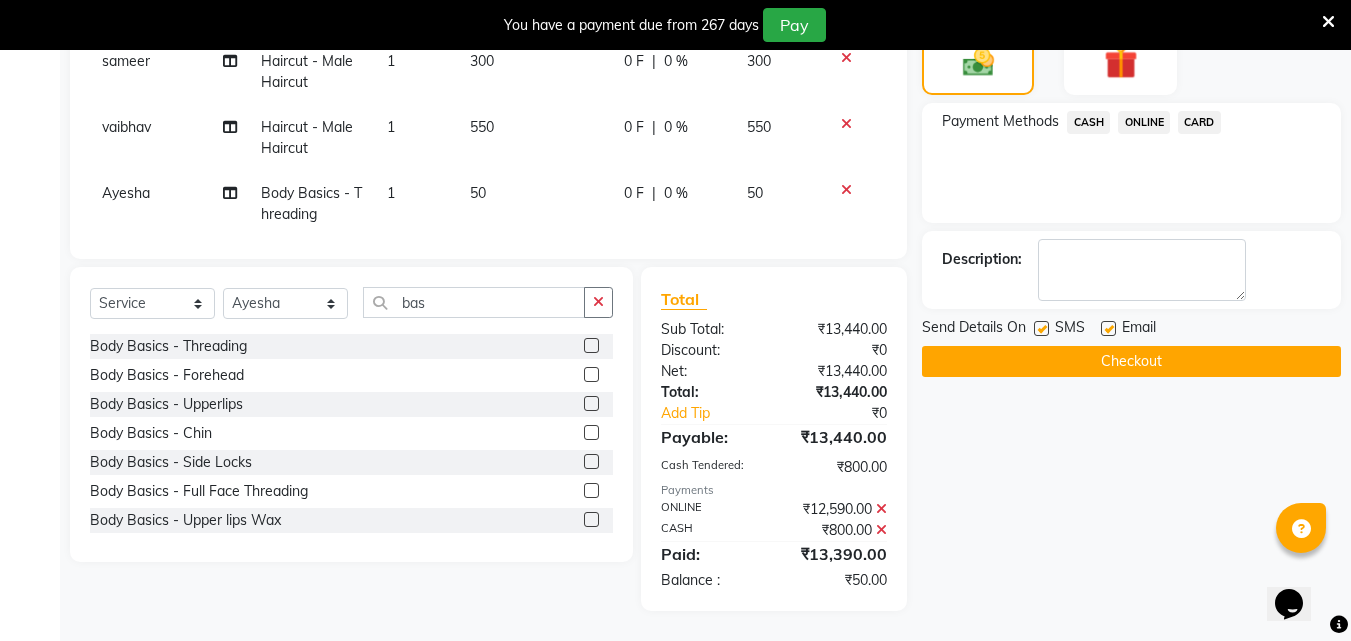 scroll, scrollTop: 1641, scrollLeft: 0, axis: vertical 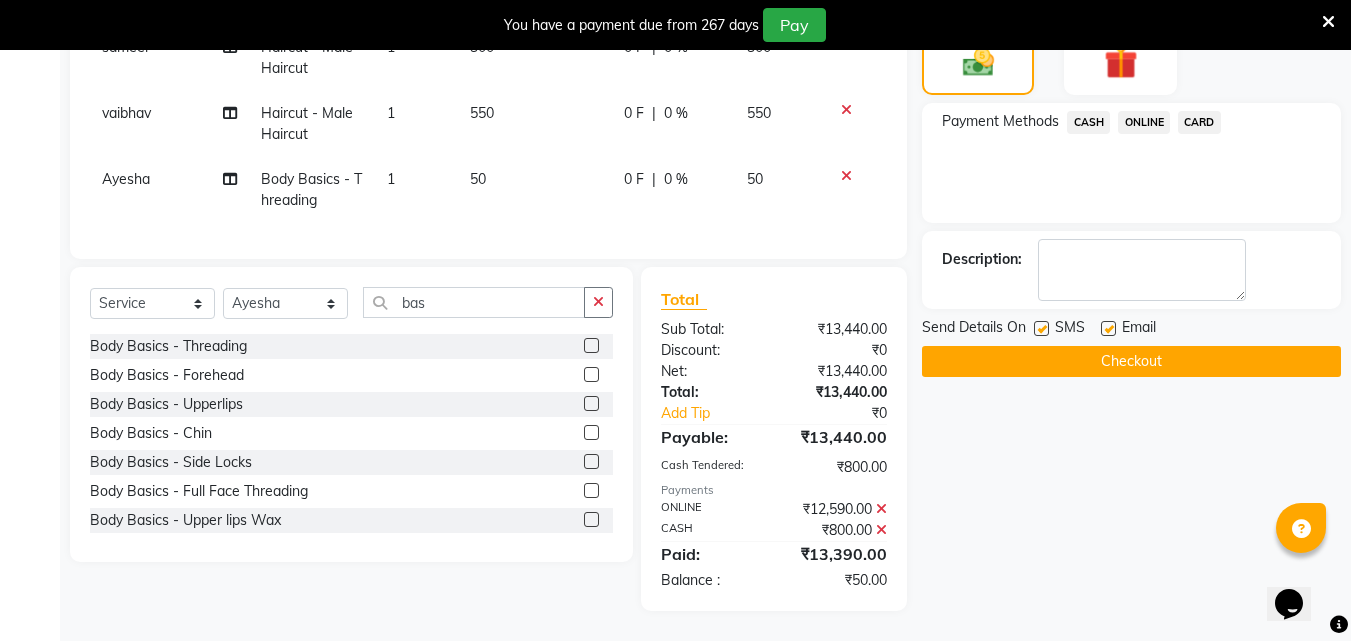 click on "50" 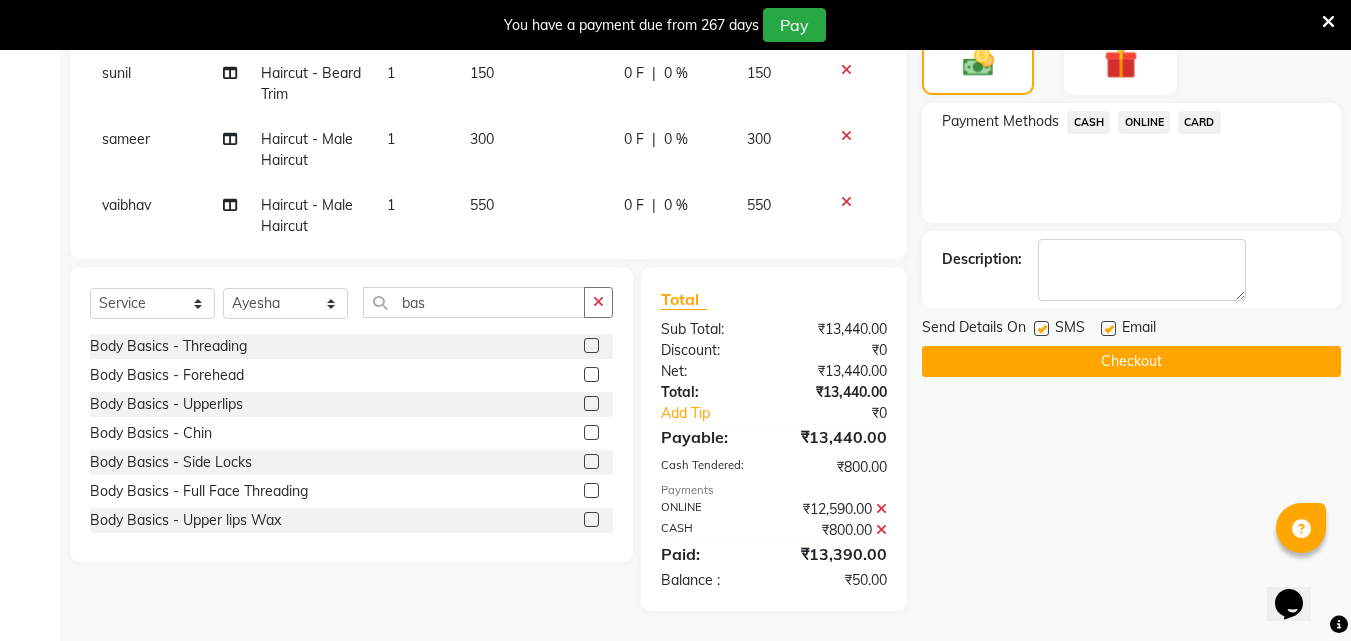 select on "34231" 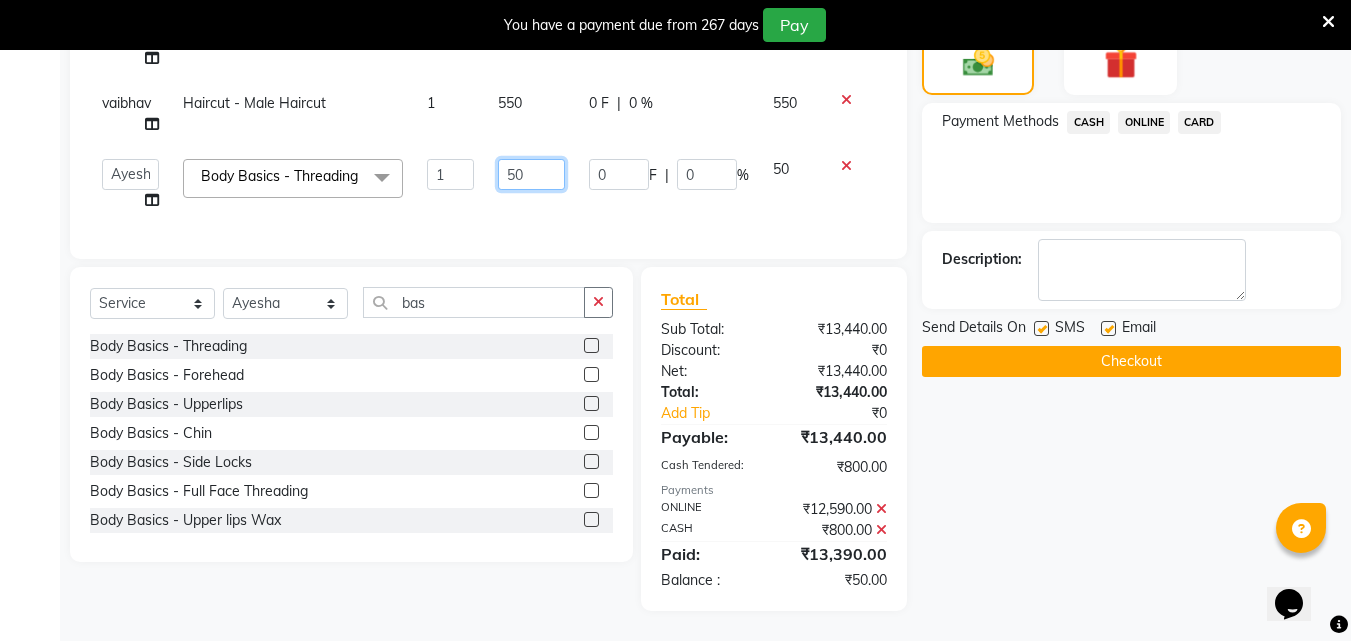 click on "50" 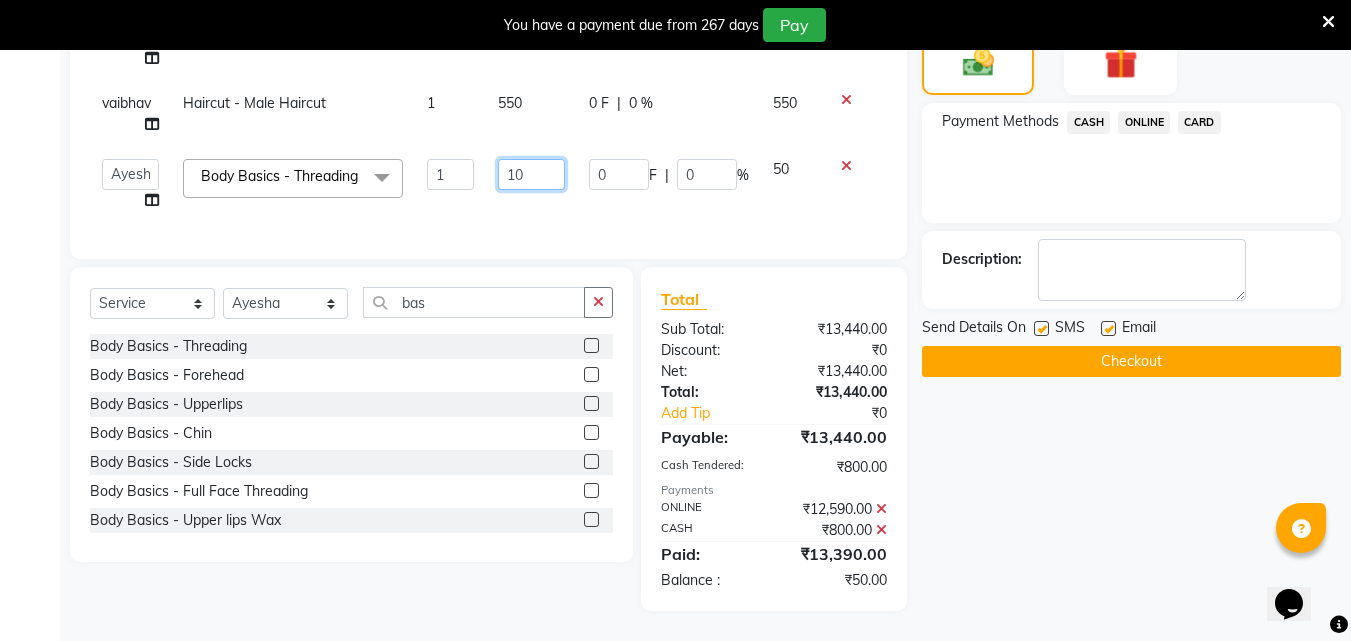 type on "100" 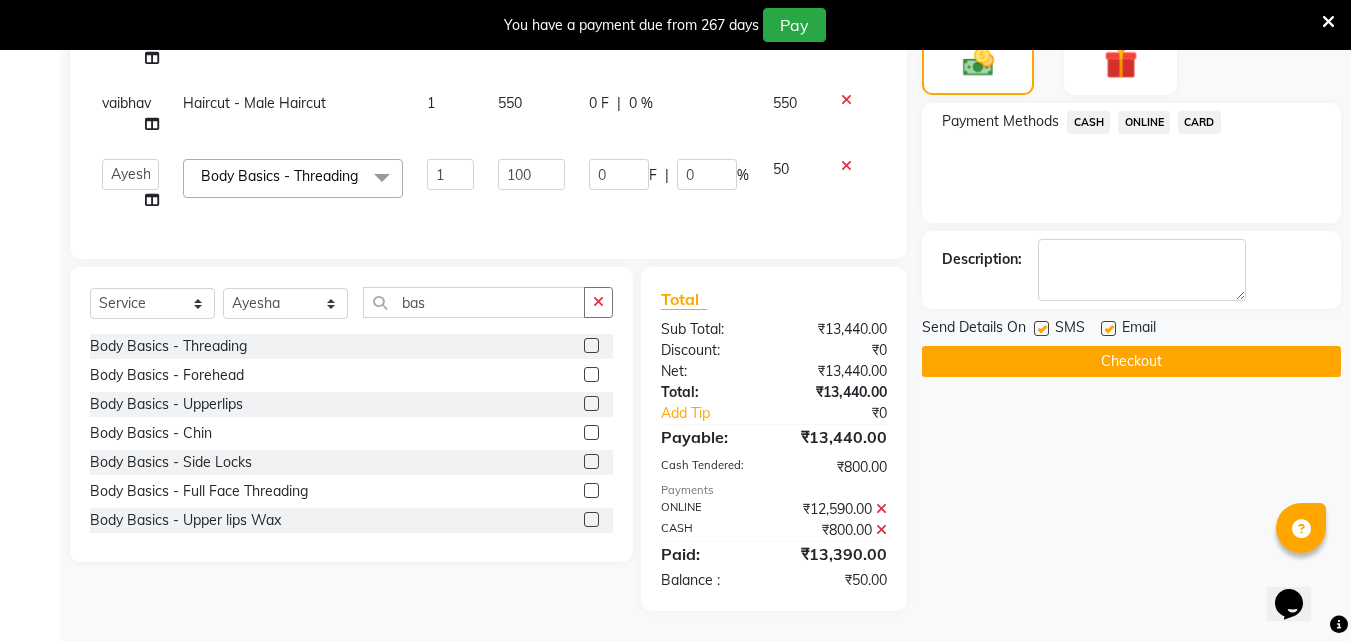 scroll, scrollTop: 1618, scrollLeft: 0, axis: vertical 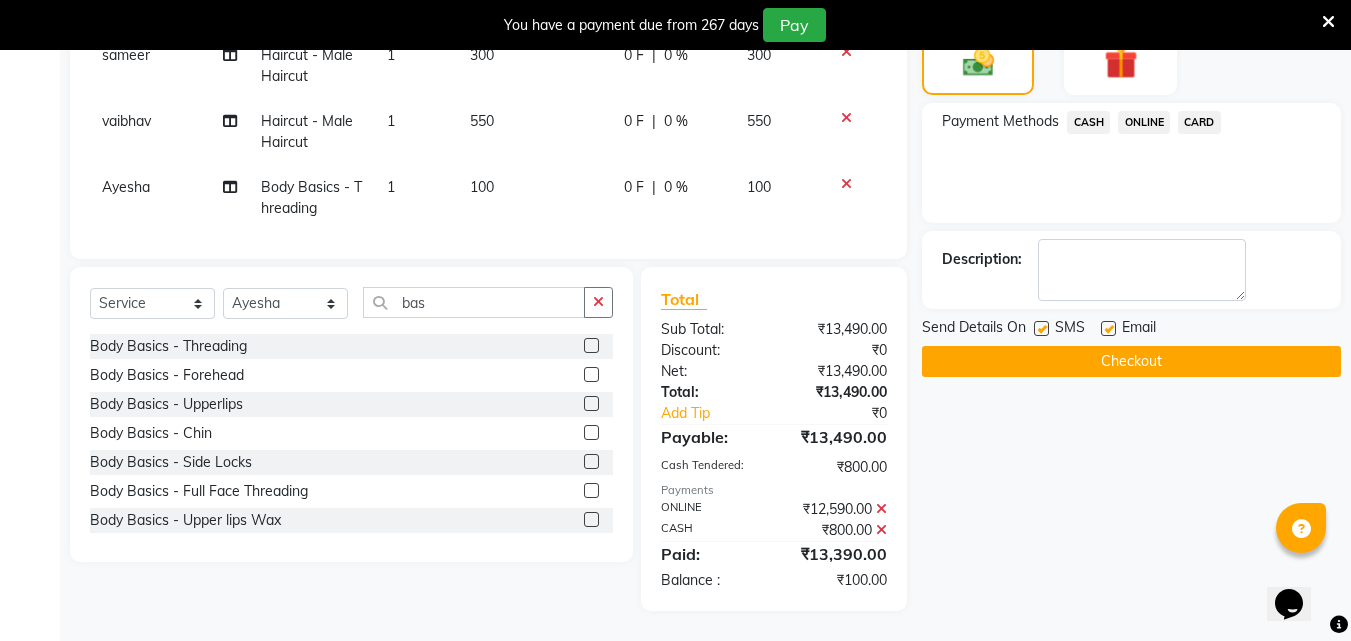 click on "ONLINE" 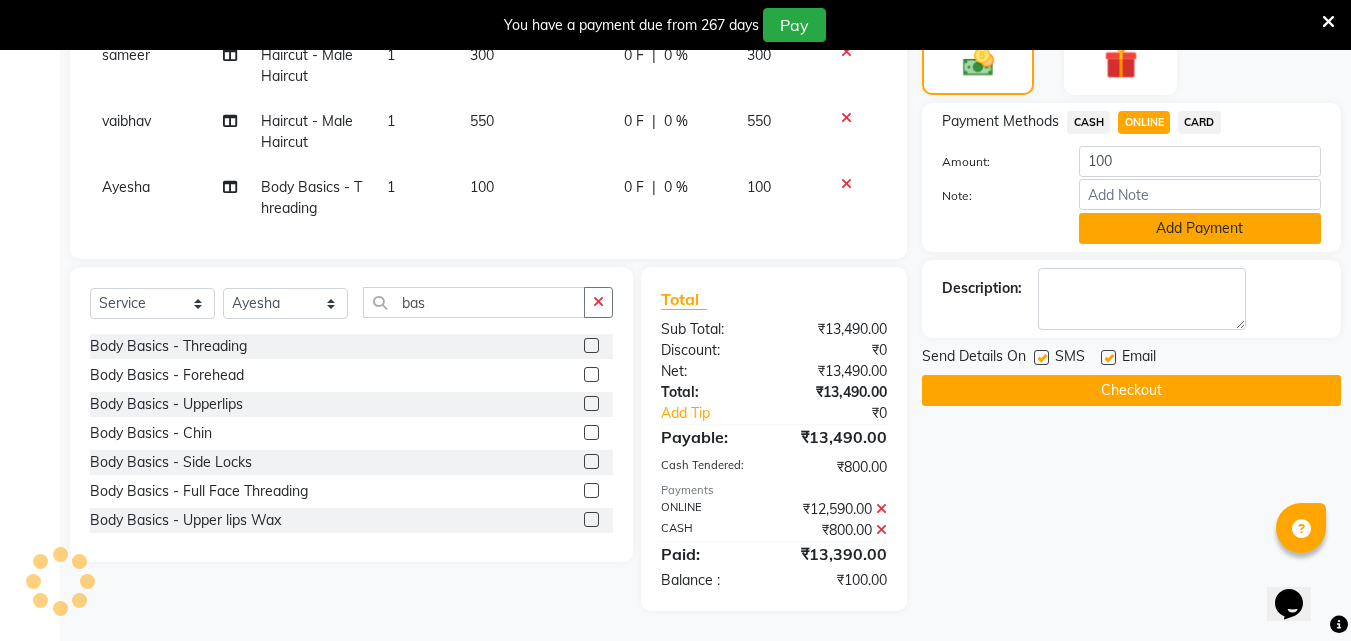 click on "Add Payment" 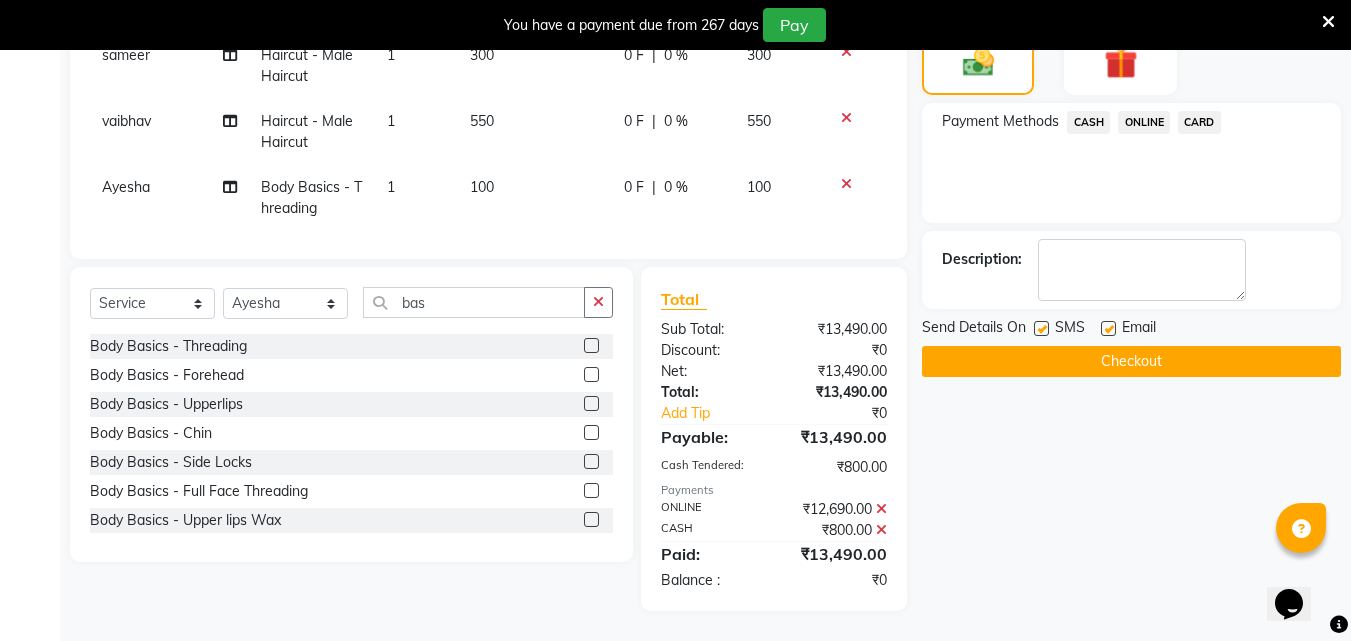 scroll, scrollTop: 1641, scrollLeft: 0, axis: vertical 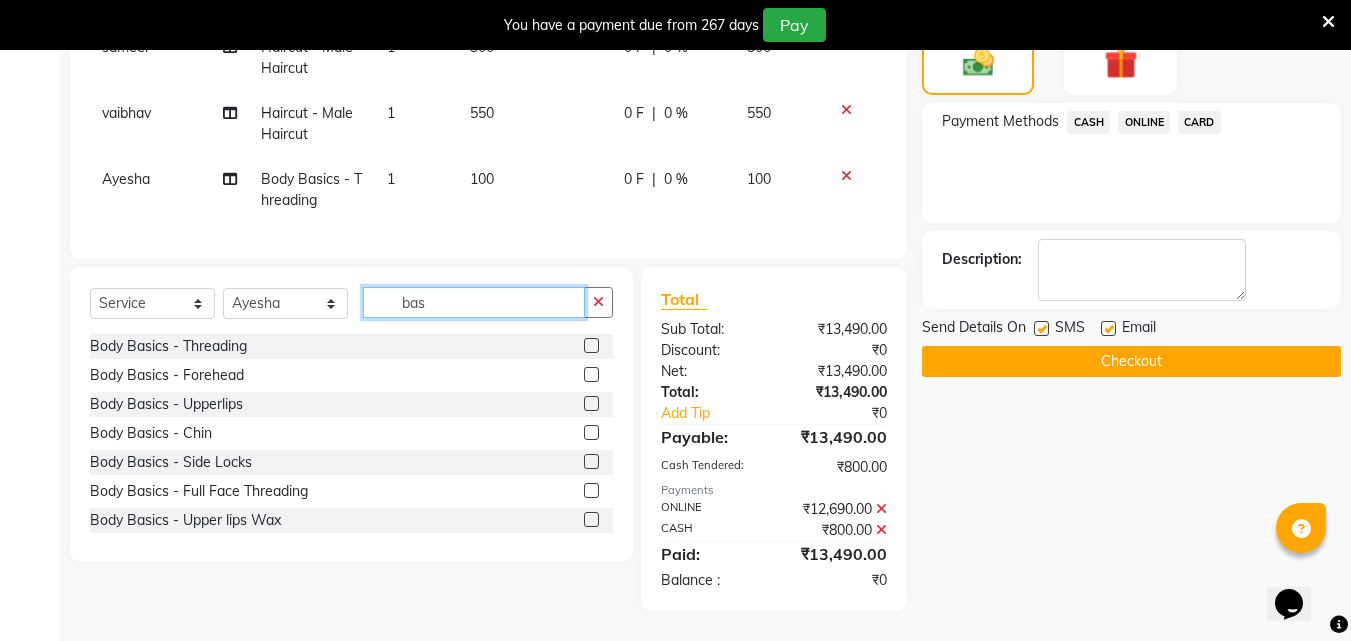 click on "bas" 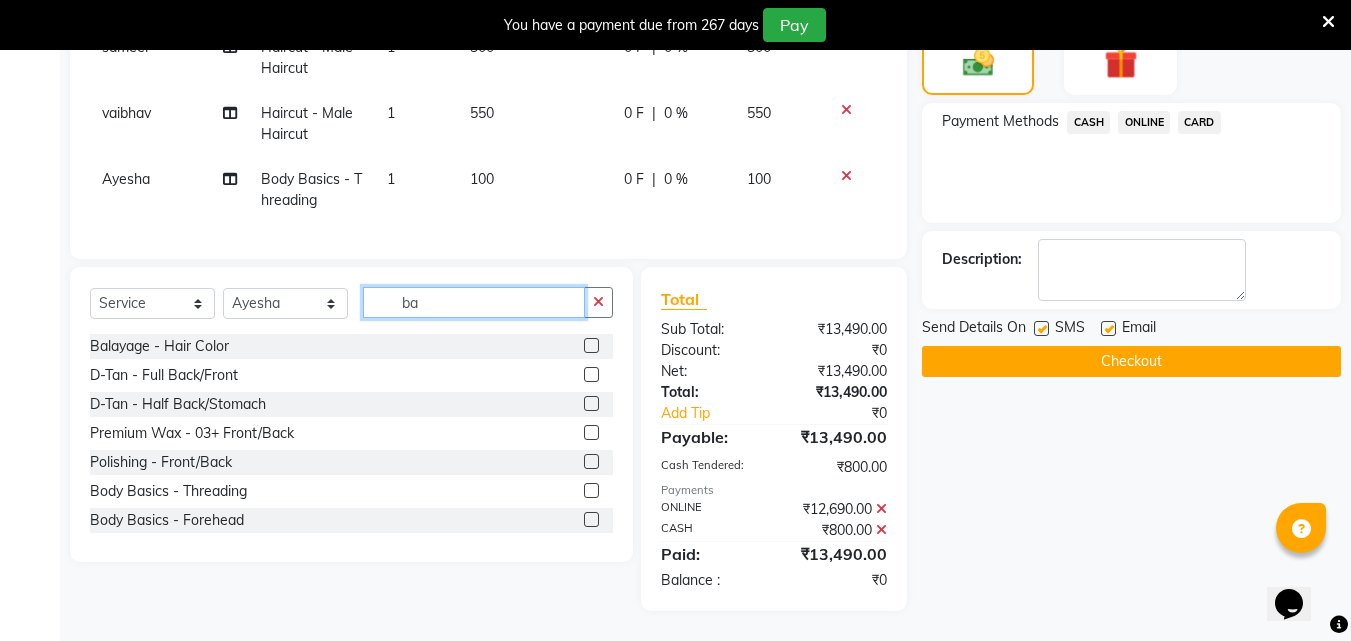 type on "b" 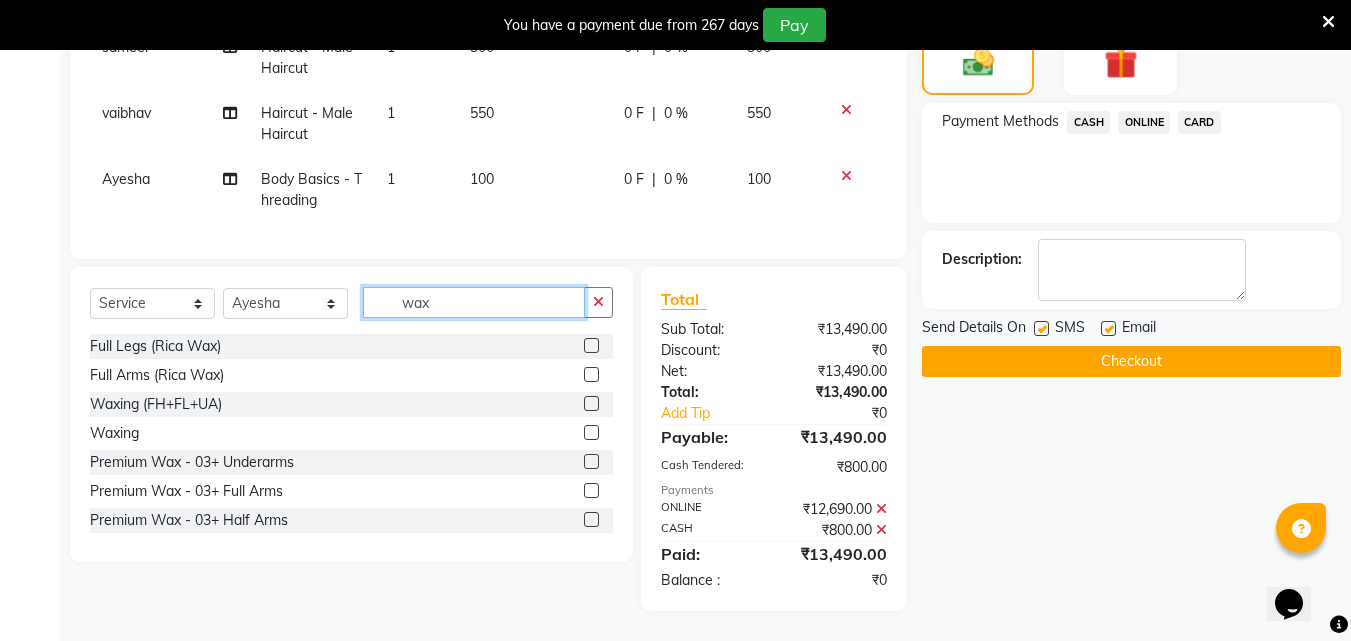 type on "wax" 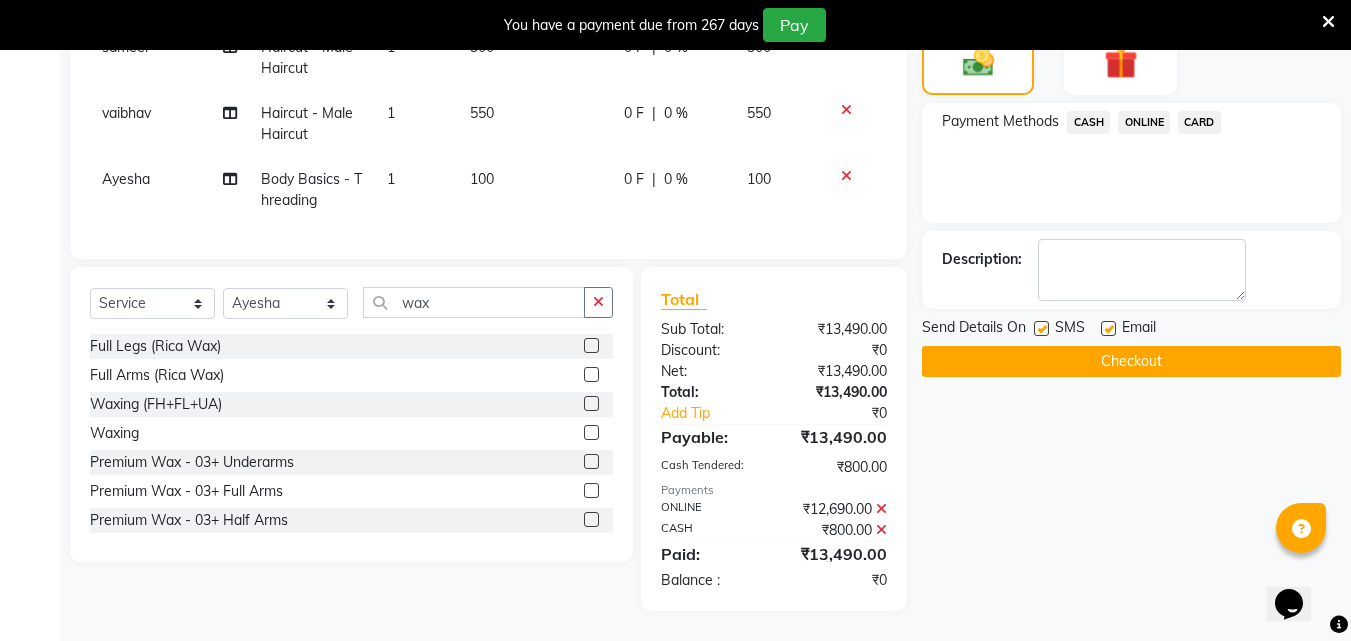 click 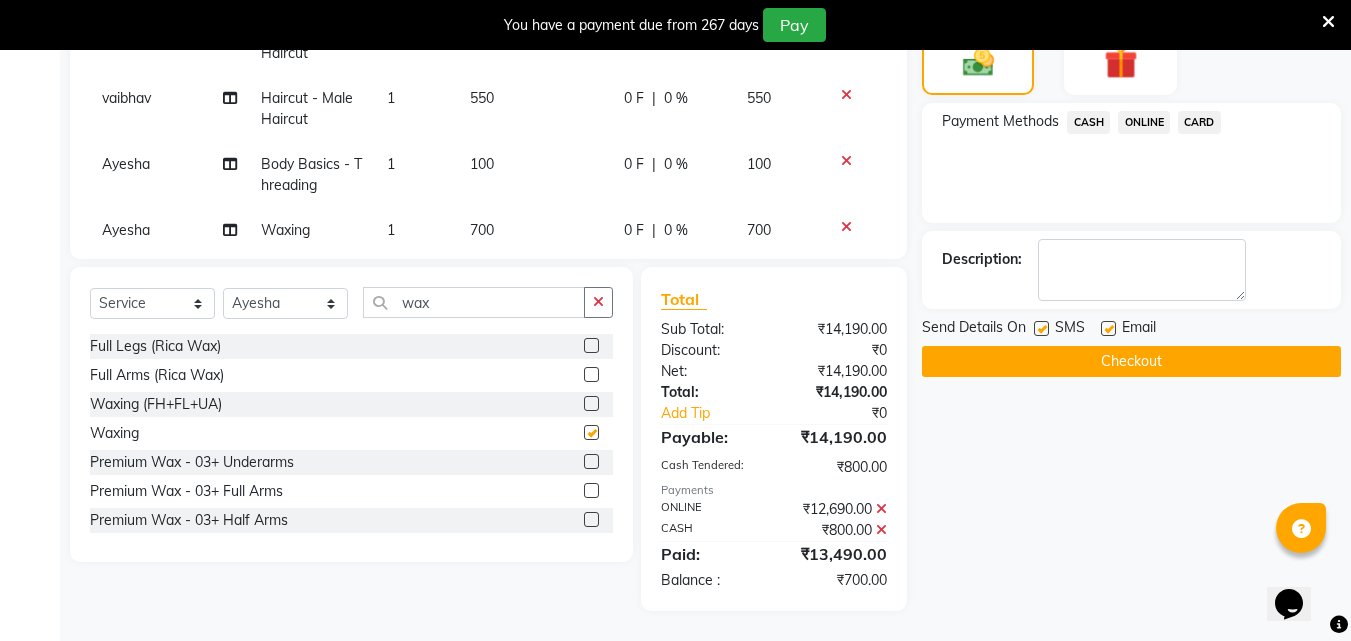 checkbox on "false" 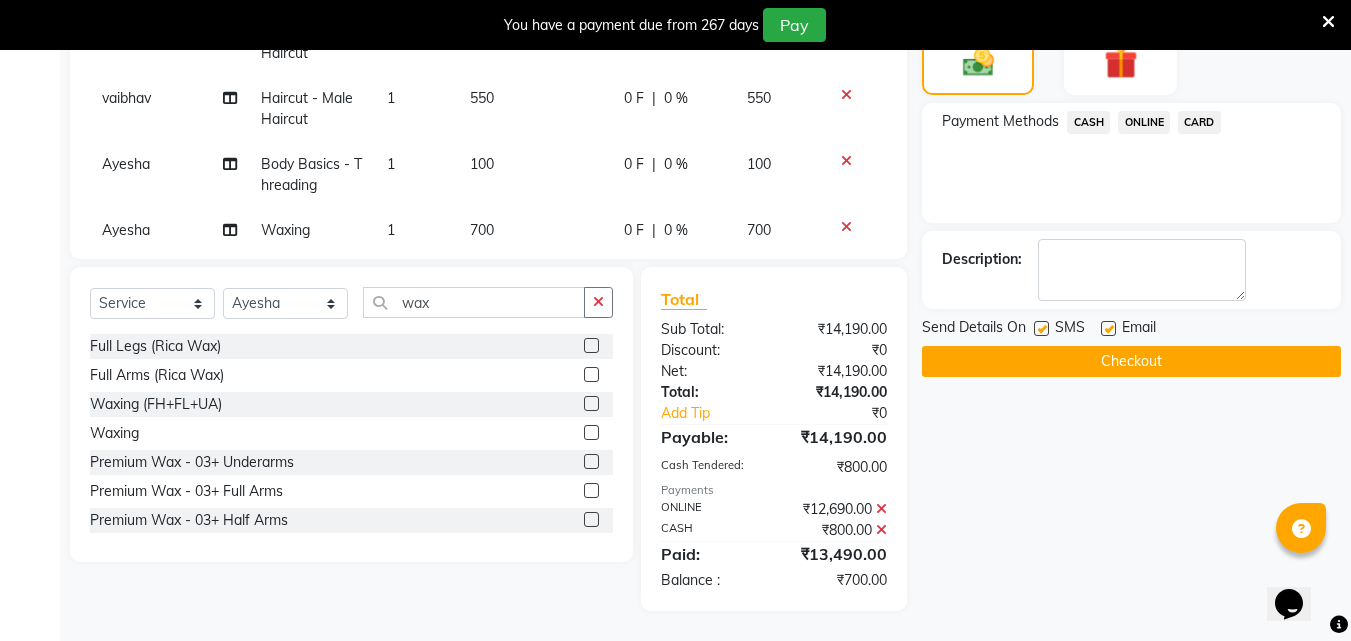 scroll, scrollTop: 1686, scrollLeft: 0, axis: vertical 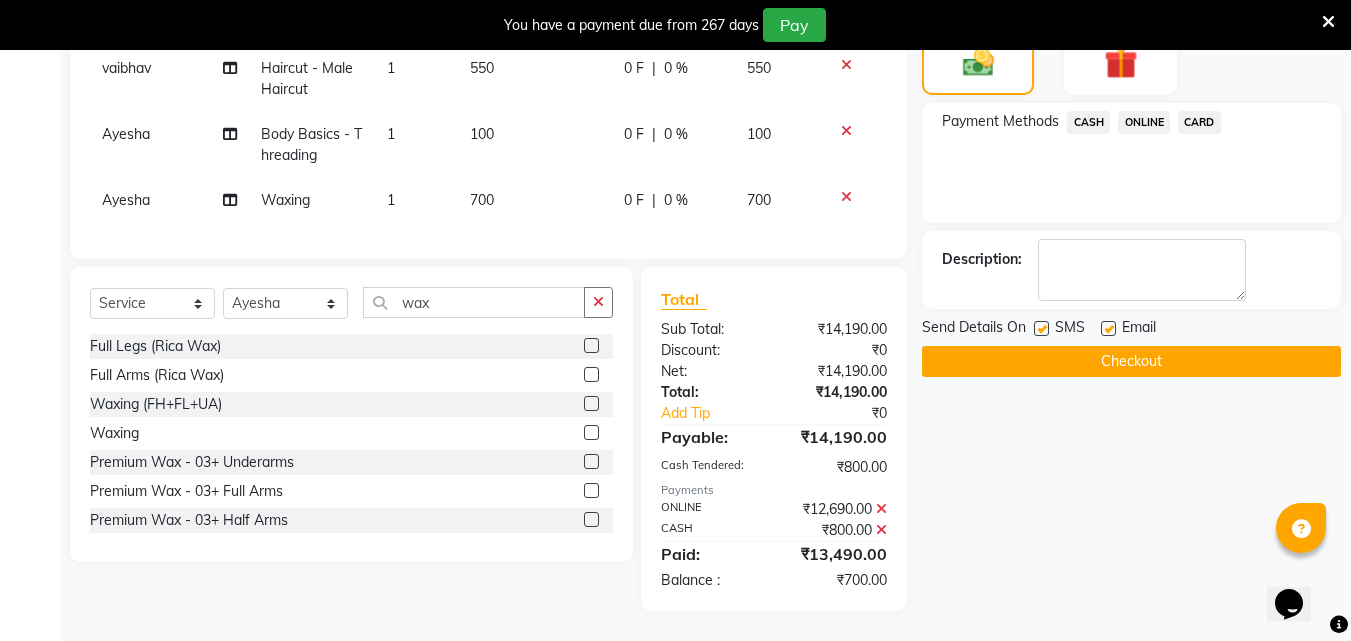click on "700" 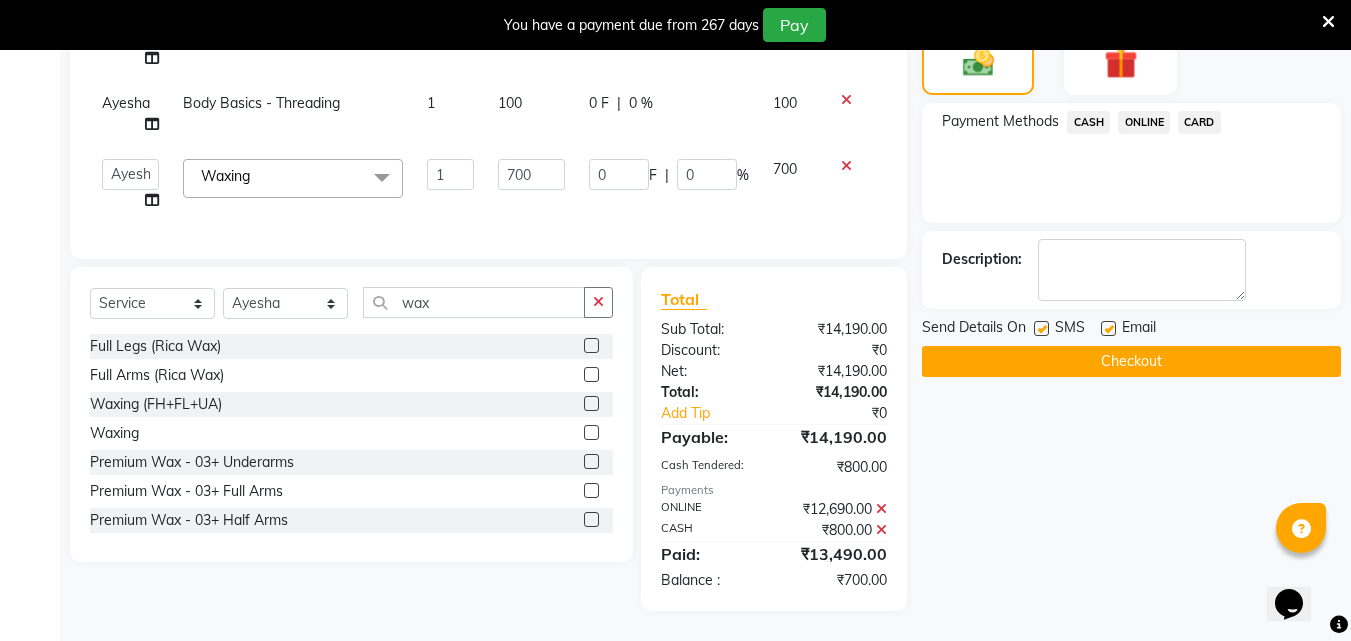 scroll, scrollTop: 1591, scrollLeft: 0, axis: vertical 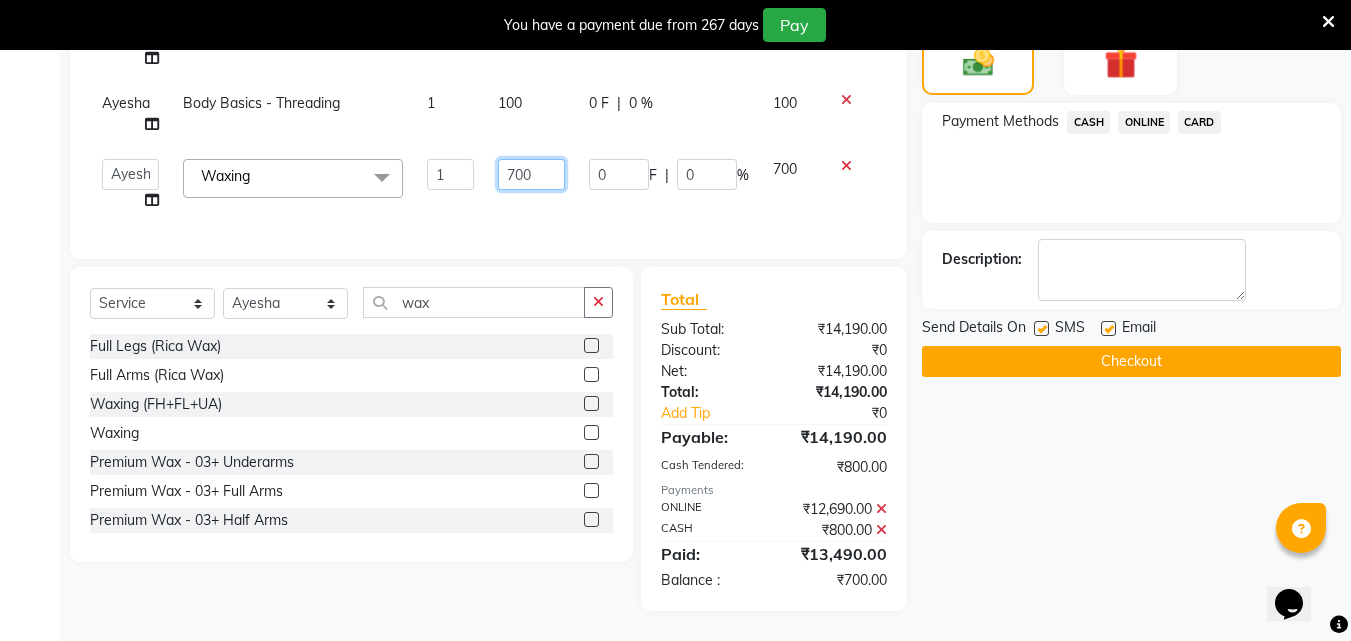 click on "700" 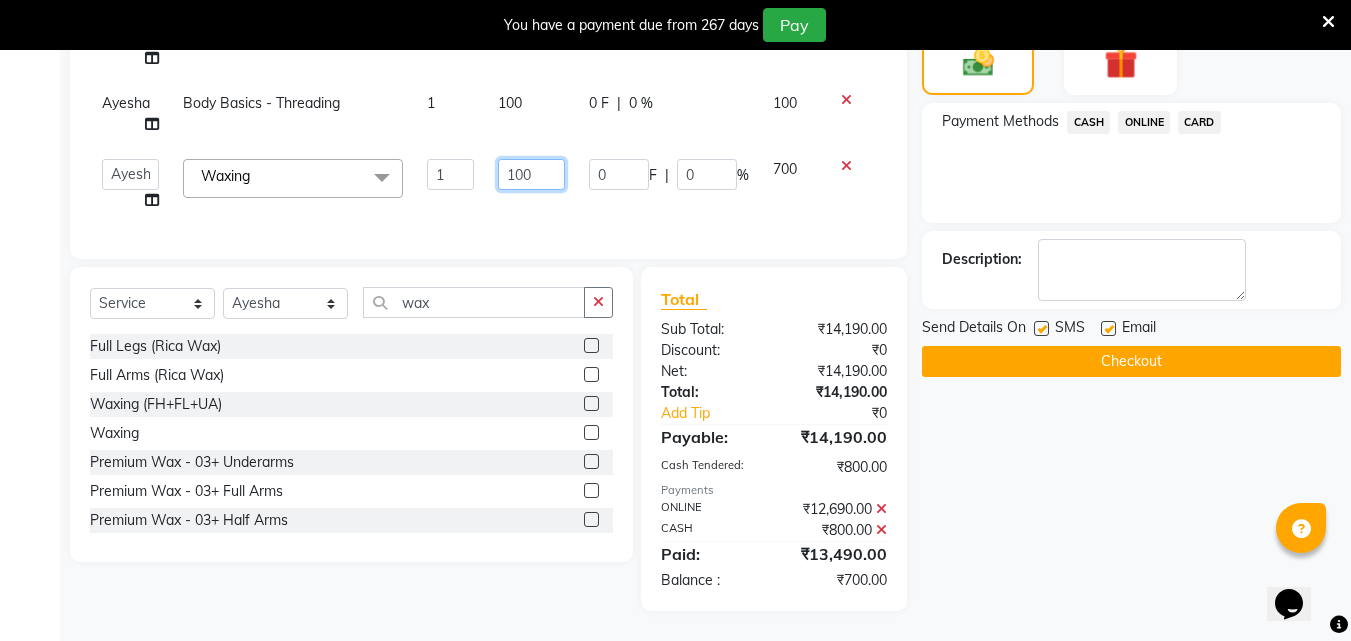 type on "1100" 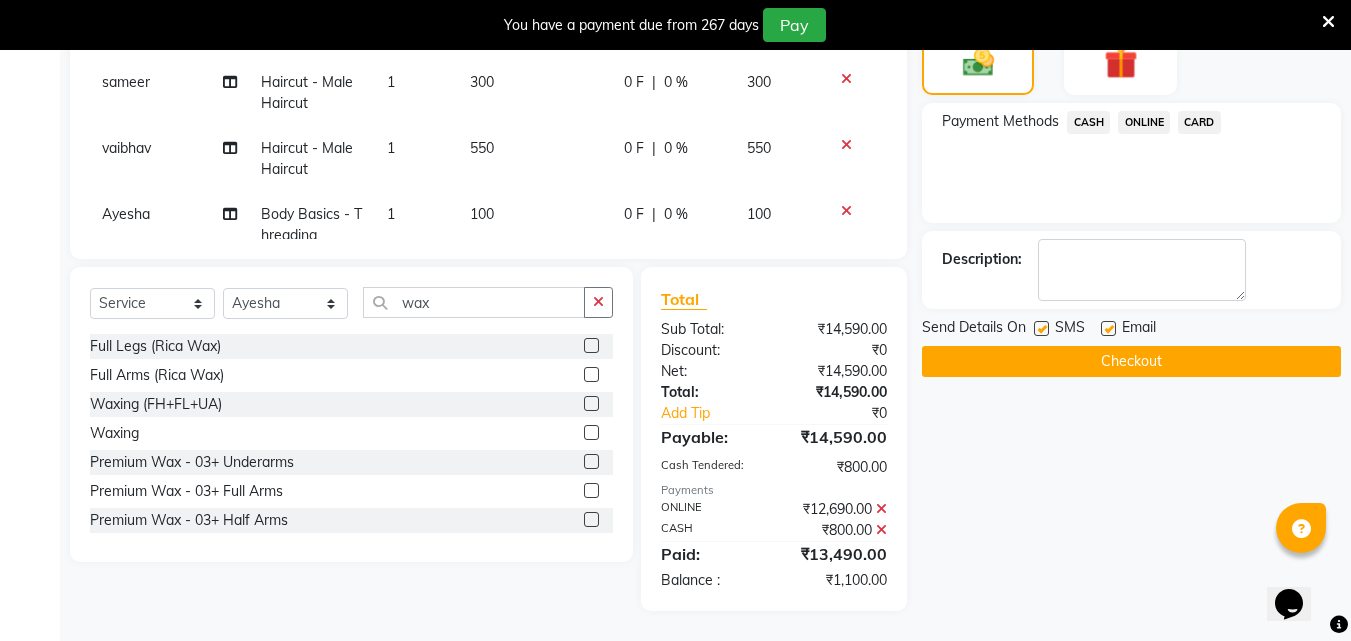 click on "ONLINE" 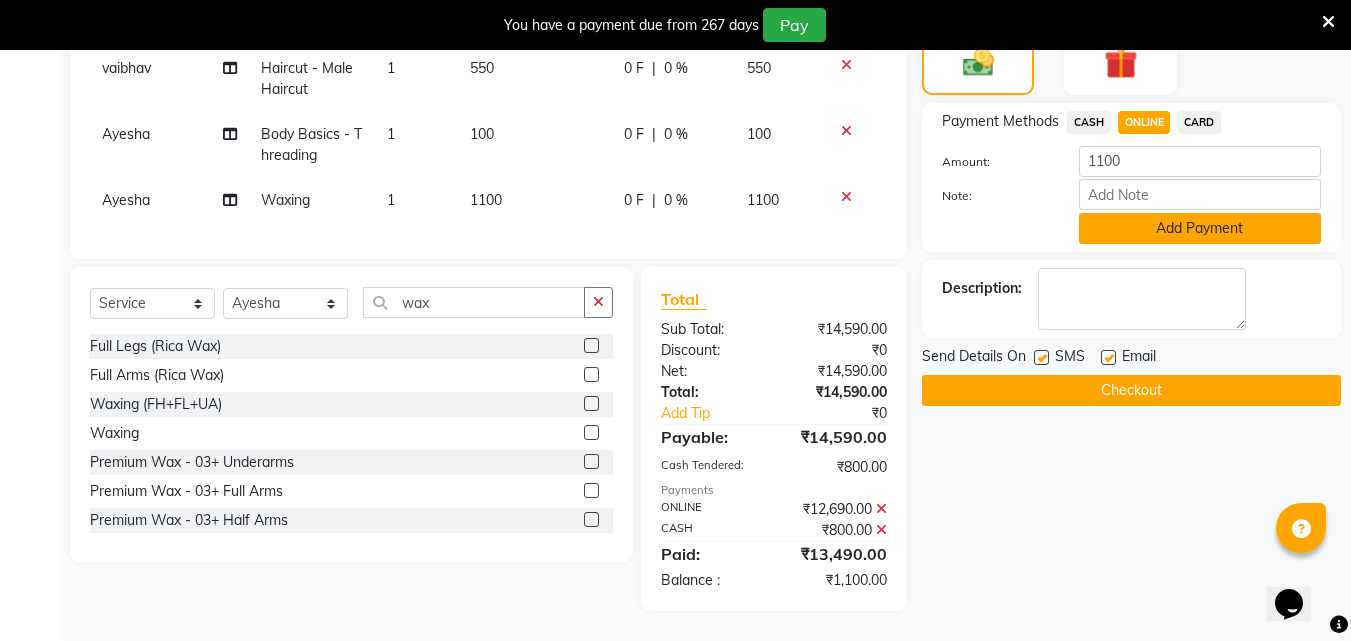 click on "Add Payment" 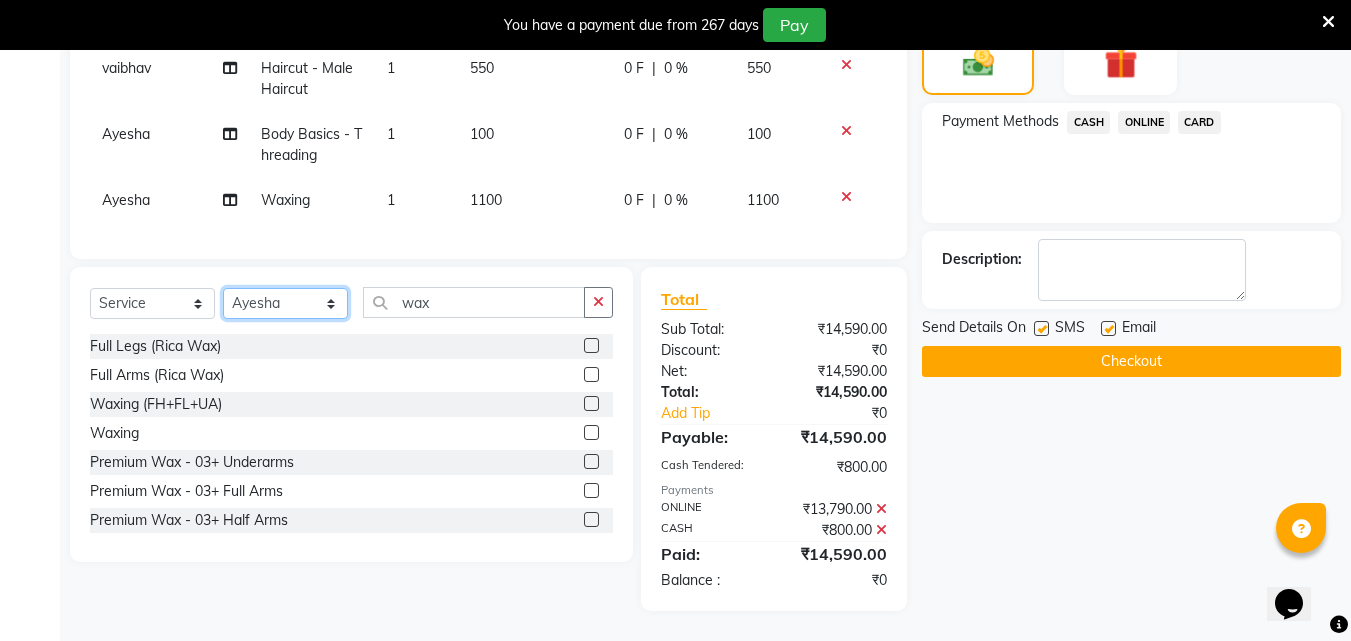 click on "Select Stylist Akshay Ankita Ayesha Dnyaneshwar Harish Laxman Omkar pranay sagar sameer Sarika sunil vaibhav" 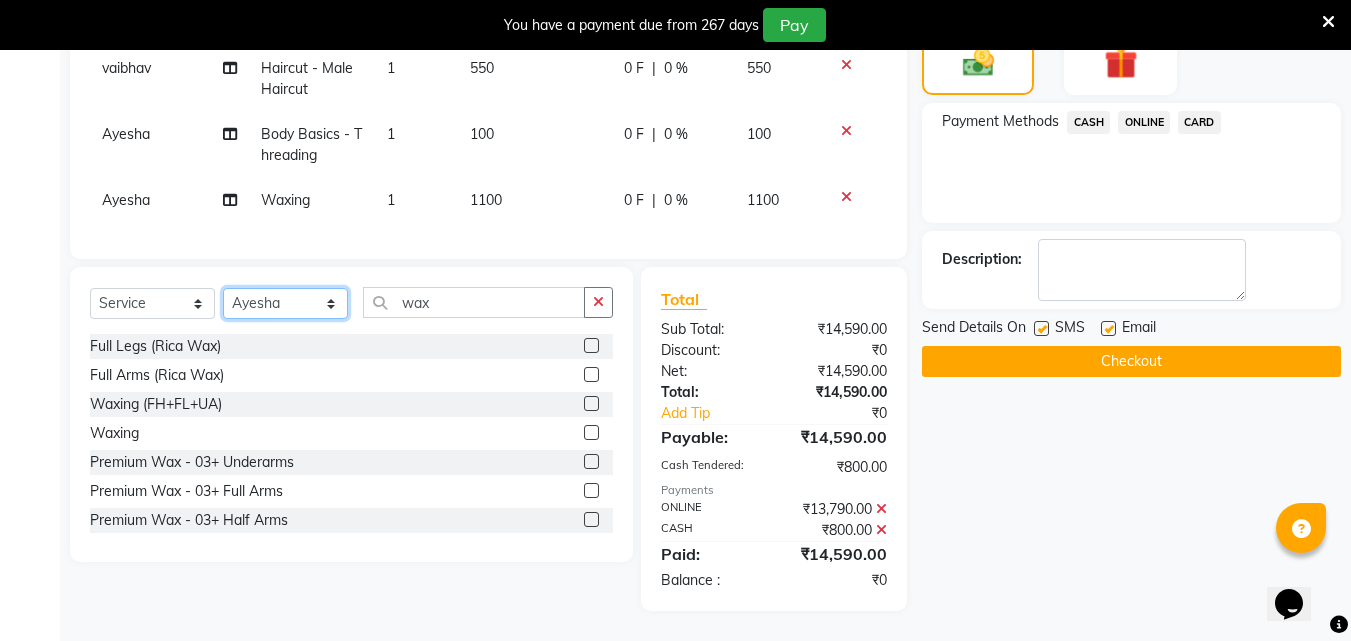 select on "87702" 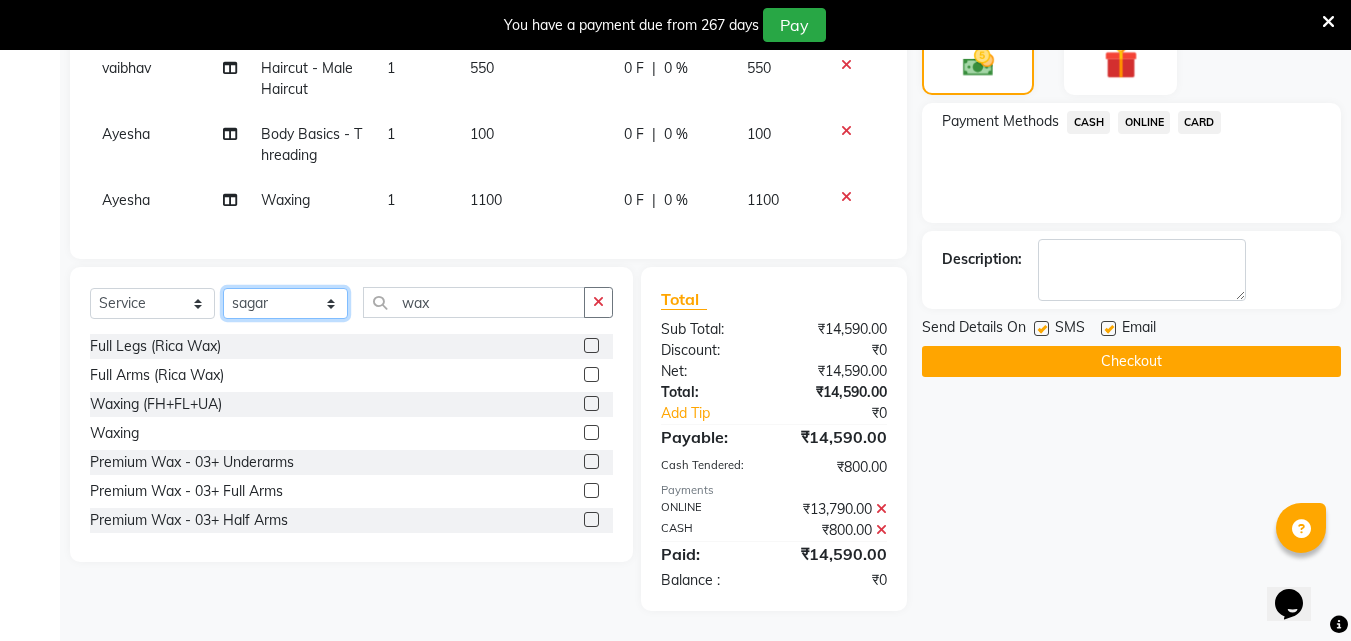 click on "Select Stylist Akshay Ankita Ayesha Dnyaneshwar Harish Laxman Omkar pranay sagar sameer Sarika sunil vaibhav" 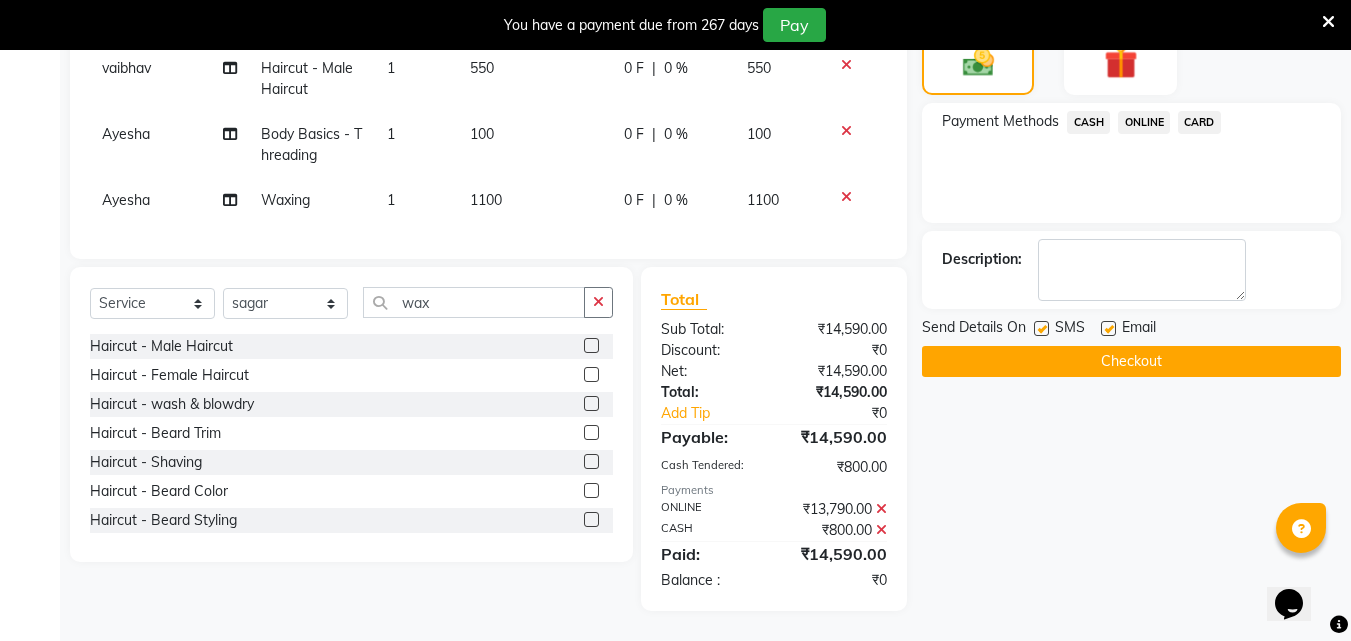 click 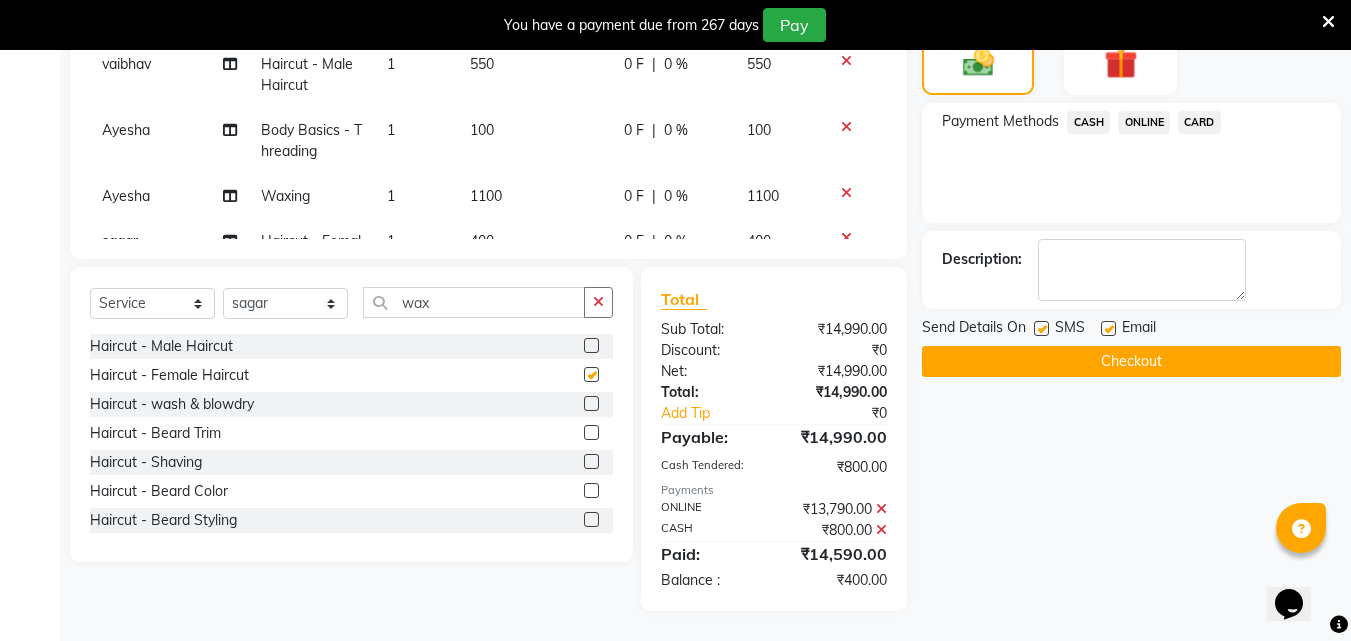 checkbox on "false" 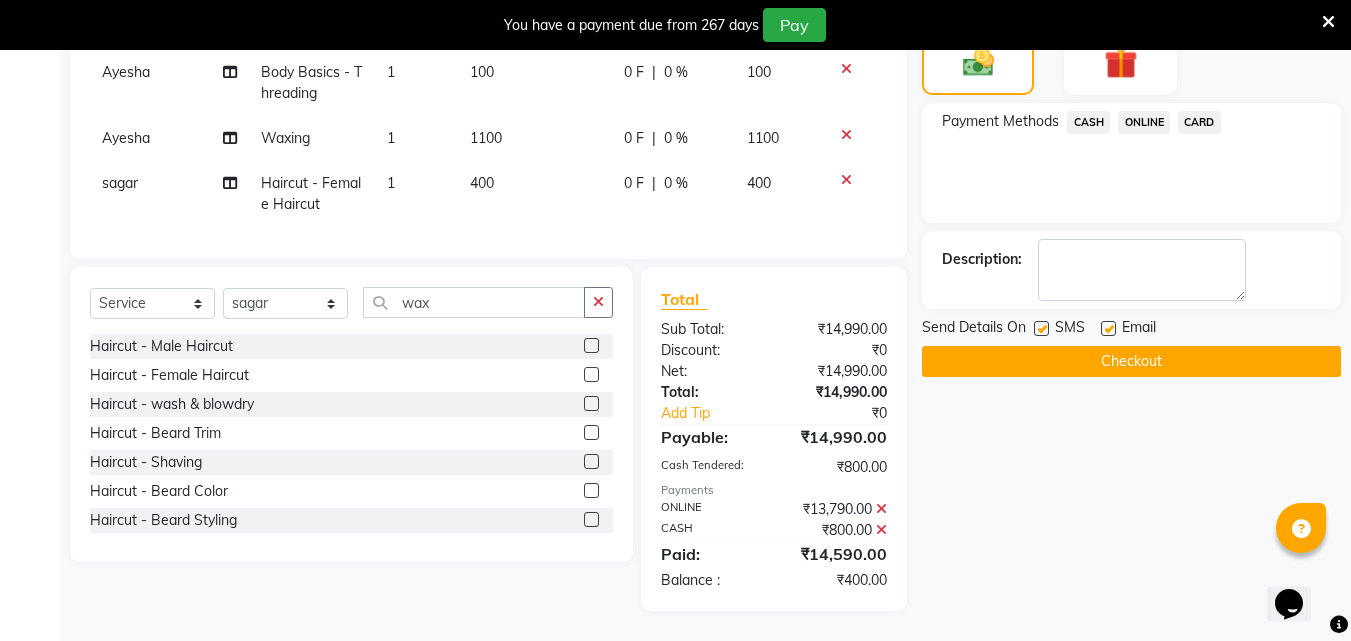 scroll, scrollTop: 1752, scrollLeft: 0, axis: vertical 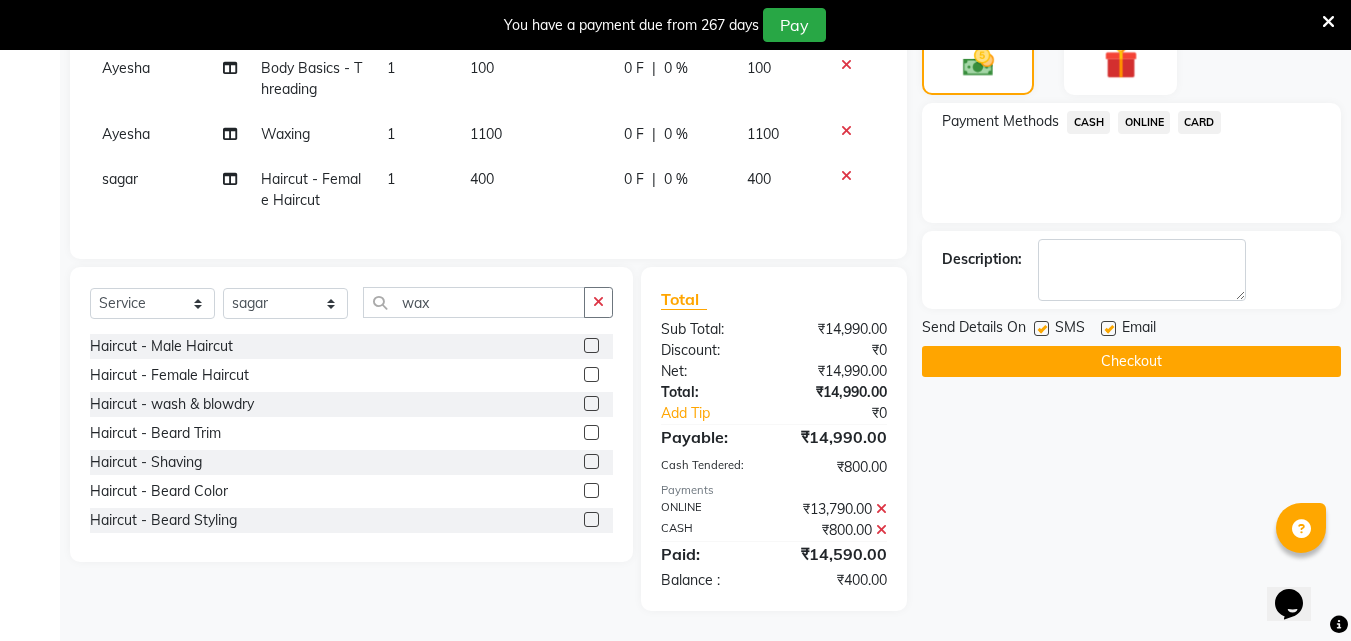 click on "ONLINE" 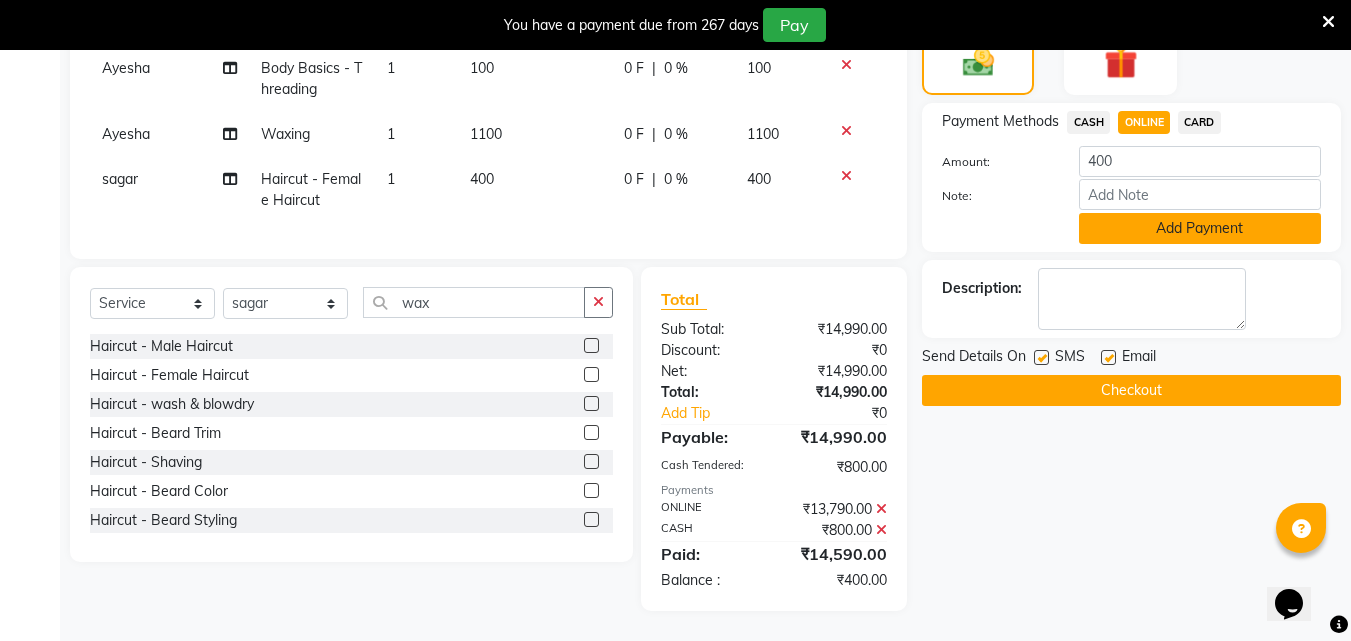 click on "Add Payment" 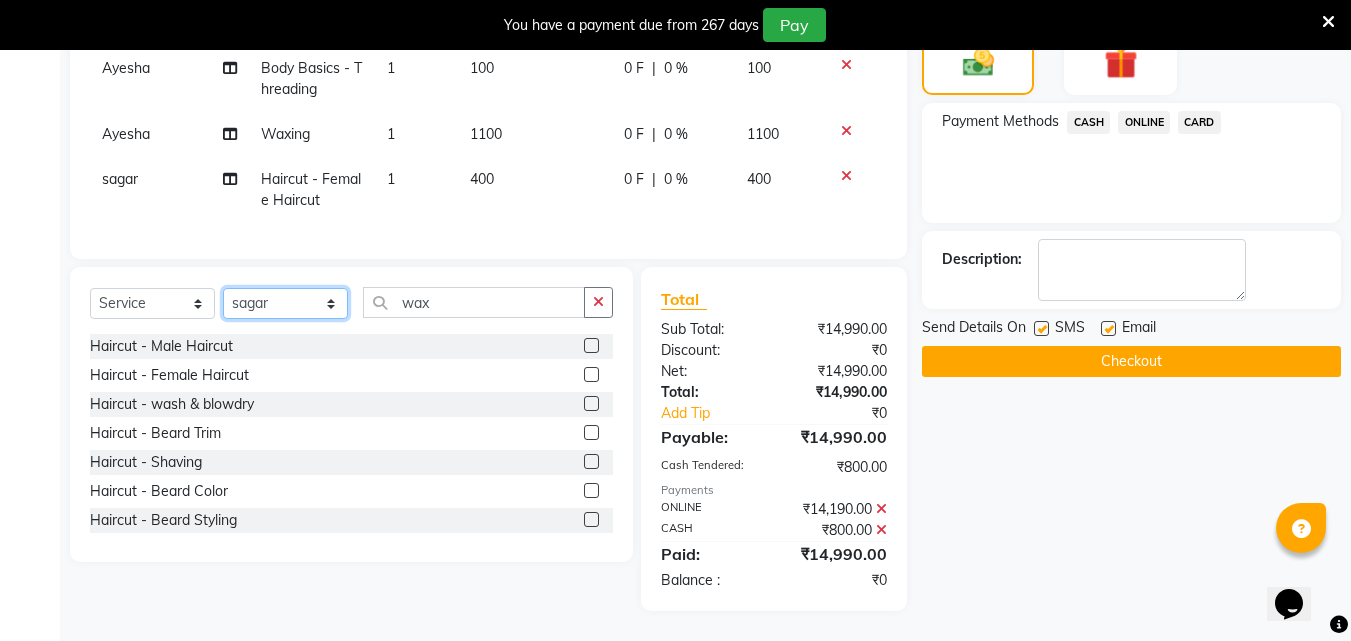 click on "Select Stylist Akshay Ankita Ayesha Dnyaneshwar Harish Laxman Omkar pranay sagar sameer Sarika sunil vaibhav" 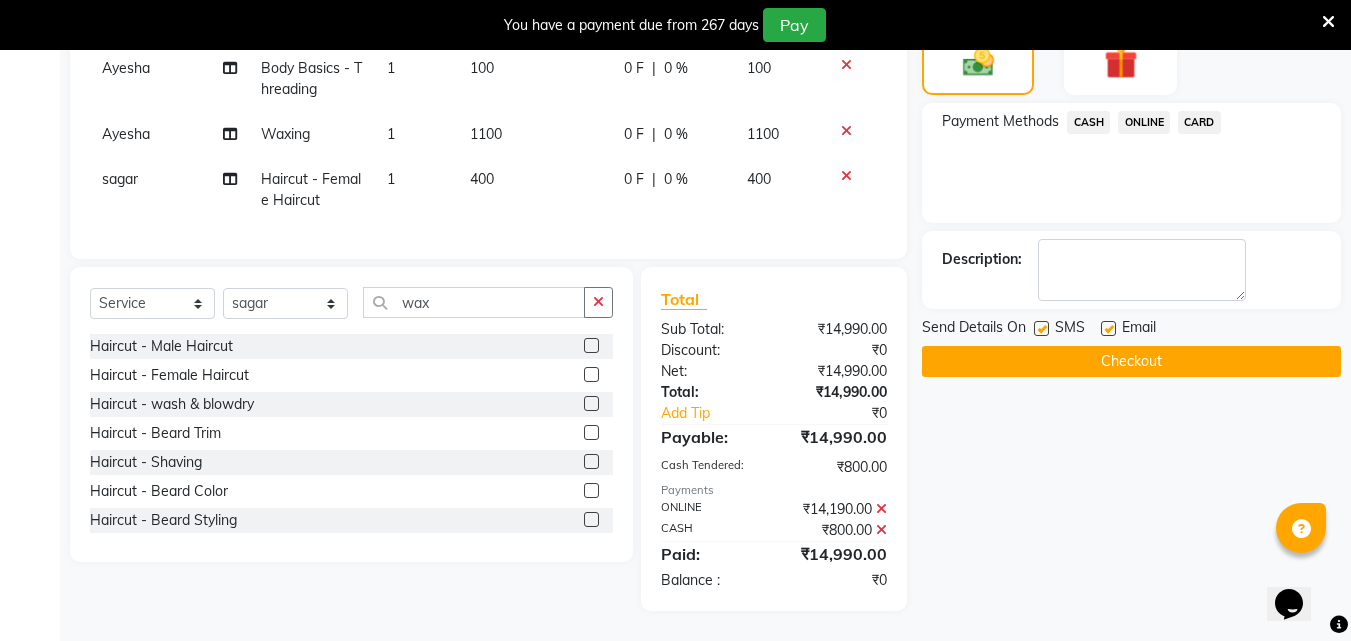 click 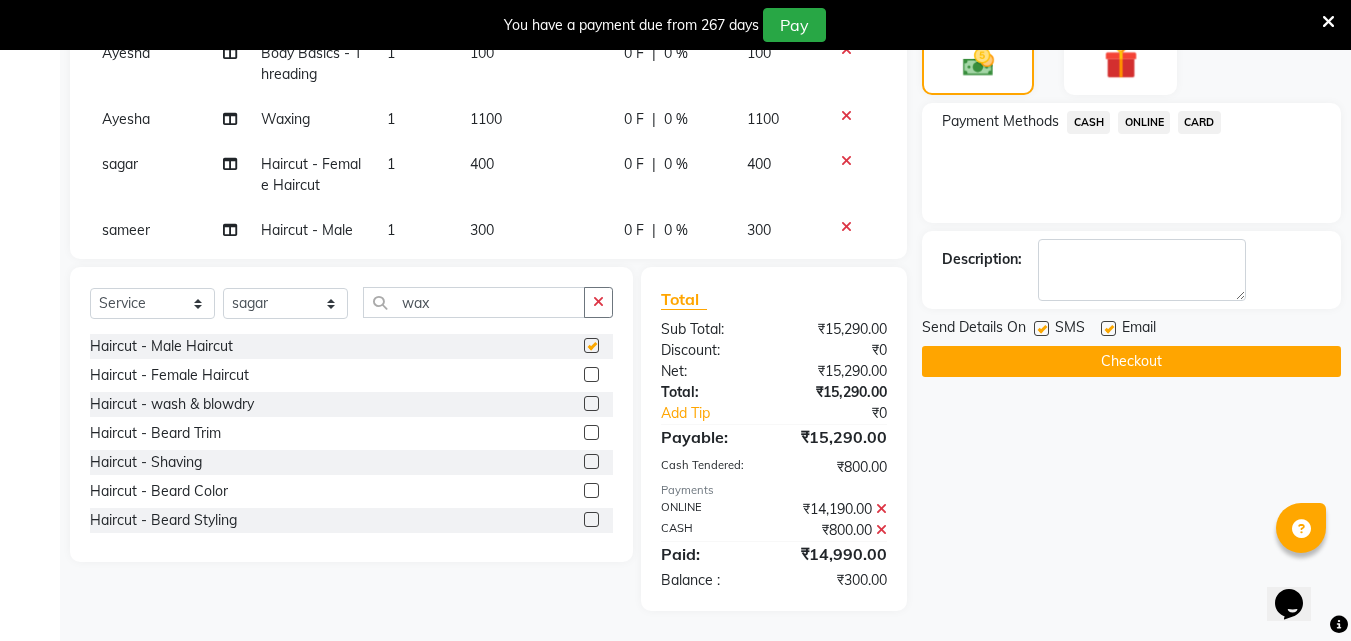 checkbox on "false" 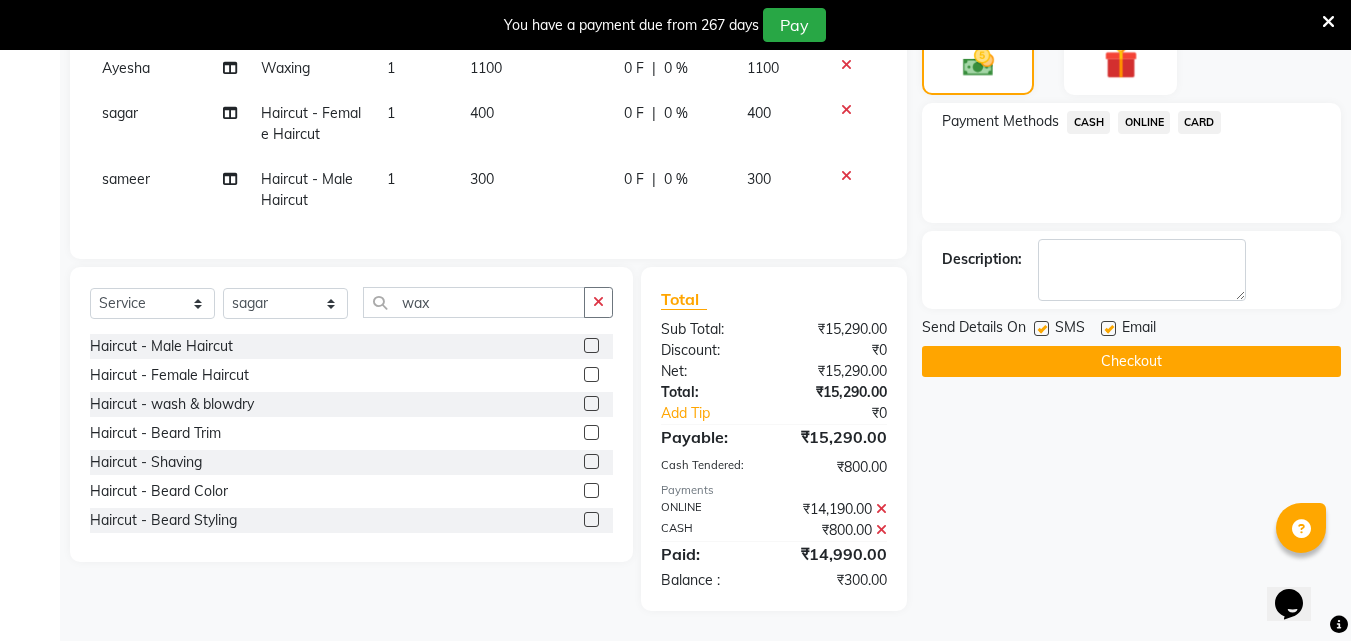 scroll, scrollTop: 1818, scrollLeft: 0, axis: vertical 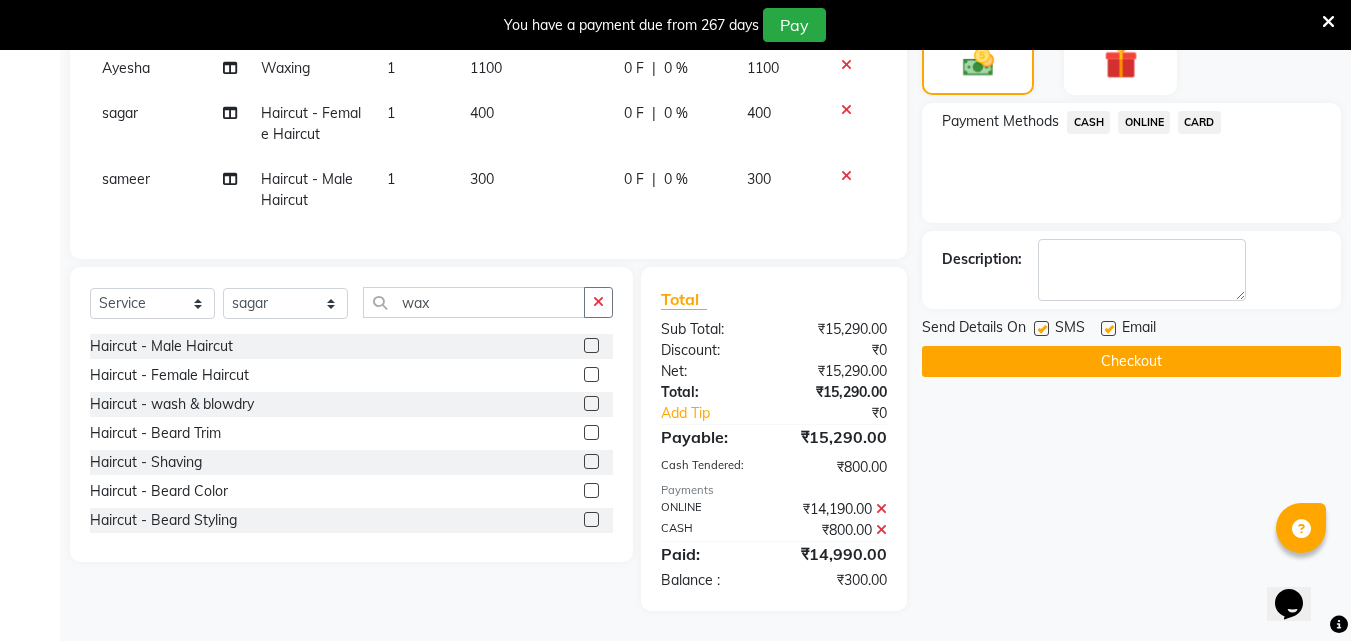 click on "300" 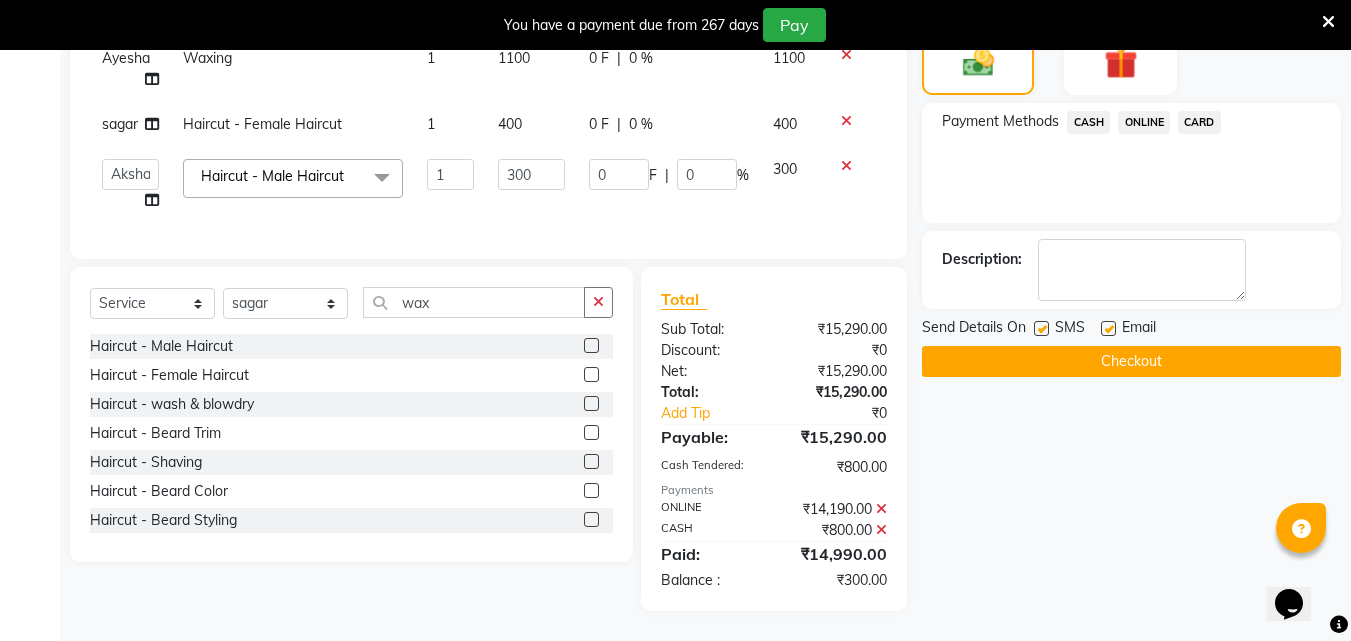 scroll, scrollTop: 1702, scrollLeft: 0, axis: vertical 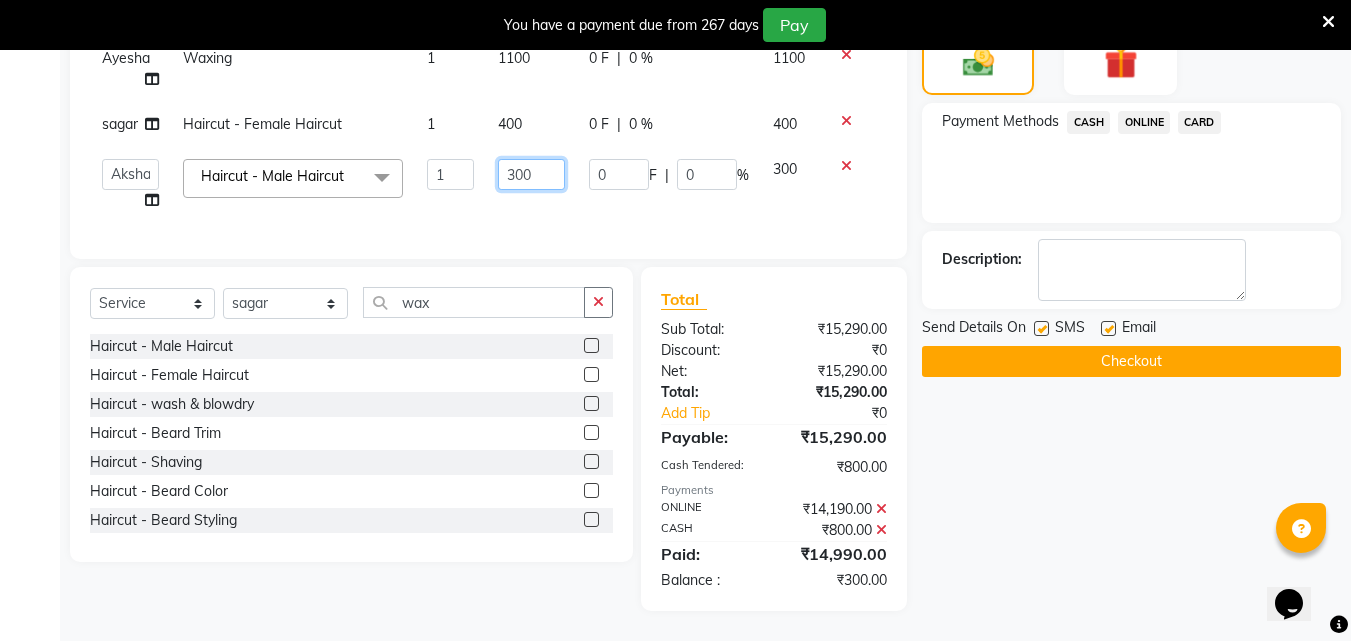 click on "300" 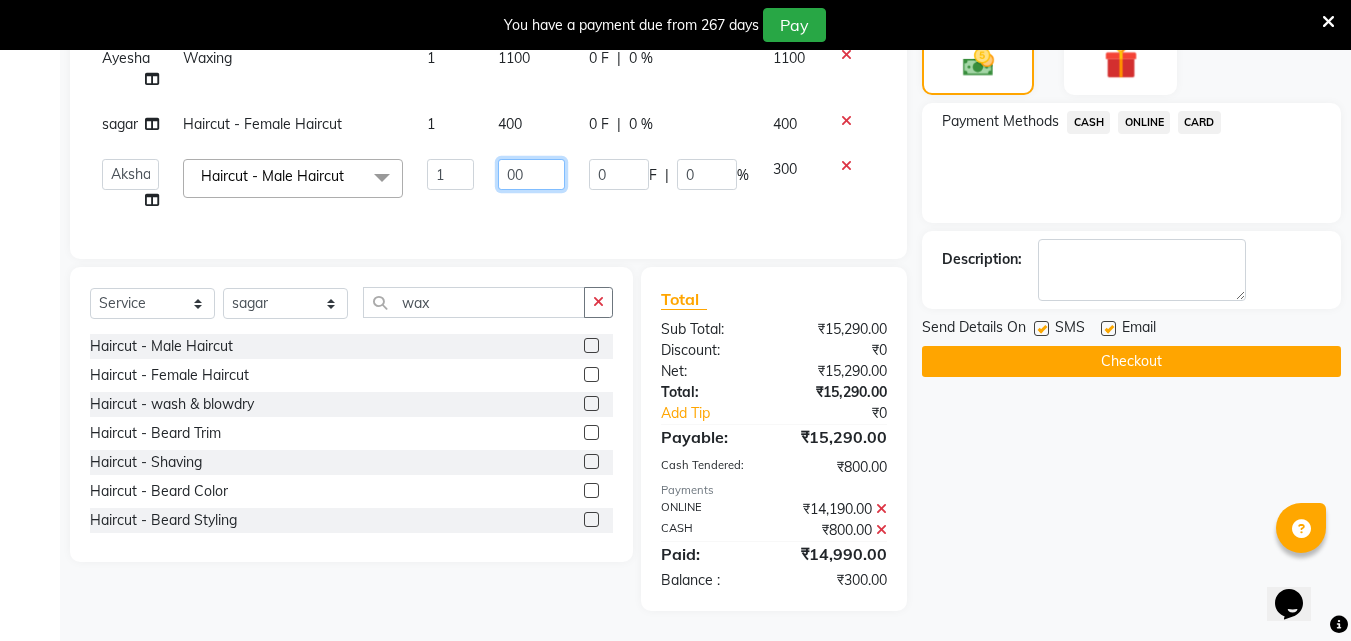 click on "00" 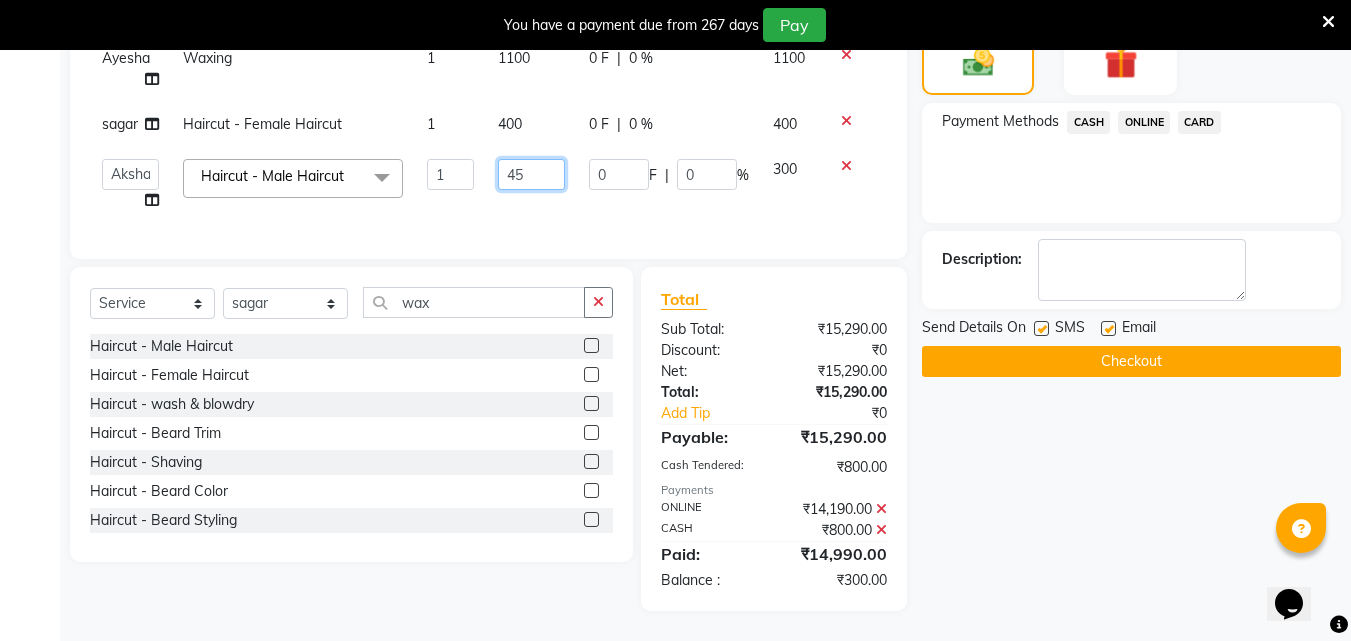type on "450" 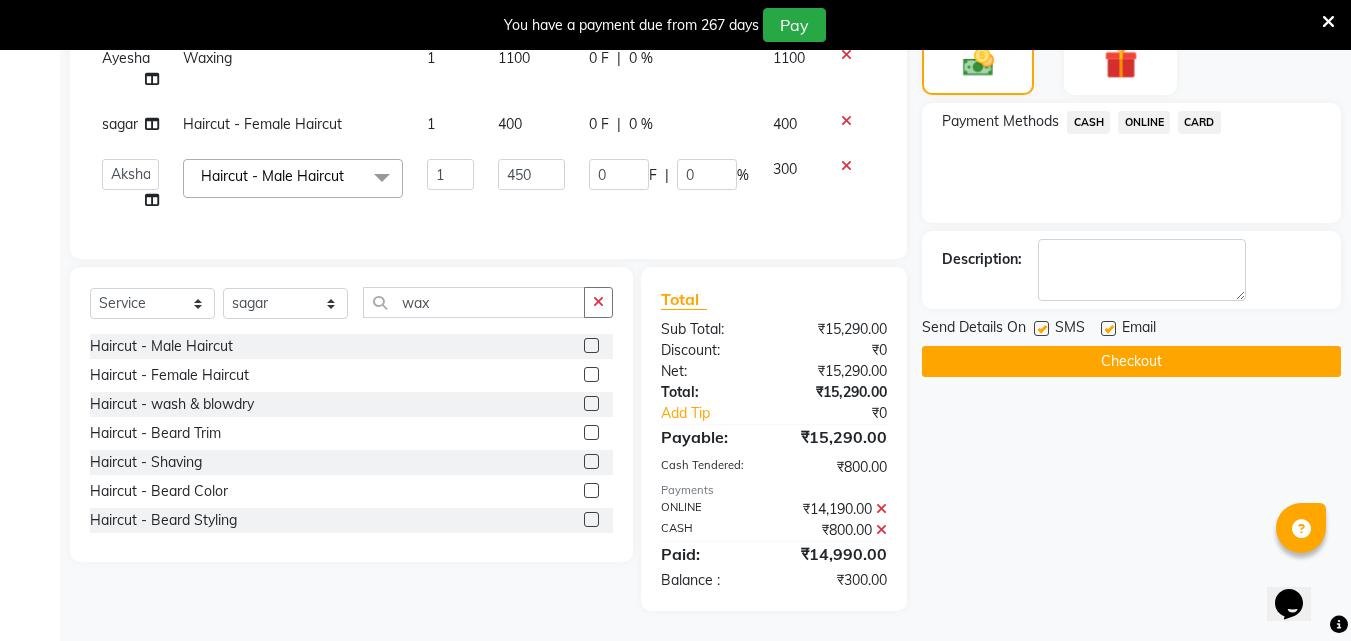 scroll, scrollTop: 1807, scrollLeft: 0, axis: vertical 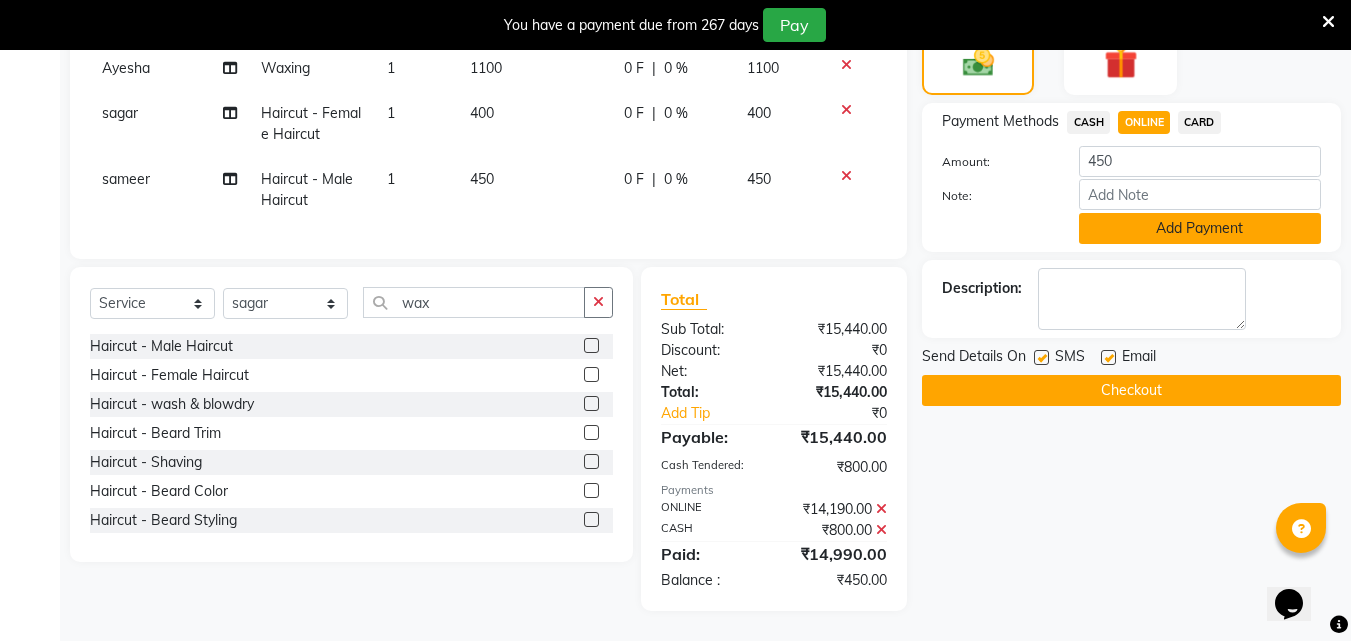 click on "Add Payment" 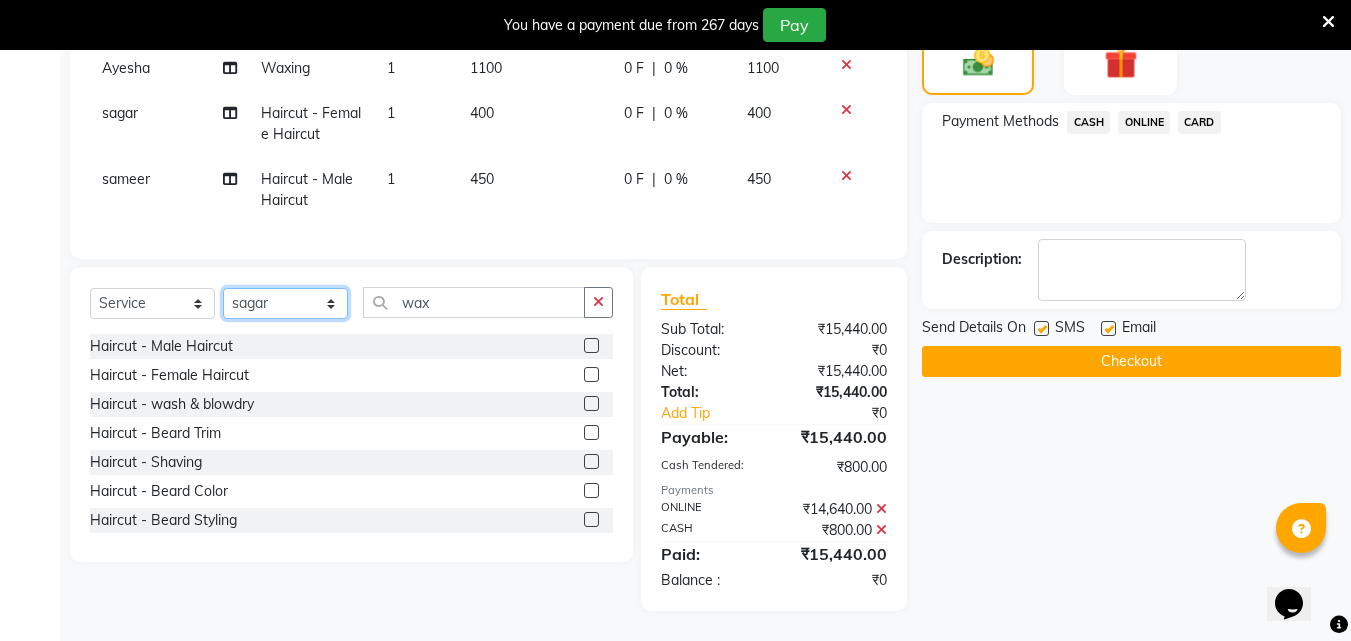 click on "Select Stylist Akshay Ankita Ayesha Dnyaneshwar Harish Laxman Omkar pranay sagar sameer Sarika sunil vaibhav" 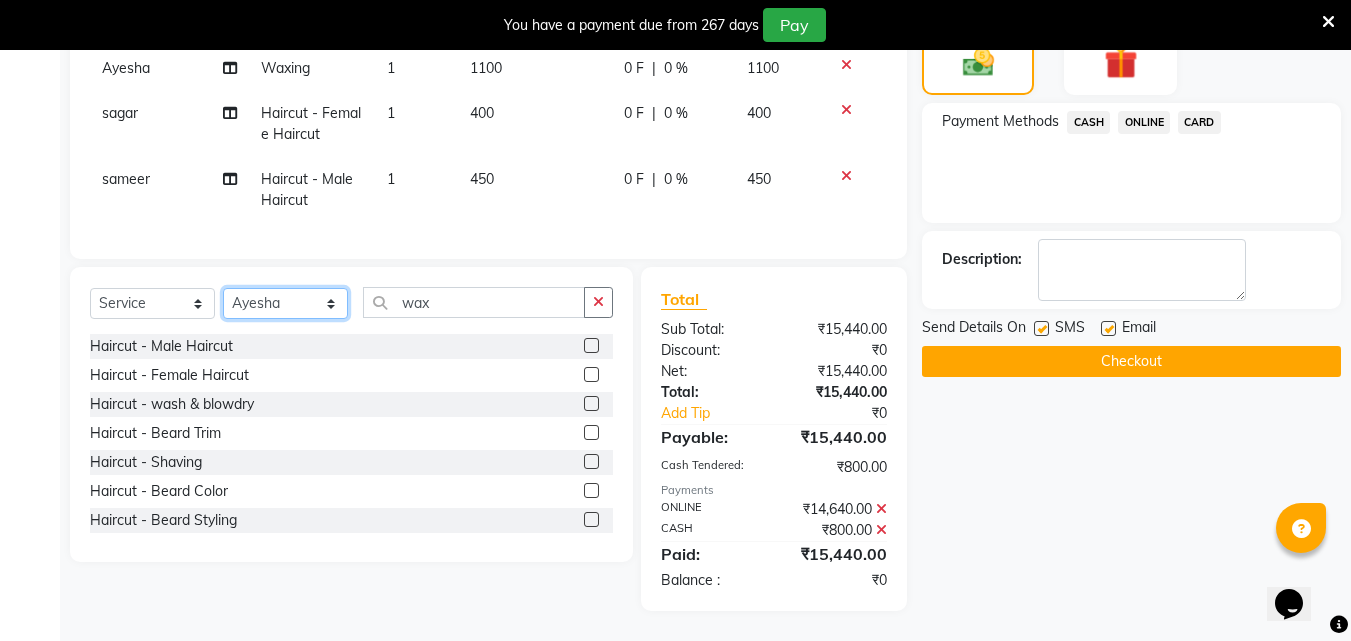 click on "Select Stylist Akshay Ankita Ayesha Dnyaneshwar Harish Laxman Omkar pranay sagar sameer Sarika sunil vaibhav" 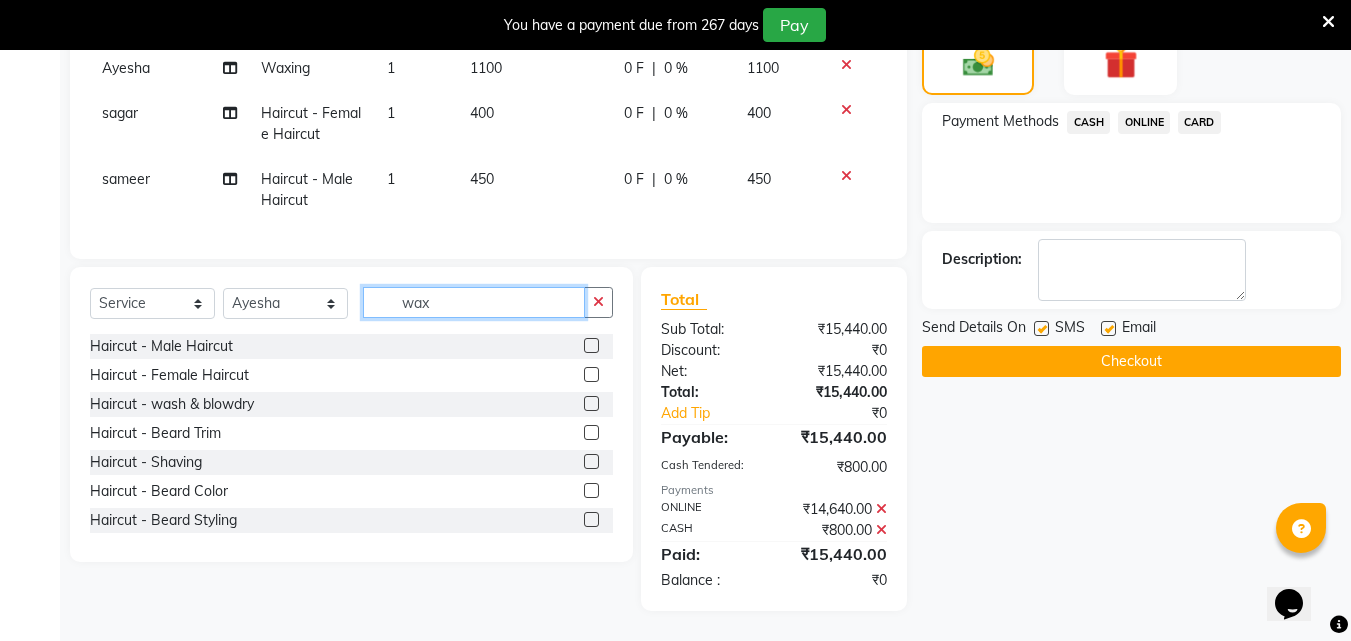 click on "wax" 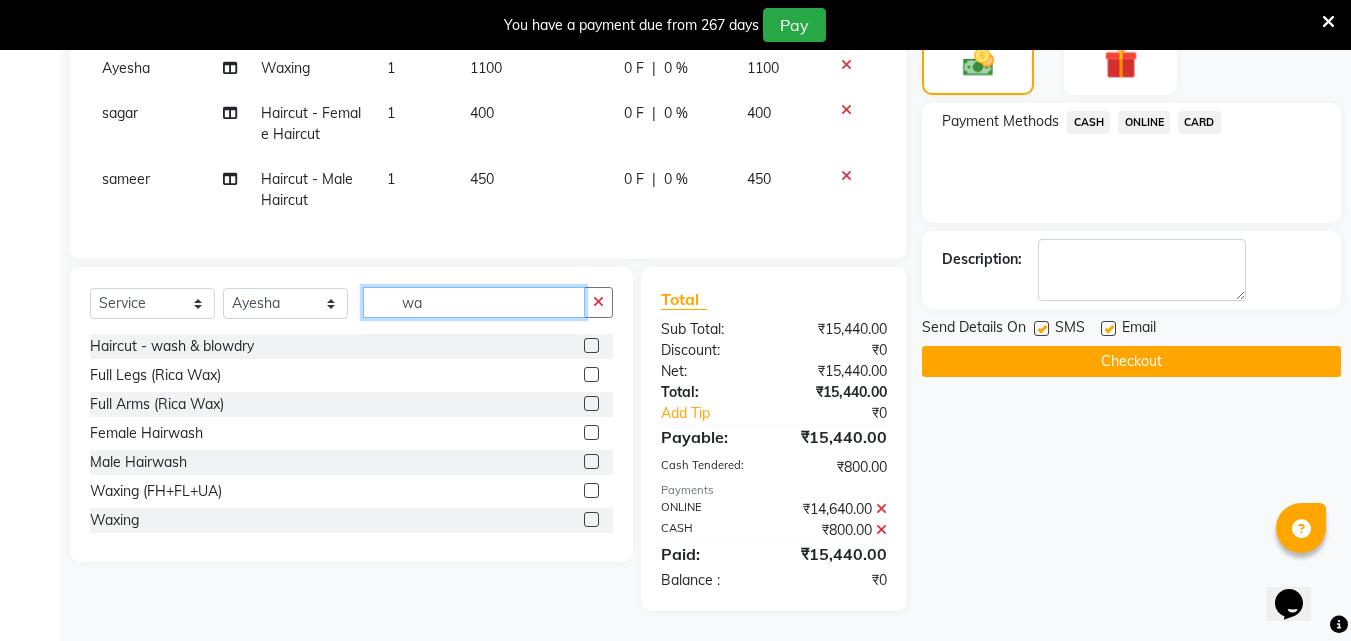 type on "w" 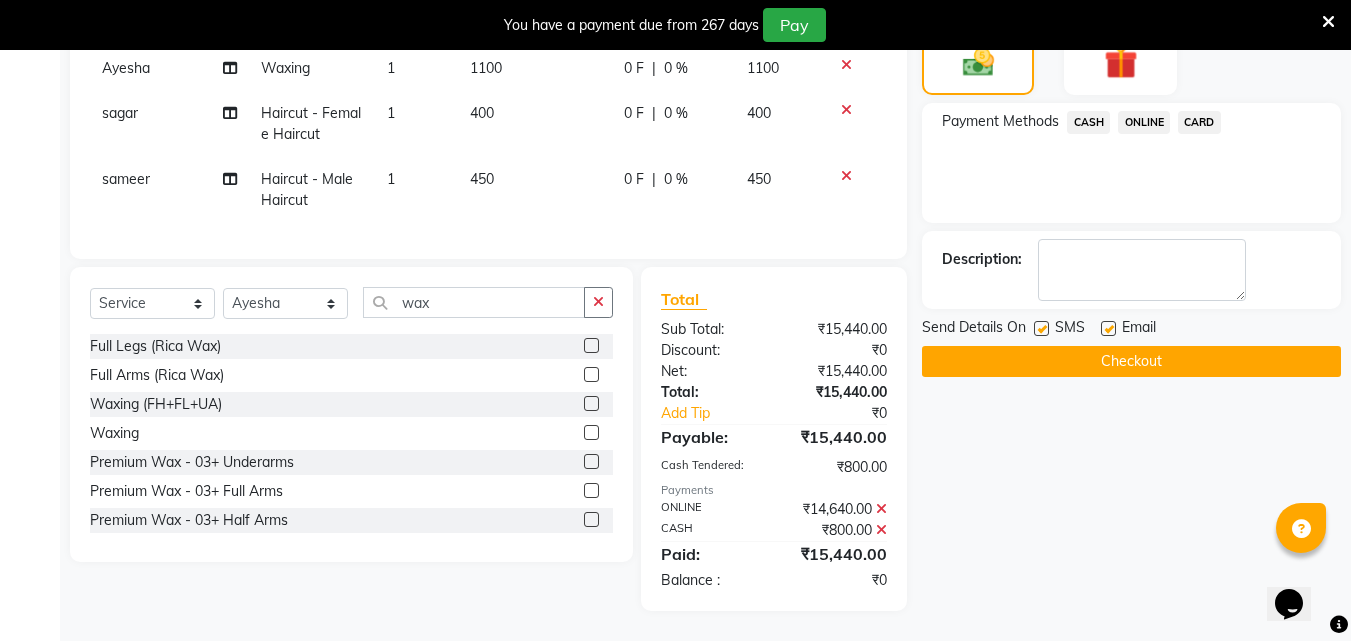 click 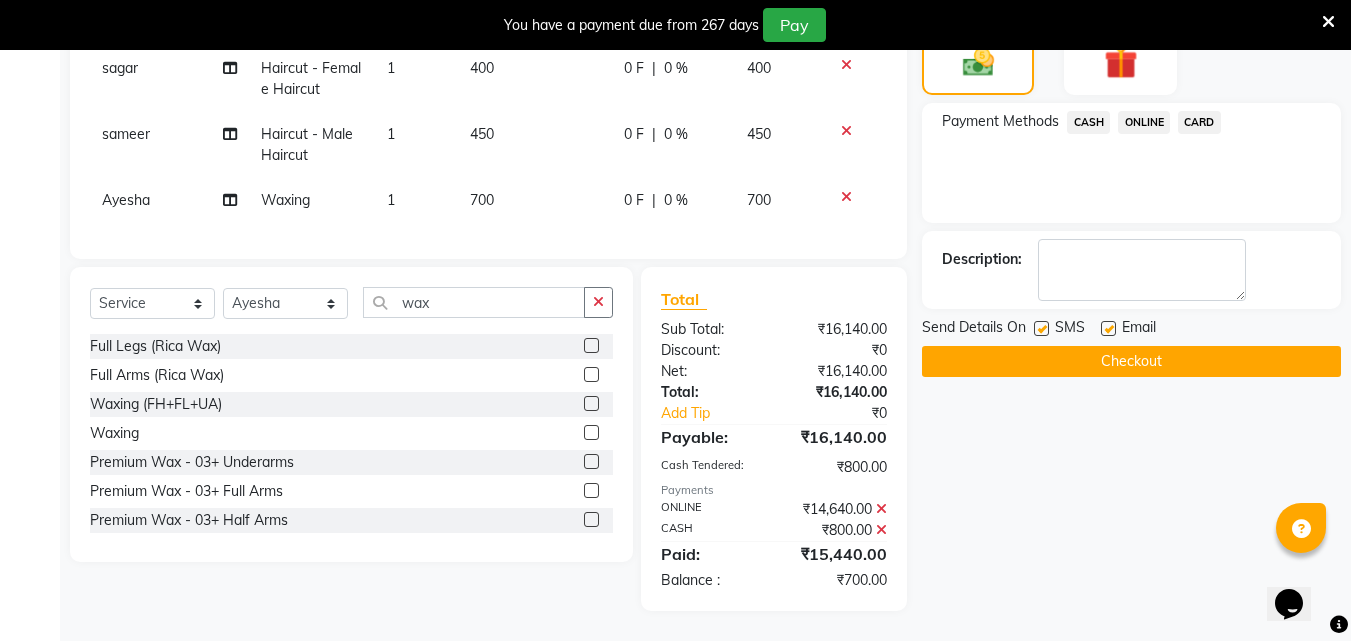 scroll, scrollTop: 1863, scrollLeft: 0, axis: vertical 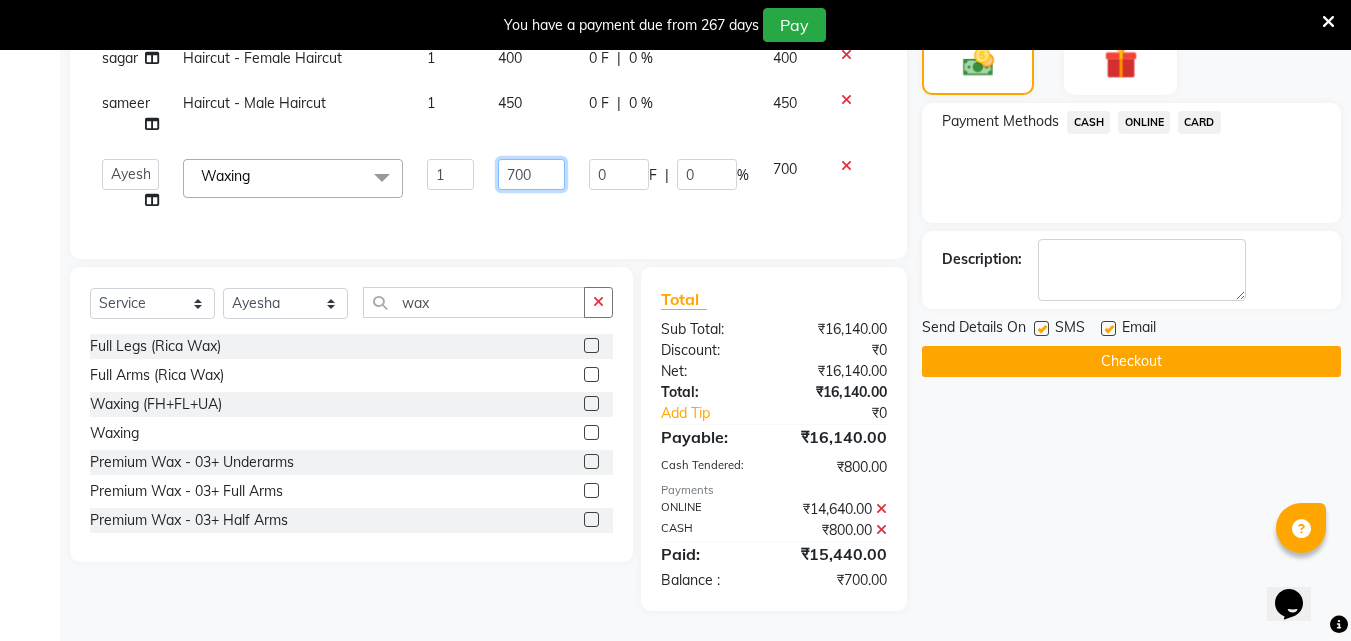 click on "700" 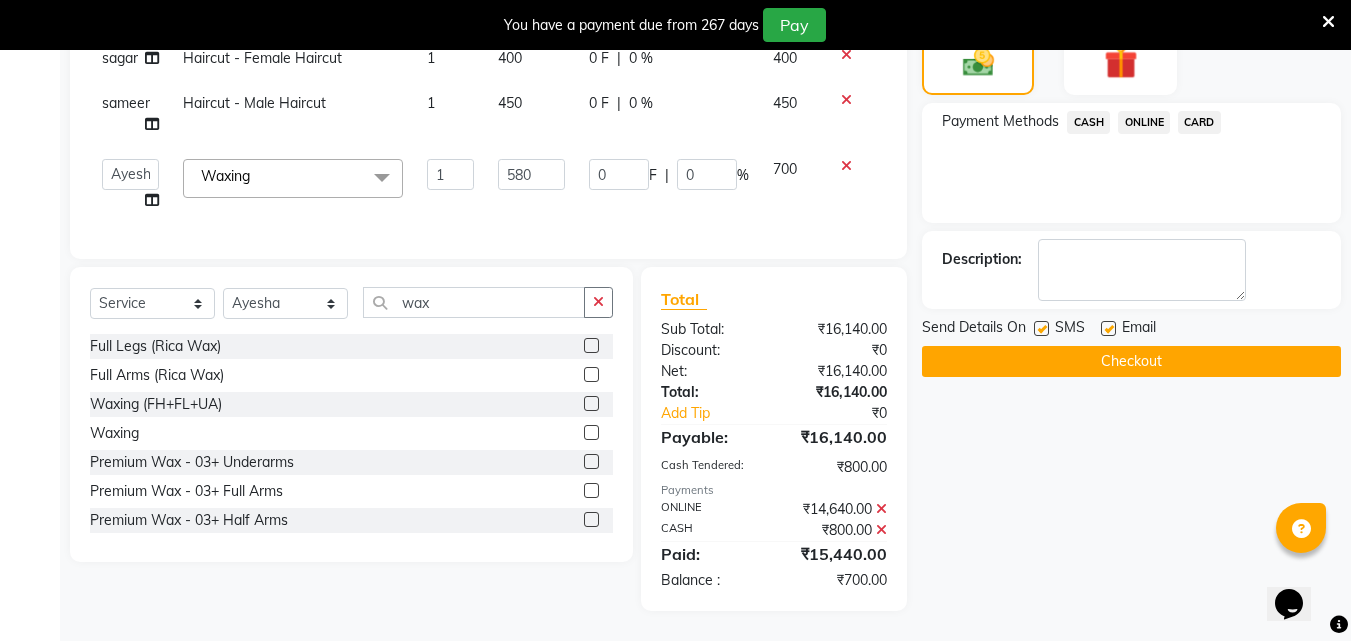 scroll, scrollTop: 1863, scrollLeft: 0, axis: vertical 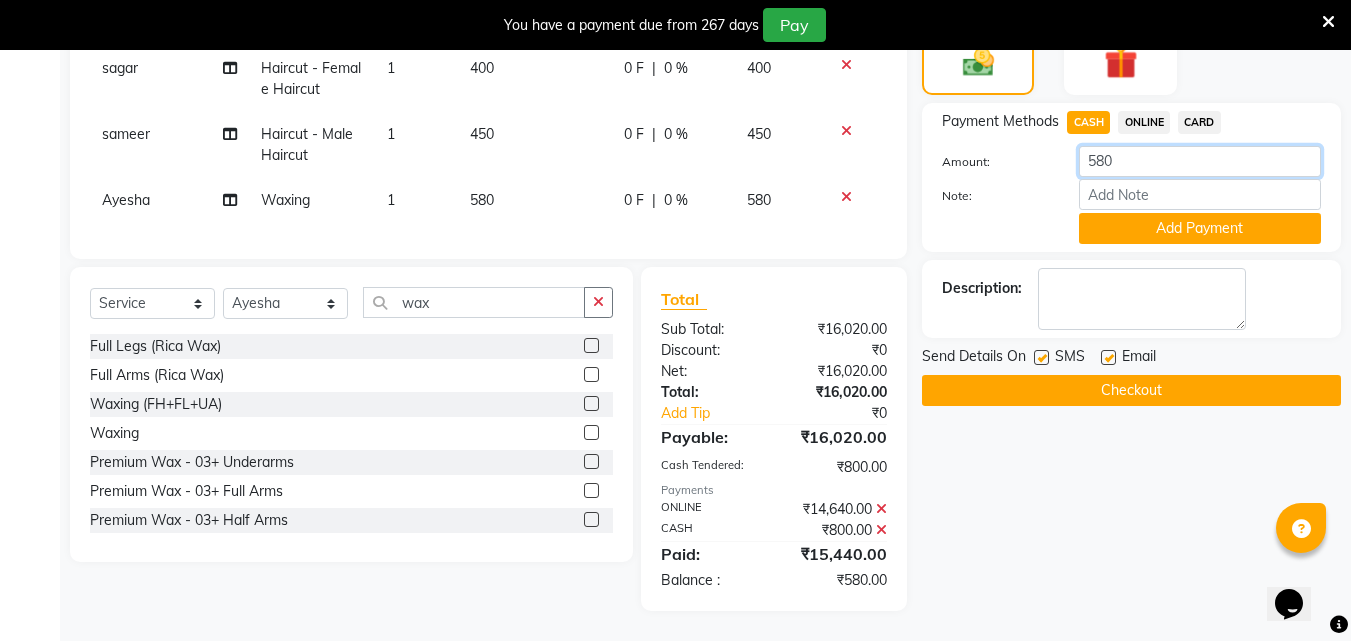 click on "580" 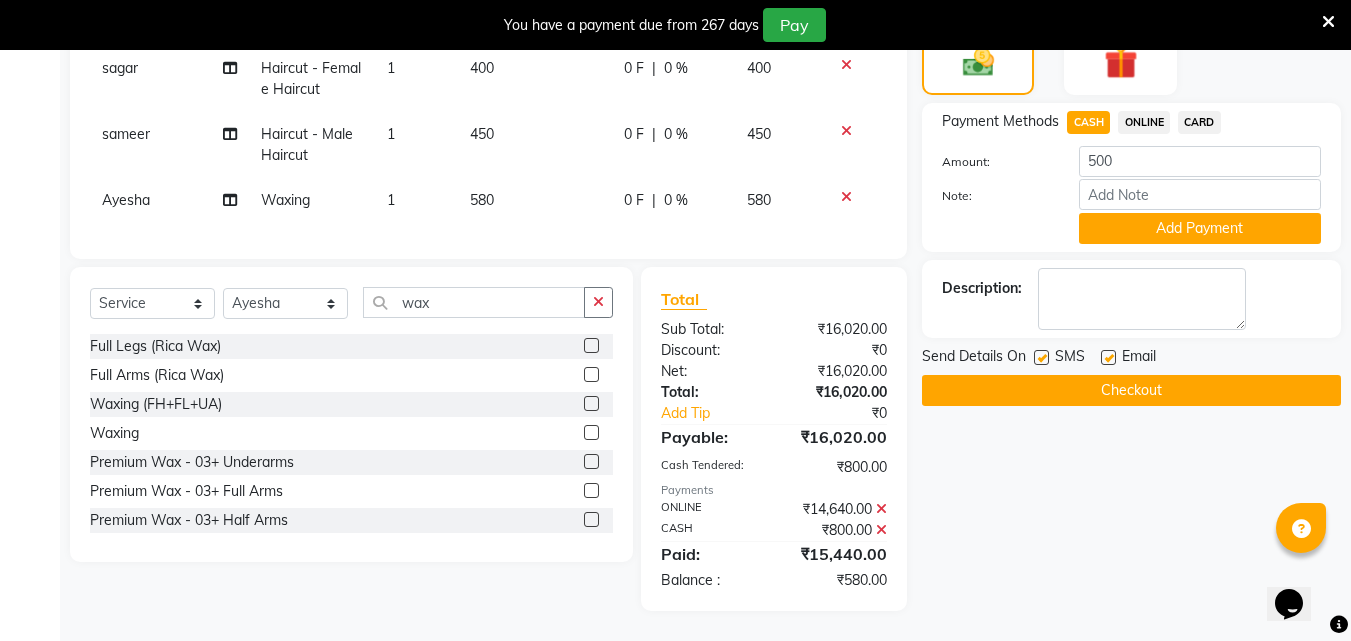 click on "ONLINE" 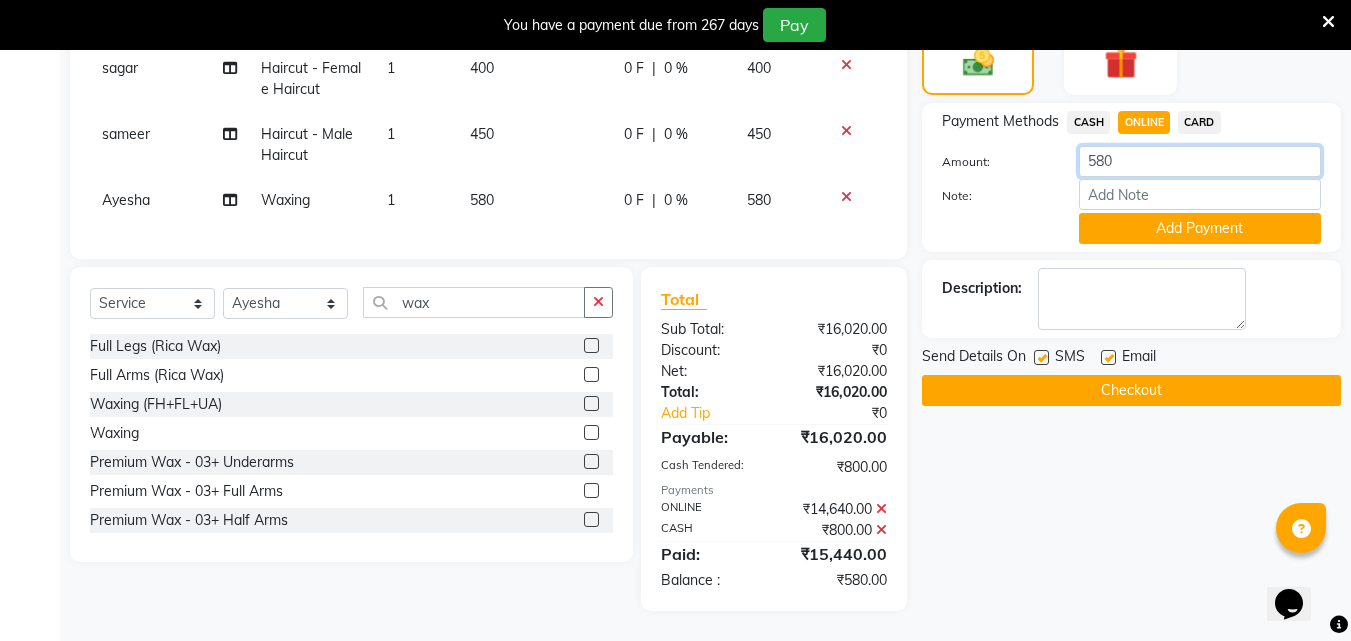 click on "580" 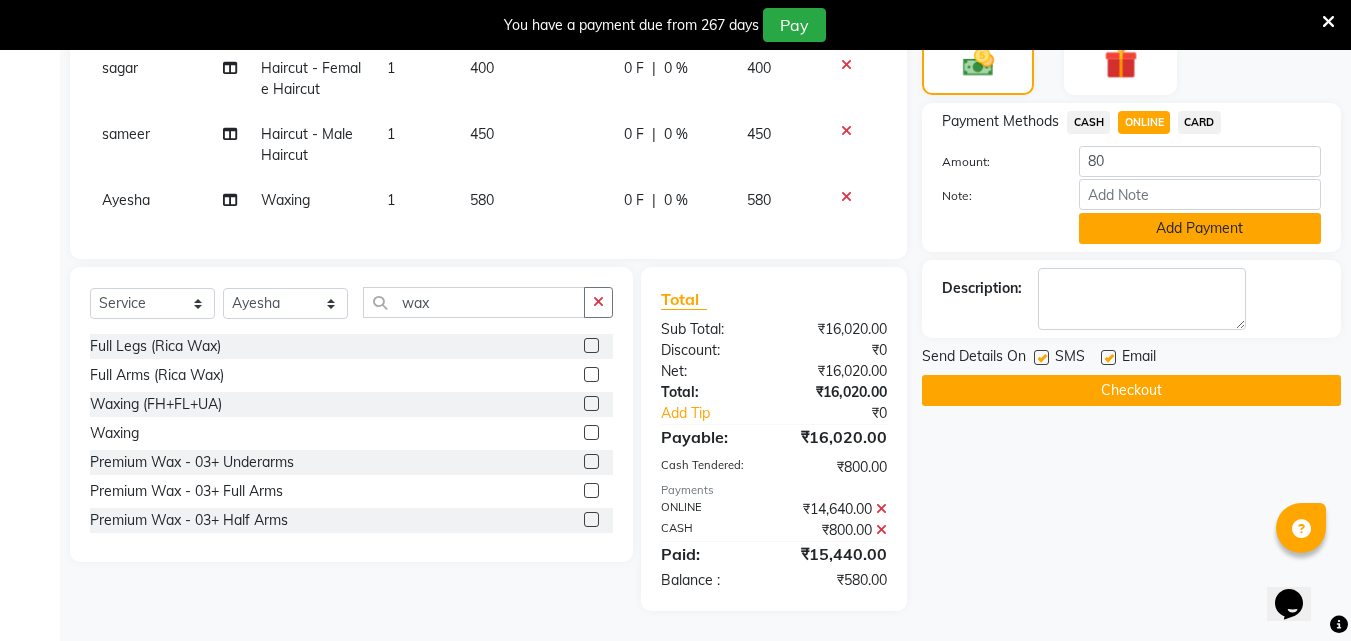 click on "Add Payment" 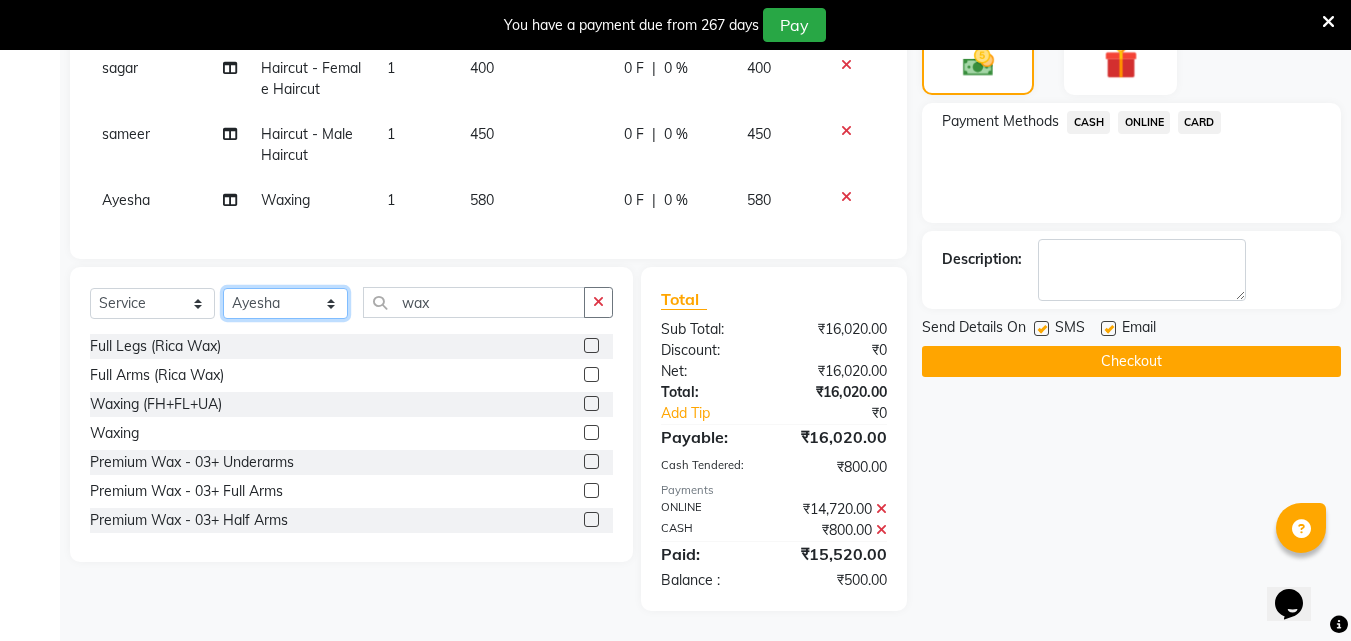click on "Select Stylist Akshay Ankita Ayesha Dnyaneshwar Harish Laxman Omkar pranay sagar sameer Sarika sunil vaibhav" 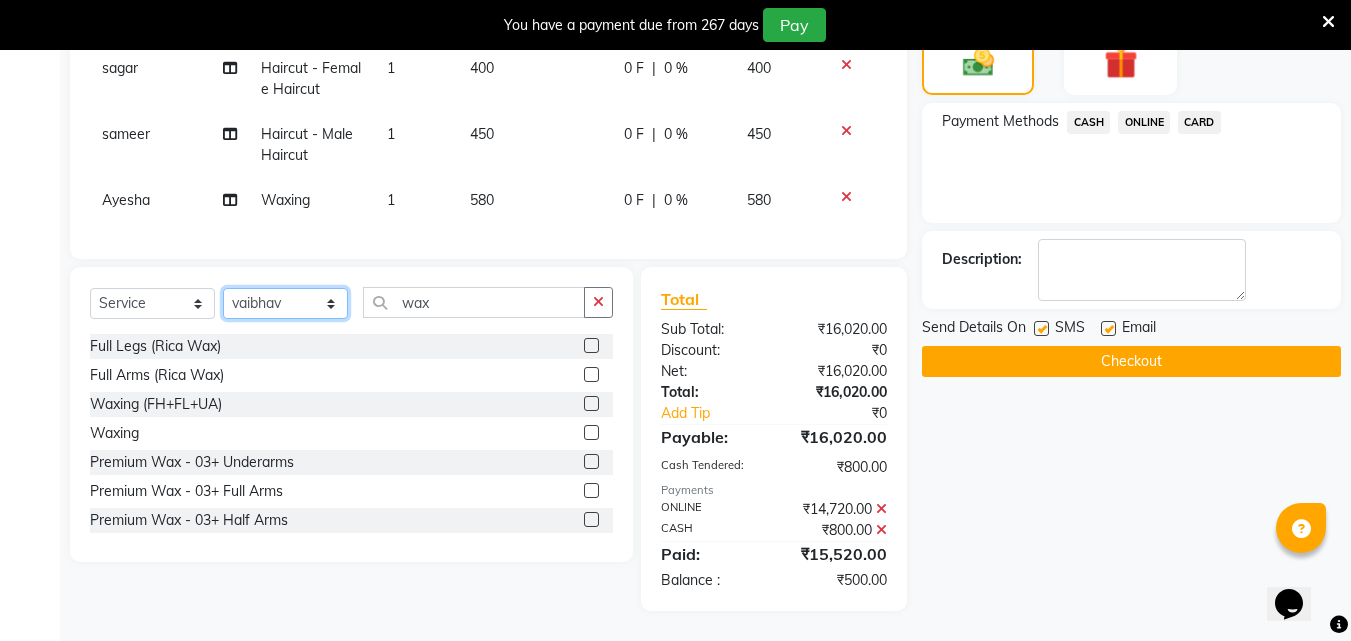 click on "Select Stylist Akshay Ankita Ayesha Dnyaneshwar Harish Laxman Omkar pranay sagar sameer Sarika sunil vaibhav" 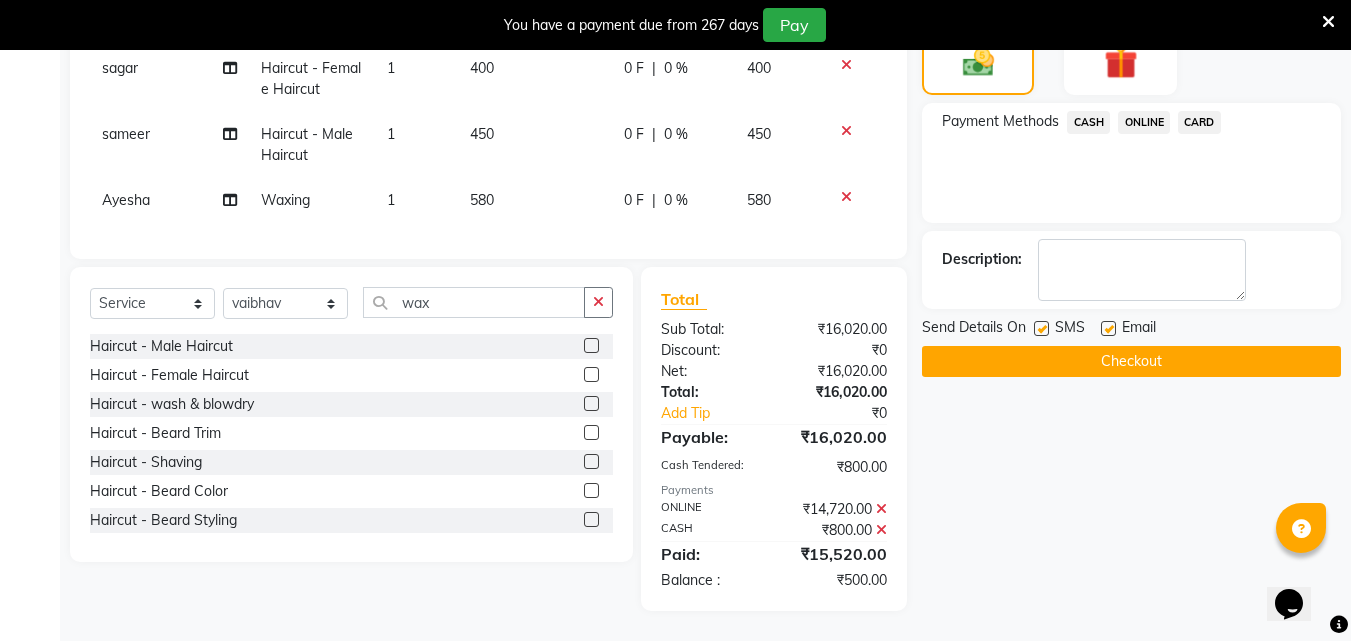 click 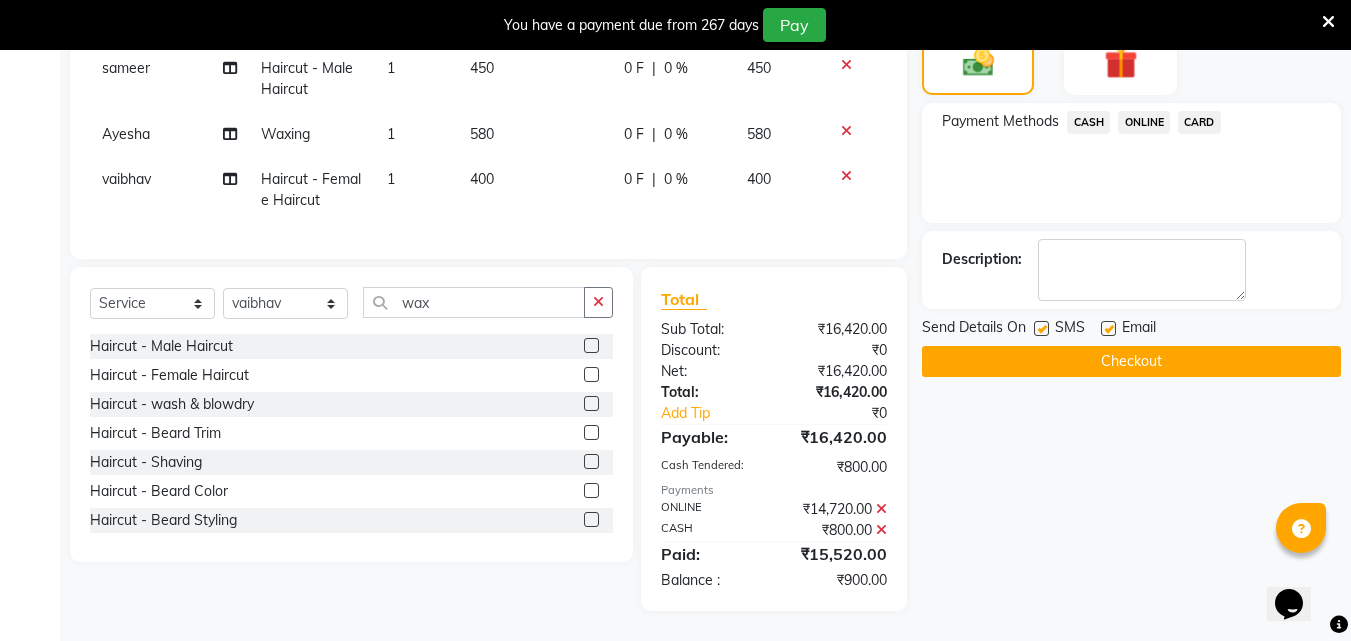 scroll, scrollTop: 1929, scrollLeft: 0, axis: vertical 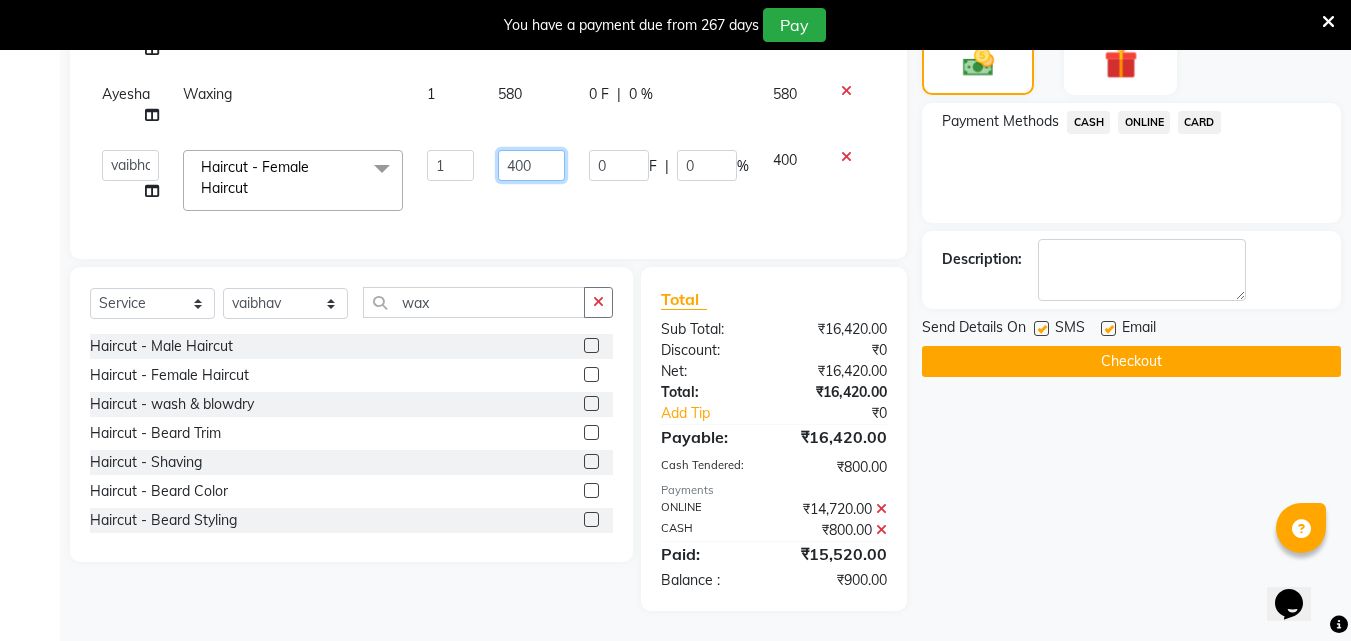 click on "400" 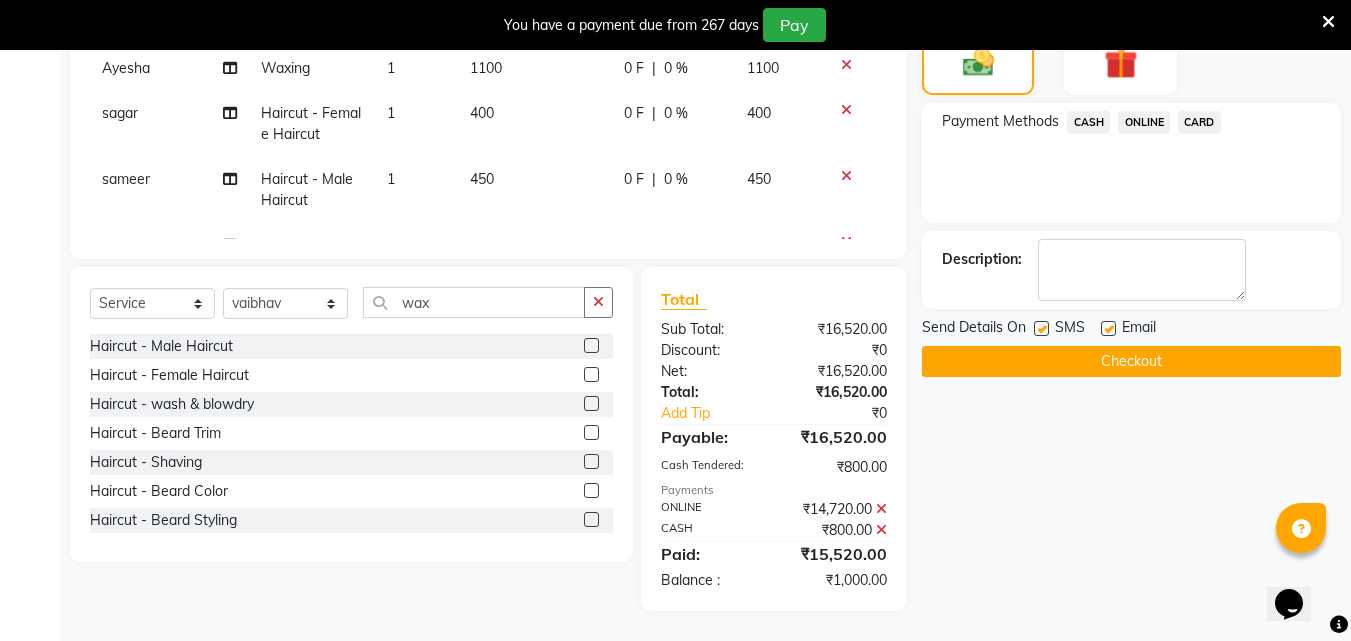scroll, scrollTop: 1929, scrollLeft: 0, axis: vertical 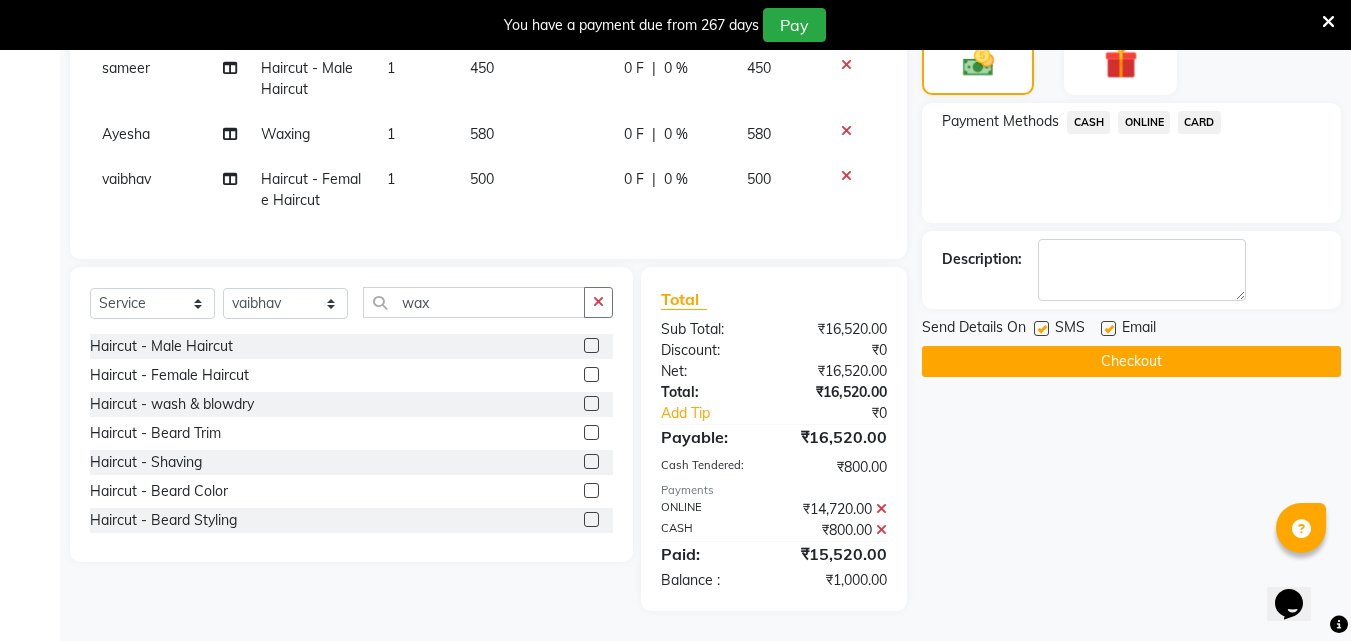 click on "ONLINE" 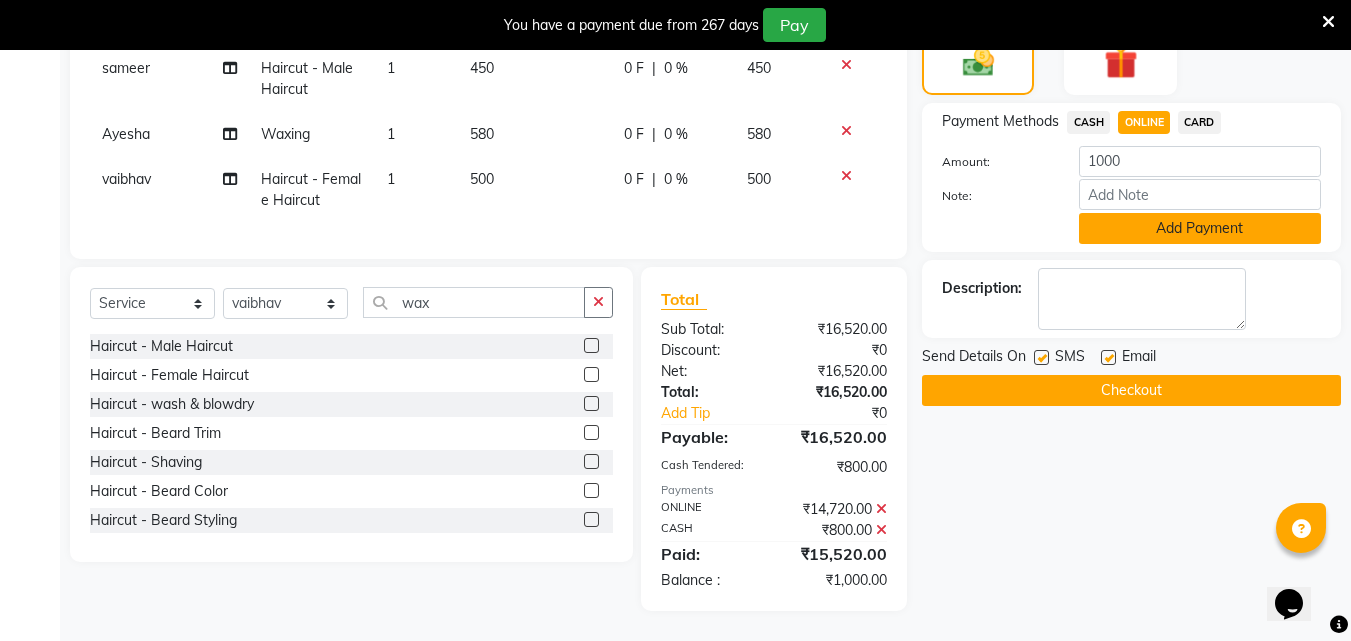 click on "Add Payment" 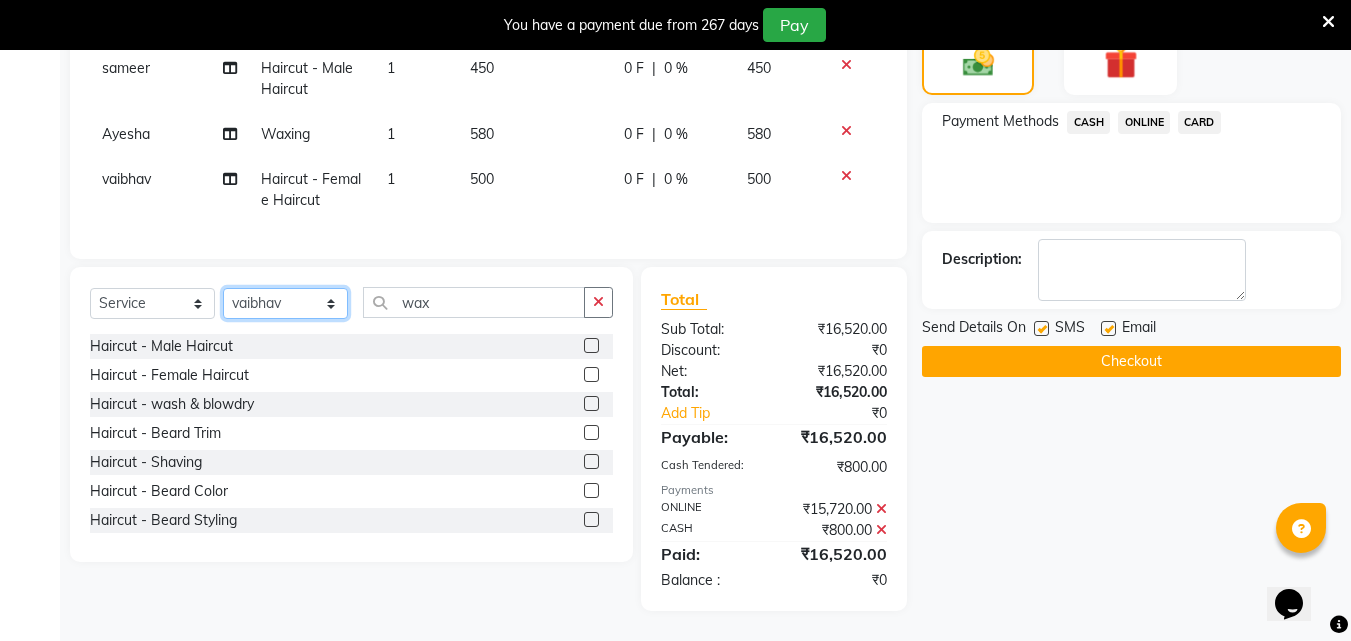 click on "Select Stylist Akshay Ankita Ayesha Dnyaneshwar Harish Laxman Omkar pranay sagar sameer Sarika sunil vaibhav" 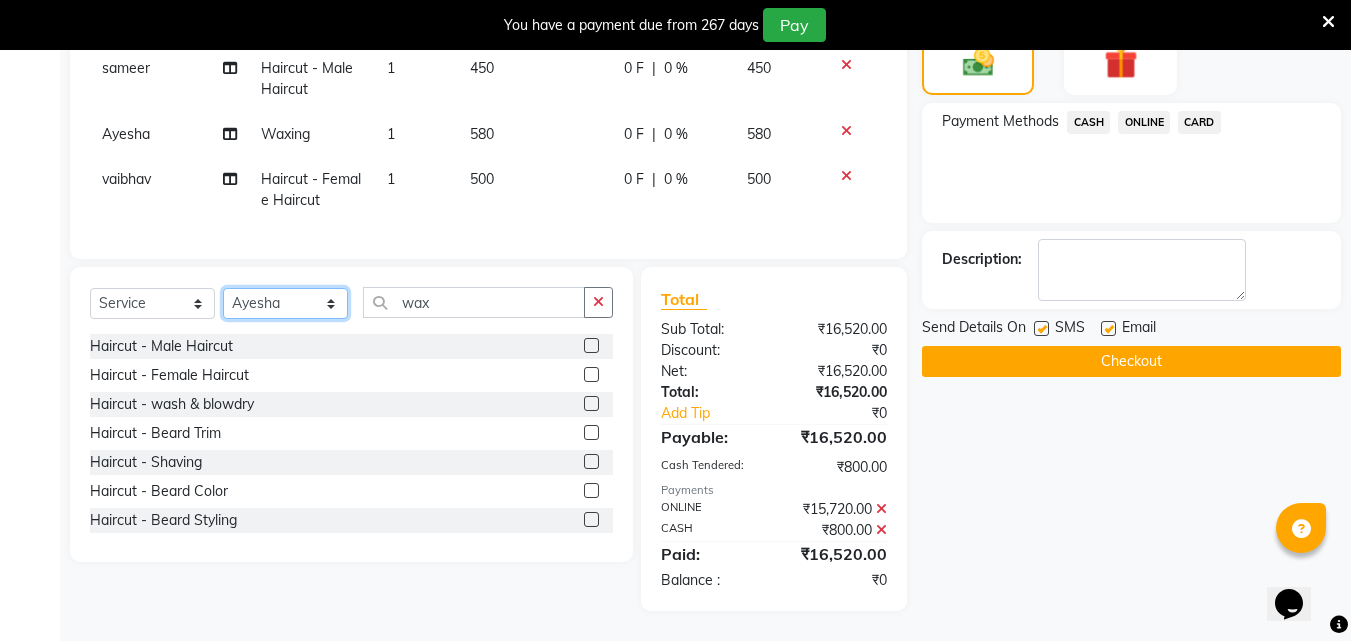 click on "Select Stylist Akshay Ankita Ayesha Dnyaneshwar Harish Laxman Omkar pranay sagar sameer Sarika sunil vaibhav" 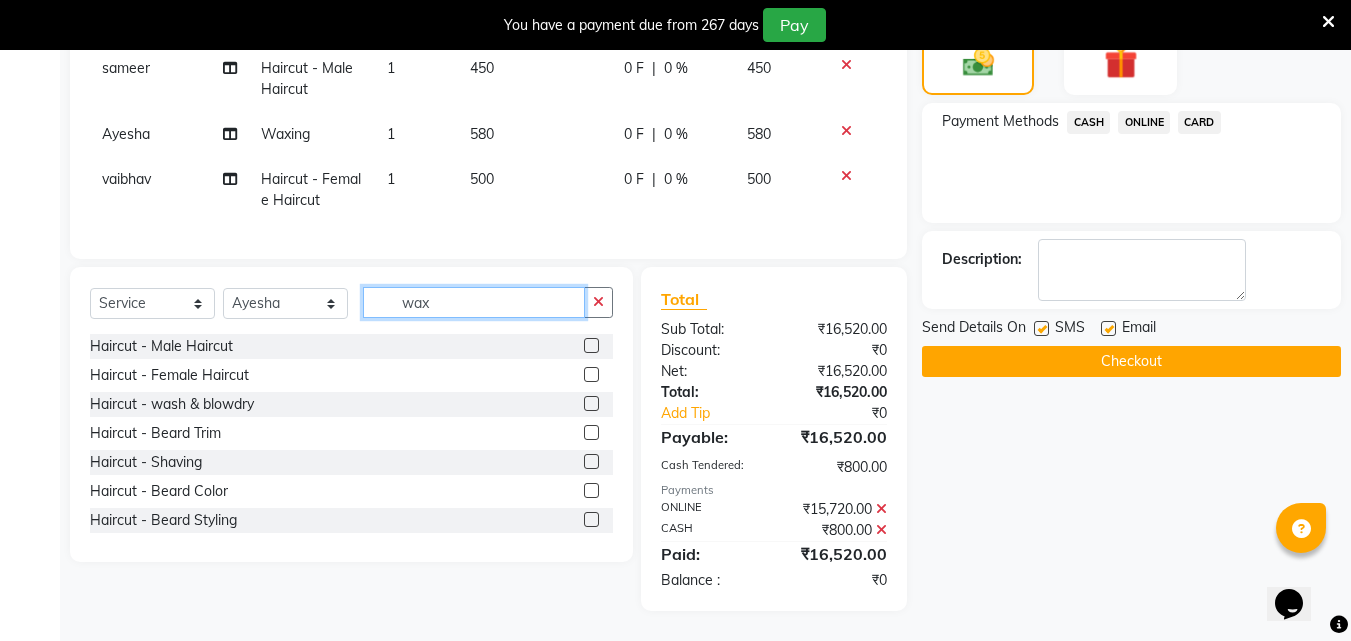 click on "wax" 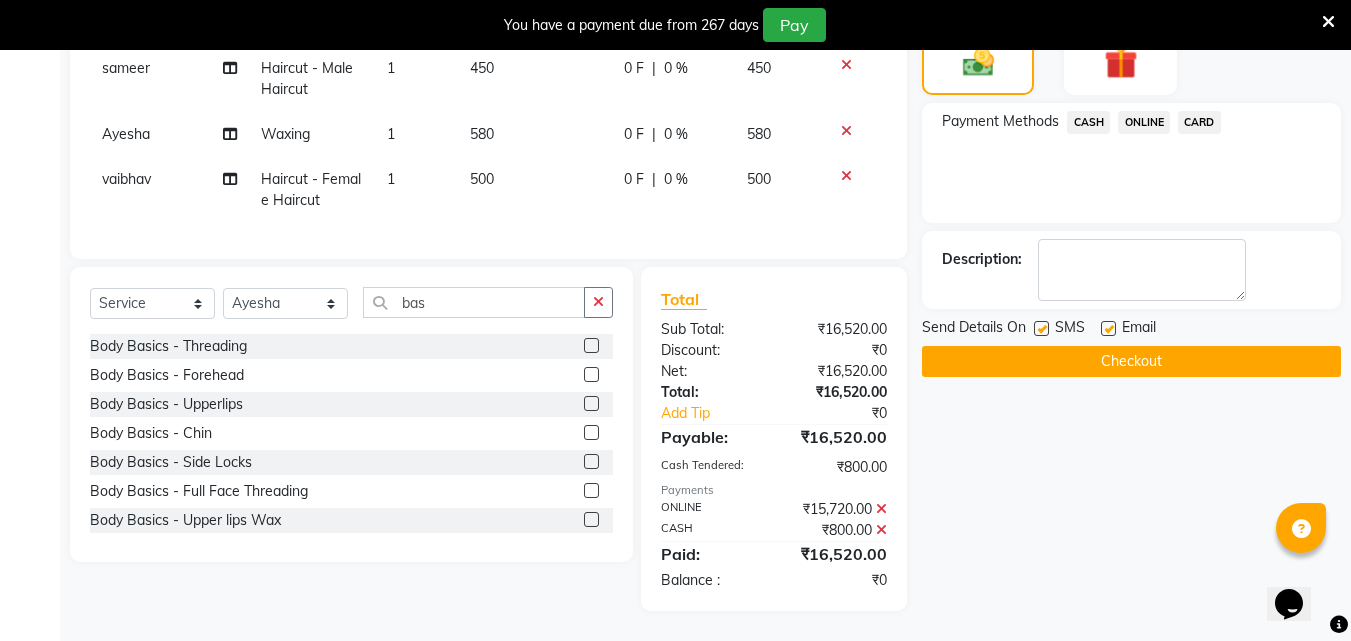 click 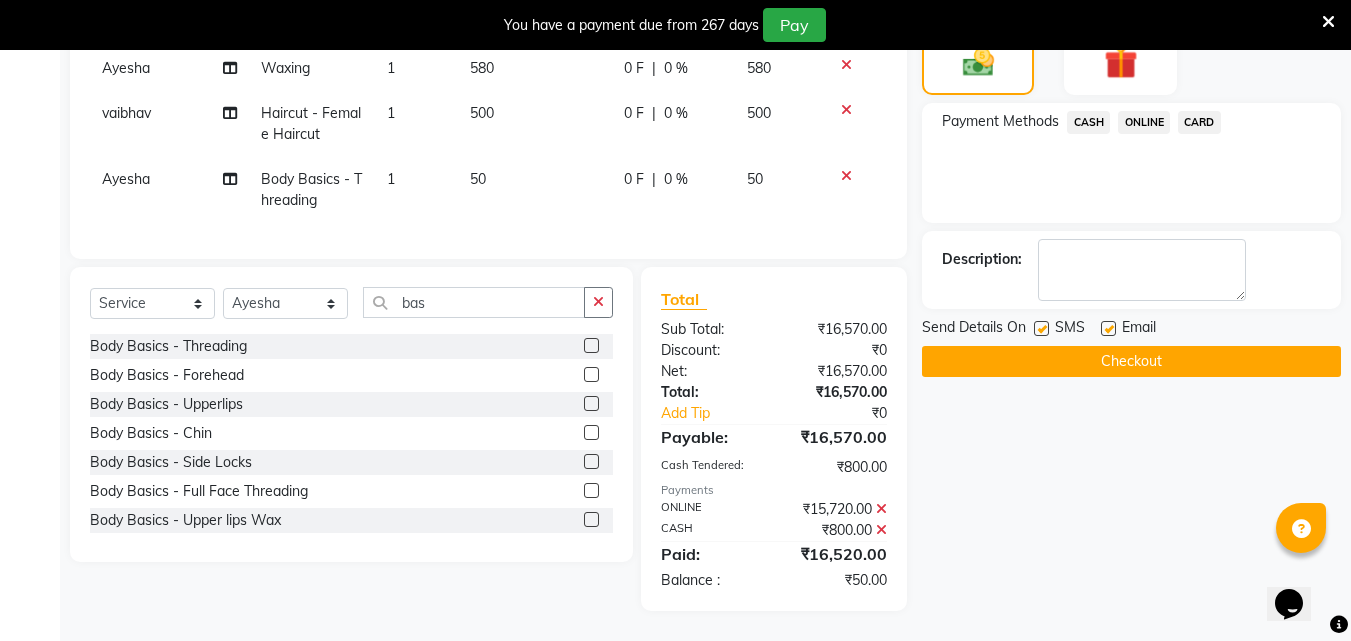 scroll, scrollTop: 1995, scrollLeft: 0, axis: vertical 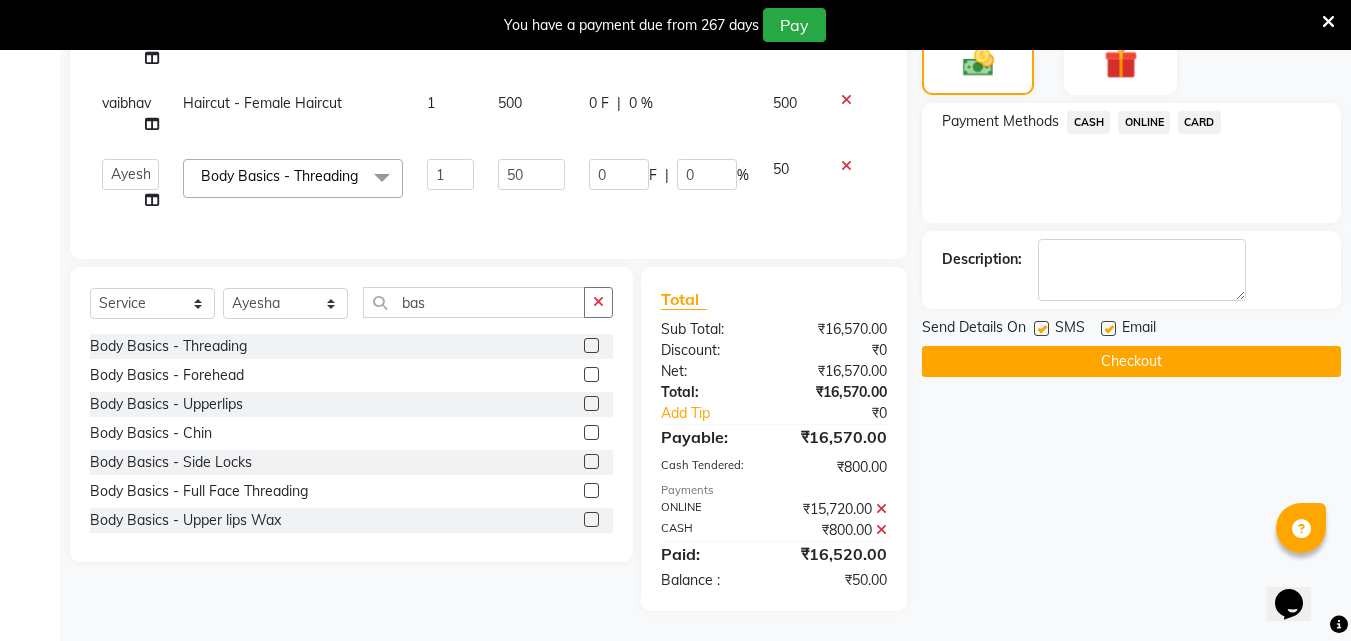 click on "ONLINE" 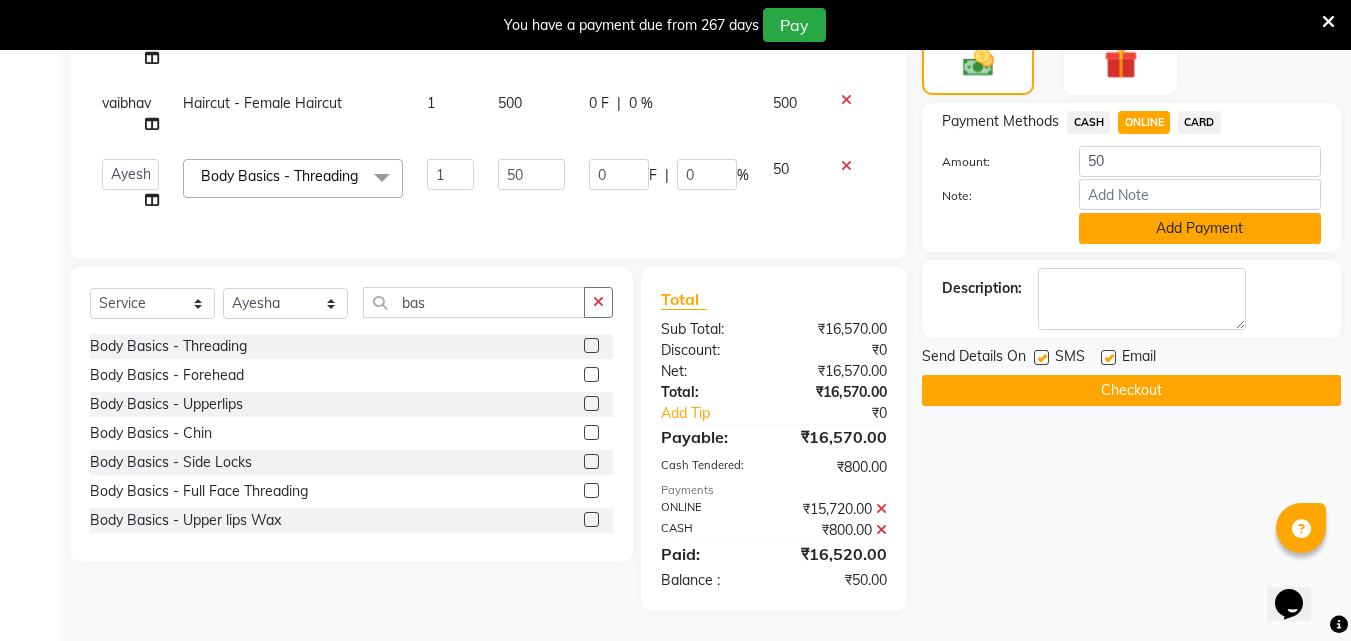 click on "Add Payment" 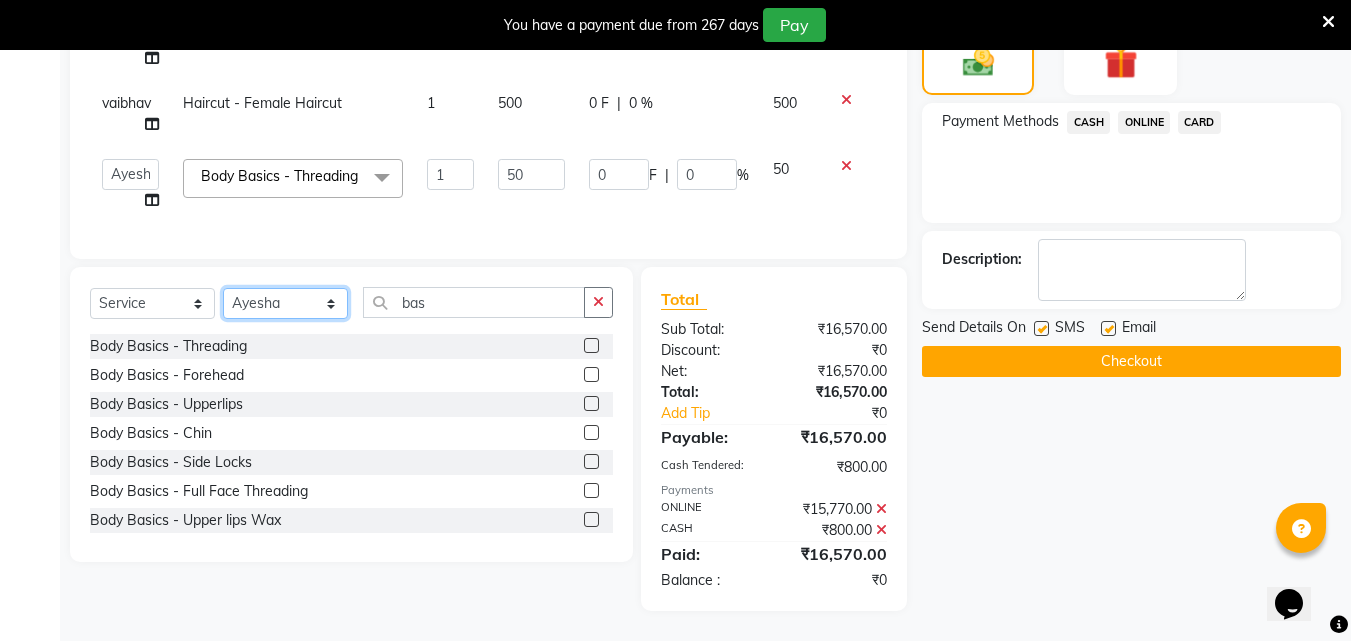 click on "Select Stylist Akshay Ankita Ayesha Dnyaneshwar Harish Laxman Omkar pranay sagar sameer Sarika sunil vaibhav" 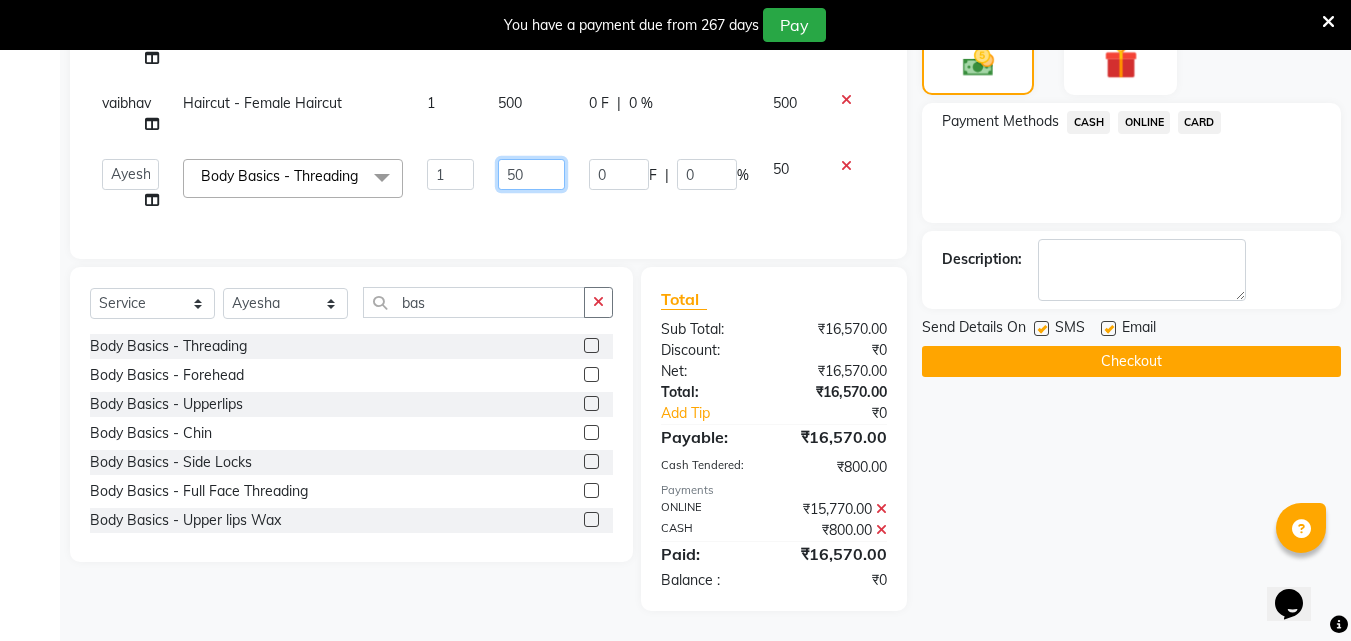 click on "50" 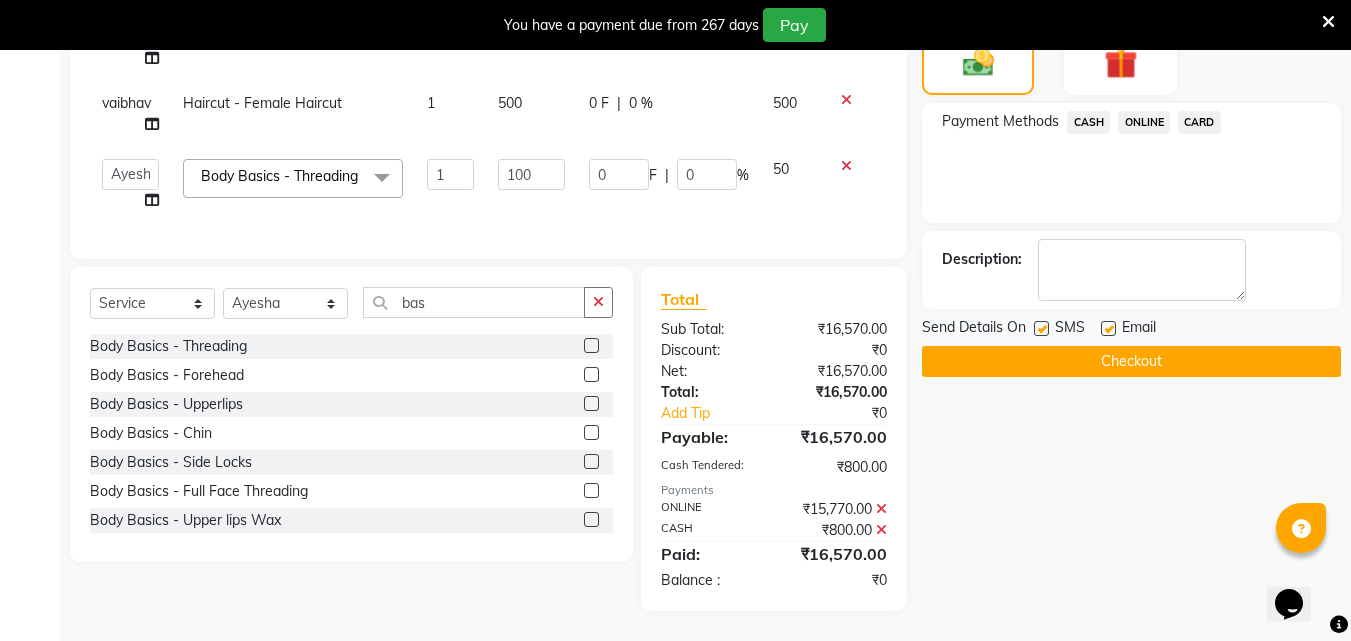 scroll, scrollTop: 1995, scrollLeft: 0, axis: vertical 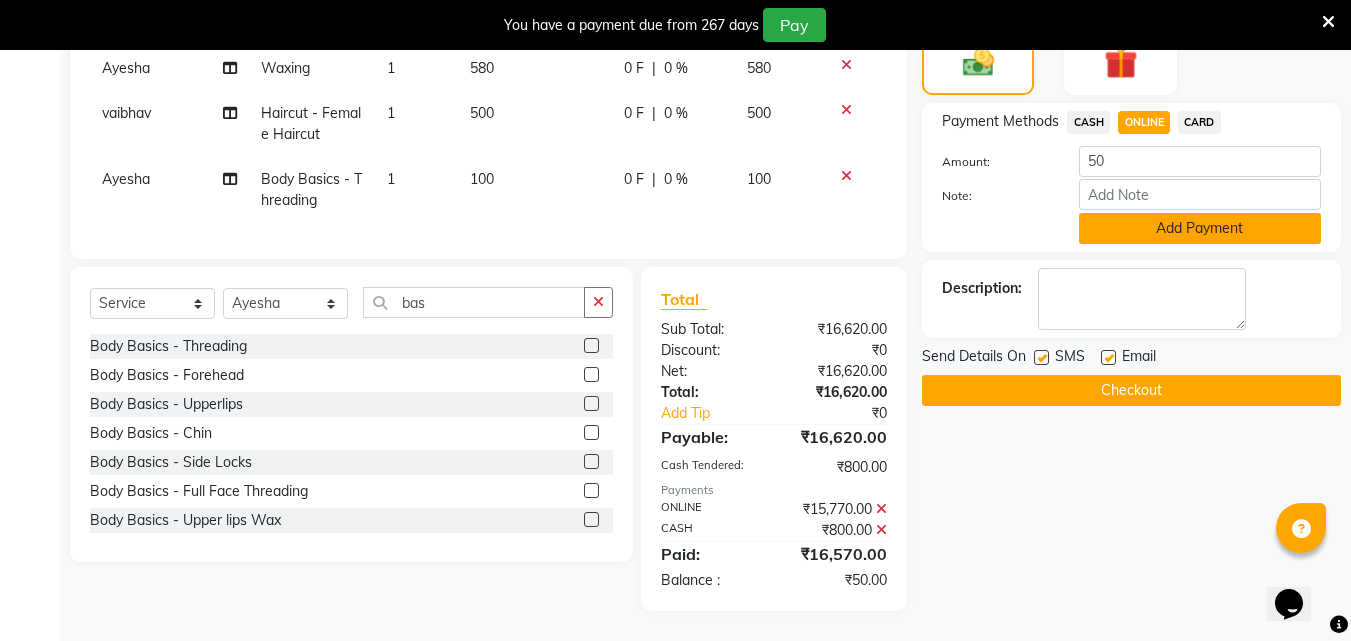 click on "Add Payment" 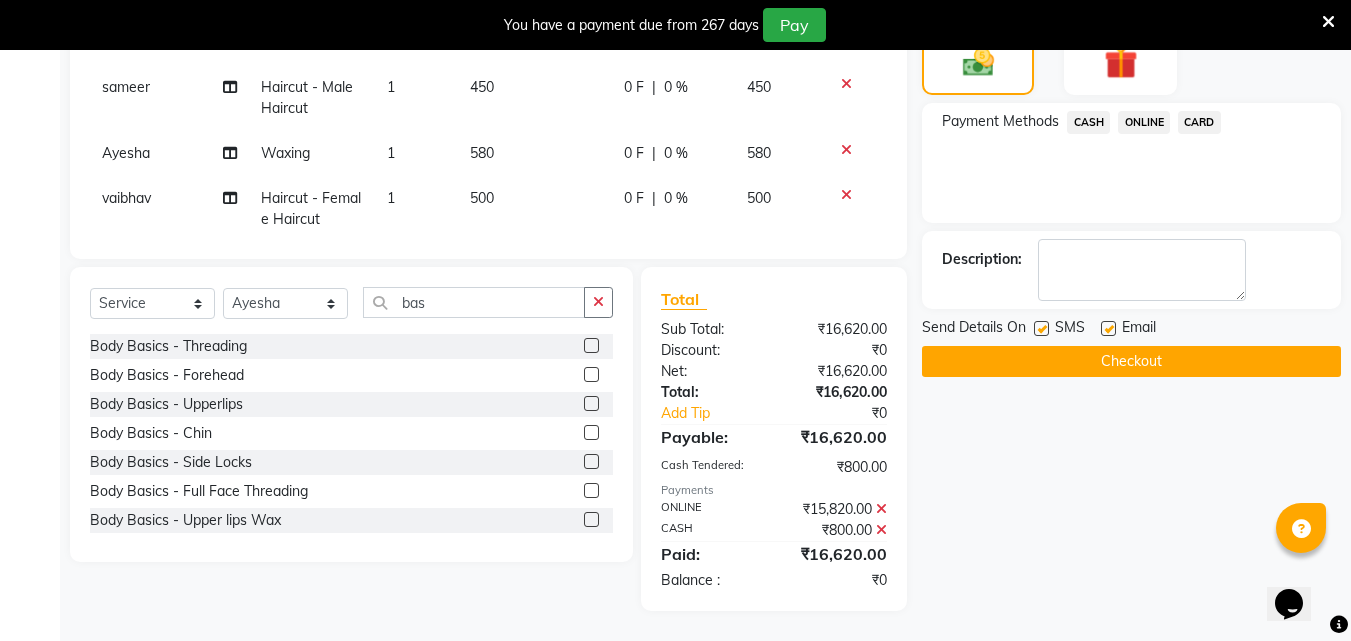 scroll, scrollTop: 1995, scrollLeft: 0, axis: vertical 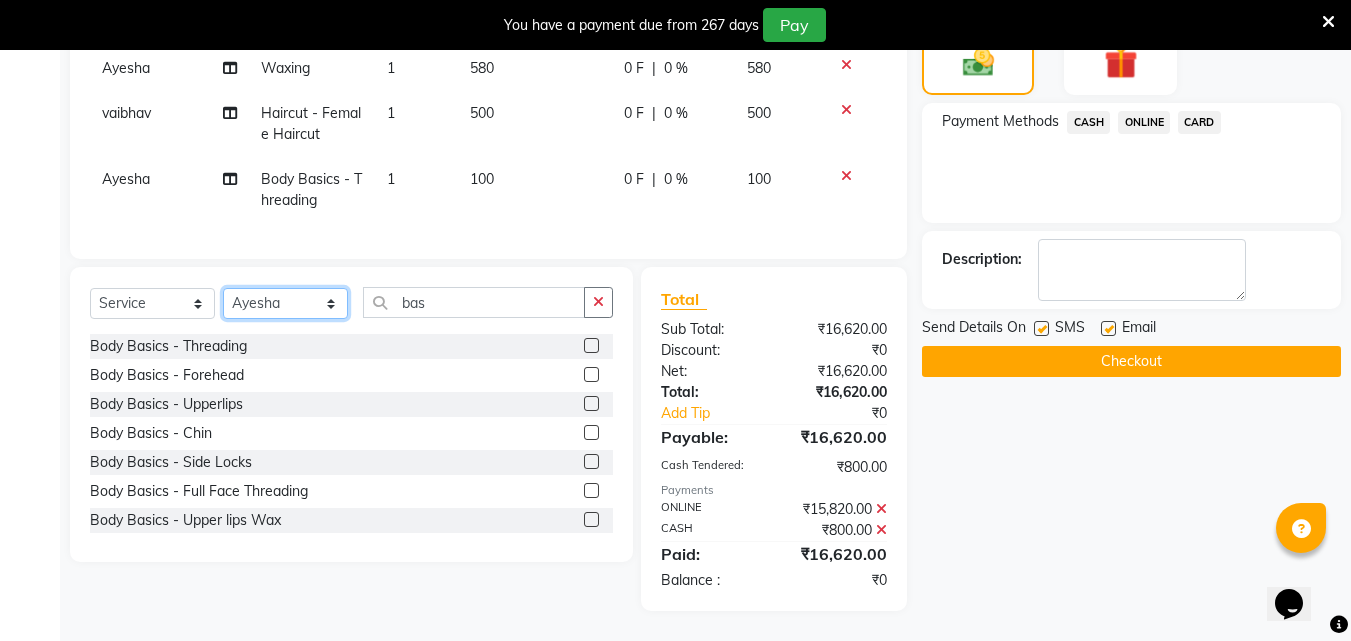 click on "Select Stylist Akshay Ankita Ayesha Dnyaneshwar Harish Laxman Omkar pranay sagar sameer Sarika sunil vaibhav" 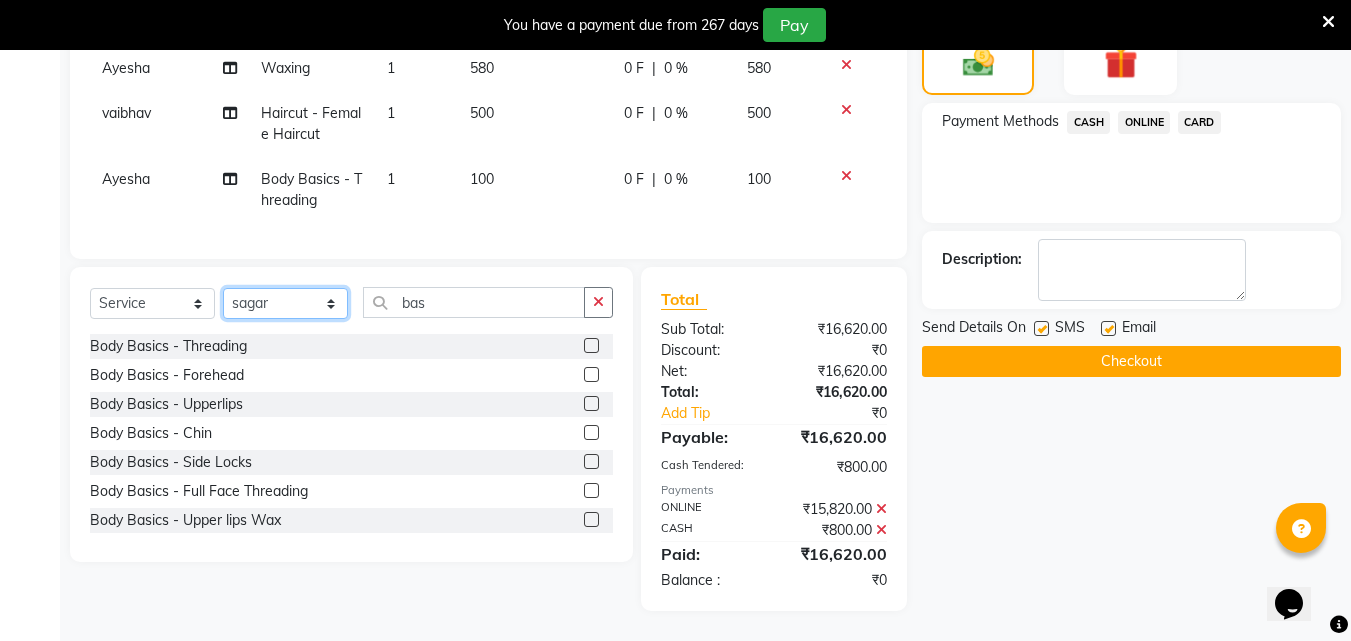 click on "Select Stylist Akshay Ankita Ayesha Dnyaneshwar Harish Laxman Omkar pranay sagar sameer Sarika sunil vaibhav" 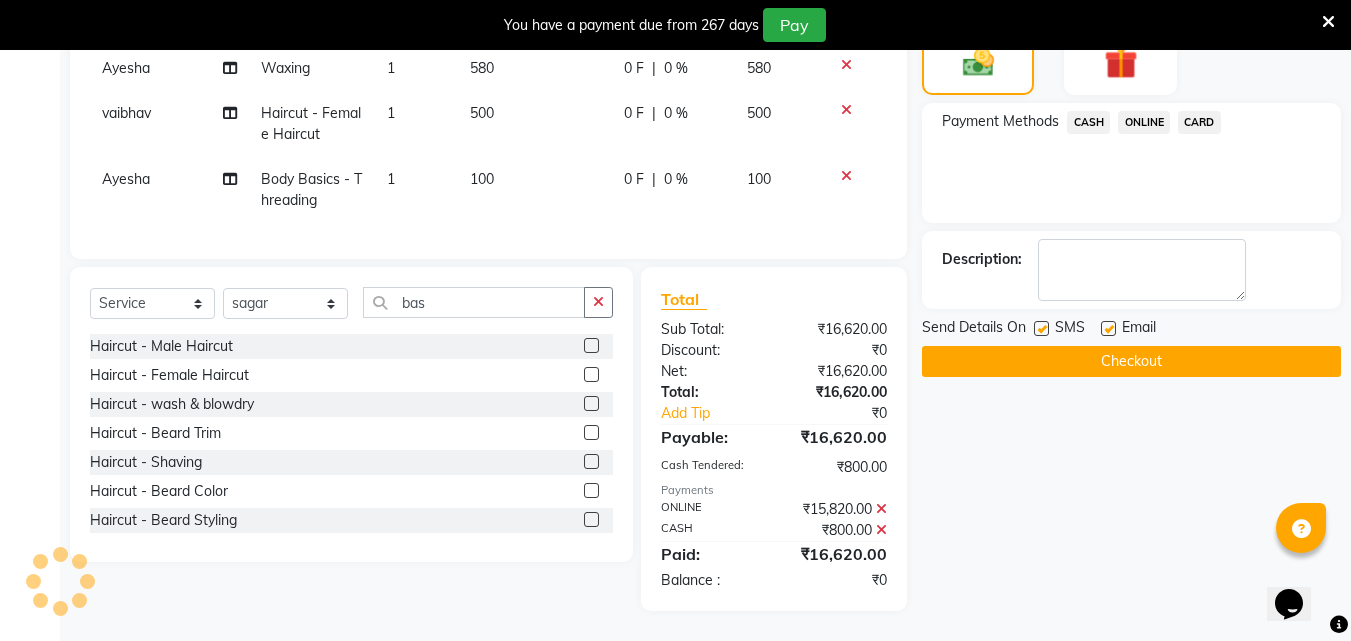 click 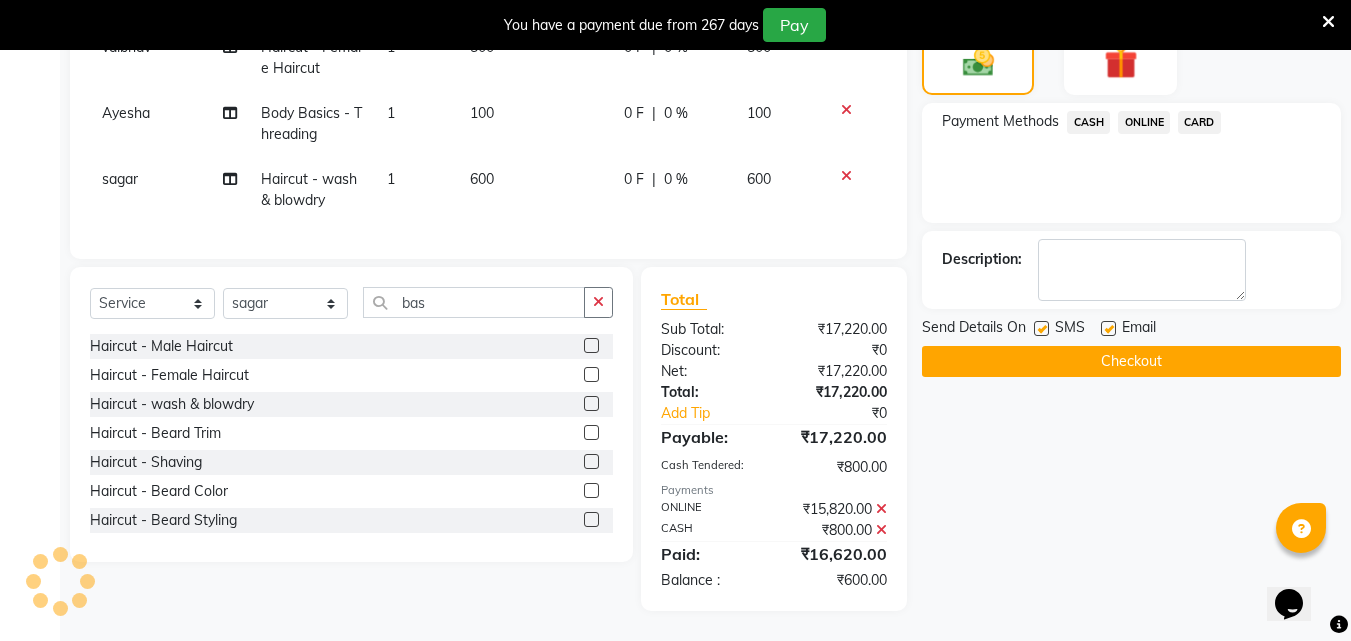 scroll, scrollTop: 2061, scrollLeft: 0, axis: vertical 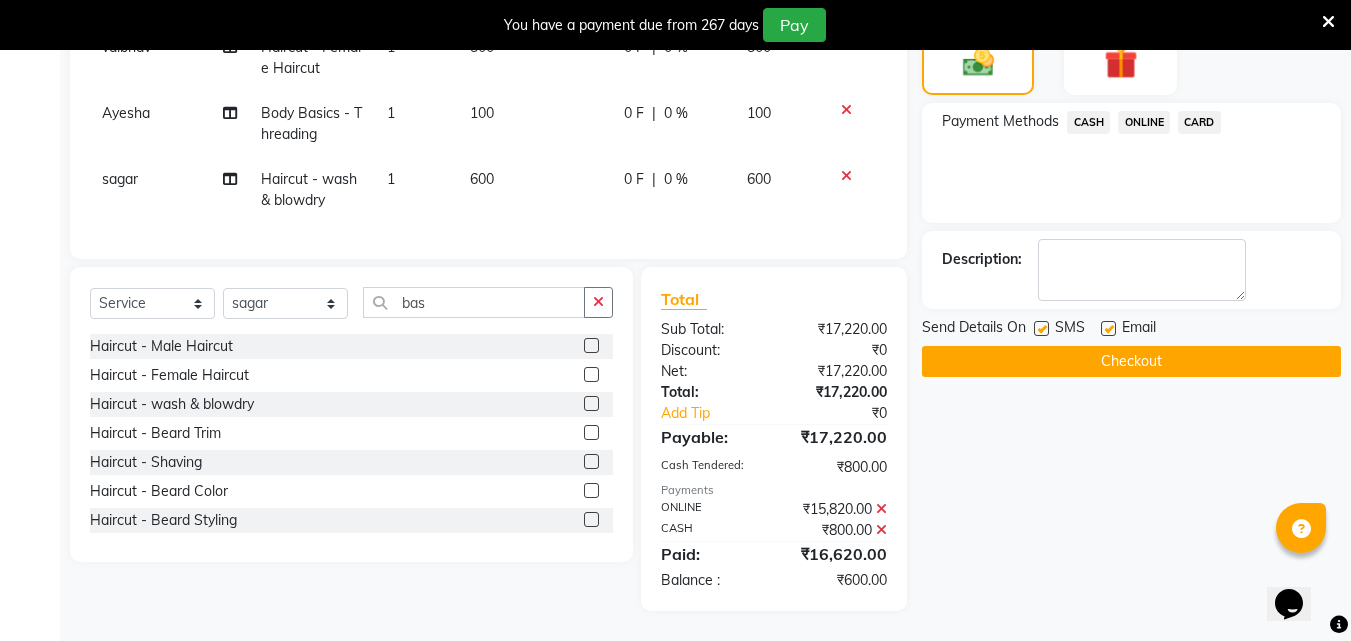click on "600" 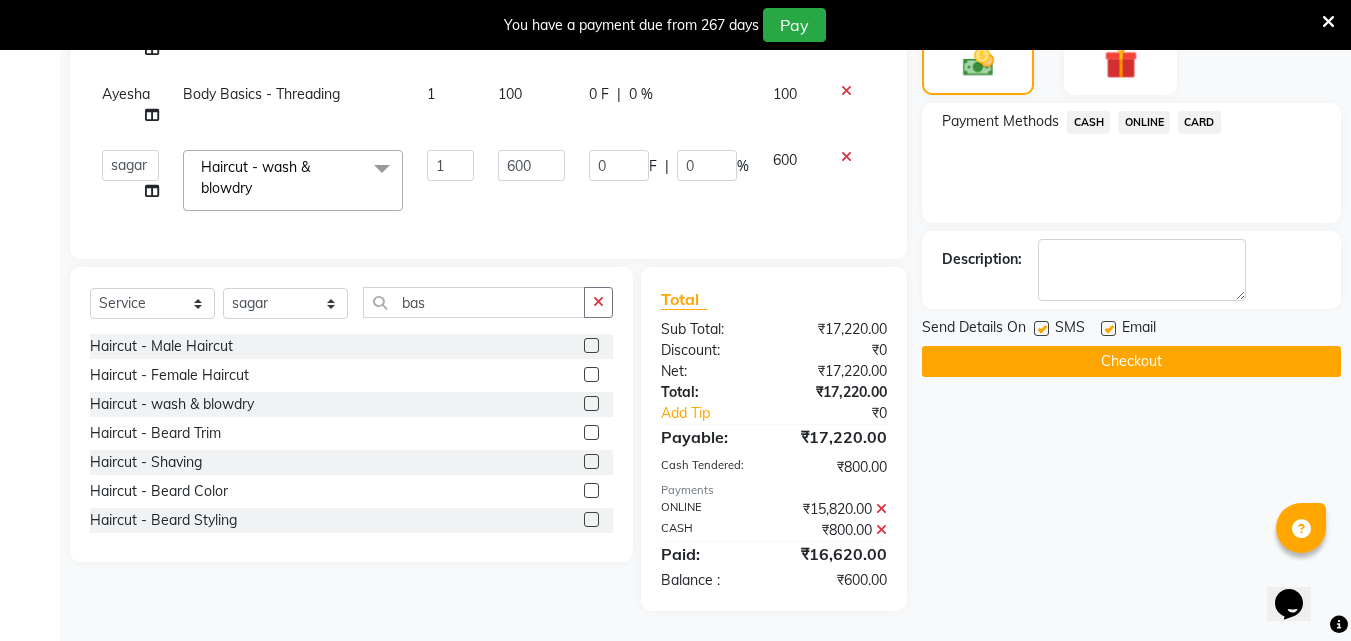scroll, scrollTop: 1935, scrollLeft: 0, axis: vertical 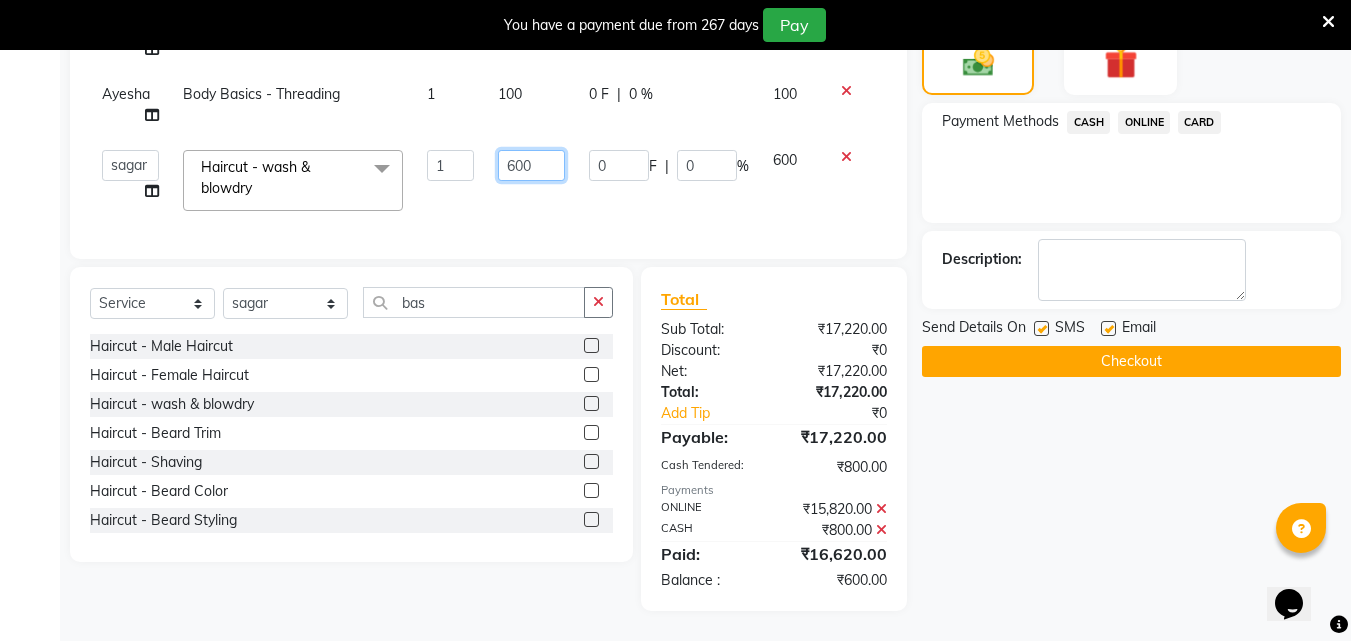 click on "600" 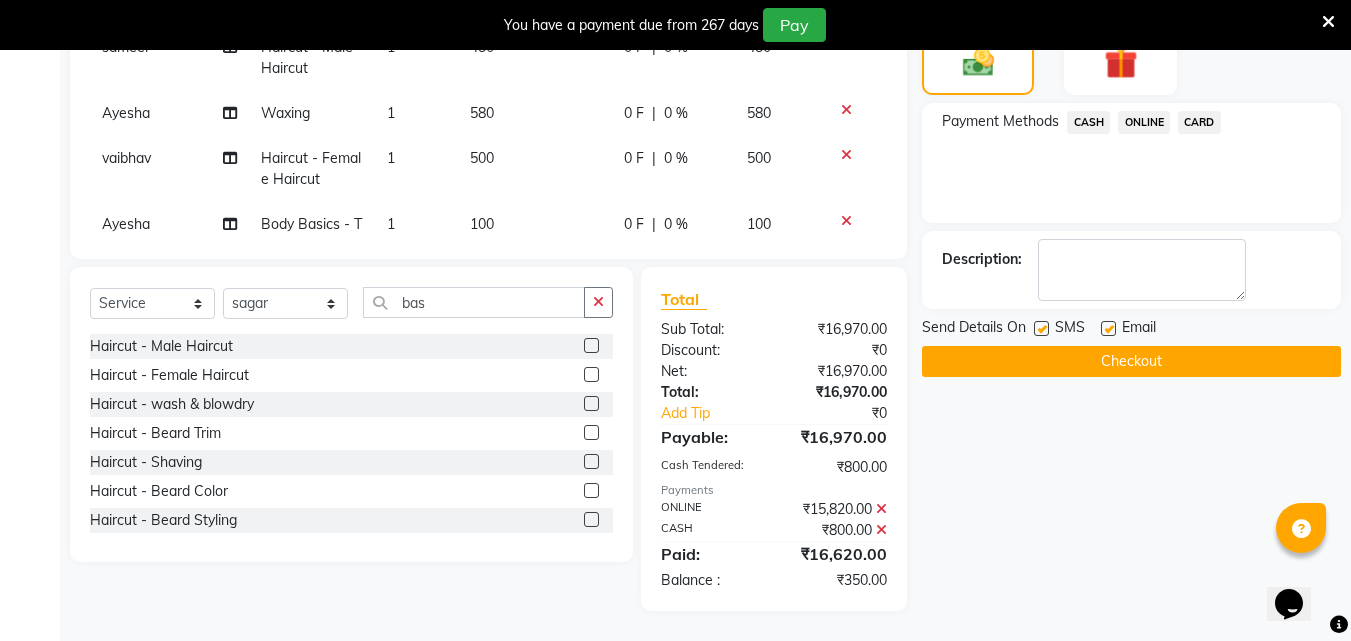 scroll, scrollTop: 2061, scrollLeft: 0, axis: vertical 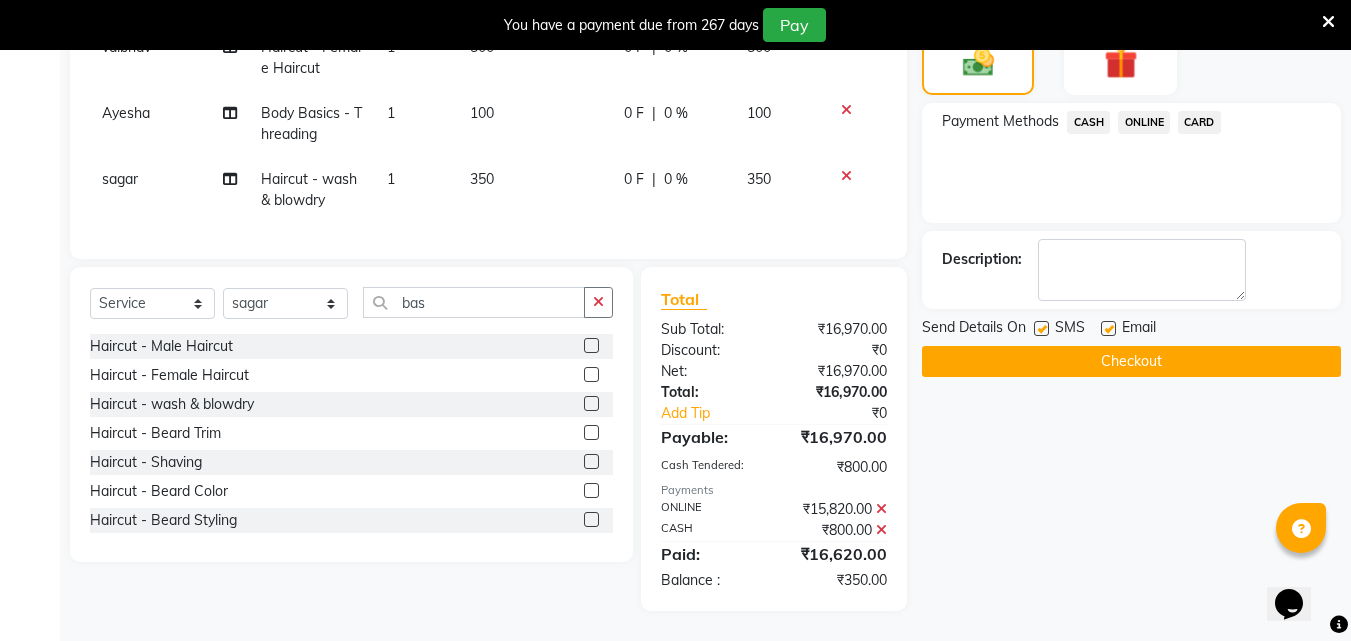 click on "ONLINE" 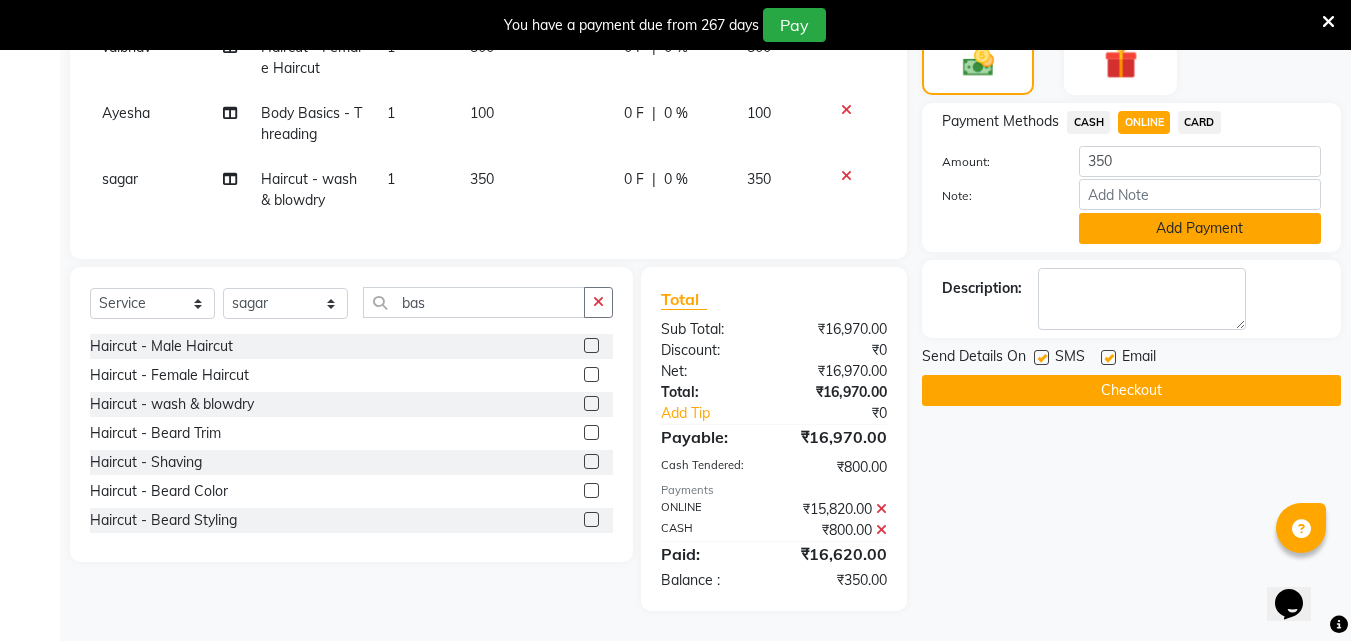 click on "Add Payment" 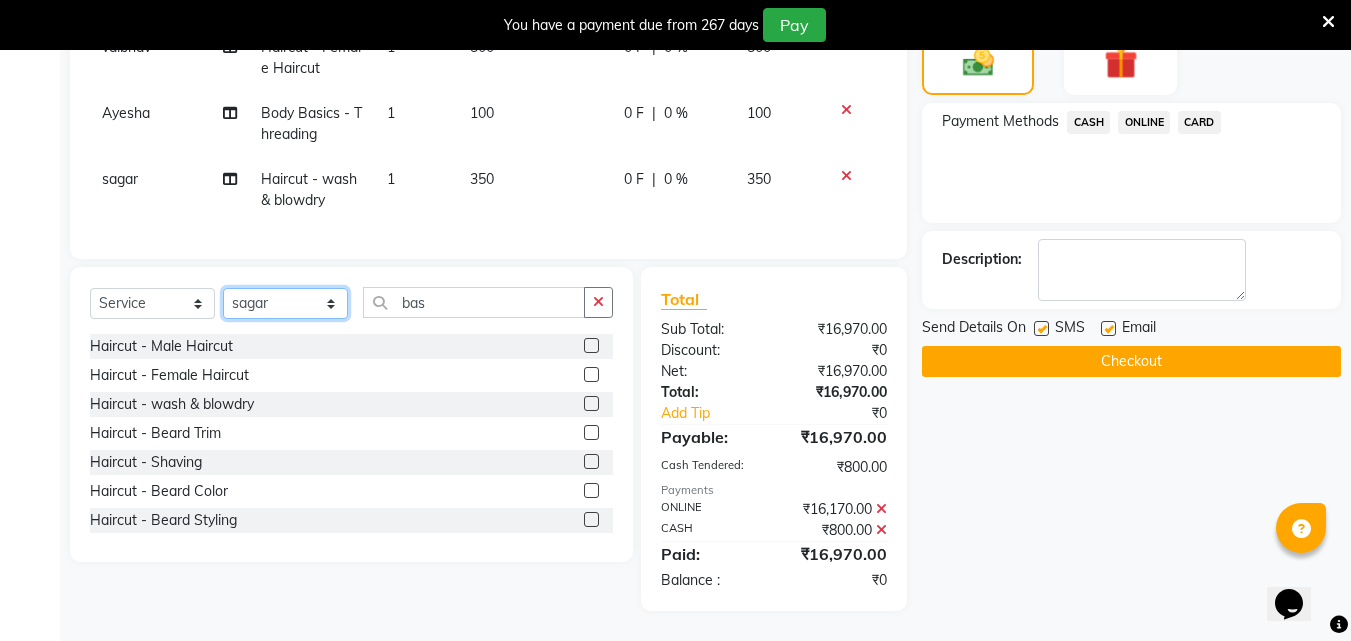 click on "Select Stylist Akshay Ankita Ayesha Dnyaneshwar Harish Laxman Omkar pranay sagar sameer Sarika sunil vaibhav" 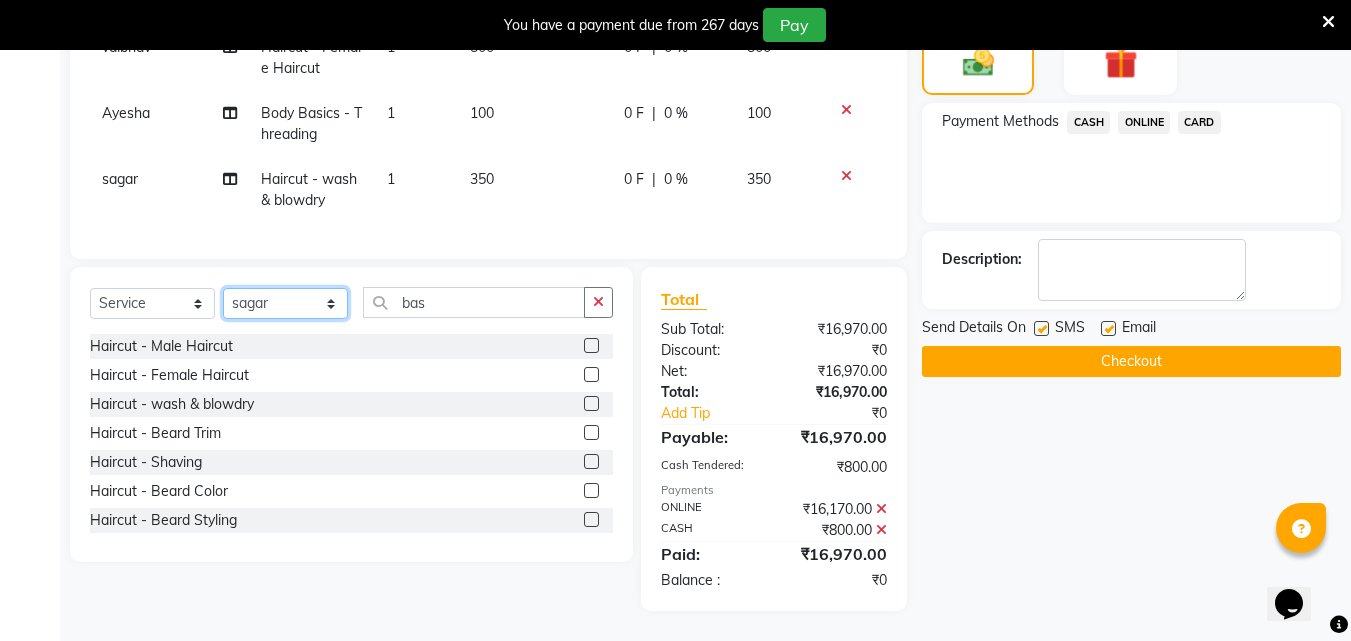 click on "Select Stylist Akshay Ankita Ayesha Dnyaneshwar Harish Laxman Omkar pranay sagar sameer Sarika sunil vaibhav" 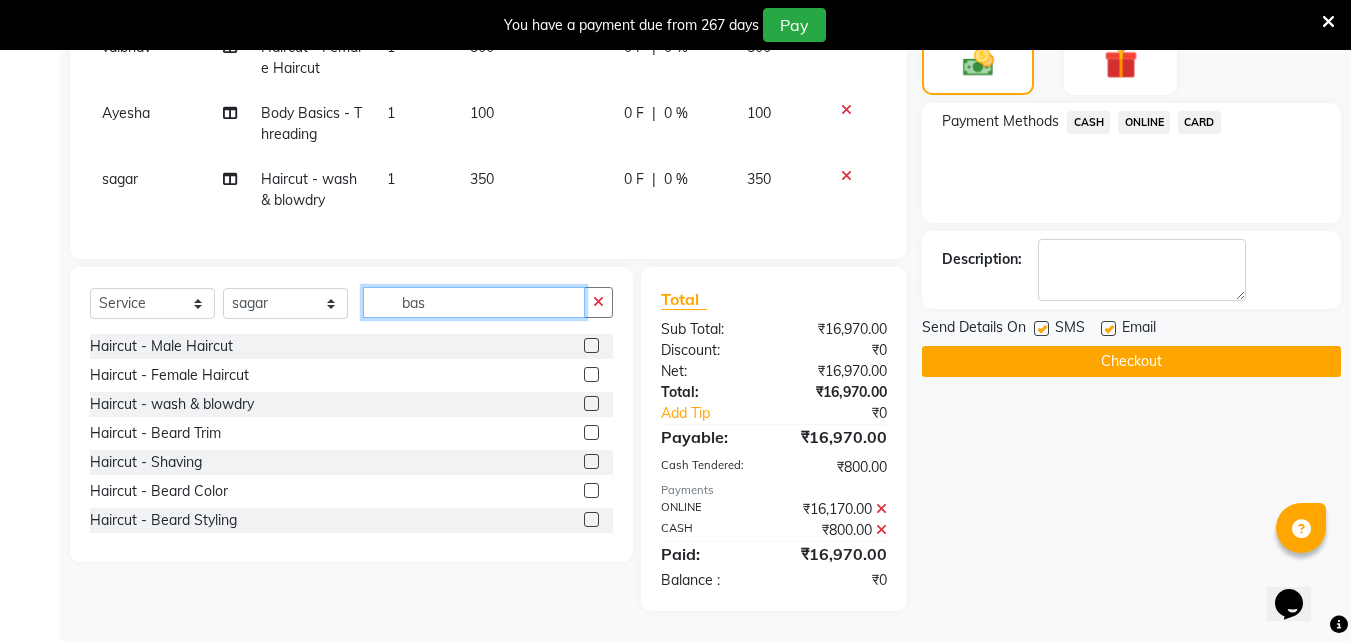 click on "bas" 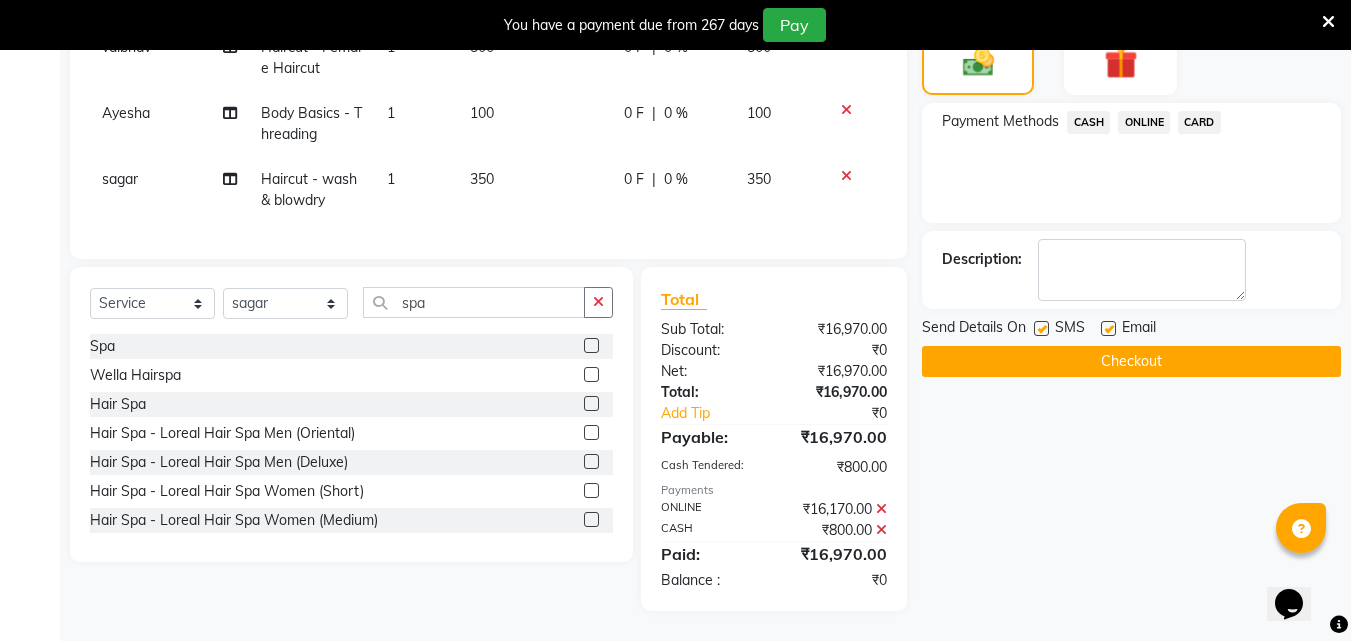 click 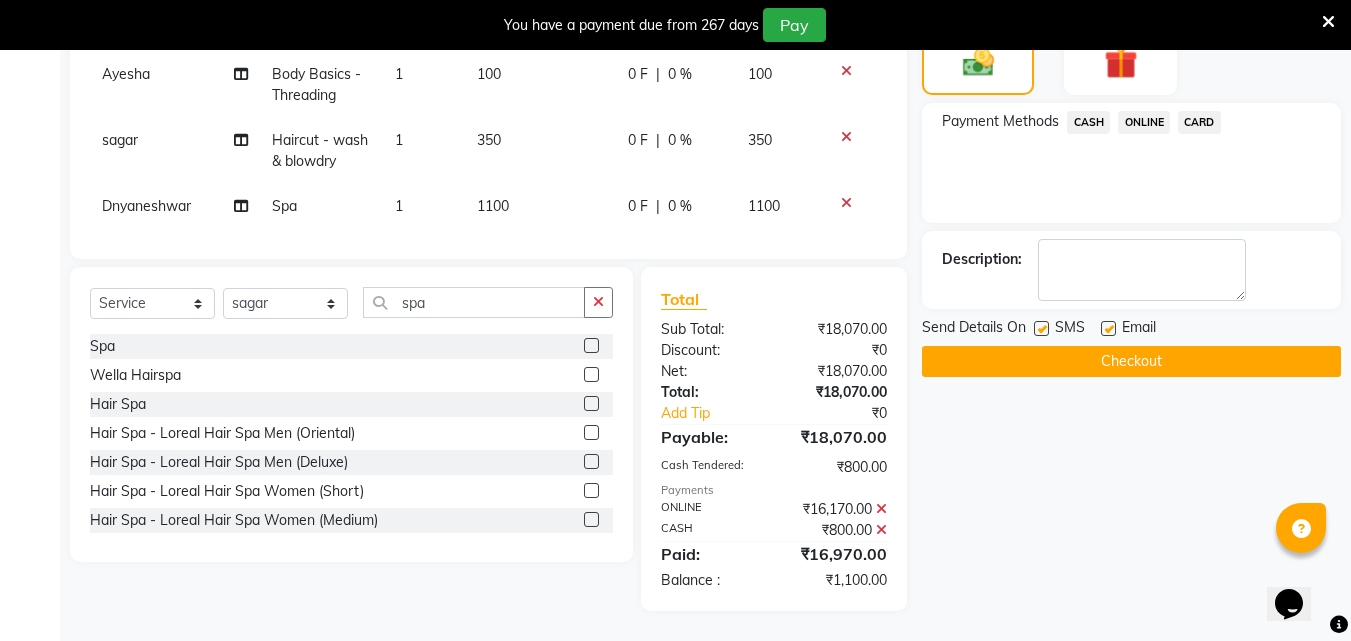 scroll, scrollTop: 2106, scrollLeft: 0, axis: vertical 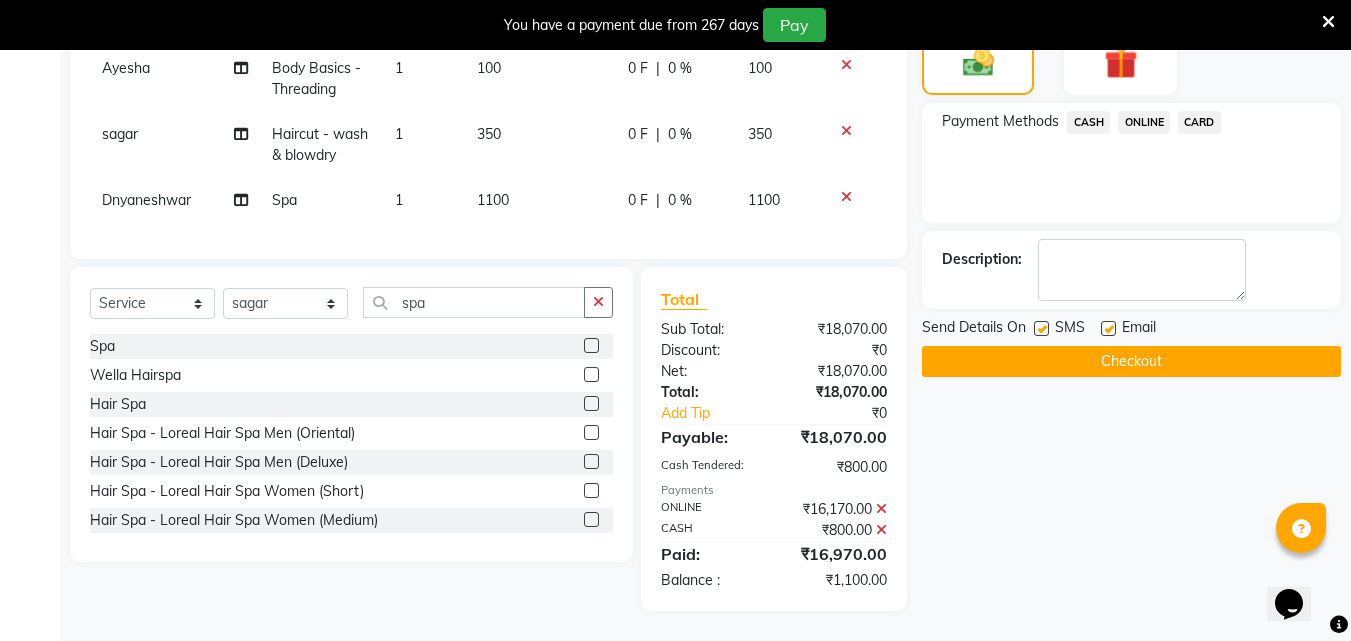 click on "1100" 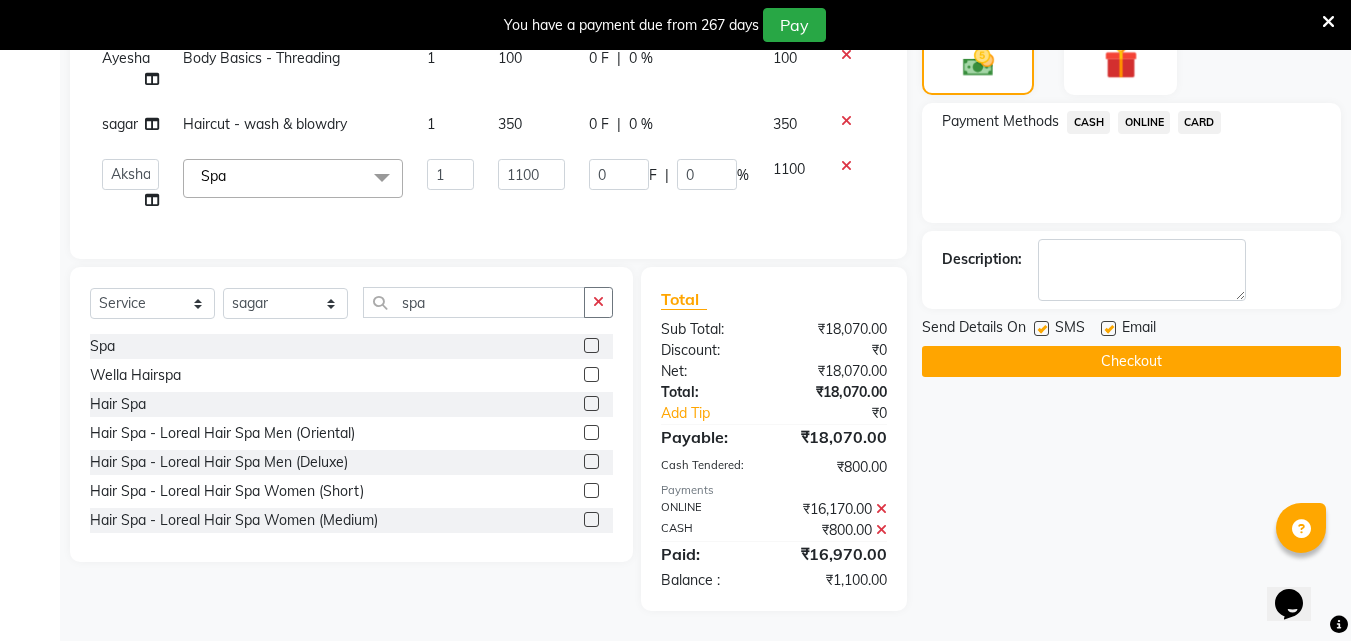 scroll, scrollTop: 1980, scrollLeft: 0, axis: vertical 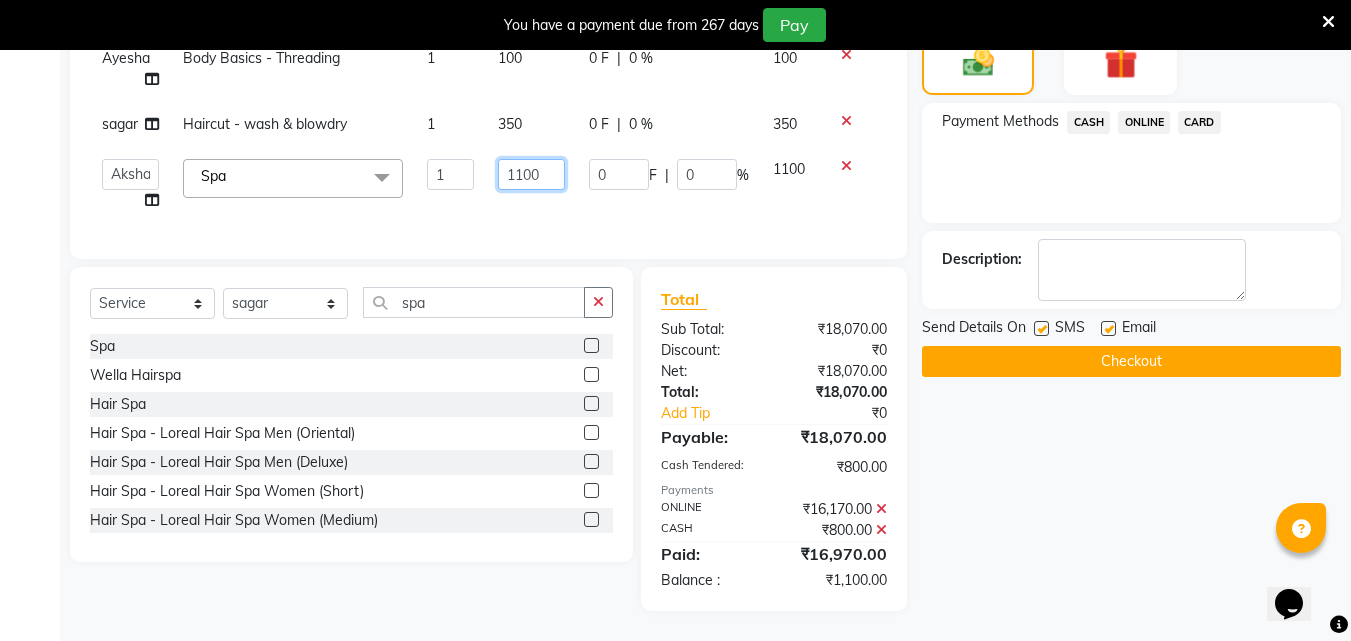 click on "1100" 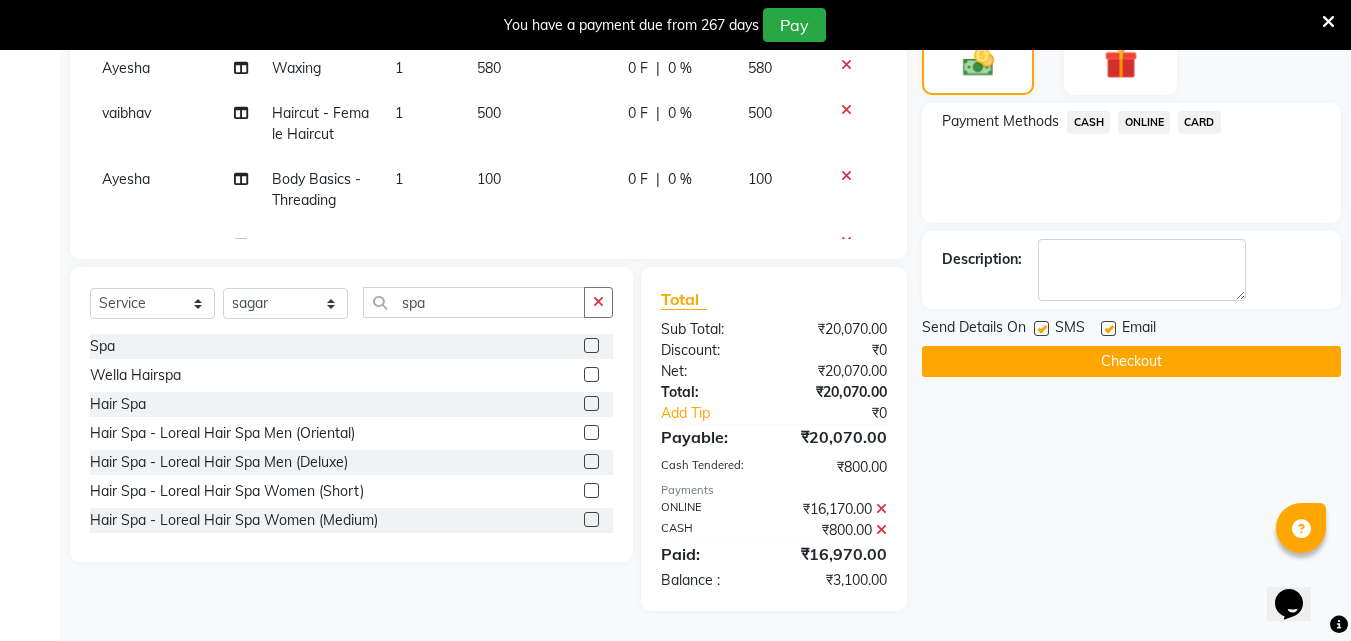 scroll, scrollTop: 2106, scrollLeft: 0, axis: vertical 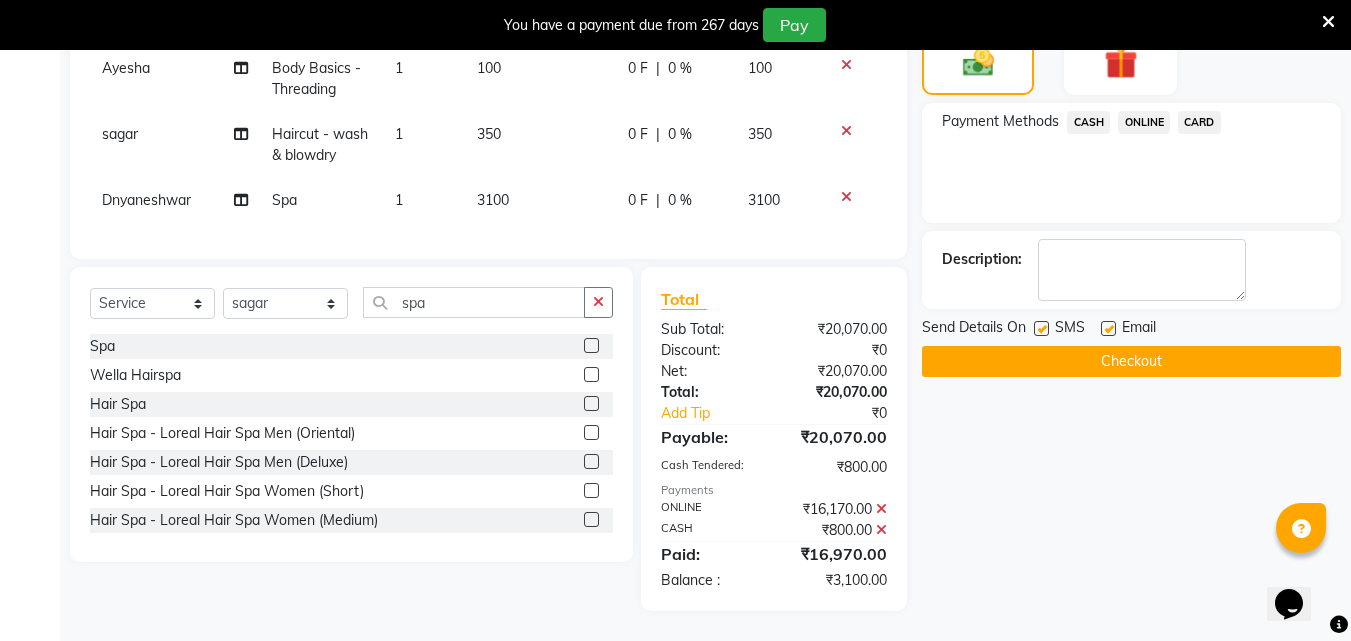 click on "ONLINE" 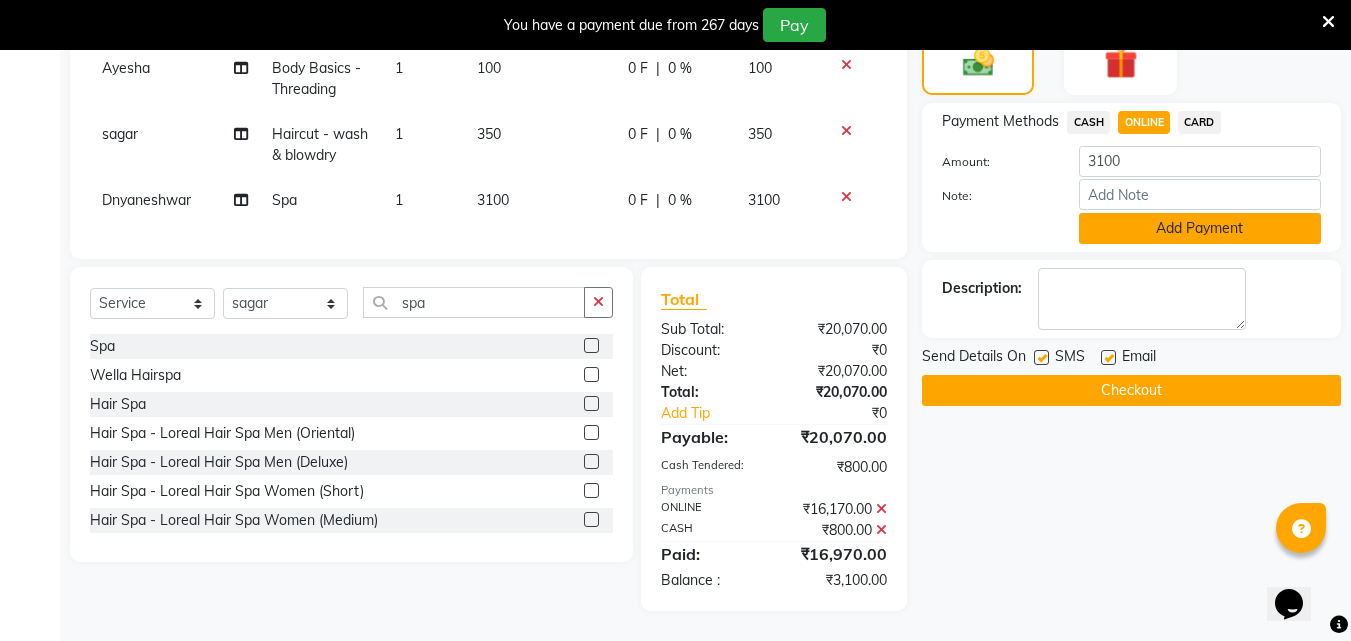click on "Add Payment" 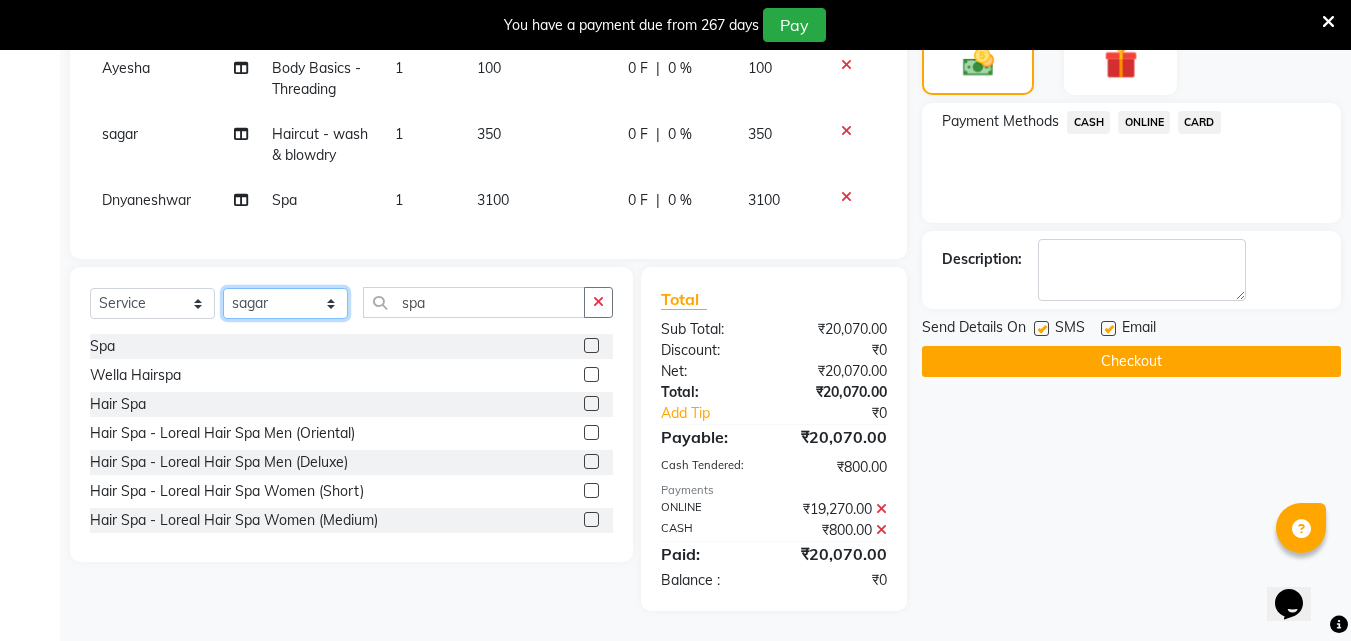 click on "Select Stylist Akshay Ankita Ayesha Dnyaneshwar Harish Laxman Omkar pranay sagar sameer Sarika sunil vaibhav" 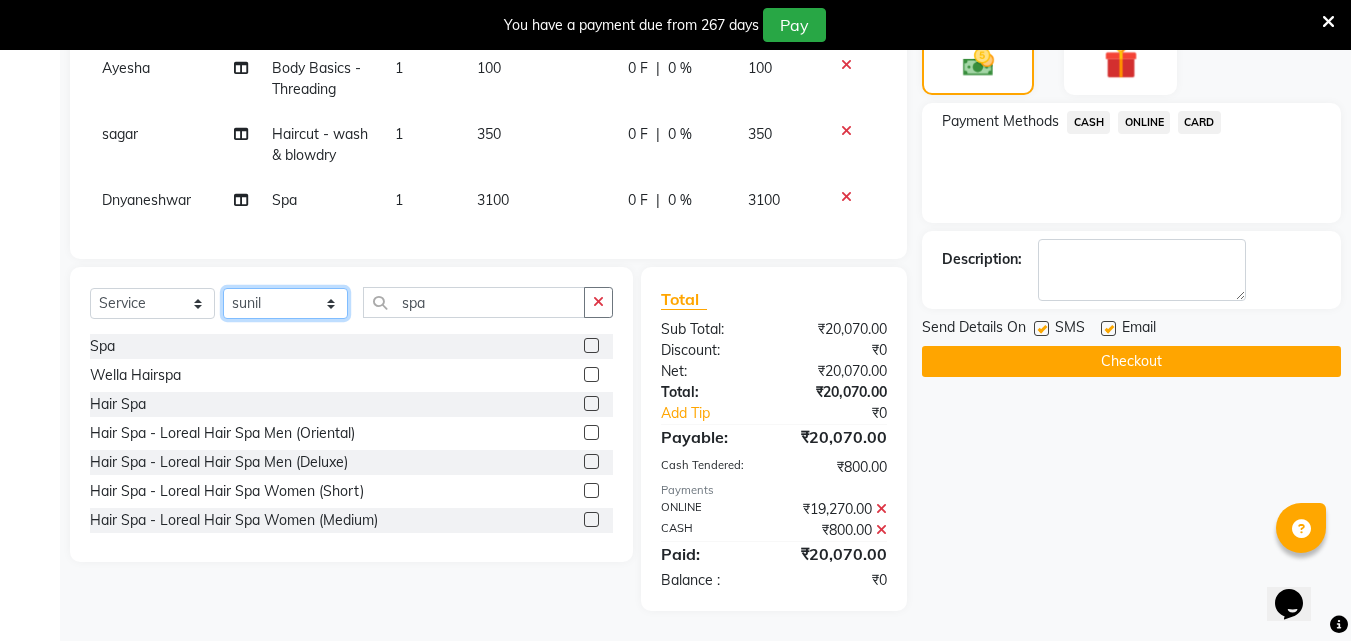 click on "Select Stylist Akshay Ankita Ayesha Dnyaneshwar Harish Laxman Omkar pranay sagar sameer Sarika sunil vaibhav" 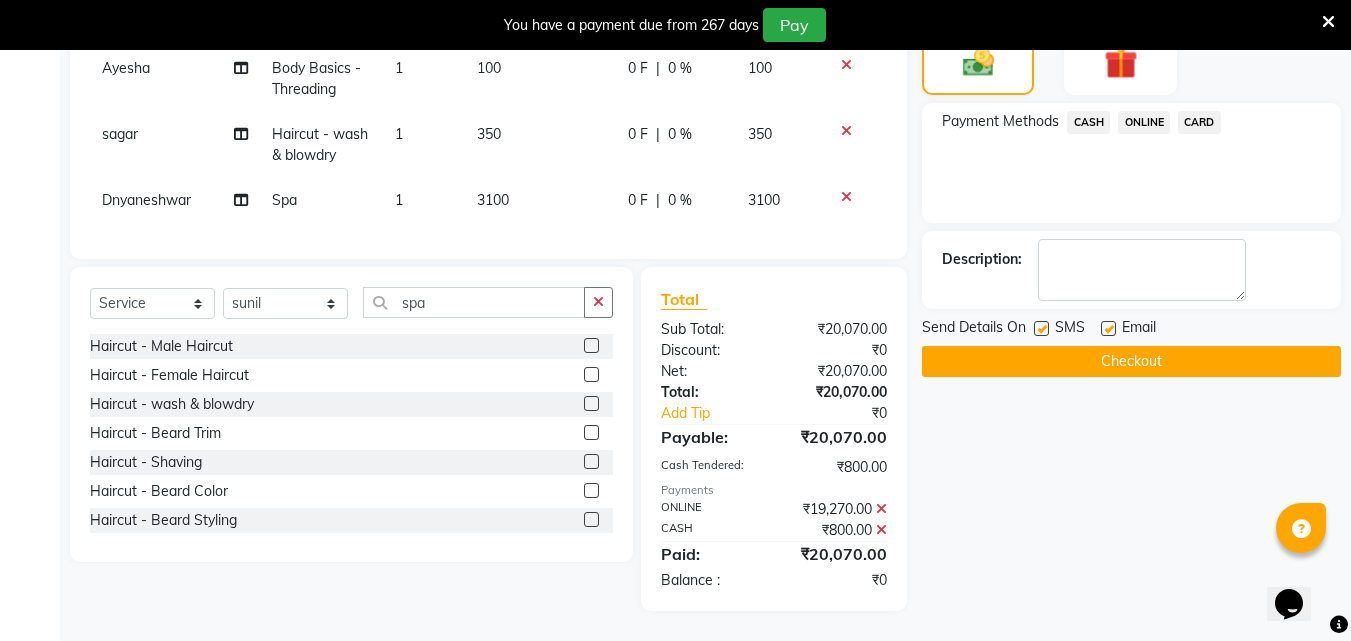 click 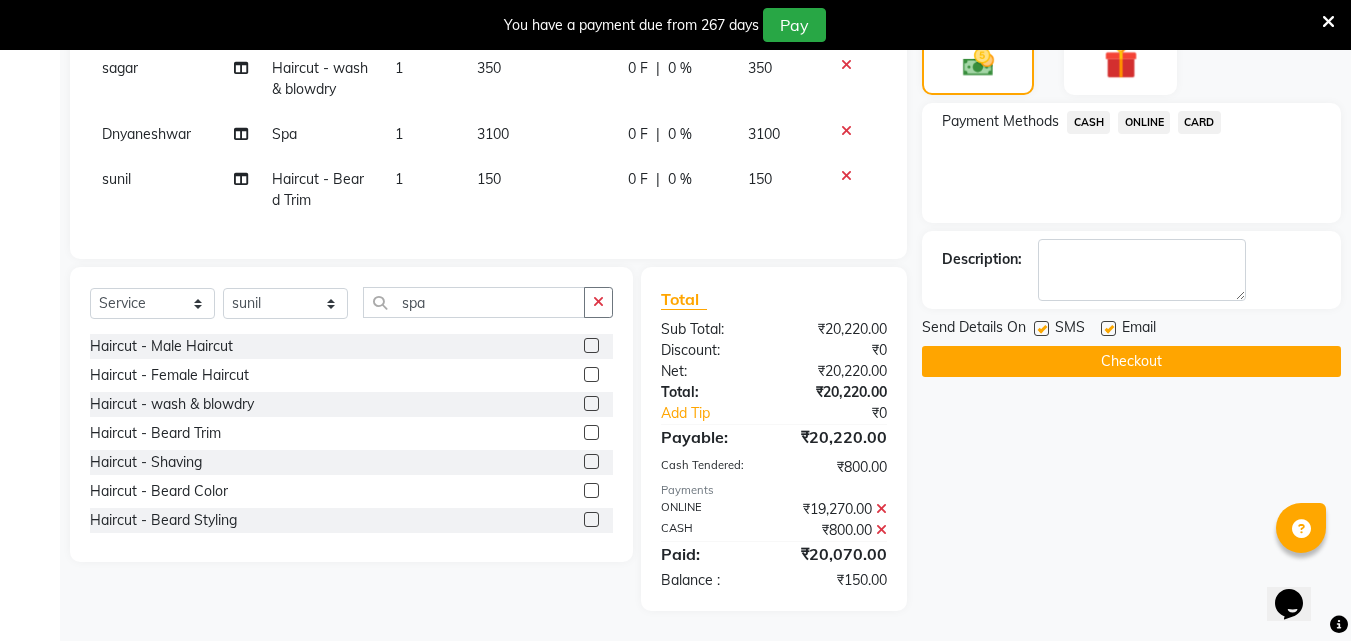 scroll, scrollTop: 2172, scrollLeft: 0, axis: vertical 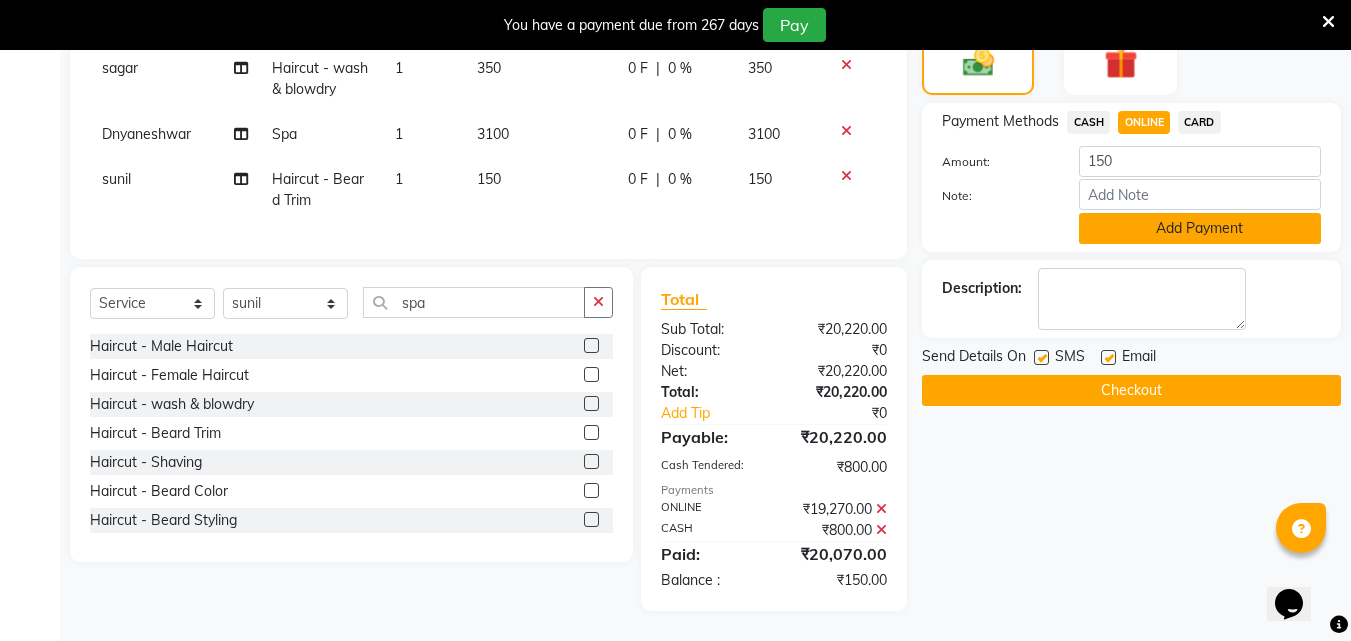 click on "Add Payment" 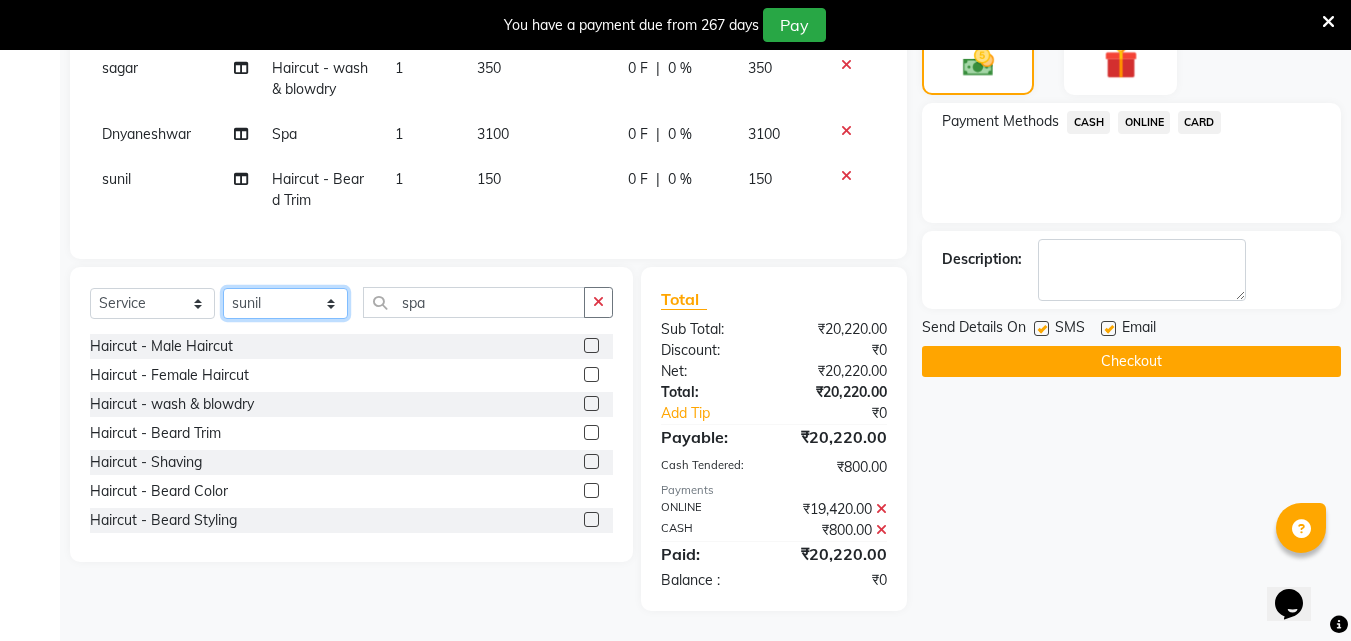 click on "Select Stylist Akshay Ankita Ayesha Dnyaneshwar Harish Laxman Omkar pranay sagar sameer Sarika sunil vaibhav" 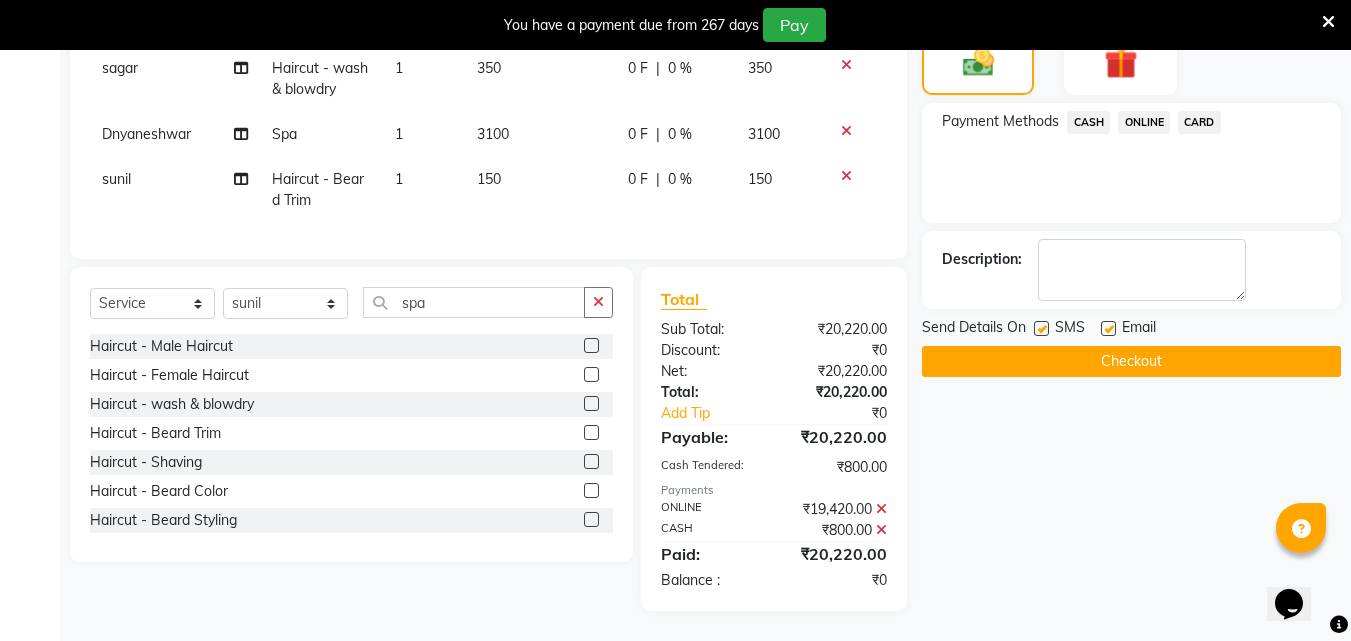 click 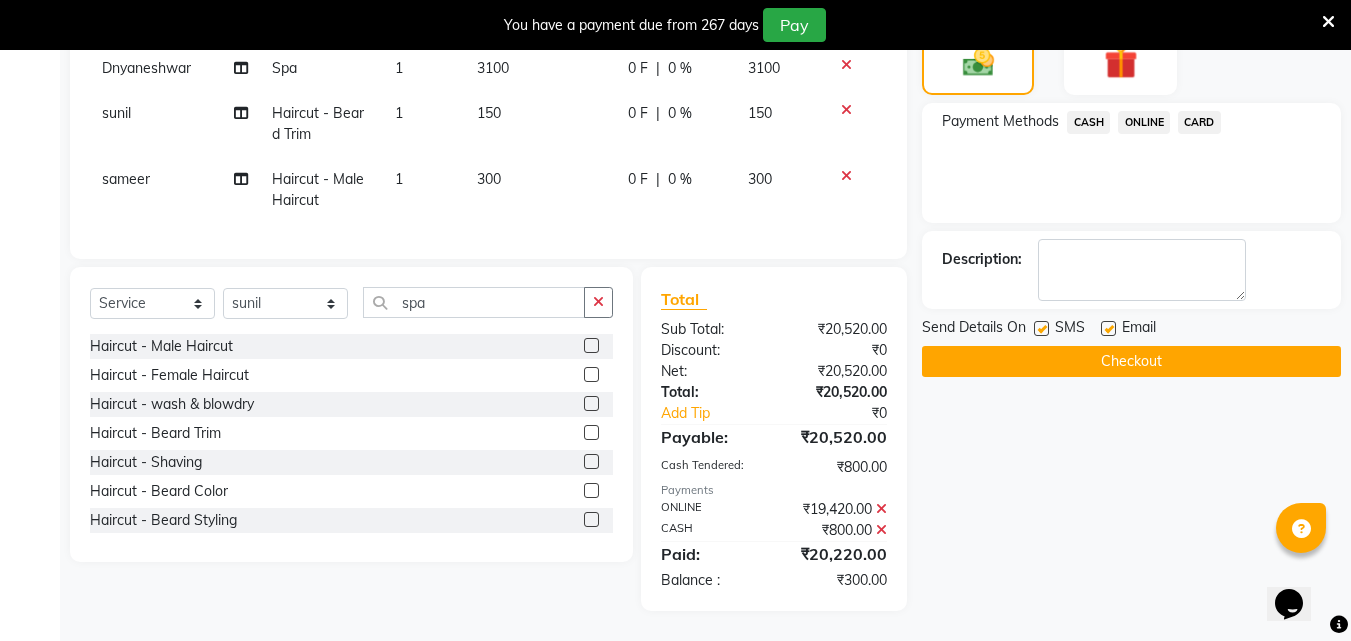 scroll, scrollTop: 2238, scrollLeft: 0, axis: vertical 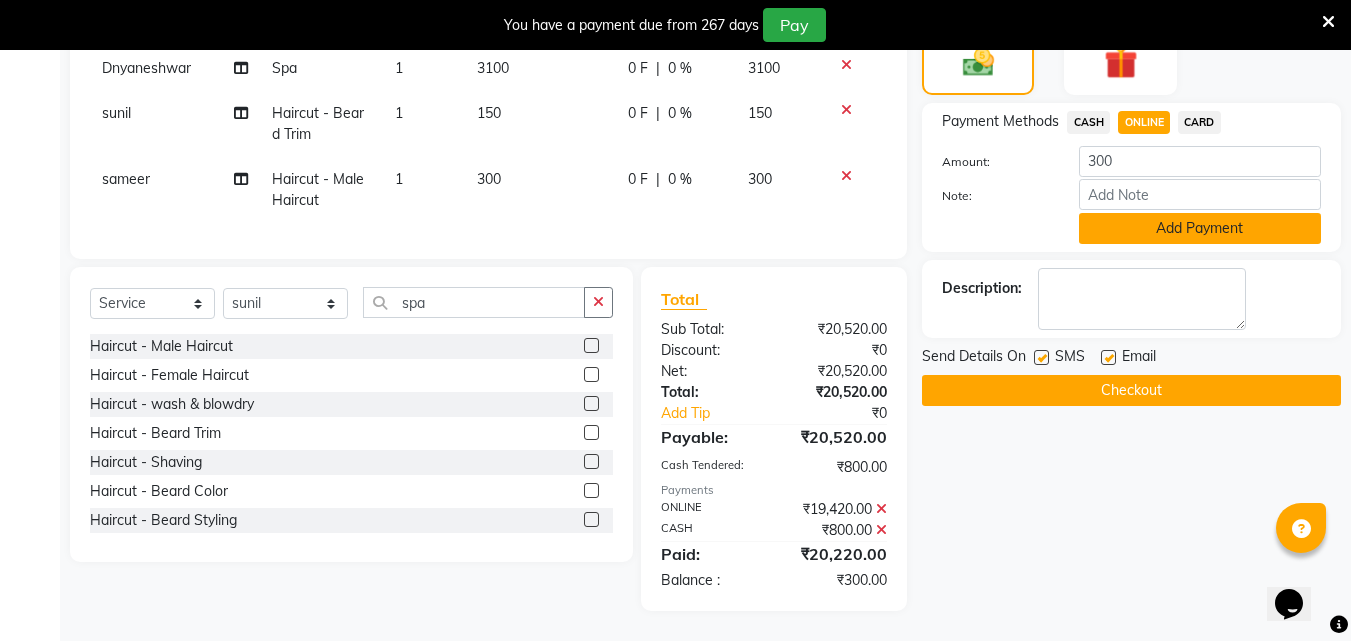 click on "Add Payment" 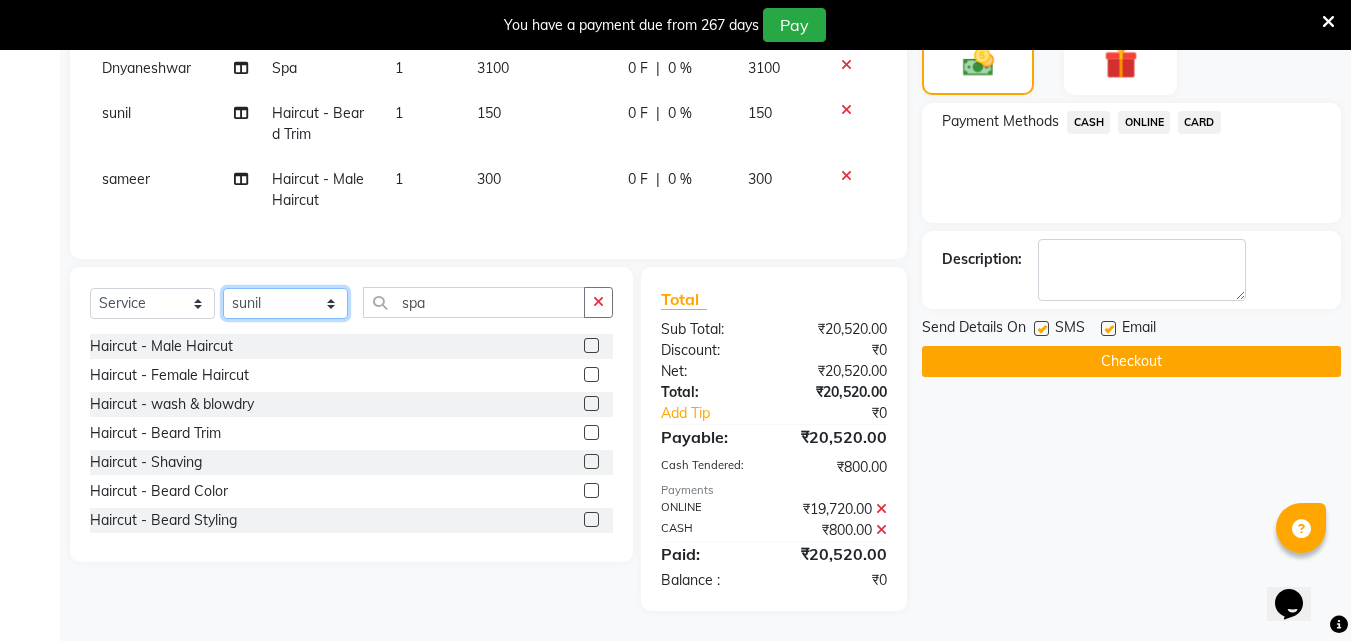 click on "Select Stylist Akshay Ankita Ayesha Dnyaneshwar Harish Laxman Omkar pranay sagar sameer Sarika sunil vaibhav" 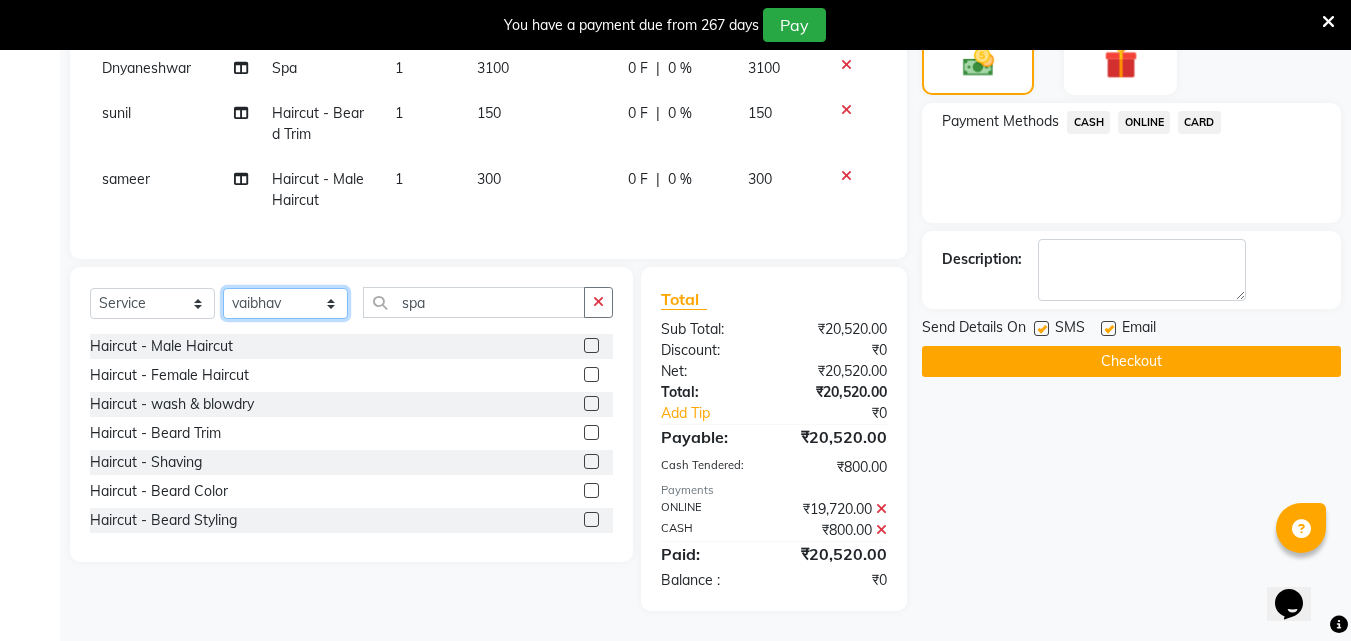 click on "Select Stylist Akshay Ankita Ayesha Dnyaneshwar Harish Laxman Omkar pranay sagar sameer Sarika sunil vaibhav" 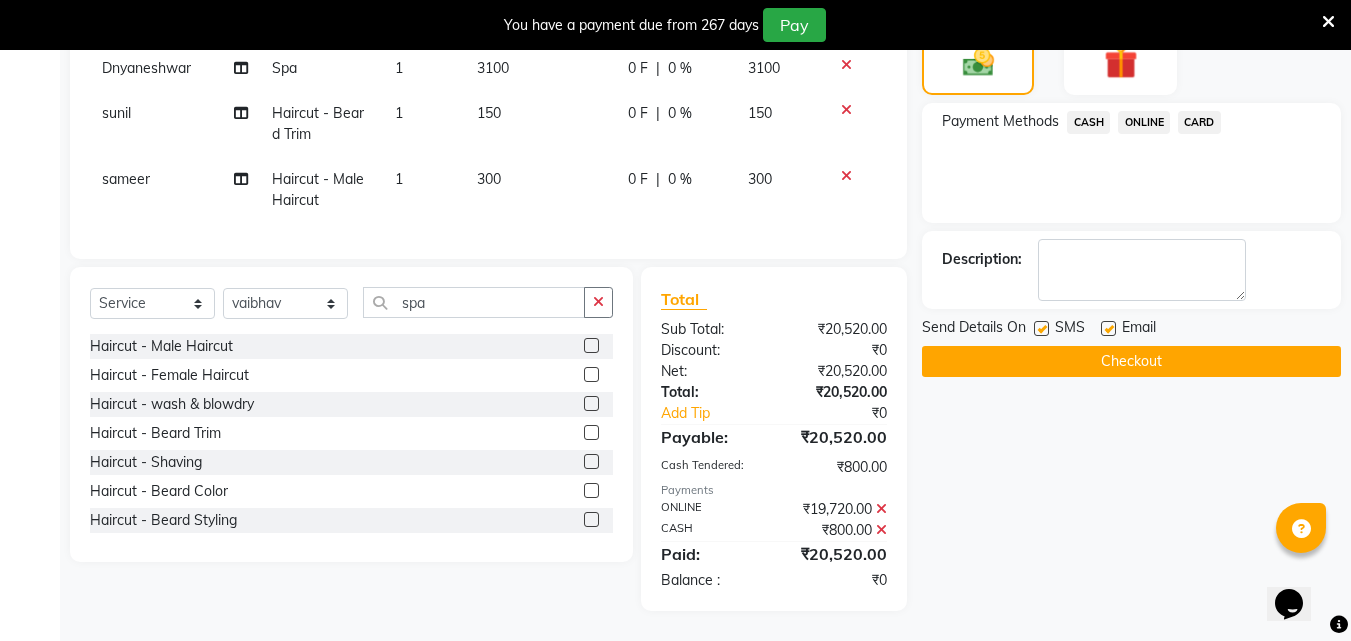 click 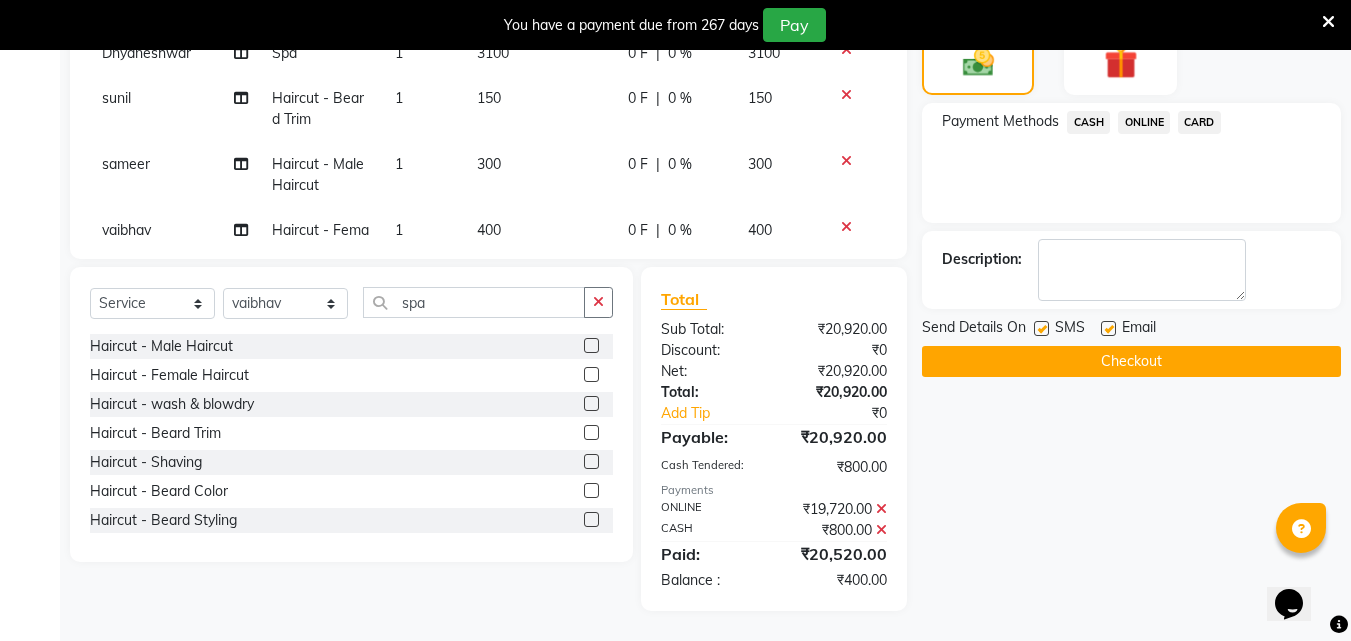 scroll, scrollTop: 2304, scrollLeft: 0, axis: vertical 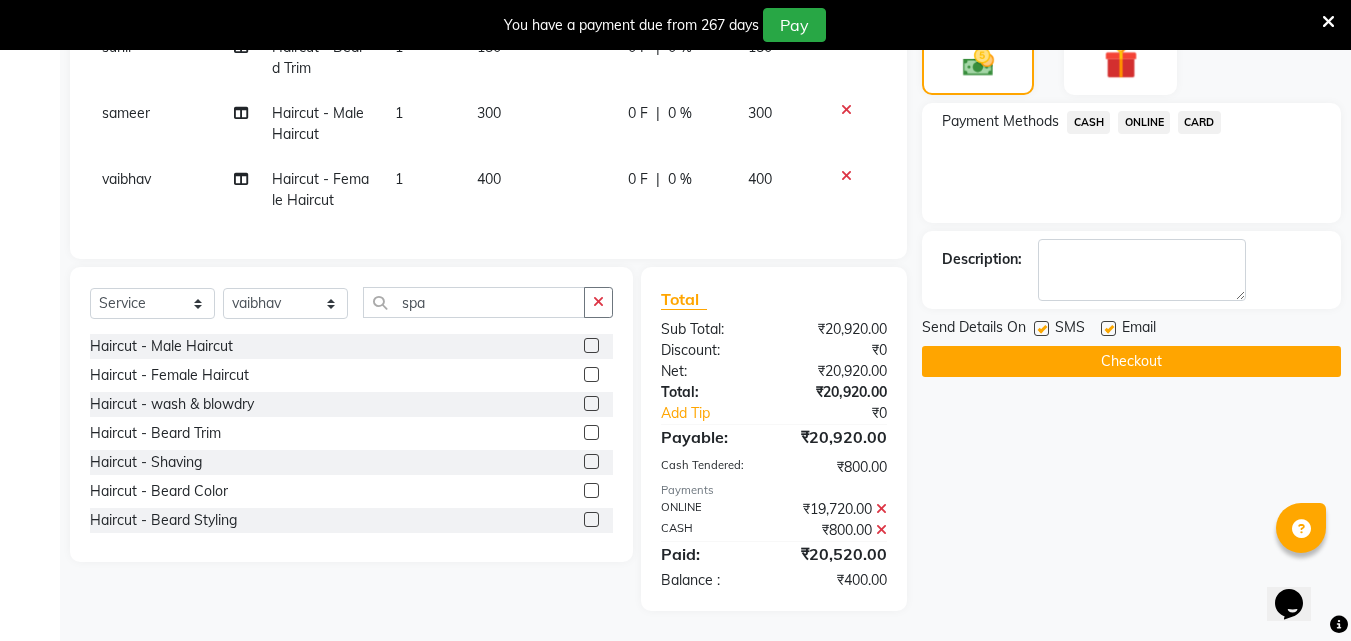 click on "ONLINE" 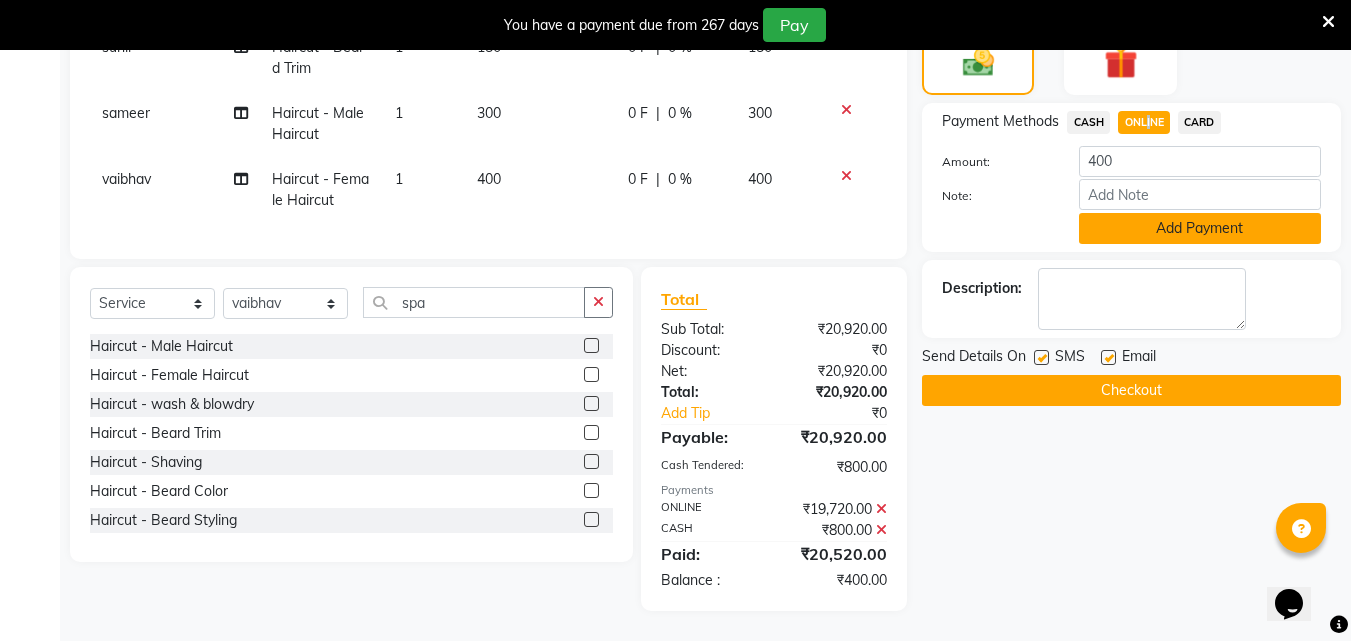 click on "Add Payment" 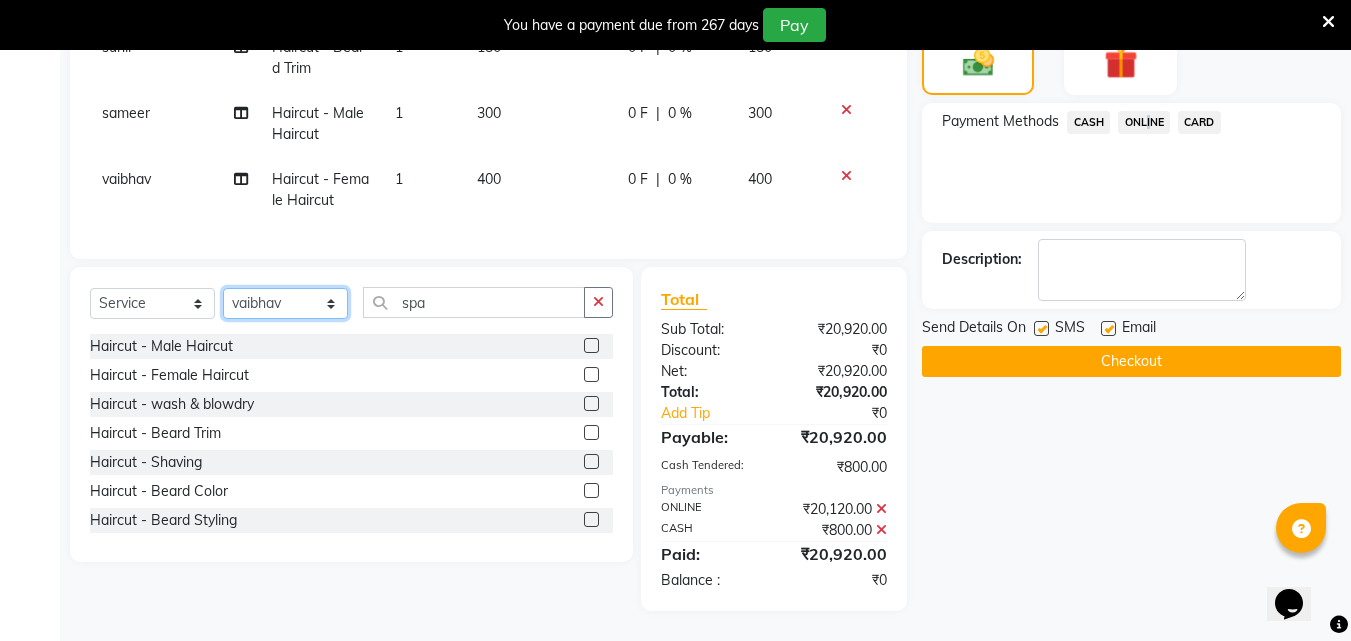 click on "Select Stylist Akshay Ankita Ayesha Dnyaneshwar Harish Laxman Omkar pranay sagar sameer Sarika sunil vaibhav" 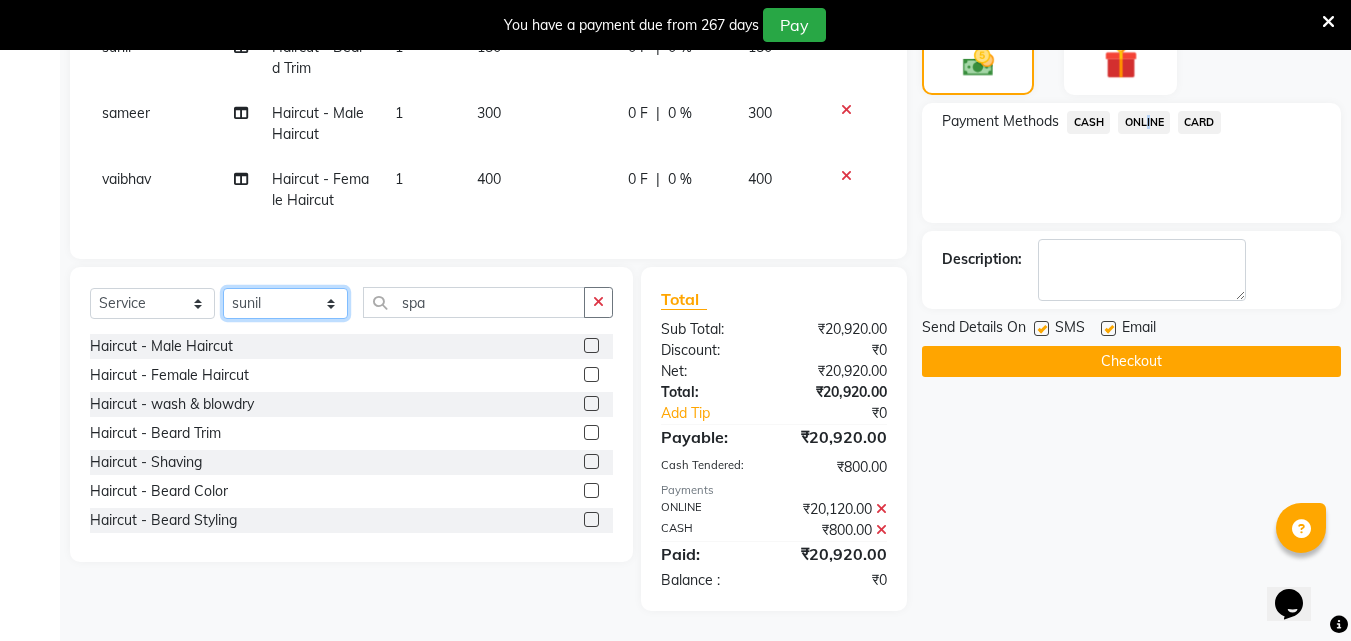 click on "Select Stylist Akshay Ankita Ayesha Dnyaneshwar Harish Laxman Omkar pranay sagar sameer Sarika sunil vaibhav" 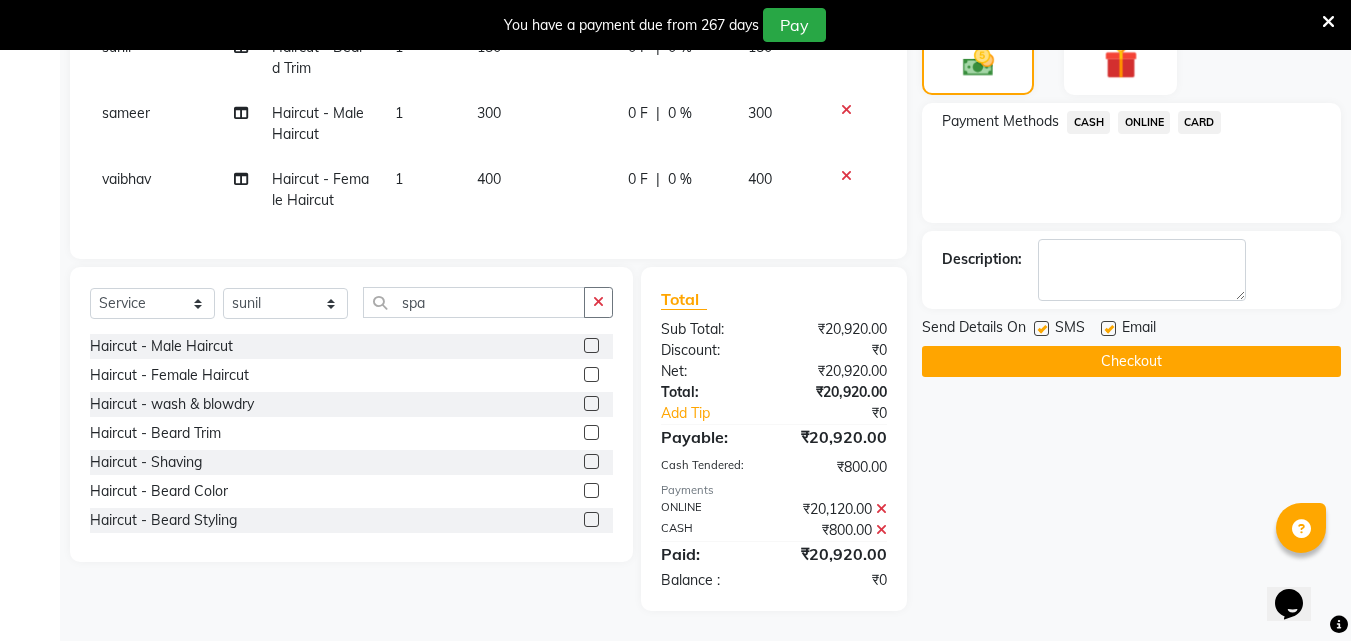 click 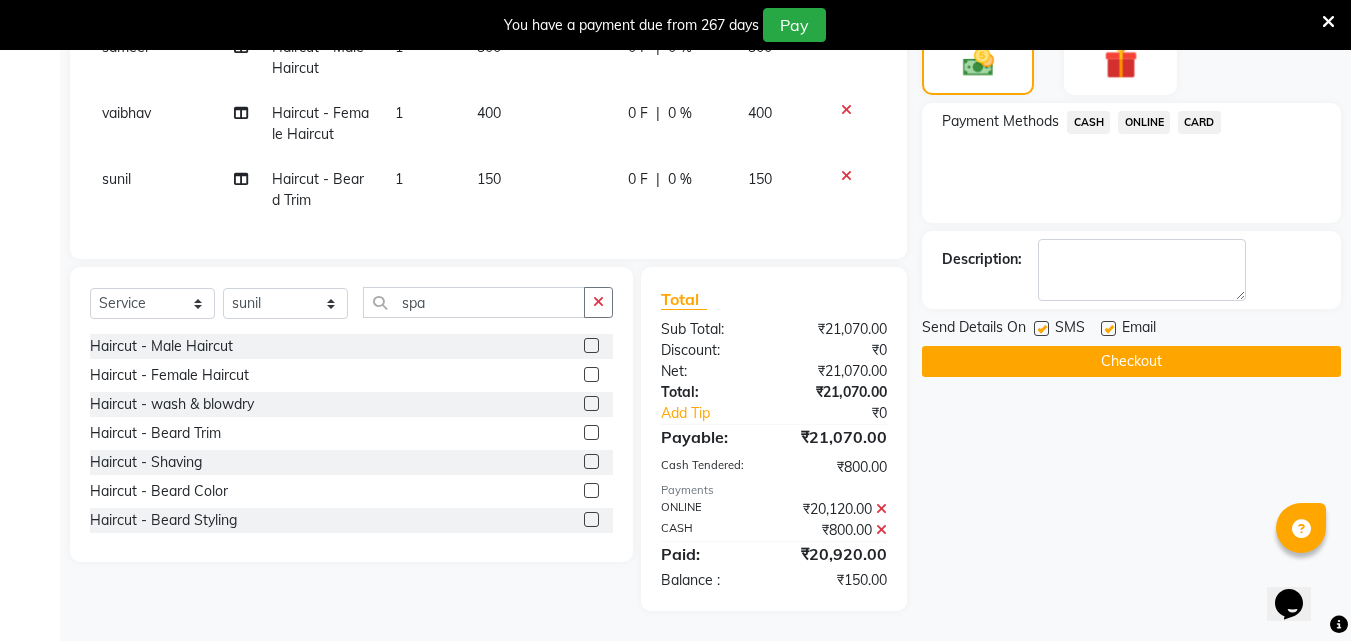 scroll, scrollTop: 2370, scrollLeft: 0, axis: vertical 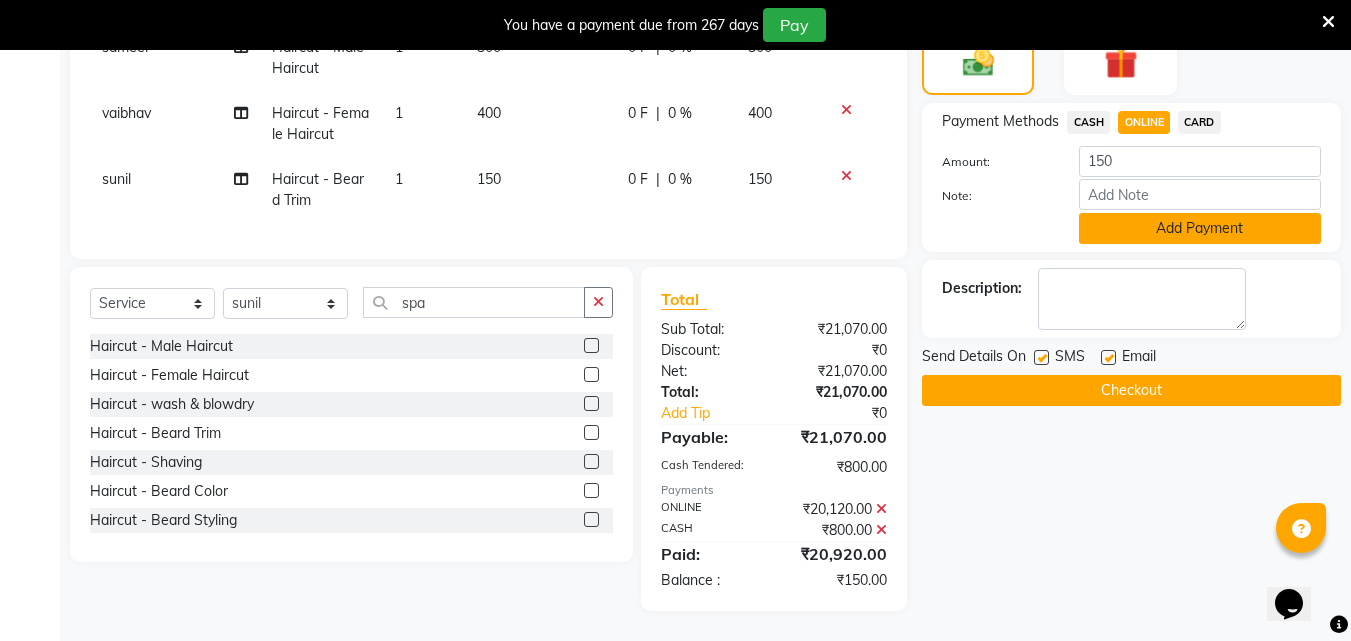 click on "Add Payment" 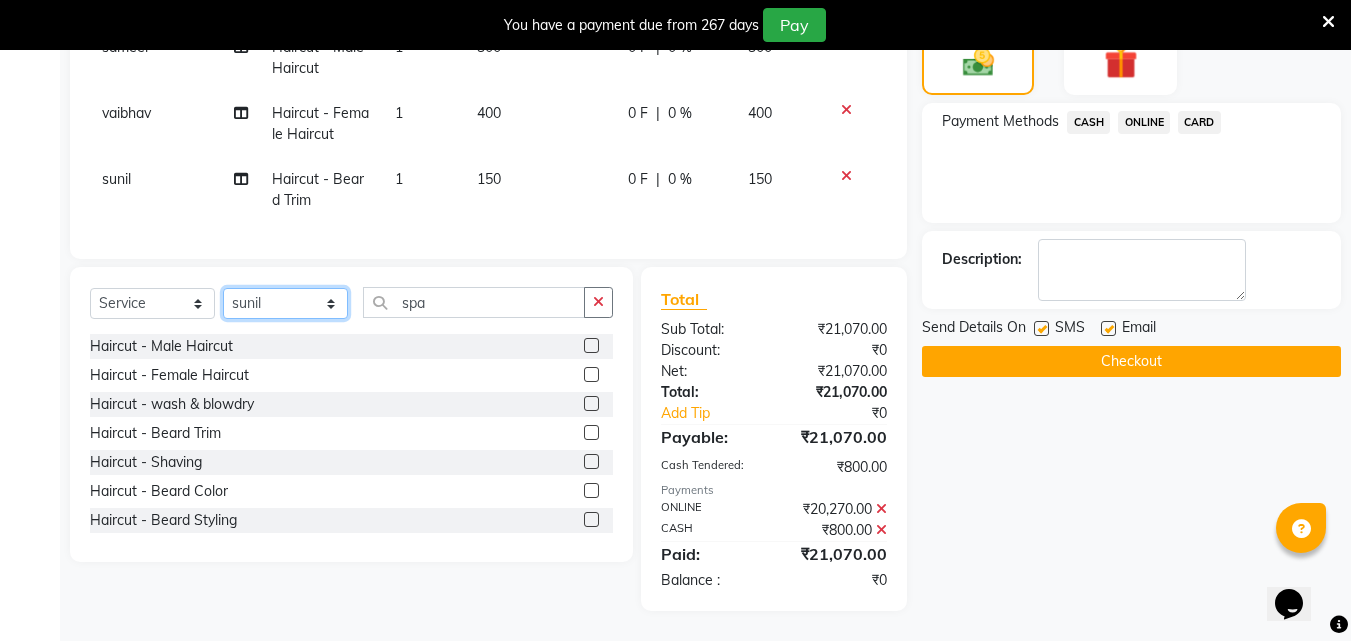 click on "Select Stylist Akshay Ankita Ayesha Dnyaneshwar Harish Laxman Omkar pranay sagar sameer Sarika sunil vaibhav" 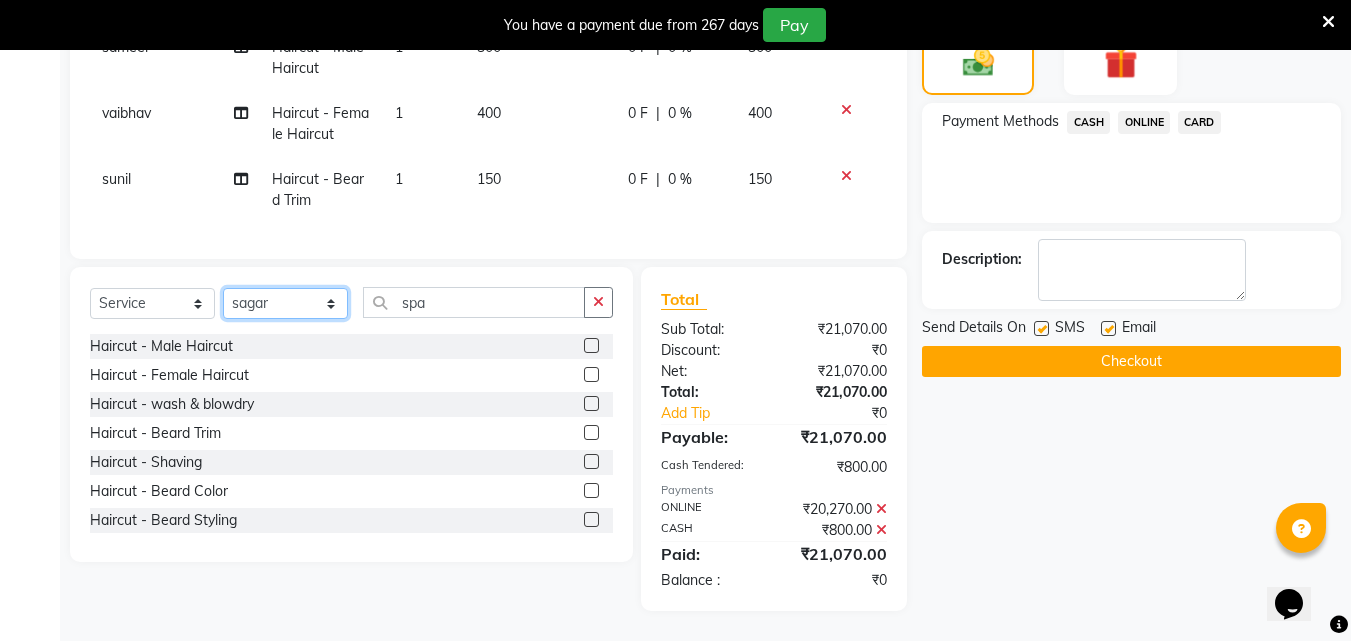 click on "Select Stylist Akshay Ankita Ayesha Dnyaneshwar Harish Laxman Omkar pranay sagar sameer Sarika sunil vaibhav" 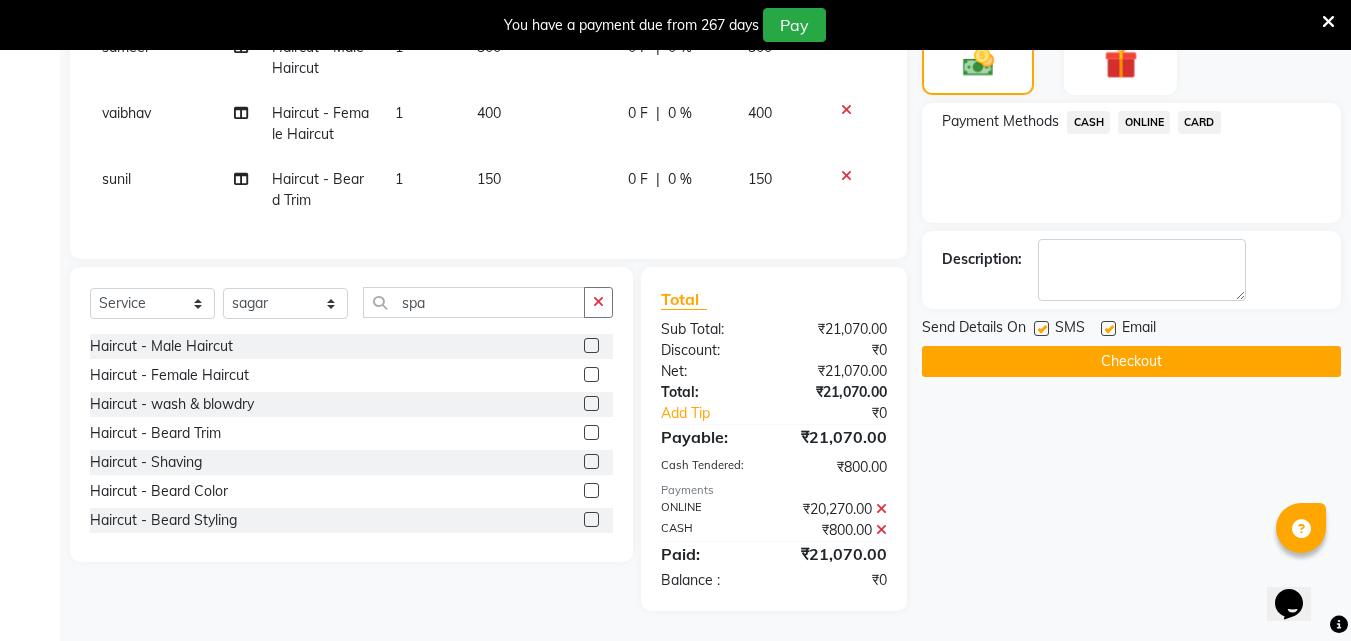 click 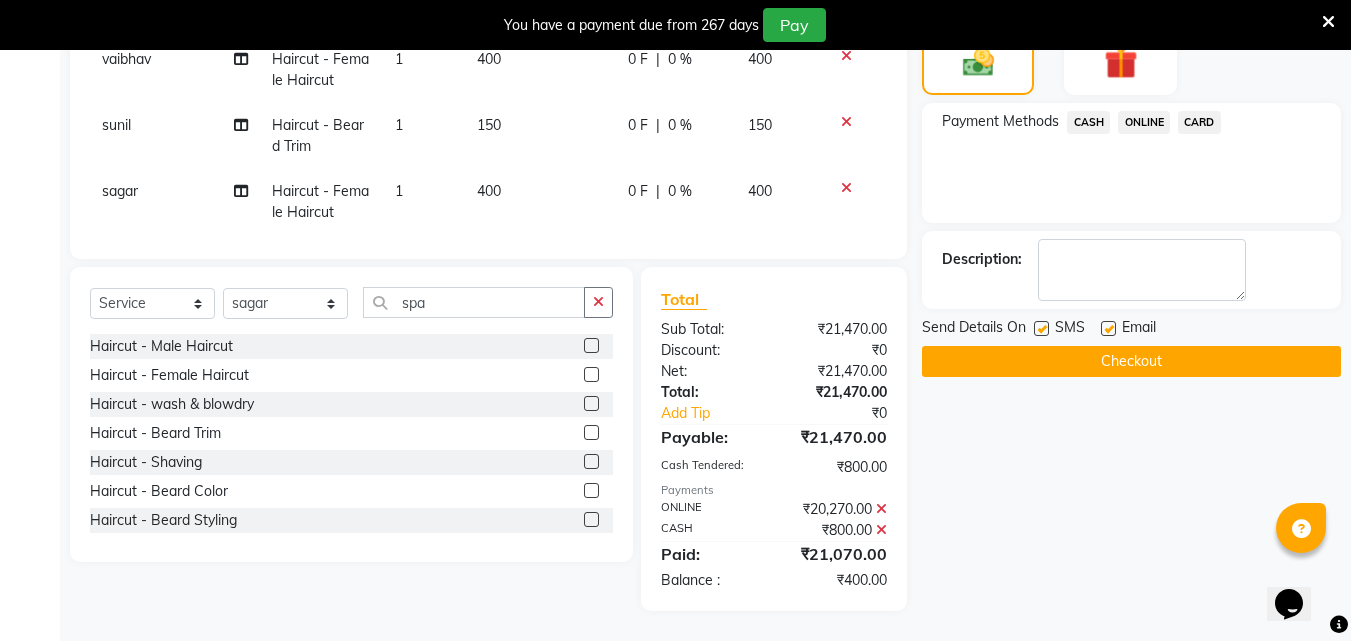 scroll, scrollTop: 2436, scrollLeft: 0, axis: vertical 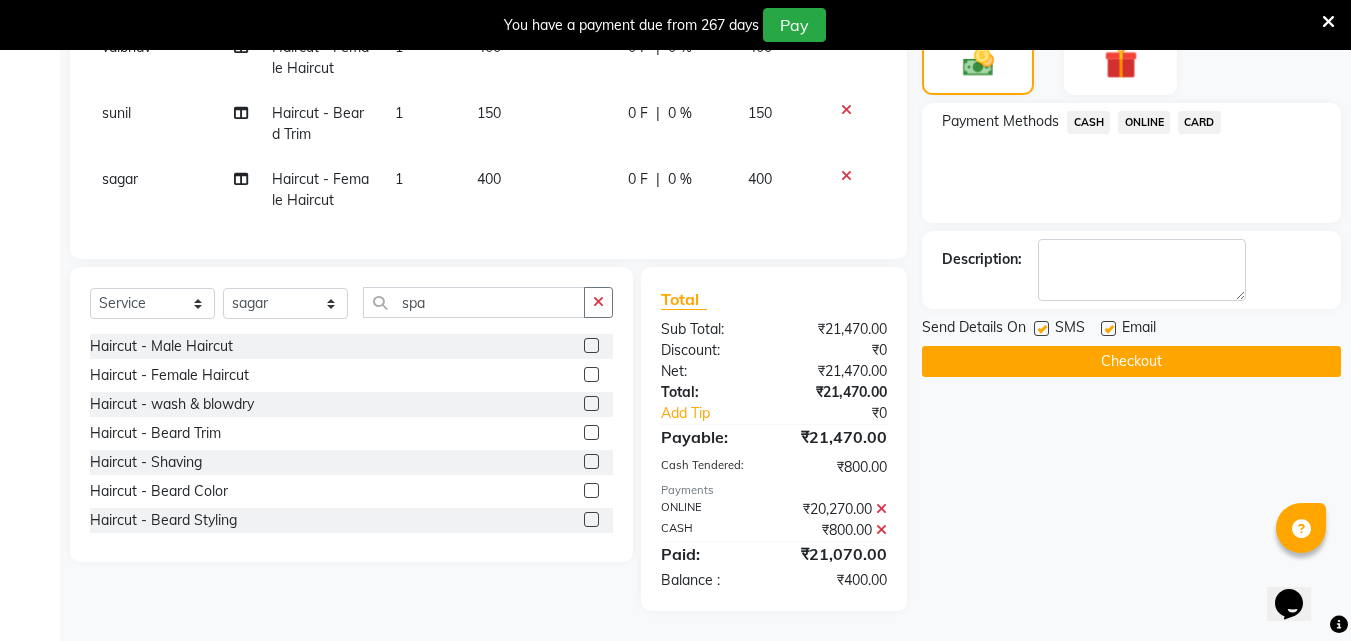 click on "400" 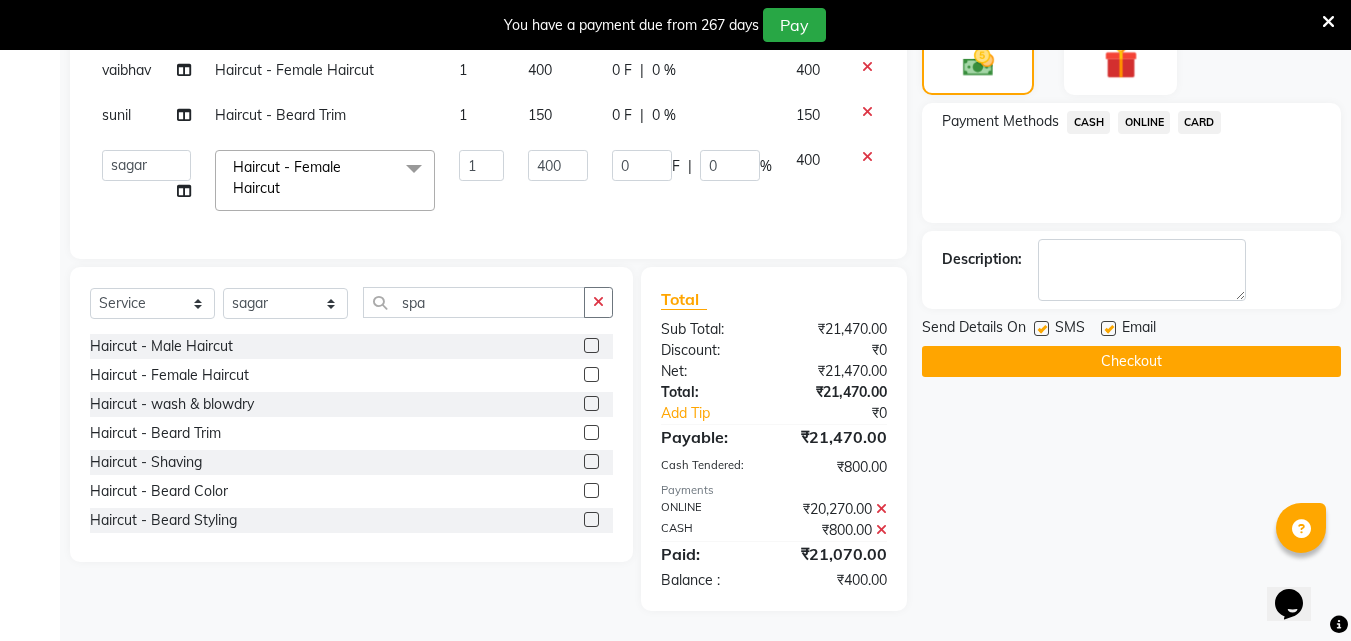 scroll, scrollTop: 1699, scrollLeft: 0, axis: vertical 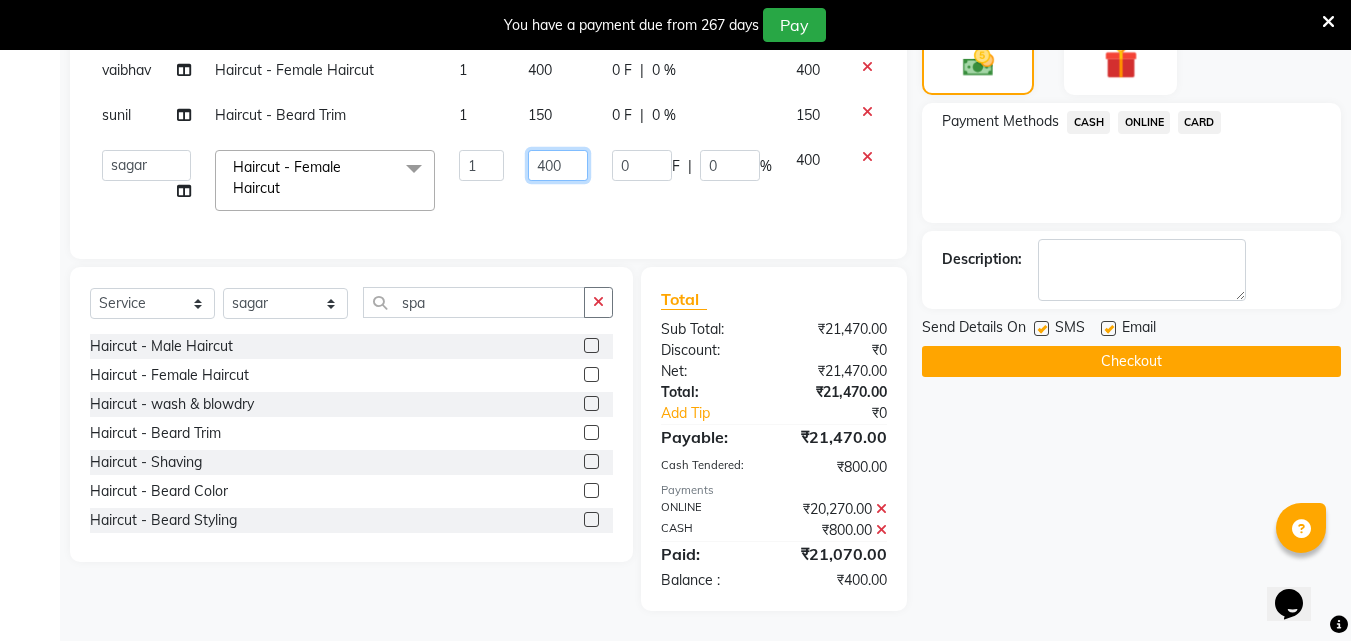 click on "400" 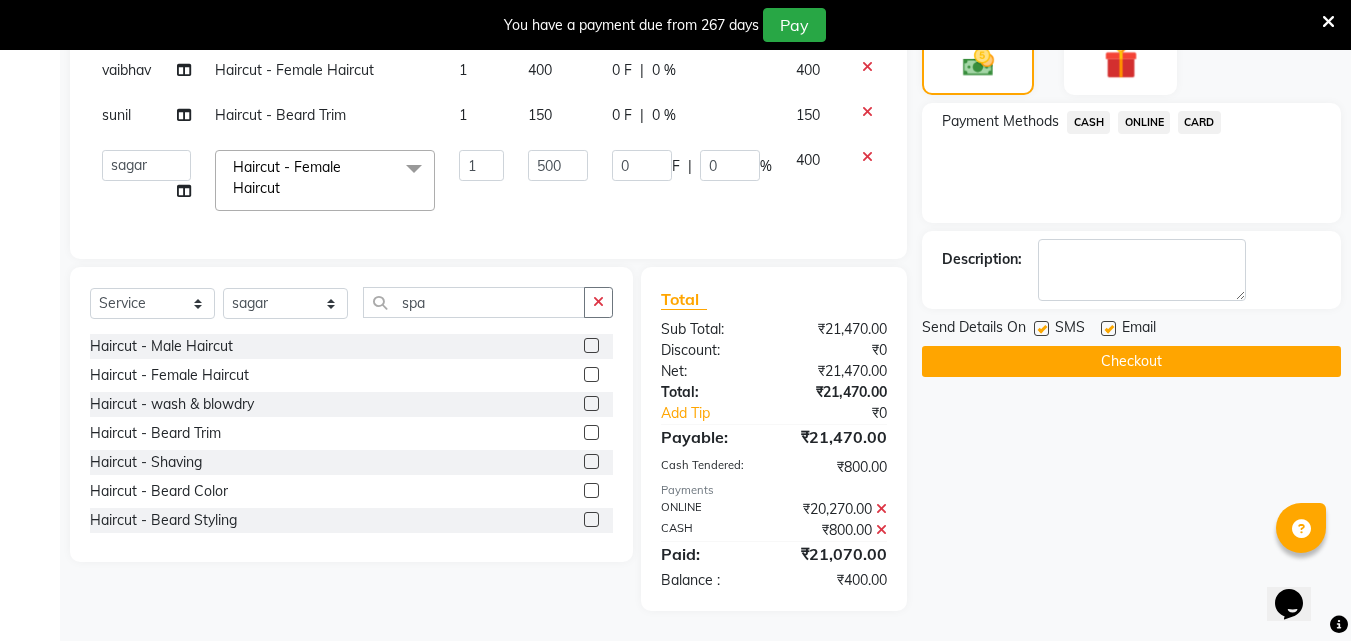 scroll, scrollTop: 2329, scrollLeft: 0, axis: vertical 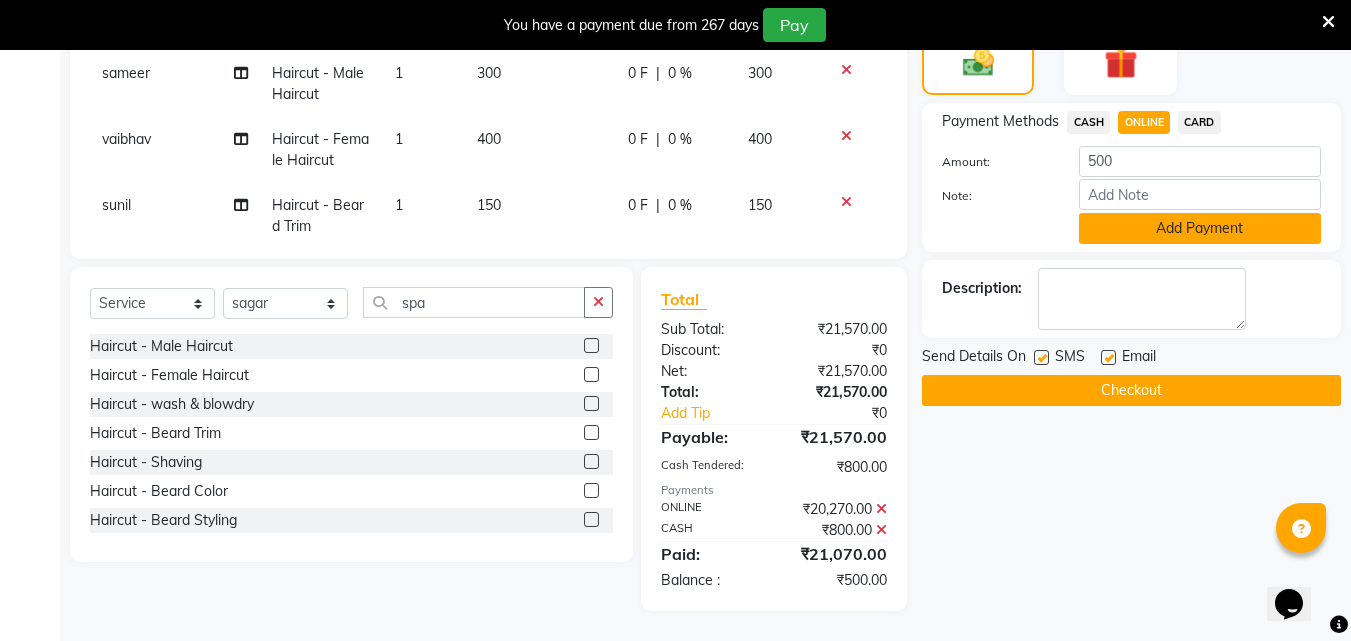 click on "Add Payment" 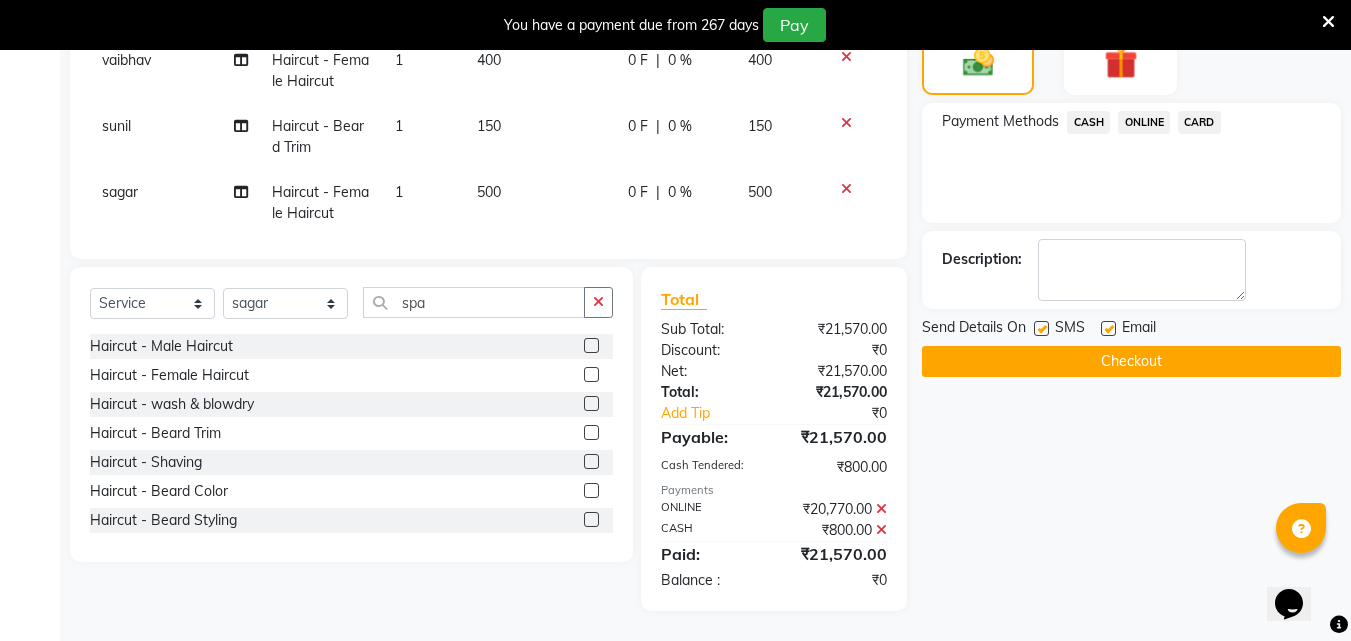 scroll, scrollTop: 2436, scrollLeft: 0, axis: vertical 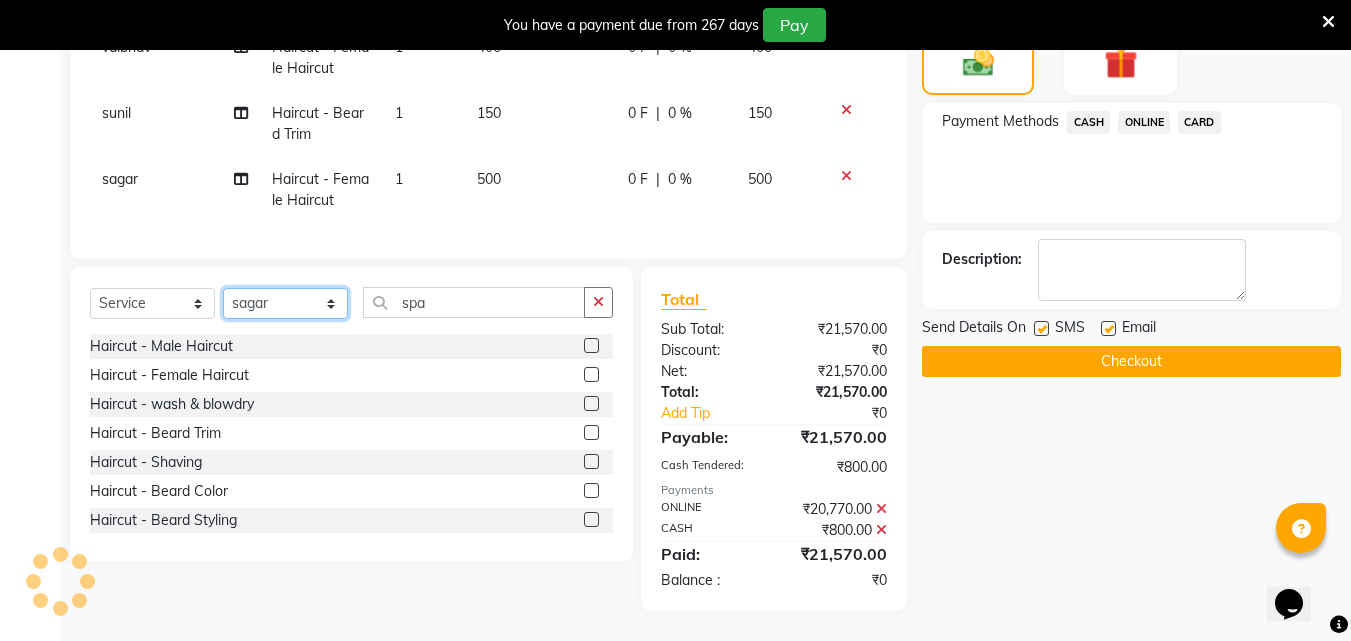 click on "Select Stylist Akshay Ankita Ayesha Dnyaneshwar Harish Laxman Omkar pranay sagar sameer Sarika sunil vaibhav" 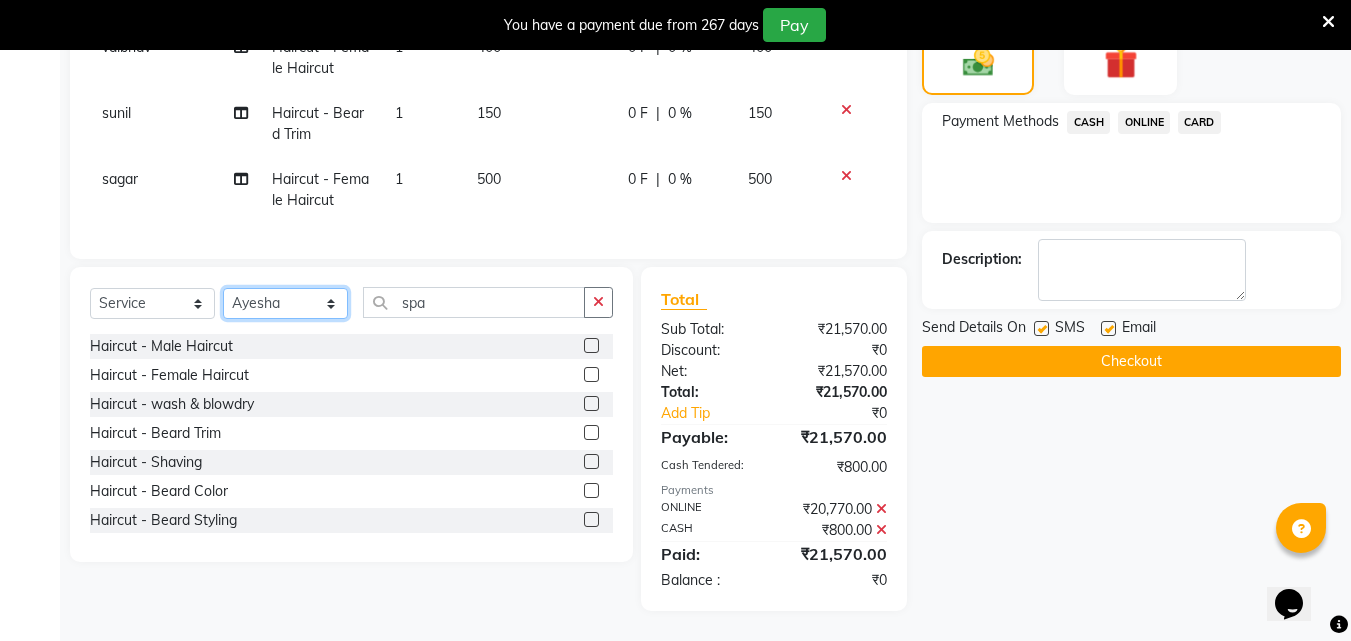 click on "Select Stylist Akshay Ankita Ayesha Dnyaneshwar Harish Laxman Omkar pranay sagar sameer Sarika sunil vaibhav" 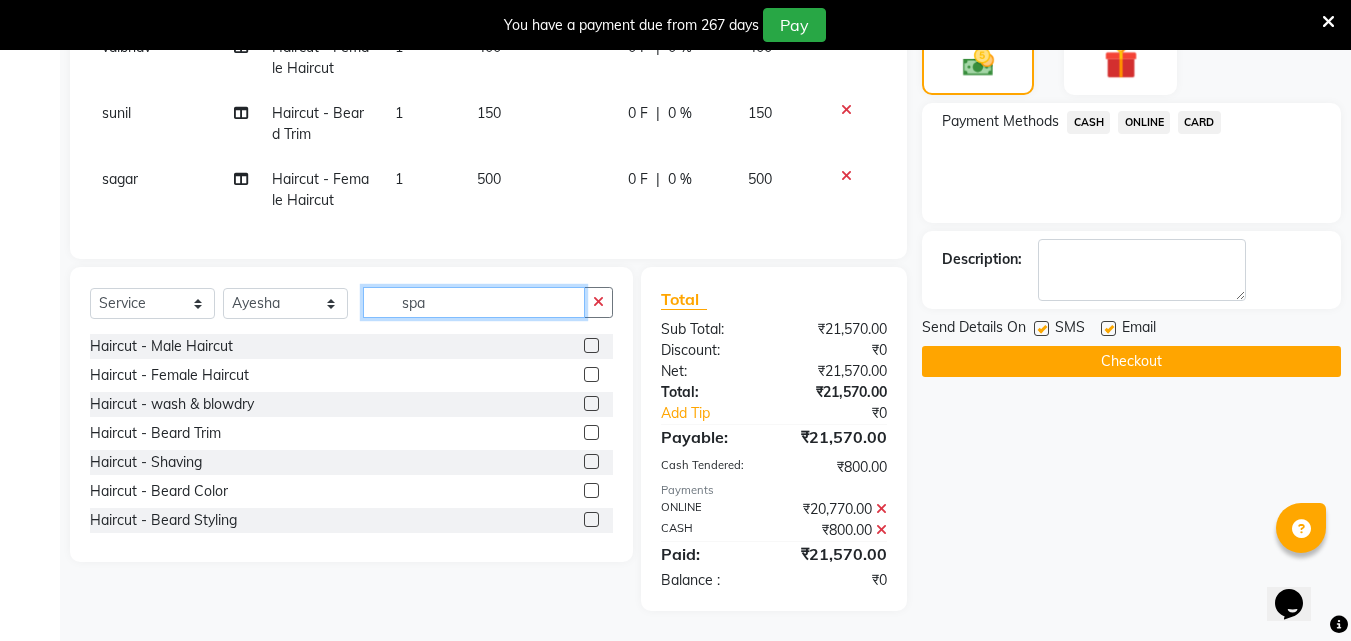 click on "spa" 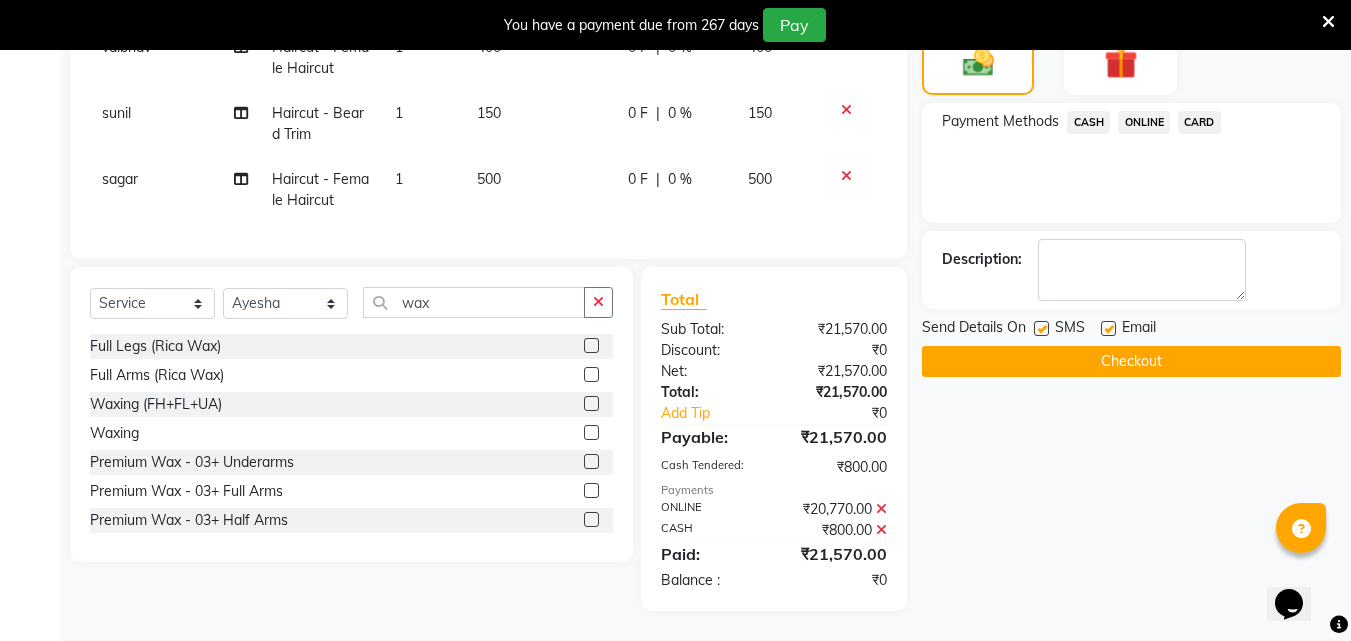 click 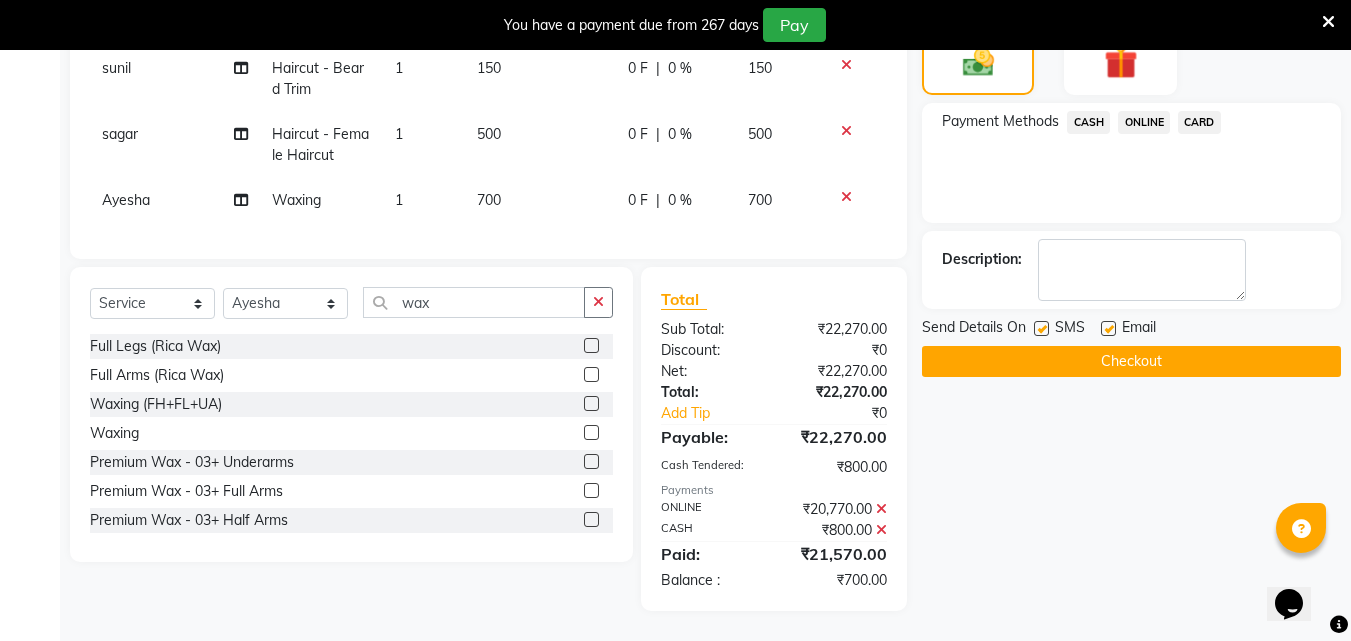 scroll, scrollTop: 2481, scrollLeft: 0, axis: vertical 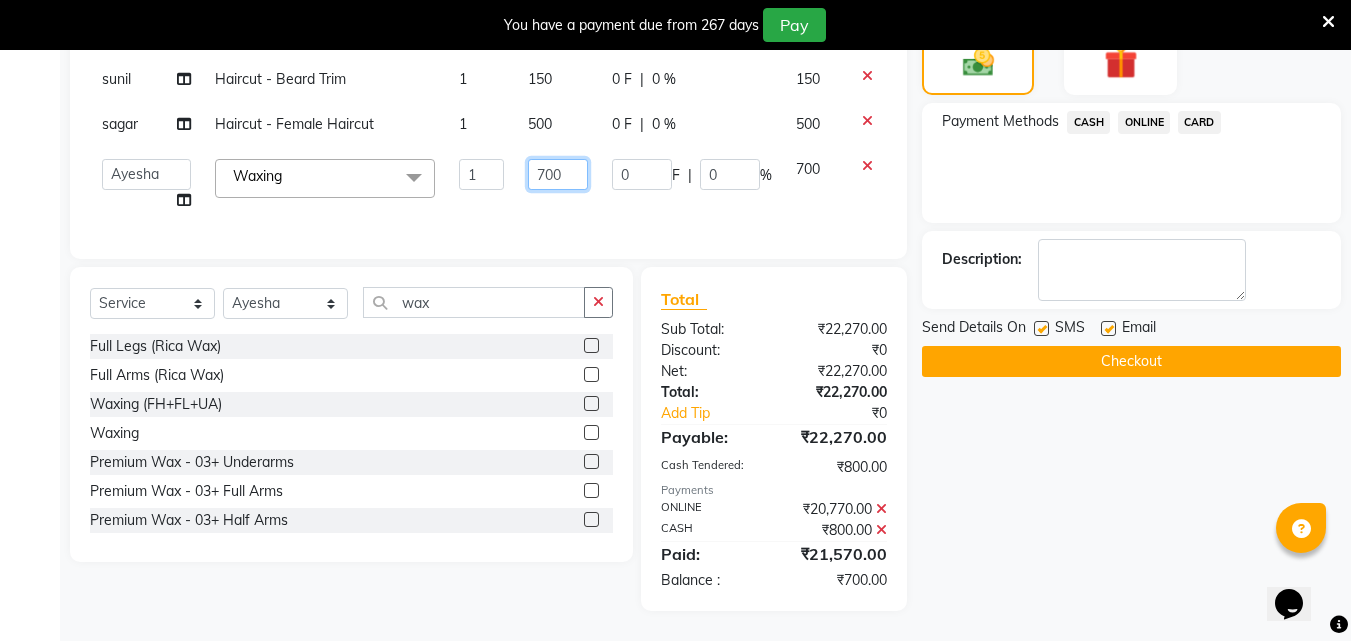click on "700" 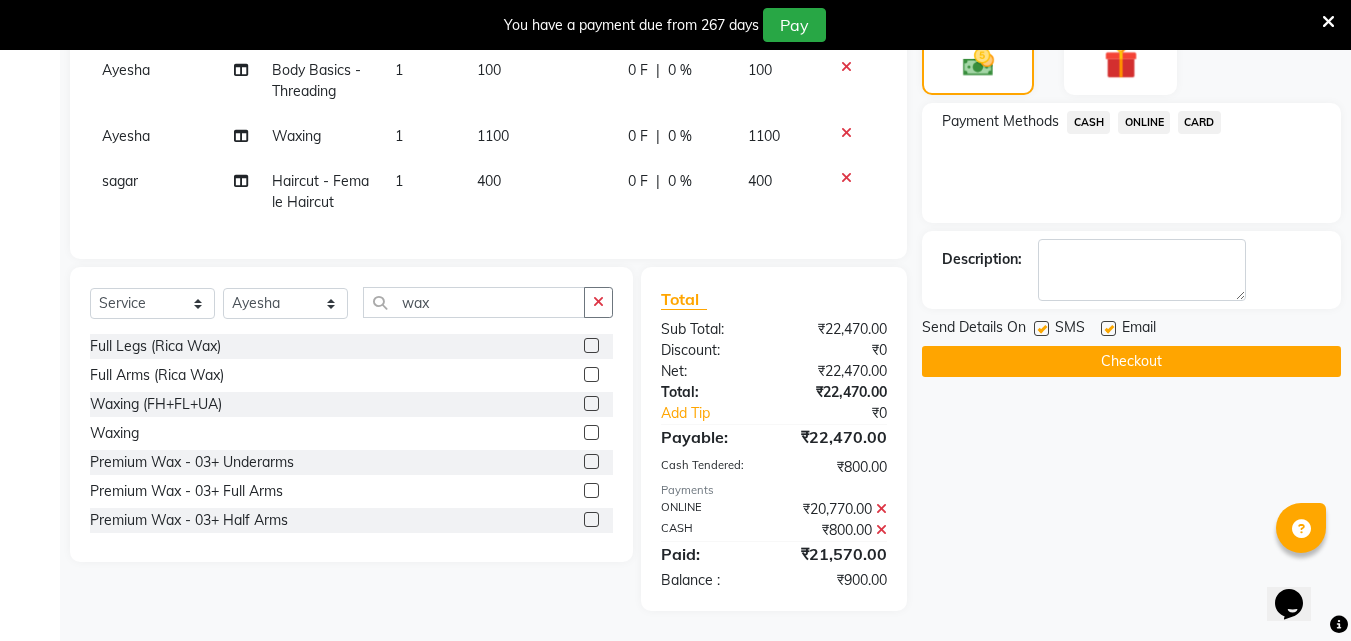 scroll, scrollTop: 2365, scrollLeft: 0, axis: vertical 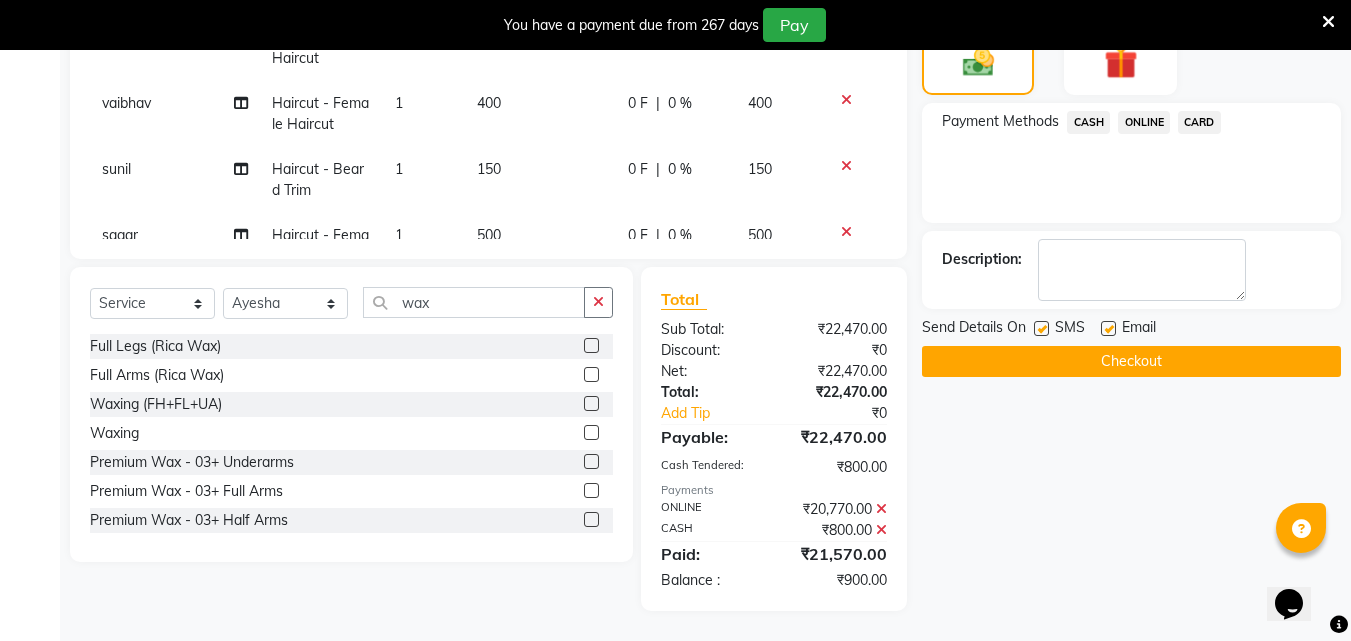 click on "ONLINE" 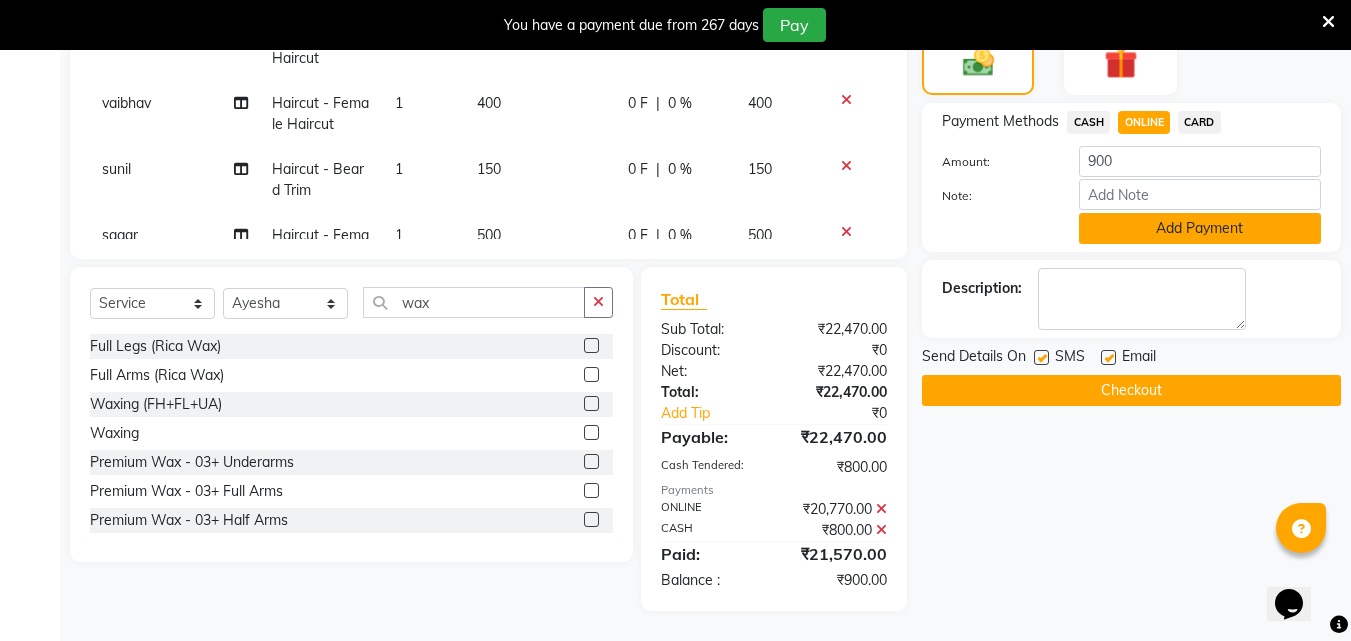 click on "Add Payment" 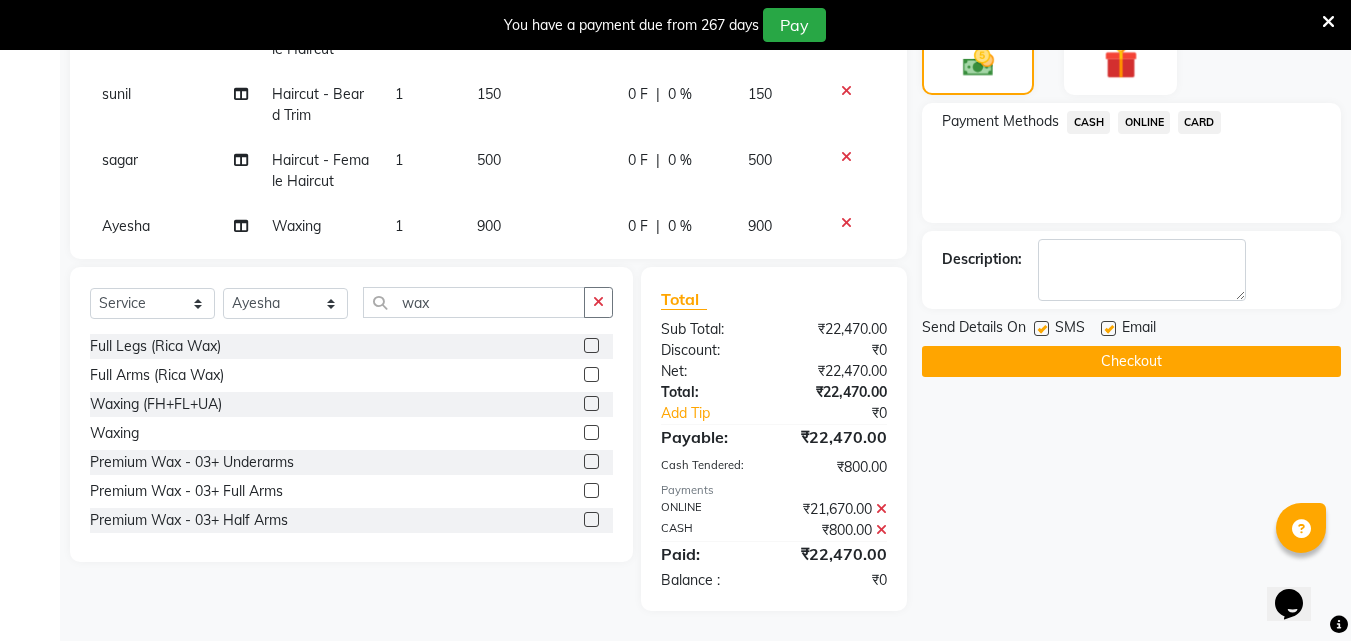 scroll, scrollTop: 2481, scrollLeft: 0, axis: vertical 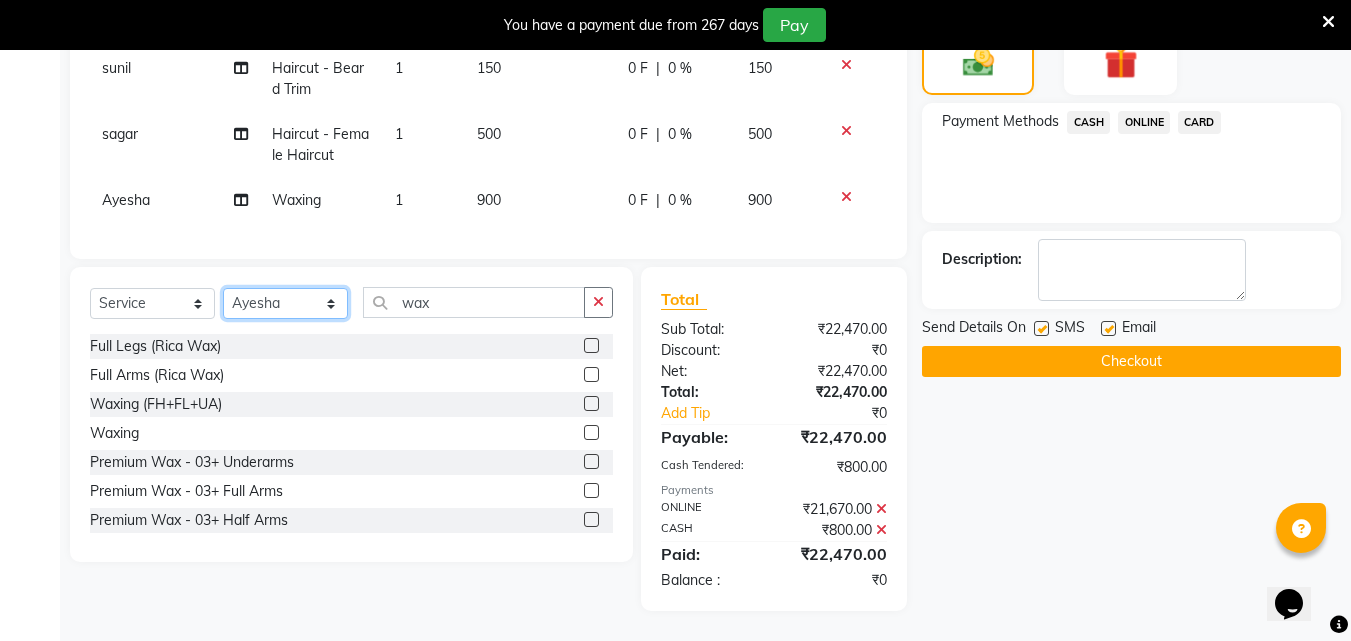 click on "Select Stylist Akshay Ankita Ayesha Dnyaneshwar Harish Laxman Omkar pranay sagar sameer Sarika sunil vaibhav" 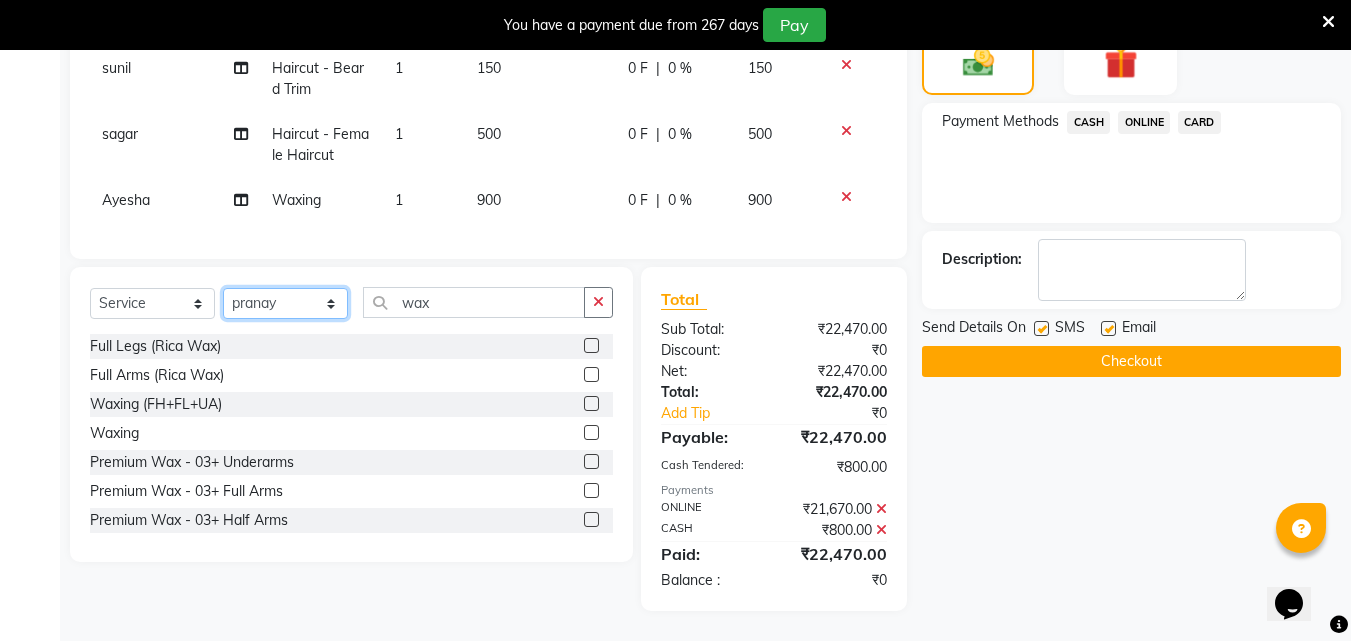 click on "Select Stylist Akshay Ankita Ayesha Dnyaneshwar Harish Laxman Omkar pranay sagar sameer Sarika sunil vaibhav" 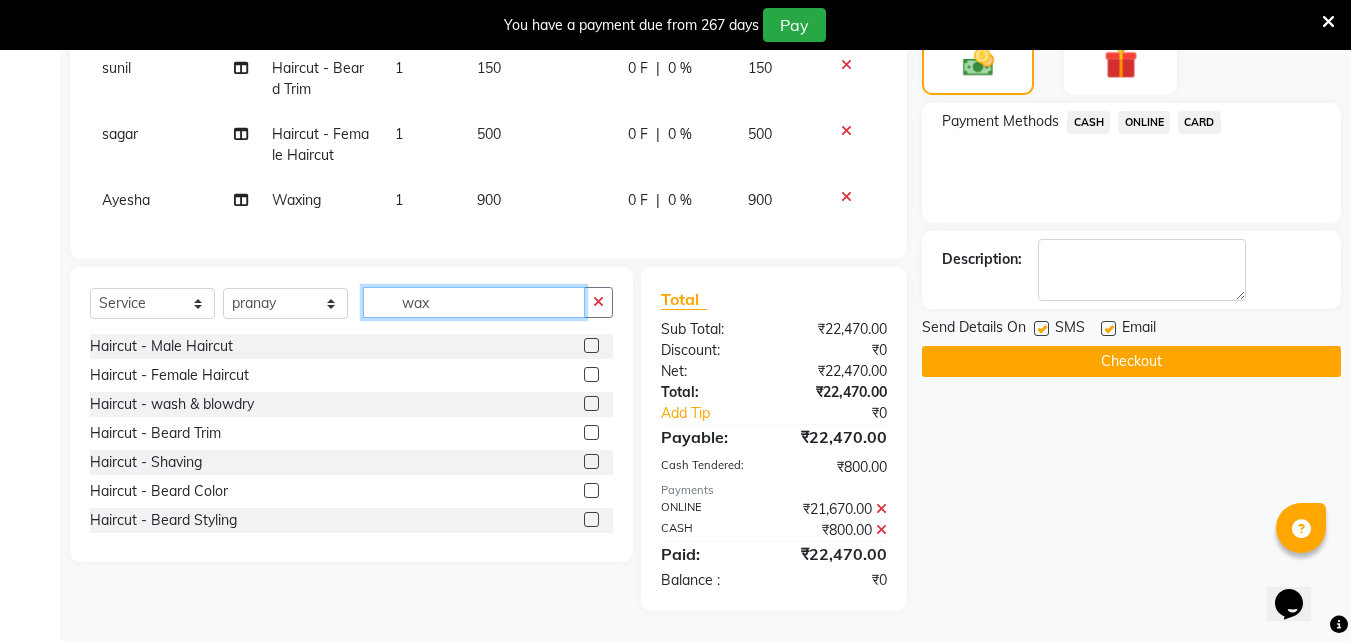 click on "wax" 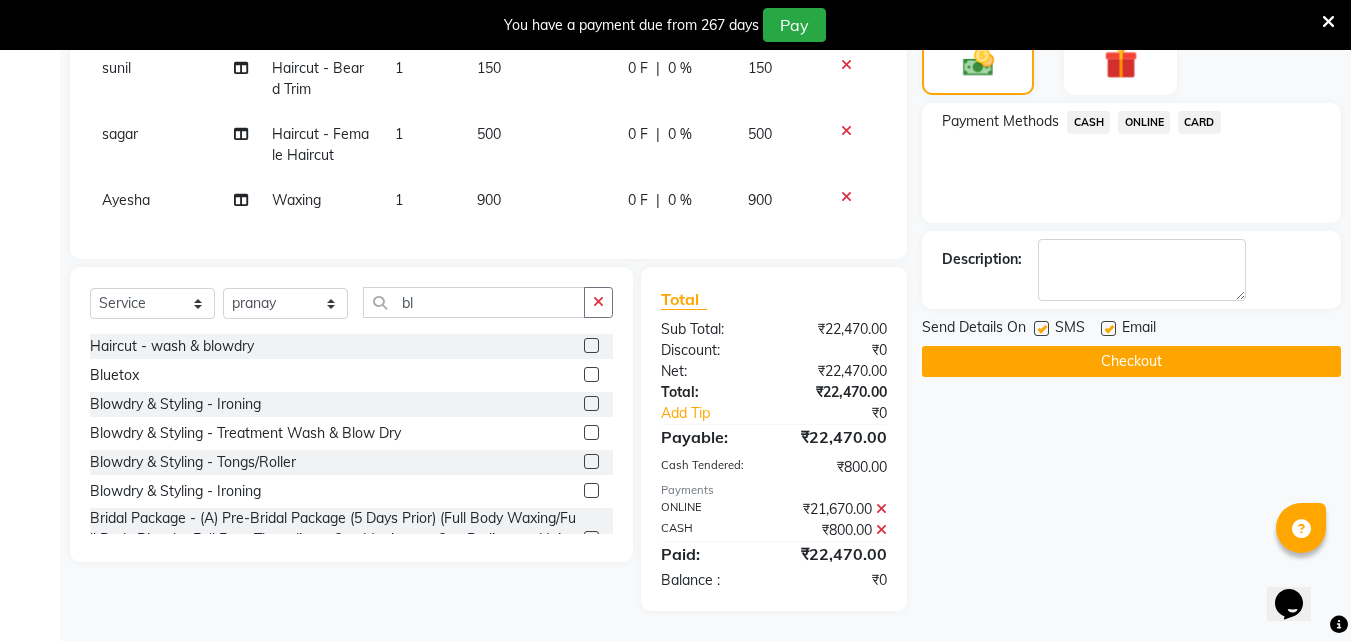 click 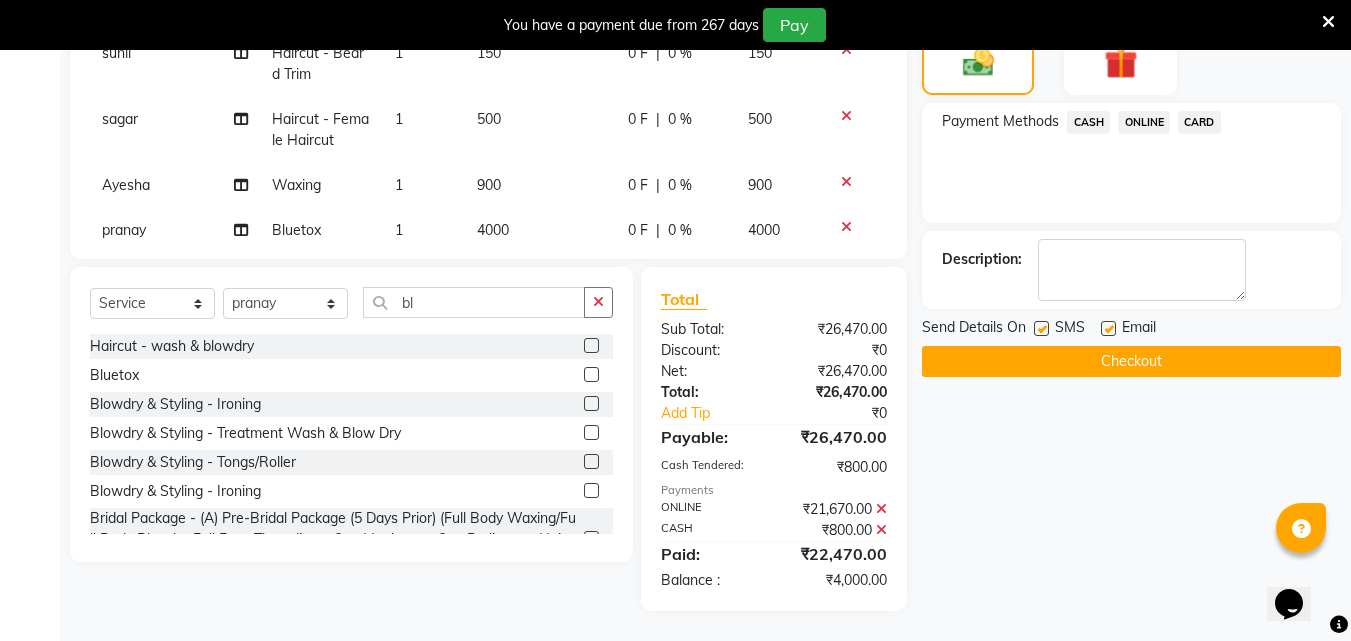 scroll, scrollTop: 2526, scrollLeft: 0, axis: vertical 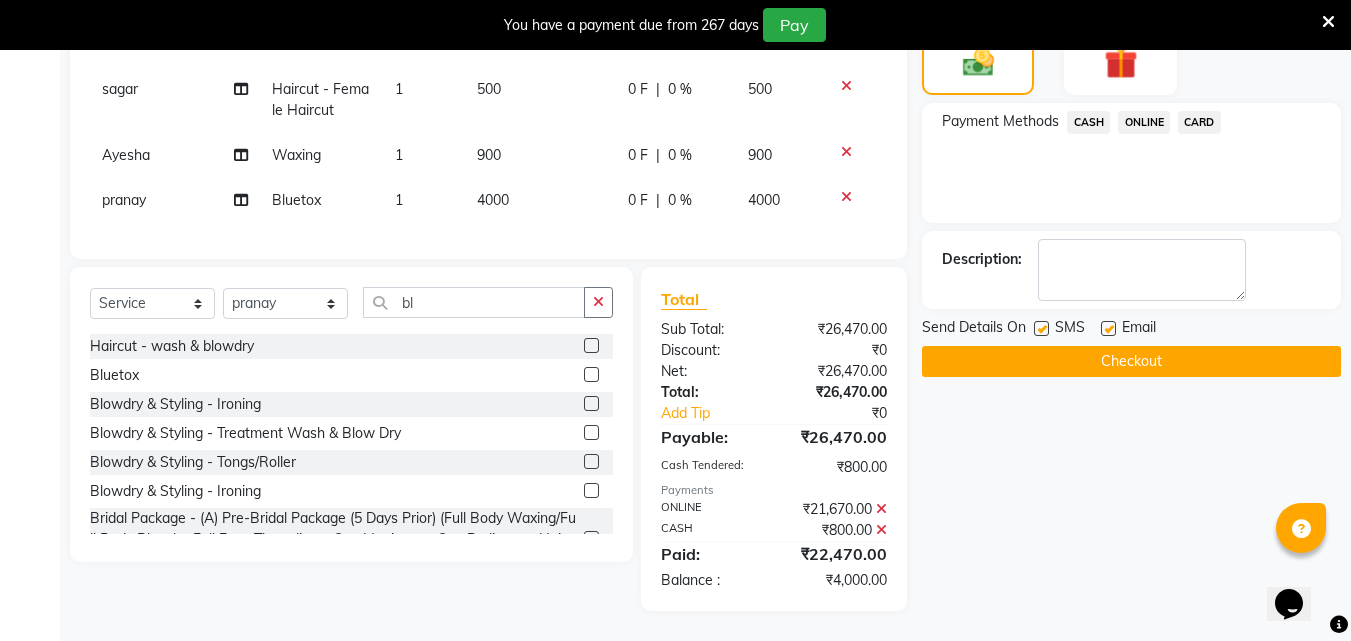 click on "4000" 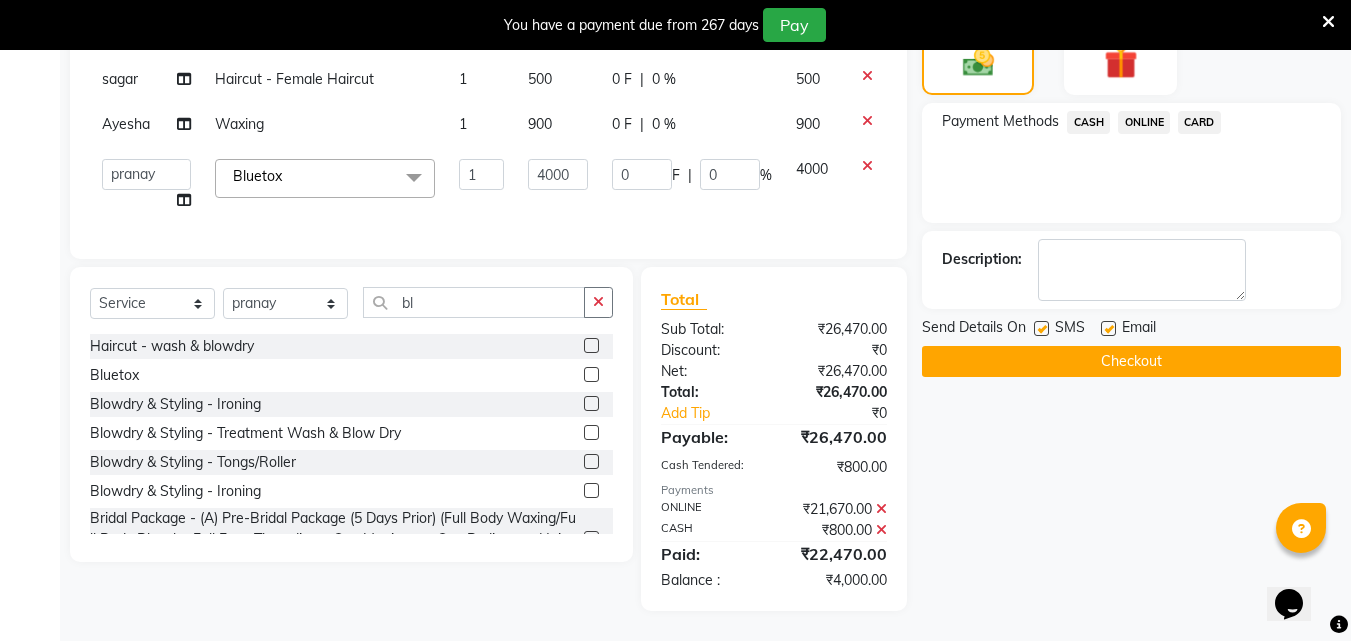 scroll, scrollTop: 1780, scrollLeft: 0, axis: vertical 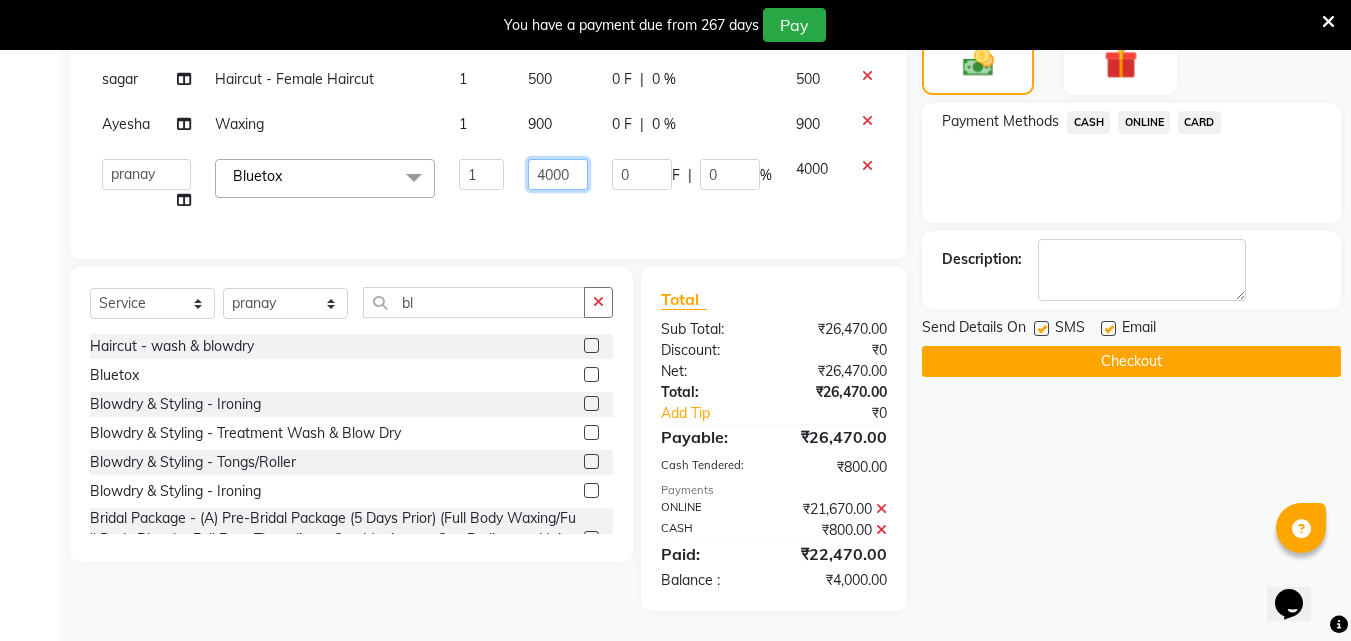 click on "4000" 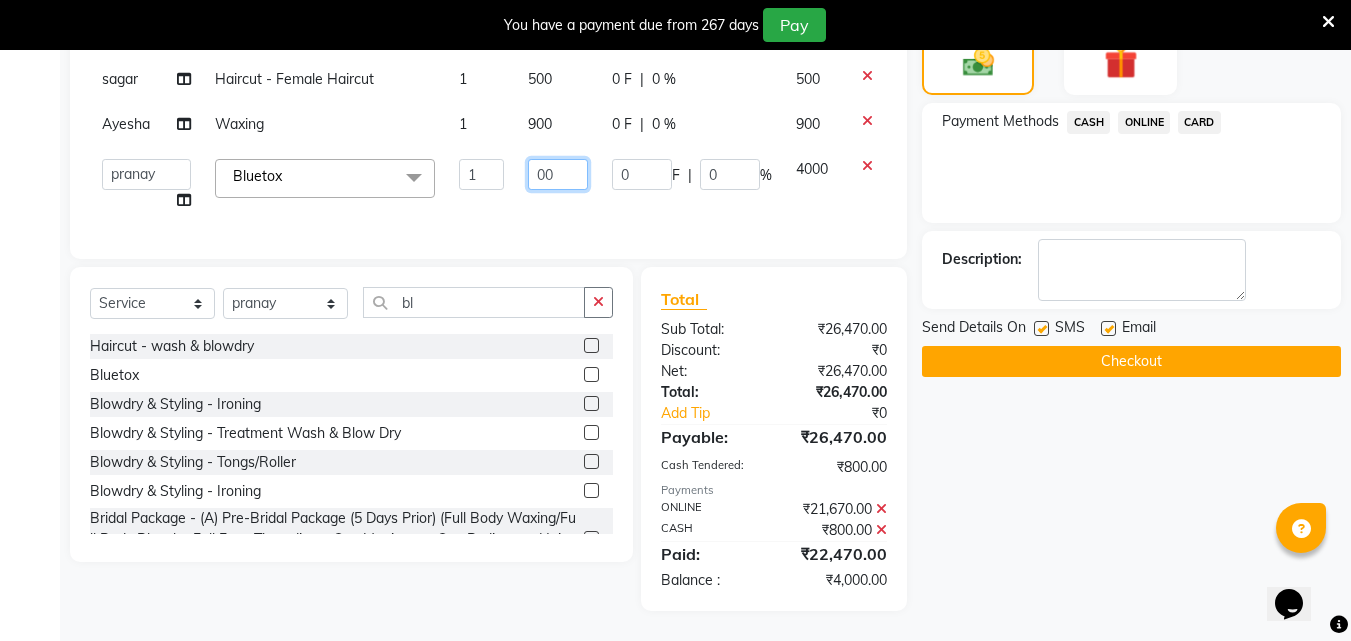 click on "00" 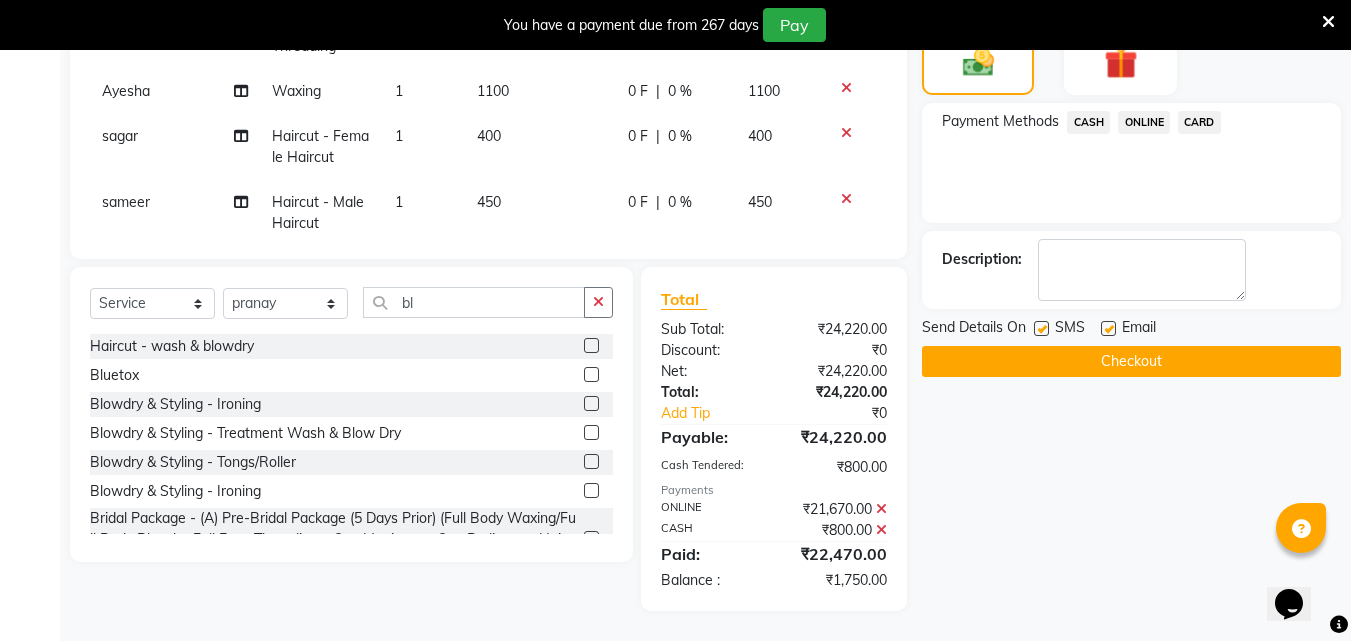 click on "CARD" 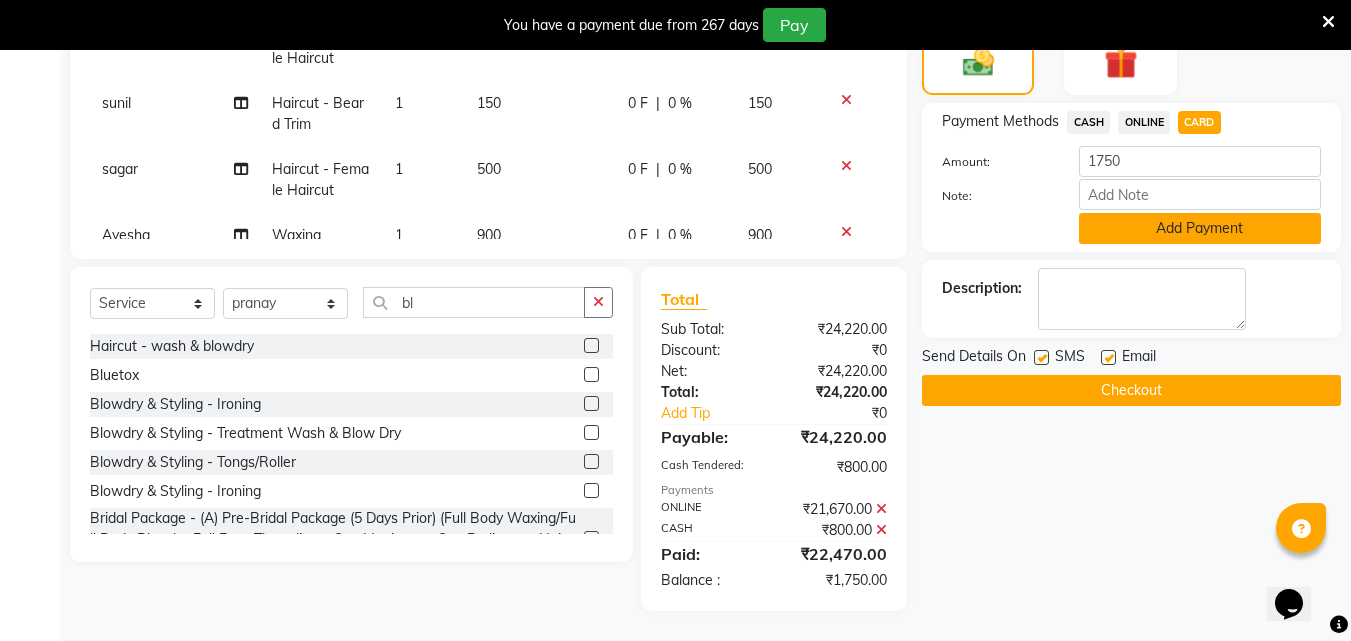 click on "Add Payment" 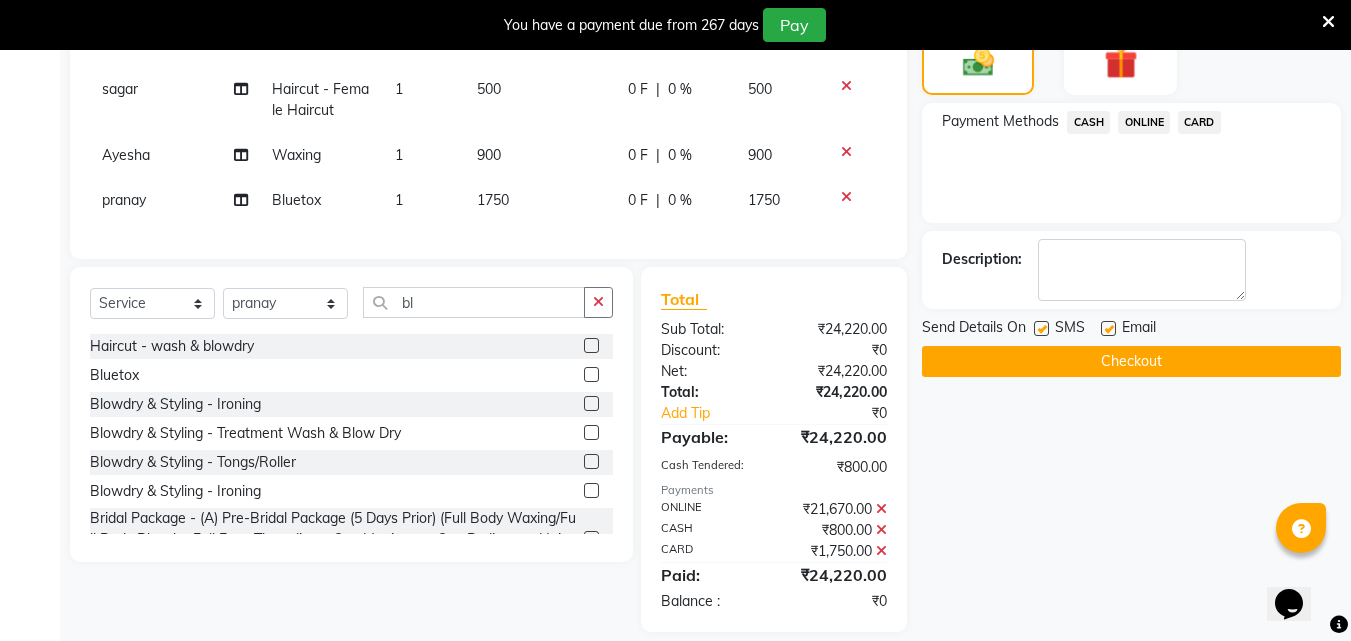 scroll, scrollTop: 2526, scrollLeft: 0, axis: vertical 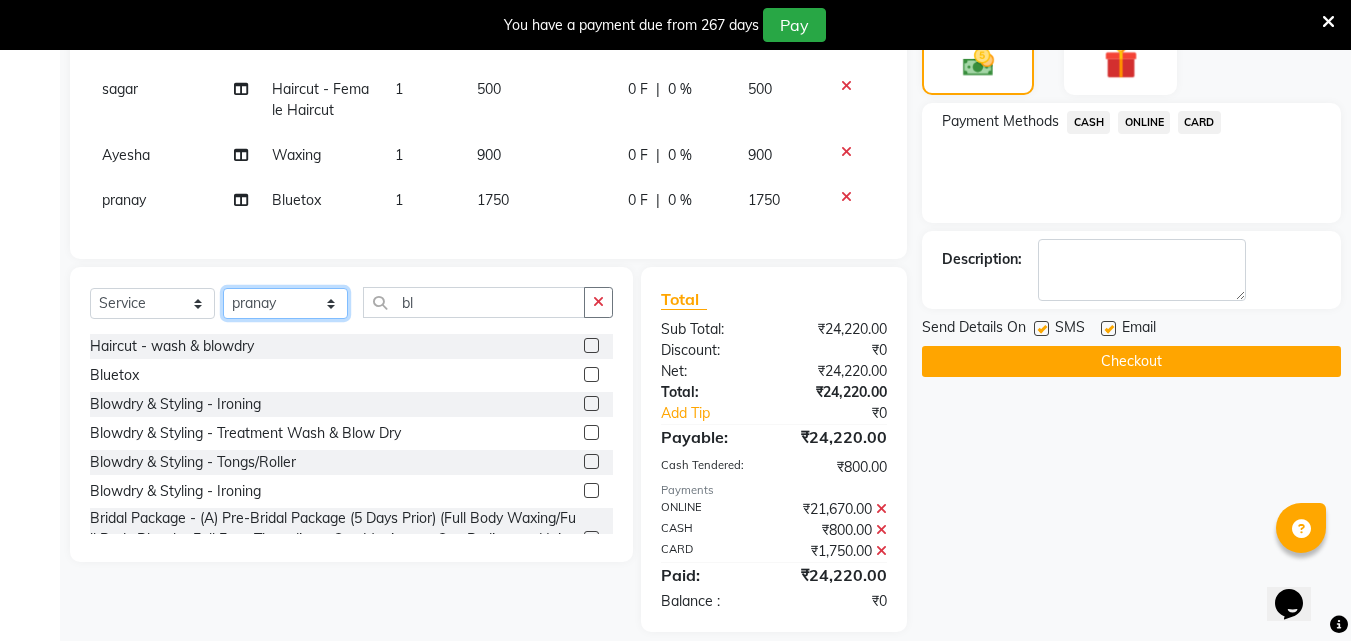 click on "Select Stylist Akshay Ankita Ayesha Dnyaneshwar Harish Laxman Omkar pranay sagar sameer Sarika sunil vaibhav" 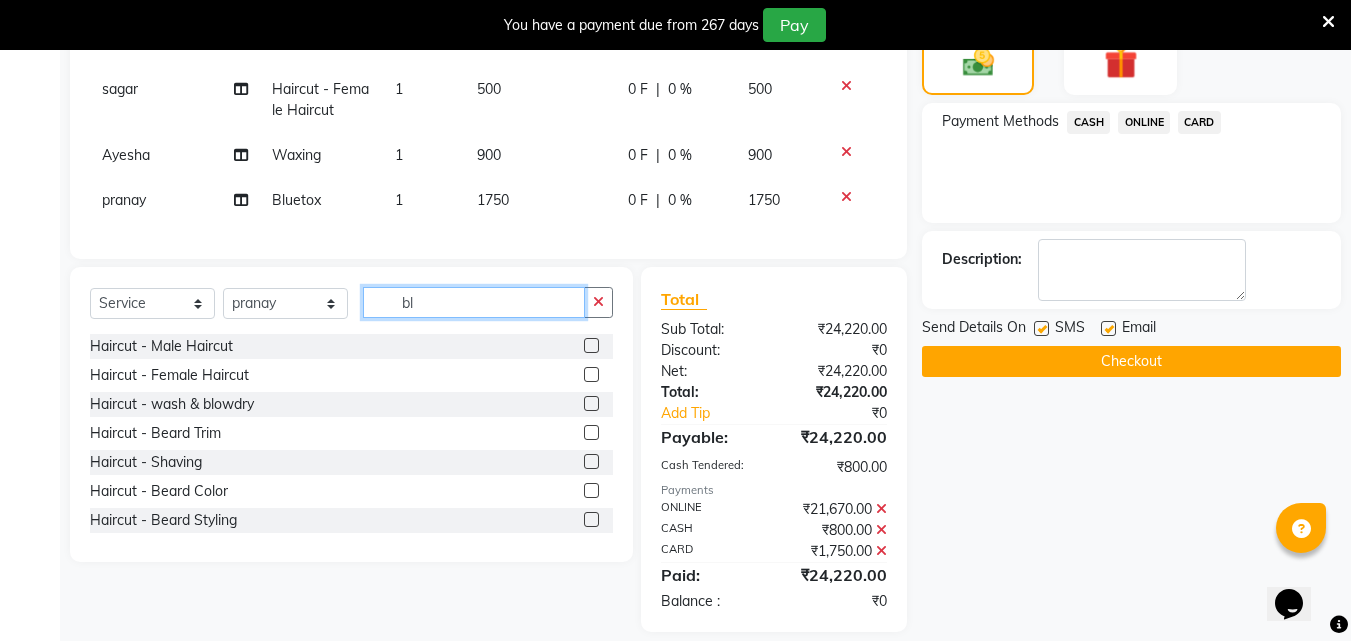 click on "bl" 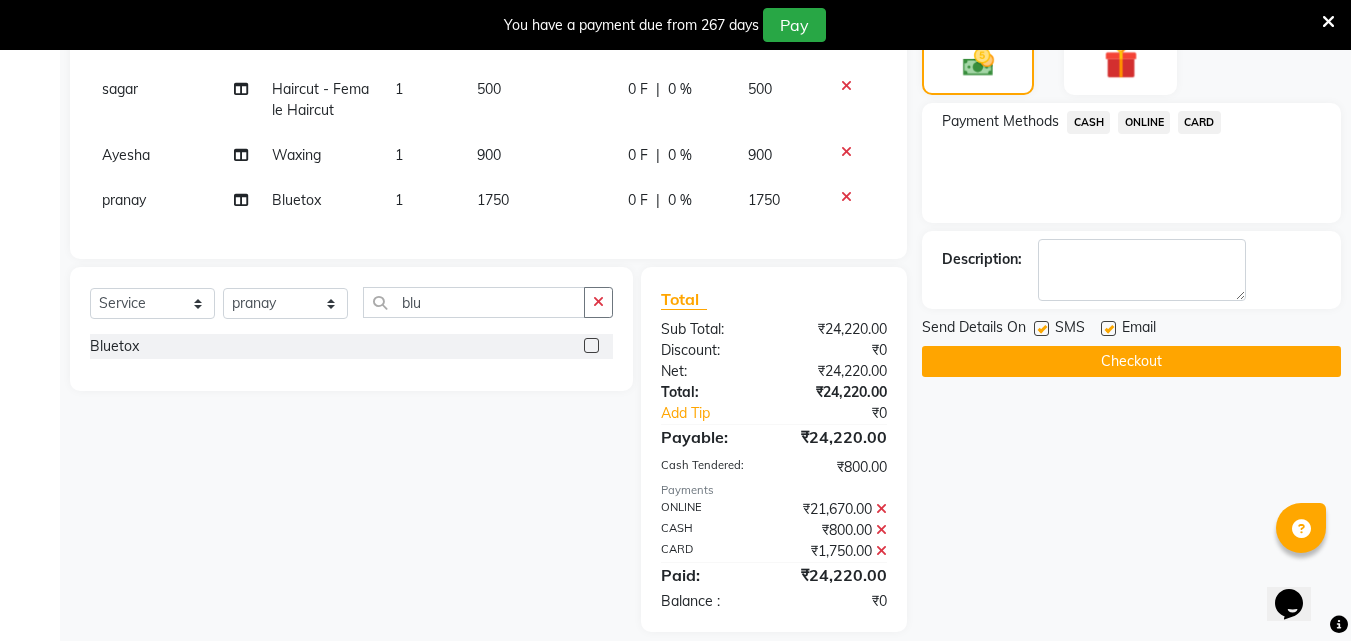 click 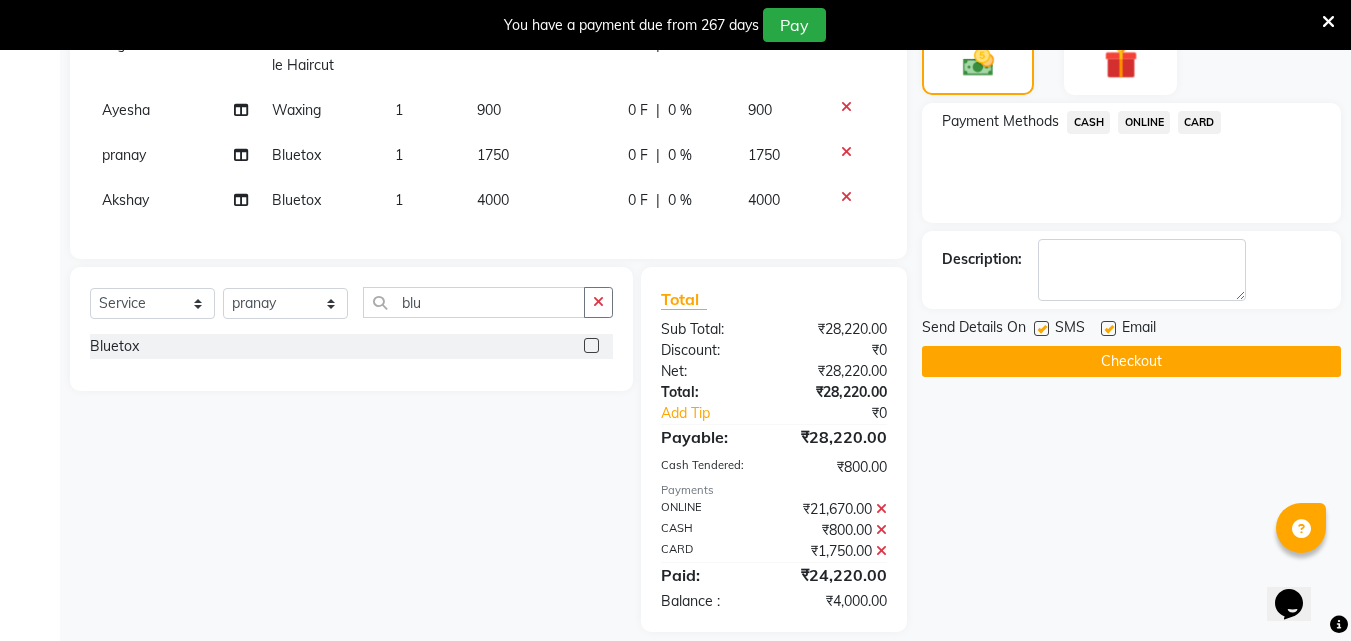 scroll, scrollTop: 2571, scrollLeft: 0, axis: vertical 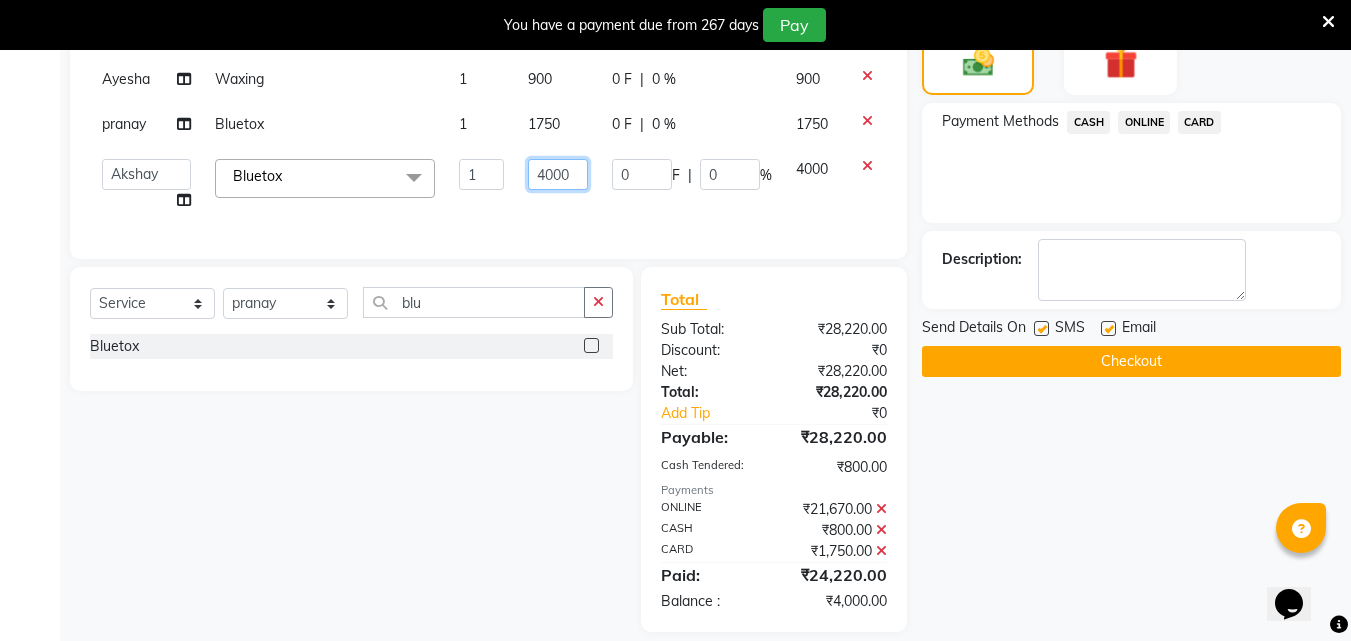 click on "4000" 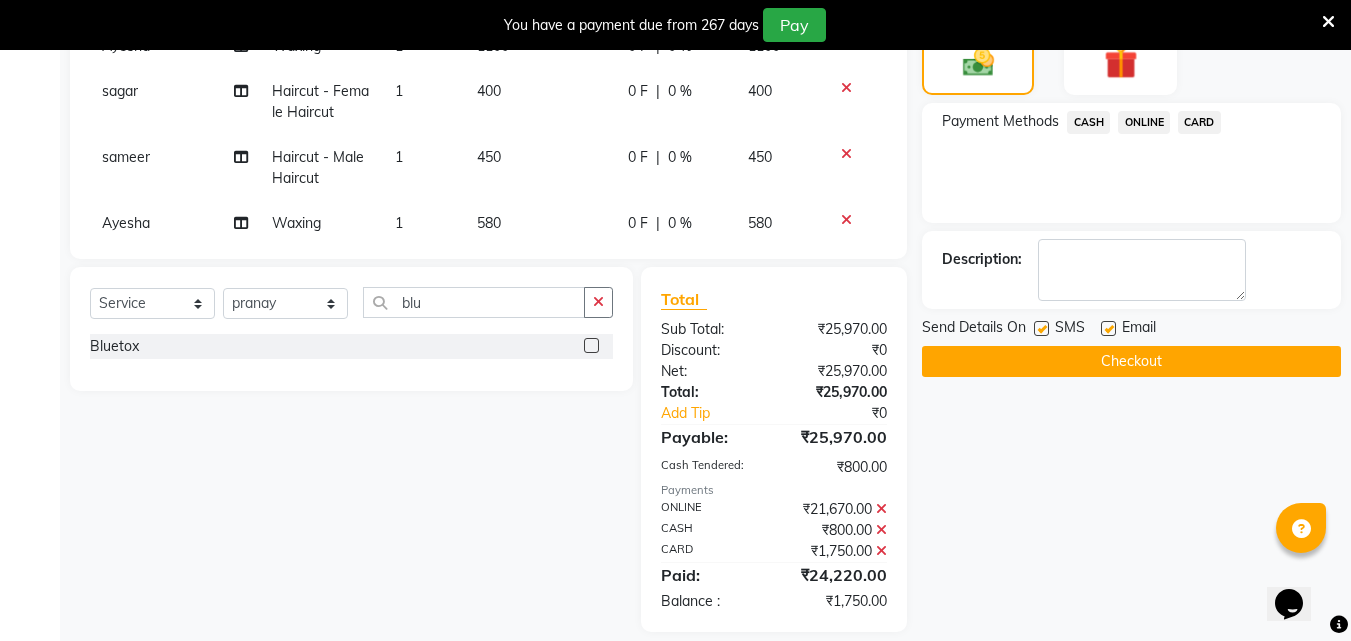 scroll, scrollTop: 2497, scrollLeft: 0, axis: vertical 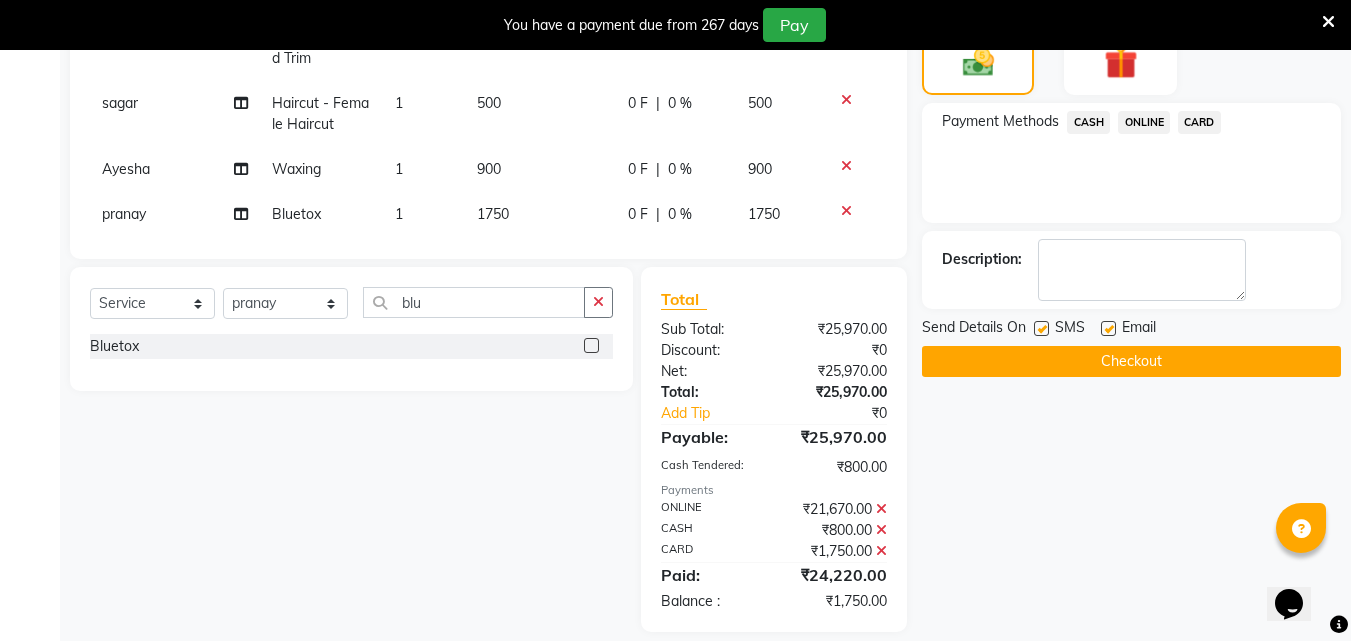 click on "CARD" 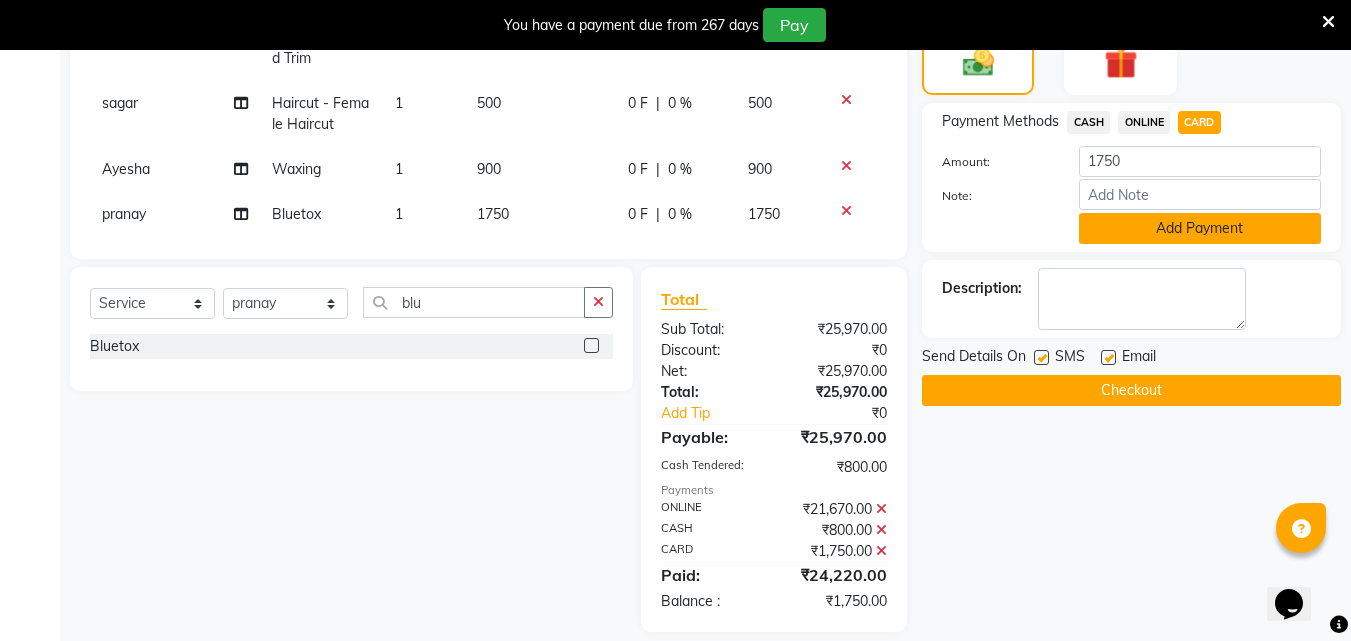 click on "Add Payment" 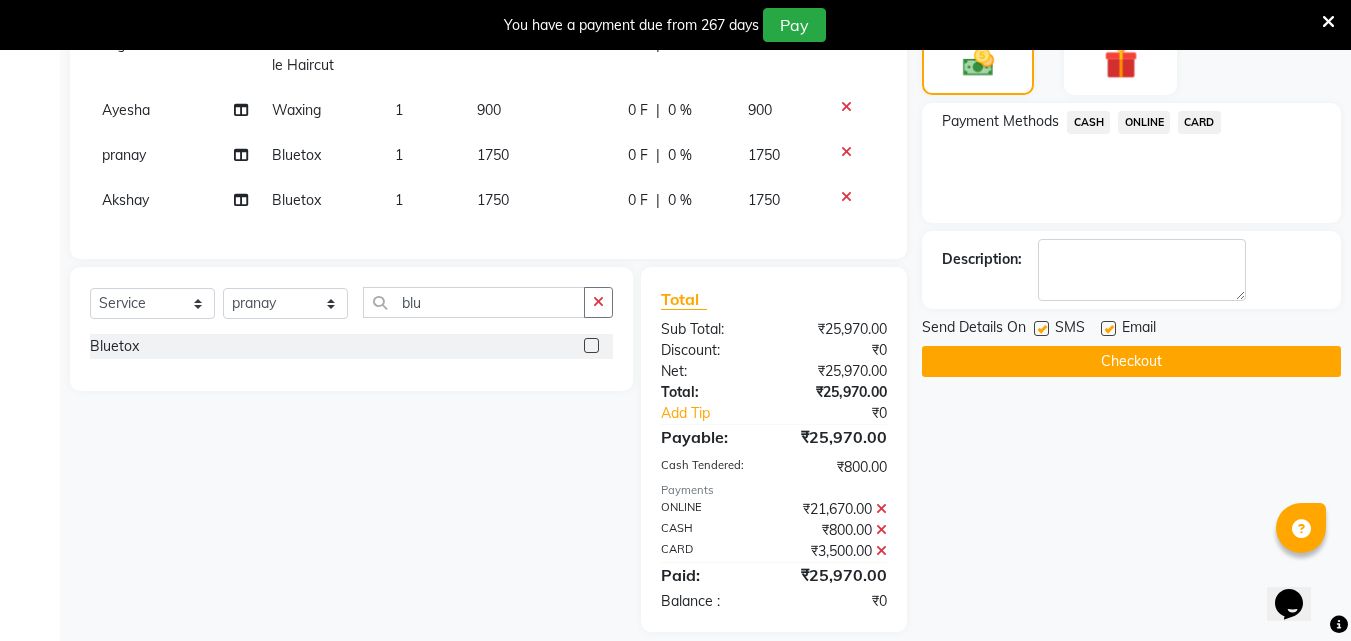 scroll, scrollTop: 2571, scrollLeft: 0, axis: vertical 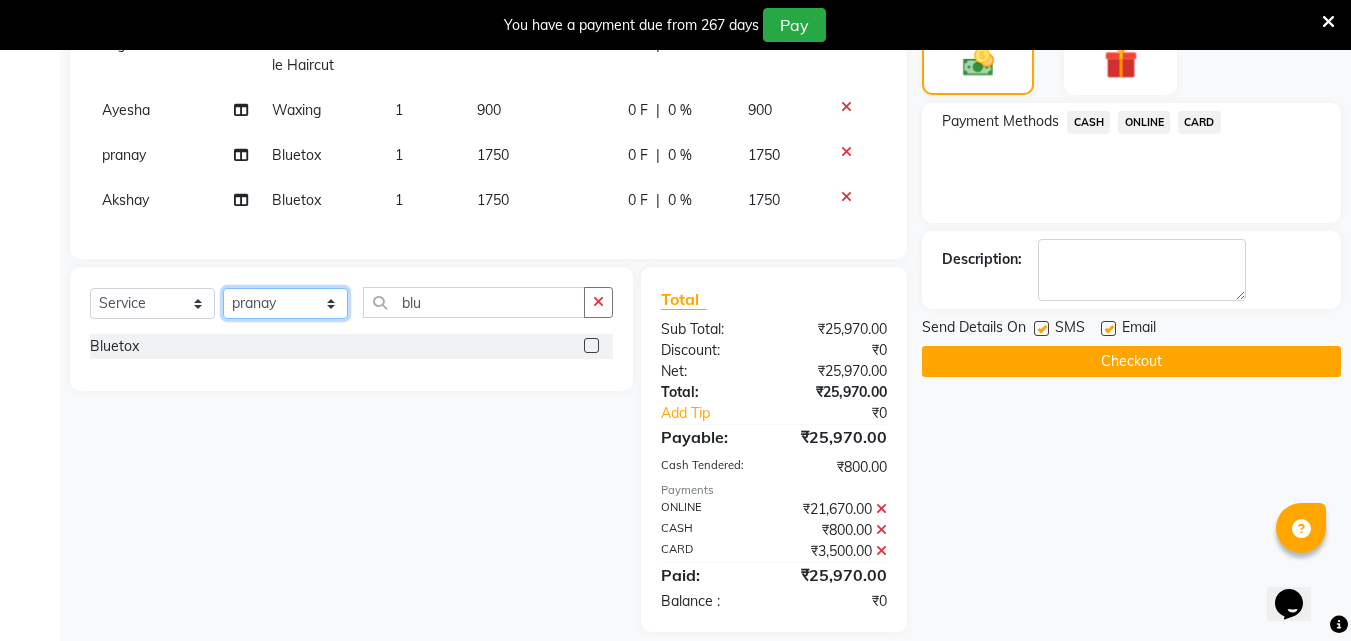 click on "Select Stylist Akshay Ankita Ayesha Dnyaneshwar Harish Laxman Omkar pranay sagar sameer Sarika sunil vaibhav" 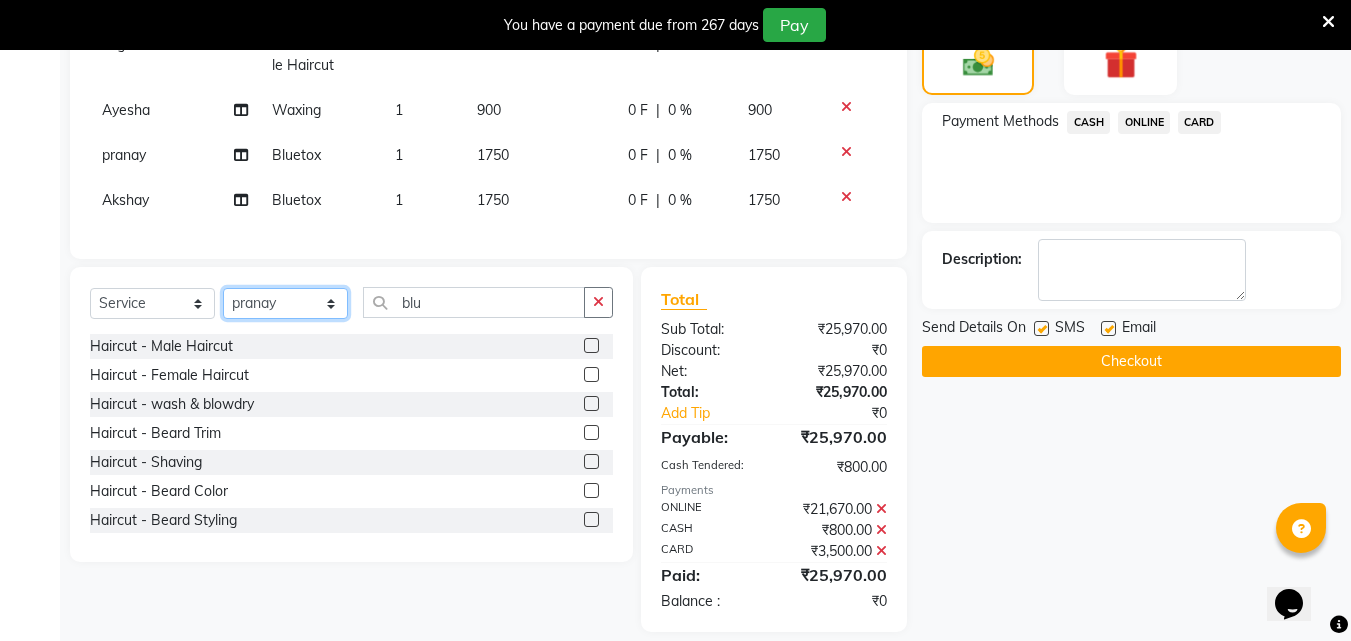 click on "Select Stylist Akshay Ankita Ayesha Dnyaneshwar Harish Laxman Omkar pranay sagar sameer Sarika sunil vaibhav" 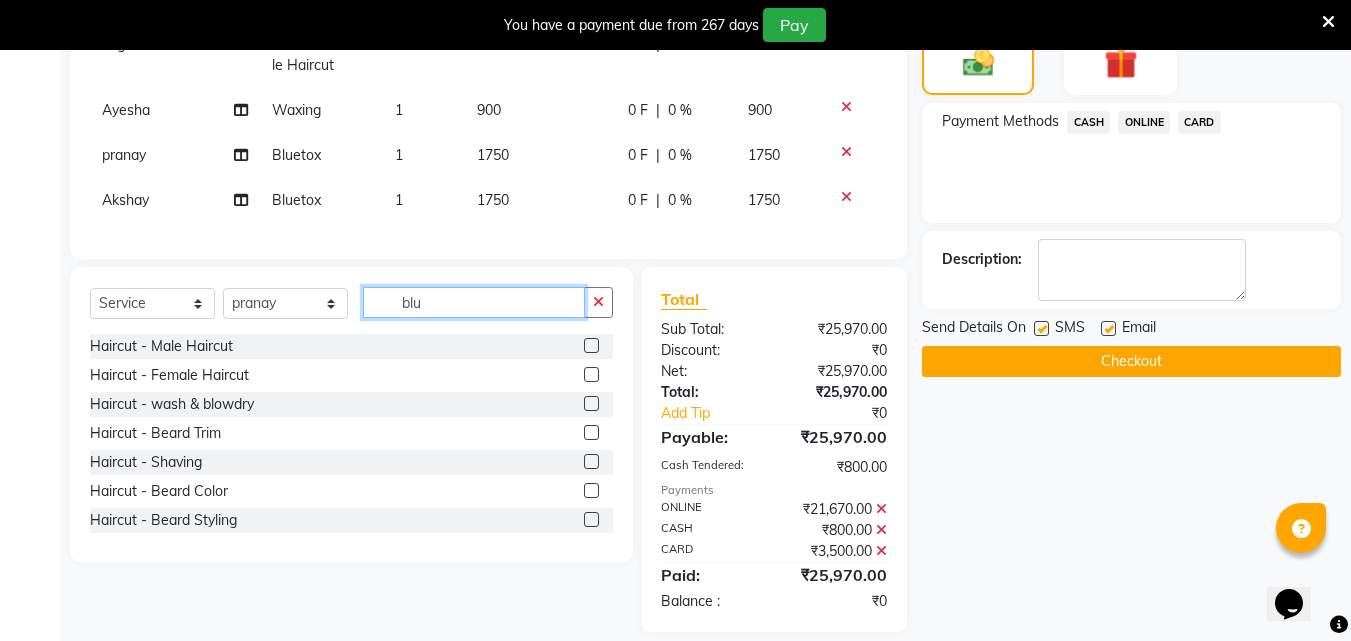 click on "blu" 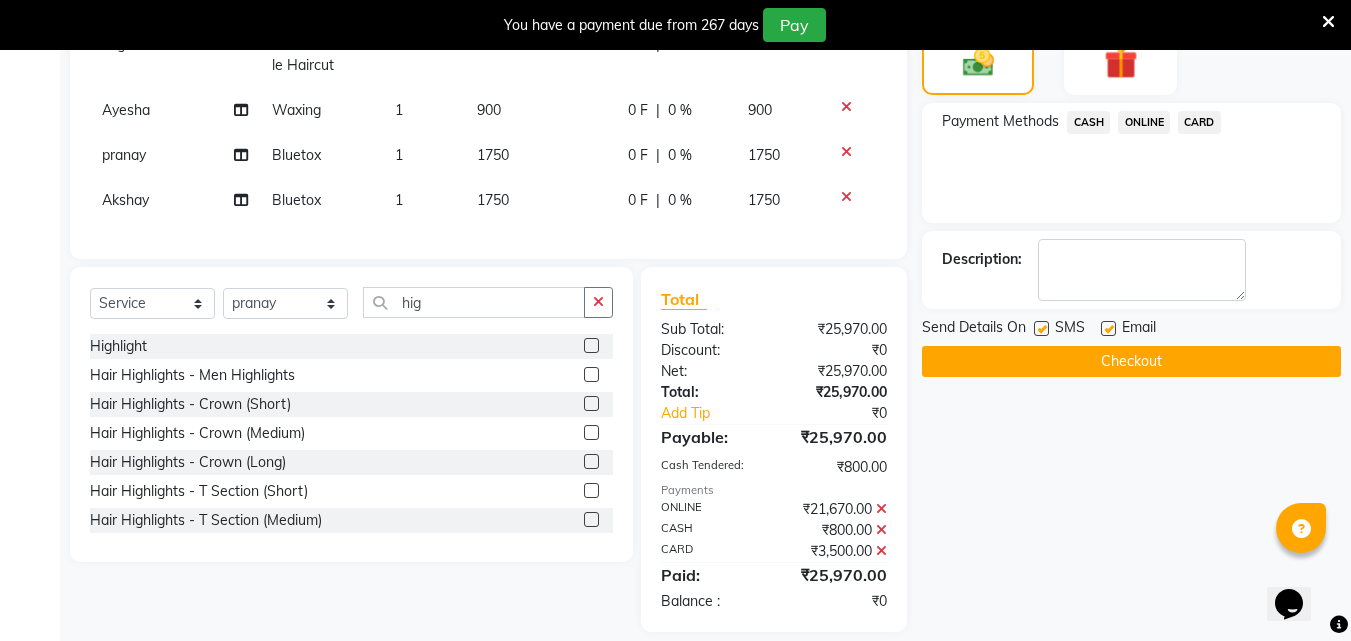 click 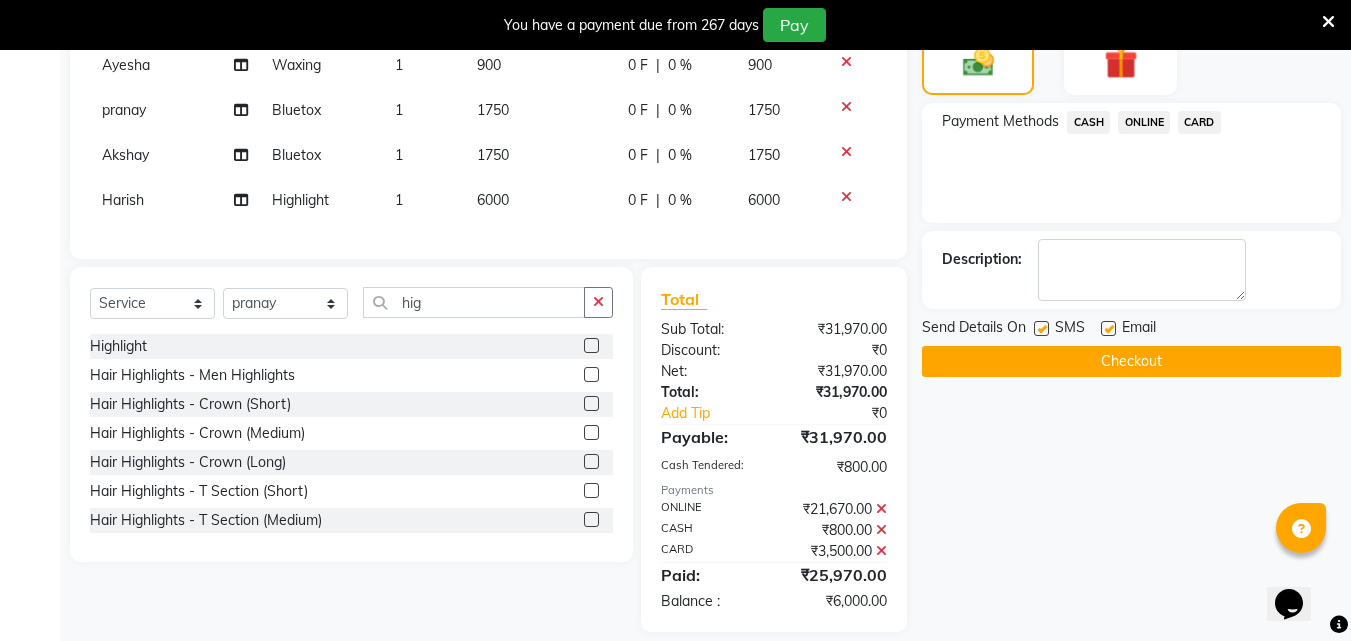 scroll, scrollTop: 2616, scrollLeft: 0, axis: vertical 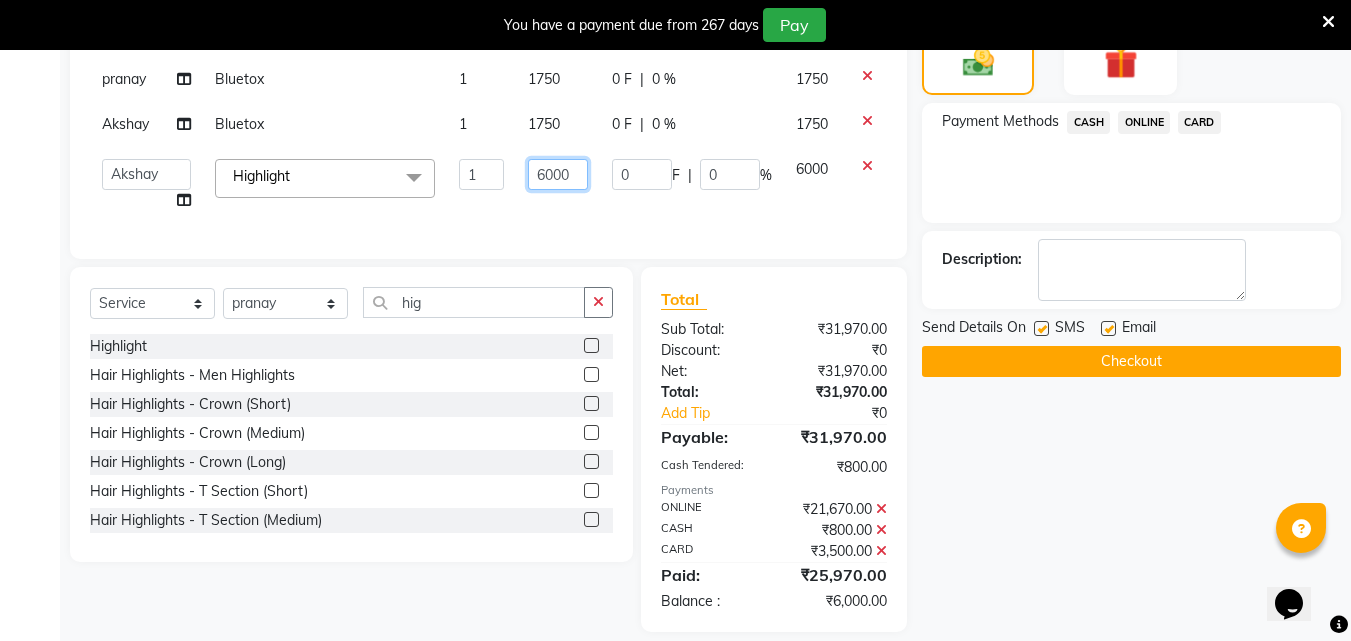 click on "6000" 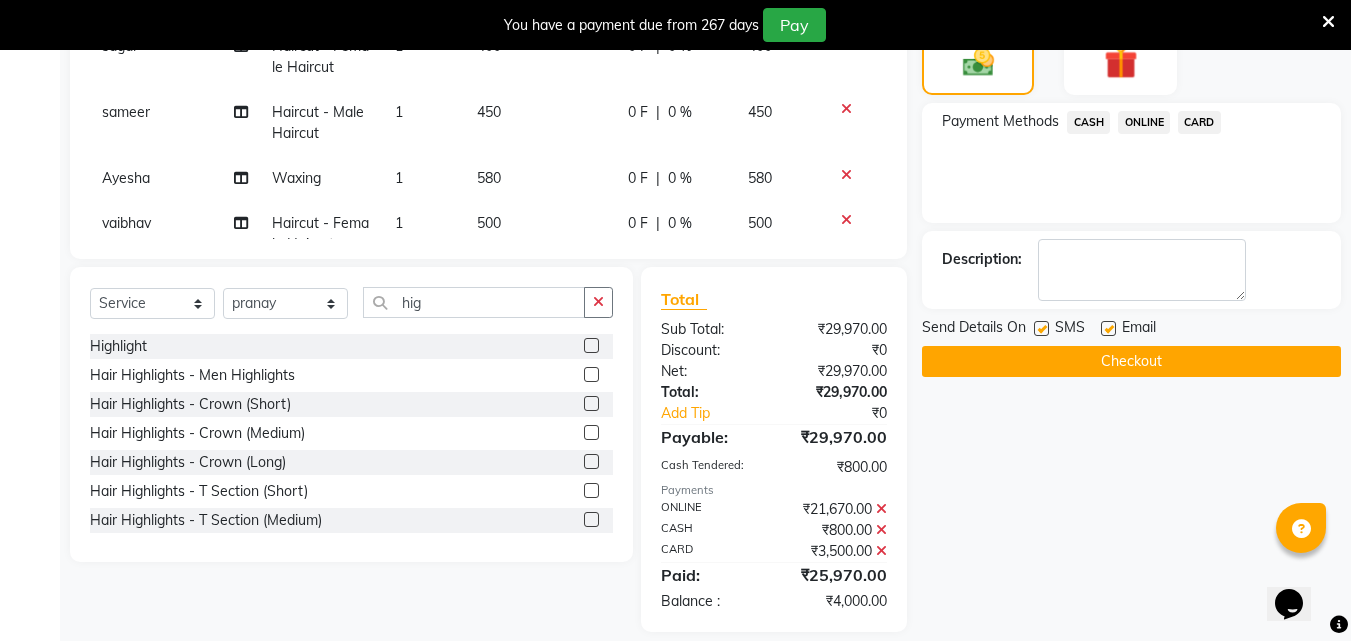 scroll, scrollTop: 2542, scrollLeft: 0, axis: vertical 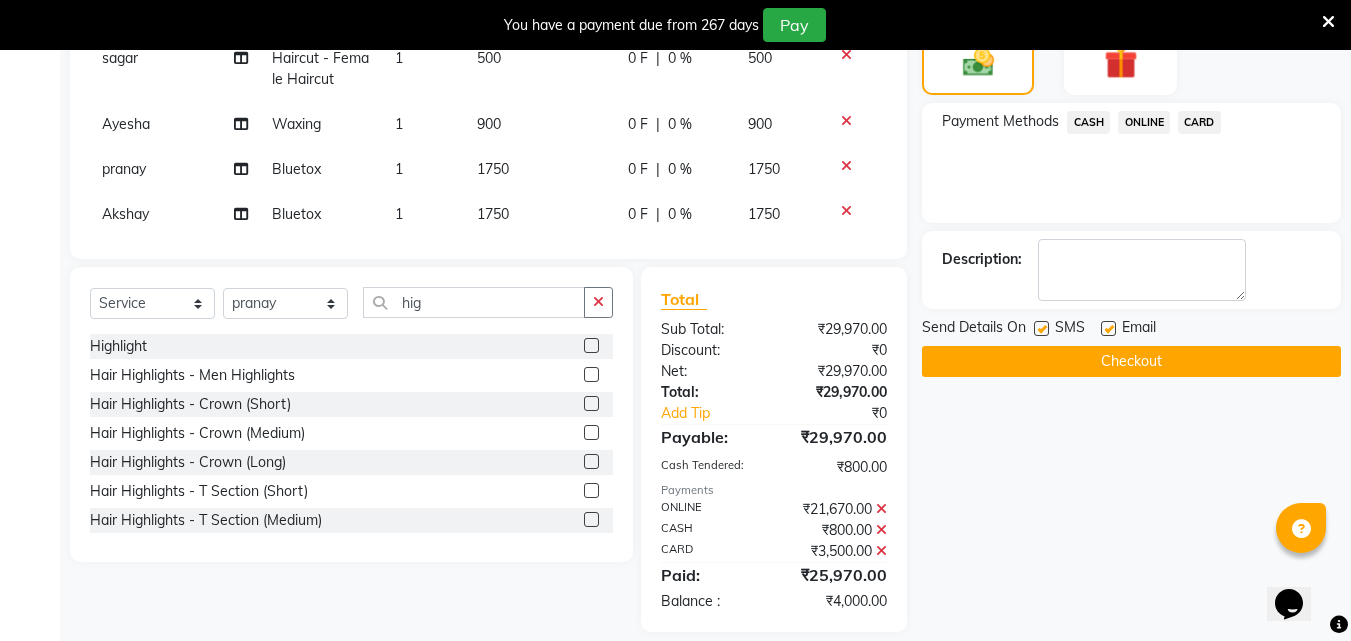 click on "CARD" 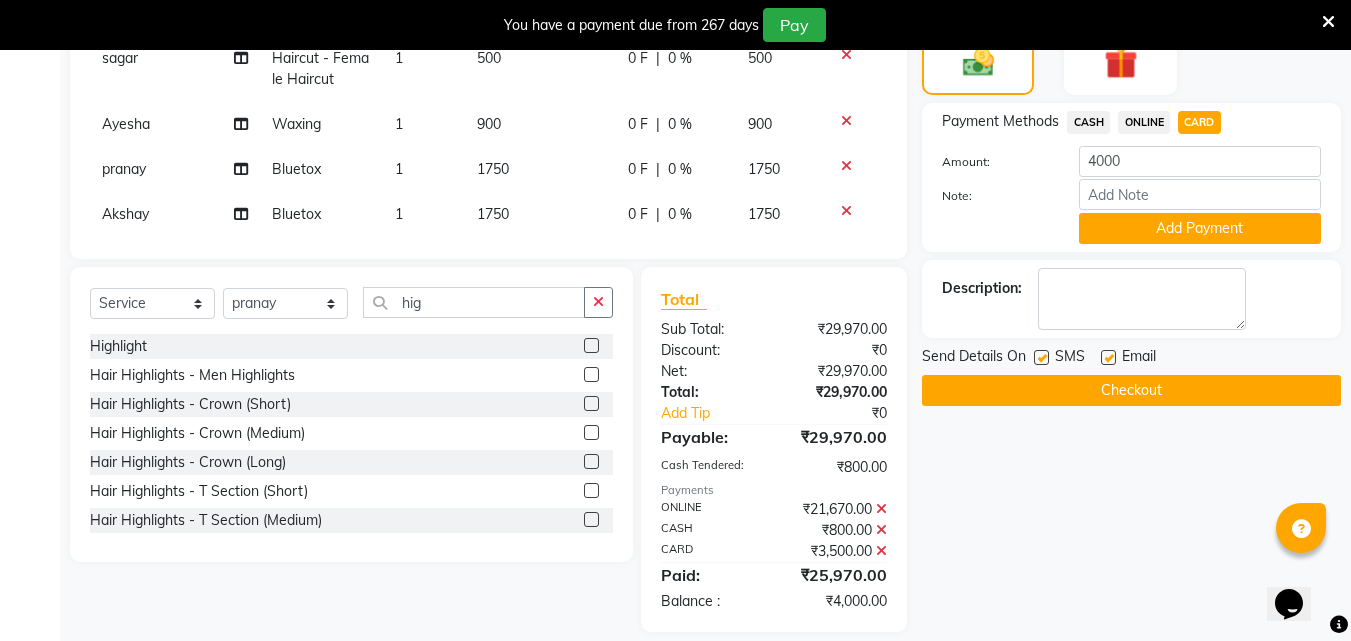 drag, startPoint x: 1186, startPoint y: 235, endPoint x: 682, endPoint y: 192, distance: 505.831 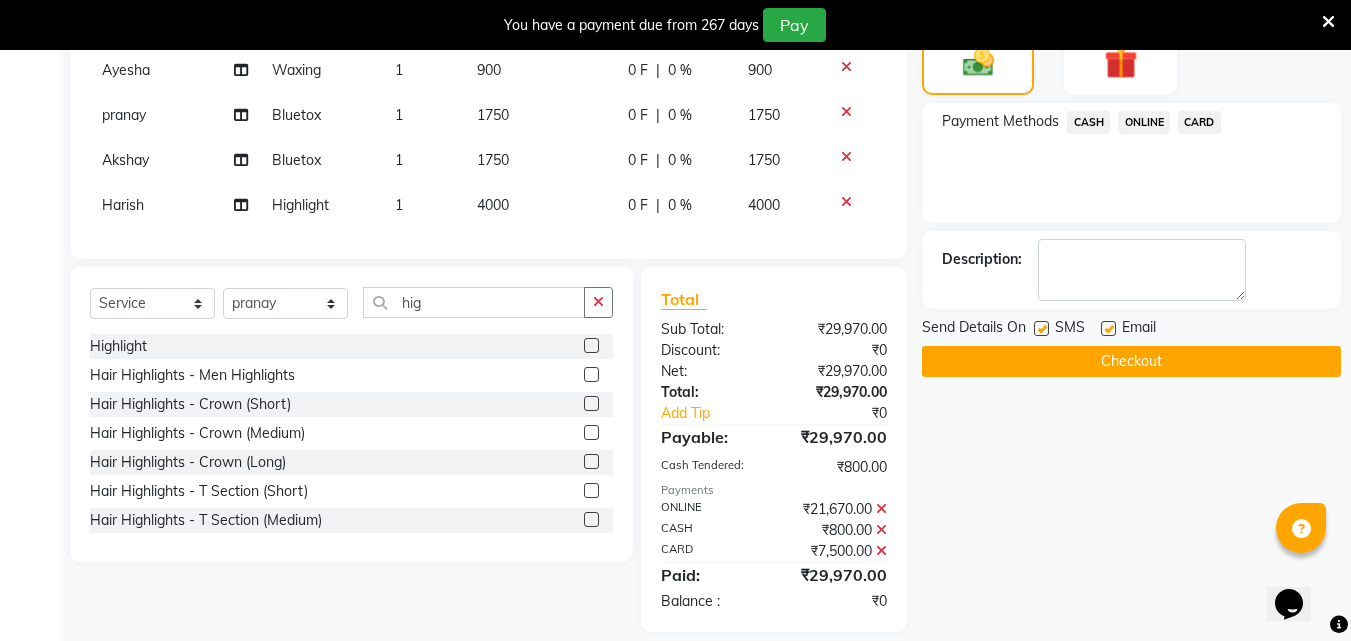 scroll, scrollTop: 2616, scrollLeft: 0, axis: vertical 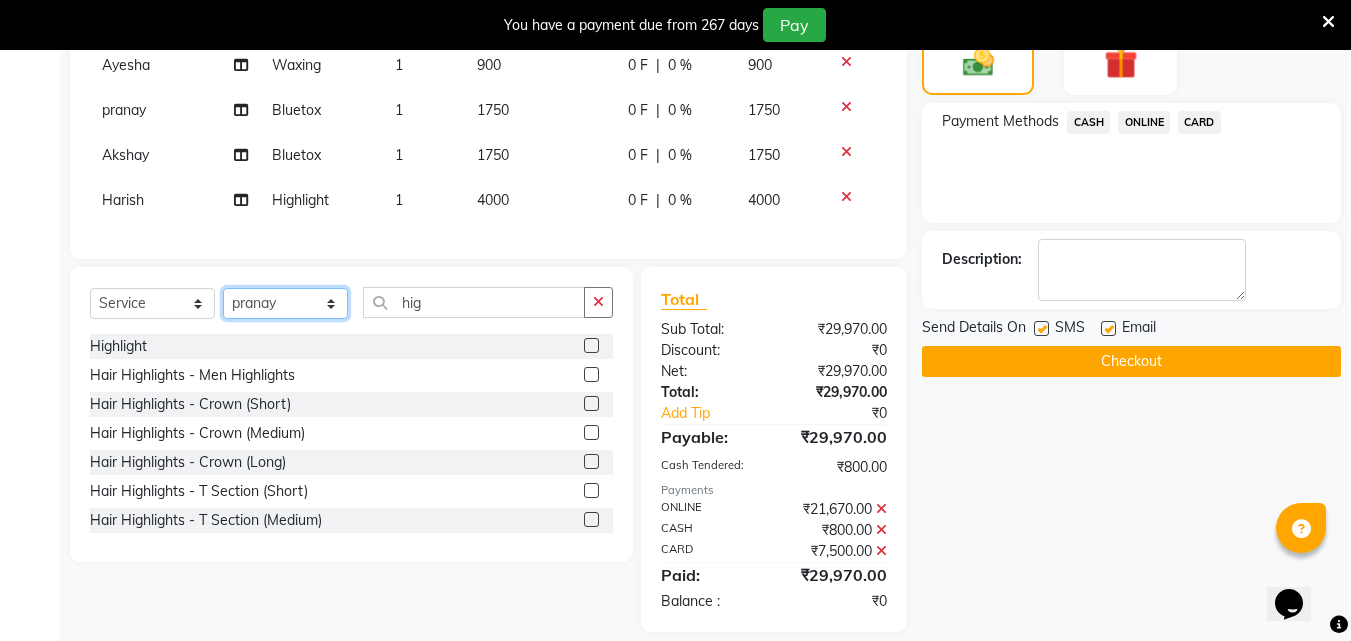 click on "Select Stylist Akshay Ankita Ayesha Dnyaneshwar Harish Laxman Omkar pranay sagar sameer Sarika sunil vaibhav" 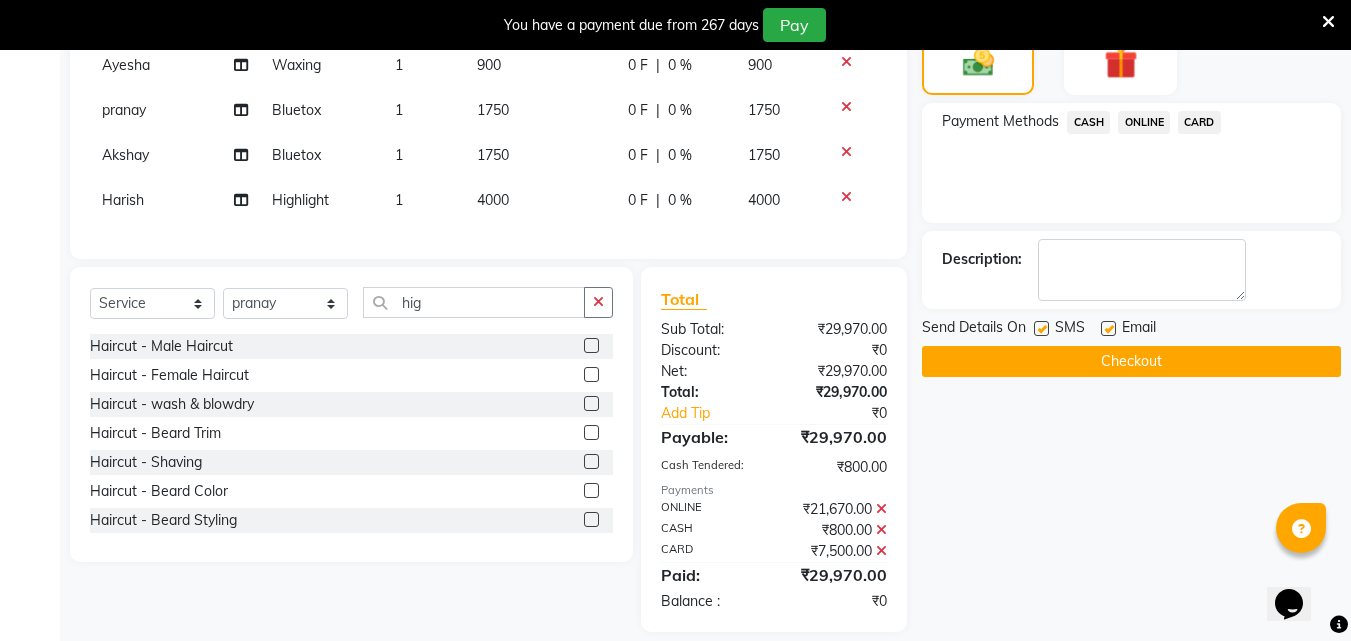 click 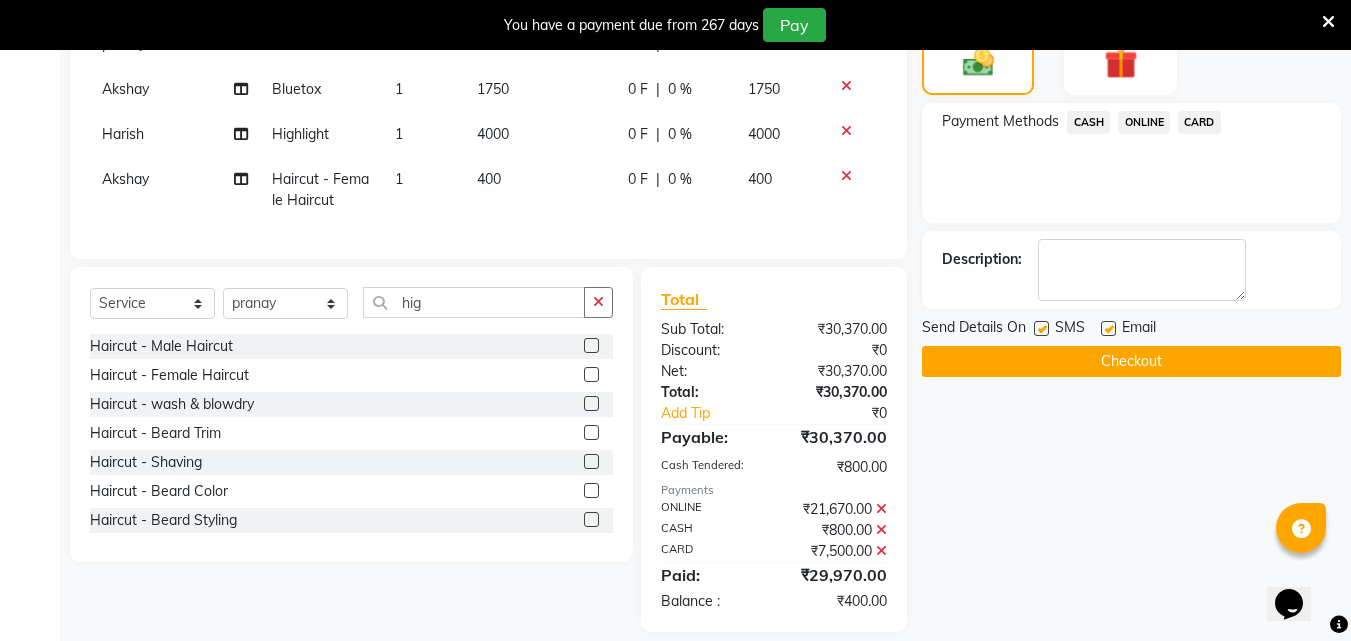 scroll, scrollTop: 2682, scrollLeft: 0, axis: vertical 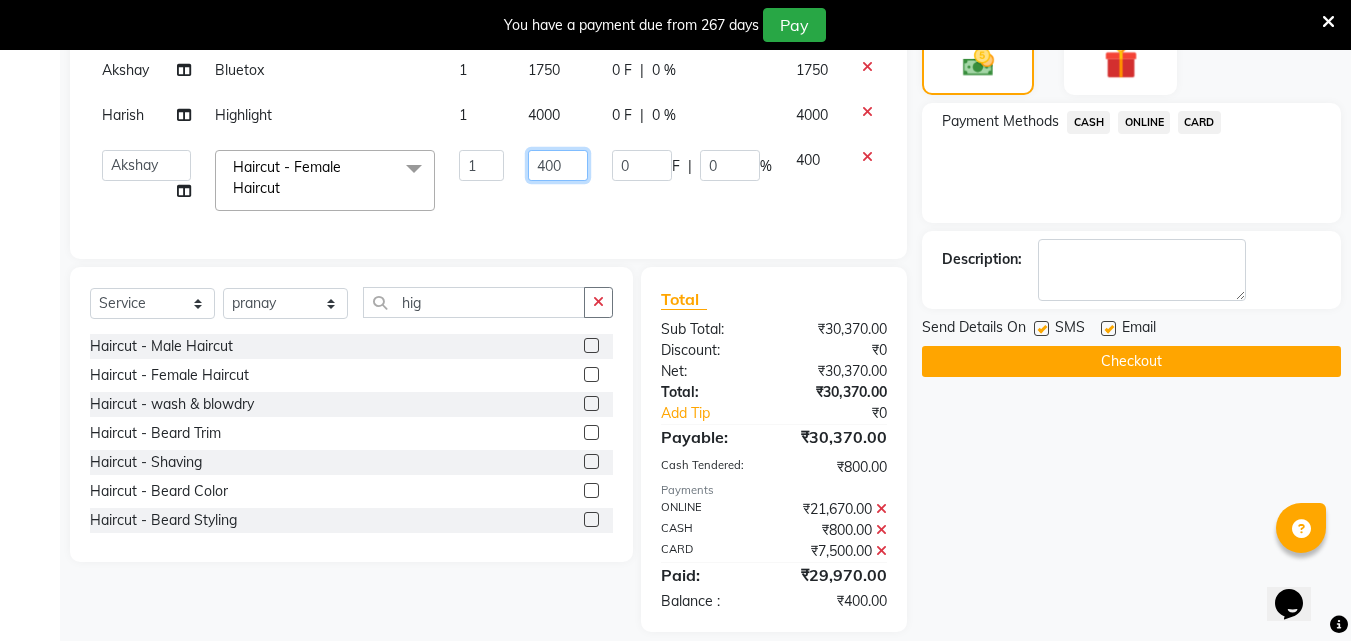 click on "400" 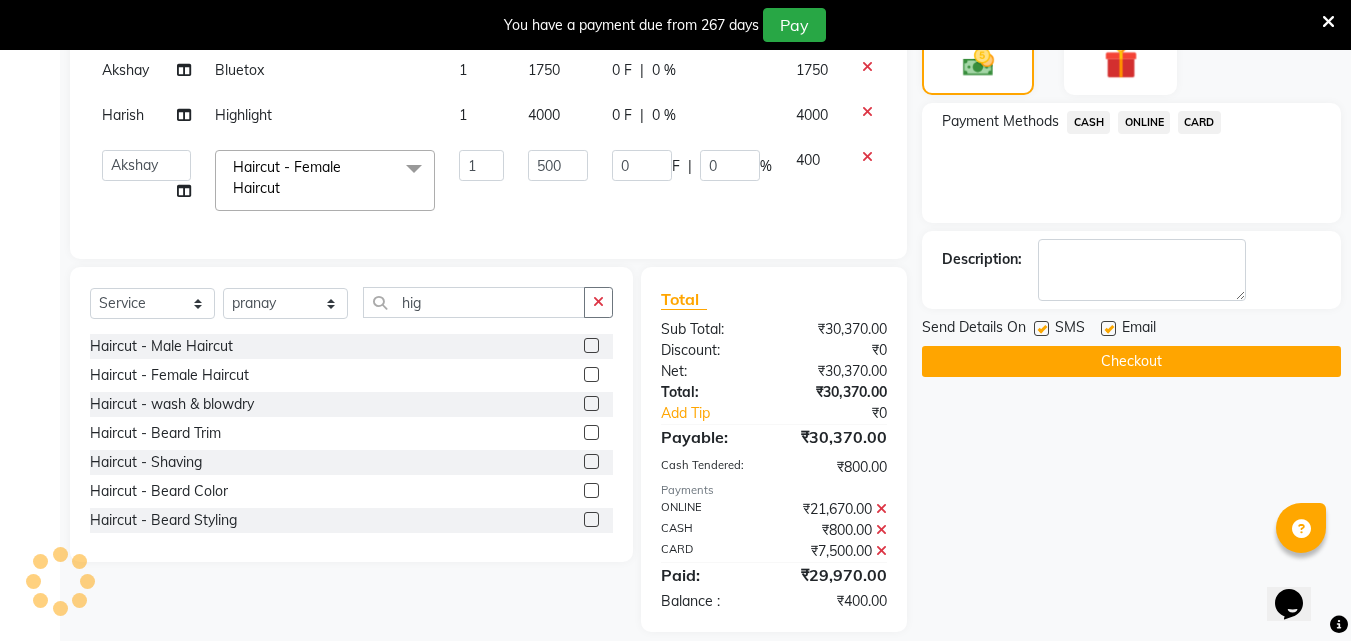 scroll, scrollTop: 2596, scrollLeft: 0, axis: vertical 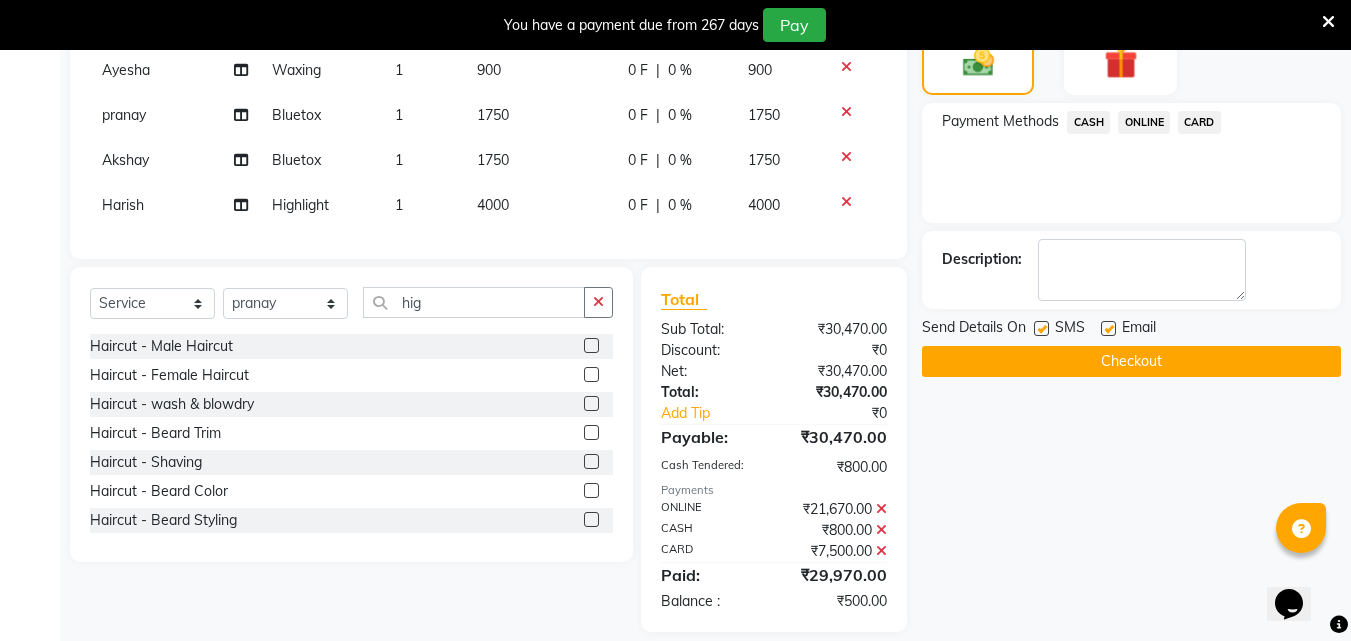 click on "ONLINE" 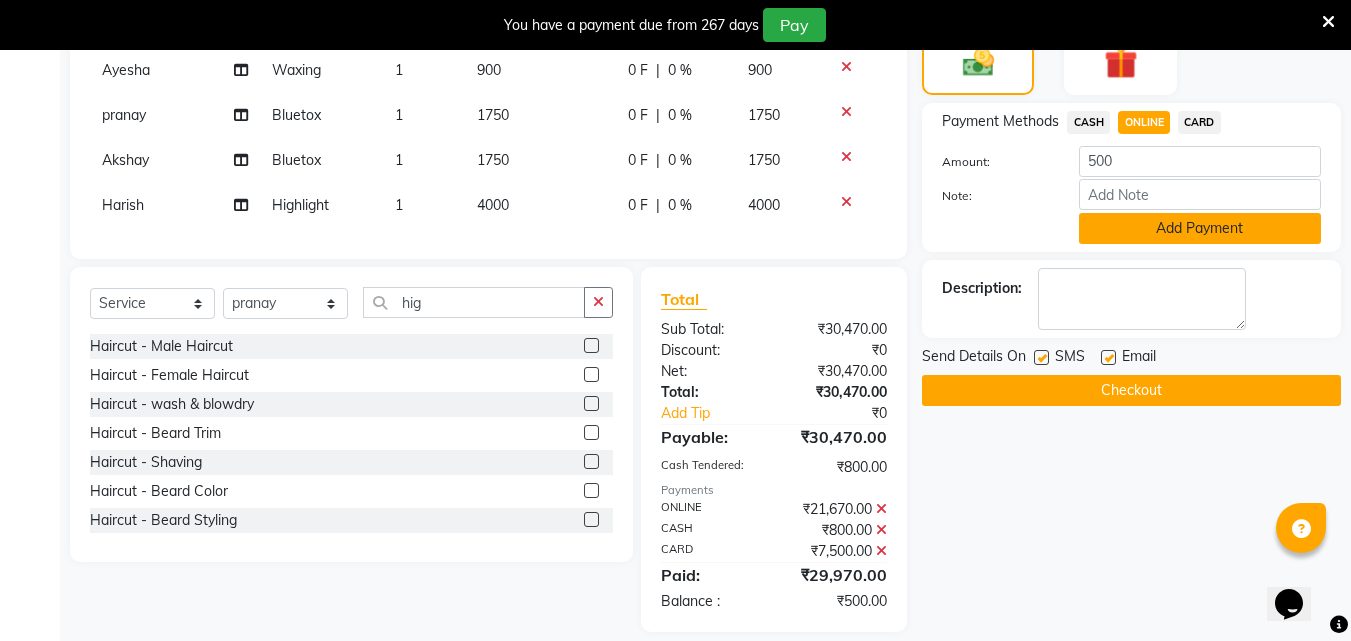 click on "Add Payment" 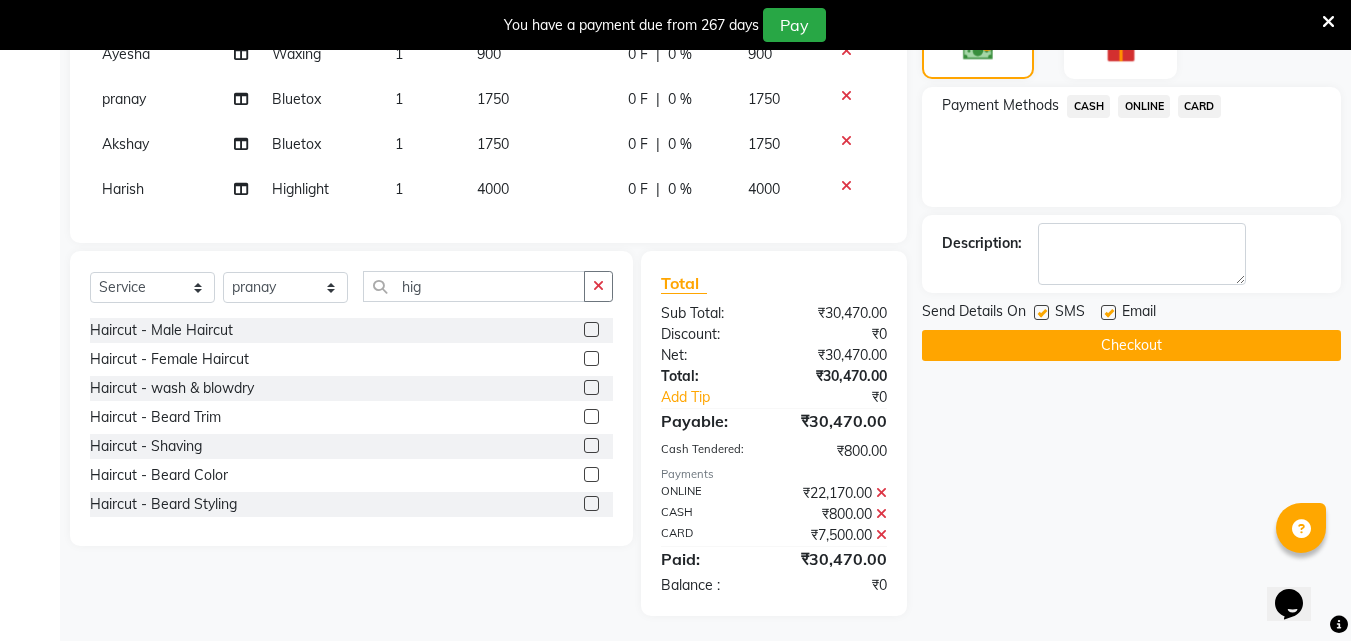 scroll, scrollTop: 580, scrollLeft: 0, axis: vertical 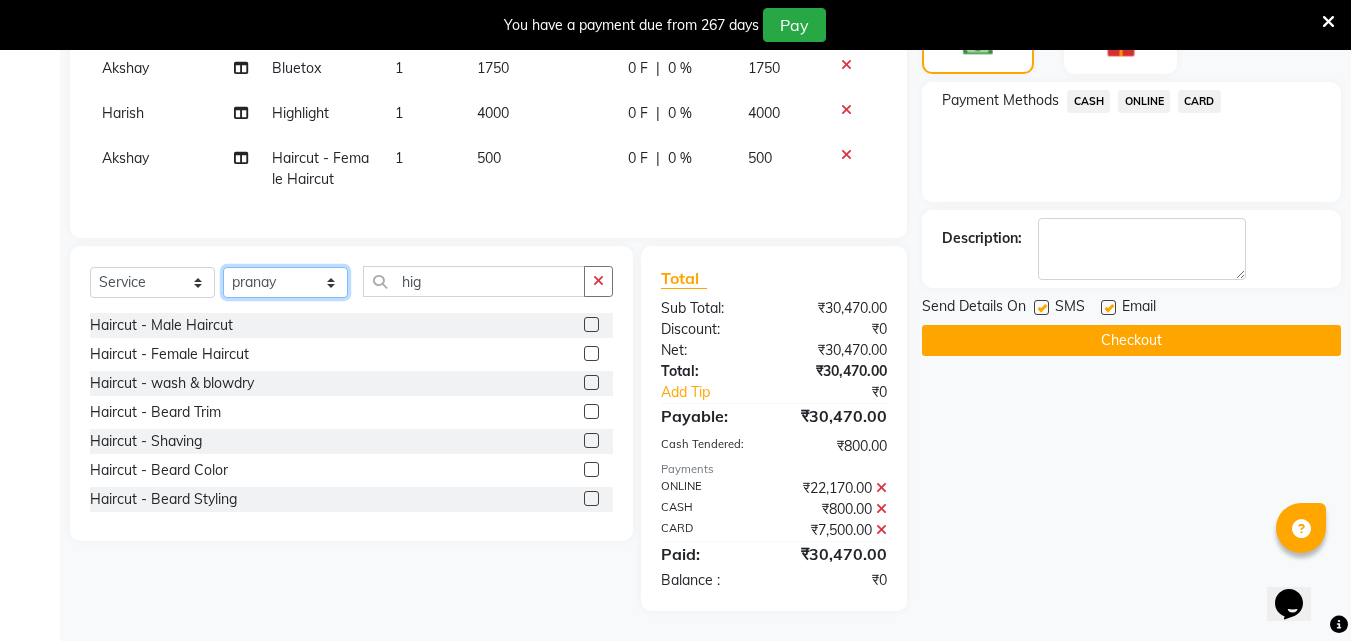 click on "Select Stylist Akshay Ankita Ayesha Dnyaneshwar Harish Laxman Omkar pranay sagar sameer Sarika sunil vaibhav" 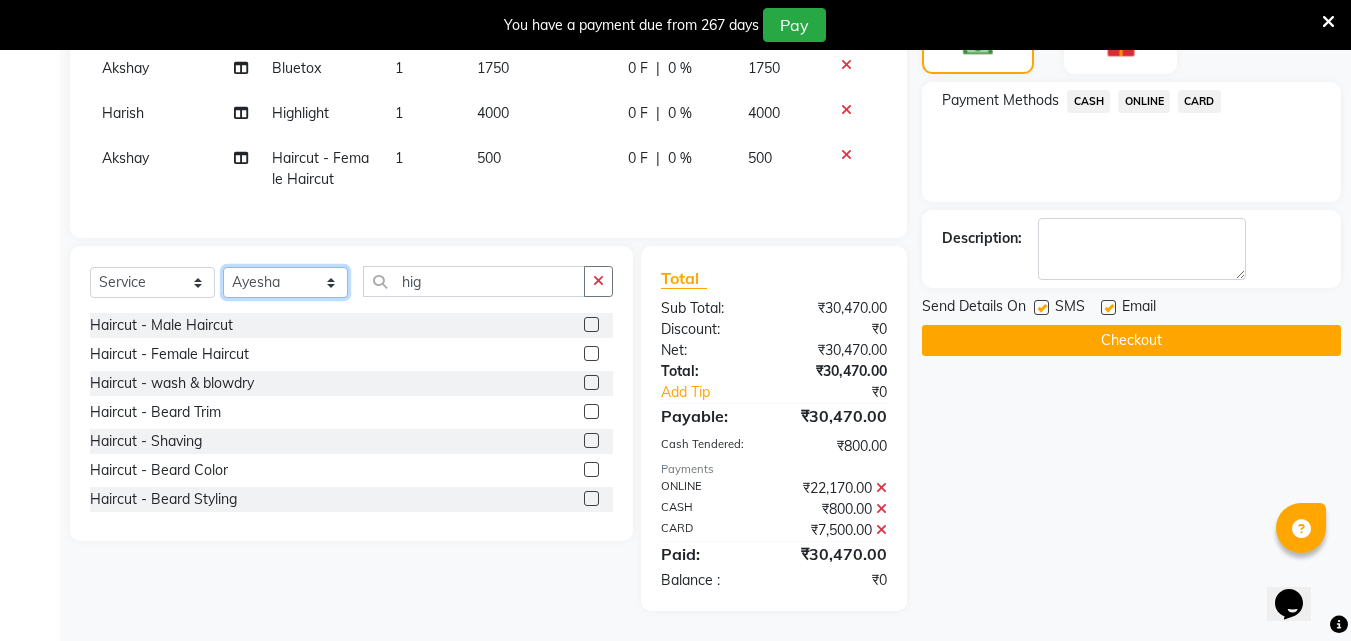 click on "Select Stylist Akshay Ankita Ayesha Dnyaneshwar Harish Laxman Omkar pranay sagar sameer Sarika sunil vaibhav" 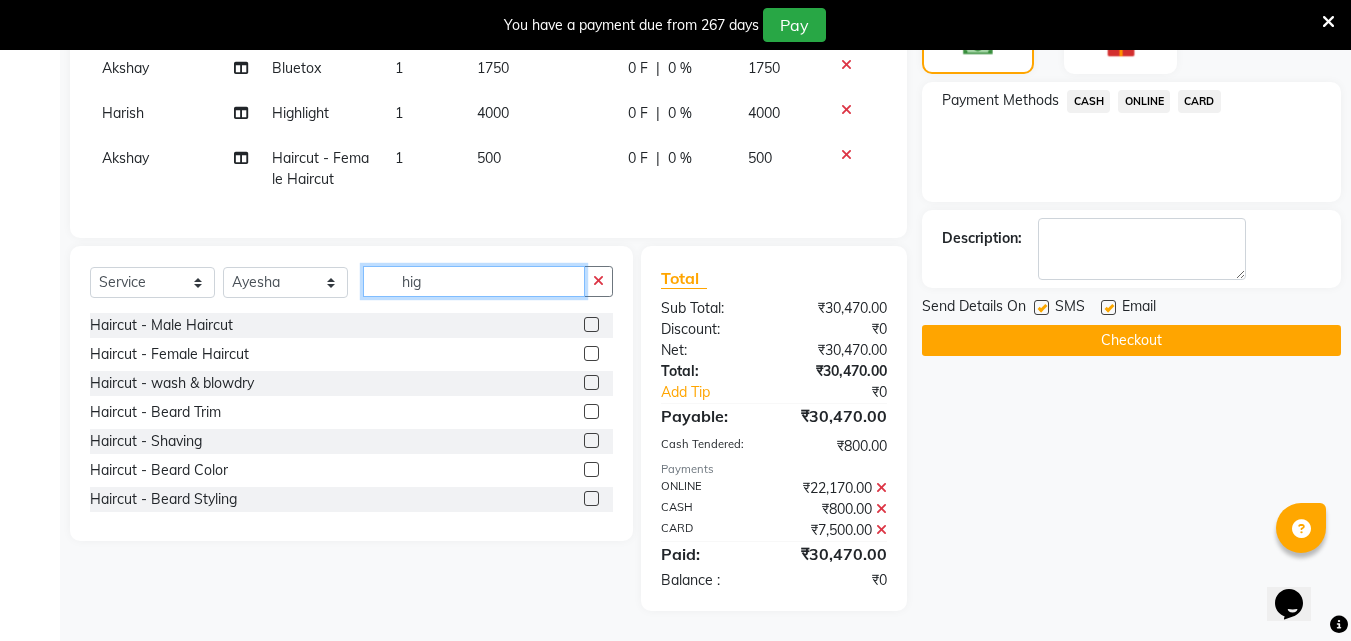 drag, startPoint x: 427, startPoint y: 282, endPoint x: 450, endPoint y: 303, distance: 31.144823 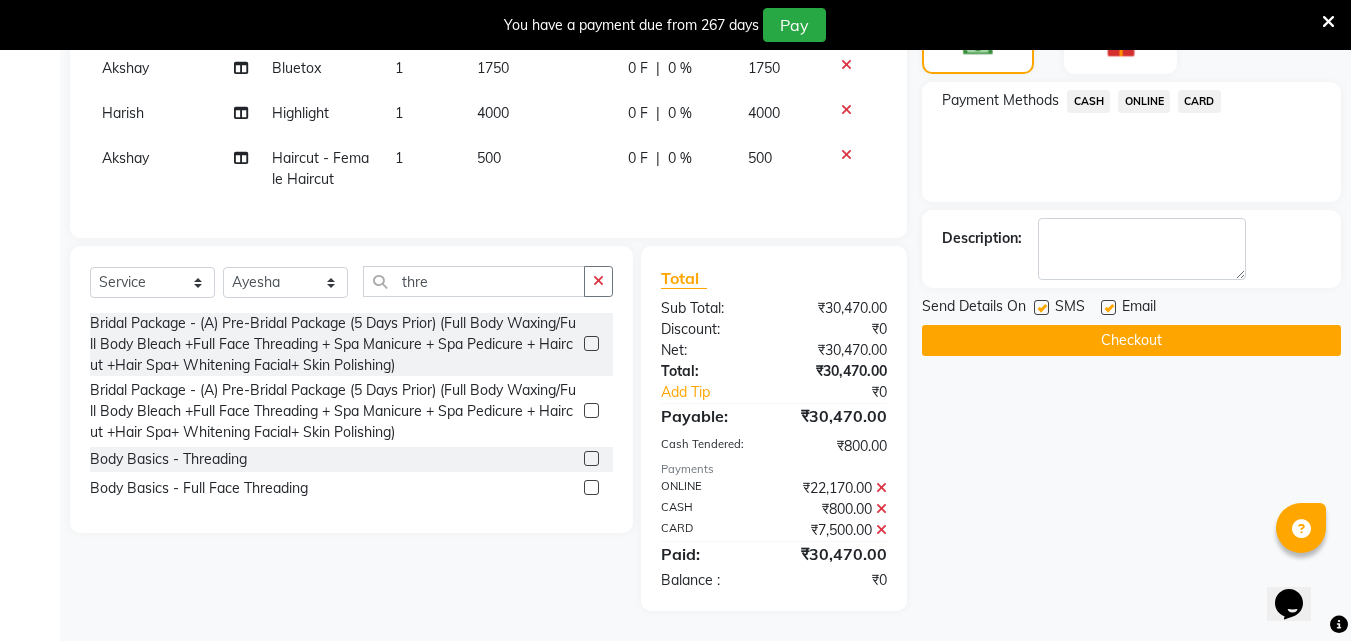 click 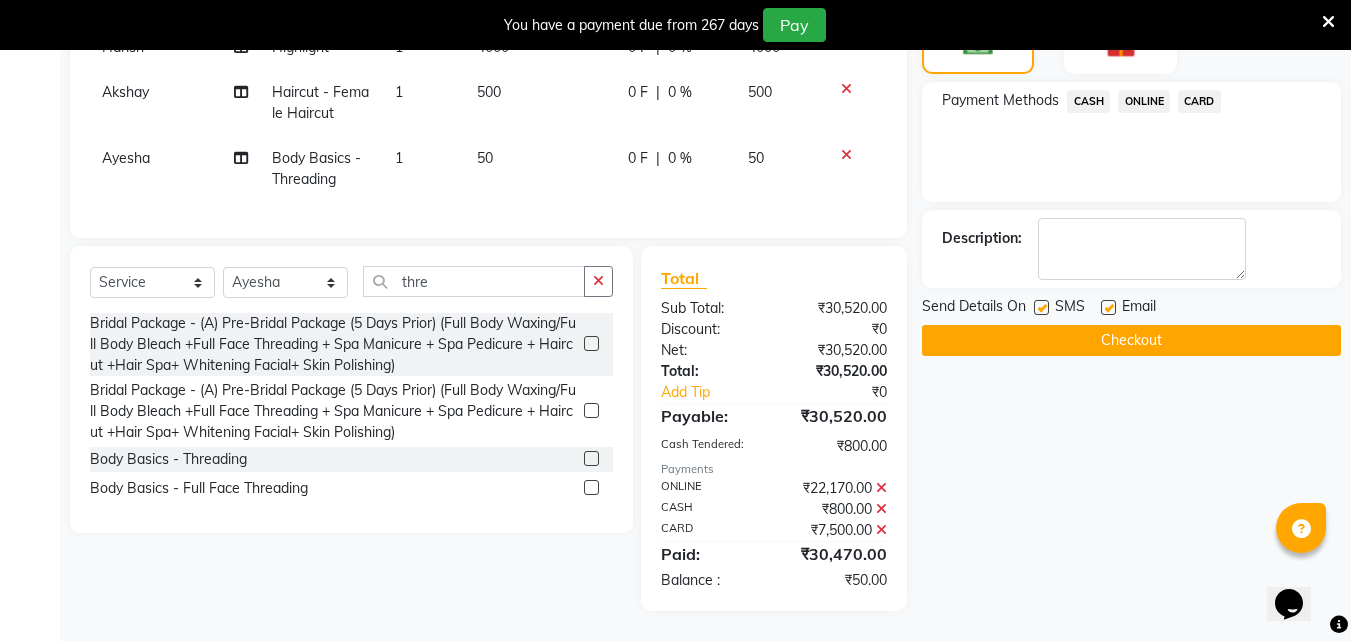 scroll, scrollTop: 2748, scrollLeft: 0, axis: vertical 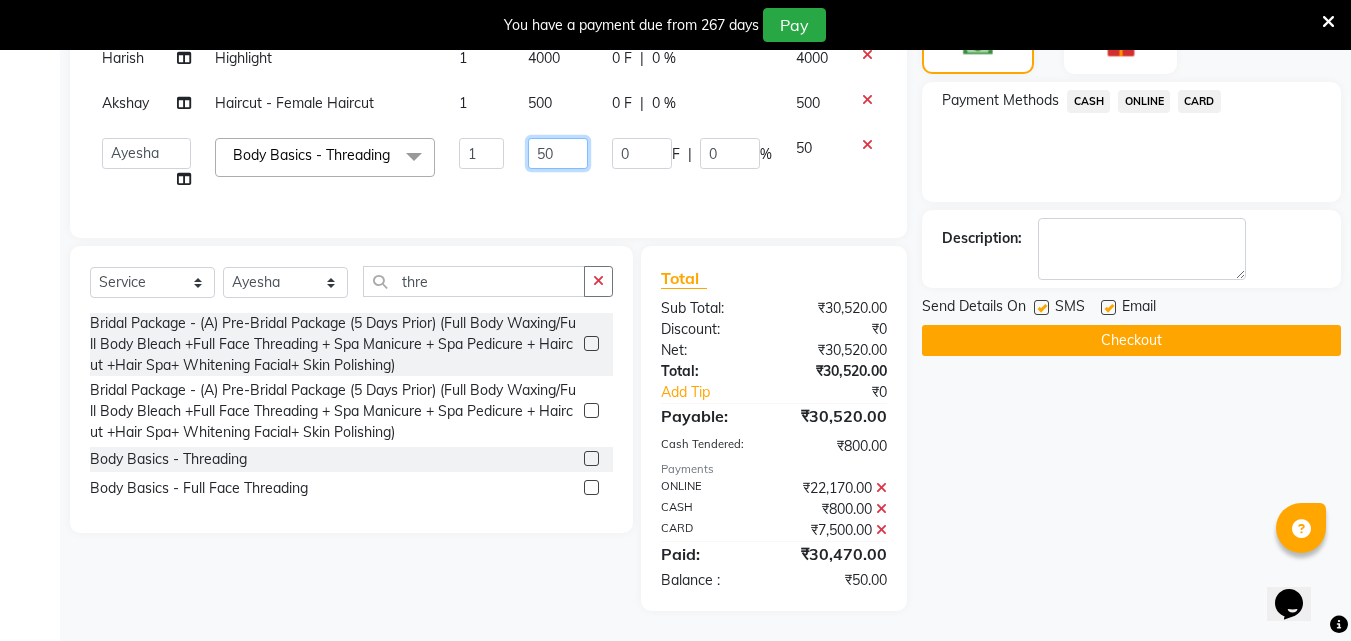 click on "50" 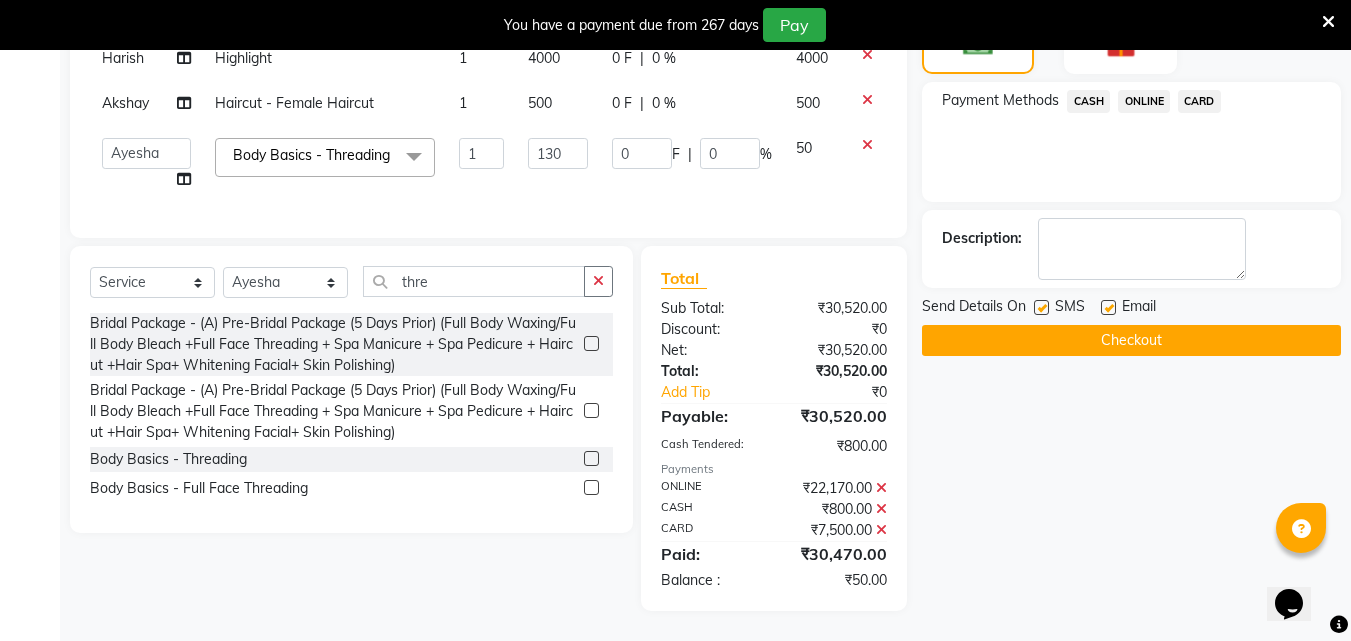 scroll, scrollTop: 2662, scrollLeft: 0, axis: vertical 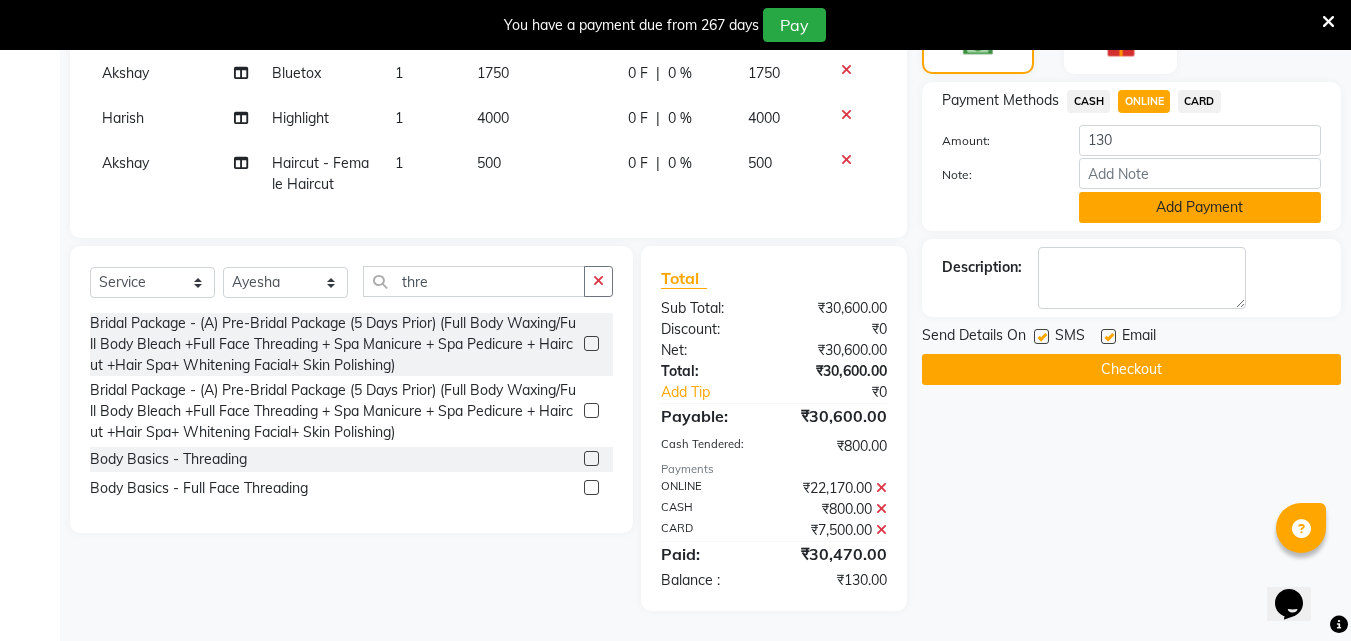 click on "Add Payment" 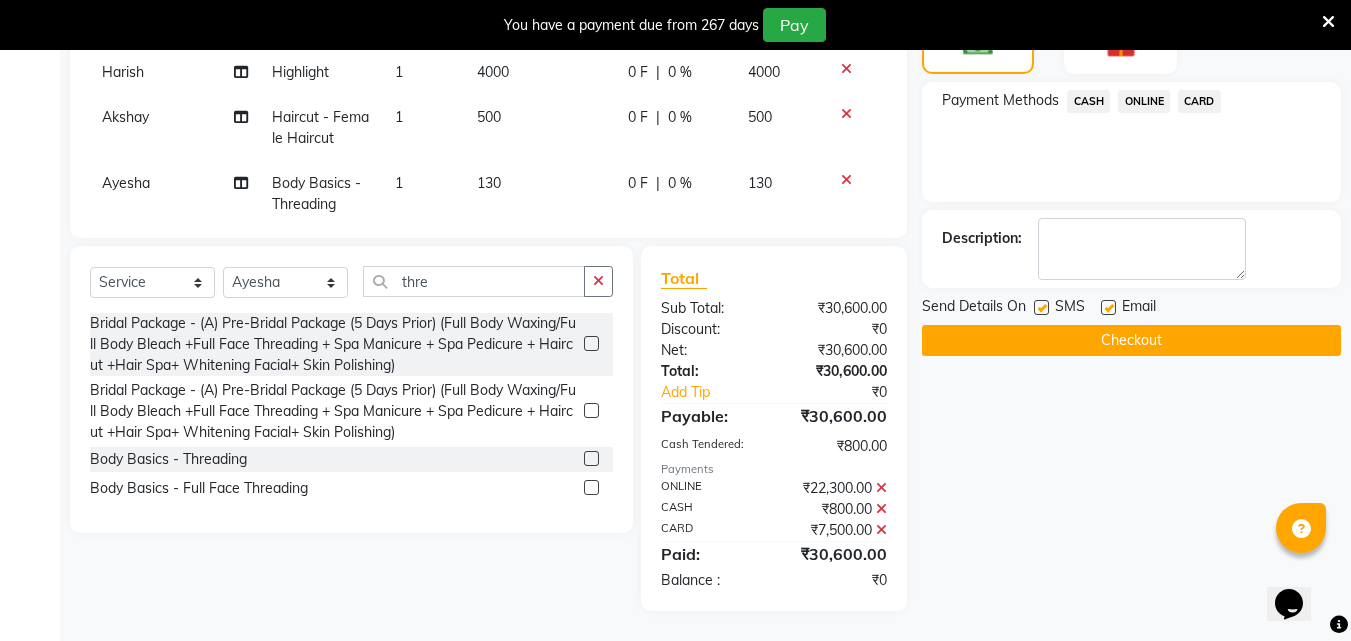 scroll, scrollTop: 2748, scrollLeft: 0, axis: vertical 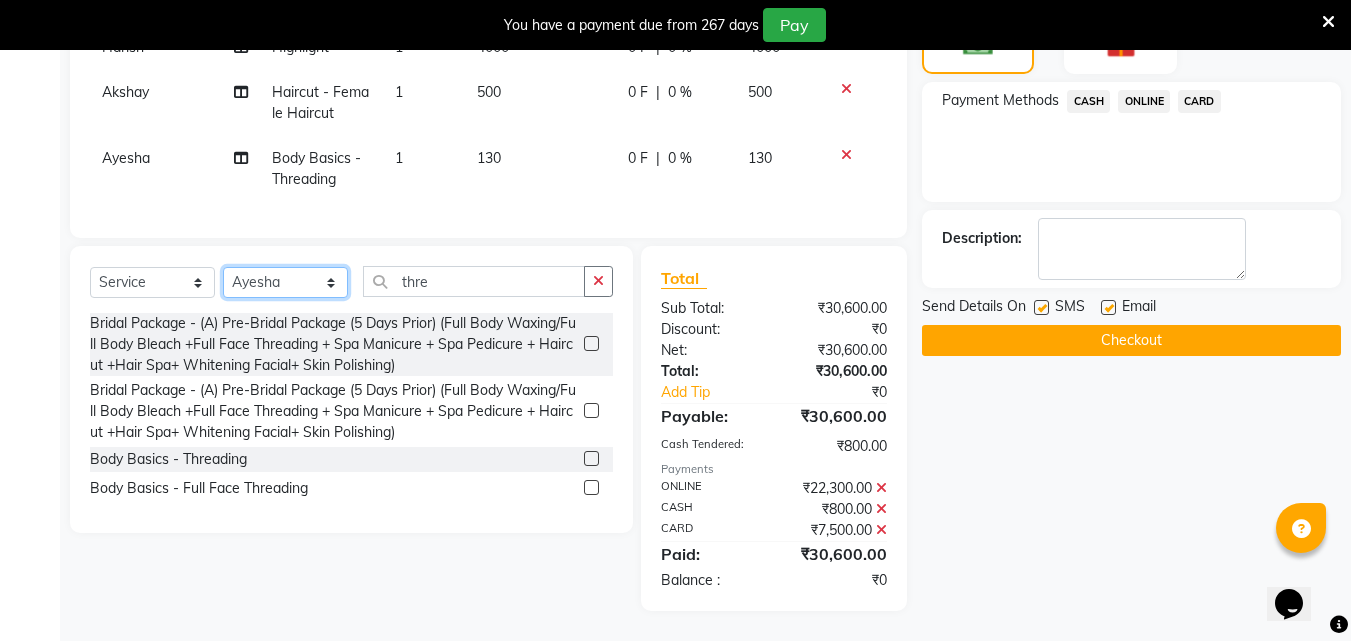 click on "Select Stylist Akshay Ankita Ayesha Dnyaneshwar Harish Laxman Omkar pranay sagar sameer Sarika sunil vaibhav" 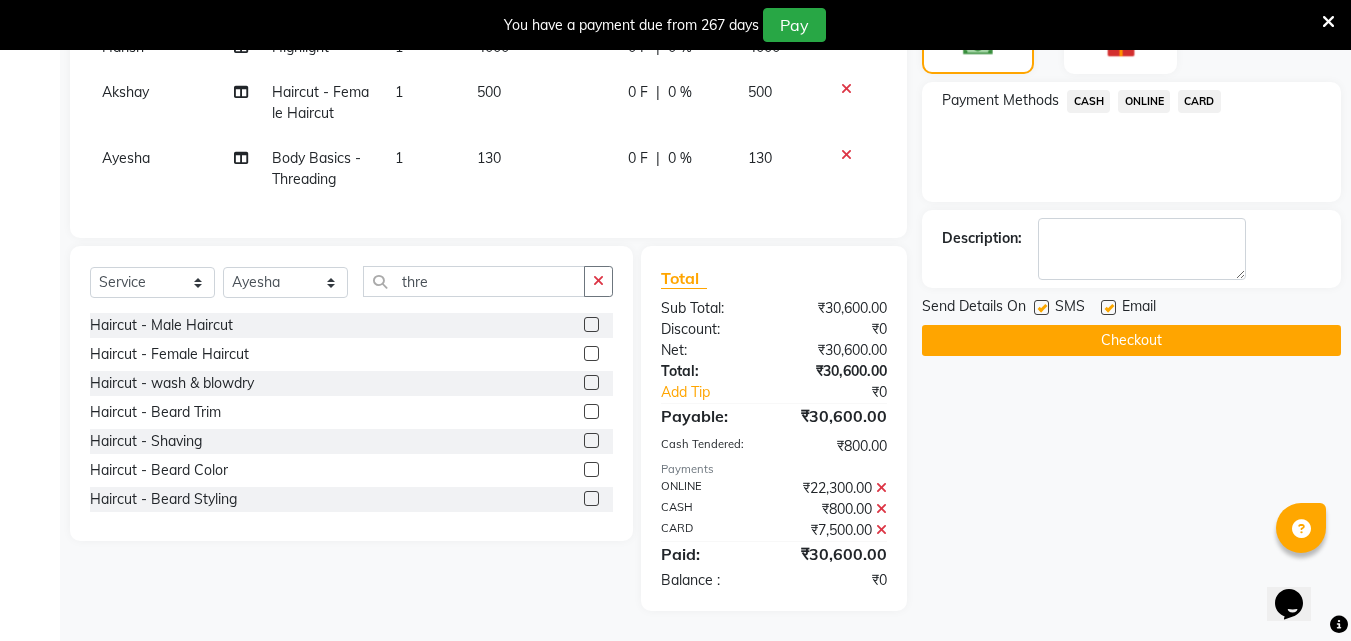 drag, startPoint x: 579, startPoint y: 321, endPoint x: 562, endPoint y: 312, distance: 19.235384 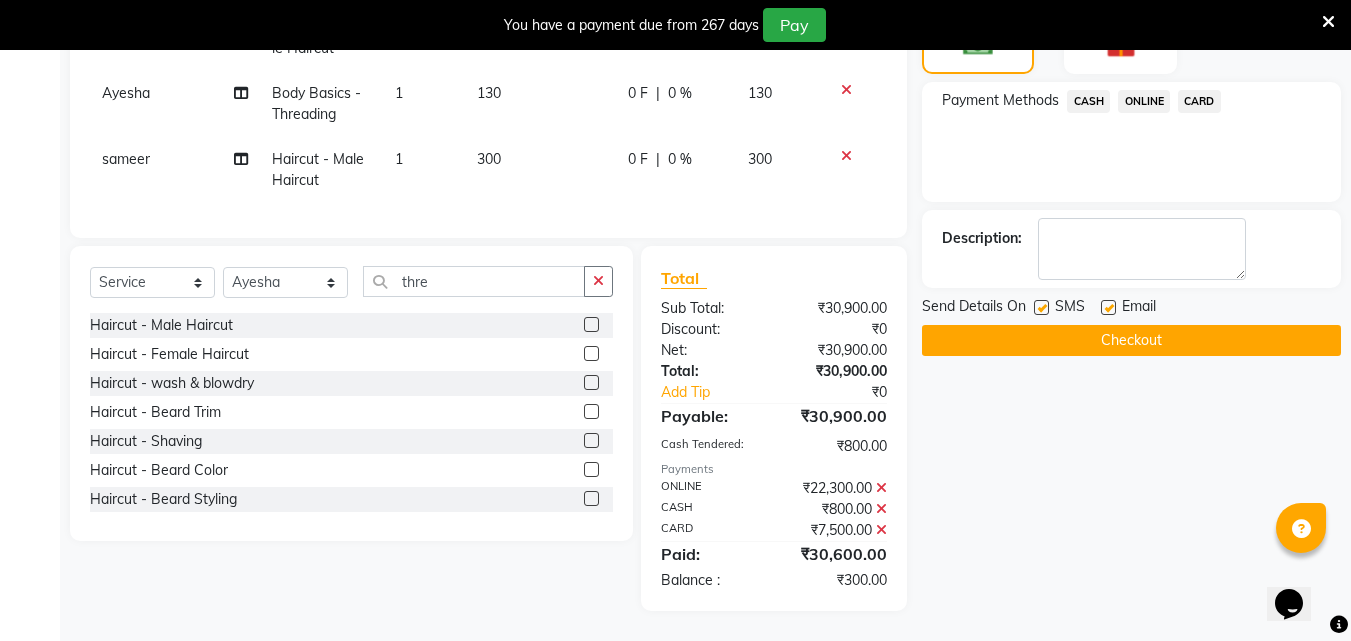 scroll, scrollTop: 2814, scrollLeft: 0, axis: vertical 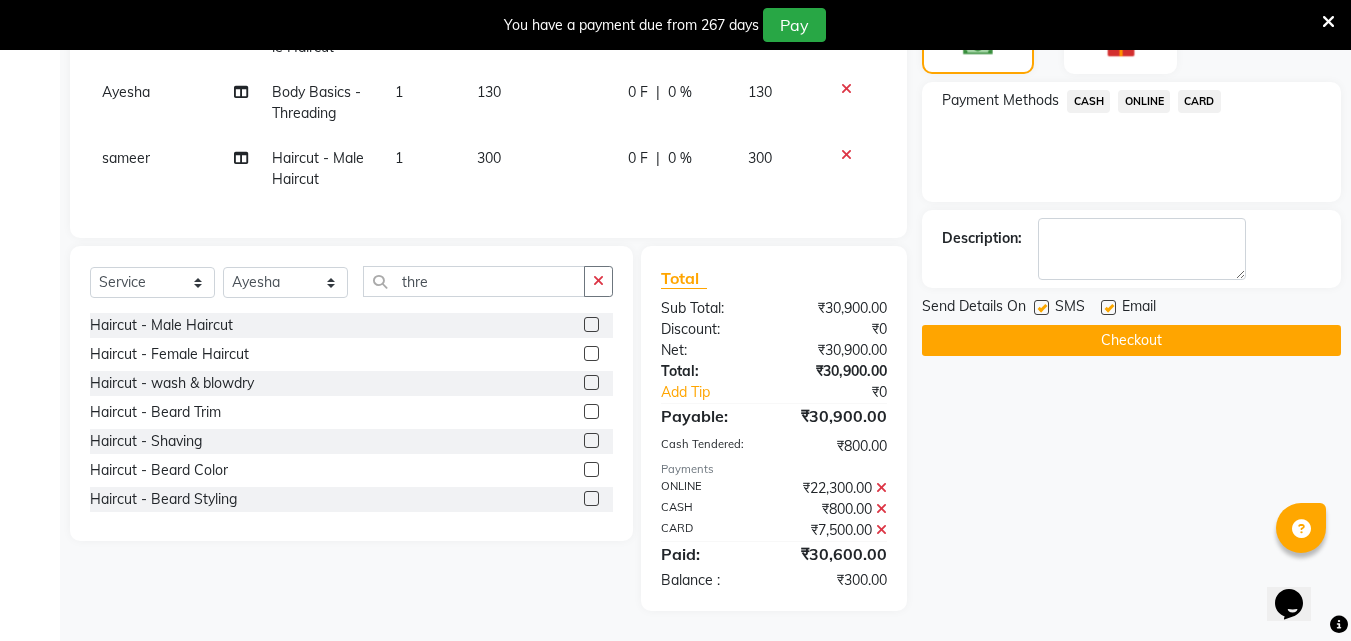 click on "300" 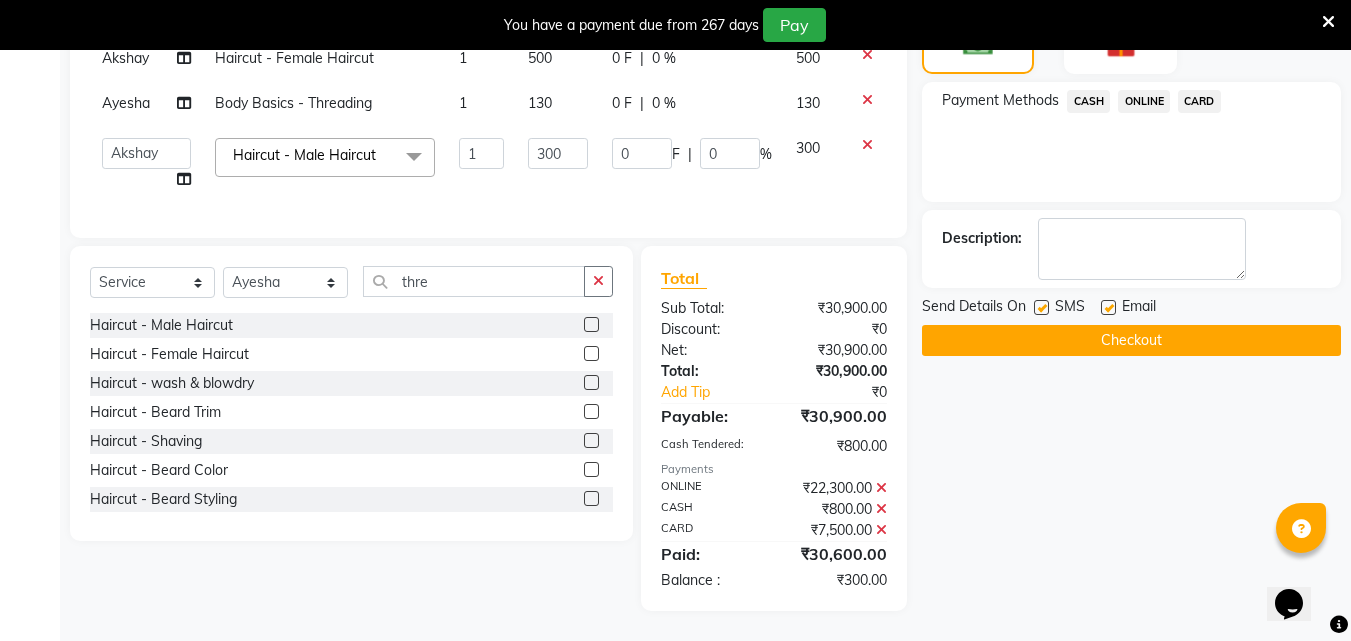 scroll, scrollTop: 2005, scrollLeft: 0, axis: vertical 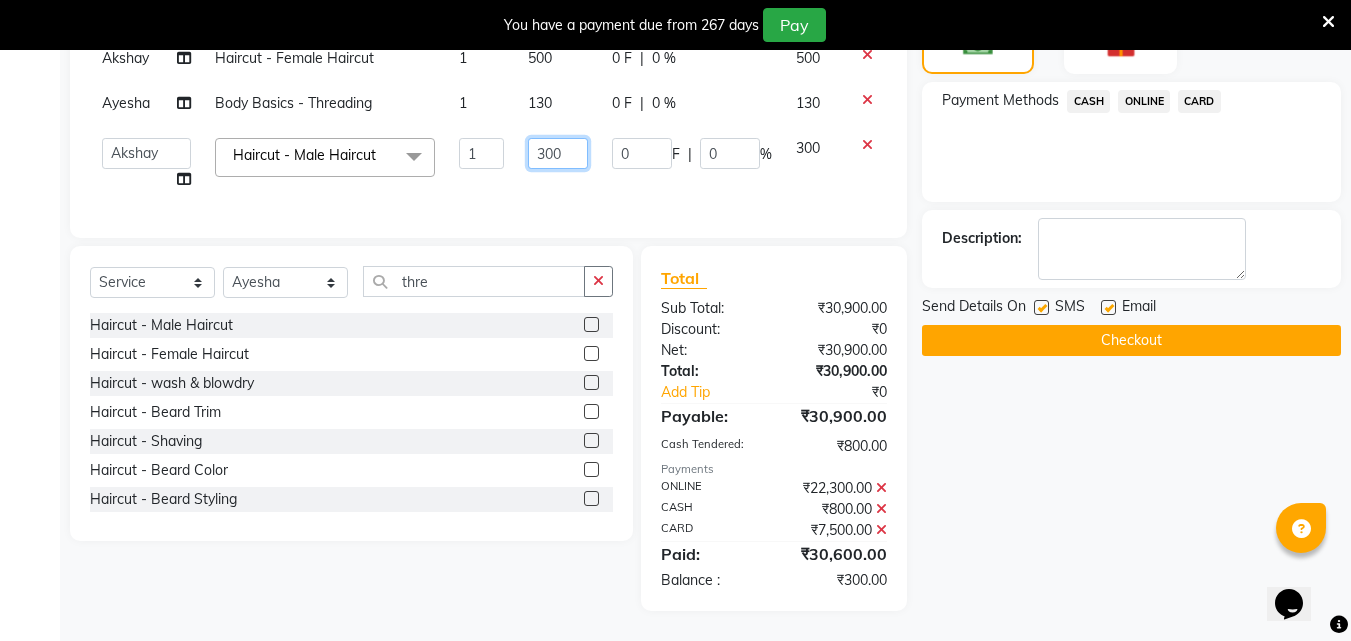 click on "300" 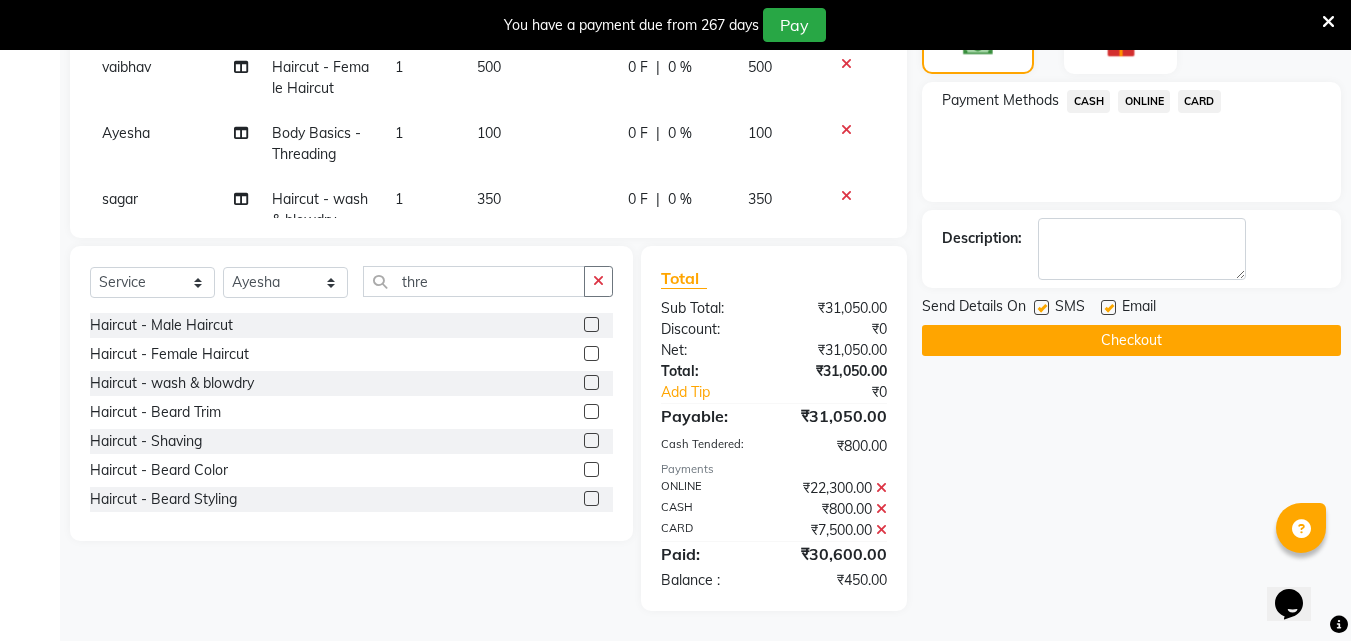 scroll, scrollTop: 2719, scrollLeft: 0, axis: vertical 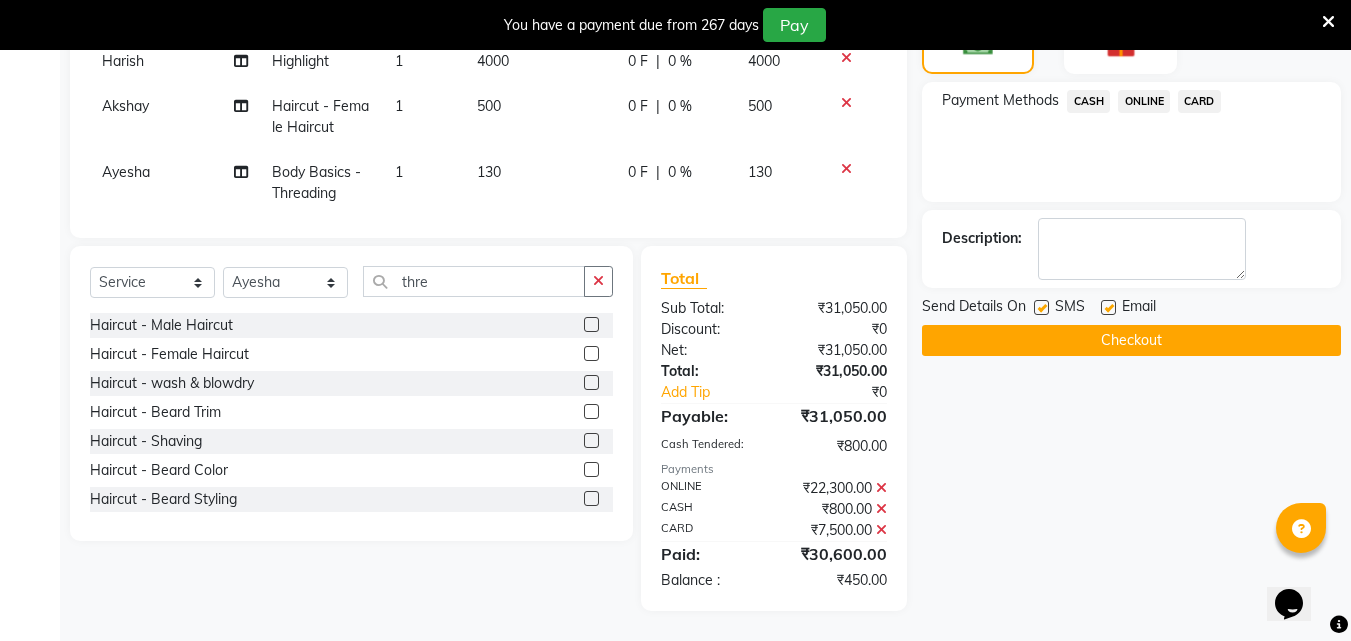 click on "ONLINE" 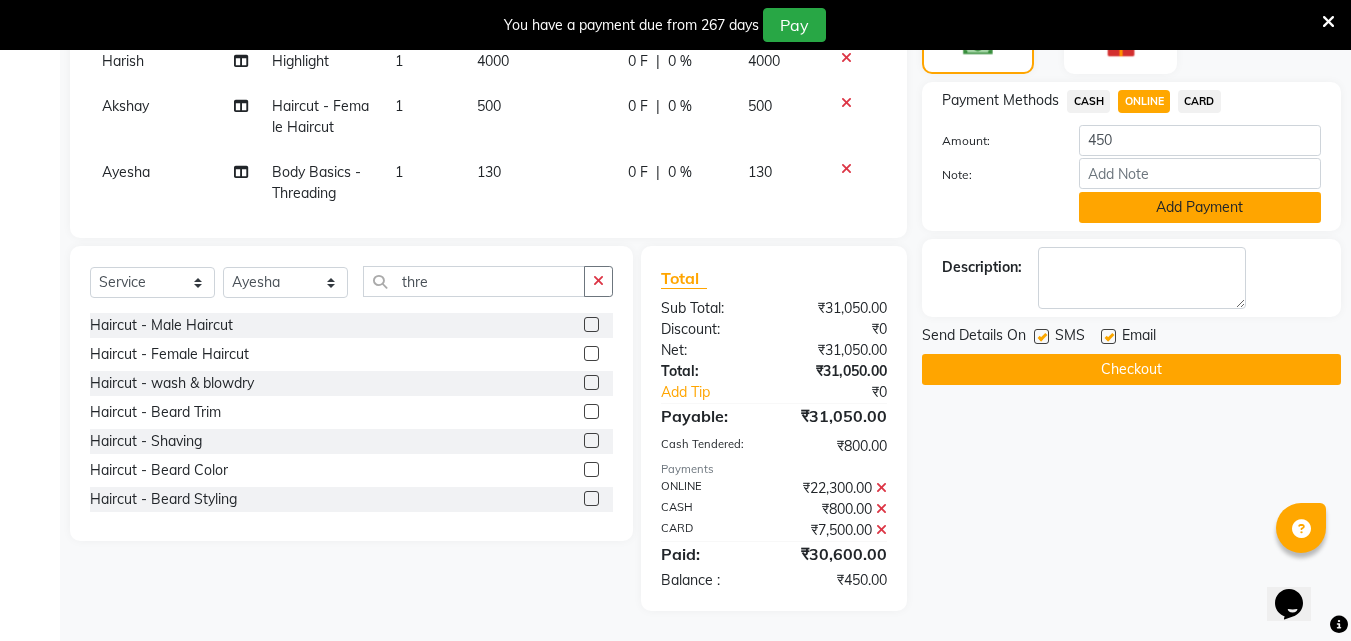 click on "Add Payment" 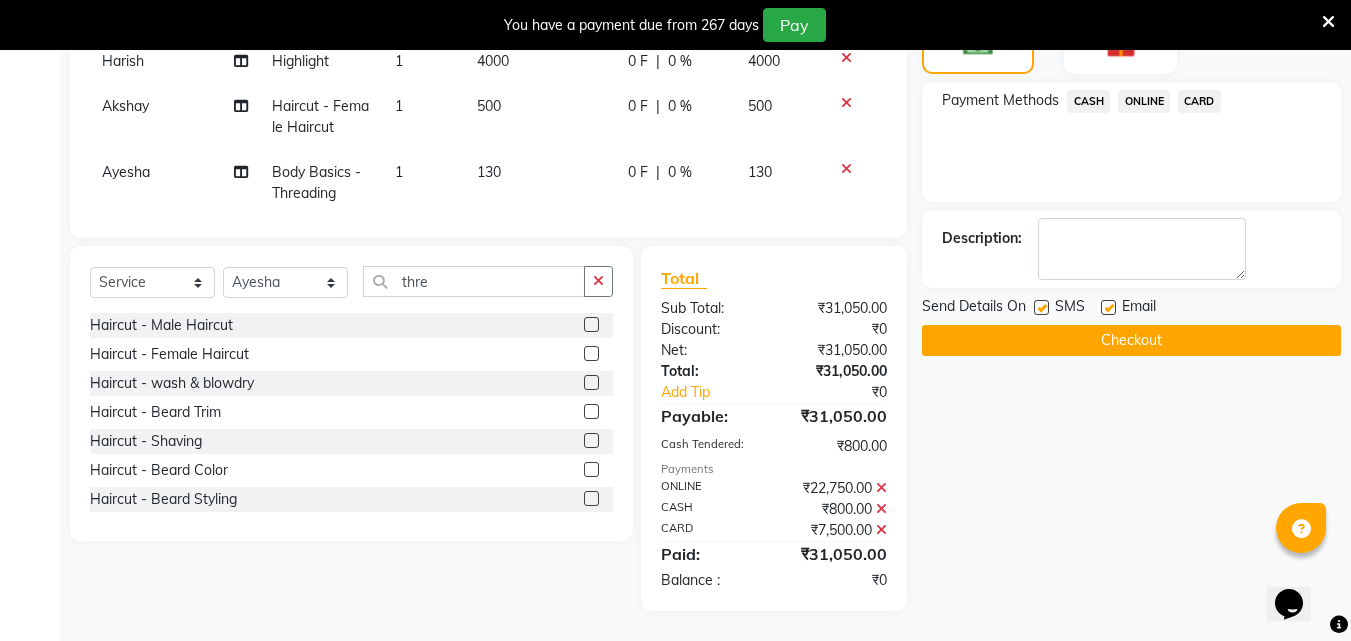 scroll, scrollTop: 2814, scrollLeft: 0, axis: vertical 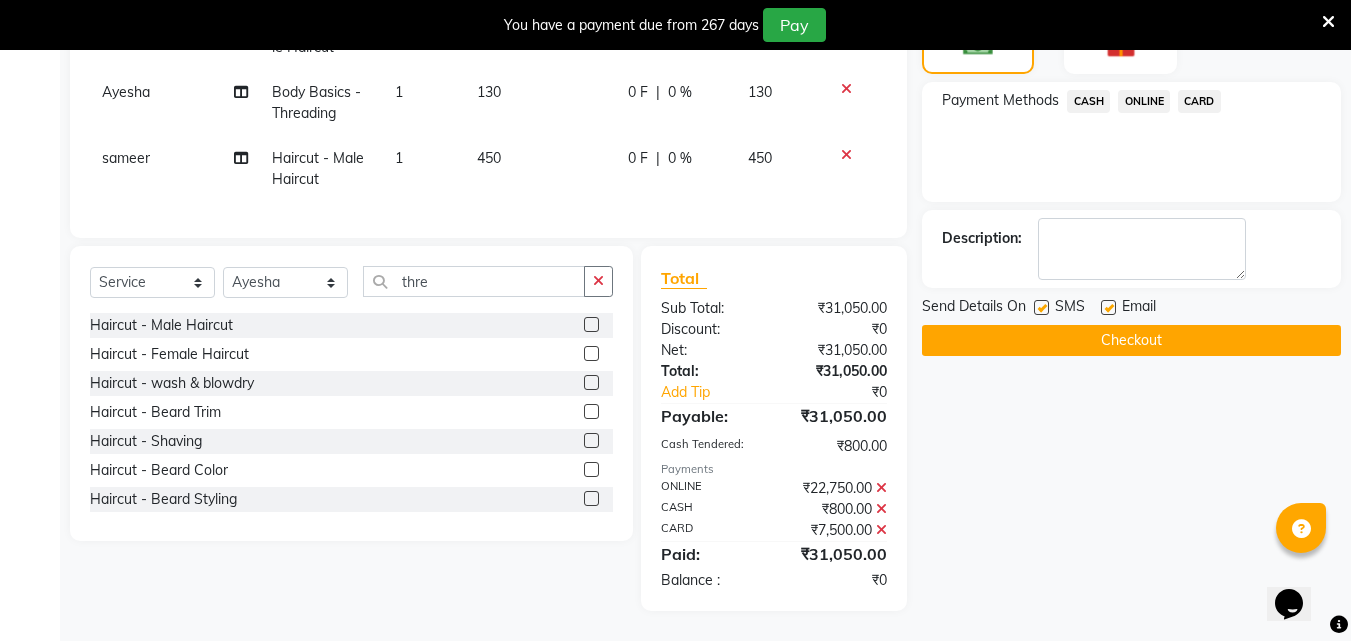 click on "ONLINE" 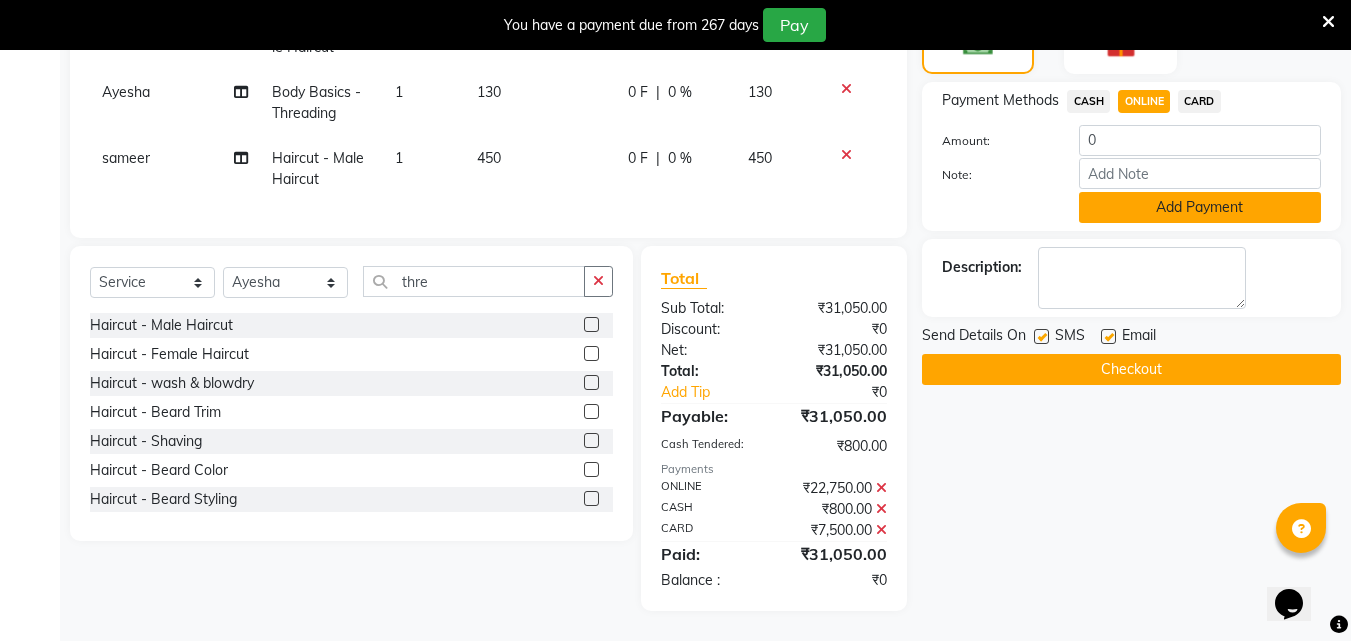 drag, startPoint x: 1140, startPoint y: 204, endPoint x: 888, endPoint y: 183, distance: 252.87349 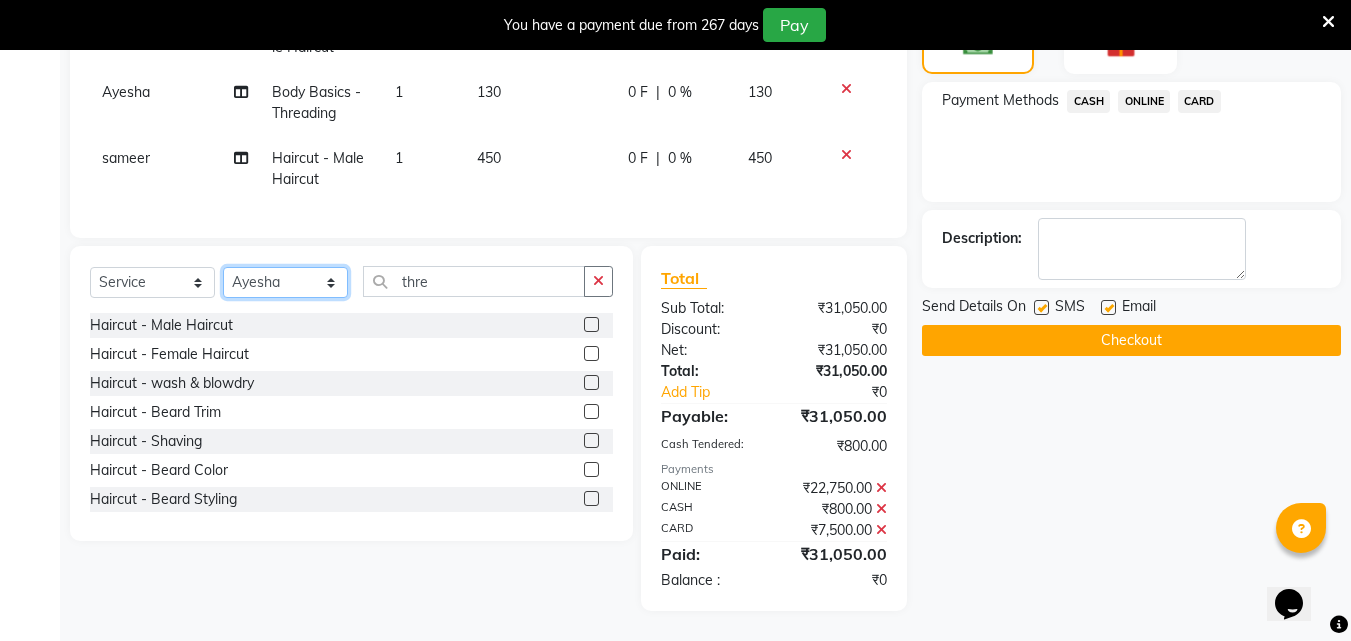 click on "Select Stylist Akshay Ankita Ayesha Dnyaneshwar Harish Laxman Omkar pranay sagar sameer Sarika sunil vaibhav" 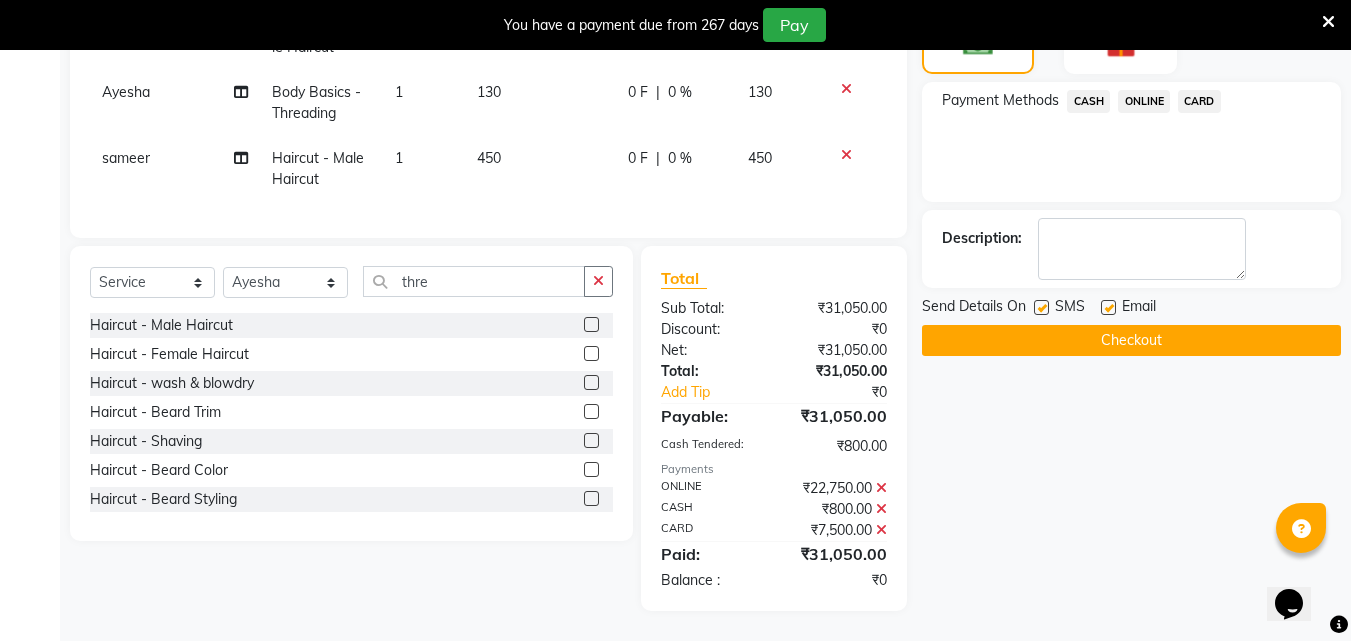 click 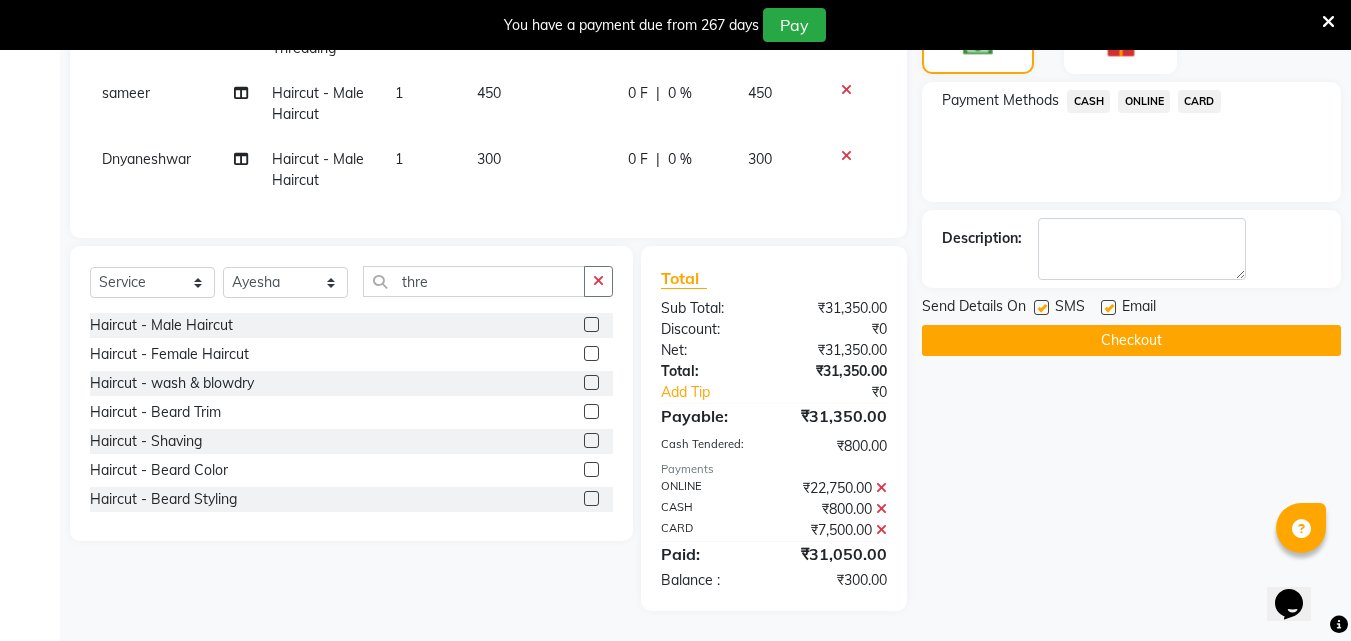 scroll, scrollTop: 2880, scrollLeft: 0, axis: vertical 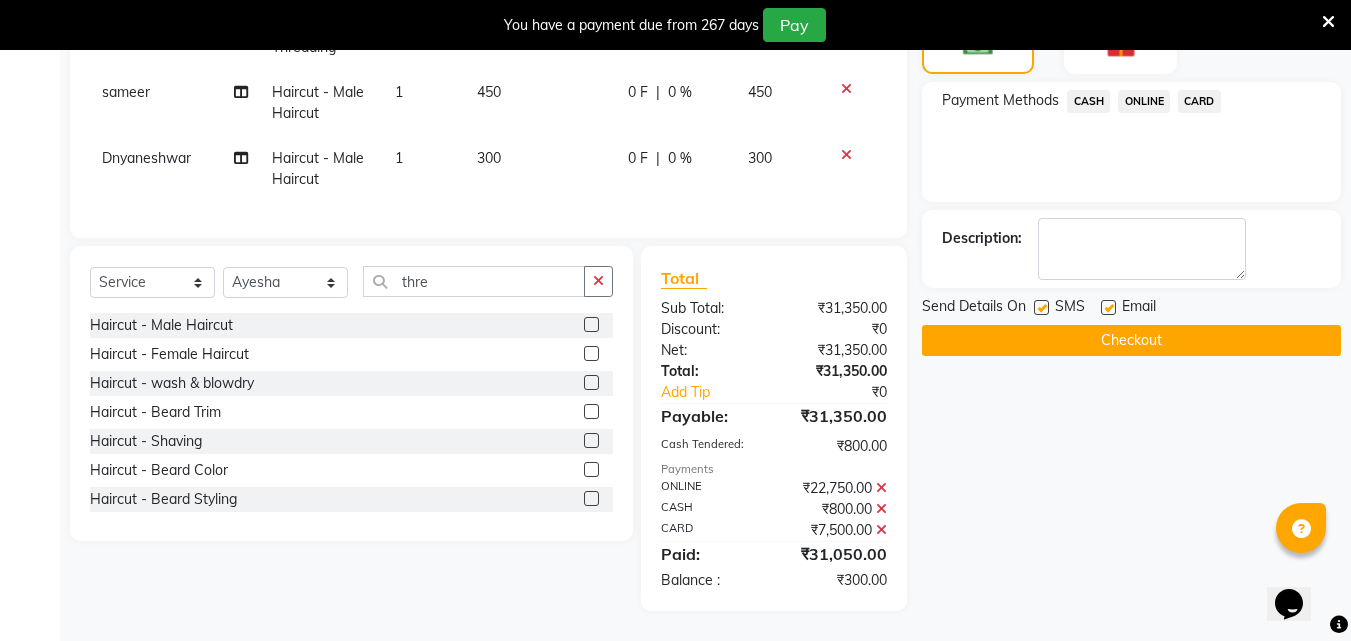 click on "ONLINE" 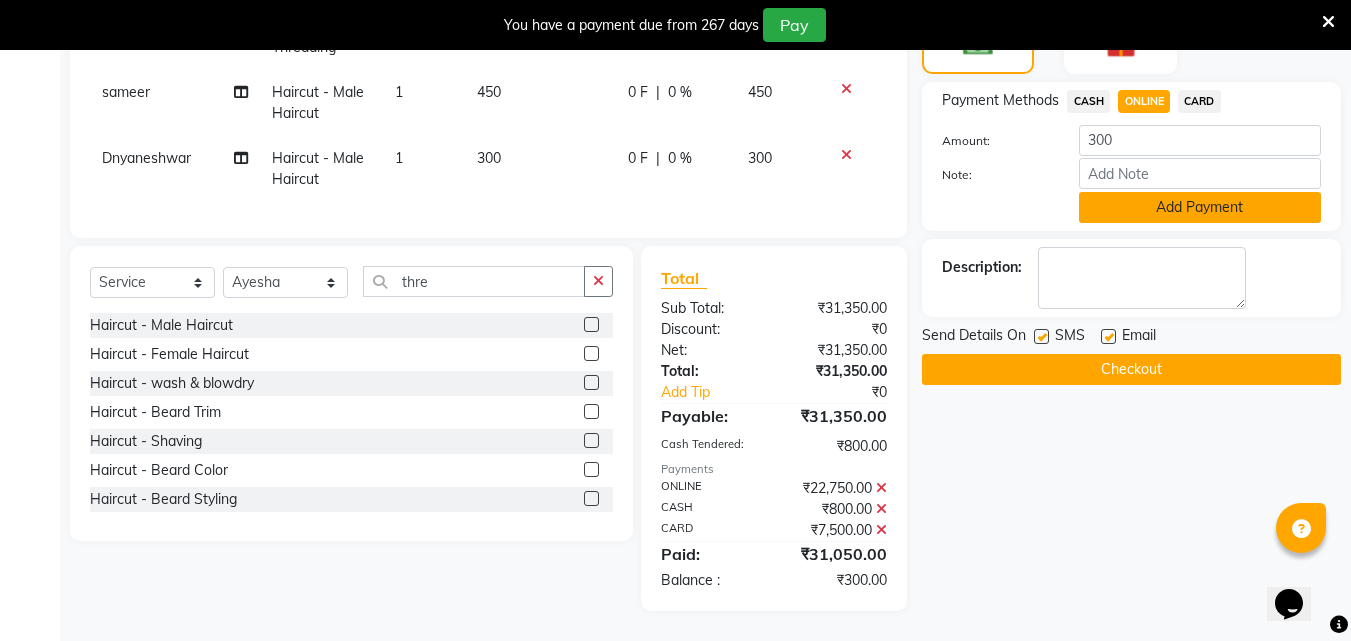 click on "Add Payment" 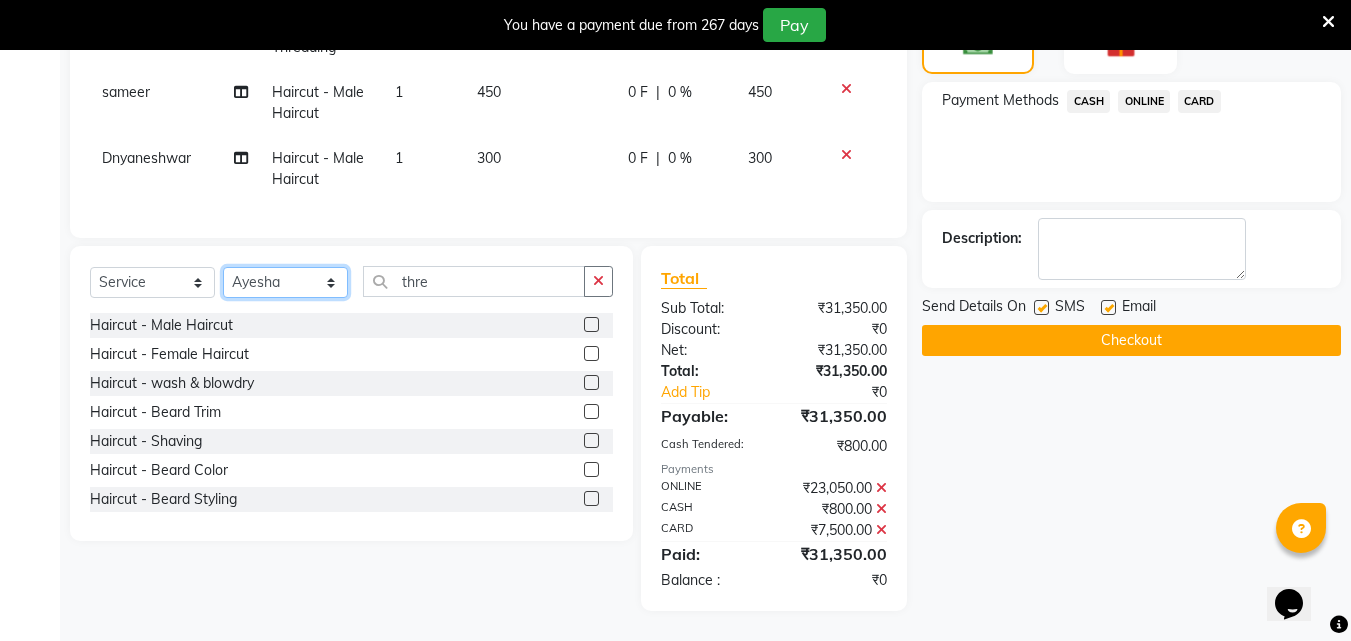 click on "Select Stylist Akshay Ankita Ayesha Dnyaneshwar Harish Laxman Omkar pranay sagar sameer Sarika sunil vaibhav" 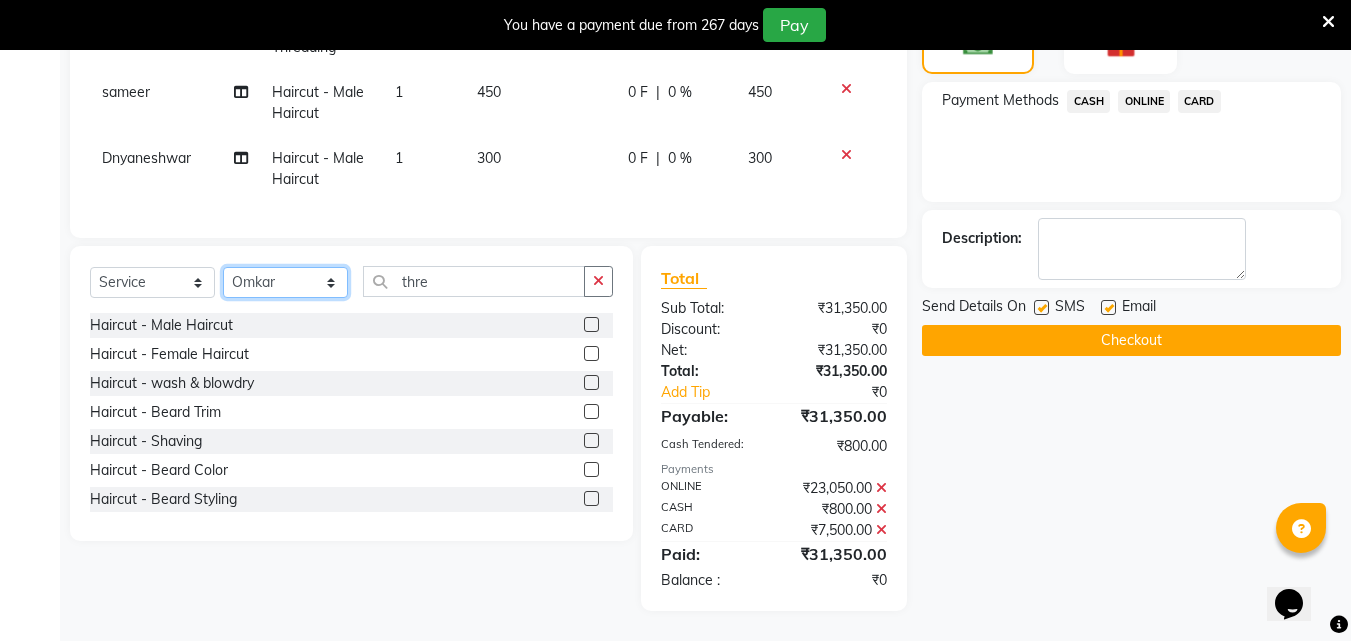 click on "Select Stylist Akshay Ankita Ayesha Dnyaneshwar Harish Laxman Omkar pranay sagar sameer Sarika sunil vaibhav" 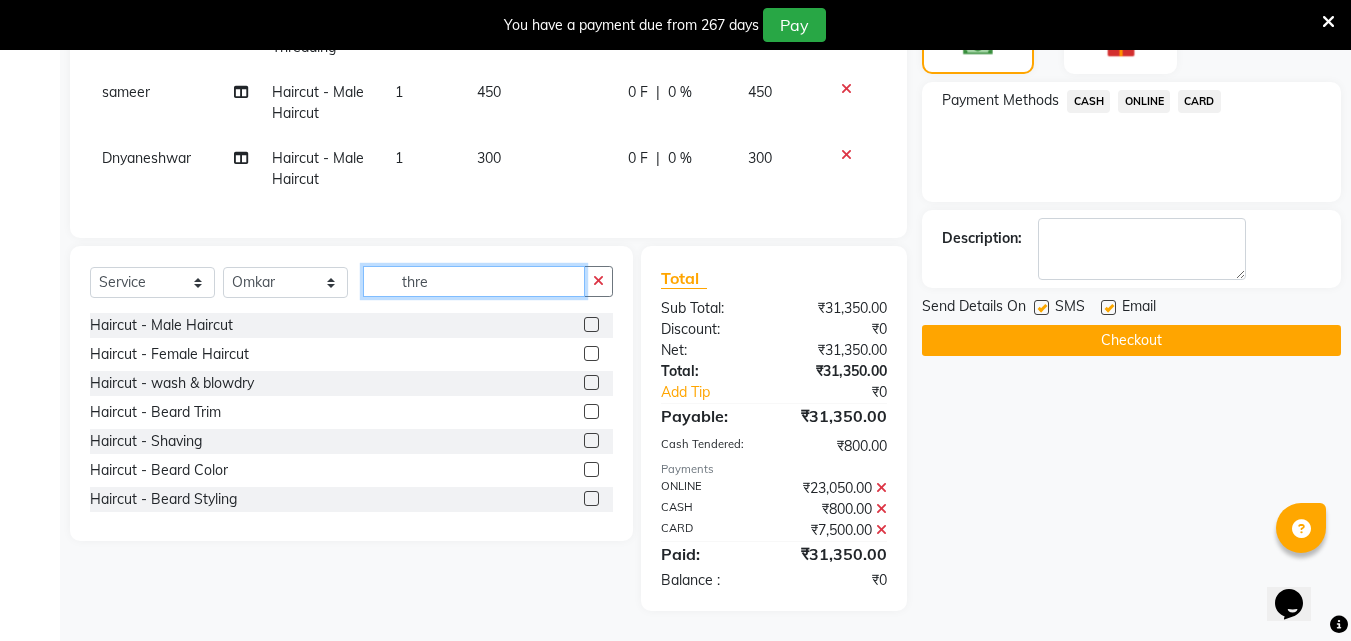 click on "thre" 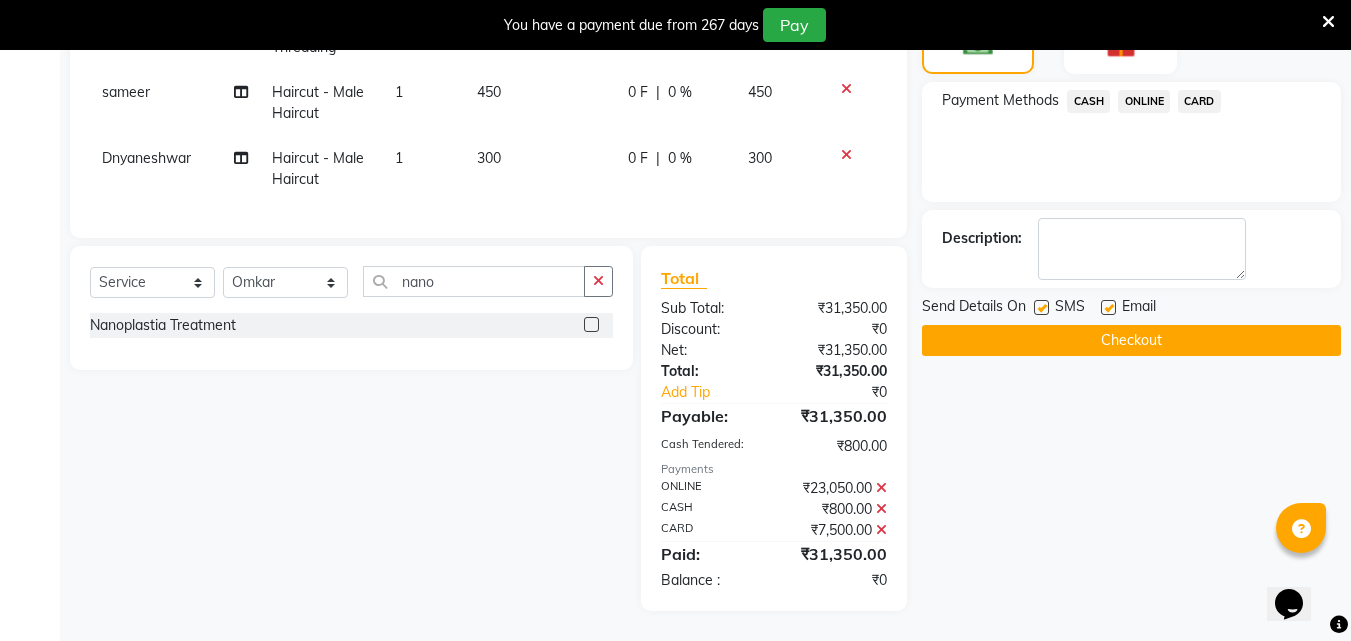 click 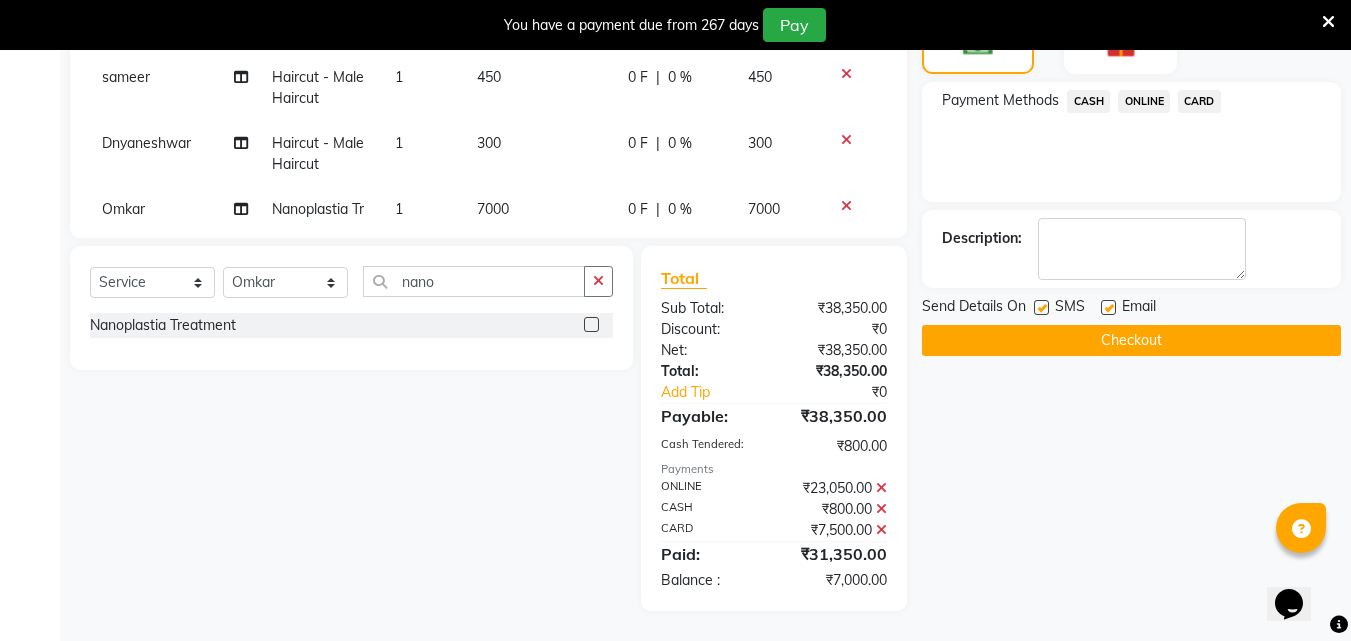 scroll, scrollTop: 2946, scrollLeft: 0, axis: vertical 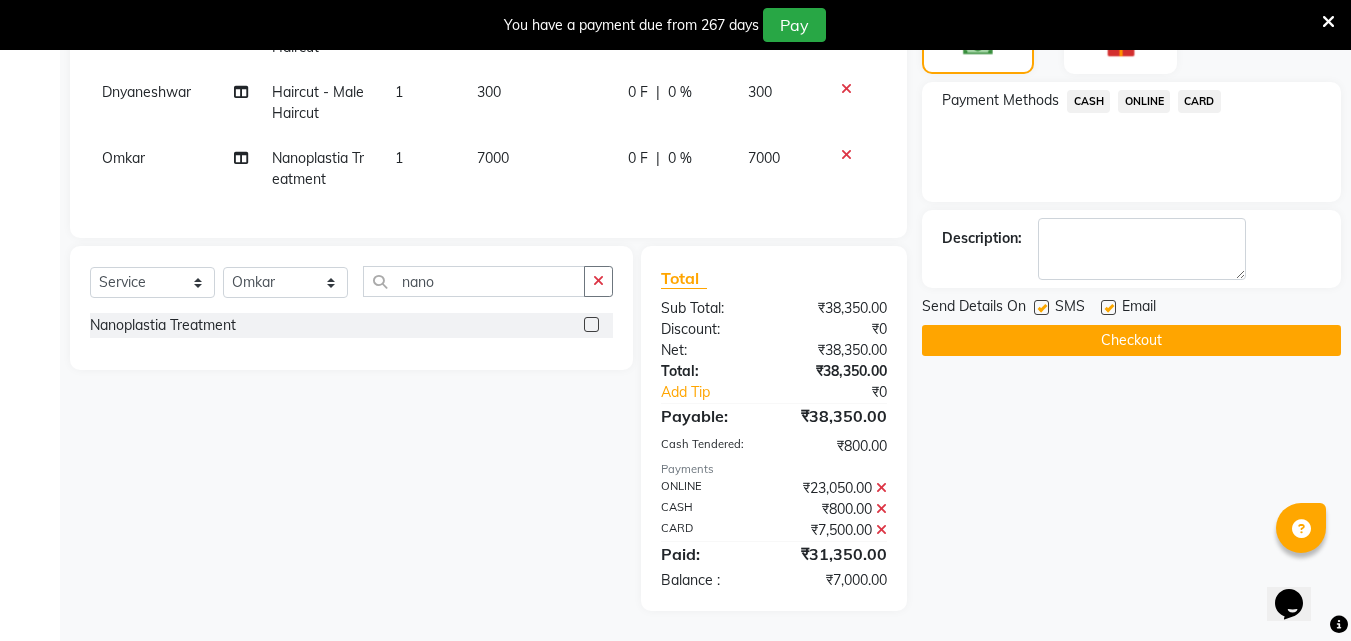click on "7000" 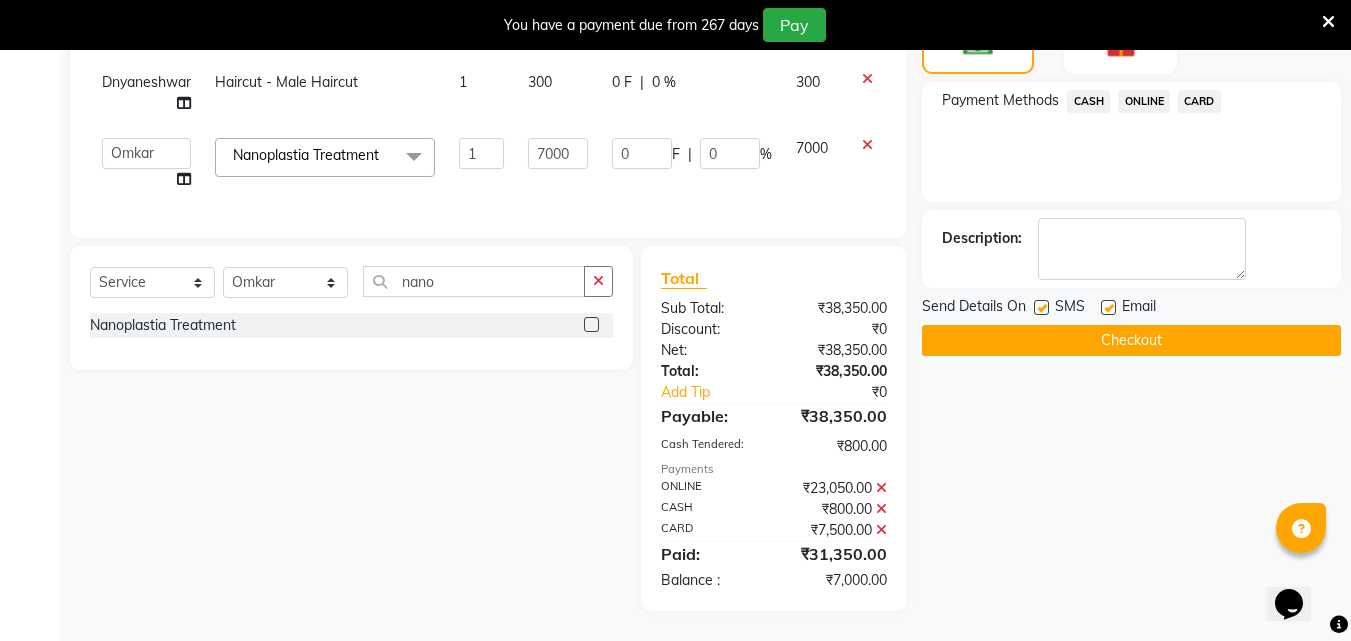 scroll, scrollTop: 2116, scrollLeft: 0, axis: vertical 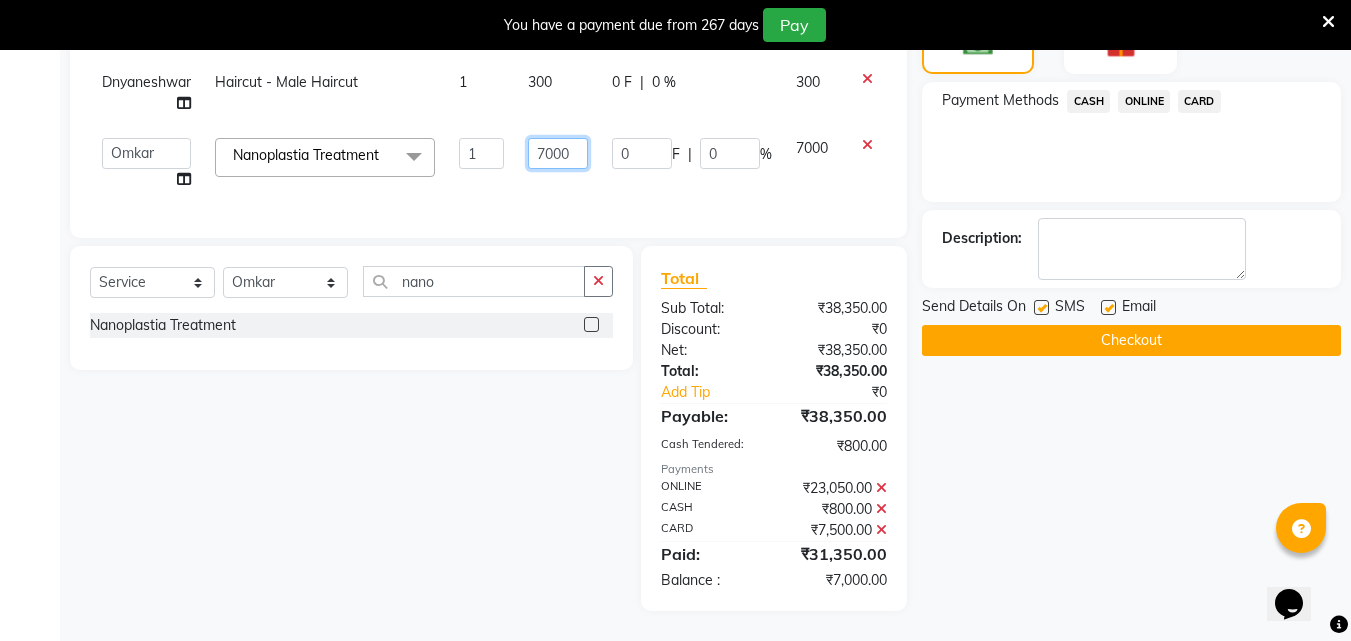 click on "7000" 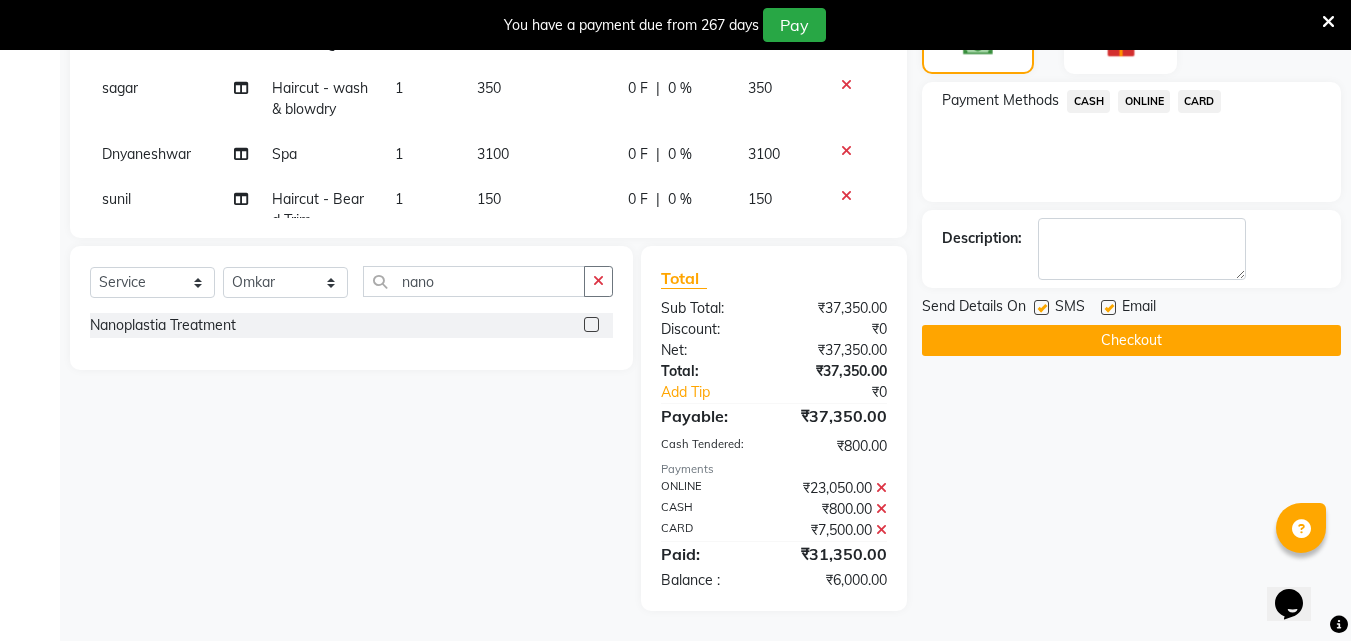 click on "CASH" 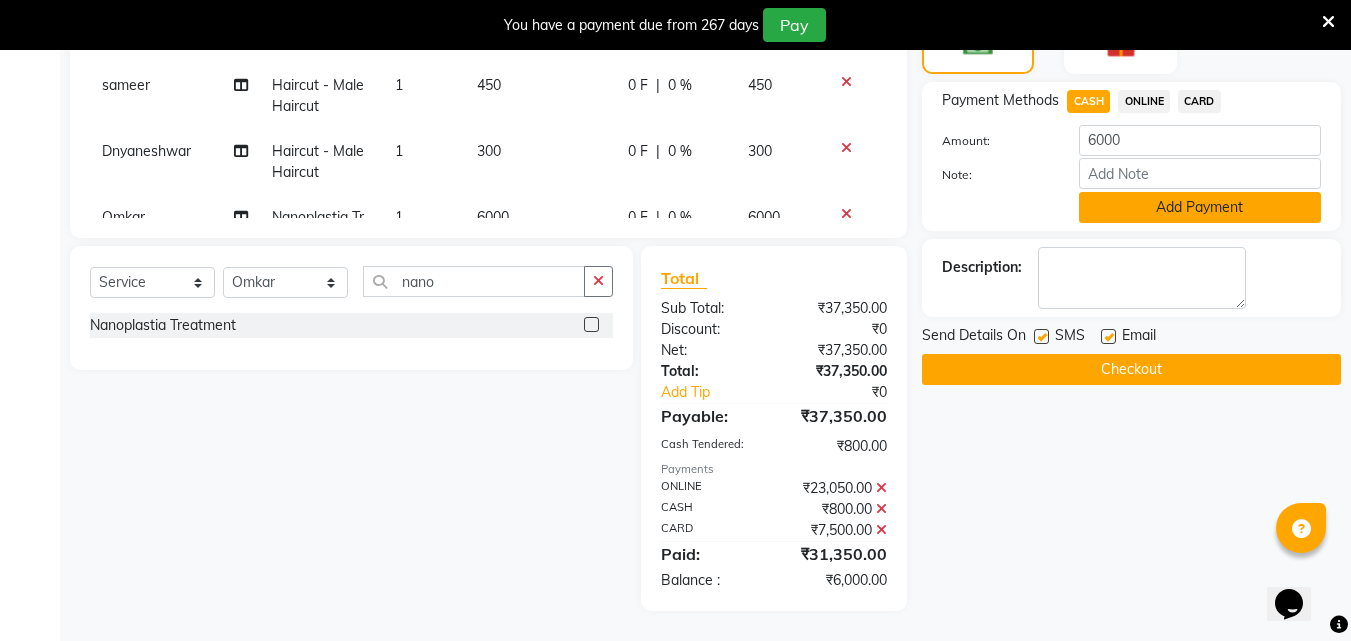 click on "Add Payment" 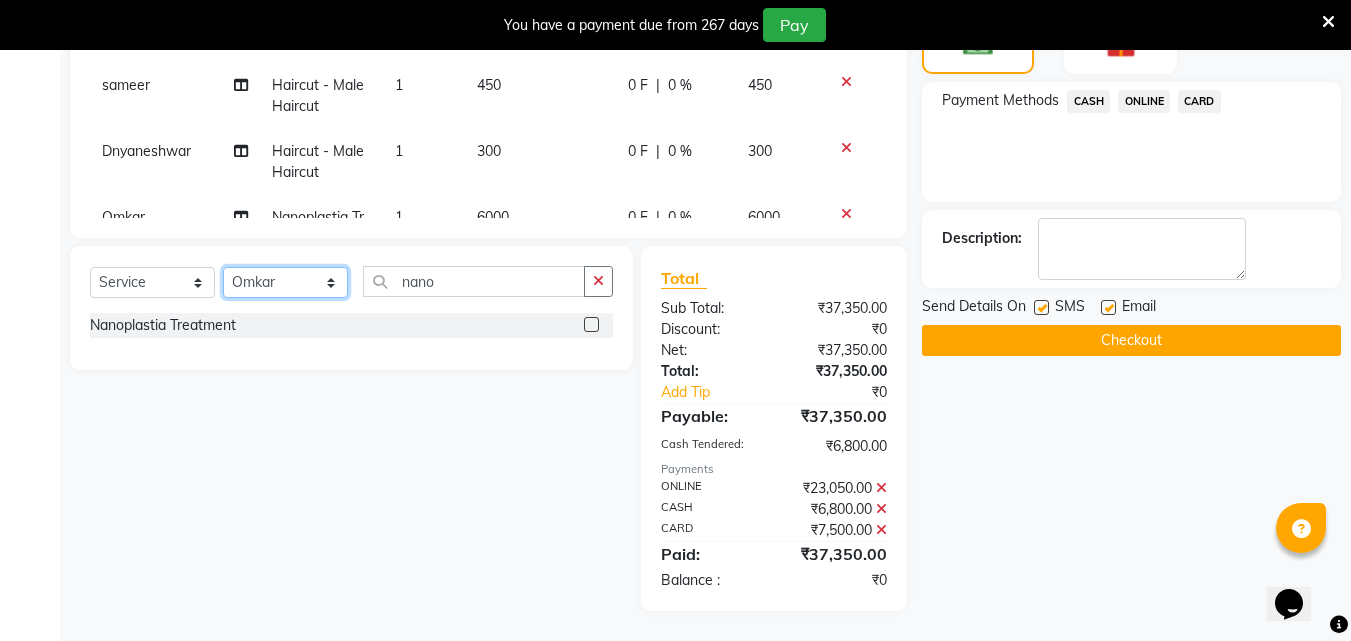 click on "Select Stylist Akshay Ankita Ayesha Dnyaneshwar Harish Laxman Omkar pranay sagar sameer Sarika sunil vaibhav" 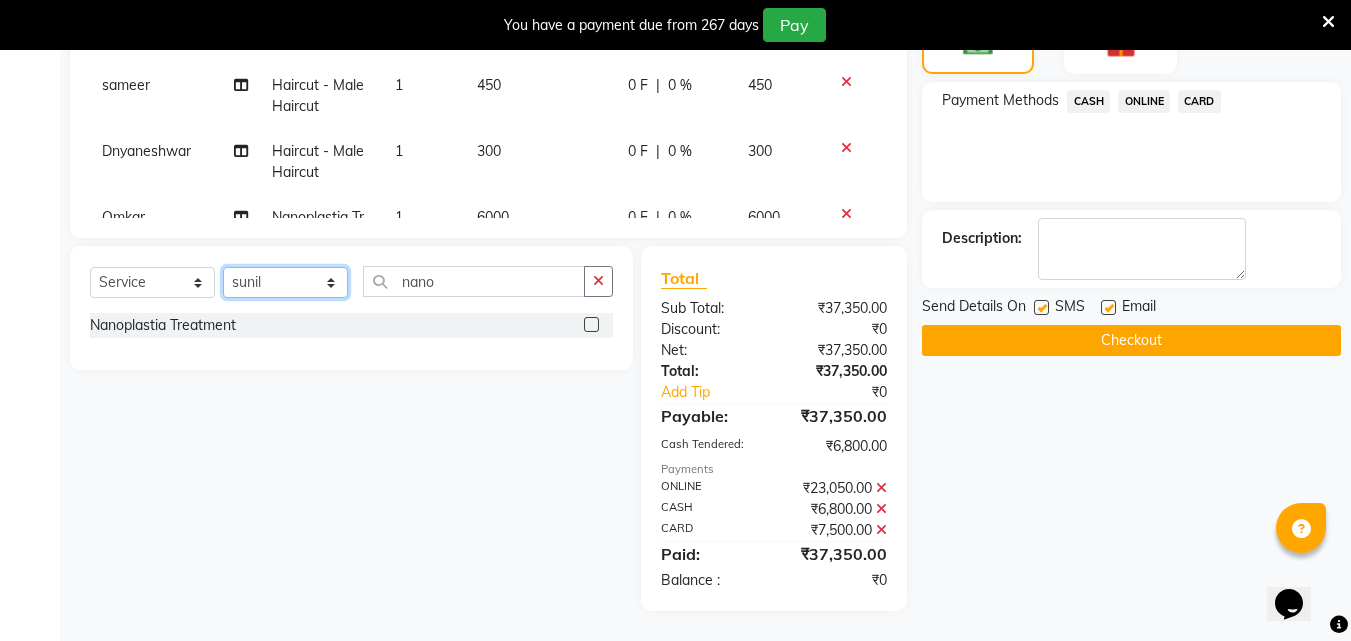 click on "Select Stylist Akshay Ankita Ayesha Dnyaneshwar Harish Laxman Omkar pranay sagar sameer Sarika sunil vaibhav" 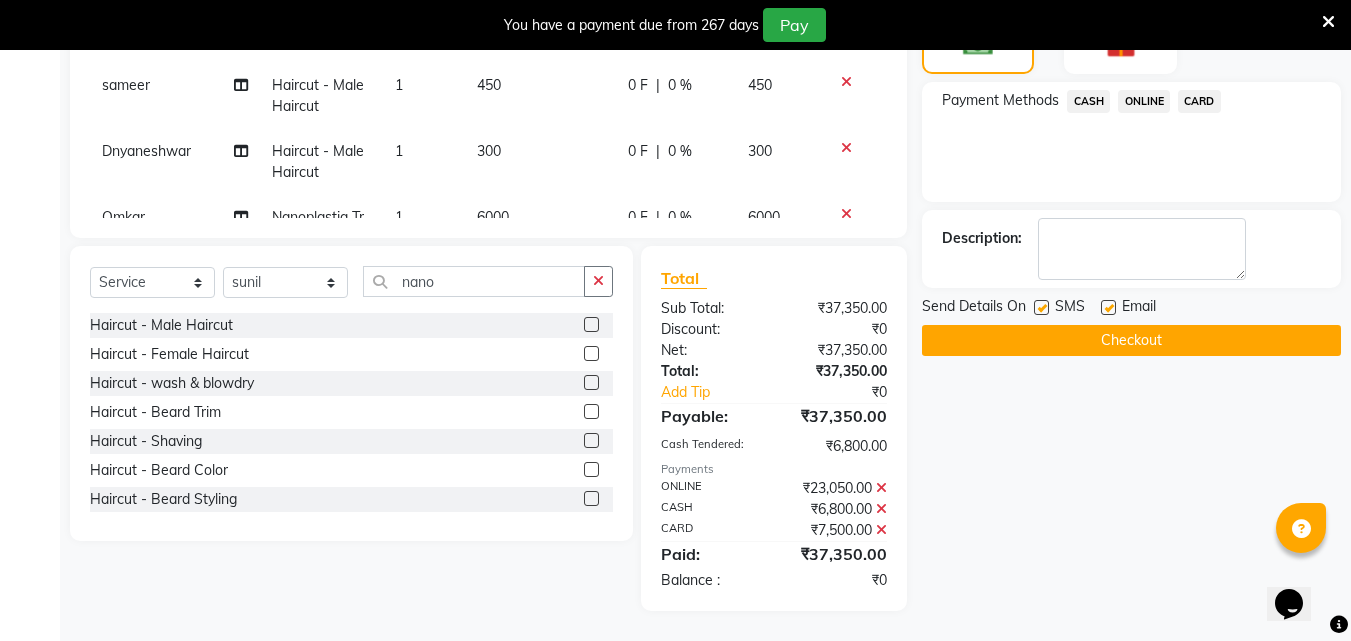 click 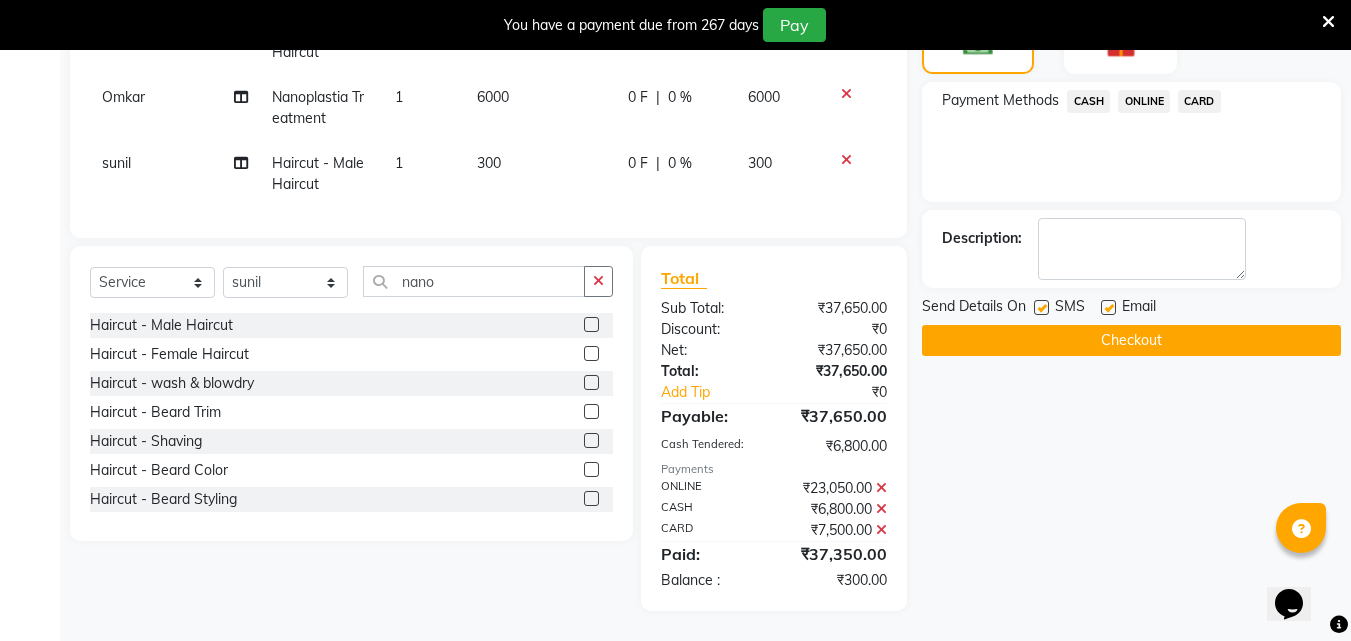 scroll, scrollTop: 3012, scrollLeft: 0, axis: vertical 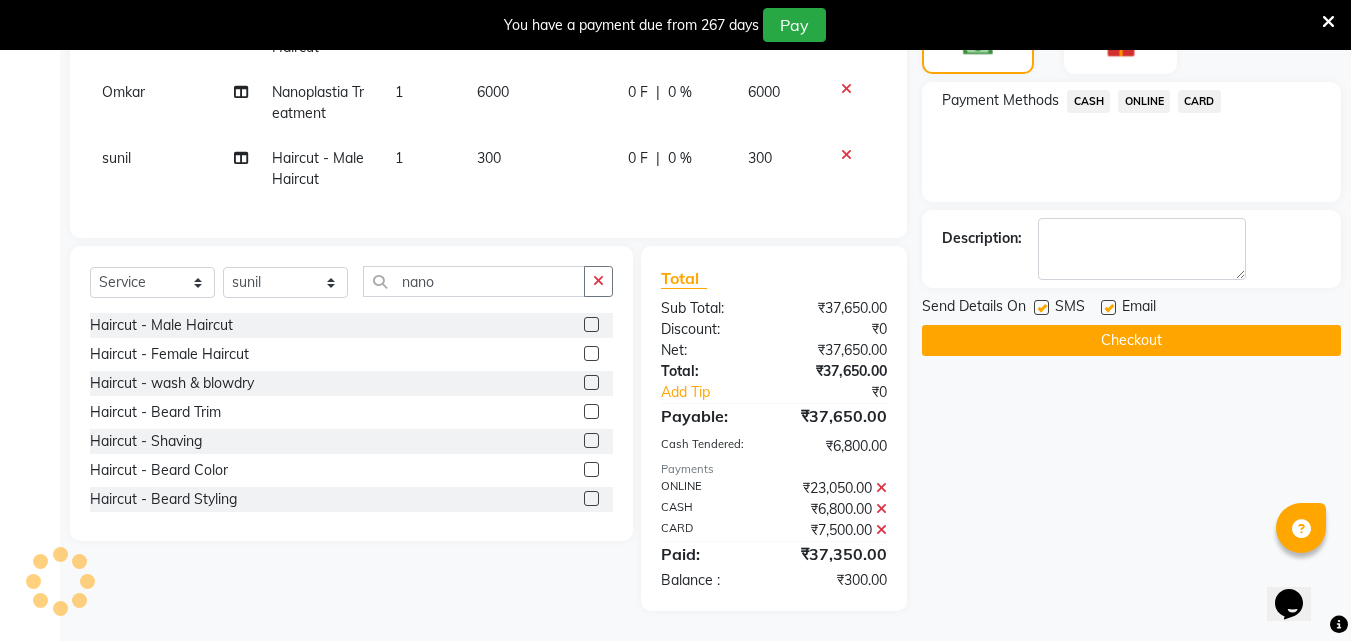 click on "ONLINE" 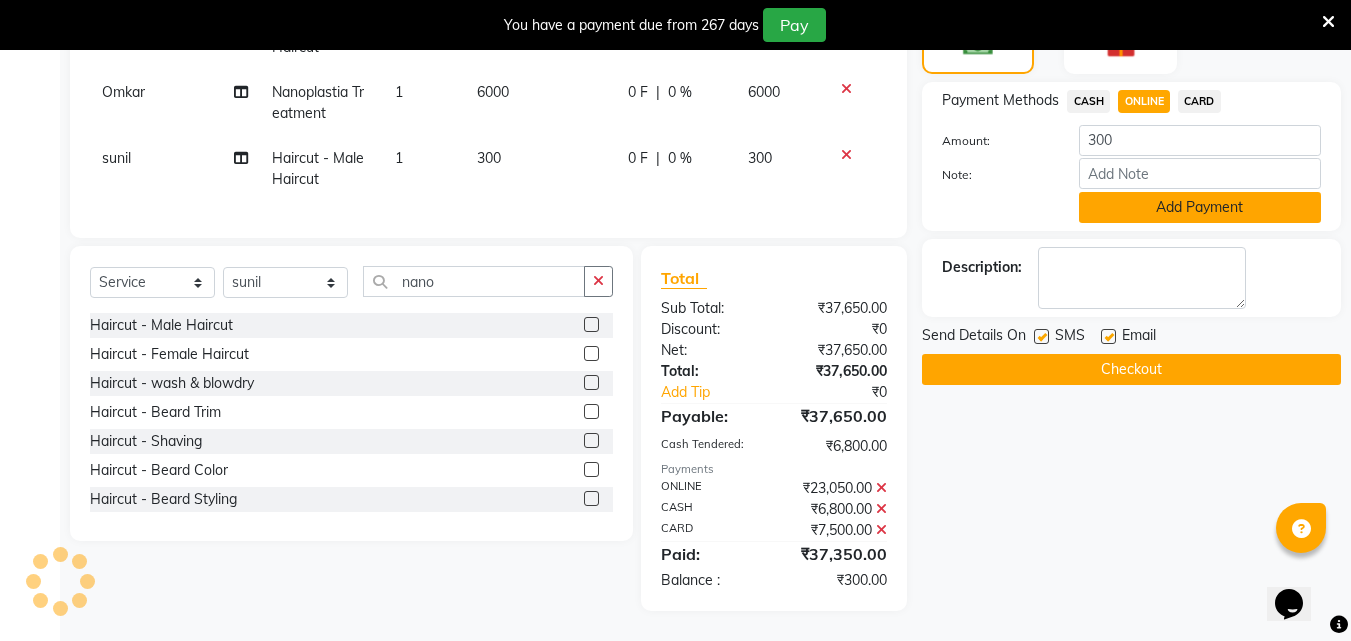 click on "Add Payment" 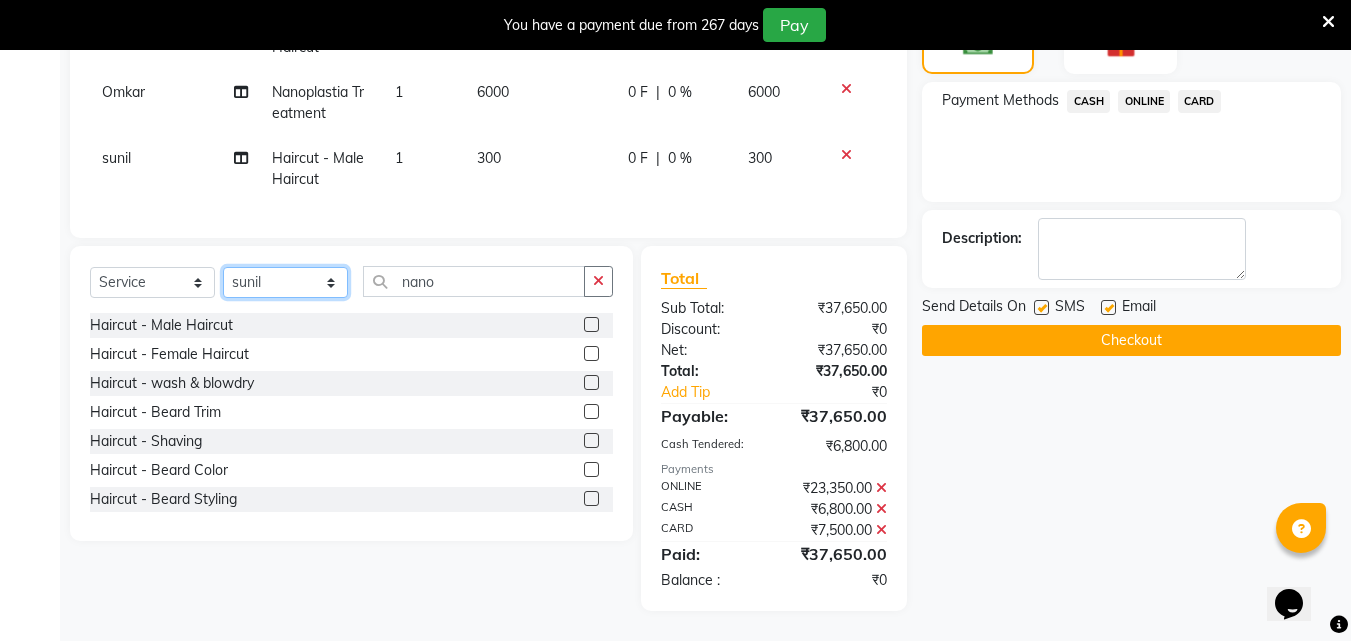click on "Select Stylist Akshay Ankita Ayesha Dnyaneshwar Harish Laxman Omkar pranay sagar sameer Sarika sunil vaibhav" 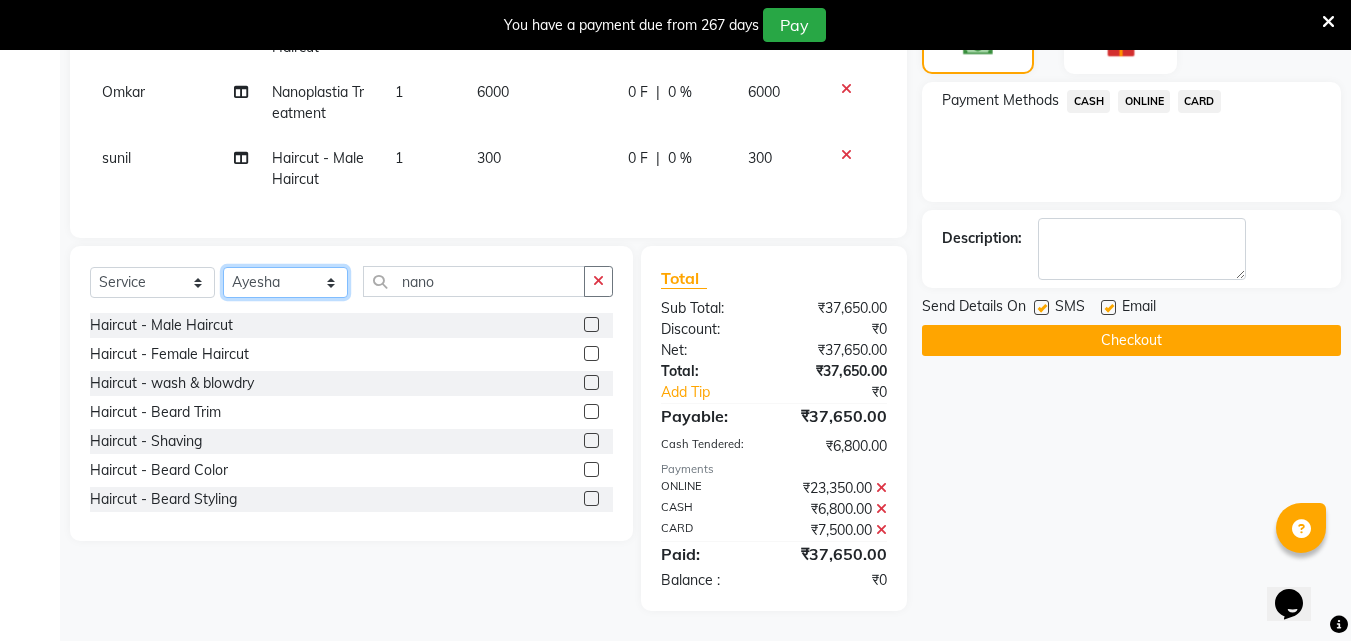 click on "Select Stylist Akshay Ankita Ayesha Dnyaneshwar Harish Laxman Omkar pranay sagar sameer Sarika sunil vaibhav" 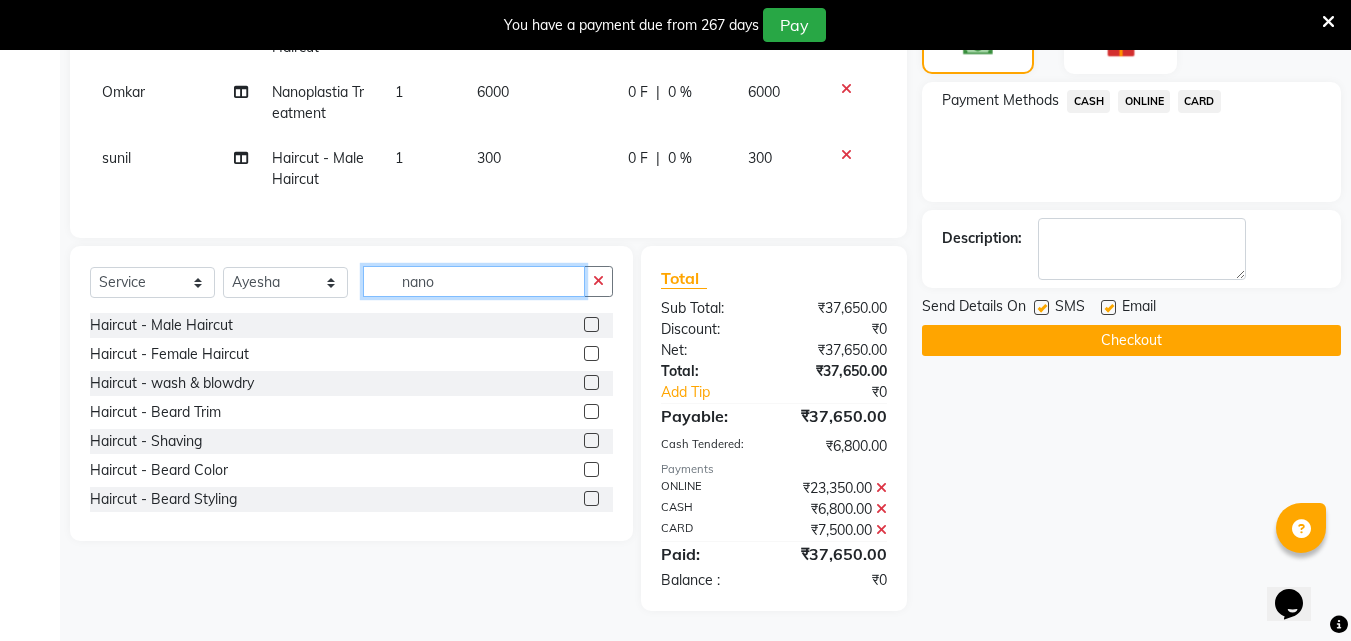 click on "nano" 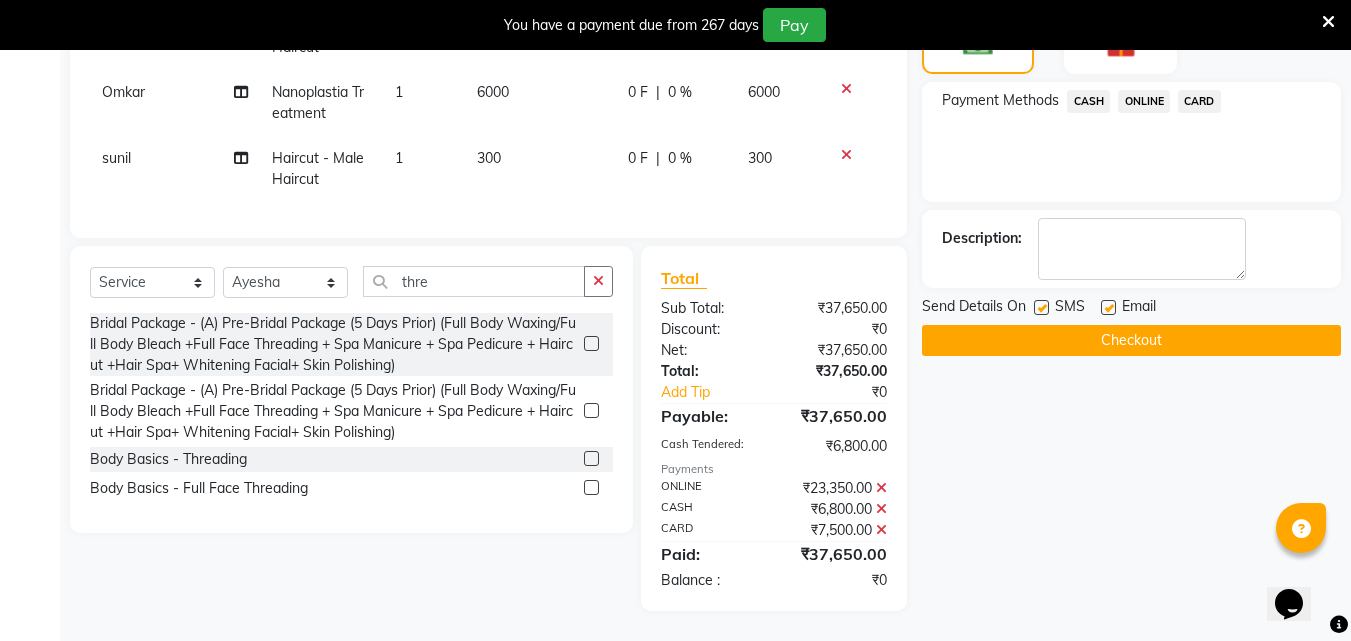 click 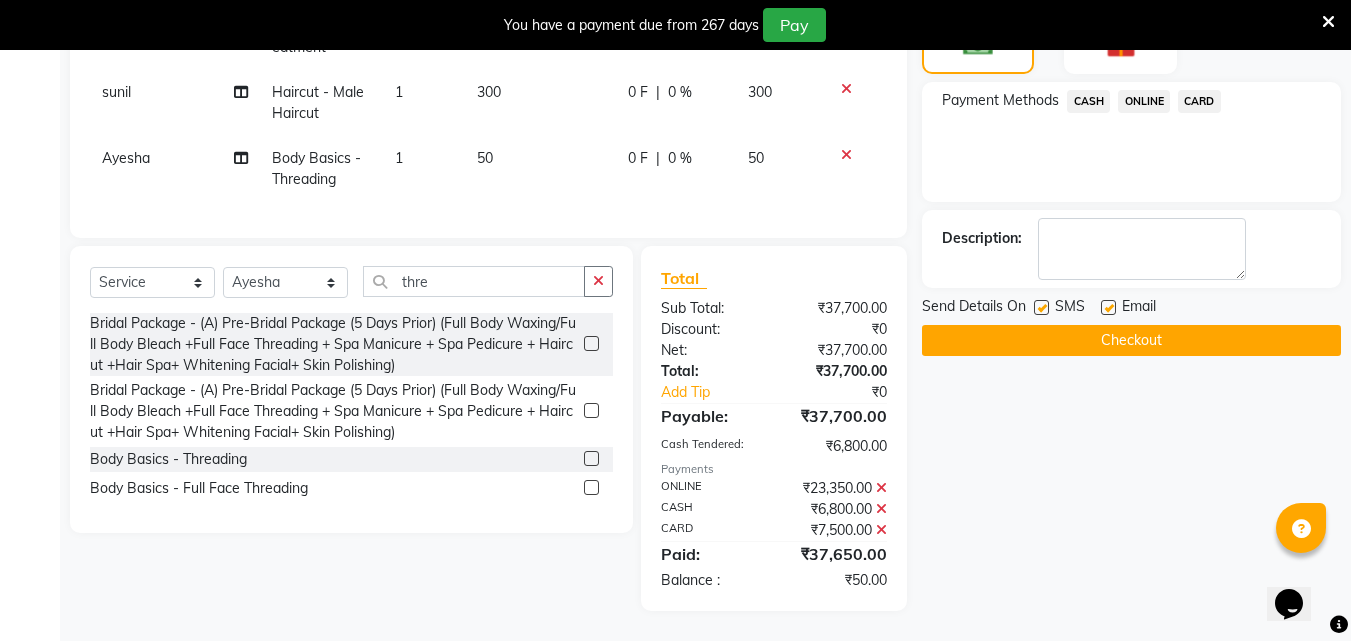 scroll, scrollTop: 3078, scrollLeft: 0, axis: vertical 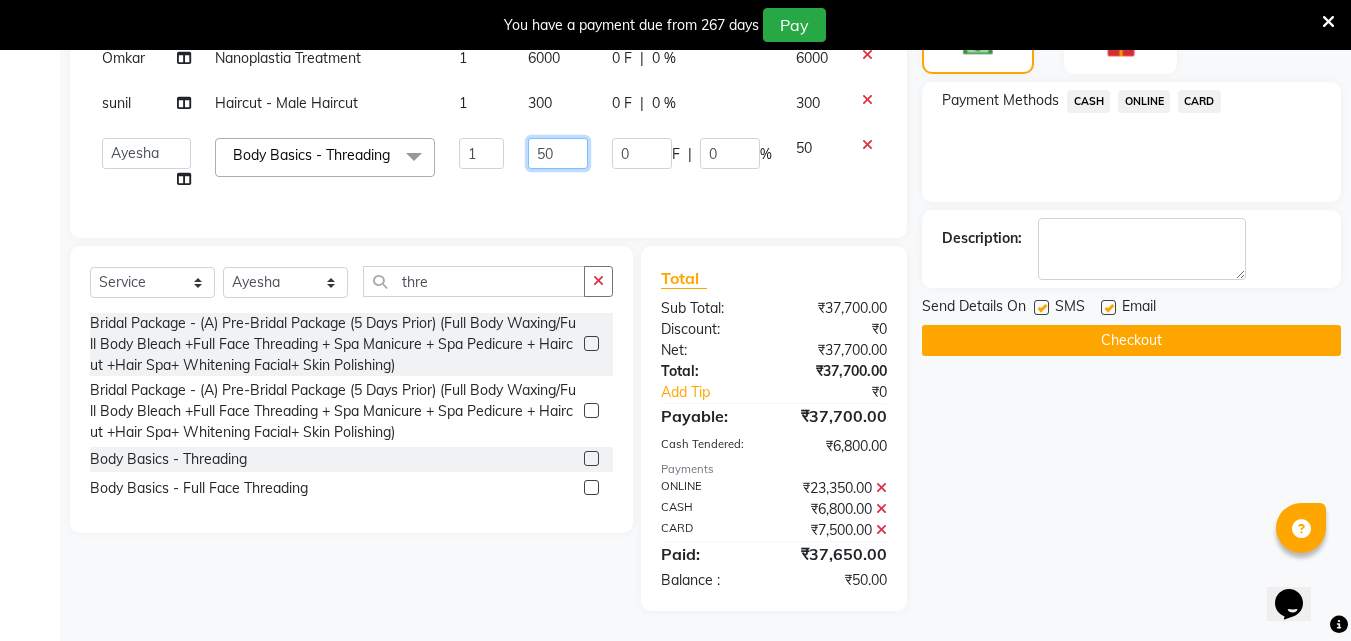click on "50" 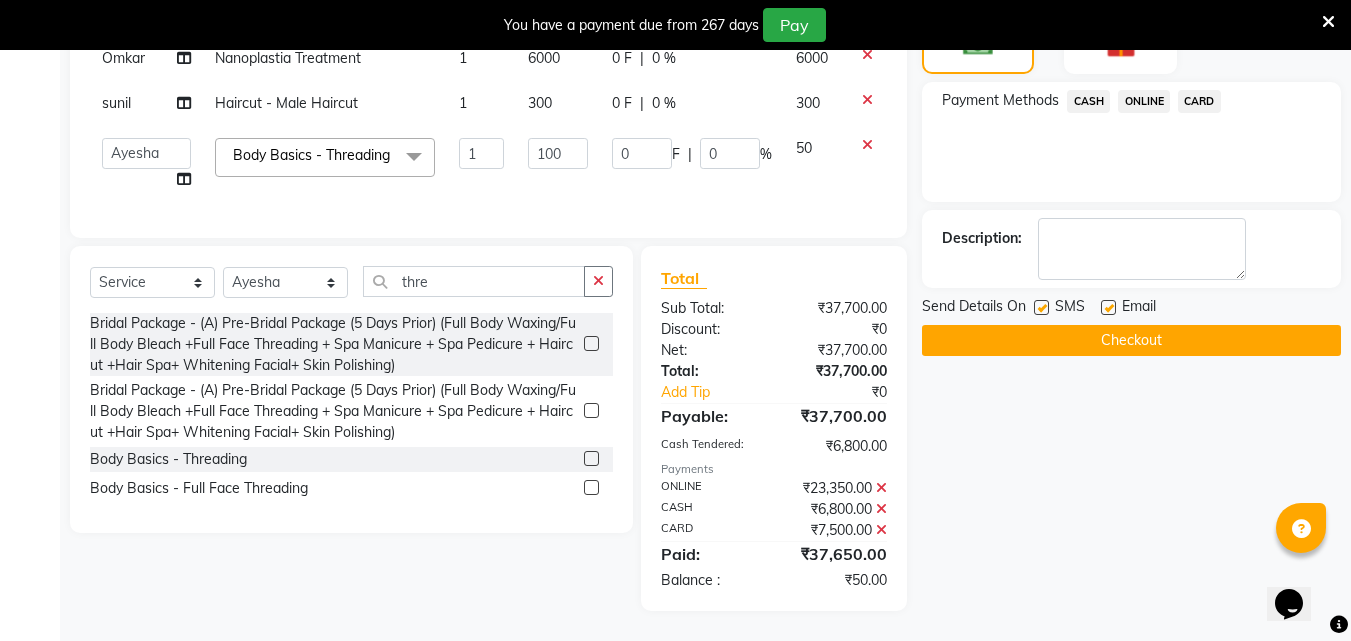 scroll, scrollTop: 2992, scrollLeft: 0, axis: vertical 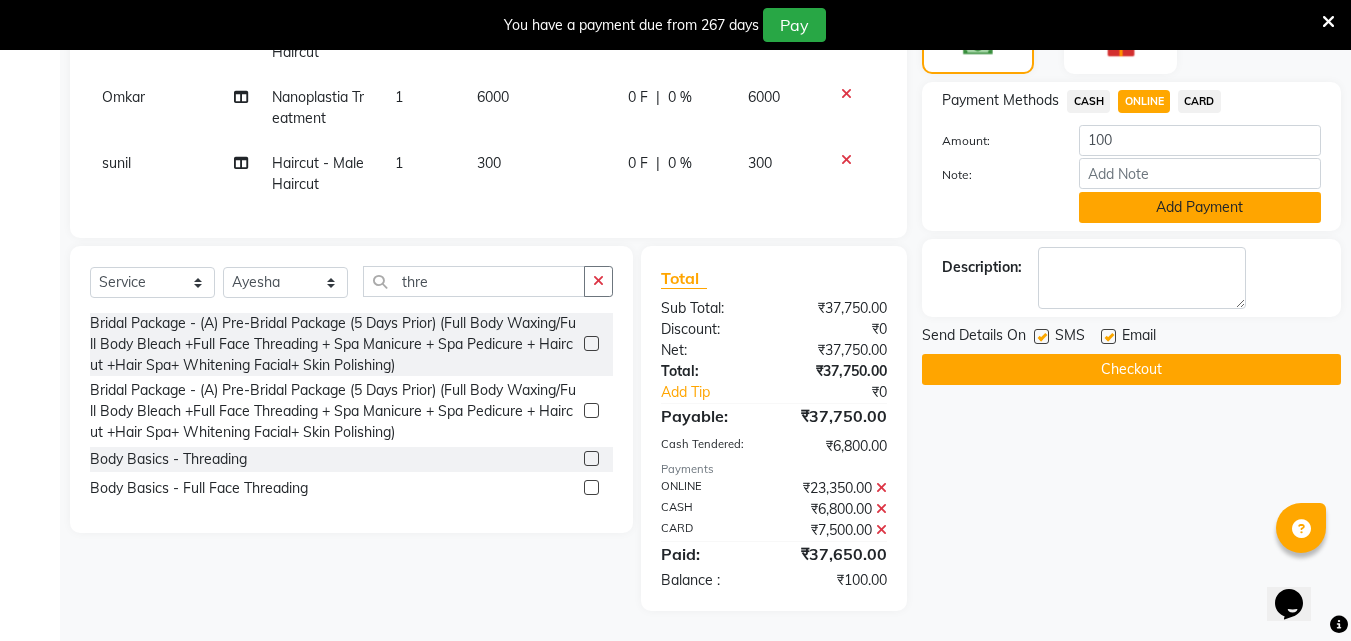 click on "Add Payment" 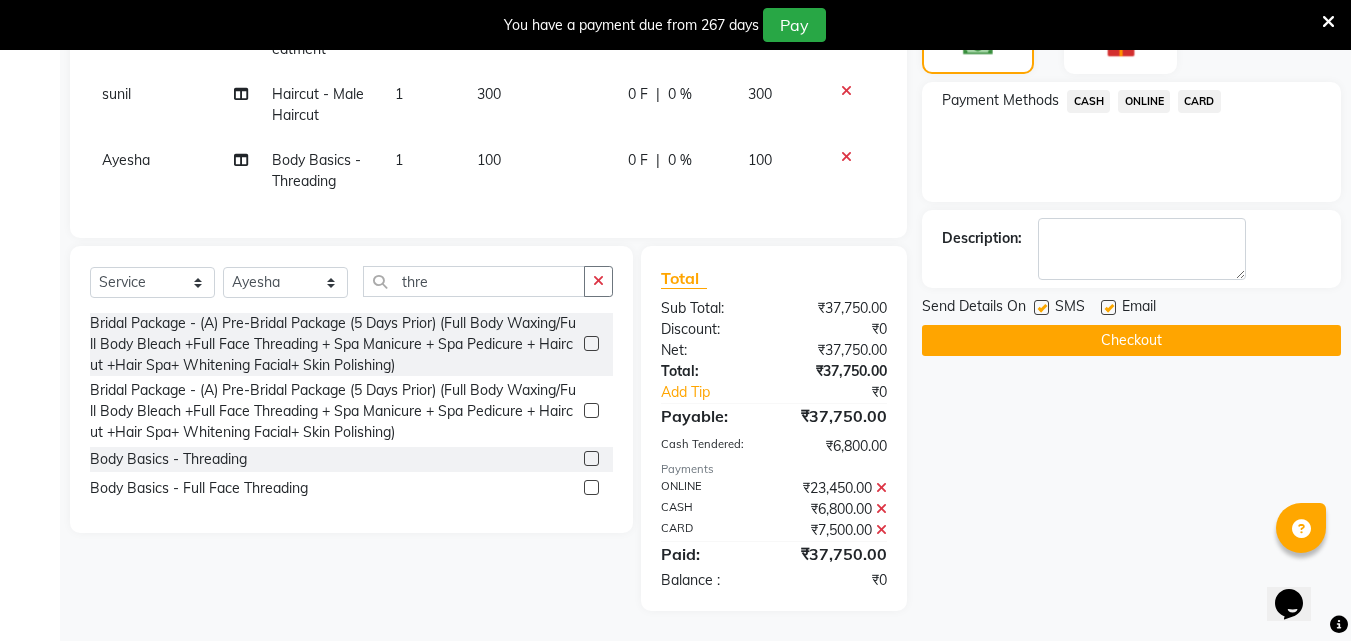 scroll, scrollTop: 3078, scrollLeft: 0, axis: vertical 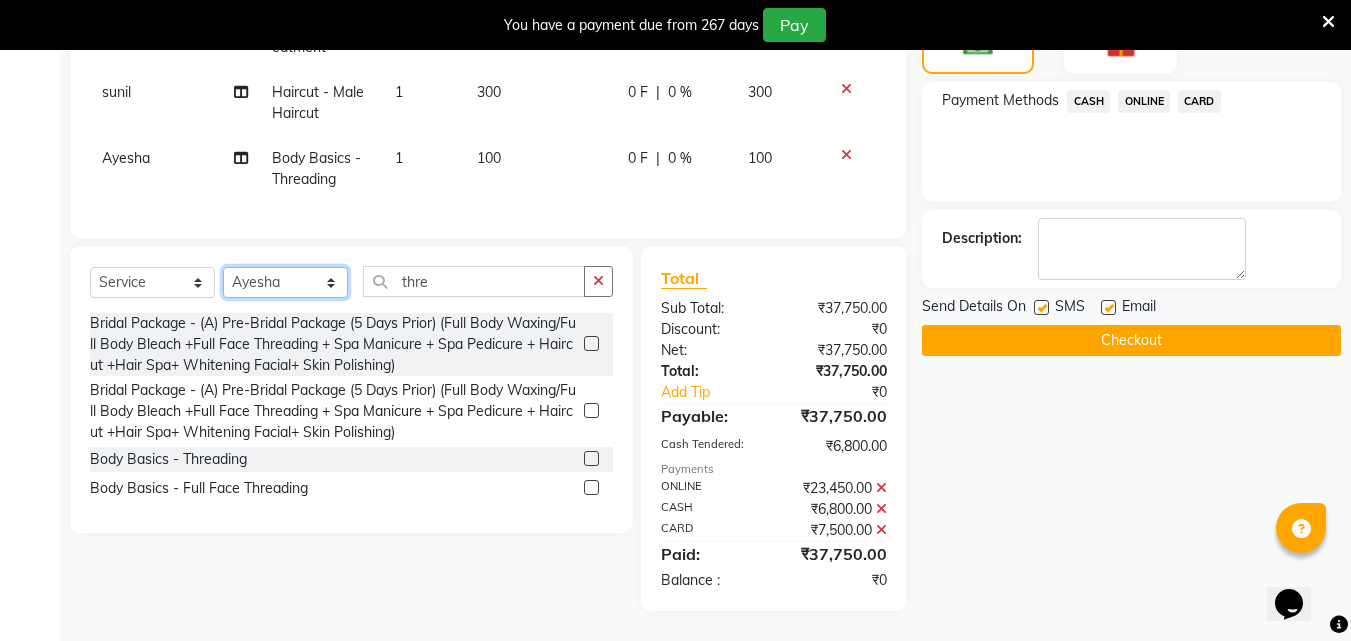 click on "Select Stylist Akshay Ankita Ayesha Dnyaneshwar Harish Laxman Omkar pranay sagar sameer Sarika sunil vaibhav" 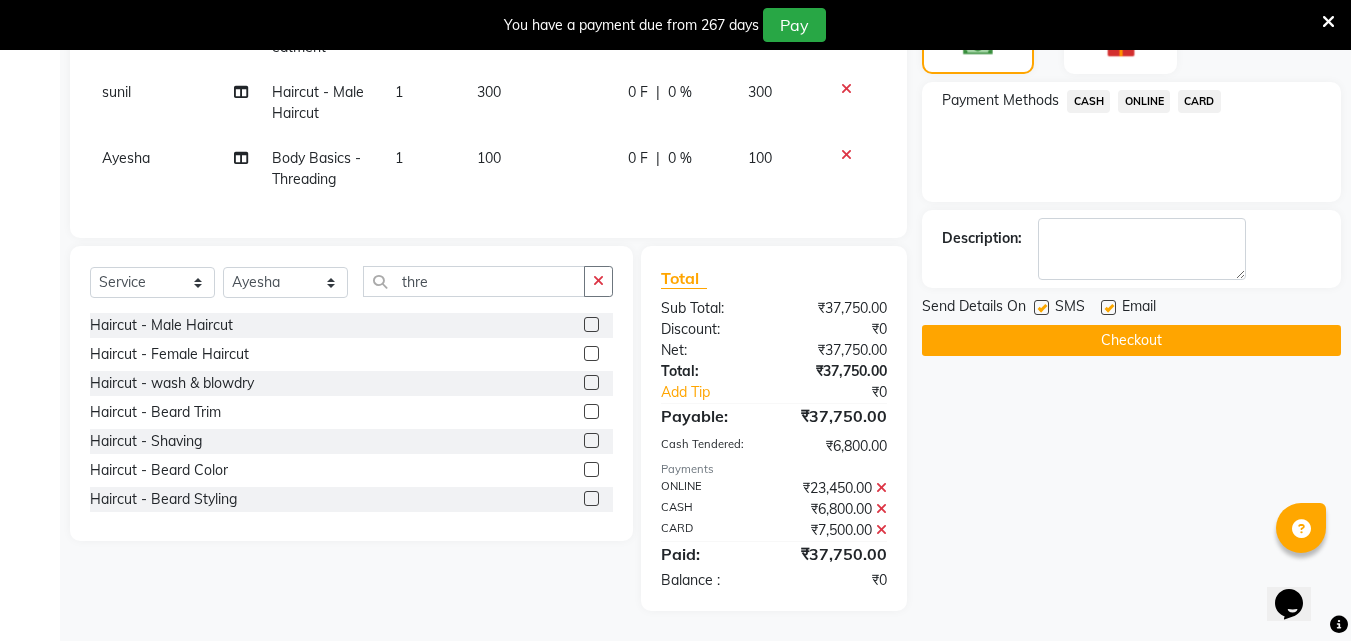 click 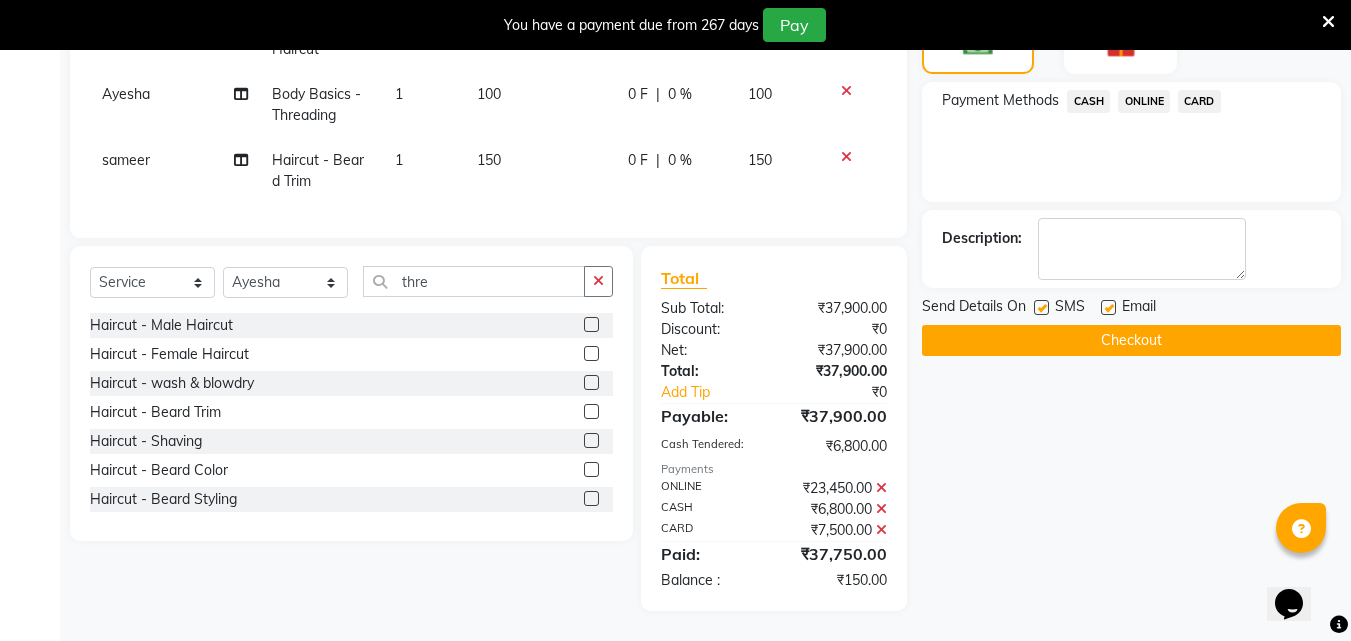 scroll, scrollTop: 3144, scrollLeft: 0, axis: vertical 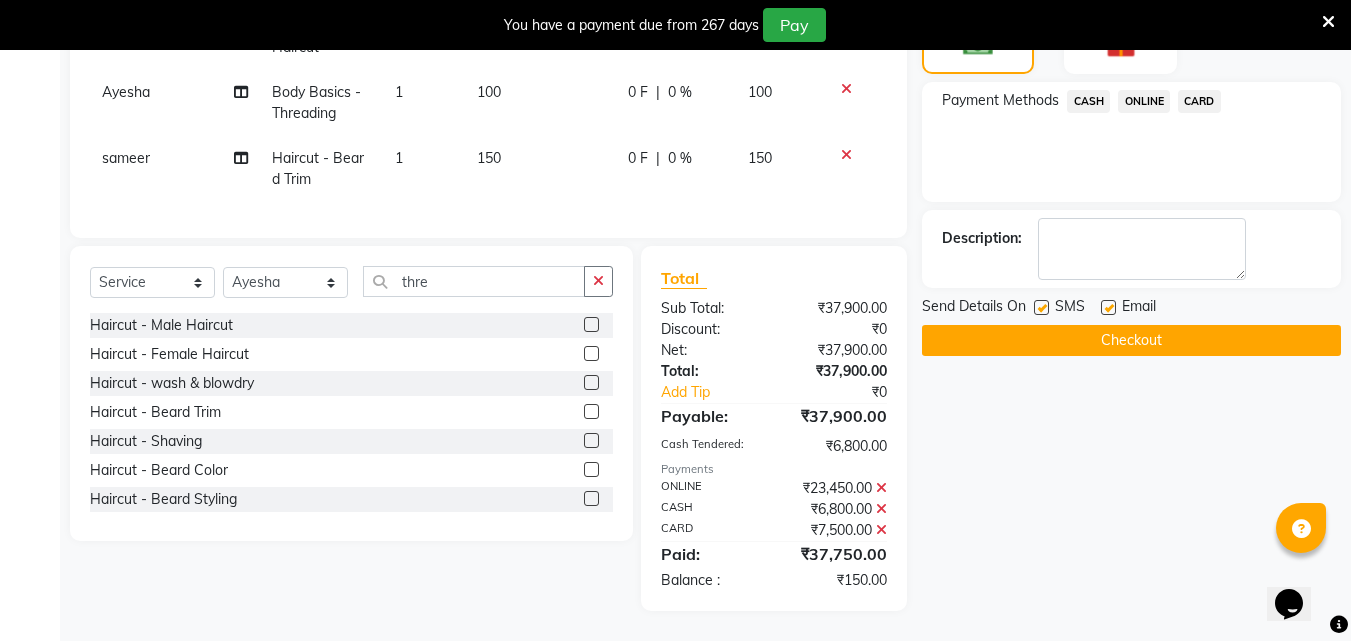 click on "ONLINE" 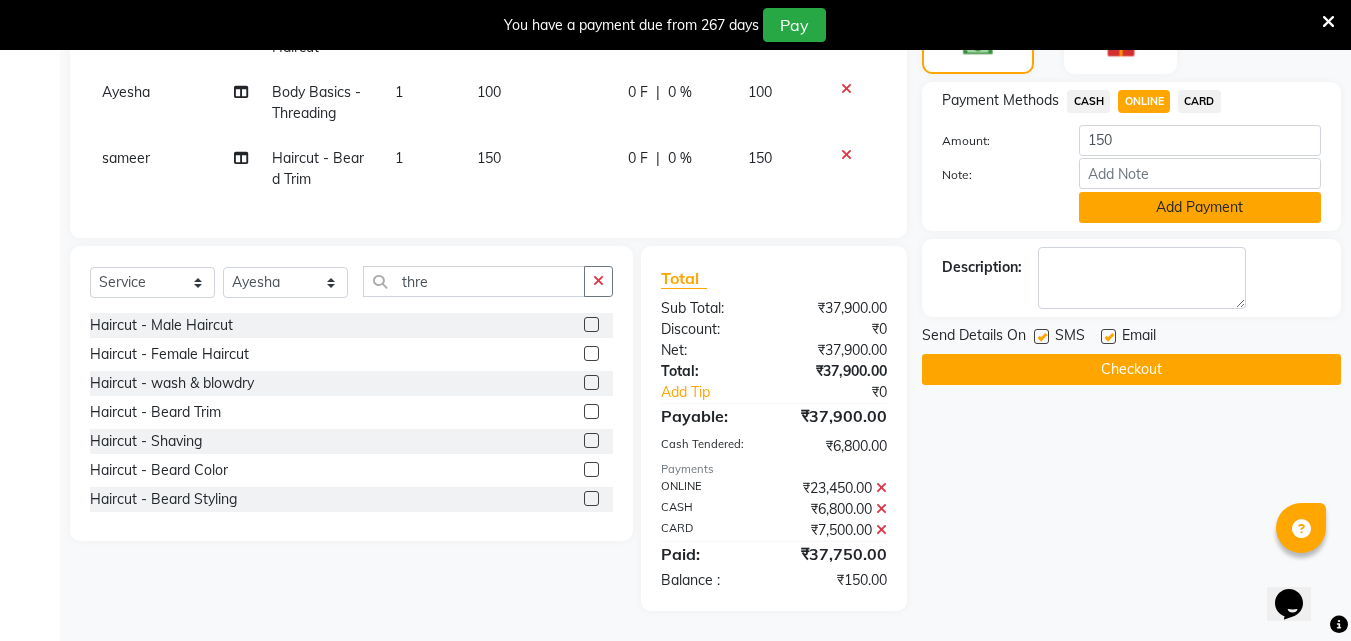 click on "Add Payment" 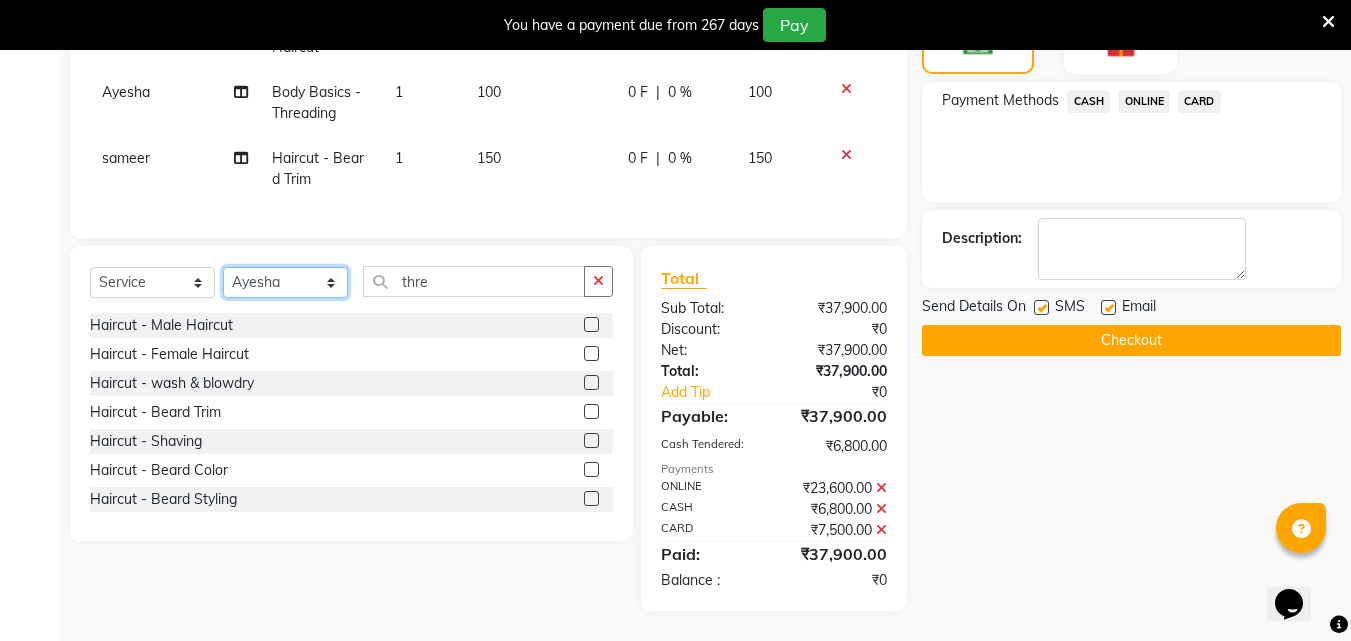 click on "Select Stylist Akshay Ankita Ayesha Dnyaneshwar Harish Laxman Omkar pranay sagar sameer Sarika sunil vaibhav" 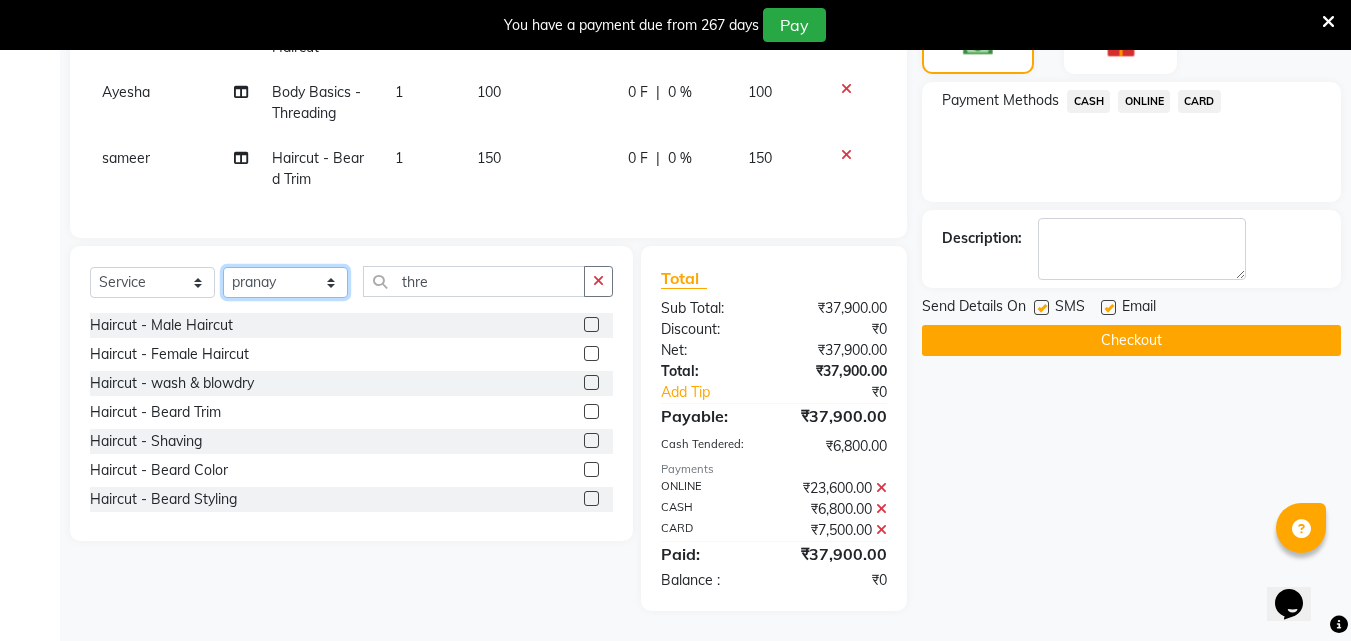 click on "Select Stylist Akshay Ankita Ayesha Dnyaneshwar Harish Laxman Omkar pranay sagar sameer Sarika sunil vaibhav" 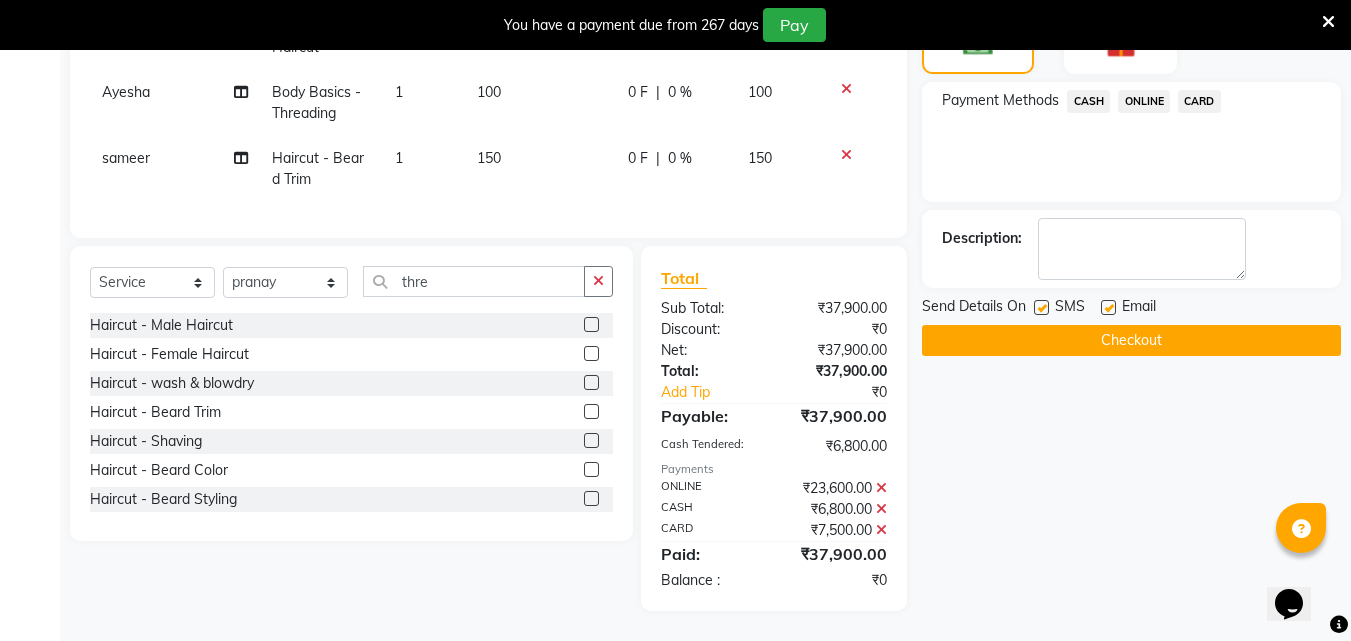 click 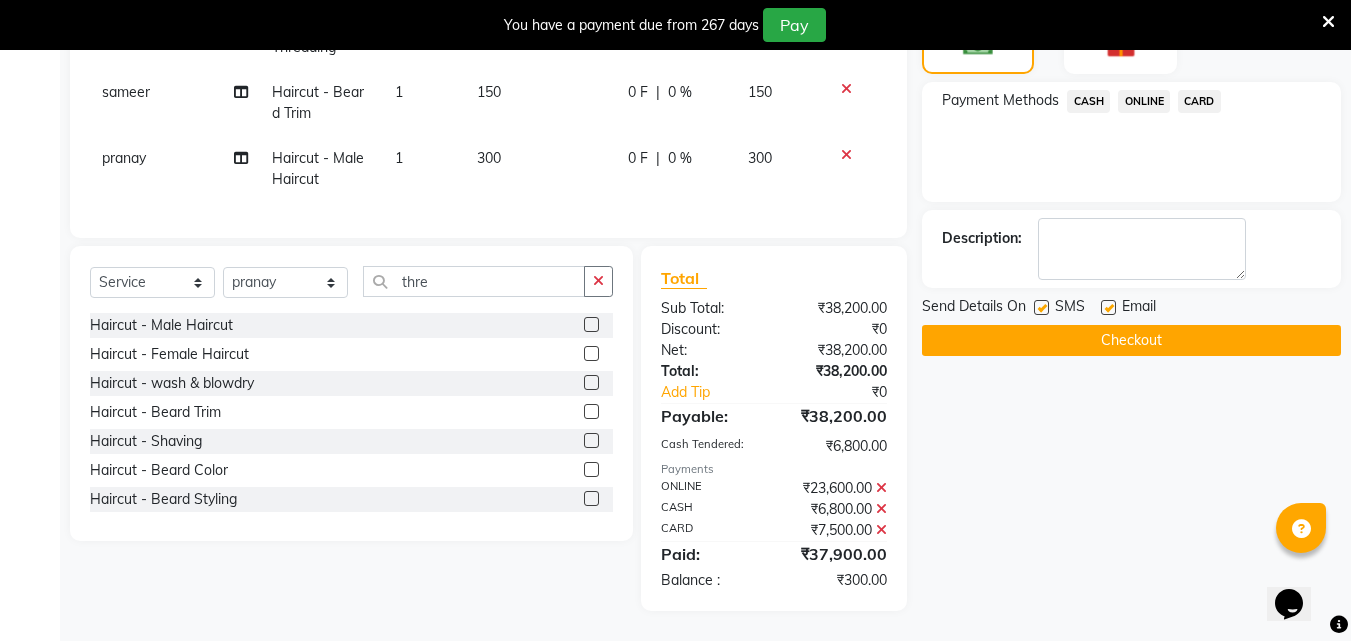 scroll, scrollTop: 3210, scrollLeft: 0, axis: vertical 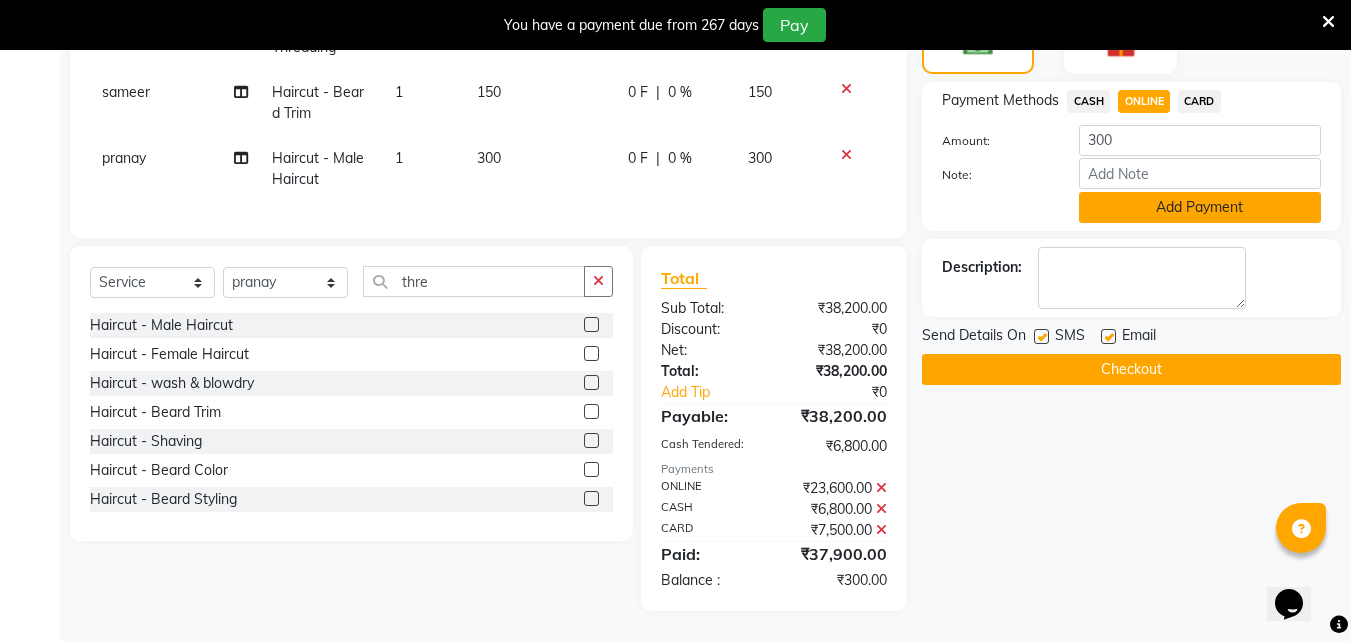click on "Add Payment" 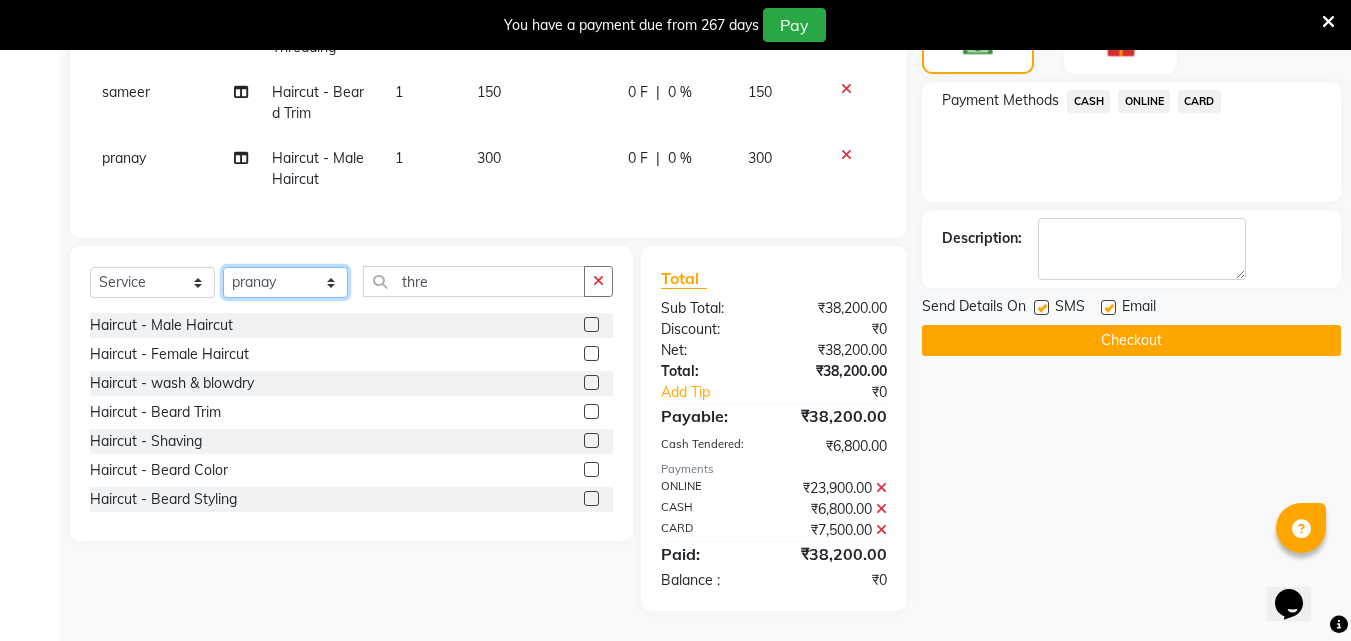 click on "Select Stylist Akshay Ankita Ayesha Dnyaneshwar Harish Laxman Omkar pranay sagar sameer Sarika sunil vaibhav" 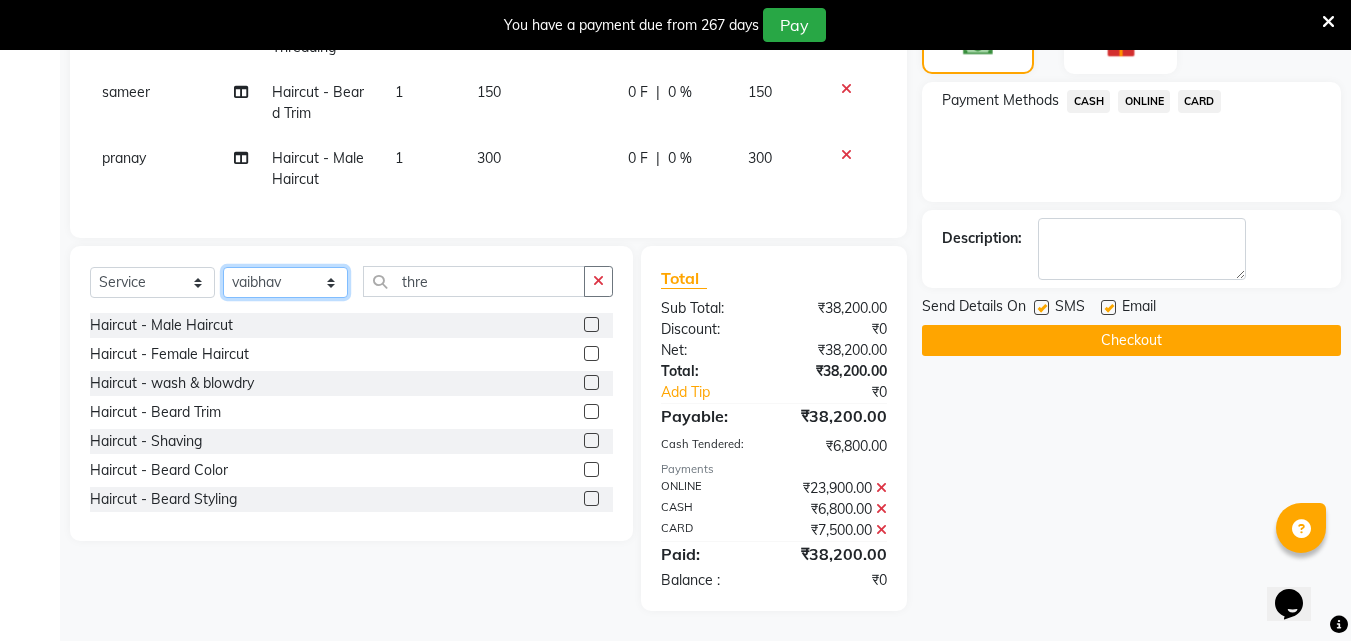 click on "Select Stylist Akshay Ankita Ayesha Dnyaneshwar Harish Laxman Omkar pranay sagar sameer Sarika sunil vaibhav" 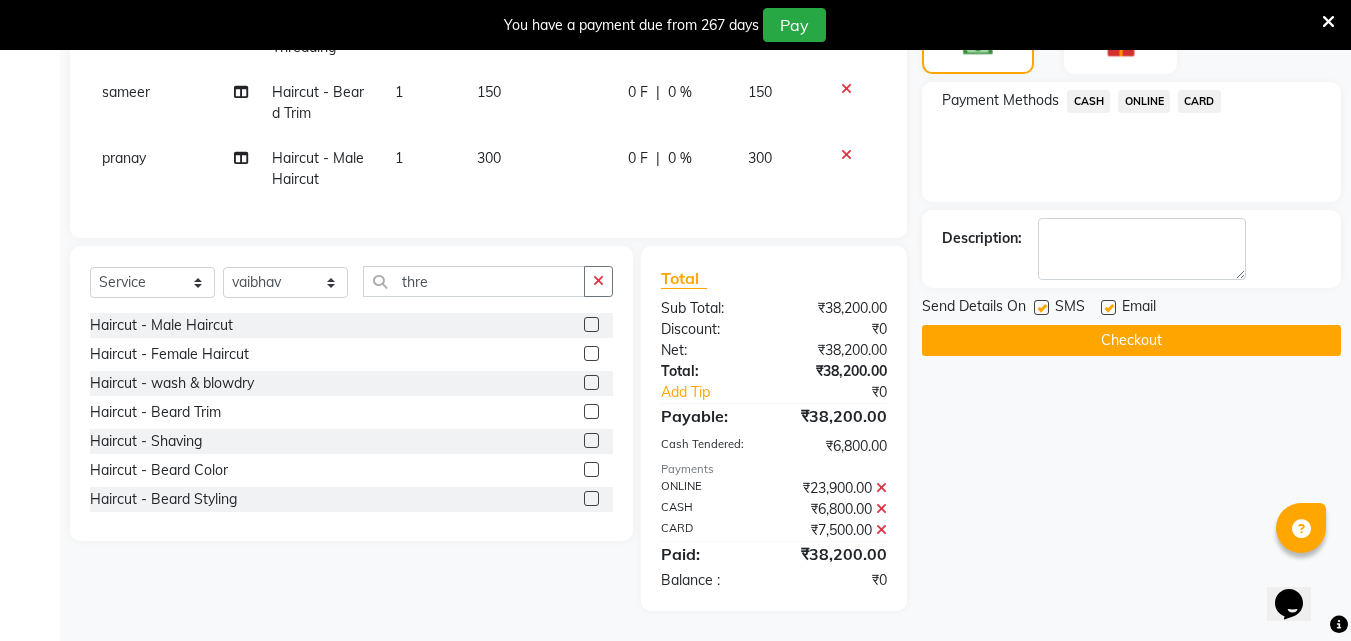click 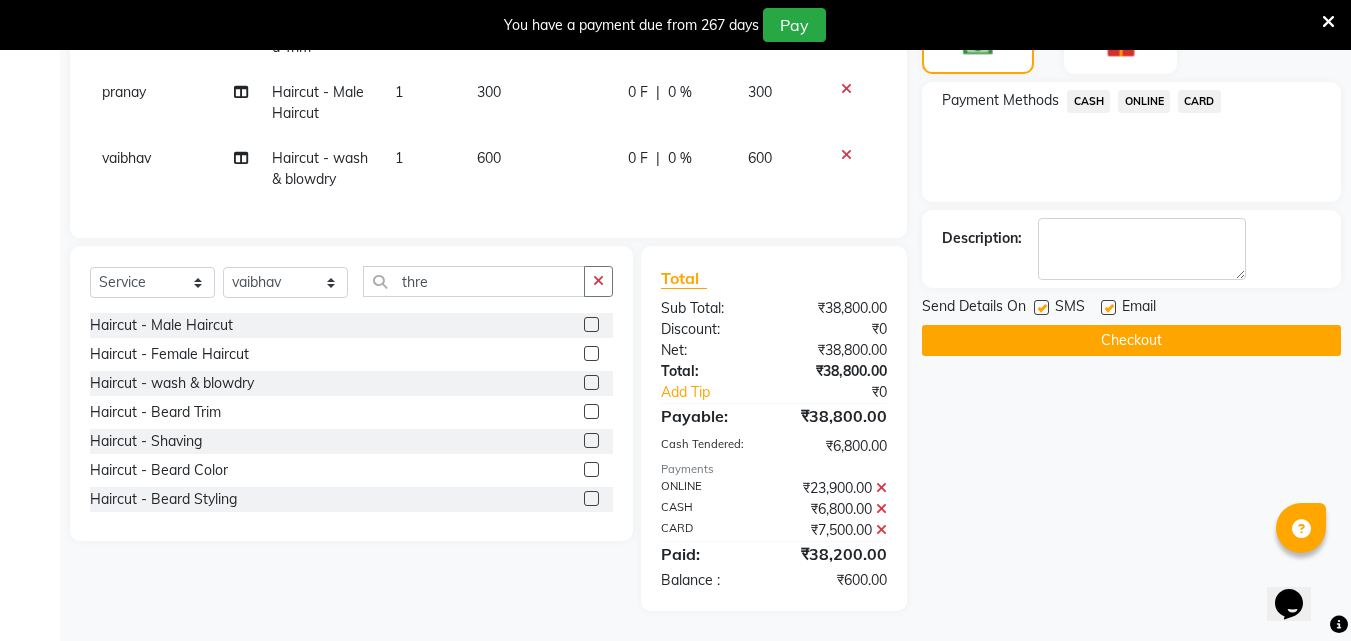 scroll, scrollTop: 3276, scrollLeft: 0, axis: vertical 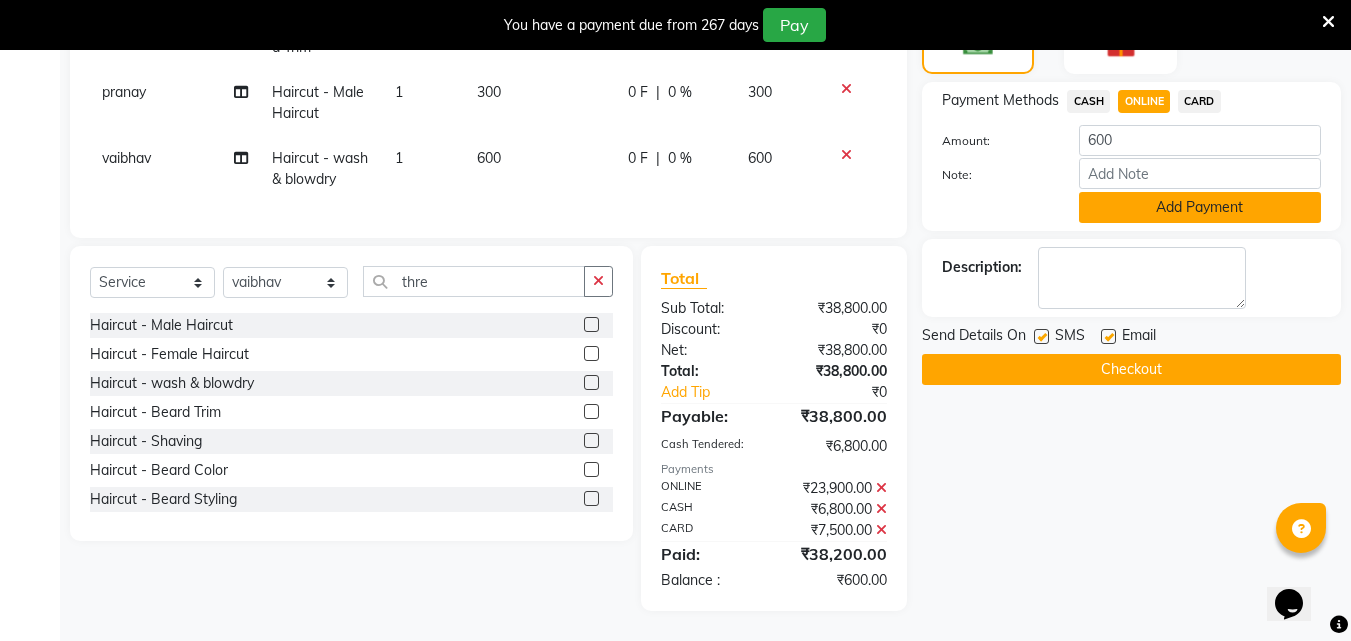 click on "Add Payment" 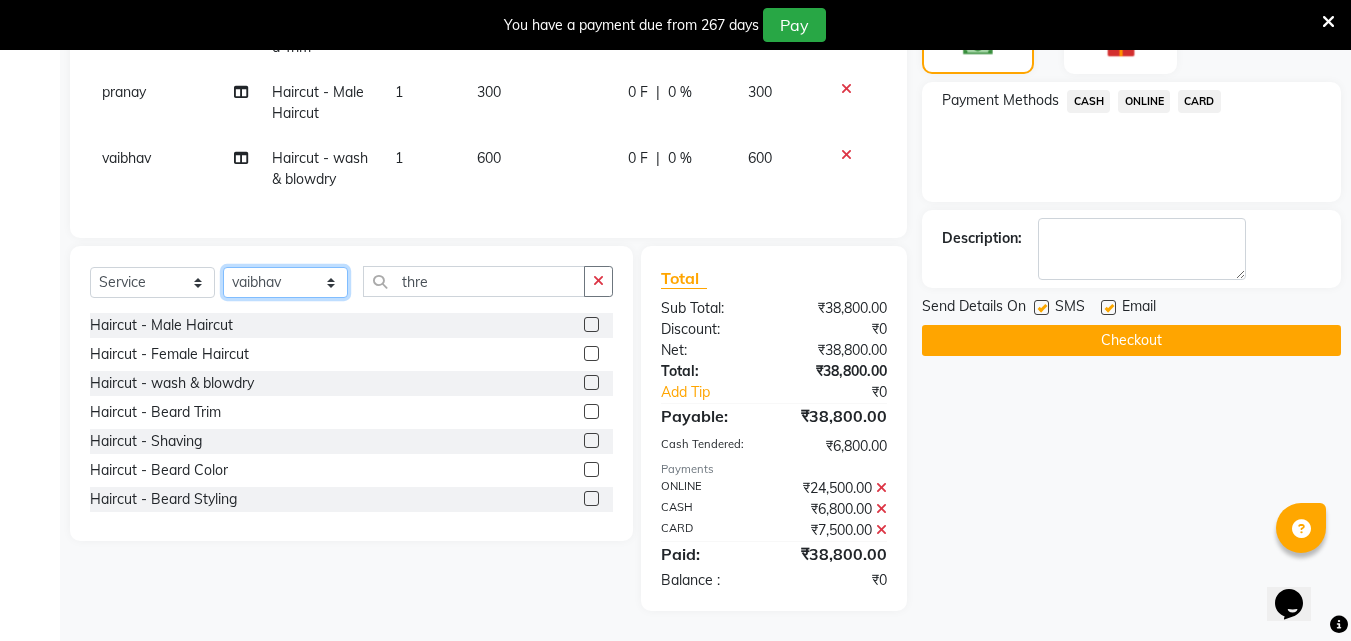 click on "Select Stylist Akshay Ankita Ayesha Dnyaneshwar Harish Laxman Omkar pranay sagar sameer Sarika sunil vaibhav" 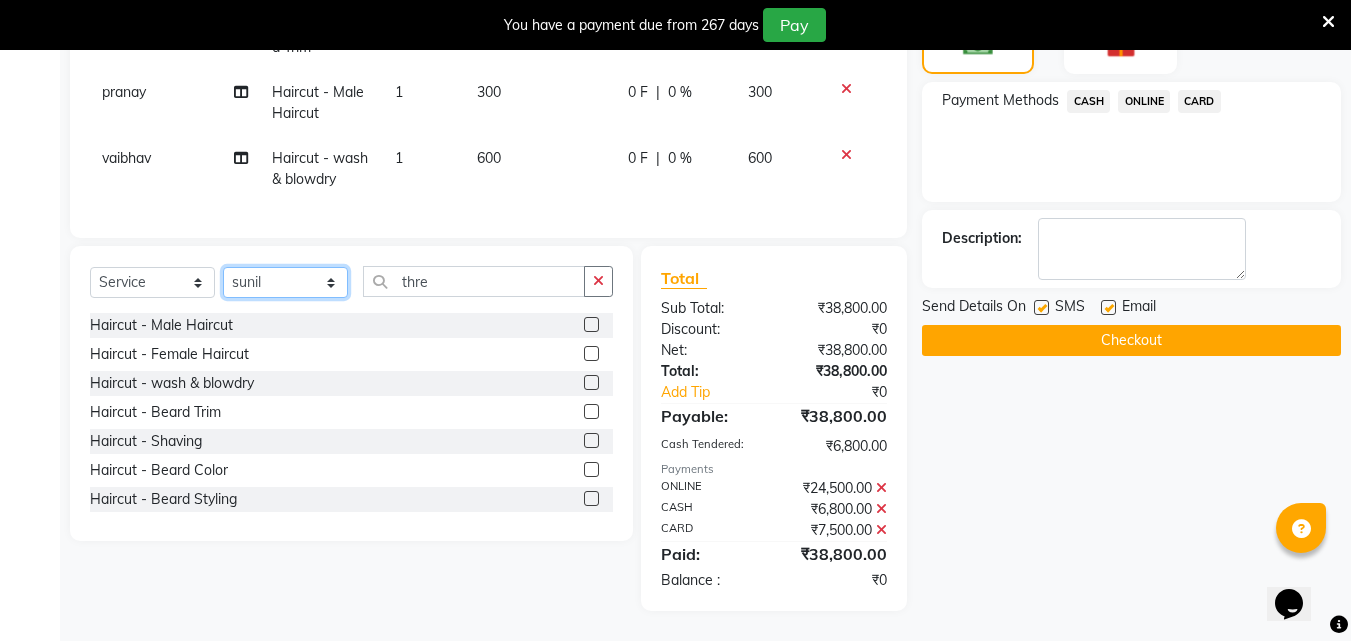 click on "Select Stylist Akshay Ankita Ayesha Dnyaneshwar Harish Laxman Omkar pranay sagar sameer Sarika sunil vaibhav" 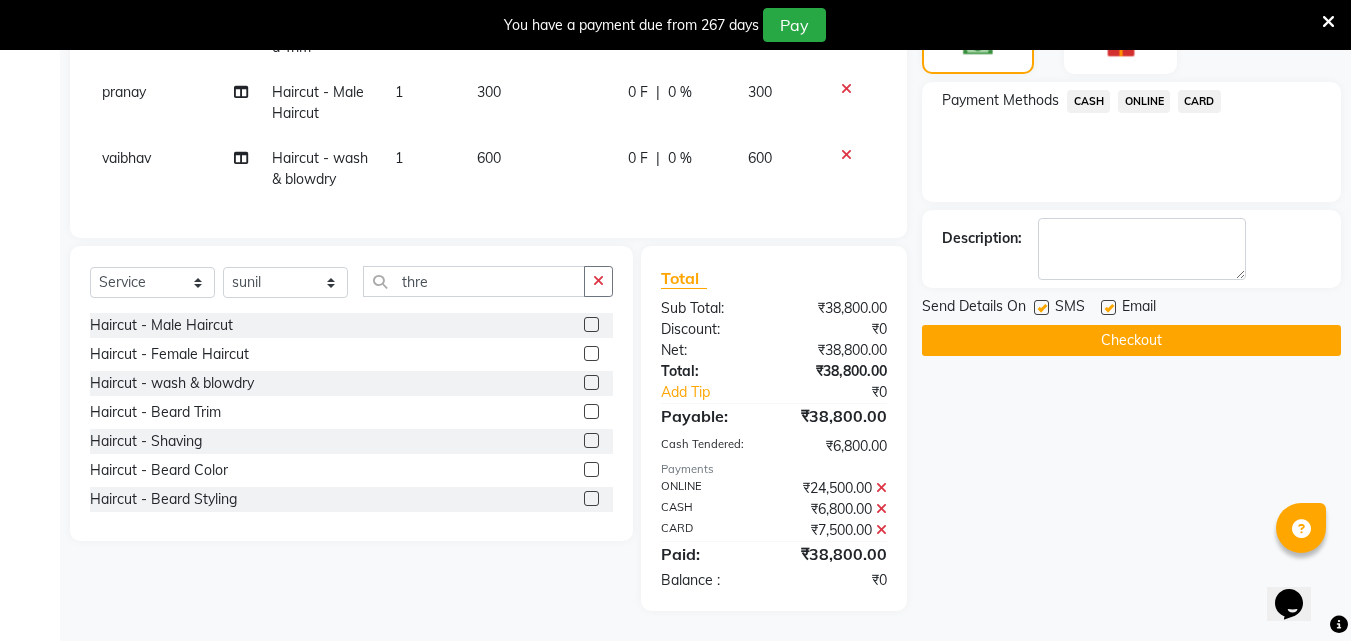 click 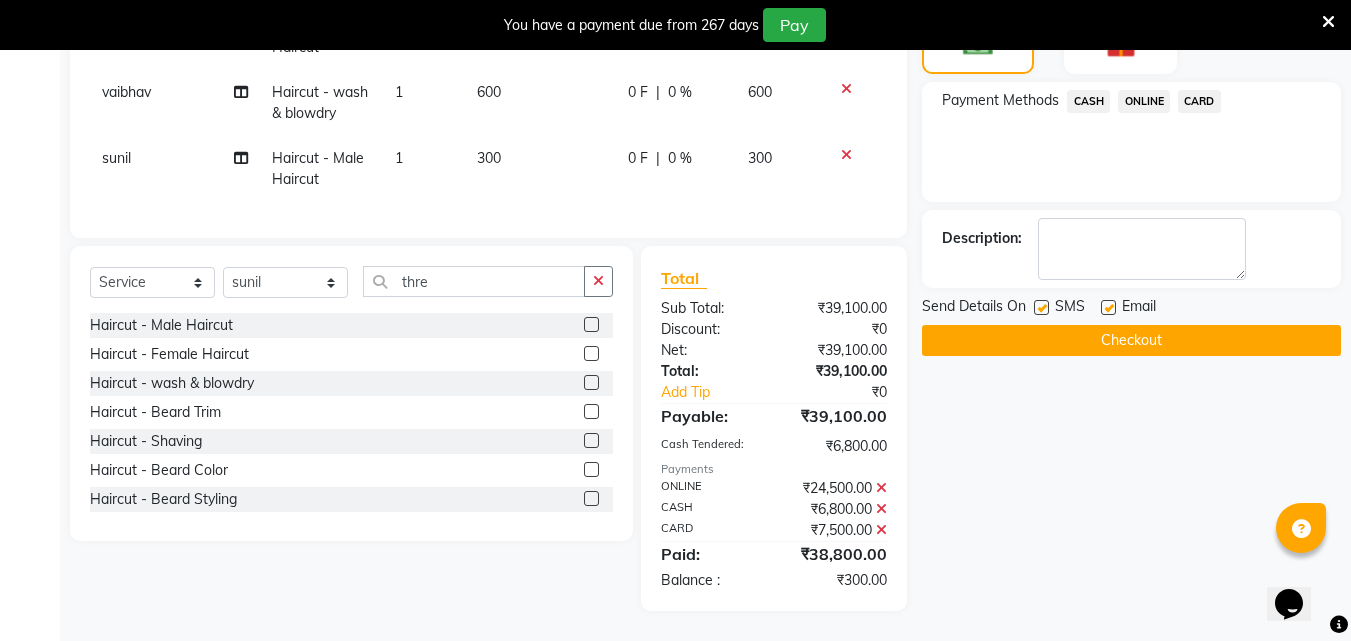 click on "300" 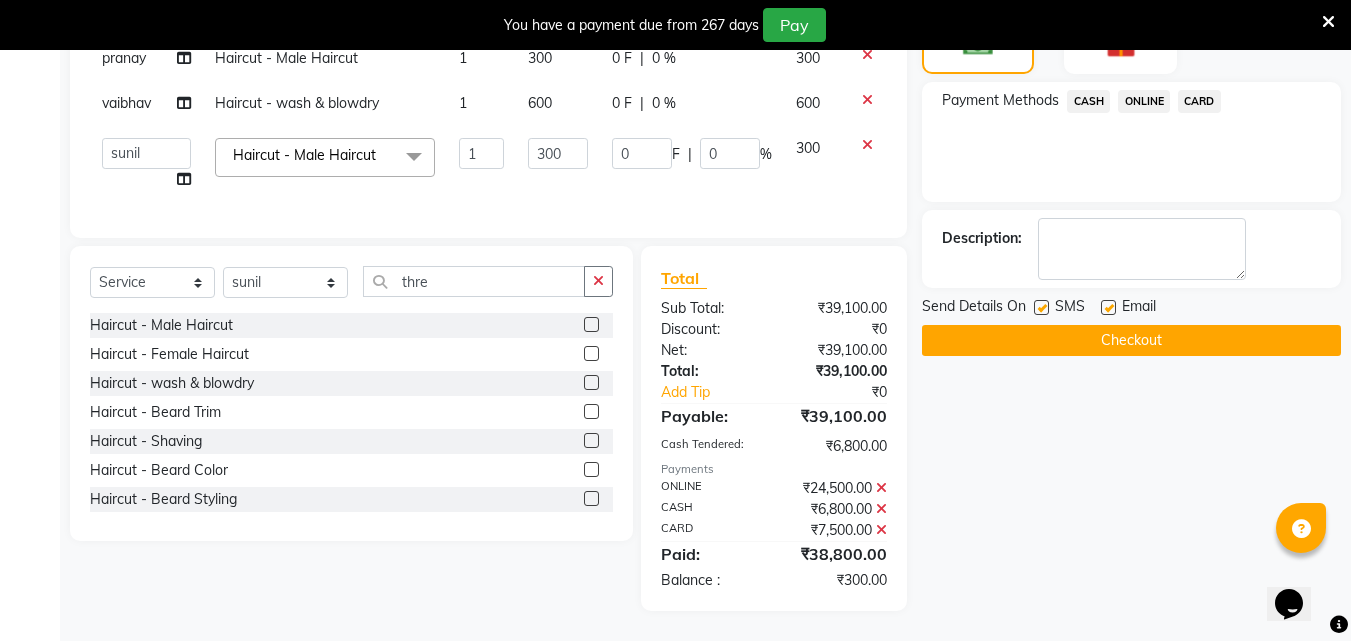 scroll, scrollTop: 2386, scrollLeft: 0, axis: vertical 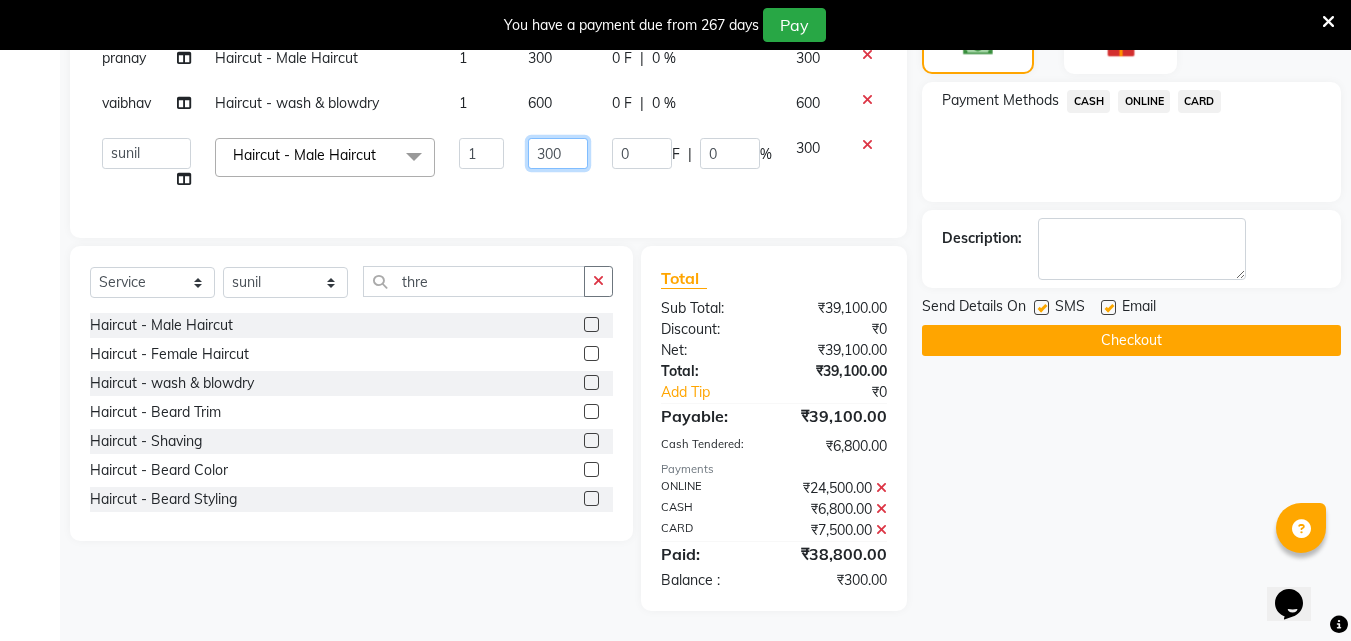 click on "300" 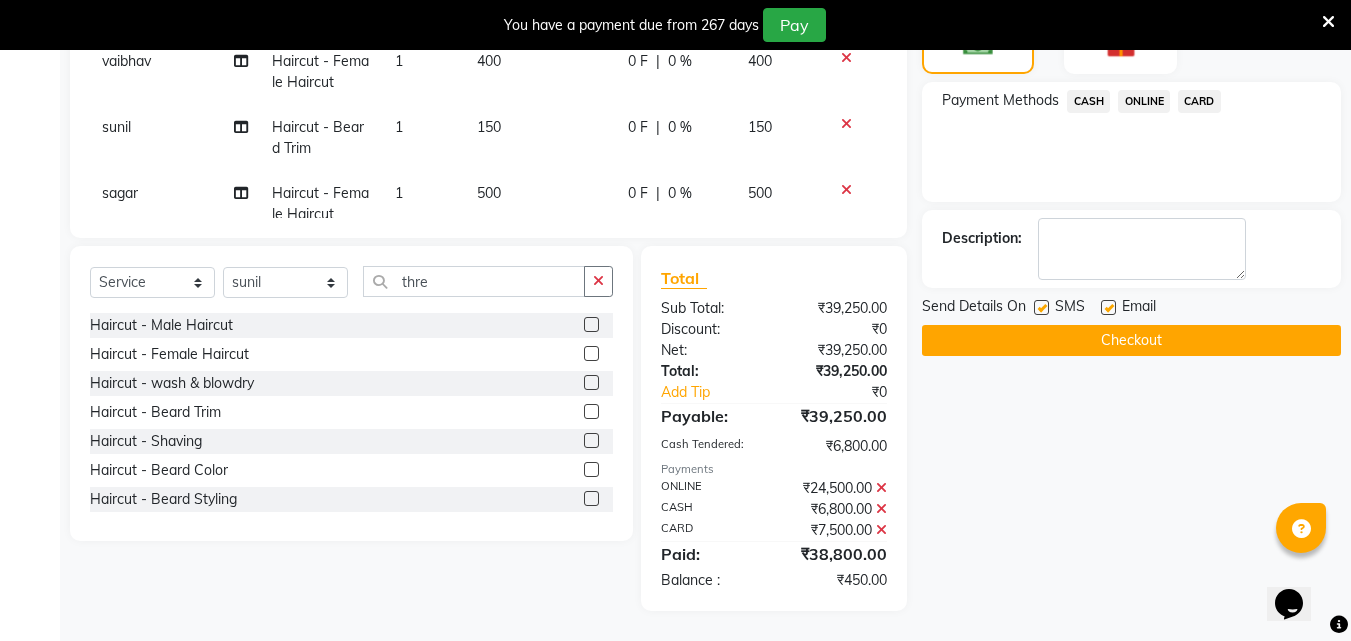 scroll, scrollTop: 3184, scrollLeft: 0, axis: vertical 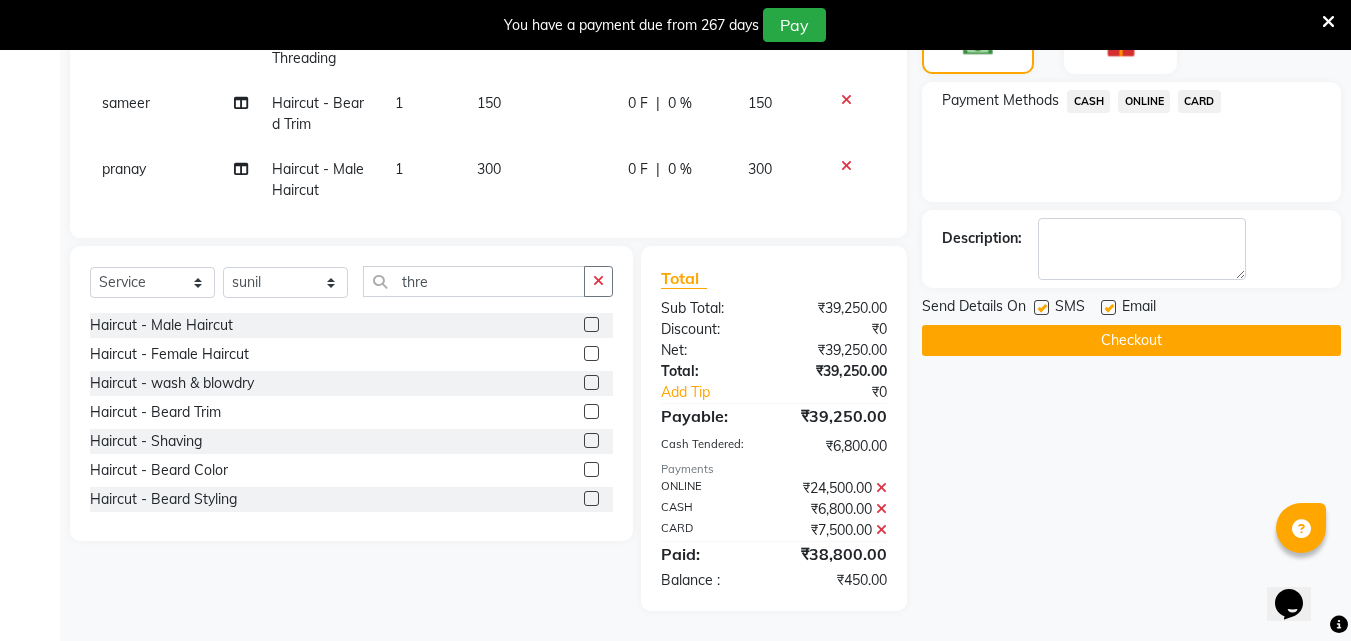 click on "ONLINE" 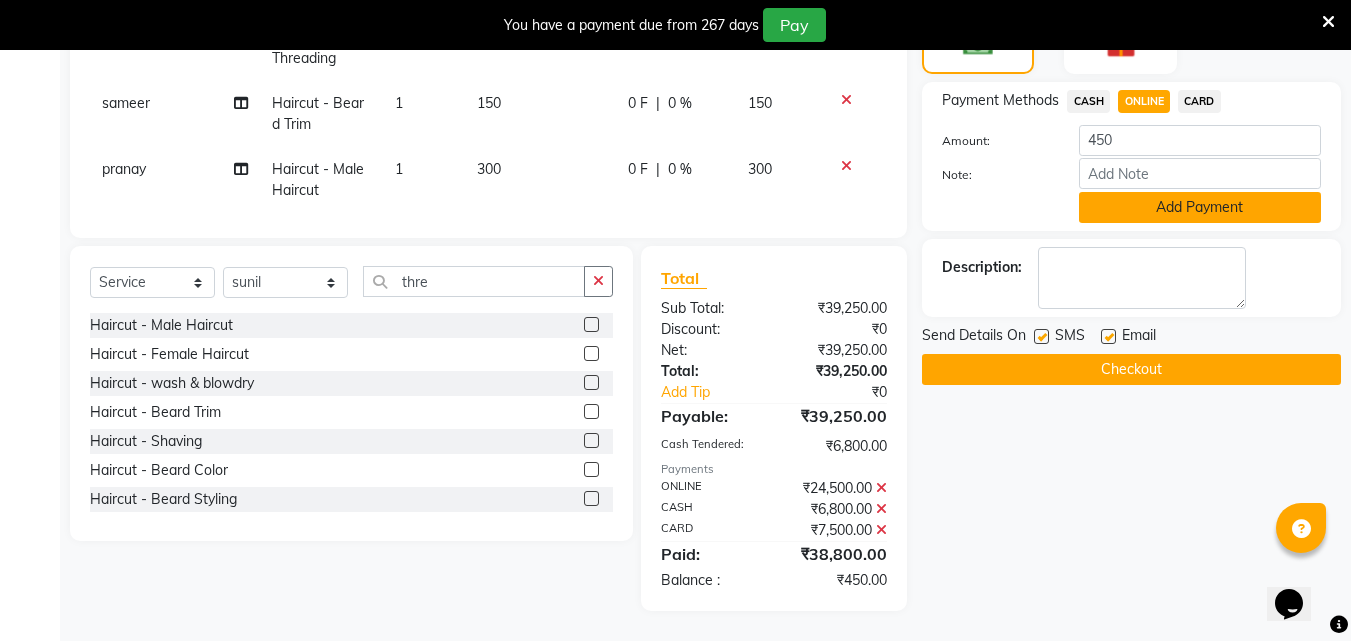 click on "Add Payment" 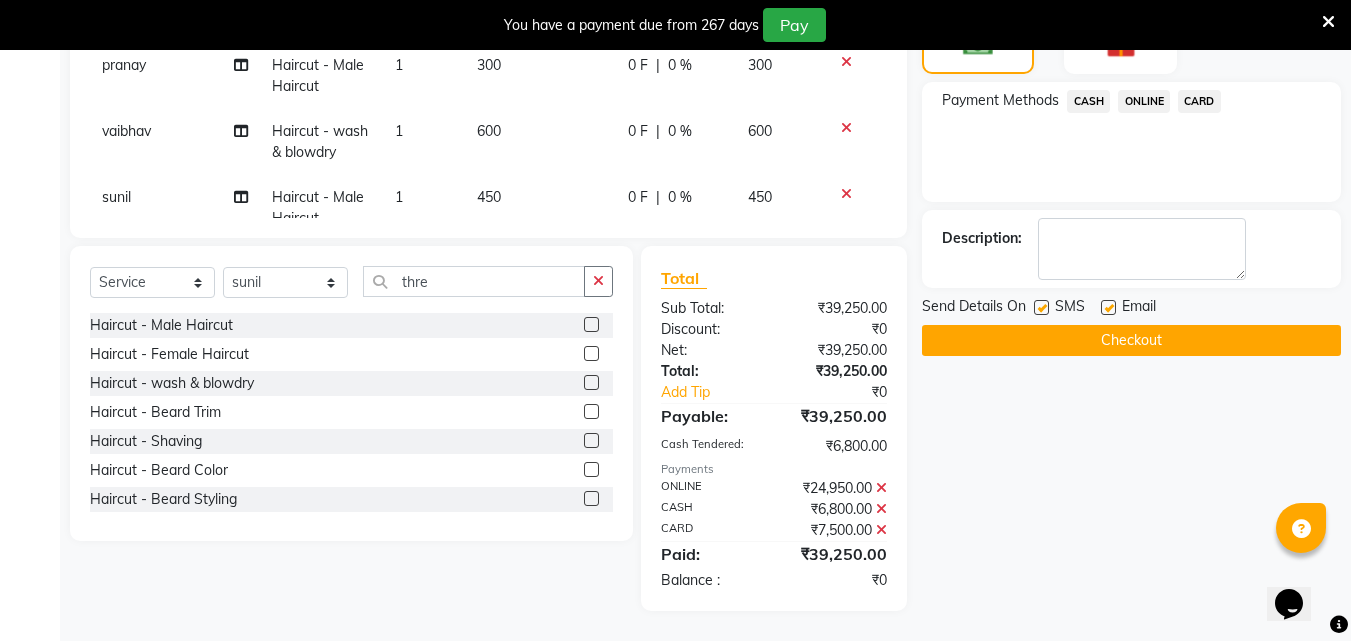 scroll, scrollTop: 3342, scrollLeft: 0, axis: vertical 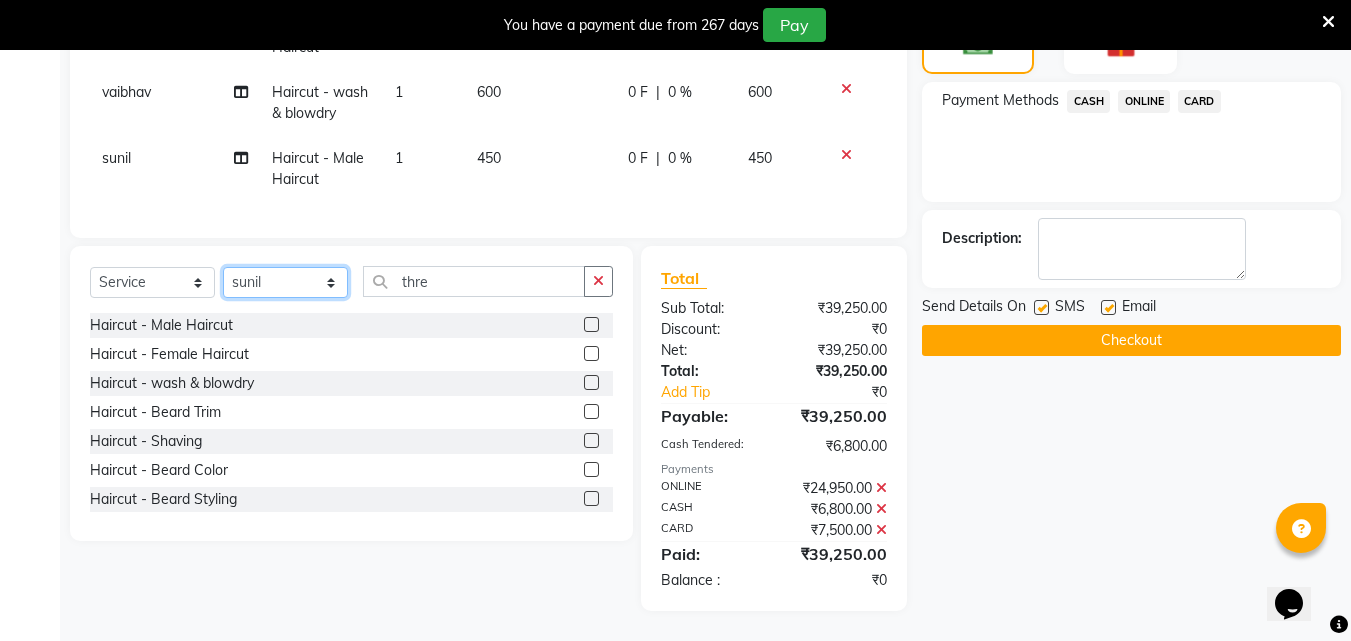 click on "Select Stylist Akshay Ankita Ayesha Dnyaneshwar Harish Laxman Omkar pranay sagar sameer Sarika sunil vaibhav" 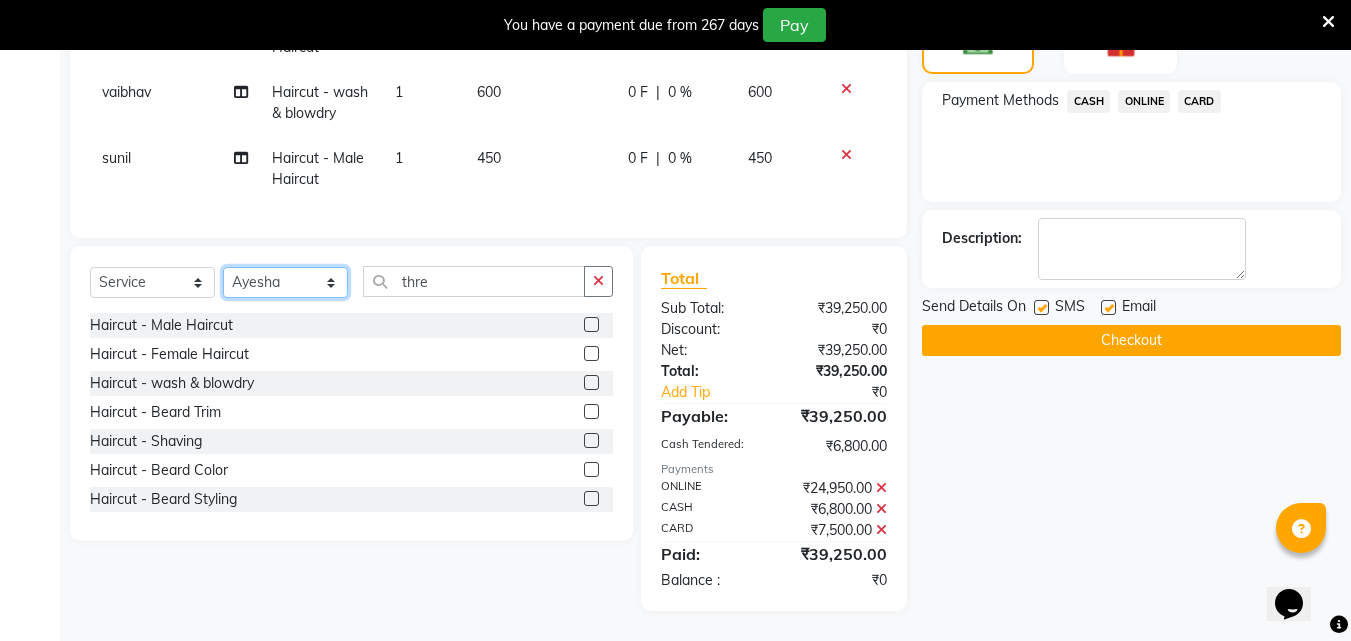 click on "Select Stylist Akshay Ankita Ayesha Dnyaneshwar Harish Laxman Omkar pranay sagar sameer Sarika sunil vaibhav" 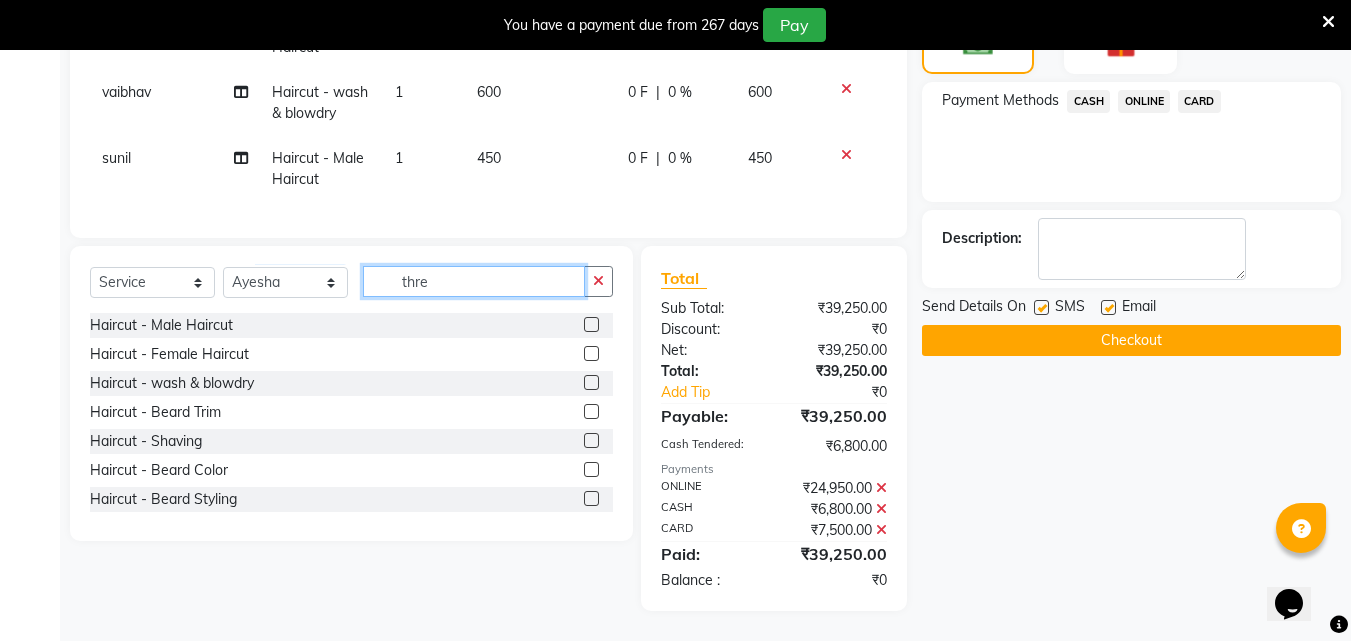 click on "thre" 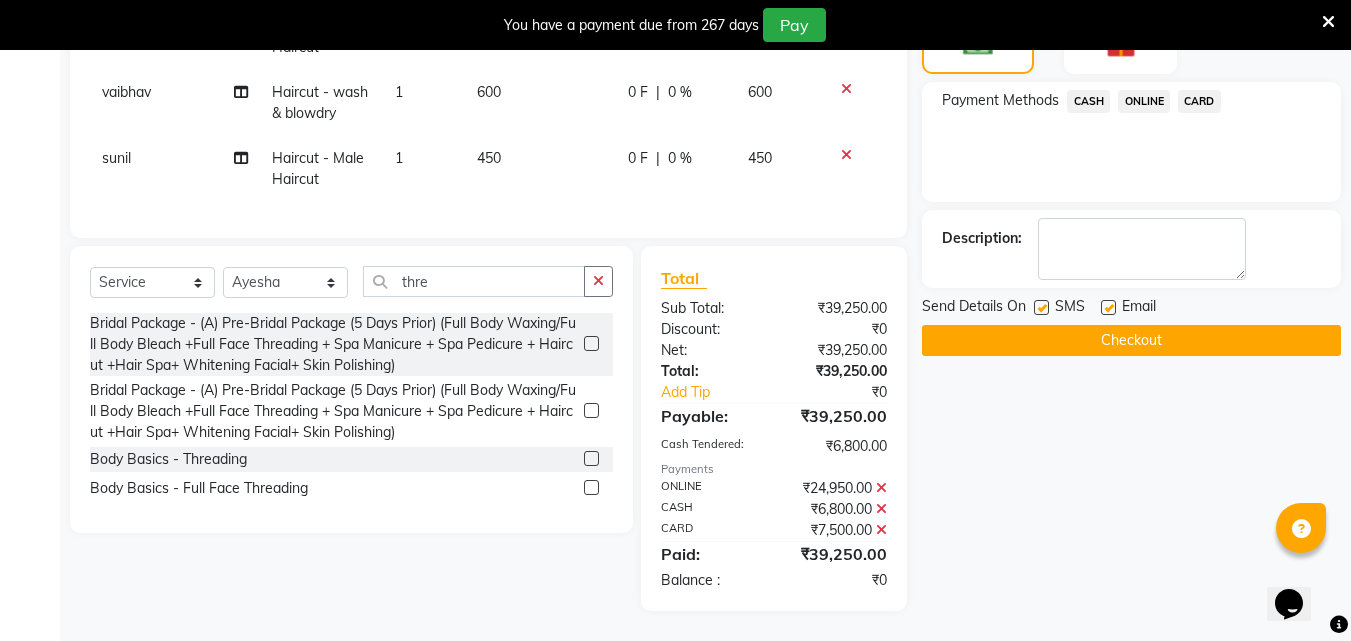 click 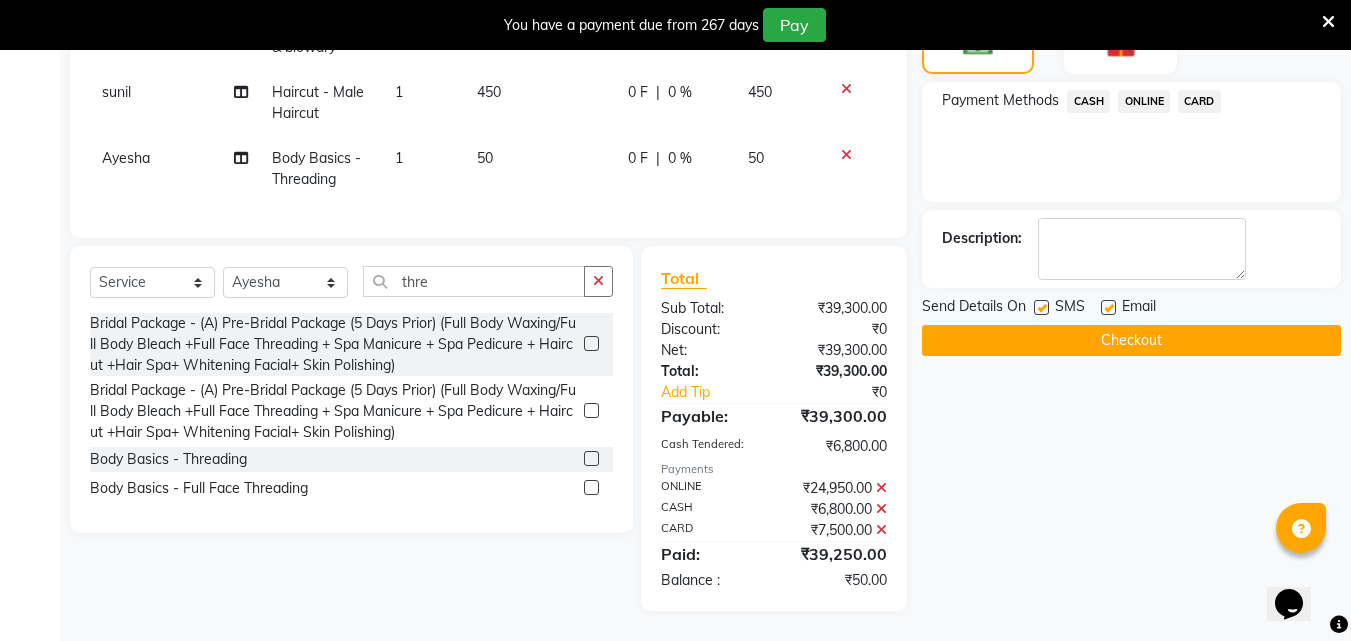 scroll, scrollTop: 3408, scrollLeft: 0, axis: vertical 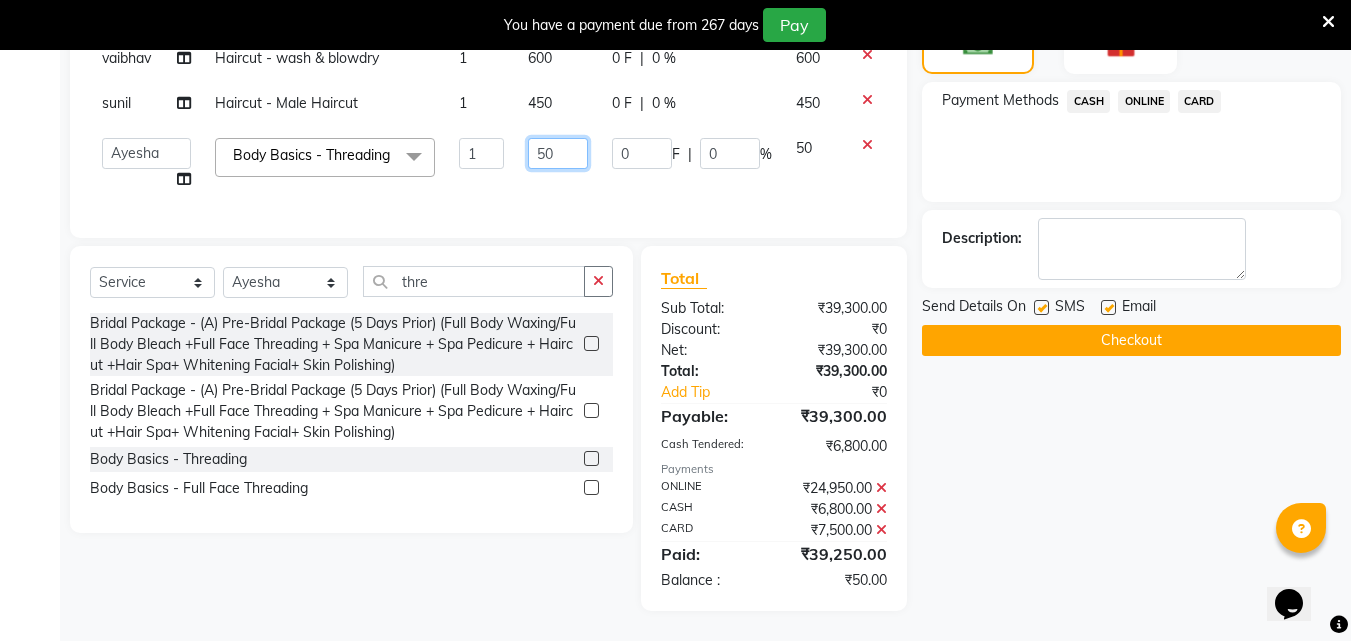 click on "50" 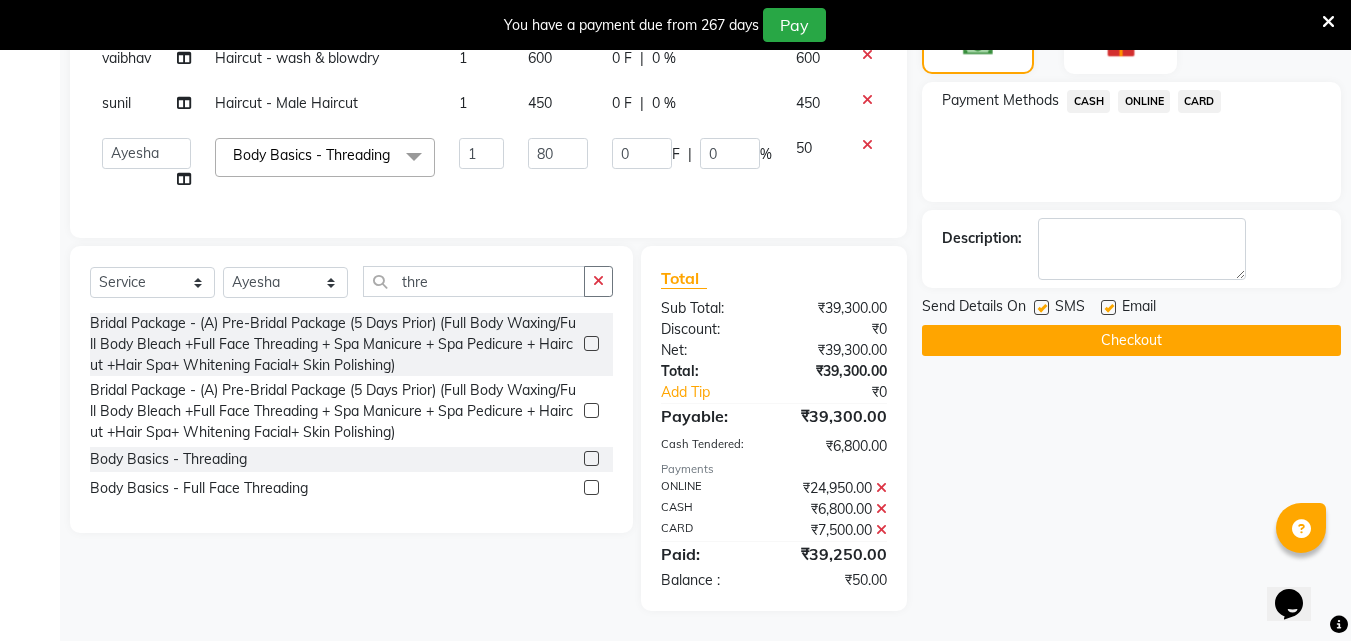 scroll, scrollTop: 3259, scrollLeft: 0, axis: vertical 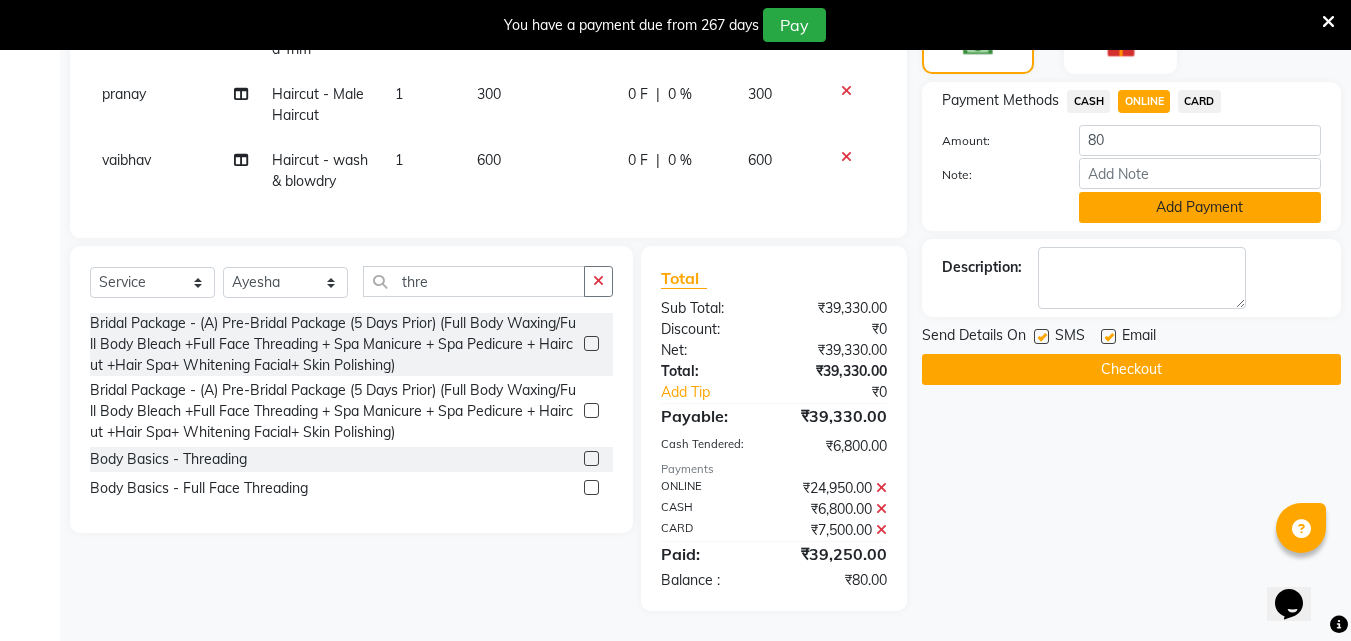 click on "Add Payment" 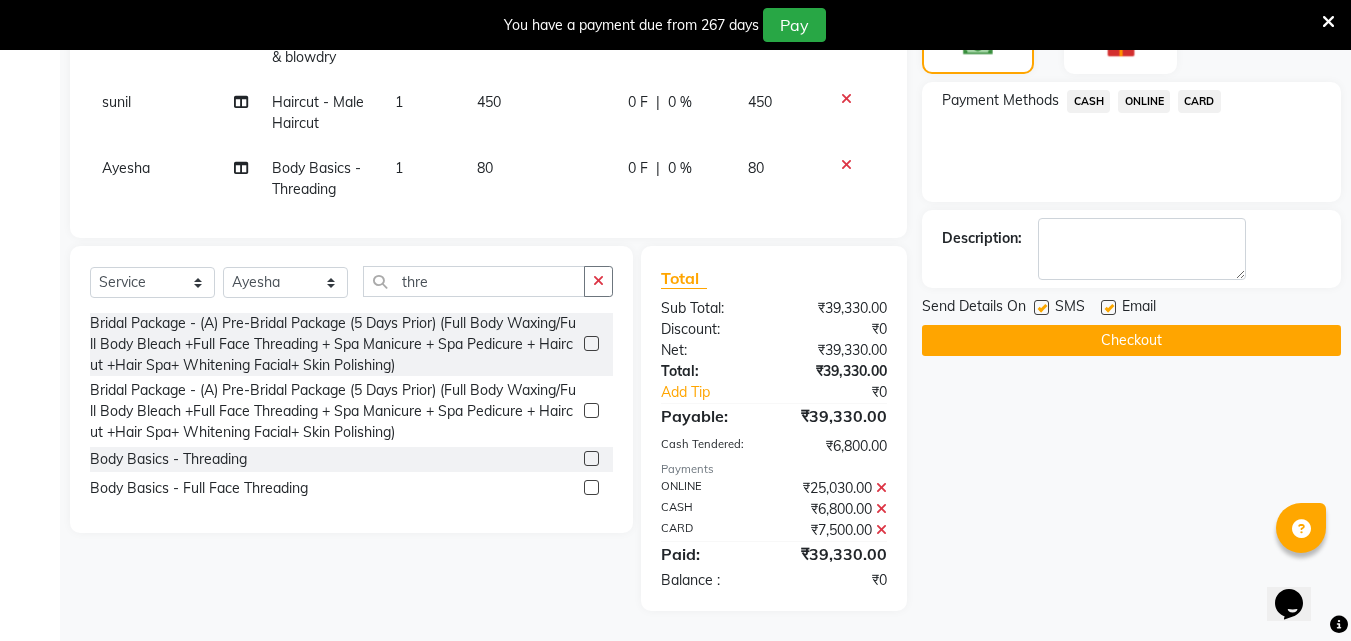 scroll, scrollTop: 3408, scrollLeft: 0, axis: vertical 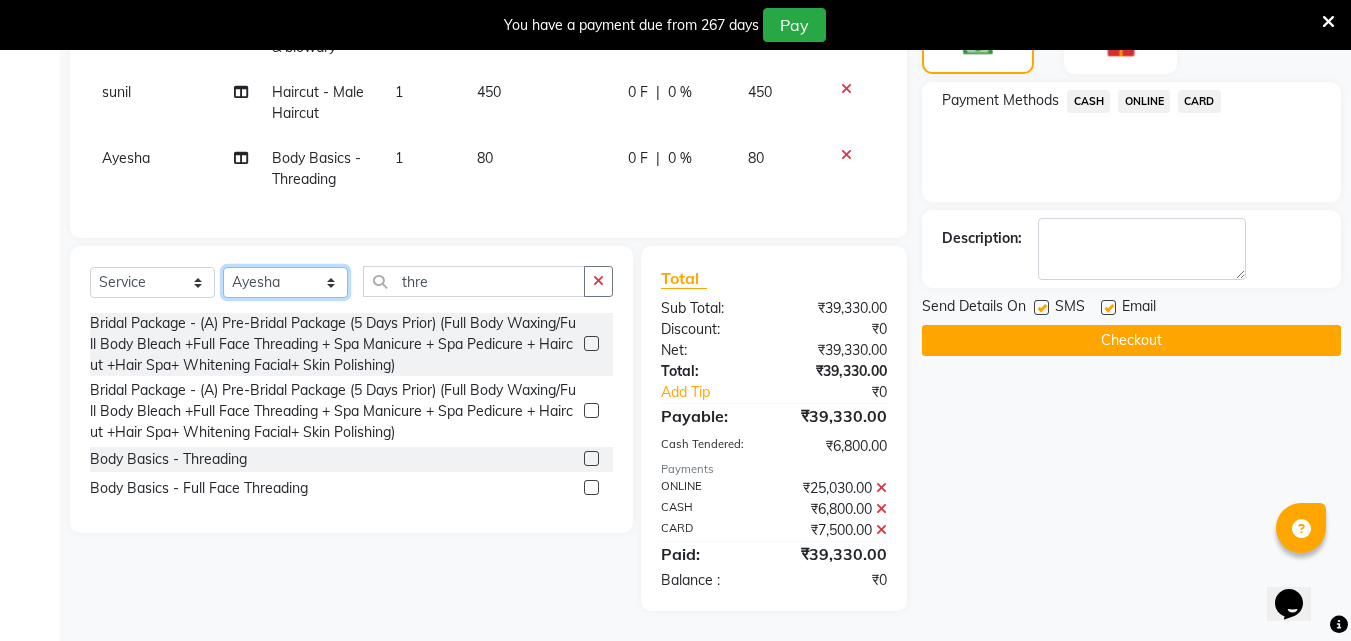 click on "Select Stylist Akshay Ankita Ayesha Dnyaneshwar Harish Laxman Omkar pranay sagar sameer Sarika sunil vaibhav" 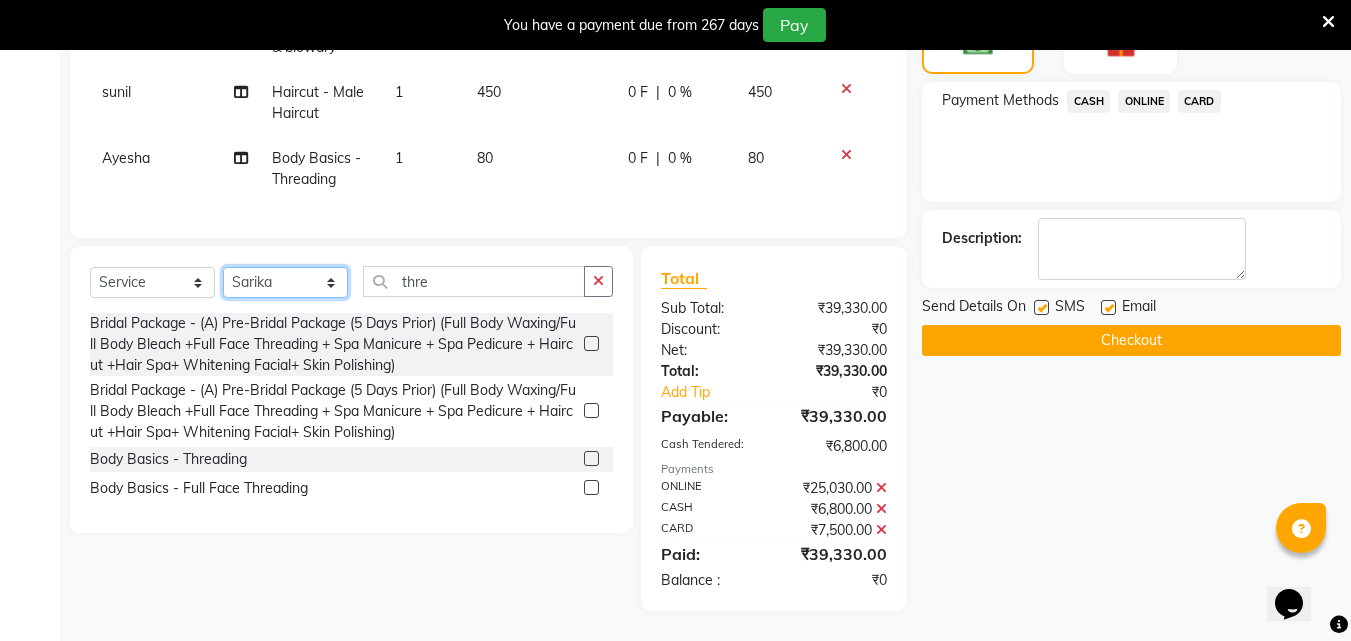 click on "Select Stylist Akshay Ankita Ayesha Dnyaneshwar Harish Laxman Omkar pranay sagar sameer Sarika sunil vaibhav" 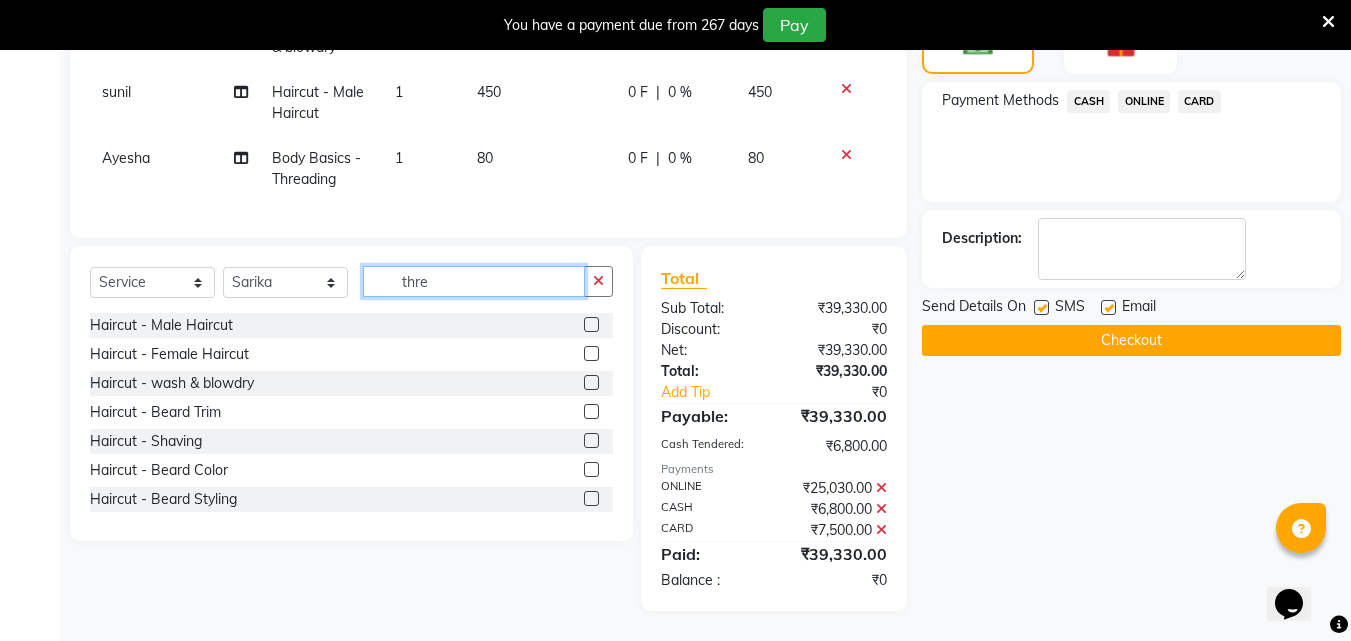 click on "thre" 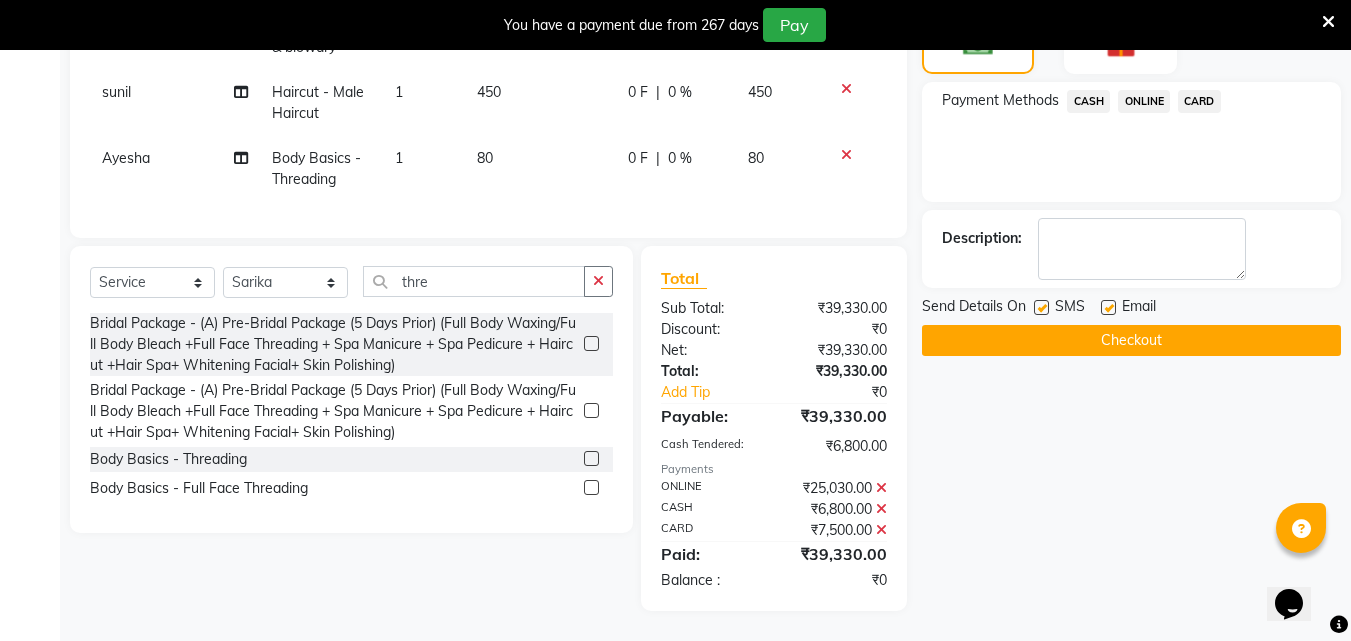 click 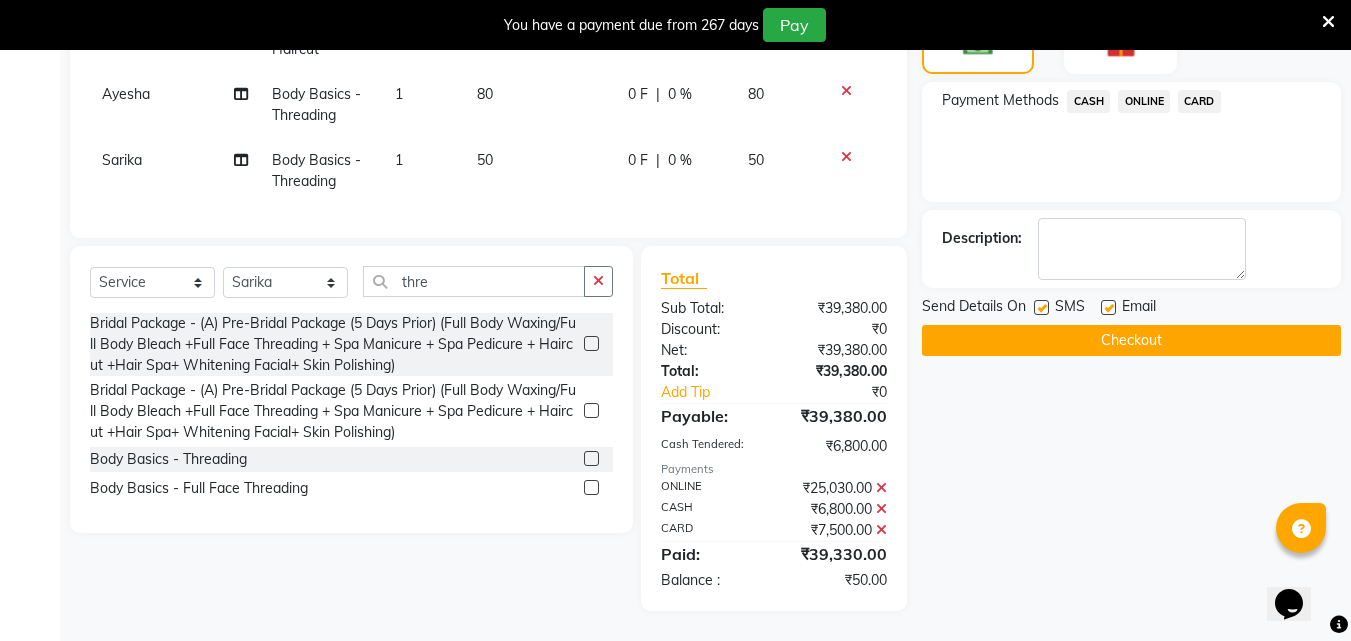 scroll, scrollTop: 3474, scrollLeft: 0, axis: vertical 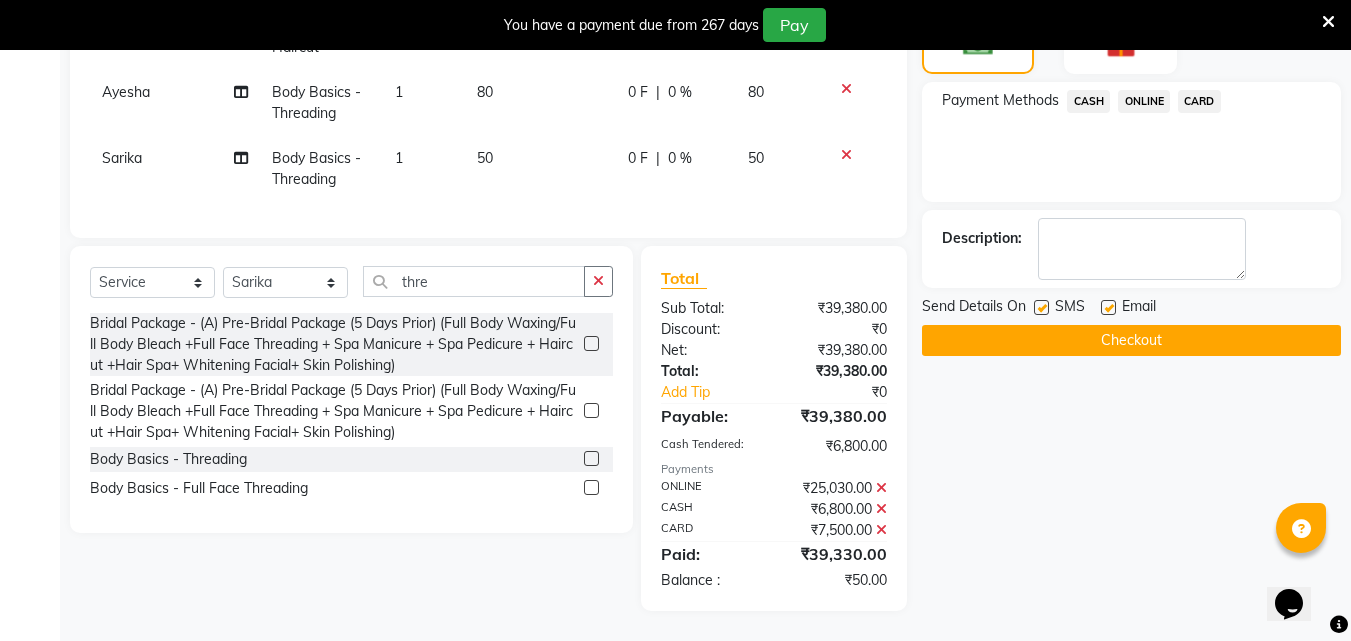 click on "50" 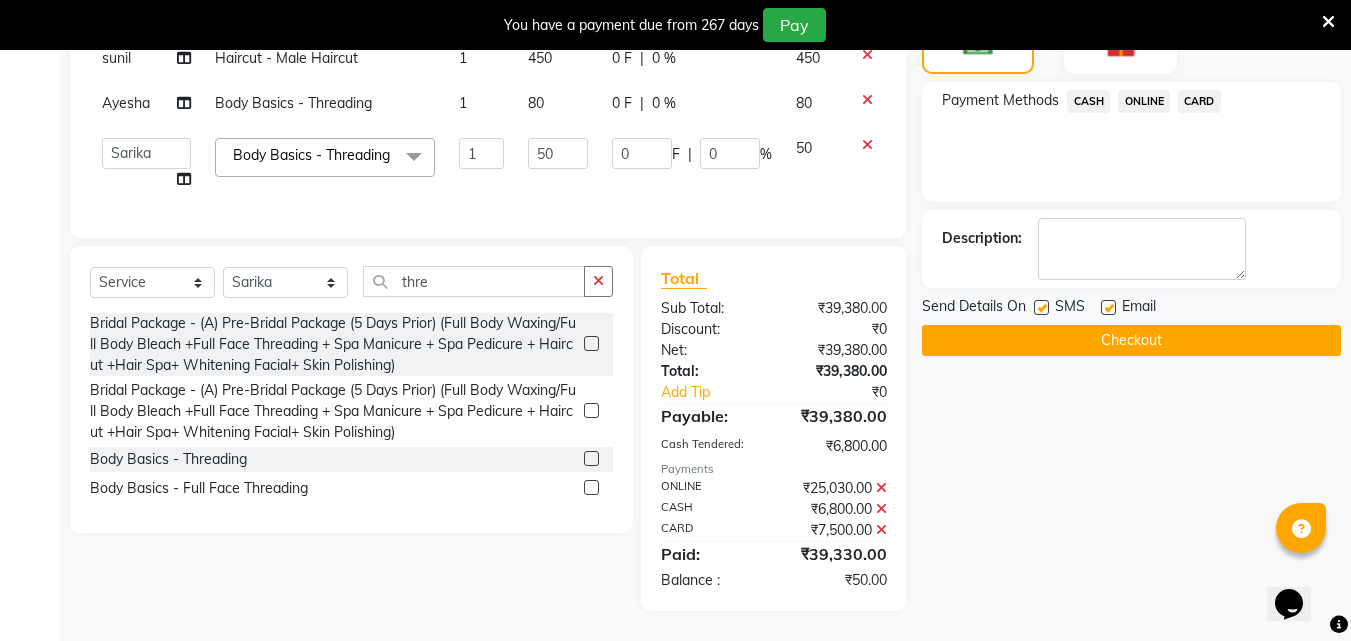 scroll, scrollTop: 2485, scrollLeft: 0, axis: vertical 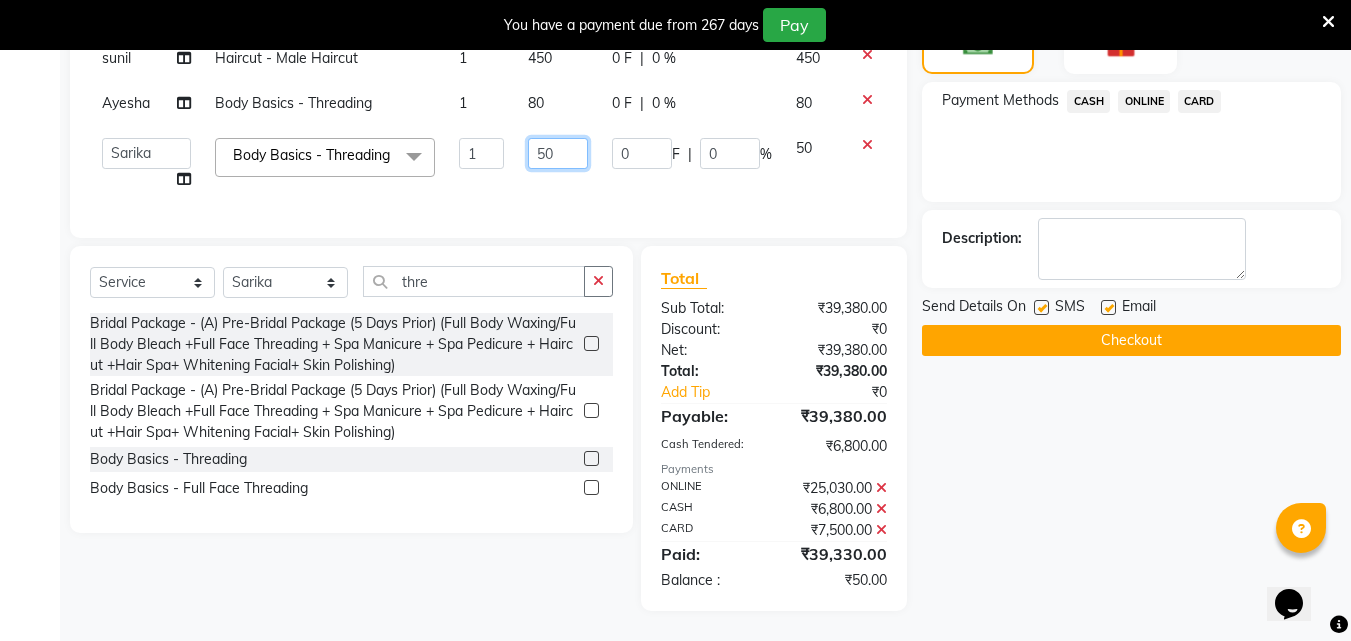 click on "50" 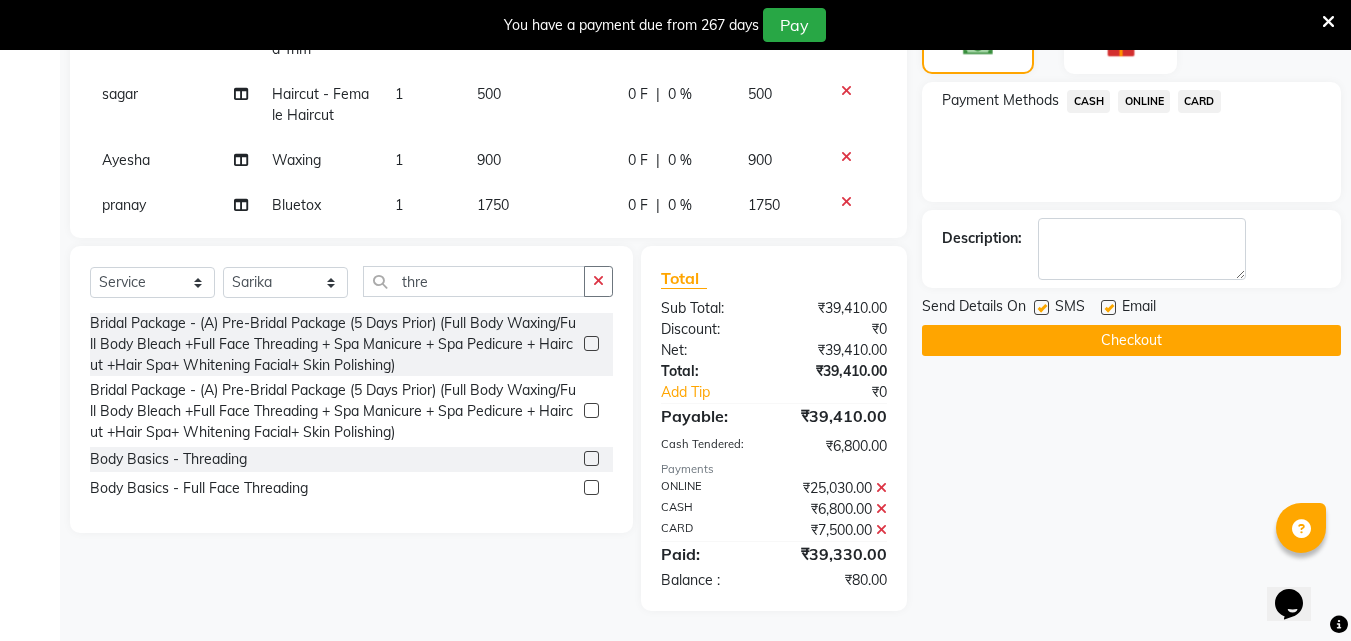 scroll, scrollTop: 3304, scrollLeft: 0, axis: vertical 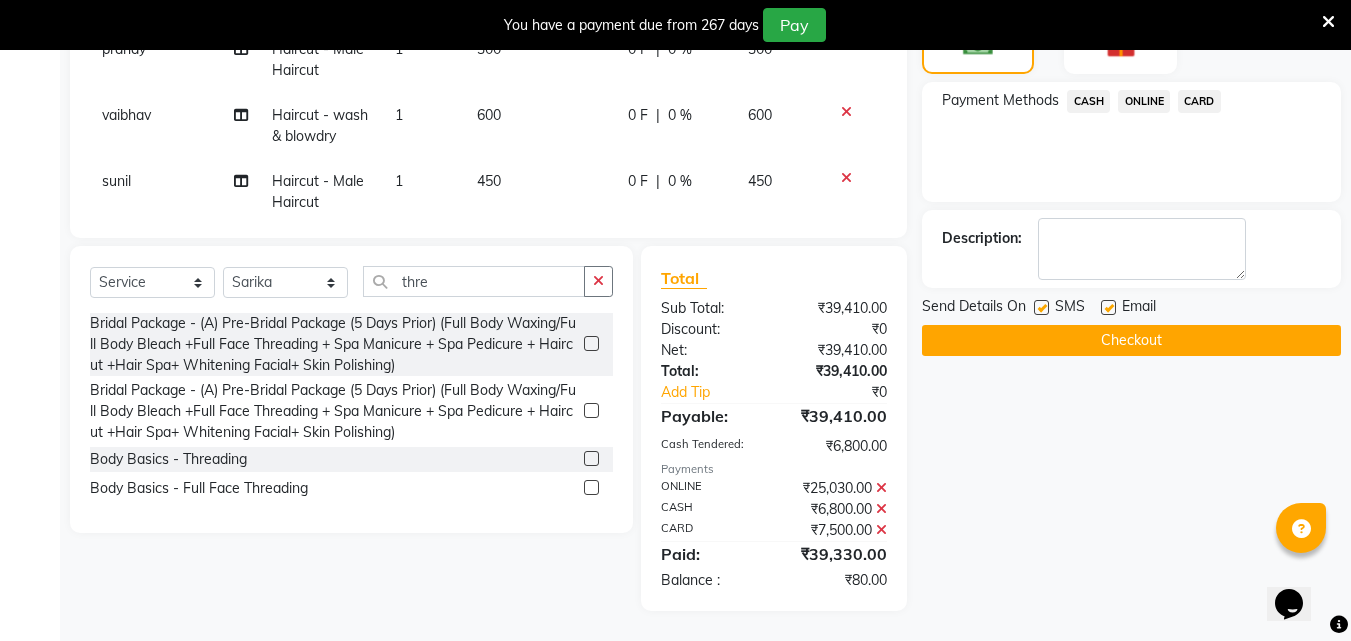 click on "ONLINE" 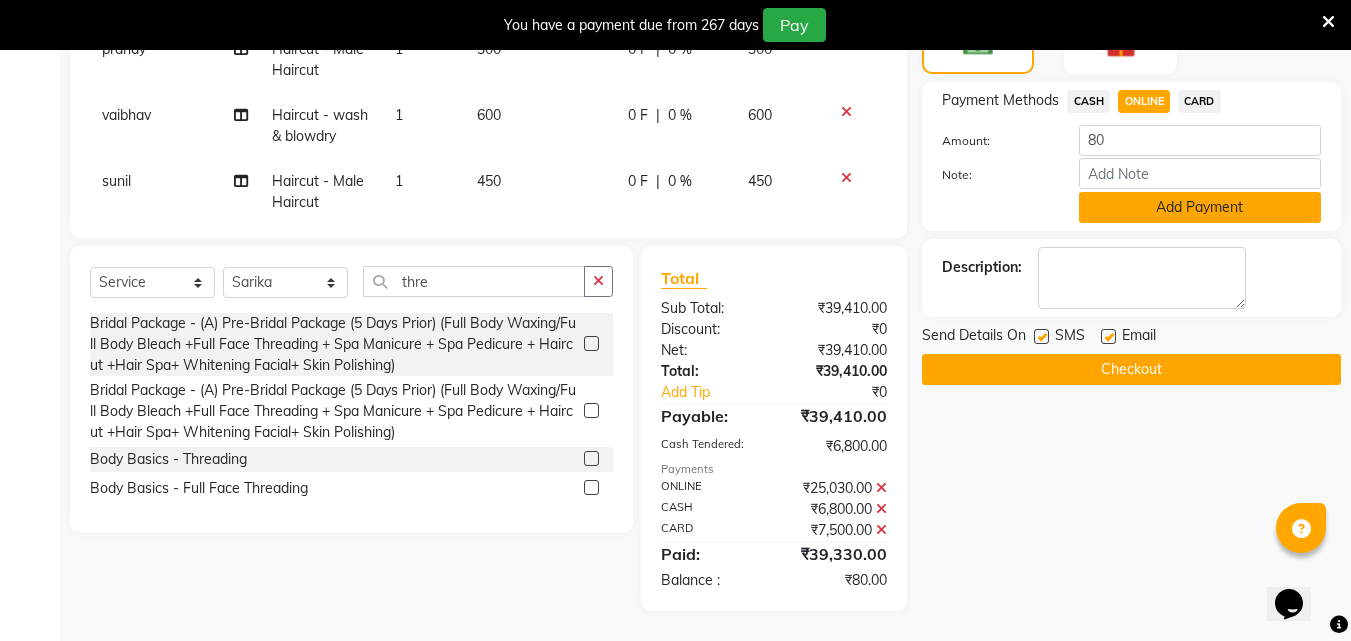 click on "Add Payment" 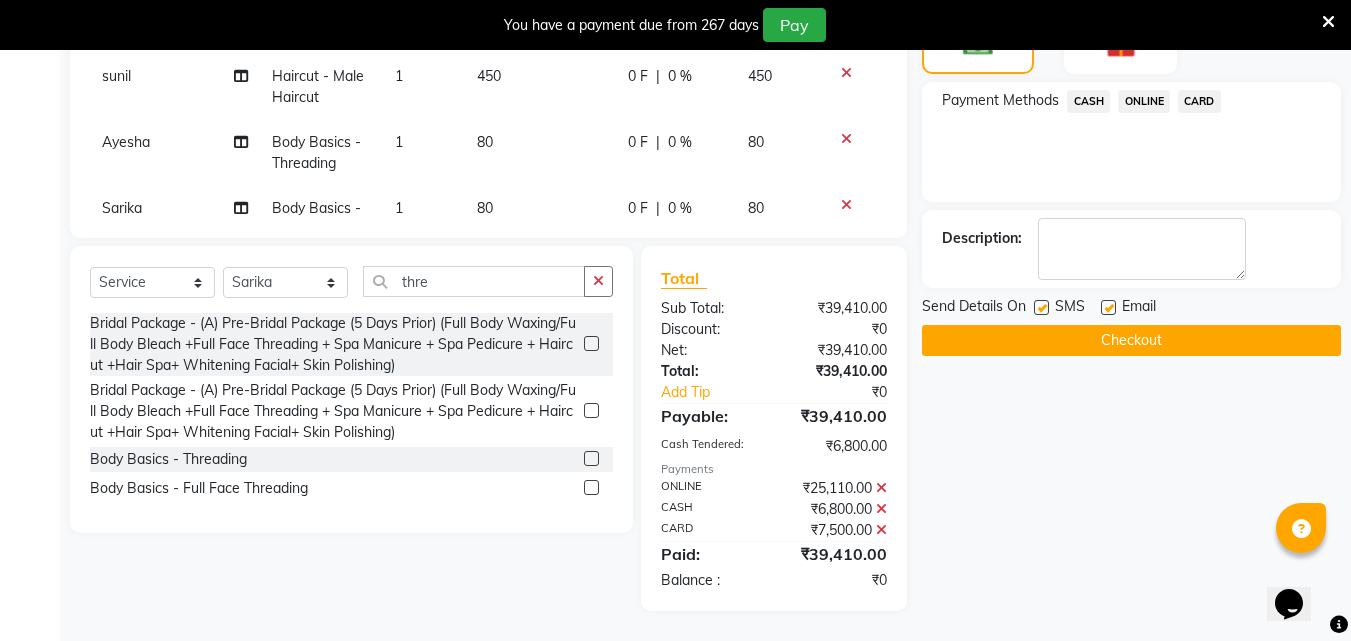 scroll, scrollTop: 3474, scrollLeft: 0, axis: vertical 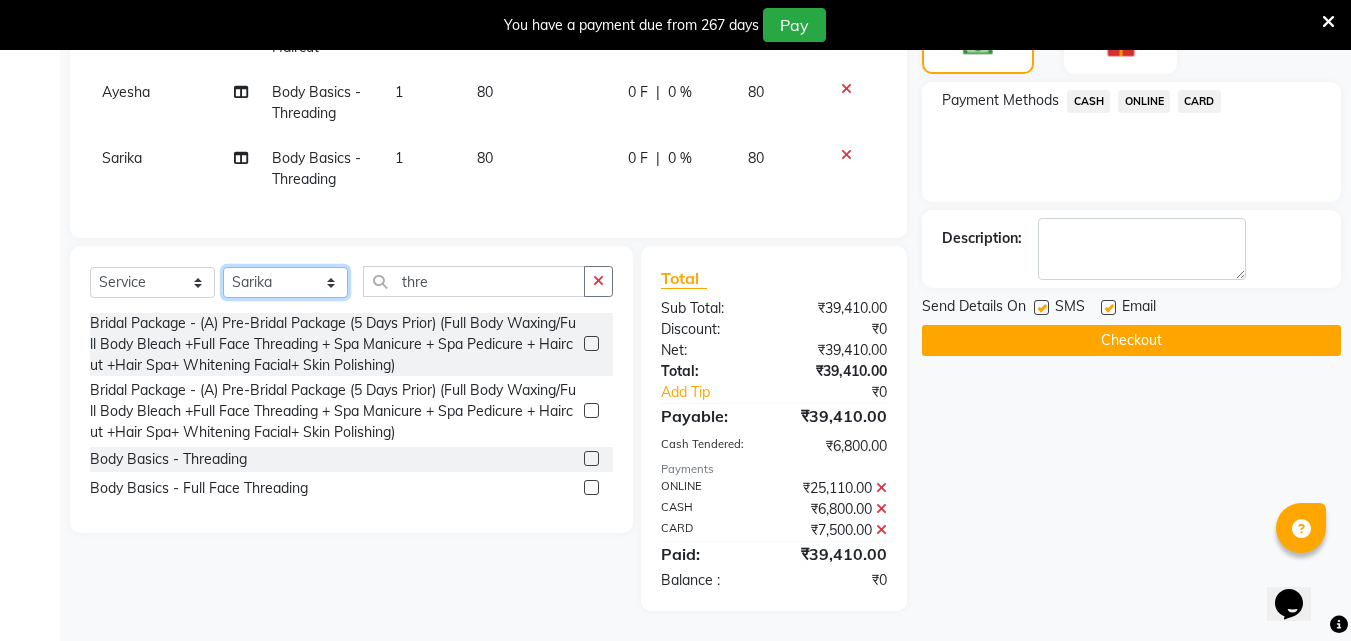 click on "Select Stylist Akshay Ankita Ayesha Dnyaneshwar Harish Laxman Omkar pranay sagar sameer Sarika sunil vaibhav" 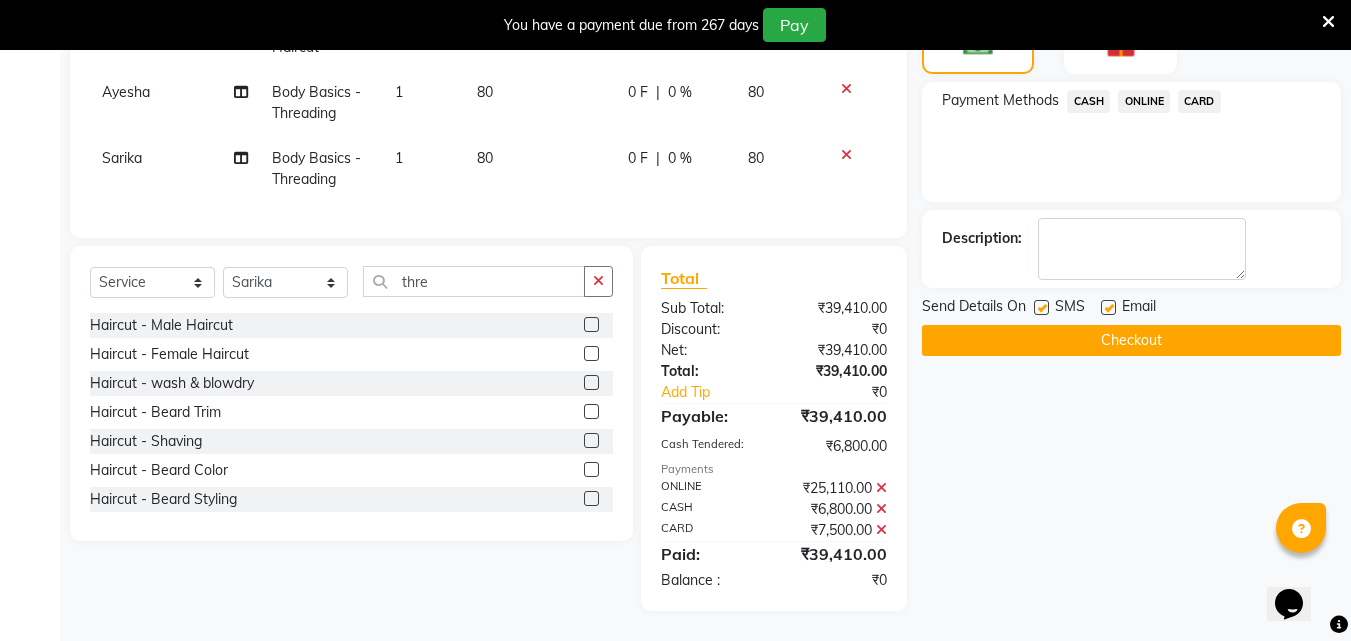 click 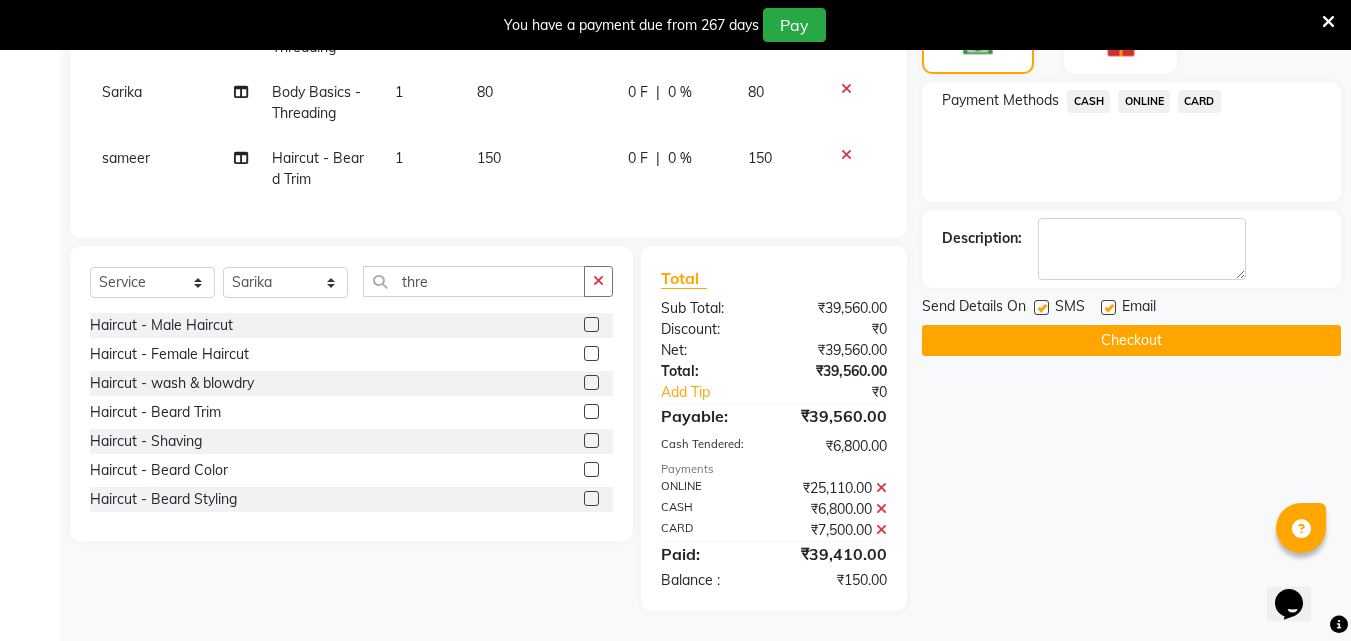 scroll, scrollTop: 3540, scrollLeft: 0, axis: vertical 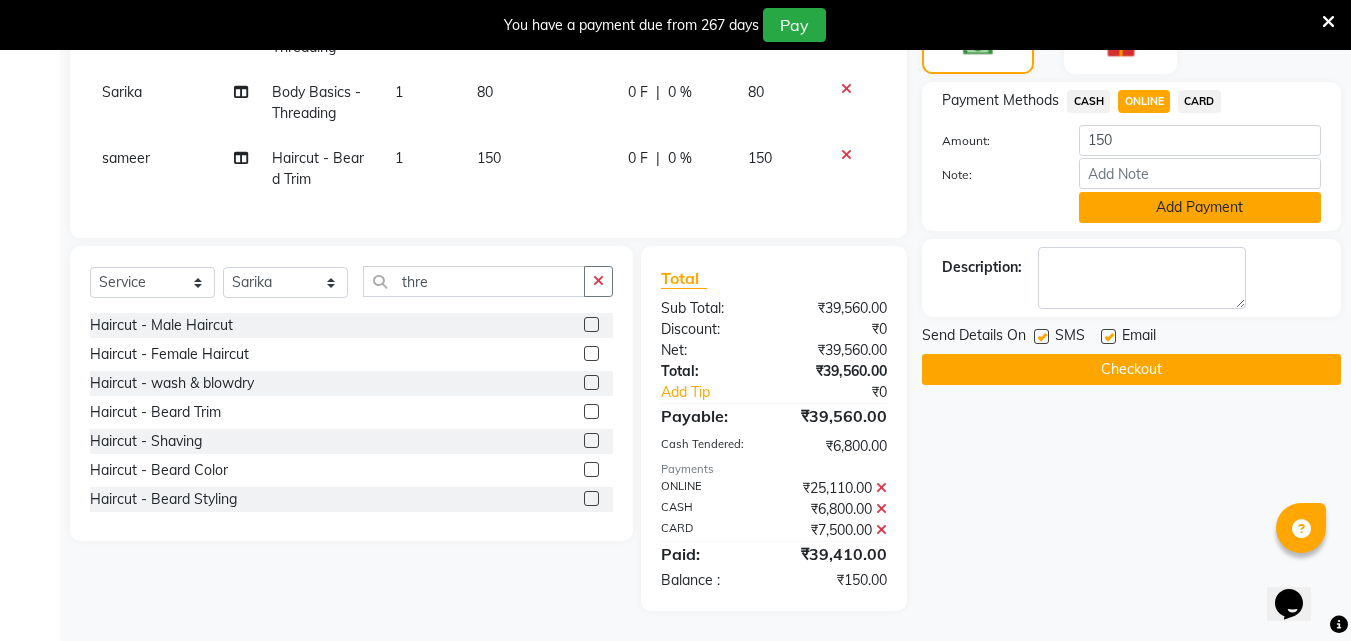 click on "Add Payment" 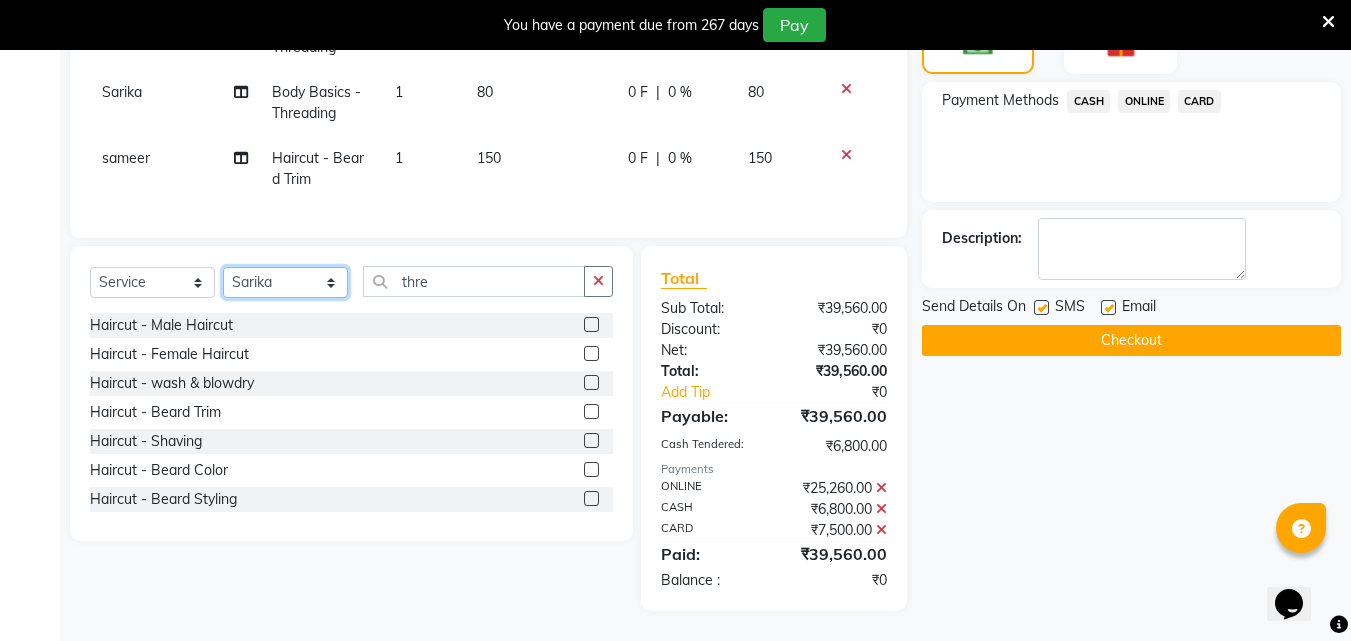click on "Select Stylist Akshay Ankita Ayesha Dnyaneshwar Harish Laxman Omkar pranay sagar sameer Sarika sunil vaibhav" 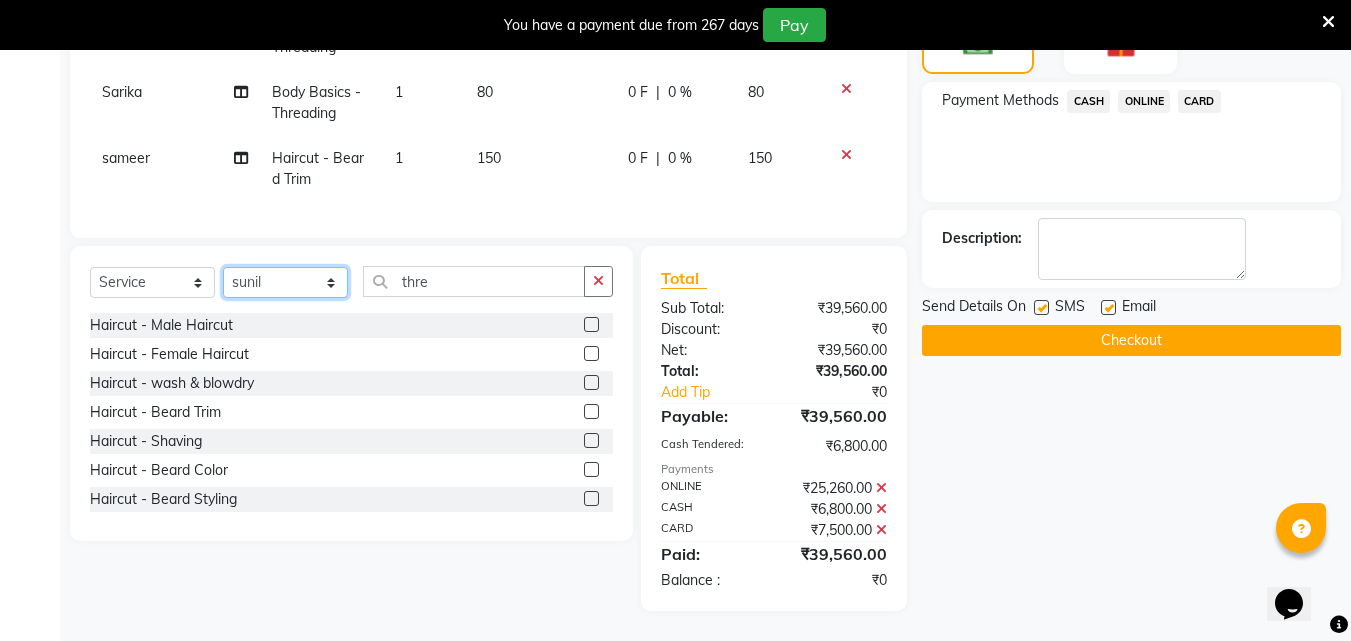click on "Select Stylist Akshay Ankita Ayesha Dnyaneshwar Harish Laxman Omkar pranay sagar sameer Sarika sunil vaibhav" 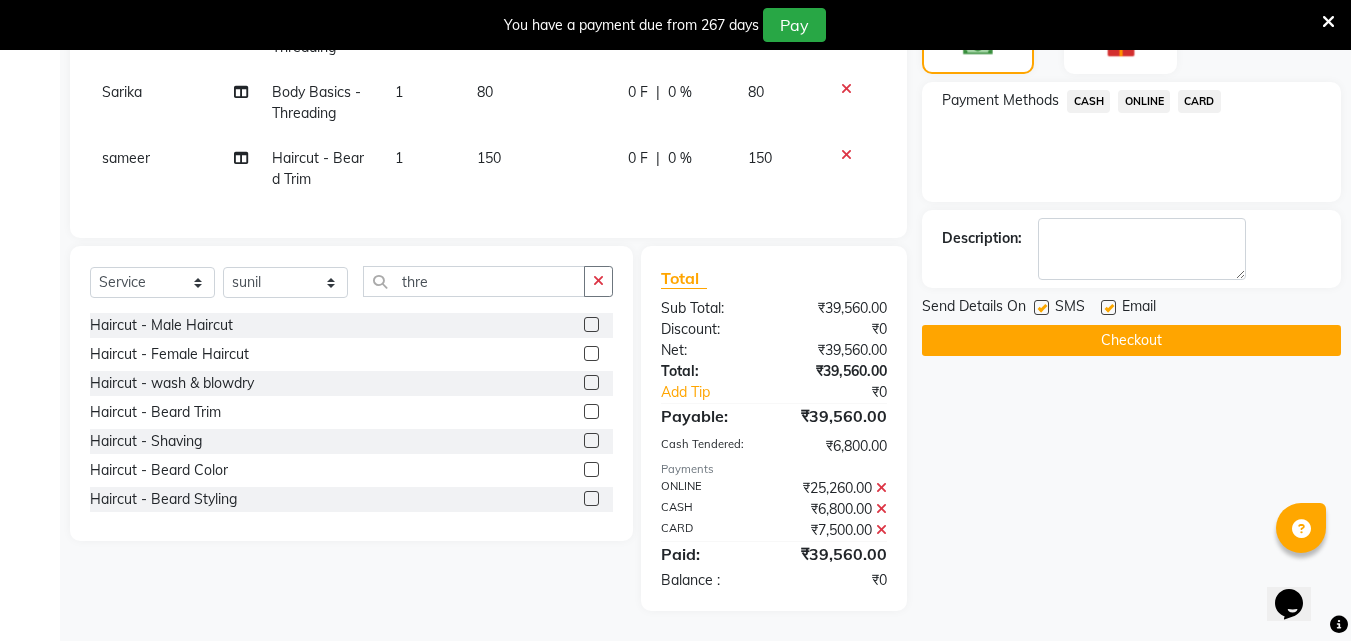 click 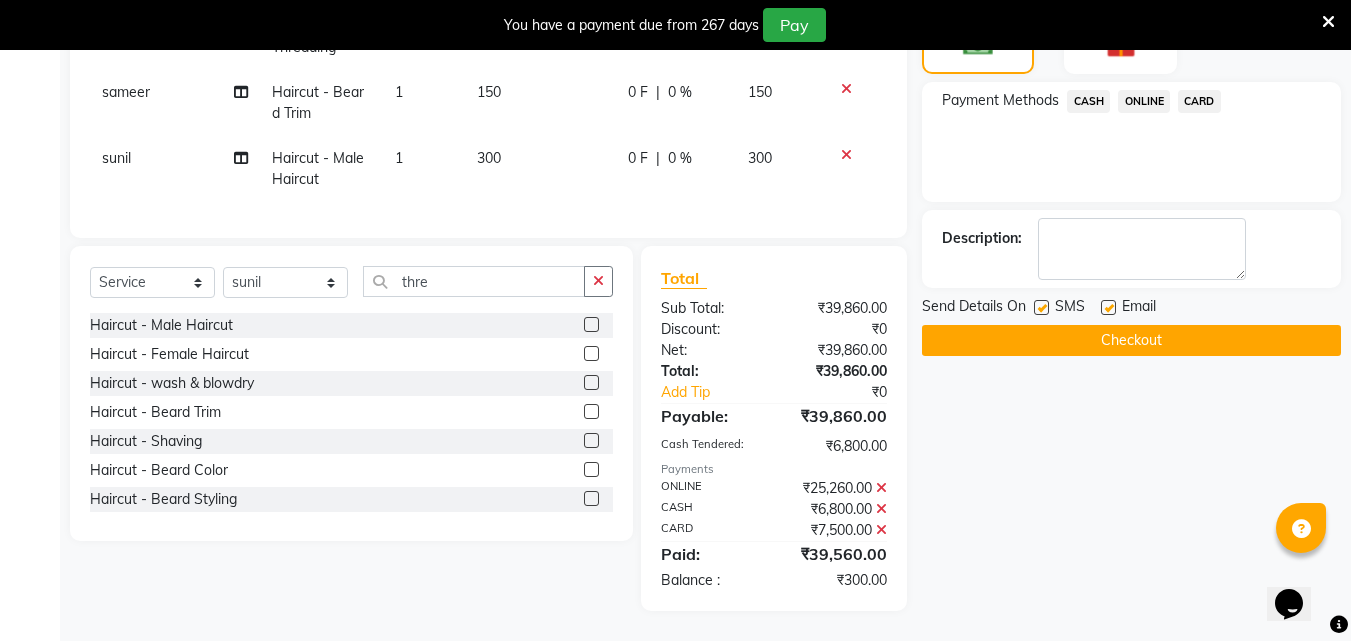 scroll, scrollTop: 3606, scrollLeft: 0, axis: vertical 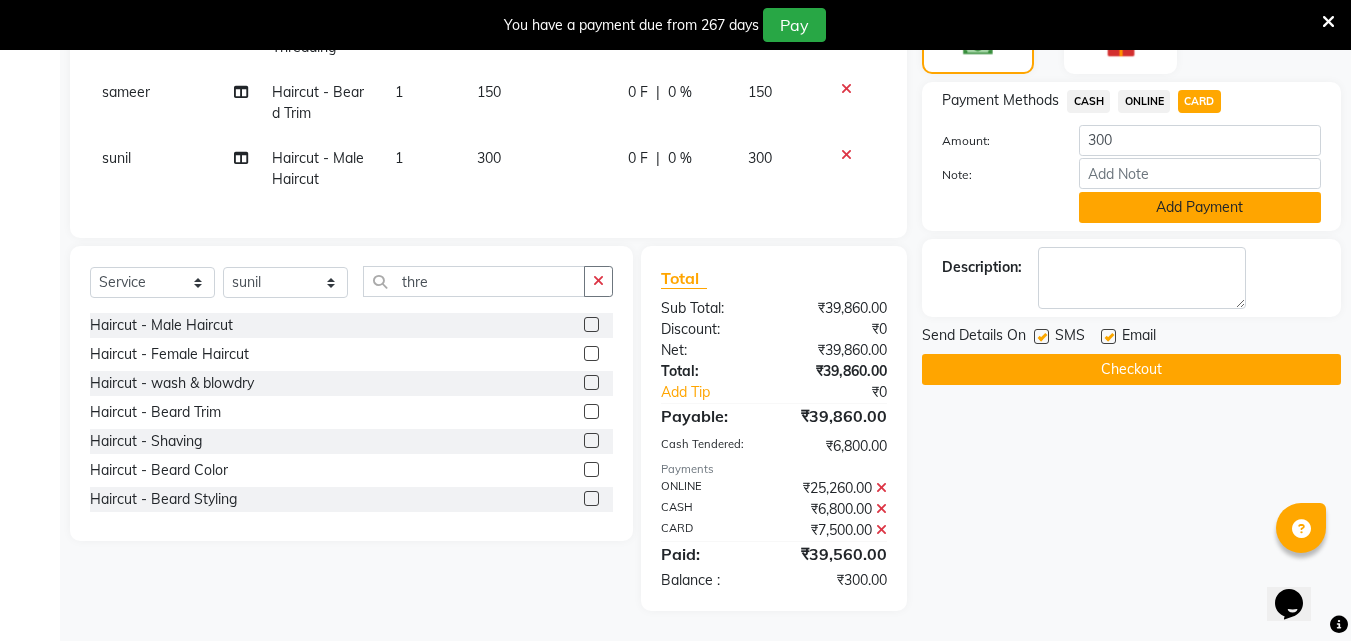 click on "Add Payment" 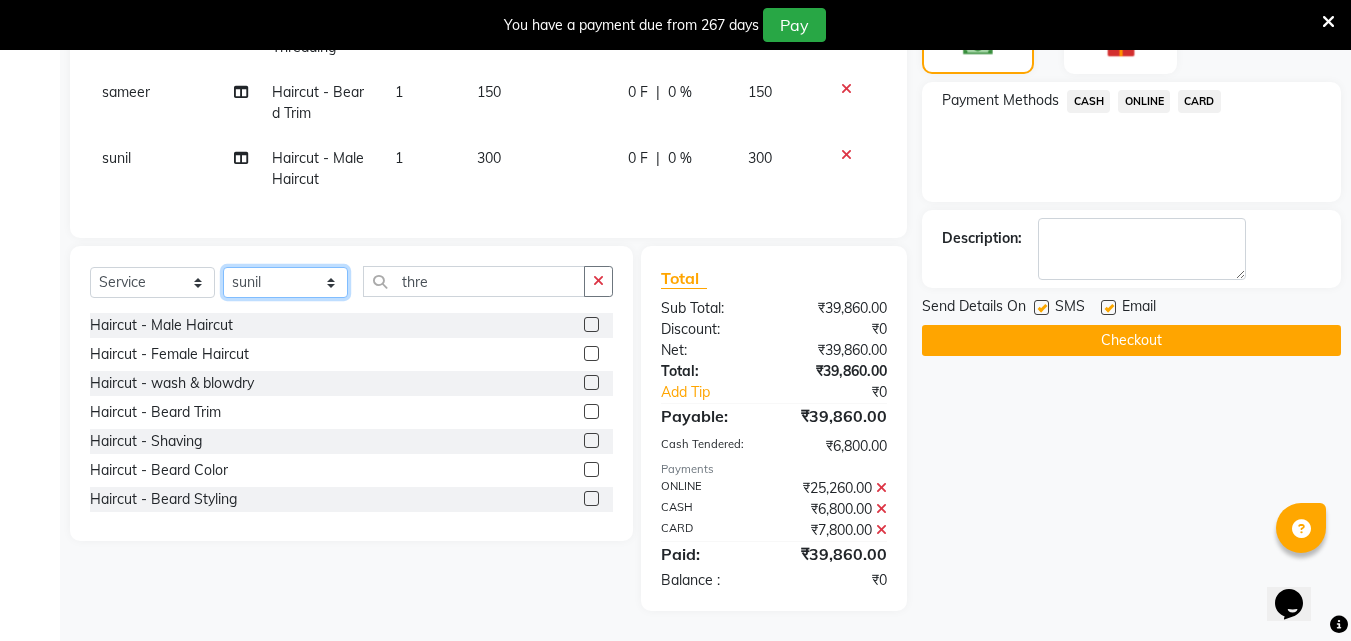 click on "Select Stylist Akshay Ankita Ayesha Dnyaneshwar Harish Laxman Omkar pranay sagar sameer Sarika sunil vaibhav" 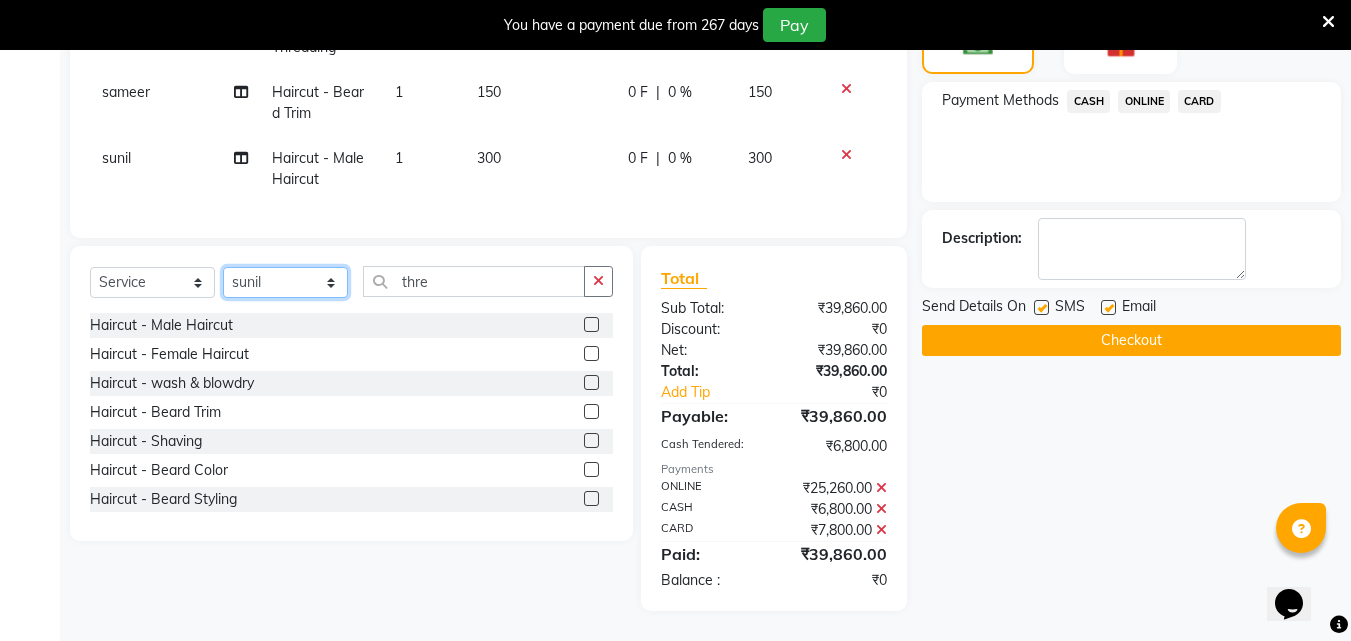 click on "Select Stylist Akshay Ankita Ayesha Dnyaneshwar Harish Laxman Omkar pranay sagar sameer Sarika sunil vaibhav" 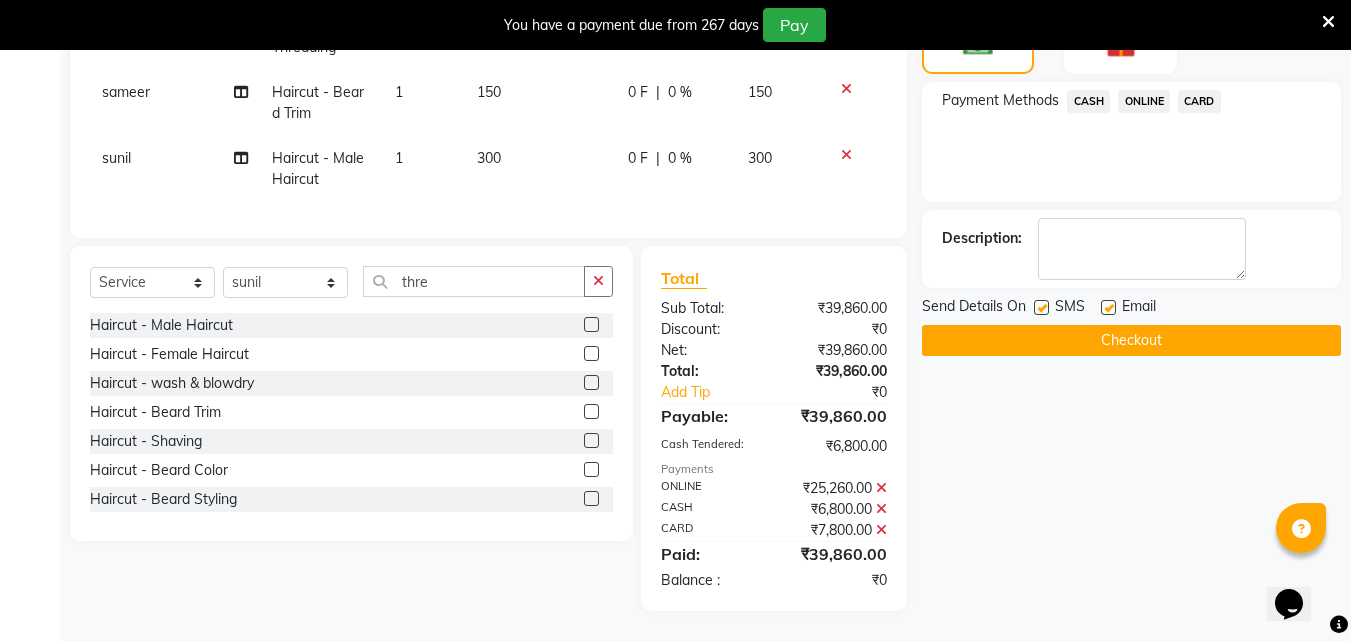 click 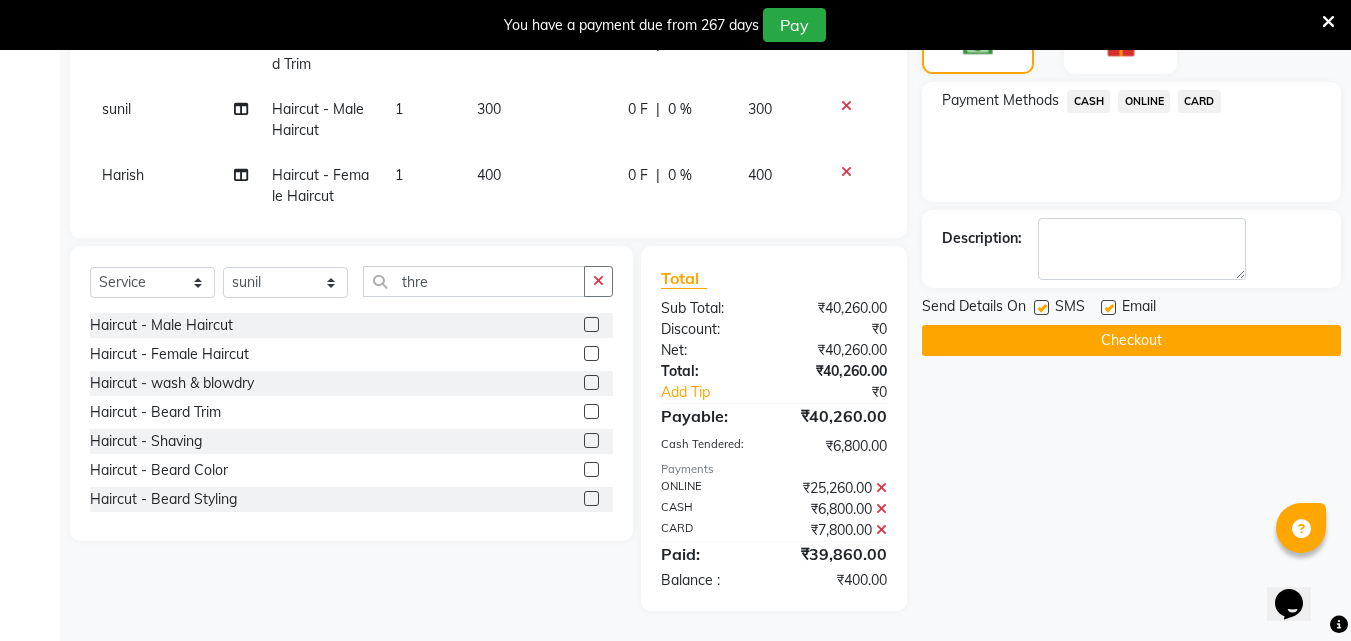 scroll, scrollTop: 3672, scrollLeft: 0, axis: vertical 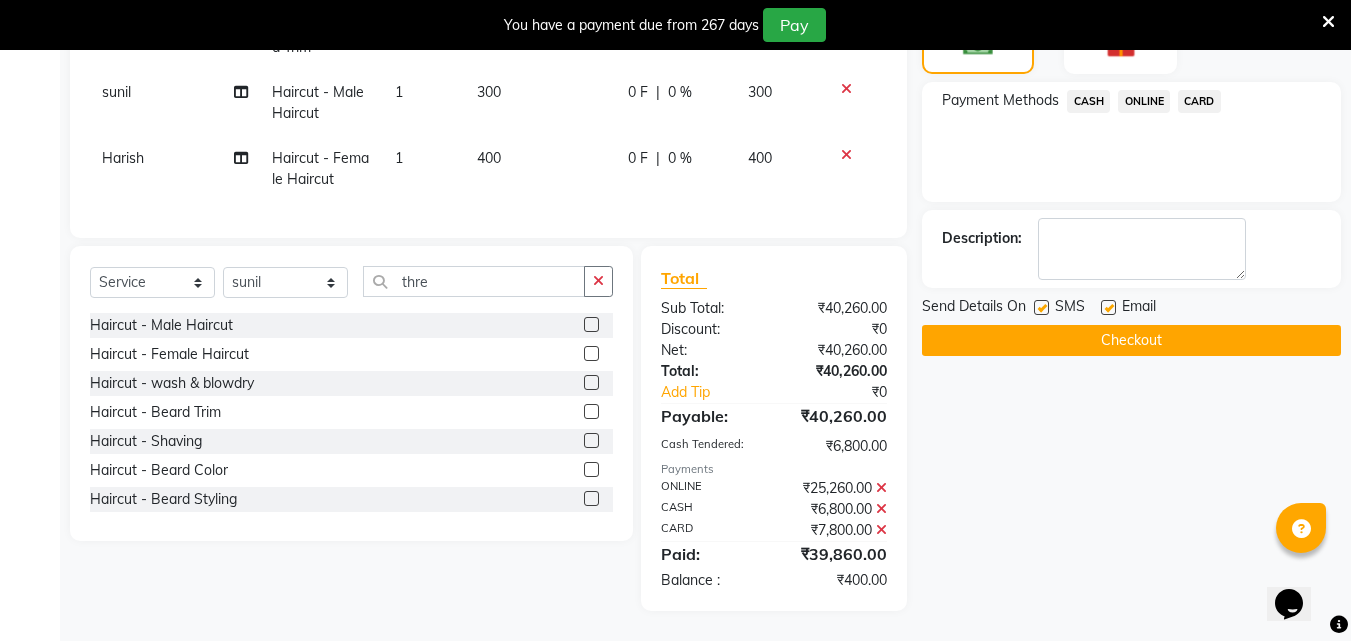 click on "400" 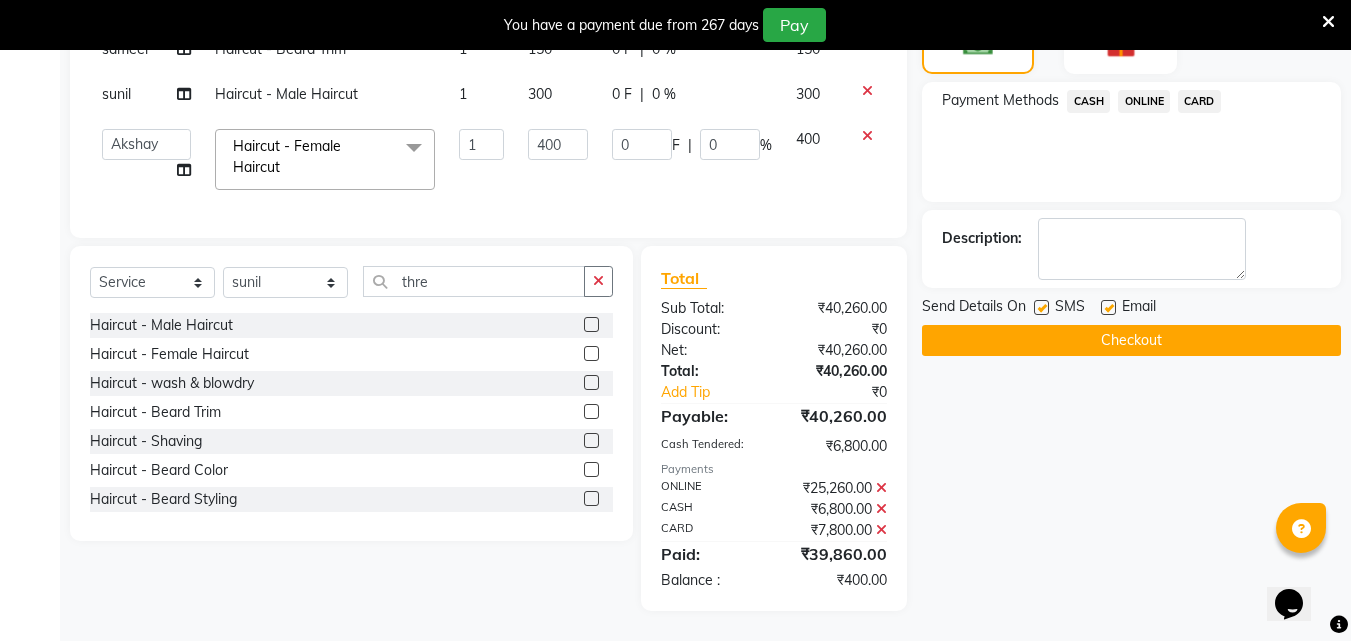 scroll, scrollTop: 2620, scrollLeft: 0, axis: vertical 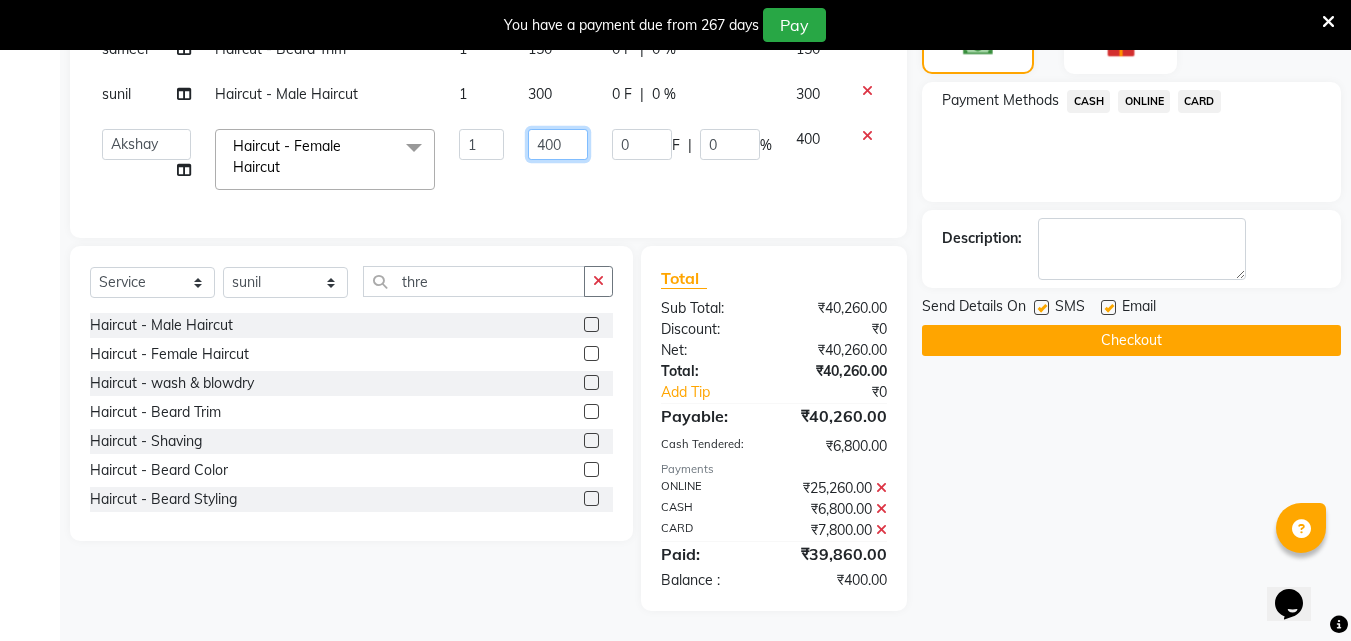 click on "400" 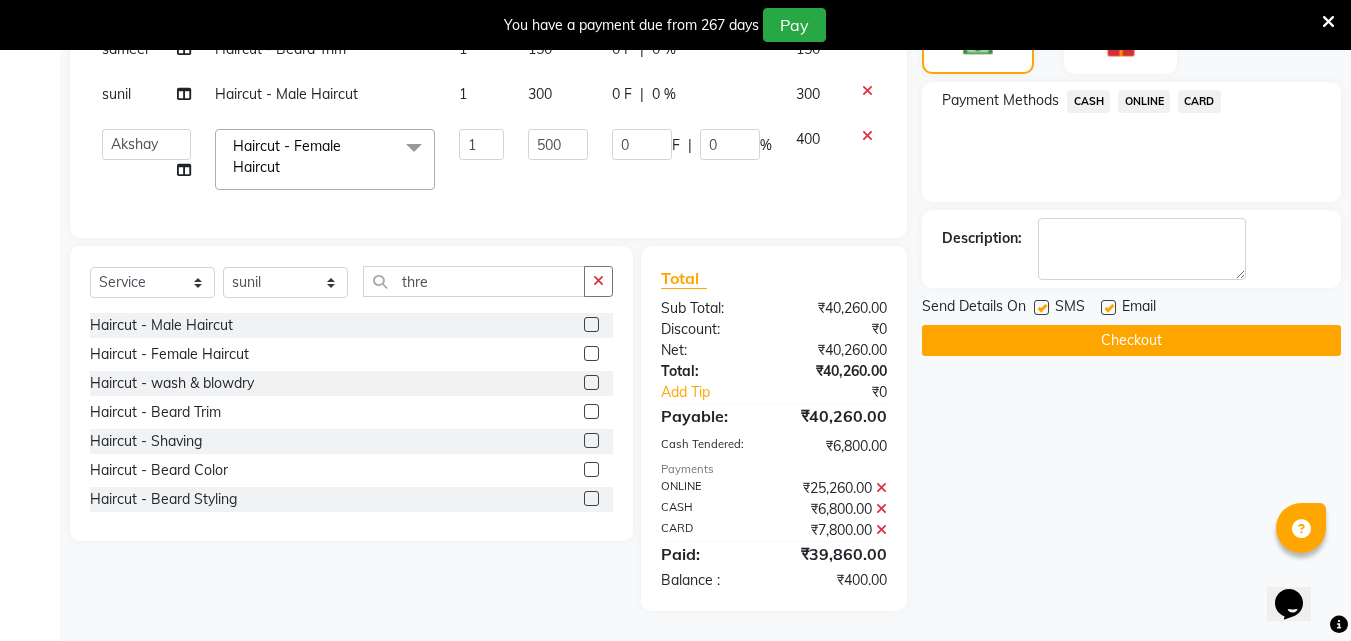 scroll, scrollTop: 3502, scrollLeft: 0, axis: vertical 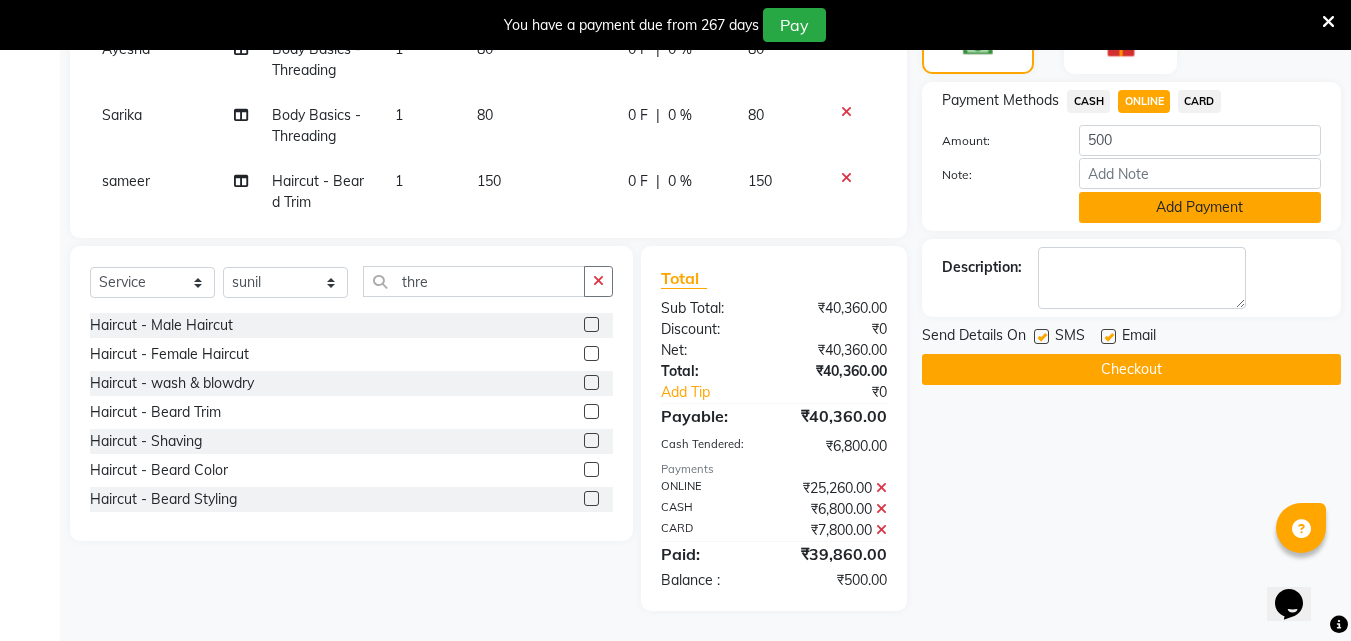 click on "Add Payment" 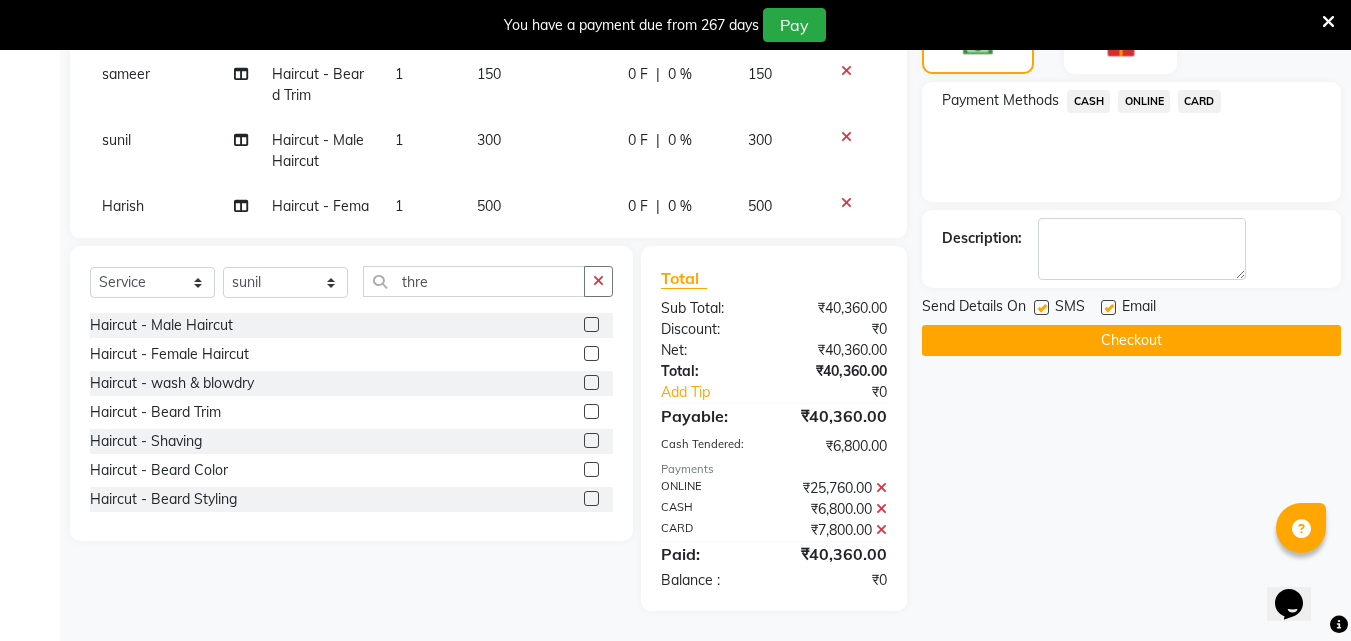 scroll, scrollTop: 3672, scrollLeft: 0, axis: vertical 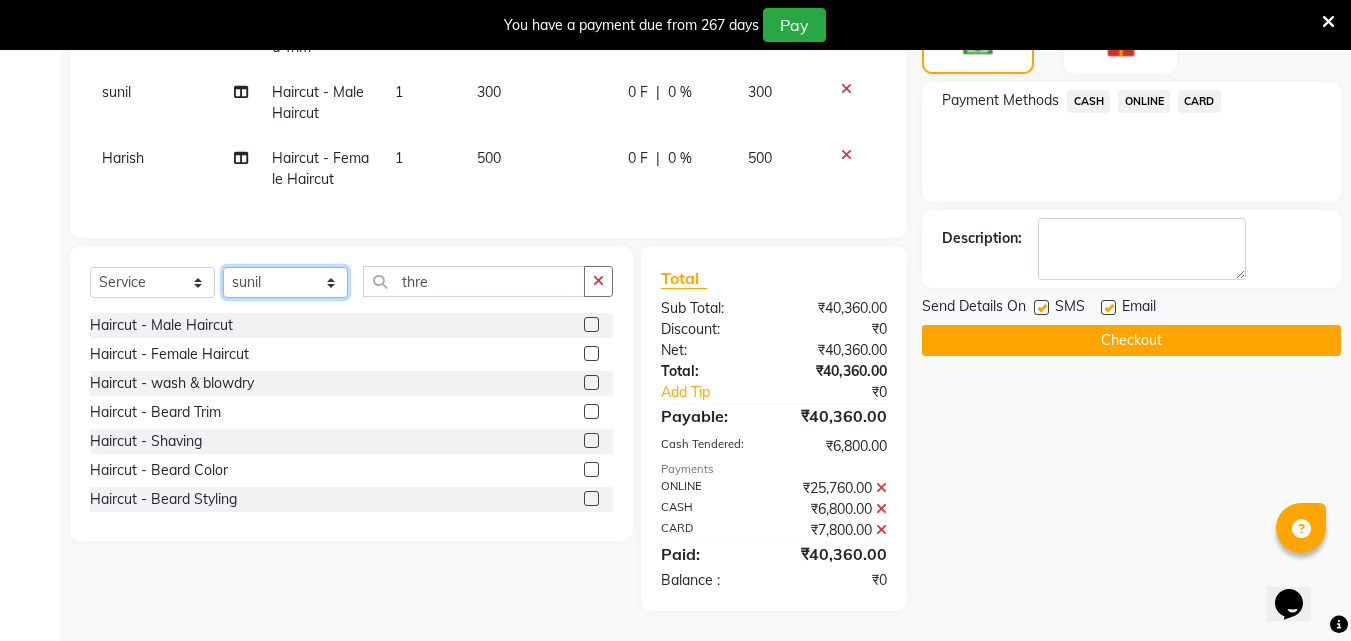 click on "Select Stylist Akshay Ankita Ayesha Dnyaneshwar Harish Laxman Omkar pranay sagar sameer Sarika sunil vaibhav" 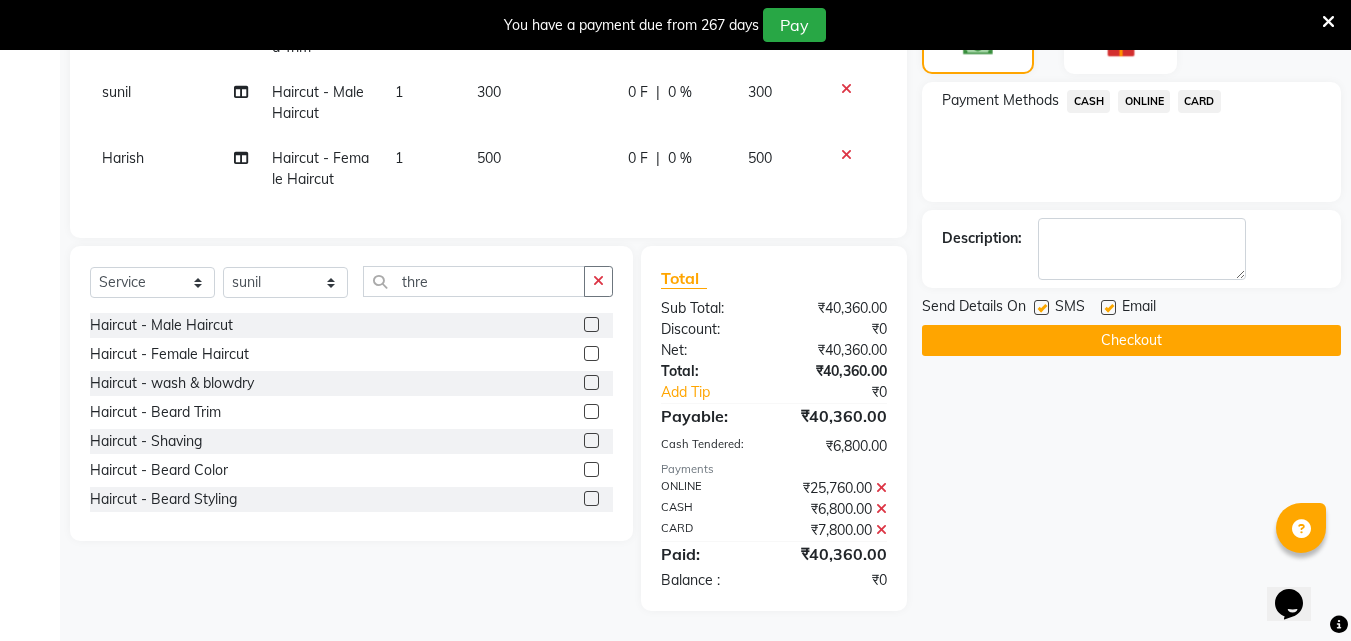 click 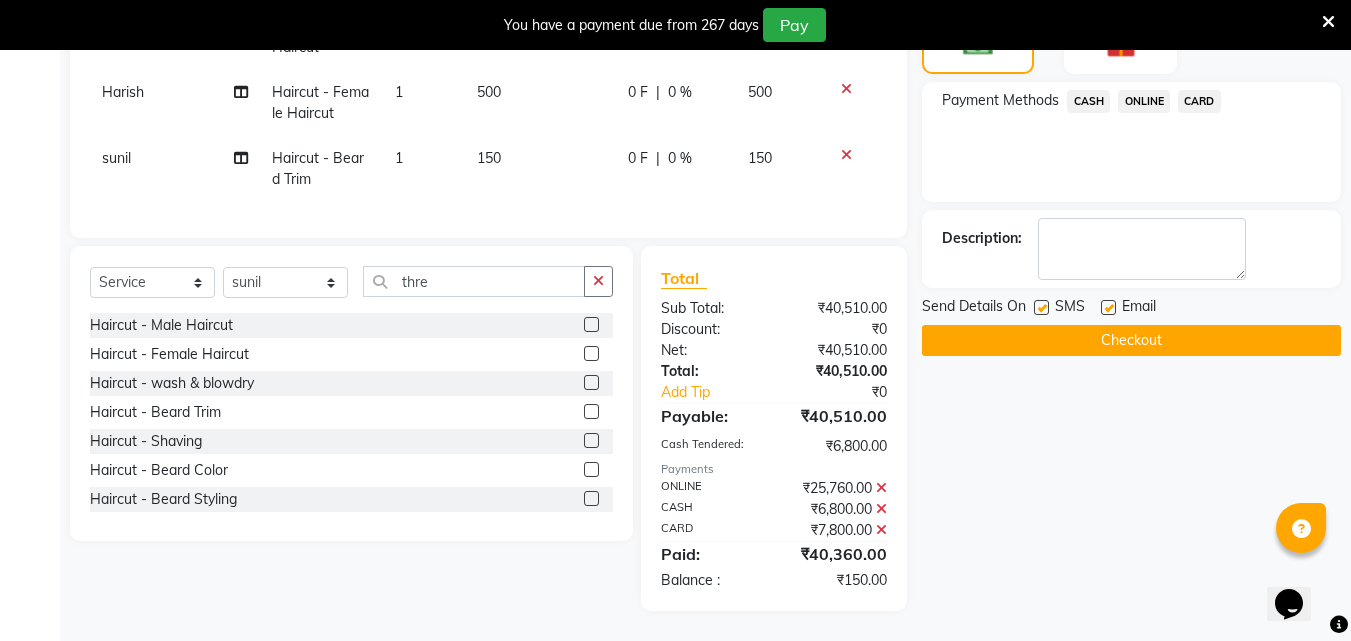 scroll, scrollTop: 3738, scrollLeft: 0, axis: vertical 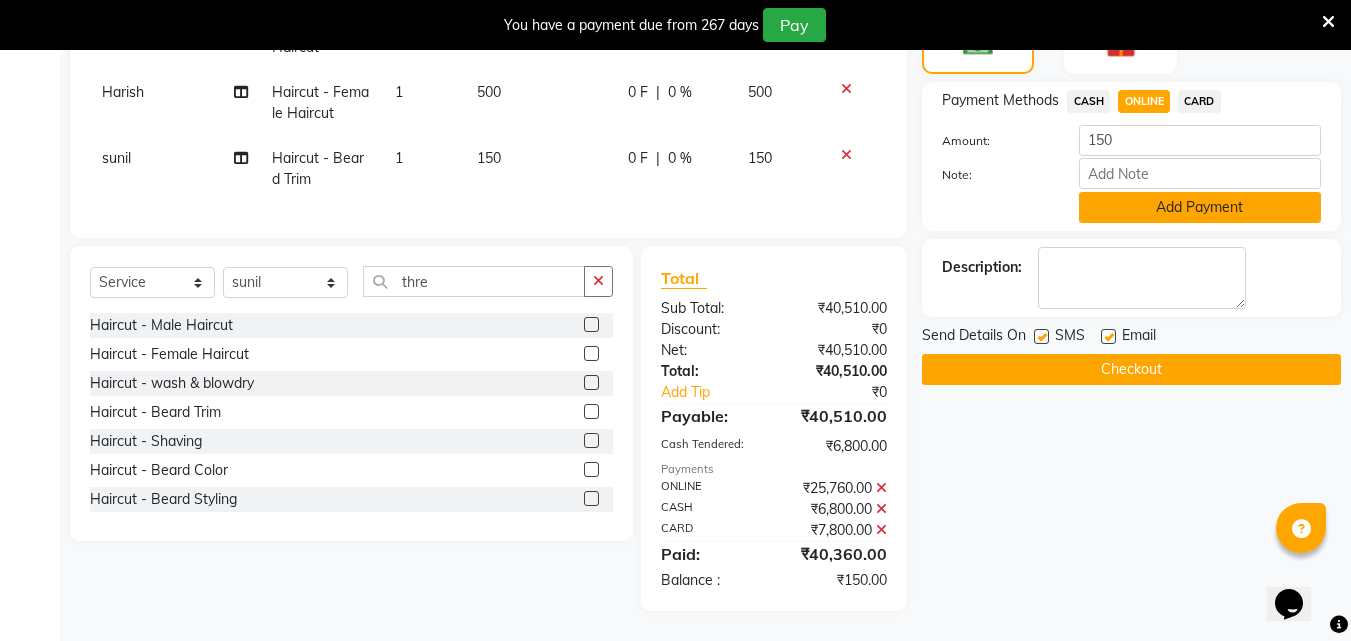 click on "Add Payment" 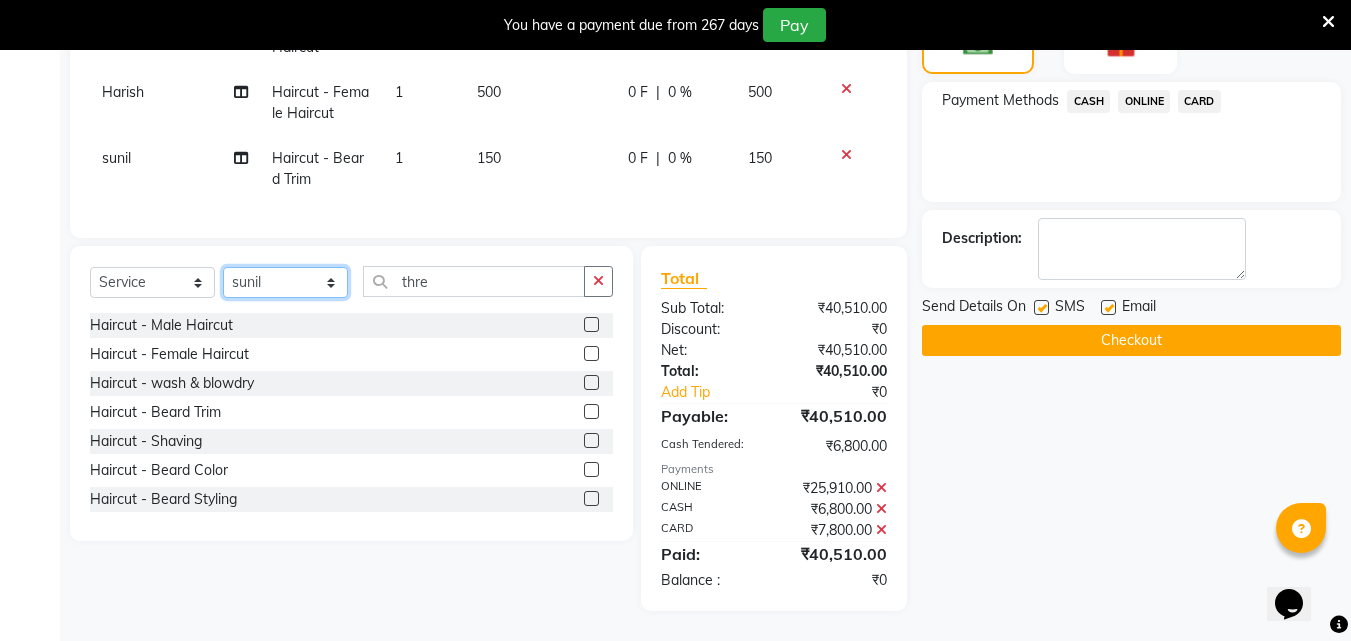 click on "Select Stylist Akshay Ankita Ayesha Dnyaneshwar Harish Laxman Omkar pranay sagar sameer Sarika sunil vaibhav" 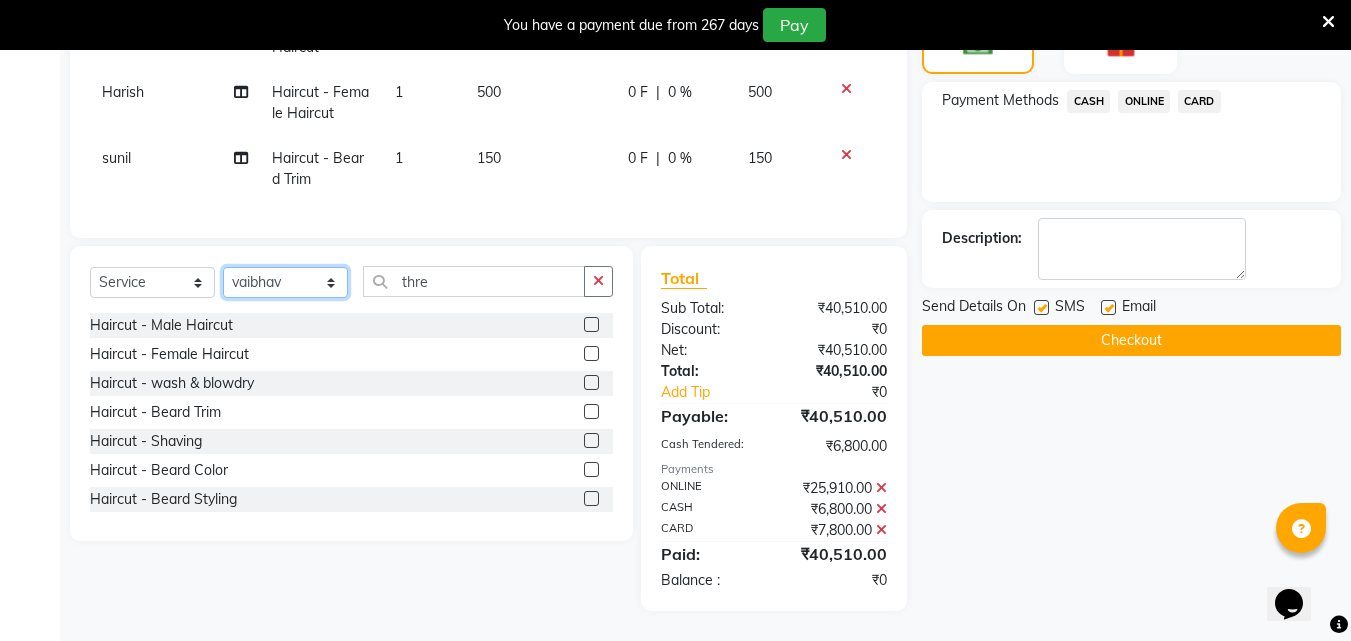 click on "Select Stylist Akshay Ankita Ayesha Dnyaneshwar Harish Laxman Omkar pranay sagar sameer Sarika sunil vaibhav" 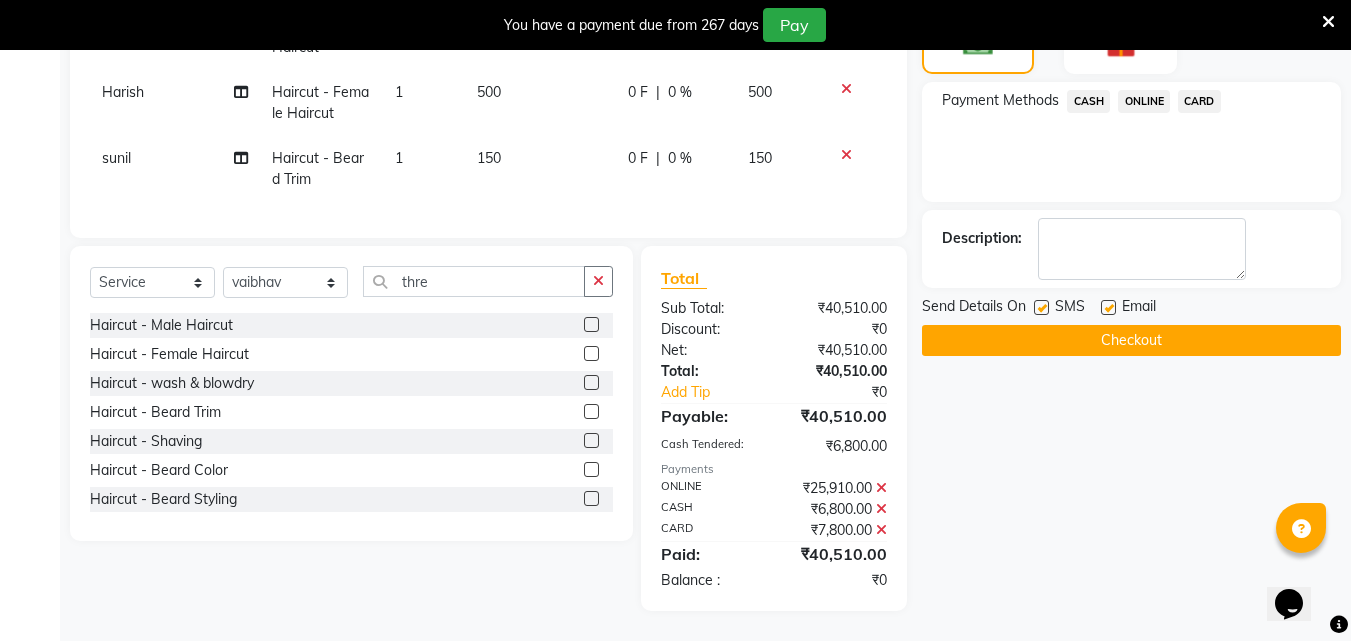 click 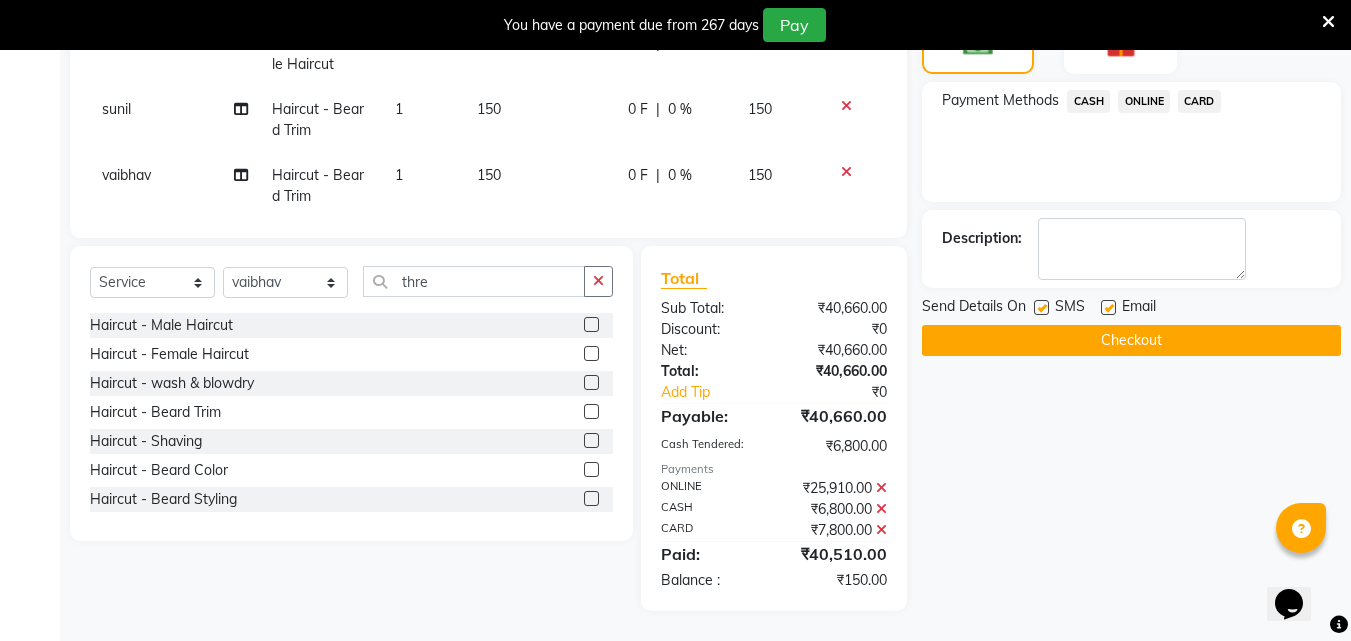 scroll, scrollTop: 3804, scrollLeft: 0, axis: vertical 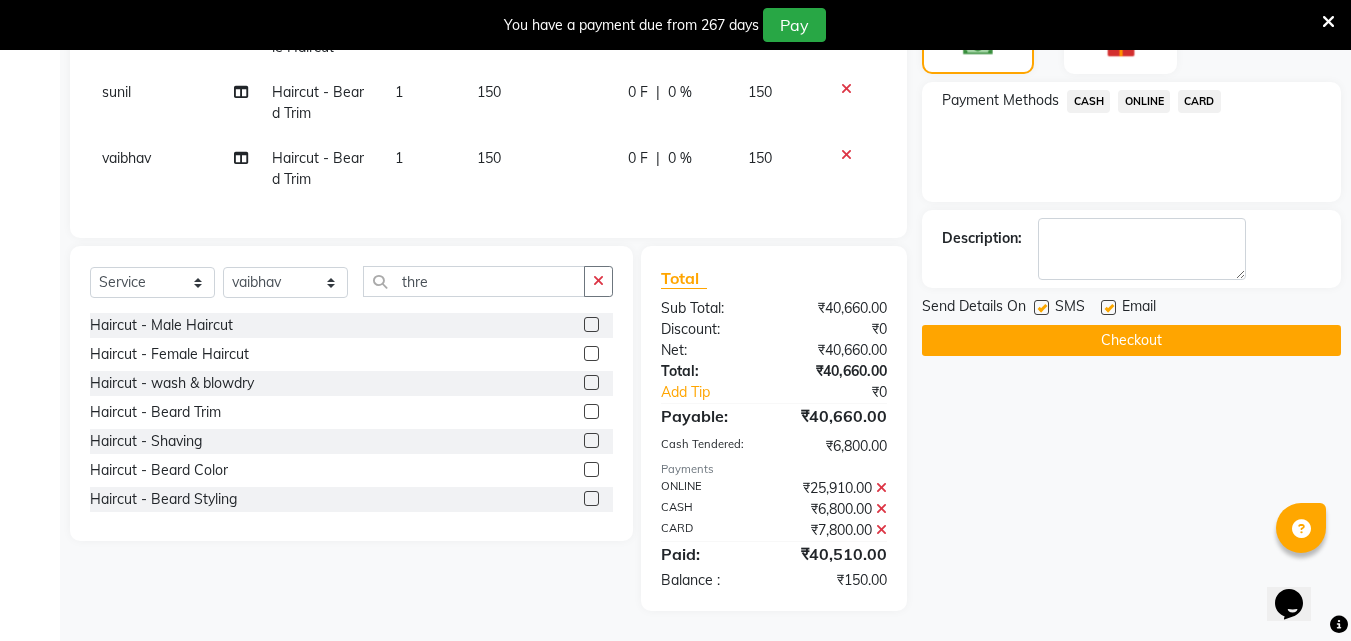 click on "ONLINE" 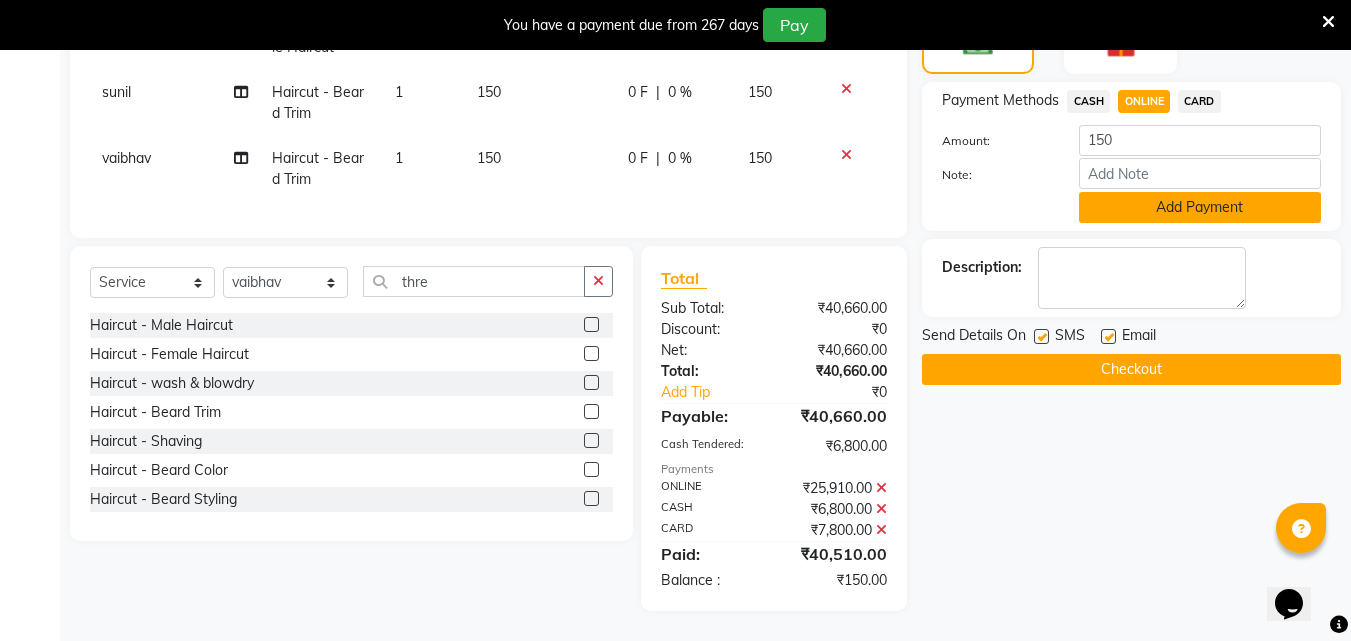 click on "Add Payment" 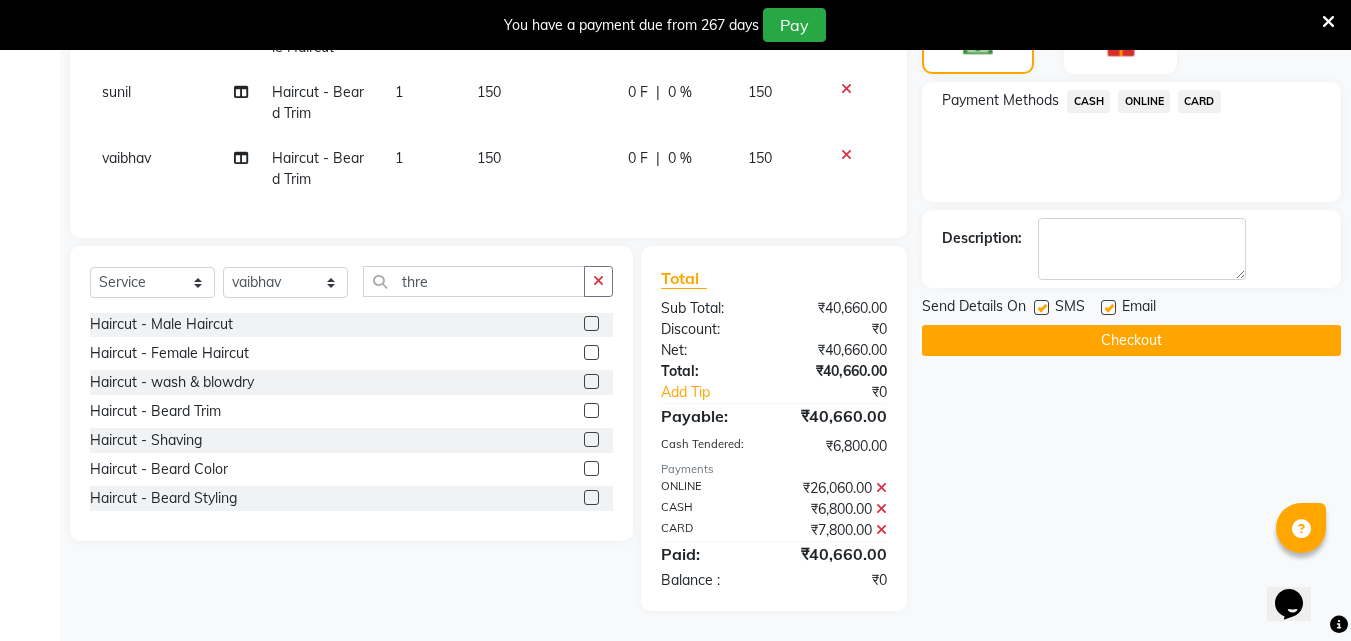 scroll, scrollTop: 0, scrollLeft: 0, axis: both 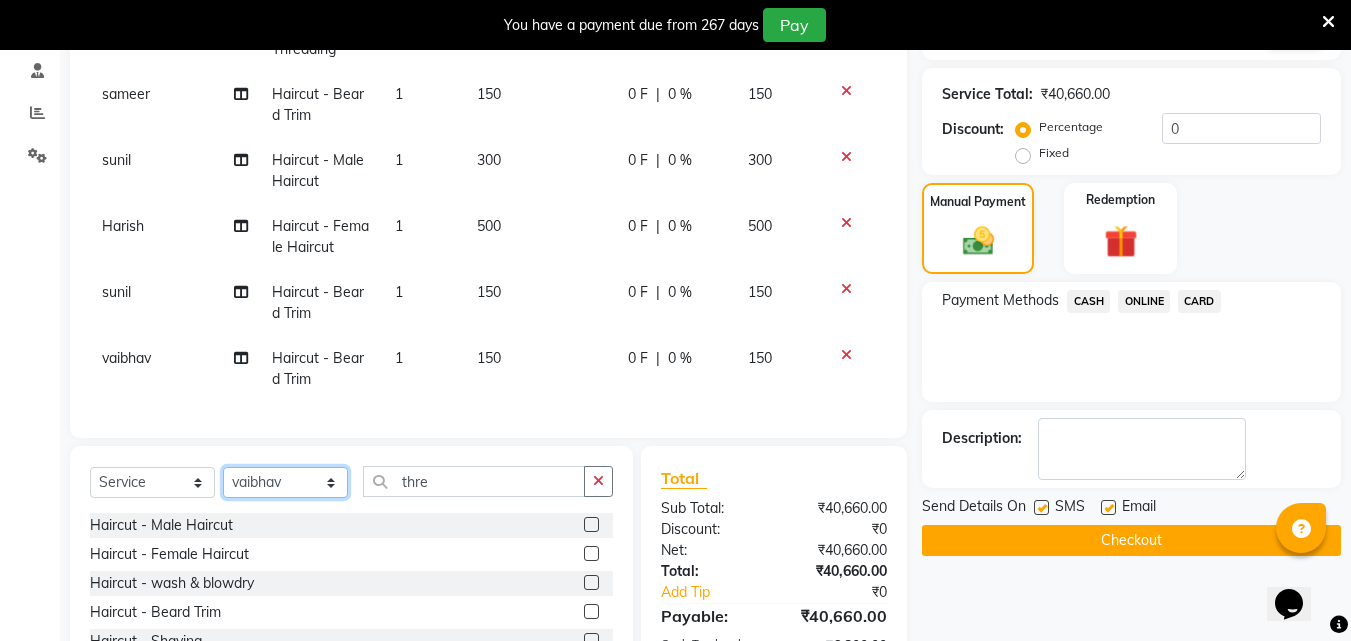 click on "Select Stylist Akshay Ankita Ayesha Dnyaneshwar Harish Laxman Omkar pranay sagar sameer Sarika sunil vaibhav" 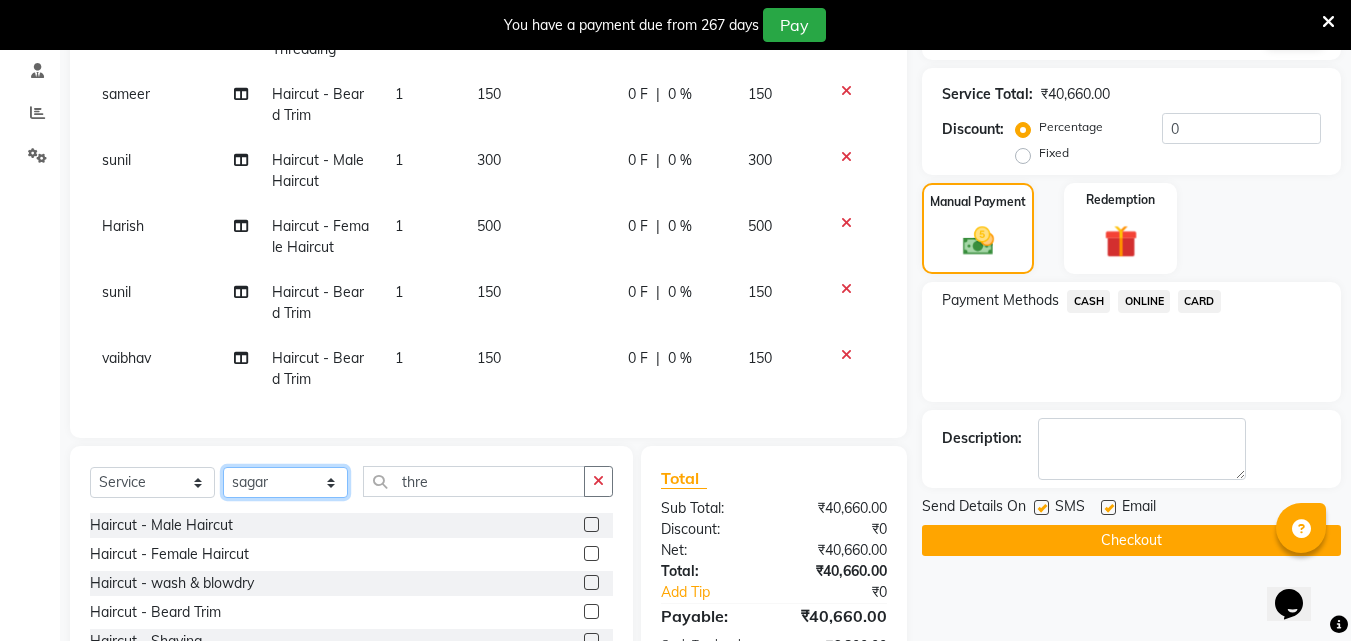 click on "Select Stylist Akshay Ankita Ayesha Dnyaneshwar Harish Laxman Omkar pranay sagar sameer Sarika sunil vaibhav" 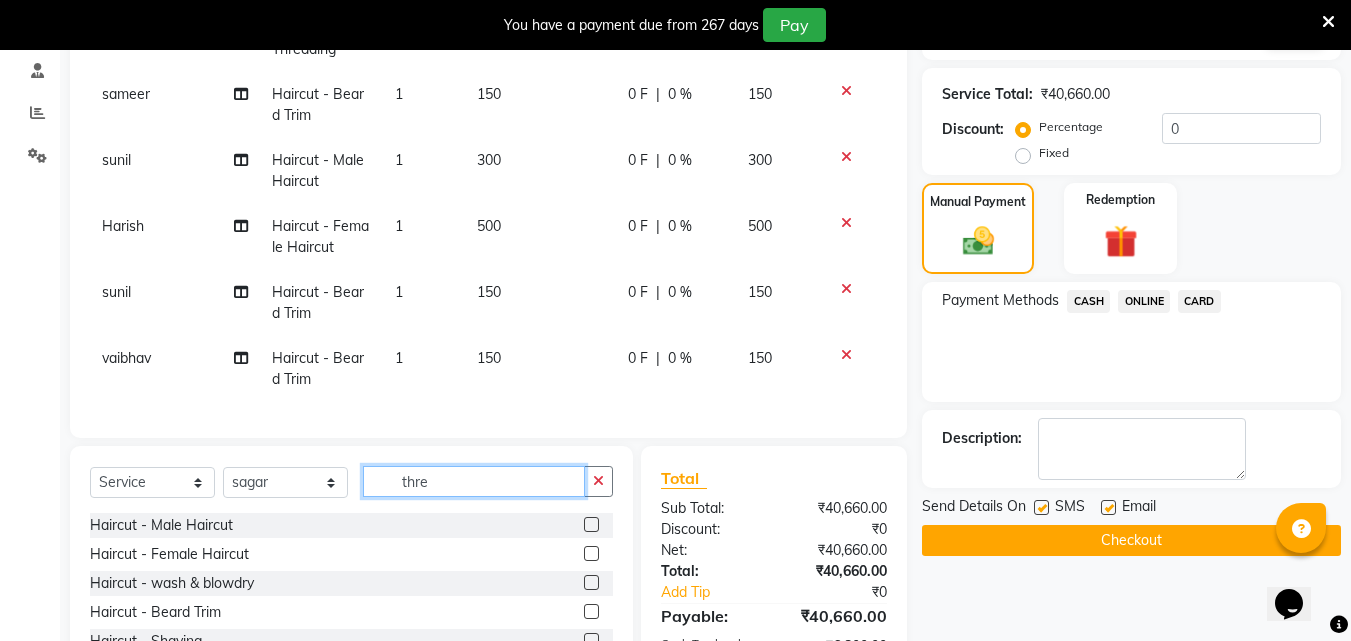 click on "thre" 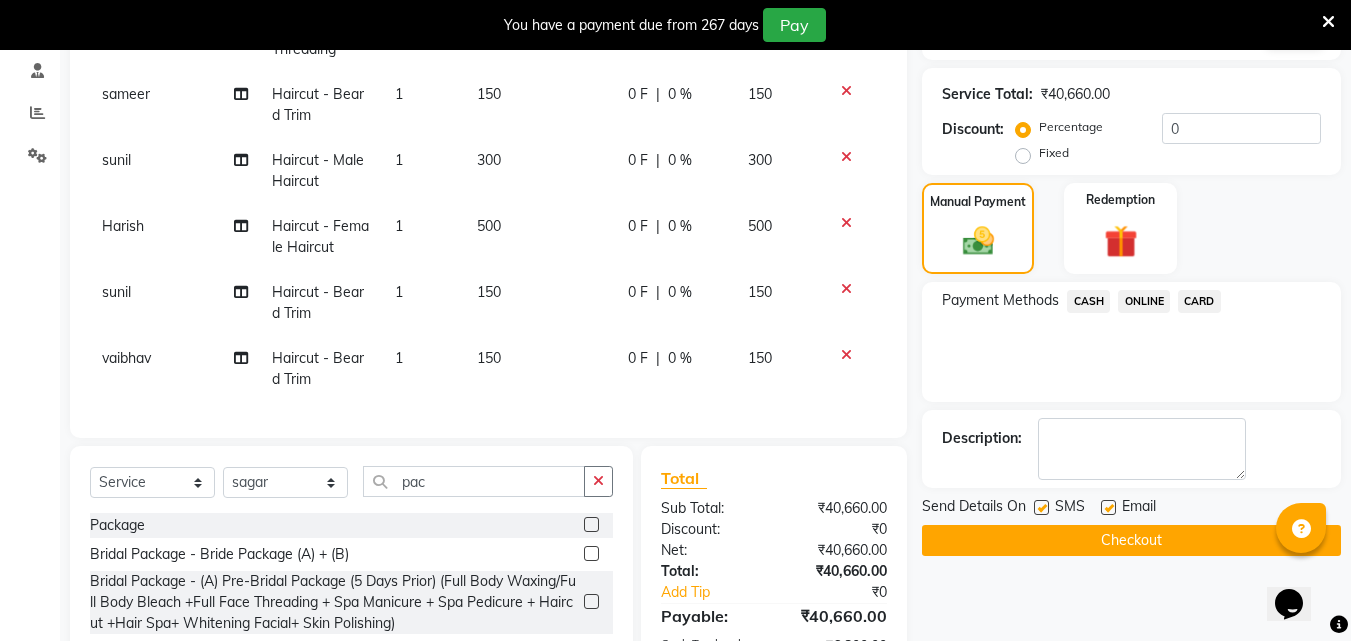 click 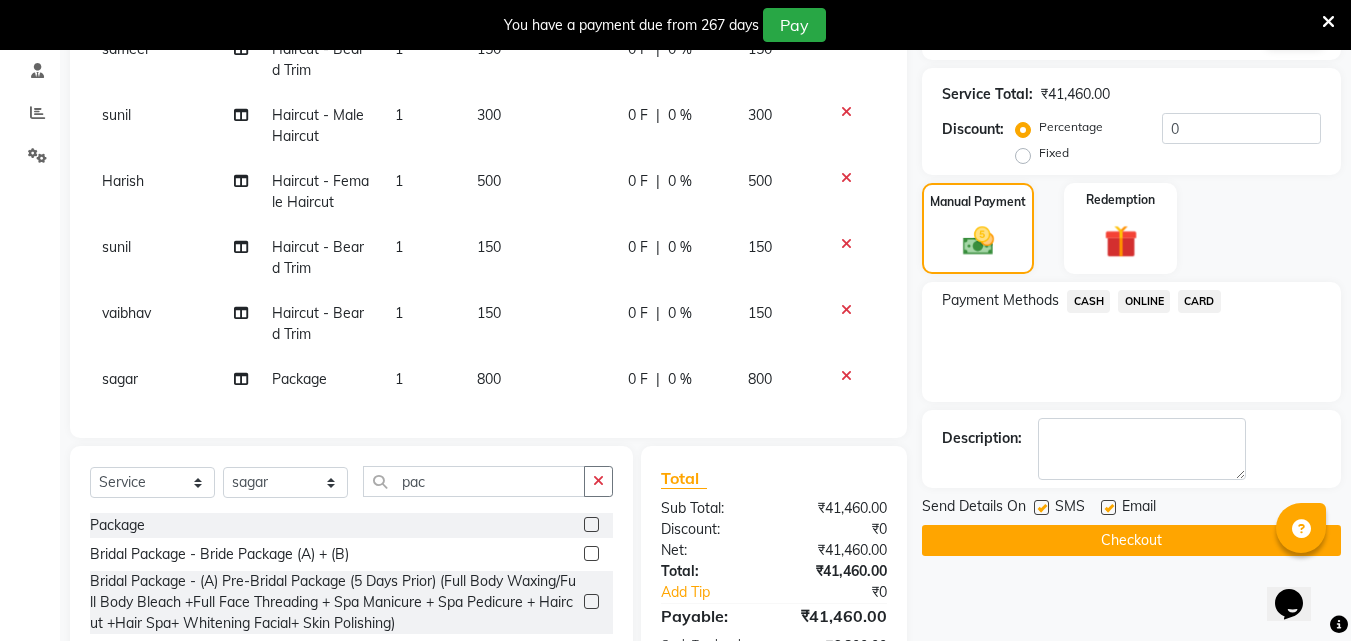 scroll, scrollTop: 3849, scrollLeft: 0, axis: vertical 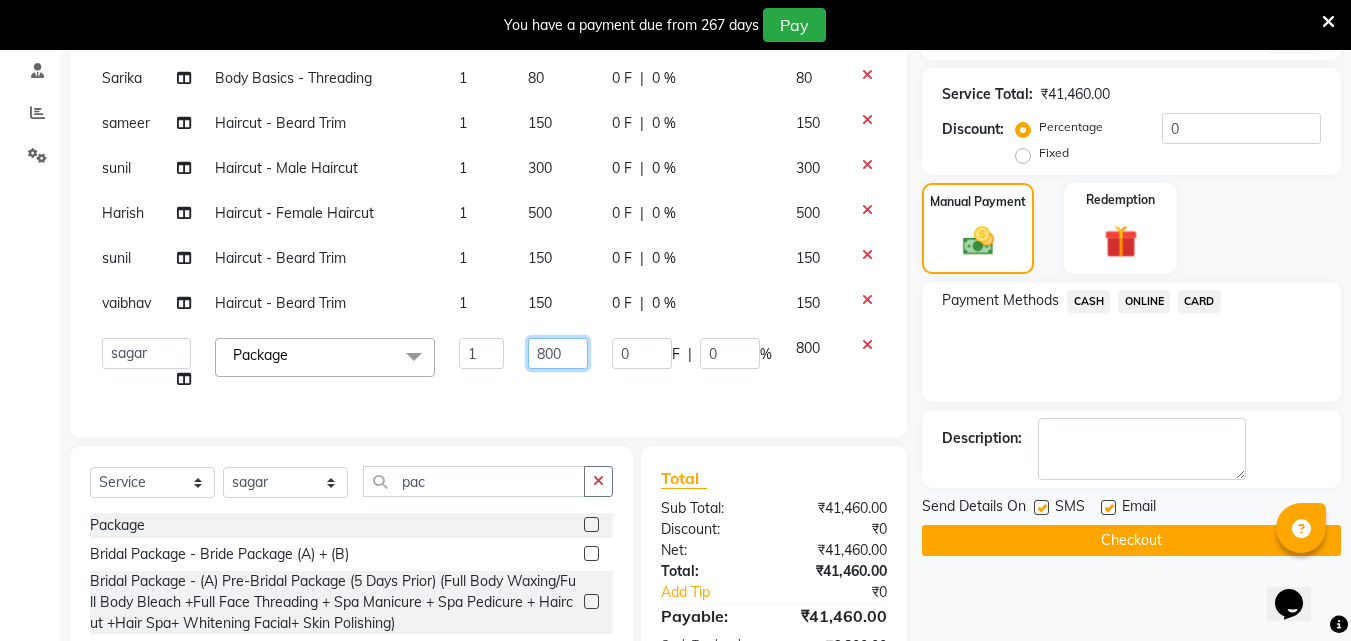 click on "800" 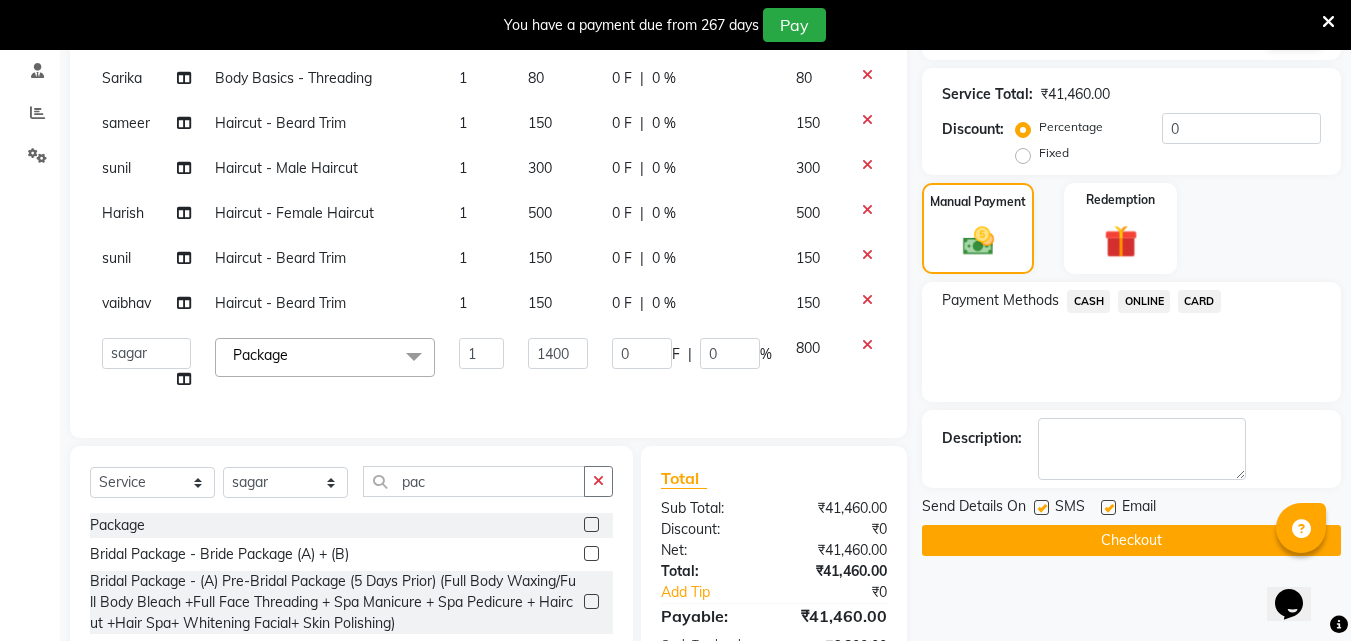 scroll, scrollTop: 3691, scrollLeft: 0, axis: vertical 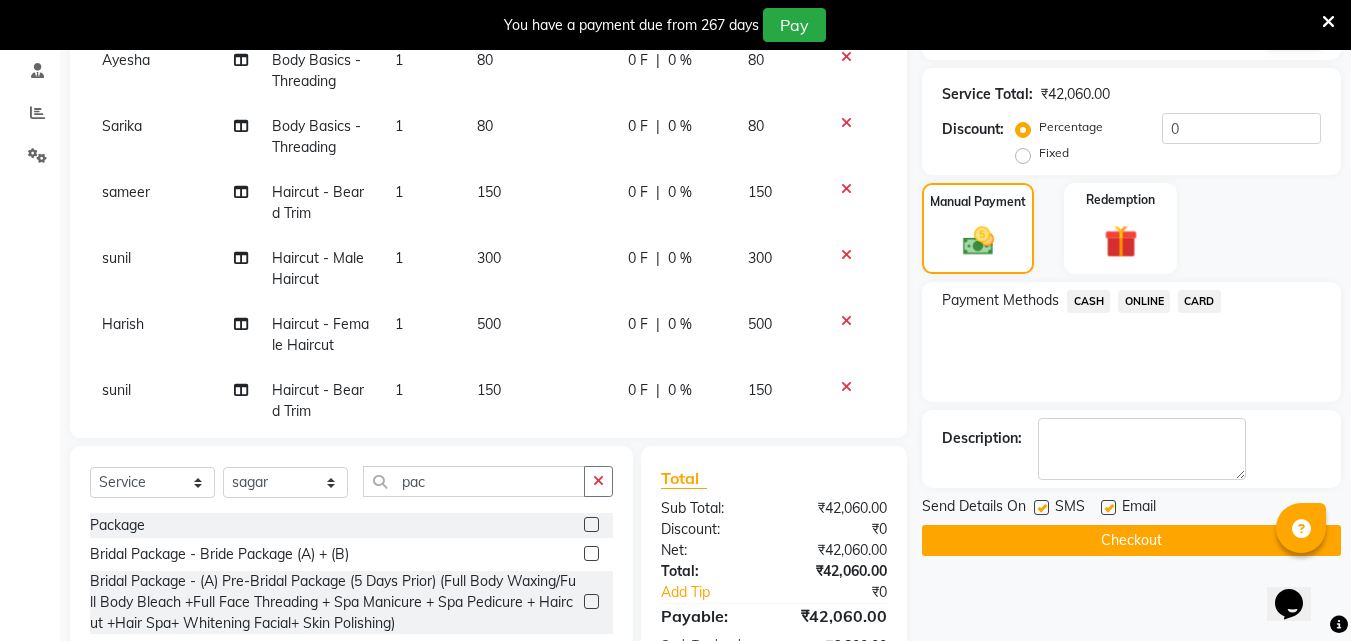 click on "ONLINE" 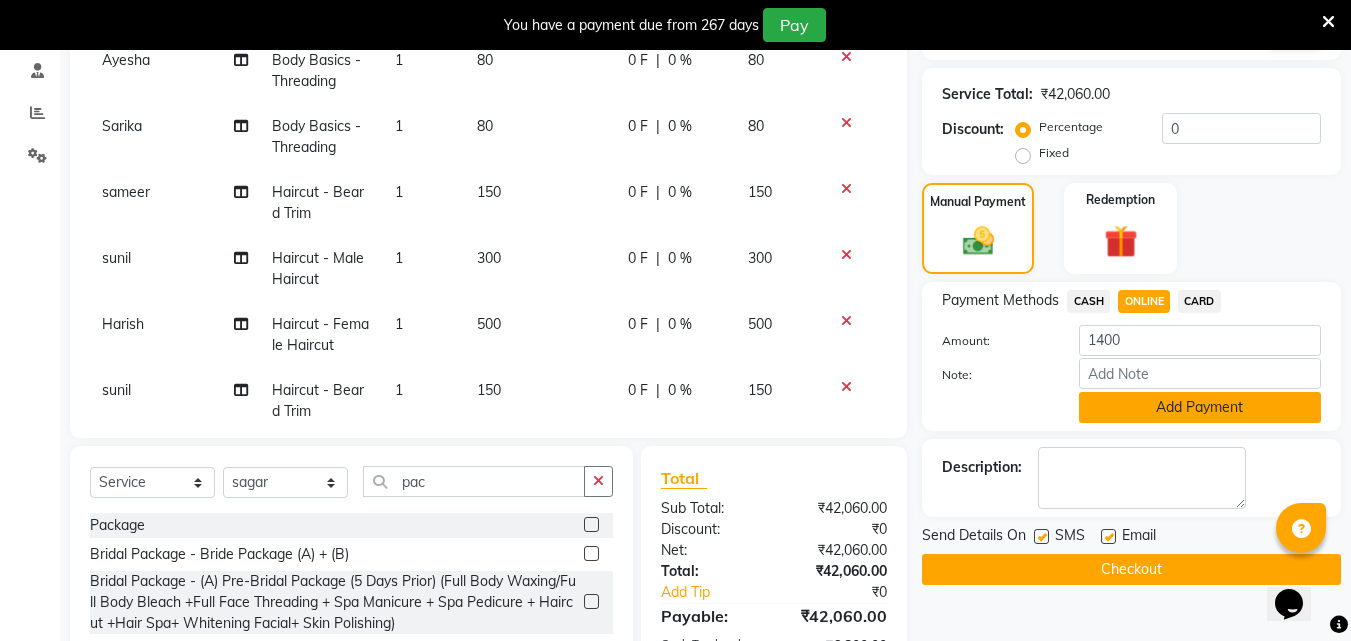 click on "Add Payment" 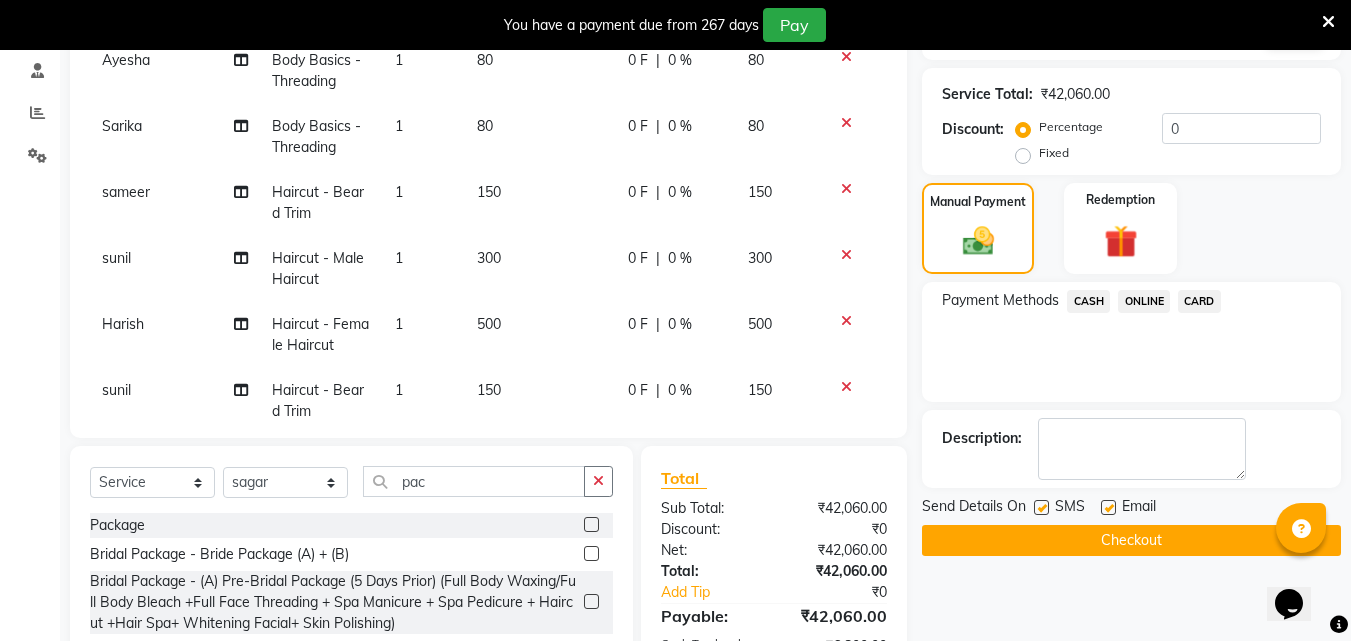 scroll, scrollTop: 3849, scrollLeft: 0, axis: vertical 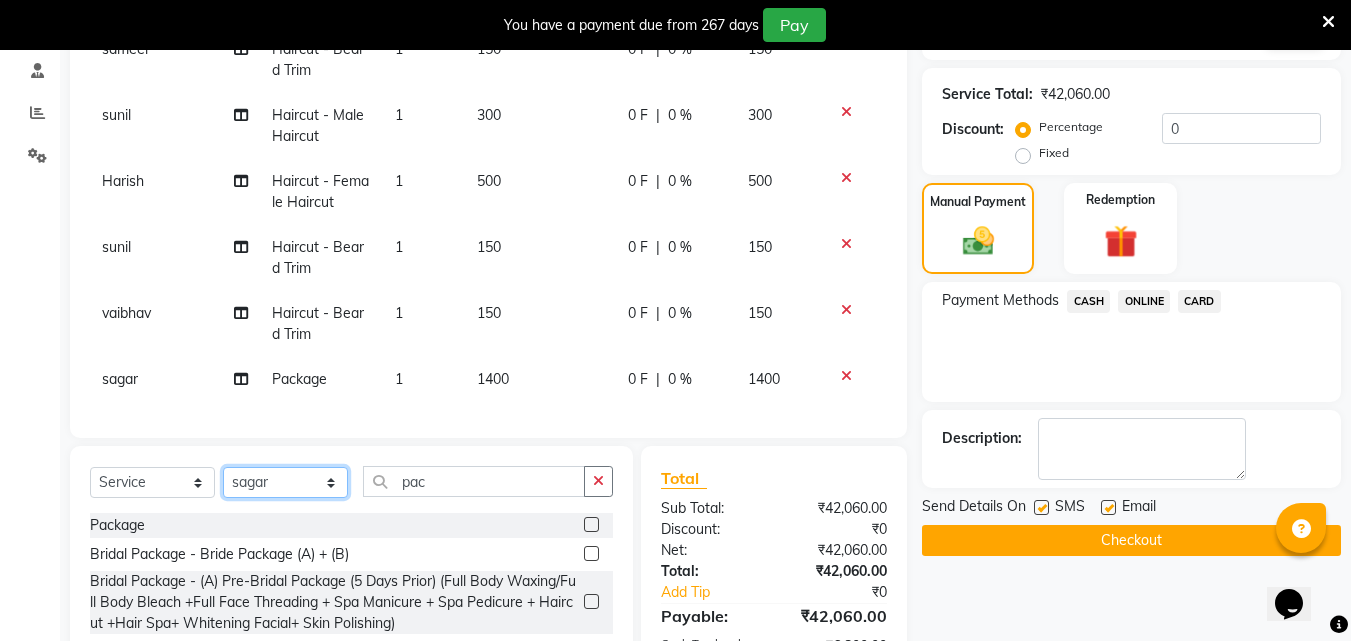 click on "Select Stylist Akshay Ankita Ayesha Dnyaneshwar Harish Laxman Omkar pranay sagar sameer Sarika sunil vaibhav" 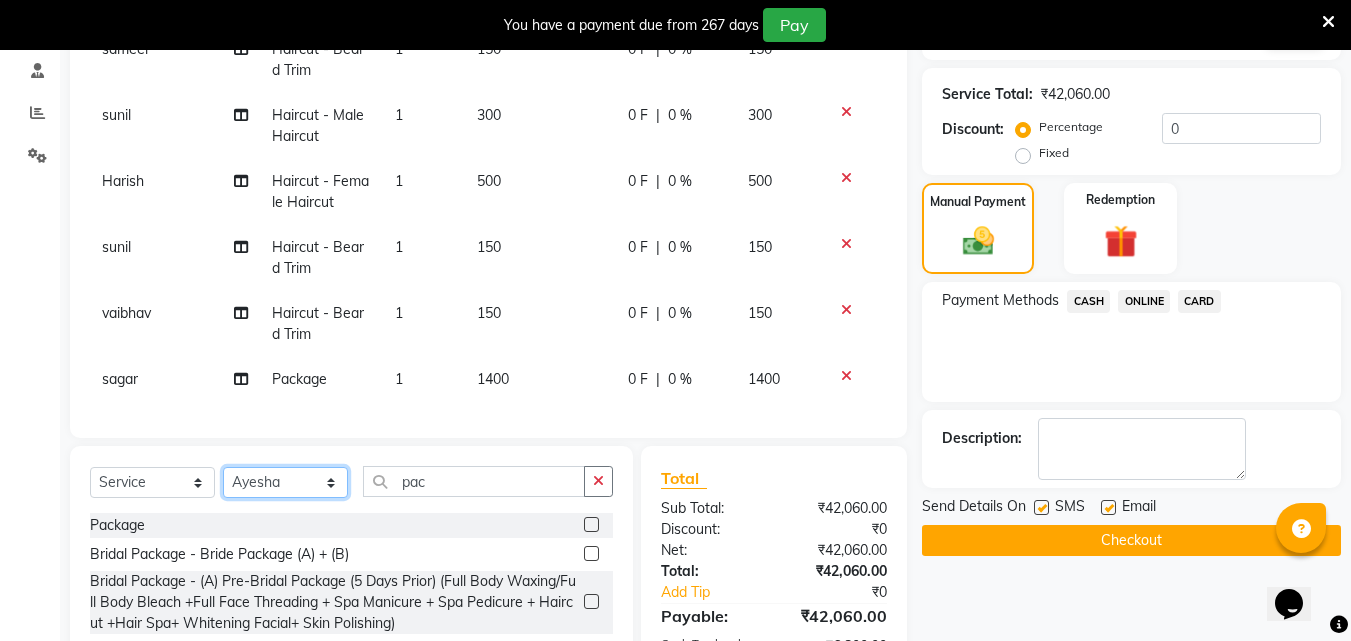 click on "Select Stylist Akshay Ankita Ayesha Dnyaneshwar Harish Laxman Omkar pranay sagar sameer Sarika sunil vaibhav" 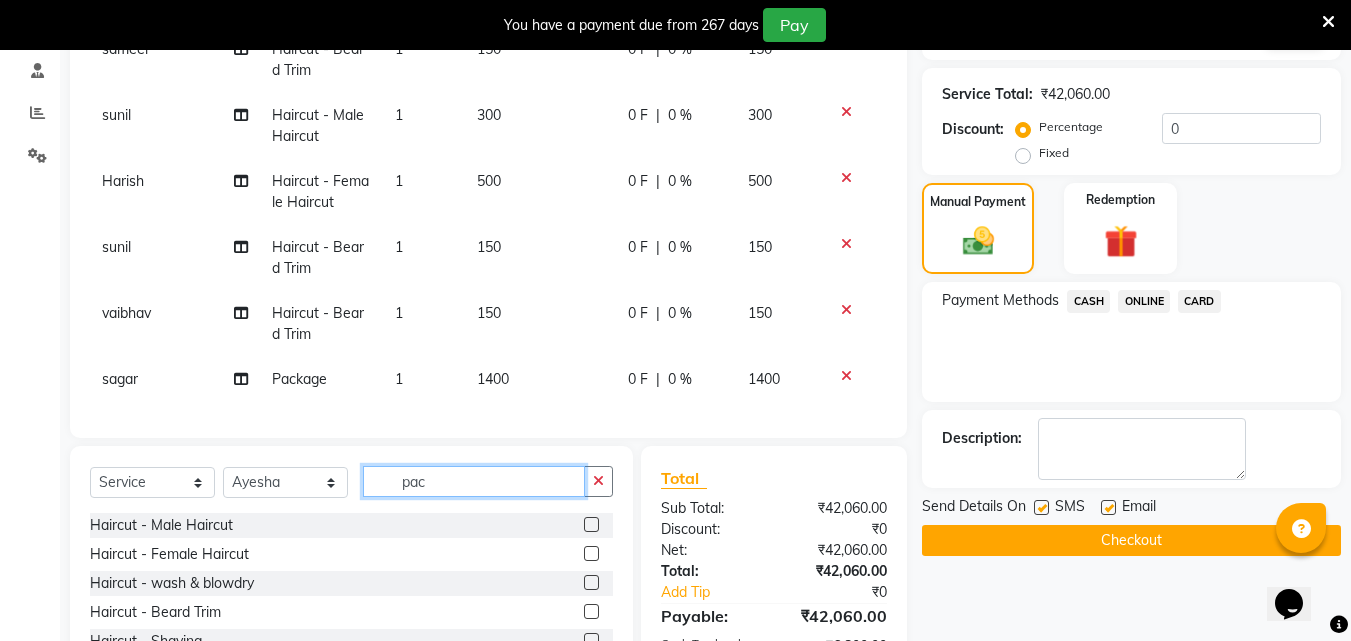 click on "pac" 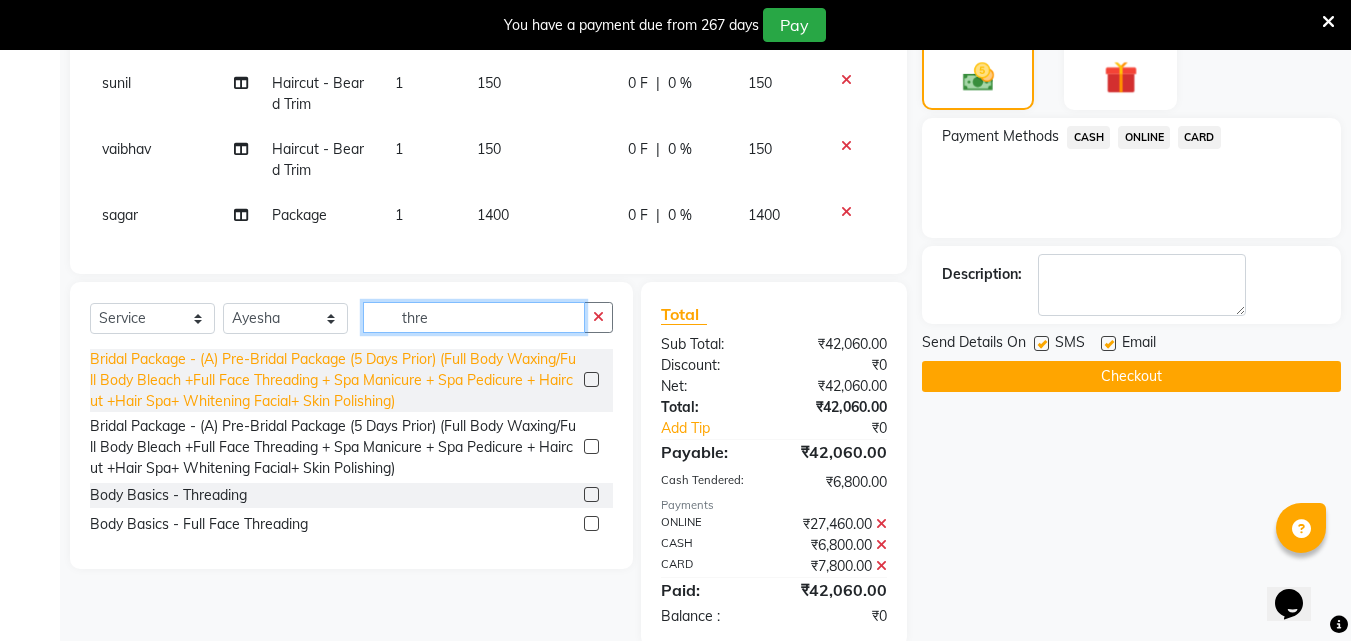 scroll, scrollTop: 580, scrollLeft: 0, axis: vertical 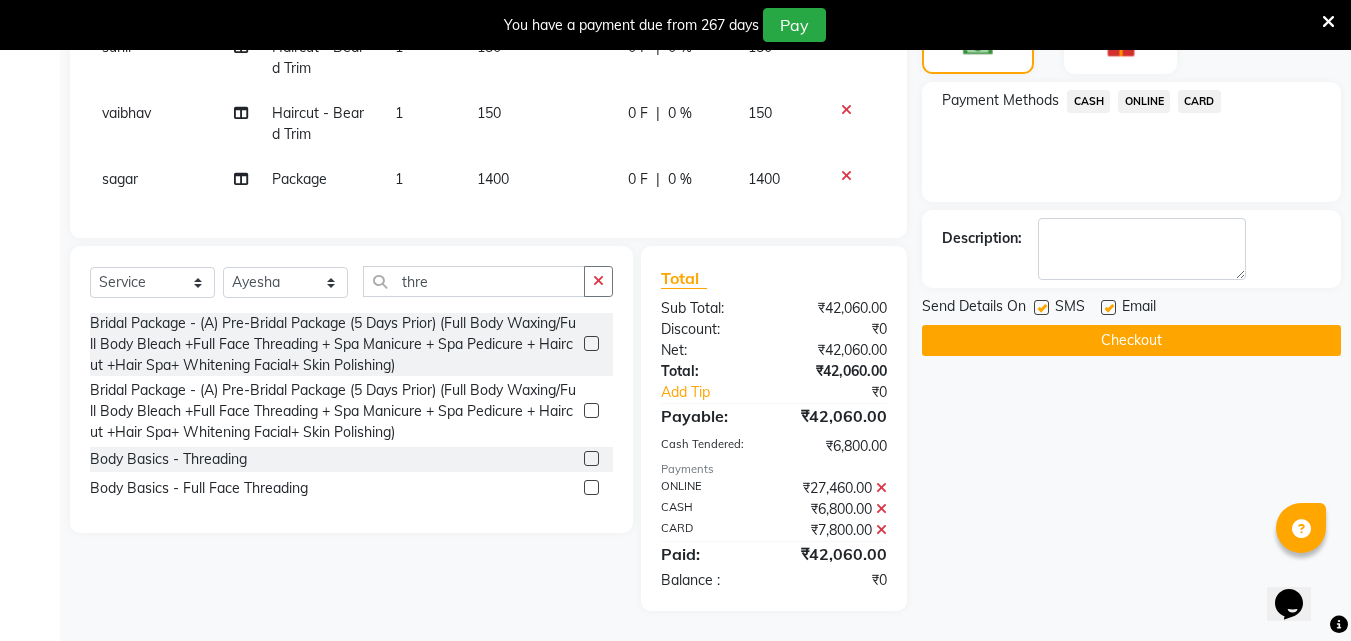 click 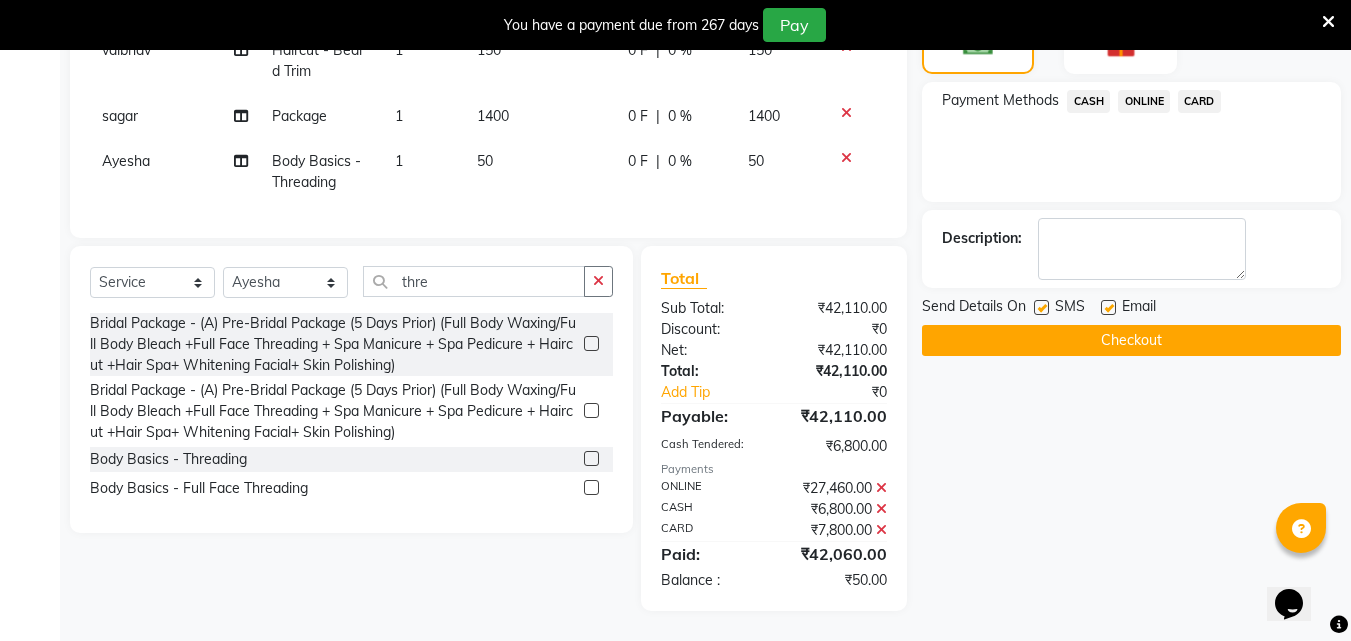 scroll, scrollTop: 3915, scrollLeft: 0, axis: vertical 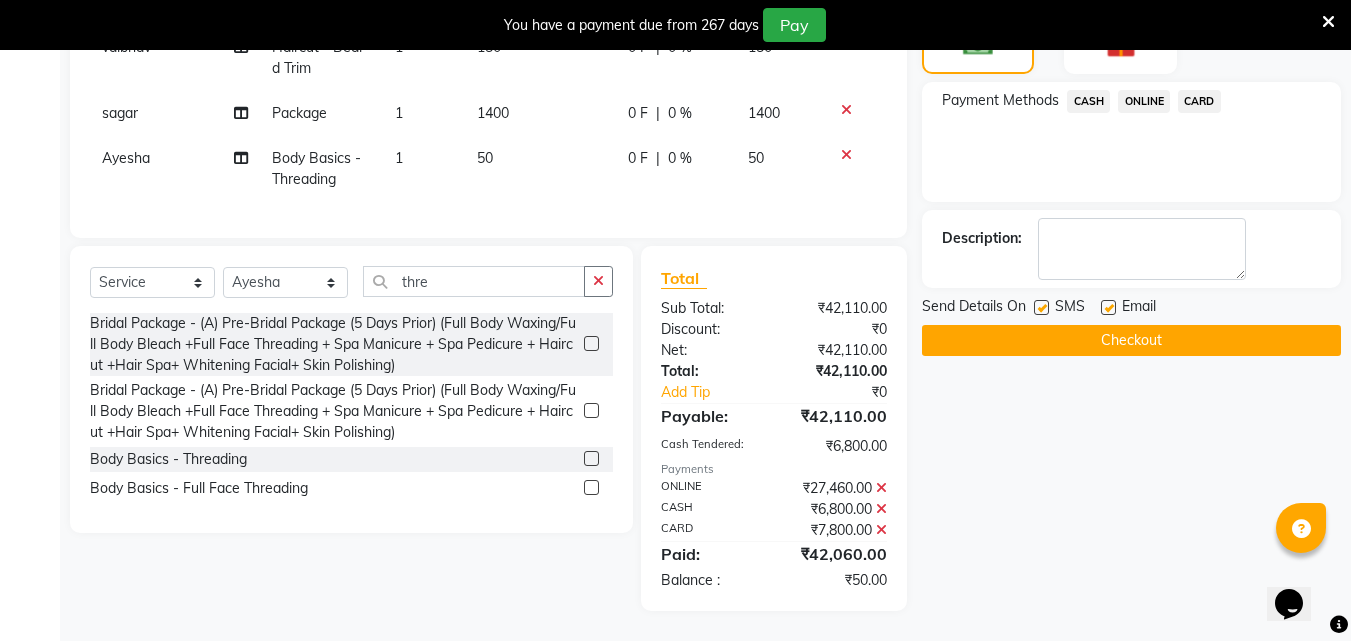 click on "50" 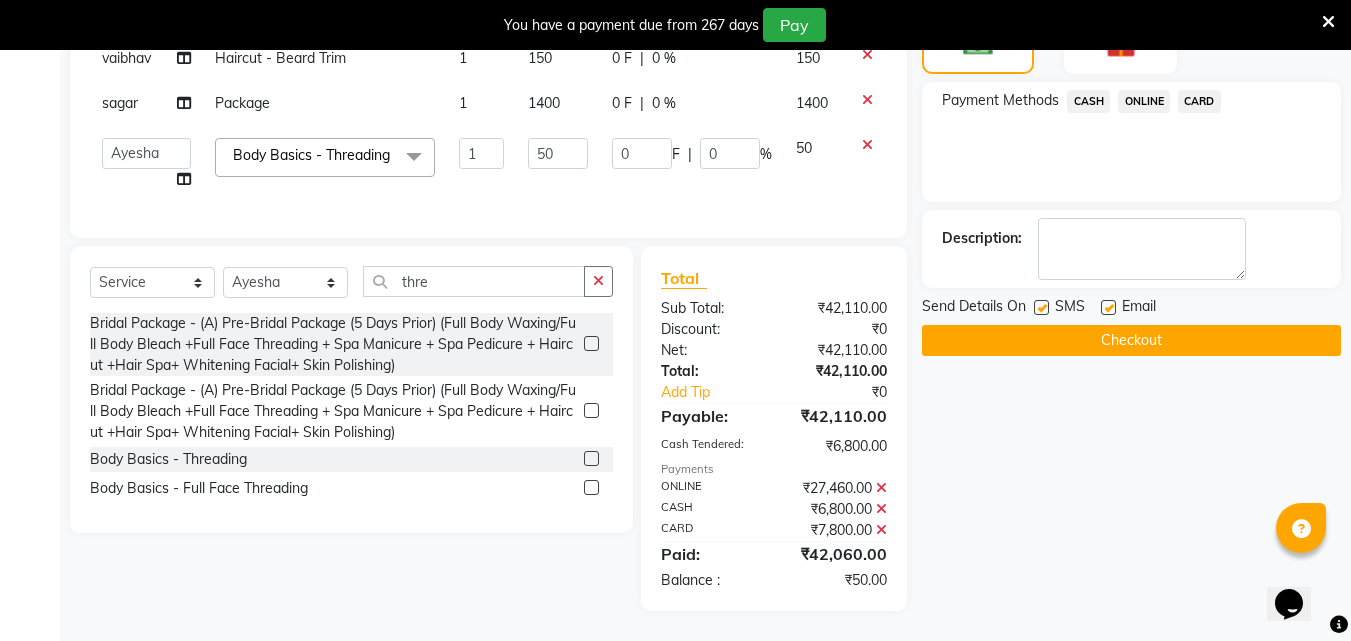 scroll, scrollTop: 2800, scrollLeft: 0, axis: vertical 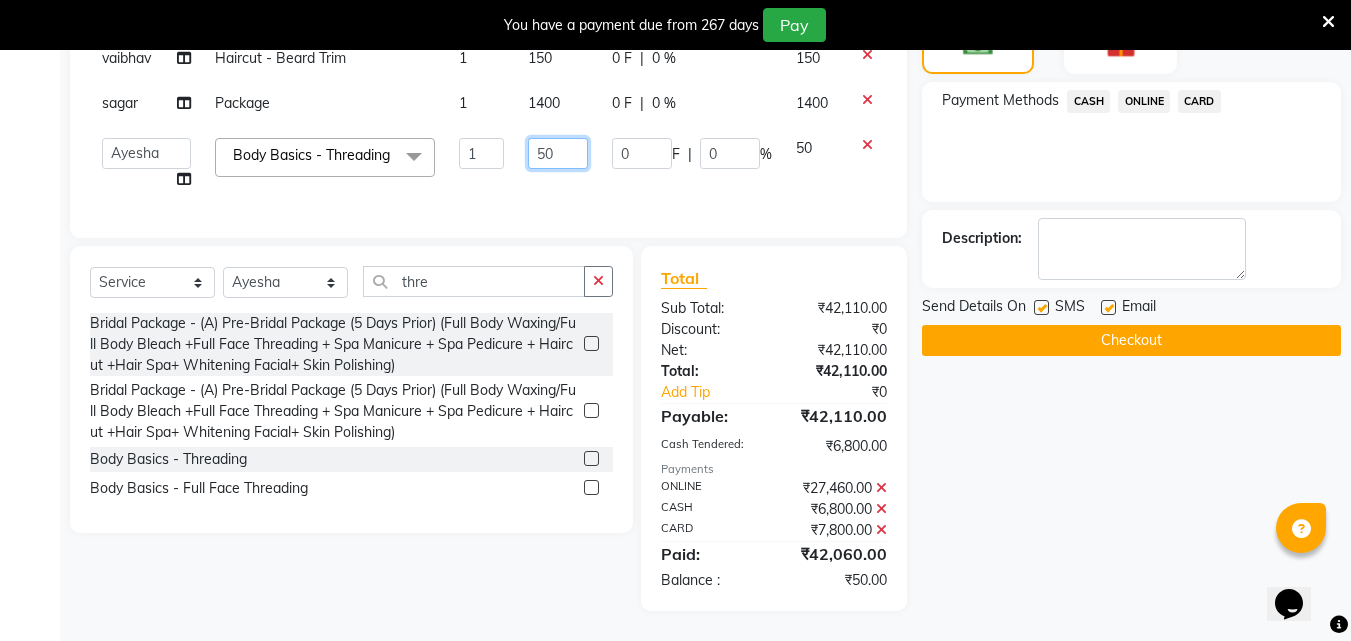 click on "50" 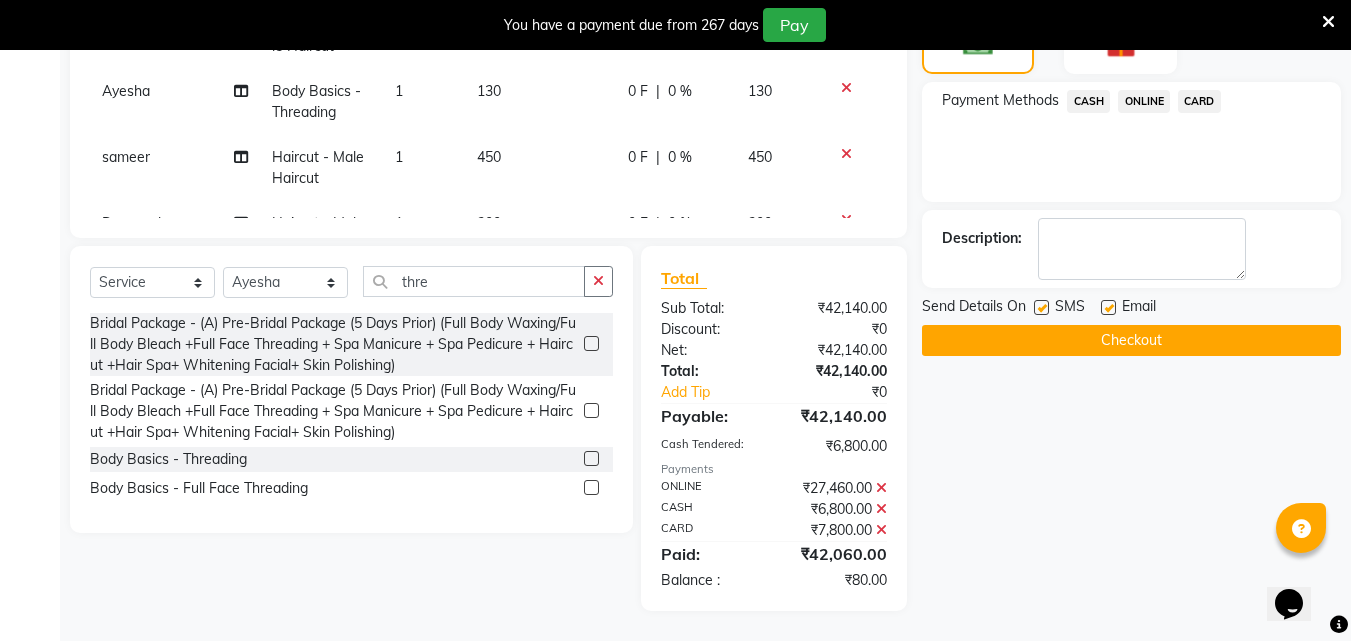 scroll, scrollTop: 3766, scrollLeft: 0, axis: vertical 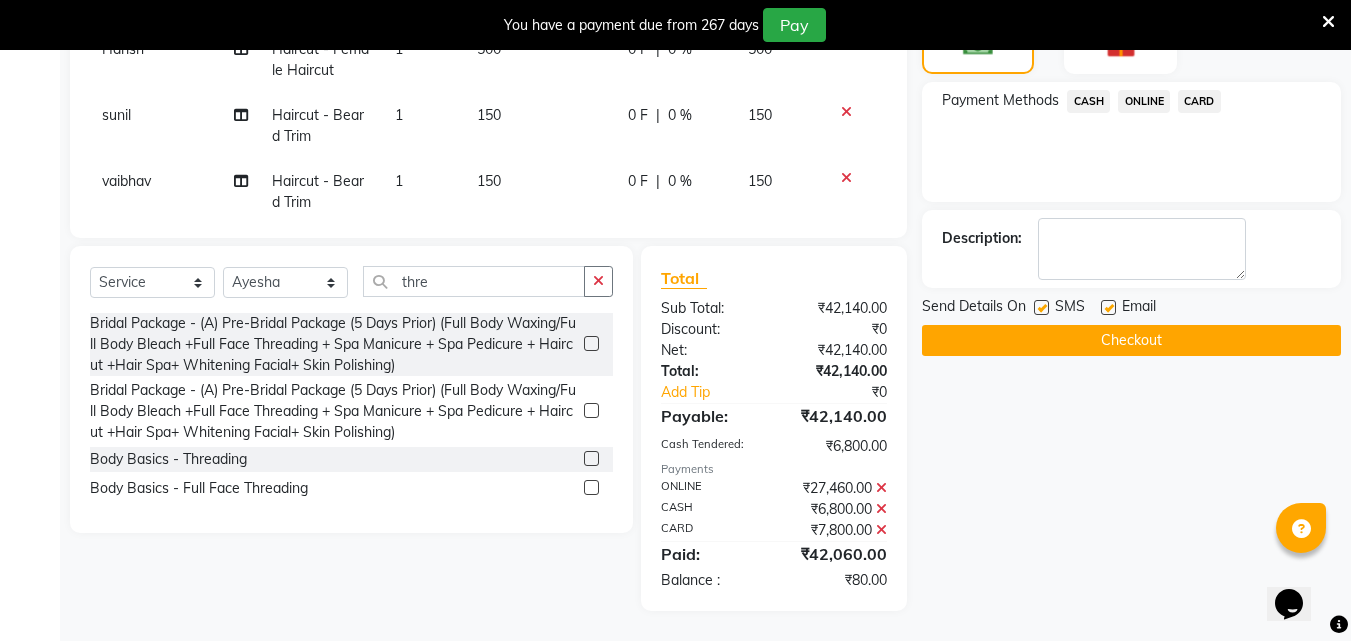 click on "ONLINE" 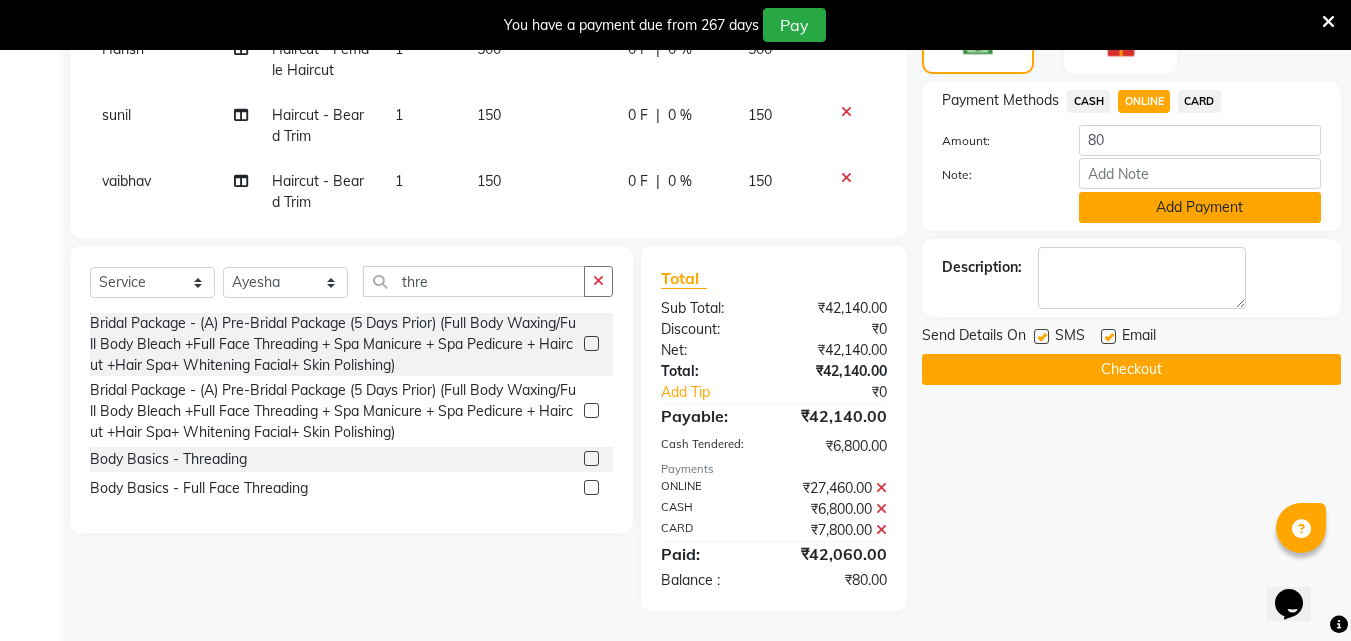 click on "Add Payment" 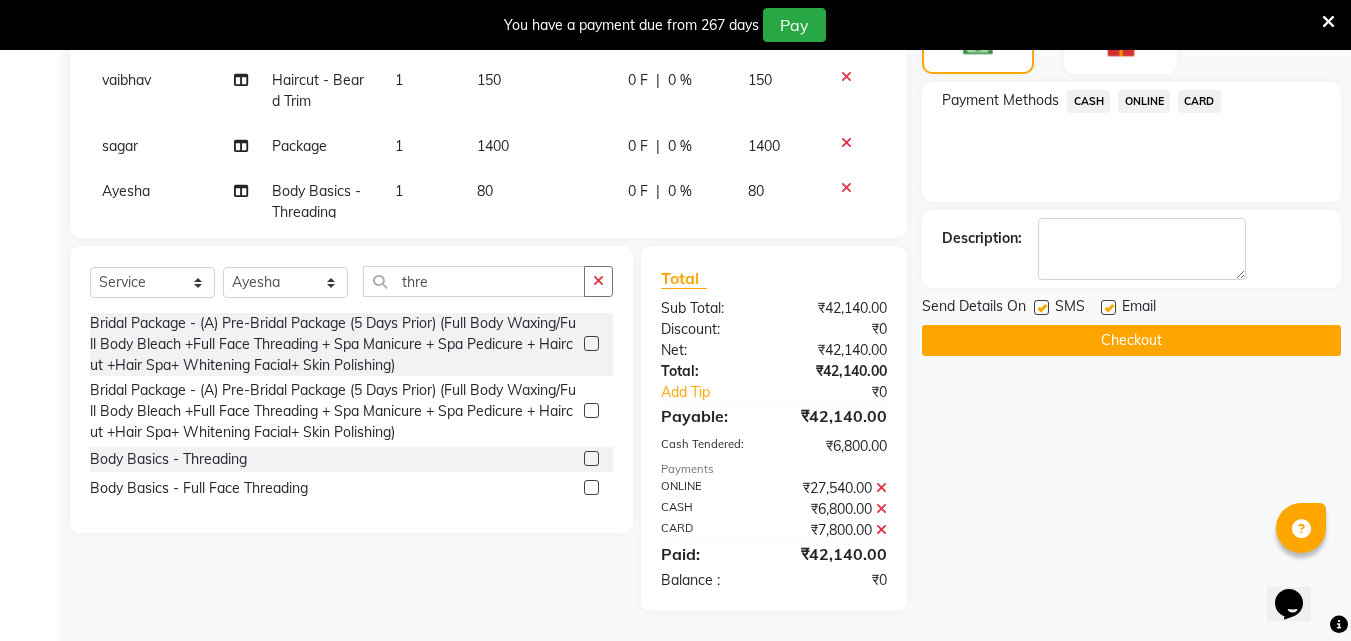 scroll, scrollTop: 3915, scrollLeft: 0, axis: vertical 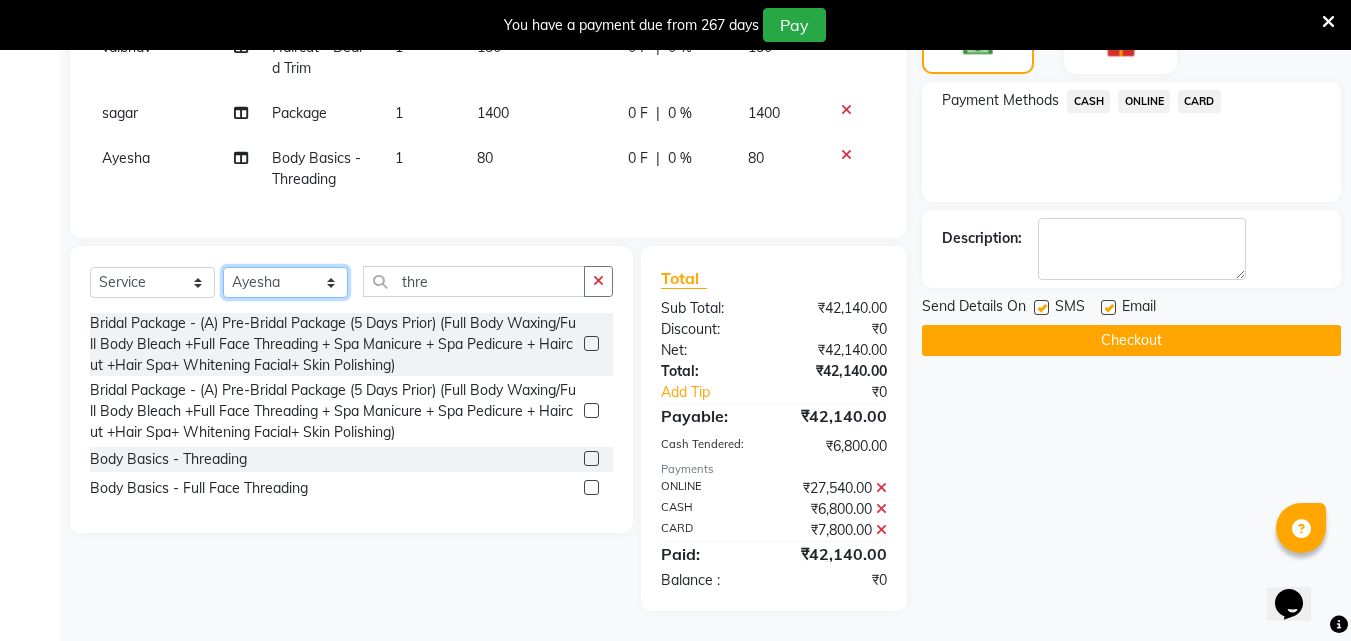 click on "Select Stylist Akshay Ankita Ayesha Dnyaneshwar Harish Laxman Omkar pranay sagar sameer Sarika sunil vaibhav" 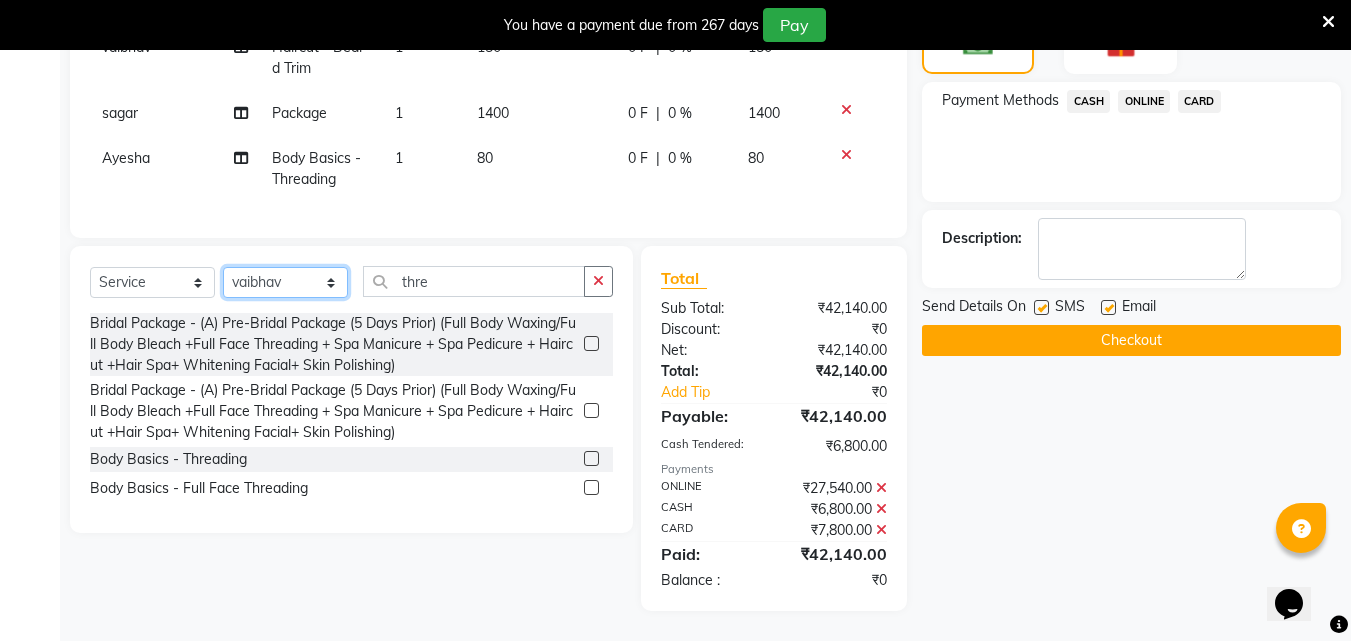 click on "Select Stylist Akshay Ankita Ayesha Dnyaneshwar Harish Laxman Omkar pranay sagar sameer Sarika sunil vaibhav" 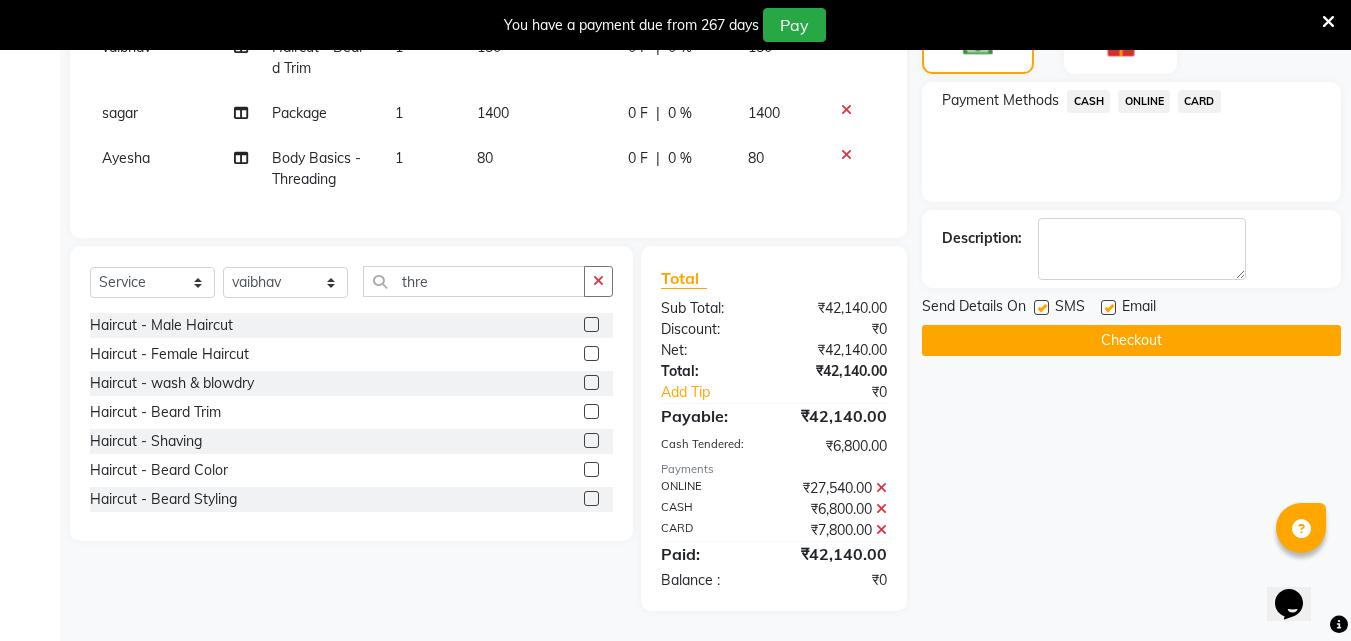 click 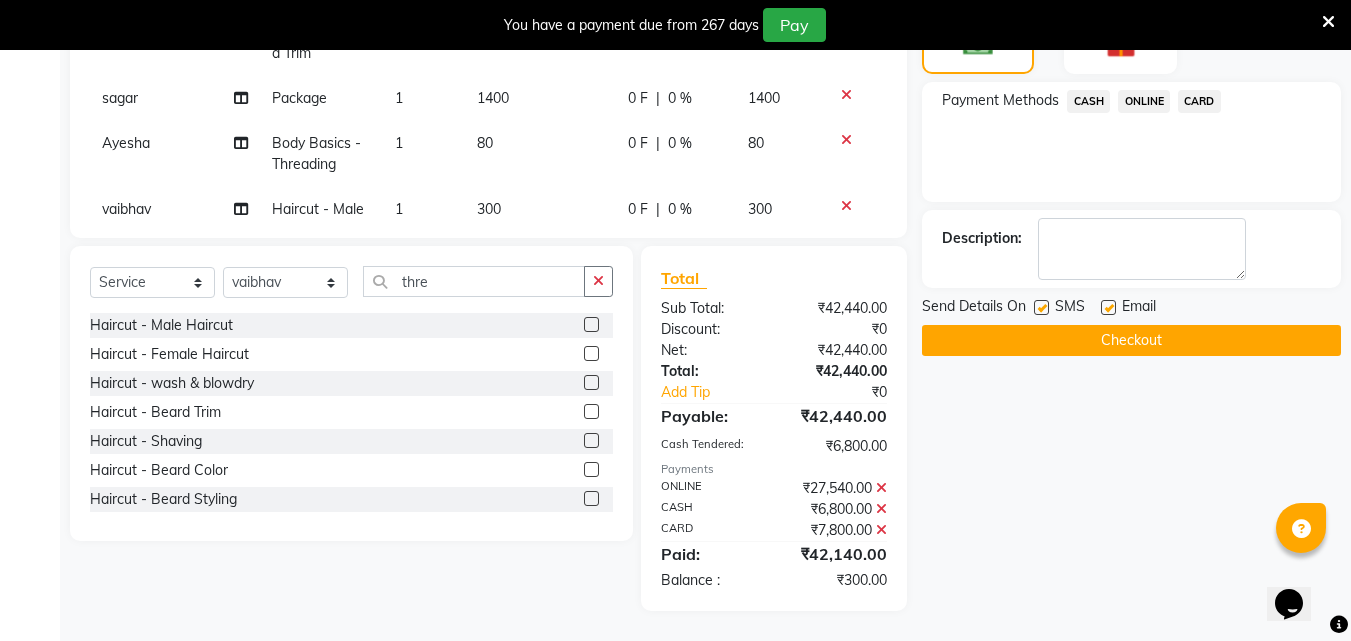 click on "ONLINE" 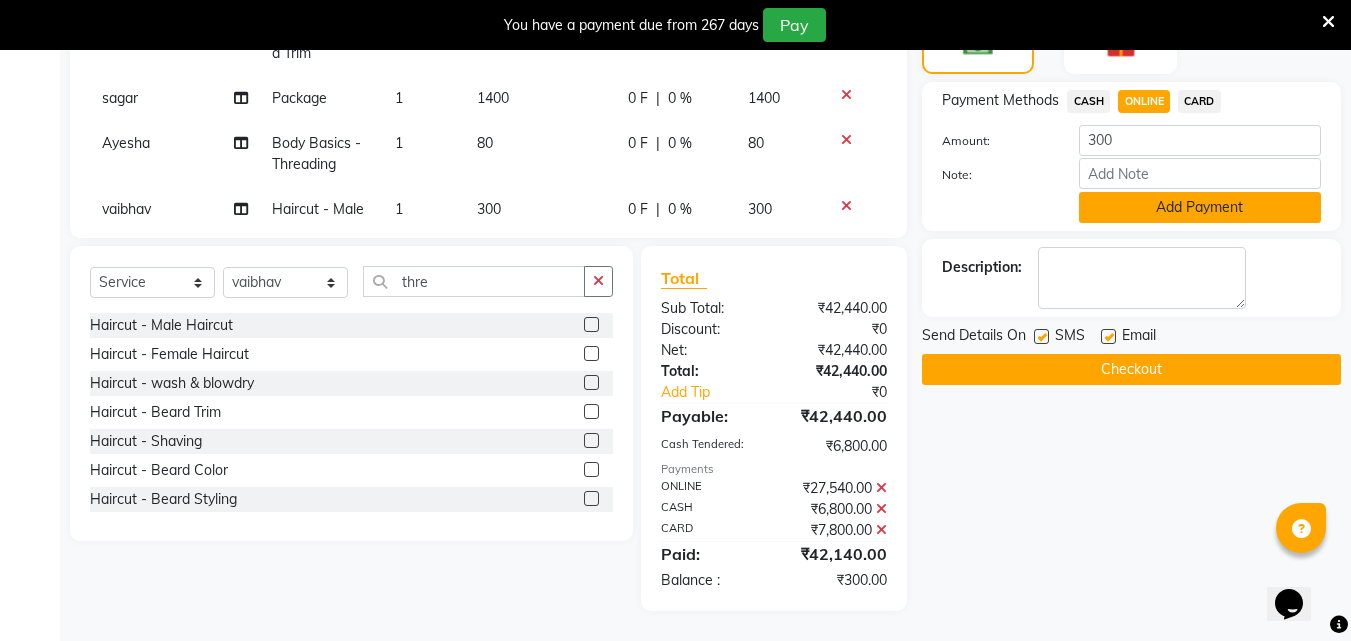 click on "Add Payment" 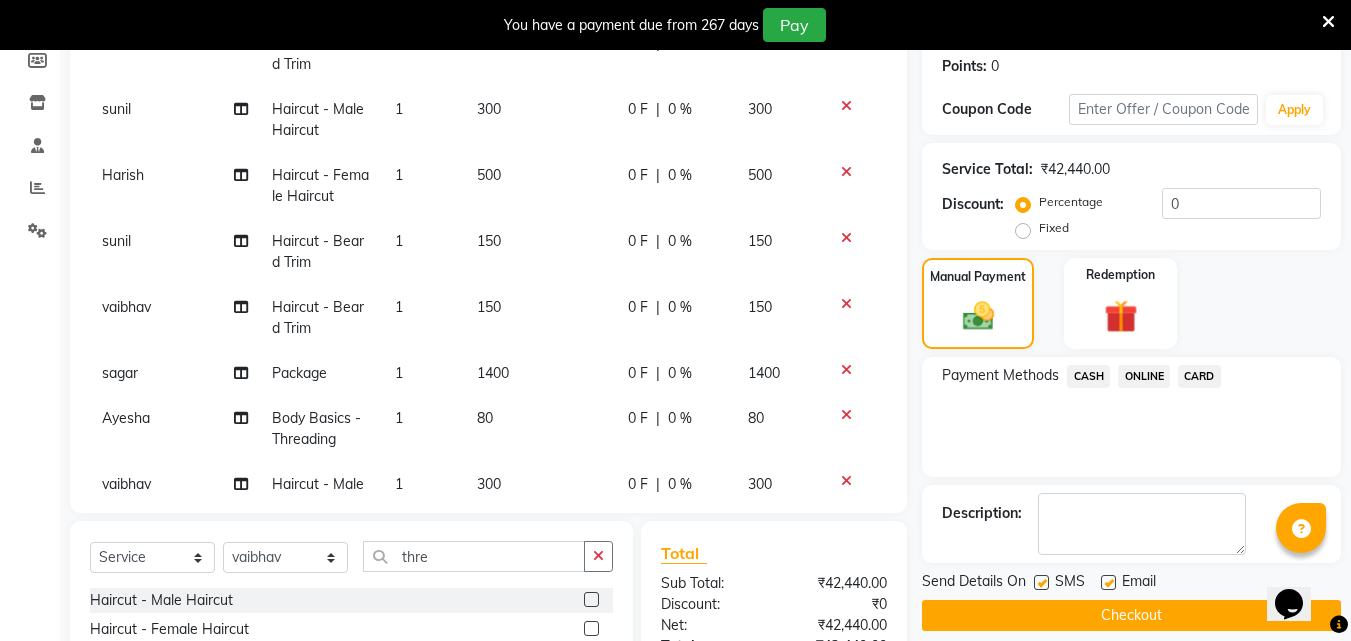 scroll, scrollTop: 280, scrollLeft: 0, axis: vertical 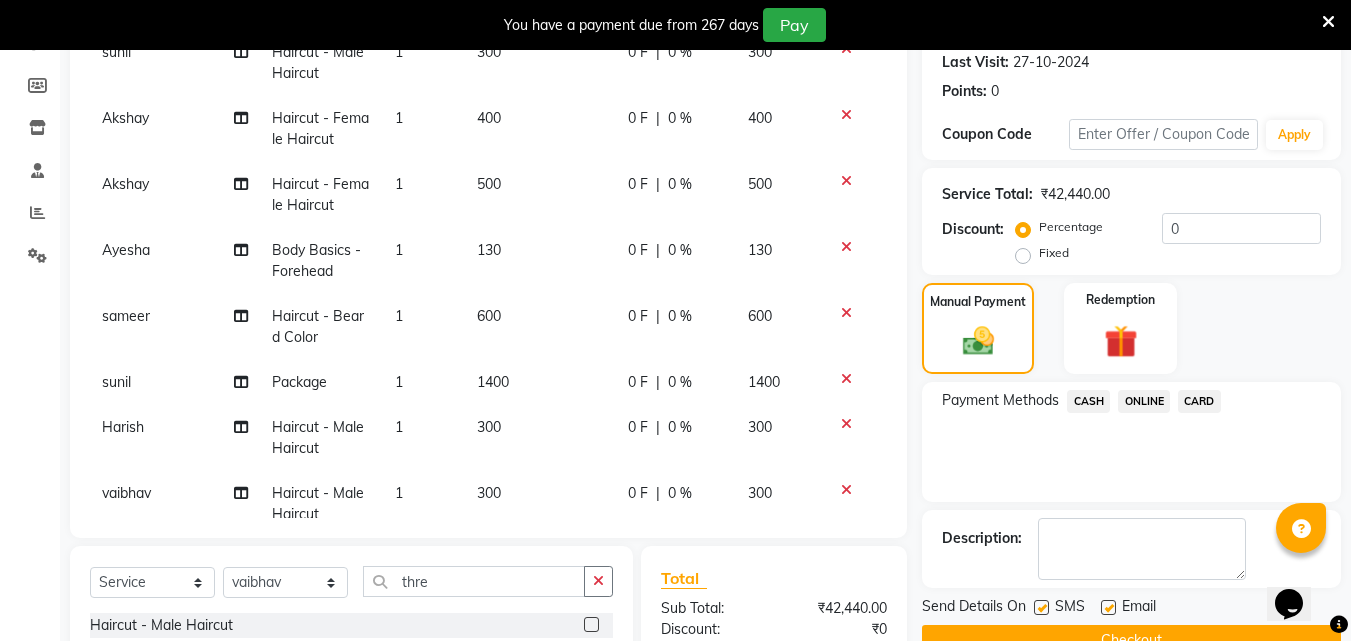 click on "400" 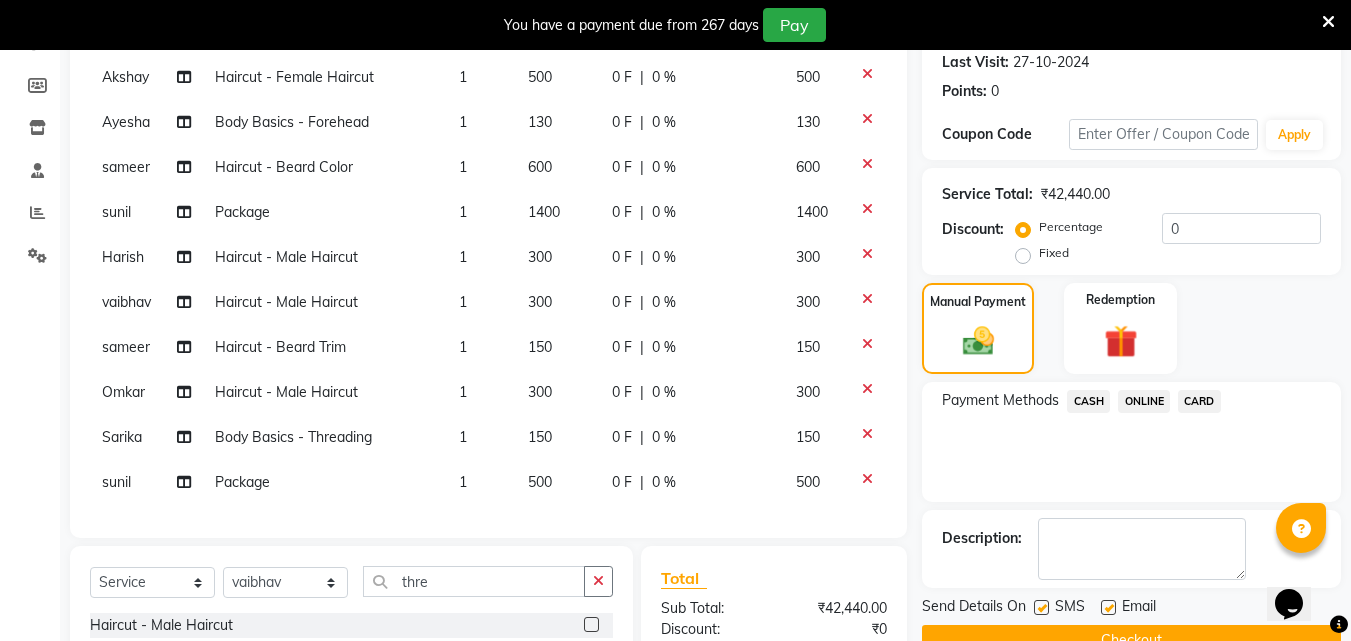 scroll, scrollTop: 316, scrollLeft: 0, axis: vertical 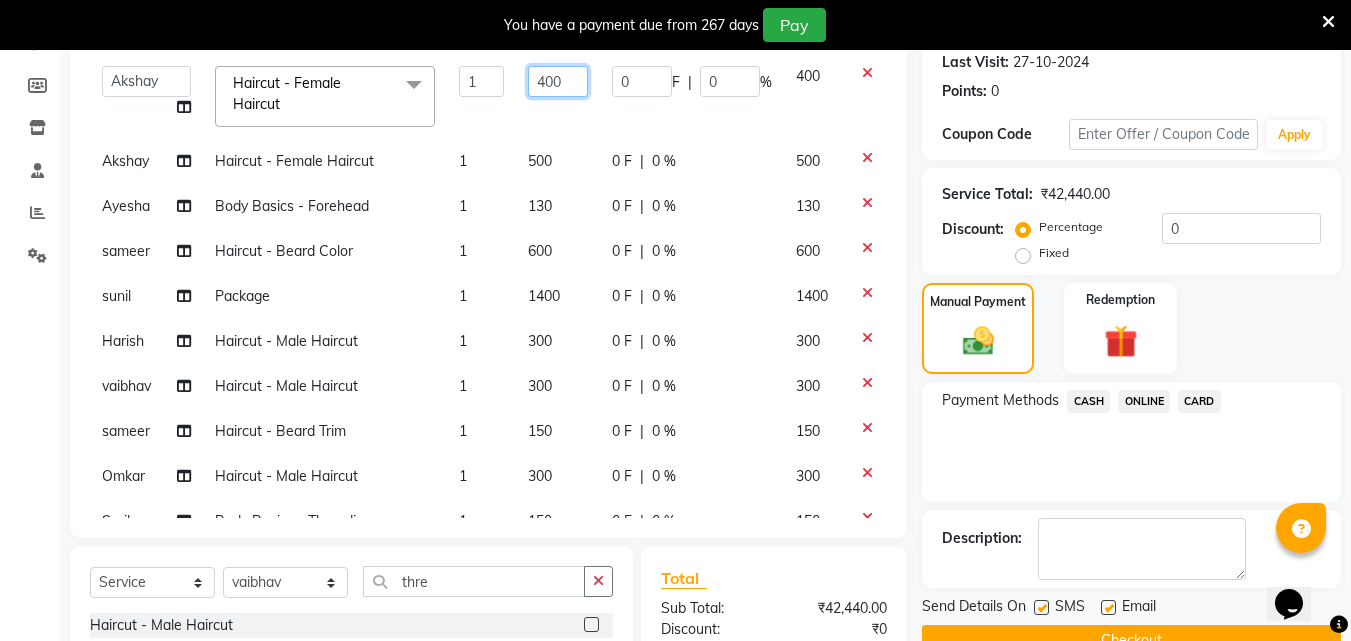 click on "400" 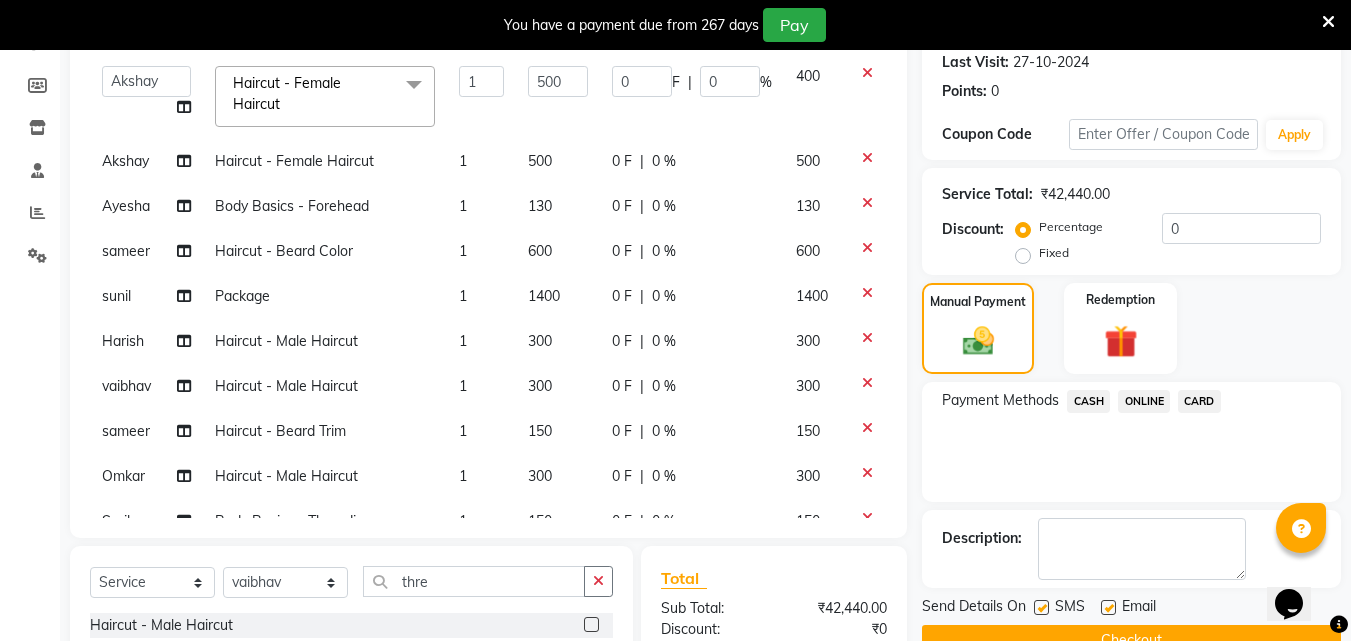 scroll, scrollTop: 421, scrollLeft: 0, axis: vertical 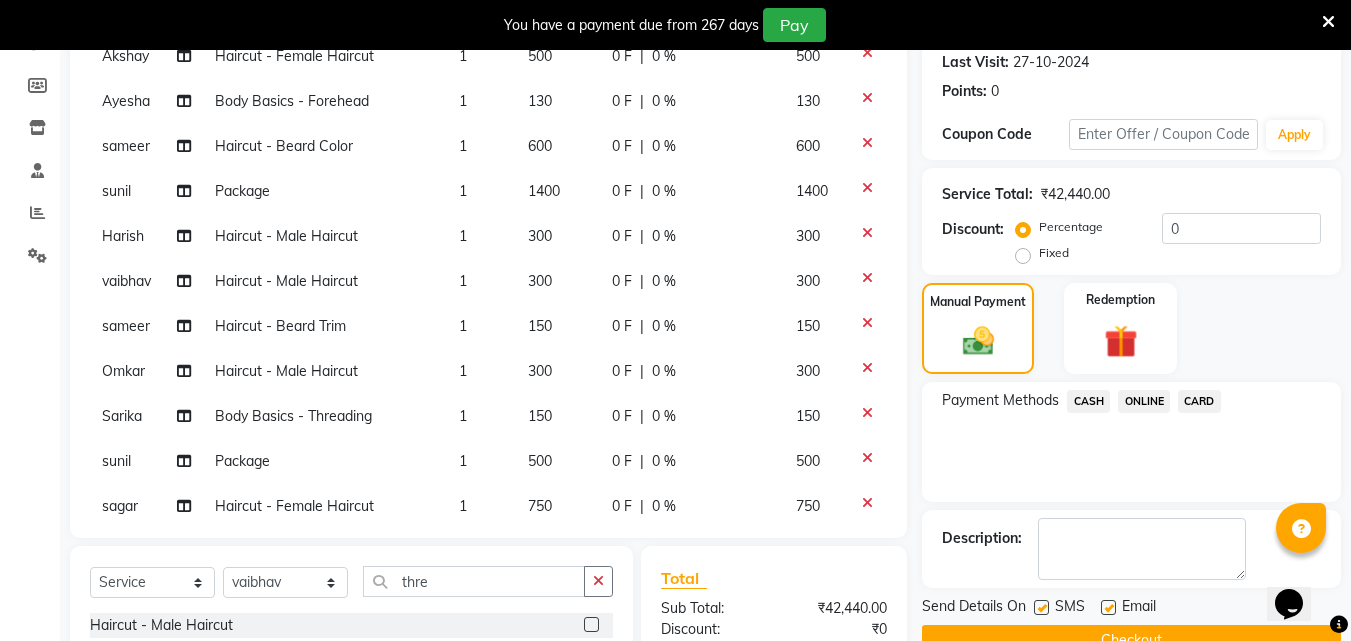 click on "ONLINE" 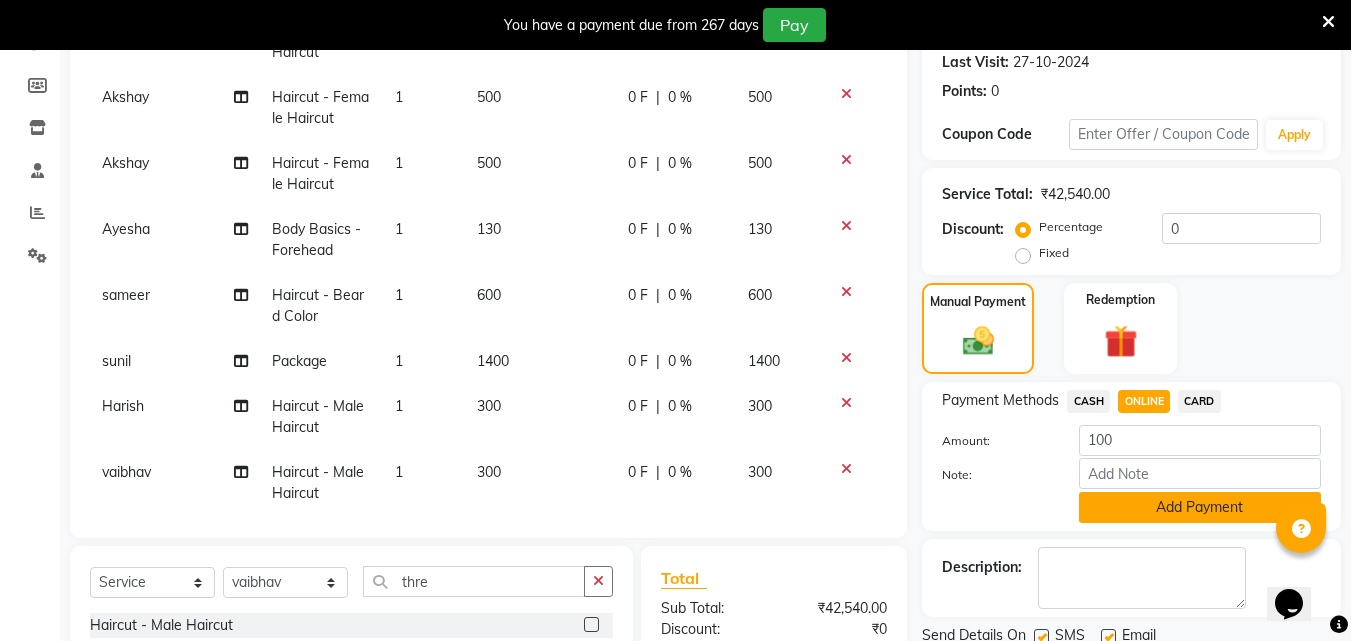 click on "Add Payment" 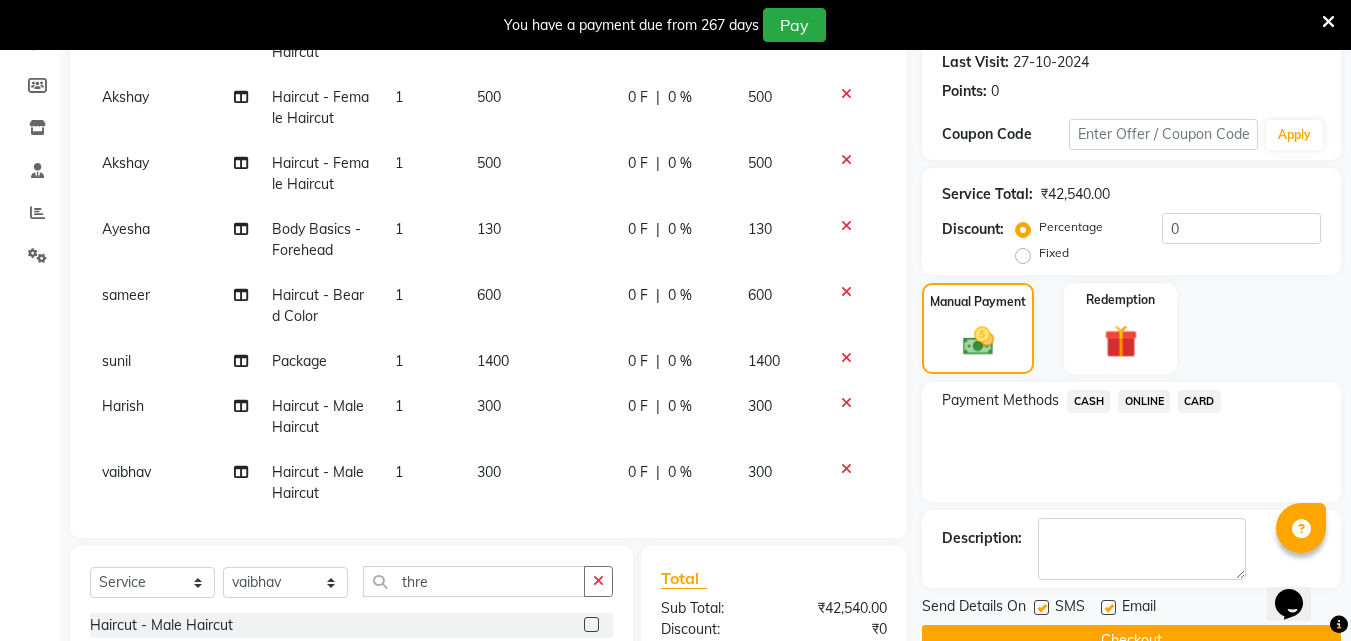click 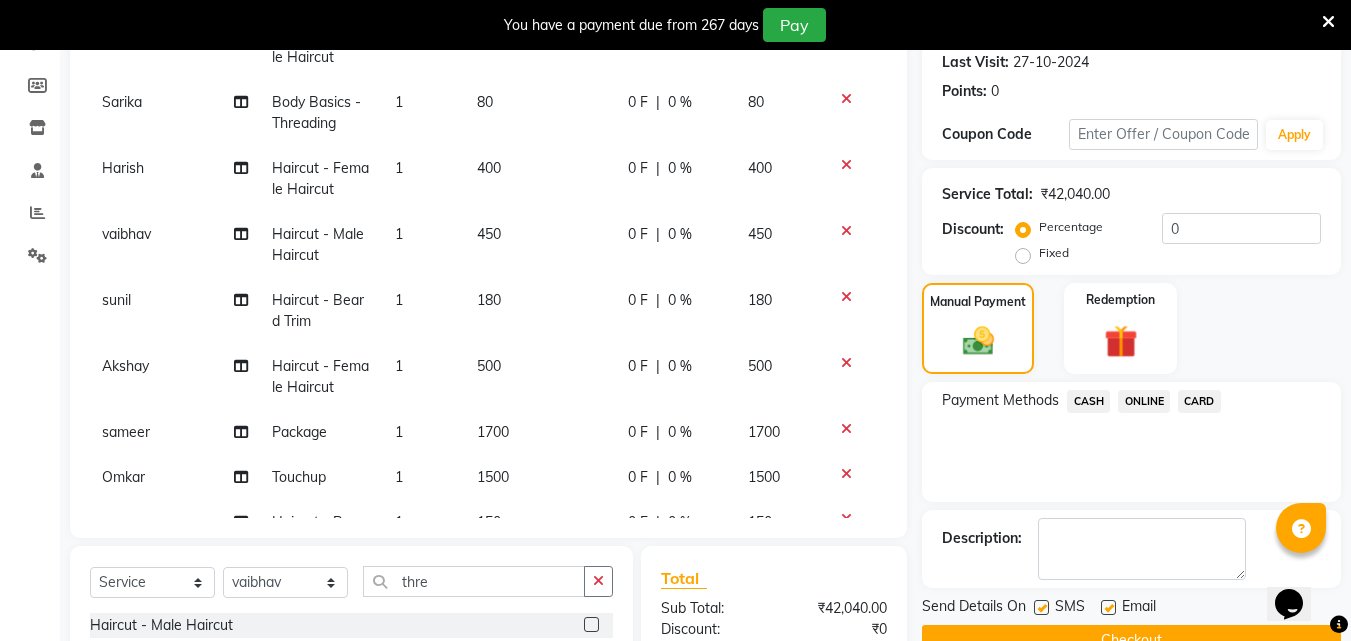 scroll, scrollTop: 1121, scrollLeft: 0, axis: vertical 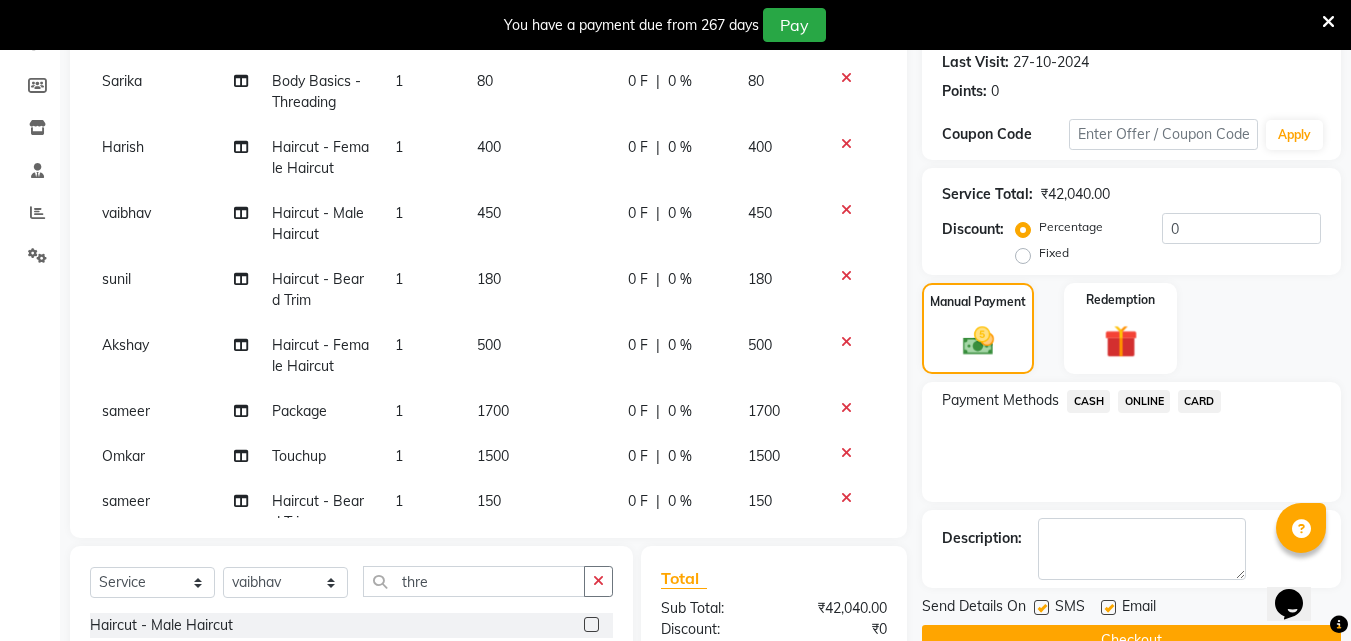 click on "400" 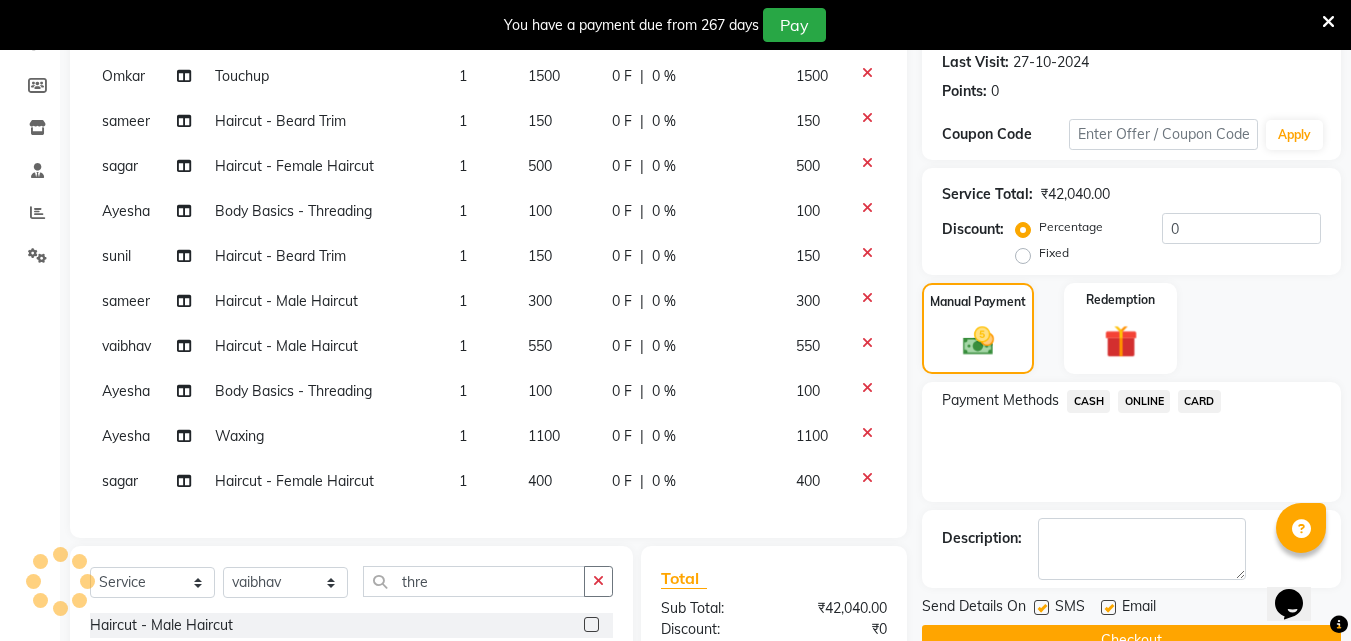 scroll, scrollTop: 827, scrollLeft: 0, axis: vertical 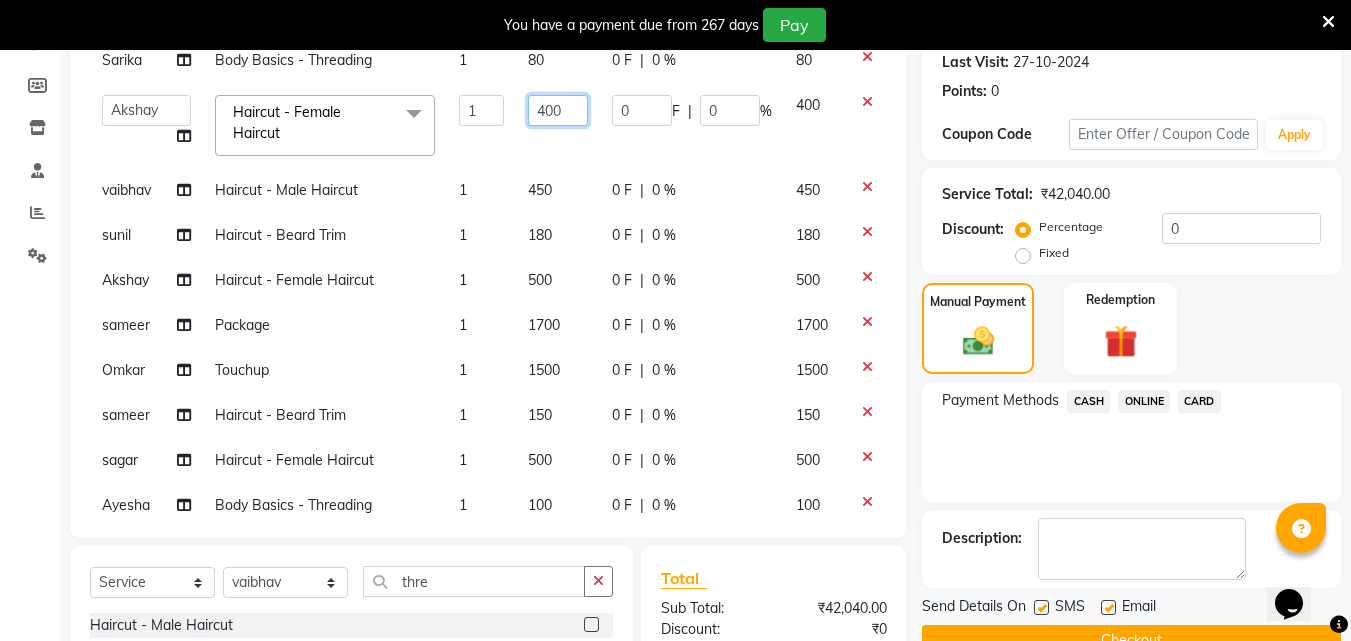click on "400" 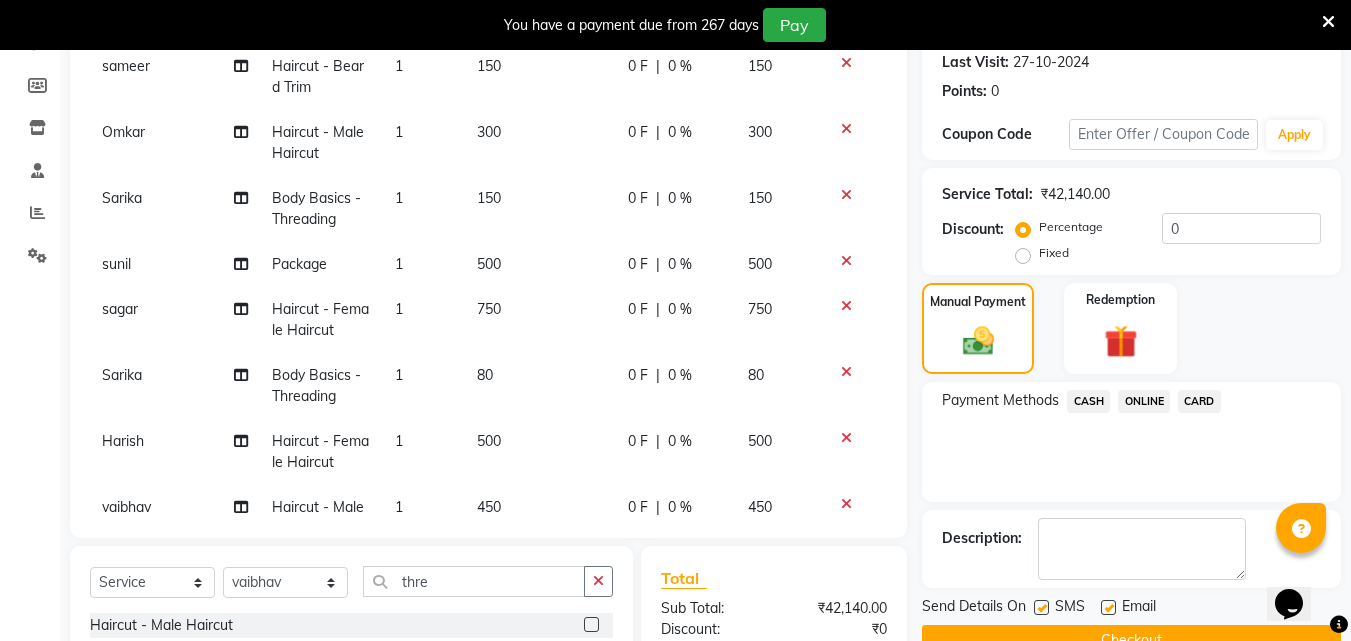 scroll, scrollTop: 1121, scrollLeft: 0, axis: vertical 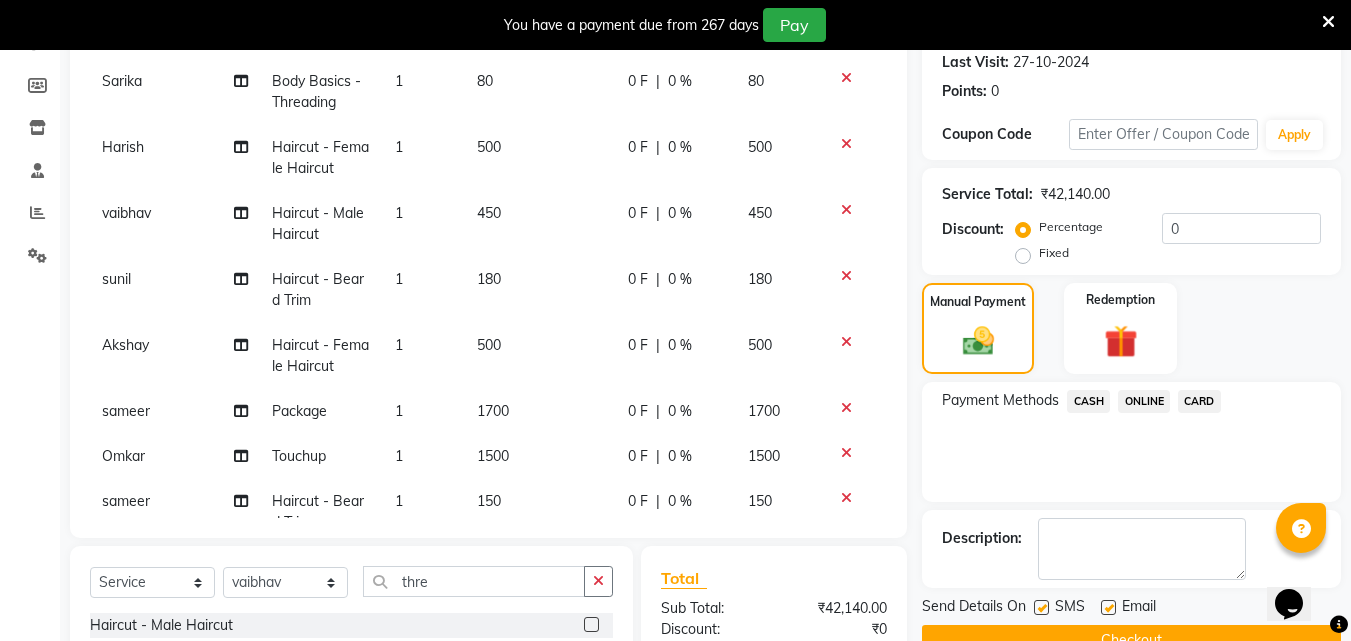 click on "ONLINE" 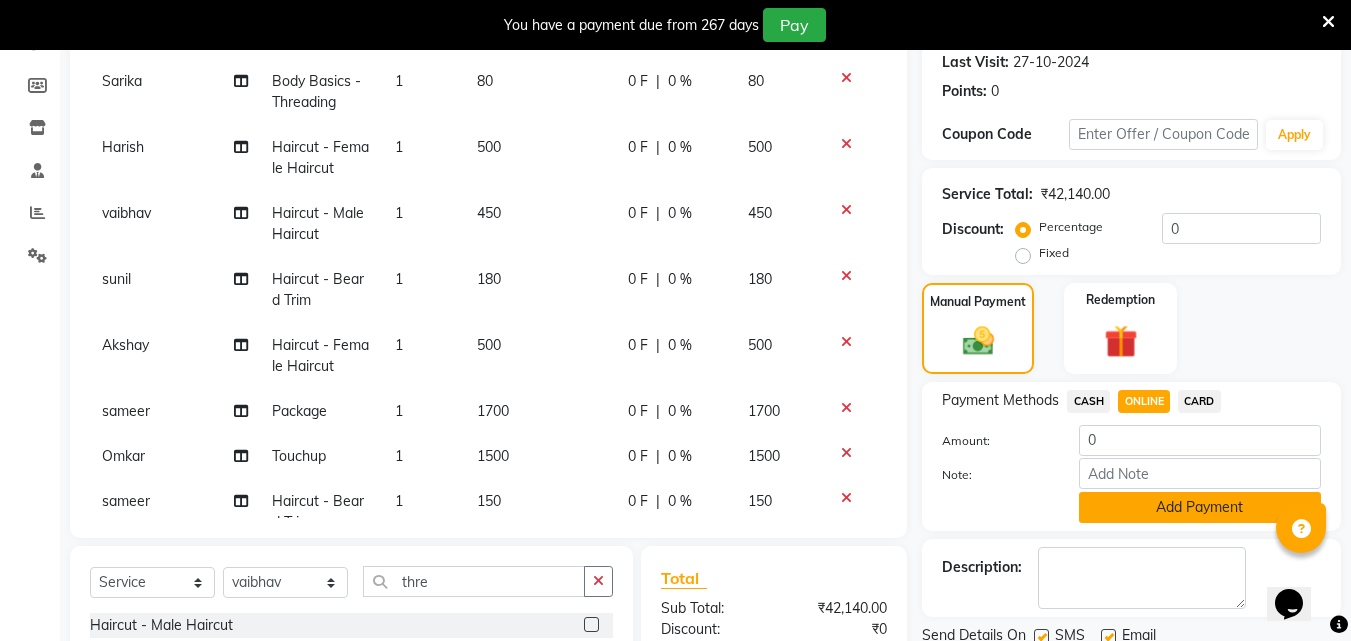 click on "Add Payment" 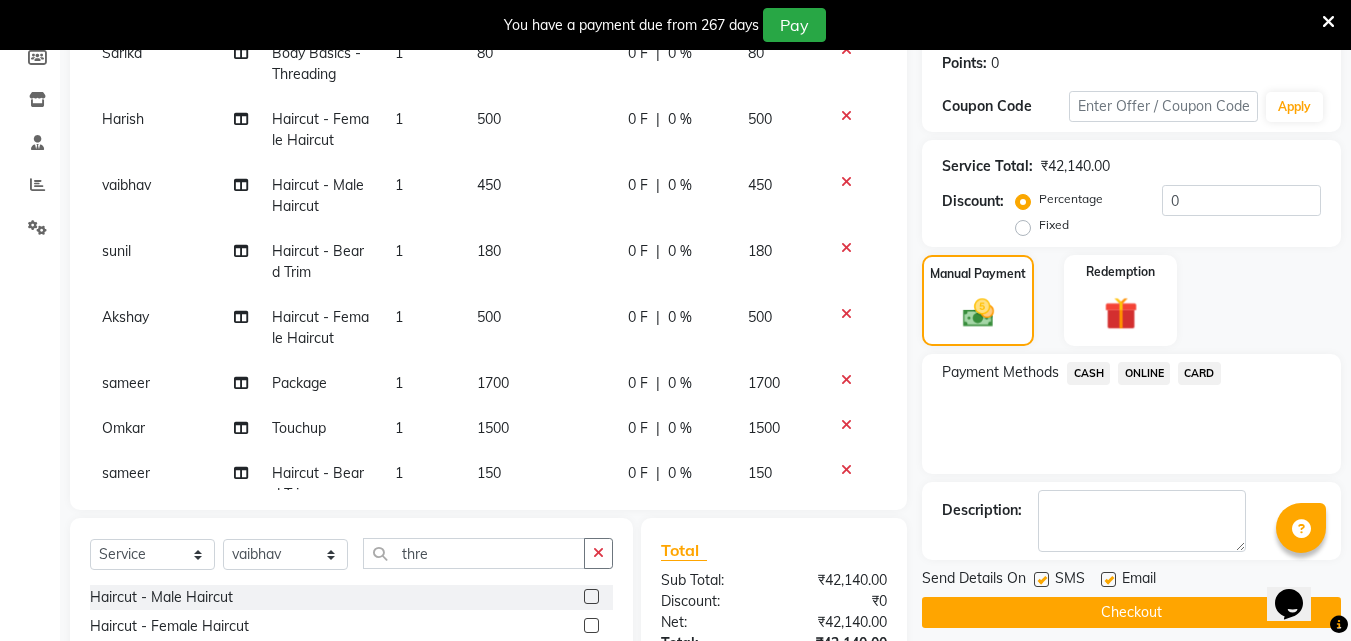 scroll, scrollTop: 280, scrollLeft: 0, axis: vertical 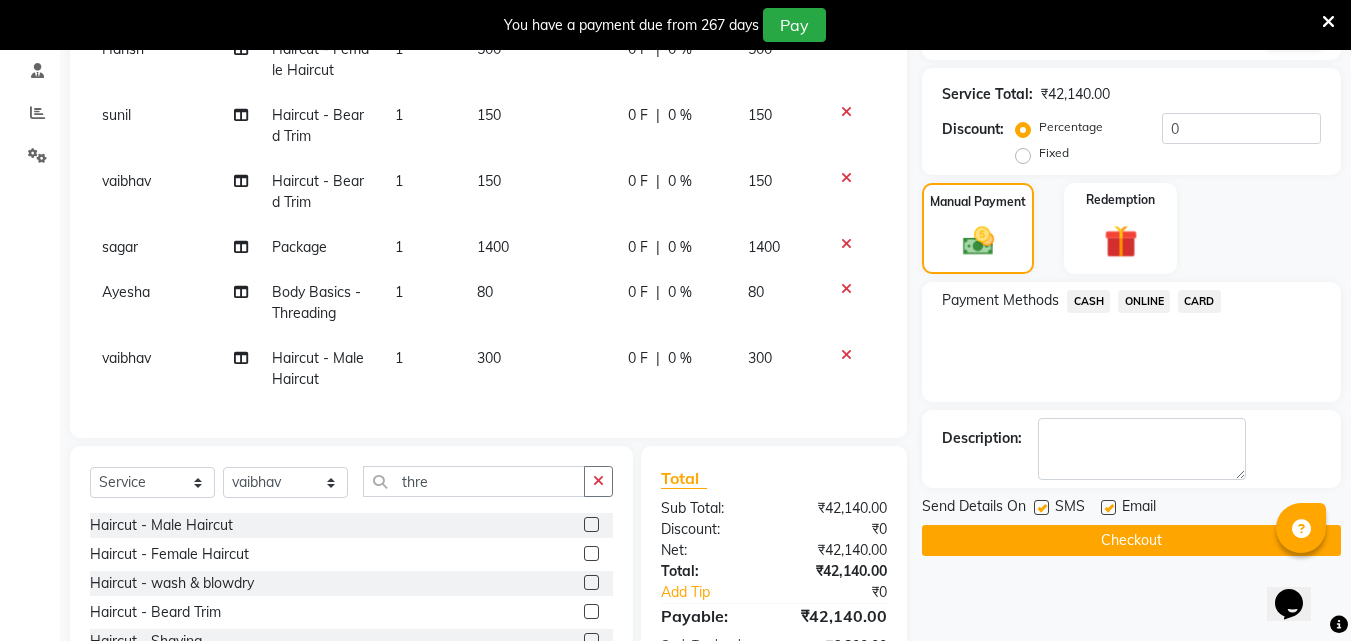 click on "80" 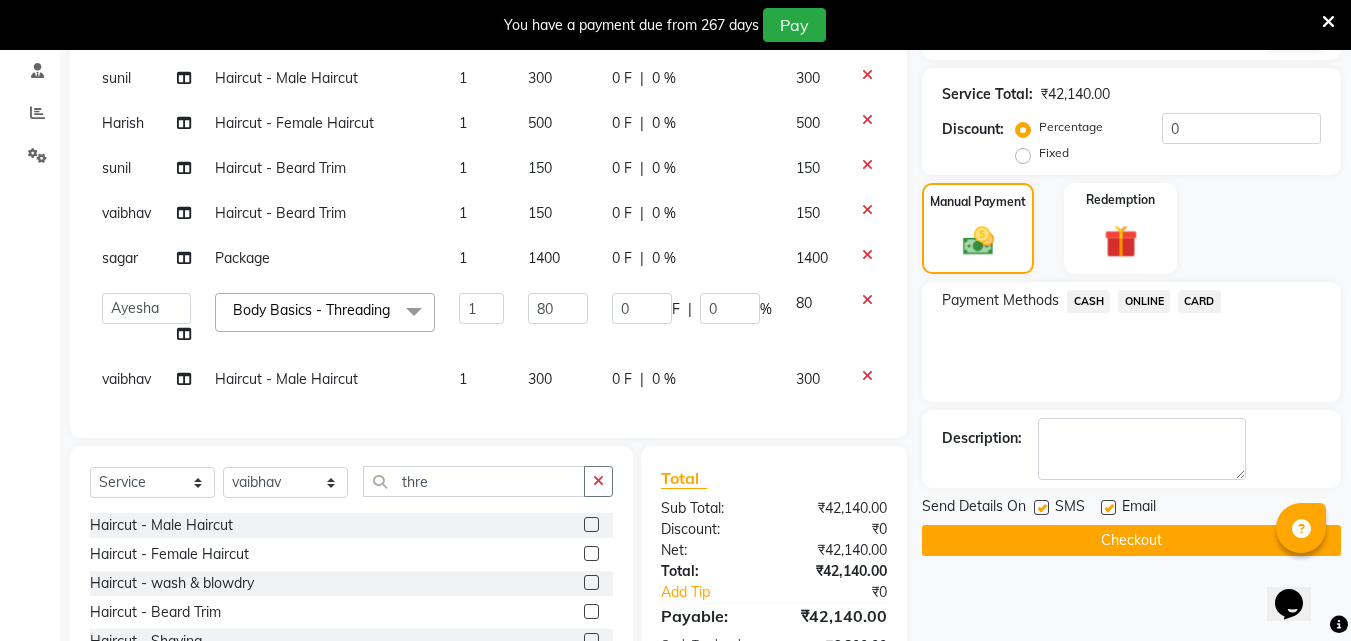 scroll, scrollTop: 2800, scrollLeft: 0, axis: vertical 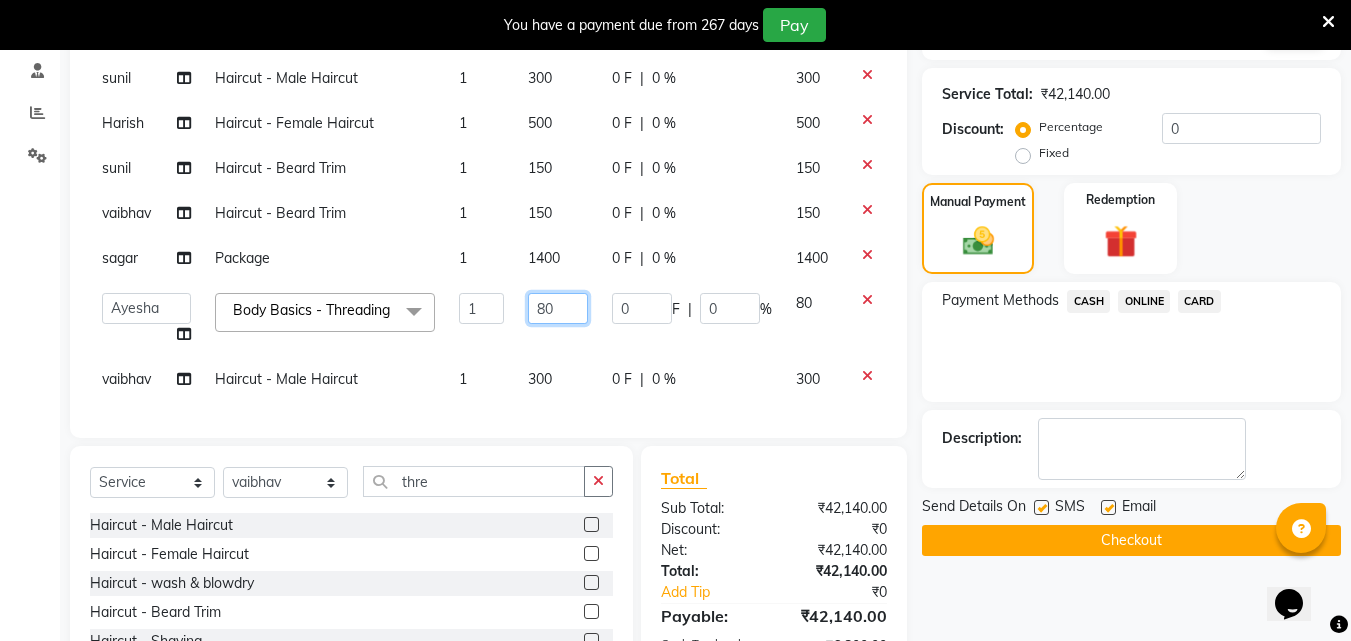 click on "80" 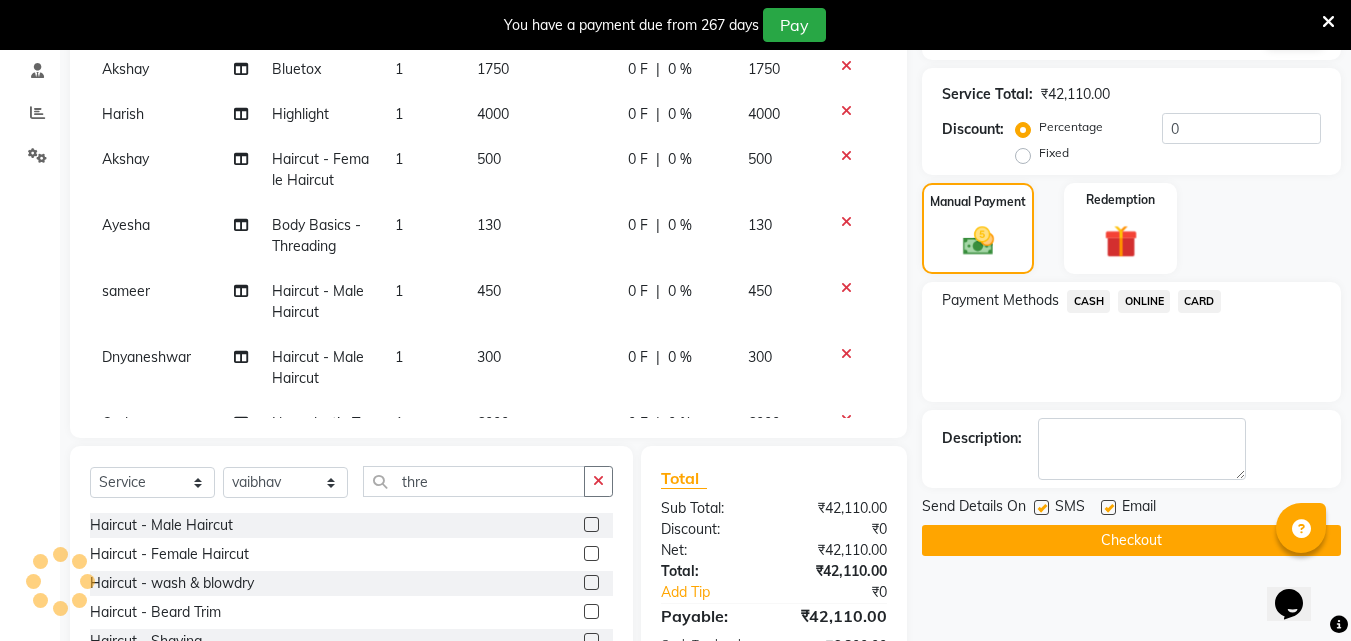 scroll, scrollTop: 3766, scrollLeft: 0, axis: vertical 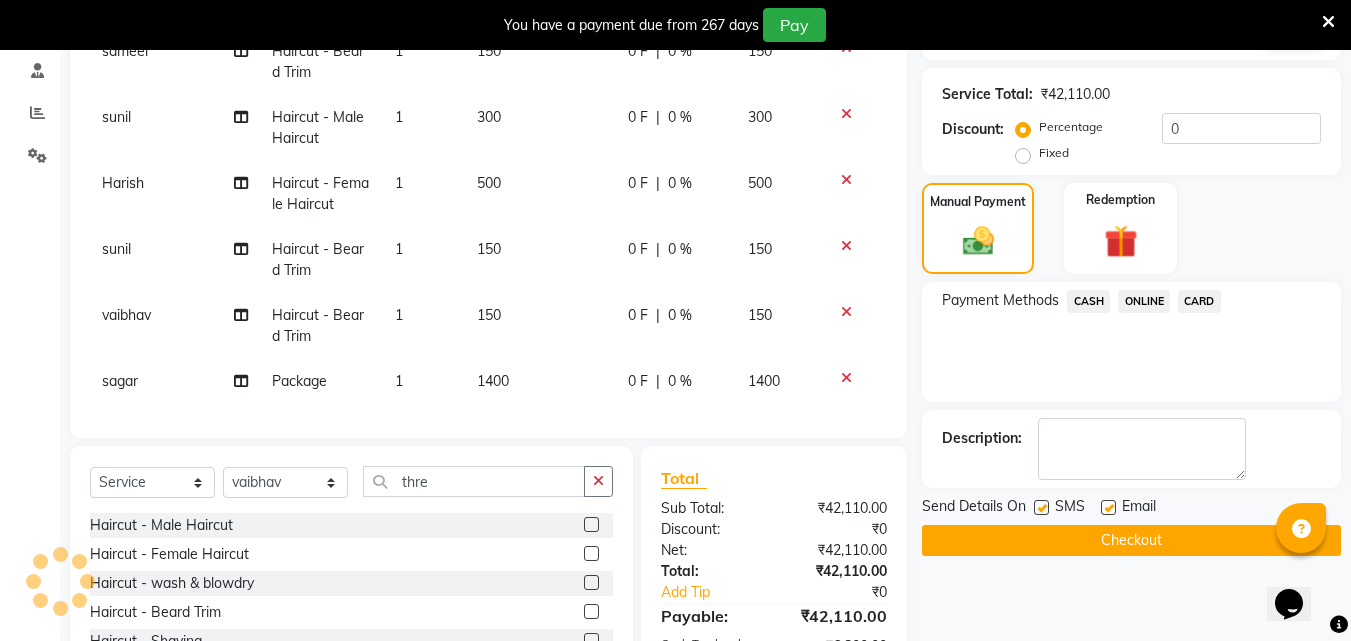 click on "ONLINE" 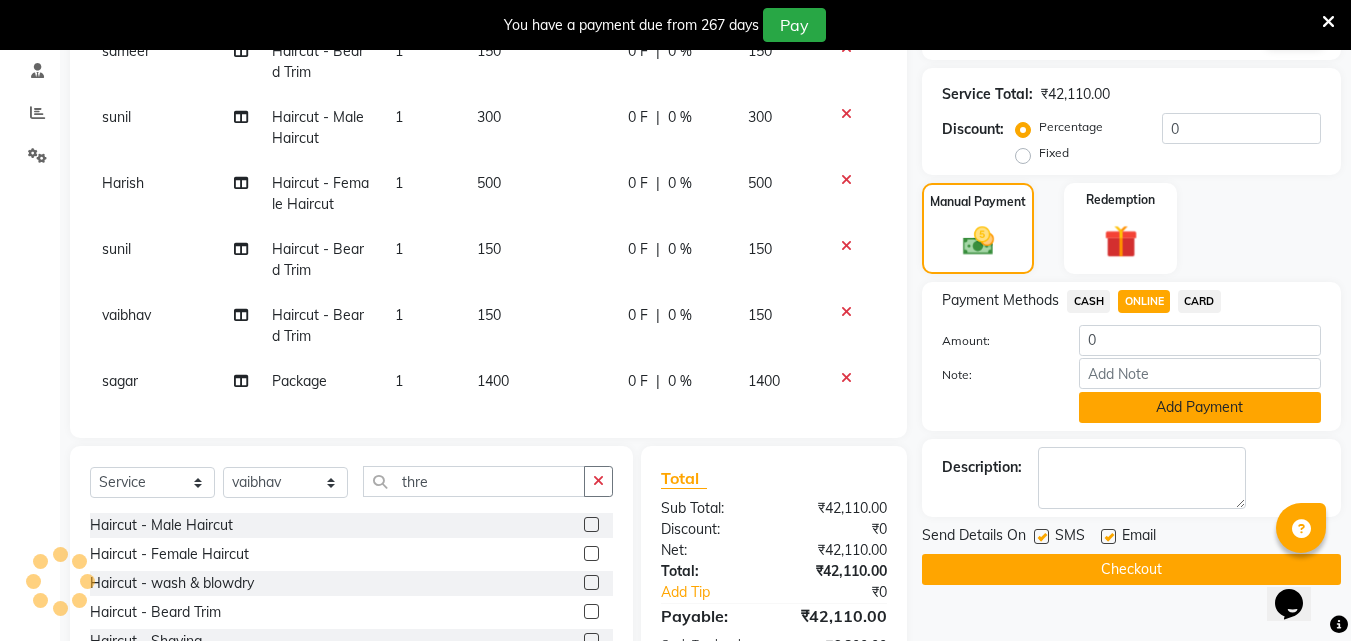 click on "Add Payment" 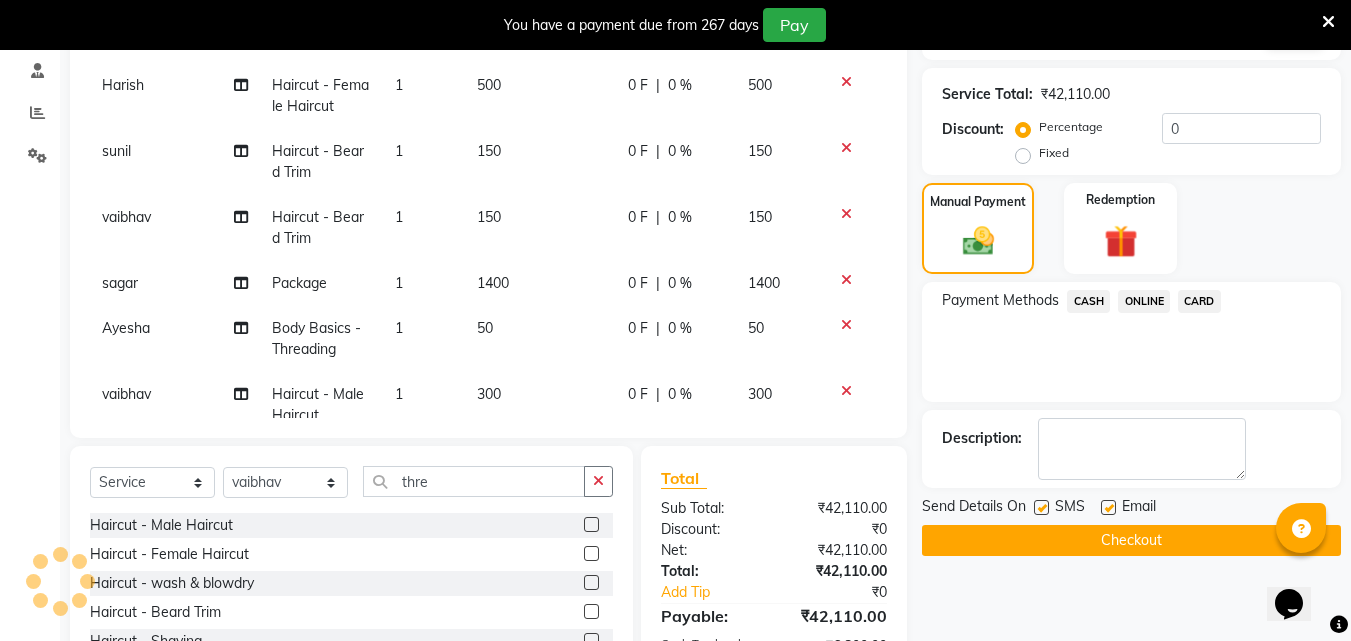 scroll, scrollTop: 3915, scrollLeft: 0, axis: vertical 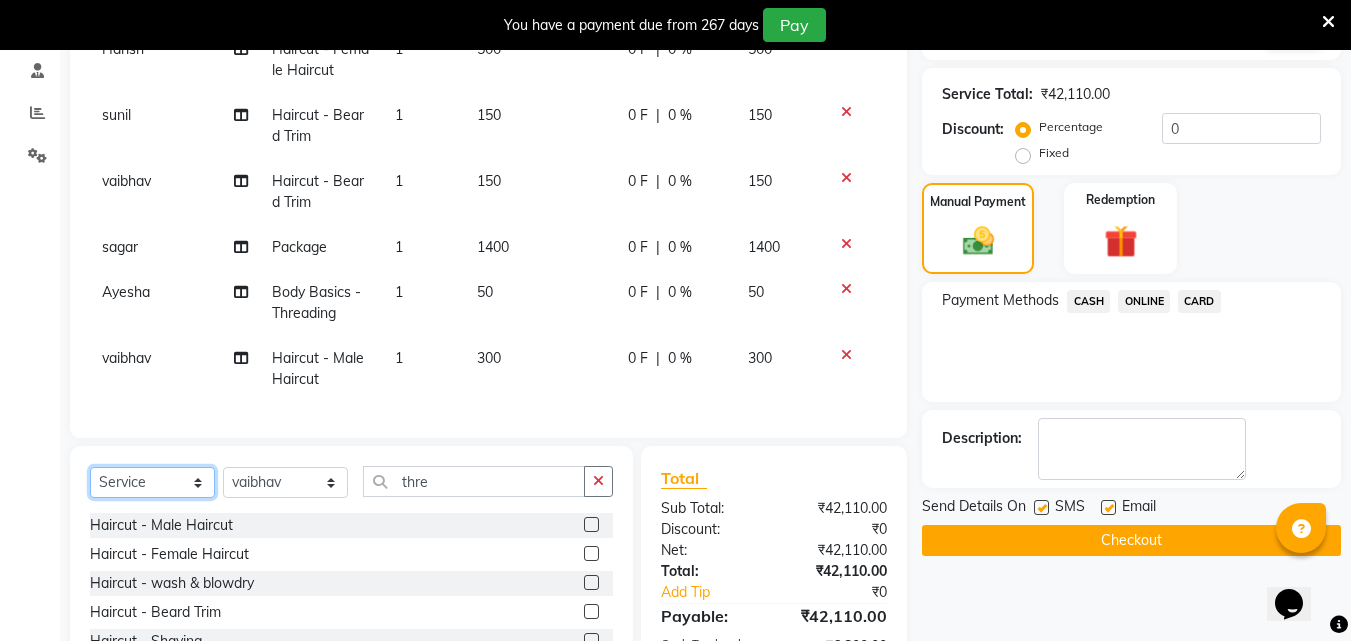 click on "Select  Service  Product  Membership  Package Voucher Prepaid Gift Card" 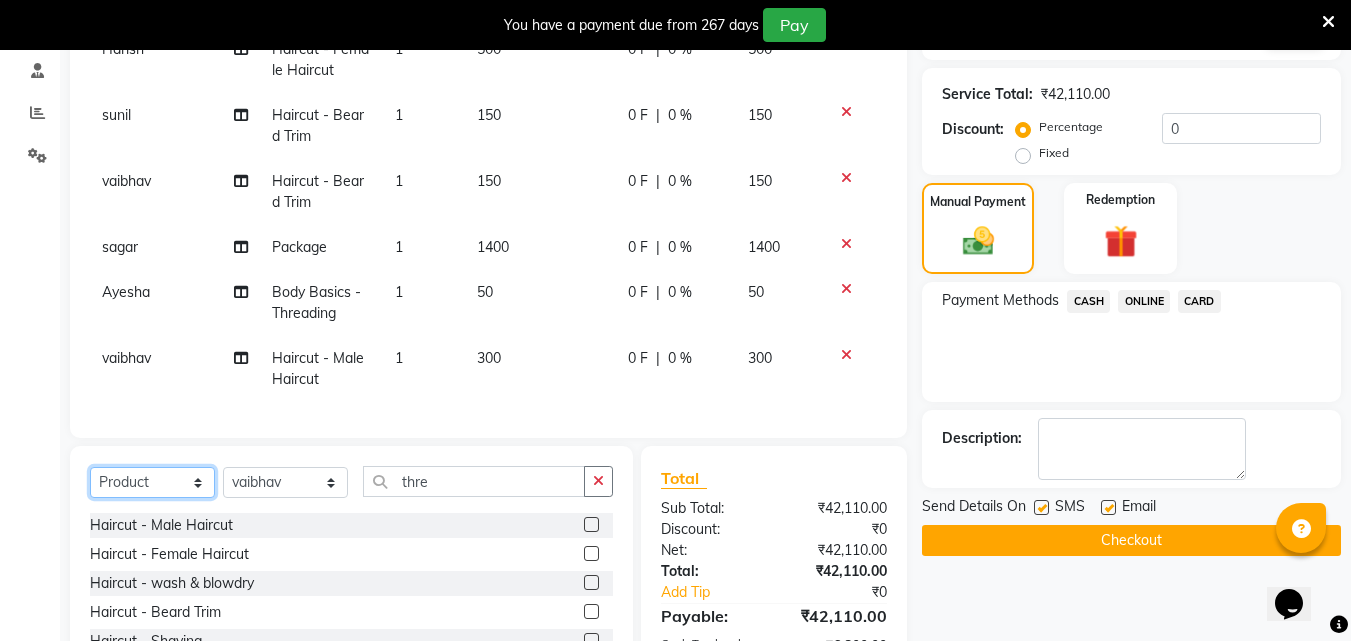 click on "Select  Service  Product  Membership  Package Voucher Prepaid Gift Card" 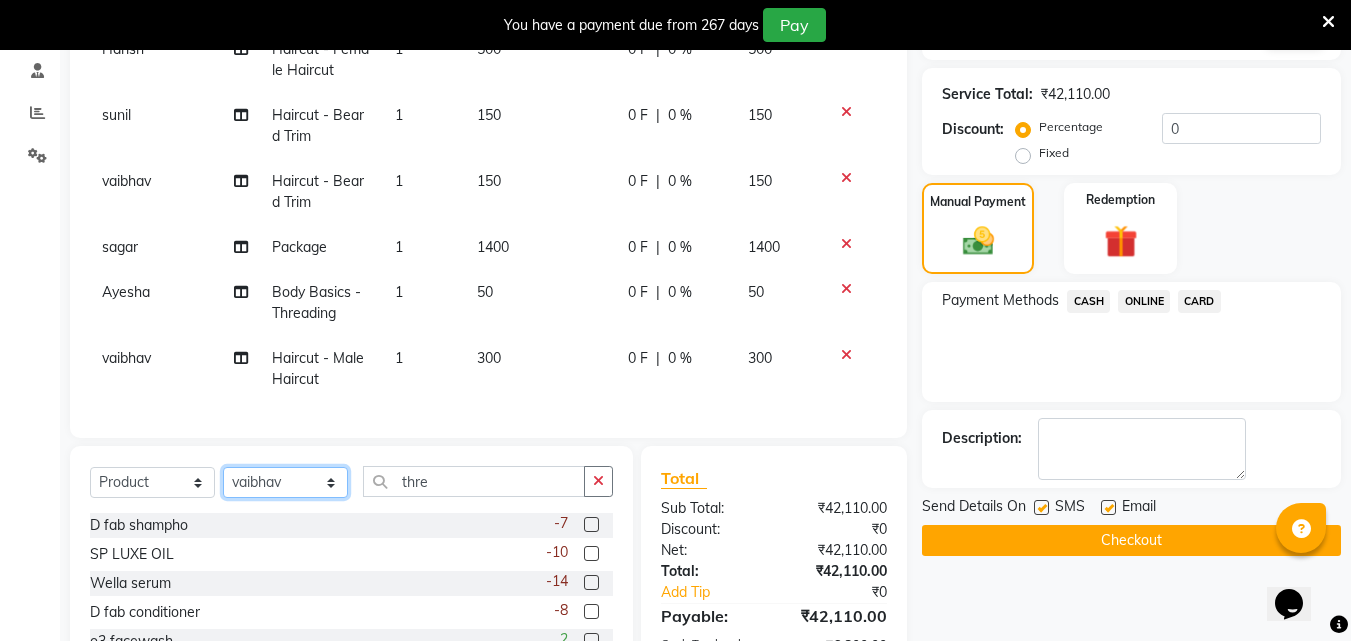 click on "Select Stylist Akshay Ankita Ayesha Dnyaneshwar Harish Laxman Omkar pranay sagar sameer Sarika sunil vaibhav" 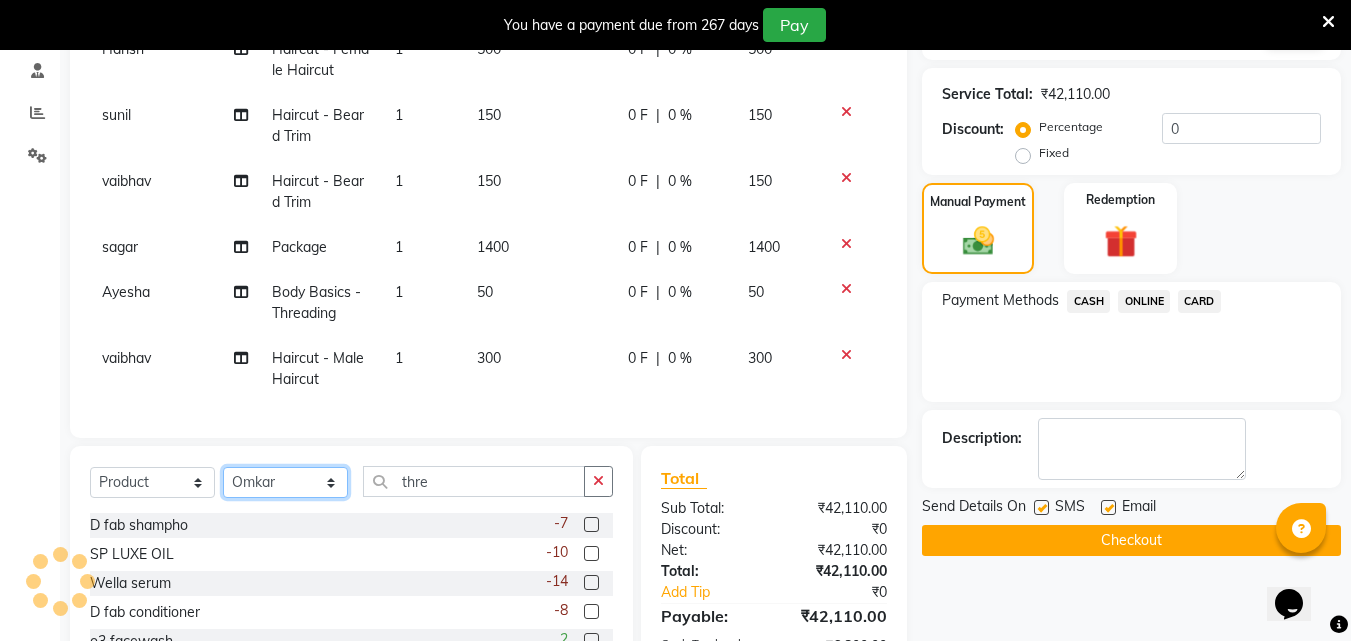 click on "Select Stylist Akshay Ankita Ayesha Dnyaneshwar Harish Laxman Omkar pranay sagar sameer Sarika sunil vaibhav" 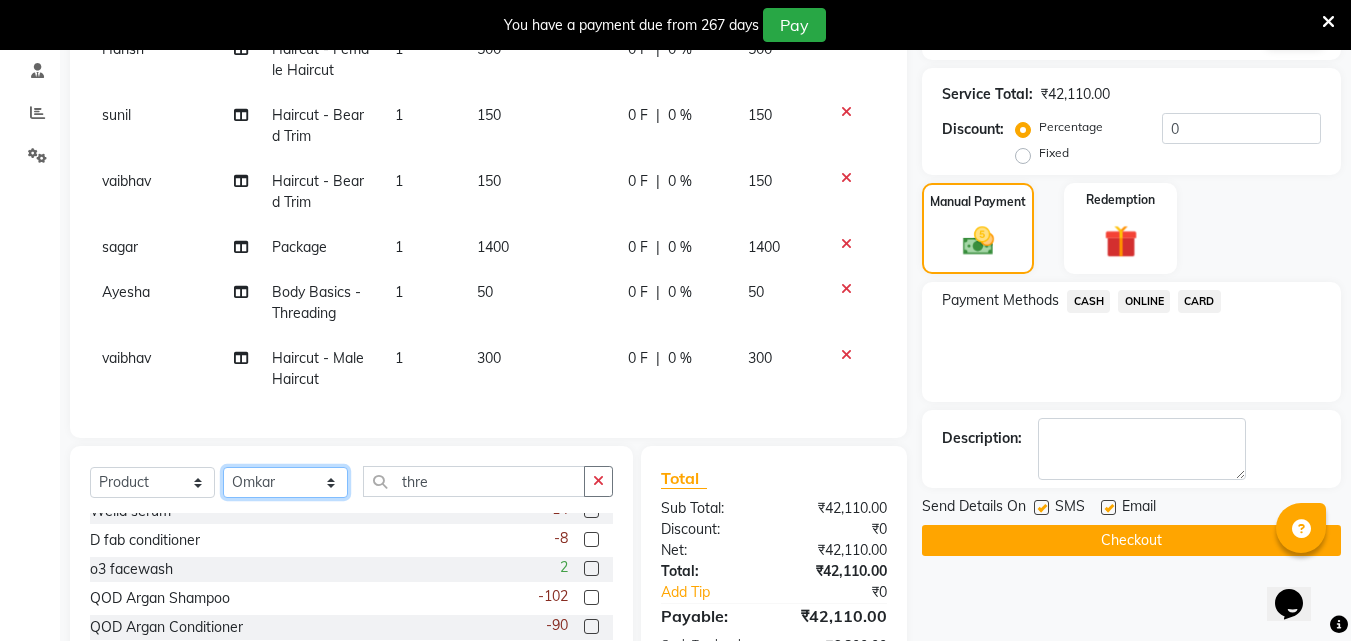 scroll, scrollTop: 100, scrollLeft: 0, axis: vertical 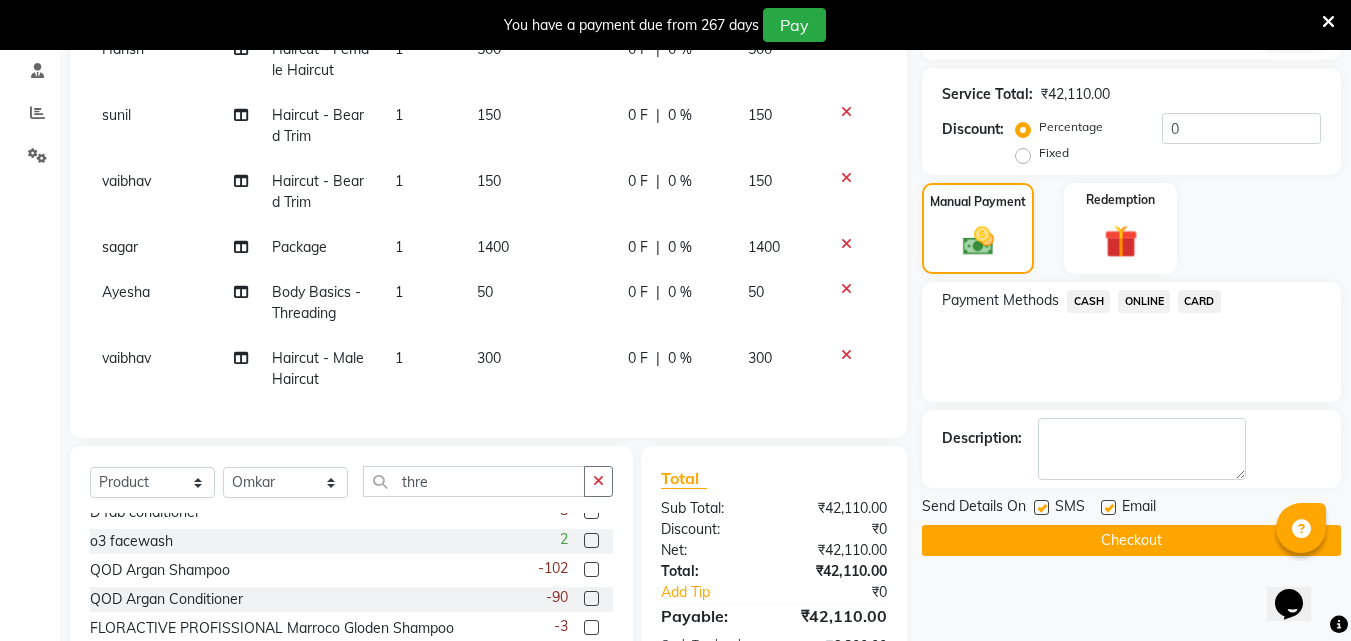 click 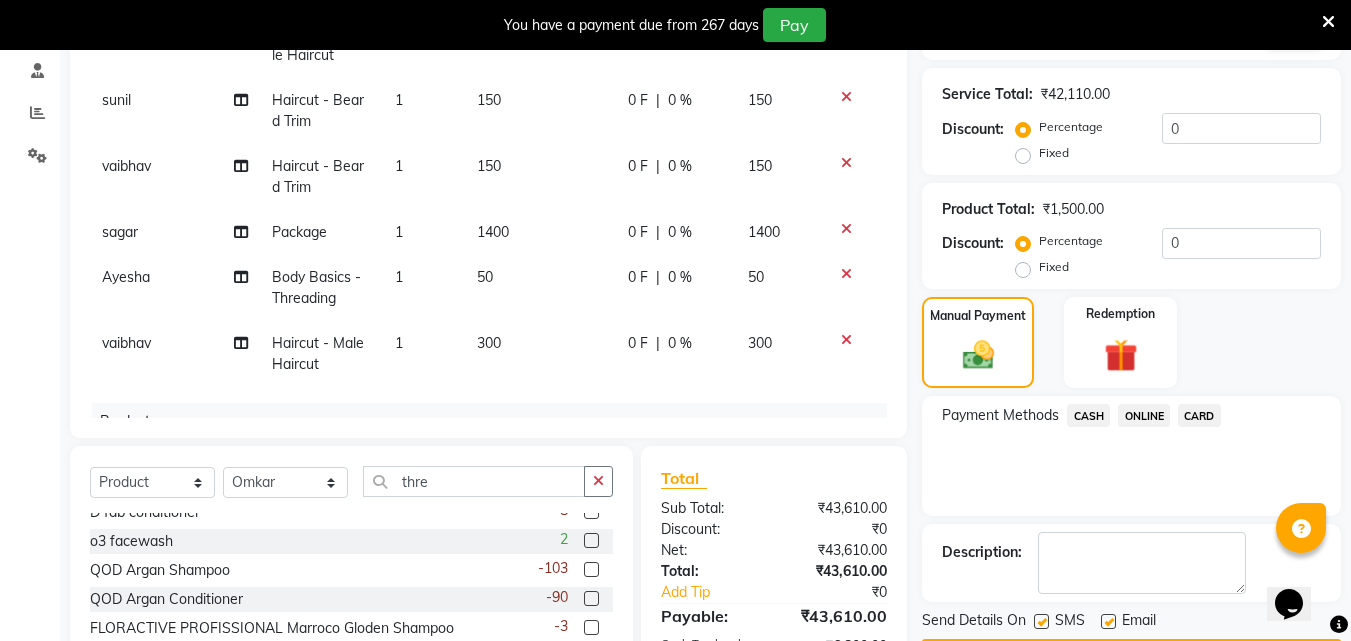 click 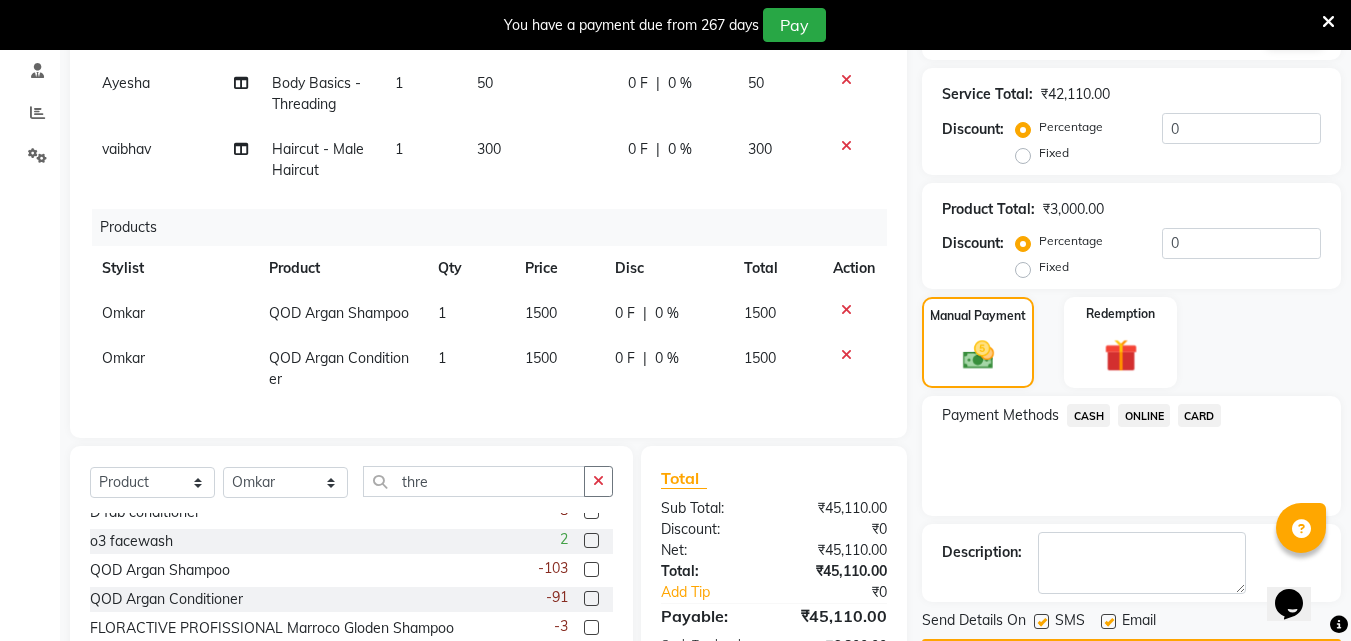 scroll, scrollTop: 4145, scrollLeft: 0, axis: vertical 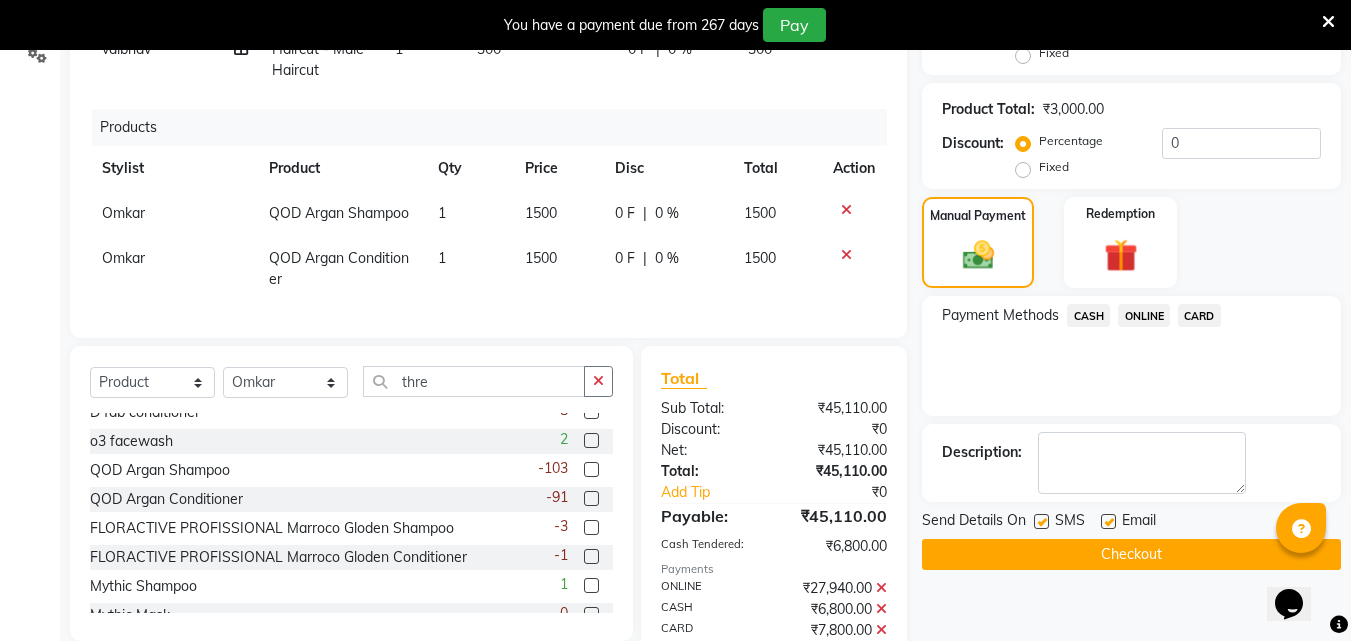 click on "CASH" 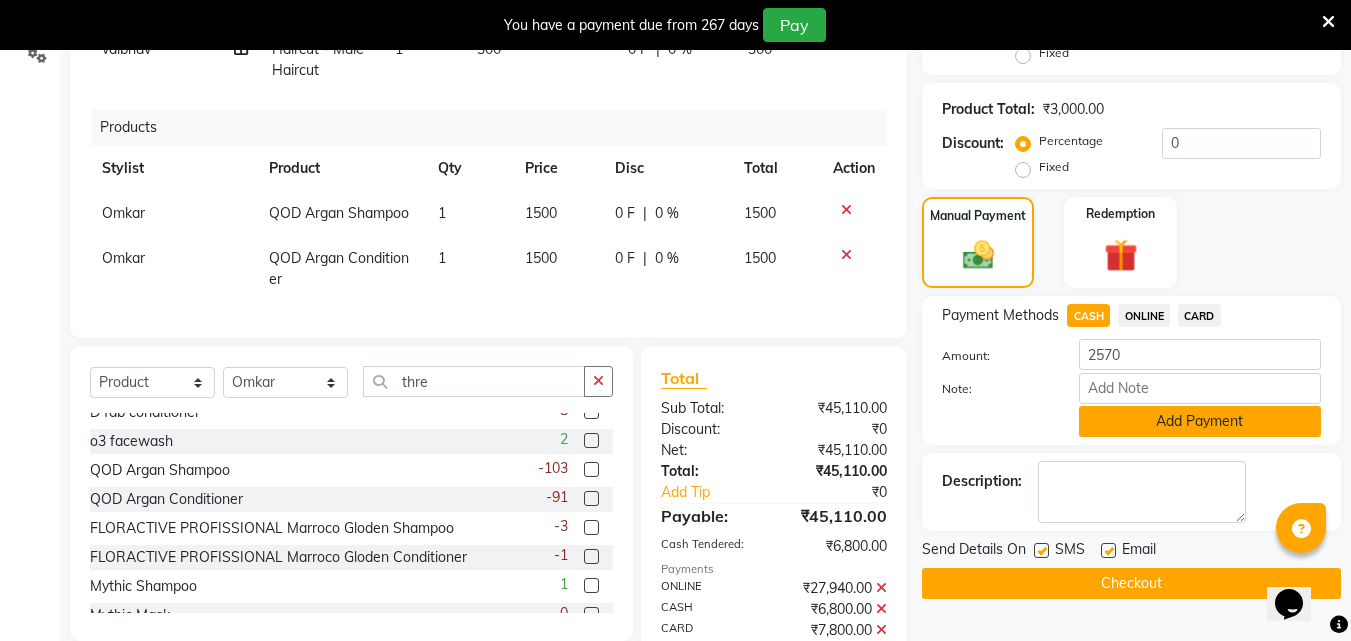 click on "Add Payment" 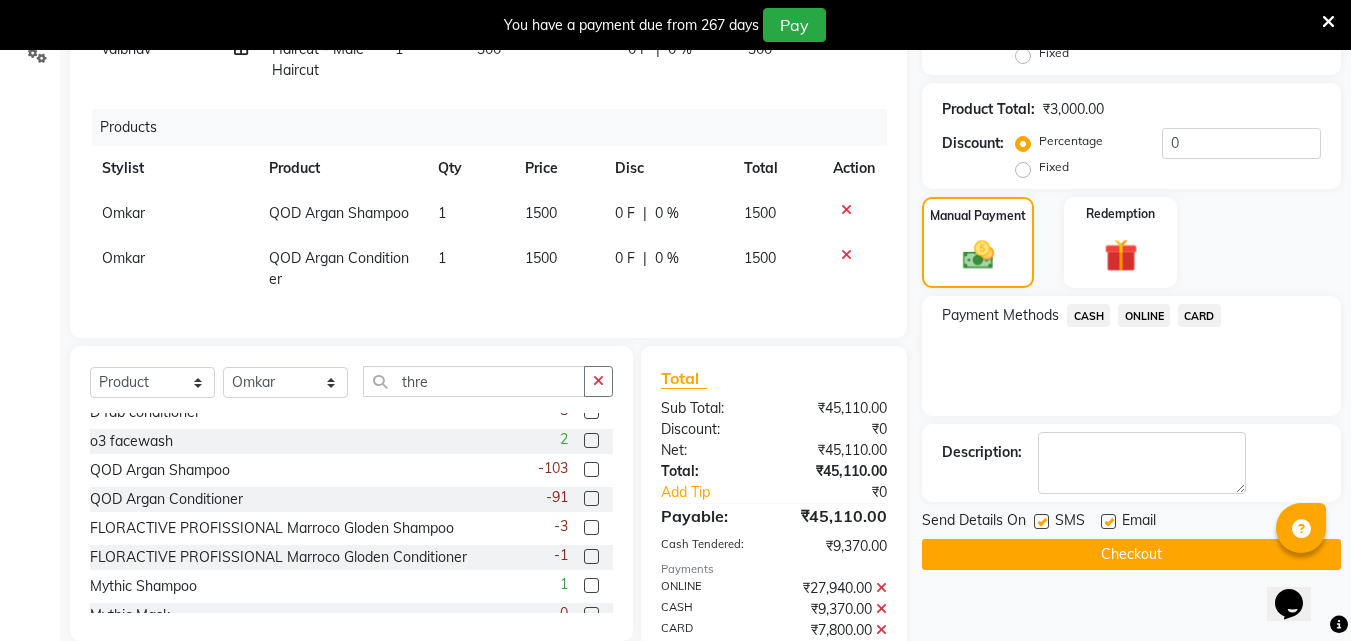 click 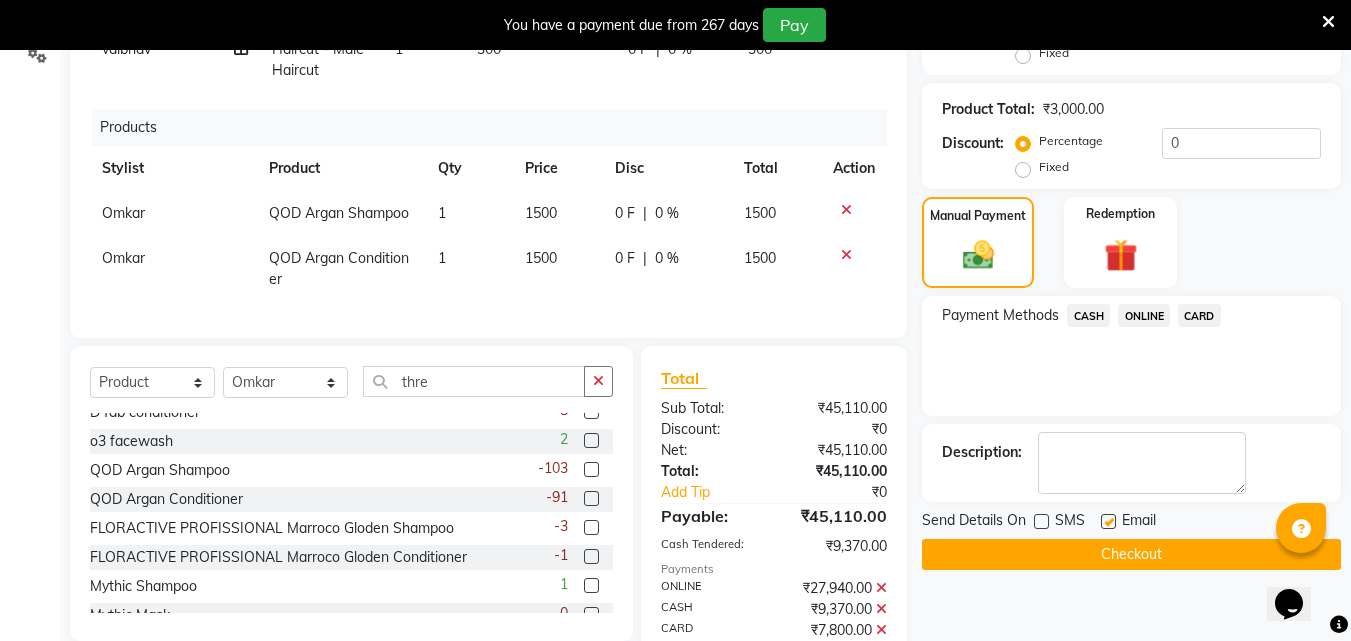 click on "Email" 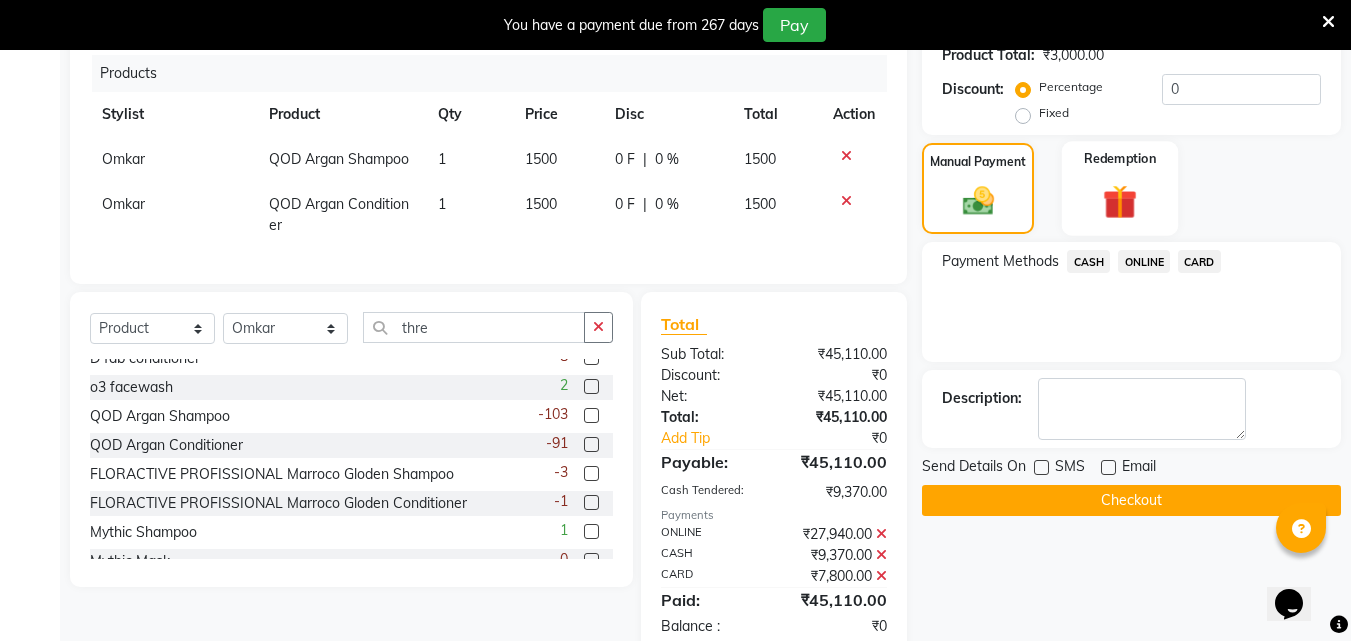 scroll, scrollTop: 580, scrollLeft: 0, axis: vertical 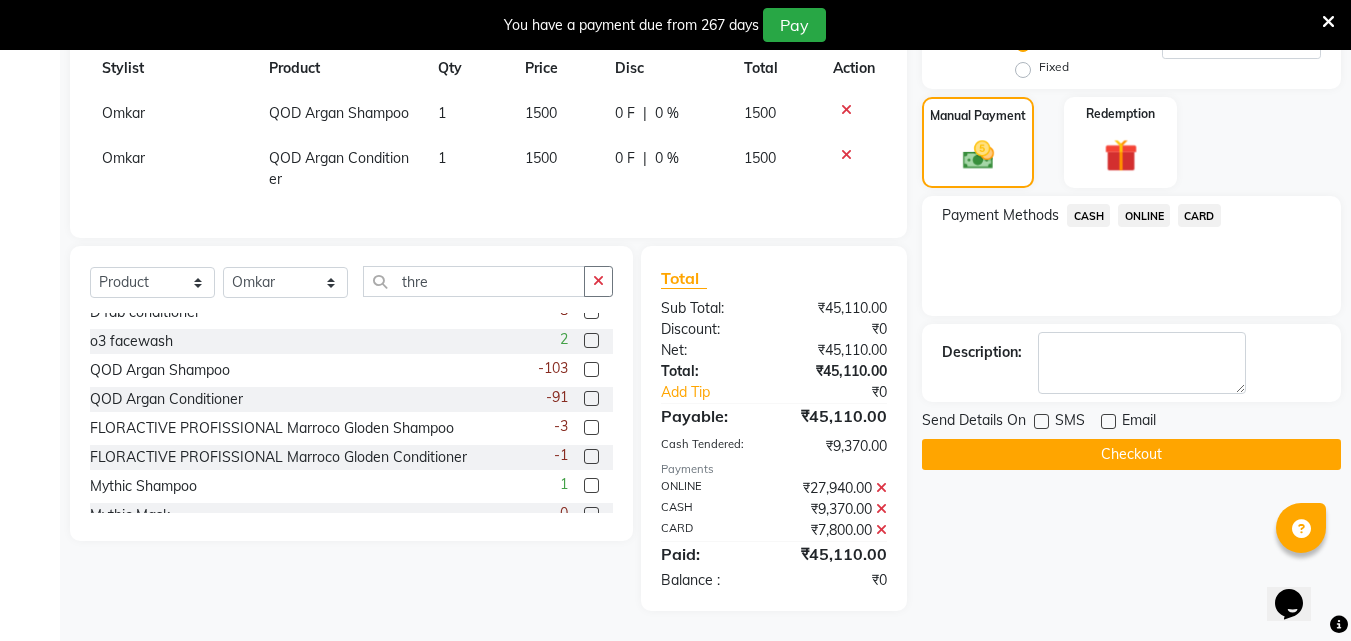 click on "Checkout" 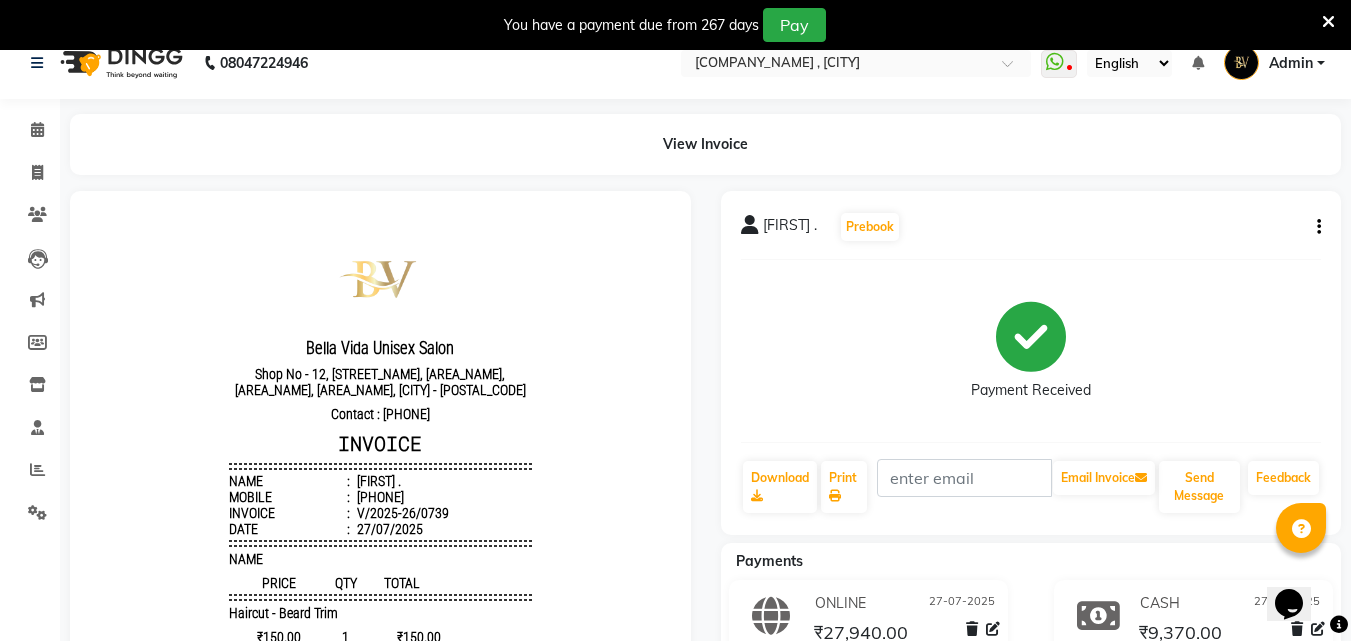 scroll, scrollTop: 0, scrollLeft: 0, axis: both 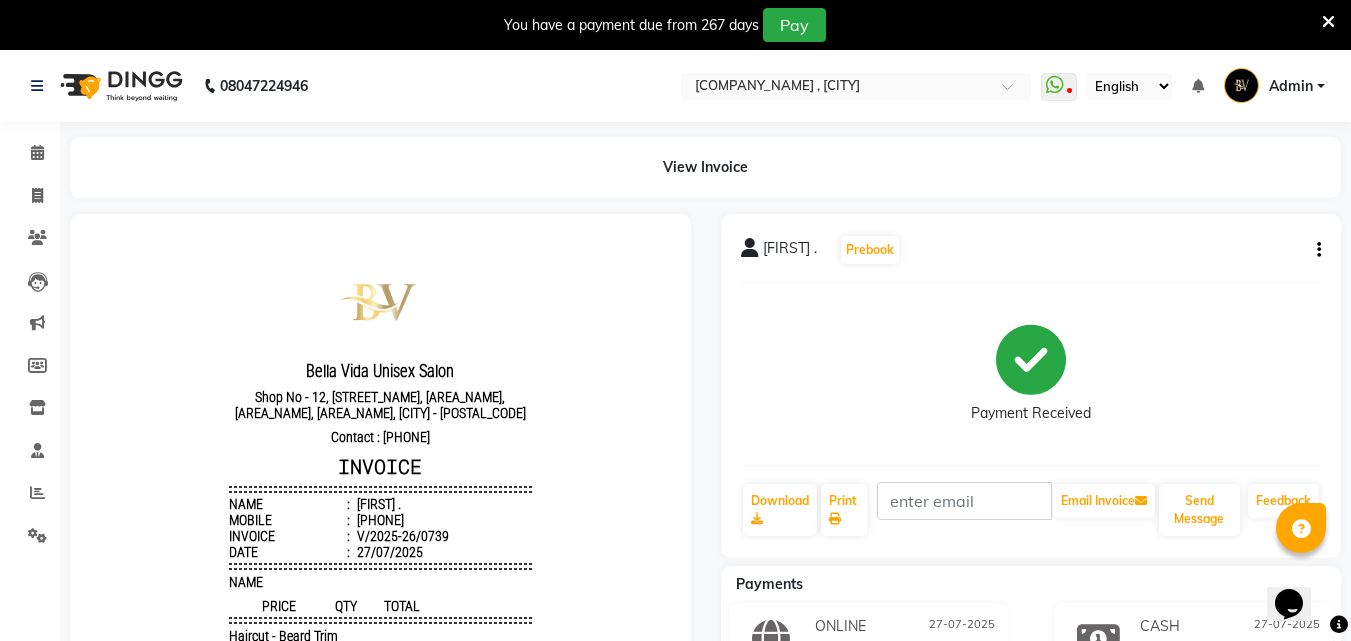 click on "View Invoice" 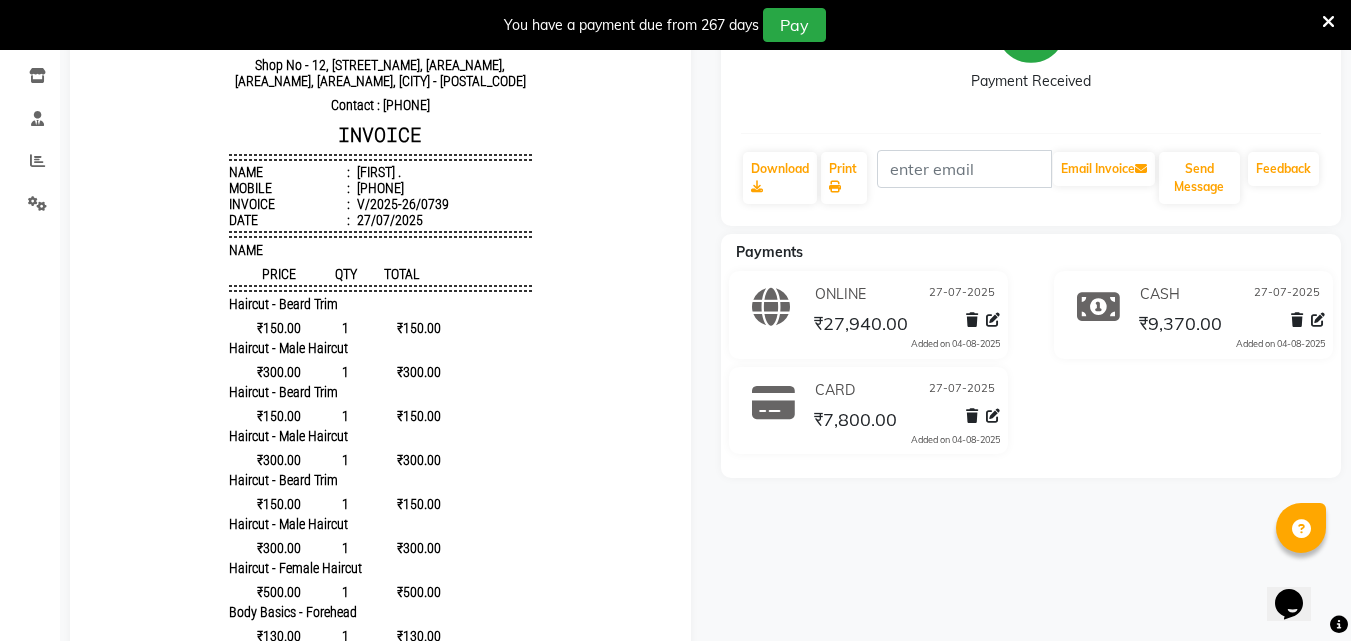 scroll, scrollTop: 400, scrollLeft: 0, axis: vertical 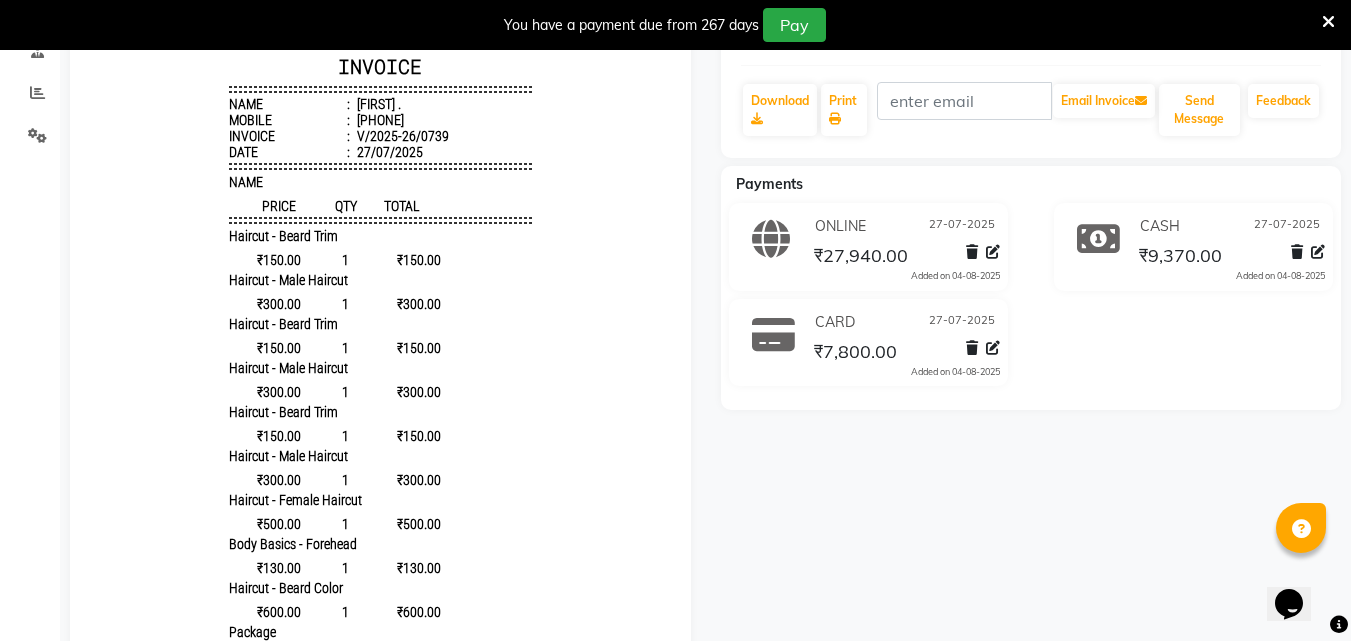 click on "₹150.00" at bounding box center [401, 348] 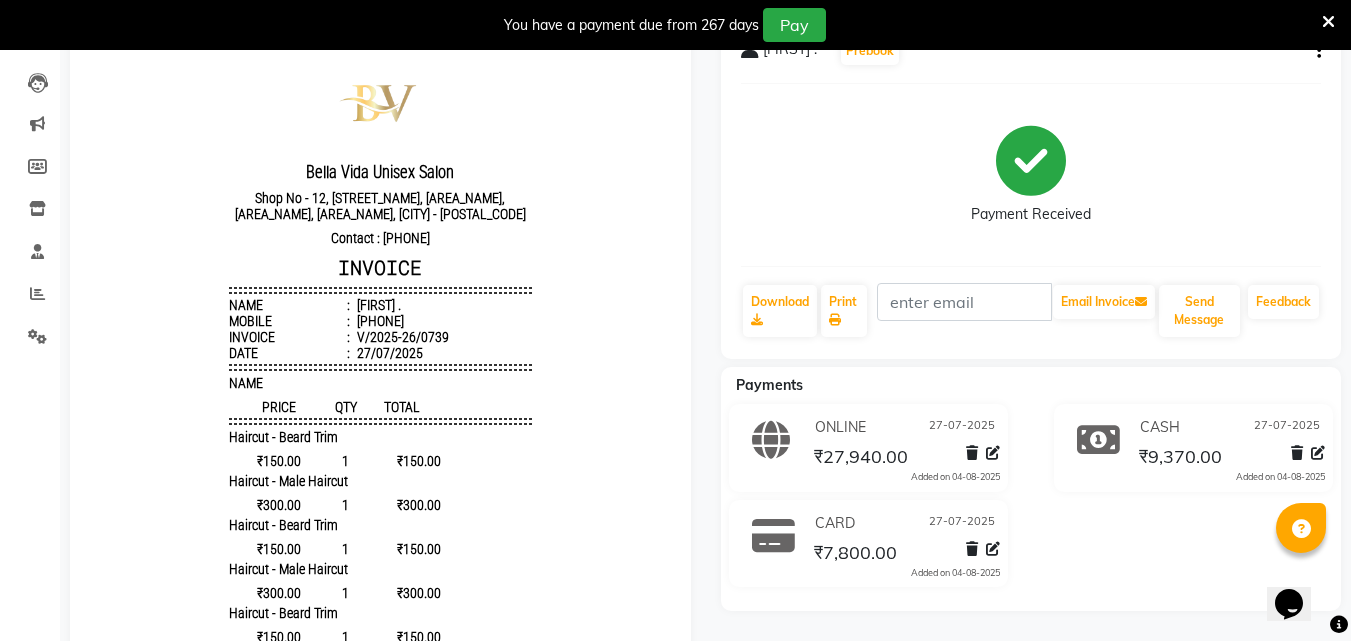 scroll, scrollTop: 200, scrollLeft: 0, axis: vertical 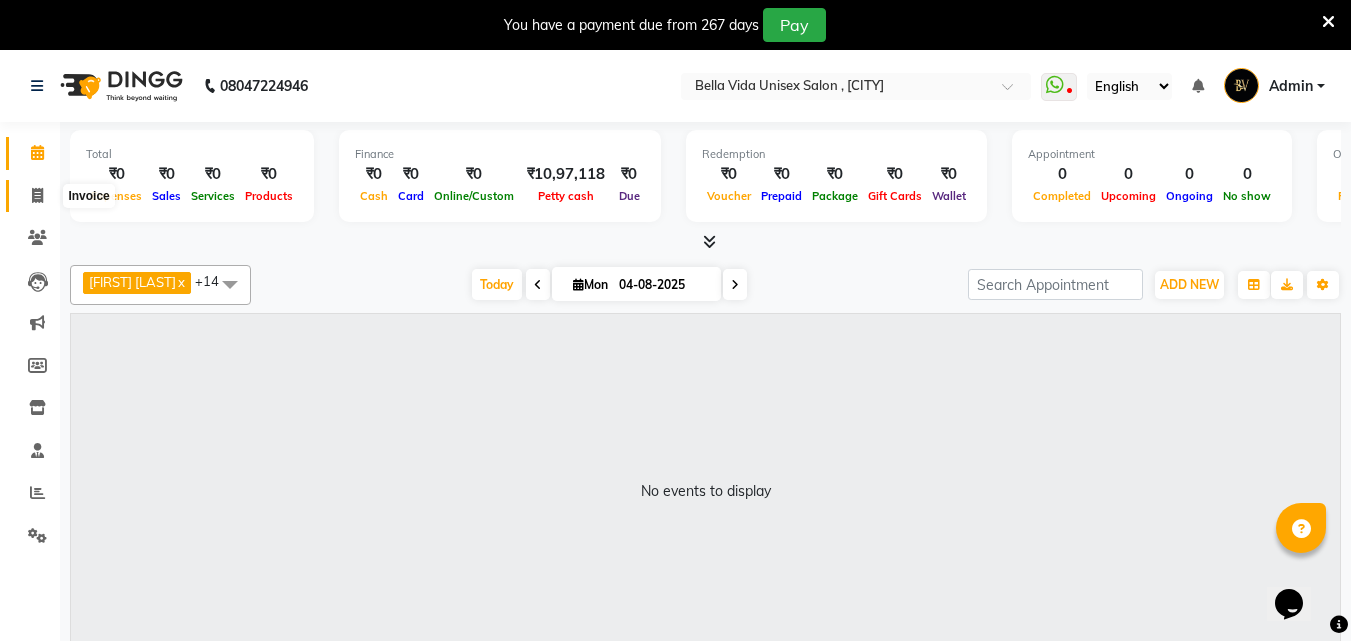click 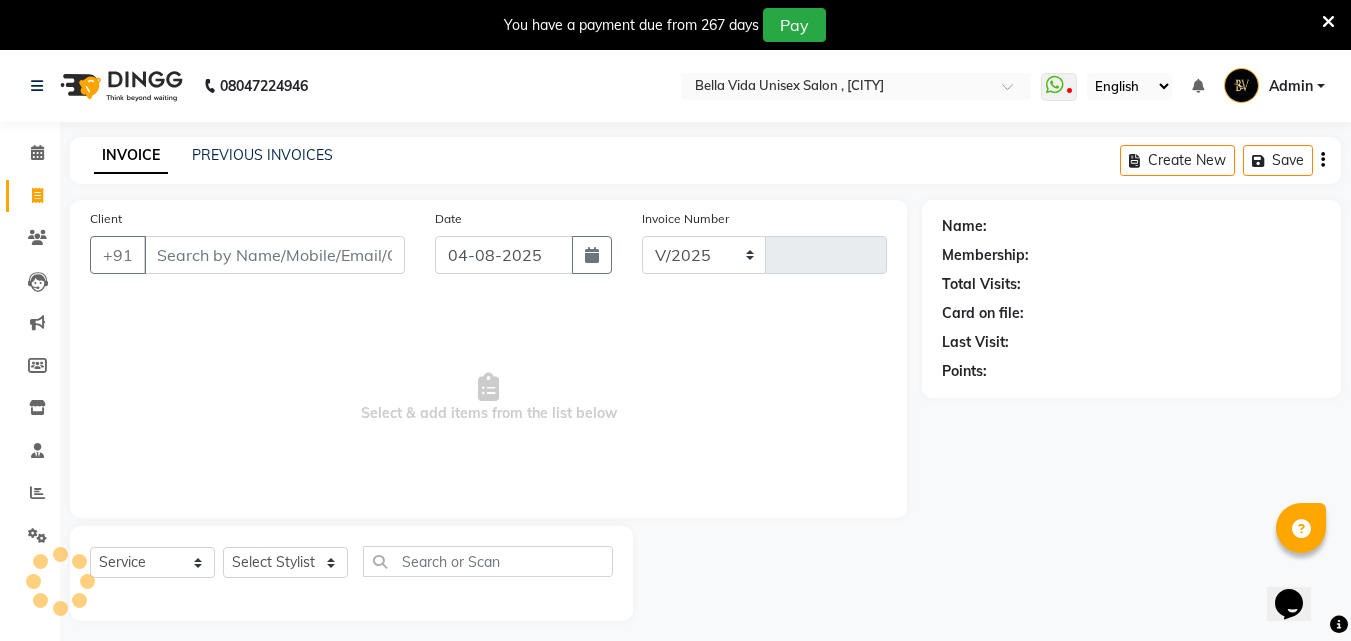 select on "5207" 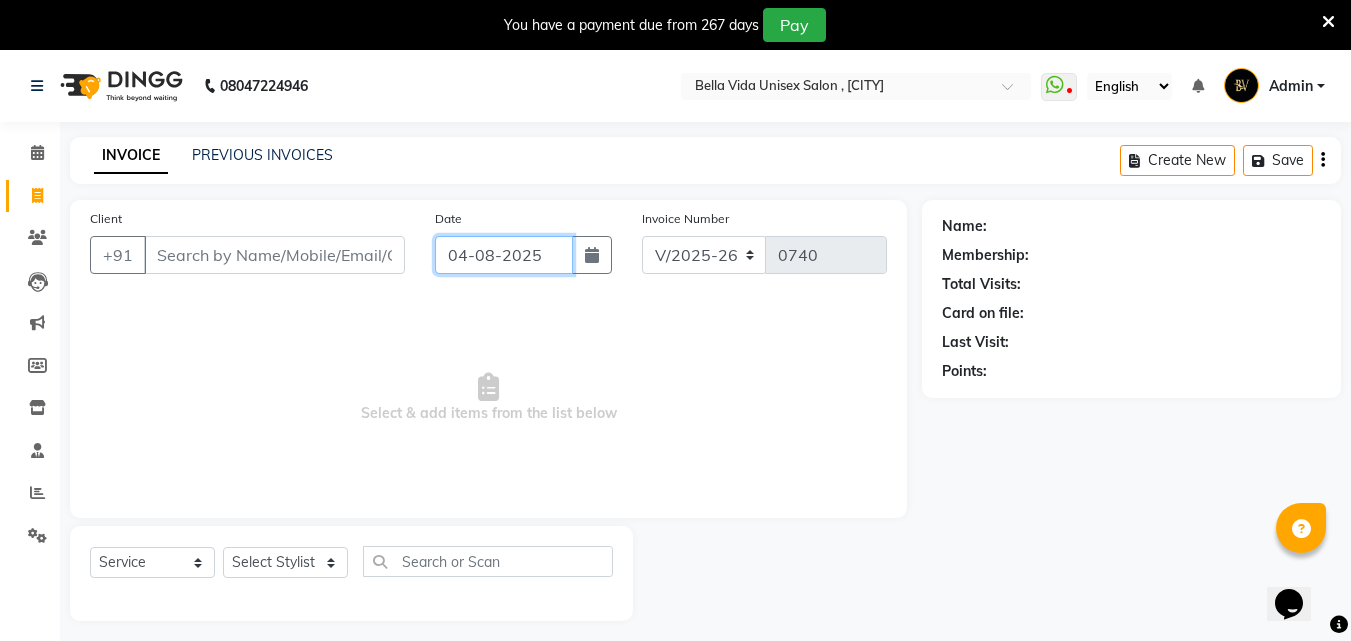 click on "04-08-2025" 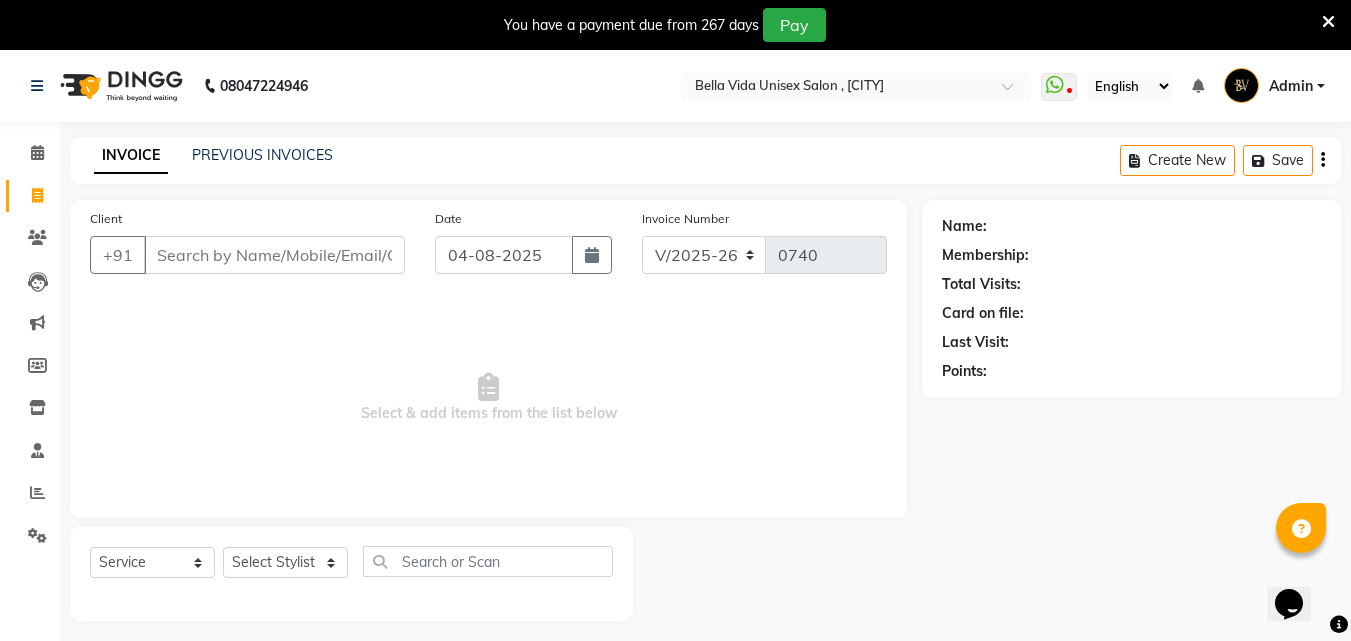 select on "8" 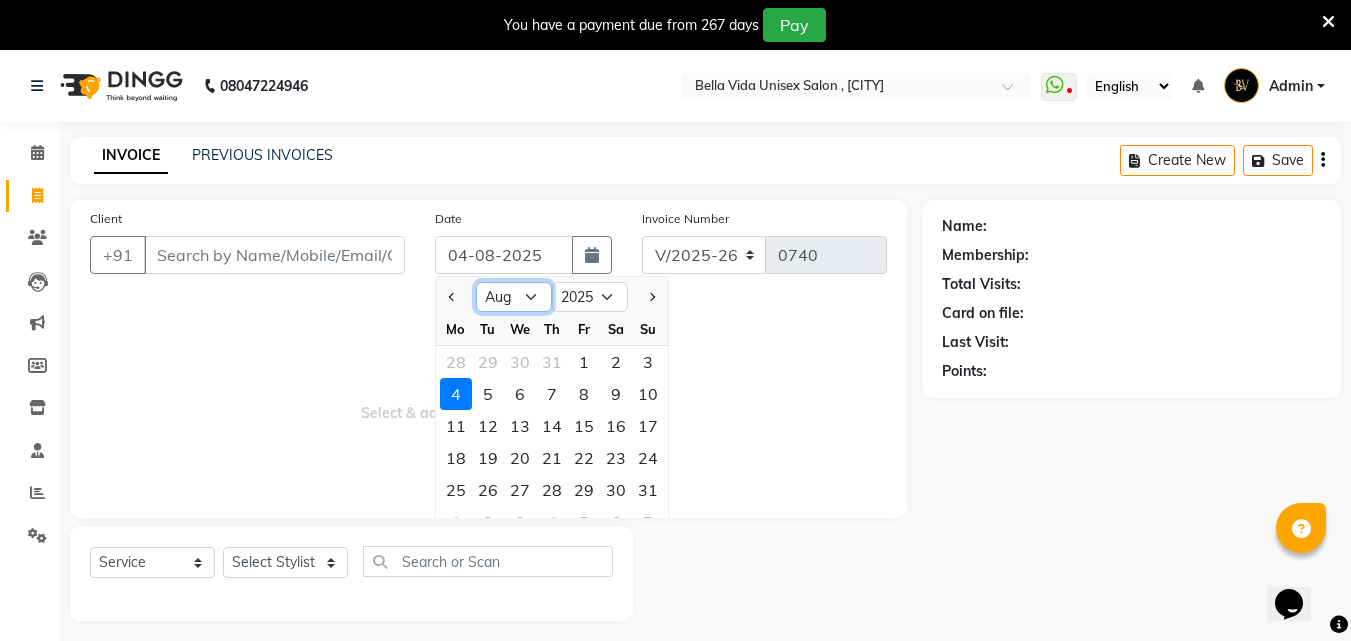 click on "Jan Feb Mar Apr May Jun Jul Aug Sep Oct Nov Dec" 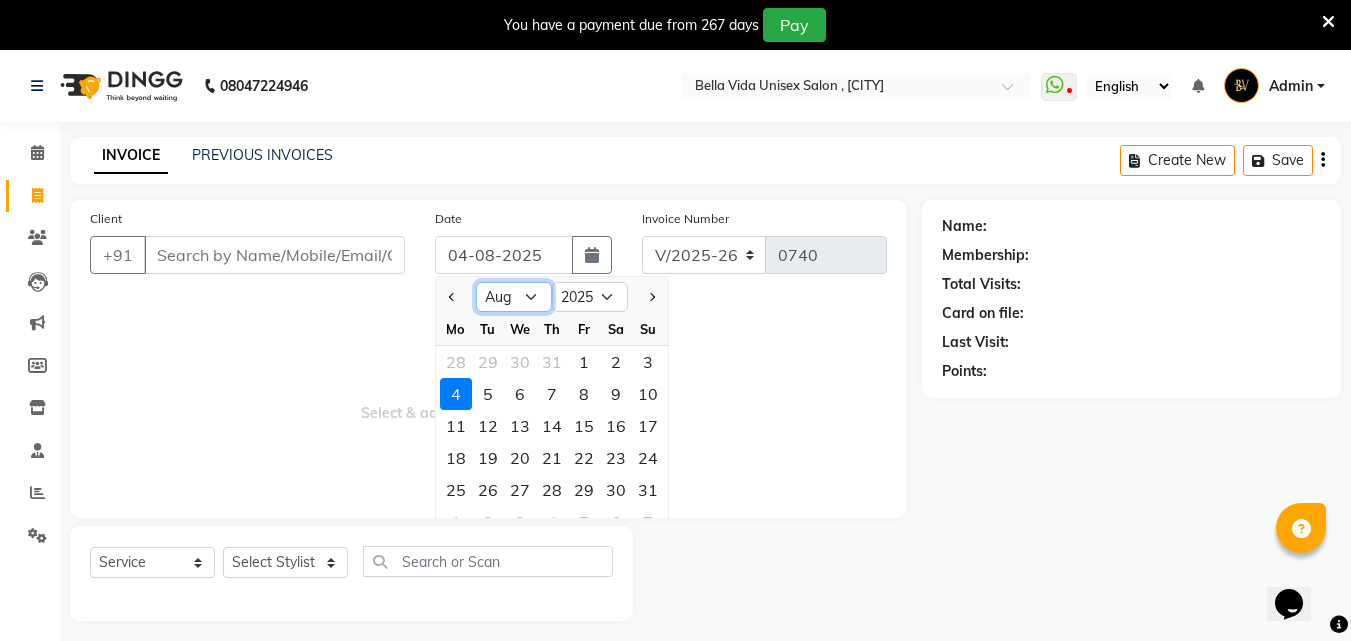 select on "7" 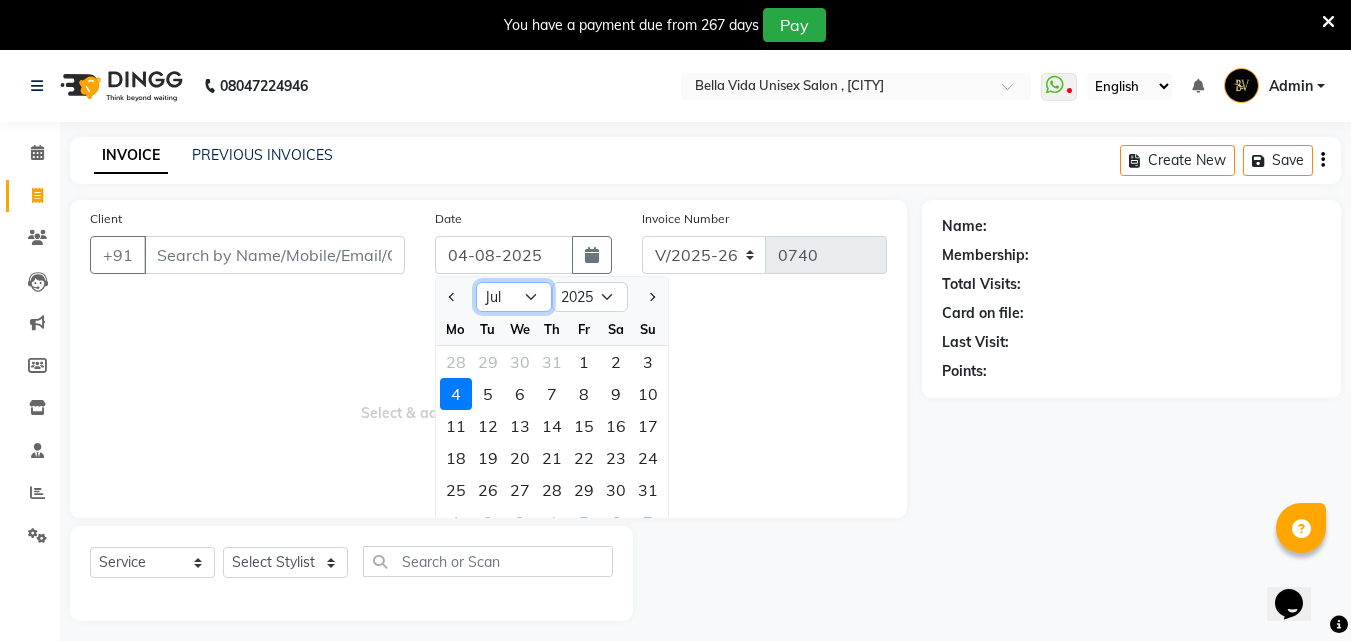 click on "Jan Feb Mar Apr May Jun Jul Aug Sep Oct Nov Dec" 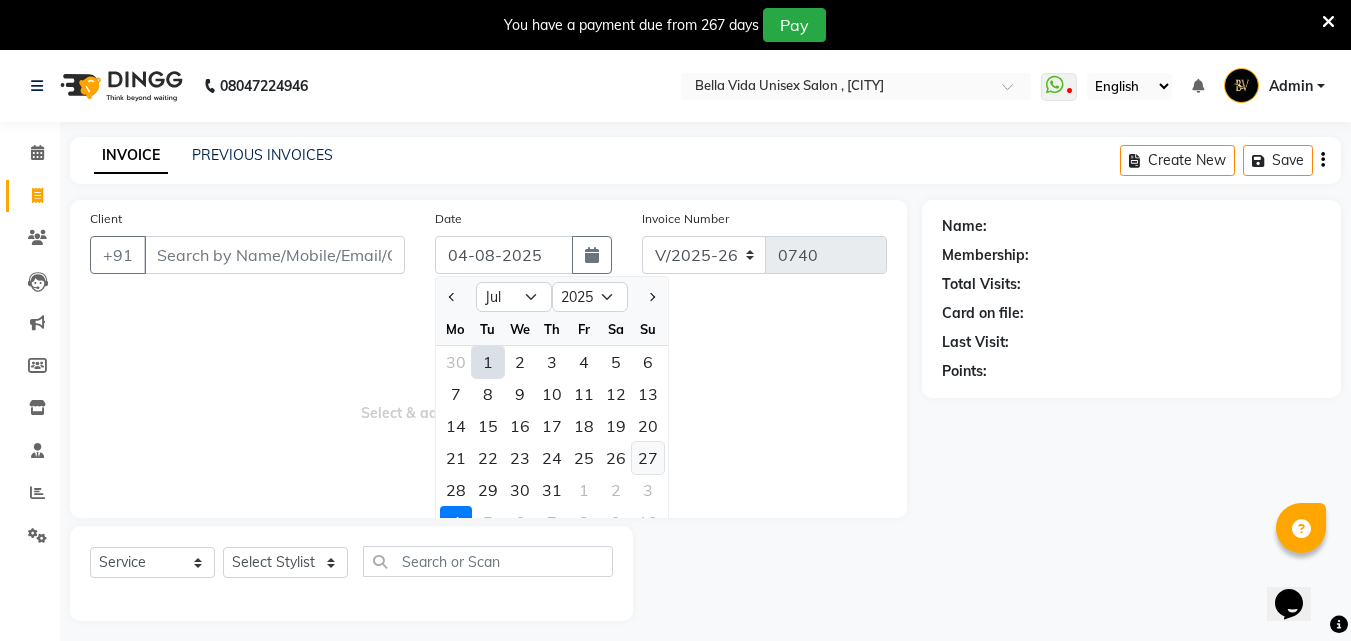 click on "27" 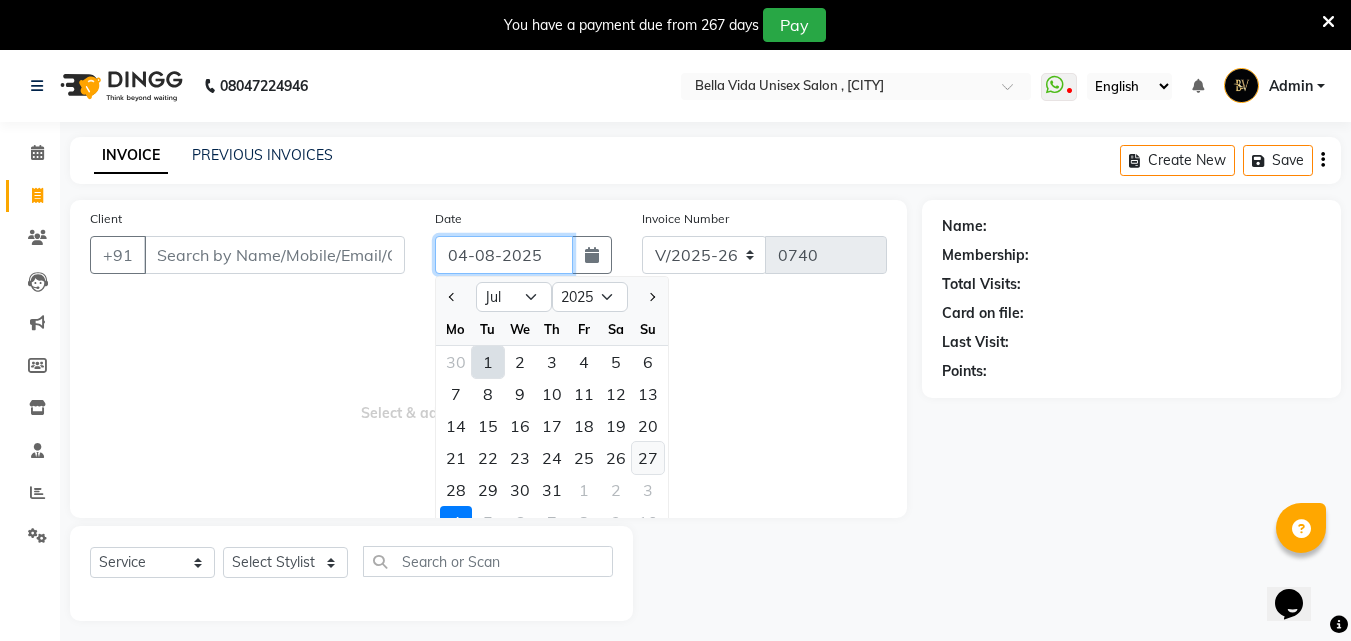 type on "27-07-2025" 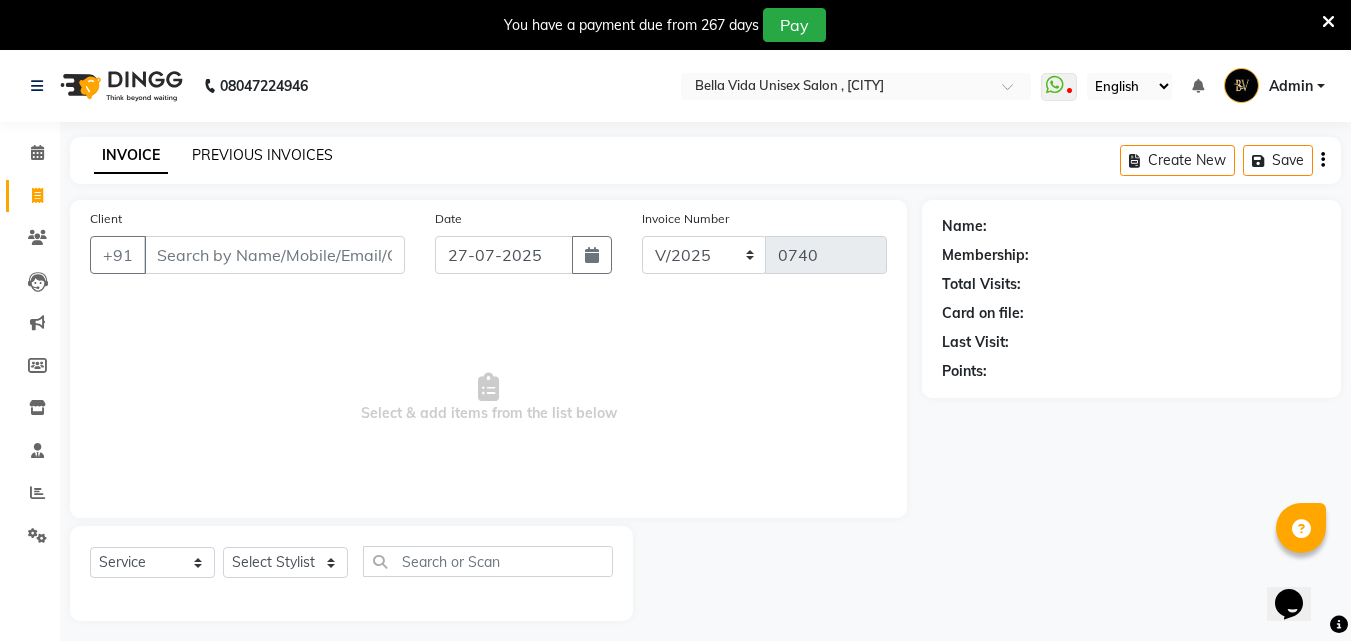 click on "PREVIOUS INVOICES" 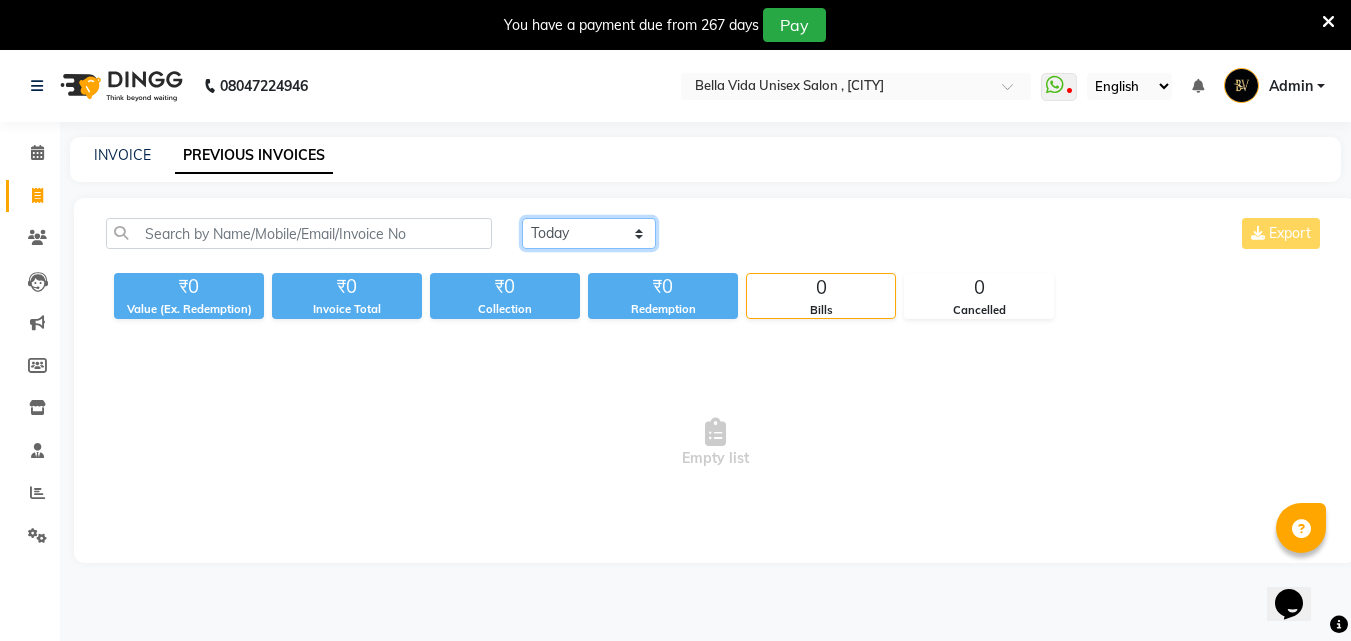 click on "Today Yesterday Custom Range" 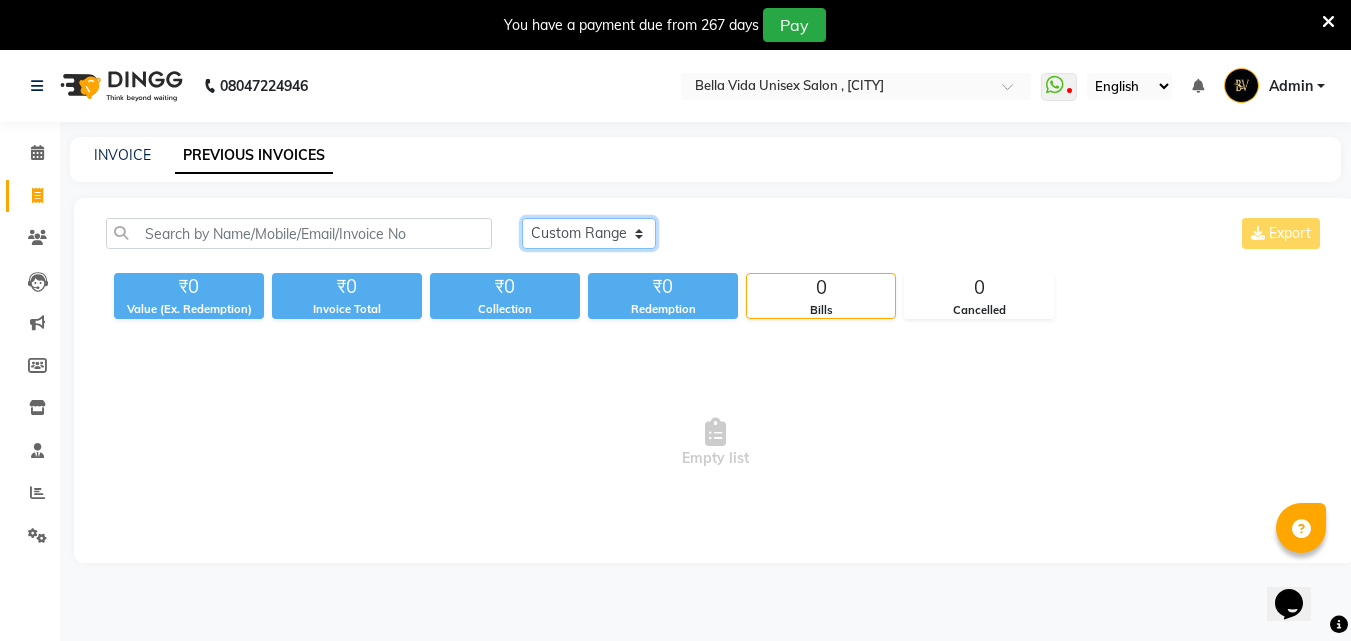 click on "Today Yesterday Custom Range" 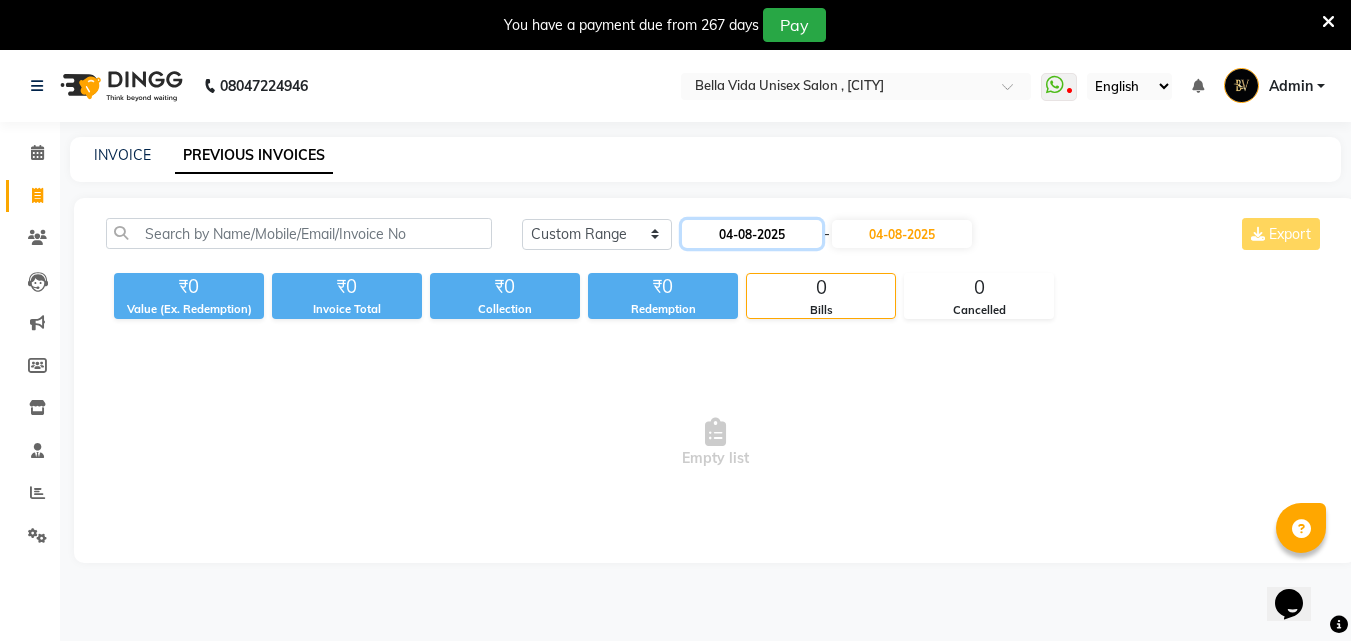 click on "04-08-2025" 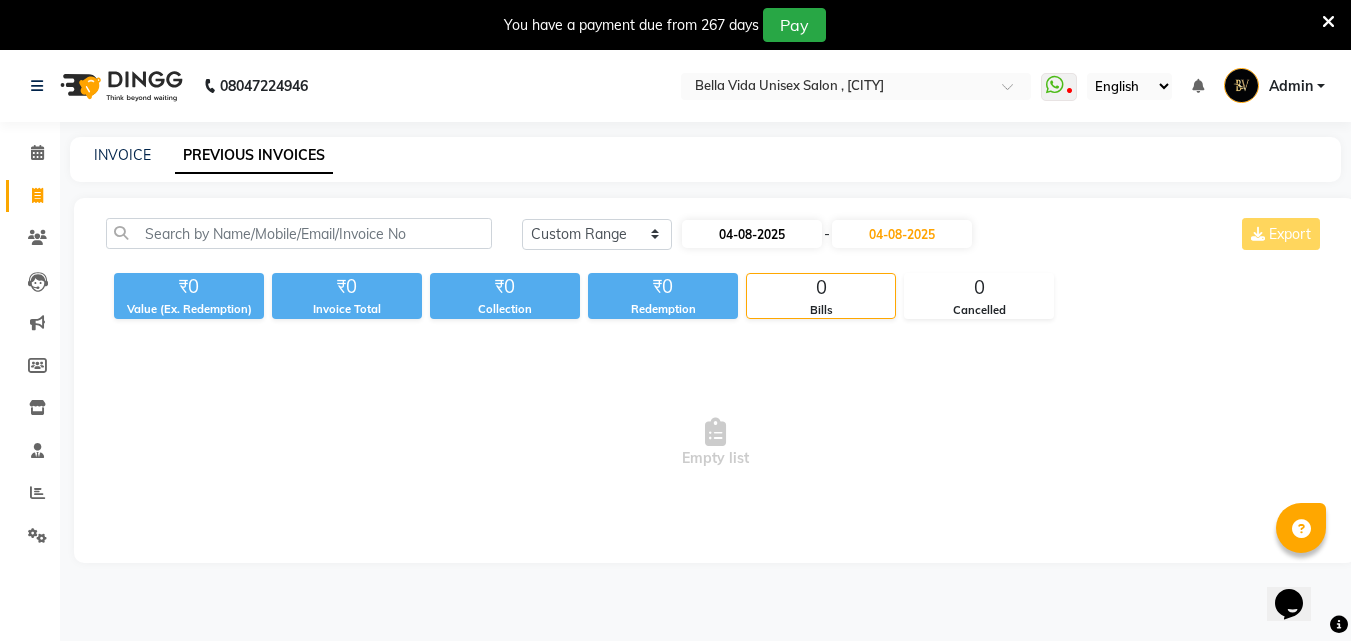 select on "8" 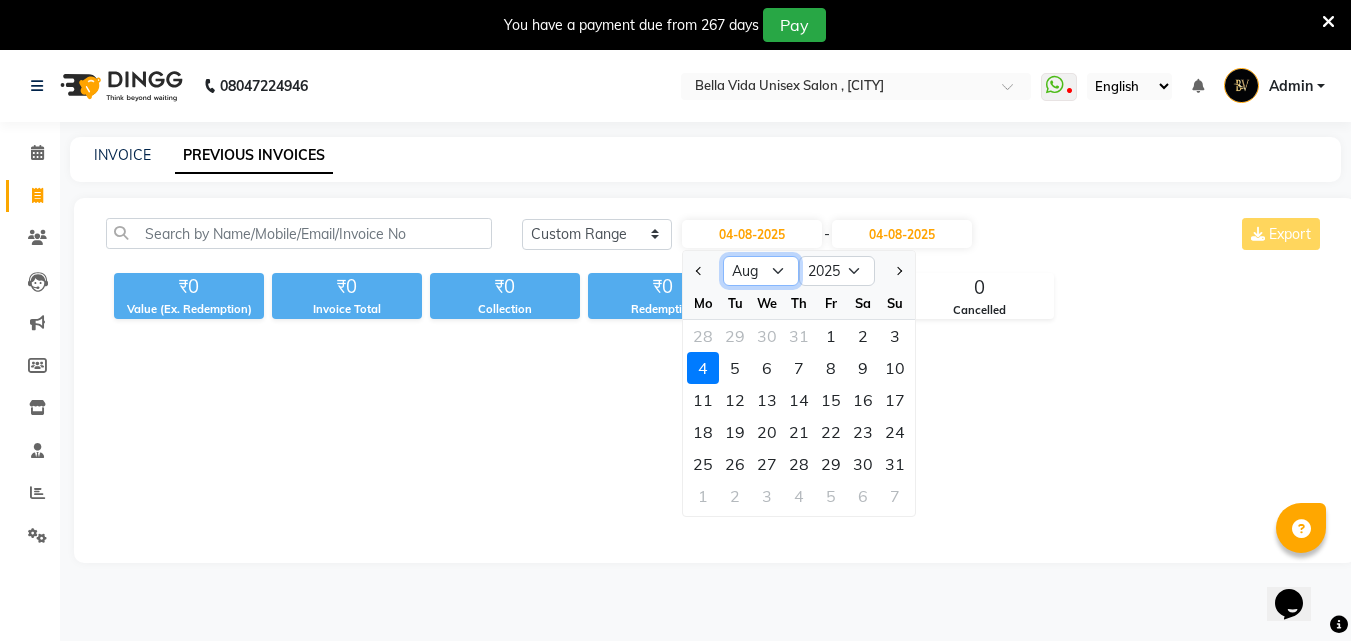 click on "Jan Feb Mar Apr May Jun Jul Aug Sep Oct Nov Dec" 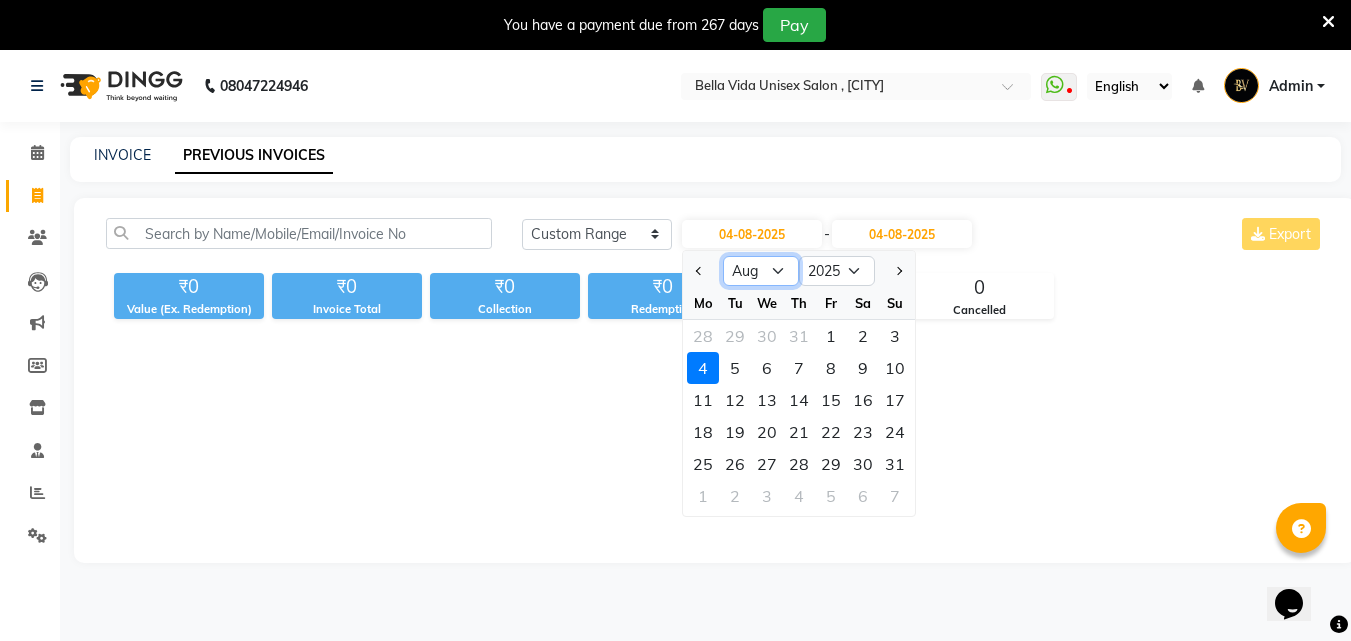 select on "7" 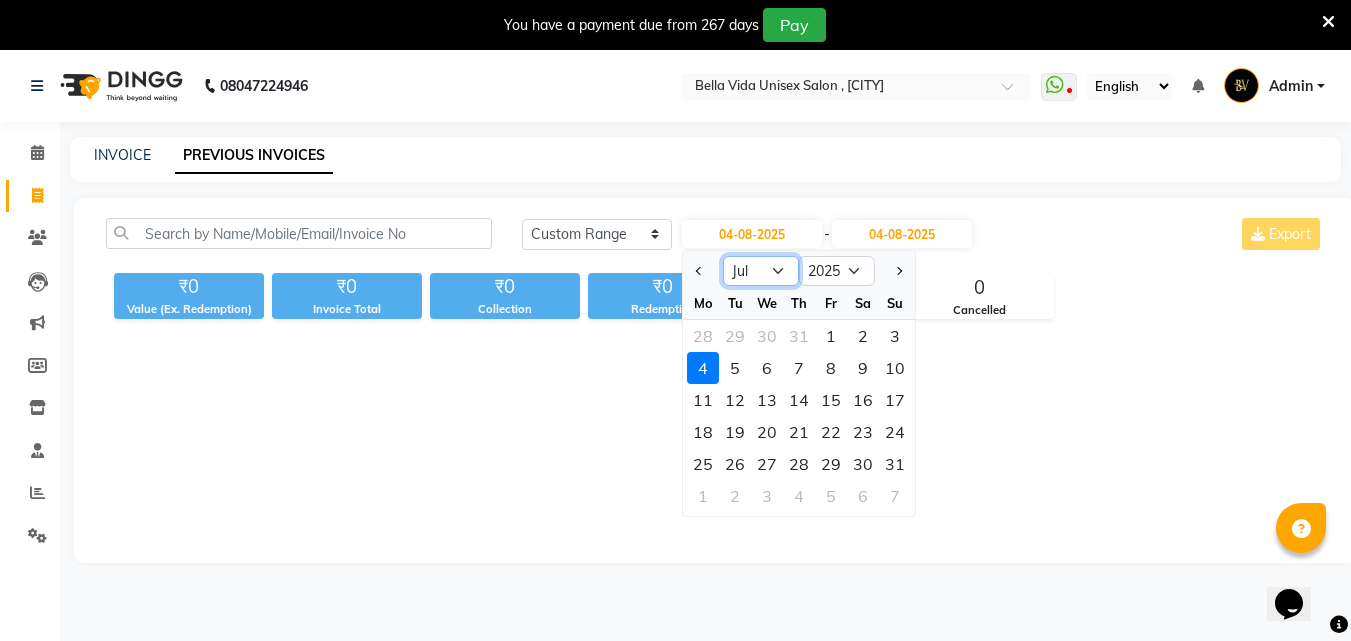 click on "Jan Feb Mar Apr May Jun Jul Aug Sep Oct Nov Dec" 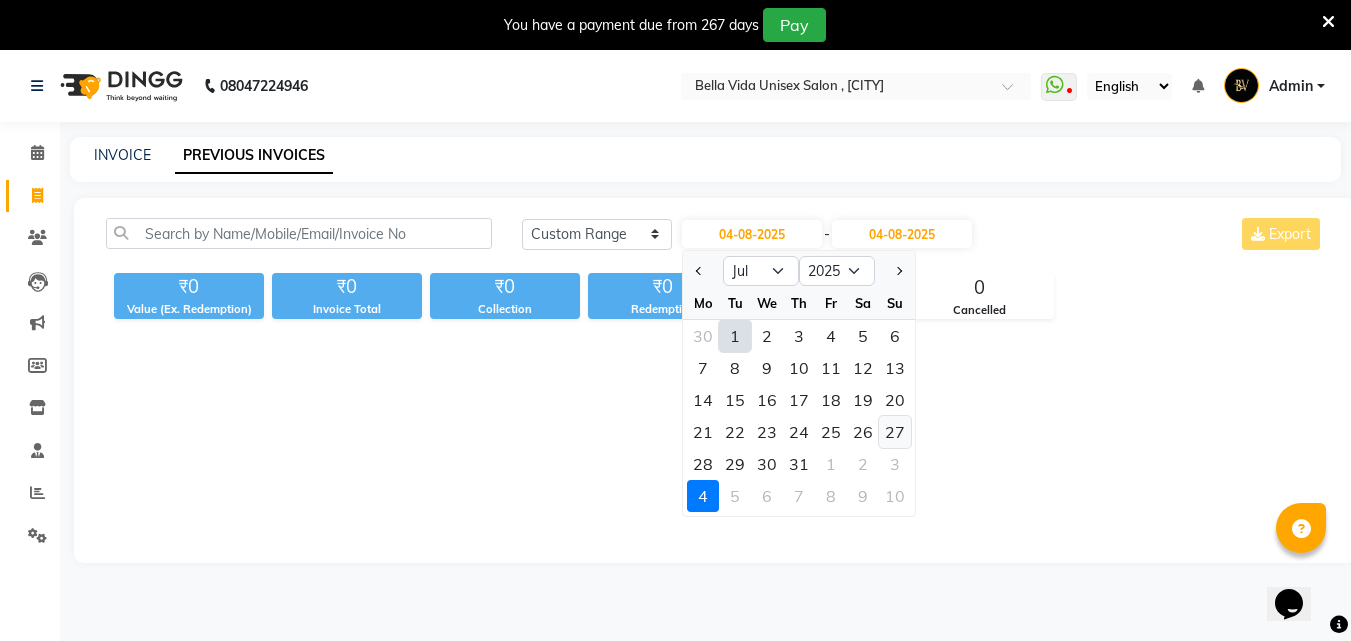 click on "27" 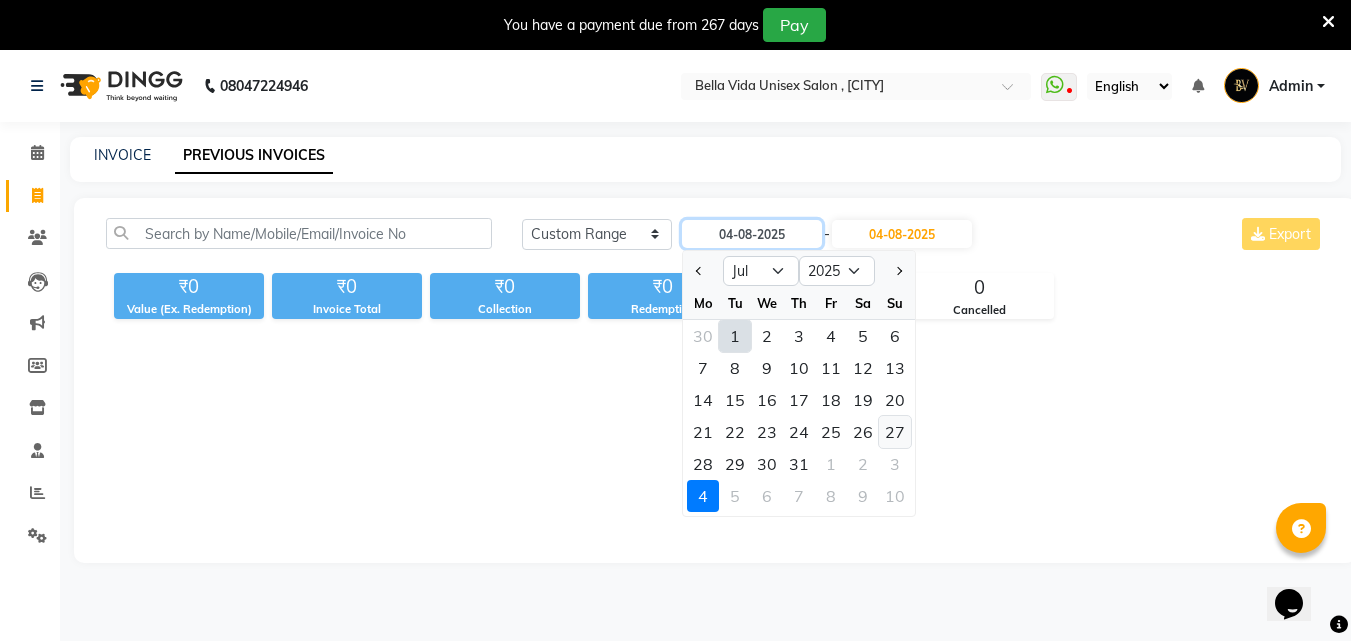 type on "27-07-2025" 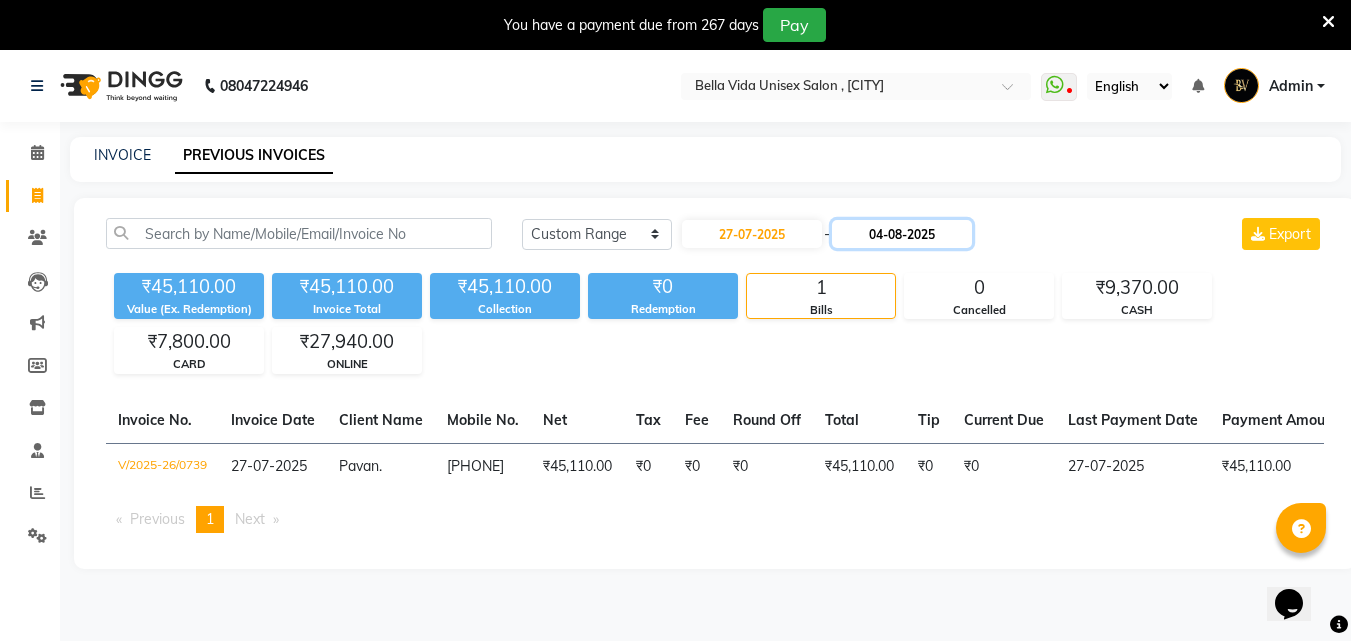click on "04-08-2025" 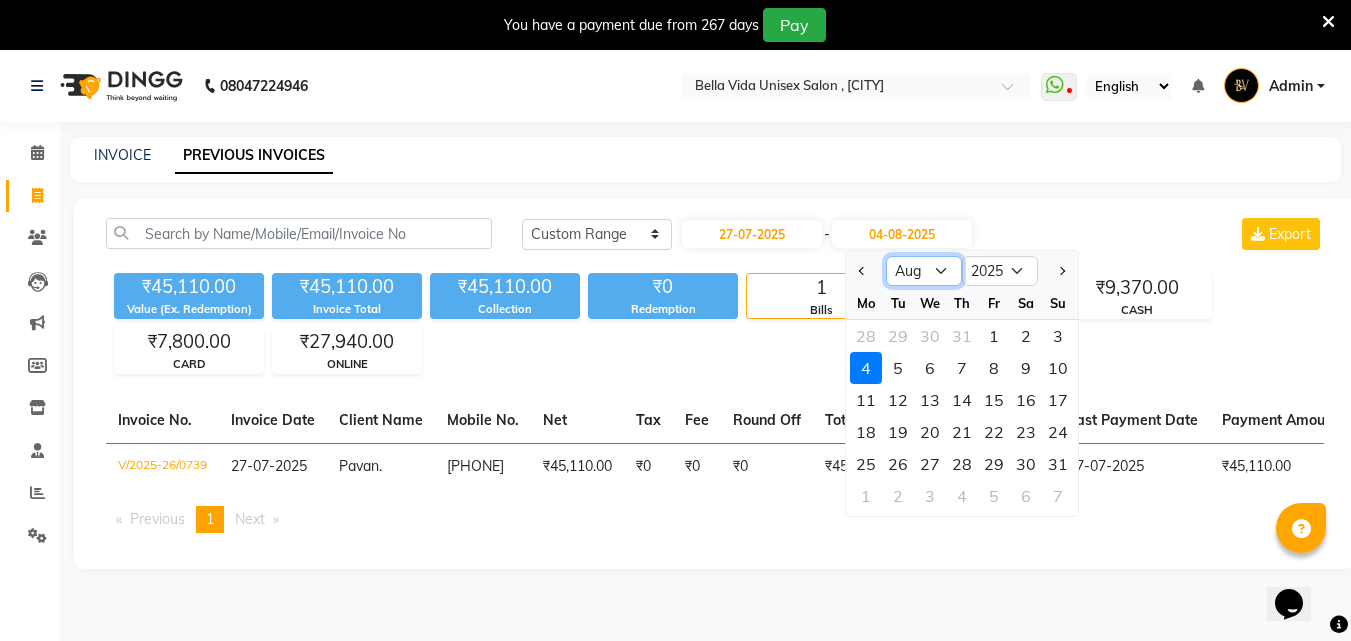 click on "Jul Aug Sep Oct Nov Dec" 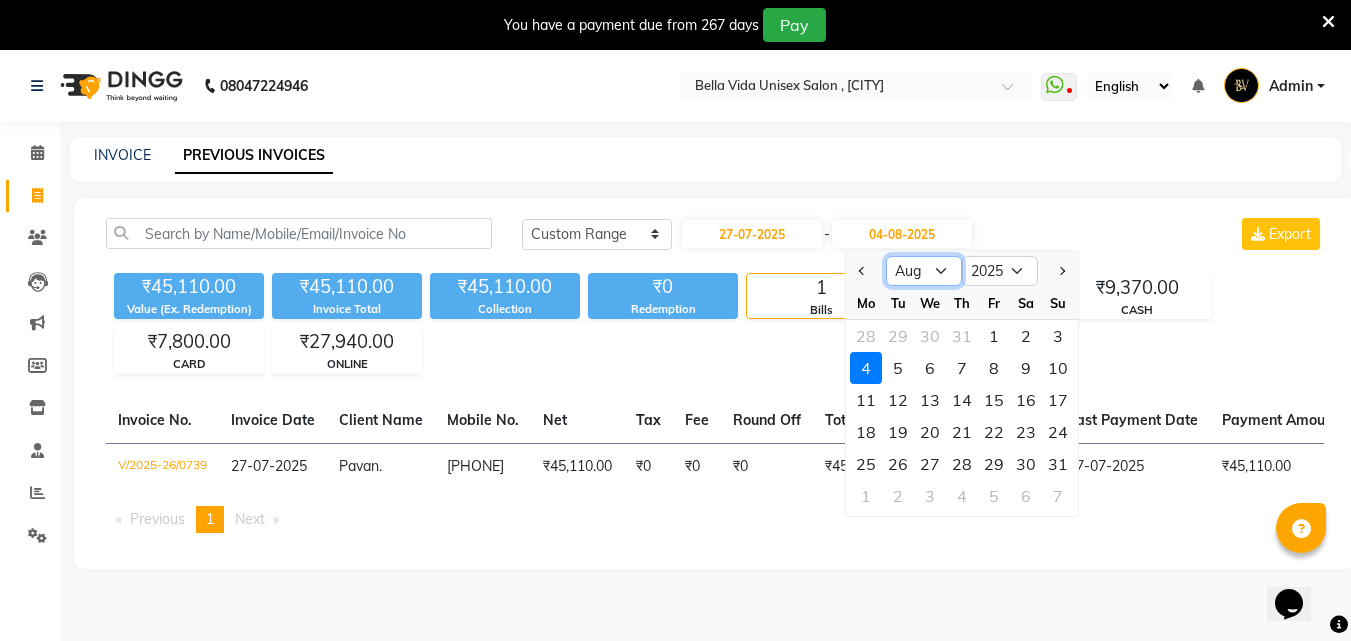 select on "7" 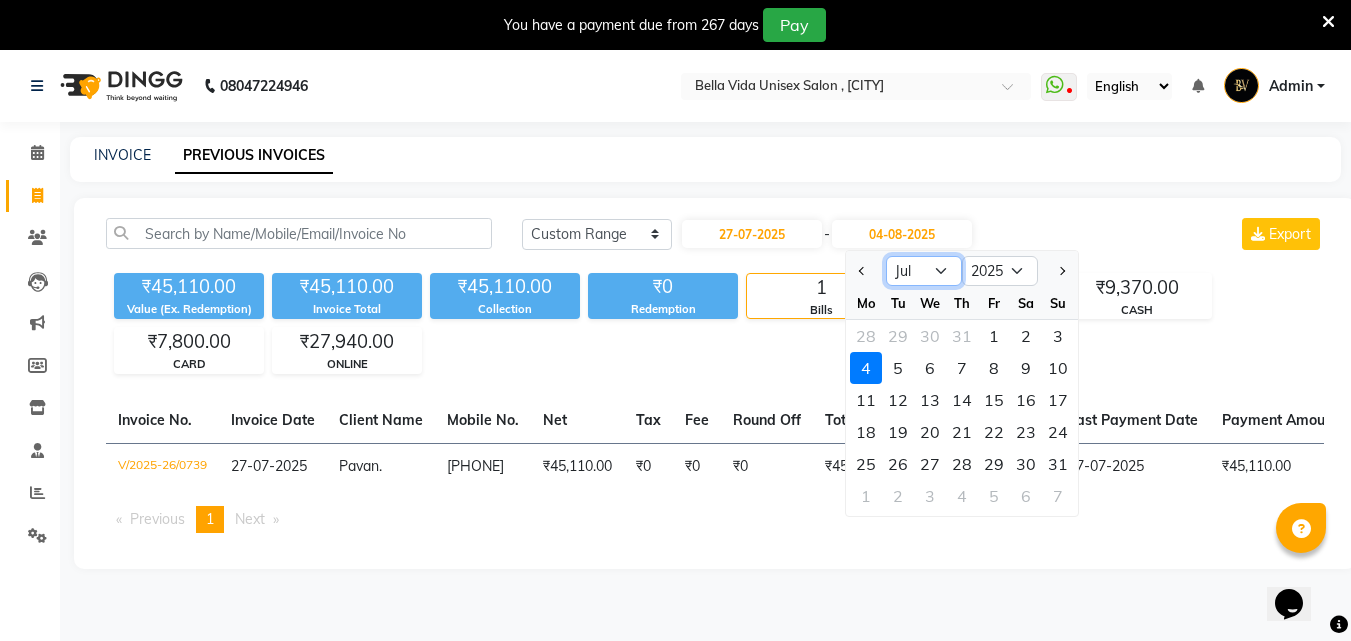 click on "Jul Aug Sep Oct Nov Dec" 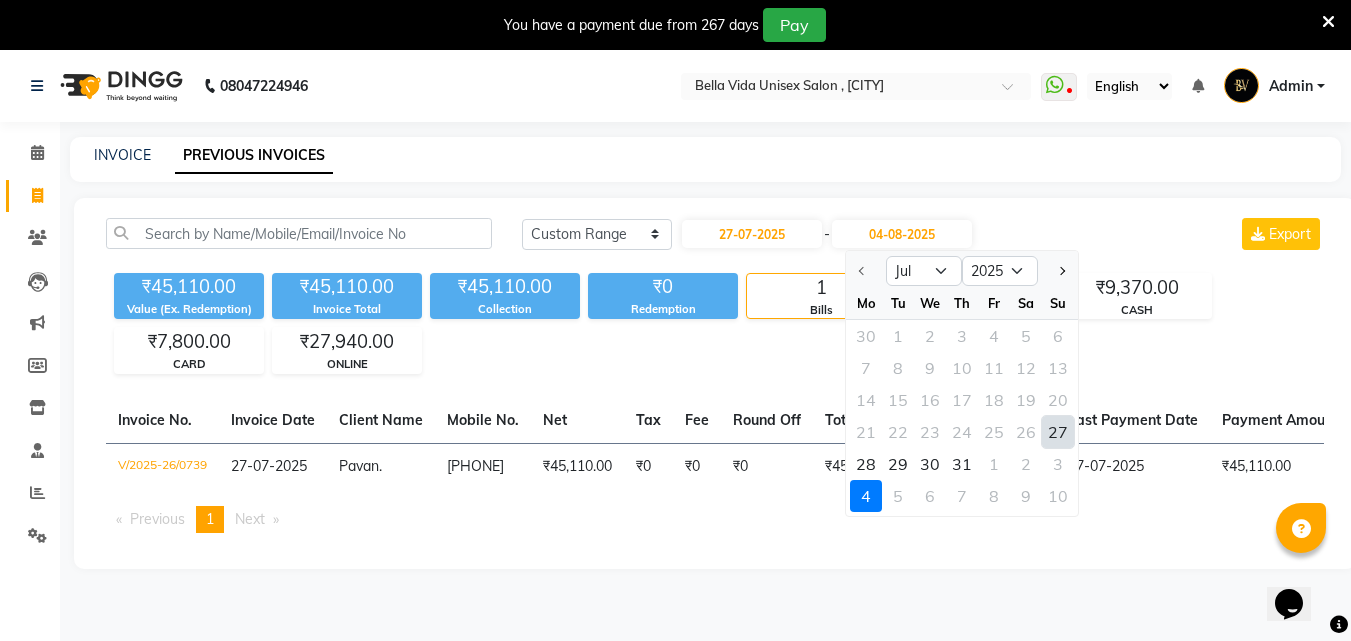 click on "27" 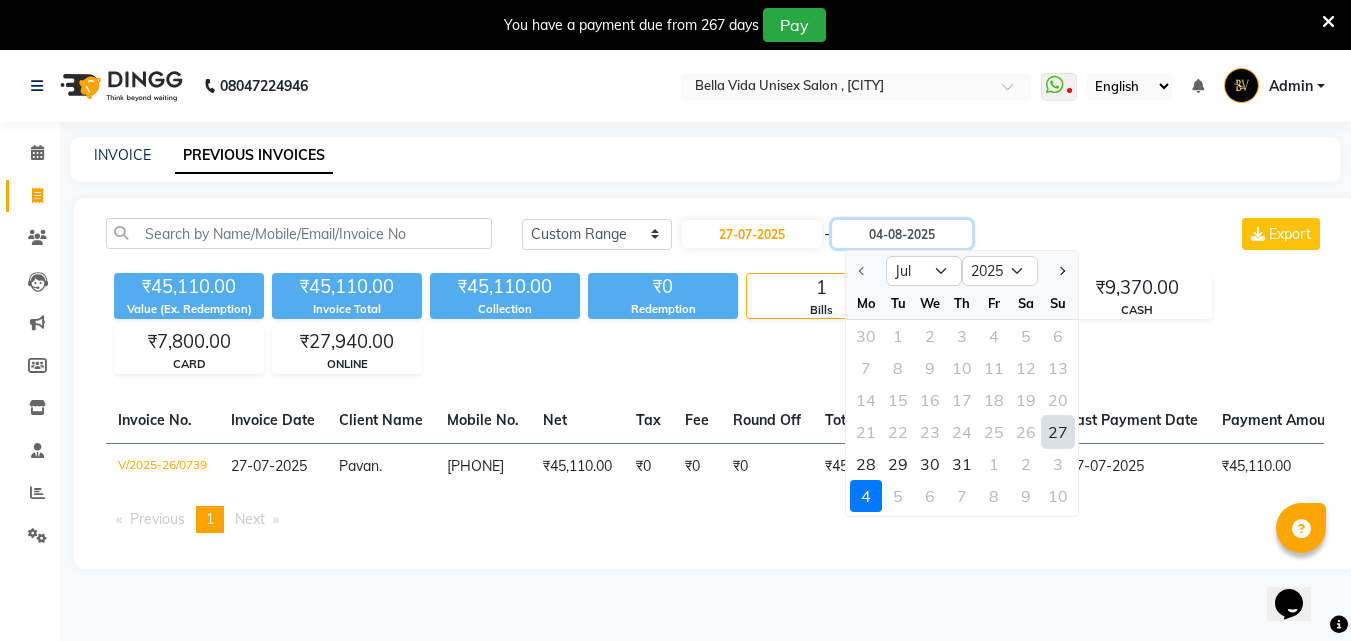 type on "27-07-2025" 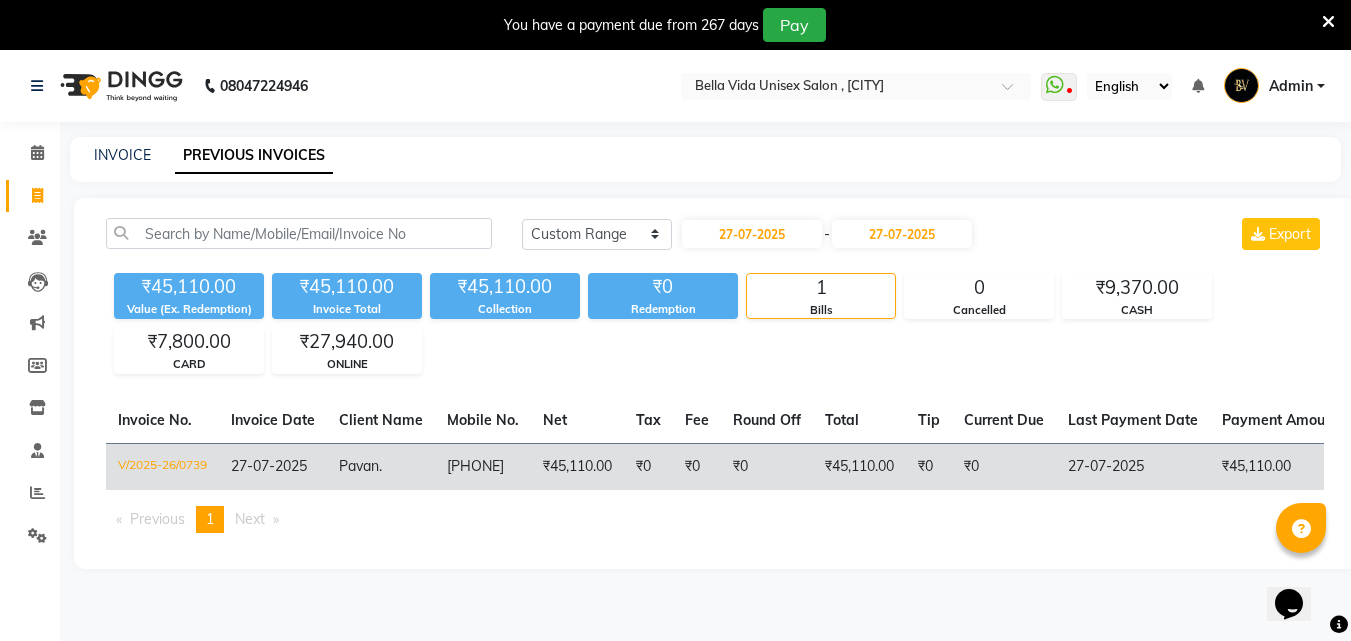 click on "Pavan  ." 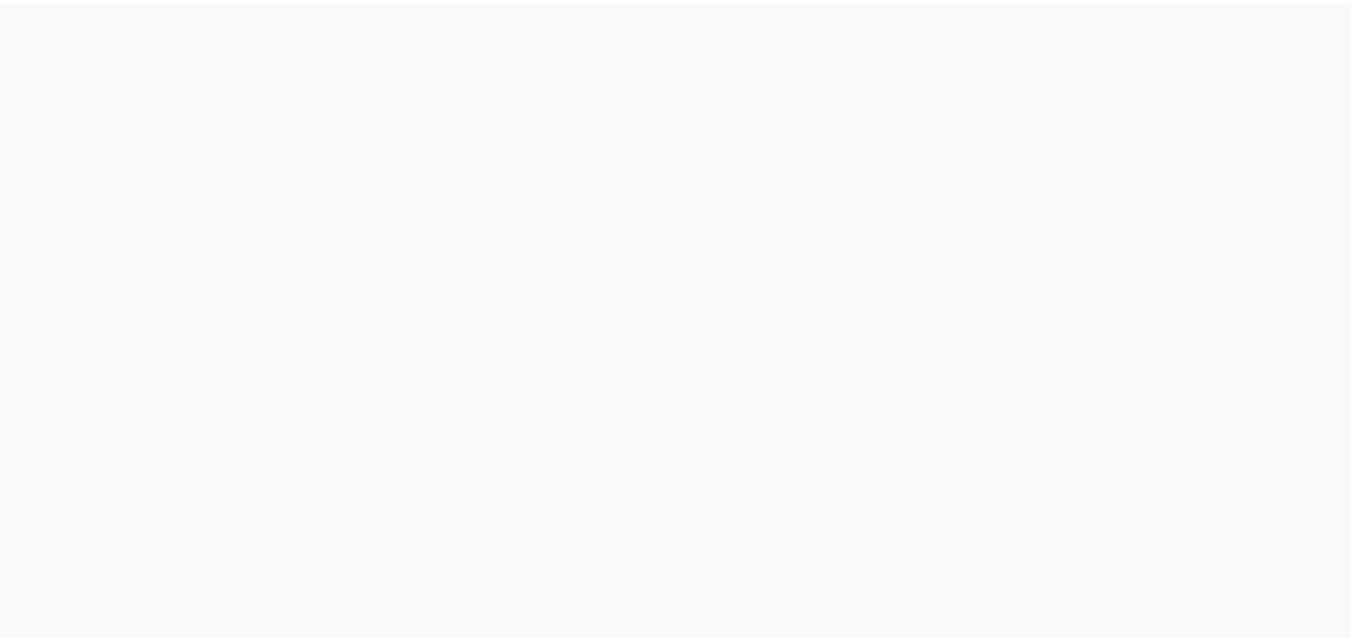 scroll, scrollTop: 0, scrollLeft: 0, axis: both 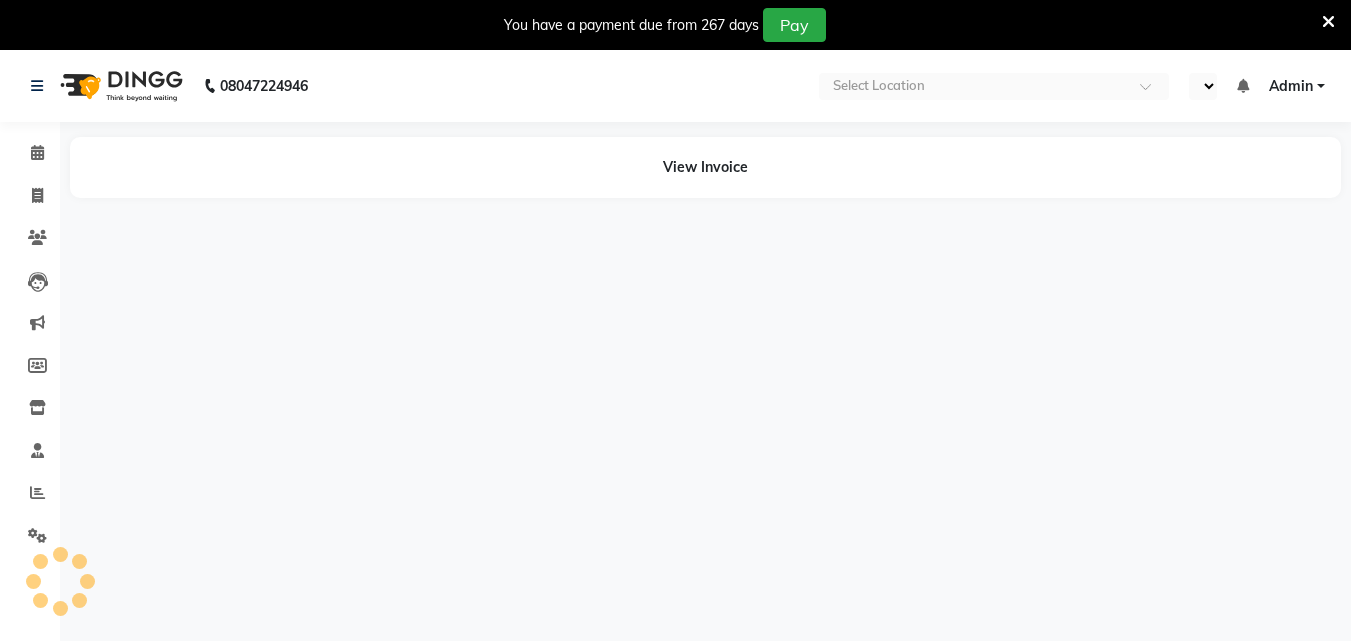 select on "en" 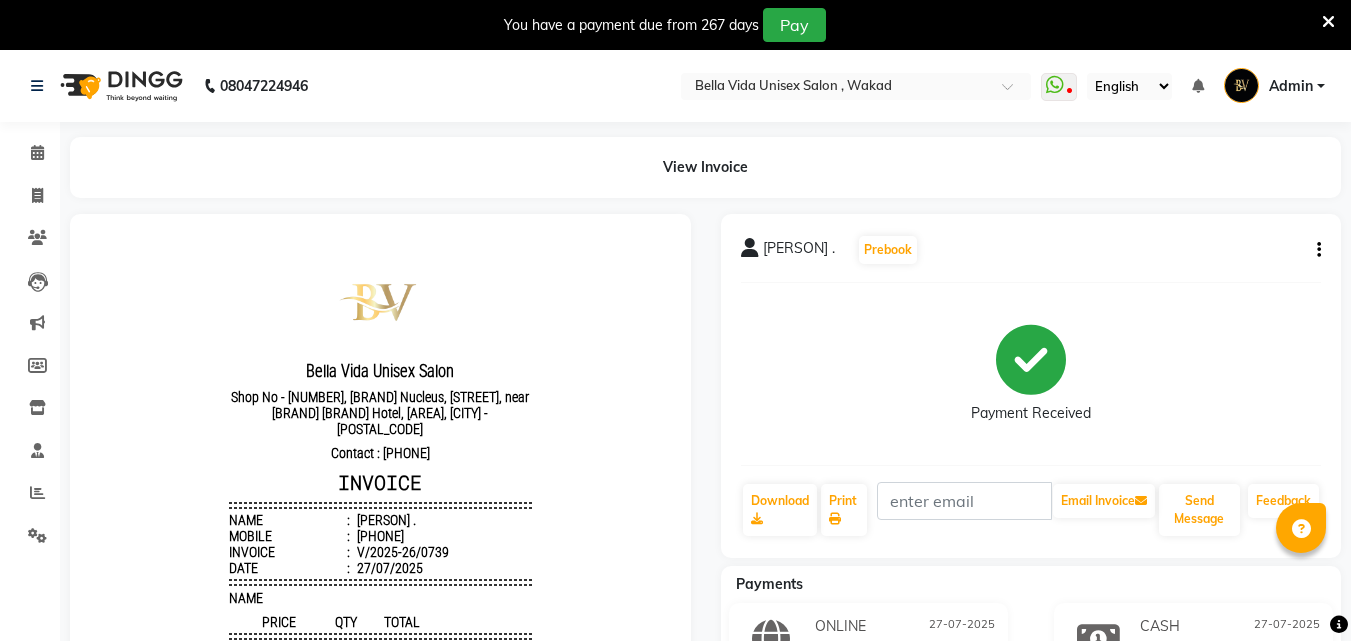 scroll, scrollTop: 0, scrollLeft: 0, axis: both 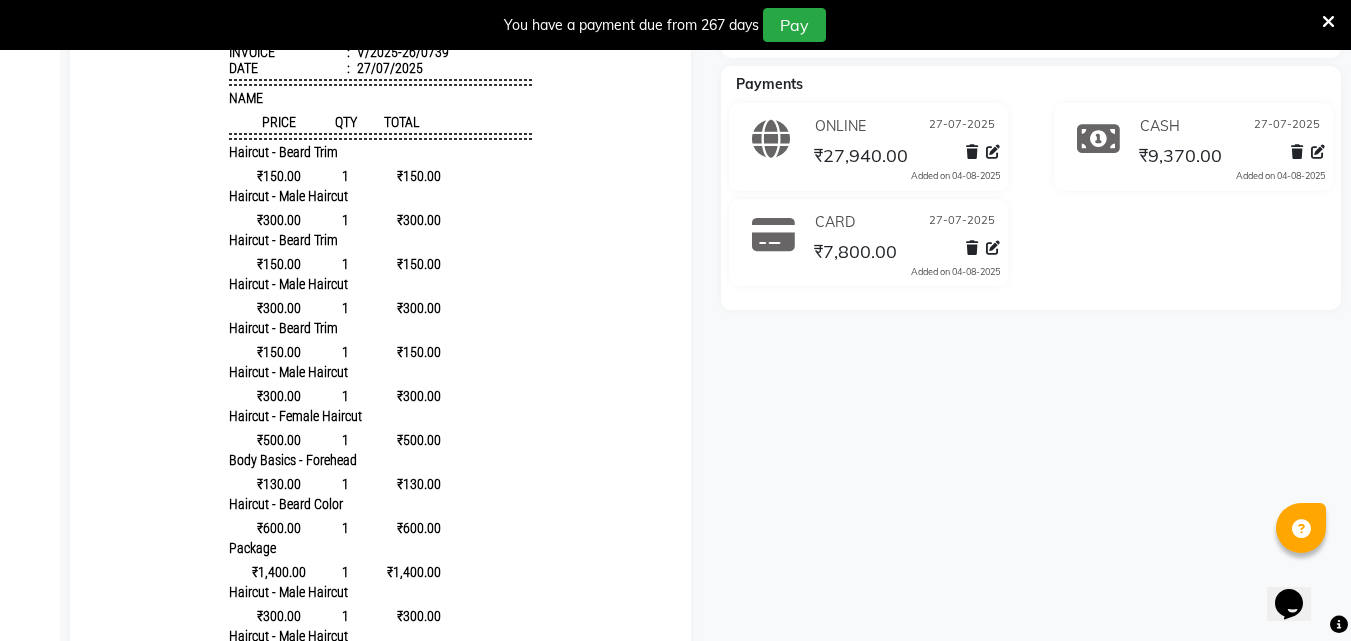 click on "₹150.00" at bounding box center (401, 264) 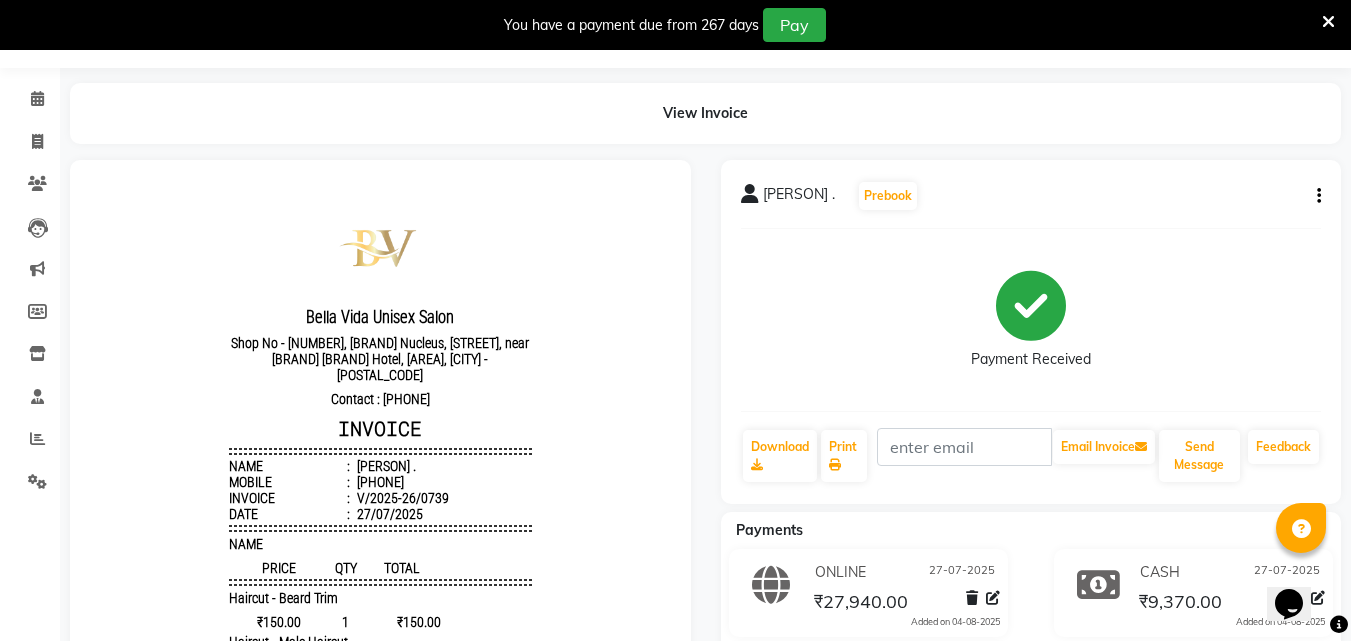 scroll, scrollTop: 0, scrollLeft: 0, axis: both 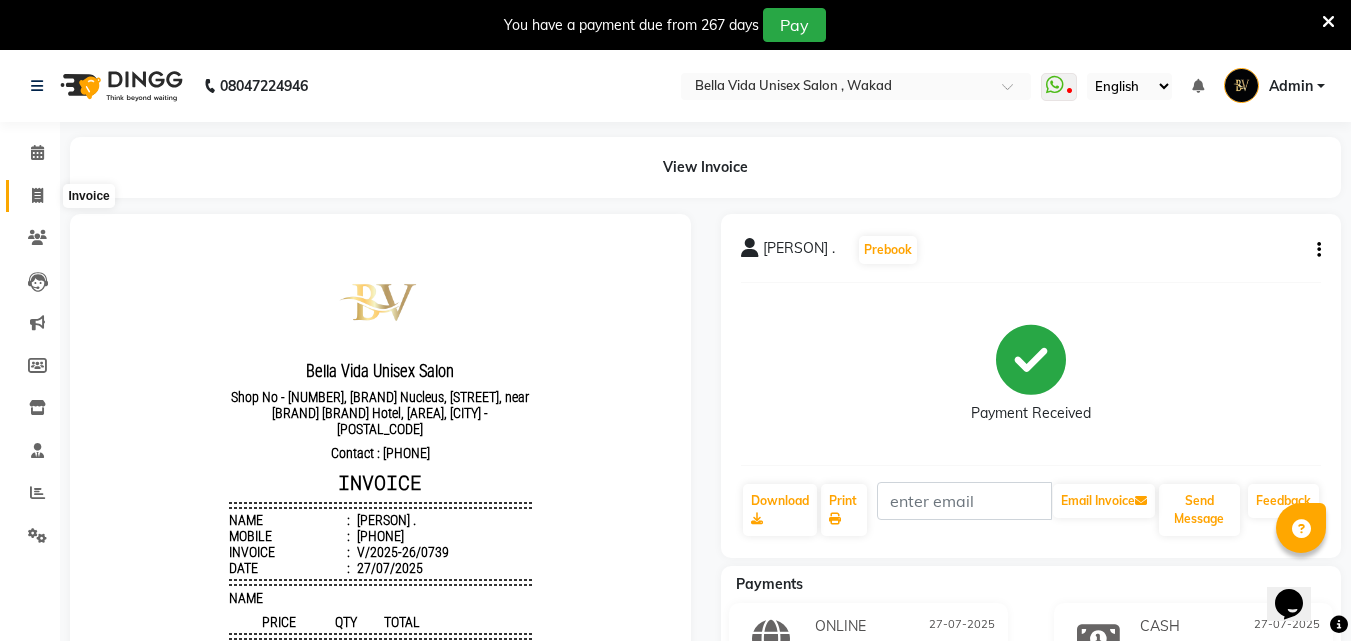 click 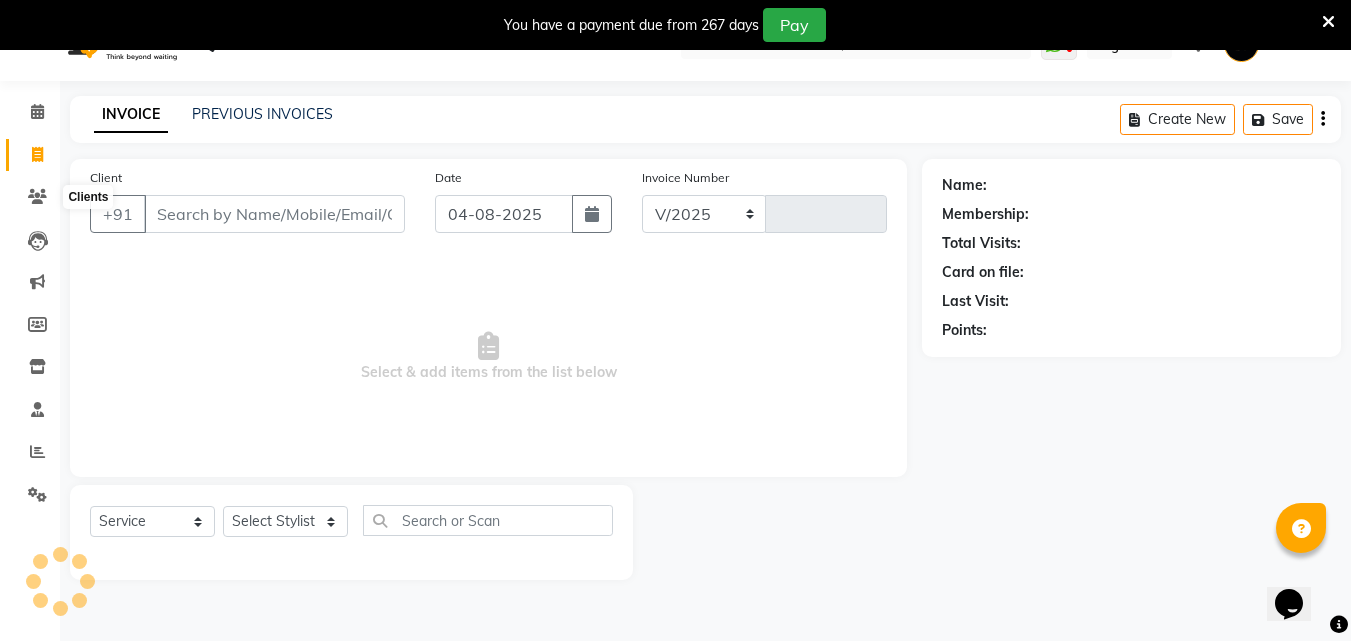 select on "5207" 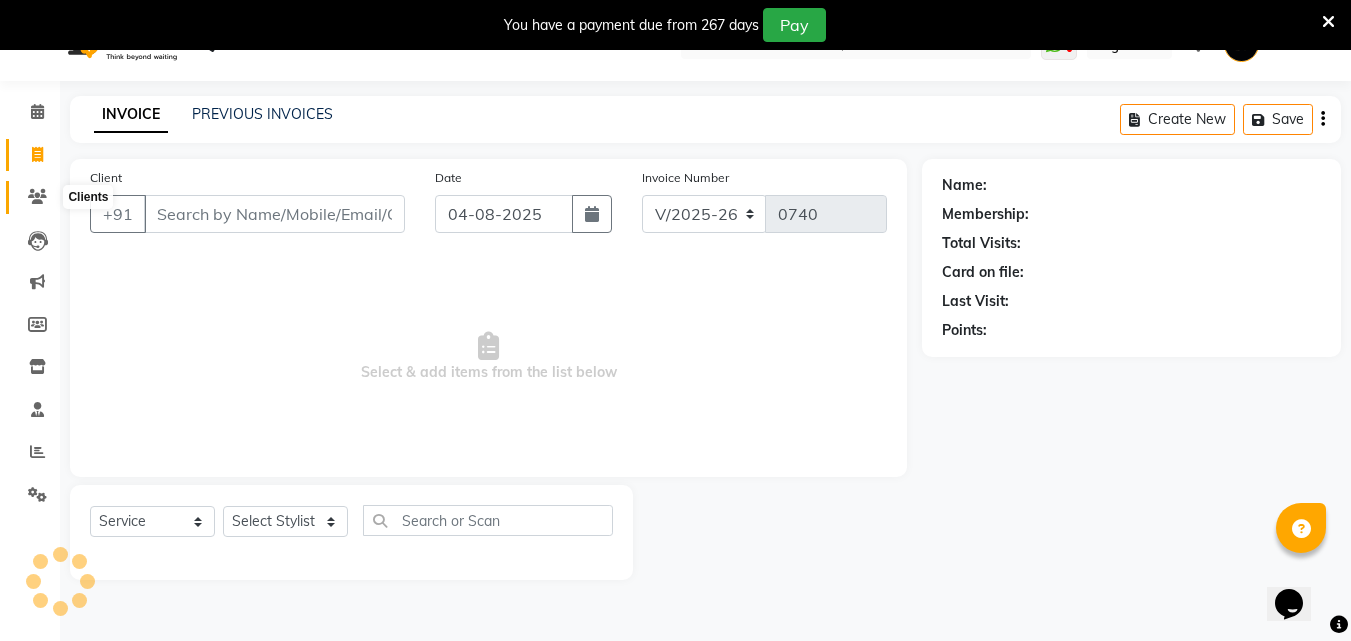 scroll, scrollTop: 50, scrollLeft: 0, axis: vertical 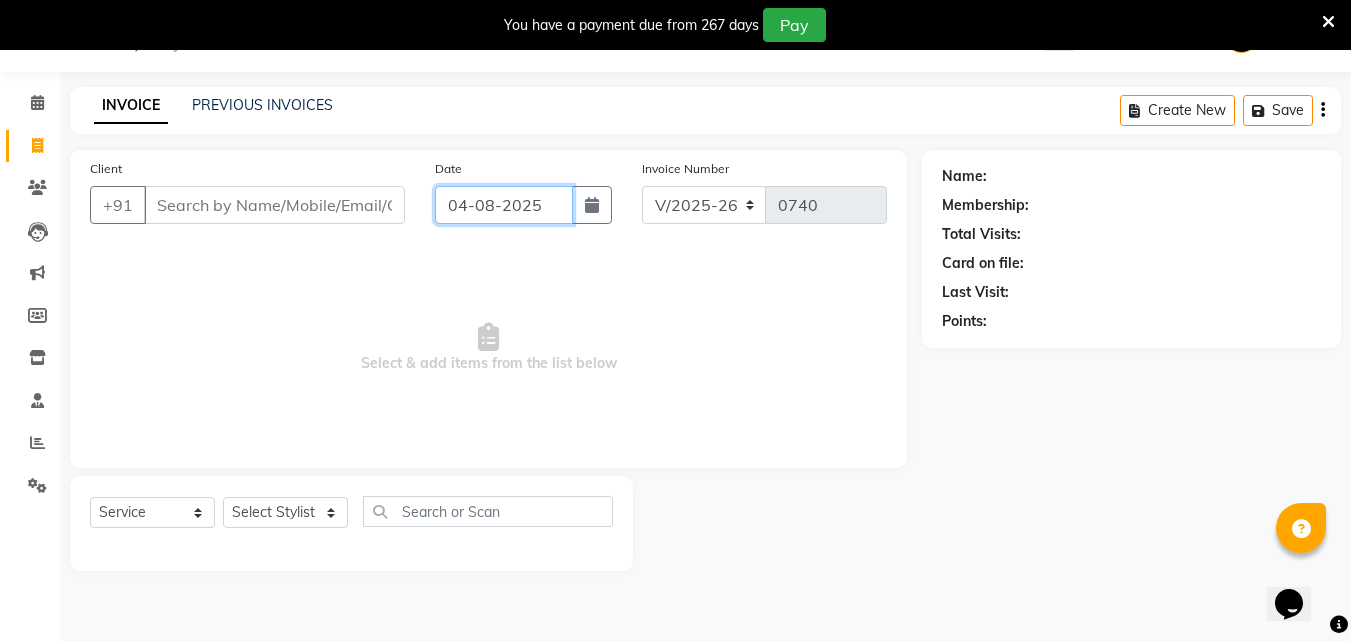 click on "04-08-2025" 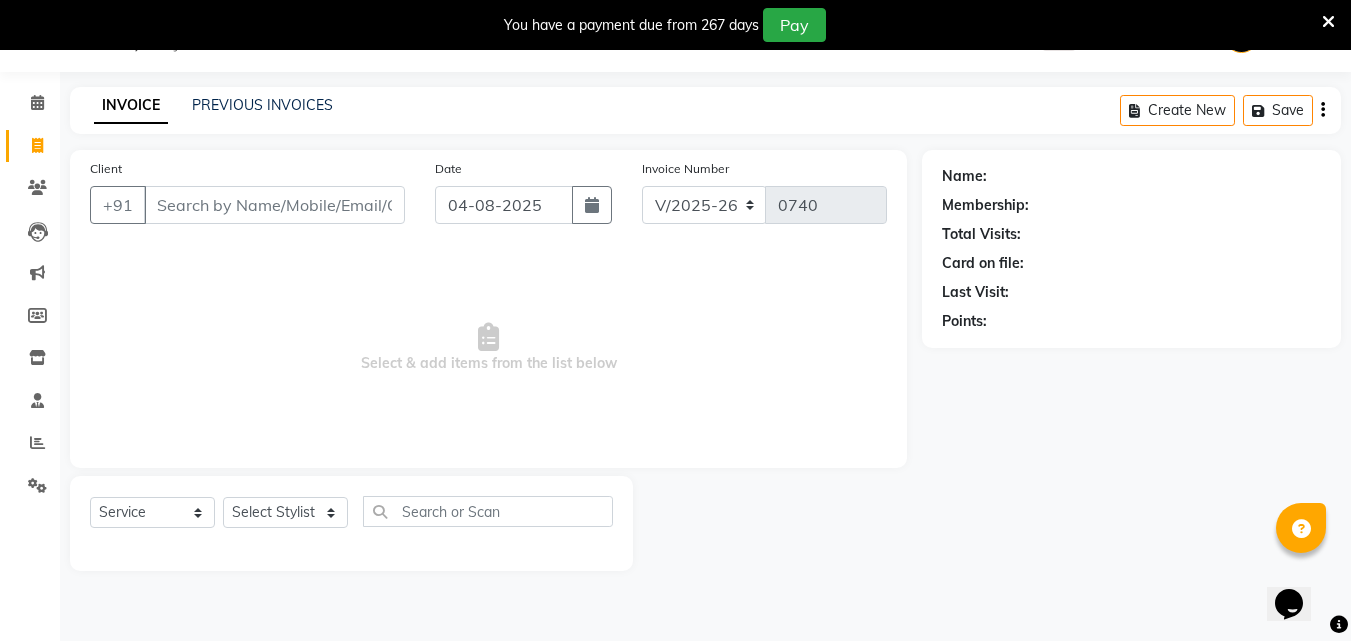 select on "8" 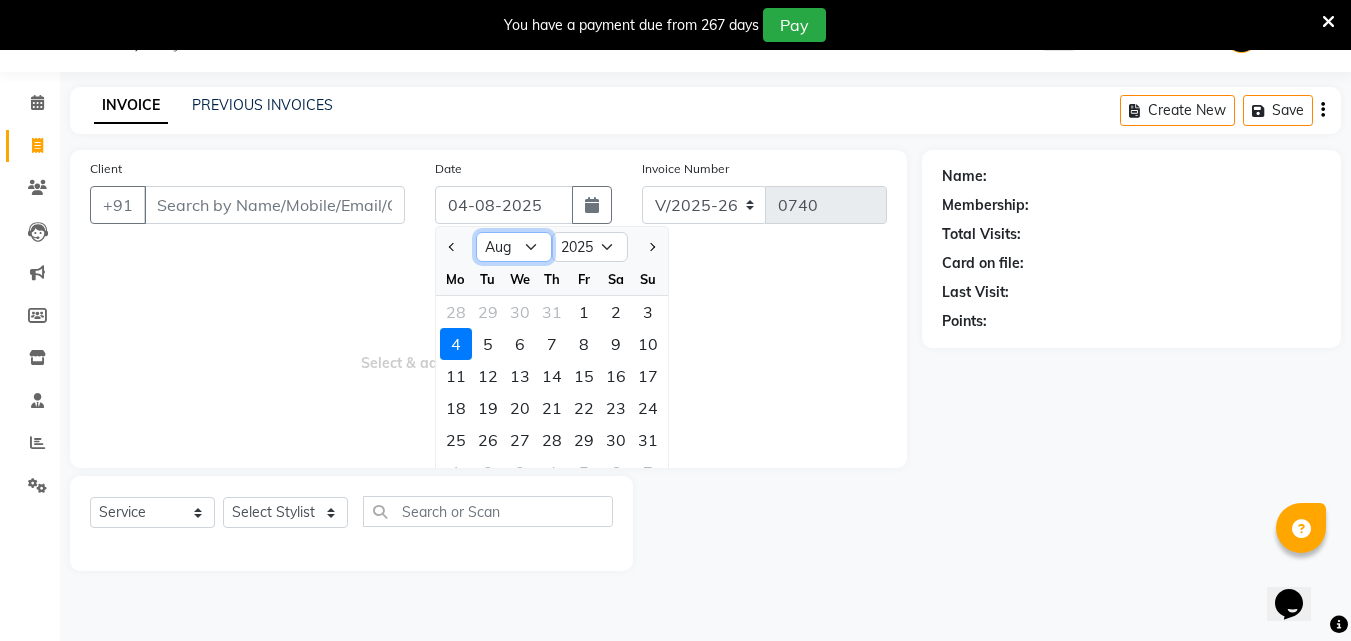 click on "Jan Feb Mar Apr May Jun Jul Aug Sep Oct Nov Dec" 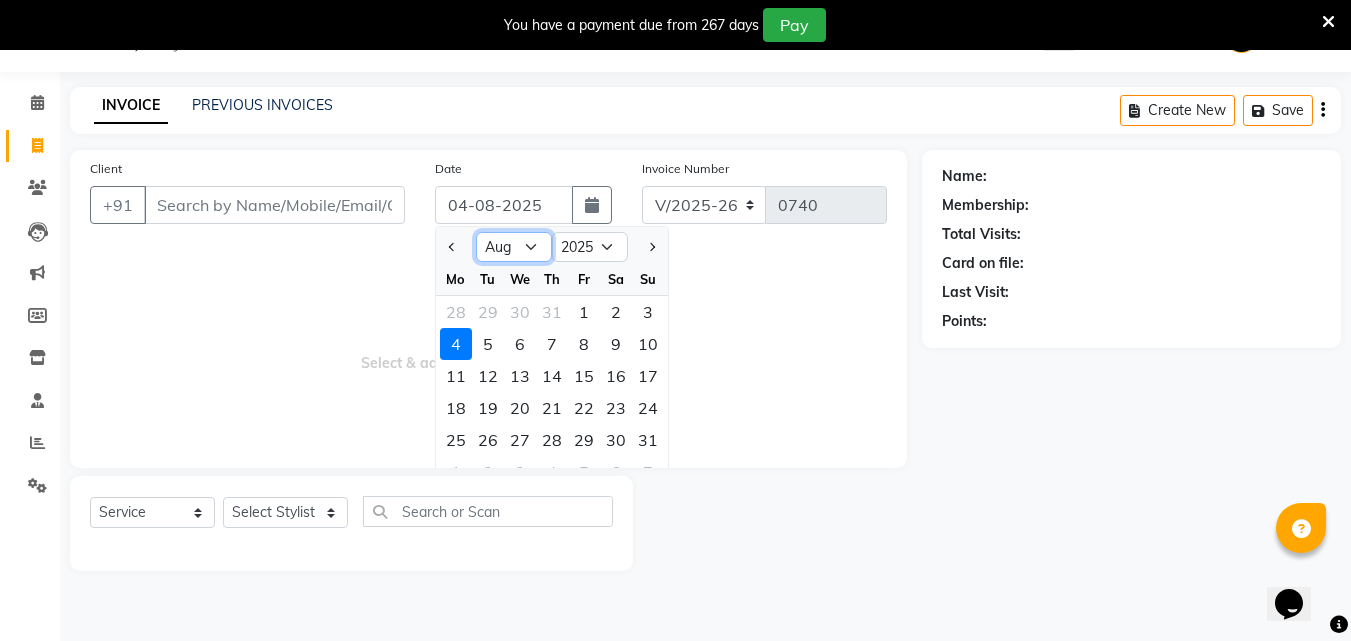 select on "7" 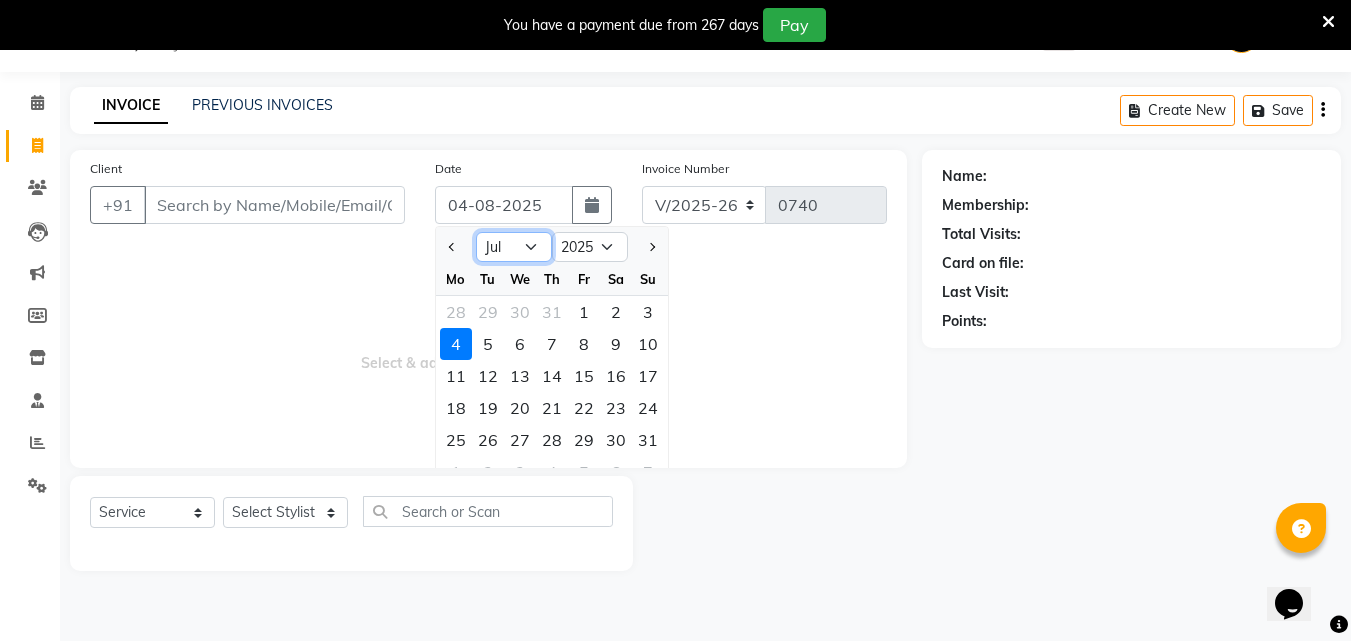 click on "Jan Feb Mar Apr May Jun Jul Aug Sep Oct Nov Dec" 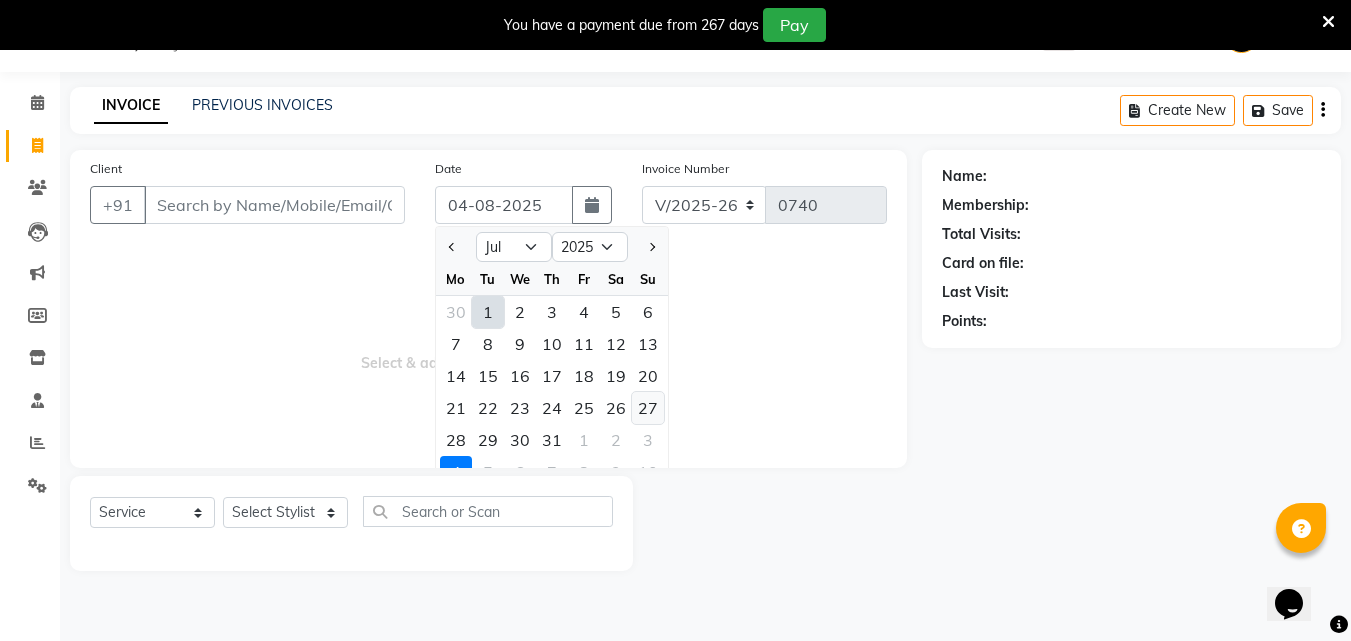 click on "27" 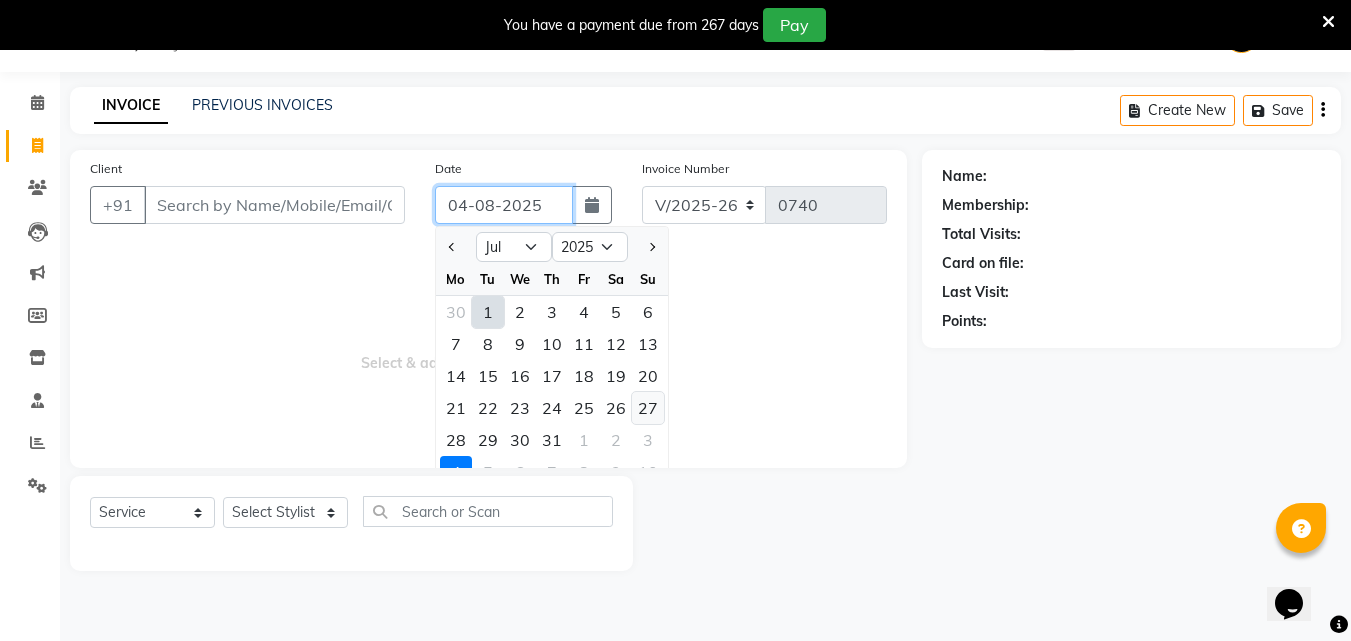 type on "27-07-2025" 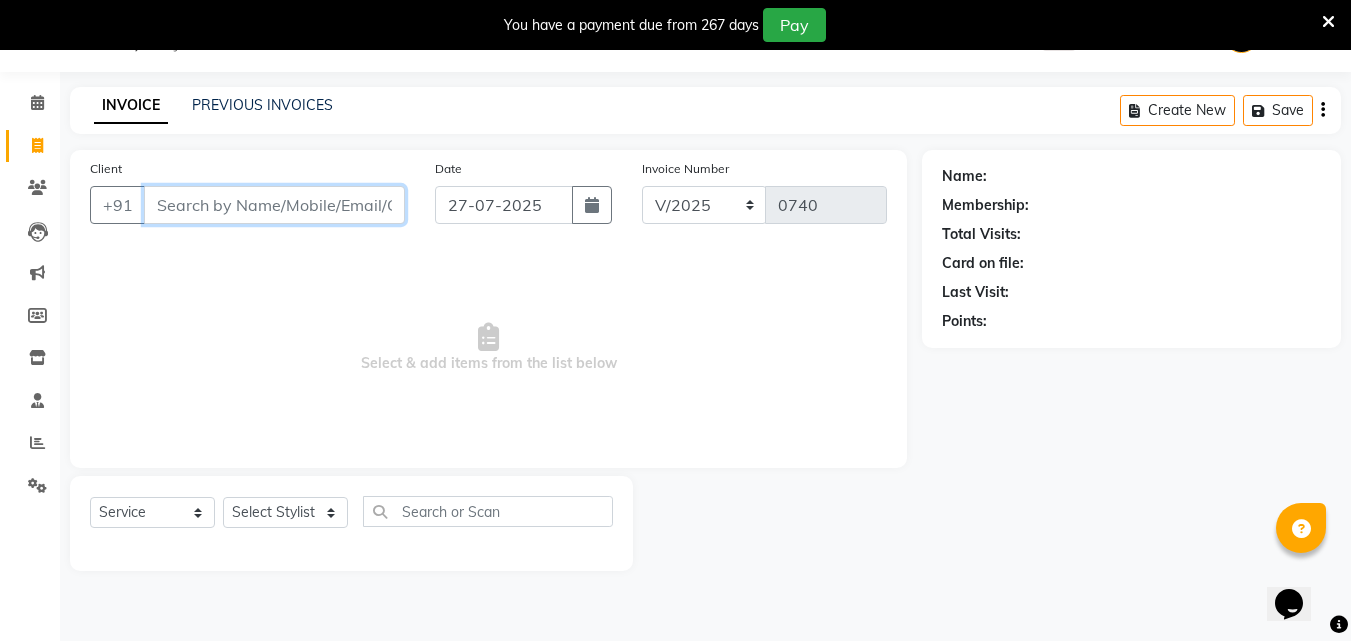 click on "Client" at bounding box center (274, 205) 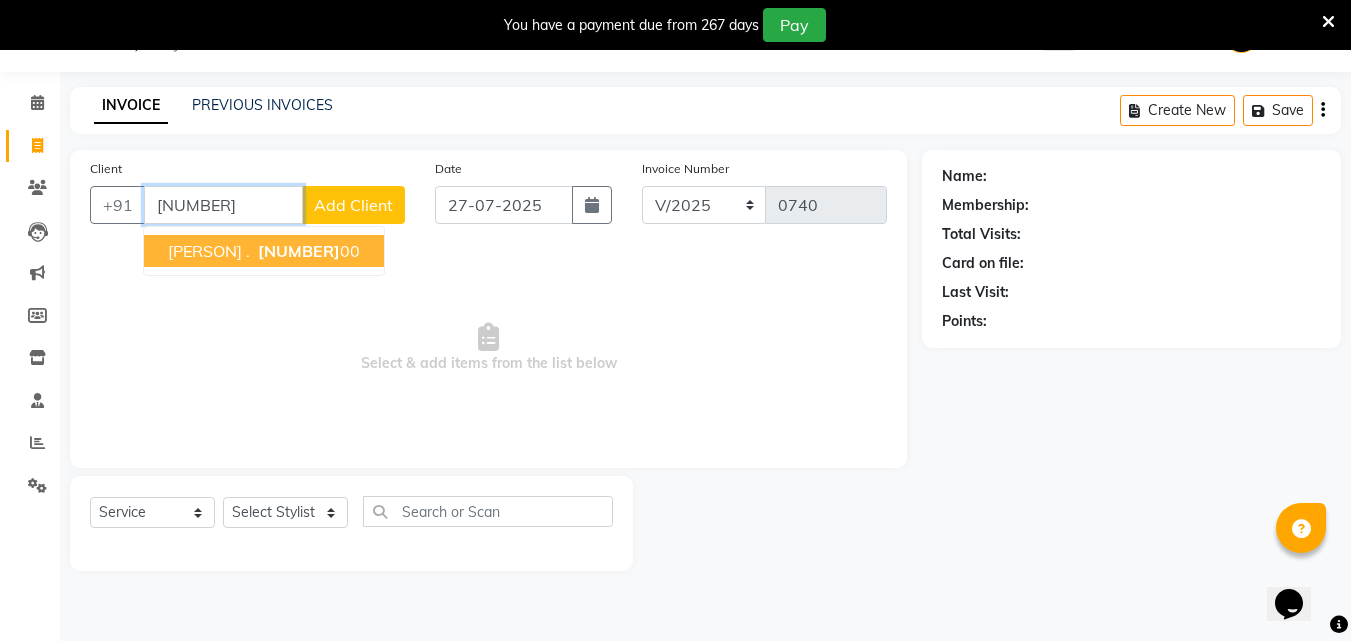 click on "[NAME] . [PHONE]" at bounding box center [264, 251] 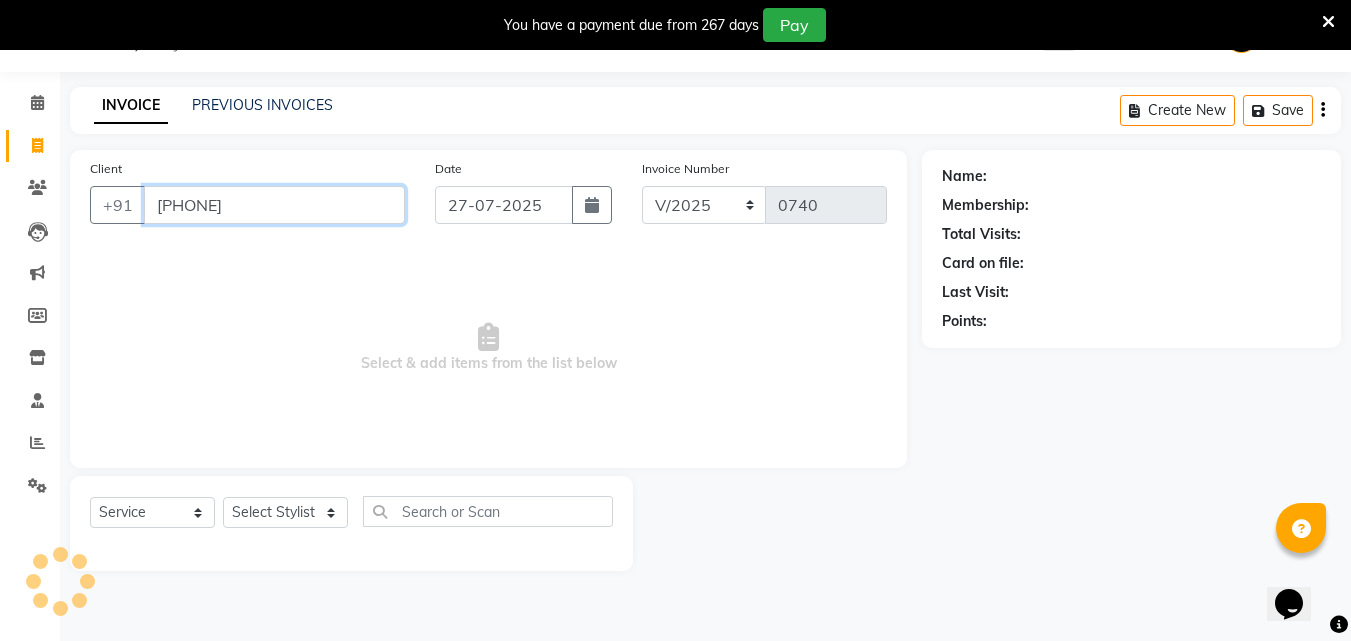 type on "[PHONE]" 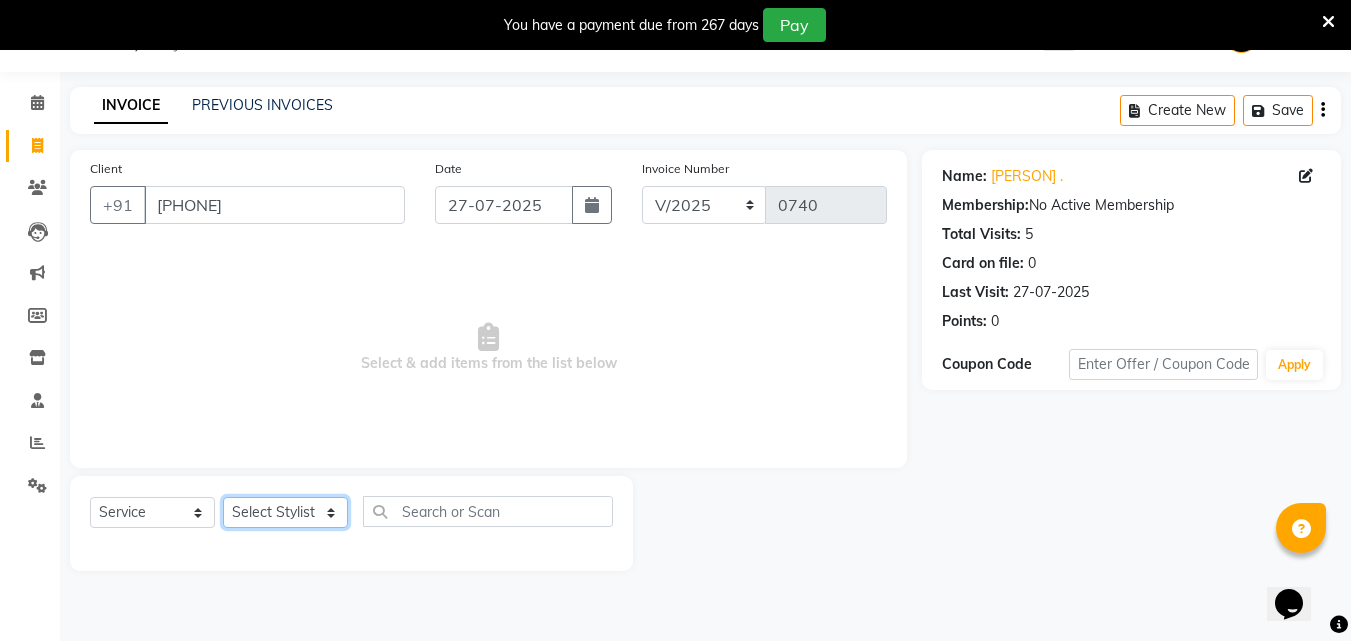 click on "Select Stylist Akshay Ankita Ayesha Dnyaneshwar Harish Laxman Omkar pranay sagar sameer Sarika sunil vaibhav" 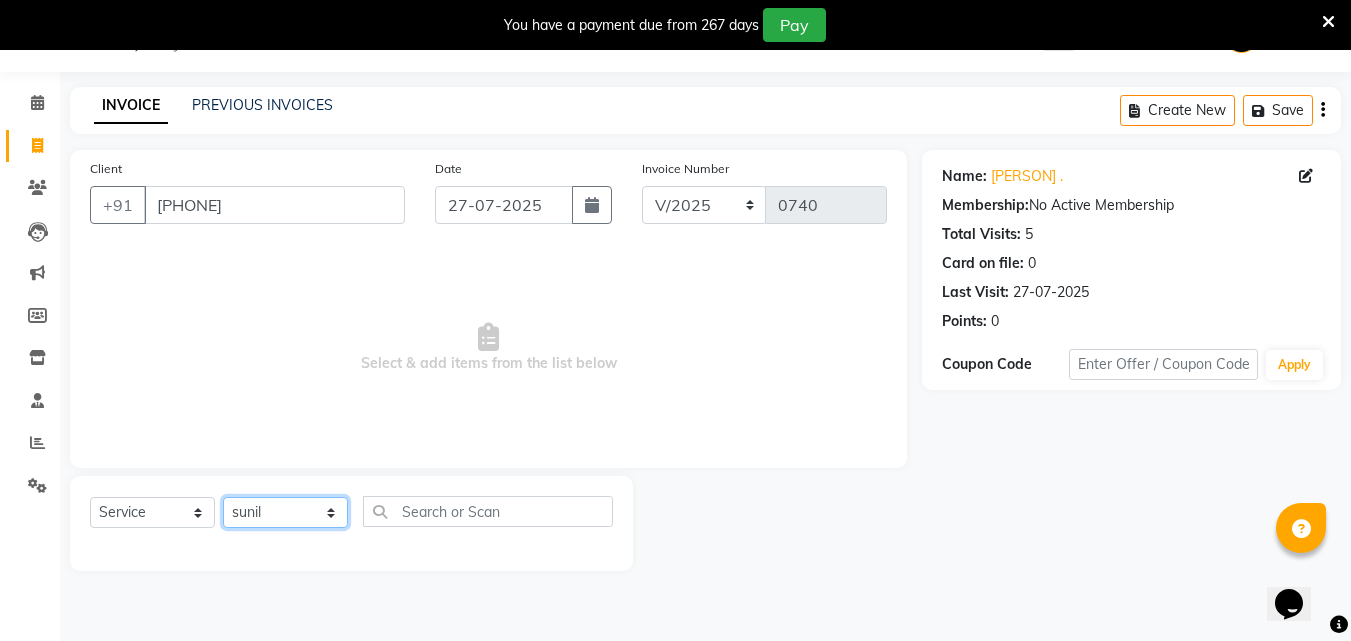 click on "Select Stylist Akshay Ankita Ayesha Dnyaneshwar Harish Laxman Omkar pranay sagar sameer Sarika sunil vaibhav" 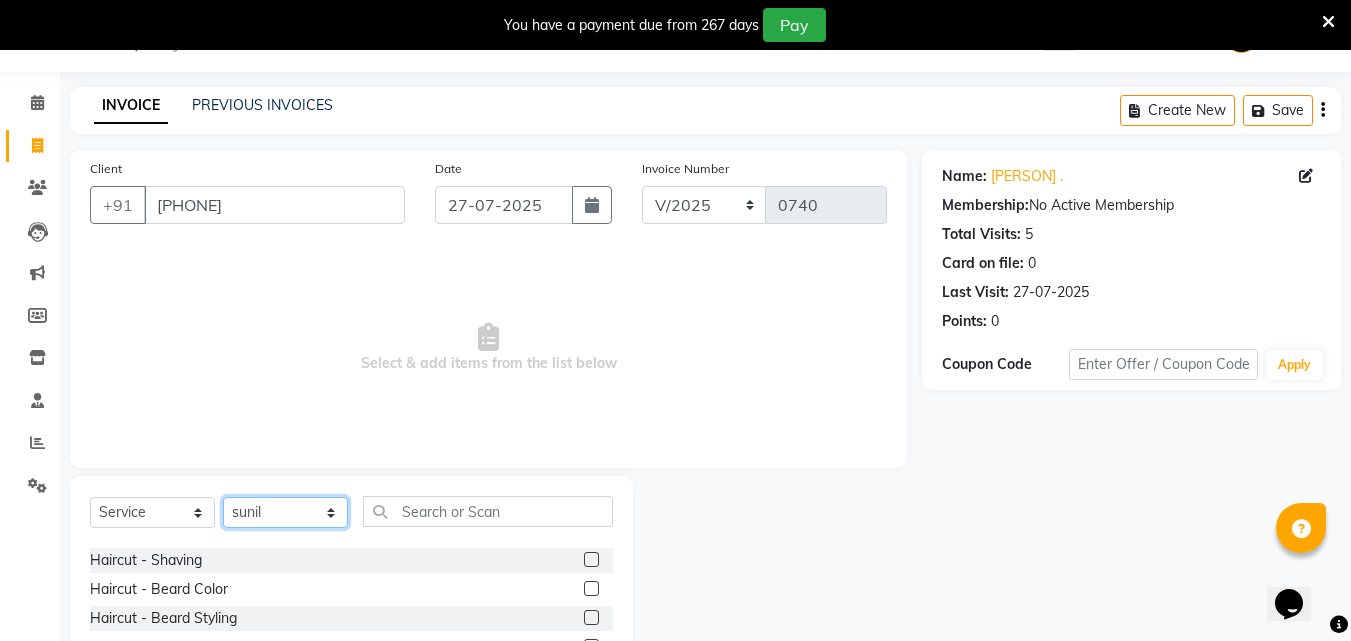 scroll, scrollTop: 0, scrollLeft: 0, axis: both 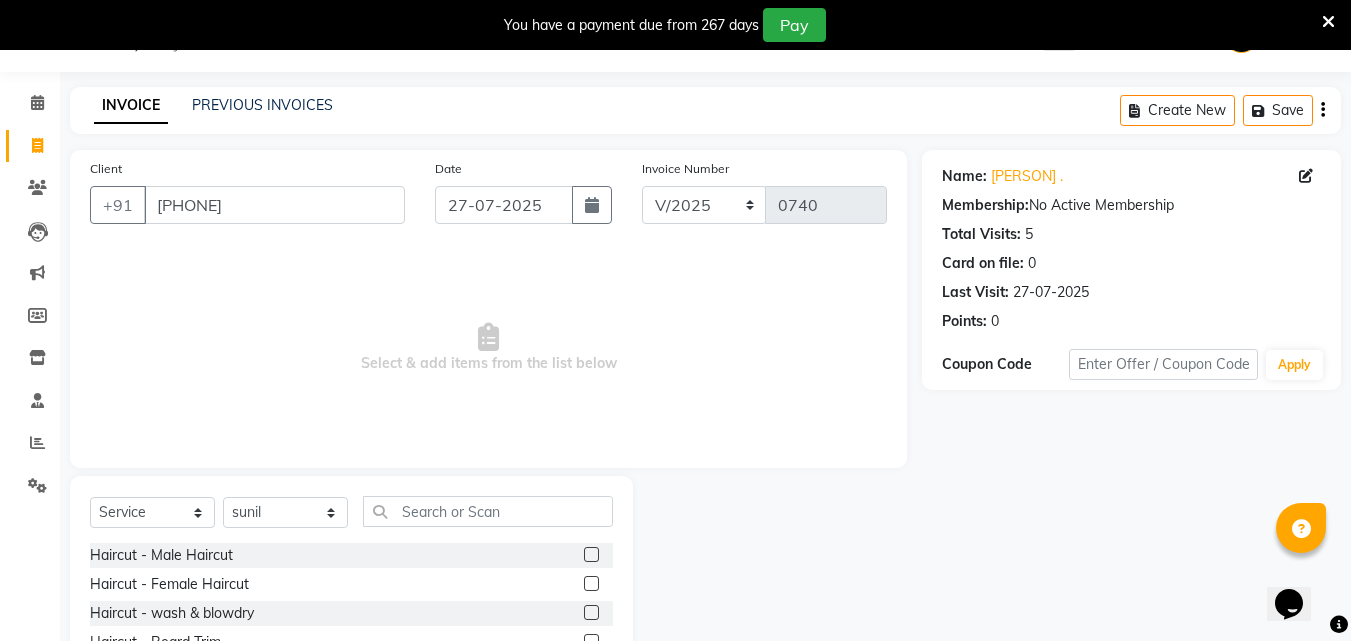 click 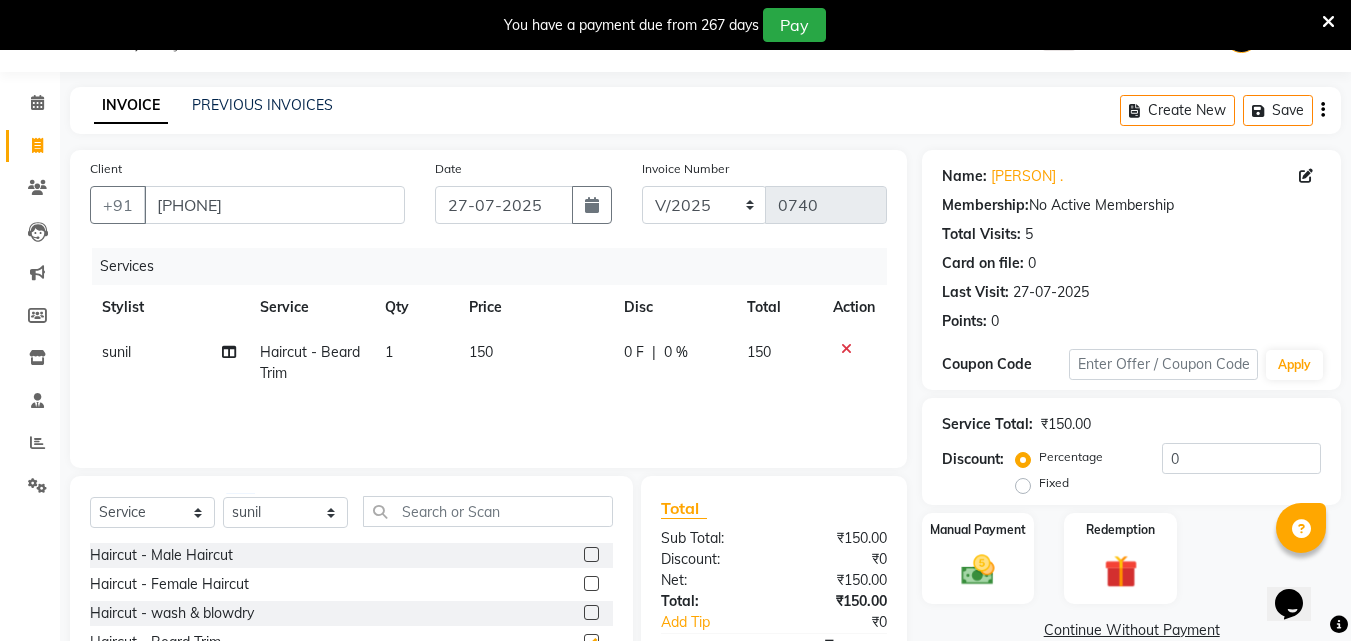 checkbox on "false" 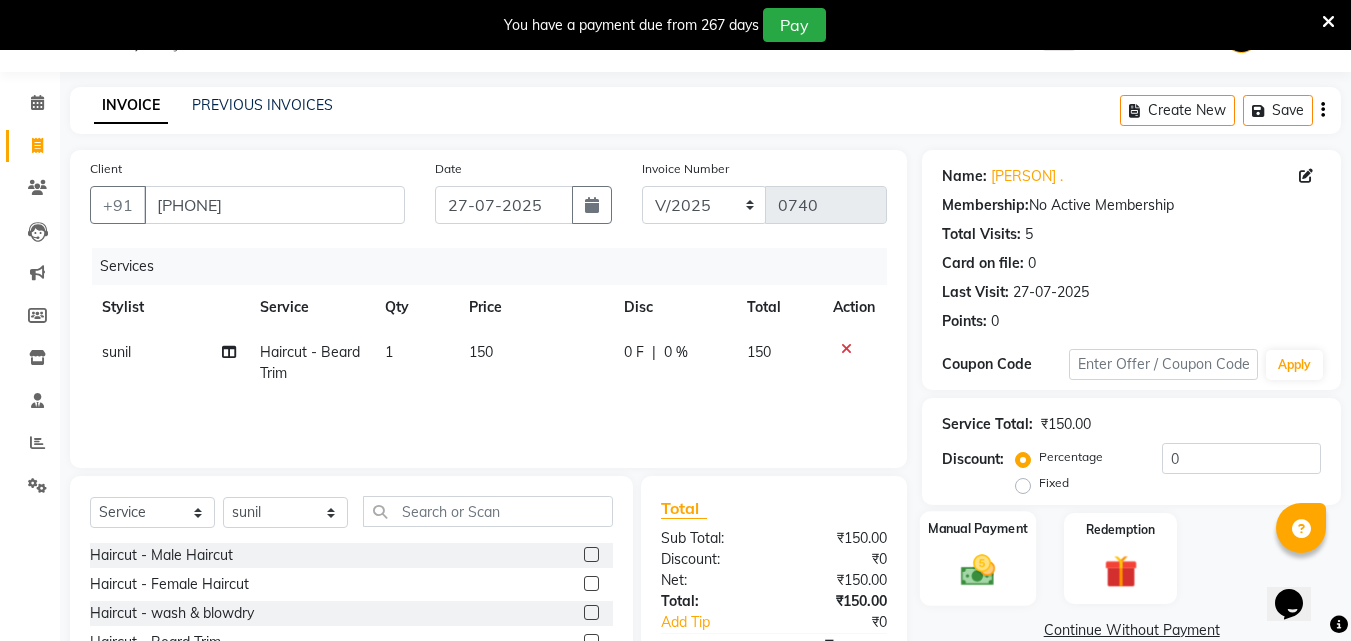 click on "Manual Payment" 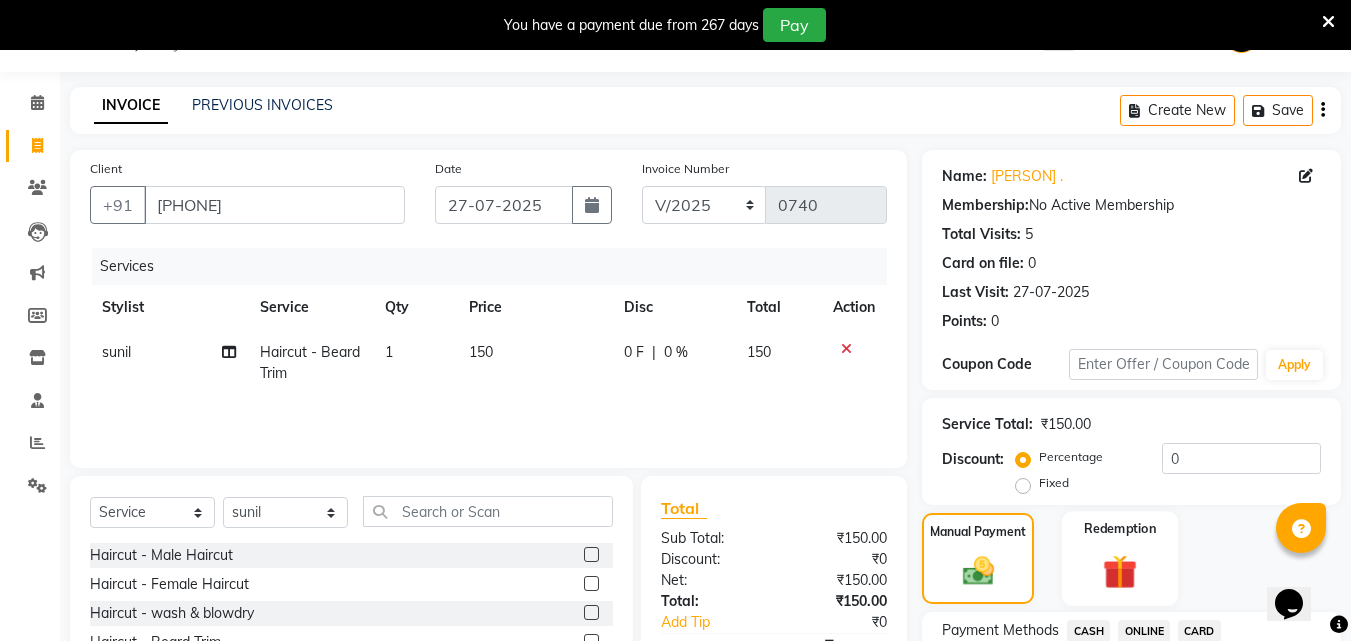 scroll, scrollTop: 150, scrollLeft: 0, axis: vertical 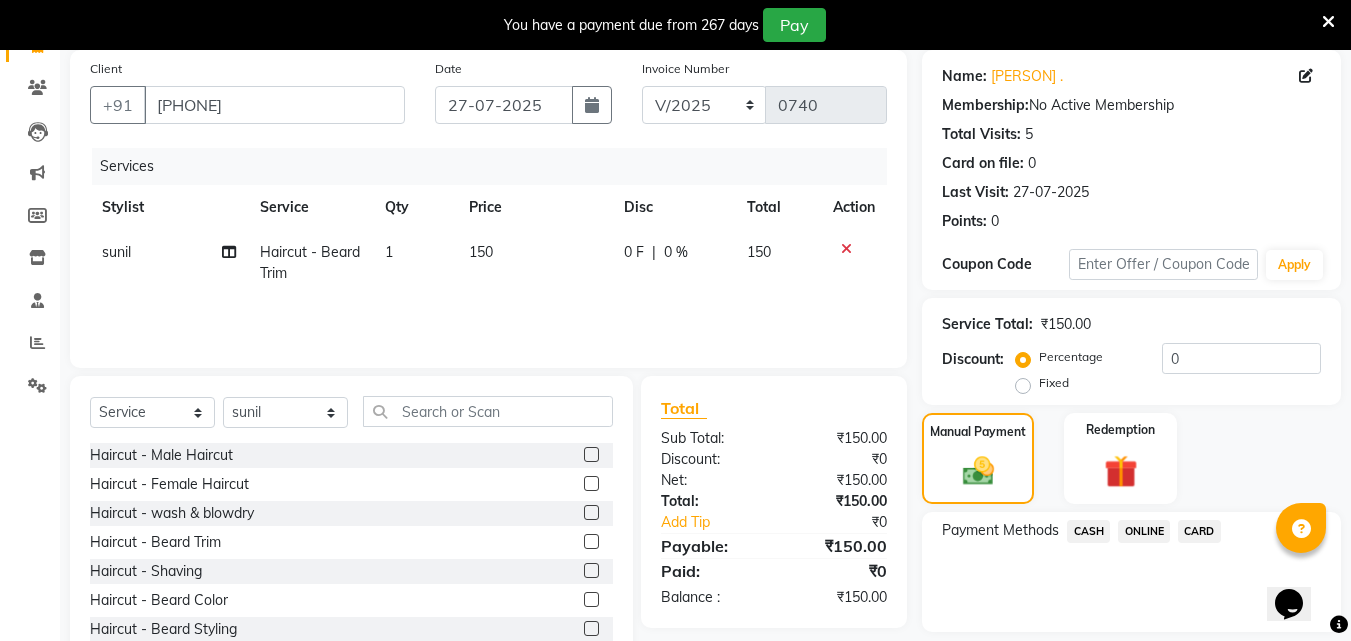 click on "ONLINE" 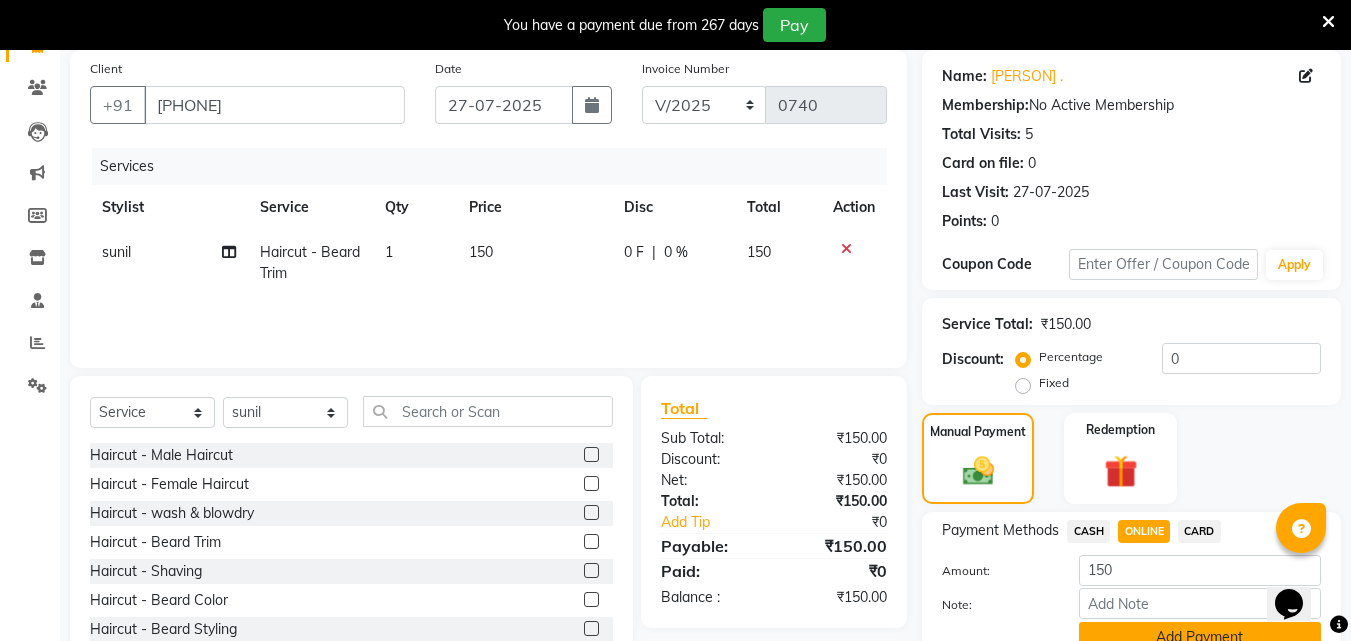 click on "Add Payment" 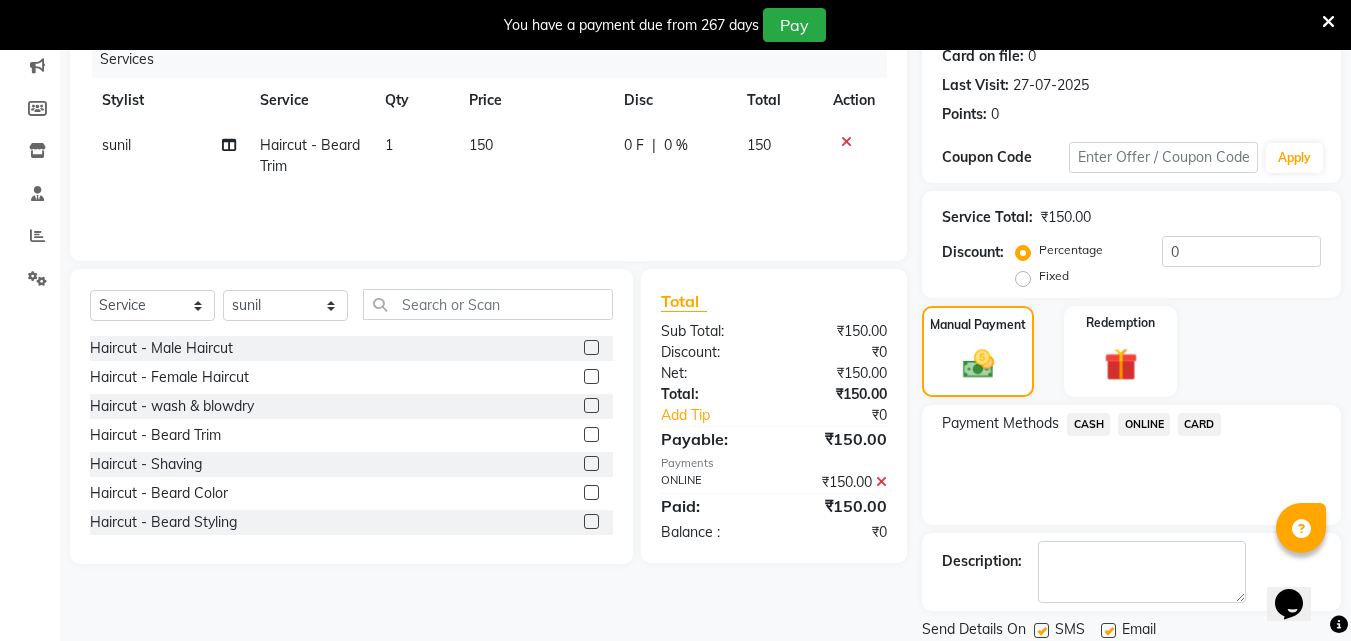 scroll, scrollTop: 325, scrollLeft: 0, axis: vertical 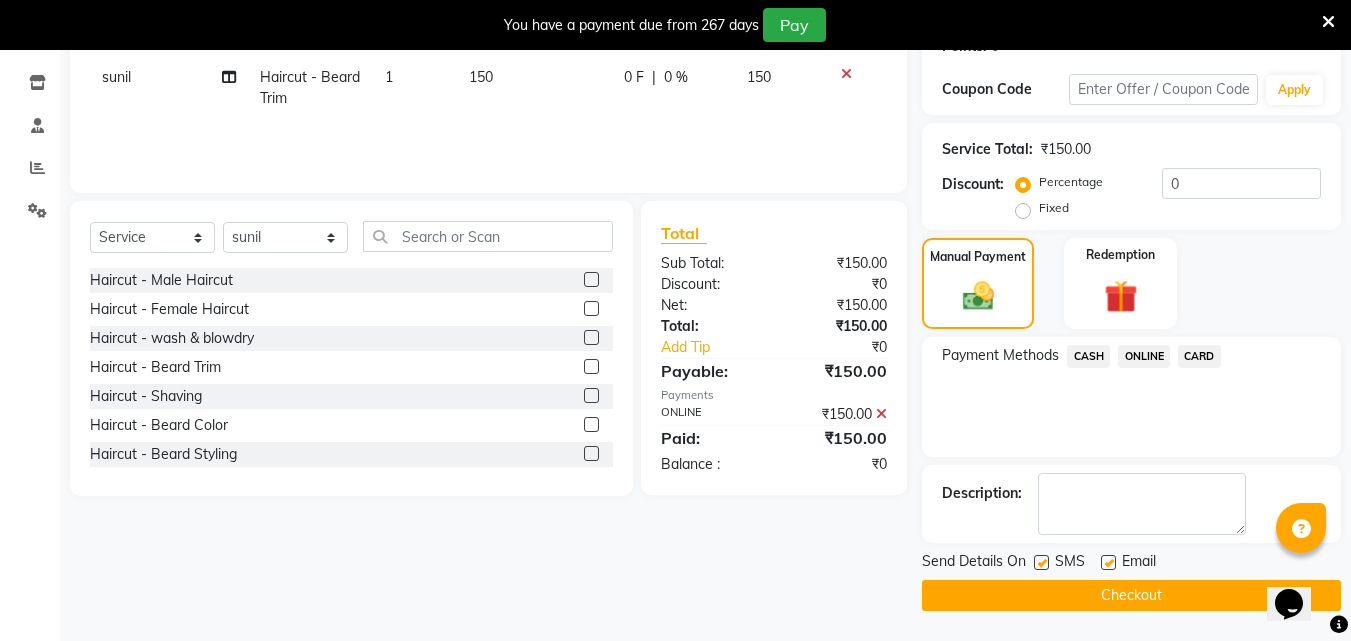 click 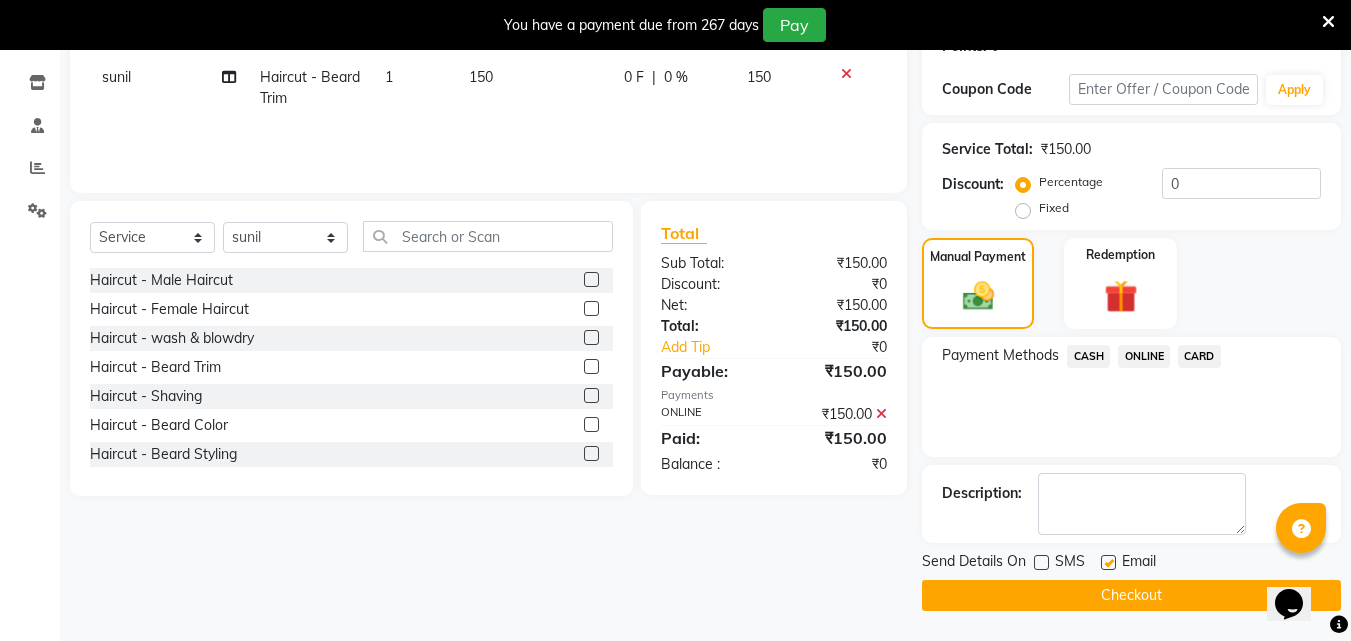 click 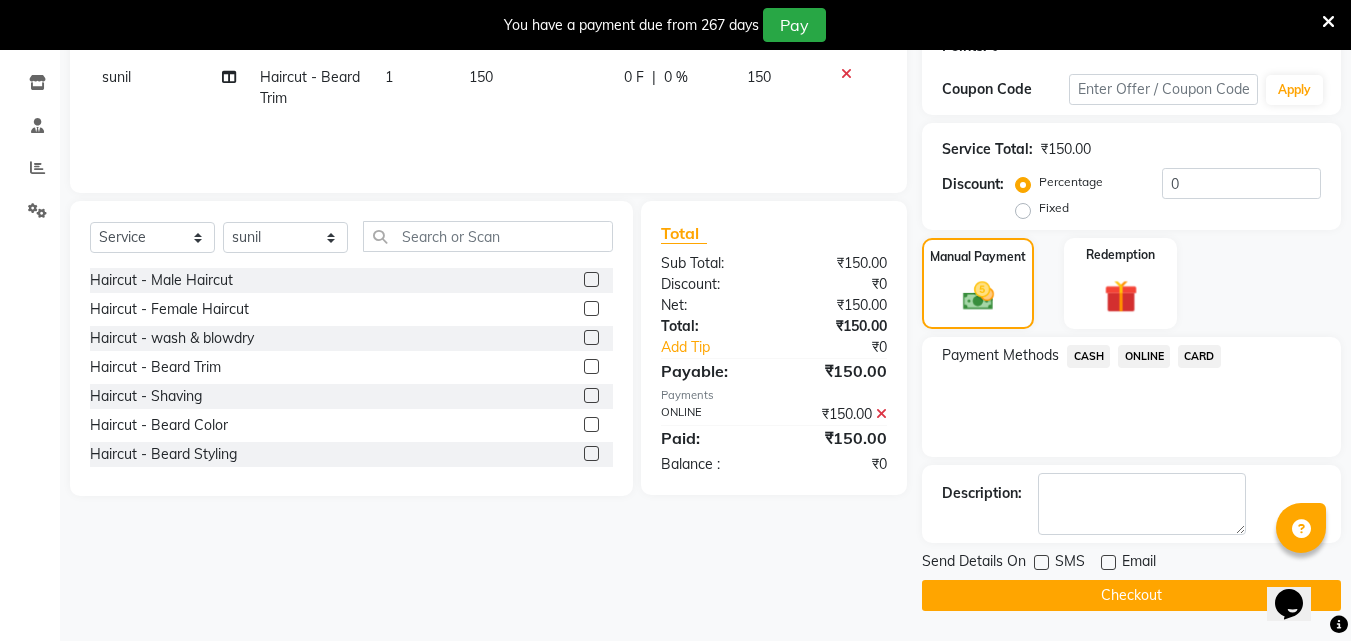 click on "Checkout" 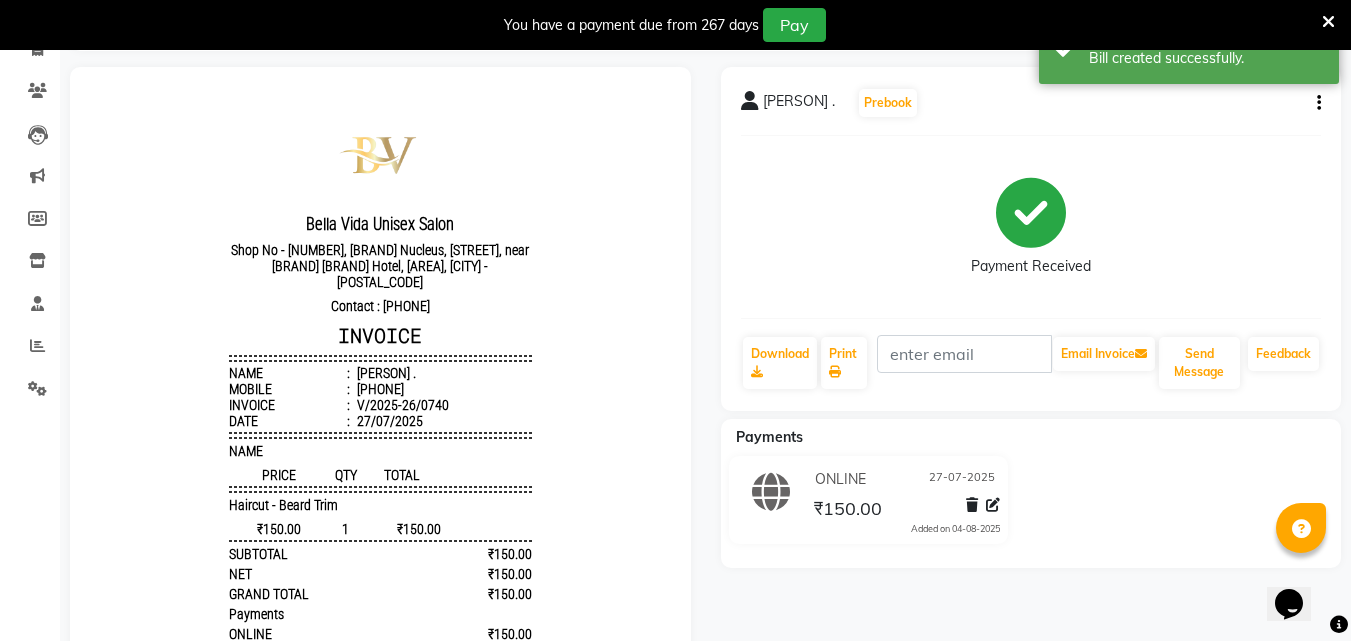 scroll, scrollTop: 0, scrollLeft: 0, axis: both 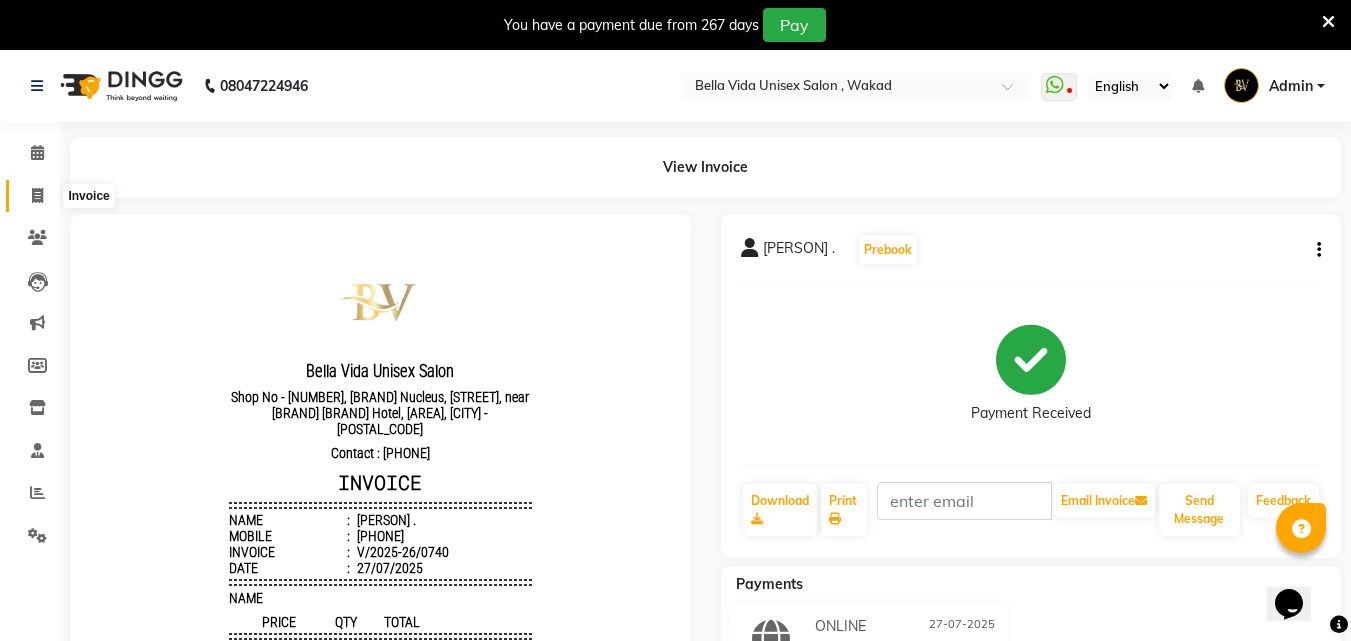 click 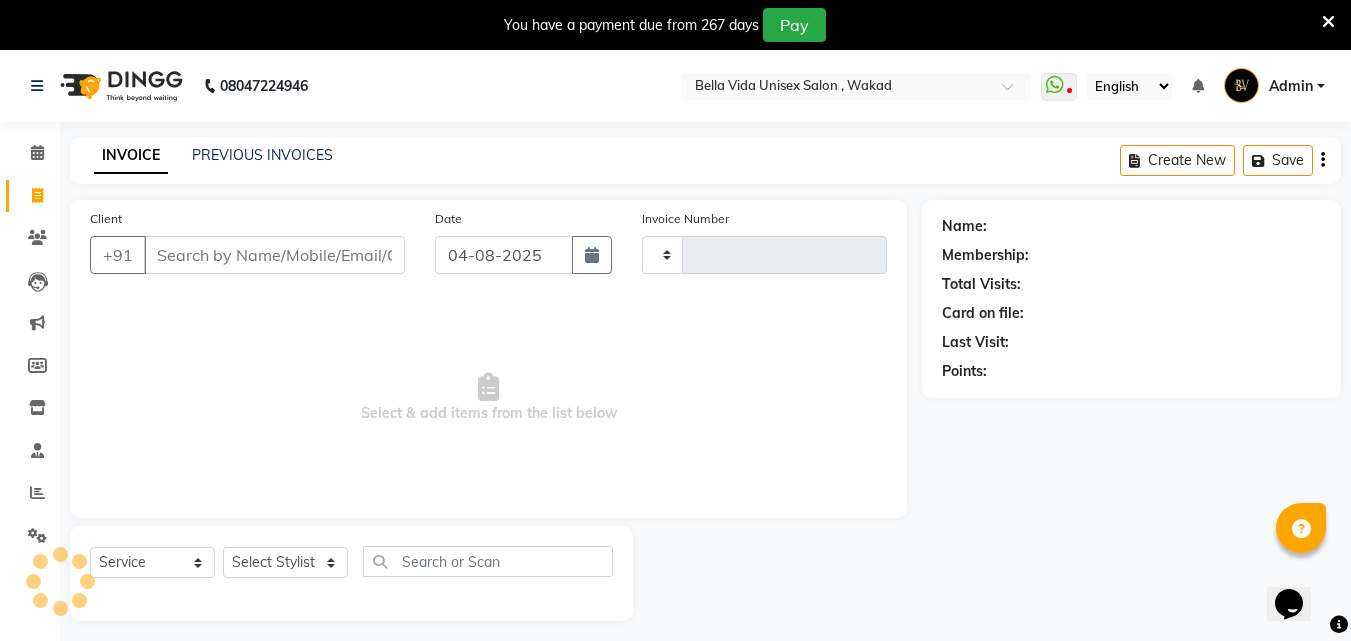 scroll, scrollTop: 50, scrollLeft: 0, axis: vertical 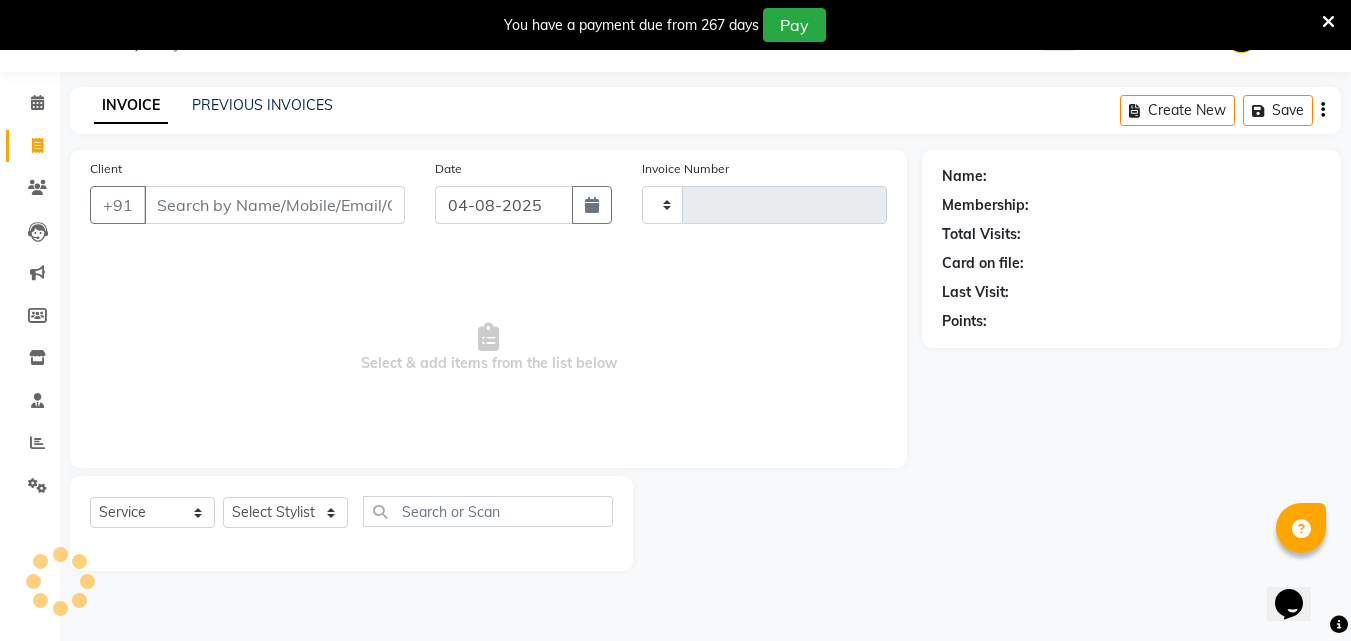 type on "0741" 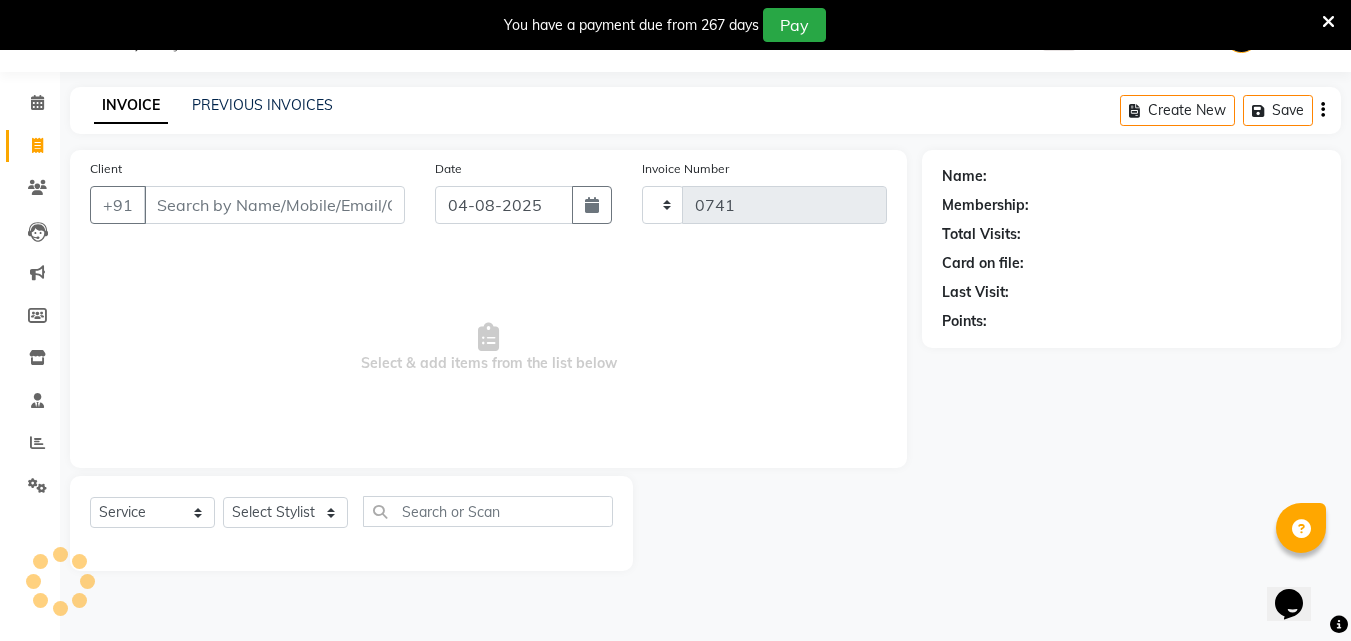 select on "5207" 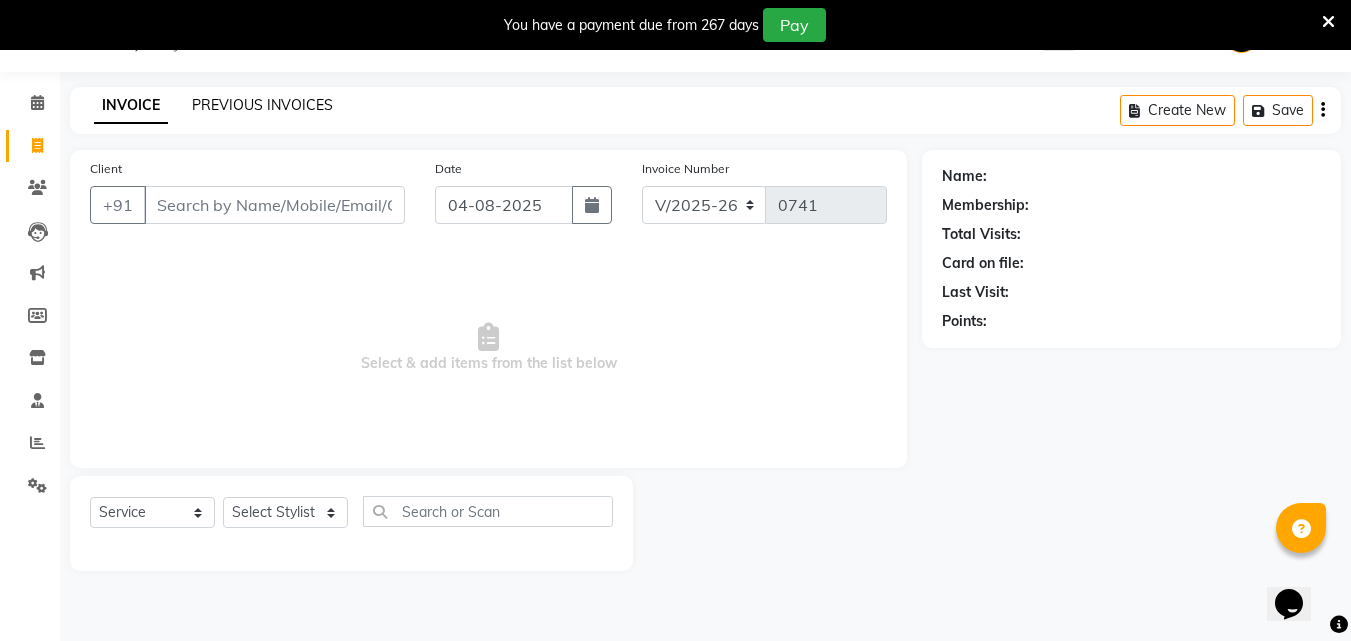 click on "PREVIOUS INVOICES" 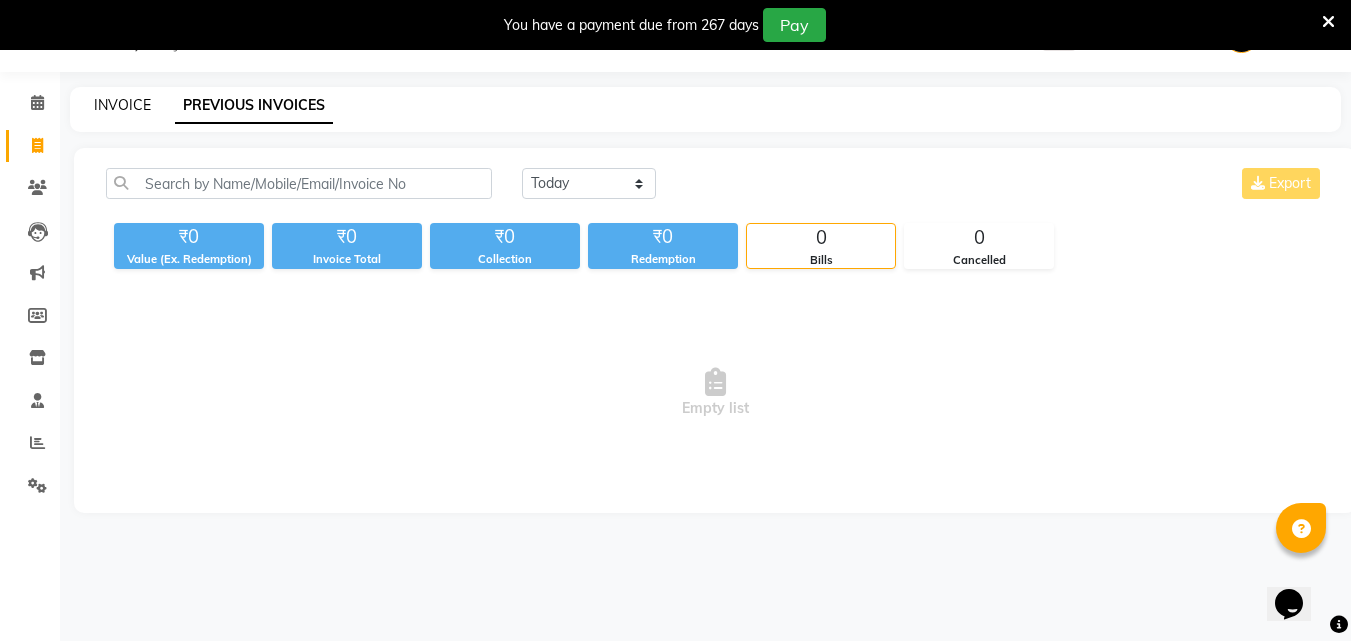 click on "INVOICE" 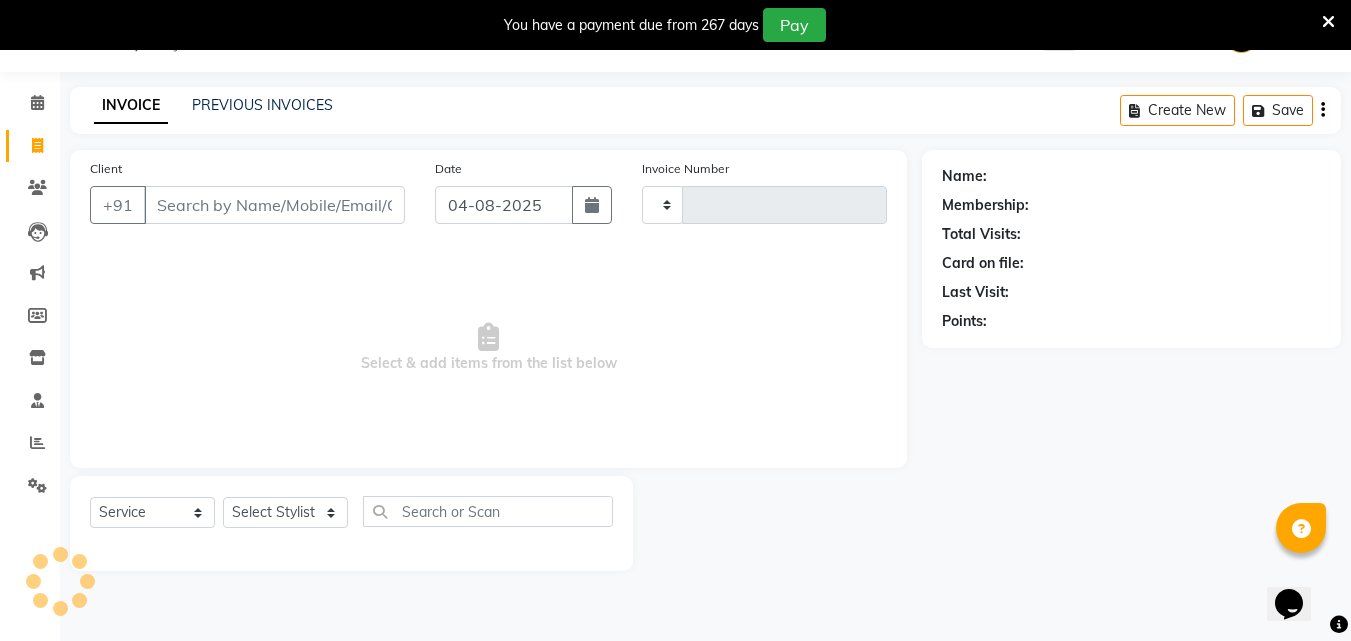 type on "0741" 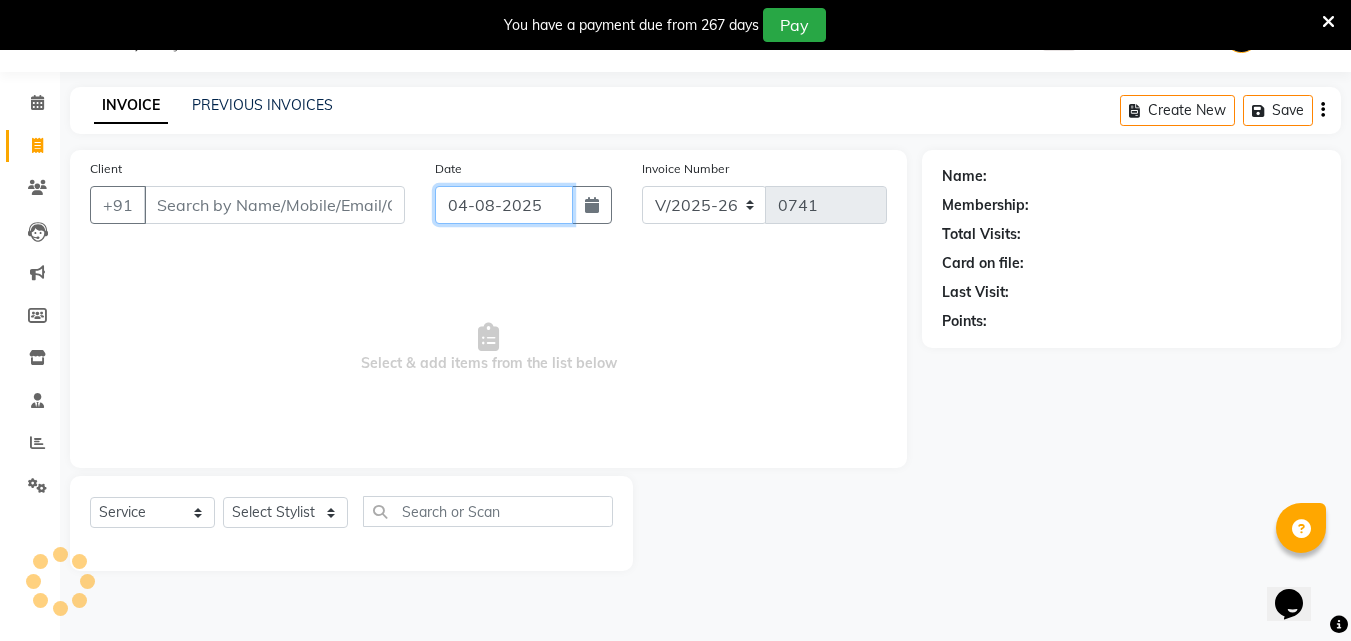 click on "04-08-2025" 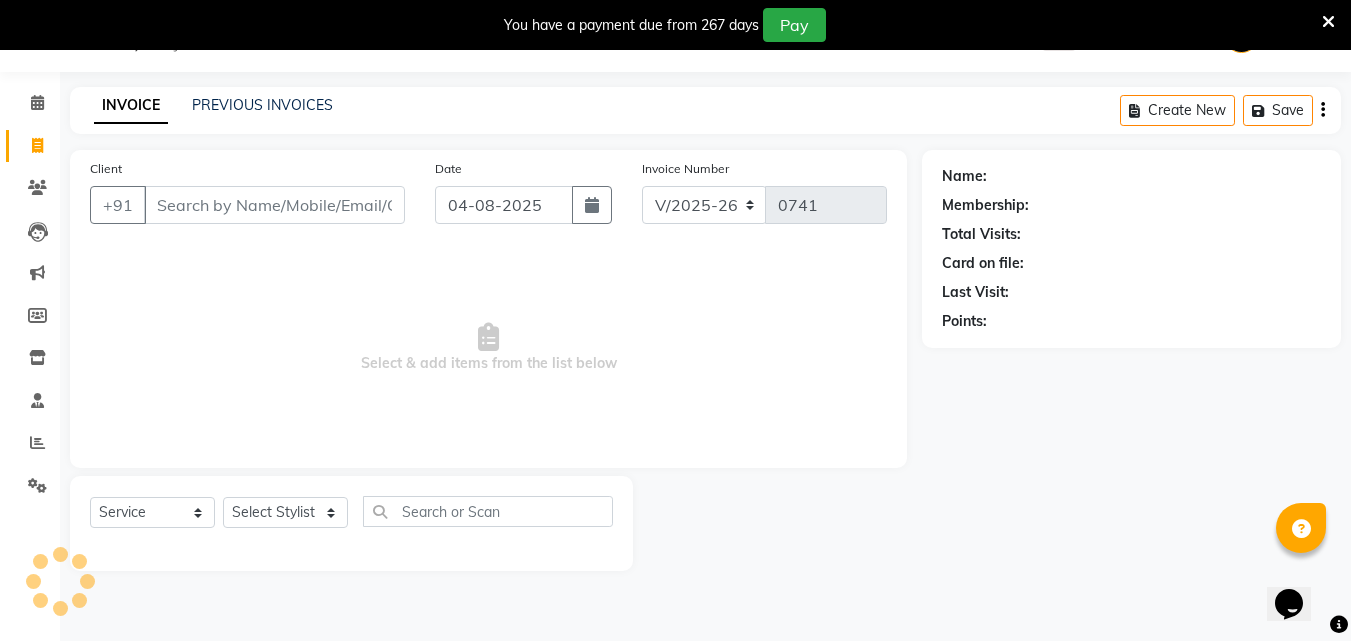 select on "8" 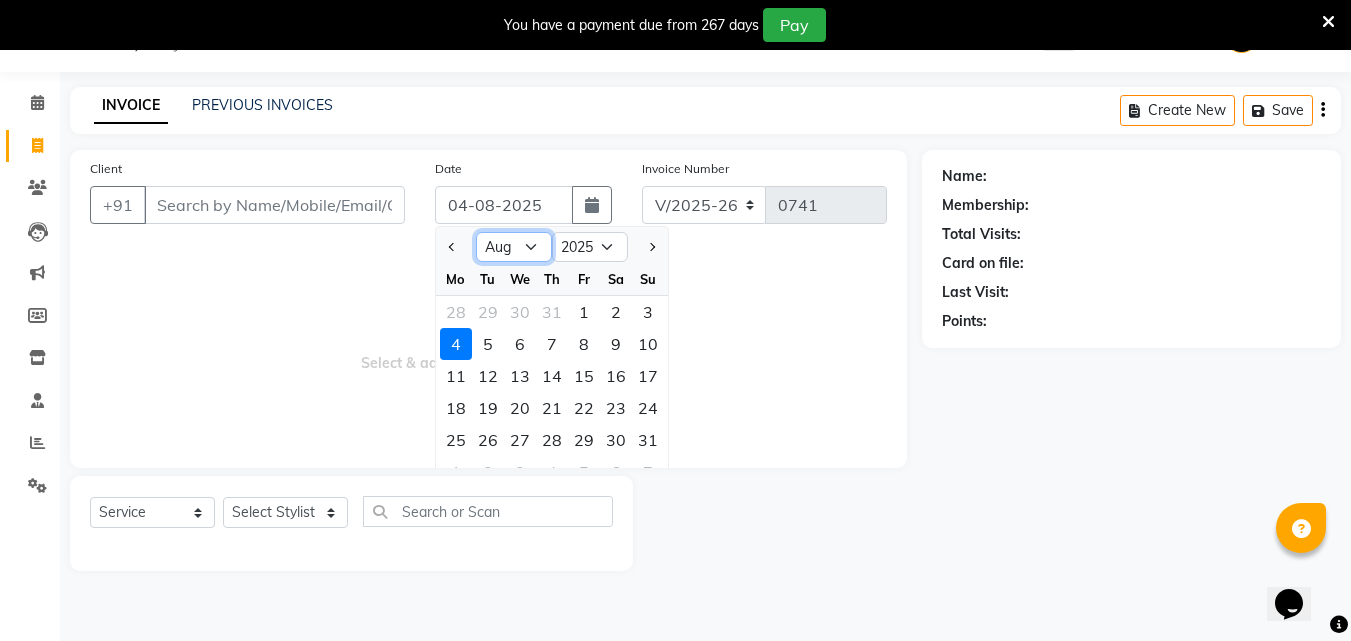 click on "Jan Feb Mar Apr May Jun Jul Aug Sep Oct Nov Dec" 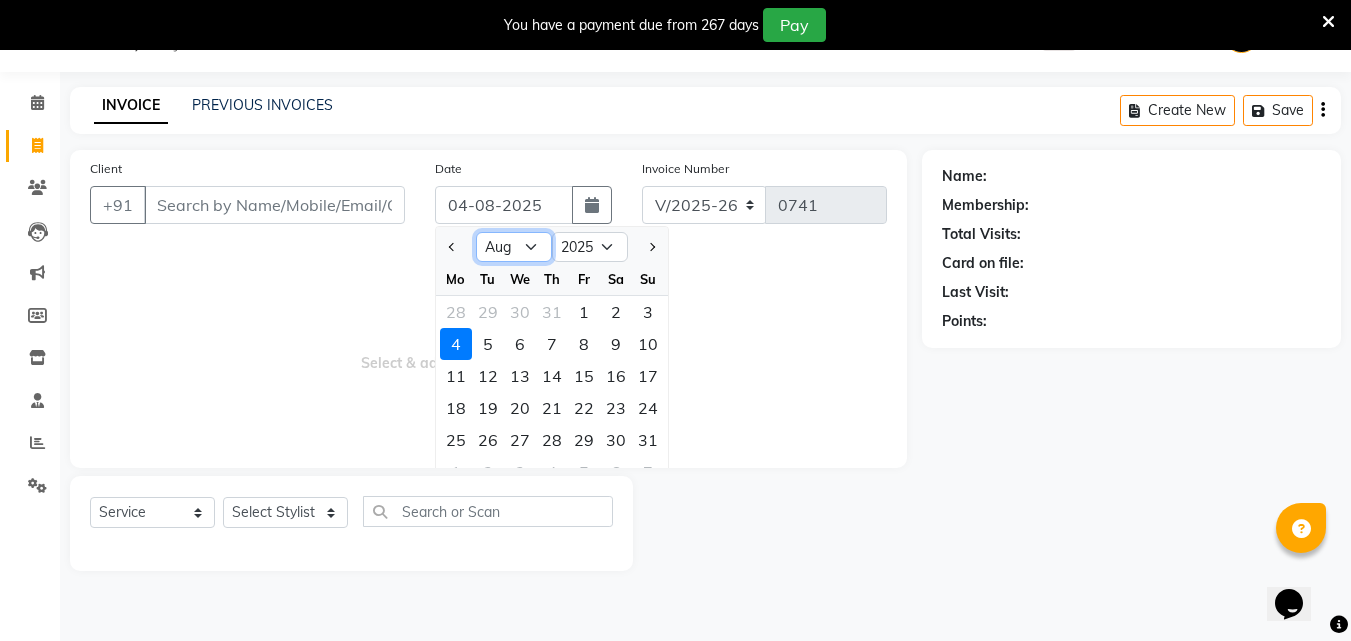 select on "7" 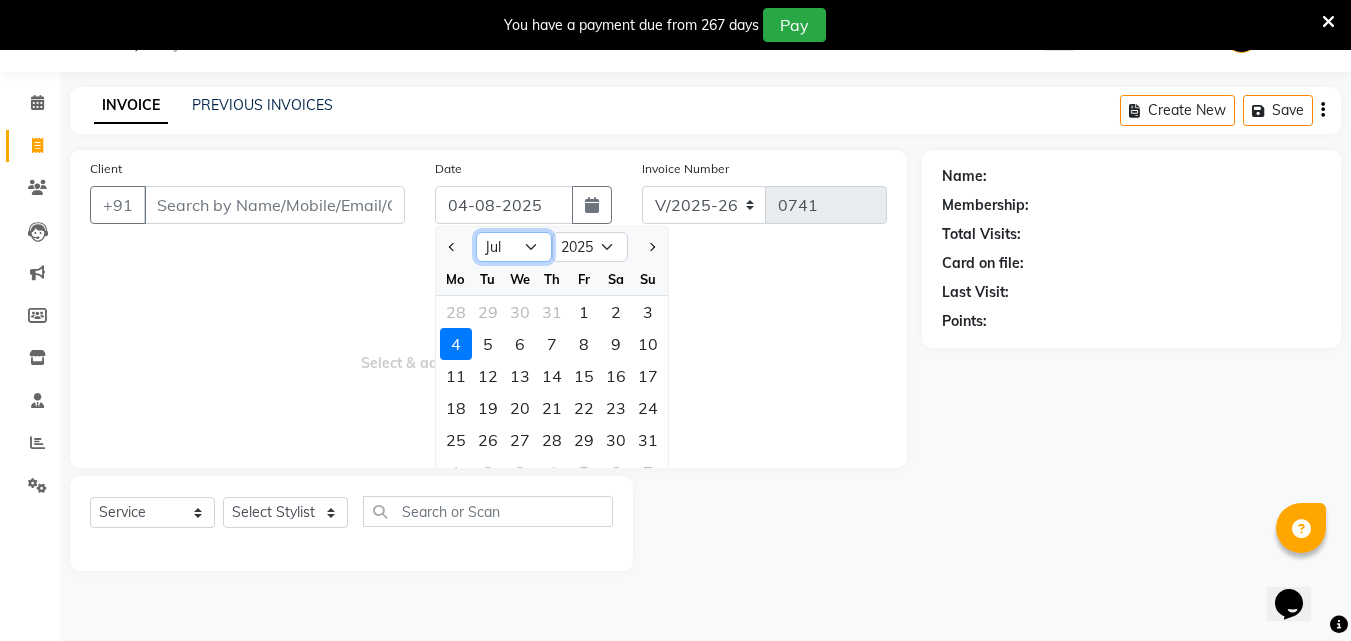 click on "Jan Feb Mar Apr May Jun Jul Aug Sep Oct Nov Dec" 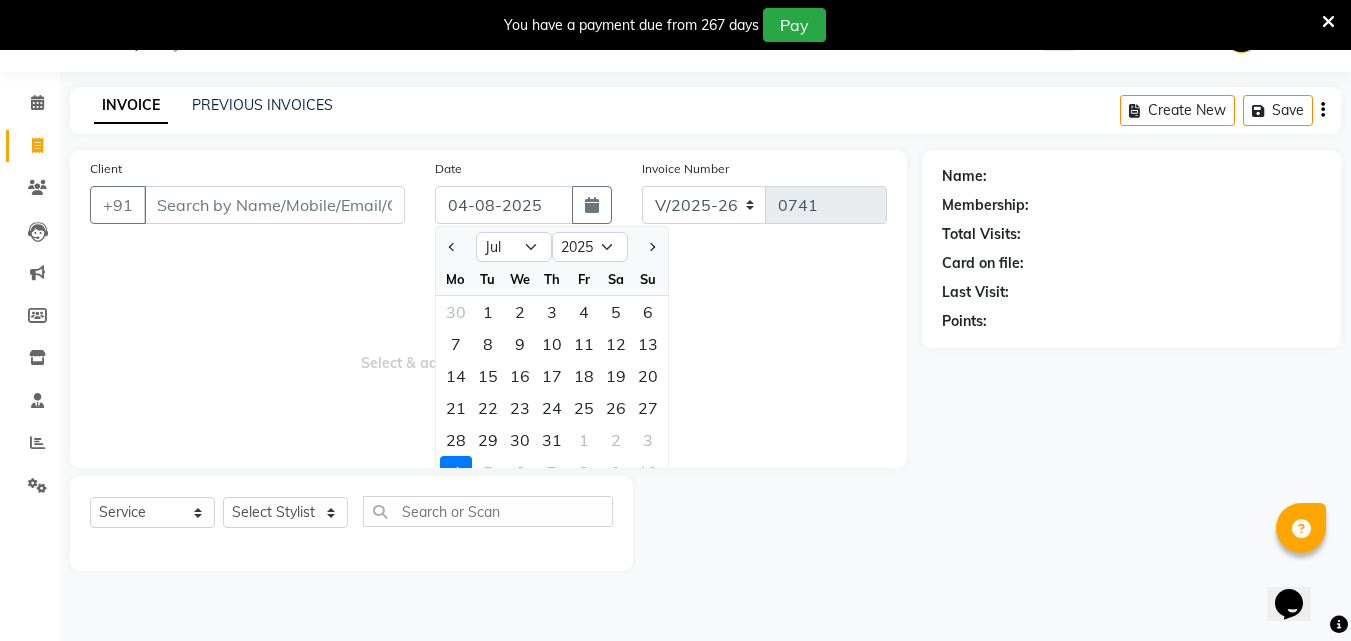 click on "28" 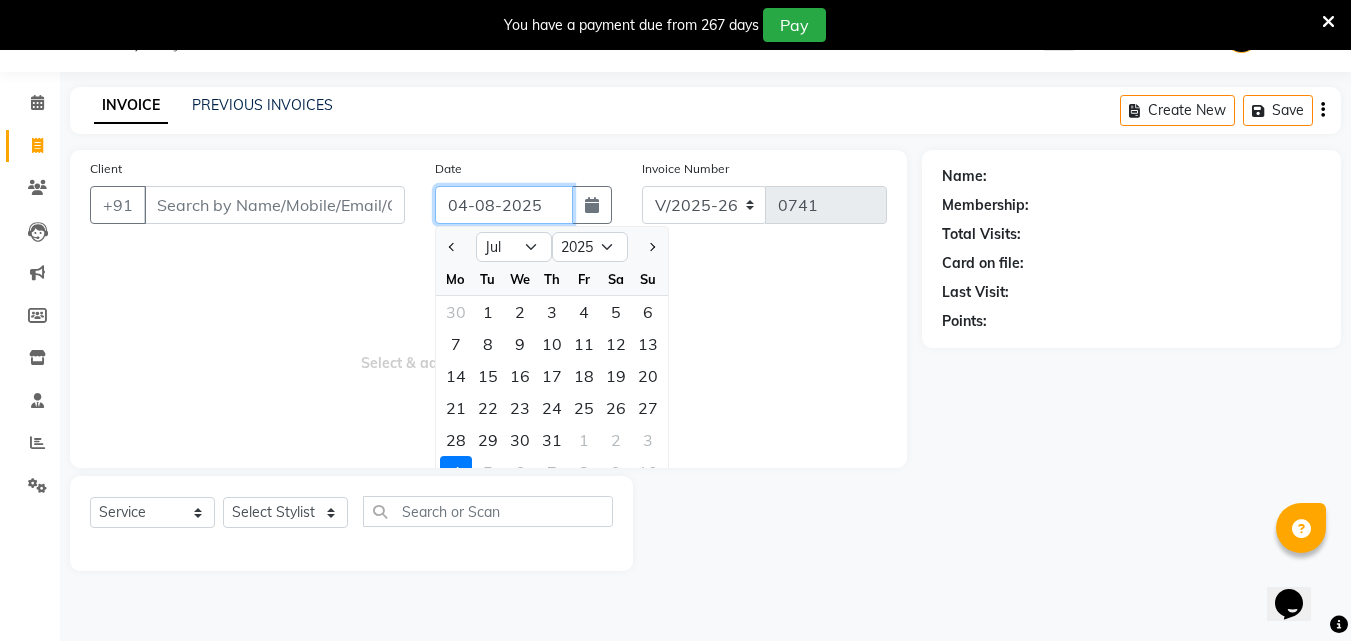 type on "28-07-2025" 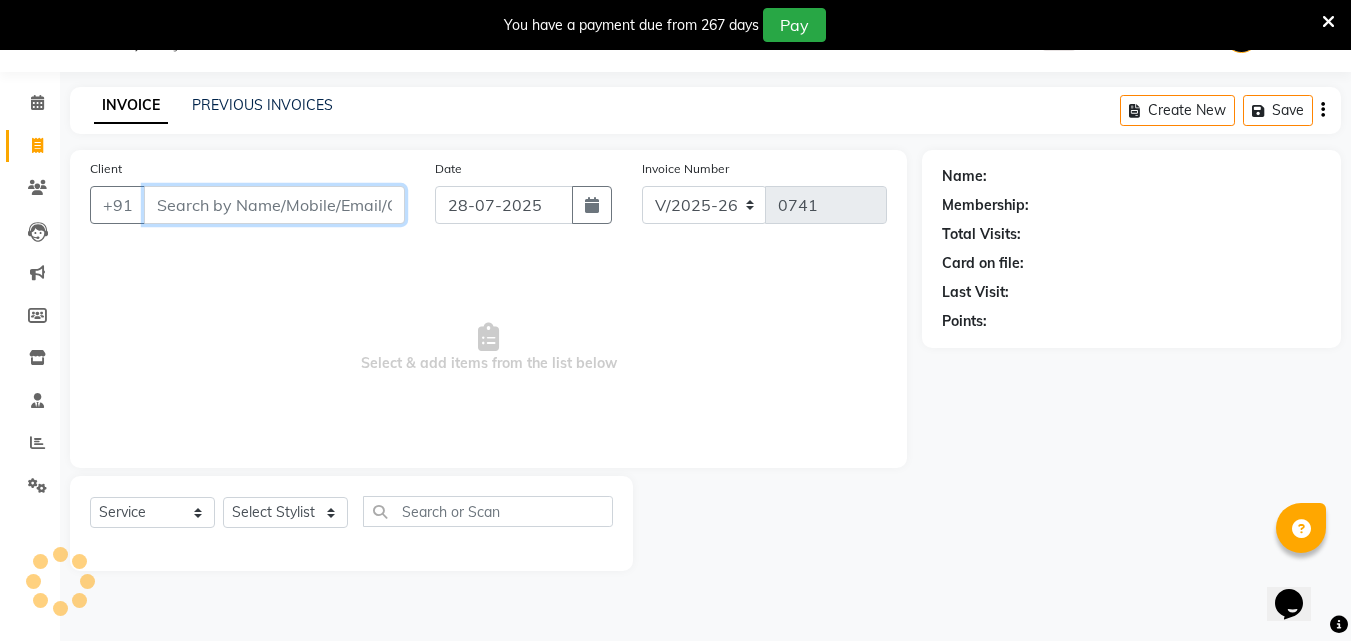 click on "Client" at bounding box center [274, 205] 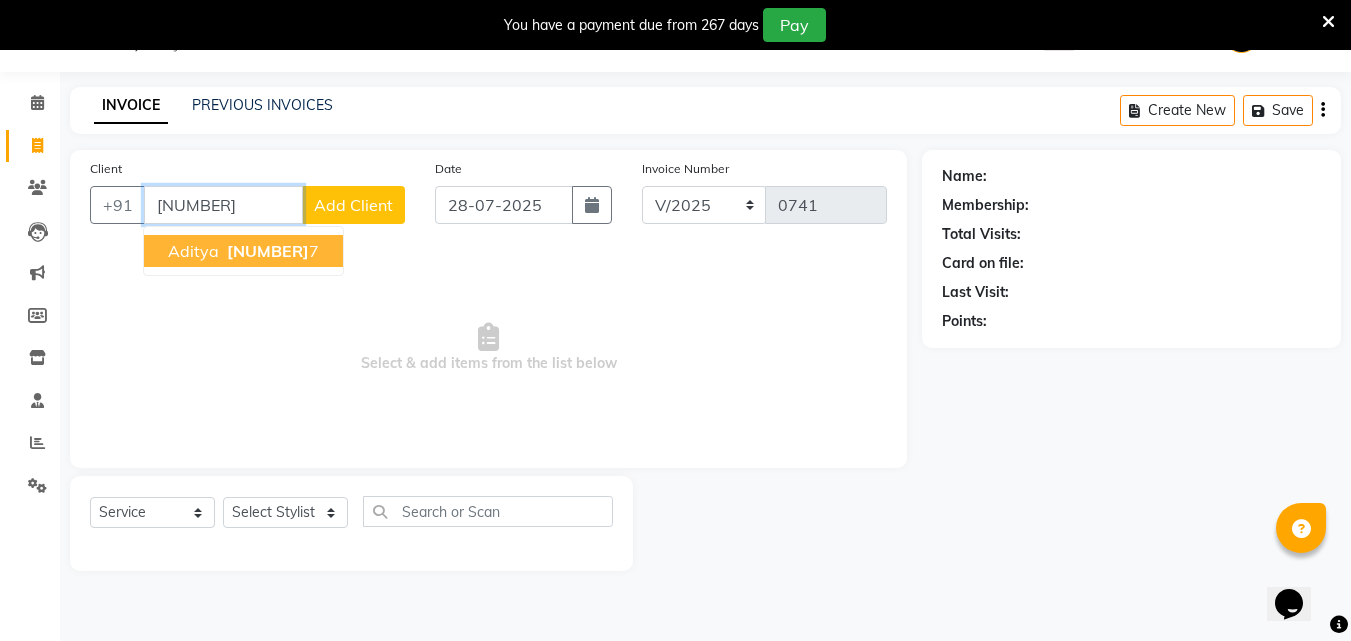 click on "[NUMBER]" at bounding box center [268, 251] 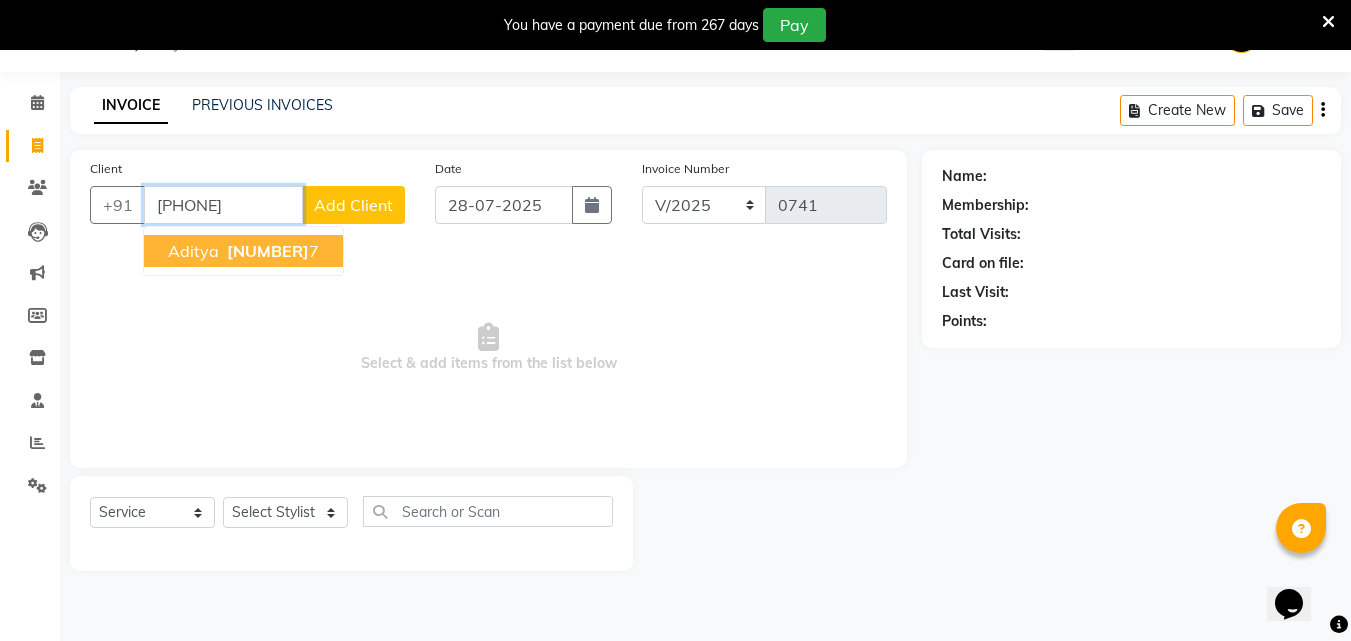 type on "[PHONE]" 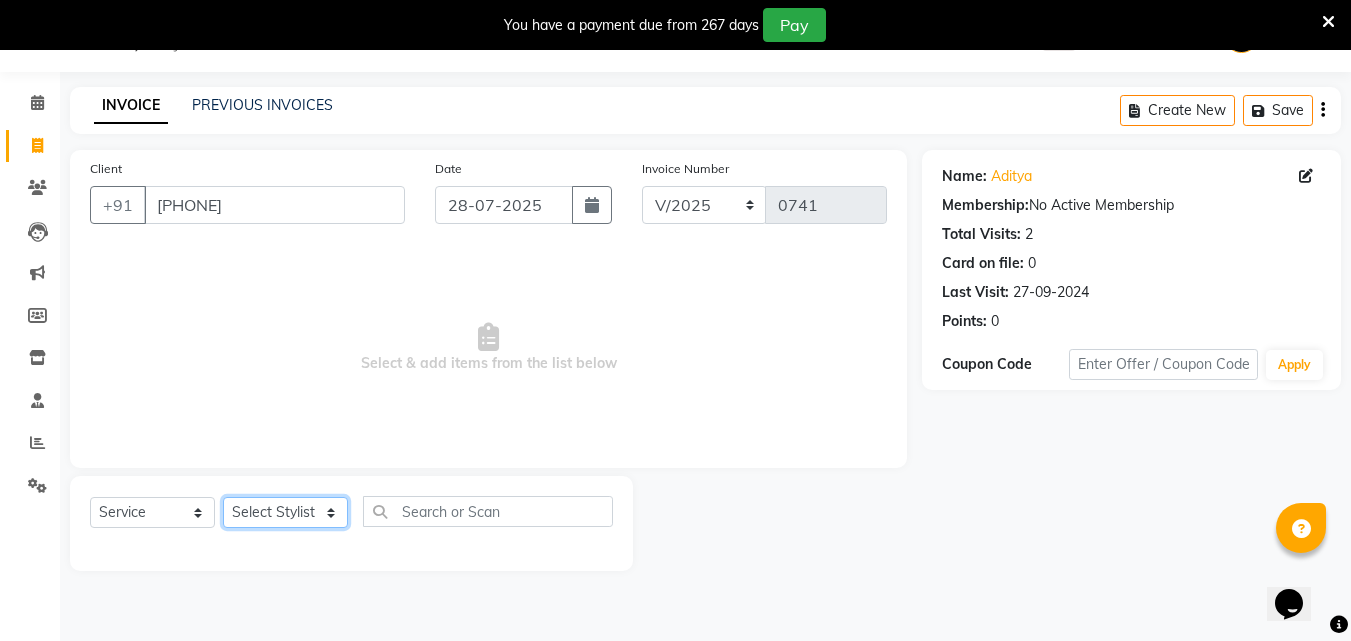 click on "Select Stylist Akshay Ankita Ayesha Dnyaneshwar Harish Laxman Omkar pranay sagar sameer Sarika sunil vaibhav" 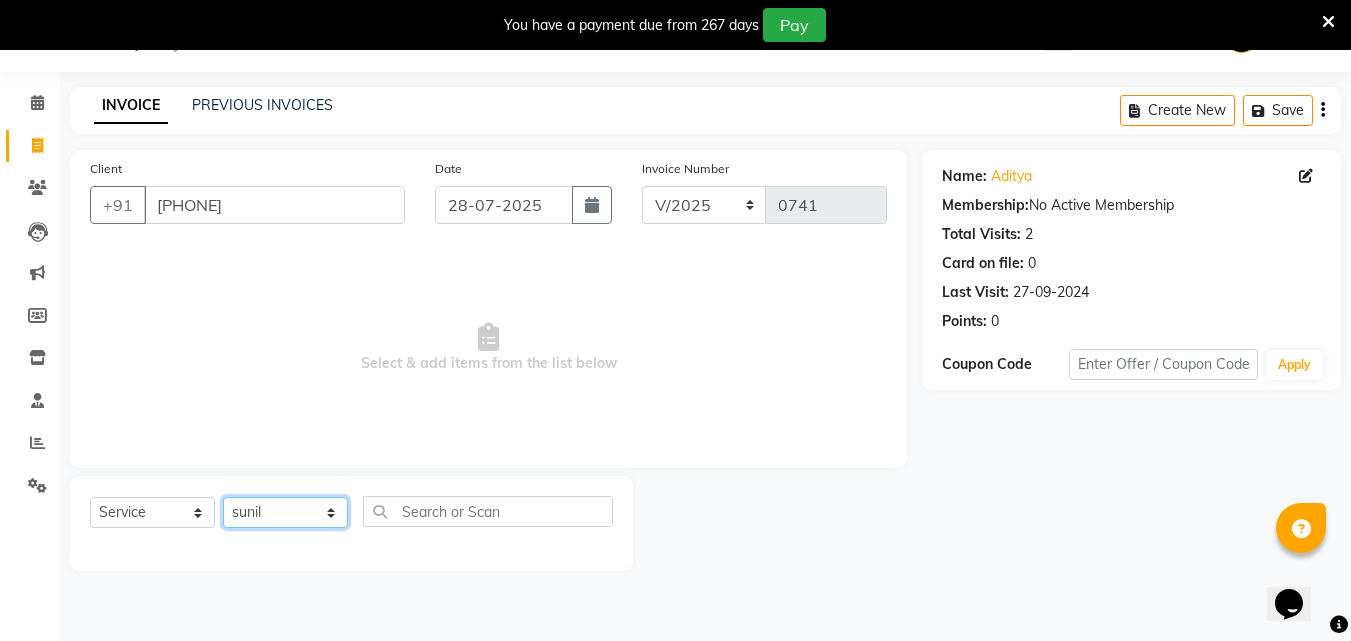 click on "Select Stylist Akshay Ankita Ayesha Dnyaneshwar Harish Laxman Omkar pranay sagar sameer Sarika sunil vaibhav" 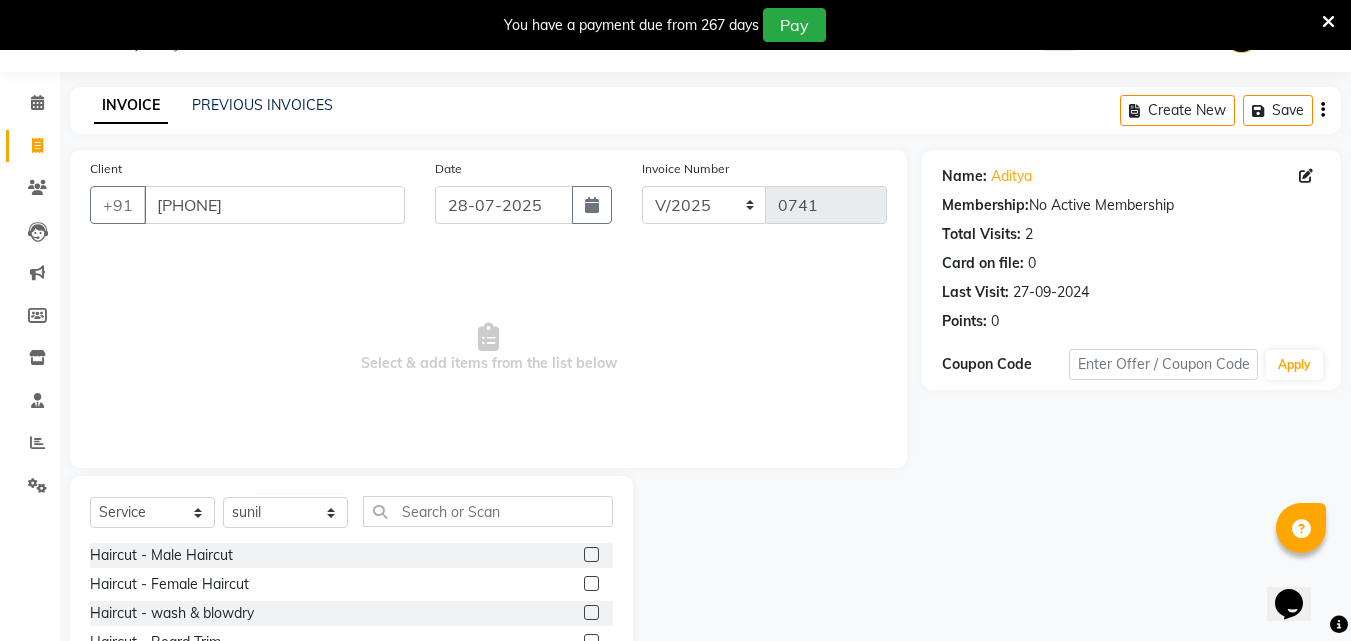 click 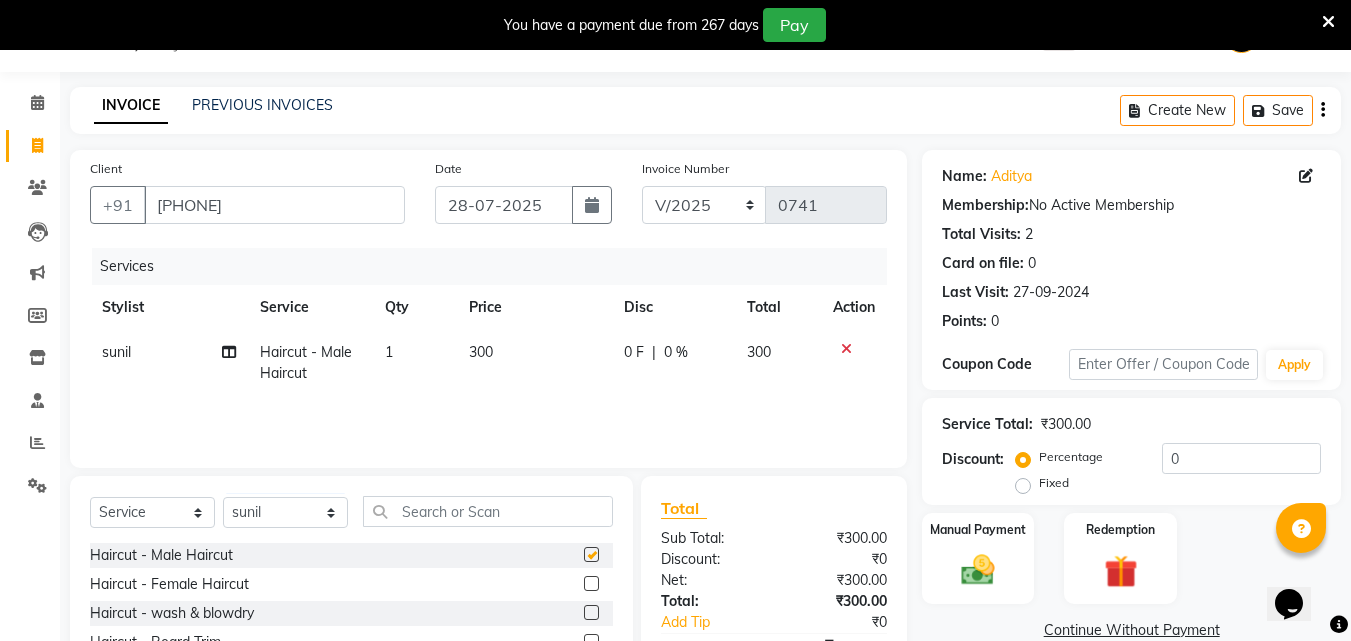 checkbox on "false" 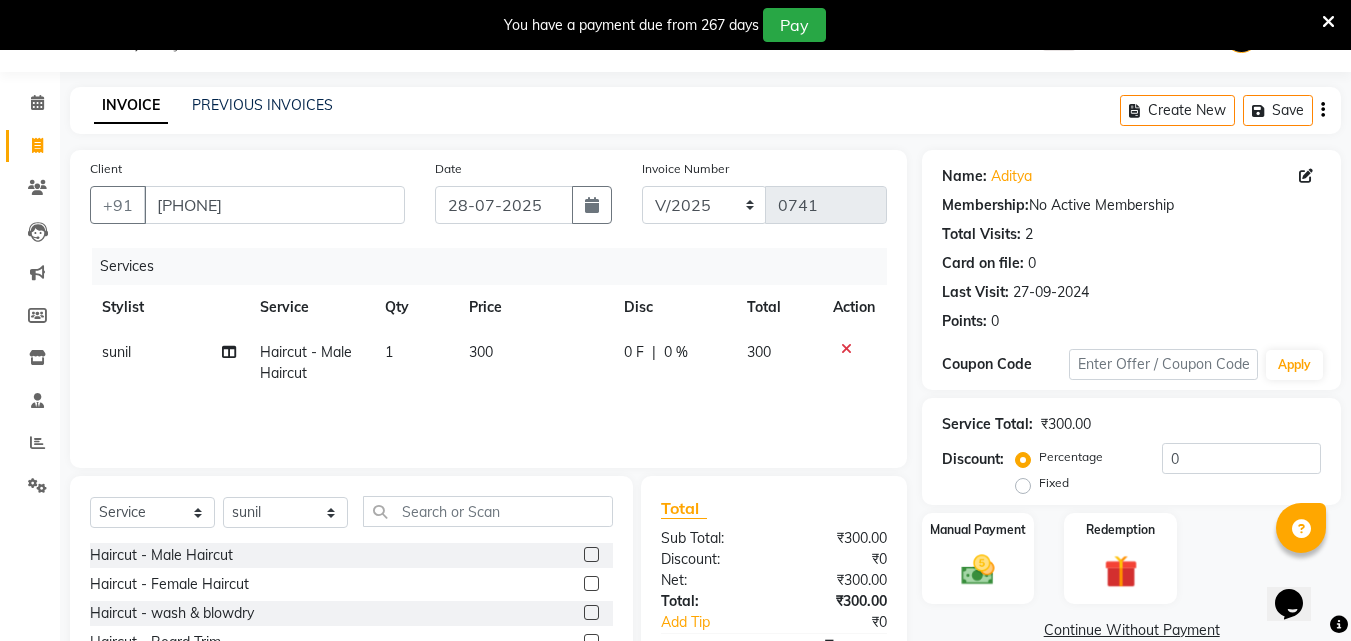 click on "300" 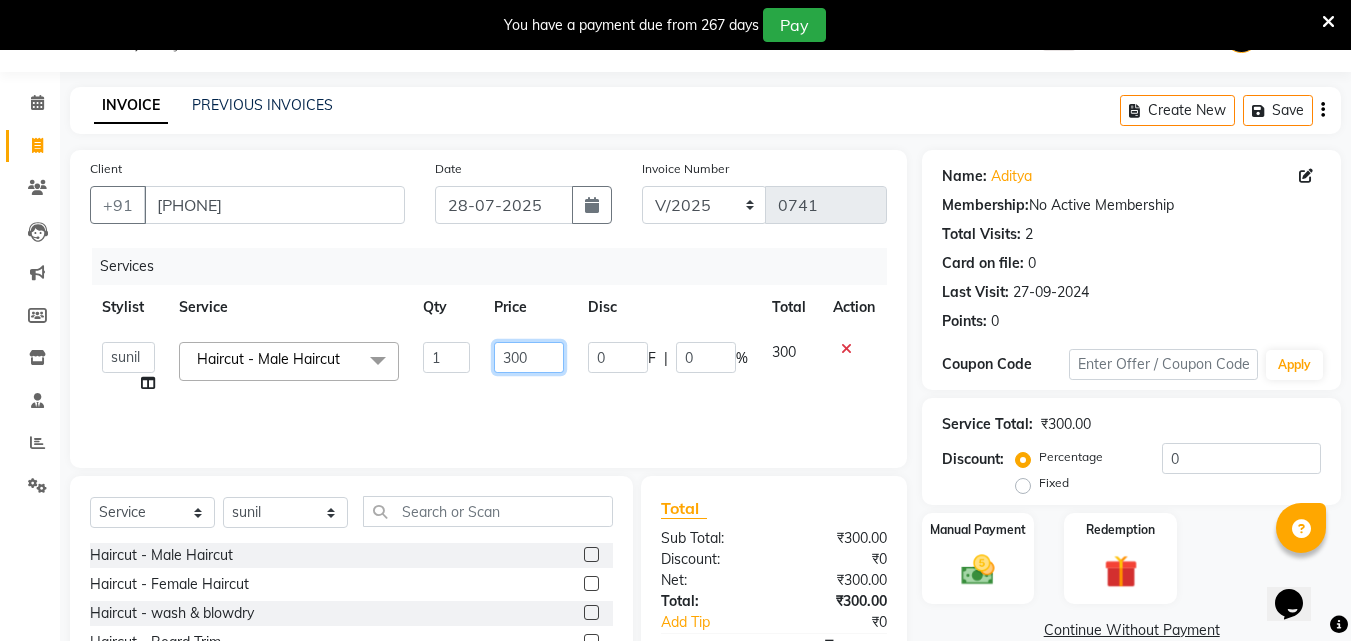 click on "300" 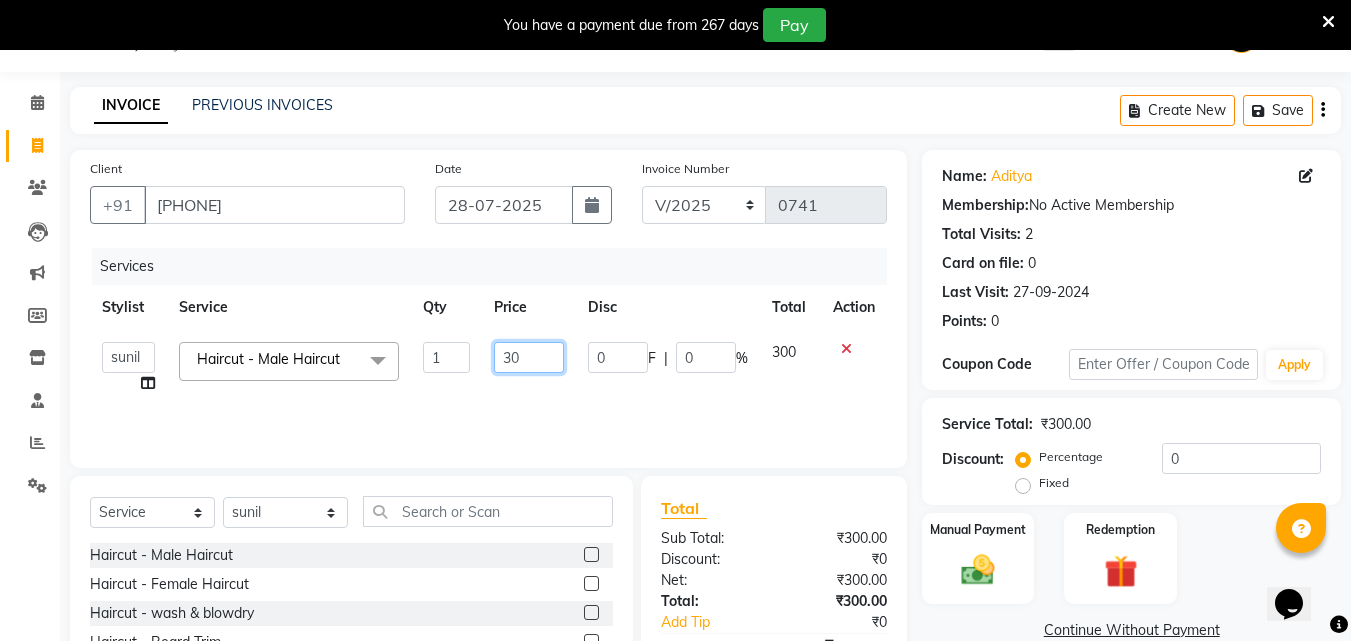 type on "3" 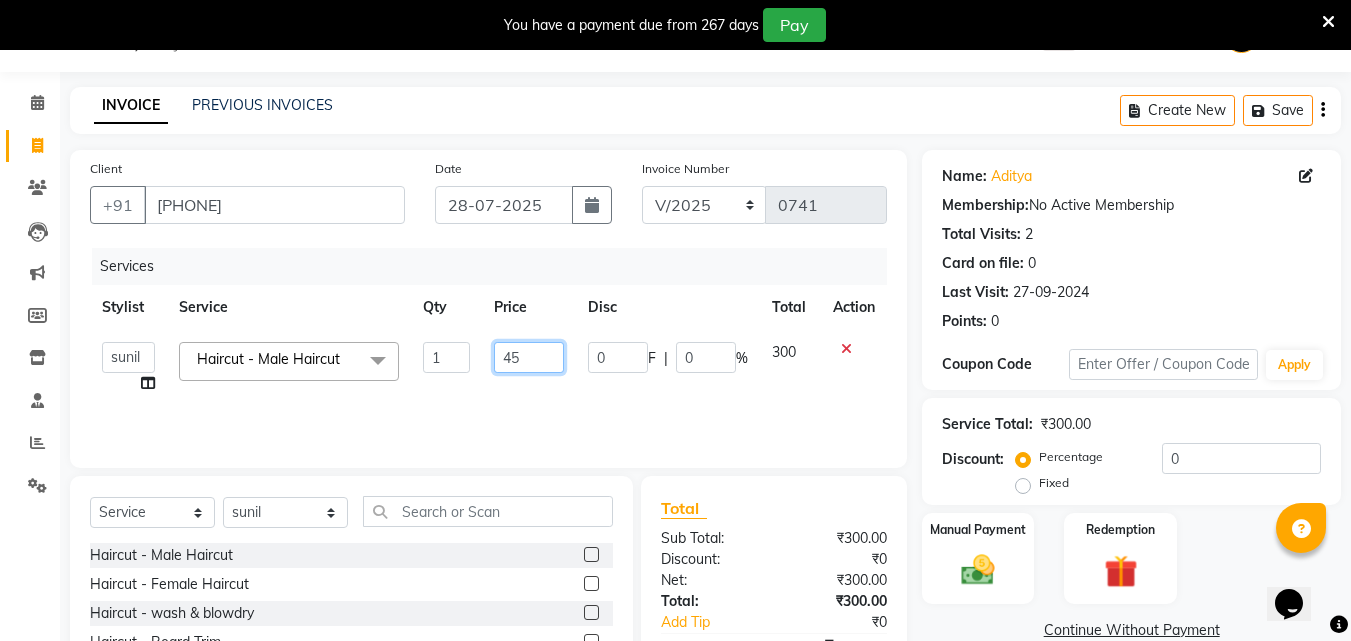 type on "450" 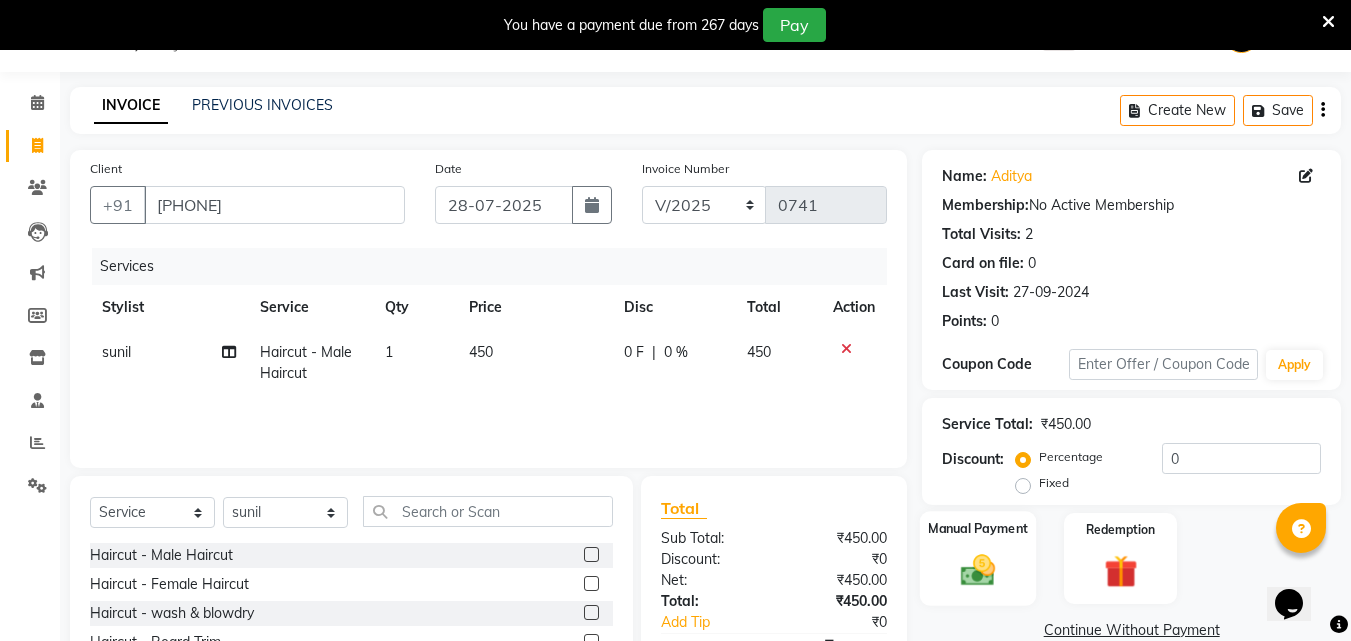 click on "Manual Payment" 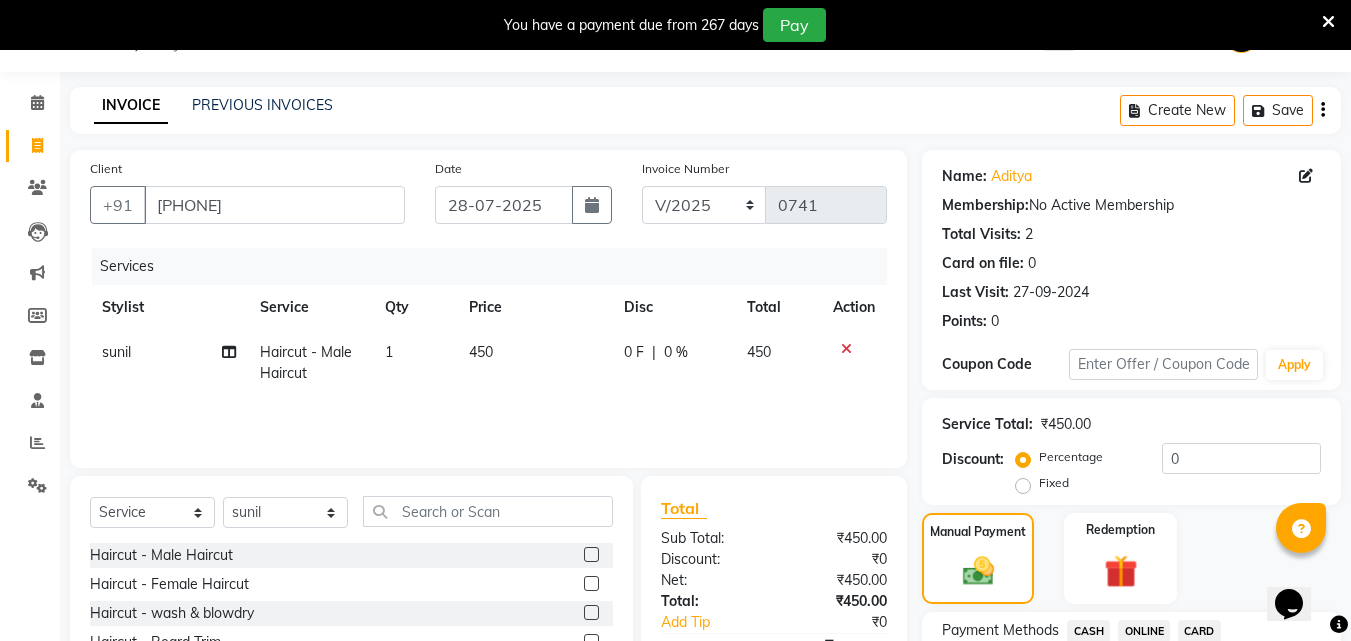 click on "ONLINE" 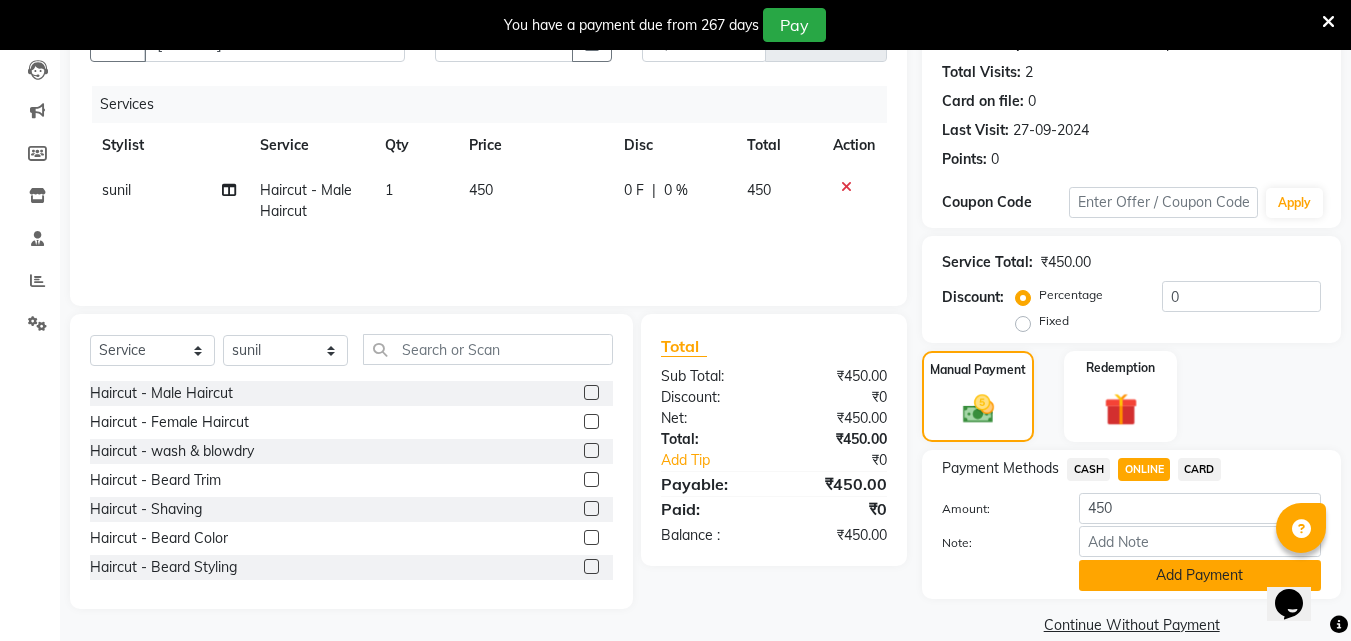 scroll, scrollTop: 241, scrollLeft: 0, axis: vertical 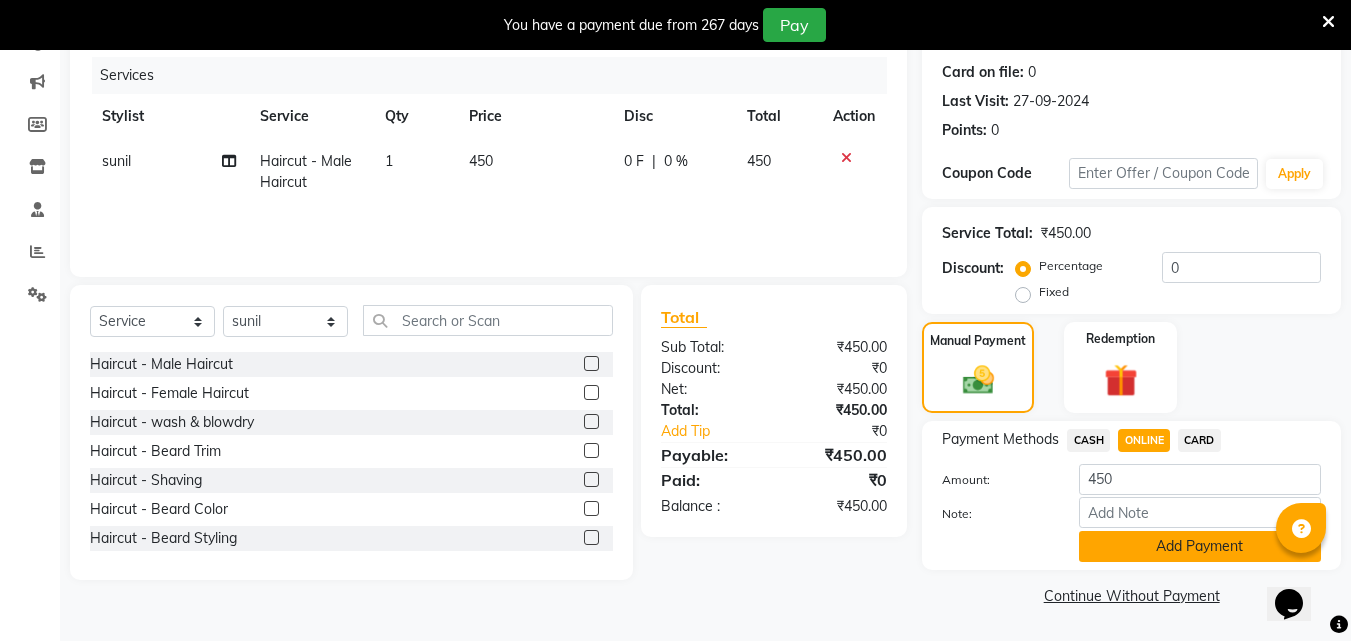 click on "Add Payment" 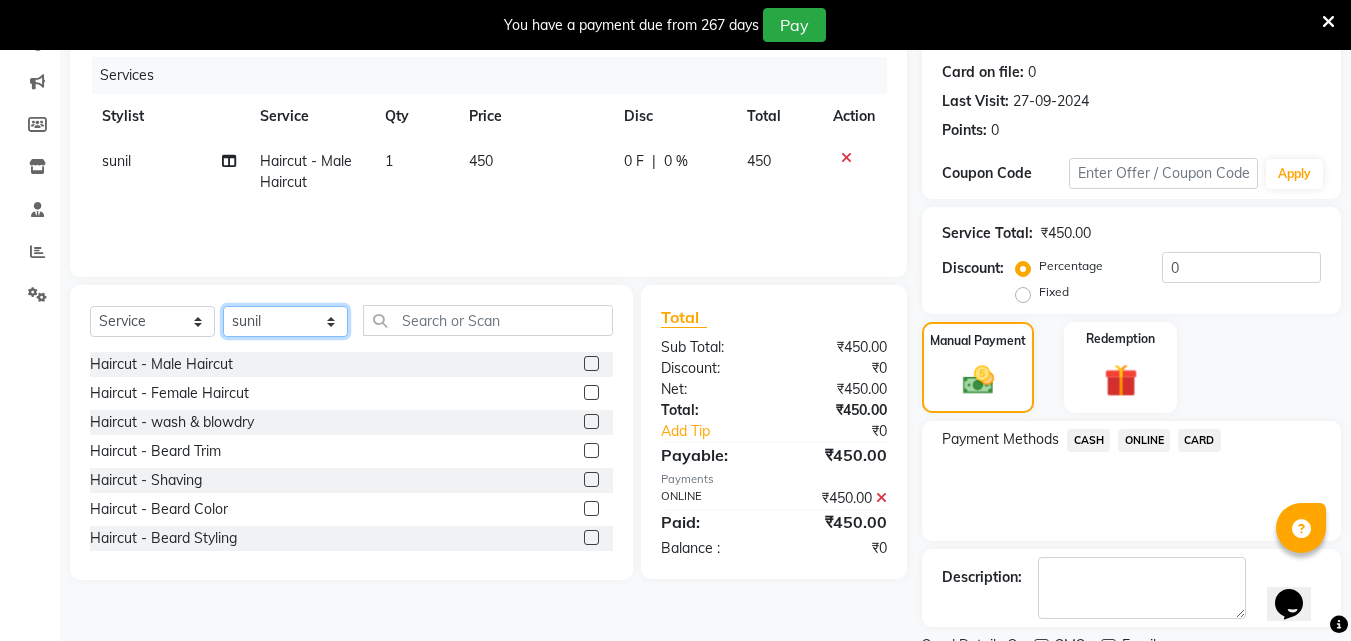 click on "Select Stylist Akshay Ankita Ayesha Dnyaneshwar Harish Laxman Omkar pranay sagar sameer Sarika sunil vaibhav" 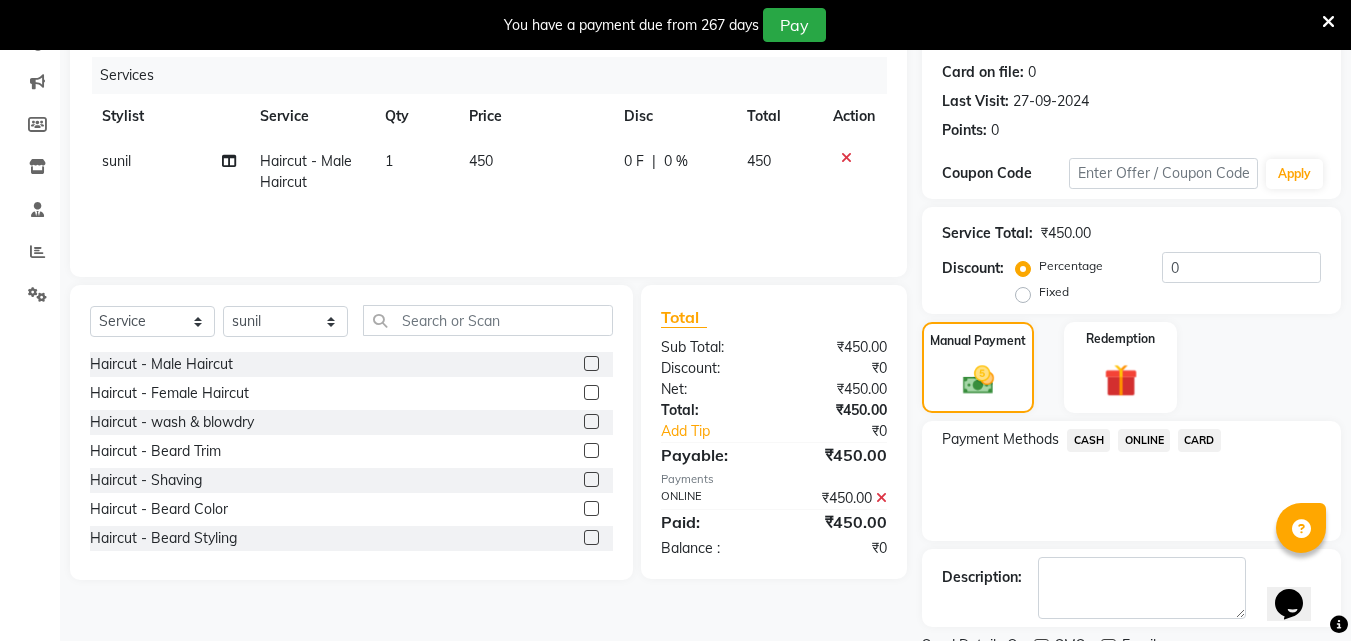 click 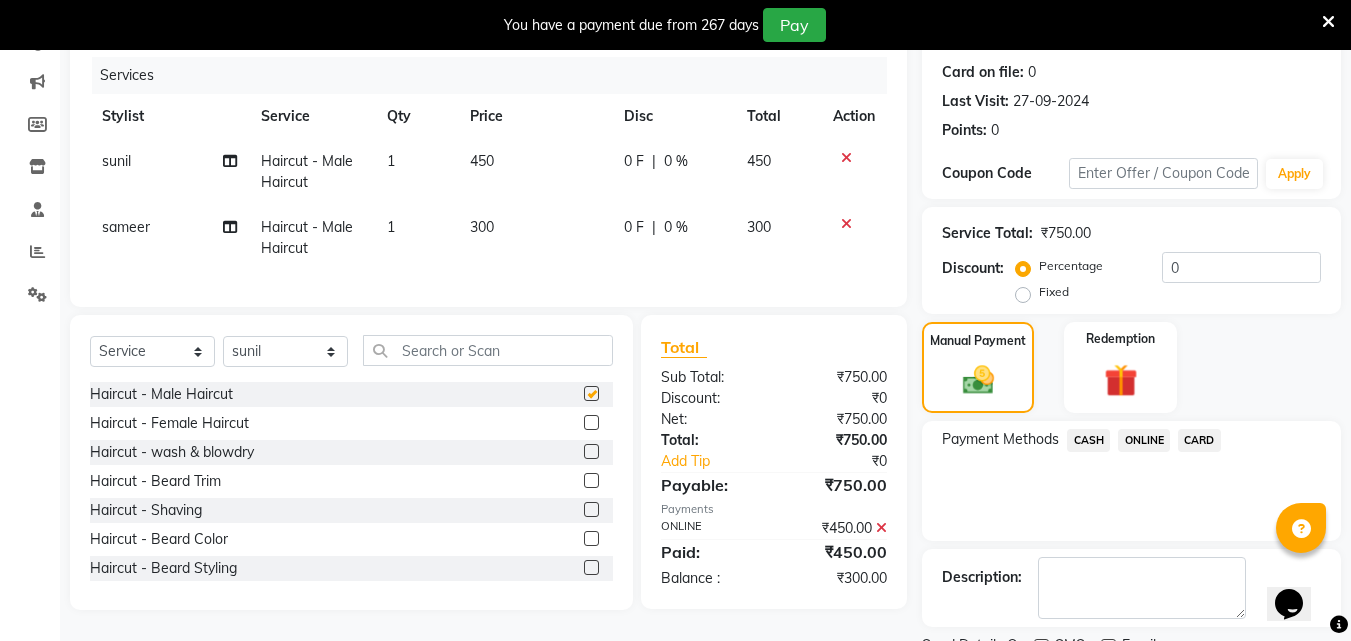 checkbox on "false" 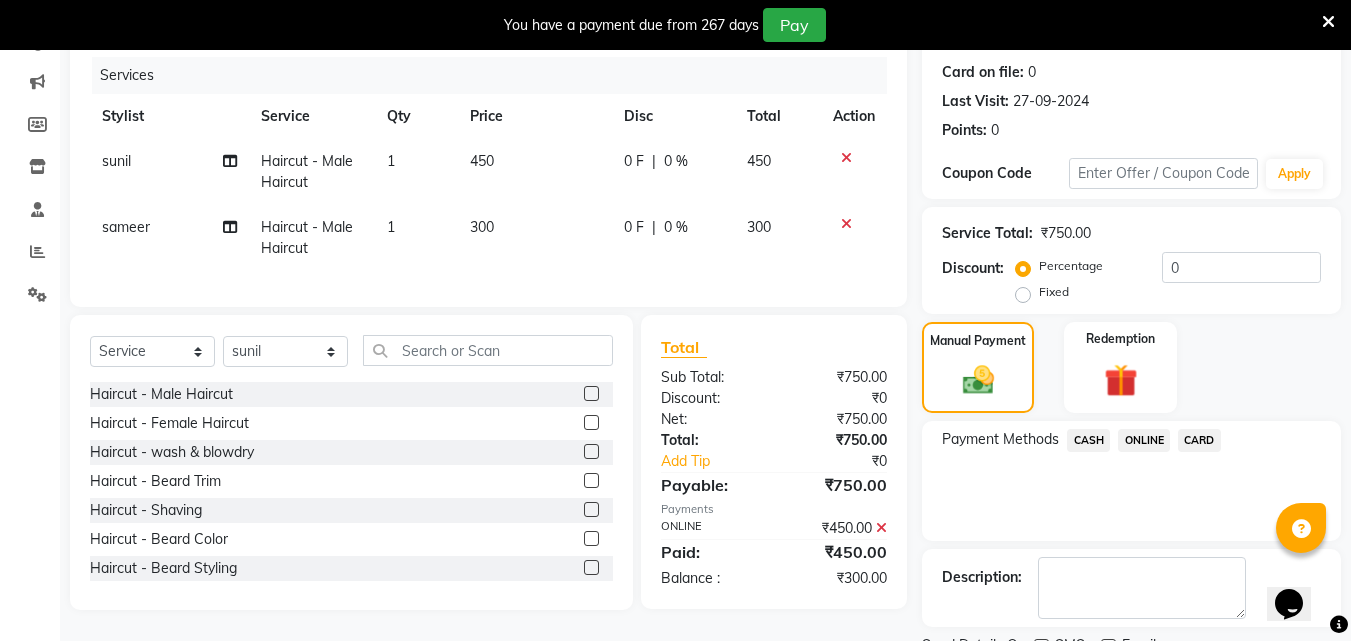 click on "300" 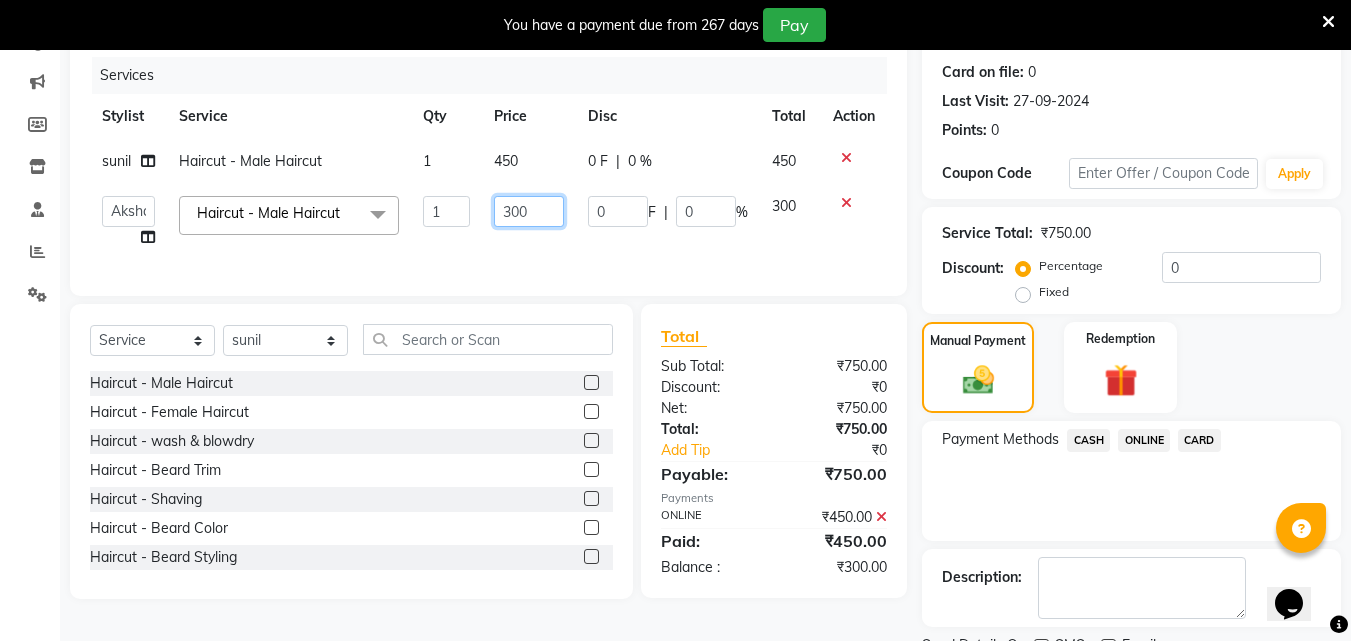 click on "300" 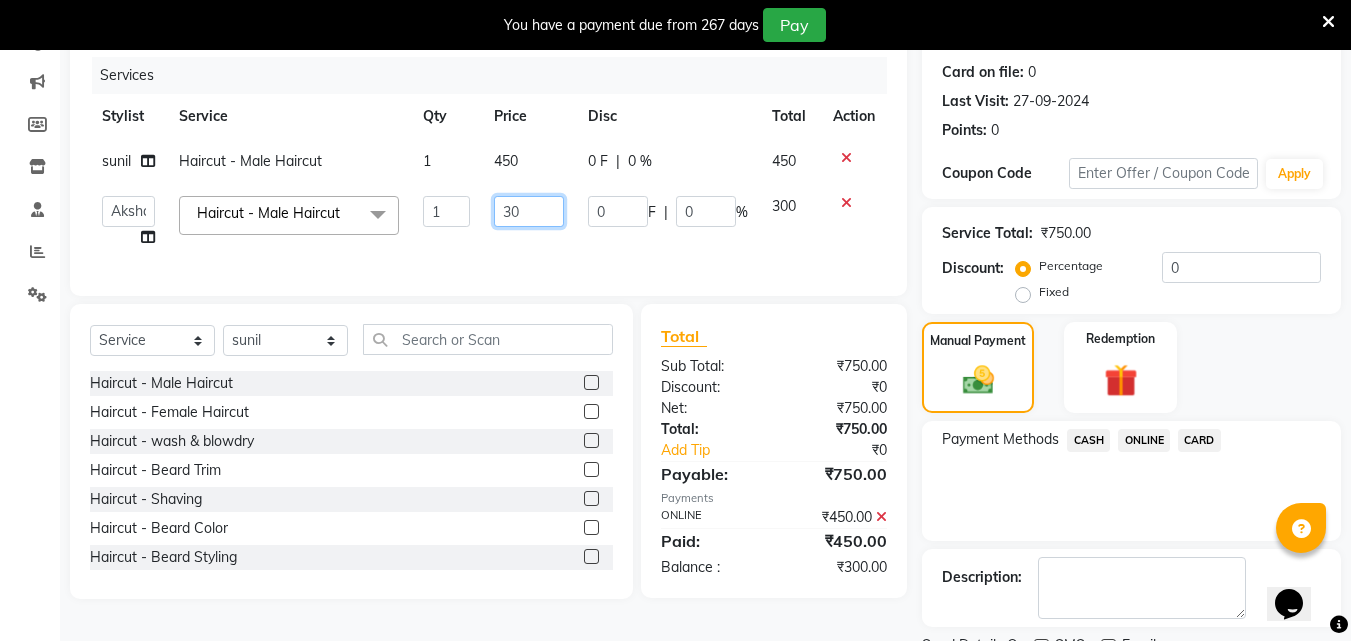 type on "3" 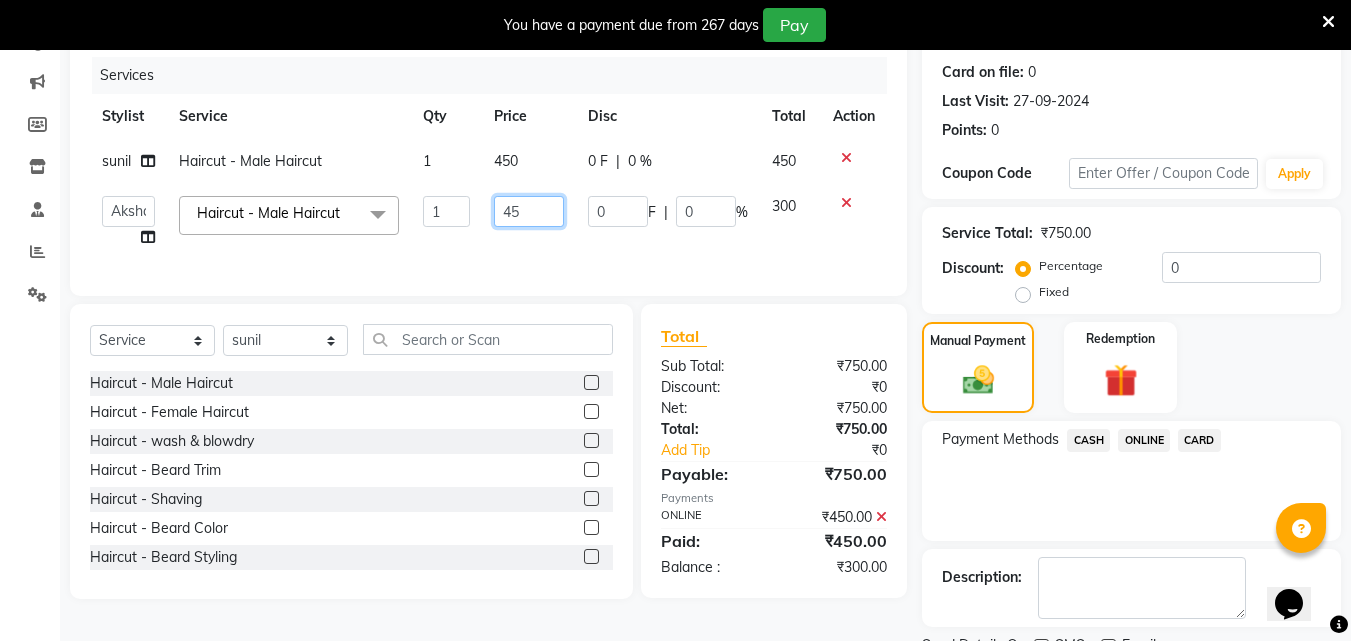type on "450" 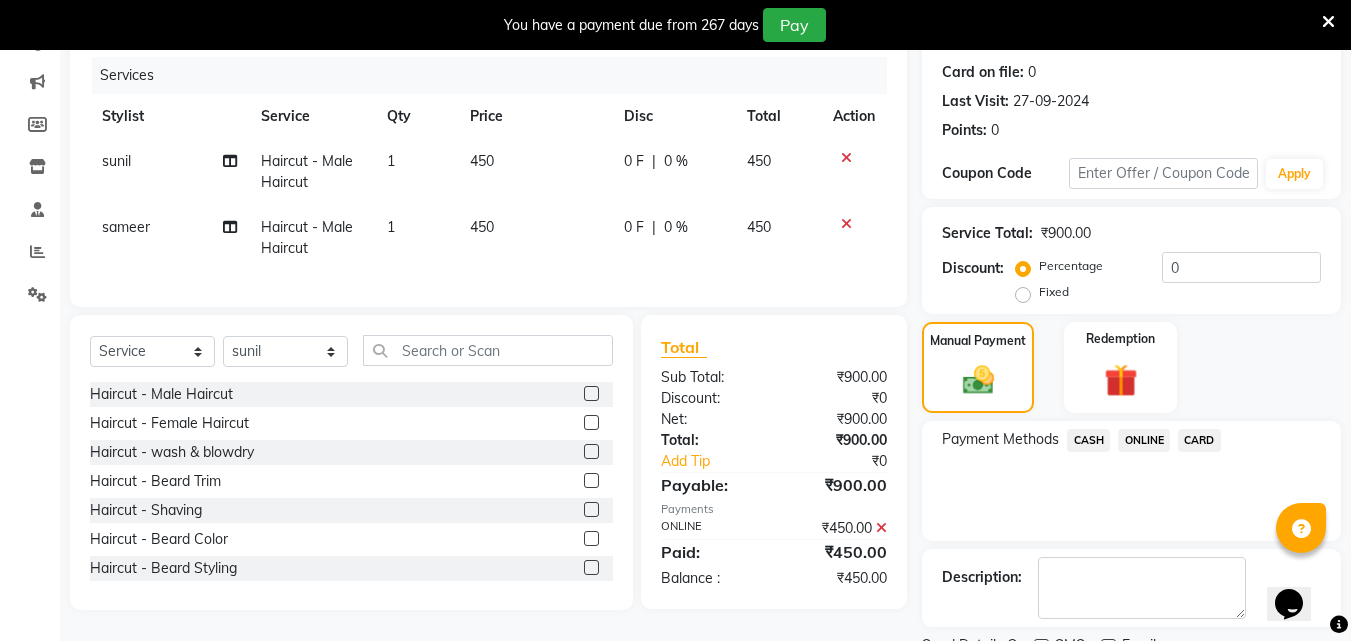 click on "CARD" 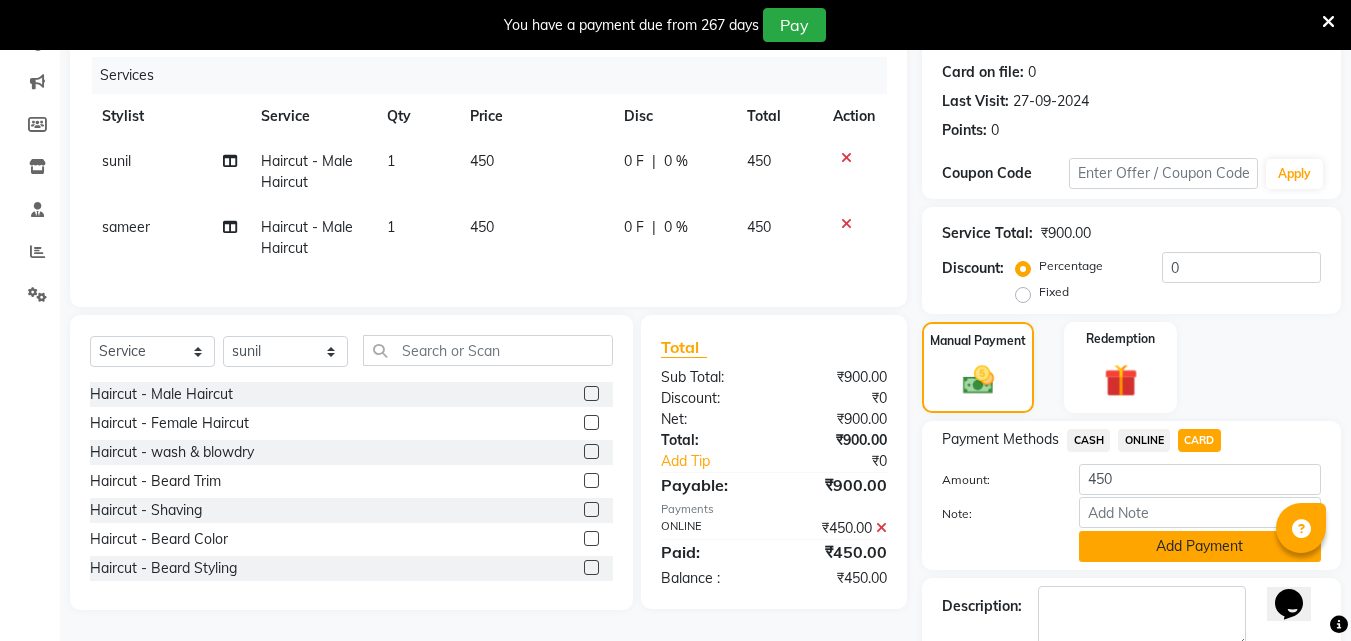 click on "Add Payment" 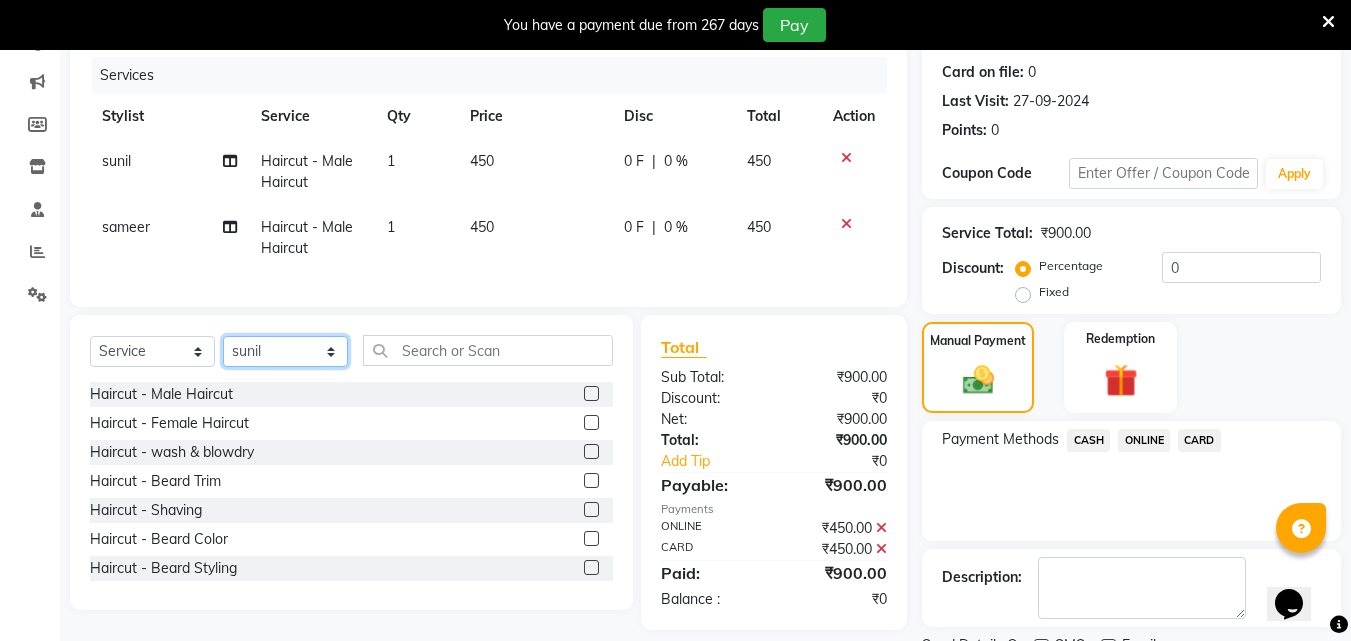 click on "Select Stylist Akshay Ankita Ayesha Dnyaneshwar Harish Laxman Omkar pranay sagar sameer Sarika sunil vaibhav" 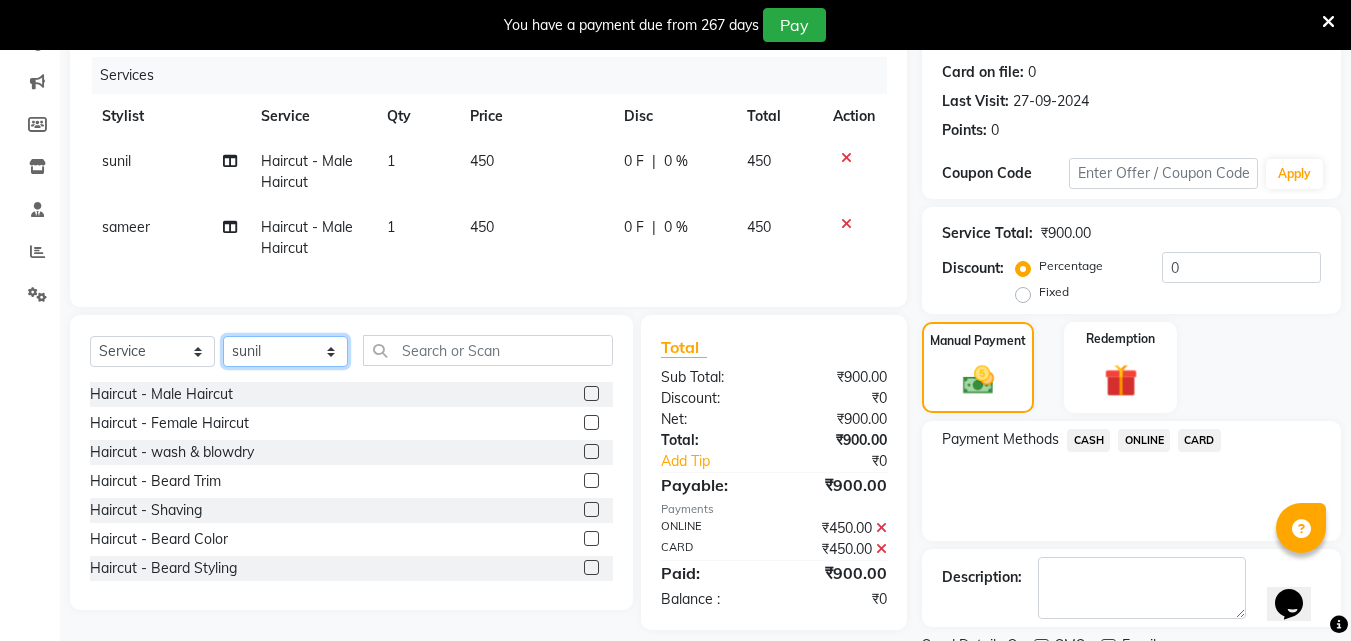 select on "74299" 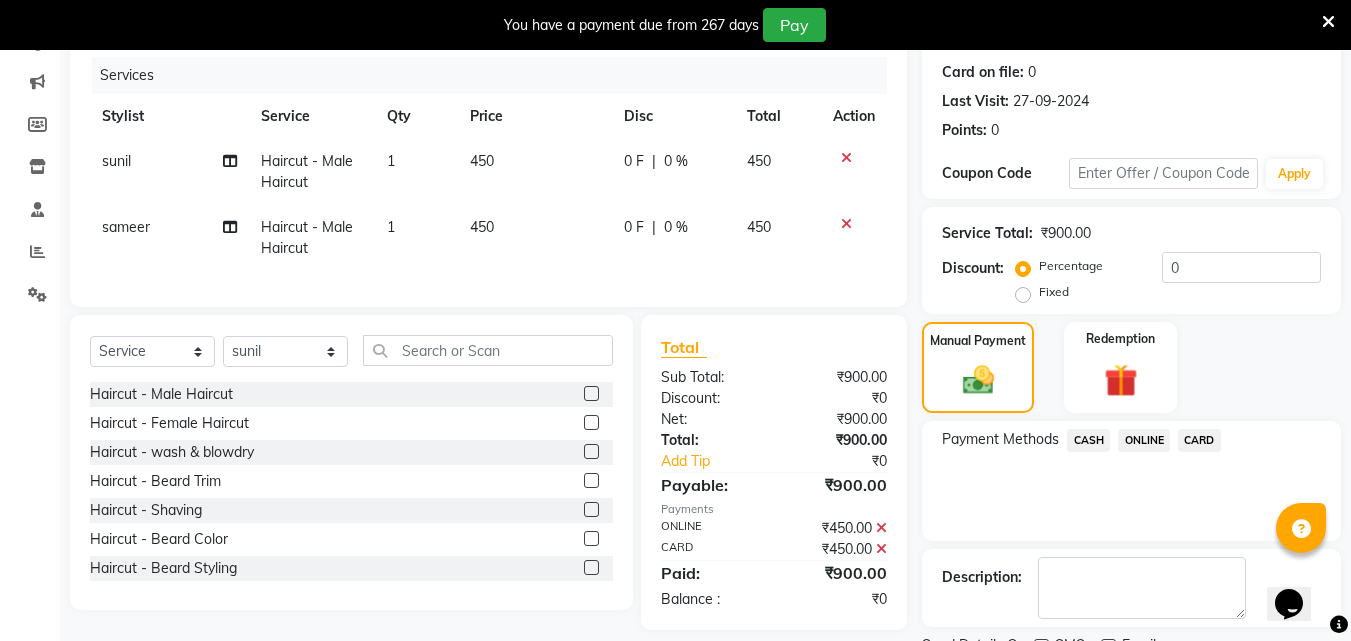 click 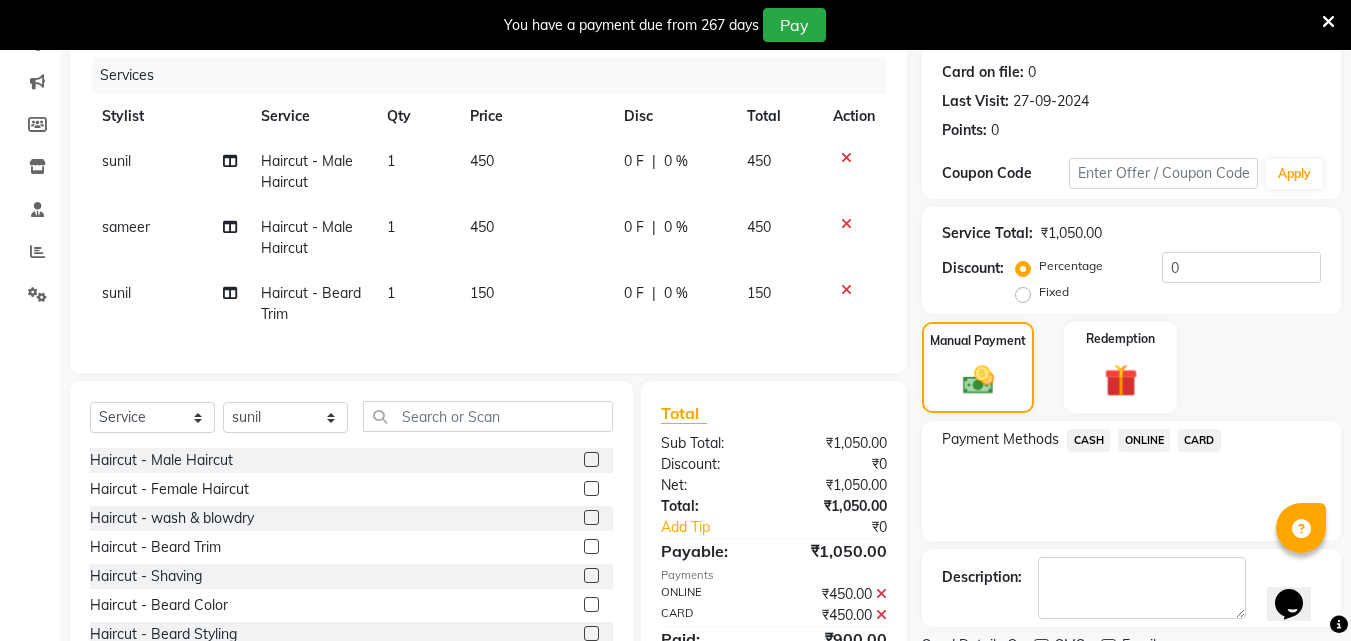 click on "CARD" 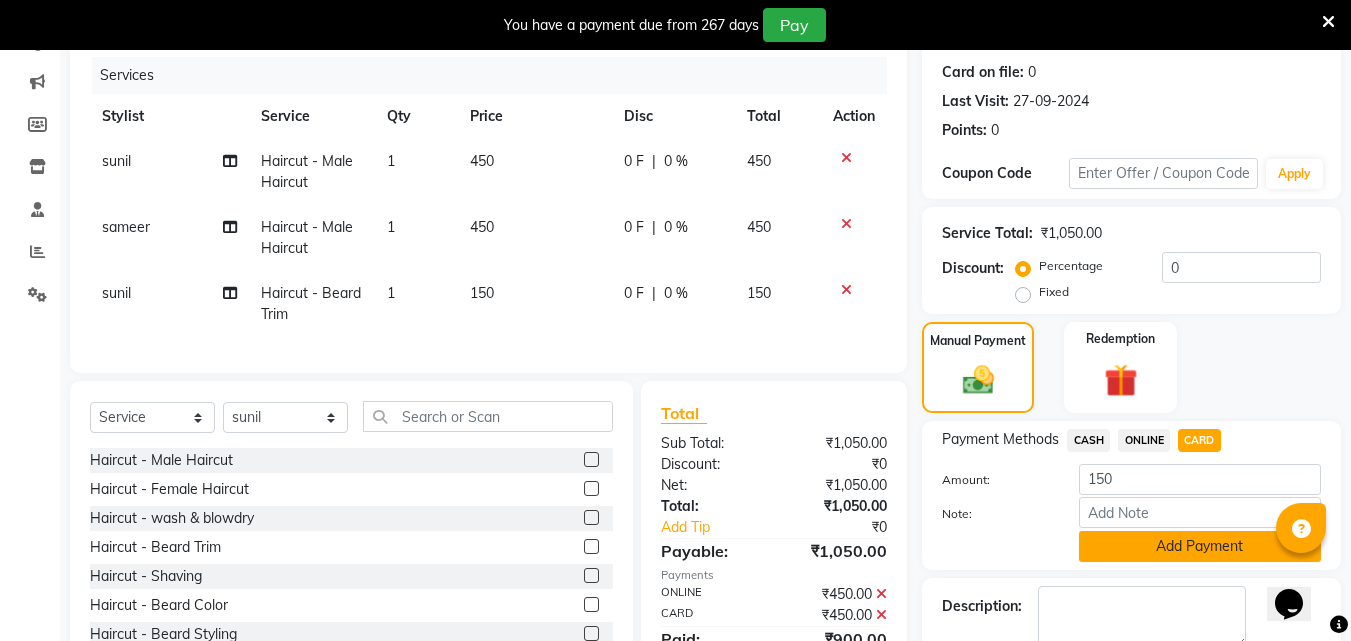 click on "Add Payment" 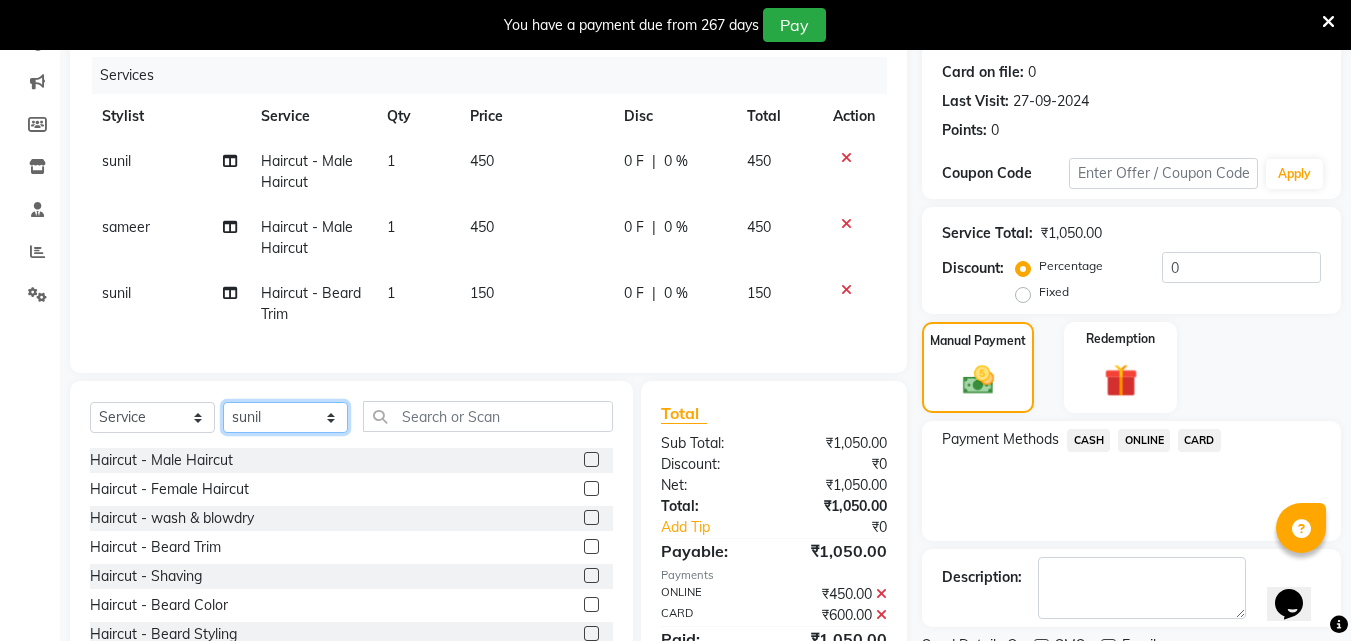 click on "Select Stylist Akshay Ankita Ayesha Dnyaneshwar Harish Laxman Omkar pranay sagar sameer Sarika sunil vaibhav" 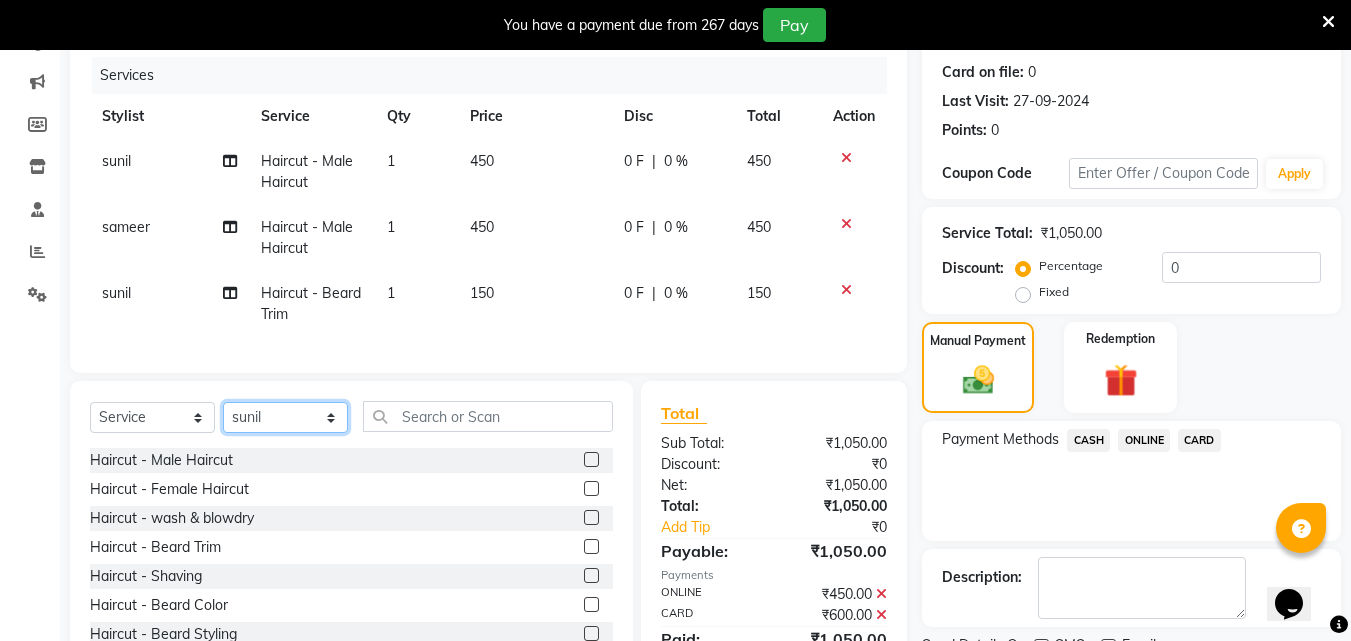 click on "Select Stylist Akshay Ankita Ayesha Dnyaneshwar Harish Laxman Omkar pranay sagar sameer Sarika sunil vaibhav" 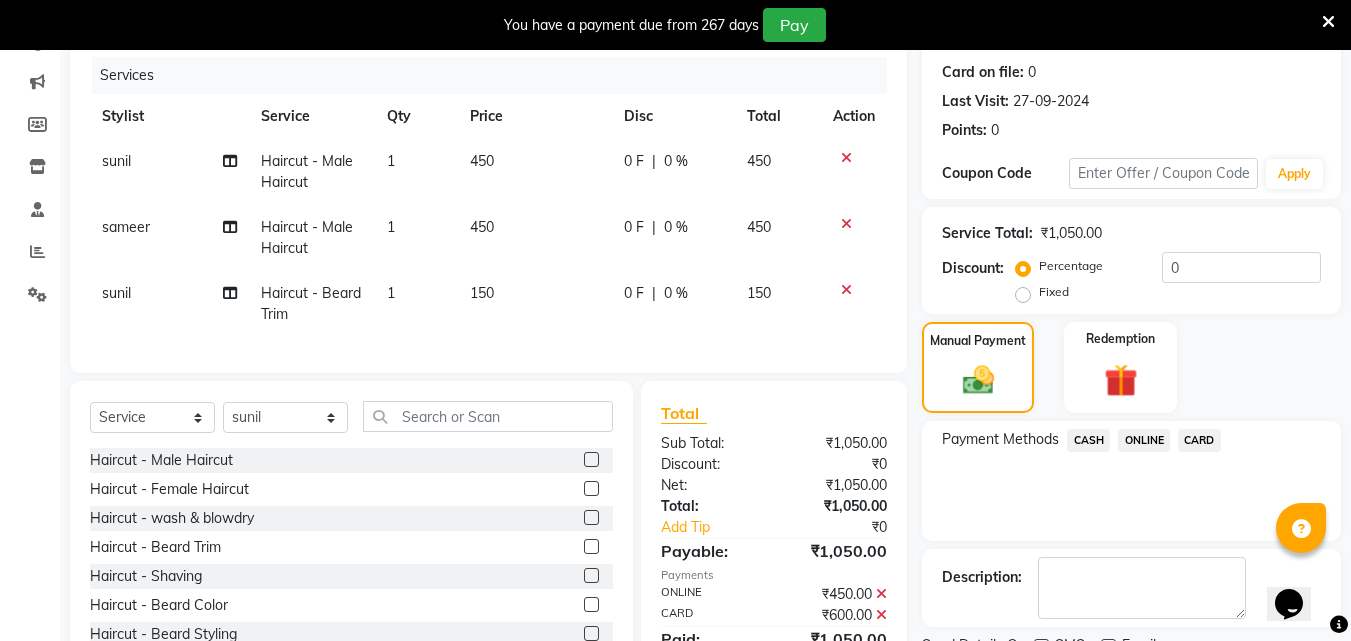 click 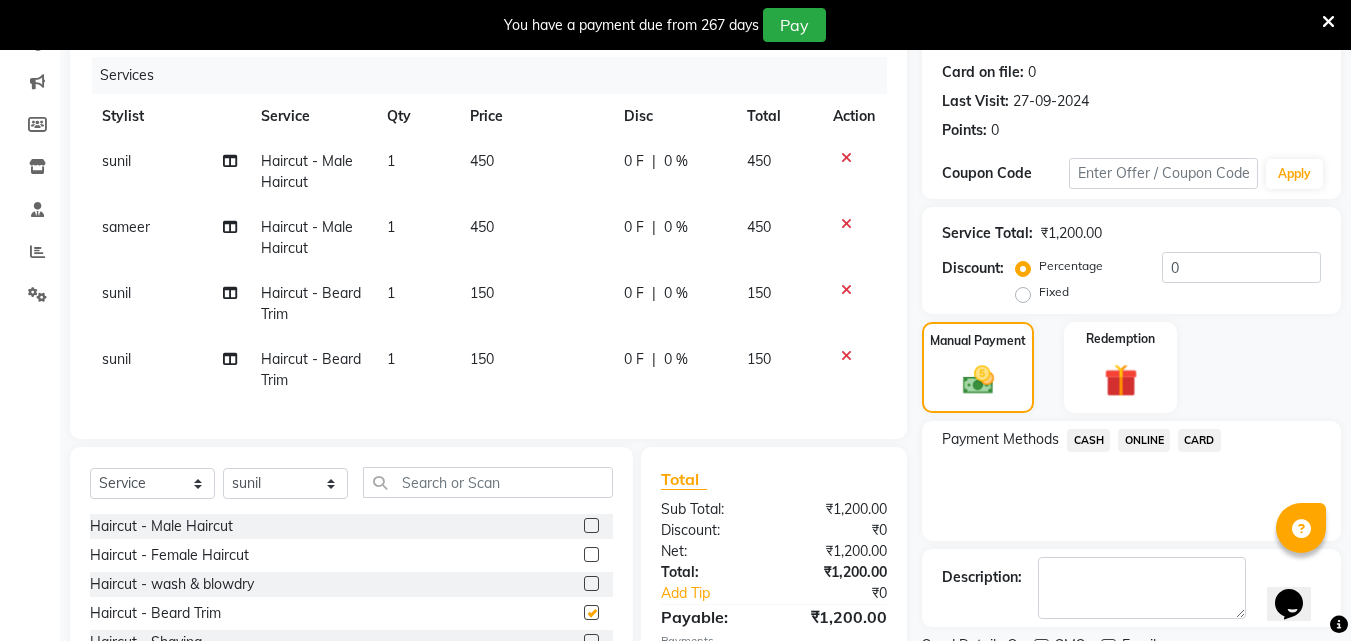checkbox on "false" 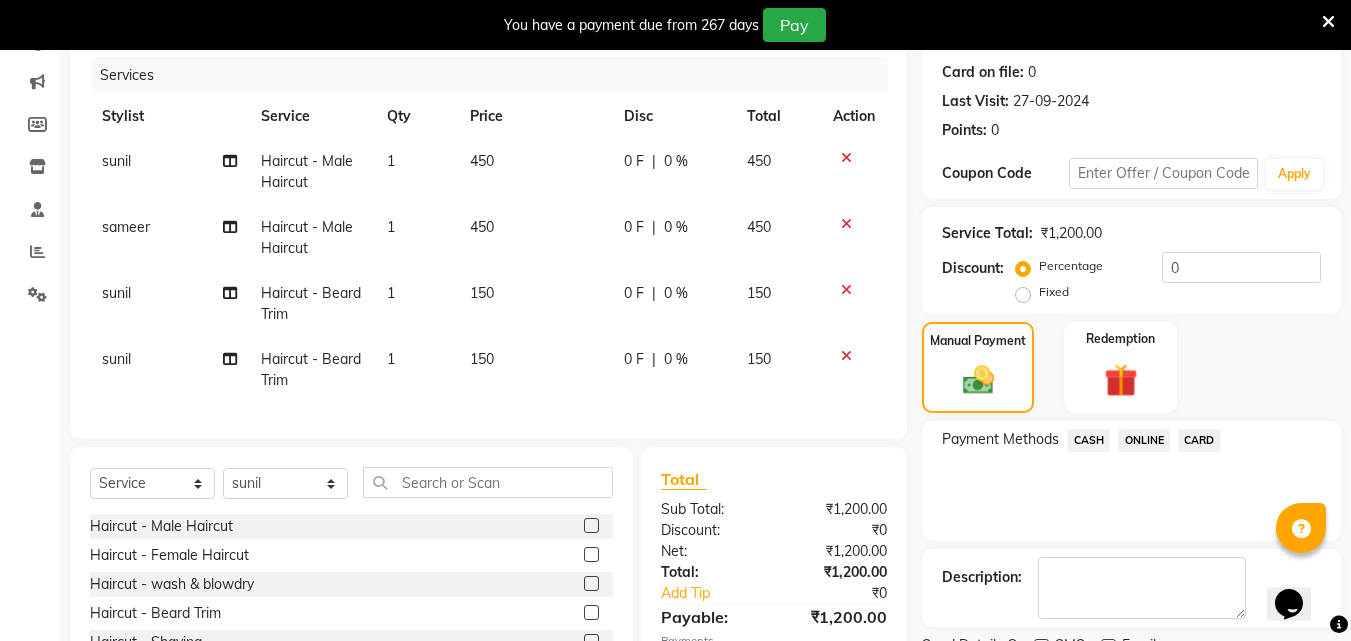 click on "ONLINE" 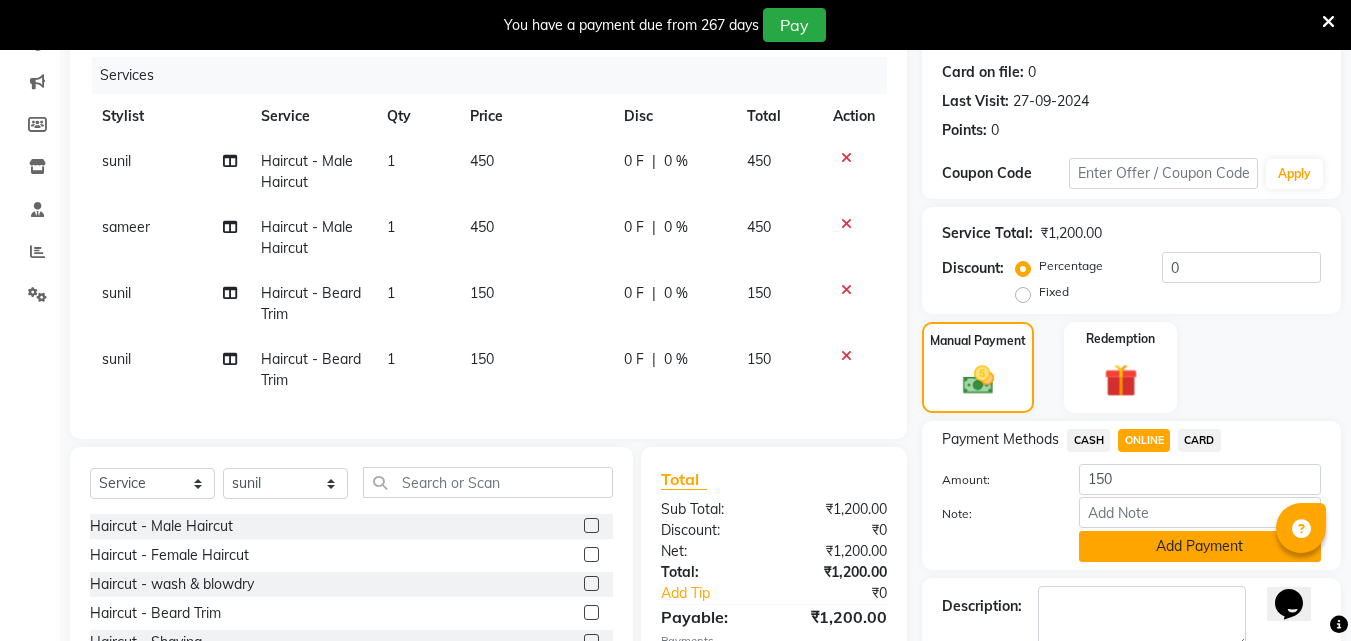 click on "Add Payment" 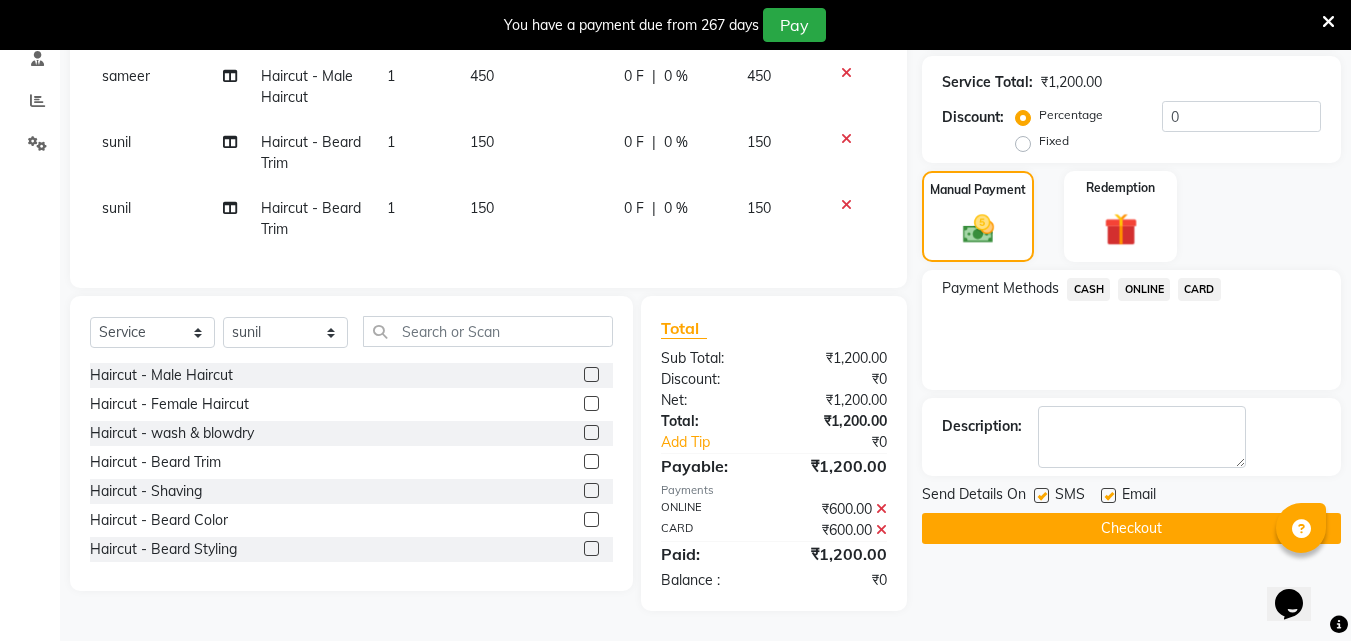 scroll, scrollTop: 407, scrollLeft: 0, axis: vertical 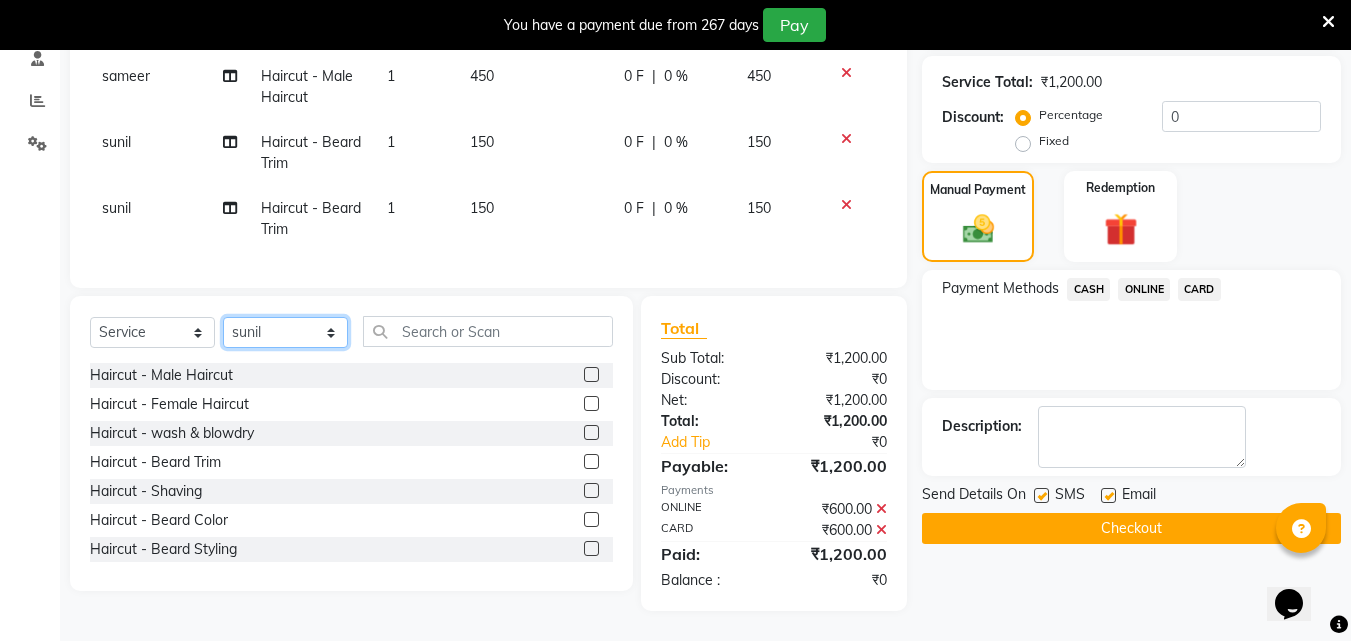 click on "Select Stylist Akshay Ankita Ayesha Dnyaneshwar Harish Laxman Omkar pranay sagar sameer Sarika sunil vaibhav" 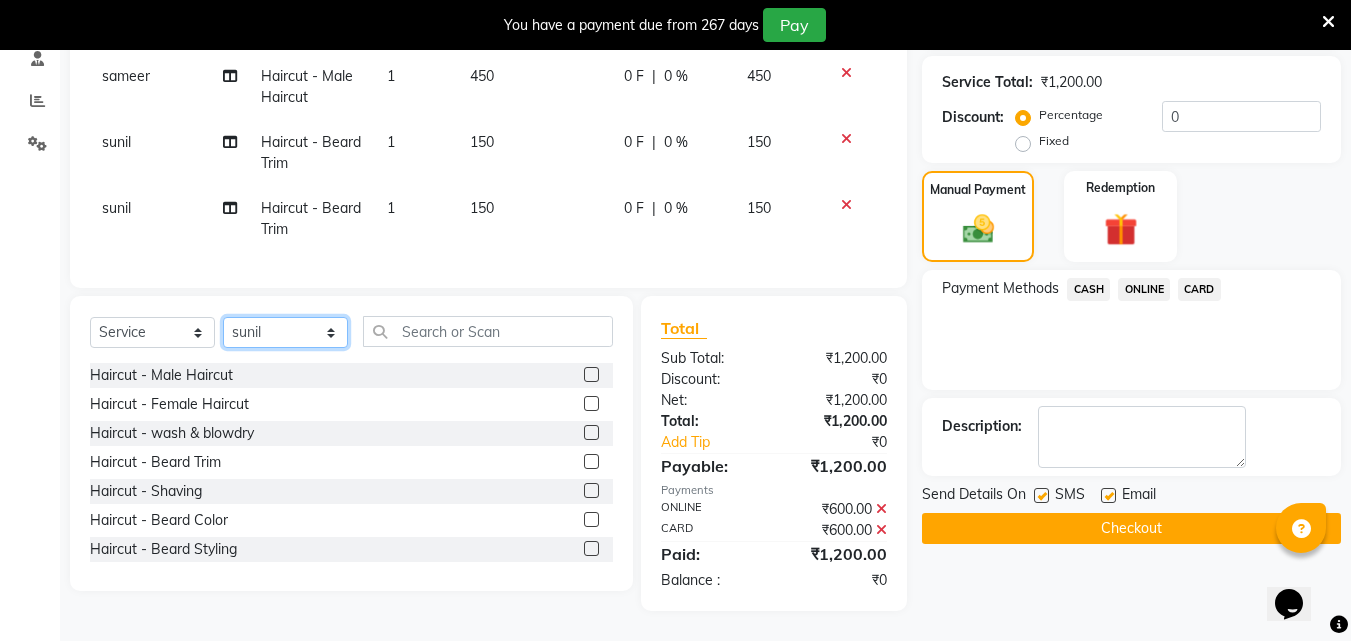 select on "34231" 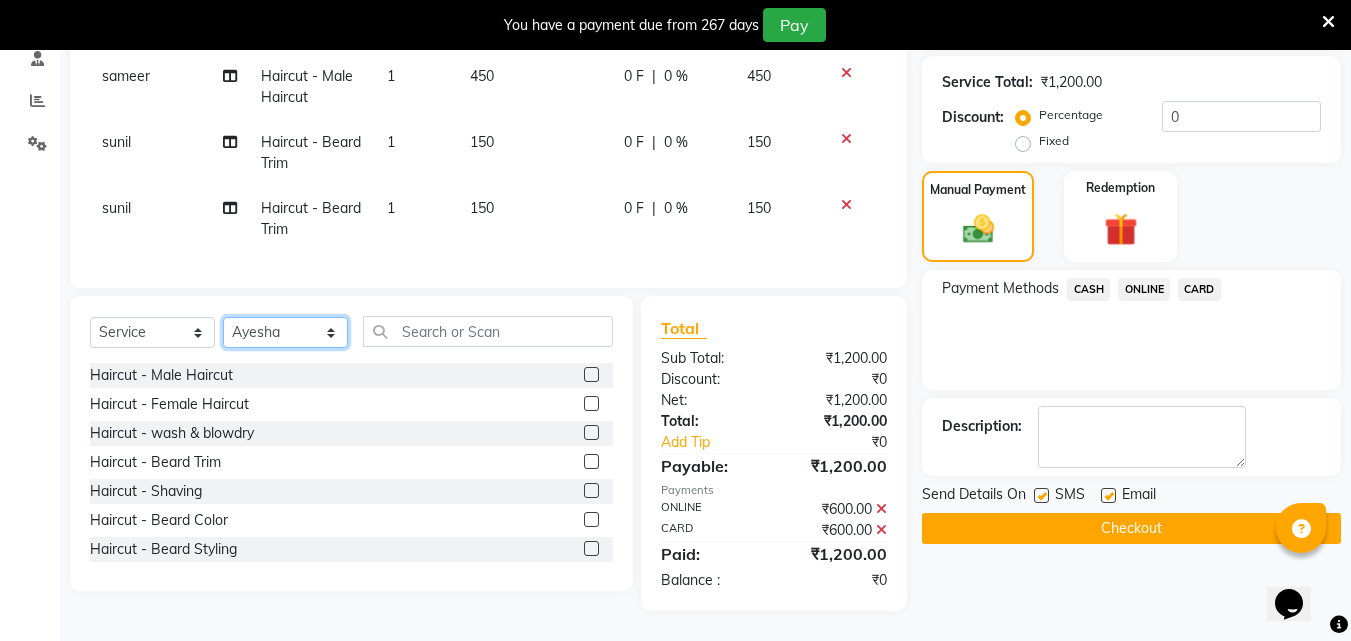 click on "Select Stylist Akshay Ankita Ayesha Dnyaneshwar Harish Laxman Omkar pranay sagar sameer Sarika sunil vaibhav" 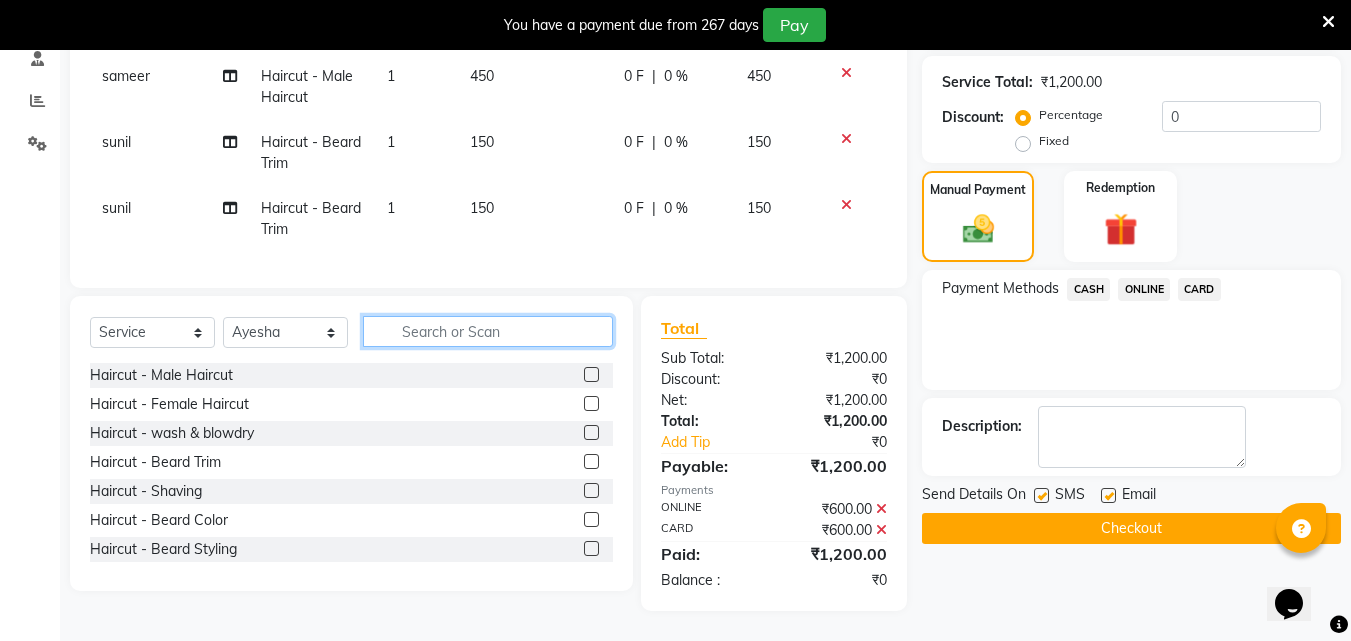 click 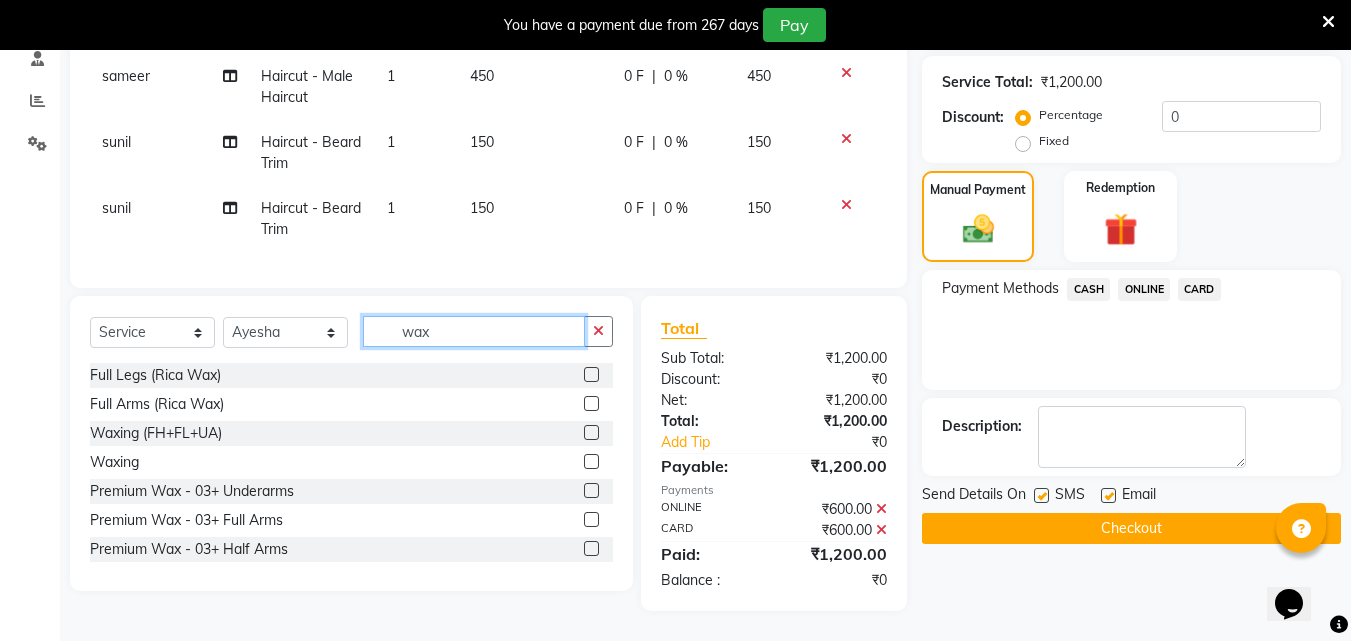 type on "wax" 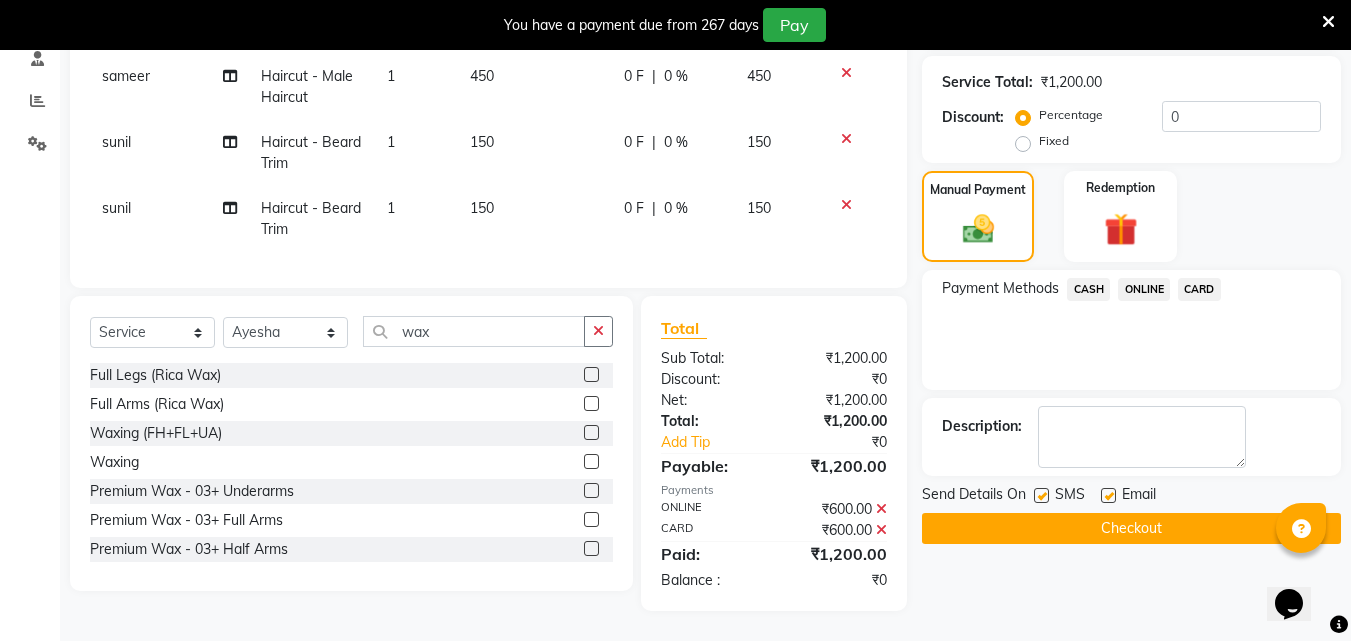 click 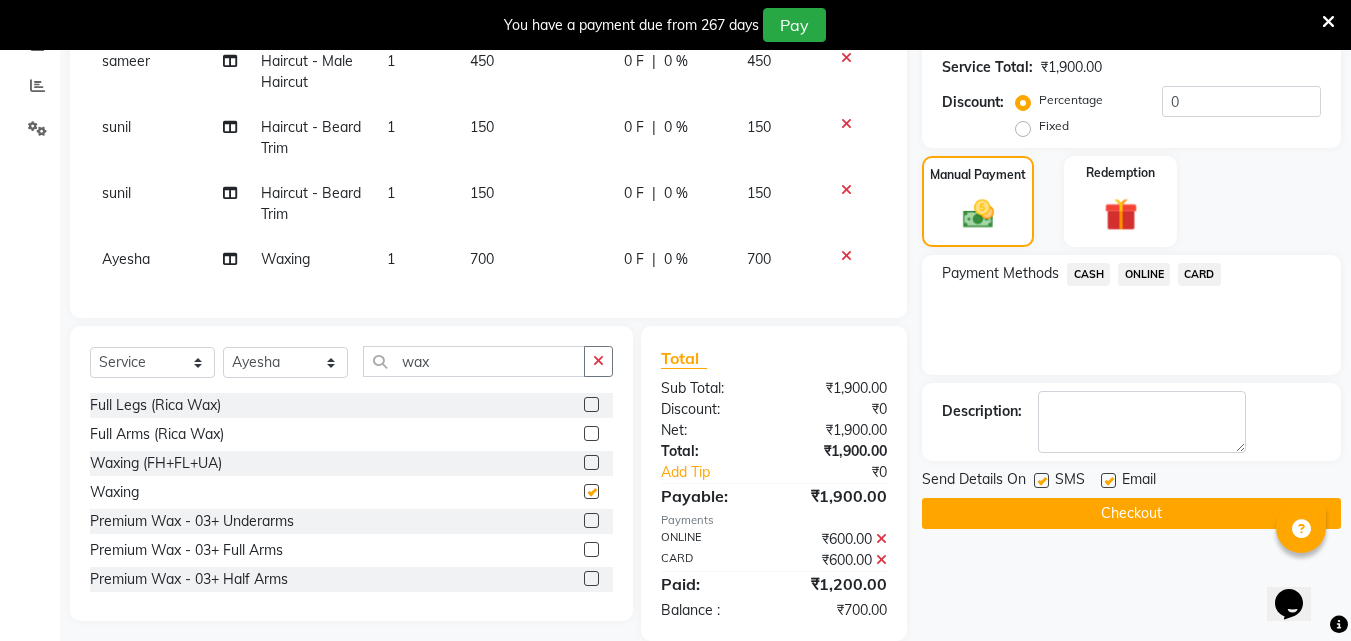 checkbox on "false" 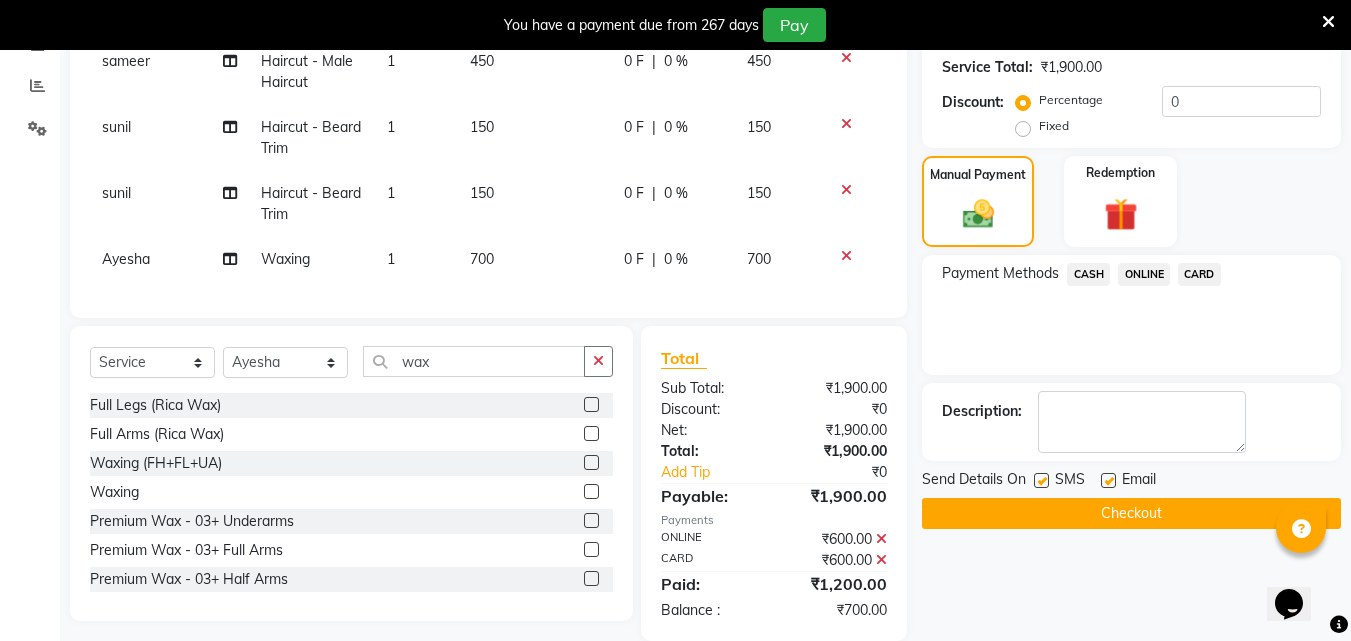 click on "700" 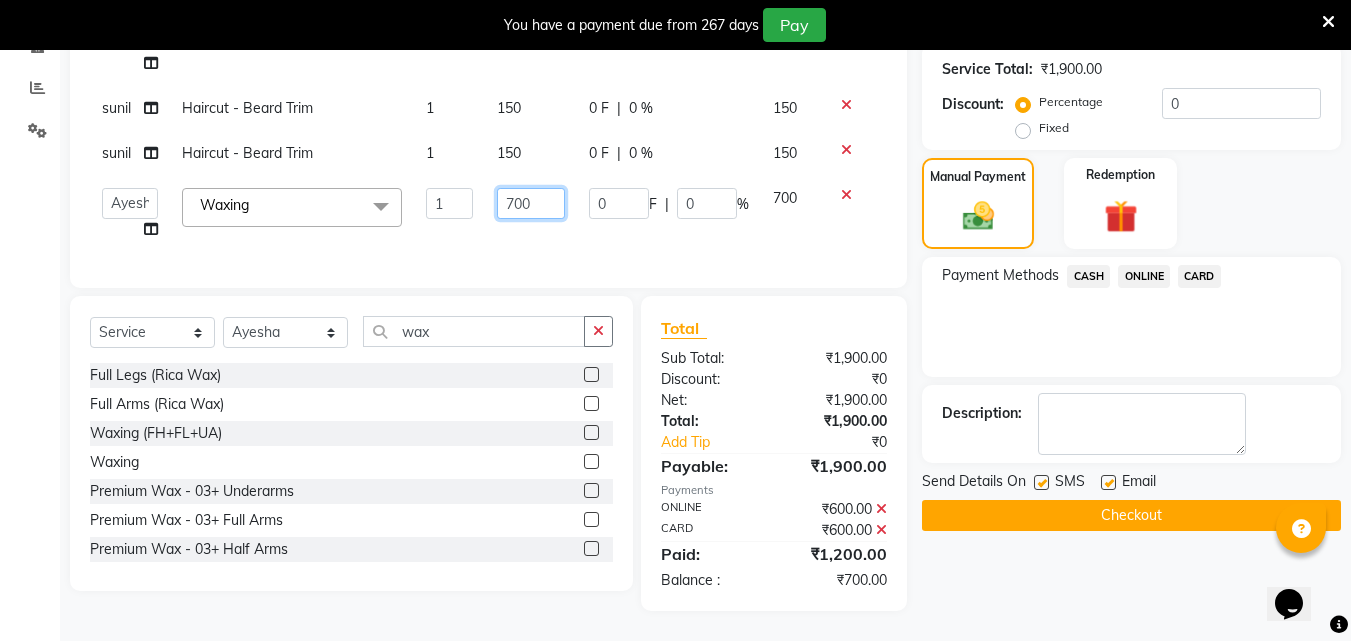 click on "700" 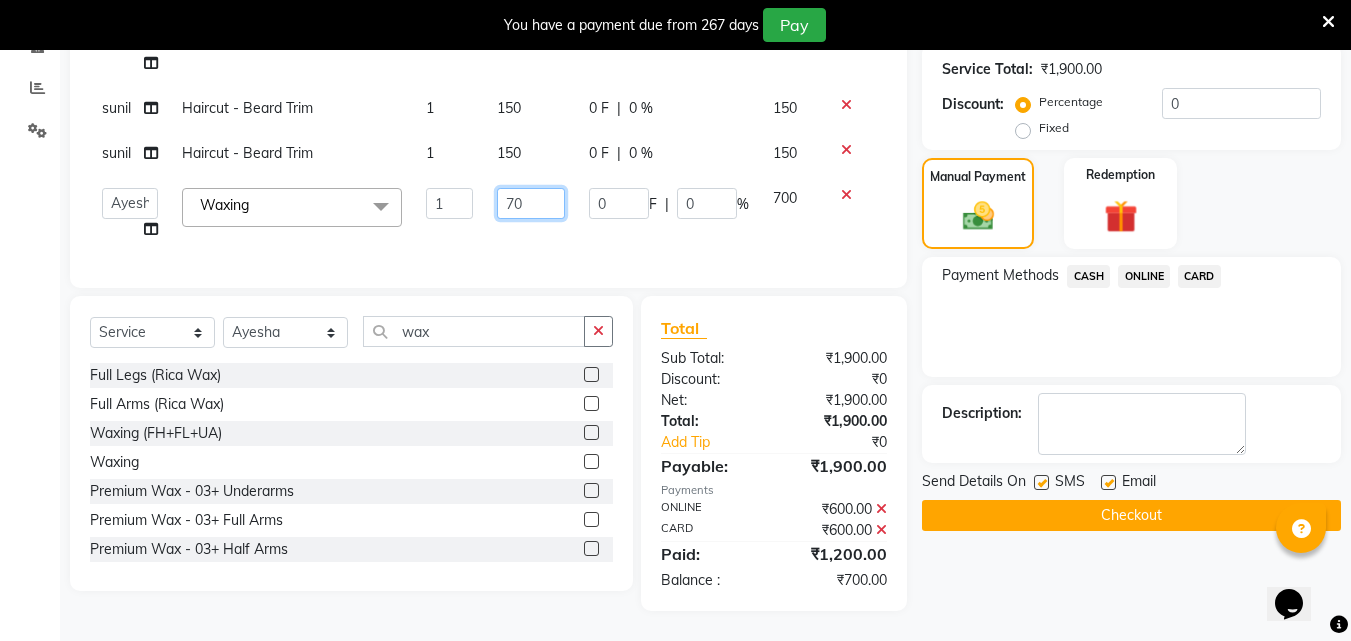 type on "7" 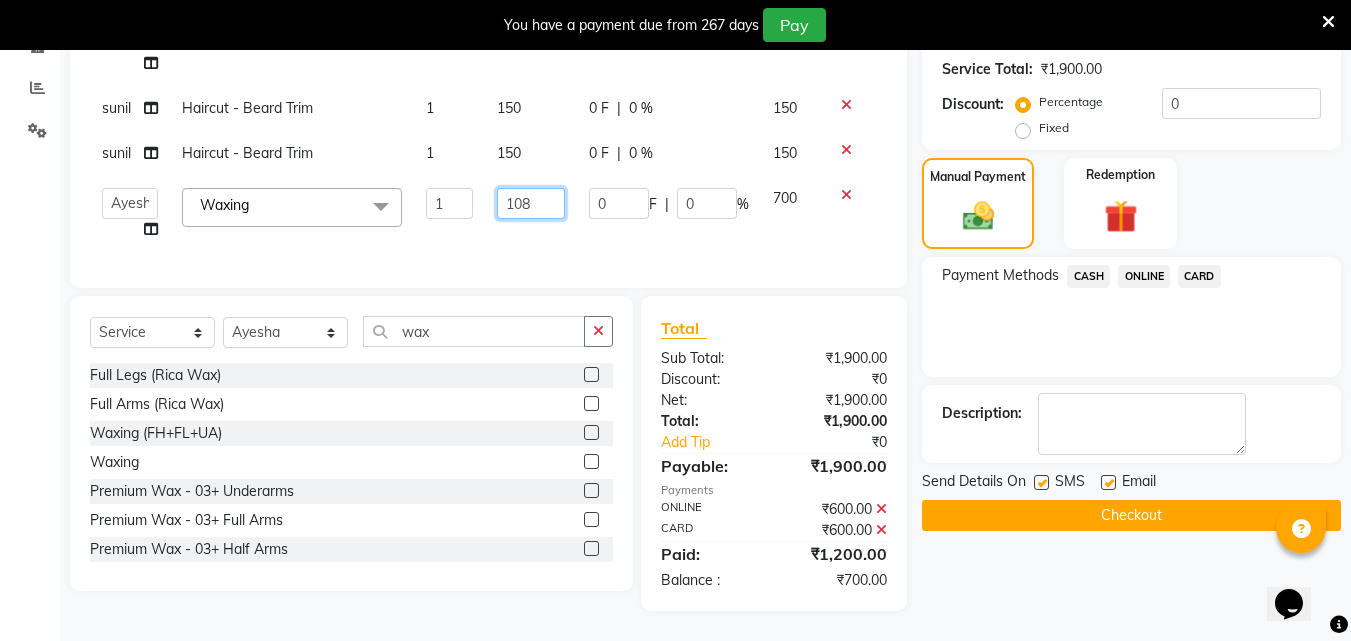 type on "1080" 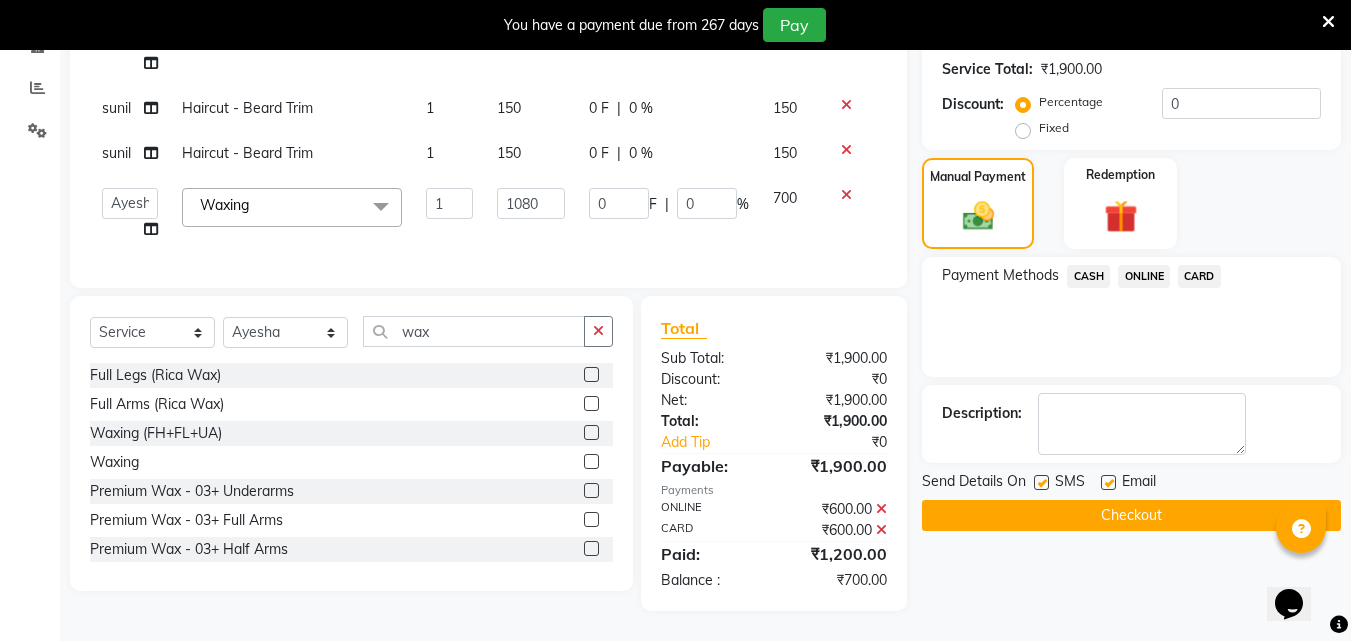click on "ONLINE" 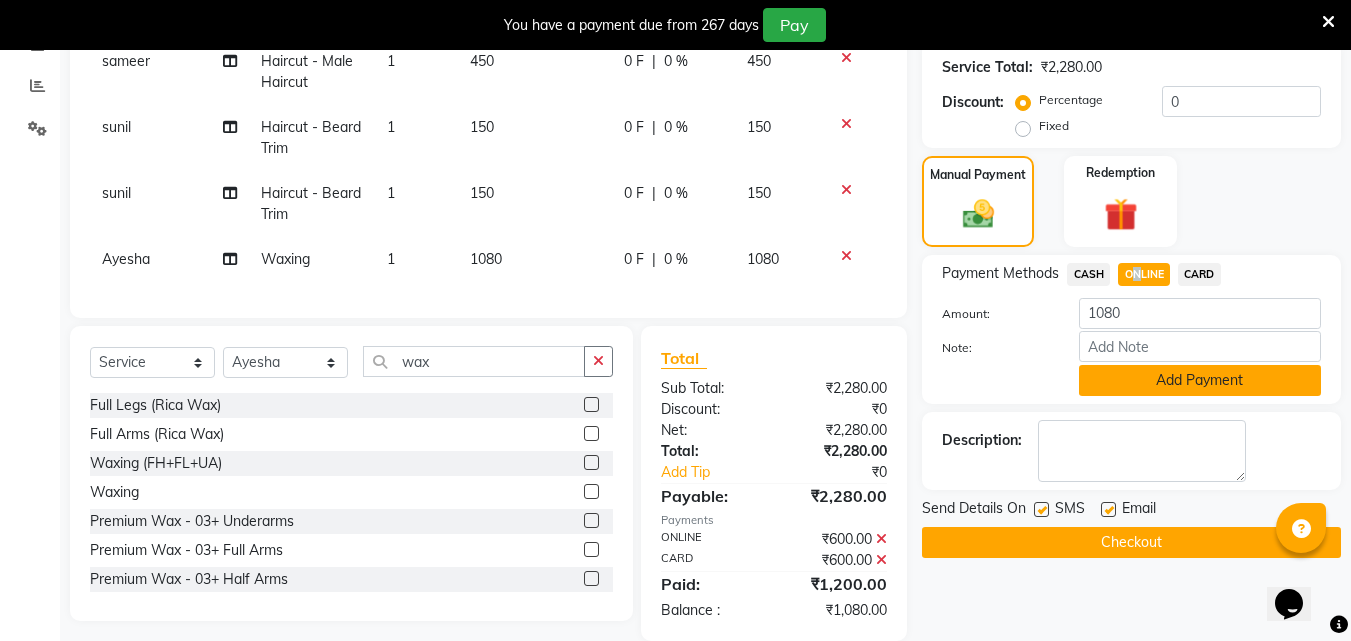 click on "Add Payment" 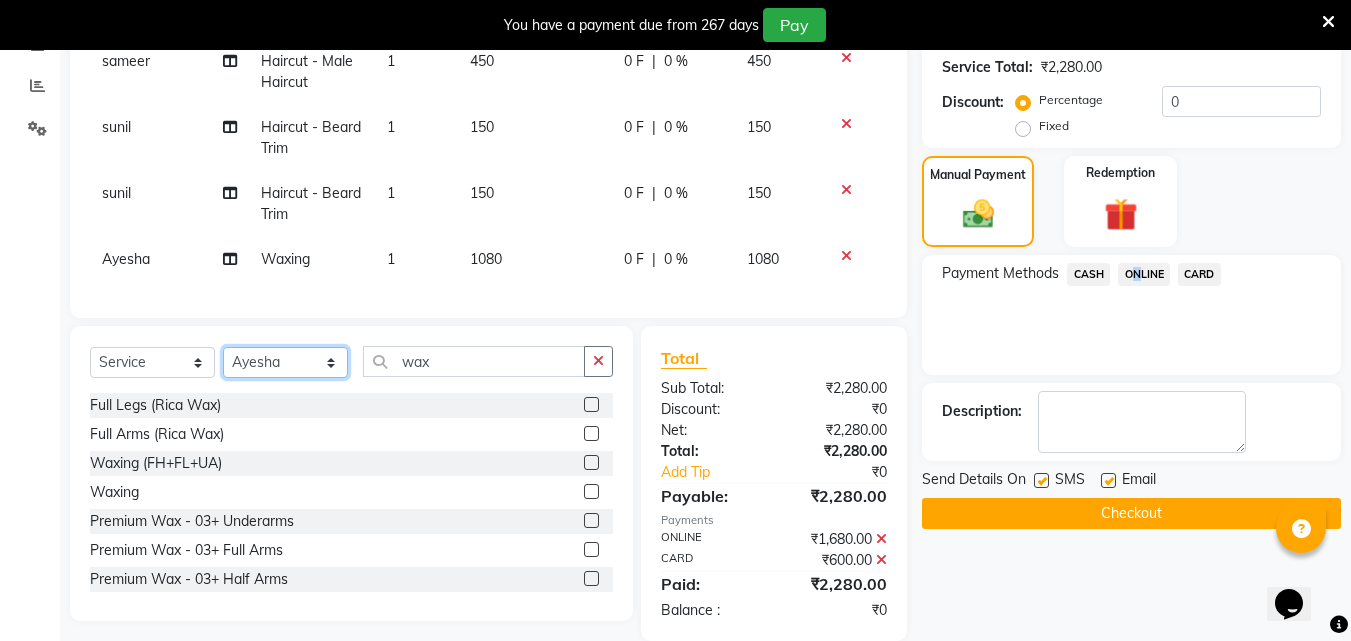 drag, startPoint x: 323, startPoint y: 376, endPoint x: 334, endPoint y: 366, distance: 14.866069 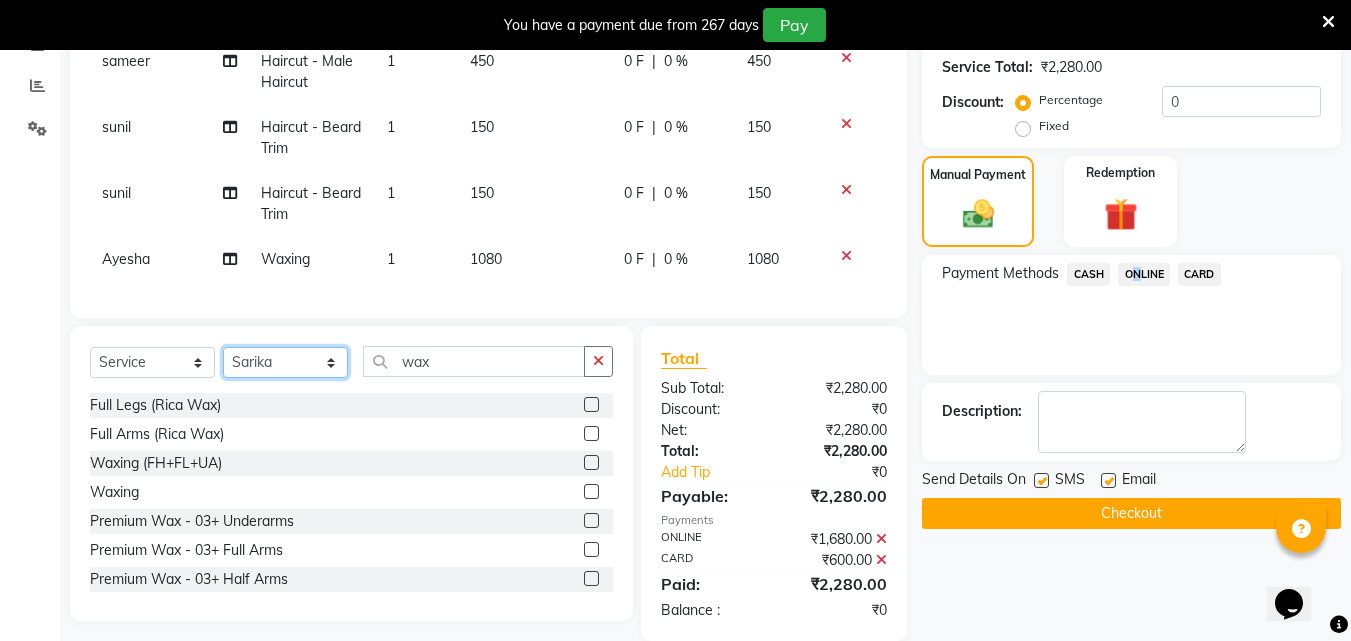 click on "Select Stylist Akshay Ankita Ayesha Dnyaneshwar Harish Laxman Omkar pranay sagar sameer Sarika sunil vaibhav" 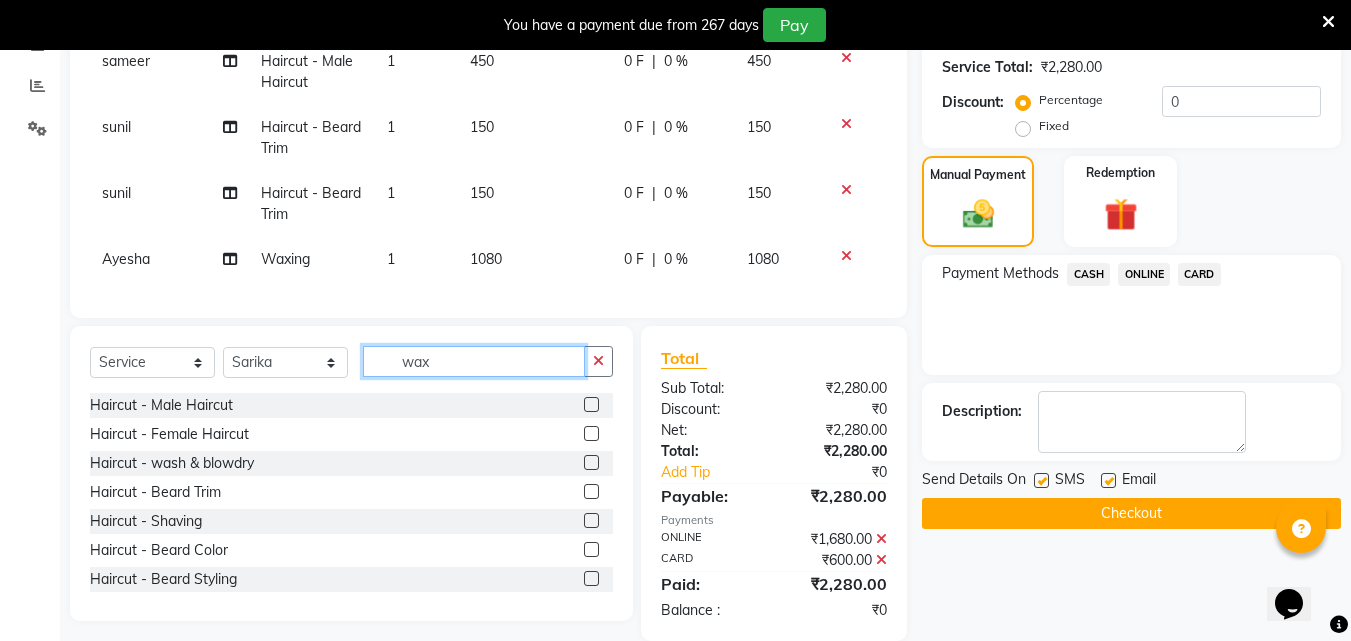 drag, startPoint x: 462, startPoint y: 376, endPoint x: 390, endPoint y: 353, distance: 75.58439 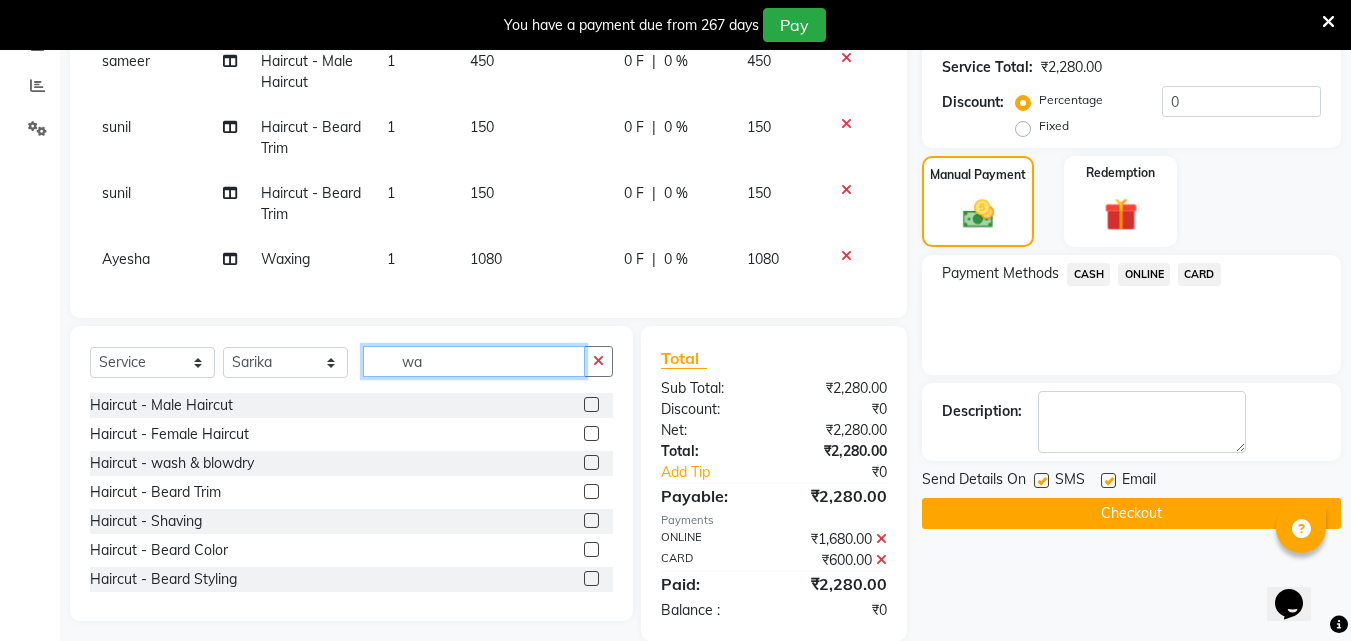 type on "w" 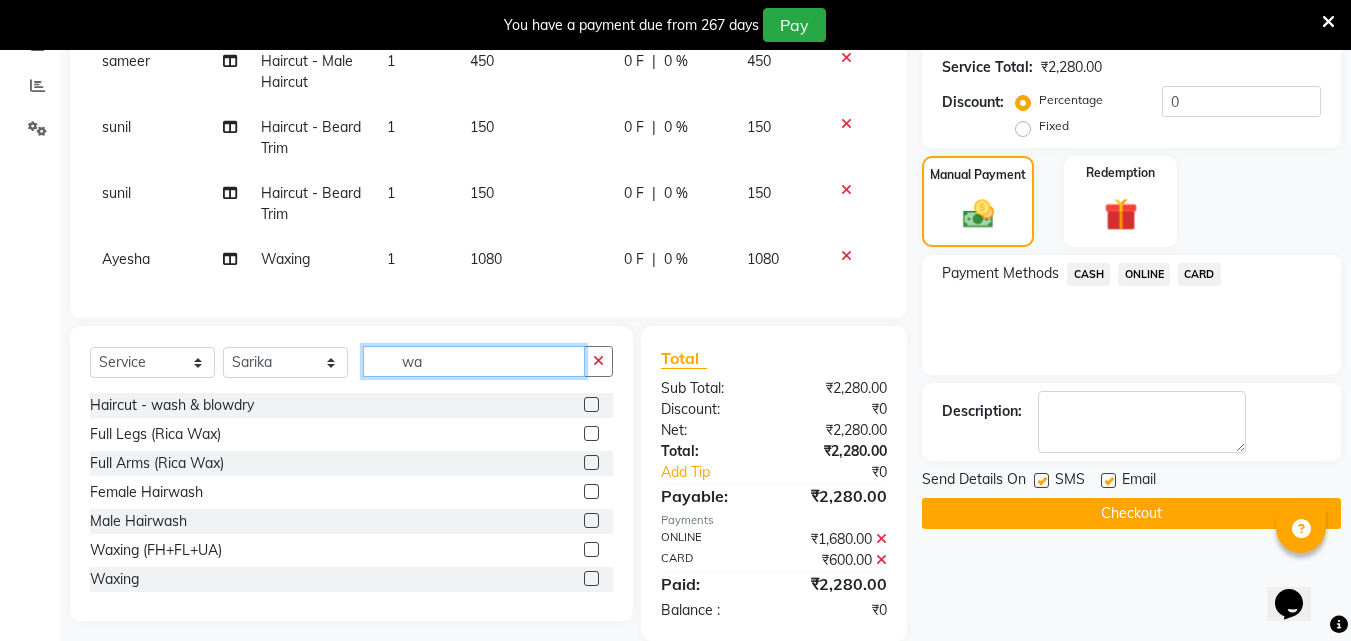 type on "wax" 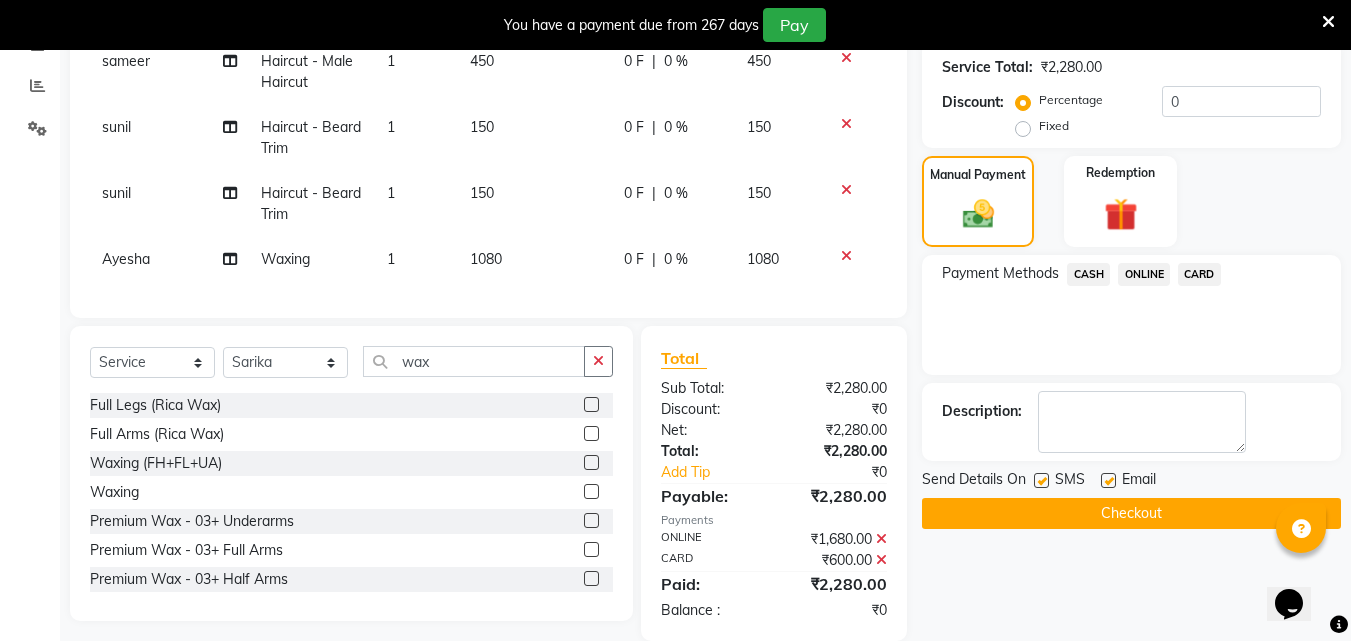 click 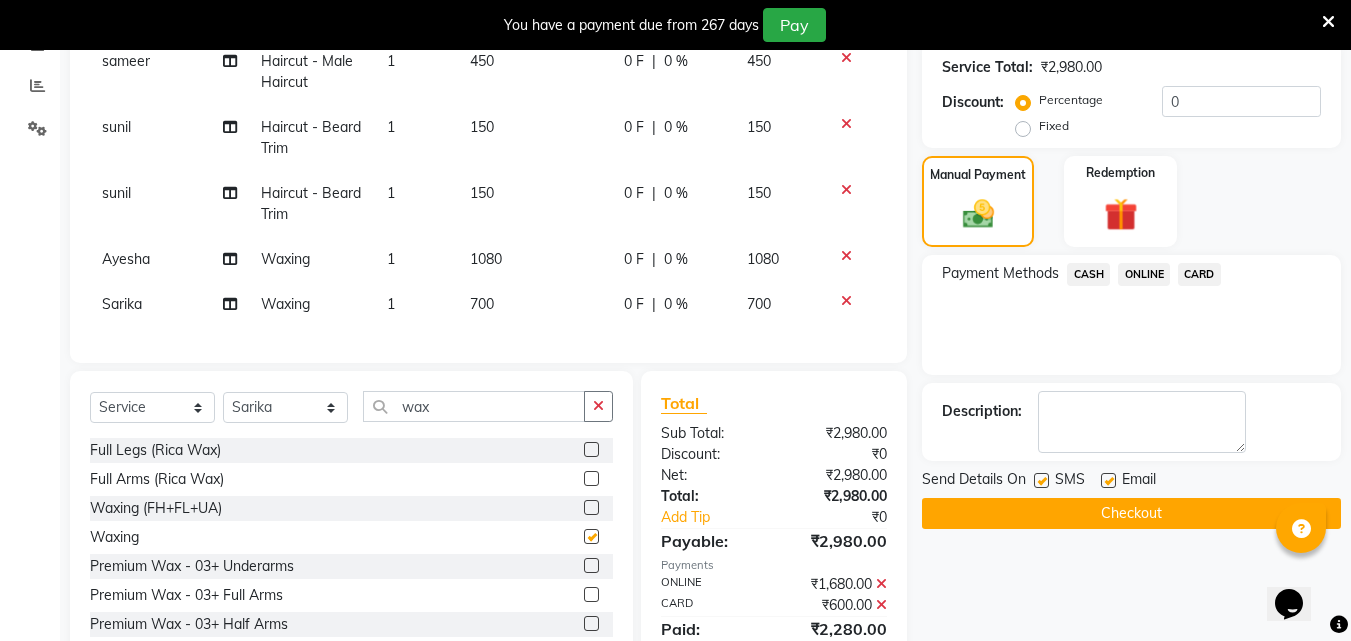checkbox on "false" 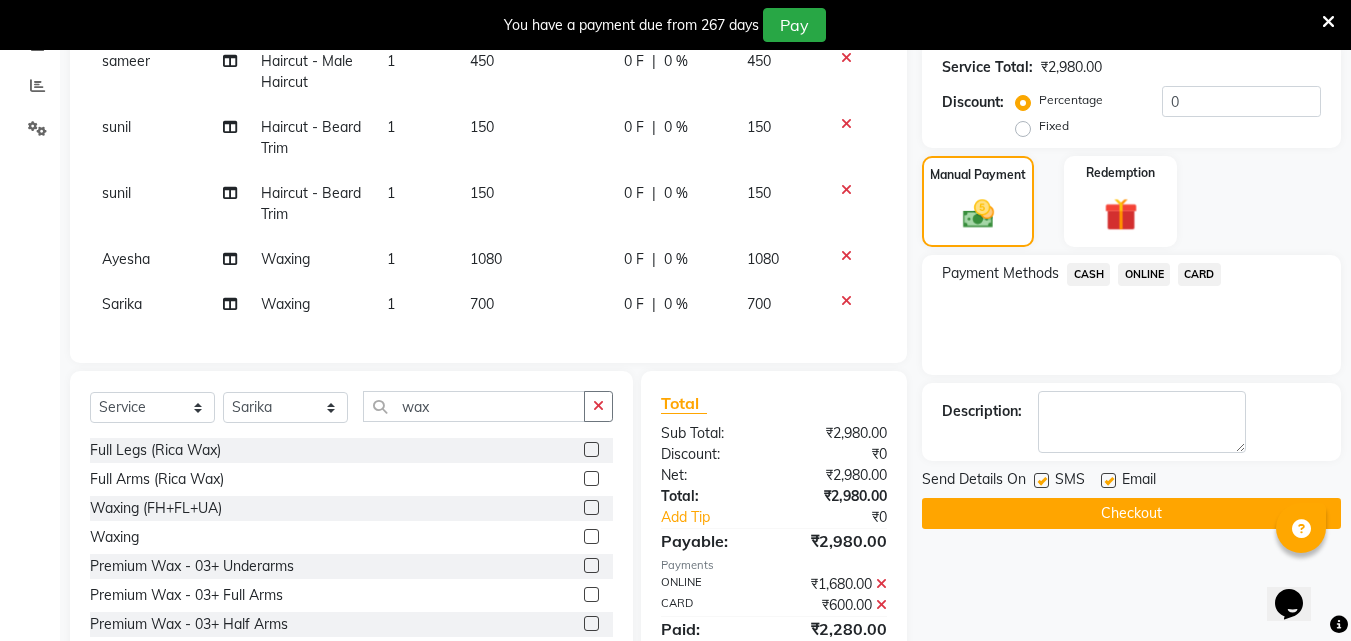click on "700" 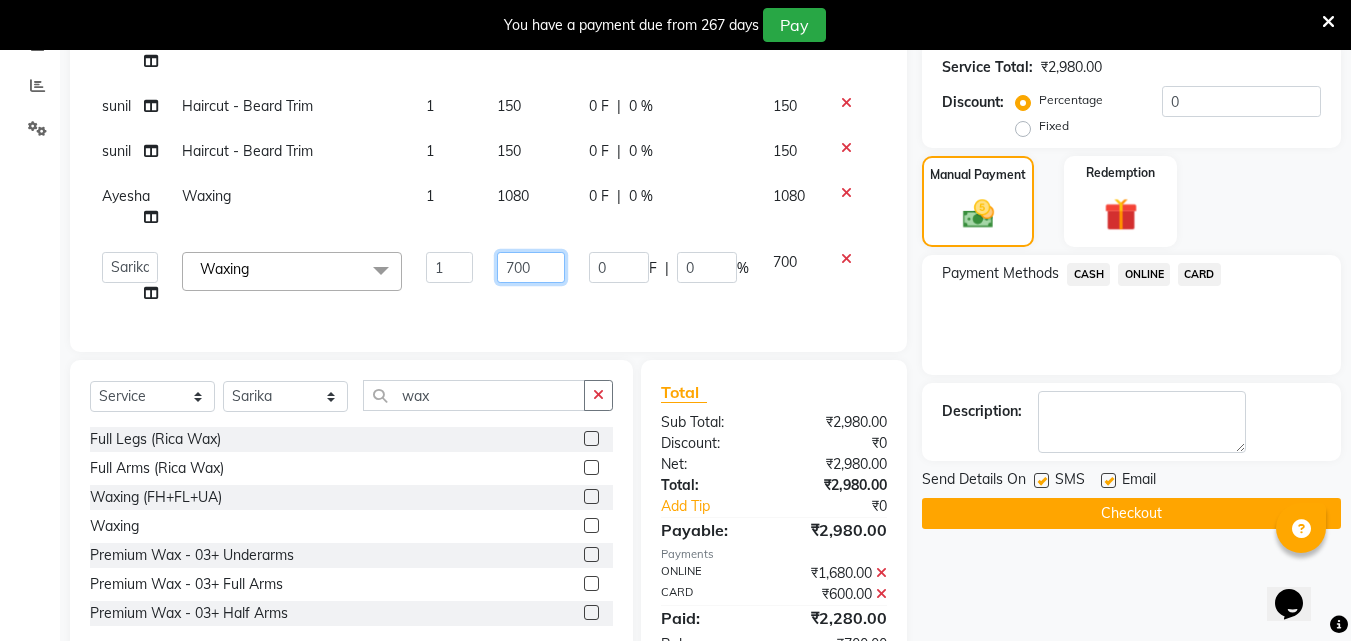 click on "700" 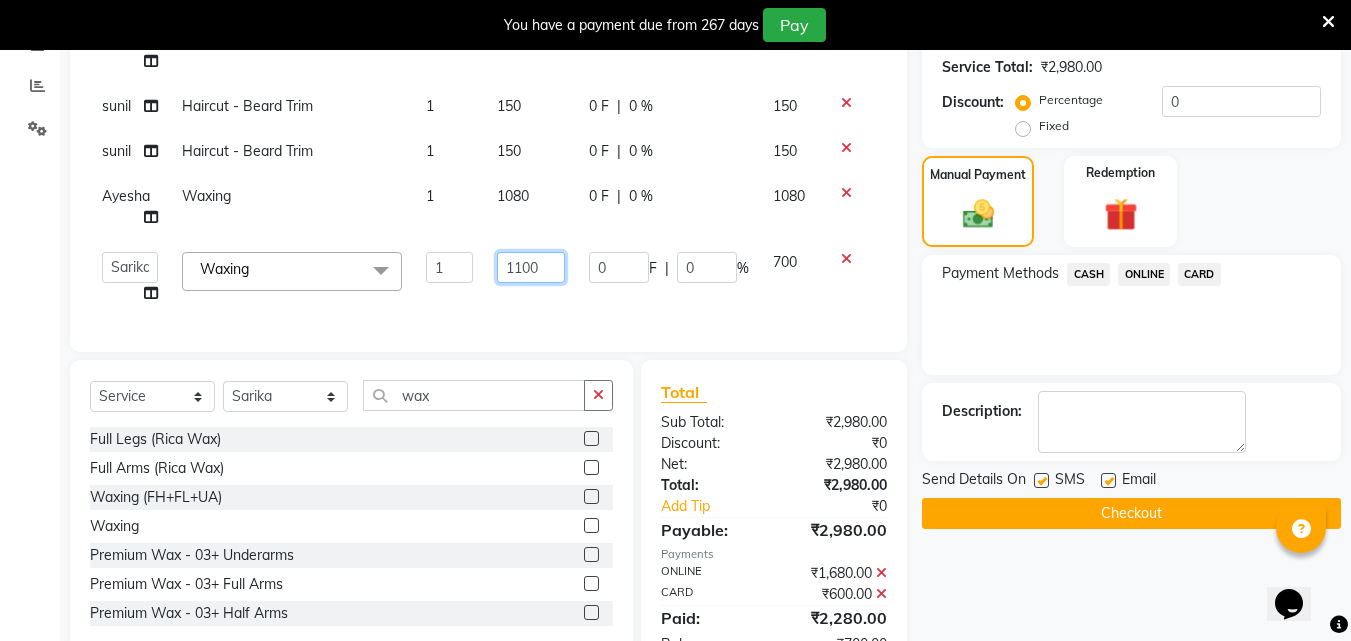 click on "1100" 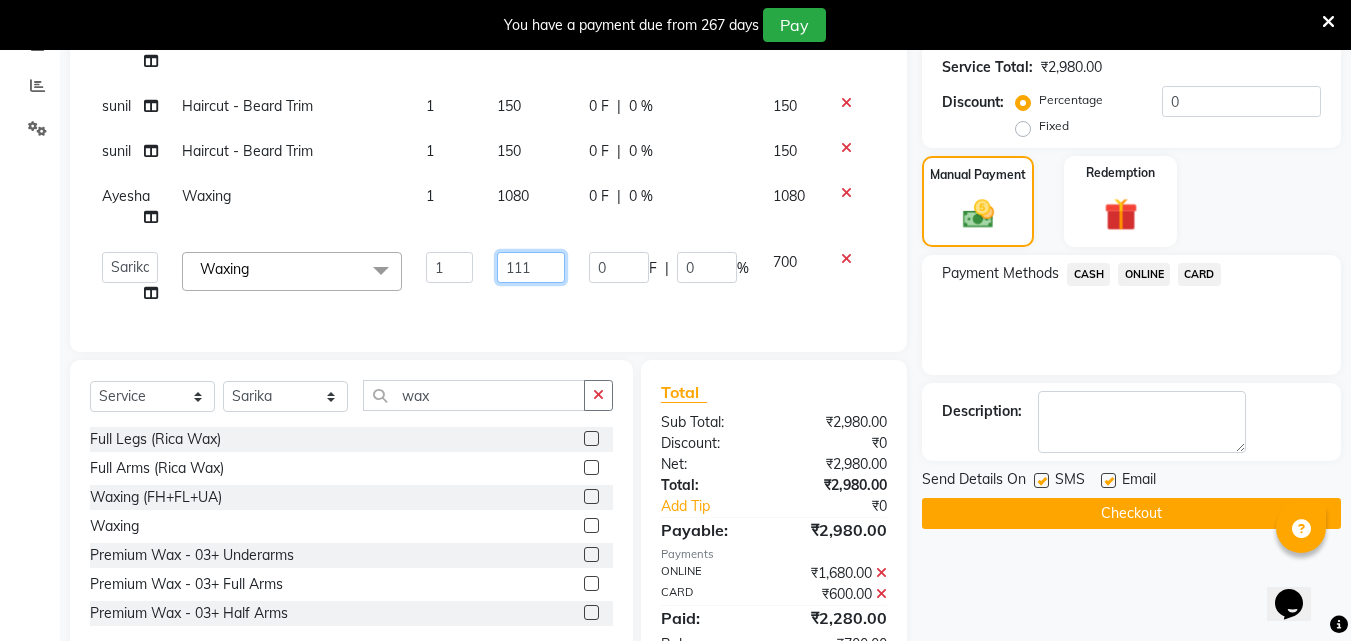 type on "1110" 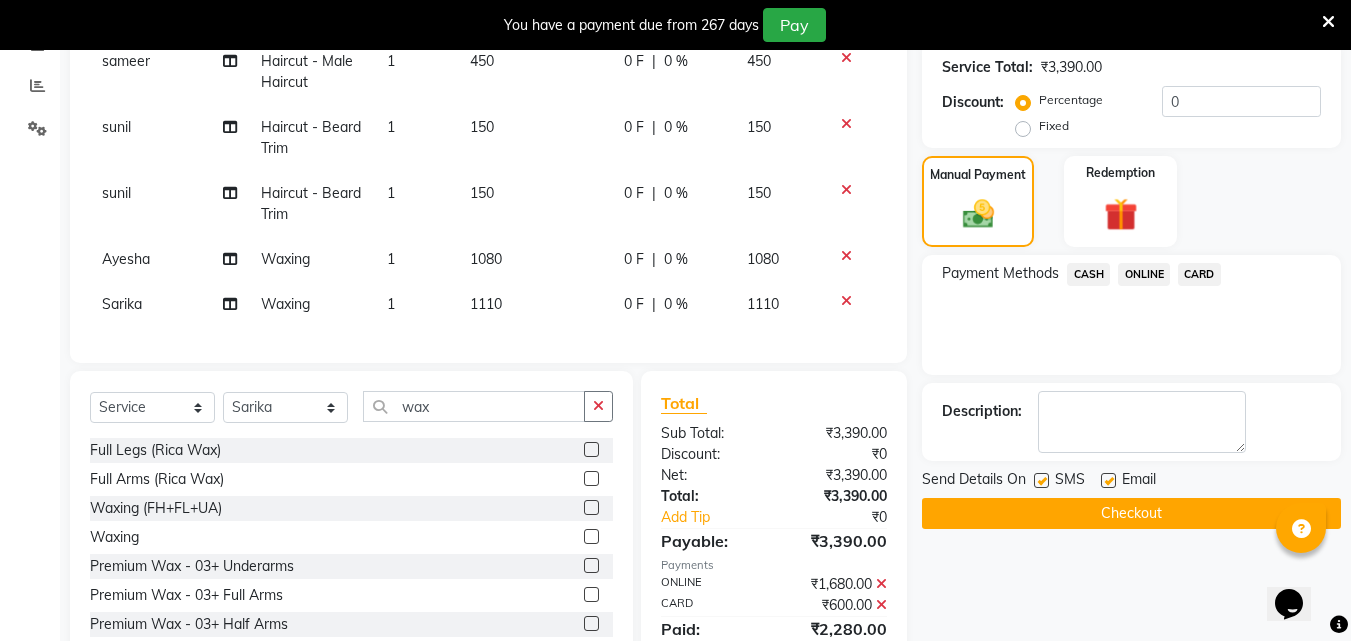 click on "ONLINE" 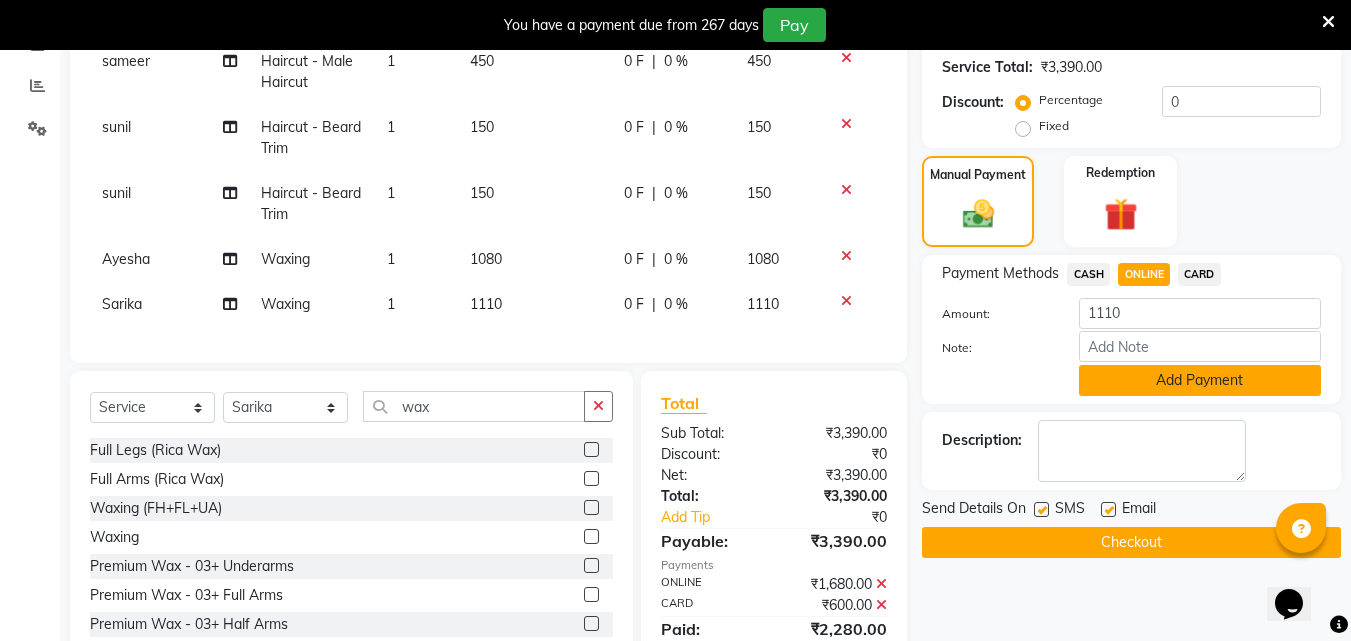 click on "Add Payment" 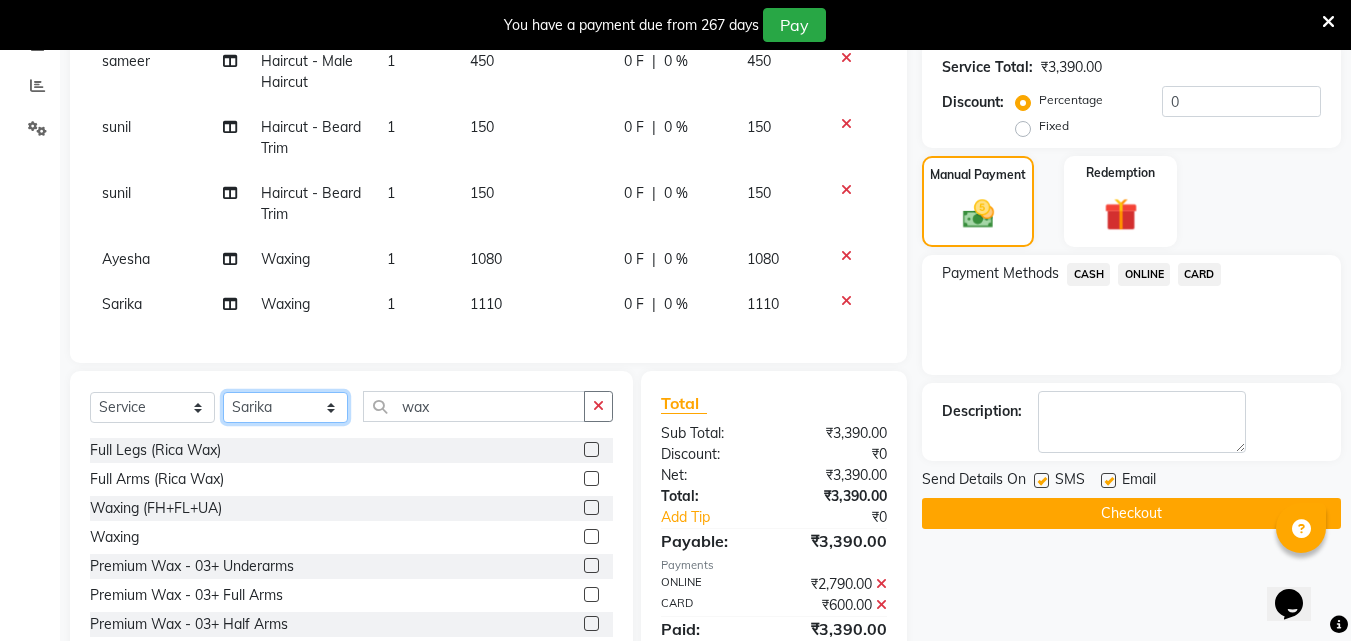 click on "Select Stylist Akshay Ankita Ayesha Dnyaneshwar Harish Laxman Omkar pranay sagar sameer Sarika sunil vaibhav" 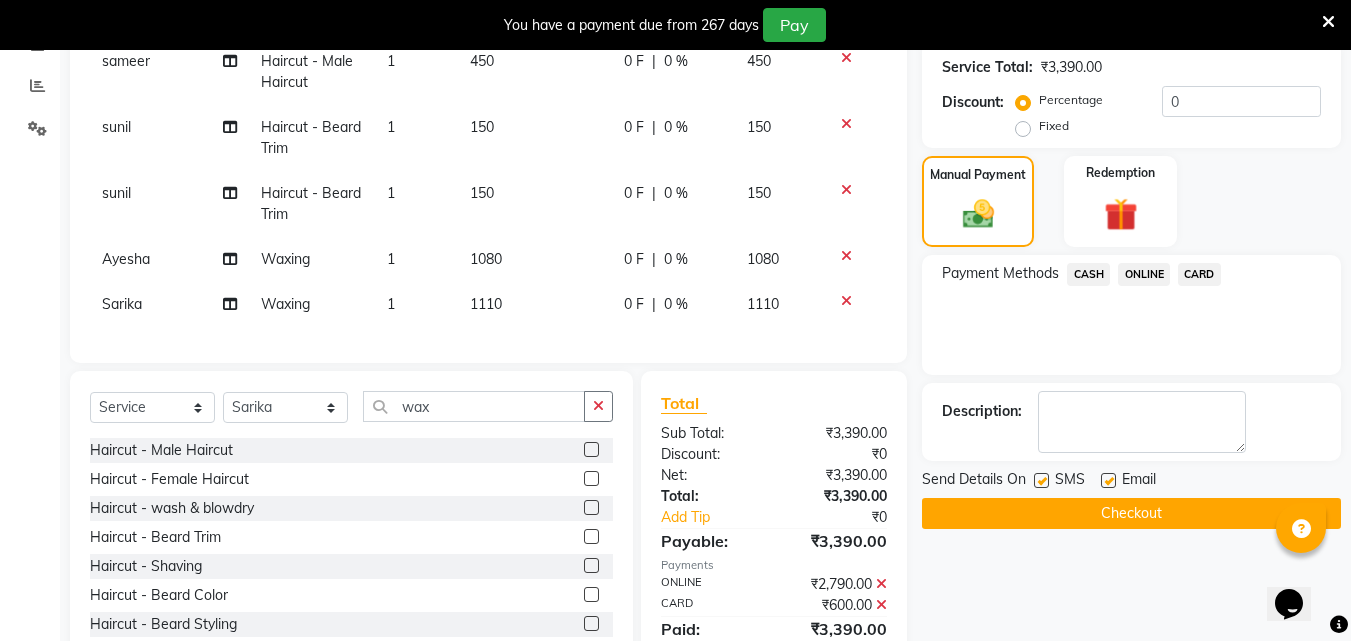 click 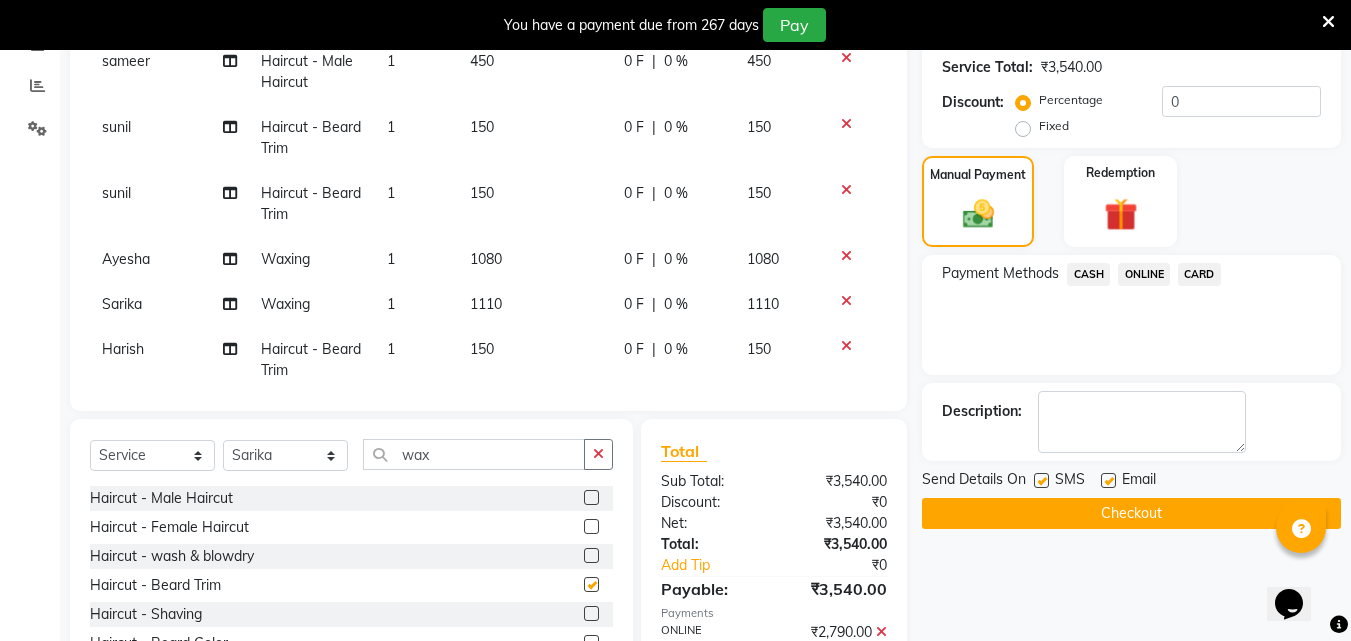 checkbox on "false" 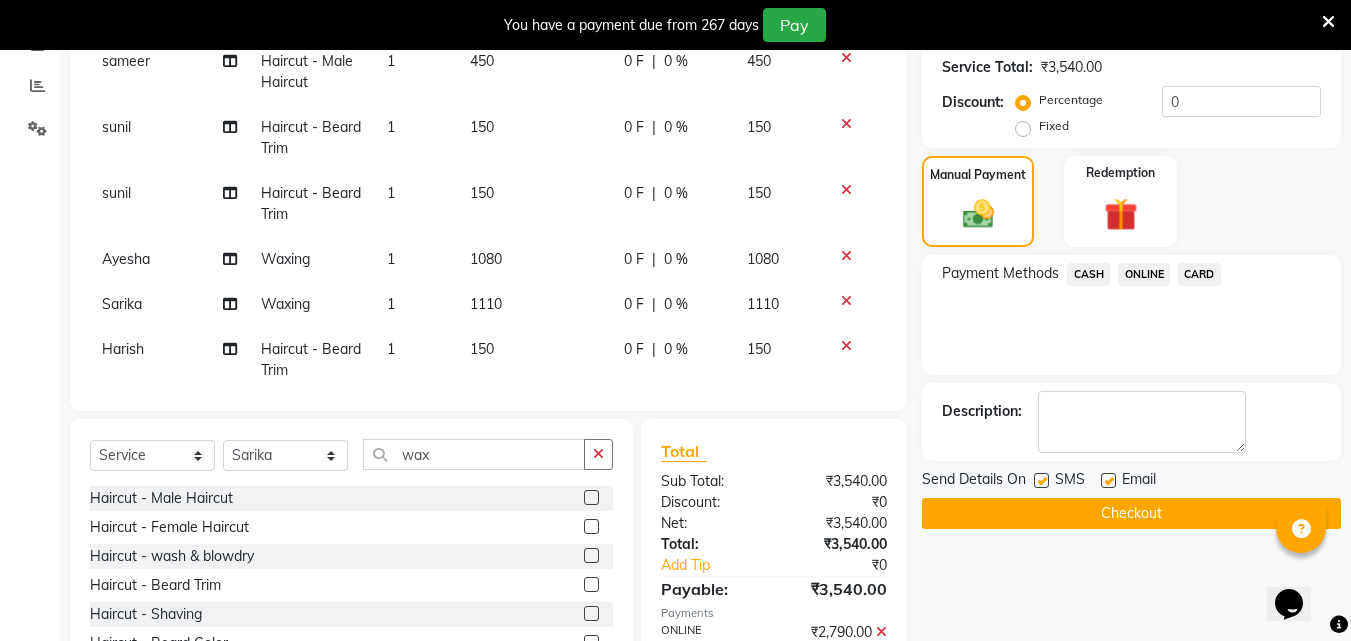 click on "ONLINE" 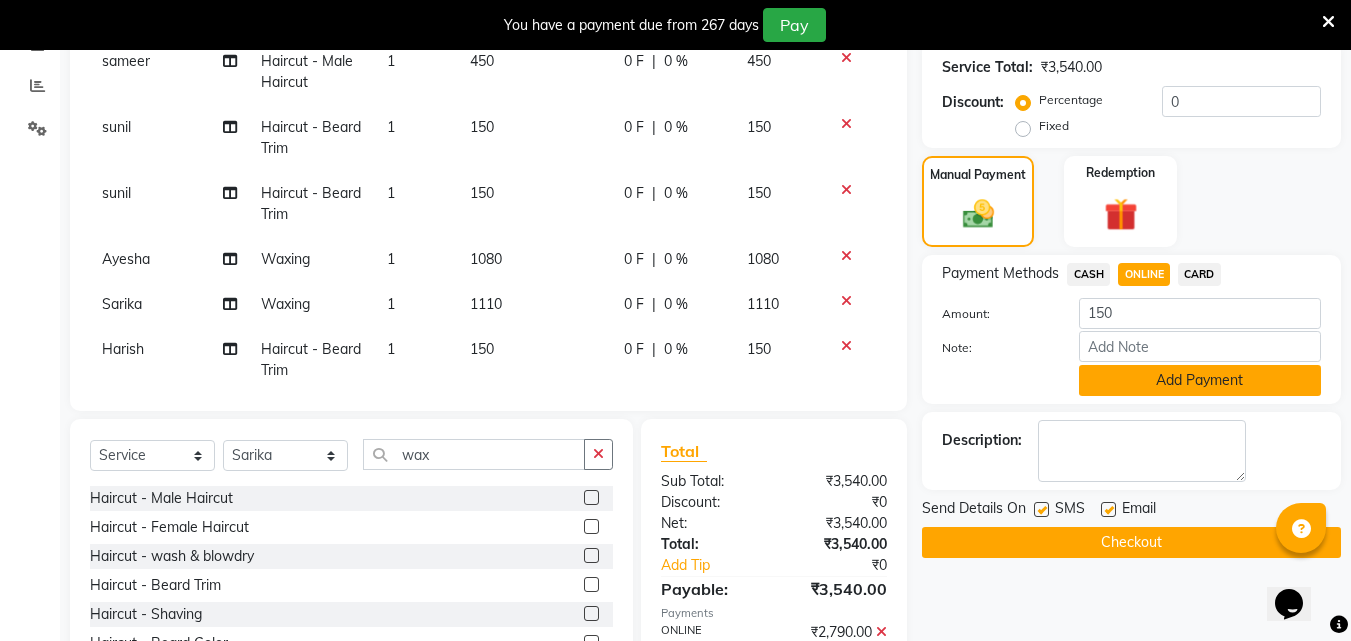 click on "Add Payment" 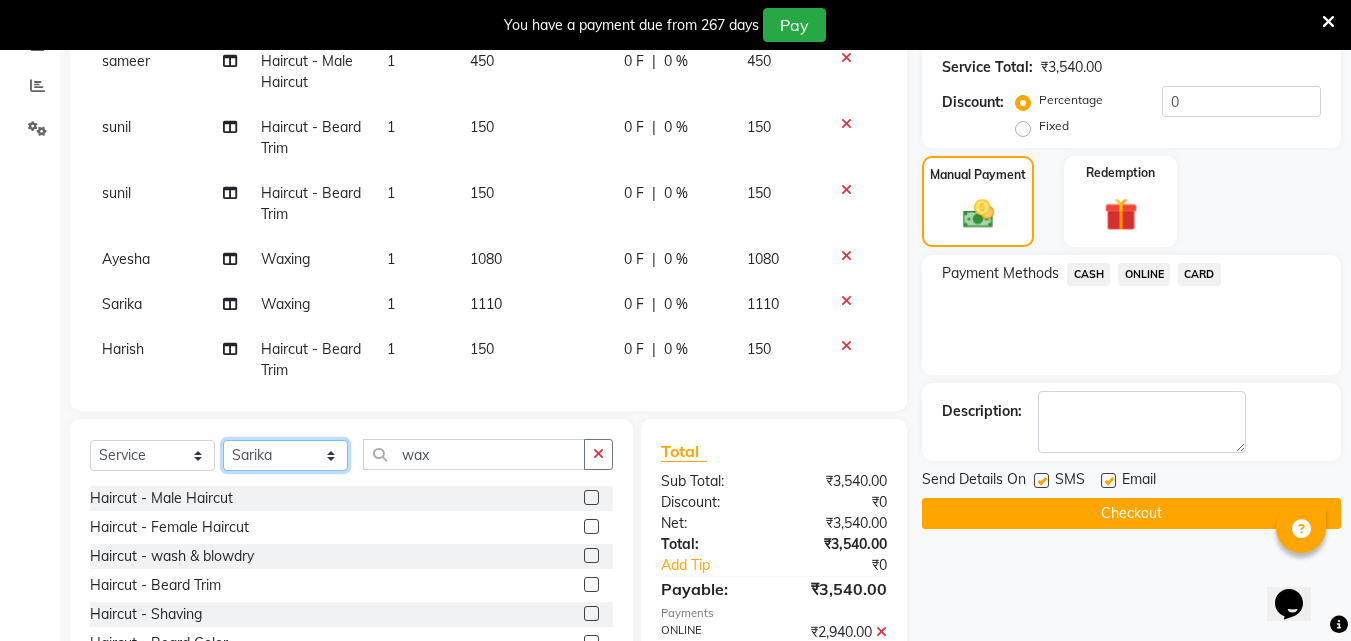 click on "Select Stylist Akshay Ankita Ayesha Dnyaneshwar Harish Laxman Omkar pranay sagar sameer Sarika sunil vaibhav" 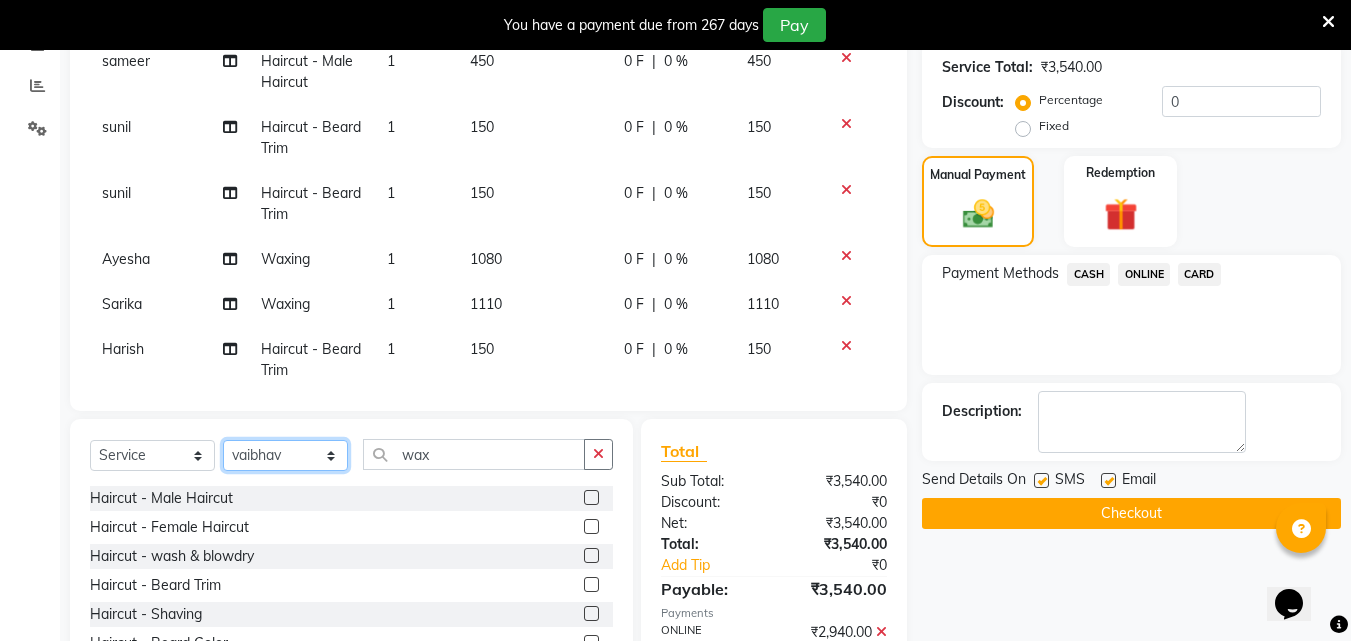 click on "Select Stylist Akshay Ankita Ayesha Dnyaneshwar Harish Laxman Omkar pranay sagar sameer Sarika sunil vaibhav" 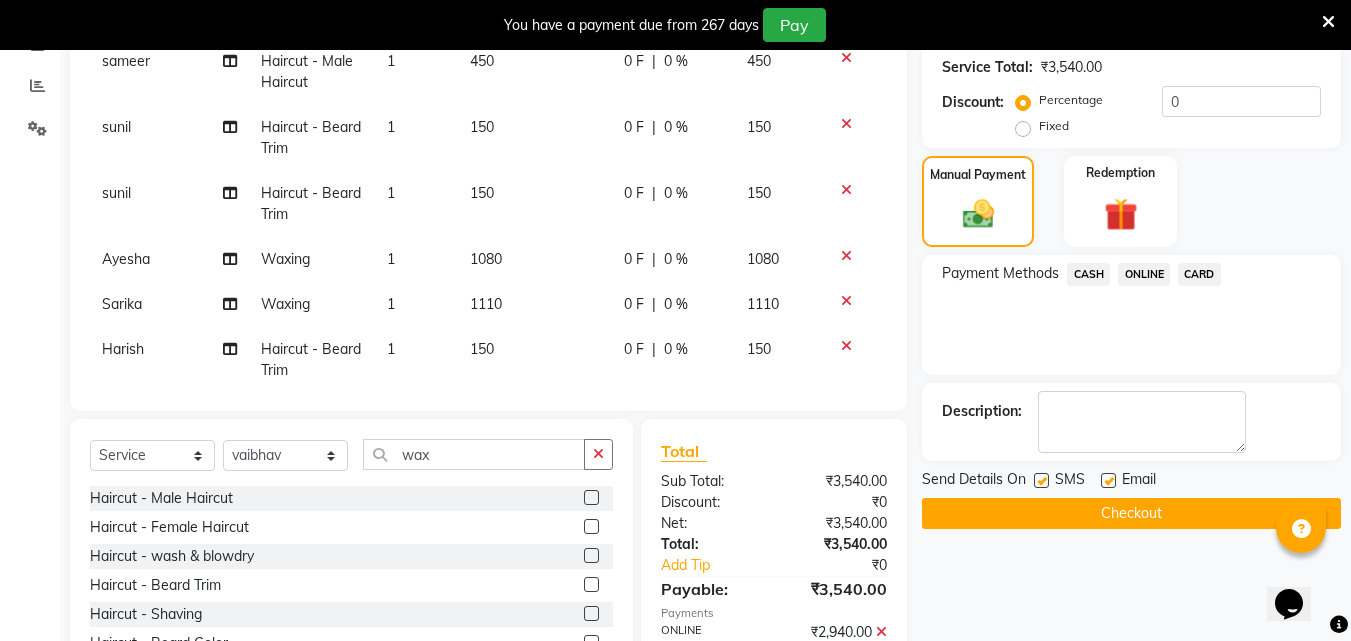 click 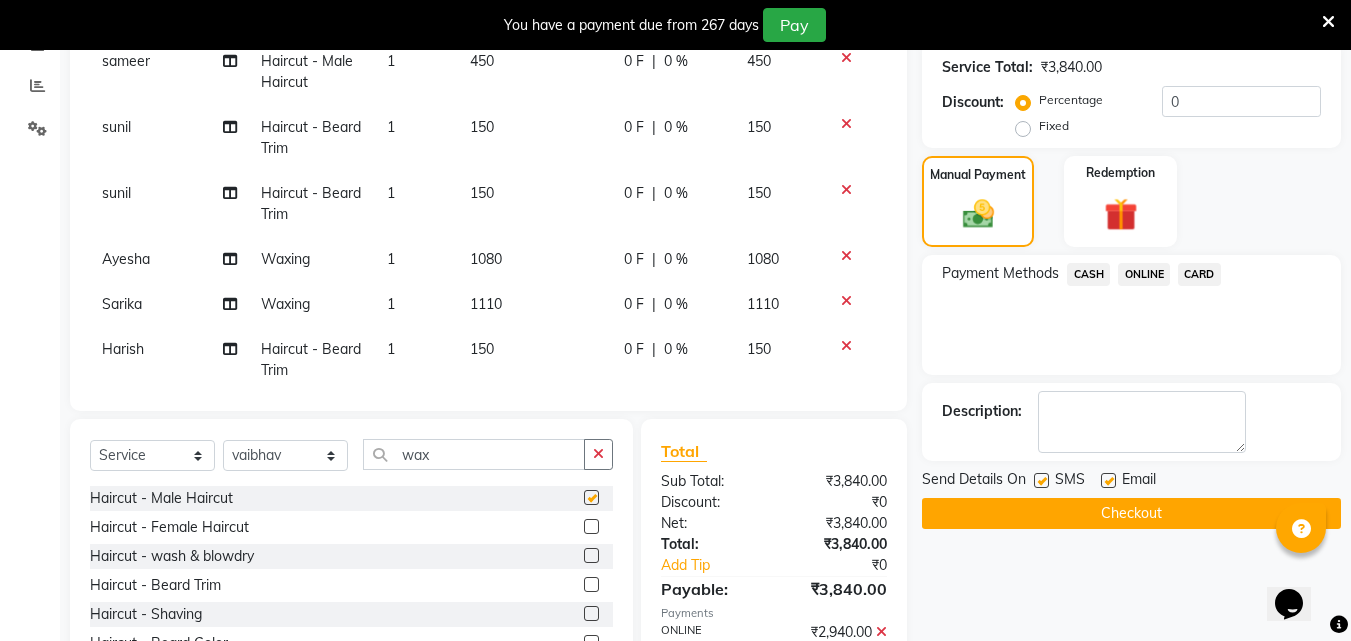 checkbox on "false" 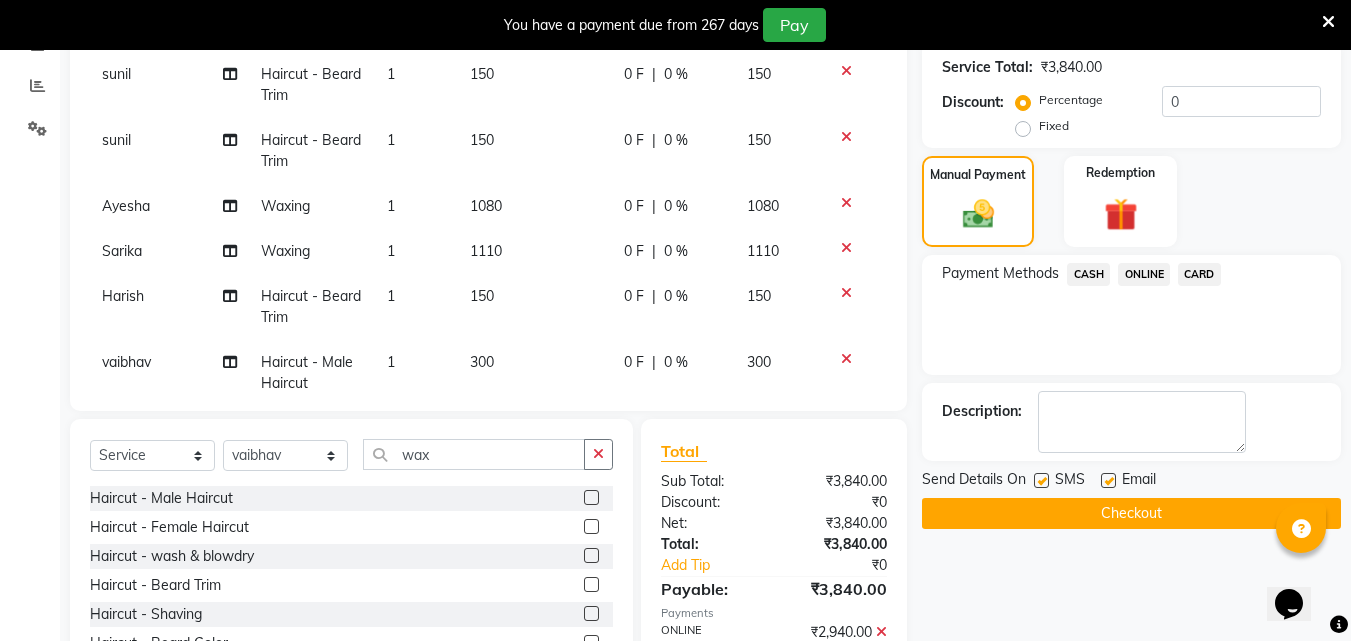 scroll, scrollTop: 99, scrollLeft: 0, axis: vertical 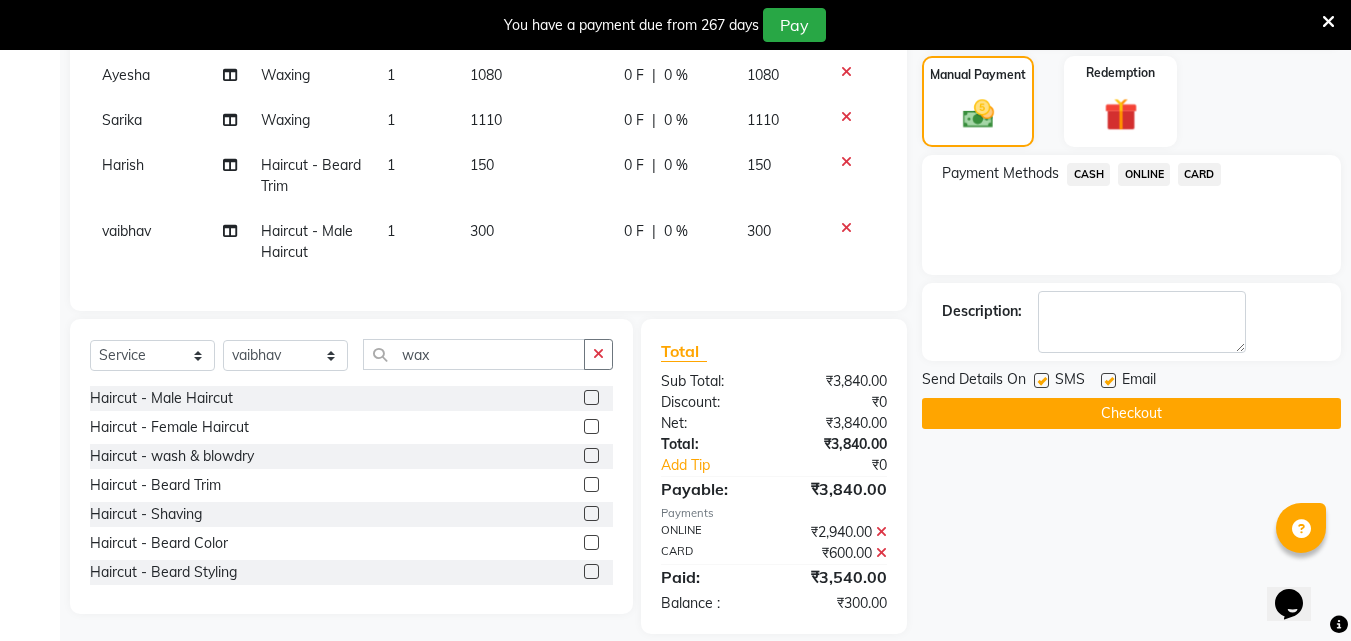 click on "300" 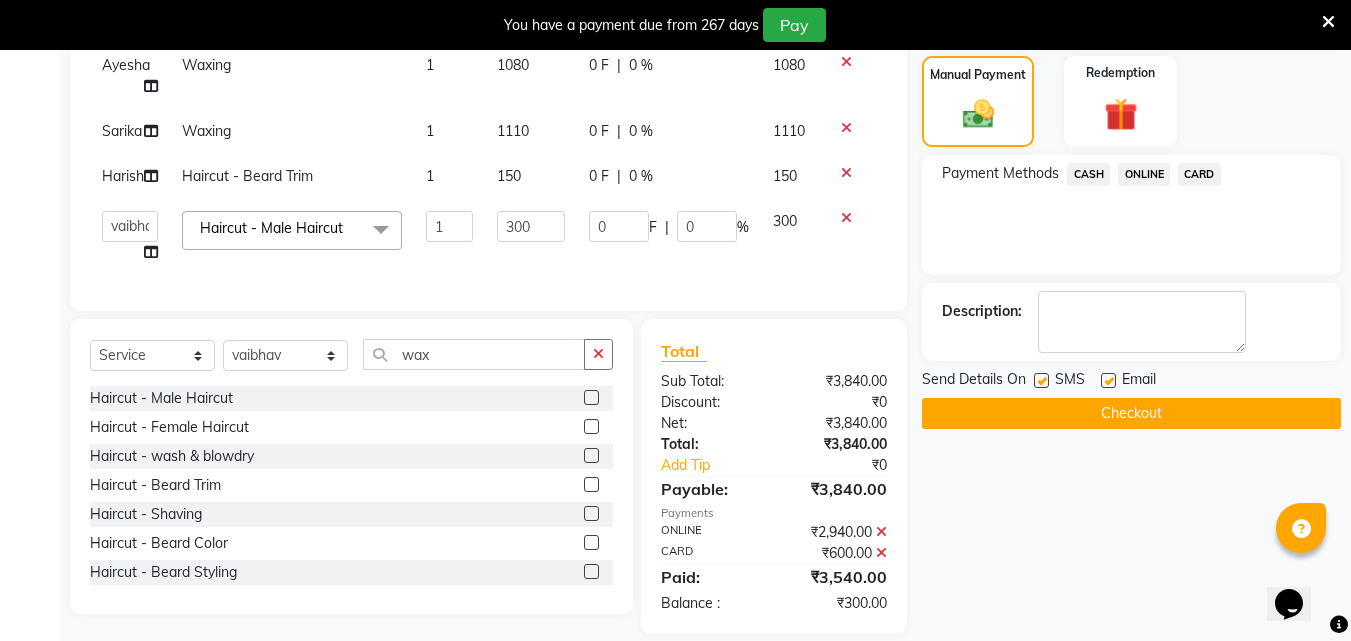 scroll, scrollTop: 88, scrollLeft: 0, axis: vertical 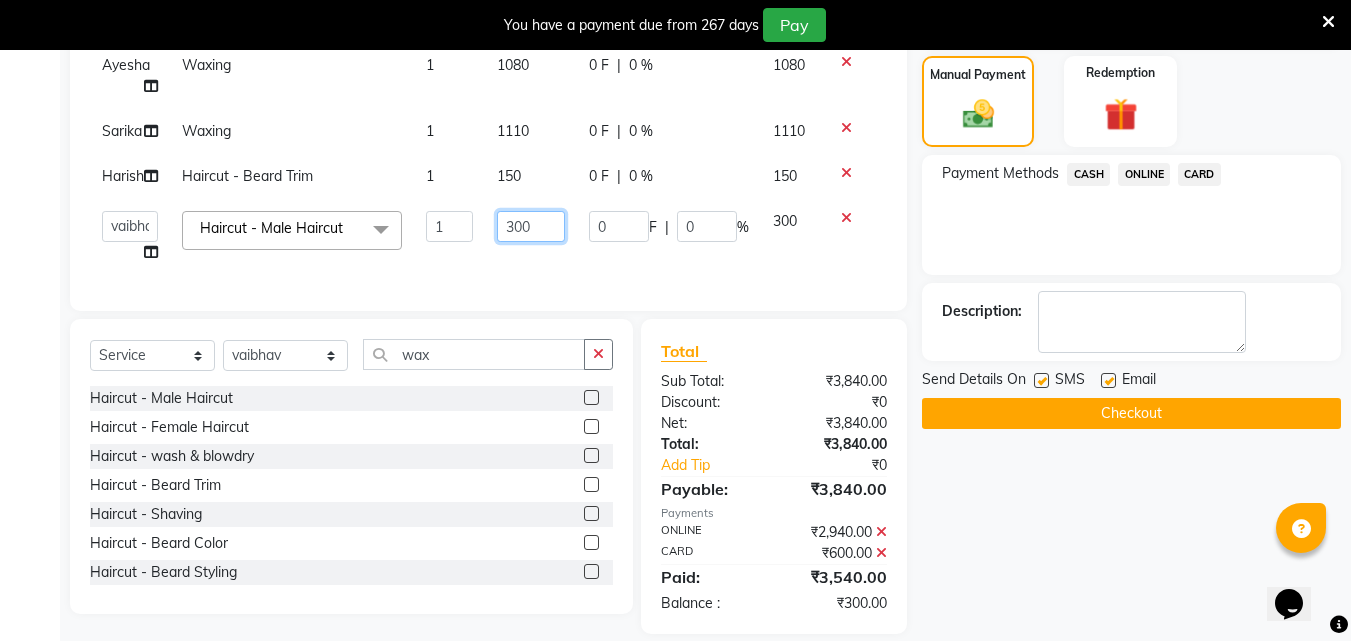 click on "300" 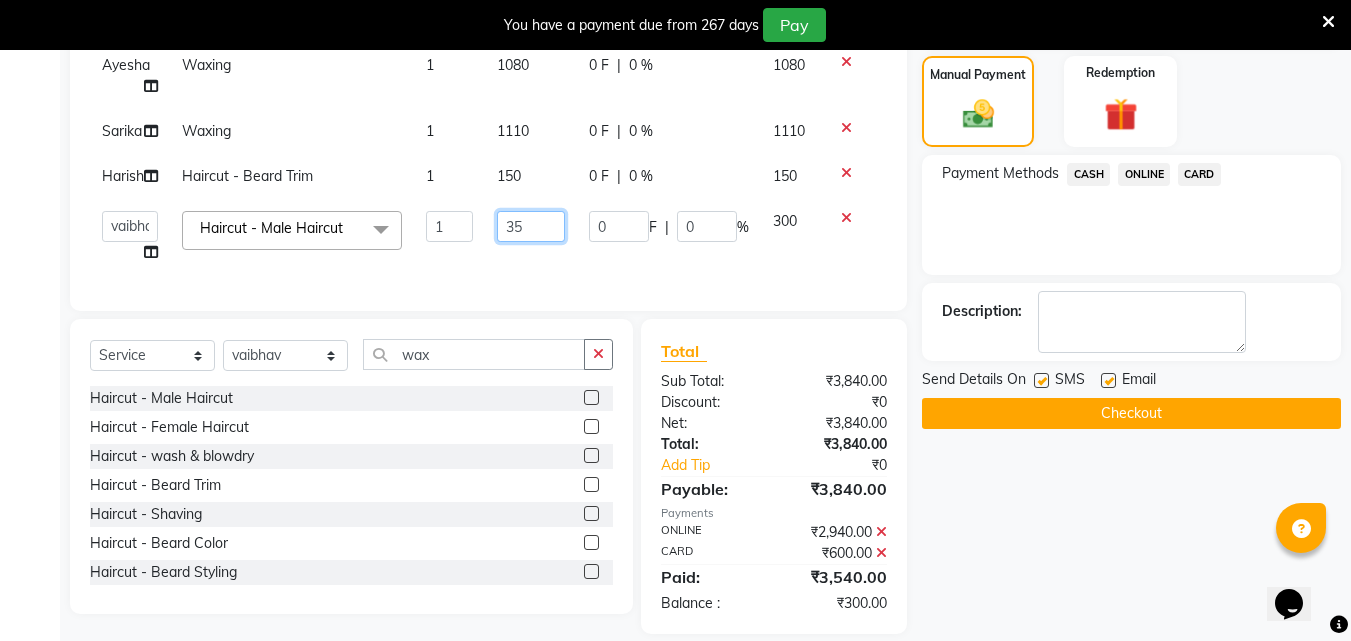type on "350" 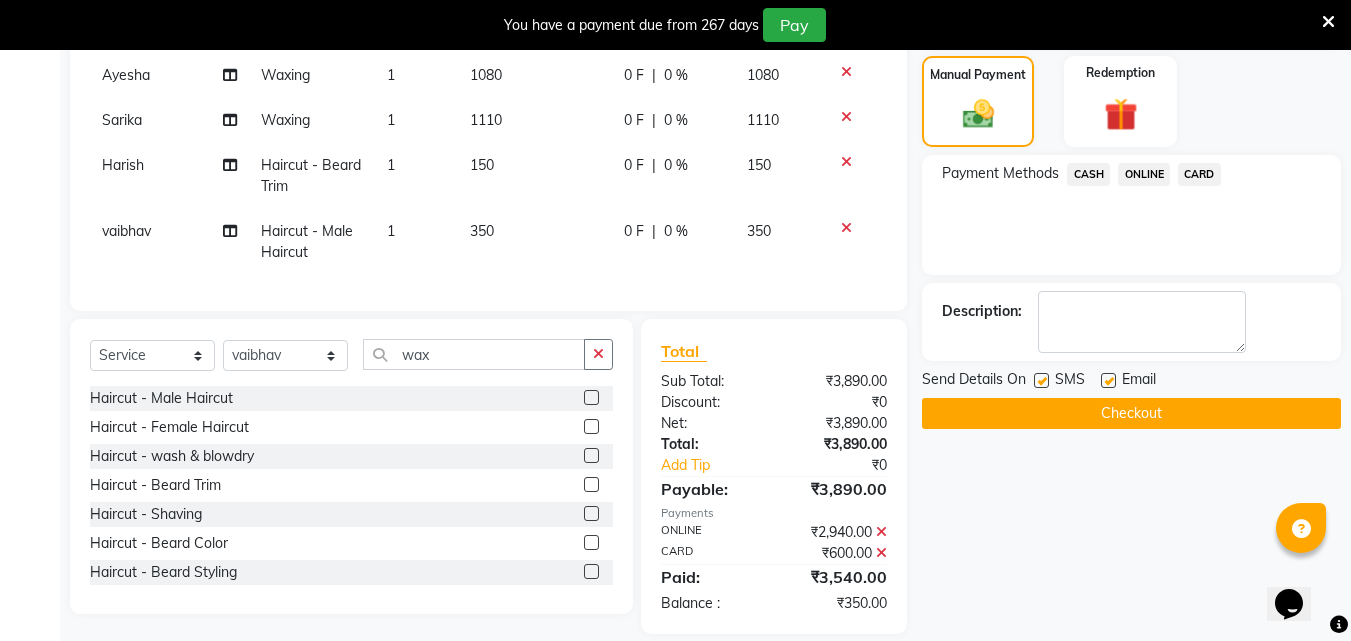 click on "ONLINE" 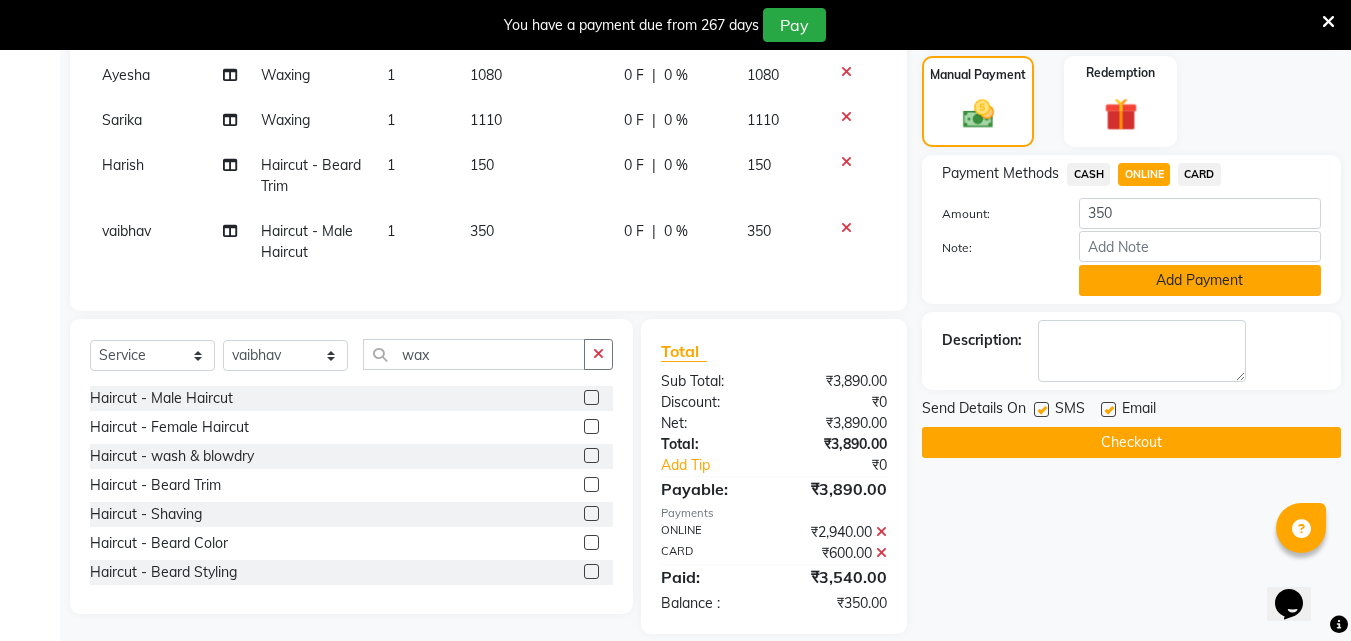click on "Add Payment" 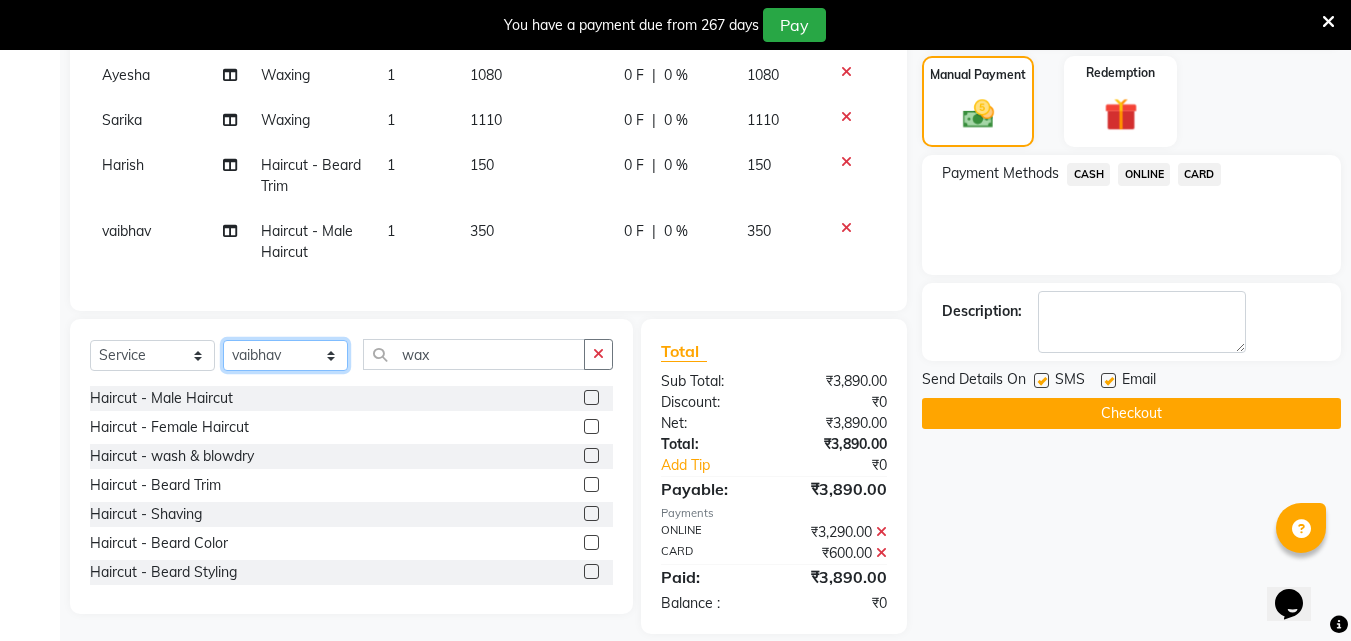 click on "Select Stylist Akshay Ankita Ayesha Dnyaneshwar Harish Laxman Omkar pranay sagar sameer Sarika sunil vaibhav" 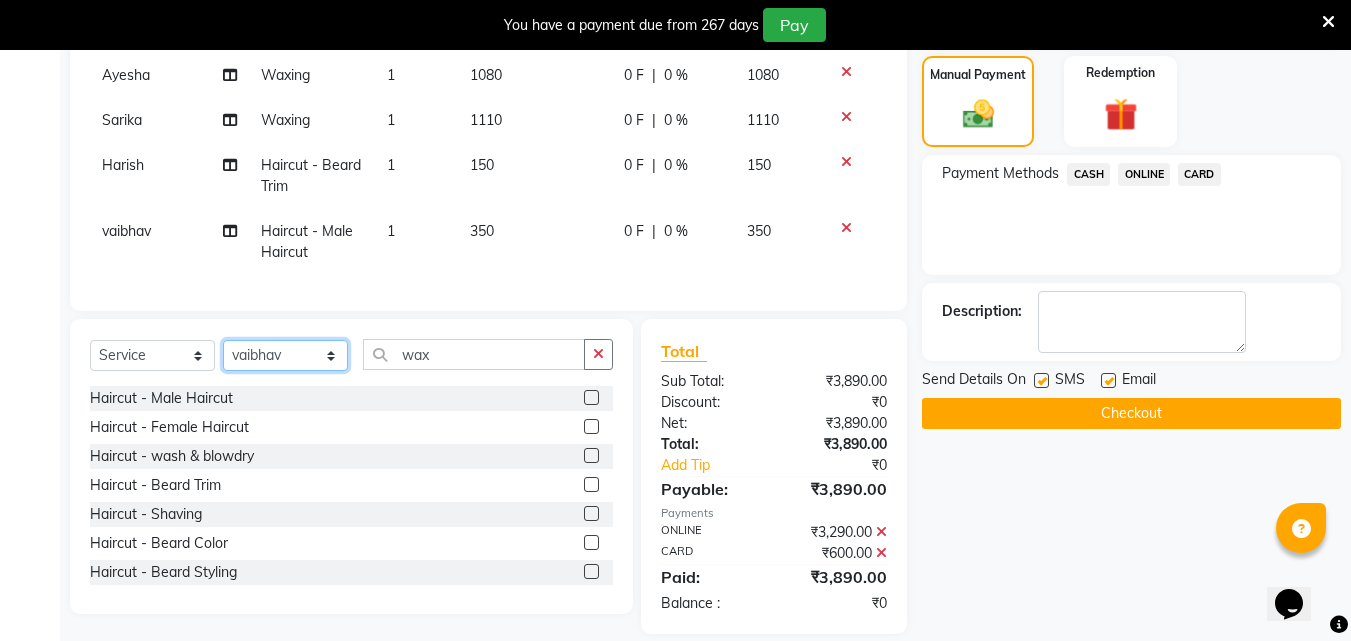 select on "34231" 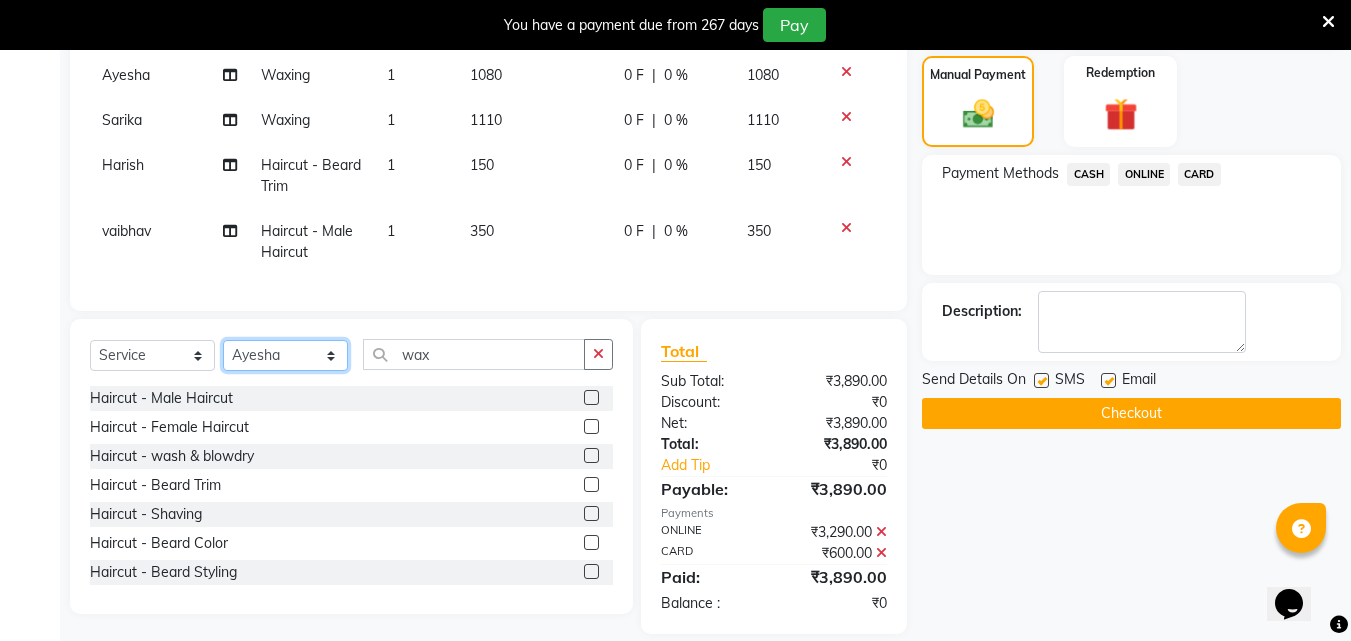 click on "Select Stylist Akshay Ankita Ayesha Dnyaneshwar Harish Laxman Omkar pranay sagar sameer Sarika sunil vaibhav" 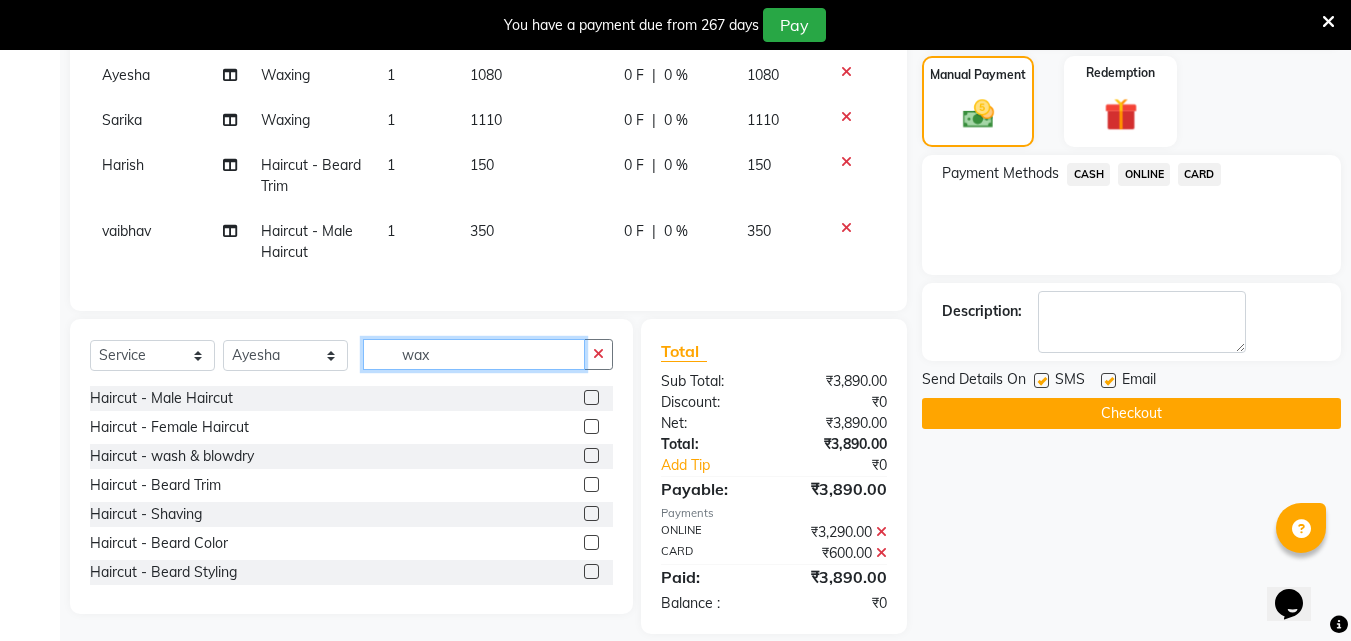 click on "wax" 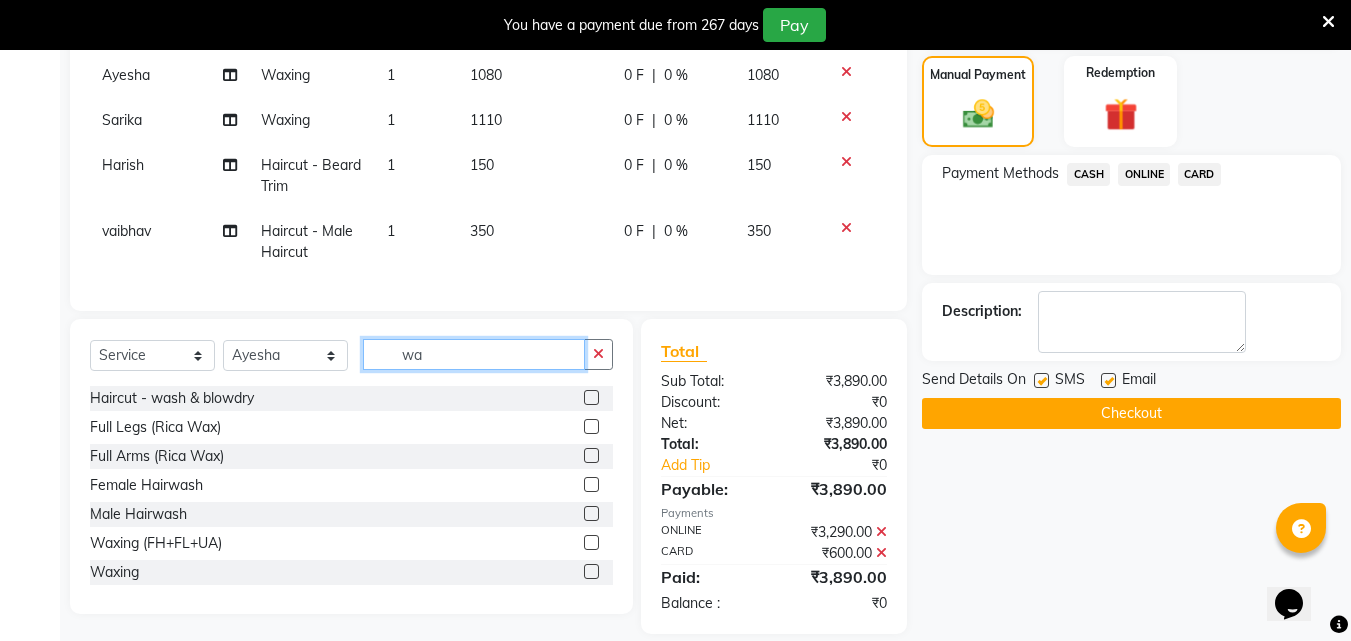 type on "wa" 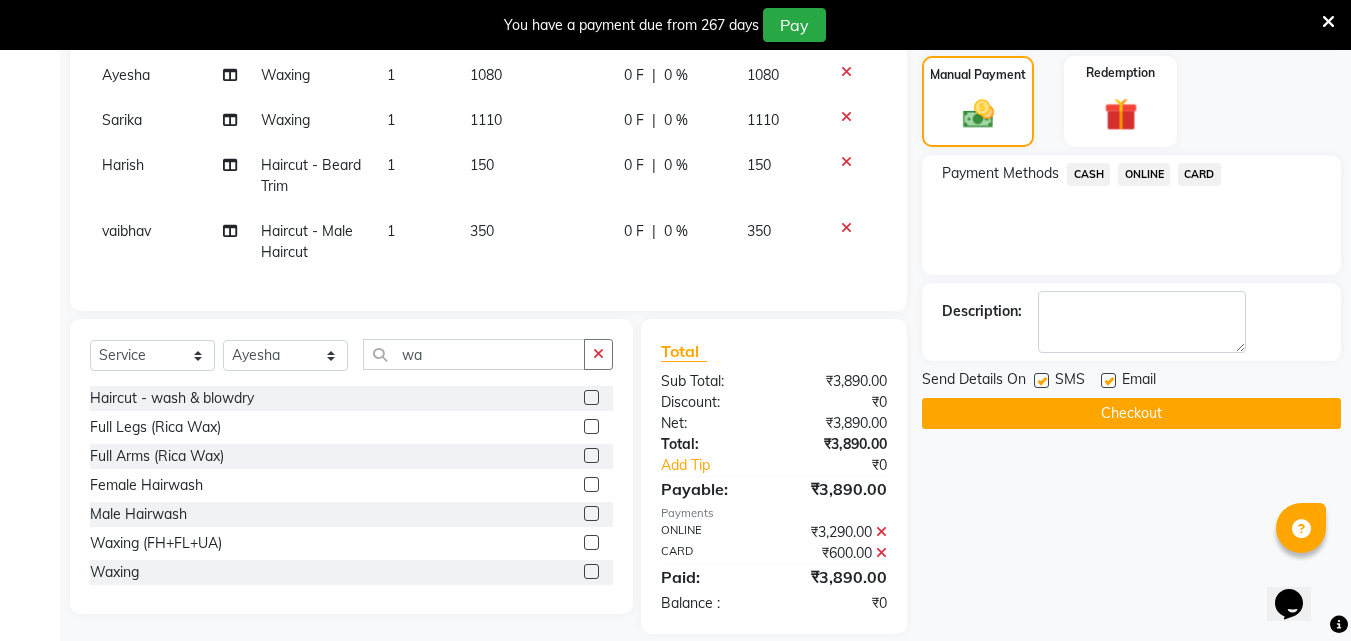click 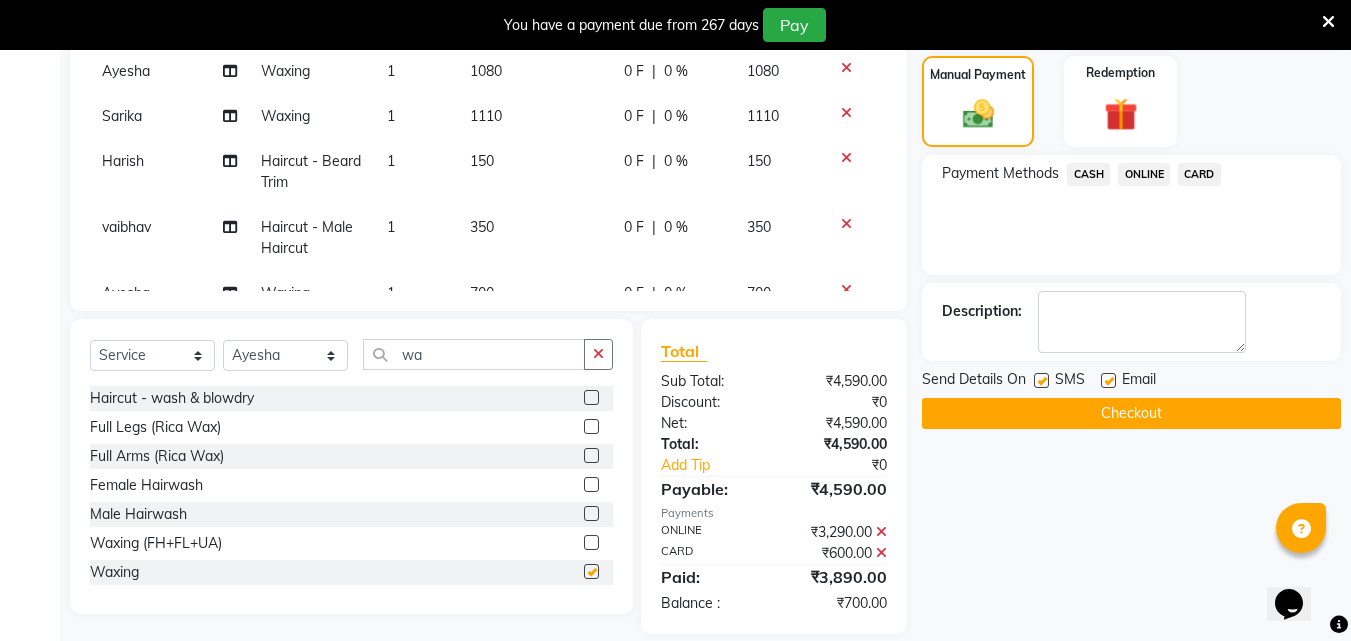 checkbox on "false" 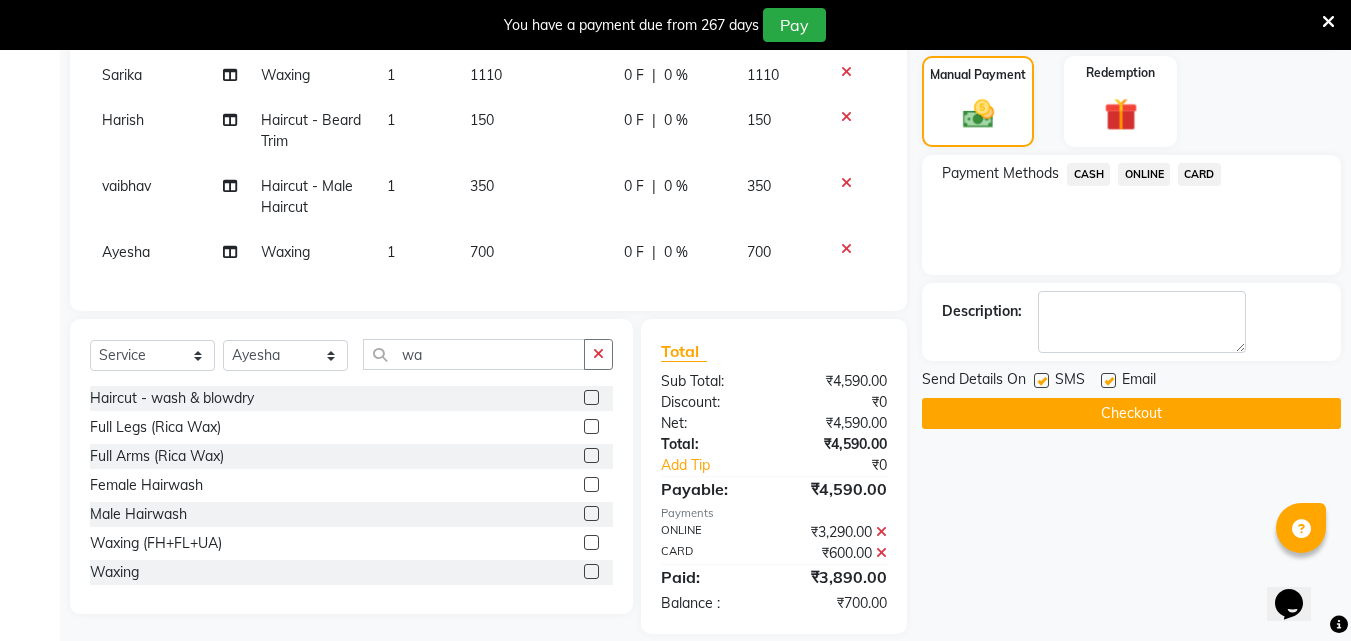 scroll, scrollTop: 144, scrollLeft: 0, axis: vertical 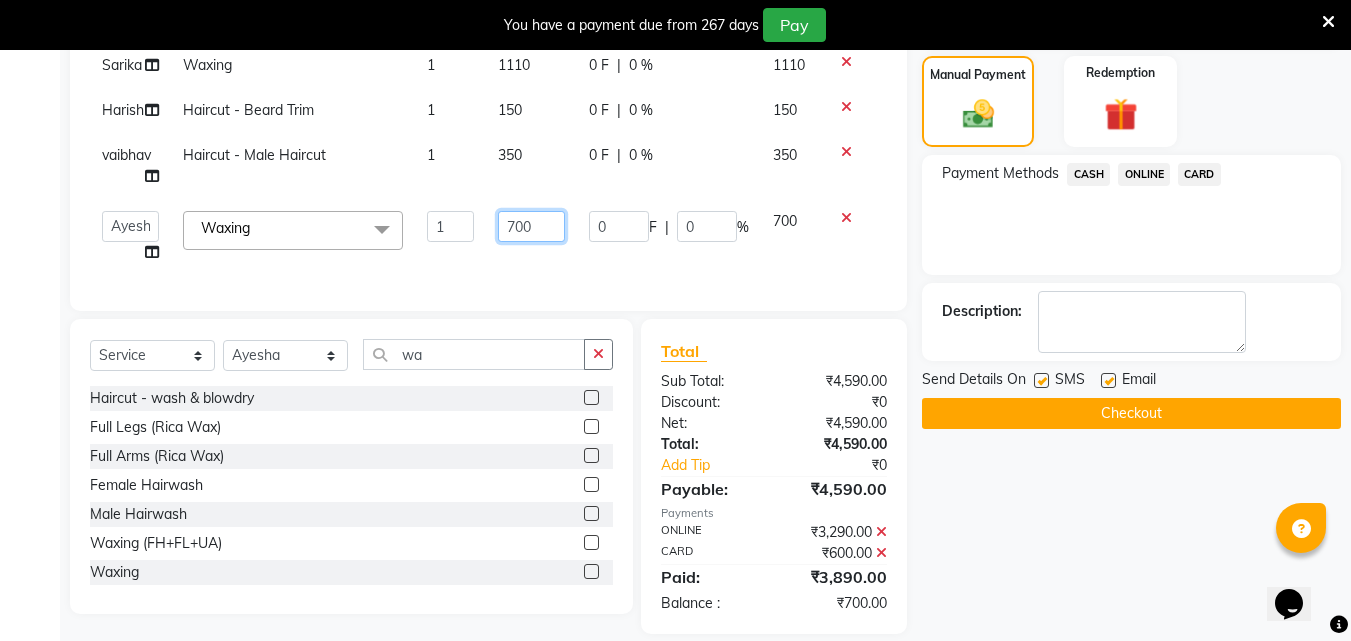 click on "700" 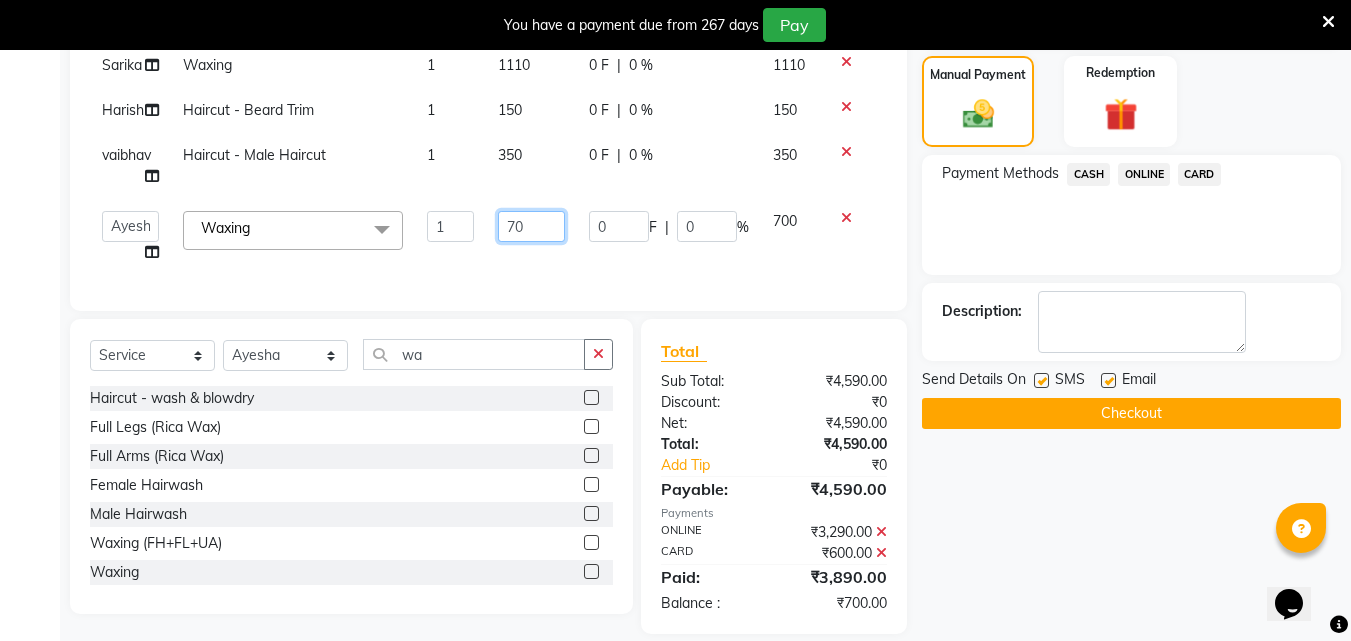 type on "7" 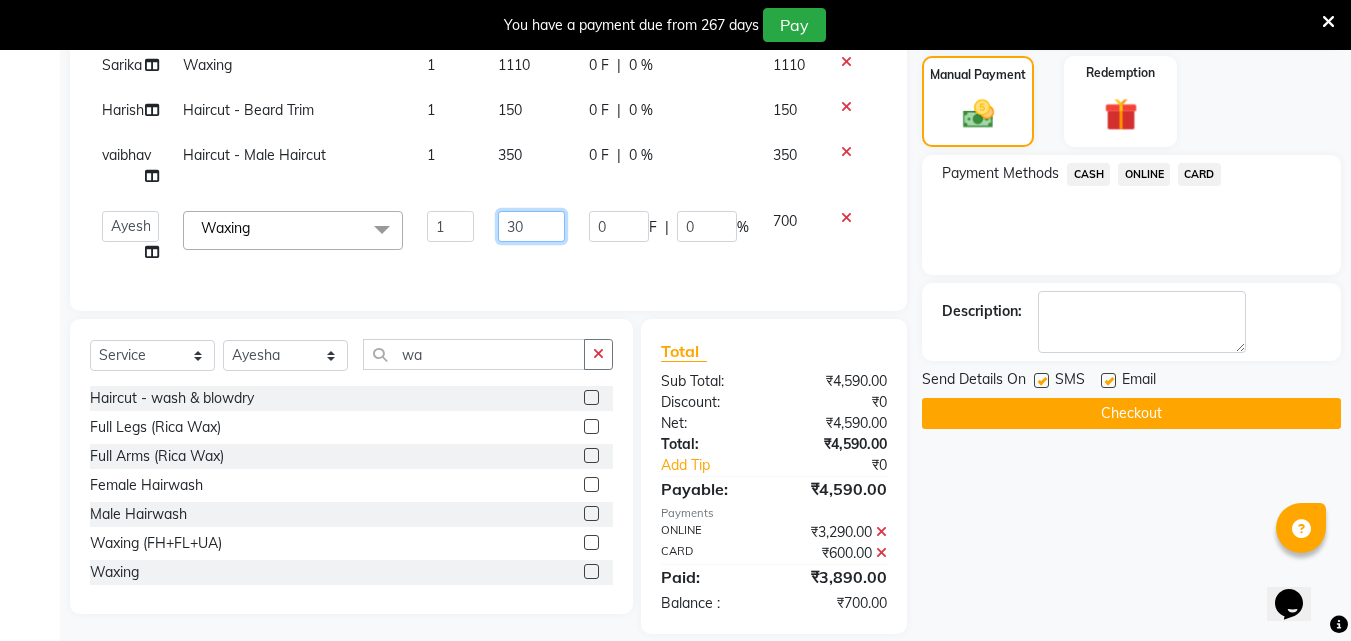 type on "300" 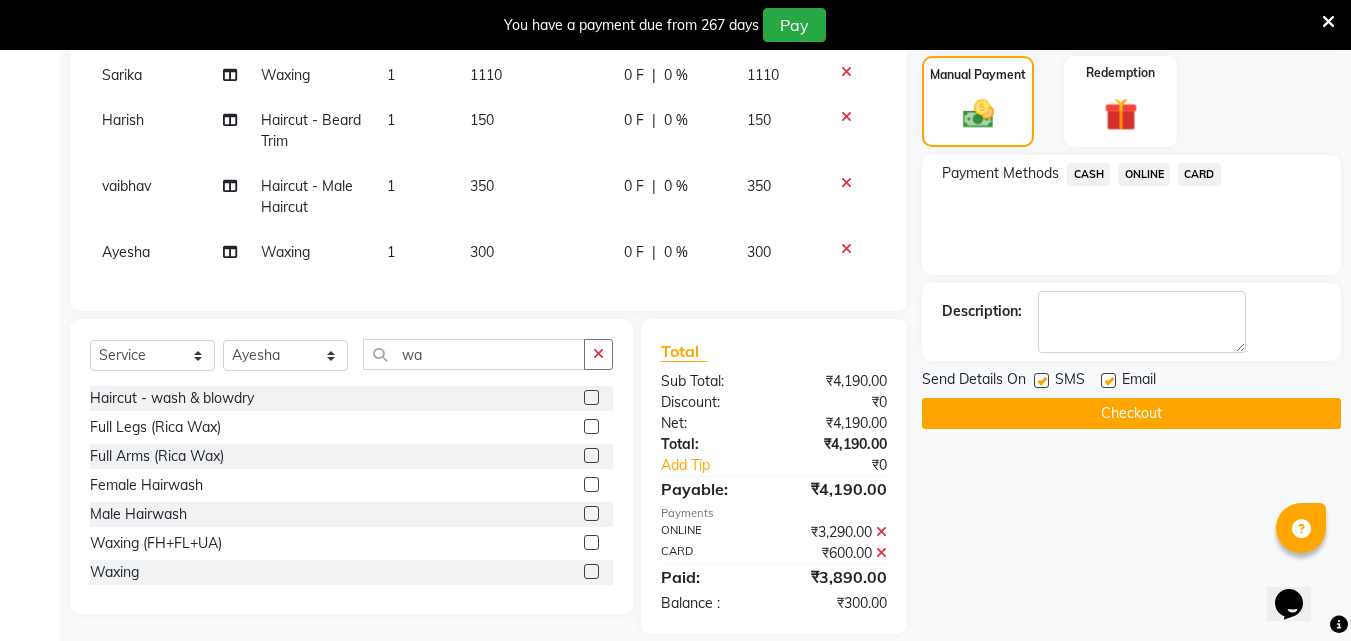 click on "ONLINE" 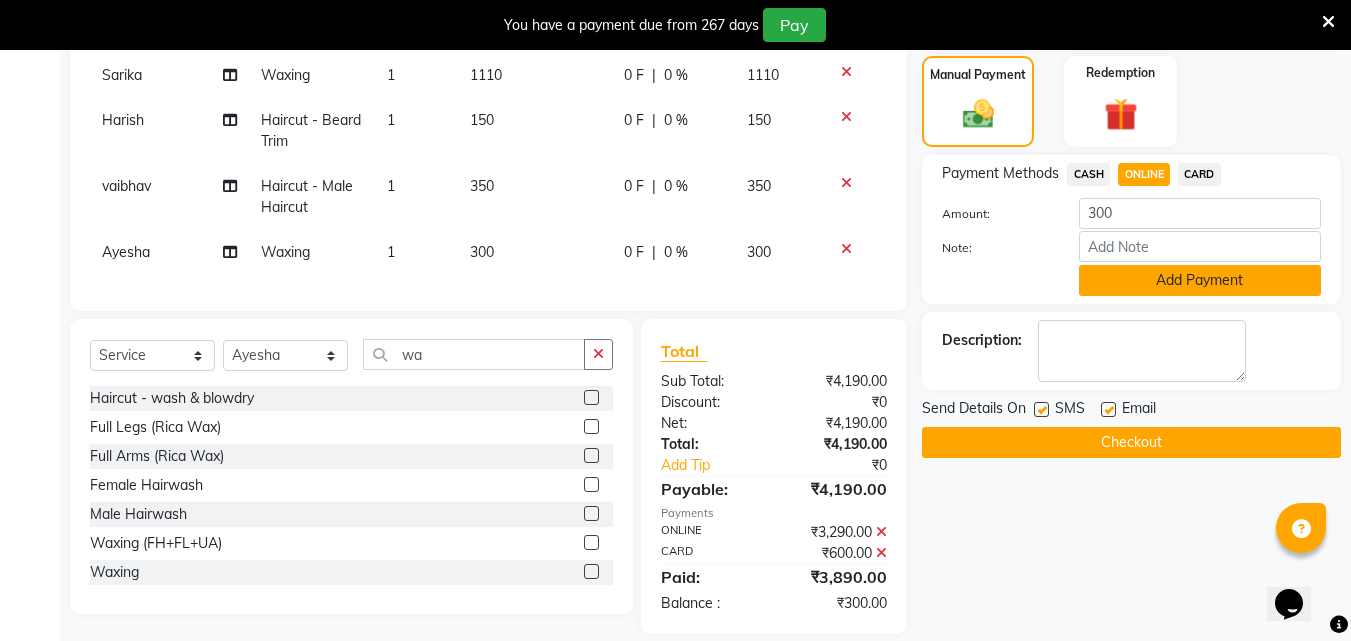 click on "Add Payment" 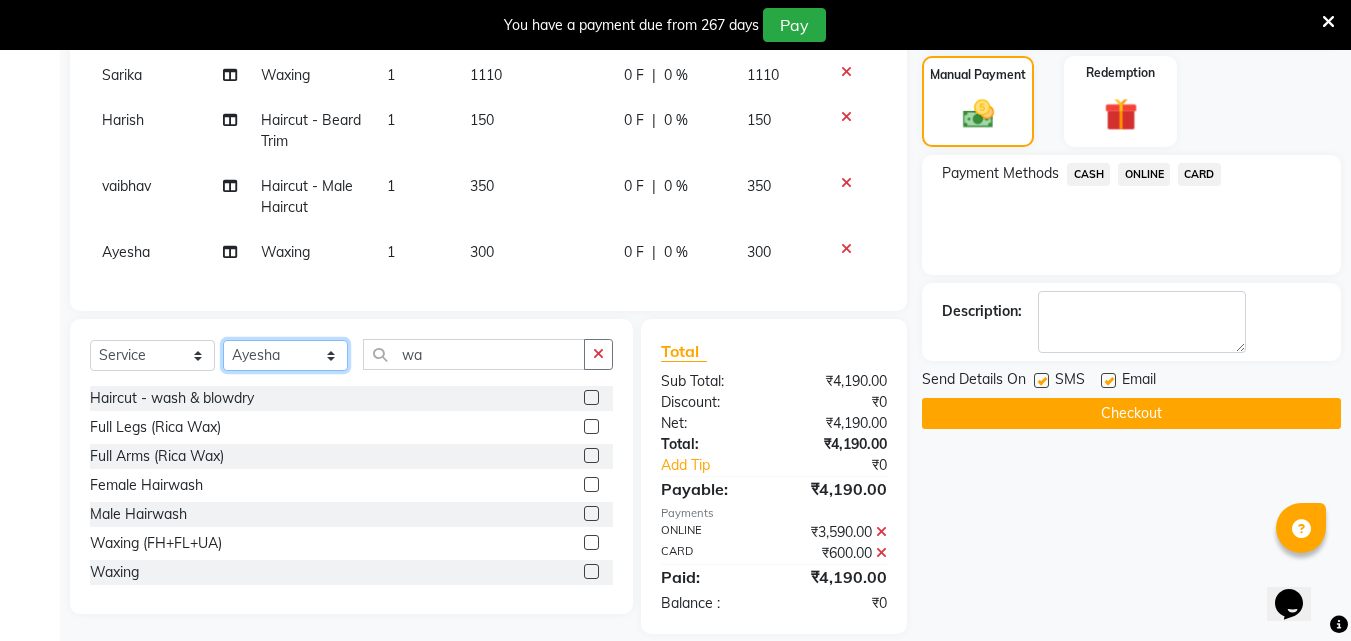 click on "Select Stylist Akshay Ankita Ayesha Dnyaneshwar Harish Laxman Omkar pranay sagar sameer Sarika sunil vaibhav" 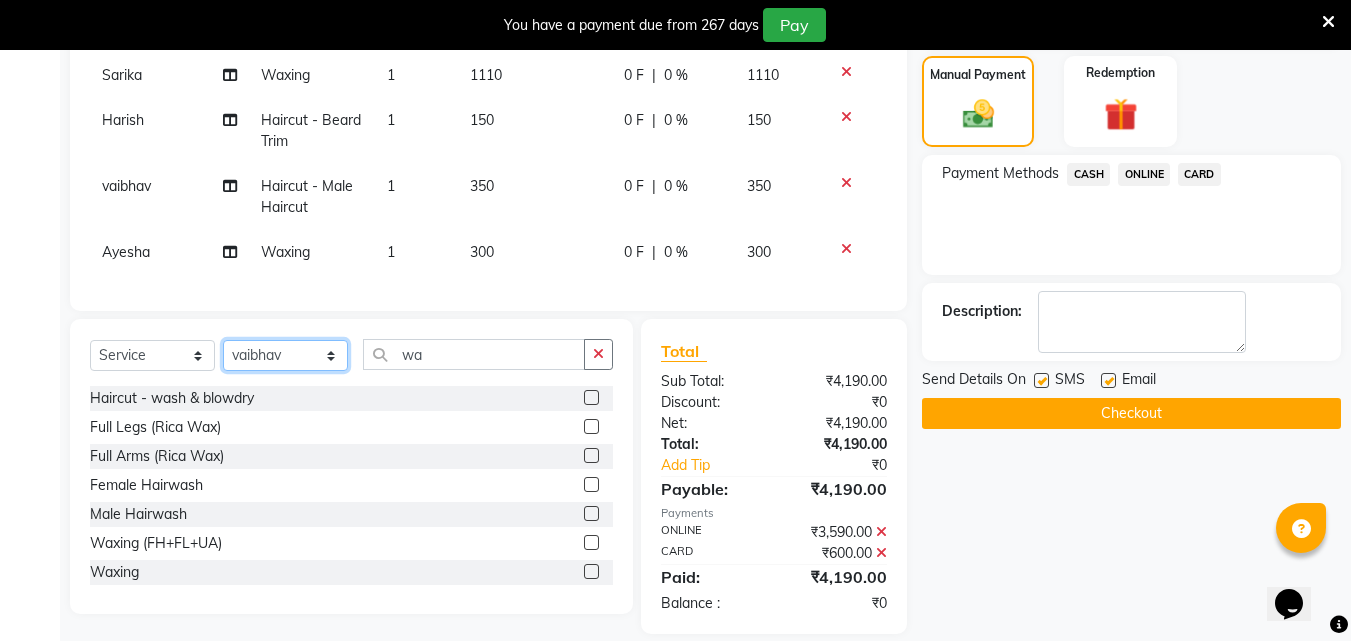 click on "Select Stylist Akshay Ankita Ayesha Dnyaneshwar Harish Laxman Omkar pranay sagar sameer Sarika sunil vaibhav" 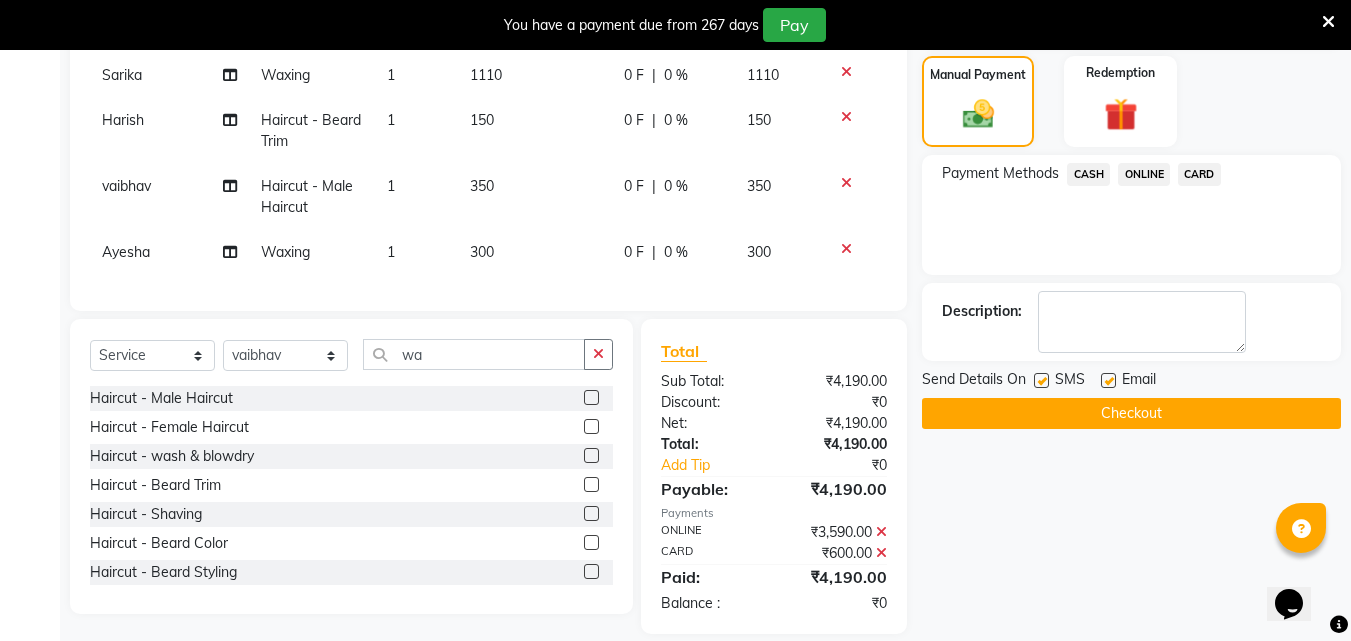 click 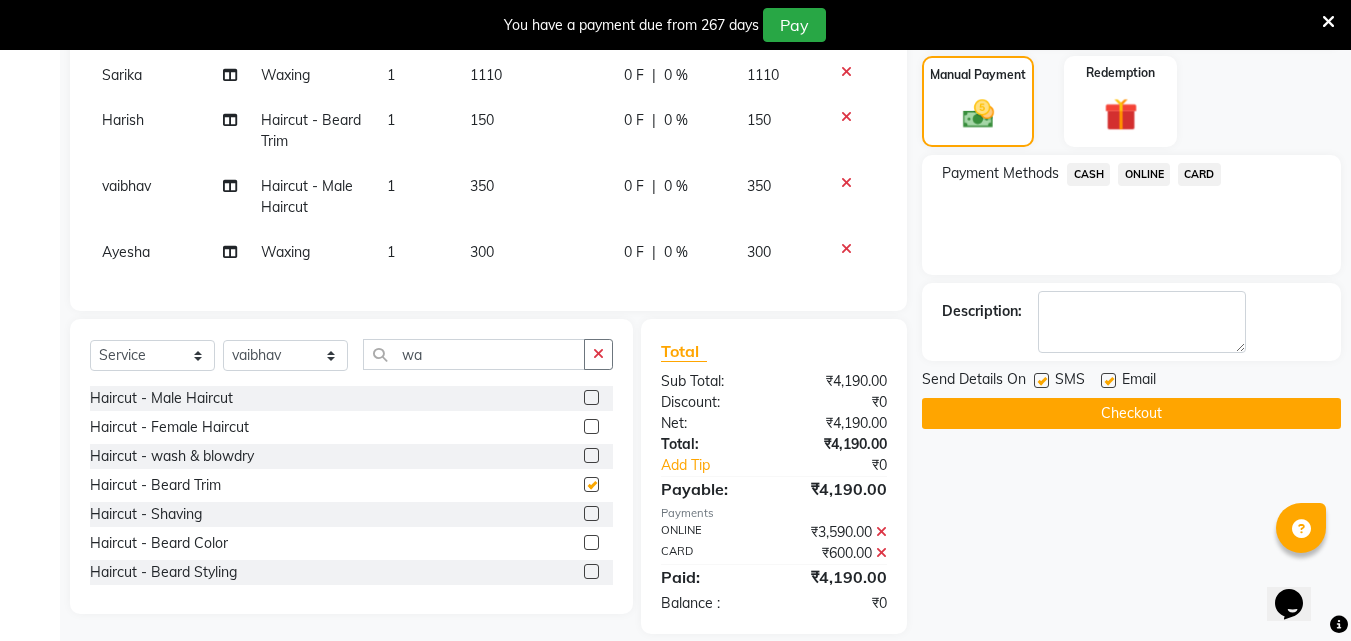 scroll, scrollTop: 165, scrollLeft: 0, axis: vertical 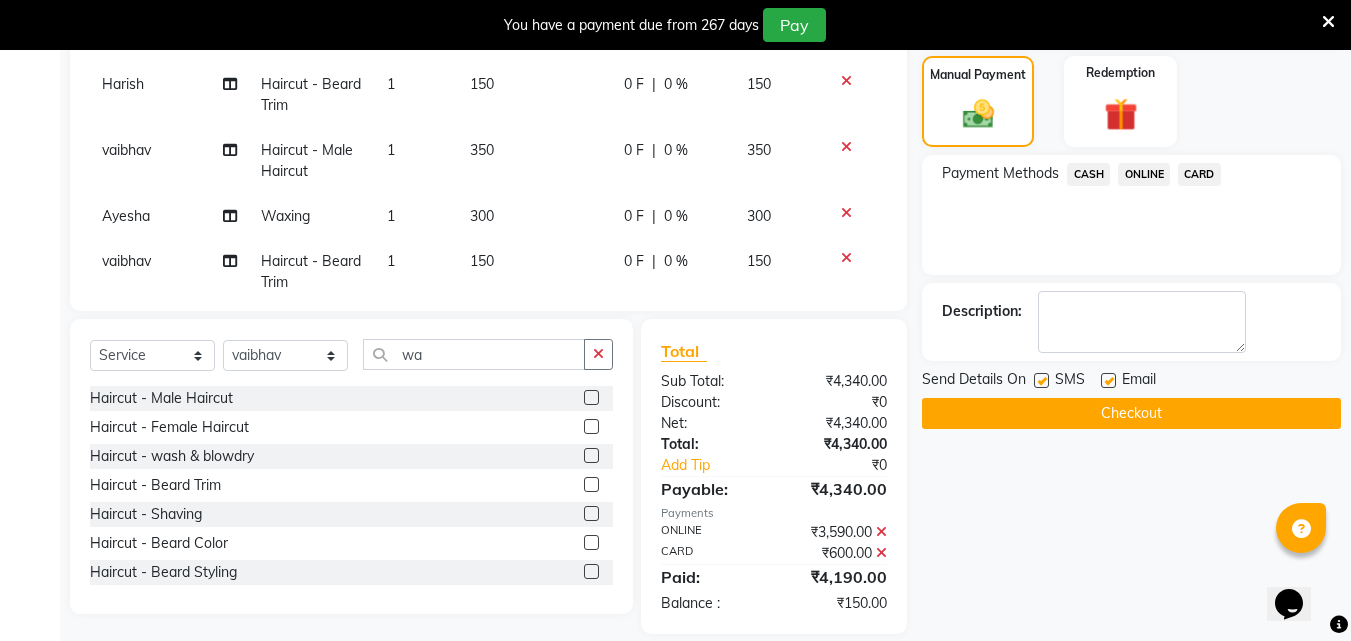 checkbox on "false" 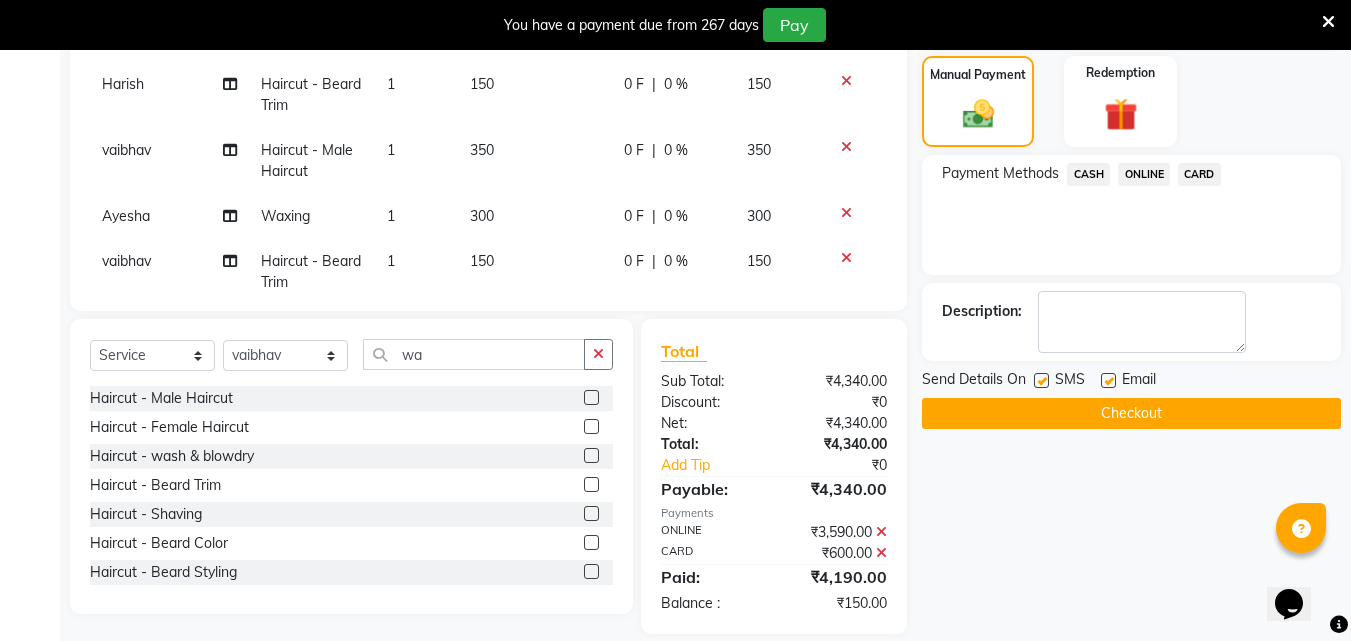 click on "ONLINE" 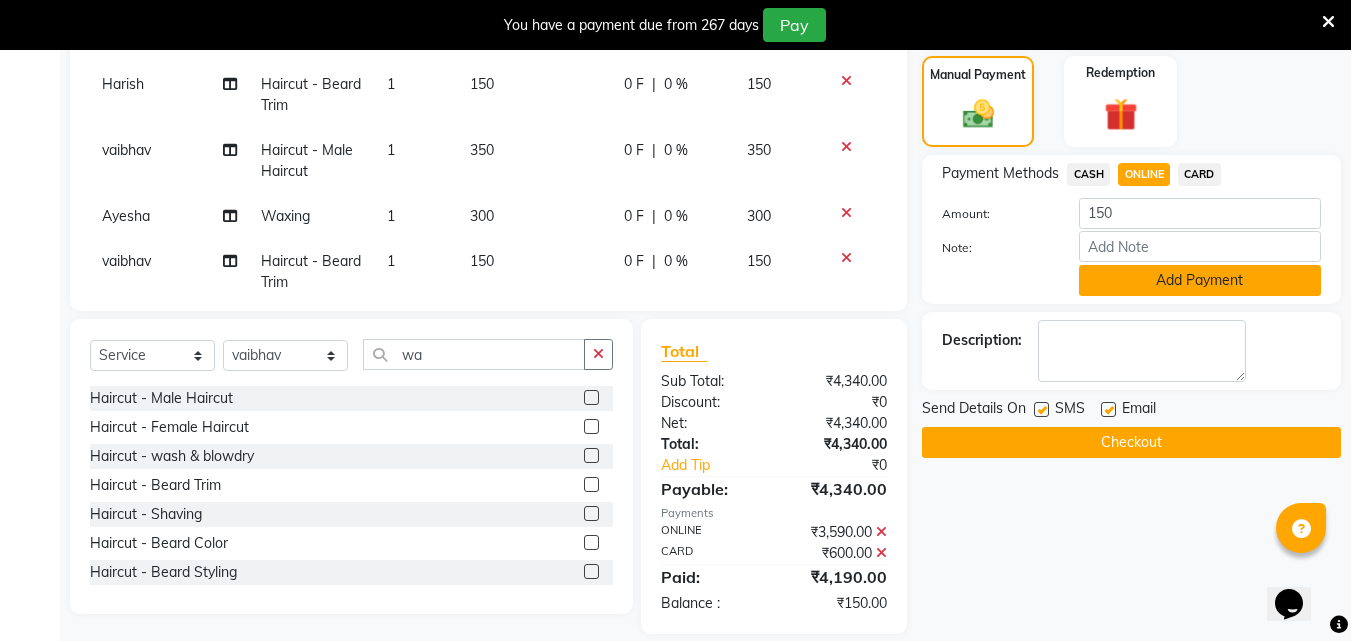 click on "Add Payment" 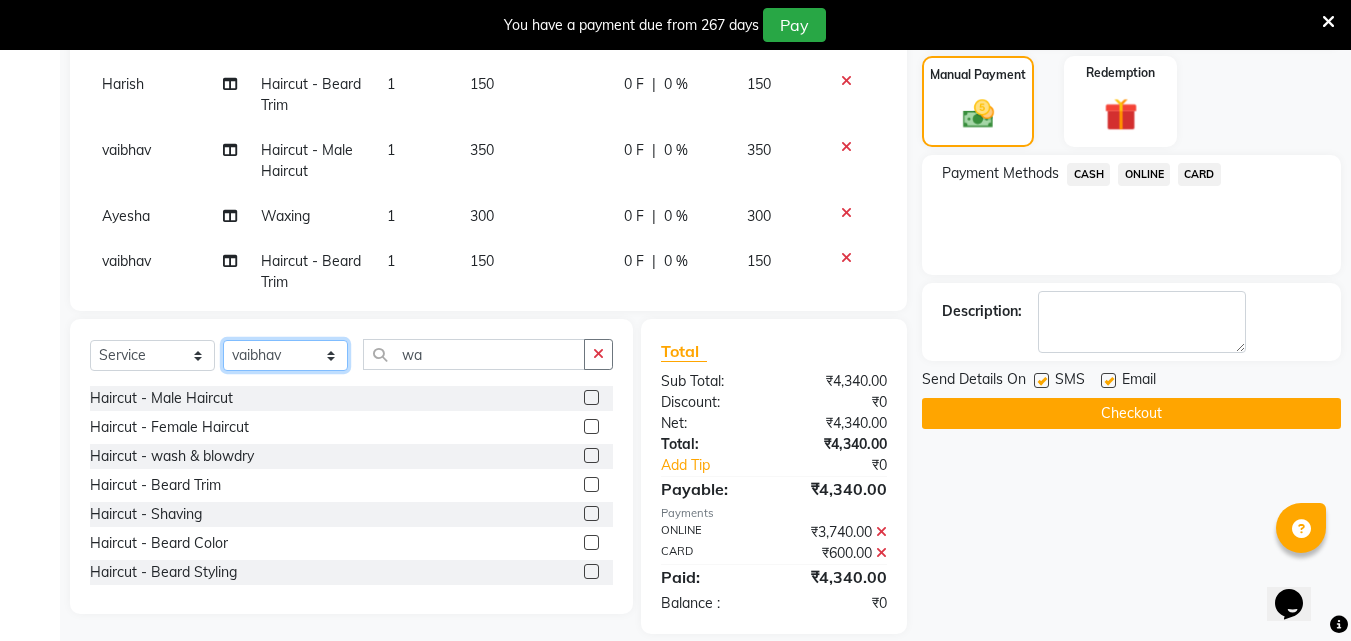 click on "Select Stylist Akshay Ankita Ayesha Dnyaneshwar Harish Laxman Omkar pranay sagar sameer Sarika sunil vaibhav" 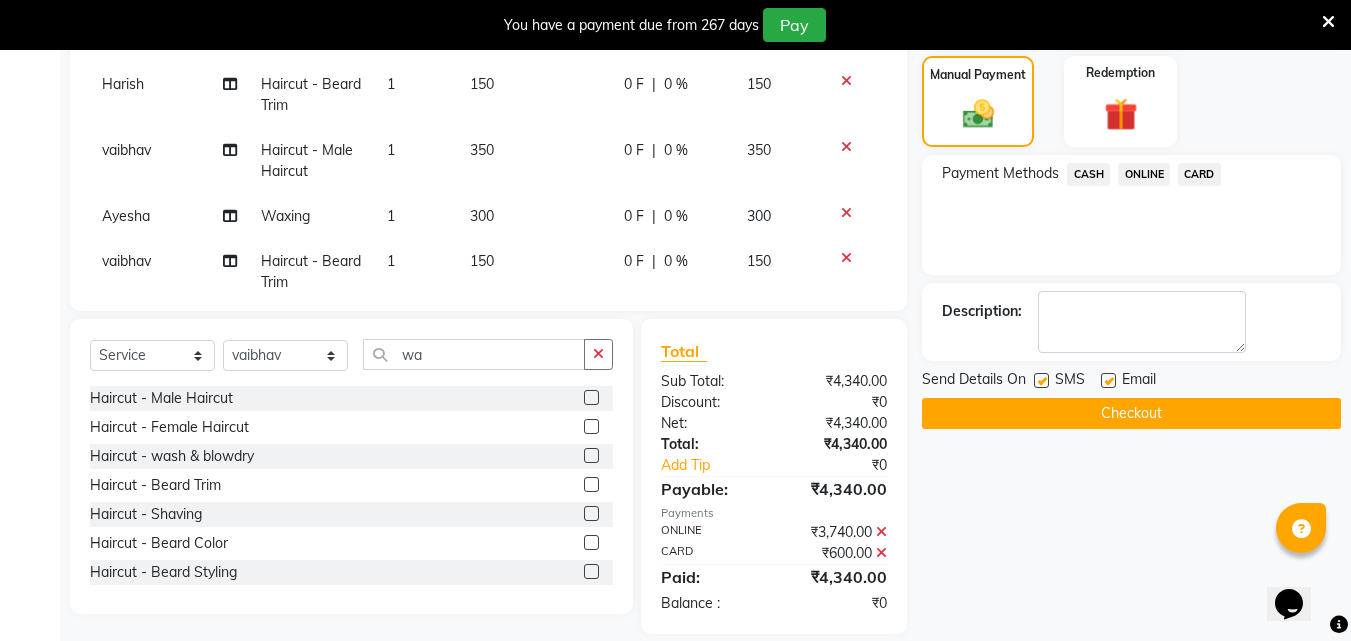 click 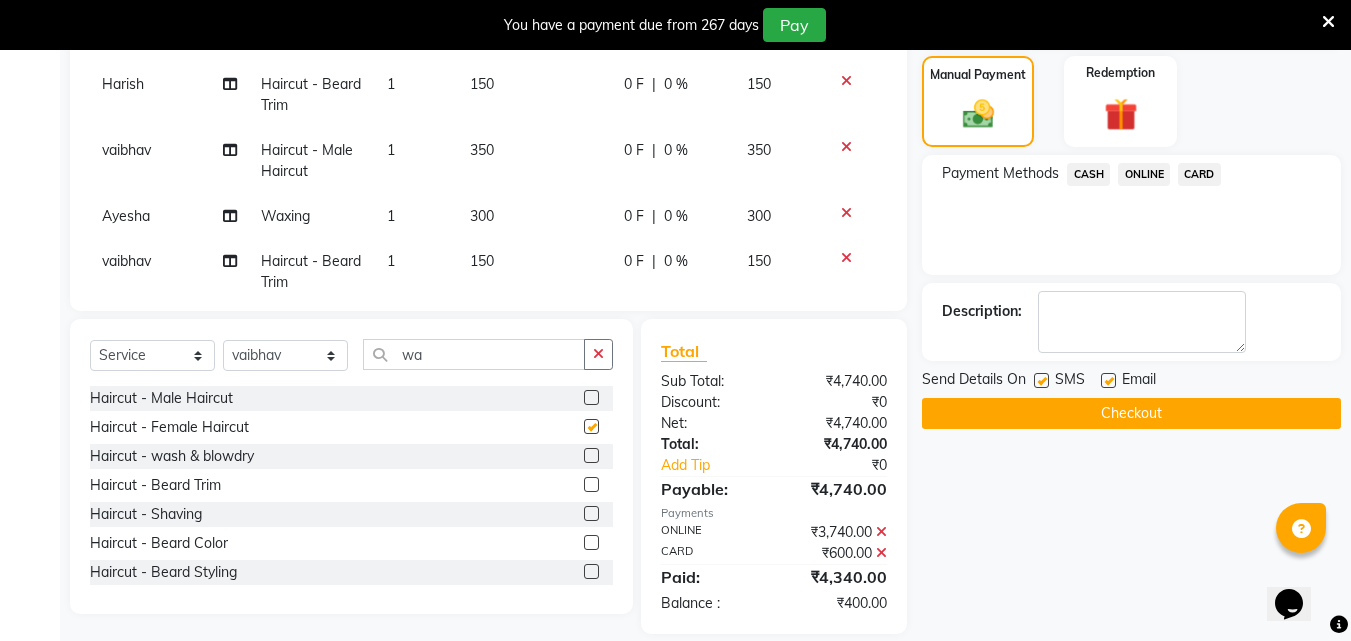 checkbox on "false" 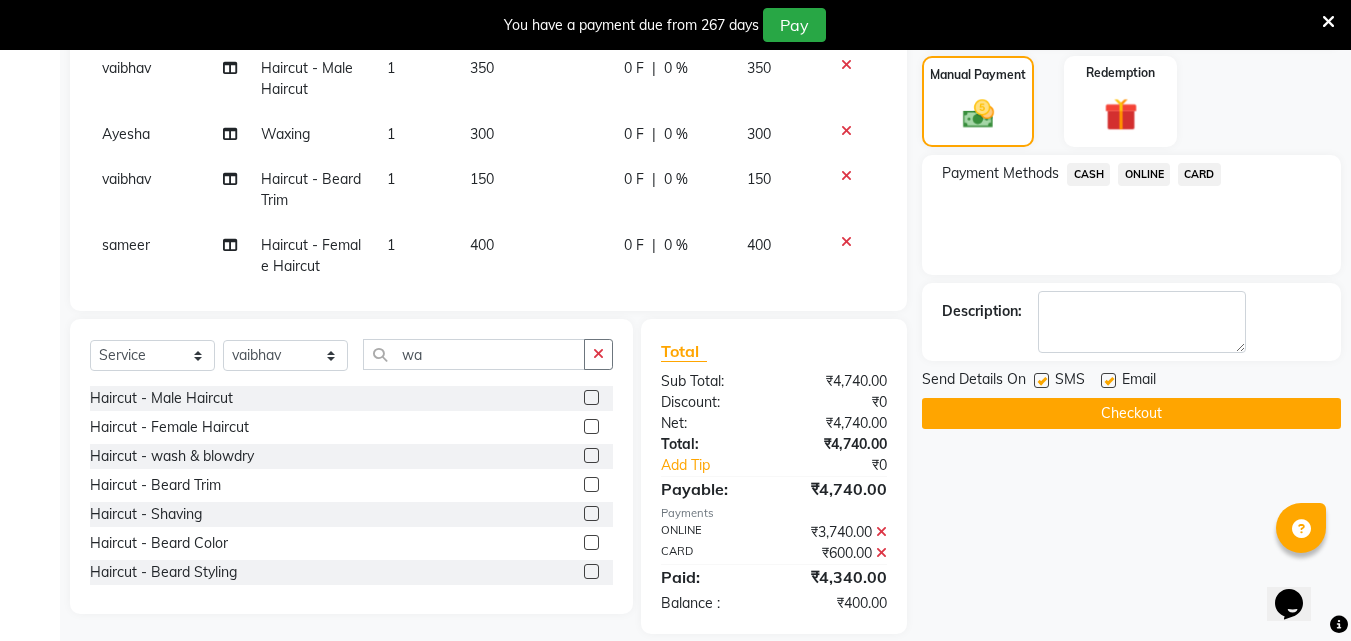 scroll, scrollTop: 276, scrollLeft: 0, axis: vertical 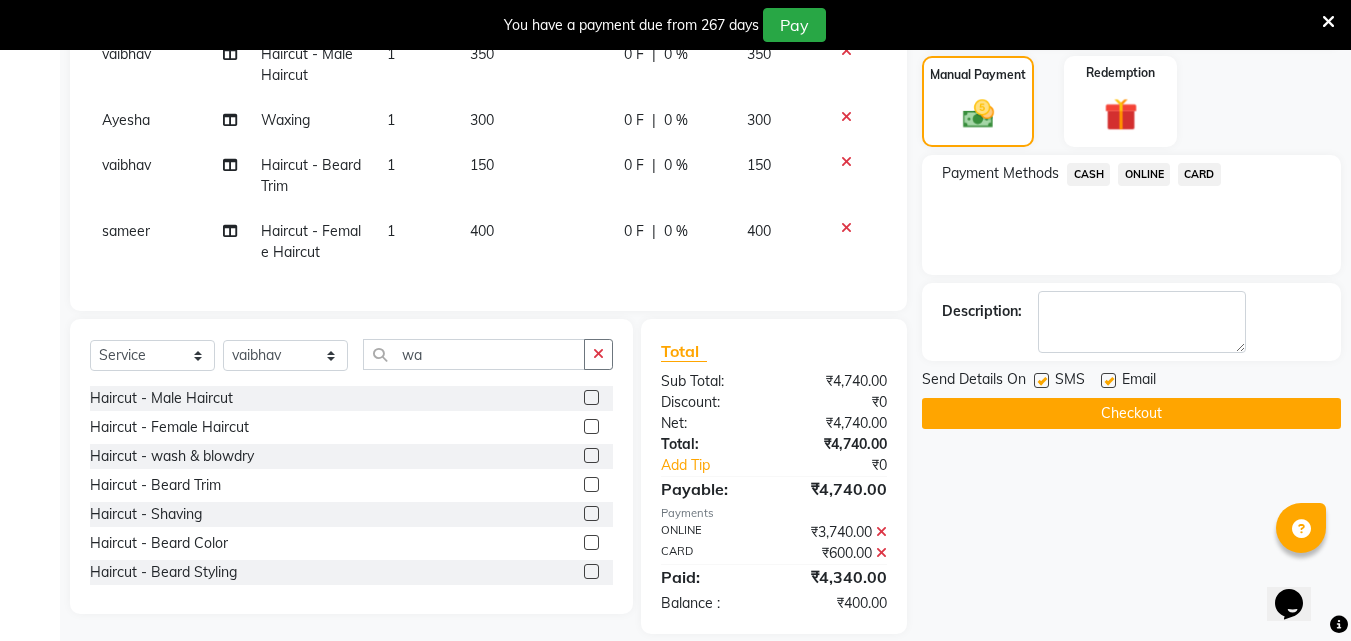 click on "400" 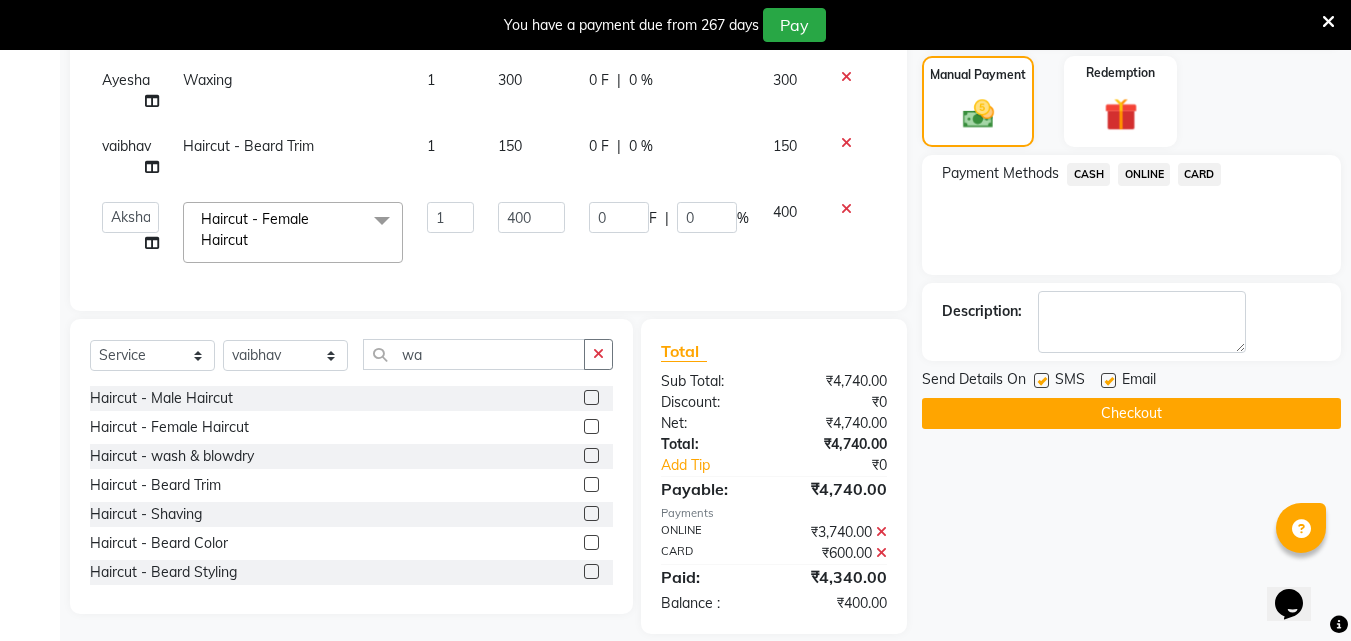 scroll, scrollTop: 255, scrollLeft: 0, axis: vertical 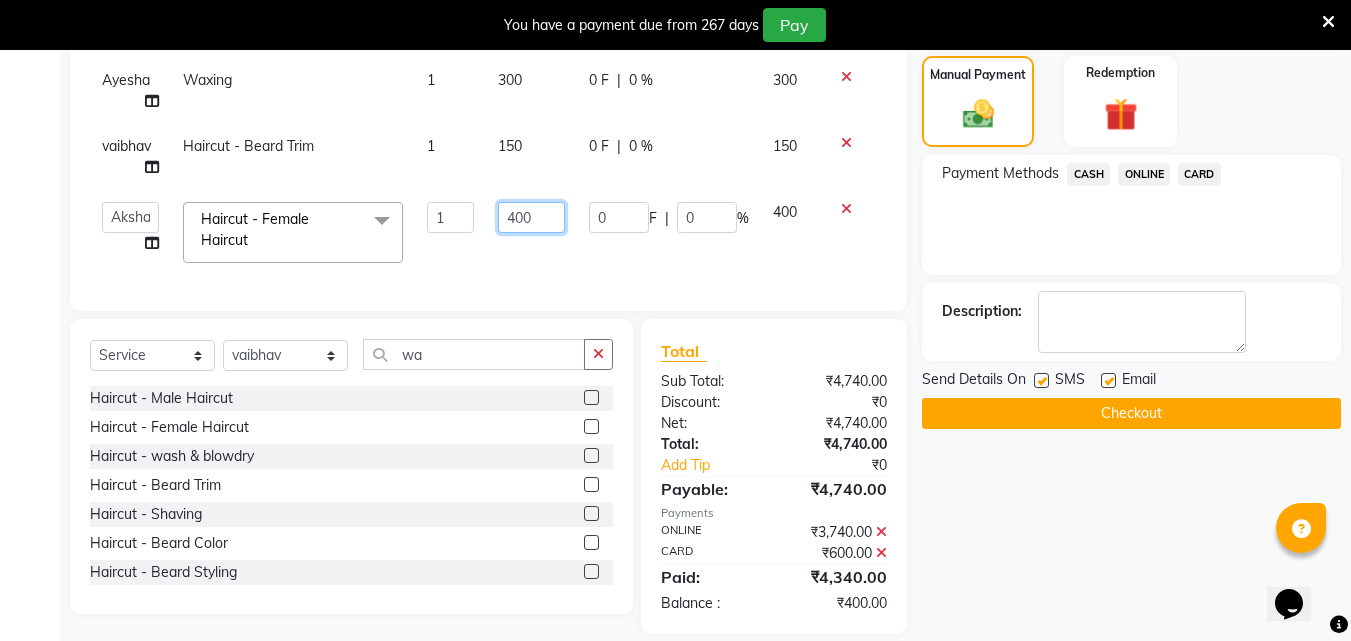 click on "400" 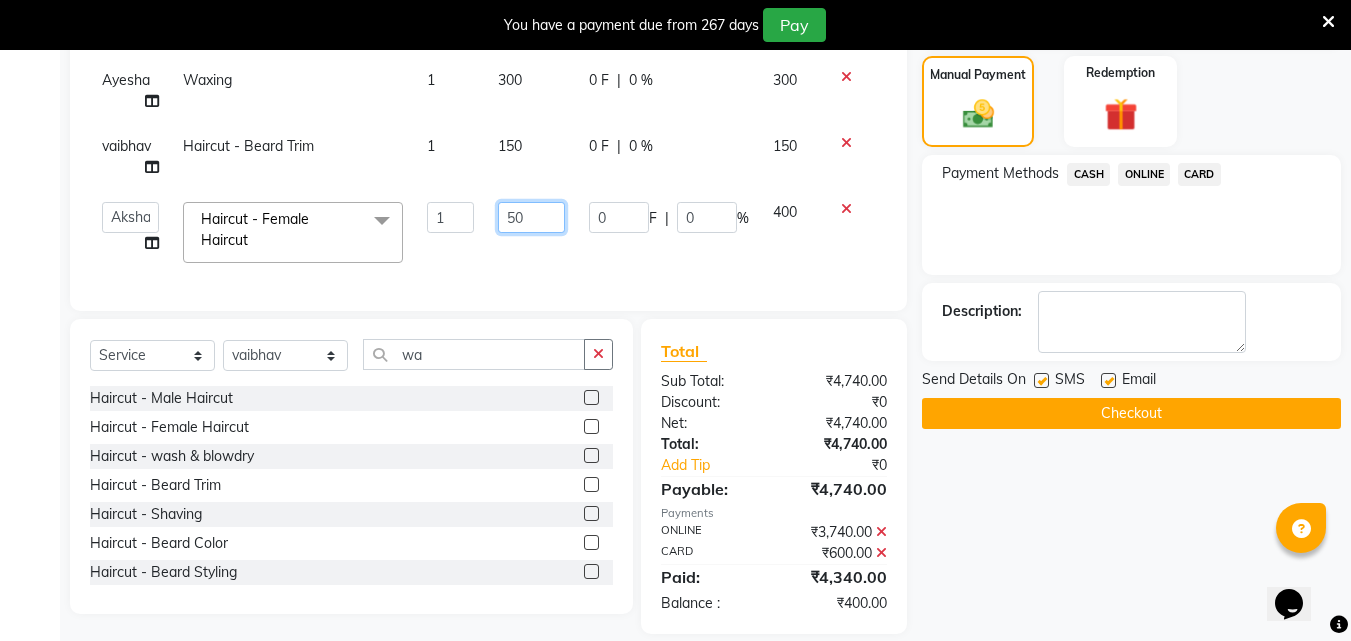 type on "500" 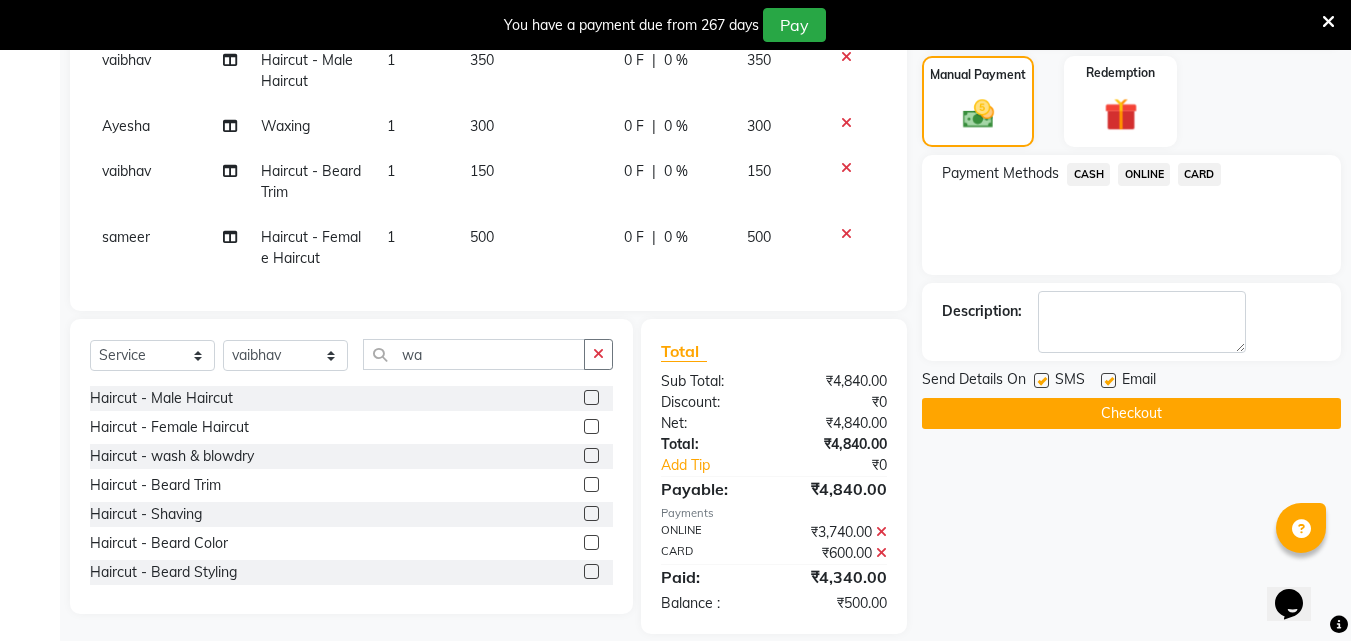 scroll, scrollTop: 276, scrollLeft: 0, axis: vertical 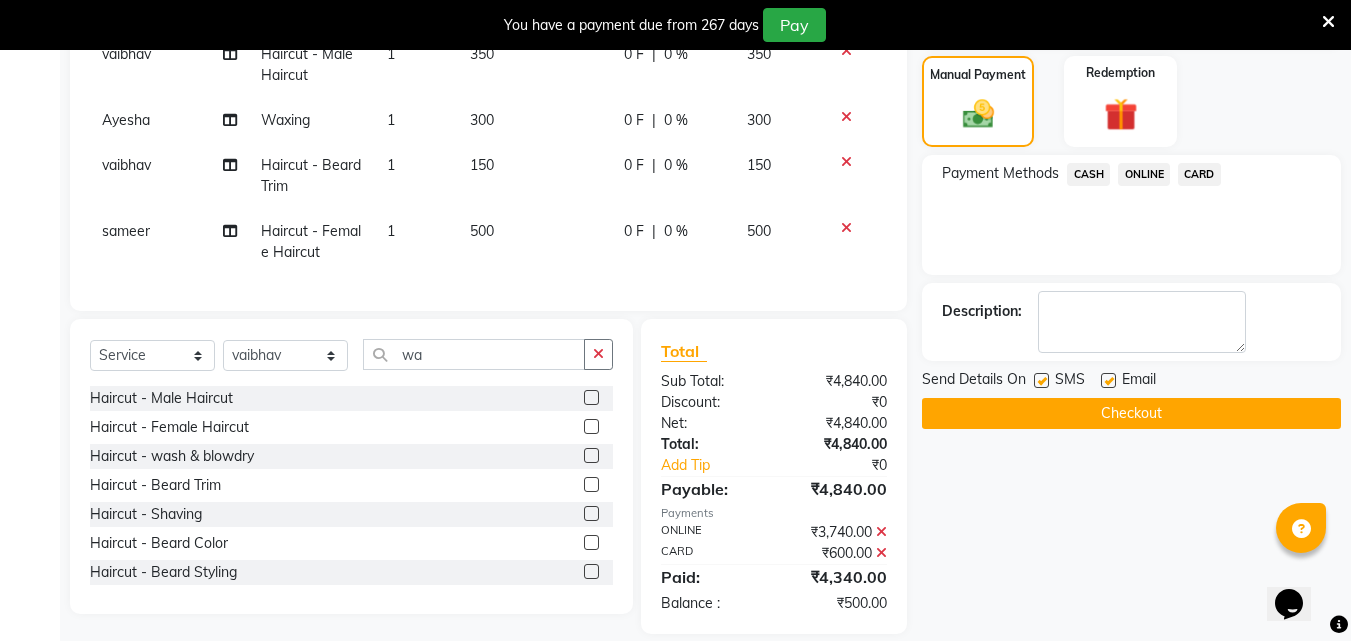 click on "ONLINE" 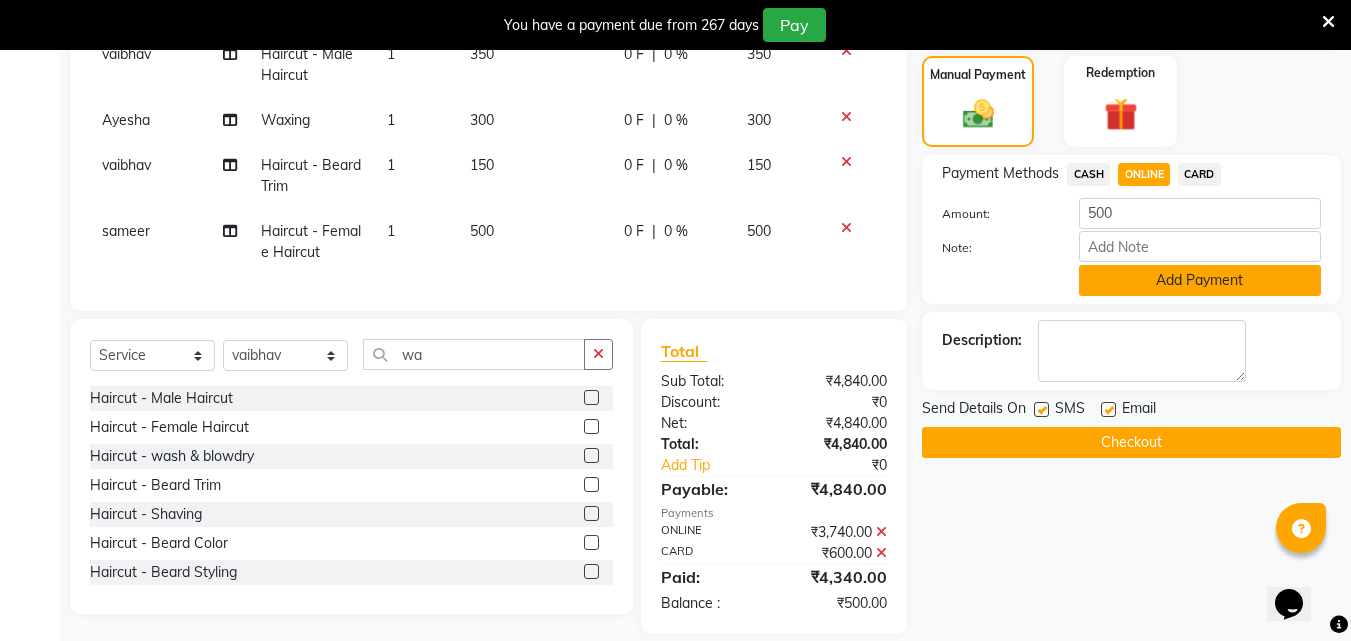 click on "Add Payment" 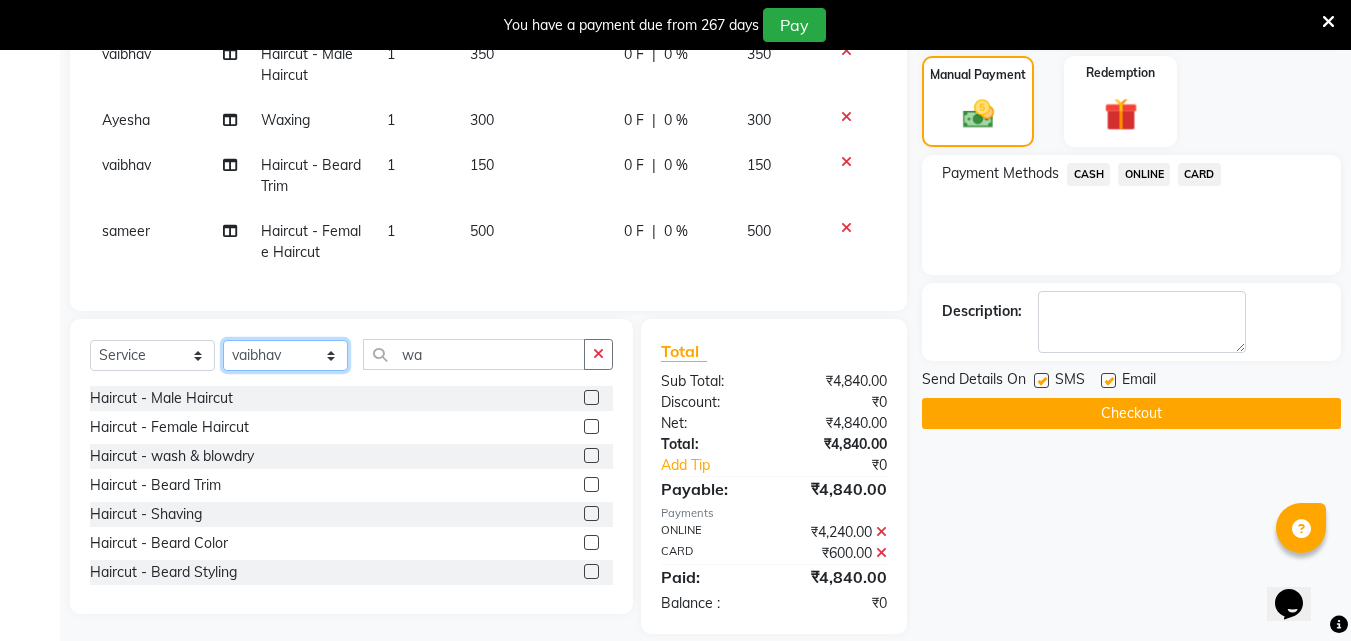 click on "Select Stylist Akshay Ankita Ayesha Dnyaneshwar Harish Laxman Omkar pranay sagar sameer Sarika sunil vaibhav" 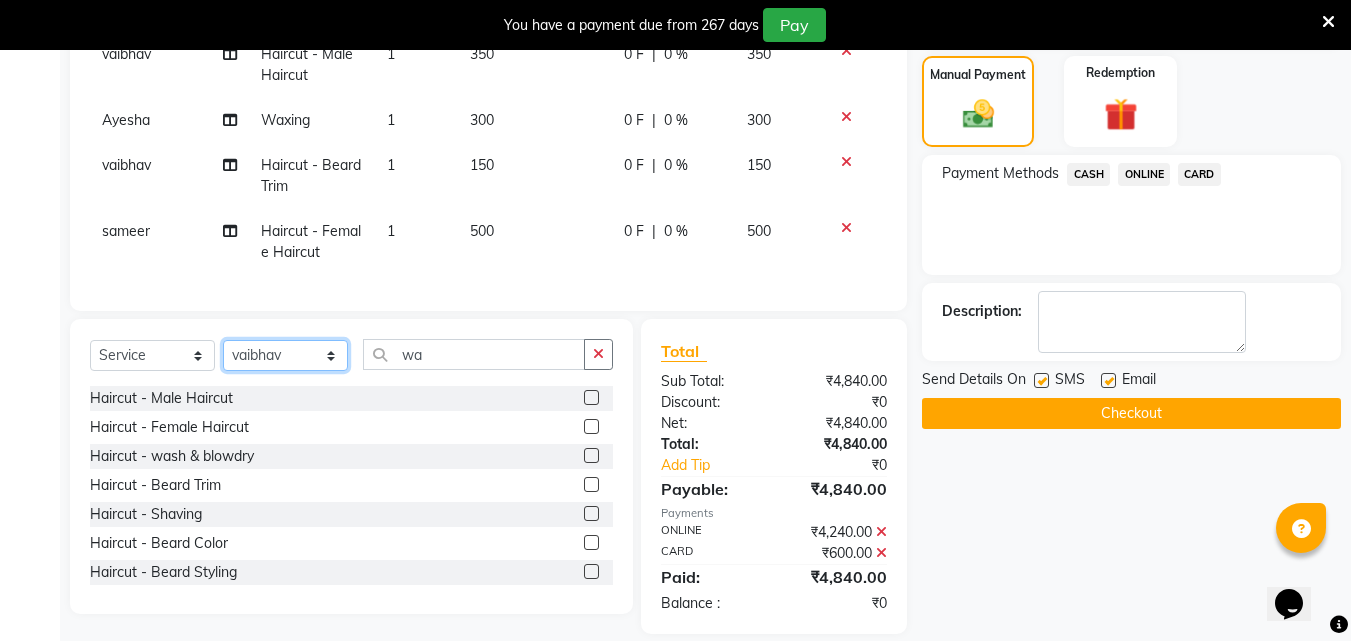 select on "51622" 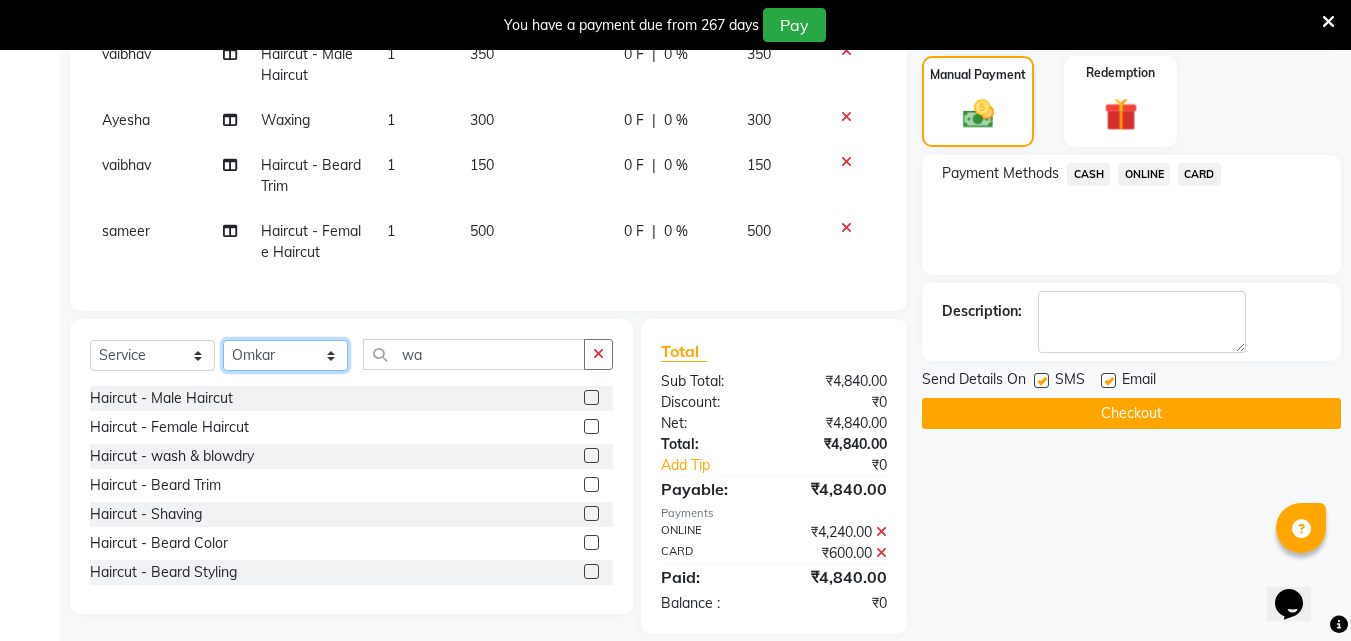 click on "Select Stylist Akshay Ankita Ayesha Dnyaneshwar Harish Laxman Omkar pranay sagar sameer Sarika sunil vaibhav" 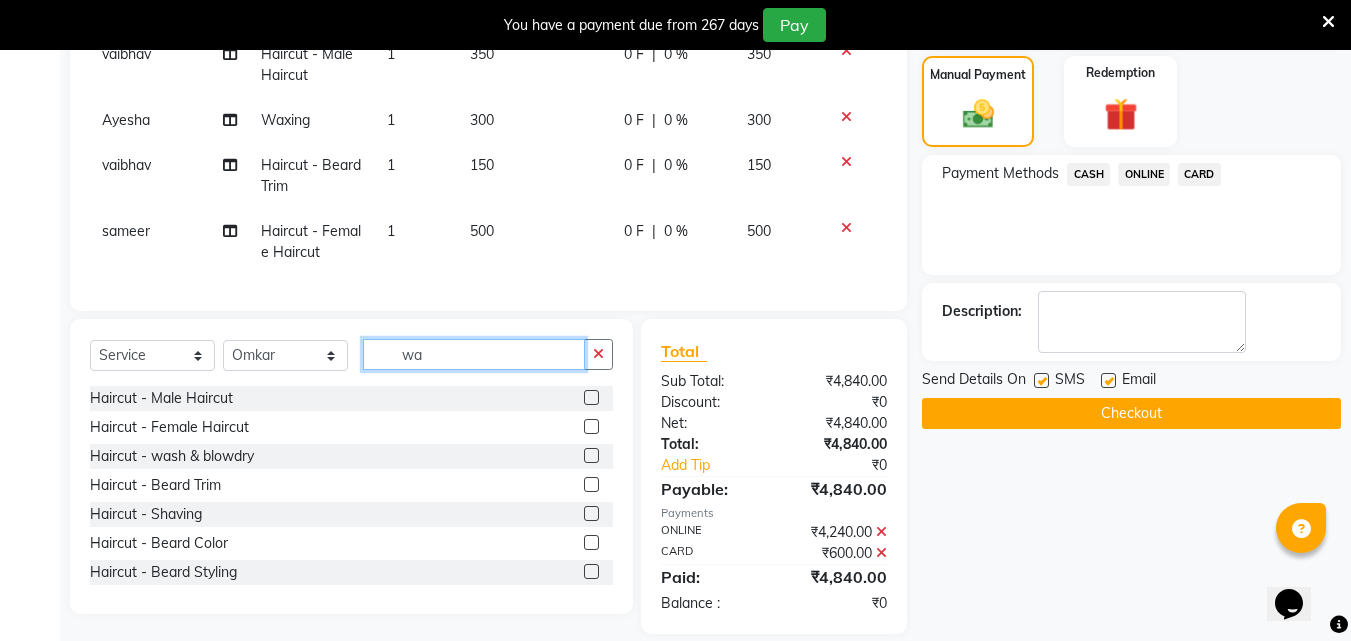 click on "wa" 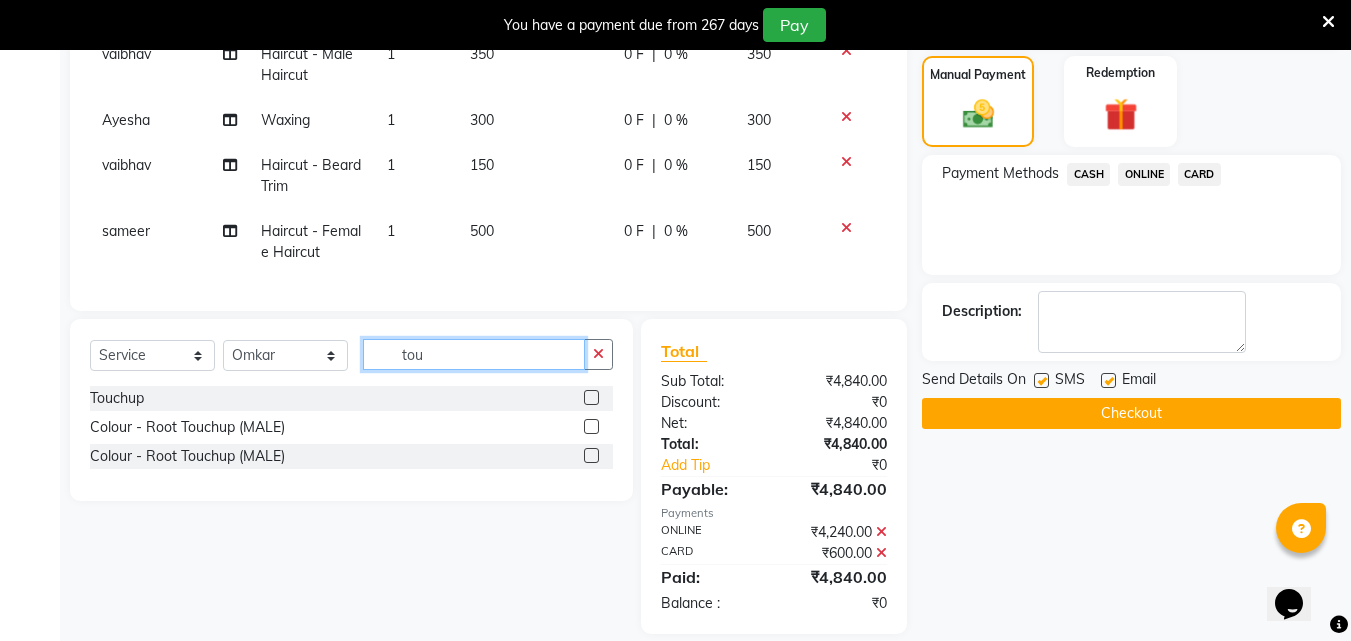 type on "tou" 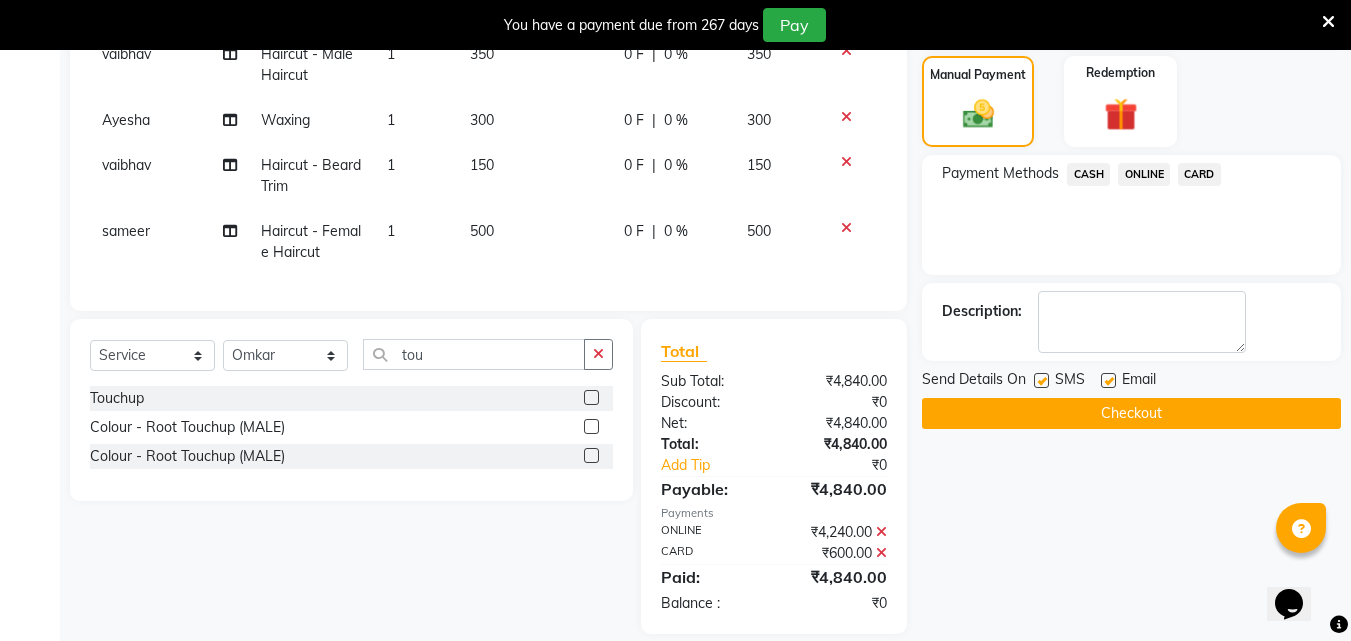 click 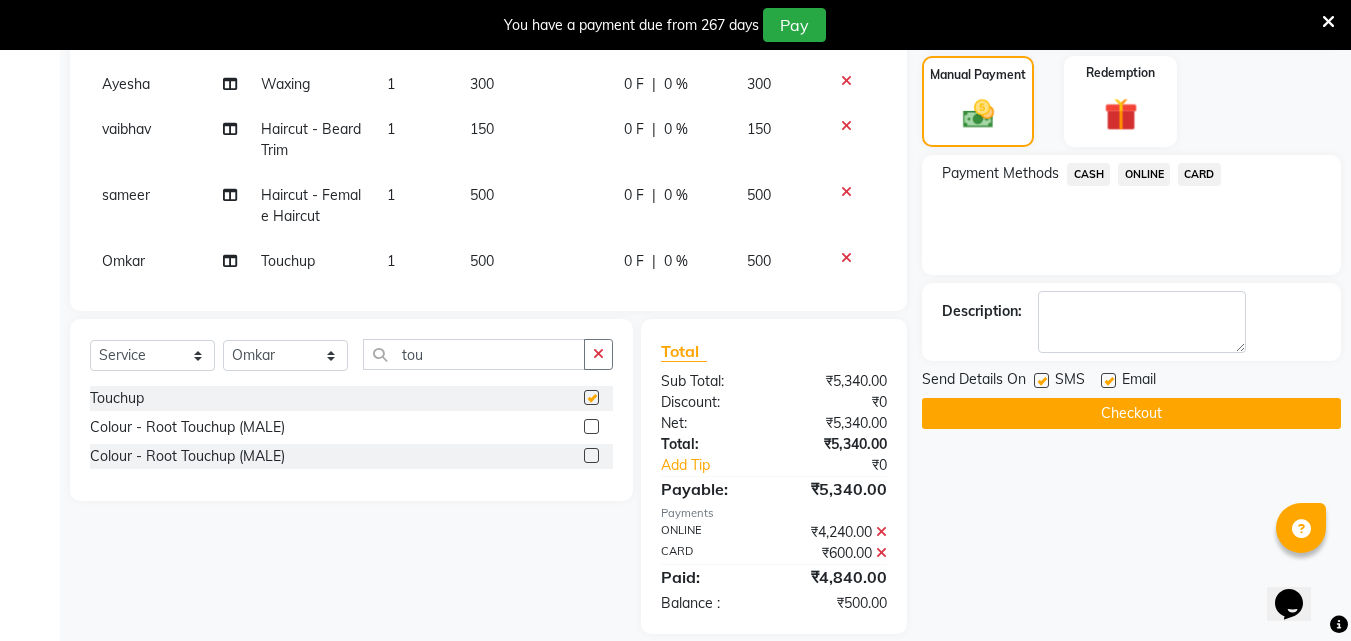 checkbox on "false" 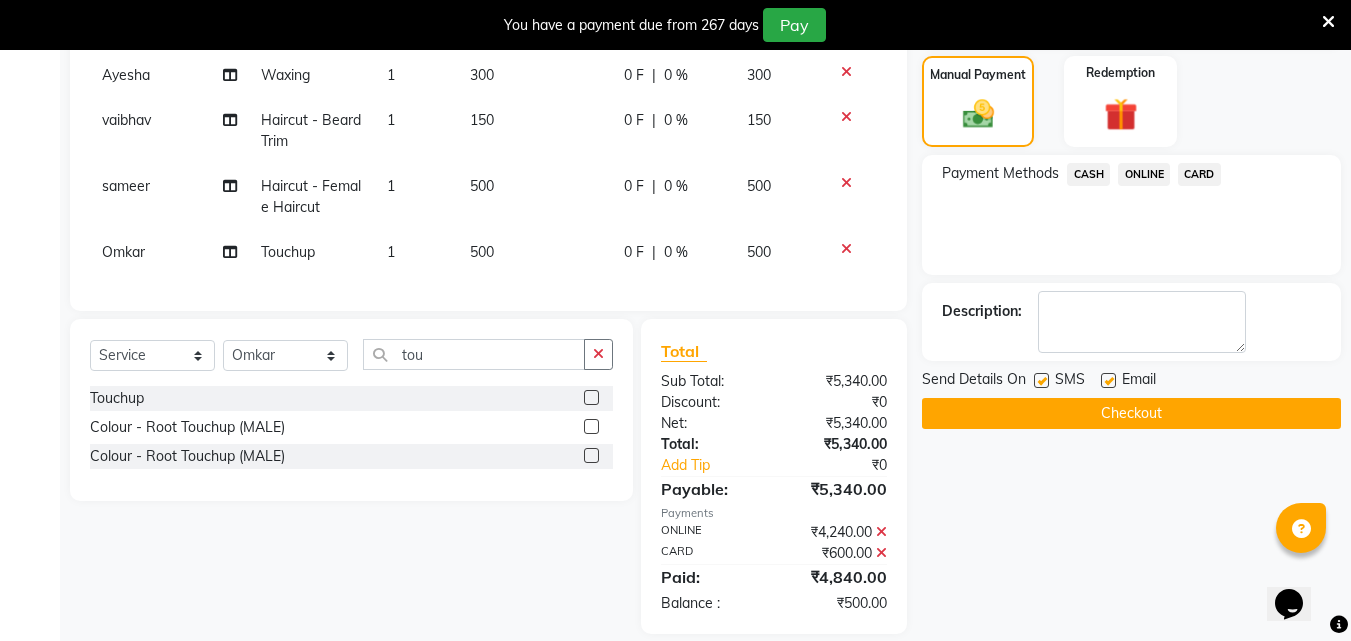 scroll, scrollTop: 321, scrollLeft: 0, axis: vertical 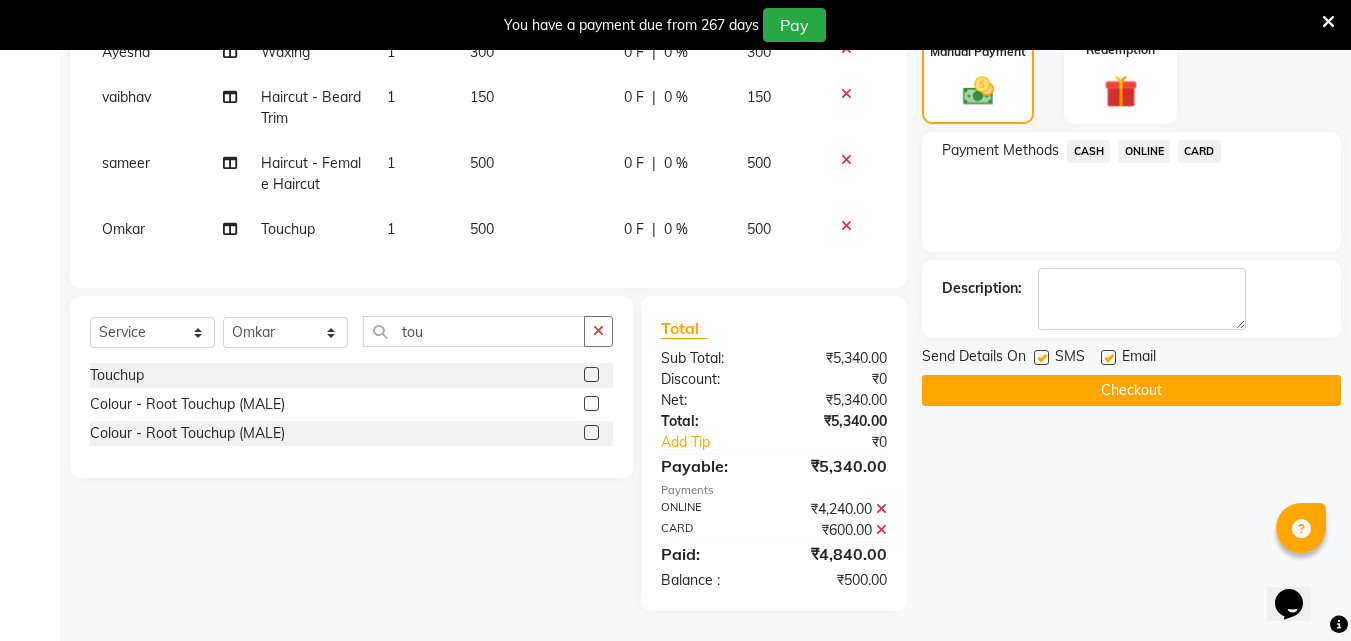 click on "500" 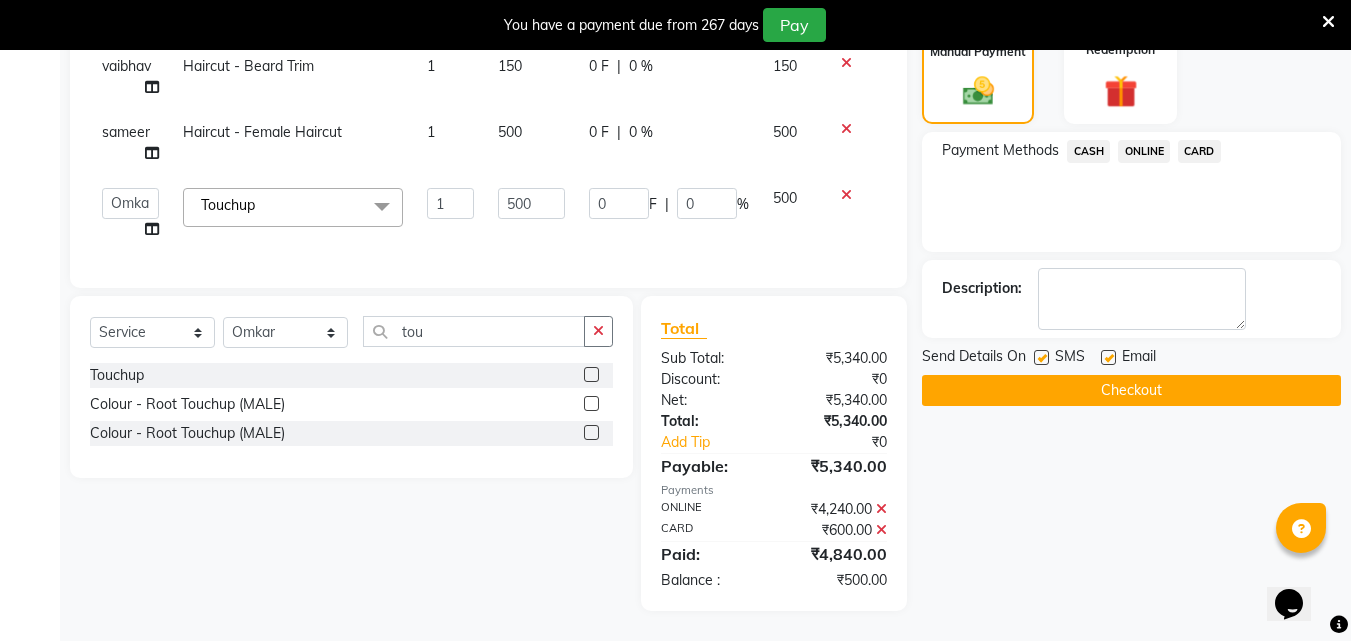 scroll, scrollTop: 352, scrollLeft: 0, axis: vertical 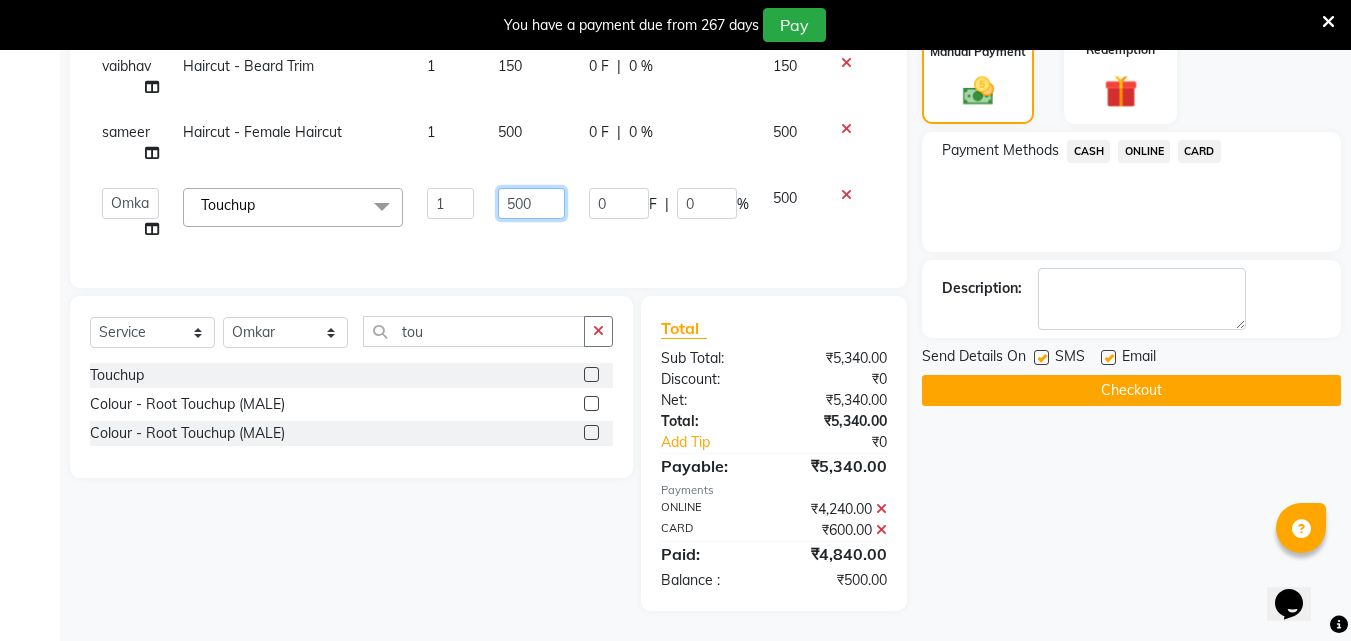 click on "500" 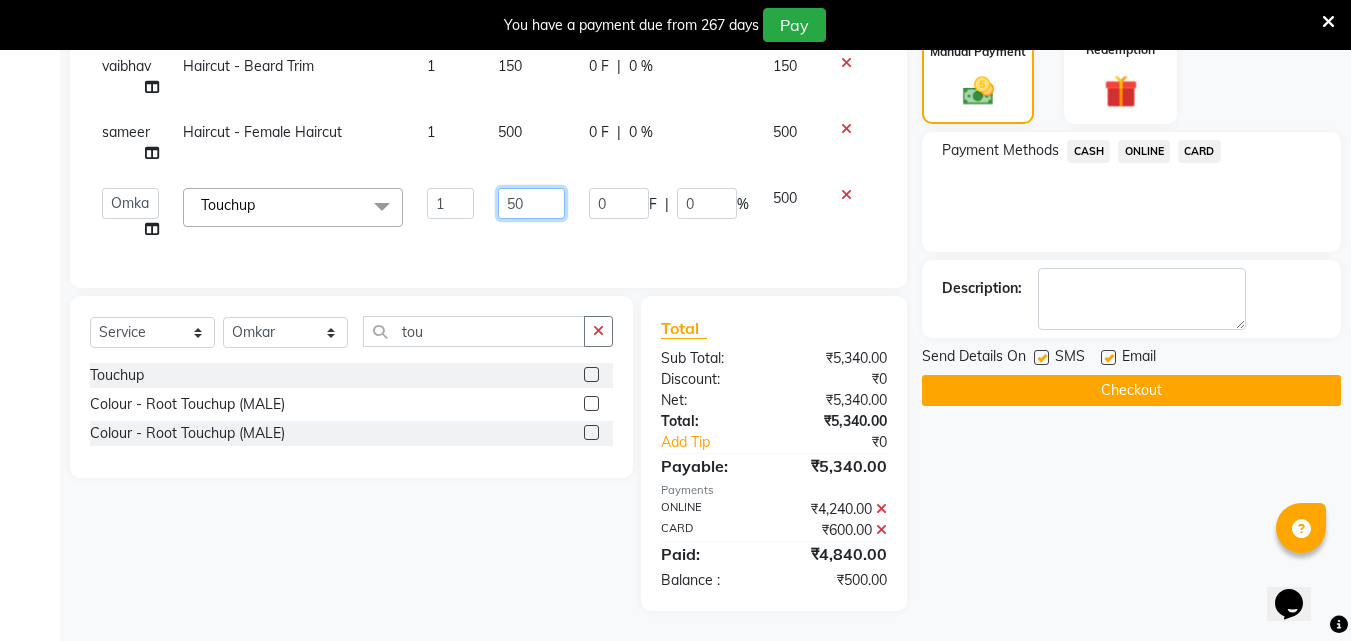 type on "5" 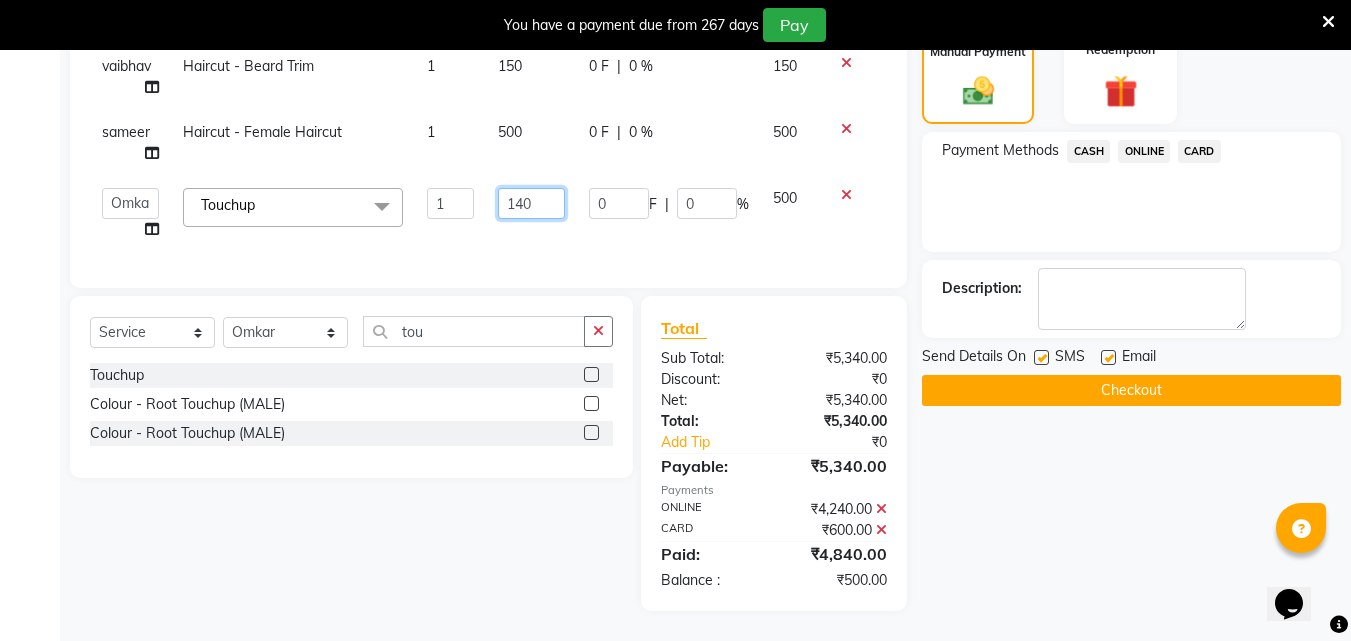 type on "1400" 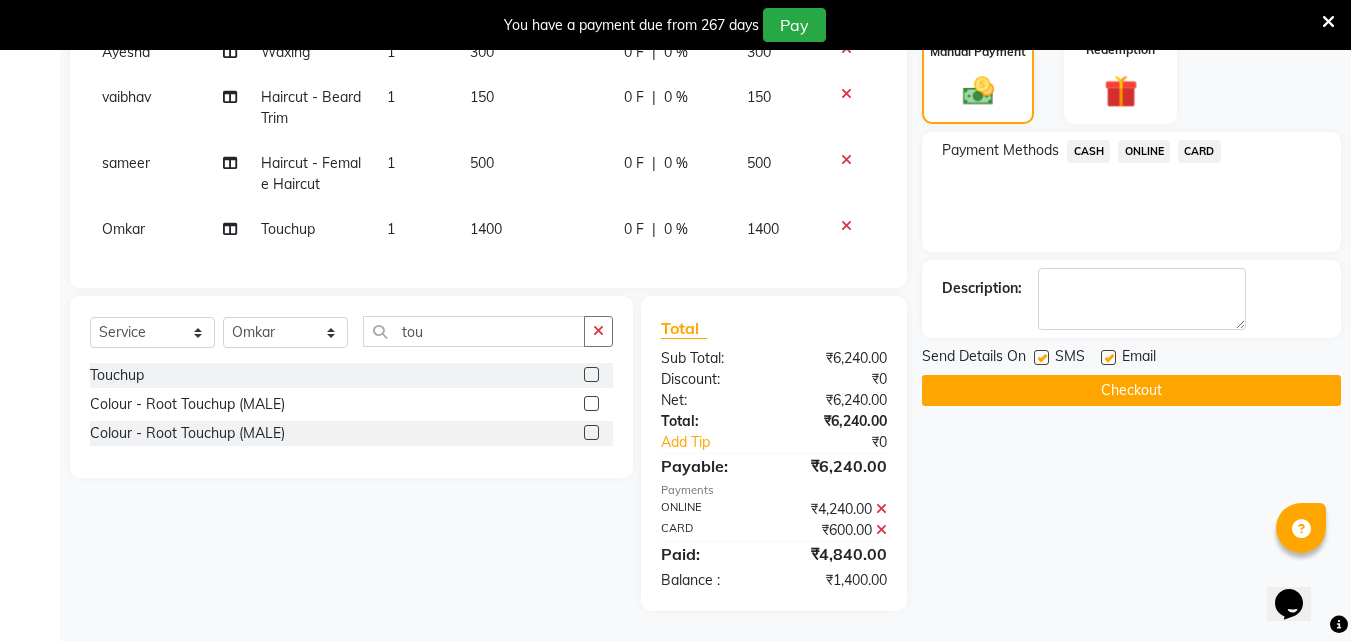 scroll, scrollTop: 321, scrollLeft: 0, axis: vertical 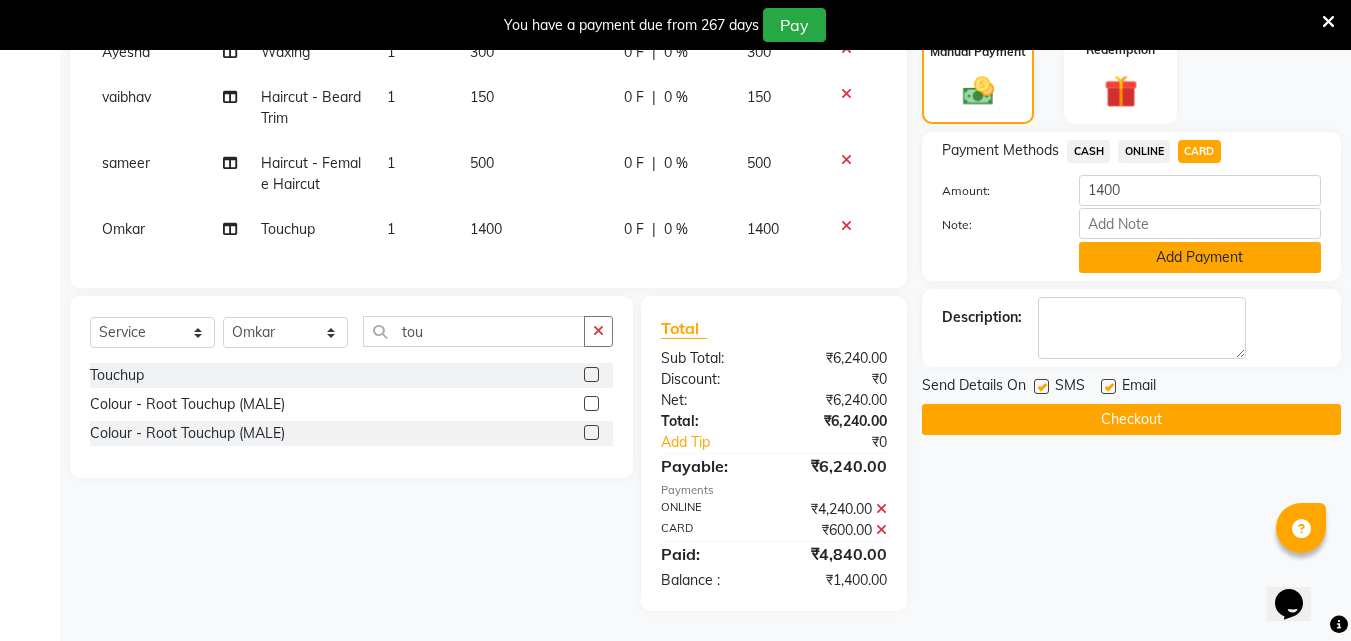 click on "Add Payment" 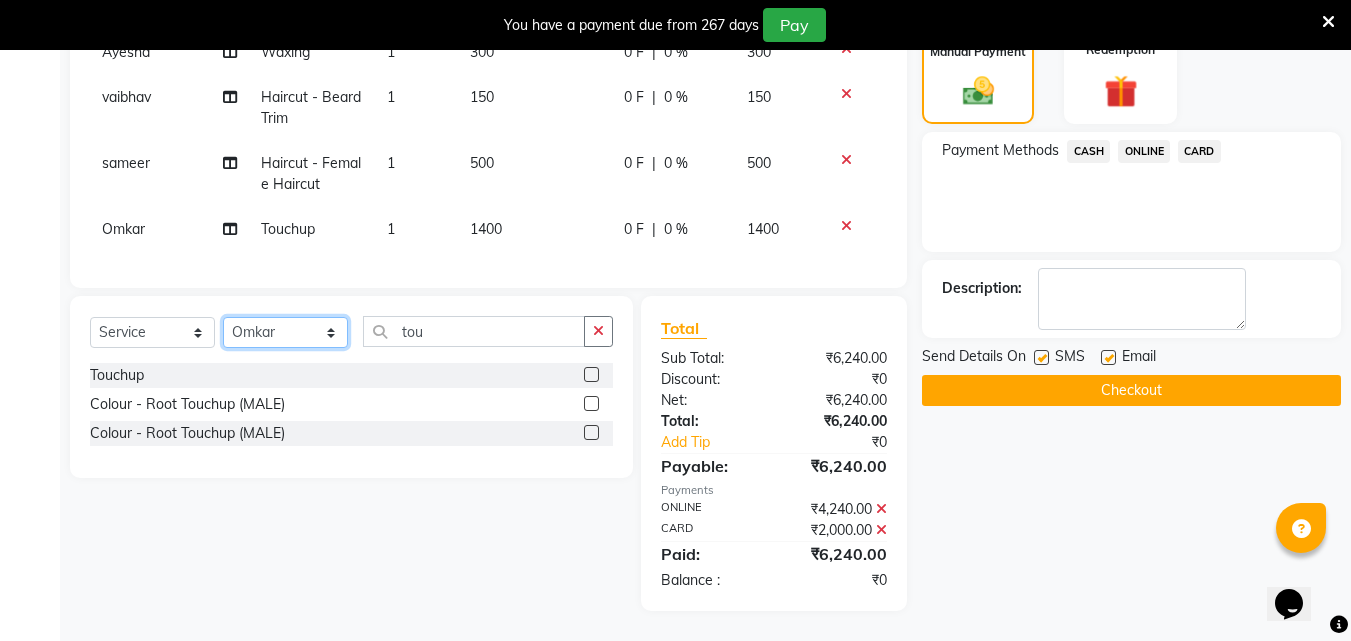 click on "Select Stylist Akshay Ankita Ayesha Dnyaneshwar Harish Laxman Omkar pranay sagar sameer Sarika sunil vaibhav" 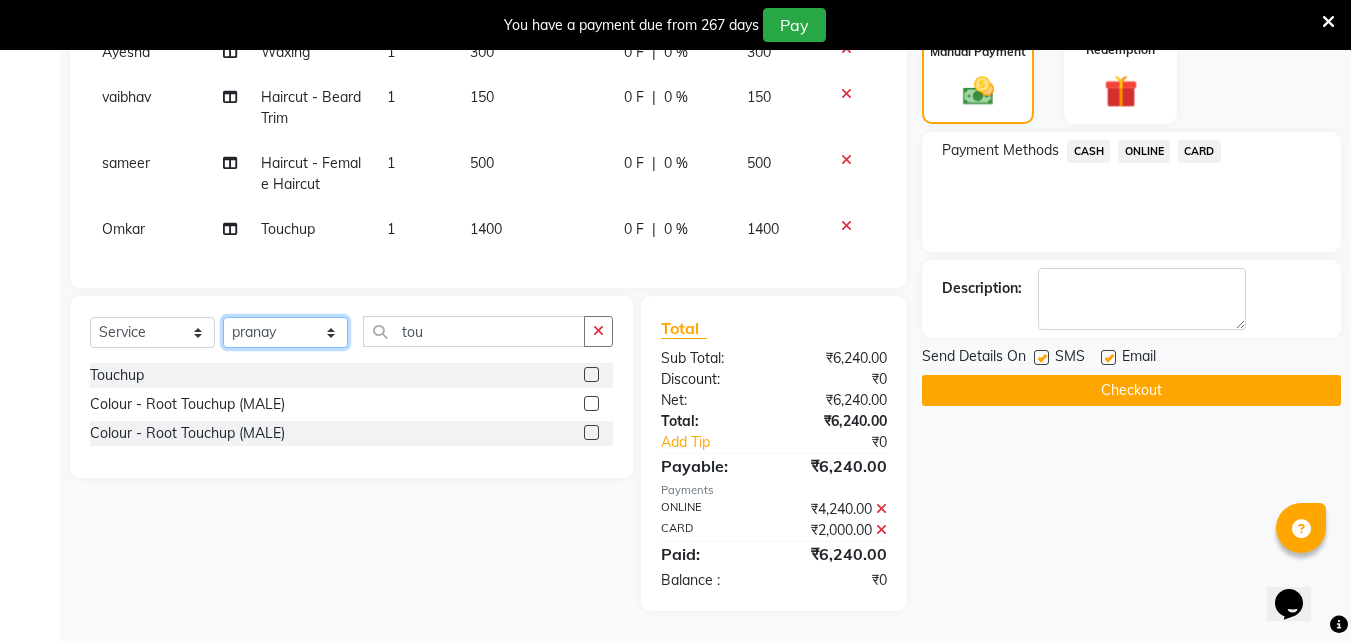 click on "Select Stylist Akshay Ankita Ayesha Dnyaneshwar Harish Laxman Omkar pranay sagar sameer Sarika sunil vaibhav" 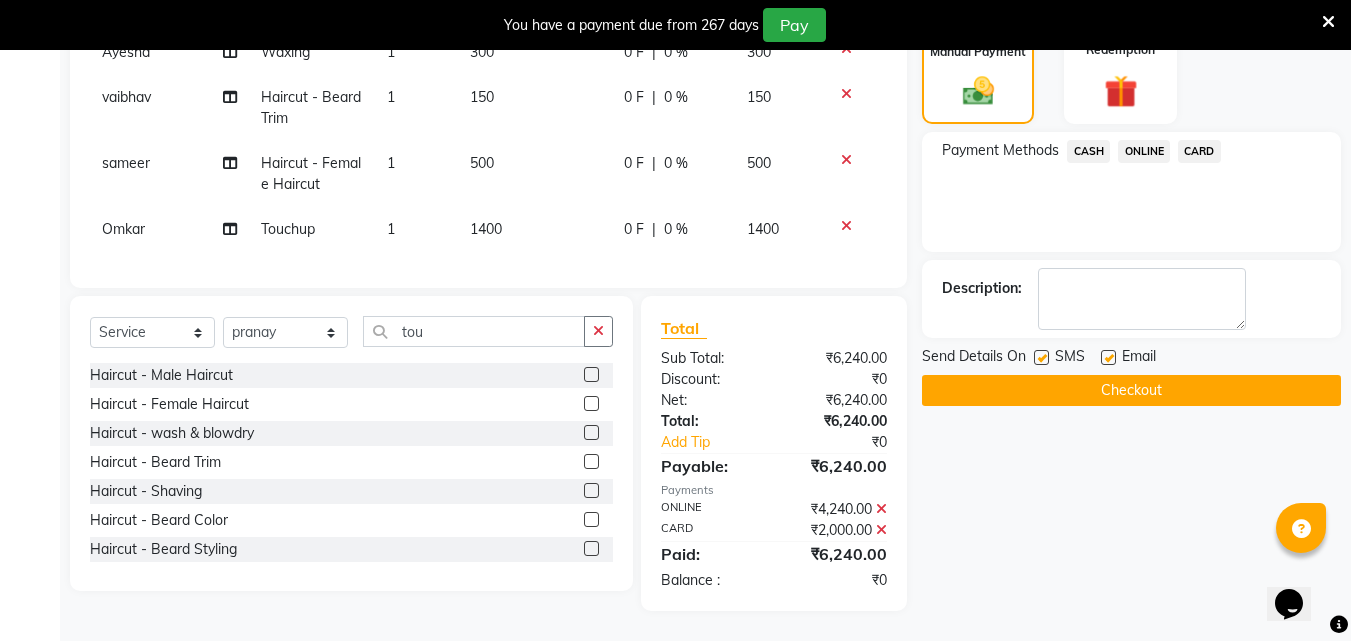 click 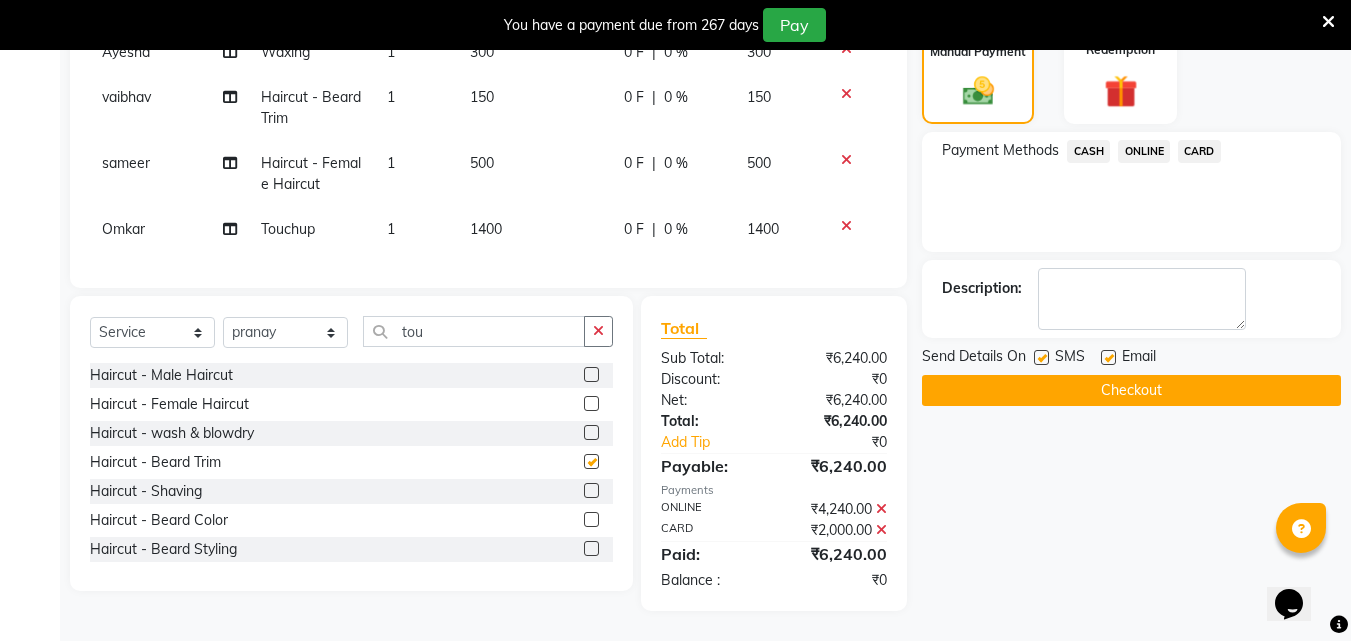 scroll, scrollTop: 387, scrollLeft: 0, axis: vertical 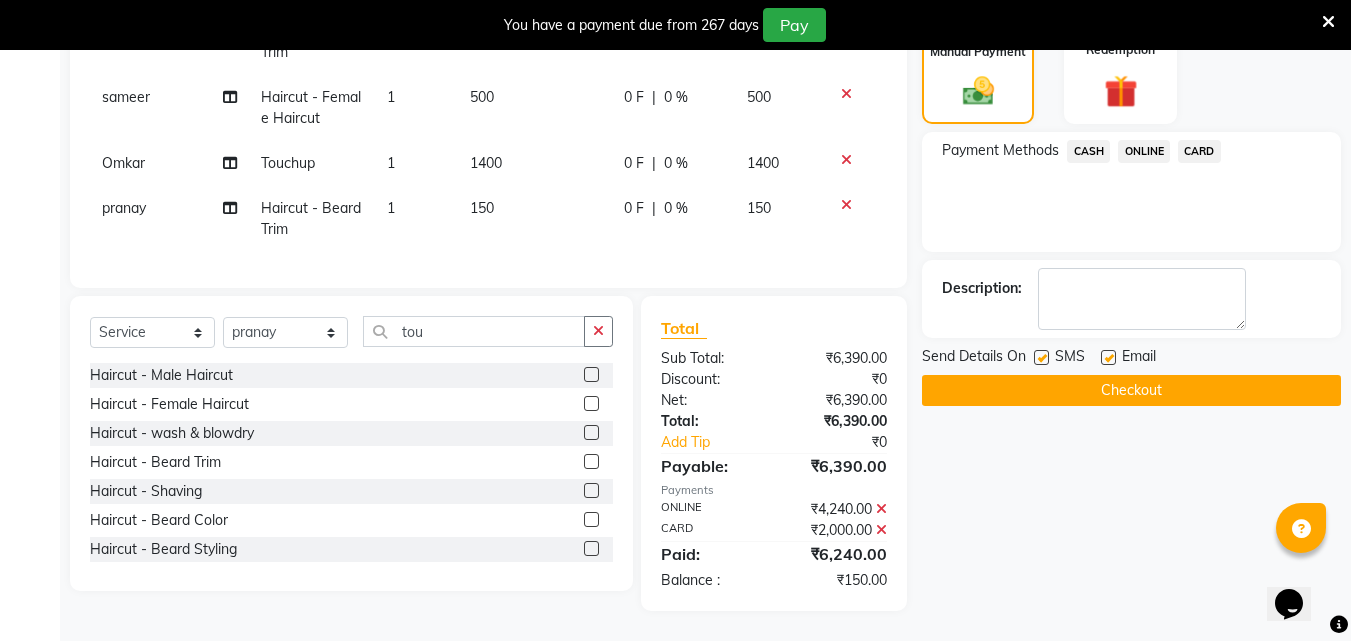 checkbox on "false" 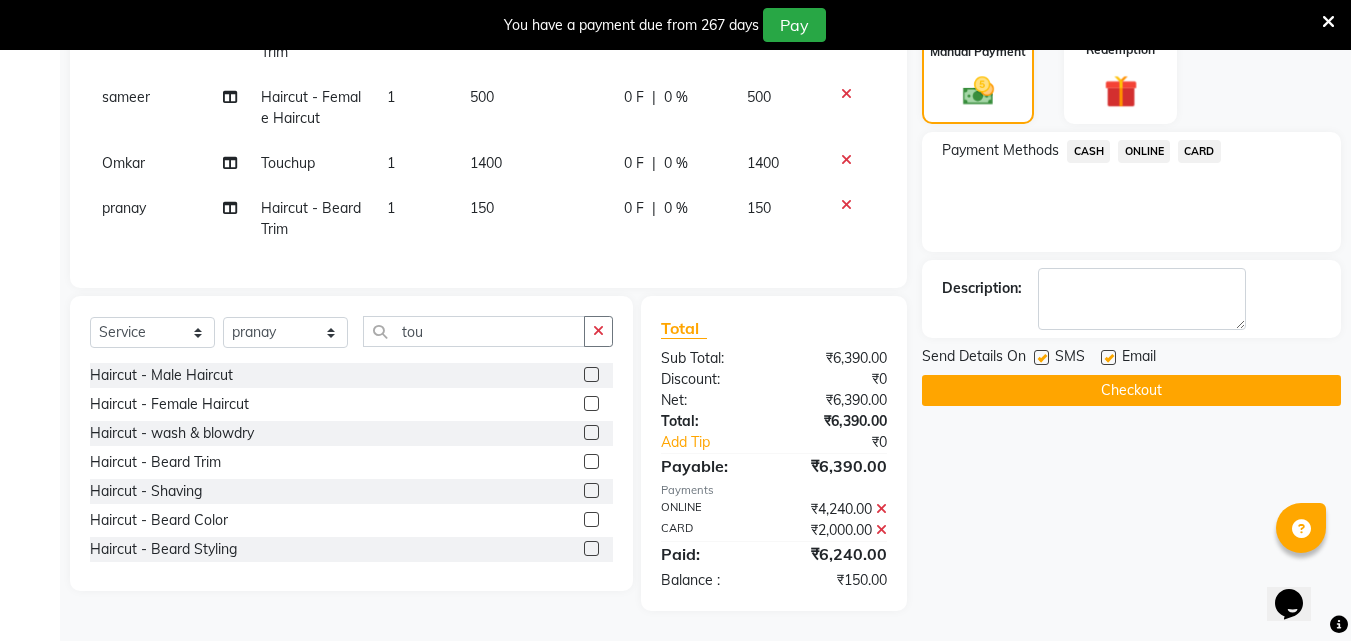 click on "ONLINE" 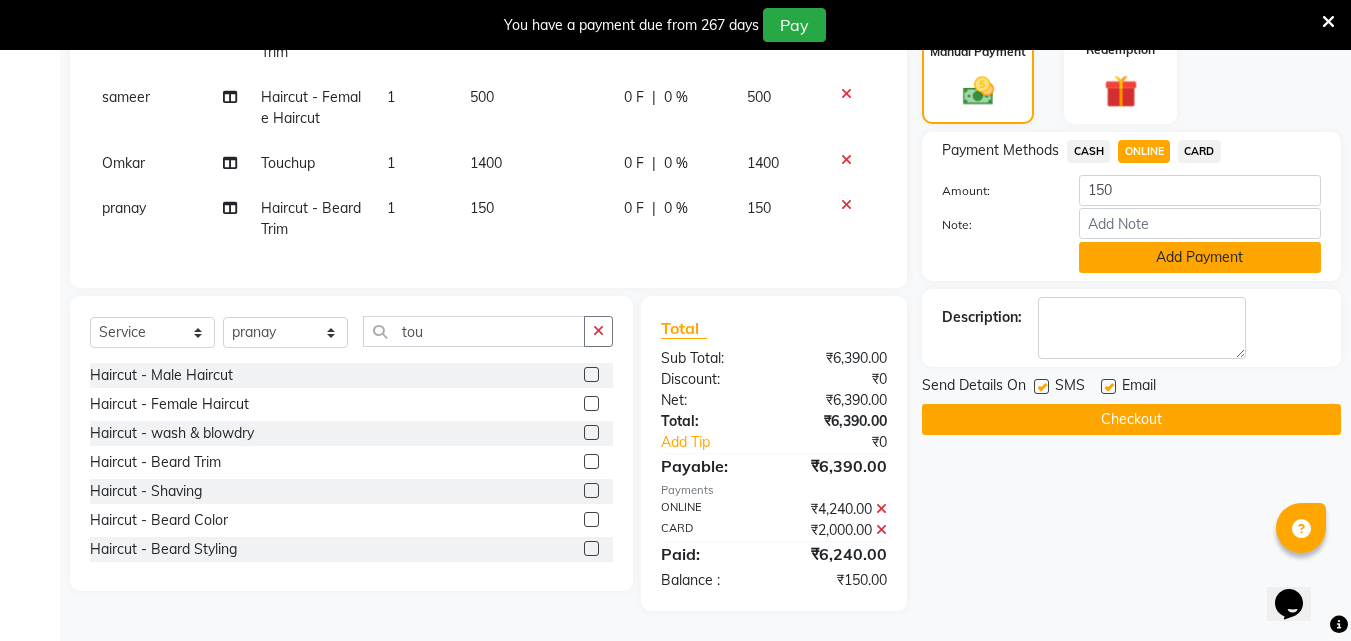 click on "Add Payment" 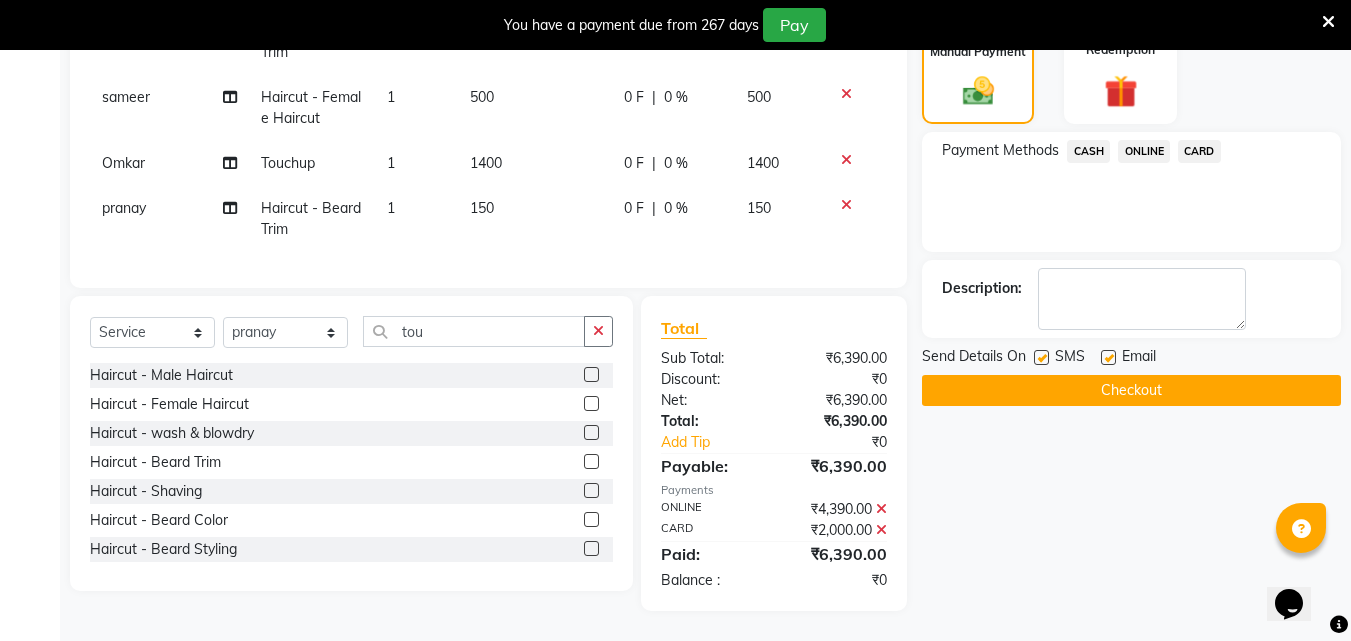 click 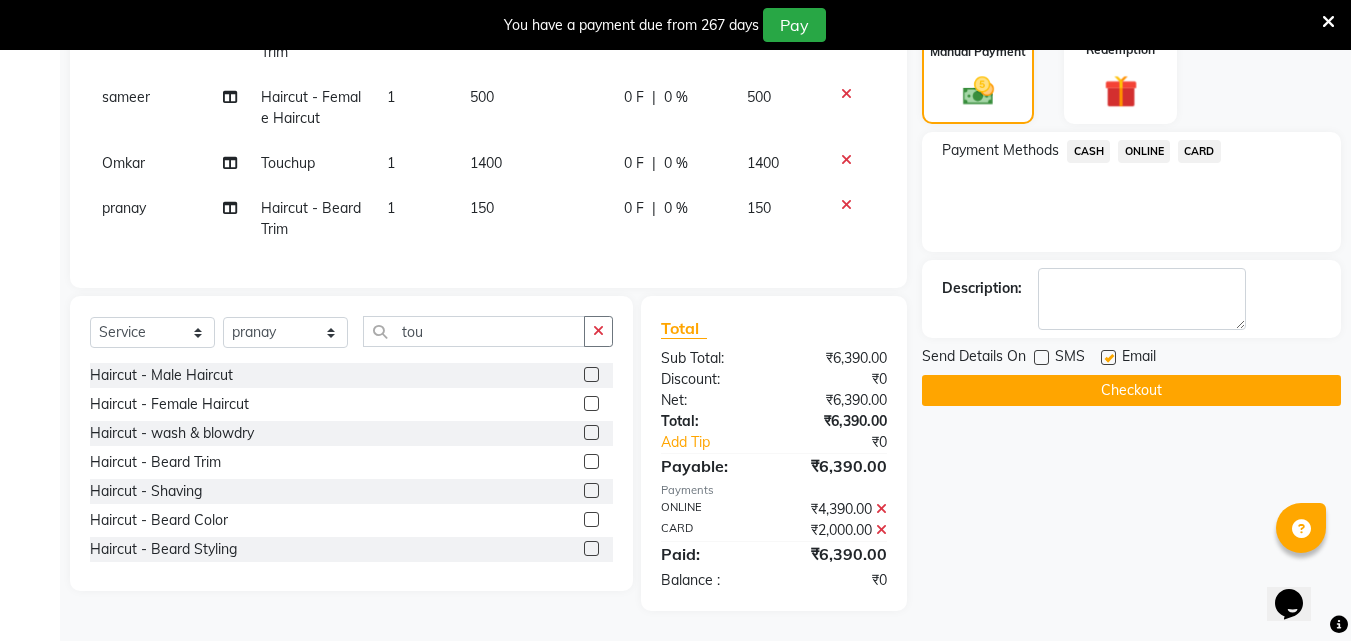click 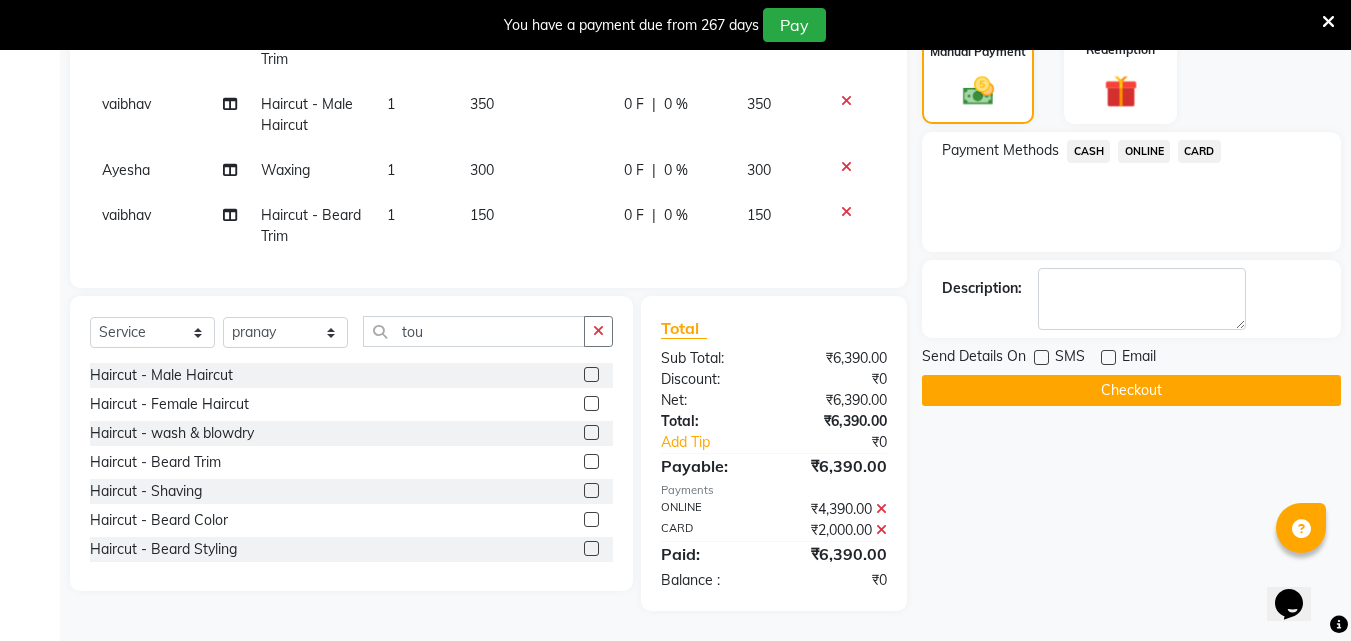 scroll, scrollTop: 187, scrollLeft: 0, axis: vertical 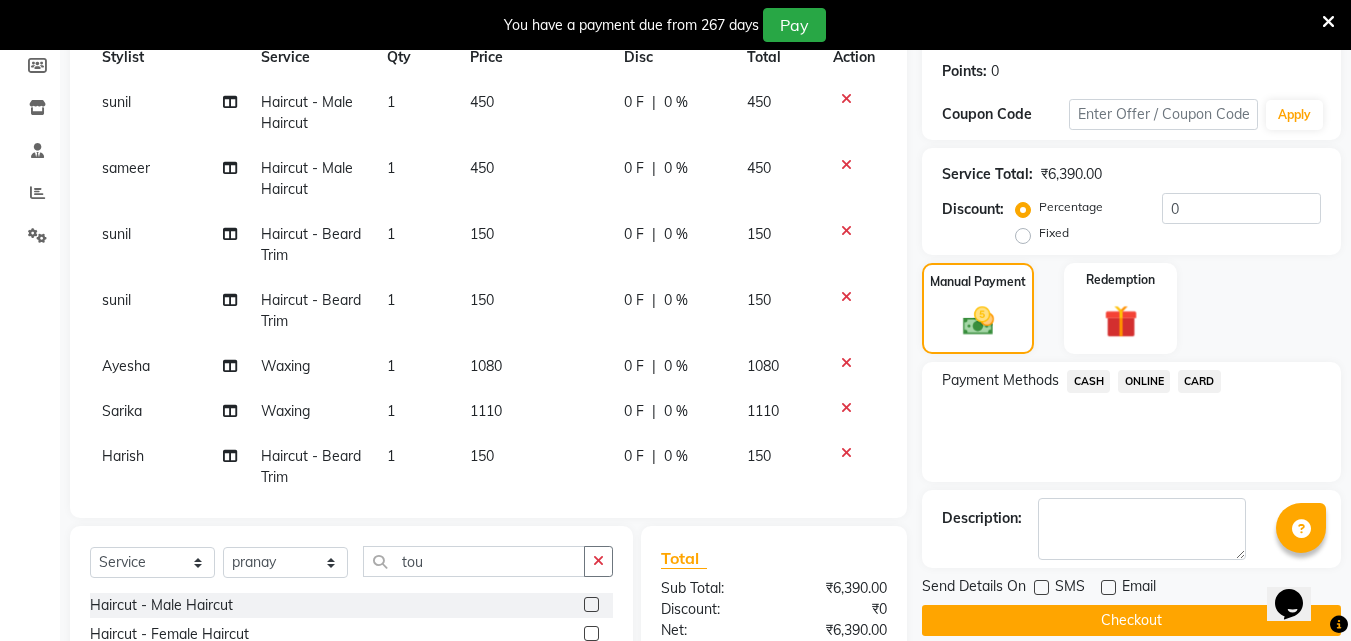click on "Checkout" 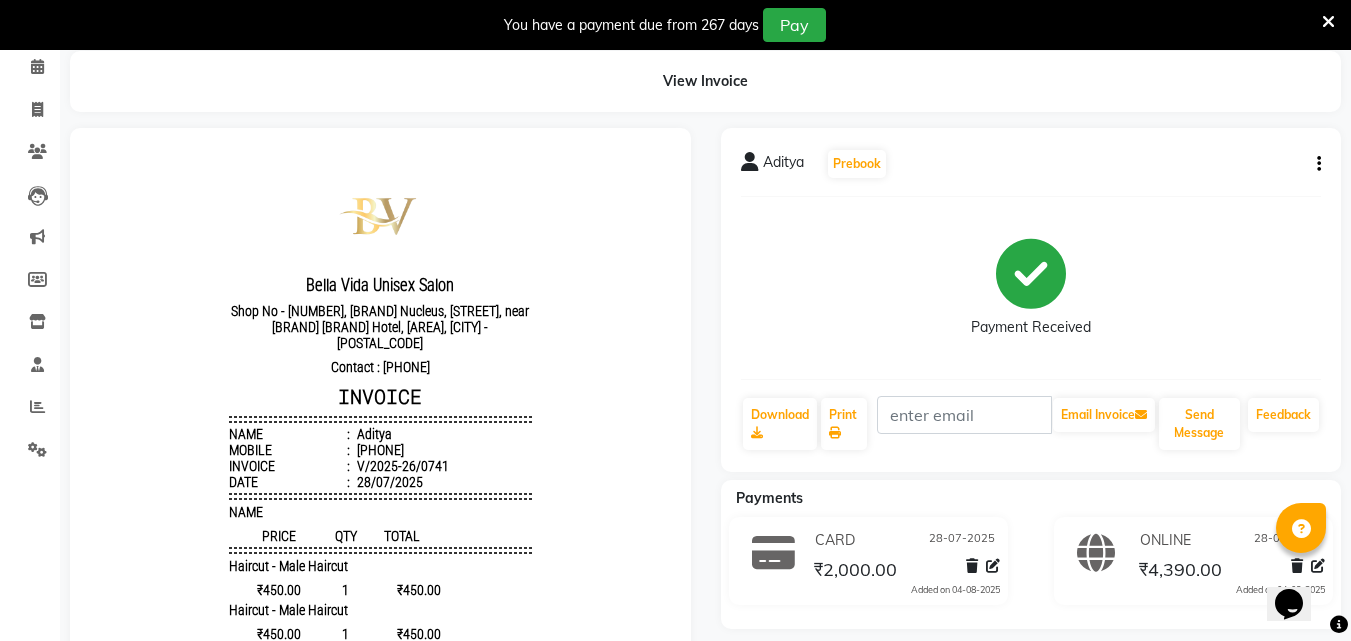 scroll, scrollTop: 0, scrollLeft: 0, axis: both 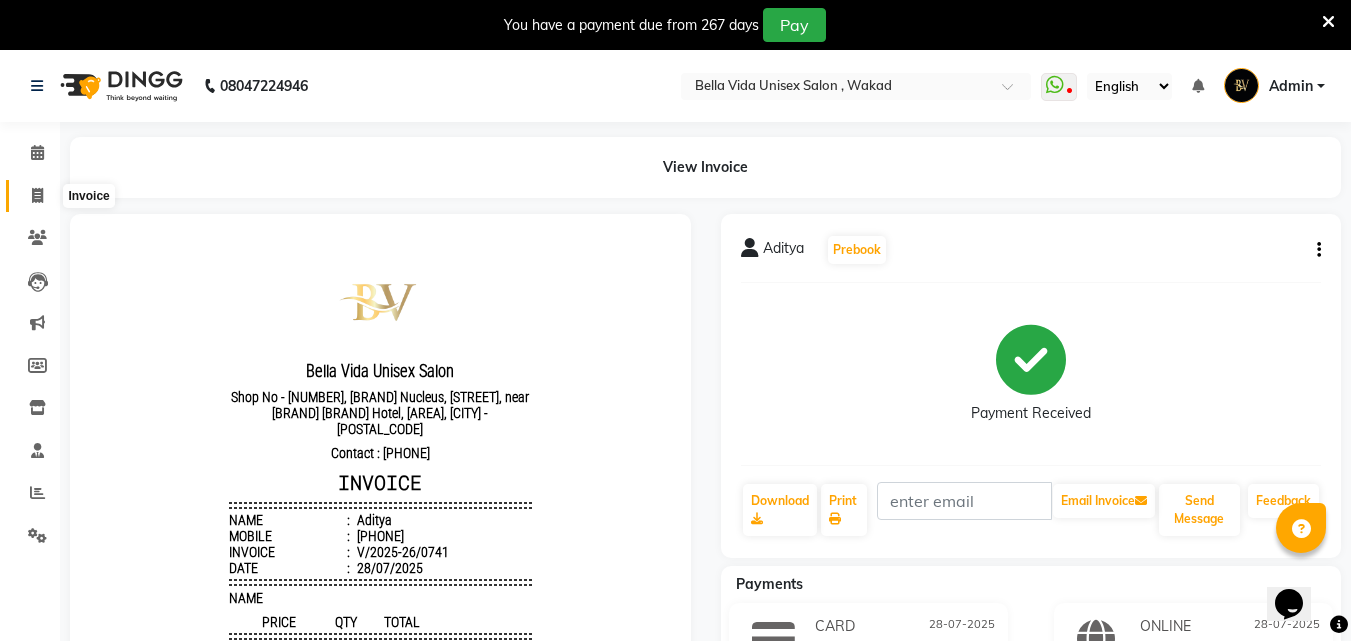 click 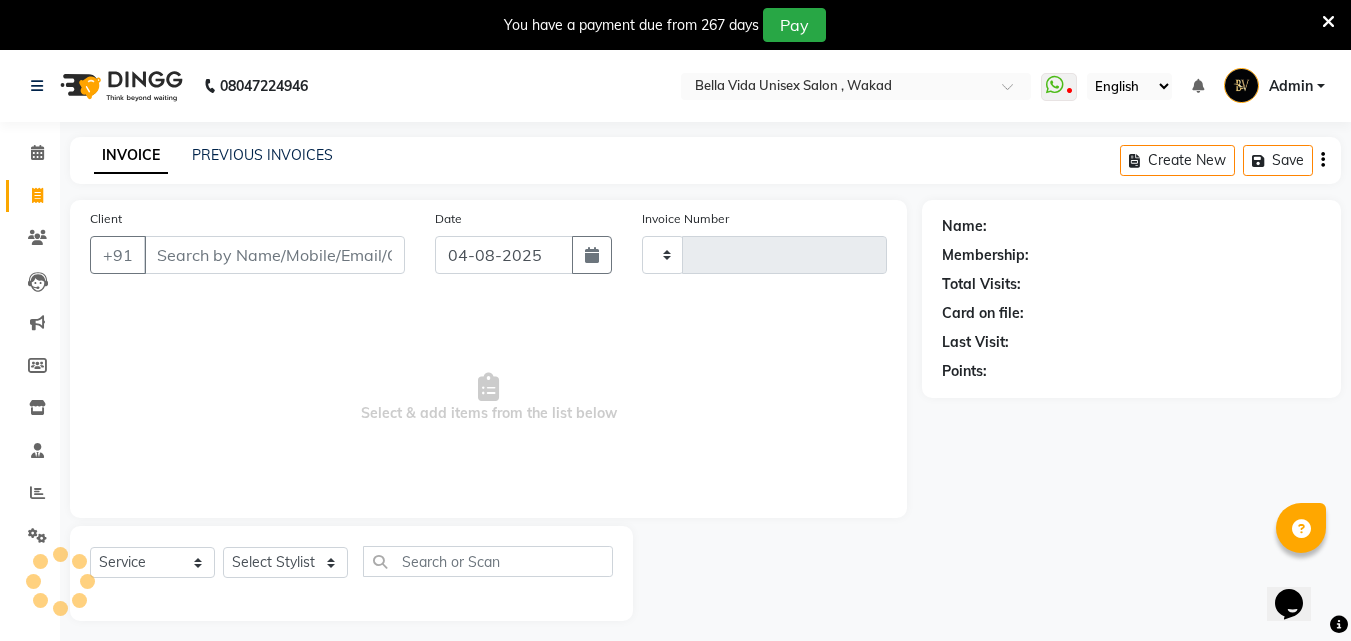 scroll, scrollTop: 50, scrollLeft: 0, axis: vertical 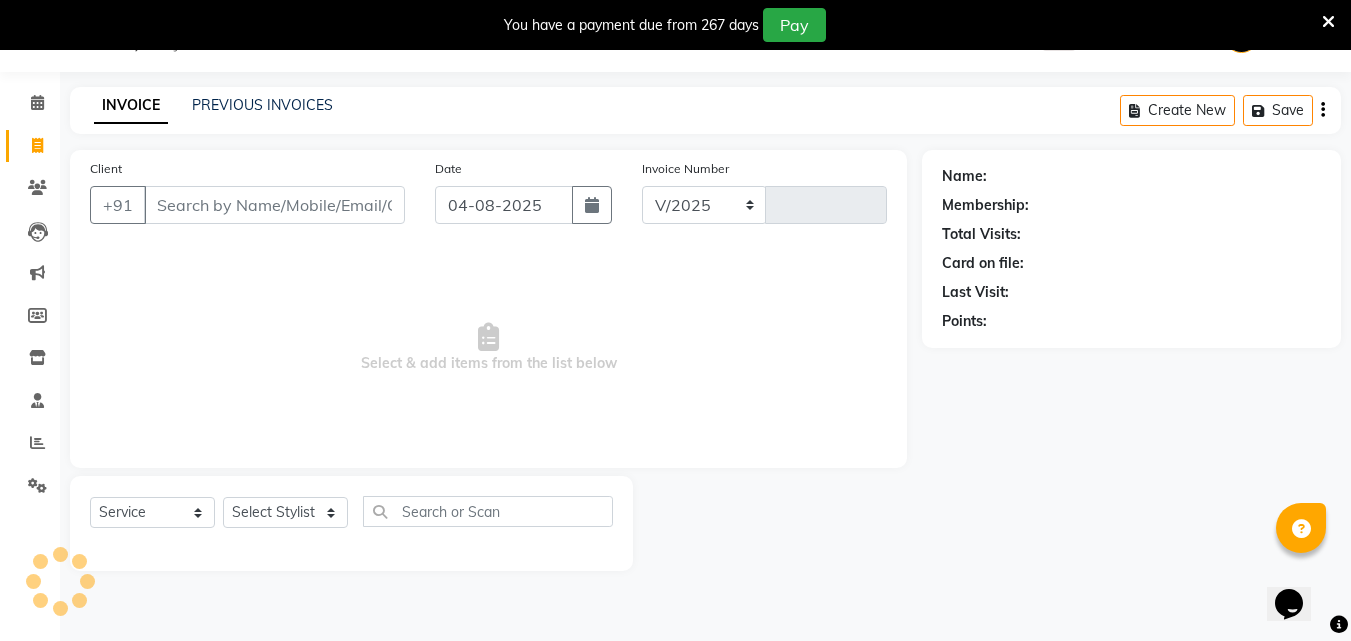 select on "5207" 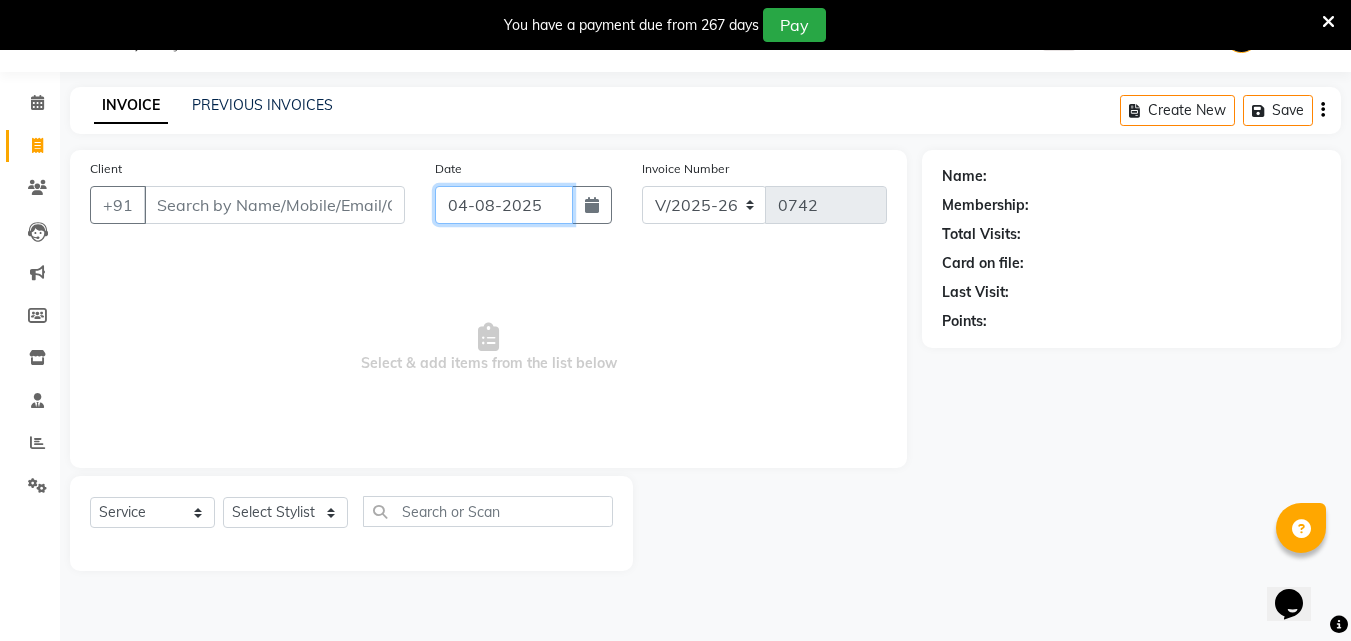 click on "04-08-2025" 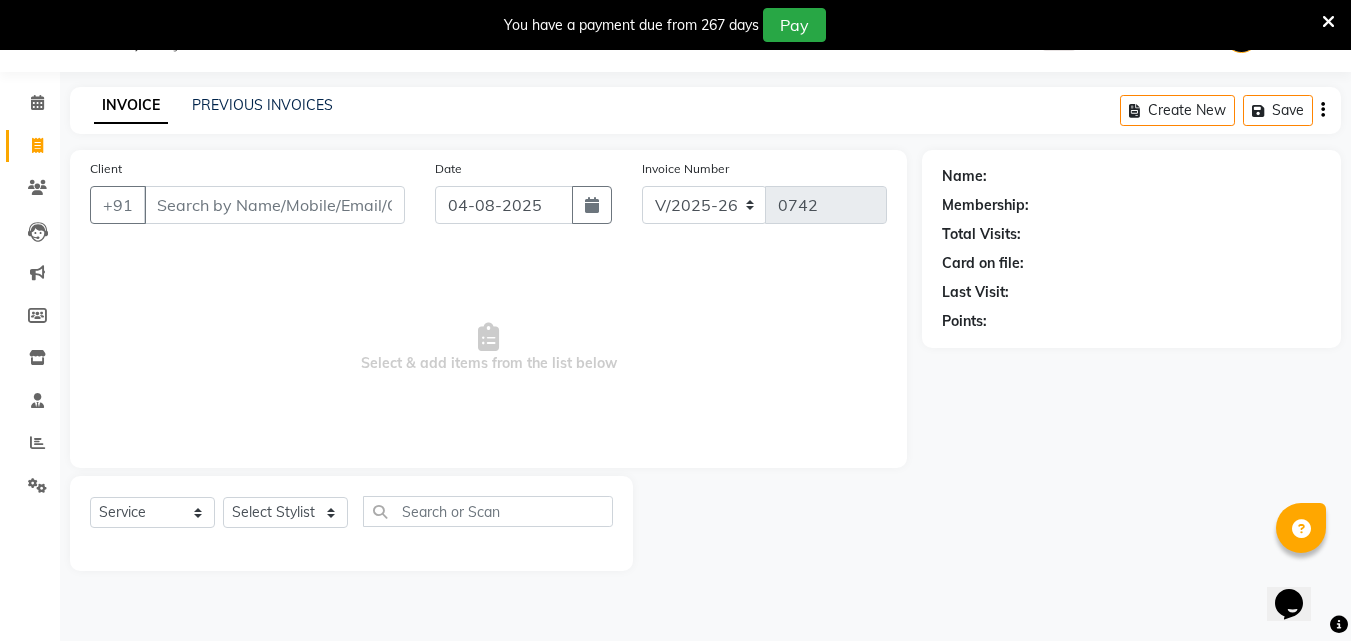 select on "8" 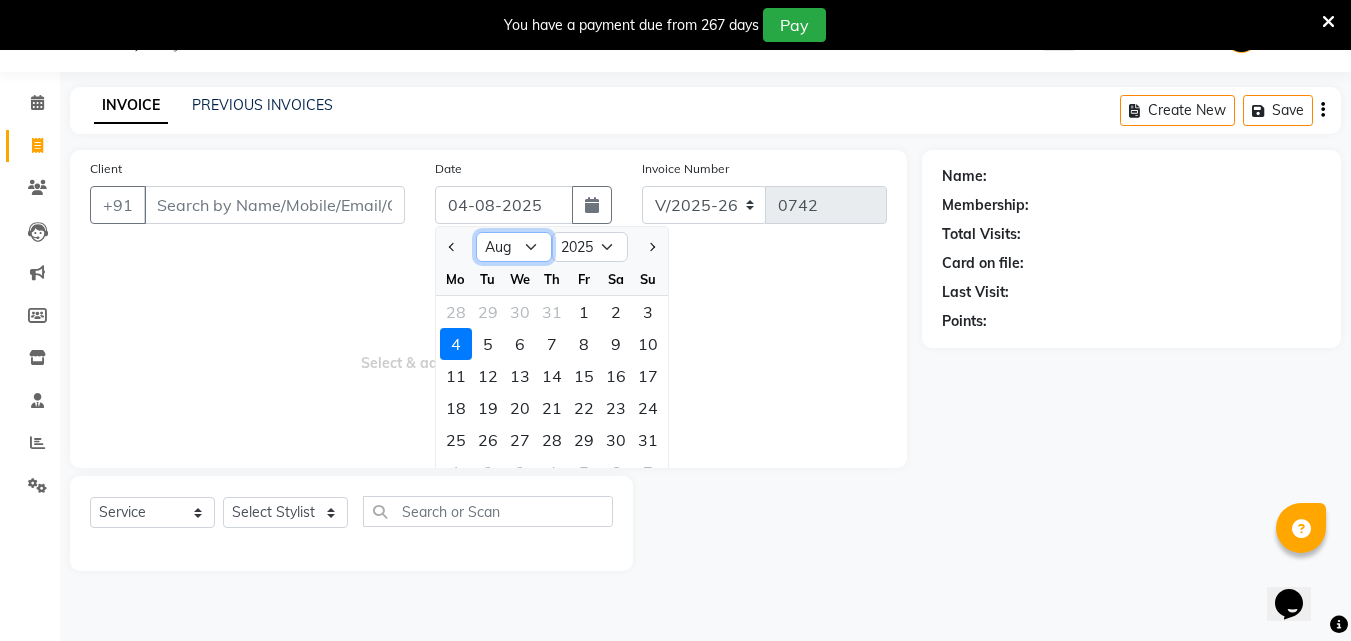 click on "Jan Feb Mar Apr May Jun Jul Aug Sep Oct Nov Dec" 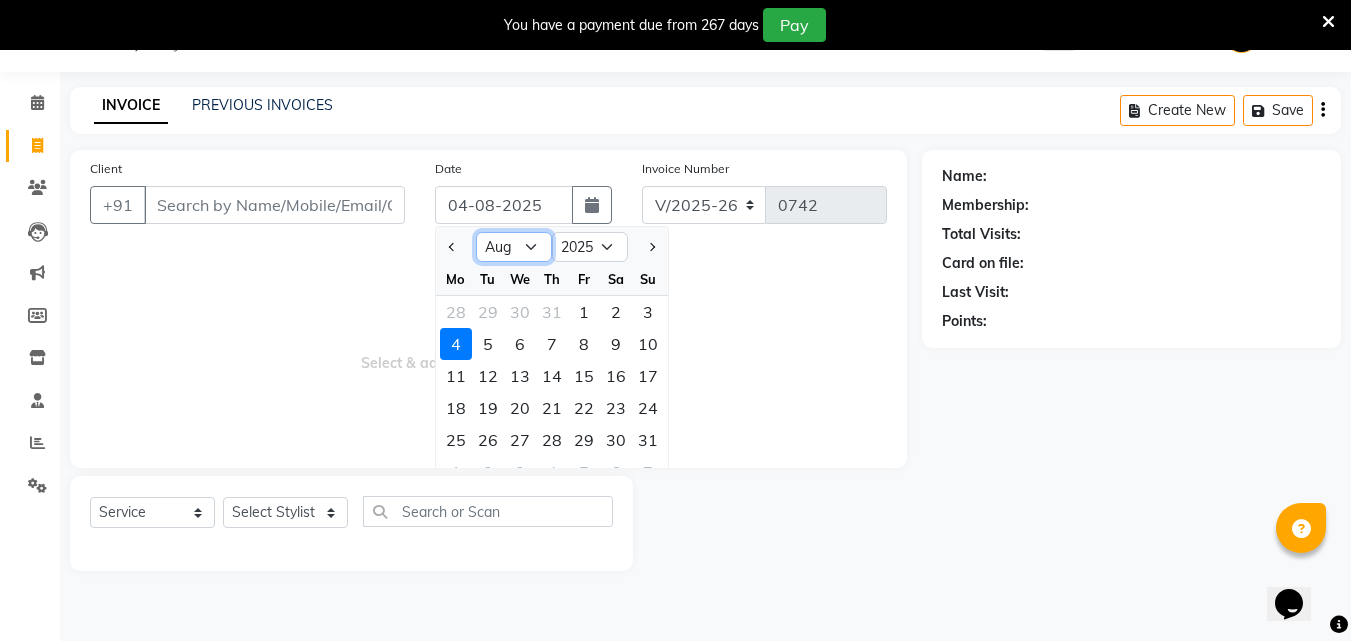 select on "7" 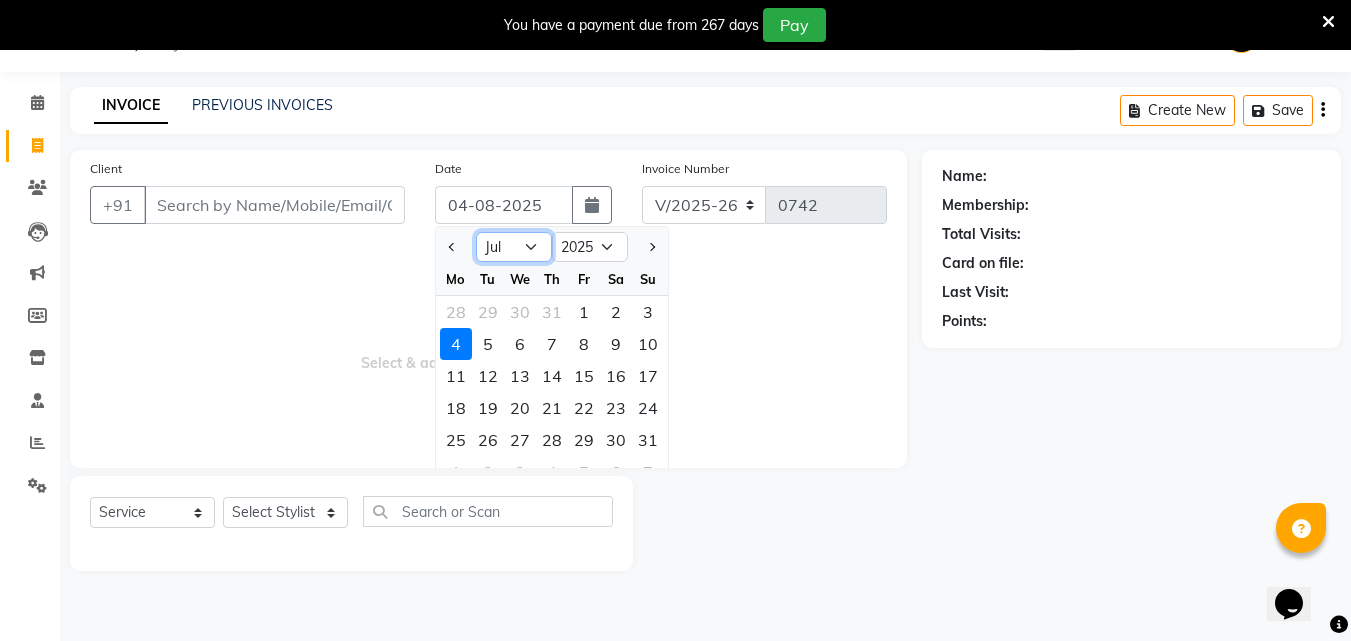 click on "Jan Feb Mar Apr May Jun Jul Aug Sep Oct Nov Dec" 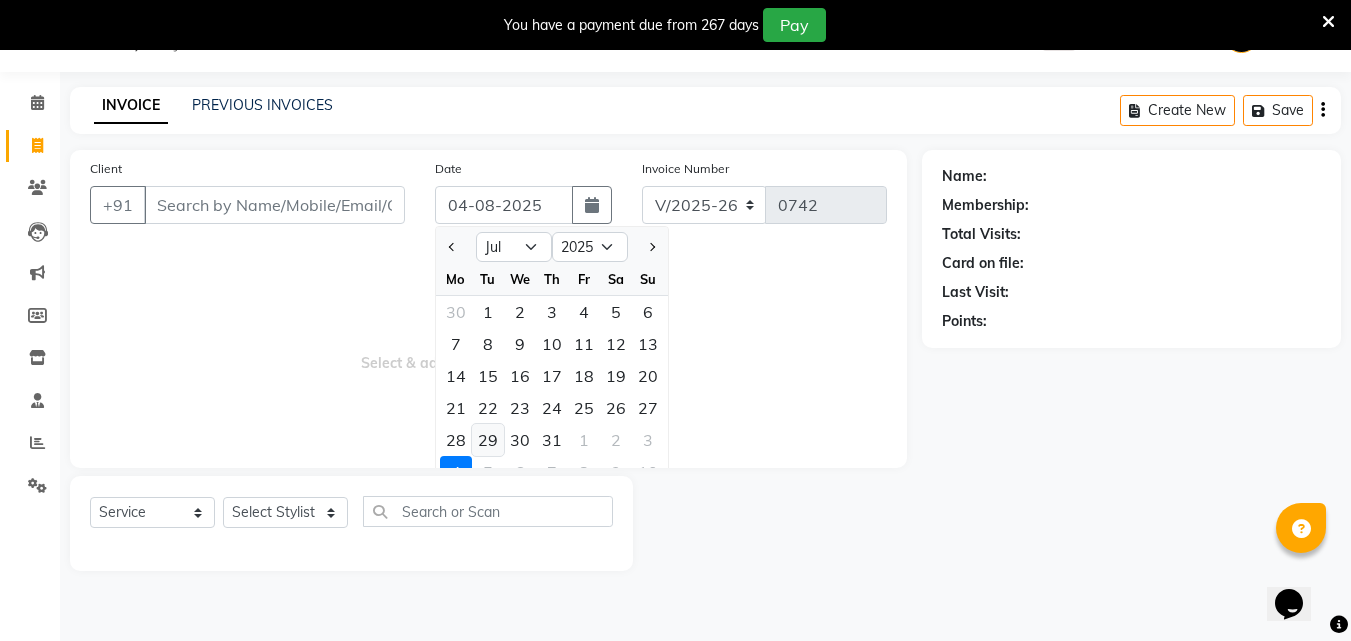 click on "29" 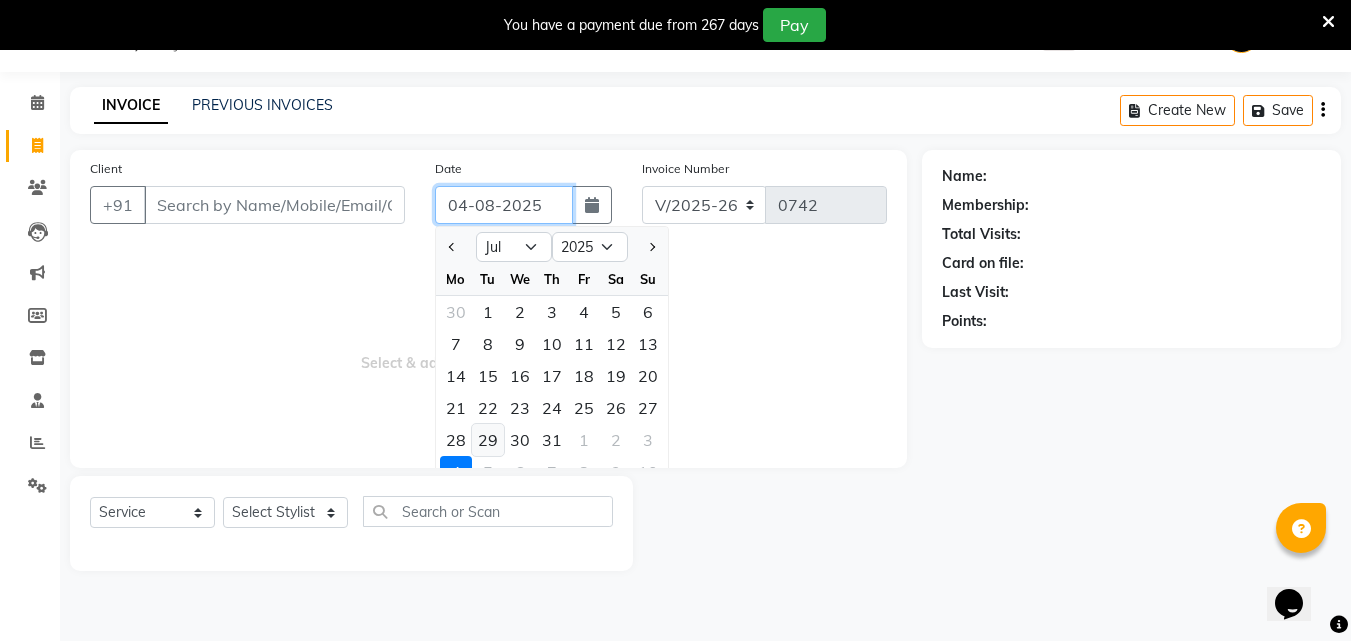 type on "29-07-2025" 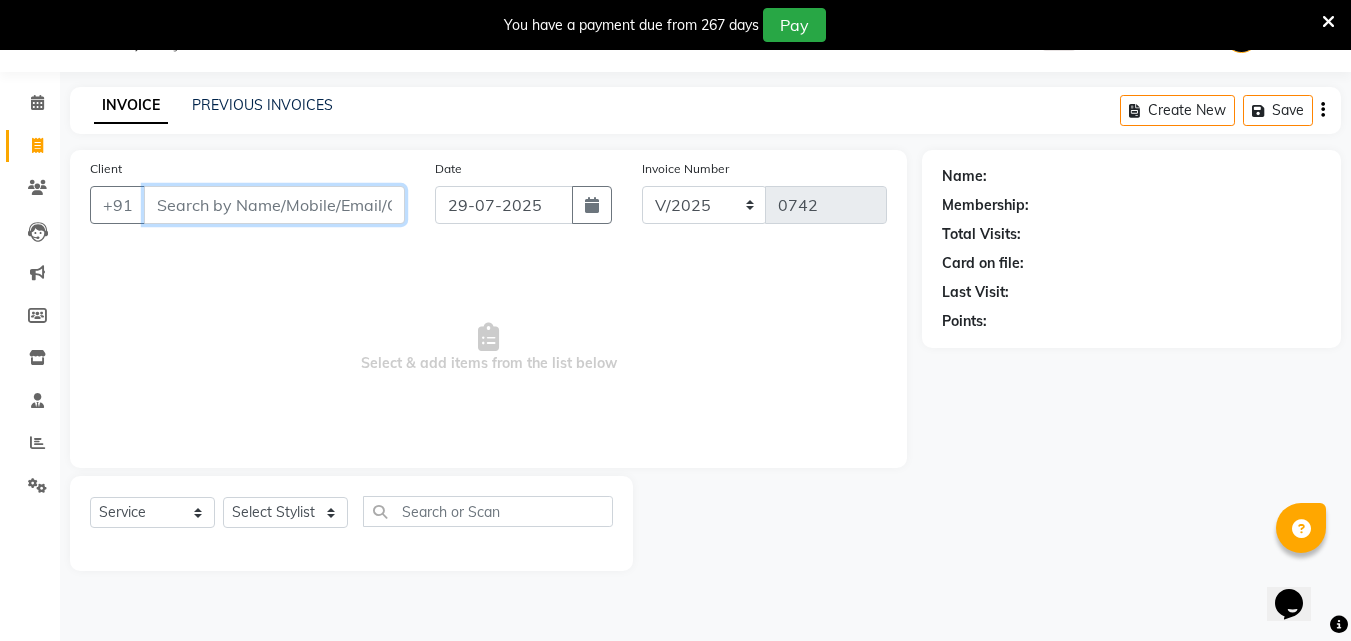 click on "Client" at bounding box center [274, 205] 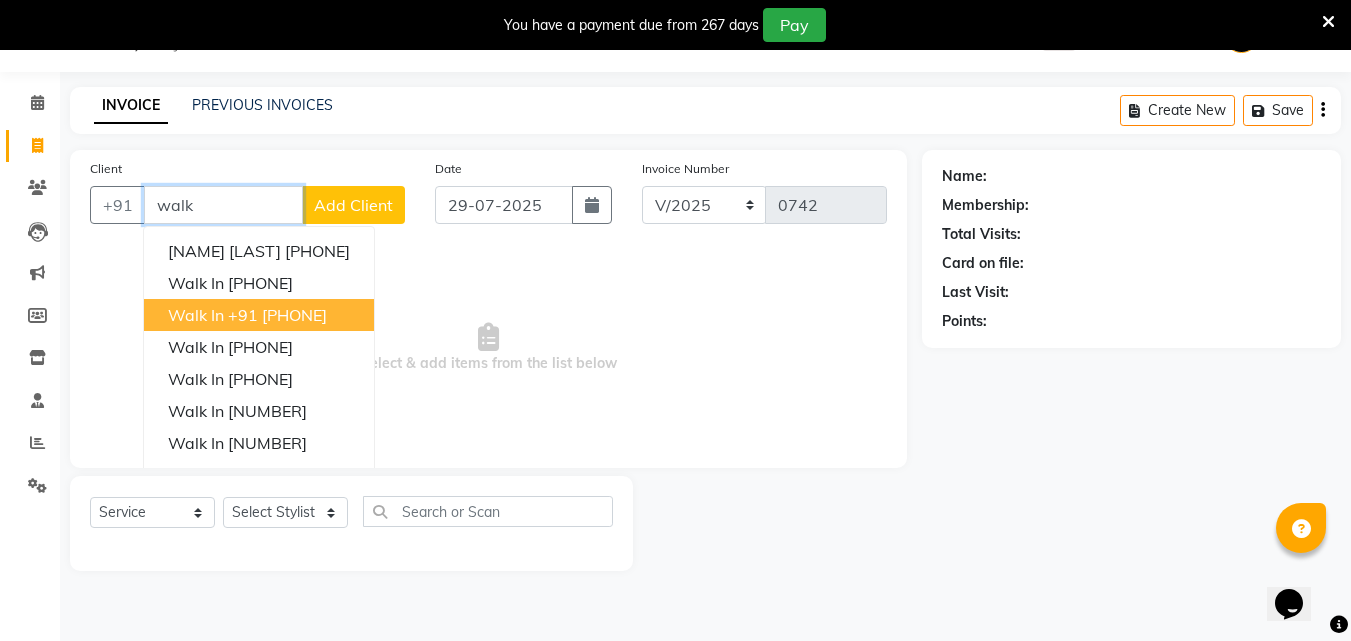 click on "+91 [PHONE]" at bounding box center [277, 315] 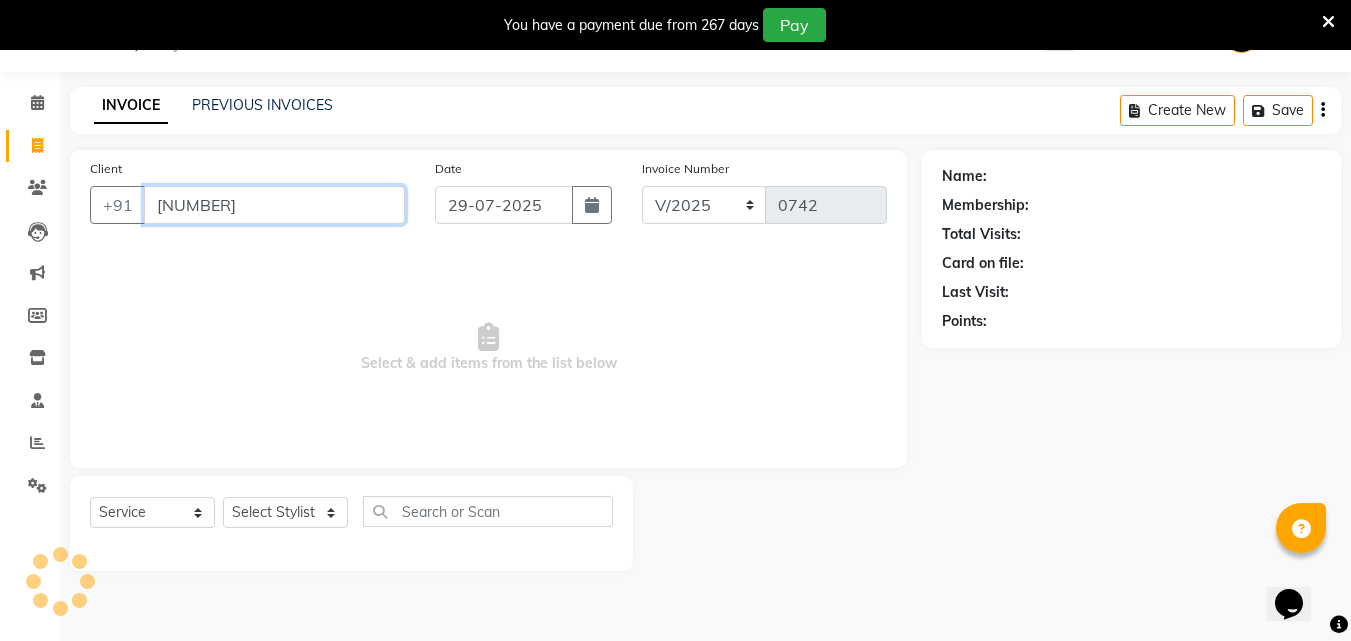 type on "[NUMBER]" 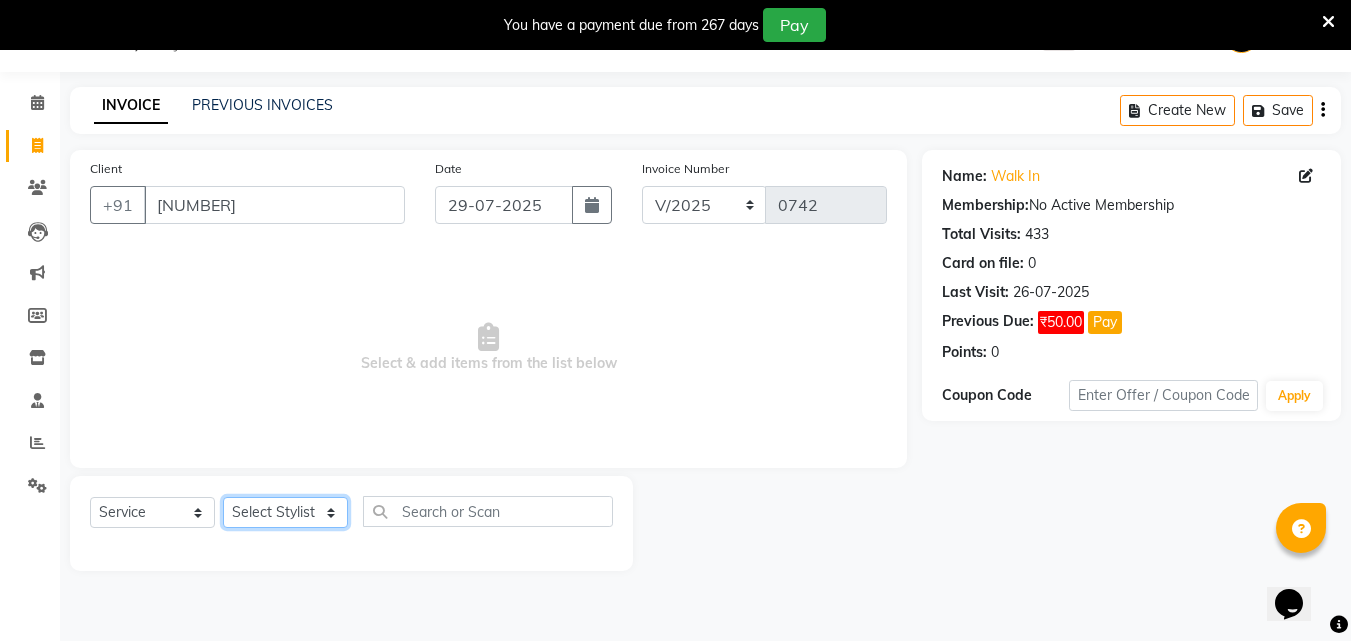 click on "Select Stylist Akshay Ankita Ayesha Dnyaneshwar Harish Laxman Omkar pranay sagar sameer Sarika sunil vaibhav" 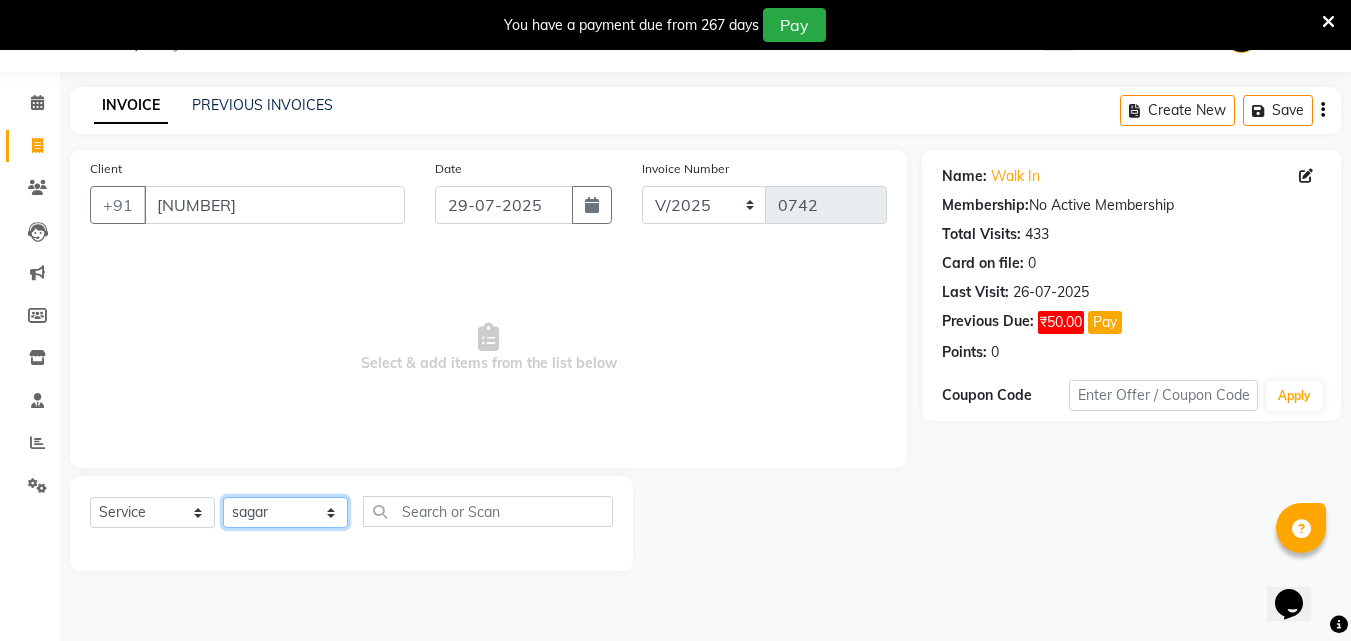 click on "Select Stylist Akshay Ankita Ayesha Dnyaneshwar Harish Laxman Omkar pranay sagar sameer Sarika sunil vaibhav" 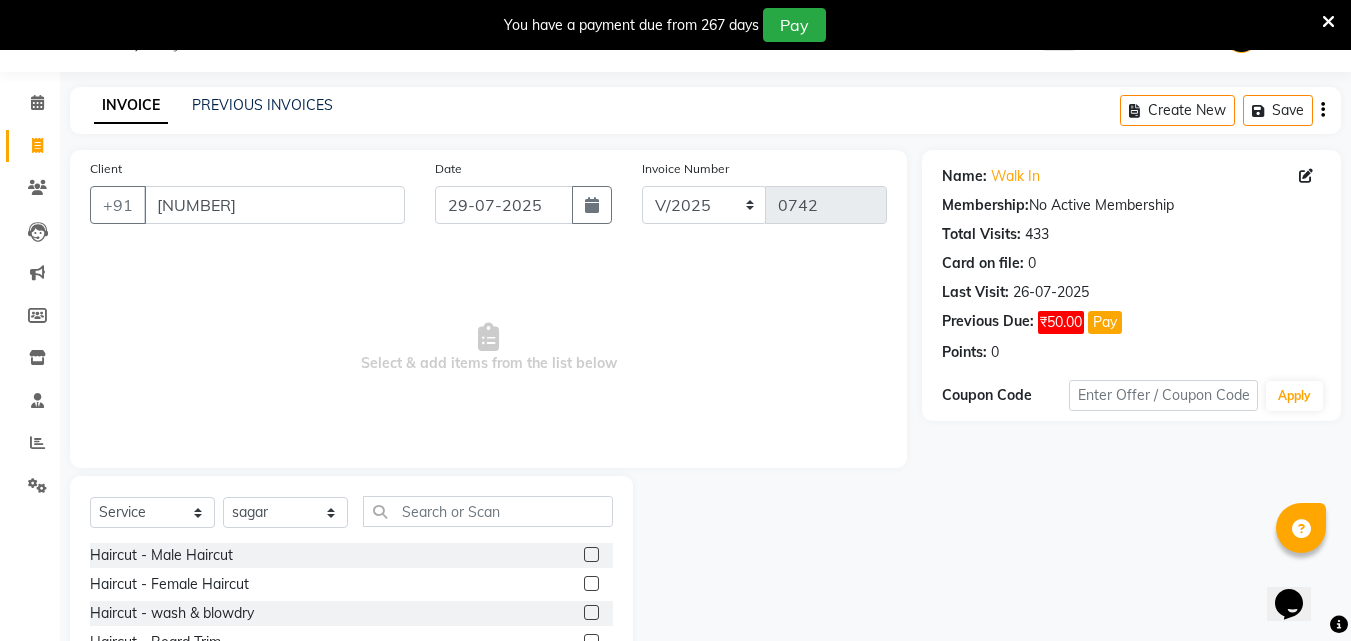 click 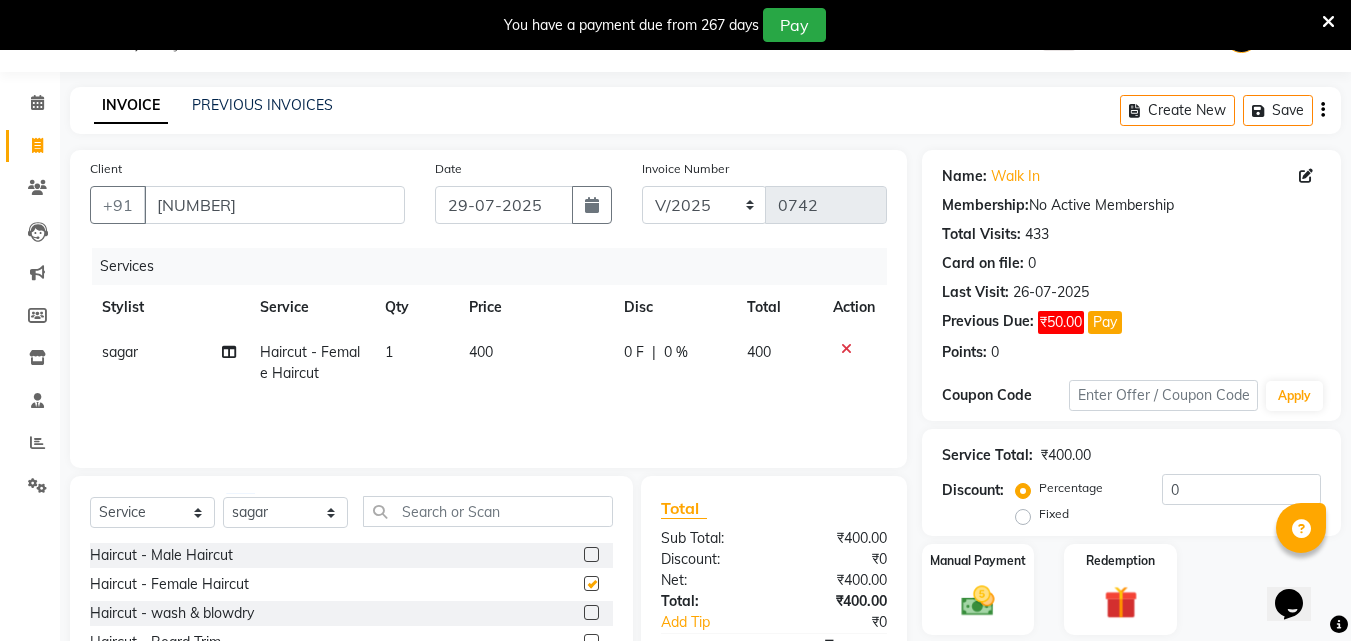 checkbox on "false" 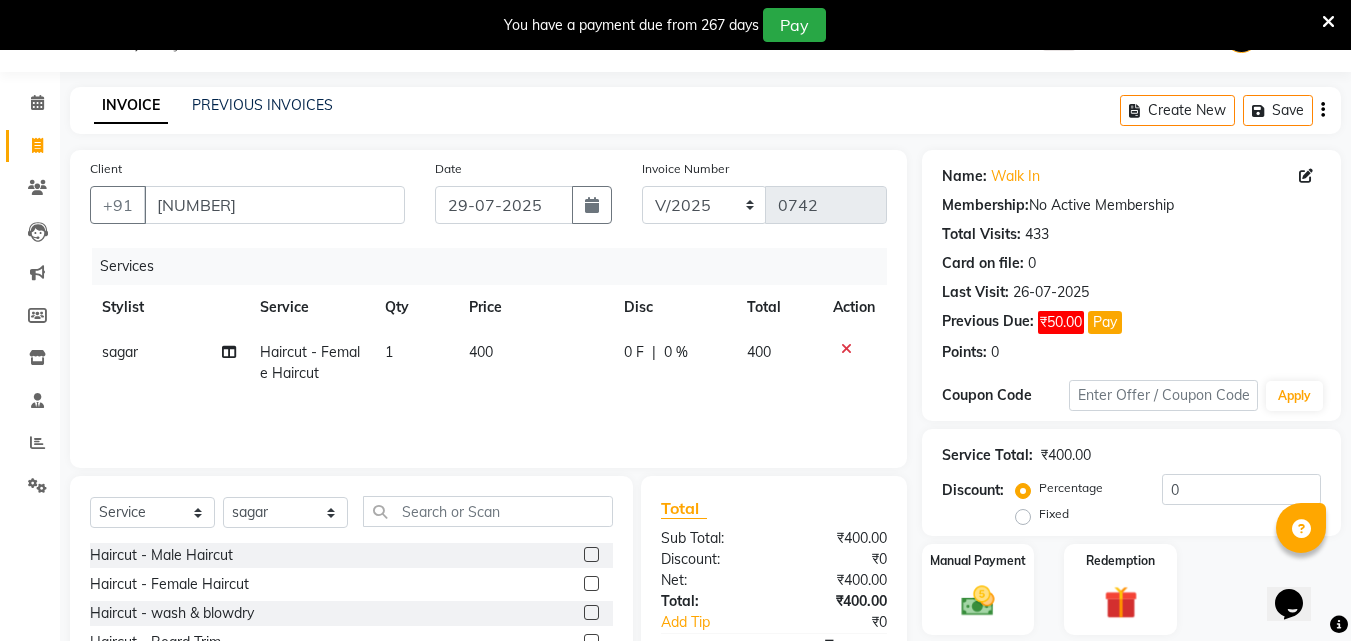 click on "400" 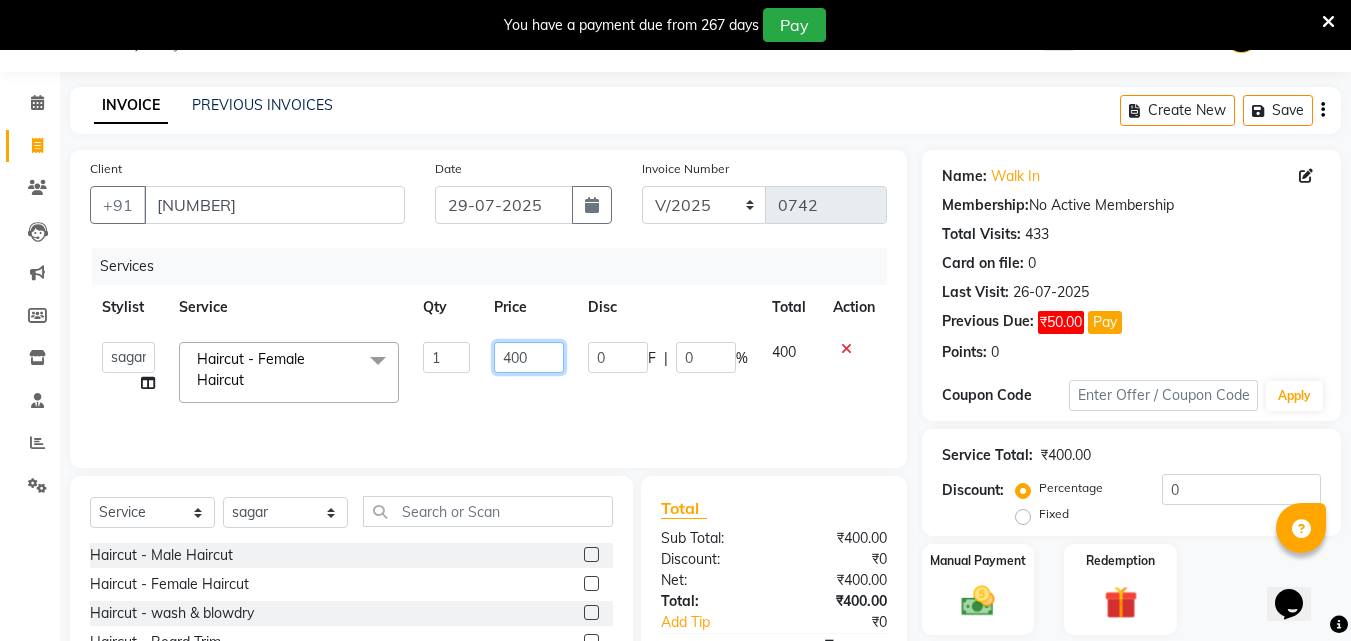 click on "400" 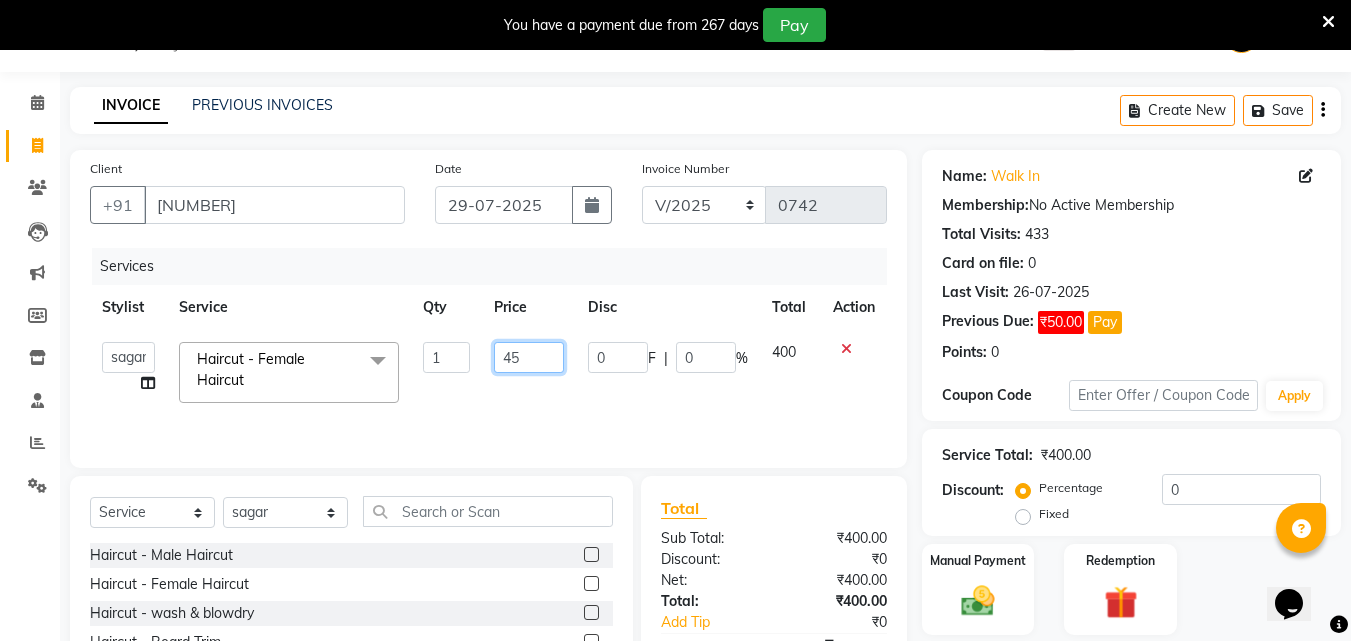 type on "450" 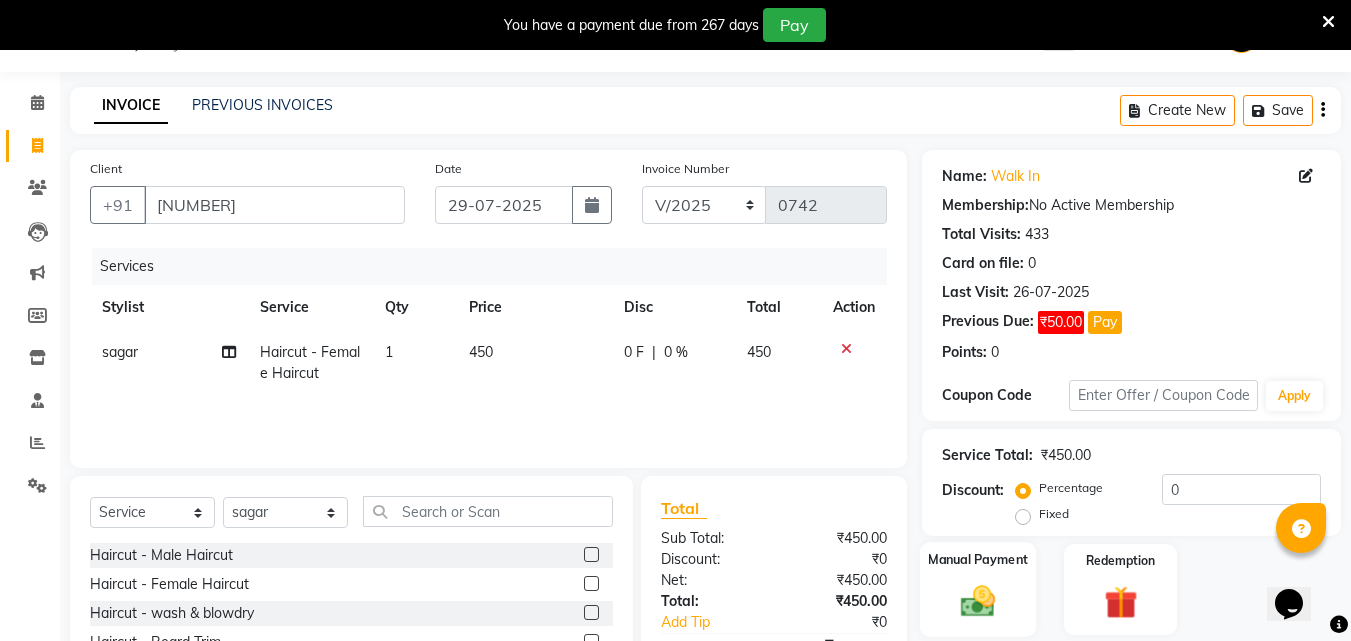 drag, startPoint x: 981, startPoint y: 606, endPoint x: 976, endPoint y: 475, distance: 131.09538 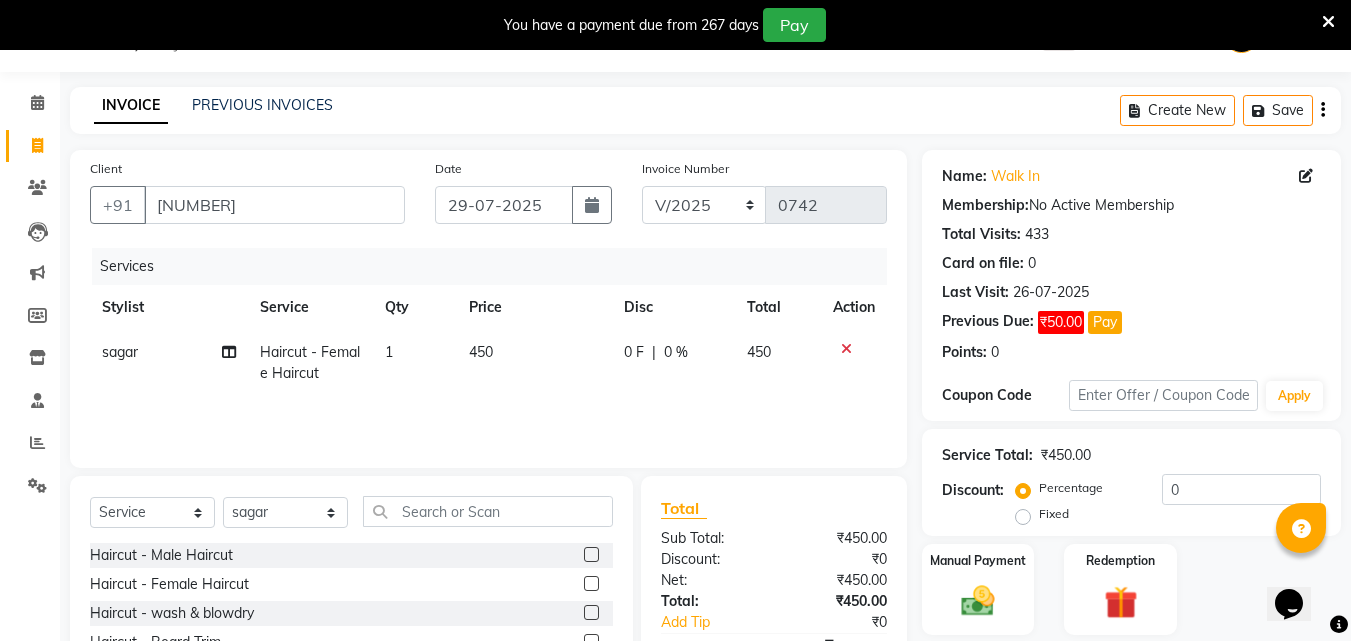 click 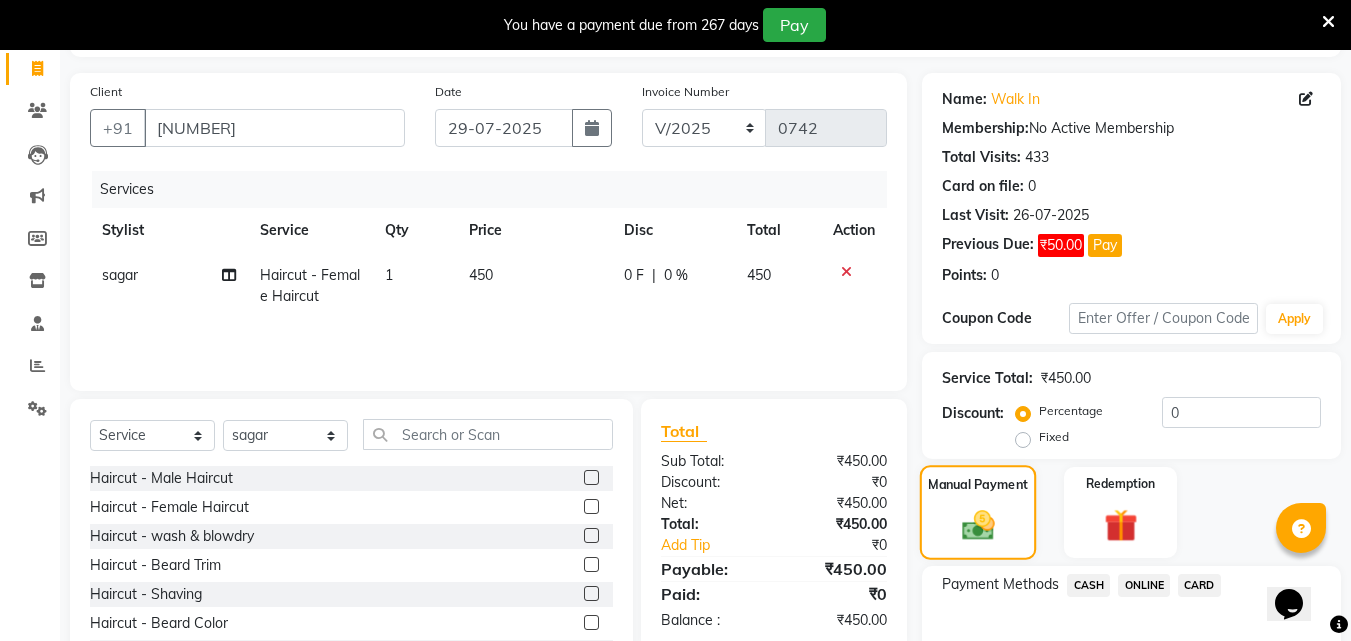 scroll, scrollTop: 150, scrollLeft: 0, axis: vertical 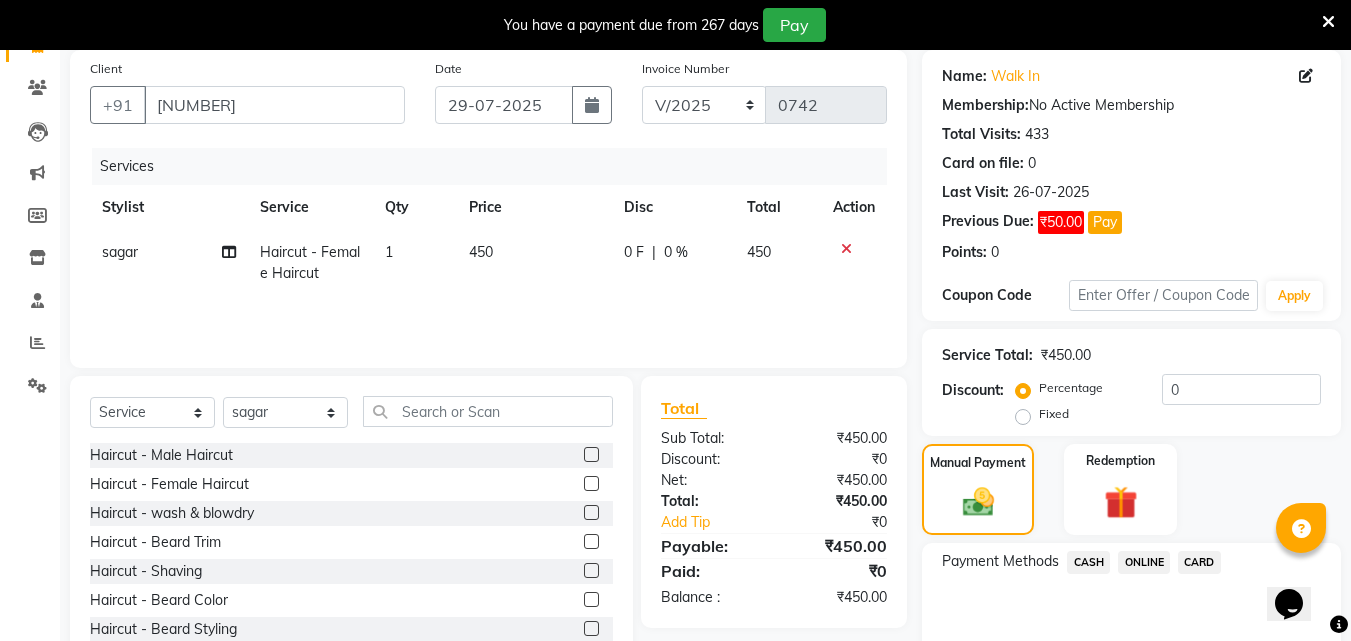 click on "ONLINE" 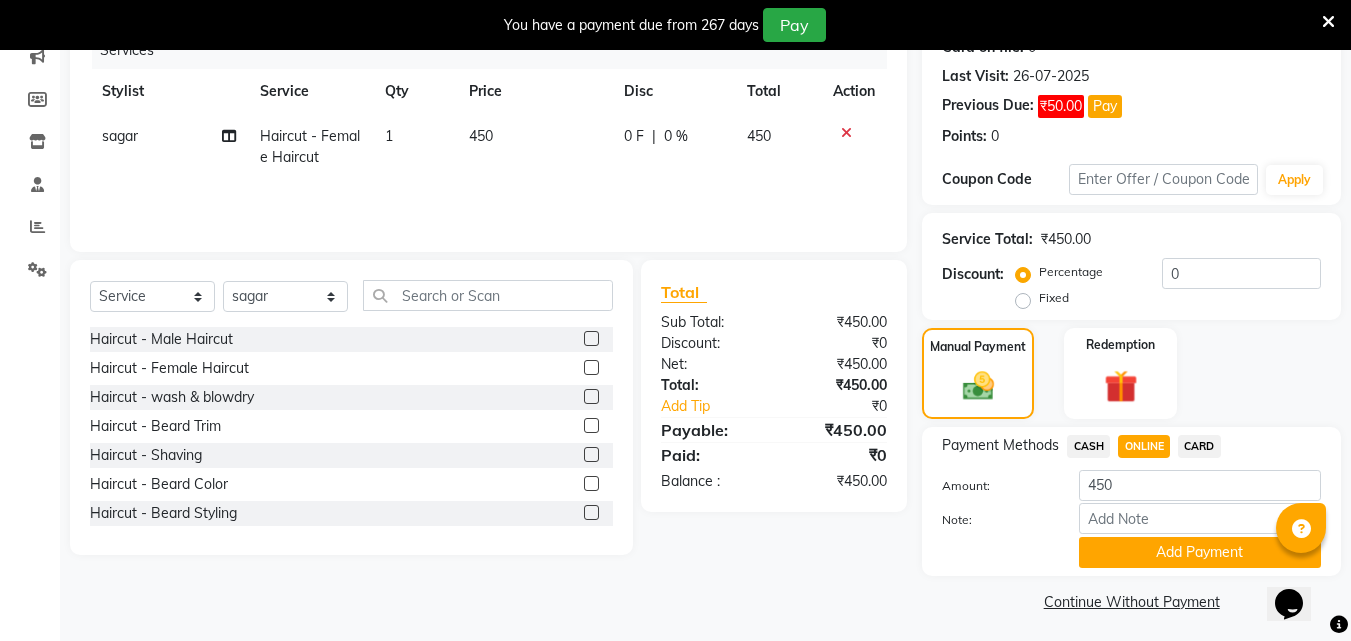 scroll, scrollTop: 272, scrollLeft: 0, axis: vertical 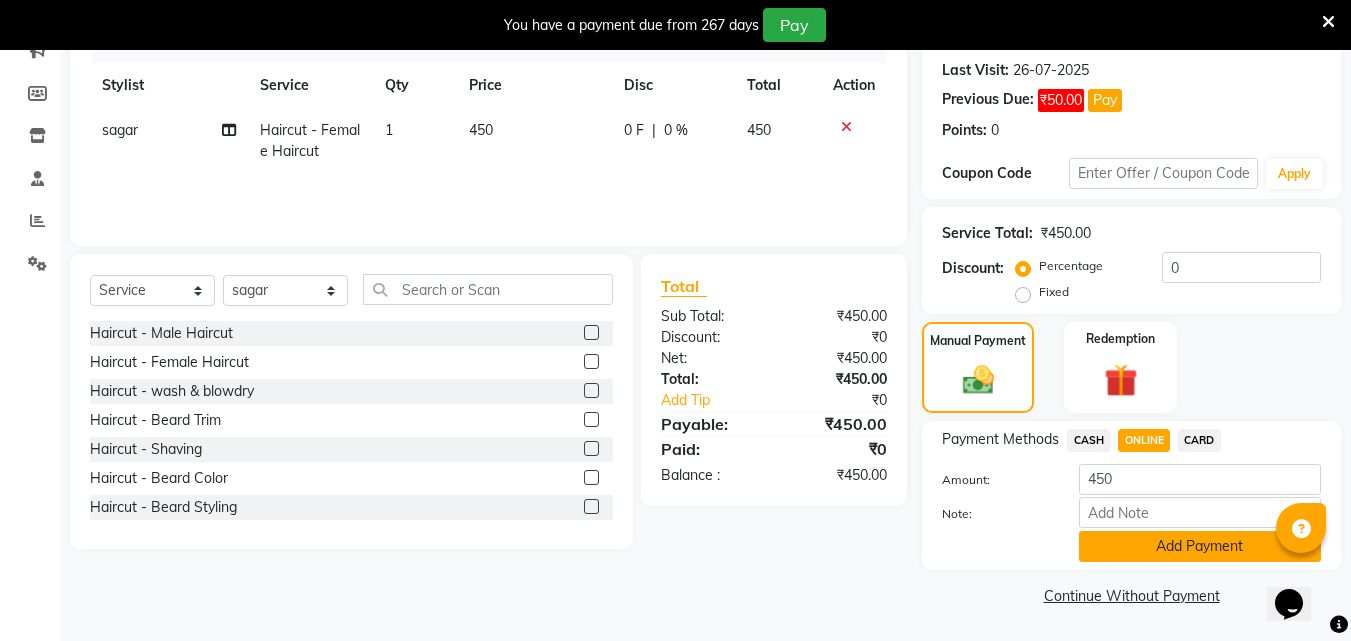 click on "Add Payment" 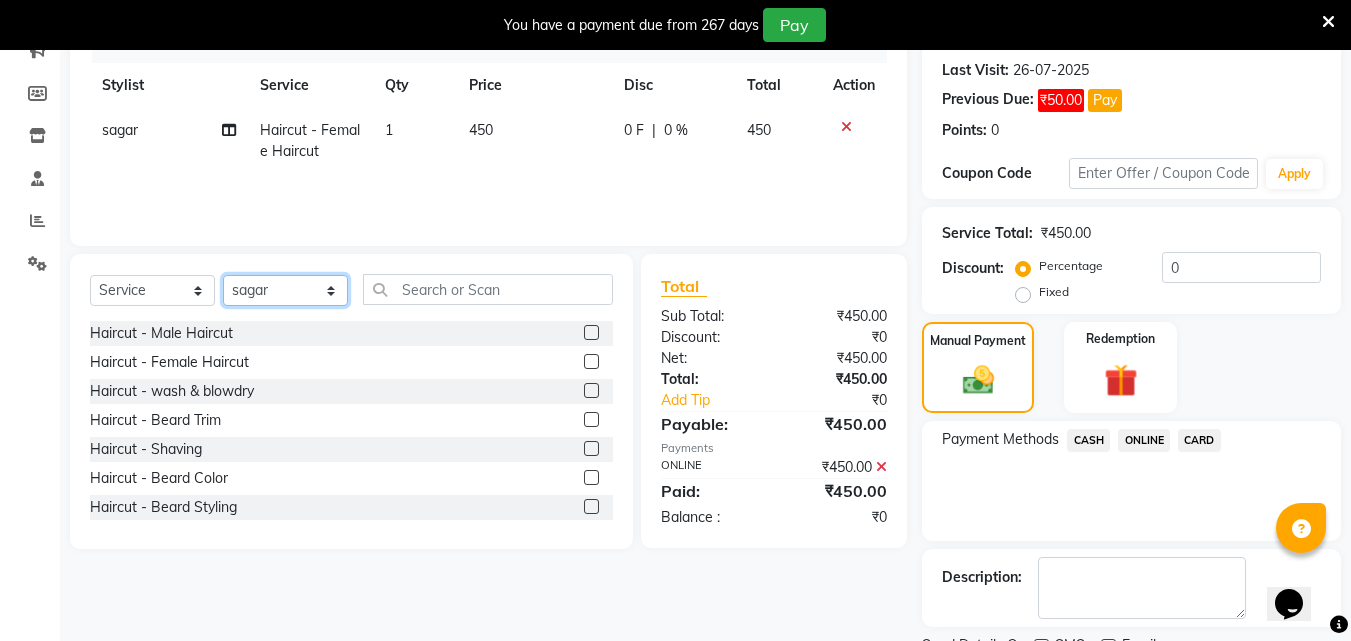 drag, startPoint x: 327, startPoint y: 290, endPoint x: 323, endPoint y: 276, distance: 14.56022 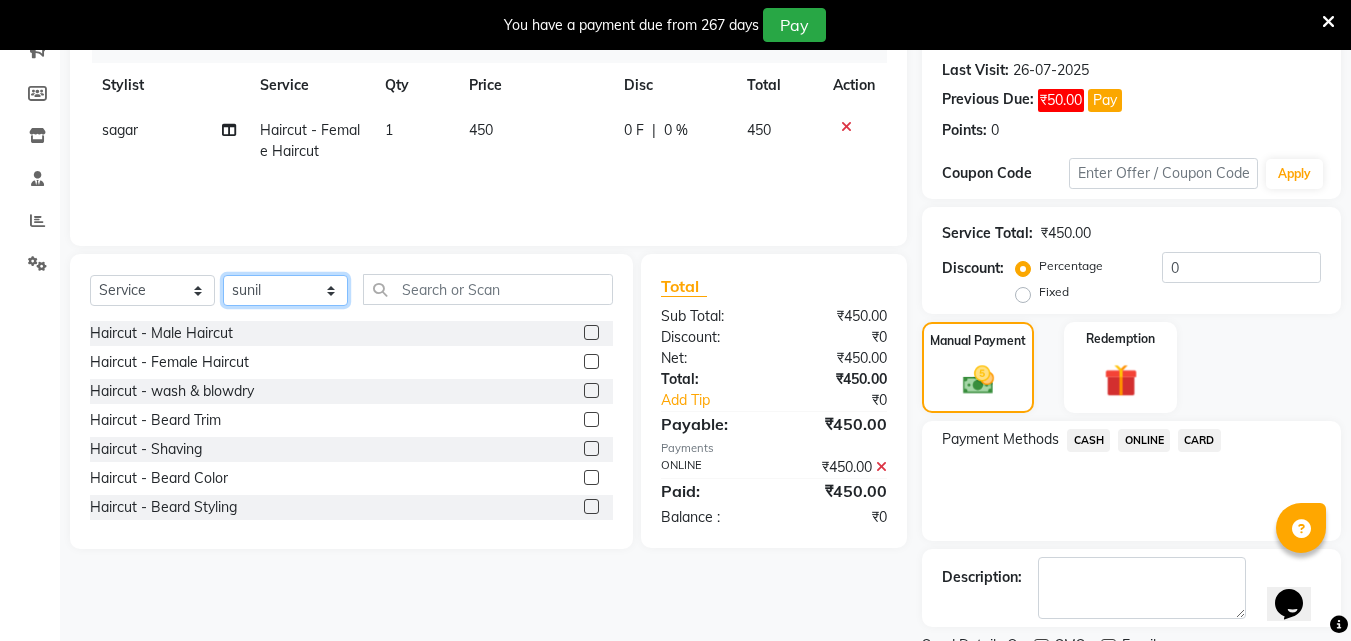 click on "Select Stylist Akshay Ankita Ayesha Dnyaneshwar Harish Laxman Omkar pranay sagar sameer Sarika sunil vaibhav" 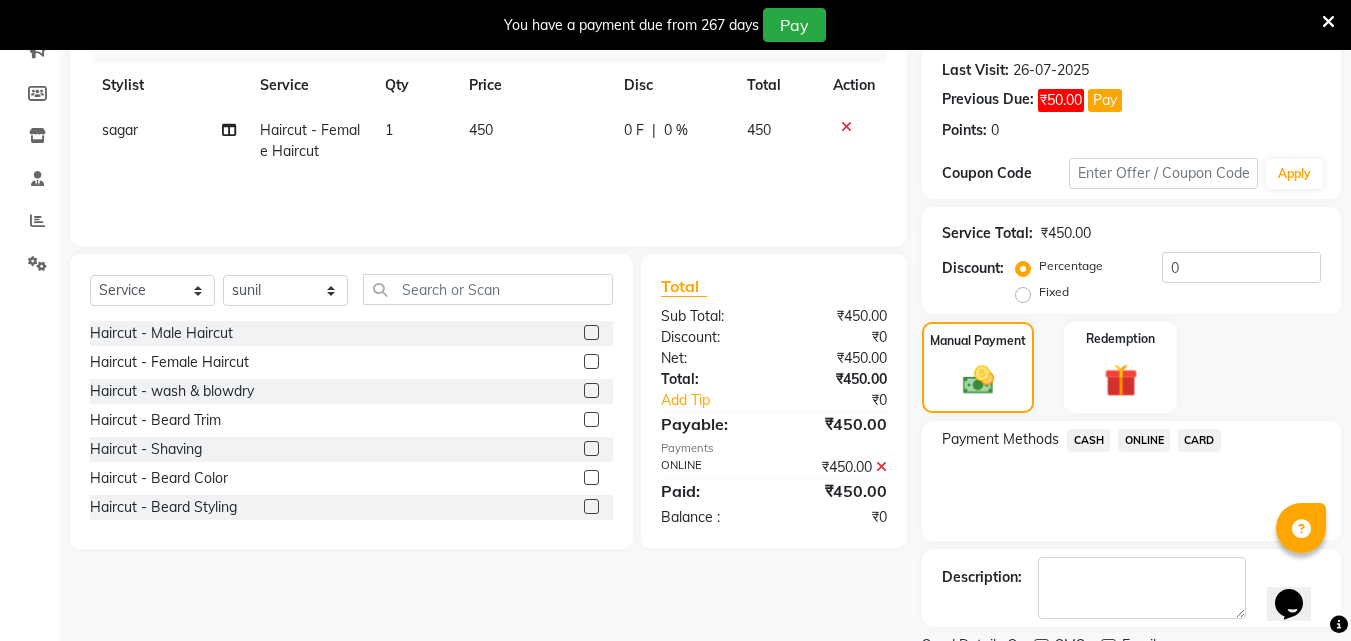 click on "Haircut - Male Haircut" 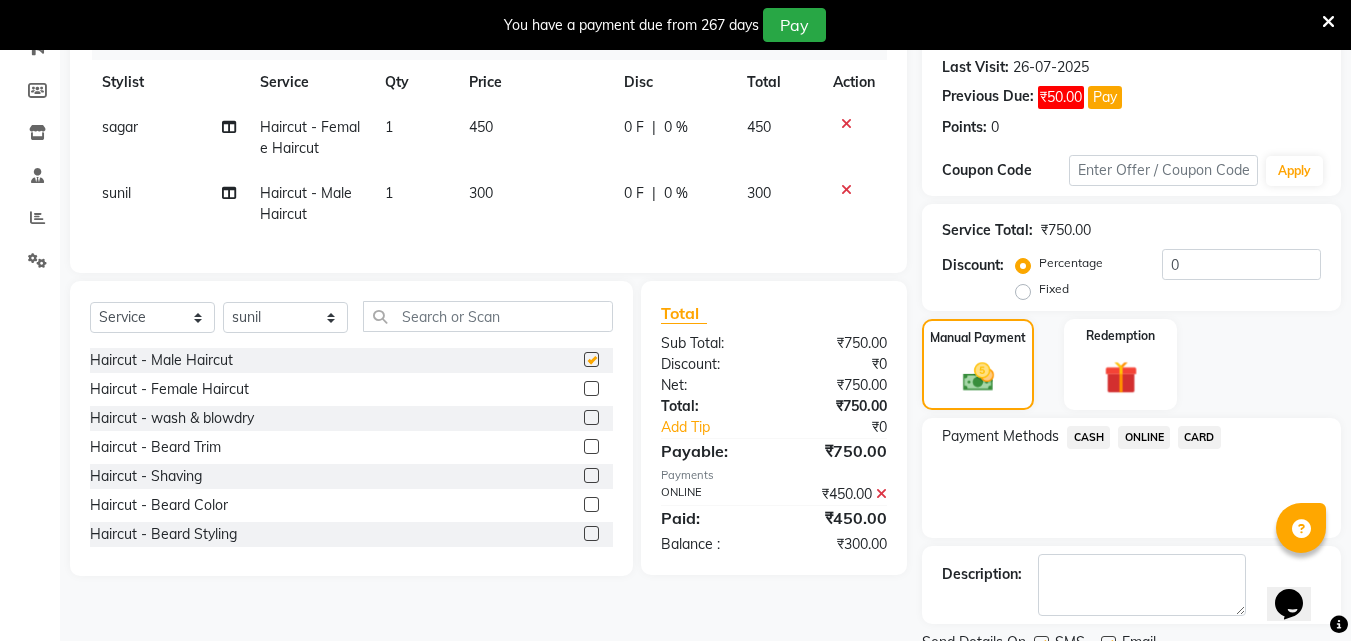 checkbox on "false" 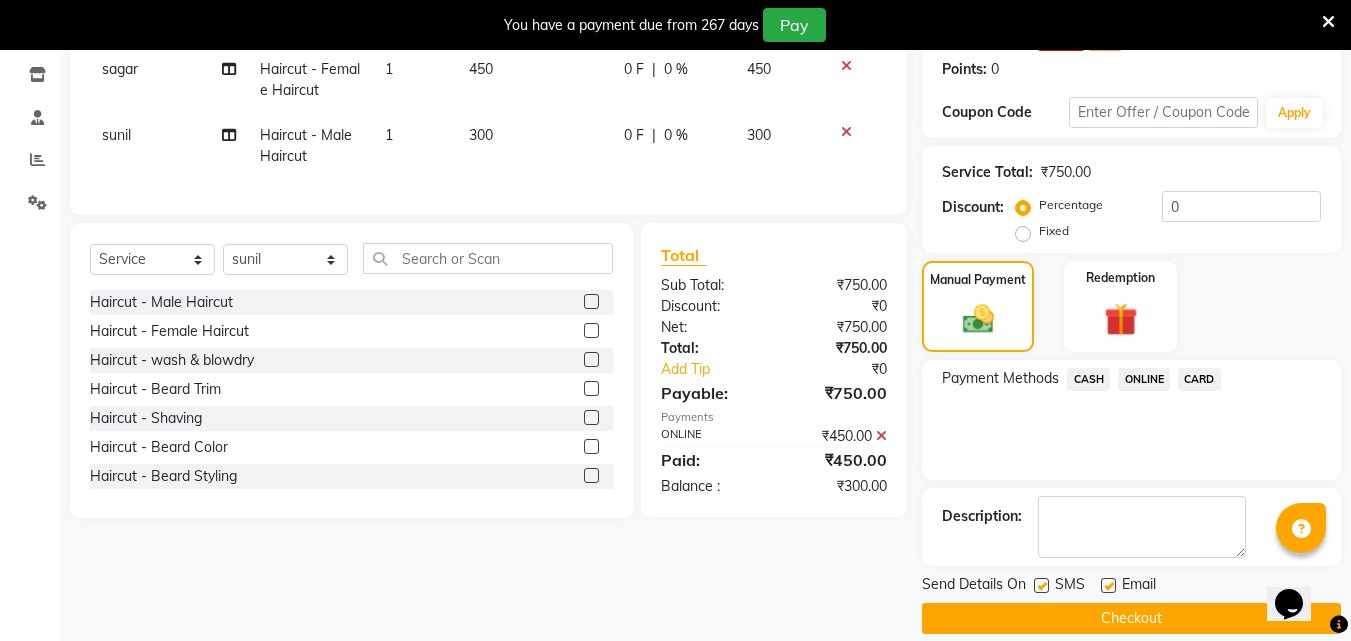 scroll, scrollTop: 356, scrollLeft: 0, axis: vertical 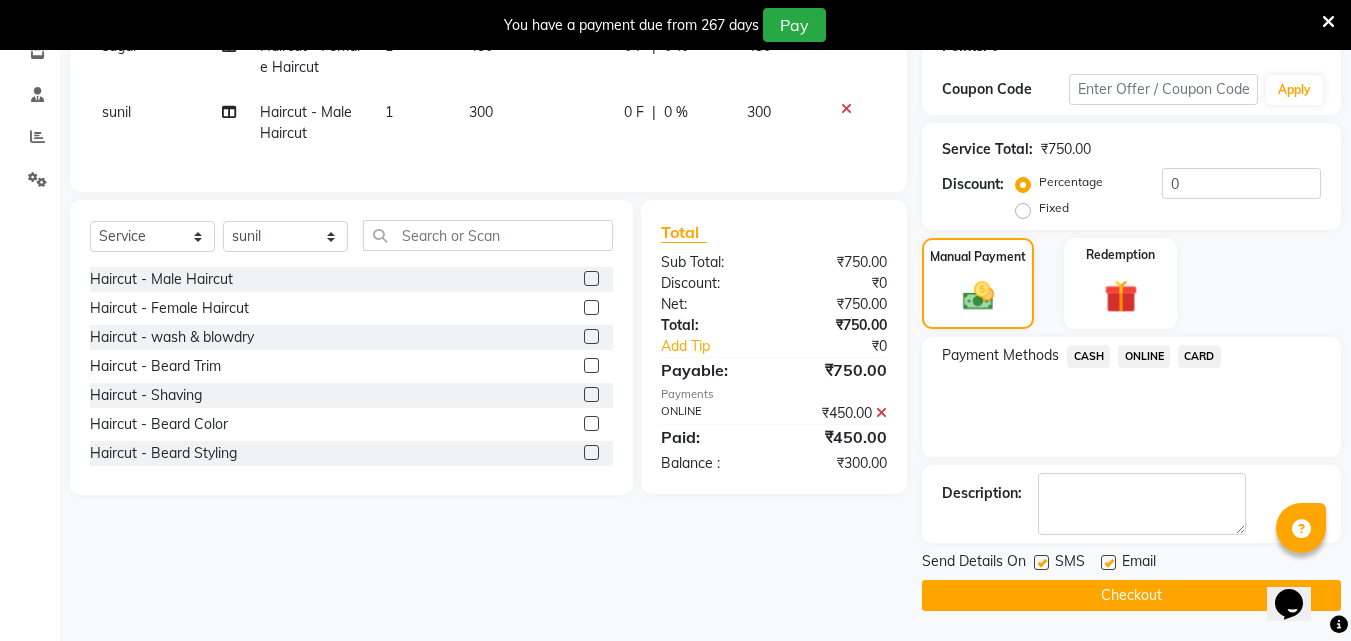 click on "300" 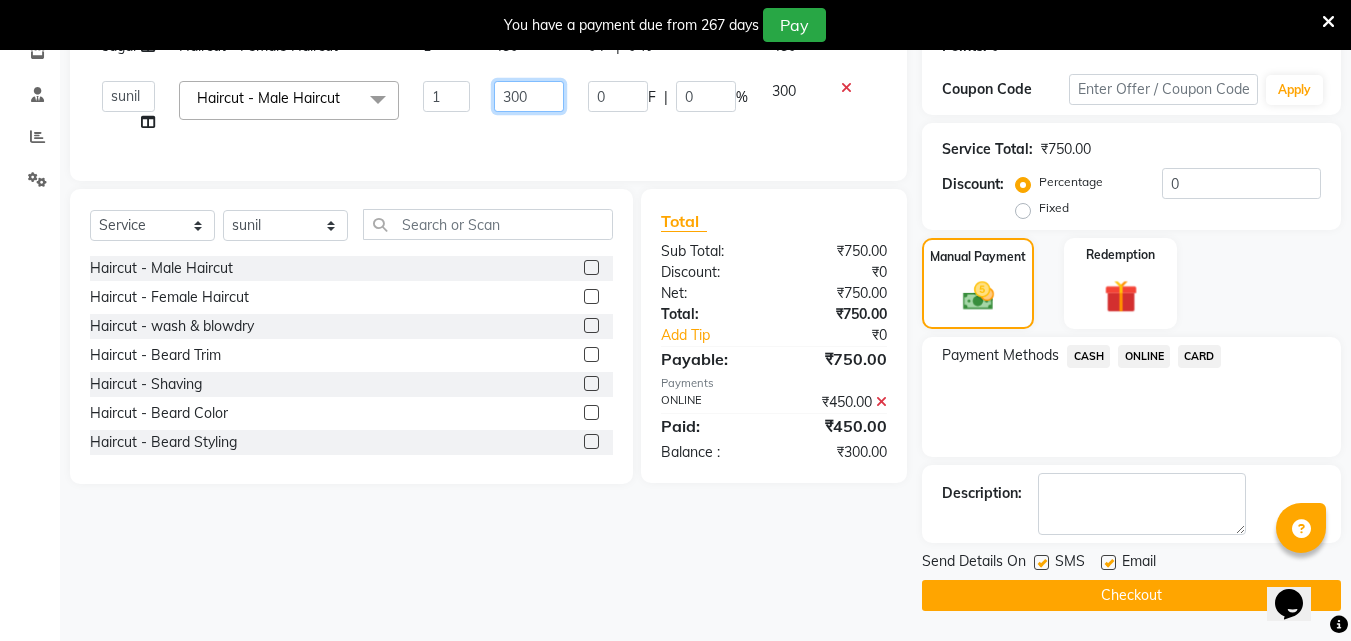 click on "300" 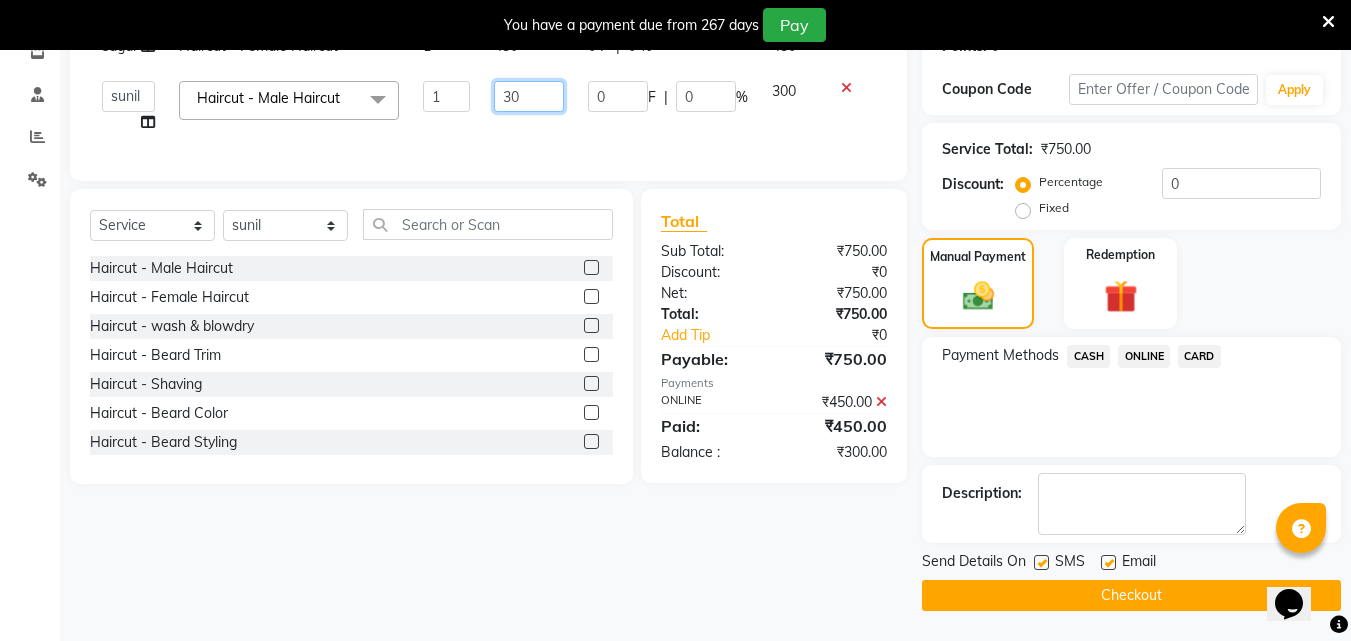type on "3" 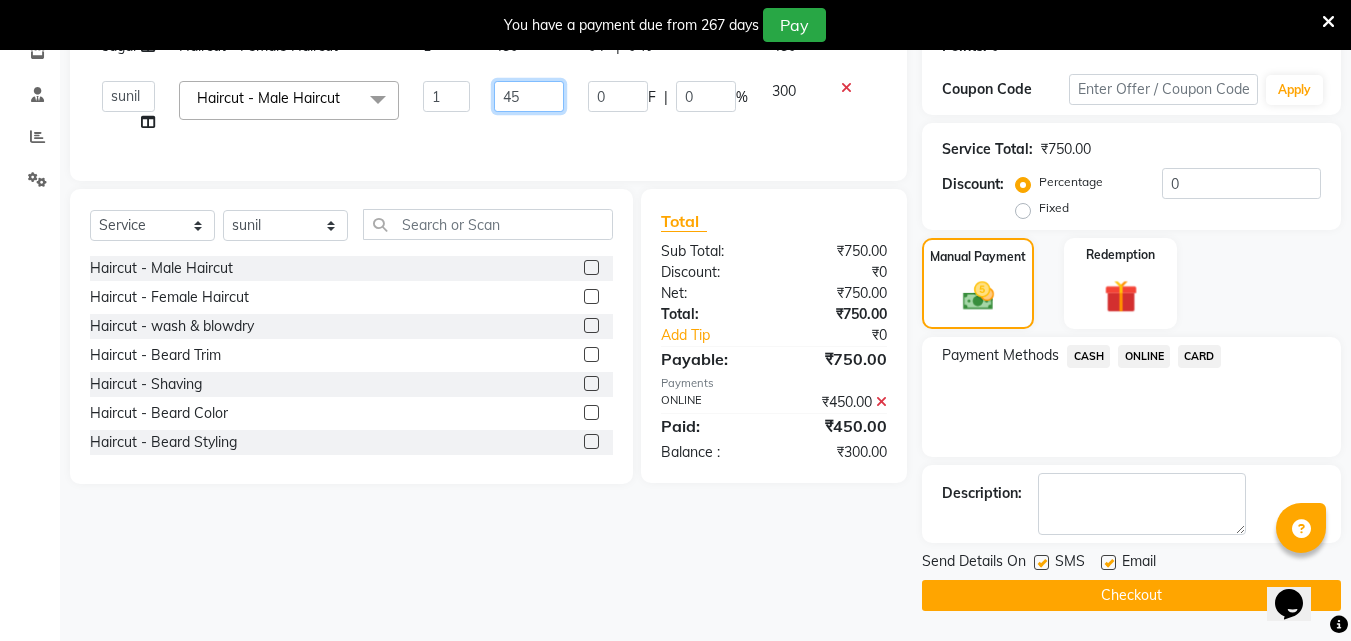 type on "450" 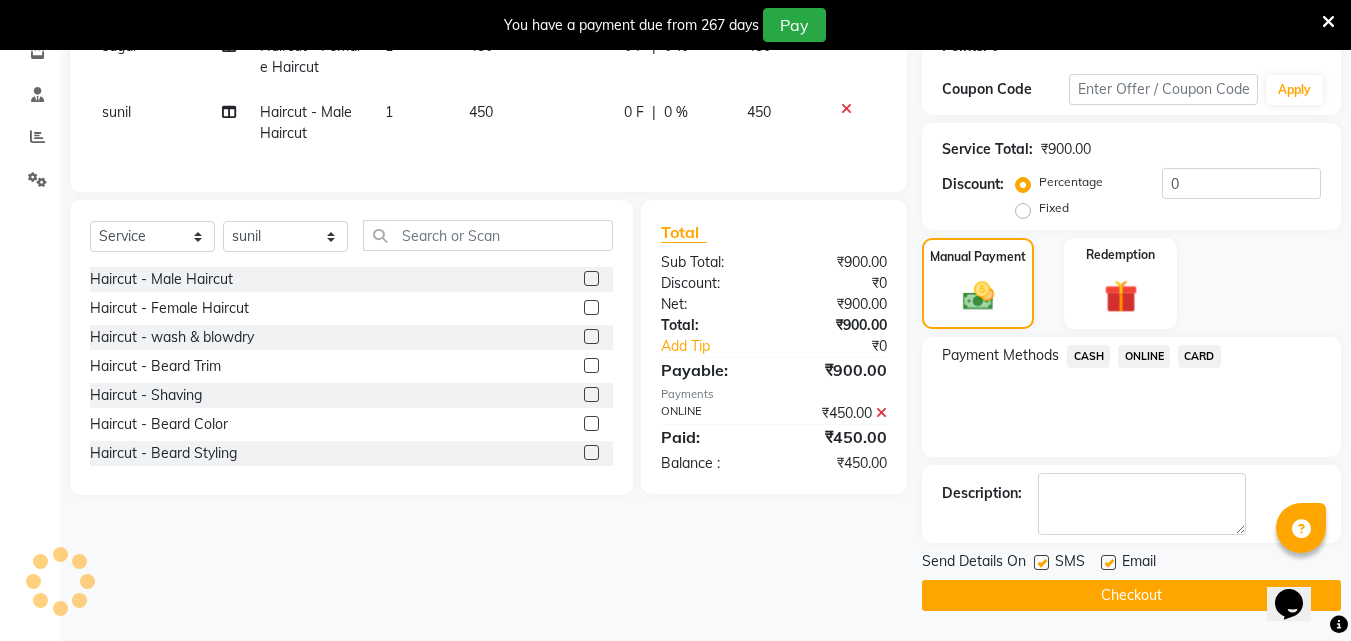 click on "ONLINE" 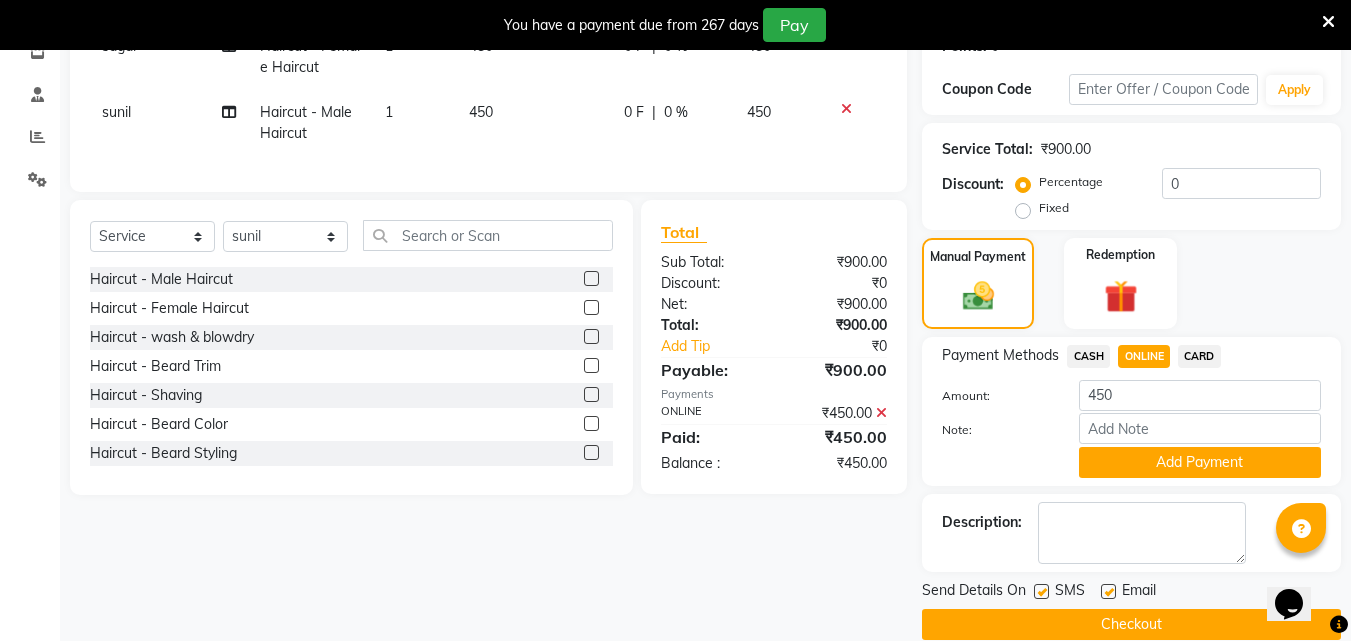 click on "450" 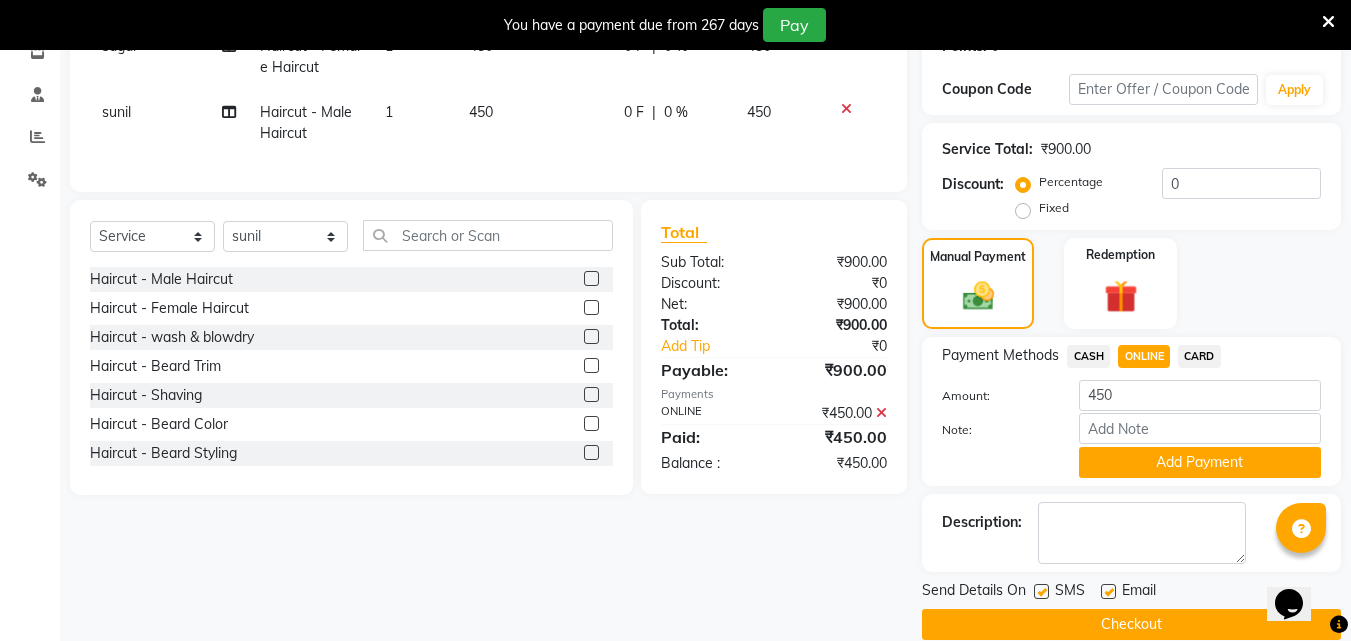select on "74299" 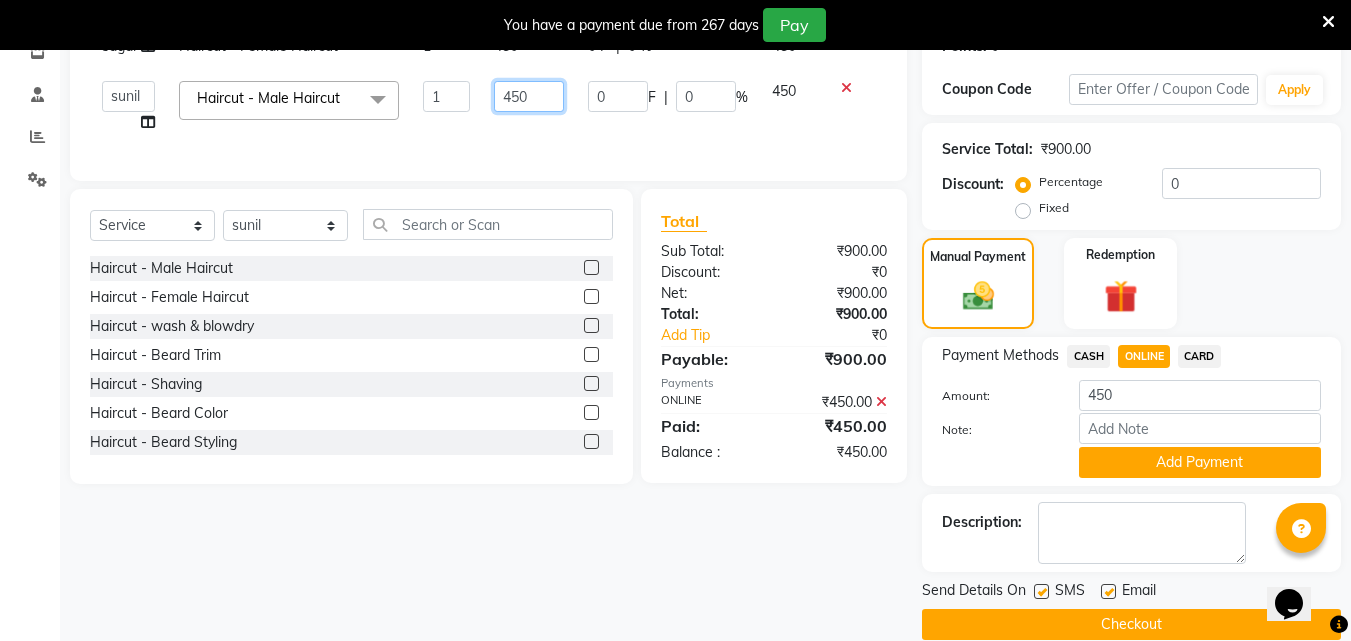 click on "450" 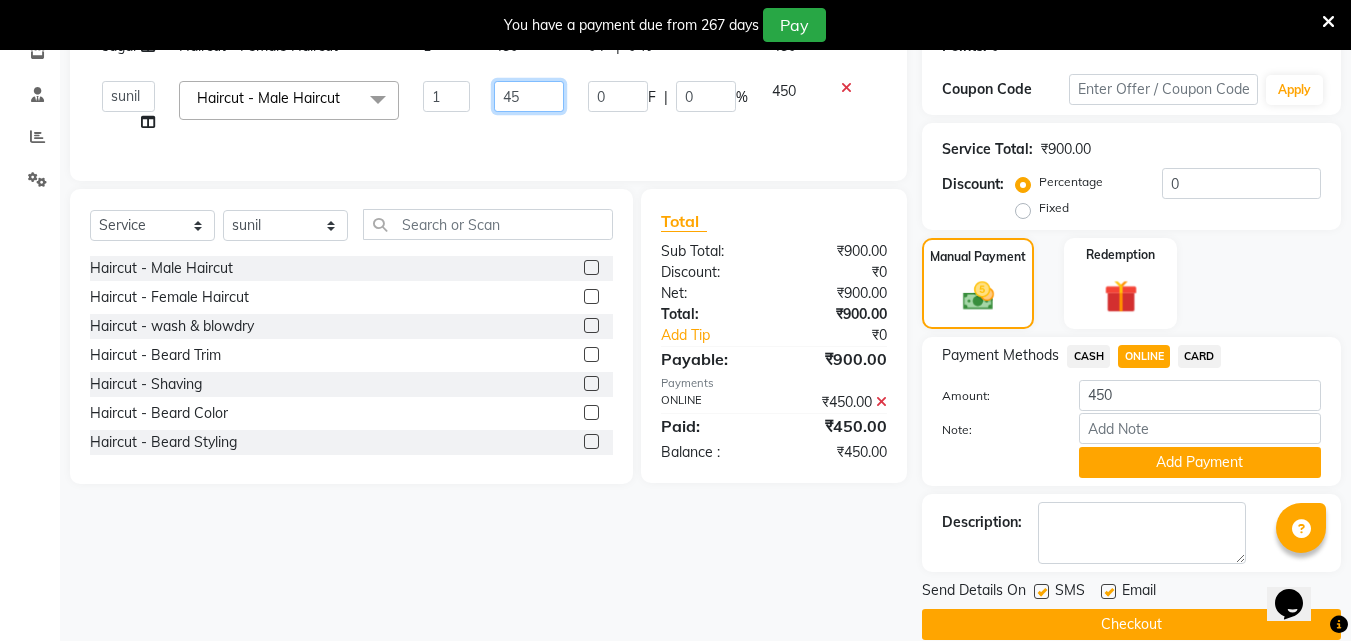 type on "4" 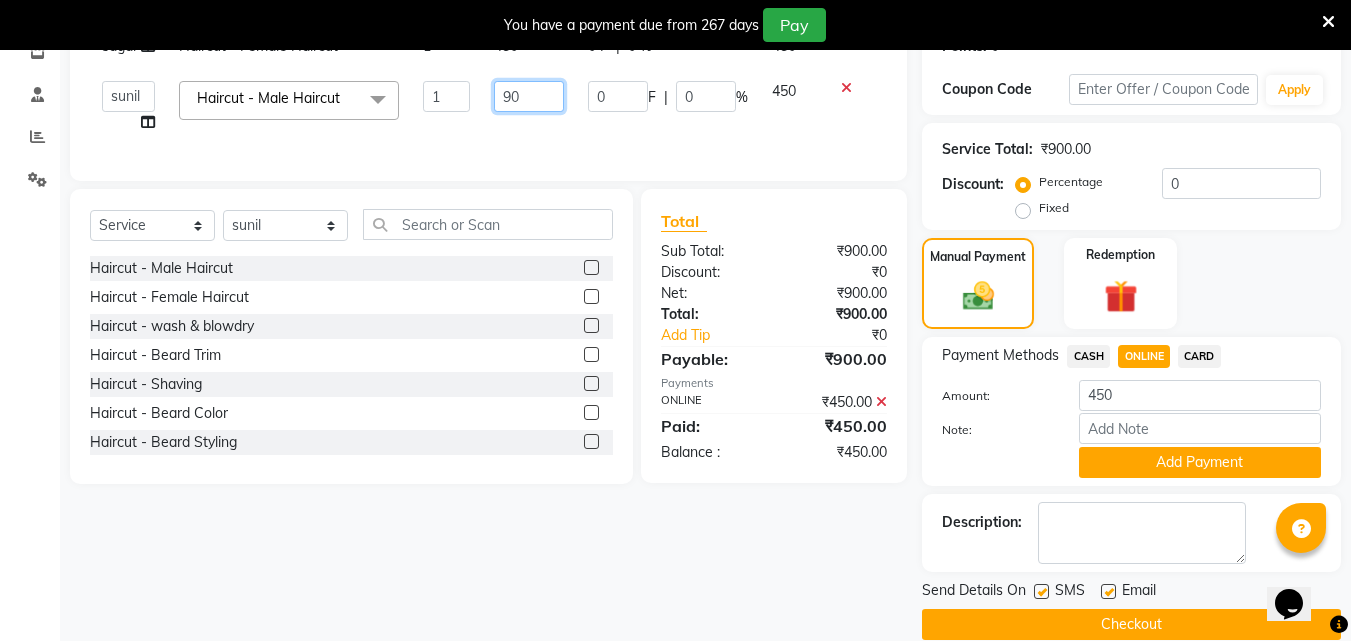 type on "900" 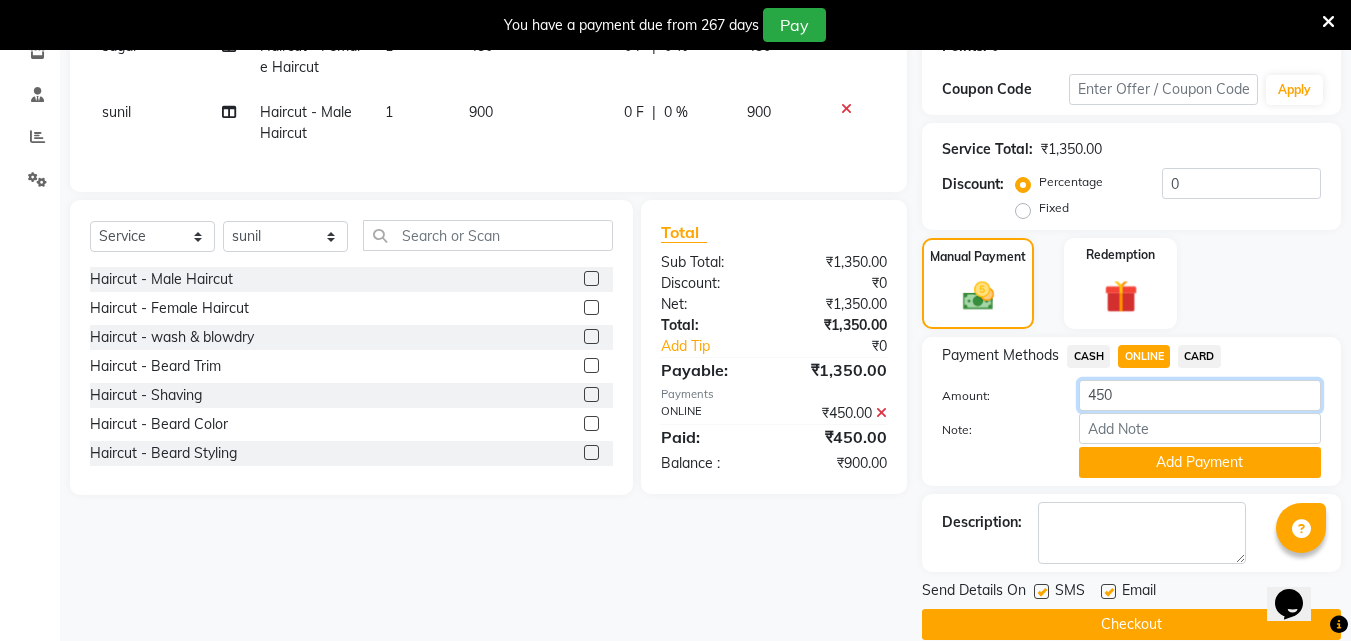 click on "450" 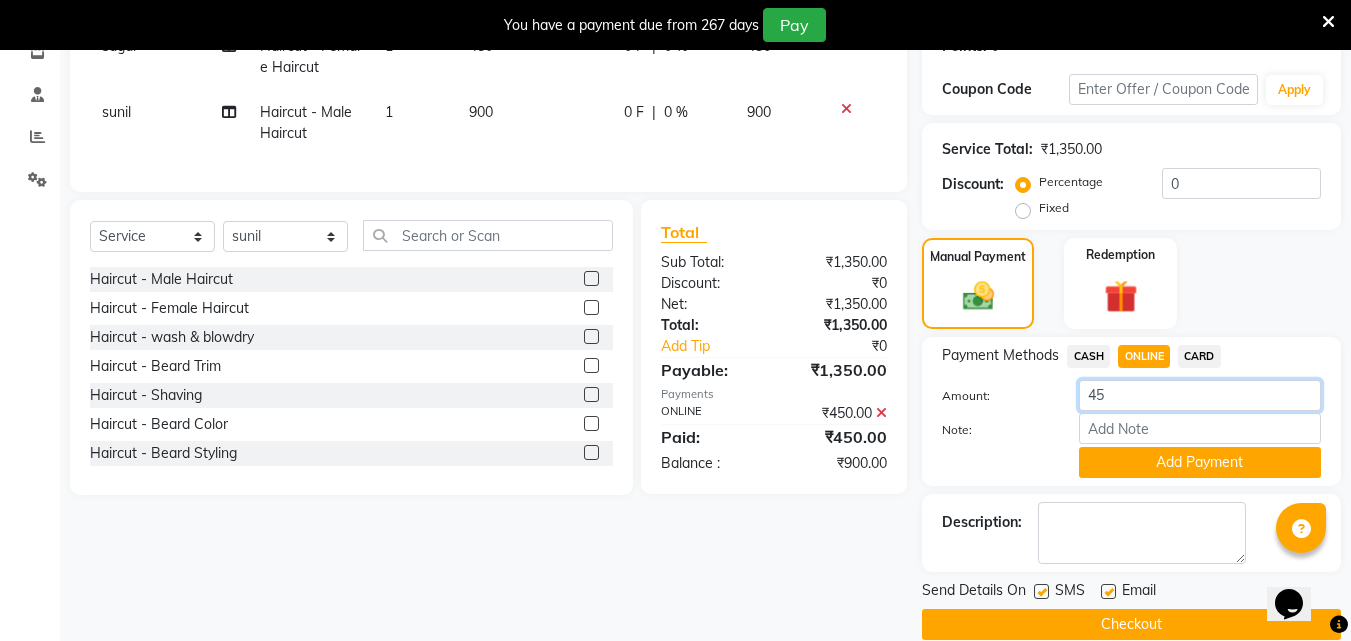 type on "4" 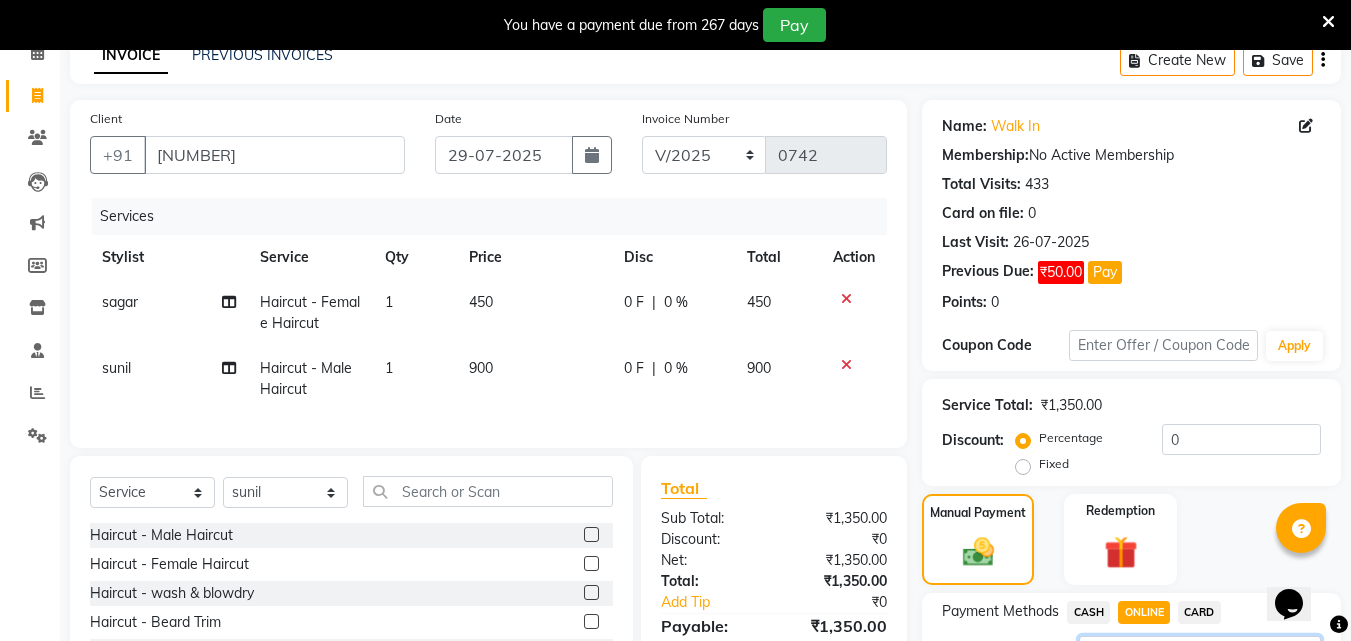 scroll, scrollTop: 200, scrollLeft: 0, axis: vertical 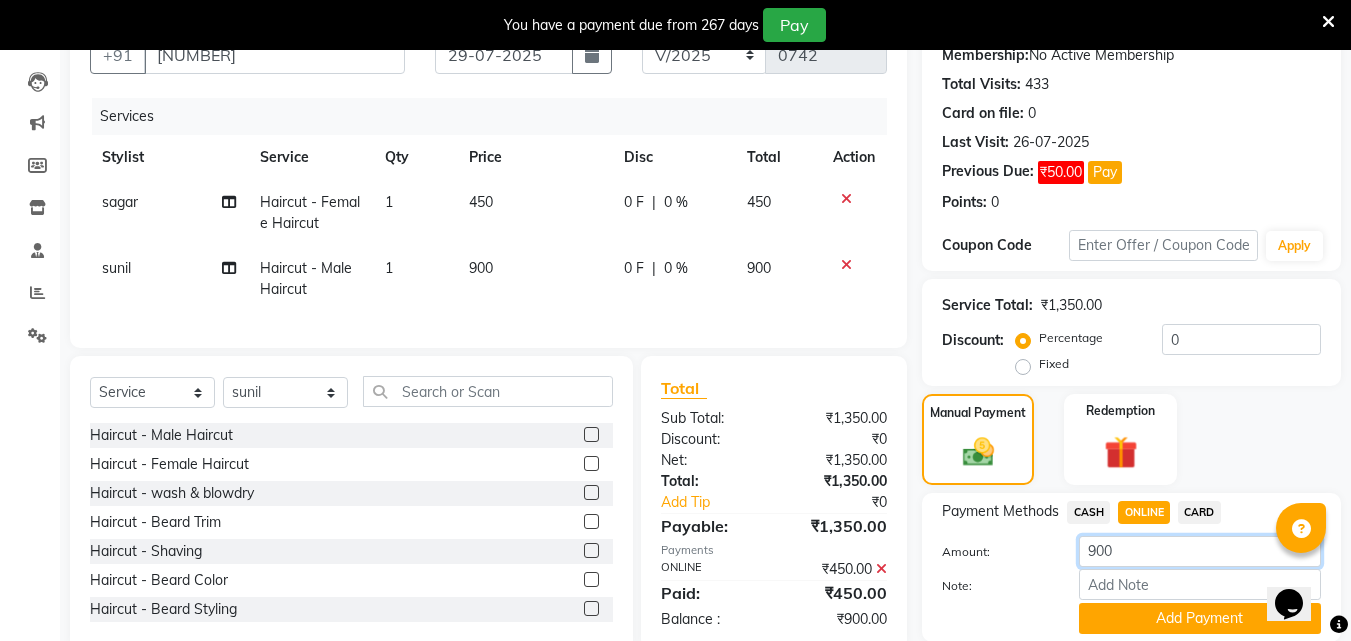 type on "900" 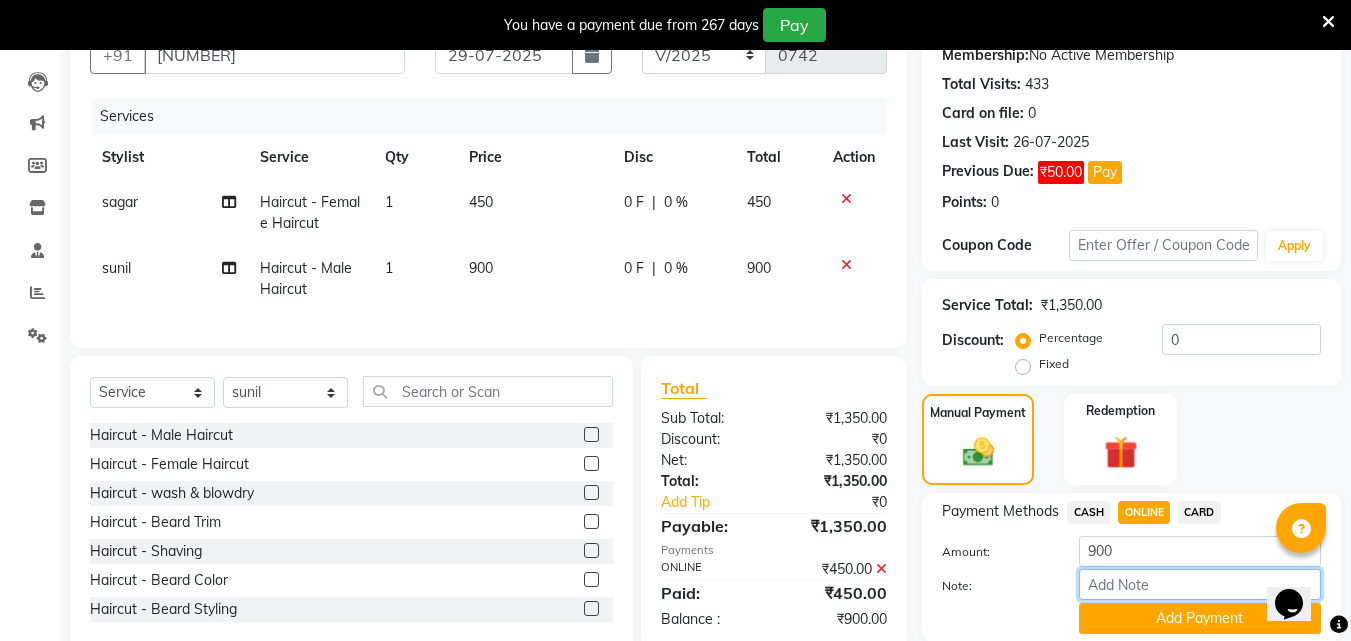 click on "Note:" at bounding box center (1200, 584) 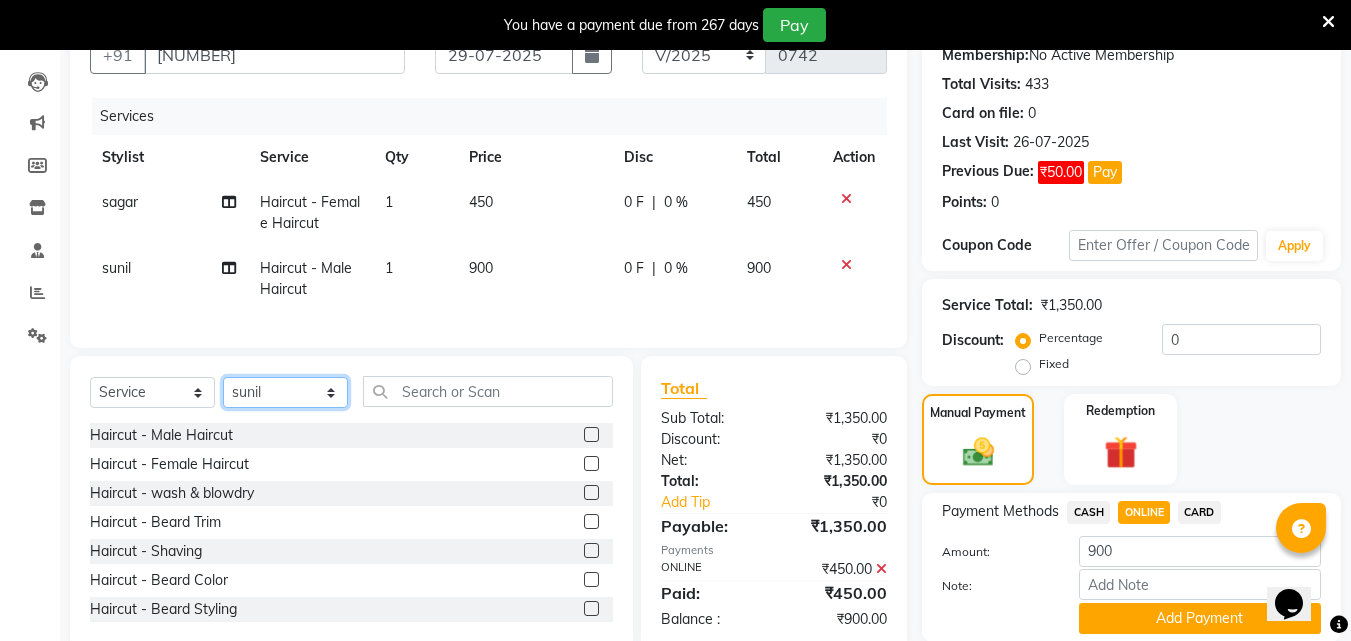 click on "Select Stylist Akshay Ankita Ayesha Dnyaneshwar Harish Laxman Omkar pranay sagar sameer Sarika sunil vaibhav" 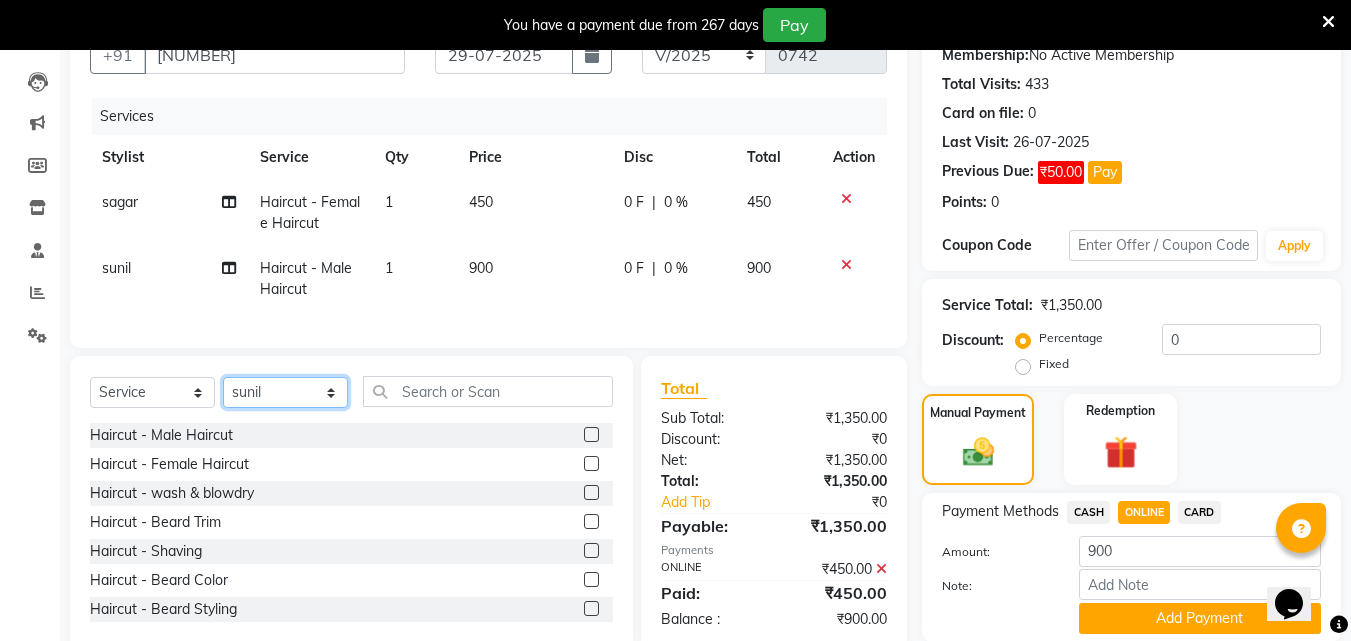 select on "74298" 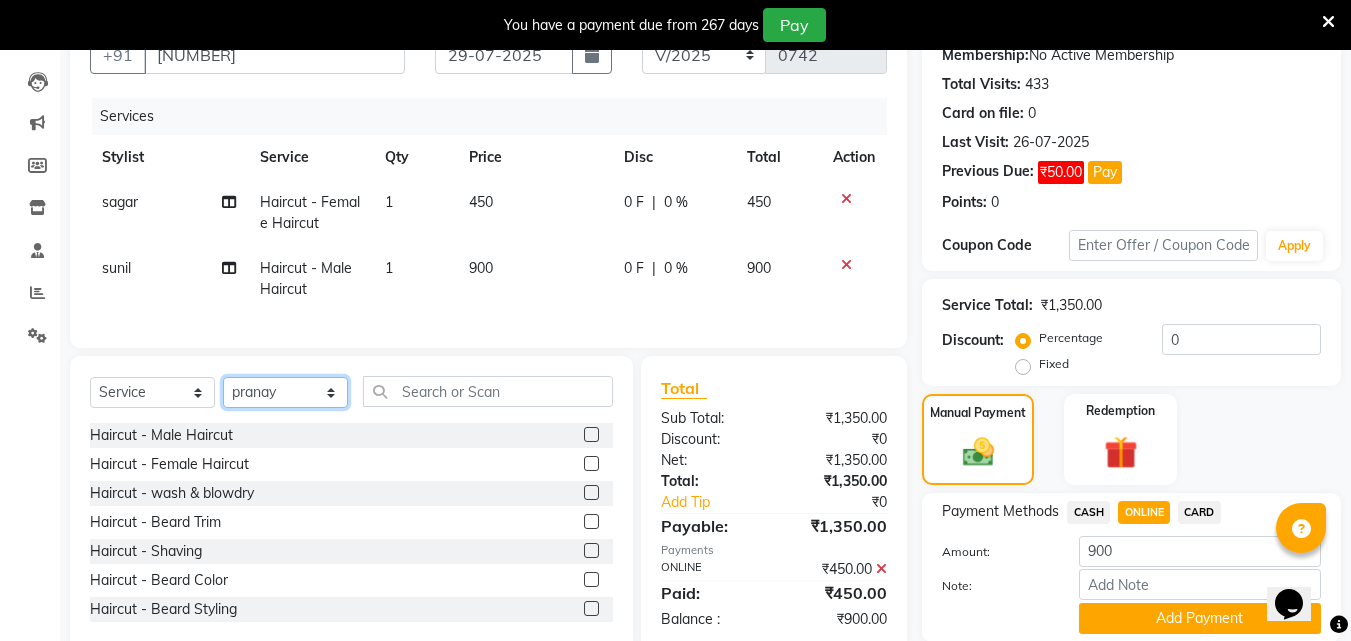 click on "Select Stylist Akshay Ankita Ayesha Dnyaneshwar Harish Laxman Omkar pranay sagar sameer Sarika sunil vaibhav" 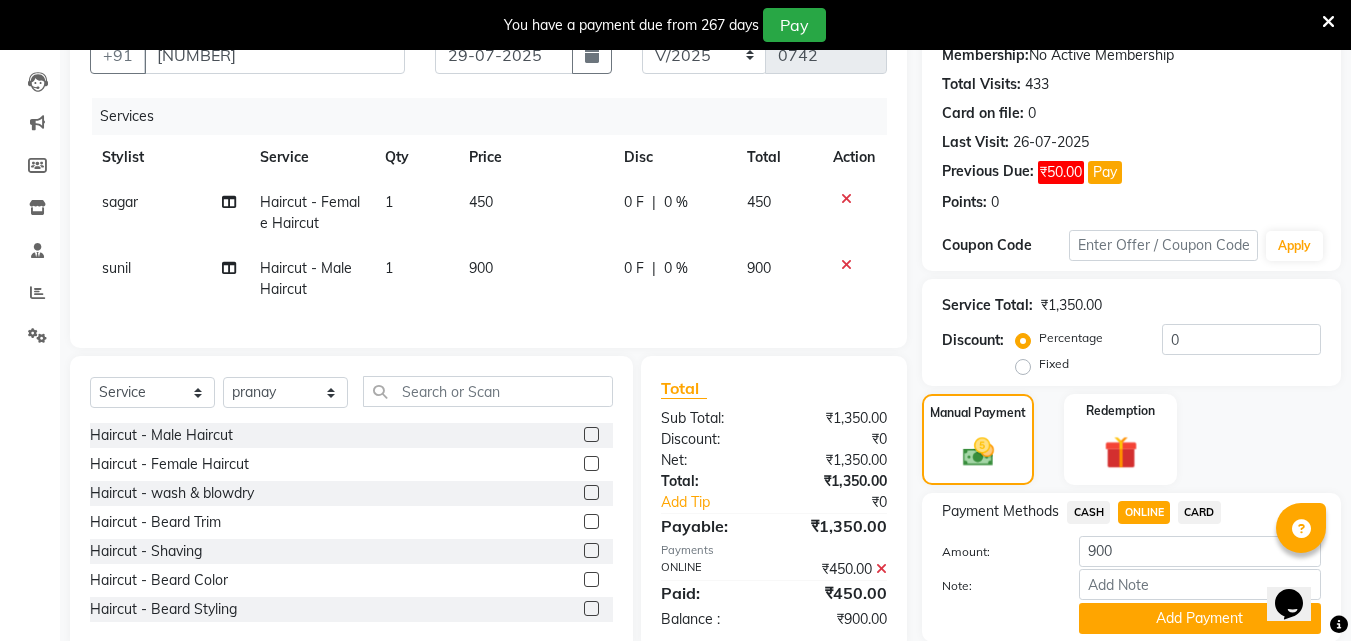 click 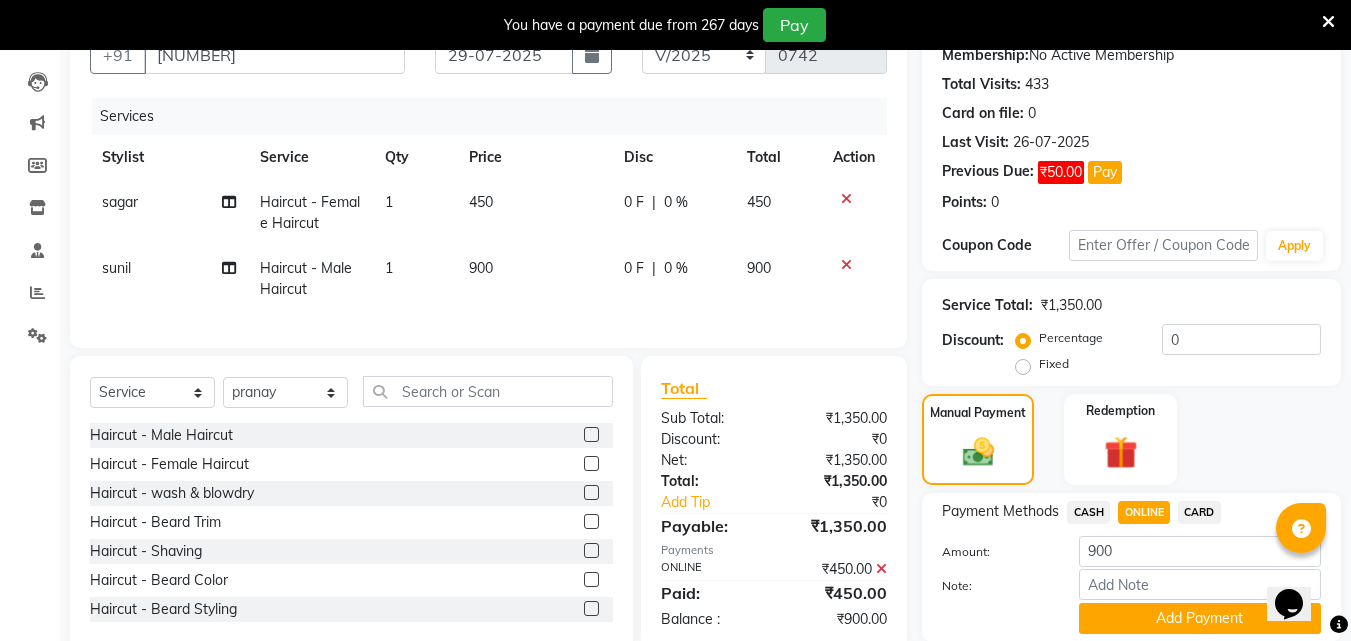 click at bounding box center (590, 435) 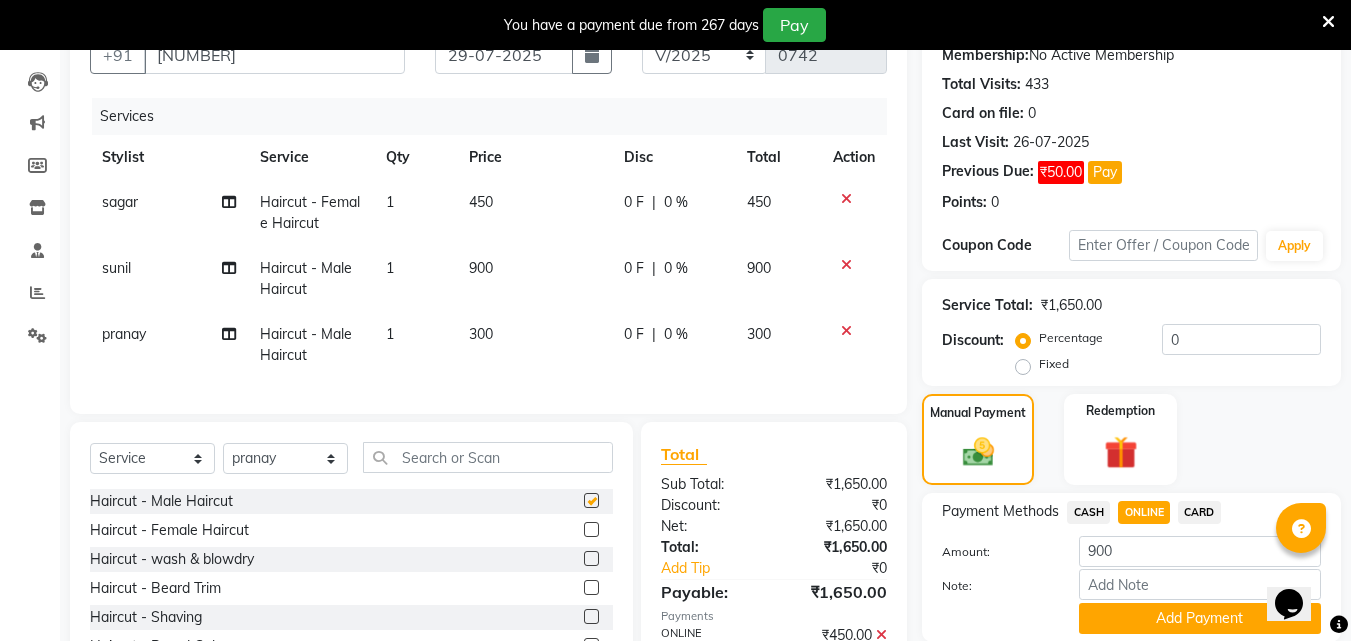 checkbox on "false" 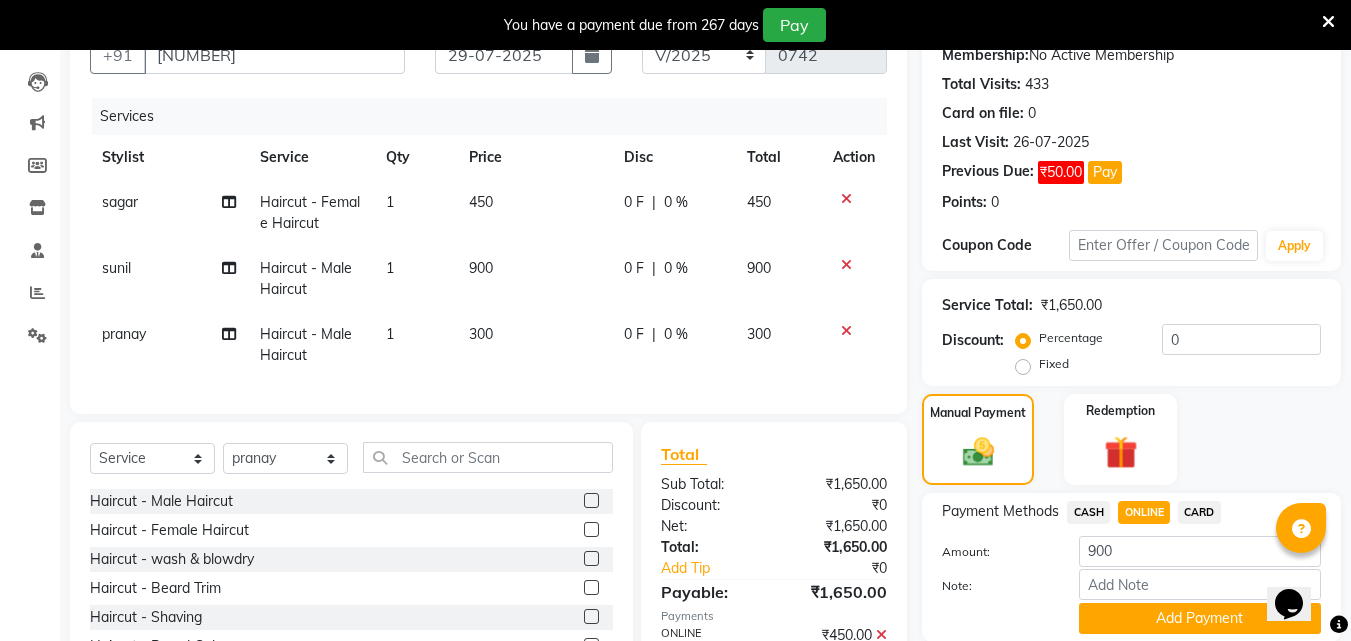 click 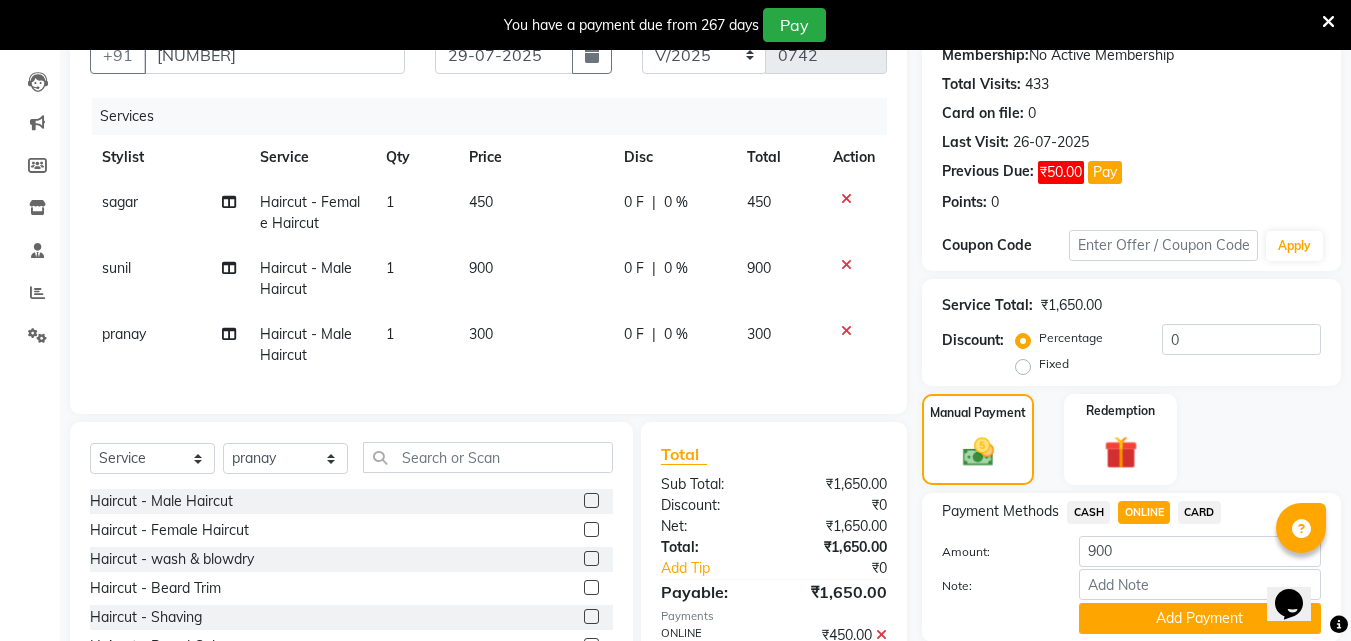 click at bounding box center [590, 530] 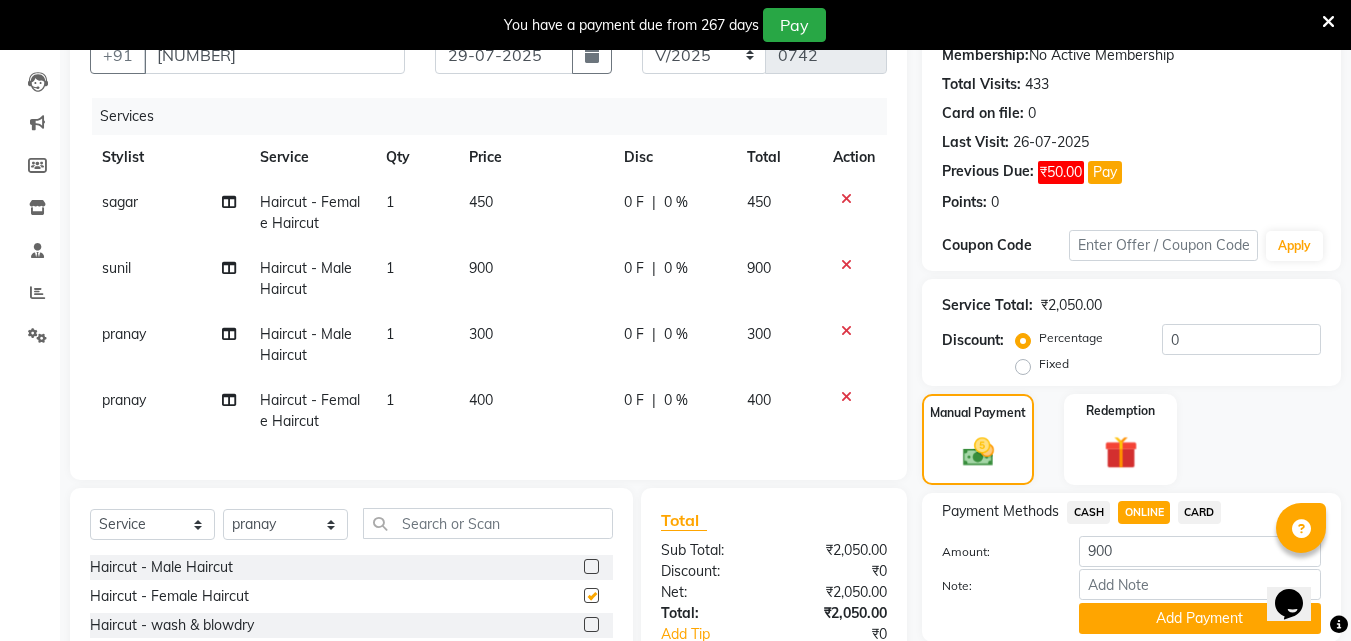 checkbox on "false" 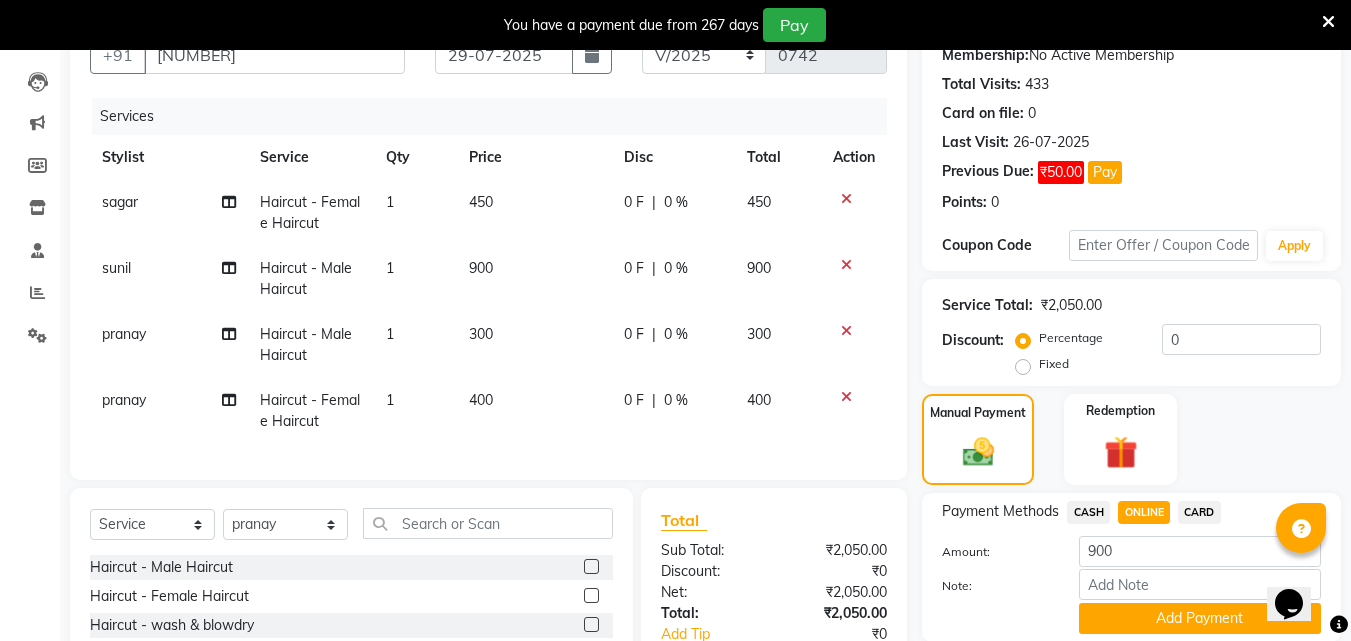 click 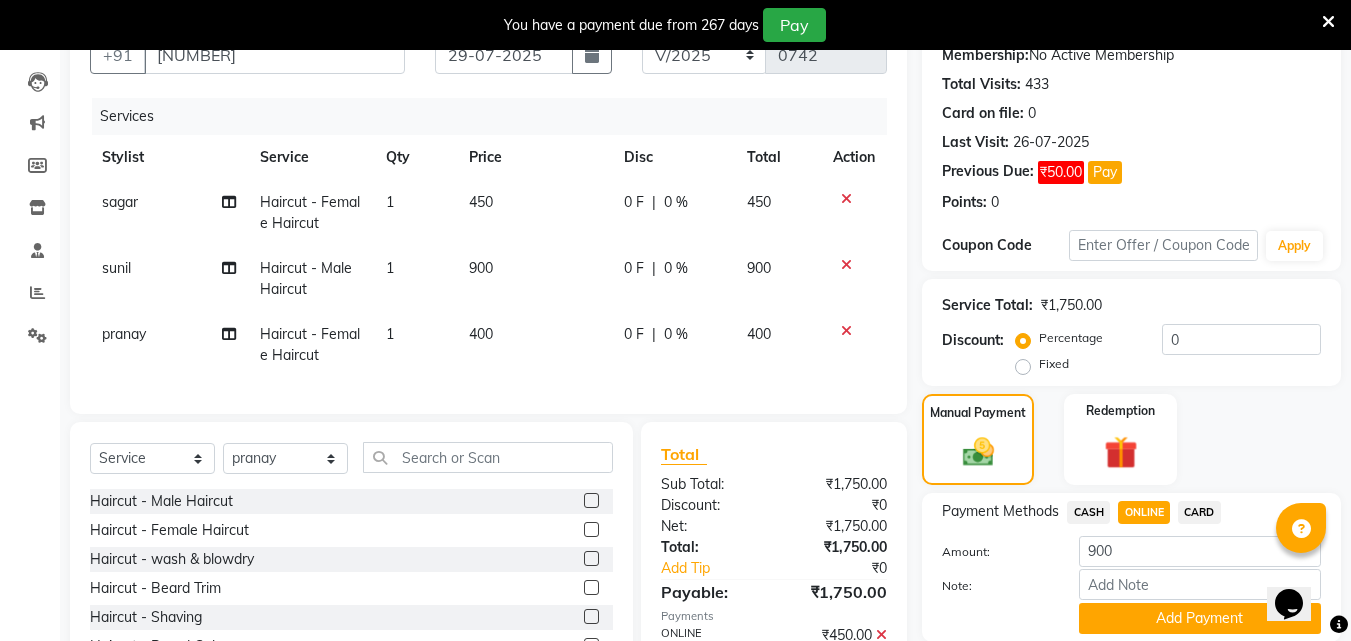 click on "CASH" 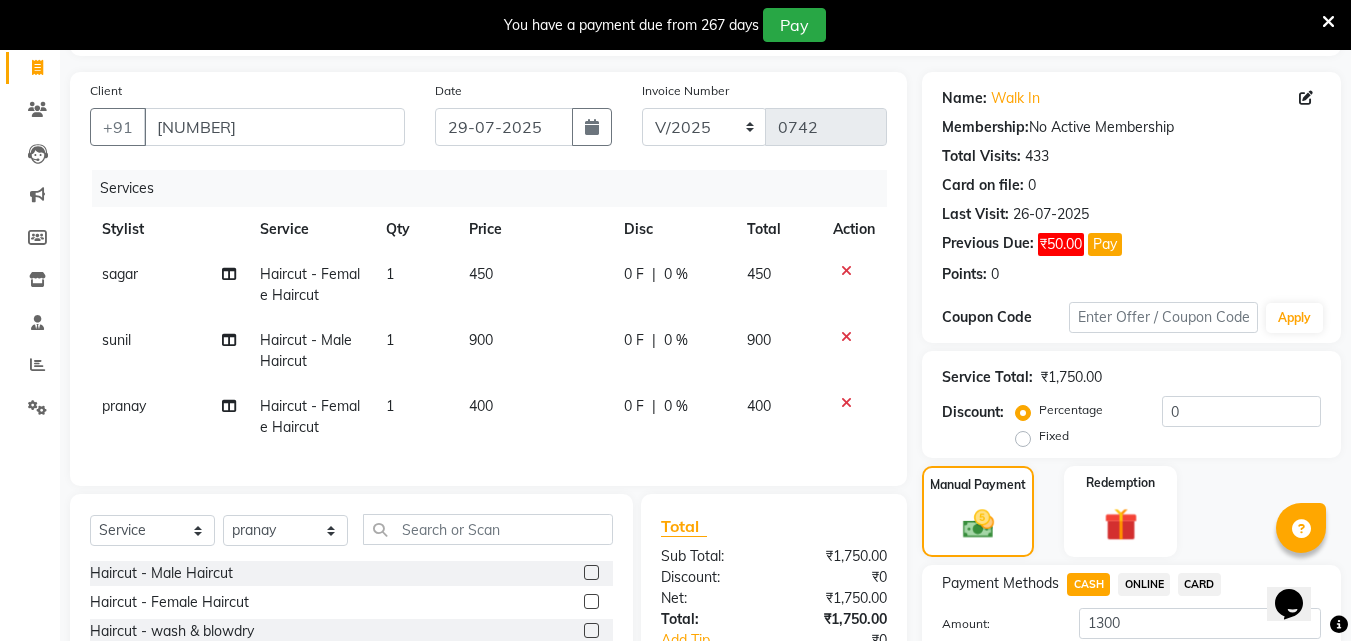 scroll, scrollTop: 100, scrollLeft: 0, axis: vertical 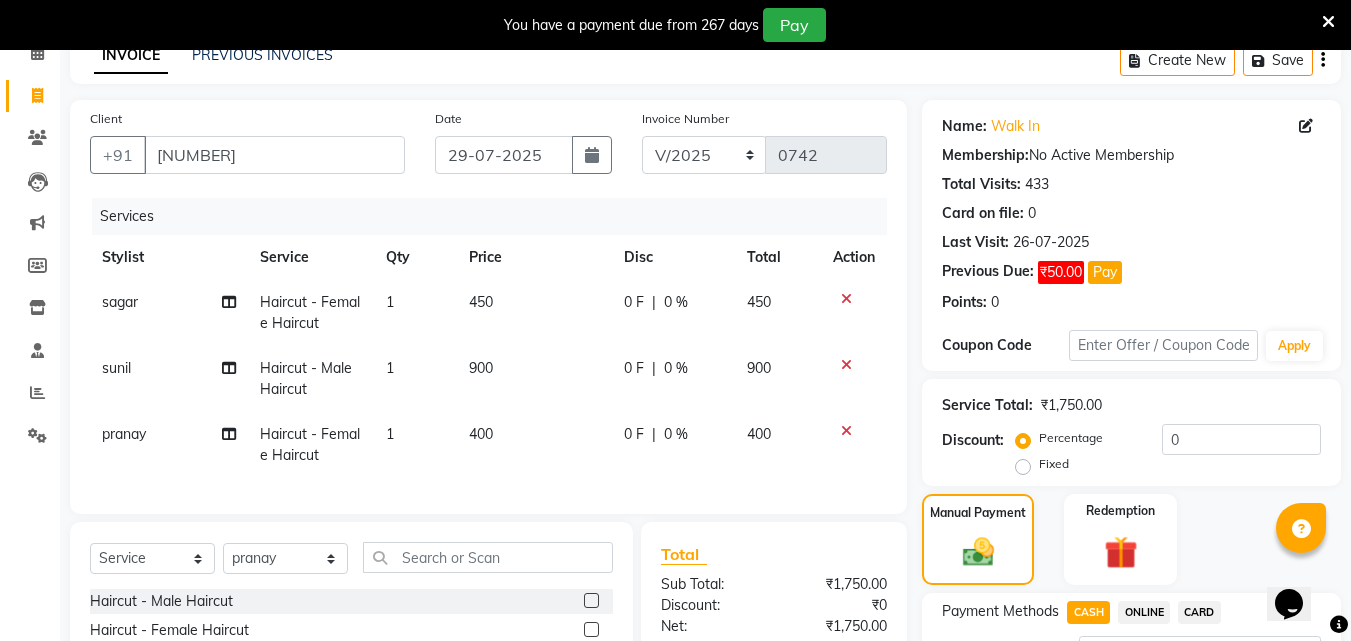 click 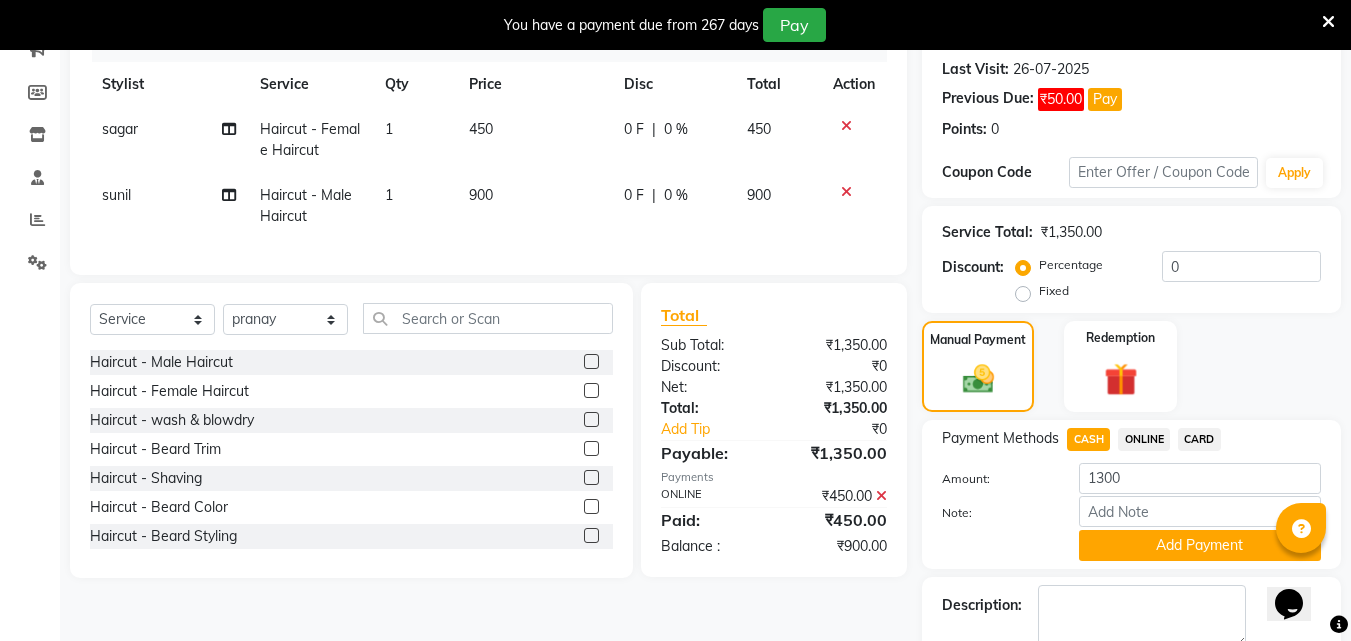 scroll, scrollTop: 300, scrollLeft: 0, axis: vertical 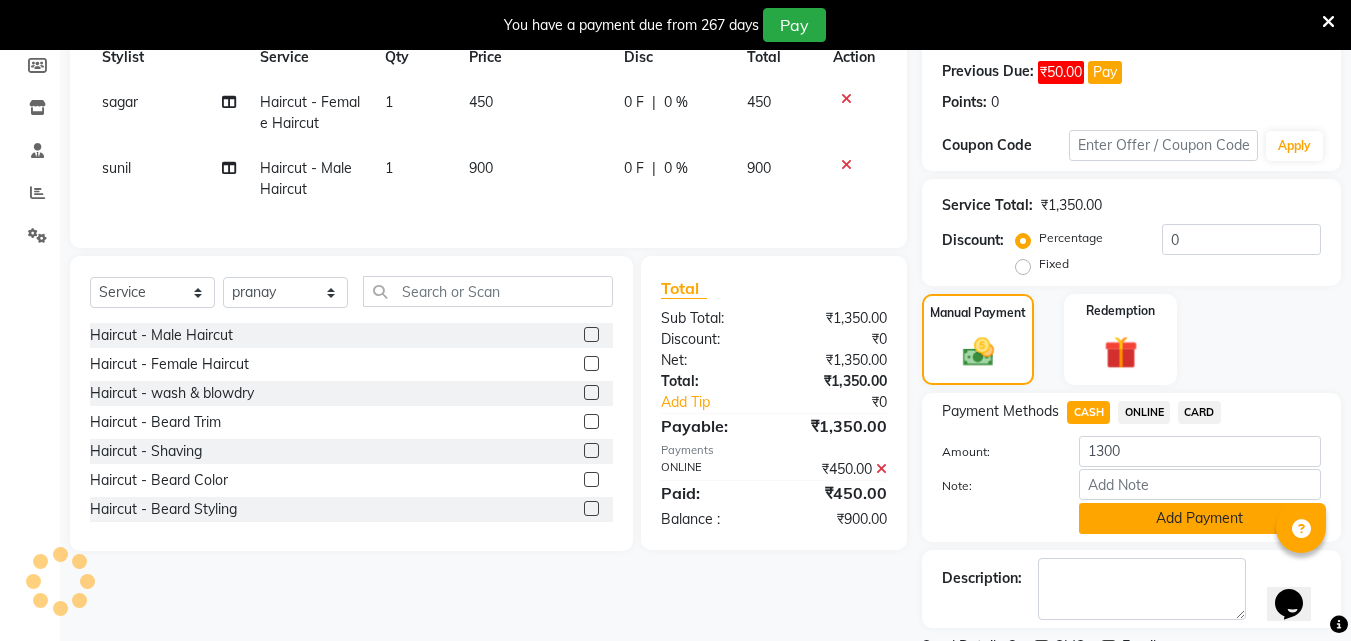 click on "Add Payment" 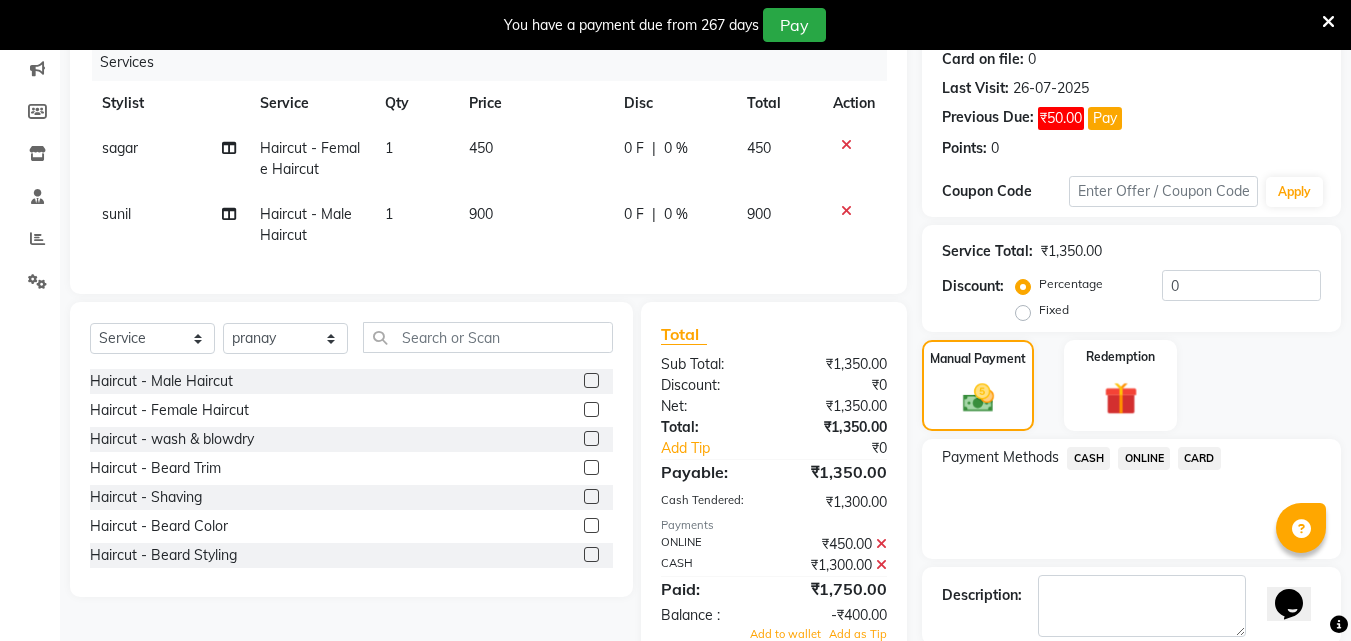 scroll, scrollTop: 156, scrollLeft: 0, axis: vertical 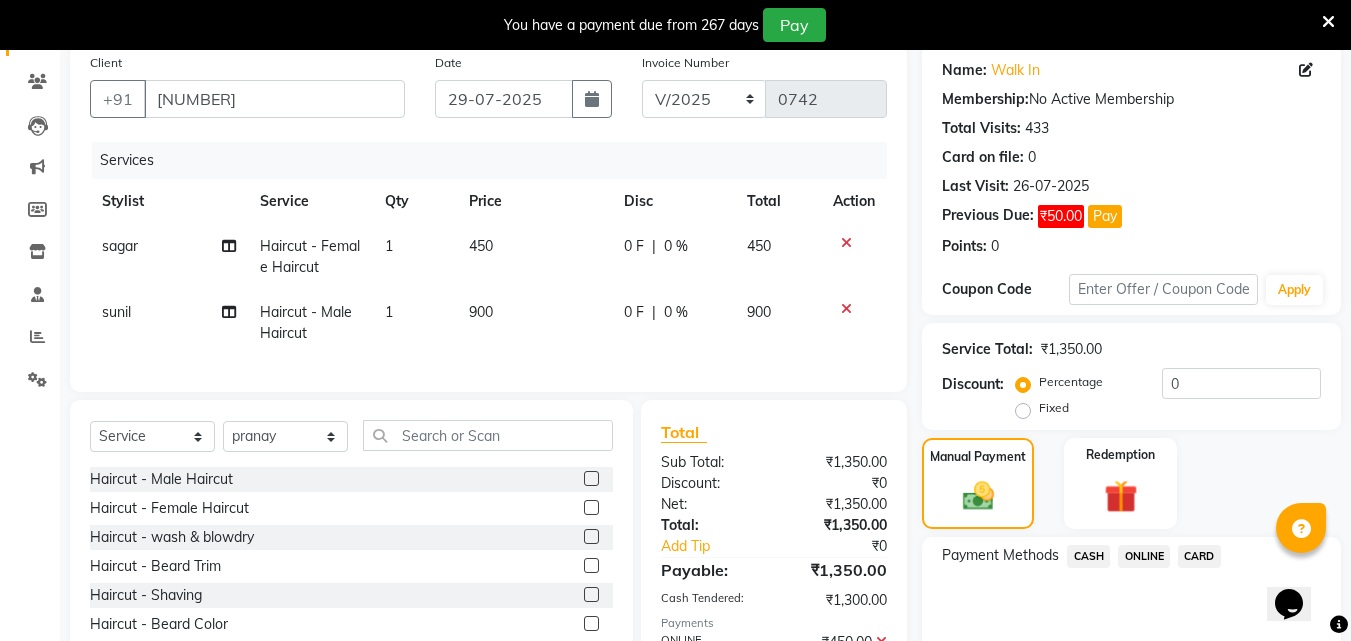 click 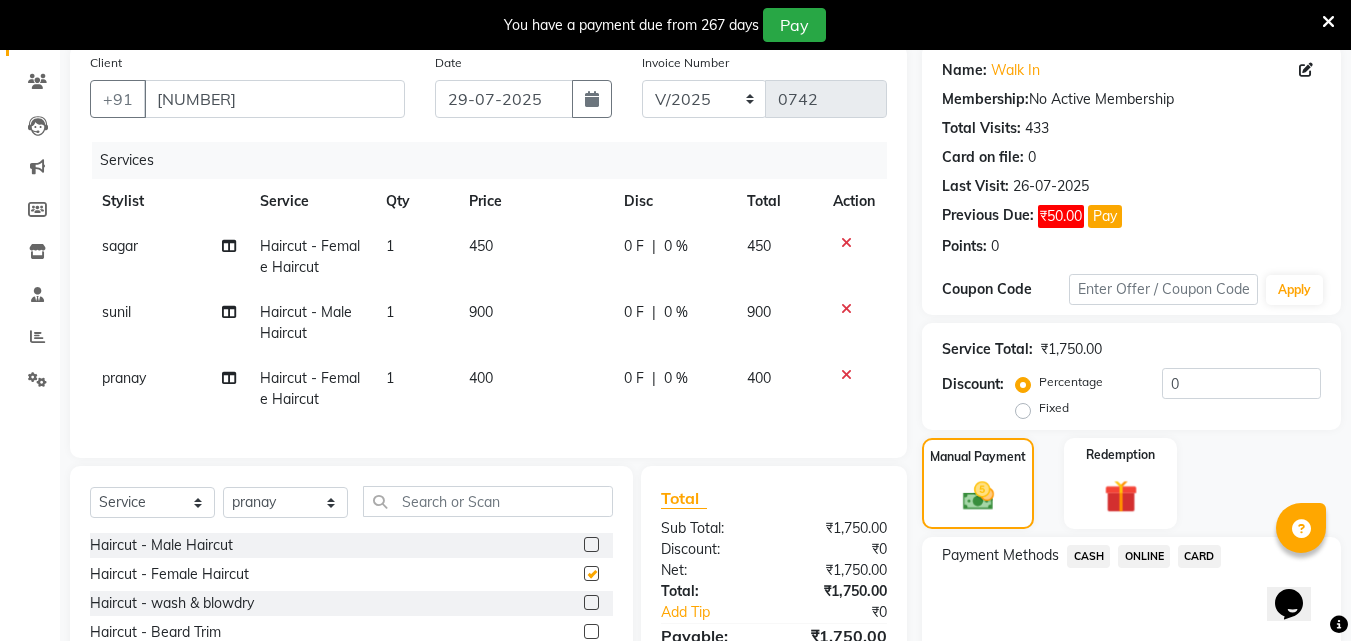 checkbox on "false" 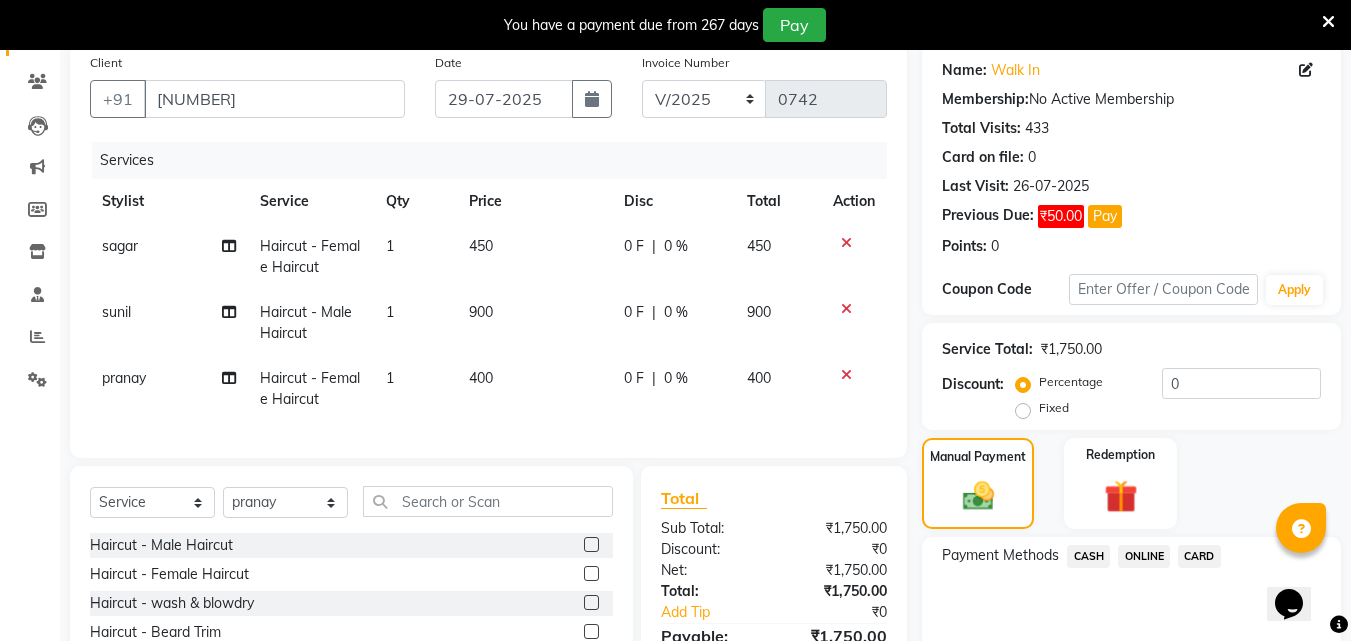 click on "CASH" 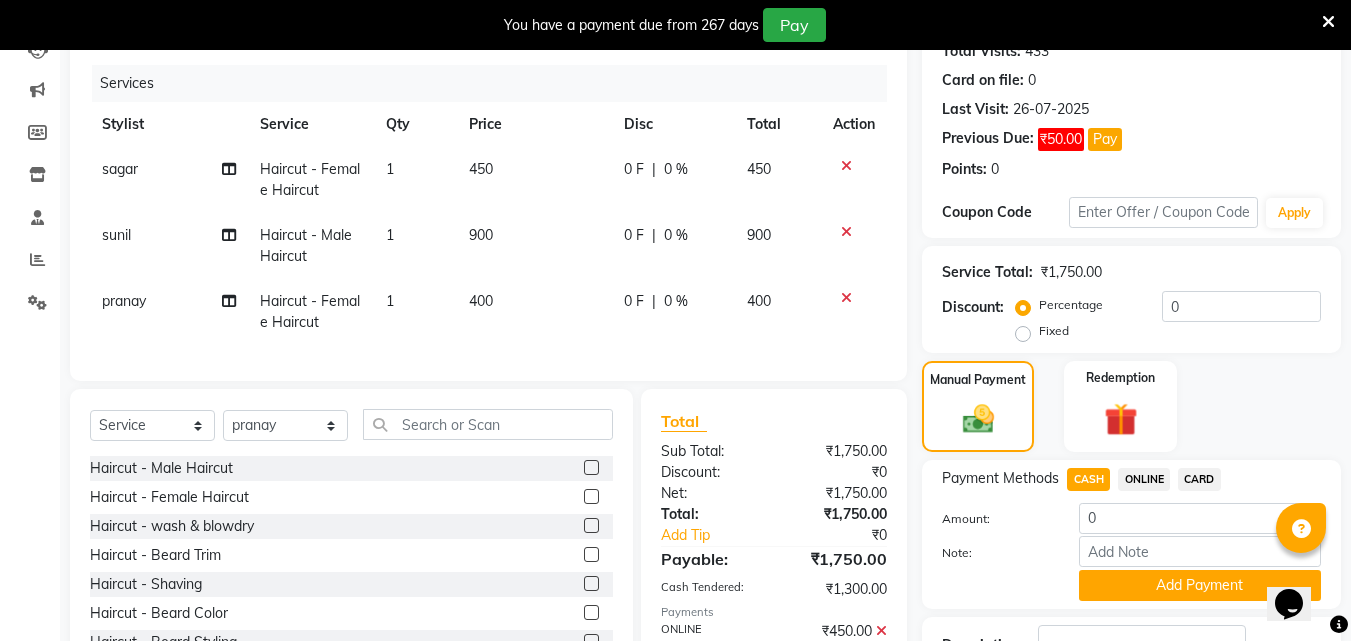scroll, scrollTop: 256, scrollLeft: 0, axis: vertical 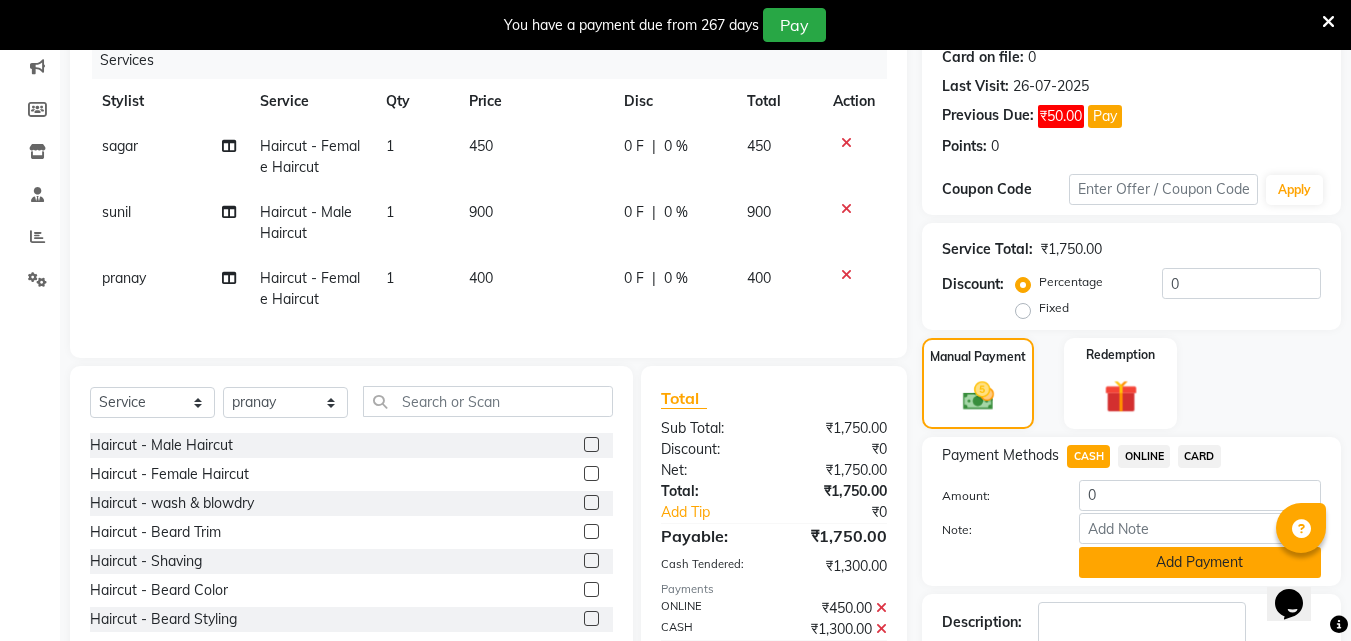 click on "Add Payment" 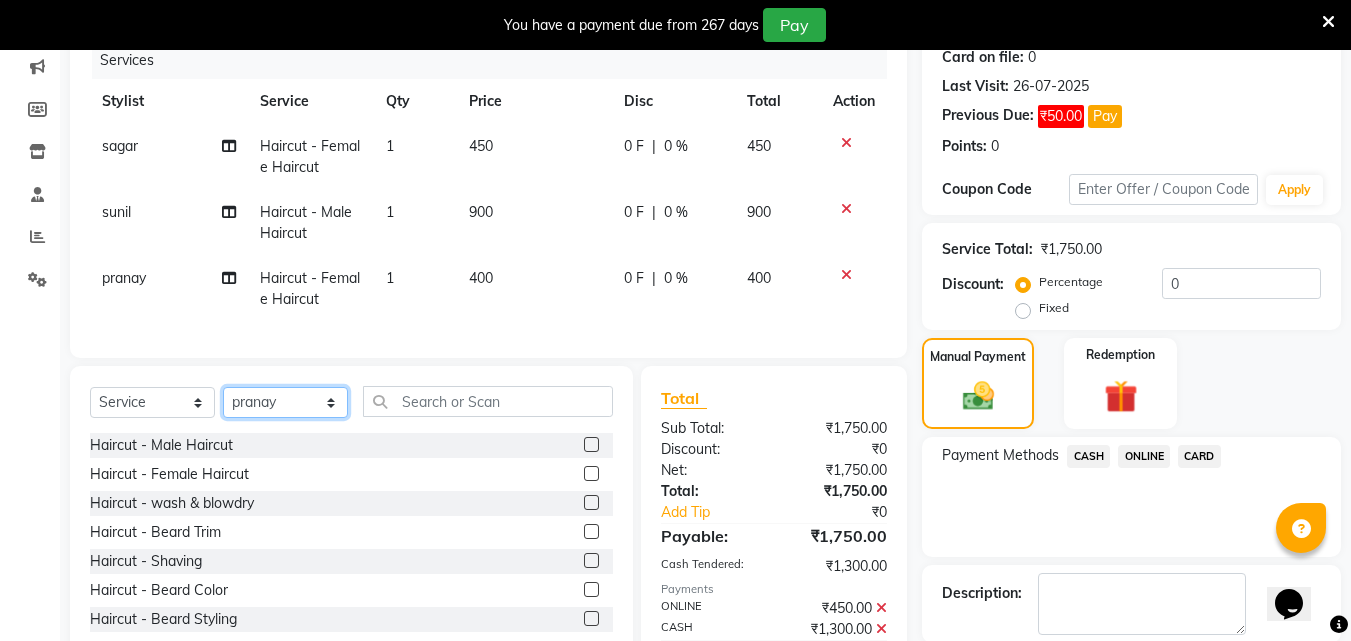 click on "Select Stylist Akshay Ankita Ayesha Dnyaneshwar Harish Laxman Omkar pranay sagar sameer Sarika sunil vaibhav" 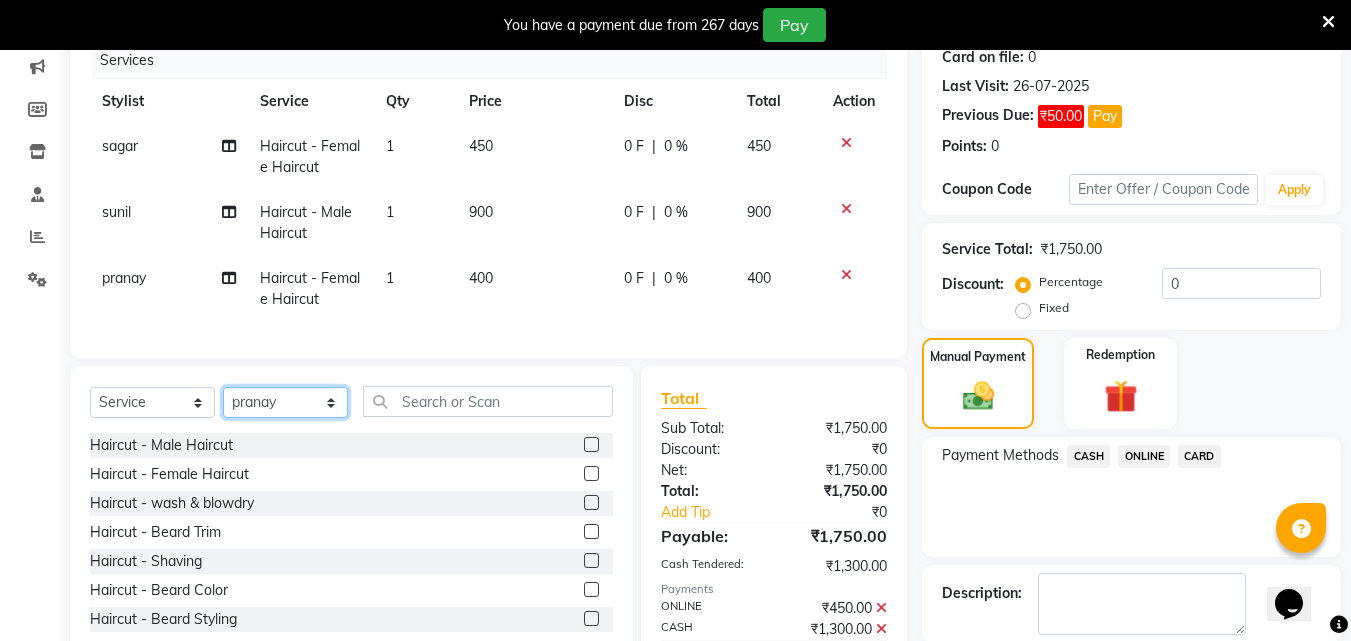 select on "[NUMBER]" 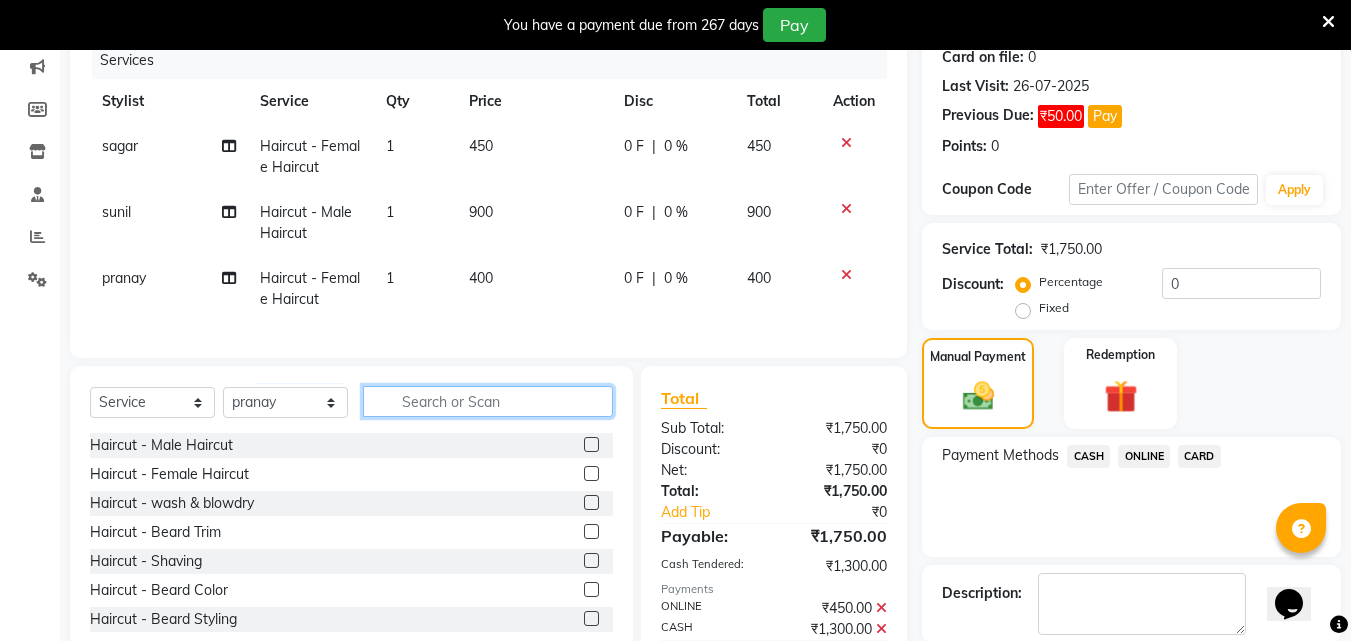 click 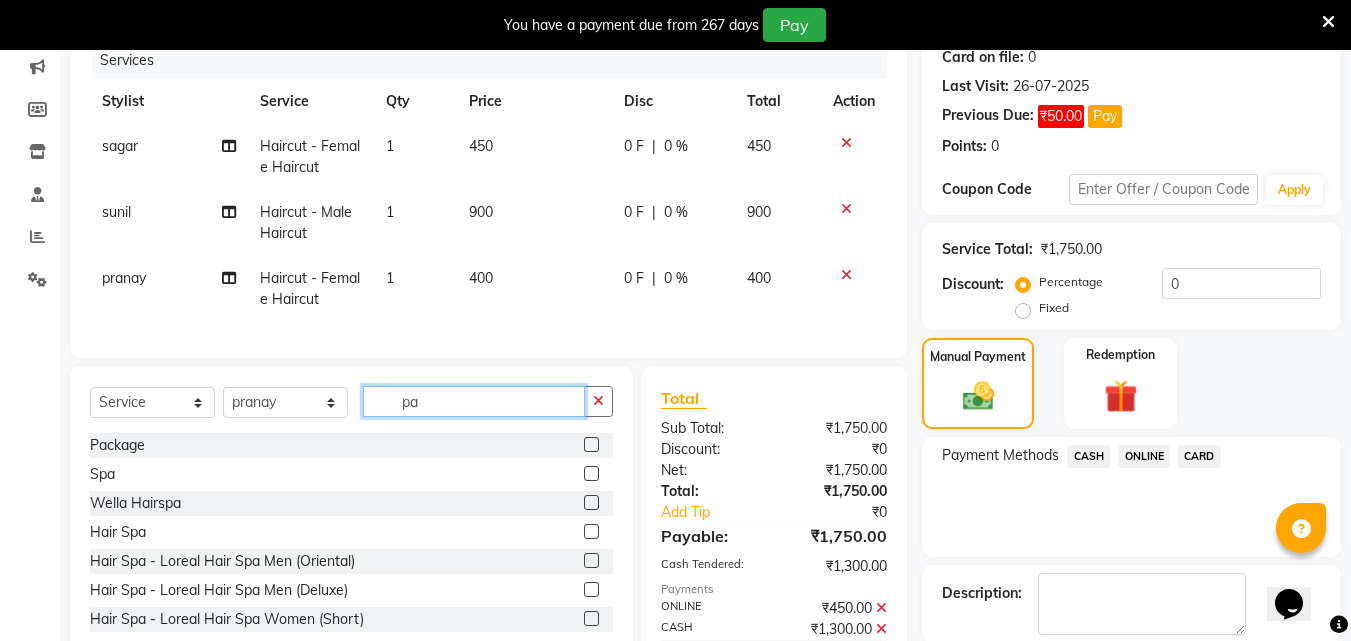type on "p" 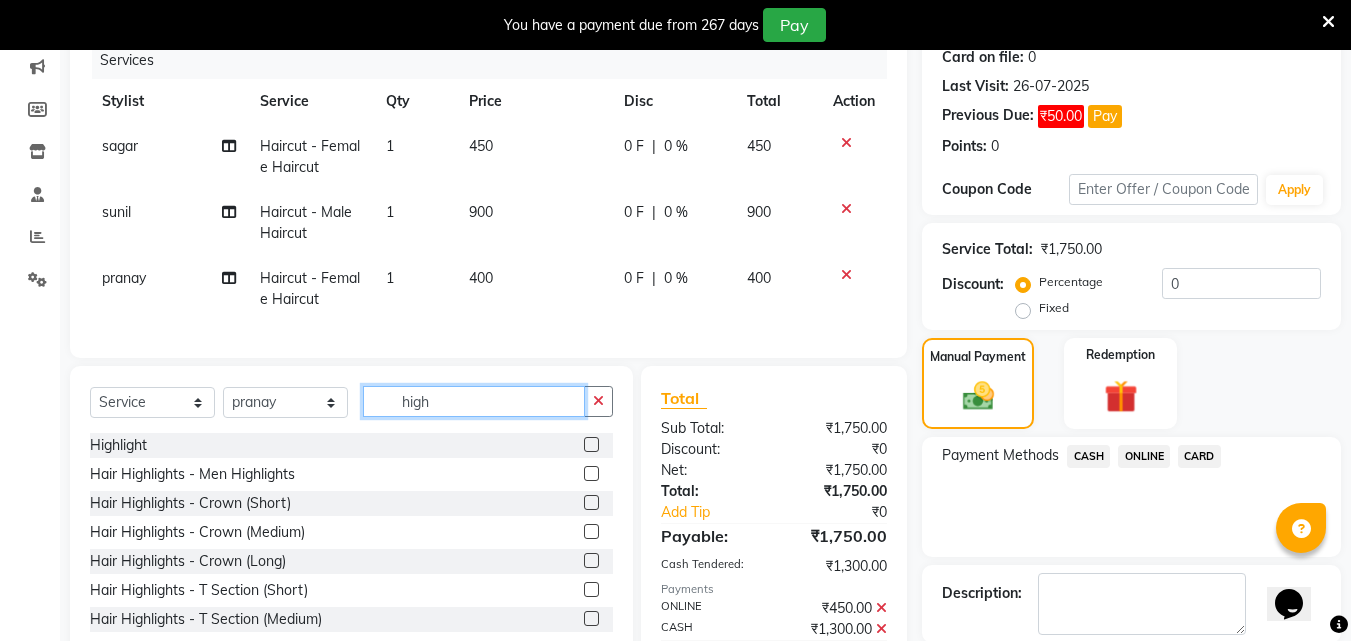 type on "high" 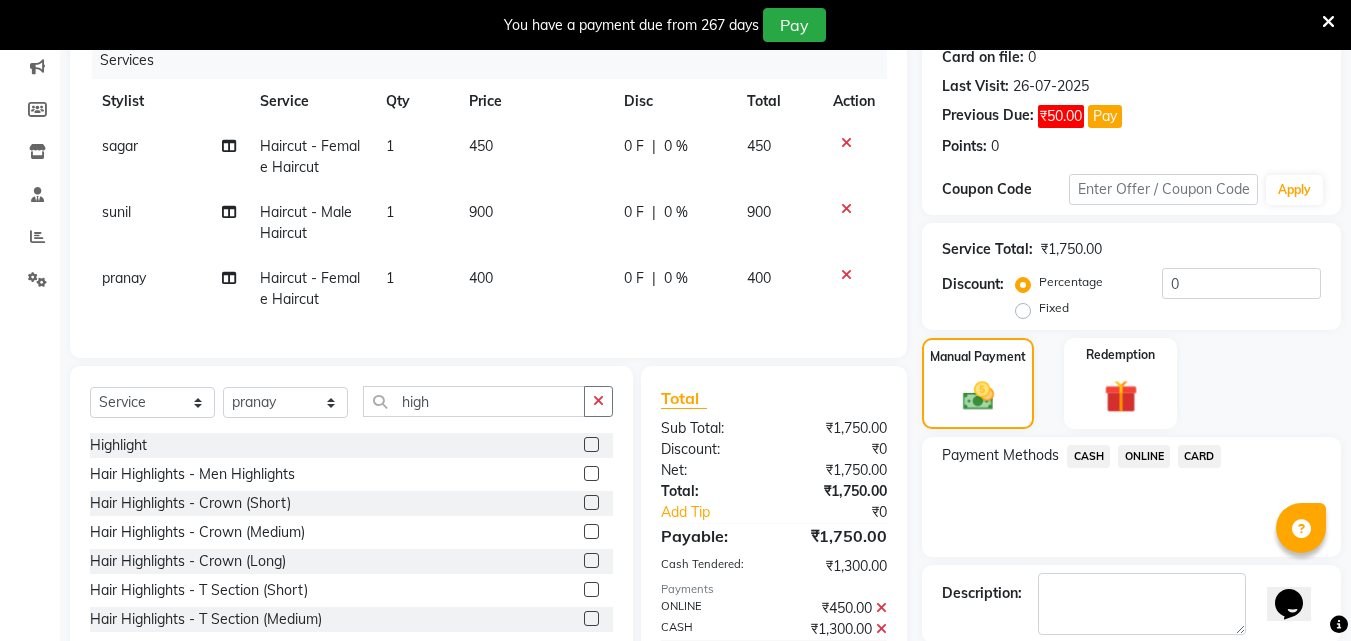 click 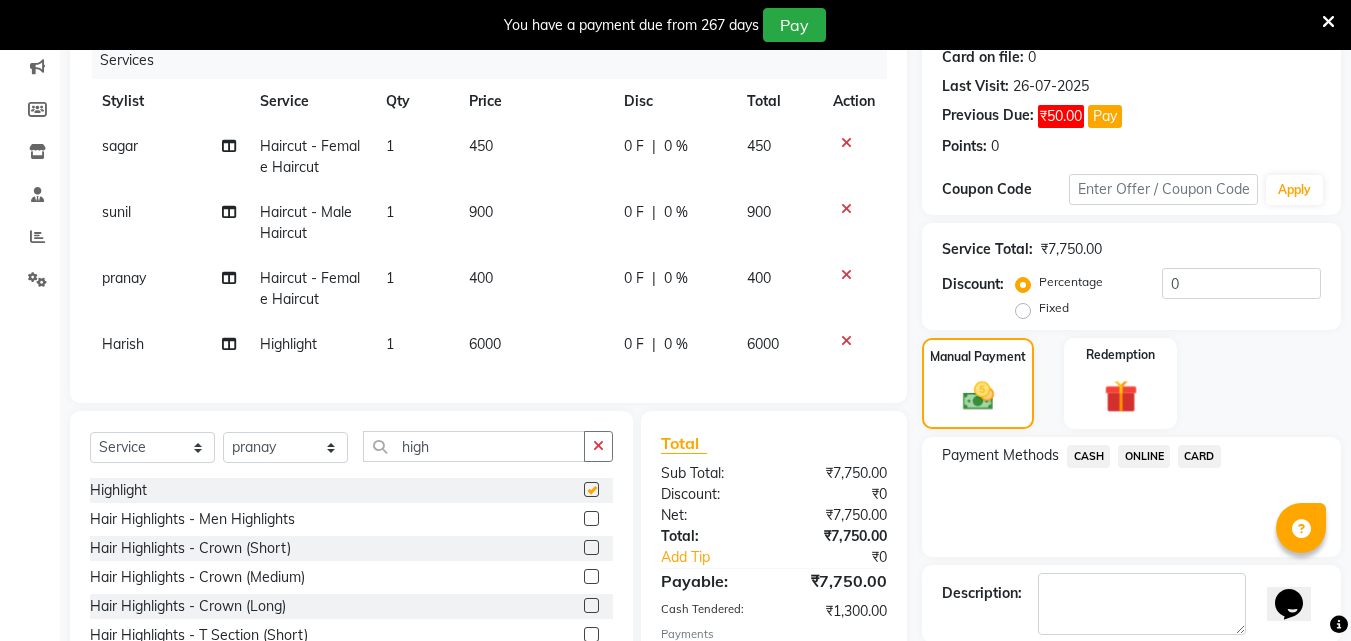 checkbox on "false" 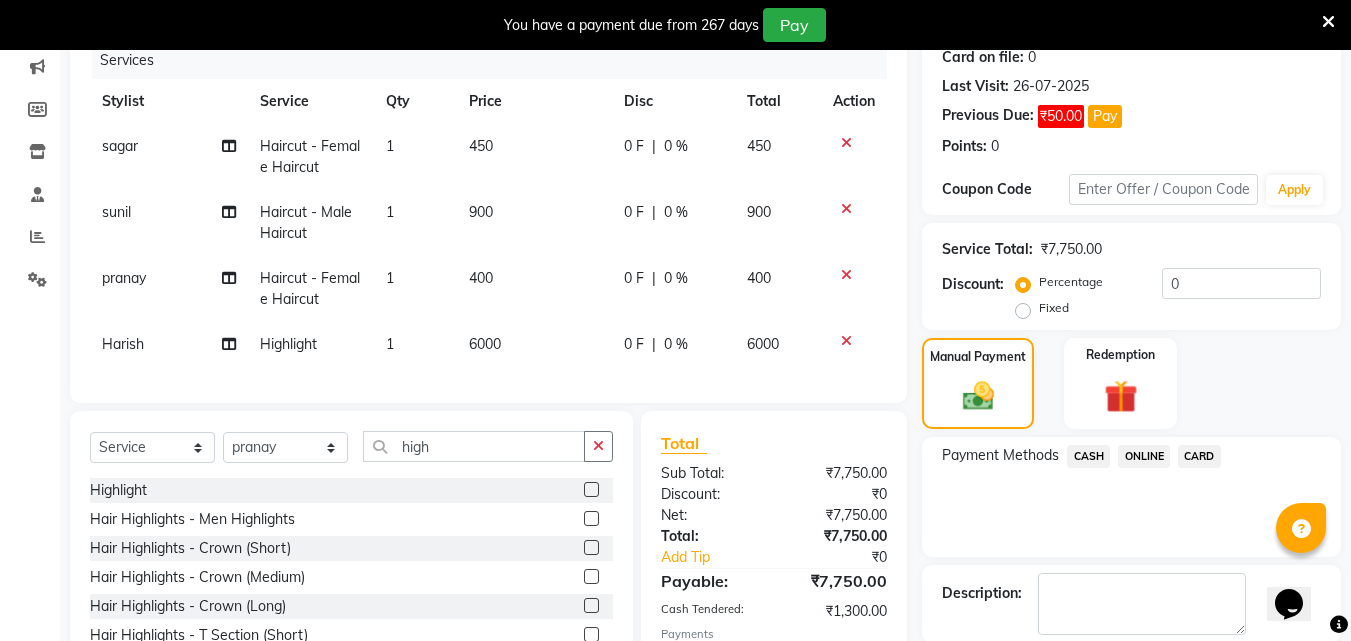 click on "6000" 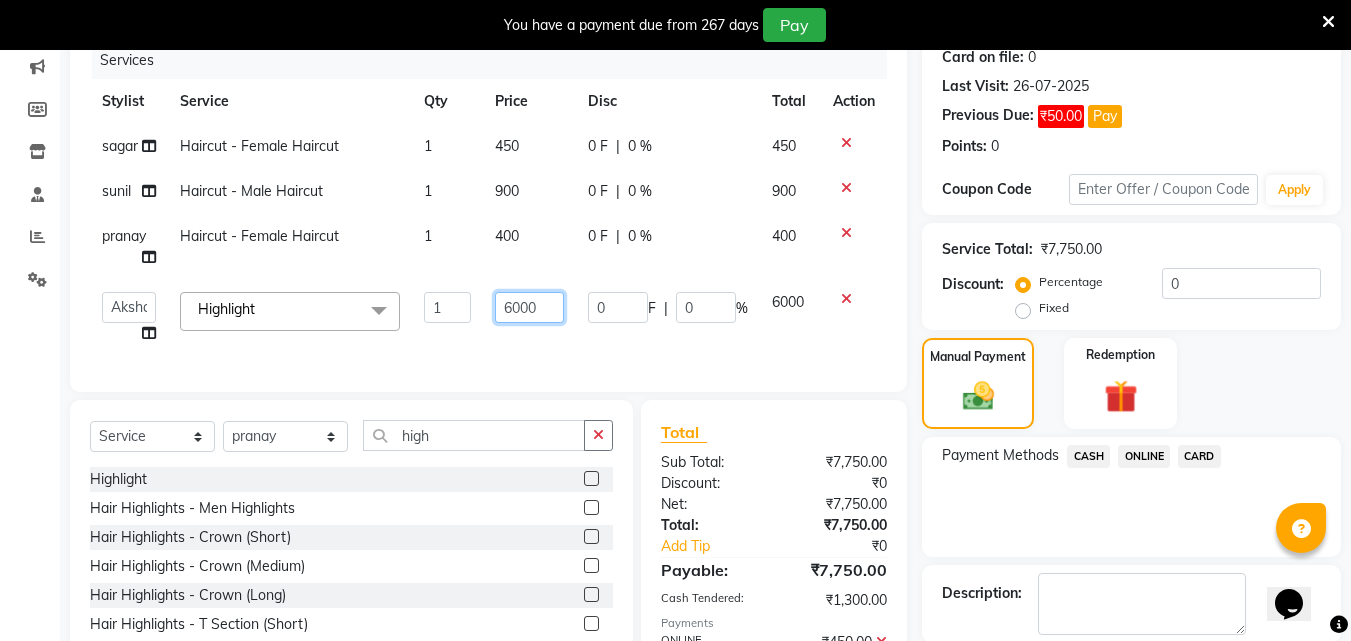click on "6000" 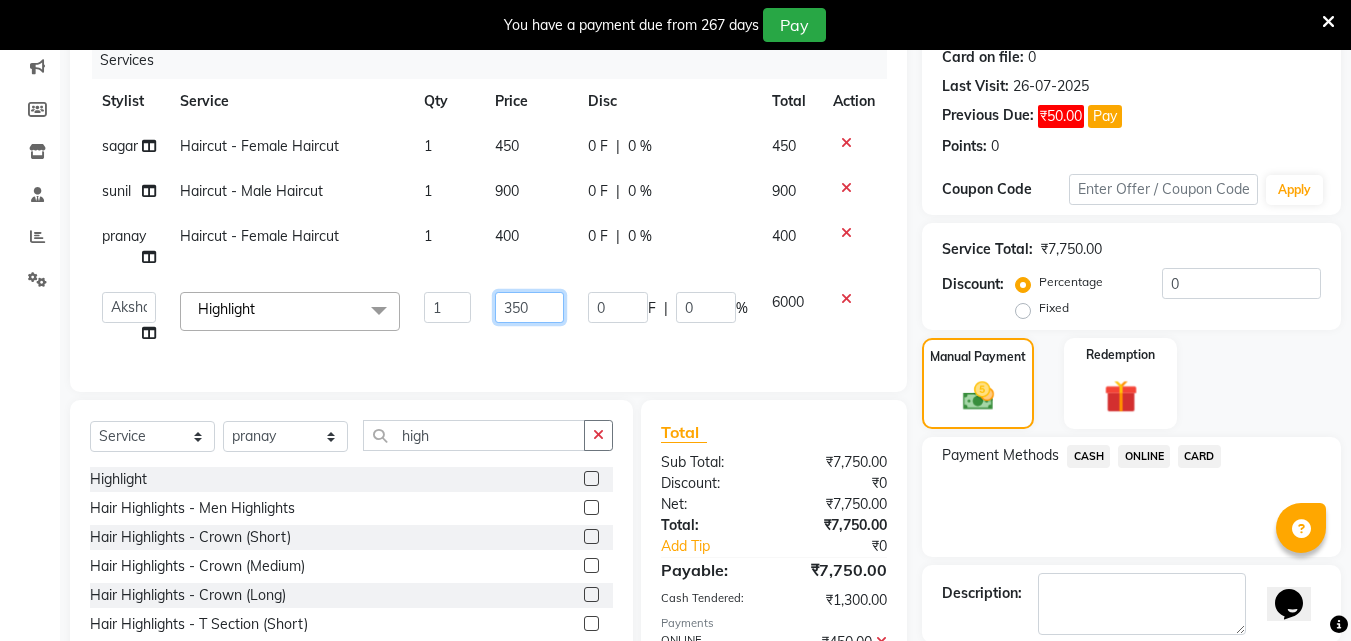 type on "3500" 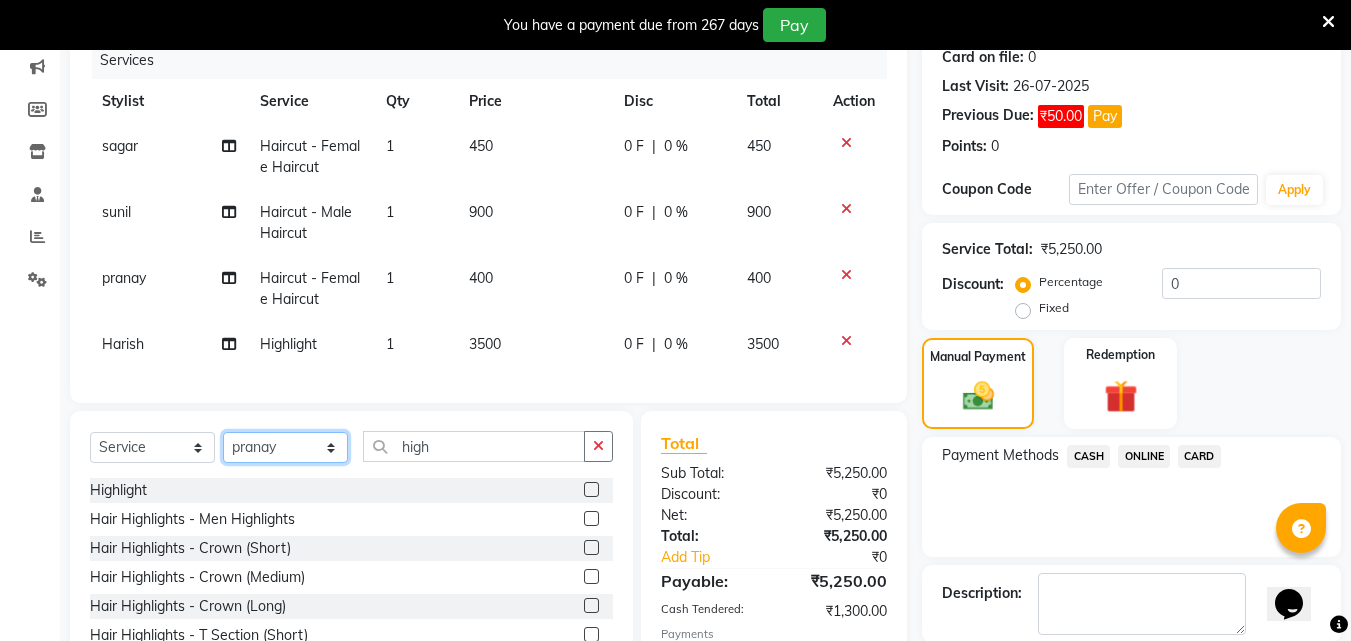 click on "Select Stylist Akshay Ankita Ayesha Dnyaneshwar Harish Laxman Omkar pranay sagar sameer Sarika sunil vaibhav" 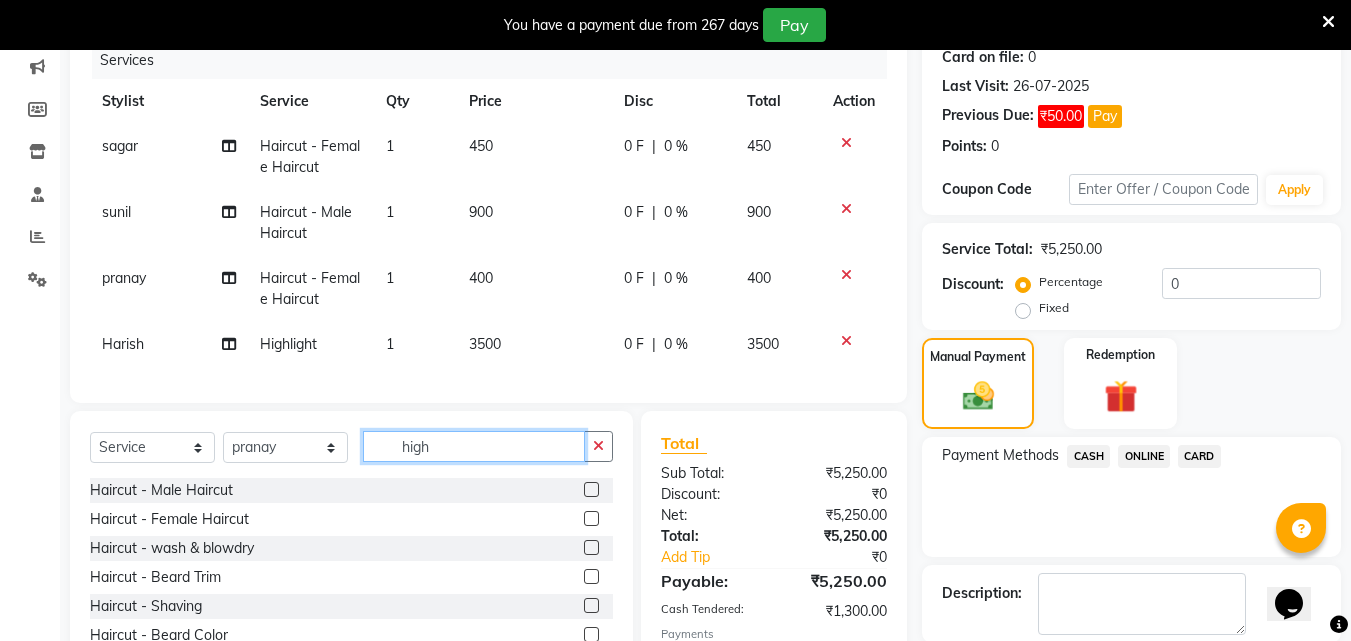 click on "high" 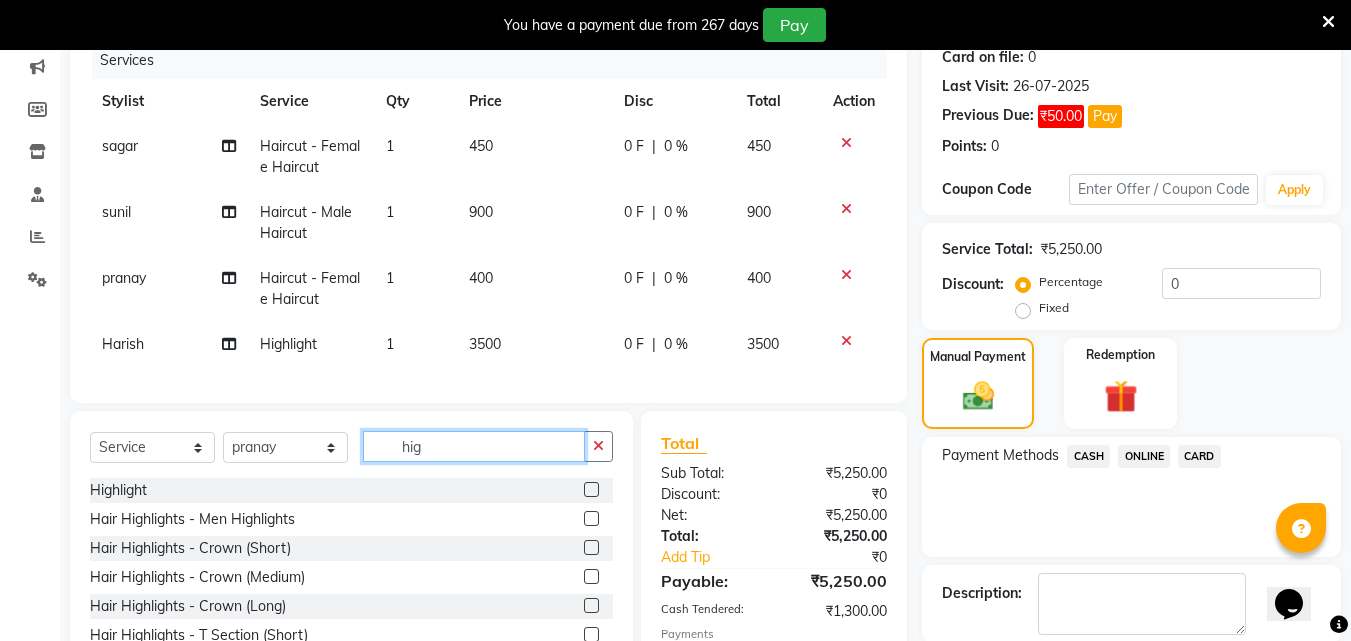 type on "hig" 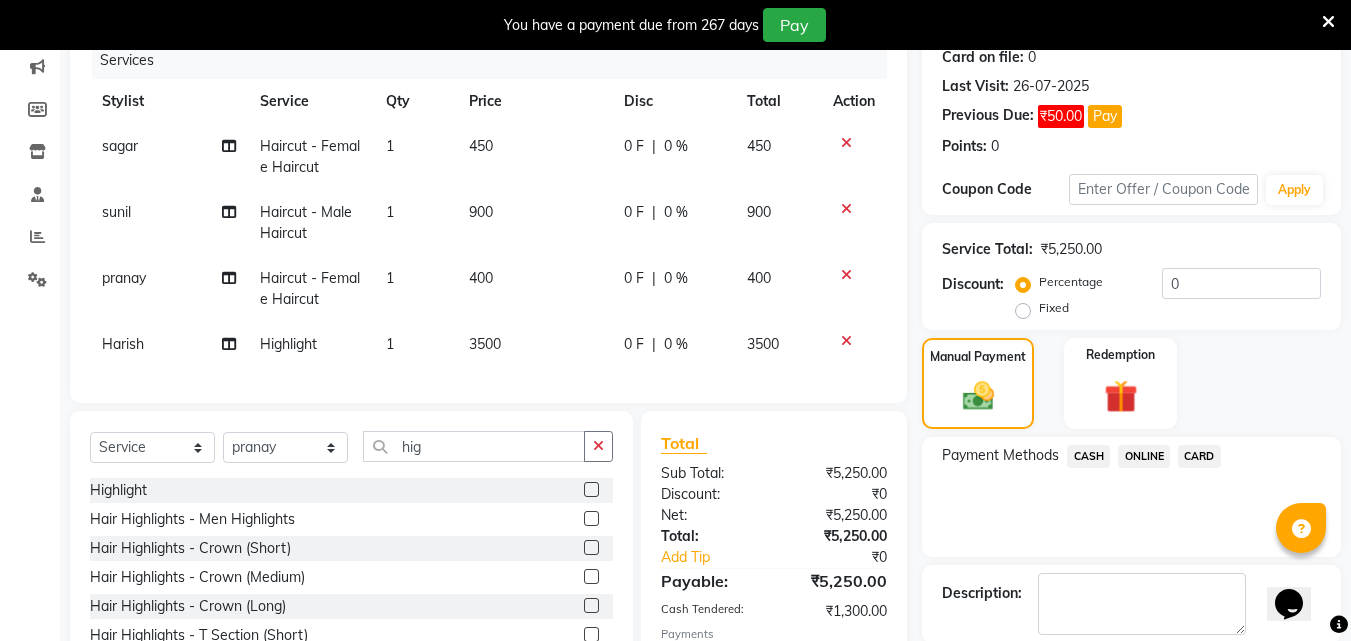 click 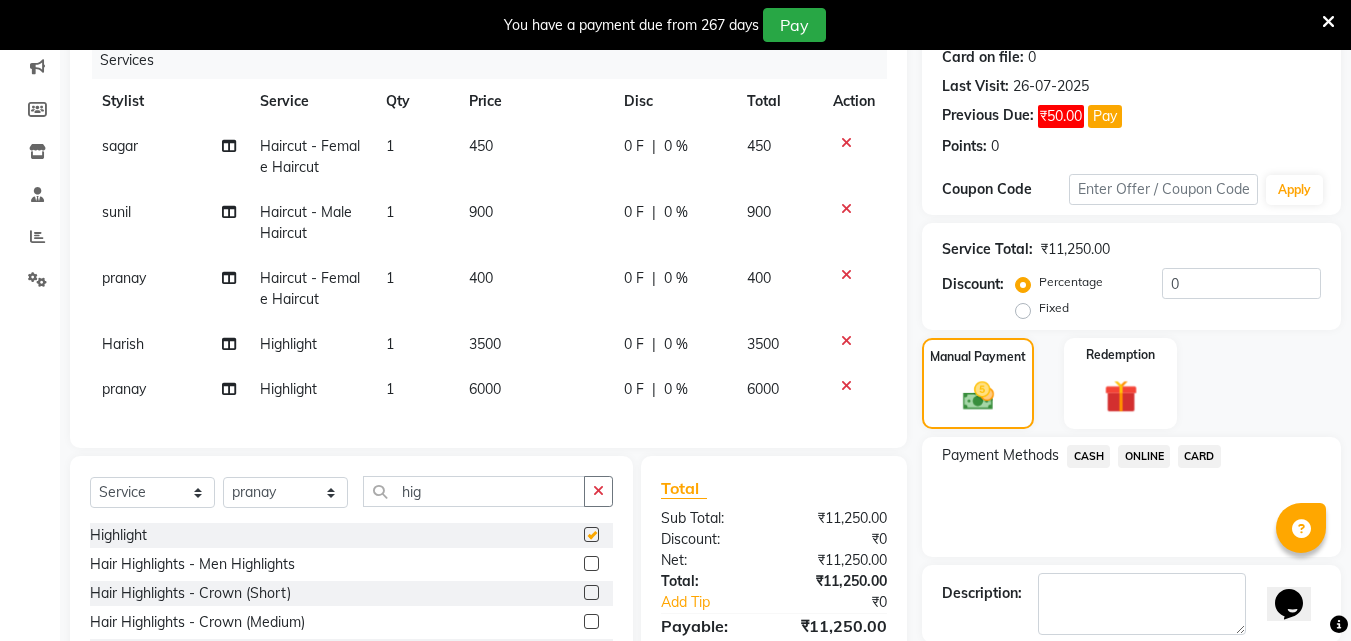 checkbox on "false" 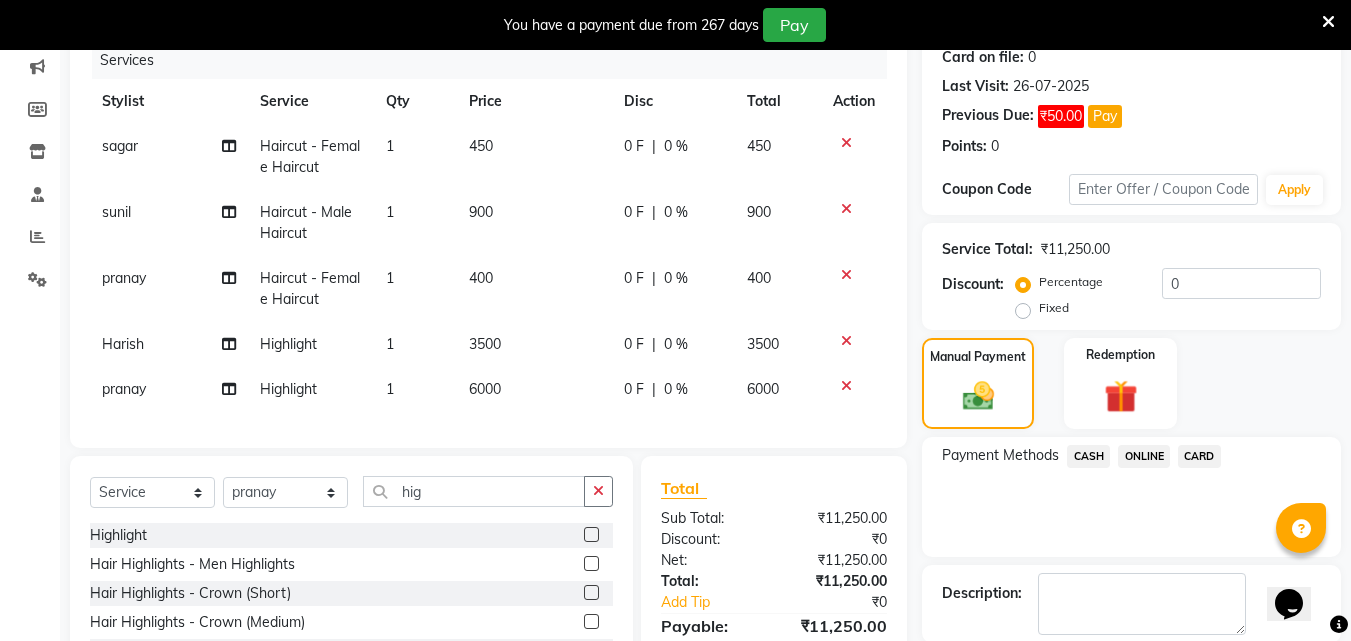 click on "6000" 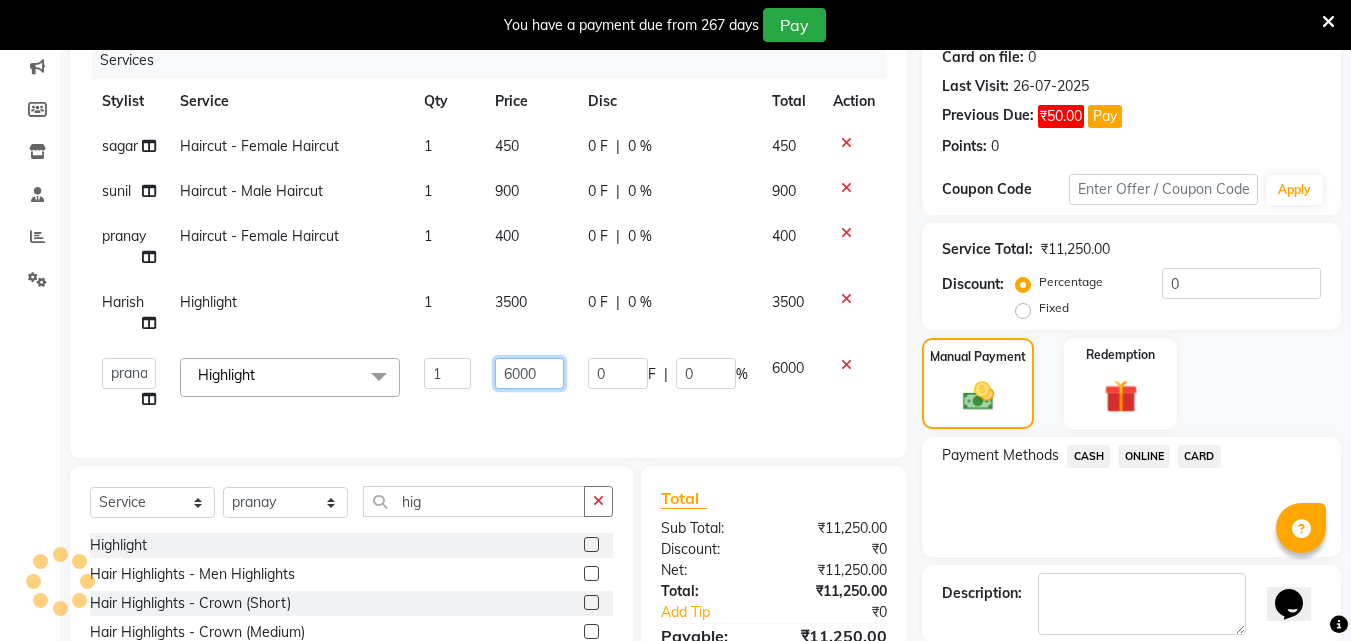 click on "6000" 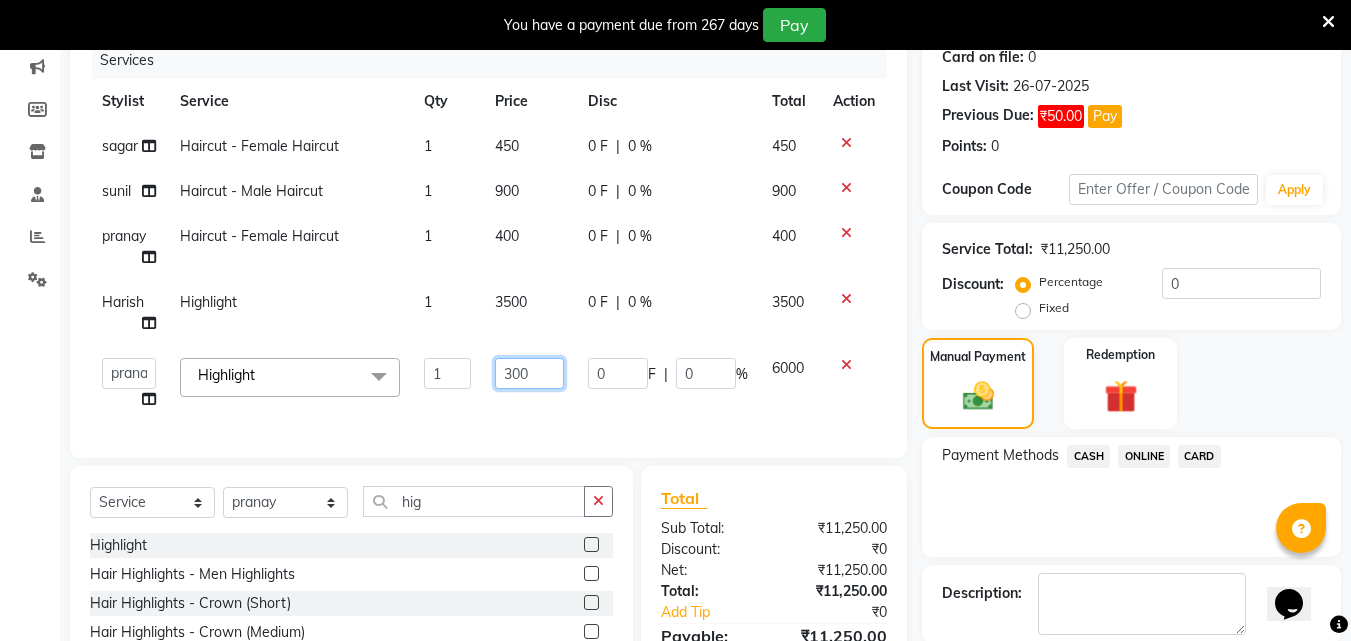 type on "3500" 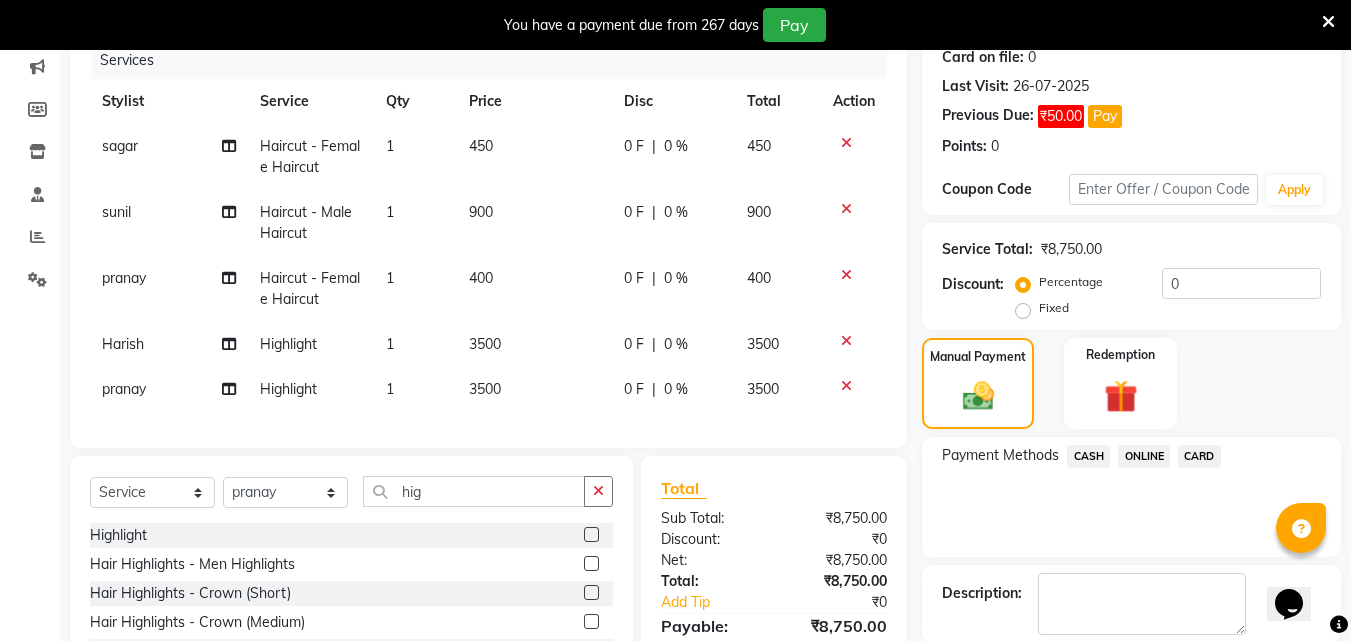click on "CARD" 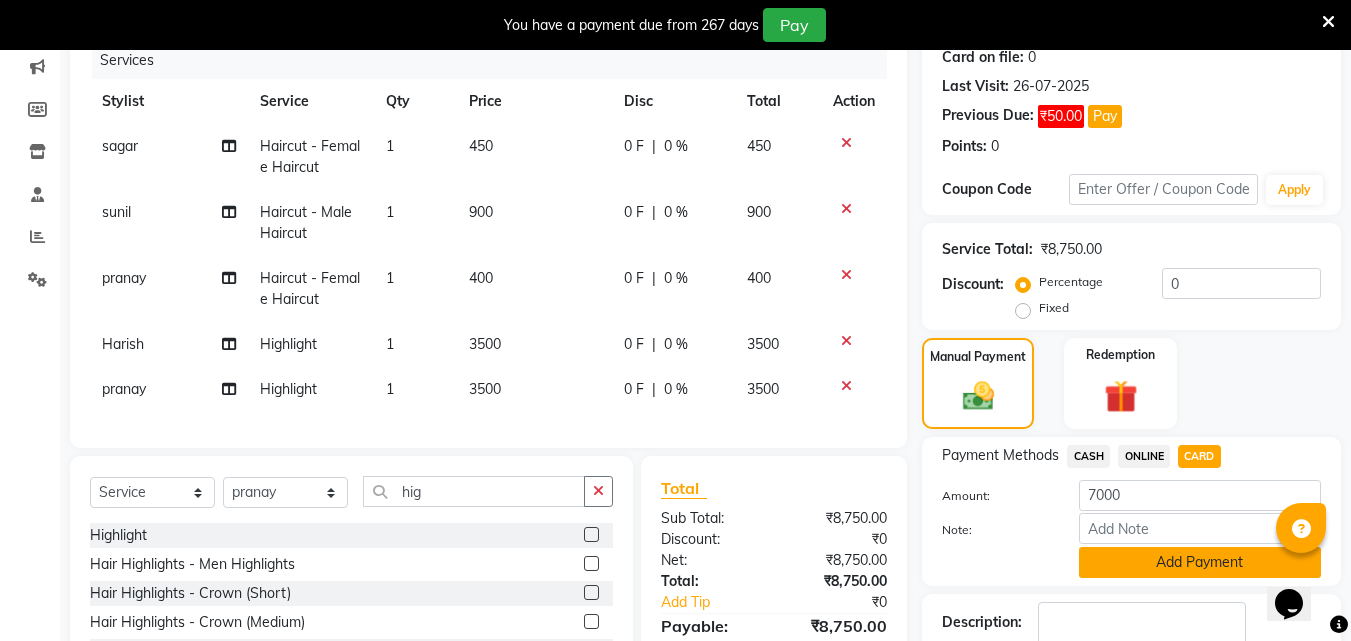 click on "Add Payment" 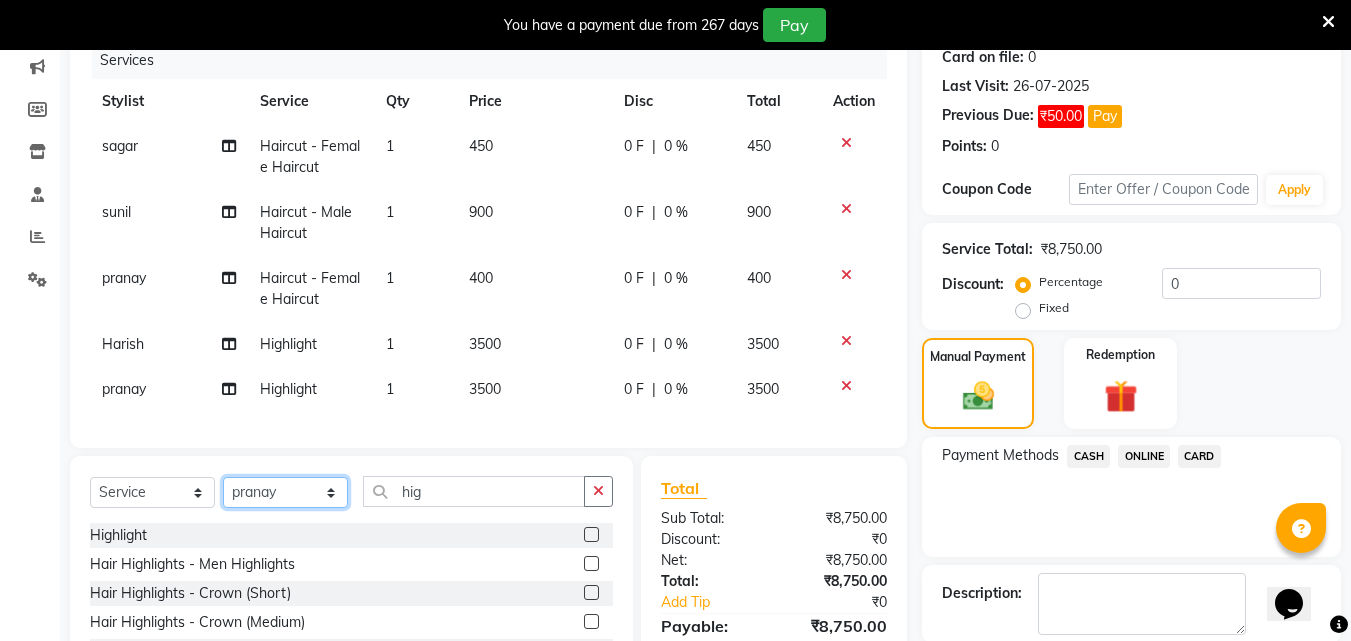 click on "Select Stylist Akshay Ankita Ayesha Dnyaneshwar Harish Laxman Omkar pranay sagar sameer Sarika sunil vaibhav" 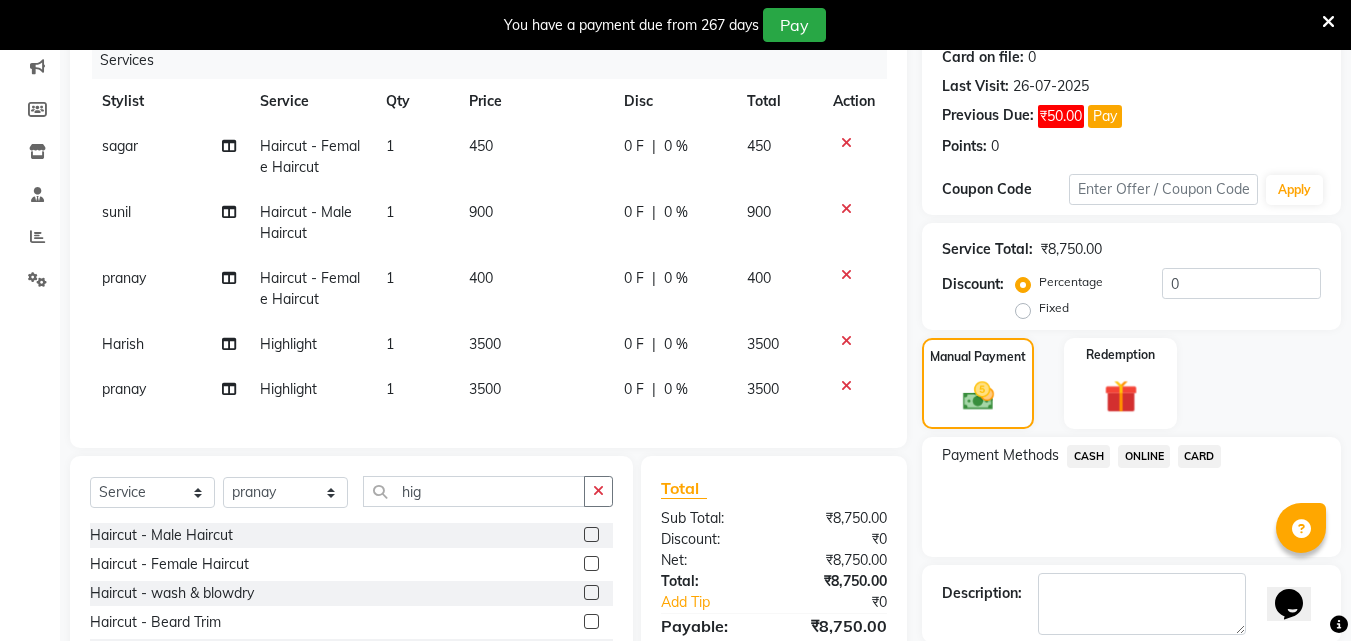 click 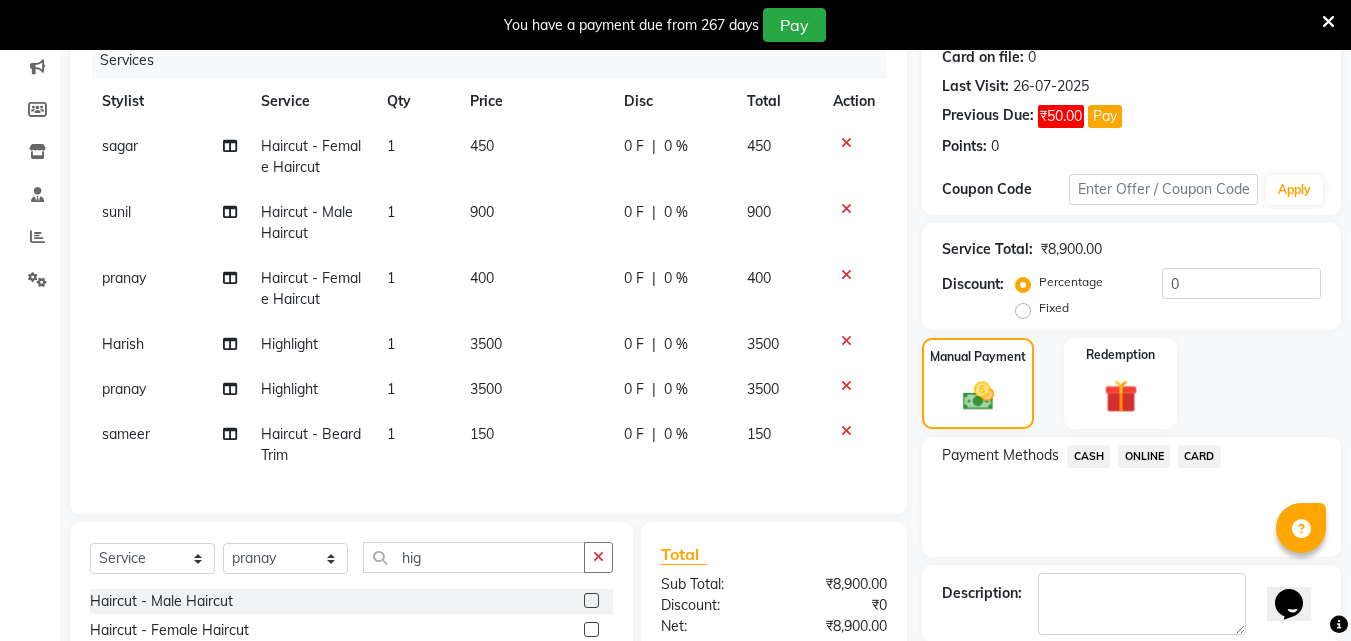 checkbox on "false" 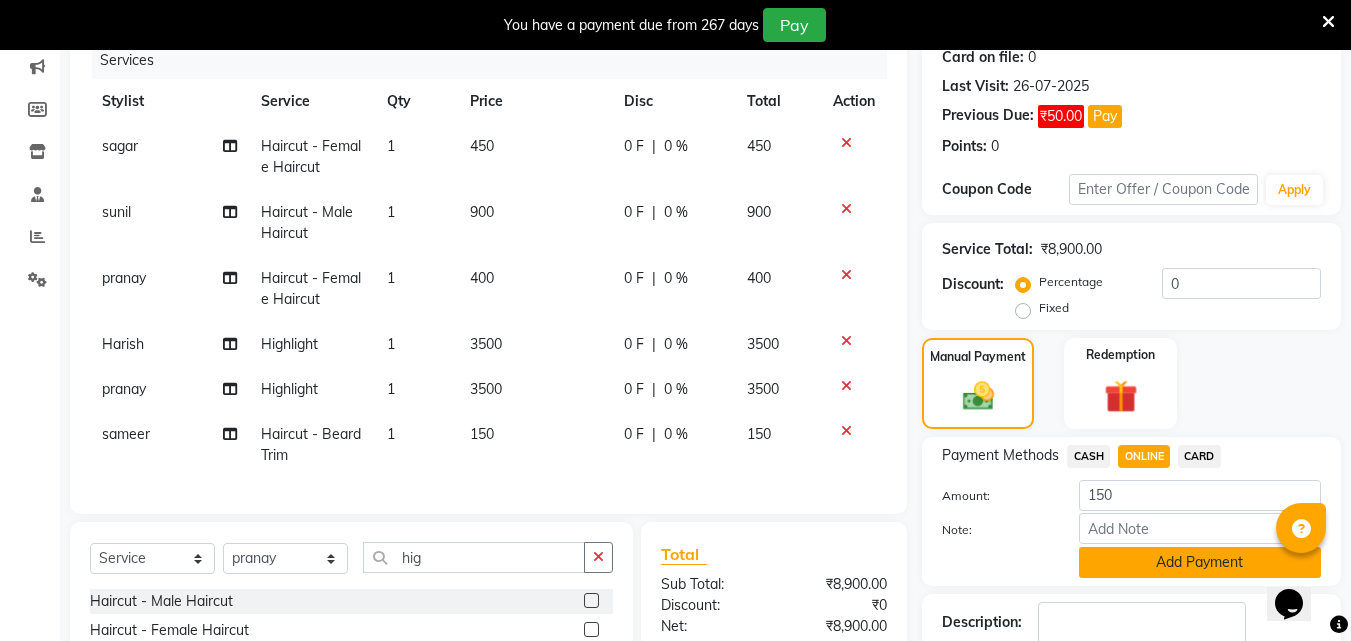 click on "Add Payment" 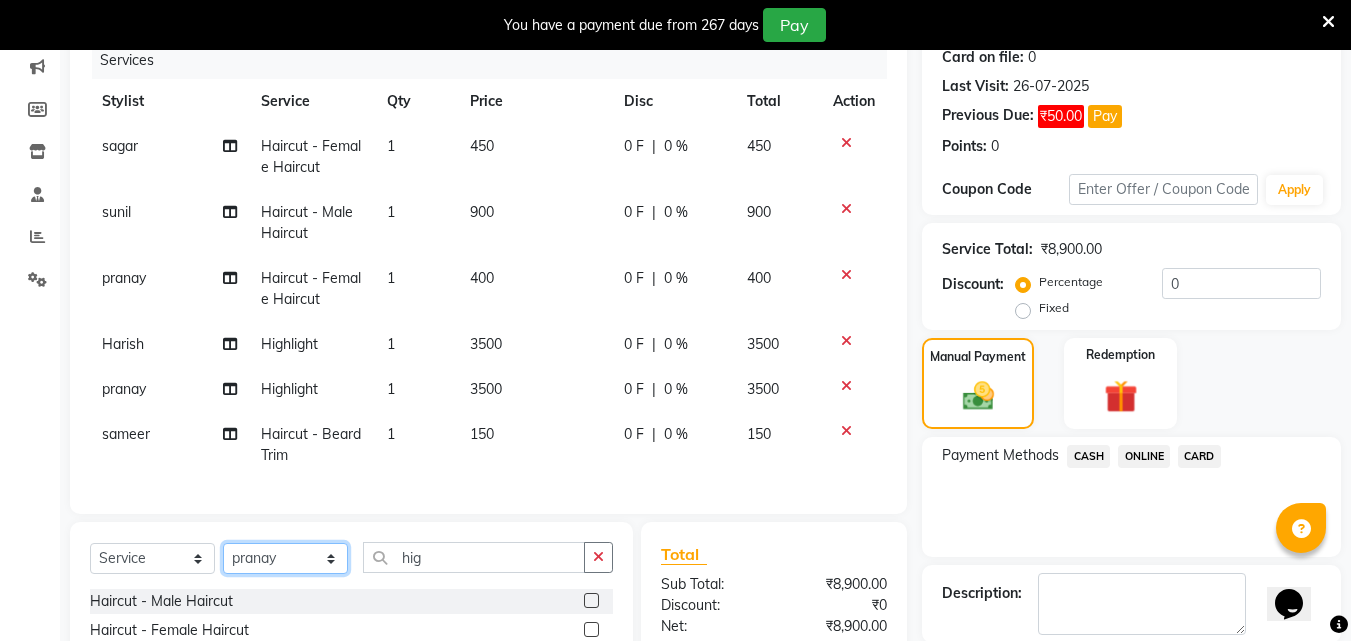 click on "Select Stylist Akshay Ankita Ayesha Dnyaneshwar Harish Laxman Omkar pranay sagar sameer Sarika sunil vaibhav" 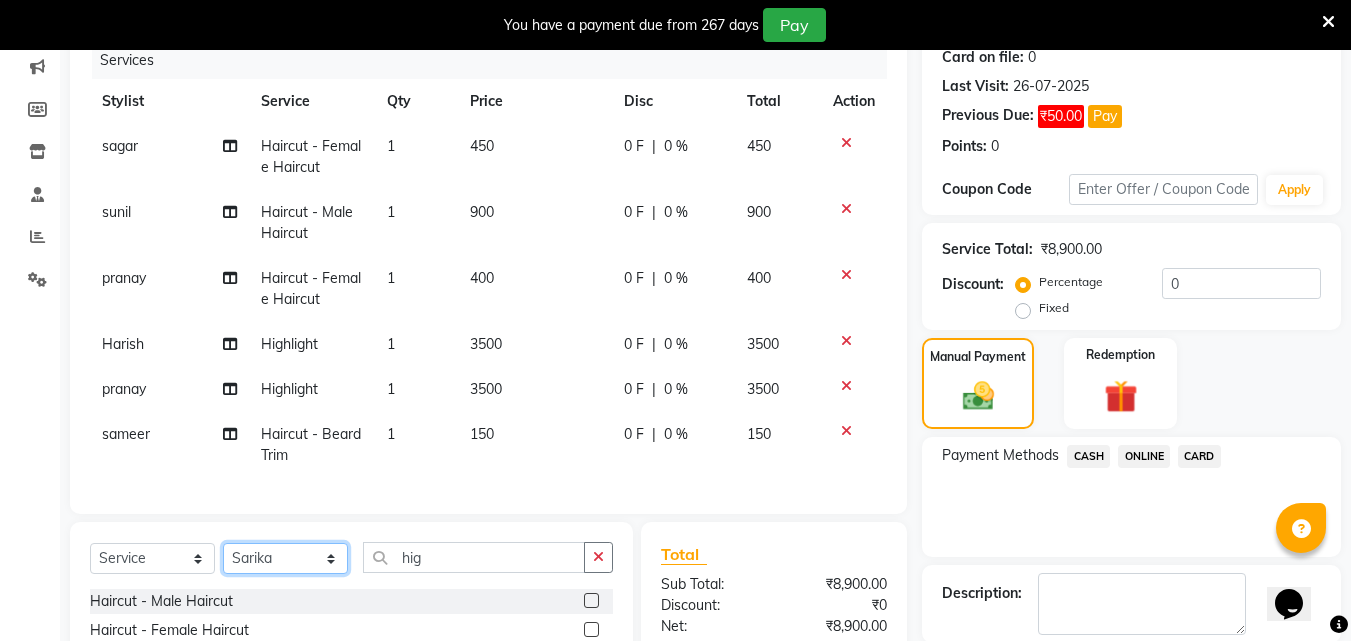 click on "Select Stylist Akshay Ankita Ayesha Dnyaneshwar Harish Laxman Omkar pranay sagar sameer Sarika sunil vaibhav" 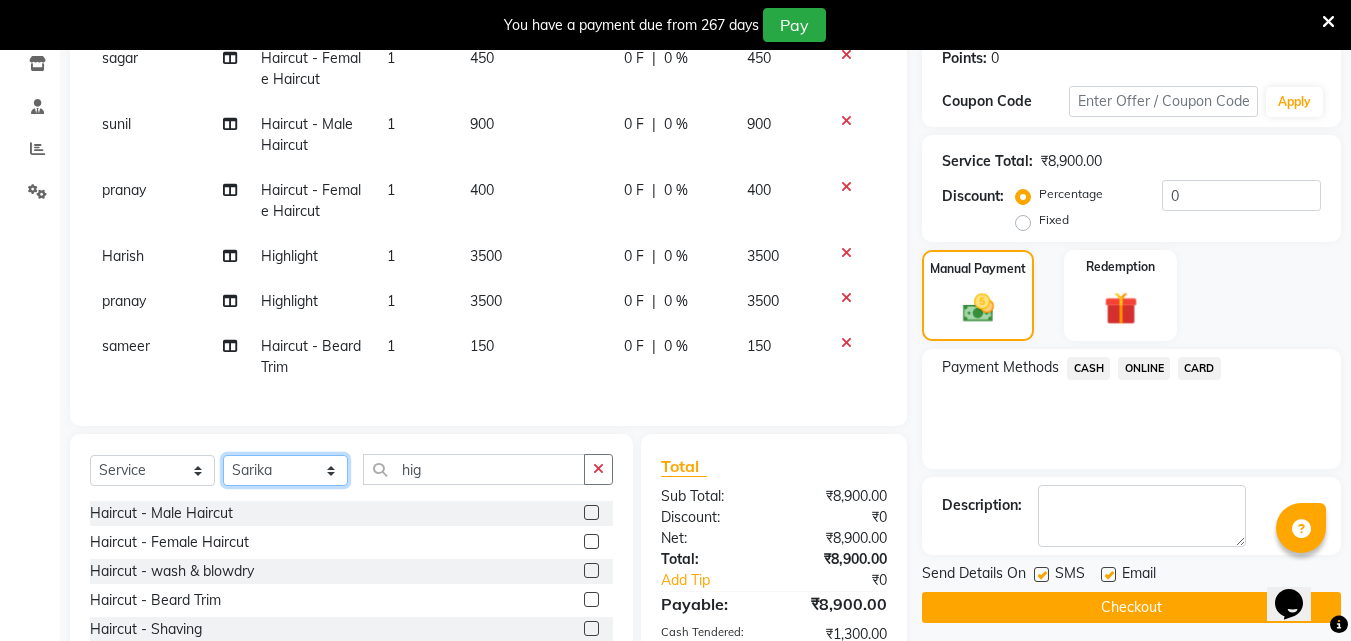 scroll, scrollTop: 356, scrollLeft: 0, axis: vertical 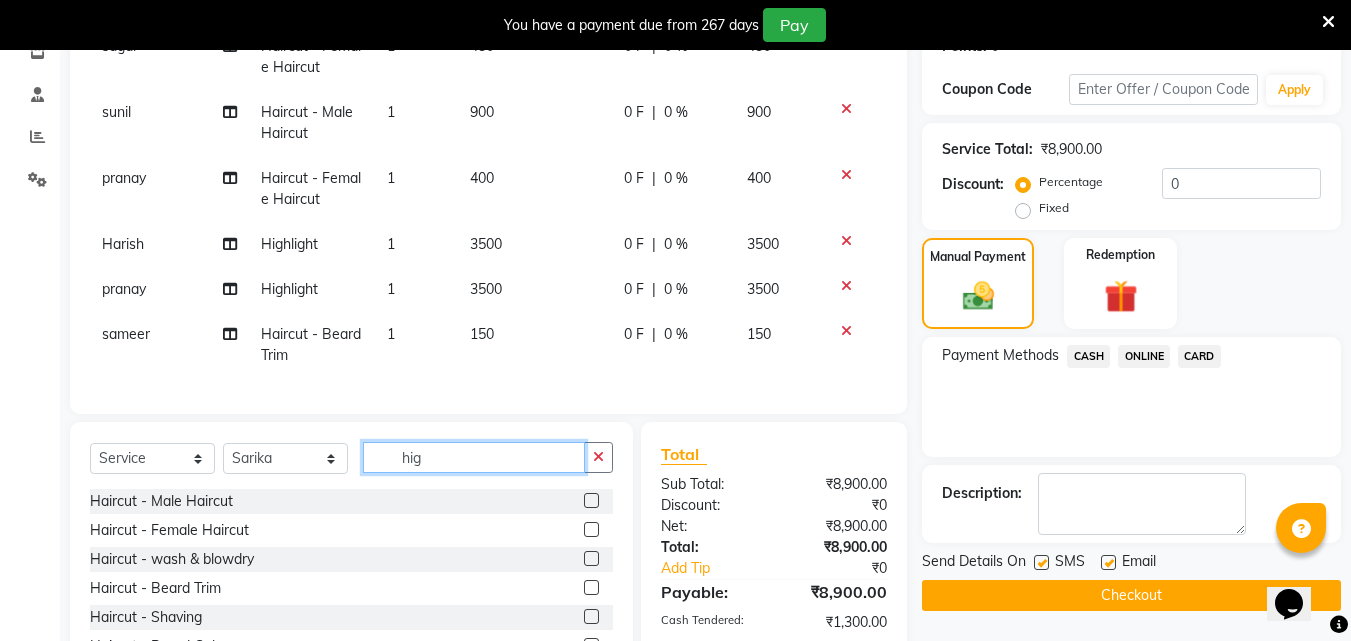 click on "hig" 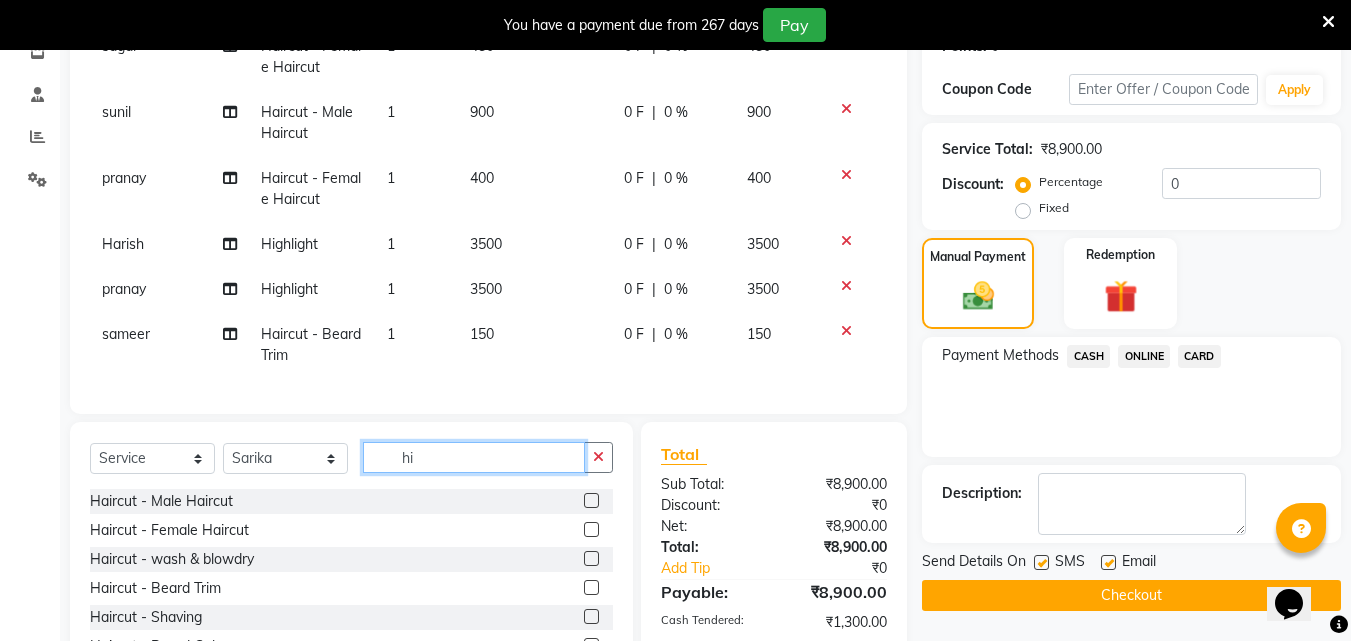 type on "h" 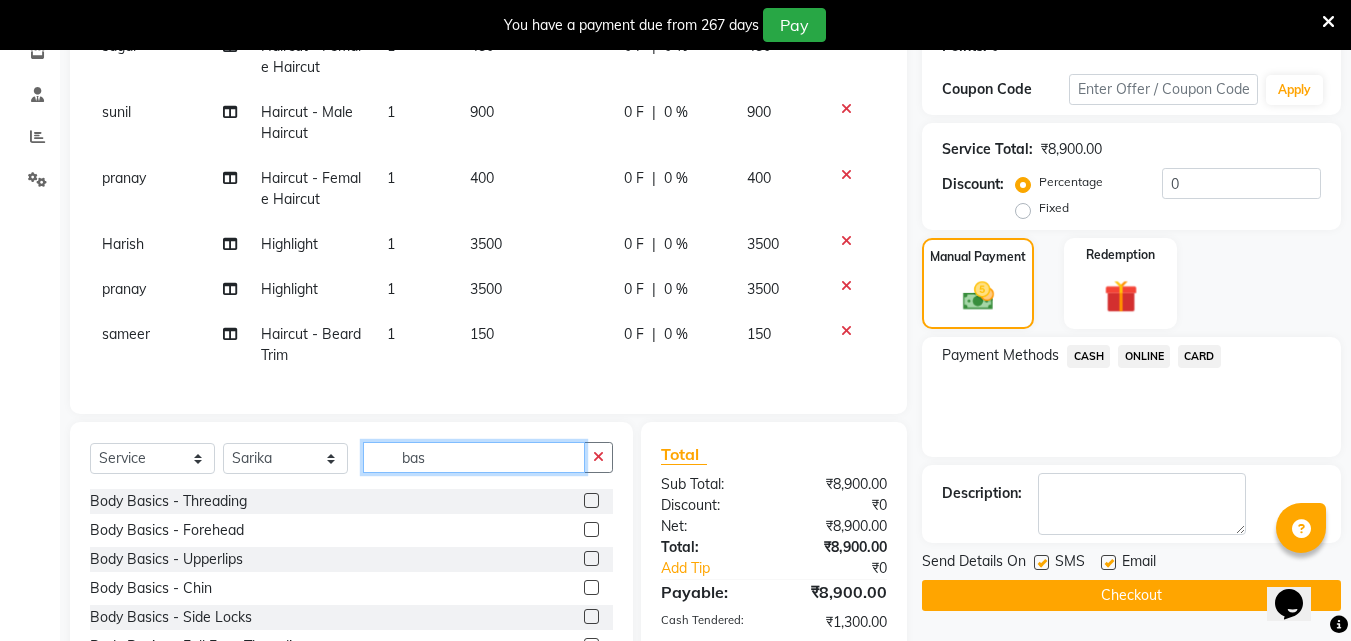 type on "bas" 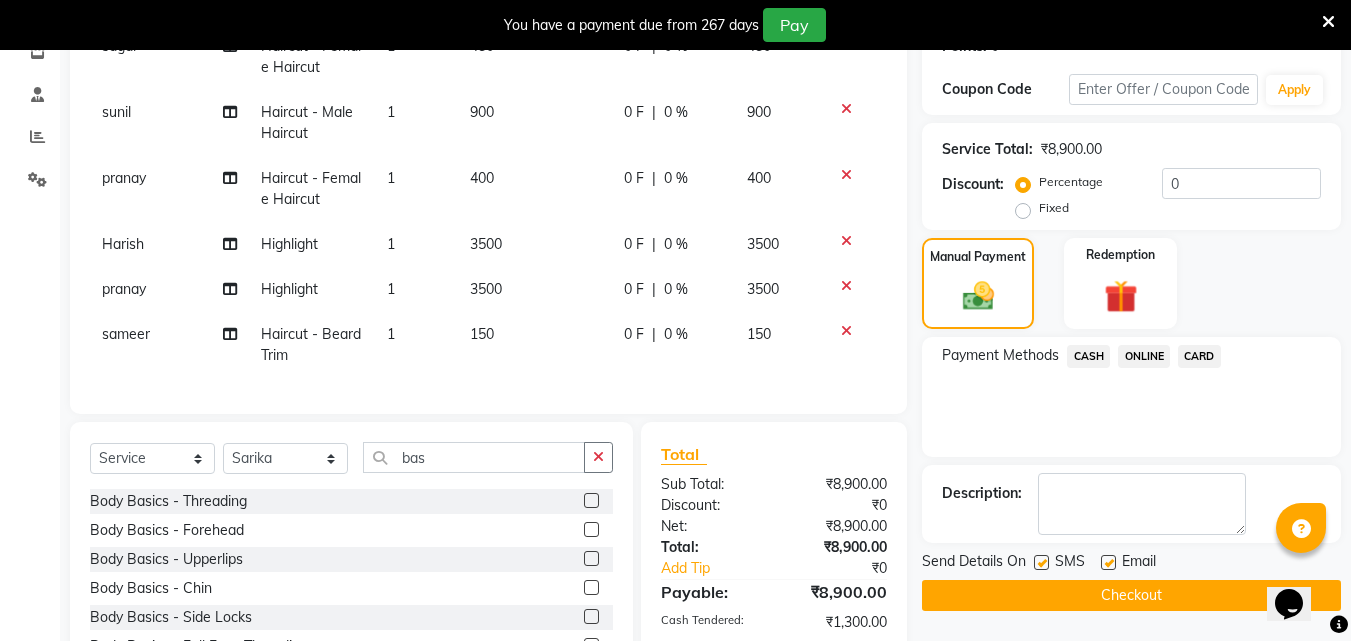 click 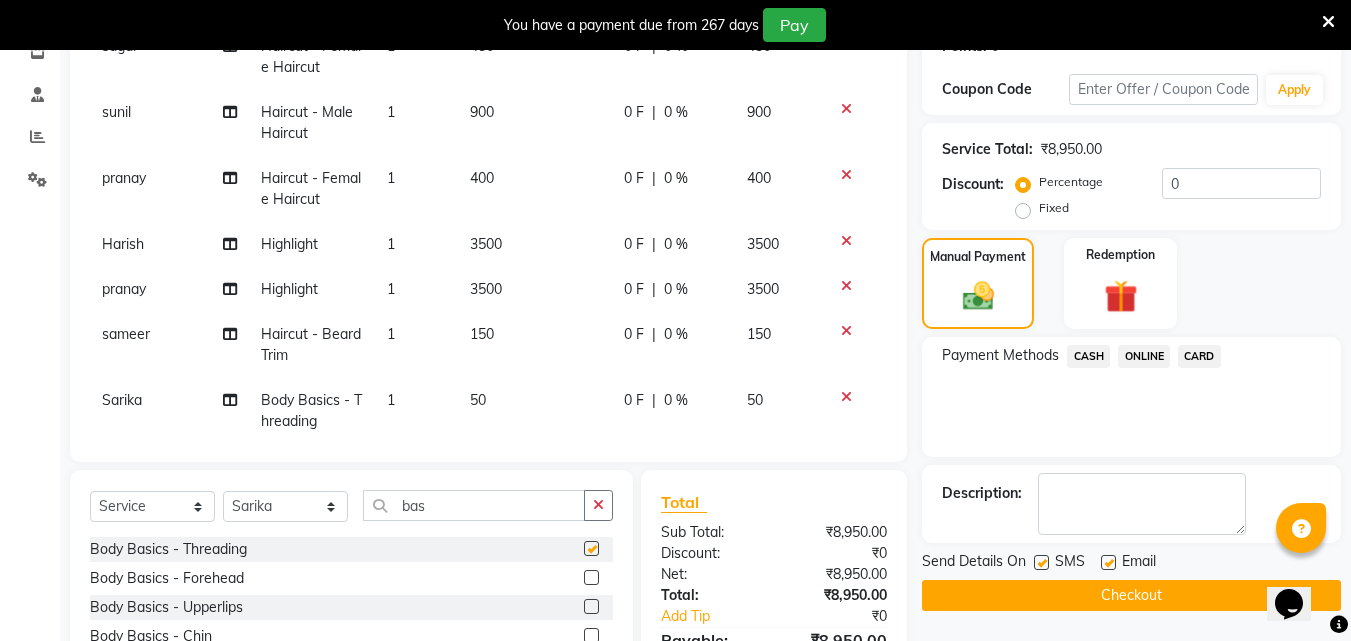 checkbox on "false" 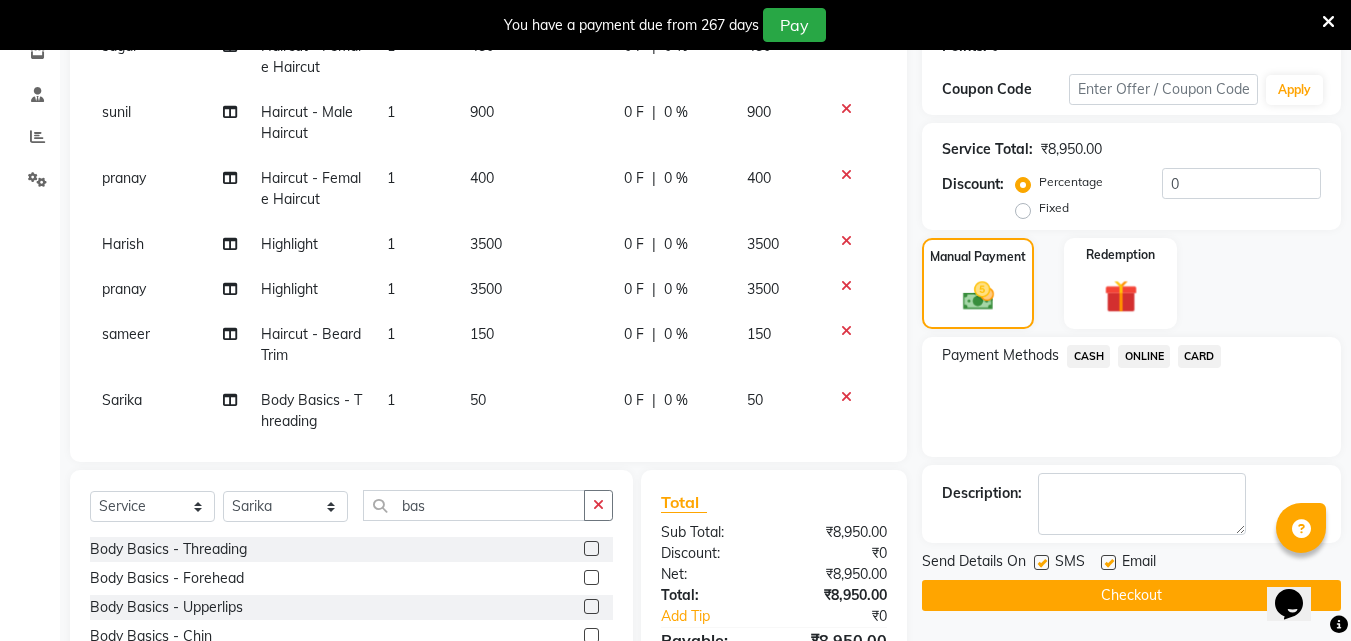 click on "ONLINE" 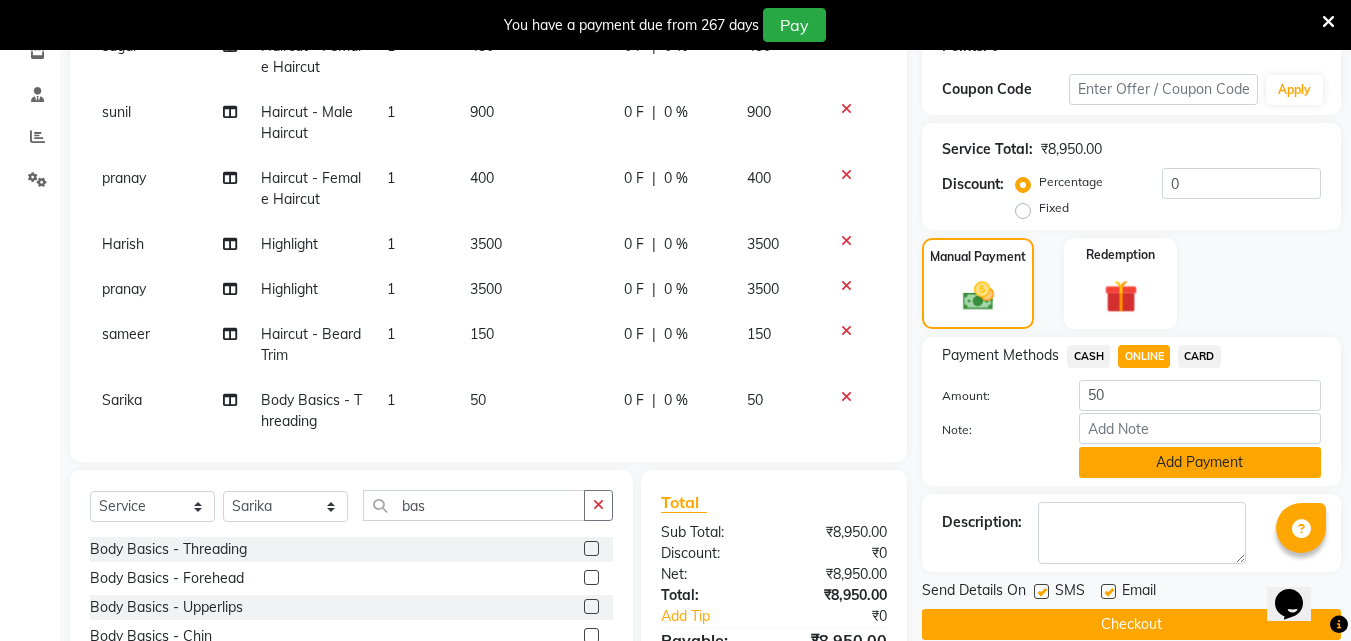 click on "Add Payment" 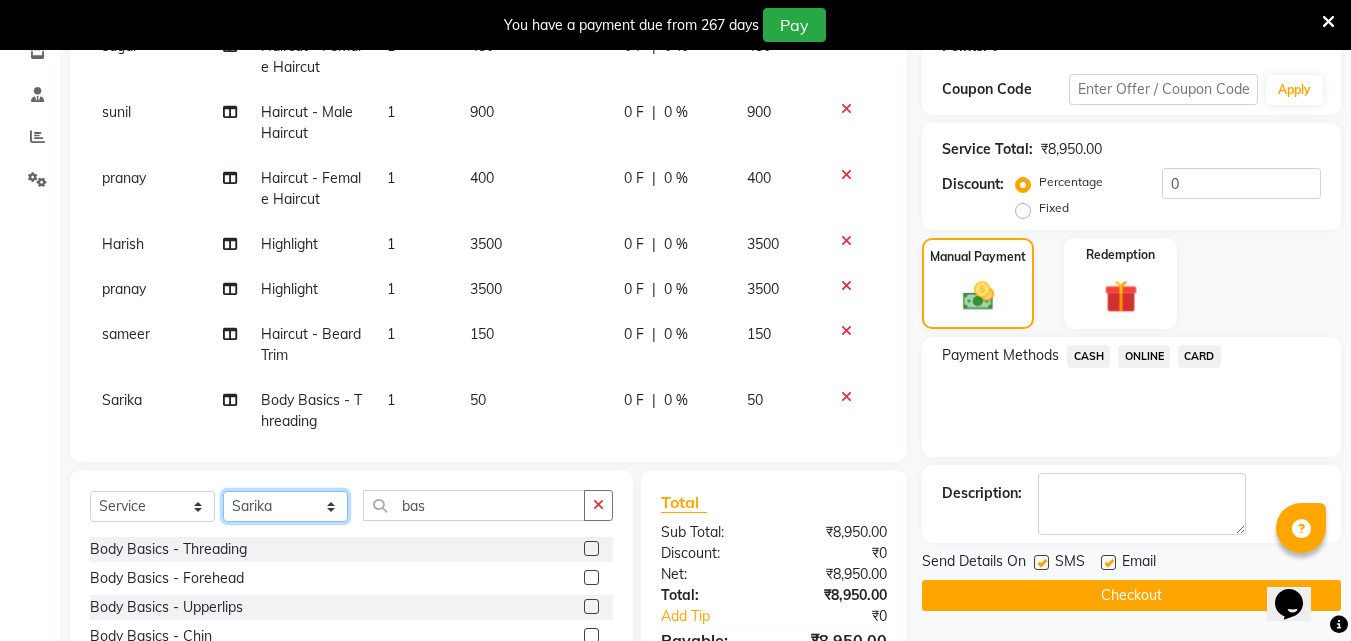 click on "Select Stylist Akshay Ankita Ayesha Dnyaneshwar Harish Laxman Omkar pranay sagar sameer Sarika sunil vaibhav" 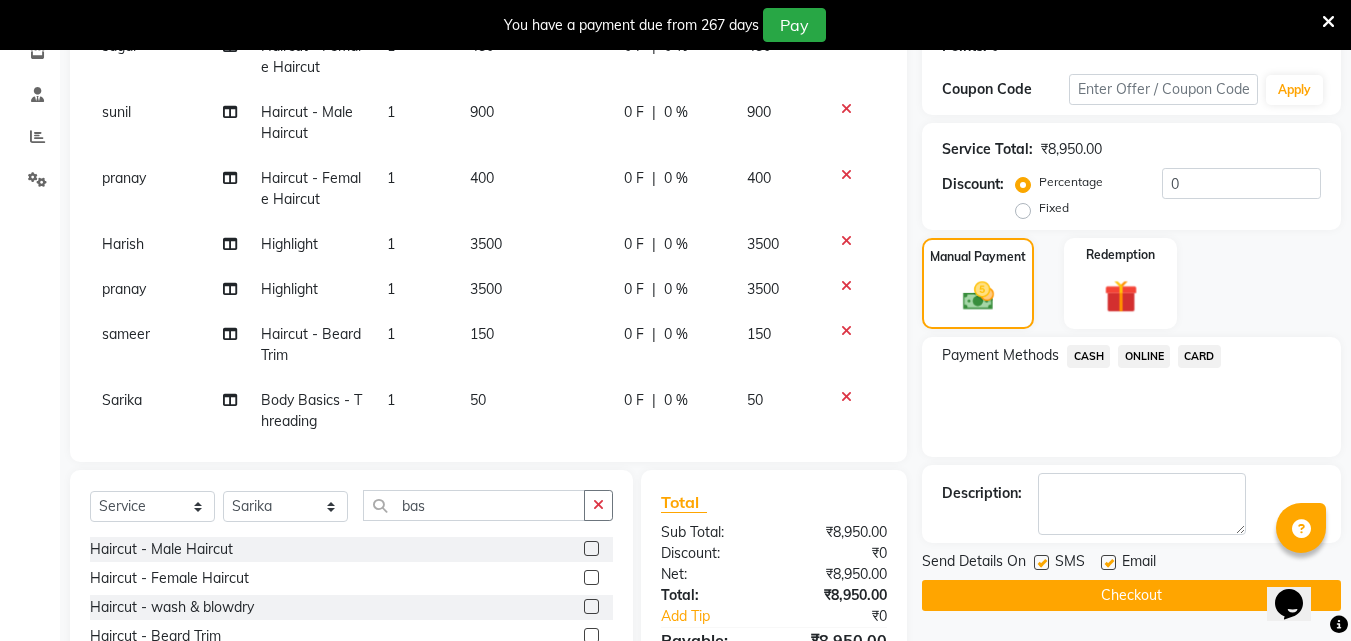 click 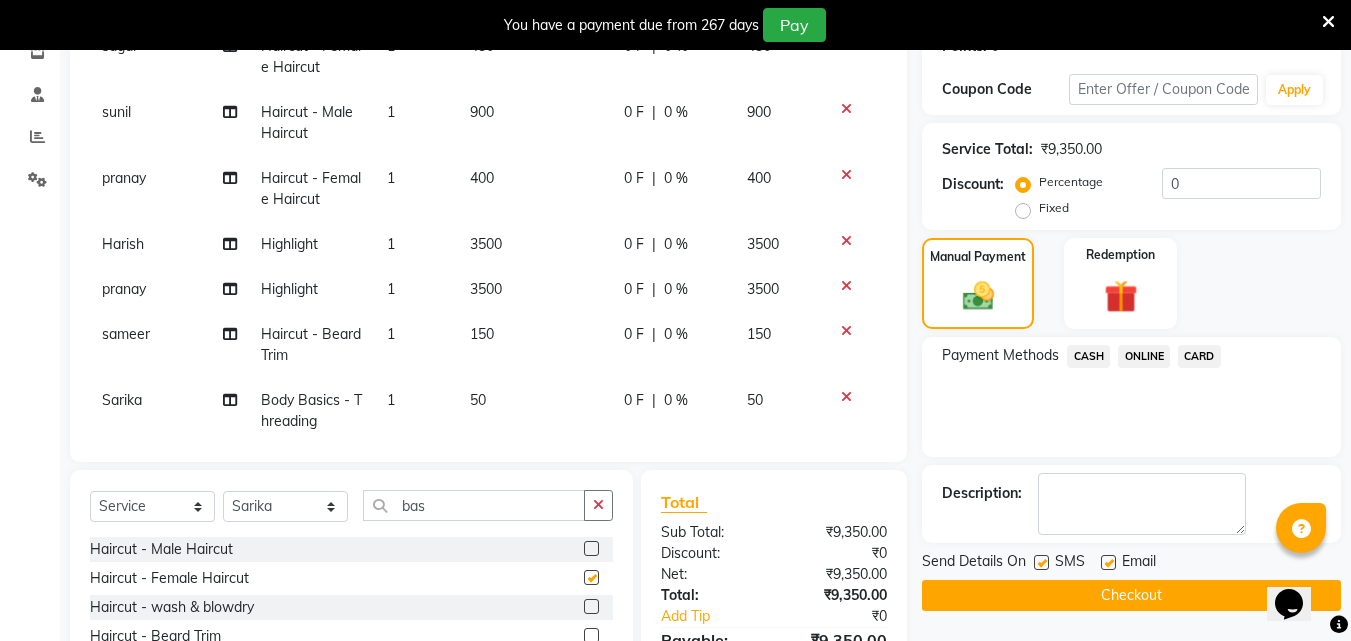 checkbox on "false" 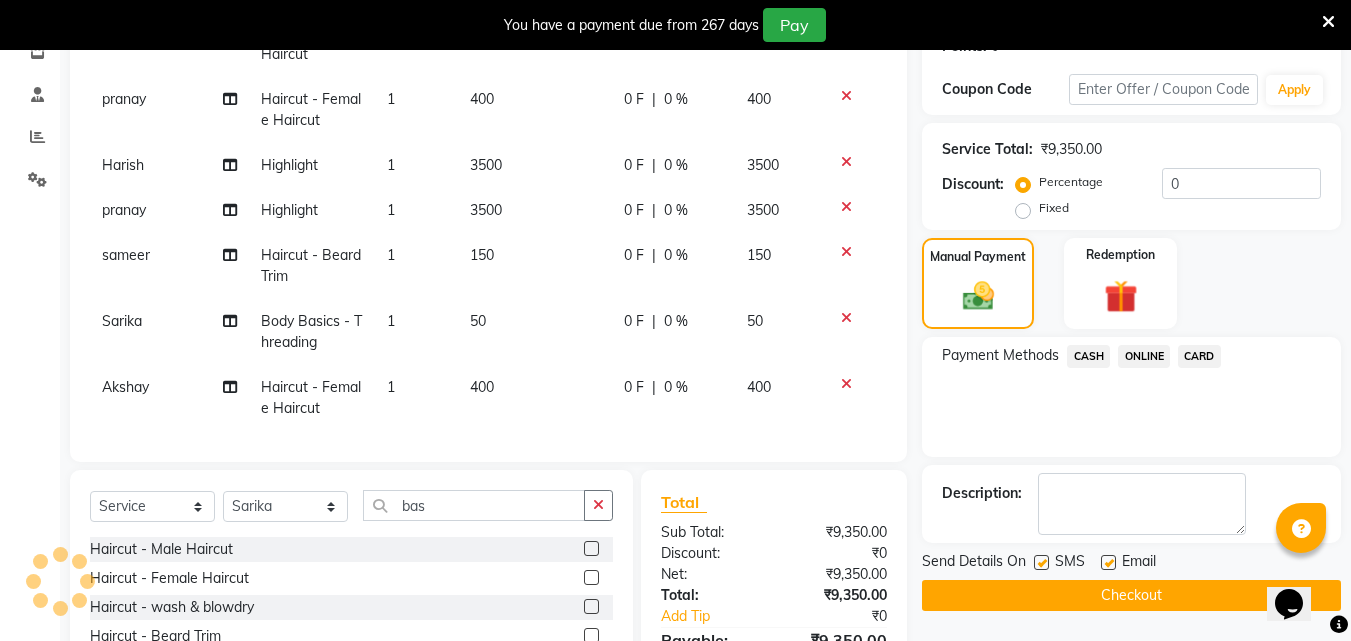scroll, scrollTop: 99, scrollLeft: 0, axis: vertical 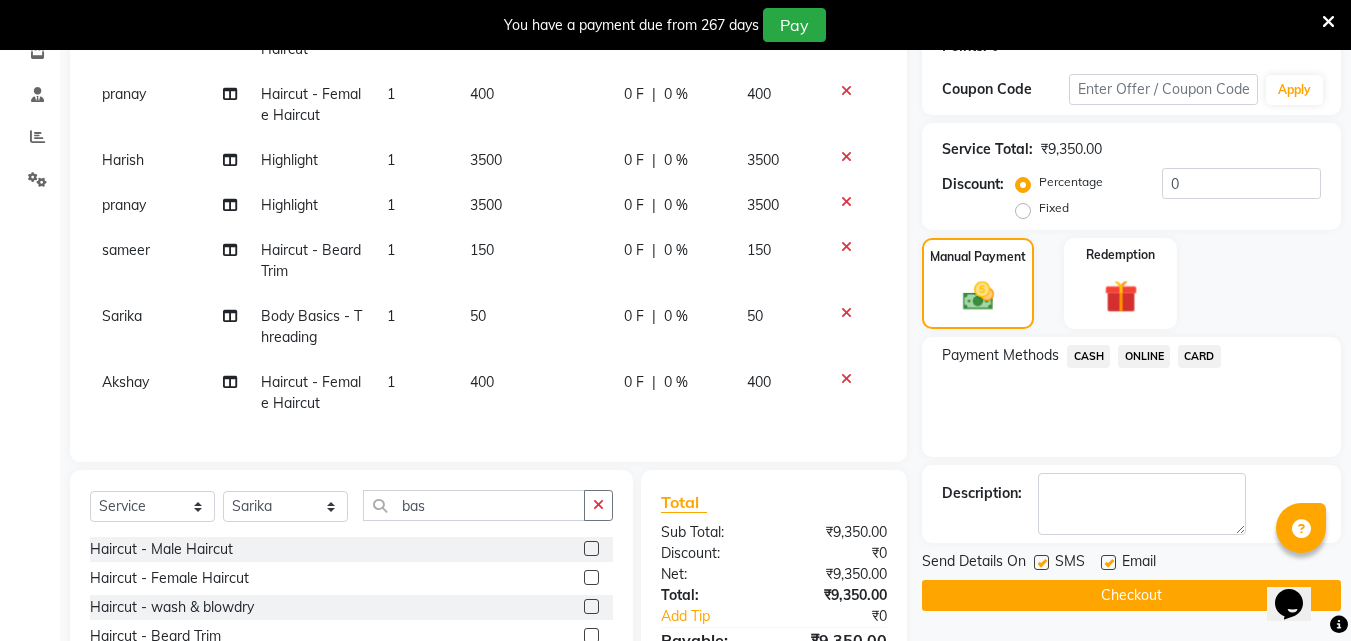click on "400" 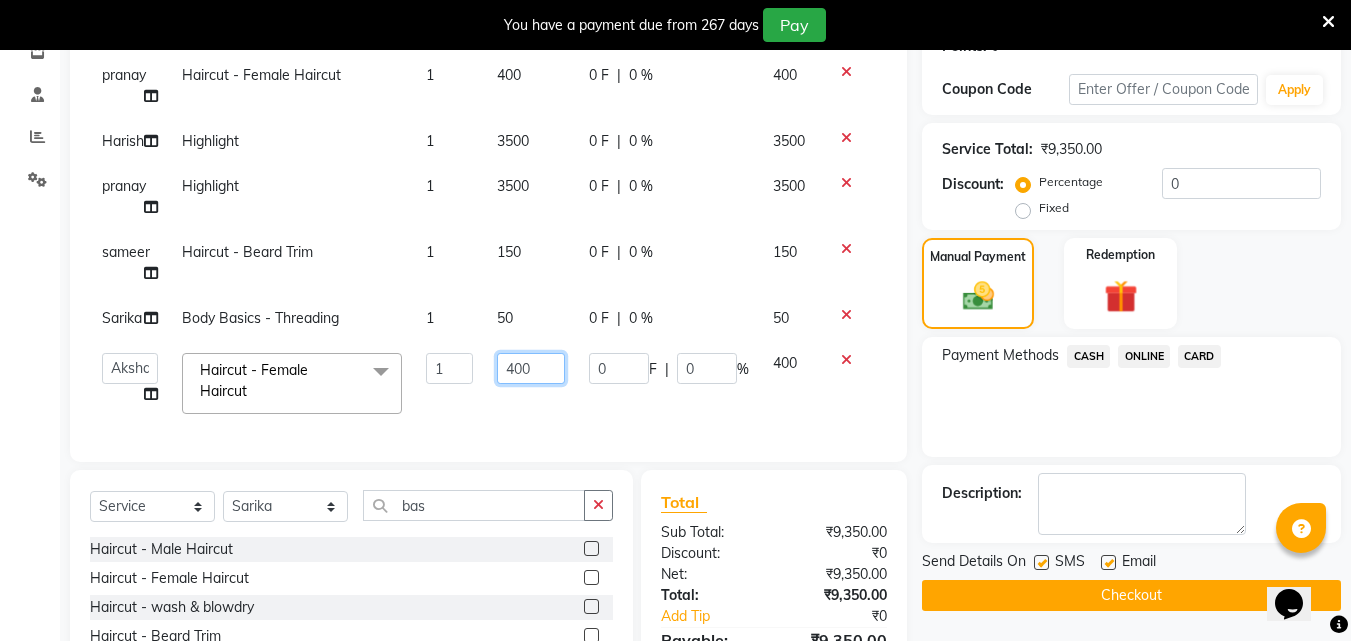 click on "400" 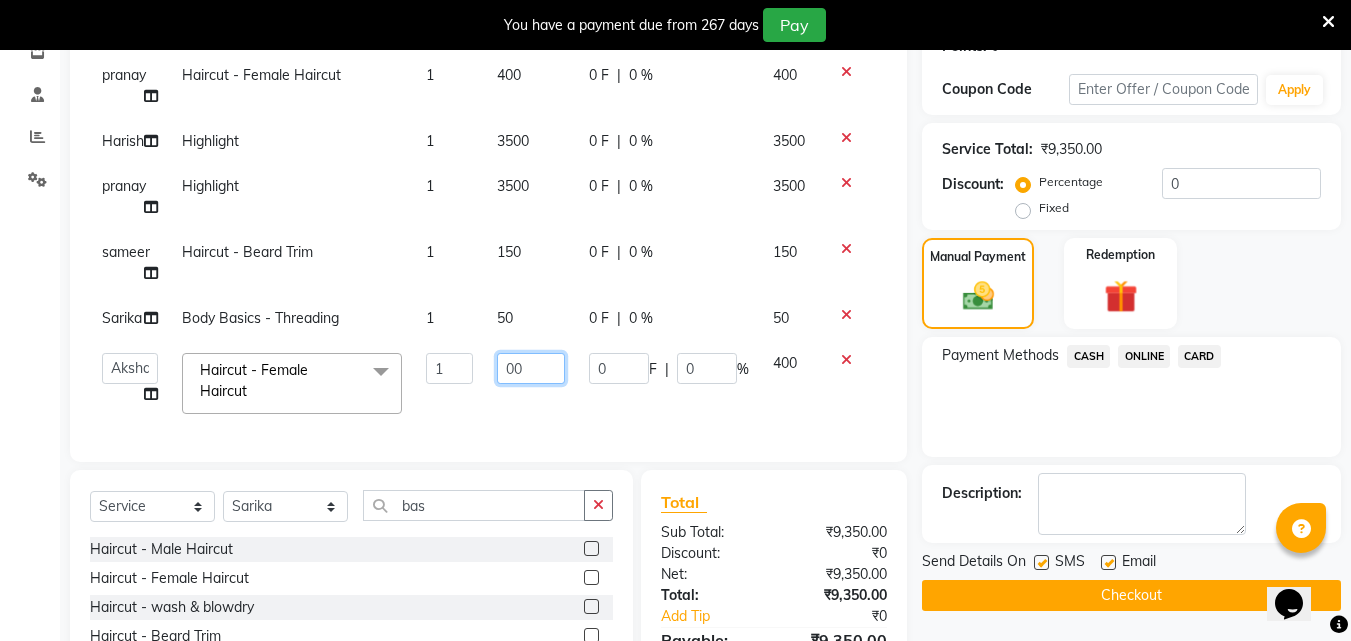 type on "500" 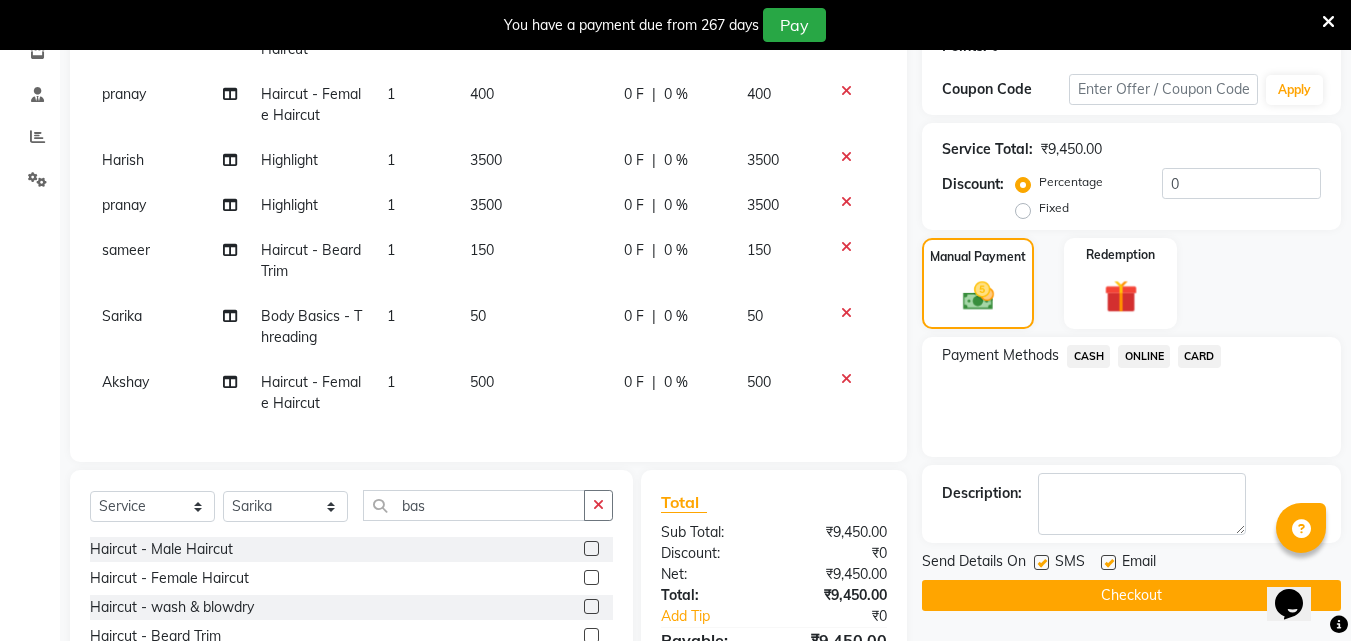 click on "ONLINE" 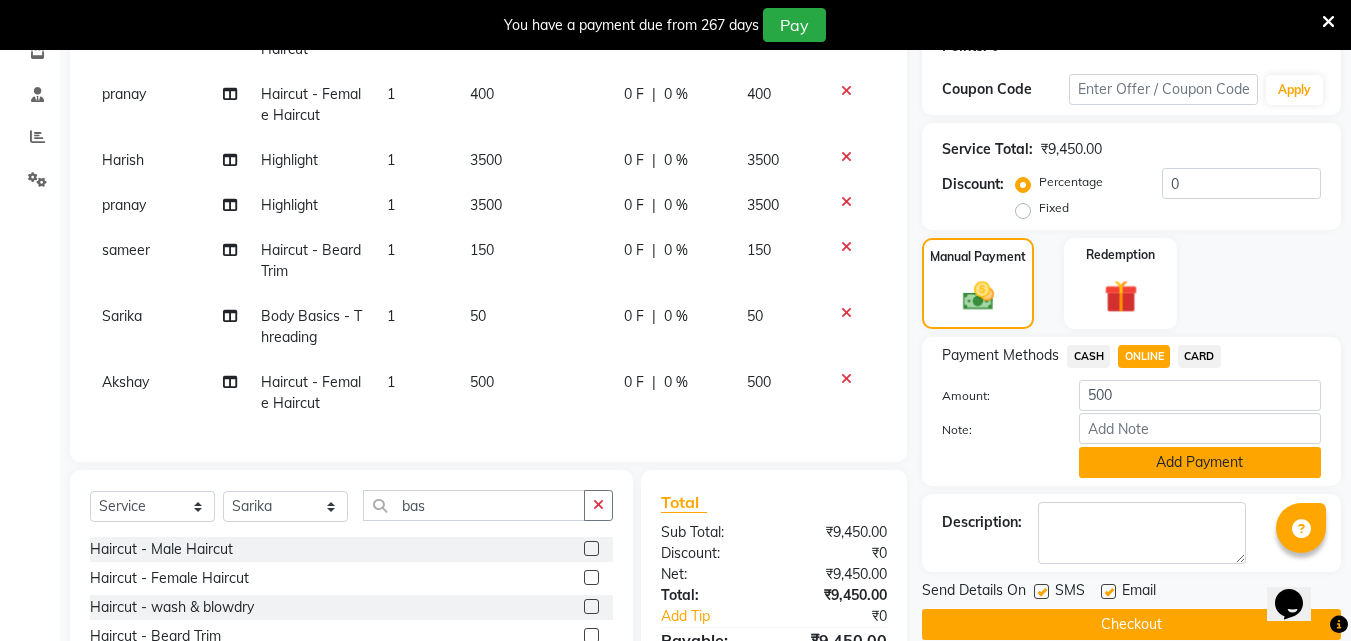 drag, startPoint x: 1143, startPoint y: 458, endPoint x: 1108, endPoint y: 454, distance: 35.22783 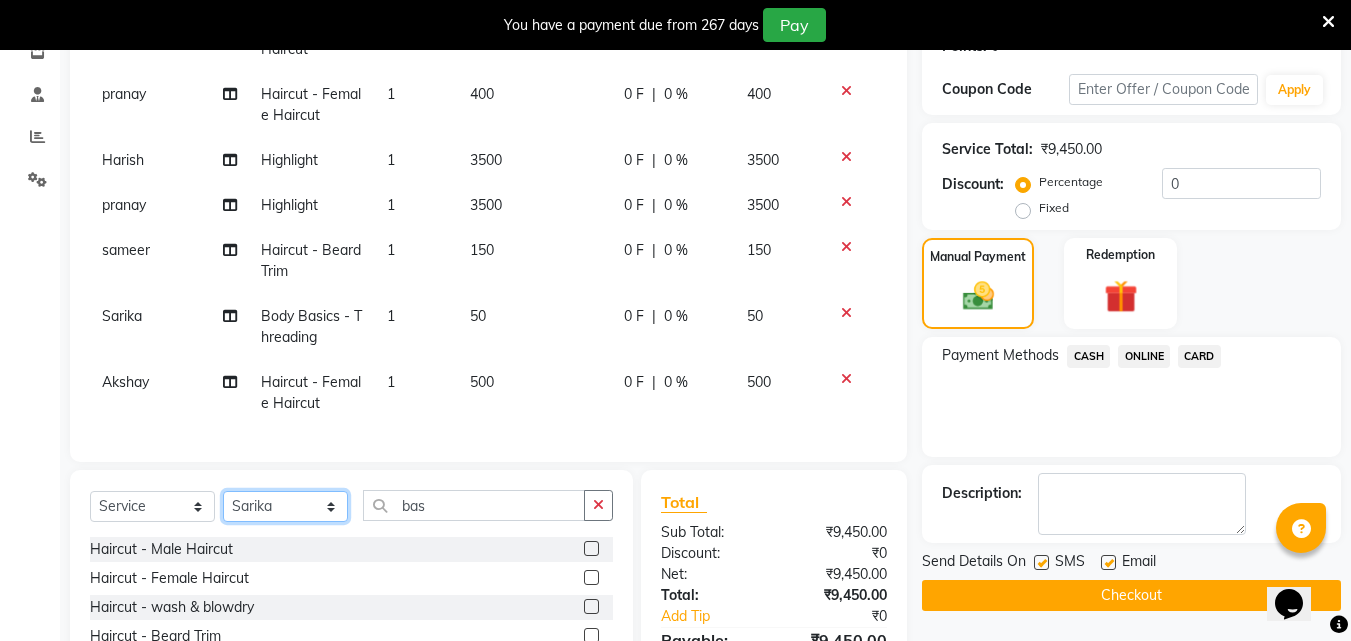 click on "Select Stylist Akshay Ankita Ayesha Dnyaneshwar Harish Laxman Omkar pranay sagar sameer Sarika sunil vaibhav" 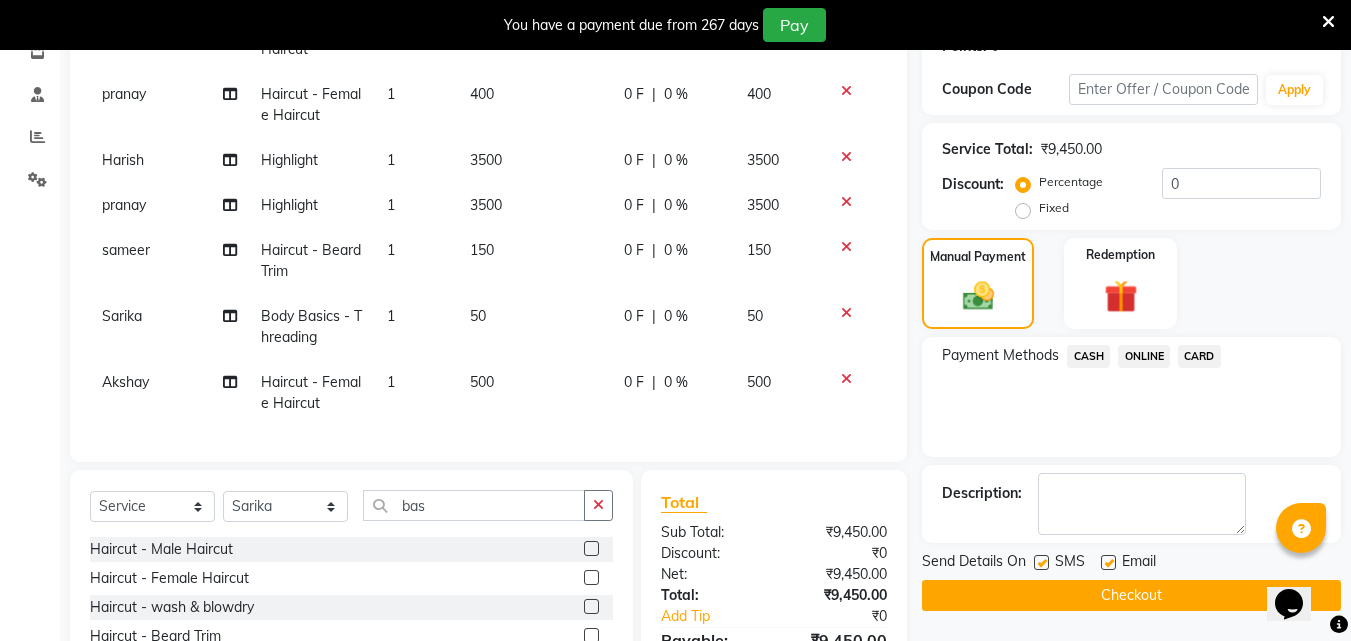 click 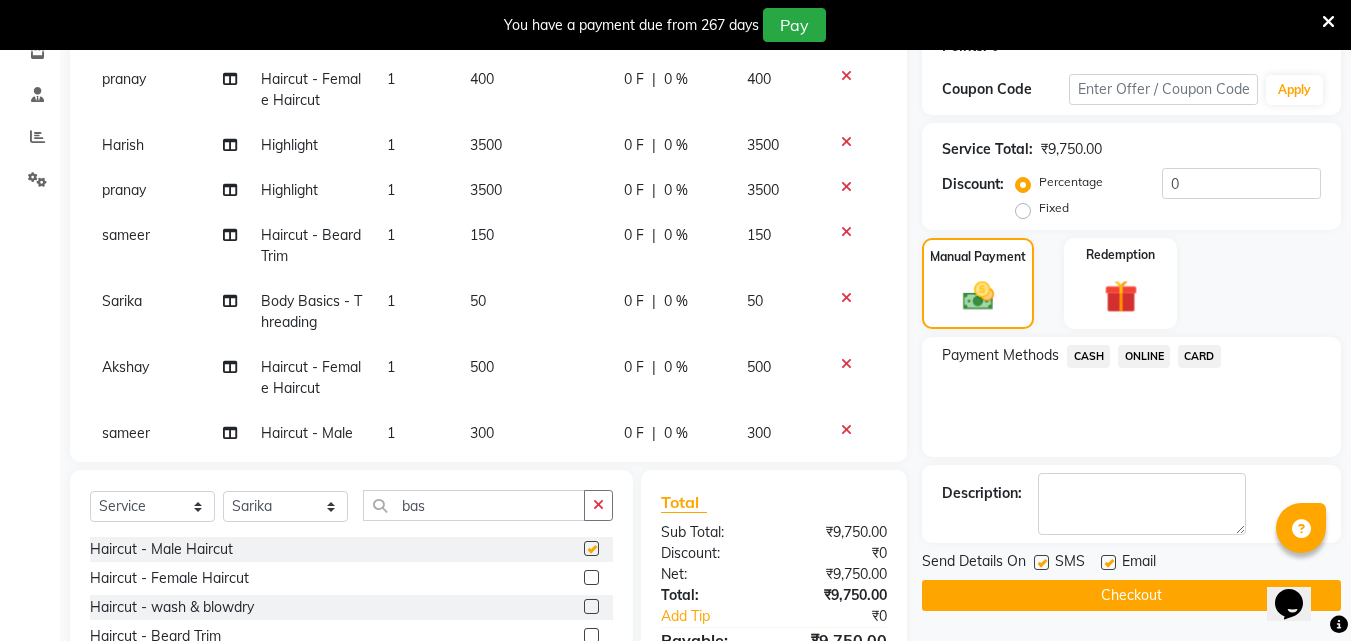 checkbox on "false" 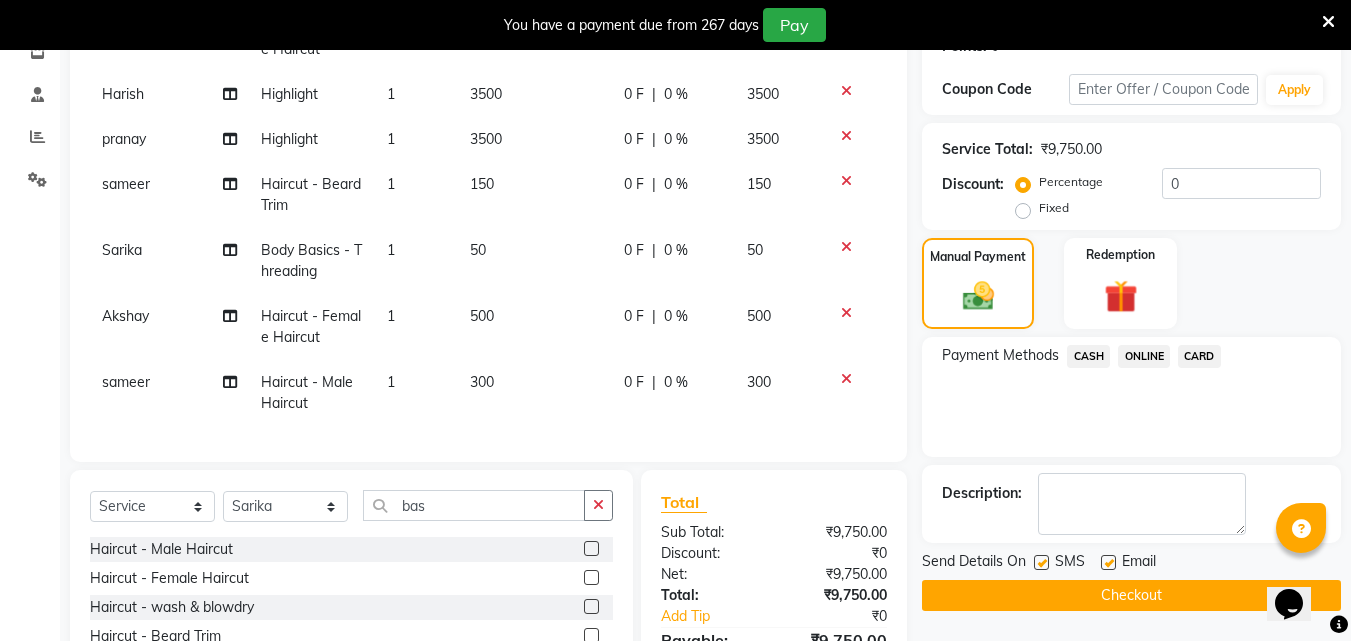 scroll, scrollTop: 165, scrollLeft: 0, axis: vertical 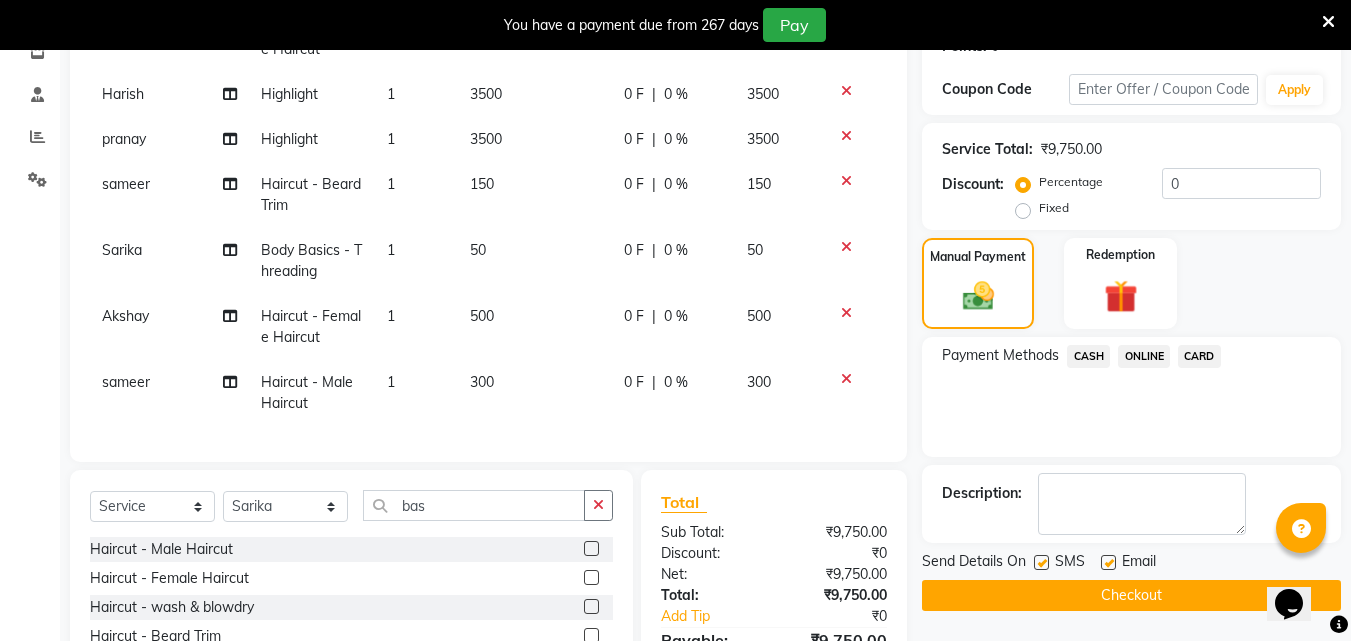 click on "ONLINE" 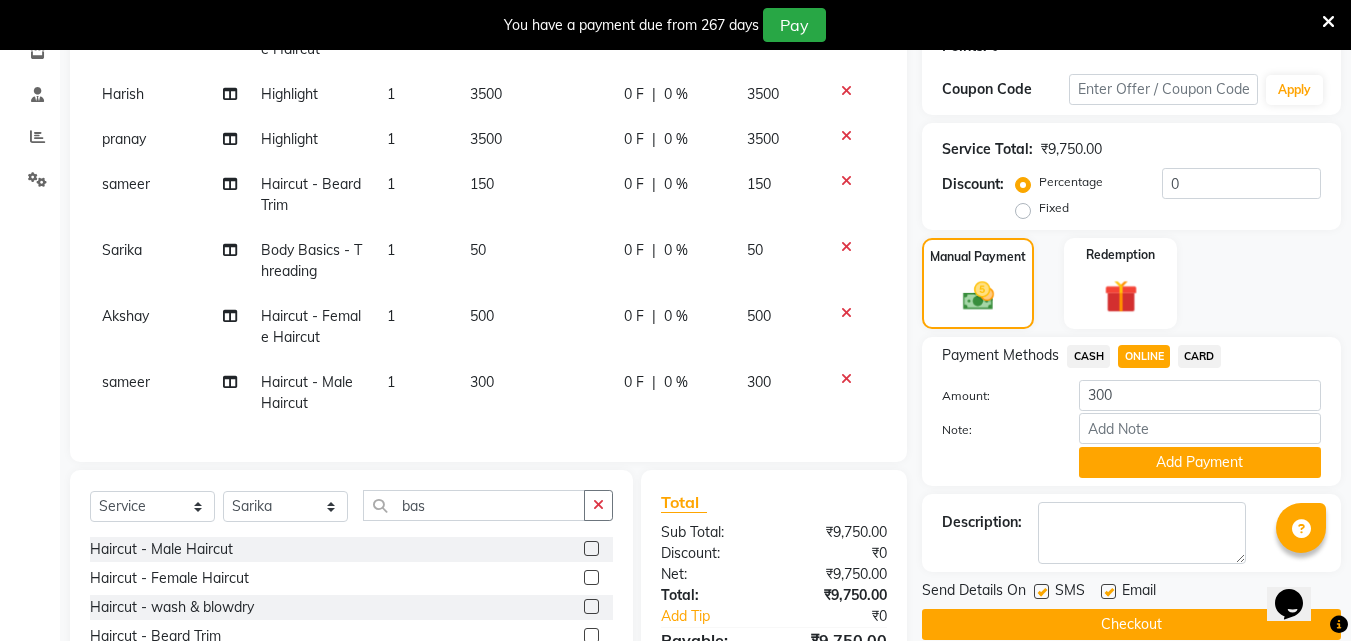 click on "Note:" 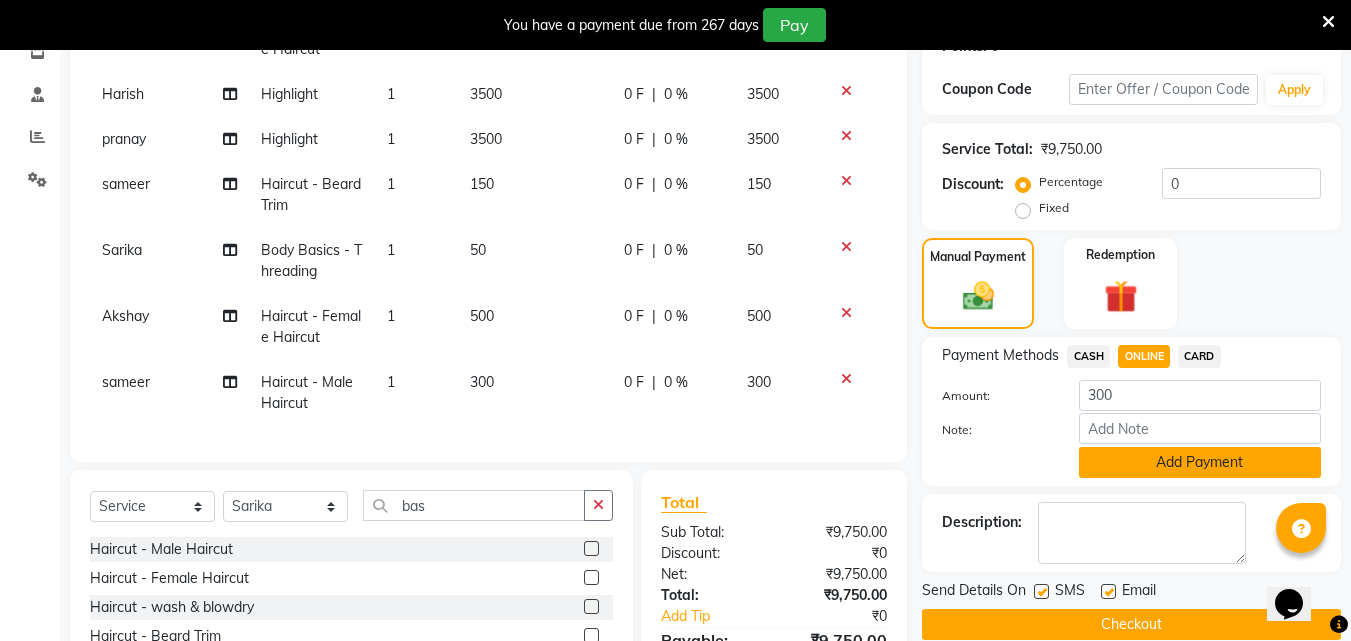 click on "Add Payment" 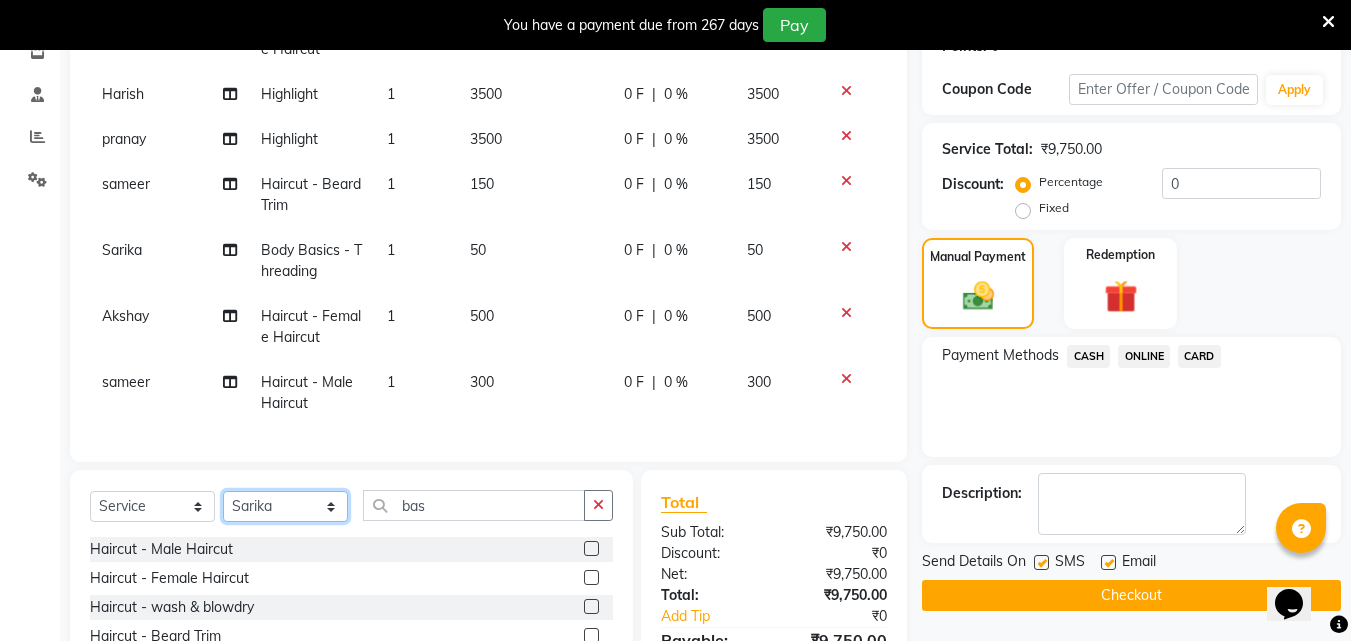 click on "Select Stylist Akshay Ankita Ayesha Dnyaneshwar Harish Laxman Omkar pranay sagar sameer Sarika sunil vaibhav" 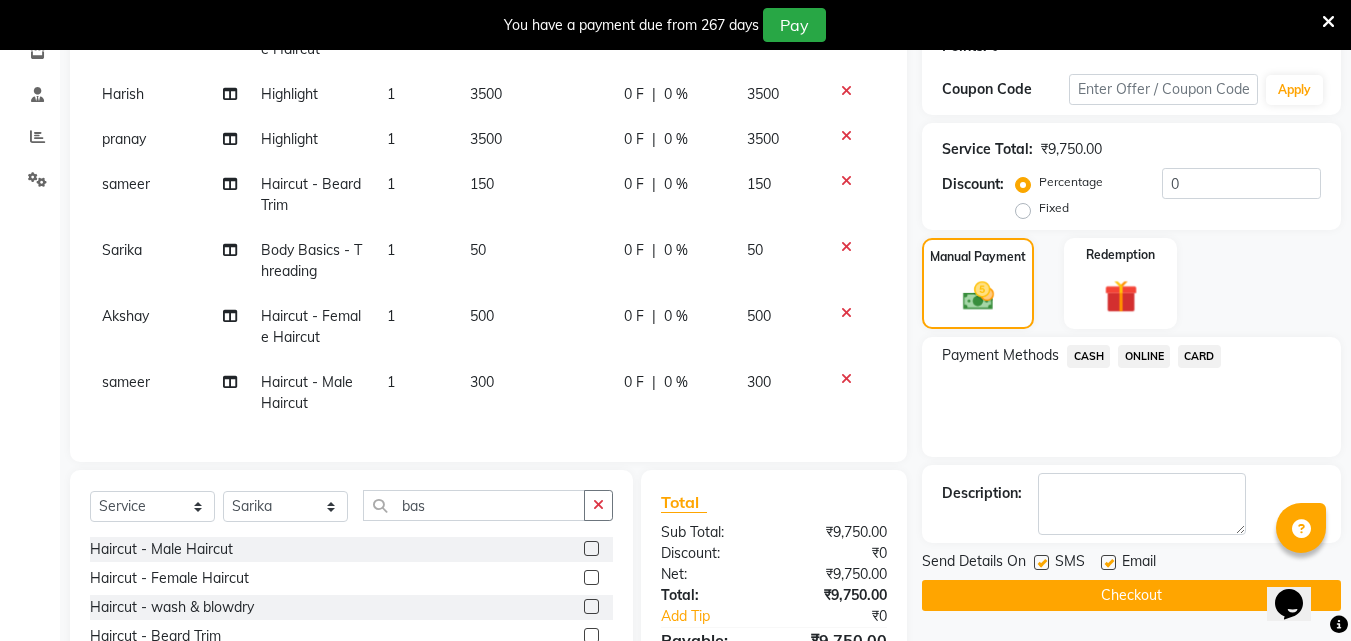 click 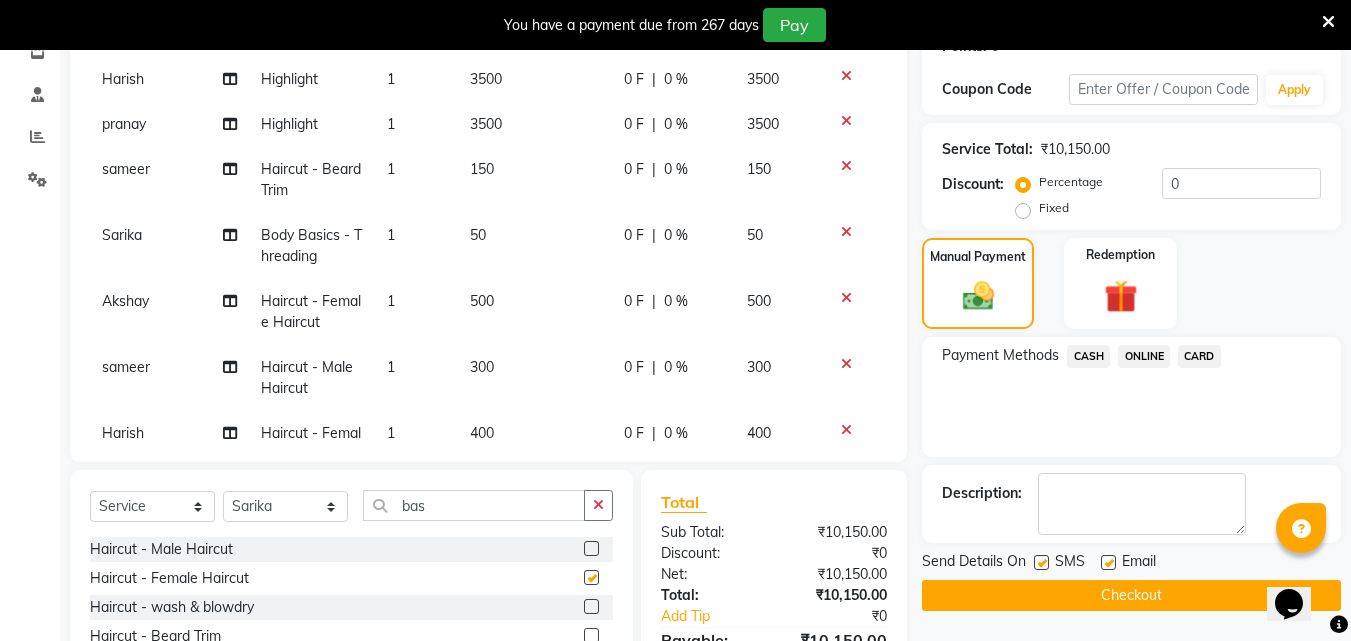 checkbox on "false" 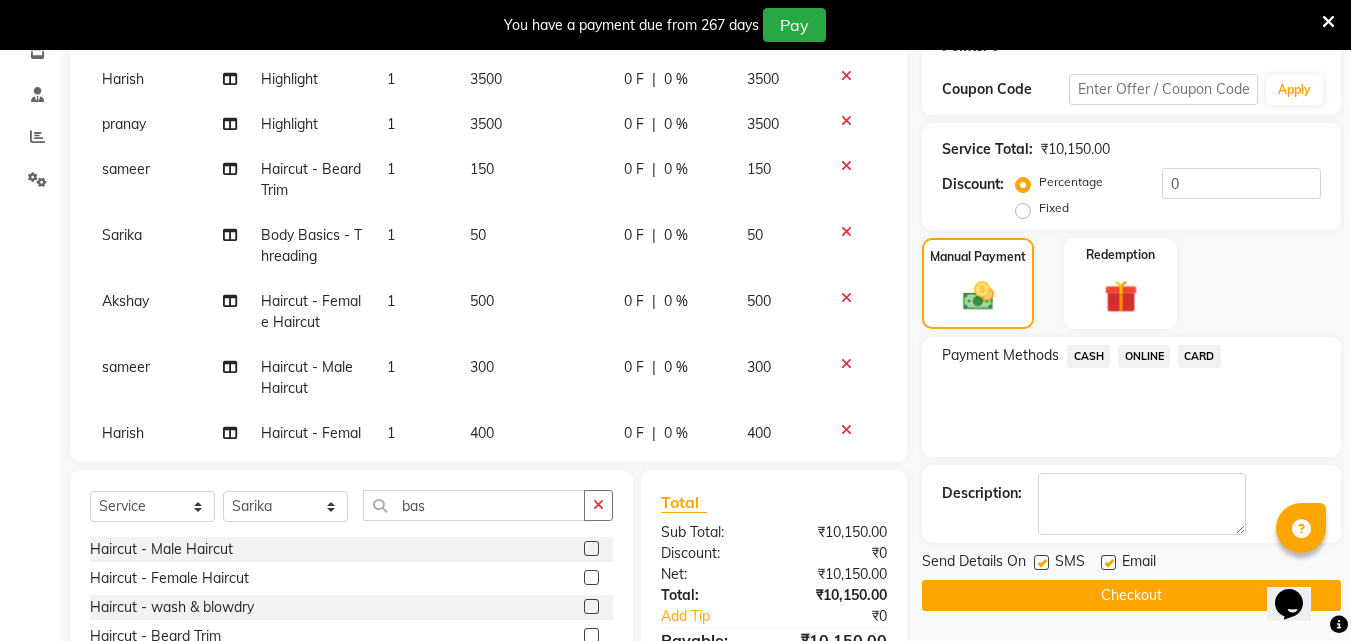 click on "ONLINE" 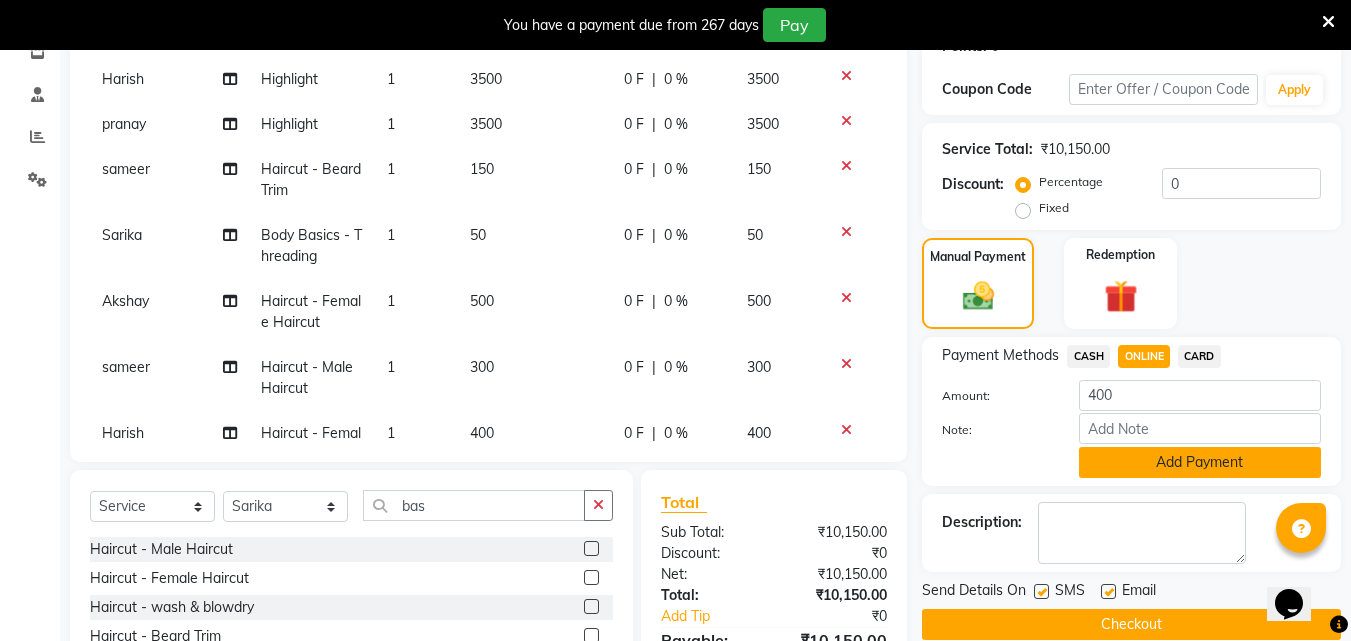 click on "Add Payment" 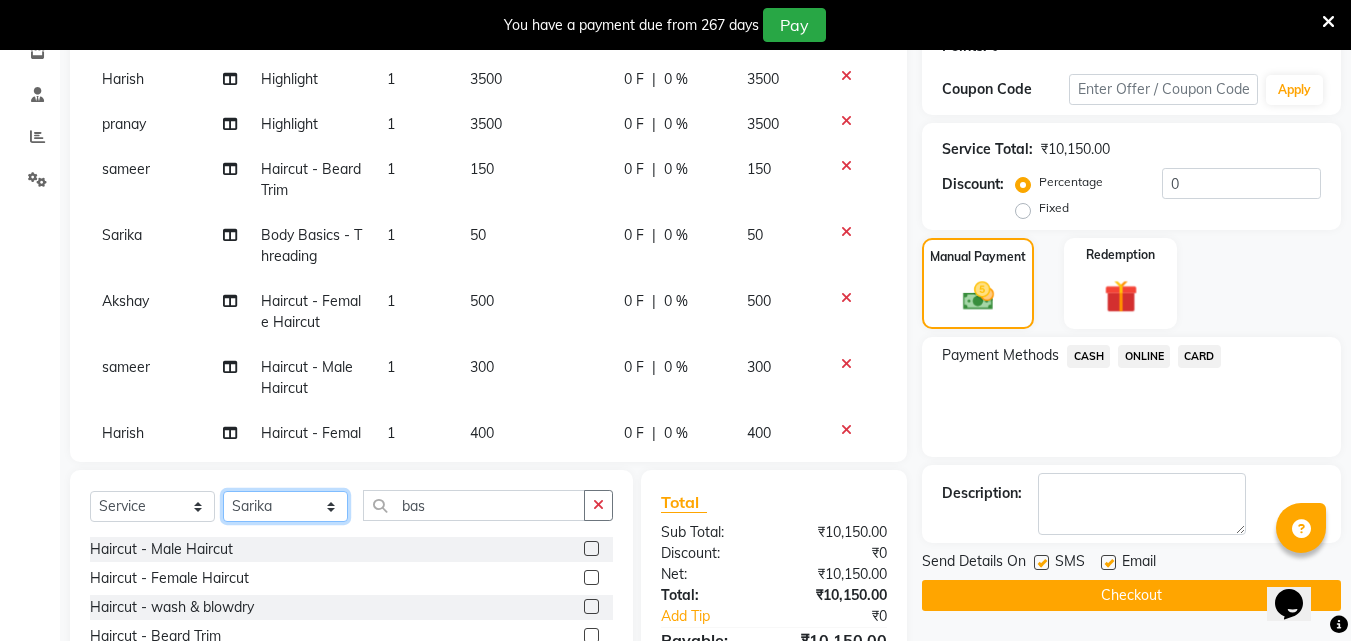 click on "Select Stylist Akshay Ankita Ayesha Dnyaneshwar Harish Laxman Omkar pranay sagar sameer Sarika sunil vaibhav" 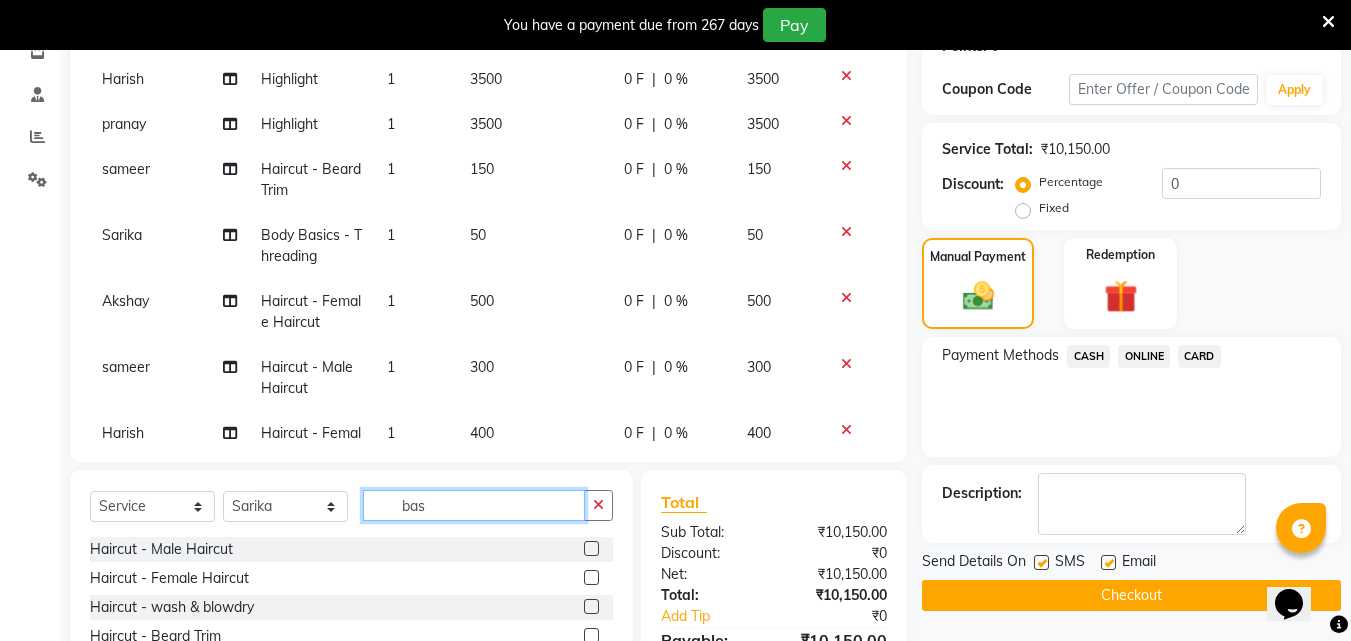 click on "bas" 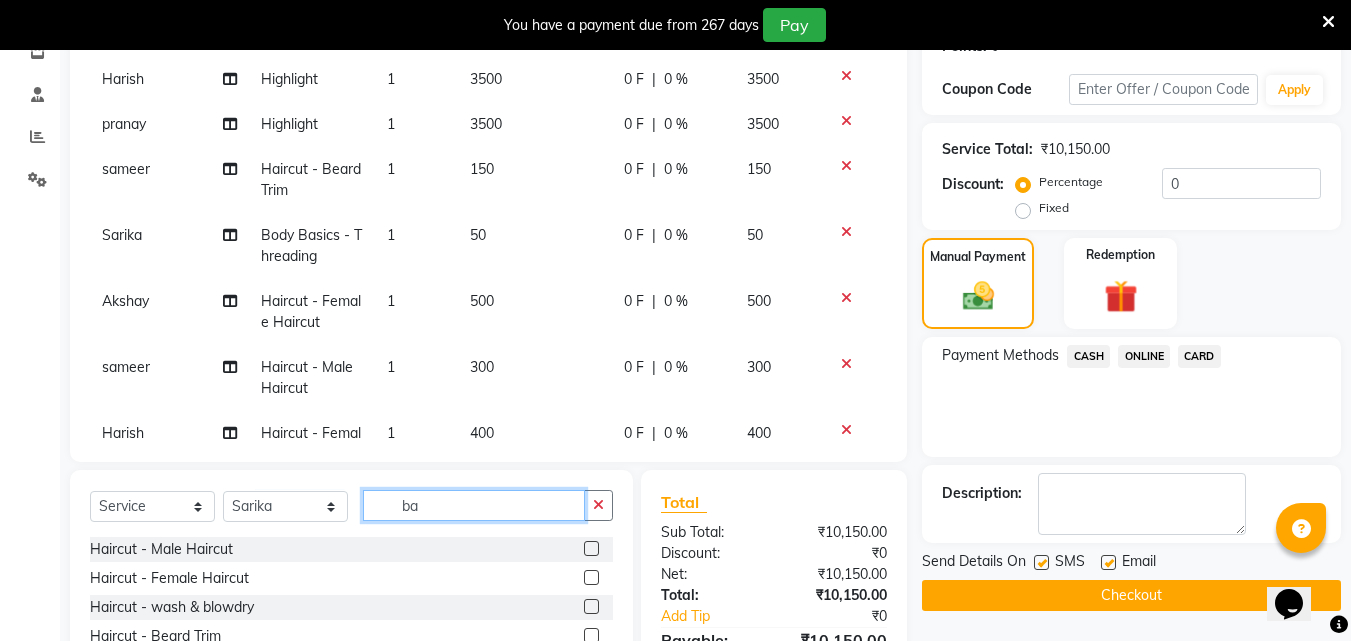 type on "b" 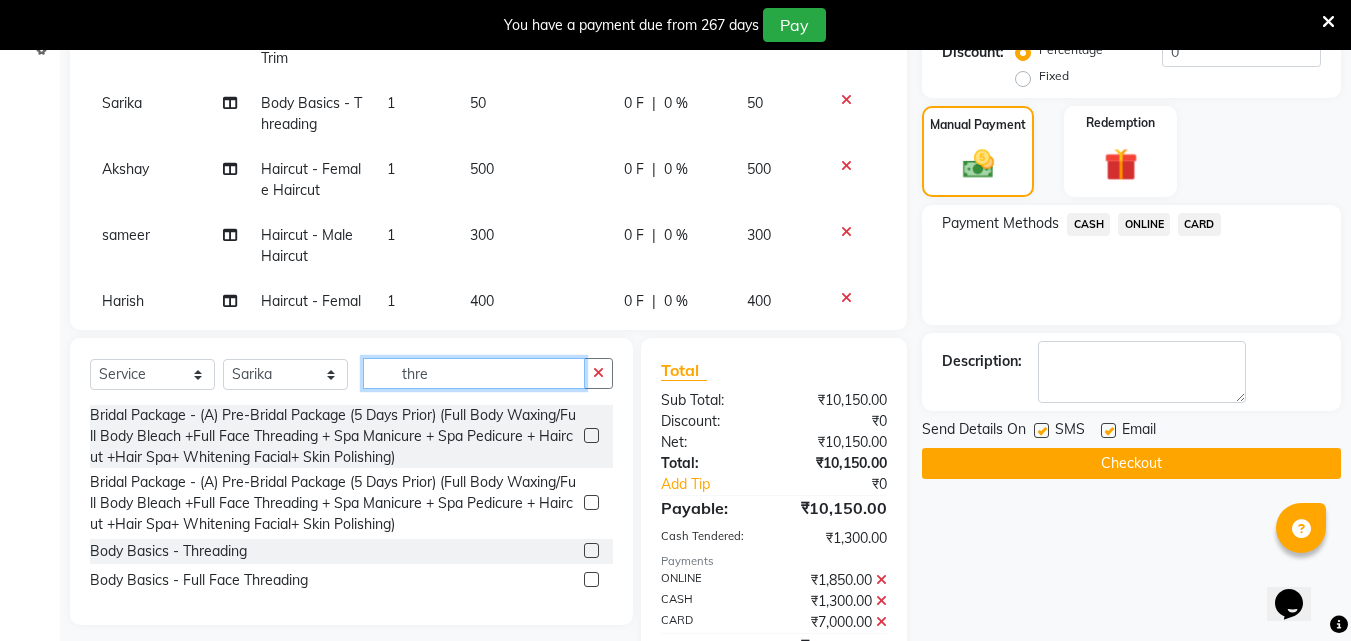 scroll, scrollTop: 556, scrollLeft: 0, axis: vertical 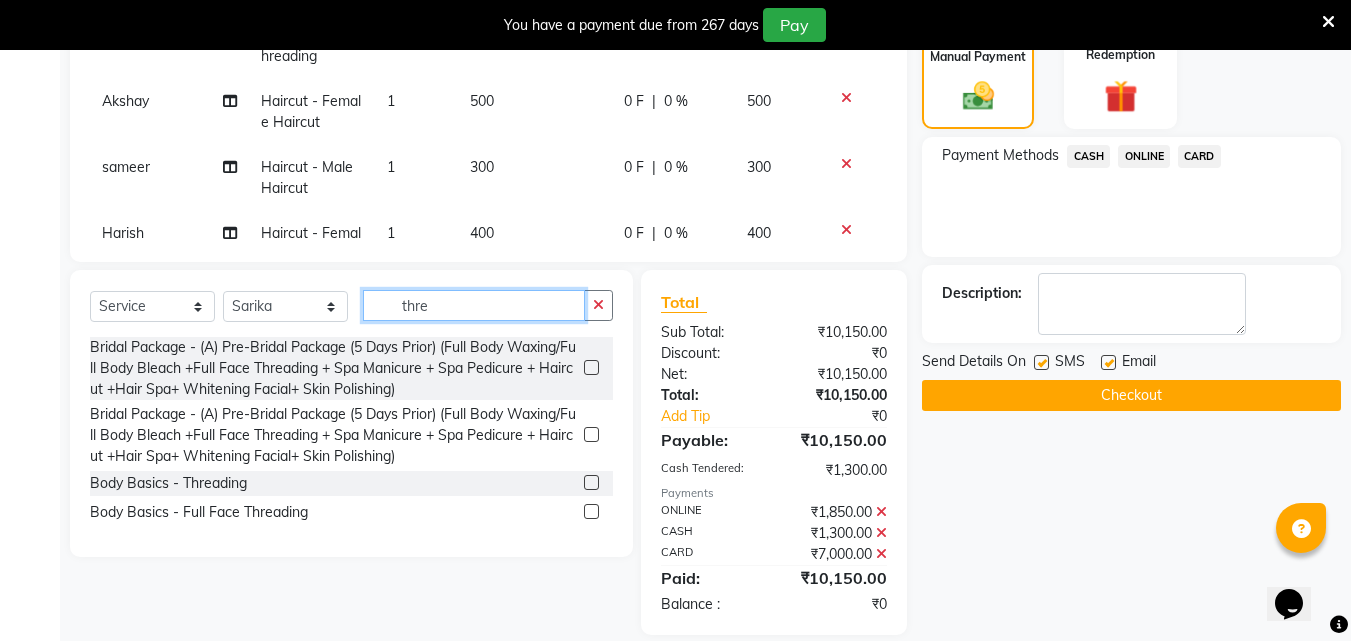 type on "thre" 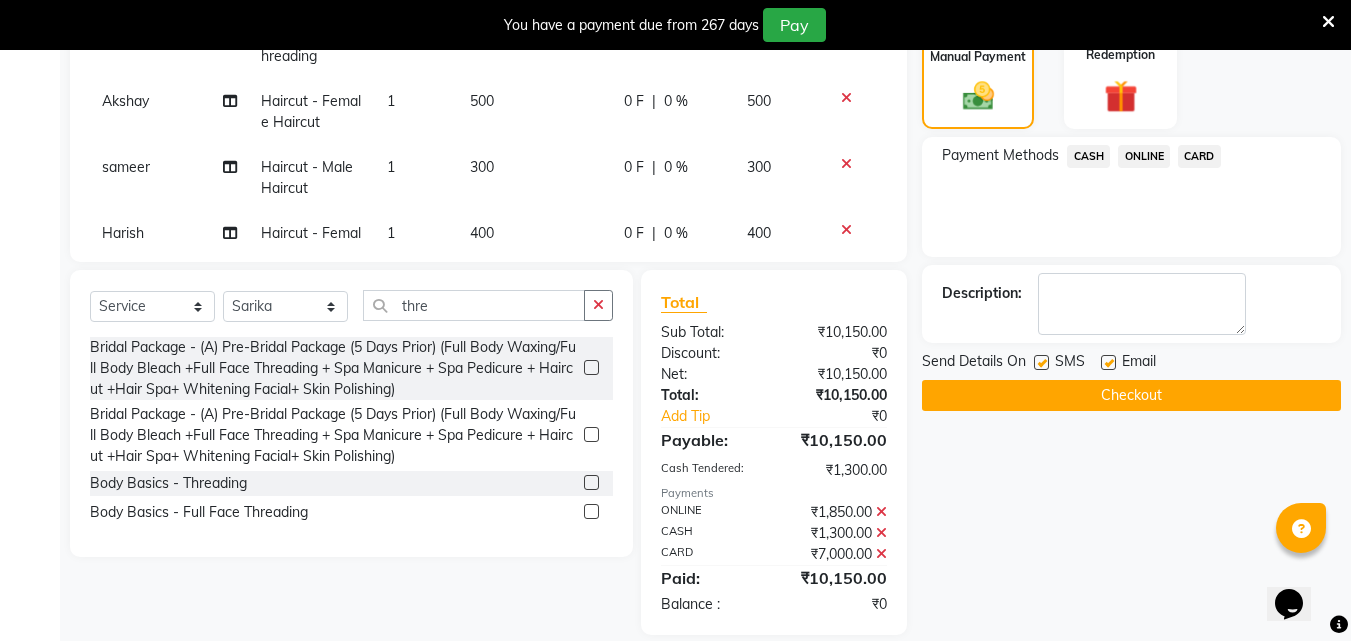 drag, startPoint x: 592, startPoint y: 482, endPoint x: 581, endPoint y: 479, distance: 11.401754 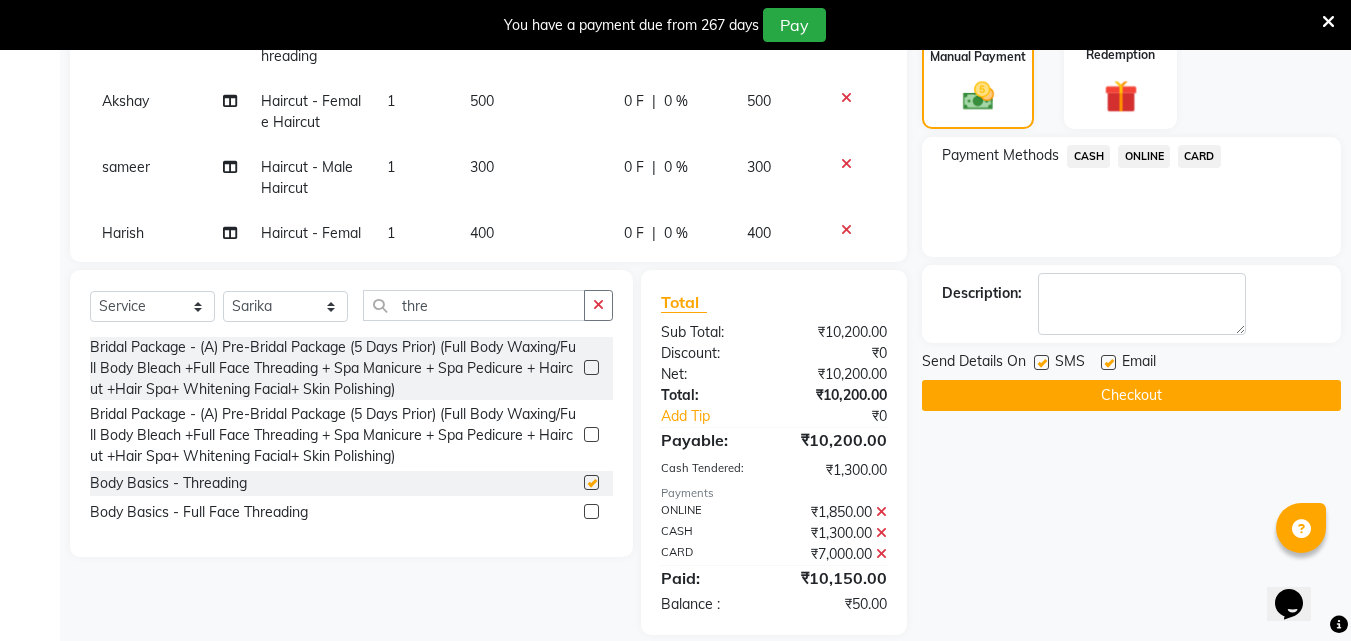 checkbox on "false" 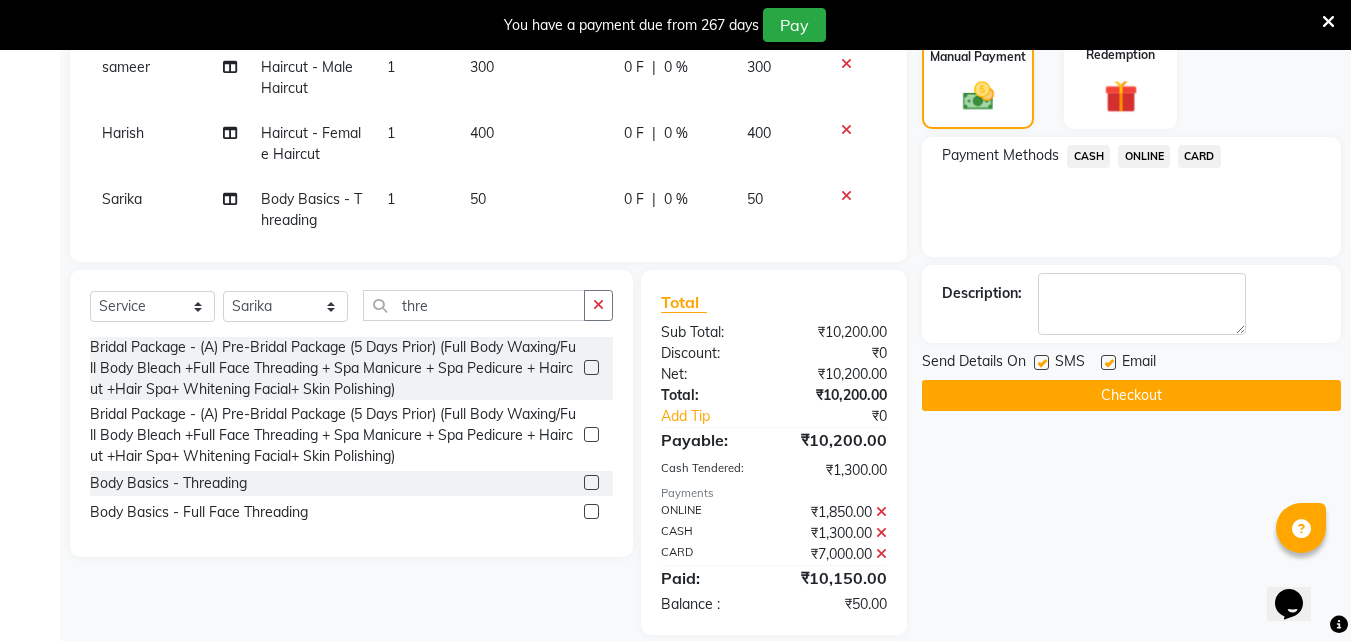 scroll, scrollTop: 297, scrollLeft: 0, axis: vertical 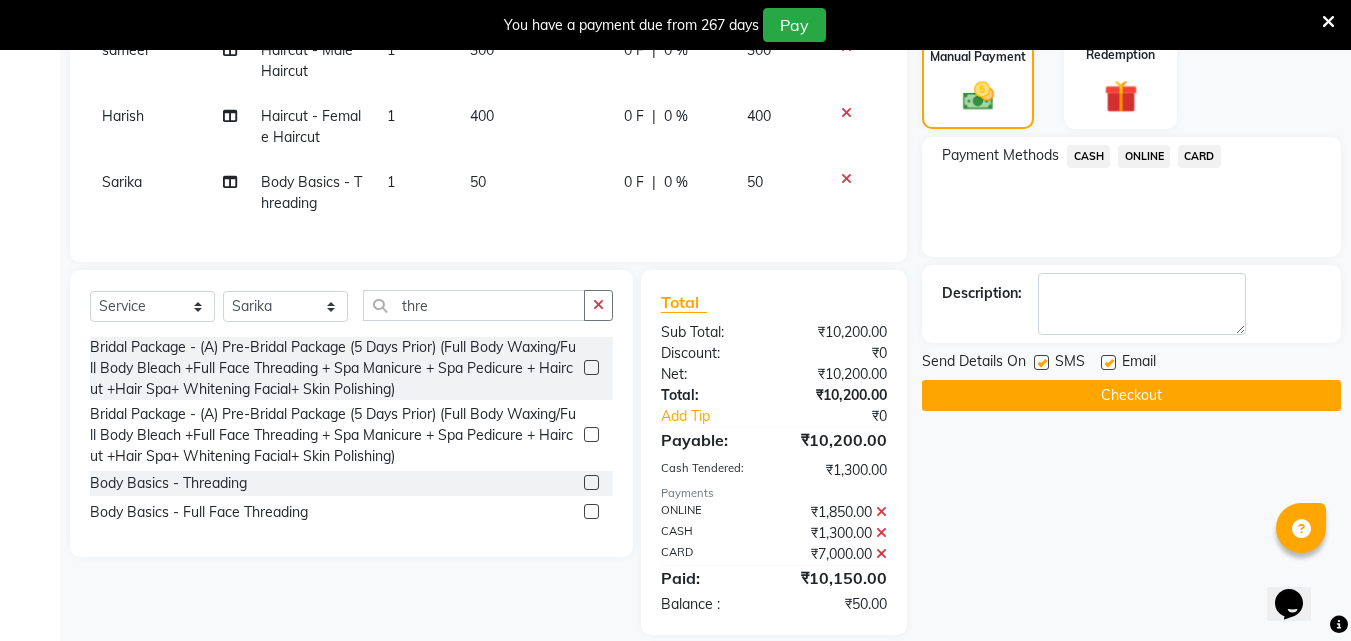 click on "50" 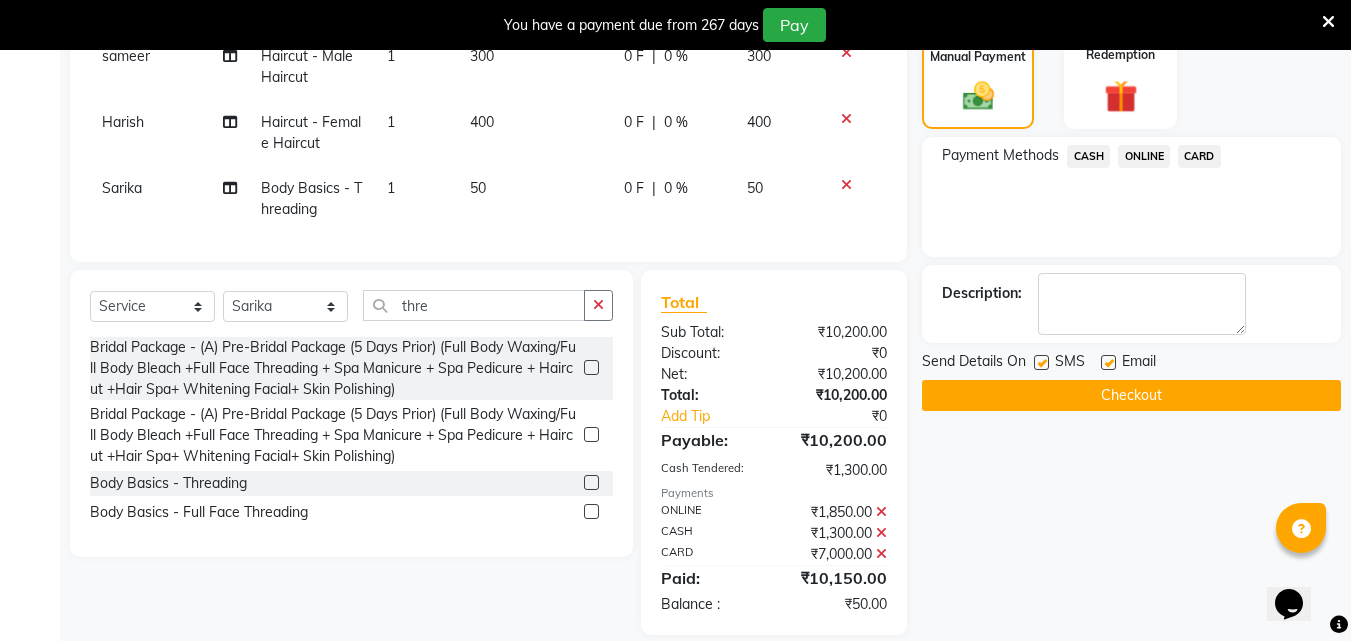 select on "34230" 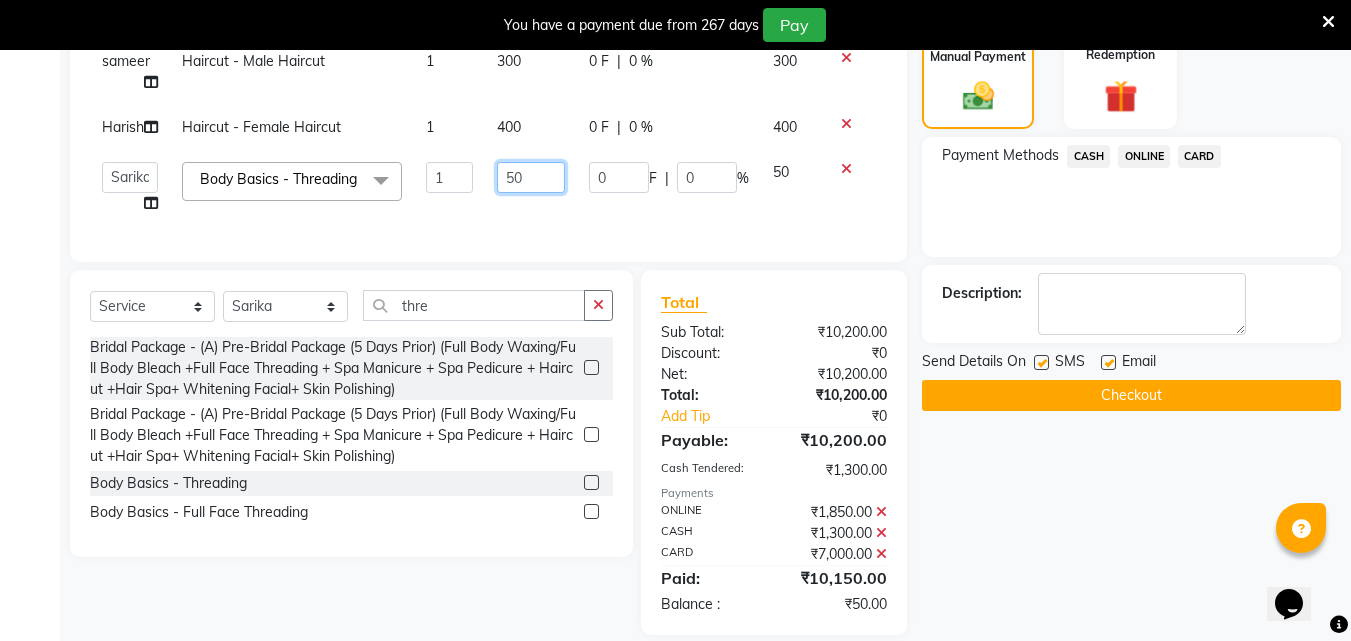click on "50" 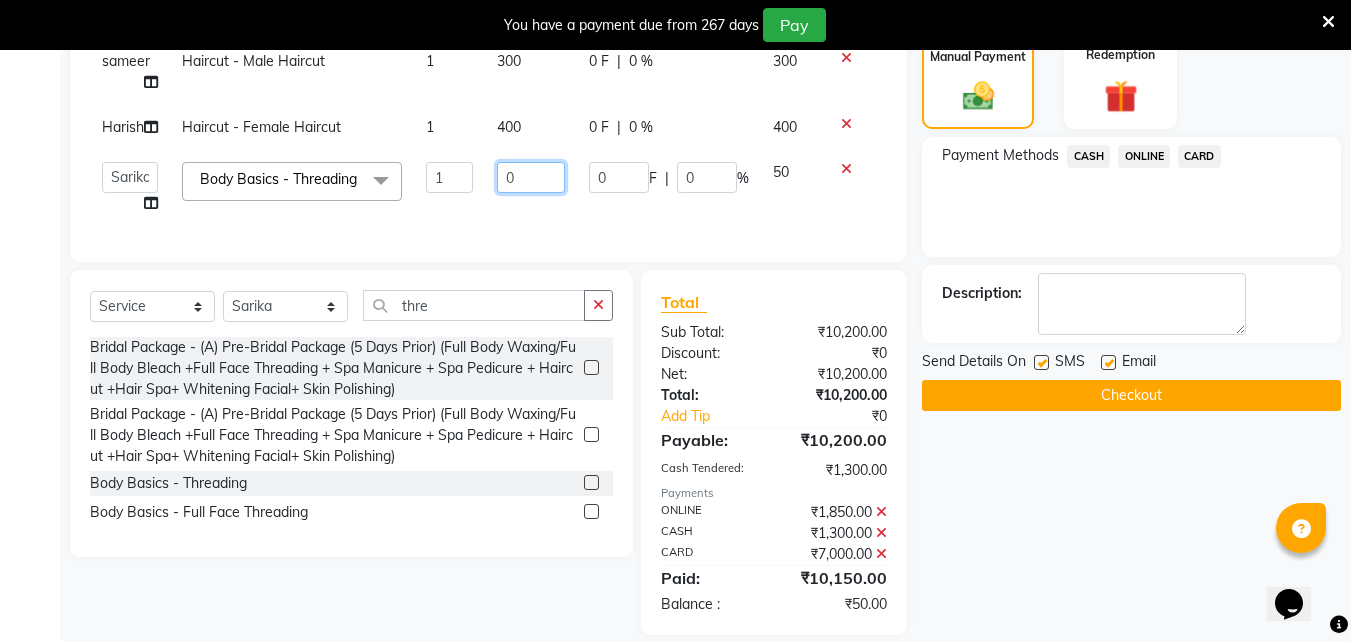 type on "80" 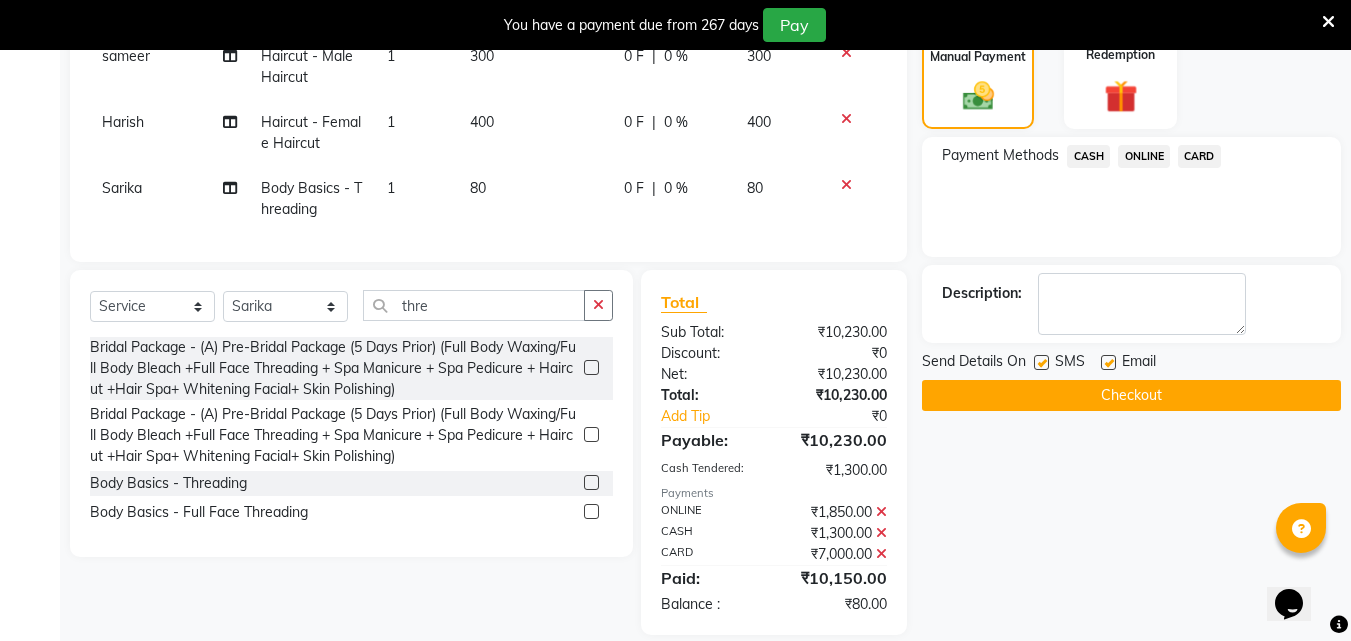 scroll, scrollTop: 297, scrollLeft: 0, axis: vertical 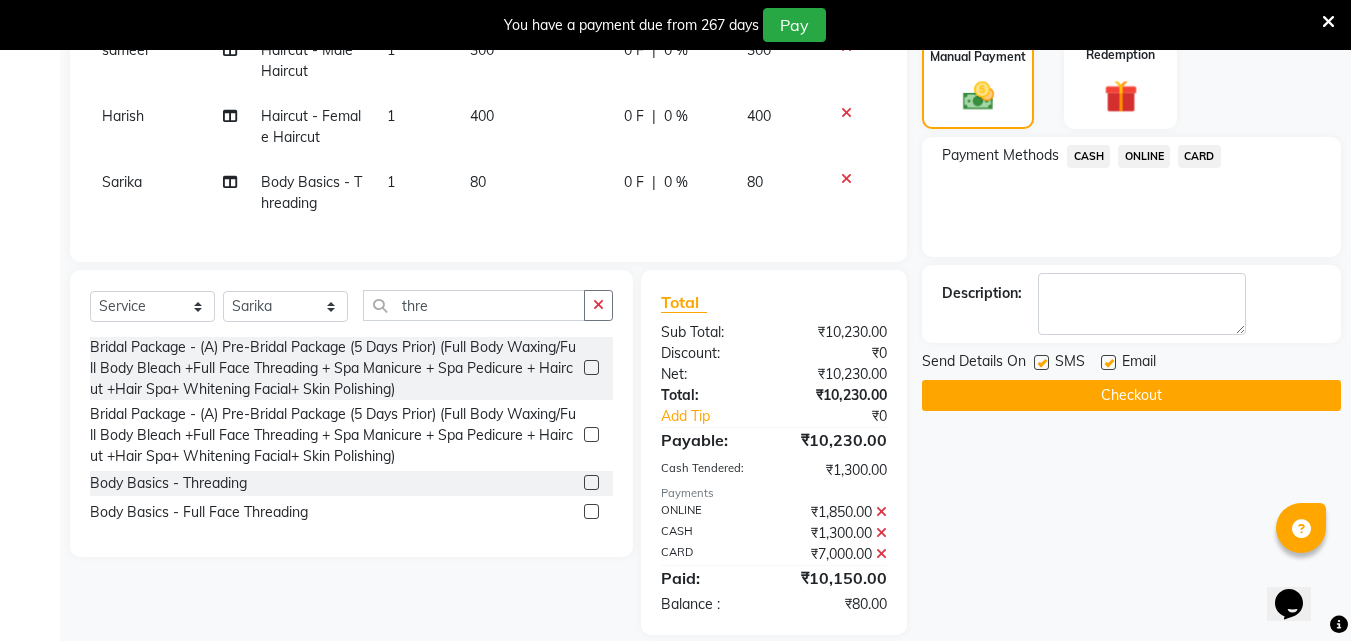 click on "ONLINE" 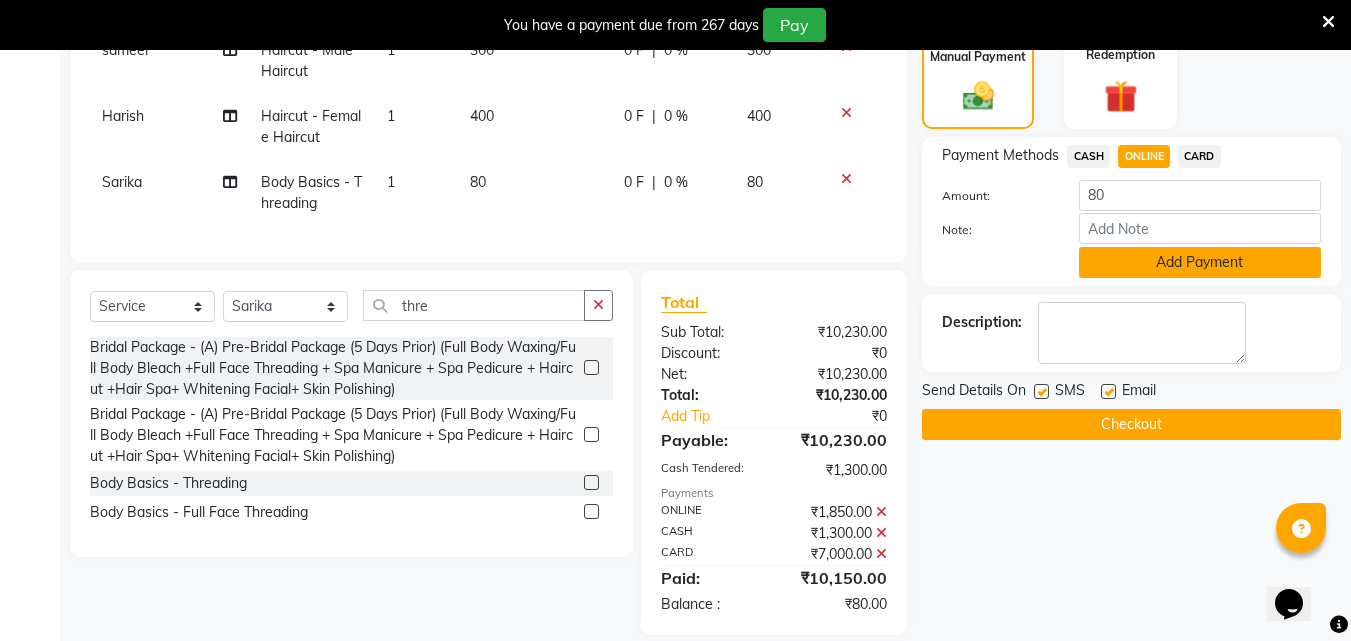 click on "Add Payment" 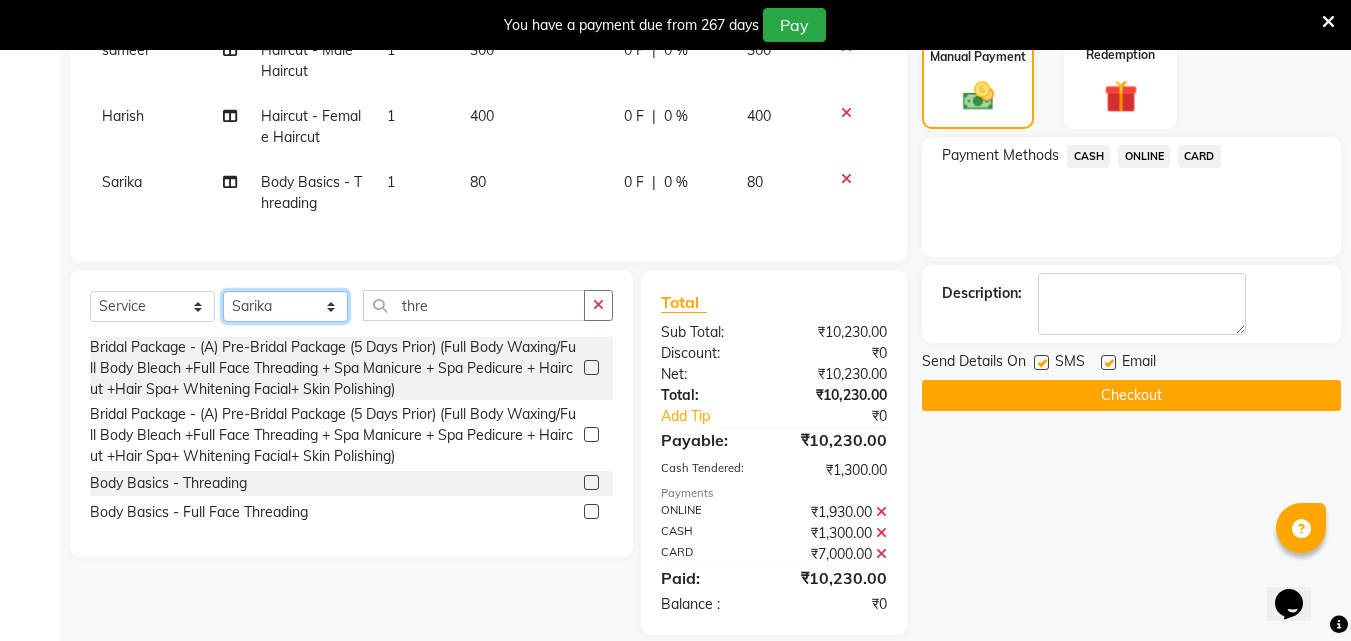 click on "Select Stylist Akshay Ankita Ayesha Dnyaneshwar Harish Laxman Omkar pranay sagar sameer Sarika sunil vaibhav" 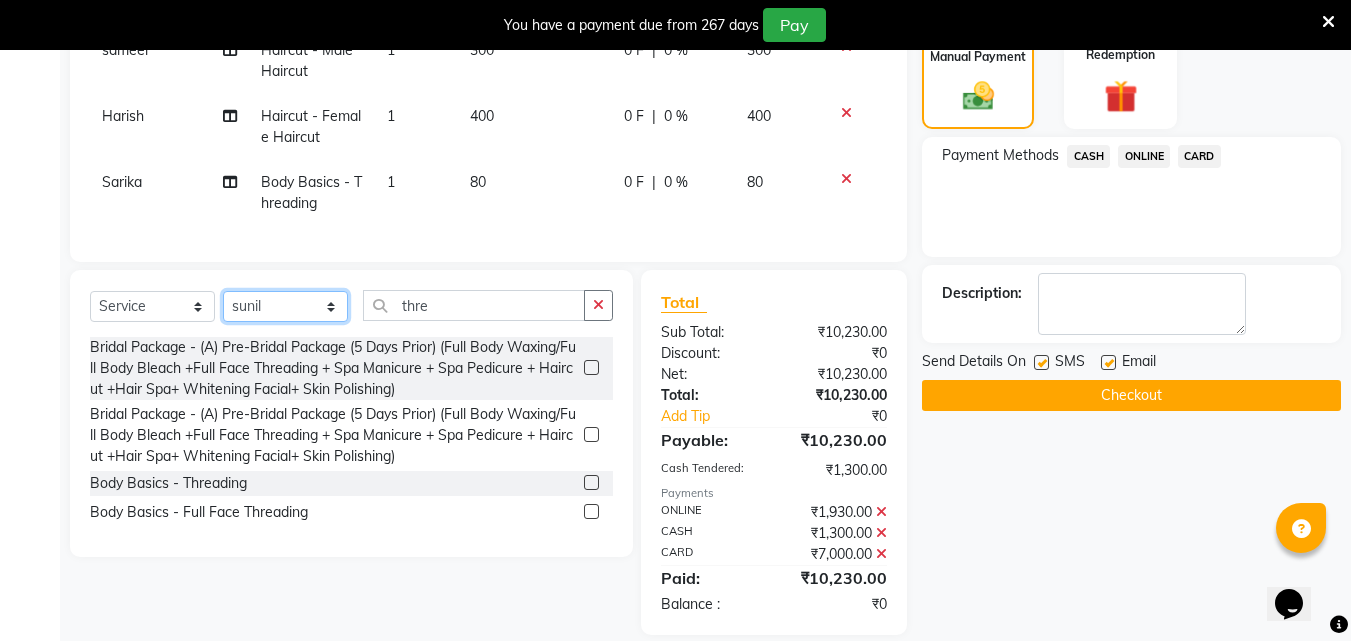 click on "Select Stylist Akshay Ankita Ayesha Dnyaneshwar Harish Laxman Omkar pranay sagar sameer Sarika sunil vaibhav" 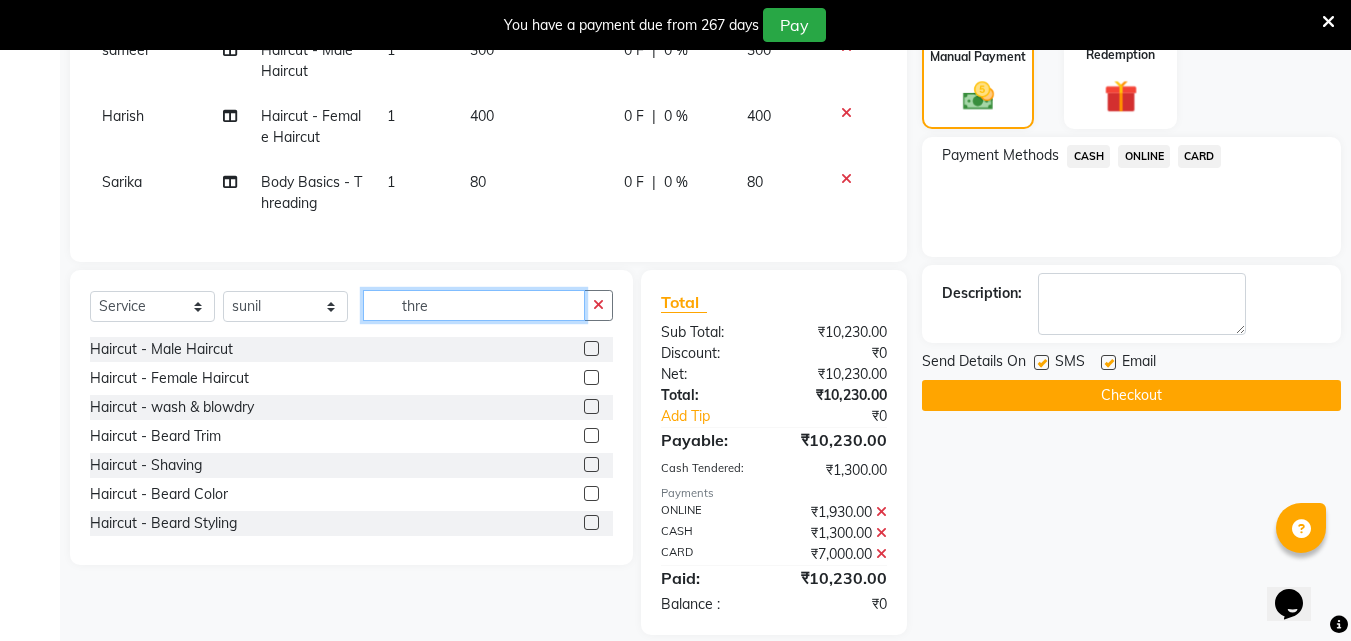 drag, startPoint x: 442, startPoint y: 312, endPoint x: 422, endPoint y: 310, distance: 20.09975 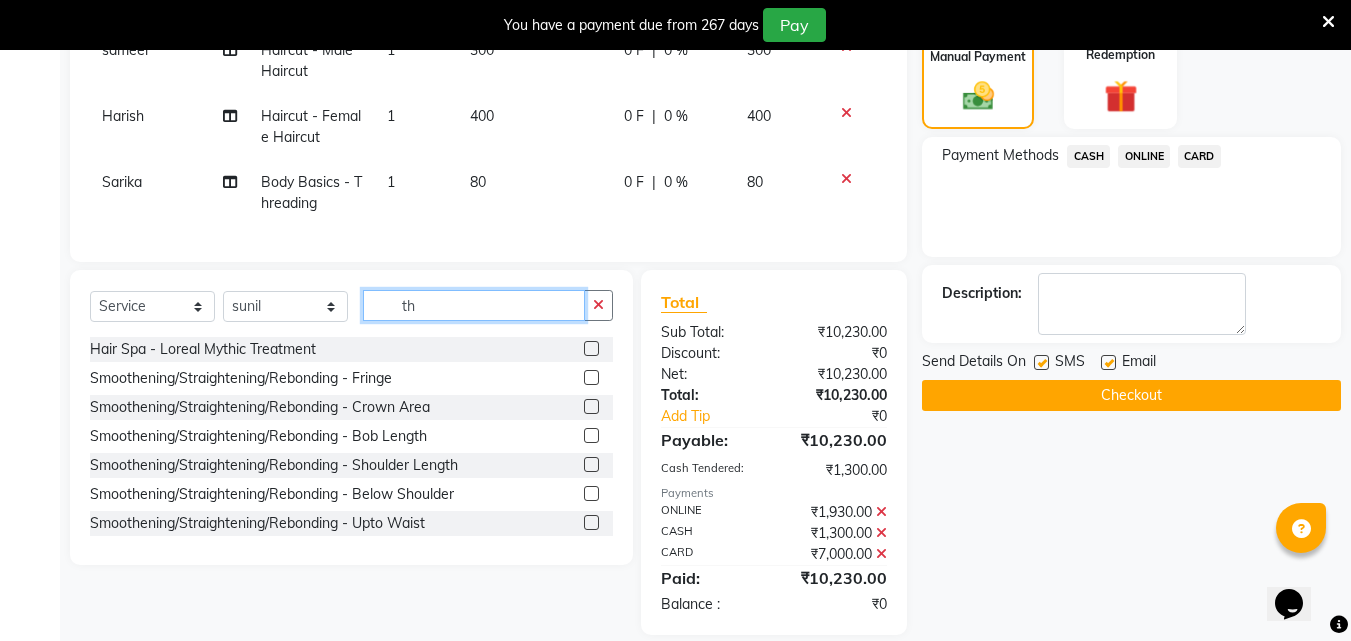type on "t" 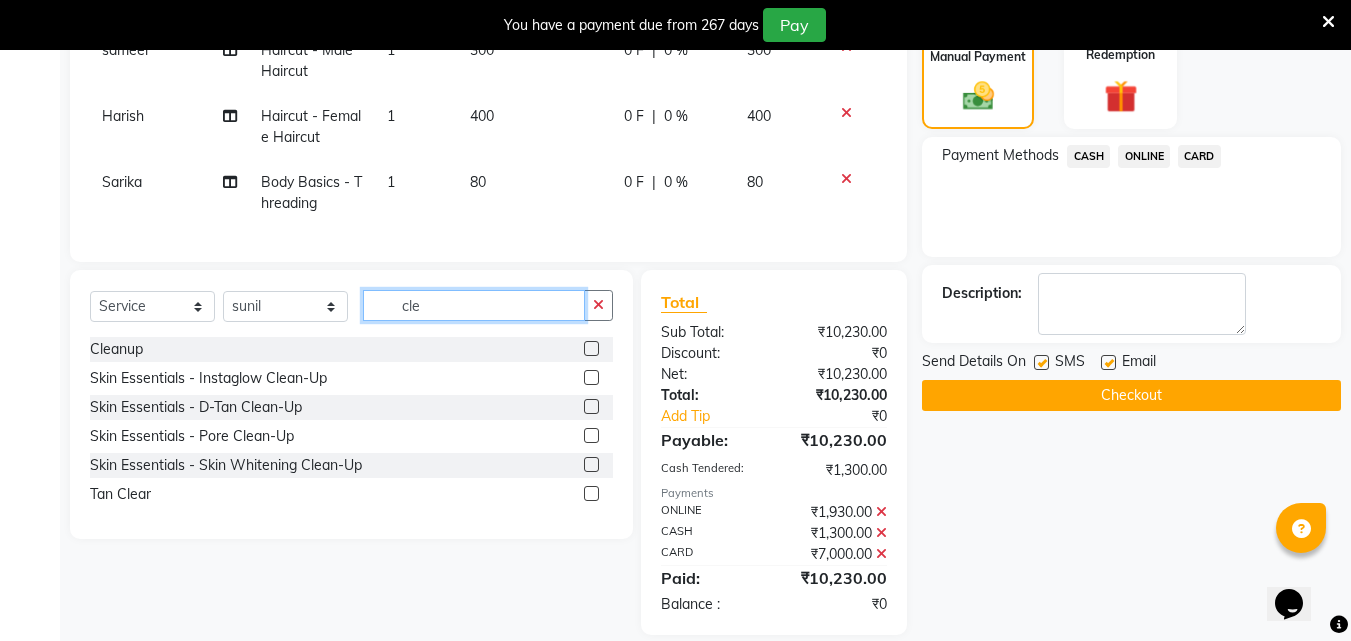 type on "cle" 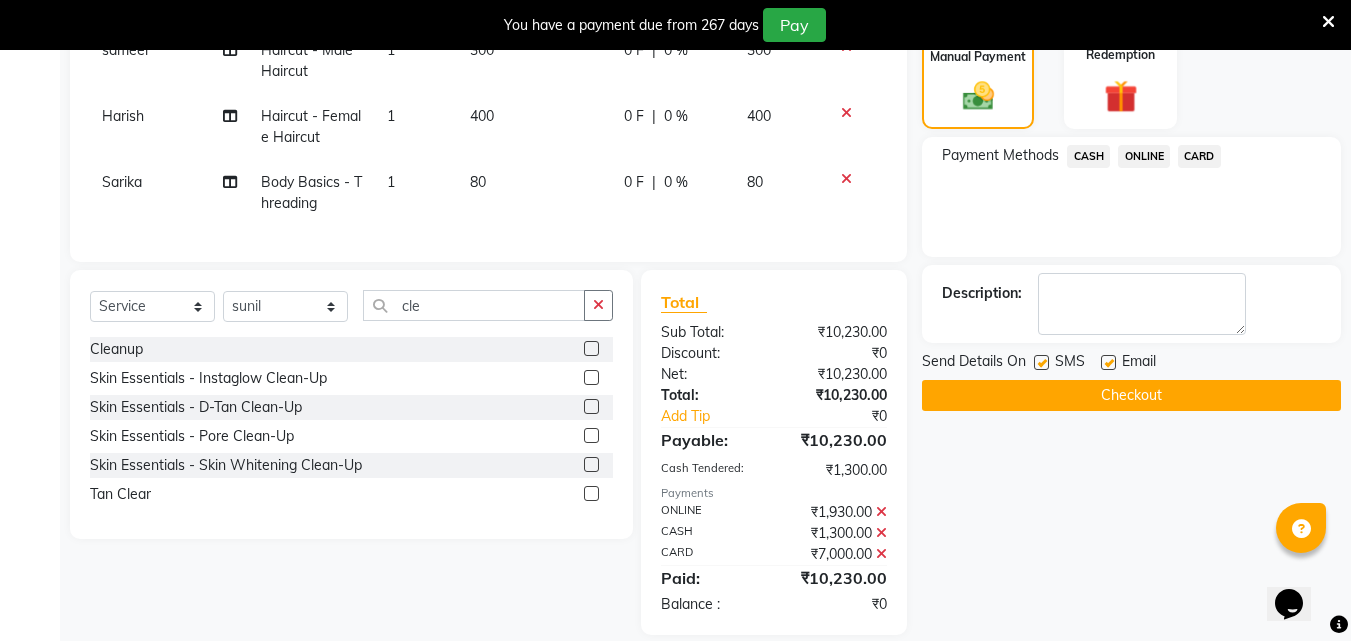 click 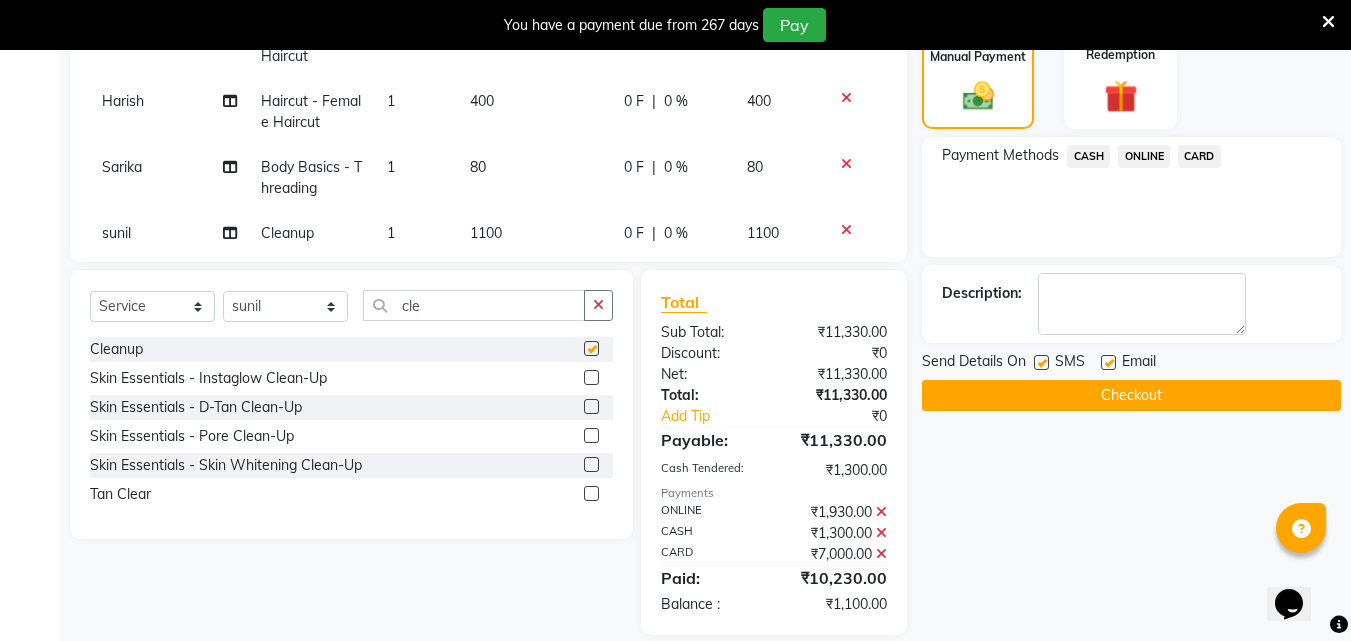 checkbox on "false" 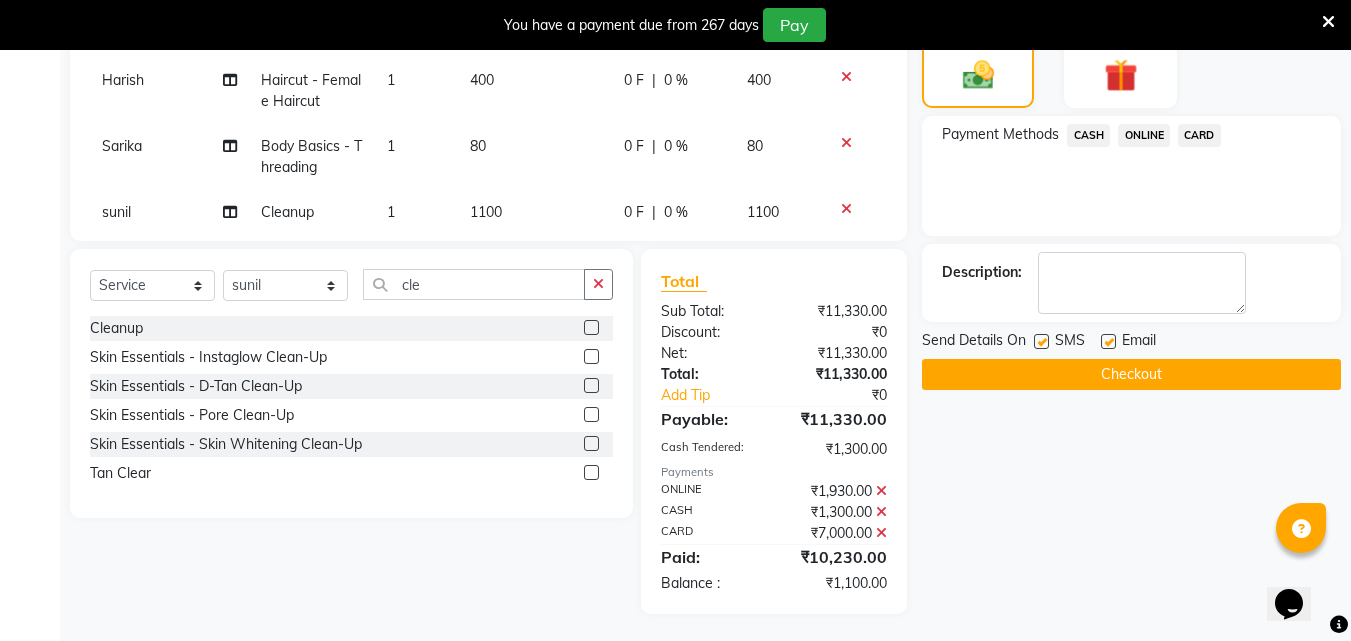 scroll, scrollTop: 580, scrollLeft: 0, axis: vertical 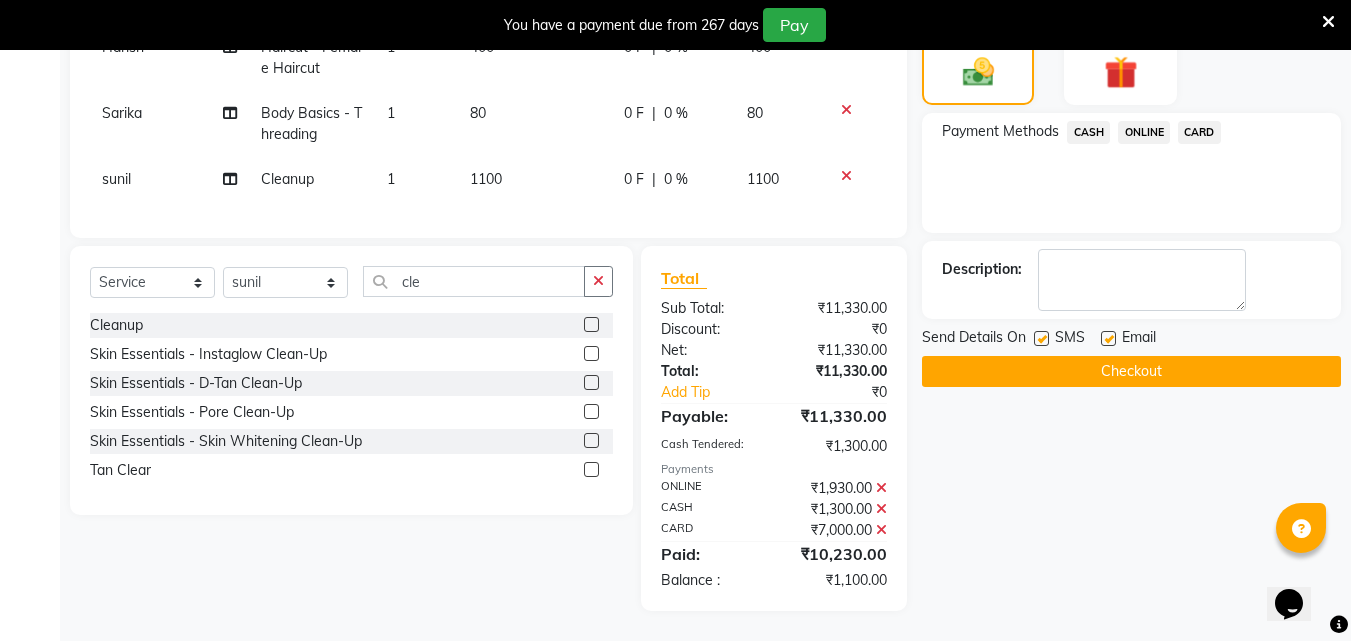 click on "1100" 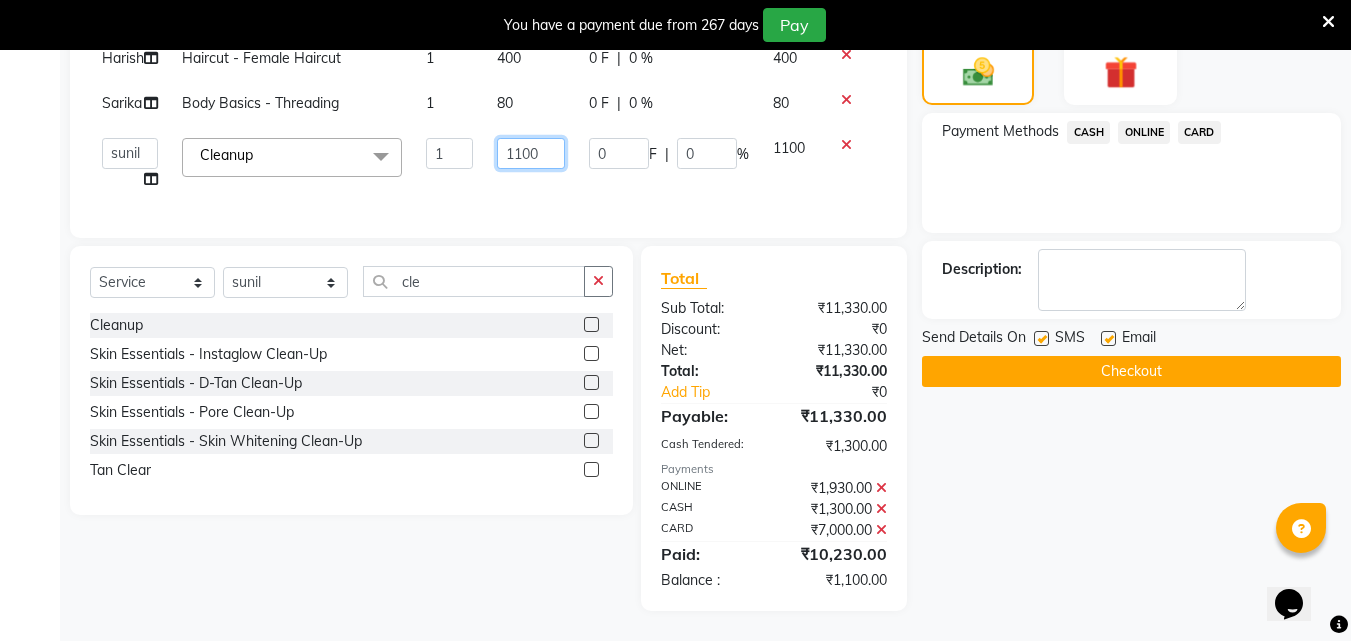 click on "1100" 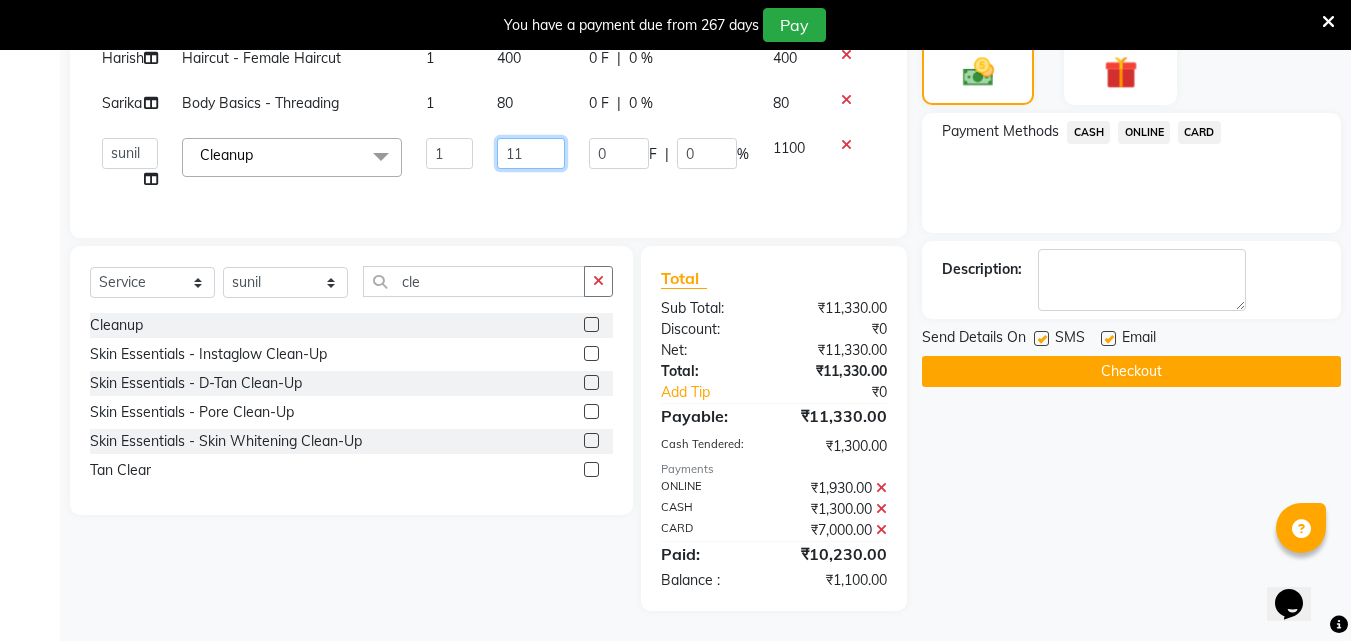 type on "1" 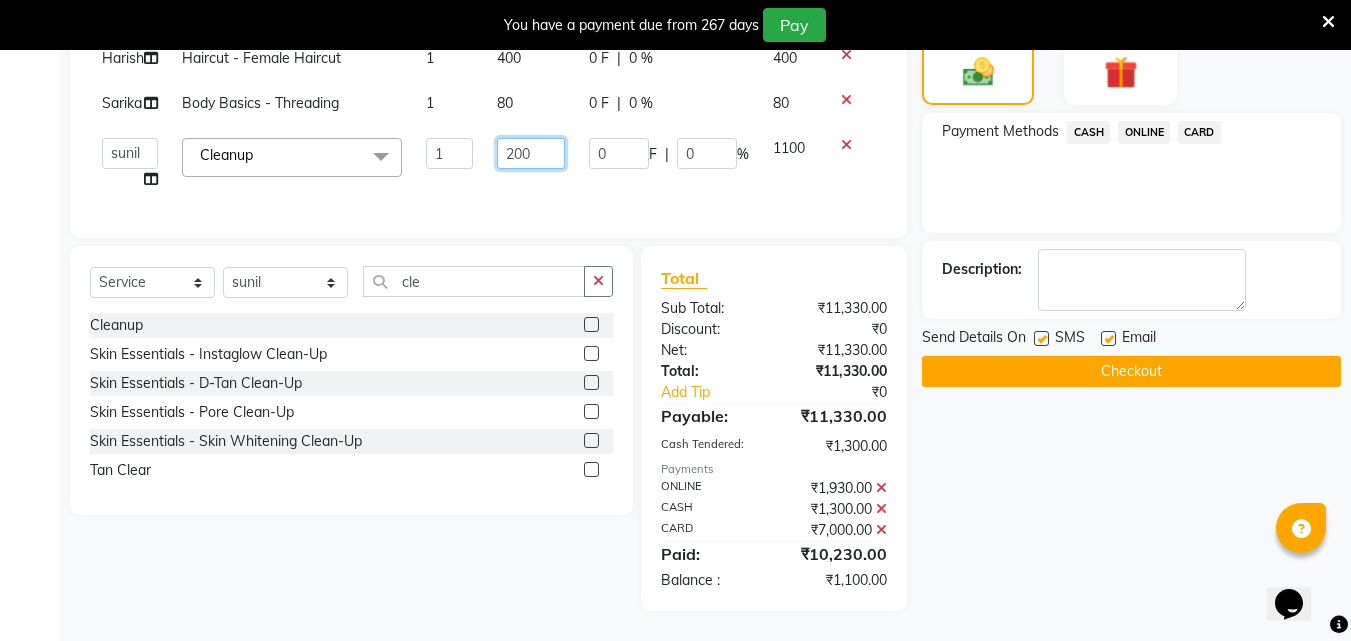 type on "2000" 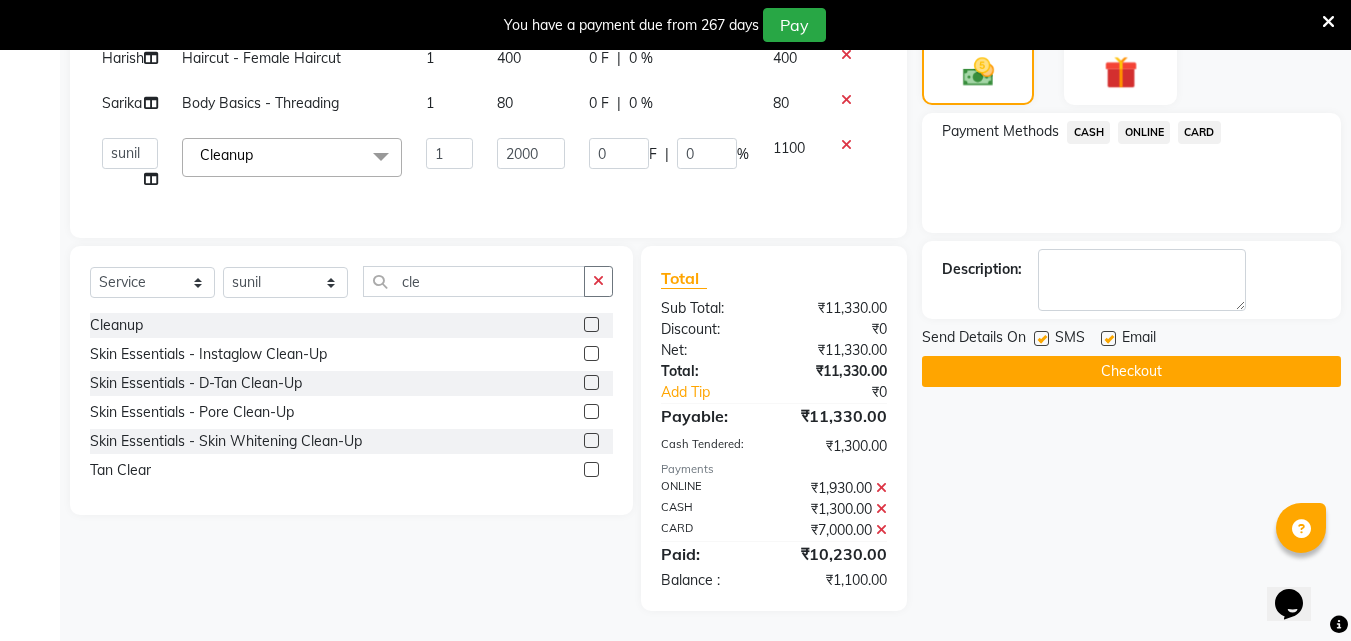 click on "ONLINE" 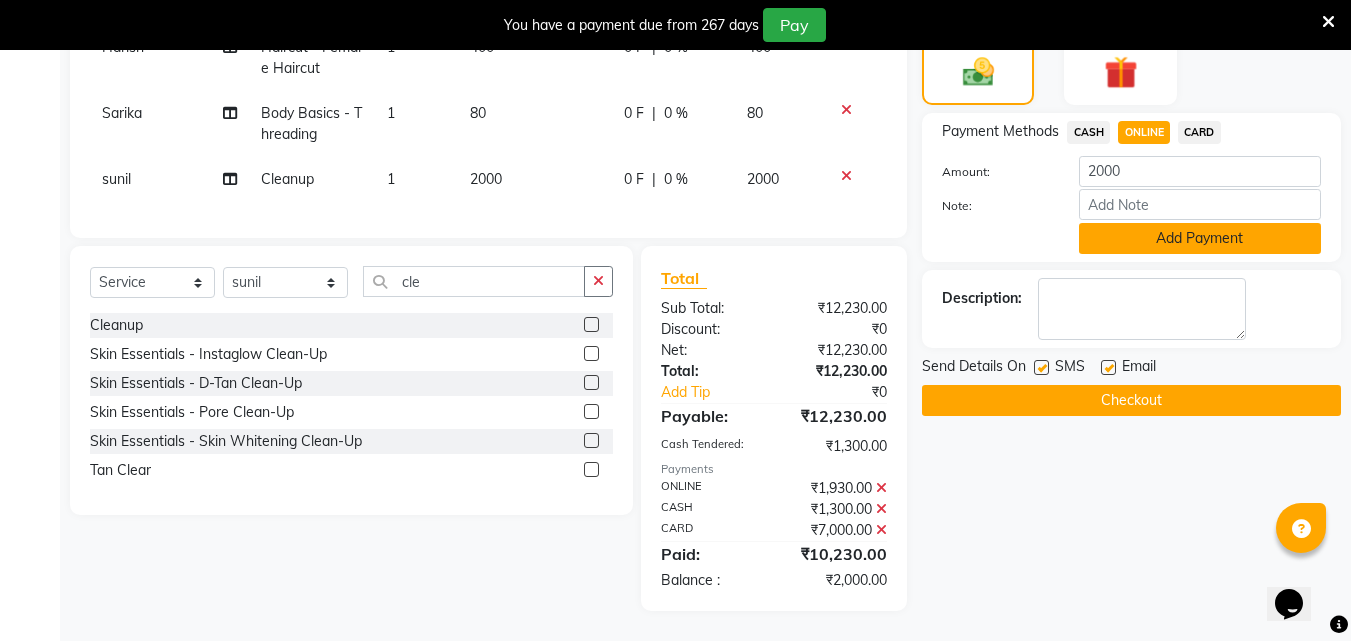 click on "Add Payment" 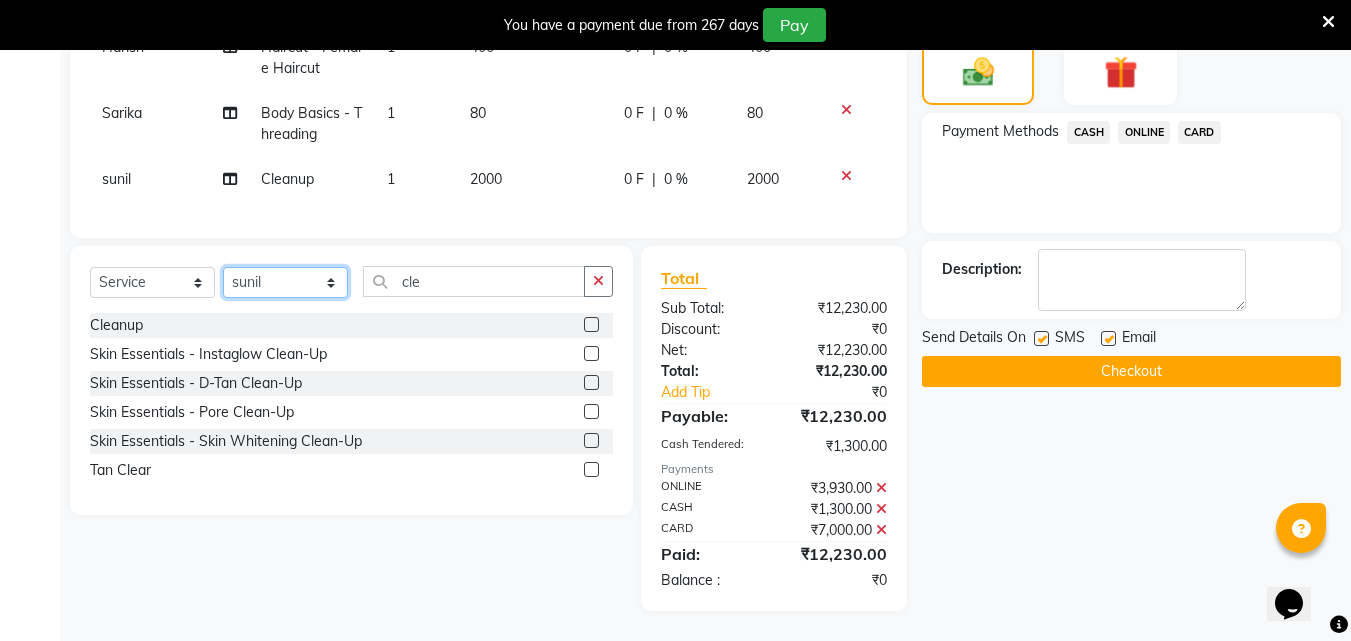 click on "Select Stylist Akshay Ankita Ayesha Dnyaneshwar Harish Laxman Omkar pranay sagar sameer Sarika sunil vaibhav" 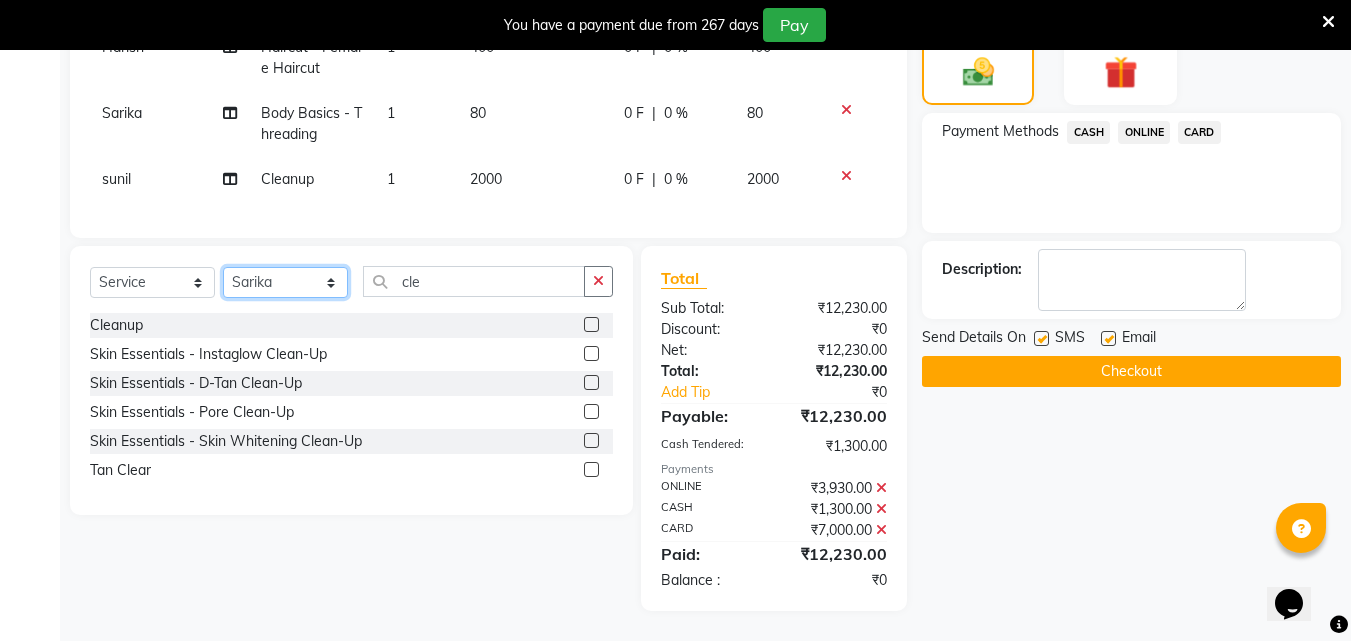 click on "Select Stylist Akshay Ankita Ayesha Dnyaneshwar Harish Laxman Omkar pranay sagar sameer Sarika sunil vaibhav" 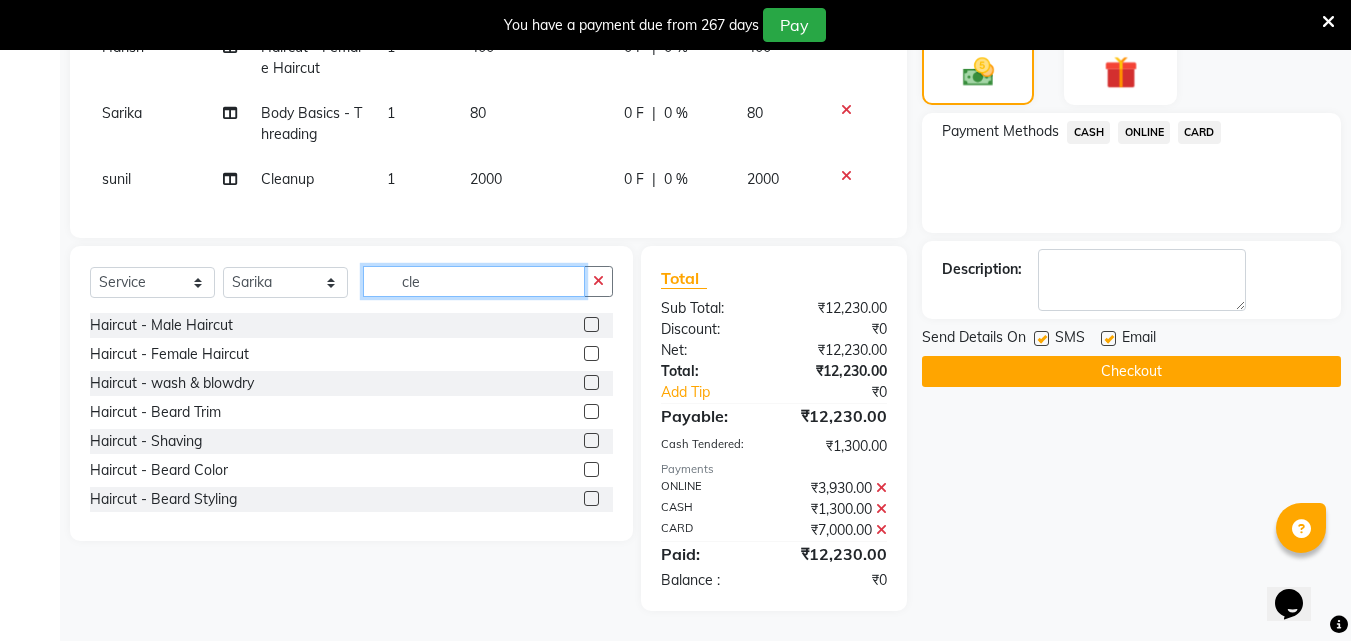 click on "cle" 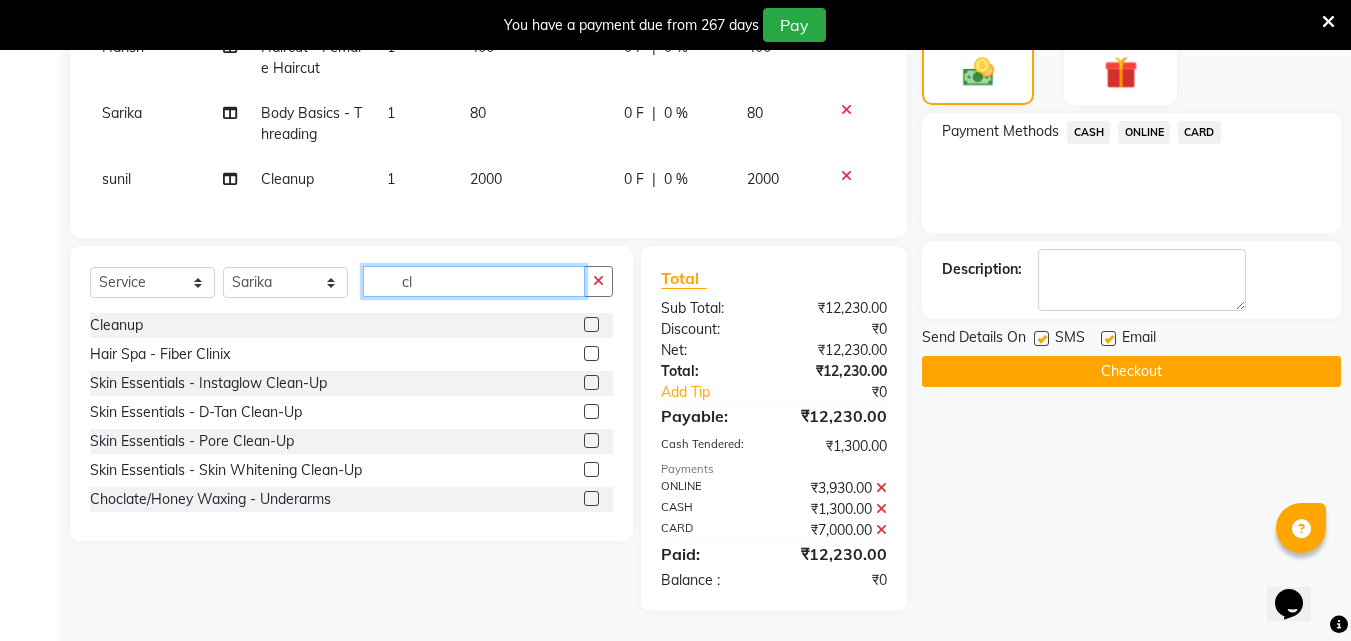 type on "c" 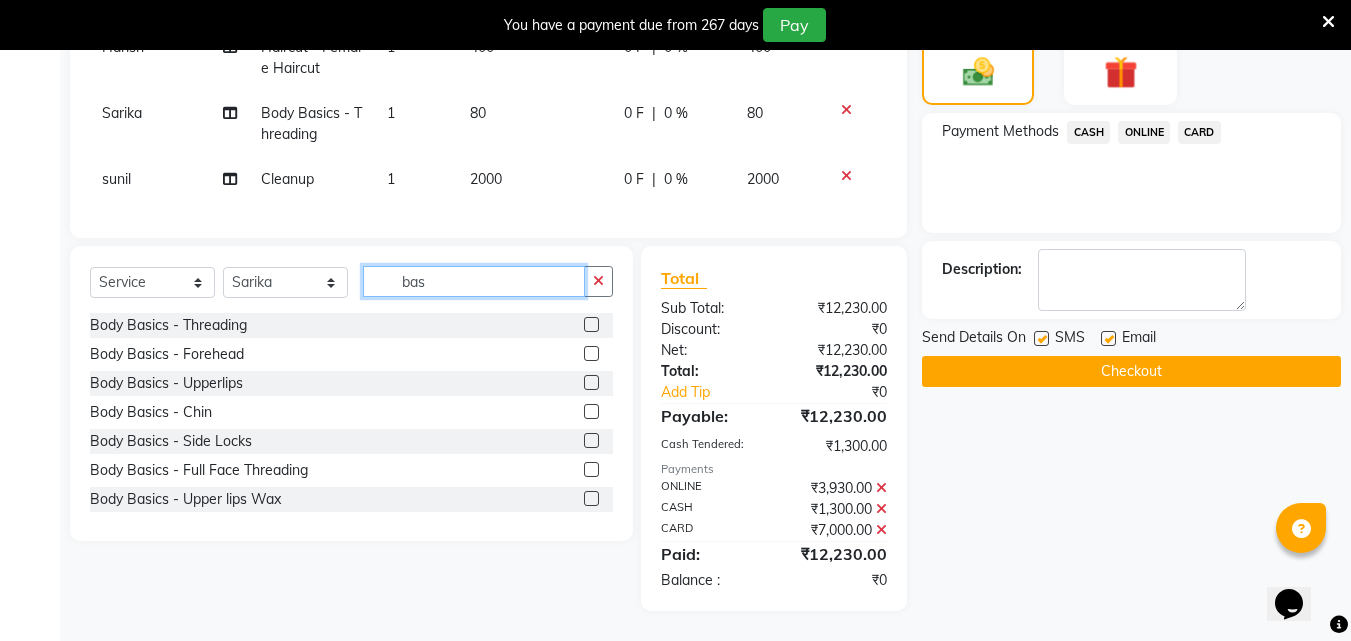 type on "bas" 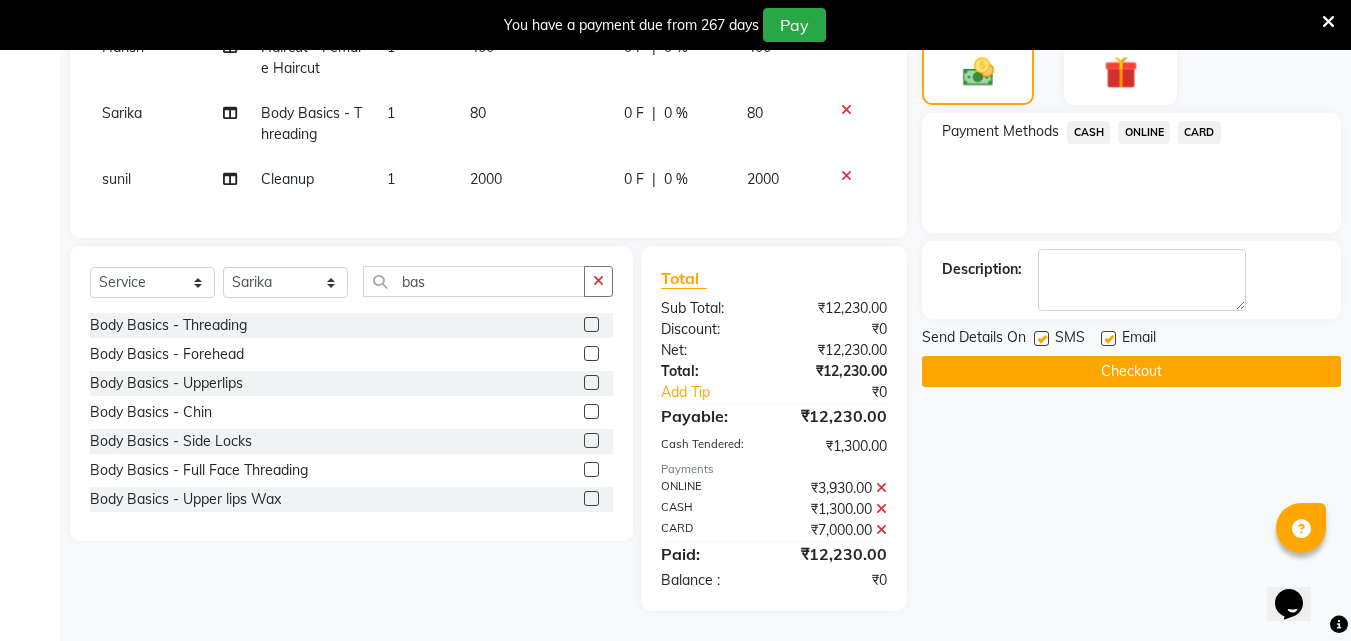 click 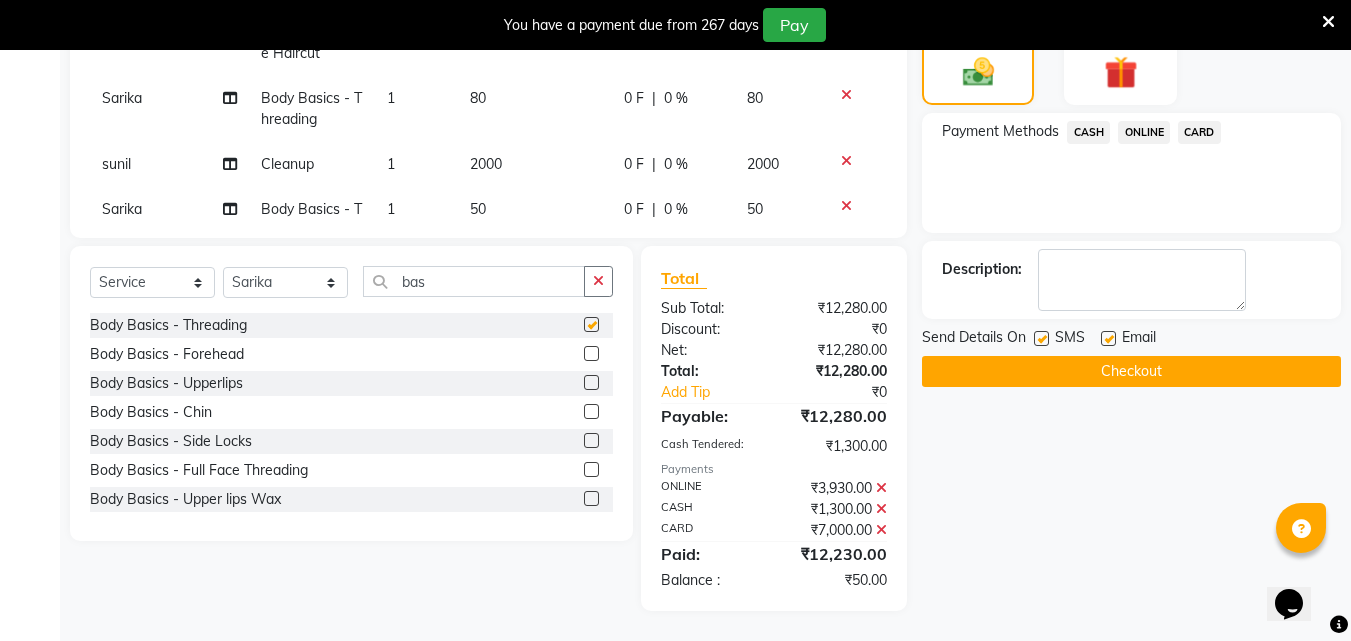 checkbox on "false" 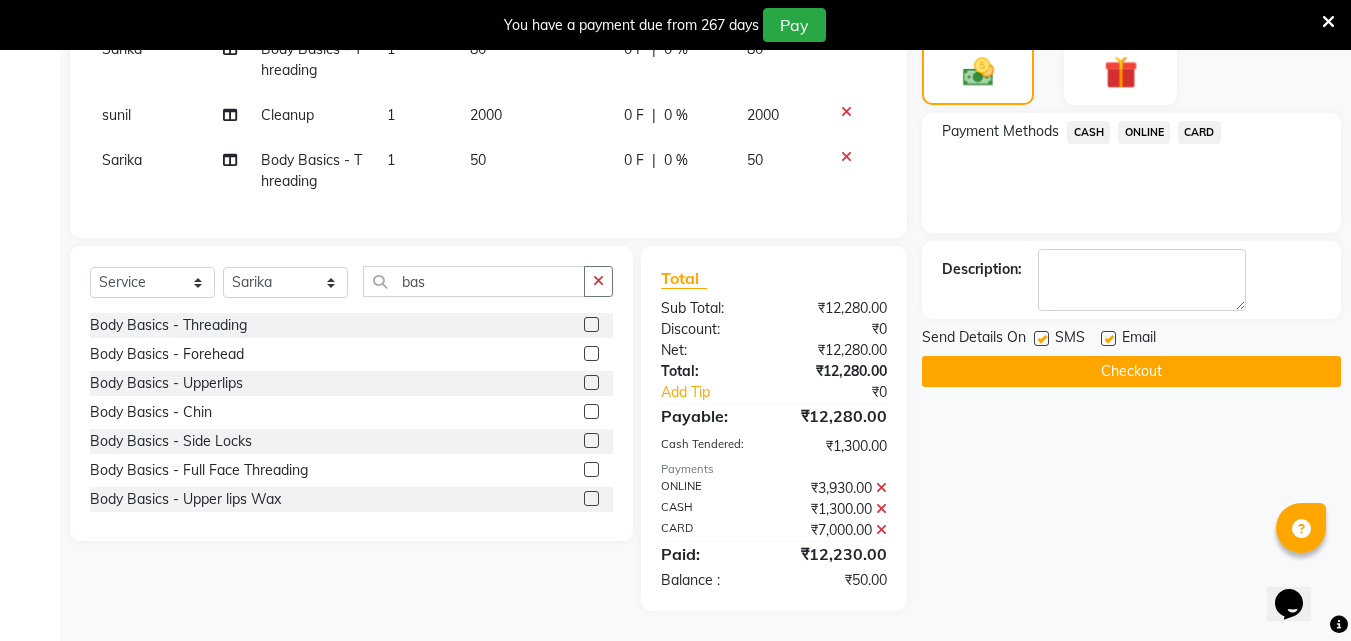 scroll, scrollTop: 408, scrollLeft: 0, axis: vertical 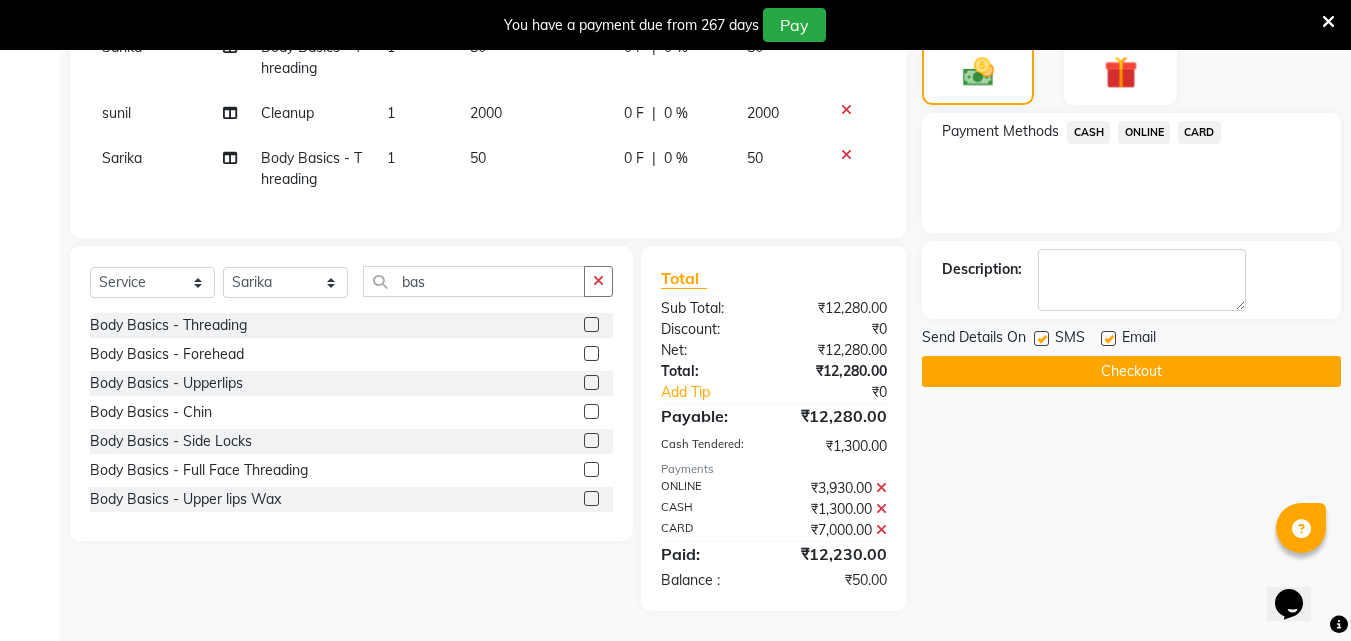 click on "50" 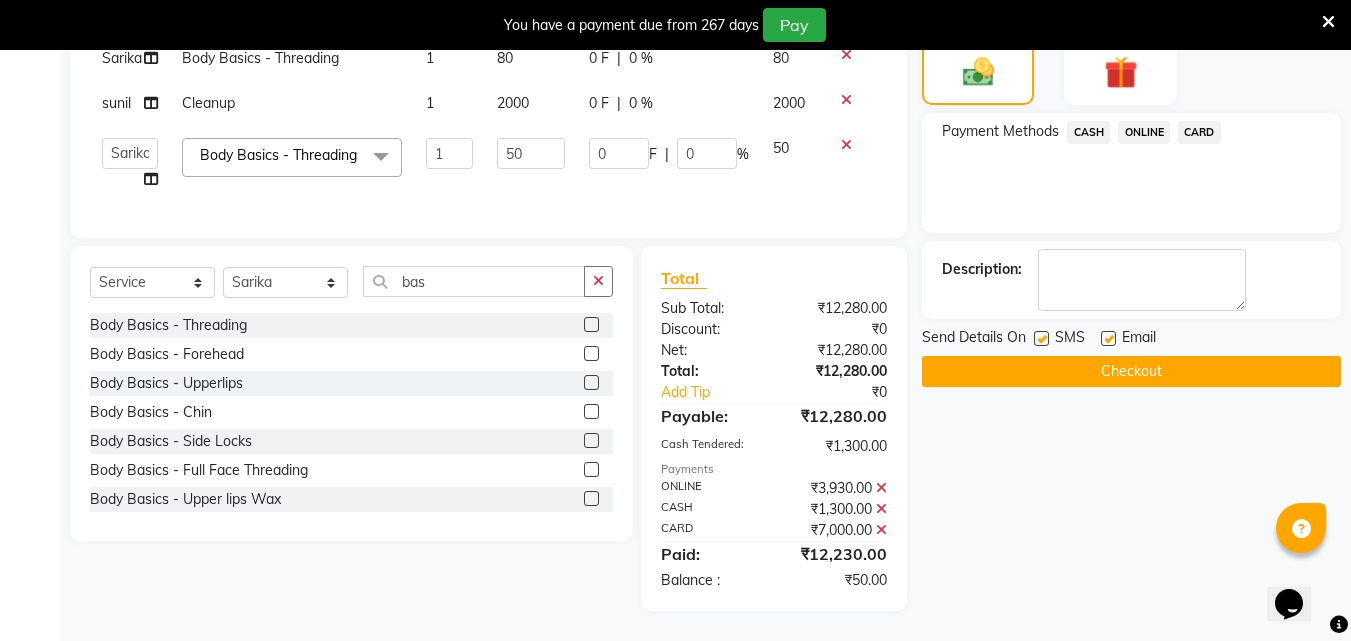 scroll, scrollTop: 429, scrollLeft: 0, axis: vertical 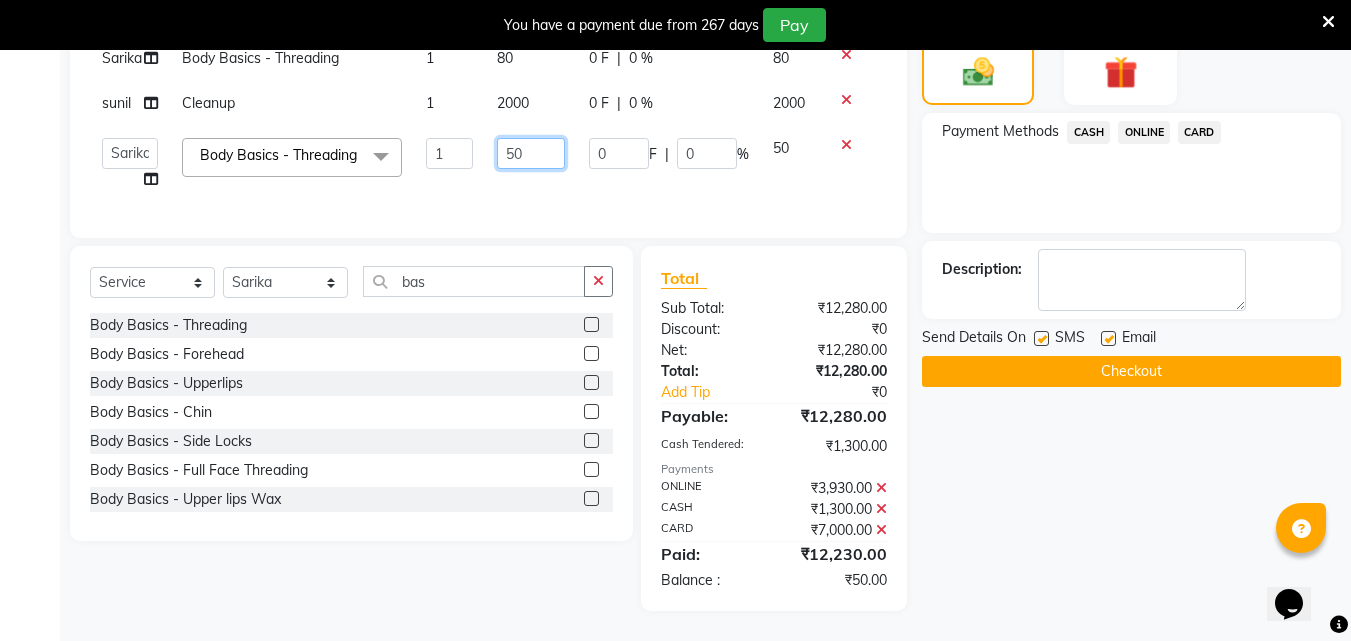 click on "50" 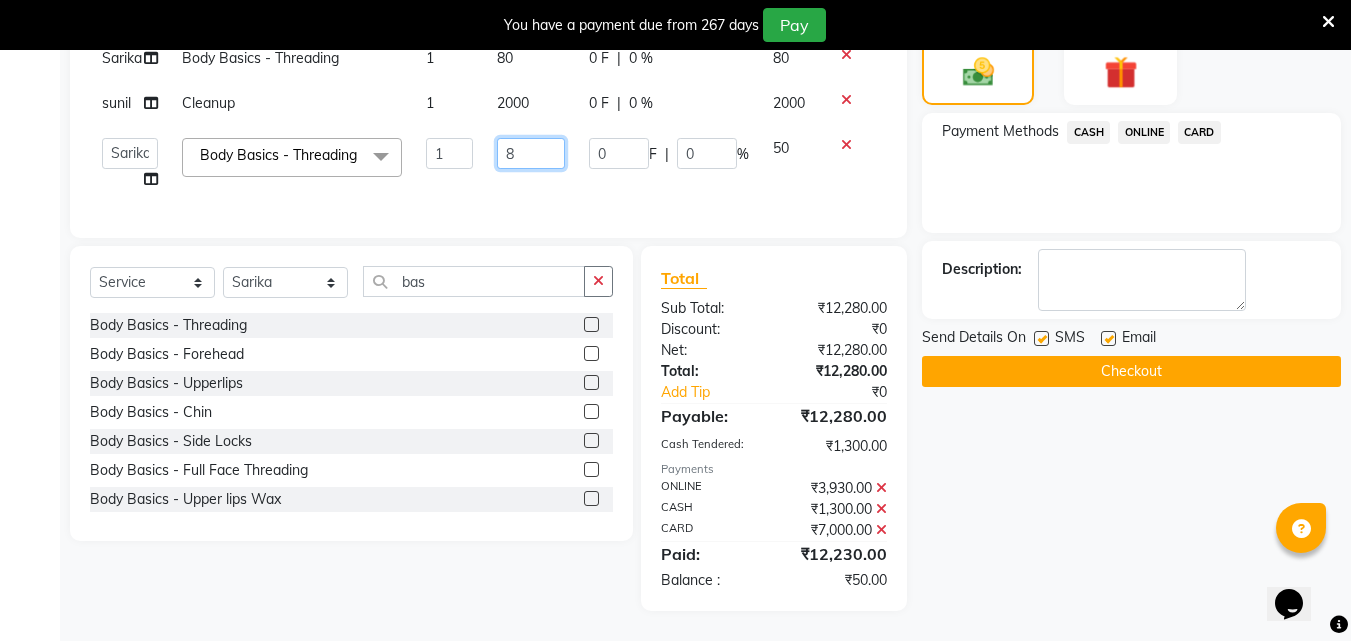 type on "80" 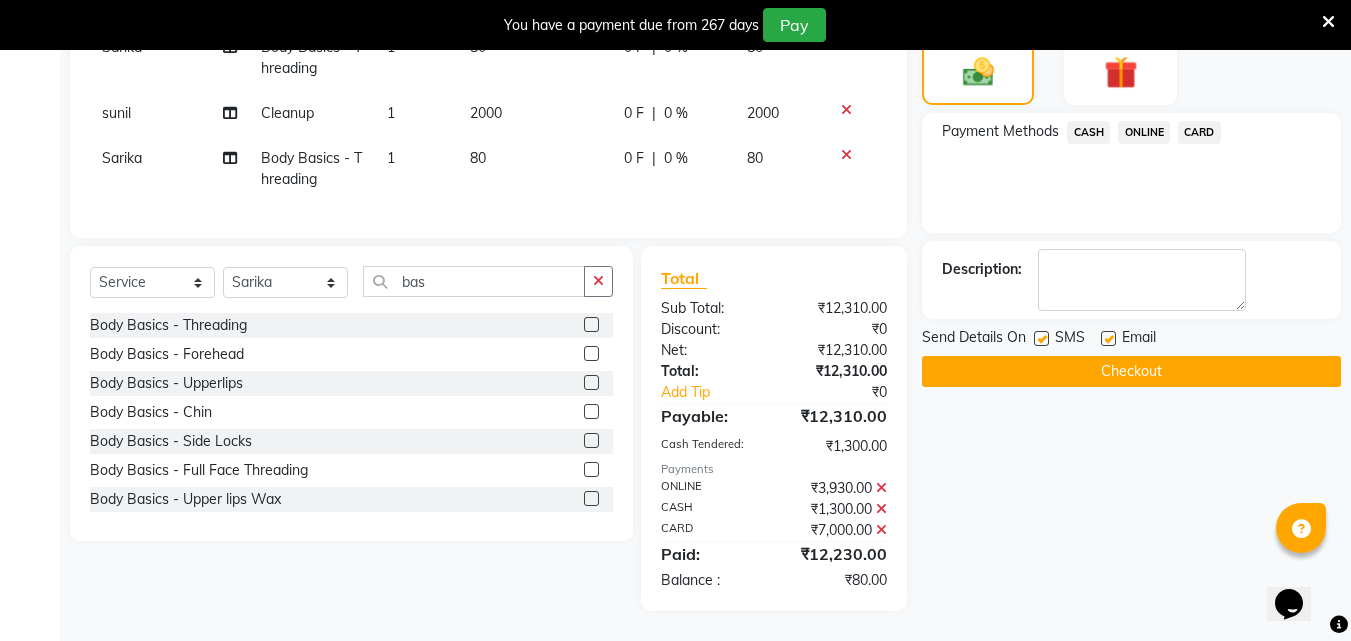 scroll, scrollTop: 387, scrollLeft: 0, axis: vertical 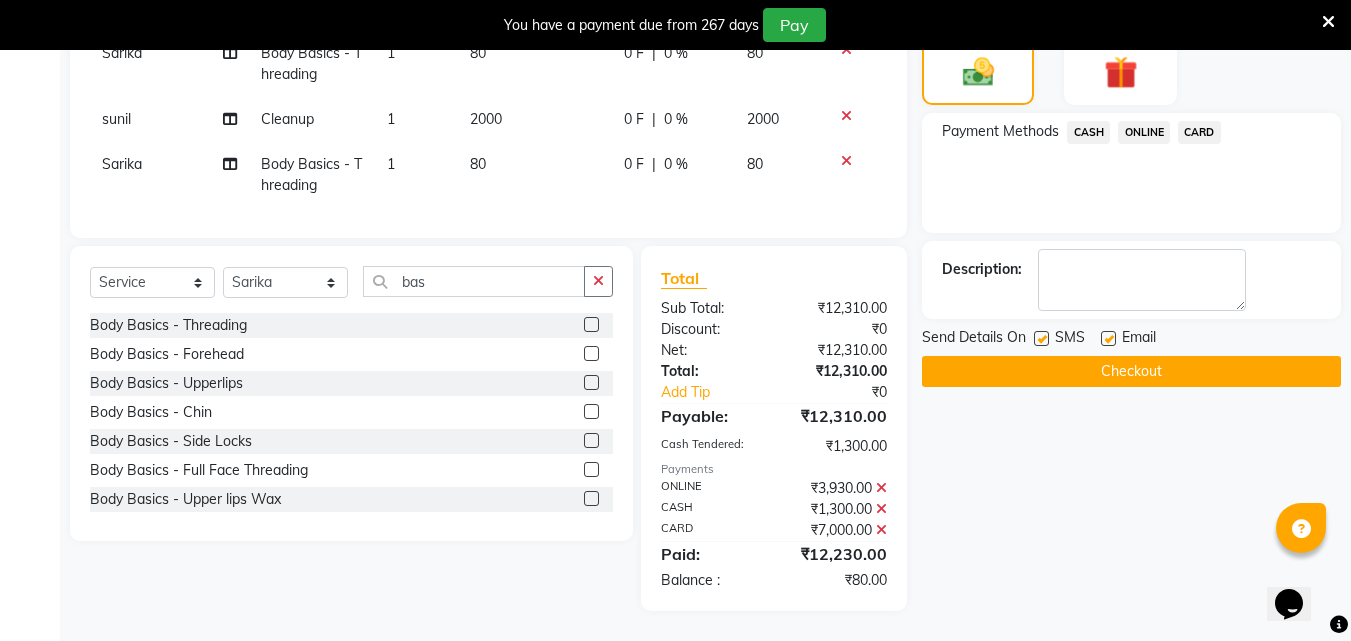 click on "ONLINE" 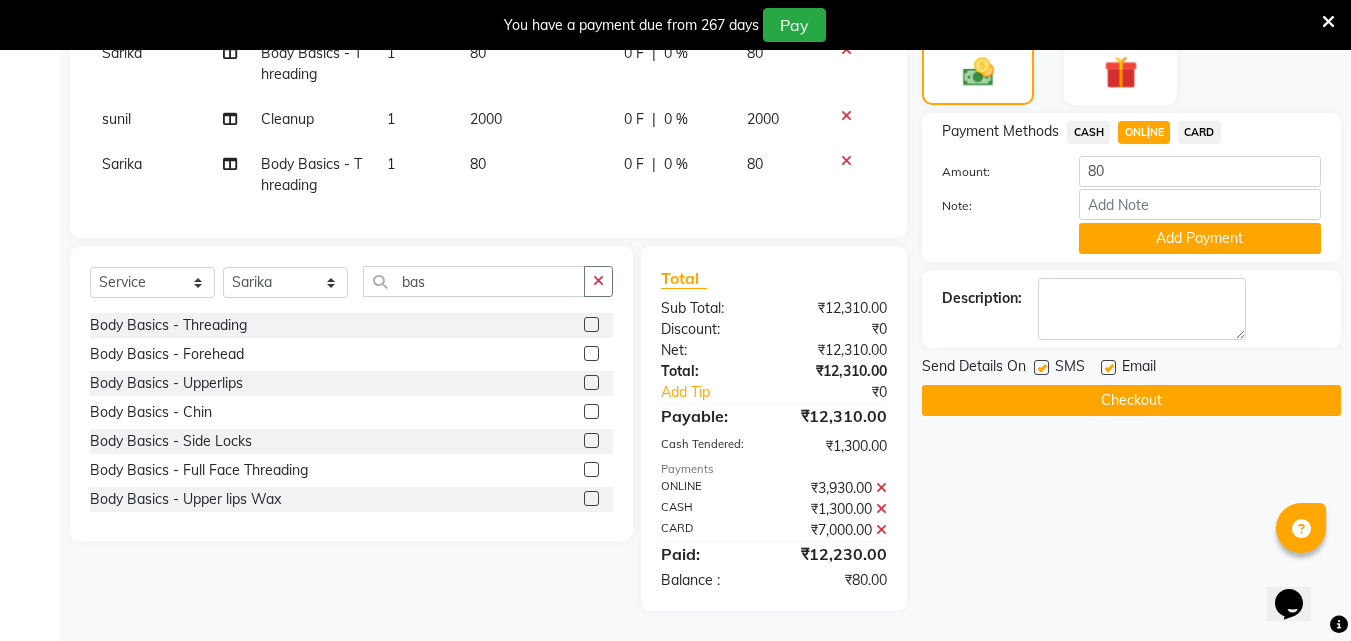 click on "Add Payment" 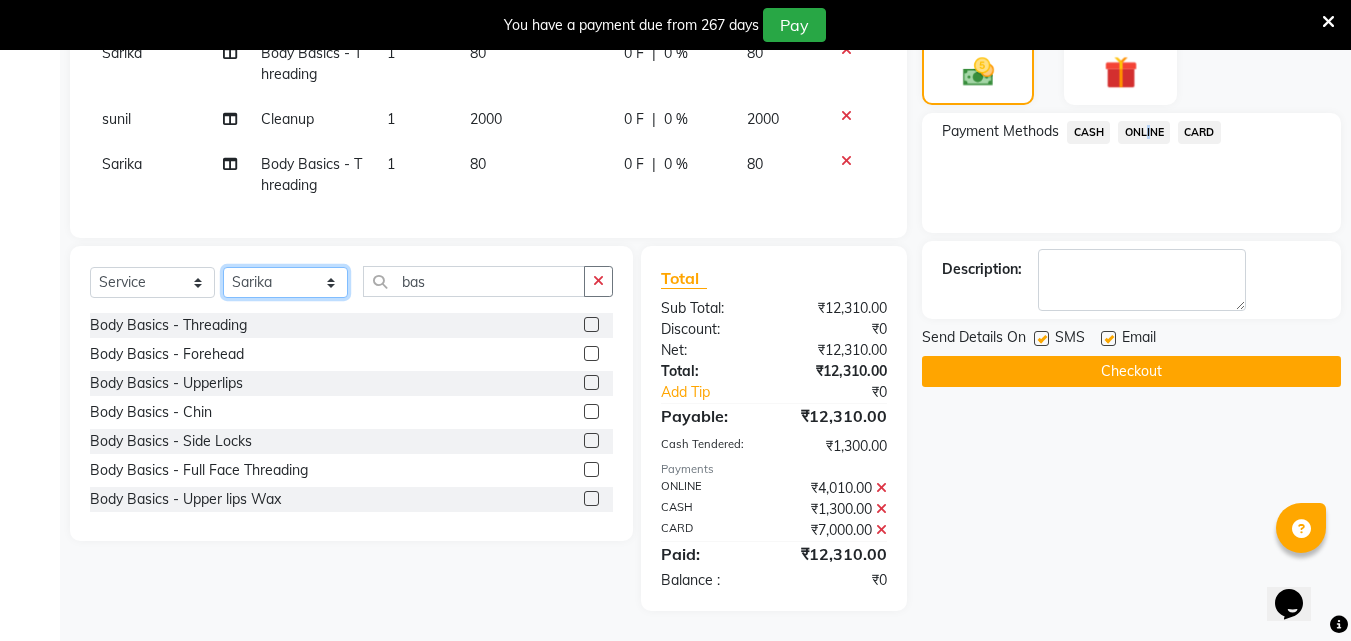 drag, startPoint x: 280, startPoint y: 276, endPoint x: 266, endPoint y: 279, distance: 14.3178215 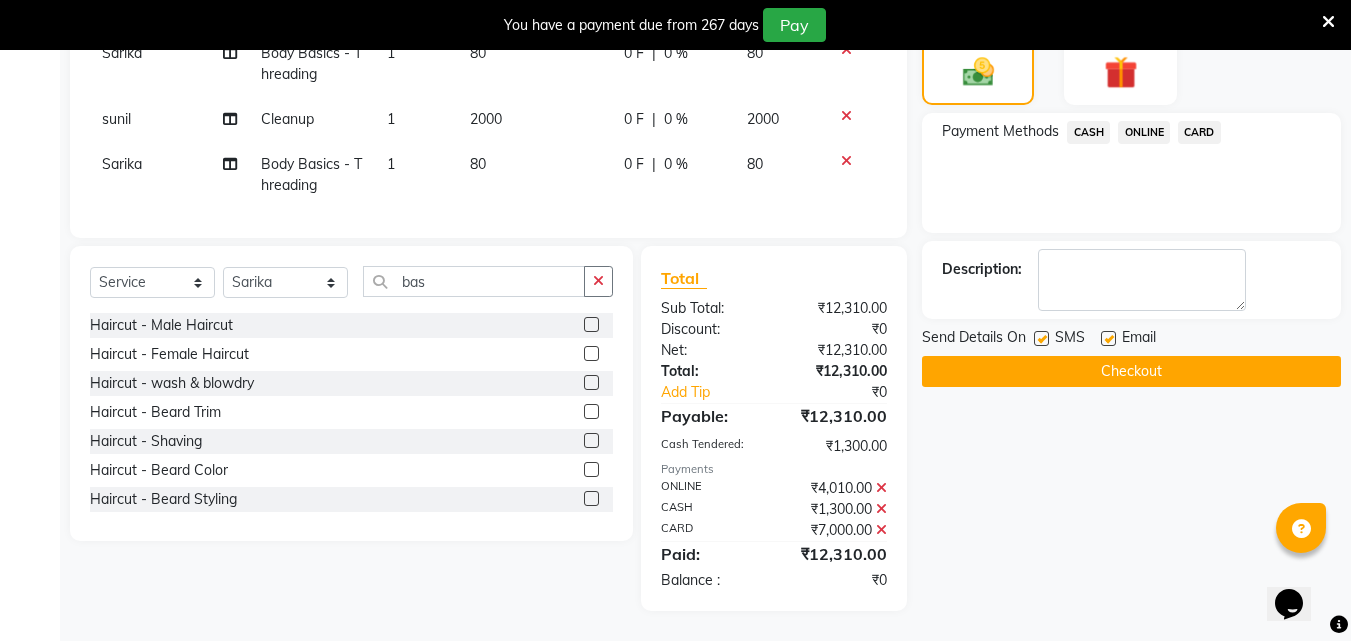 click 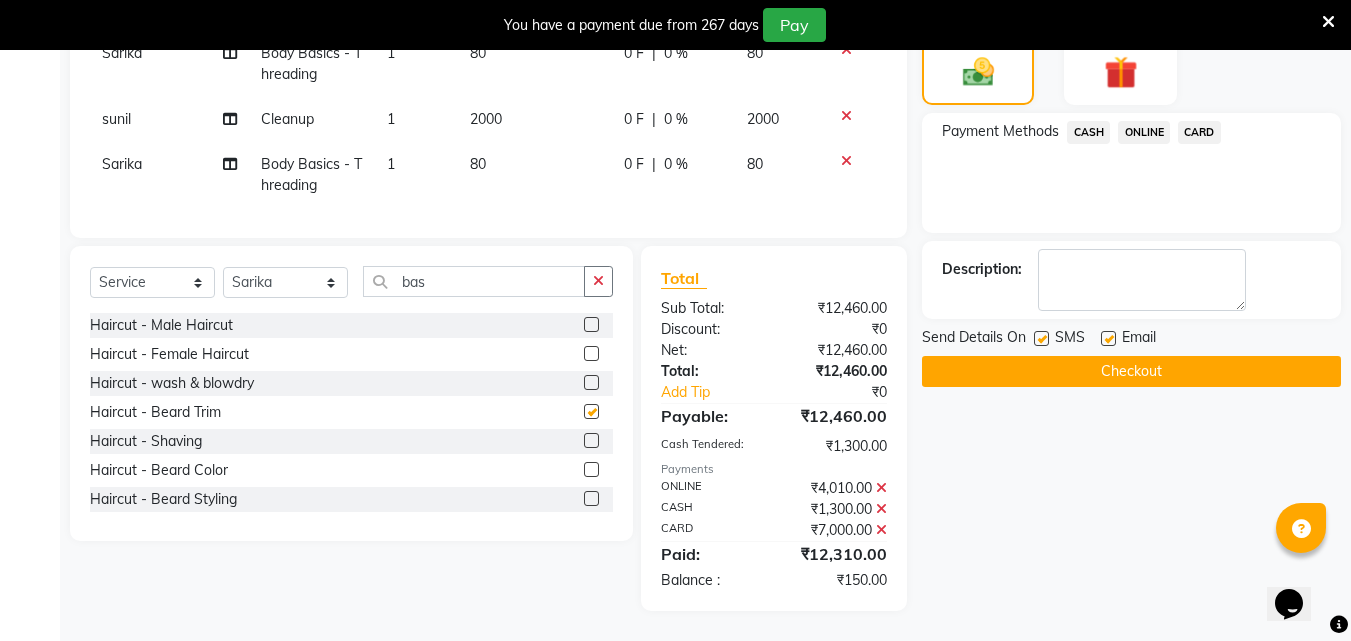 checkbox on "false" 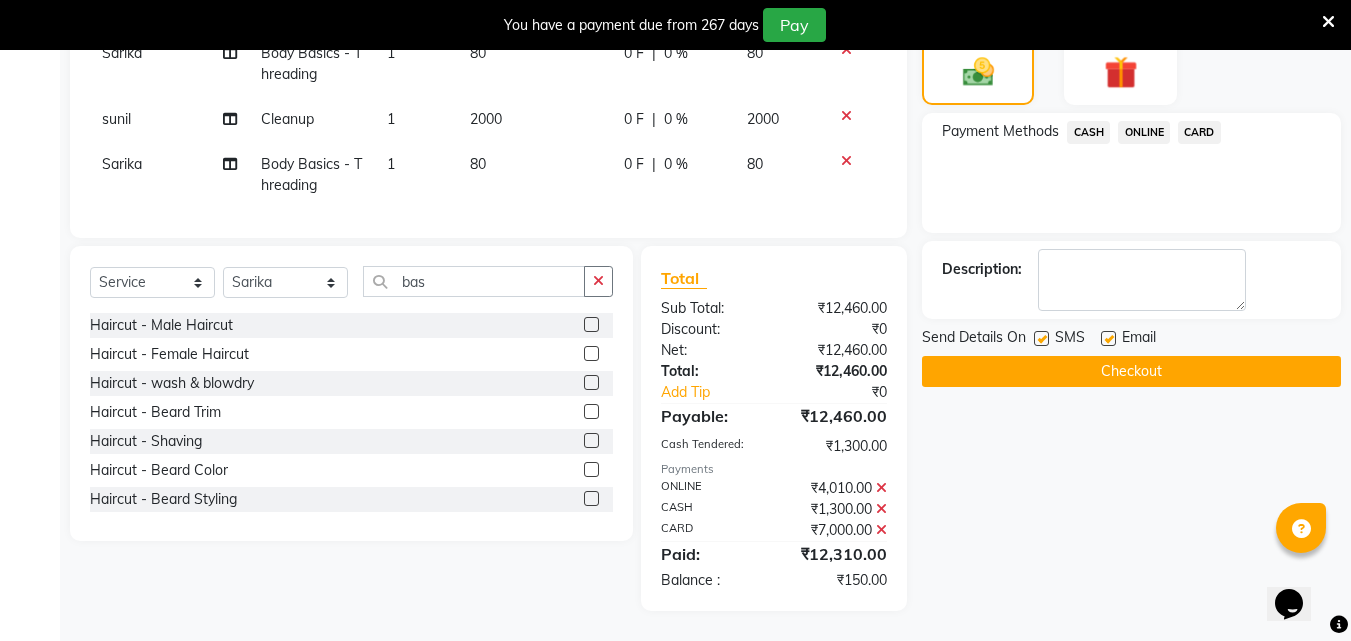 click on "ONLINE" 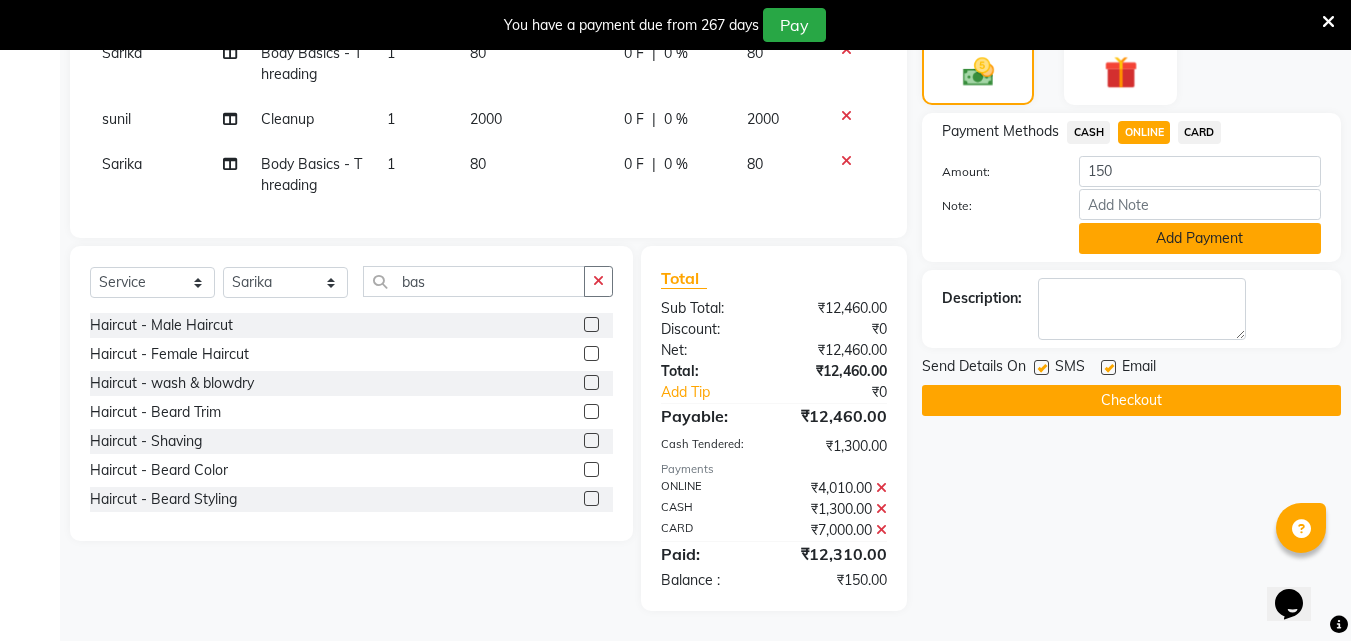click on "Add Payment" 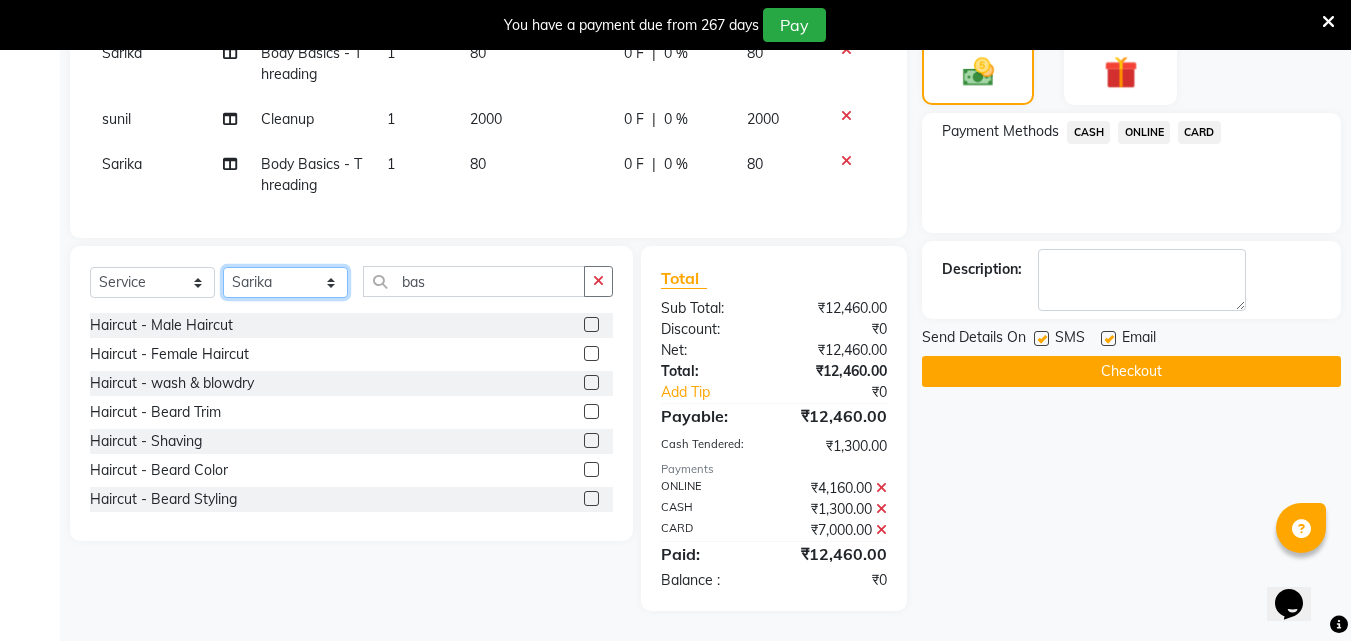 click on "Select Stylist Akshay Ankita Ayesha Dnyaneshwar Harish Laxman Omkar pranay sagar sameer Sarika sunil vaibhav" 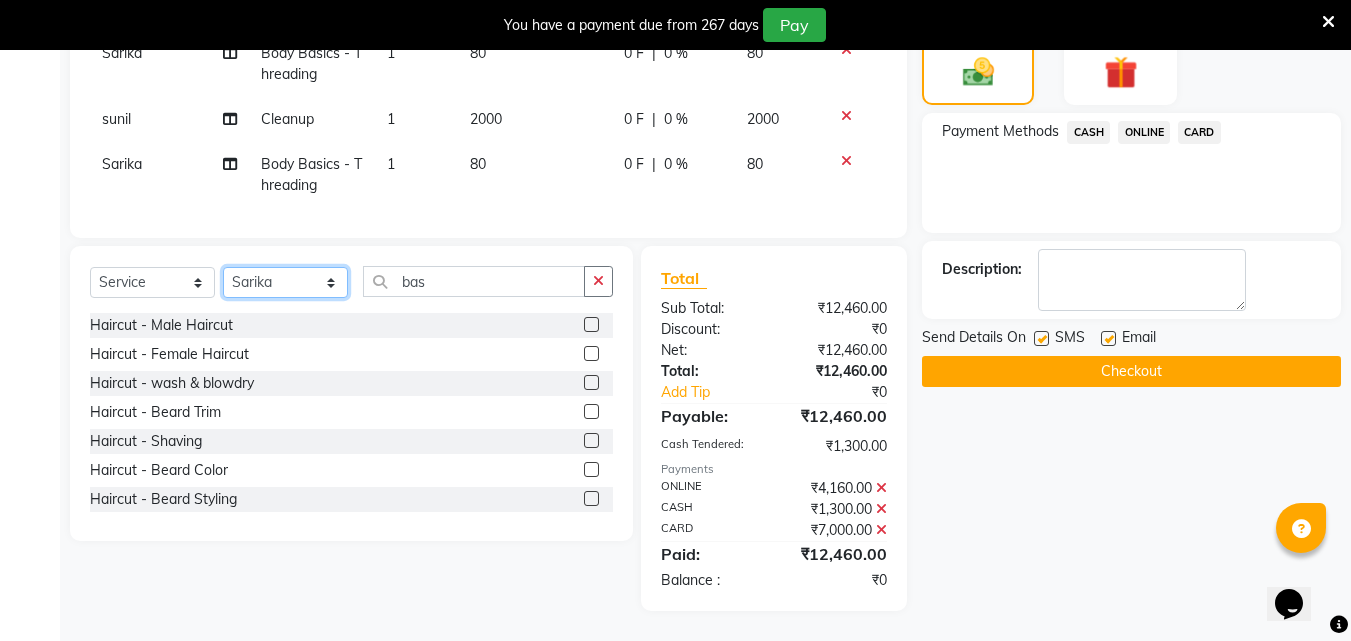 select on "74298" 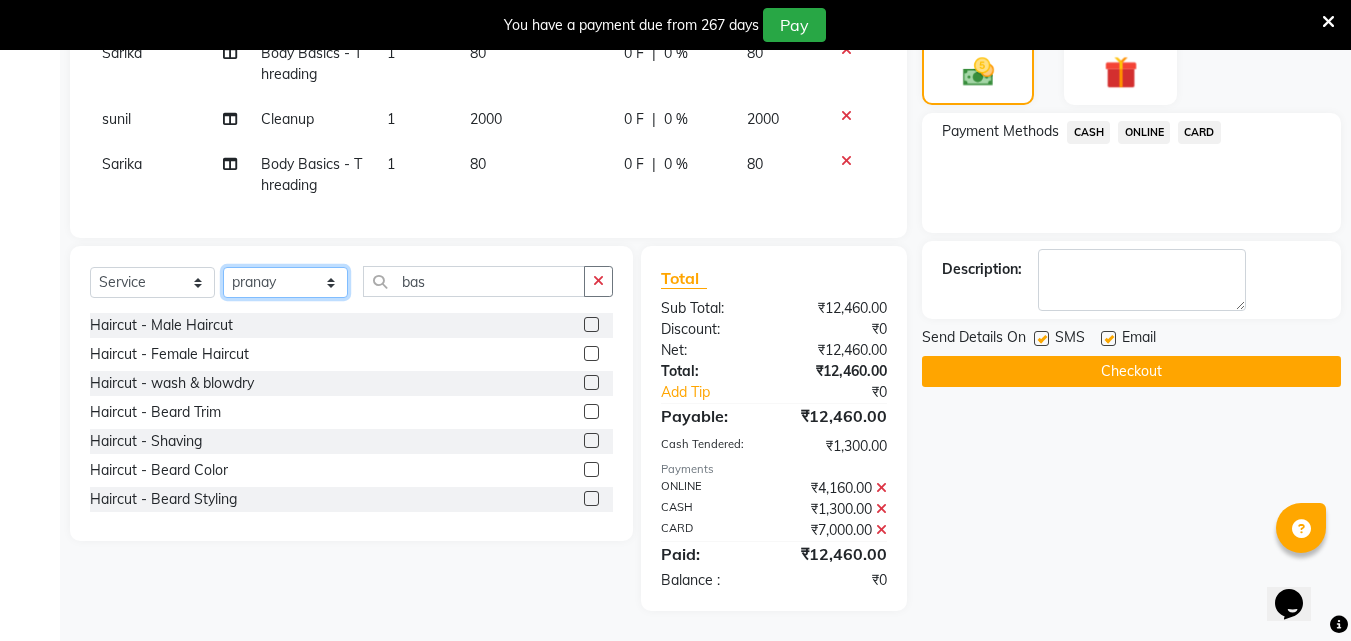click on "Select Stylist Akshay Ankita Ayesha Dnyaneshwar Harish Laxman Omkar pranay sagar sameer Sarika sunil vaibhav" 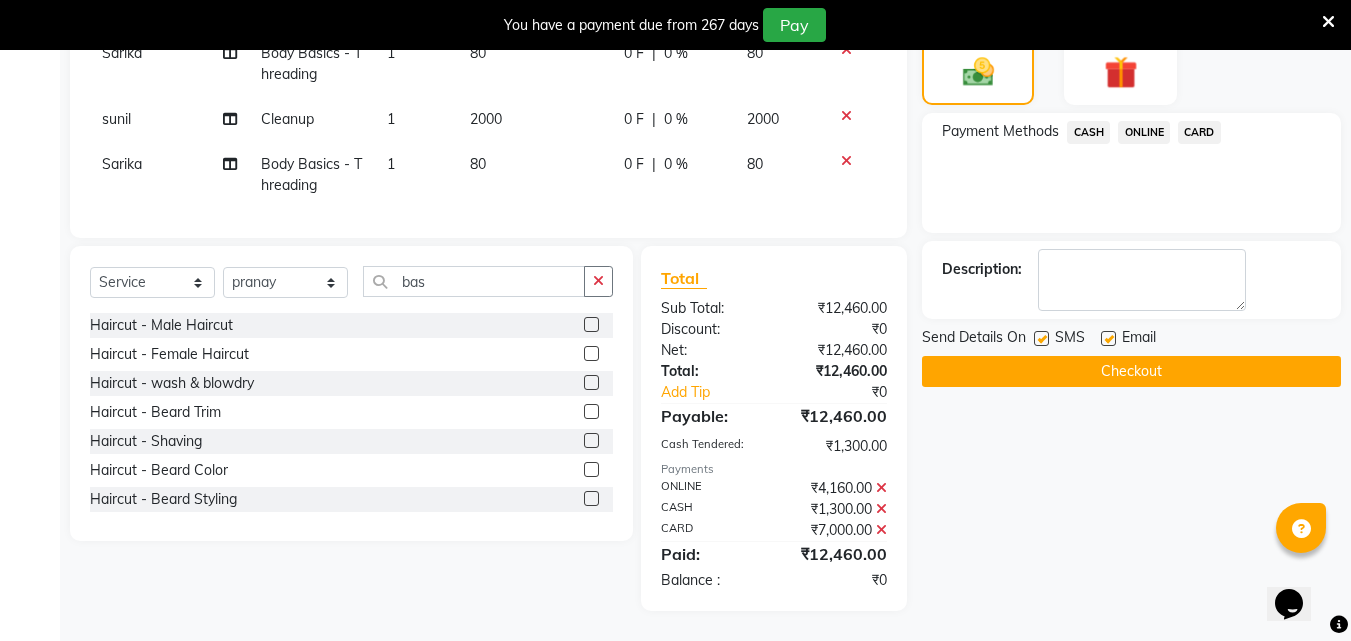 click 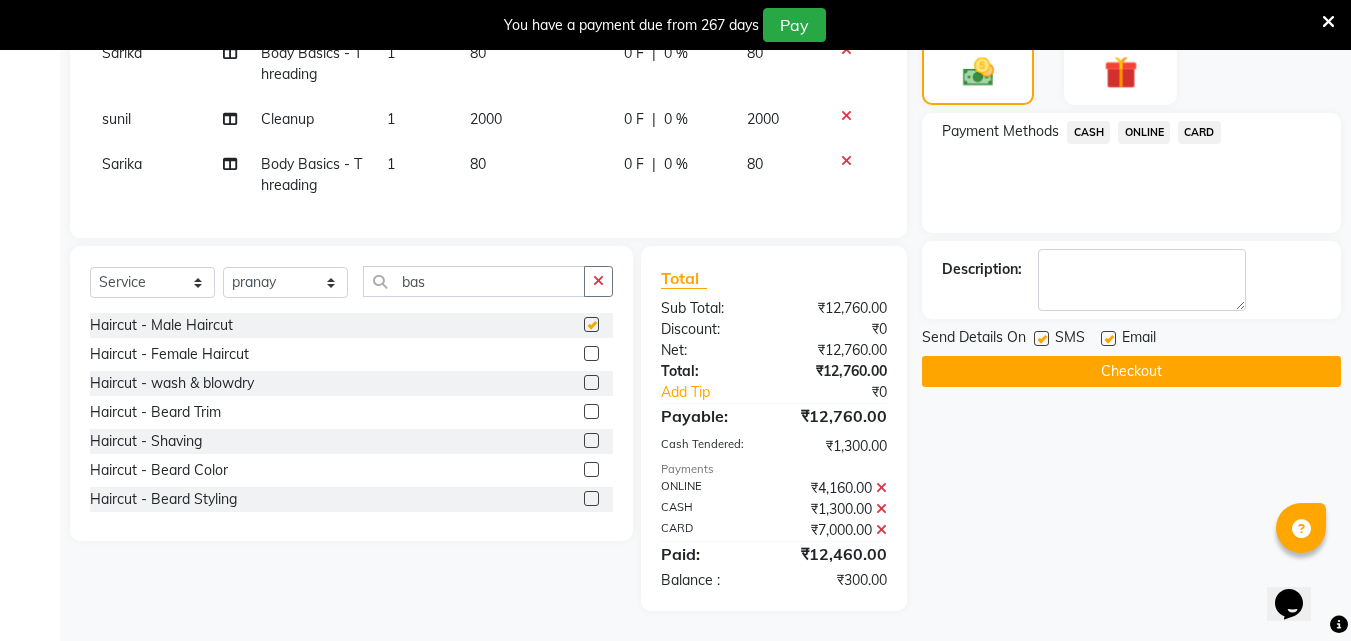 checkbox on "false" 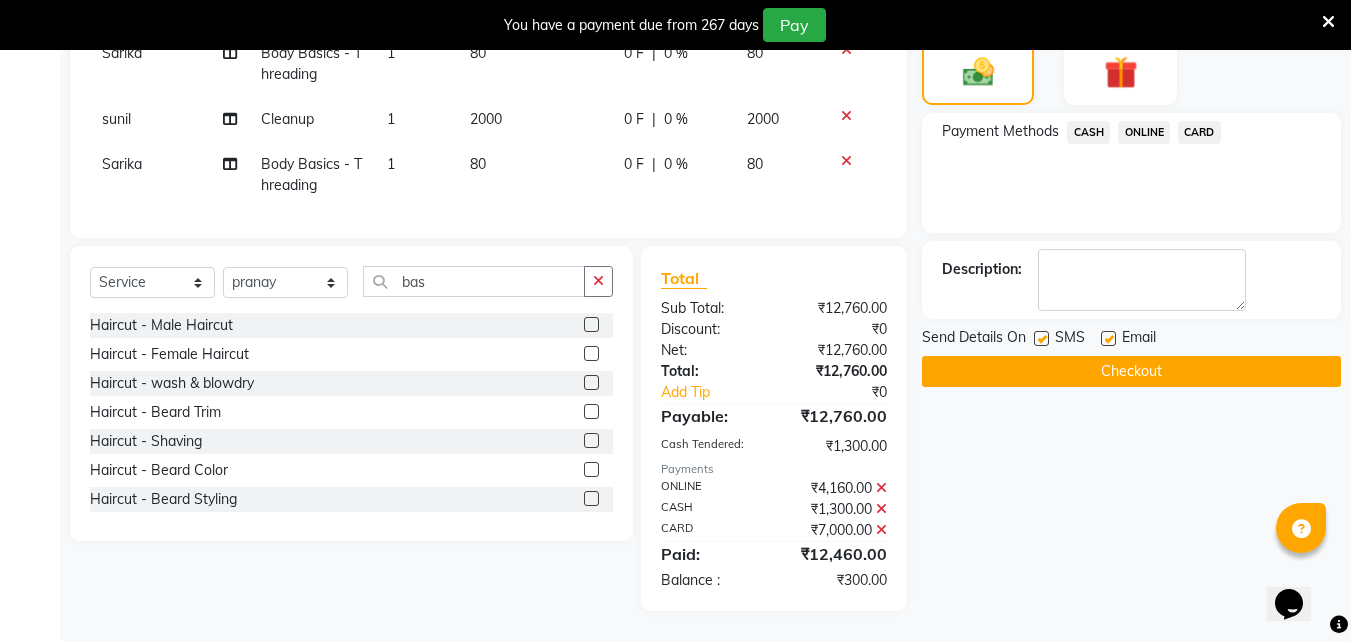click on "ONLINE" 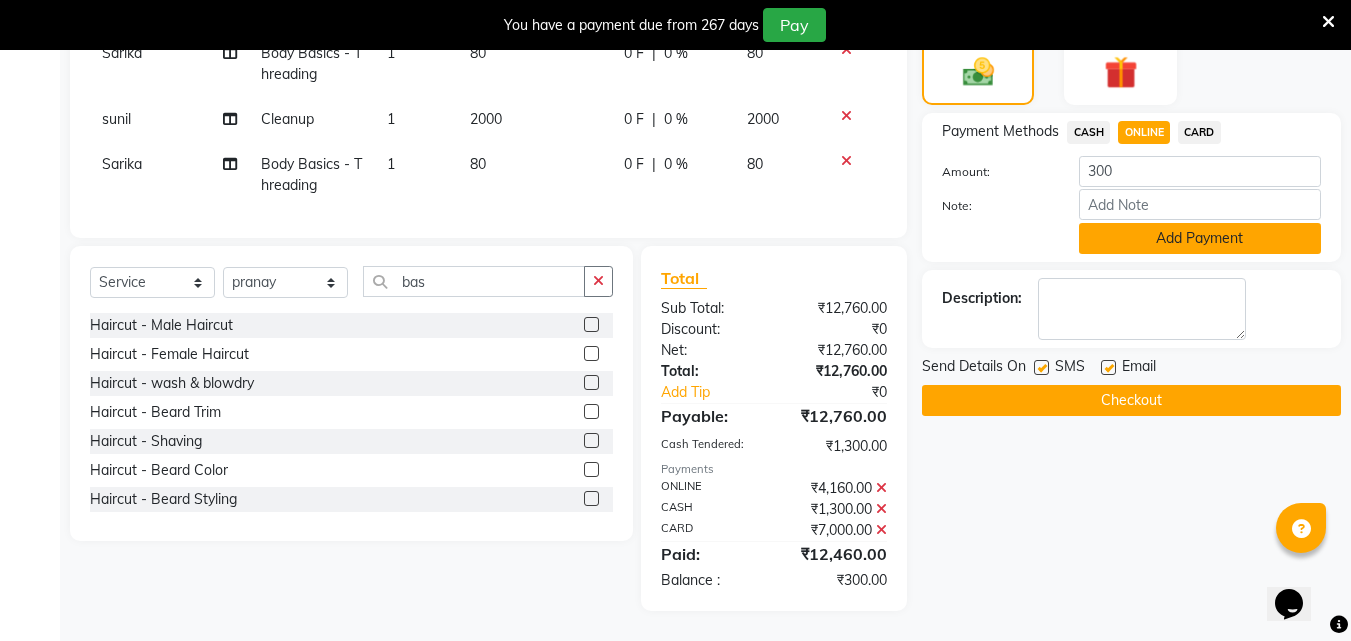 click on "Add Payment" 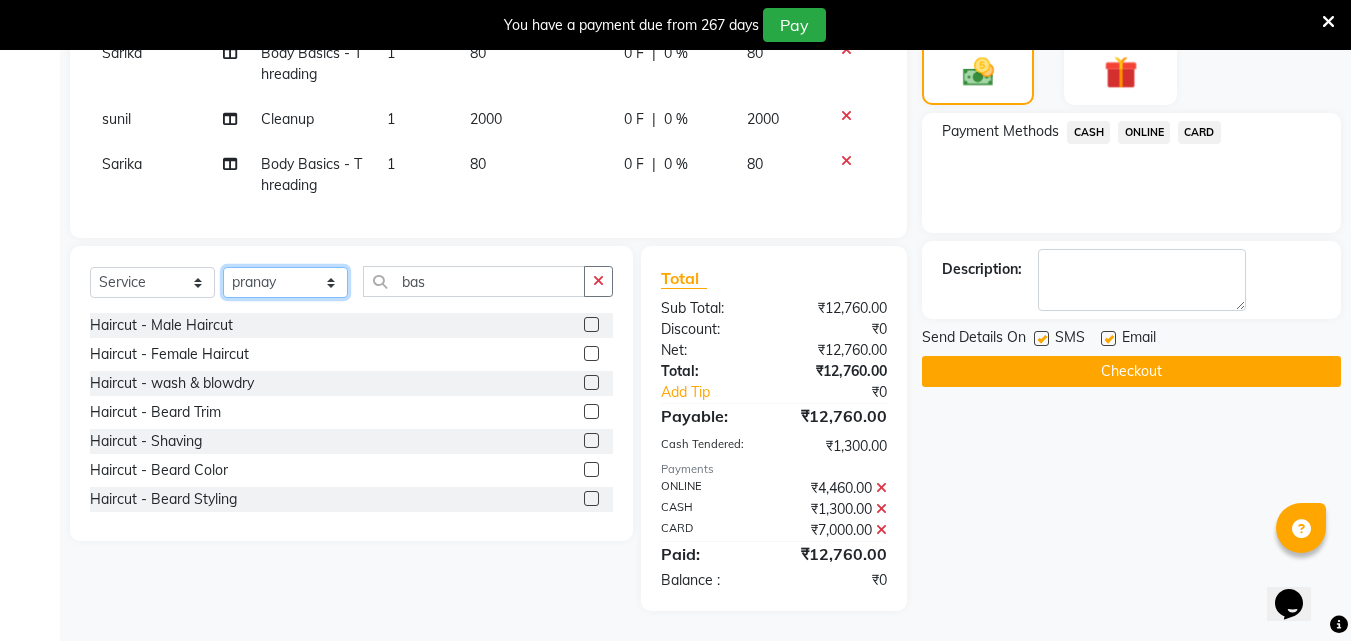 click on "Select Stylist Akshay Ankita Ayesha Dnyaneshwar Harish Laxman Omkar pranay sagar sameer Sarika sunil vaibhav" 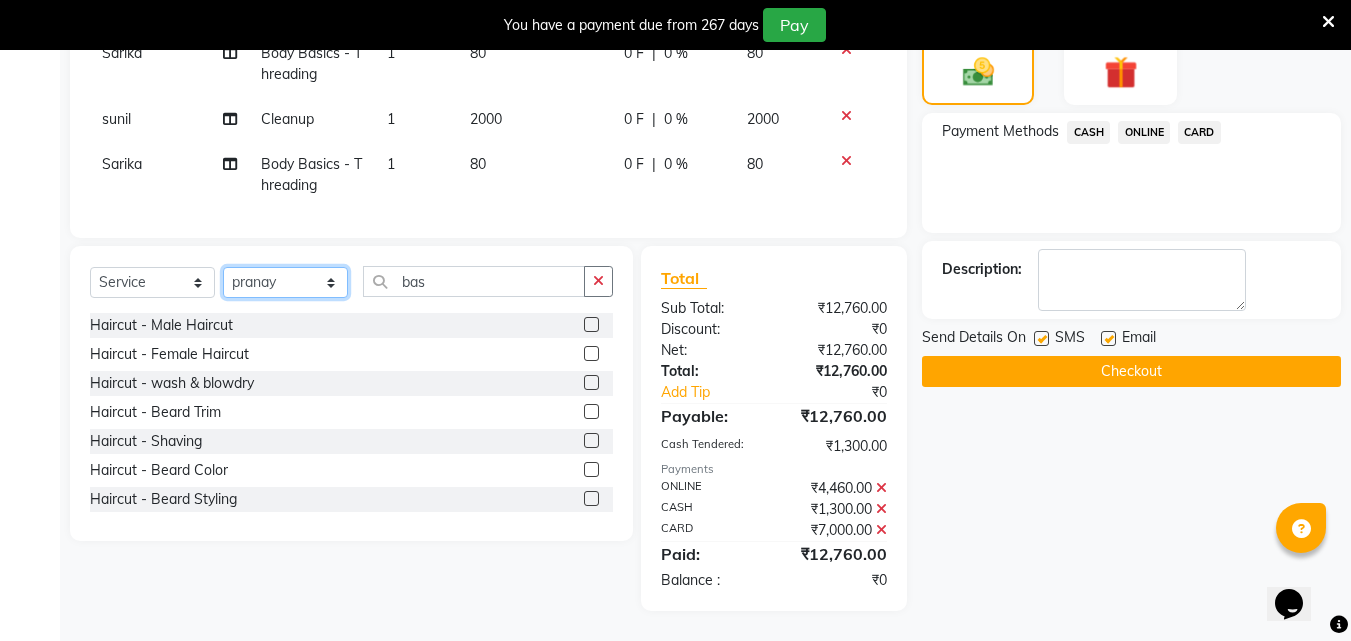 select on "74299" 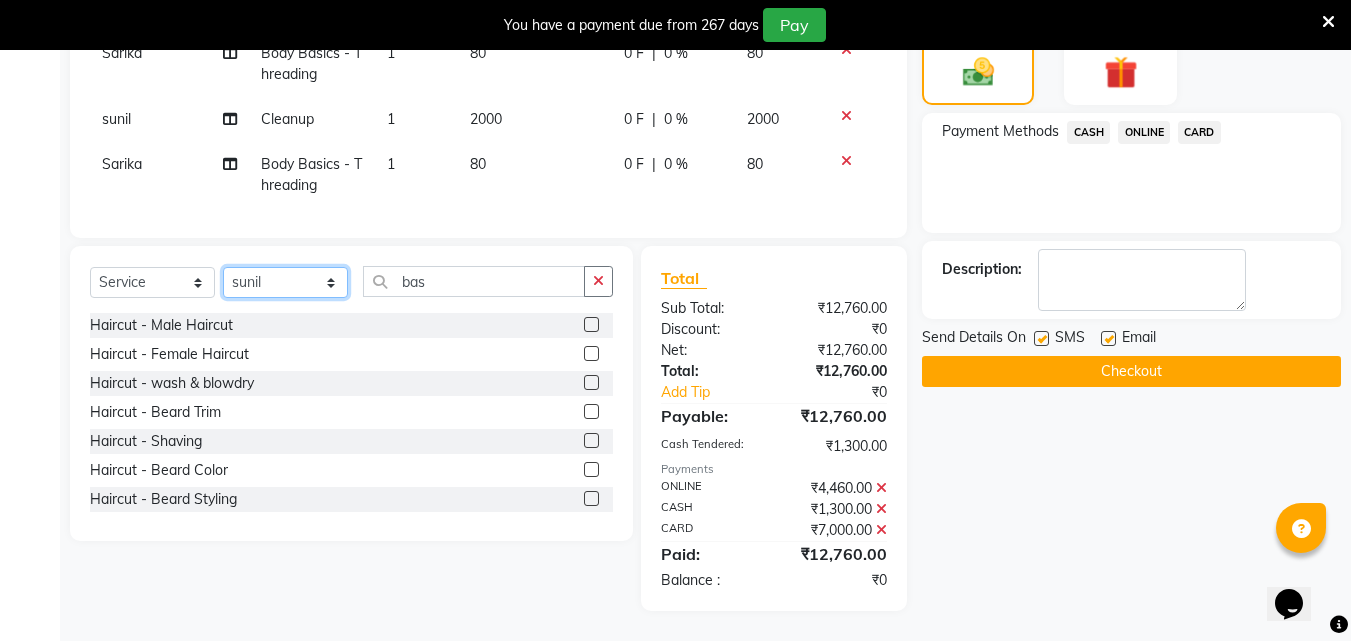 click on "Select Stylist Akshay Ankita Ayesha Dnyaneshwar Harish Laxman Omkar pranay sagar sameer Sarika sunil vaibhav" 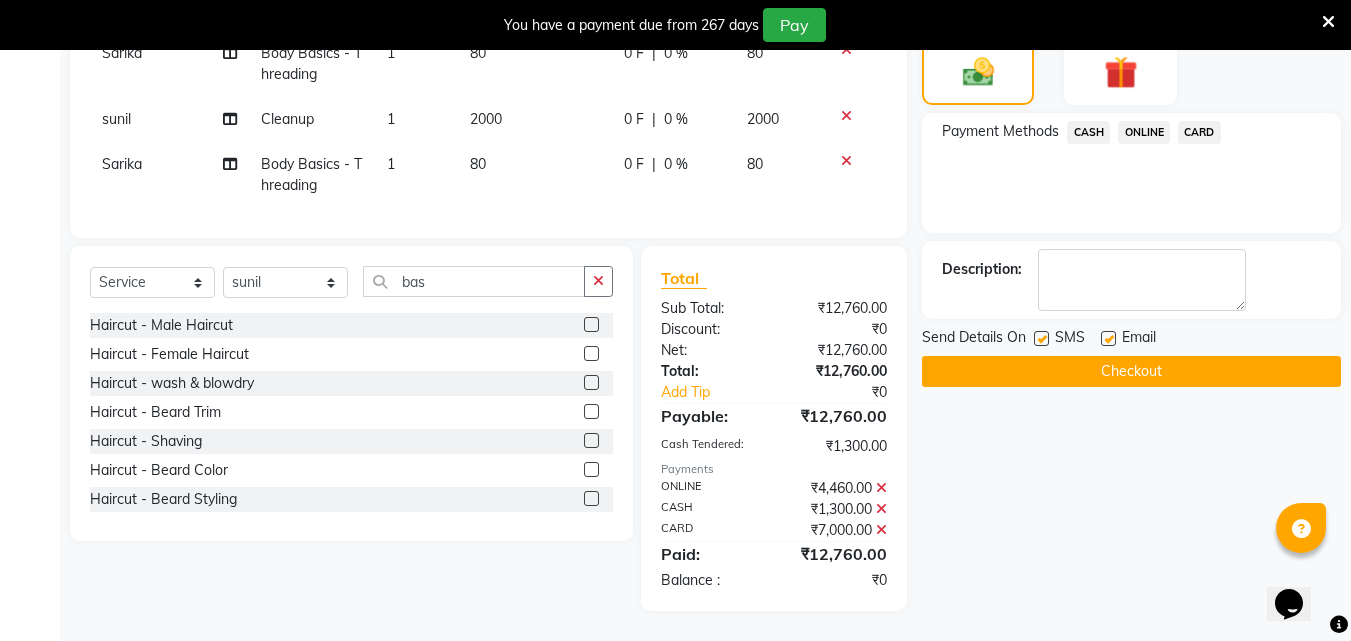 click 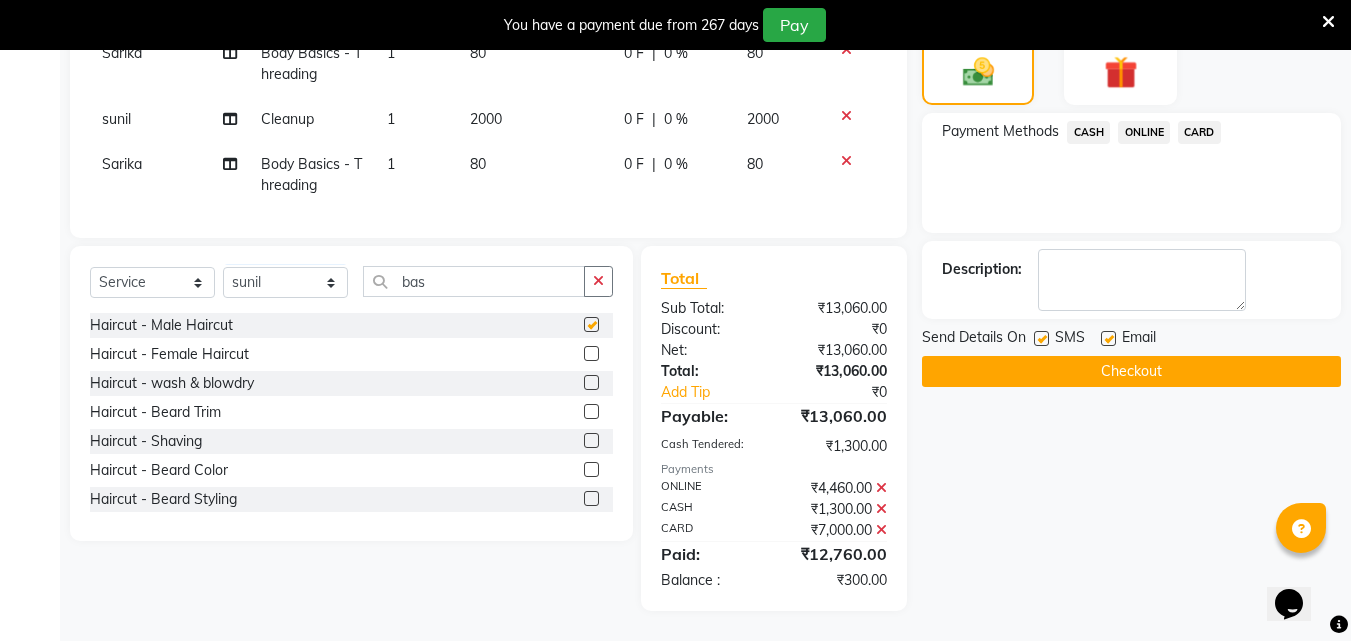 checkbox on "false" 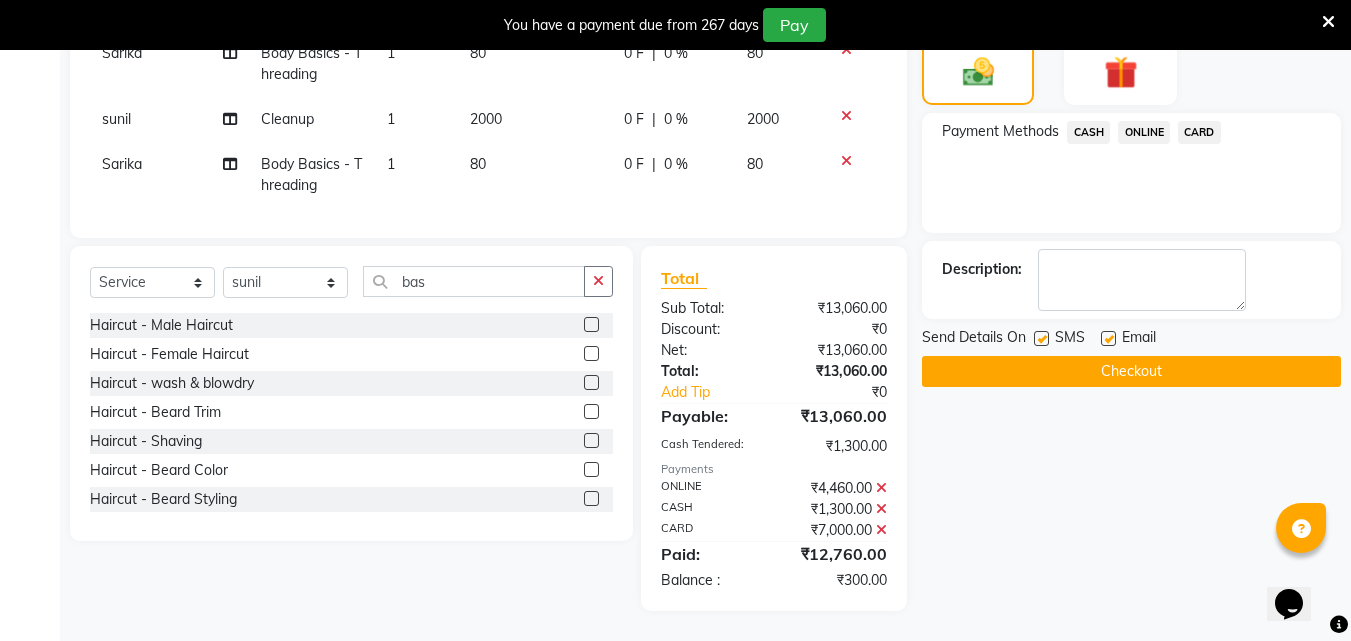 click on "Payment Methods  CASH   ONLINE   CARD" 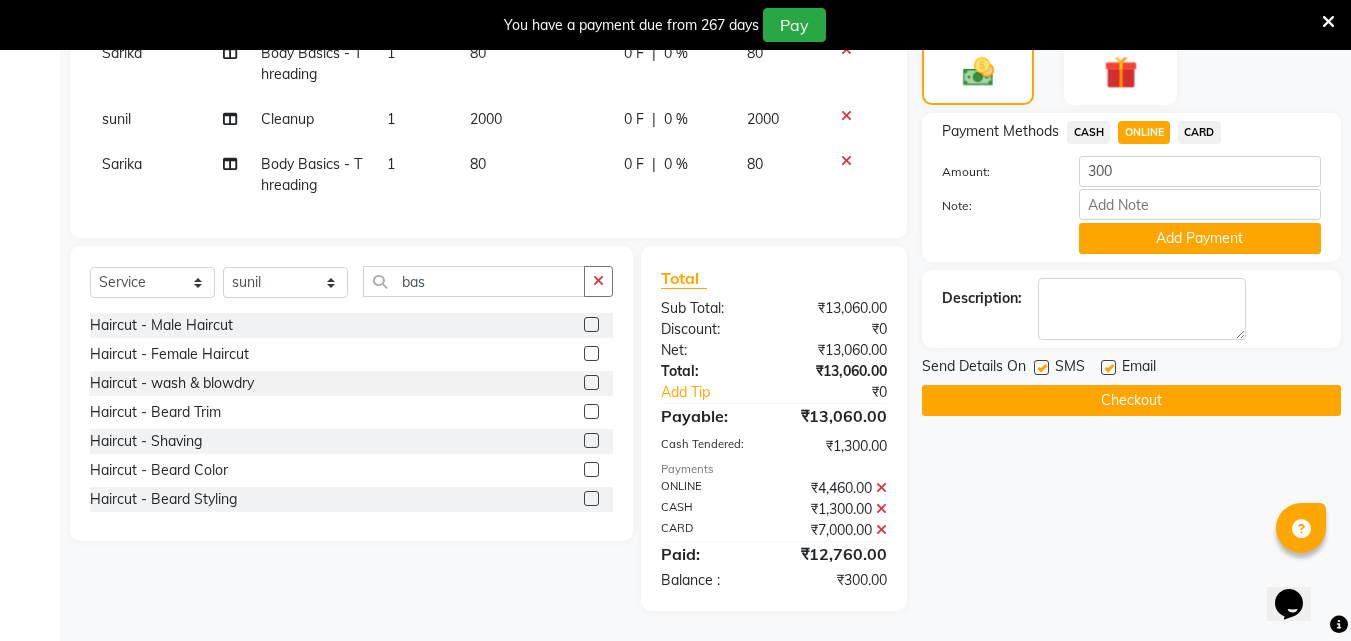 click on "Add Payment" 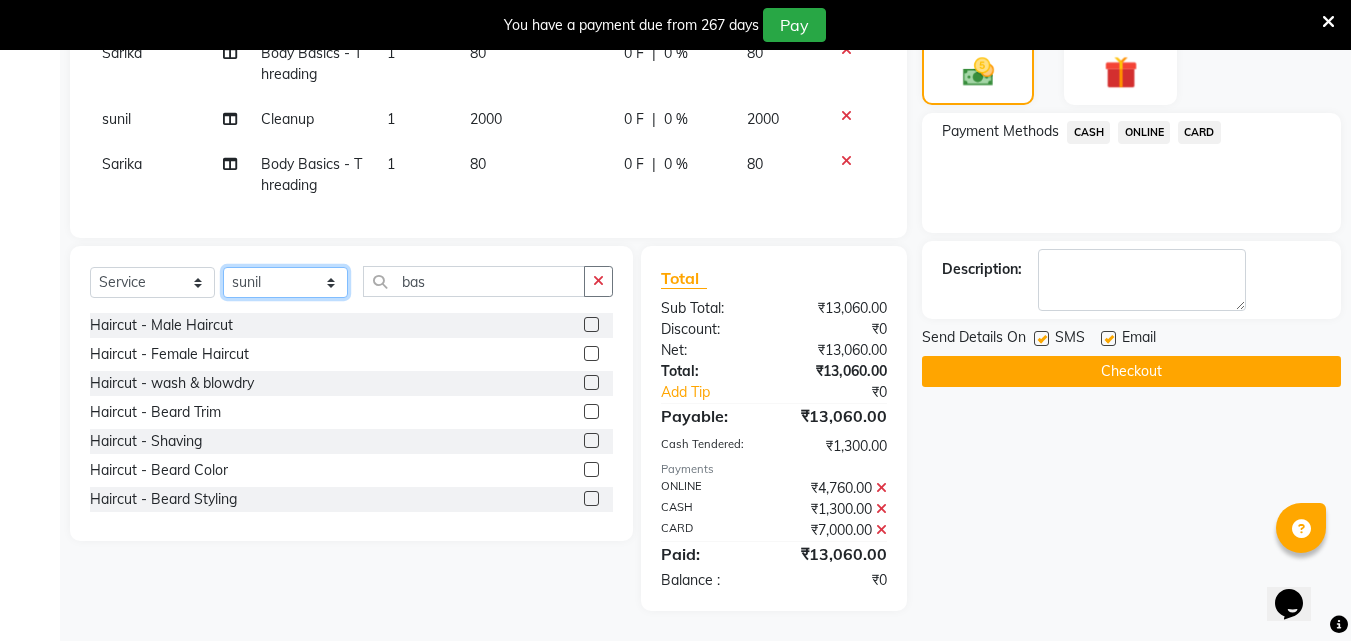 click on "Select Stylist Akshay Ankita Ayesha Dnyaneshwar Harish Laxman Omkar pranay sagar sameer Sarika sunil vaibhav" 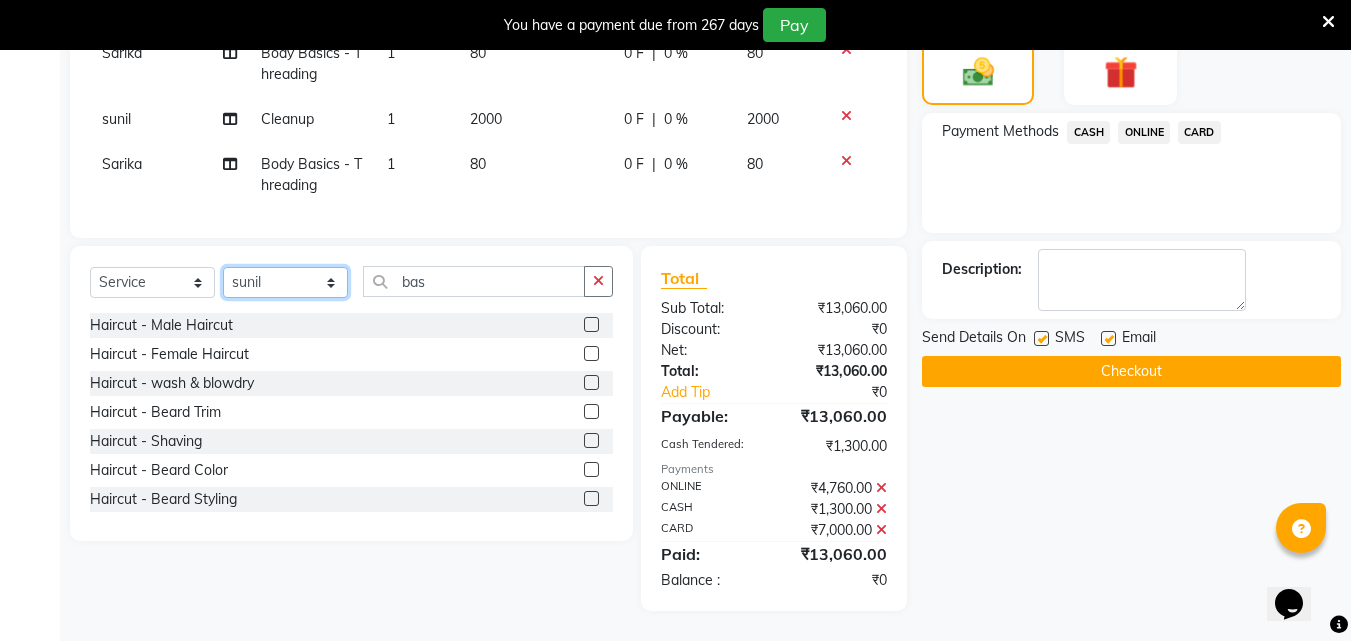 select on "[NUMBER]" 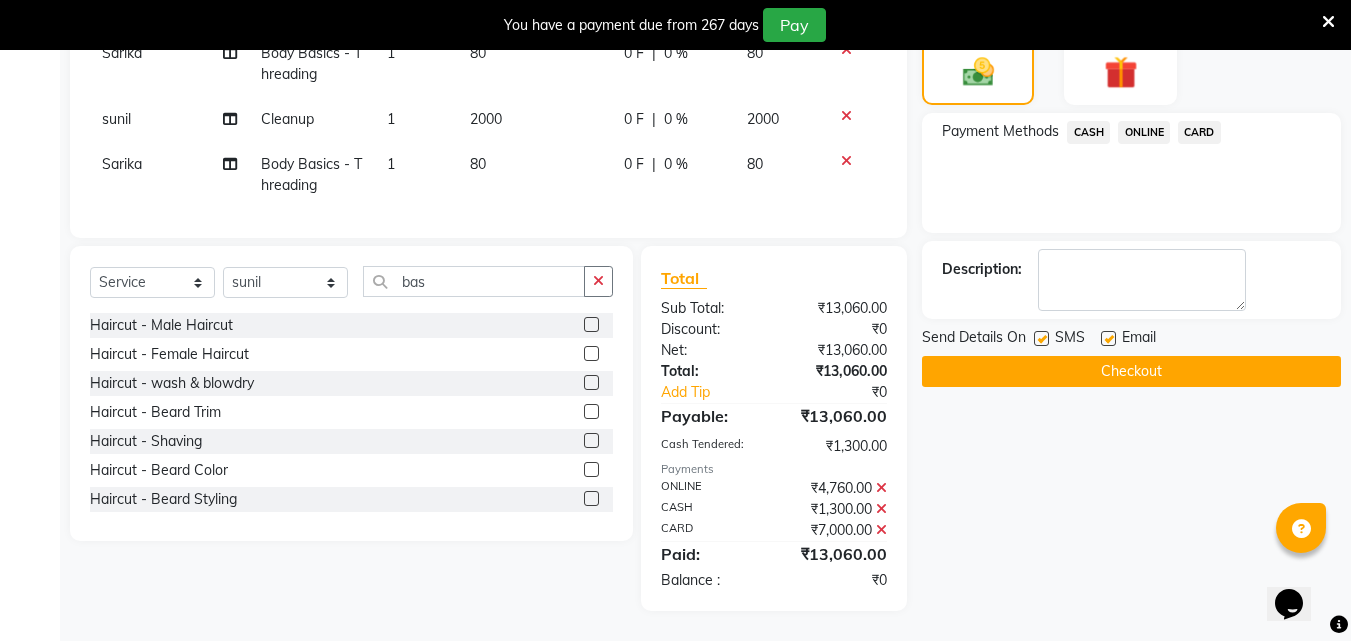 click 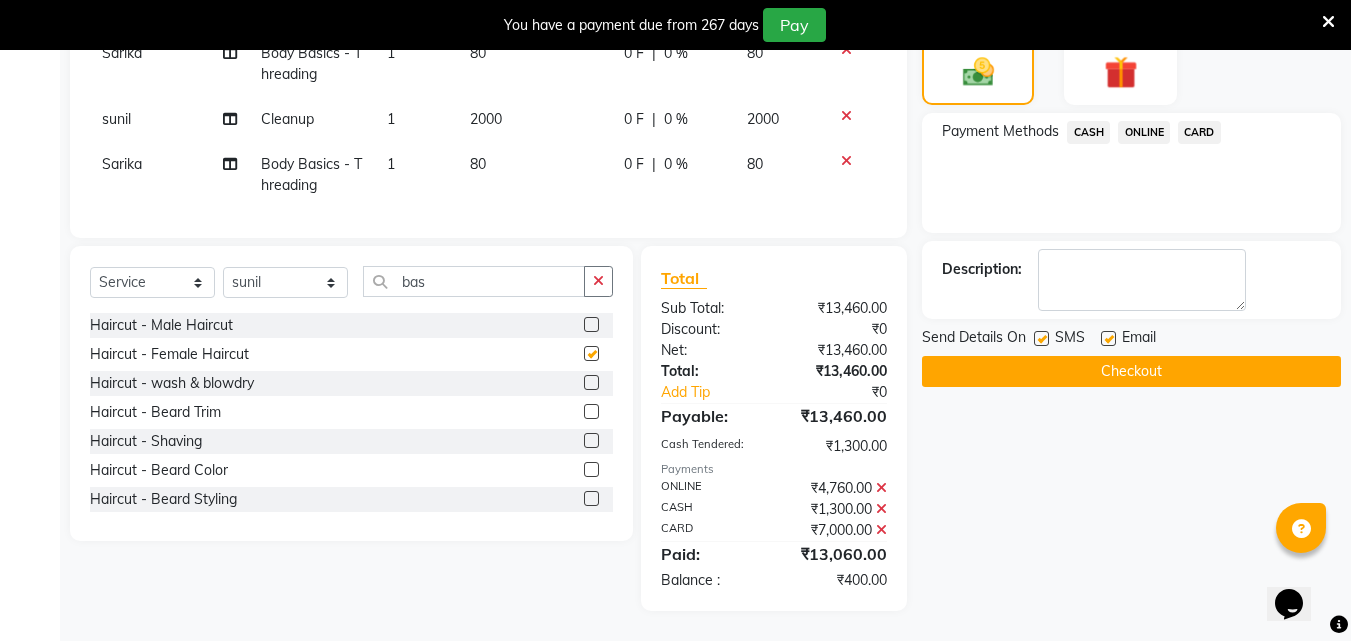 checkbox on "false" 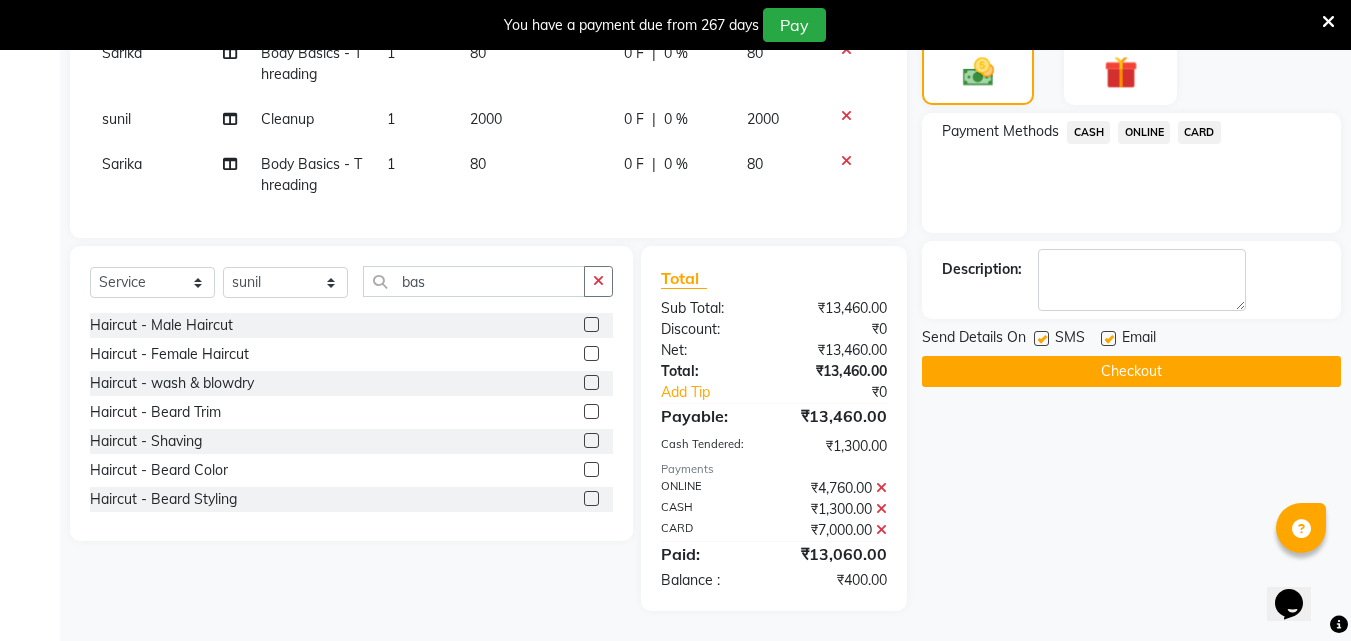 click on "ONLINE" 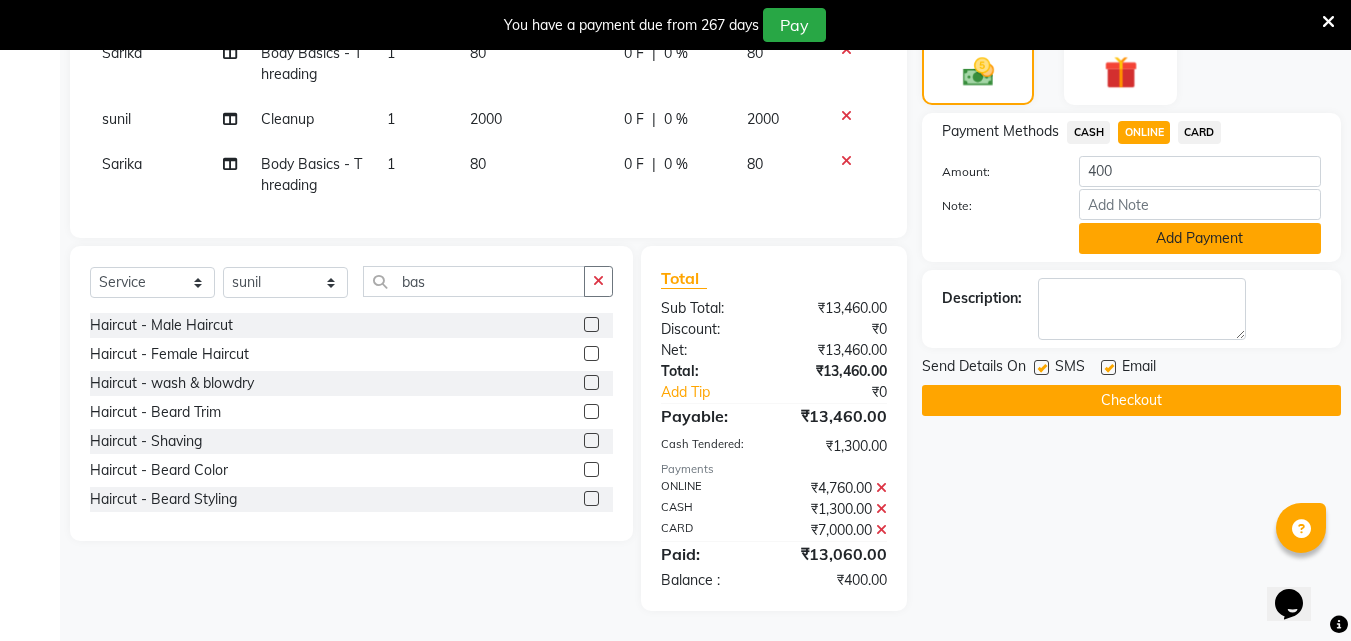 click on "Add Payment" 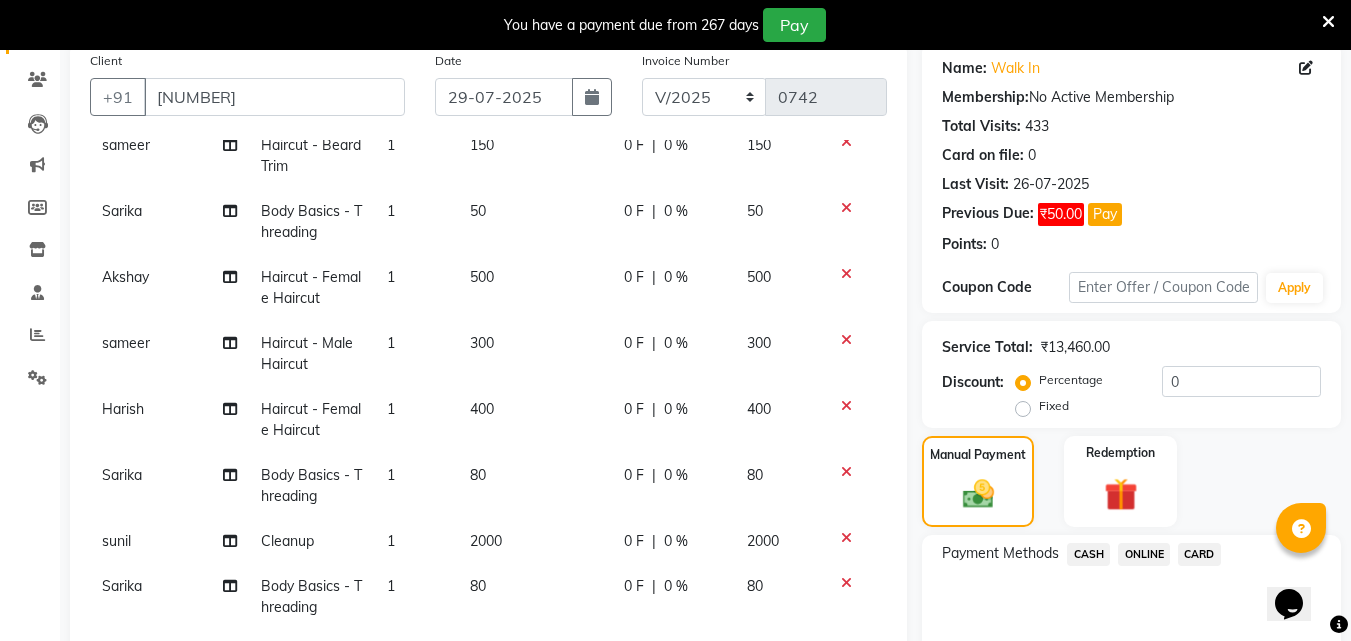 scroll, scrollTop: 0, scrollLeft: 0, axis: both 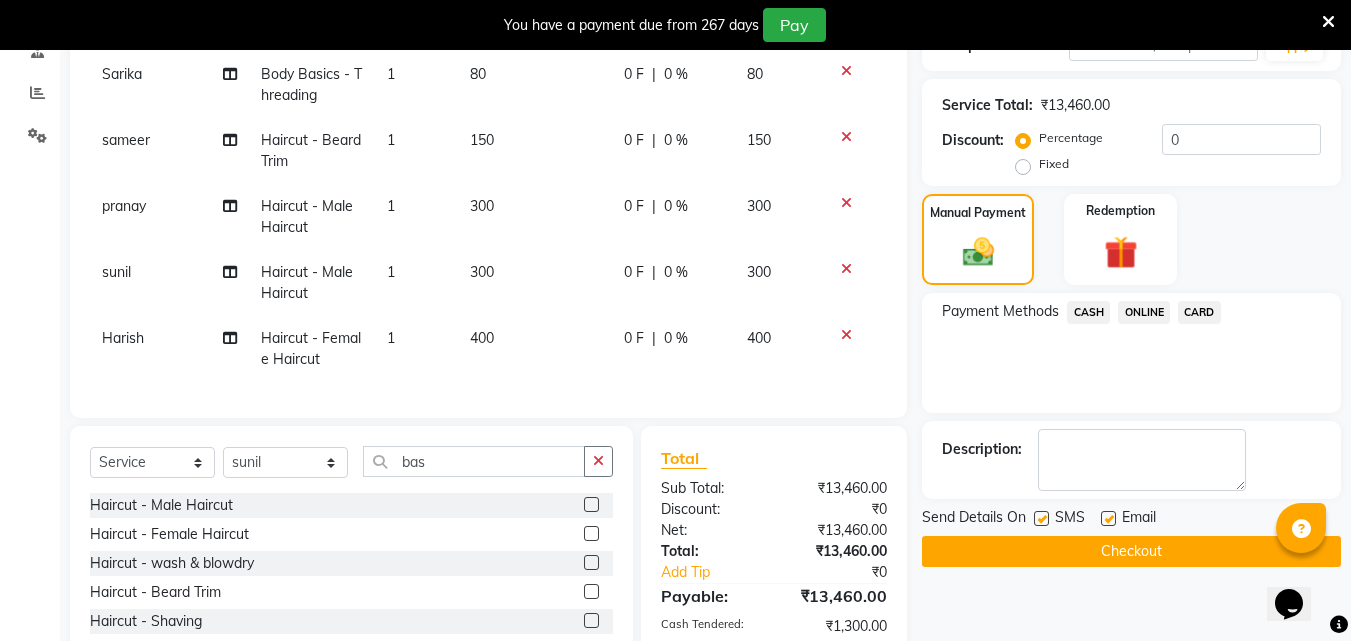 click 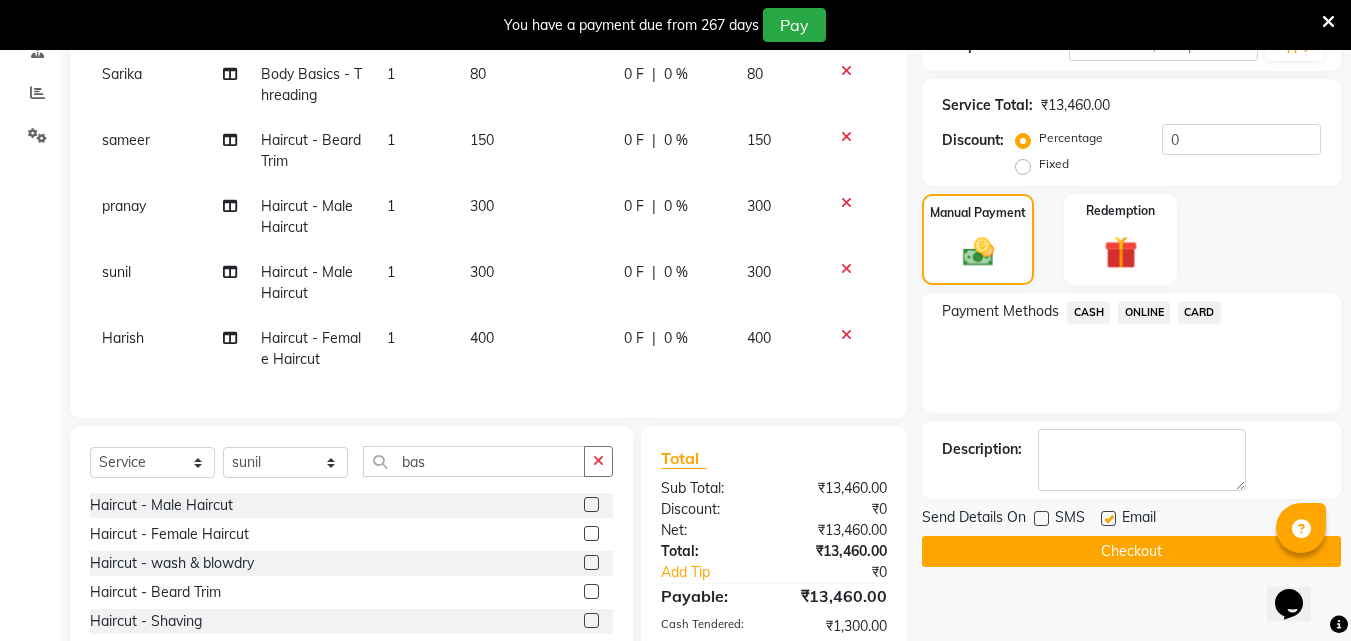 click 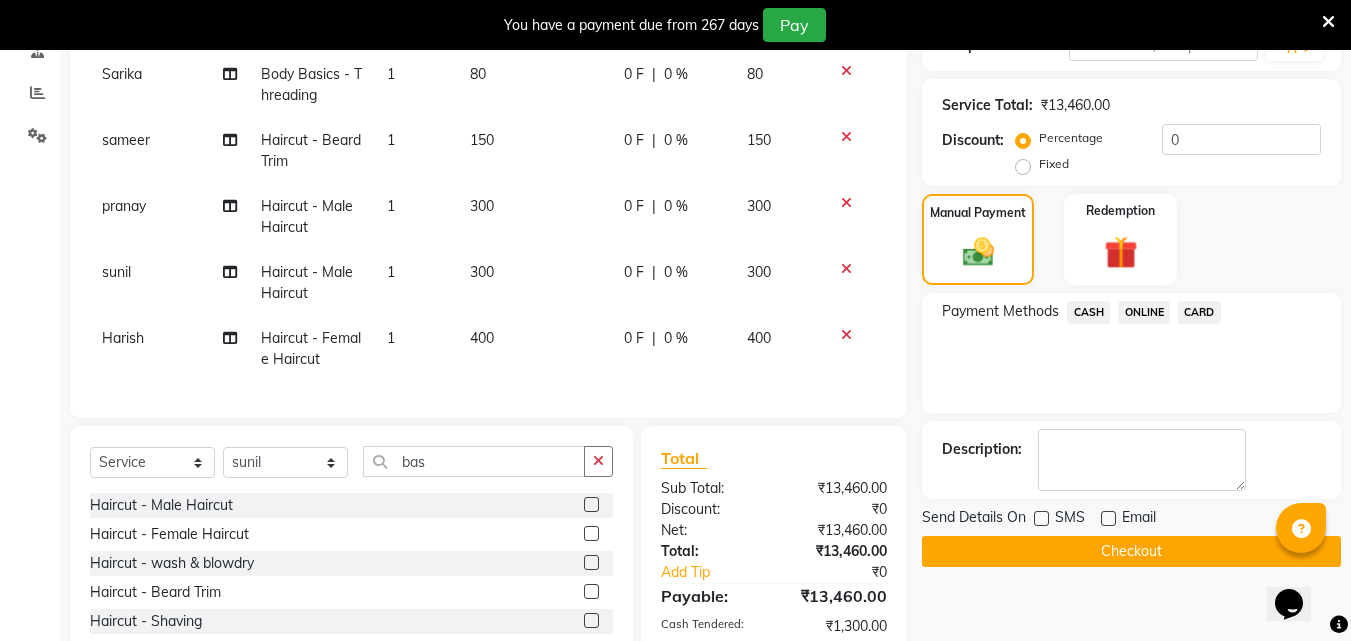 click on "Checkout" 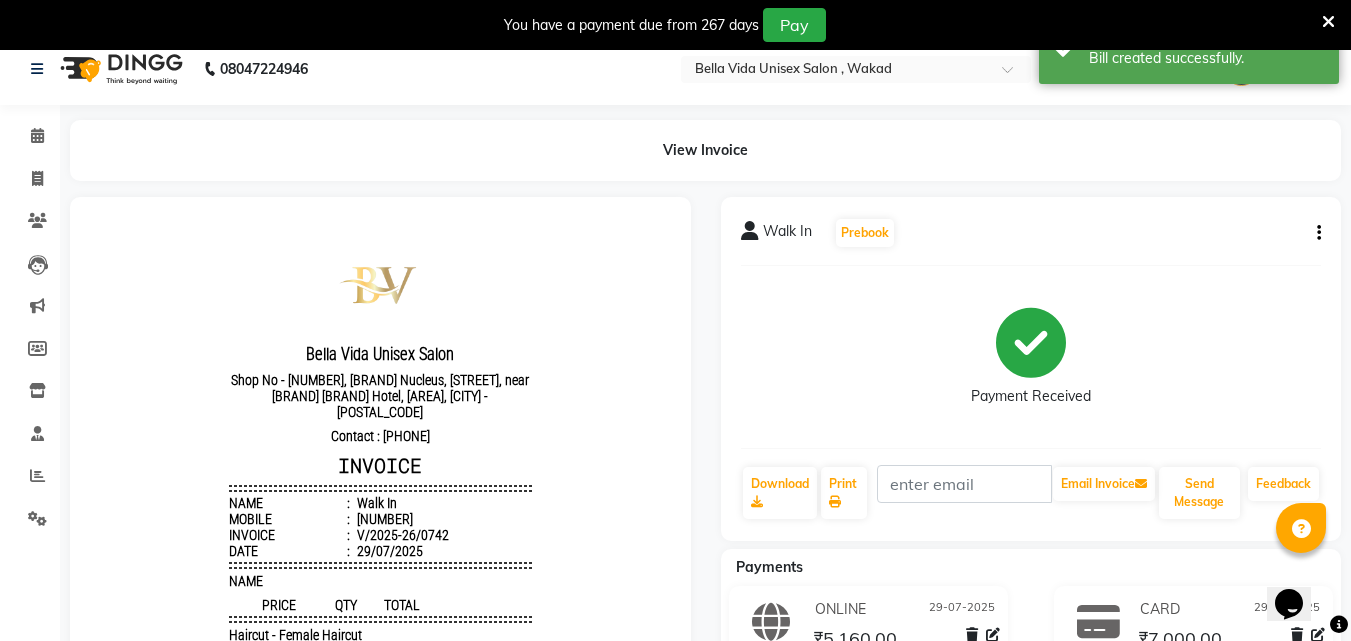 scroll, scrollTop: 0, scrollLeft: 0, axis: both 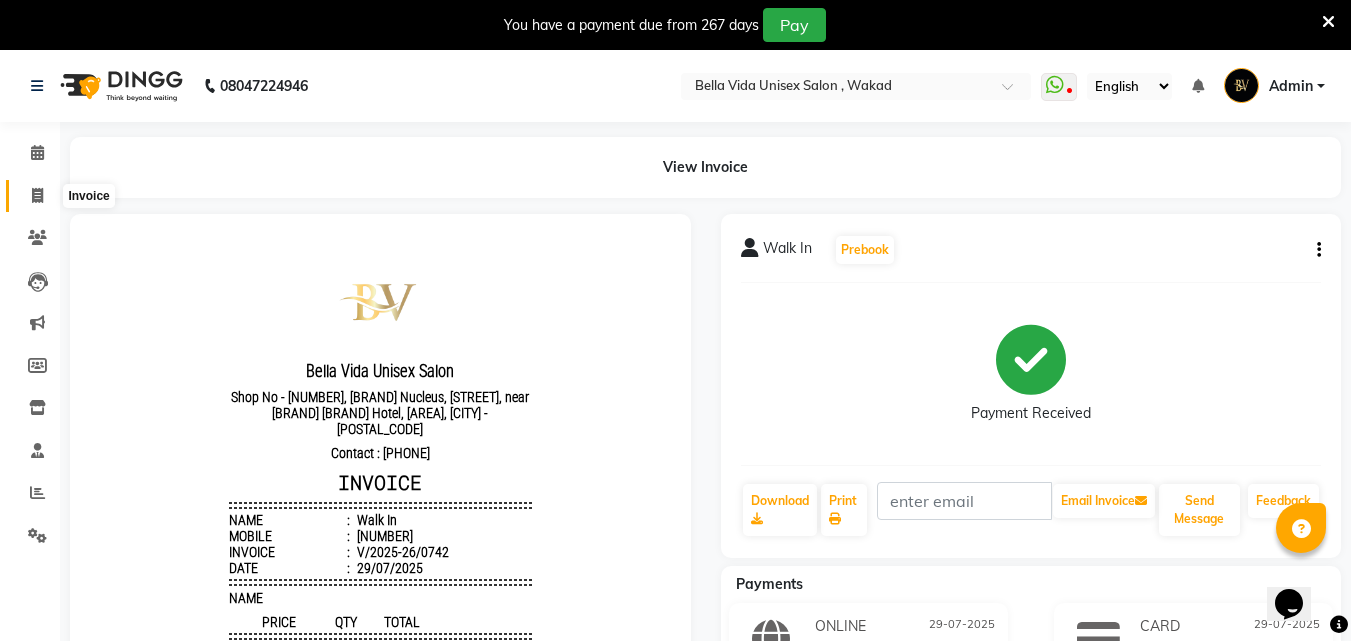 click 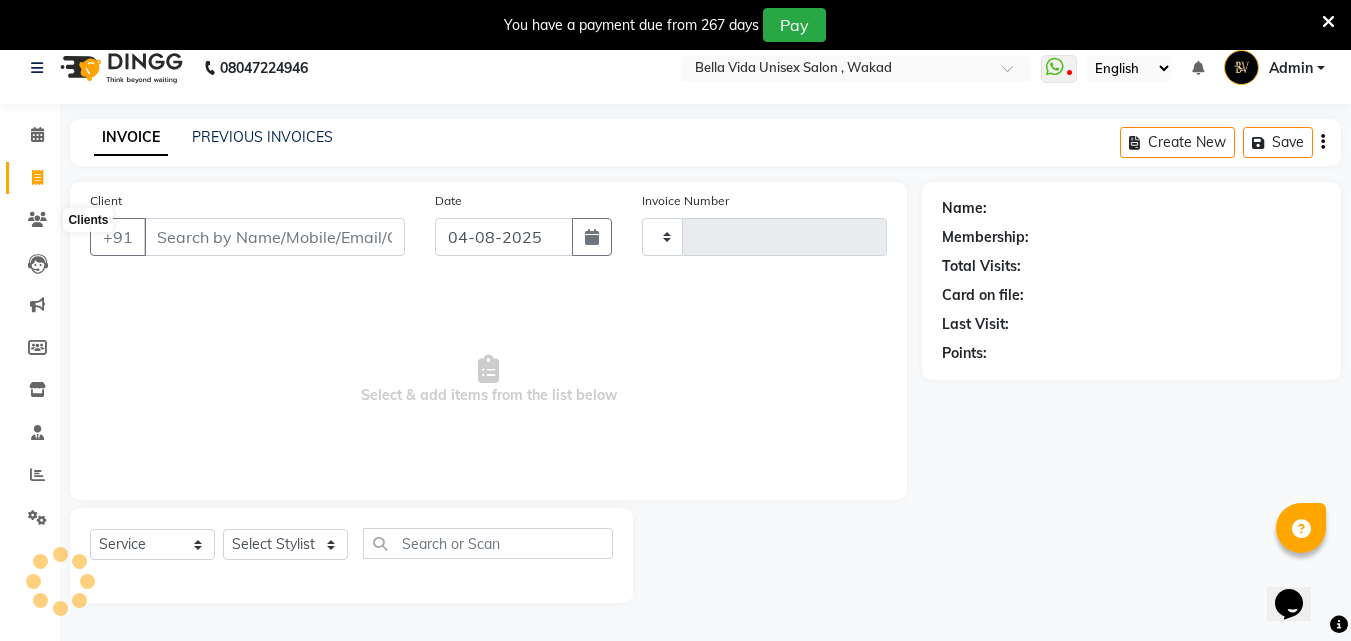 scroll, scrollTop: 50, scrollLeft: 0, axis: vertical 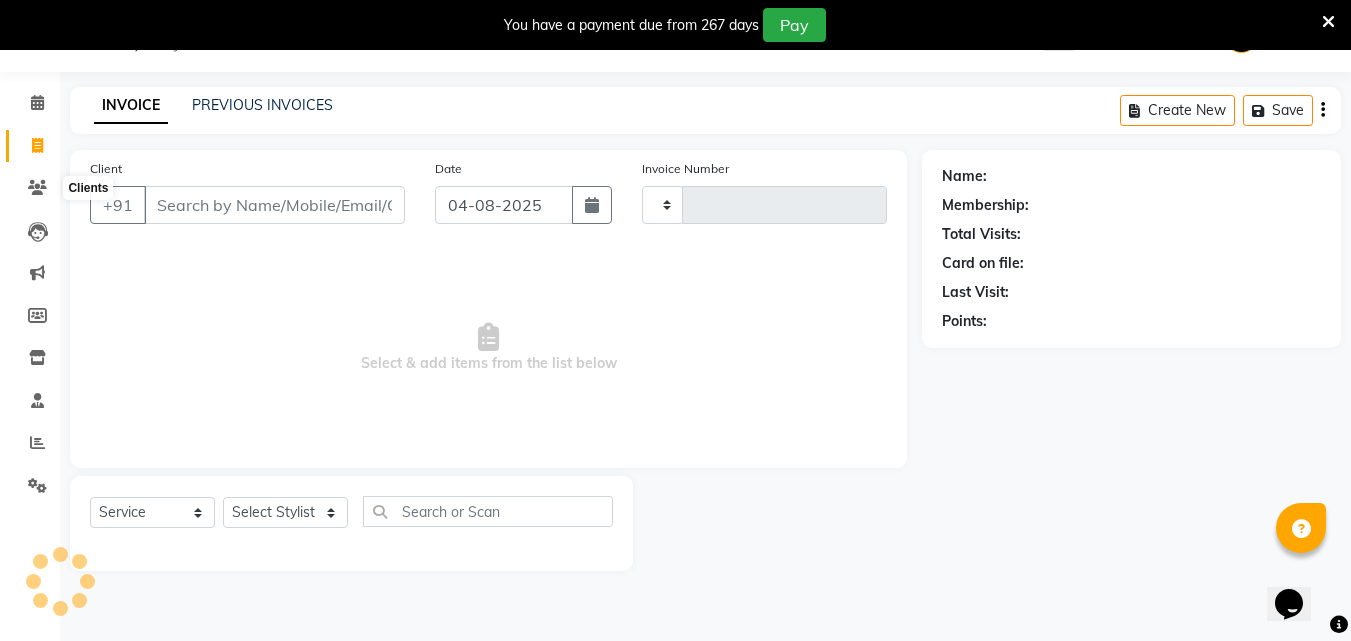 type on "0743" 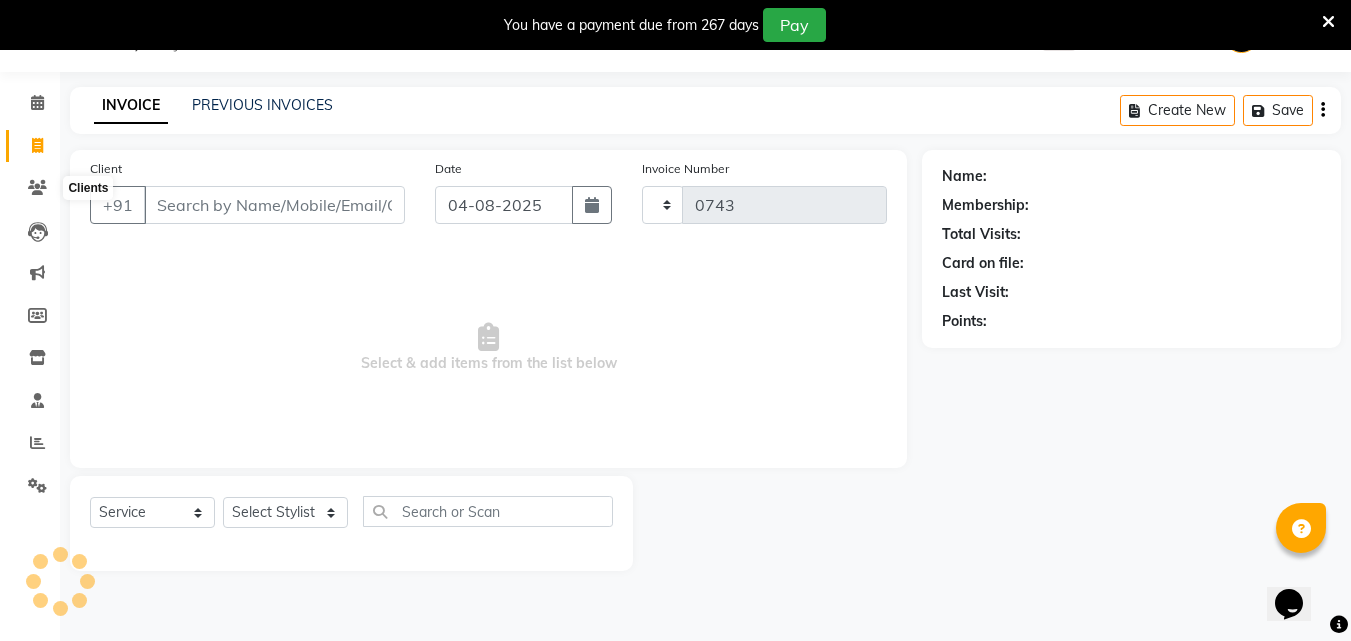 select on "5207" 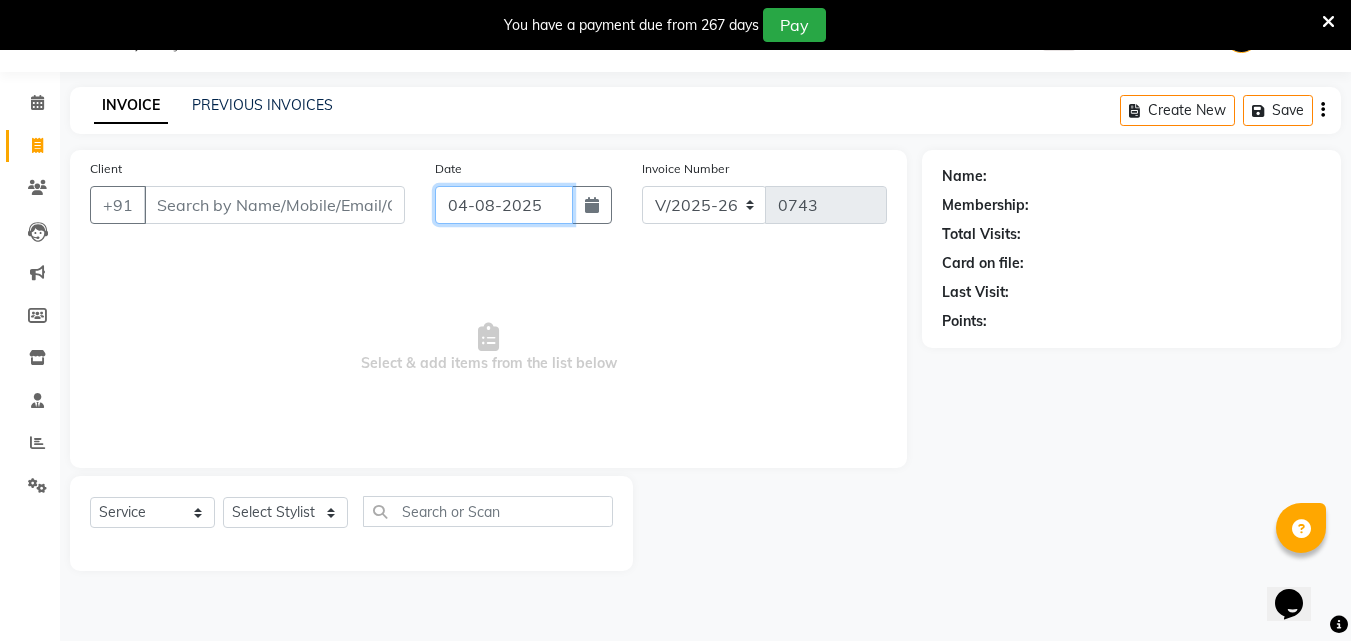 click on "04-08-2025" 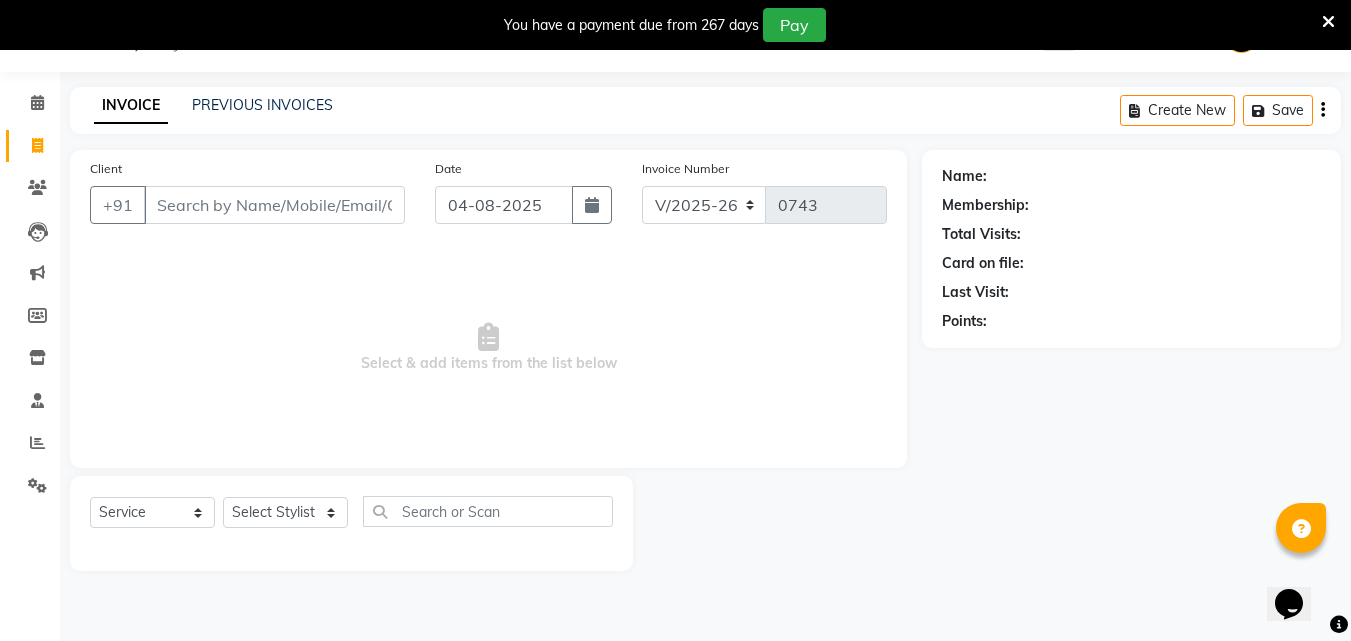 select on "8" 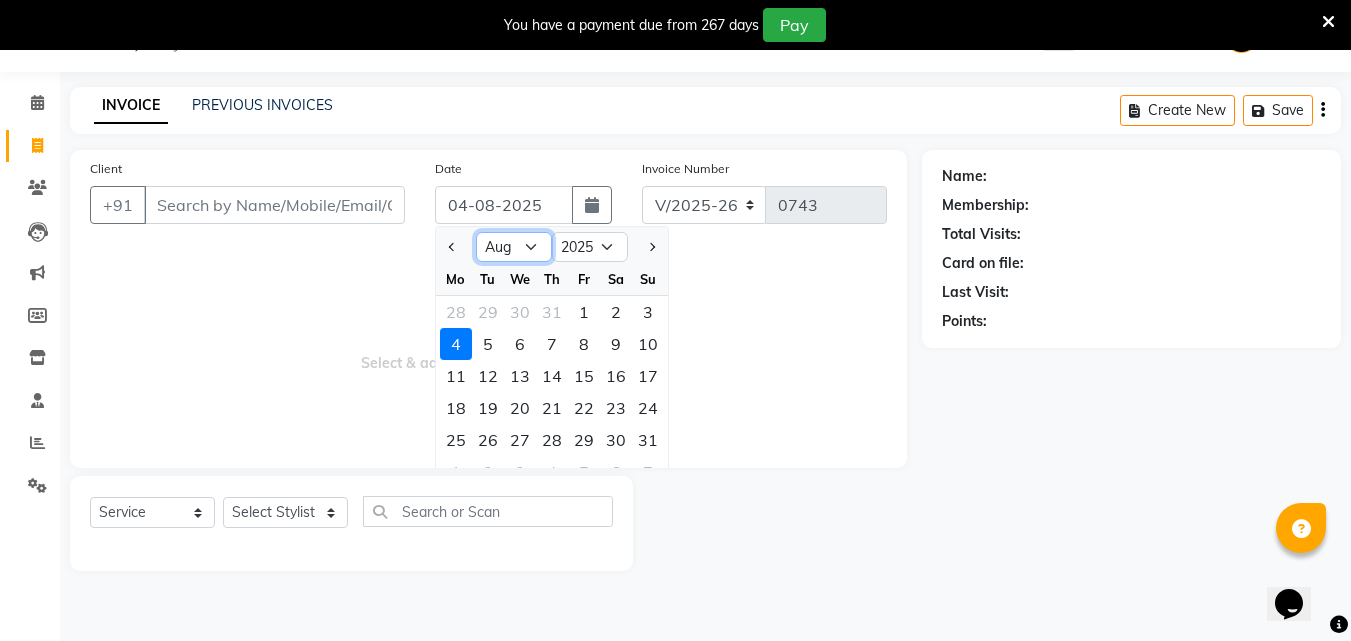 click on "Jan Feb Mar Apr May Jun Jul Aug Sep Oct Nov Dec" 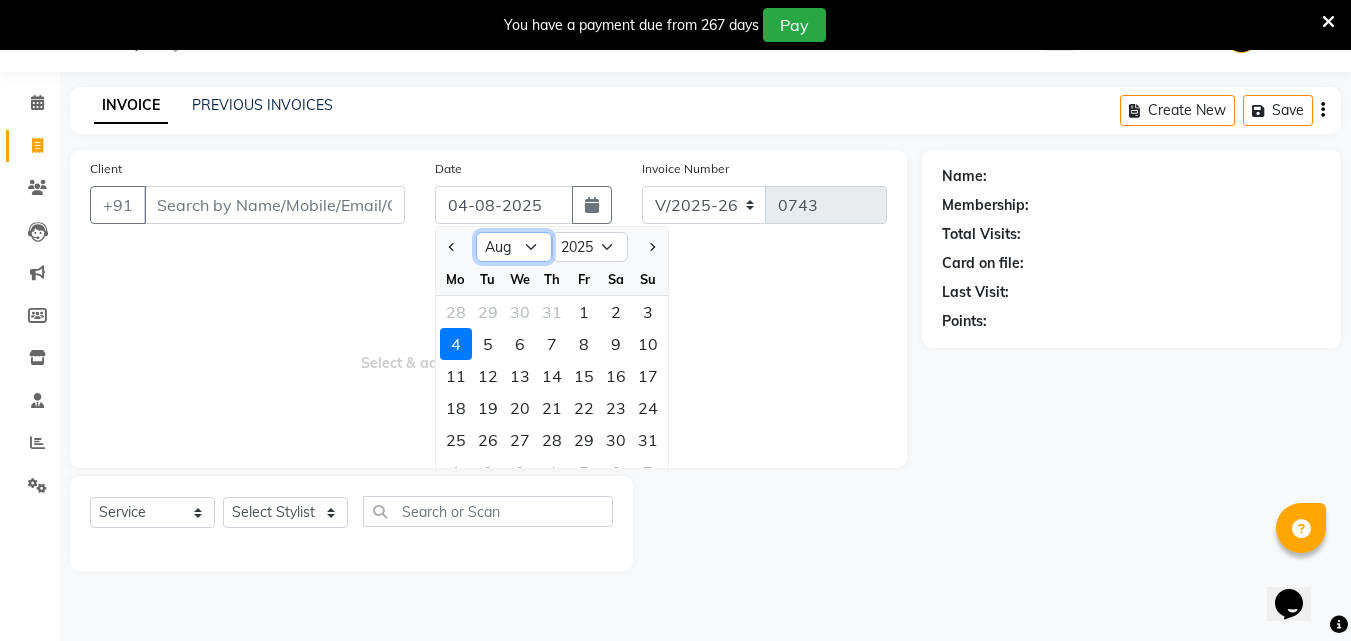 select on "7" 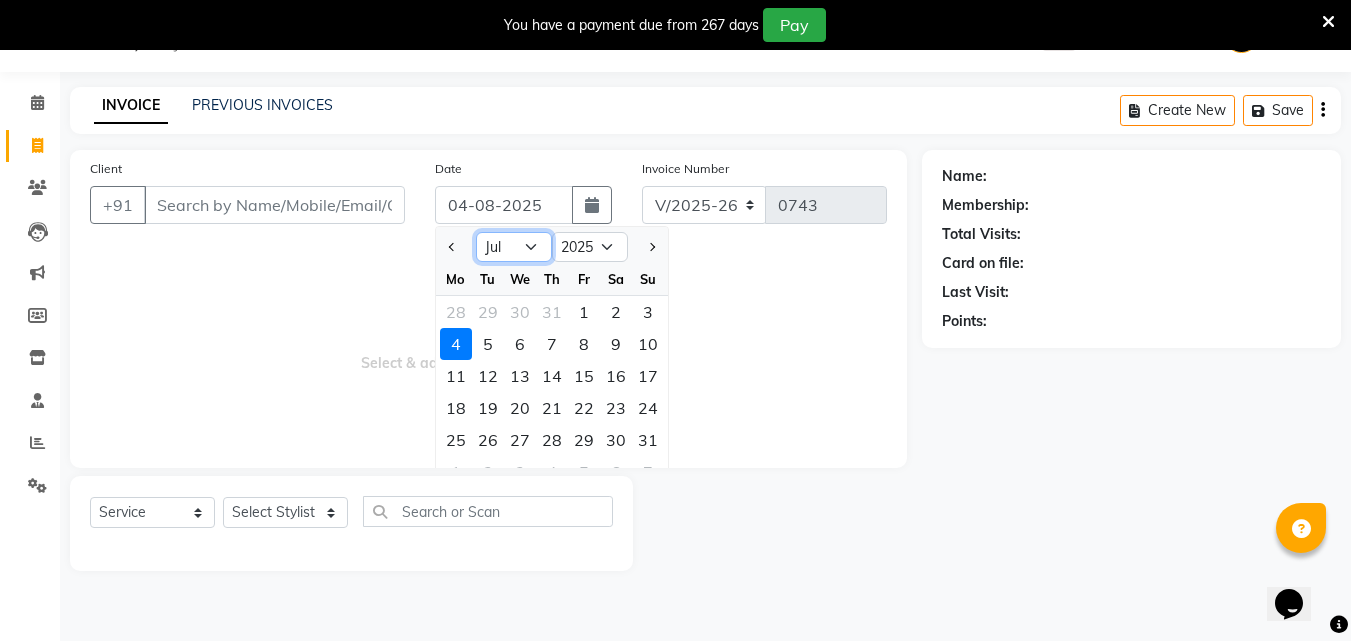 click on "Jan Feb Mar Apr May Jun Jul Aug Sep Oct Nov Dec" 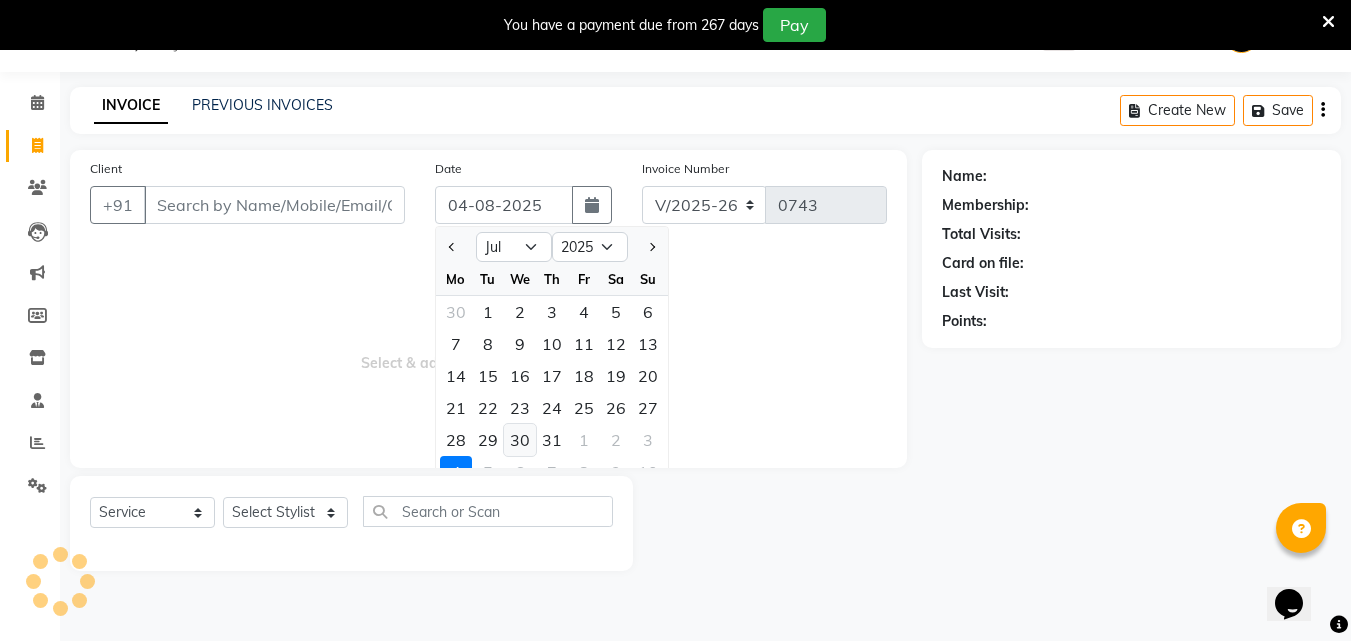 click on "30" 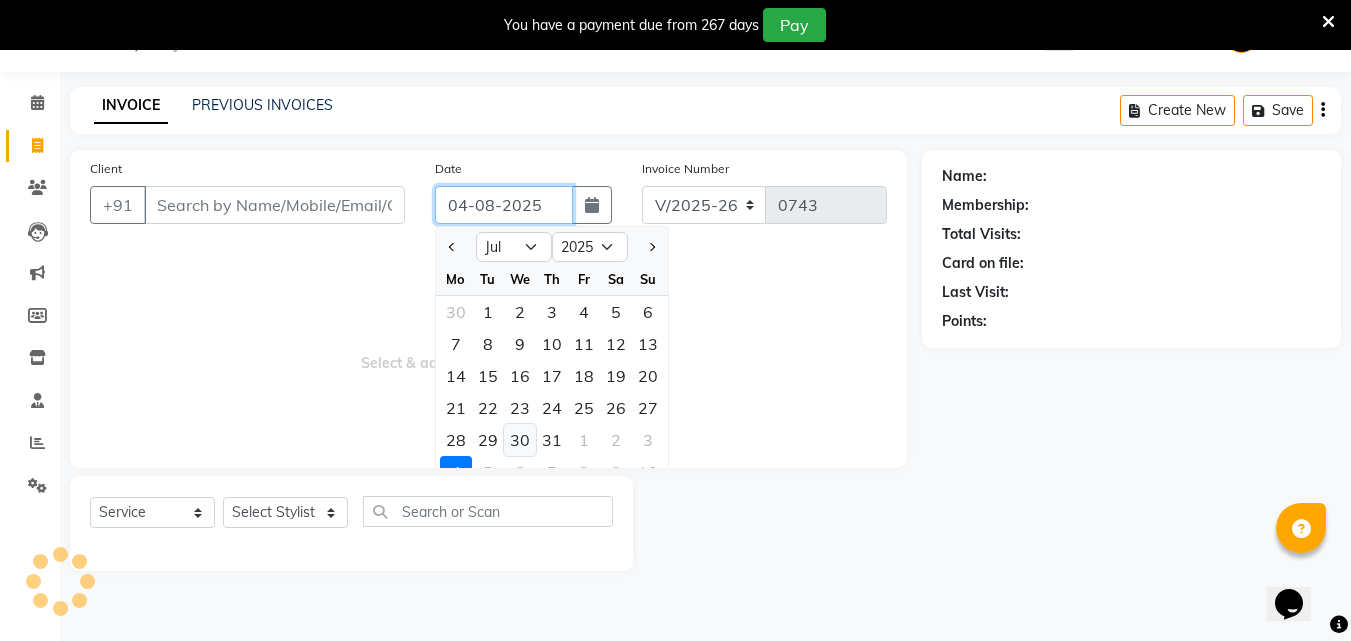 type on "30-07-2025" 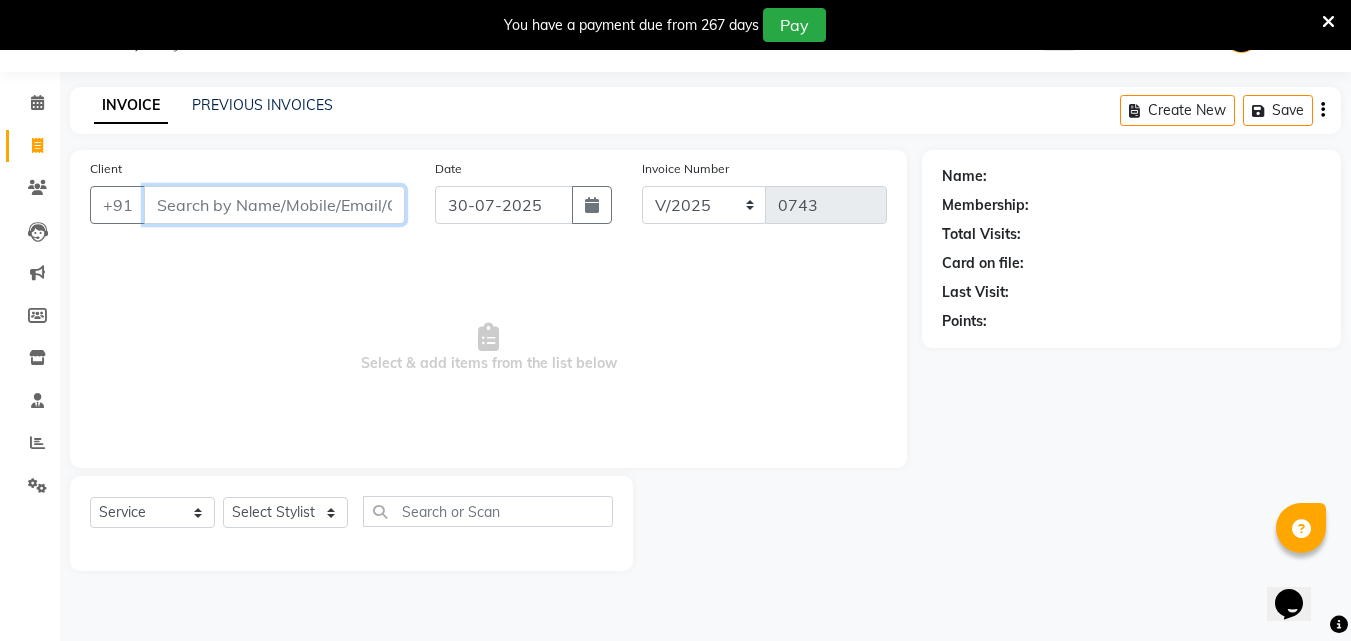 click on "Client" at bounding box center [274, 205] 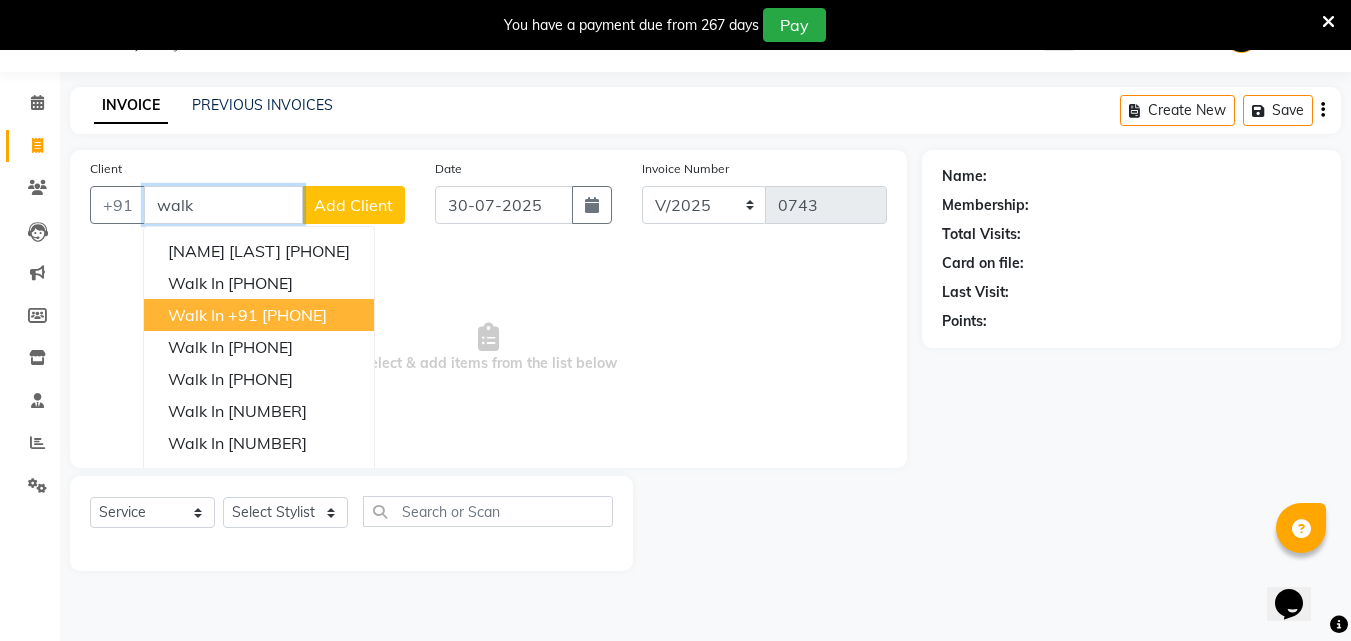 click on "+91 [PHONE]" at bounding box center (277, 315) 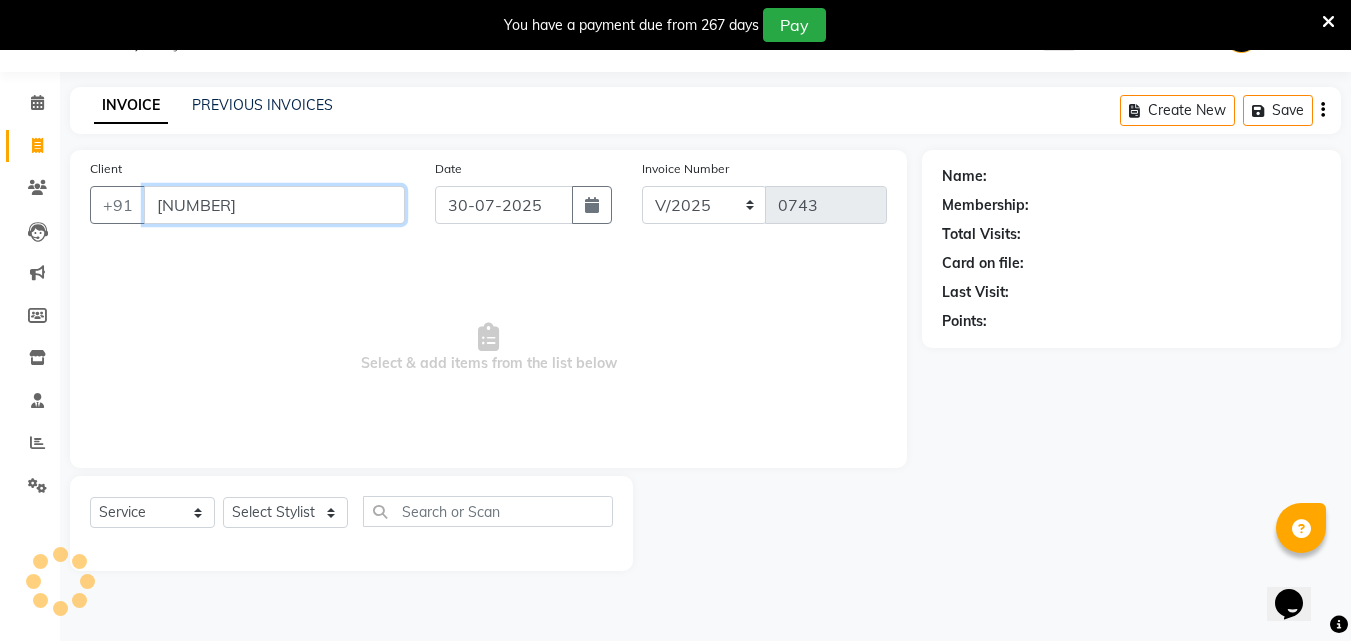 type on "[NUMBER]" 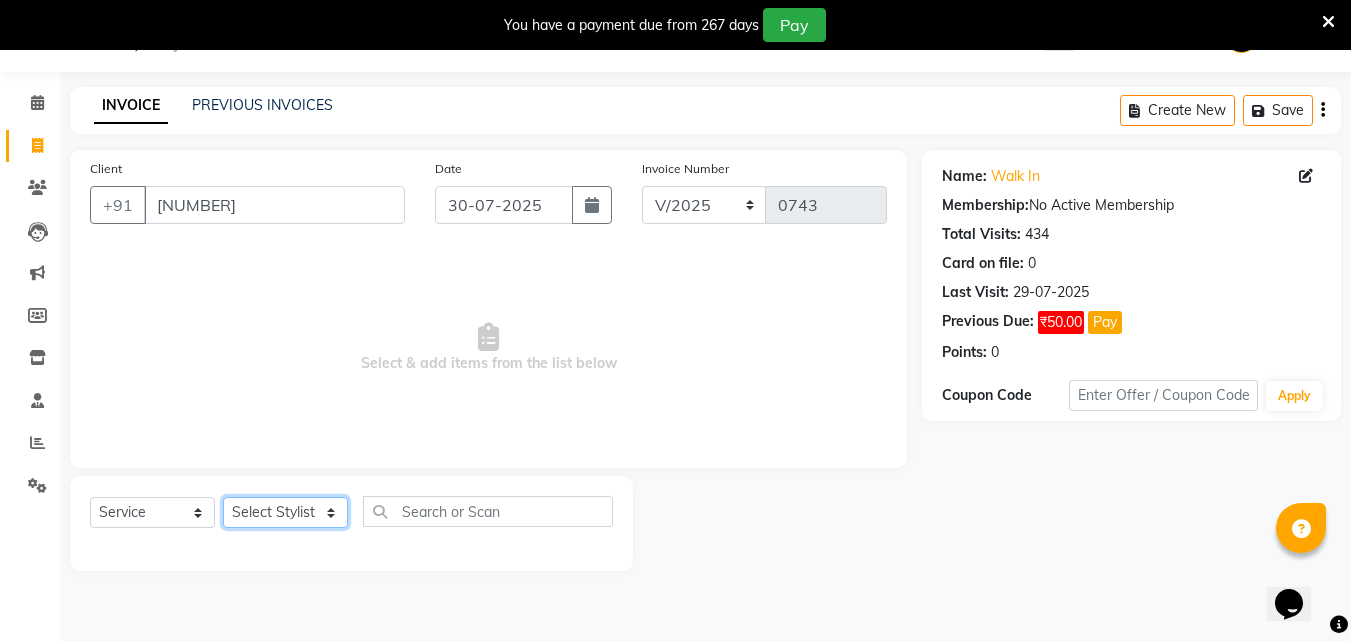 click on "Select Stylist Akshay Ankita Ayesha Dnyaneshwar Harish Laxman Omkar pranay sagar sameer Sarika sunil vaibhav" 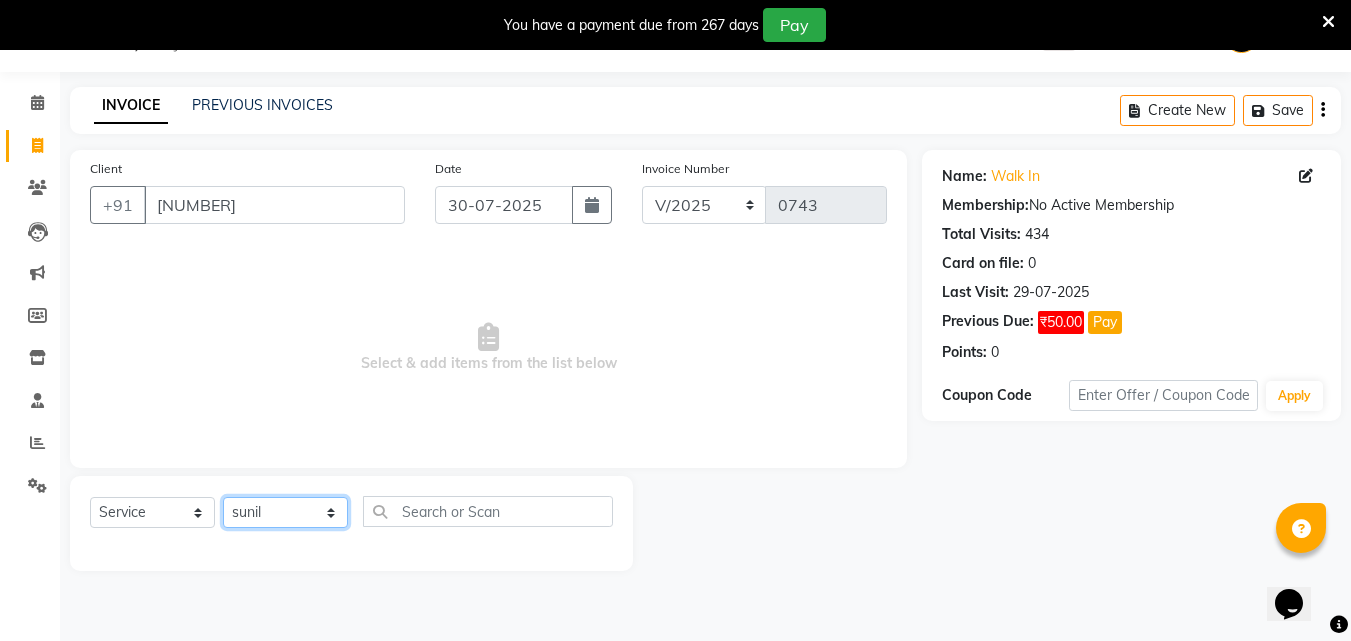 click on "Select Stylist Akshay Ankita Ayesha Dnyaneshwar Harish Laxman Omkar pranay sagar sameer Sarika sunil vaibhav" 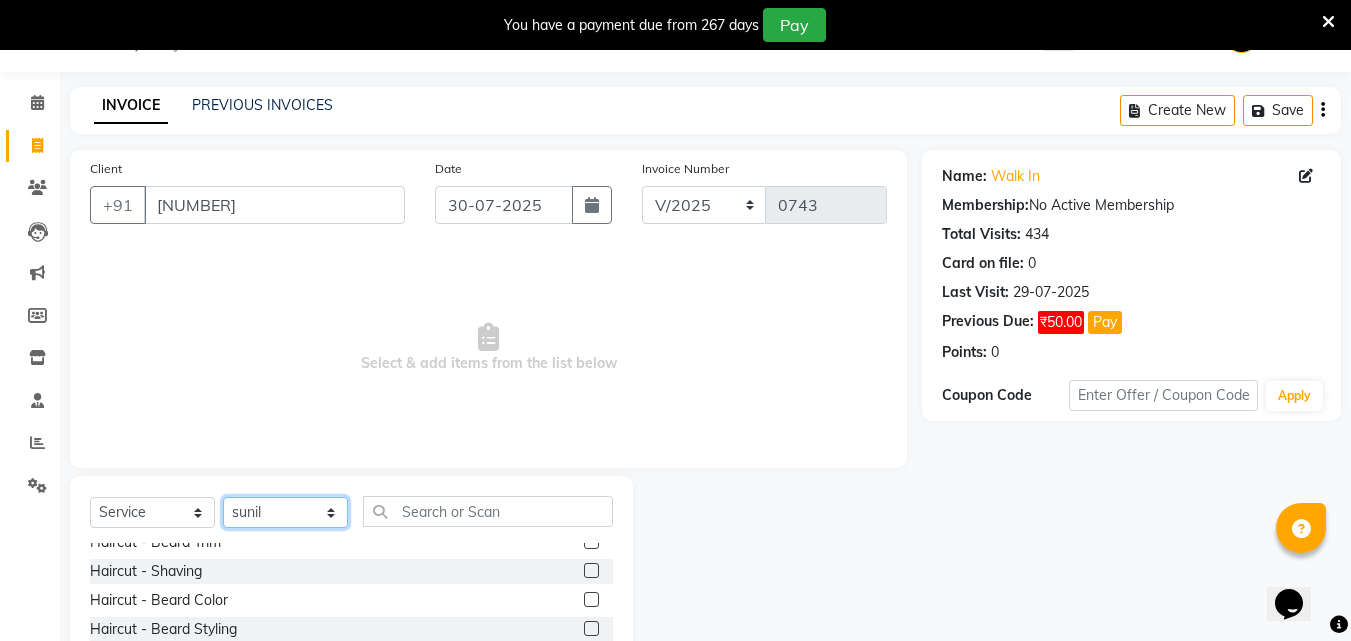 scroll, scrollTop: 0, scrollLeft: 0, axis: both 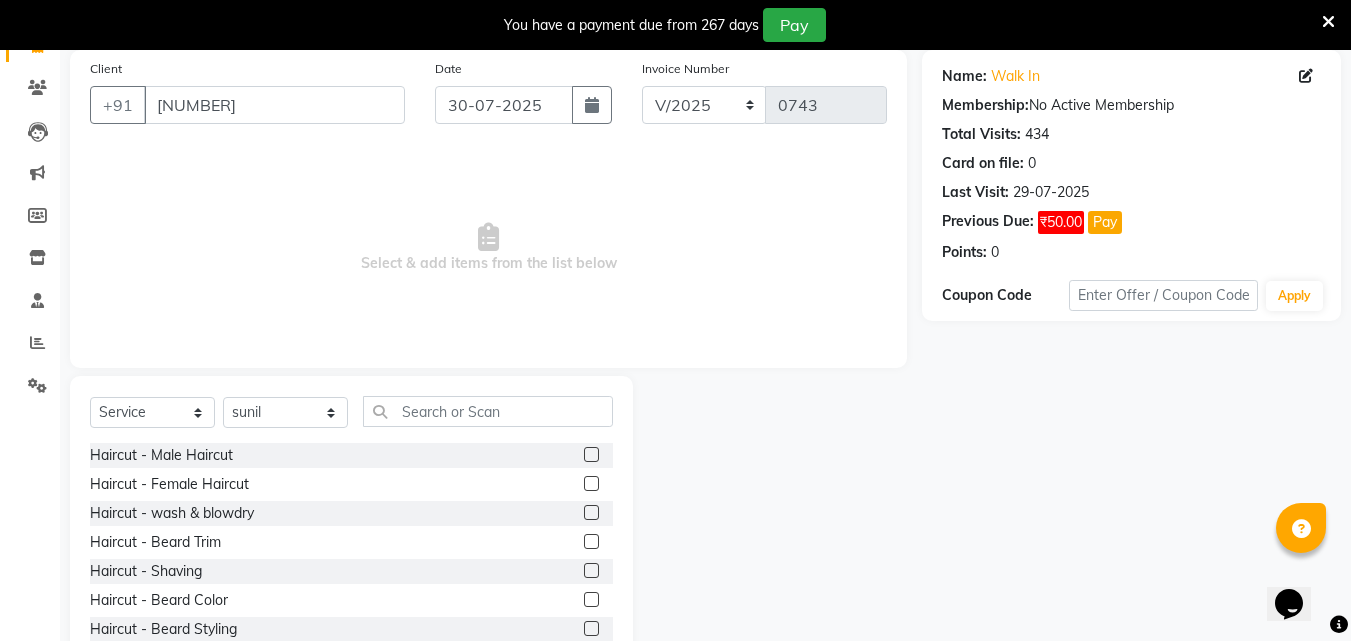 click 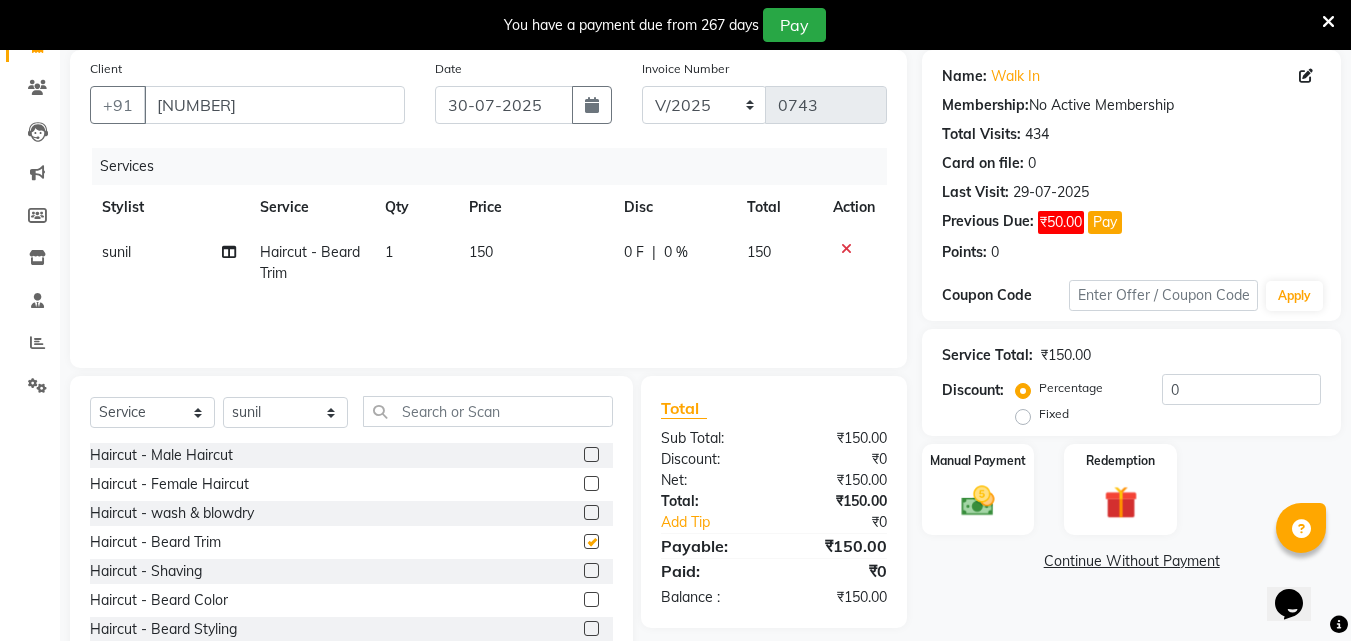 checkbox on "false" 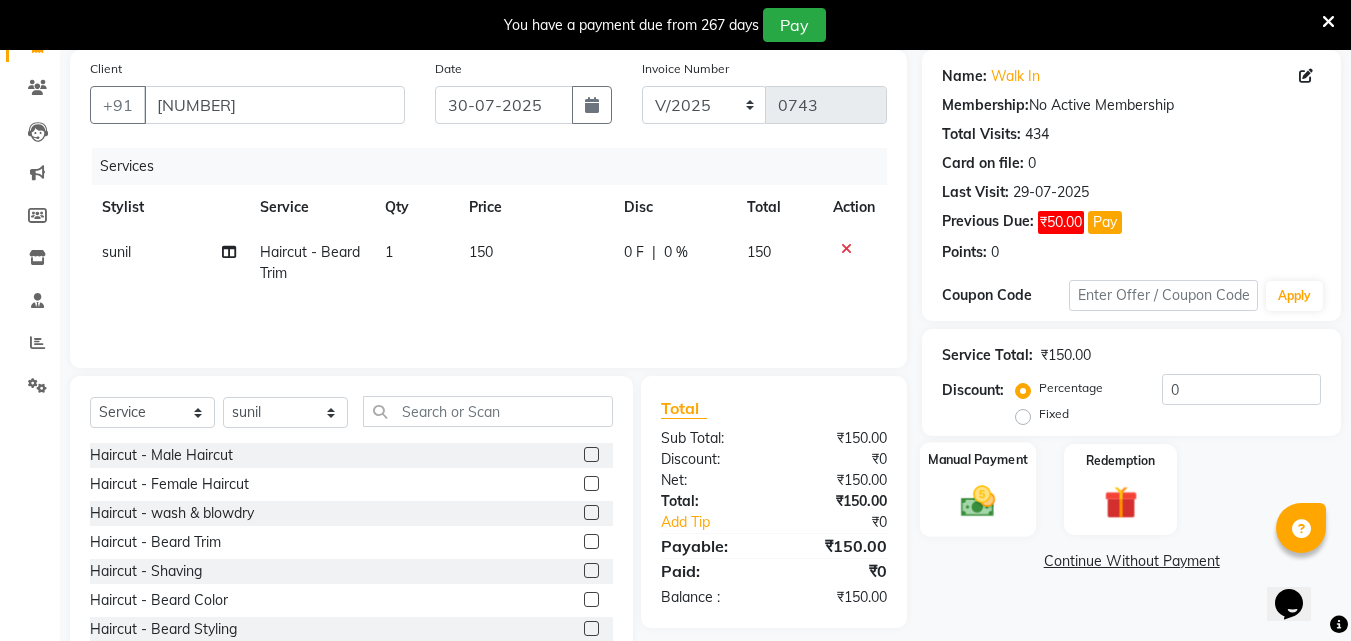 click 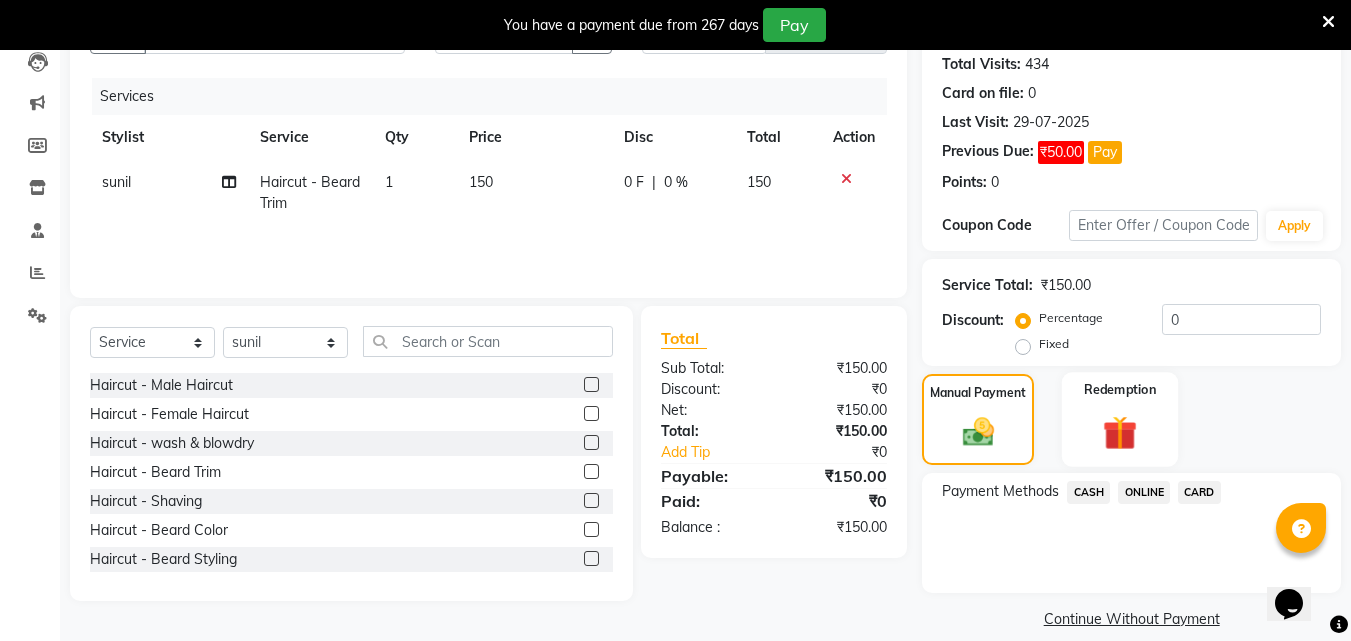 scroll, scrollTop: 243, scrollLeft: 0, axis: vertical 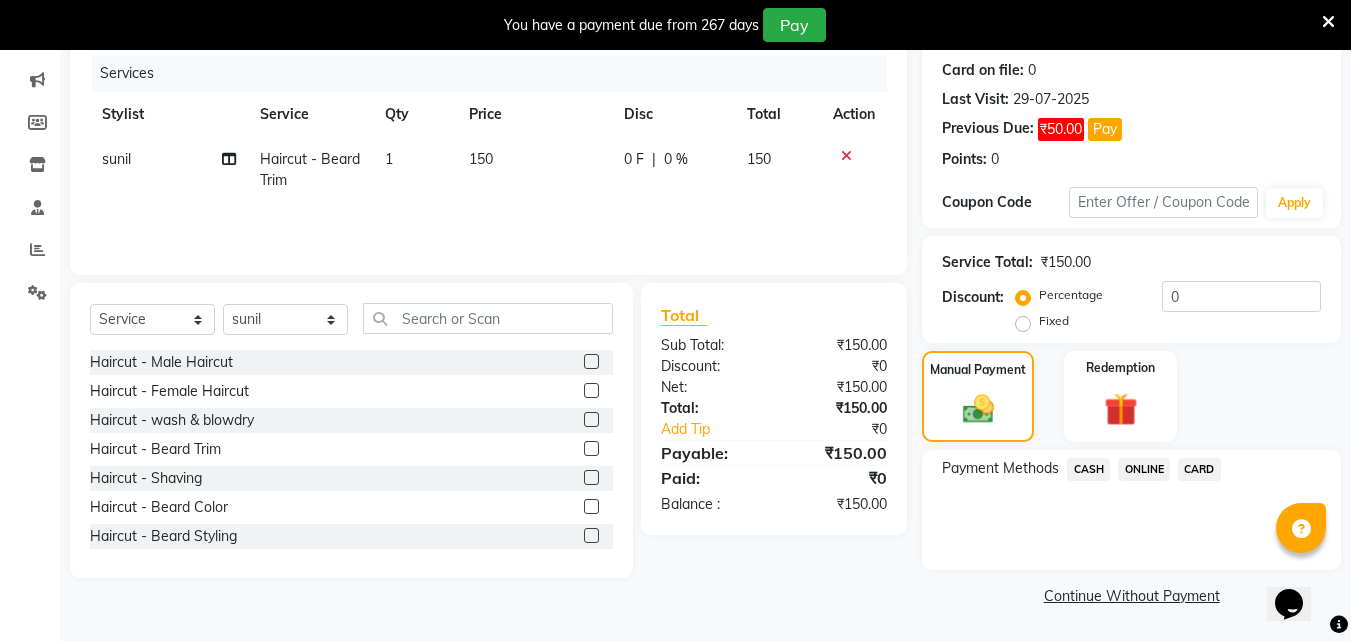 click on "CASH" 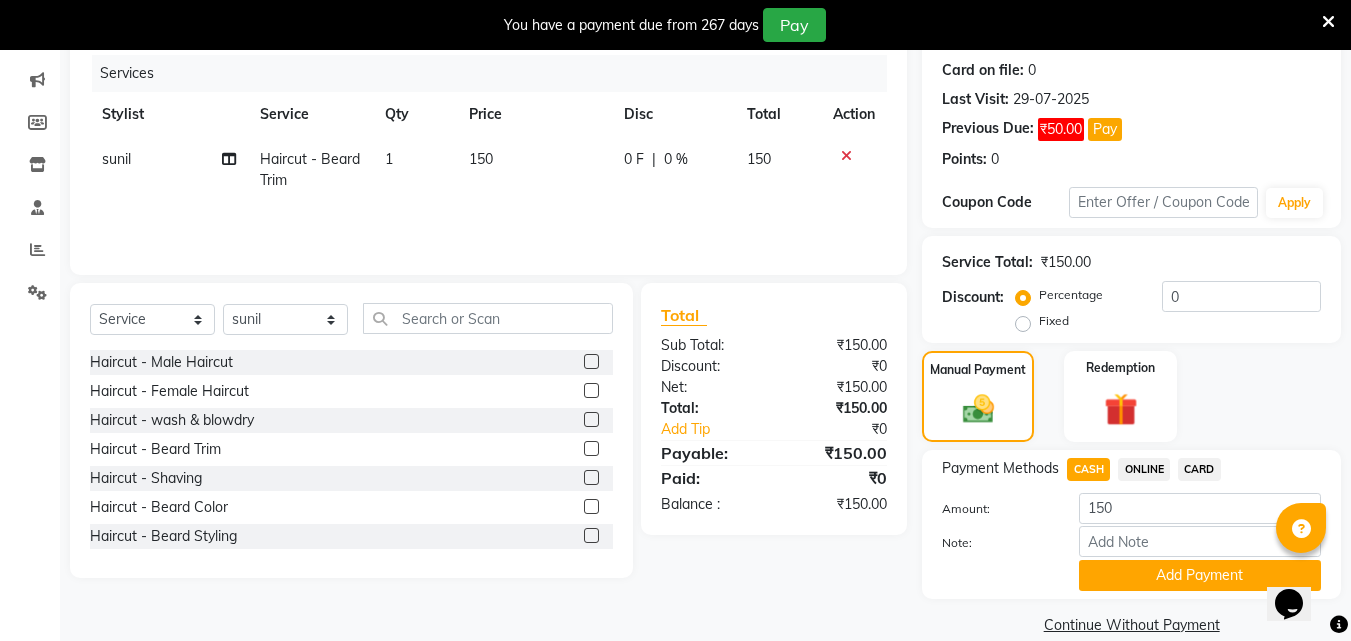 drag, startPoint x: 1104, startPoint y: 584, endPoint x: 1059, endPoint y: 538, distance: 64.3506 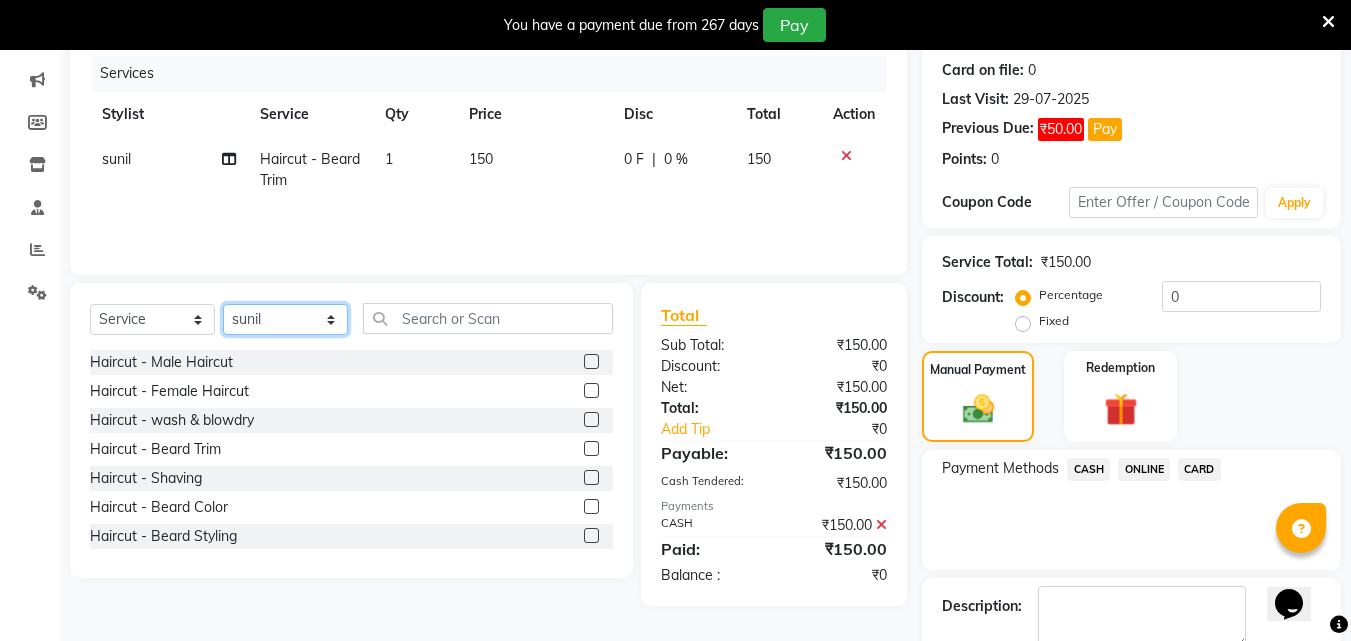 click on "Select Stylist Akshay Ankita Ayesha Dnyaneshwar Harish Laxman Omkar pranay sagar sameer Sarika sunil vaibhav" 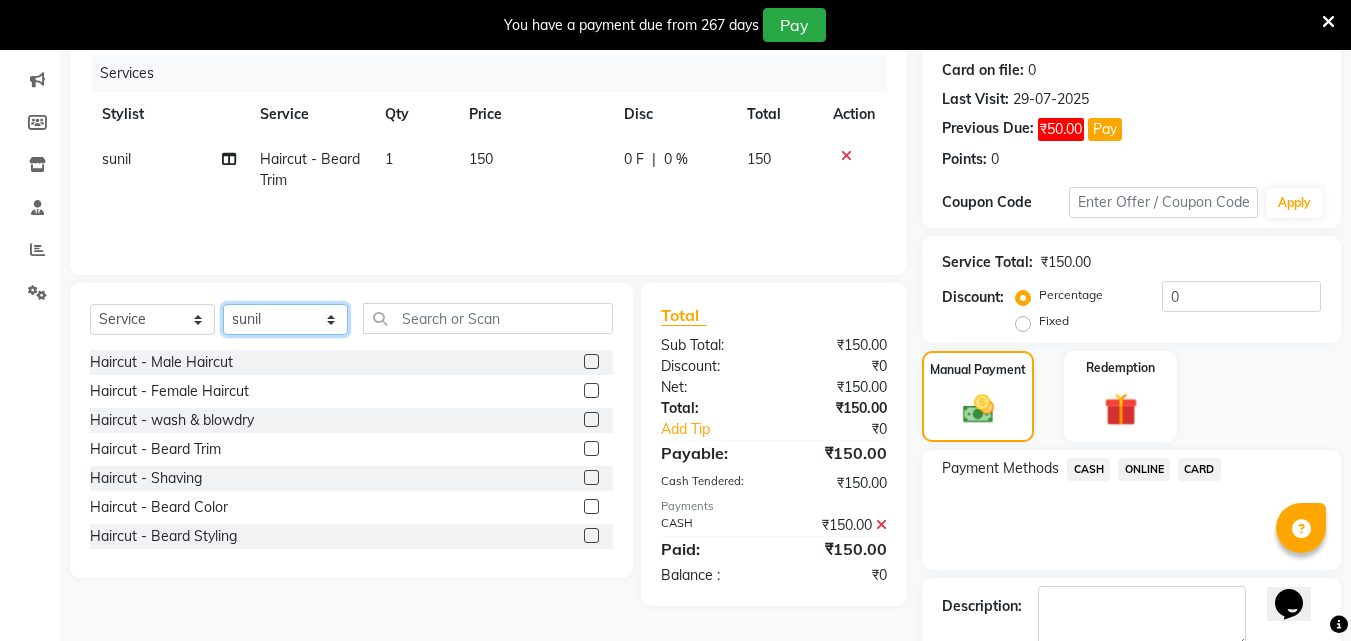 select on "87702" 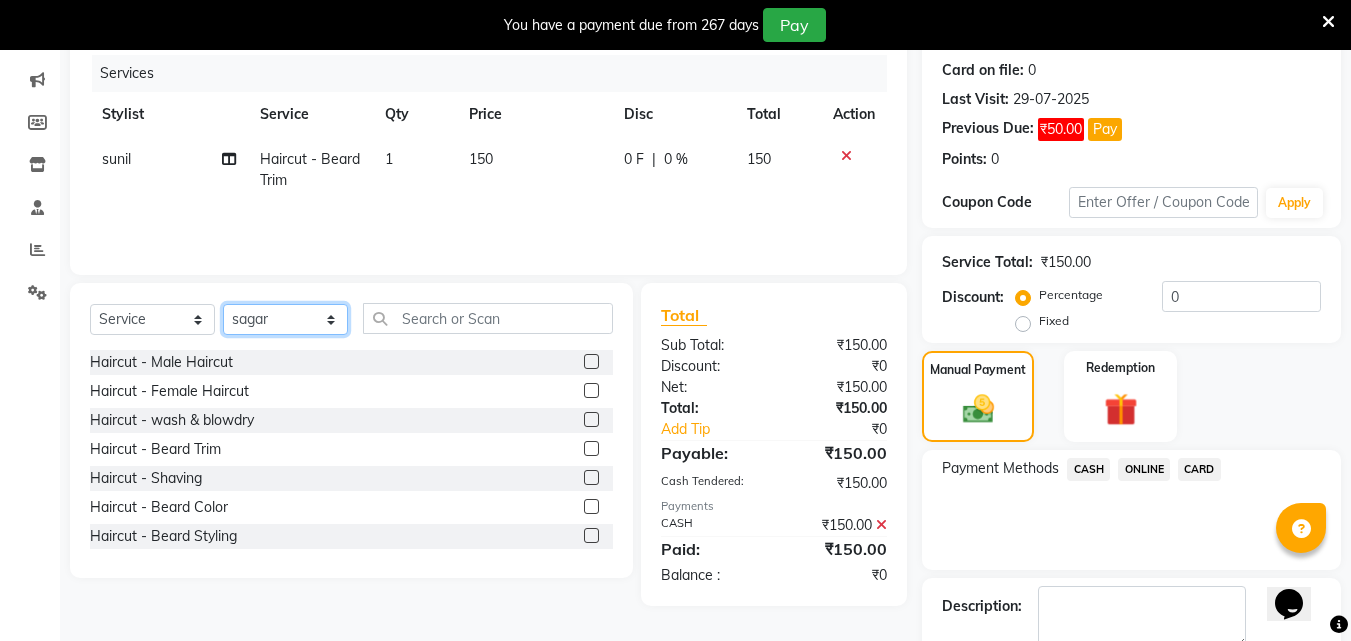 click on "Select Stylist Akshay Ankita Ayesha Dnyaneshwar Harish Laxman Omkar pranay sagar sameer Sarika sunil vaibhav" 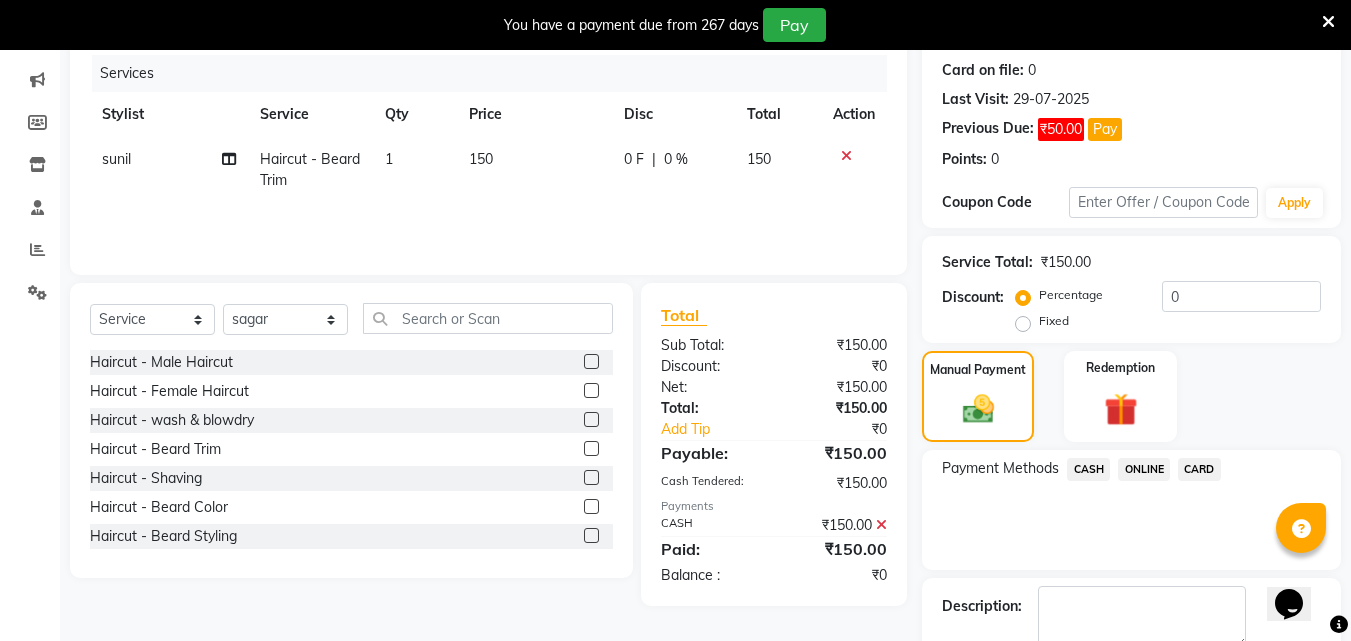 click 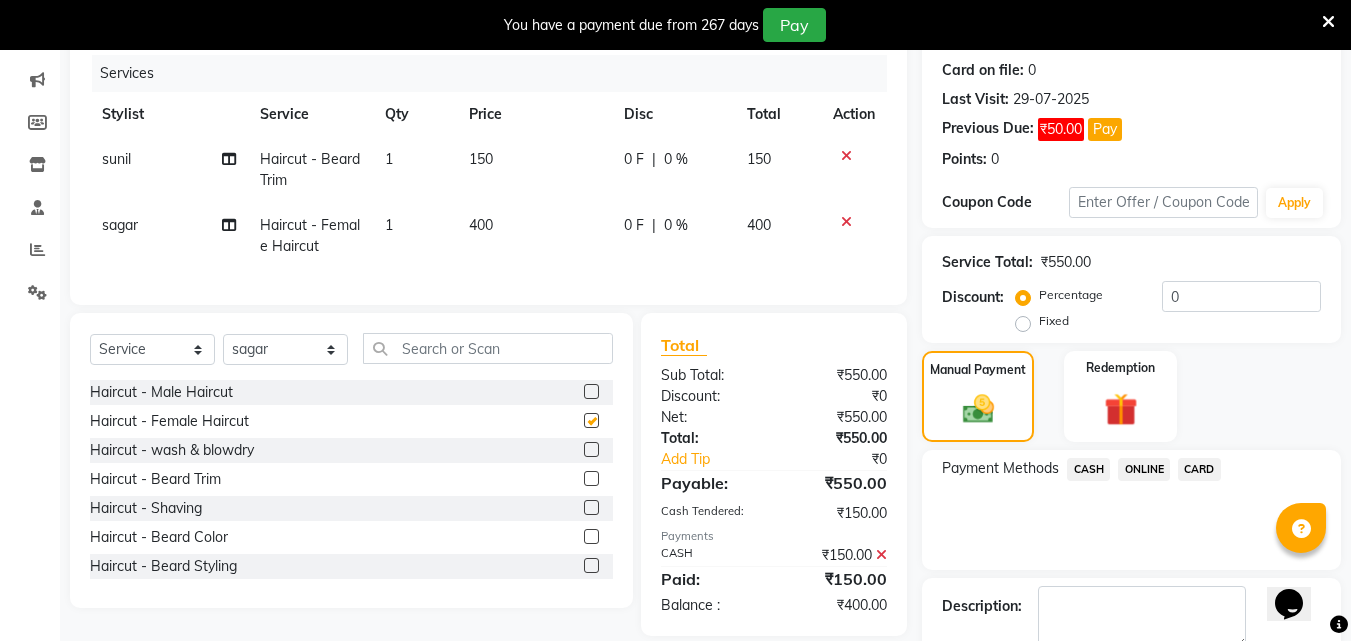 checkbox on "false" 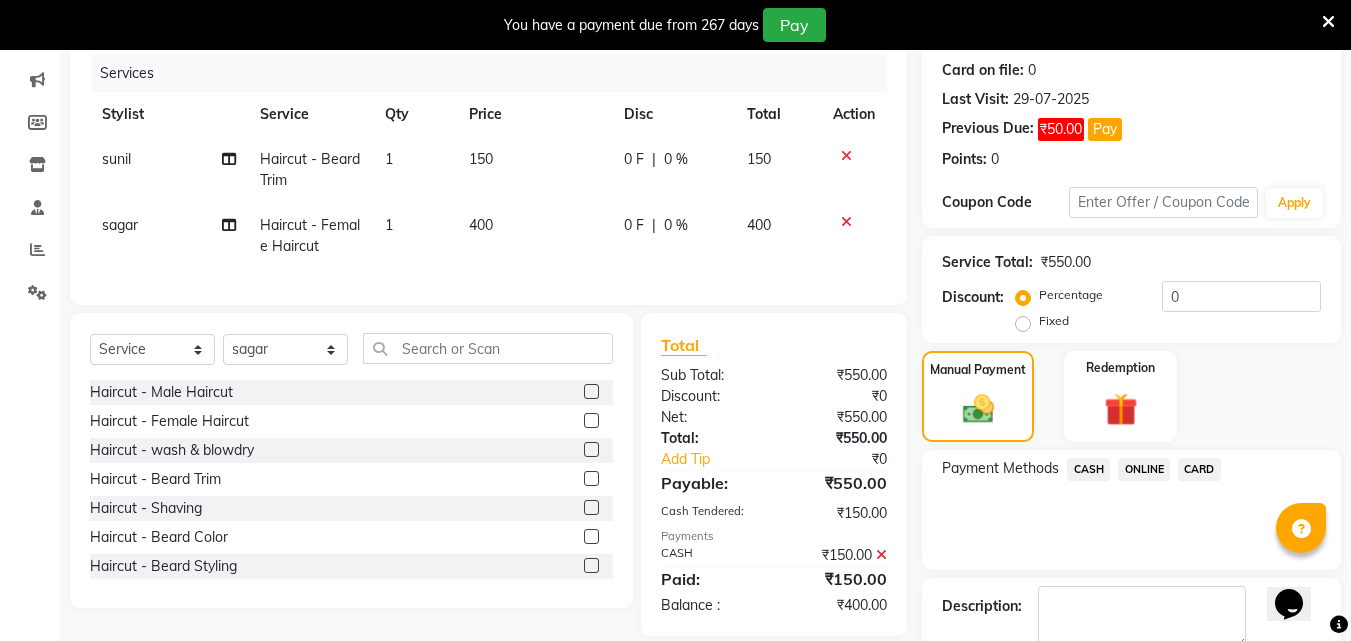 click on "ONLINE" 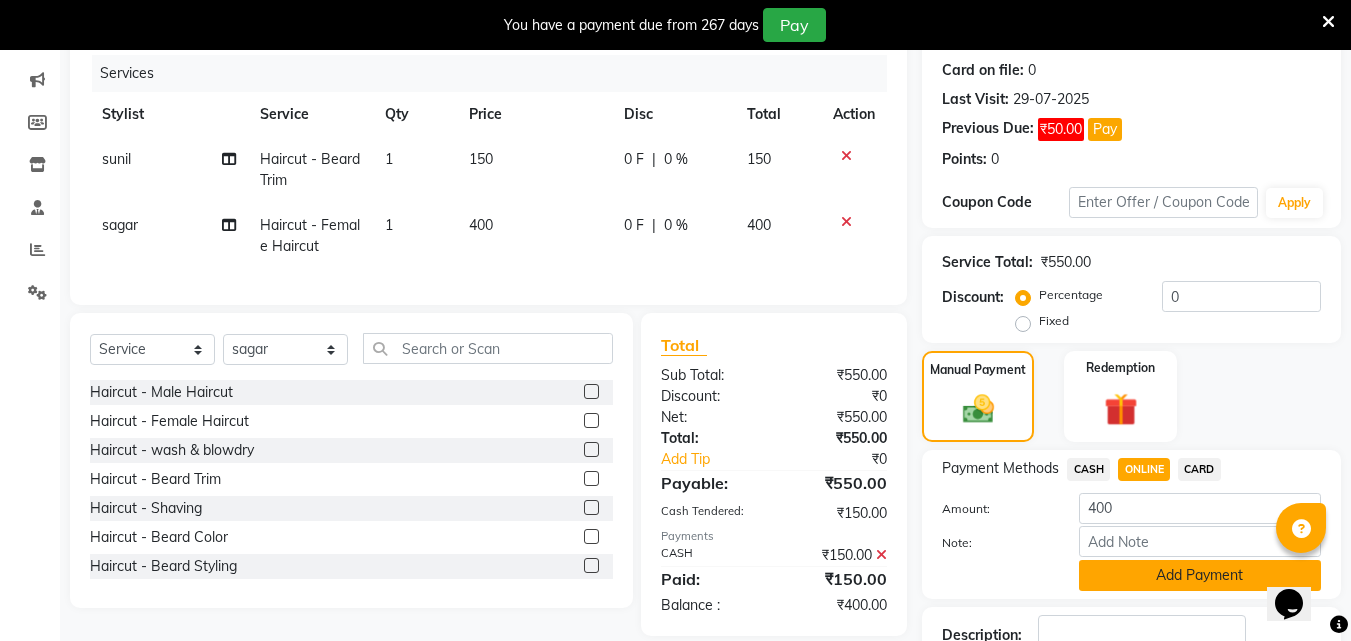 click on "Add Payment" 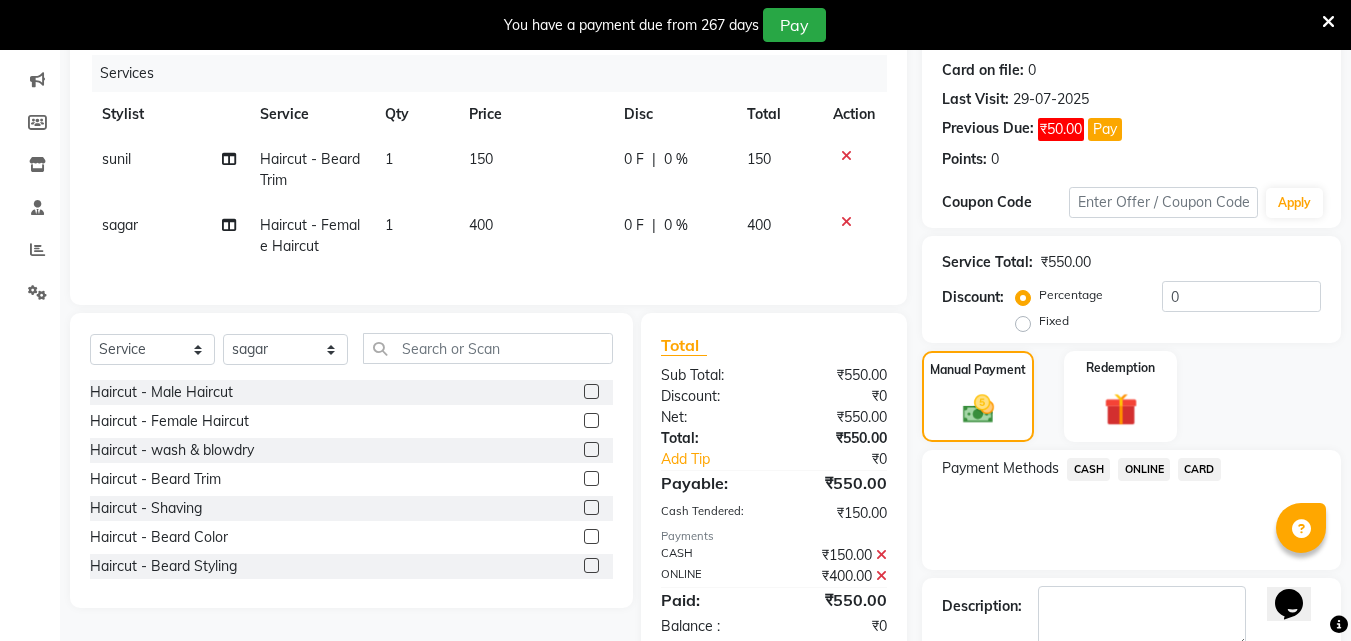 click on "400" 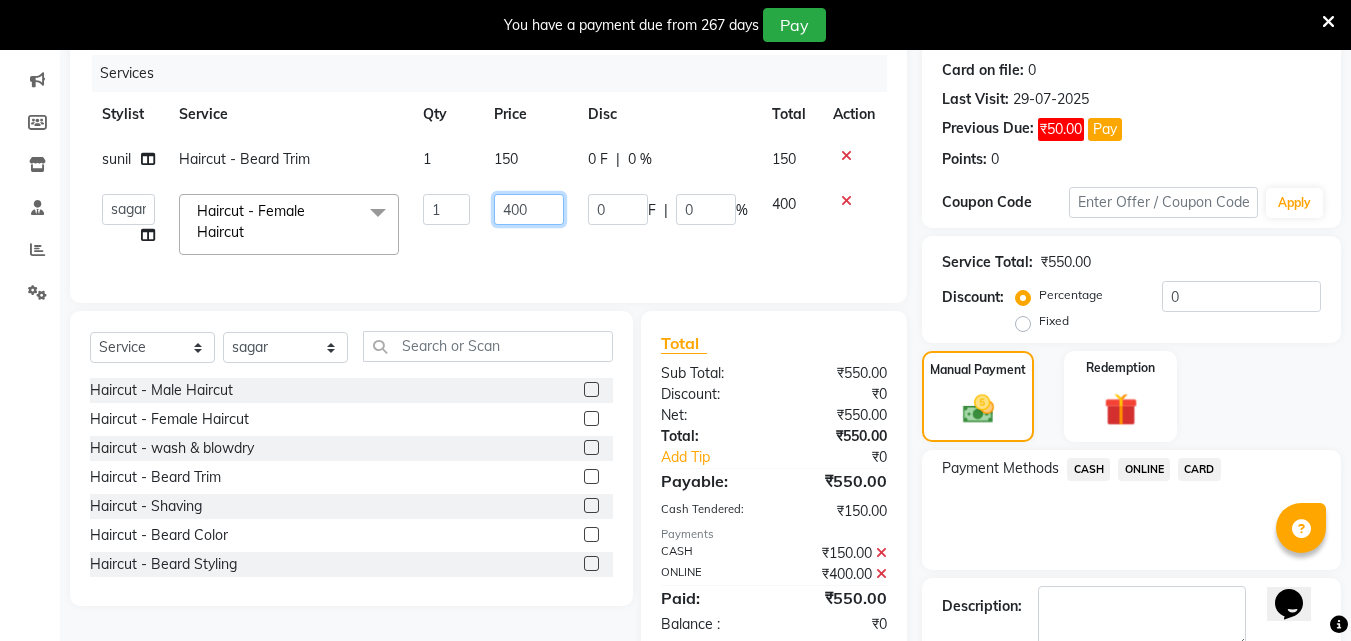 click on "400" 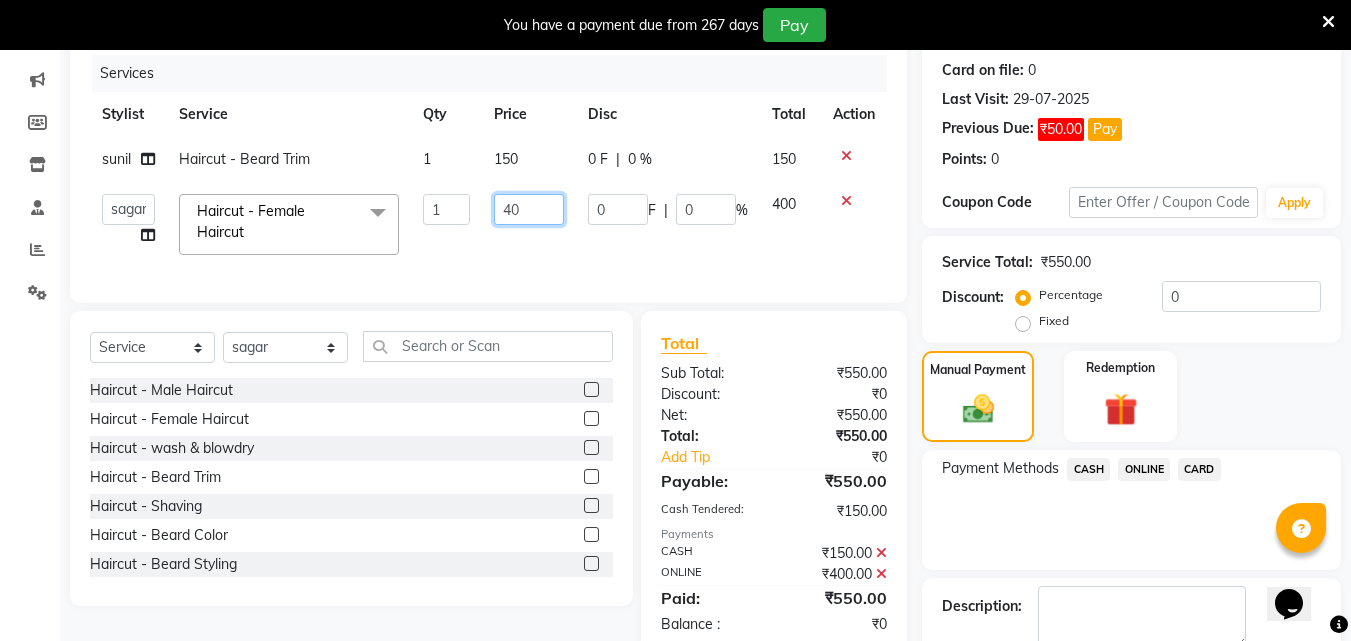 type on "4" 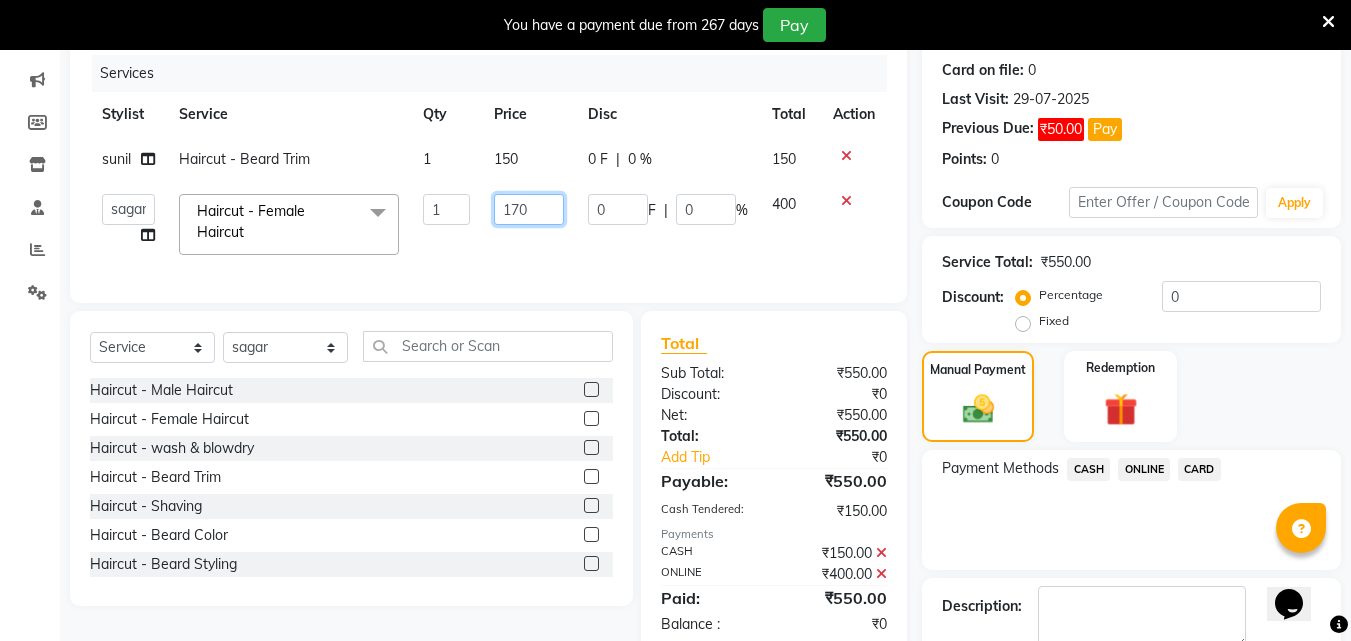 type on "1700" 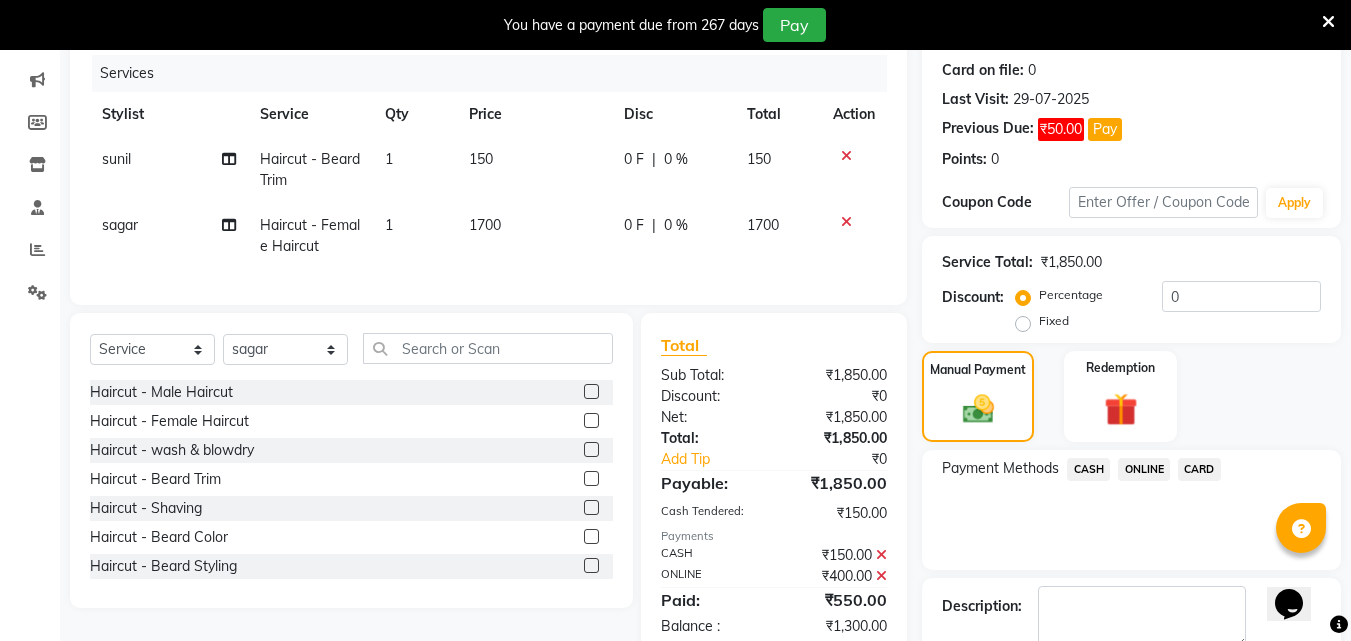 click on "ONLINE" 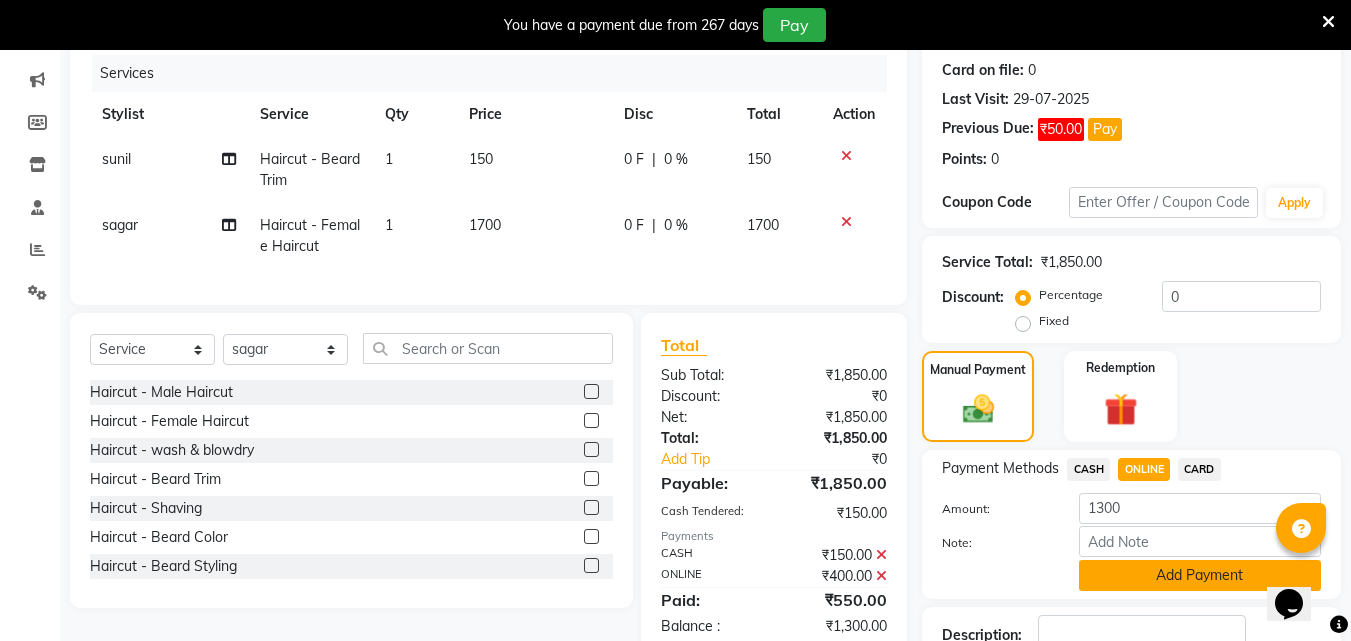 click on "Add Payment" 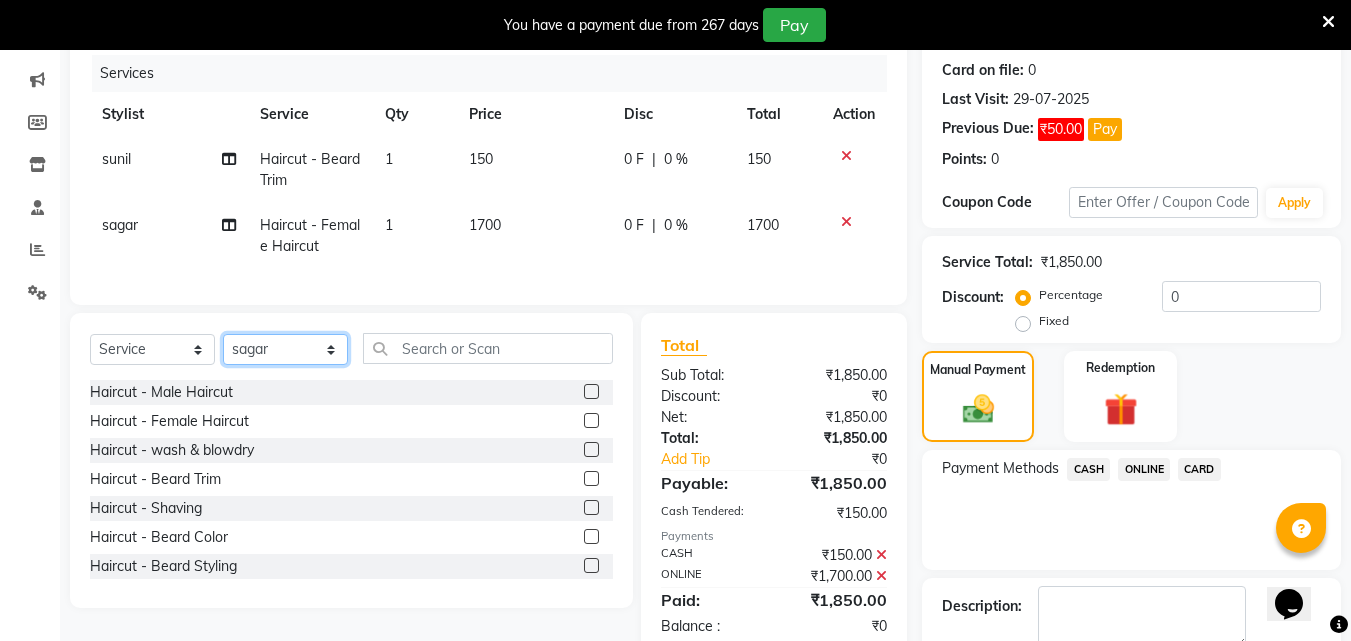 click on "Select Stylist Akshay Ankita Ayesha Dnyaneshwar Harish Laxman Omkar pranay sagar sameer Sarika sunil vaibhav" 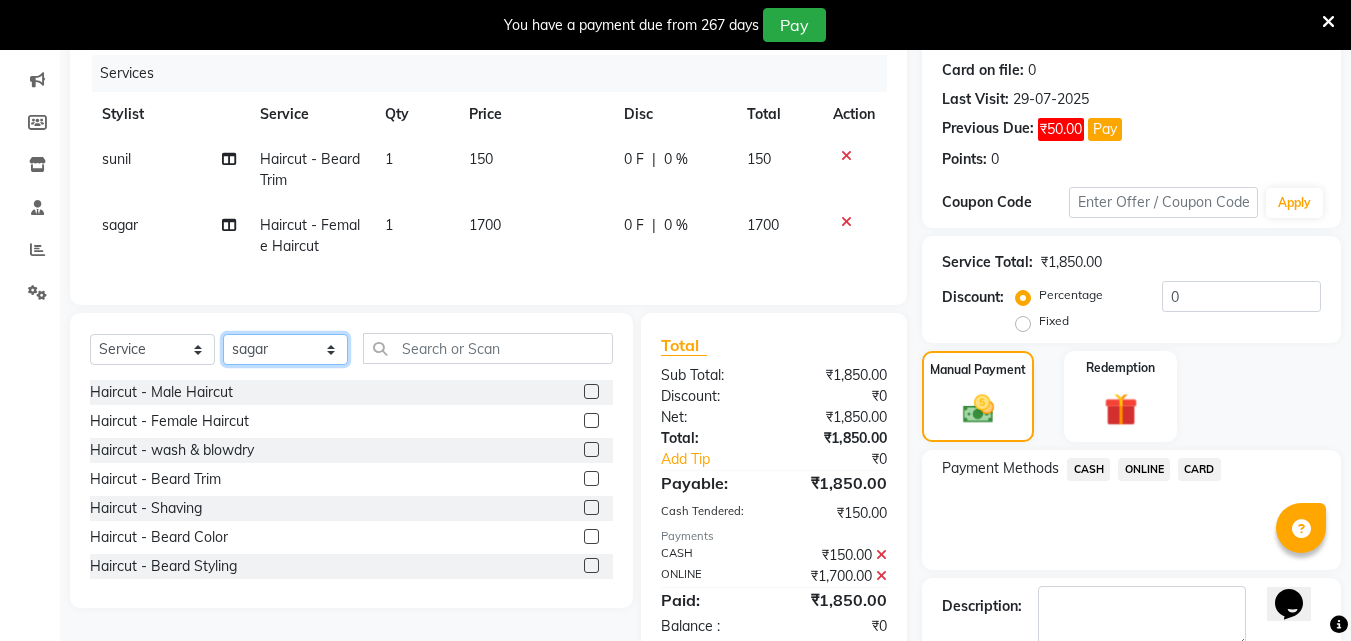 select on "34230" 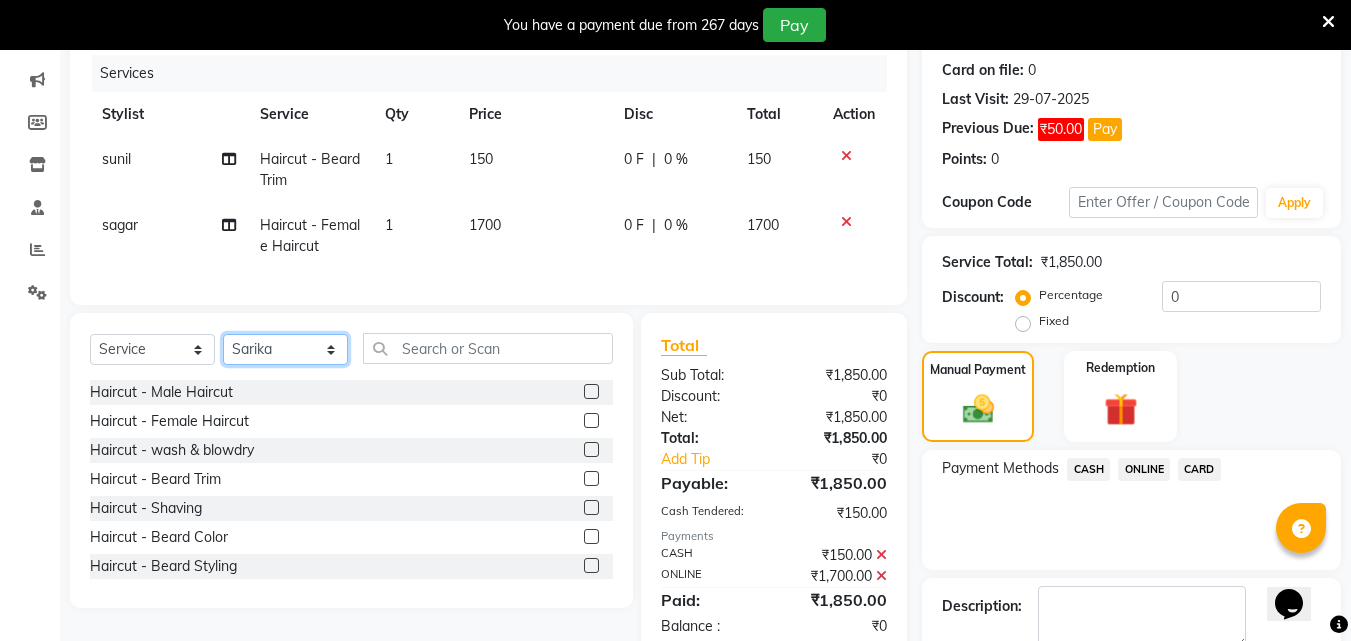 click on "Select Stylist Akshay Ankita Ayesha Dnyaneshwar Harish Laxman Omkar pranay sagar sameer Sarika sunil vaibhav" 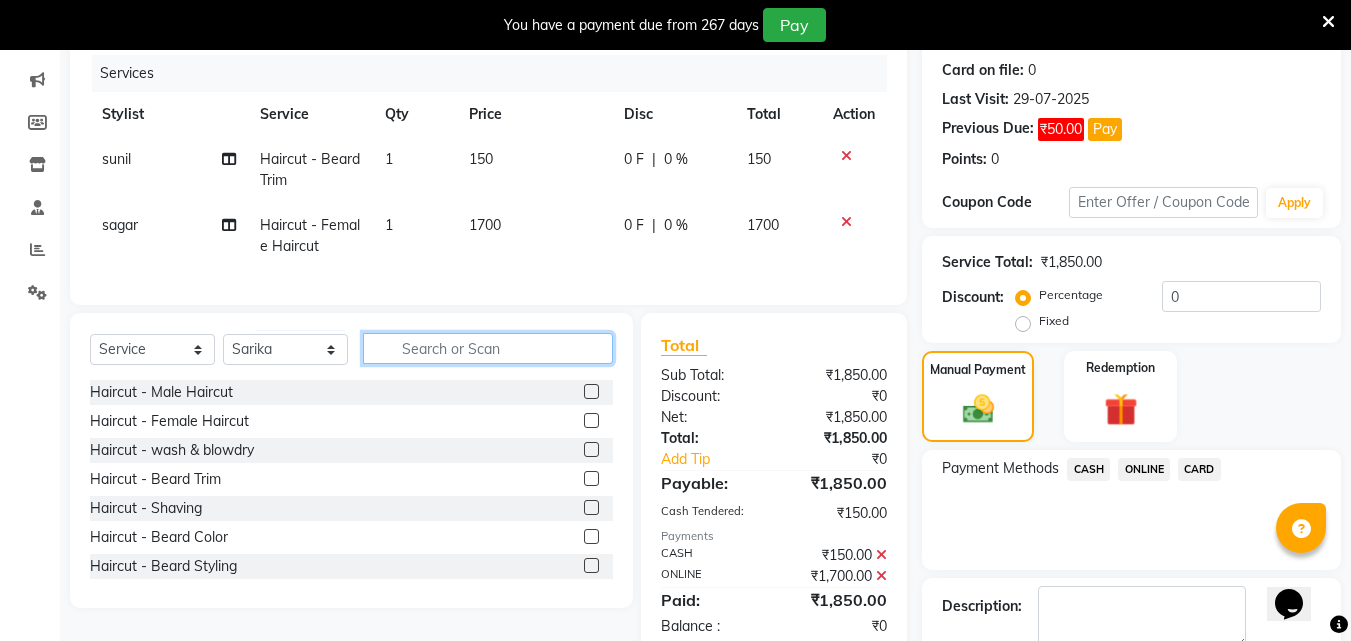 click 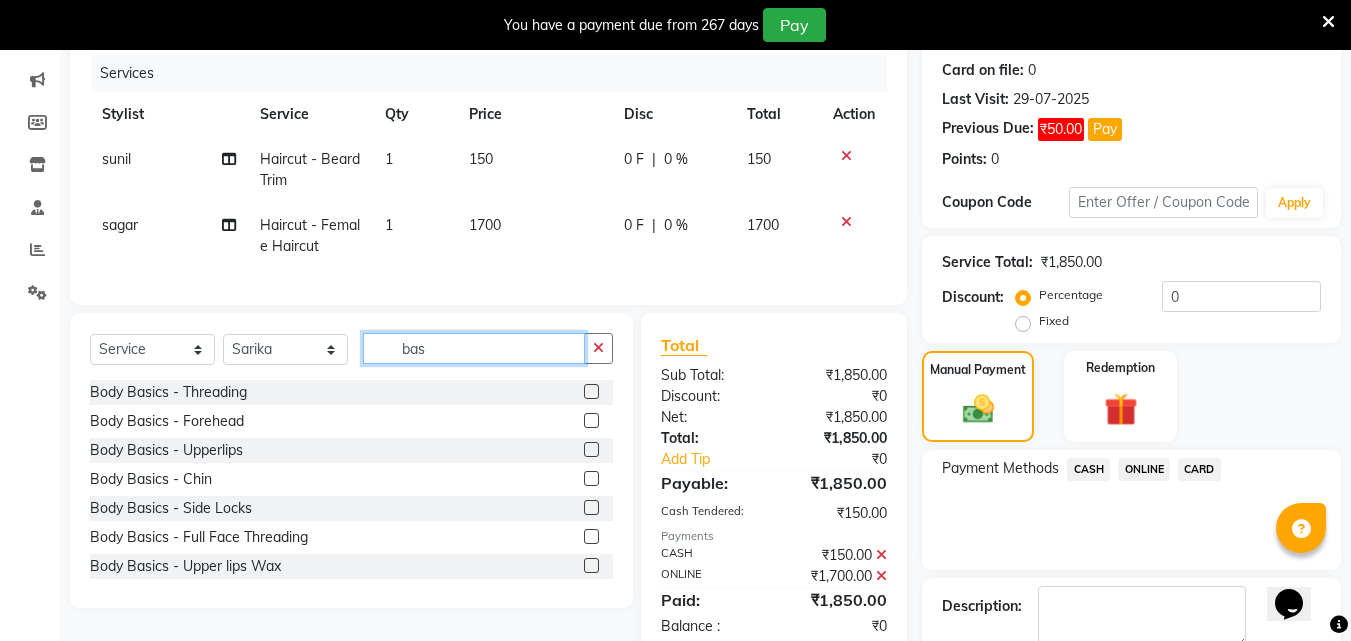 type on "bas" 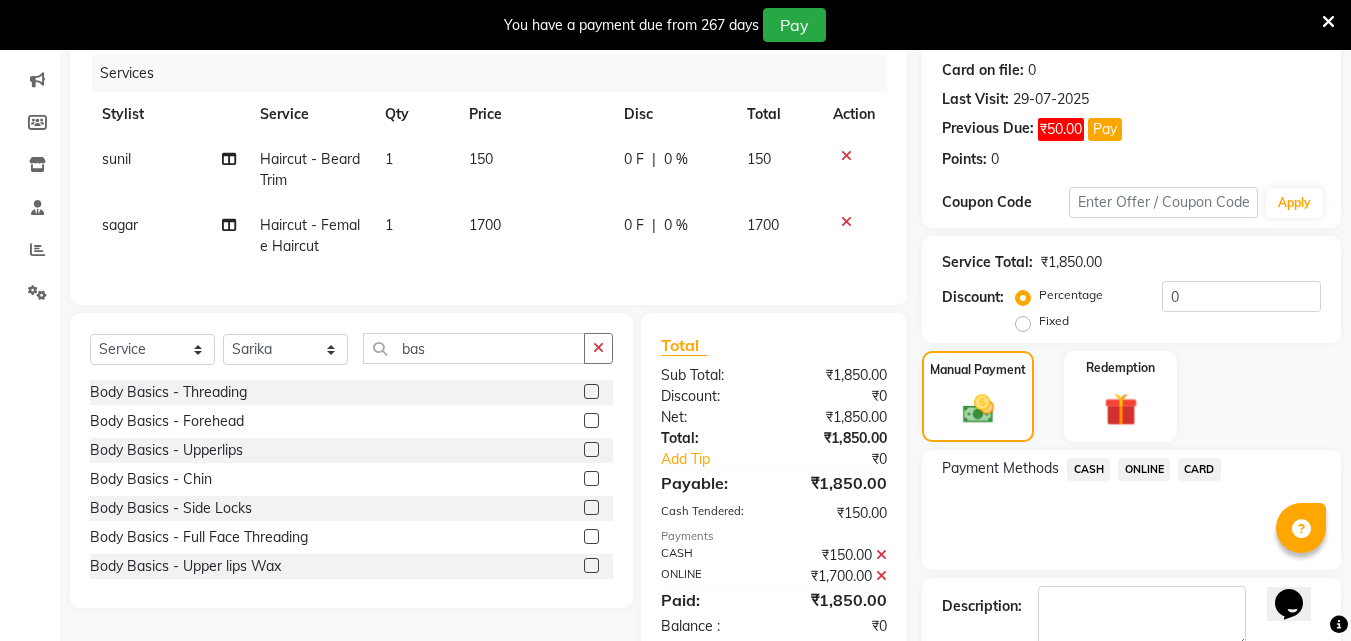 click 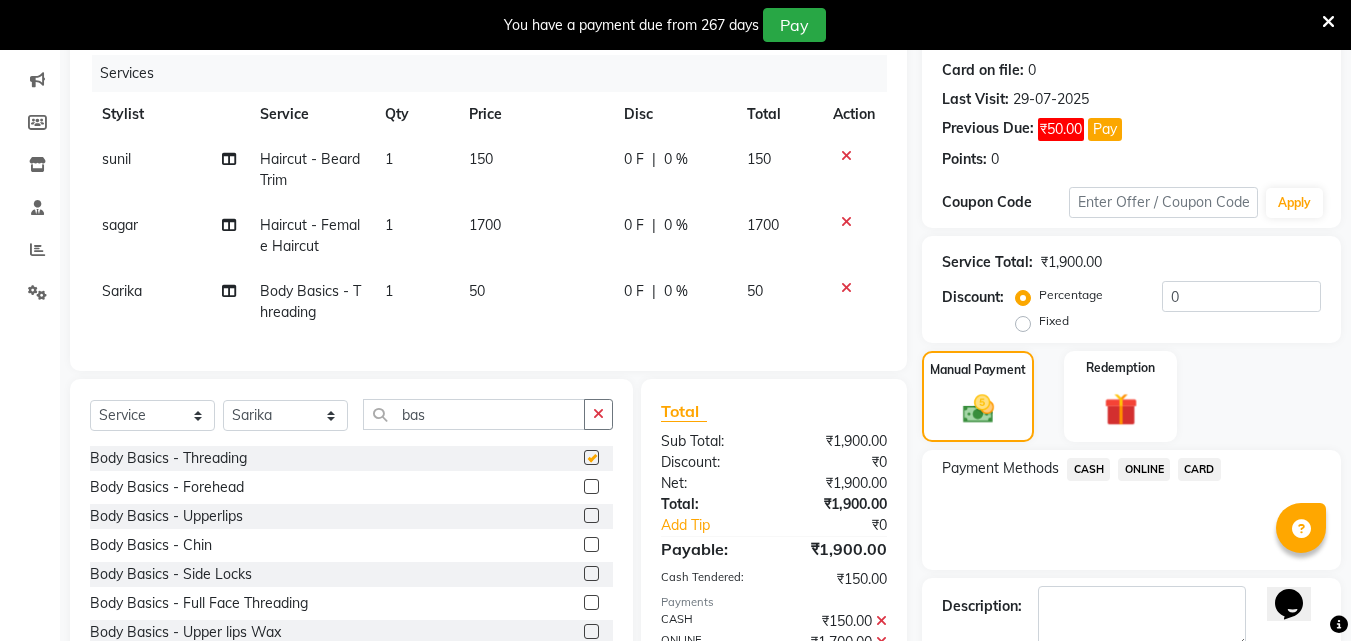 checkbox on "false" 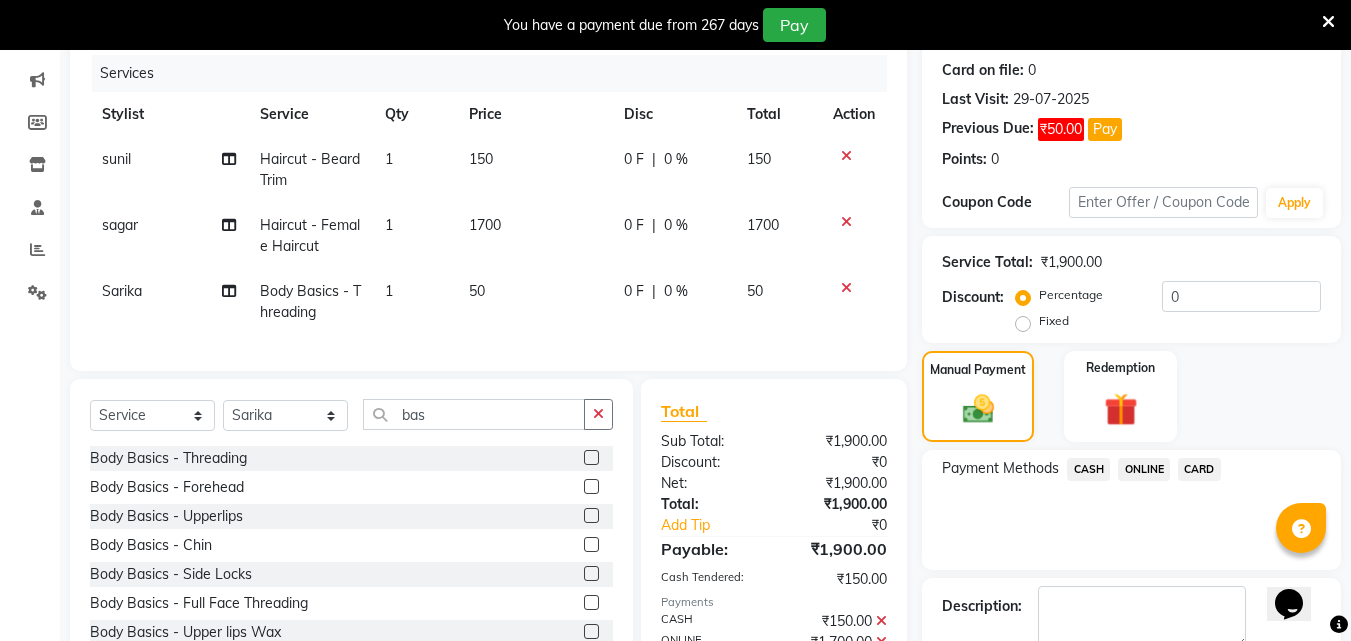 click on "ONLINE" 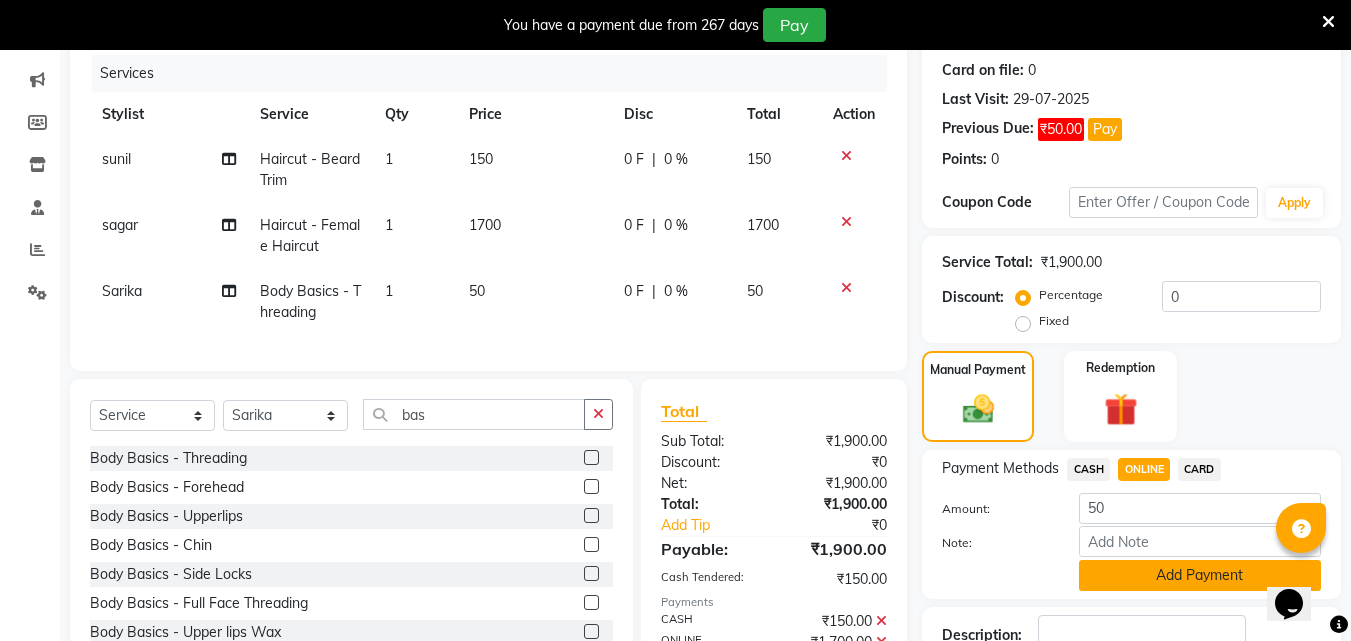 click on "Add Payment" 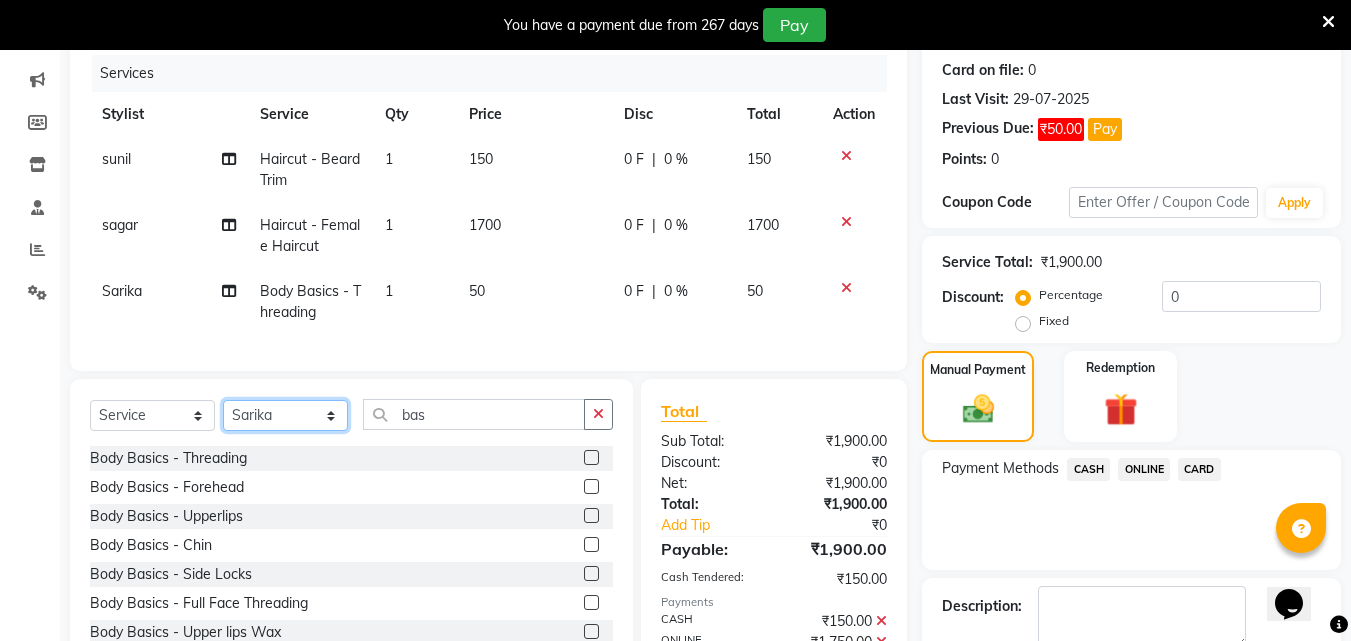 click on "Select Stylist Akshay Ankita Ayesha Dnyaneshwar Harish Laxman Omkar pranay sagar sameer Sarika sunil vaibhav" 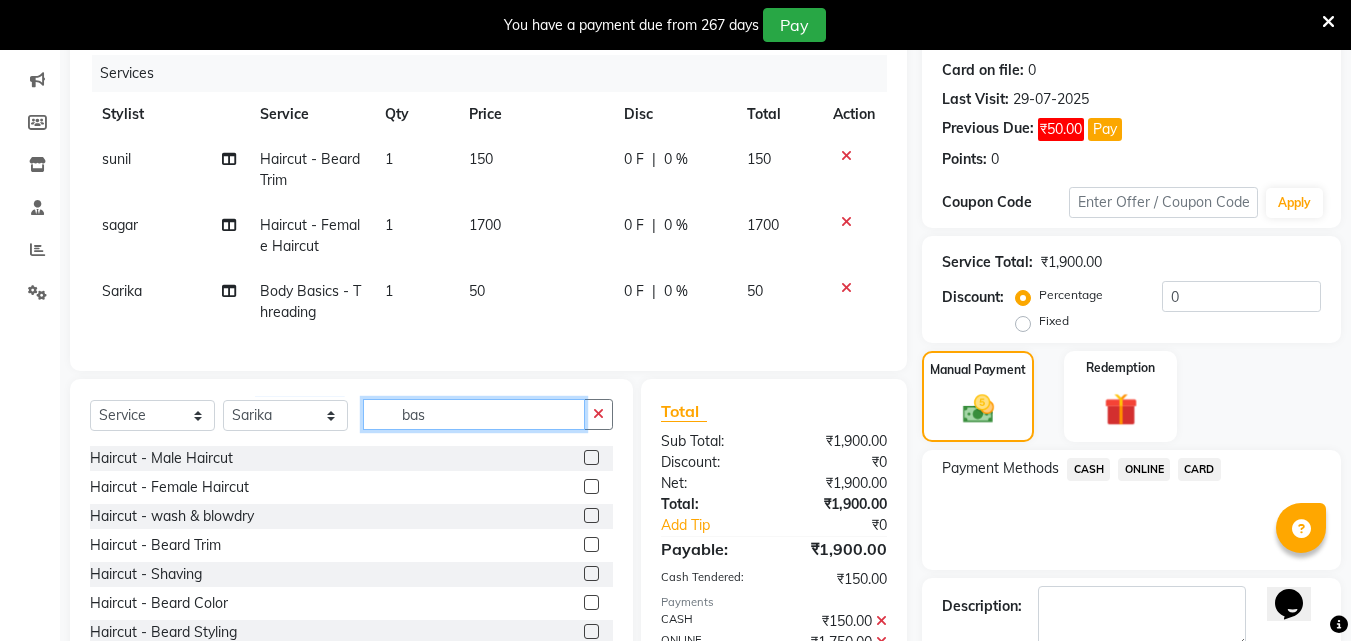 click on "bas" 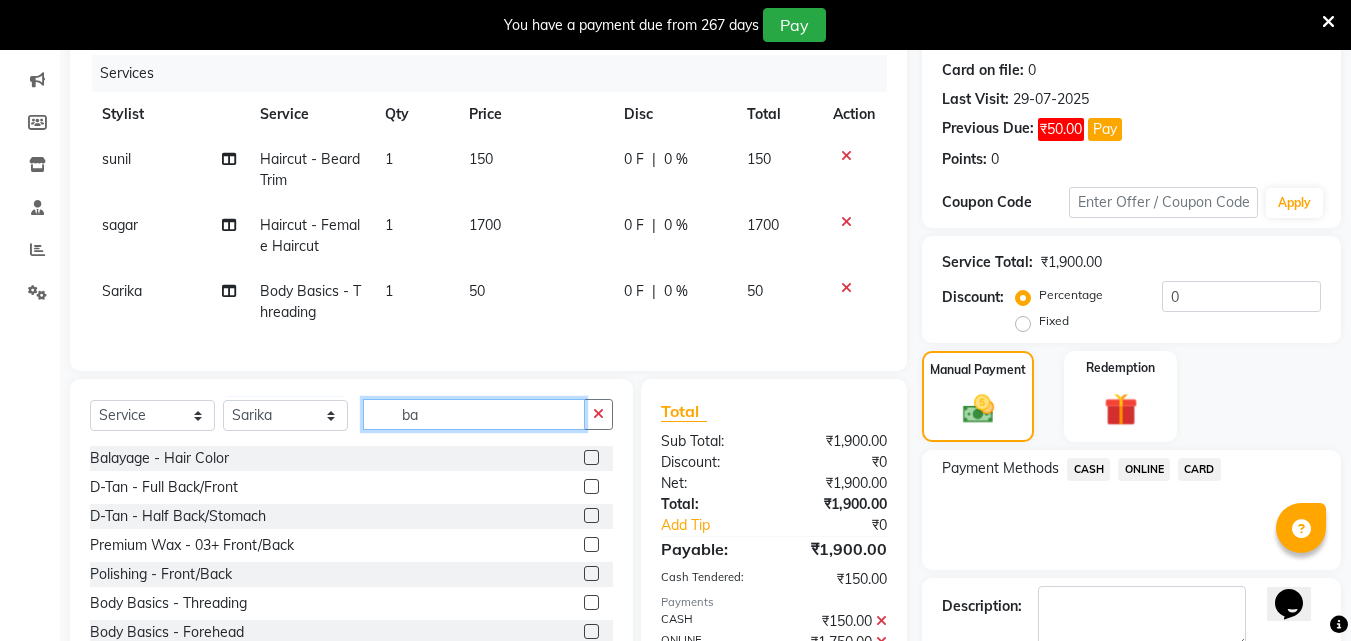 type on "b" 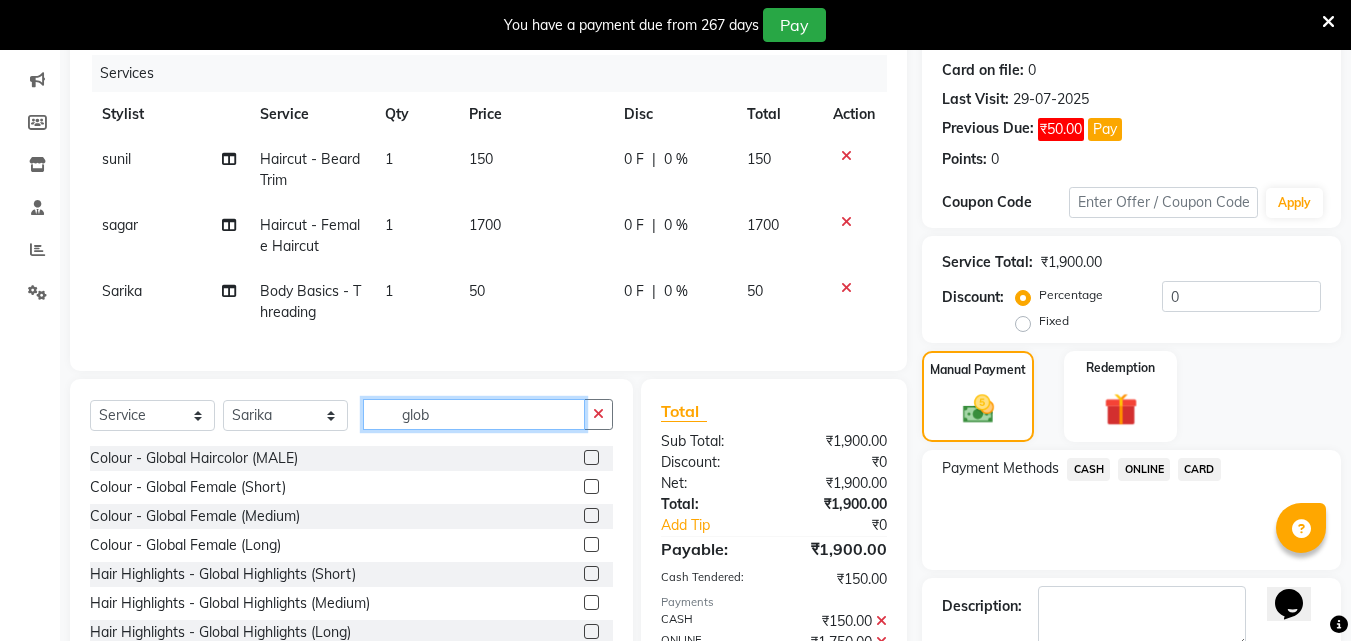 type on "glob" 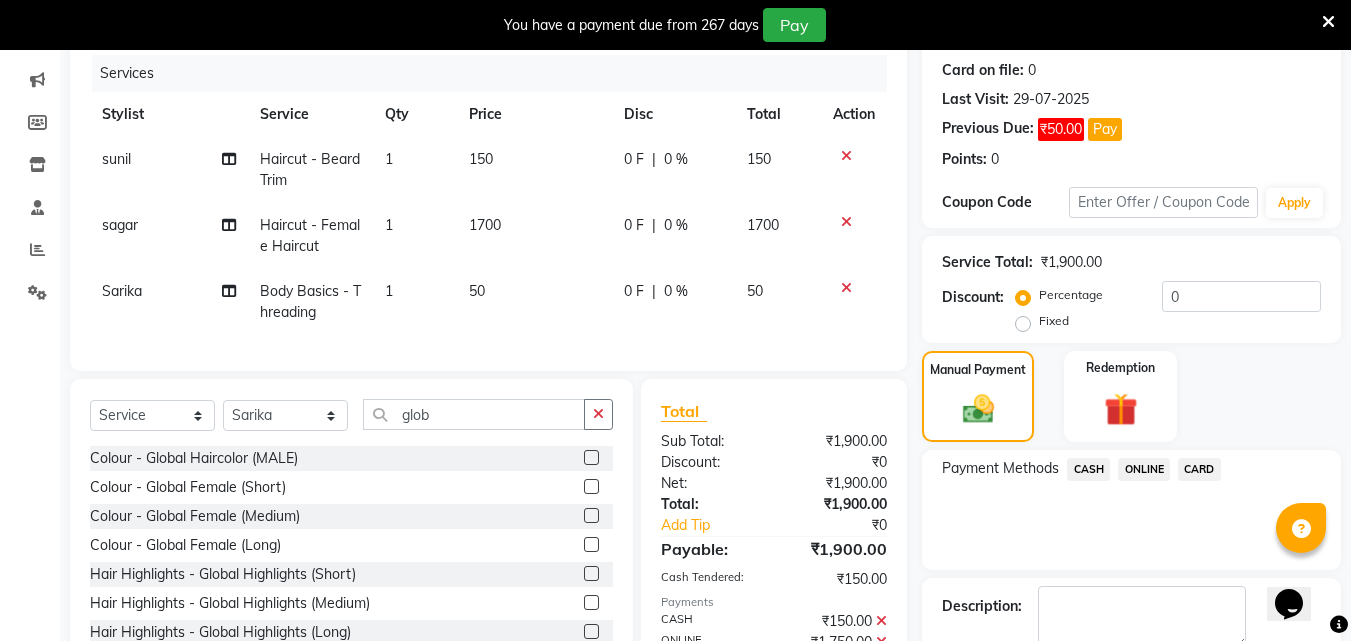 click 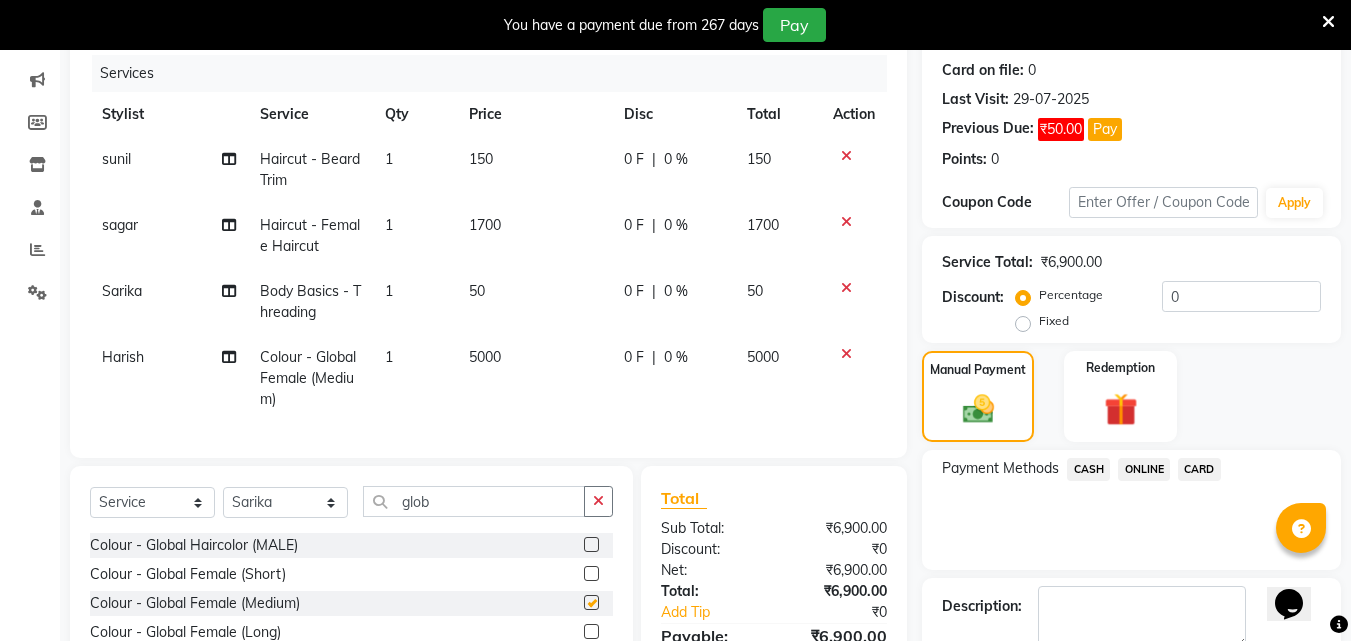 checkbox on "false" 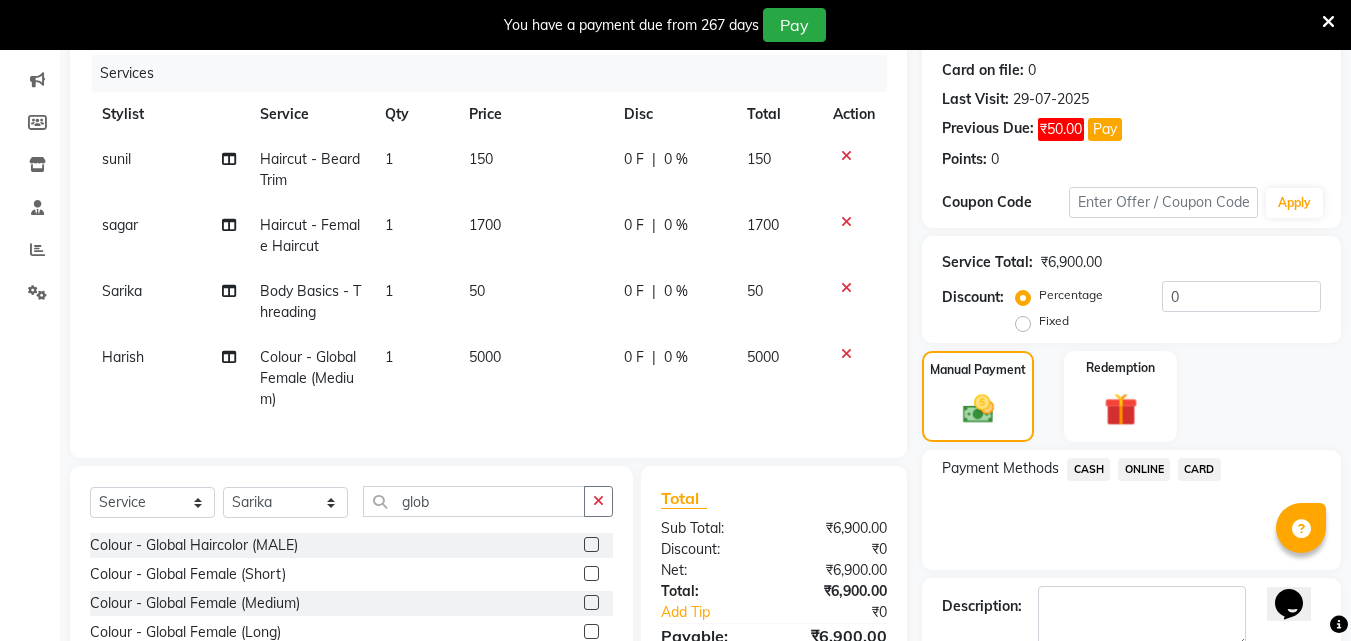 click on "5000" 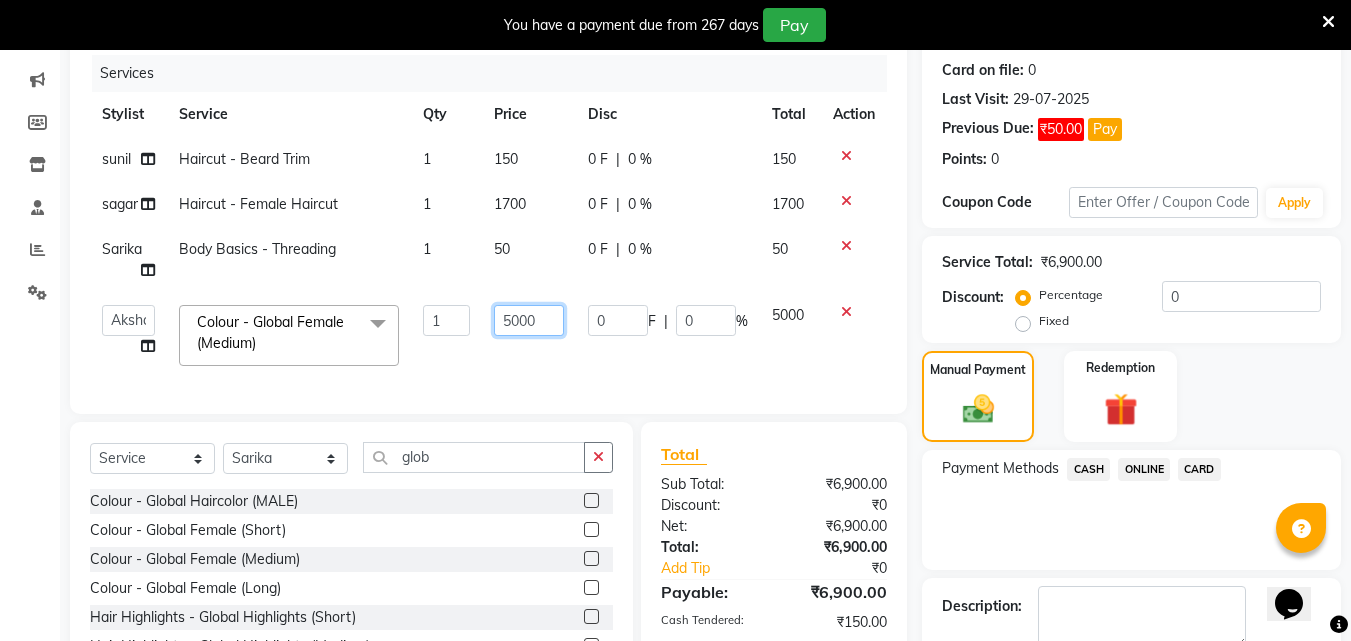 click on "5000" 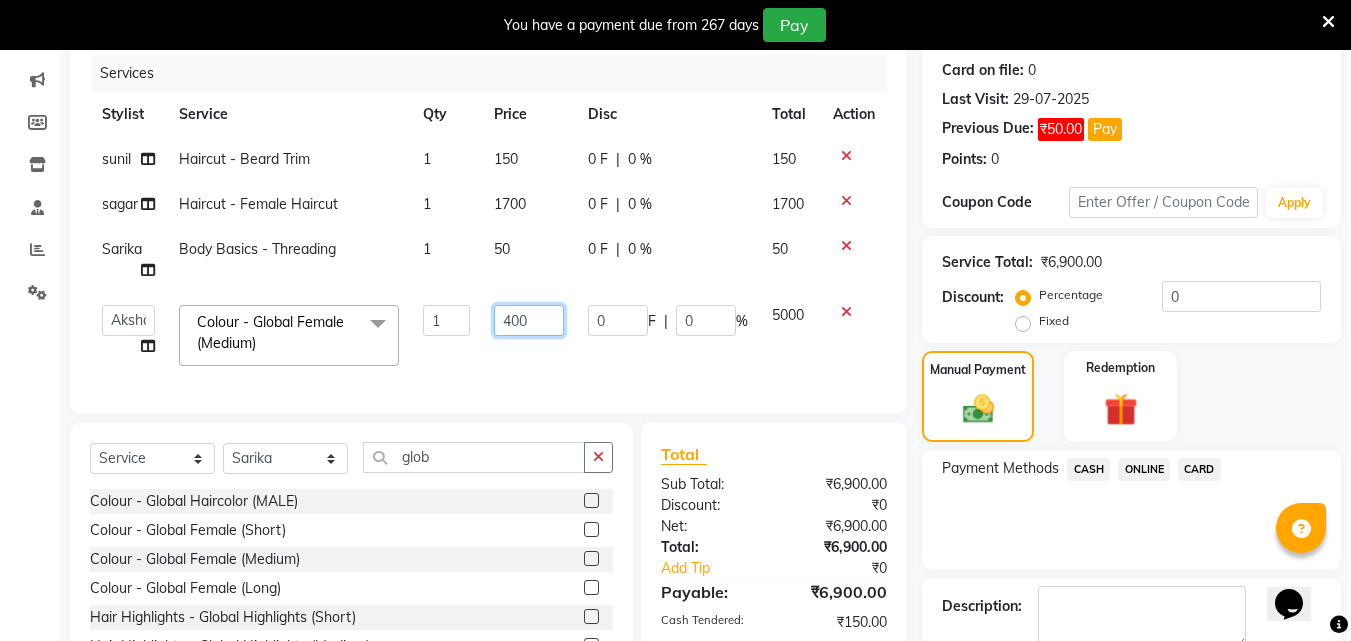 type on "4000" 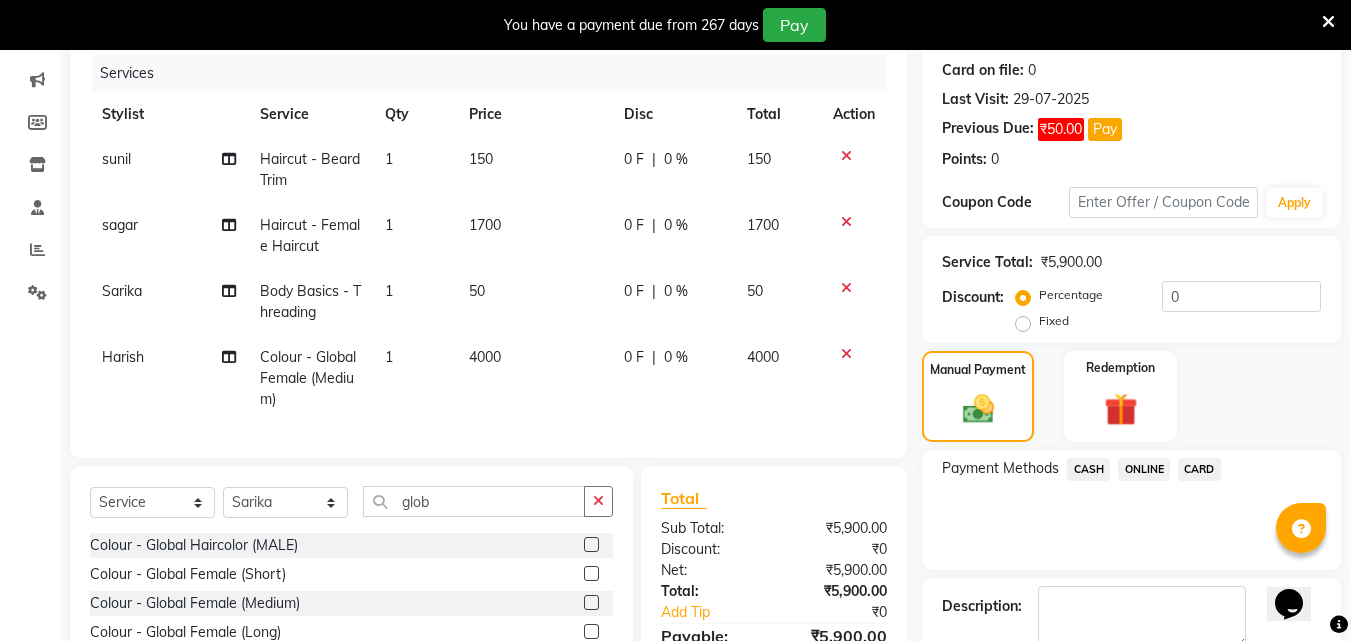 click on "ONLINE" 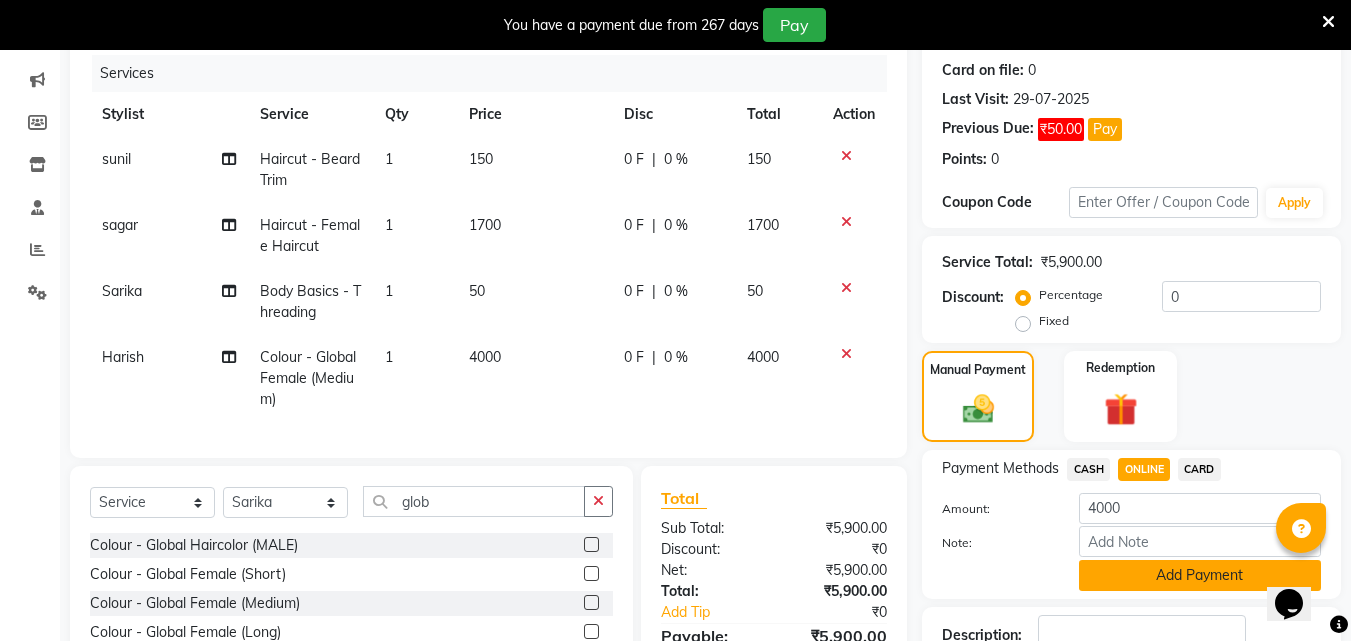 click on "Add Payment" 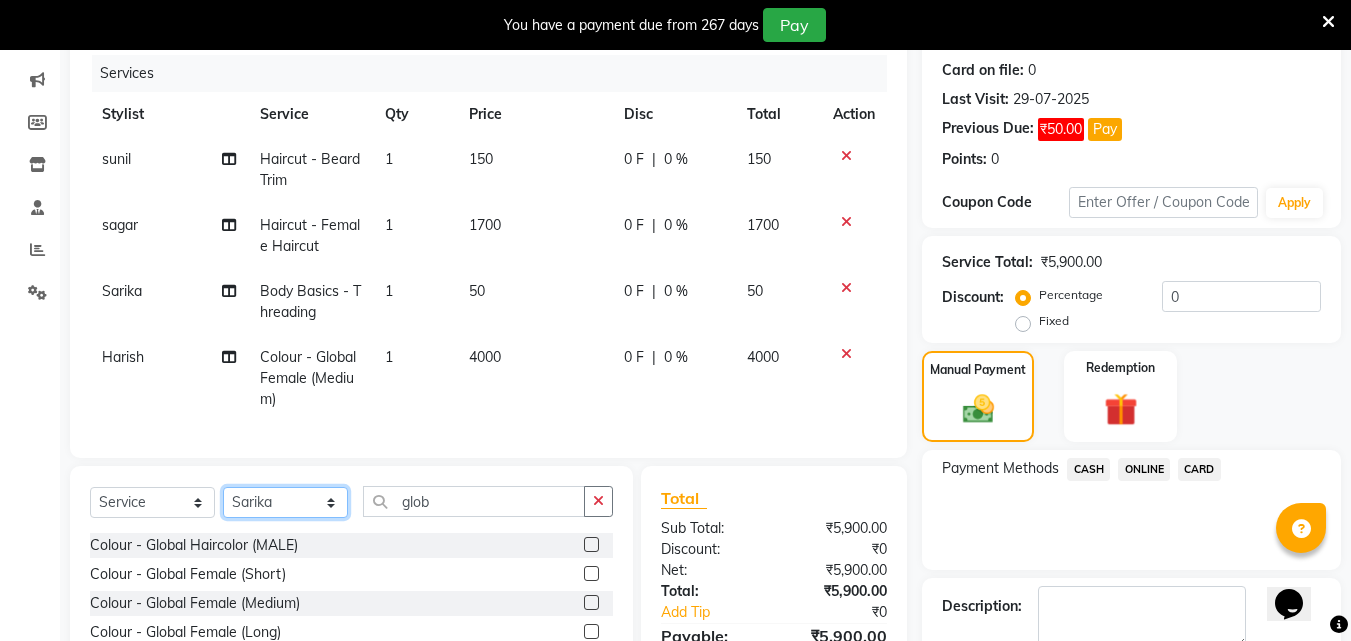 click on "Select Stylist Akshay Ankita Ayesha Dnyaneshwar Harish Laxman Omkar pranay sagar sameer Sarika sunil vaibhav" 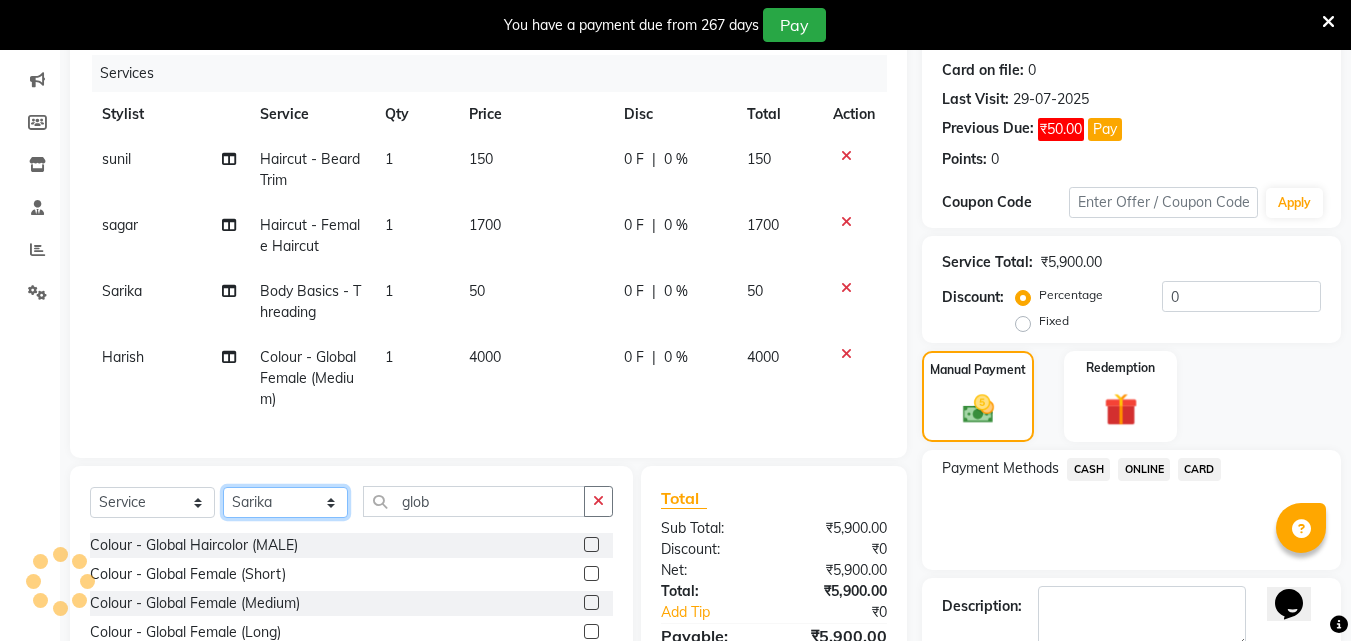 select on "34230" 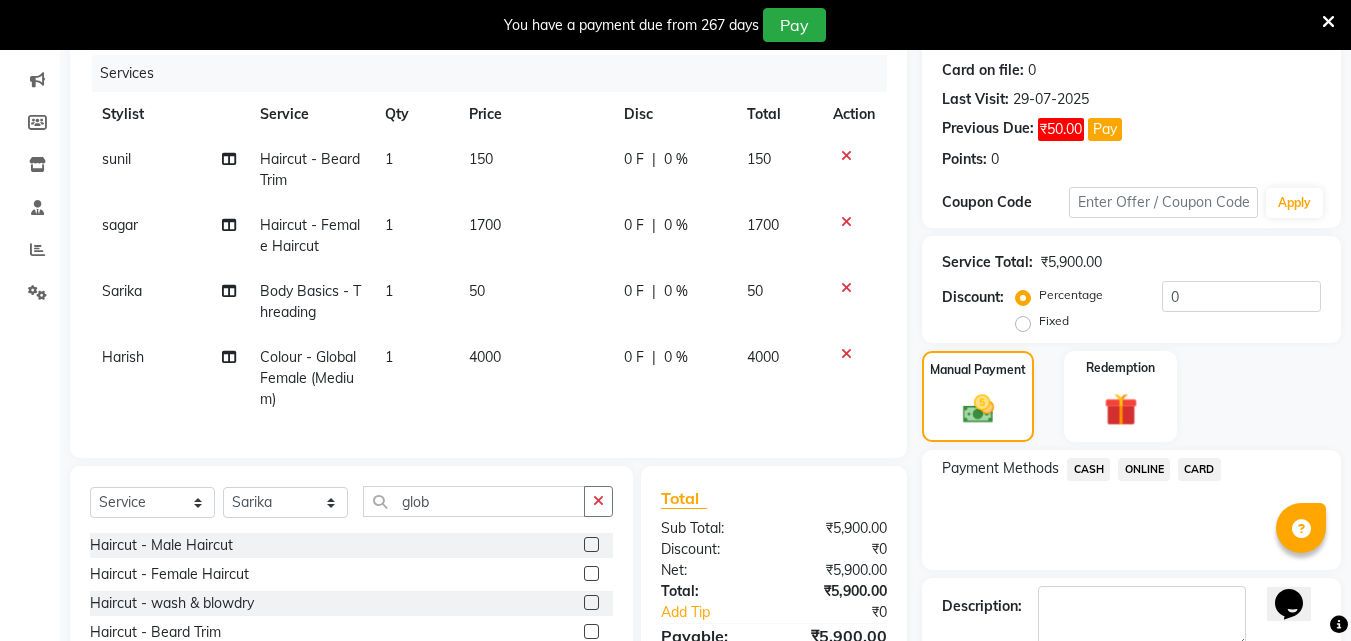 click on "Select  Service  Product  Membership  Package Voucher Prepaid Gift Card  Select Stylist Akshay Ankita Ayesha Dnyaneshwar Harish Laxman Omkar pranay sagar sameer Sarika sunil vaibhav glob" 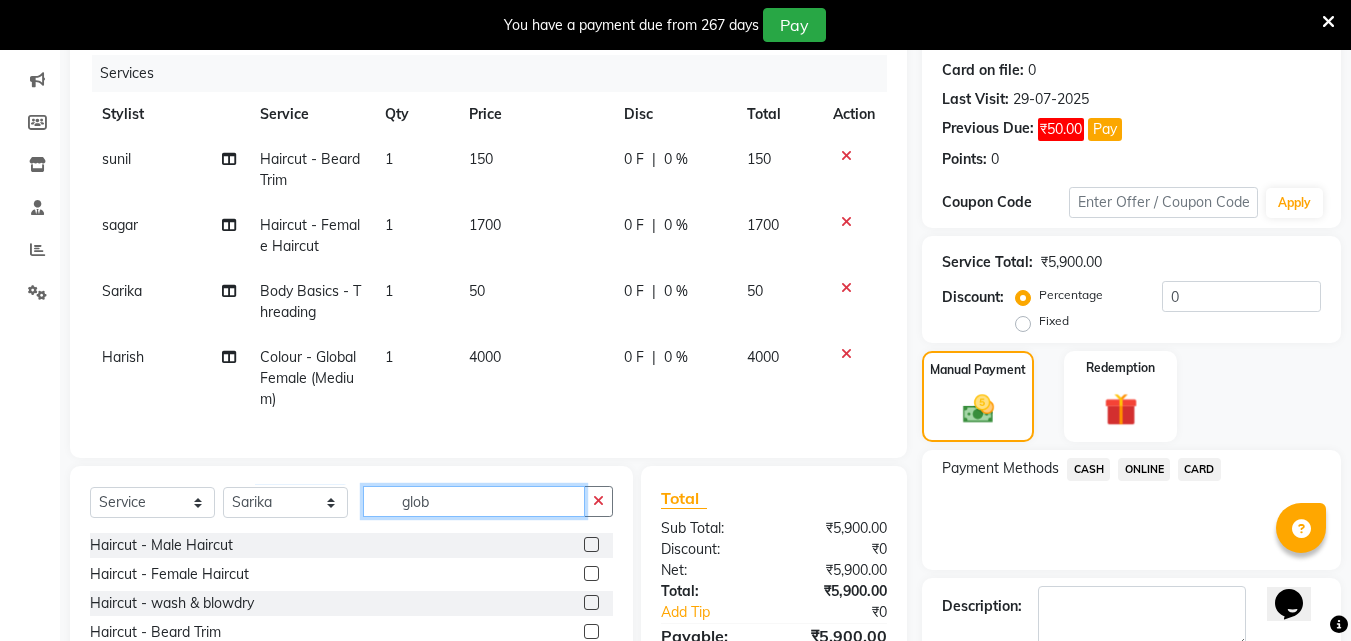 click on "glob" 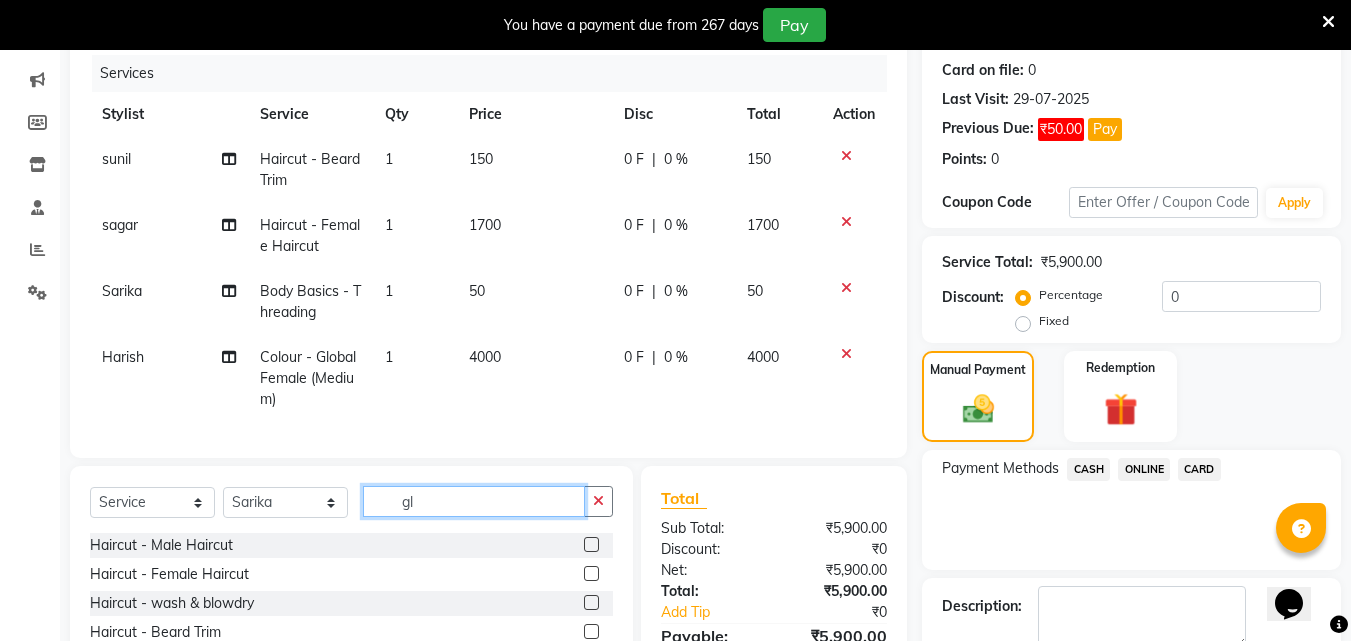 type on "g" 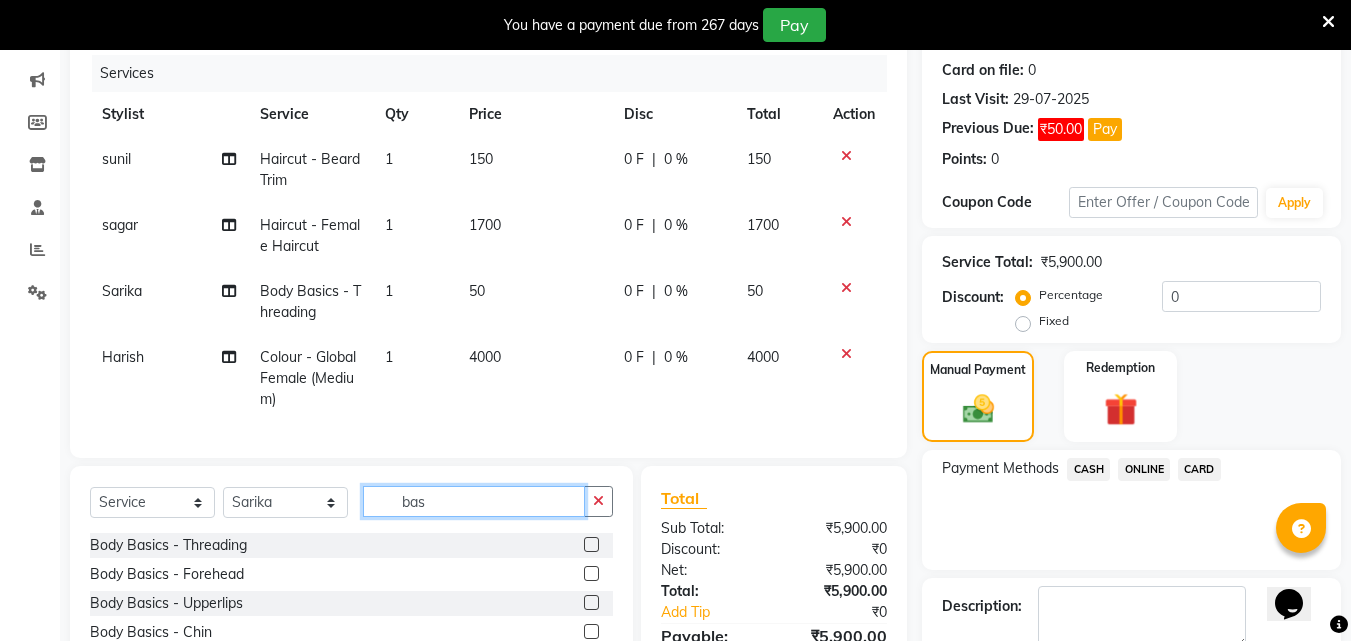 type on "bas" 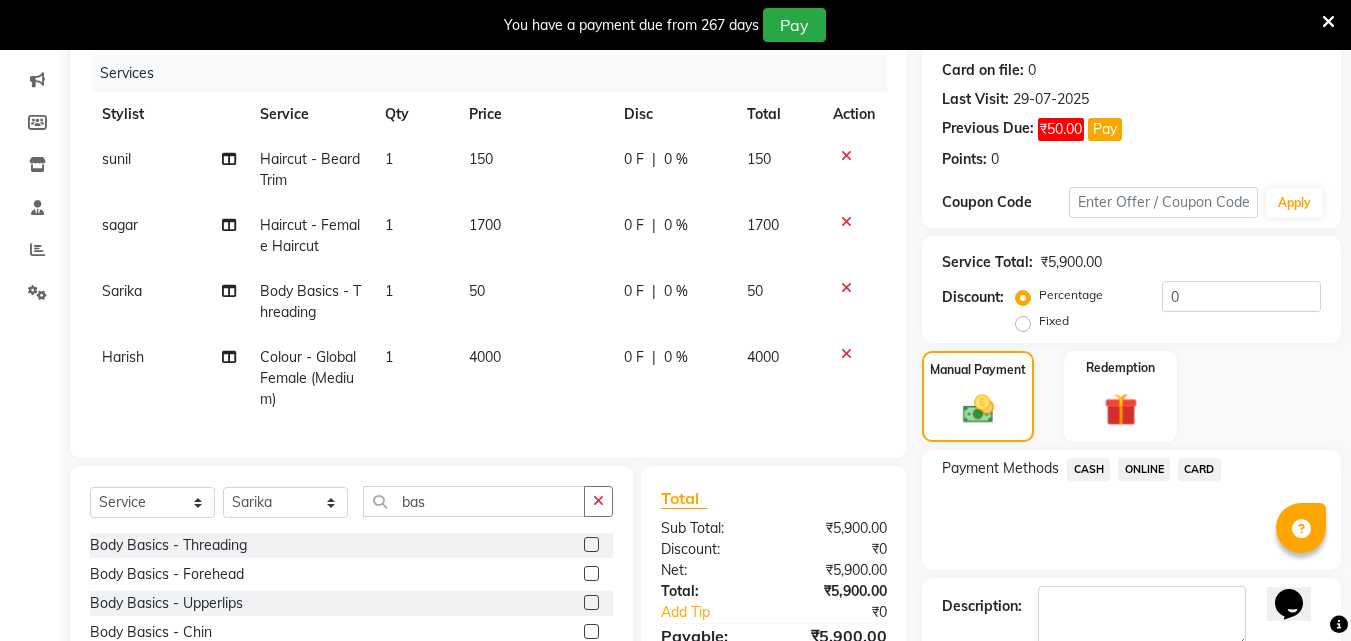 click 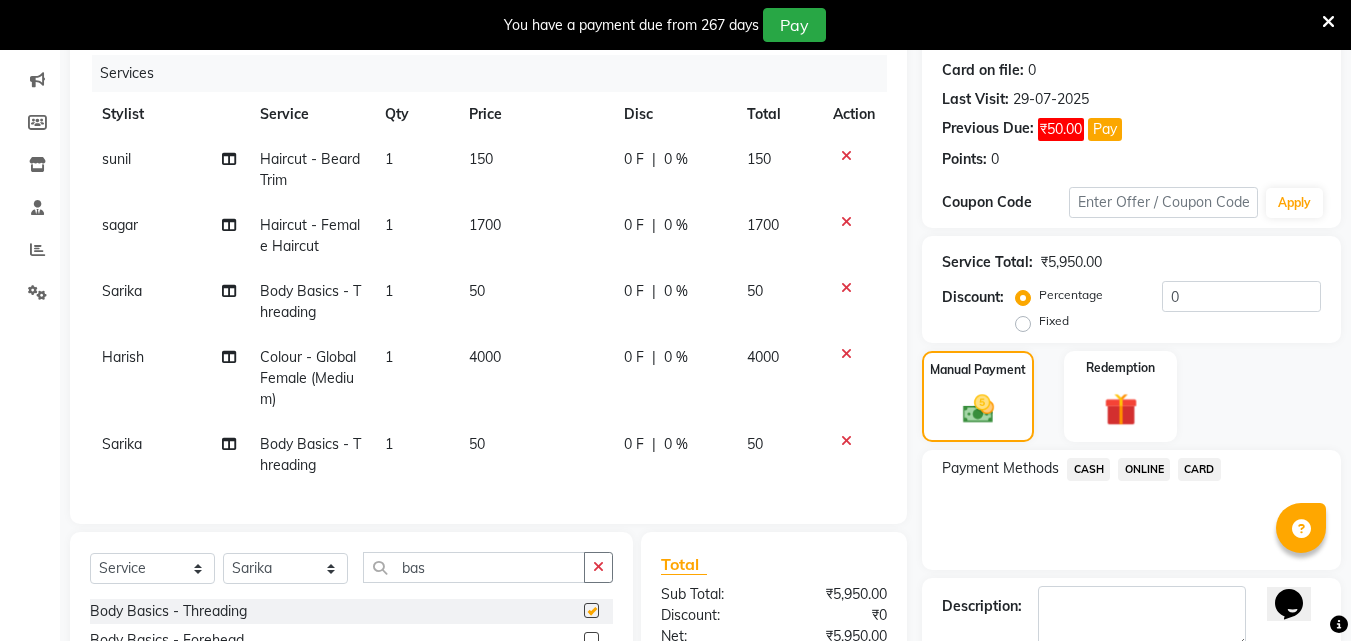 checkbox on "false" 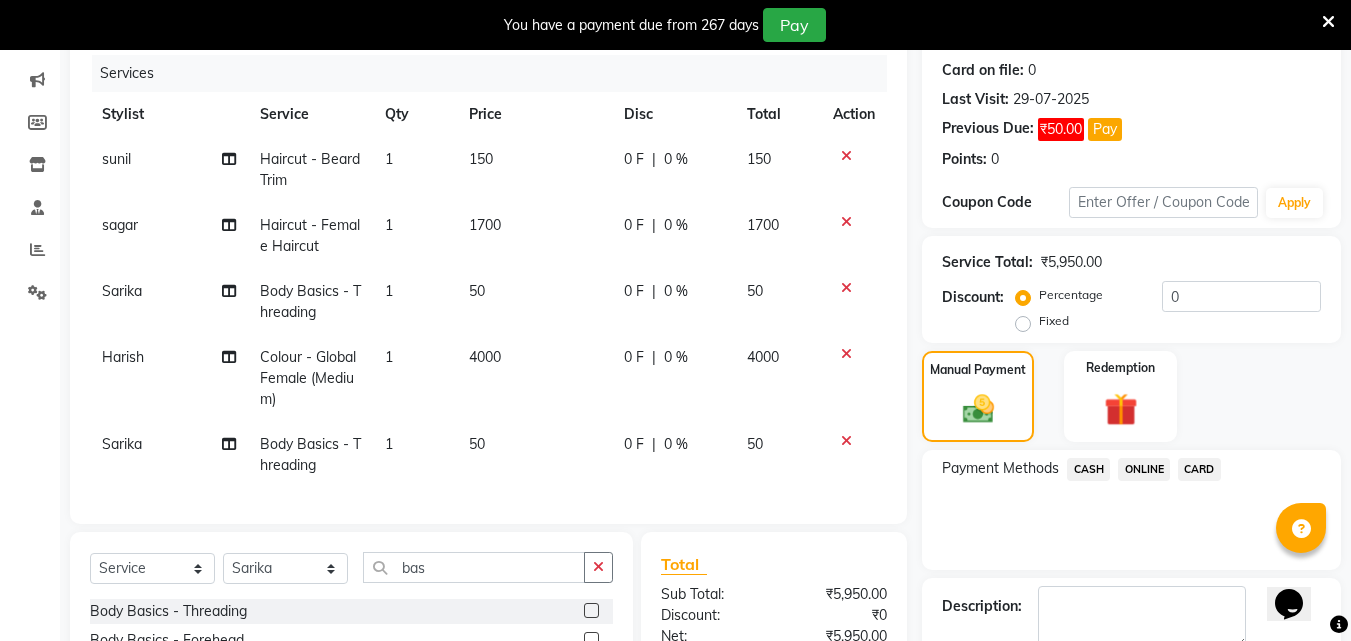 click on "ONLINE" 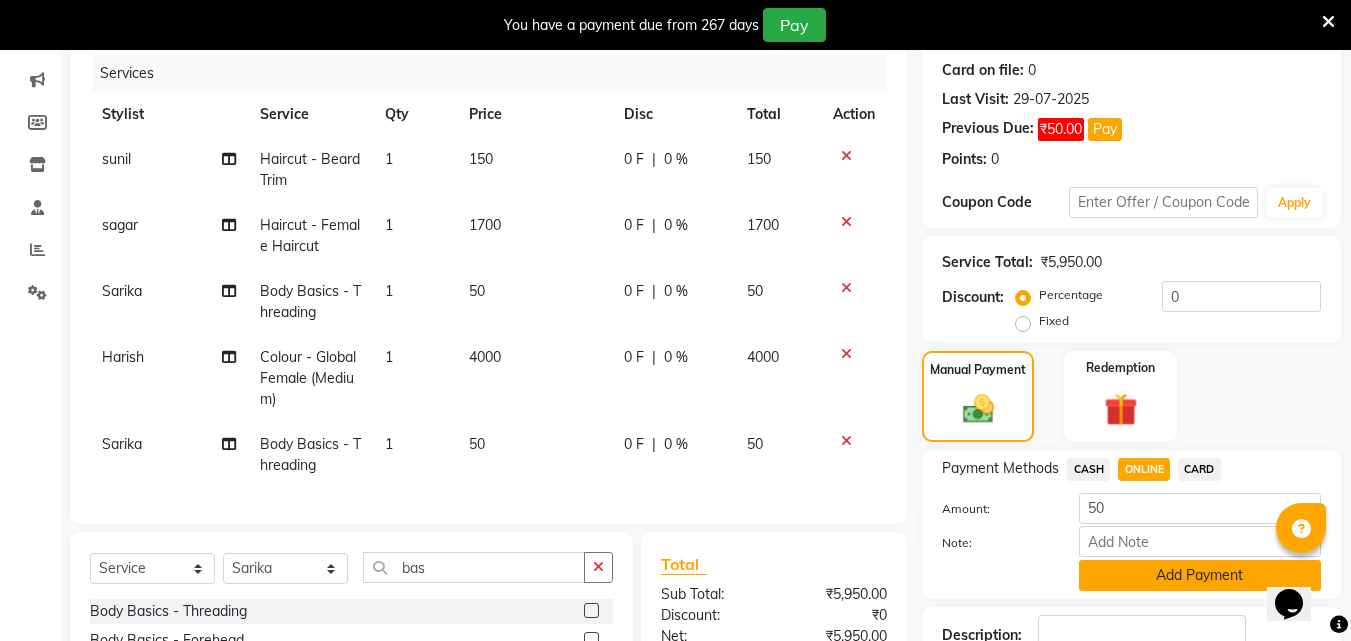 click on "Add Payment" 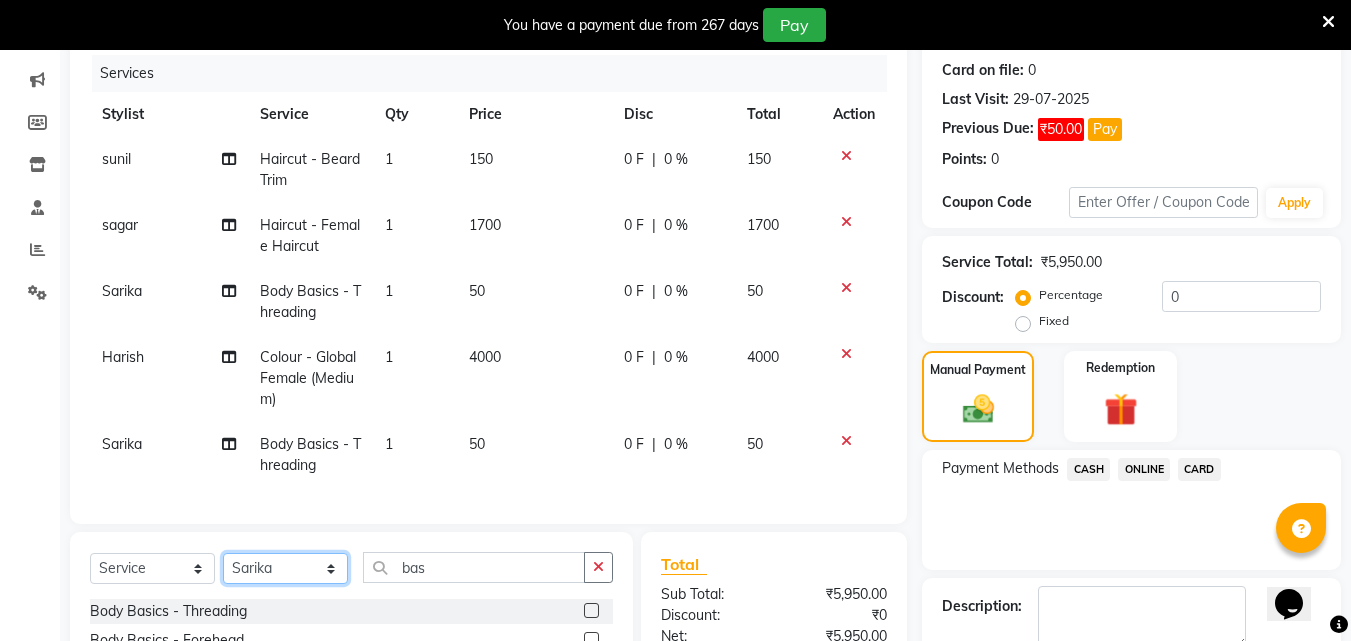 click on "Select Stylist Akshay Ankita Ayesha Dnyaneshwar Harish Laxman Omkar pranay sagar sameer Sarika sunil vaibhav" 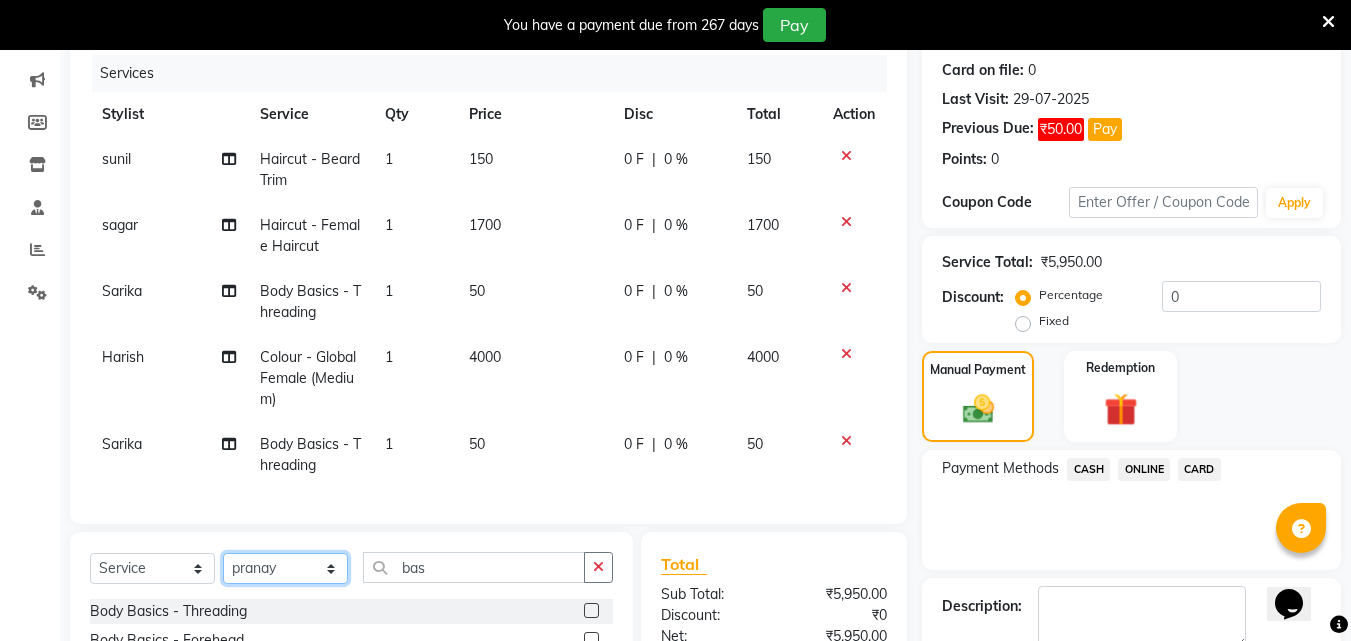 click on "Select Stylist Akshay Ankita Ayesha Dnyaneshwar Harish Laxman Omkar pranay sagar sameer Sarika sunil vaibhav" 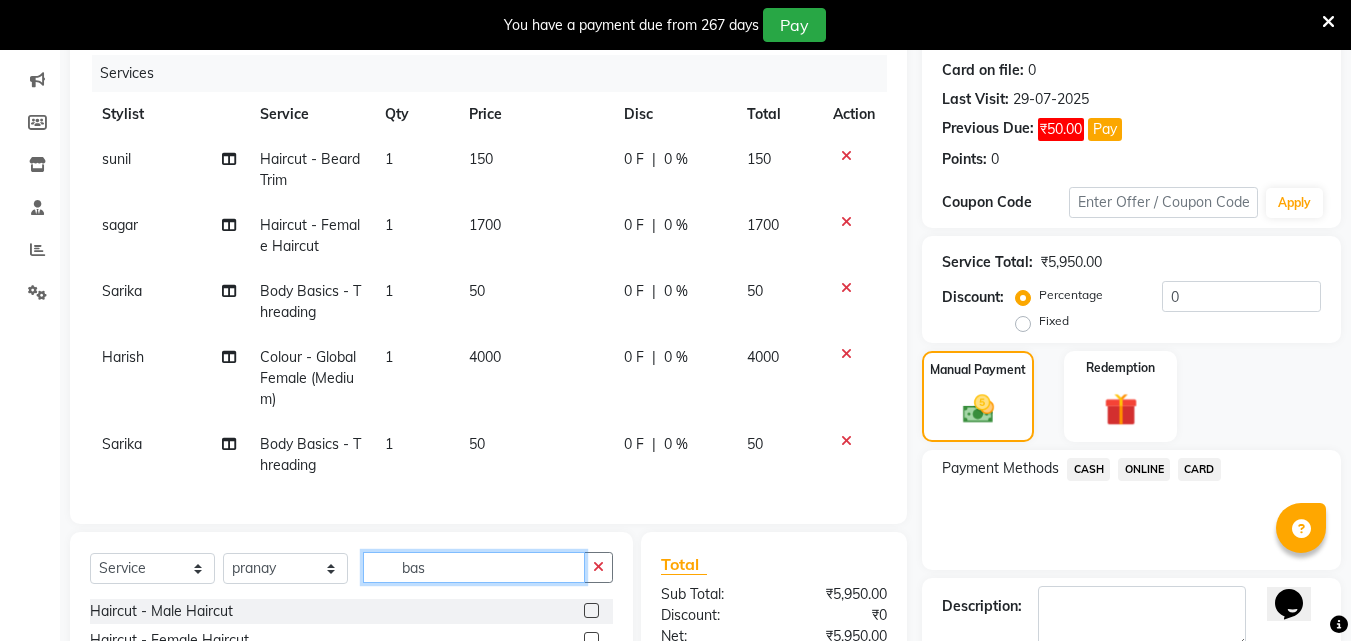 click on "bas" 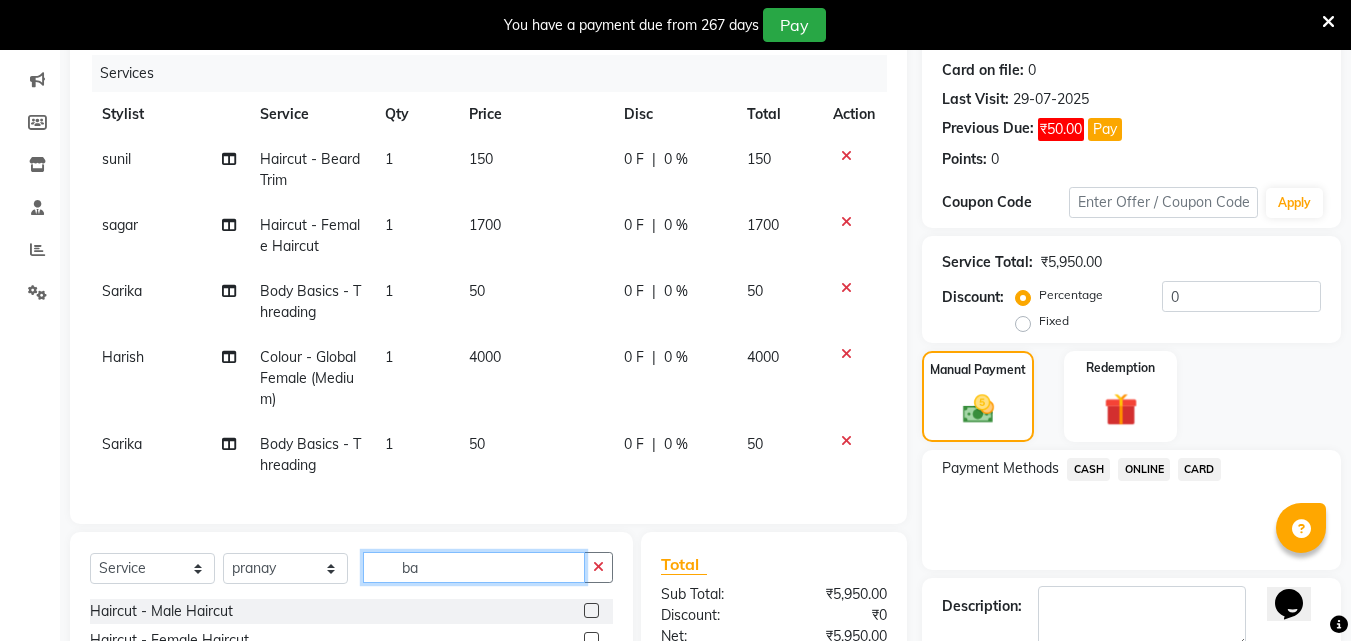 type on "b" 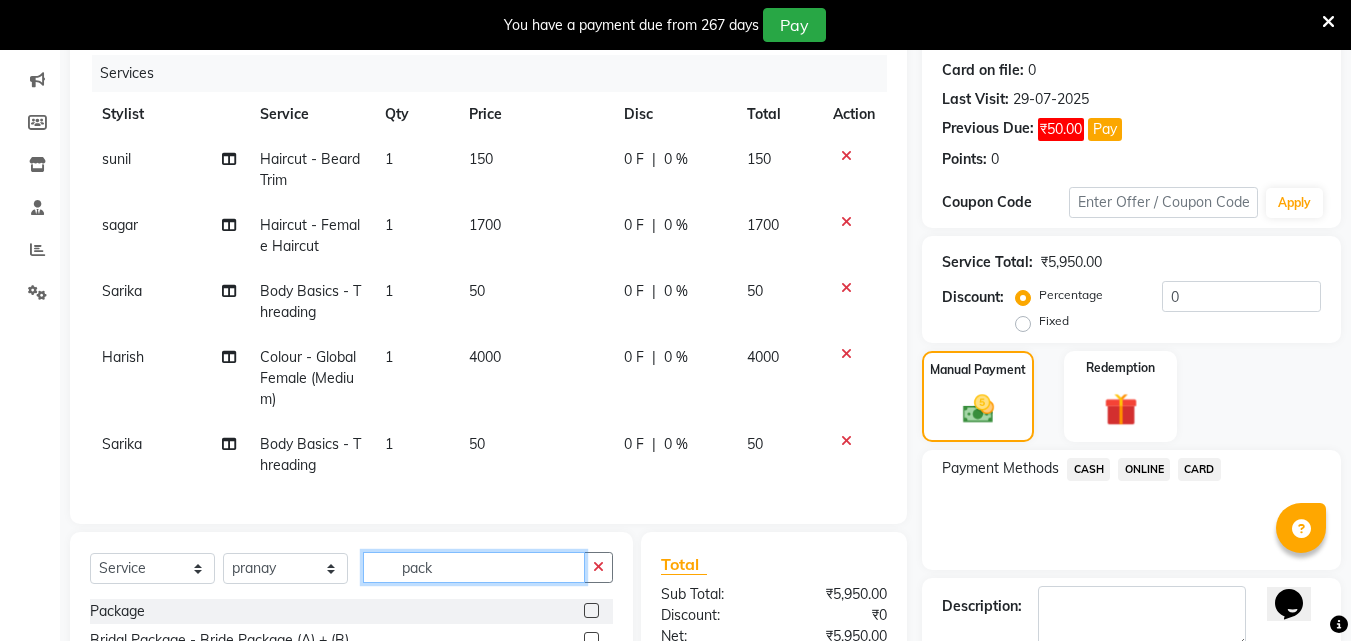 type on "pack" 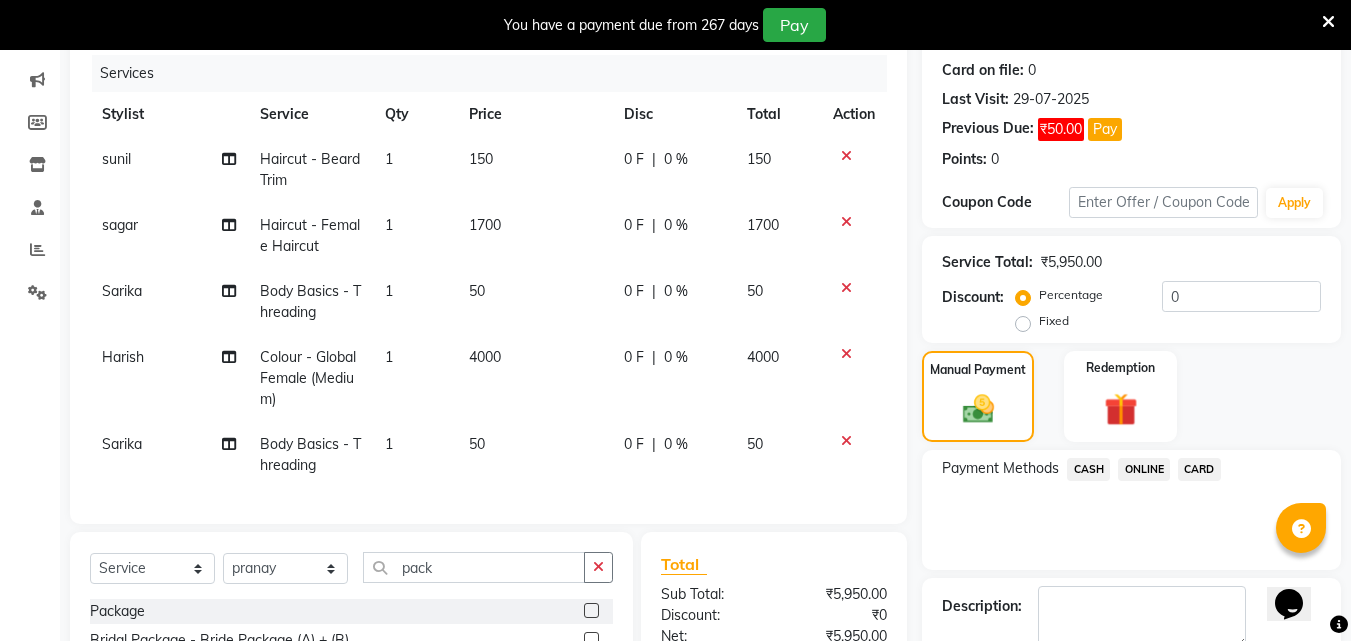 click 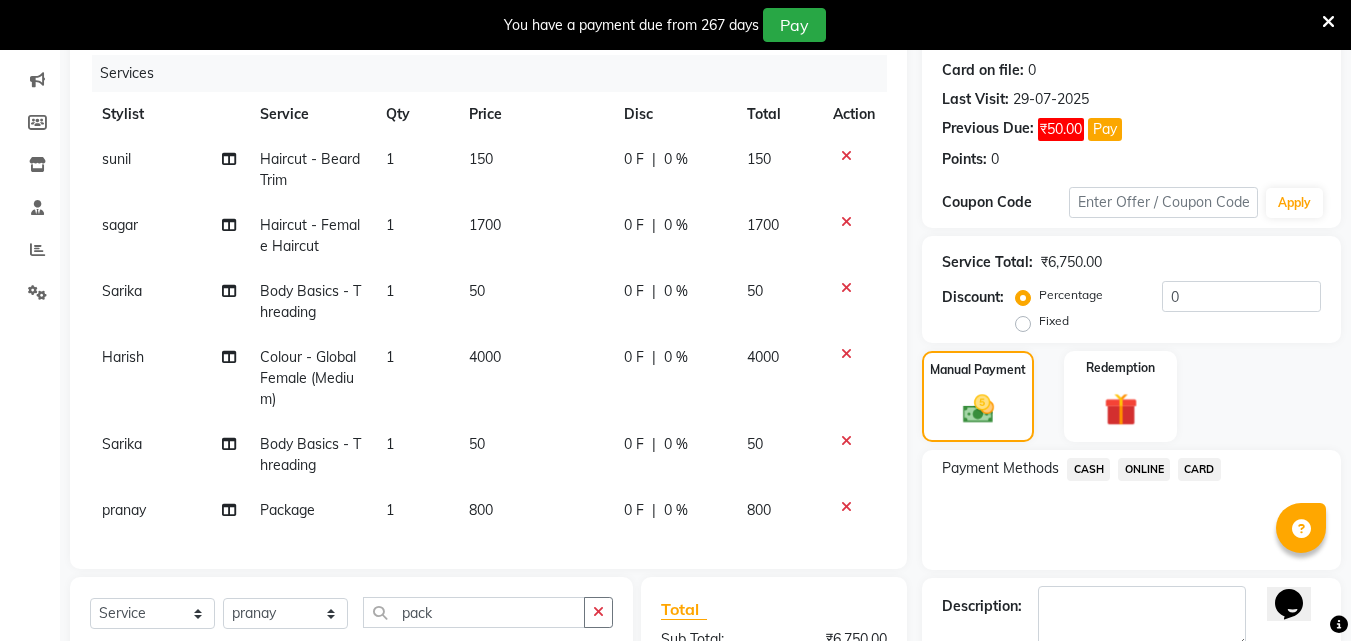 checkbox on "false" 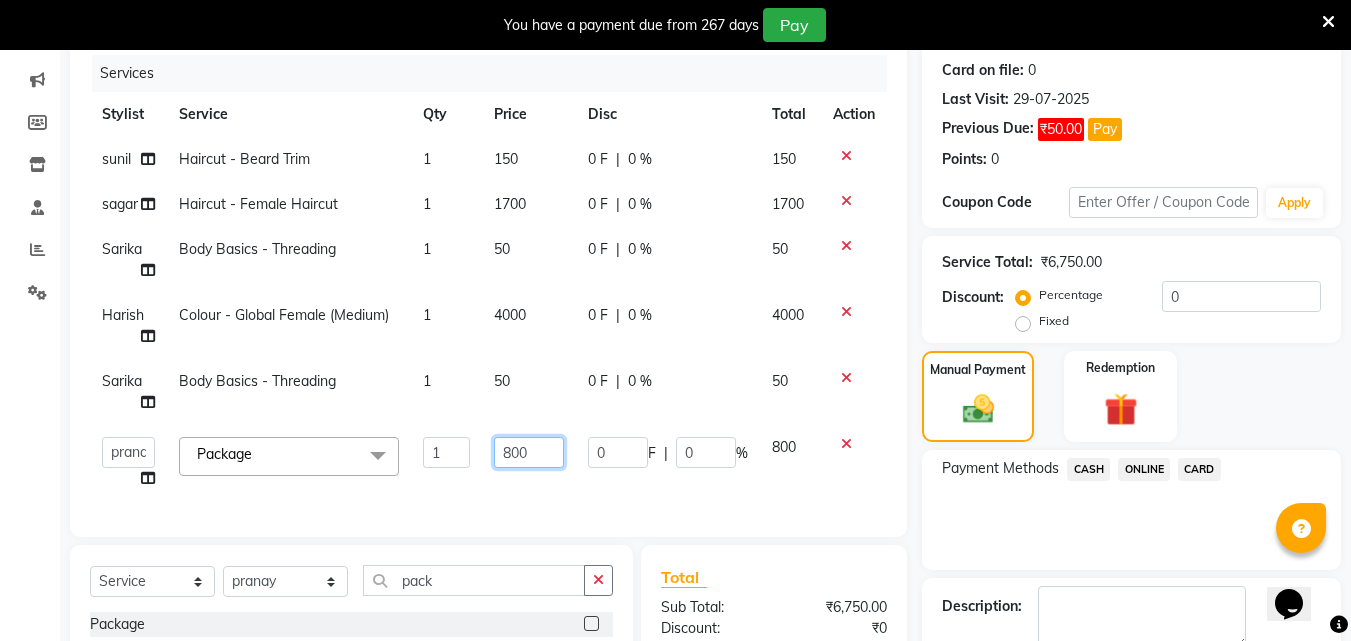 click on "800" 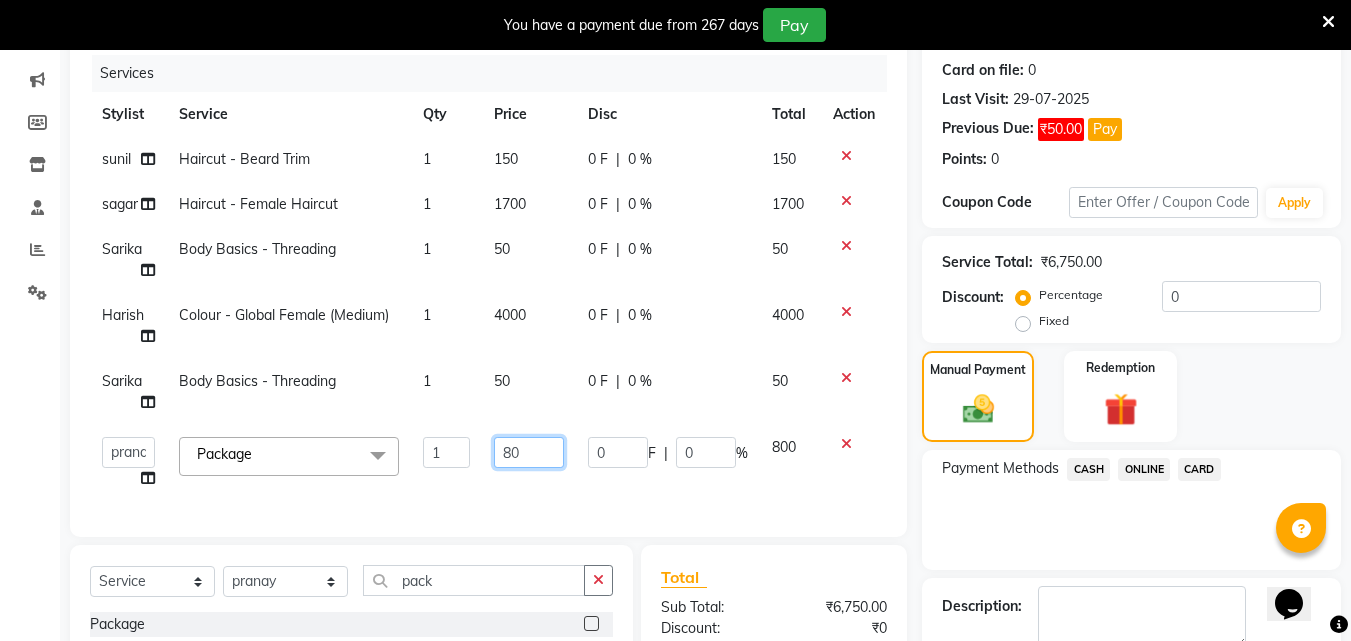 type on "8" 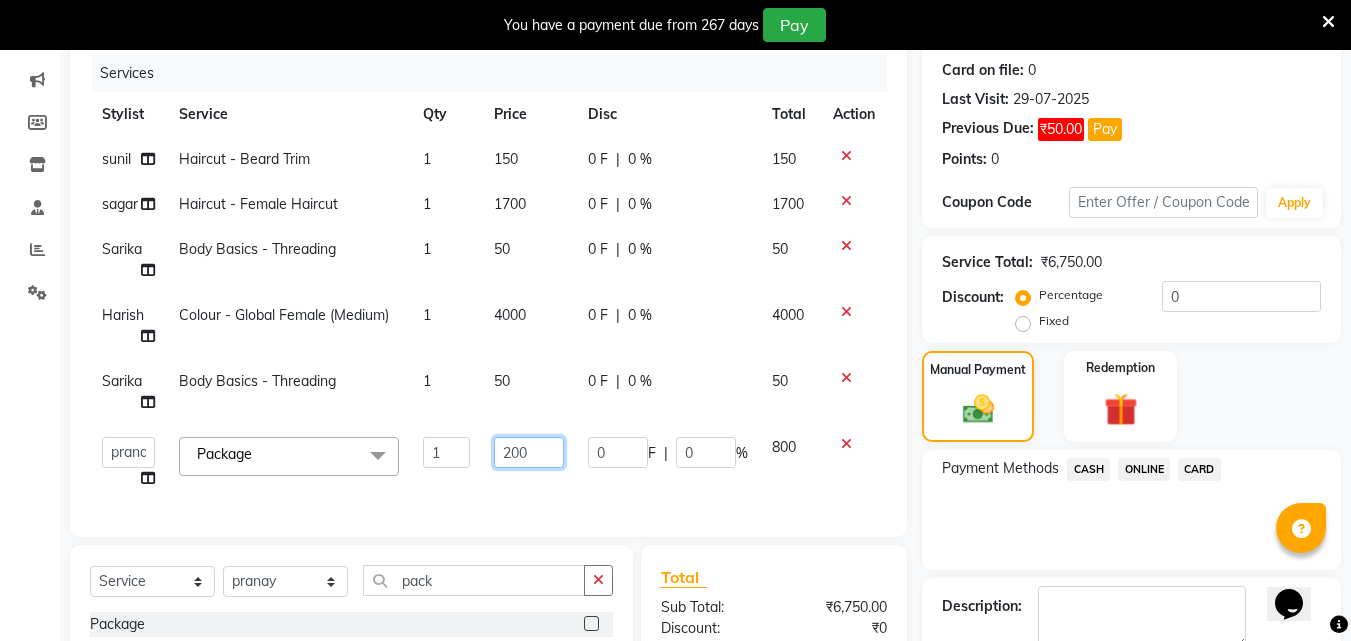 type on "2000" 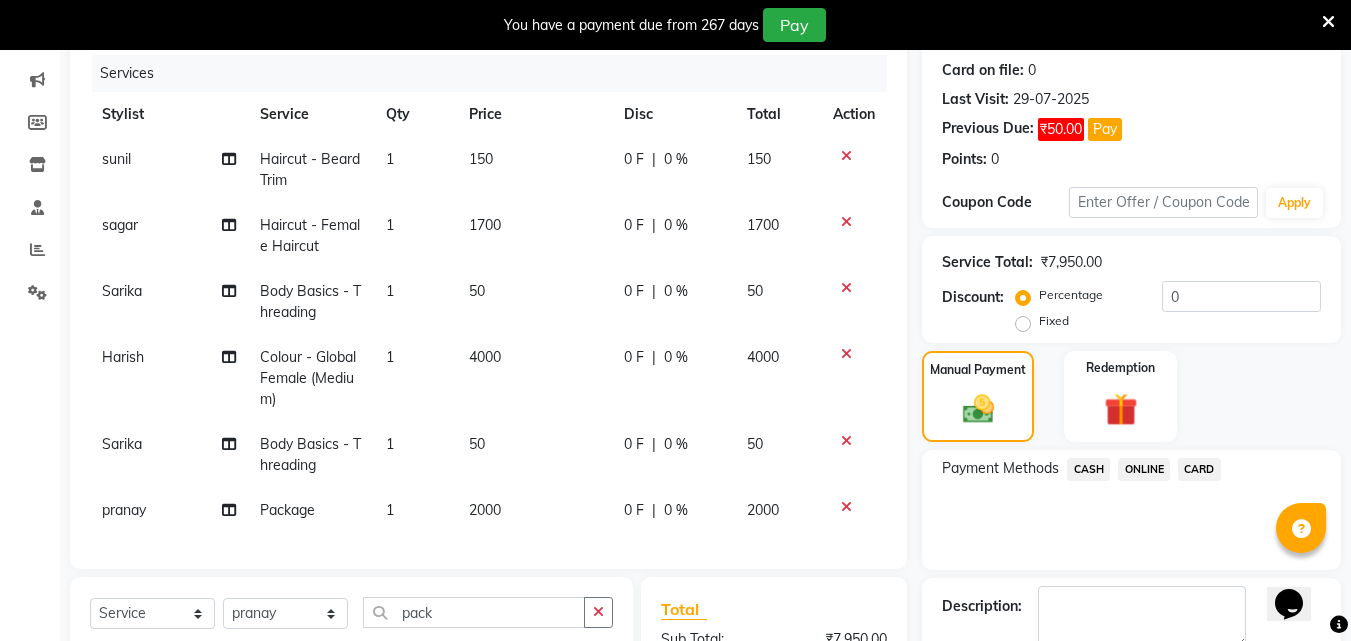 click on "ONLINE" 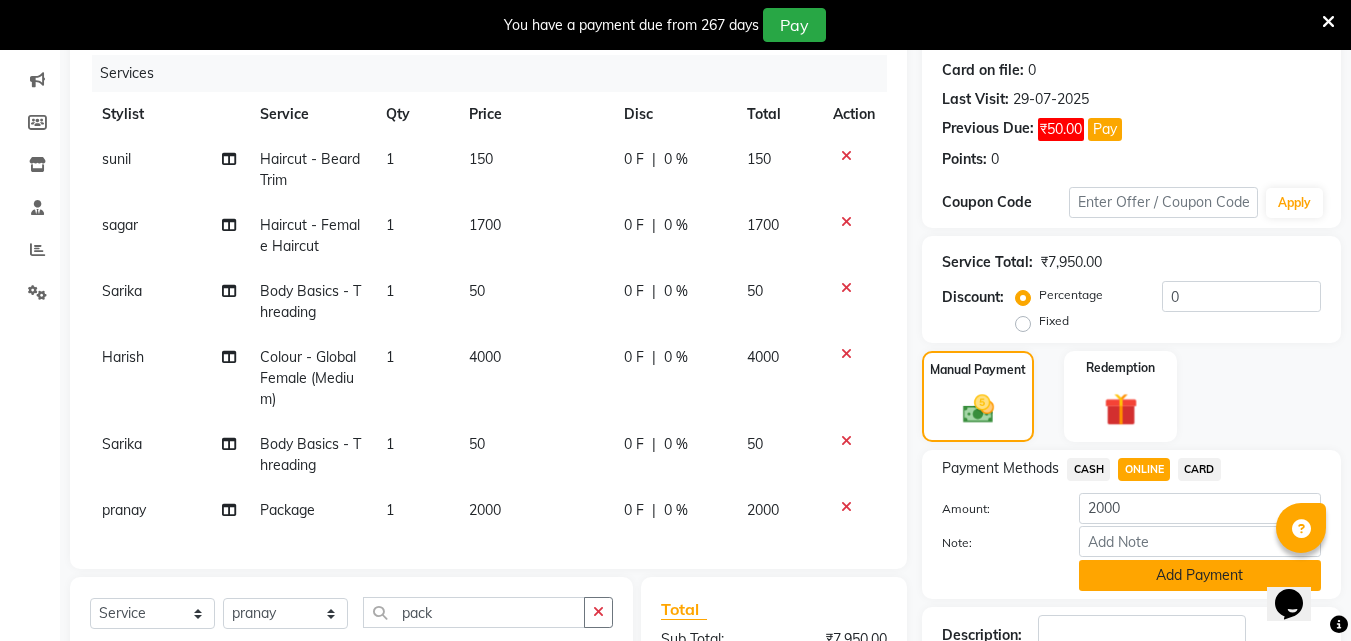 click on "Add Payment" 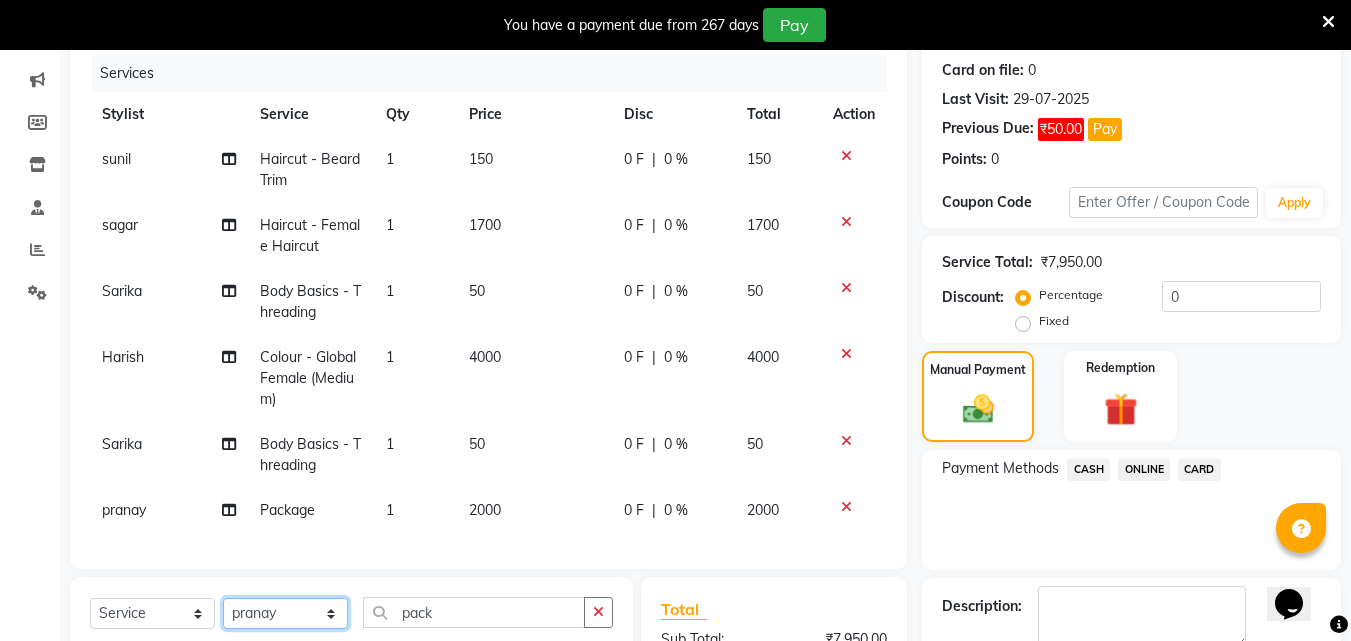 click on "Select Stylist Akshay Ankita Ayesha Dnyaneshwar Harish Laxman Omkar pranay sagar sameer Sarika sunil vaibhav" 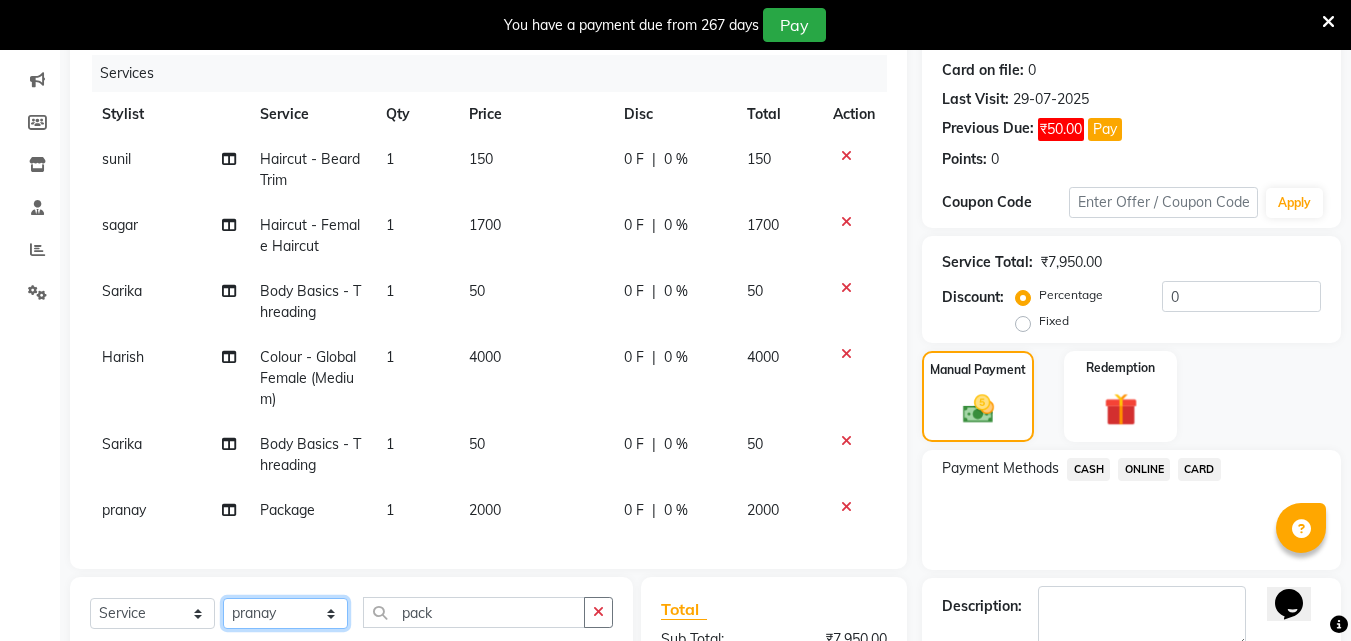 select on "[NUMBER]" 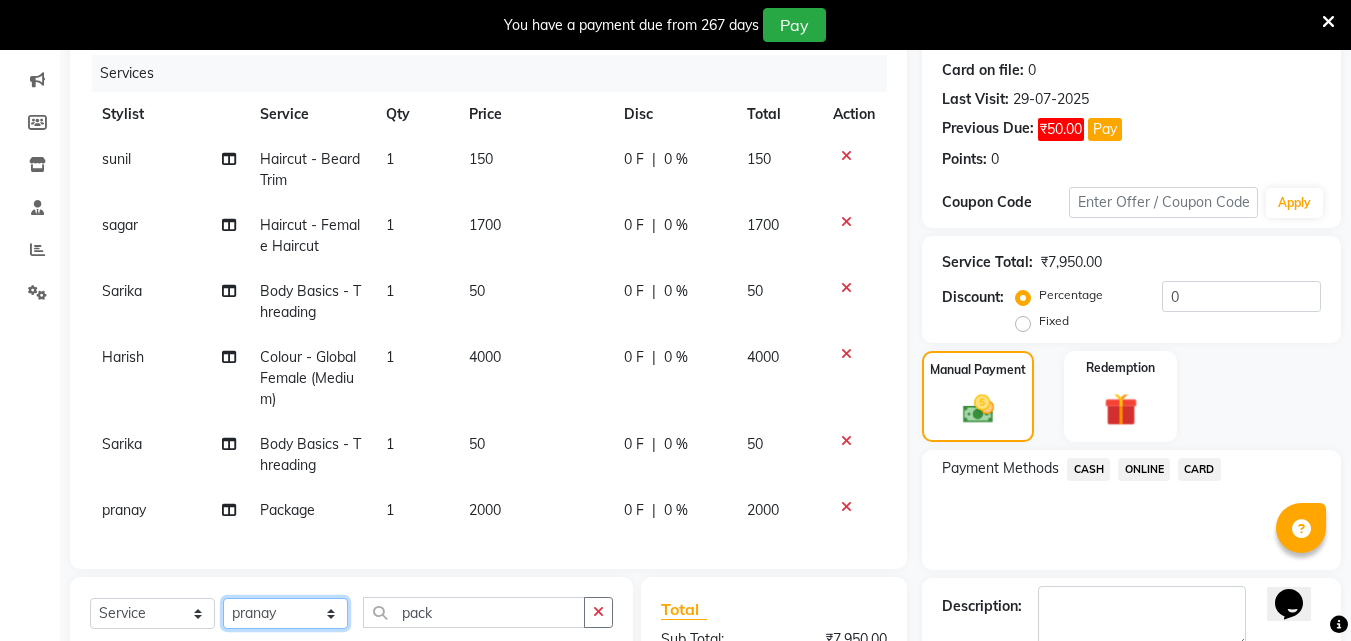 scroll, scrollTop: 9, scrollLeft: 0, axis: vertical 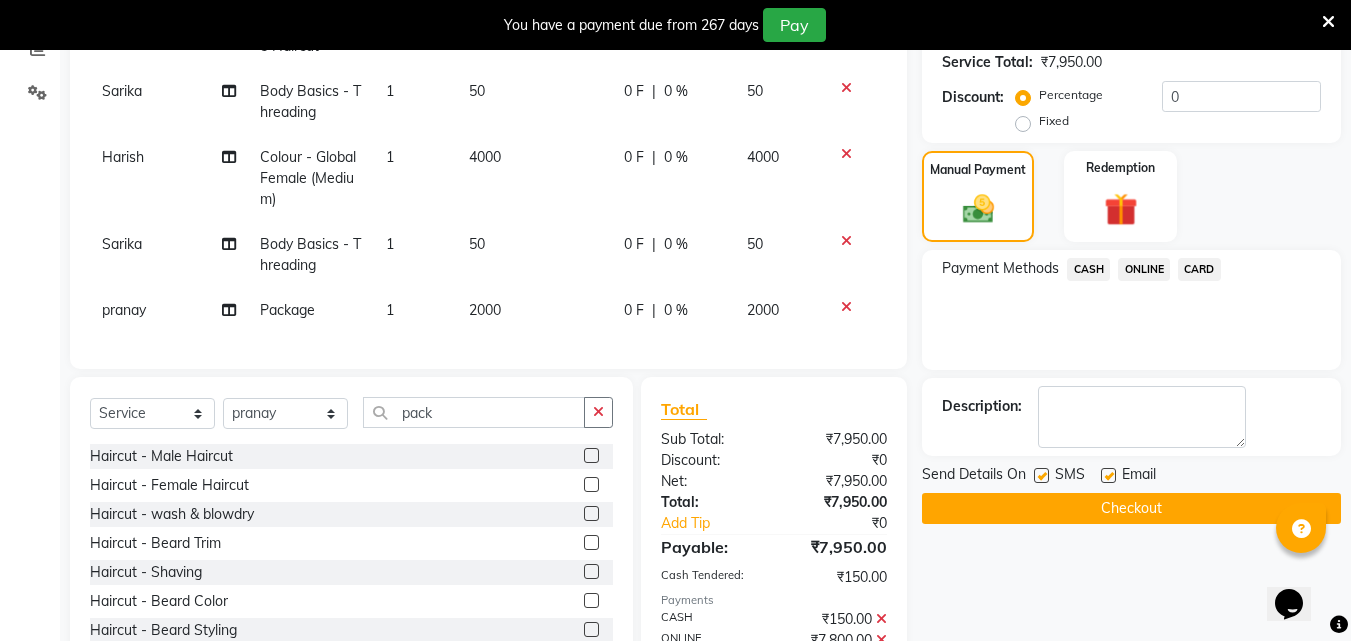 click 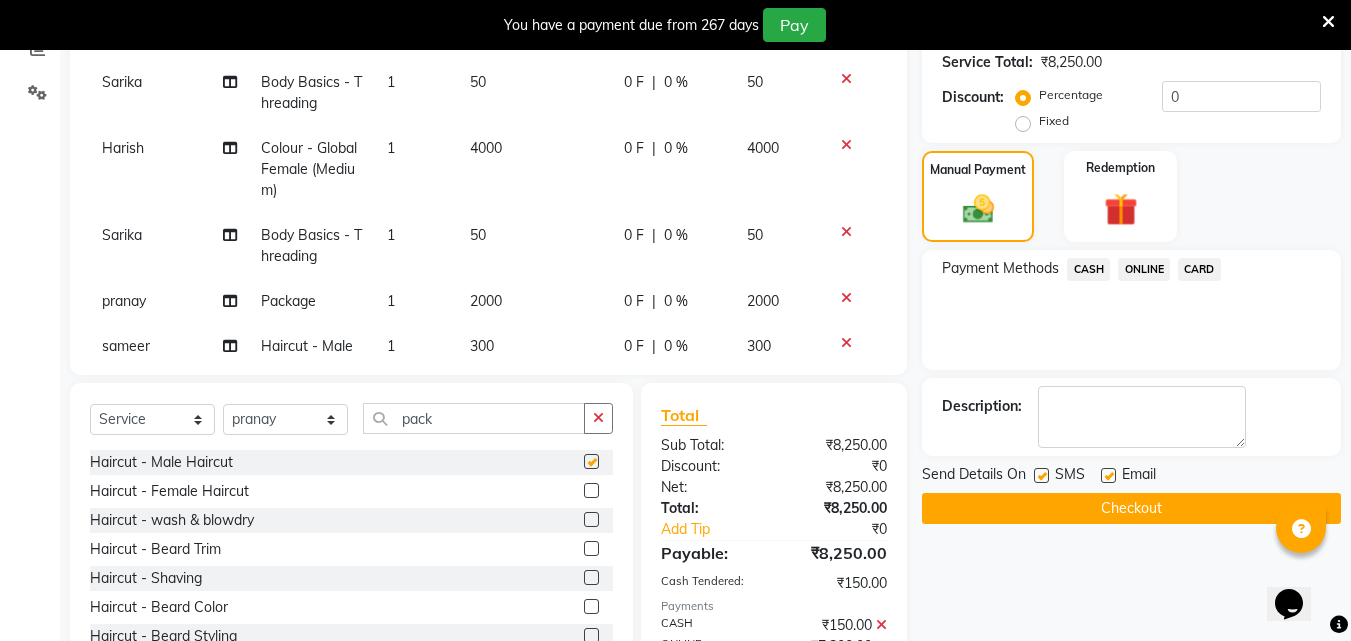 checkbox on "false" 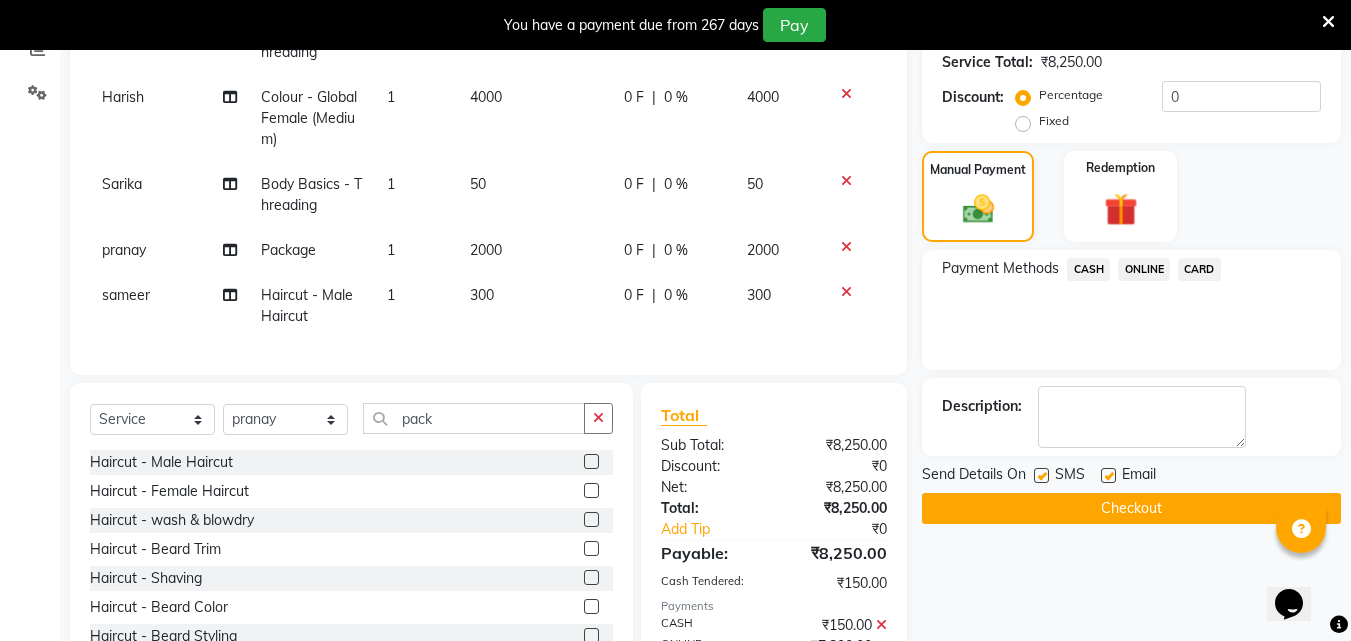 click on "300" 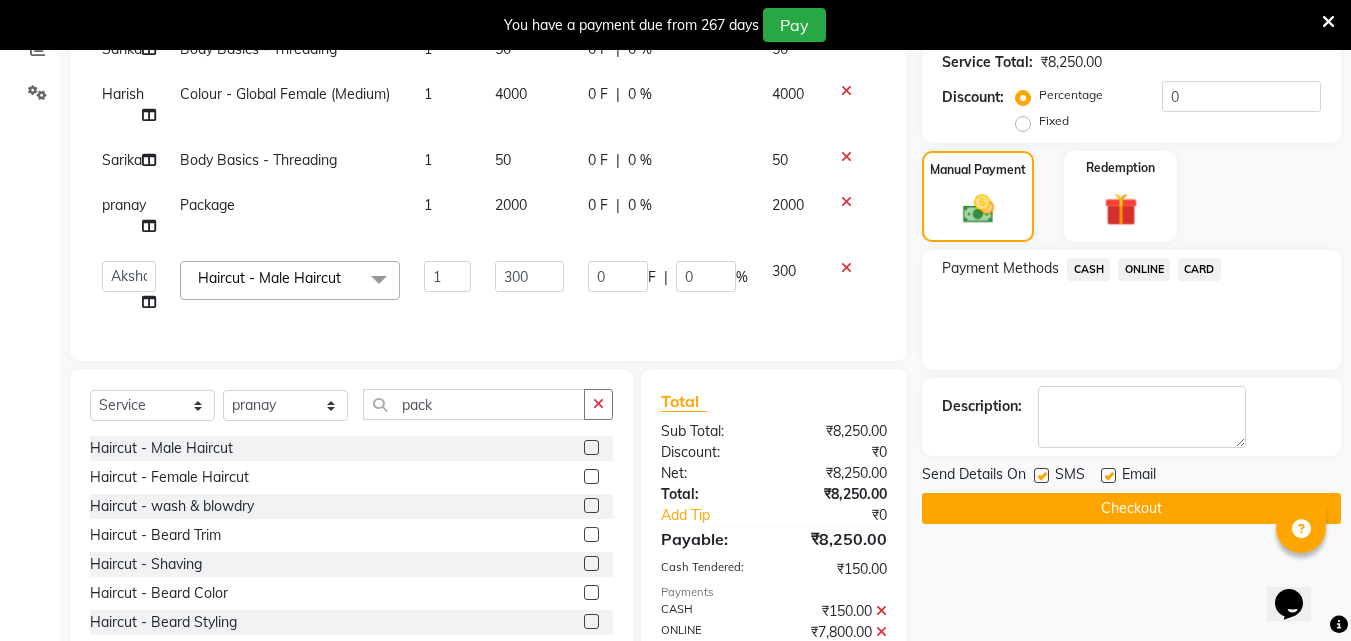 scroll, scrollTop: 64, scrollLeft: 0, axis: vertical 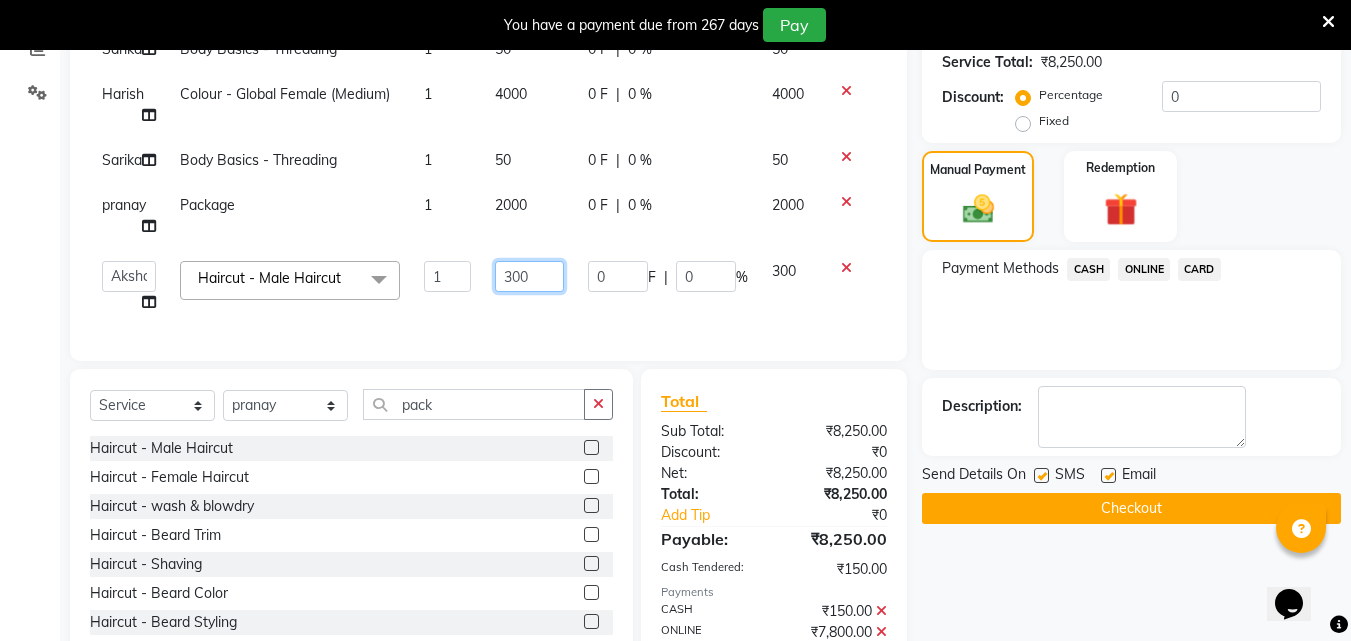 click on "300" 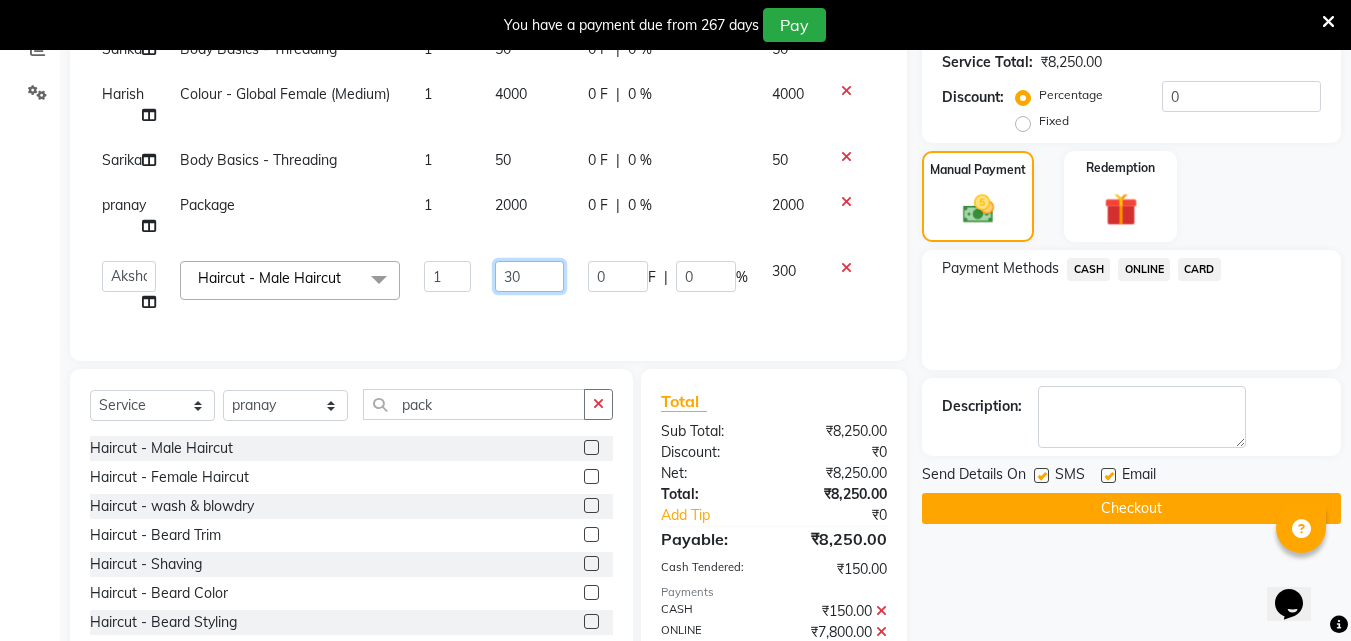 type on "3" 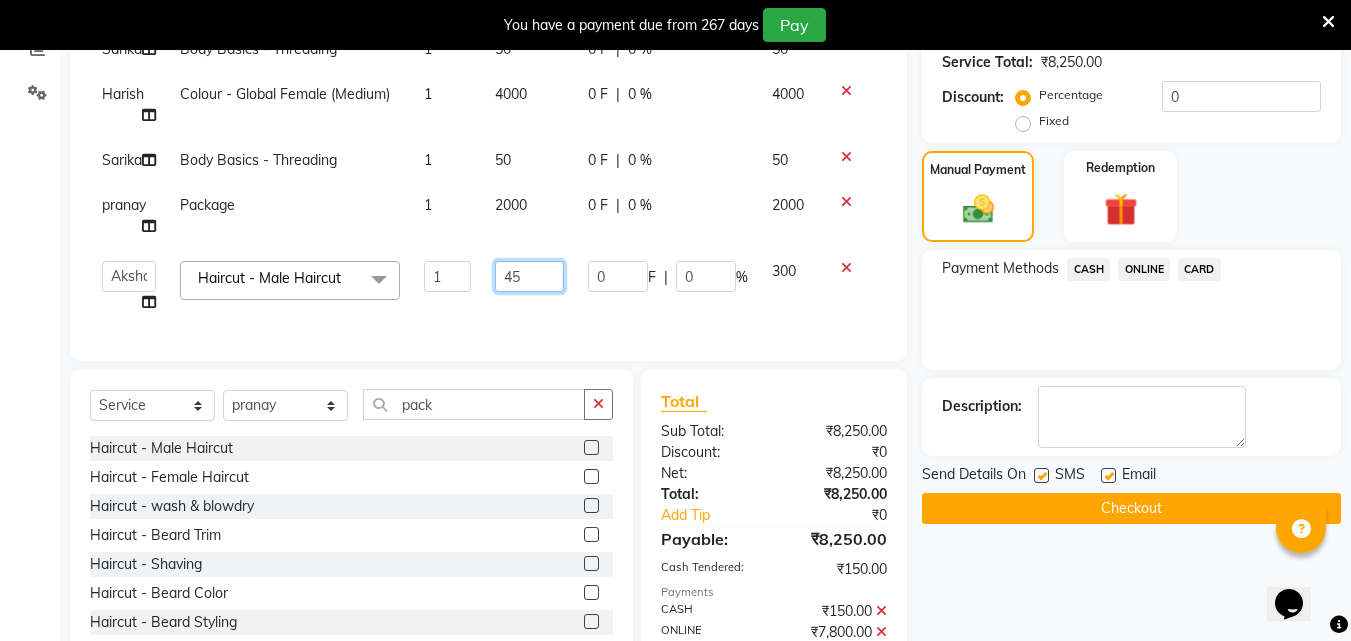 type on "450" 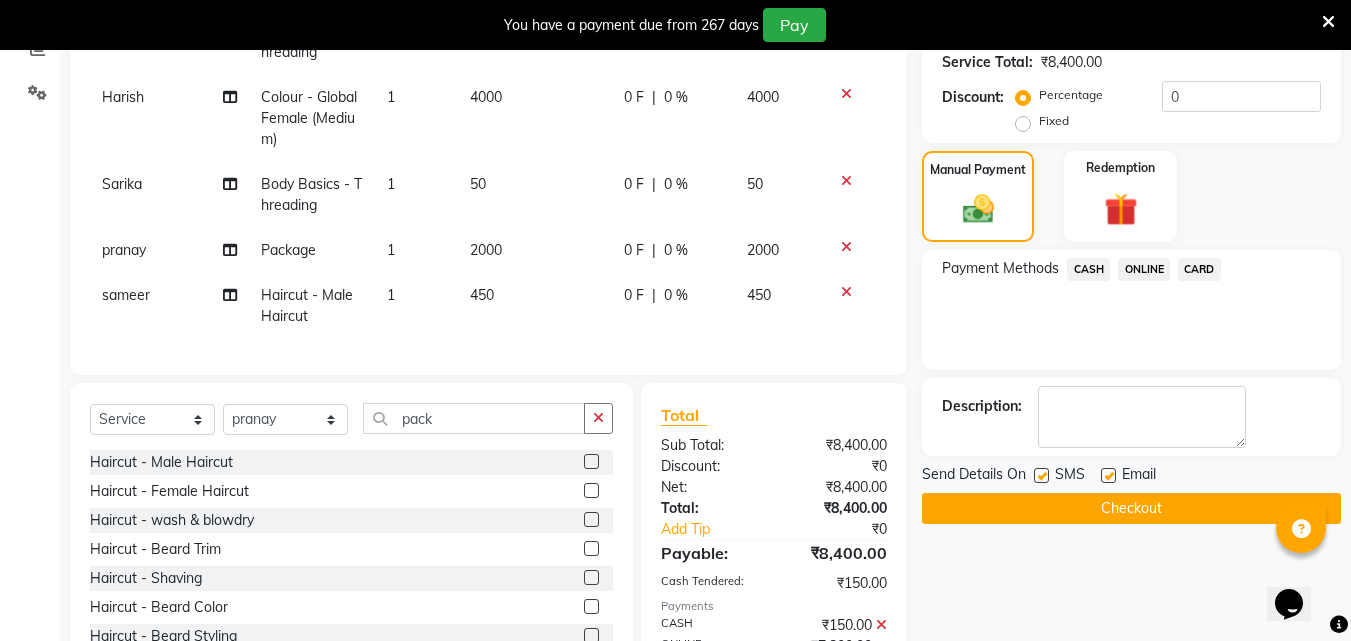 click on "ONLINE" 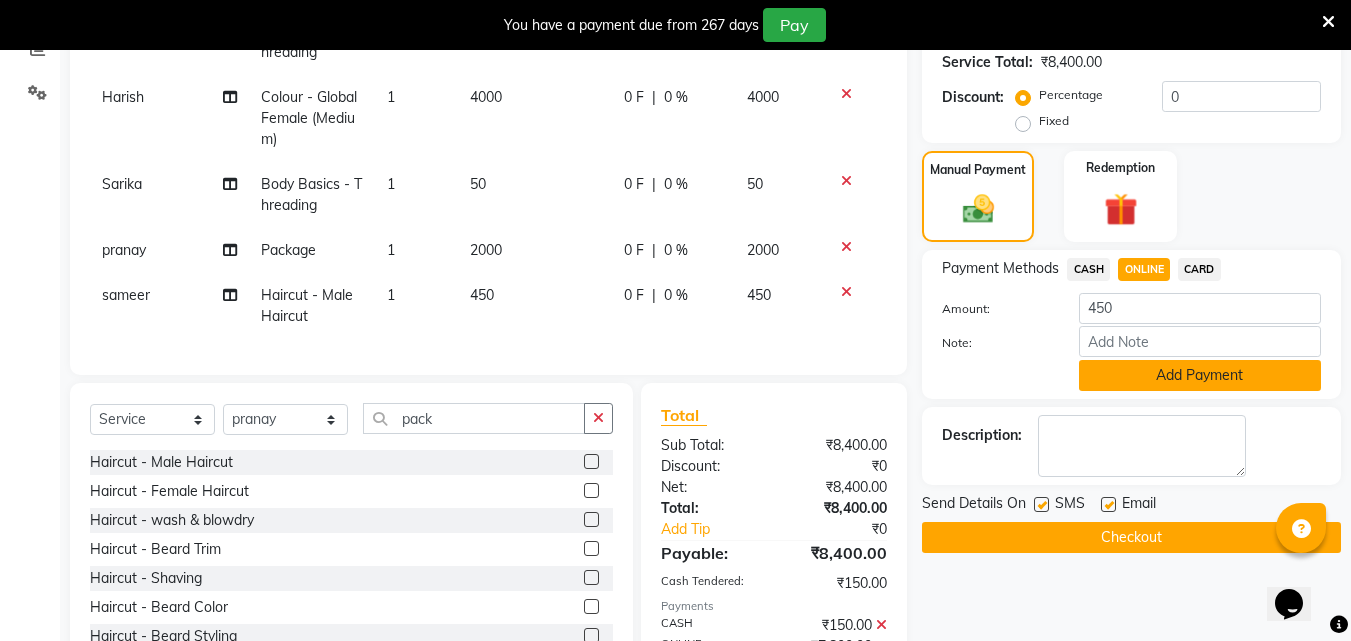 click on "Add Payment" 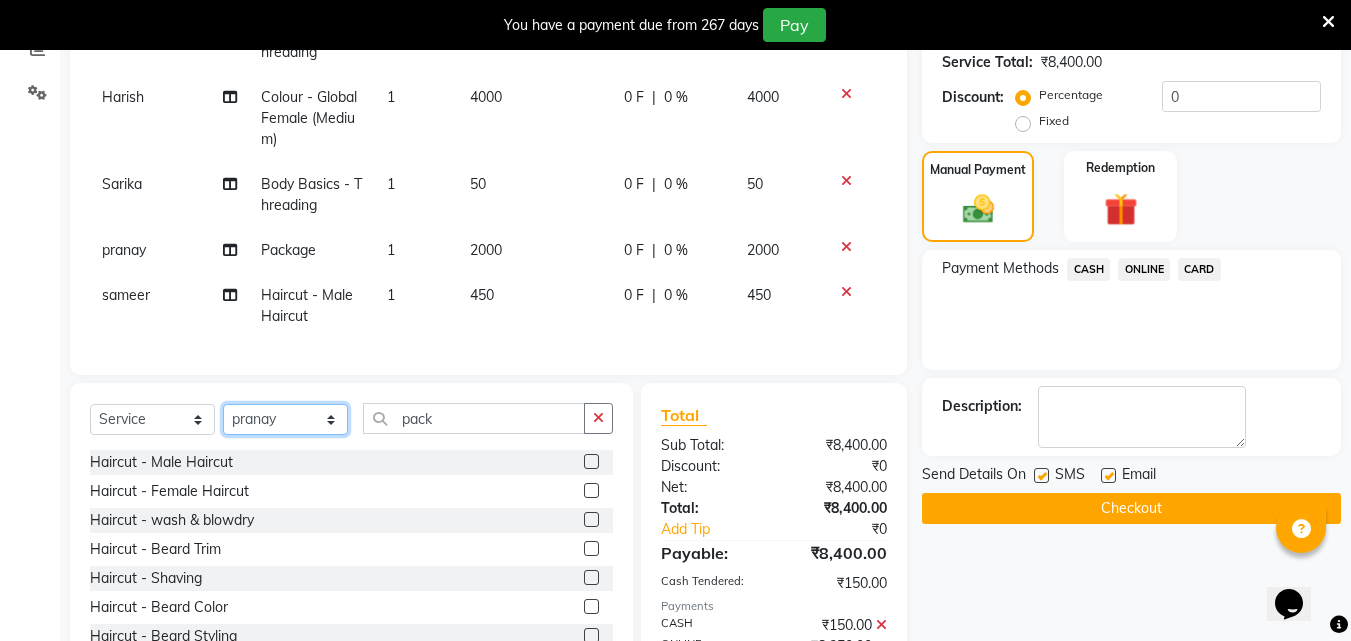click on "Select Stylist Akshay Ankita Ayesha Dnyaneshwar Harish Laxman Omkar pranay sagar sameer Sarika sunil vaibhav" 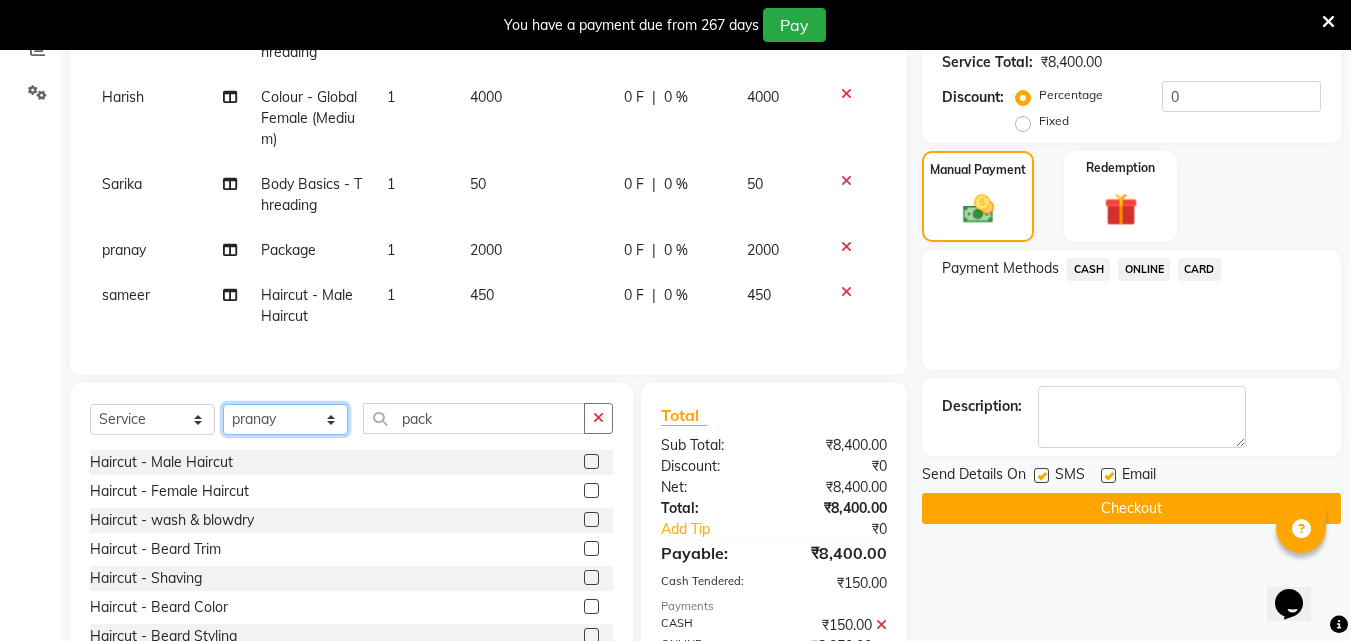 select on "51622" 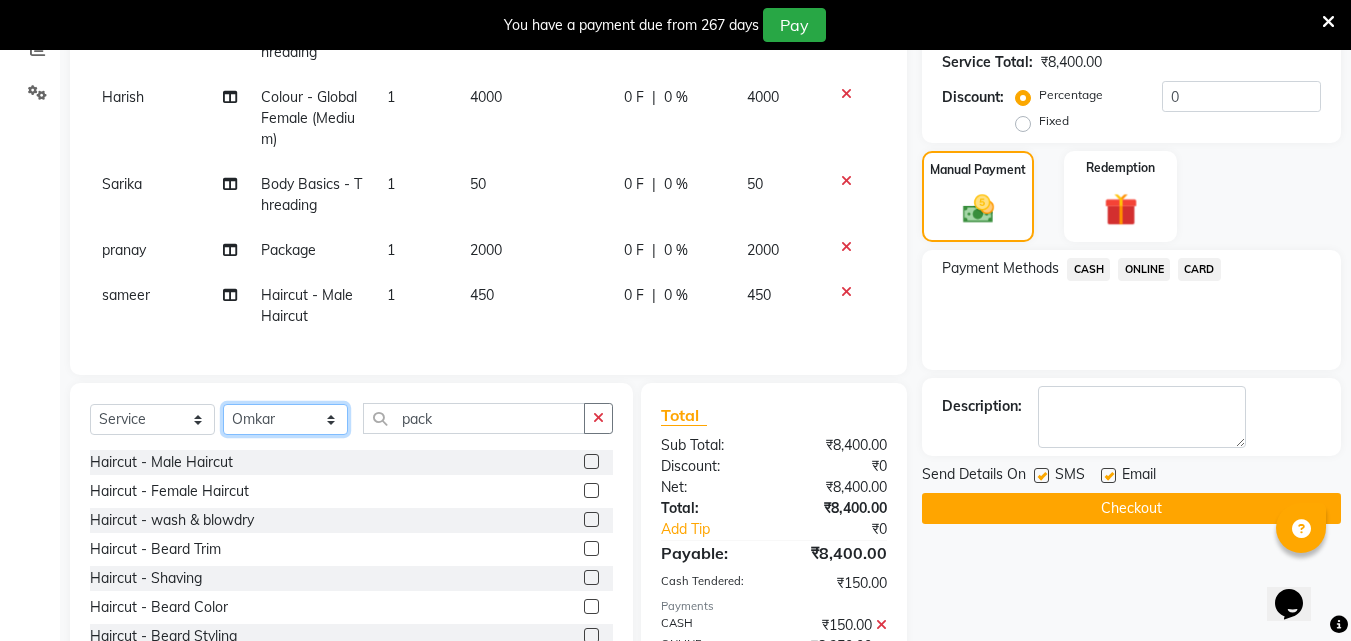 click on "Select Stylist Akshay Ankita Ayesha Dnyaneshwar Harish Laxman Omkar pranay sagar sameer Sarika sunil vaibhav" 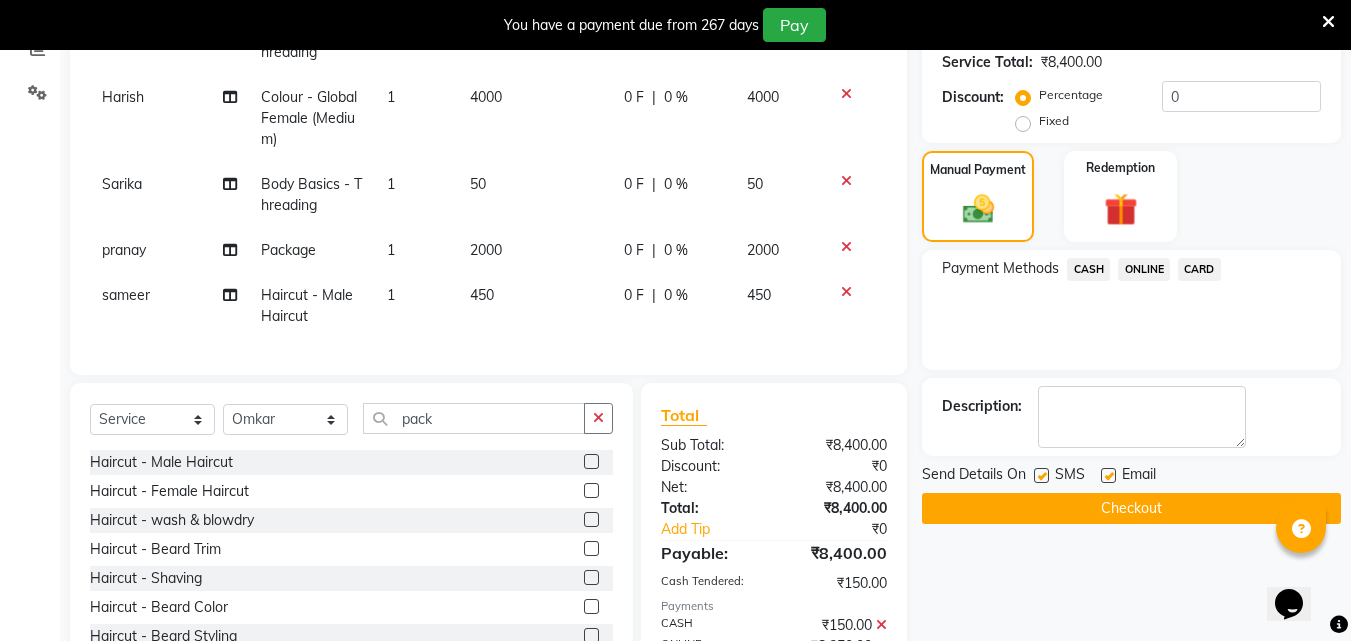 click 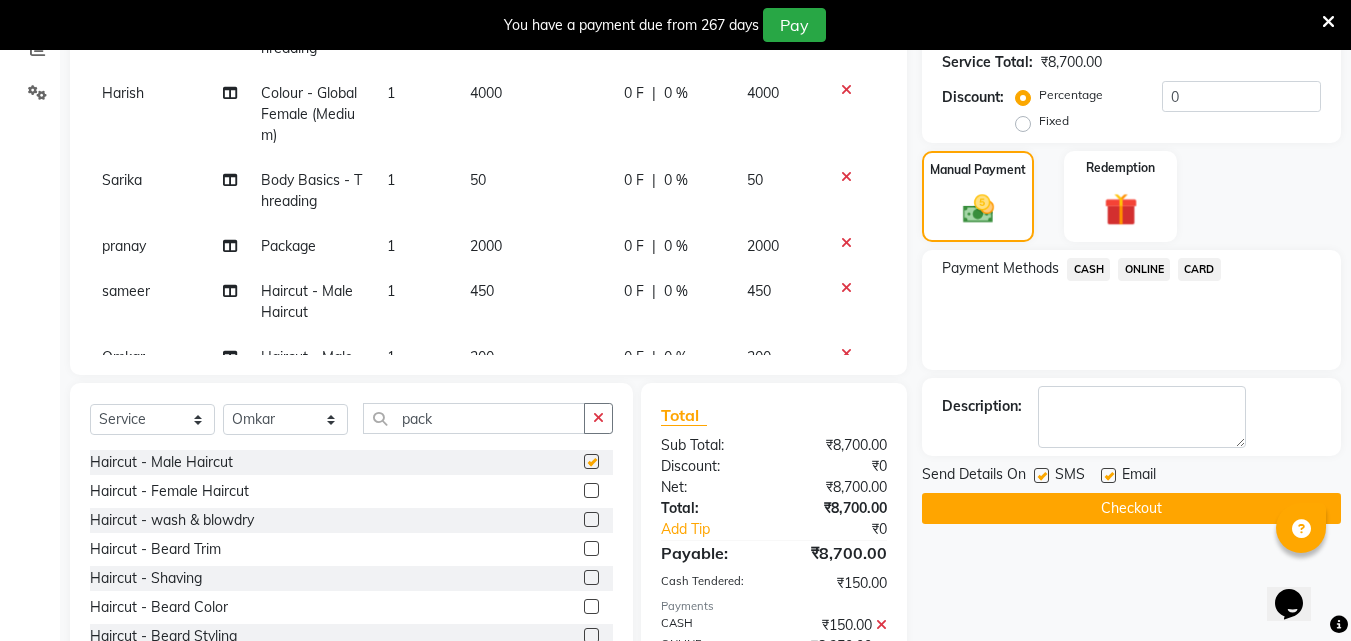 checkbox on "false" 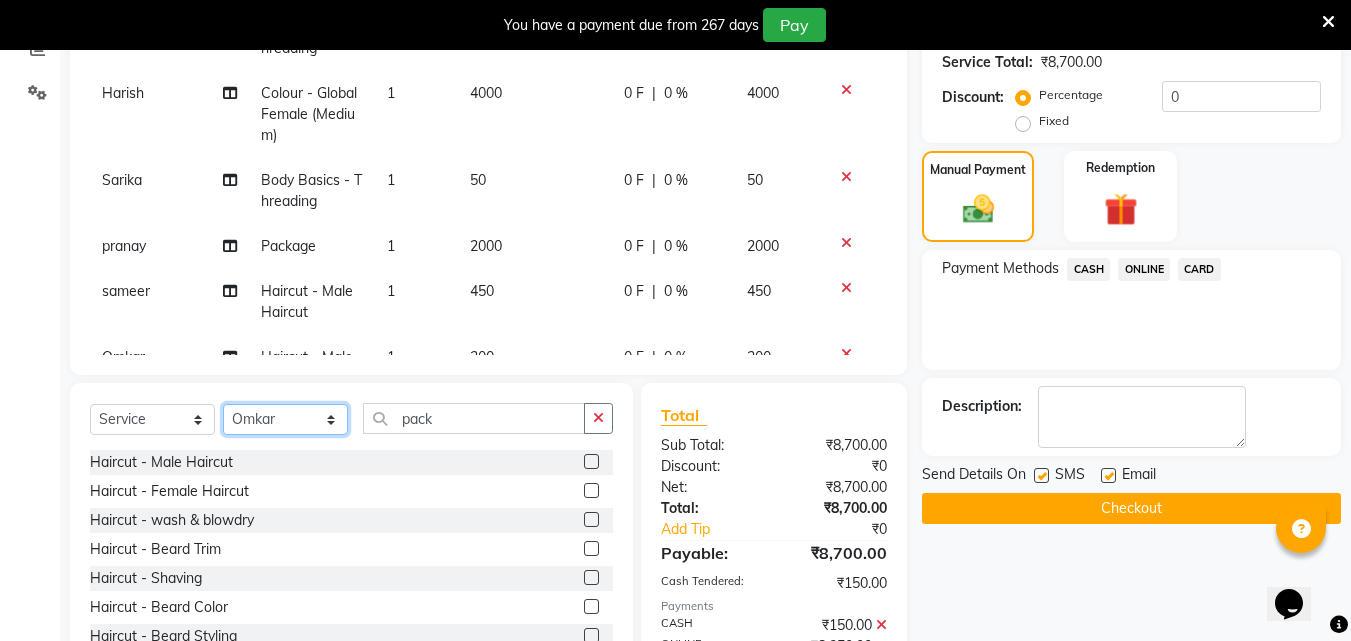 click on "Select Stylist Akshay Ankita Ayesha Dnyaneshwar Harish Laxman Omkar pranay sagar sameer Sarika sunil vaibhav" 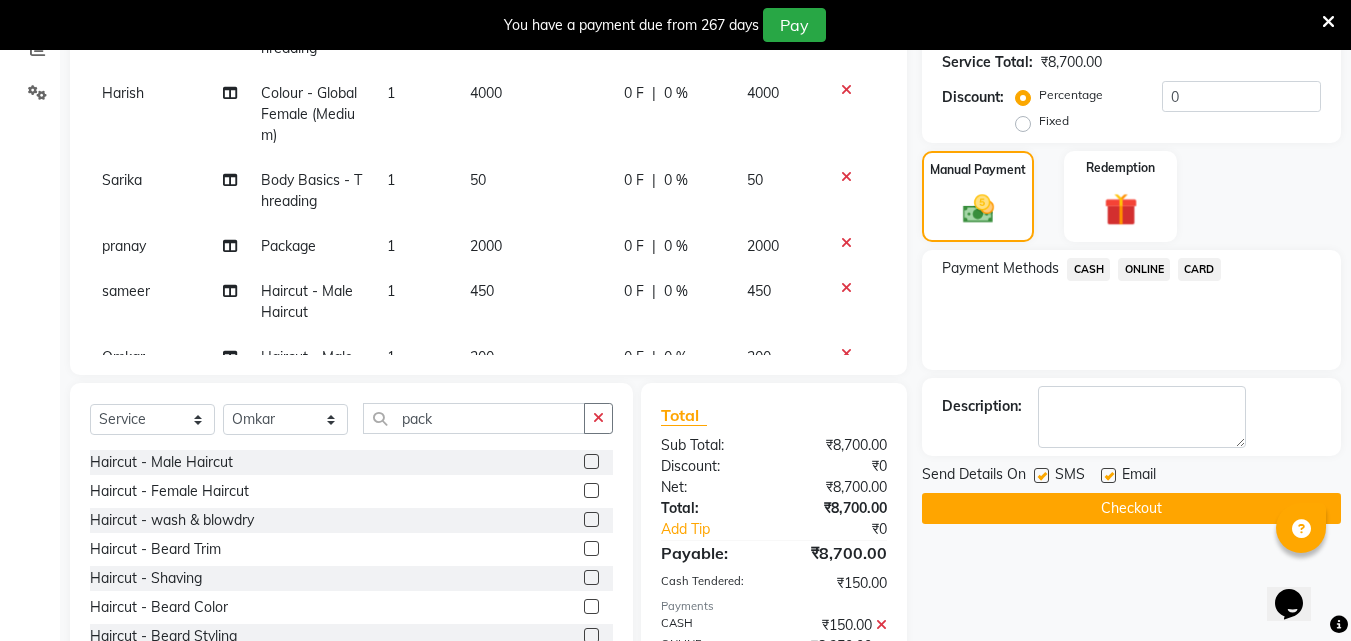 click 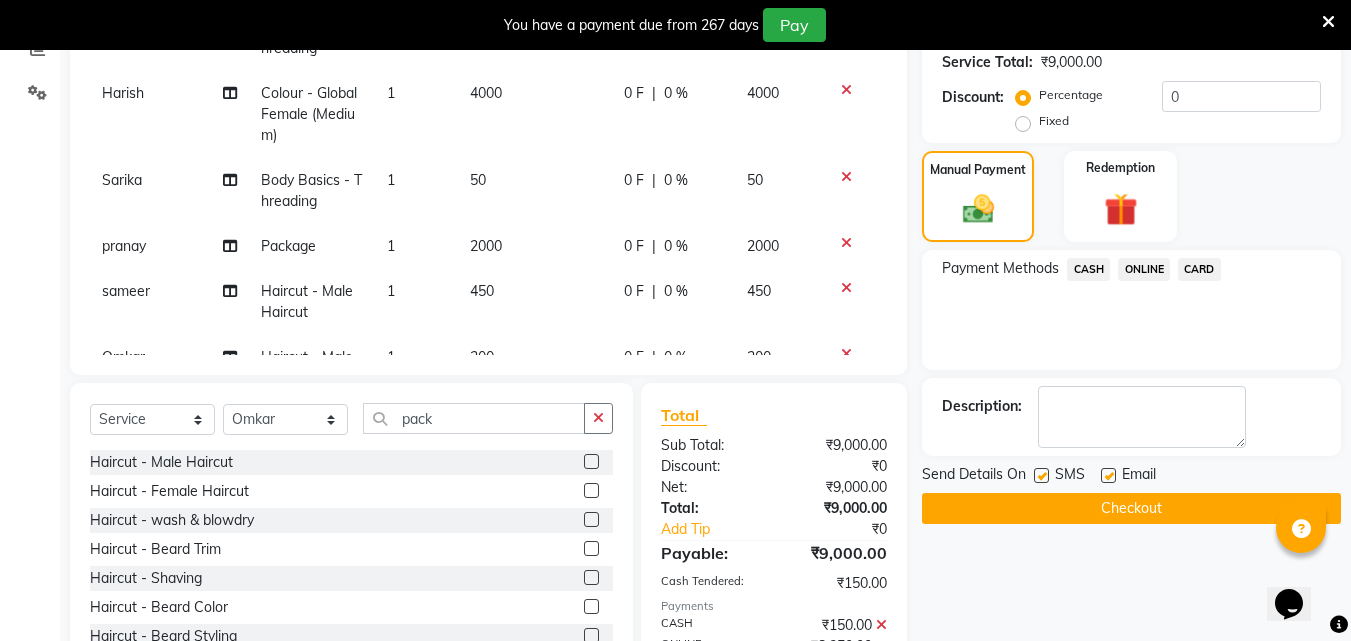 click on "CASH" 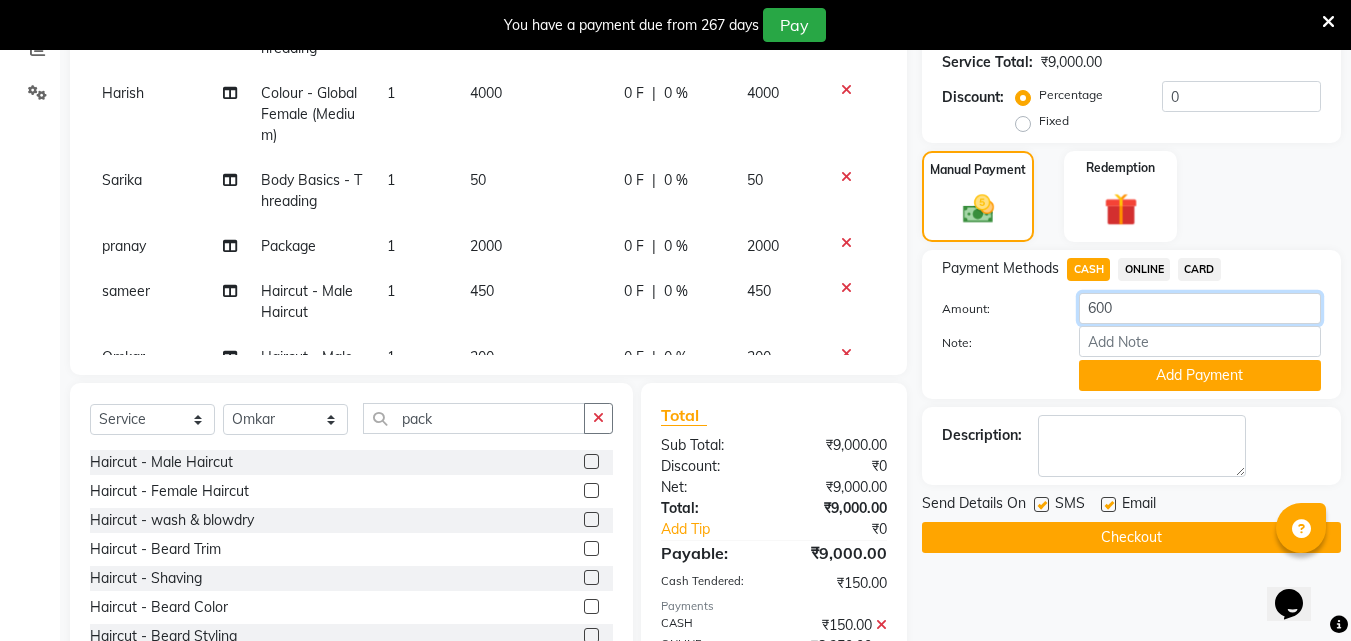 click on "600" 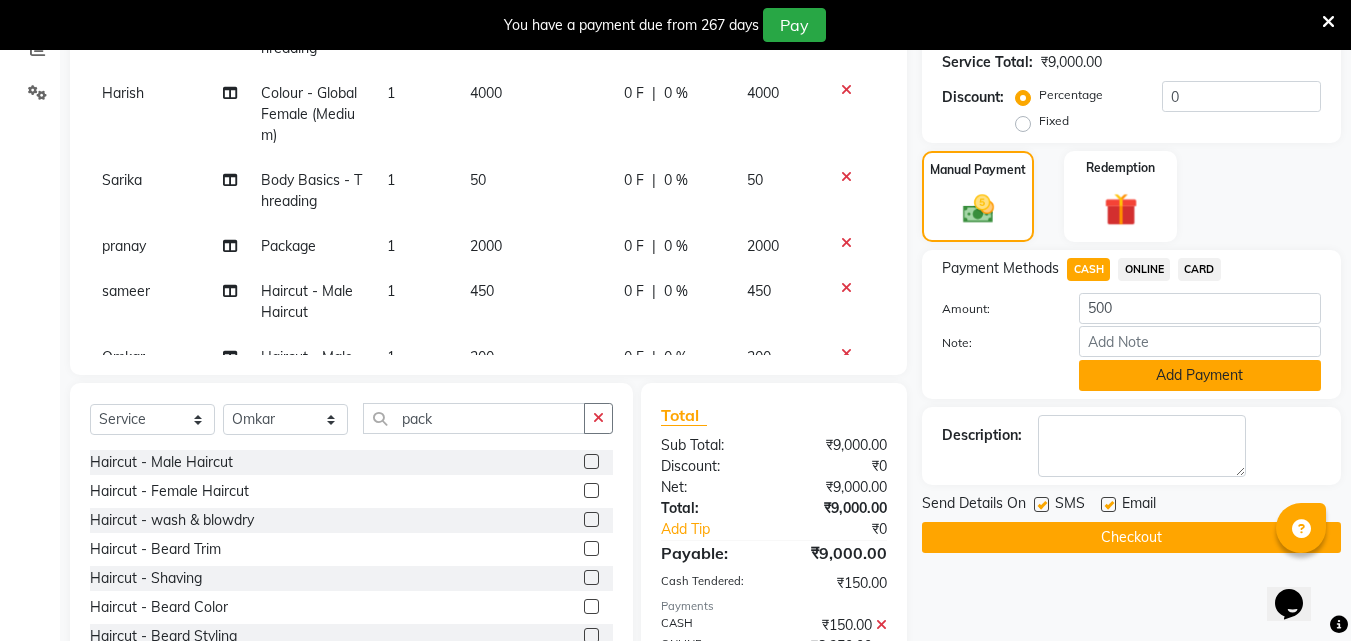 click on "Add Payment" 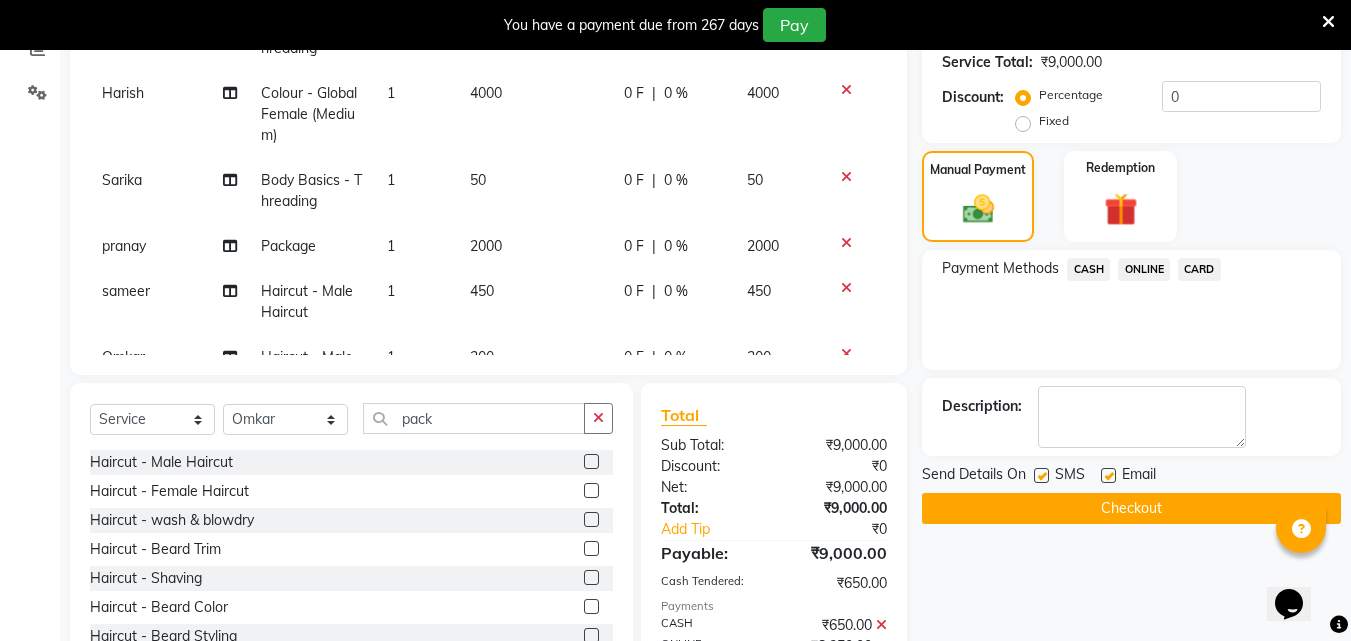 click on "ONLINE" 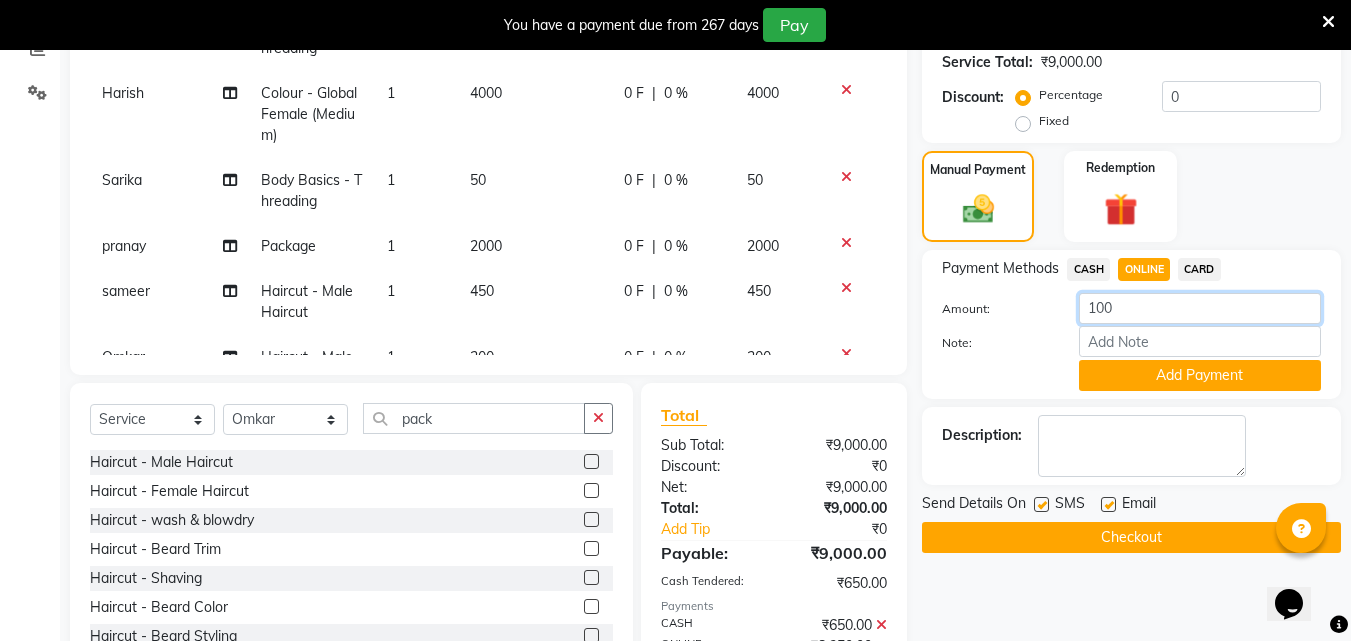 click on "100" 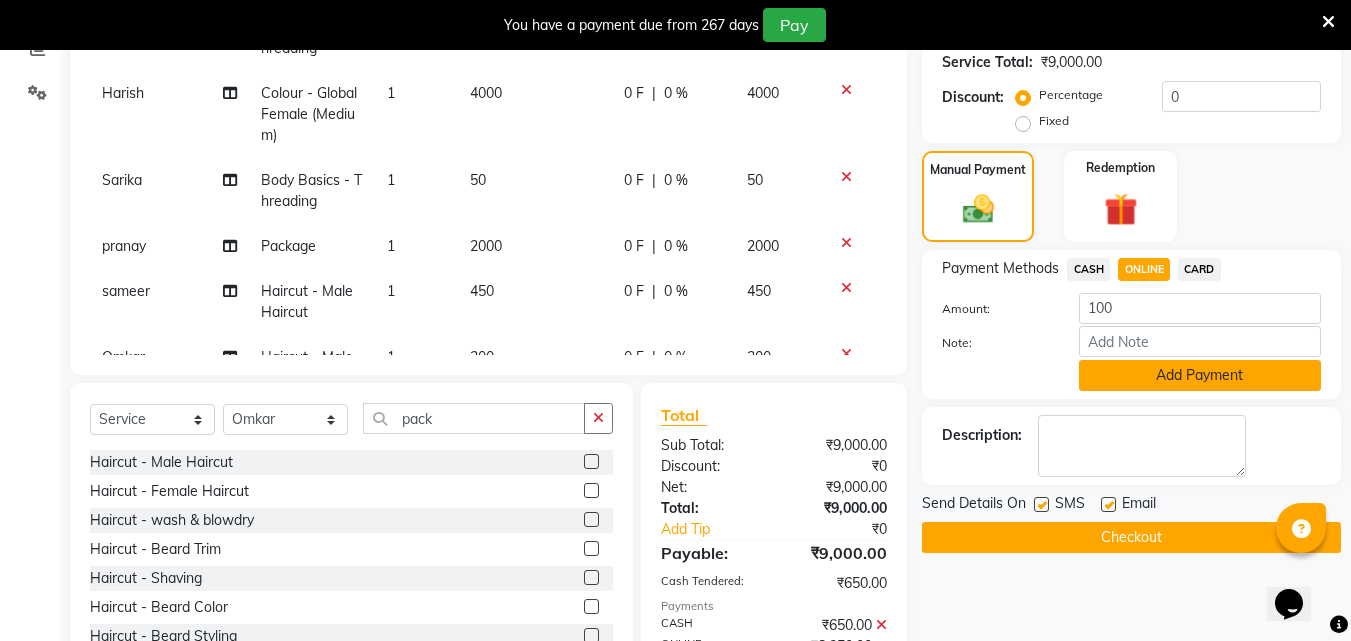 click on "Add Payment" 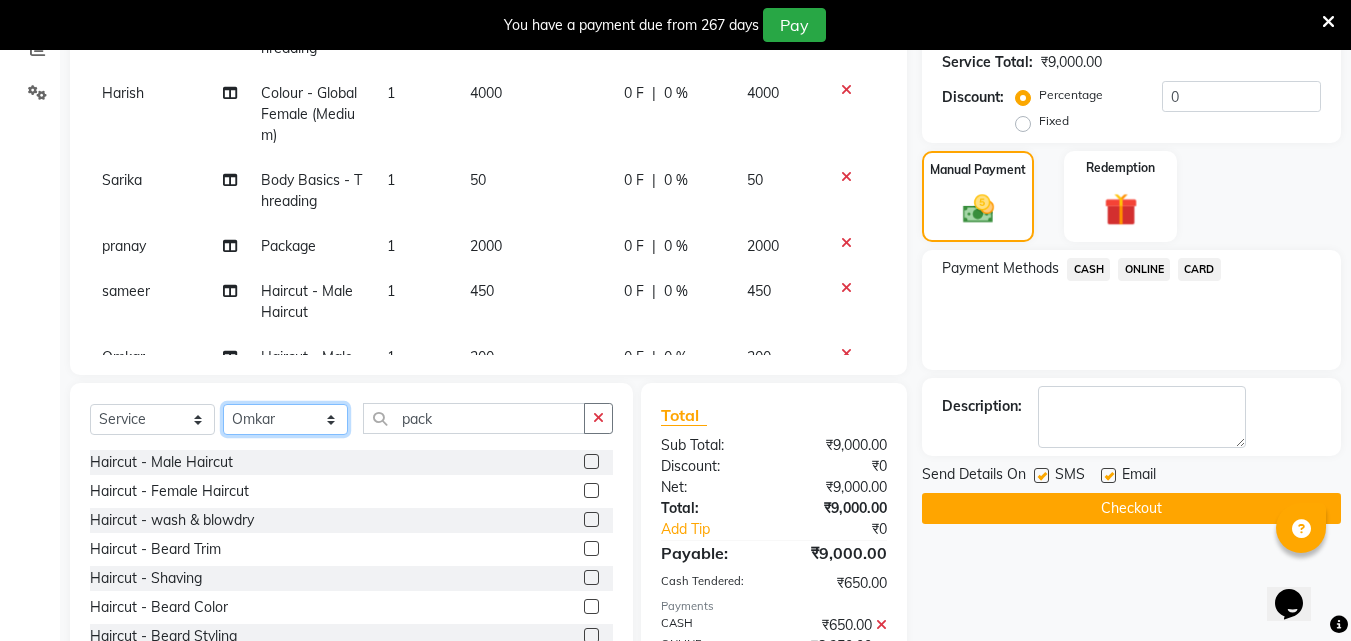 click on "Select Stylist Akshay Ankita Ayesha Dnyaneshwar Harish Laxman Omkar pranay sagar sameer Sarika sunil vaibhav" 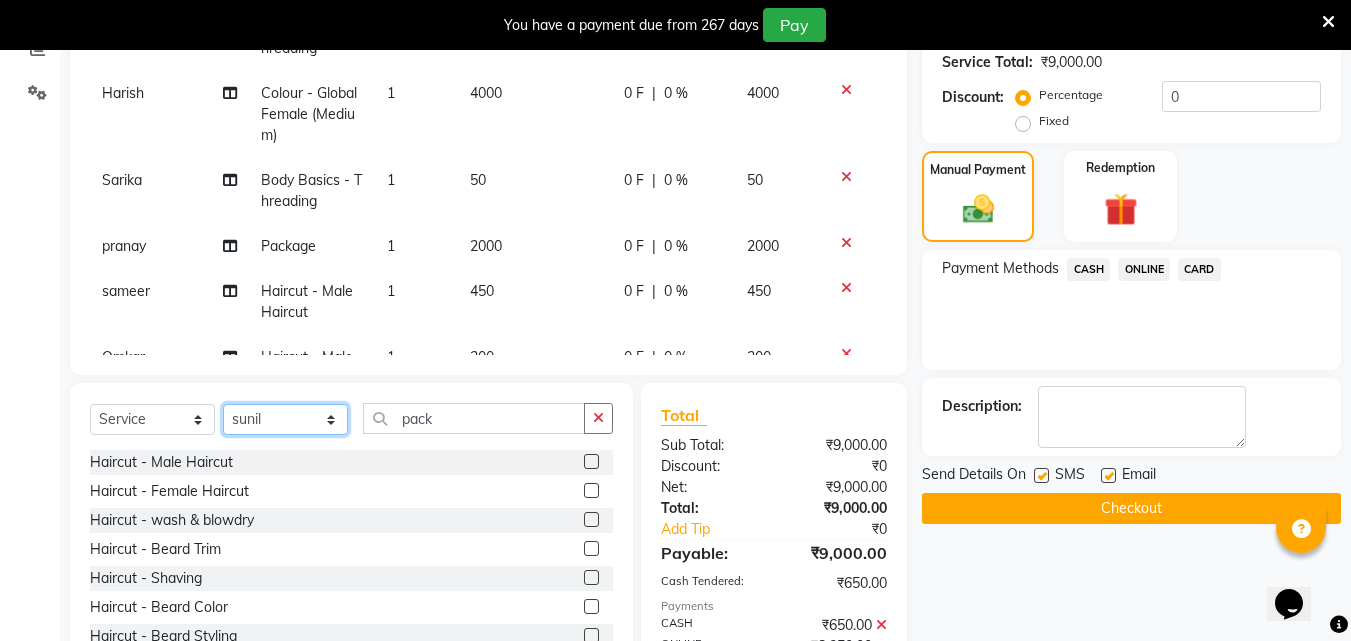 click on "Select Stylist Akshay Ankita Ayesha Dnyaneshwar Harish Laxman Omkar pranay sagar sameer Sarika sunil vaibhav" 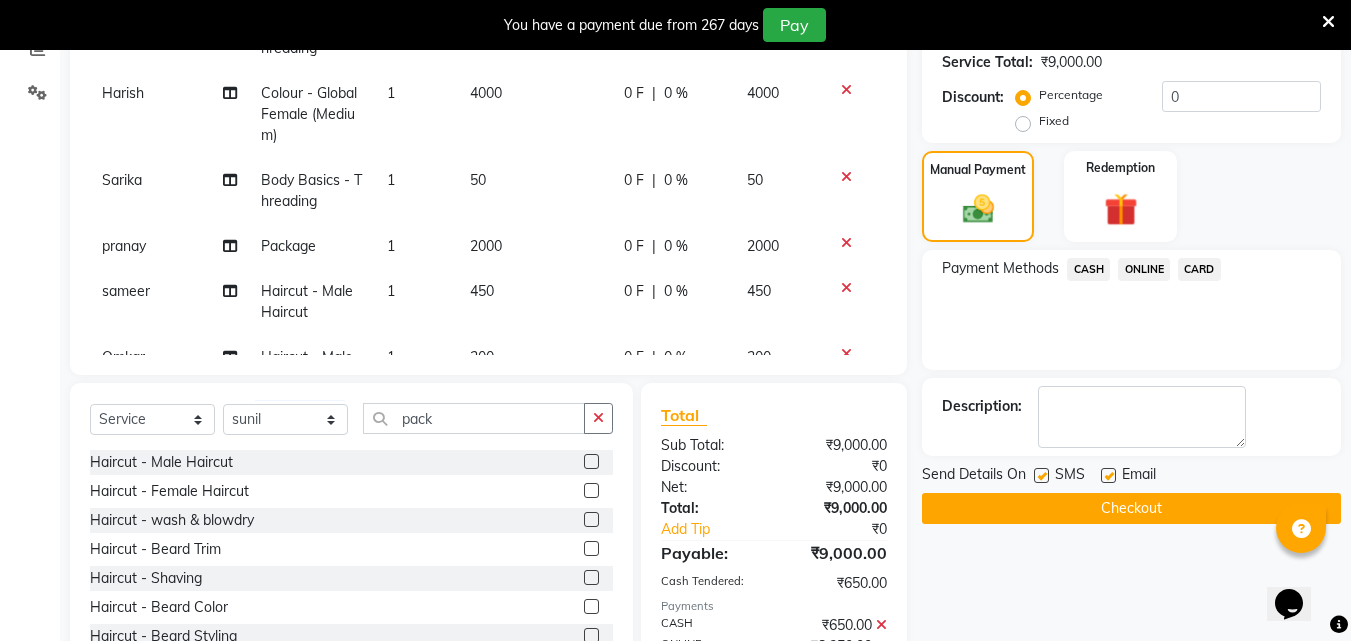 click 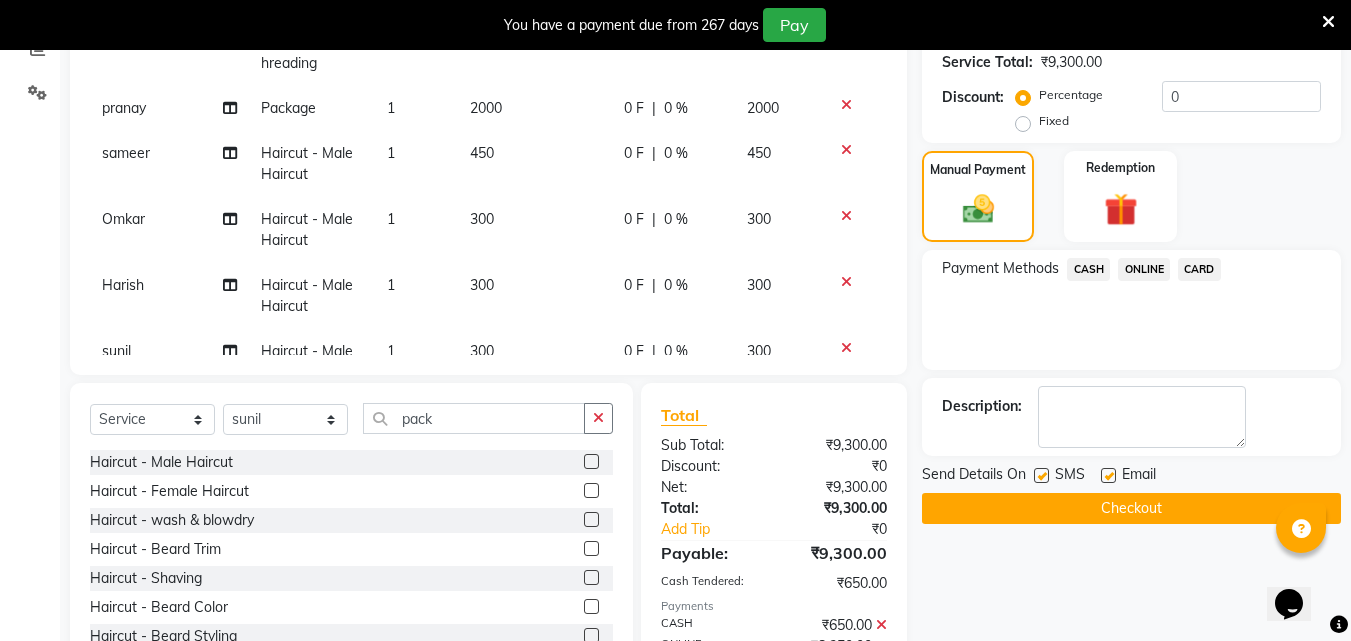 scroll, scrollTop: 264, scrollLeft: 0, axis: vertical 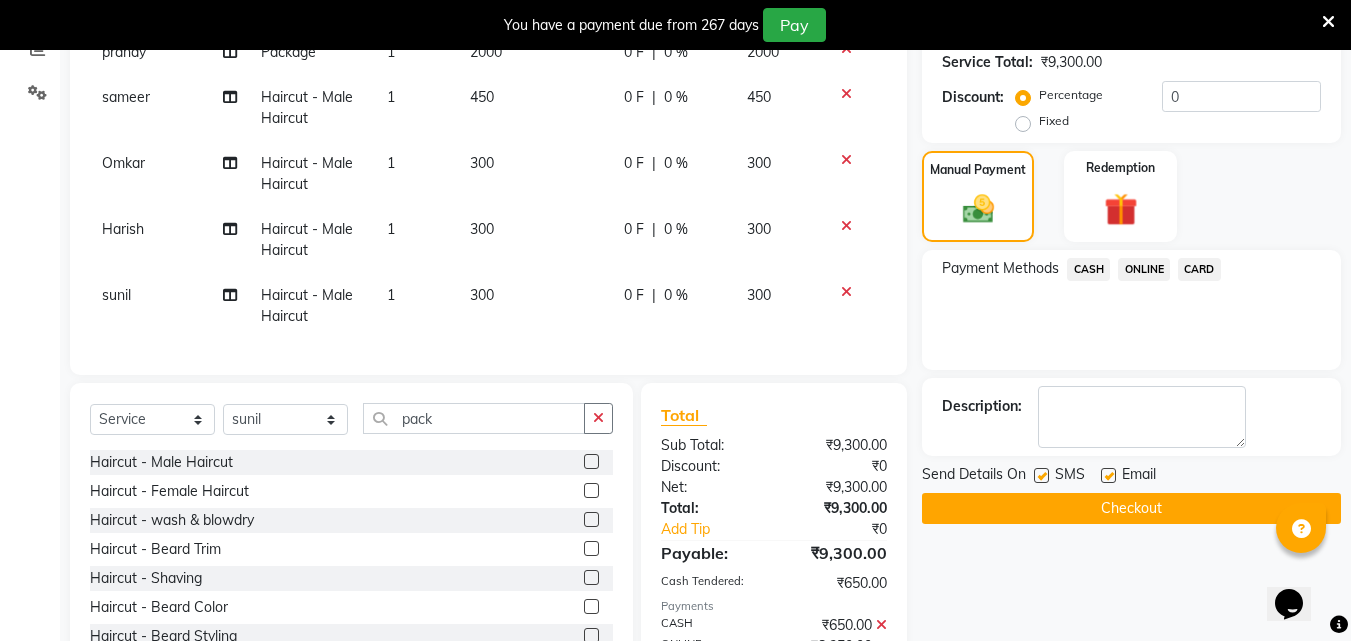 click on "300" 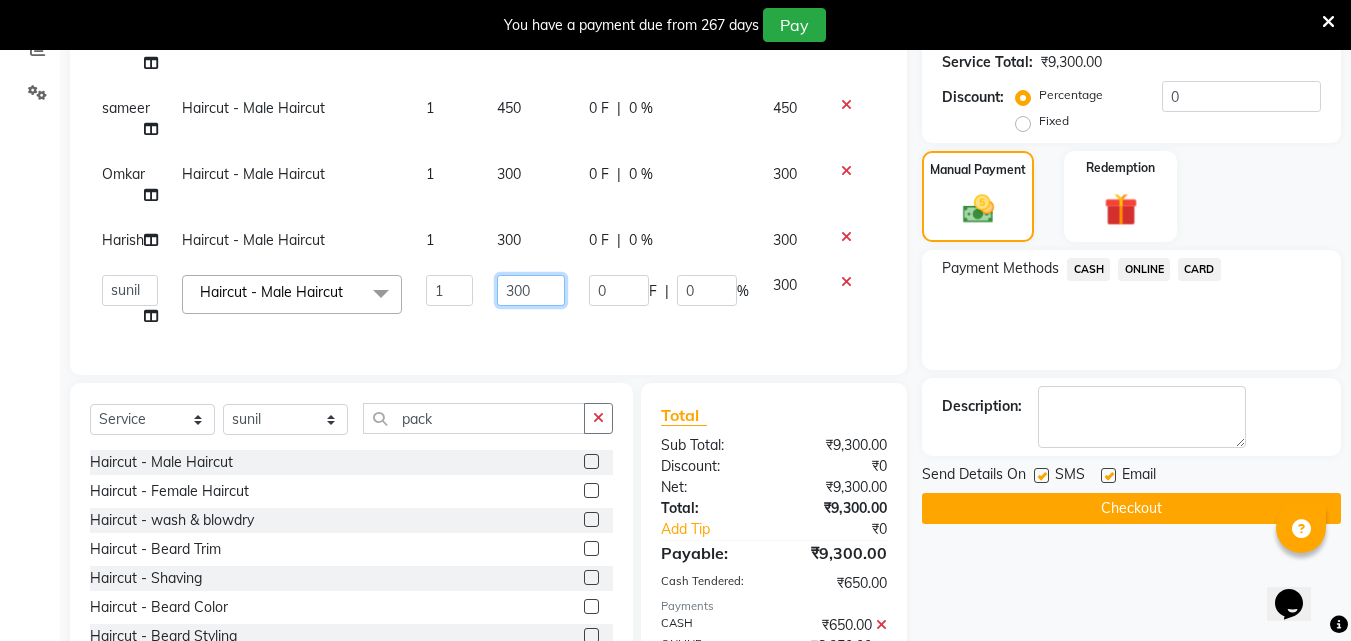 click on "300" 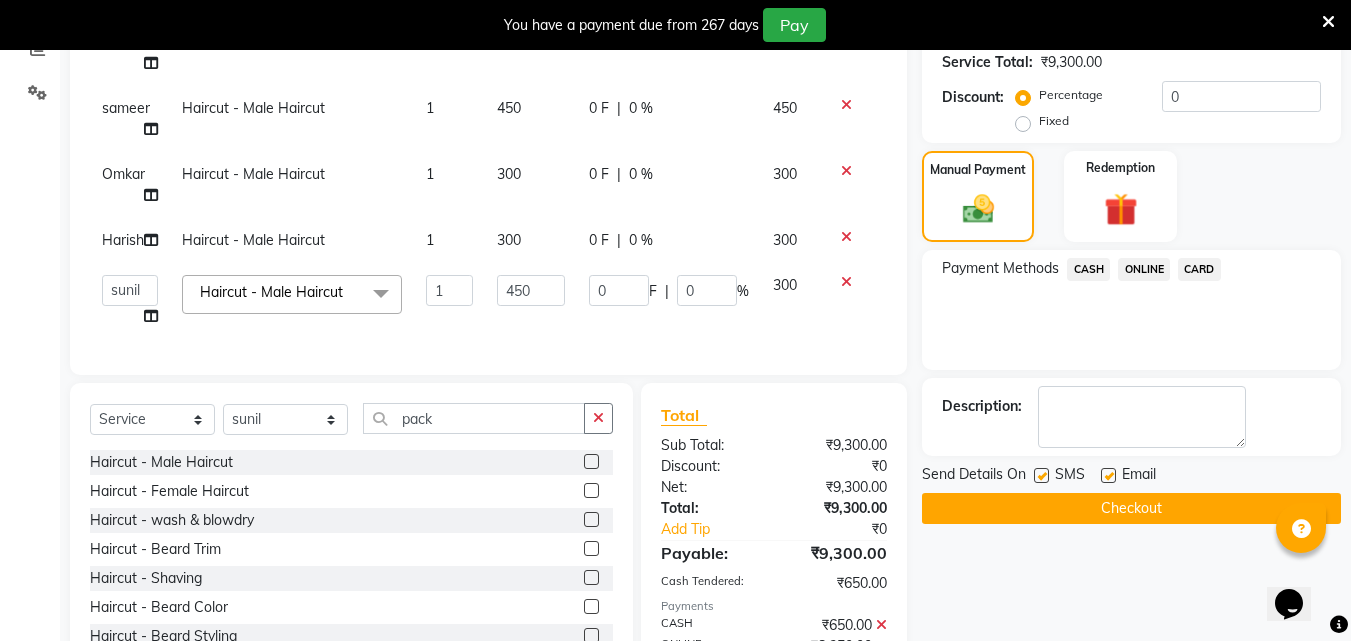 click on "ONLINE" 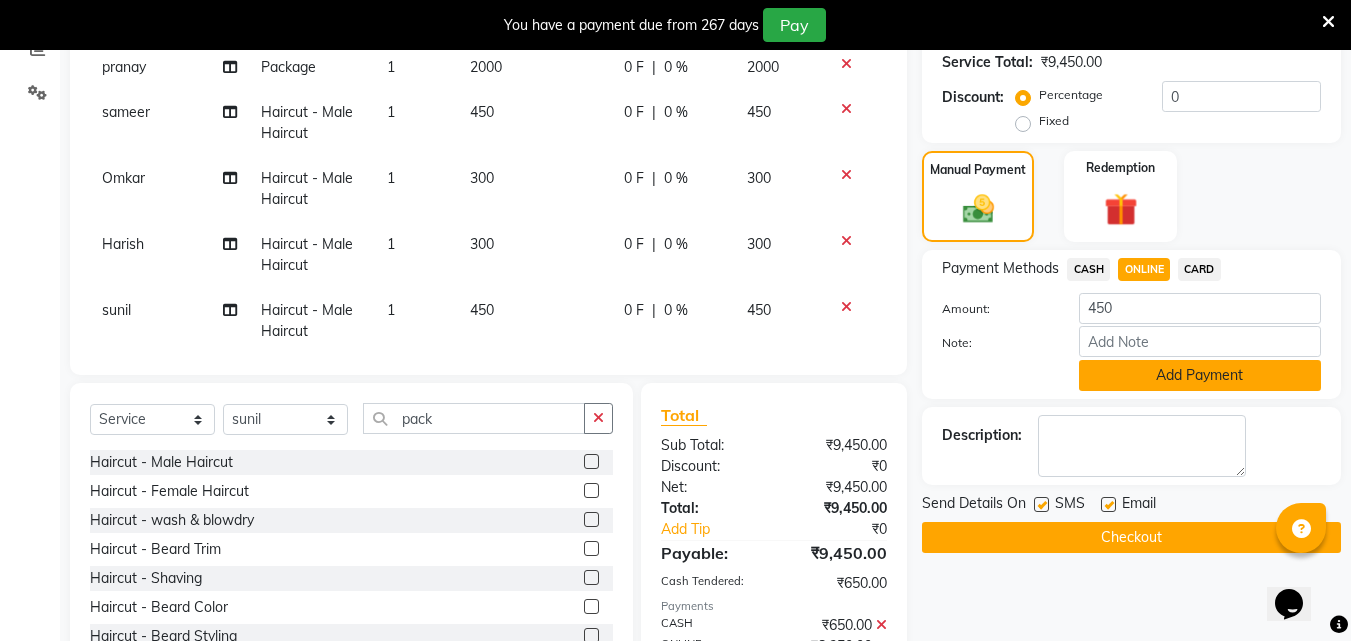 click on "Add Payment" 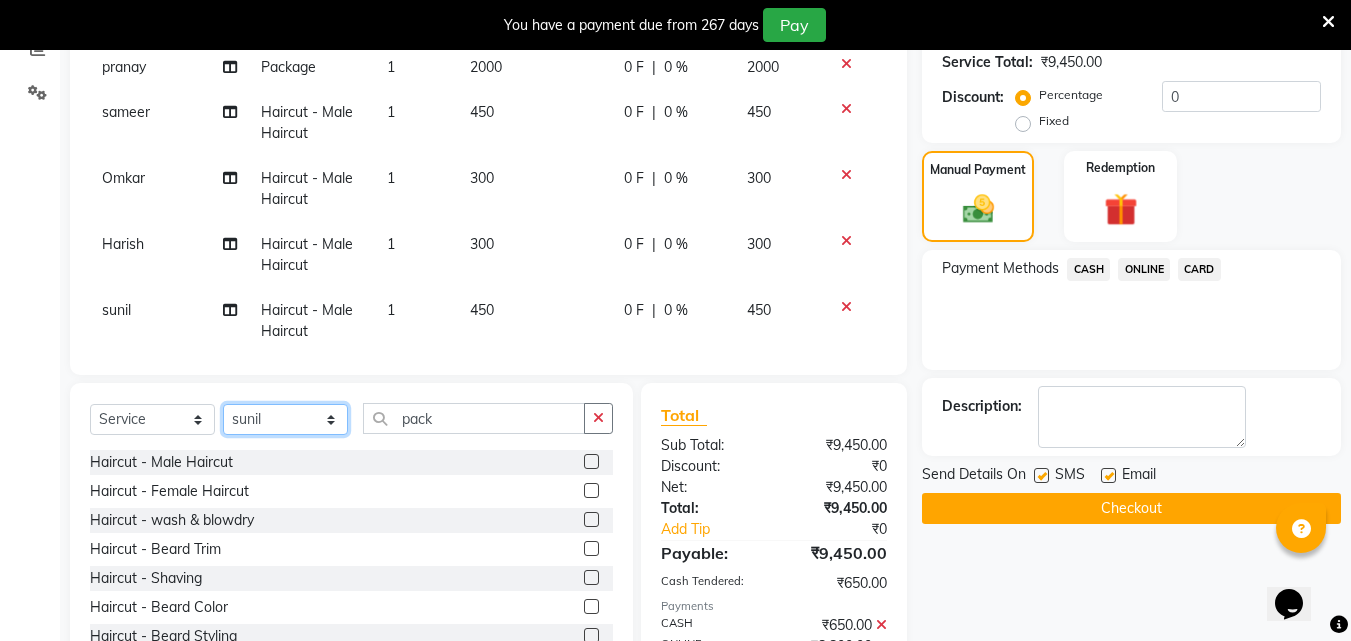 click on "Select Stylist Akshay Ankita Ayesha Dnyaneshwar Harish Laxman Omkar pranay sagar sameer Sarika sunil vaibhav" 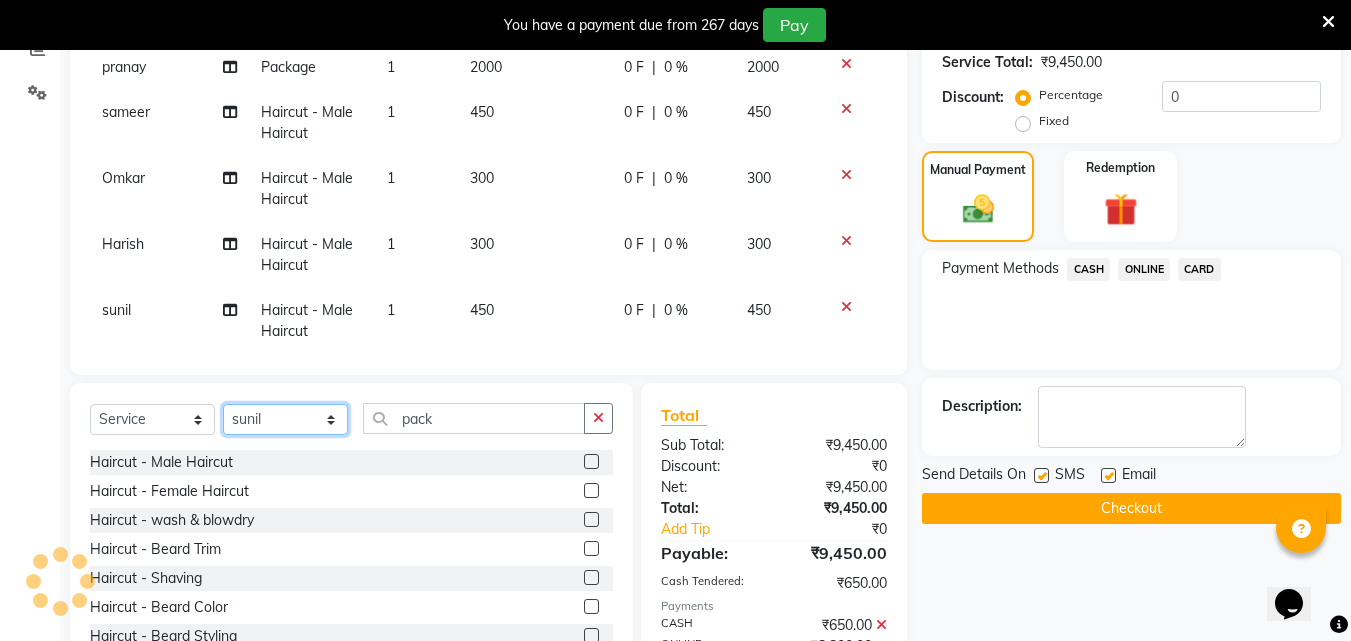 click on "Select Stylist Akshay Ankita Ayesha Dnyaneshwar Harish Laxman Omkar pranay sagar sameer Sarika sunil vaibhav" 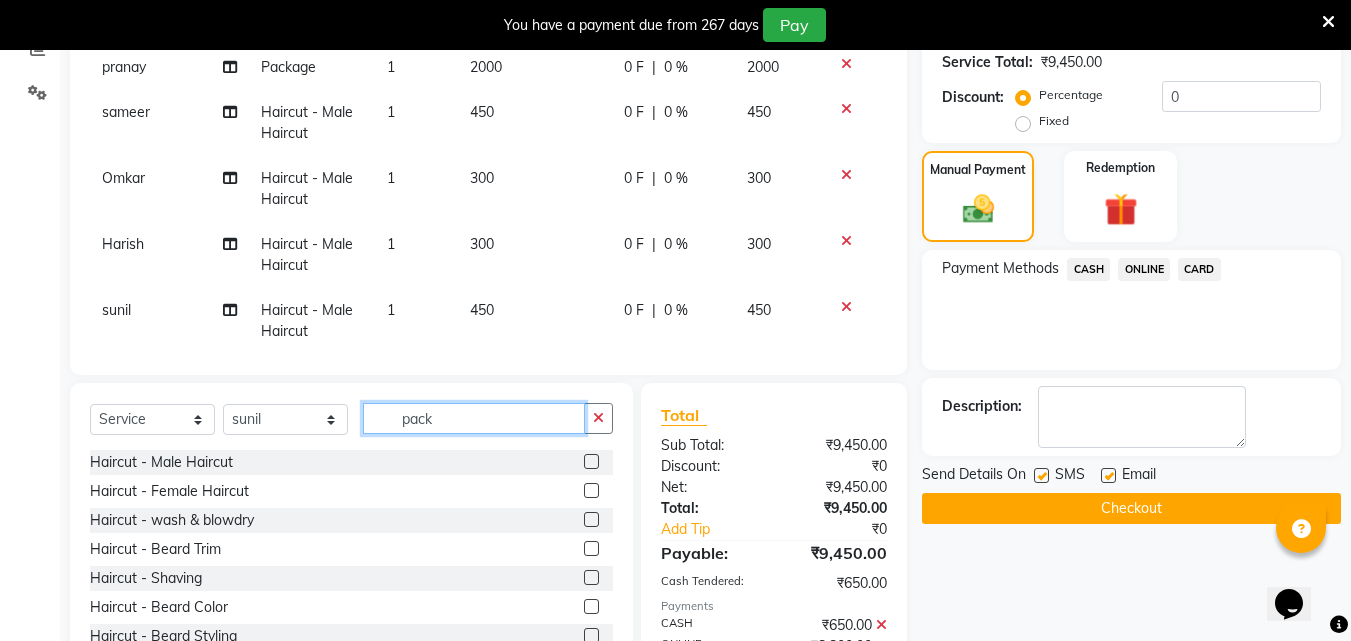 click on "pack" 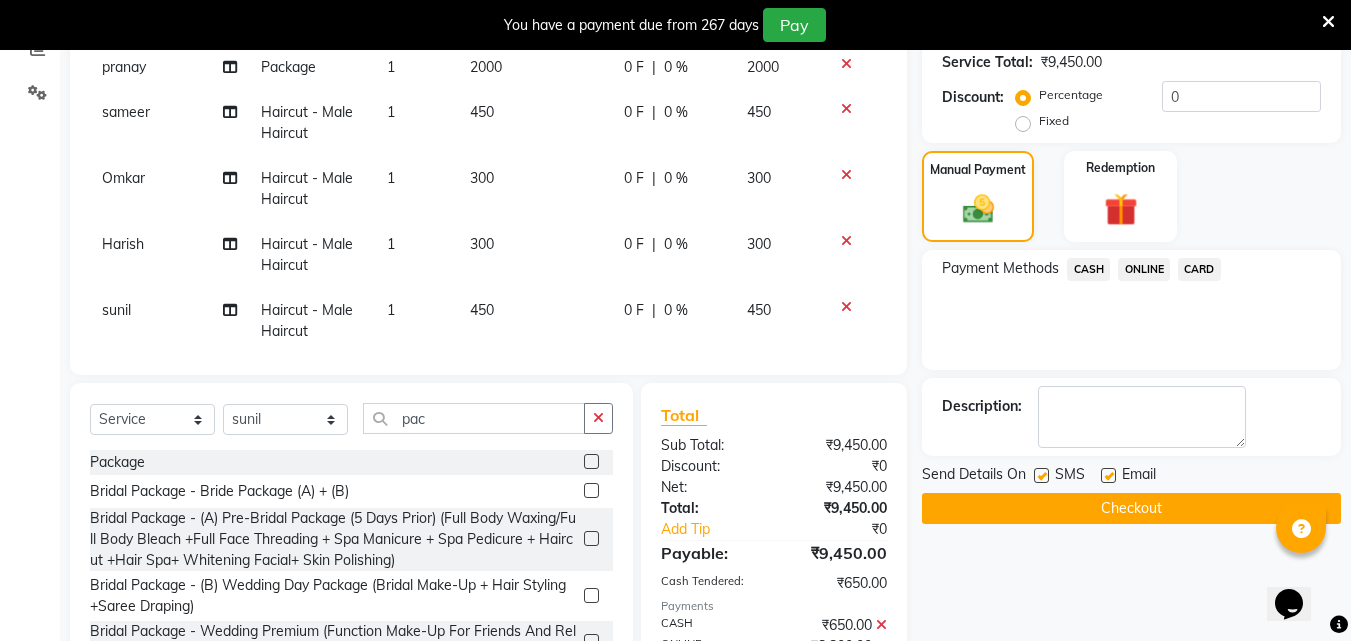 click 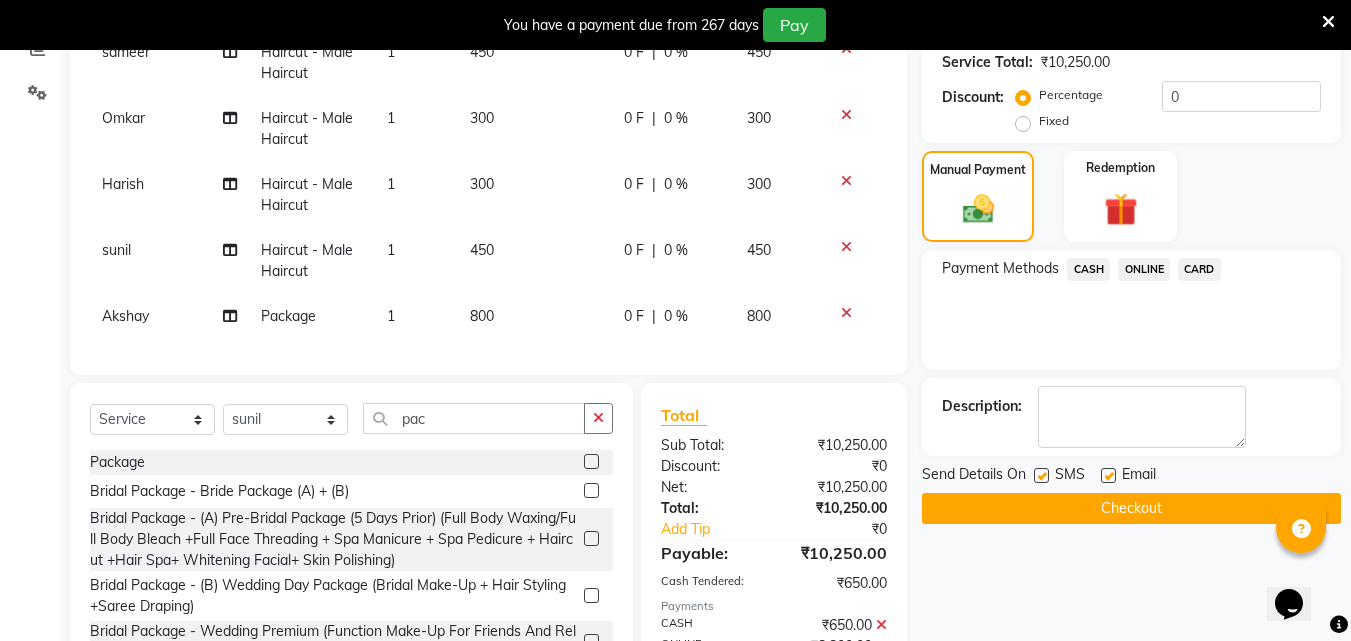 scroll, scrollTop: 318, scrollLeft: 0, axis: vertical 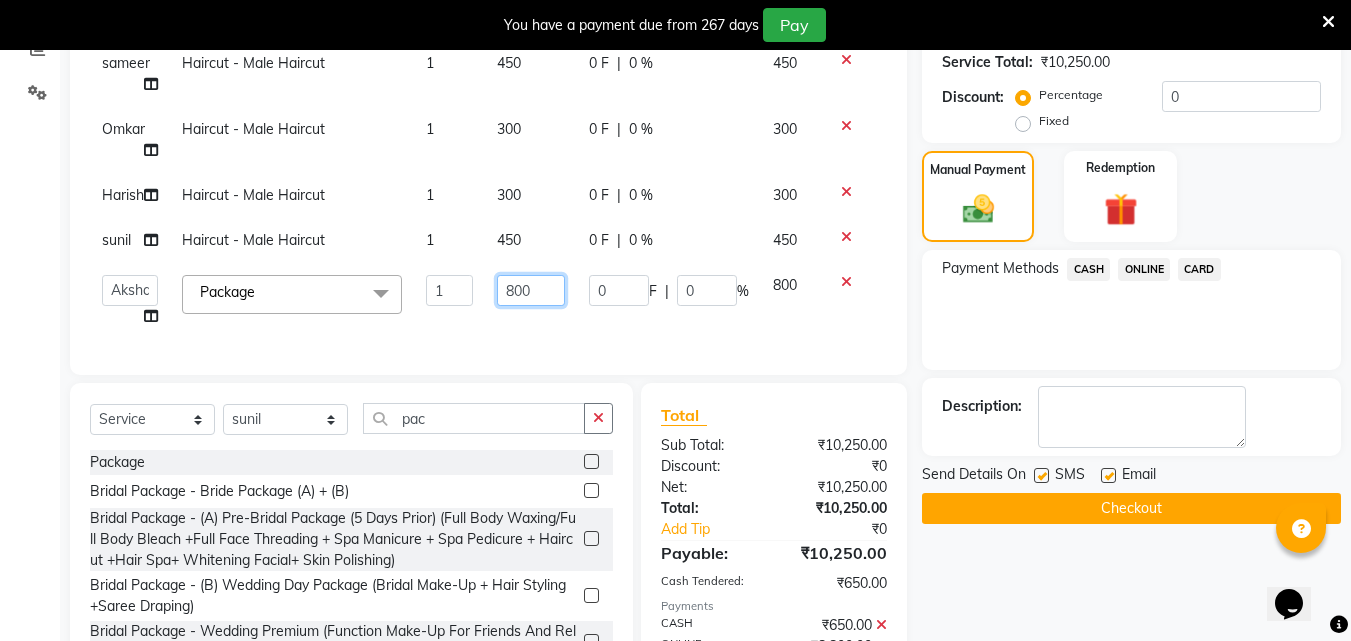 click on "800" 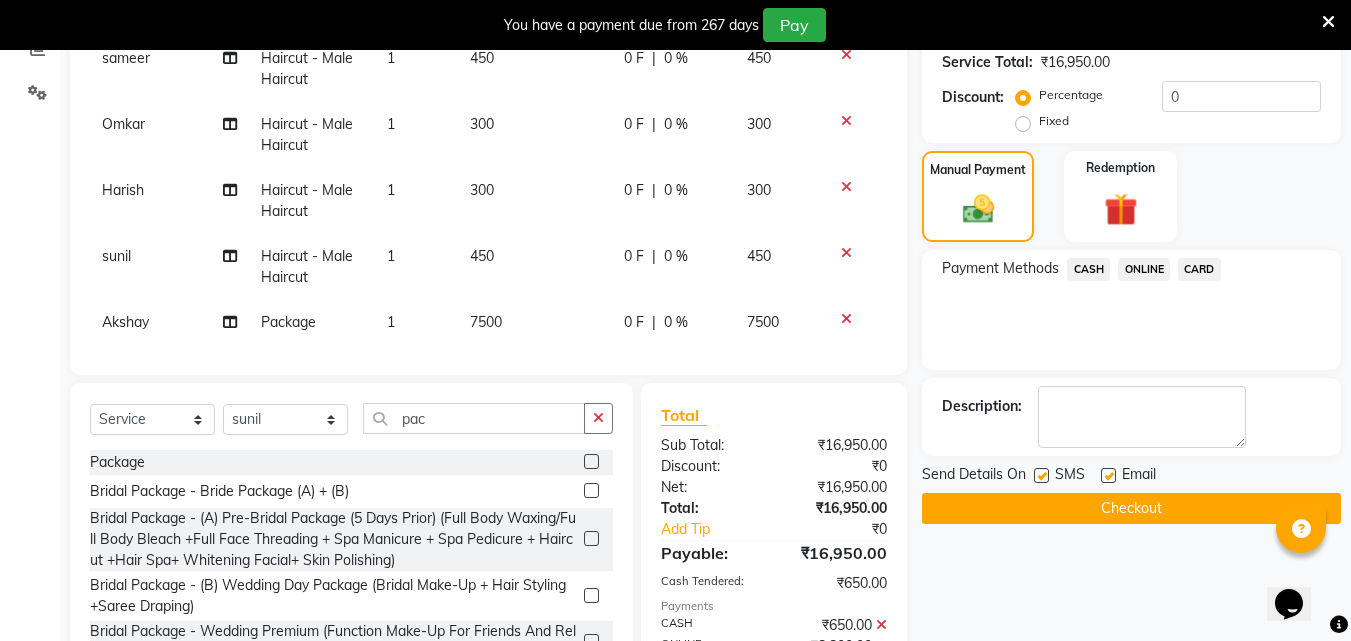 click on "ONLINE" 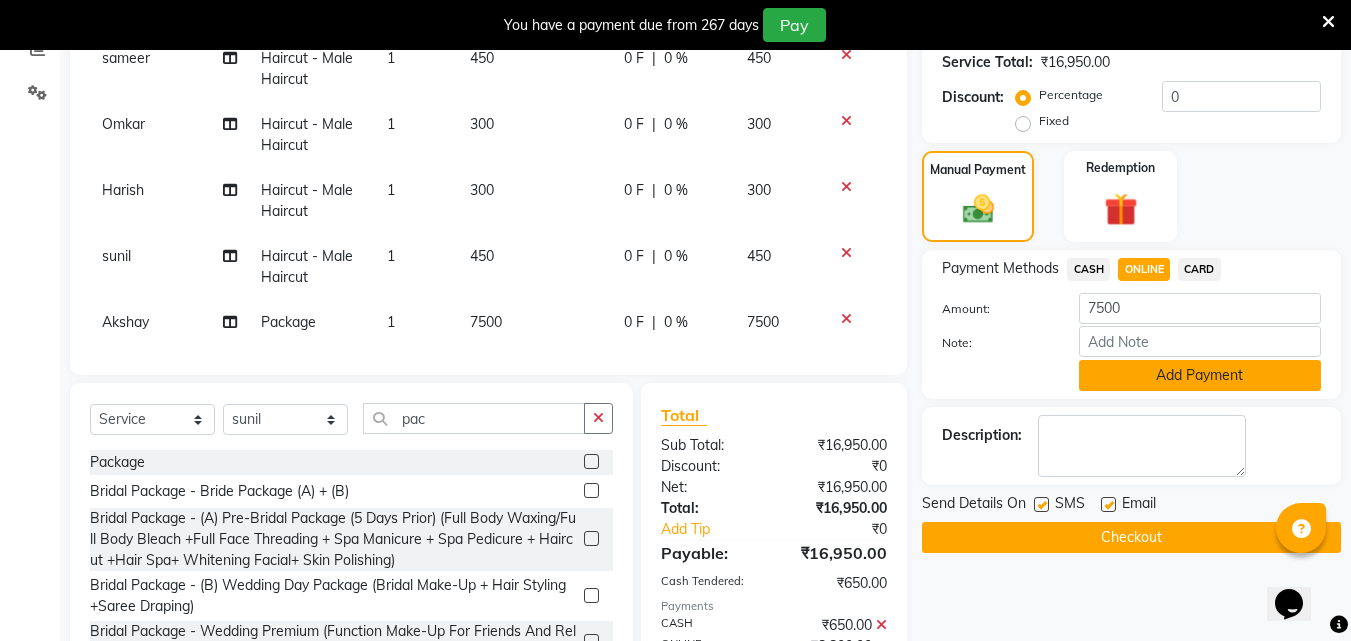 click on "Add Payment" 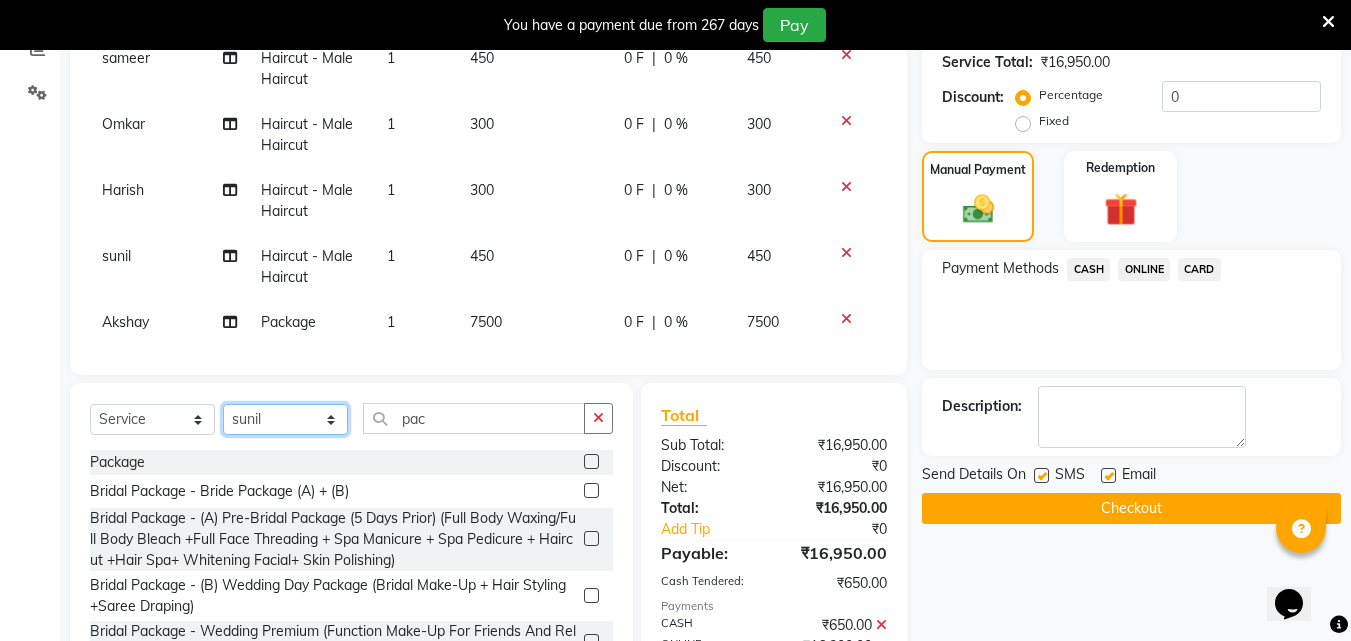 click on "Select Stylist Akshay Ankita Ayesha Dnyaneshwar Harish Laxman Omkar pranay sagar sameer Sarika sunil vaibhav" 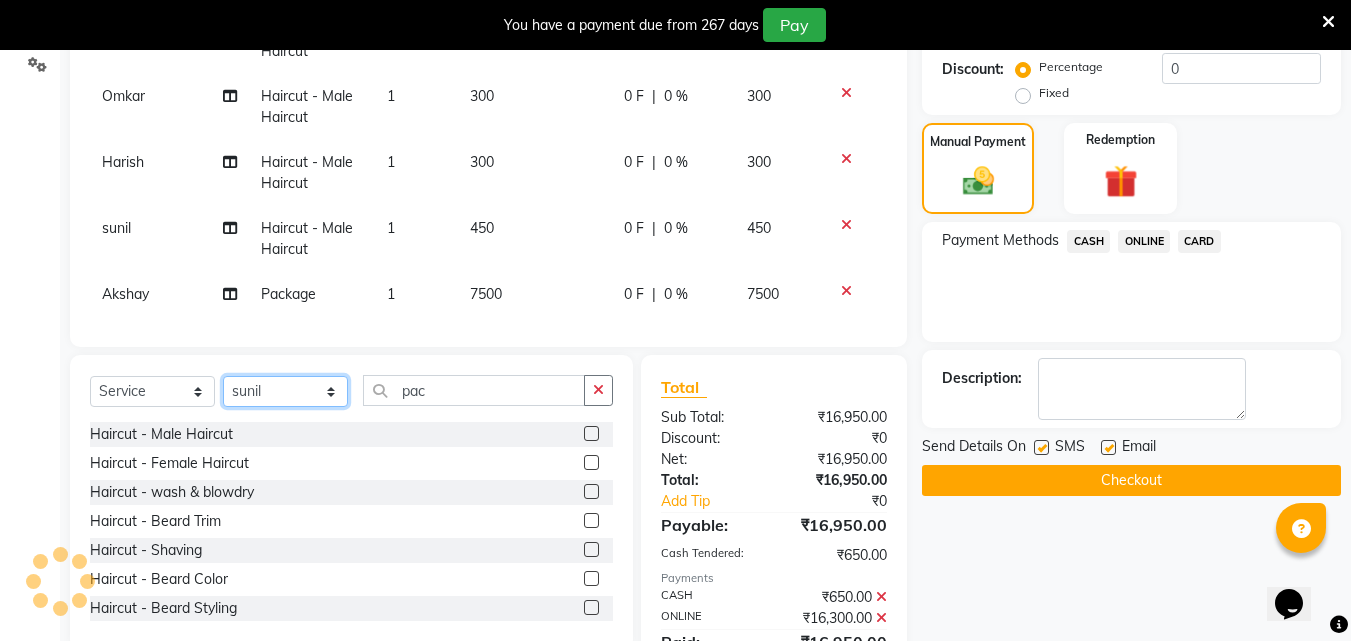 scroll, scrollTop: 443, scrollLeft: 0, axis: vertical 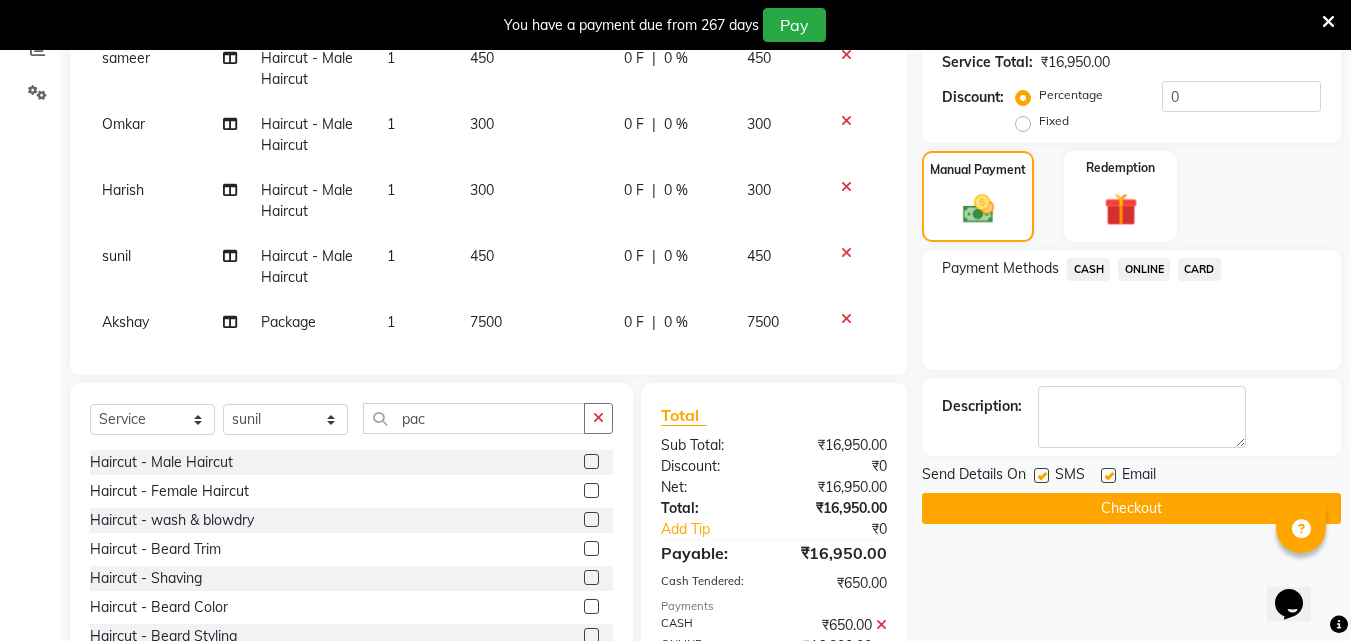 click on "Akshay" 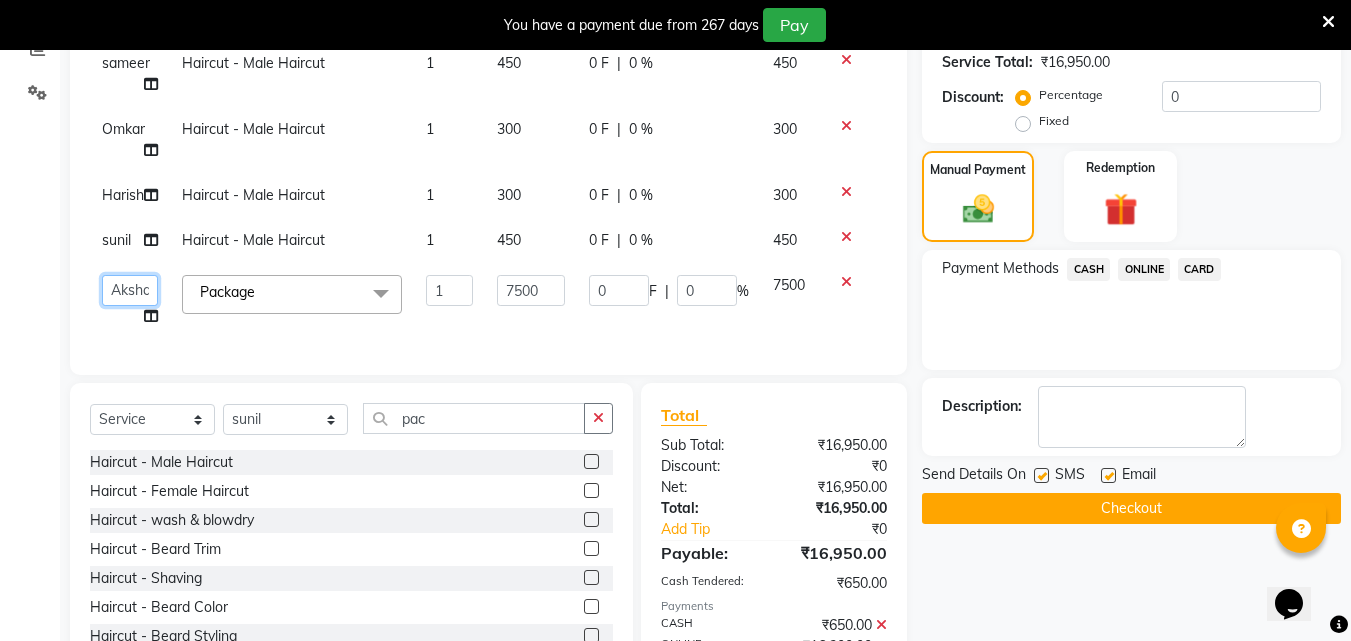 click on "[NAME] [NAME] [NAME] [NAME] [NAME] [NAME] [NAME] [NAME] [NAME] [NAME] [NAME] [NAME] [NAME]" 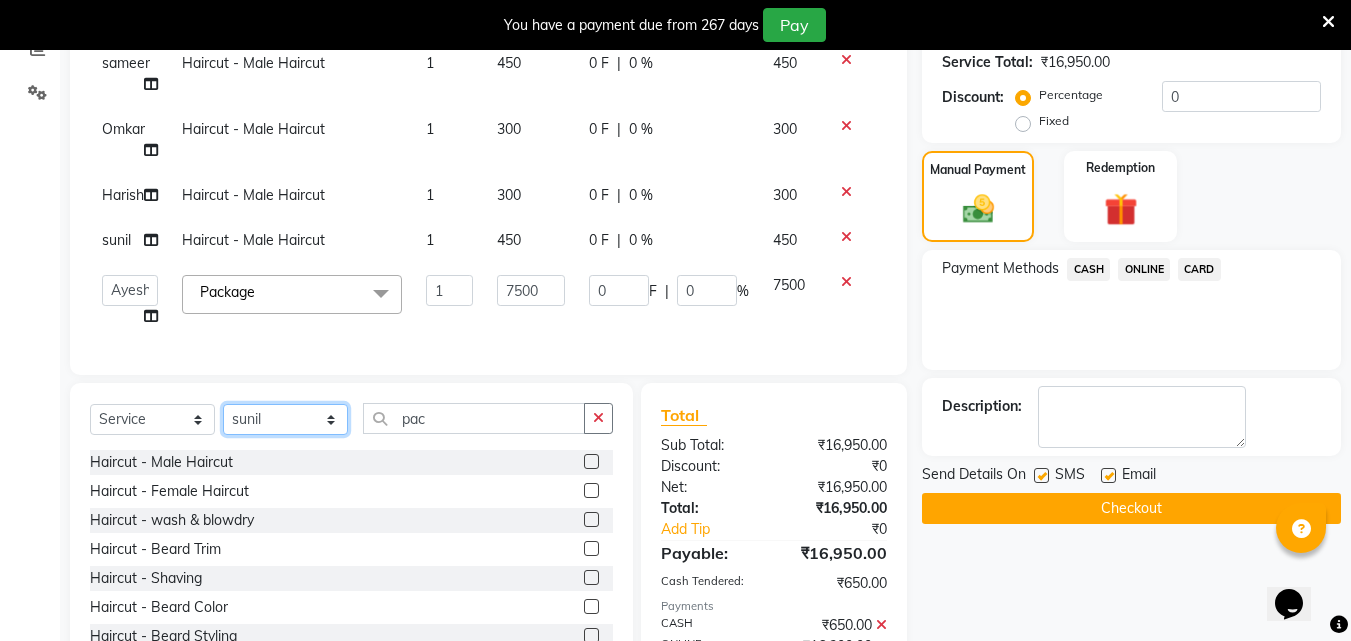 click on "Select Stylist Akshay Ankita Ayesha Dnyaneshwar Harish Laxman Omkar pranay sagar sameer Sarika sunil vaibhav" 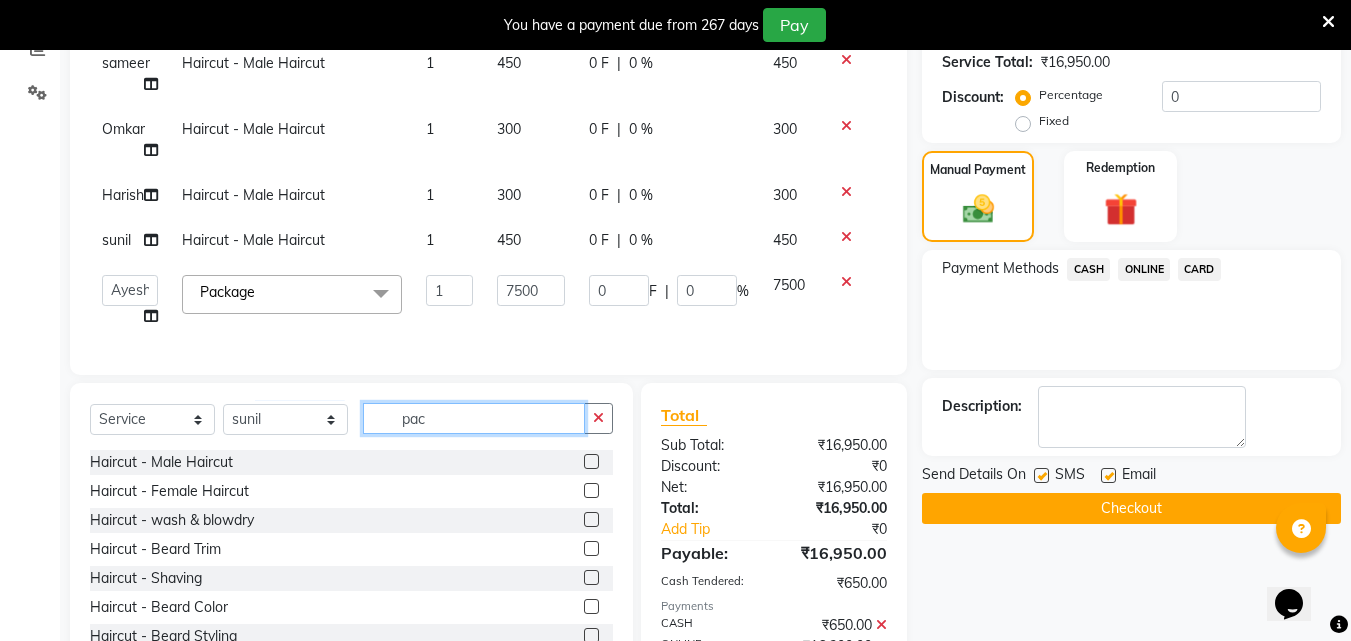 click on "pac" 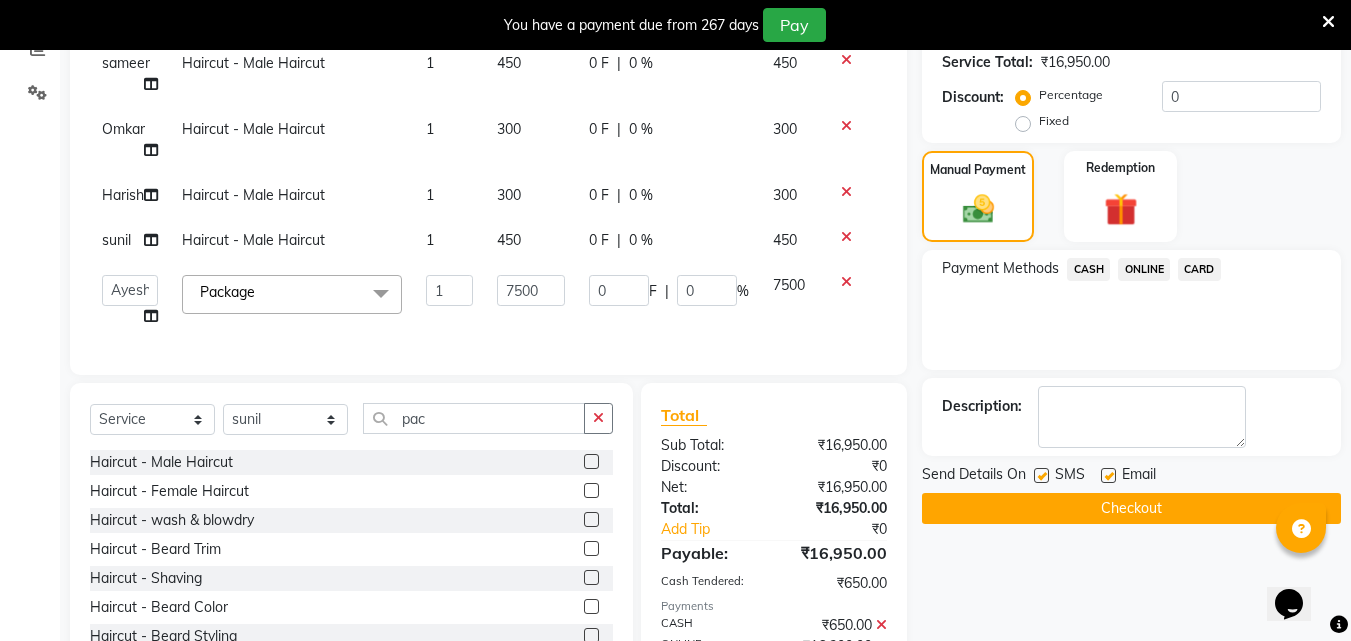 click 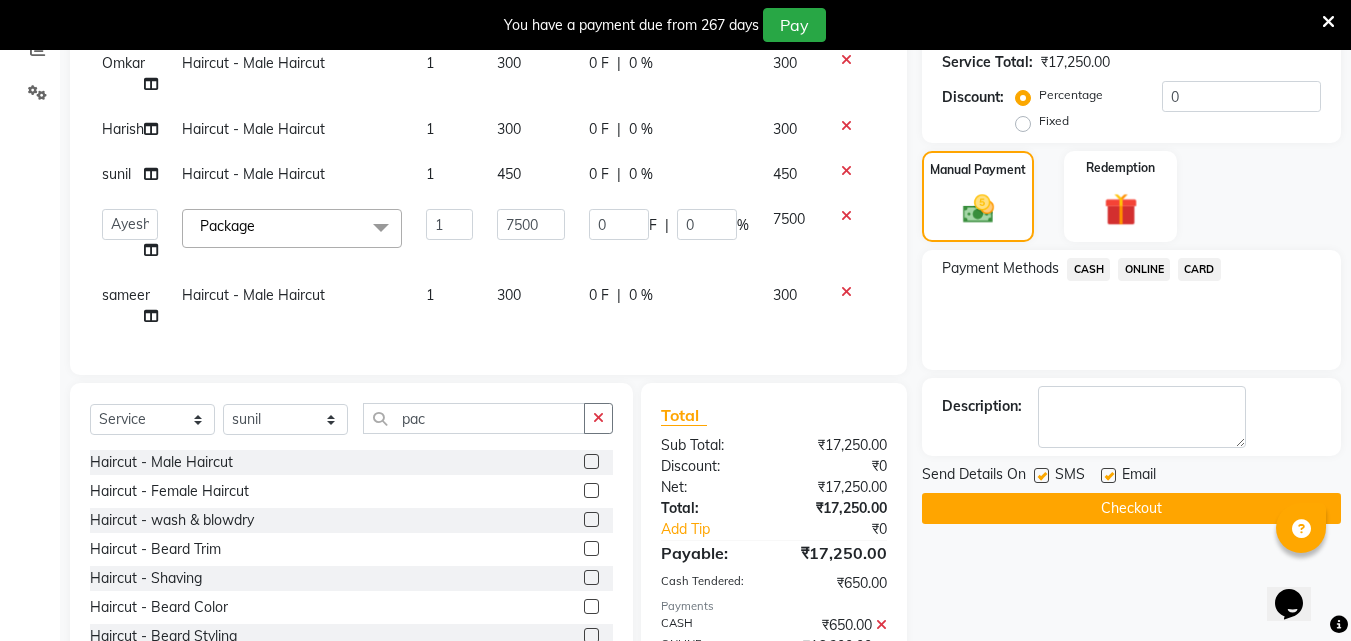 scroll, scrollTop: 373, scrollLeft: 0, axis: vertical 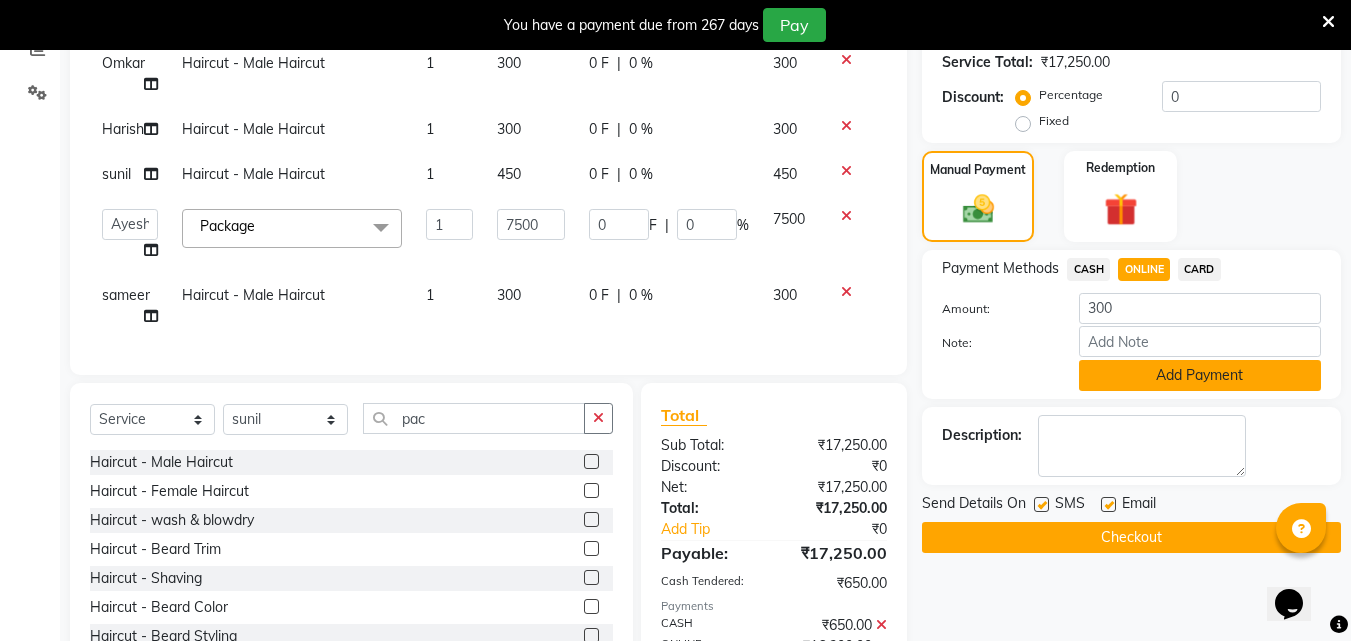 click on "Add Payment" 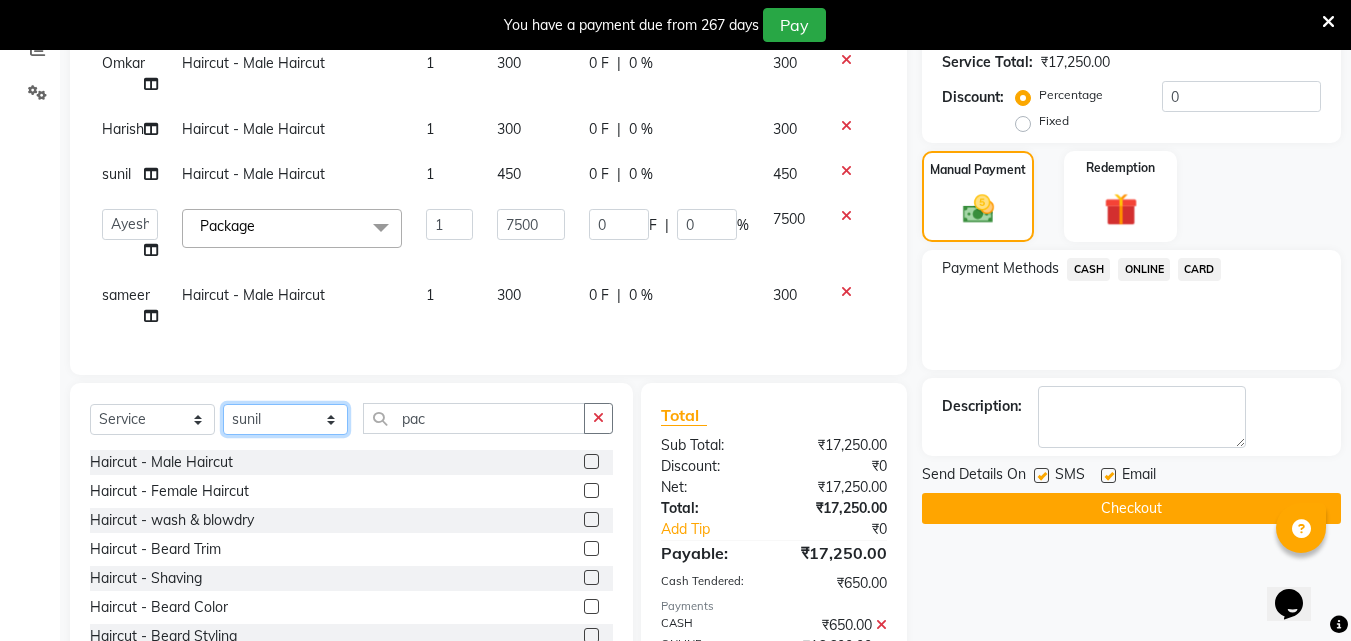 click on "Select Stylist Akshay Ankita Ayesha Dnyaneshwar Harish Laxman Omkar pranay sagar sameer Sarika sunil vaibhav" 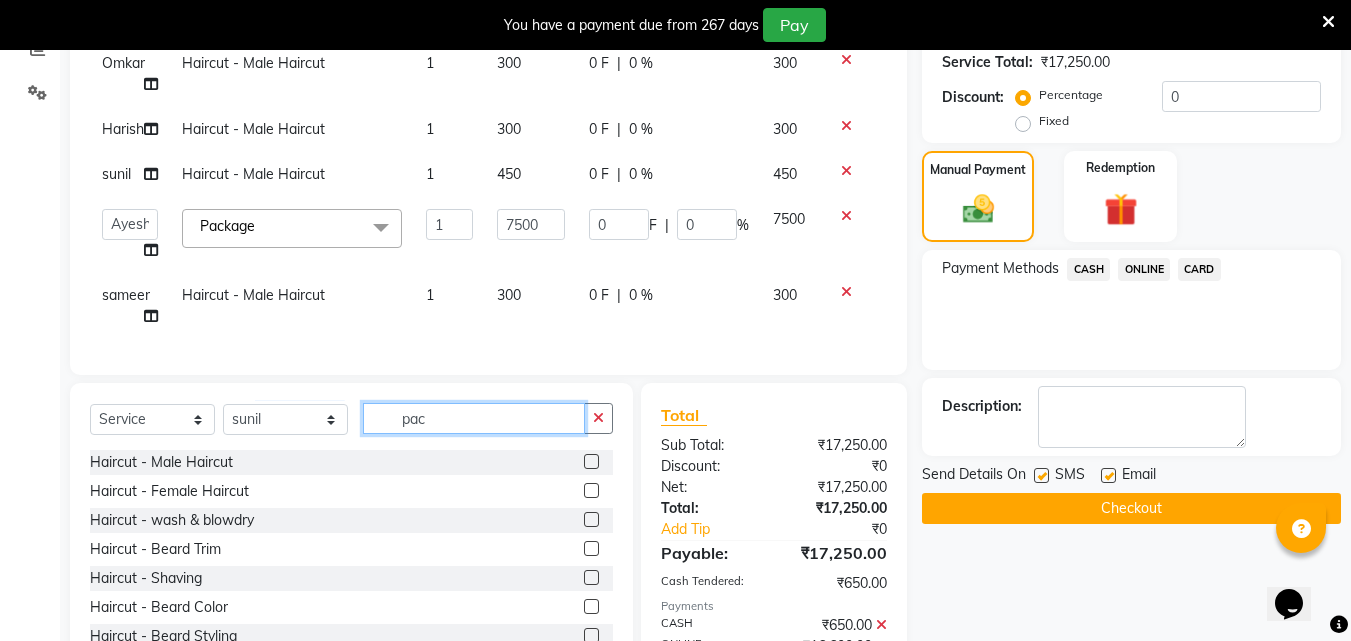 click on "pac" 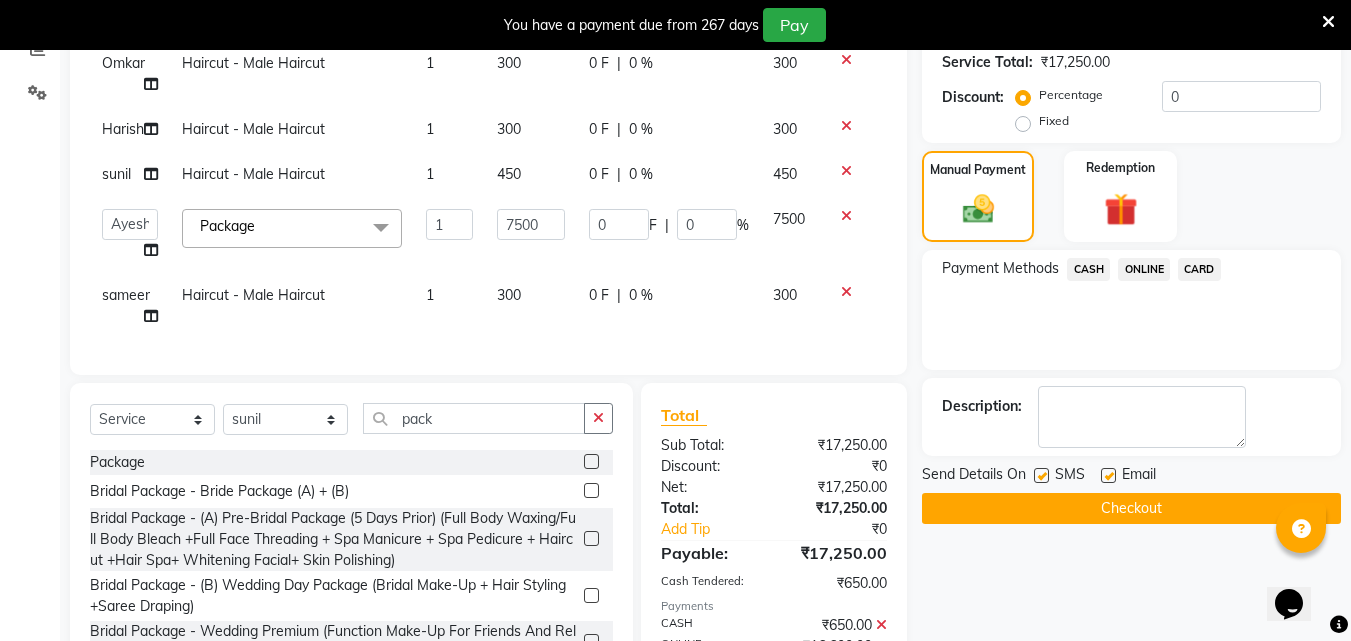 click 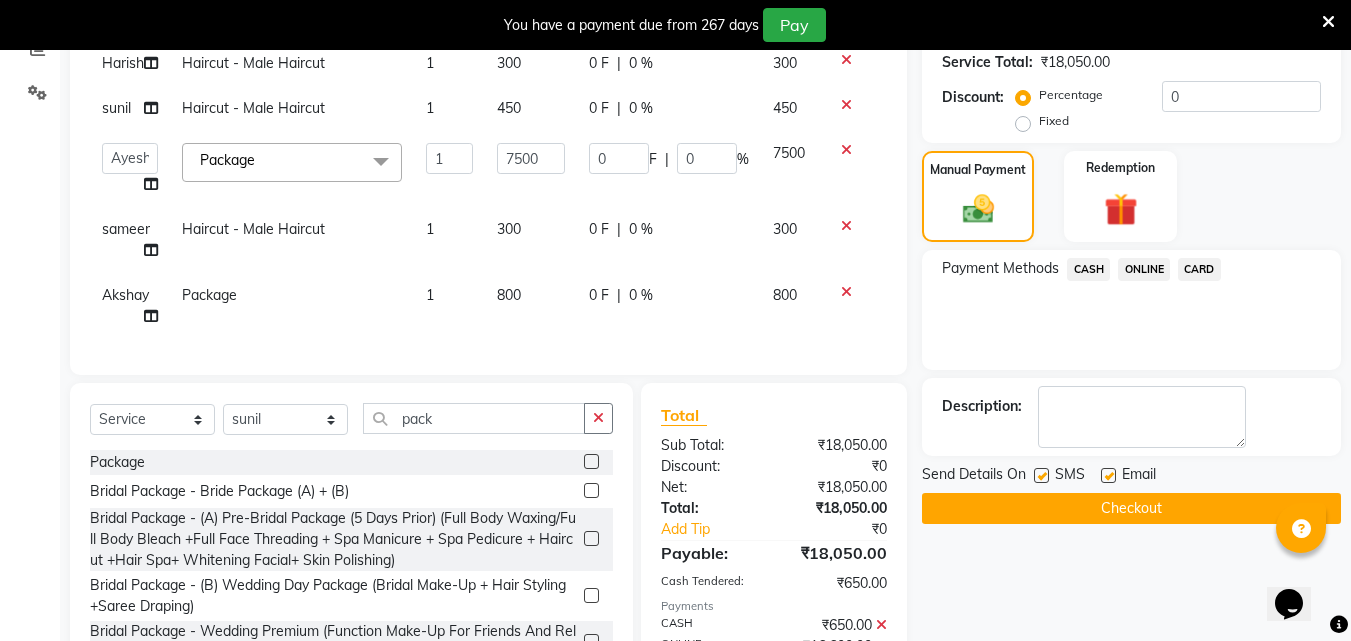scroll, scrollTop: 439, scrollLeft: 0, axis: vertical 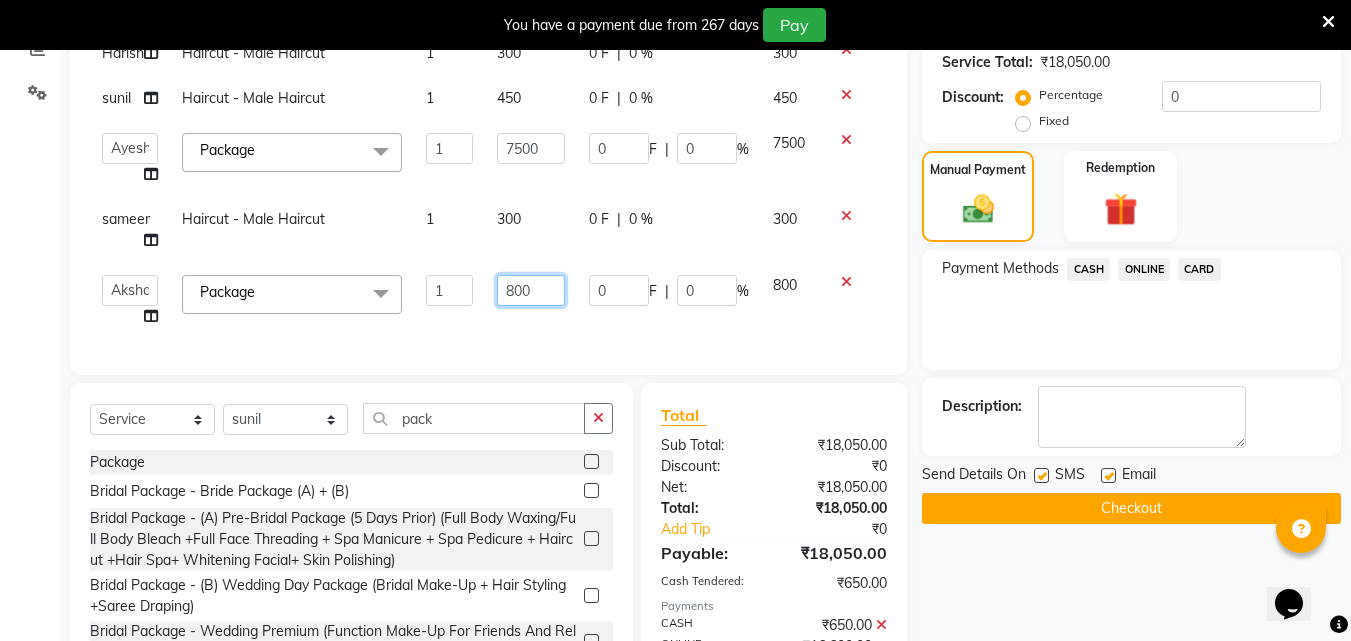 click on "800" 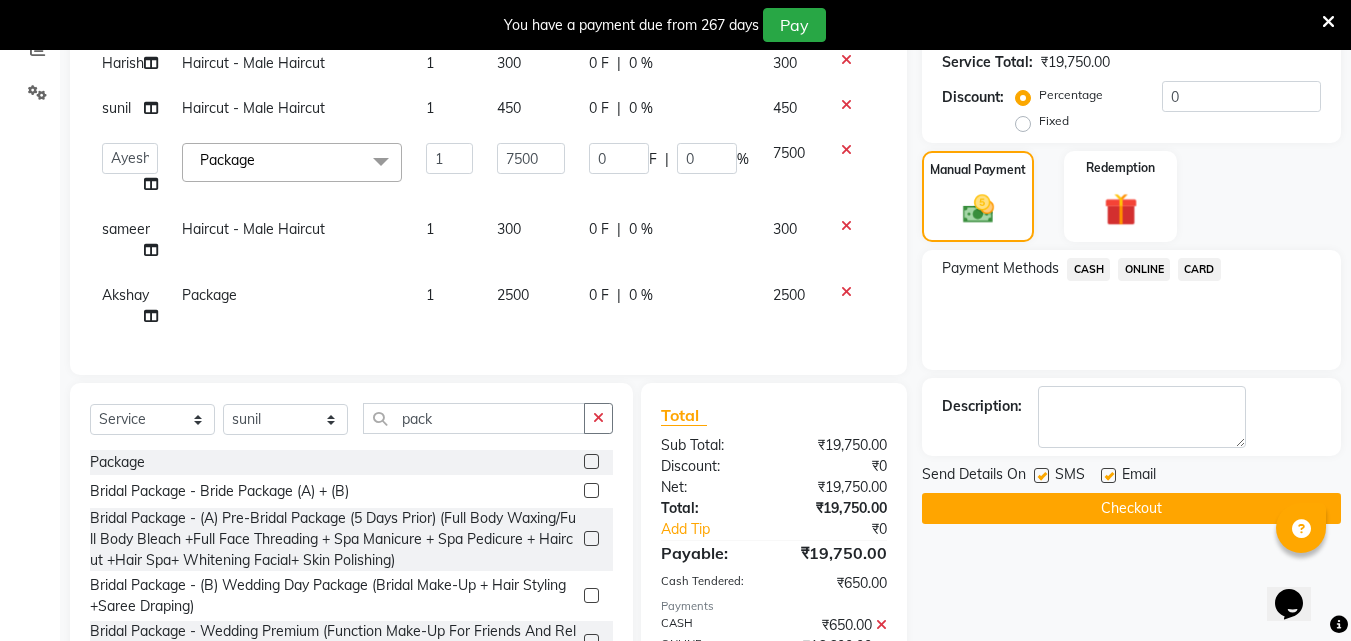 click on "ONLINE" 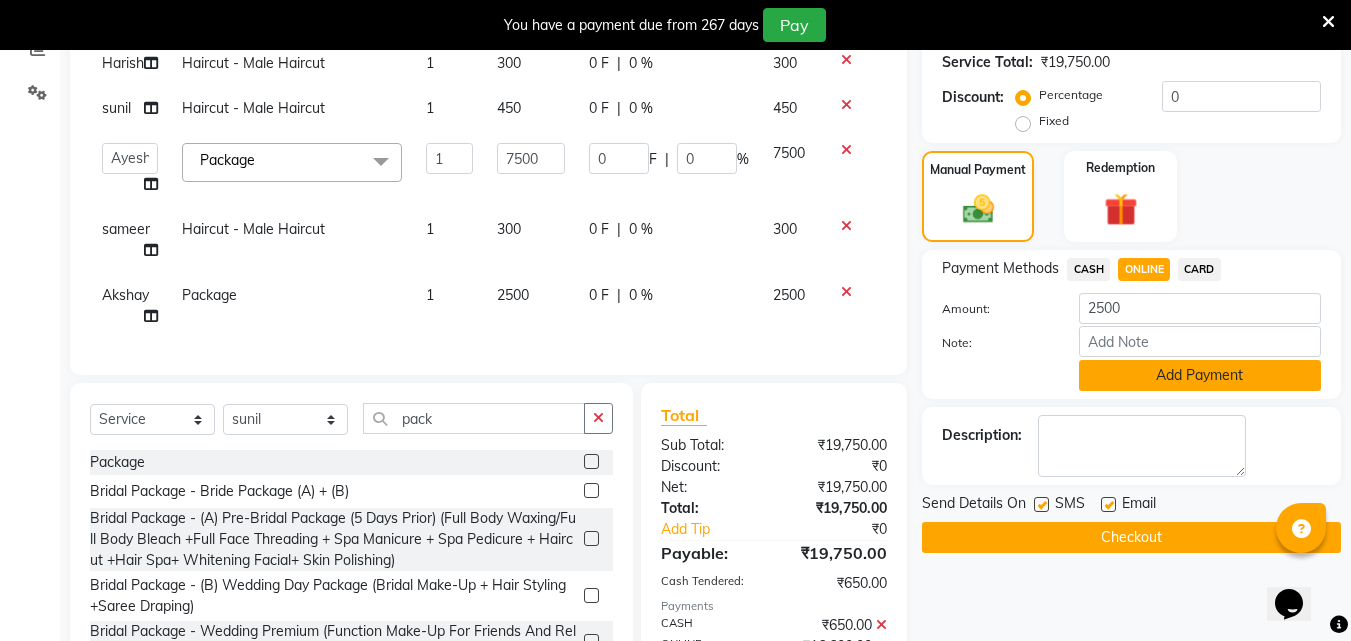 click on "Add Payment" 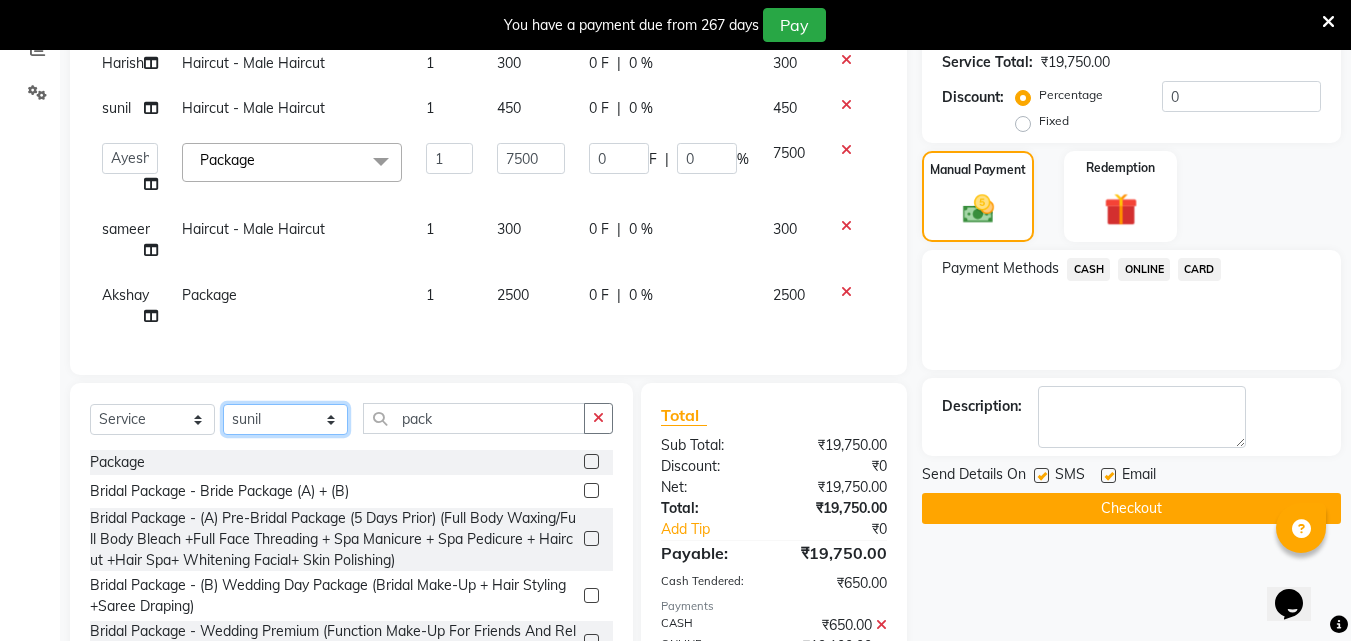 click on "Select Stylist Akshay Ankita Ayesha Dnyaneshwar Harish Laxman Omkar pranay sagar sameer Sarika sunil vaibhav" 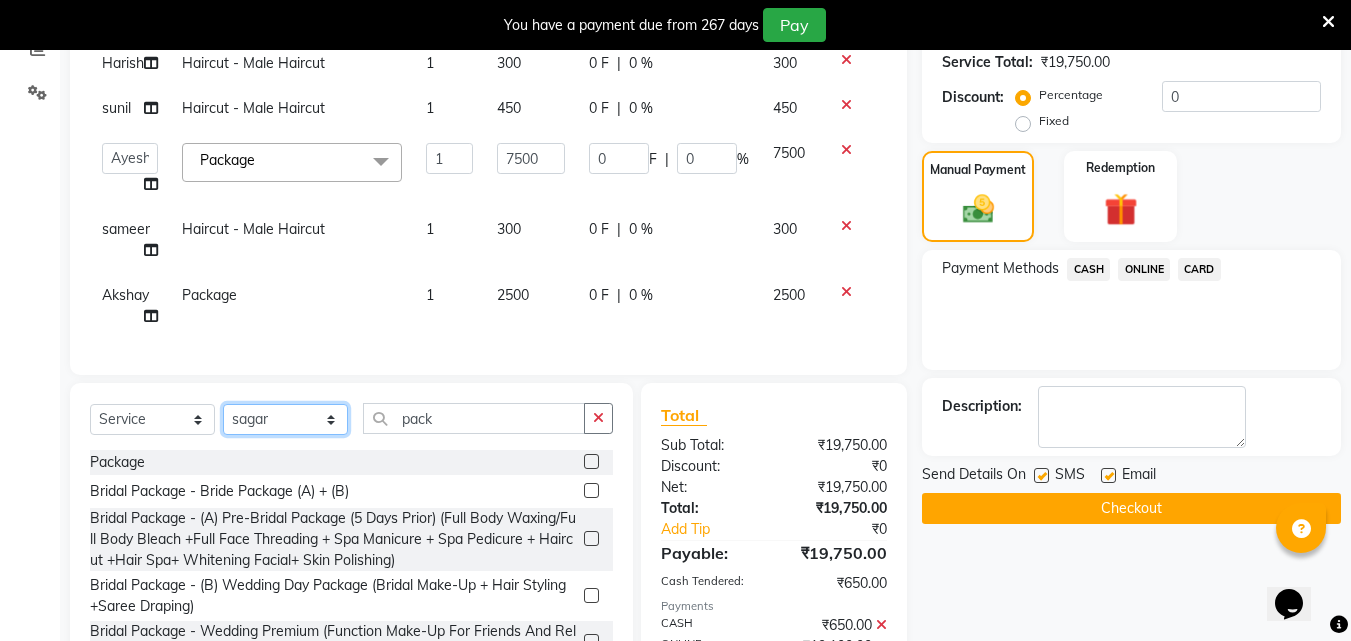 click on "Select Stylist Akshay Ankita Ayesha Dnyaneshwar Harish Laxman Omkar pranay sagar sameer Sarika sunil vaibhav" 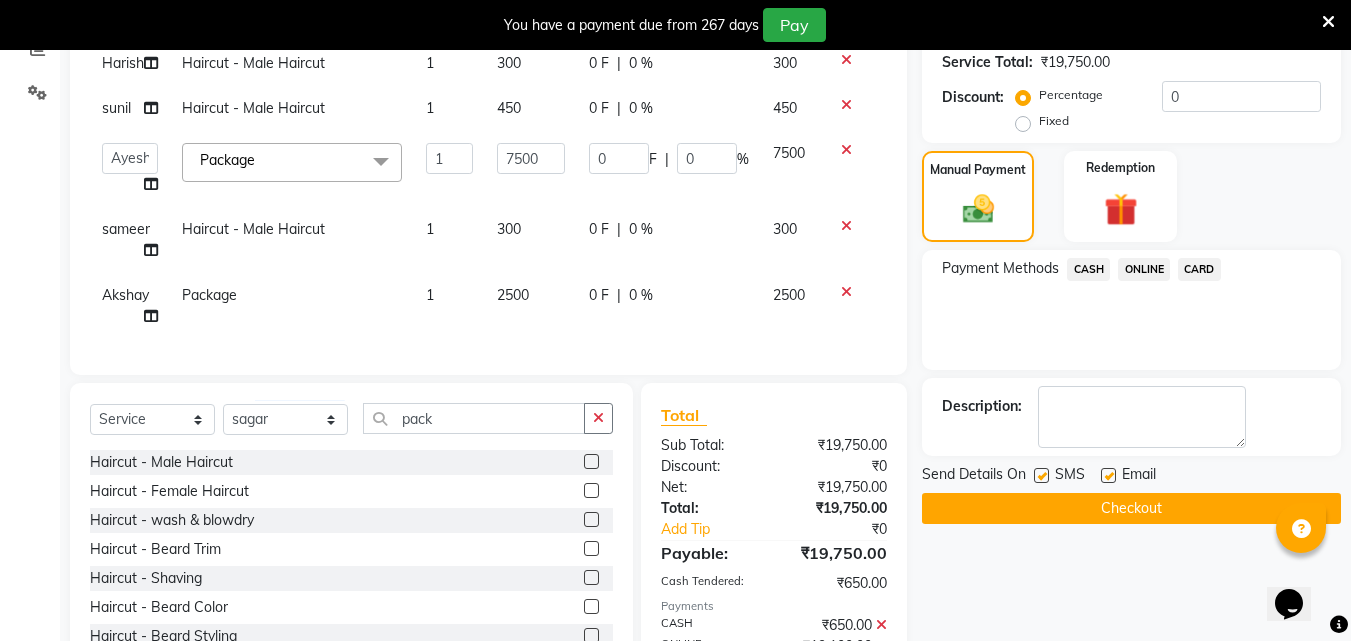 click 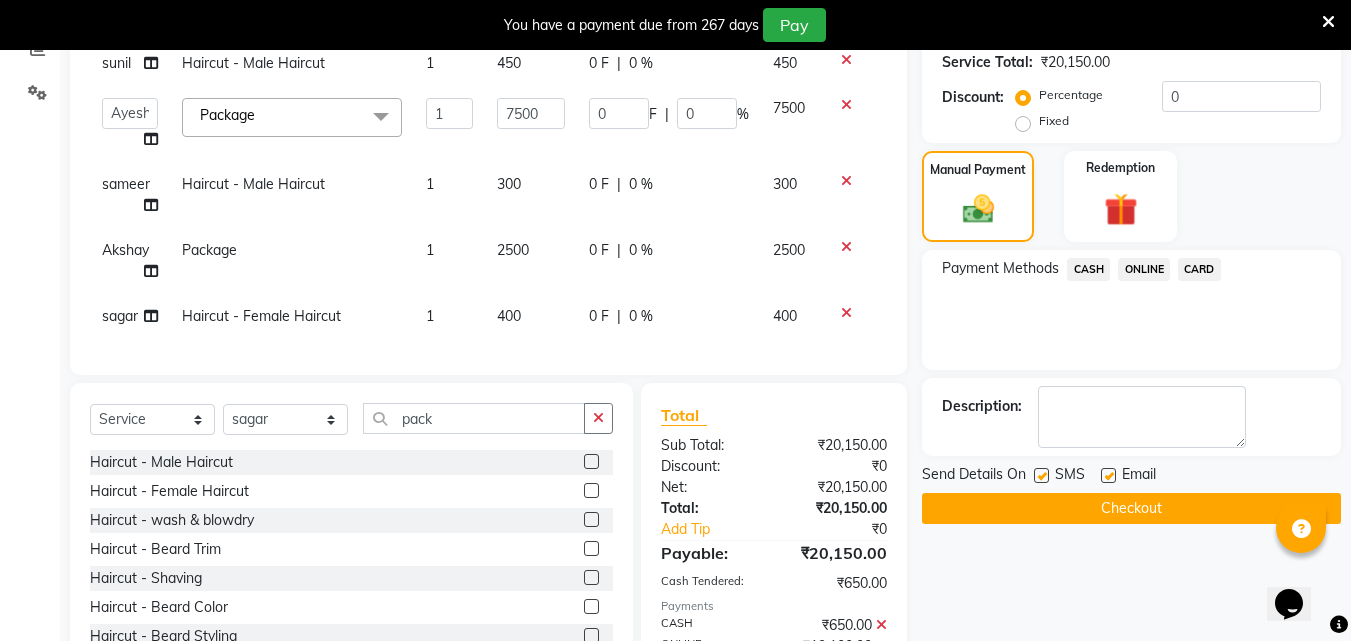 scroll, scrollTop: 505, scrollLeft: 0, axis: vertical 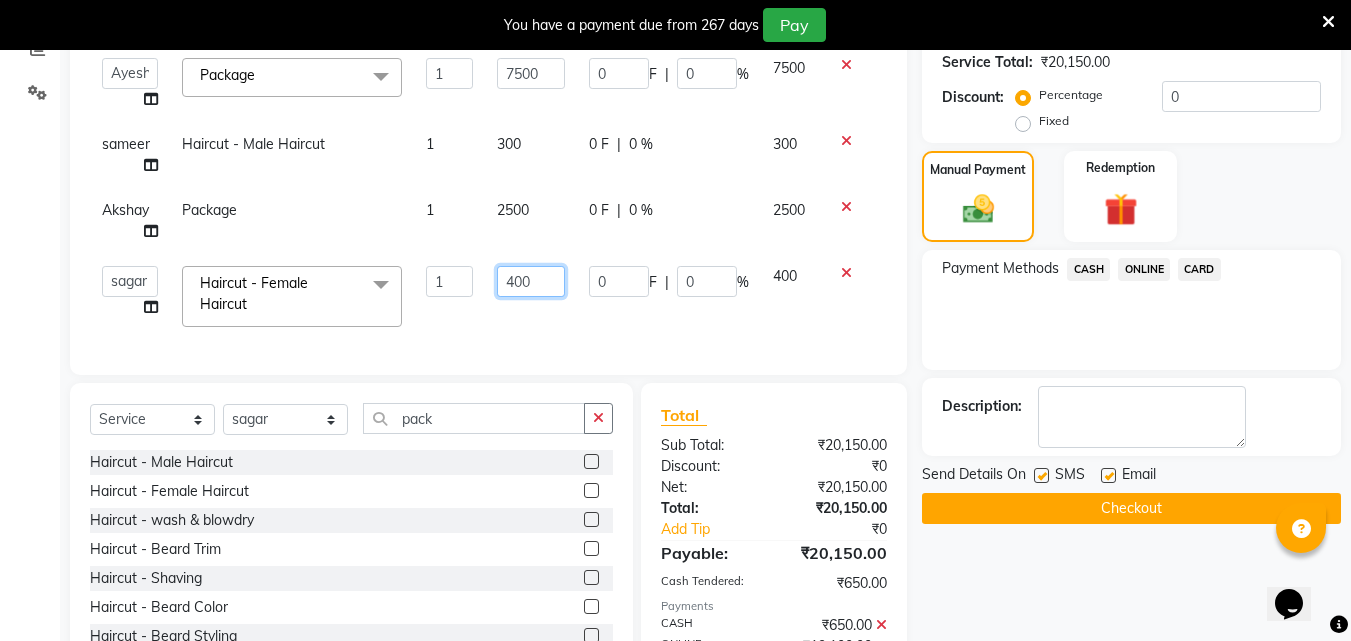 click on "400" 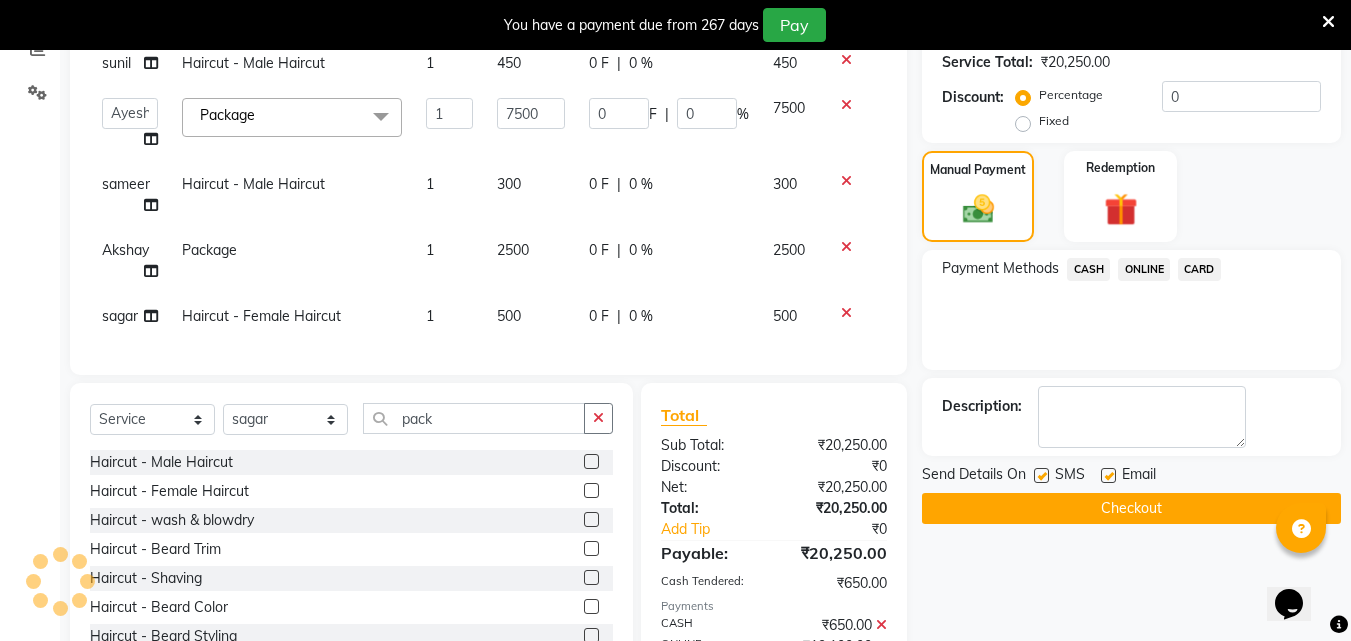 click on "Payment Methods  CASH   ONLINE   CARD" 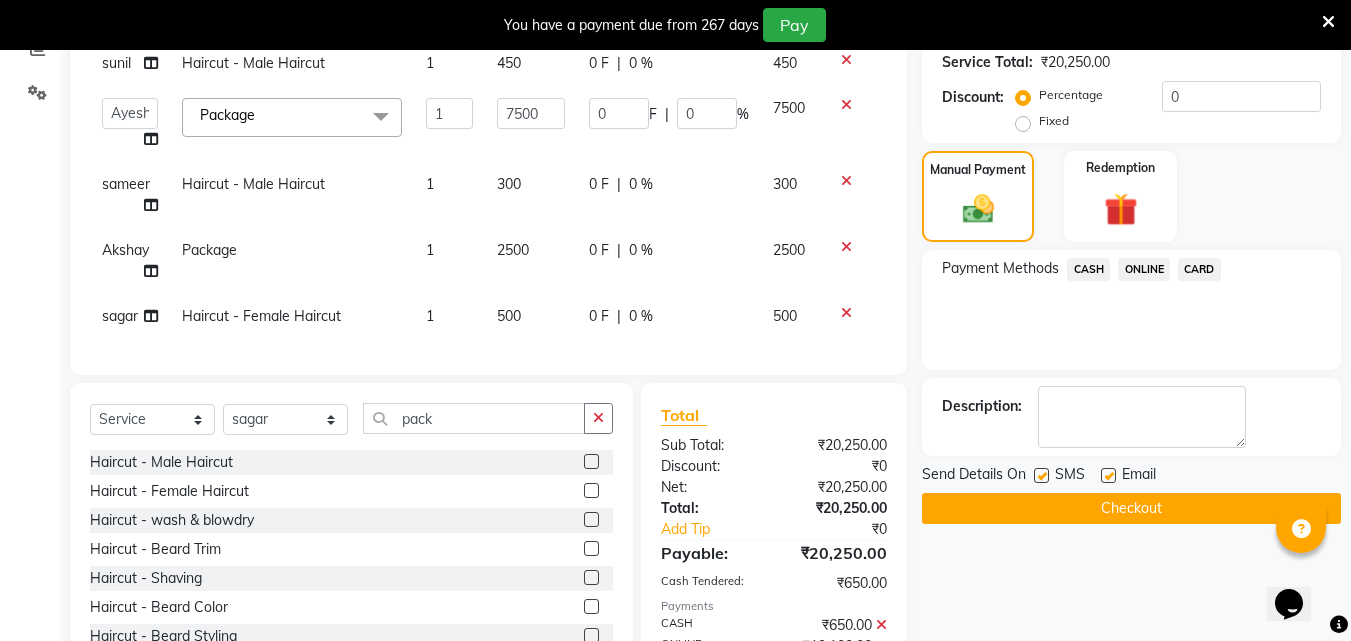 click on "CASH" 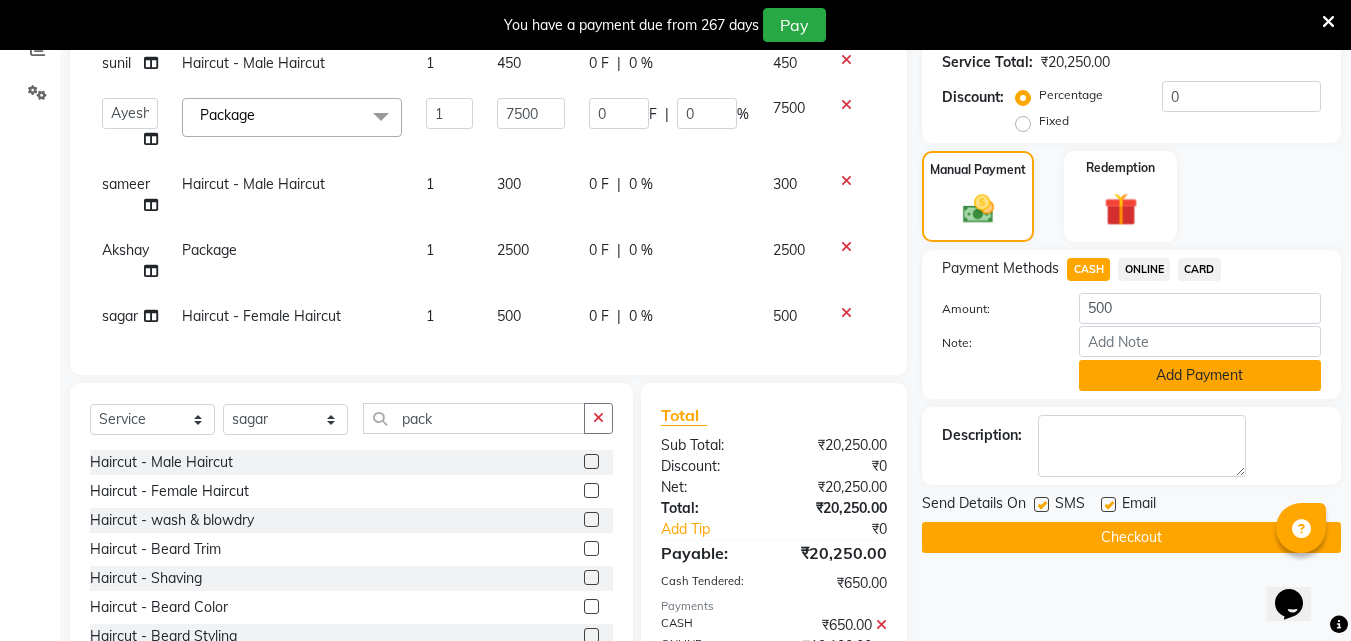 click on "Add Payment" 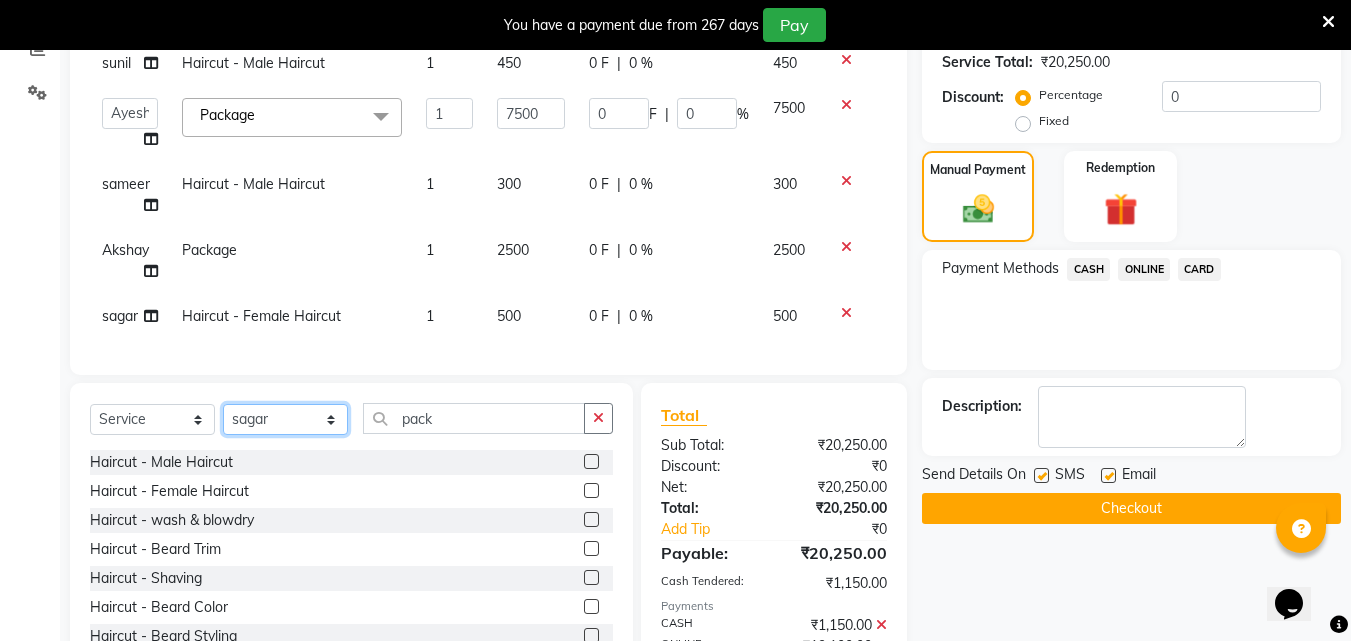click on "Select Stylist Akshay Ankita Ayesha Dnyaneshwar Harish Laxman Omkar pranay sagar sameer Sarika sunil vaibhav" 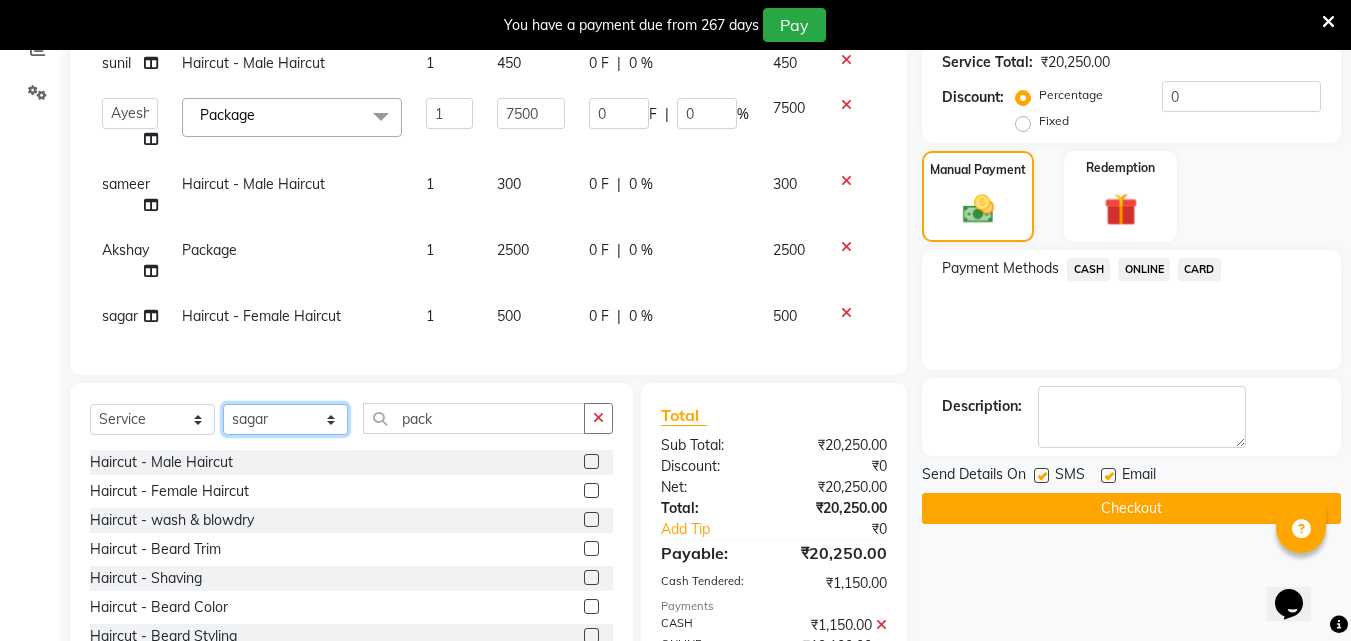 click on "Select Stylist Akshay Ankita Ayesha Dnyaneshwar Harish Laxman Omkar pranay sagar sameer Sarika sunil vaibhav" 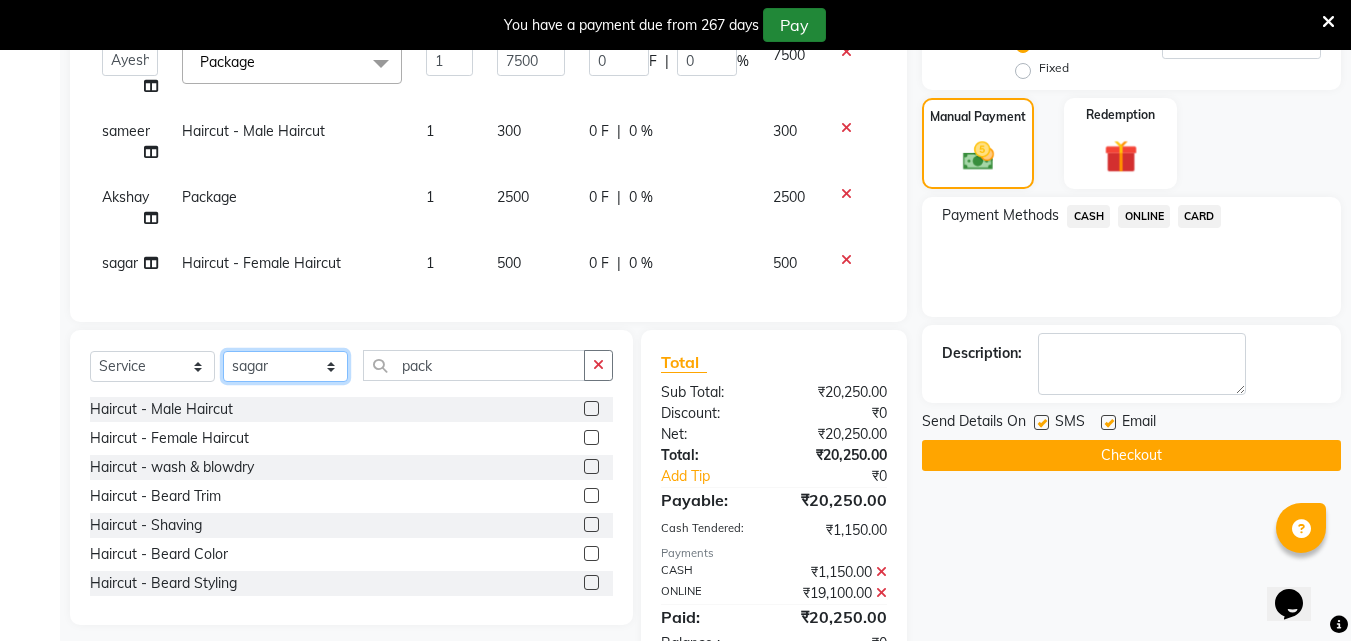 scroll, scrollTop: 543, scrollLeft: 0, axis: vertical 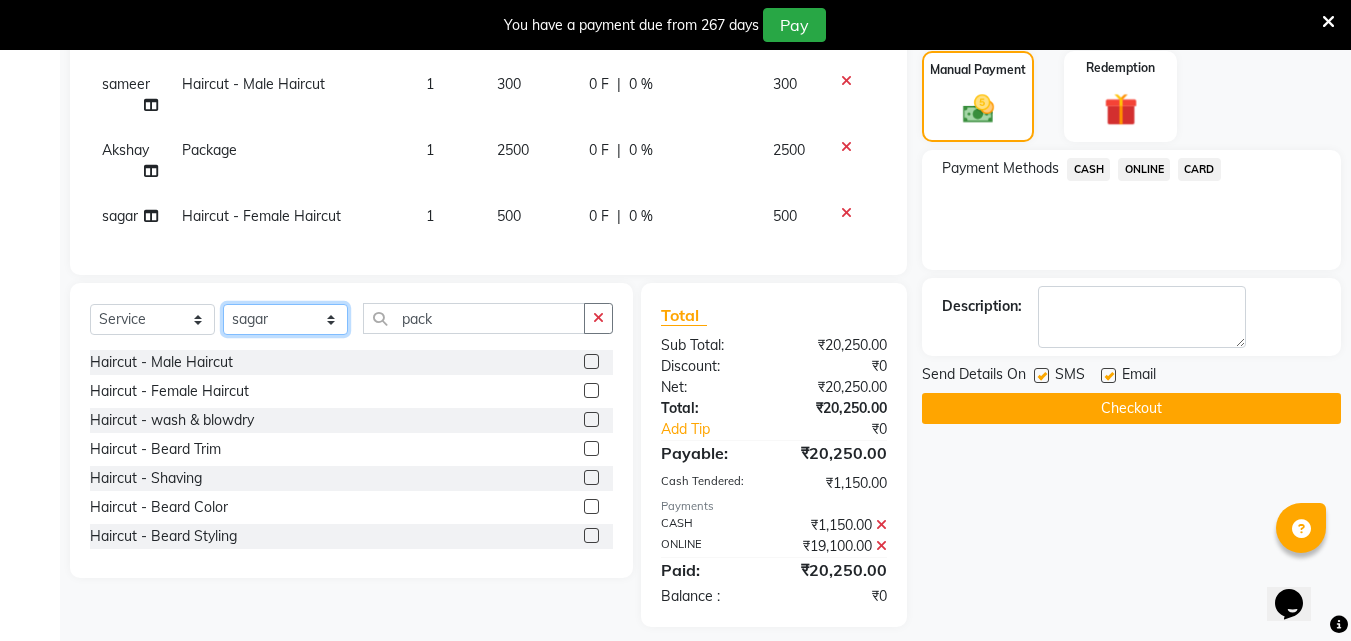 click on "Select Stylist Akshay Ankita Ayesha Dnyaneshwar Harish Laxman Omkar pranay sagar sameer Sarika sunil vaibhav" 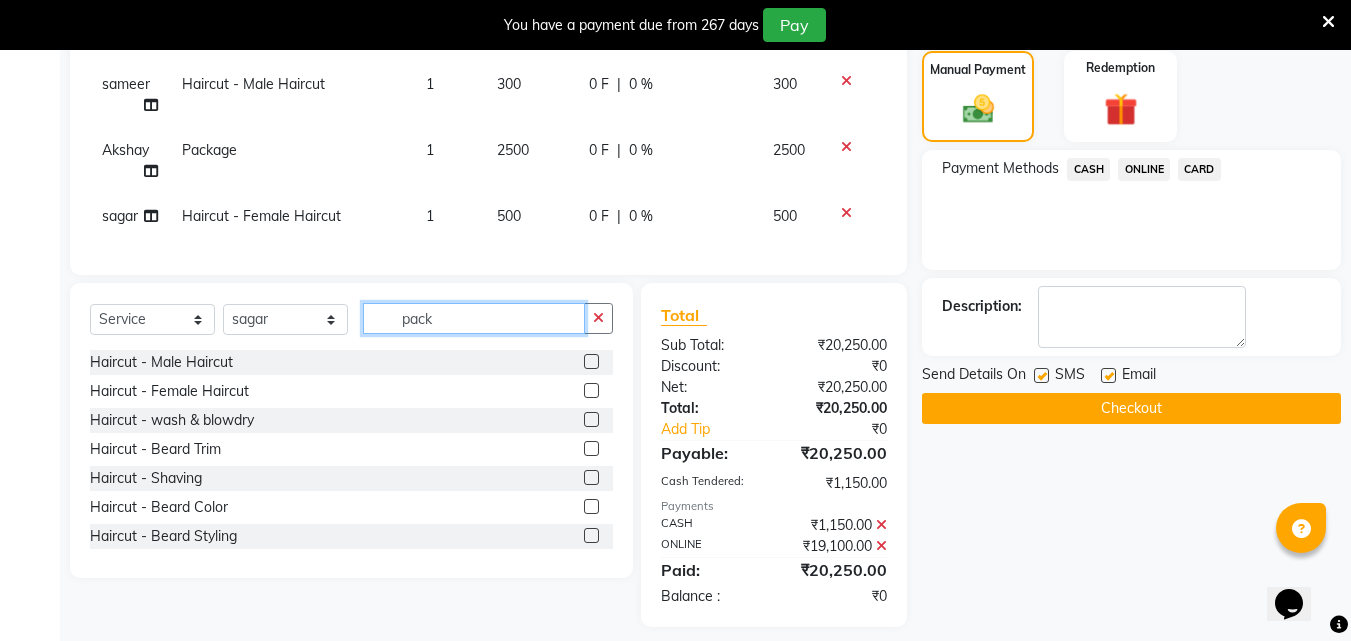 click on "pack" 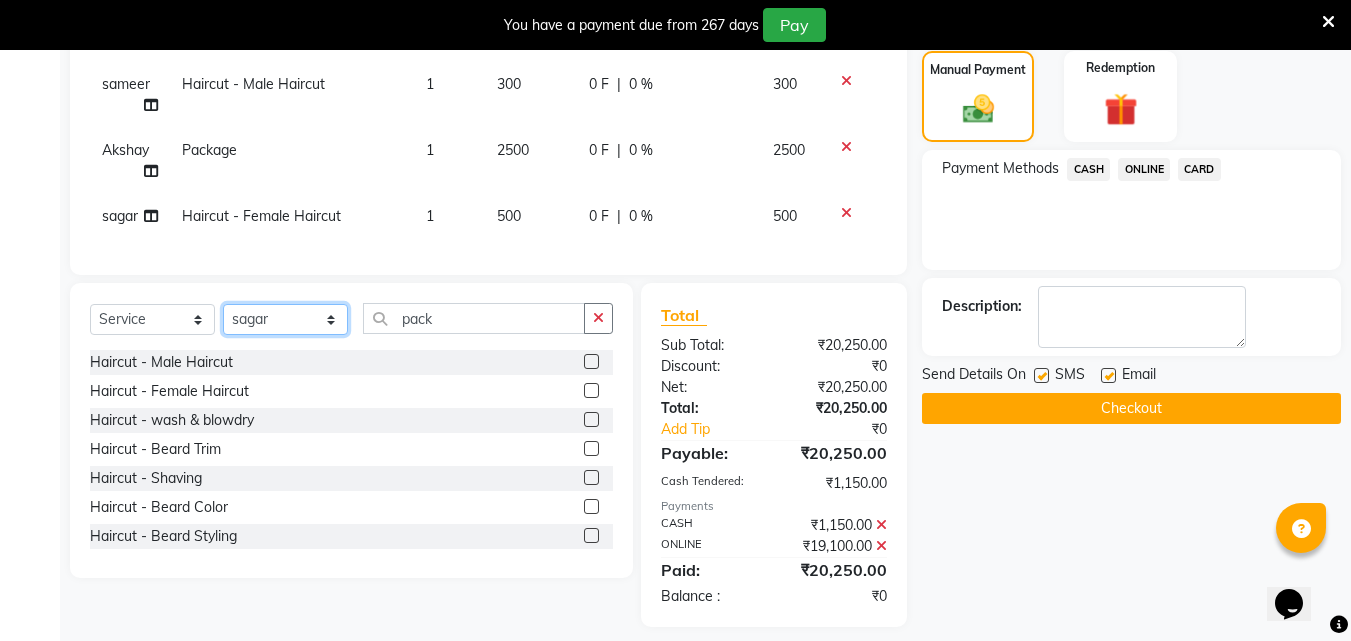 click on "Select Stylist Akshay Ankita Ayesha Dnyaneshwar Harish Laxman Omkar pranay sagar sameer Sarika sunil vaibhav" 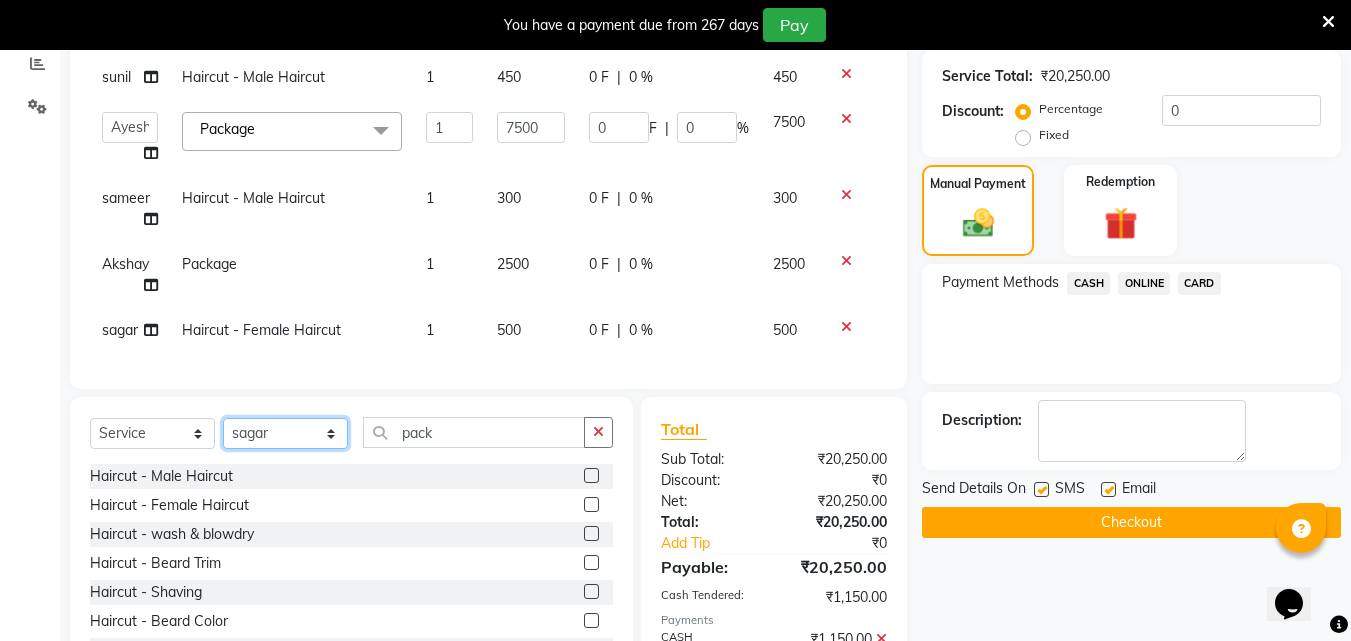 scroll, scrollTop: 359, scrollLeft: 0, axis: vertical 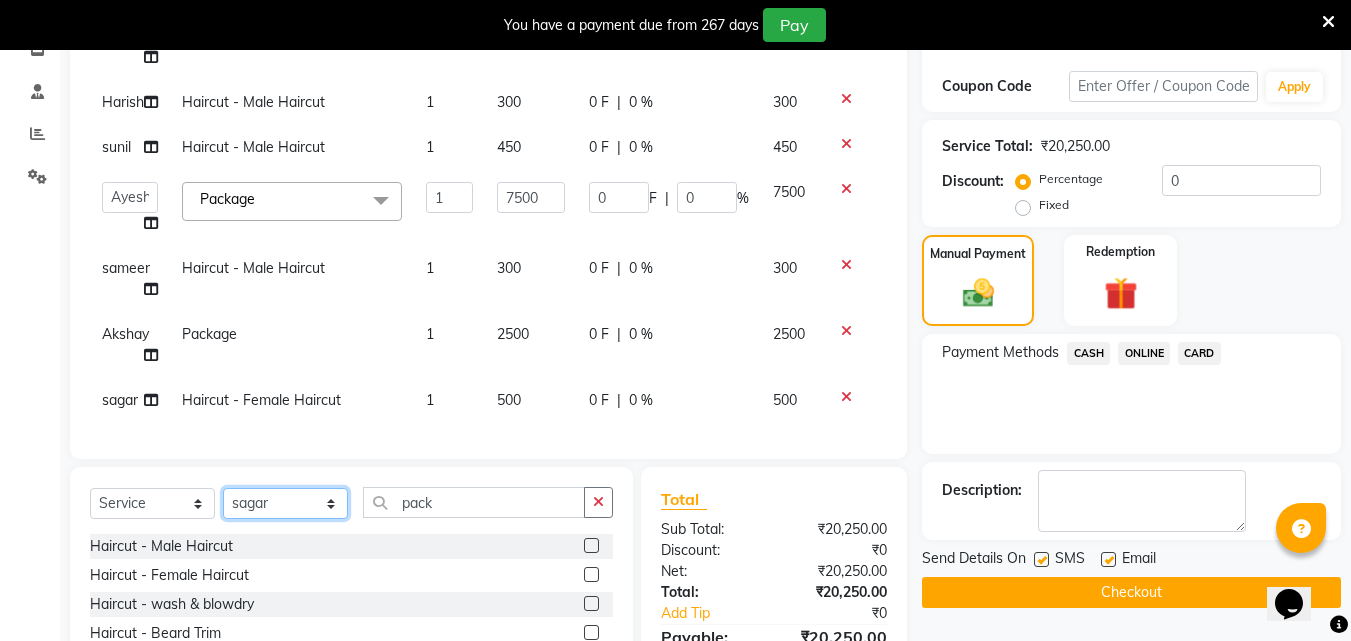 click on "Select Stylist Akshay Ankita Ayesha Dnyaneshwar Harish Laxman Omkar pranay sagar sameer Sarika sunil vaibhav" 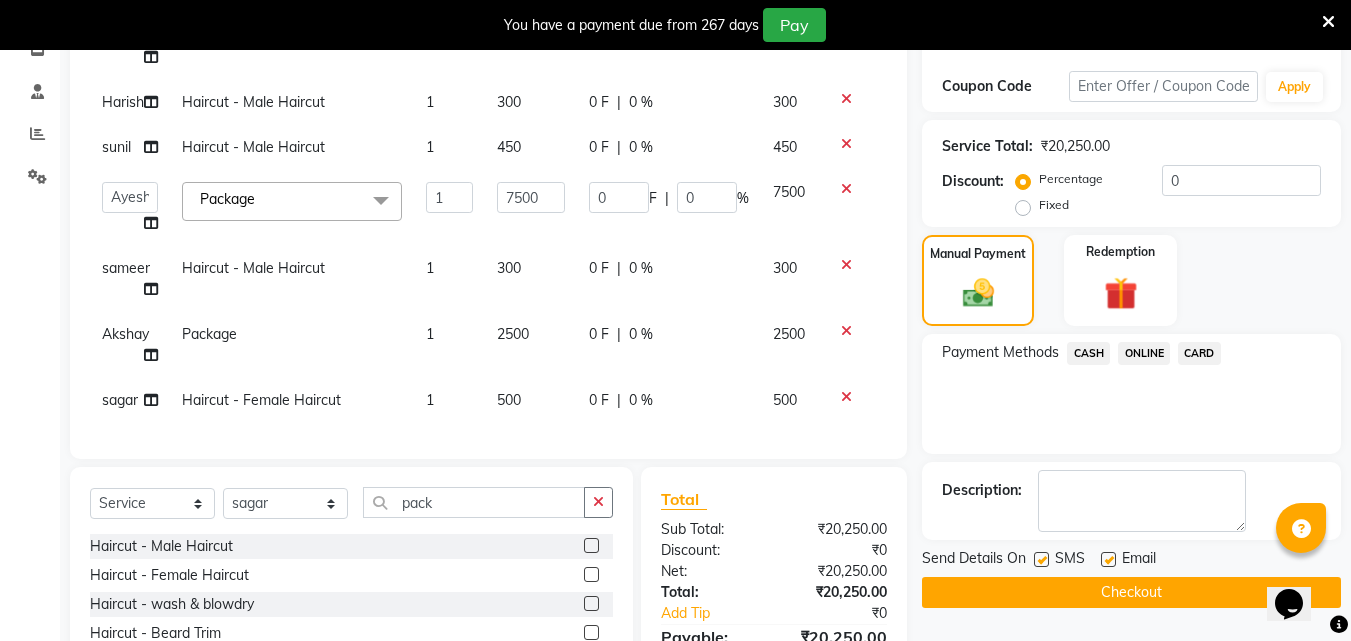 drag, startPoint x: 293, startPoint y: 483, endPoint x: 296, endPoint y: 536, distance: 53.08484 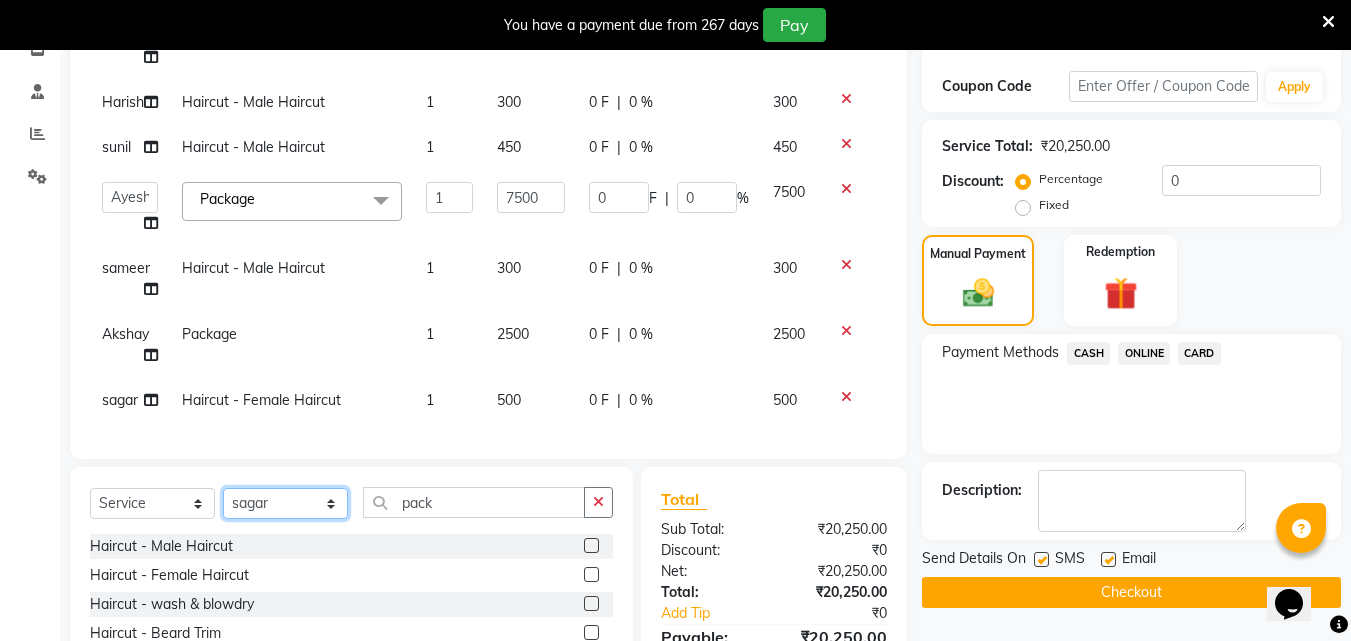 click on "Select Stylist Akshay Ankita Ayesha Dnyaneshwar Harish Laxman Omkar pranay sagar sameer Sarika sunil vaibhav" 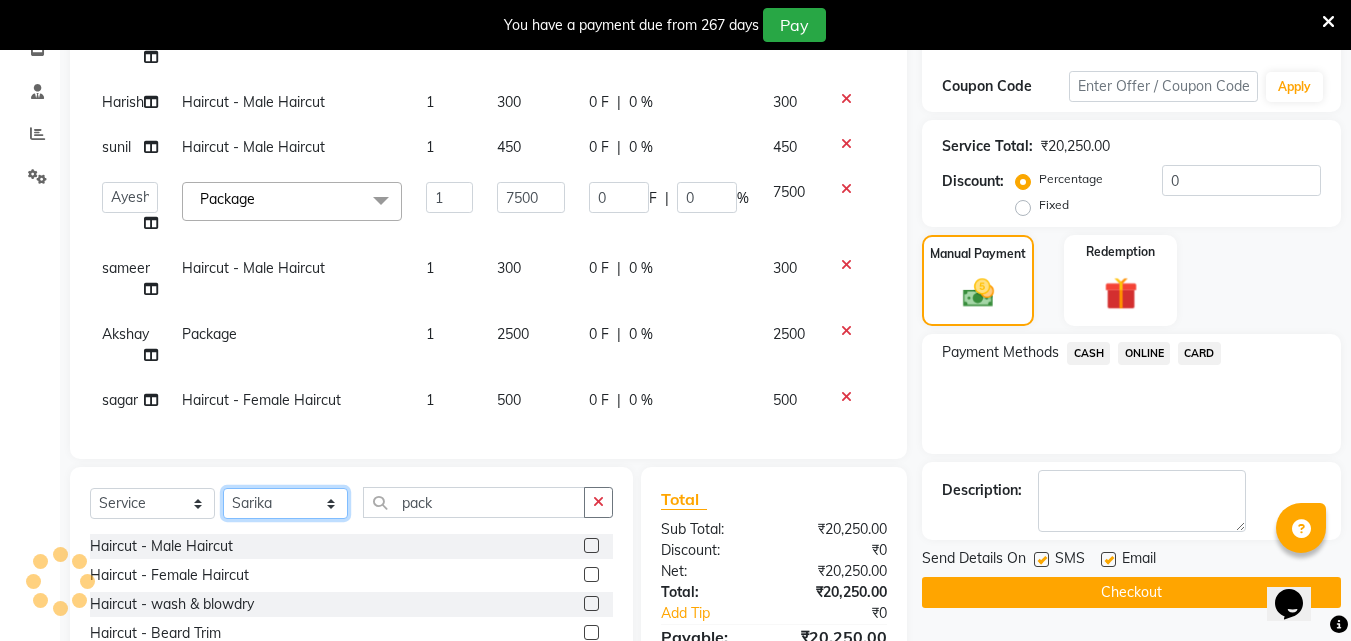 click on "Select Stylist Akshay Ankita Ayesha Dnyaneshwar Harish Laxman Omkar pranay sagar sameer Sarika sunil vaibhav" 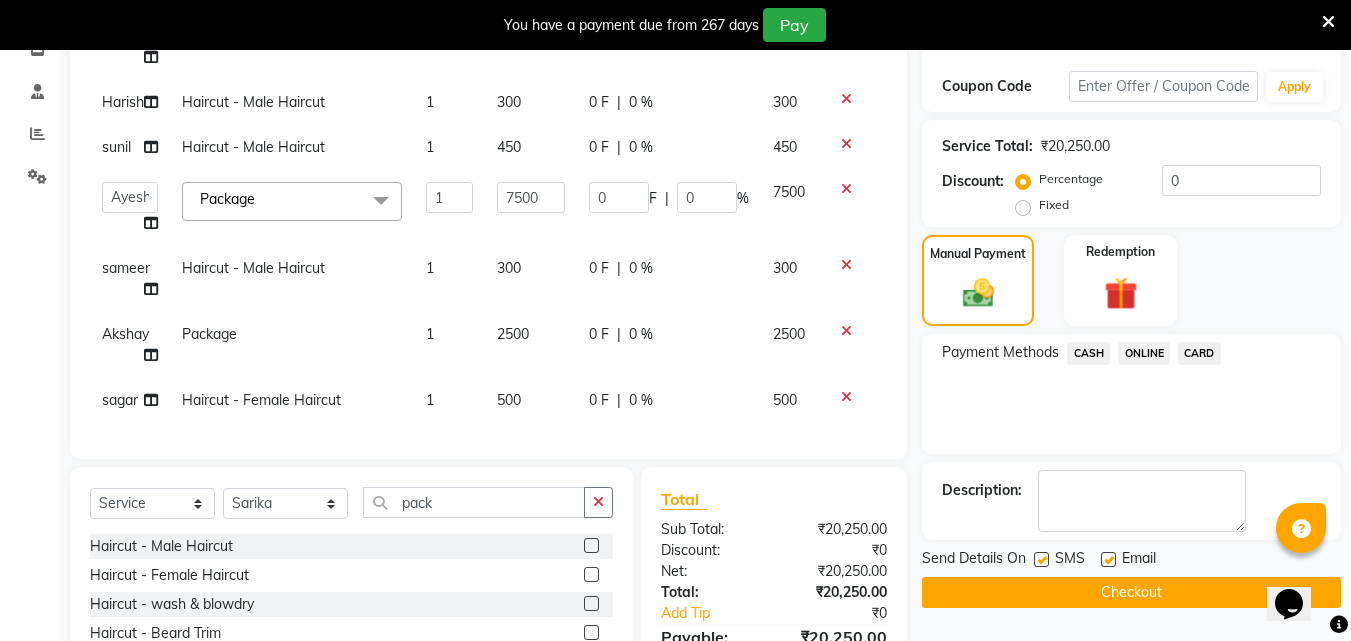 click on "Select Service Product Membership Package Voucher Prepaid Gift Card Select Stylist Akshay Ankita Ayesha Dnyaneshwar Harish Laxman Omkar pranay sagar sameer Sarika sunil vaibhav pack Haircut - Male Haircut Haircut - Female Haircut Haircut - wash & blowdry Haircut - Beard Trim Haircut - Shaving Haircut - Beard Color Haircut - Beard Styling Haircut - Child Hair Cut Boy/Girl Full Legs (Rica Wax) Full Arms (Rica Wax) Female Hairwash Male Hairwash Package Advance Botox Hair Color Touchup Spa Ironing Waxing (FH+FL+UA) Wella oil reflection serum Membership Waxing Highlight Cleanup Hair Color Hair Color - L’Oréal Majirel Bluetox Balayage - Hair Color QOD Shampoo O3 Facial Wella Hairspa Plex Hair Treatment Botox Treatment Nailart Nanoplastia Treatment haircut,beard& wash Blowdry & Styling - Ironing Blowdry & Styling - Treatment Wash & Blow Dry Blowdry & Styling - Tongs/Roller Blowdry & Styling - Ironing Head Massage - Coconut Oil (MALE) D-Tan - UnderArms" 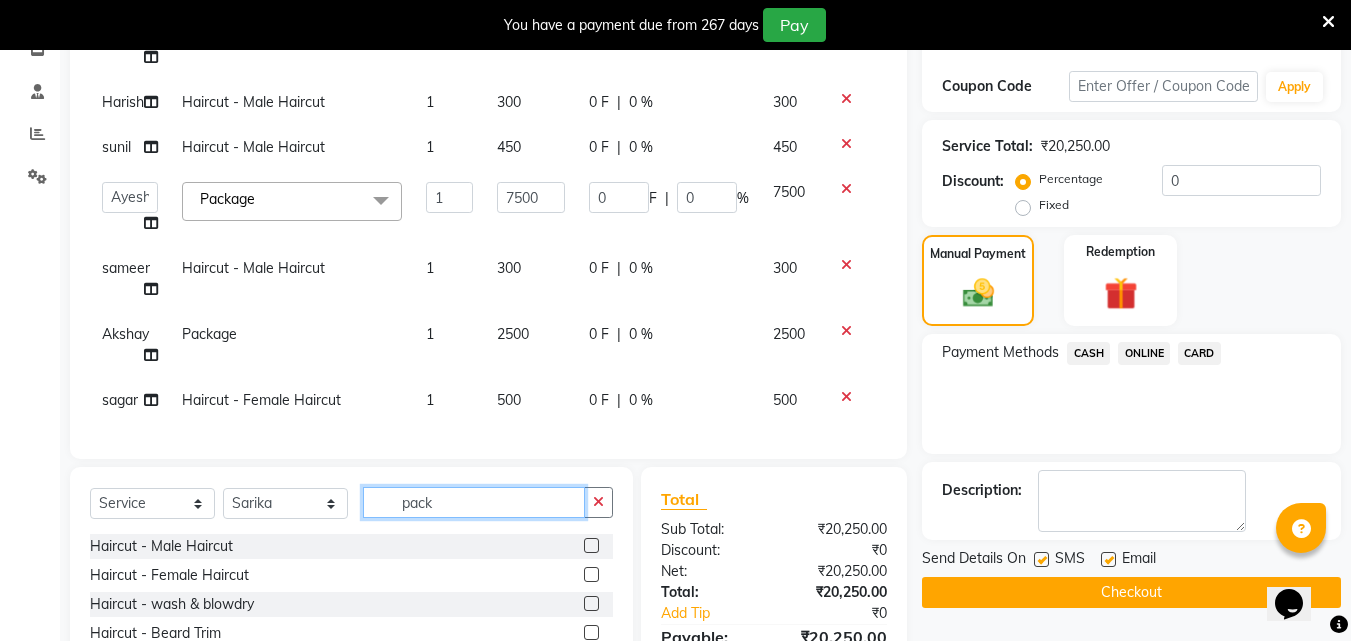click on "pack" 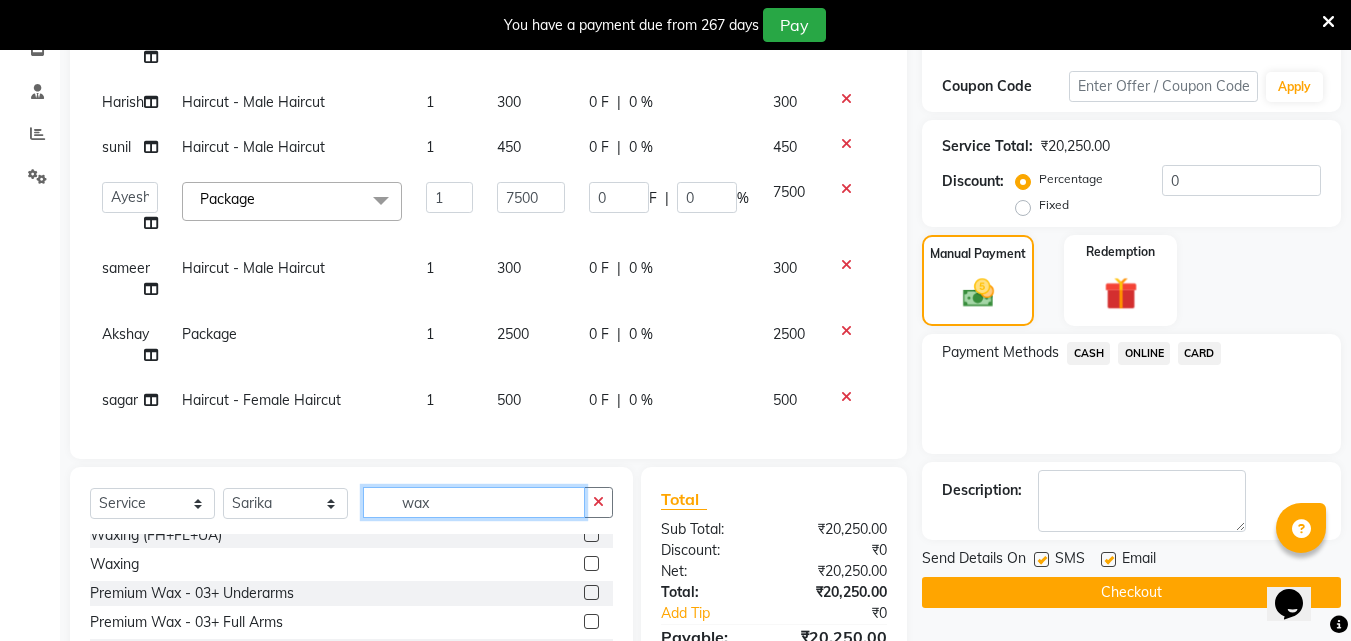 scroll, scrollTop: 0, scrollLeft: 0, axis: both 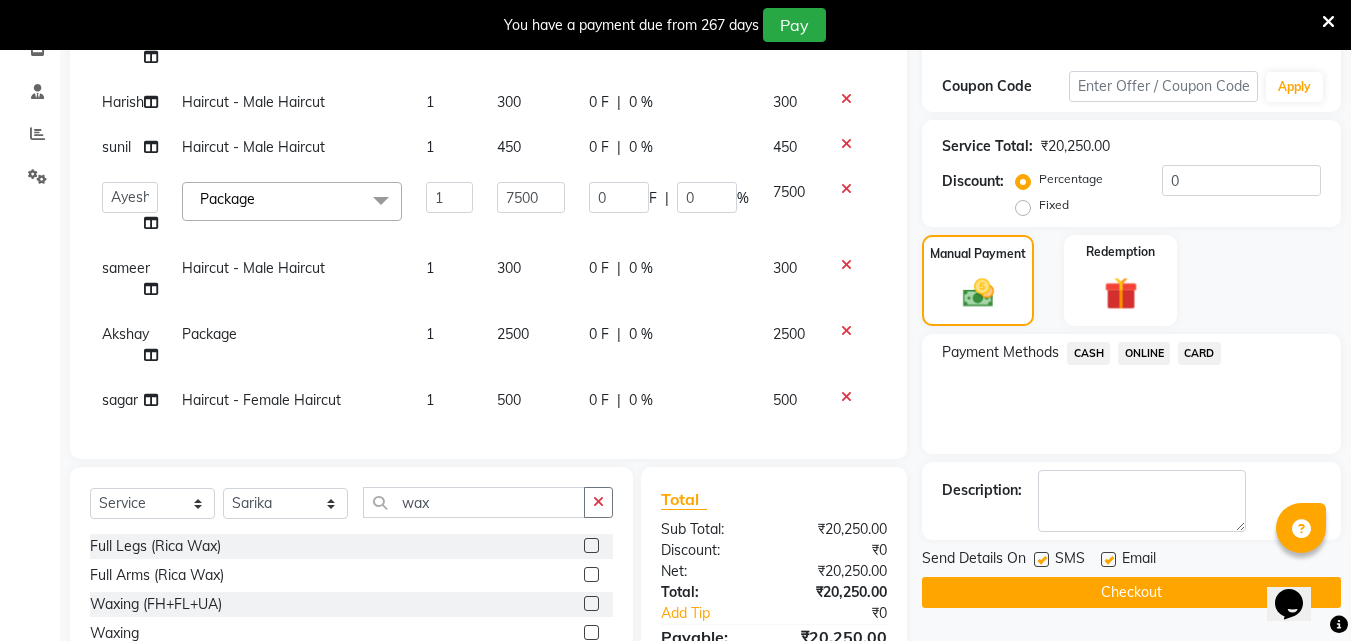 click 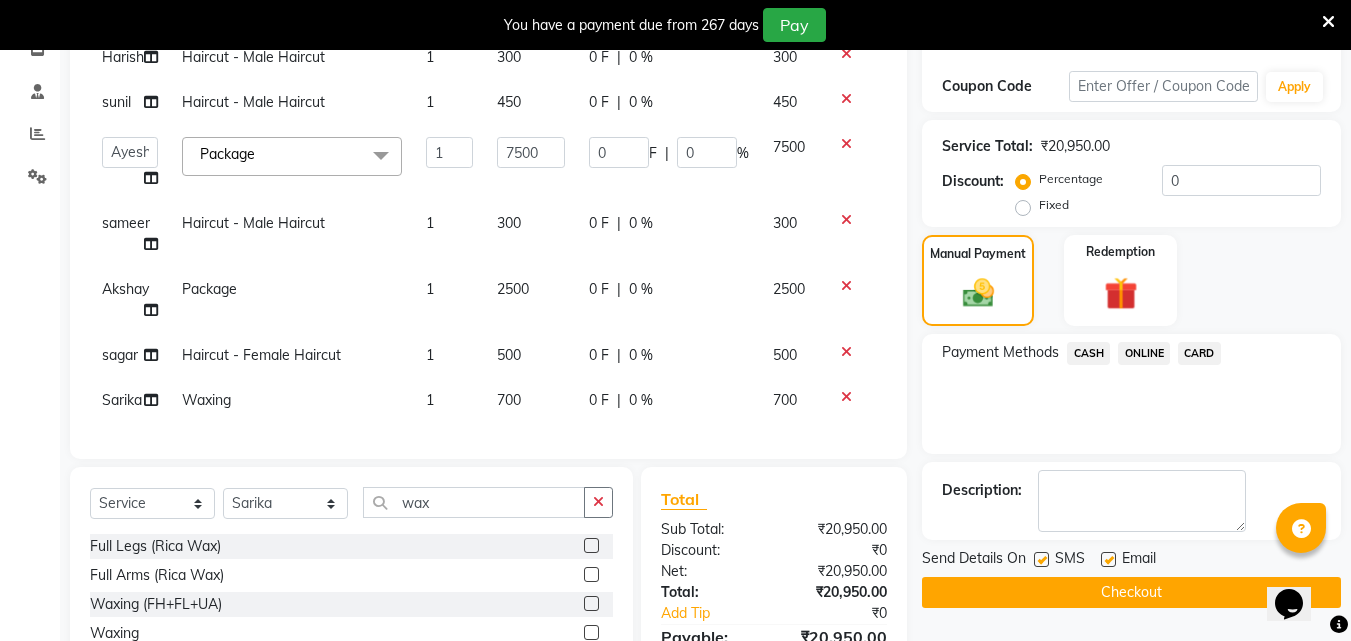 scroll, scrollTop: 571, scrollLeft: 0, axis: vertical 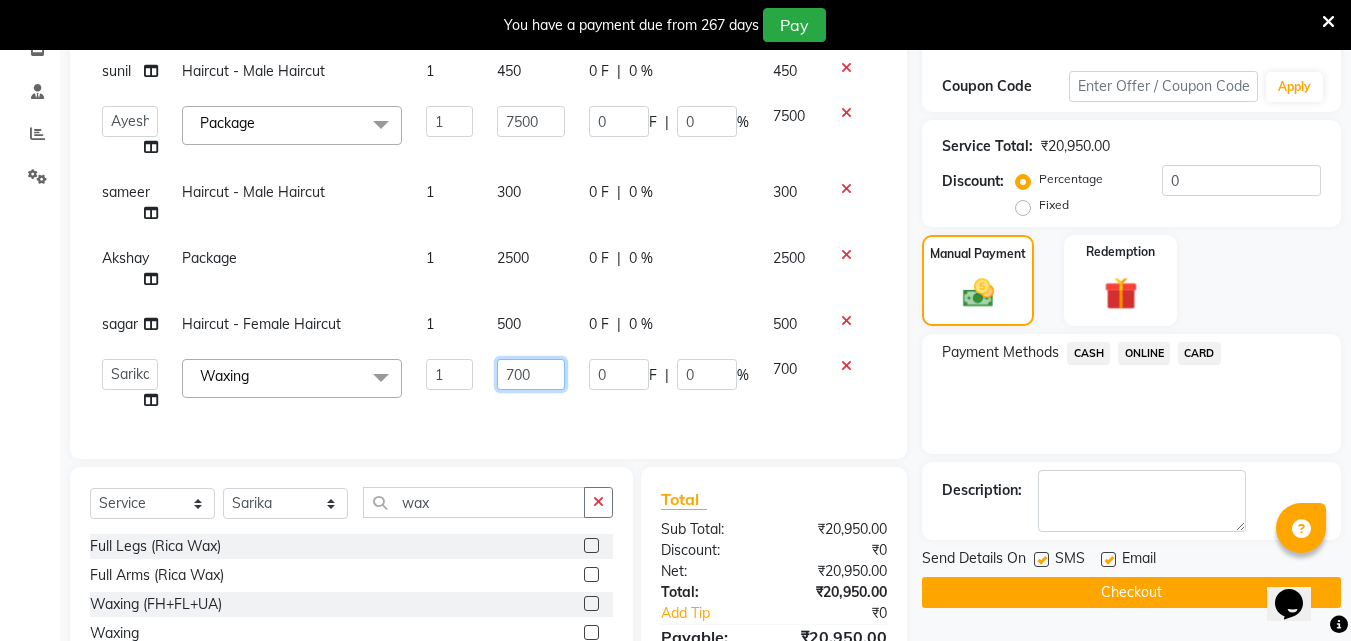 click on "700" 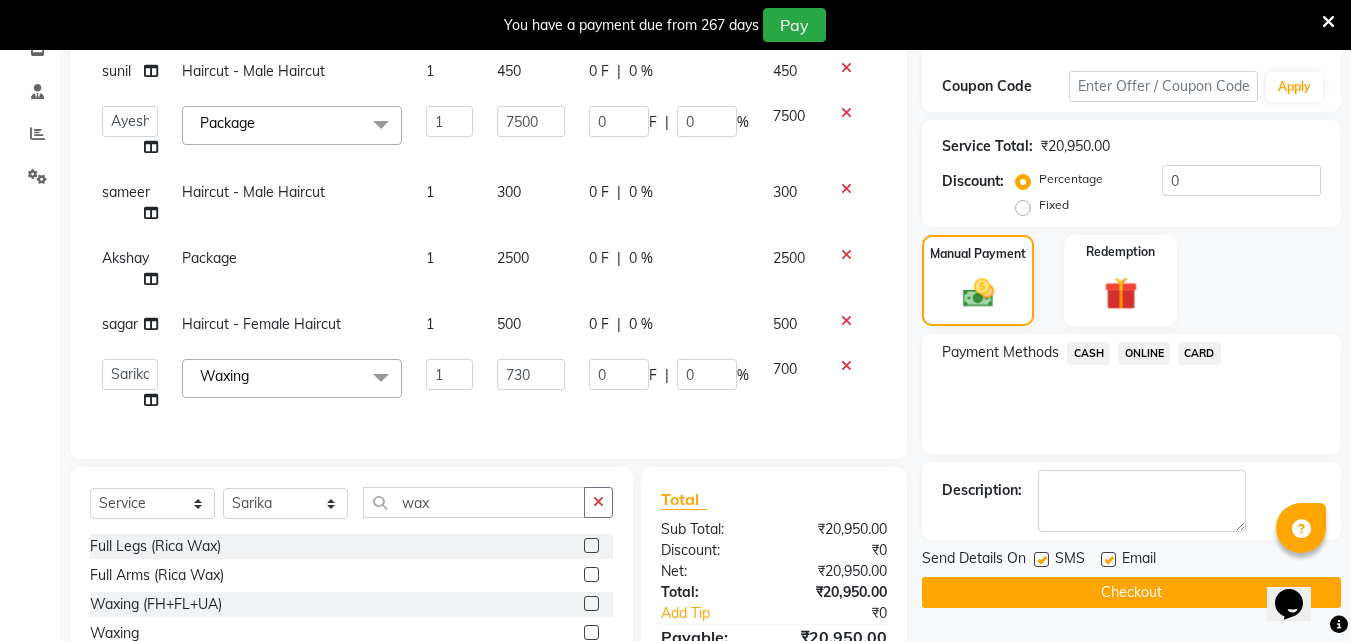 click on "ONLINE" 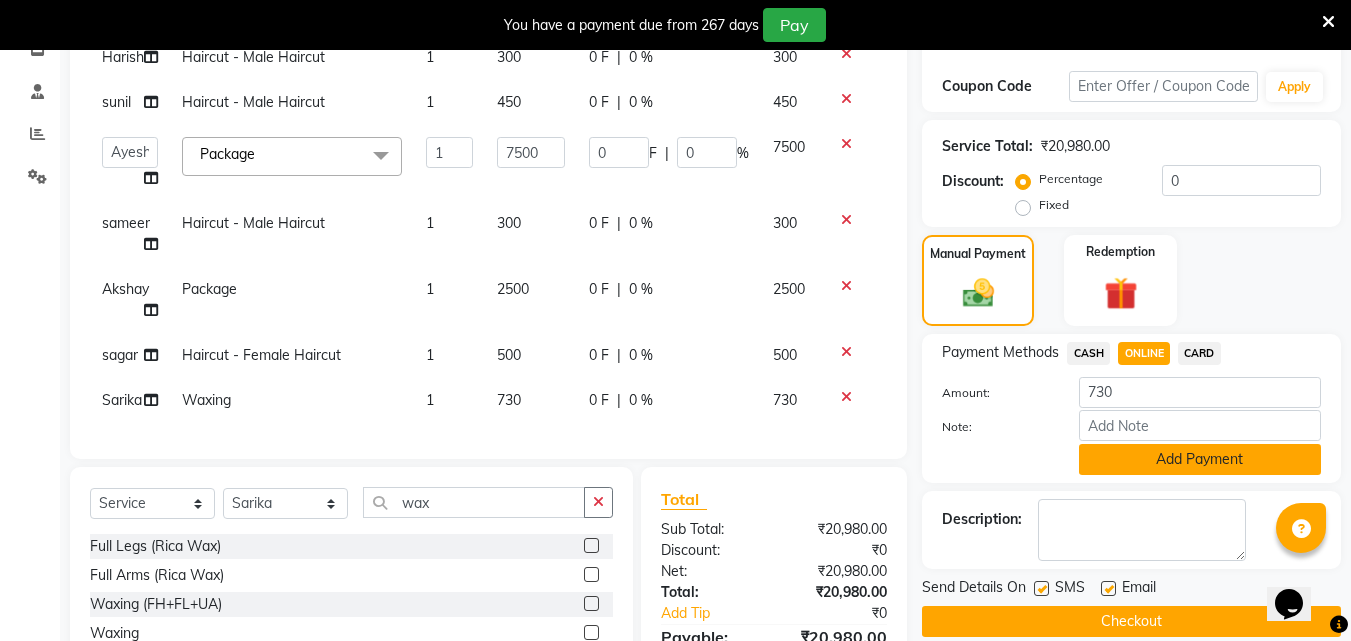 click on "Add Payment" 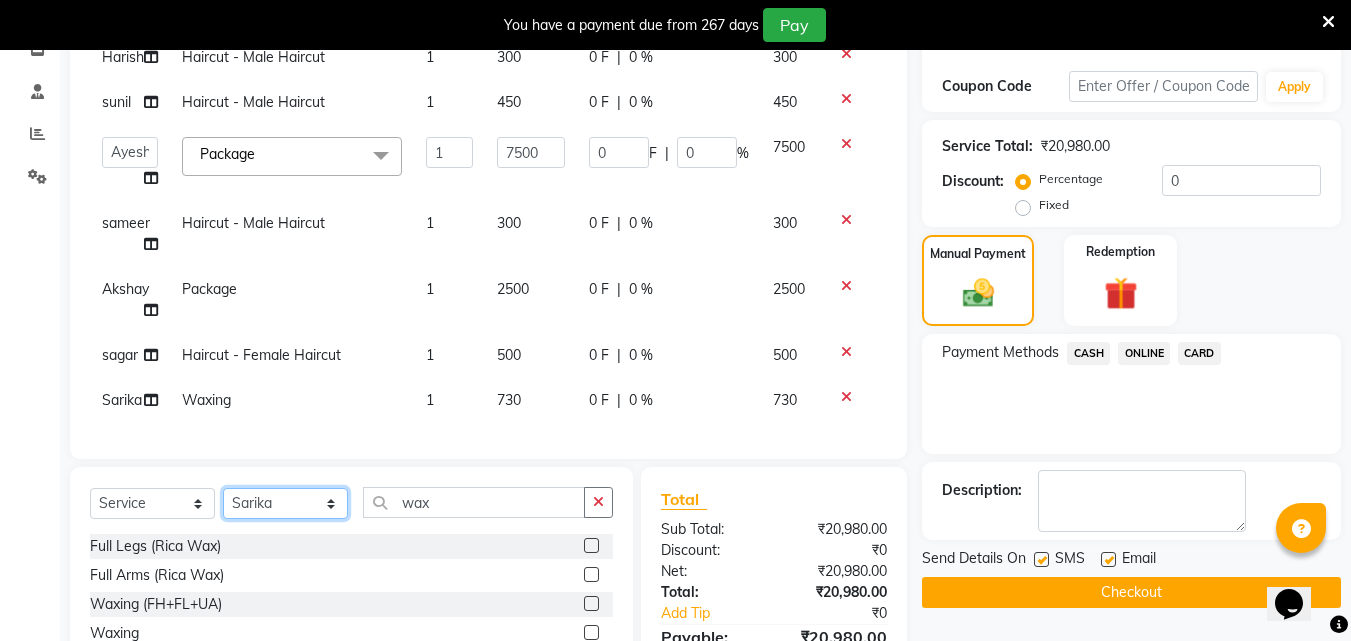 click on "Select Stylist Akshay Ankita Ayesha Dnyaneshwar Harish Laxman Omkar pranay sagar sameer Sarika sunil vaibhav" 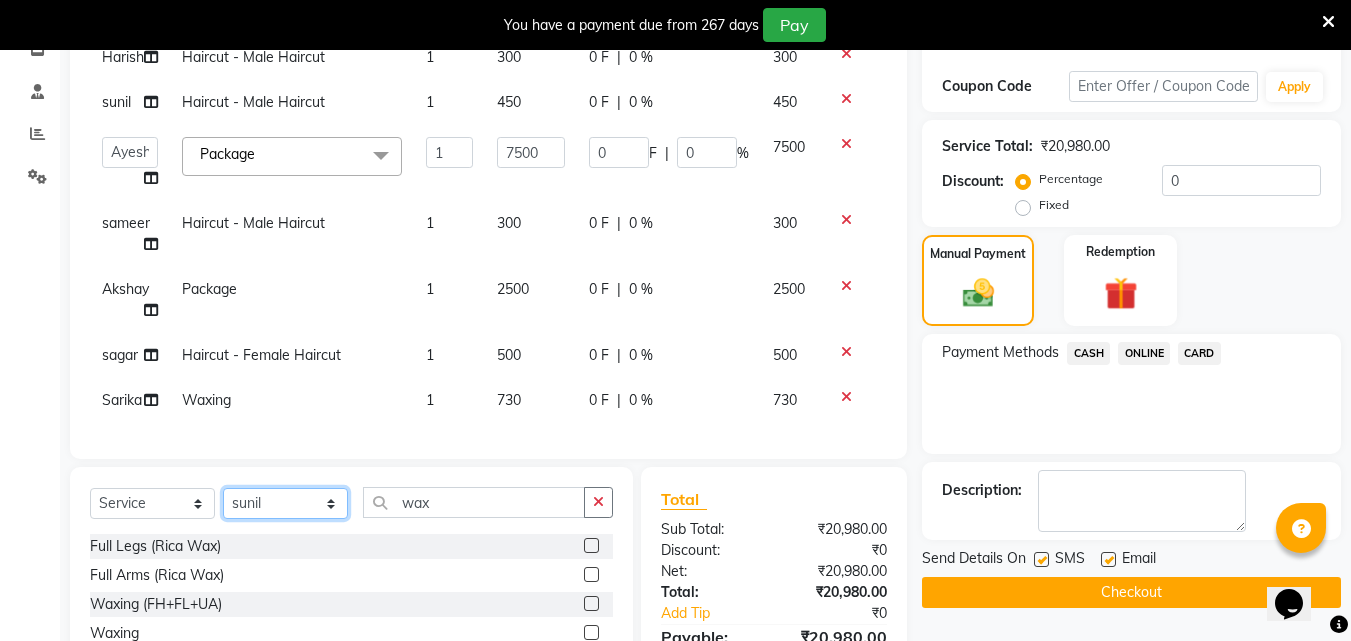 click on "Select Stylist Akshay Ankita Ayesha Dnyaneshwar Harish Laxman Omkar pranay sagar sameer Sarika sunil vaibhav" 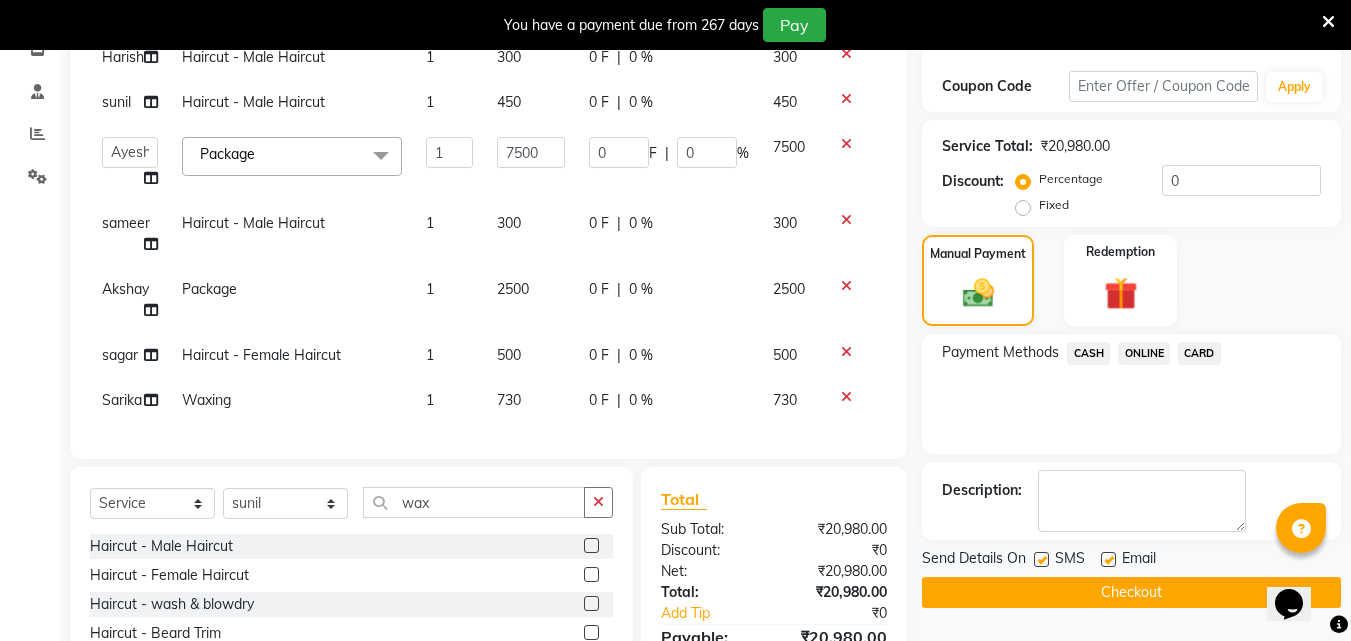 click 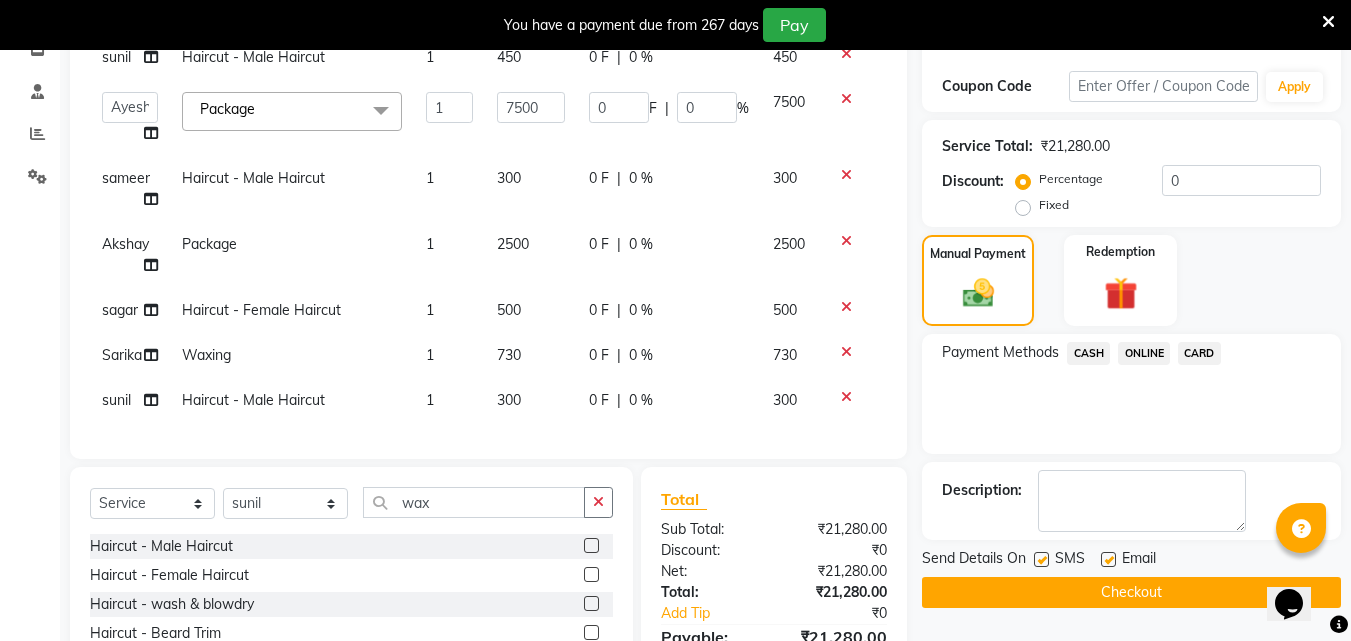 scroll, scrollTop: 616, scrollLeft: 0, axis: vertical 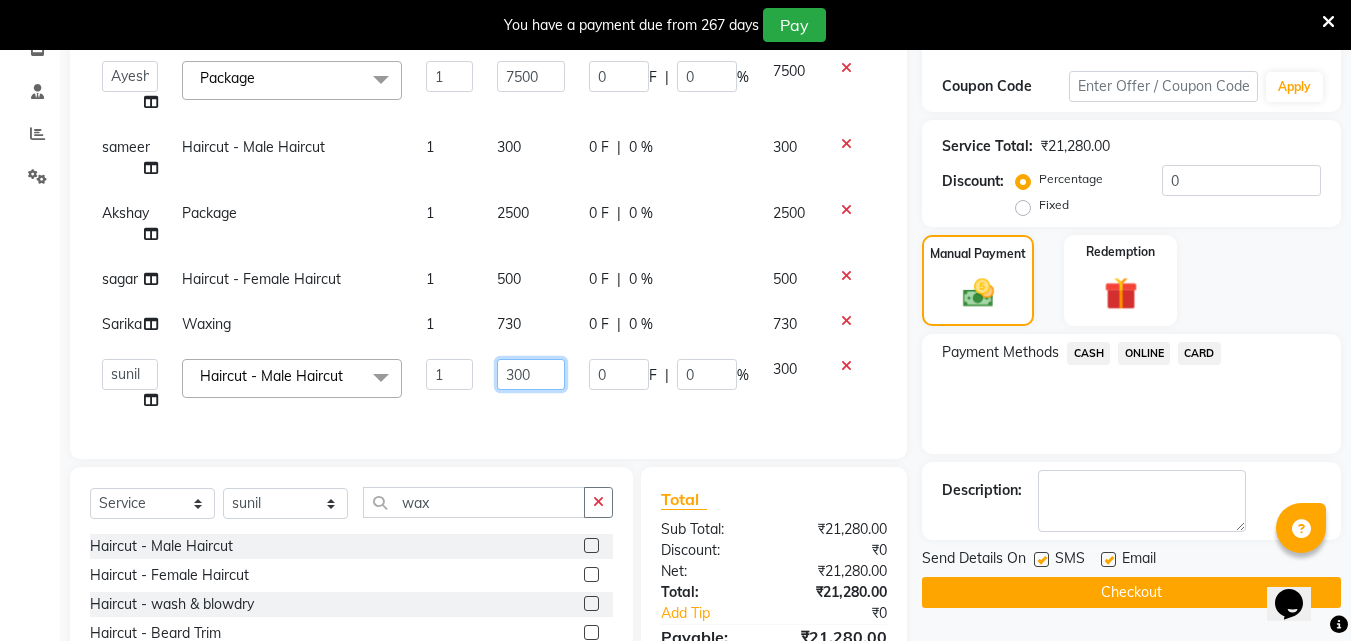 click on "300" 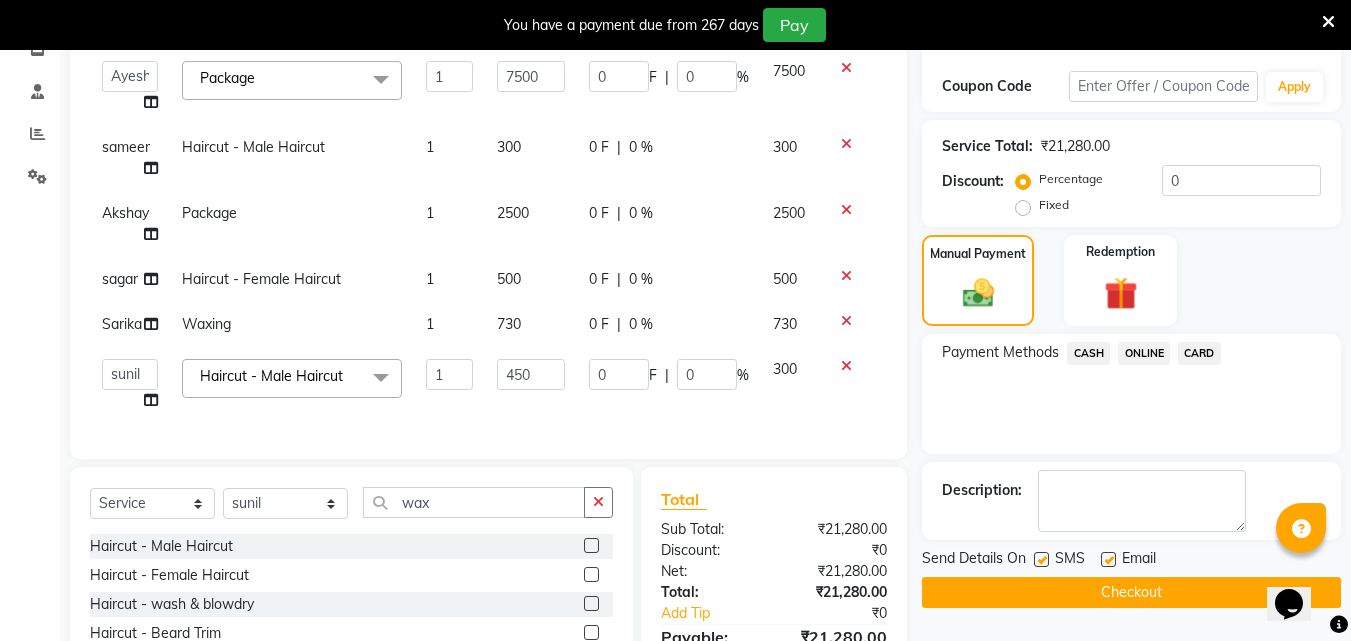click on "ONLINE" 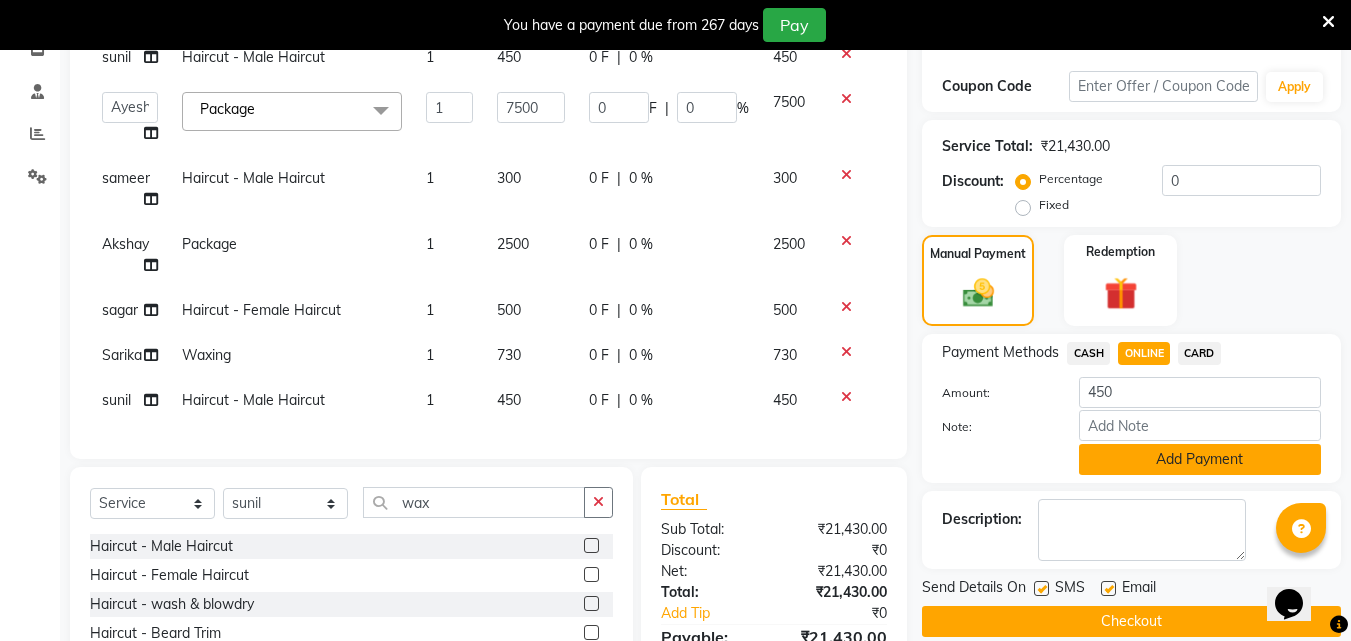 click on "Add Payment" 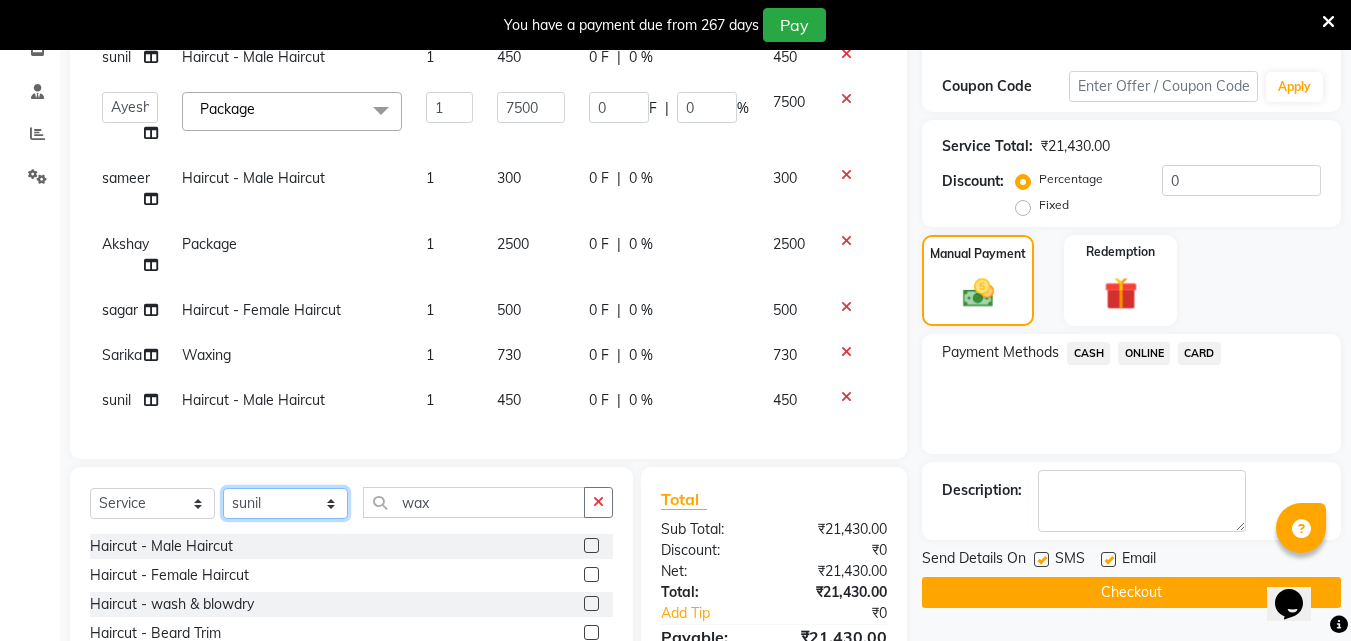 click on "Select Stylist Akshay Ankita Ayesha Dnyaneshwar Harish Laxman Omkar pranay sagar sameer Sarika sunil vaibhav" 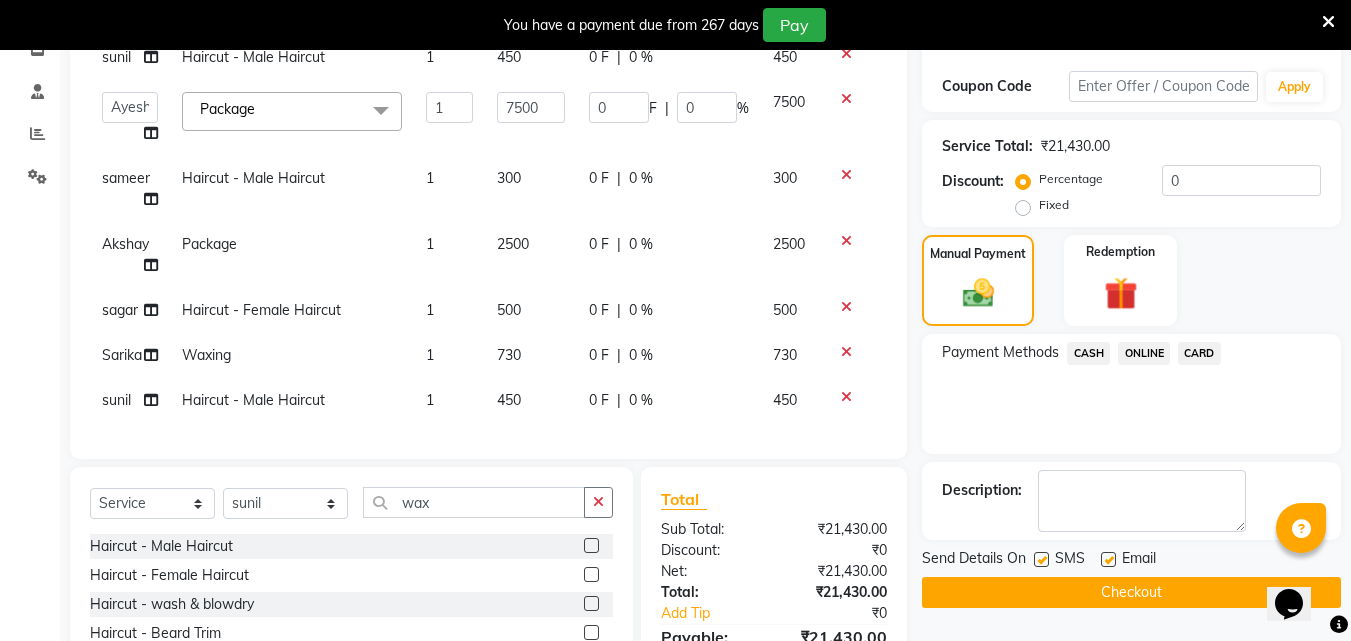 click on "Select  Service  Product  Membership  Package Voucher Prepaid Gift Card  Select Stylist [PERSON] [PERSON] [PERSON] [PERSON] [PERSON] [PERSON] [PERSON] [PERSON] [PERSON] [PERSON] [PERSON] [PERSON] wax Haircut - Male Haircut  Haircut - Female Haircut  Haircut - wash & blowdry  Haircut - Beard Trim  Haircut - Shaving  Haircut - Beard Color  Haircut - Beard Styling  Haircut - Child Hair Cut Boy/Girl  Full Legs (Rica Wax)  Full Arms (Rica Wax)  Female Hairwash   Male Hairwash  Package  Advance  Botox  Hair Color  Touchup   Spa  Ironing   Waxing (FH+FL+UA)  Wella oil reflection serum  Membership  Waxing  Highlight  Cleanup  Hair Color   Hair Color -  L’Oréal Majirel   Bluetox  Balayage - Hair Color  QOD Shampoo  O3 Facial   Wella Hairspa  Plex Hair Treatment   Botox Treatment   Nailart   Nanoplastia Treatment  haircut,beard& wash  Blowdry & Styling - Ironing    Blowdry & Styling - Treatment Wash & Blow Dry  Blowdry & Styling - Tongs/Roller  Blowdry & Styling - Ironing   Head Massage - Coconut Oil (MALE)  D-Tan - Face & Neck" 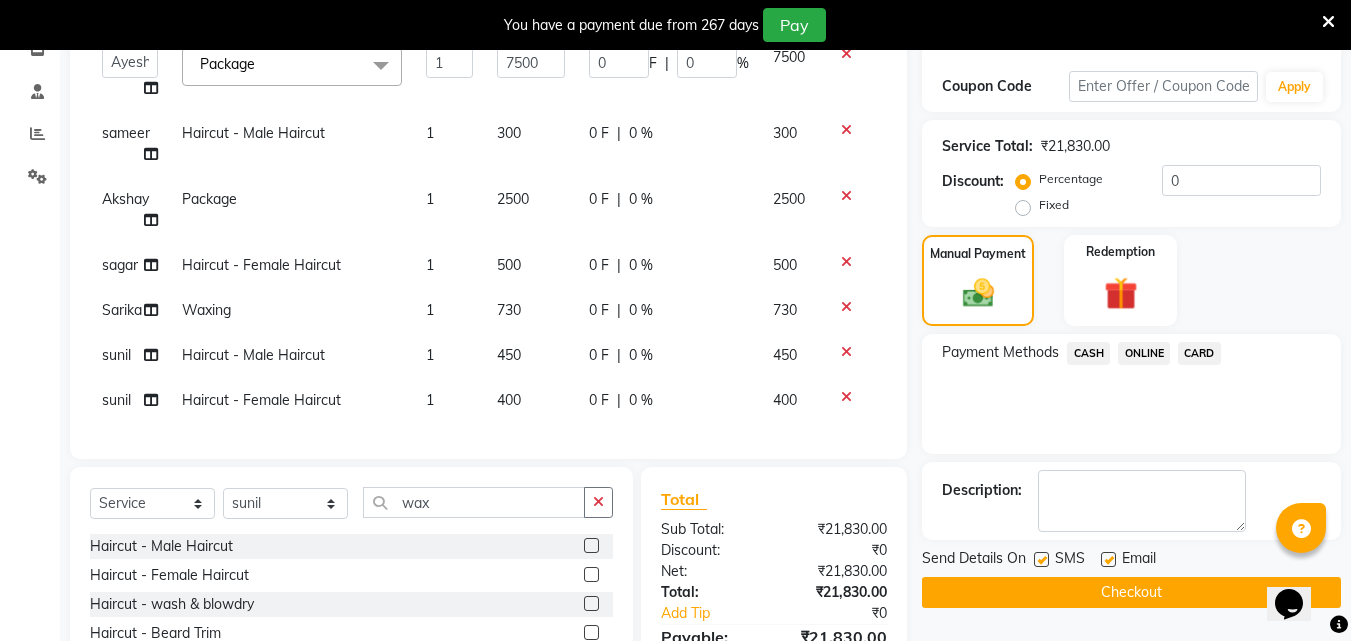 scroll, scrollTop: 661, scrollLeft: 0, axis: vertical 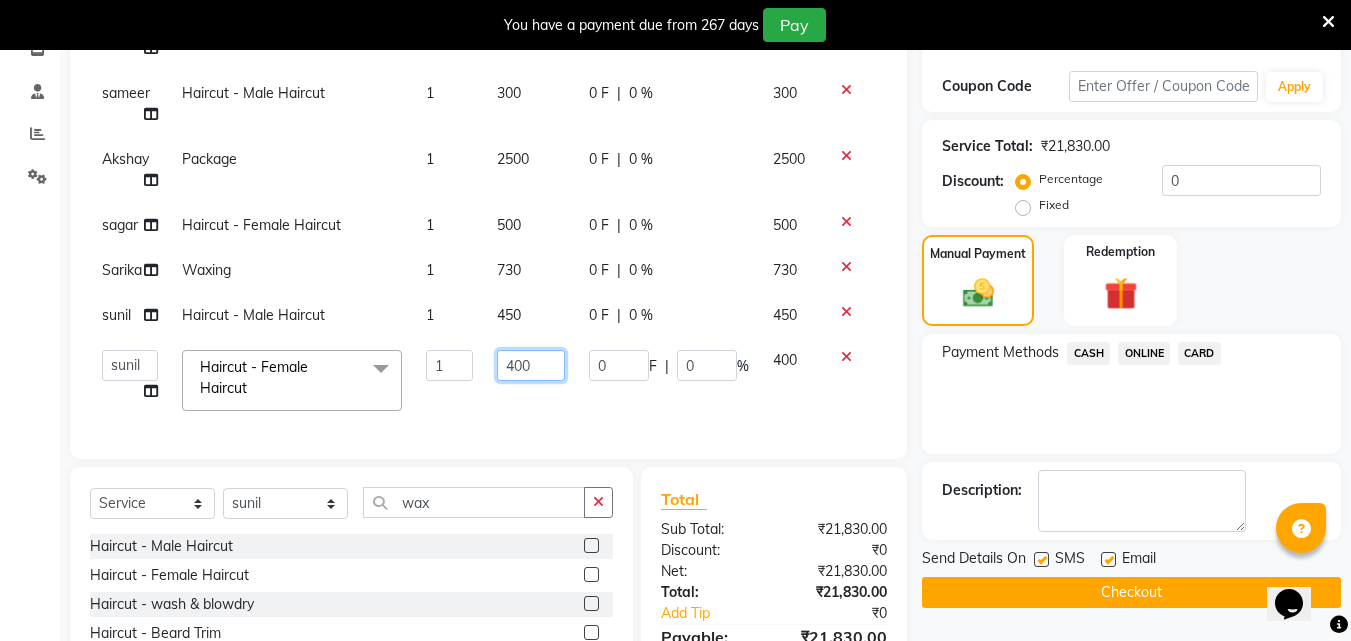 click on "400" 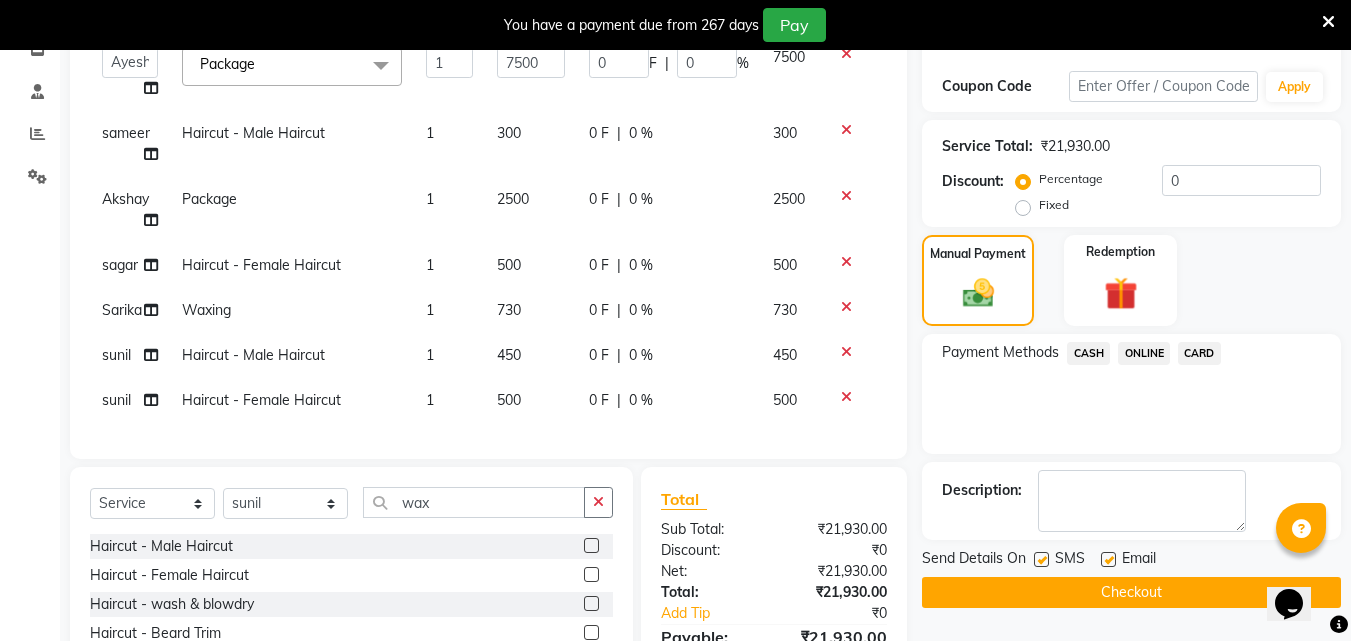 click on "ONLINE" 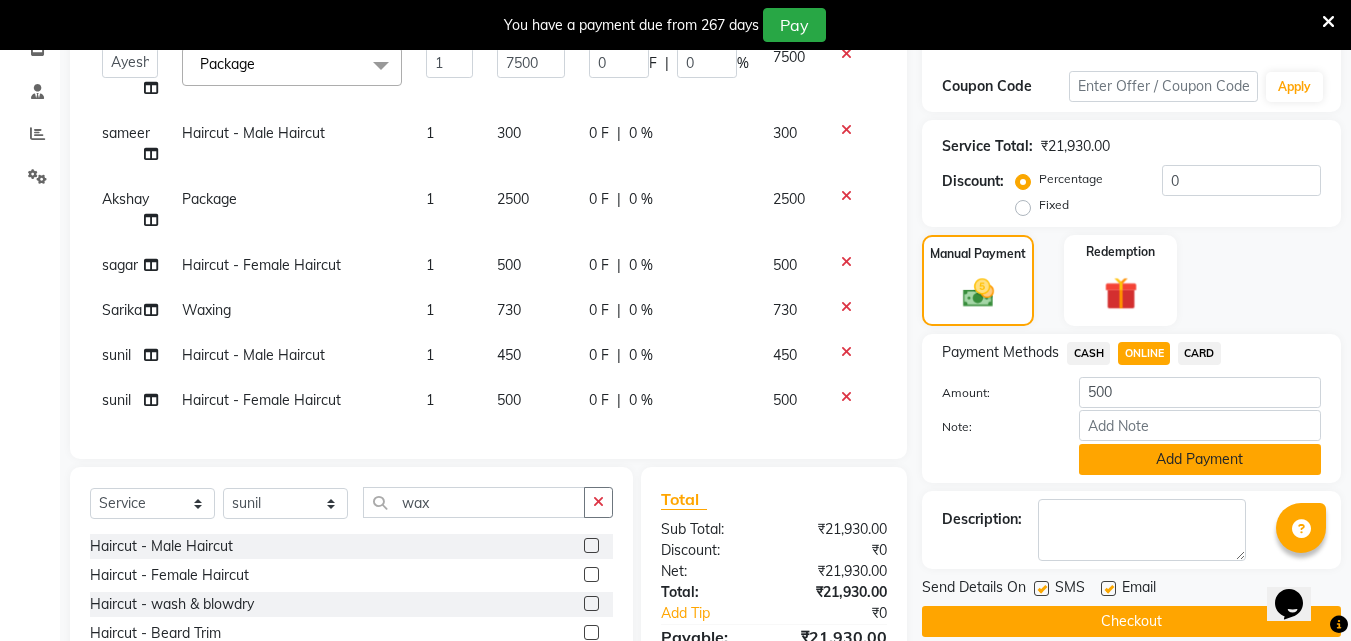 click on "Add Payment" 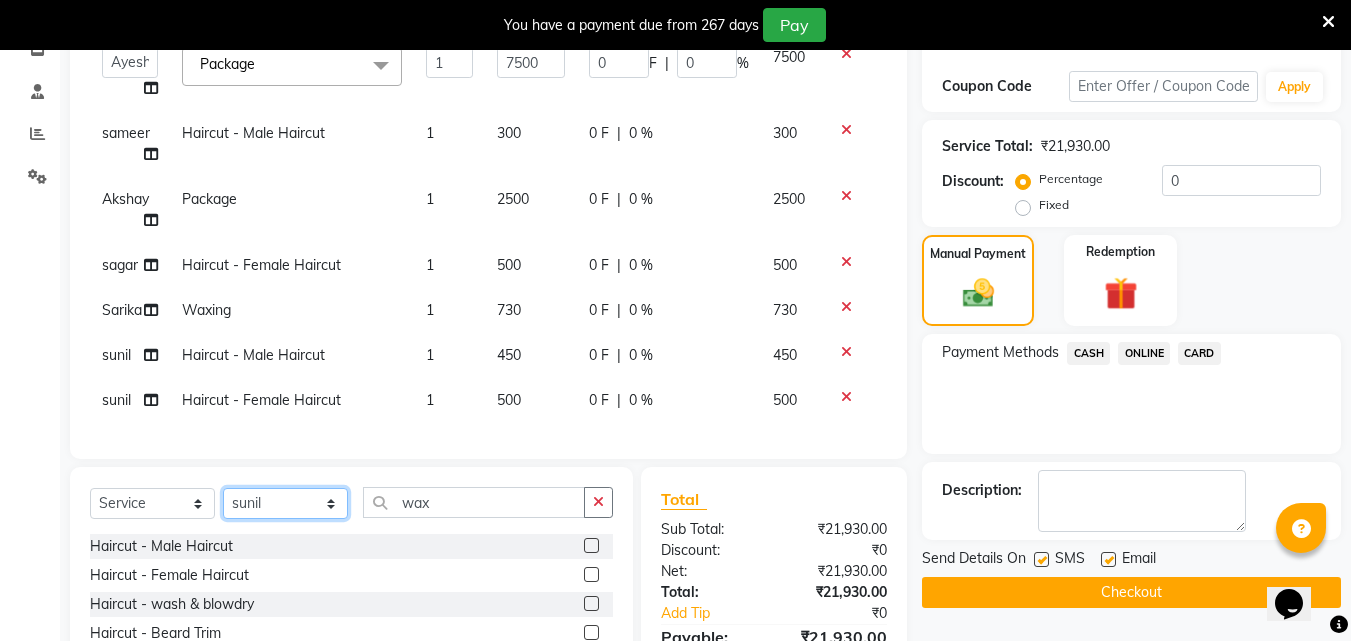 click on "Select Stylist Akshay Ankita Ayesha Dnyaneshwar Harish Laxman Omkar pranay sagar sameer Sarika sunil vaibhav" 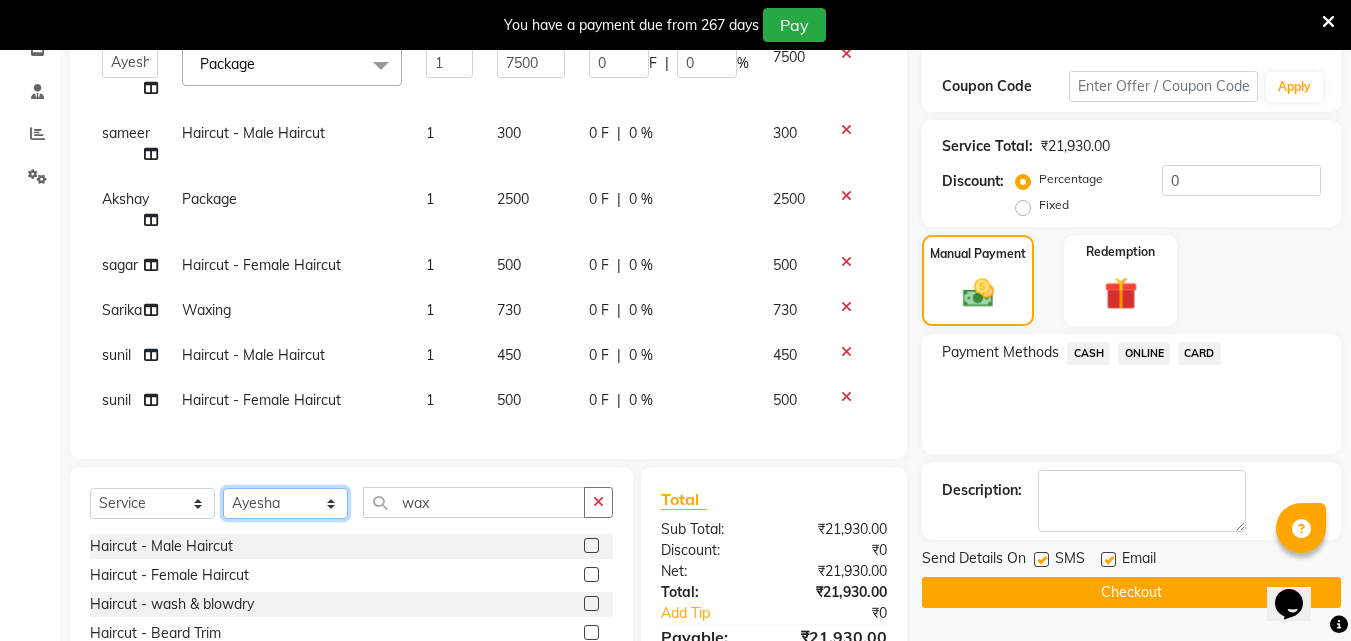 click on "Select Stylist Akshay Ankita Ayesha Dnyaneshwar Harish Laxman Omkar pranay sagar sameer Sarika sunil vaibhav" 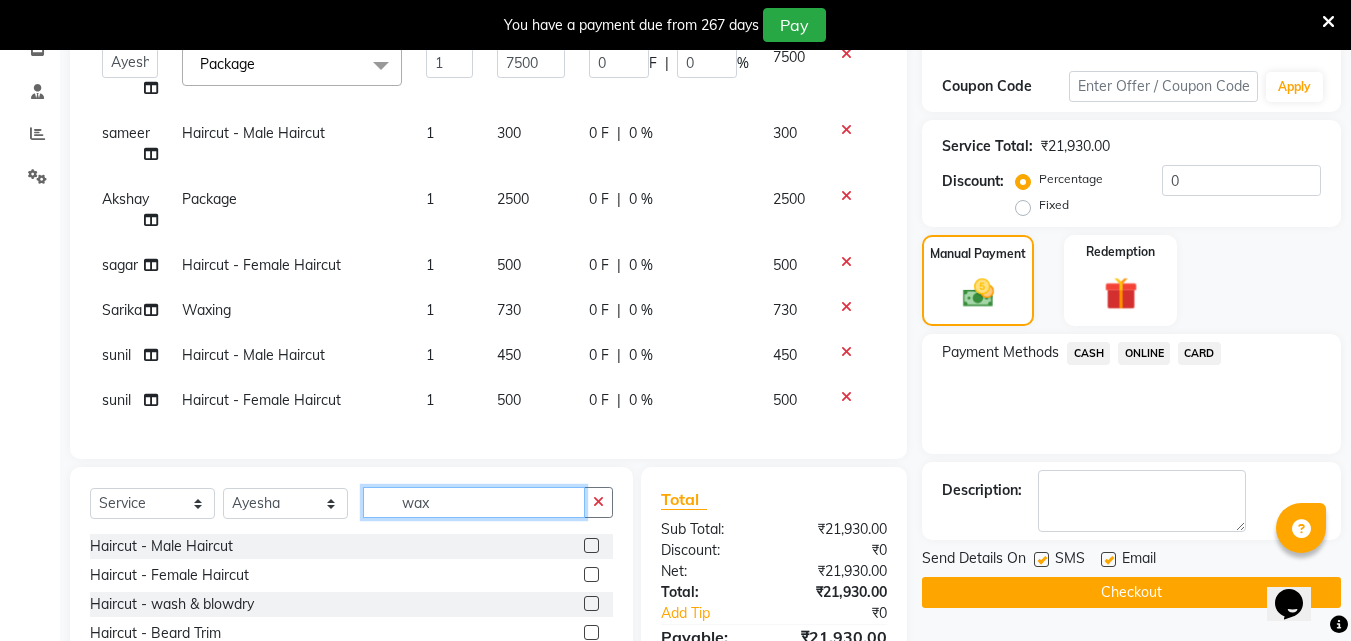 click on "wax" 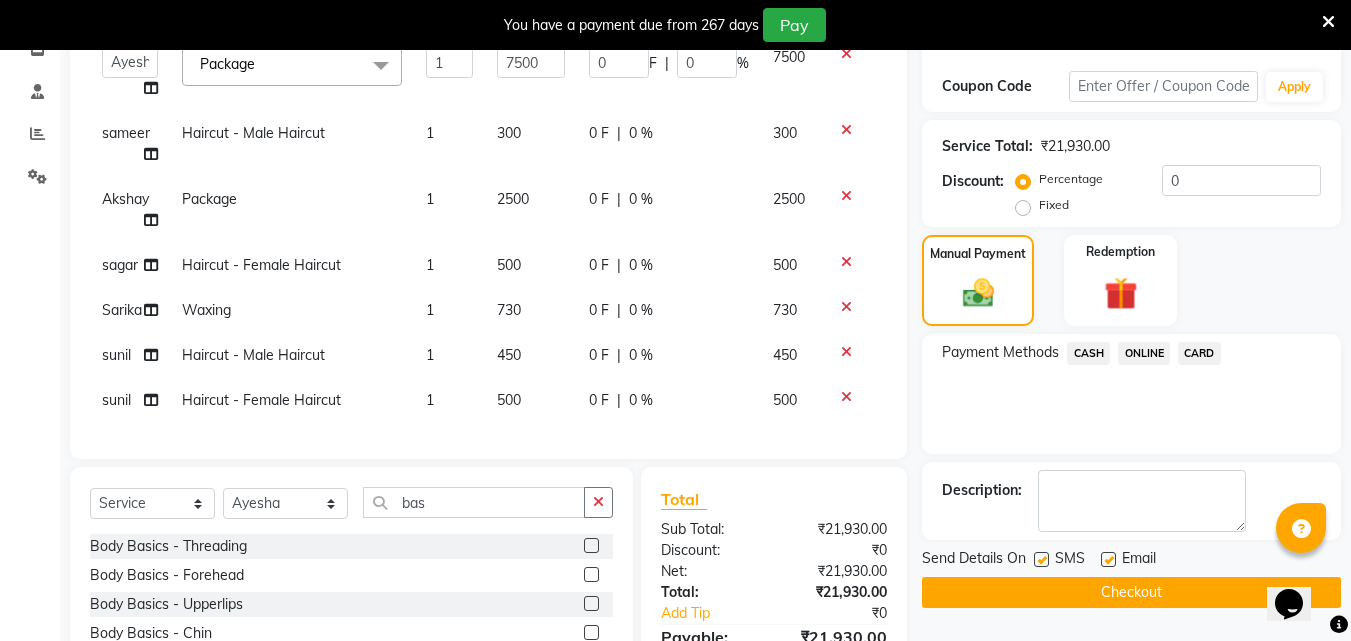 click 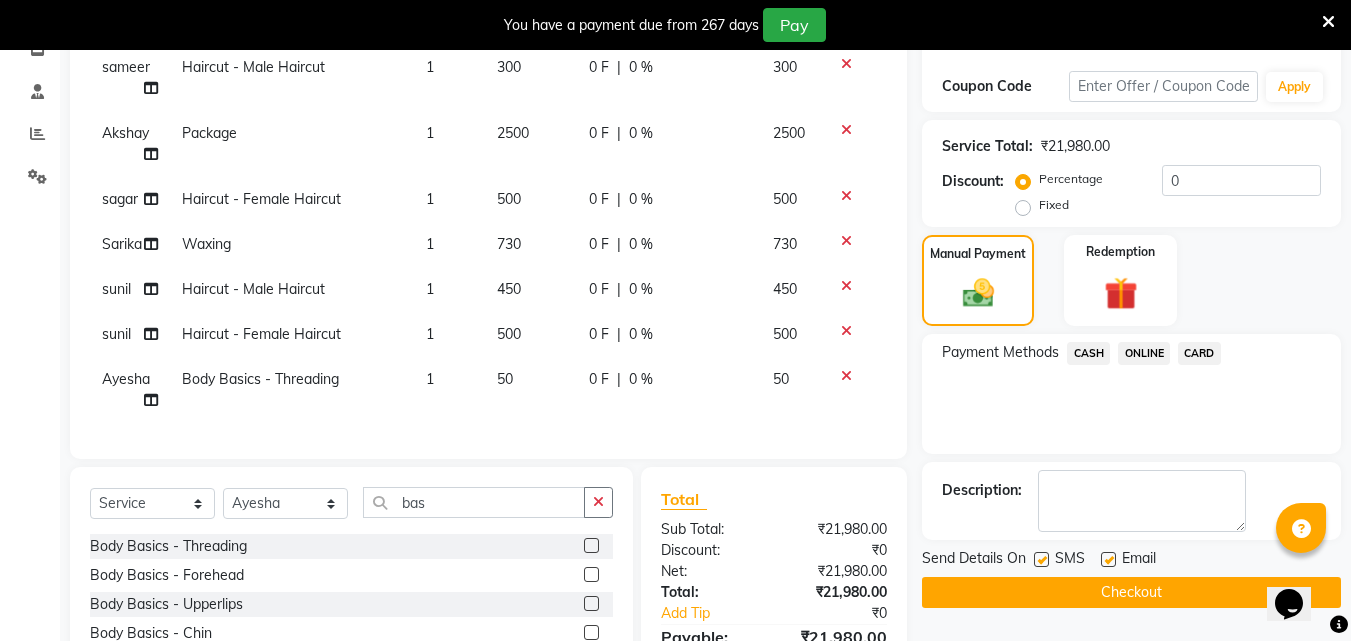 scroll, scrollTop: 727, scrollLeft: 0, axis: vertical 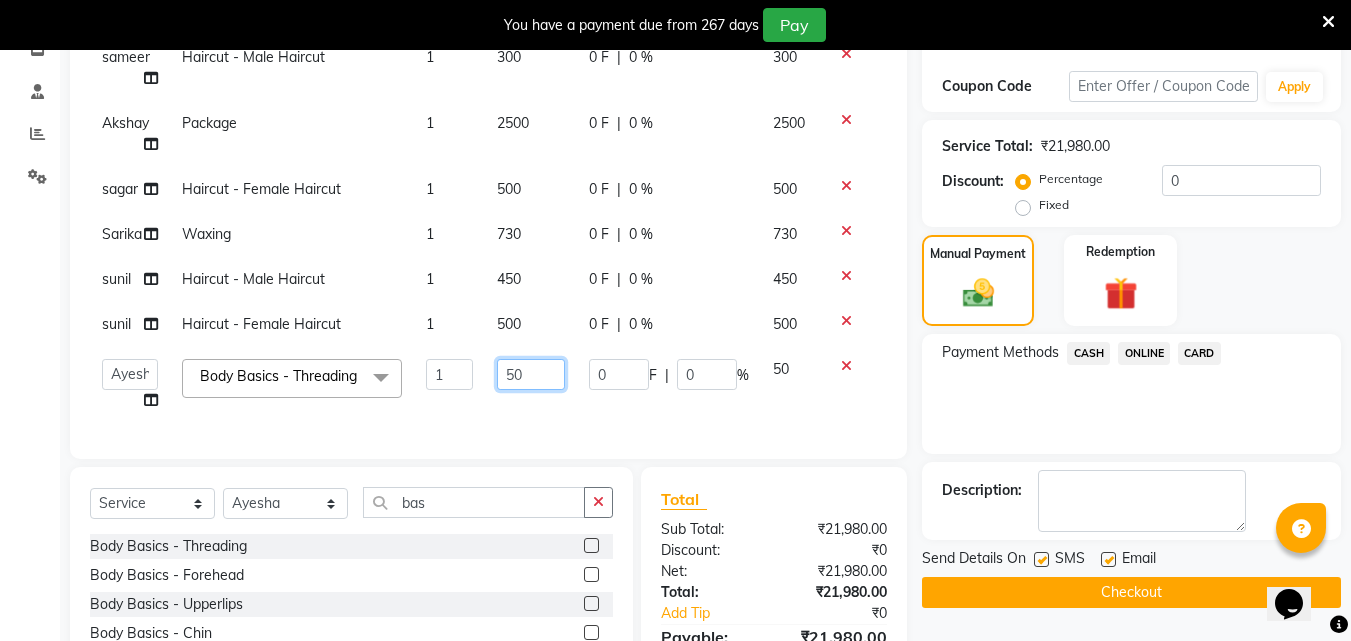 click on "50" 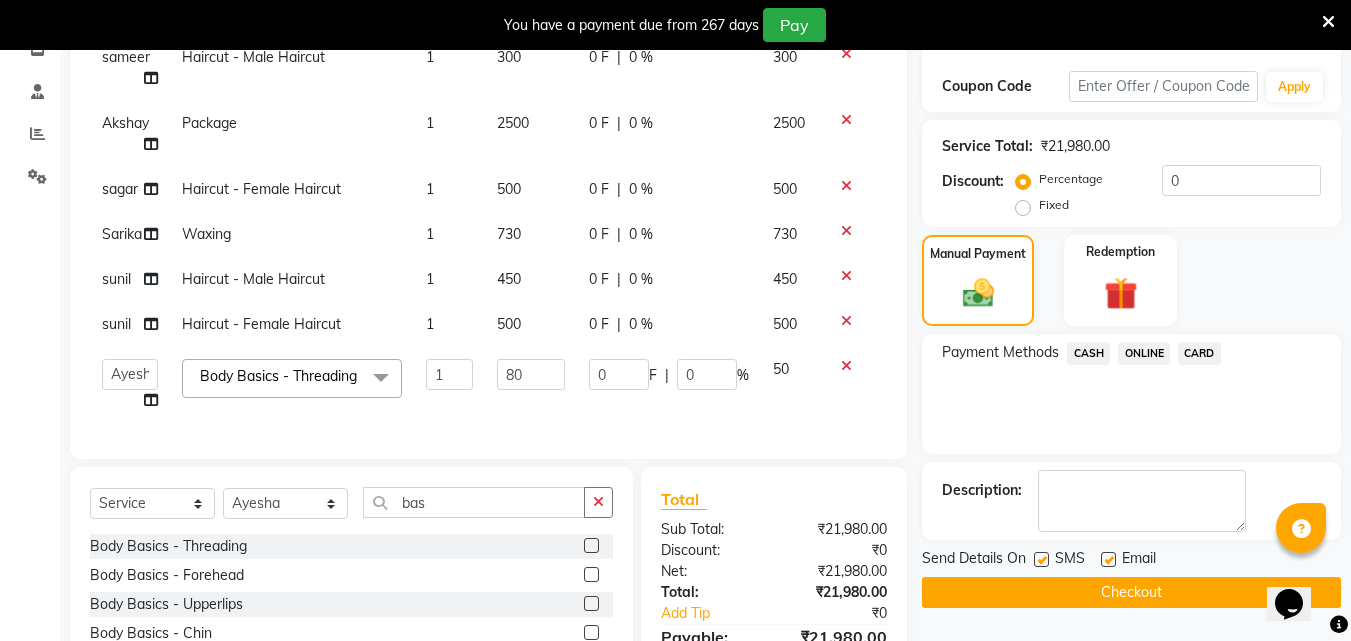 click on "ONLINE" 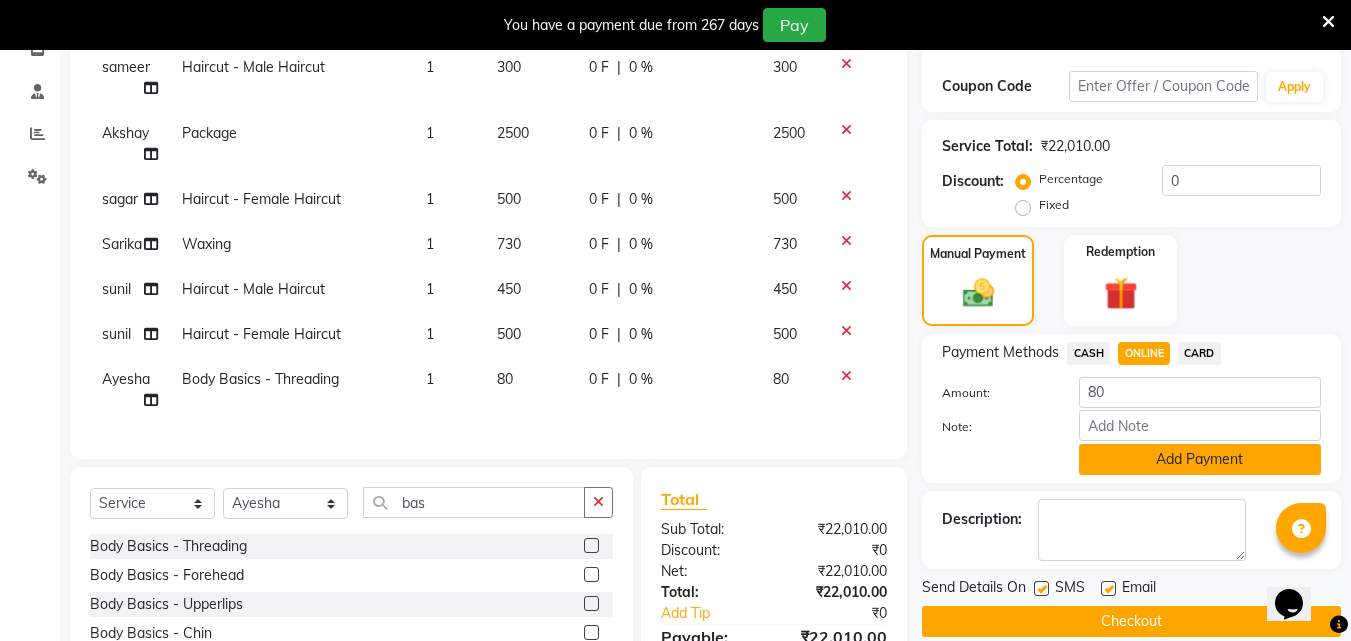 click on "Add Payment" 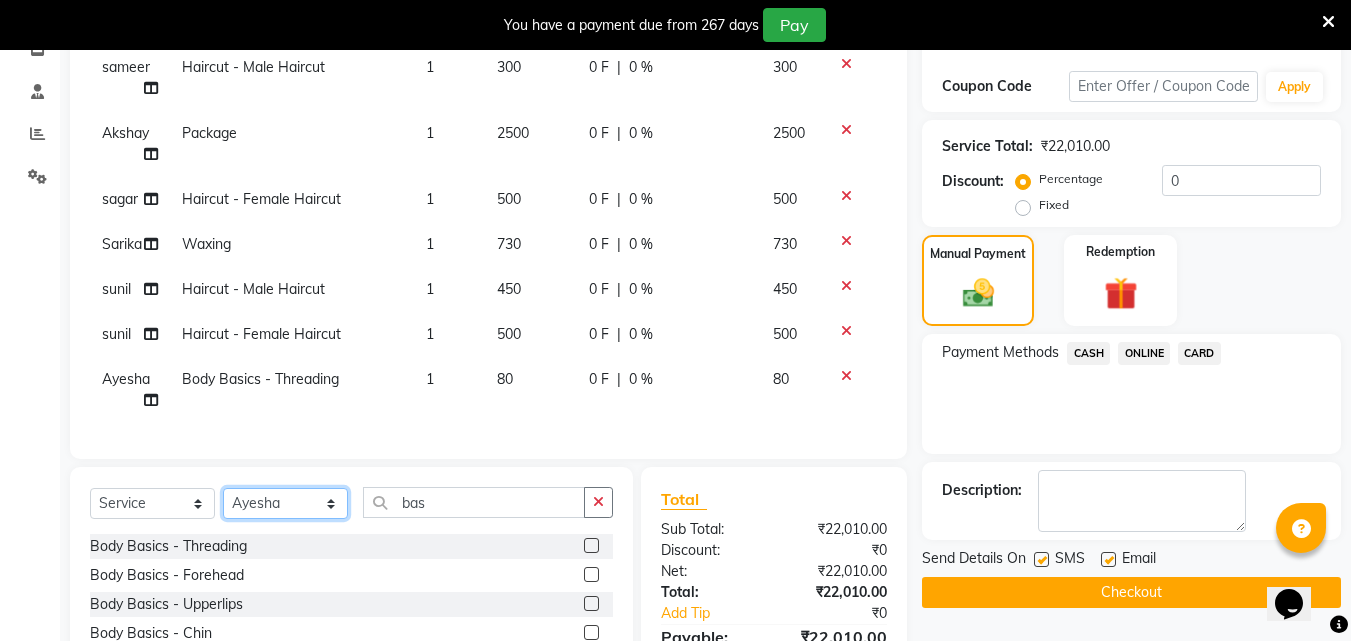 click on "Select Stylist Akshay Ankita Ayesha Dnyaneshwar Harish Laxman Omkar pranay sagar sameer Sarika sunil vaibhav" 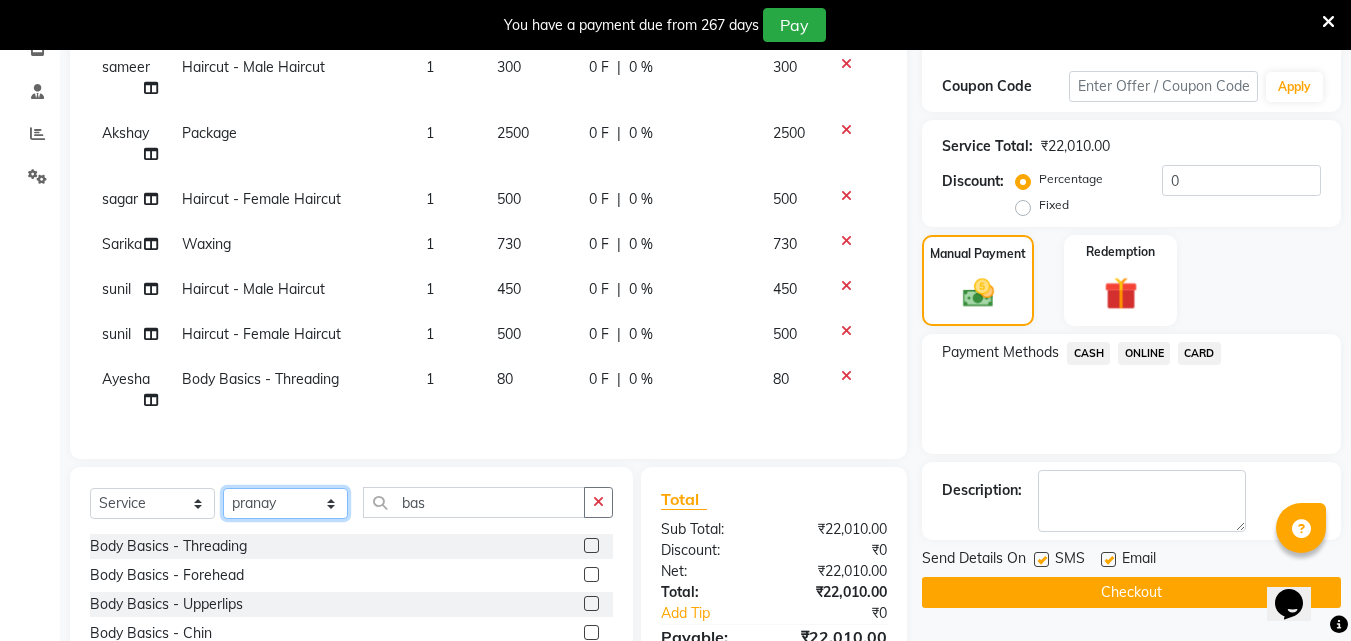 click on "Select Stylist Akshay Ankita Ayesha Dnyaneshwar Harish Laxman Omkar pranay sagar sameer Sarika sunil vaibhav" 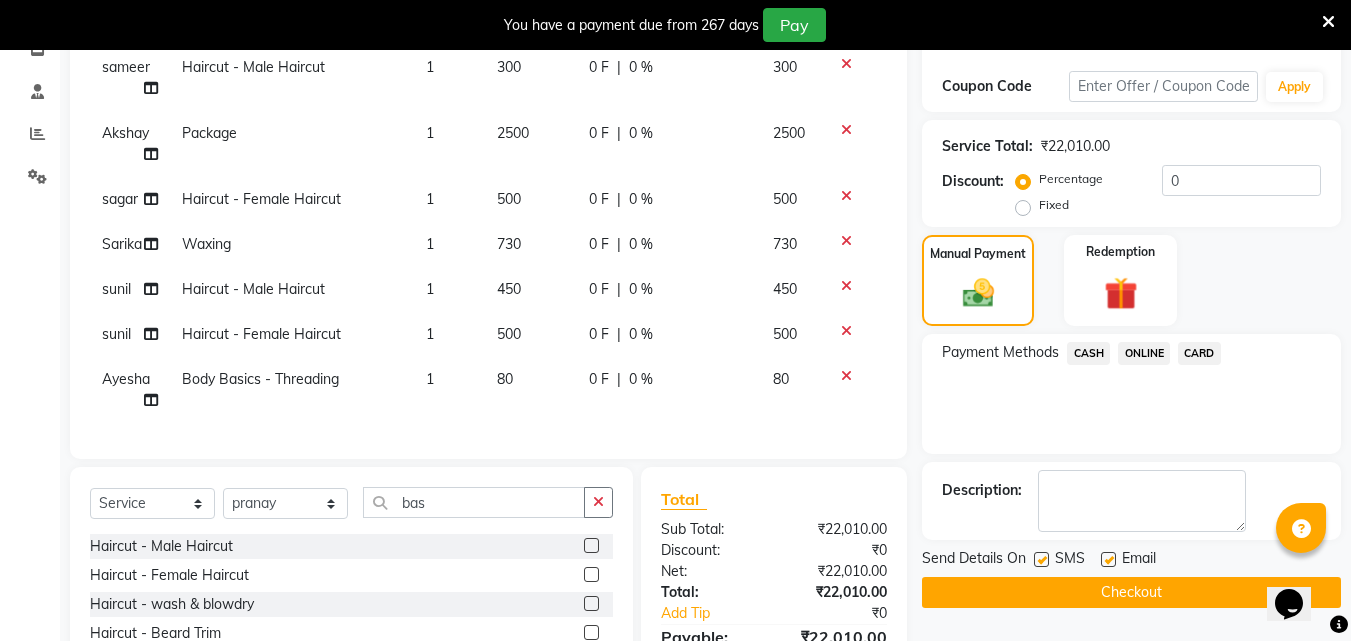 click 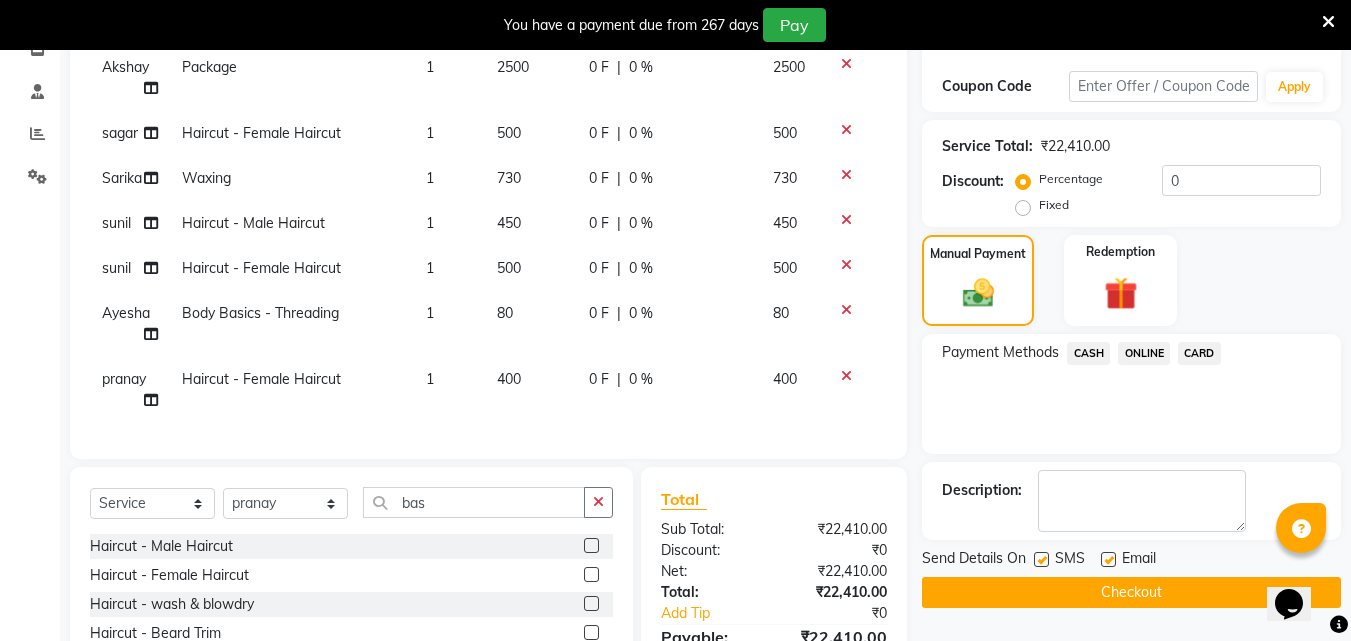 scroll, scrollTop: 793, scrollLeft: 0, axis: vertical 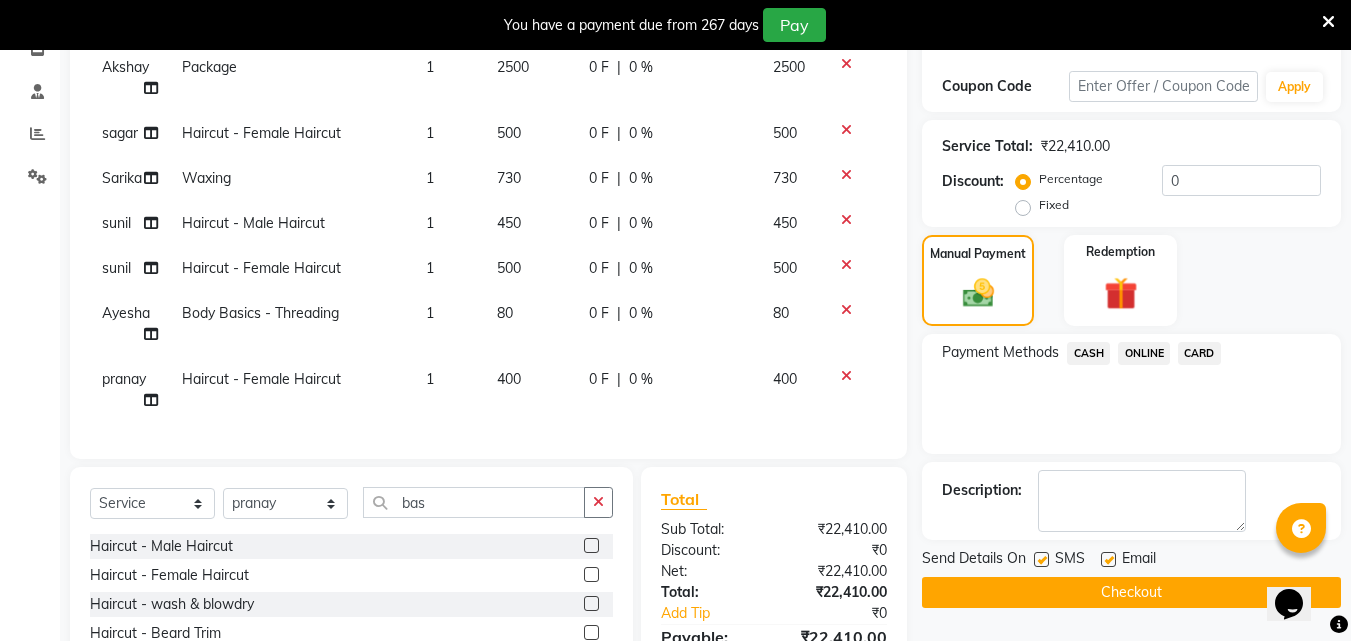 click on "ONLINE" 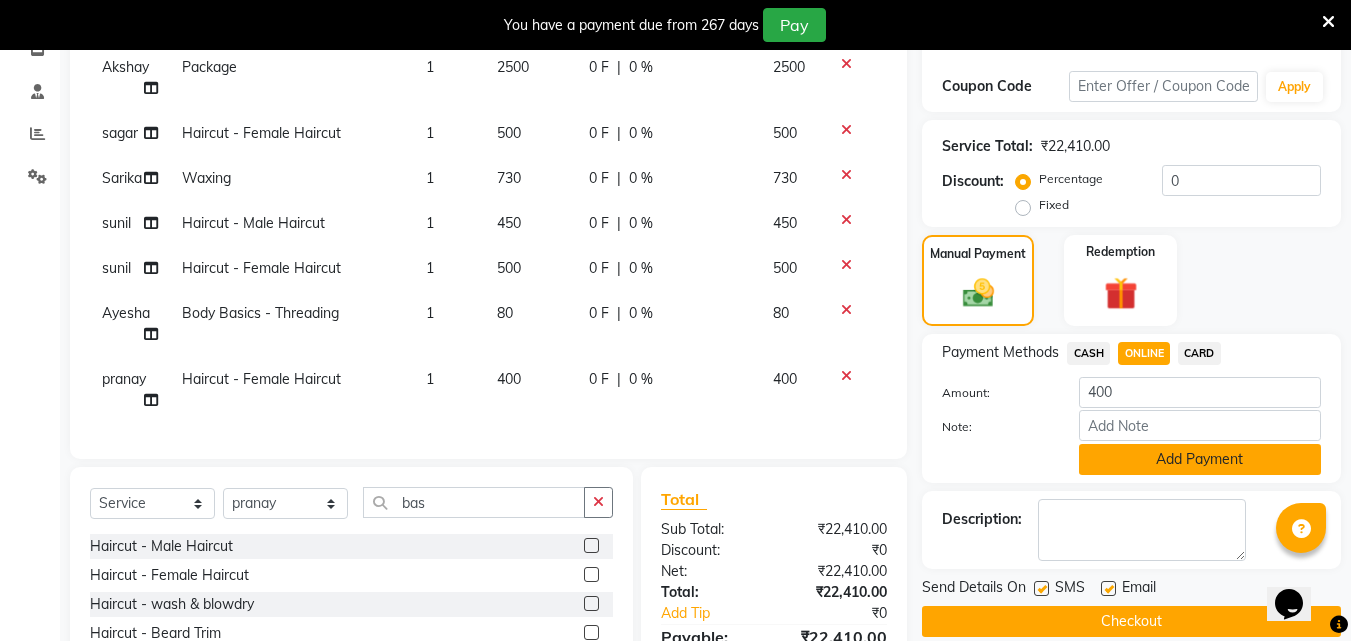 click on "Add Payment" 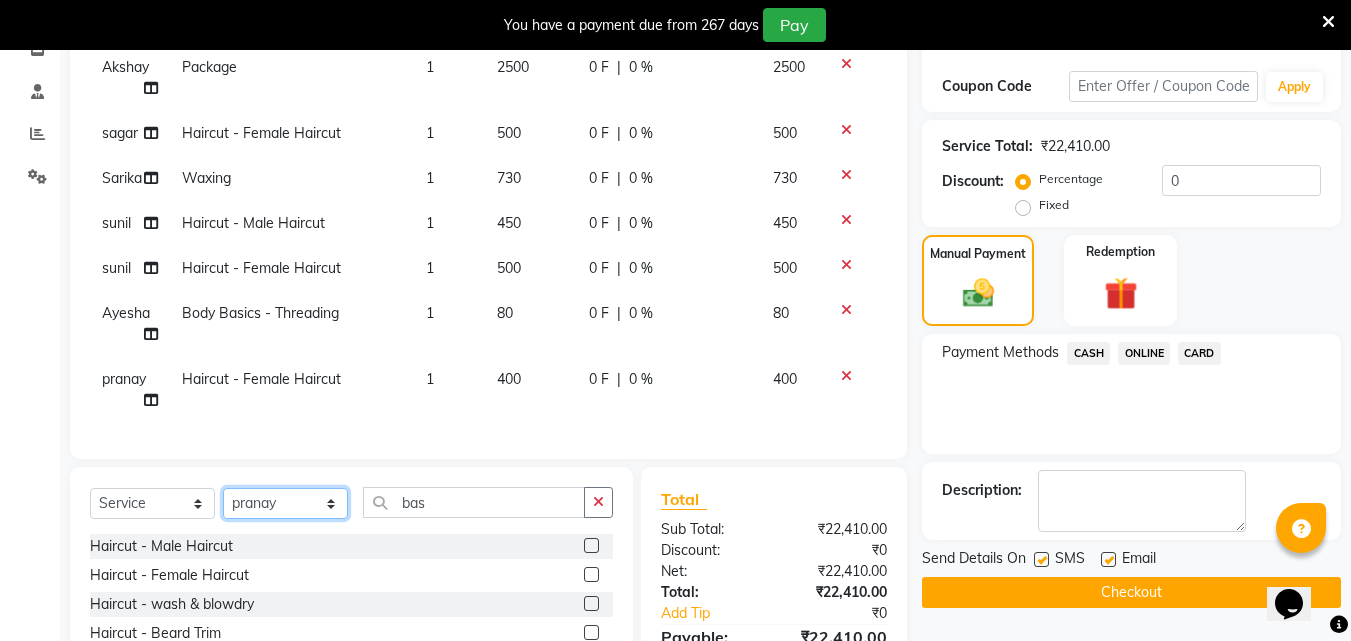 click on "Select Stylist Akshay Ankita Ayesha Dnyaneshwar Harish Laxman Omkar pranay sagar sameer Sarika sunil vaibhav" 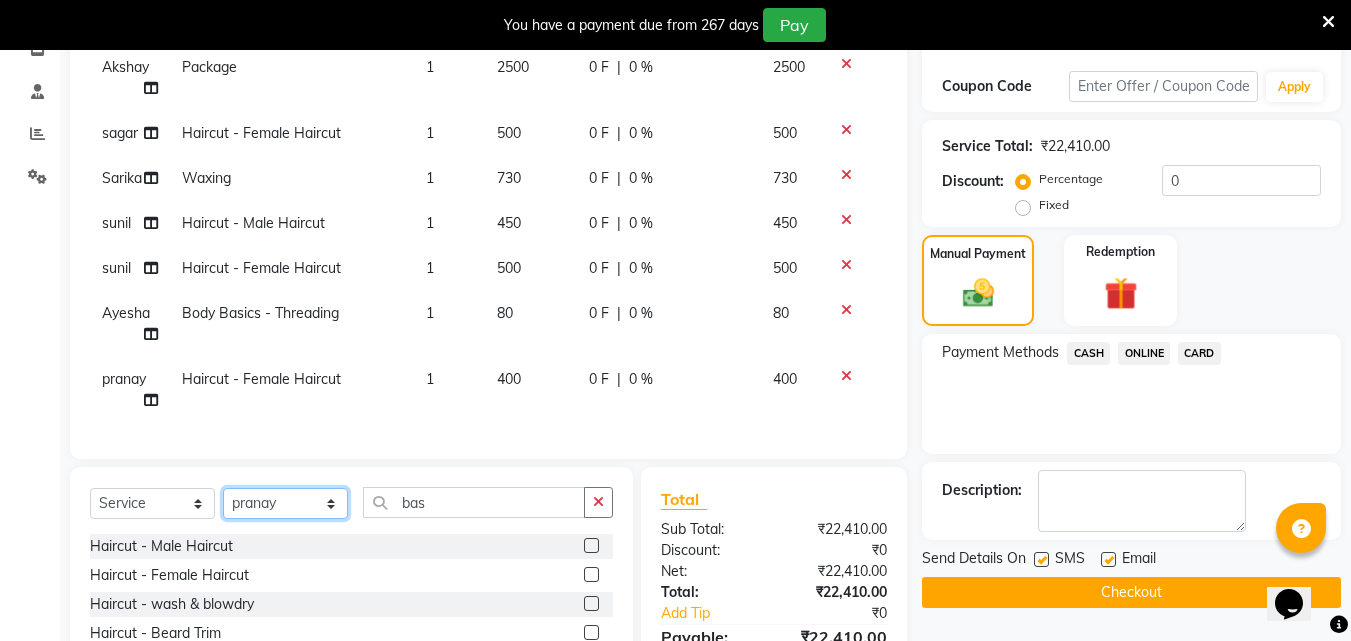 click on "Select Stylist Akshay Ankita Ayesha Dnyaneshwar Harish Laxman Omkar pranay sagar sameer Sarika sunil vaibhav" 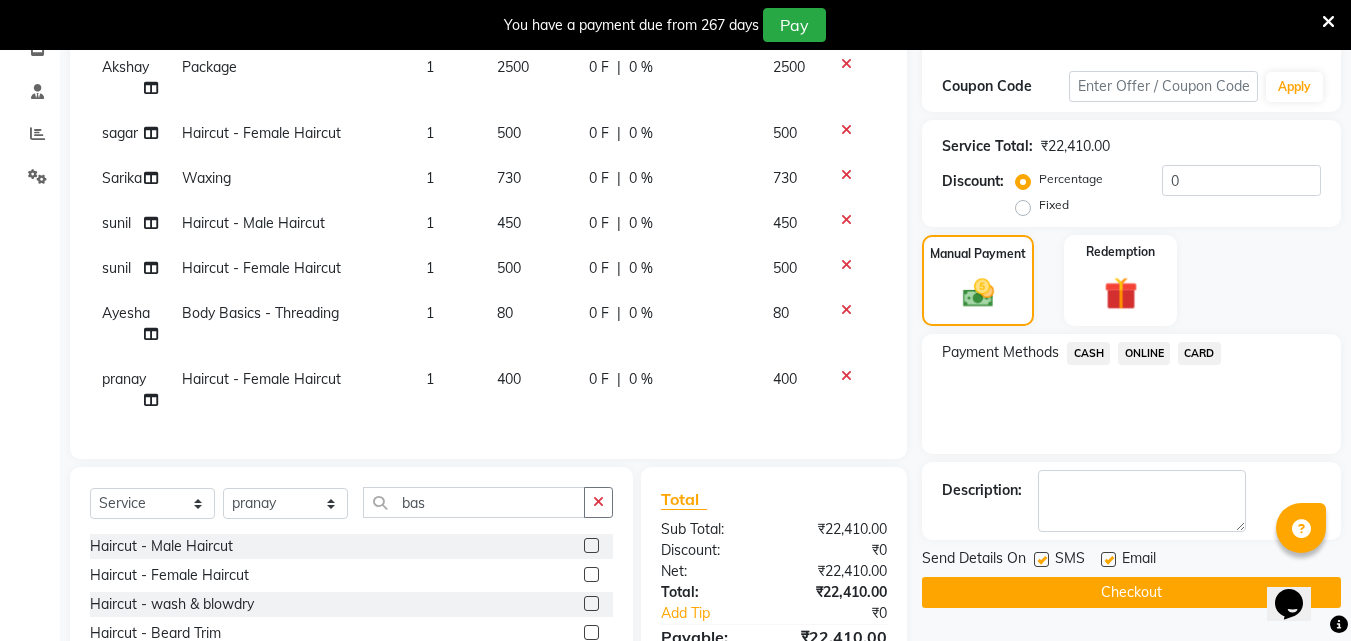click 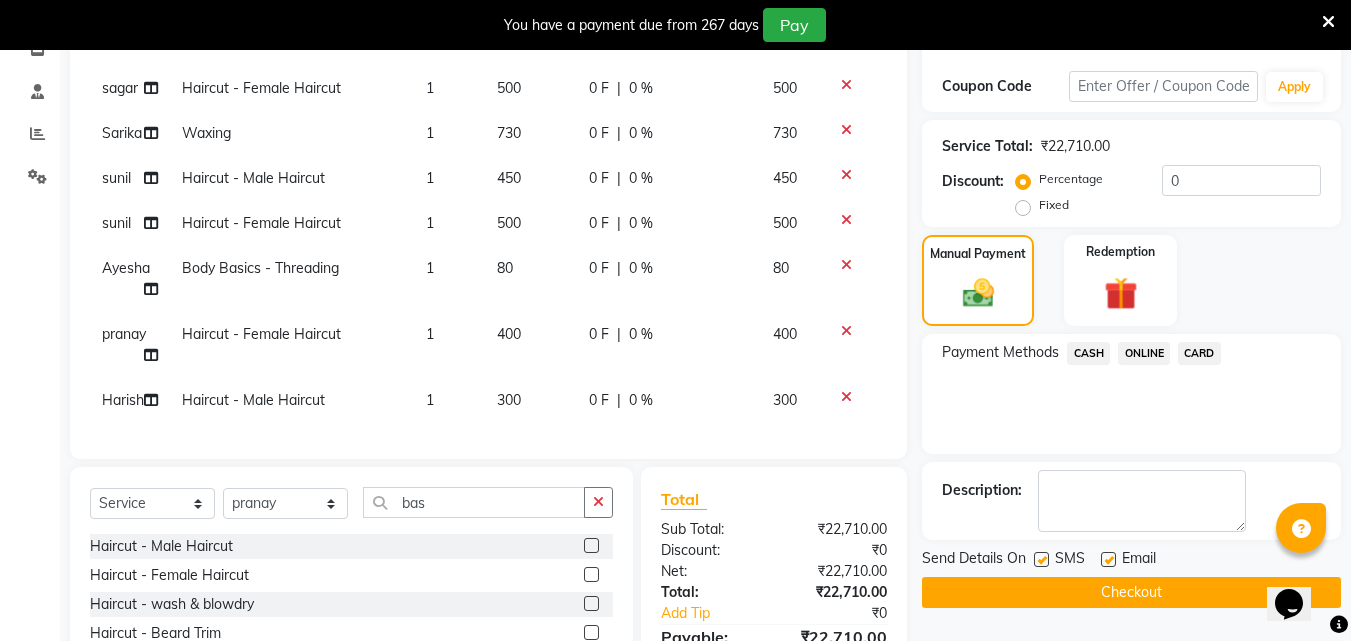 scroll, scrollTop: 859, scrollLeft: 0, axis: vertical 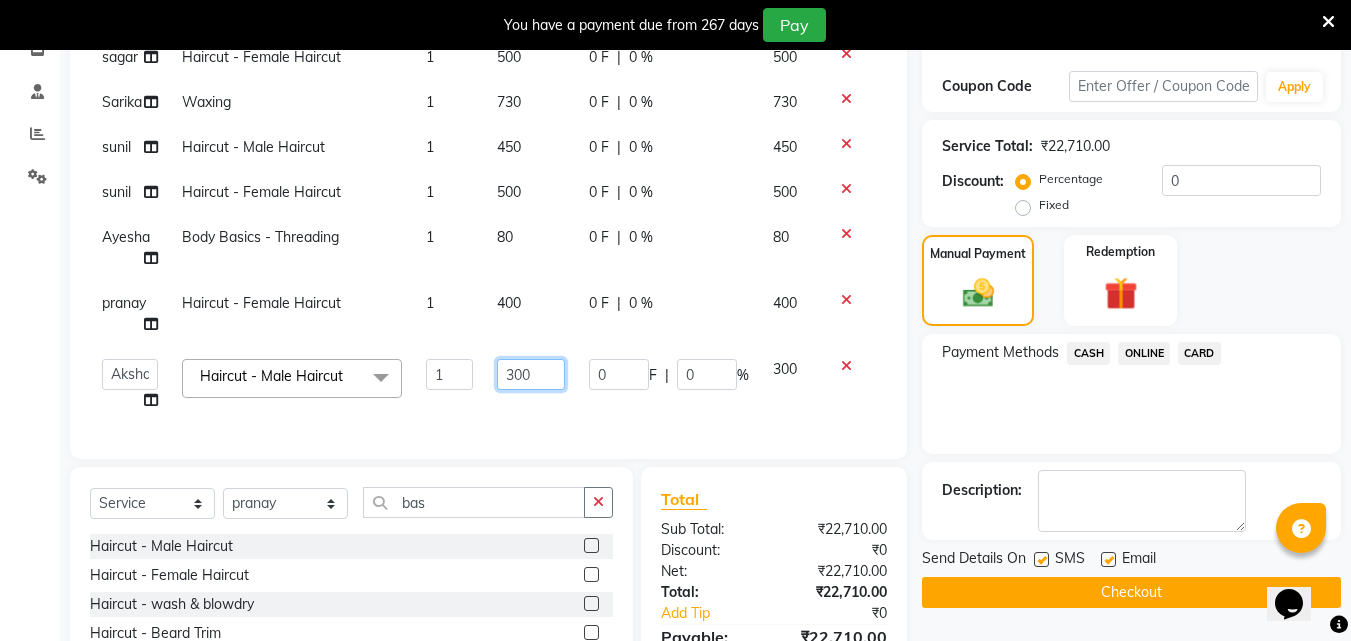click on "300" 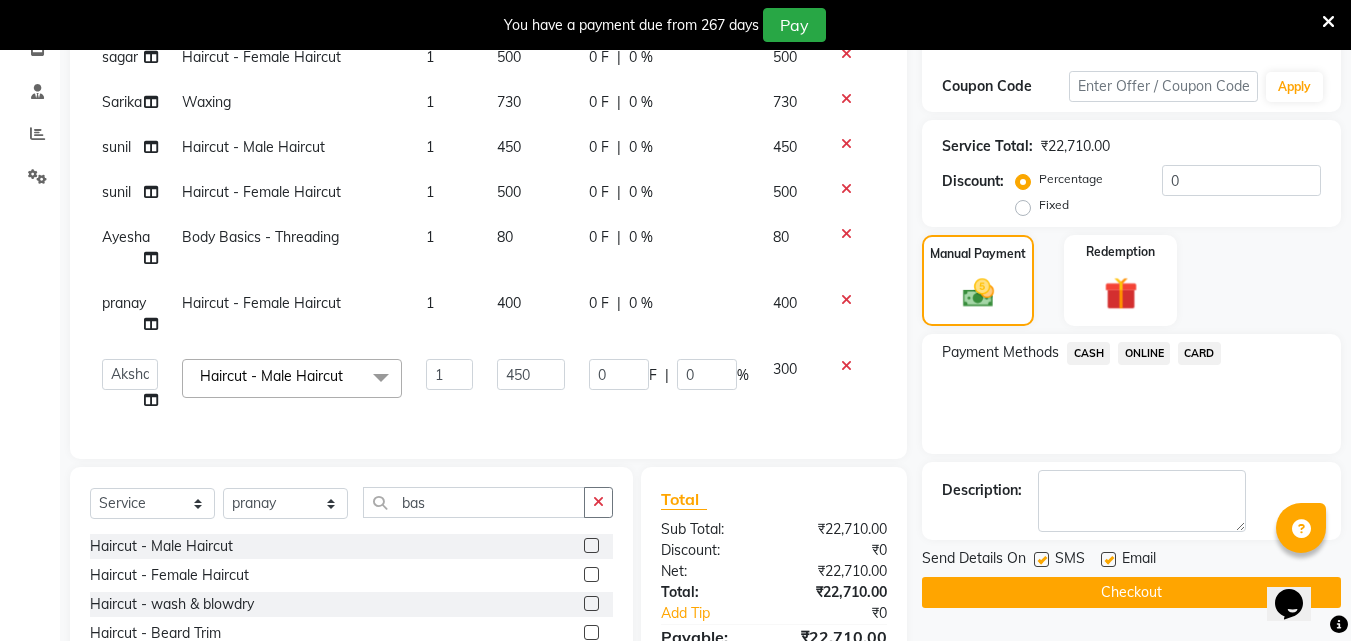 click on "CASH" 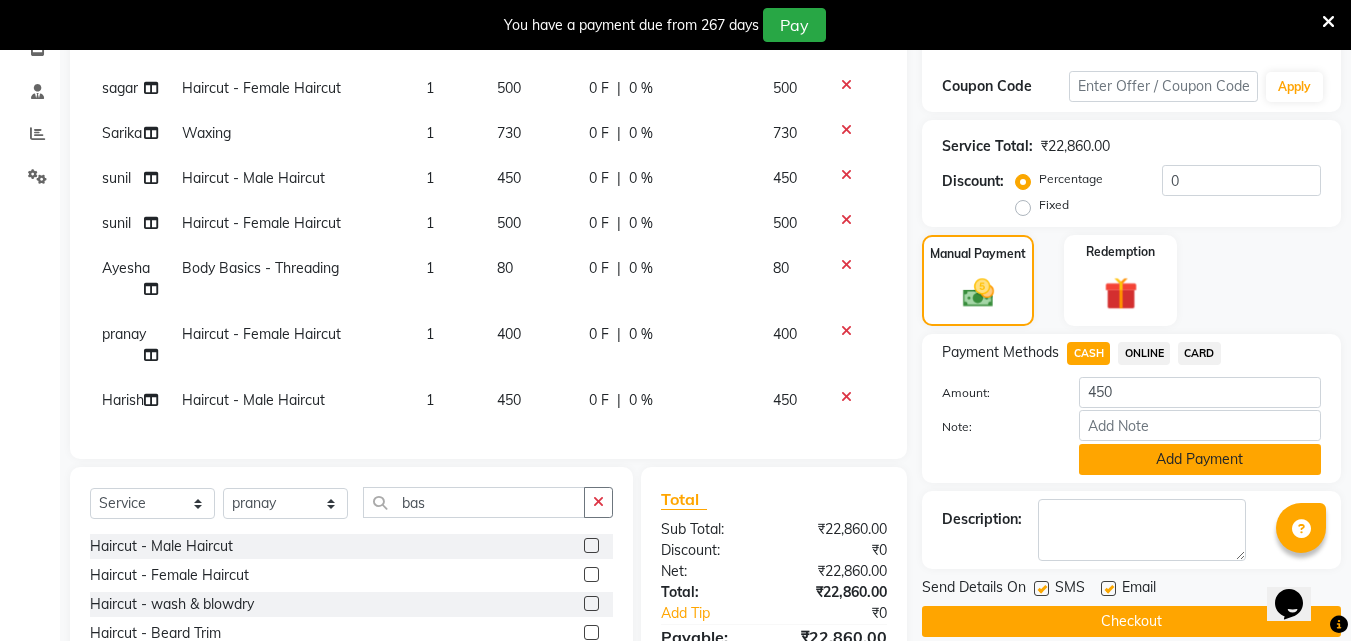 click on "Add Payment" 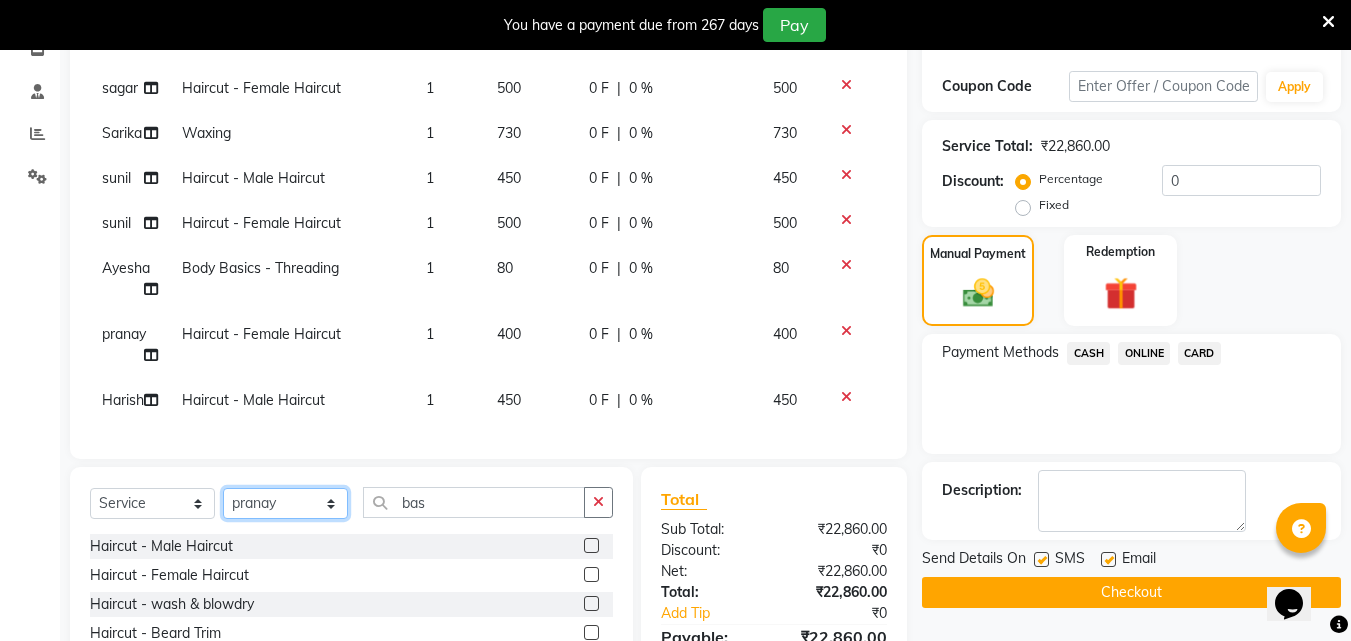 click on "Select Stylist Akshay Ankita Ayesha Dnyaneshwar Harish Laxman Omkar pranay sagar sameer Sarika sunil vaibhav" 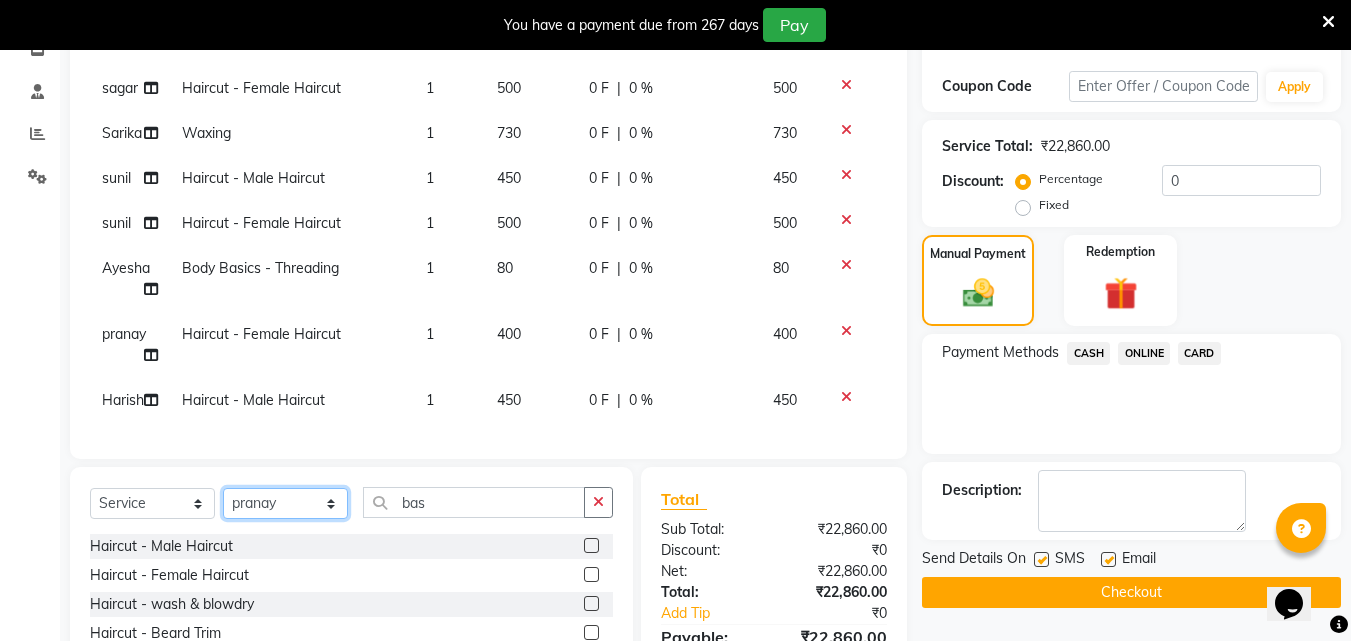 click on "Select Stylist Akshay Ankita Ayesha Dnyaneshwar Harish Laxman Omkar pranay sagar sameer Sarika sunil vaibhav" 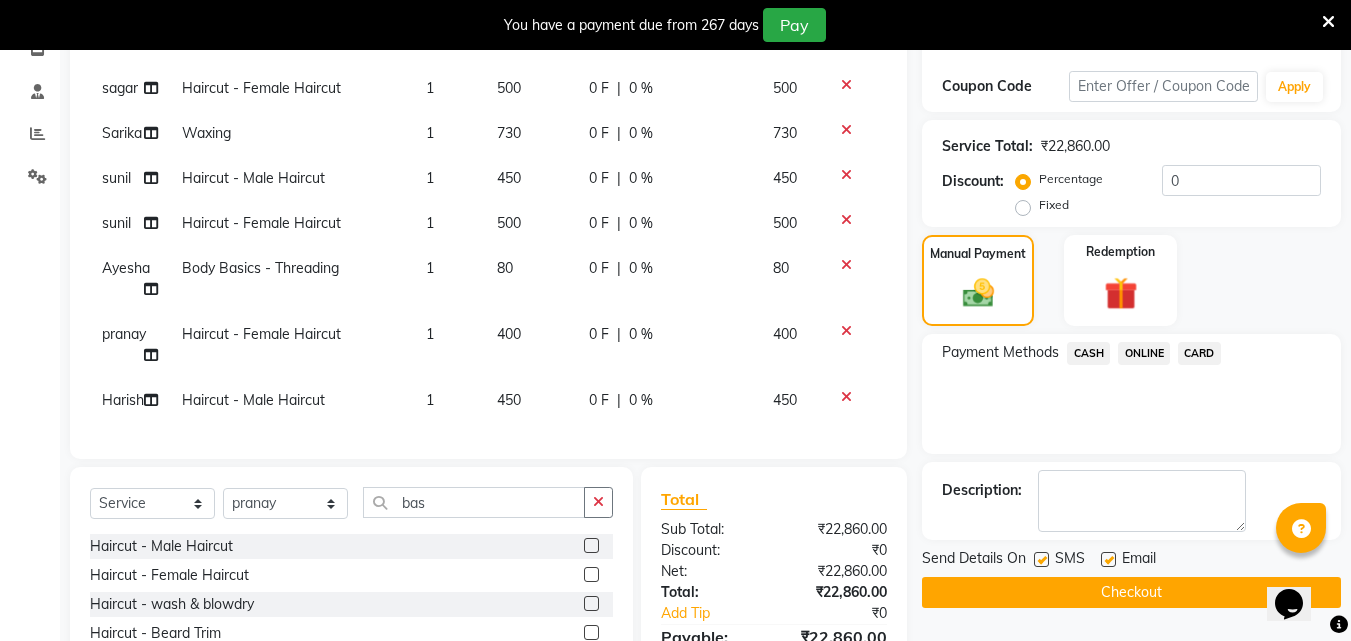 click 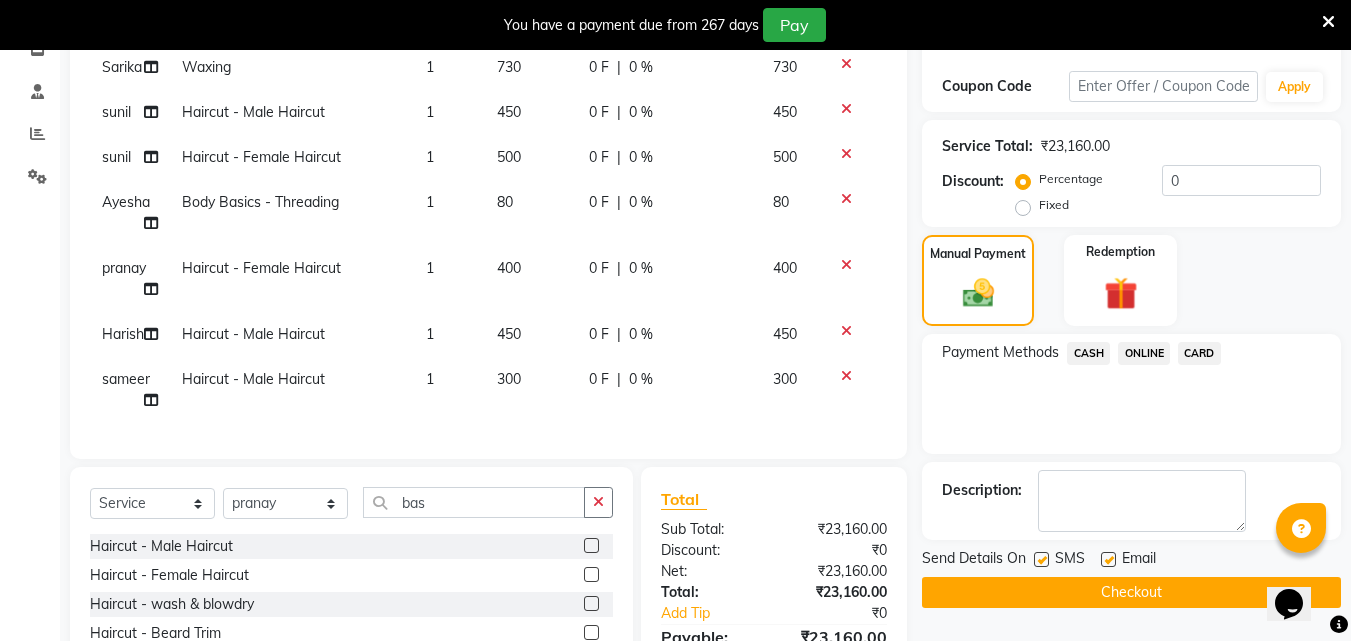 scroll, scrollTop: 925, scrollLeft: 0, axis: vertical 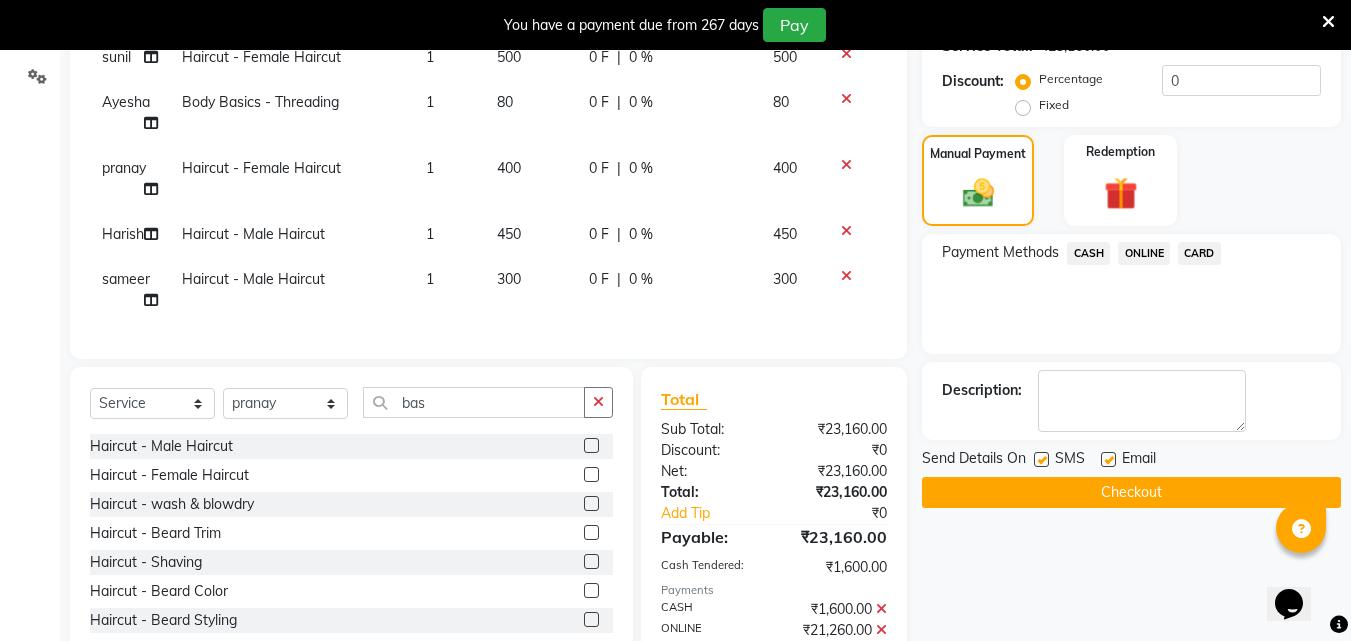 click on "300" 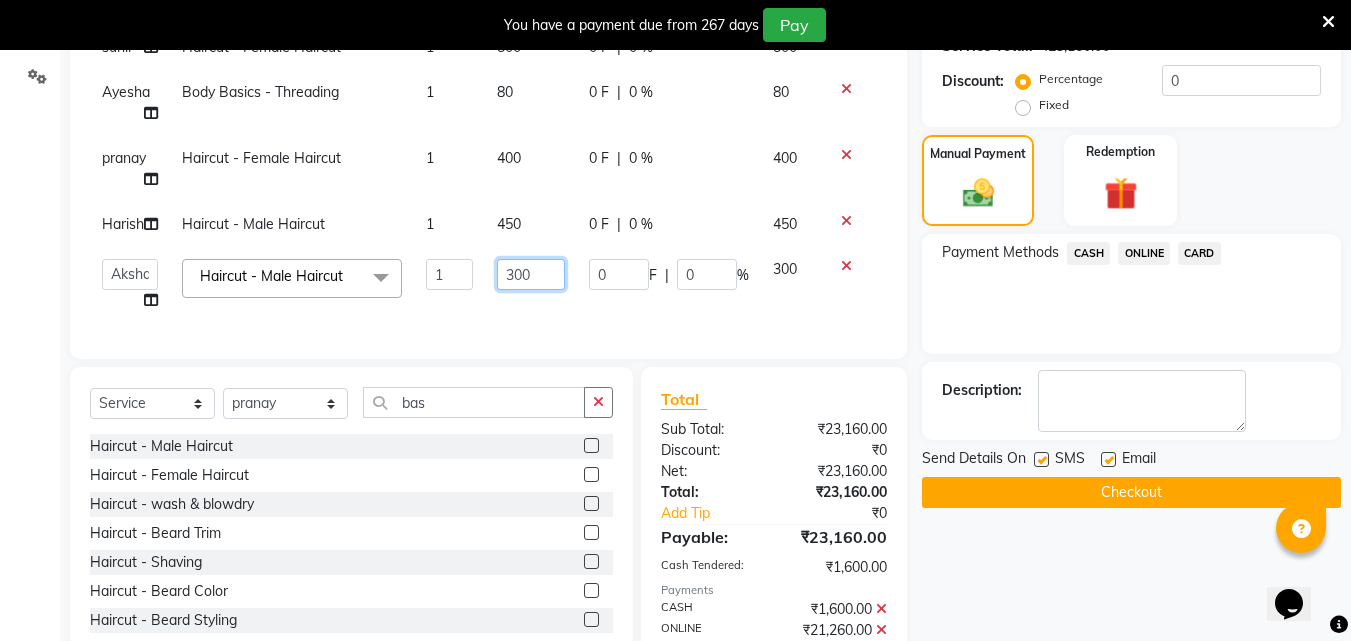 click on "300" 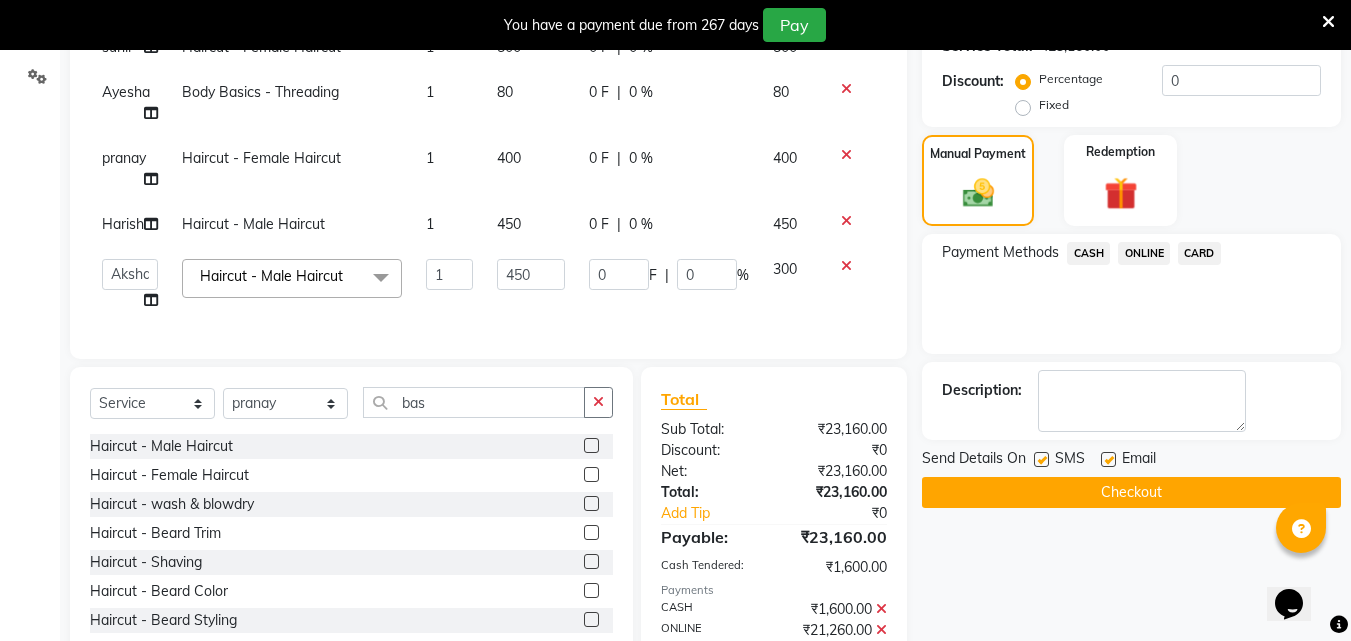 click on "CASH" 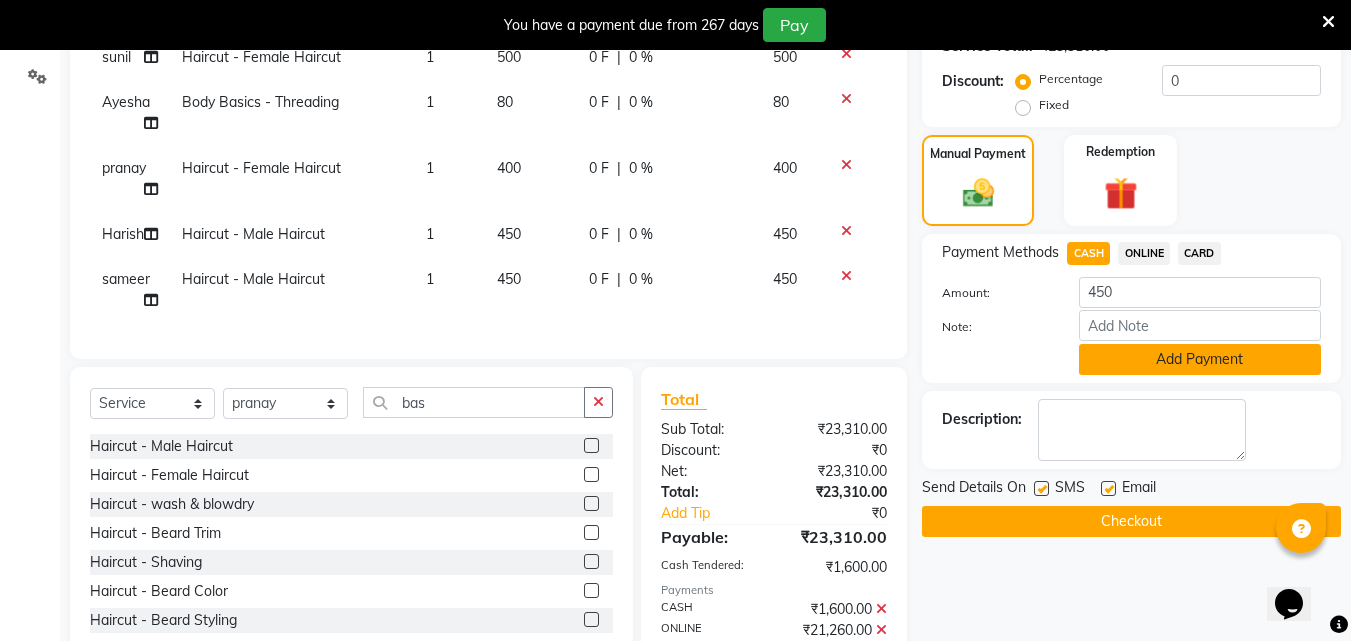 click on "Add Payment" 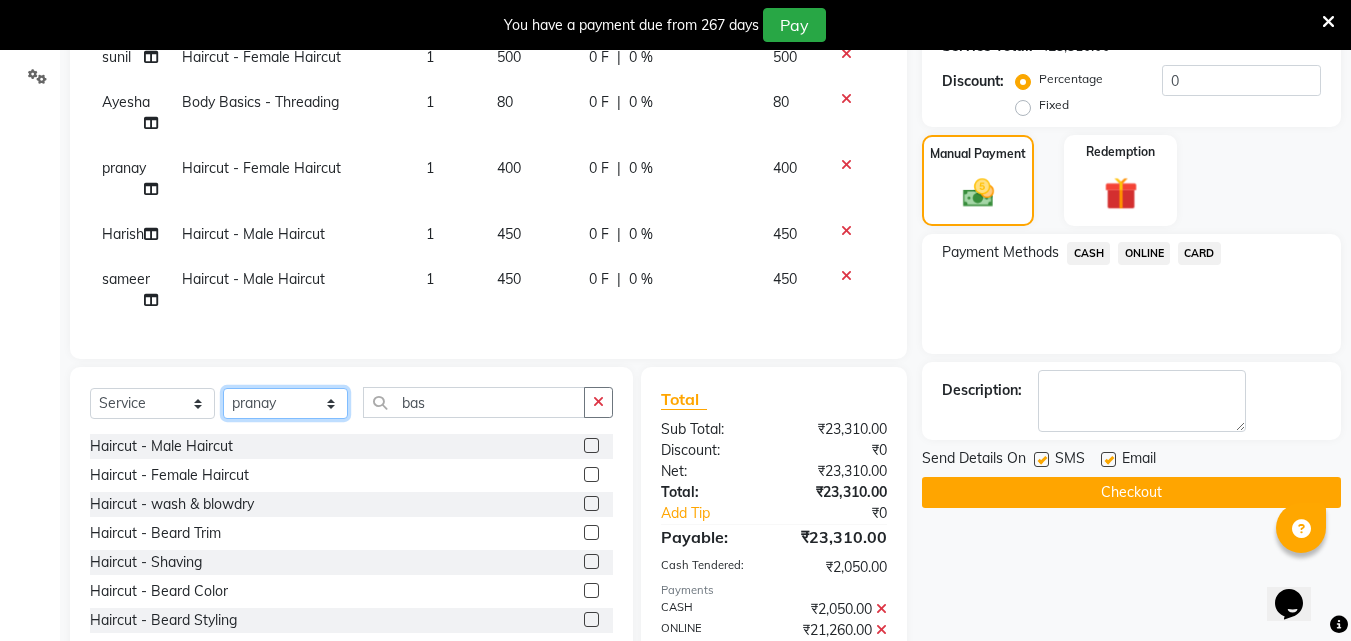 click on "Select Stylist Akshay Ankita Ayesha Dnyaneshwar Harish Laxman Omkar pranay sagar sameer Sarika sunil vaibhav" 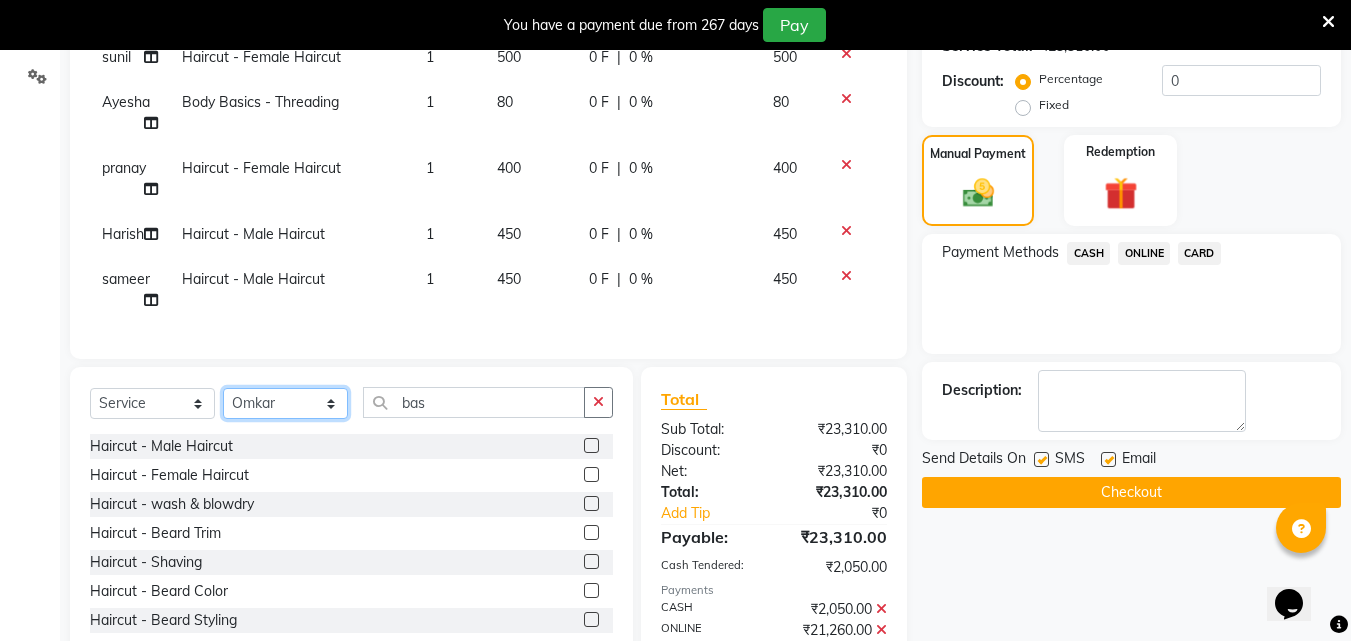 click on "Select Stylist Akshay Ankita Ayesha Dnyaneshwar Harish Laxman Omkar pranay sagar sameer Sarika sunil vaibhav" 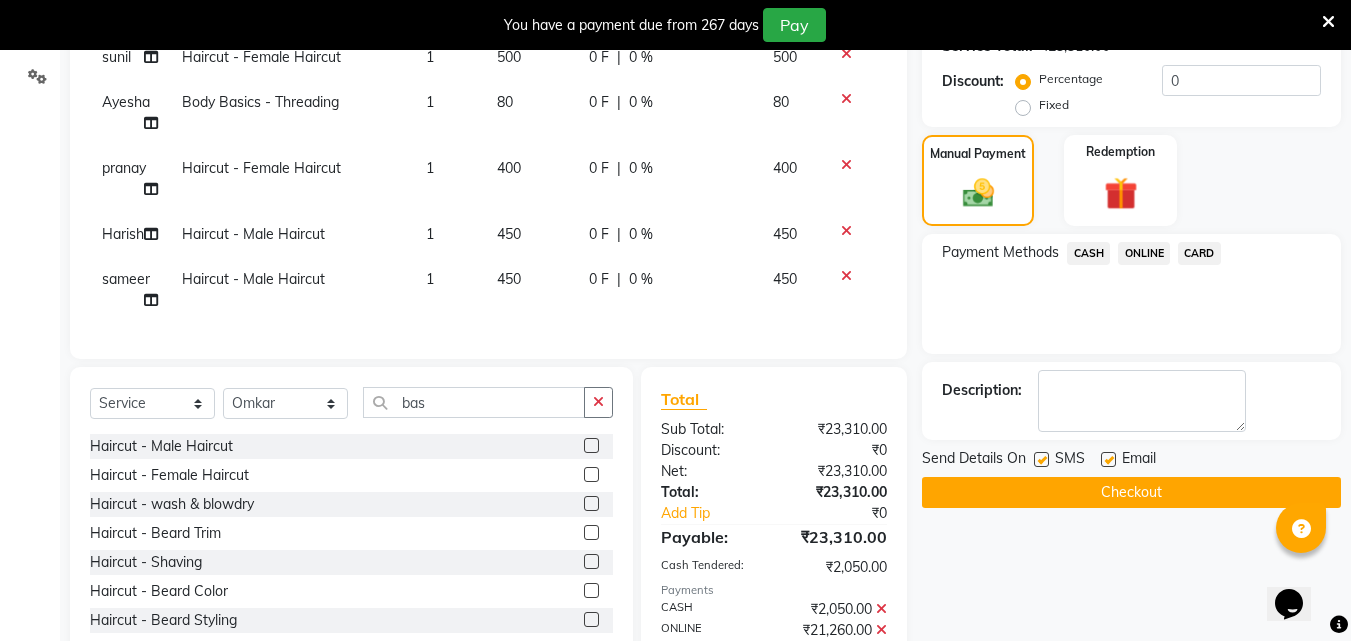 click 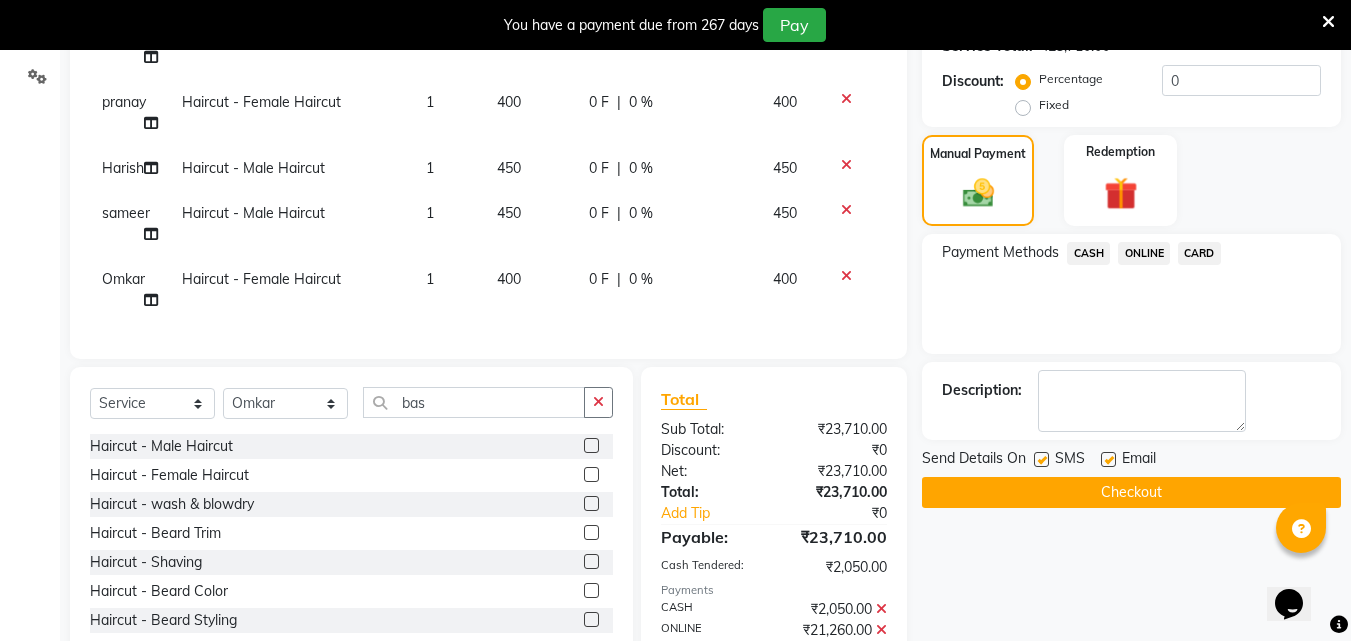 scroll, scrollTop: 991, scrollLeft: 0, axis: vertical 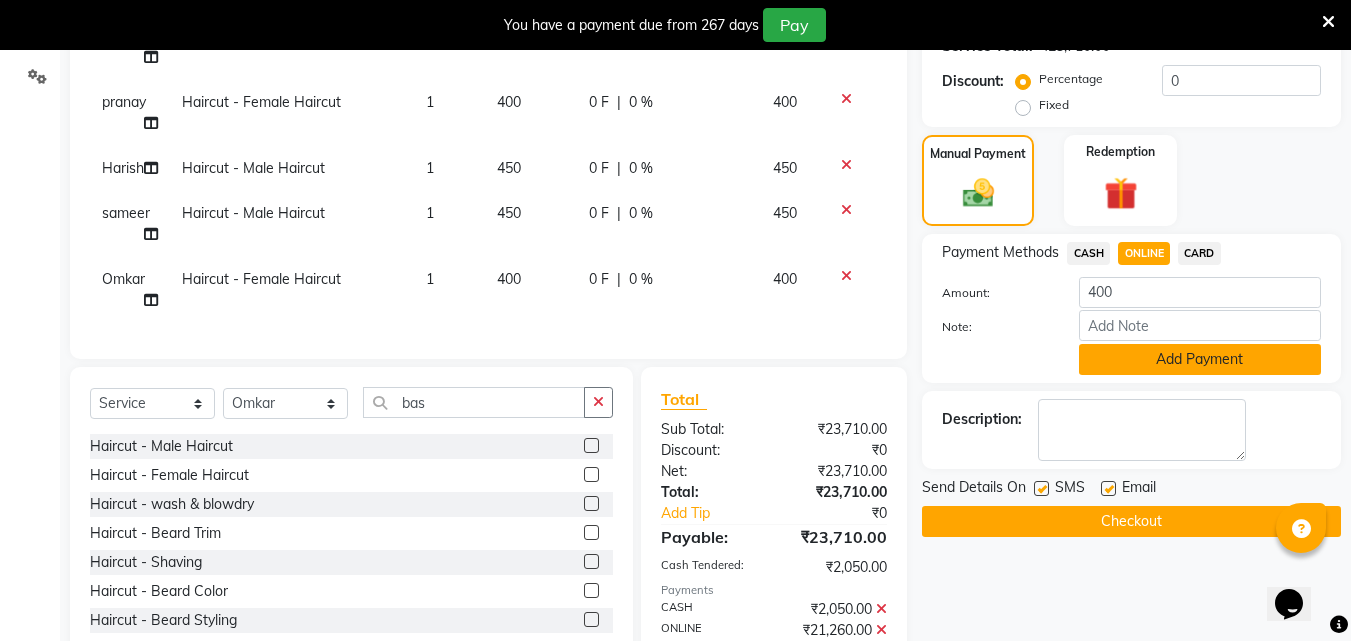 click on "Add Payment" 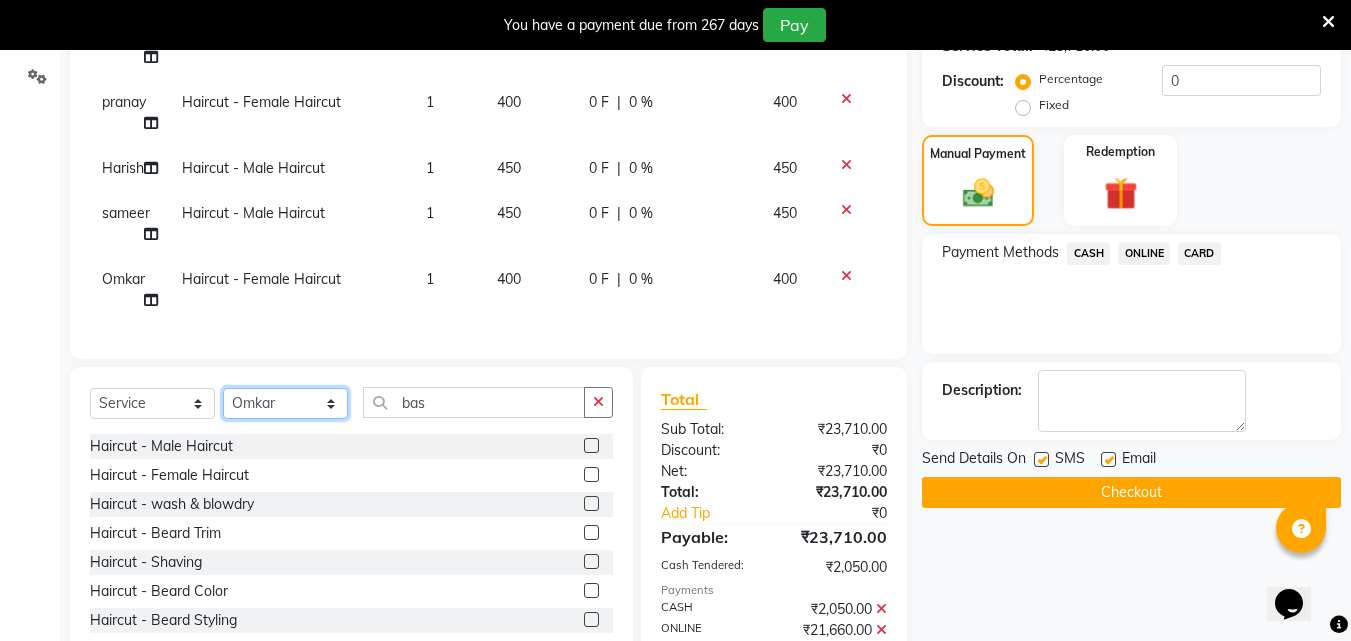 click on "Select Stylist Akshay Ankita Ayesha Dnyaneshwar Harish Laxman Omkar pranay sagar sameer Sarika sunil vaibhav" 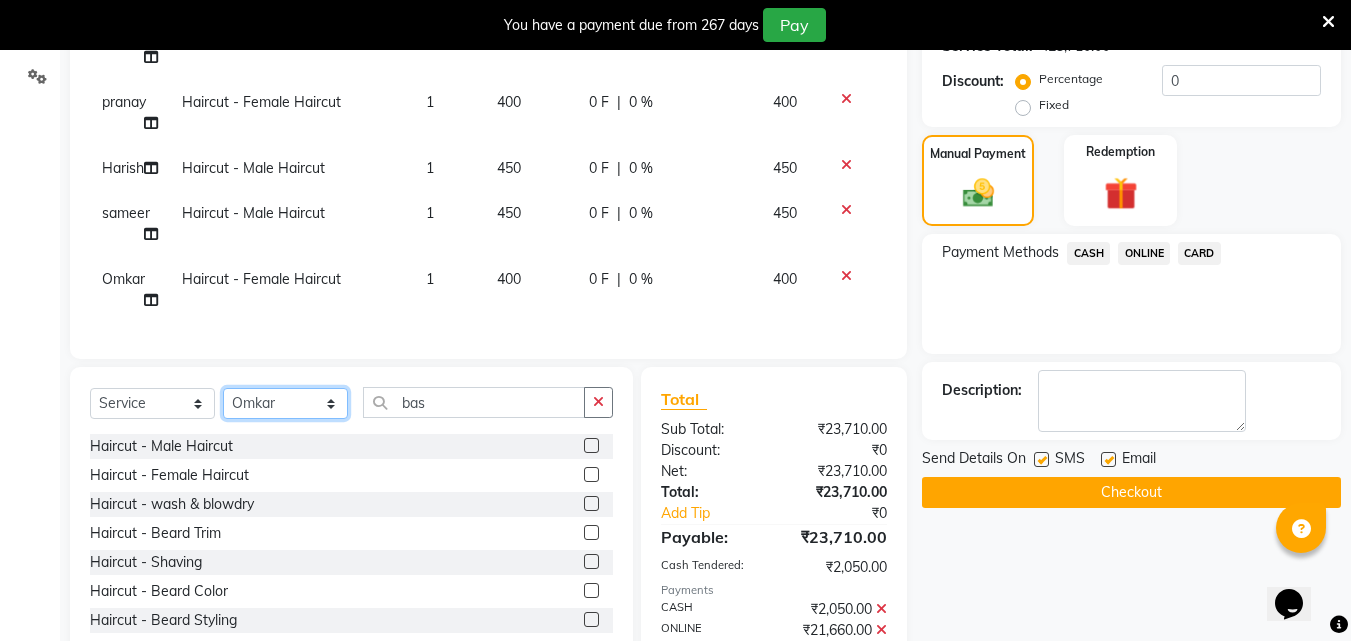 click on "Select Stylist Akshay Ankita Ayesha Dnyaneshwar Harish Laxman Omkar pranay sagar sameer Sarika sunil vaibhav" 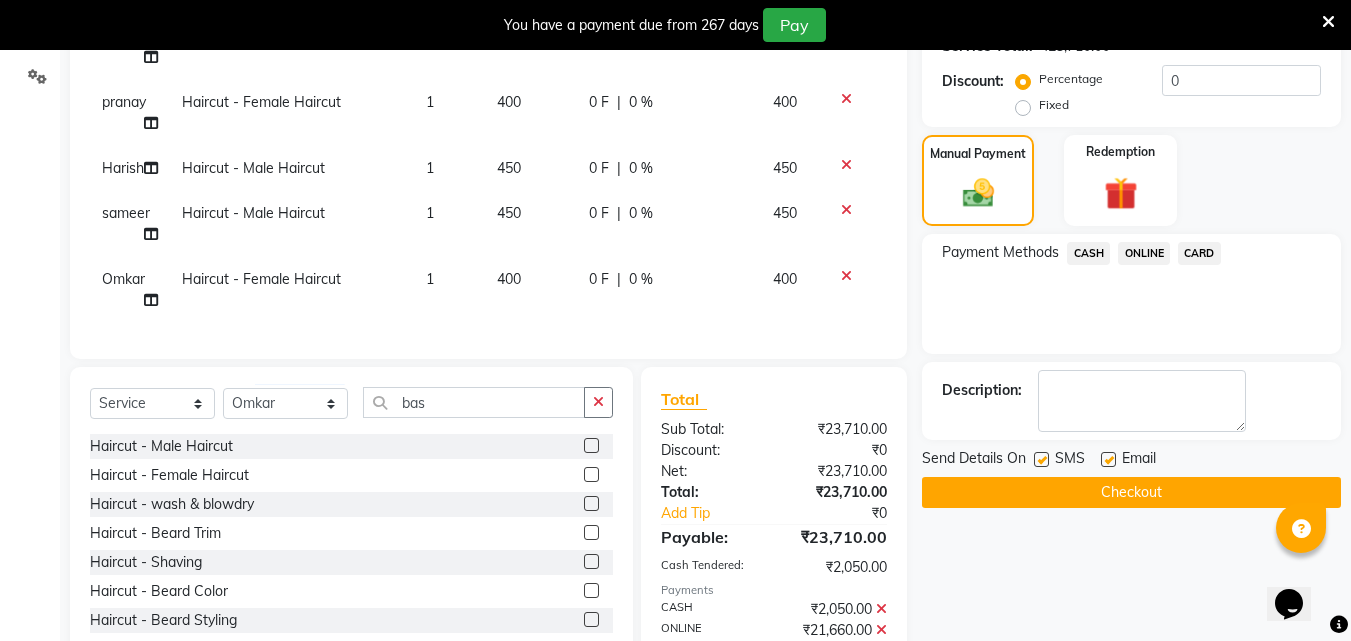 click 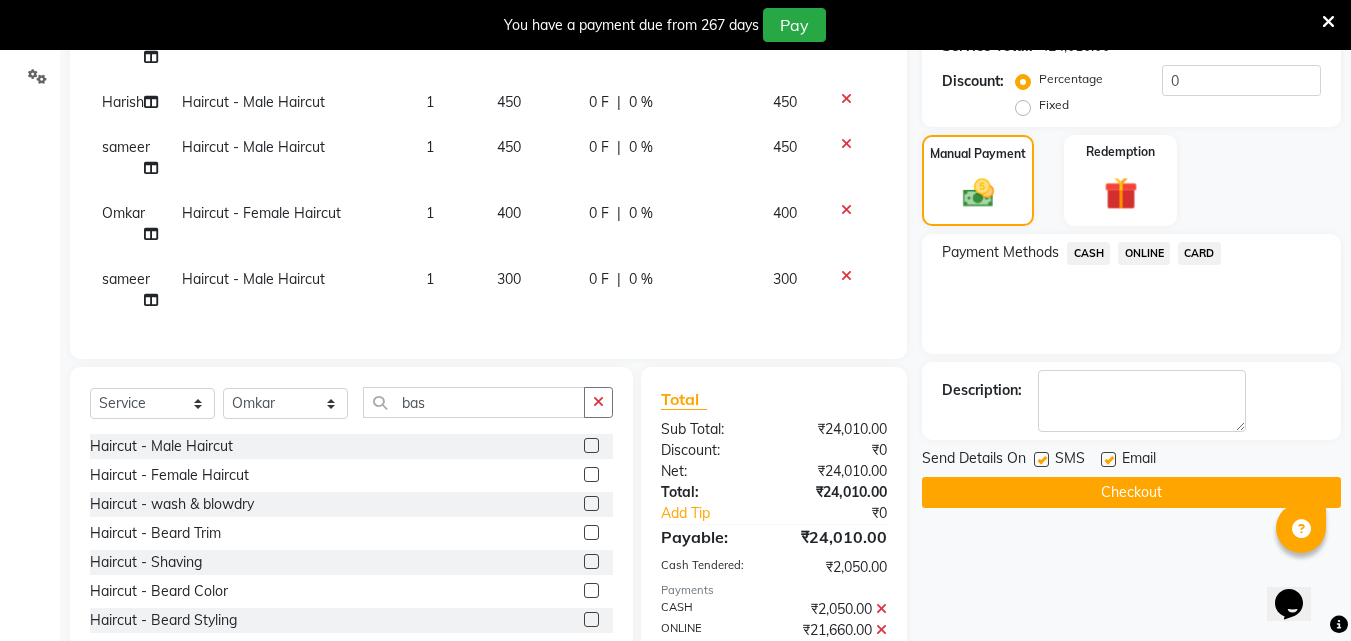 click on "ONLINE" 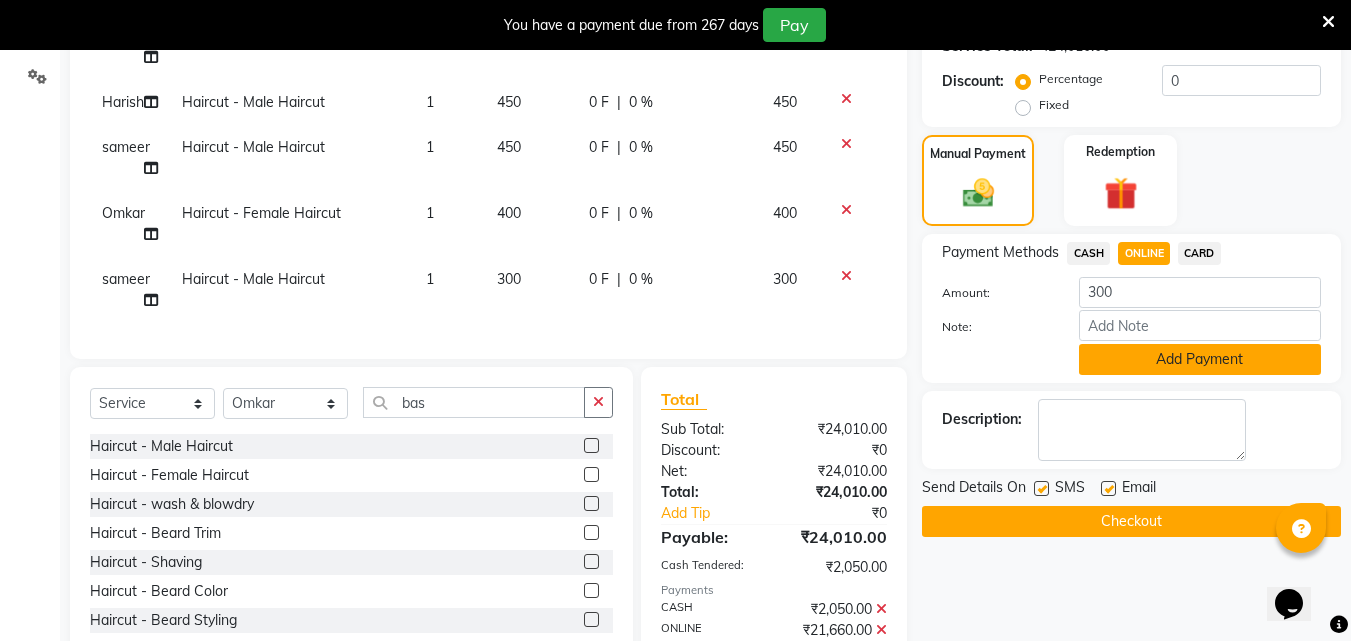 click on "Add Payment" 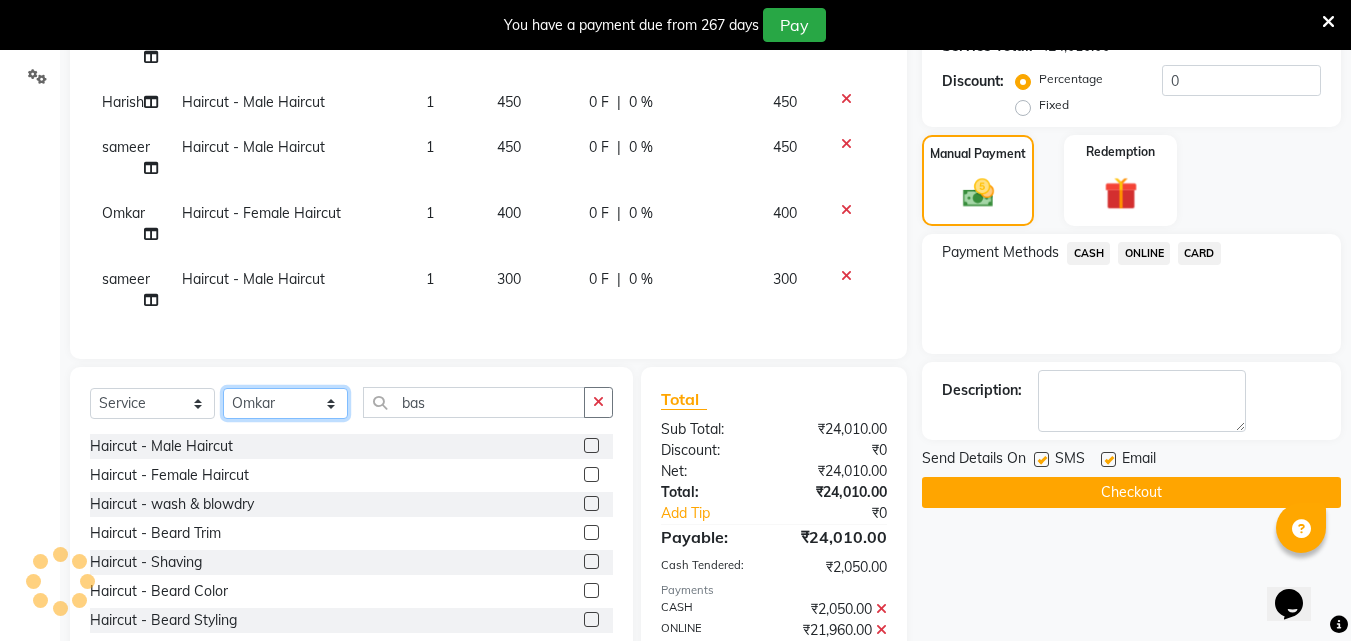 click on "Select Stylist Akshay Ankita Ayesha Dnyaneshwar Harish Laxman Omkar pranay sagar sameer Sarika sunil vaibhav" 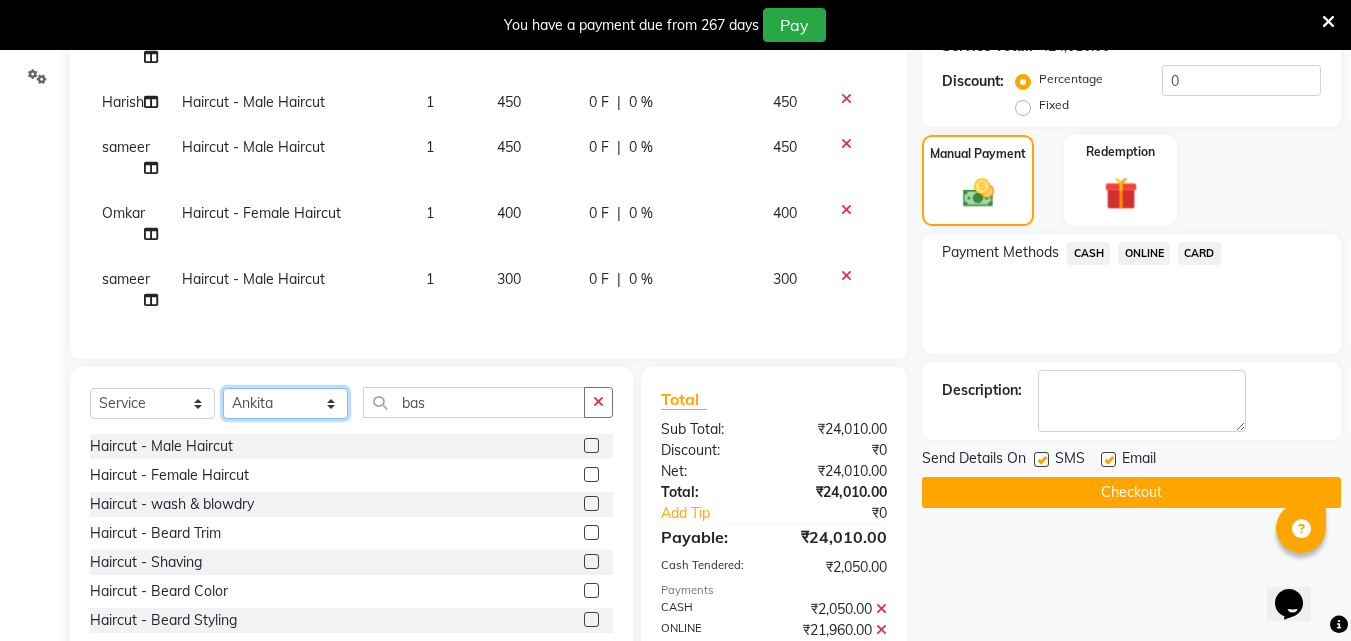 click on "Select Stylist Akshay Ankita Ayesha Dnyaneshwar Harish Laxman Omkar pranay sagar sameer Sarika sunil vaibhav" 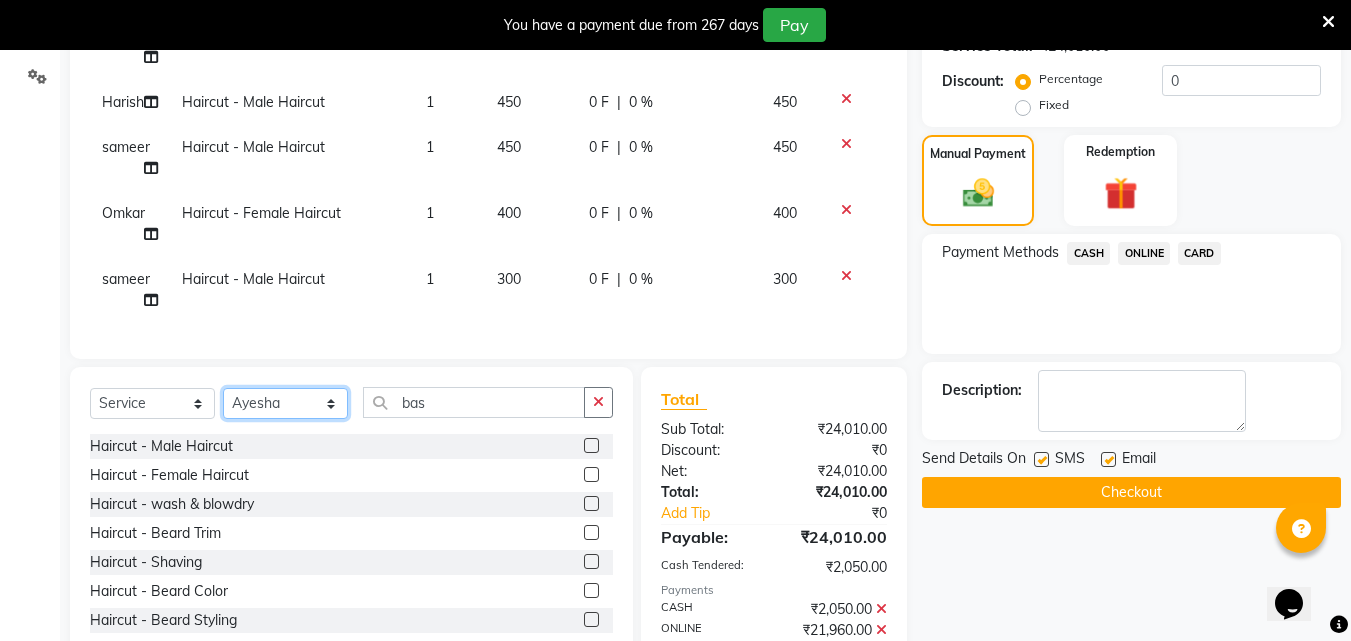 click on "Select Stylist Akshay Ankita Ayesha Dnyaneshwar Harish Laxman Omkar pranay sagar sameer Sarika sunil vaibhav" 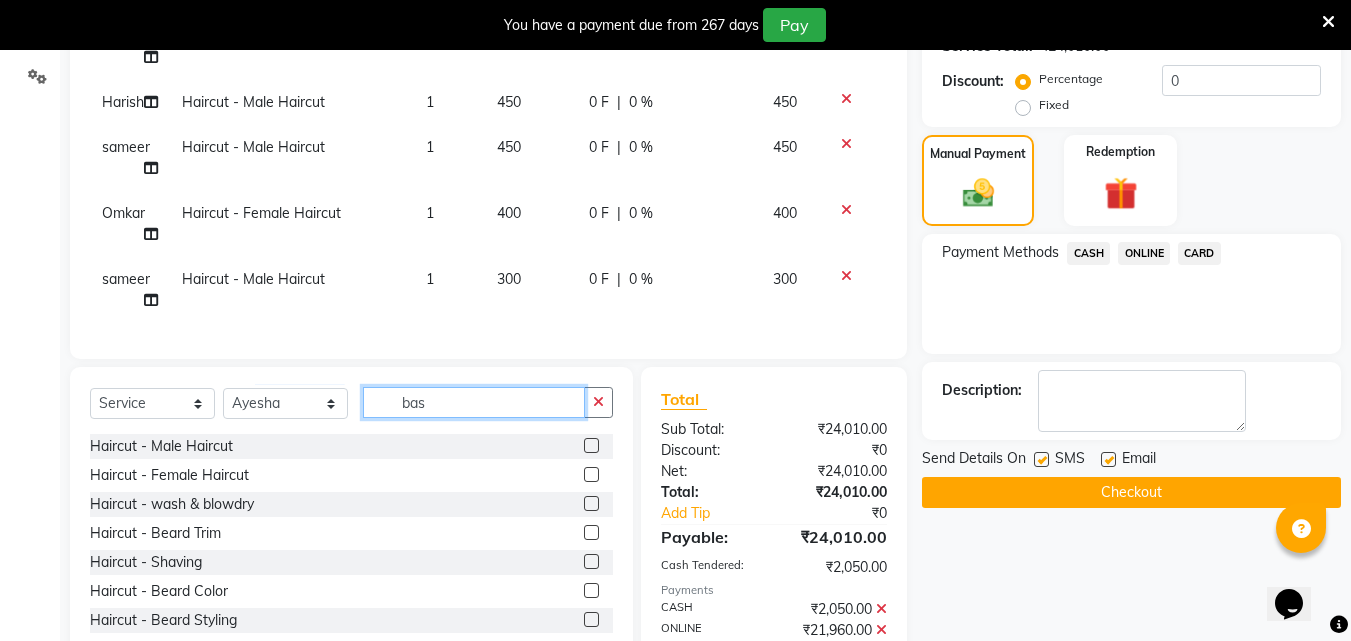 click on "bas" 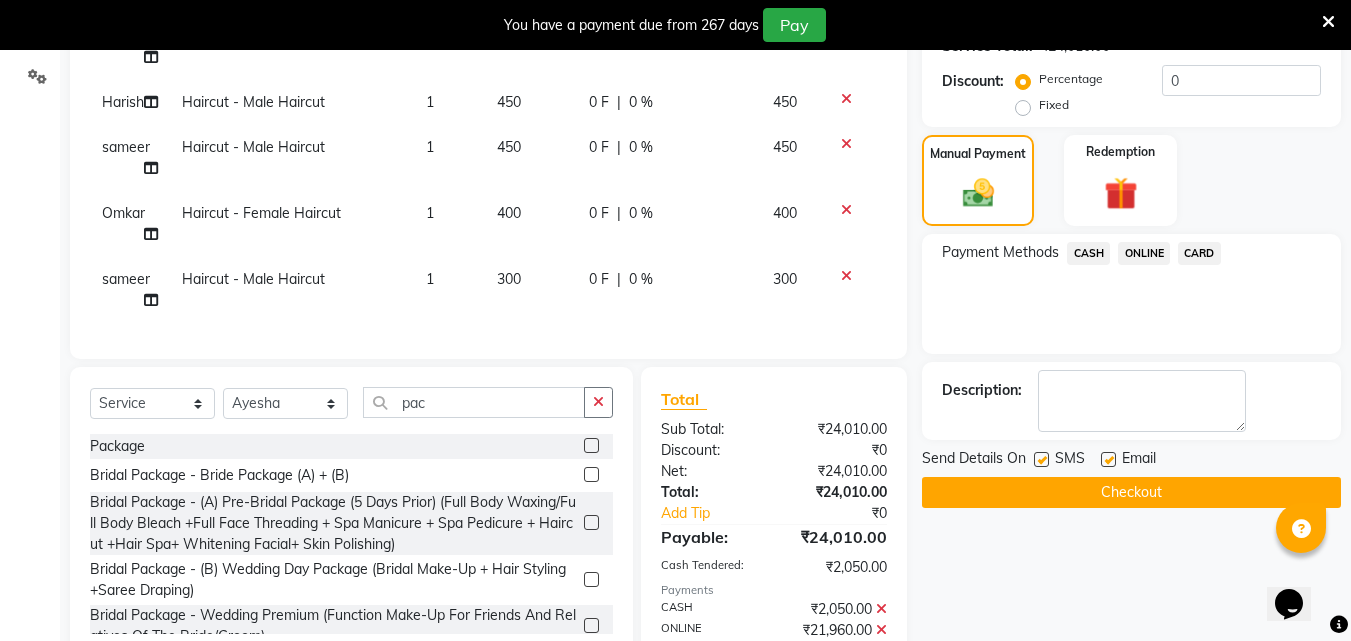 click 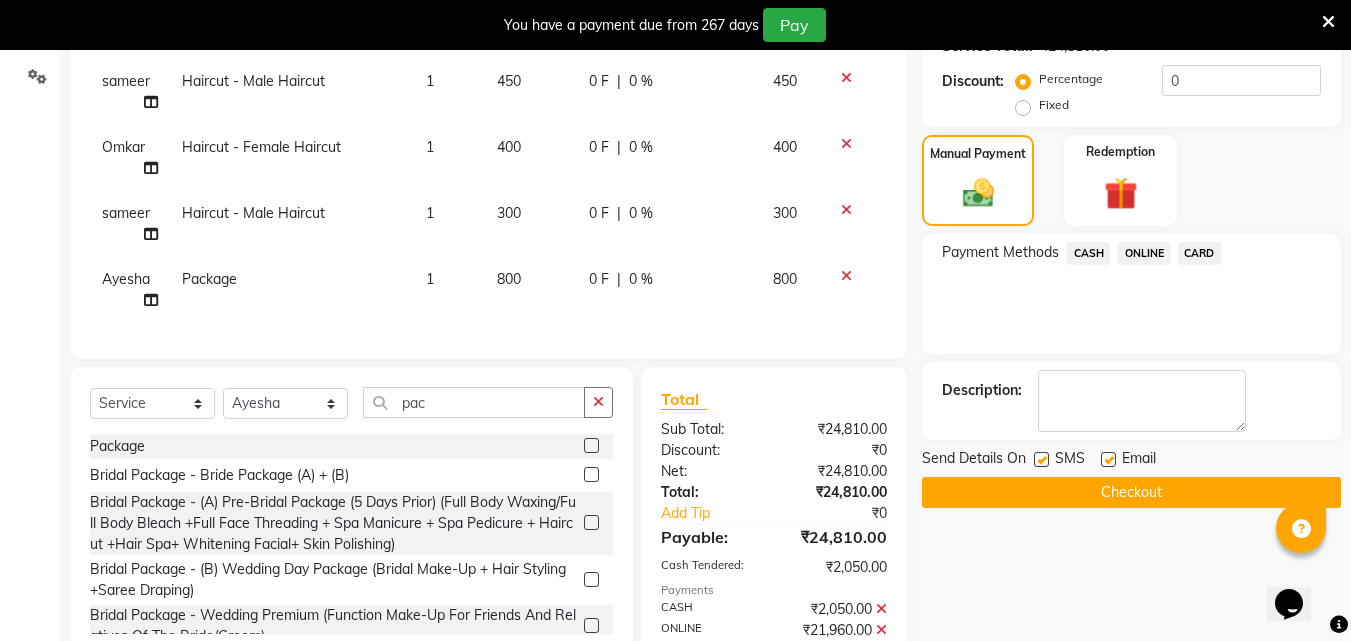 scroll, scrollTop: 1123, scrollLeft: 0, axis: vertical 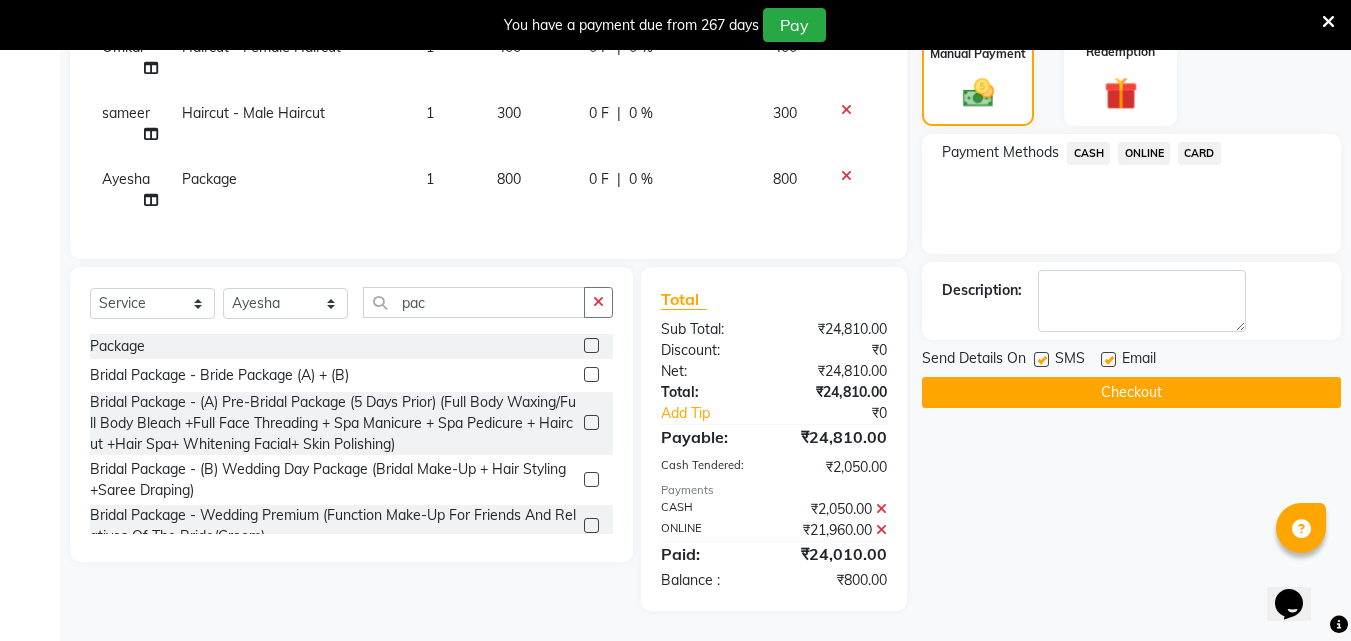 click on "800" 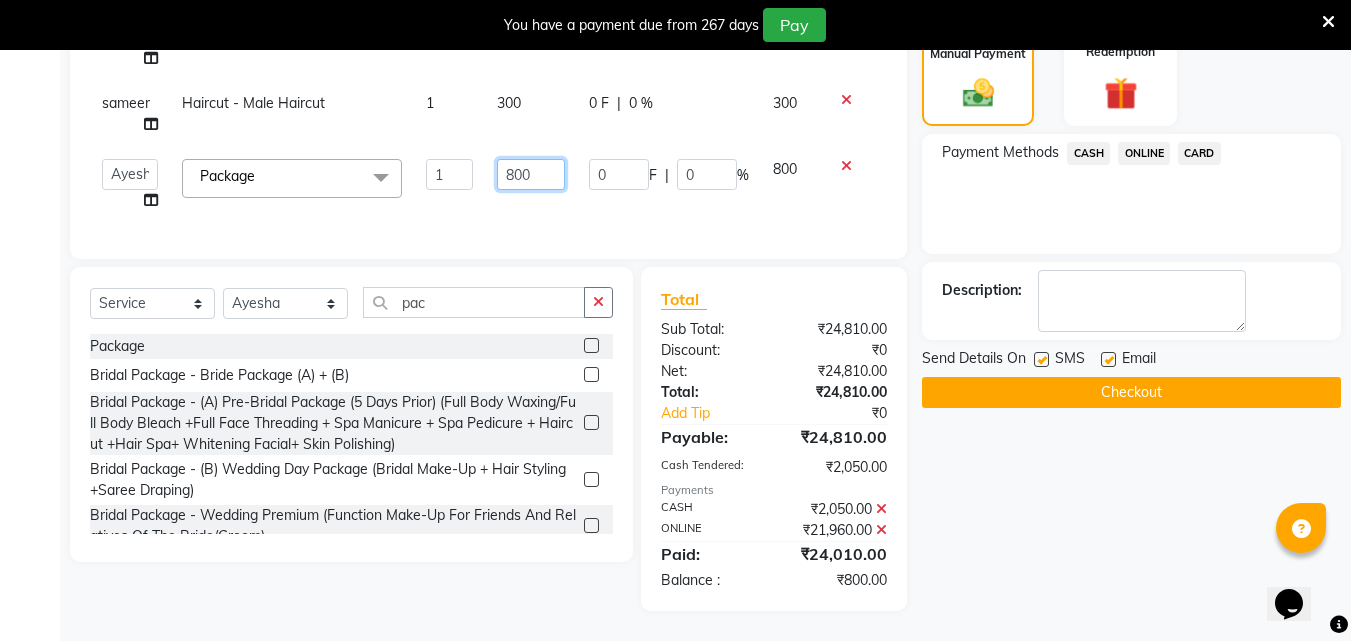 click on "800" 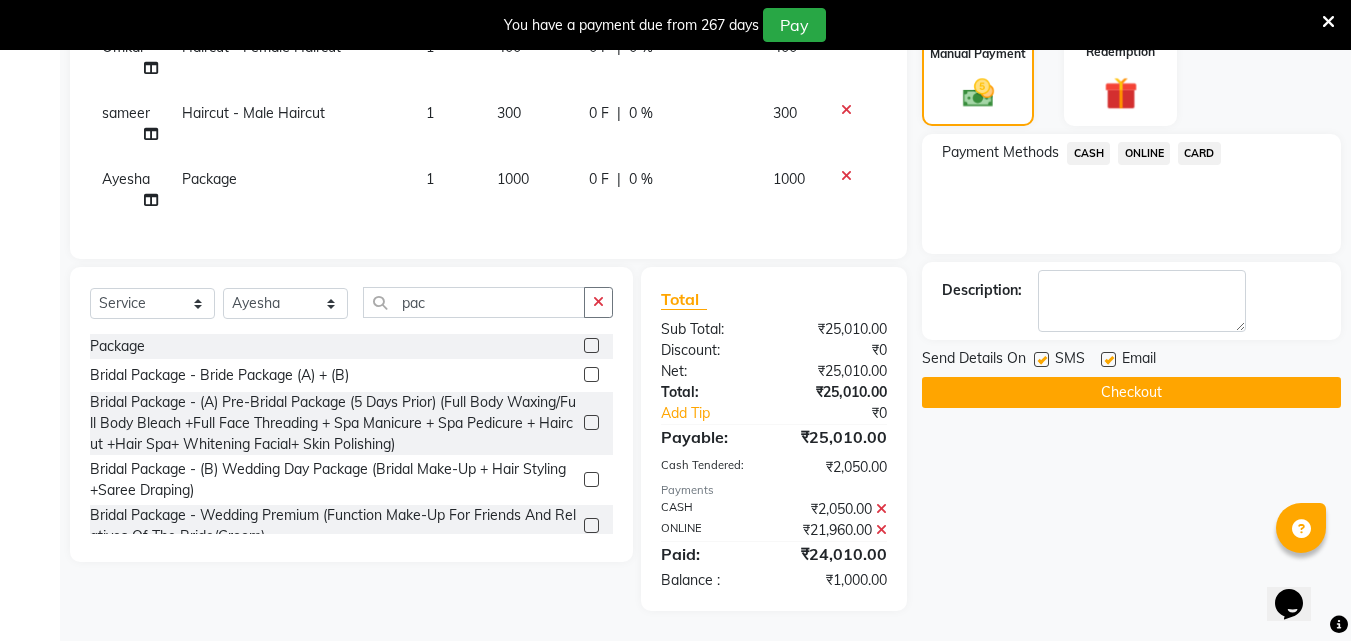 click on "ONLINE" 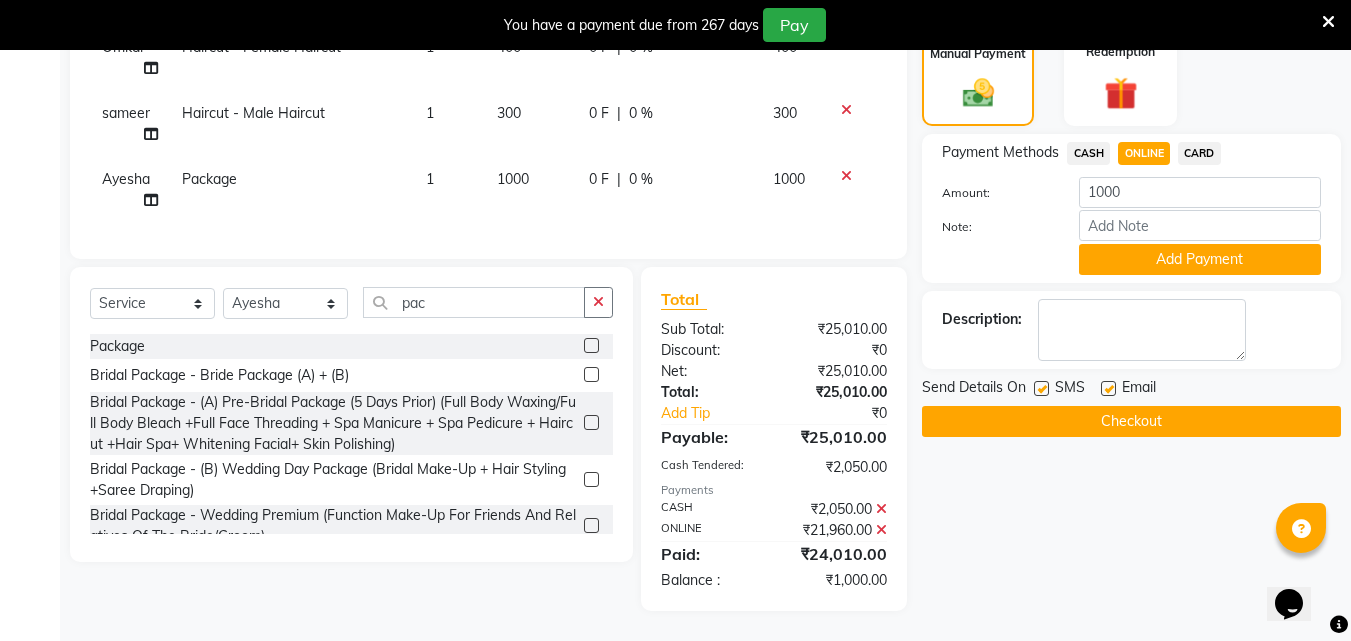 click on "Add Payment" 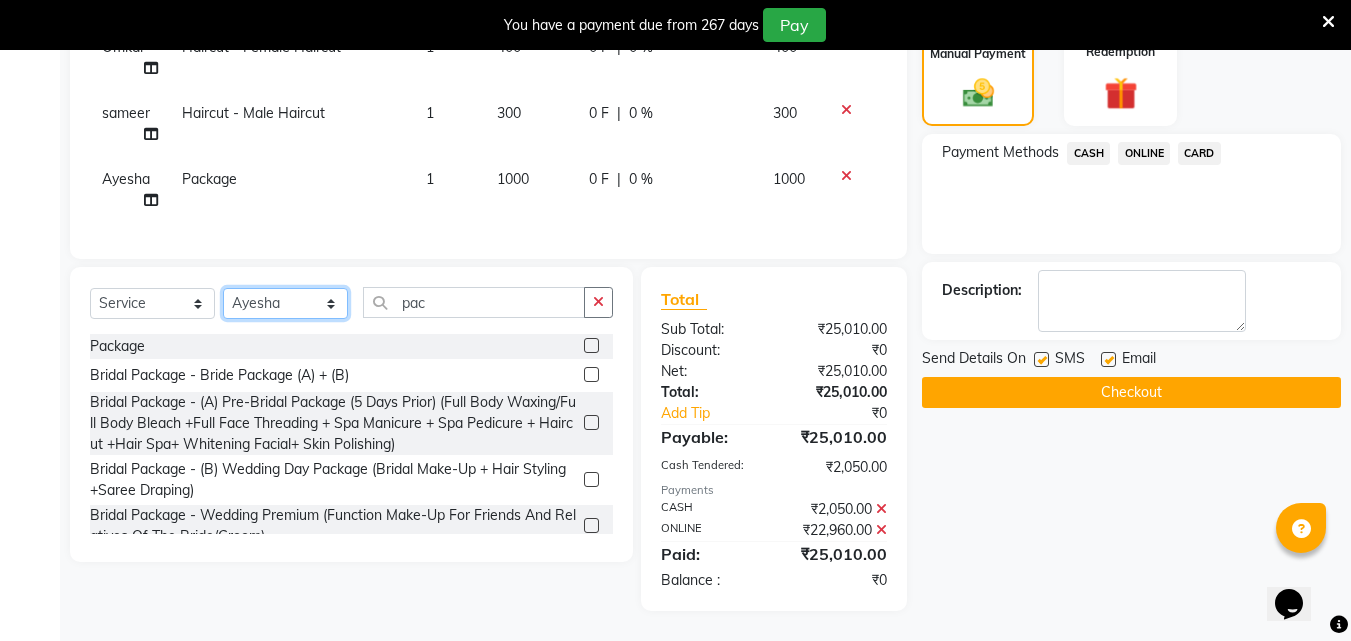click on "Select Stylist Akshay Ankita Ayesha Dnyaneshwar Harish Laxman Omkar pranay sagar sameer Sarika sunil vaibhav" 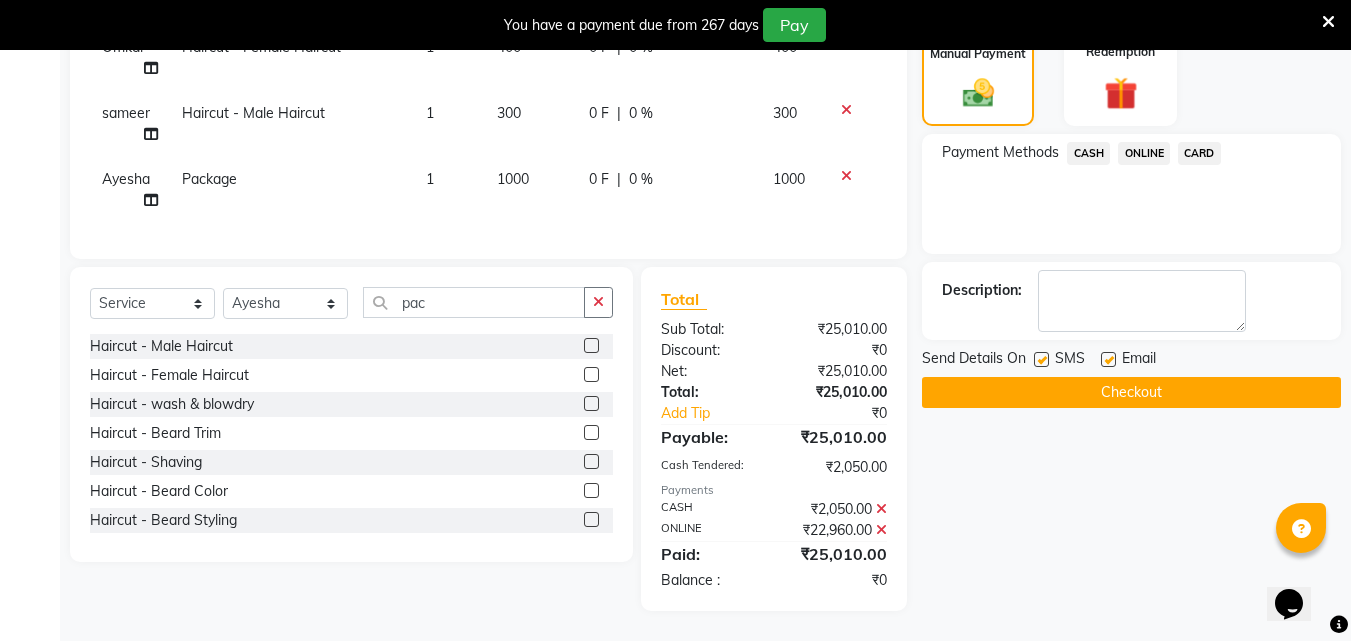 click 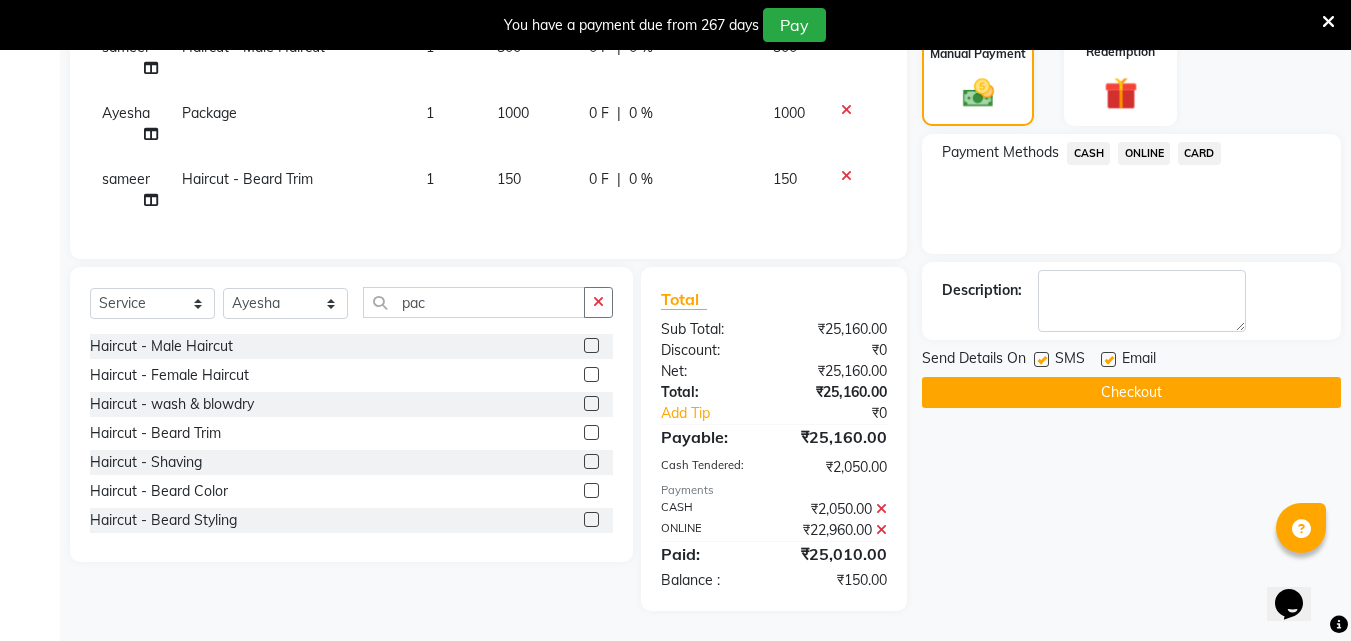 scroll, scrollTop: 1189, scrollLeft: 0, axis: vertical 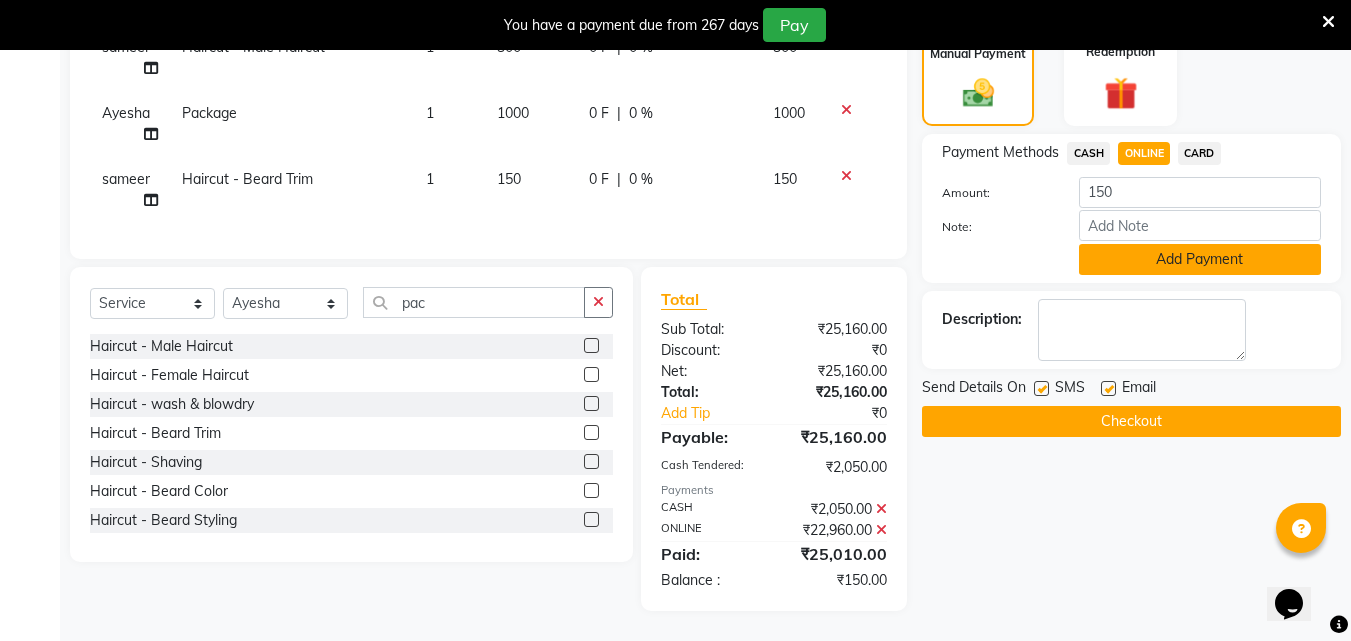 click on "Add Payment" 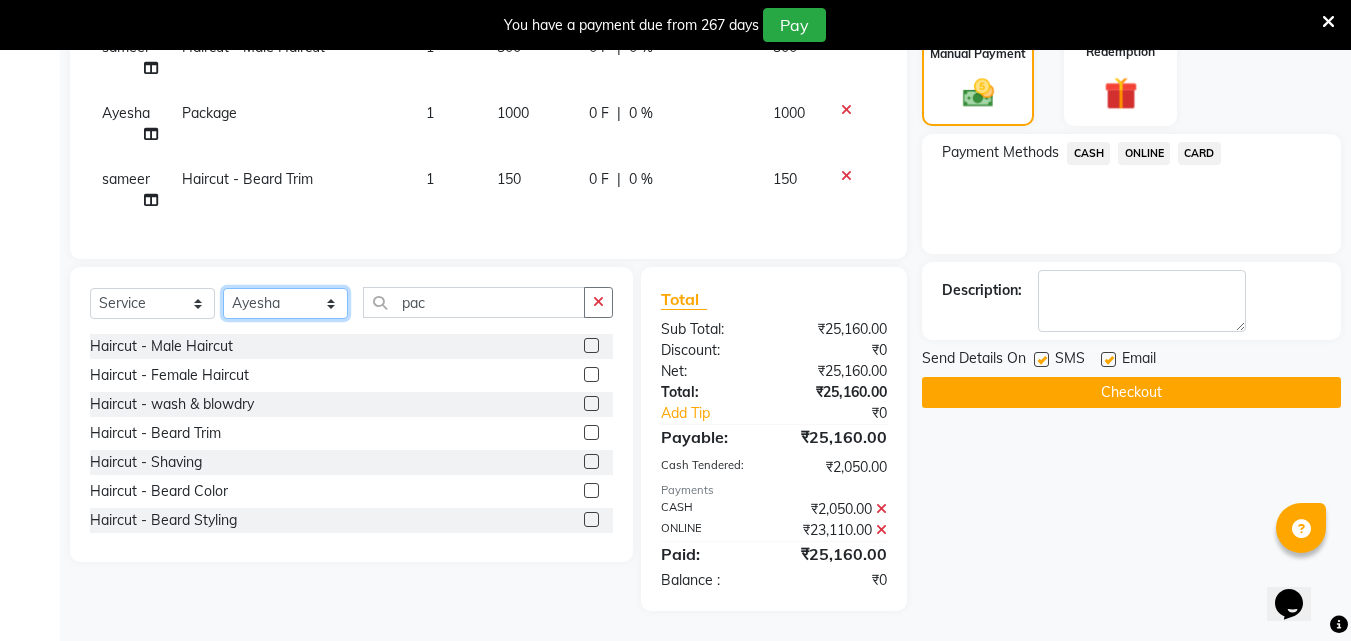 click on "Select Stylist Akshay Ankita Ayesha Dnyaneshwar Harish Laxman Omkar pranay sagar sameer Sarika sunil vaibhav" 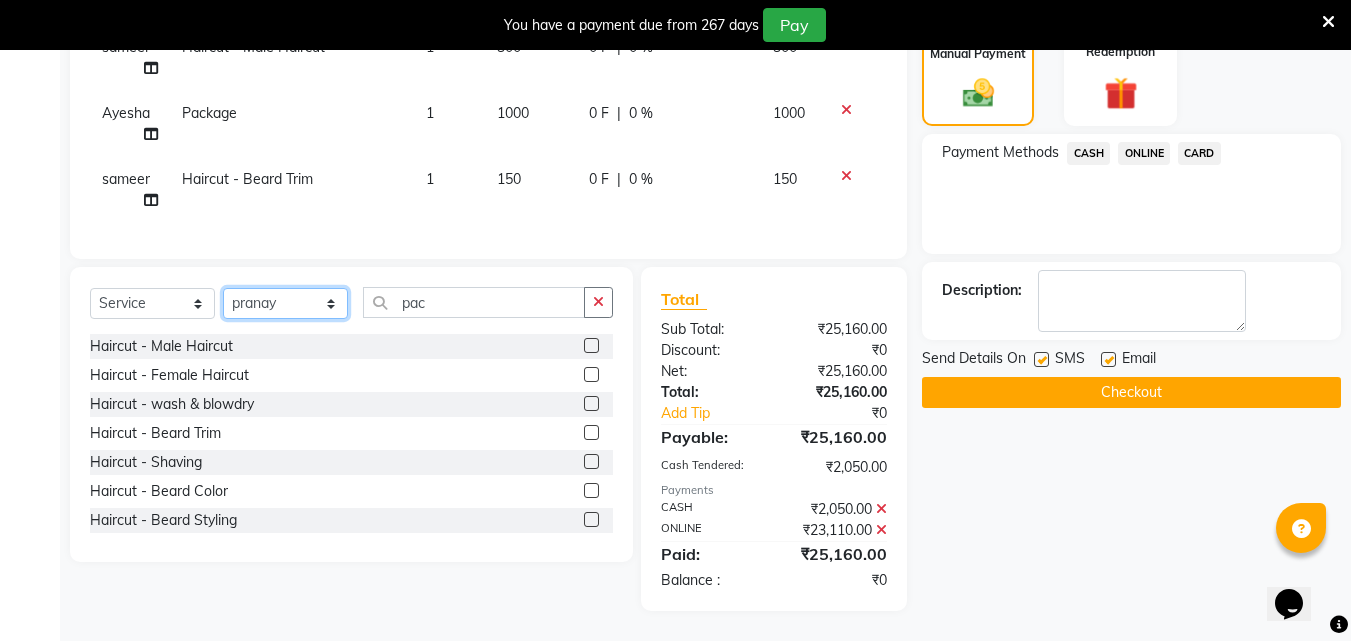 click on "Select Stylist Akshay Ankita Ayesha Dnyaneshwar Harish Laxman Omkar pranay sagar sameer Sarika sunil vaibhav" 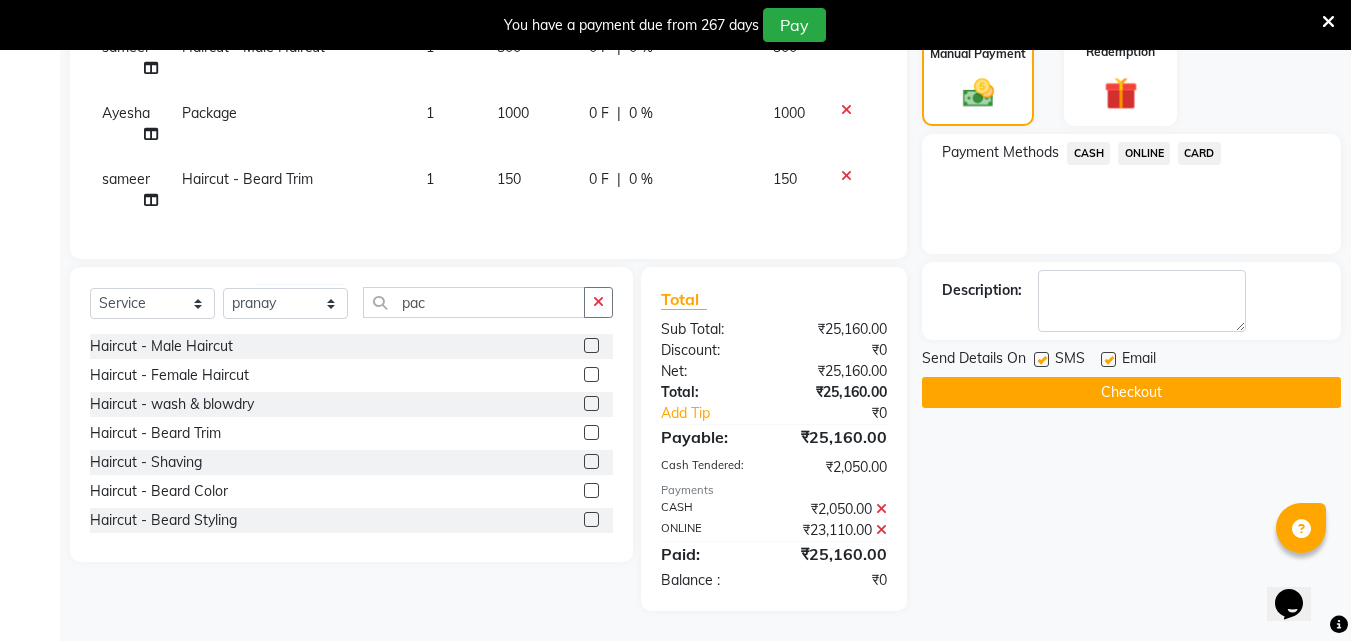 click 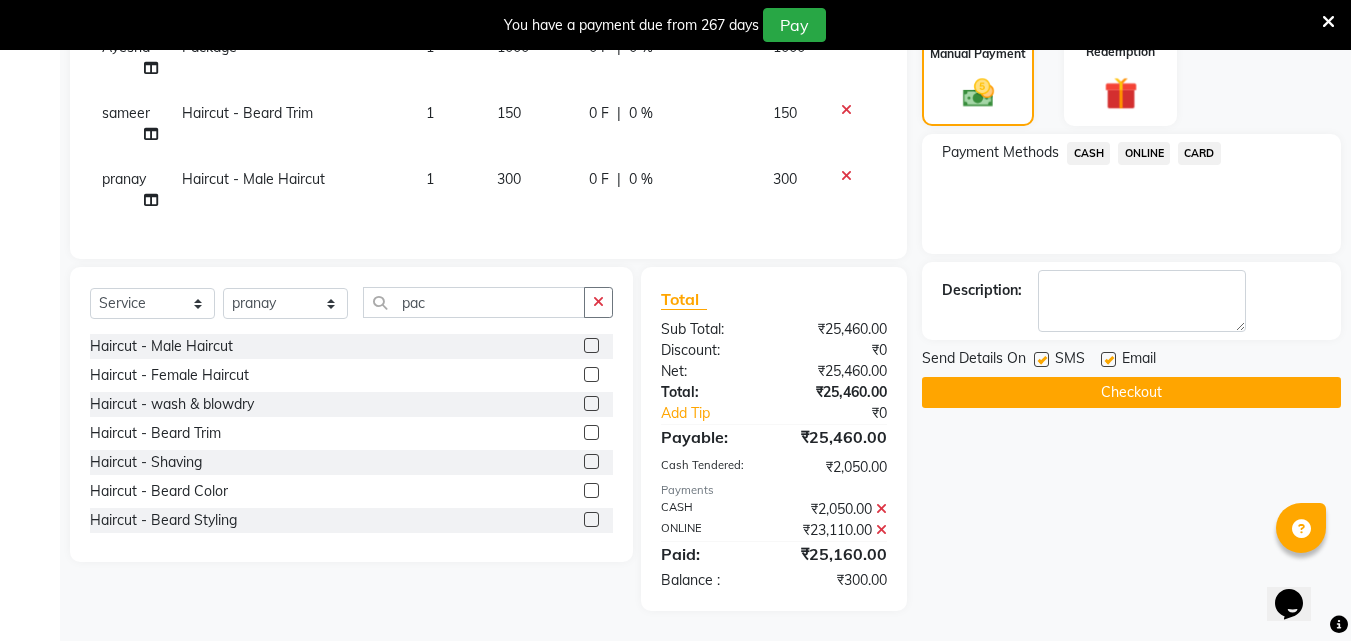 scroll, scrollTop: 1255, scrollLeft: 0, axis: vertical 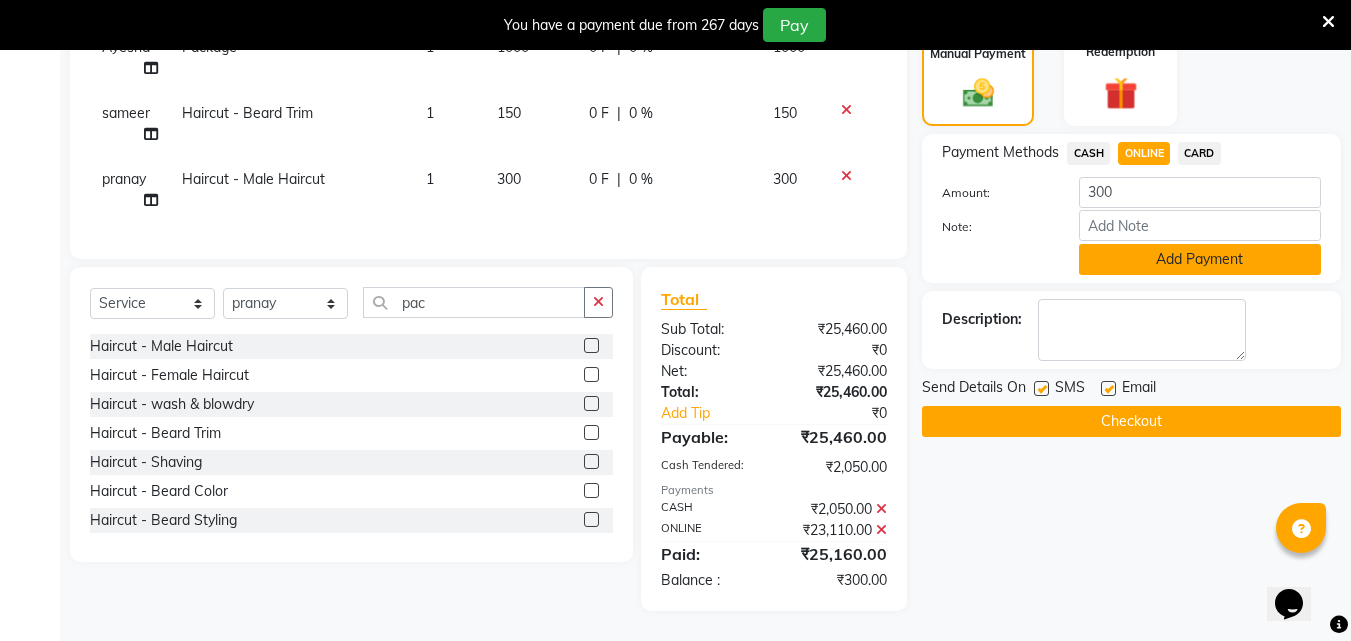 click on "Add Payment" 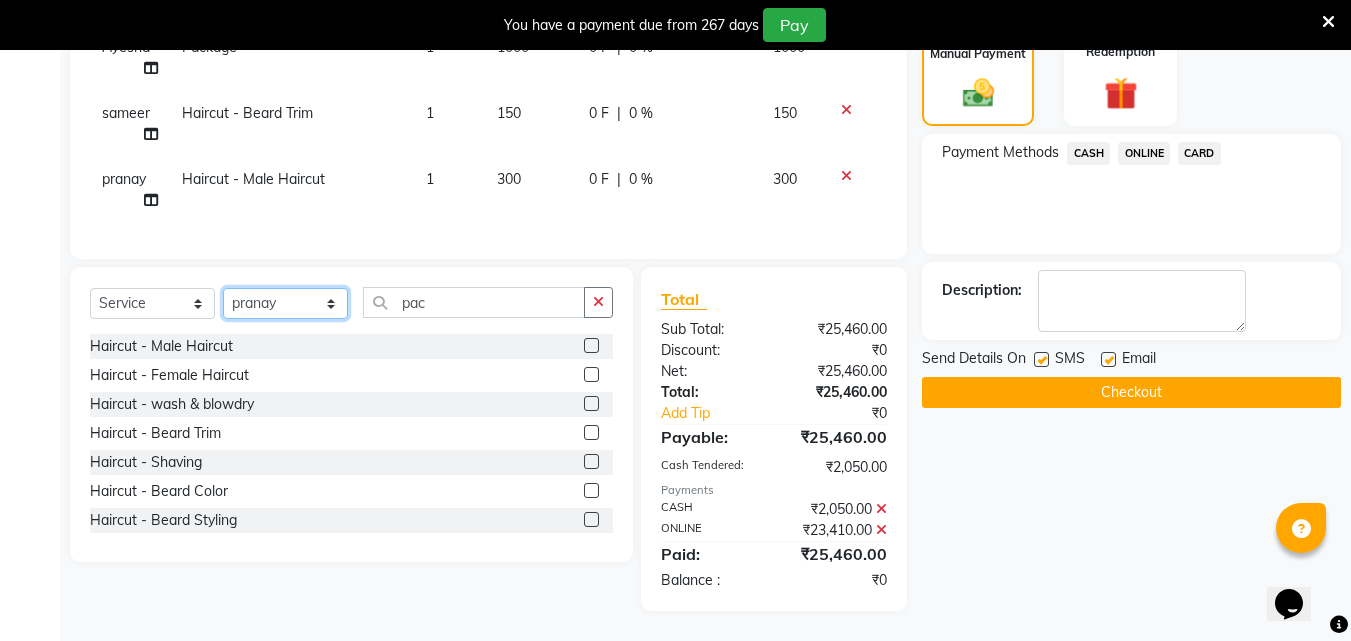 click on "Select Stylist Akshay Ankita Ayesha Dnyaneshwar Harish Laxman Omkar pranay sagar sameer Sarika sunil vaibhav" 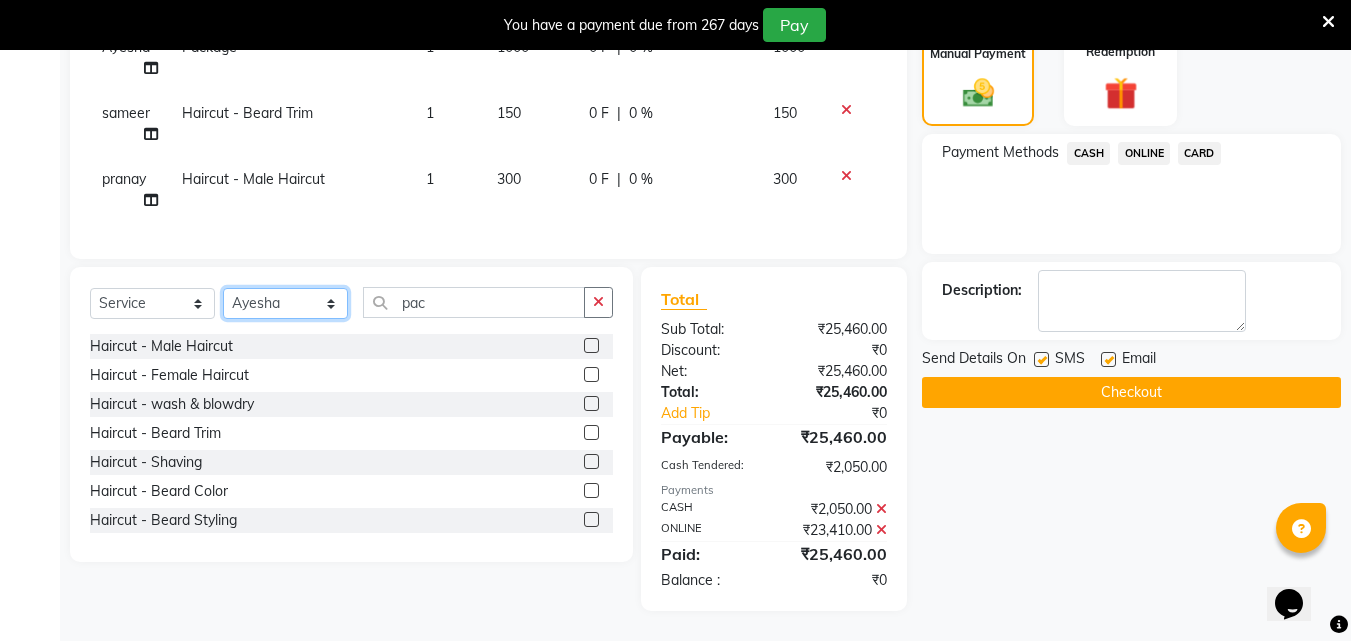 click on "Select Stylist Akshay Ankita Ayesha Dnyaneshwar Harish Laxman Omkar pranay sagar sameer Sarika sunil vaibhav" 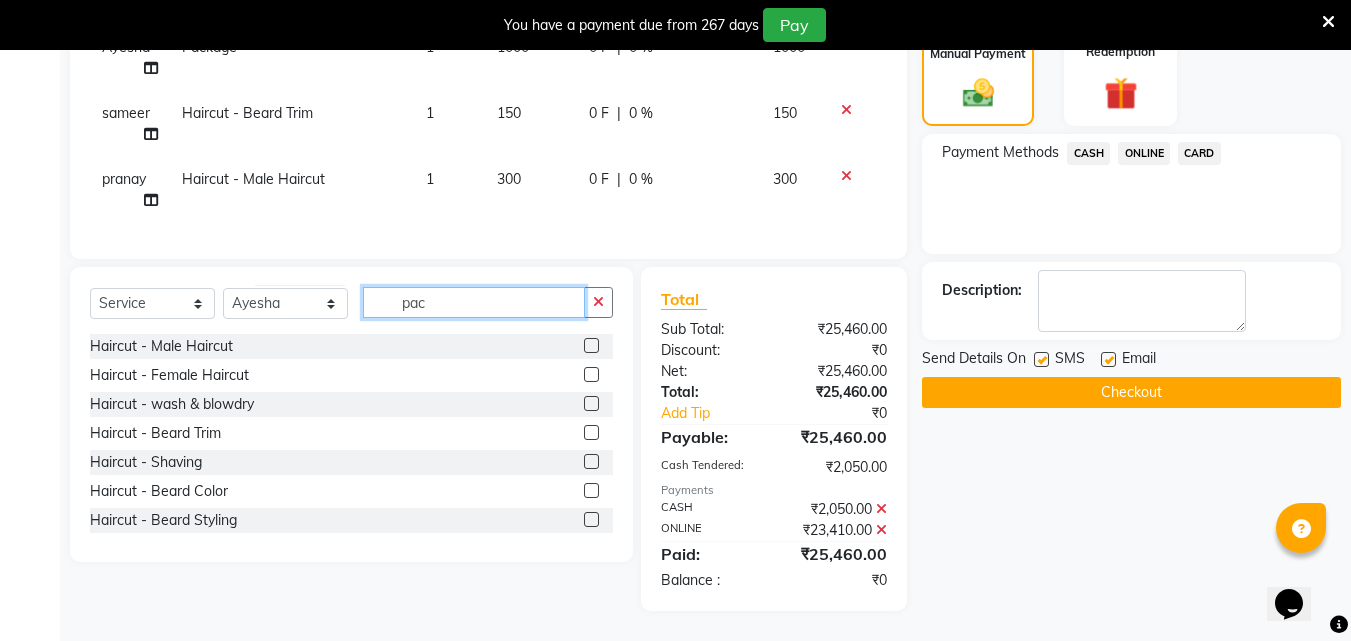 click on "pac" 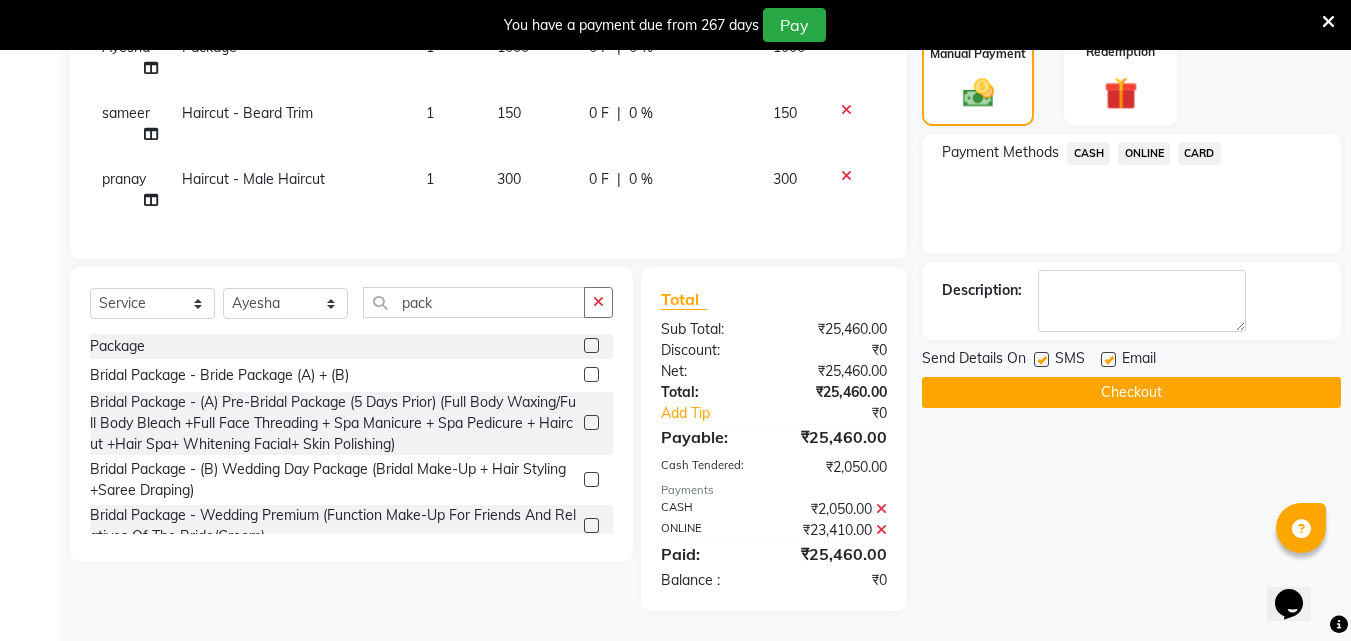 click 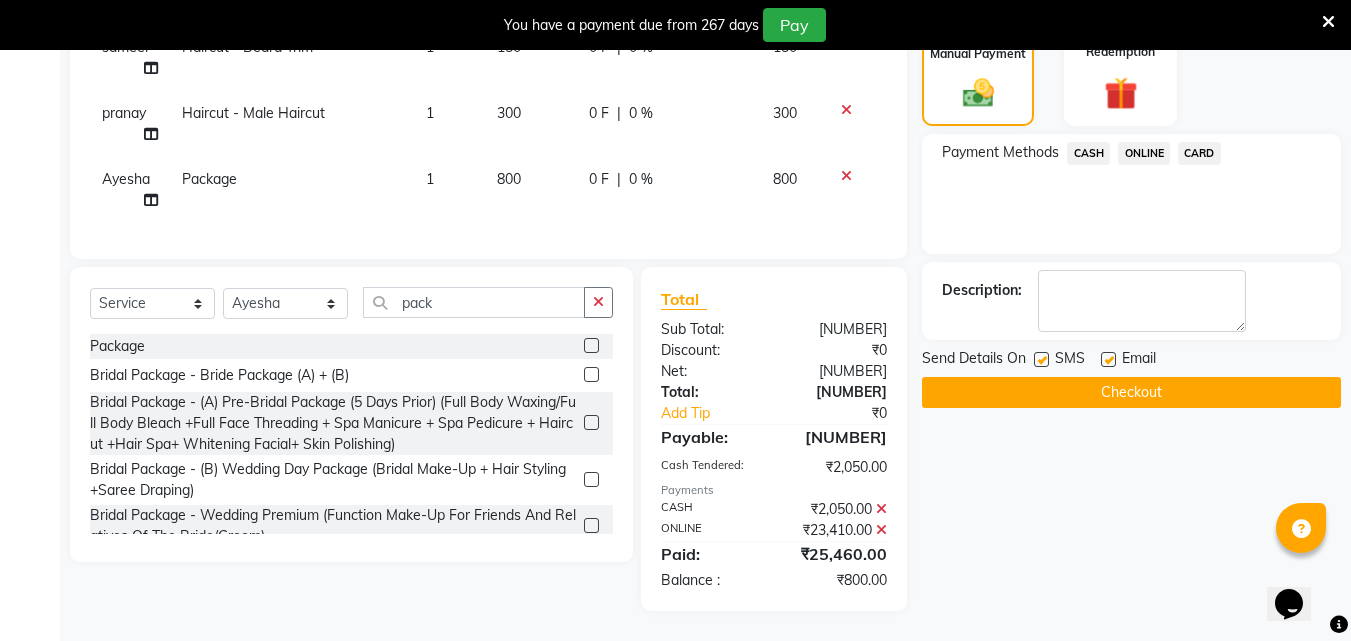 scroll, scrollTop: 1321, scrollLeft: 0, axis: vertical 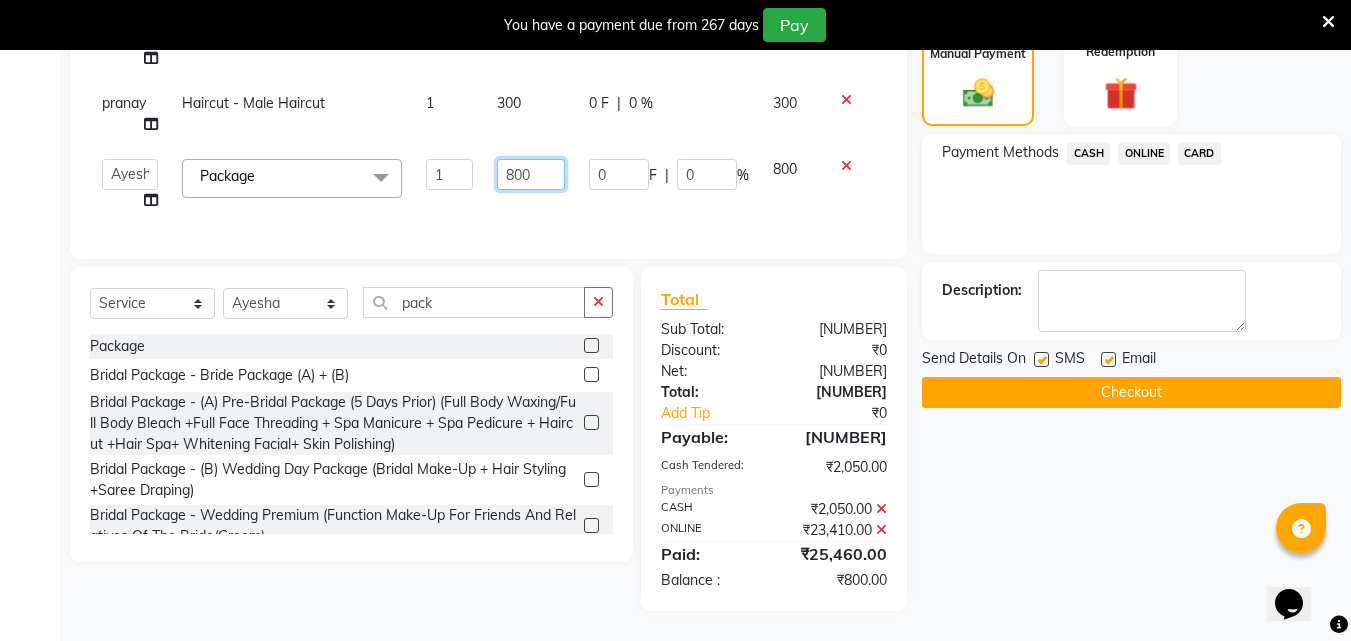 click on "800" 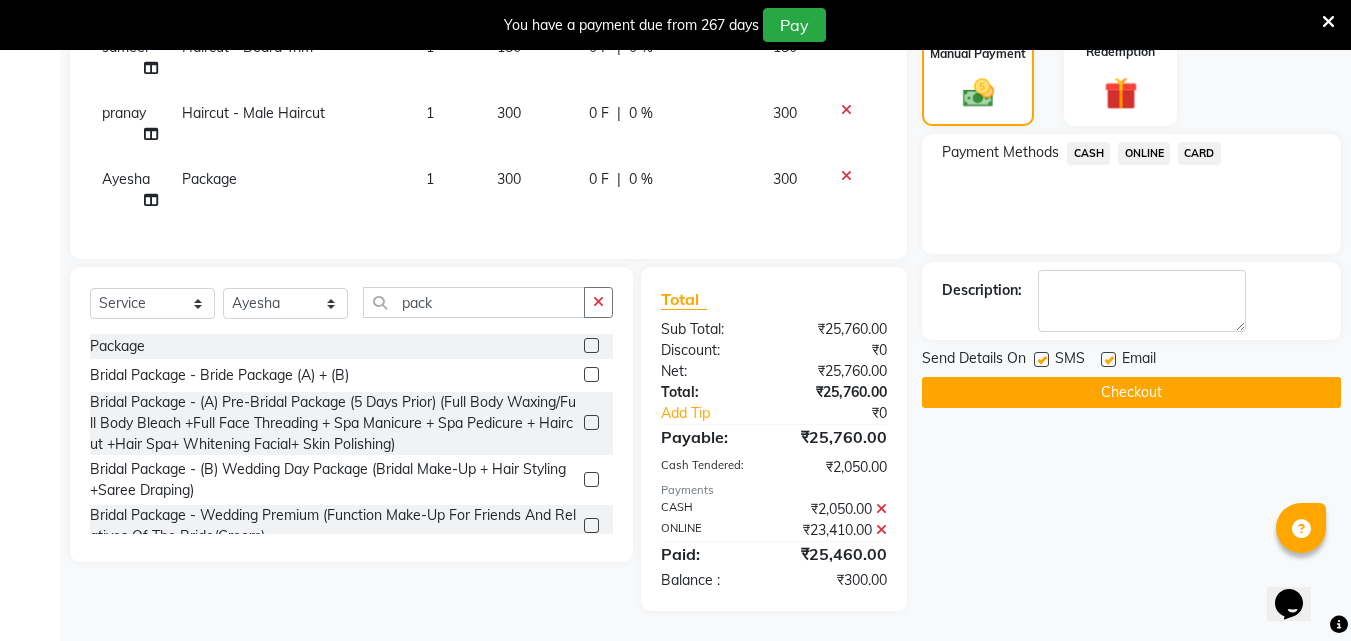 click on "ONLINE" 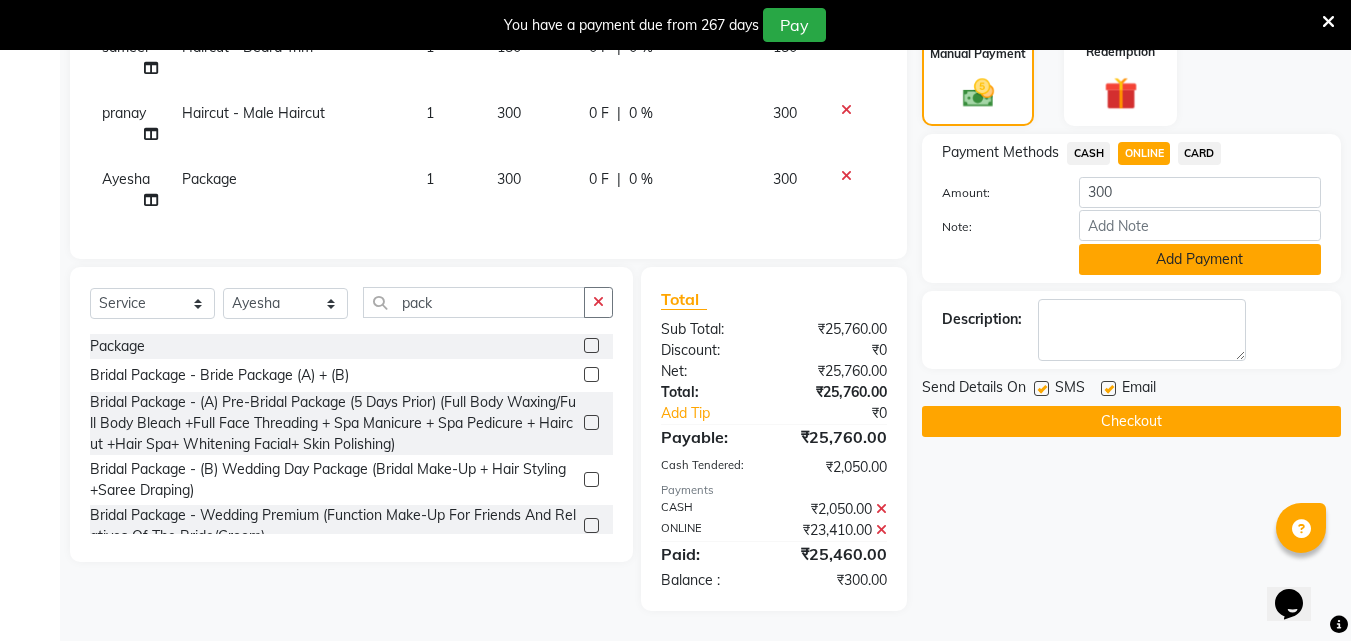 click on "Add Payment" 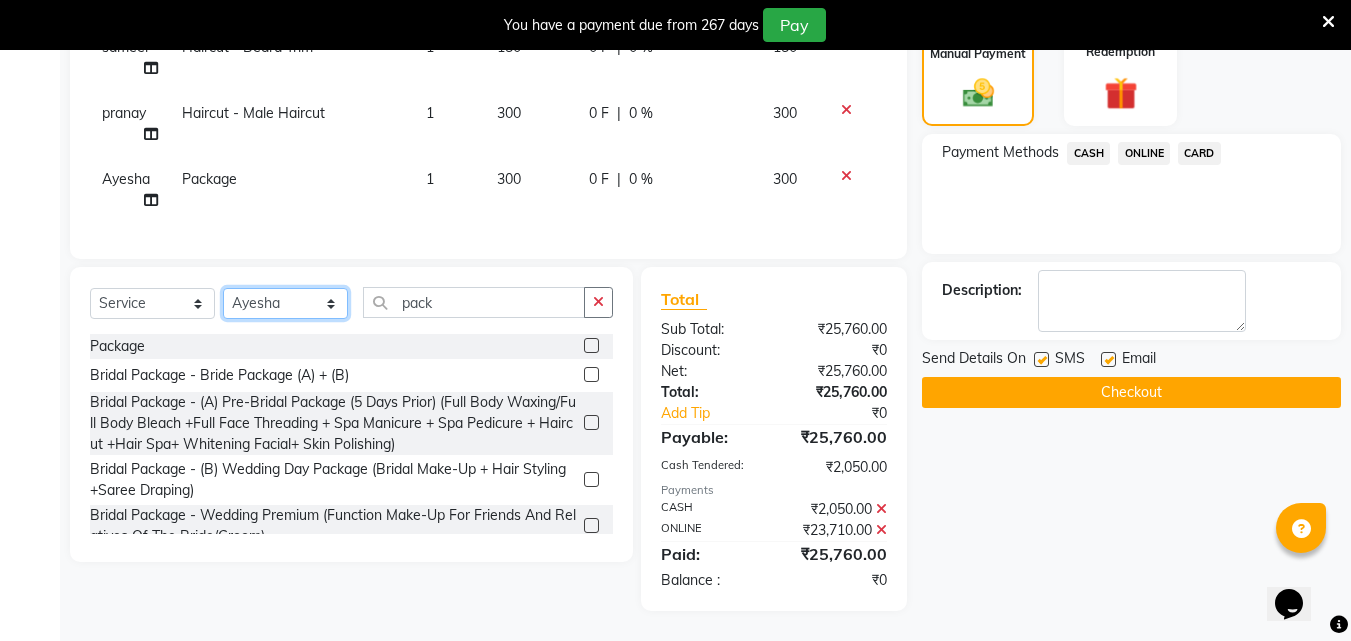 click on "Select Stylist Akshay Ankita Ayesha Dnyaneshwar Harish Laxman Omkar pranay sagar sameer Sarika sunil vaibhav" 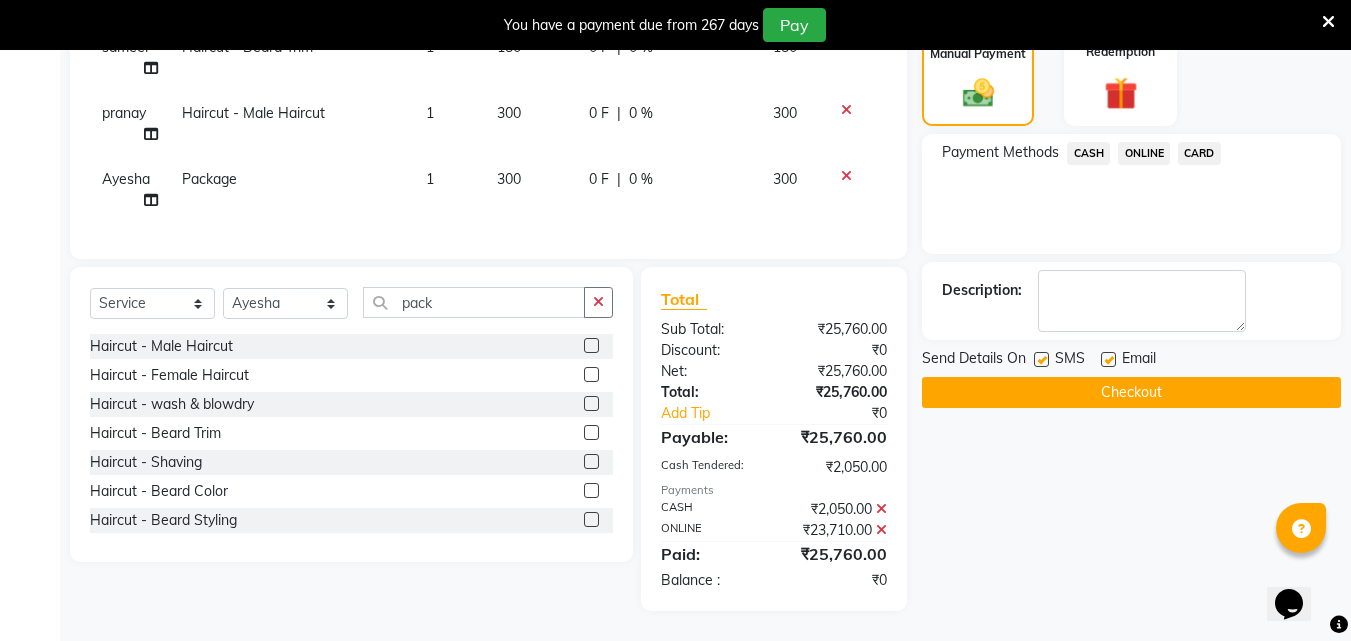 click 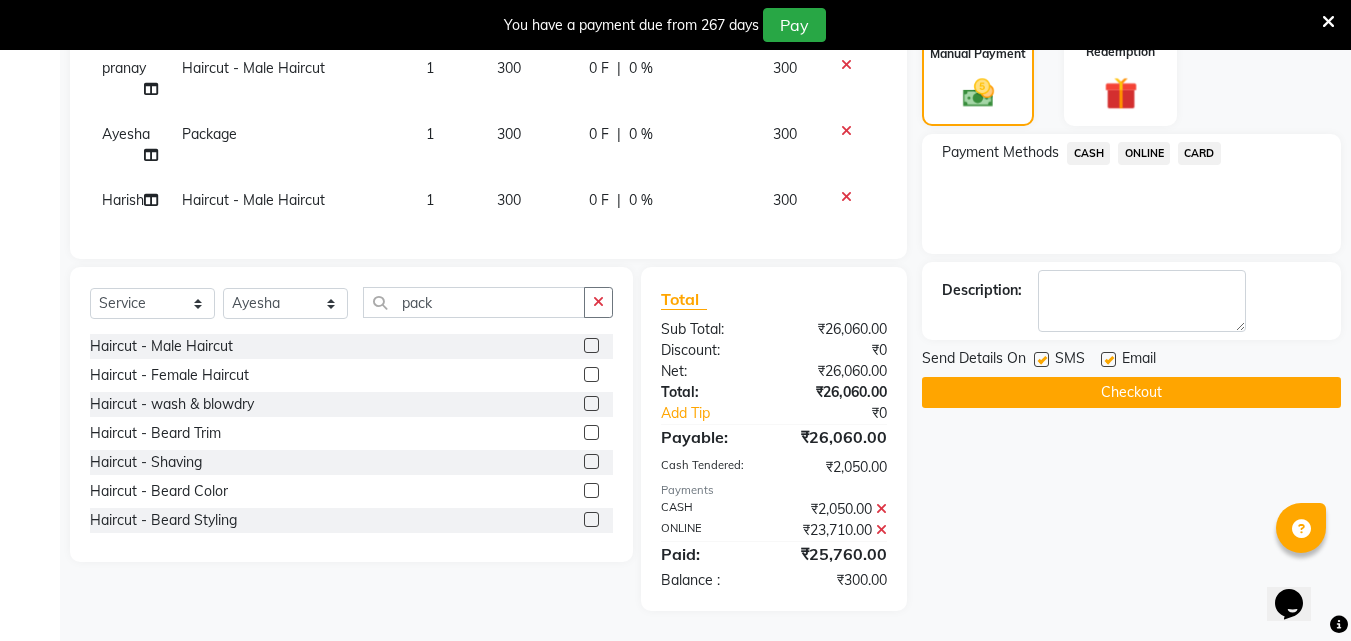 scroll, scrollTop: 1387, scrollLeft: 0, axis: vertical 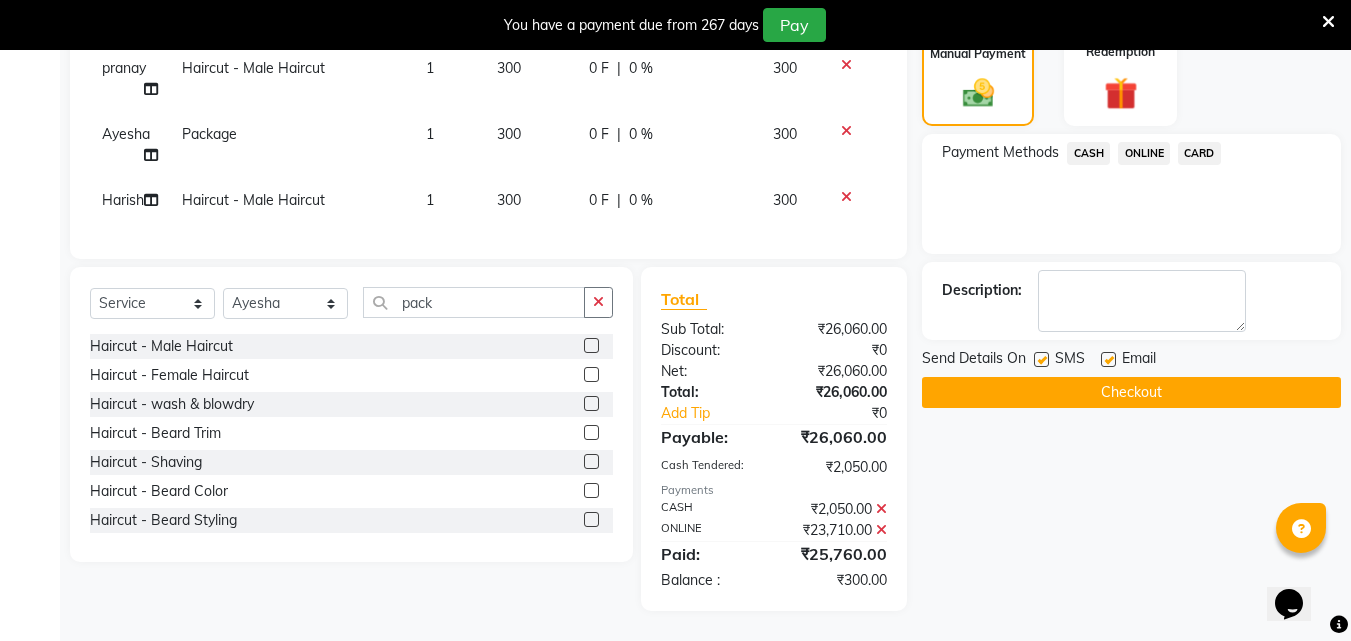 click on "ONLINE" 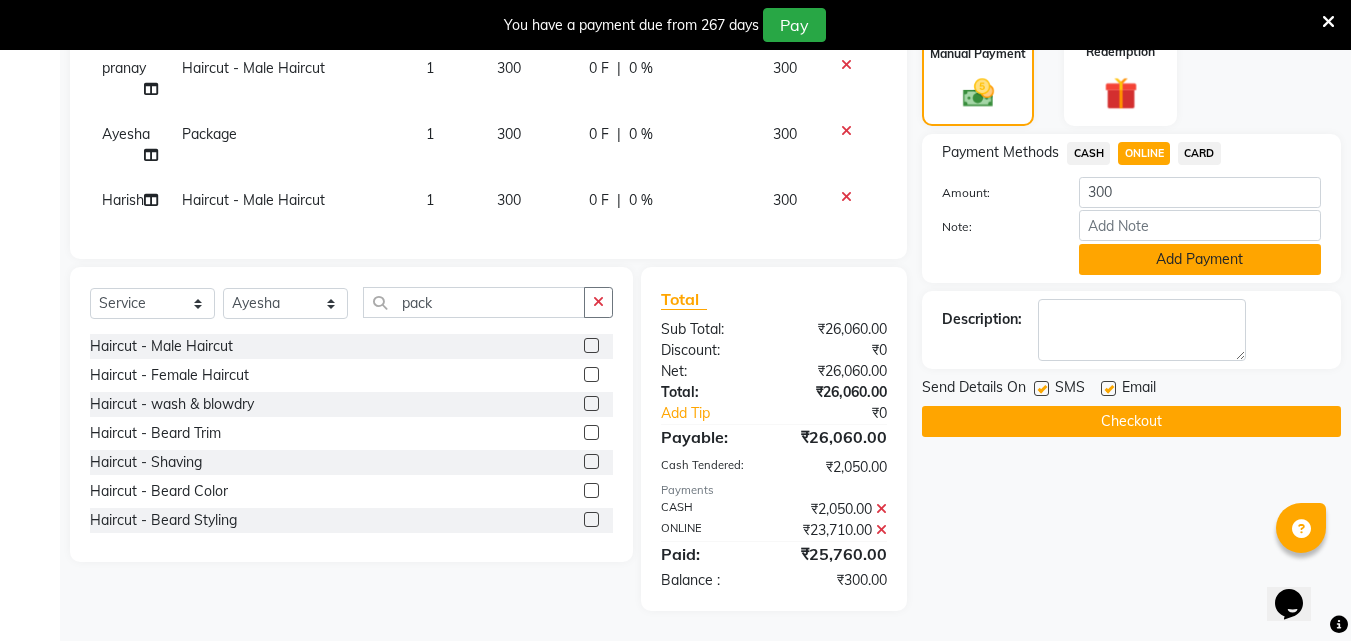 click on "Add Payment" 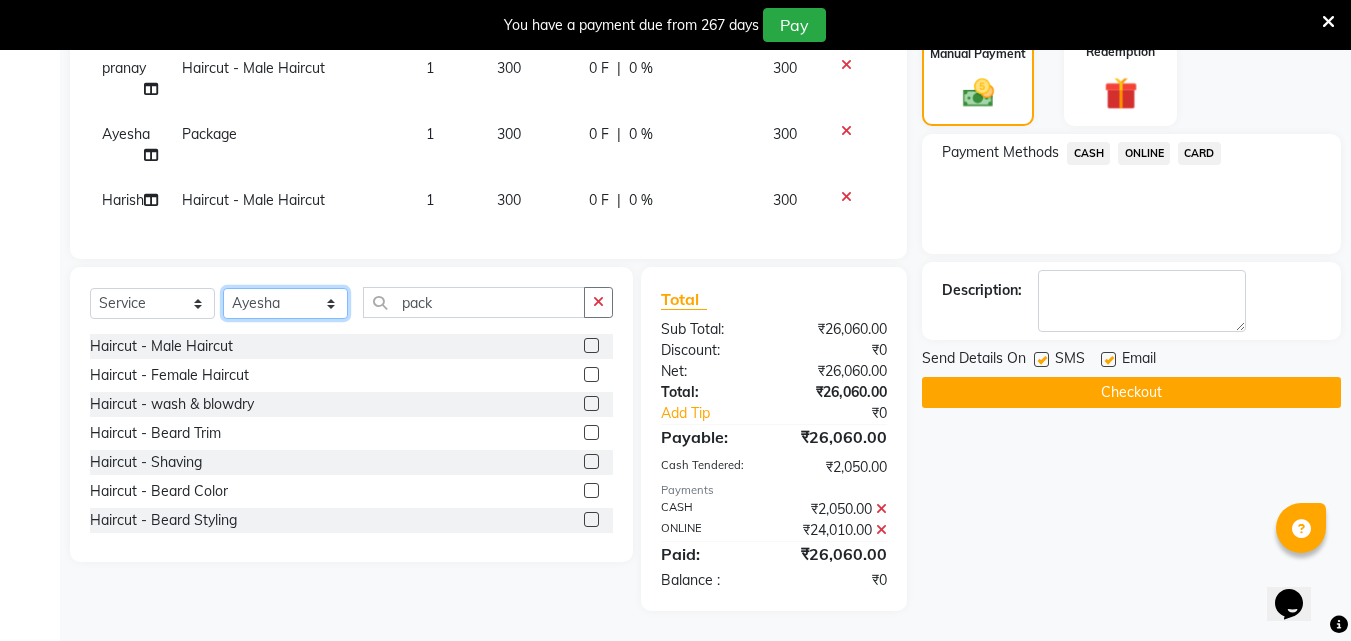 click on "Select Stylist Akshay Ankita Ayesha Dnyaneshwar Harish Laxman Omkar pranay sagar sameer Sarika sunil vaibhav" 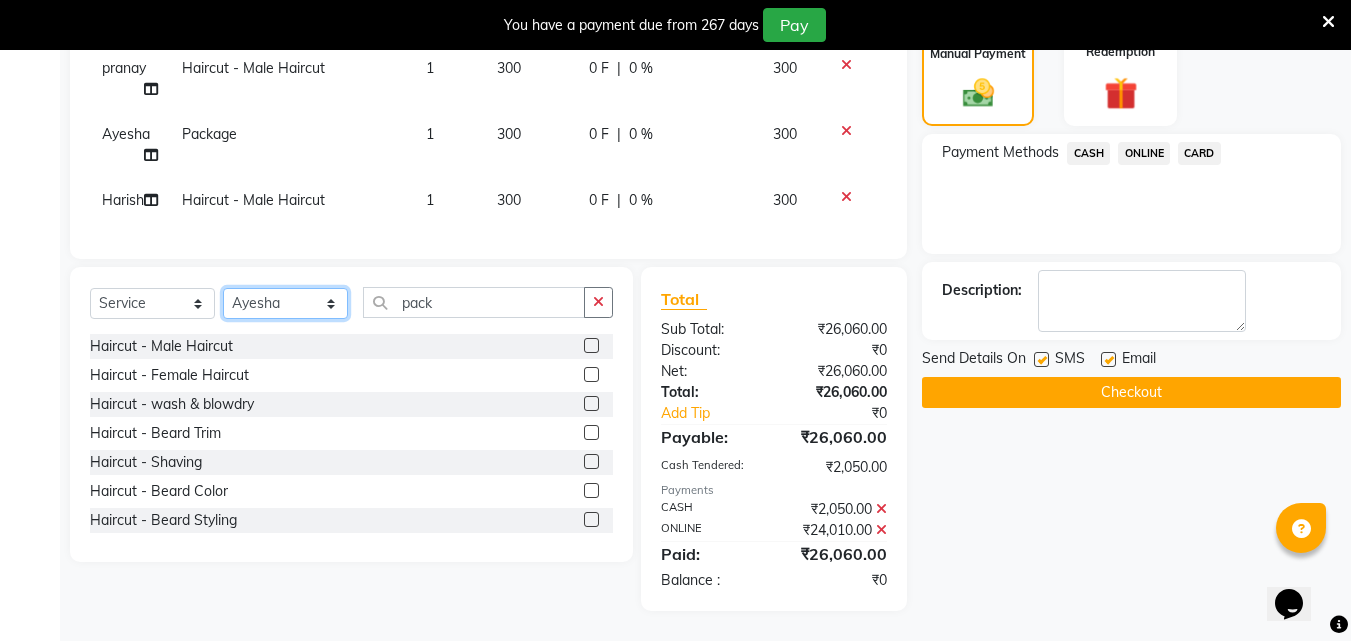 click on "Select Stylist Akshay Ankita Ayesha Dnyaneshwar Harish Laxman Omkar pranay sagar sameer Sarika sunil vaibhav" 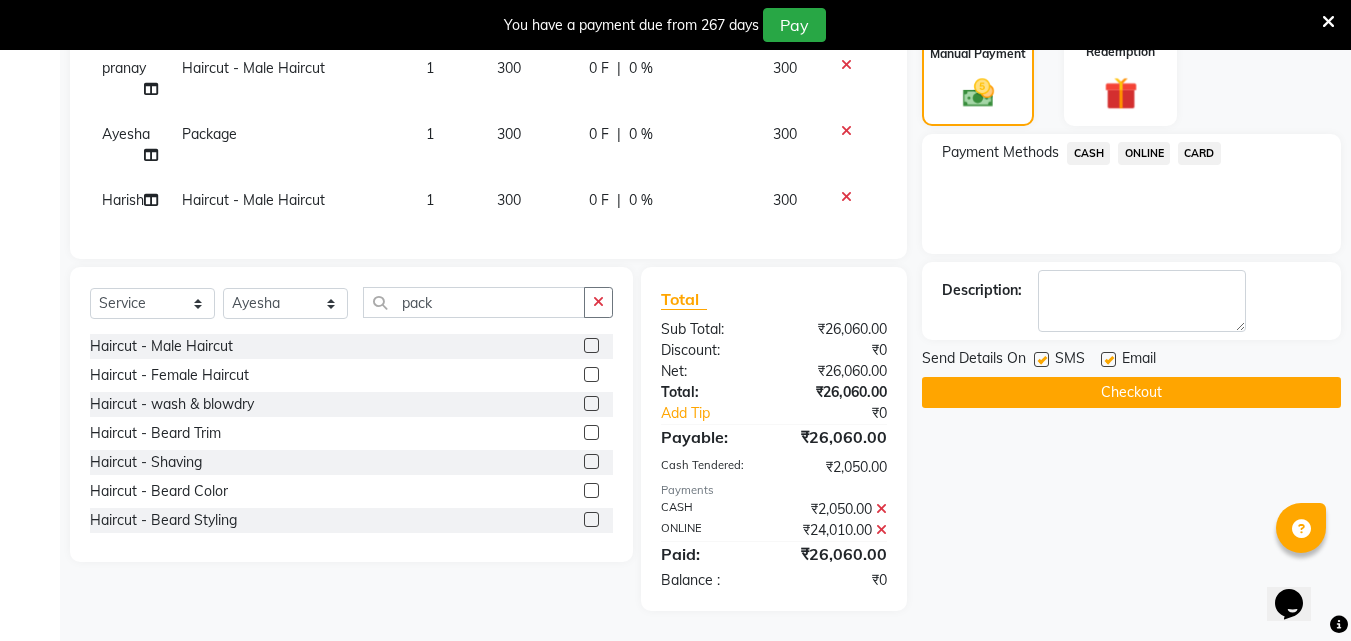 click 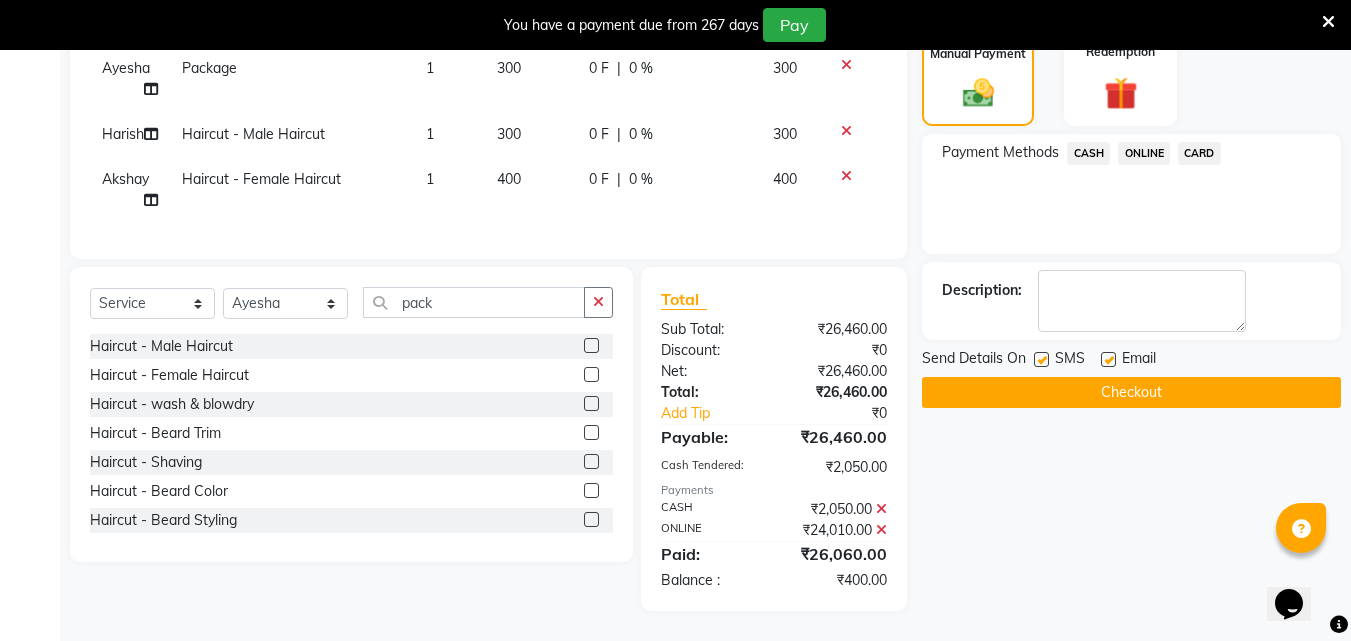 scroll, scrollTop: 1453, scrollLeft: 0, axis: vertical 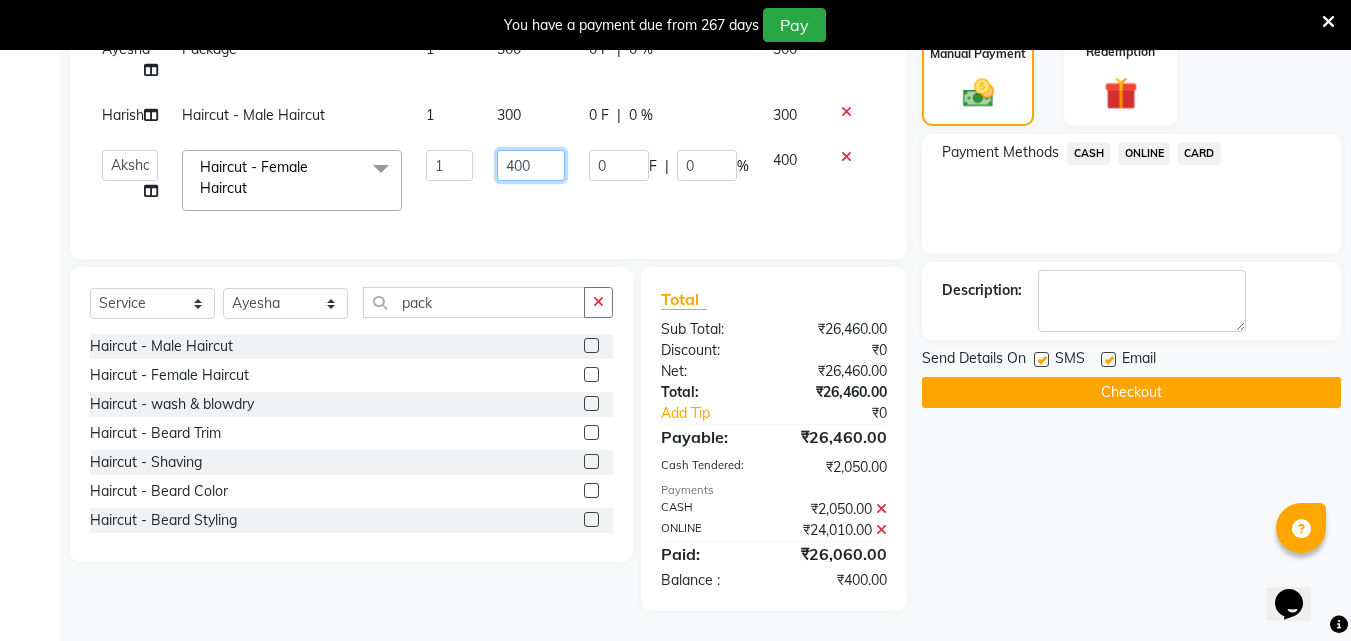 click on "400" 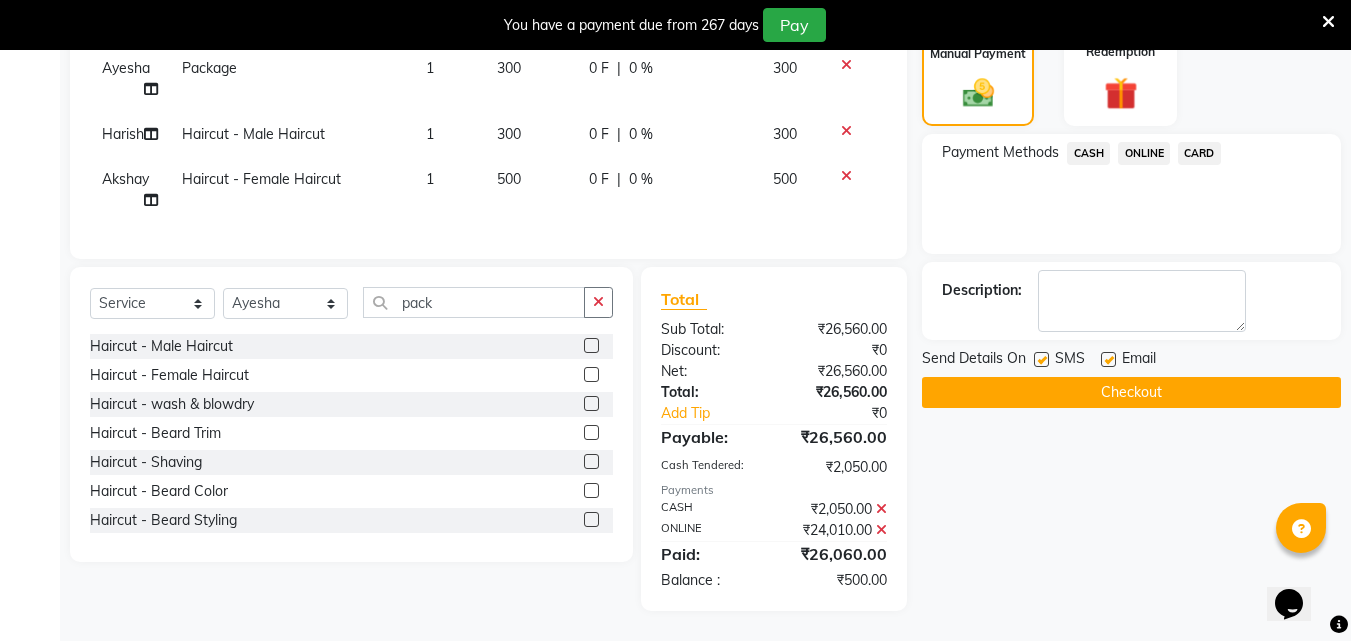 click on "ONLINE" 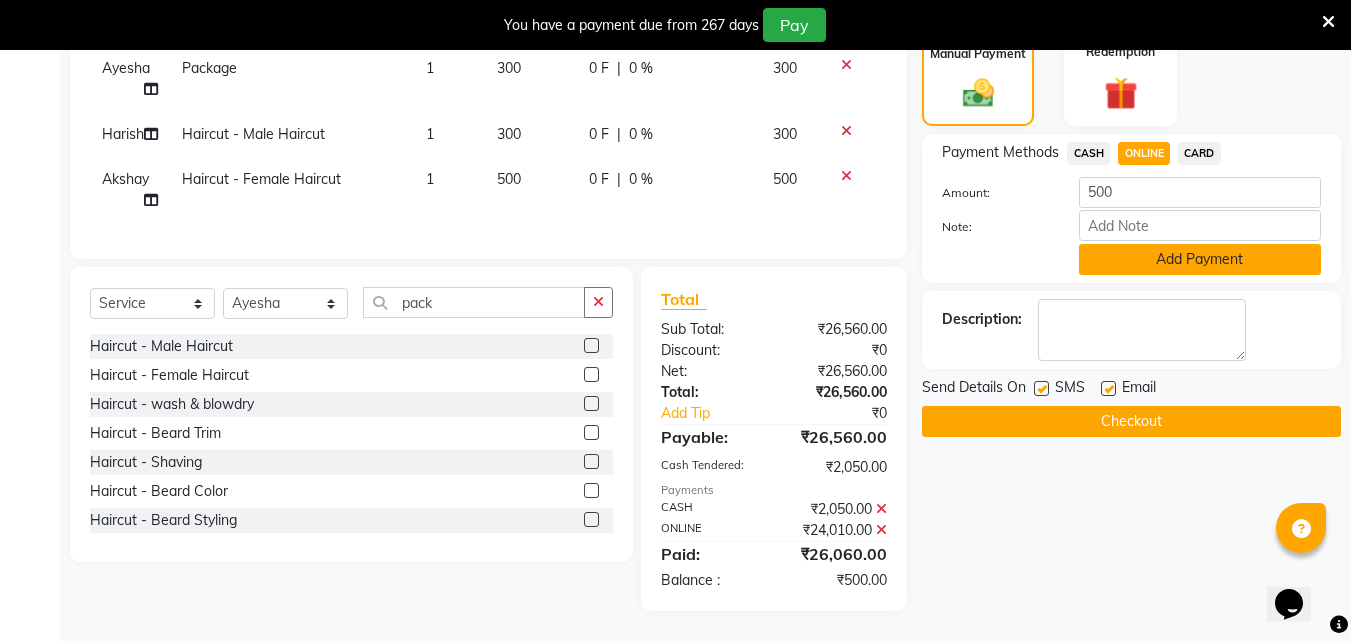 click on "Add Payment" 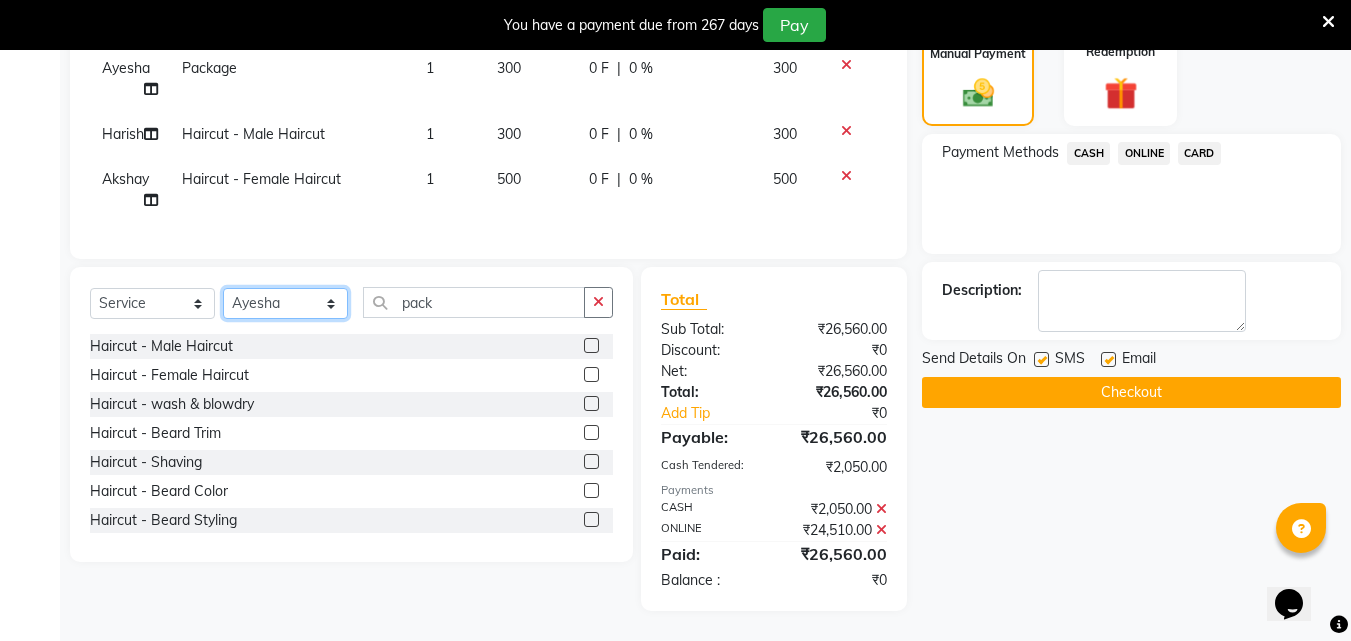 click on "Select Stylist Akshay Ankita Ayesha Dnyaneshwar Harish Laxman Omkar pranay sagar sameer Sarika sunil vaibhav" 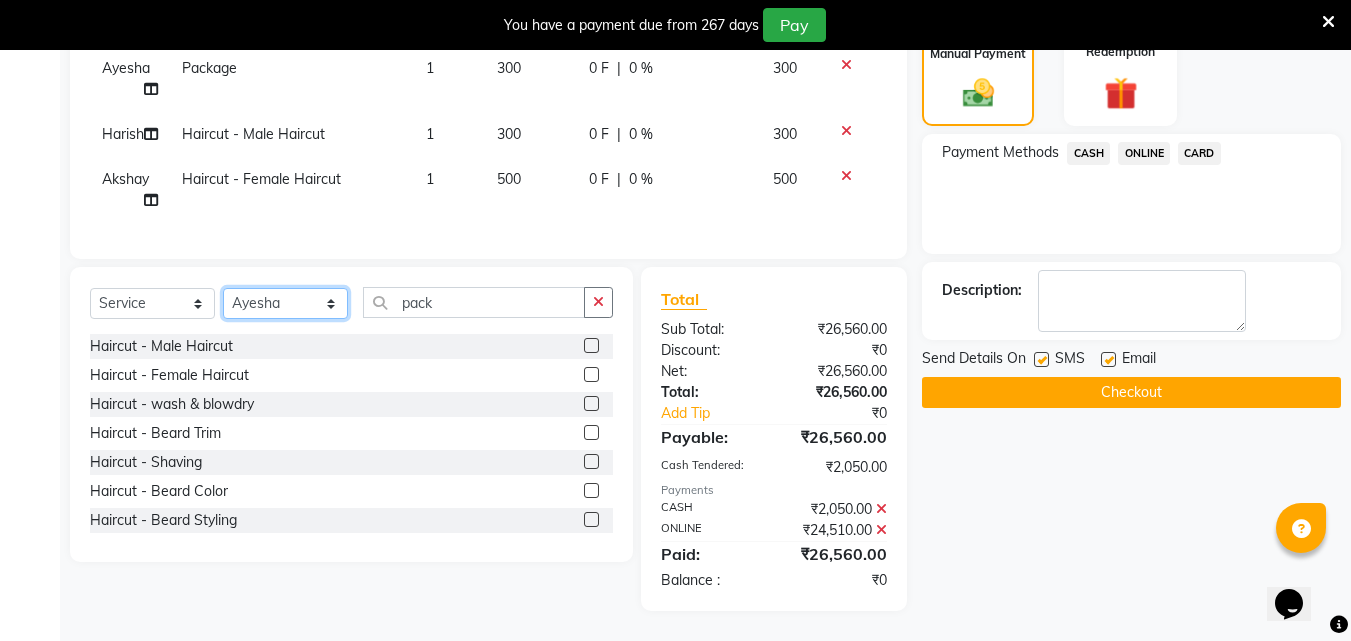 click on "Select Stylist Akshay Ankita Ayesha Dnyaneshwar Harish Laxman Omkar pranay sagar sameer Sarika sunil vaibhav" 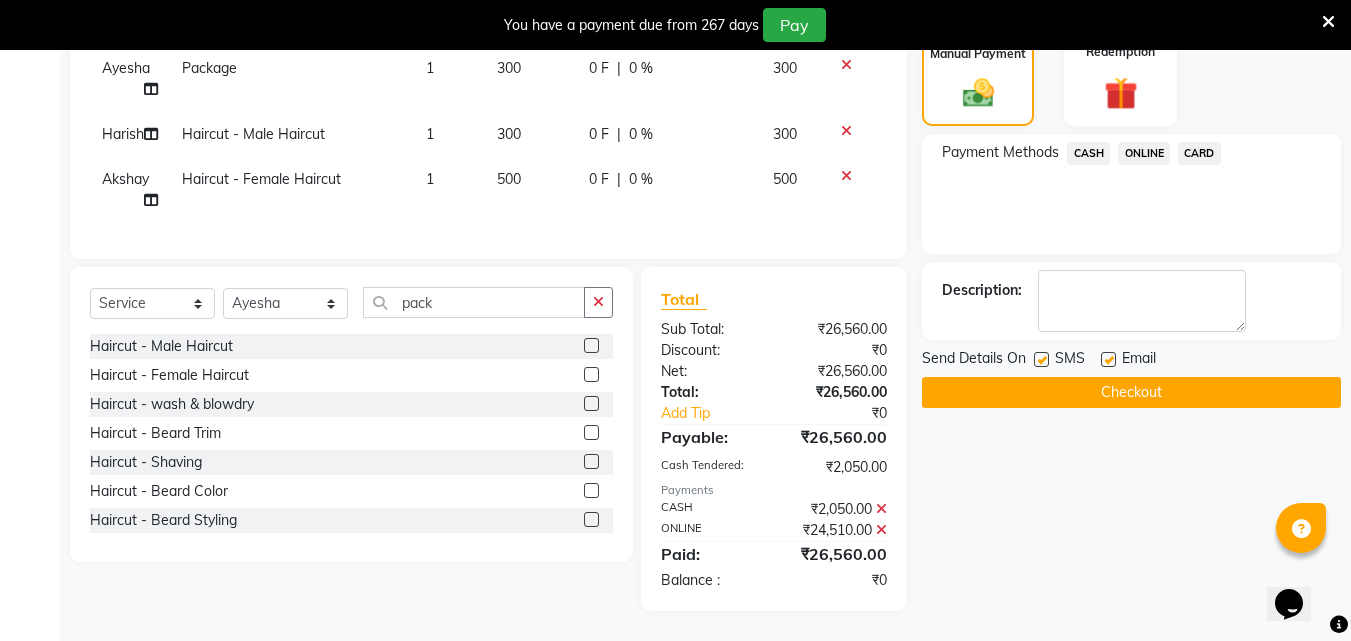 click 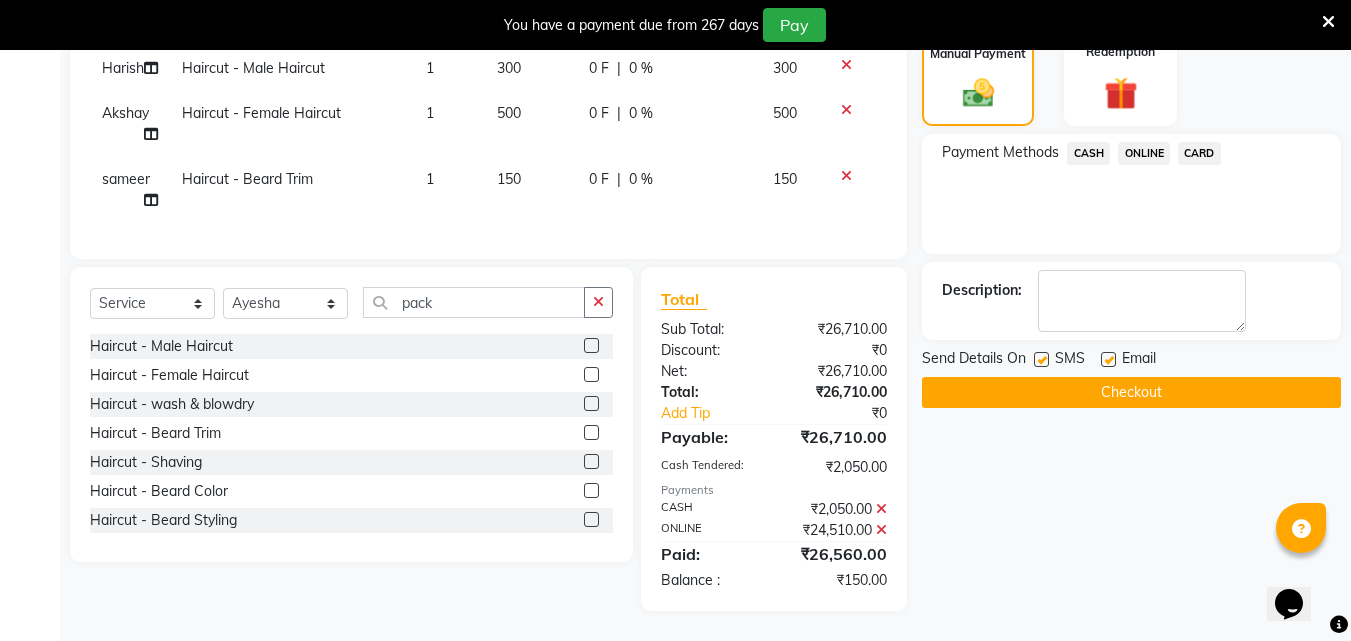 click on "ONLINE" 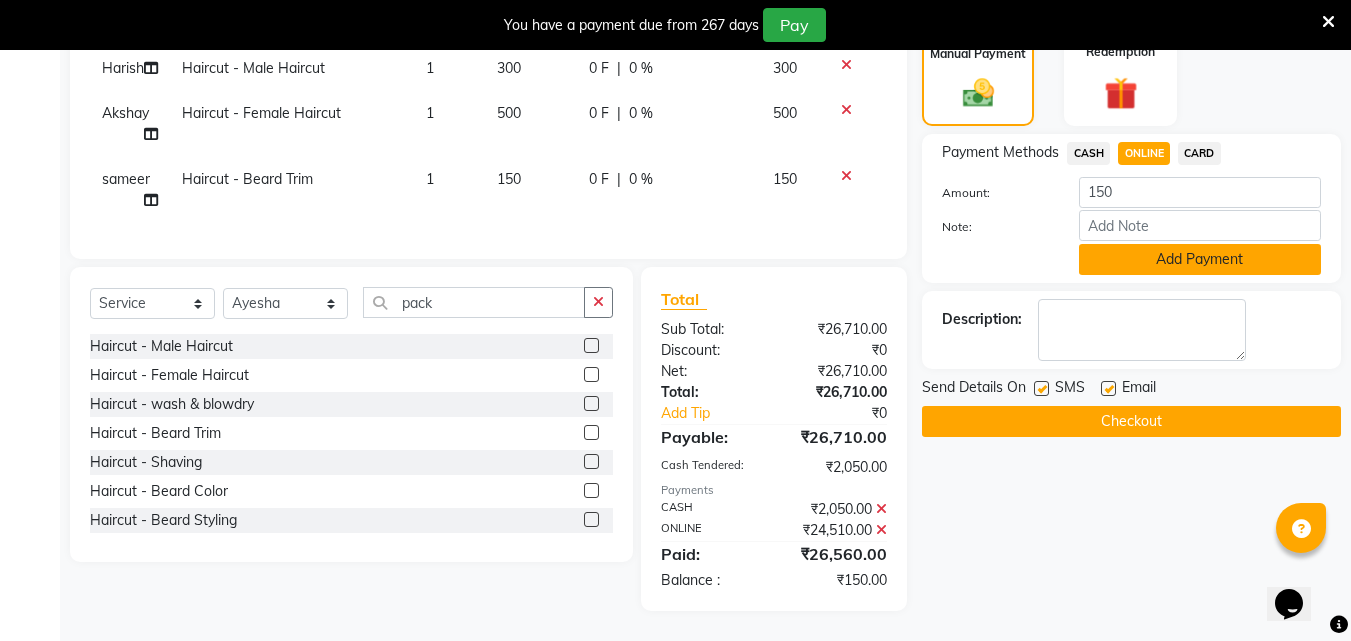 click on "Add Payment" 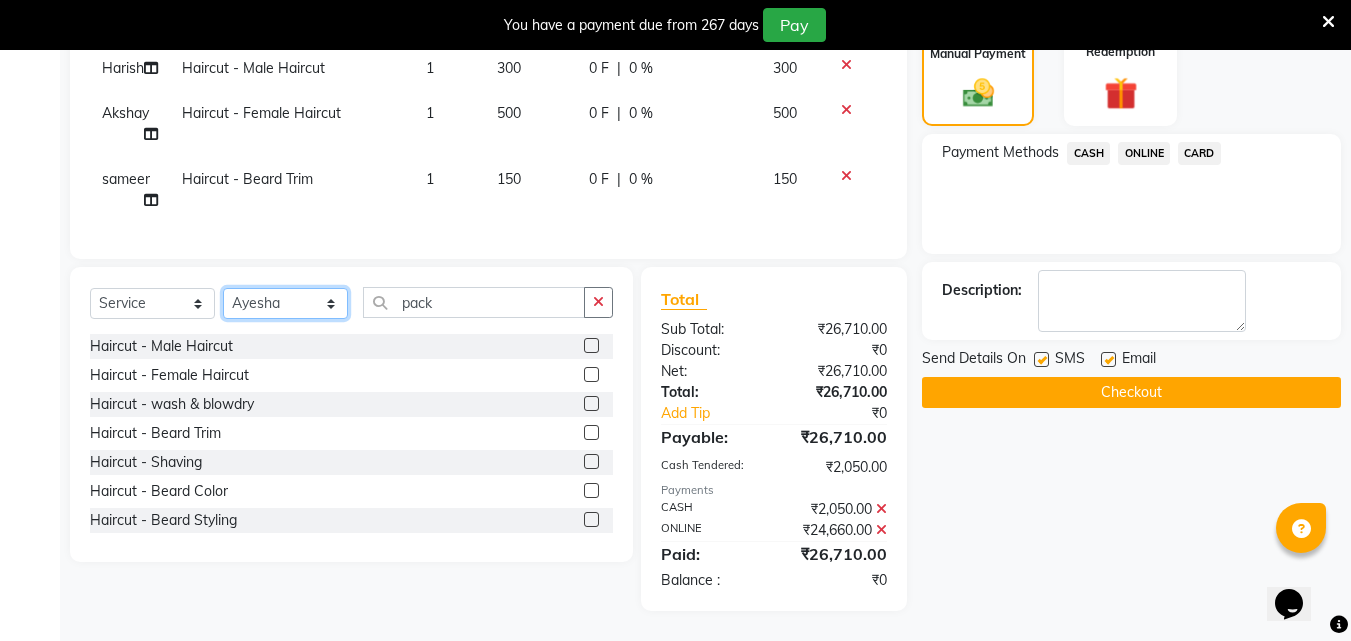 click on "Select Stylist Akshay Ankita Ayesha Dnyaneshwar Harish Laxman Omkar pranay sagar sameer Sarika sunil vaibhav" 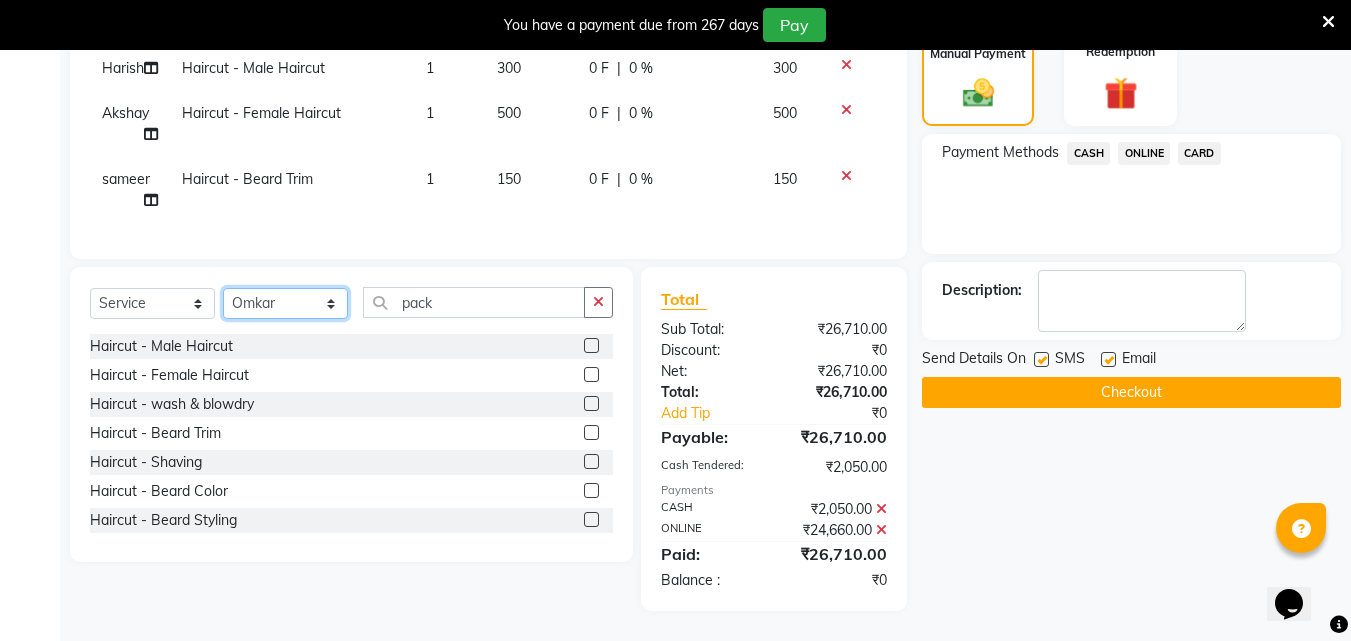click on "Select Stylist Akshay Ankita Ayesha Dnyaneshwar Harish Laxman Omkar pranay sagar sameer Sarika sunil vaibhav" 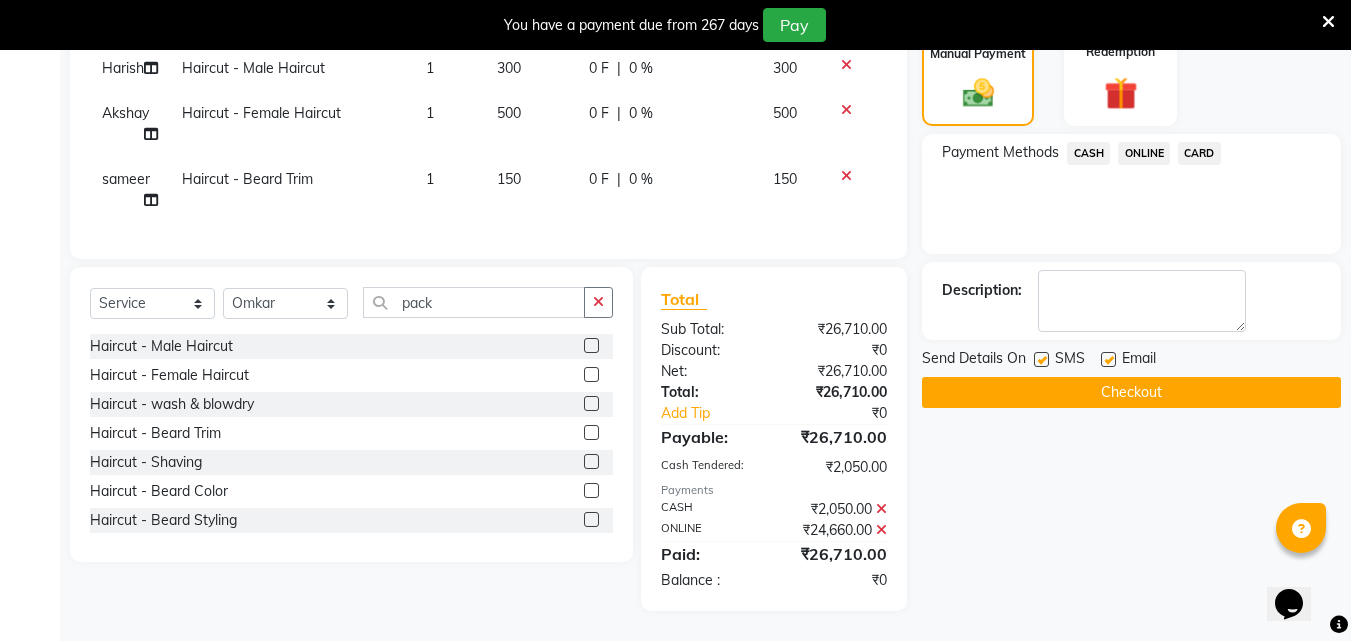 click 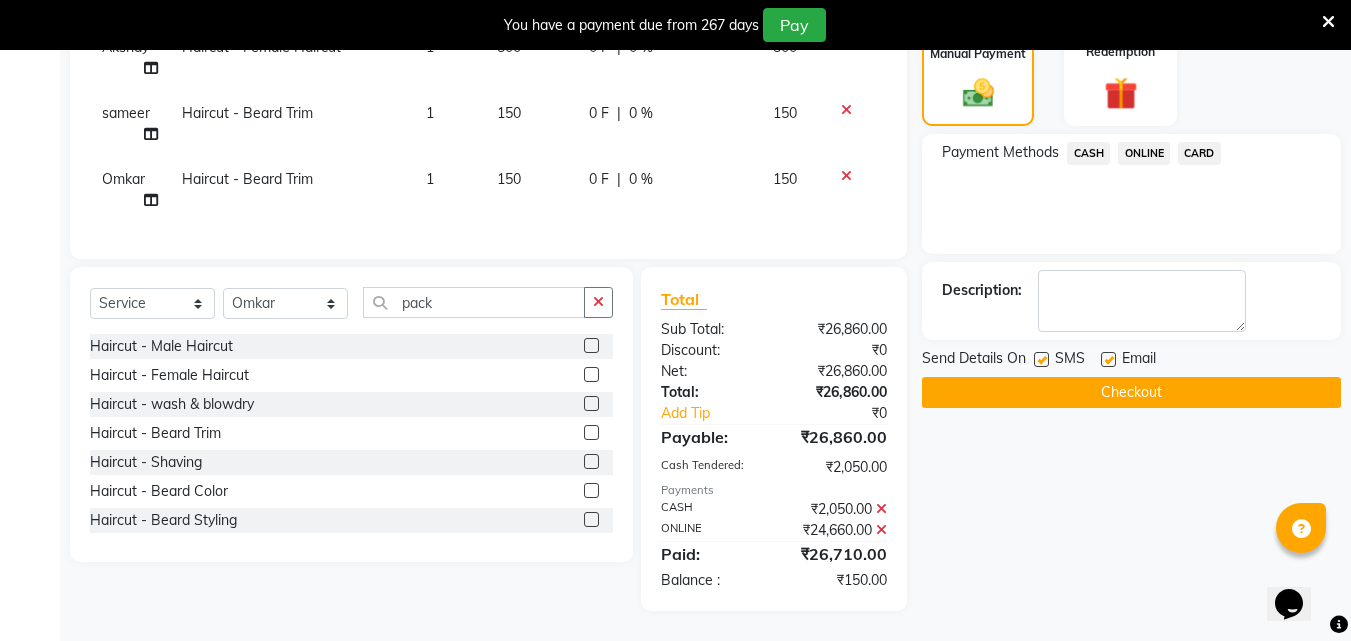 click on "ONLINE" 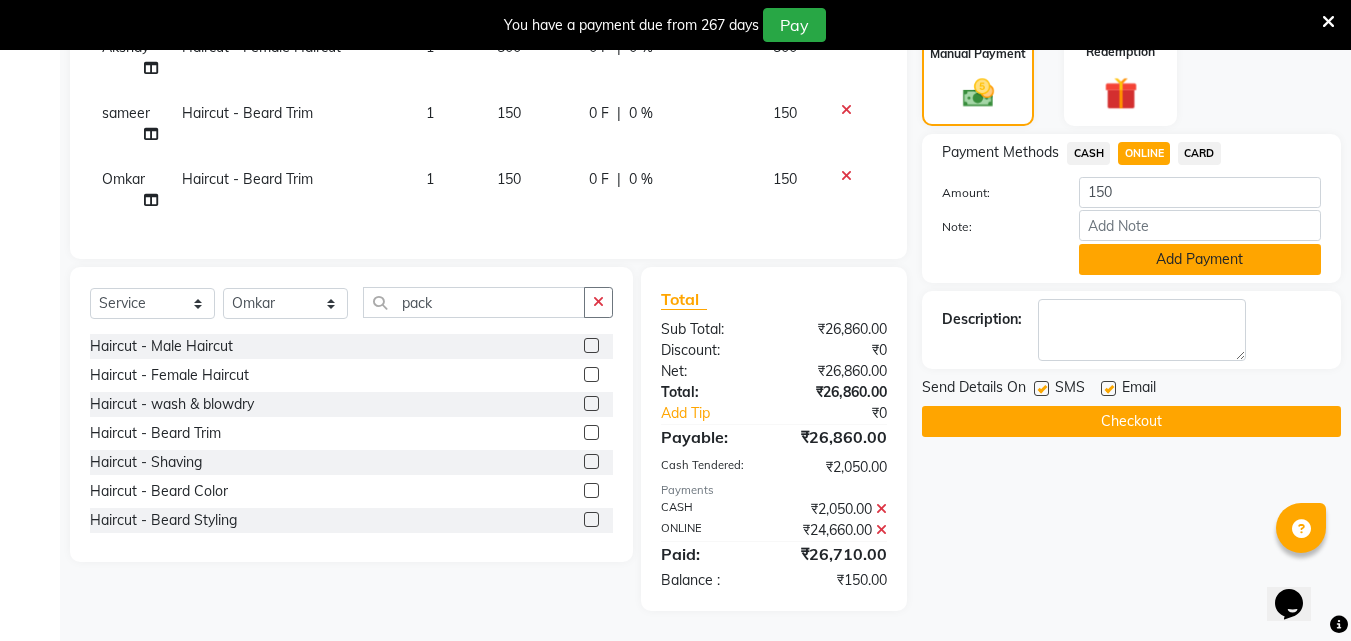 click on "Add Payment" 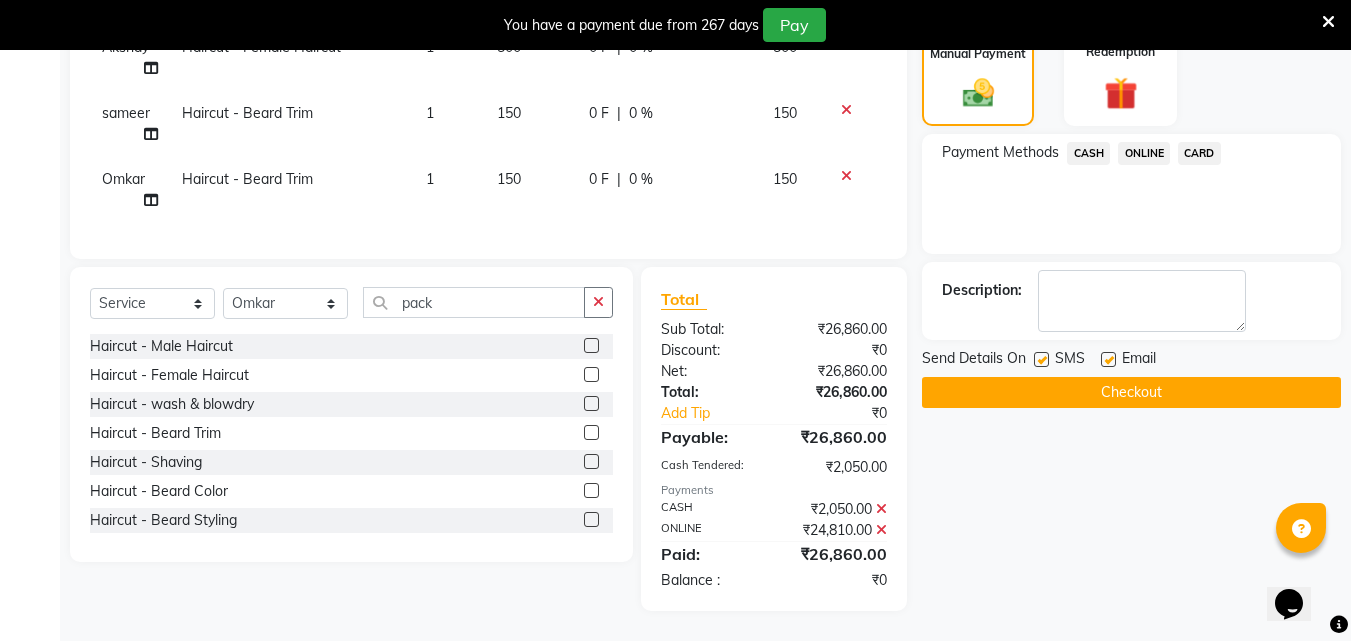 scroll, scrollTop: 1585, scrollLeft: 0, axis: vertical 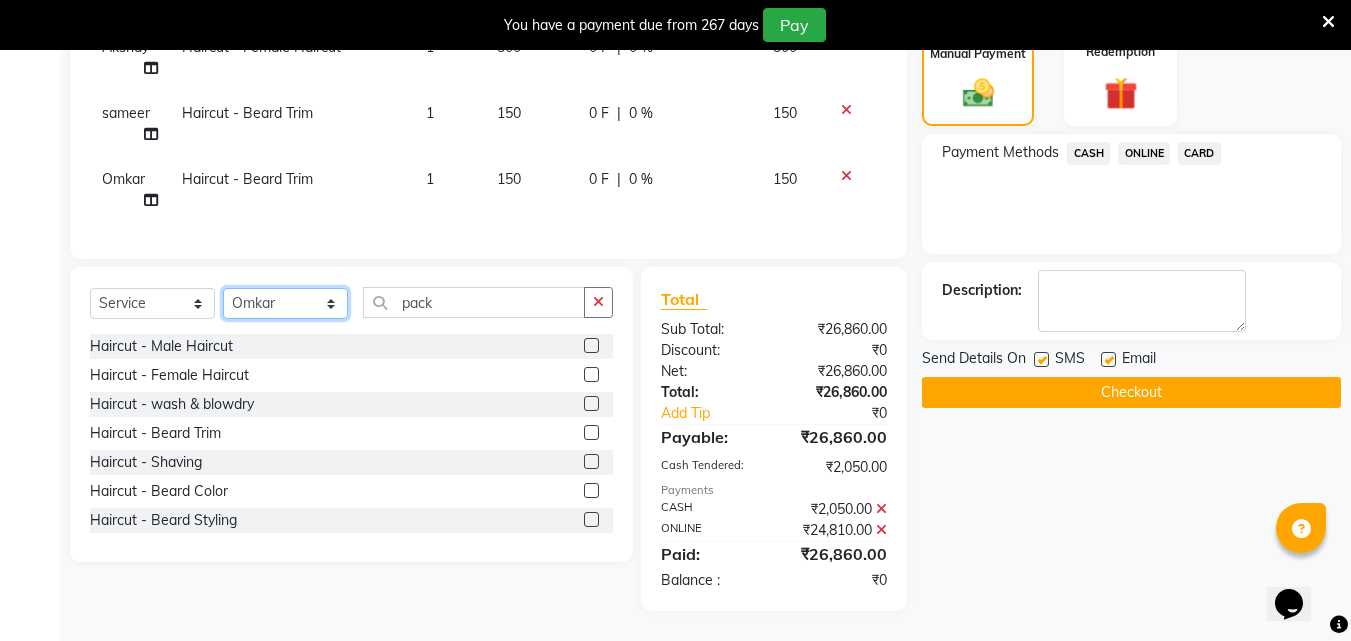 click on "Select Stylist Akshay Ankita Ayesha Dnyaneshwar Harish Laxman Omkar pranay sagar sameer Sarika sunil vaibhav" 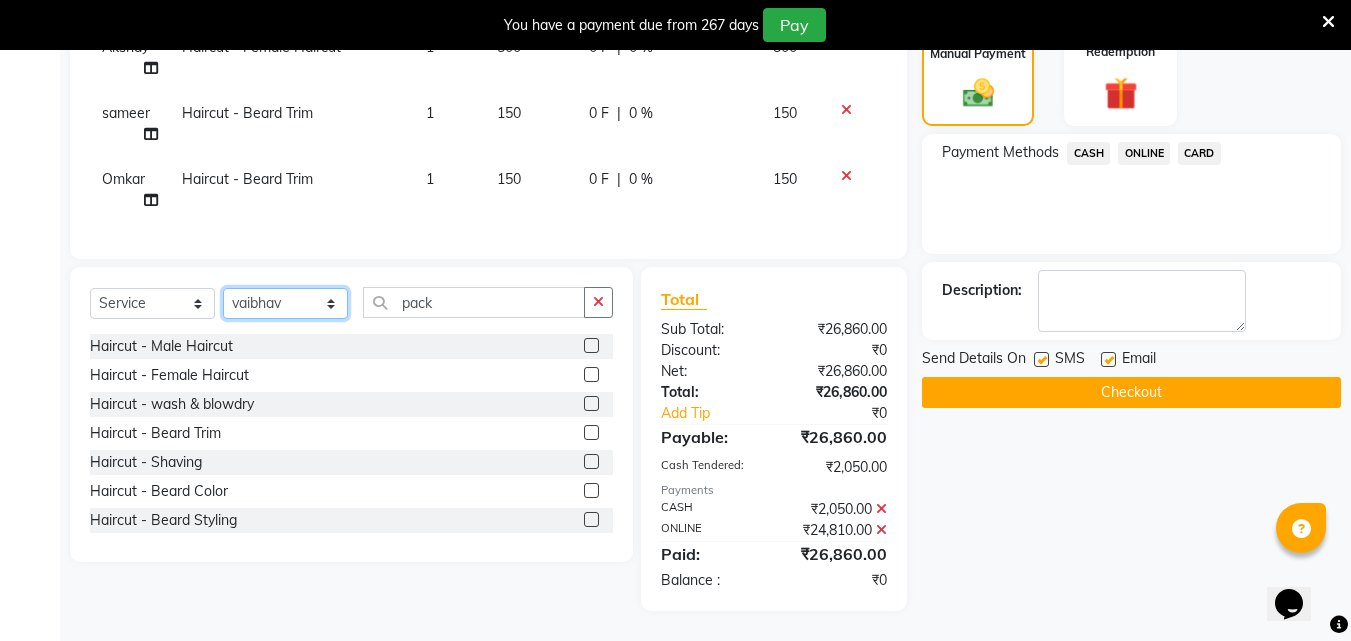 click on "Select Stylist Akshay Ankita Ayesha Dnyaneshwar Harish Laxman Omkar pranay sagar sameer Sarika sunil vaibhav" 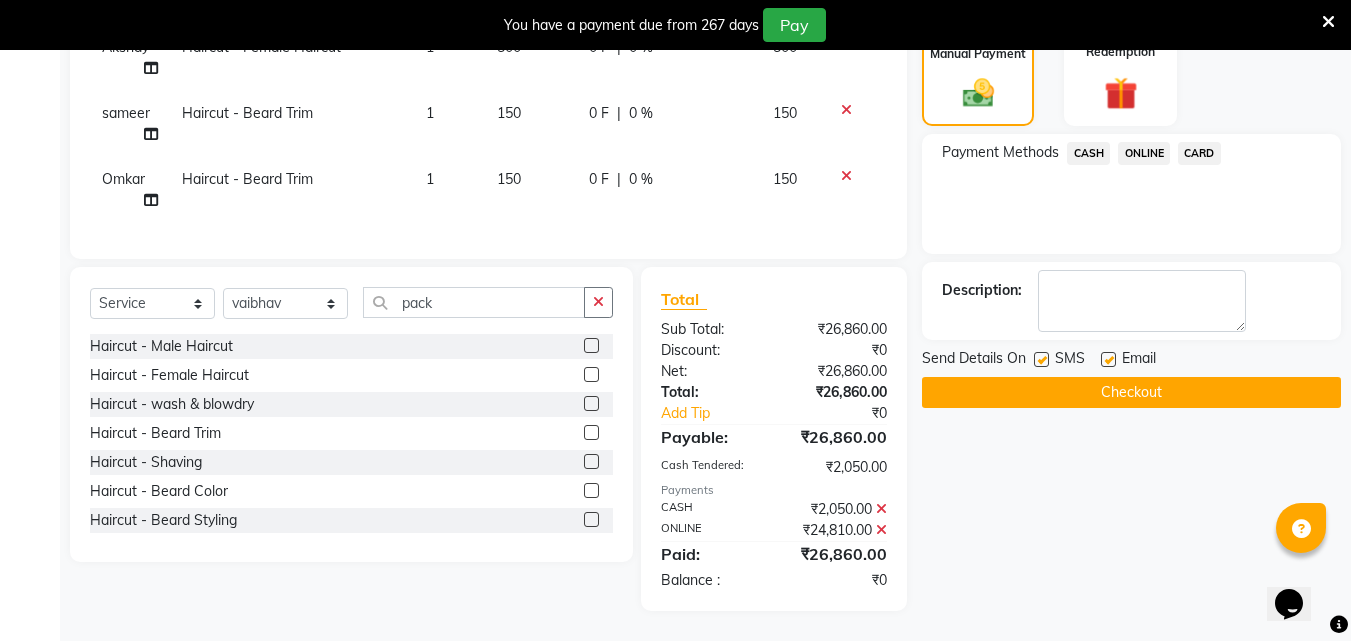 click 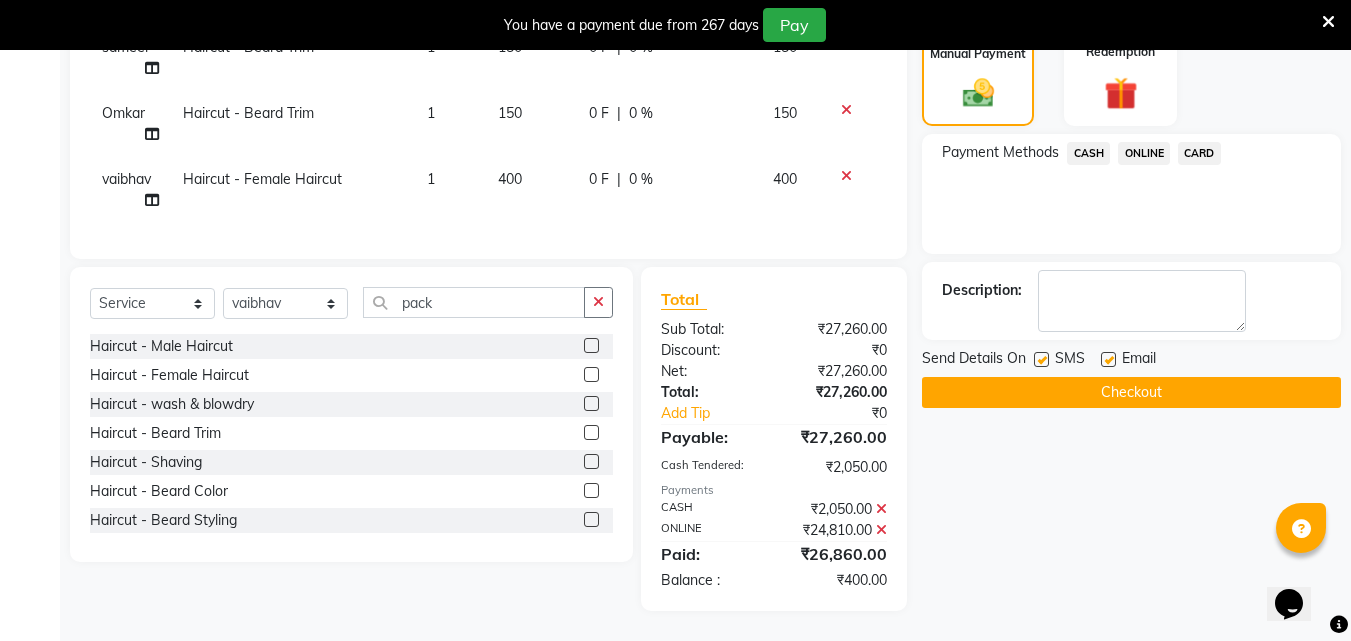 scroll, scrollTop: 1609, scrollLeft: 0, axis: vertical 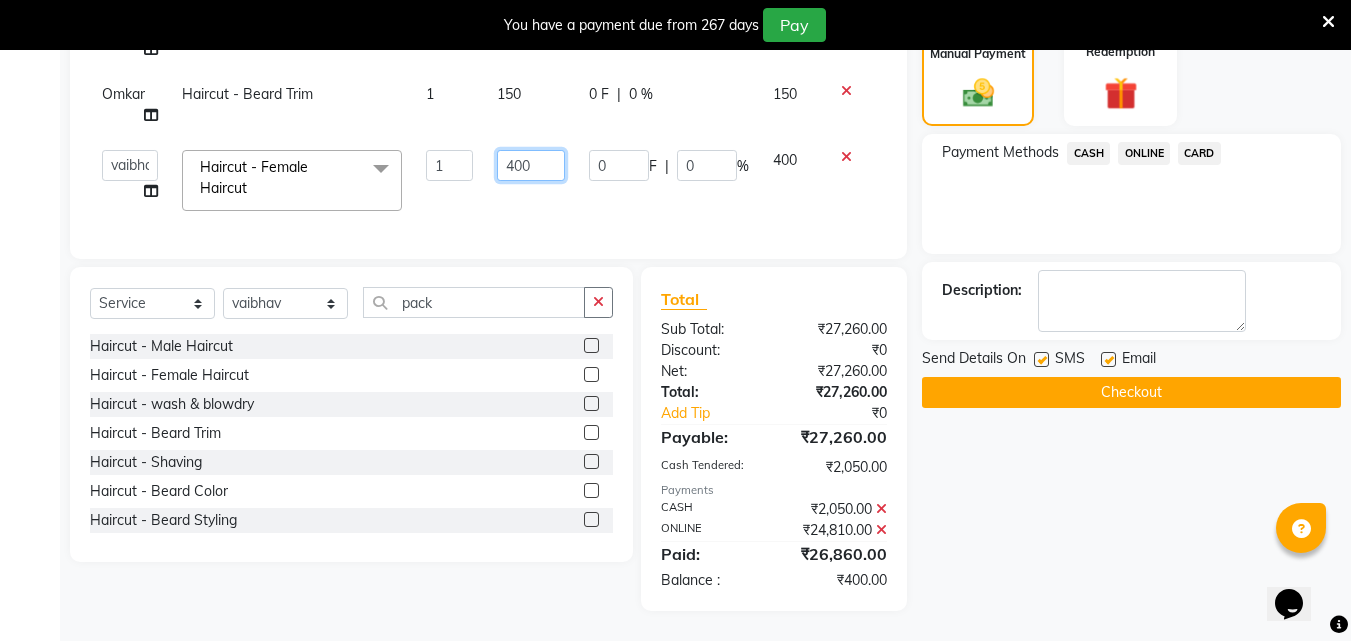 click on "400" 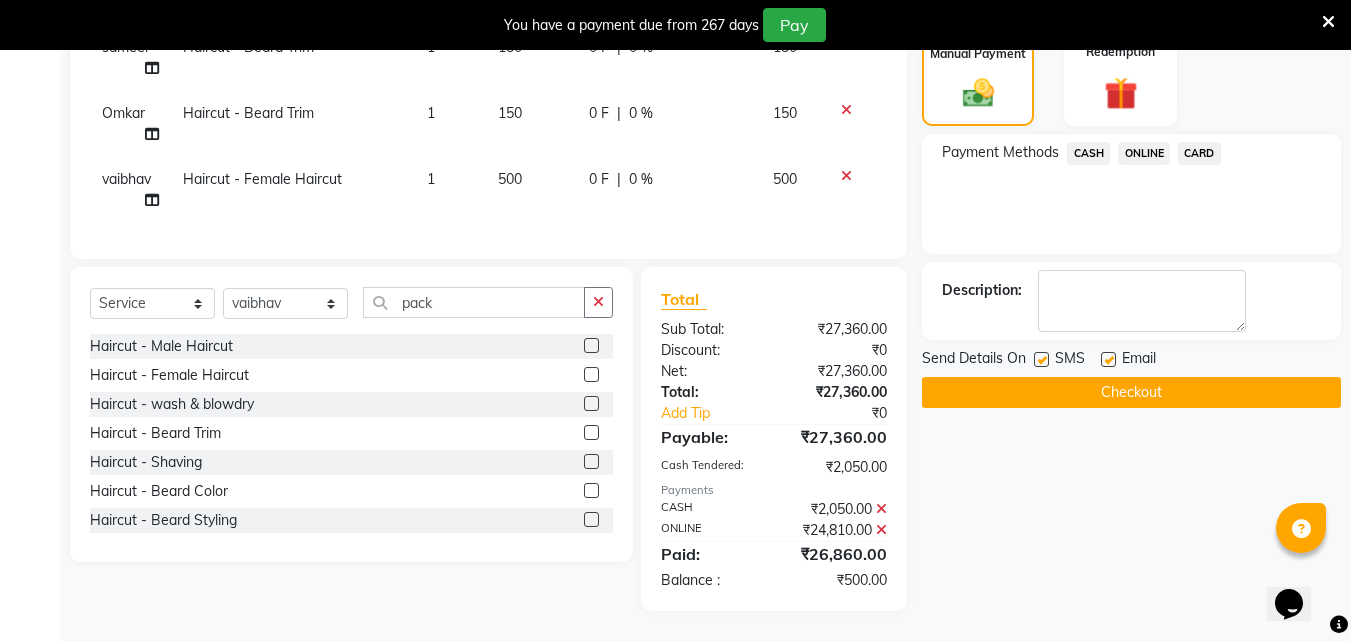 click on "ONLINE" 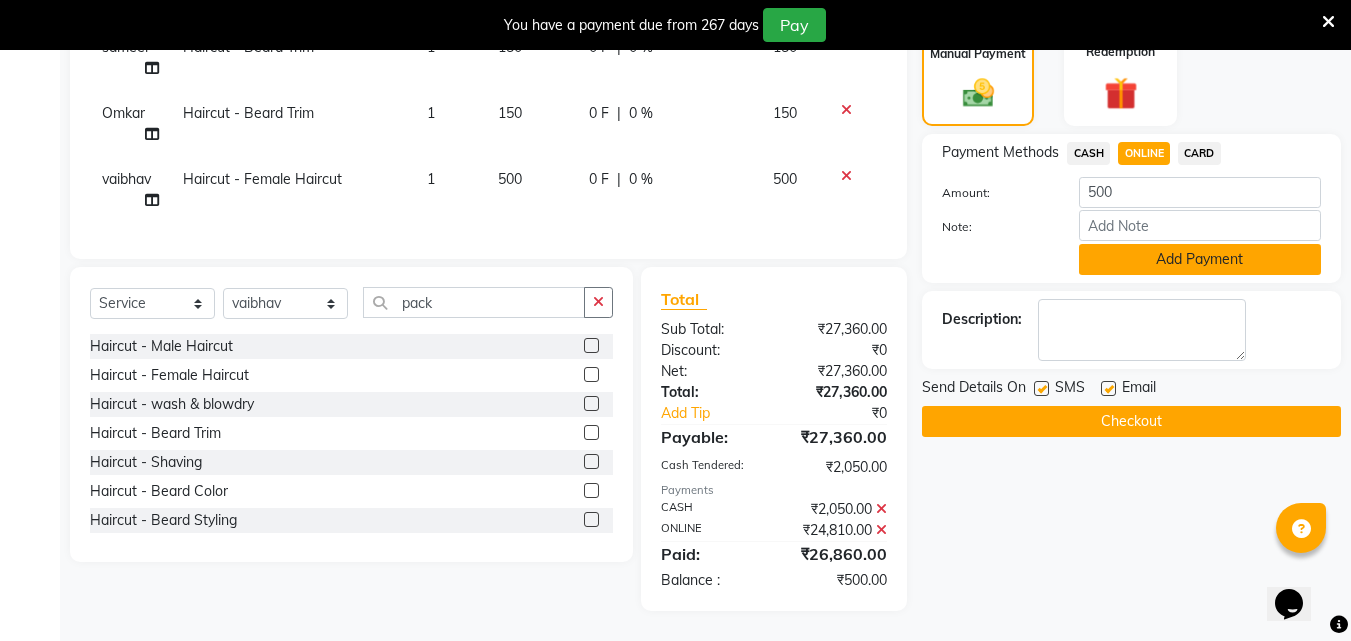click on "Add Payment" 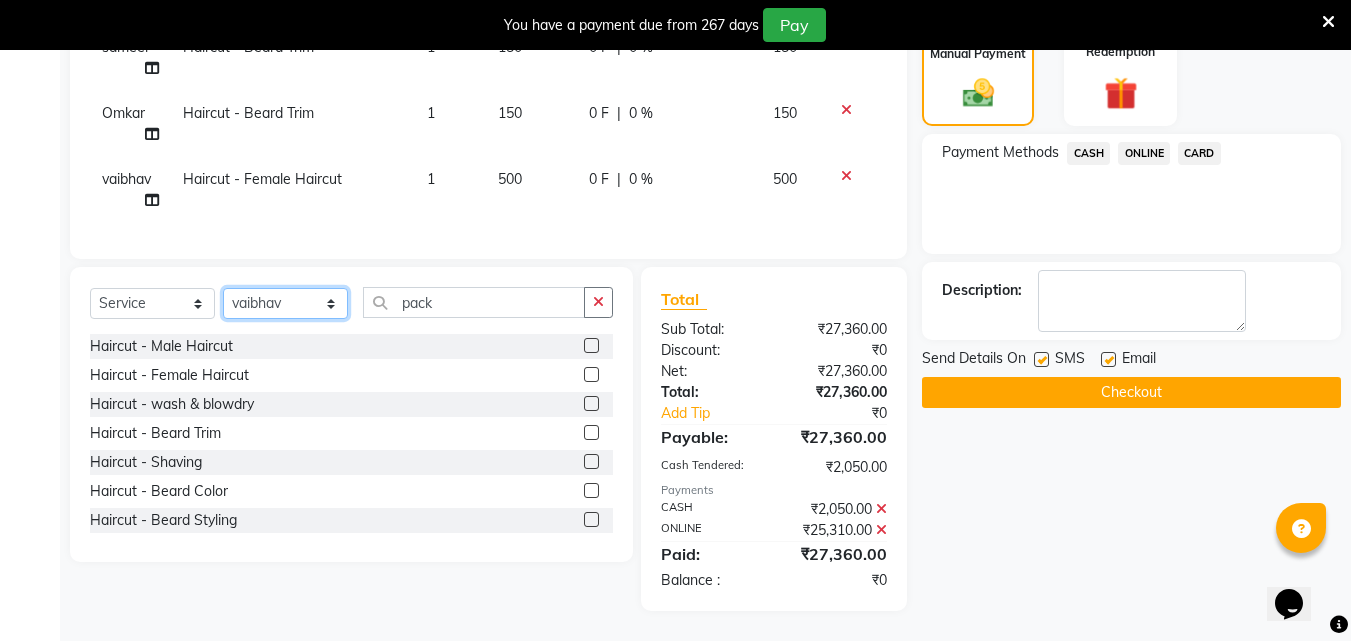 click on "Select Stylist Akshay Ankita Ayesha Dnyaneshwar Harish Laxman Omkar pranay sagar sameer Sarika sunil vaibhav" 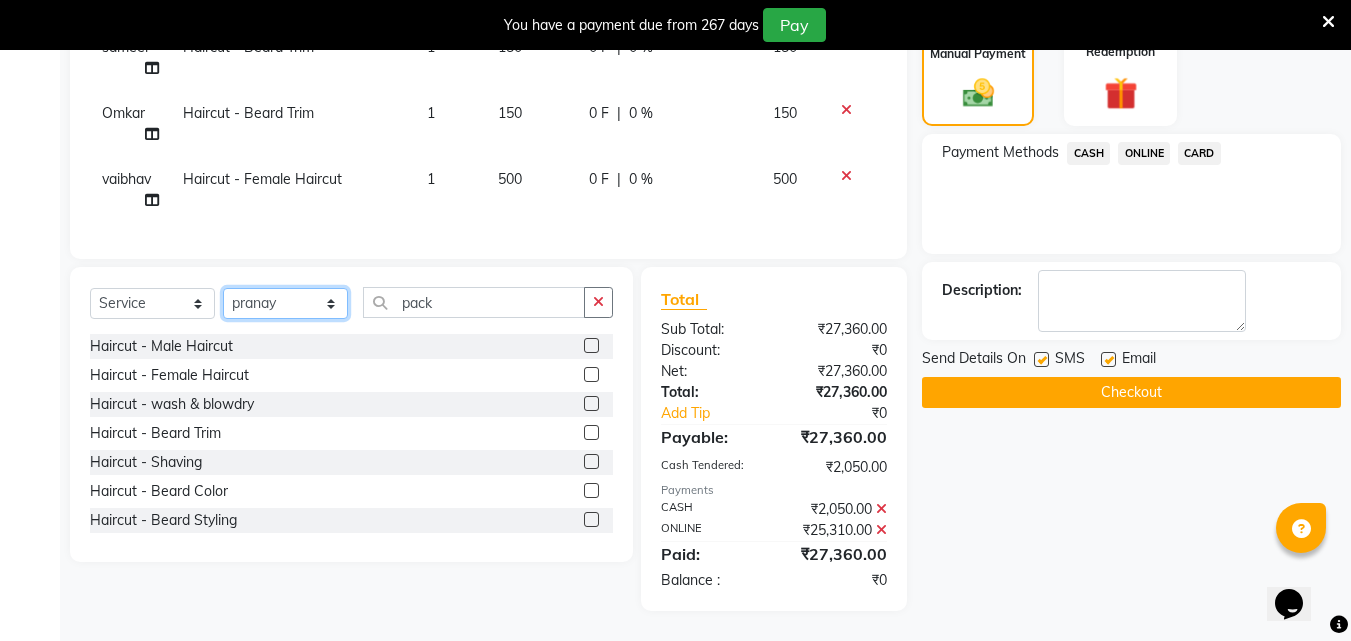 click on "Select Stylist Akshay Ankita Ayesha Dnyaneshwar Harish Laxman Omkar pranay sagar sameer Sarika sunil vaibhav" 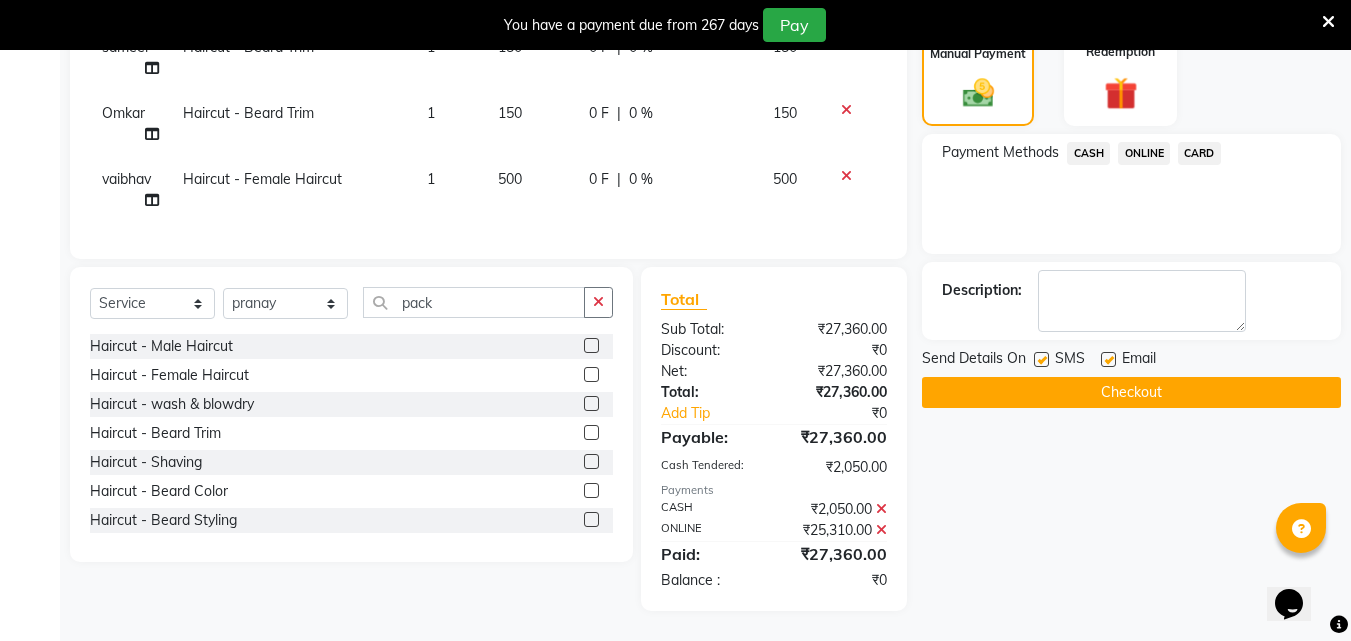 click 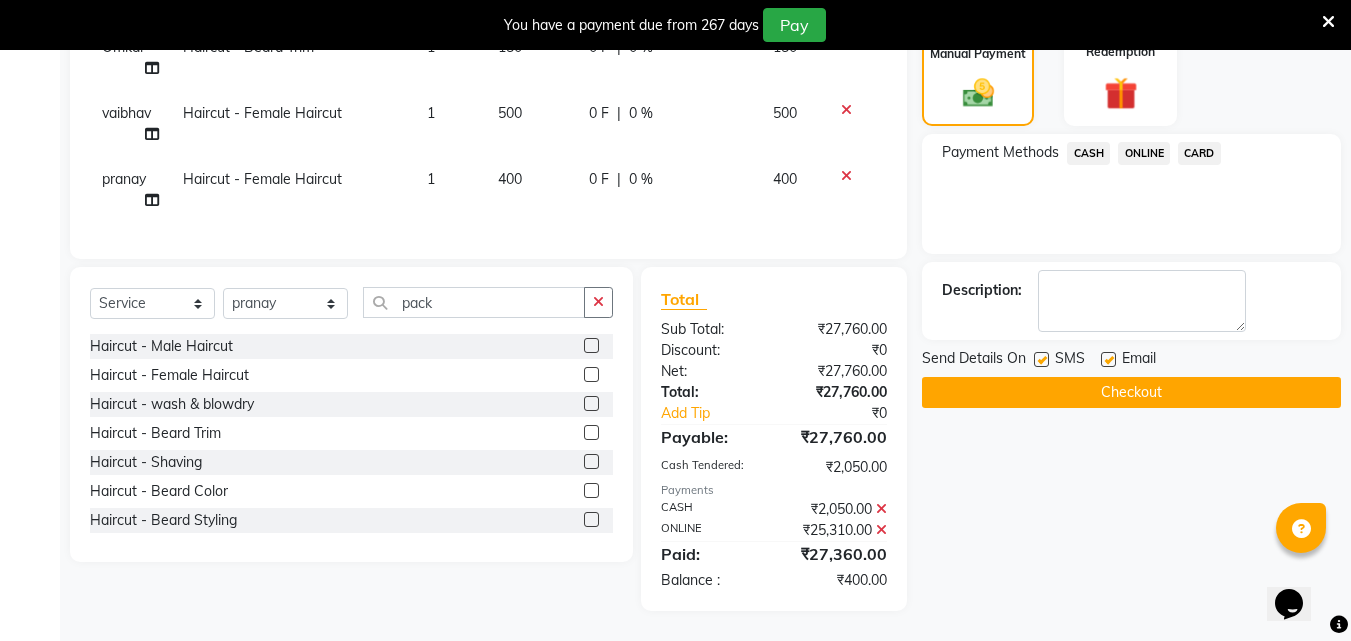 scroll, scrollTop: 1675, scrollLeft: 0, axis: vertical 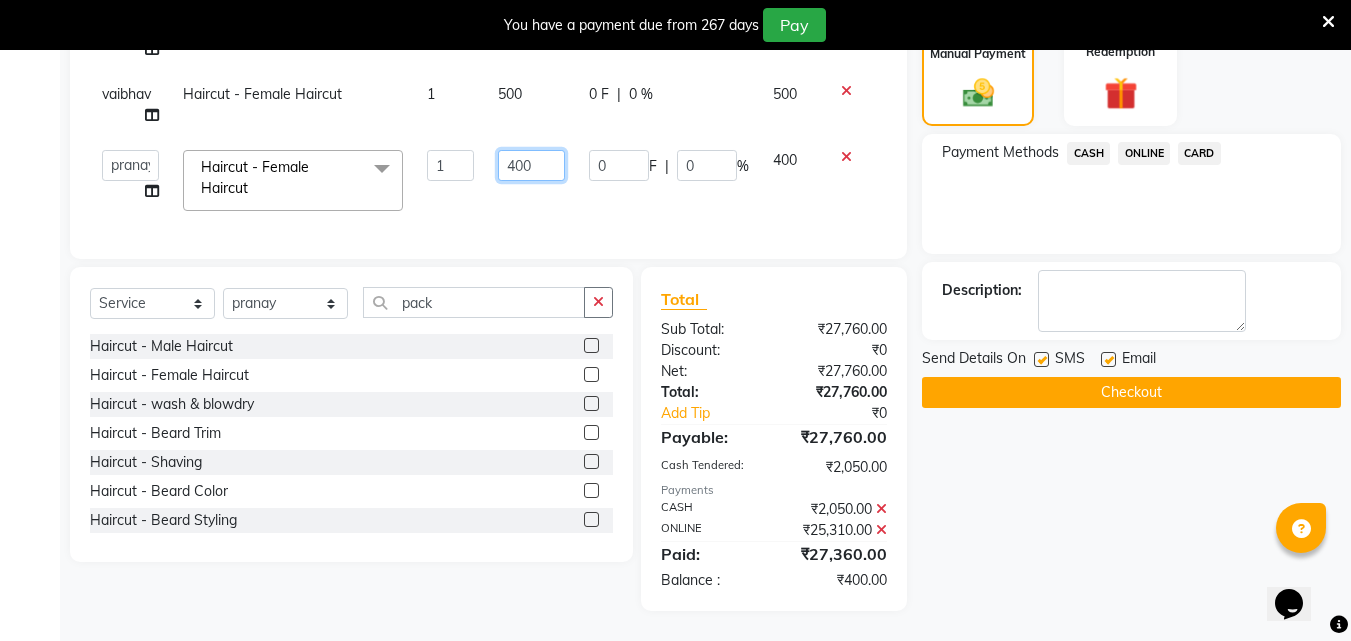 click on "400" 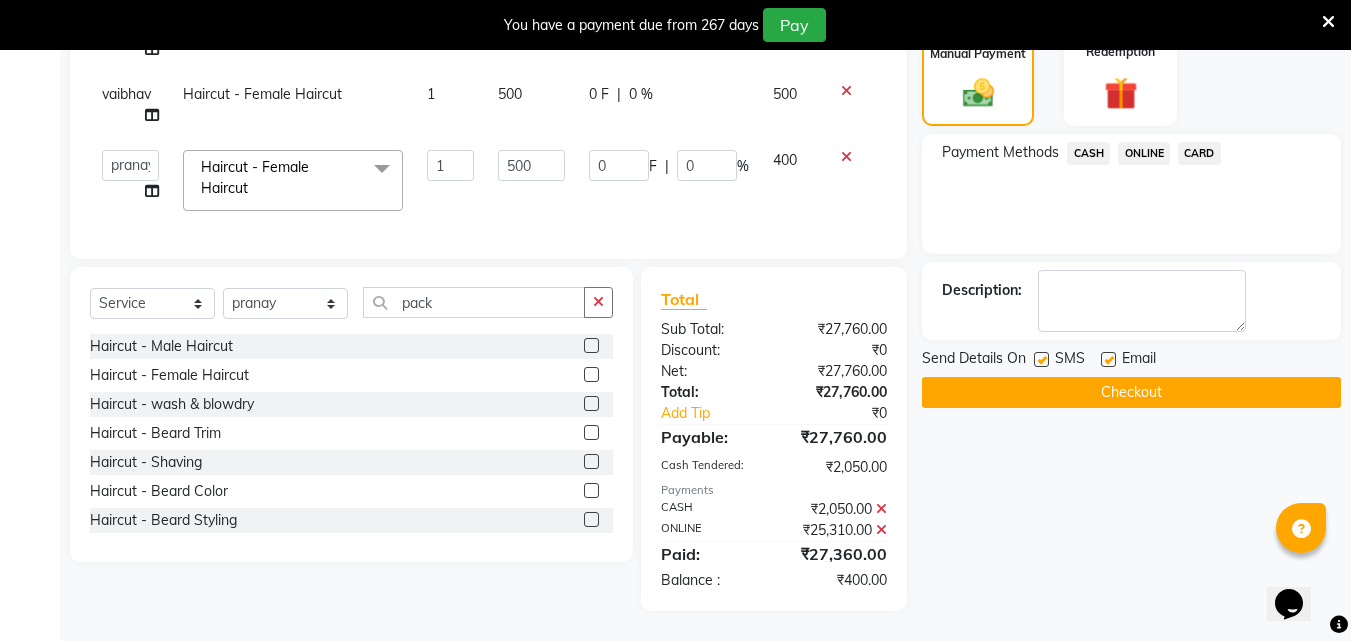 click on "ONLINE" 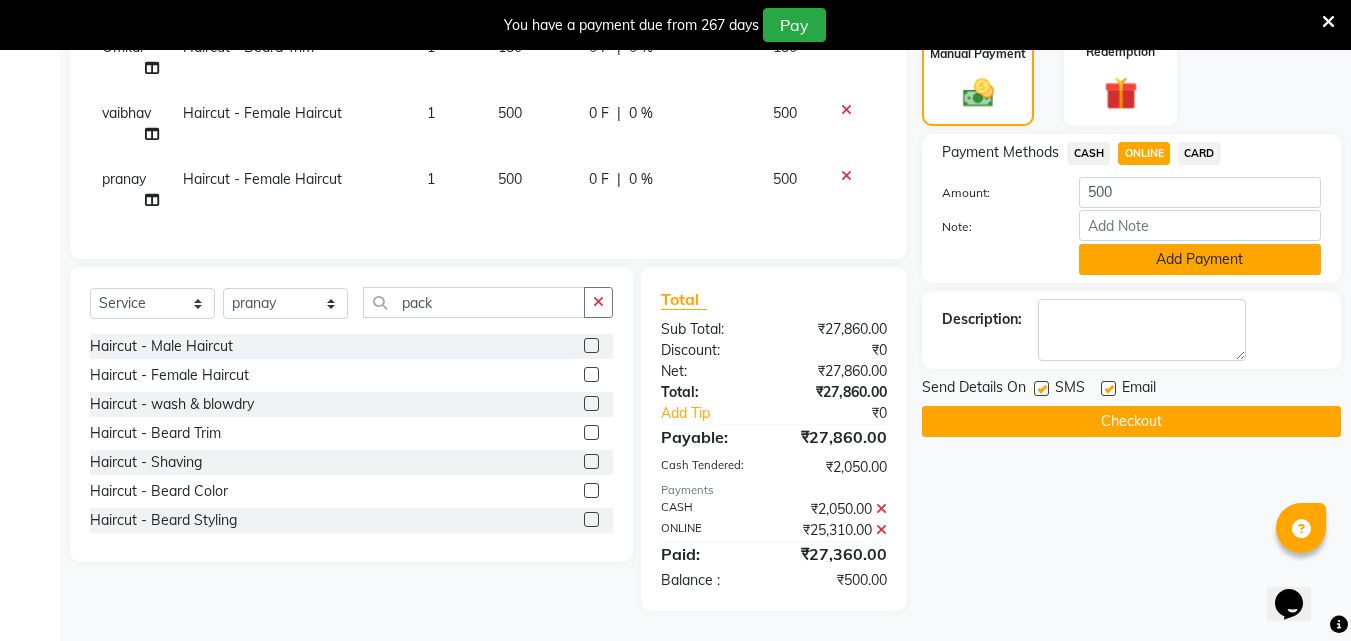 click on "Add Payment" 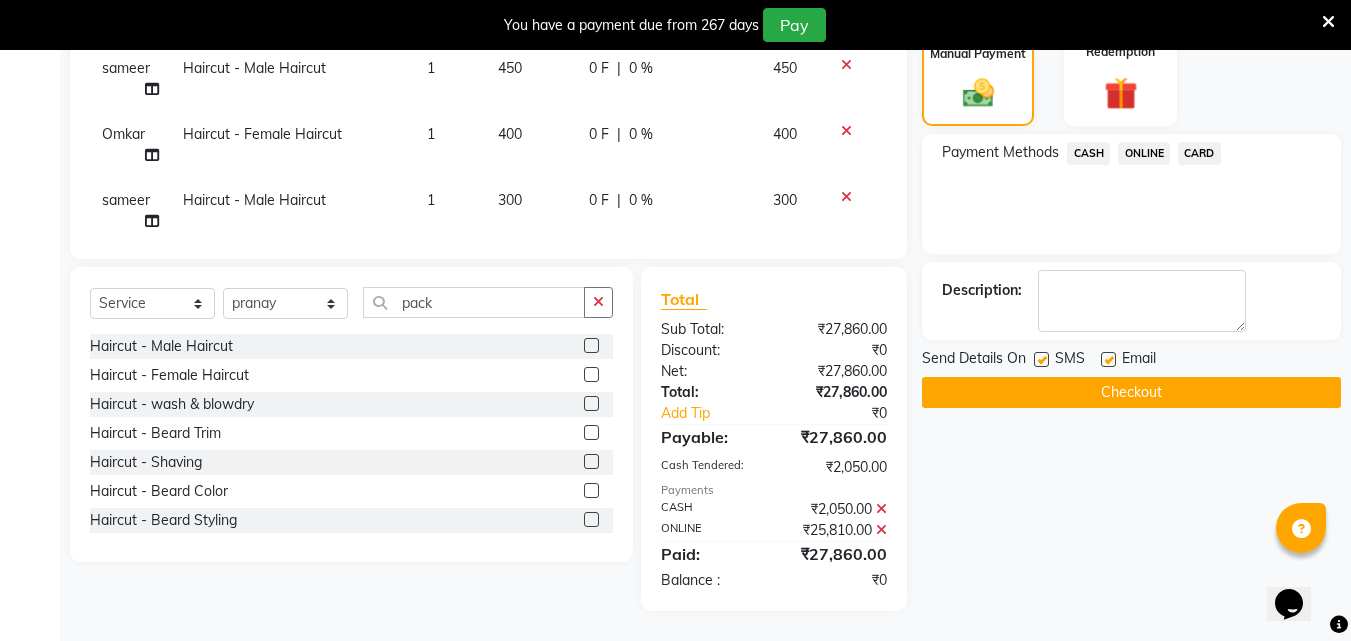 scroll, scrollTop: 675, scrollLeft: 0, axis: vertical 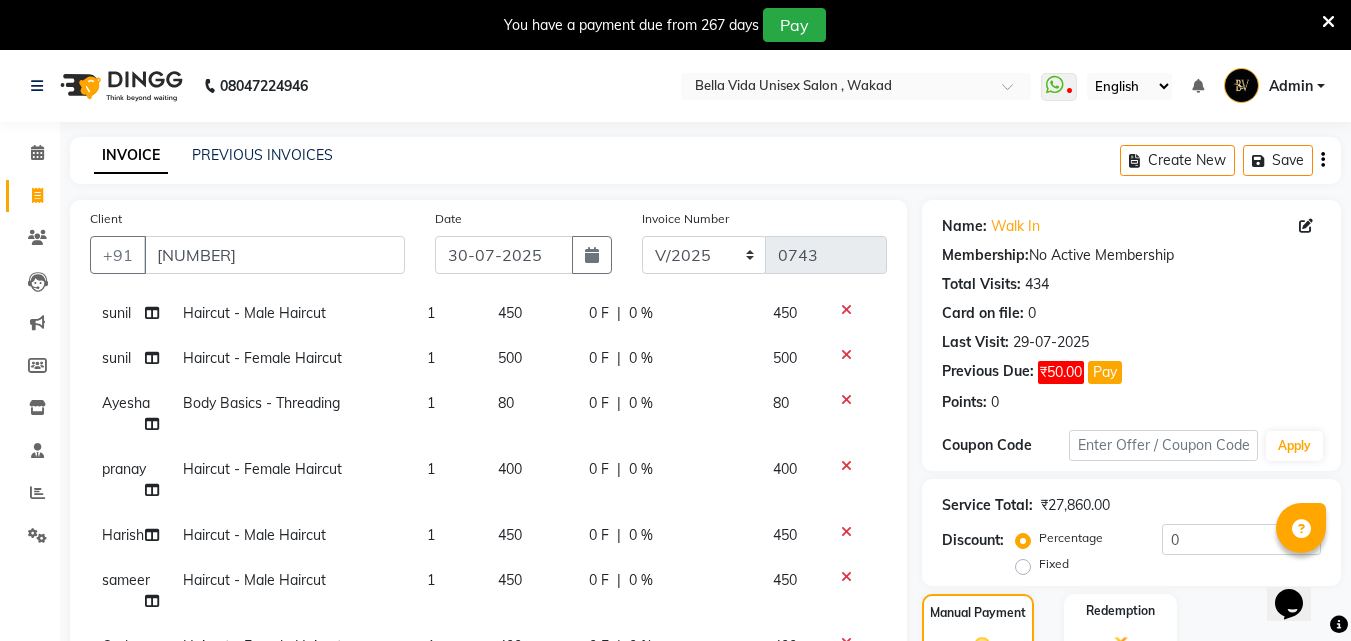 click on "sunil" 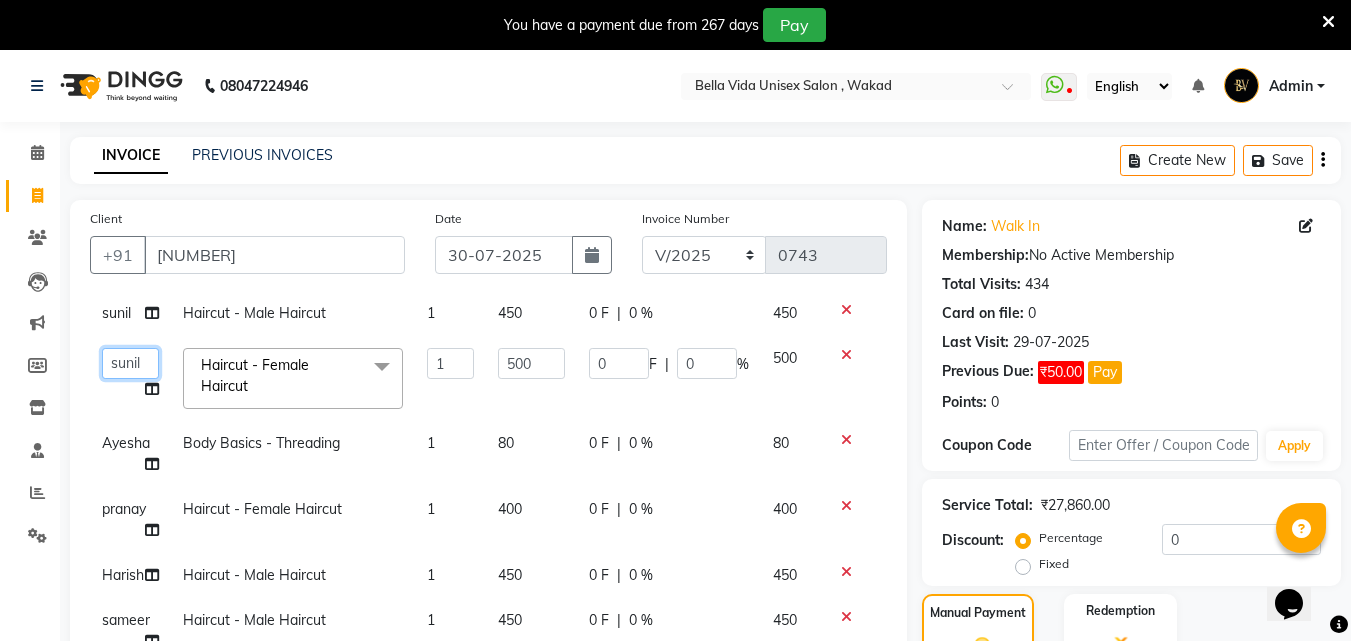 click on "[NAME] [NAME] [NAME] [NAME] [NAME] [NAME] [NAME] [NAME] [NAME] [NAME] [NAME] [NAME] [NAME]" 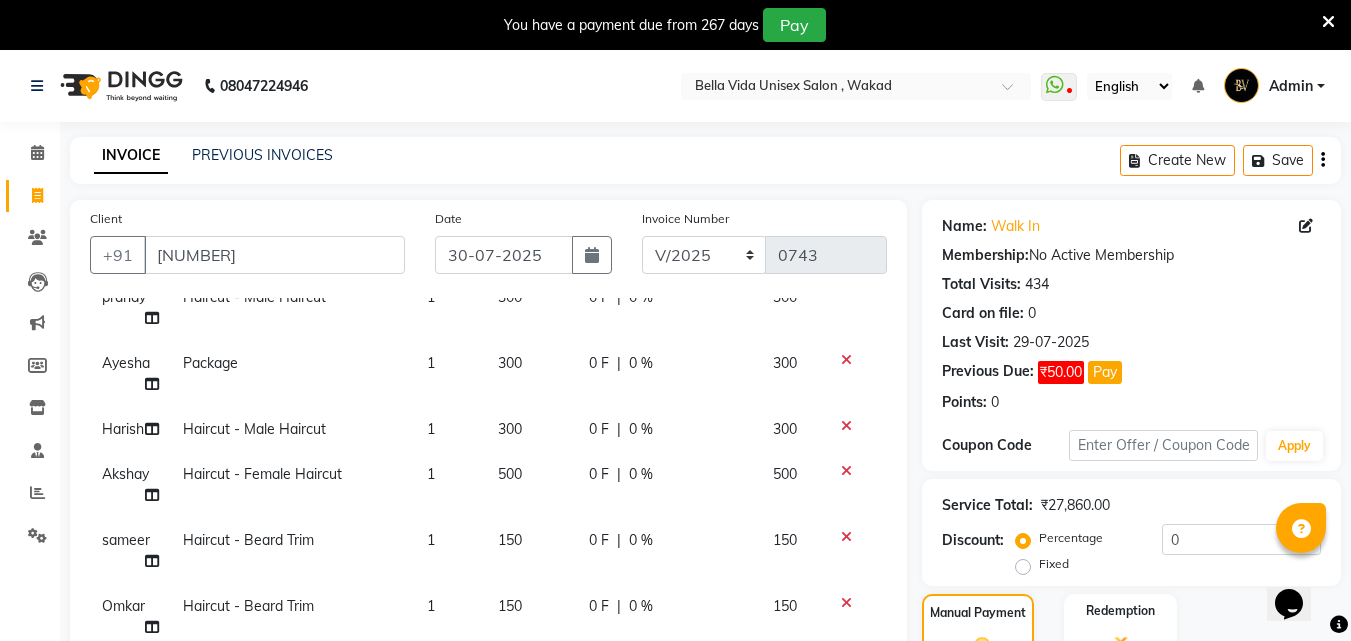 scroll, scrollTop: 1715, scrollLeft: 0, axis: vertical 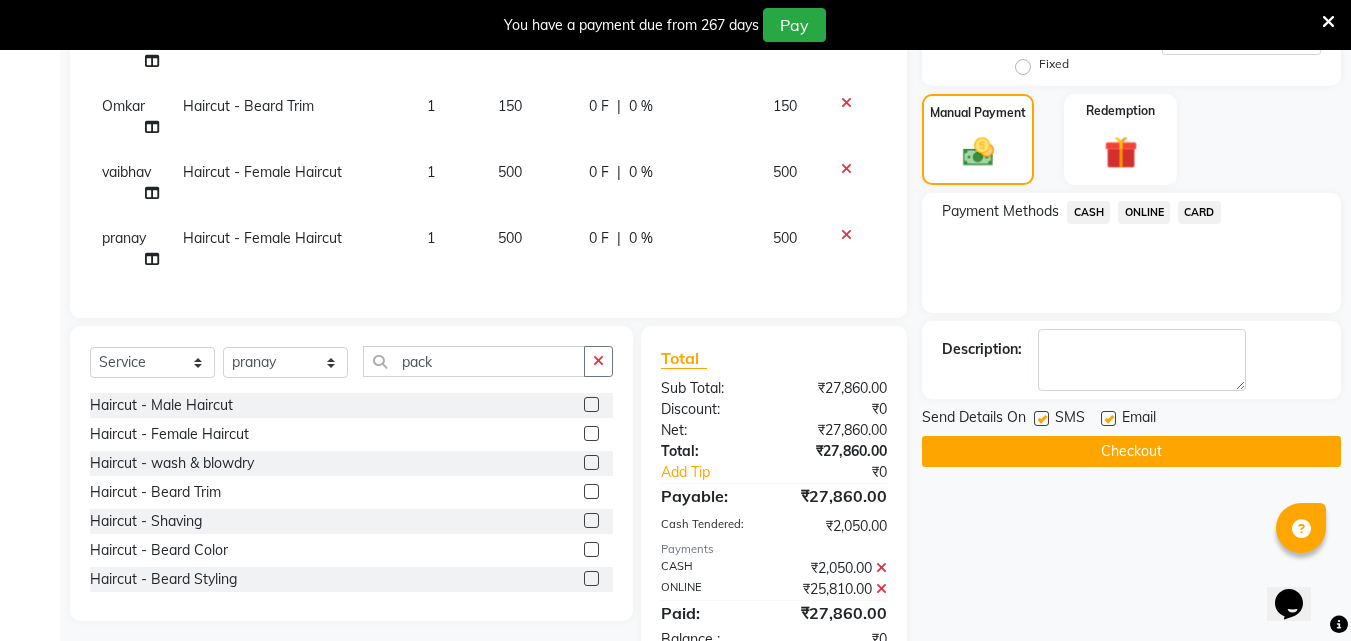 click 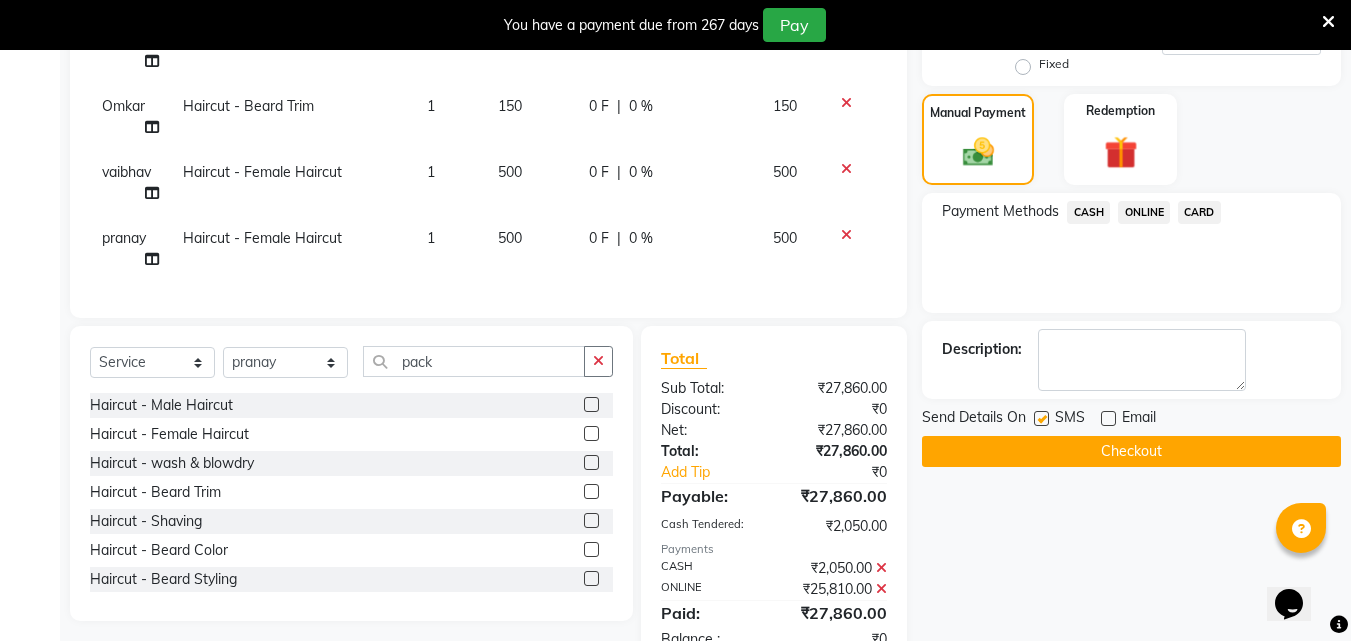 click 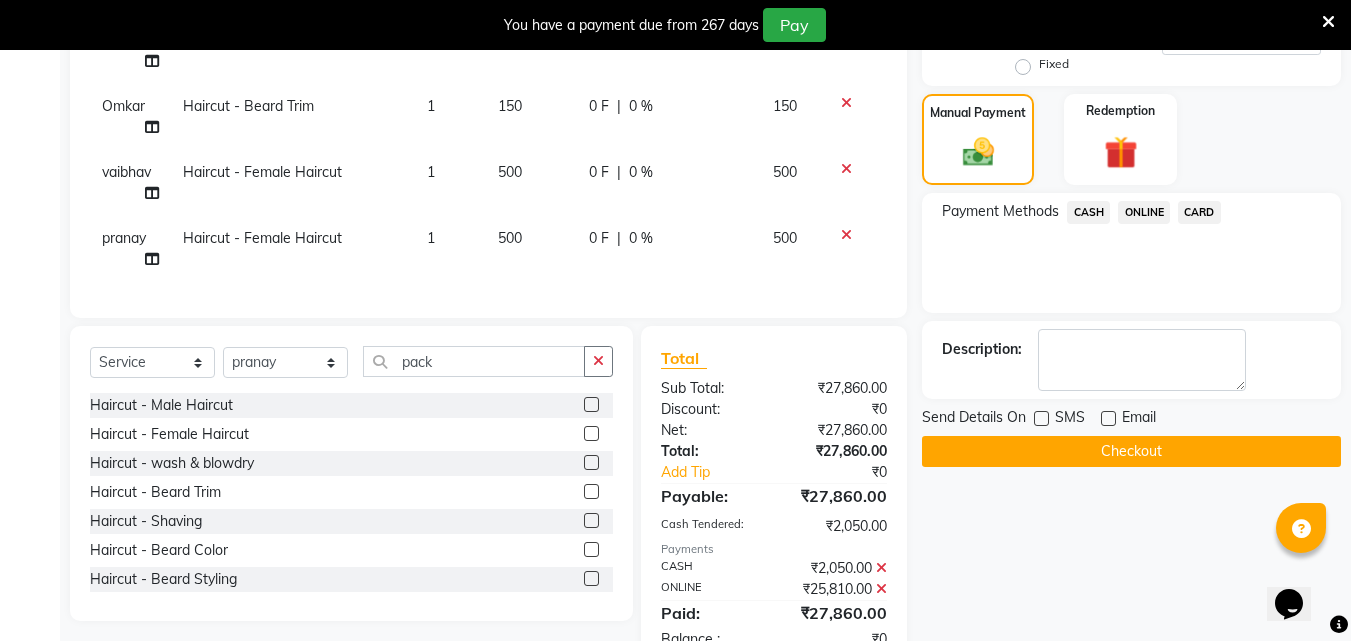 click on "Checkout" 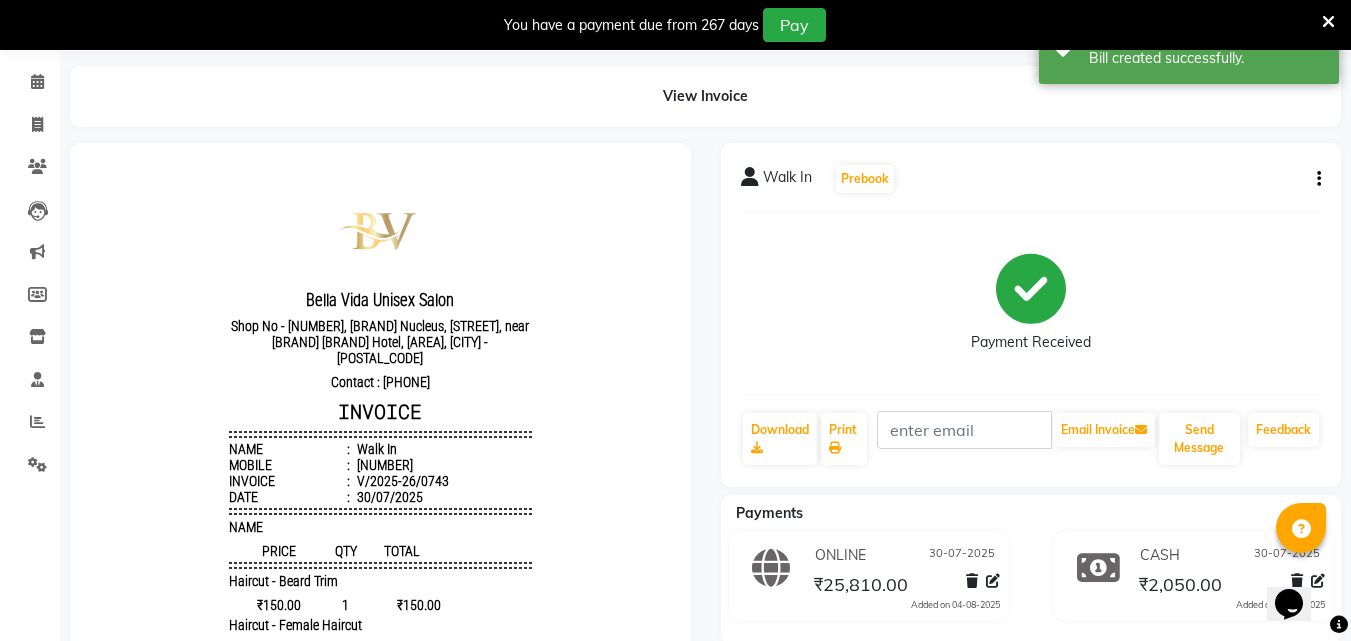 scroll, scrollTop: 0, scrollLeft: 0, axis: both 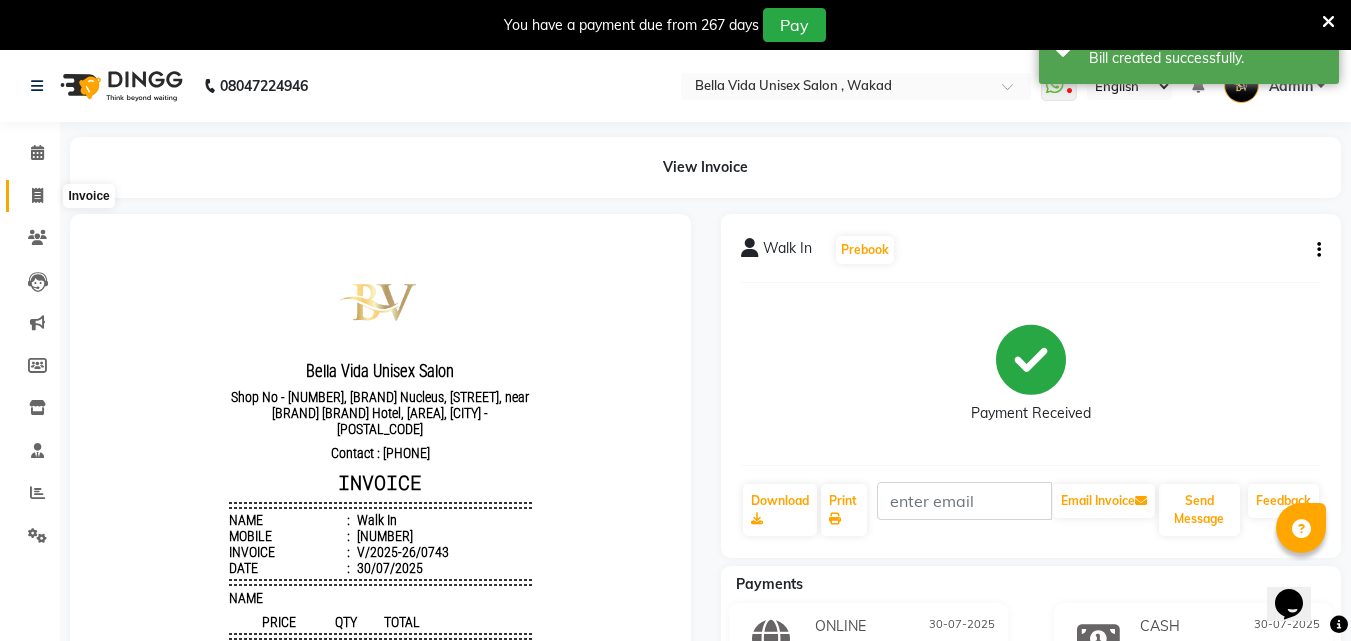 click 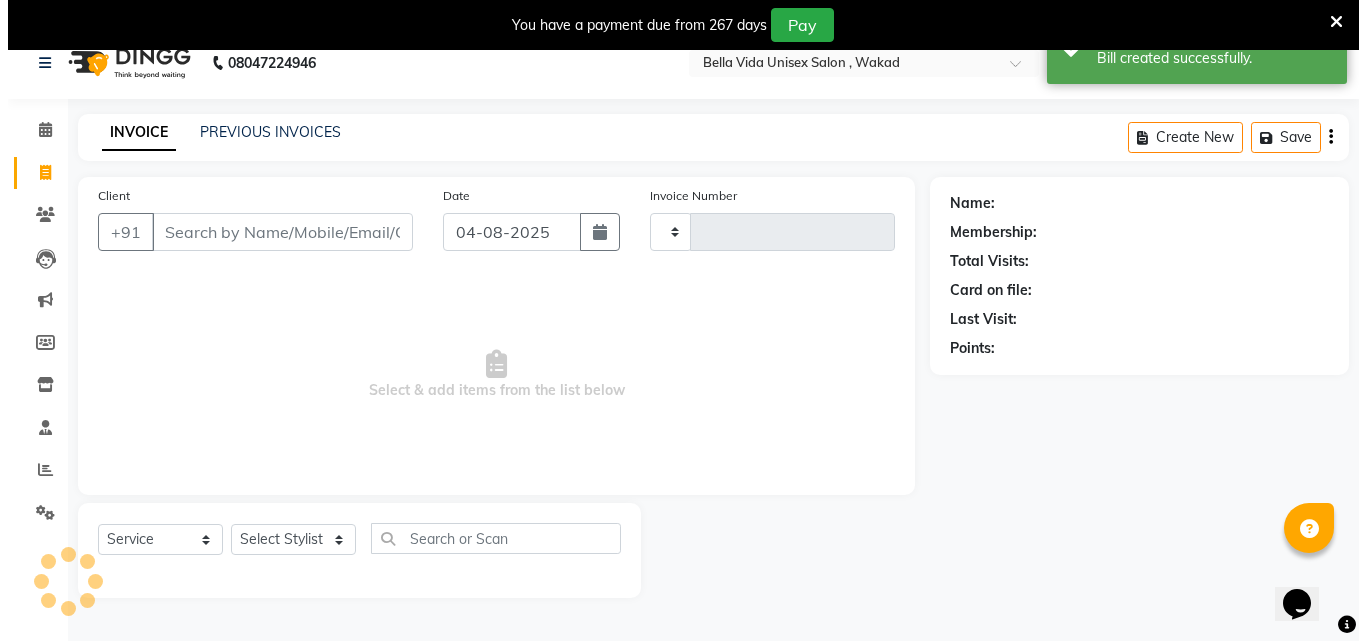 scroll, scrollTop: 50, scrollLeft: 0, axis: vertical 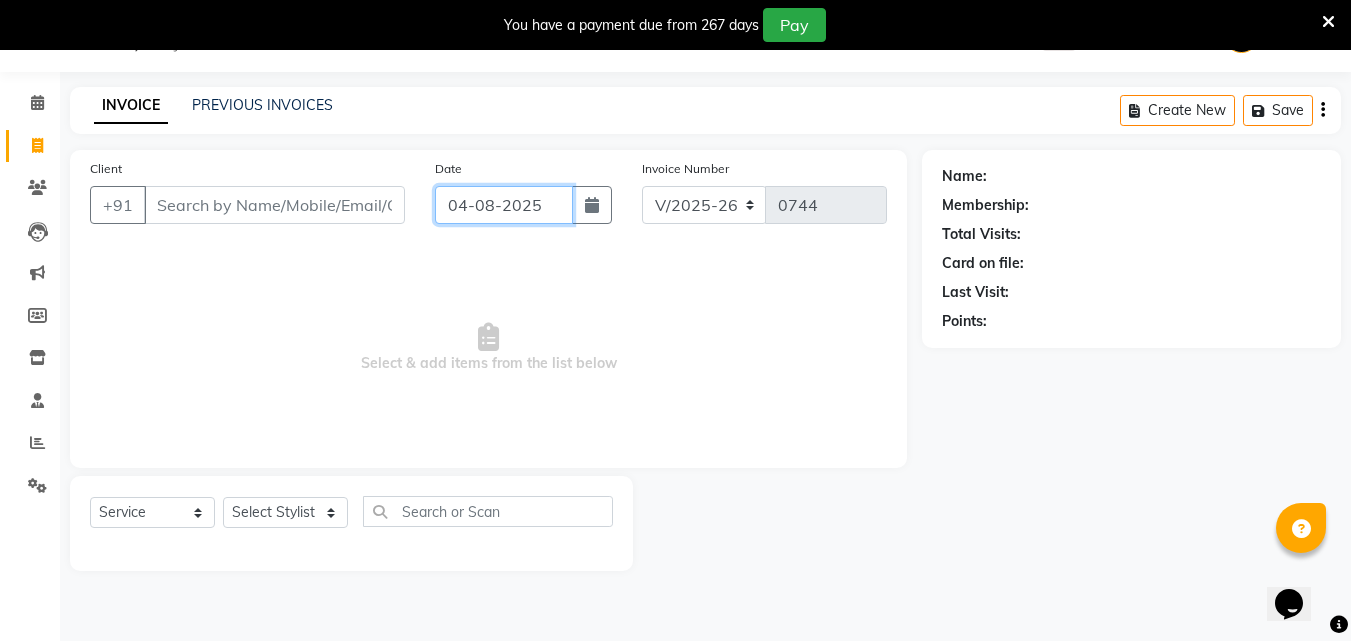 click on "04-08-2025" 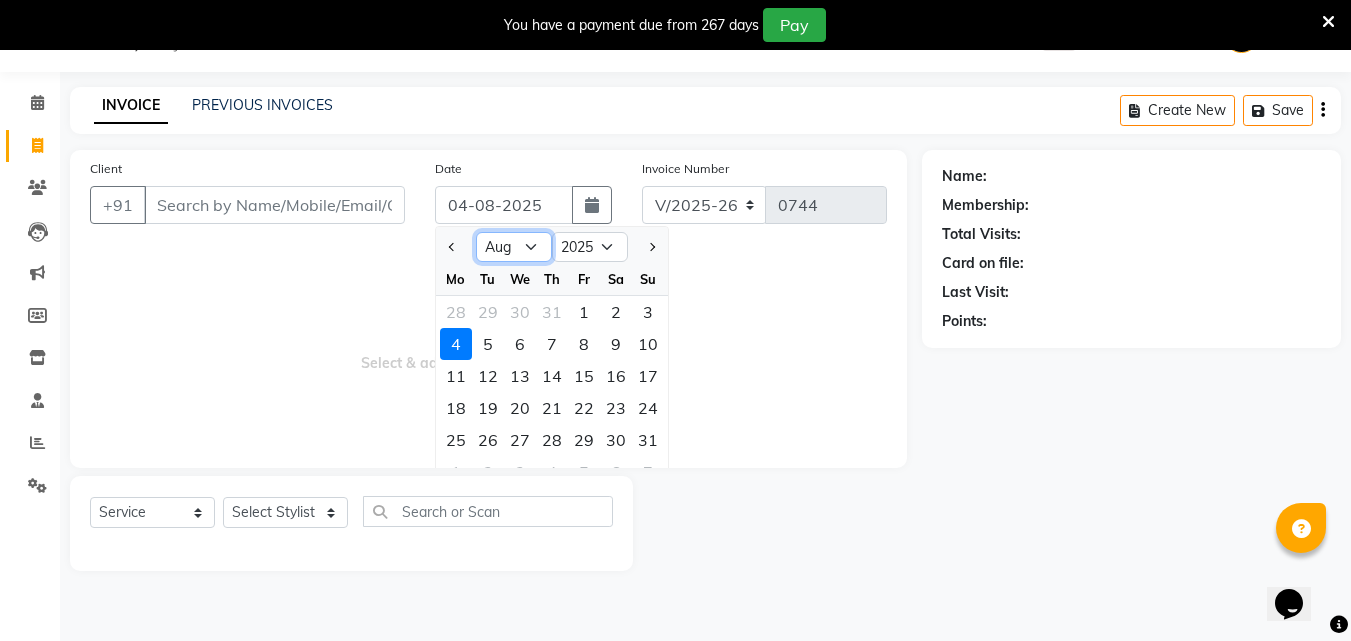 click on "Jan Feb Mar Apr May Jun Jul Aug Sep Oct Nov Dec" 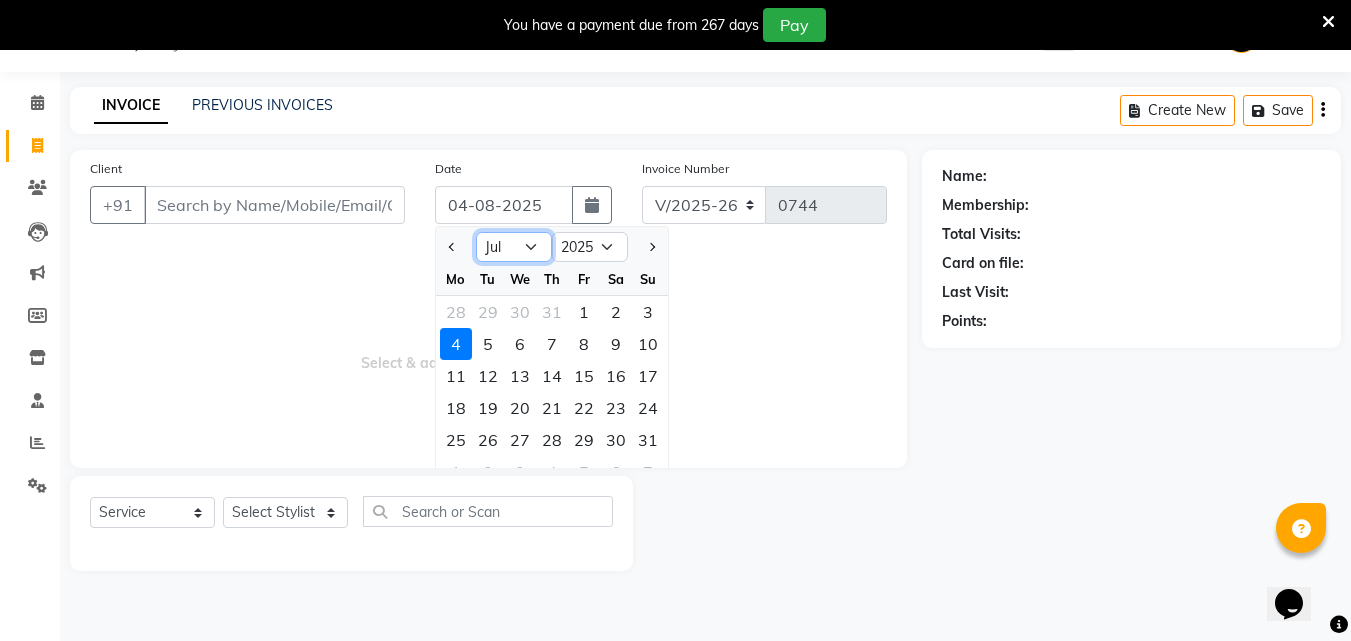 click on "Jan Feb Mar Apr May Jun Jul Aug Sep Oct Nov Dec" 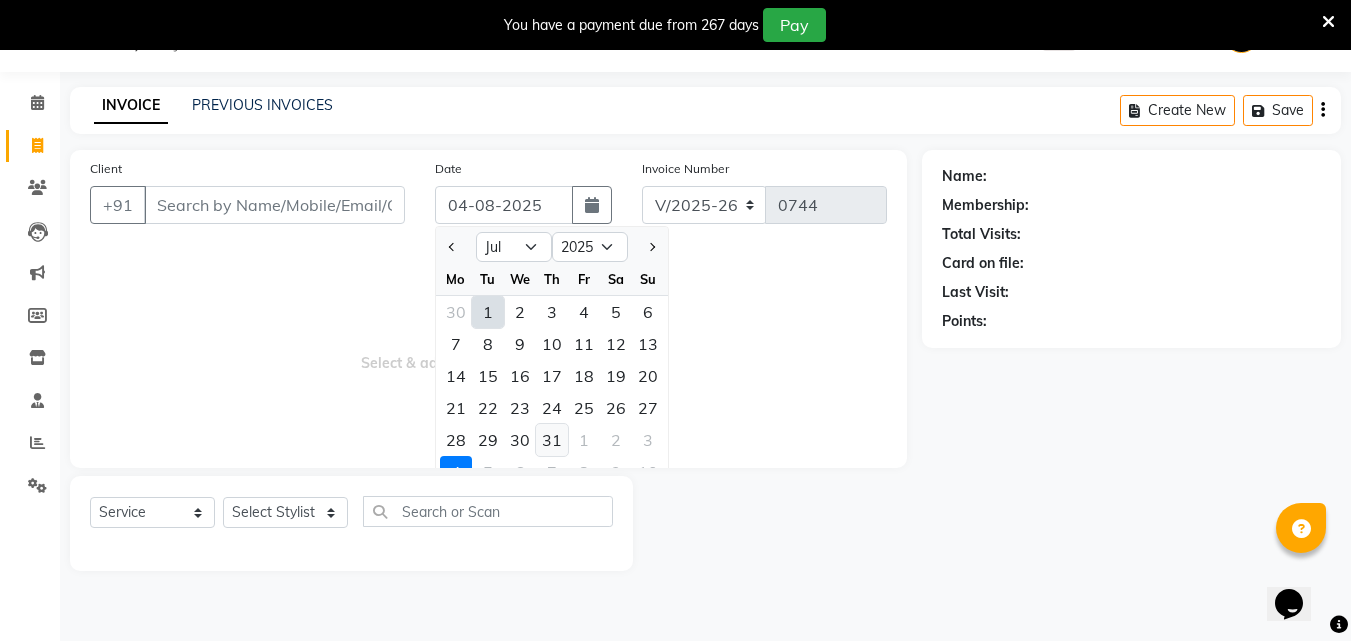 click on "31" 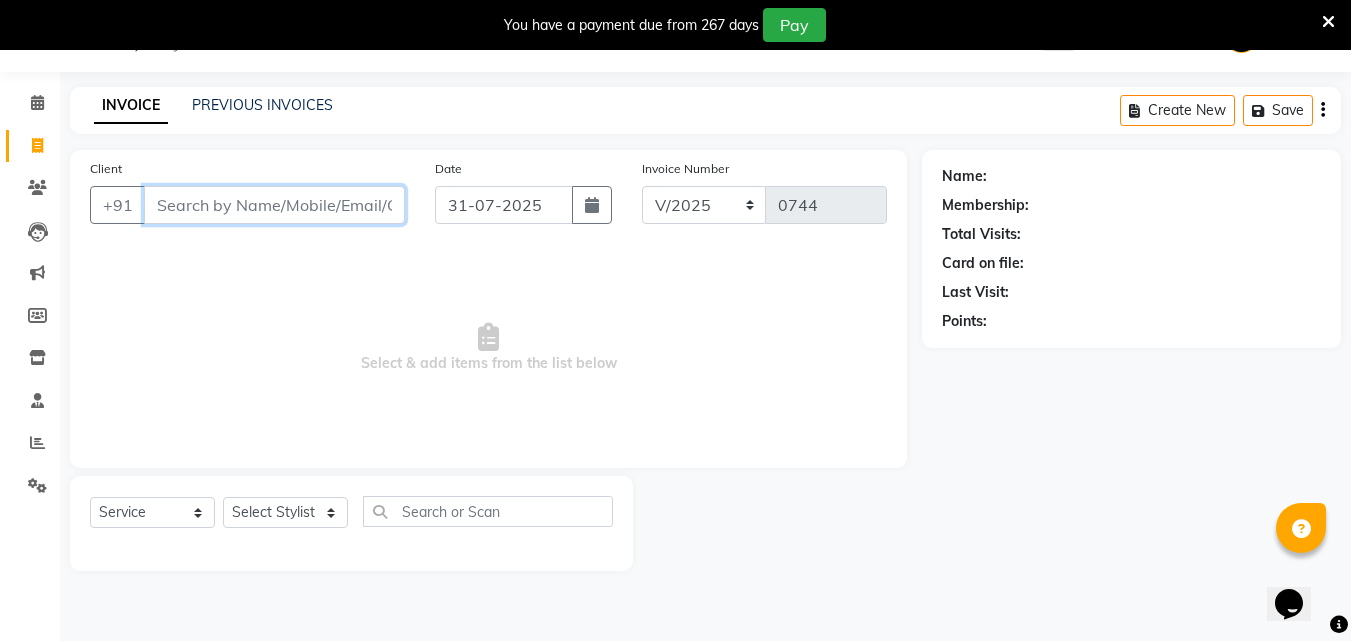 click on "Client" at bounding box center (274, 205) 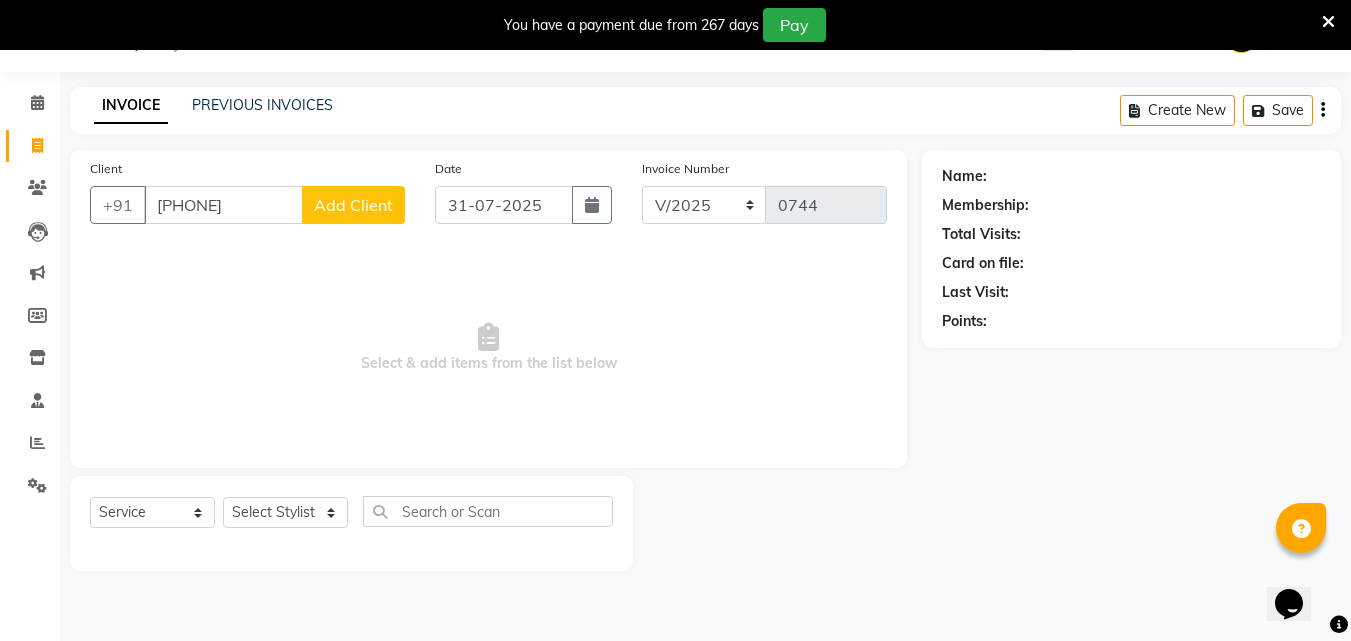 click on "Add Client" 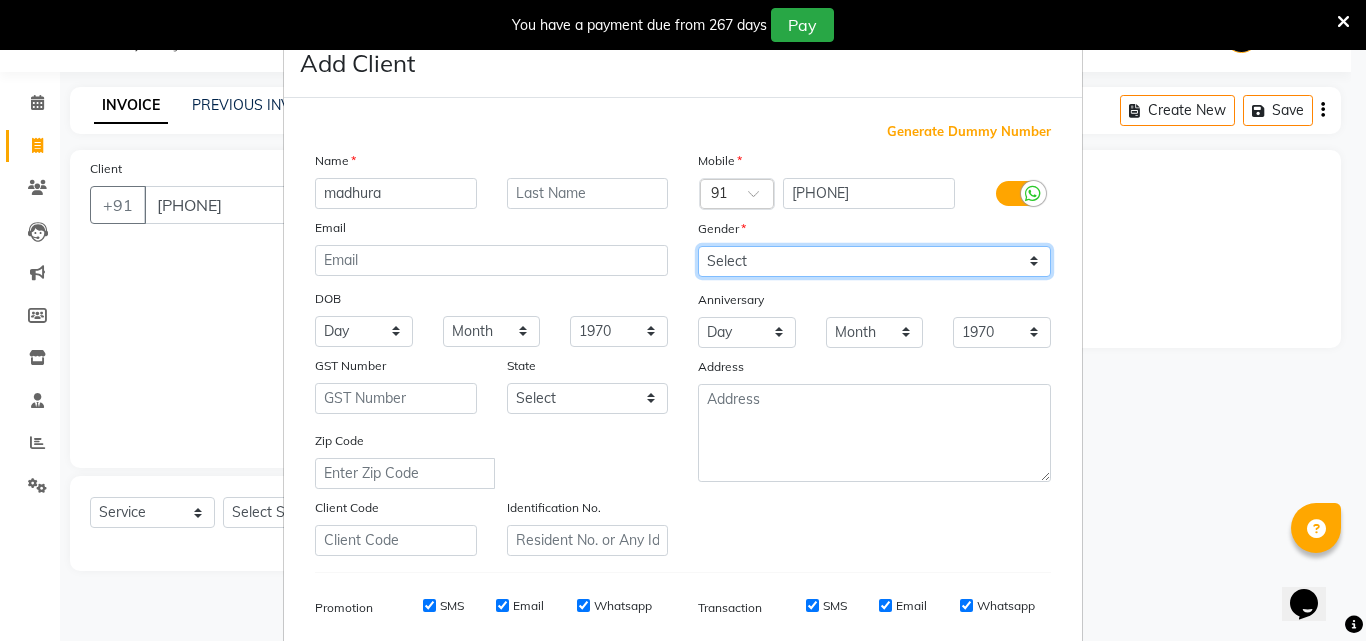 click on "Select Male Female Other Prefer Not To Say" at bounding box center [874, 261] 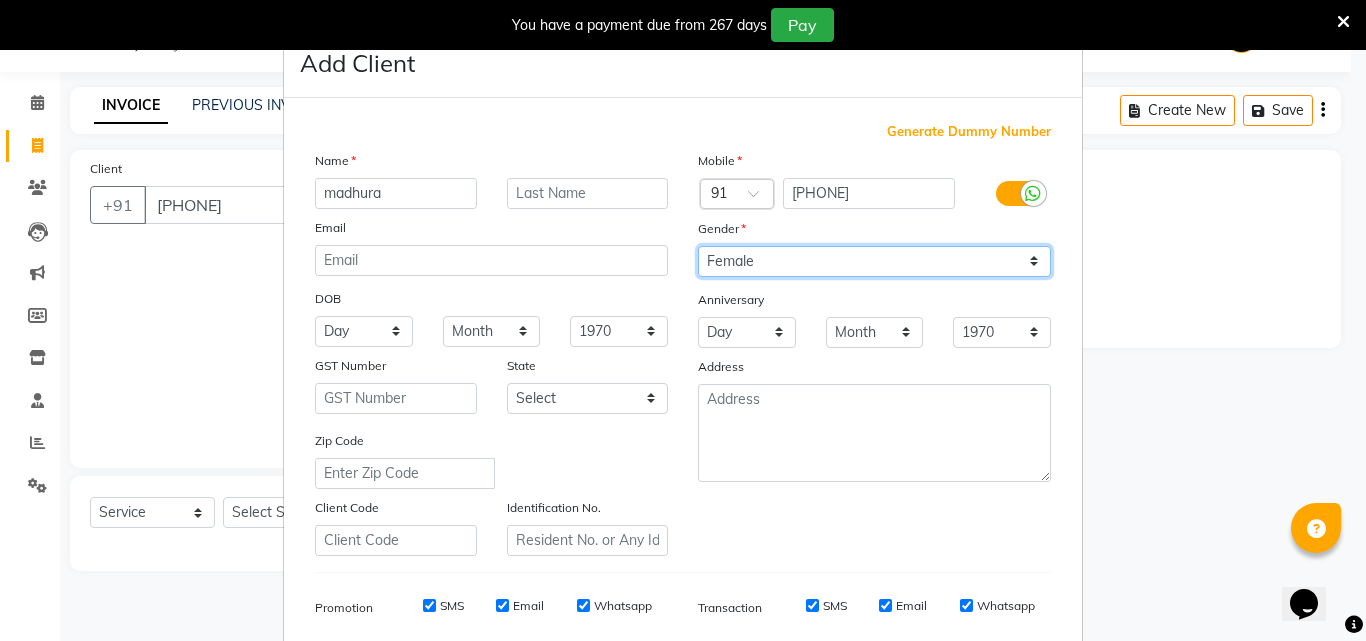 click on "Select Male Female Other Prefer Not To Say" at bounding box center [874, 261] 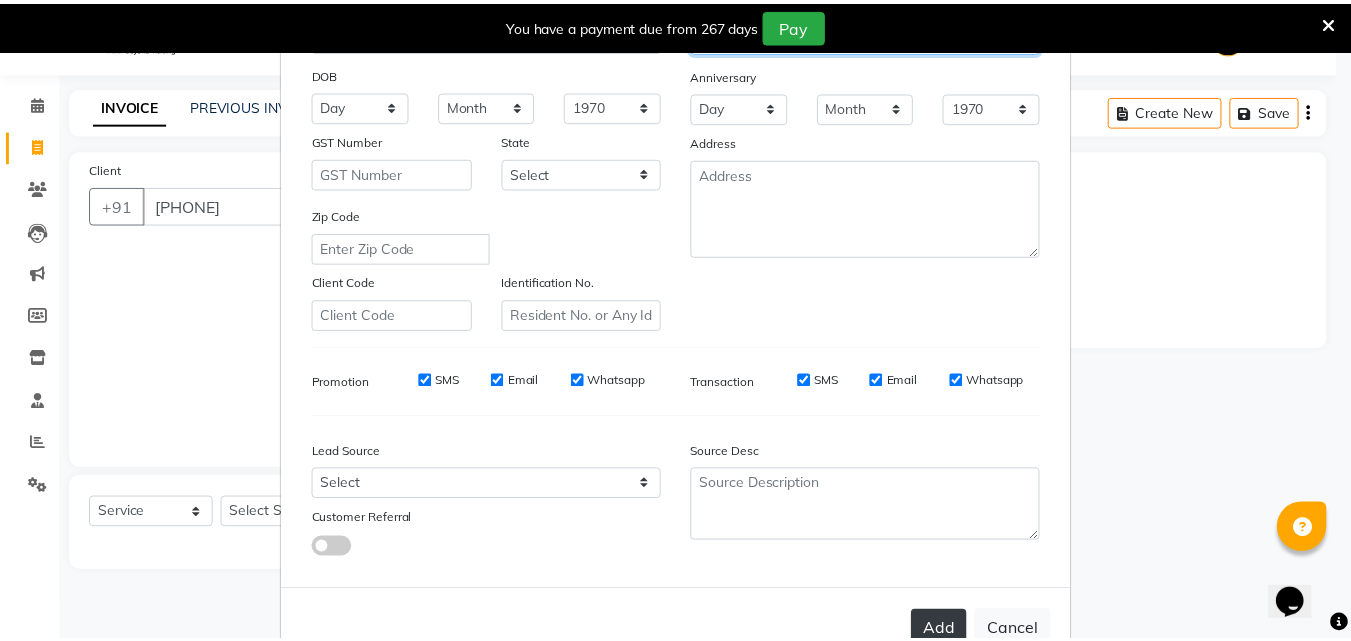 scroll, scrollTop: 282, scrollLeft: 0, axis: vertical 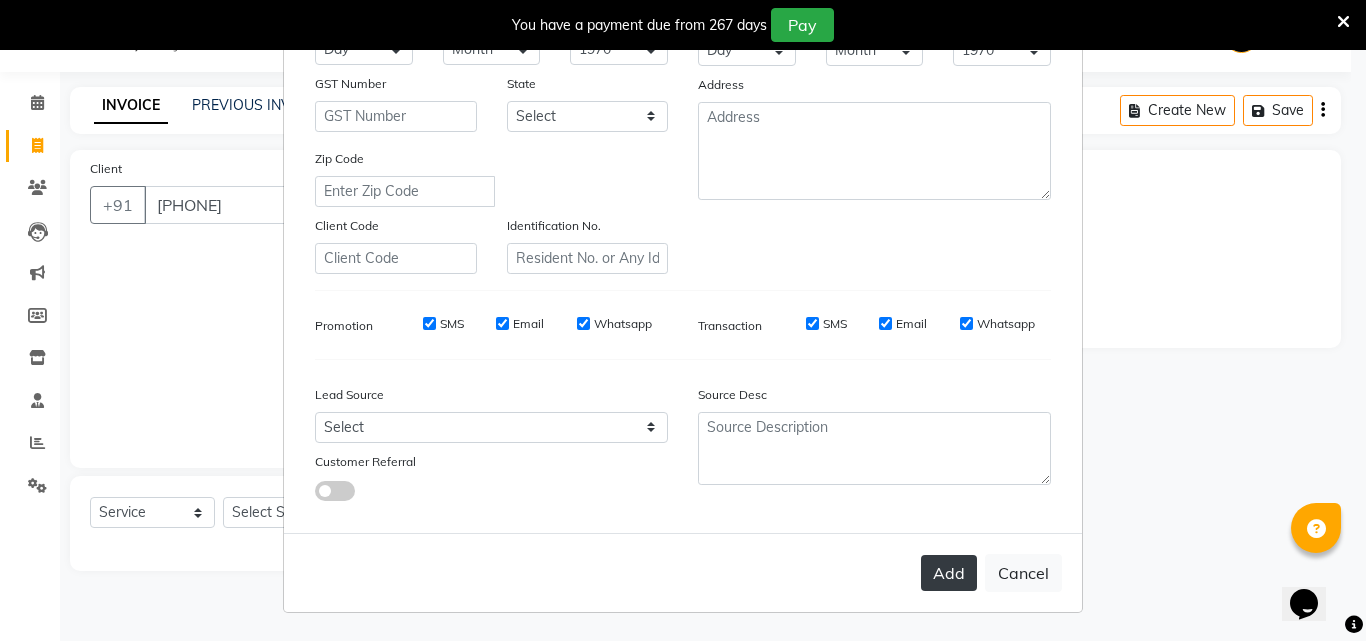 click on "Add" at bounding box center (949, 573) 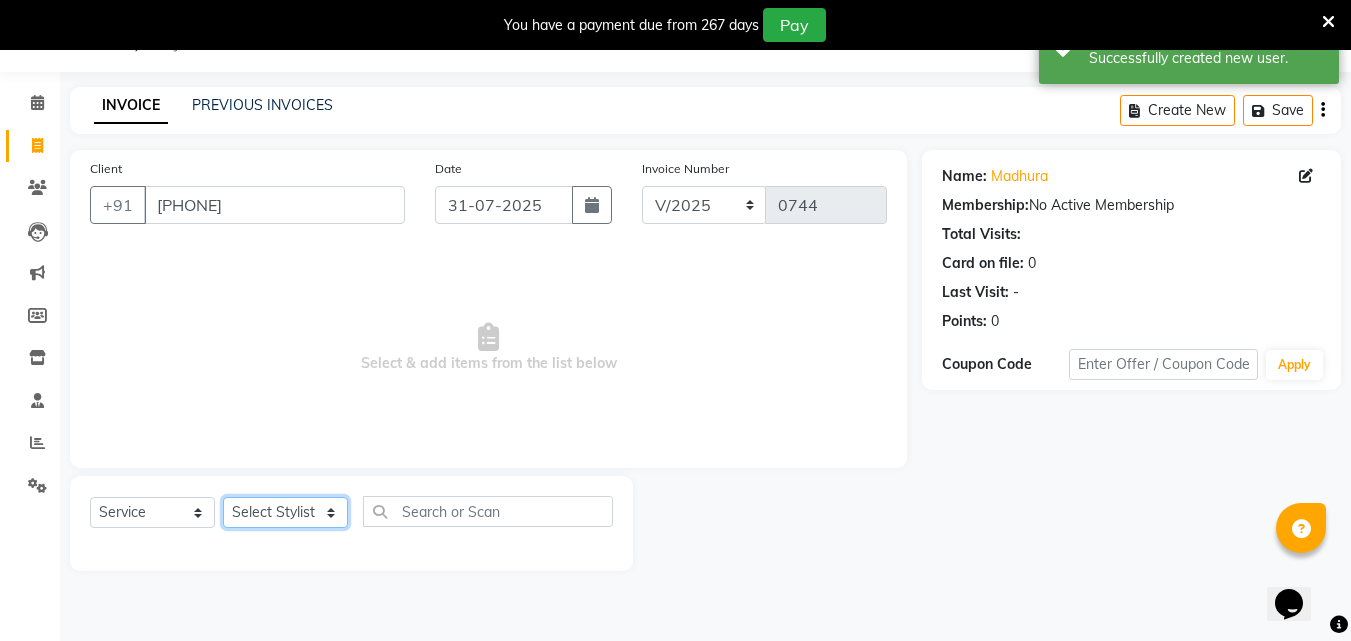 click on "Select Stylist Akshay Ankita Ayesha Dnyaneshwar Harish Laxman Omkar pranay sagar sameer Sarika sunil vaibhav" 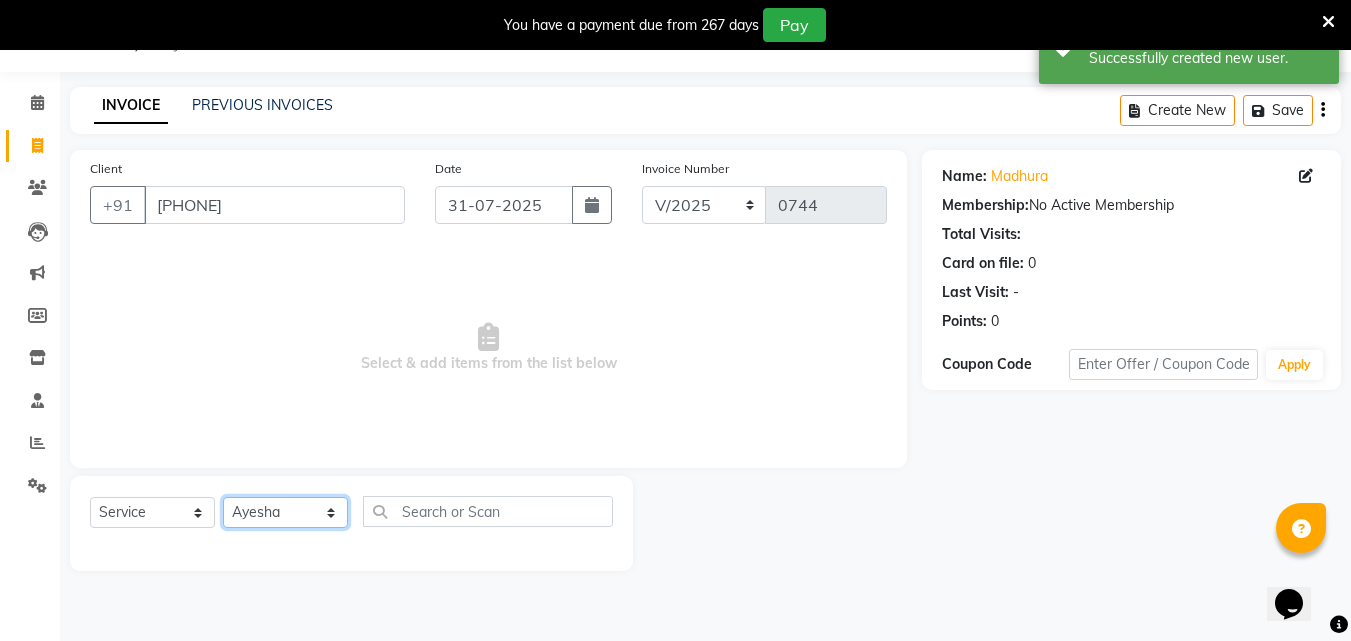 click on "Select Stylist Akshay Ankita Ayesha Dnyaneshwar Harish Laxman Omkar pranay sagar sameer Sarika sunil vaibhav" 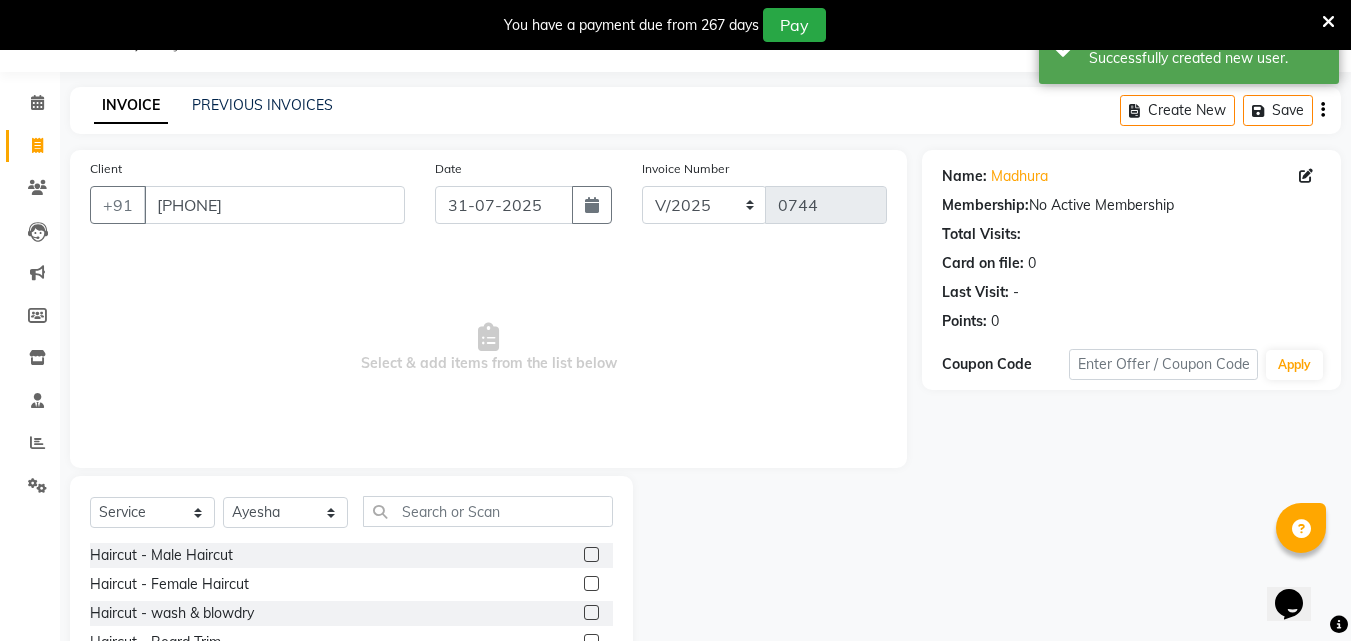 click on "Select Service Product Membership Package Voucher Prepaid Gift Card Select Stylist Akshay Ankita Ayesha Dnyaneshwar Harish Laxman Omkar pranay sagar sameer Sarika sunil vaibhav Haircut - Male Haircut Haircut - Female Haircut Haircut - wash & blowdry Haircut - Beard Trim Haircut - Shaving Haircut - Beard Color Haircut - Beard Styling Haircut - Child Hair Cut Boy/Girl Full Legs (Rica Wax) Full Arms (Rica Wax) Female Hairwash Male Hairwash Package Advance Botox Hair Color Touchup Spa Ironing Waxing (FH+FL+UA) Wella oil reflection serum Membership Waxing Highlight Cleanup Hair Color Hair Color - L’Oréal Majirel Bluetox Balayage - Hair Color QOD Shampoo O3 Facial Wella Hairspa Plex Hair Treatment Botox Treatment Nailart Nanoplastia Treatment haircut,beard& wash Blowdry & Styling - Ironing Blowdry & Styling - Treatment Wash & Blow Dry Blowdry & Styling - Tongs/Roller Blowdry & Styling - Ironing Head Massage - Coconut Oil (MALE) D-Tan - Face & Neck" 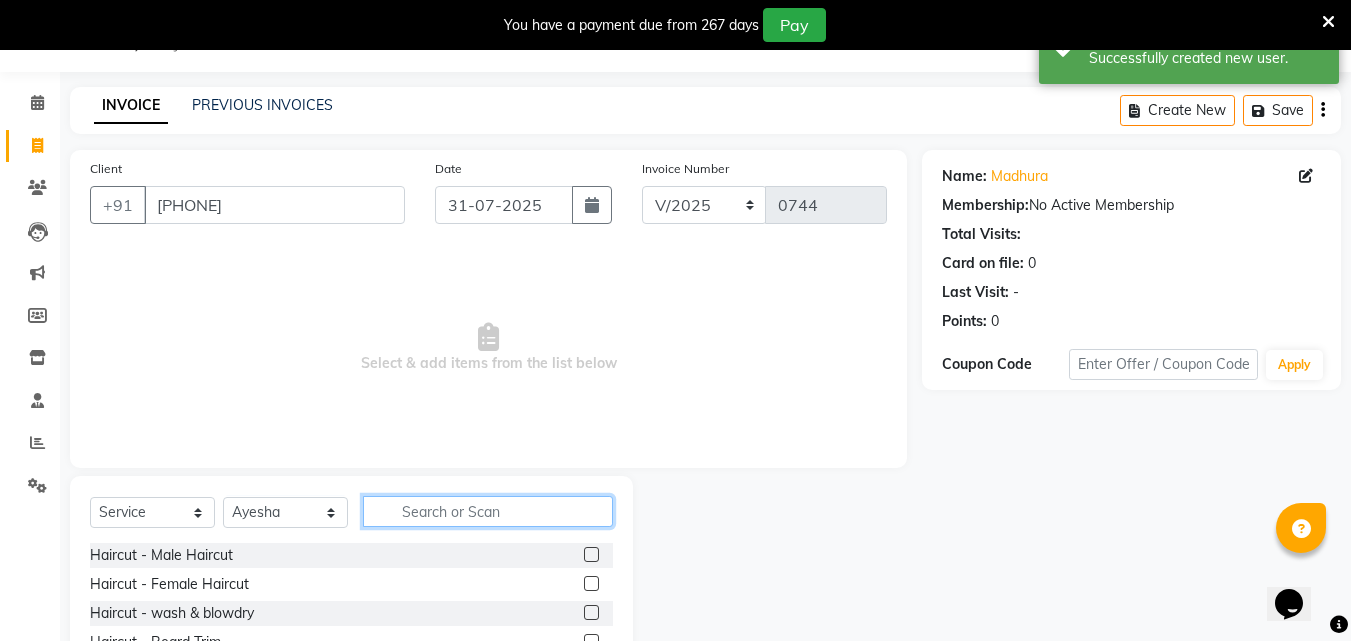 click 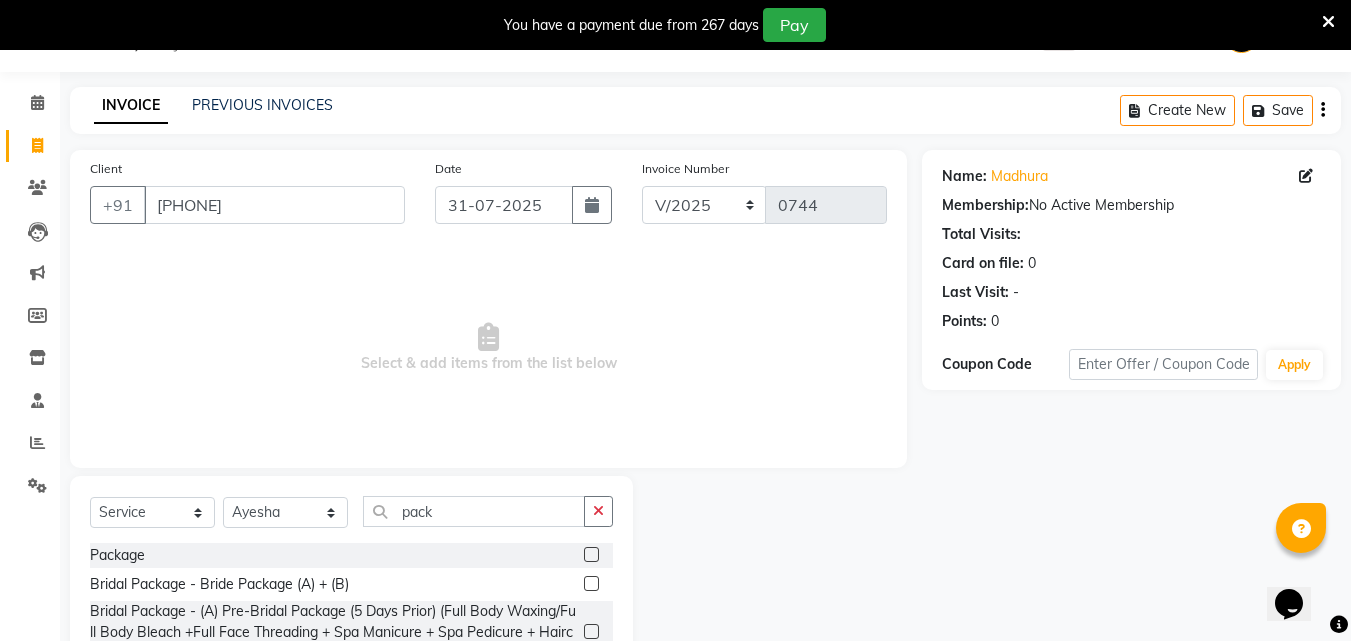 click 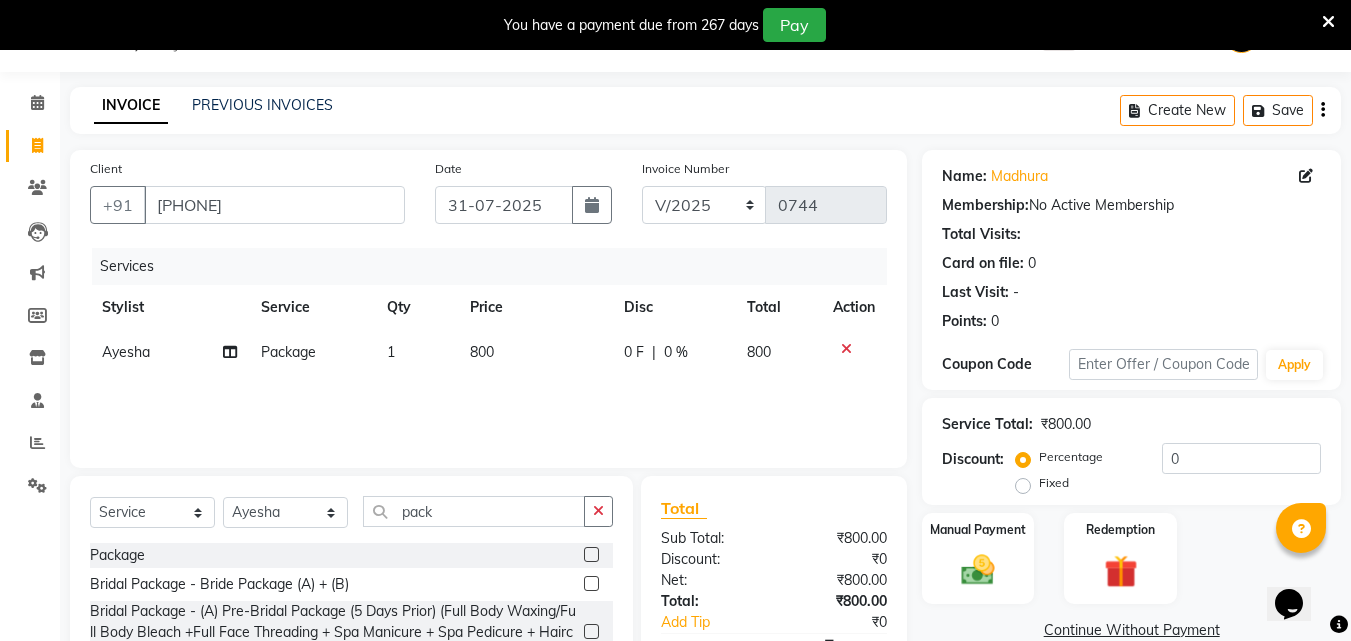 click on "800" 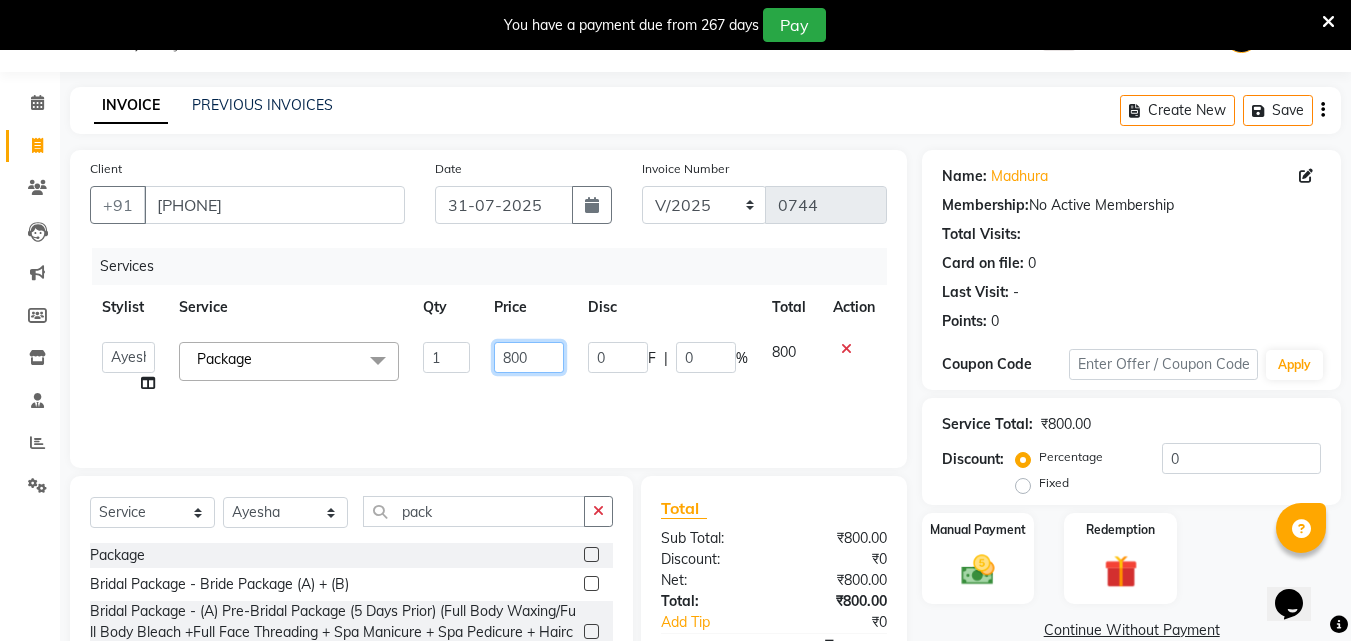 click on "800" 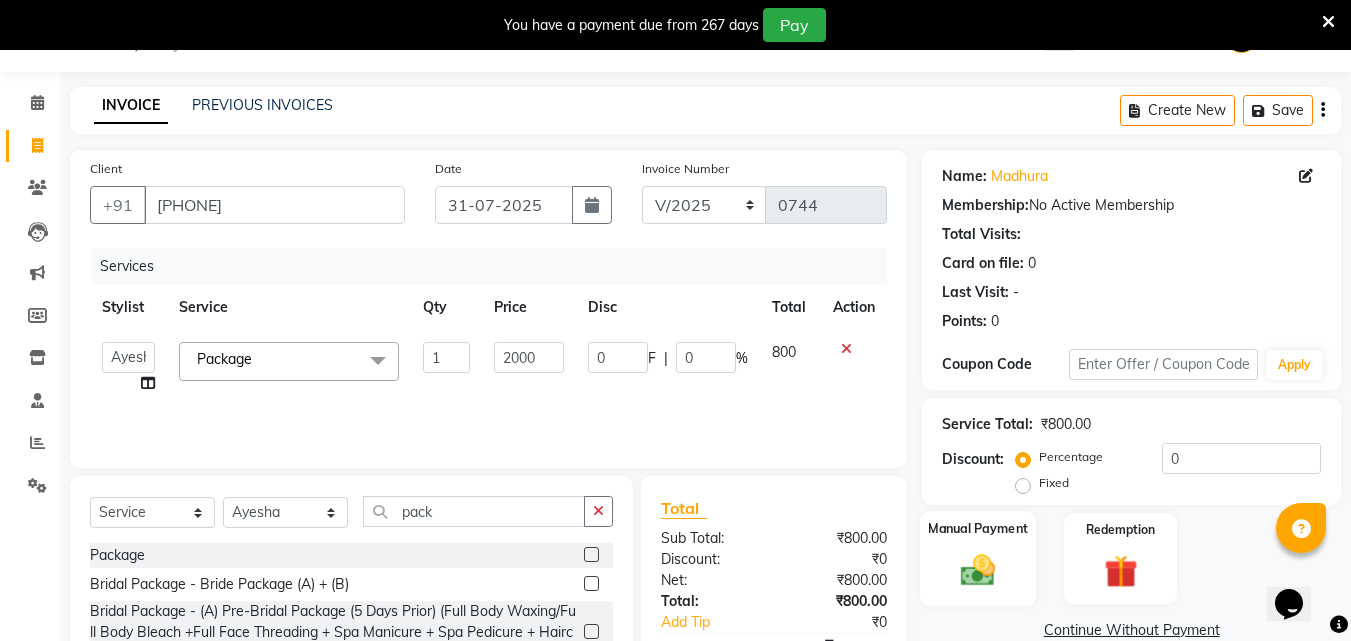 click on "Manual Payment" 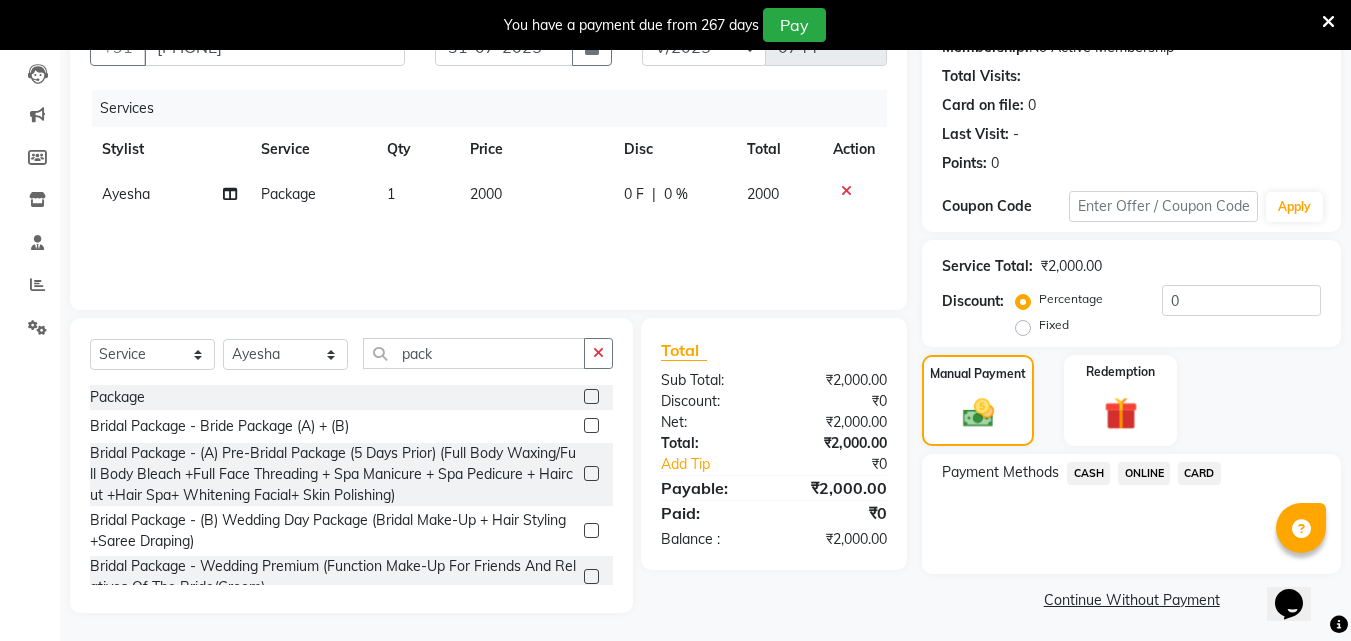 scroll, scrollTop: 212, scrollLeft: 0, axis: vertical 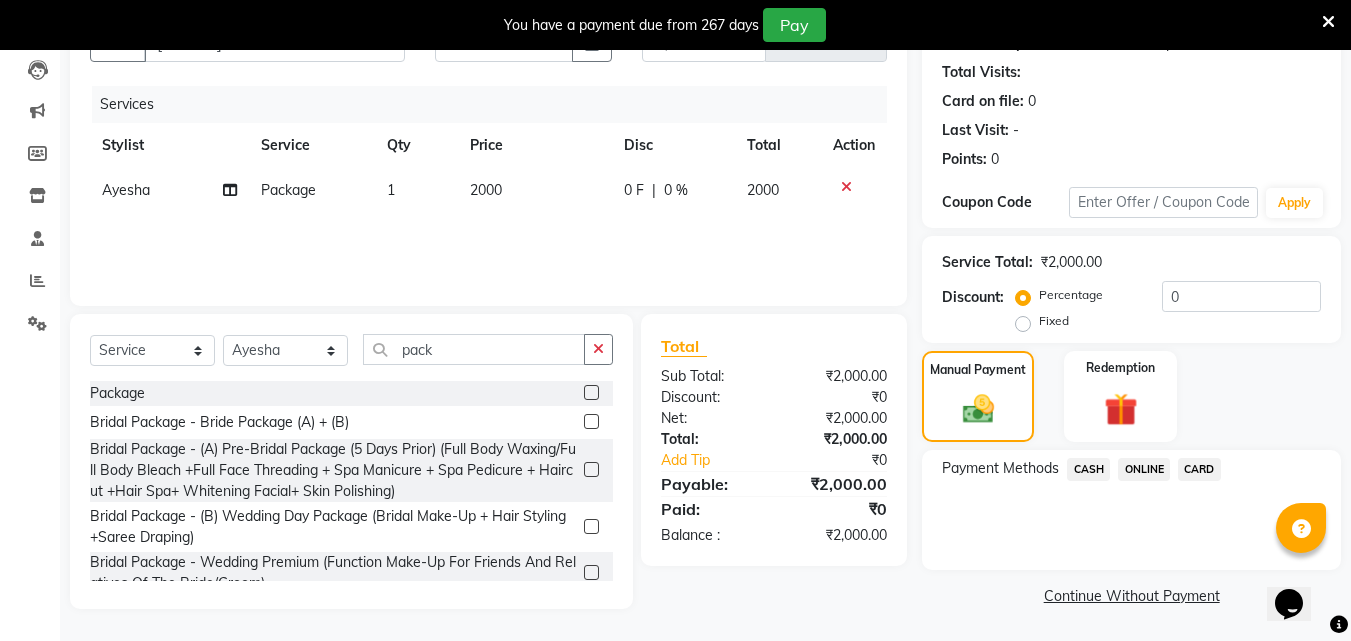 click on "ONLINE" 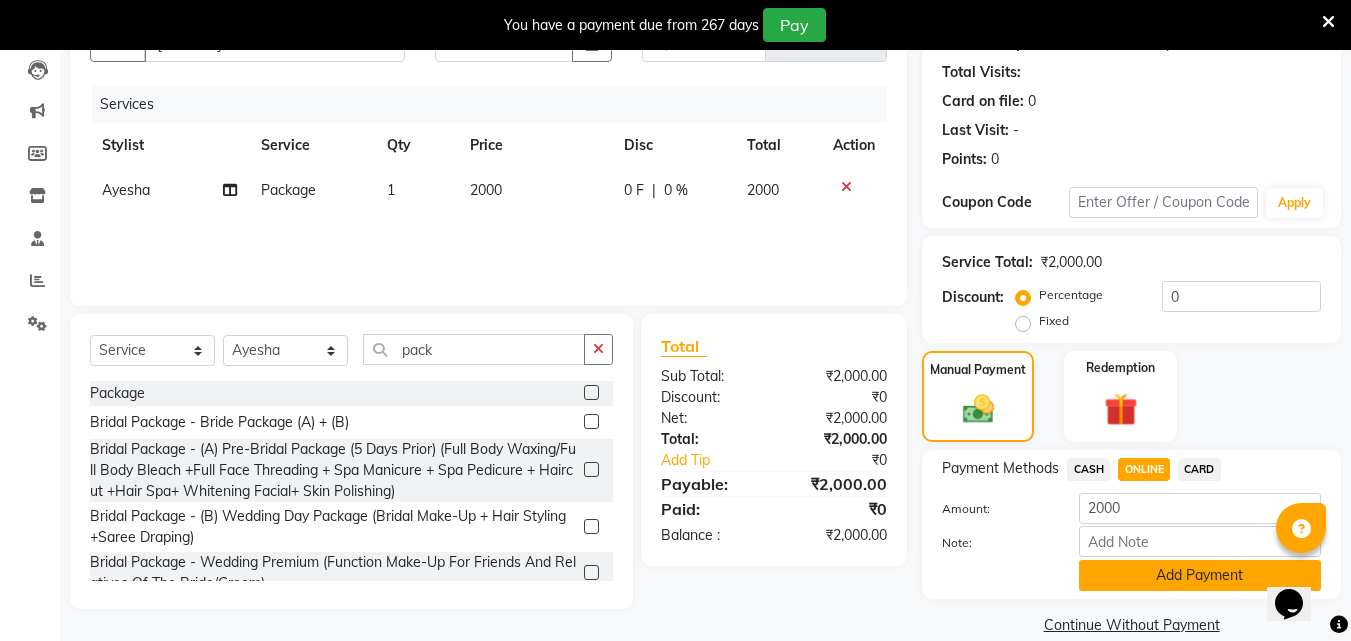 click on "Add Payment" 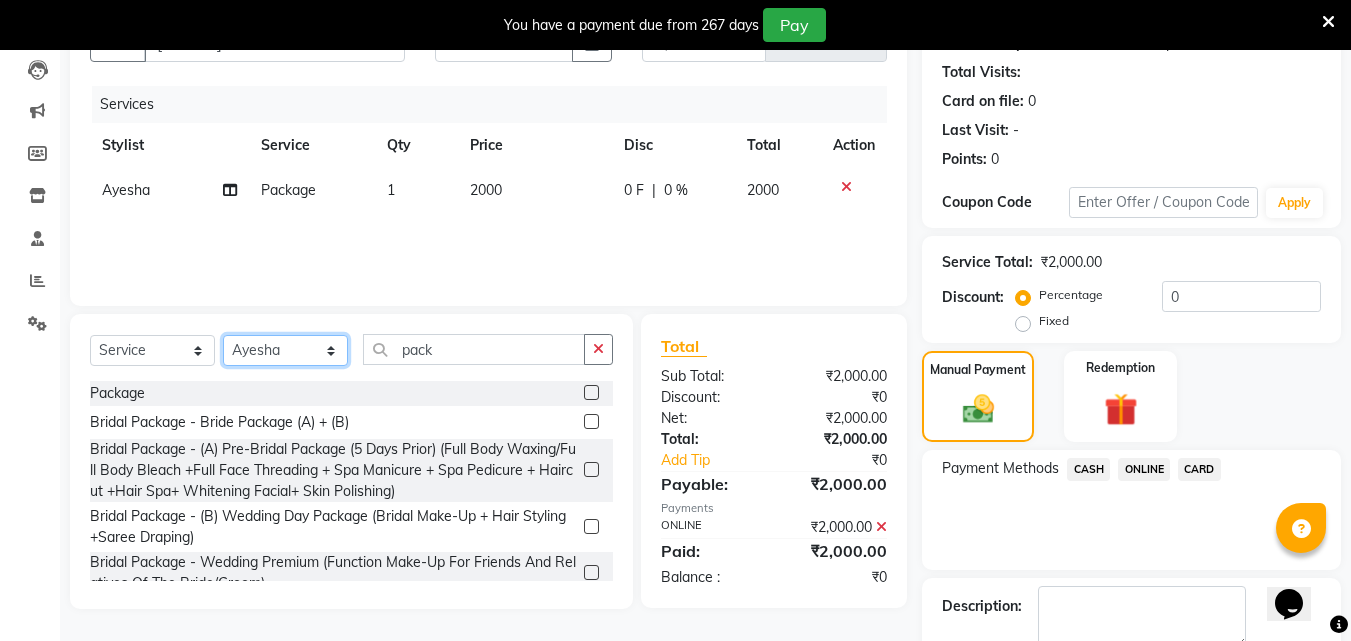 click on "Select Stylist Akshay Ankita Ayesha Dnyaneshwar Harish Laxman Omkar pranay sagar sameer Sarika sunil vaibhav" 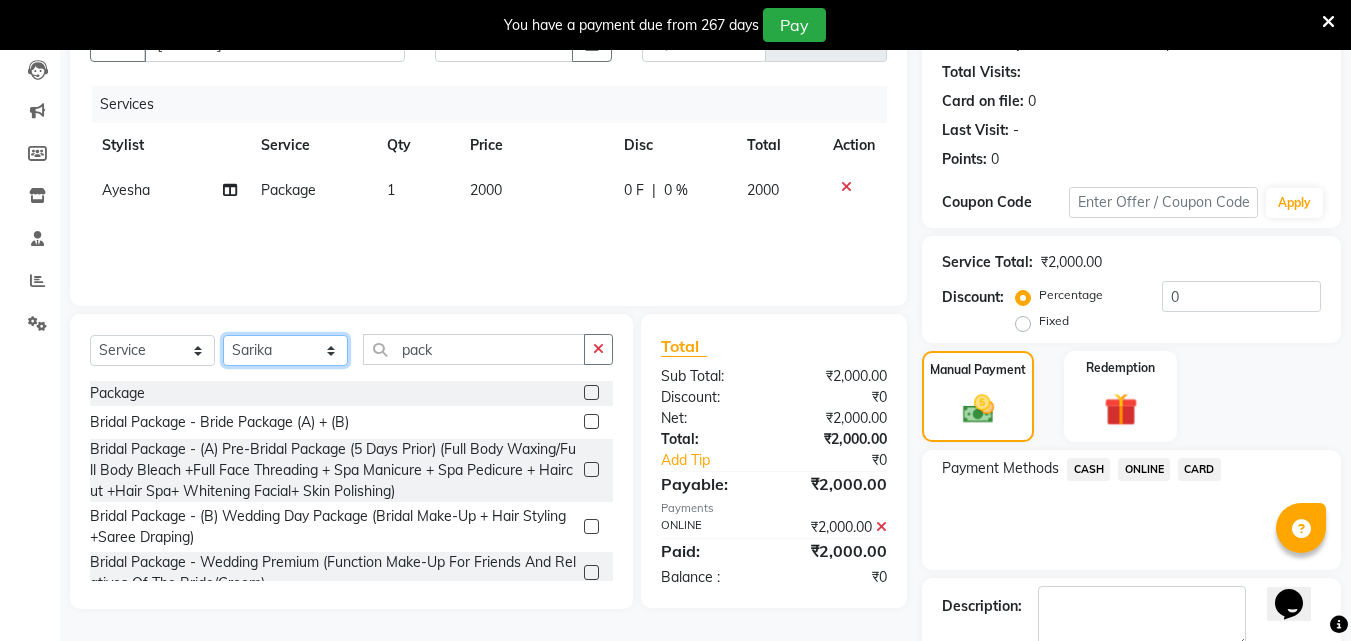 click on "Select Stylist Akshay Ankita Ayesha Dnyaneshwar Harish Laxman Omkar pranay sagar sameer Sarika sunil vaibhav" 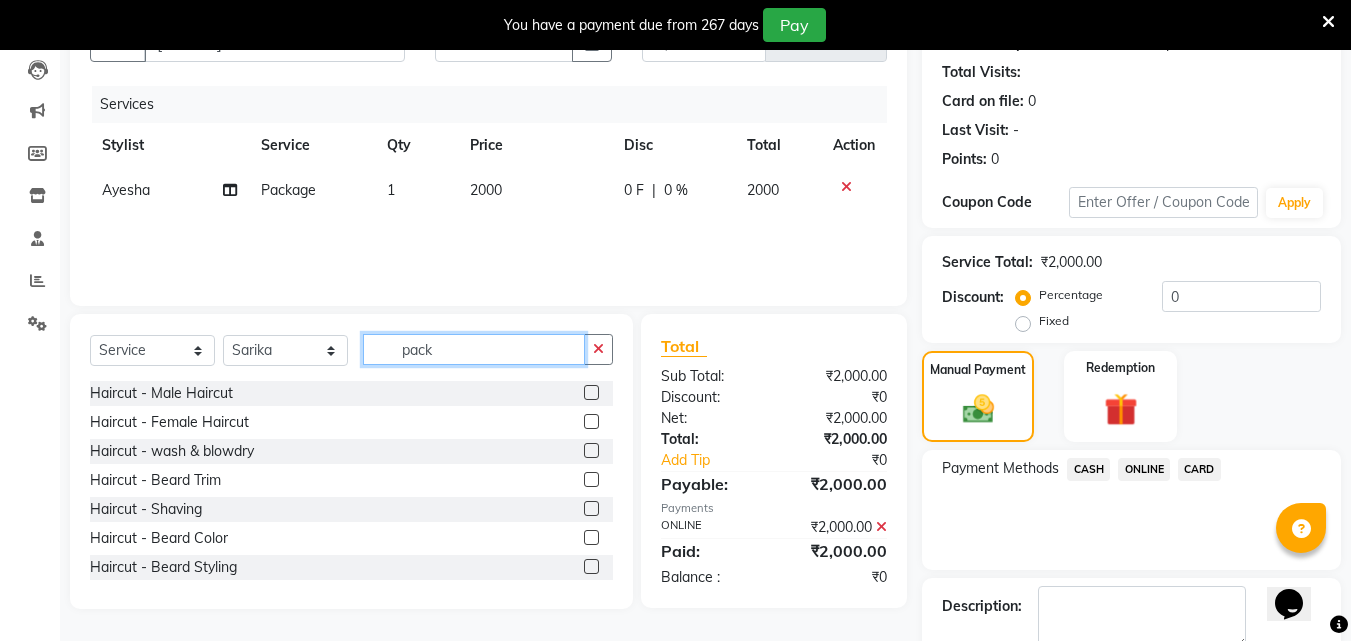 click on "pack" 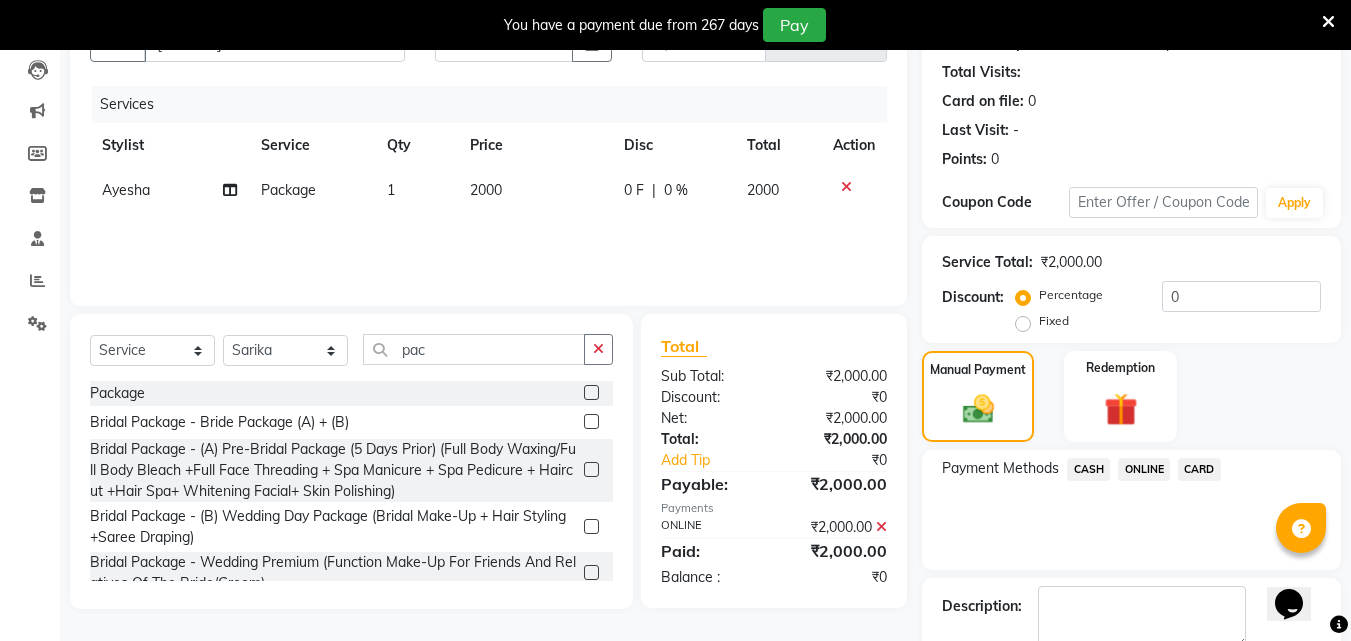 click 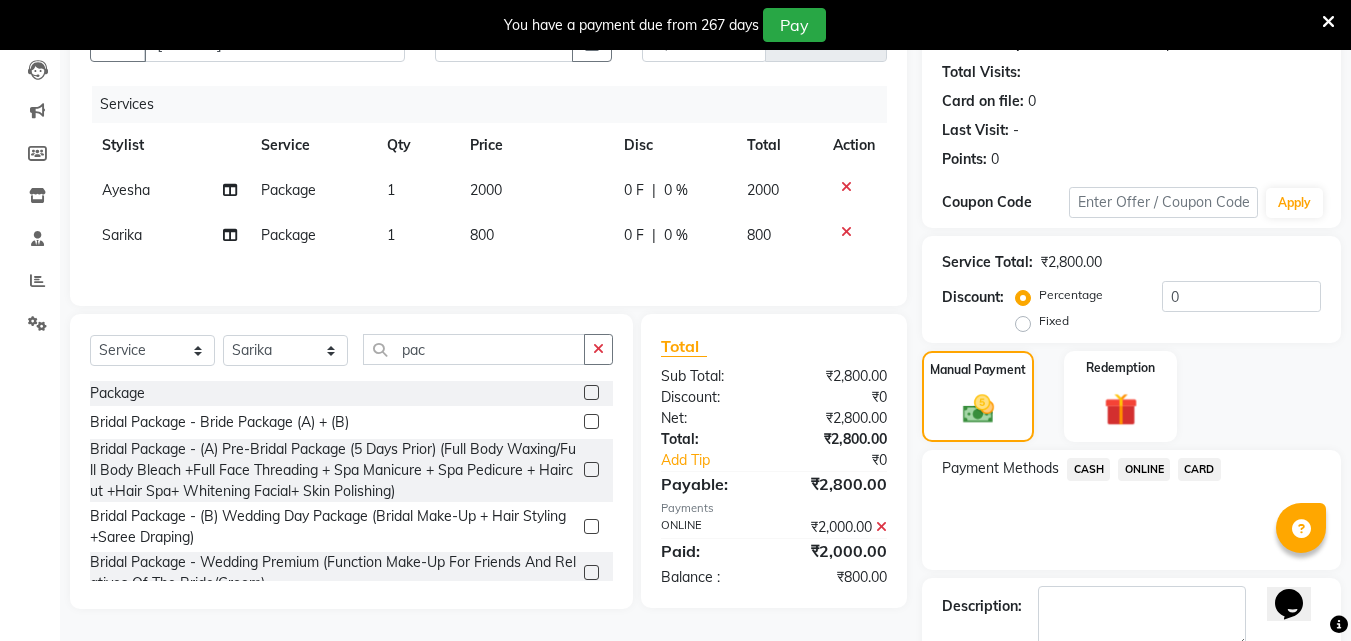 click on "800" 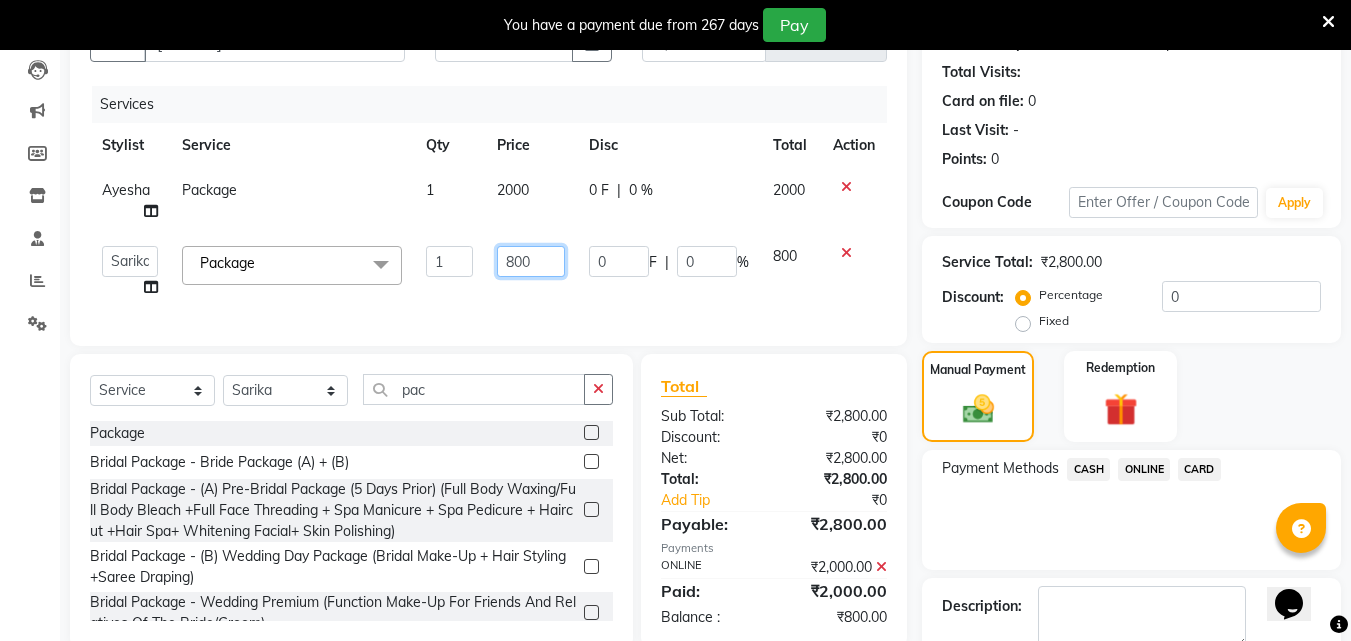 click on "800" 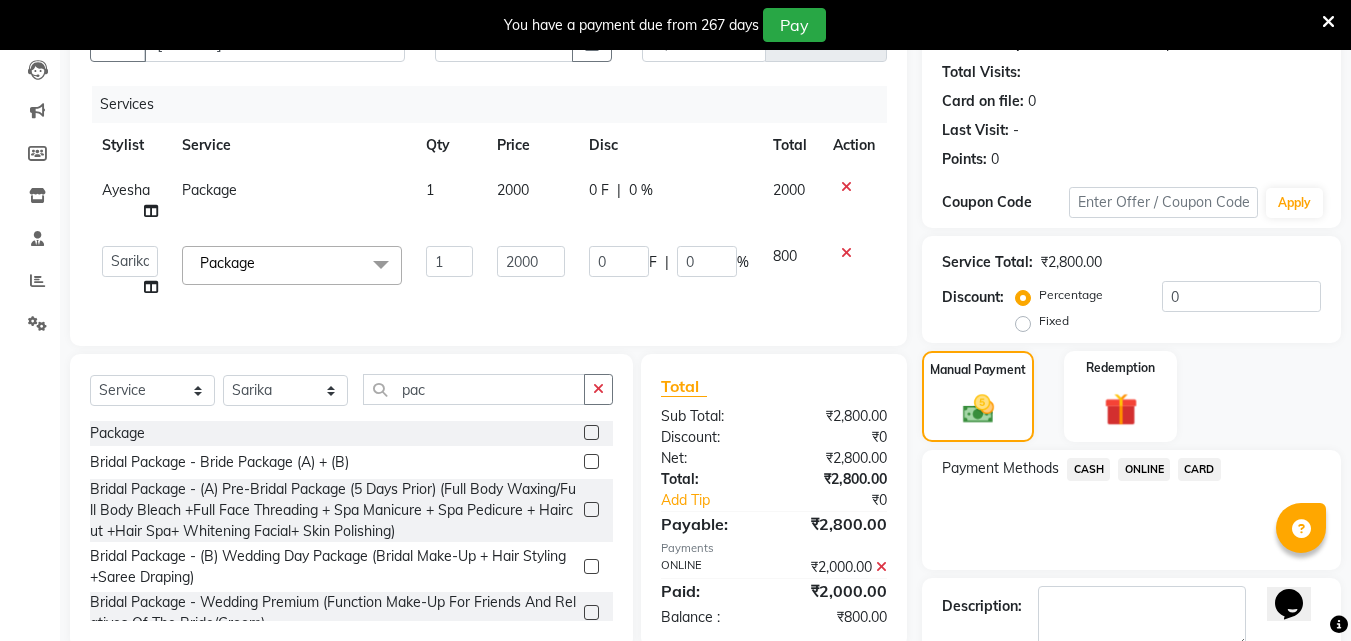 click on "ONLINE" 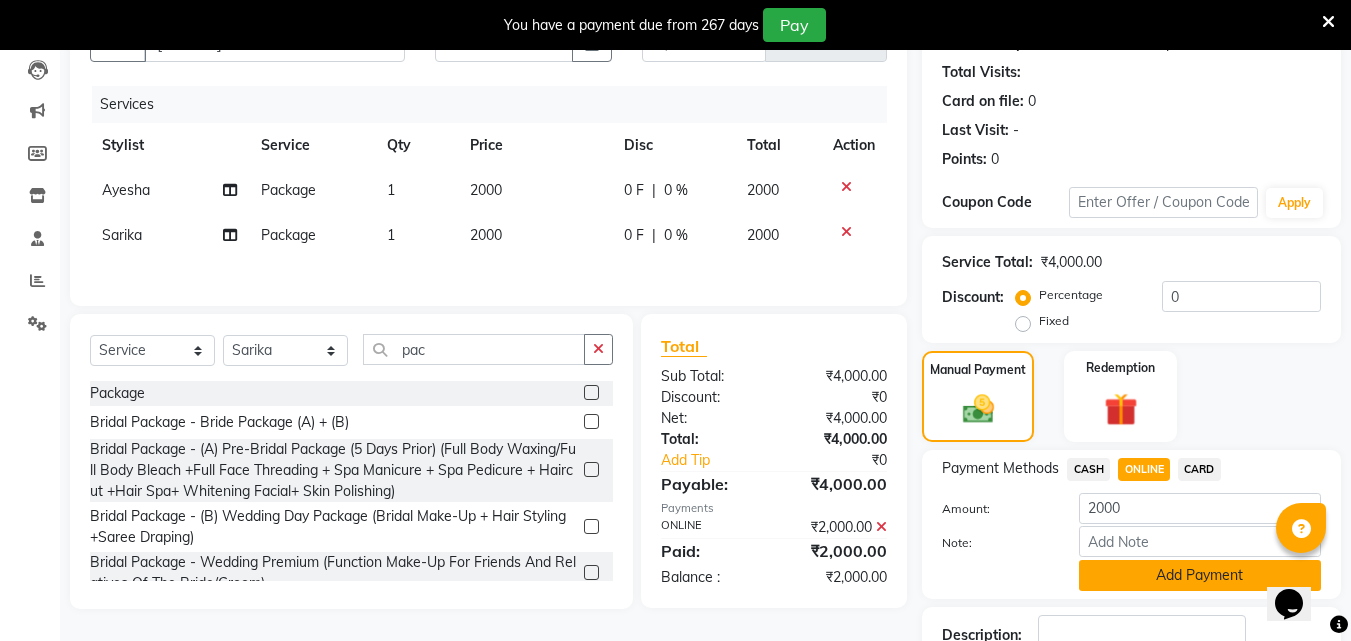 click on "Add Payment" 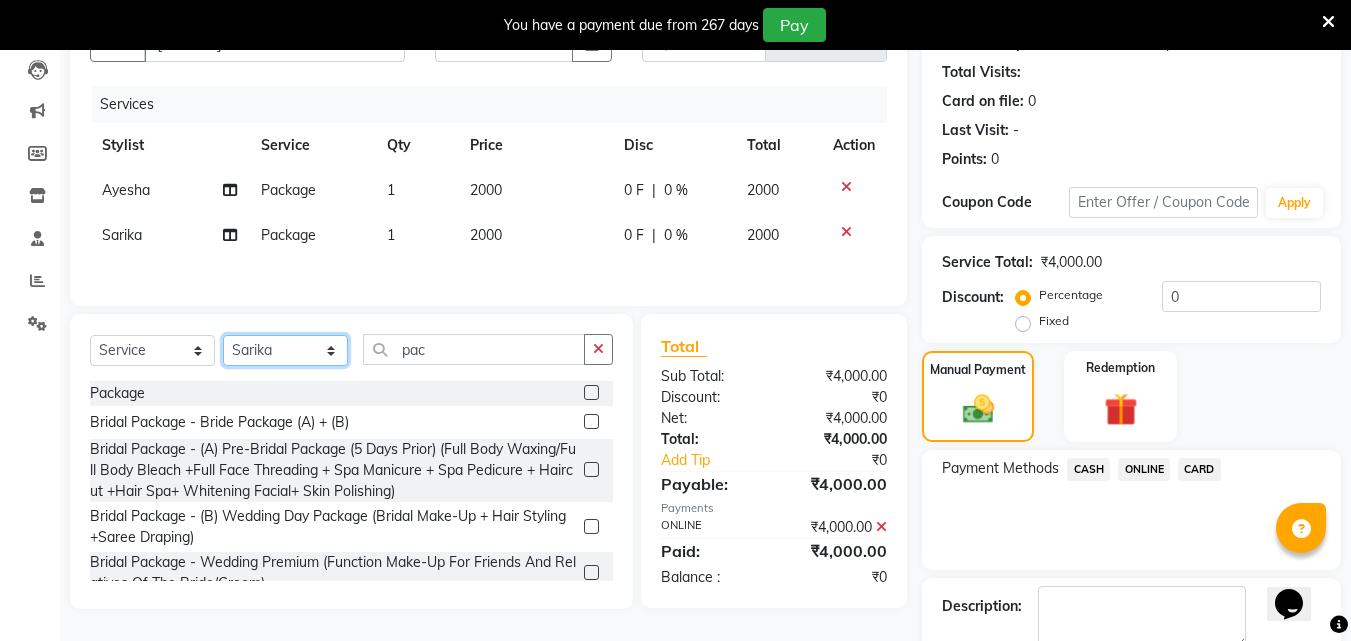 click on "Select Stylist Akshay Ankita Ayesha Dnyaneshwar Harish Laxman Omkar pranay sagar sameer Sarika sunil vaibhav" 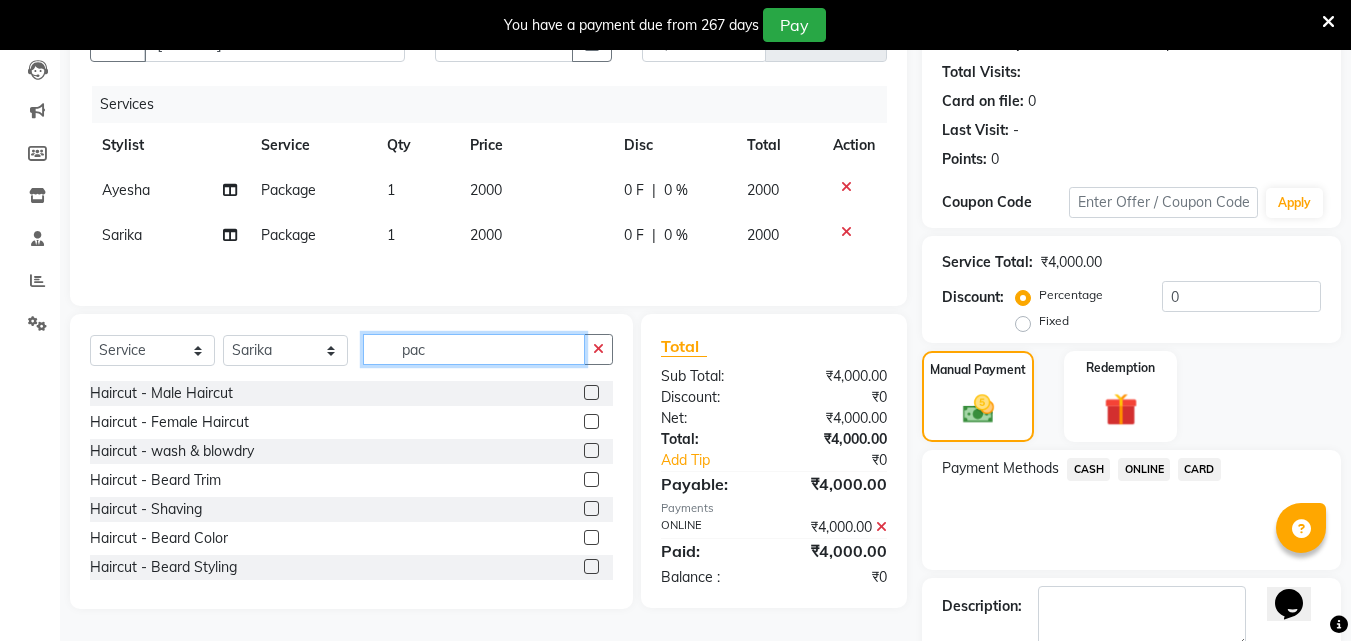 click on "pac" 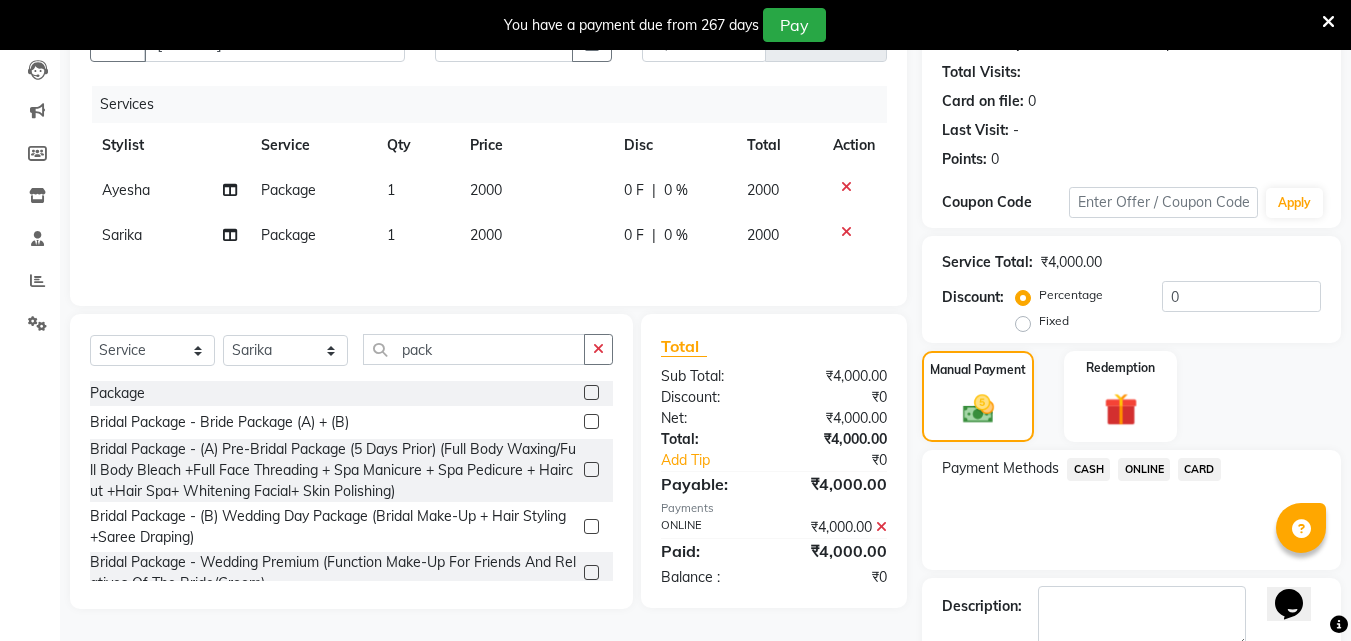 click 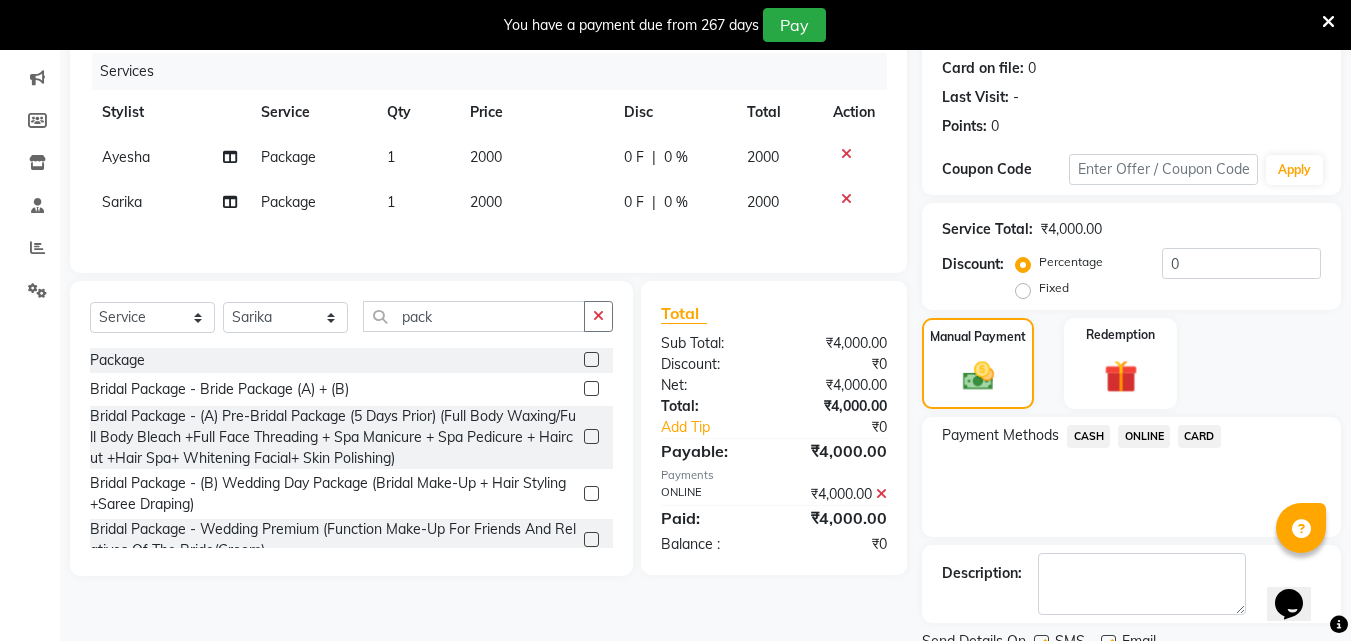 scroll, scrollTop: 225, scrollLeft: 0, axis: vertical 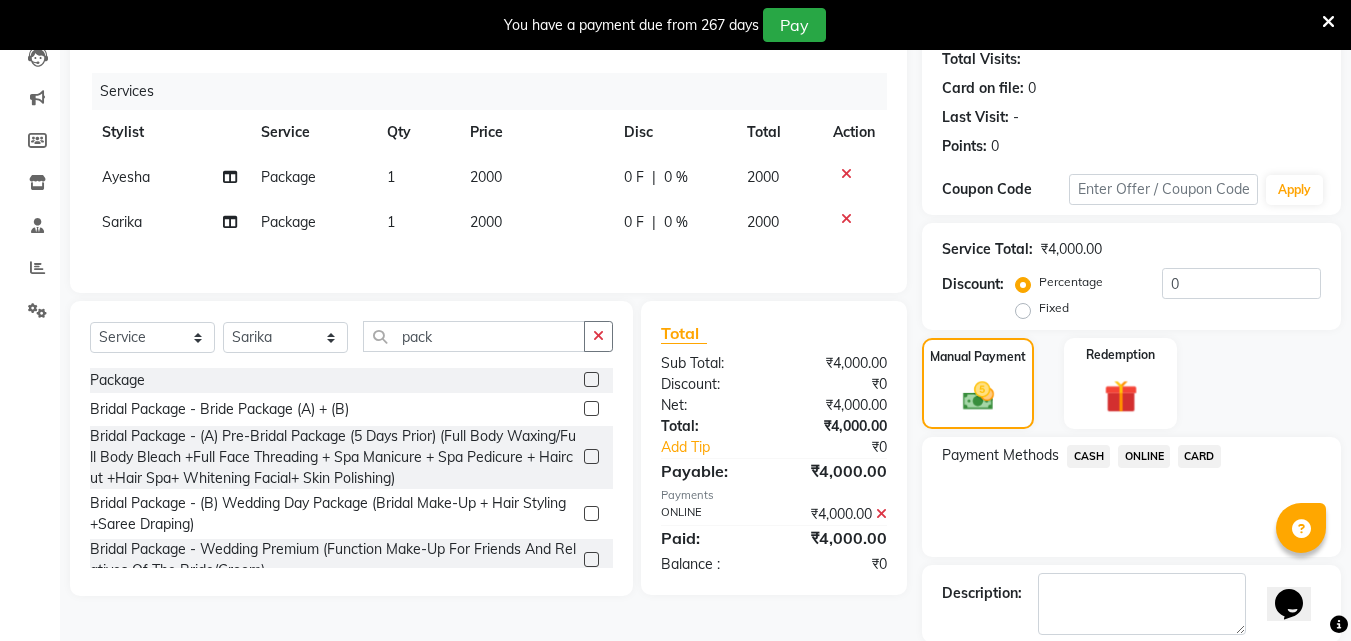 click 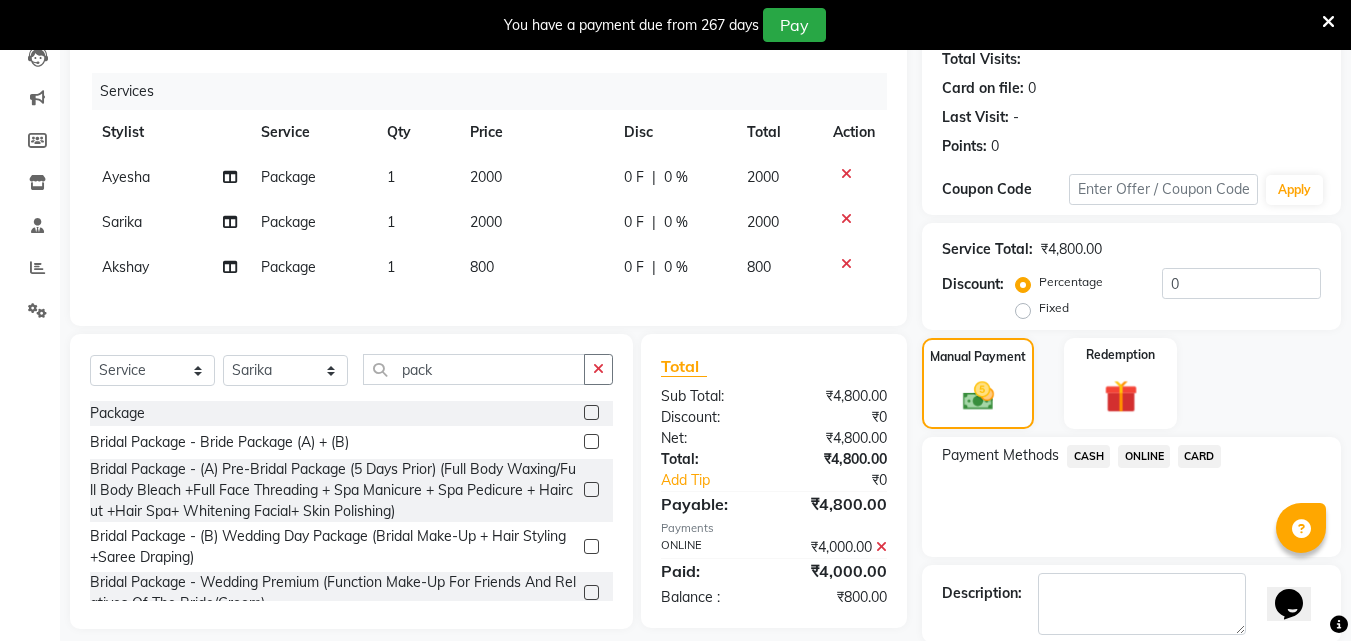 click on "800" 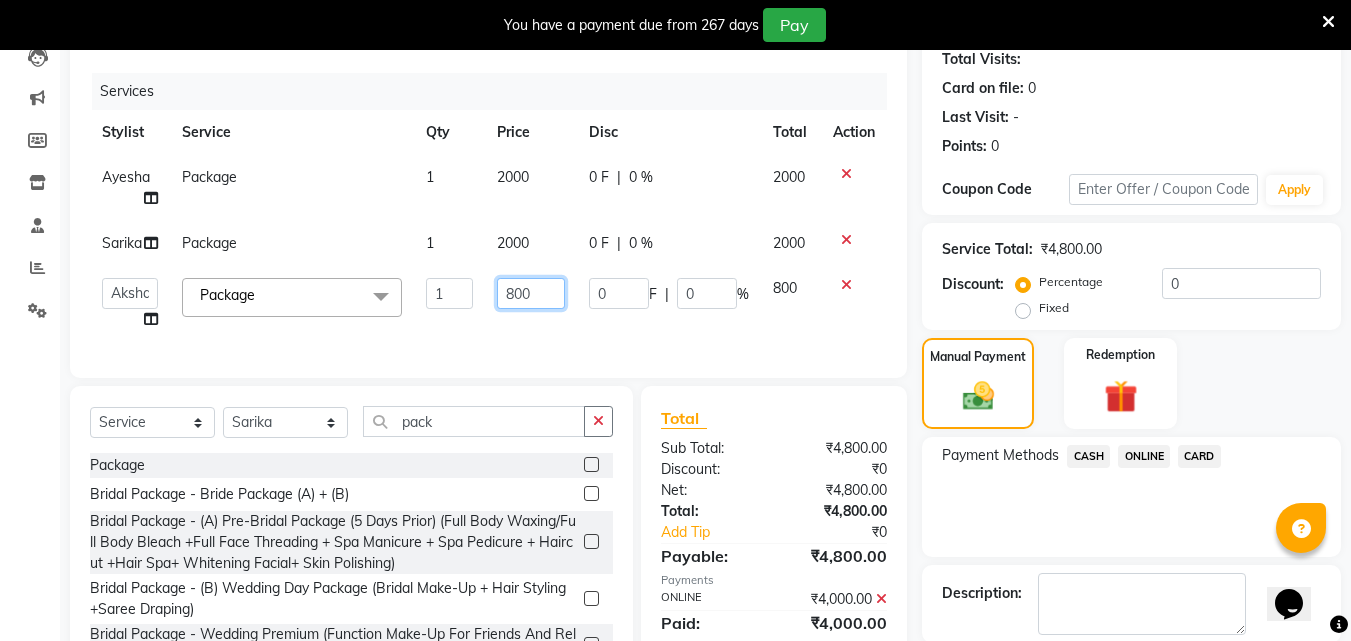click on "800" 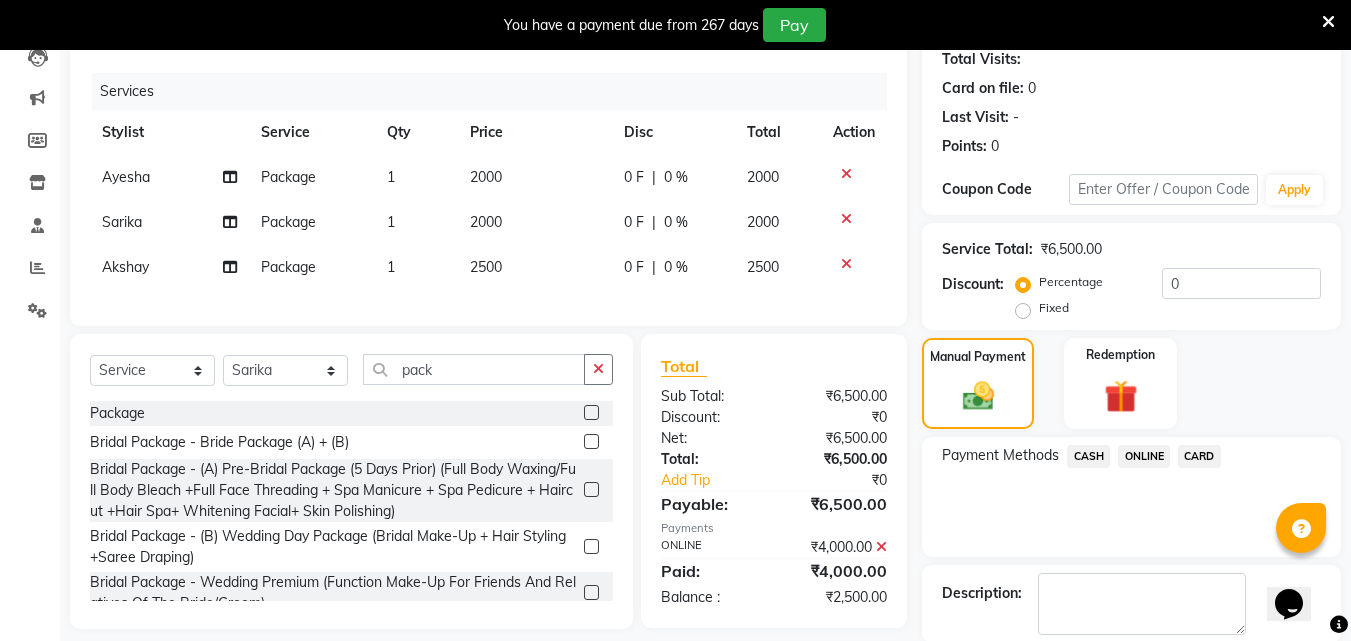 click on "ONLINE" 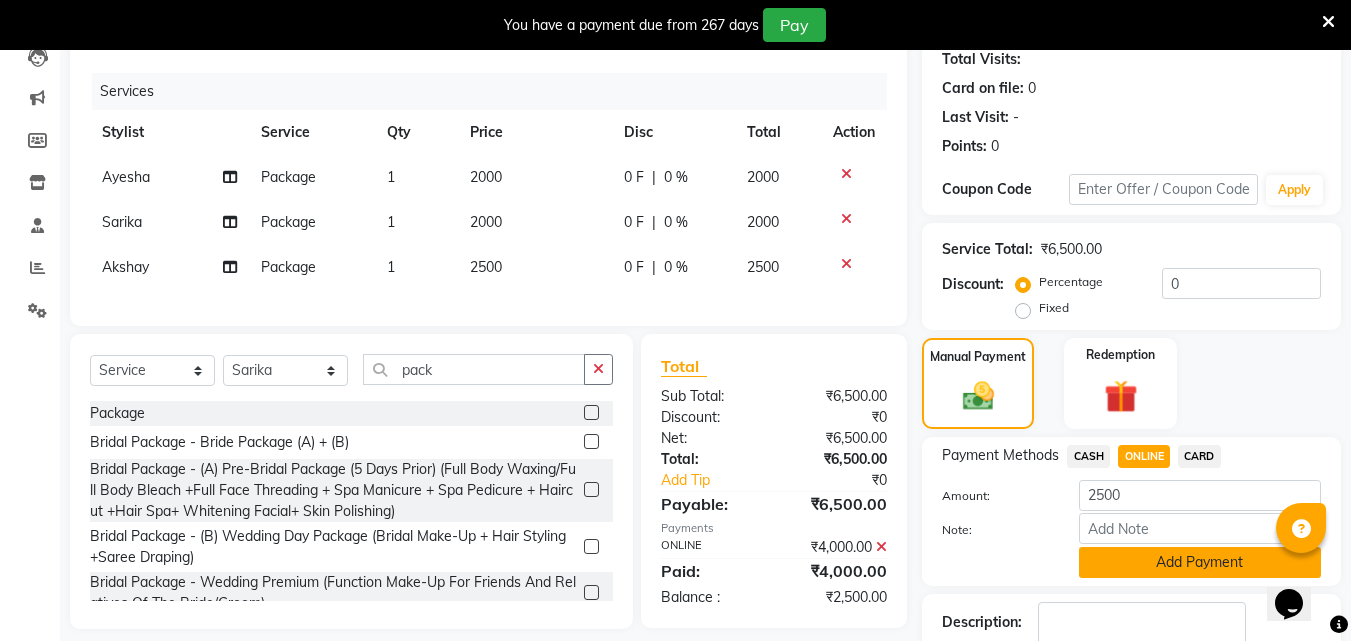 click on "Add Payment" 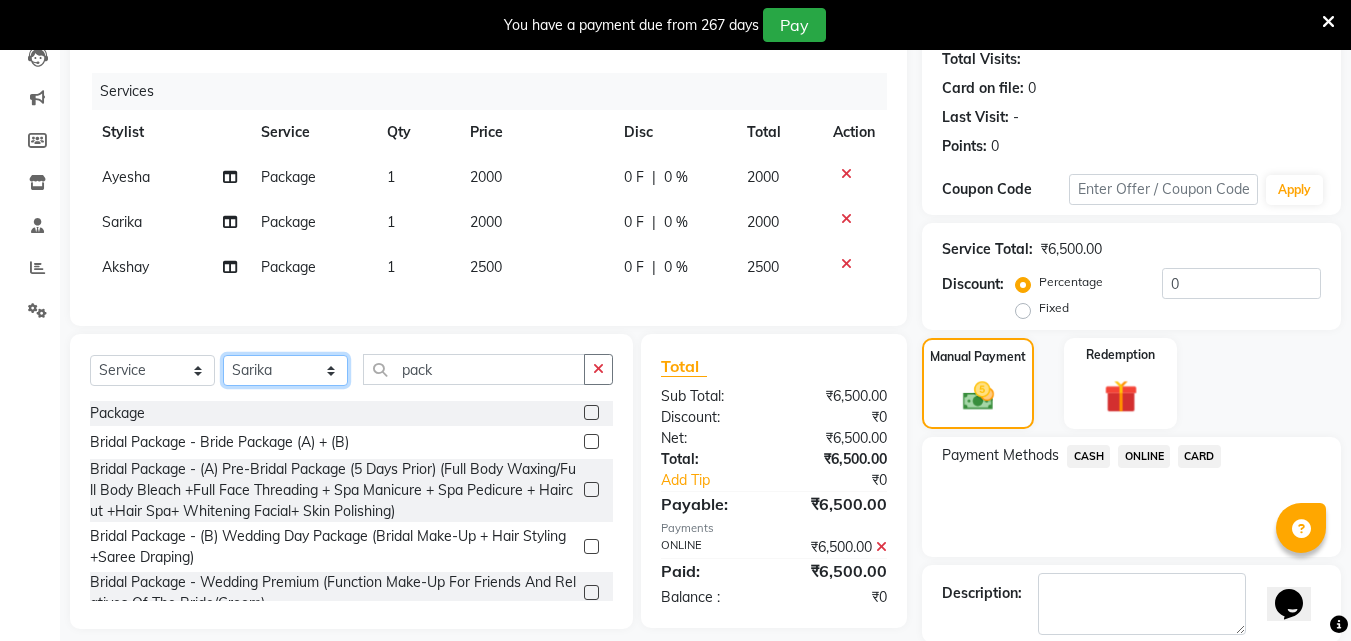 click on "Select Stylist Akshay Ankita Ayesha Dnyaneshwar Harish Laxman Omkar pranay sagar sameer Sarika sunil vaibhav" 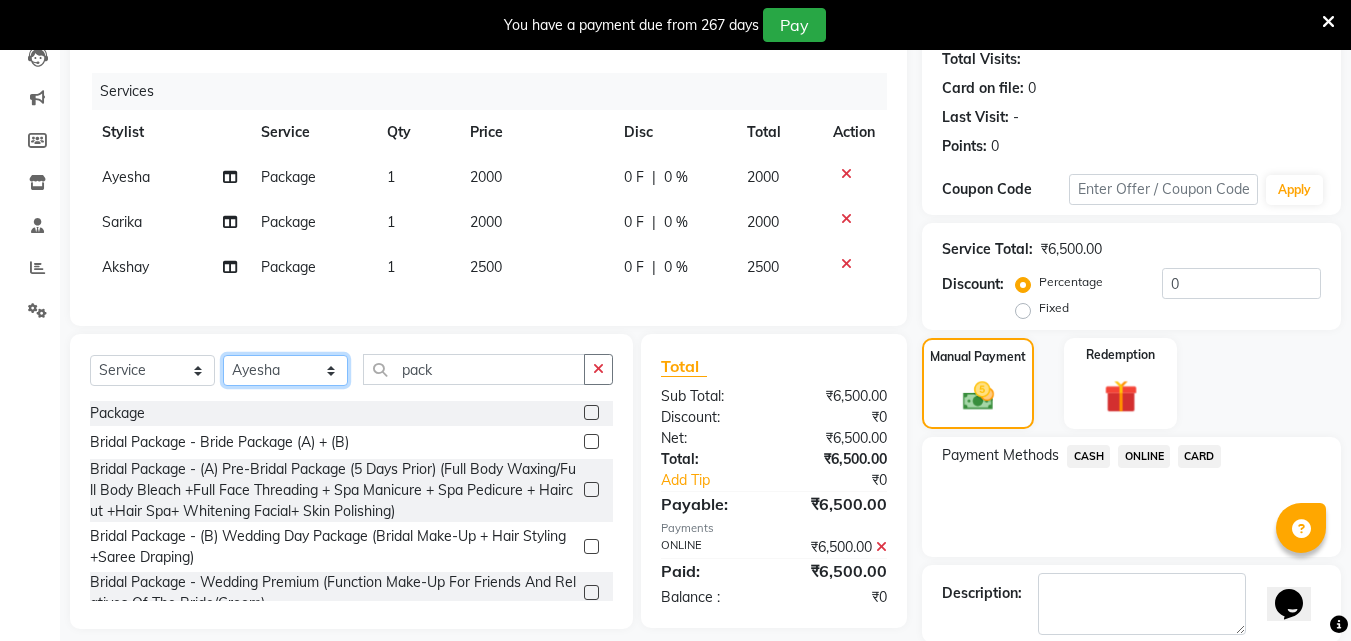click on "Select Stylist Akshay Ankita Ayesha Dnyaneshwar Harish Laxman Omkar pranay sagar sameer Sarika sunil vaibhav" 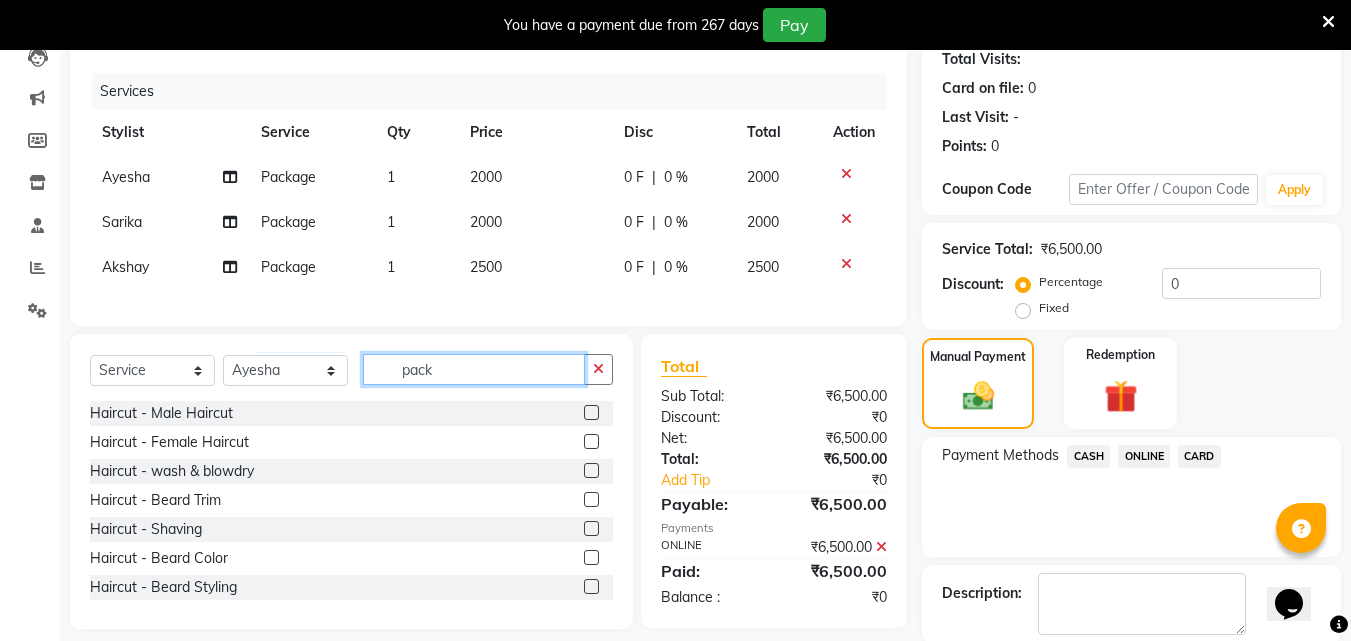 click on "pack" 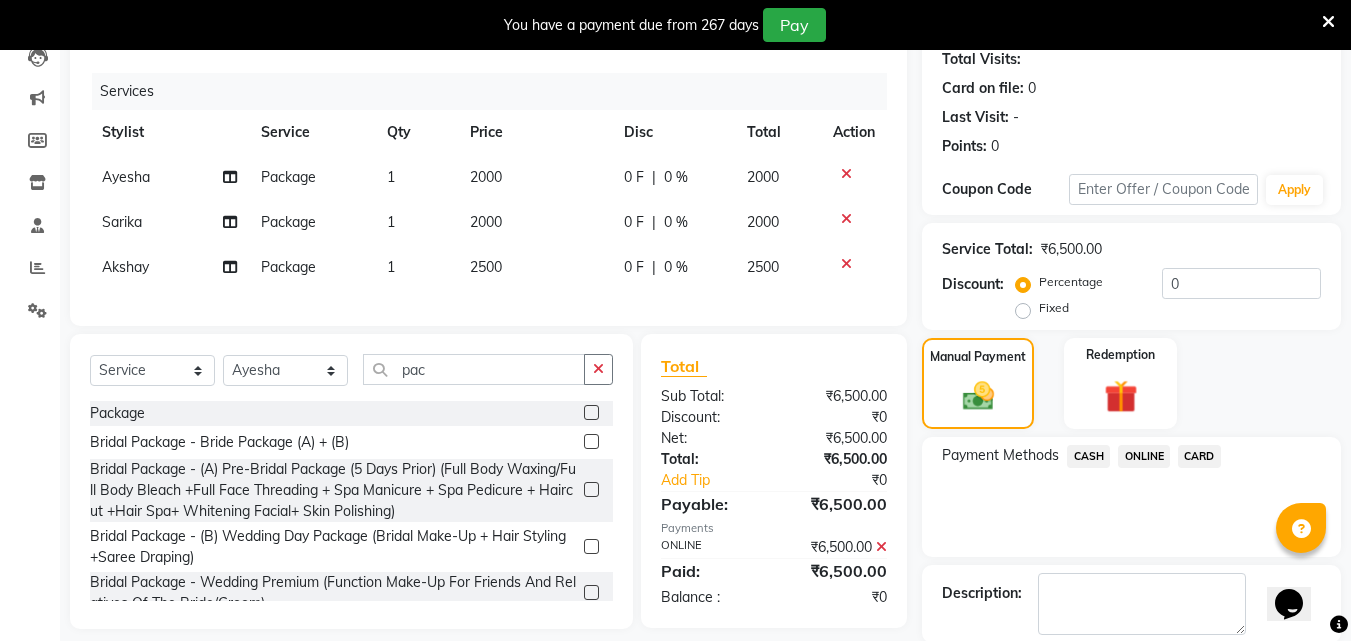 click 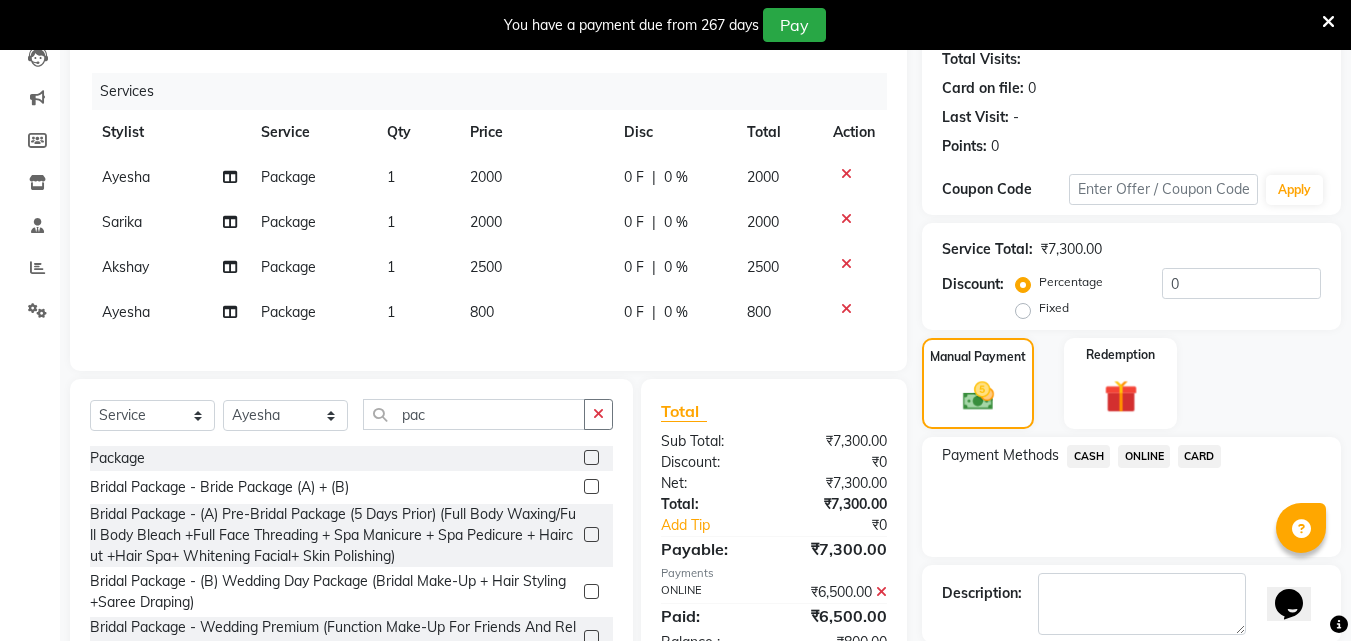 click on "800" 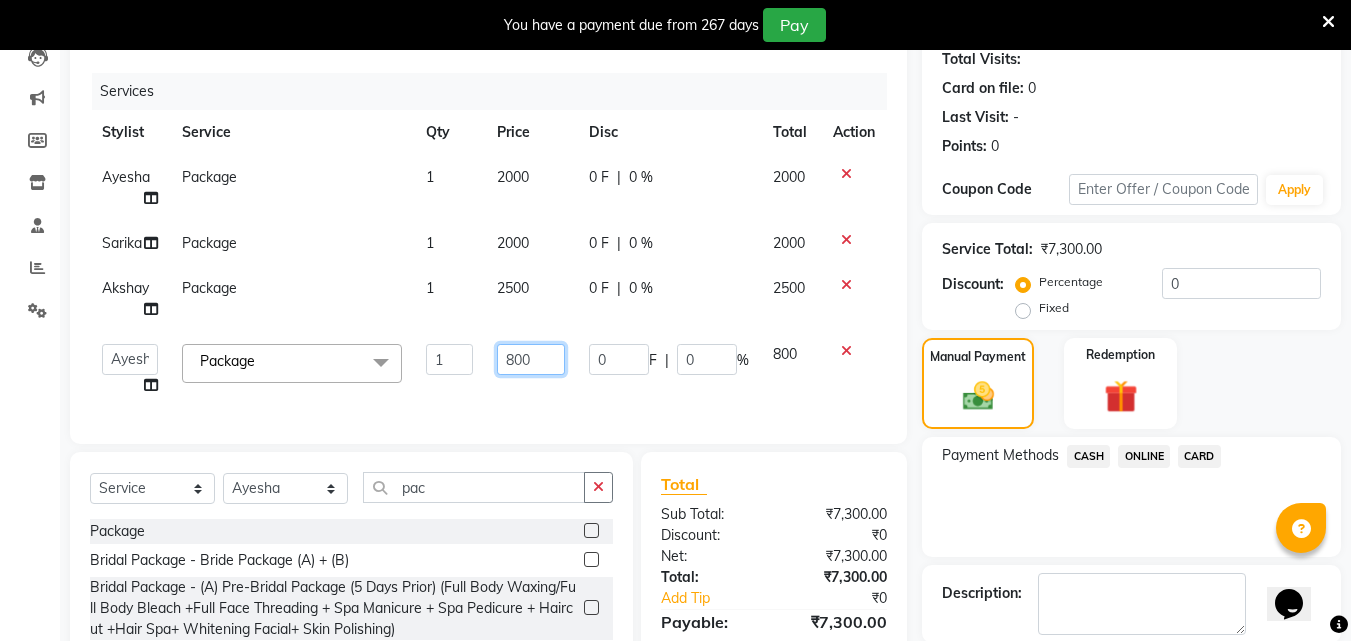 click on "800" 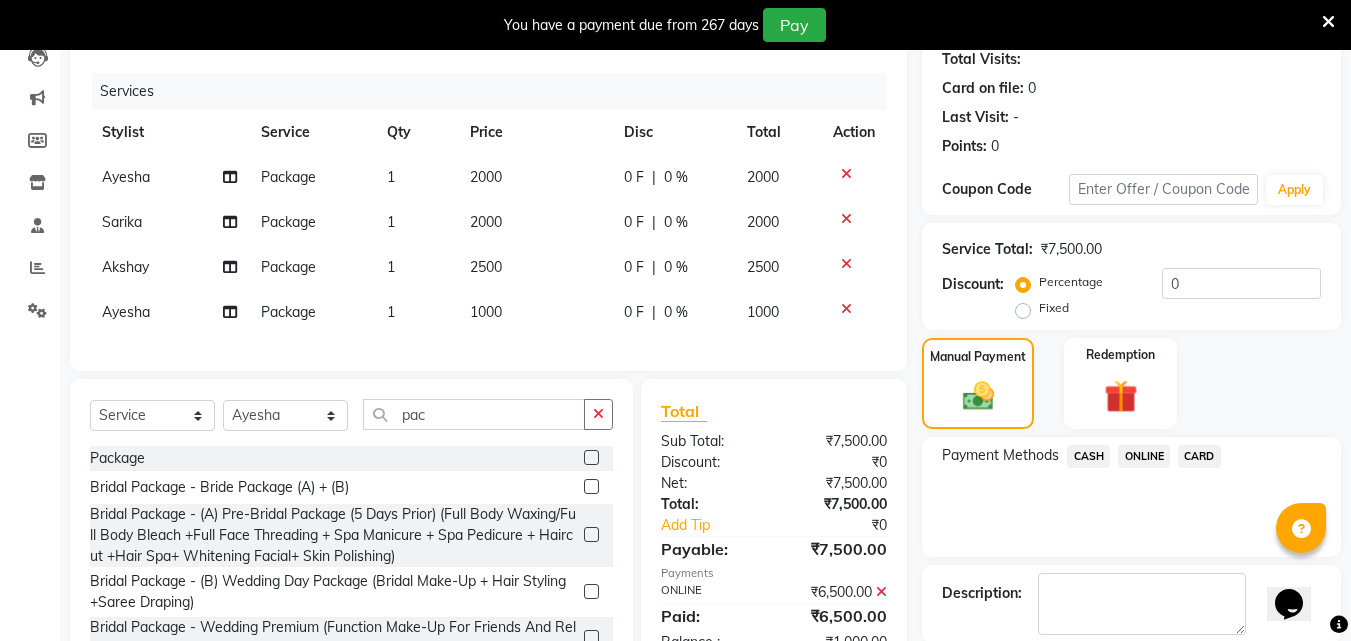 click on "ONLINE" 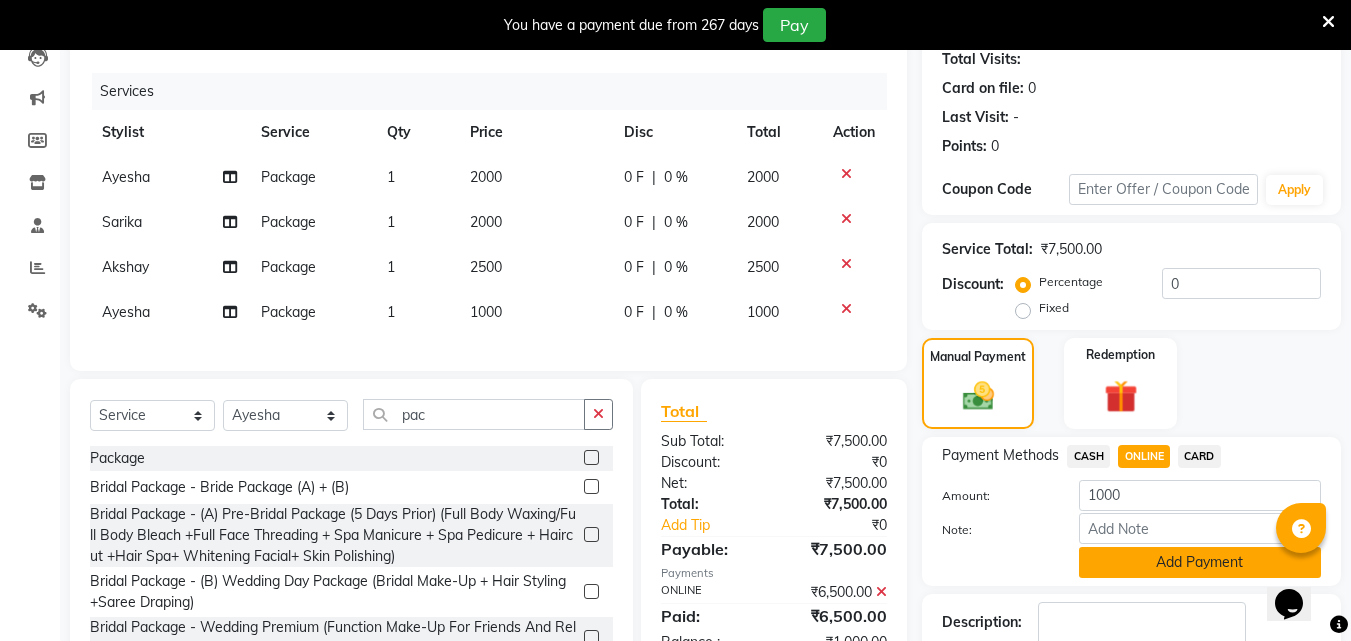 click on "Add Payment" 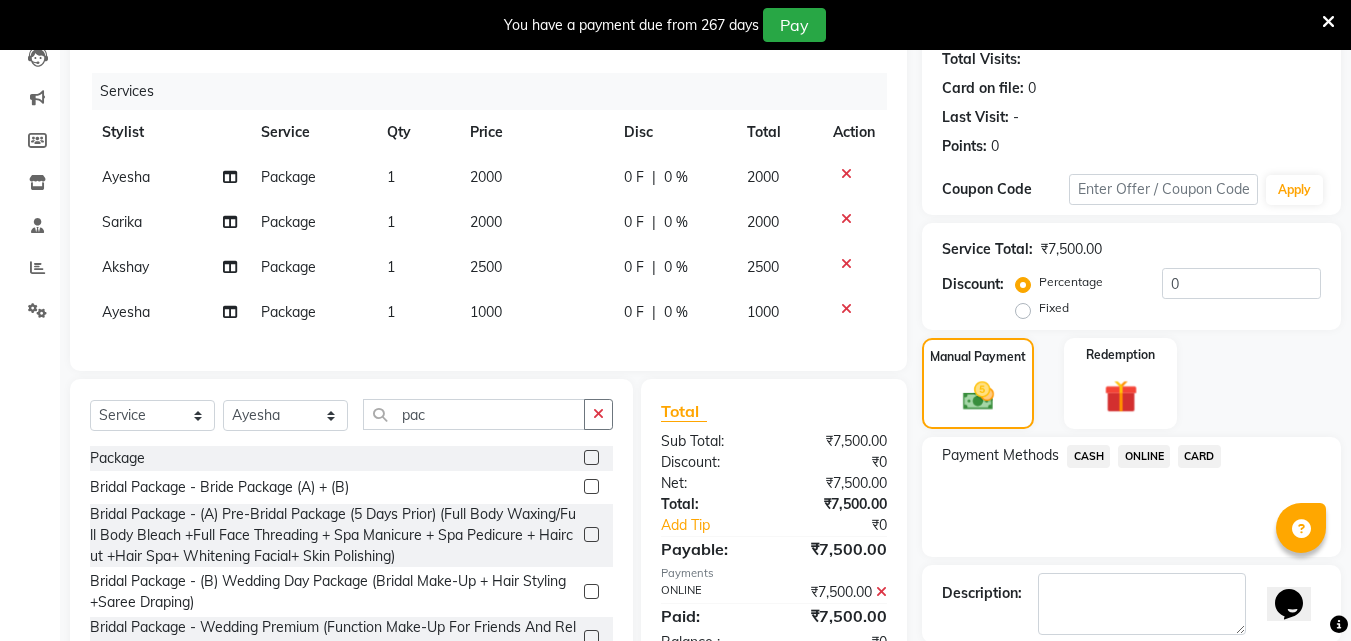 click on "Select  Service  Product  Membership  Package Voucher Prepaid Gift Card  Select Stylist Akshay Ankita Ayesha Dnyaneshwar Harish Laxman Omkar pranay sagar sameer Sarika sunil vaibhav pac" 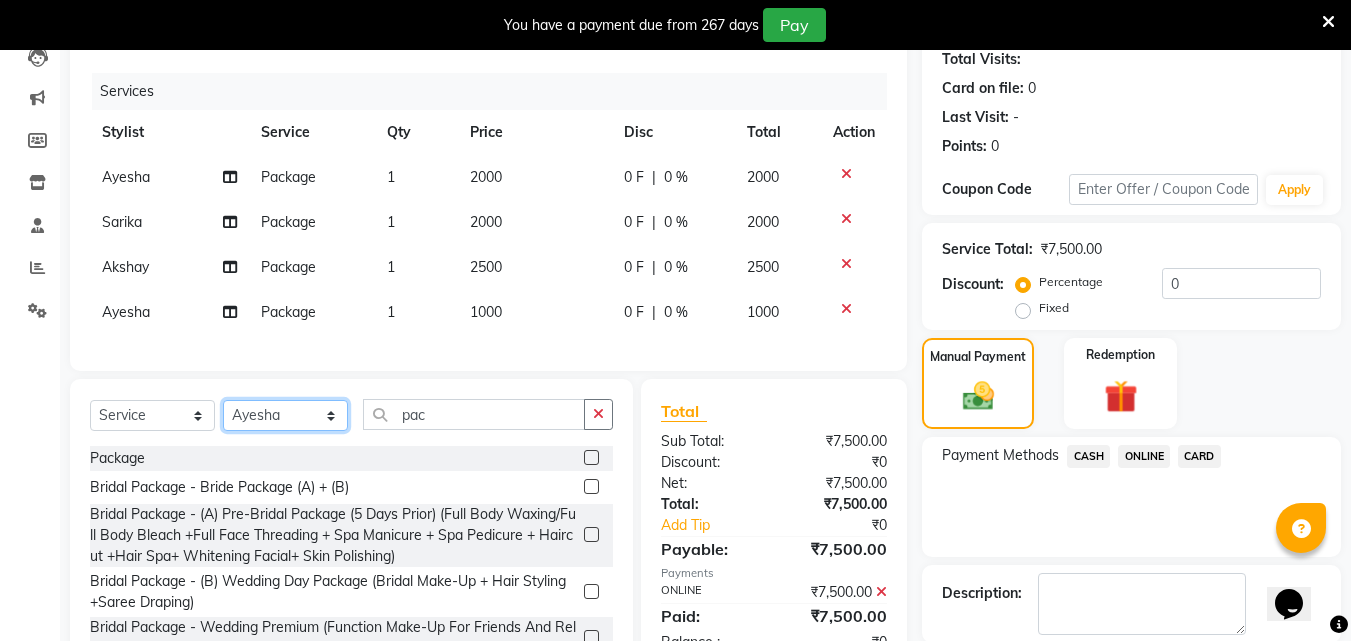 click on "Select Stylist Akshay Ankita Ayesha Dnyaneshwar Harish Laxman Omkar pranay sagar sameer Sarika sunil vaibhav" 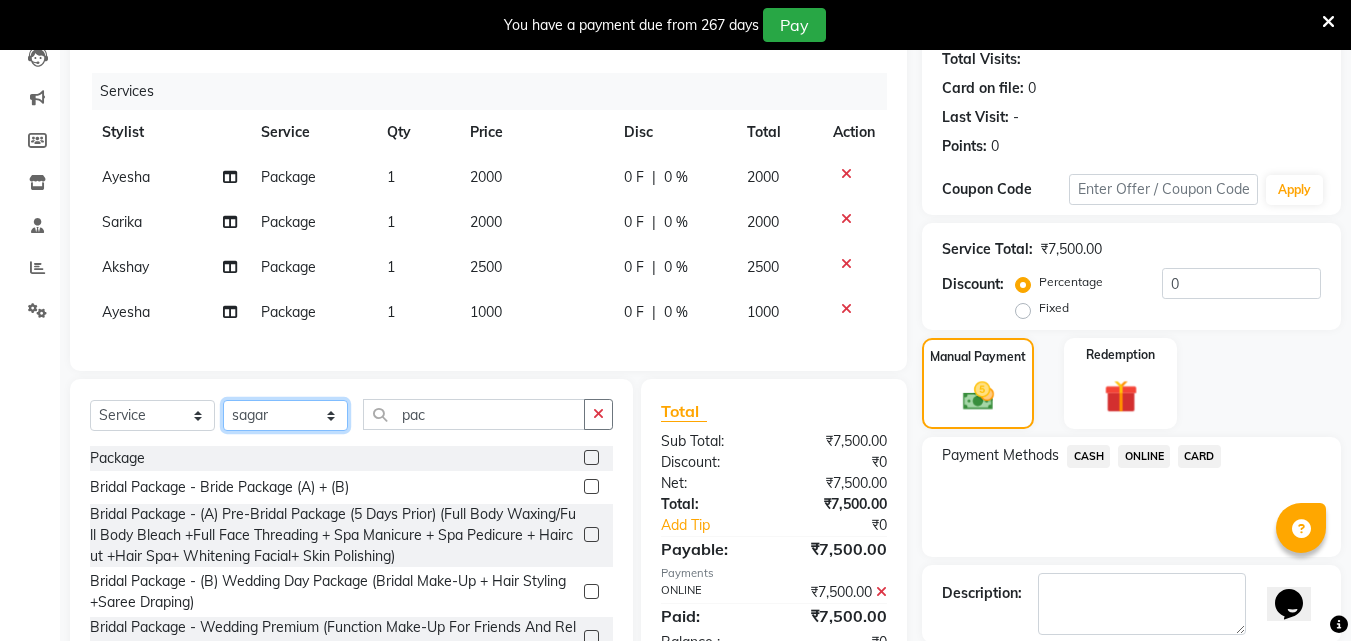 click on "Select Stylist Akshay Ankita Ayesha Dnyaneshwar Harish Laxman Omkar pranay sagar sameer Sarika sunil vaibhav" 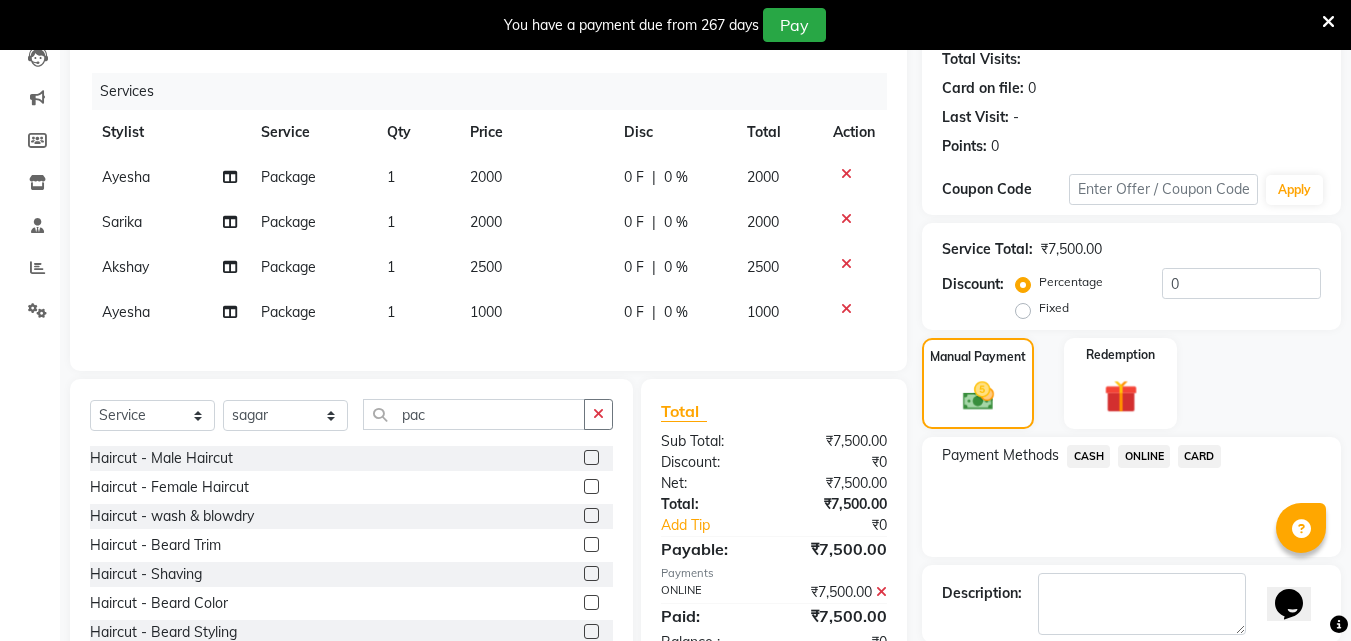 click 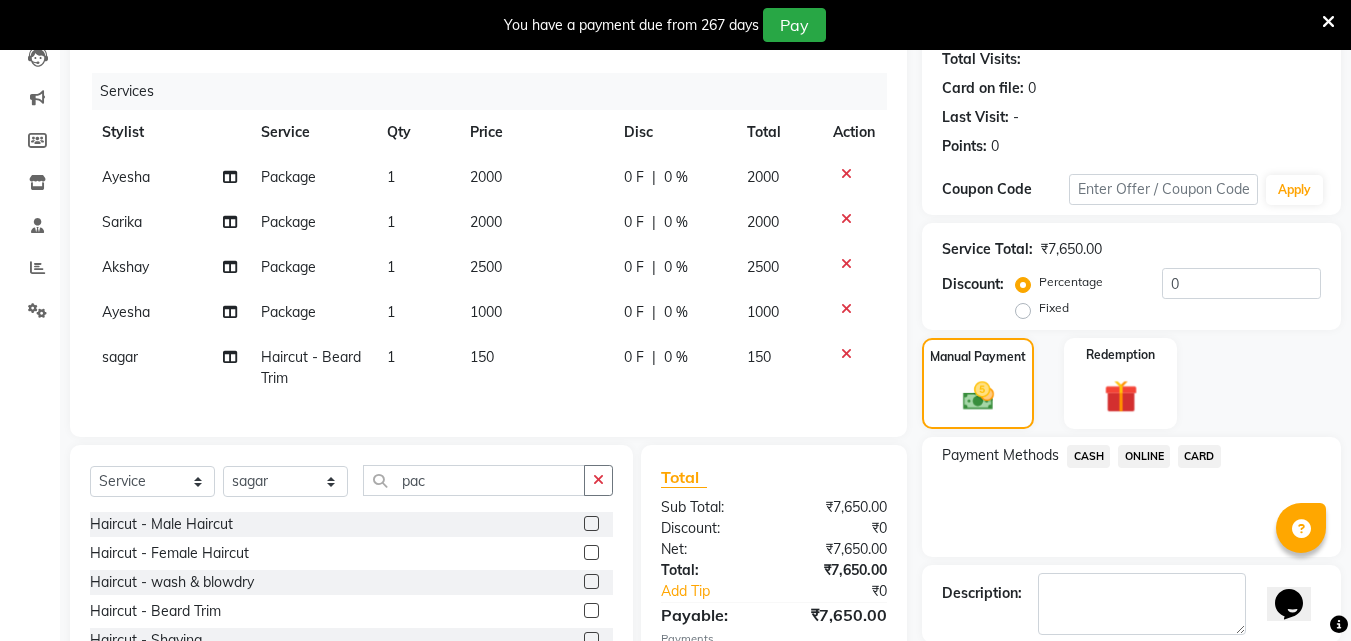 click on "150" 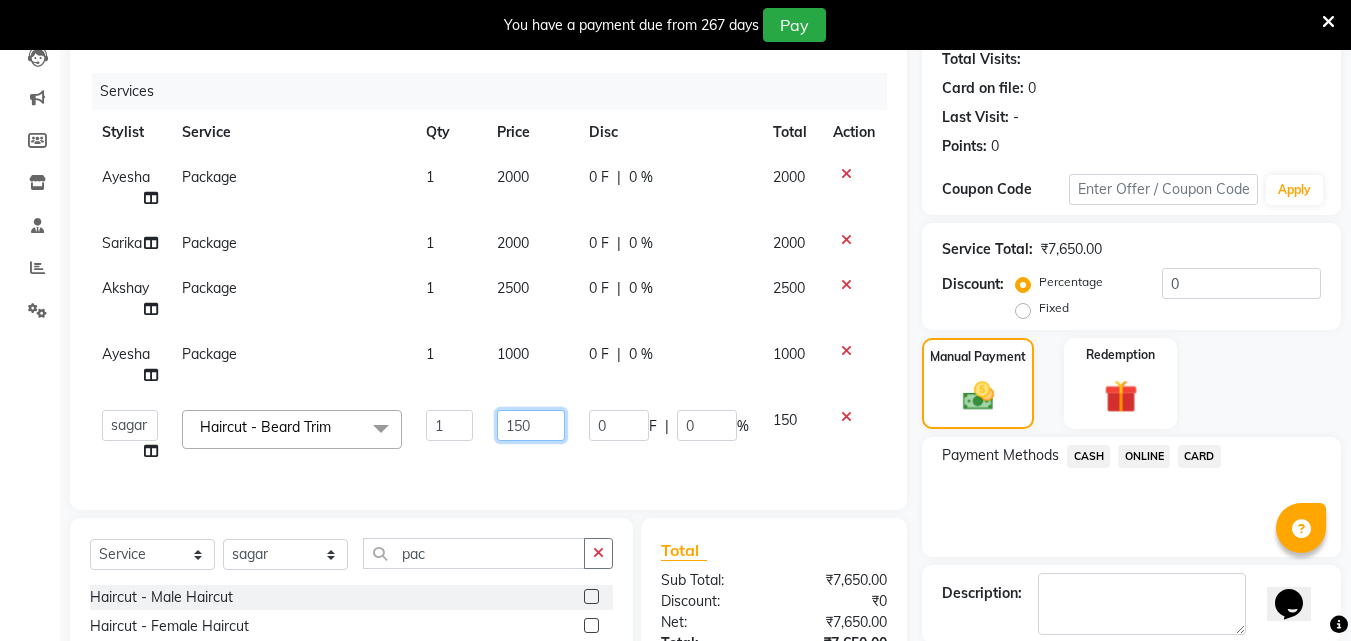click on "150" 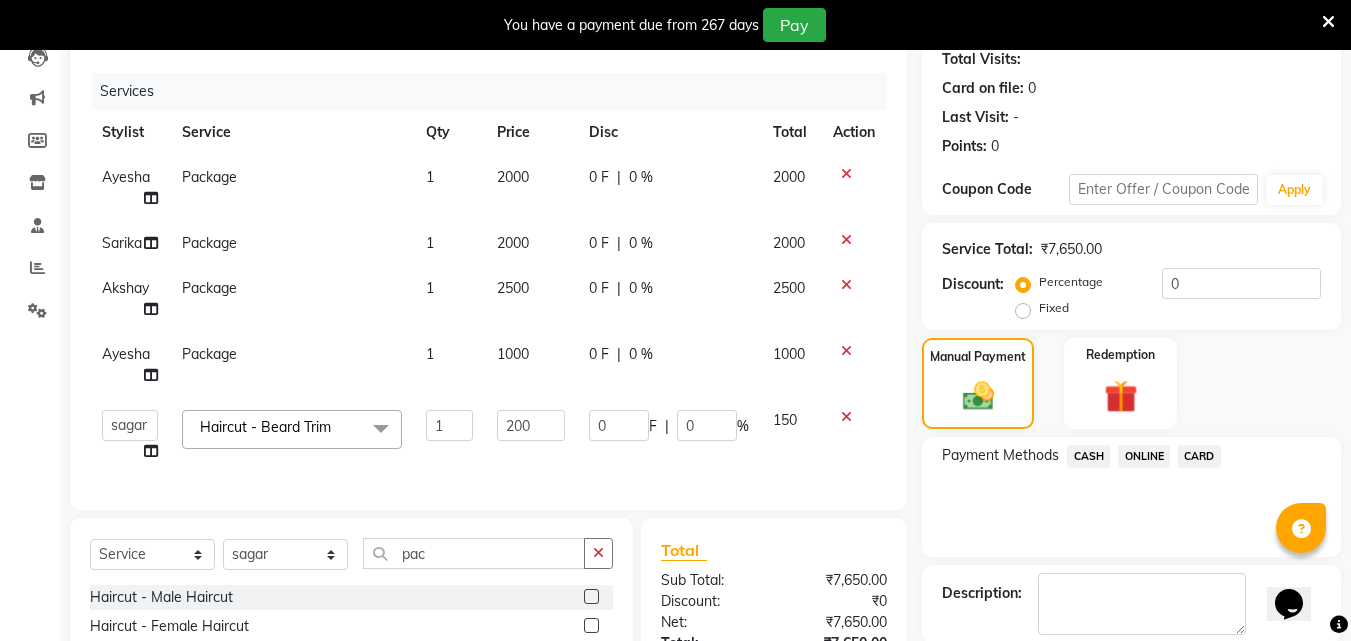 click on "ONLINE" 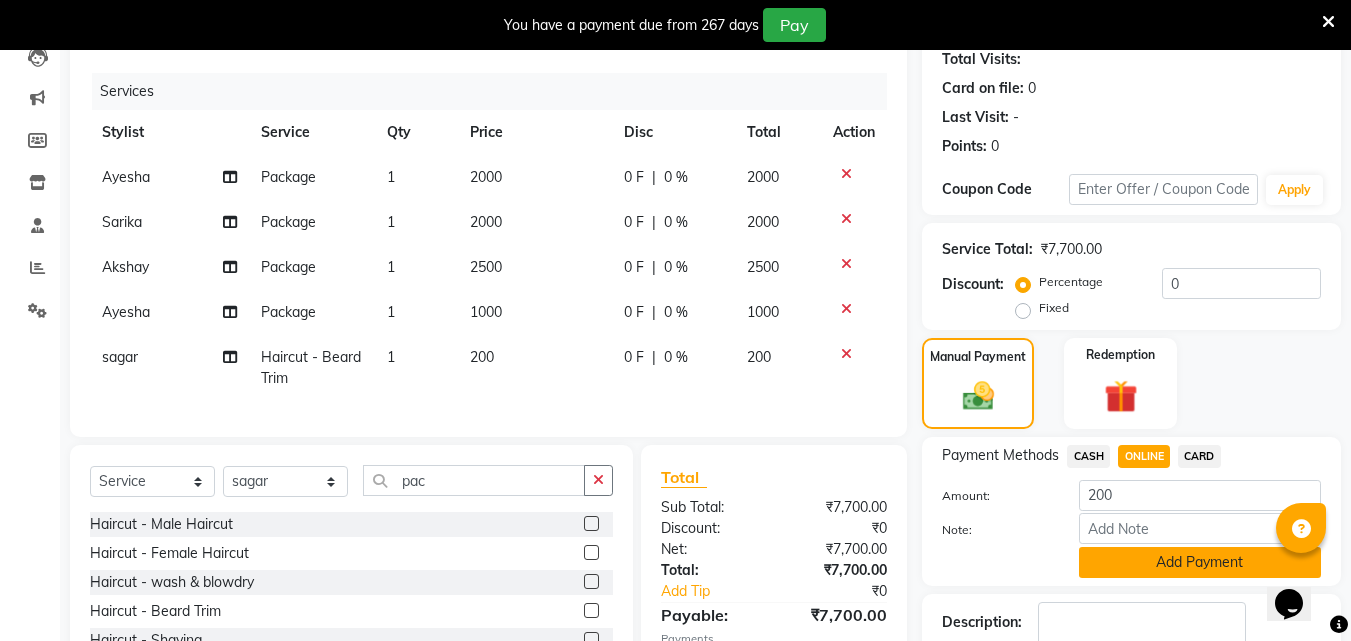 click on "Add Payment" 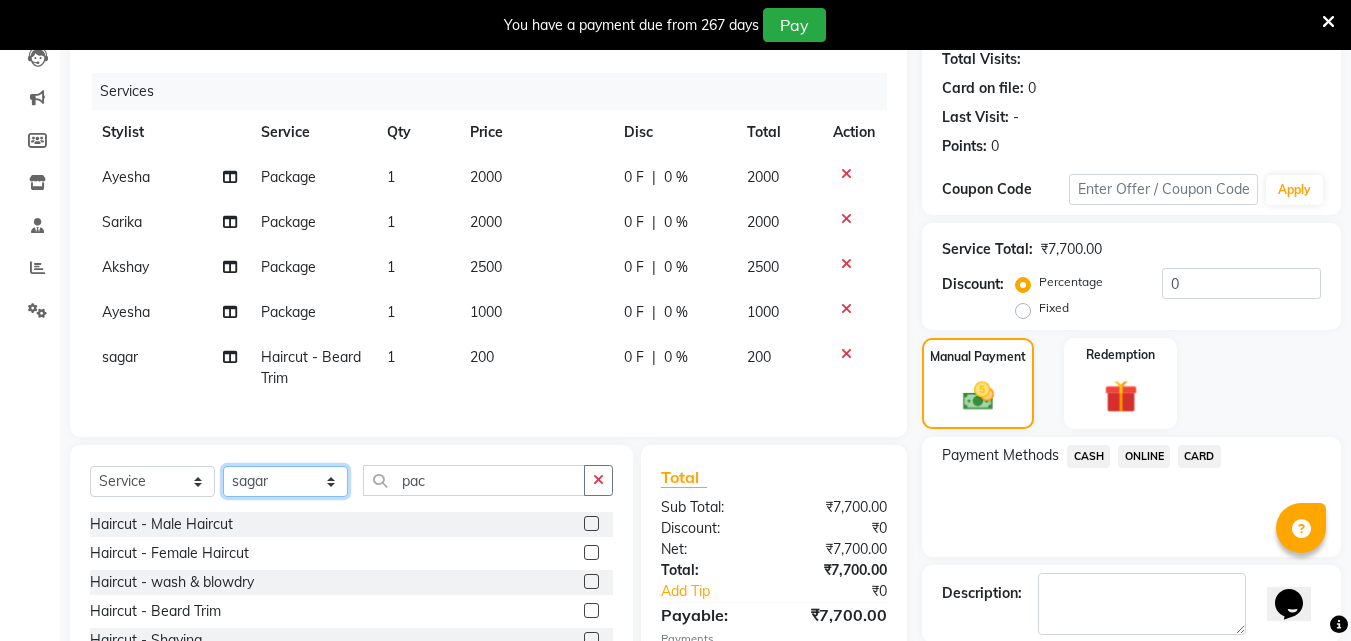 click on "Select Stylist Akshay Ankita Ayesha Dnyaneshwar Harish Laxman Omkar pranay sagar sameer Sarika sunil vaibhav" 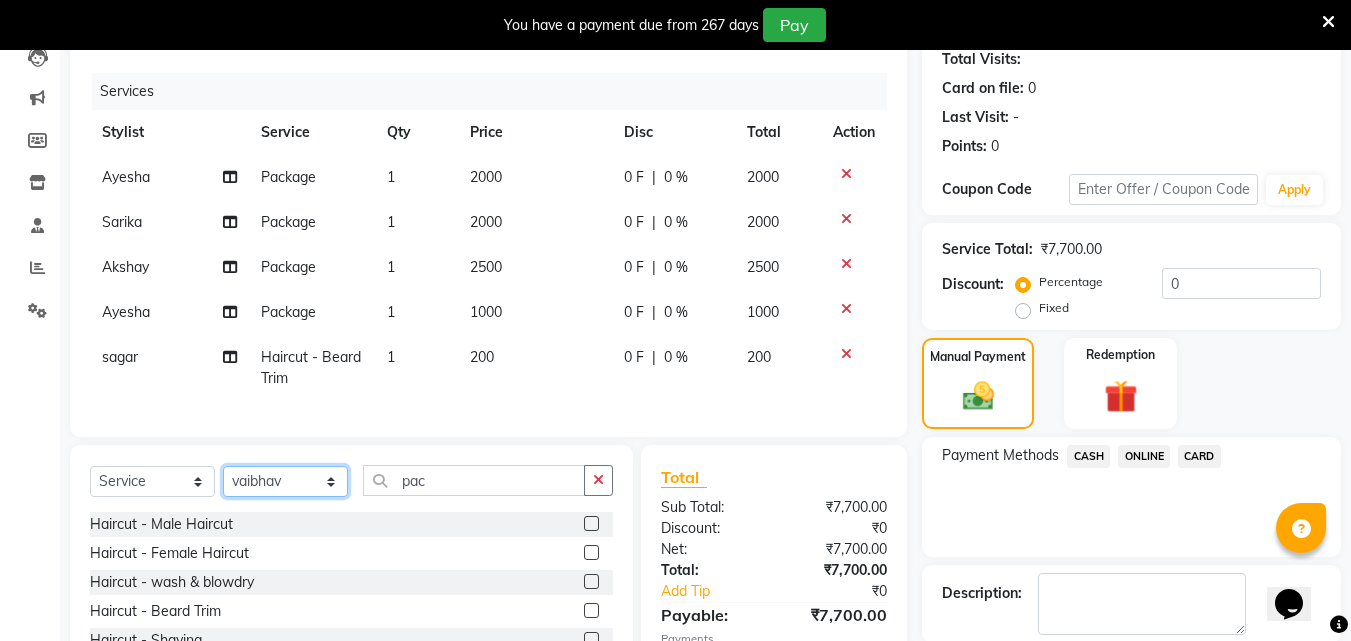 click on "Select Stylist Akshay Ankita Ayesha Dnyaneshwar Harish Laxman Omkar pranay sagar sameer Sarika sunil vaibhav" 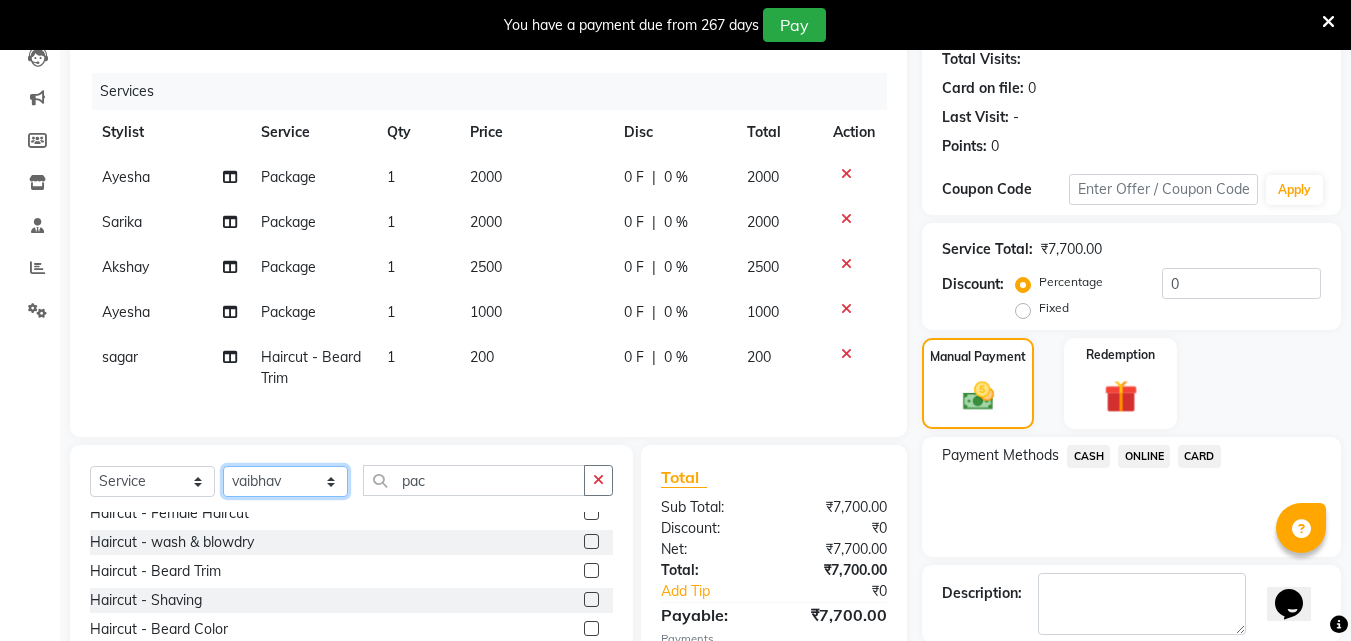 scroll, scrollTop: 0, scrollLeft: 0, axis: both 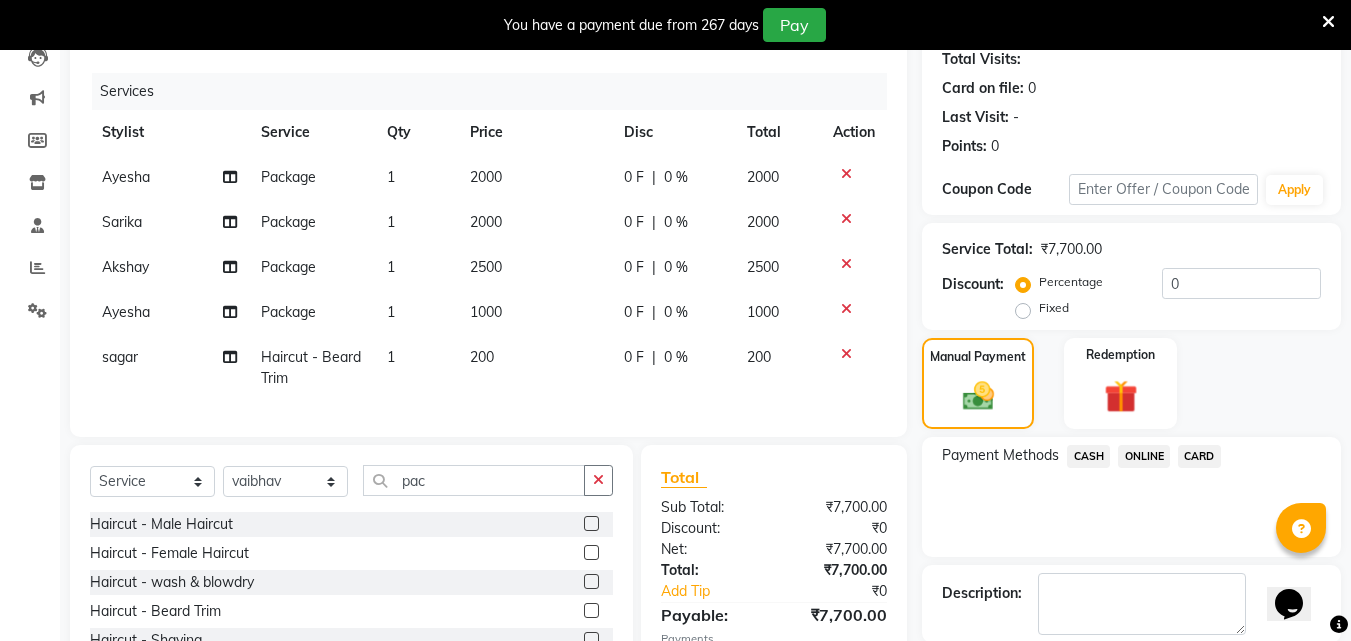 click 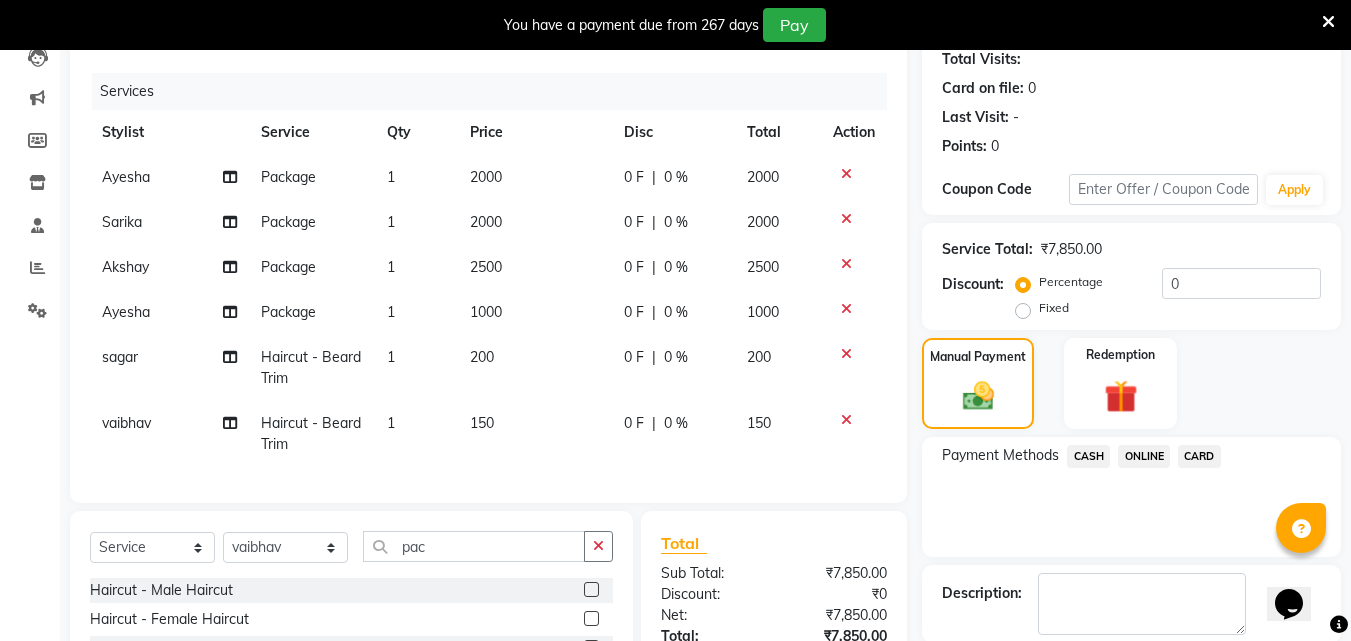 click on "ONLINE" 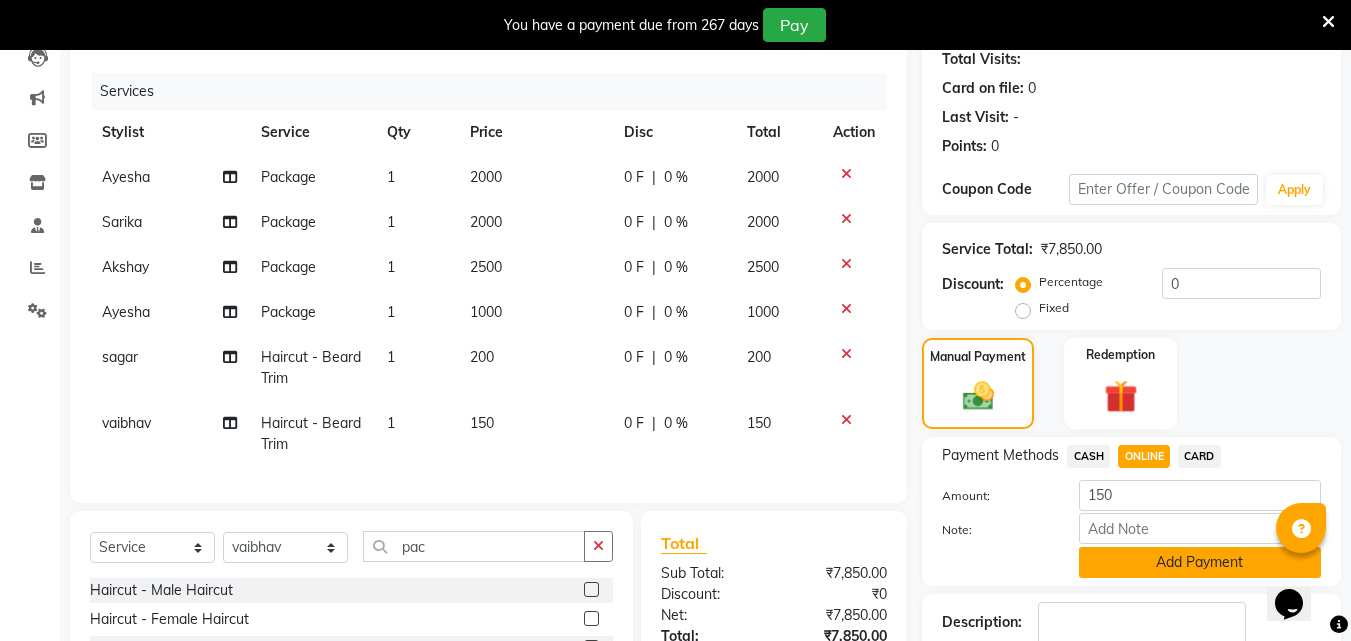 click on "Add Payment" 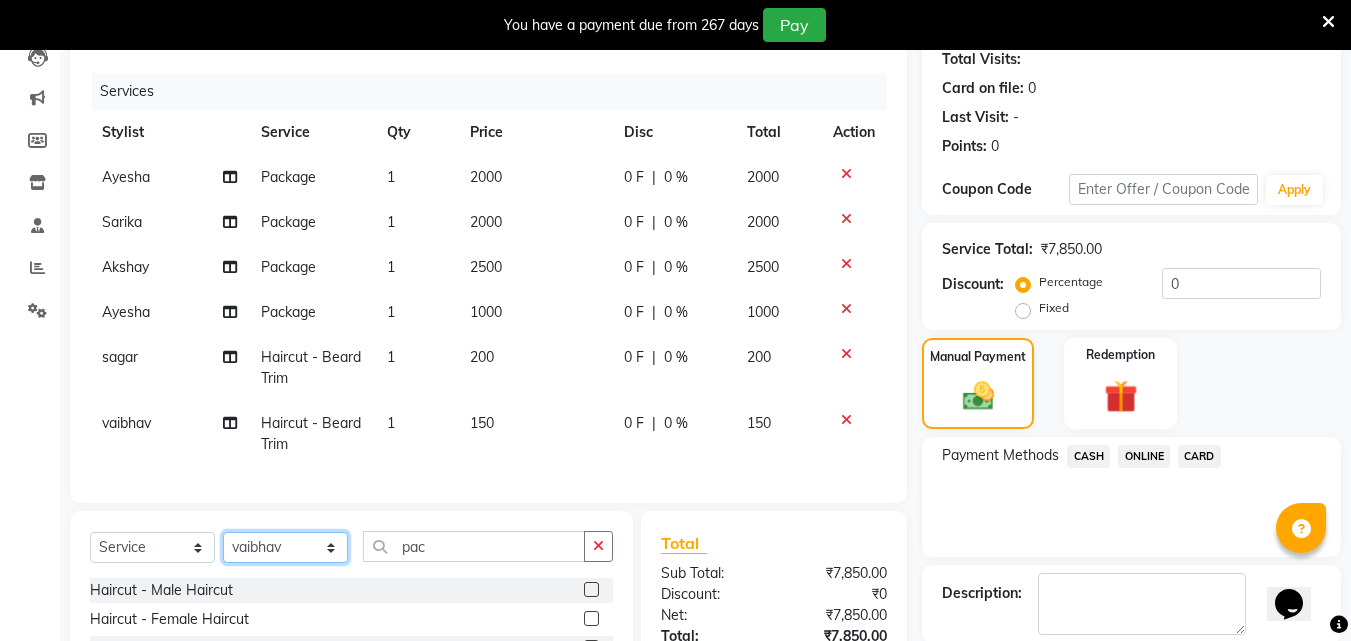 click on "Select Stylist Akshay Ankita Ayesha Dnyaneshwar Harish Laxman Omkar pranay sagar sameer Sarika sunil vaibhav" 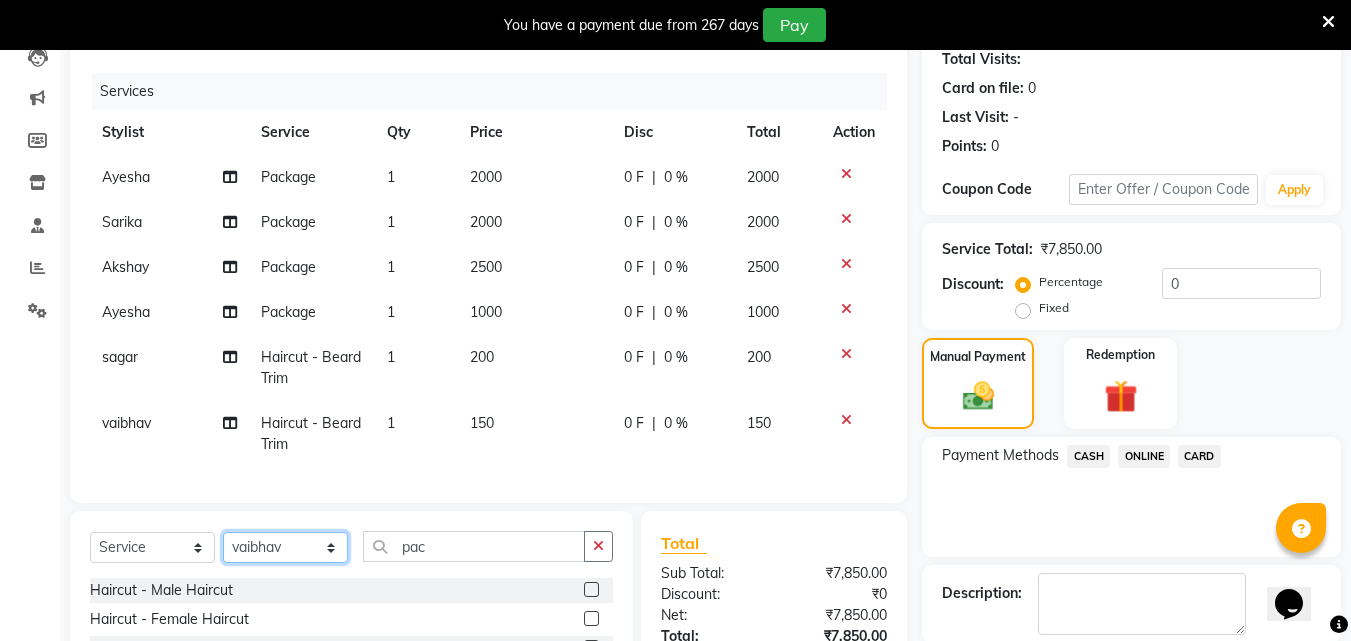 click on "Select Stylist Akshay Ankita Ayesha Dnyaneshwar Harish Laxman Omkar pranay sagar sameer Sarika sunil vaibhav" 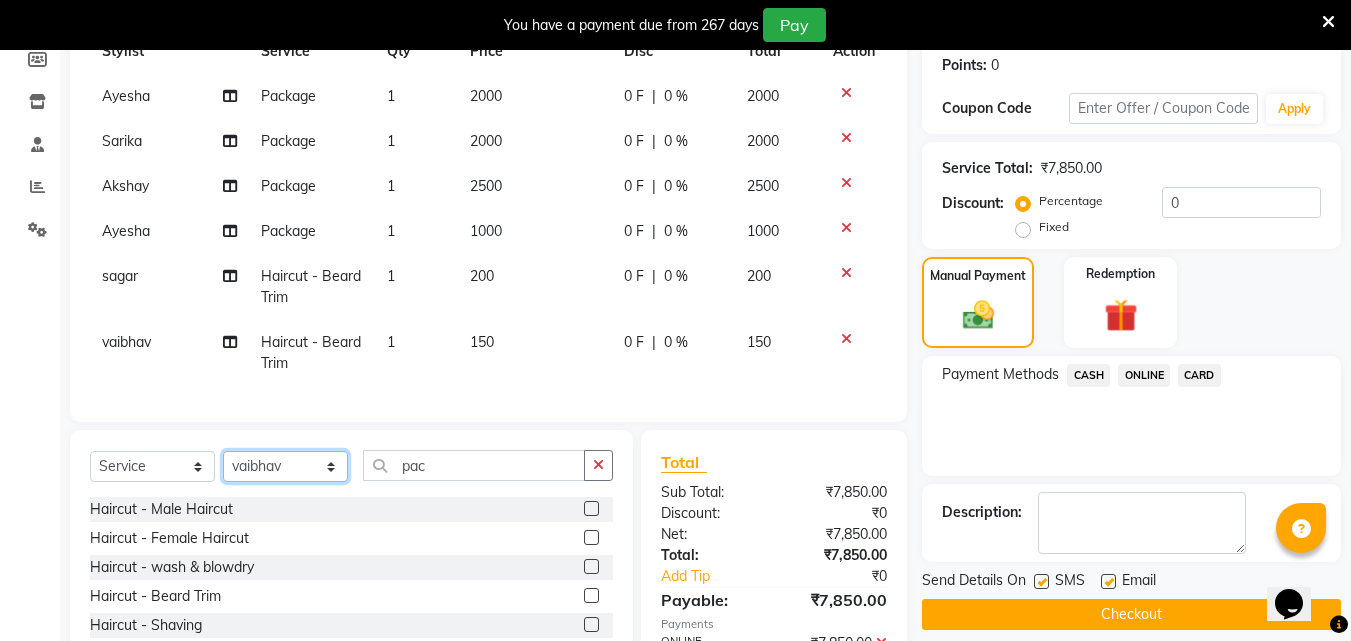 scroll, scrollTop: 325, scrollLeft: 0, axis: vertical 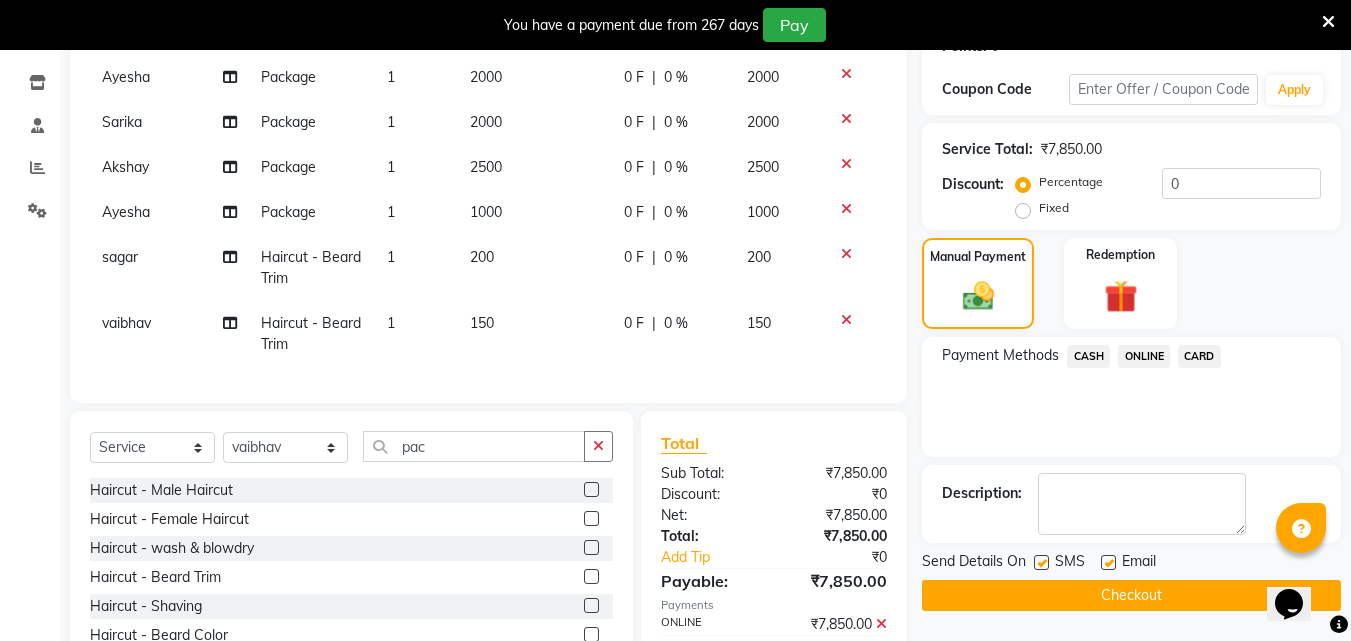 click 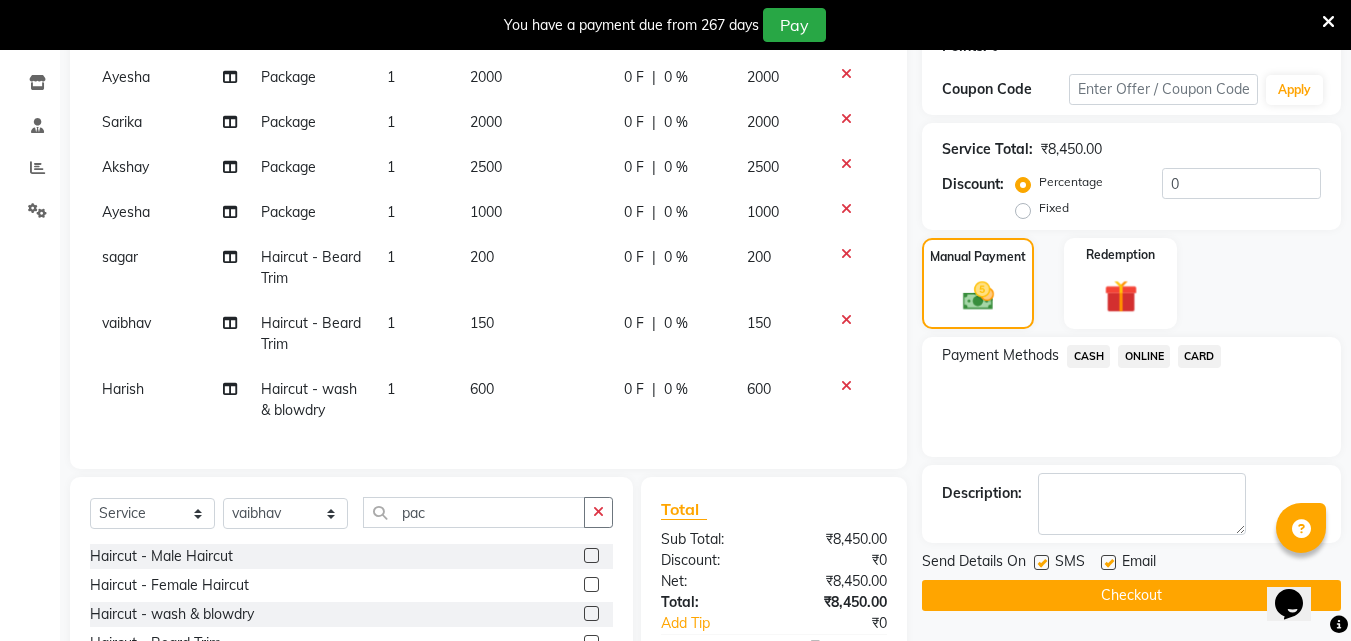 click on "ONLINE" 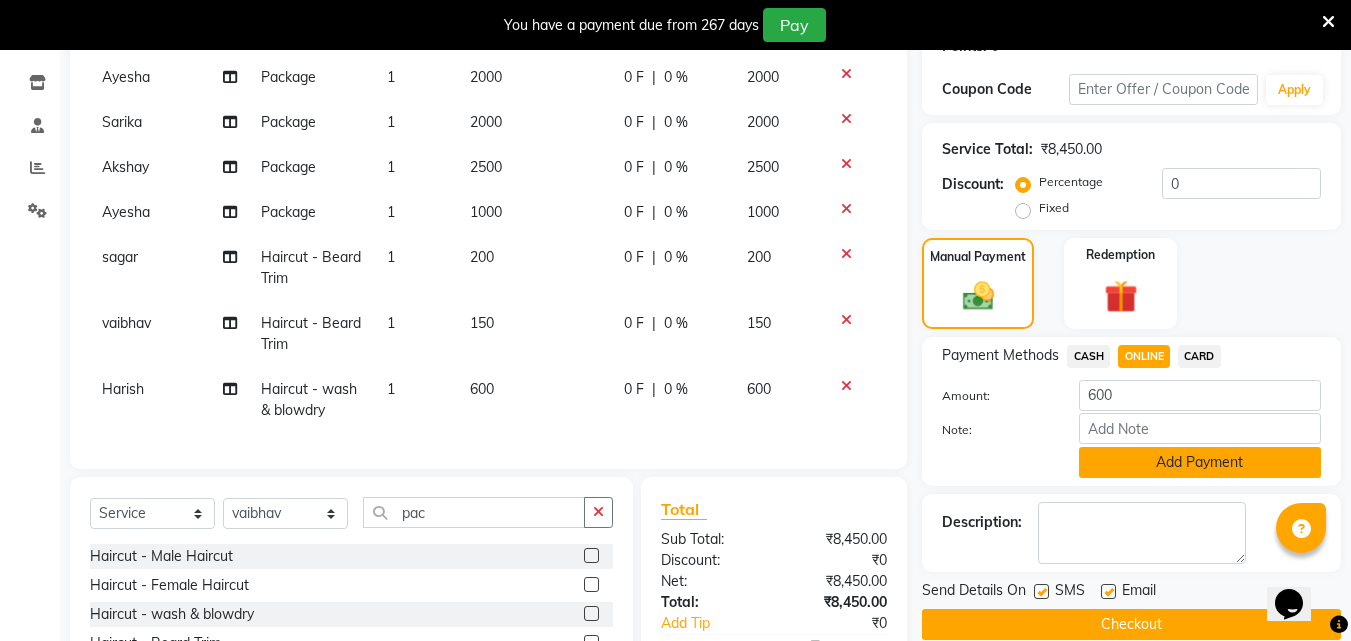 click on "Add Payment" 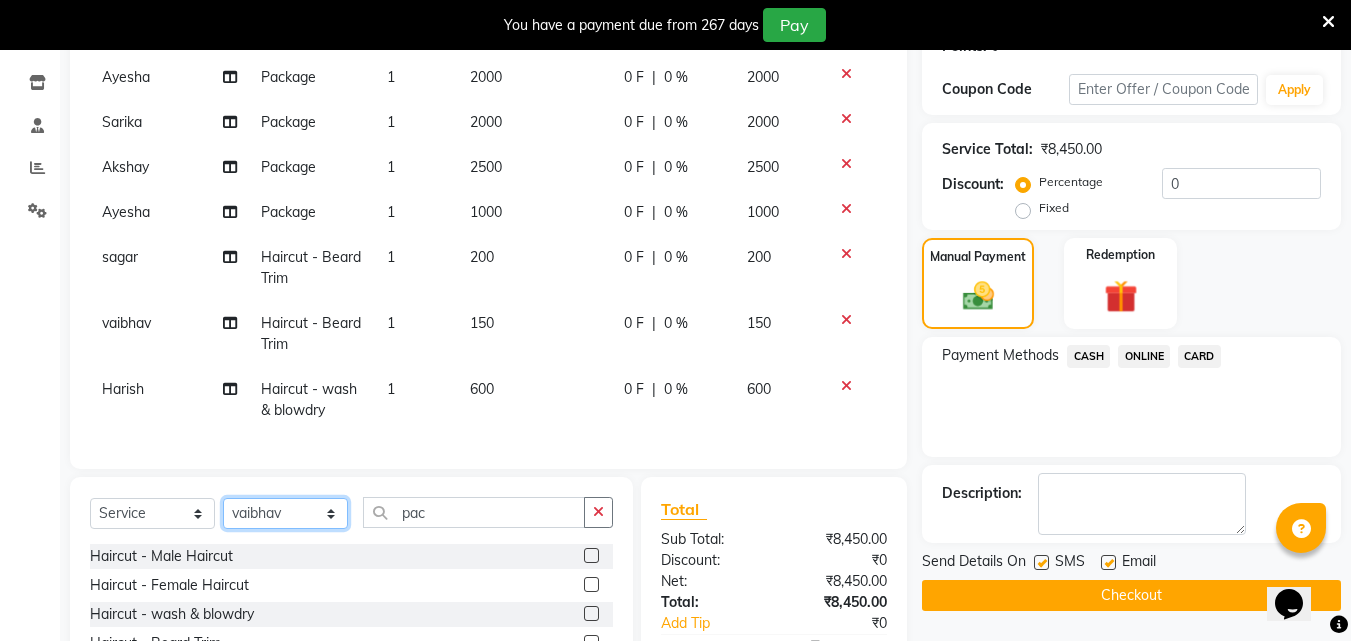 click on "Select Stylist Akshay Ankita Ayesha Dnyaneshwar Harish Laxman Omkar pranay sagar sameer Sarika sunil vaibhav" 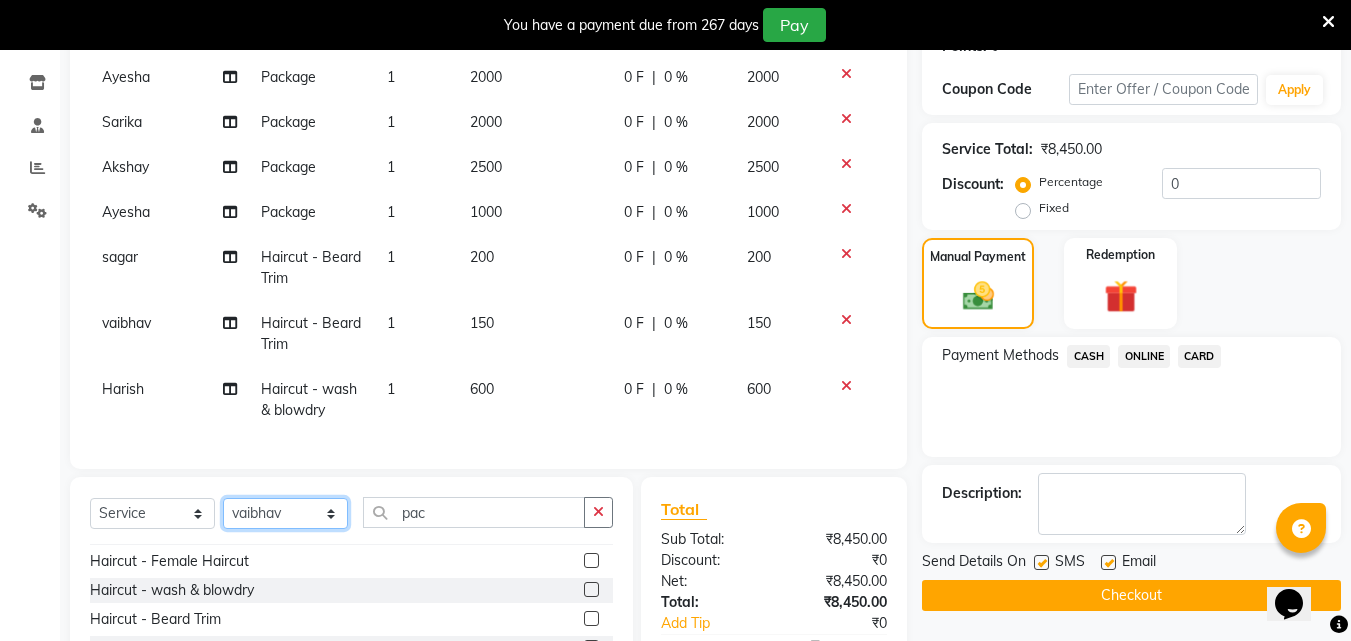 scroll, scrollTop: 0, scrollLeft: 0, axis: both 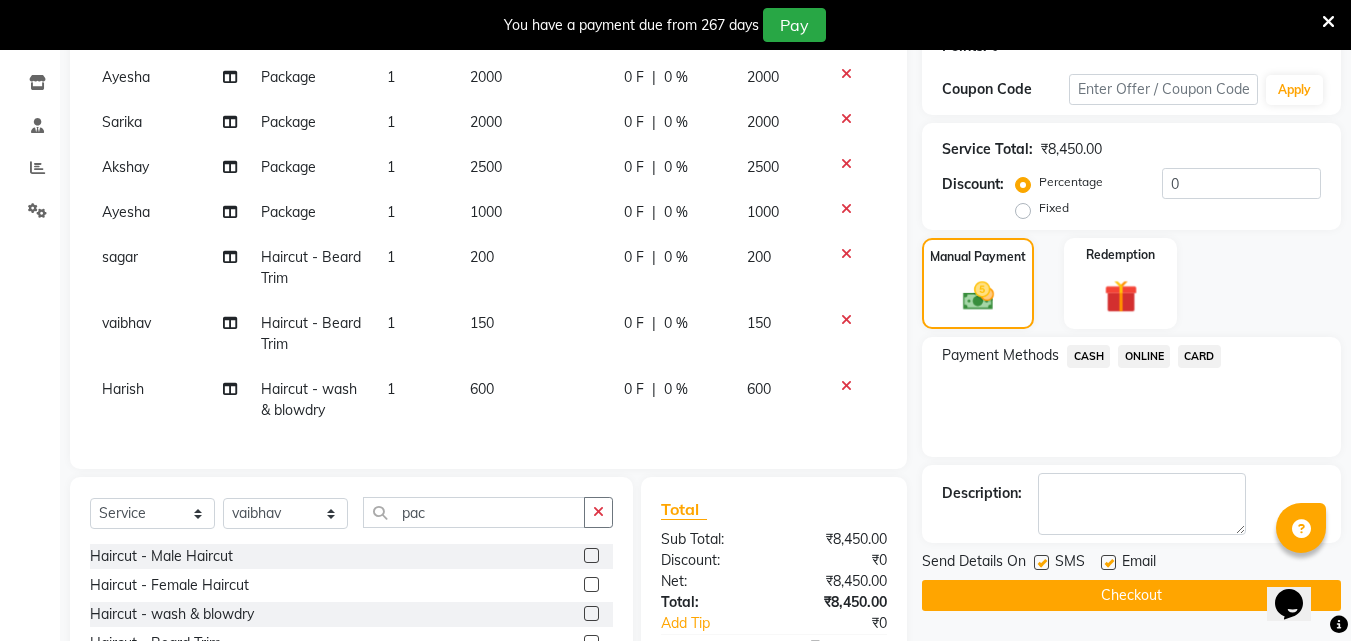 click 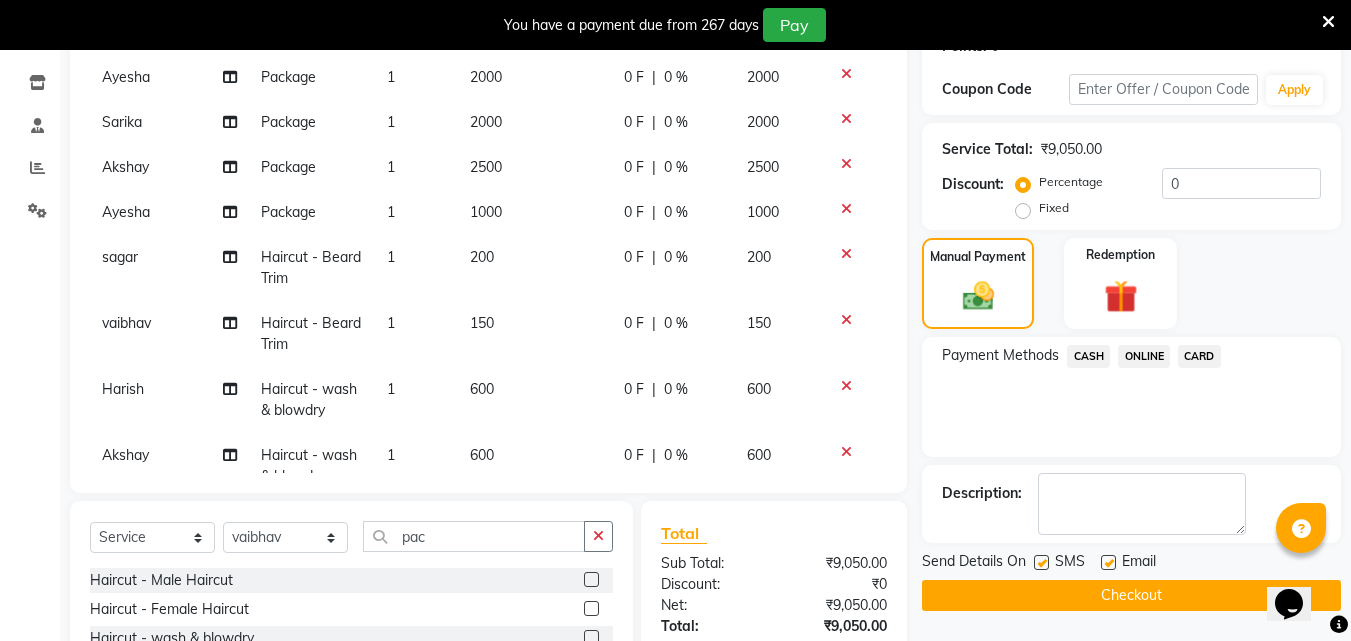 click on "ONLINE" 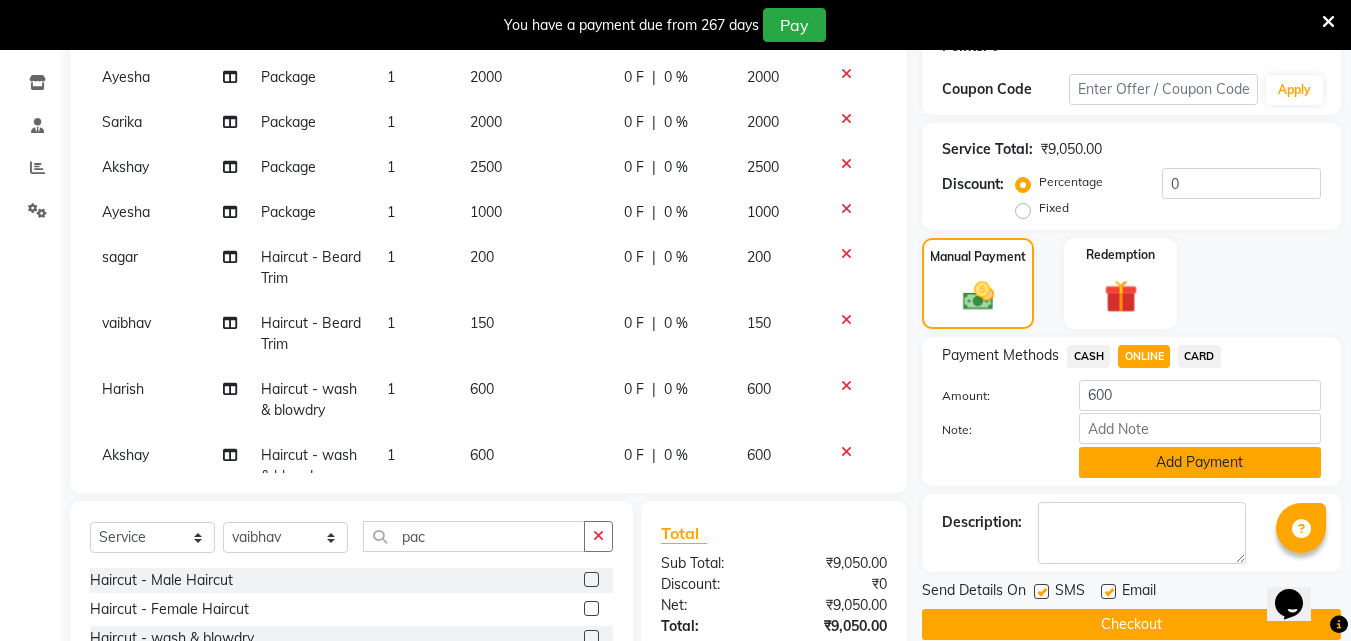 click on "Add Payment" 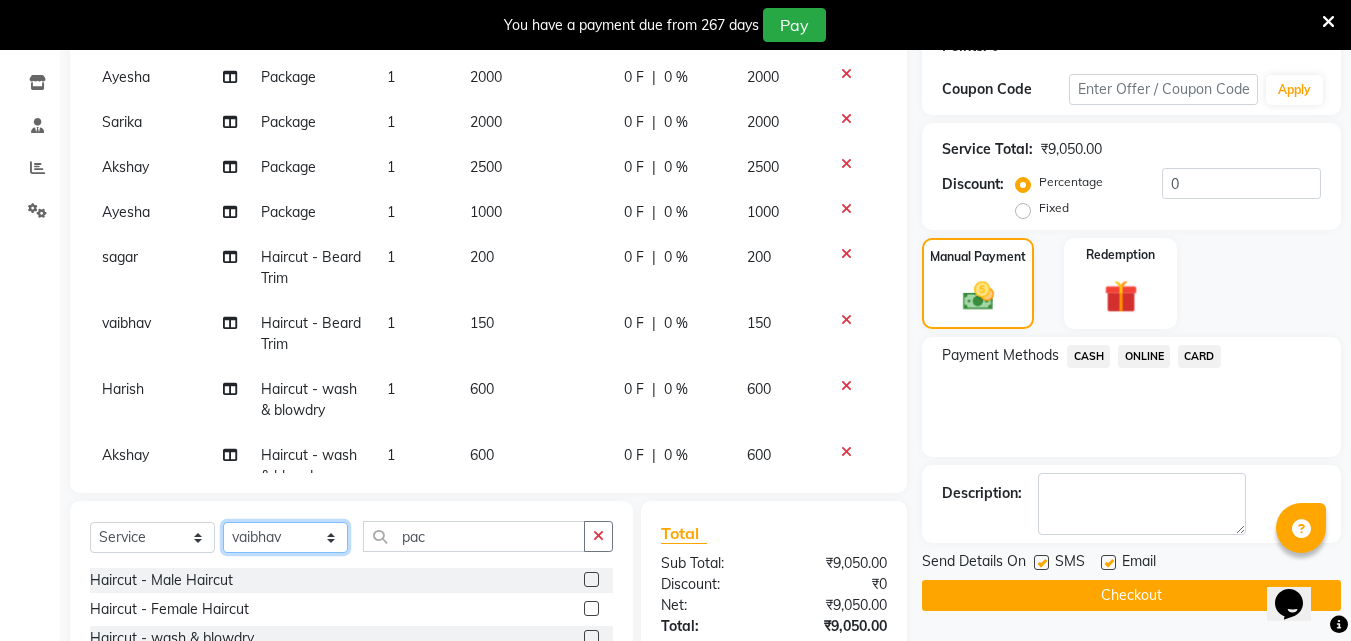 click on "Select Stylist Akshay Ankita Ayesha Dnyaneshwar Harish Laxman Omkar pranay sagar sameer Sarika sunil vaibhav" 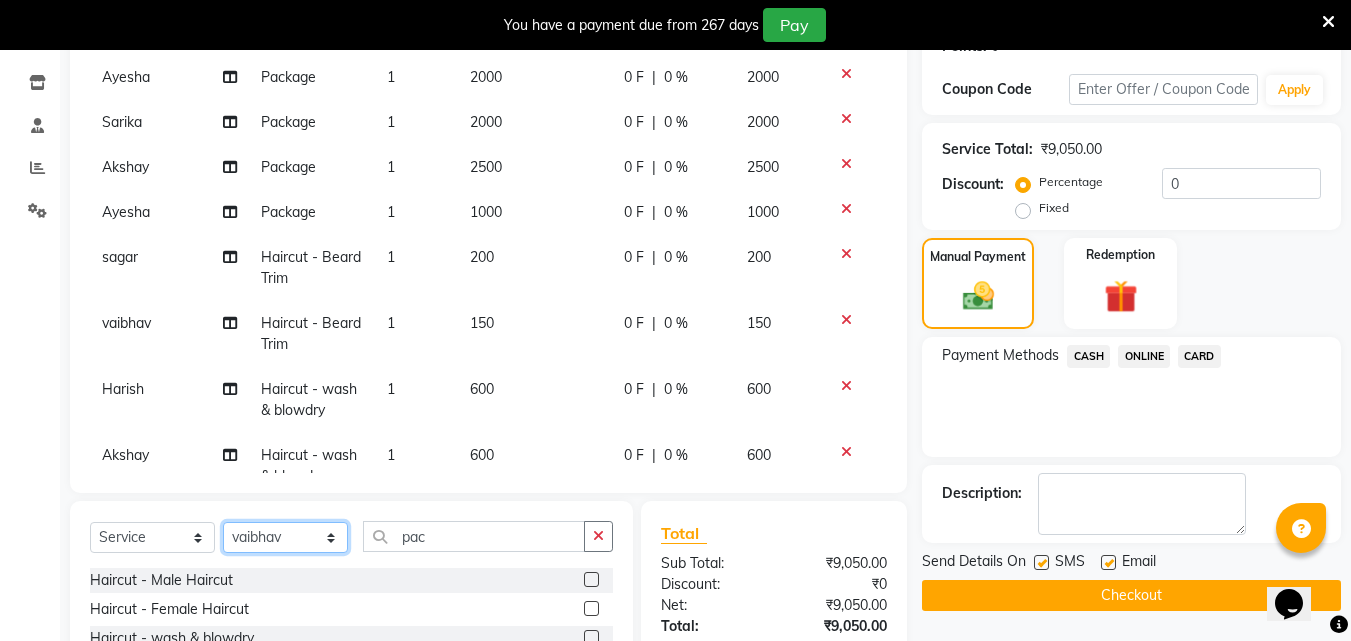 click on "Select Stylist Akshay Ankita Ayesha Dnyaneshwar Harish Laxman Omkar pranay sagar sameer Sarika sunil vaibhav" 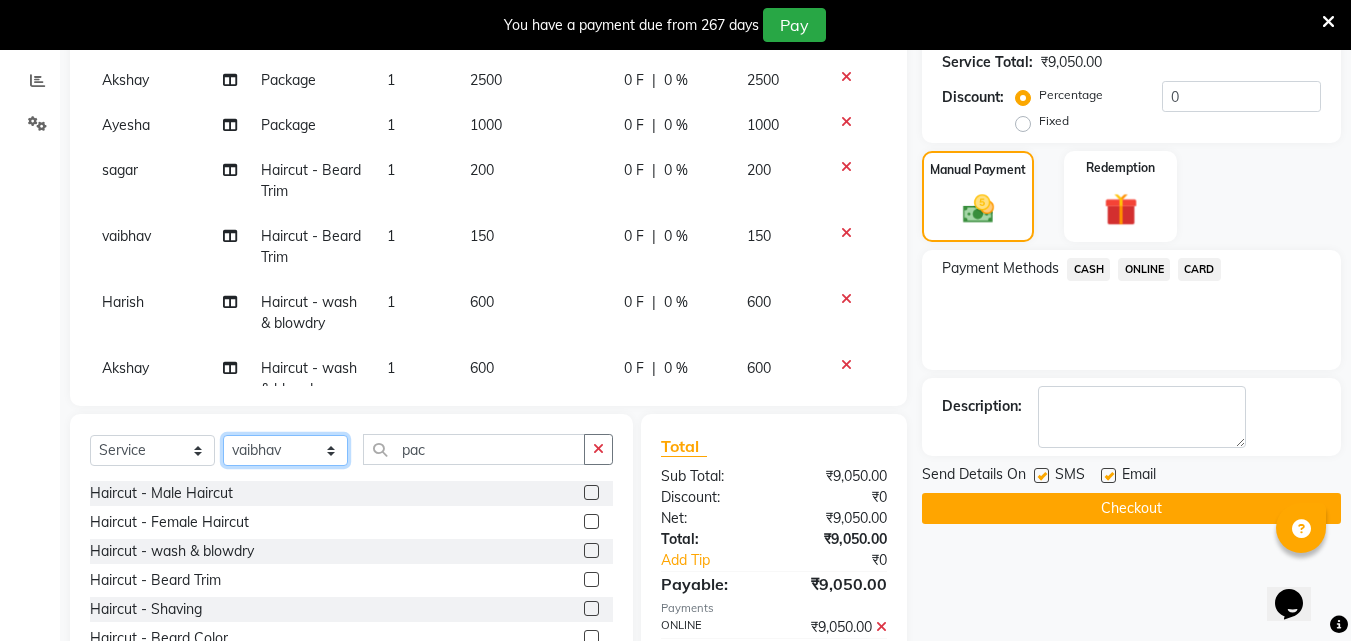 scroll, scrollTop: 425, scrollLeft: 0, axis: vertical 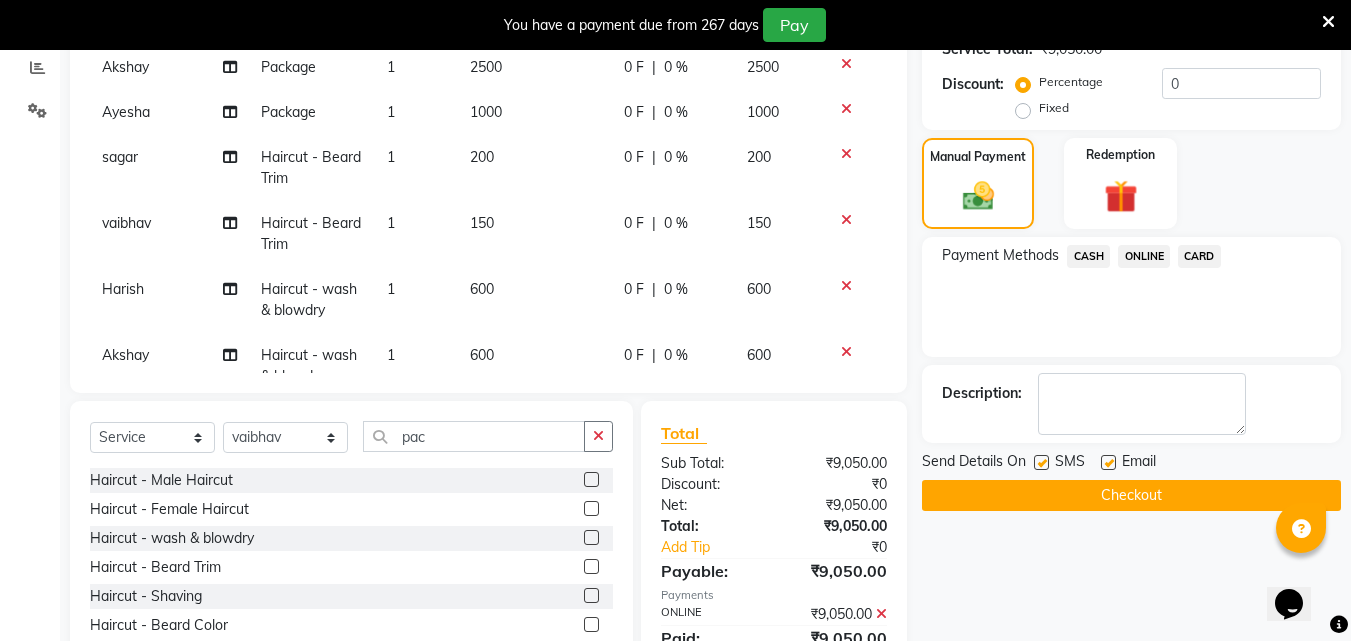 click 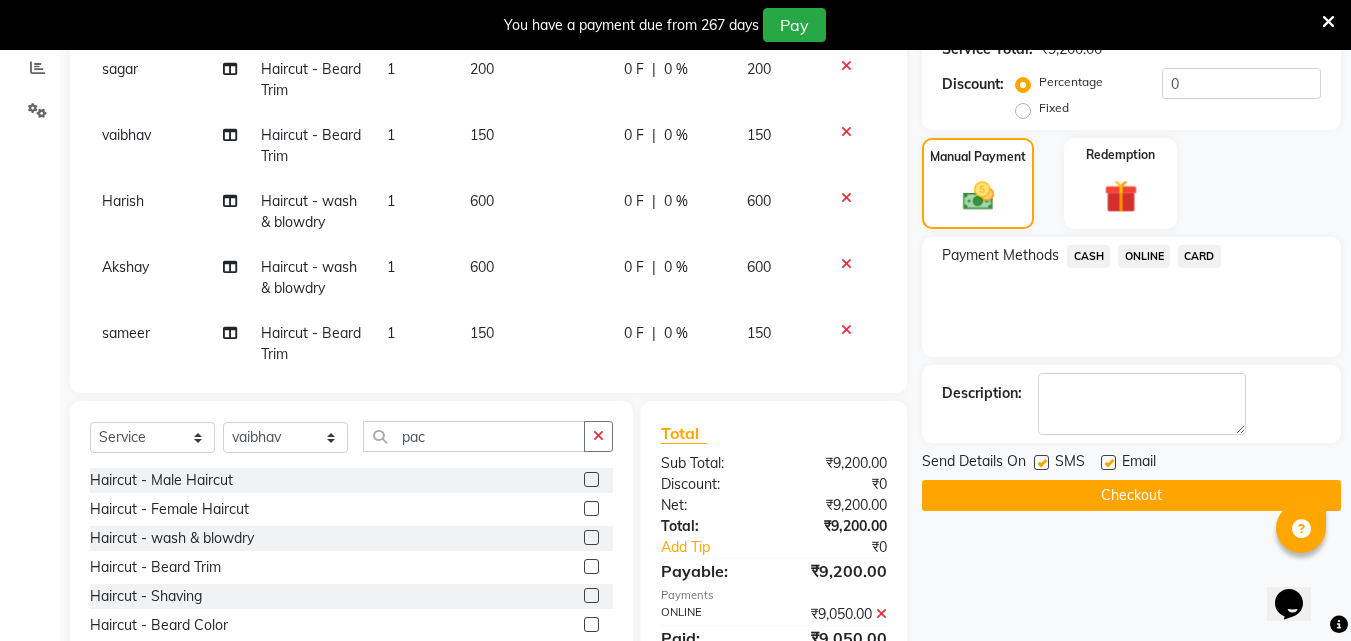 scroll, scrollTop: 123, scrollLeft: 0, axis: vertical 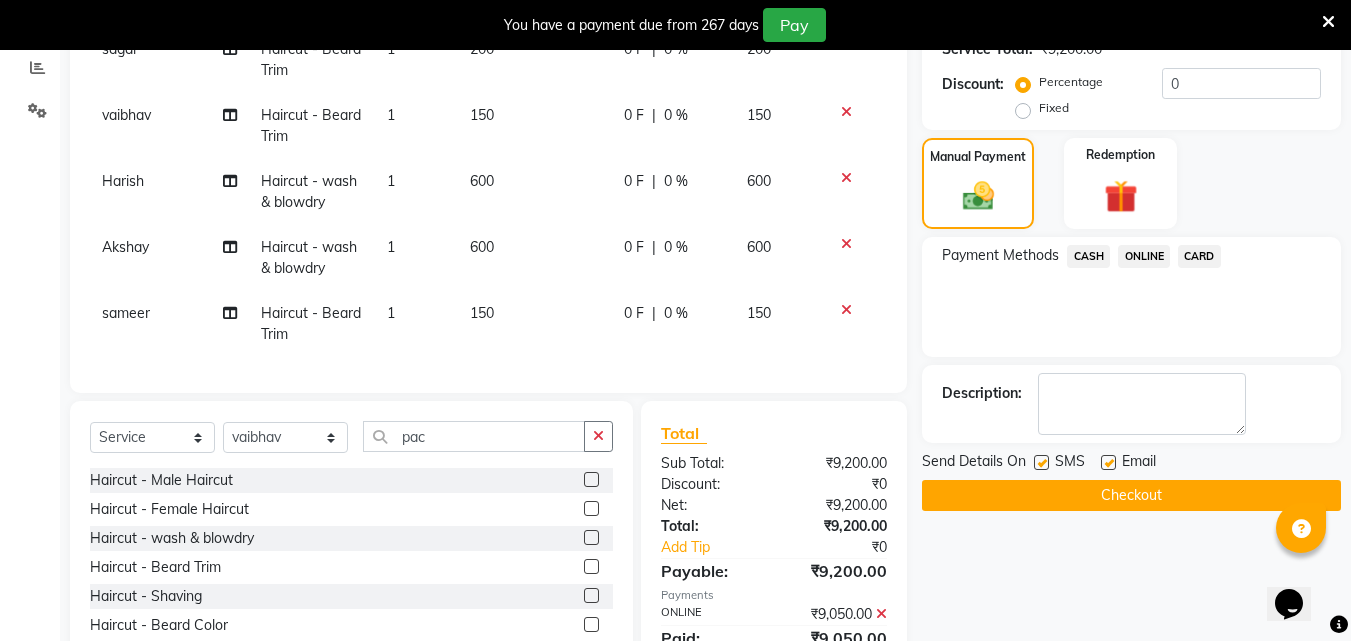 click on "150" 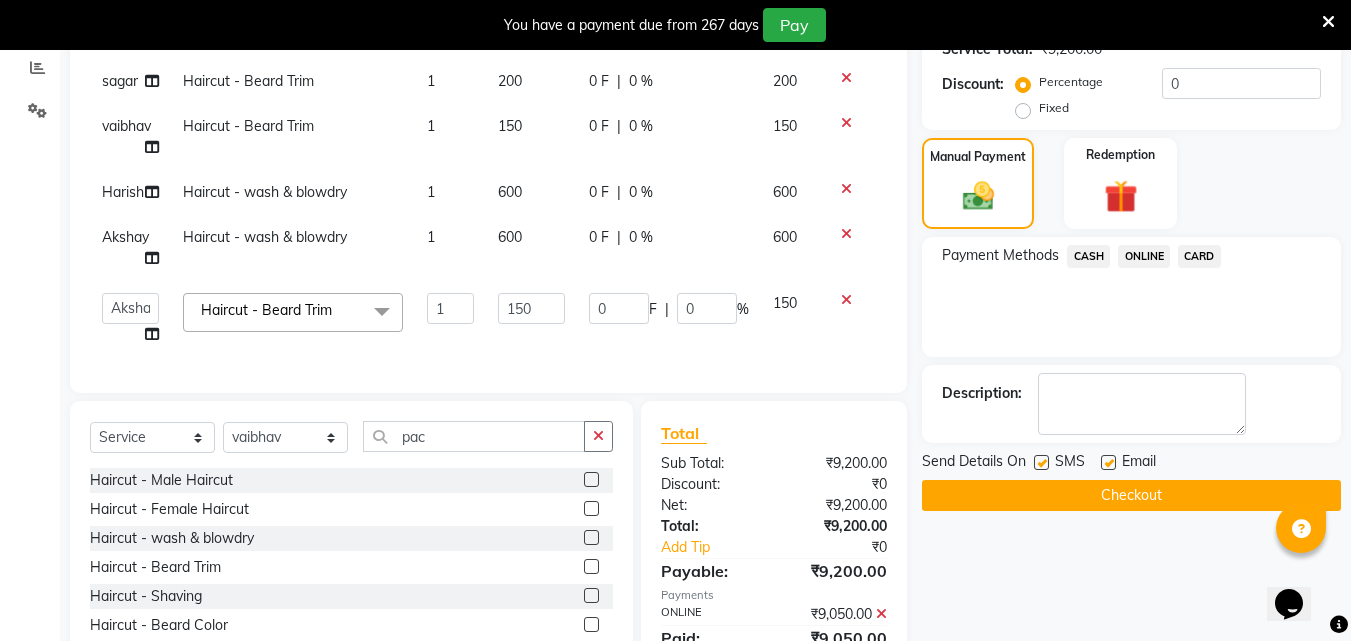 scroll, scrollTop: 196, scrollLeft: 0, axis: vertical 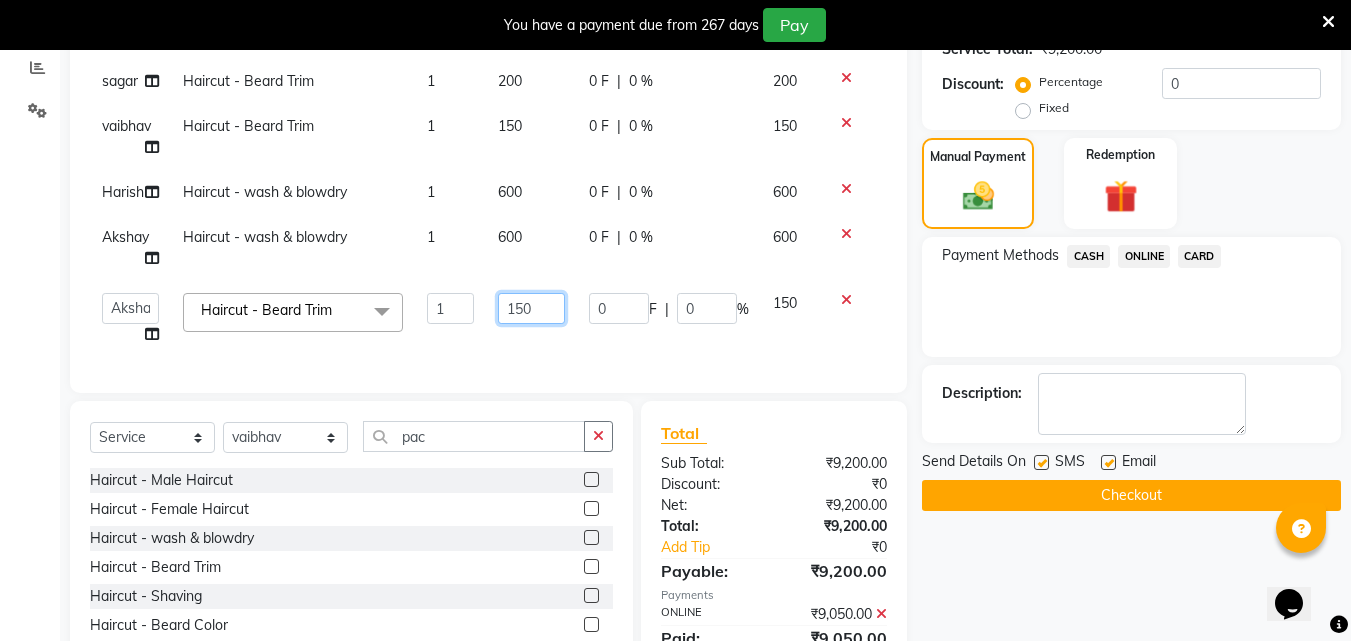 click on "150" 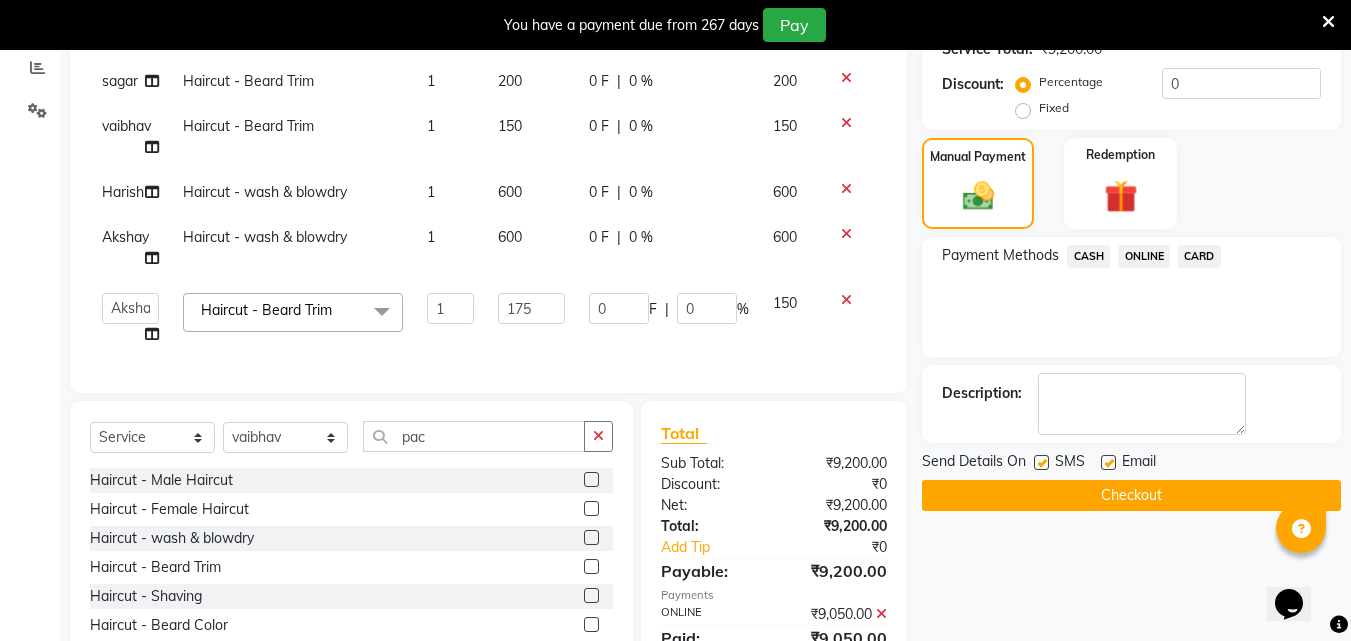 scroll, scrollTop: 123, scrollLeft: 0, axis: vertical 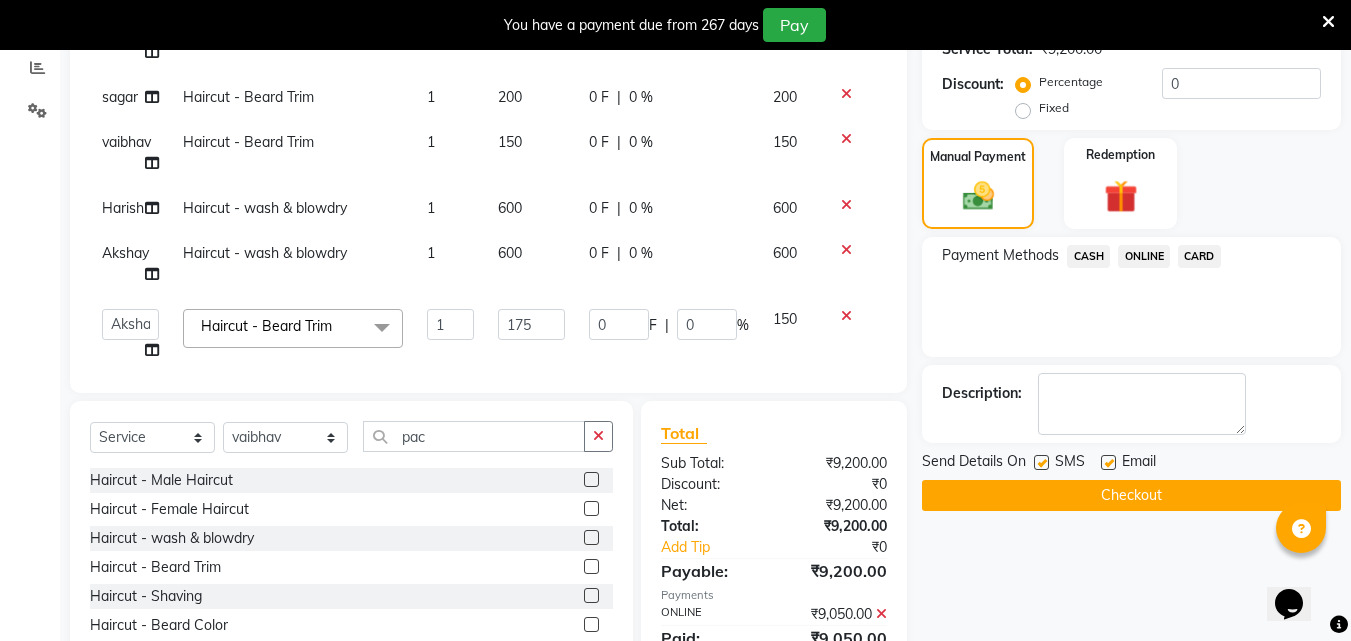 click on "ONLINE" 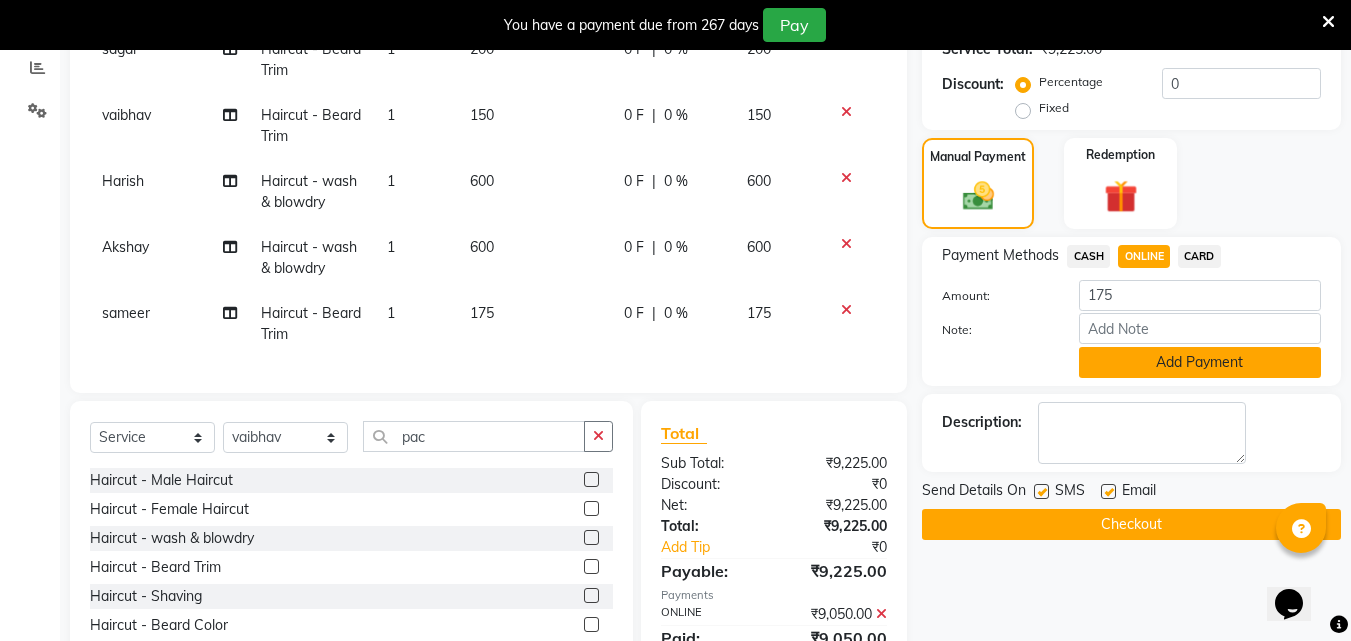click on "Add Payment" 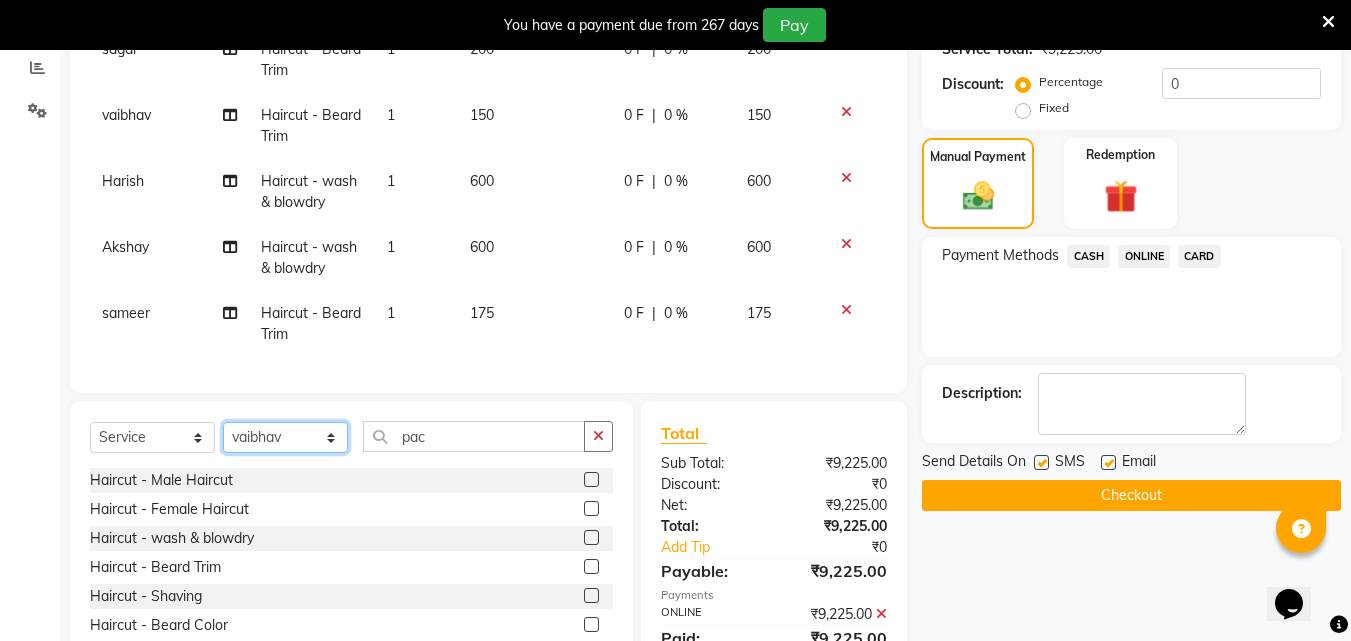 click on "Select Stylist Akshay Ankita Ayesha Dnyaneshwar Harish Laxman Omkar pranay sagar sameer Sarika sunil vaibhav" 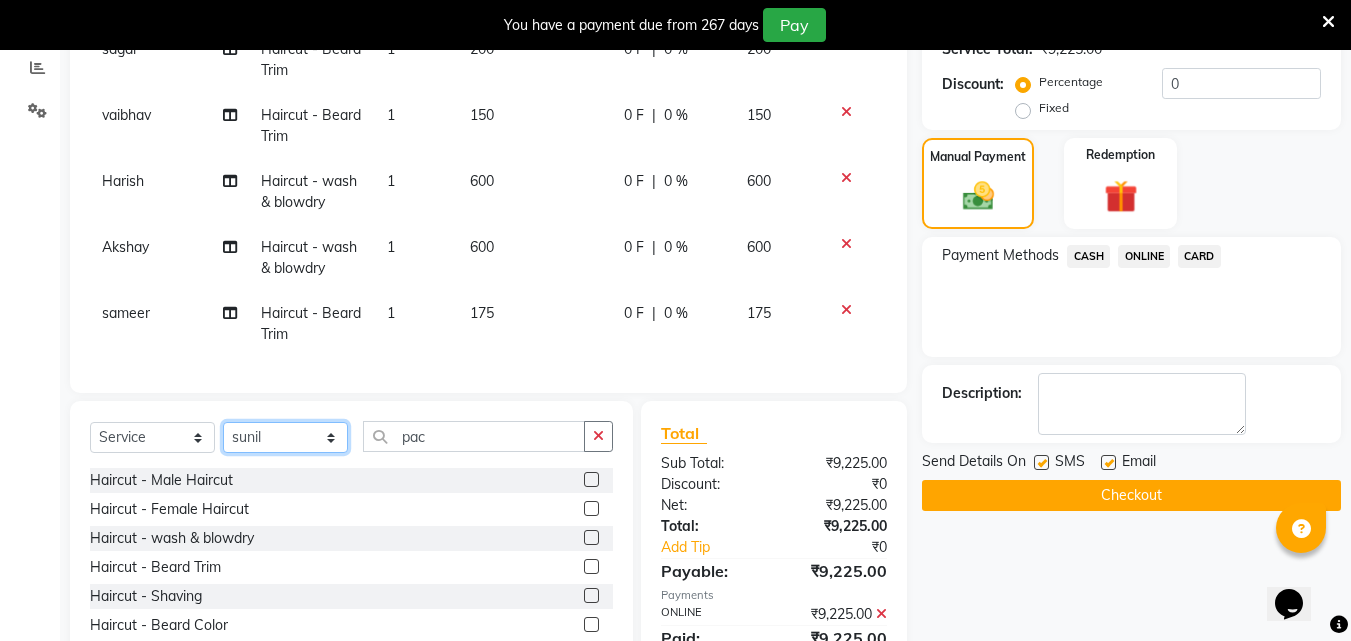 click on "Select Stylist Akshay Ankita Ayesha Dnyaneshwar Harish Laxman Omkar pranay sagar sameer Sarika sunil vaibhav" 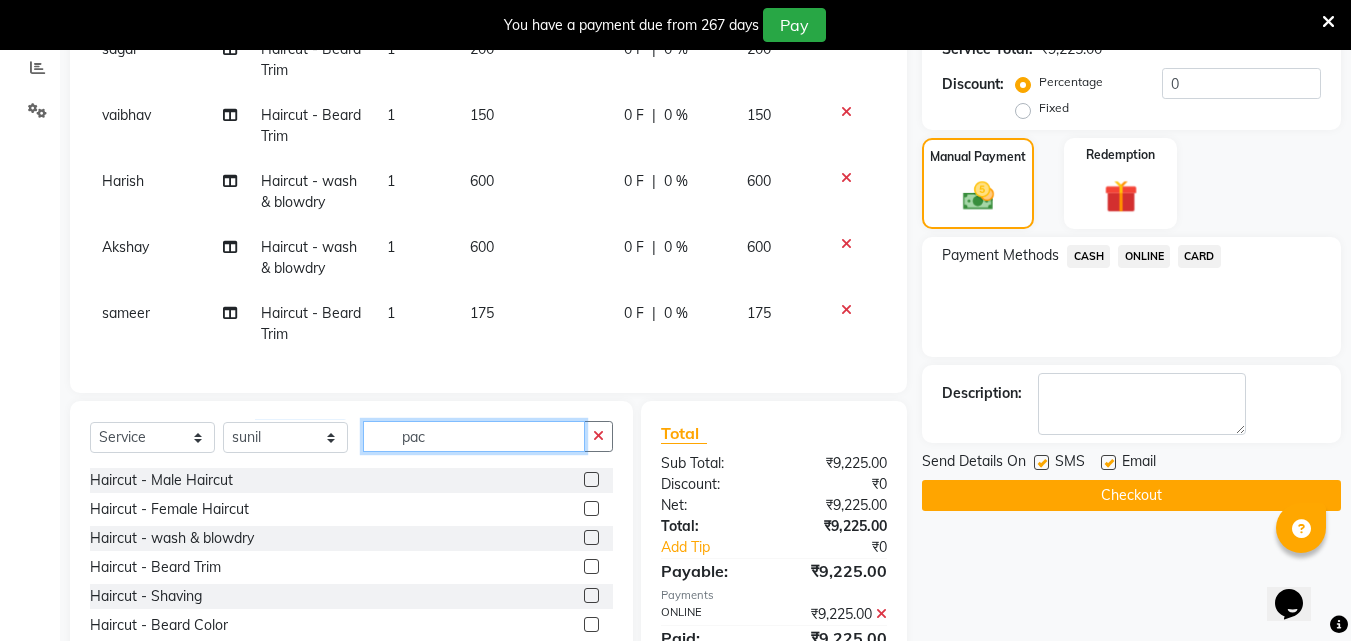 click on "pac" 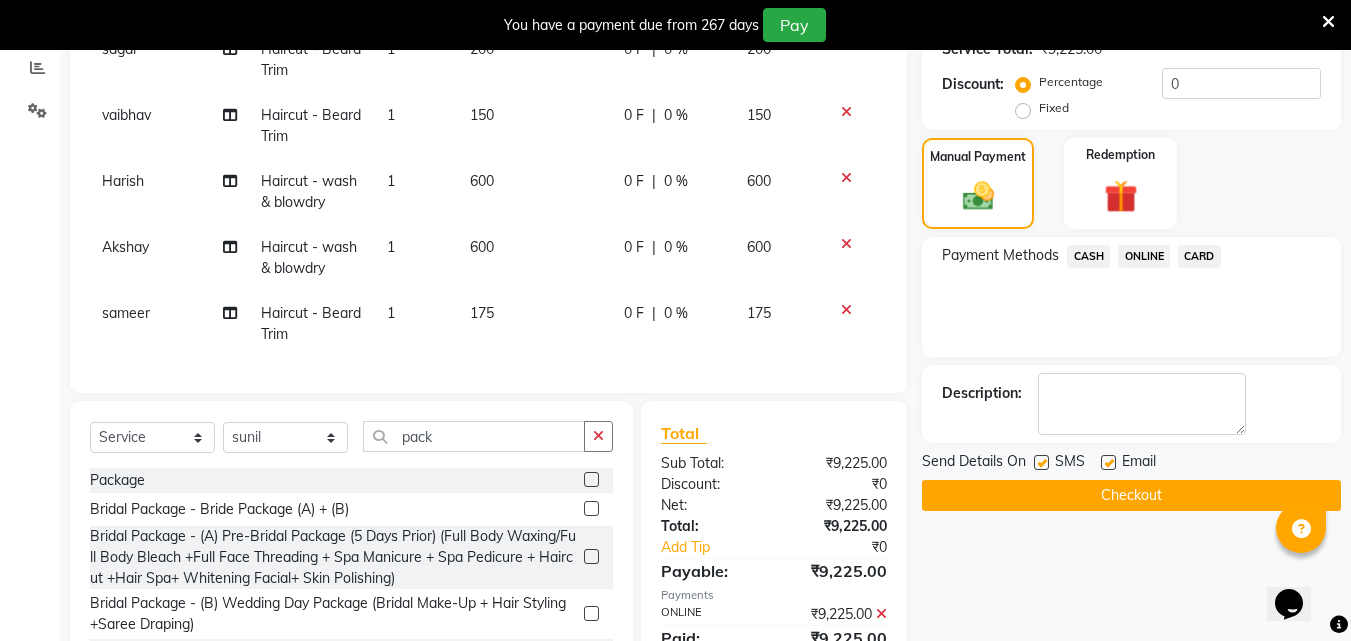 click 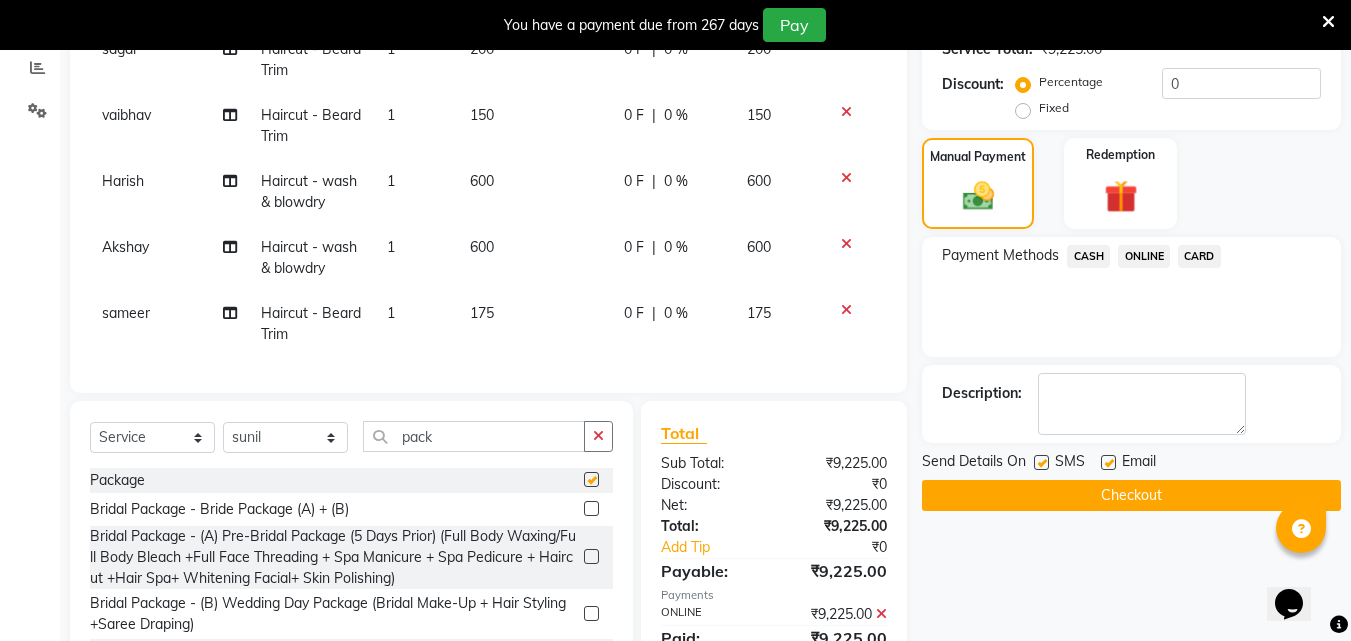 scroll, scrollTop: 154, scrollLeft: 0, axis: vertical 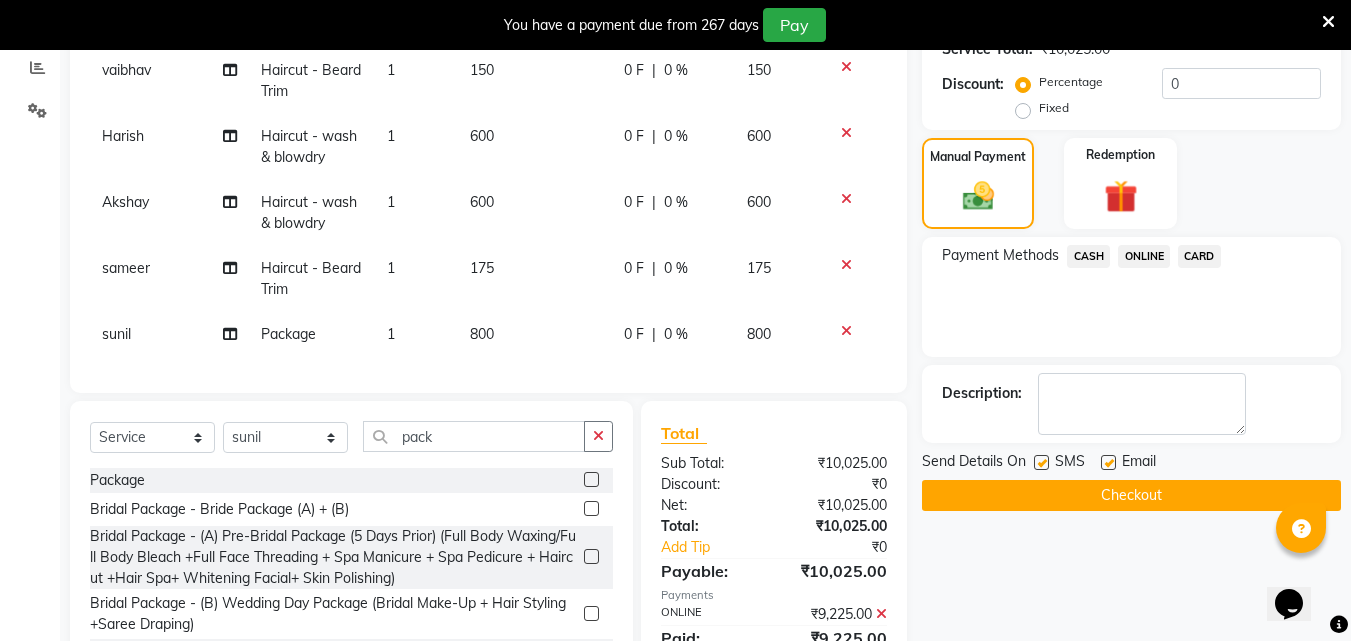 click on "ONLINE" 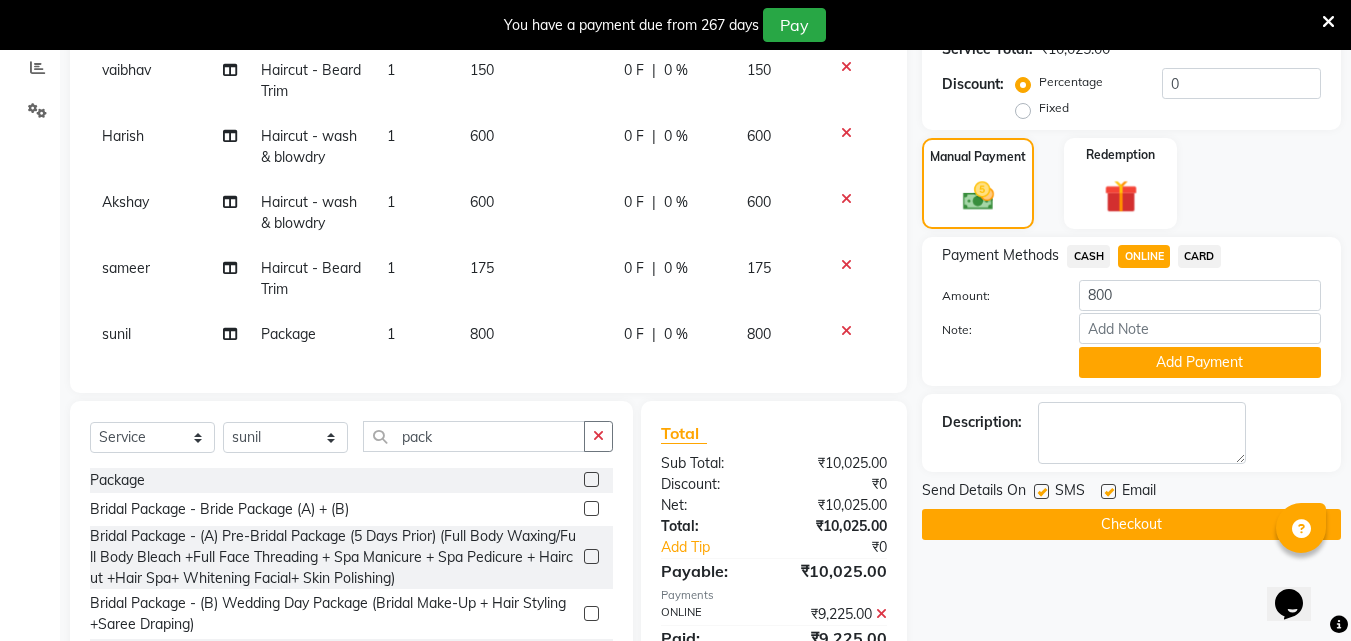 click on "Add Payment" 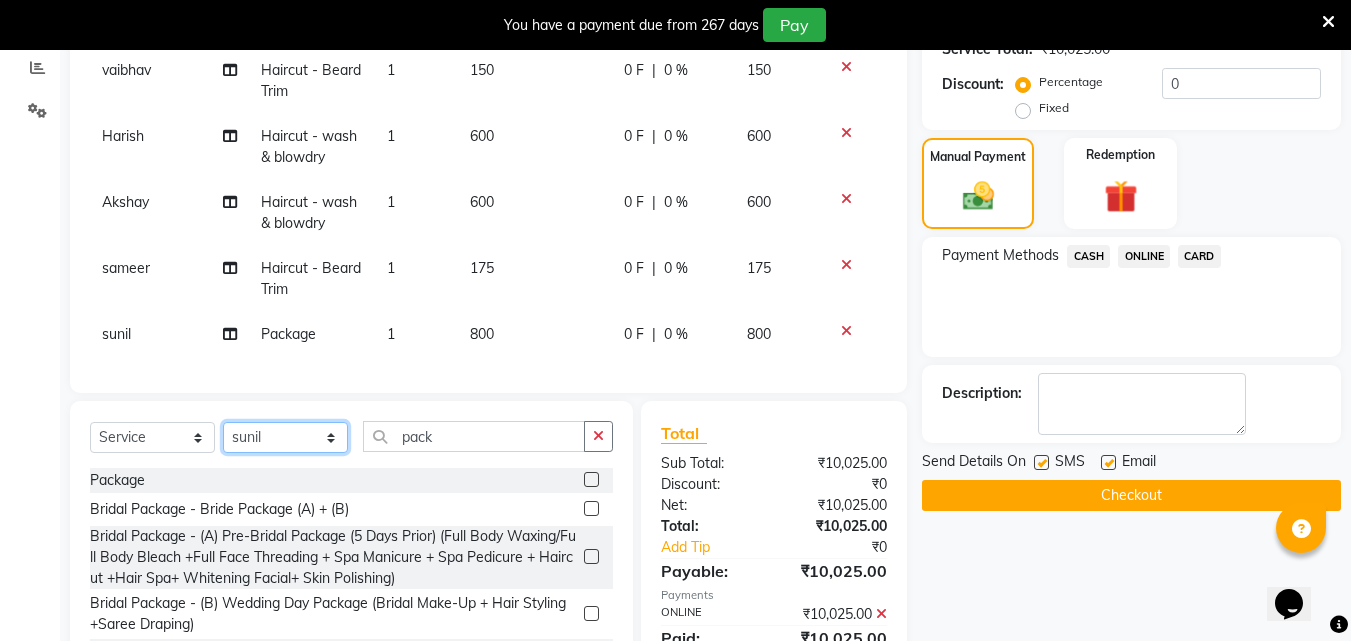 click on "Select Stylist Akshay Ankita Ayesha Dnyaneshwar Harish Laxman Omkar pranay sagar sameer Sarika sunil vaibhav" 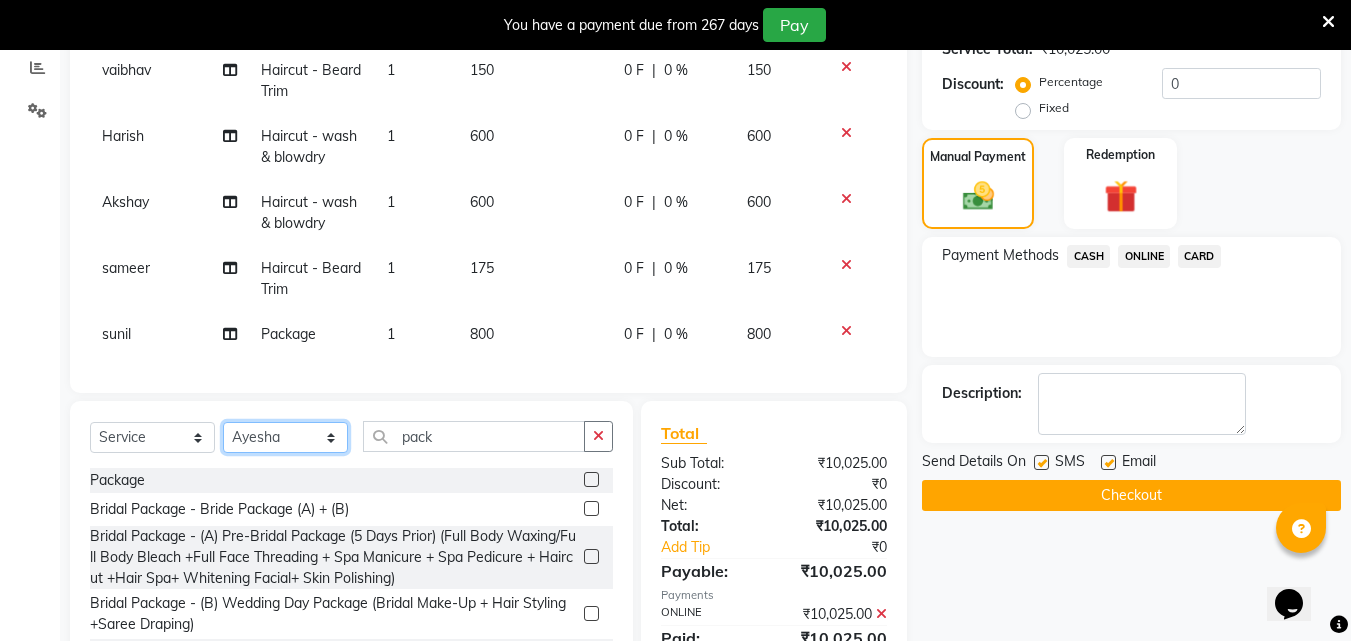 click on "Select Stylist Akshay Ankita Ayesha Dnyaneshwar Harish Laxman Omkar pranay sagar sameer Sarika sunil vaibhav" 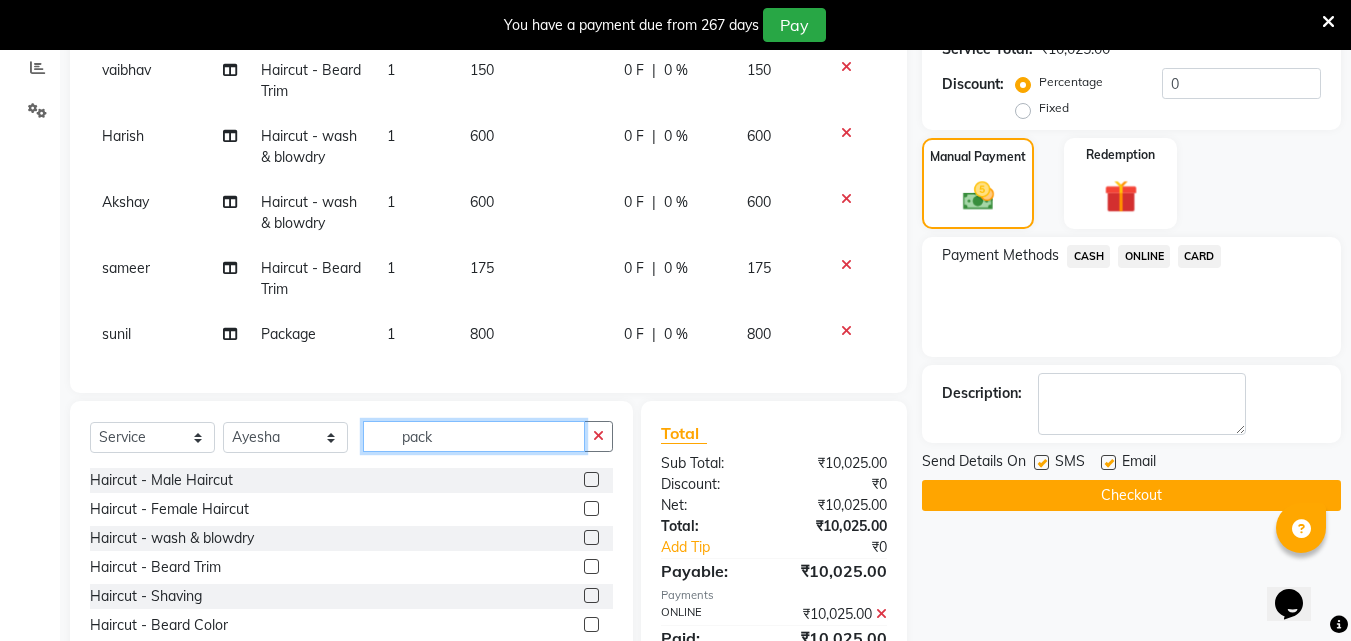 click on "pack" 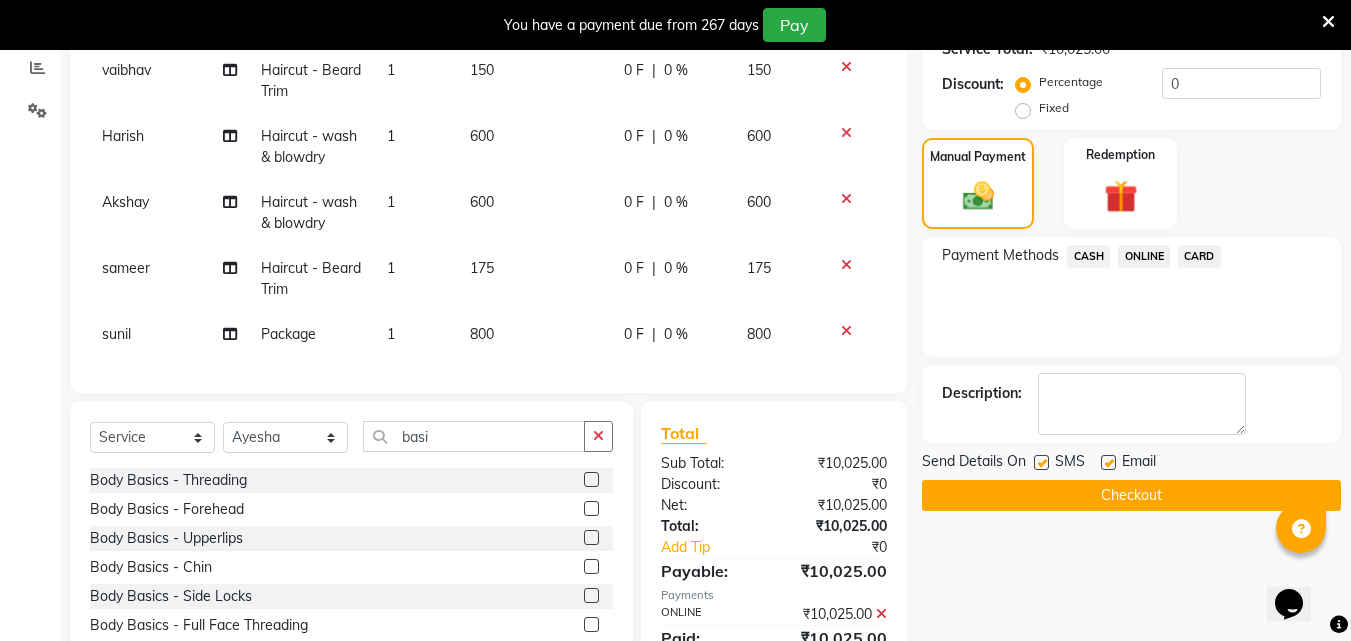 click 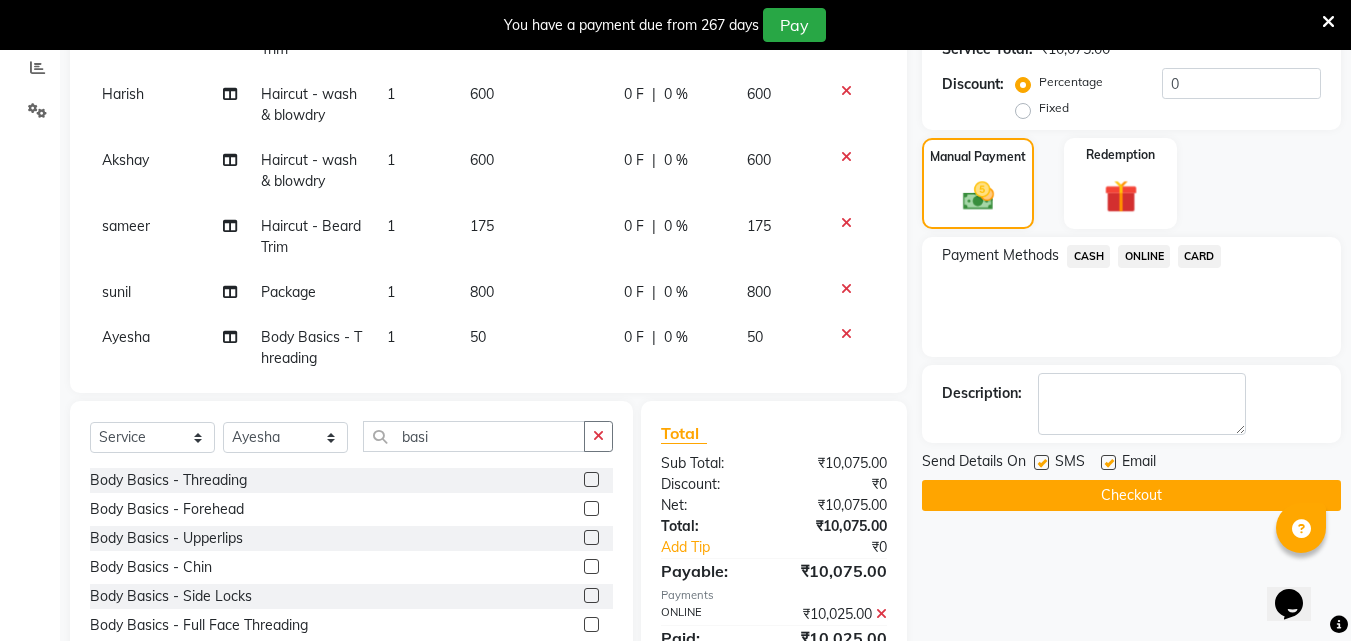 scroll, scrollTop: 234, scrollLeft: 0, axis: vertical 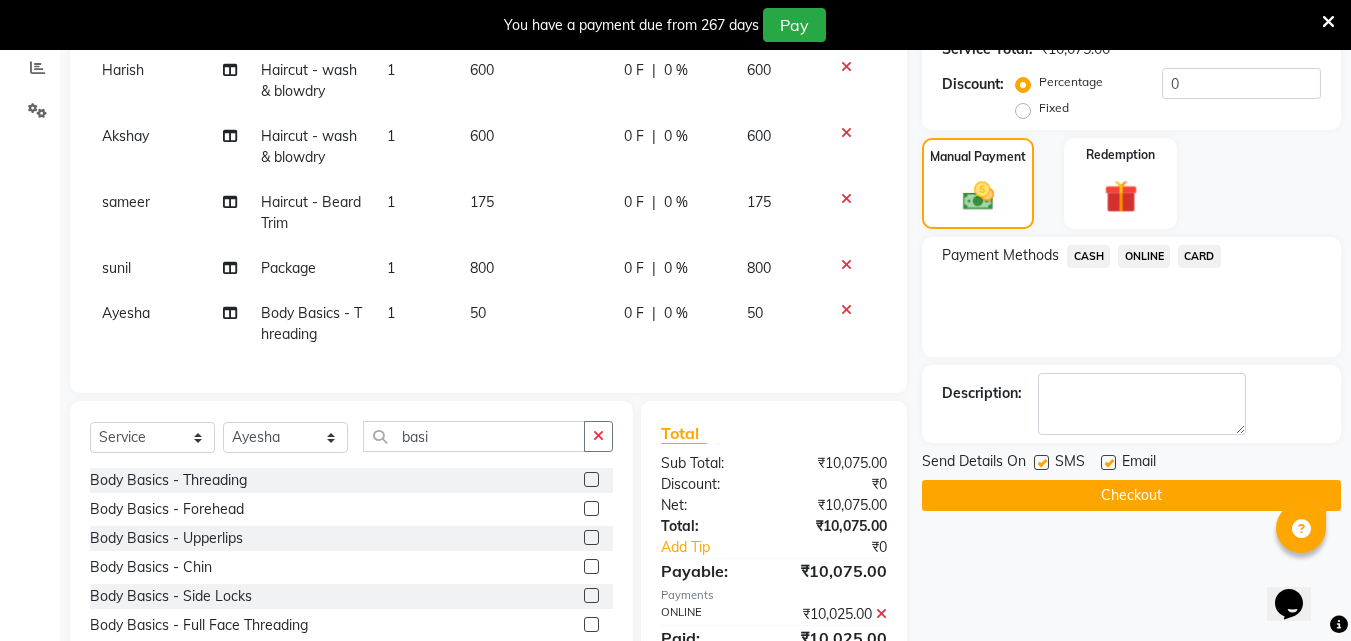 click on "50" 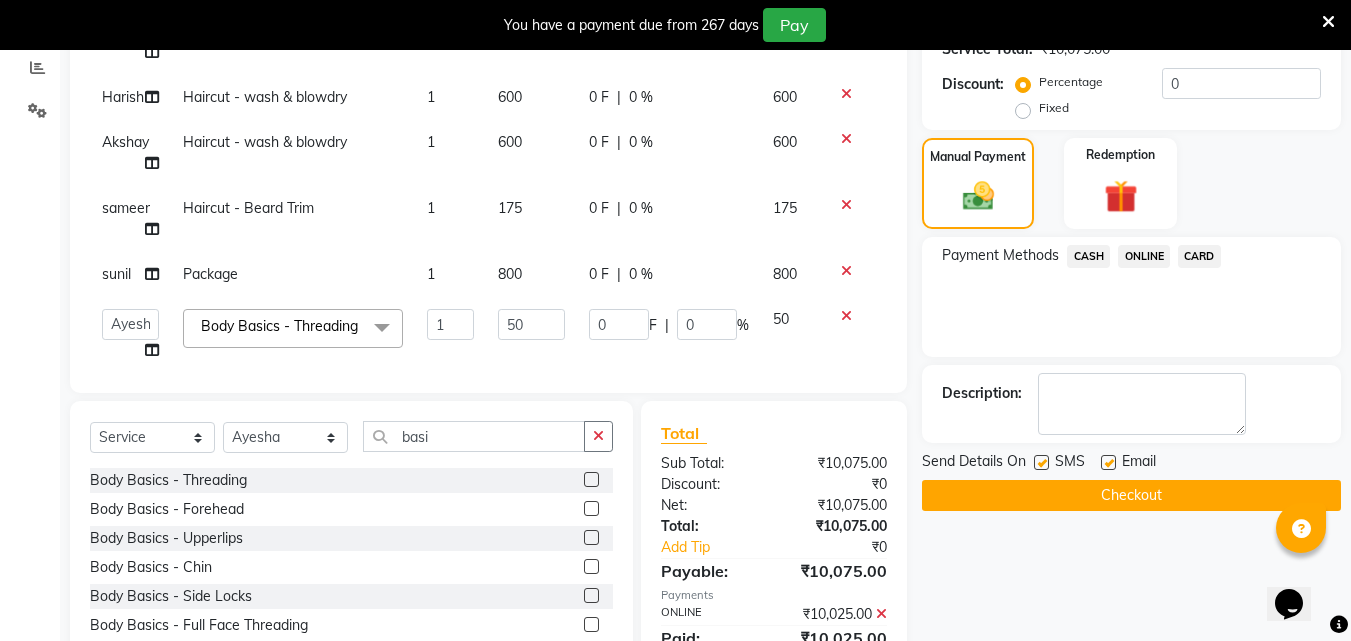 scroll, scrollTop: 297, scrollLeft: 0, axis: vertical 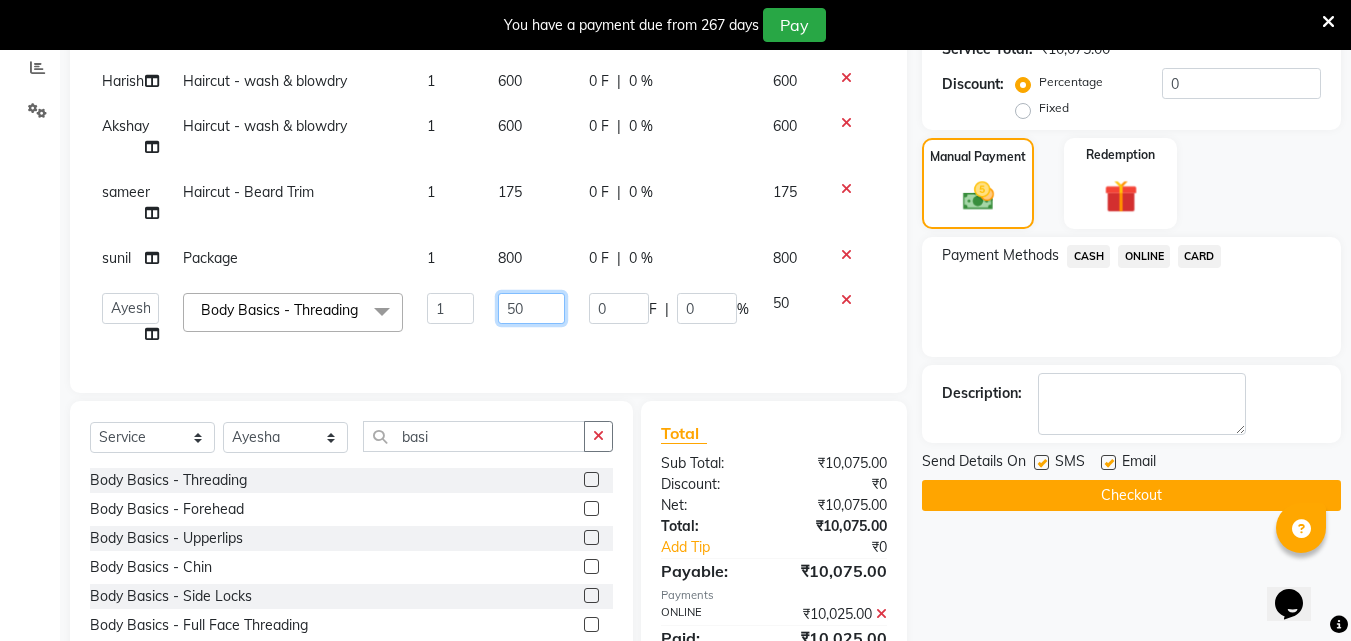 click on "50" 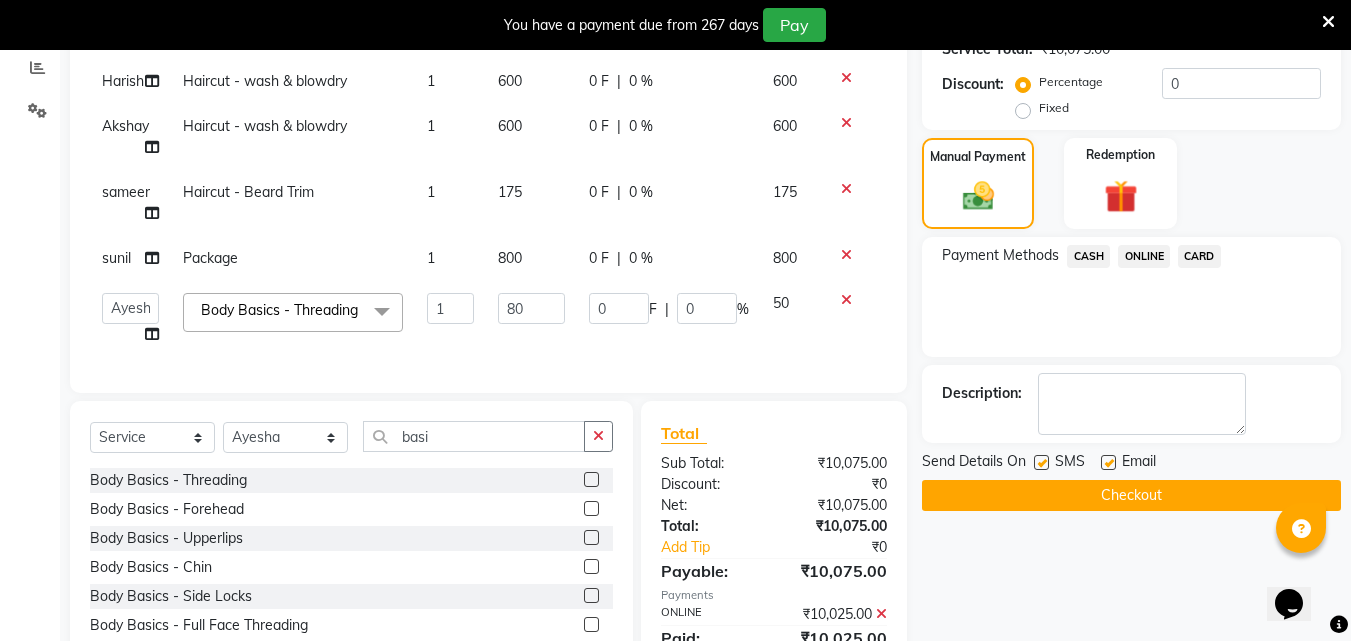 scroll, scrollTop: 234, scrollLeft: 0, axis: vertical 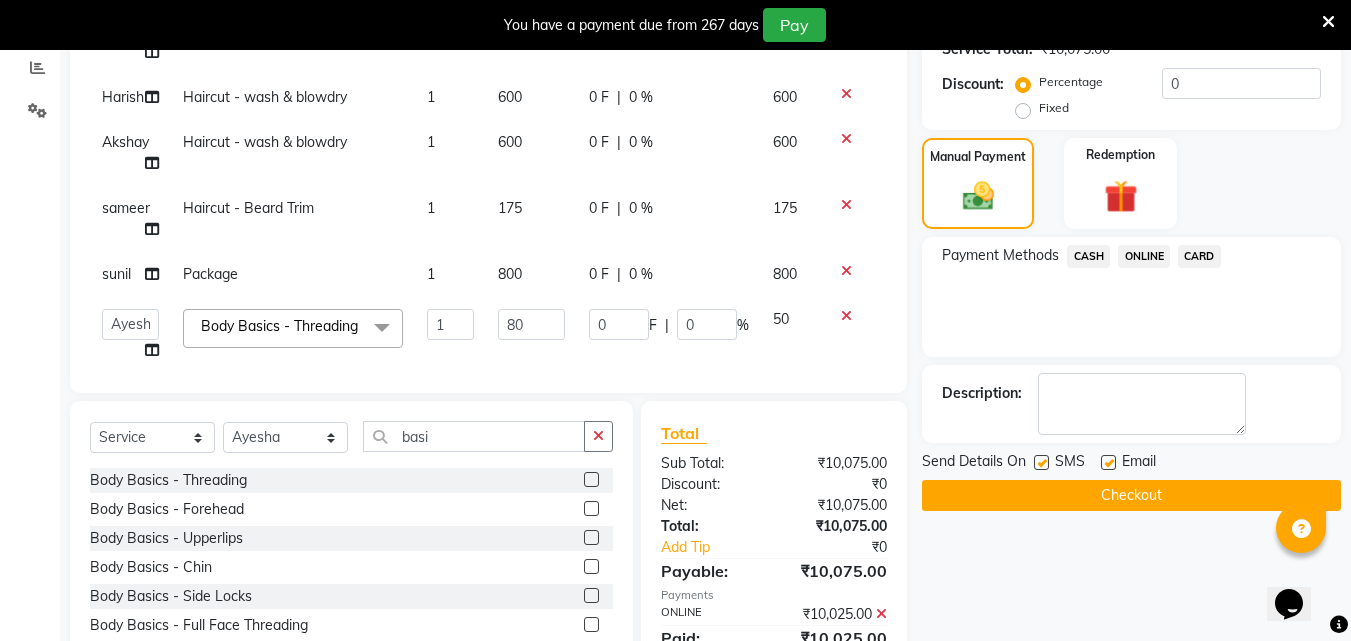 click on "ONLINE" 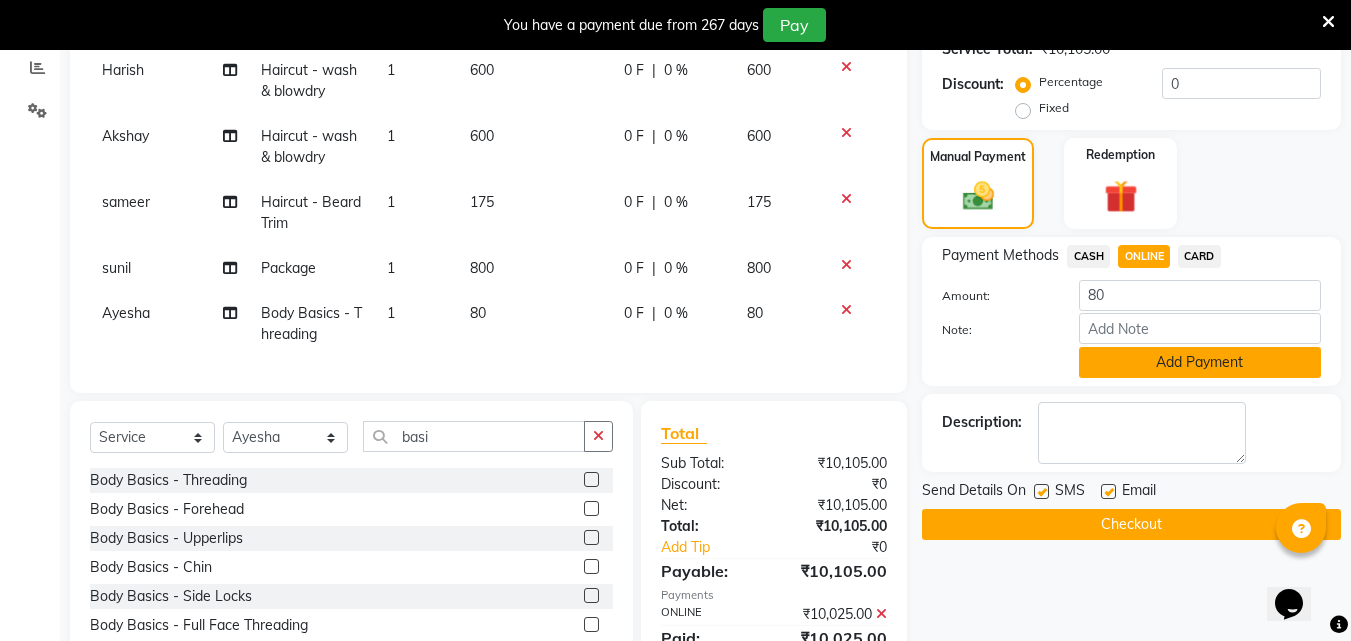 click on "Add Payment" 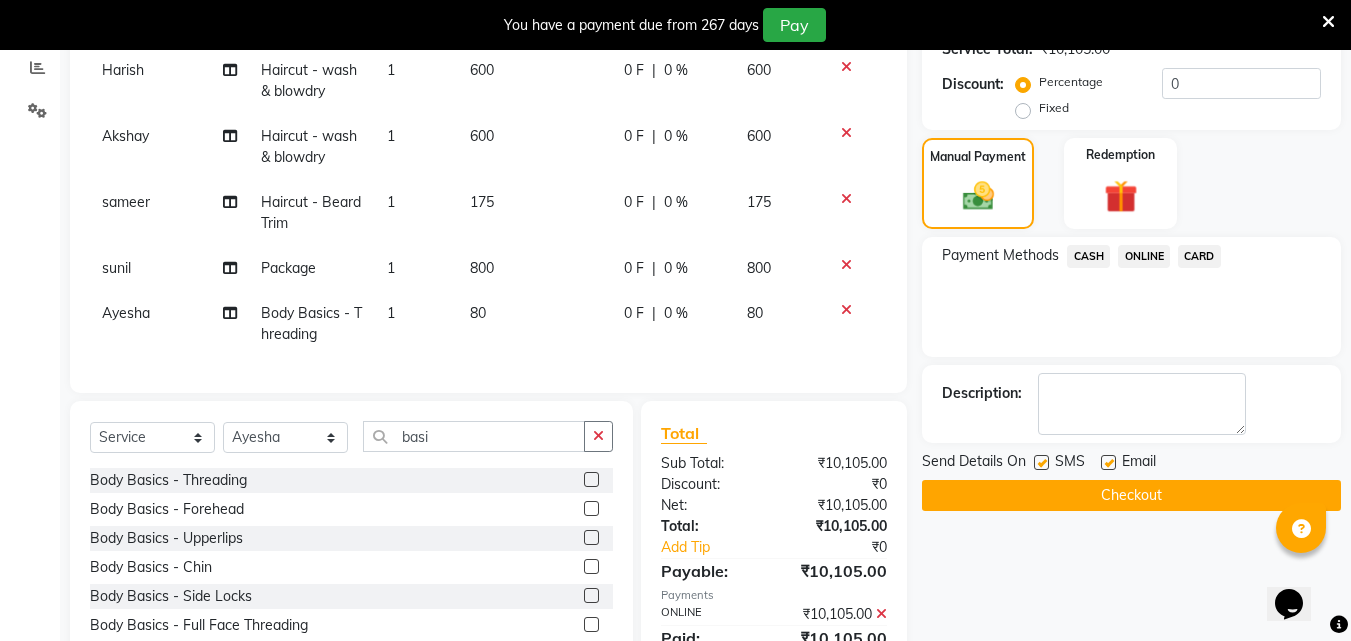 click 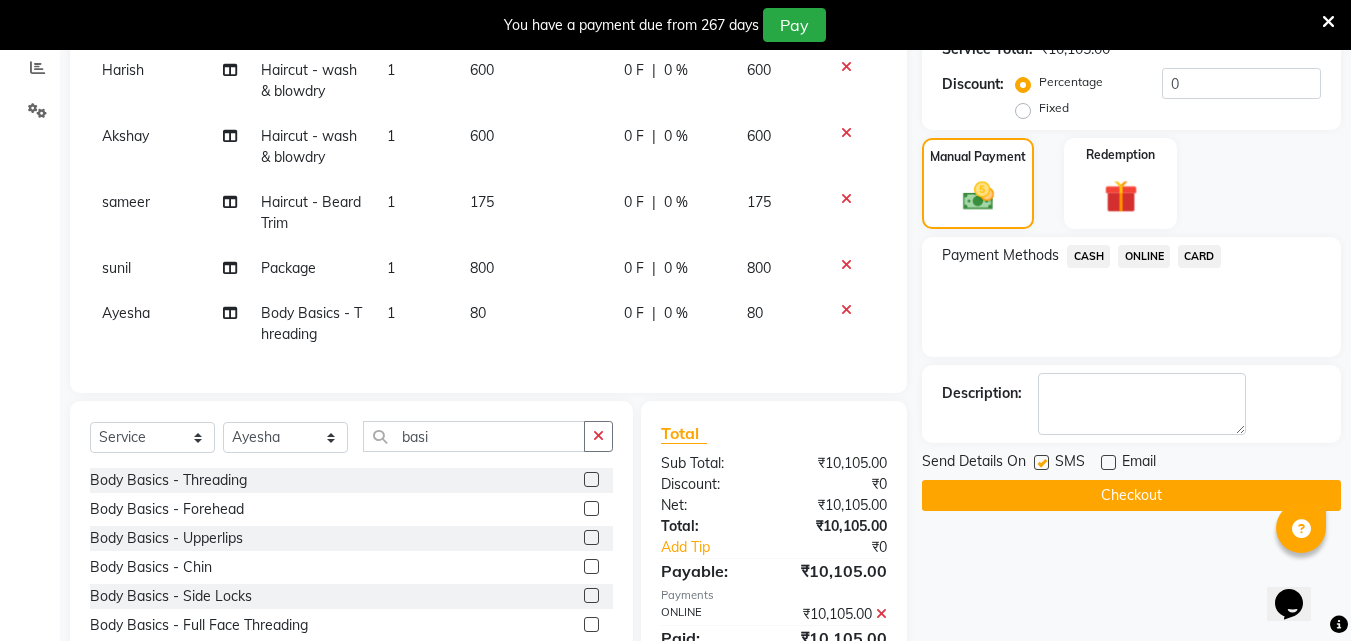 click 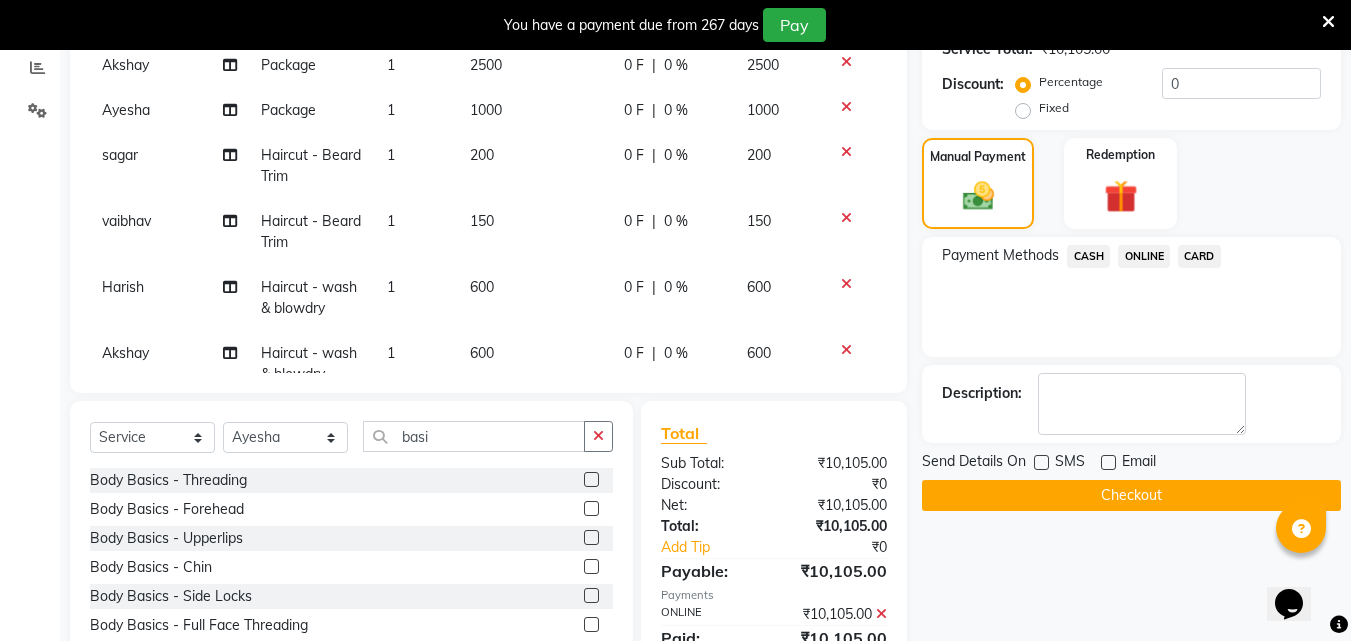 scroll, scrollTop: 0, scrollLeft: 0, axis: both 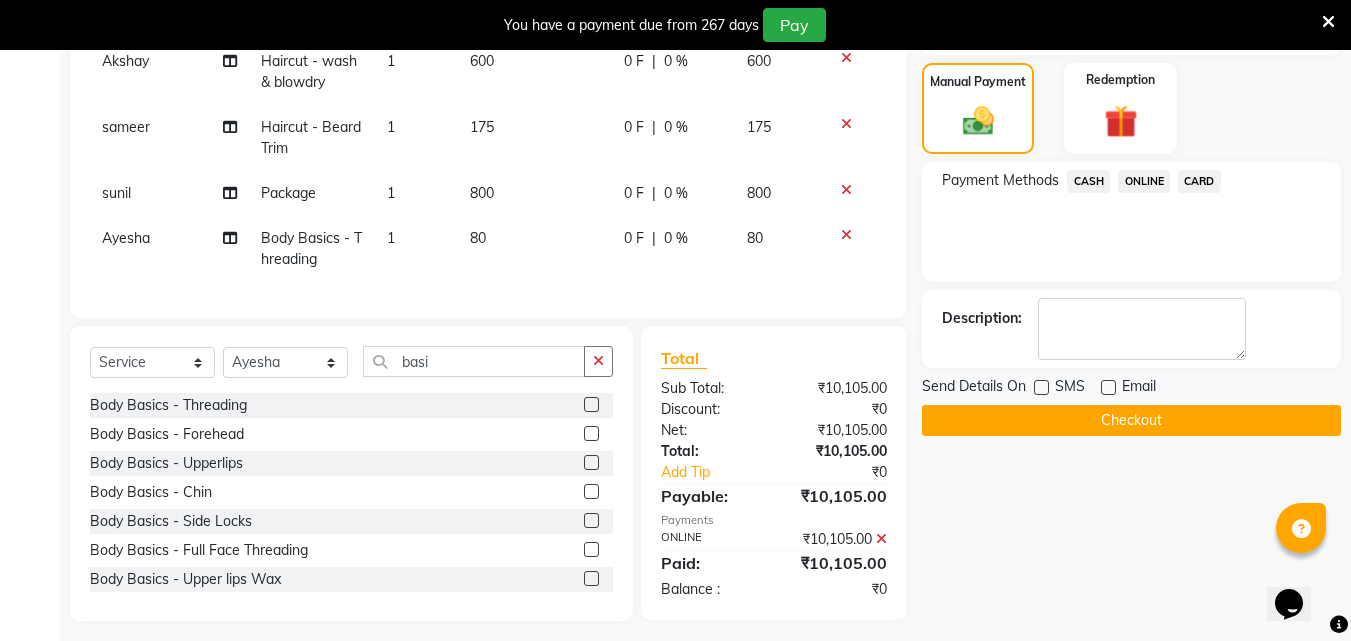 click on "Checkout" 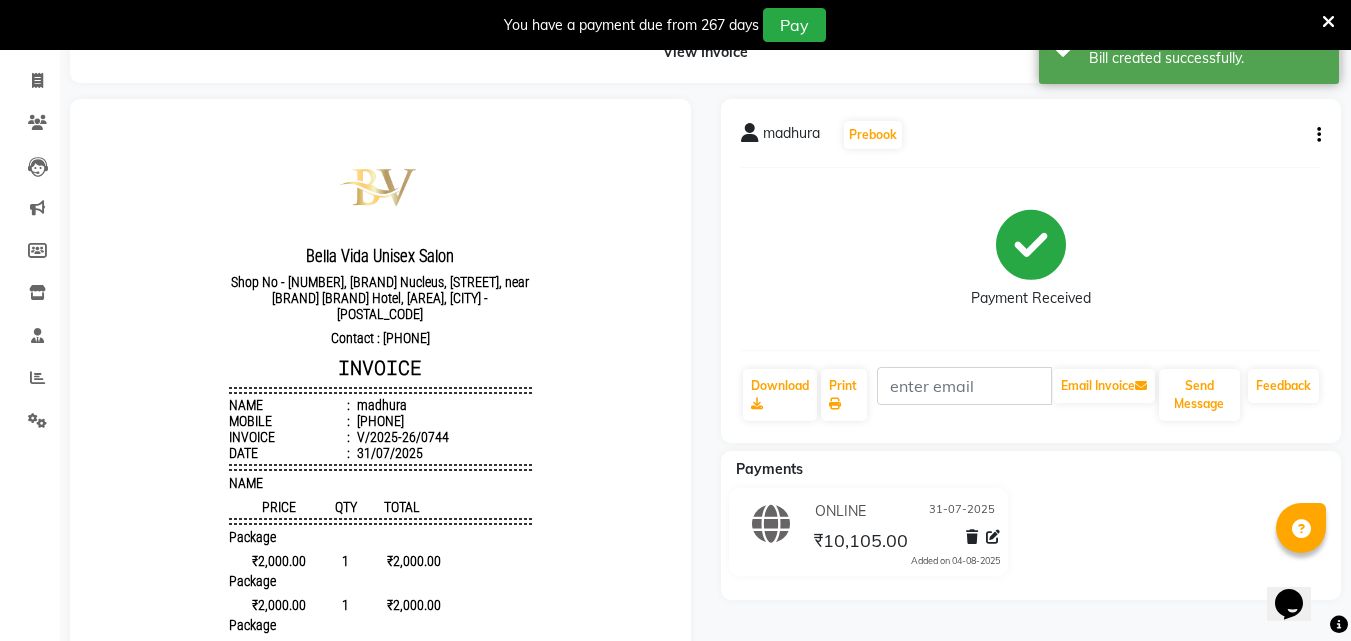 scroll, scrollTop: 0, scrollLeft: 0, axis: both 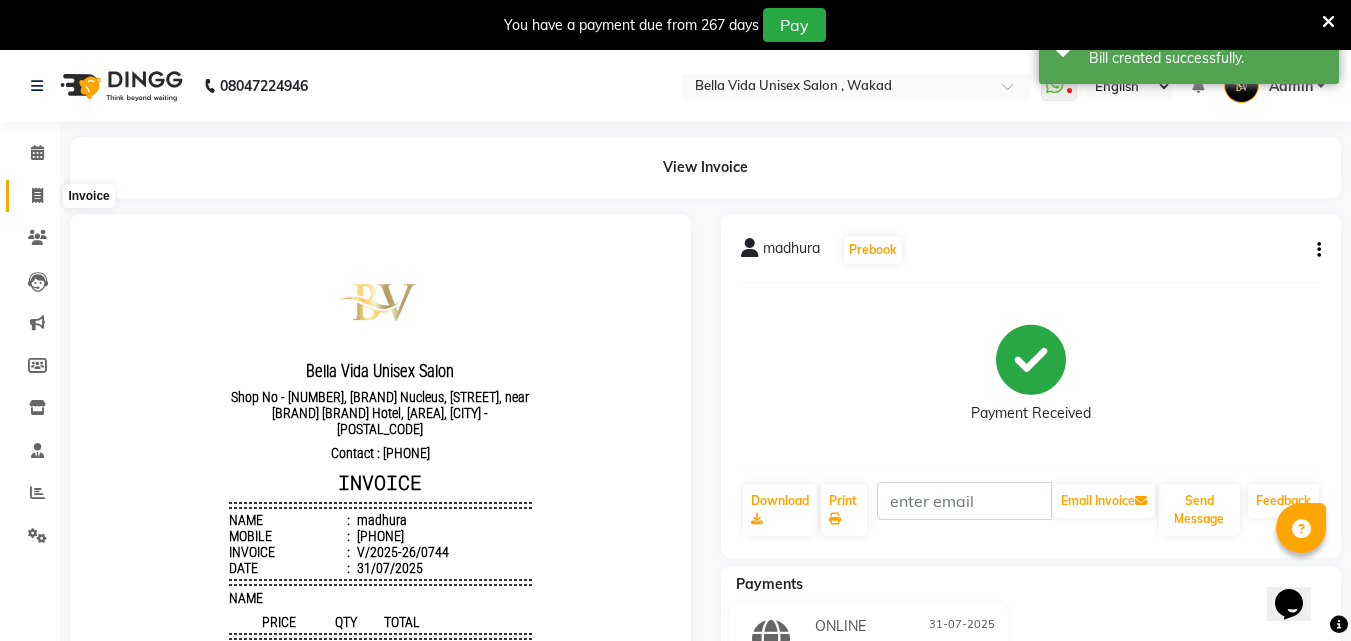 click 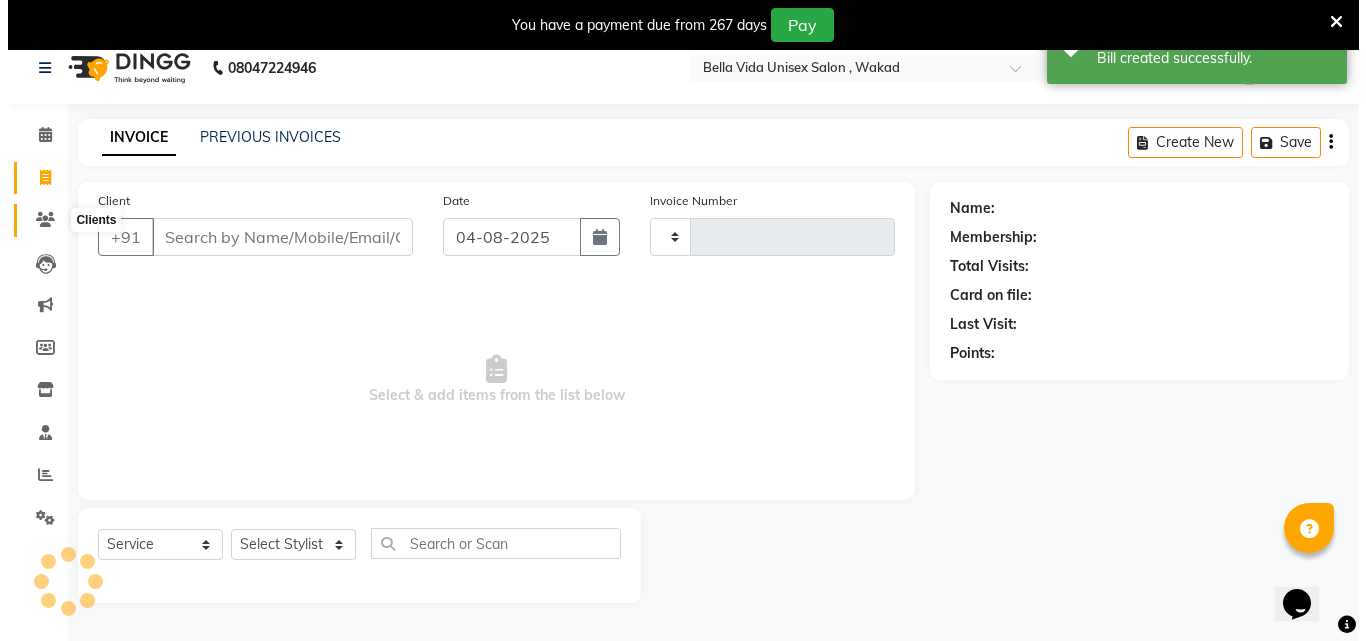 scroll, scrollTop: 50, scrollLeft: 0, axis: vertical 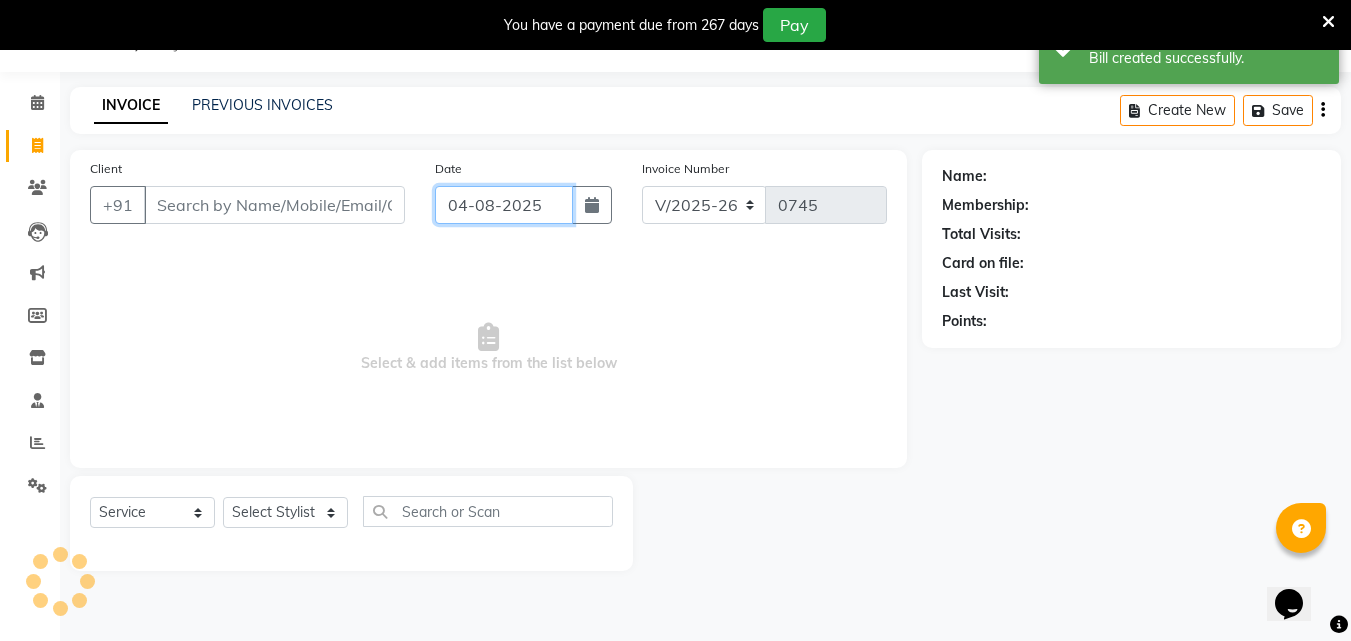 click on "04-08-2025" 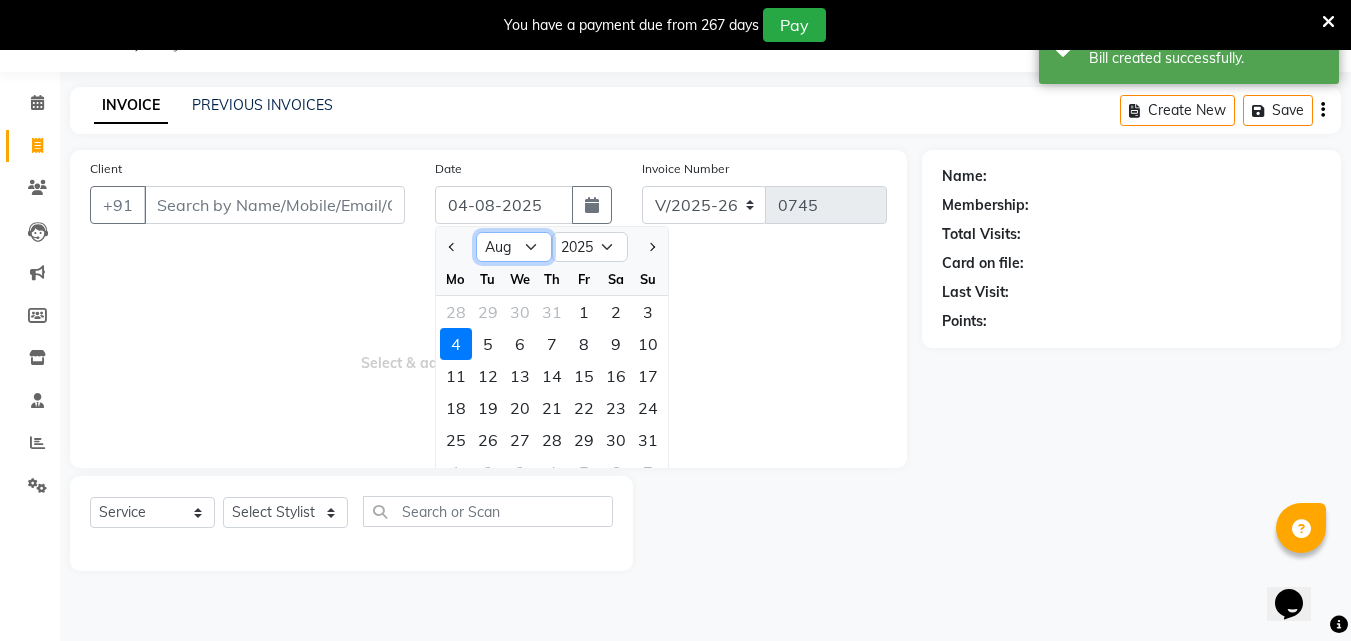 click on "Jan Feb Mar Apr May Jun Jul Aug Sep Oct Nov Dec" 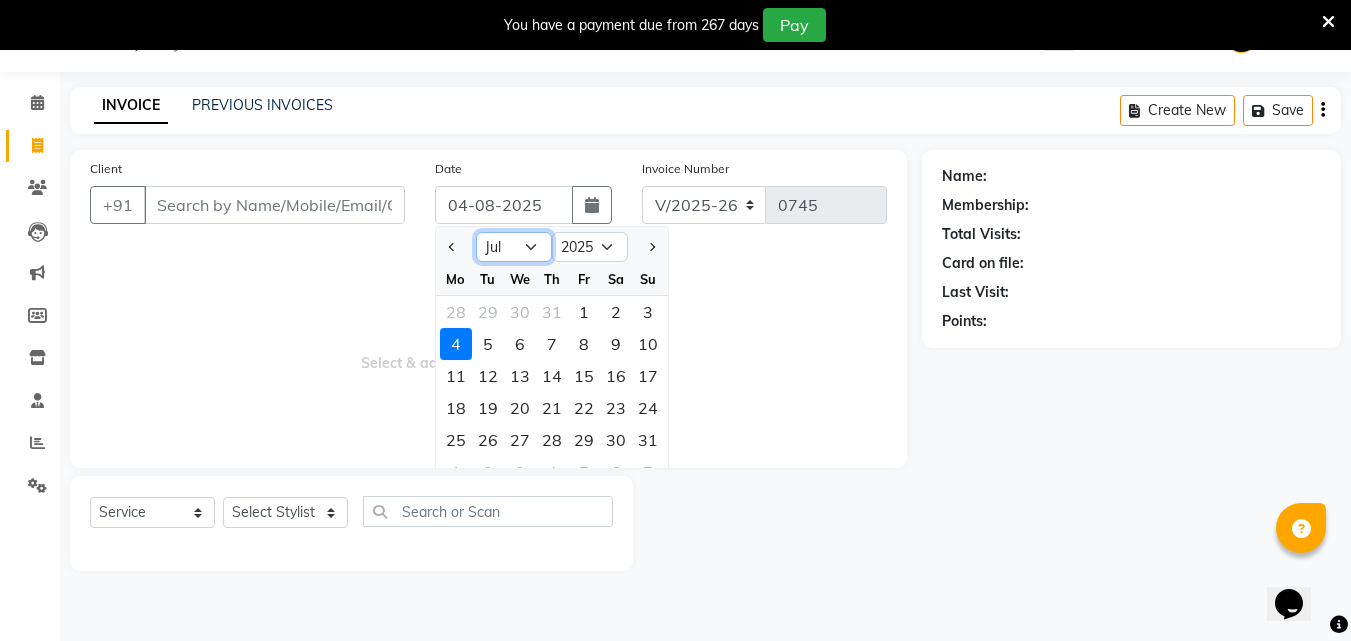 click on "Jan Feb Mar Apr May Jun Jul Aug Sep Oct Nov Dec" 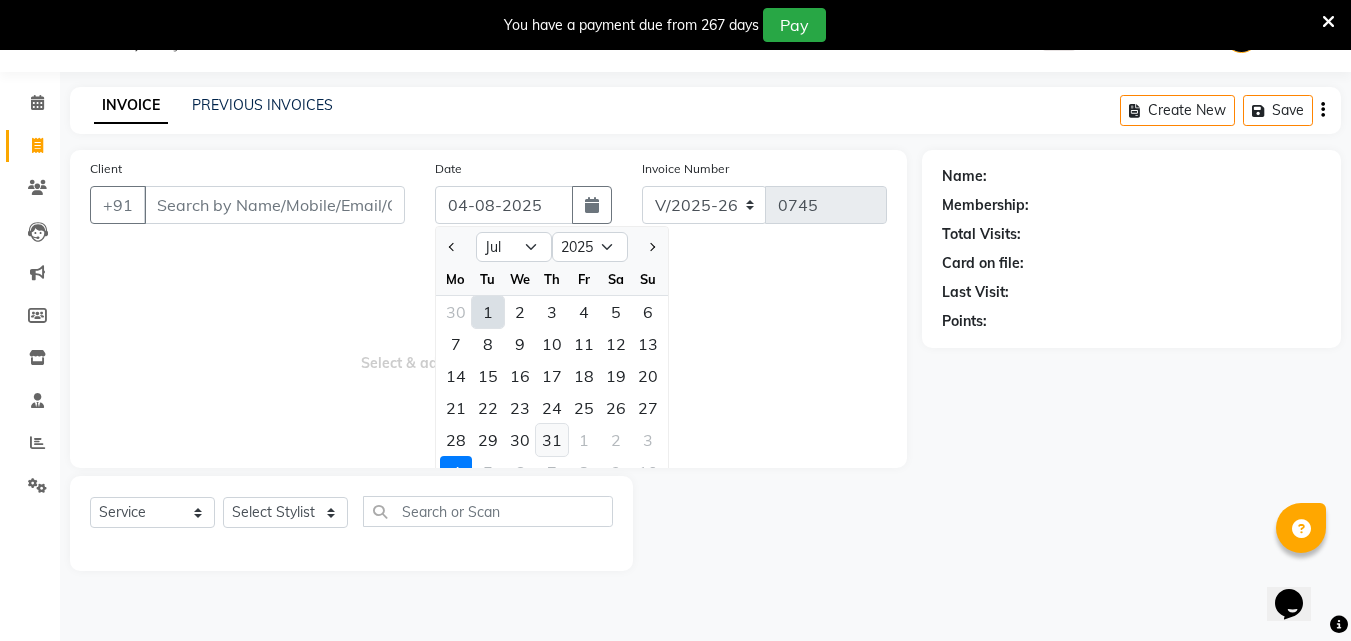 click on "31" 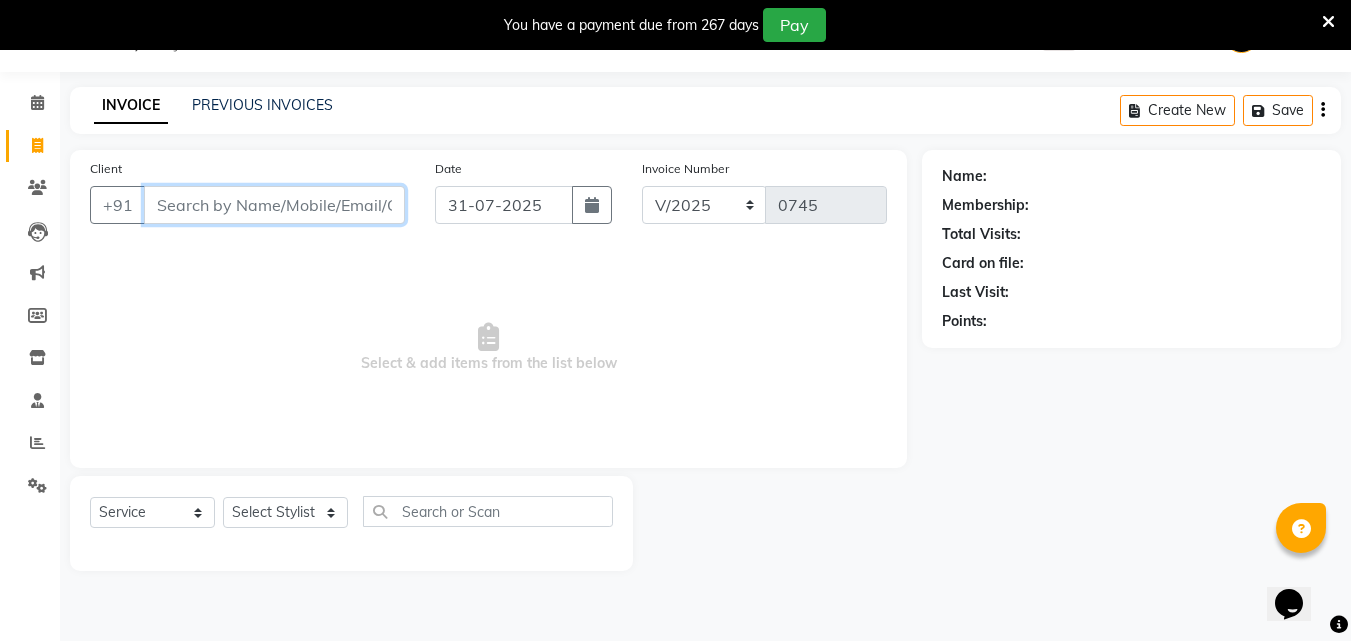 click on "Client" at bounding box center [274, 205] 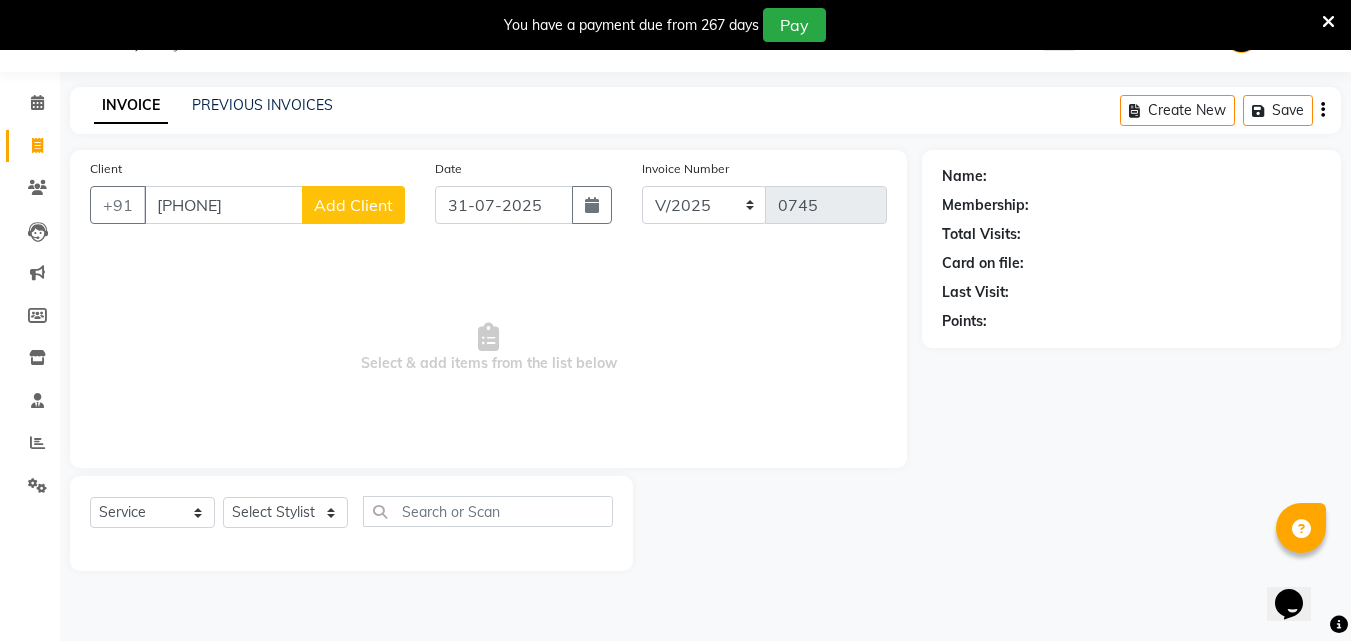click on "Add Client" 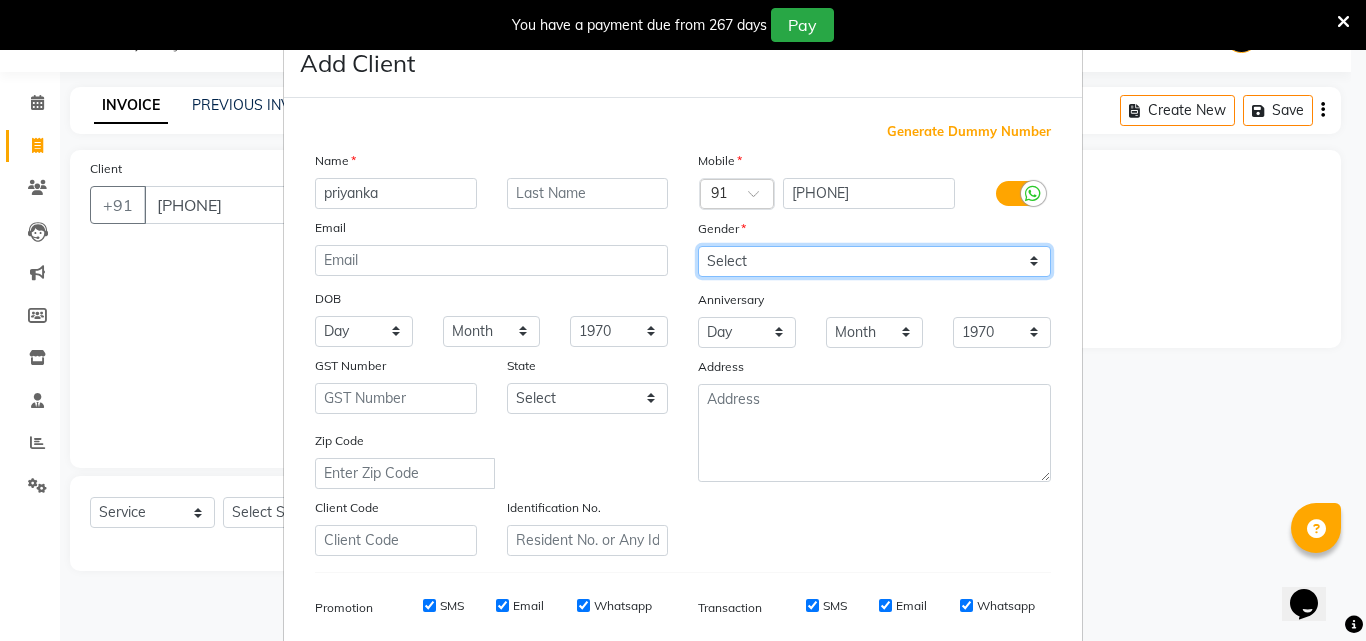 click on "Select Male Female Other Prefer Not To Say" at bounding box center (874, 261) 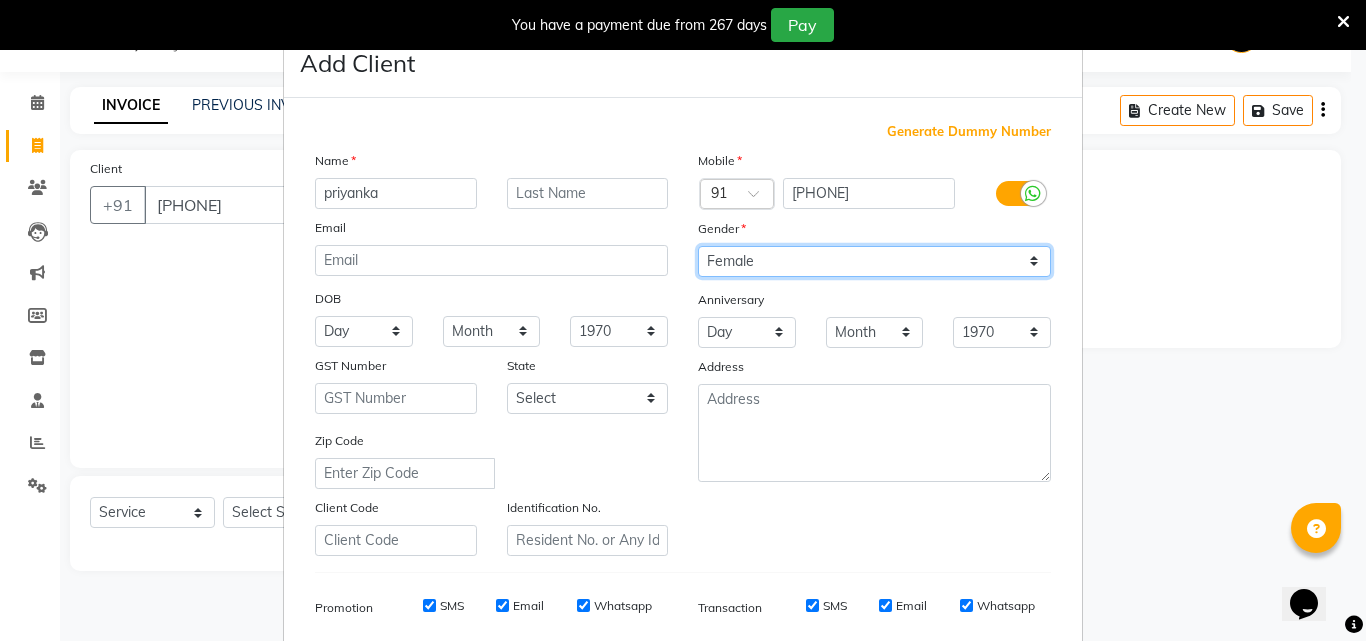 click on "Select Male Female Other Prefer Not To Say" at bounding box center (874, 261) 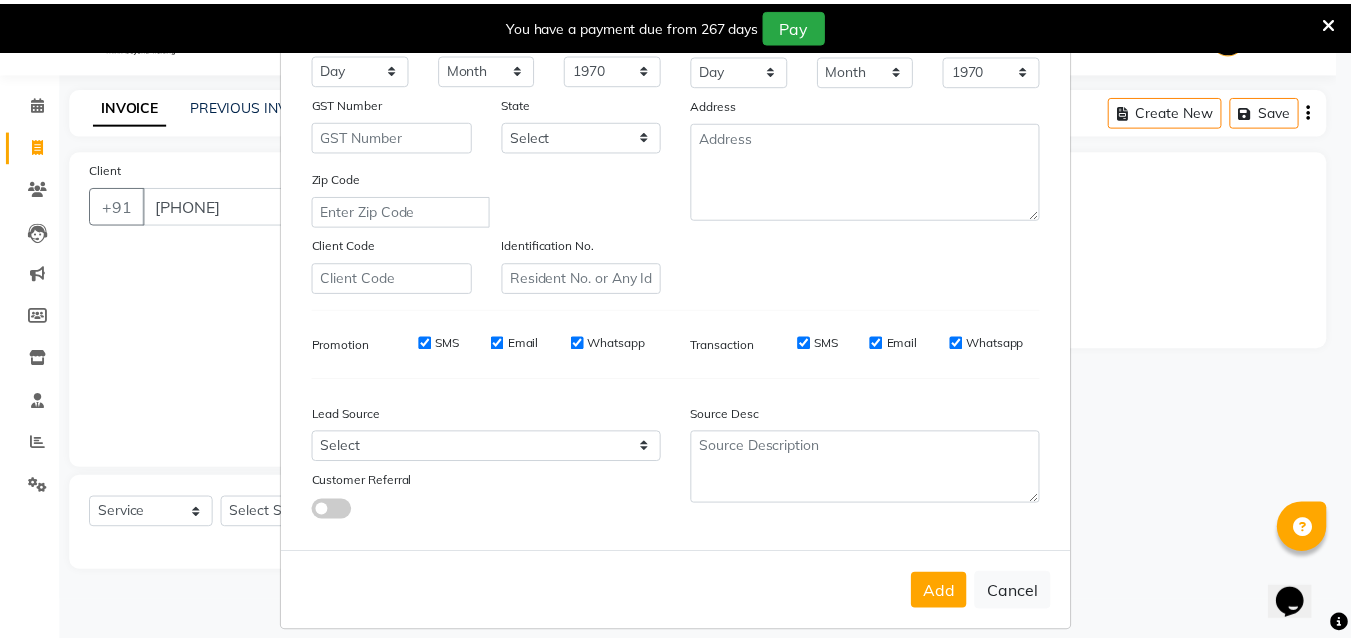 scroll, scrollTop: 282, scrollLeft: 0, axis: vertical 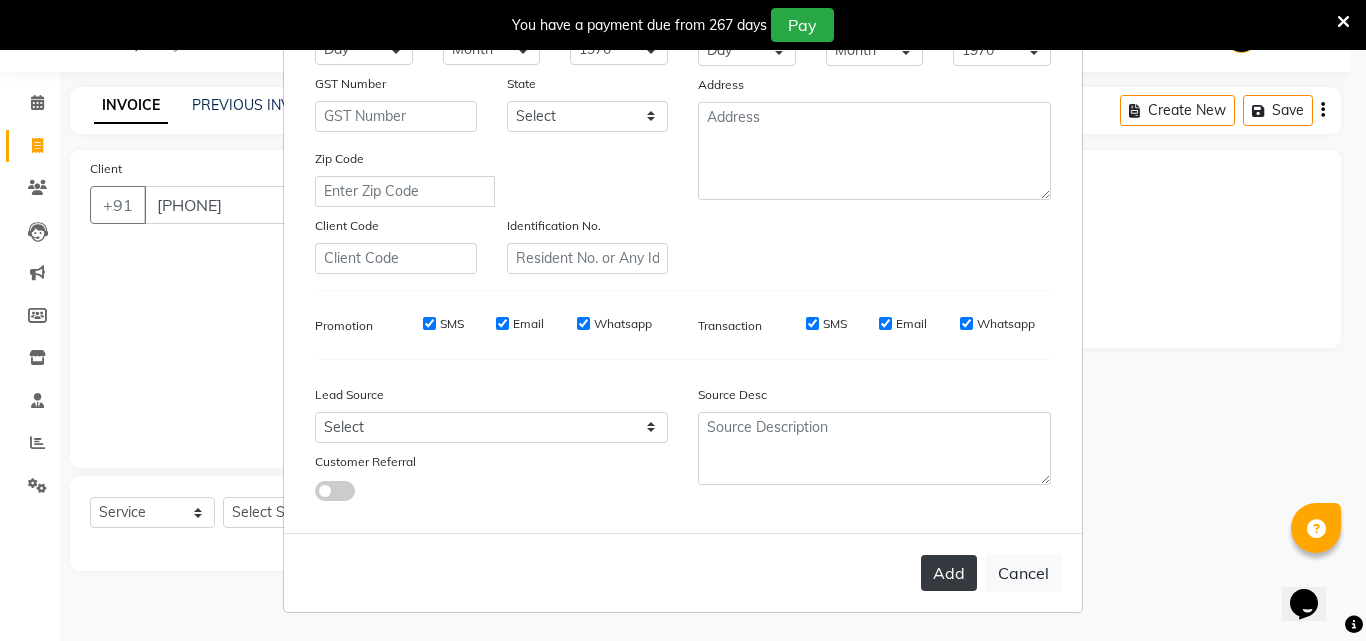 click on "Add" at bounding box center [949, 573] 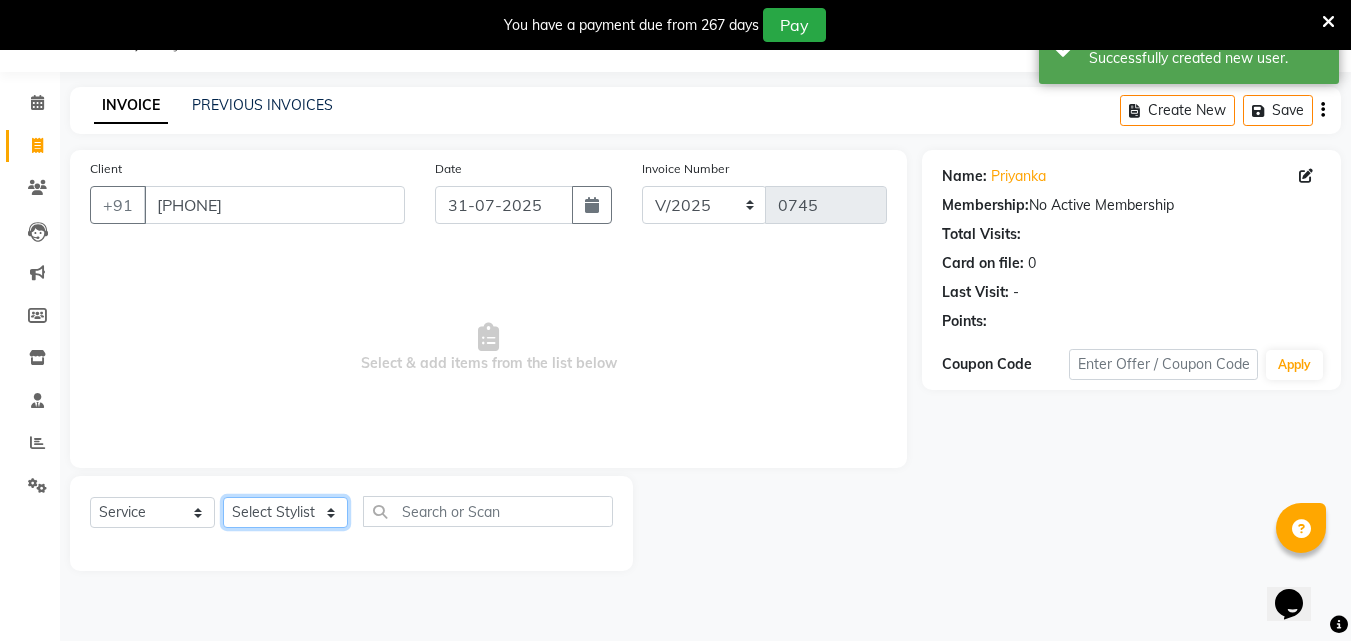 click on "Select Stylist Akshay Ankita Ayesha Dnyaneshwar Harish Laxman Omkar pranay sagar sameer Sarika sunil vaibhav" 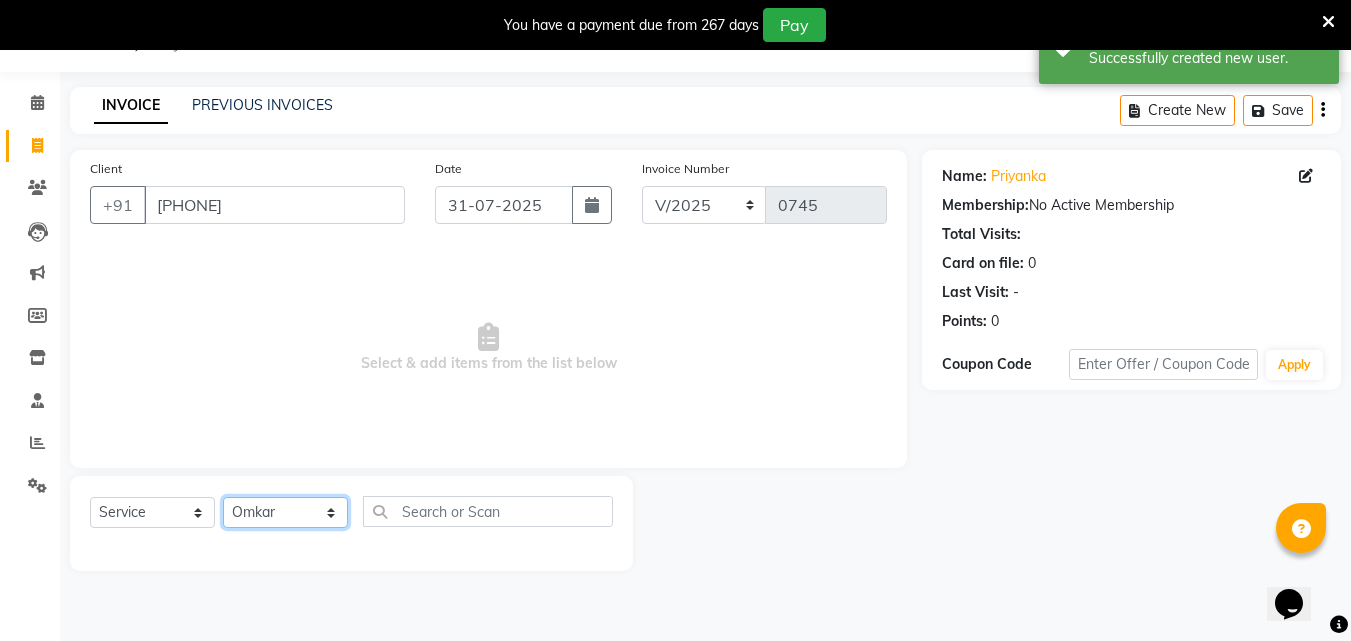 click on "Select Stylist Akshay Ankita Ayesha Dnyaneshwar Harish Laxman Omkar pranay sagar sameer Sarika sunil vaibhav" 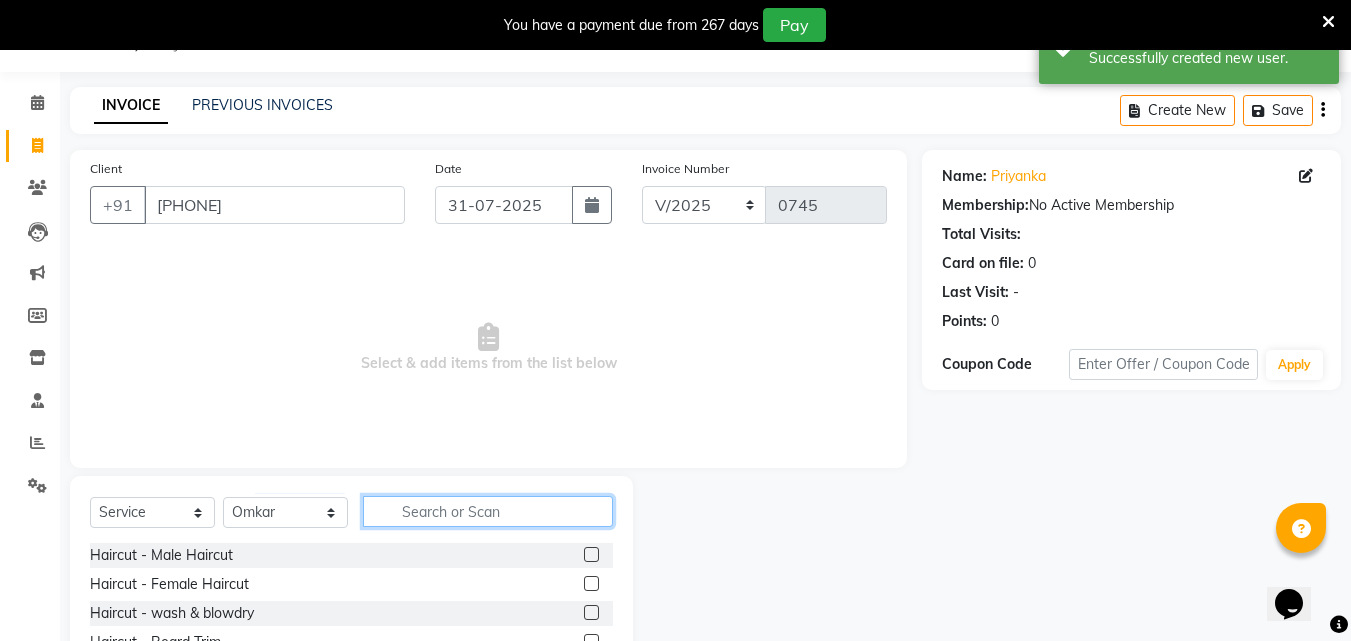 click 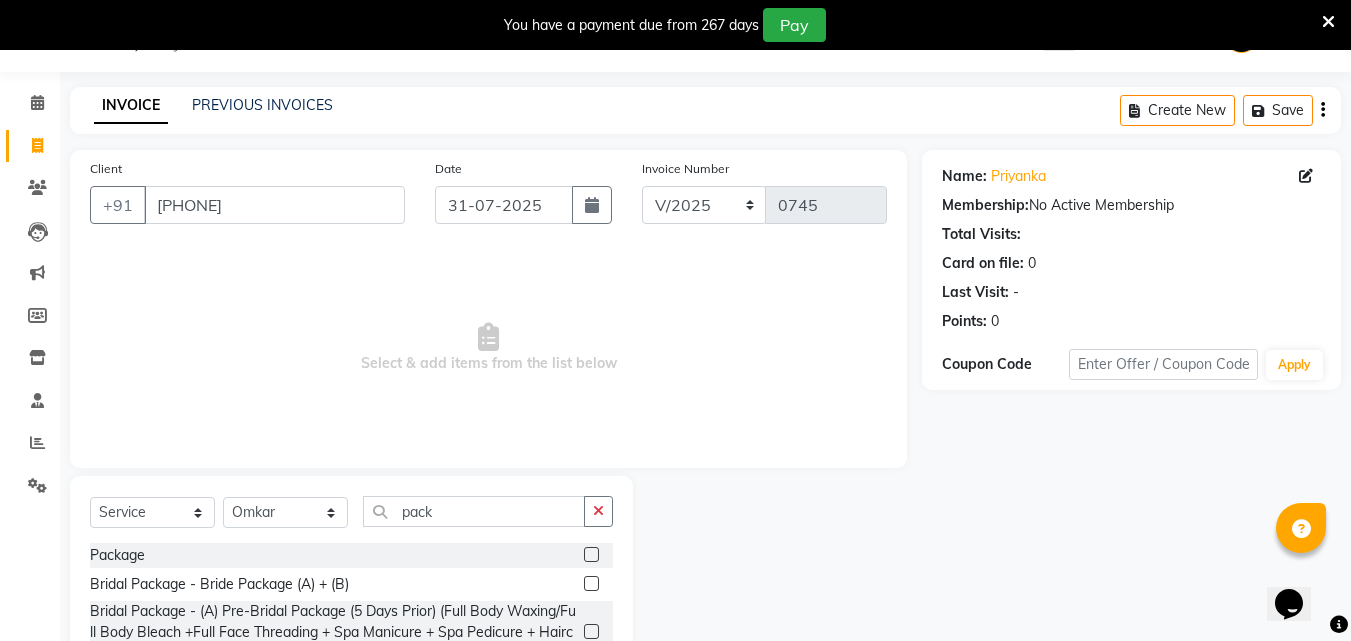 click 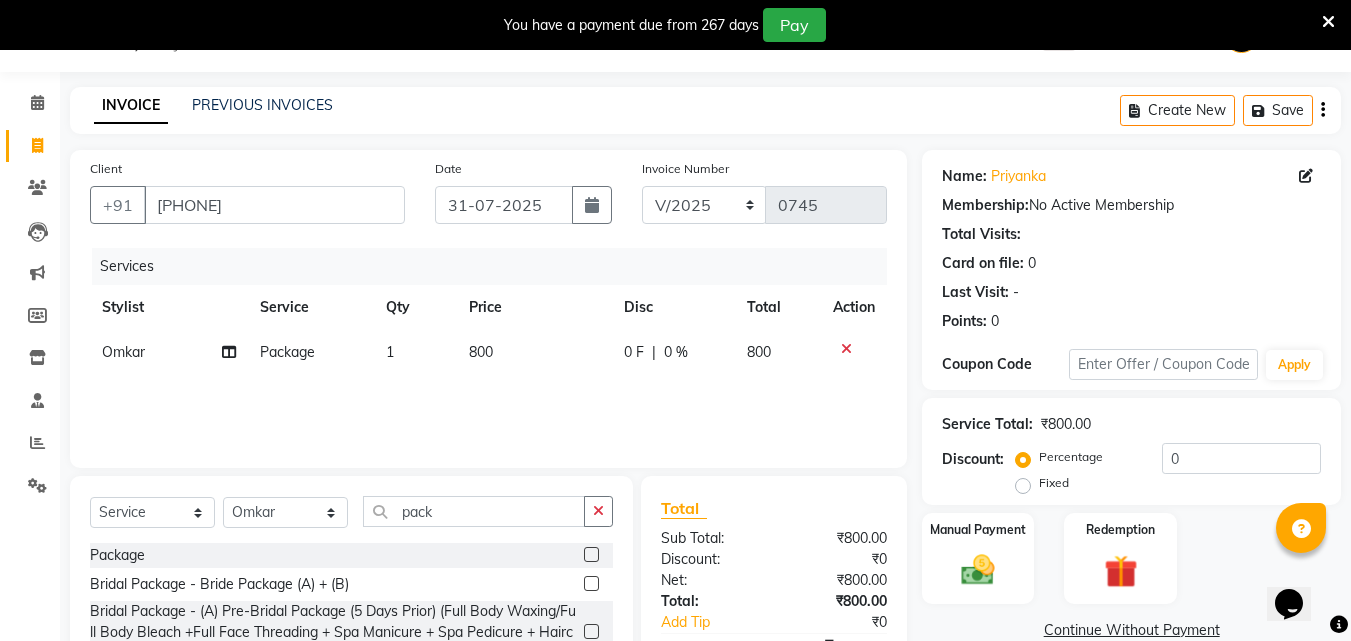 click on "800" 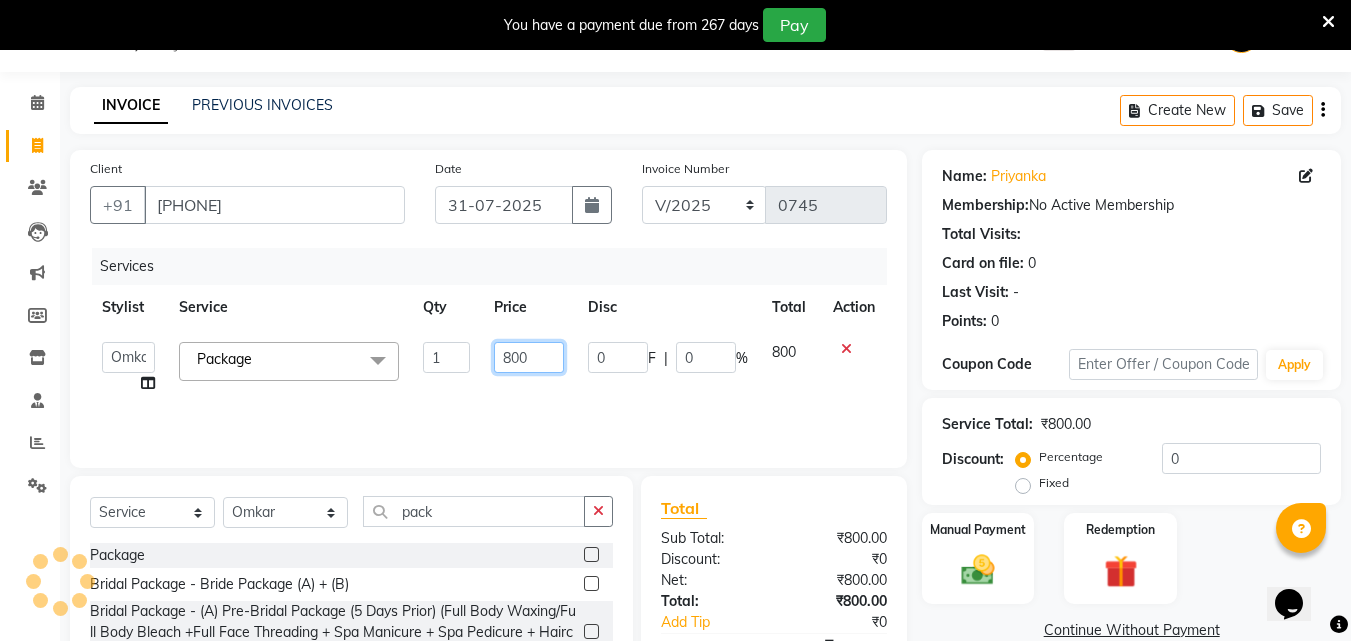 click on "800" 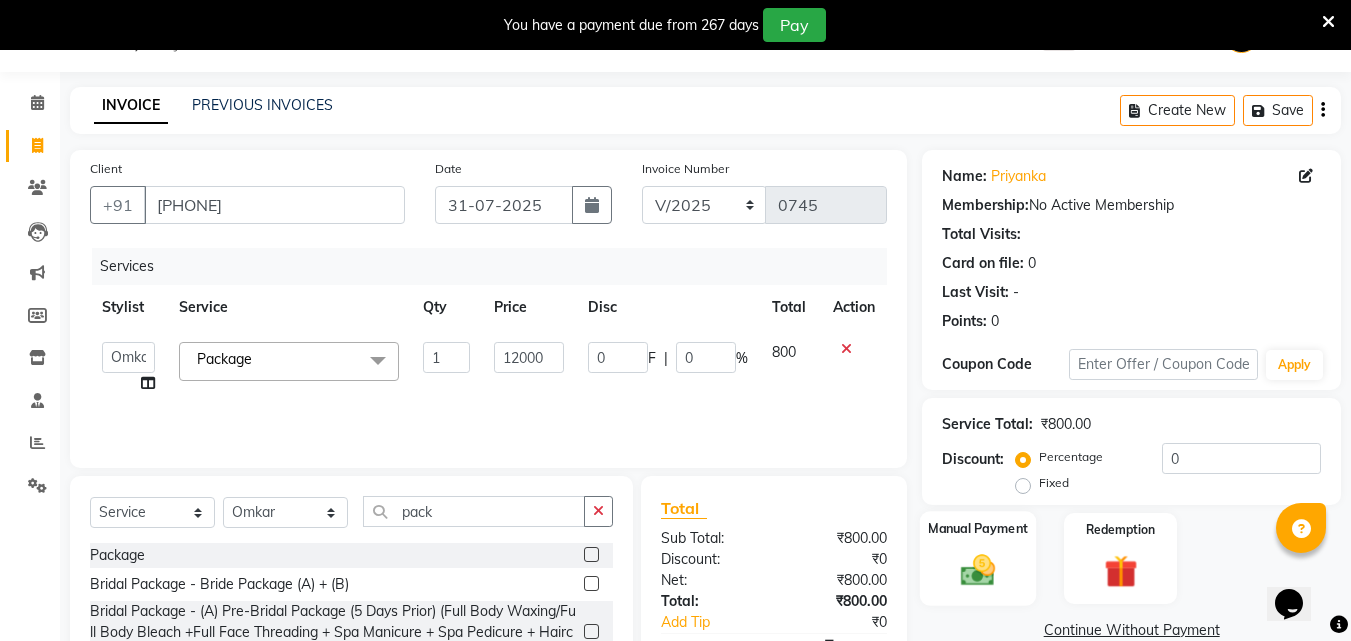 click on "Manual Payment" 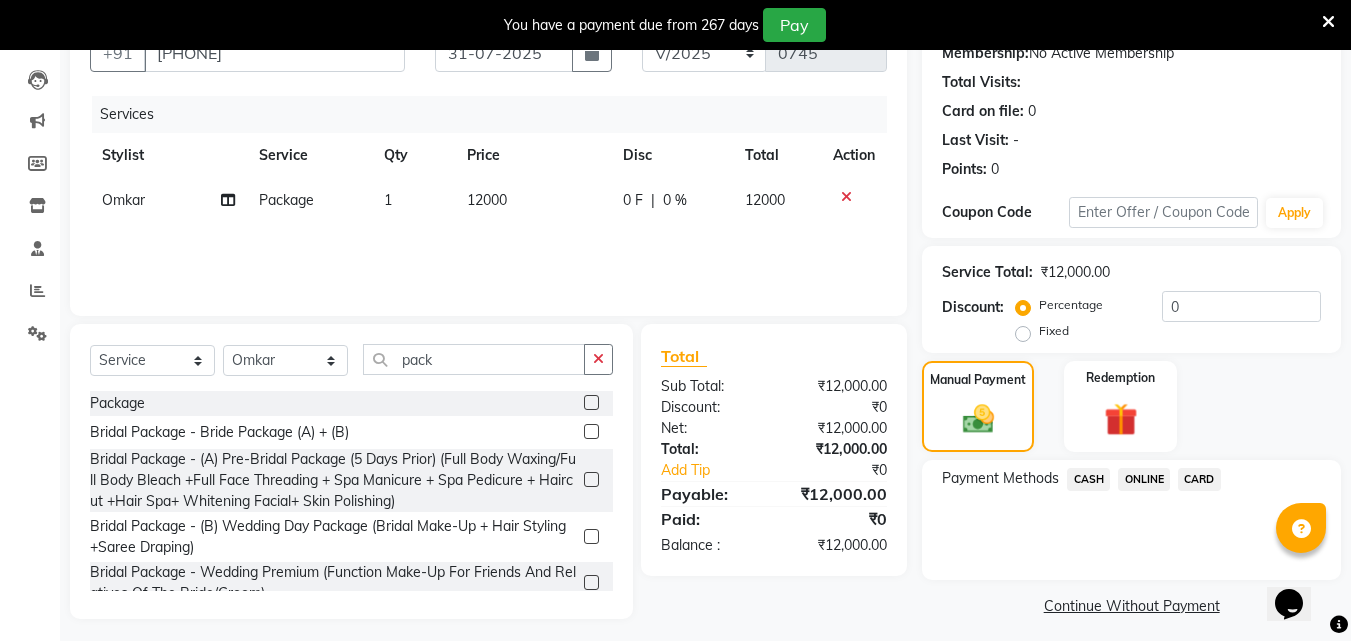 scroll, scrollTop: 212, scrollLeft: 0, axis: vertical 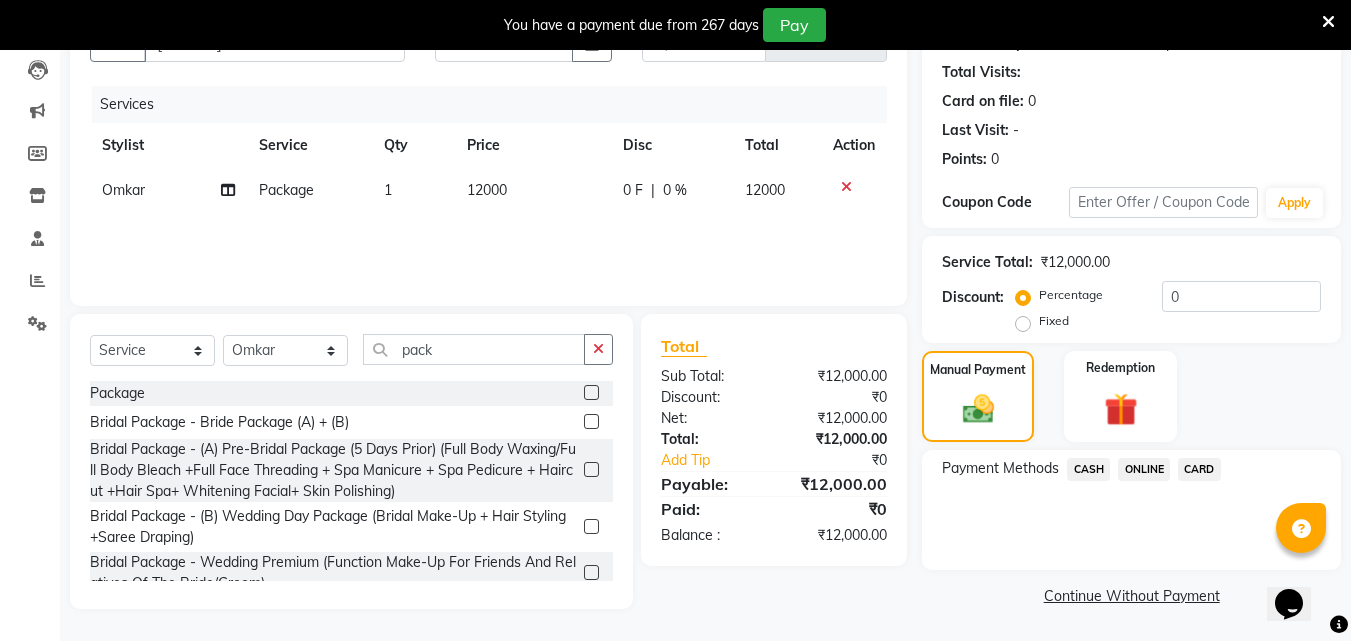click on "CASH" 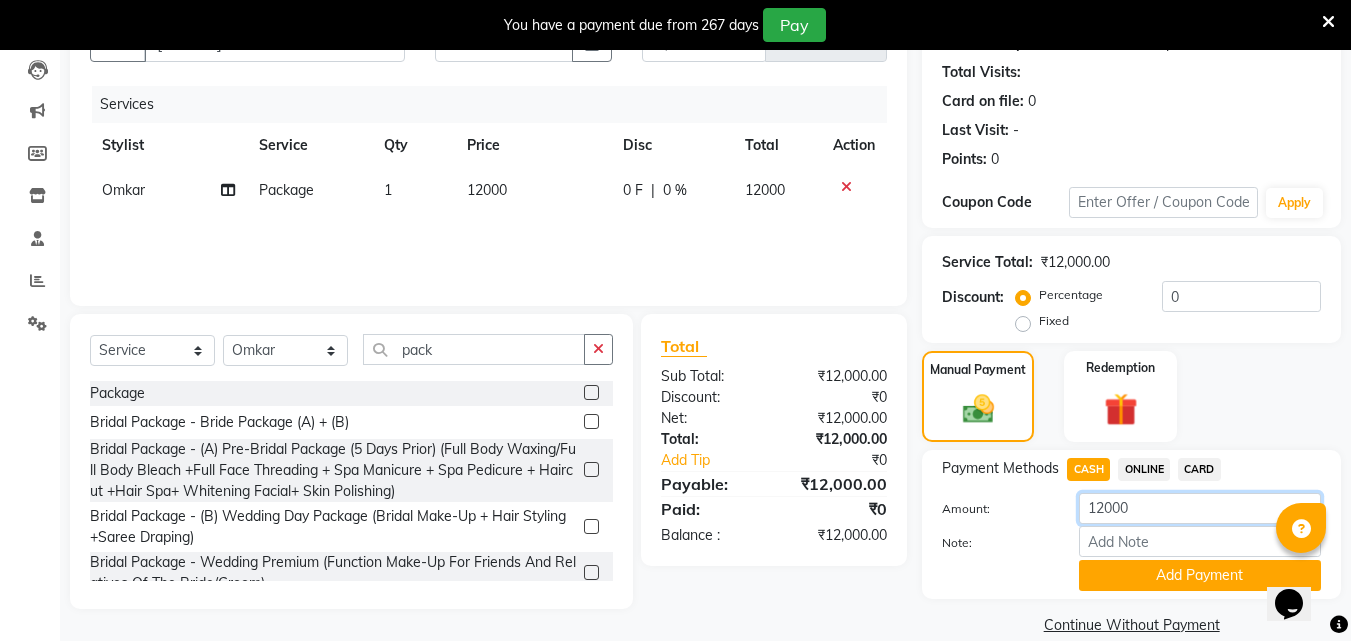 click on "12000" 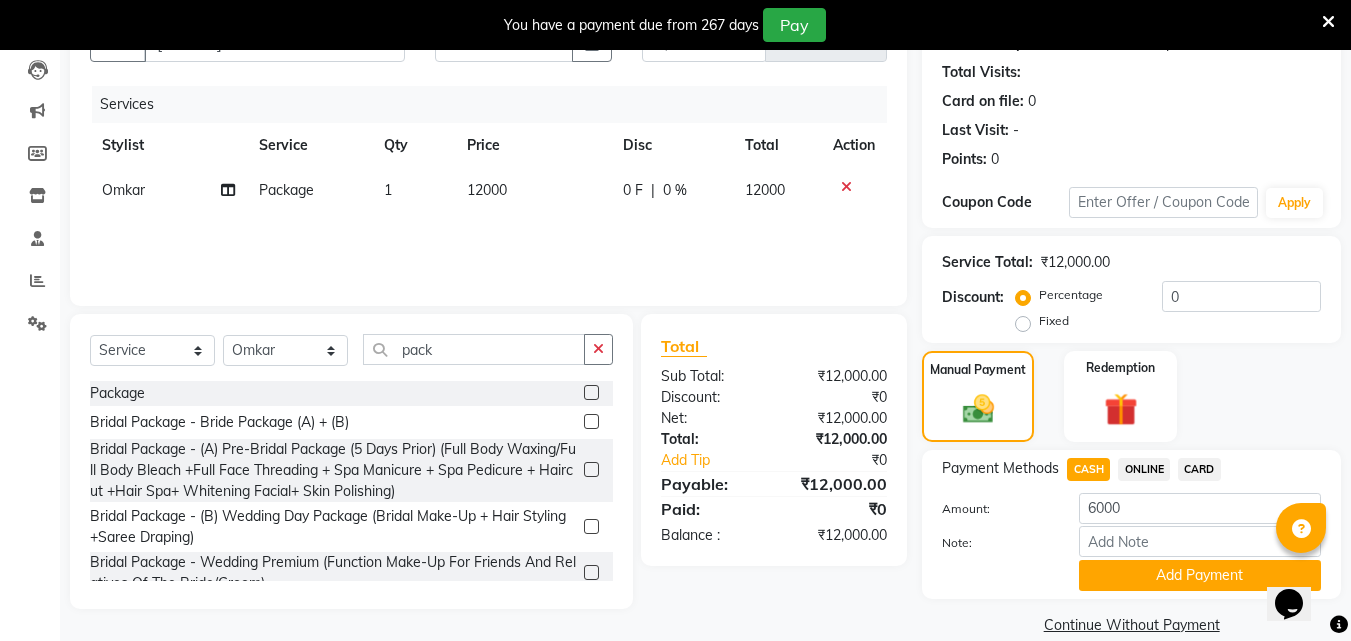 click on "ONLINE" 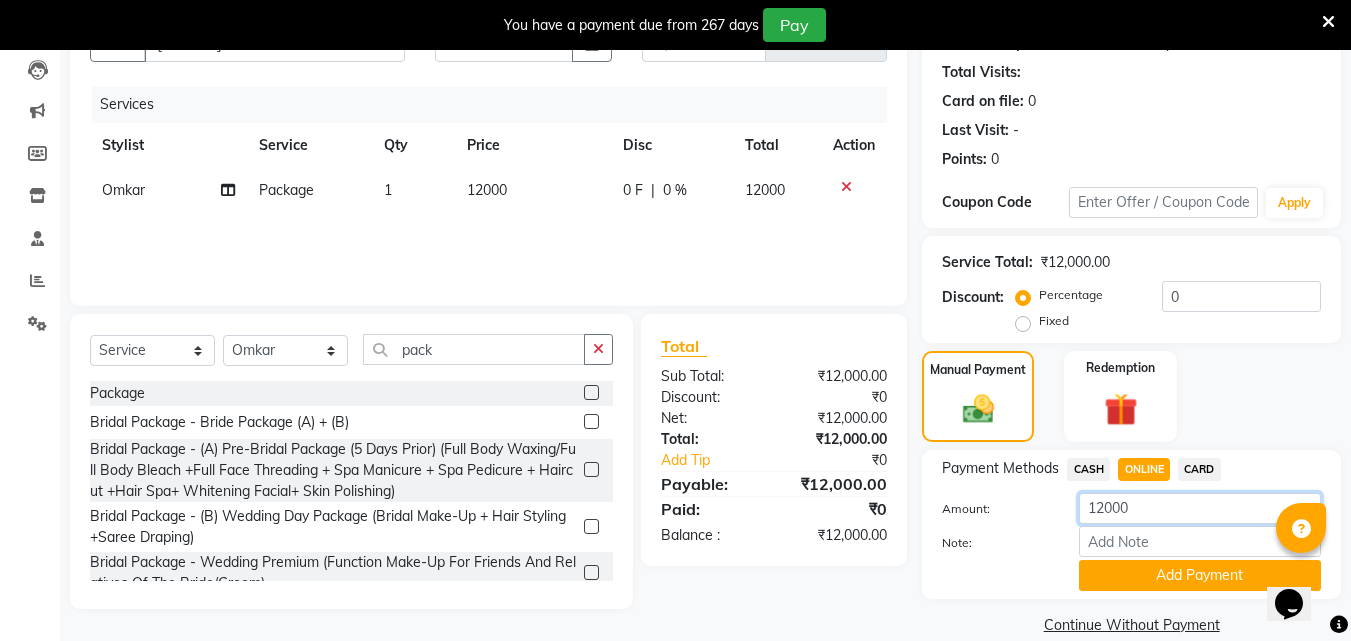 click on "12000" 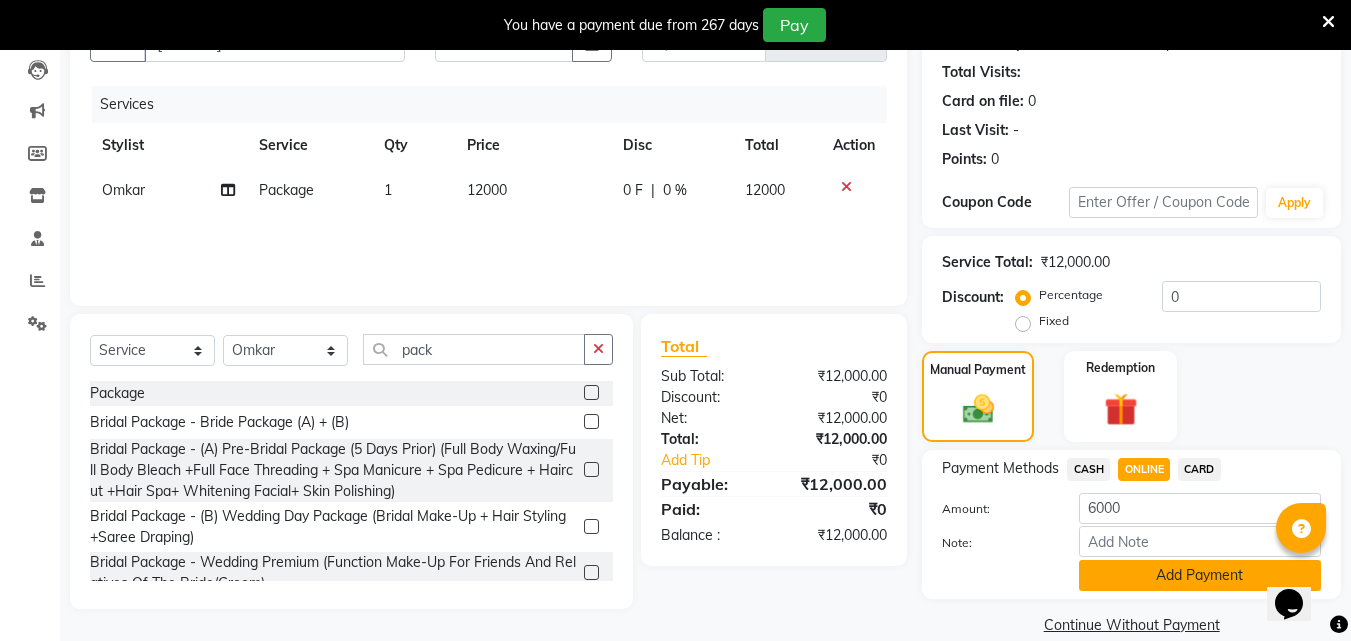 click on "Add Payment" 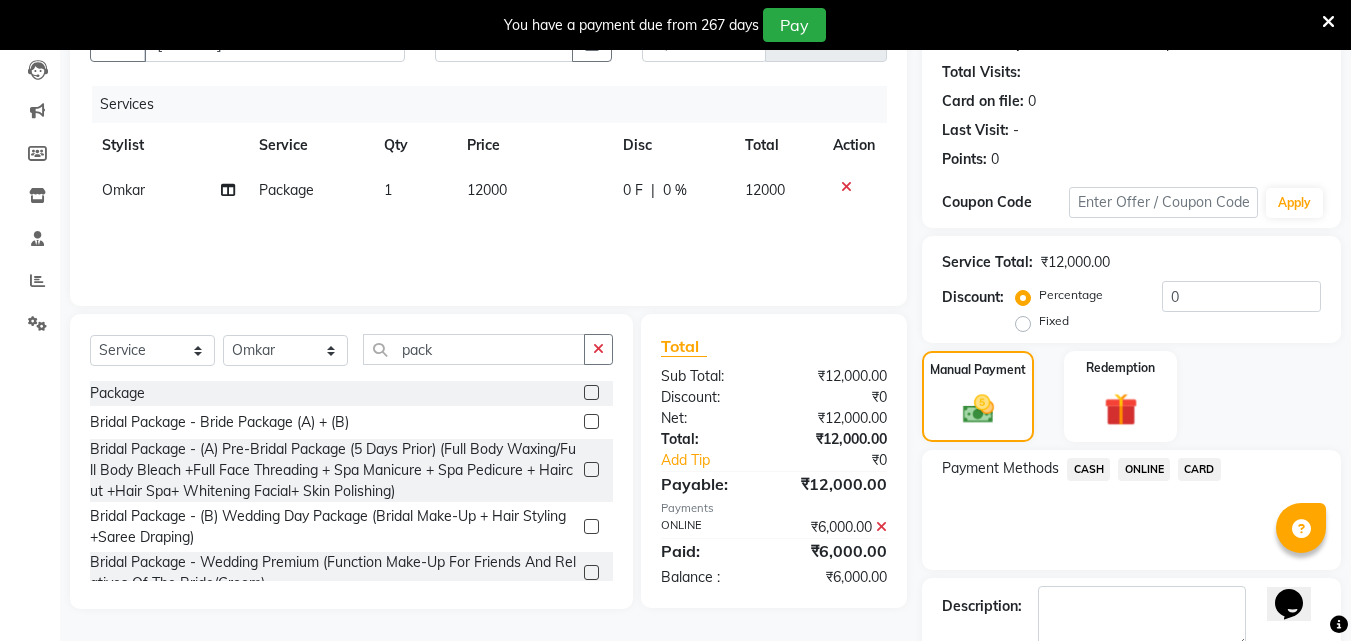 click on "CASH" 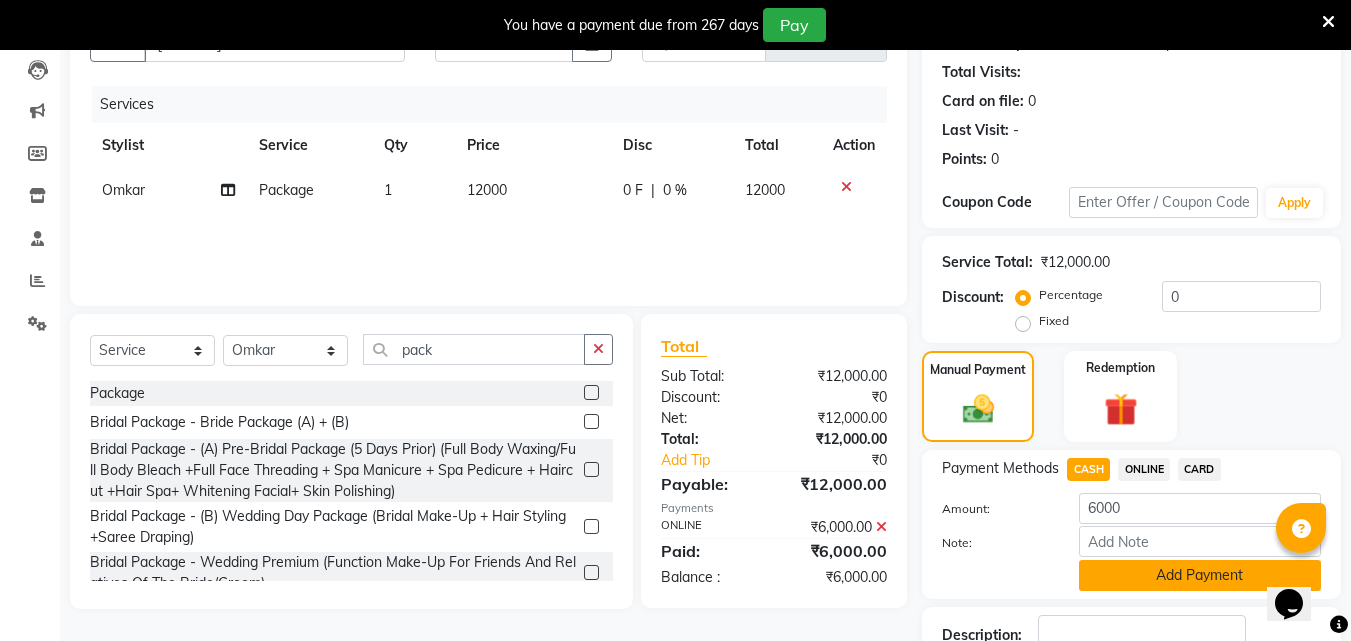 click on "Add Payment" 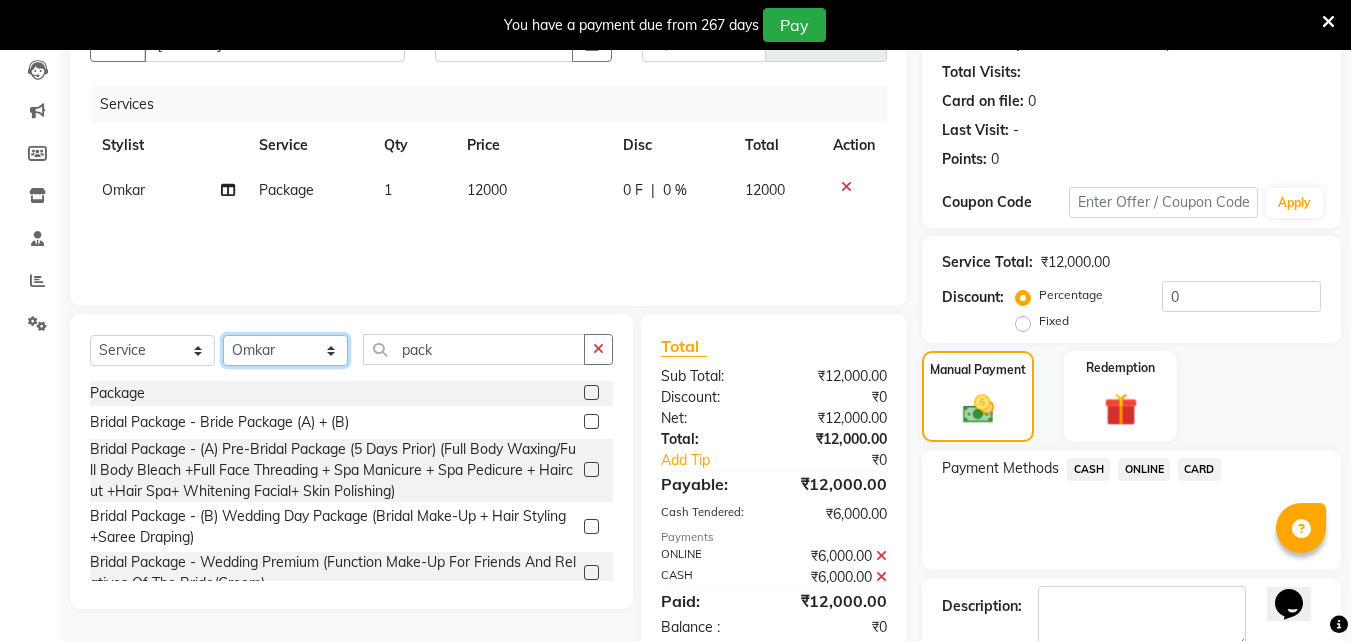 click on "Select Stylist Akshay Ankita Ayesha Dnyaneshwar Harish Laxman Omkar pranay sagar sameer Sarika sunil vaibhav" 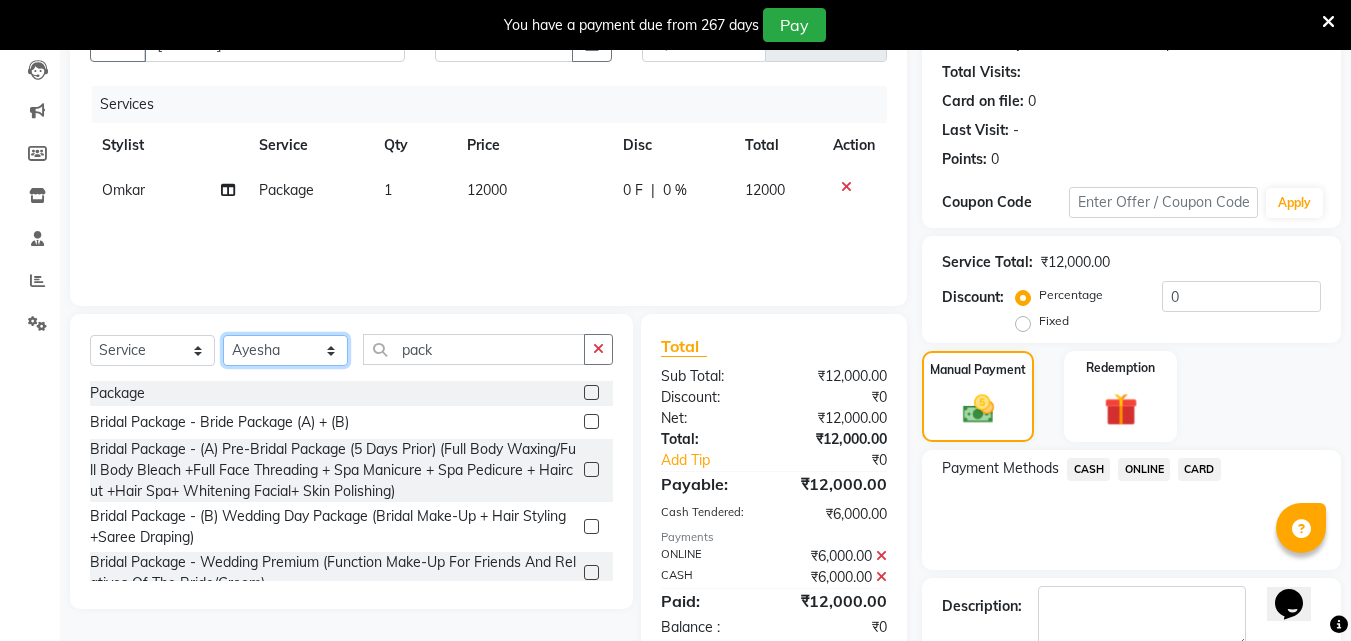 click on "Select Stylist Akshay Ankita Ayesha Dnyaneshwar Harish Laxman Omkar pranay sagar sameer Sarika sunil vaibhav" 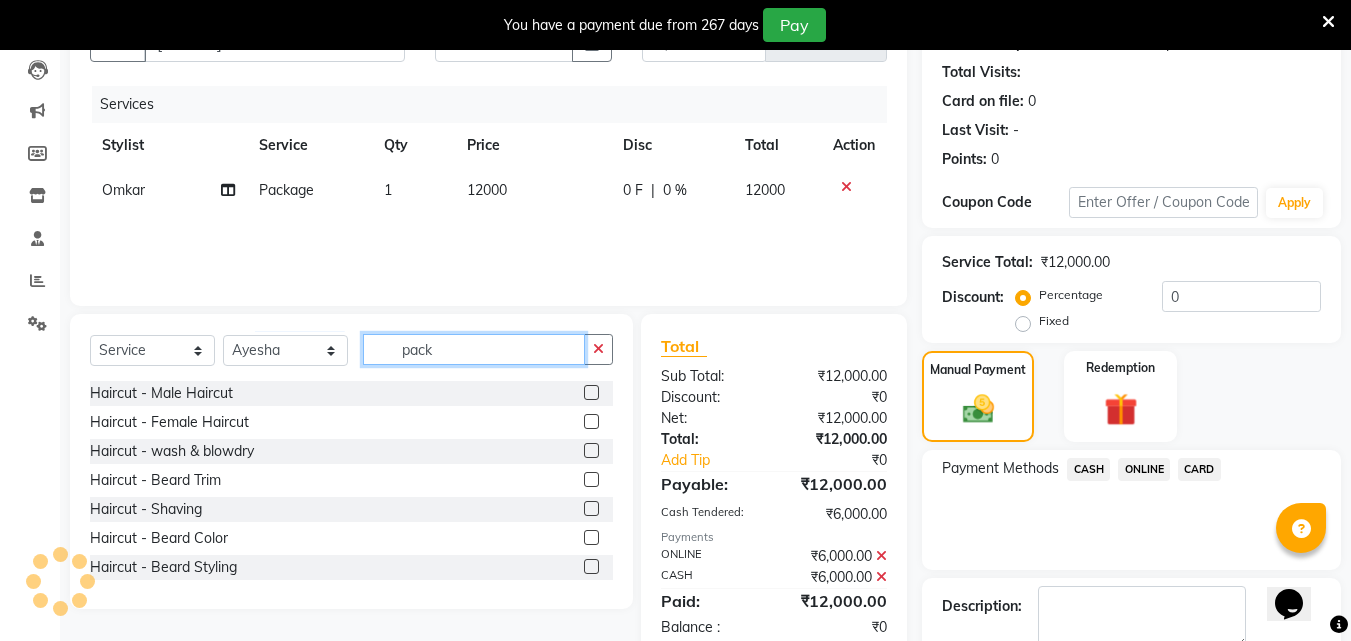 click on "pack" 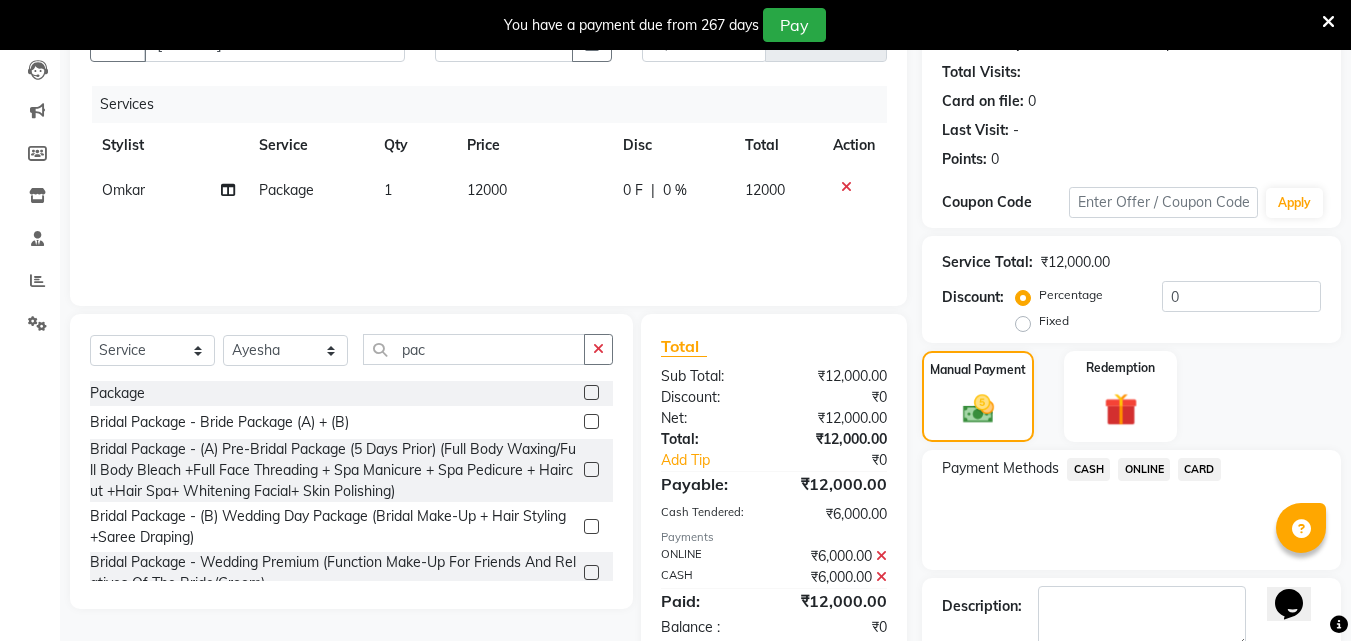 click 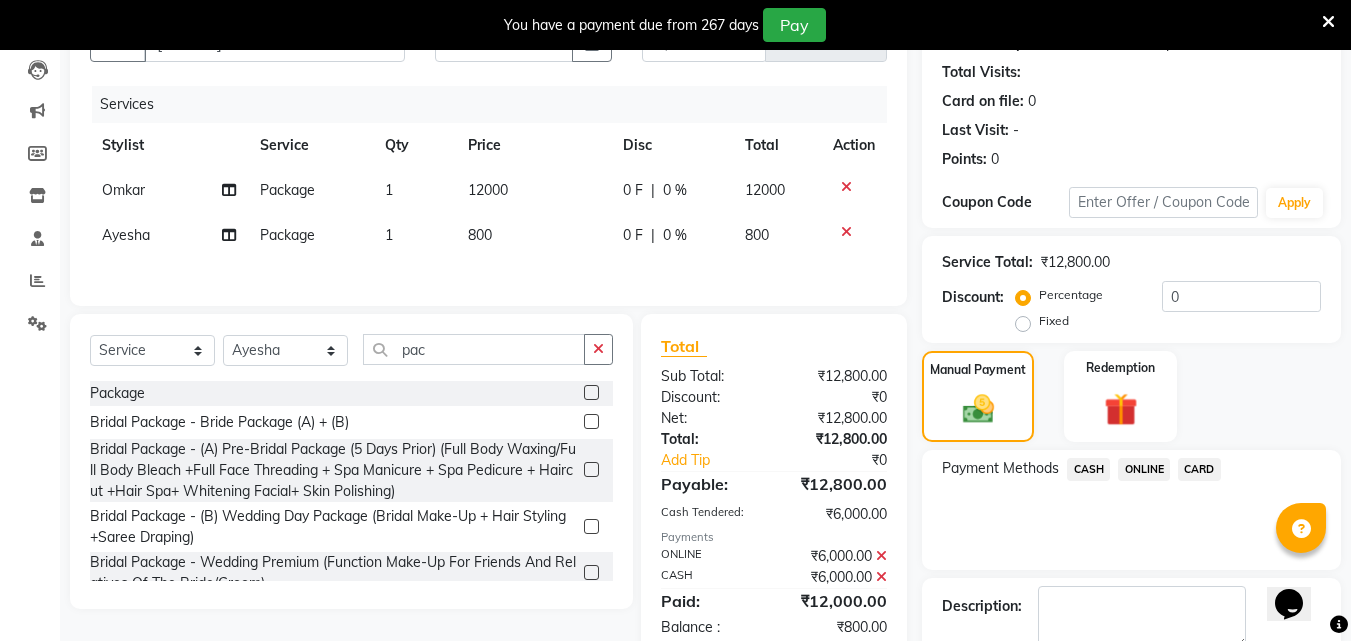 click on "800" 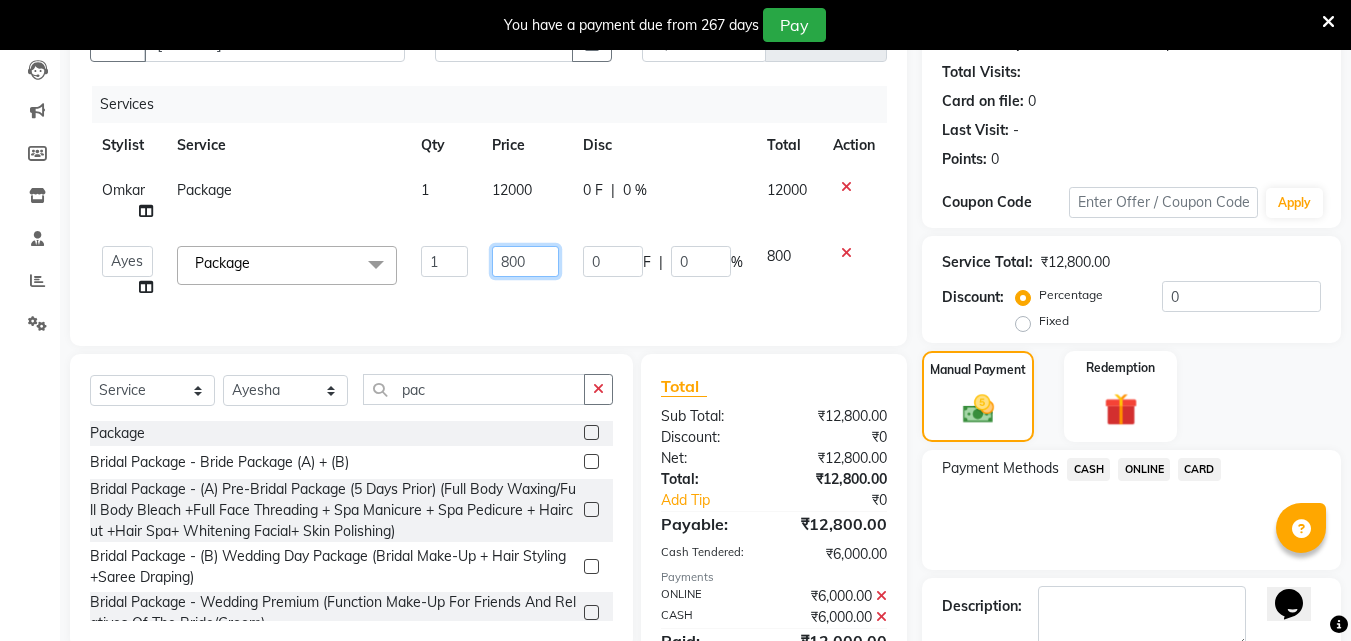 click on "800" 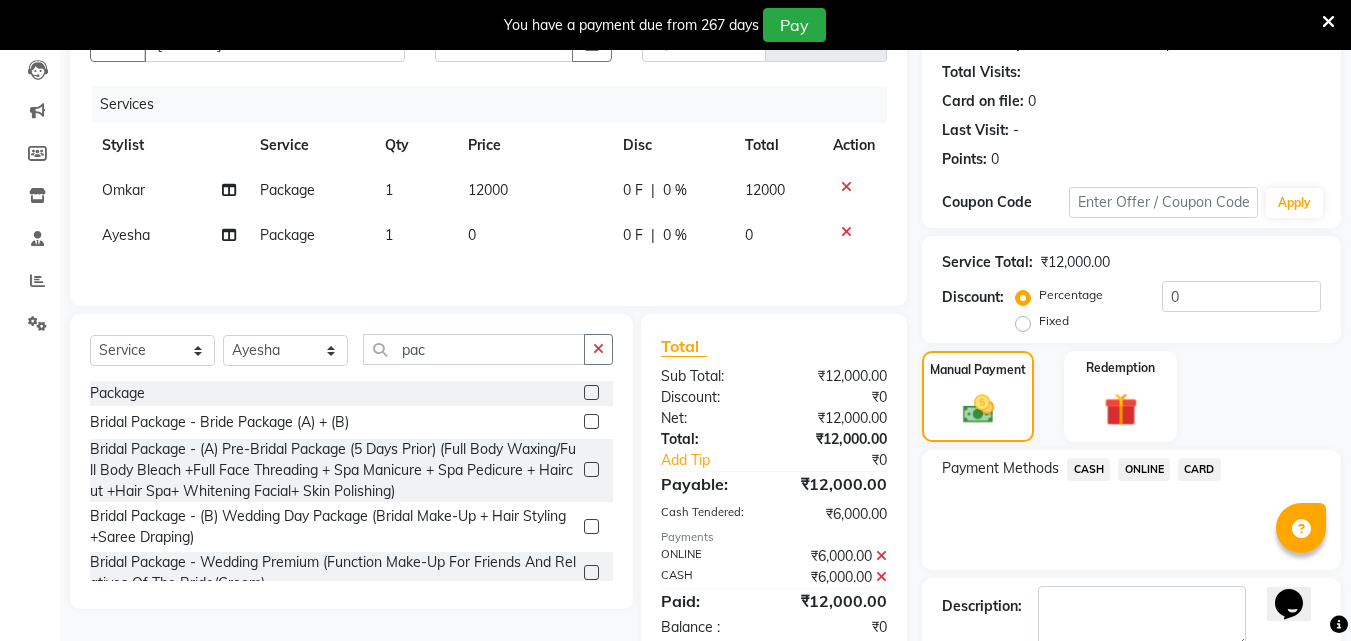 click 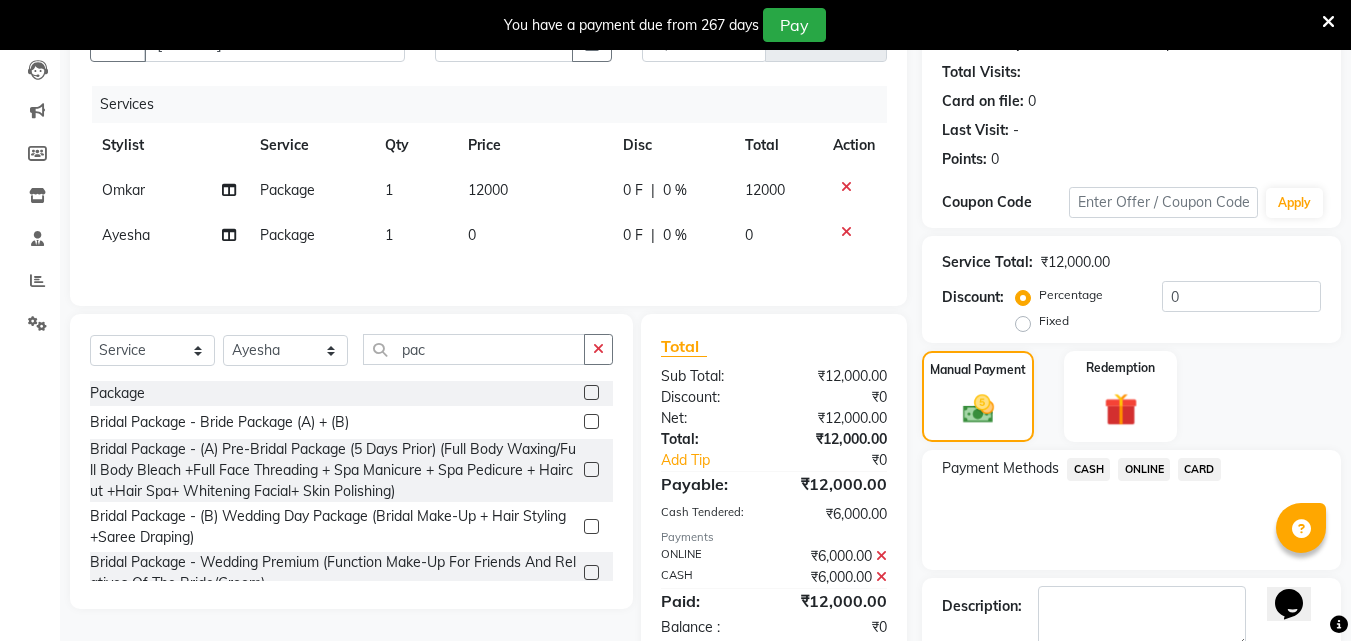 click 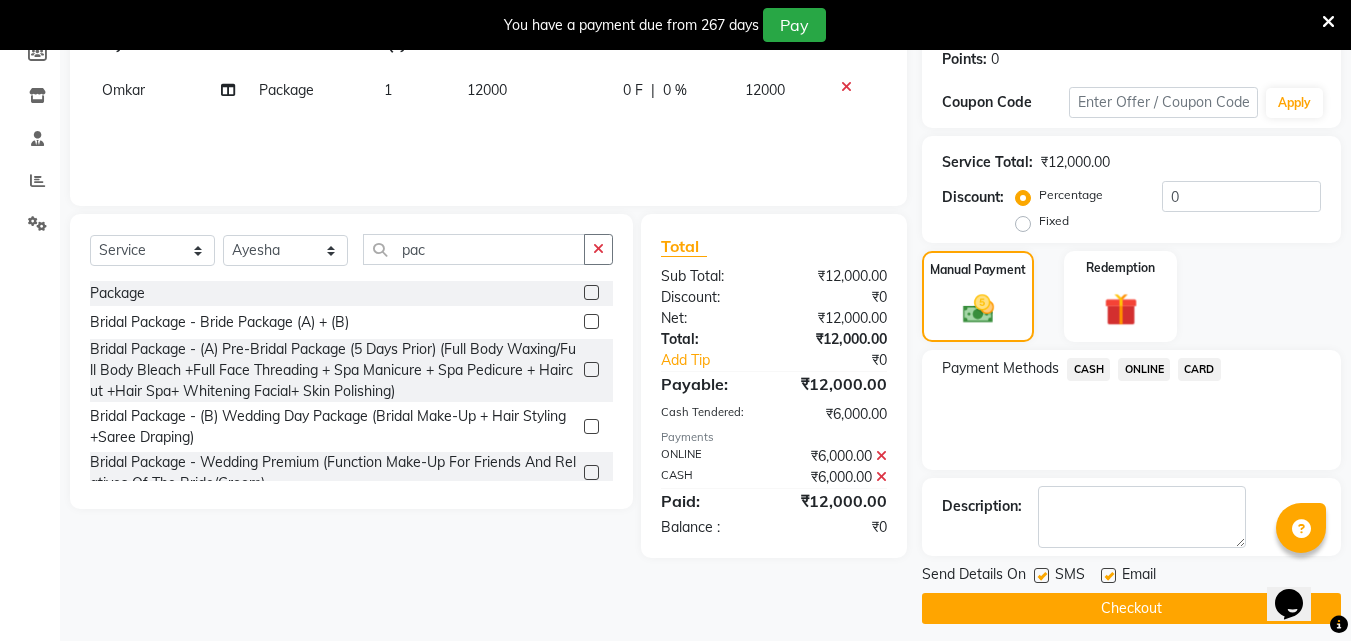 scroll, scrollTop: 325, scrollLeft: 0, axis: vertical 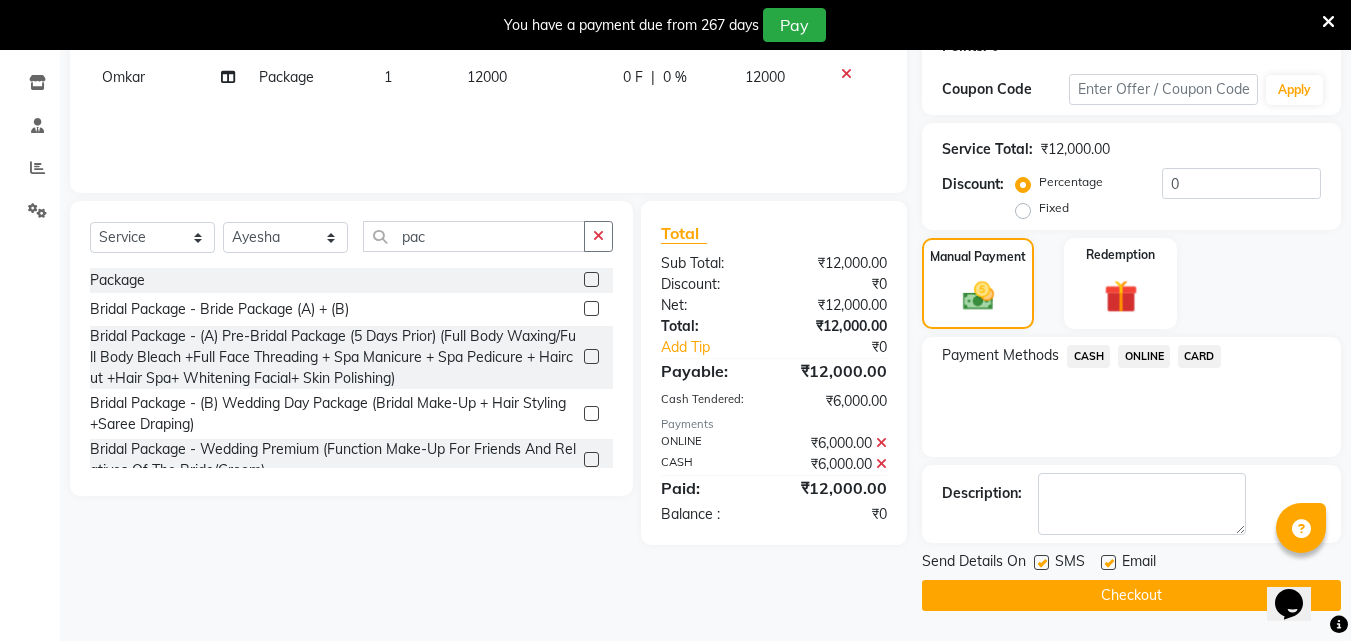 click 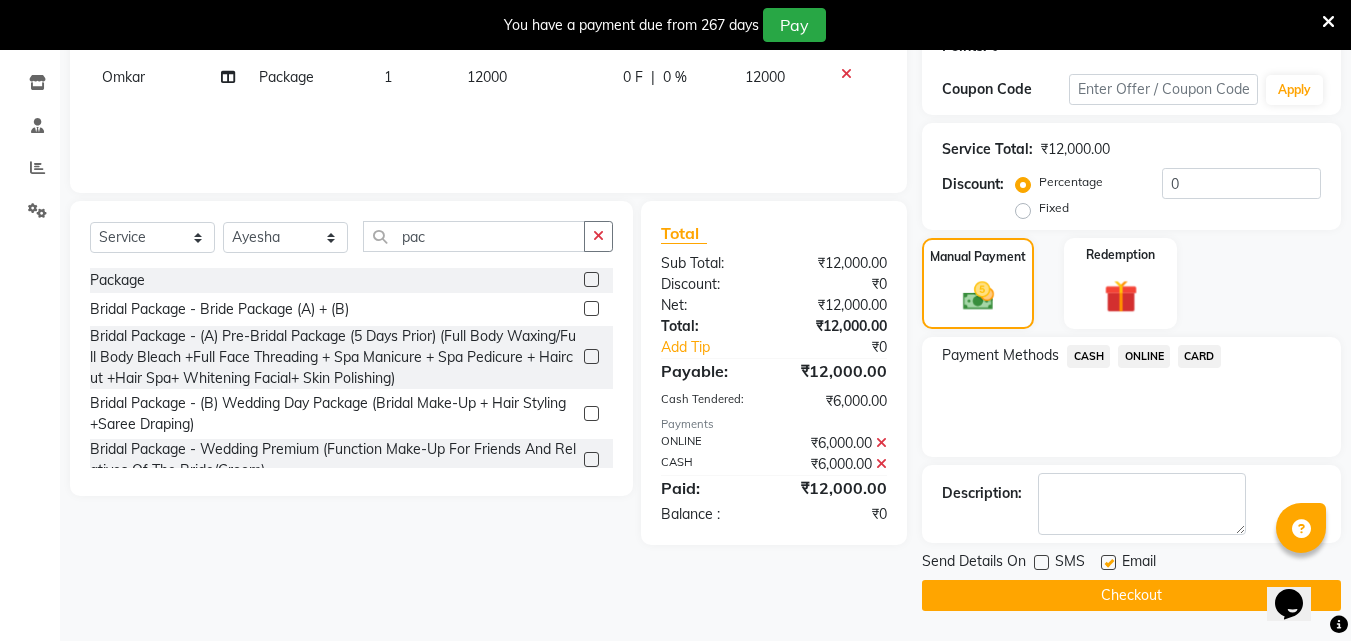 click 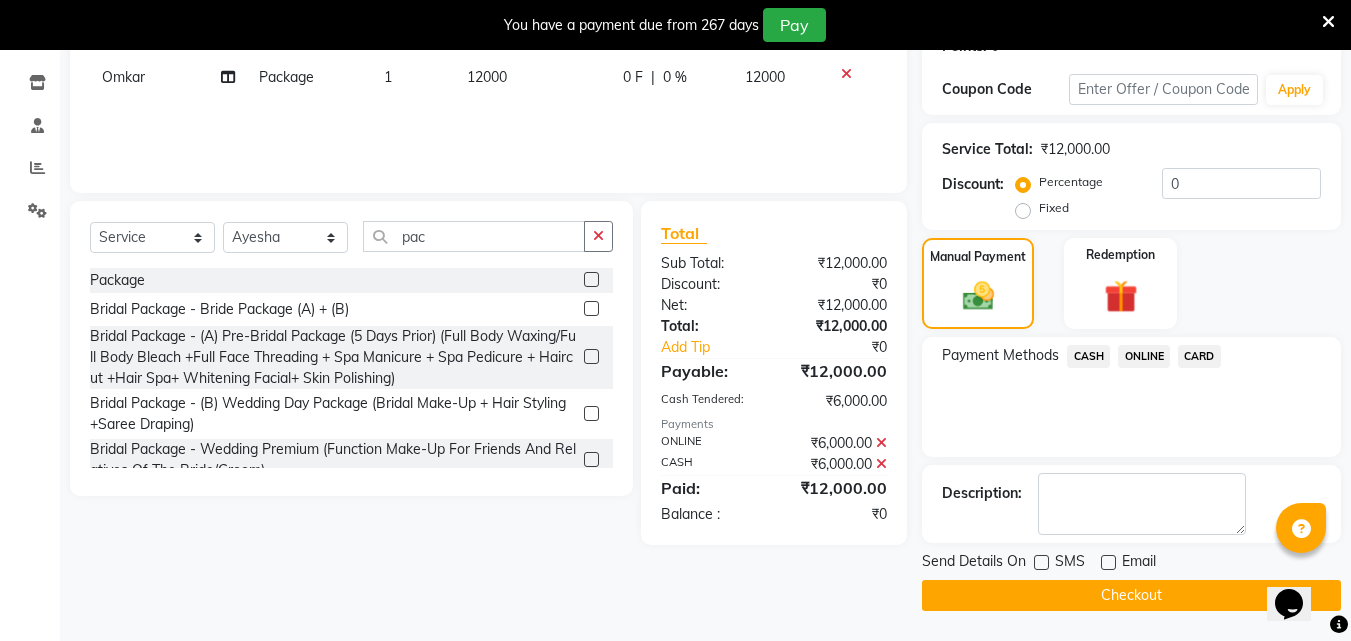 click on "Checkout" 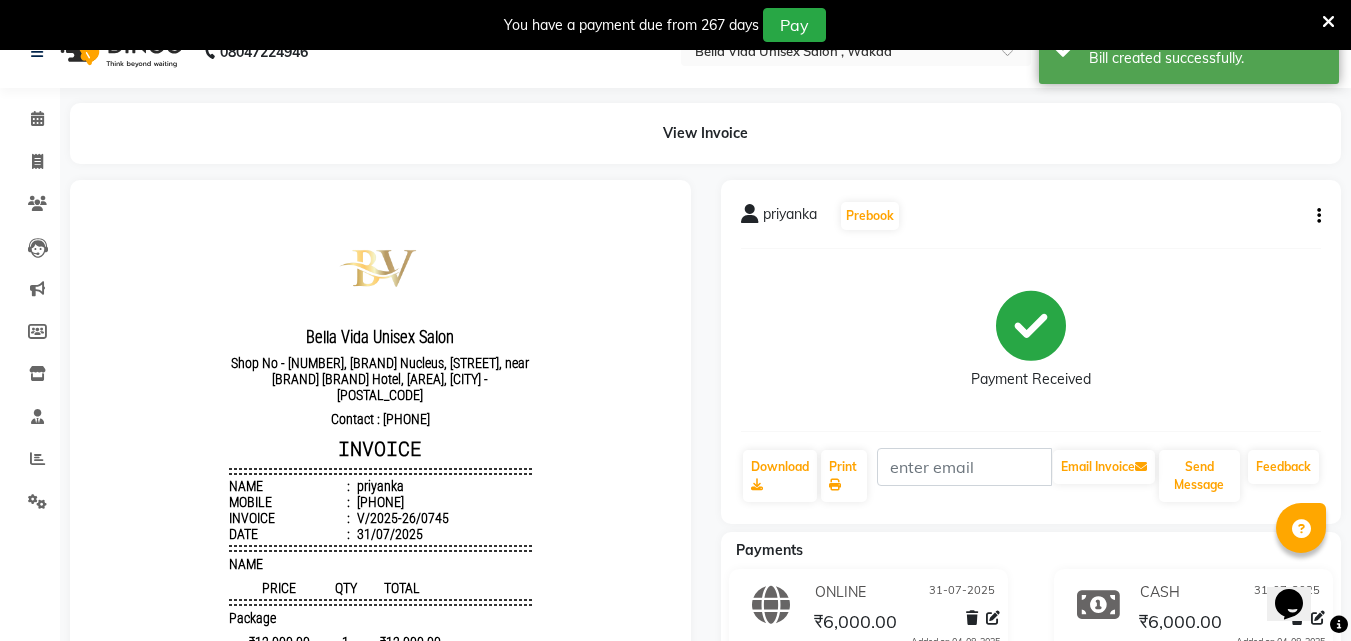 scroll, scrollTop: 25, scrollLeft: 0, axis: vertical 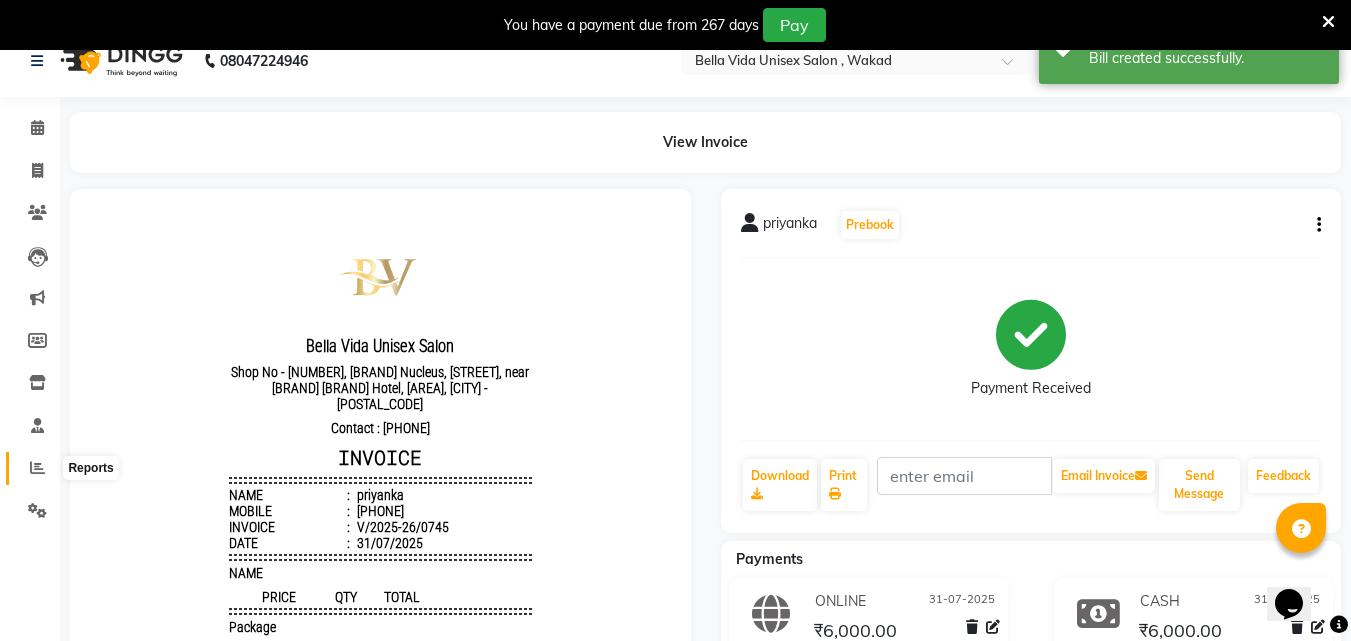 click 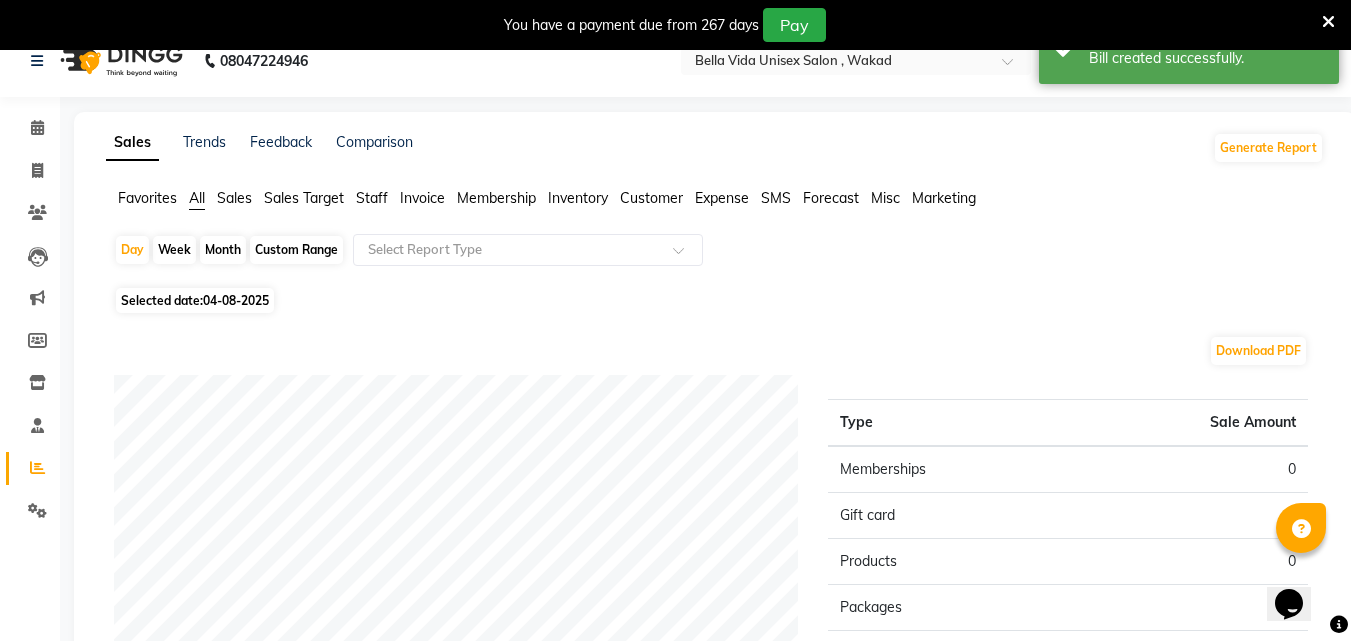 click on "Staff" 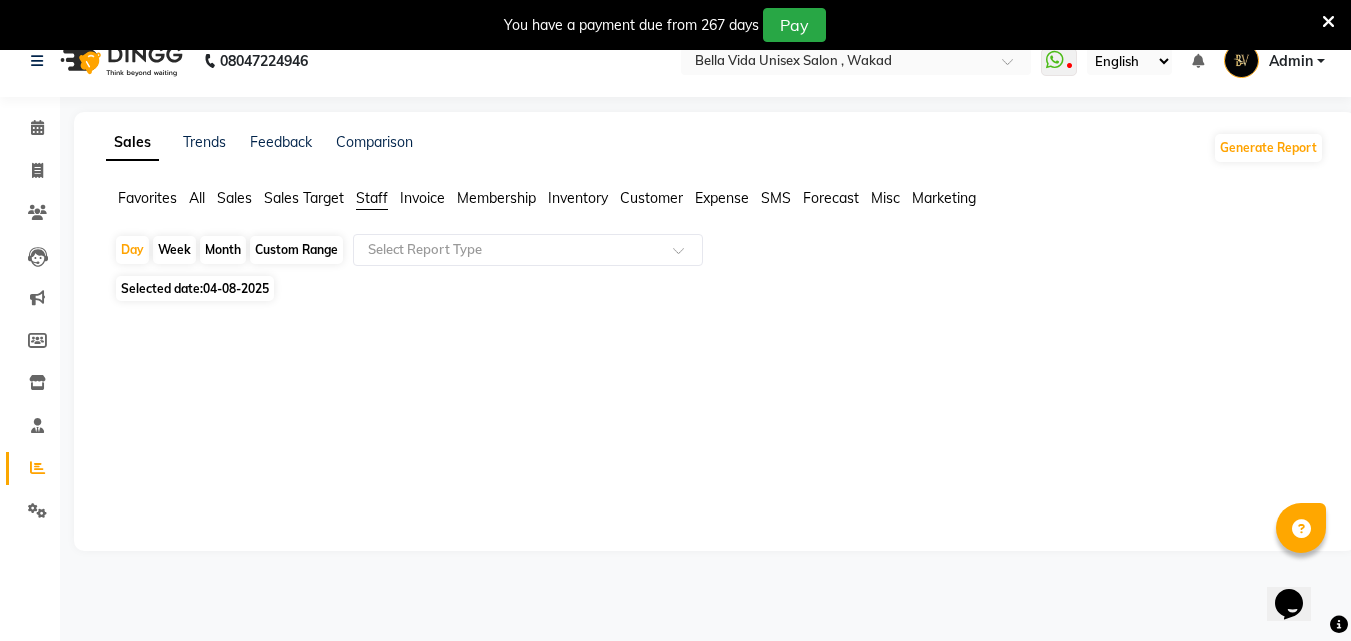 click on "04-08-2025" 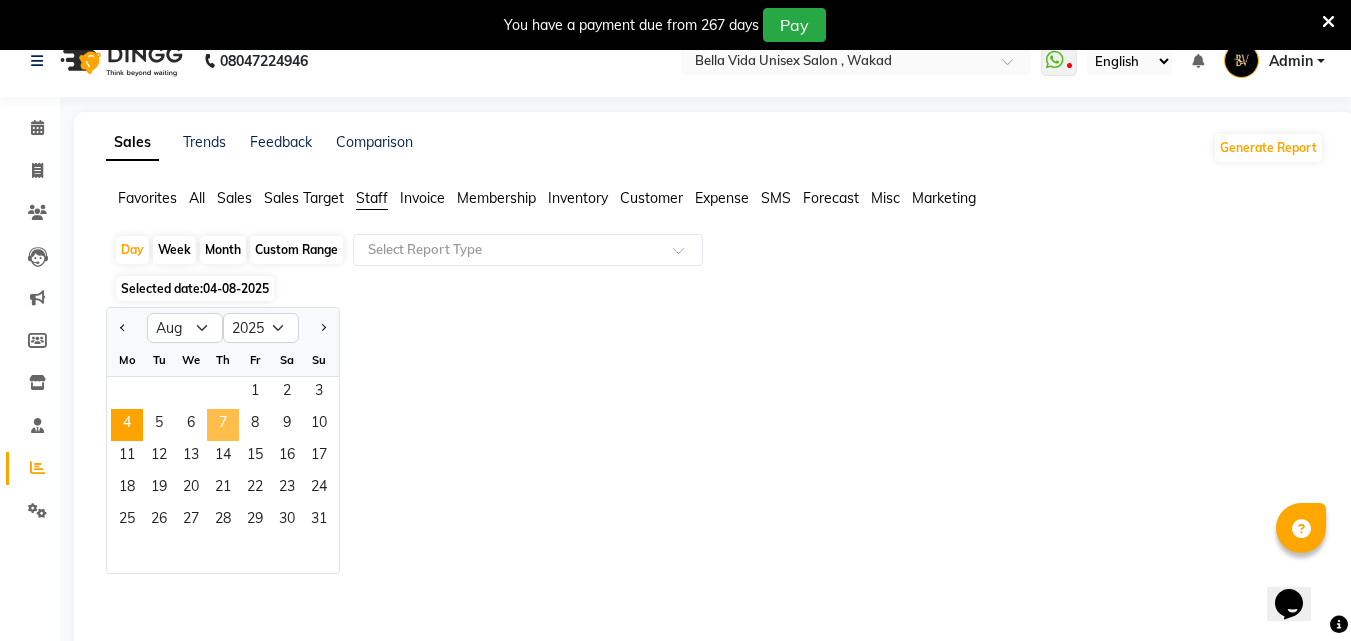click on "7" 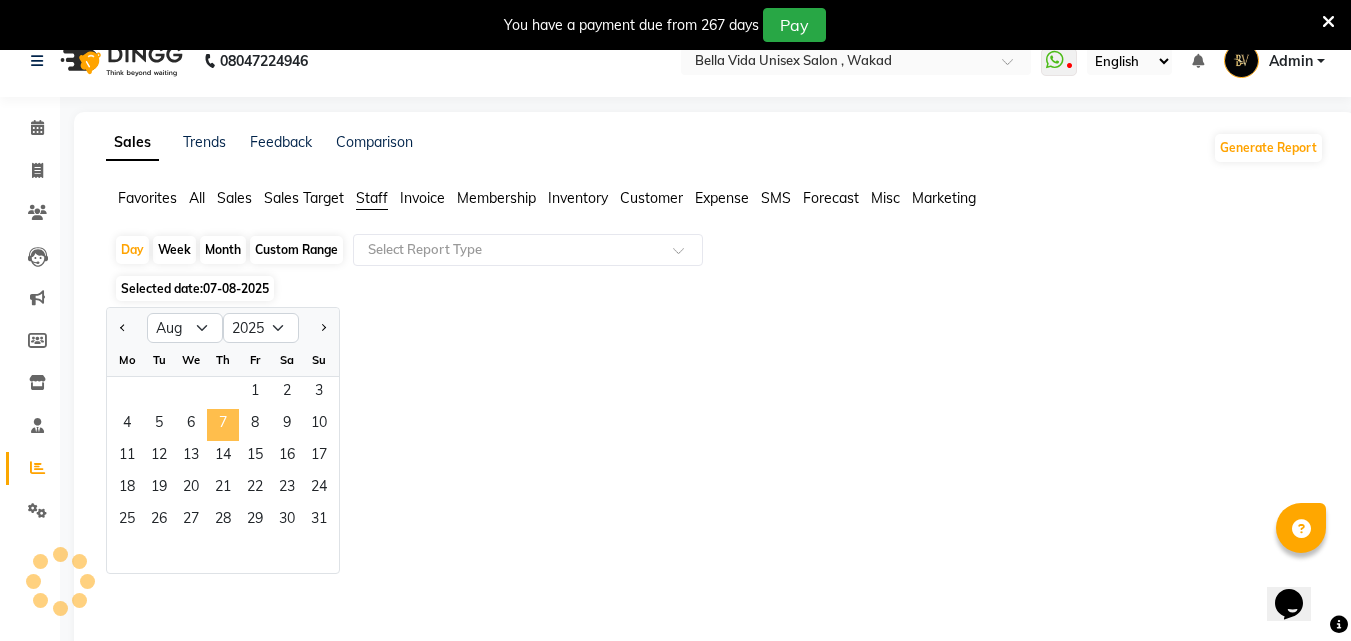 click on "7" 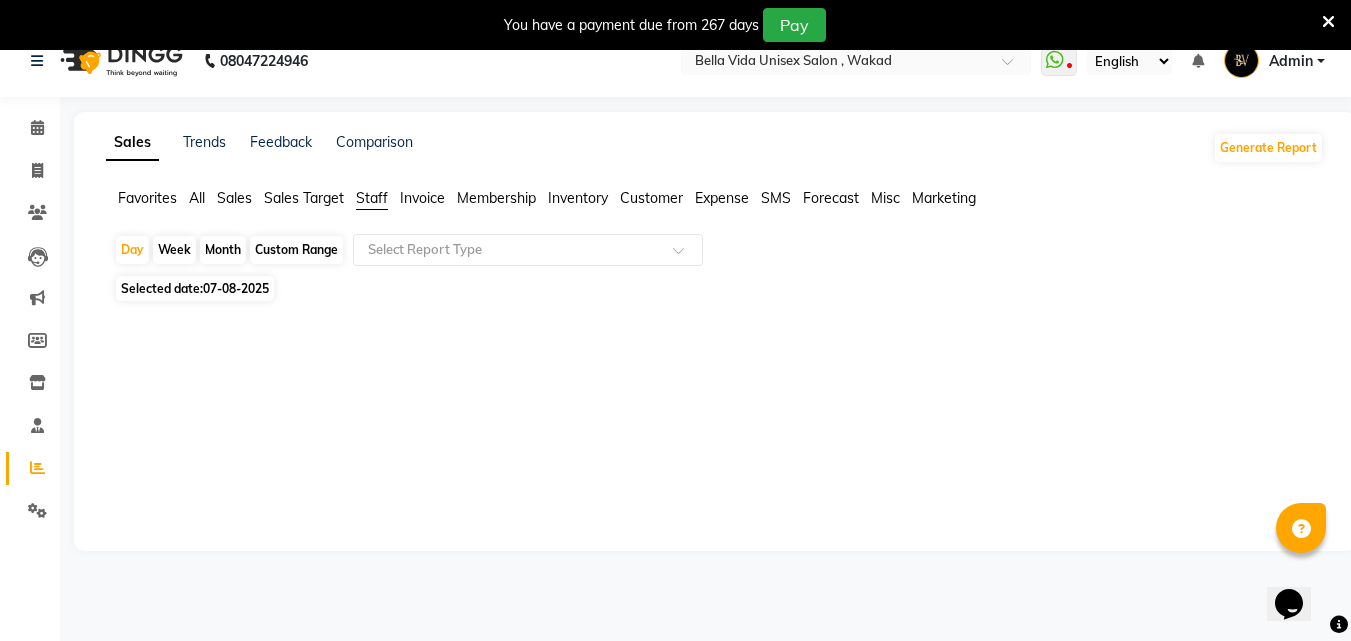 click on "Month" 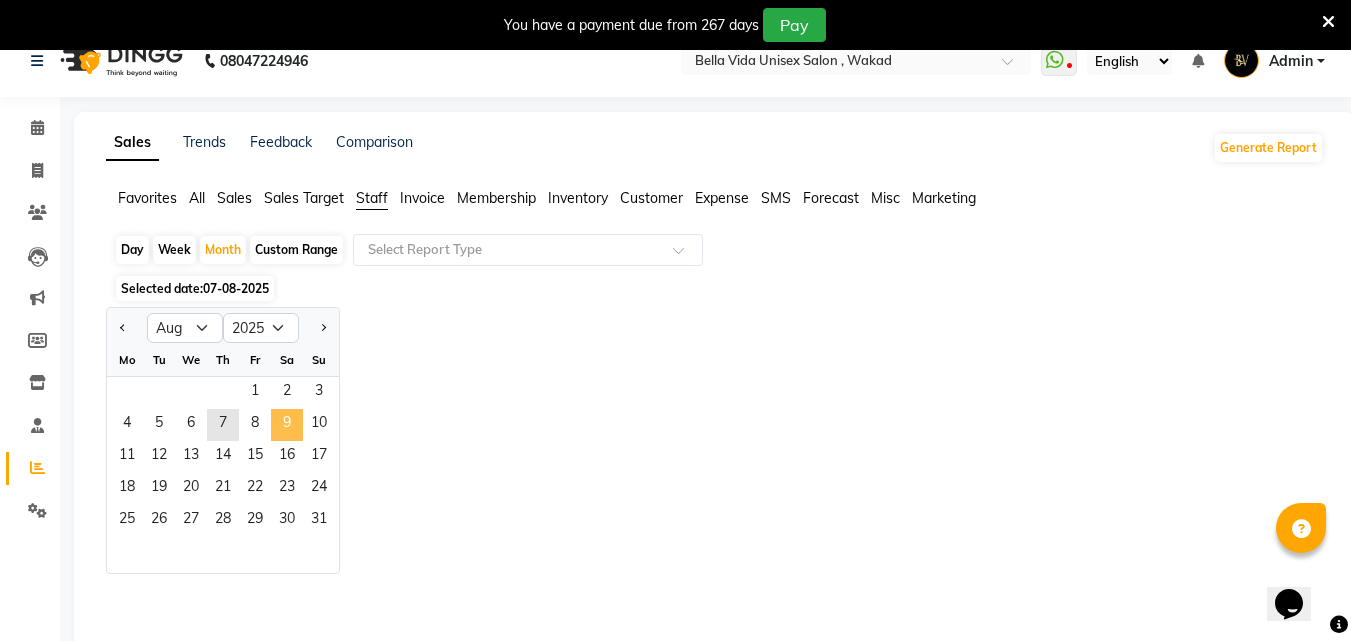 click on "9" 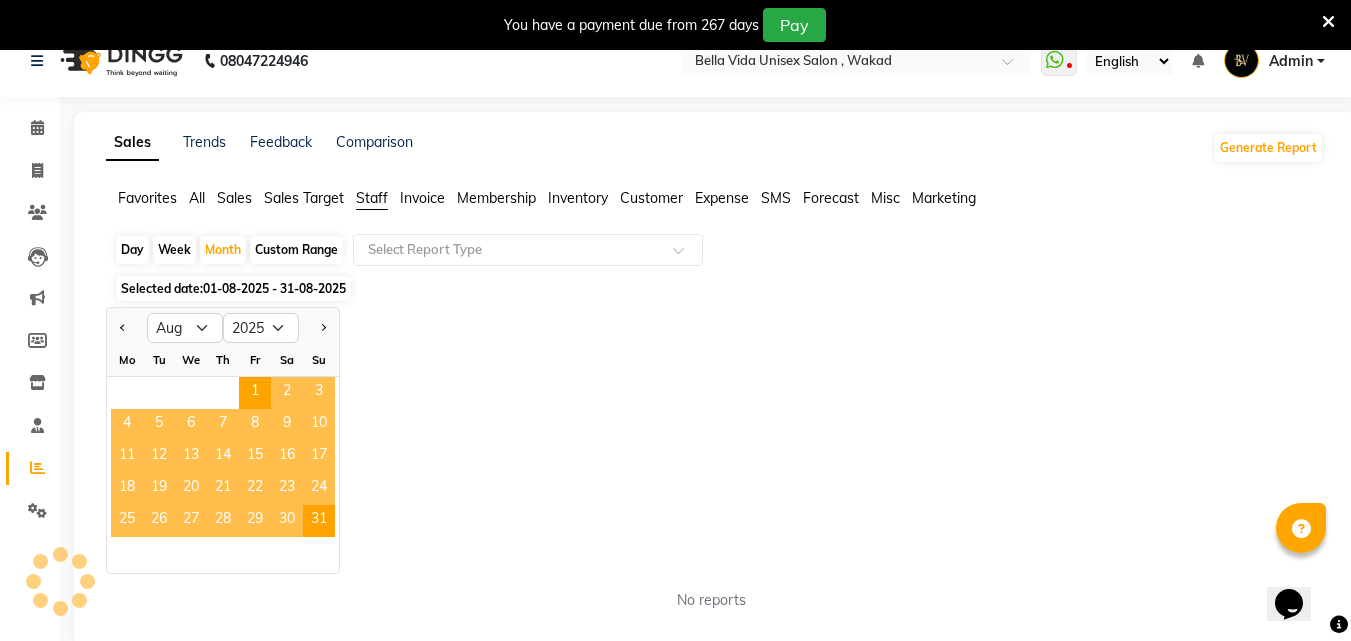click on "9" 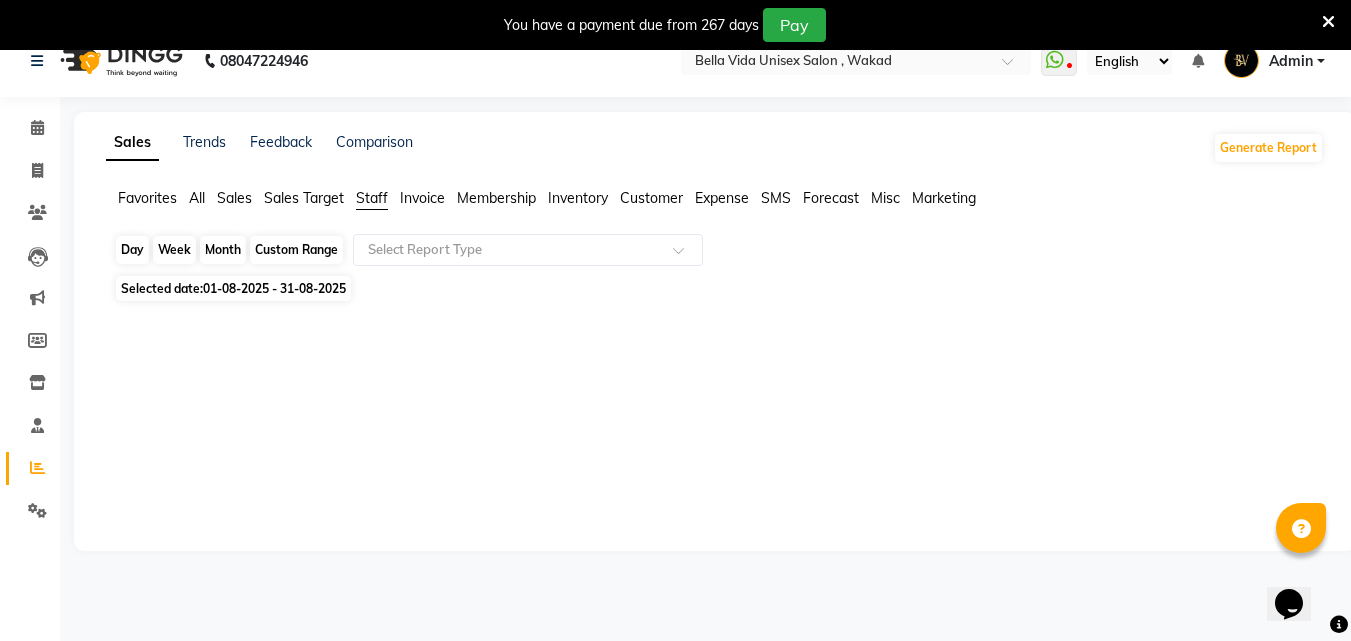 click on "Month" 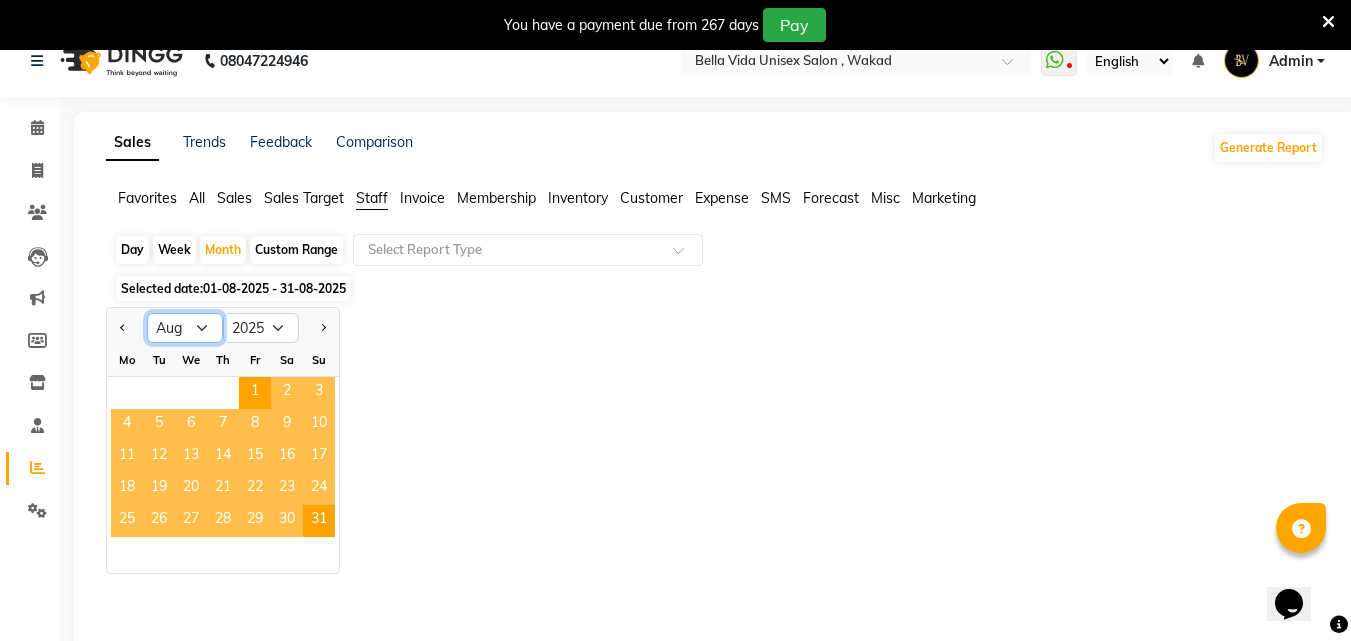 click on "Jan Feb Mar Apr May Jun Jul Aug Sep Oct Nov Dec" 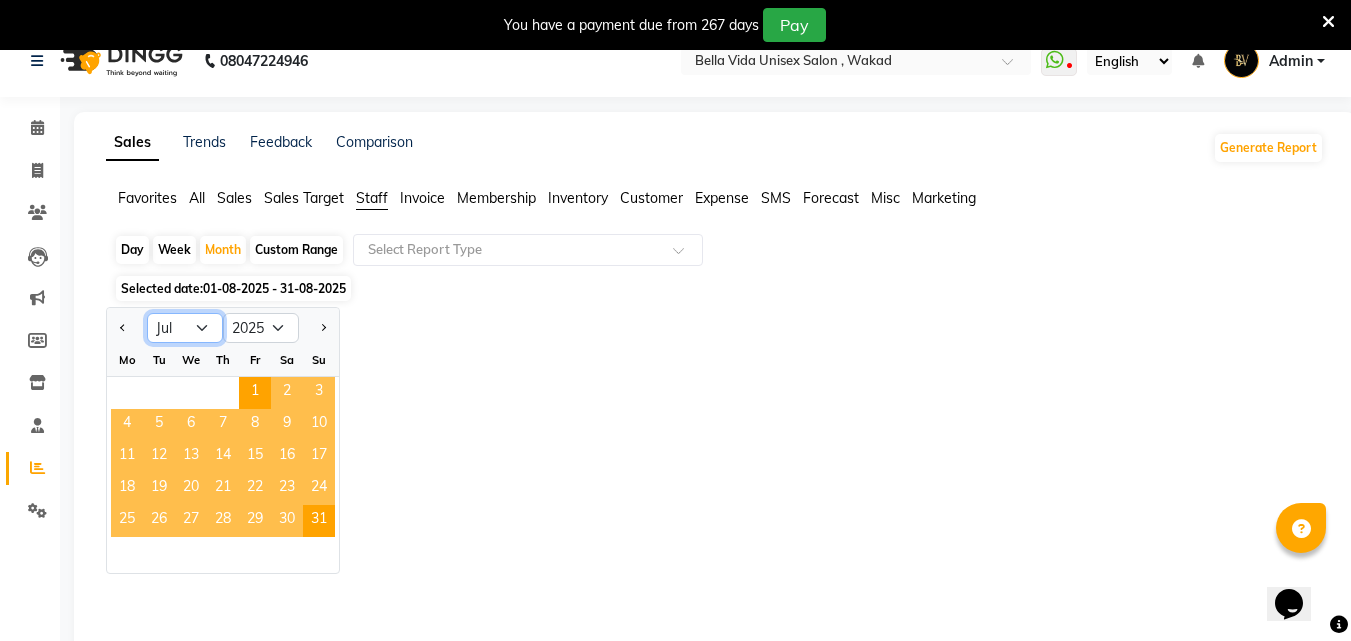 click on "Jan Feb Mar Apr May Jun Jul Aug Sep Oct Nov Dec" 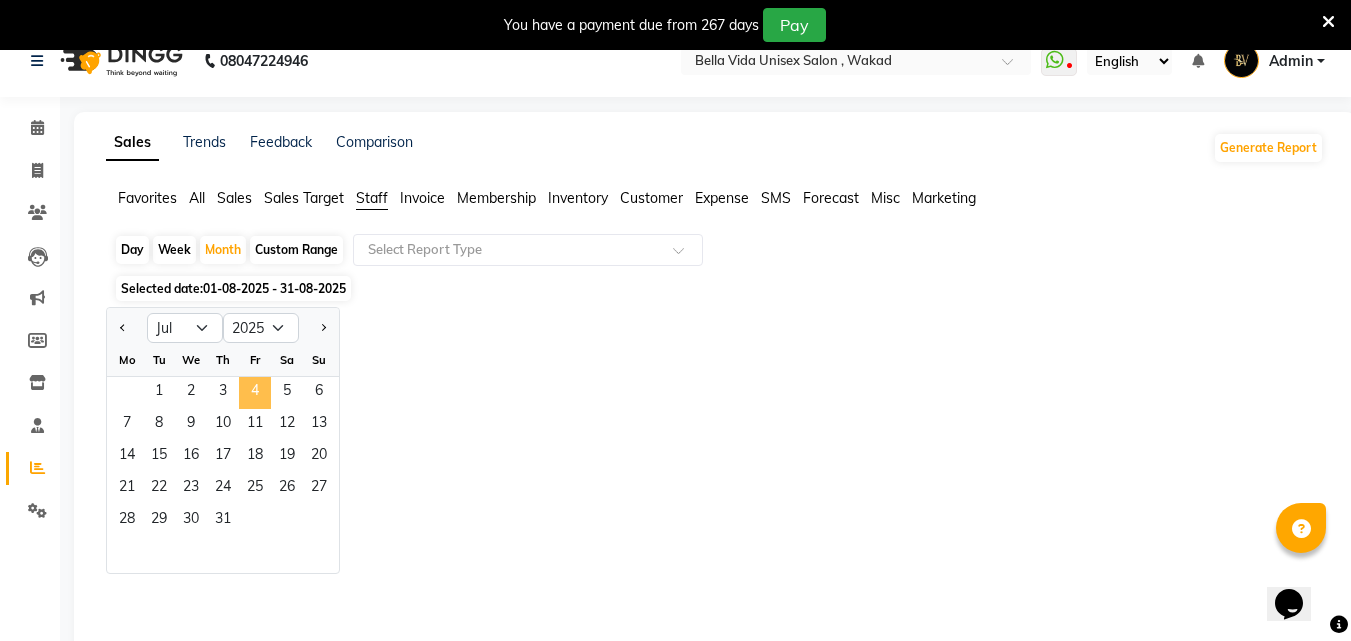 click on "4" 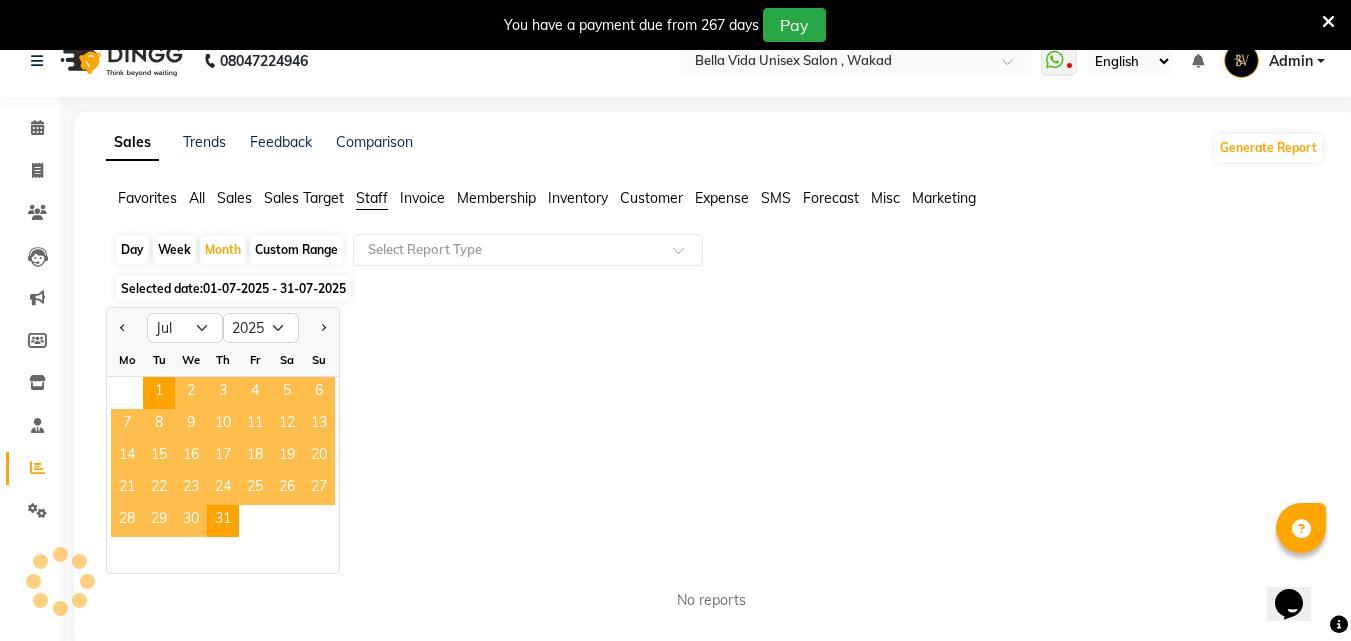 click on "4" 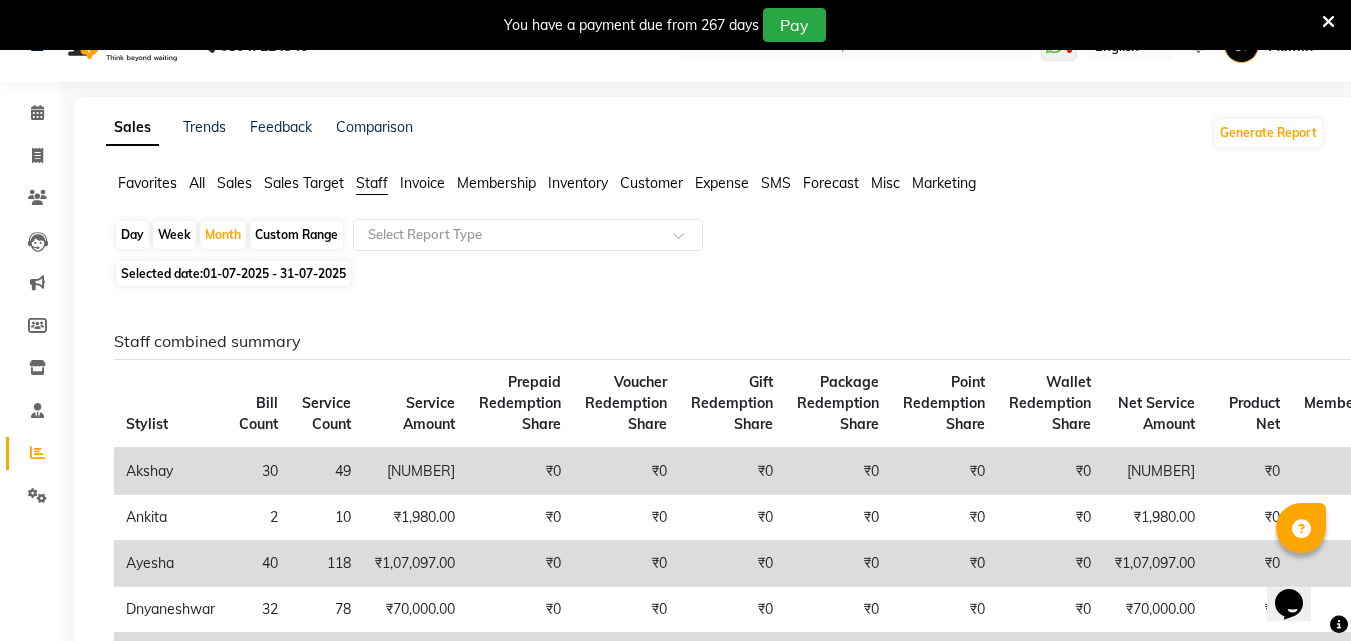 scroll, scrollTop: 0, scrollLeft: 0, axis: both 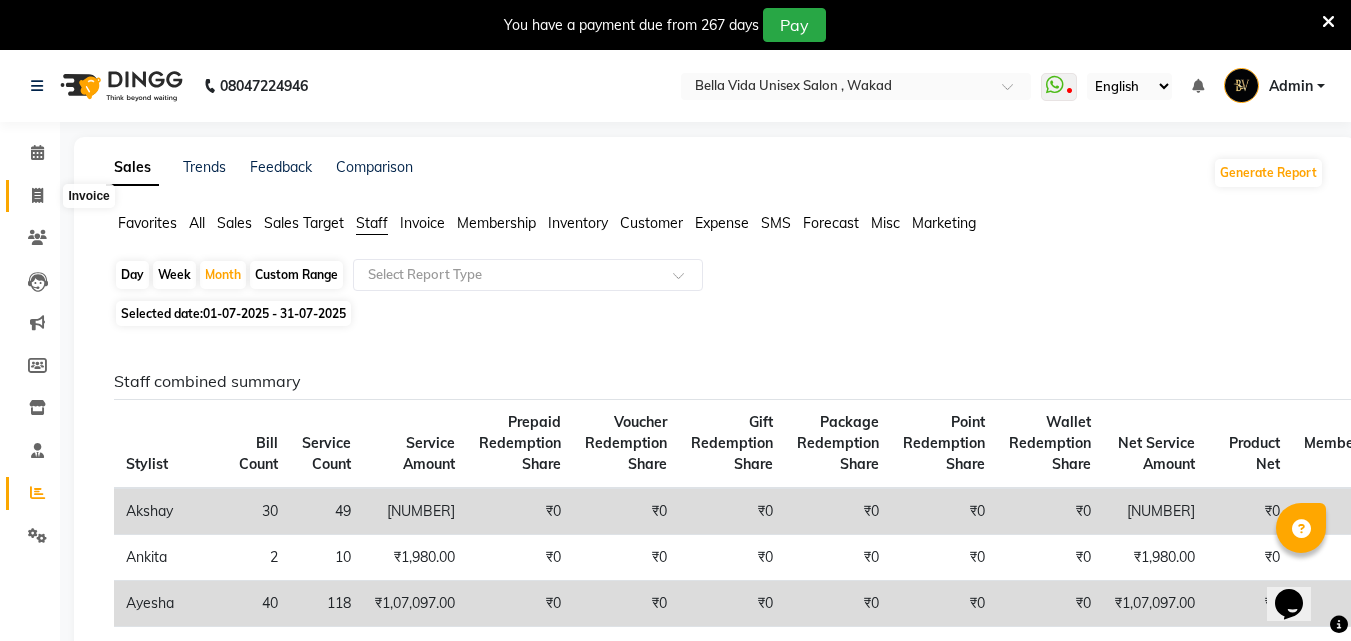 click 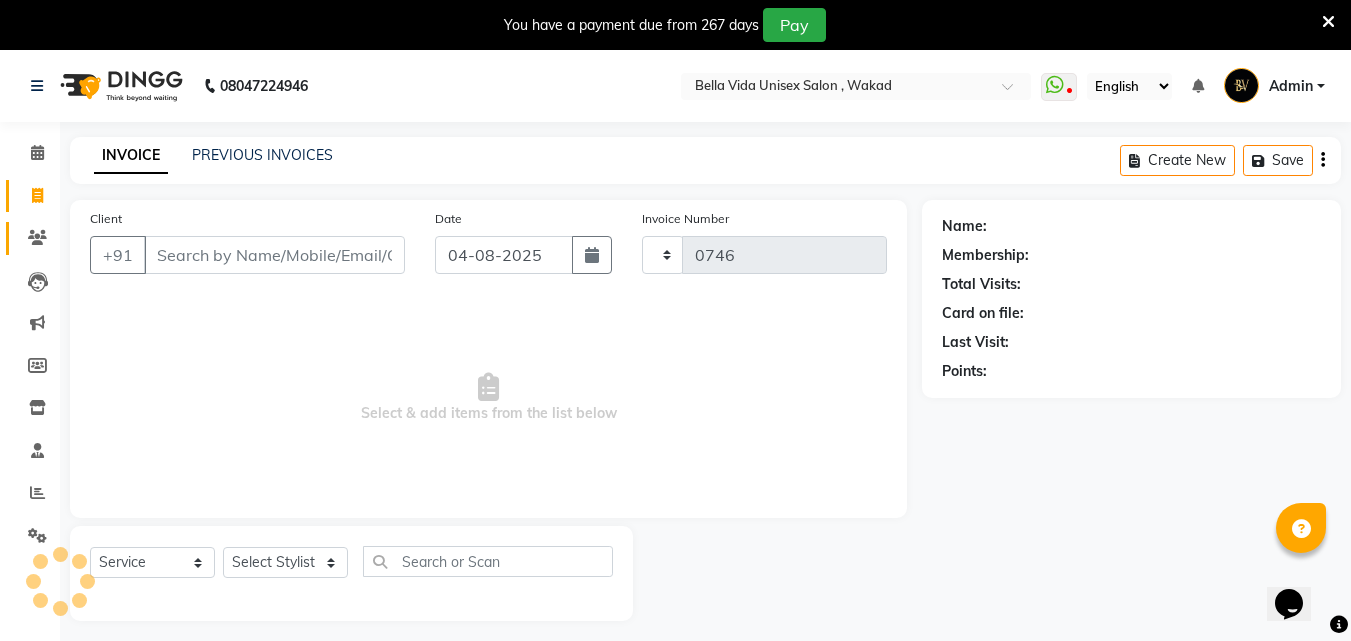 scroll, scrollTop: 50, scrollLeft: 0, axis: vertical 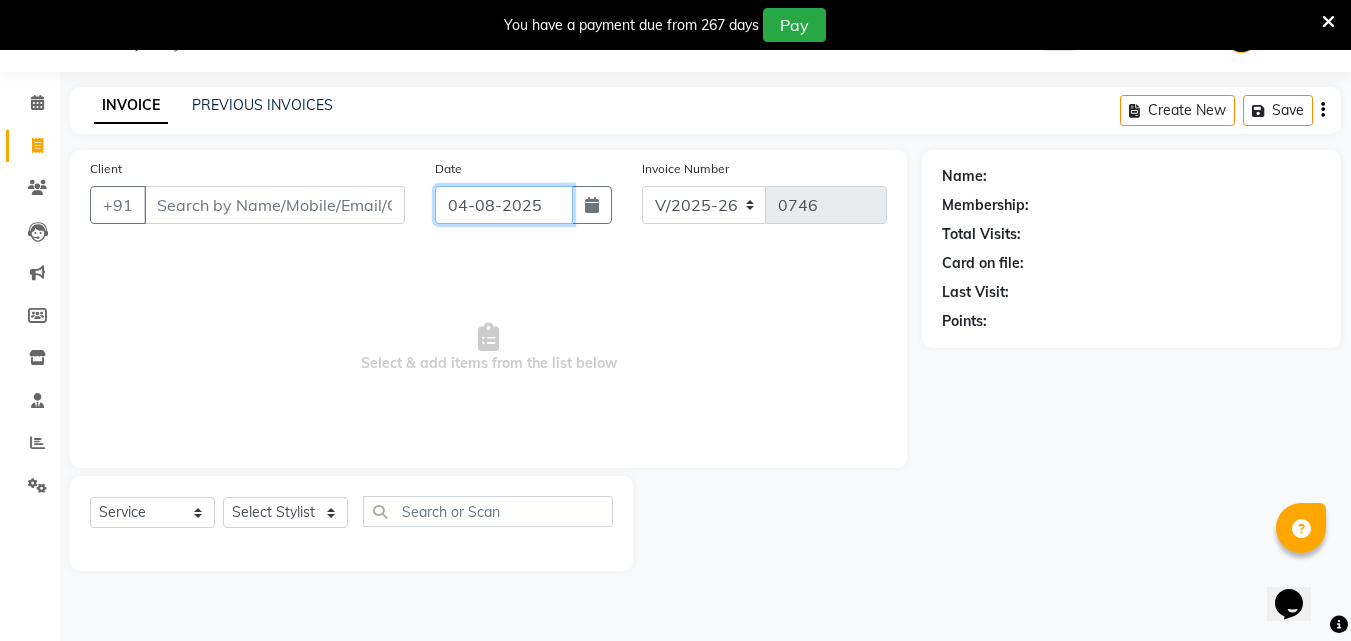 click on "04-08-2025" 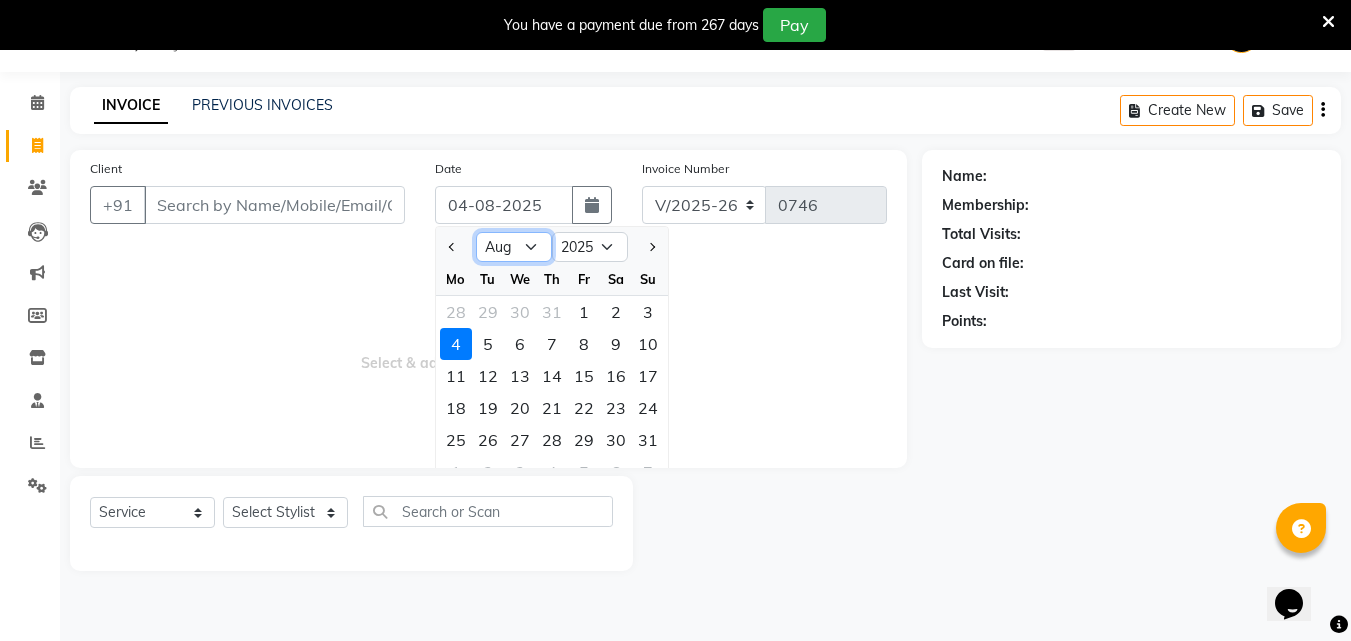 click on "Jan Feb Mar Apr May Jun Jul Aug Sep Oct Nov Dec" 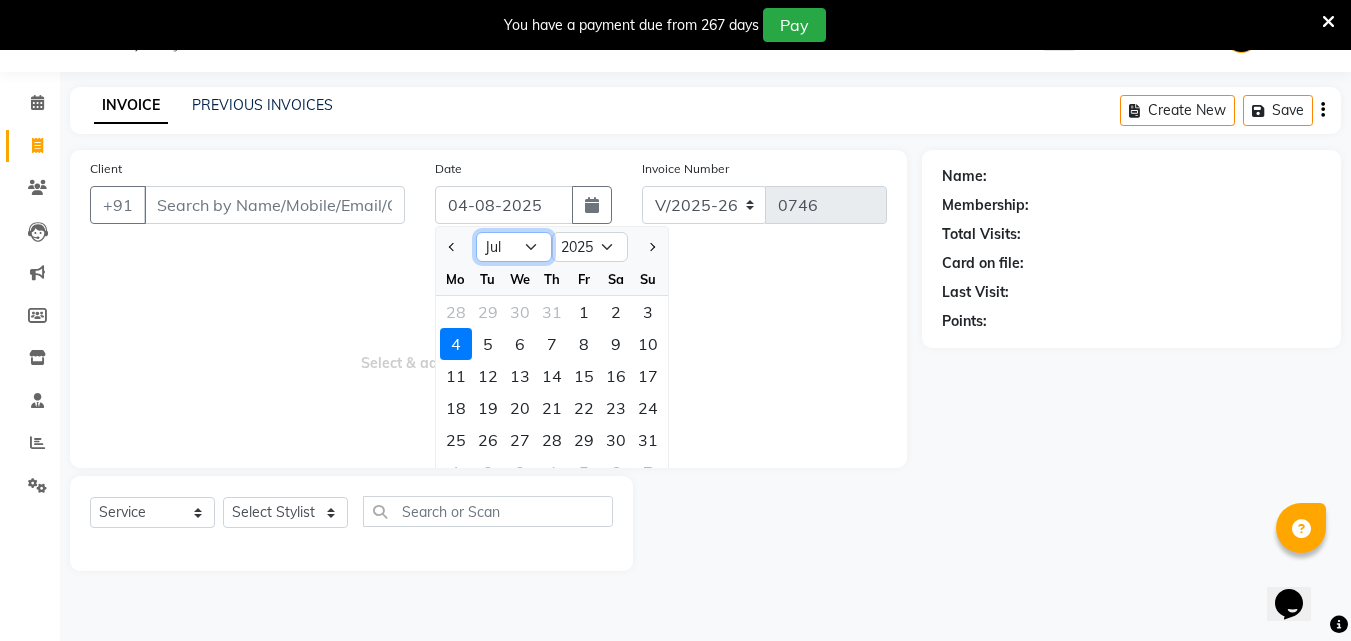 click on "Jan Feb Mar Apr May Jun Jul Aug Sep Oct Nov Dec" 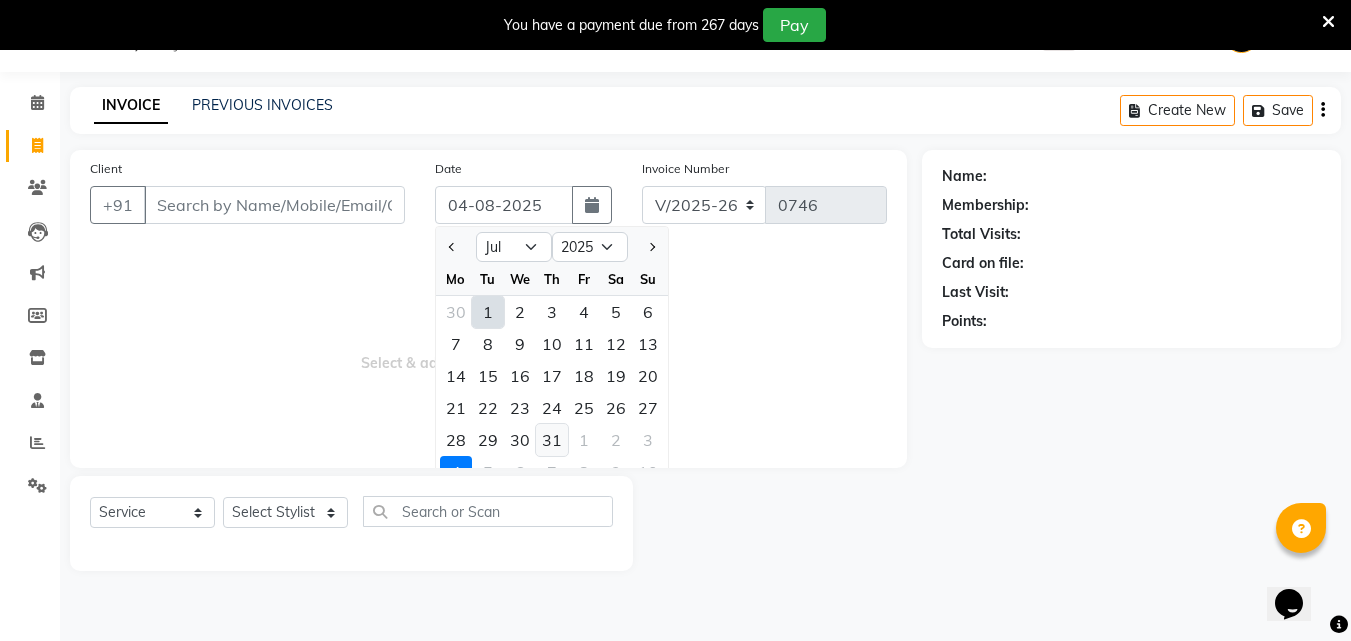 click on "31" 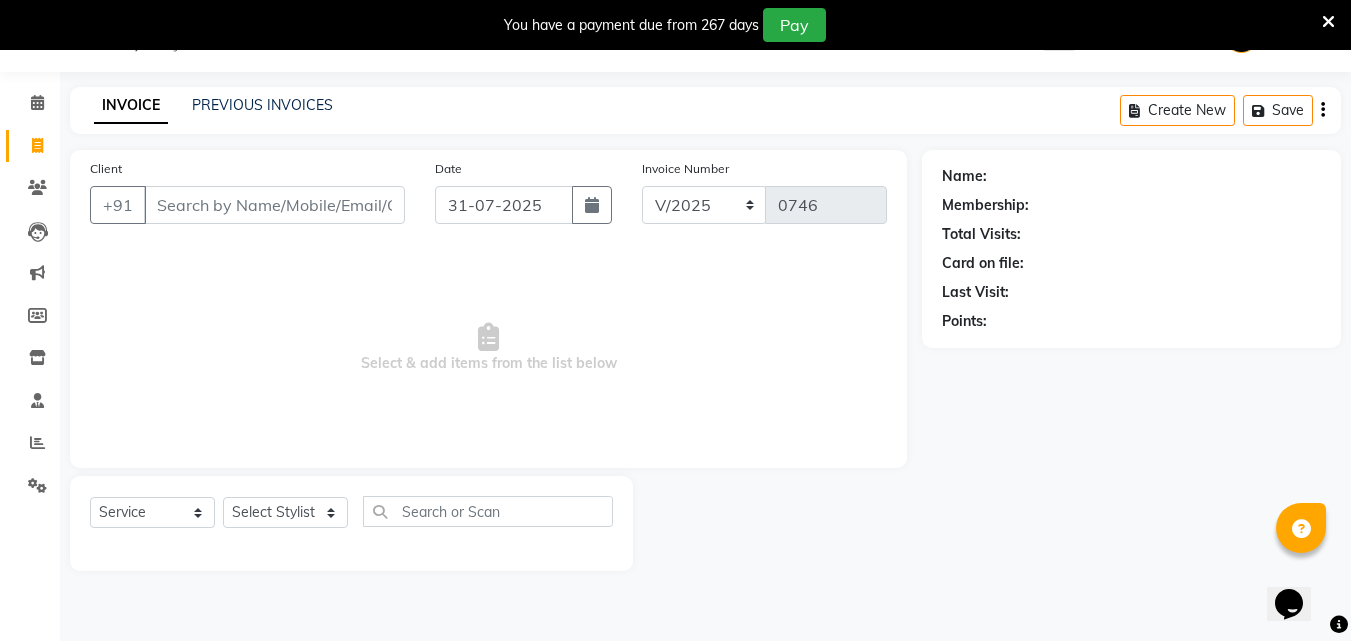 click on "Client +91" 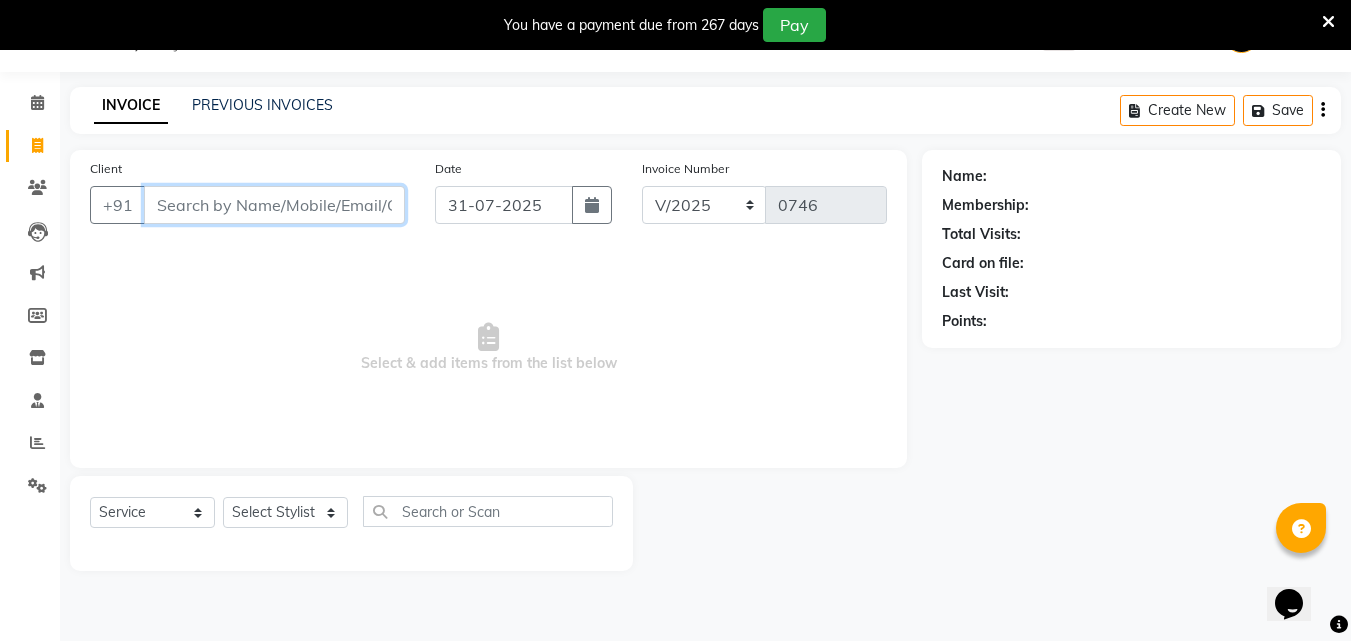 click on "Client" at bounding box center (274, 205) 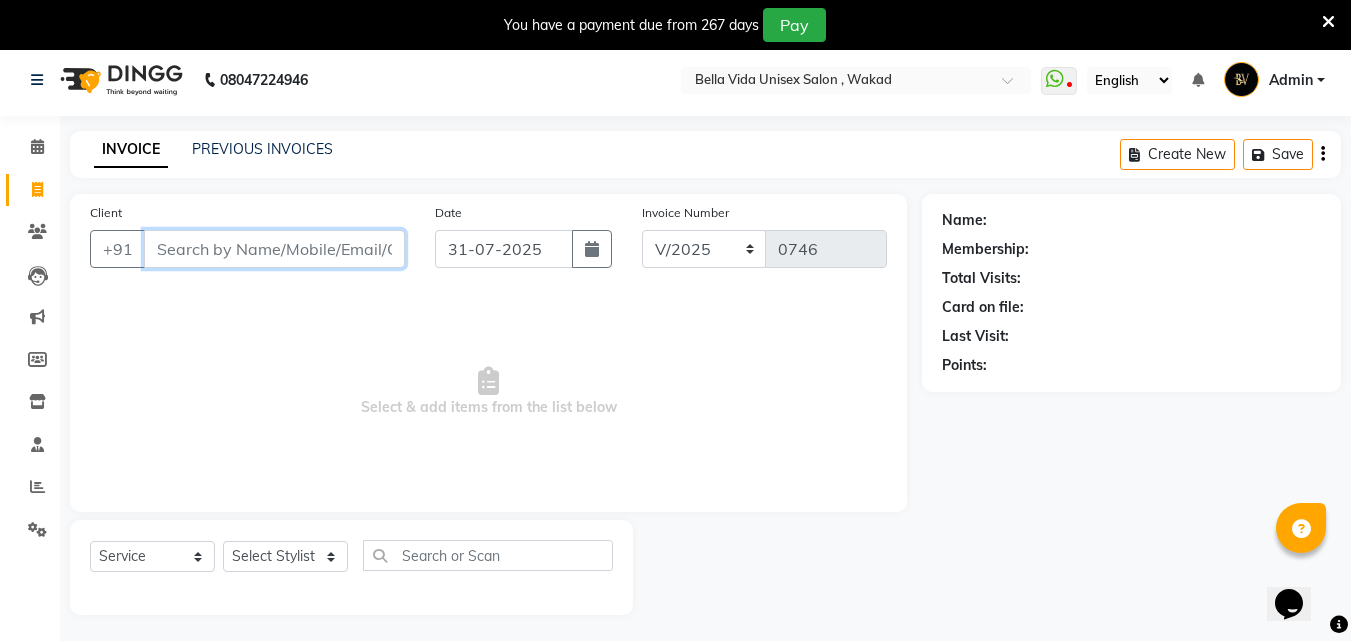scroll, scrollTop: 0, scrollLeft: 0, axis: both 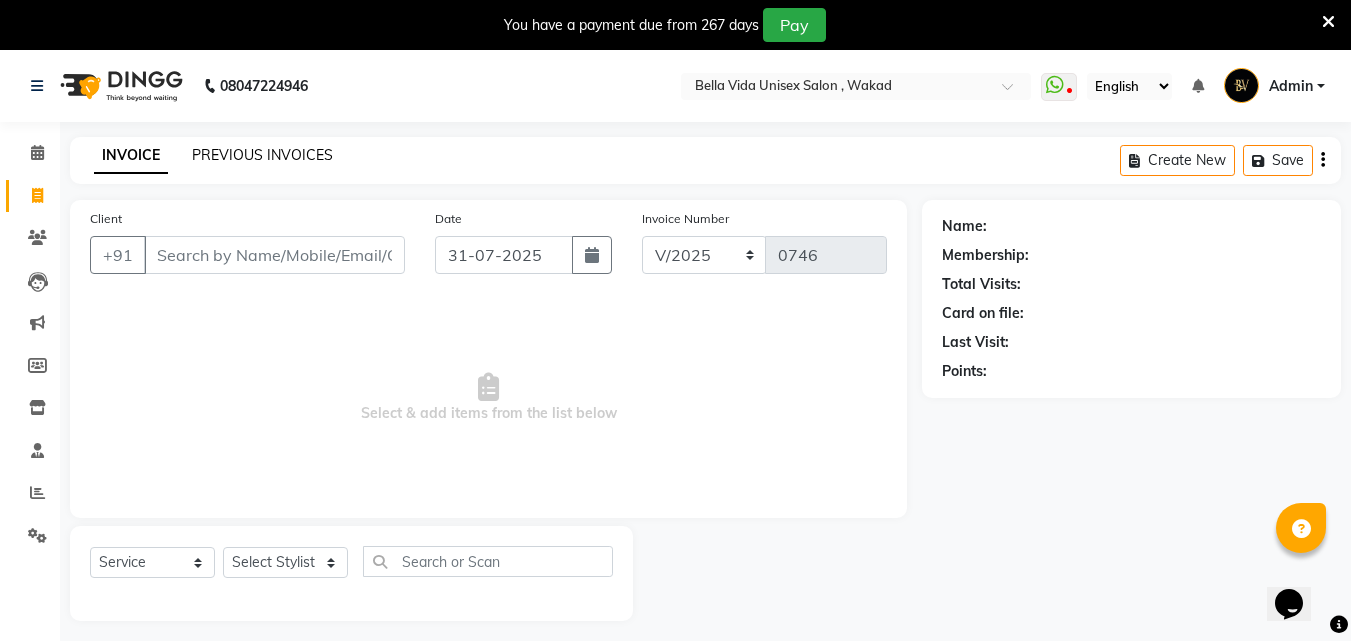 click on "PREVIOUS INVOICES" 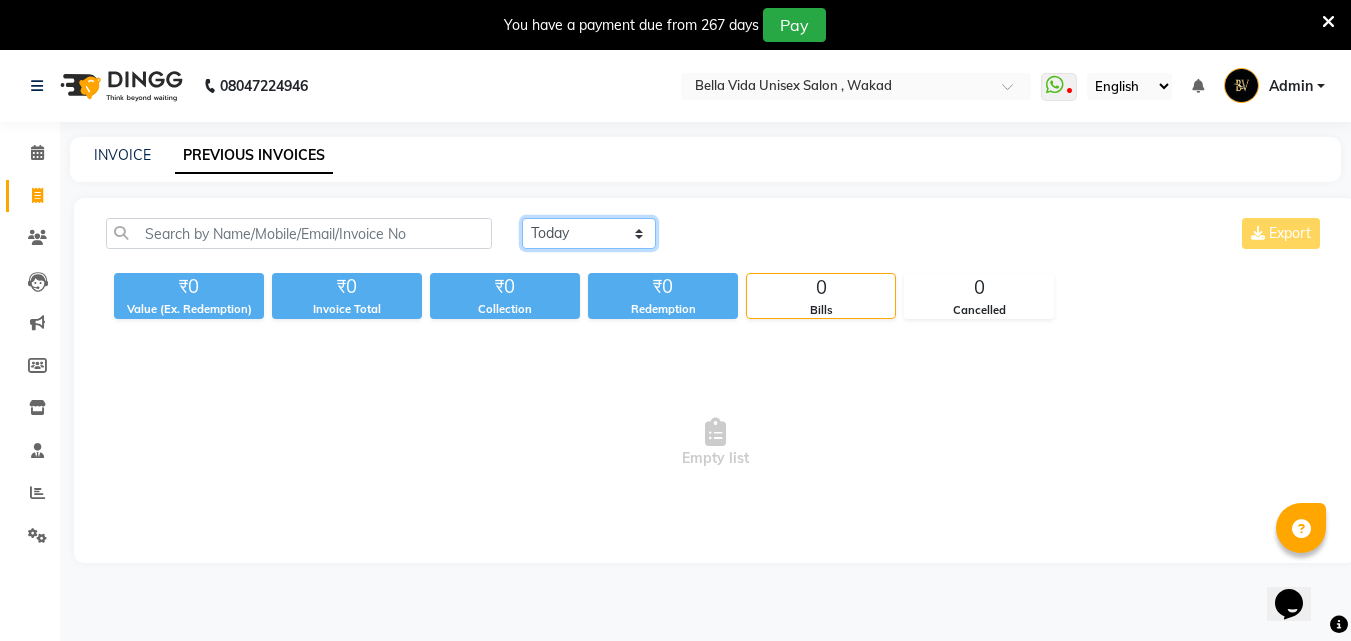 click on "Today Yesterday Custom Range" 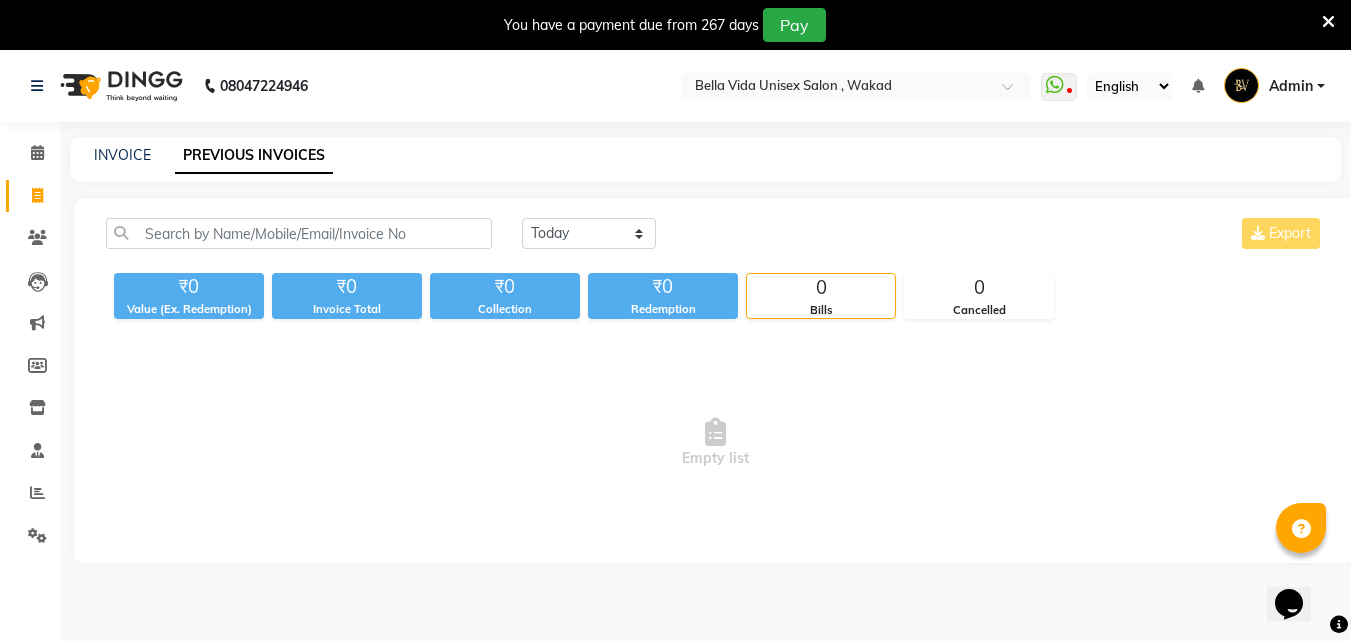 drag, startPoint x: 585, startPoint y: 421, endPoint x: 507, endPoint y: 407, distance: 79.24645 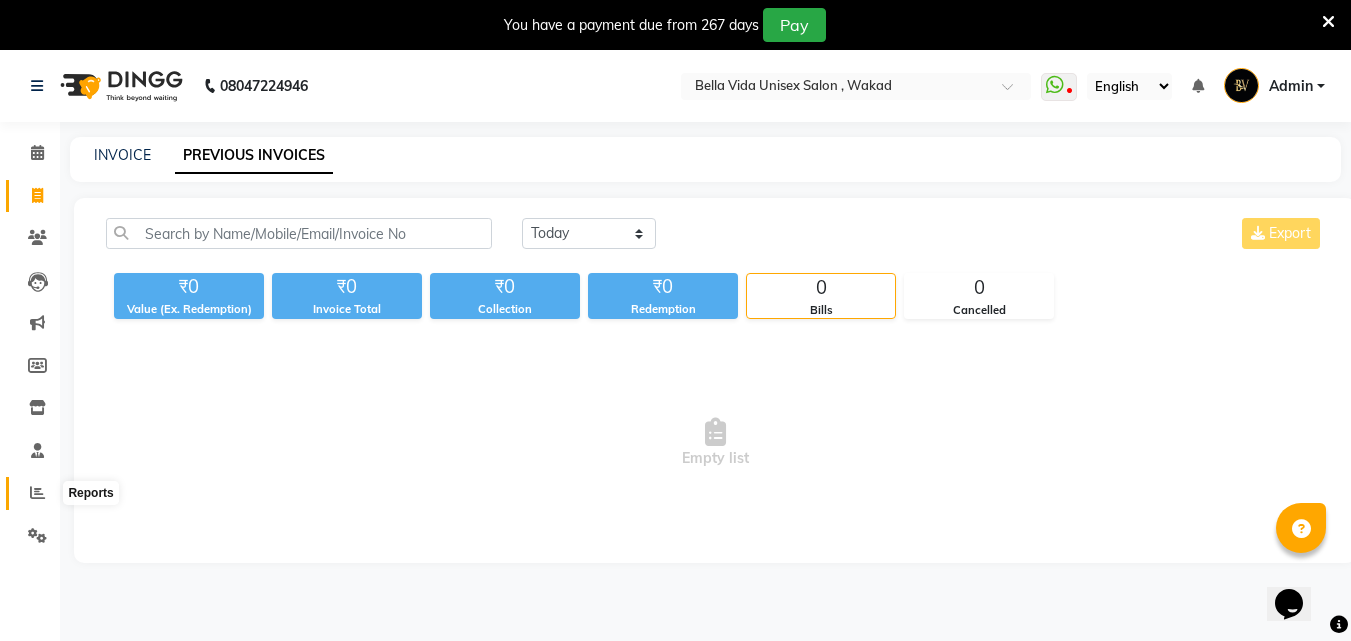 click 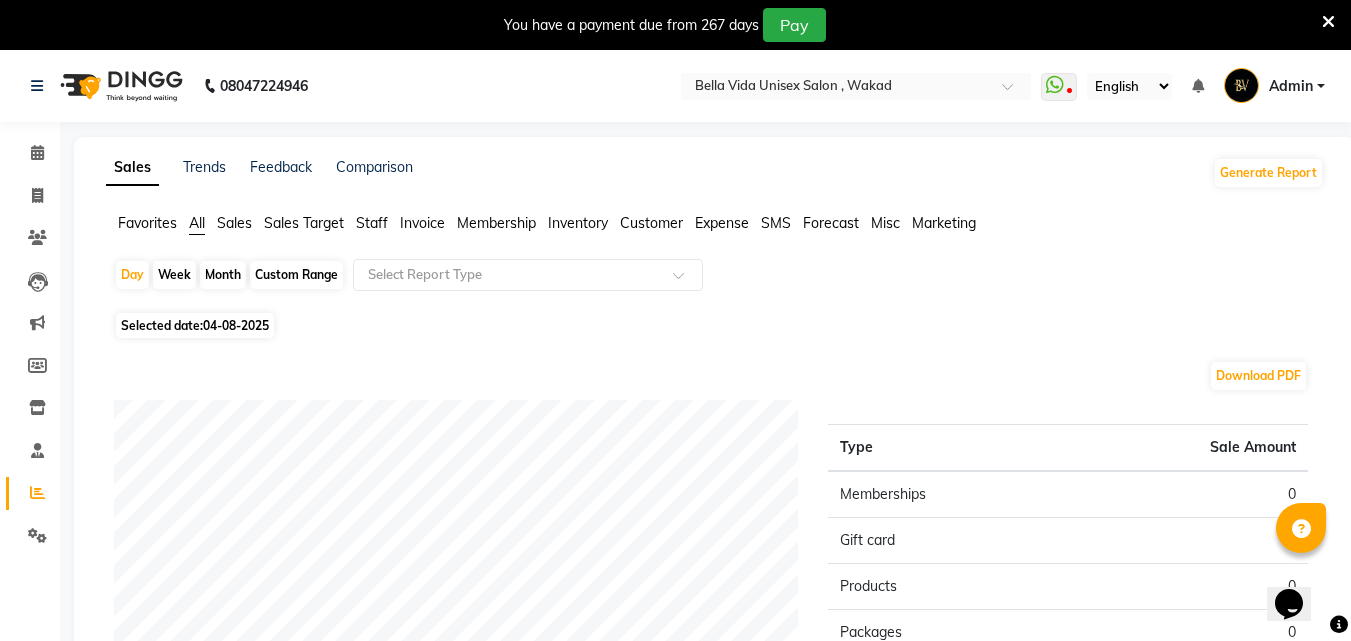 click on "Month" 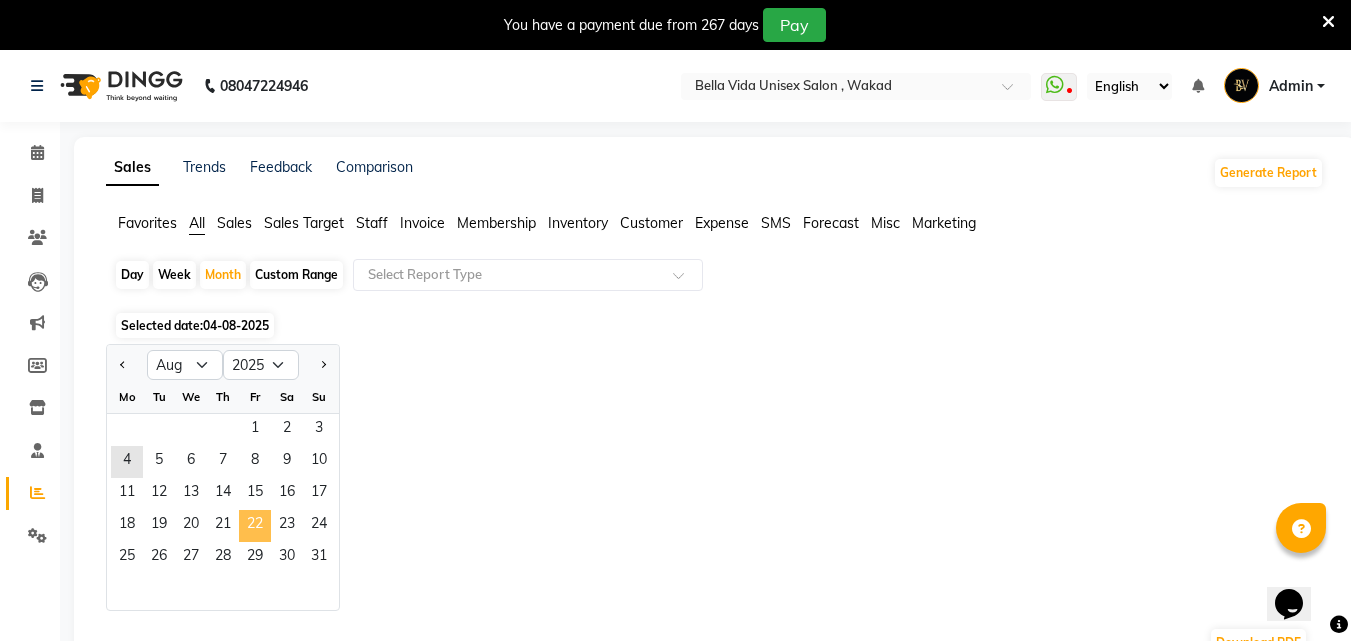 click on "22" 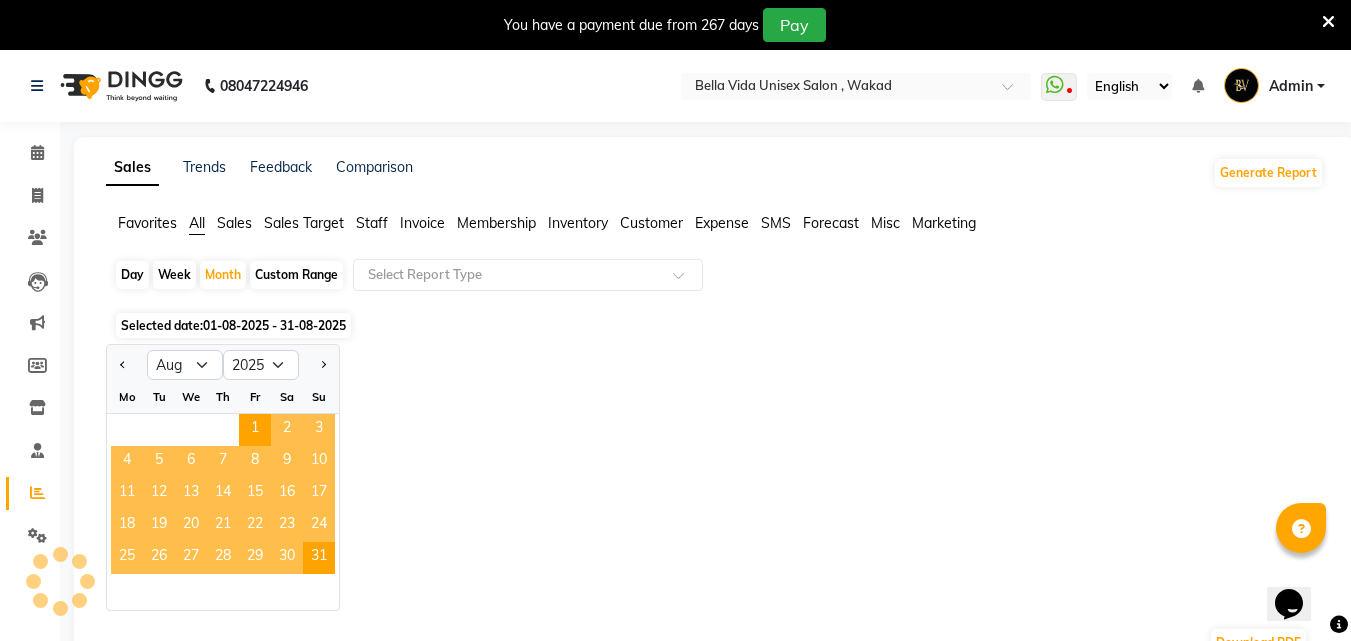 click on "22" 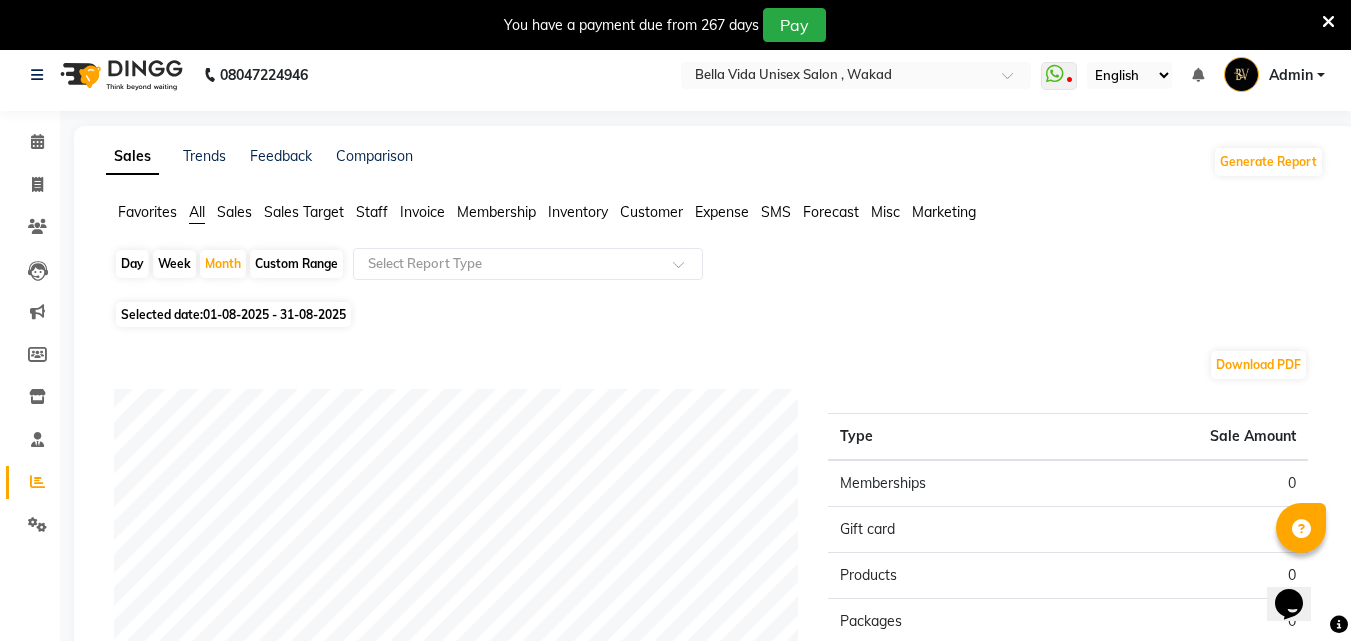 scroll, scrollTop: 0, scrollLeft: 0, axis: both 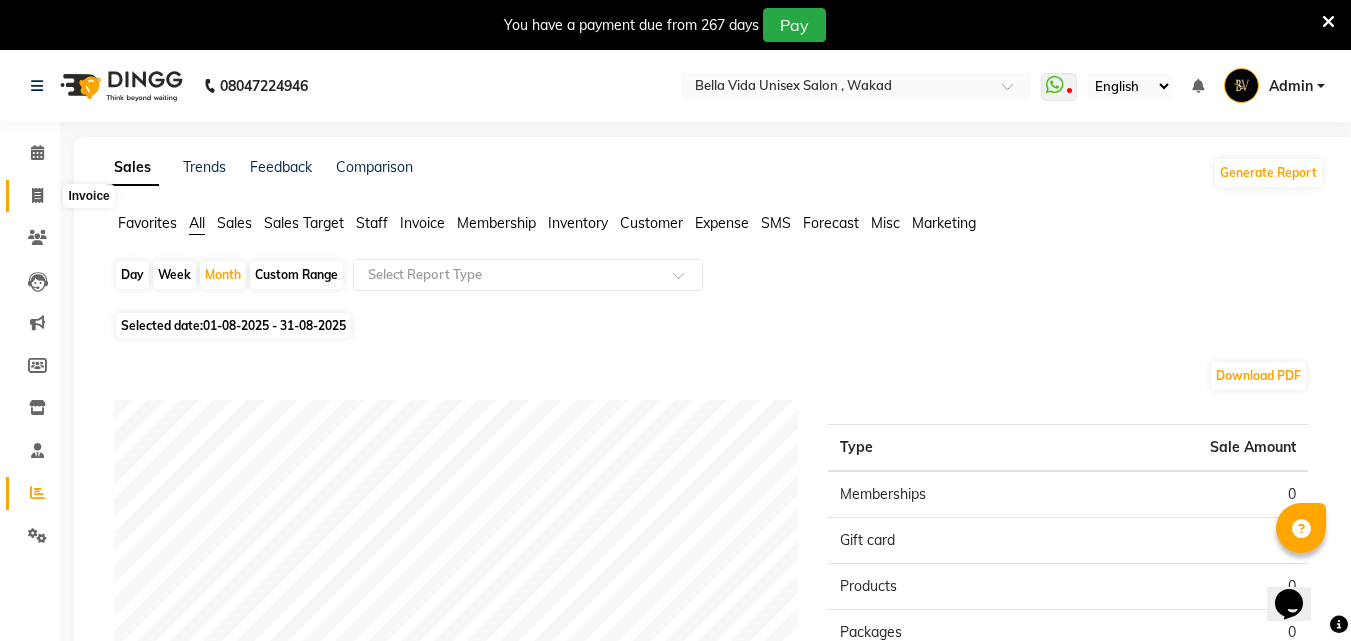 click 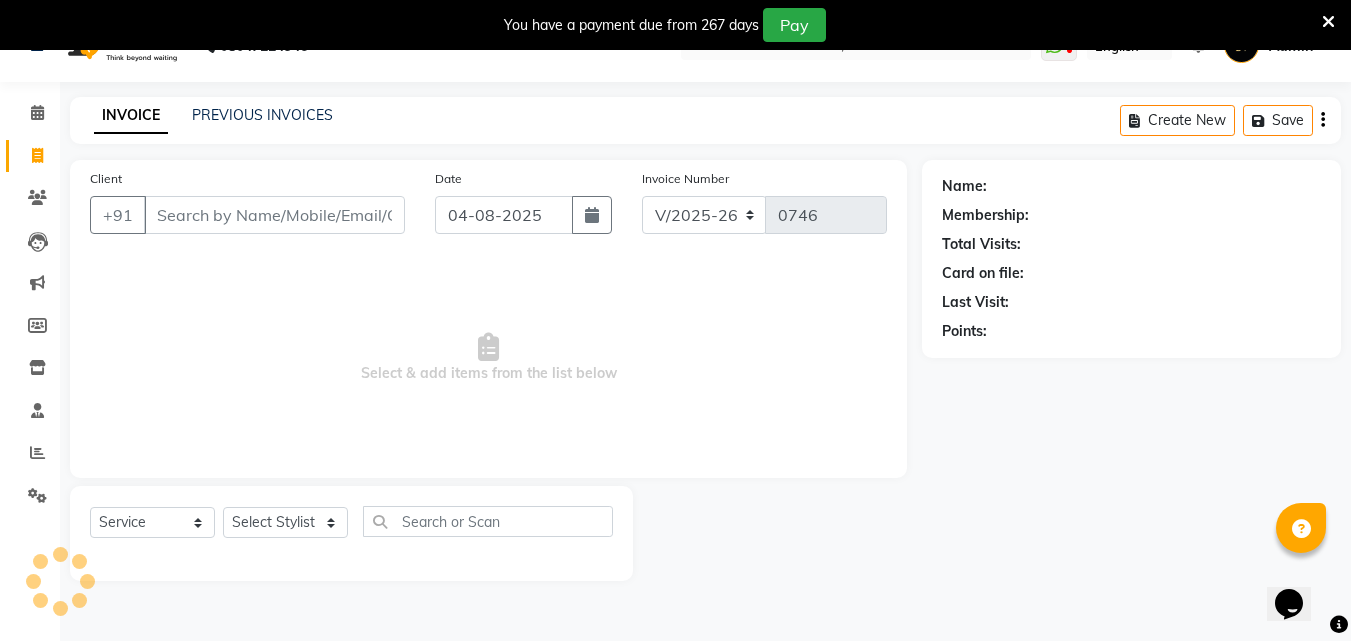 scroll, scrollTop: 50, scrollLeft: 0, axis: vertical 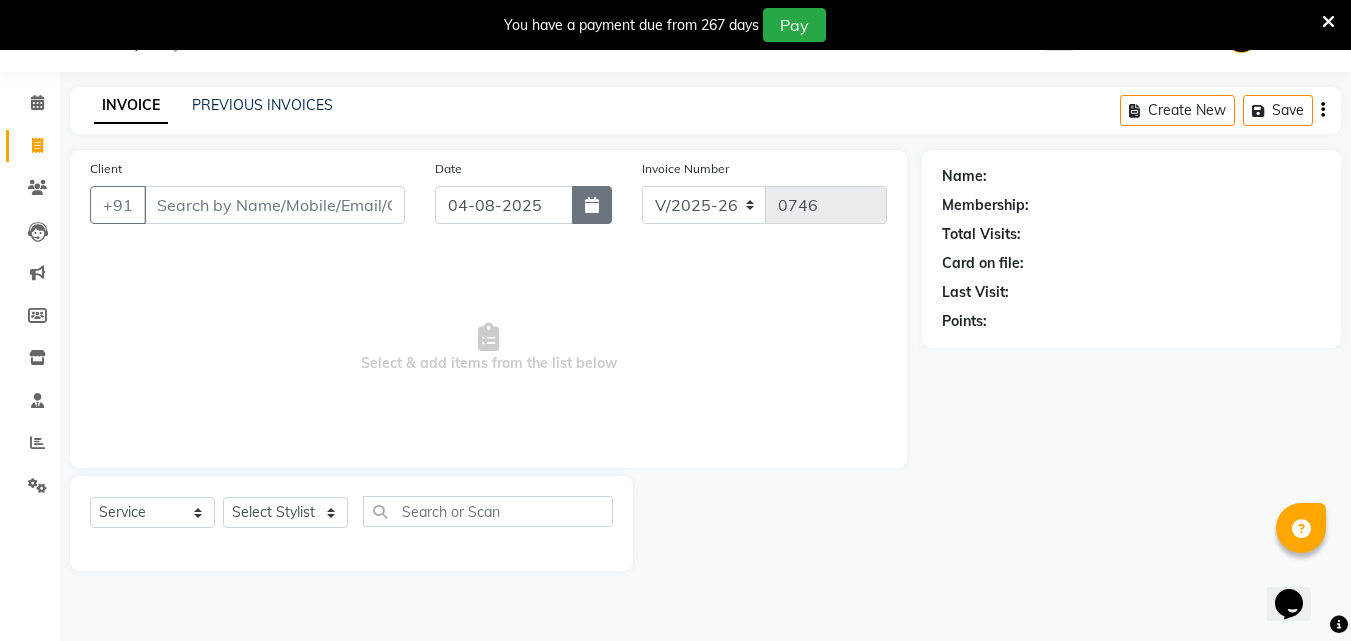 click 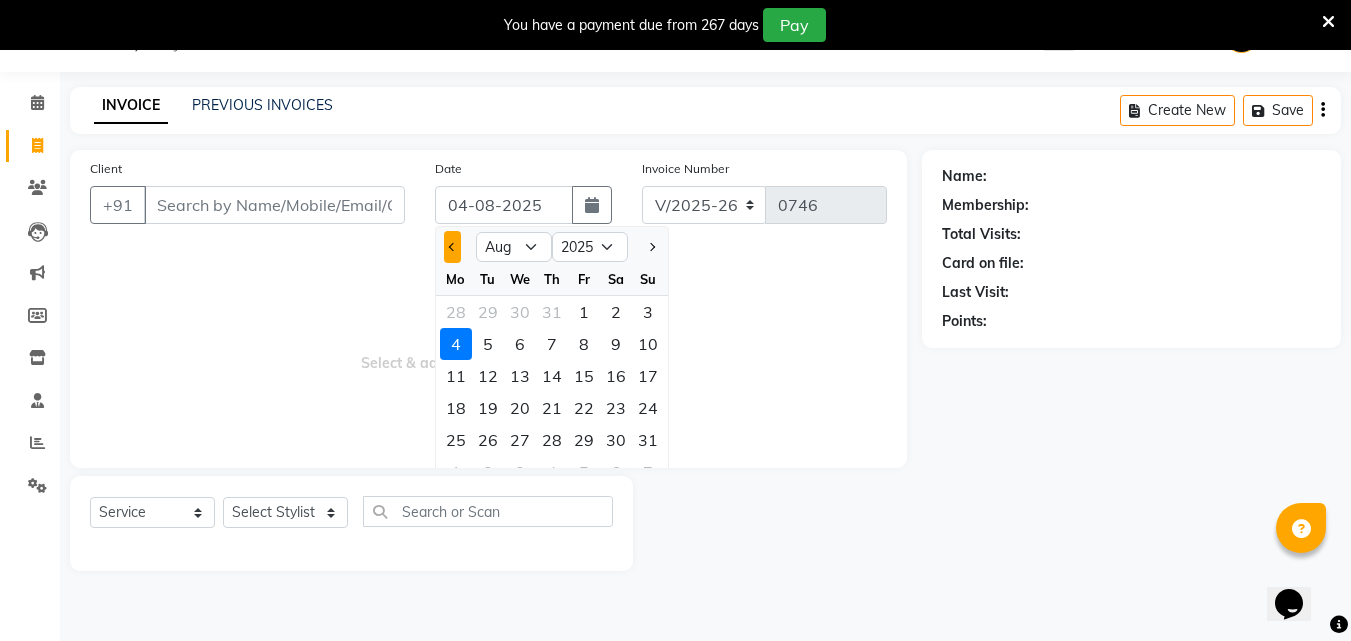 click 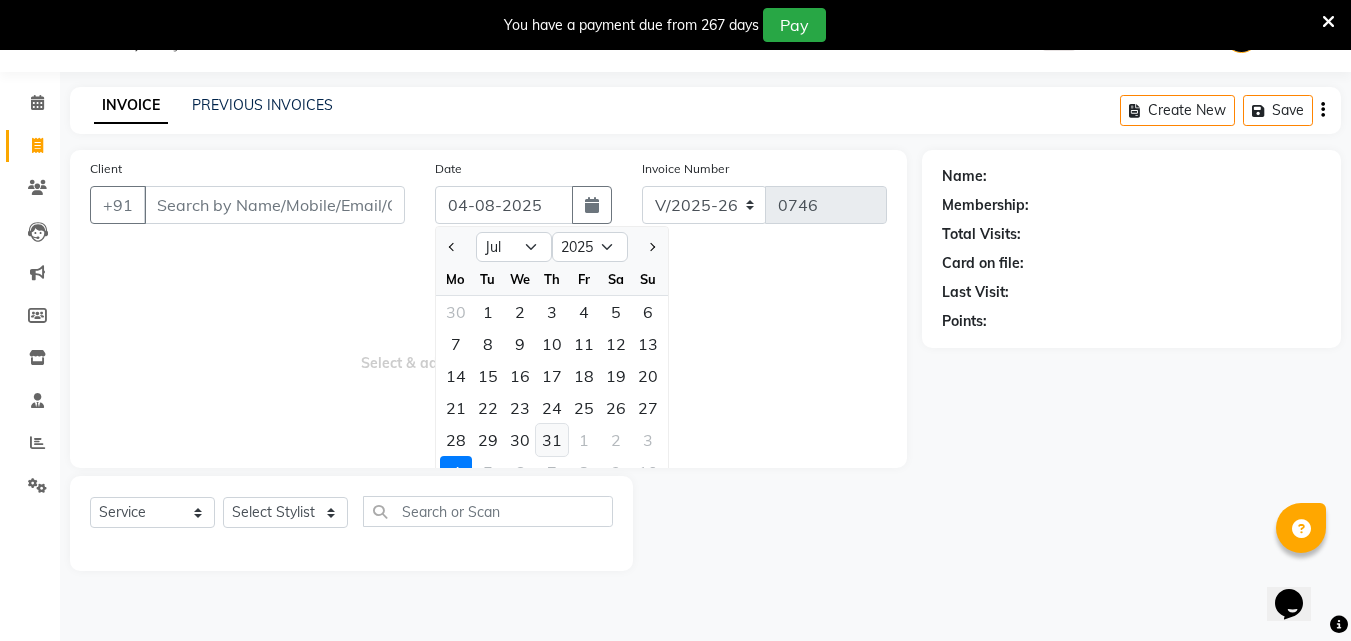 click on "31" 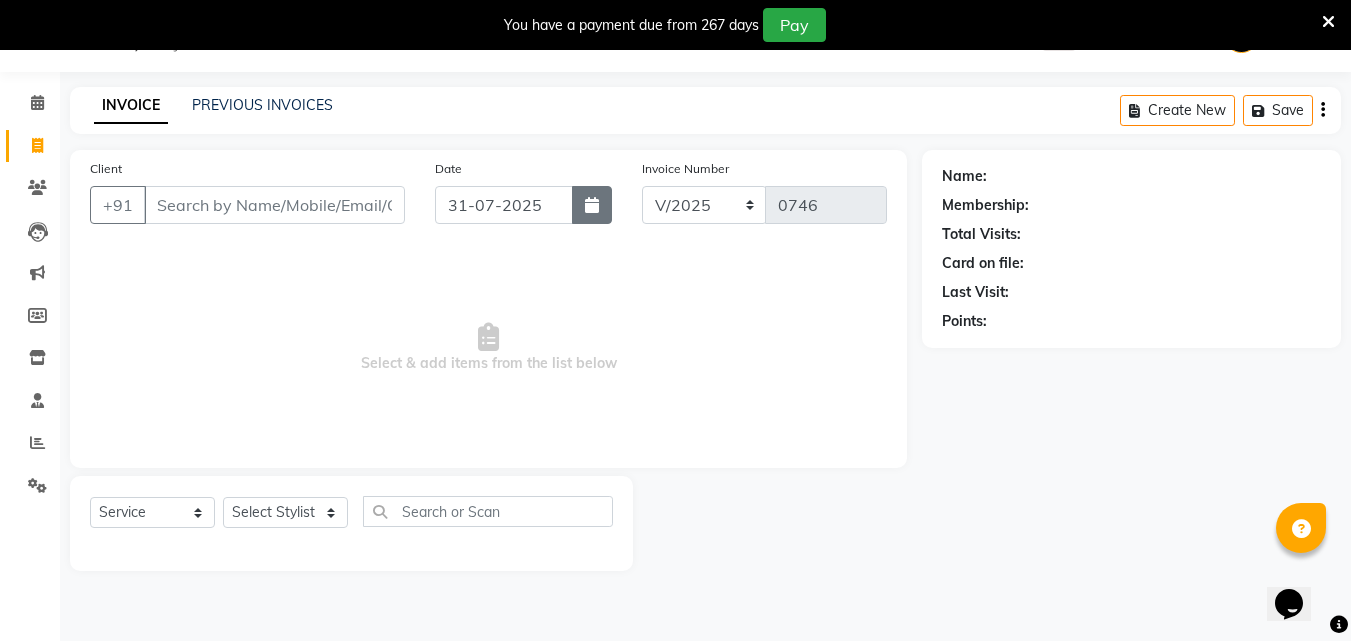 click 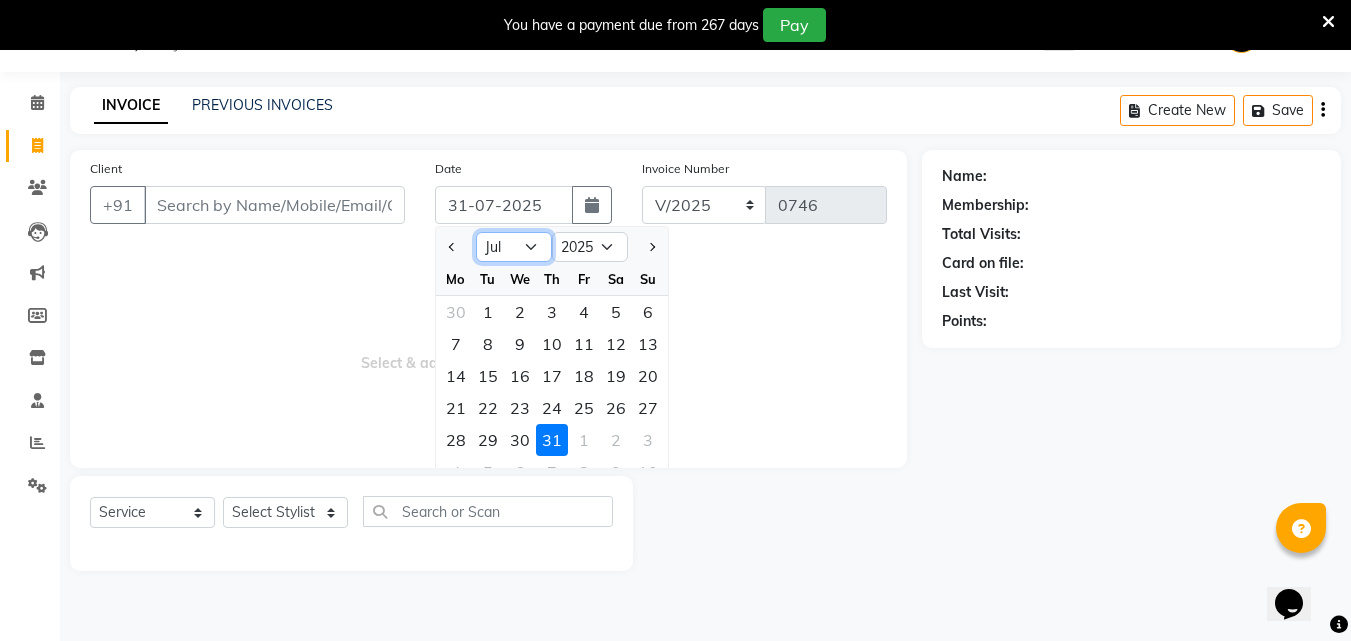 click on "Jan Feb Mar Apr May Jun Jul Aug Sep Oct Nov Dec" 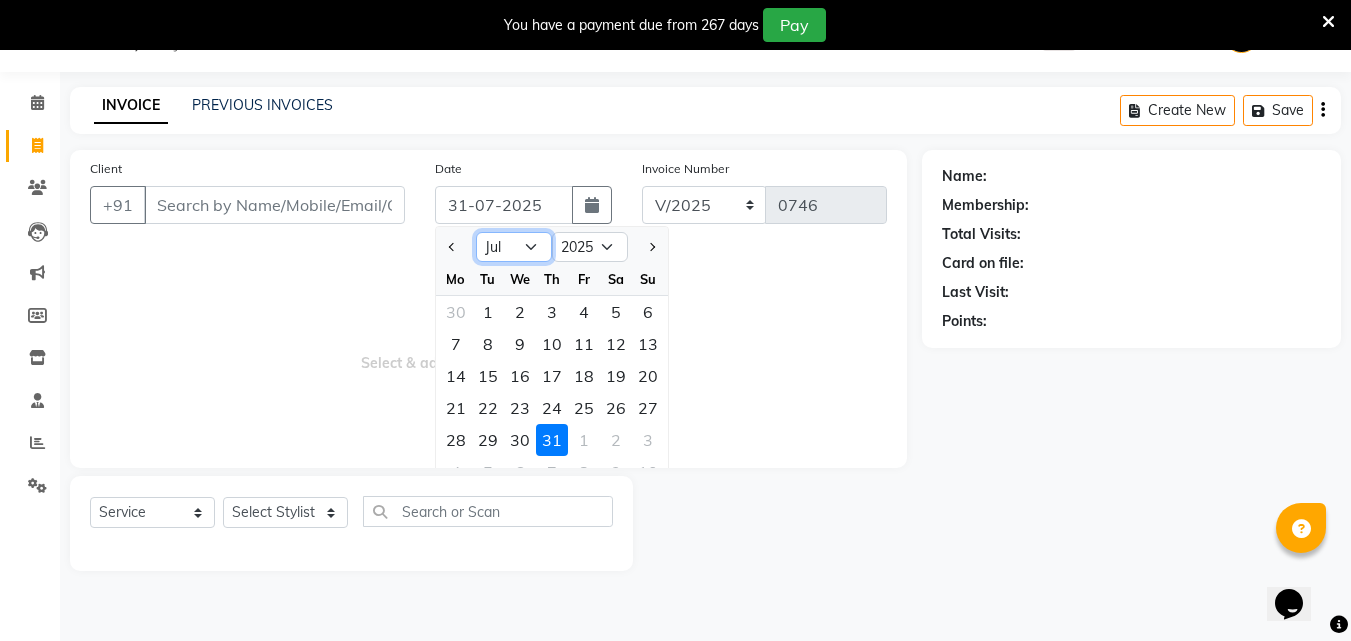 click on "Jan Feb Mar Apr May Jun Jul Aug Sep Oct Nov Dec" 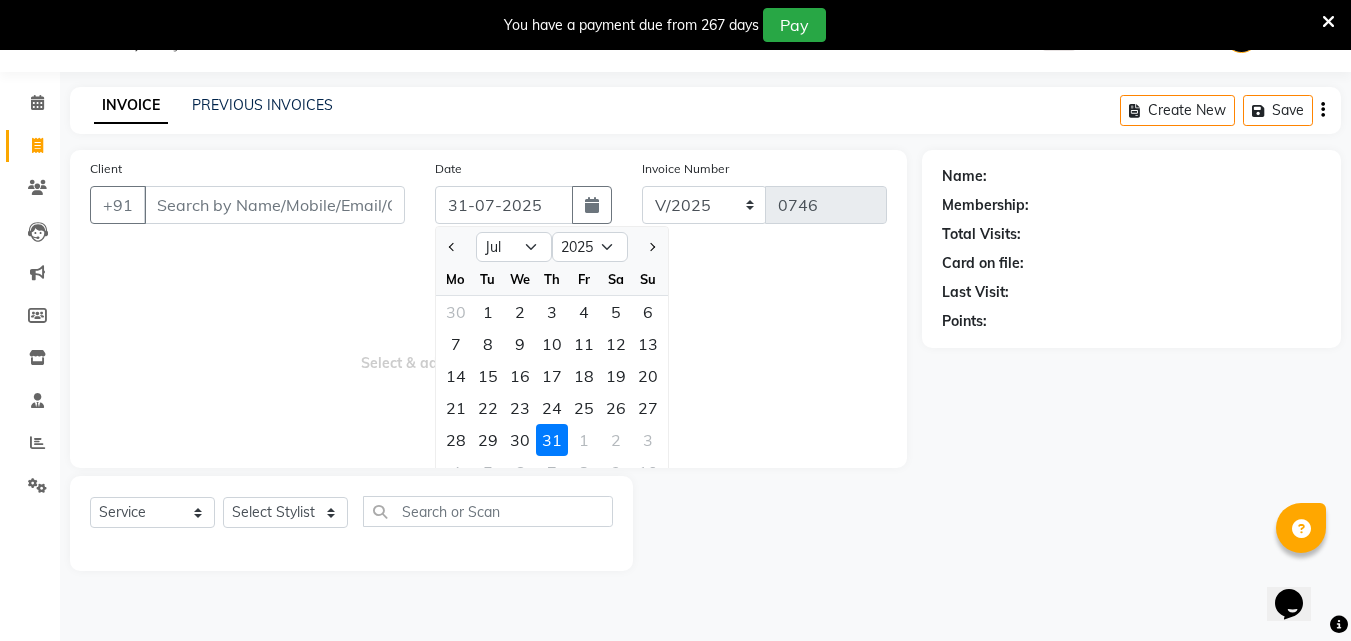 click on "31" 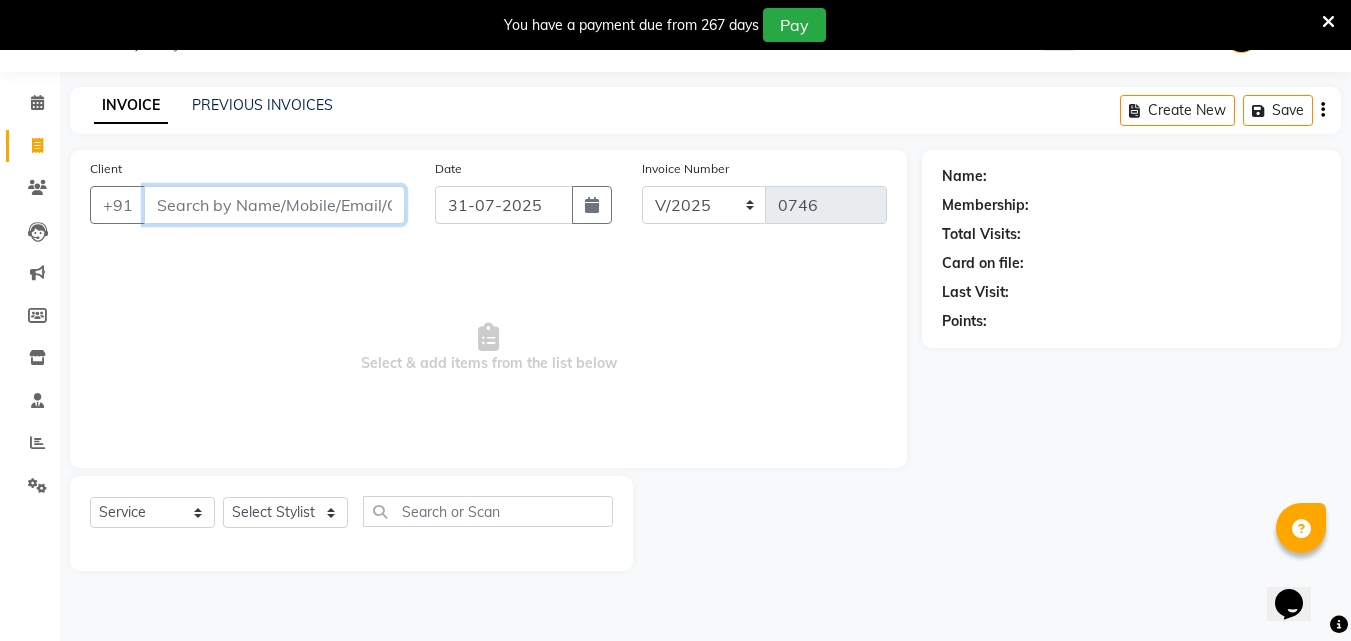 click on "Client" at bounding box center (274, 205) 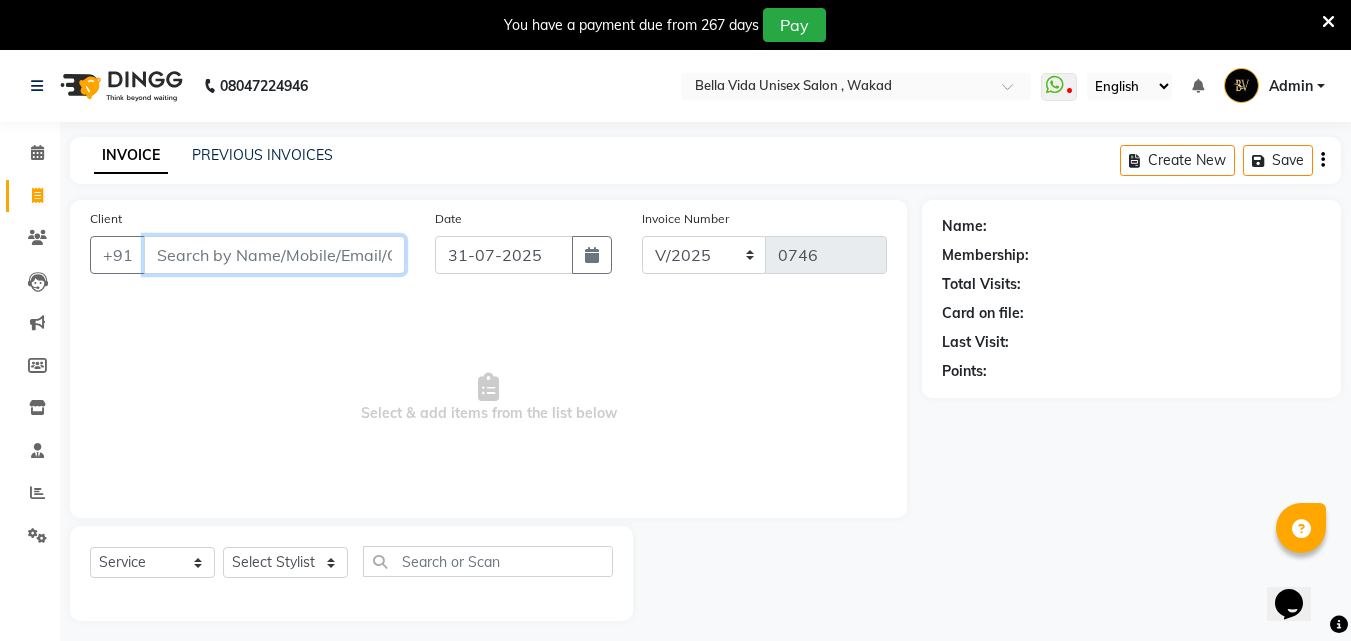scroll, scrollTop: 50, scrollLeft: 0, axis: vertical 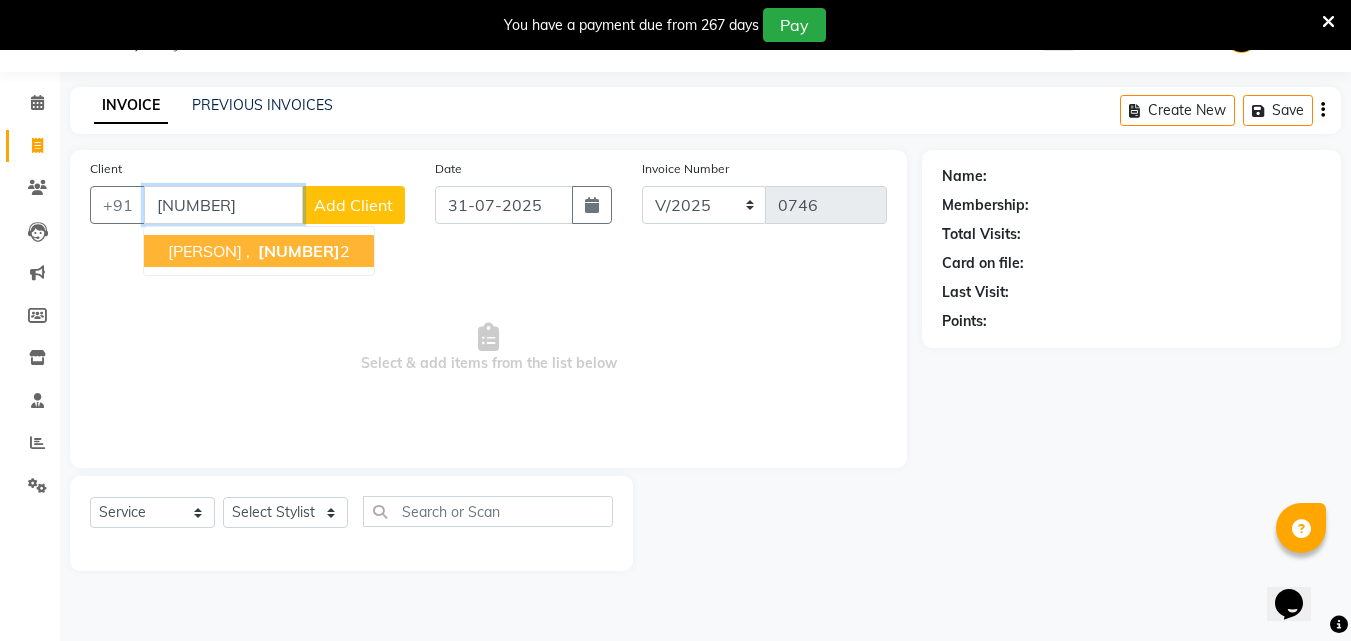 click on "[NUMBER]" at bounding box center (299, 251) 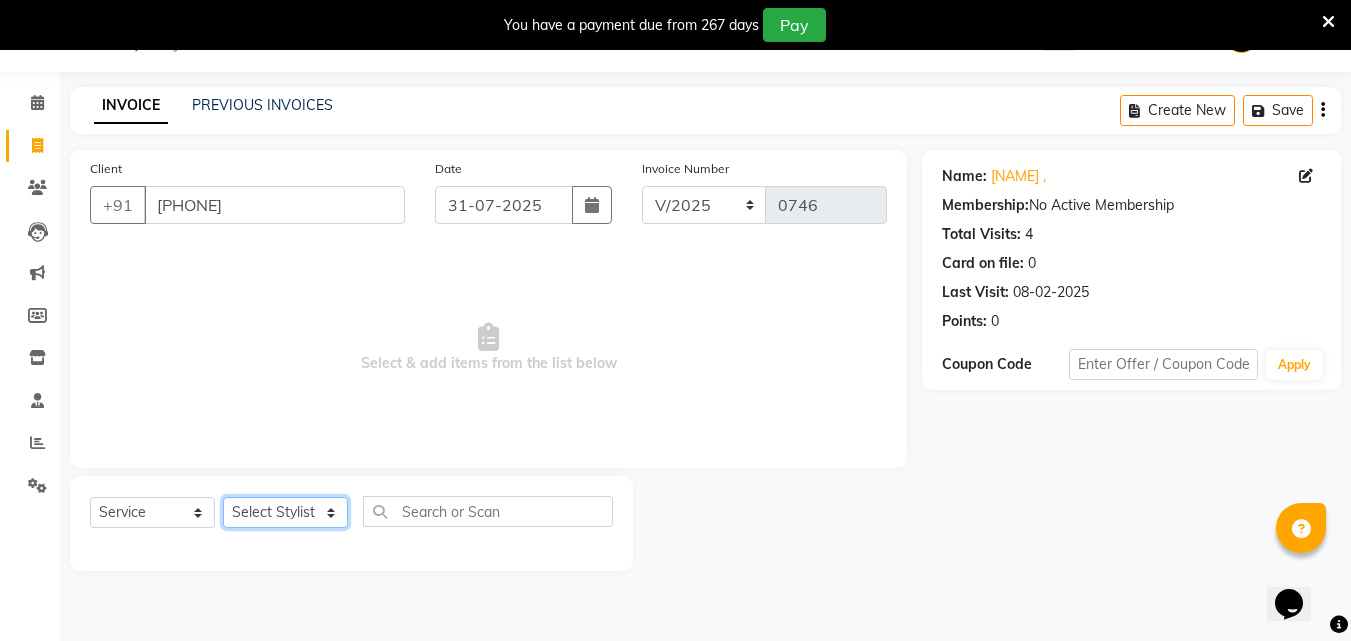click on "Select Stylist Akshay Ankita Ayesha Dnyaneshwar Harish Laxman Omkar pranay sagar sameer Sarika sunil vaibhav" 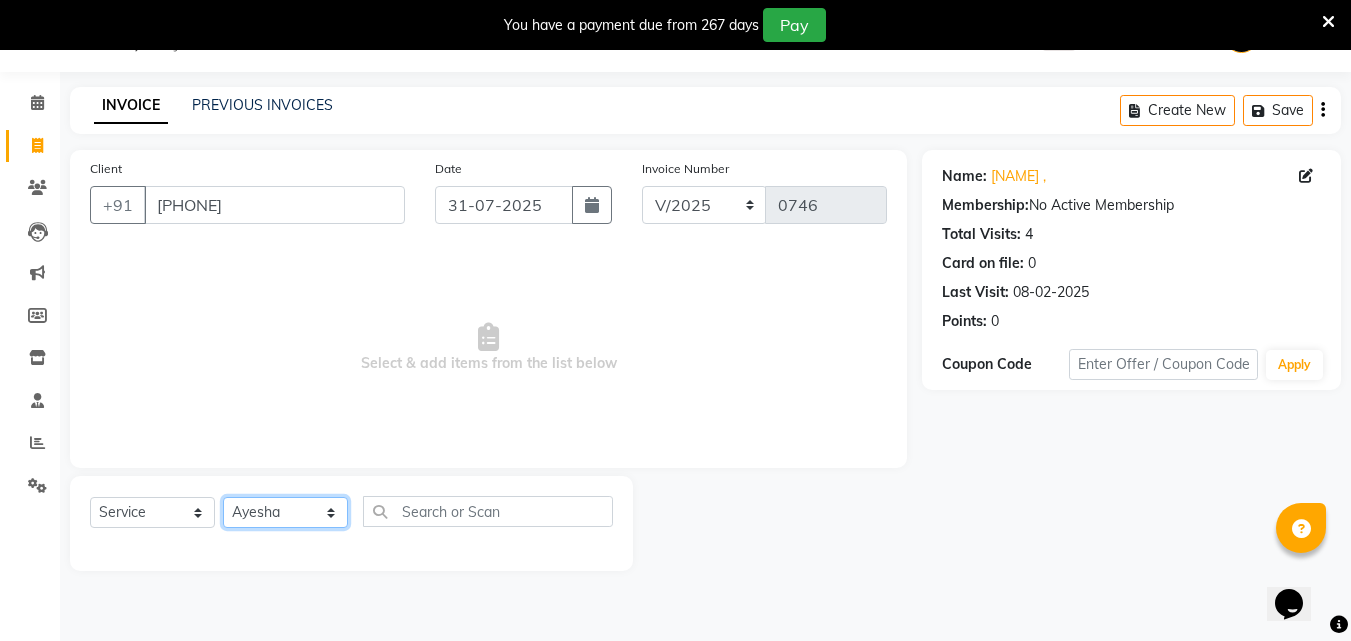 click on "Select Stylist Akshay Ankita Ayesha Dnyaneshwar Harish Laxman Omkar pranay sagar sameer Sarika sunil vaibhav" 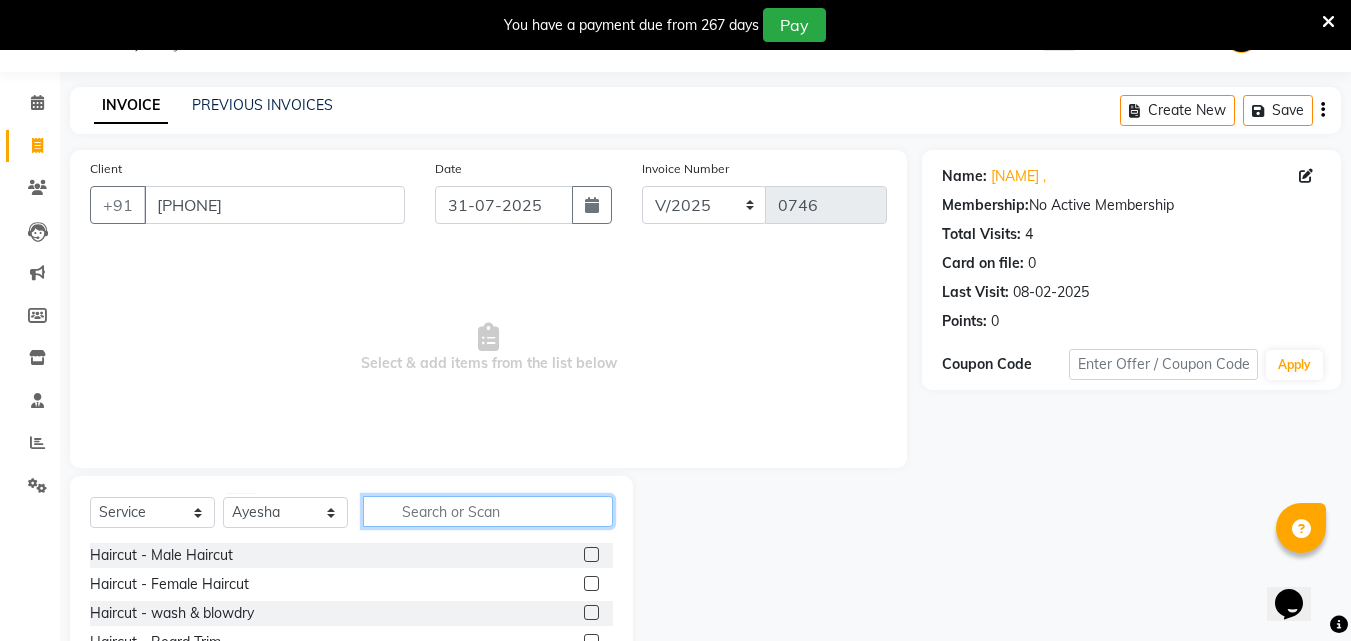 drag, startPoint x: 431, startPoint y: 514, endPoint x: 438, endPoint y: 448, distance: 66.37017 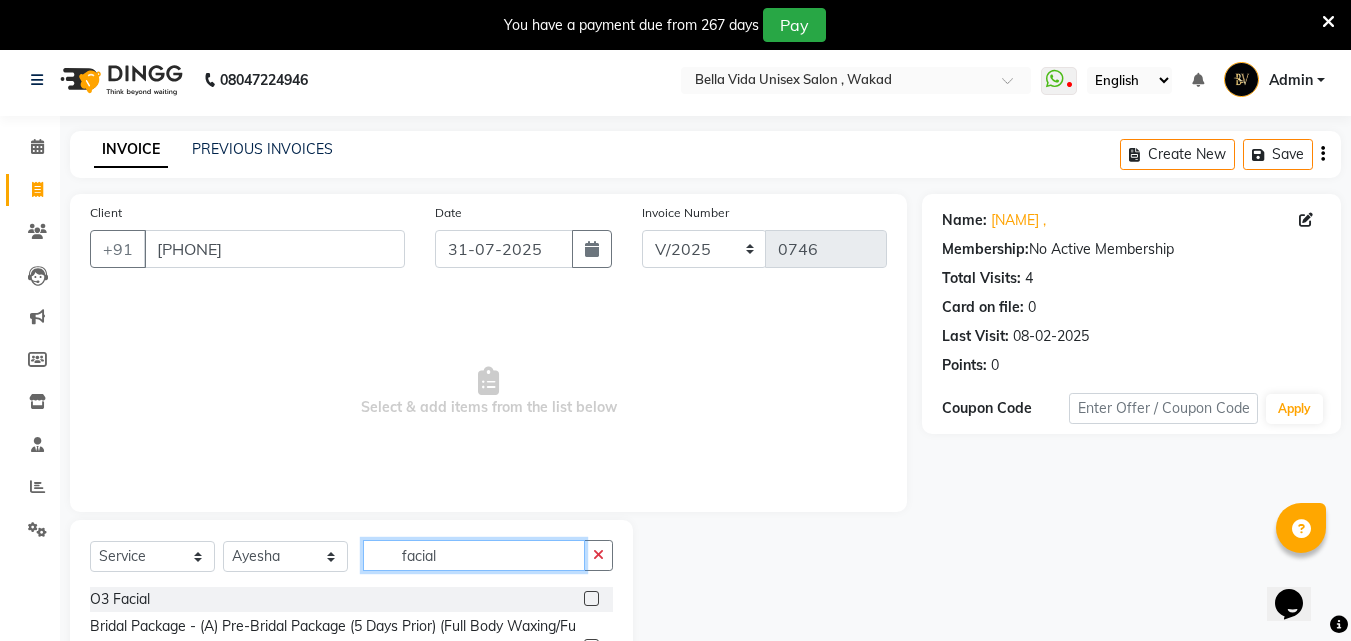 scroll, scrollTop: 0, scrollLeft: 0, axis: both 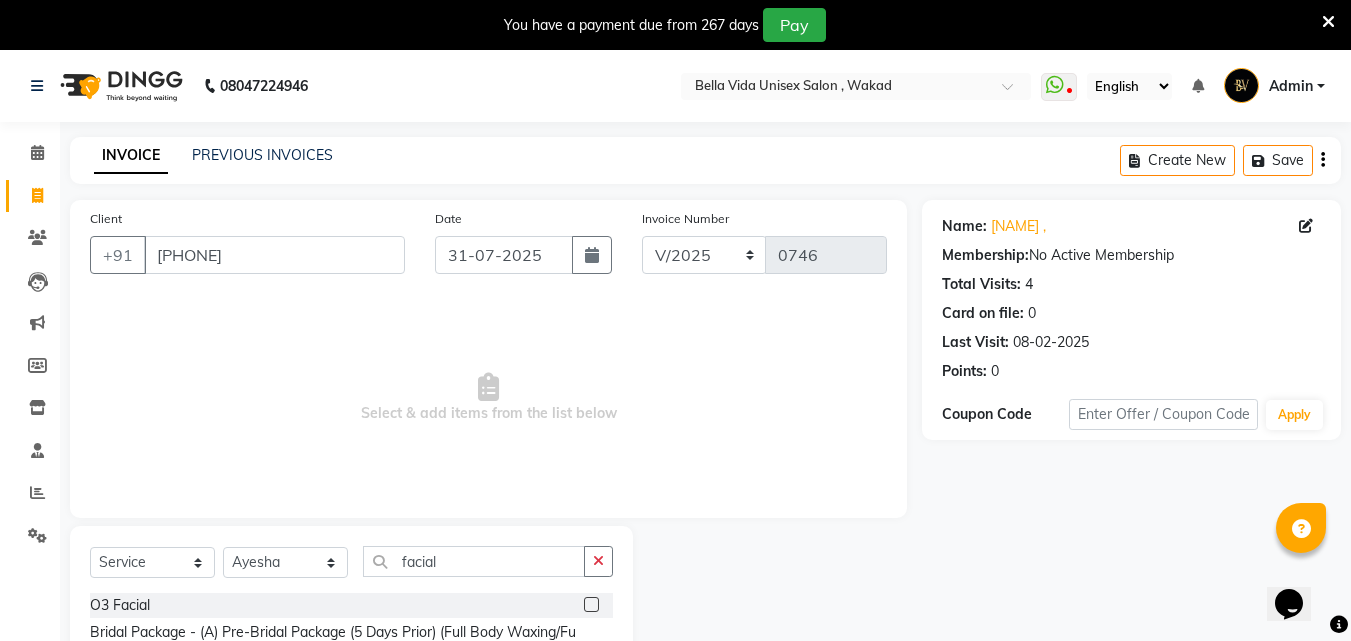 click 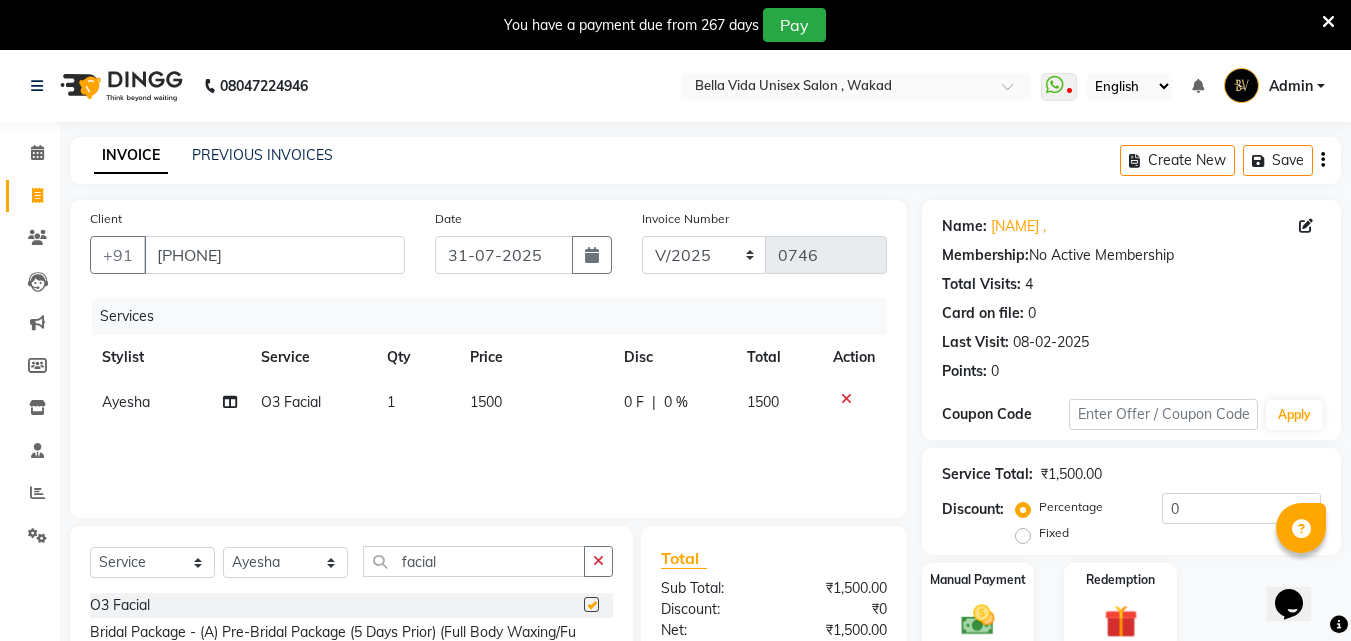 click on "Price" 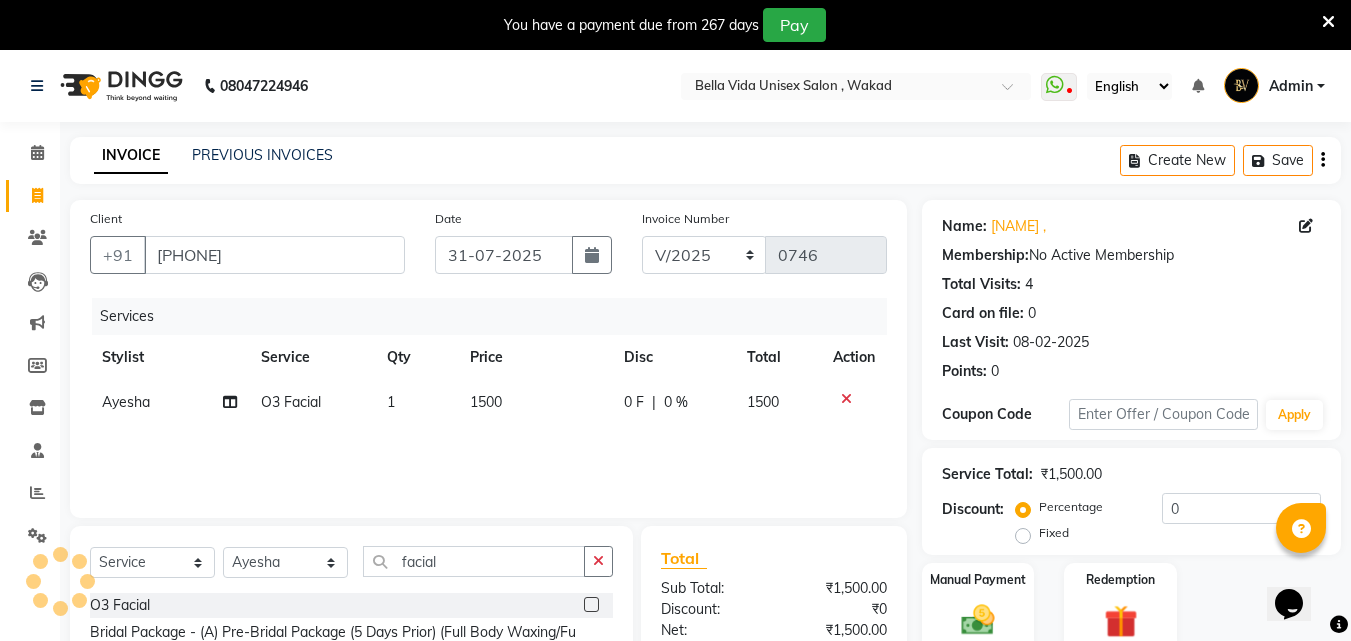 click on "1500" 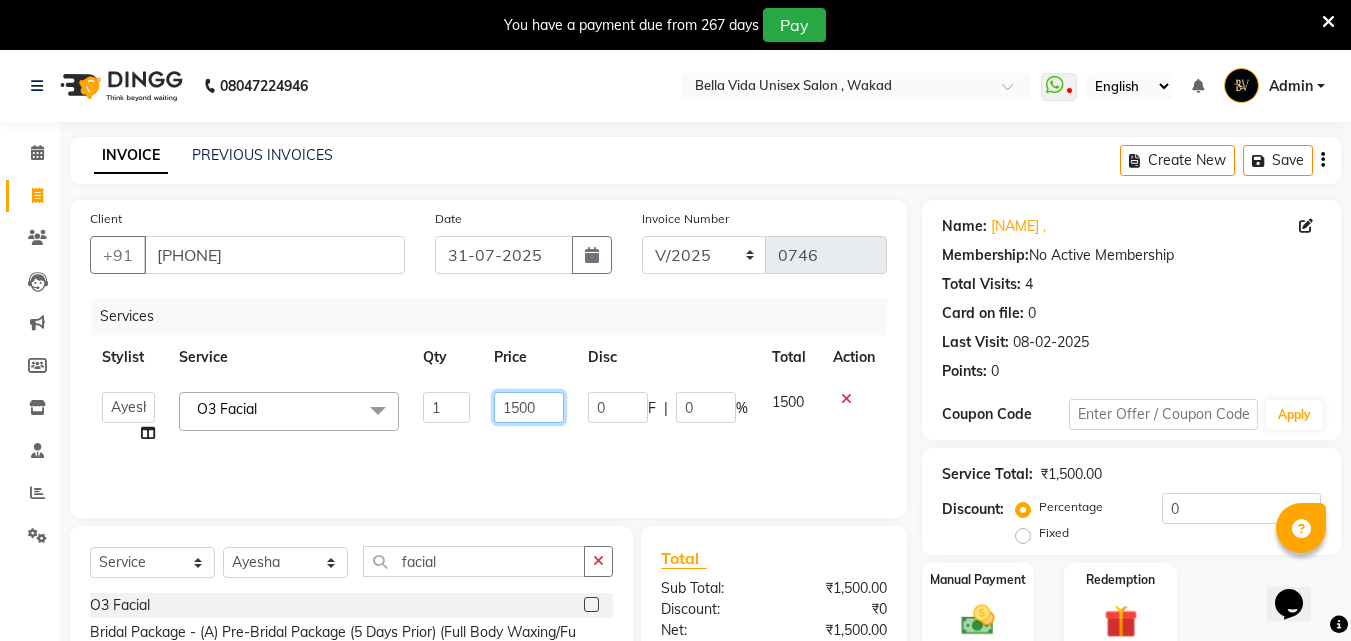 click on "1500" 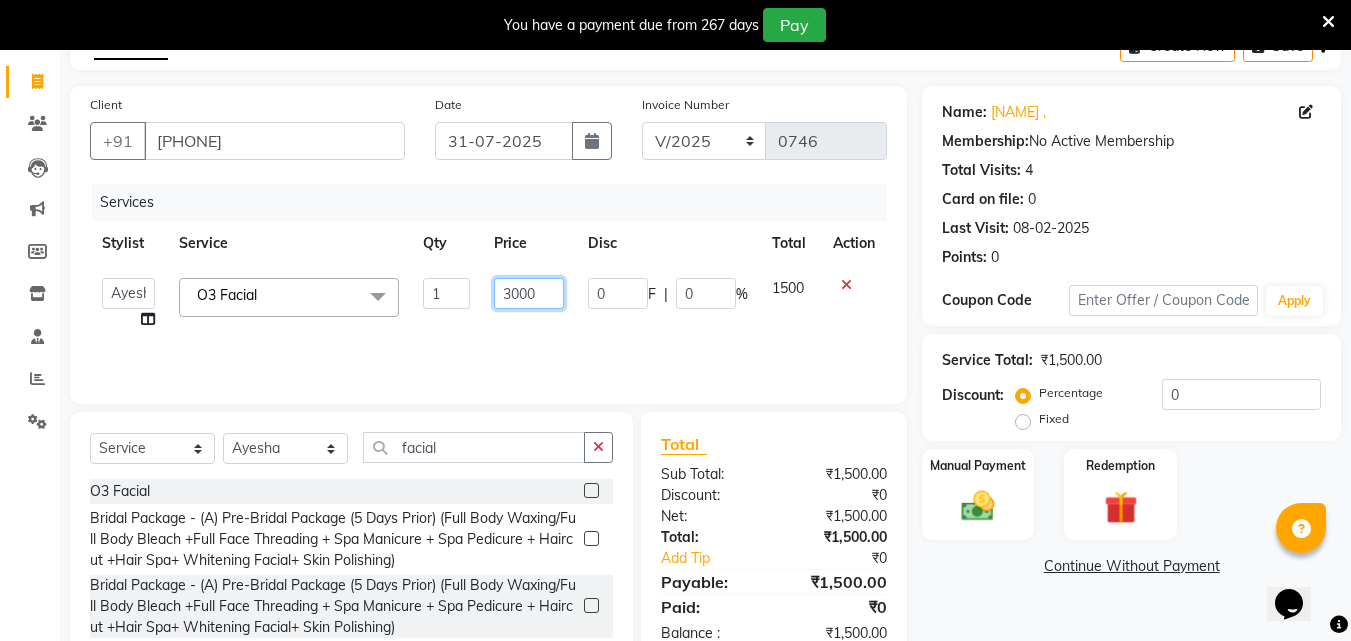 scroll, scrollTop: 173, scrollLeft: 0, axis: vertical 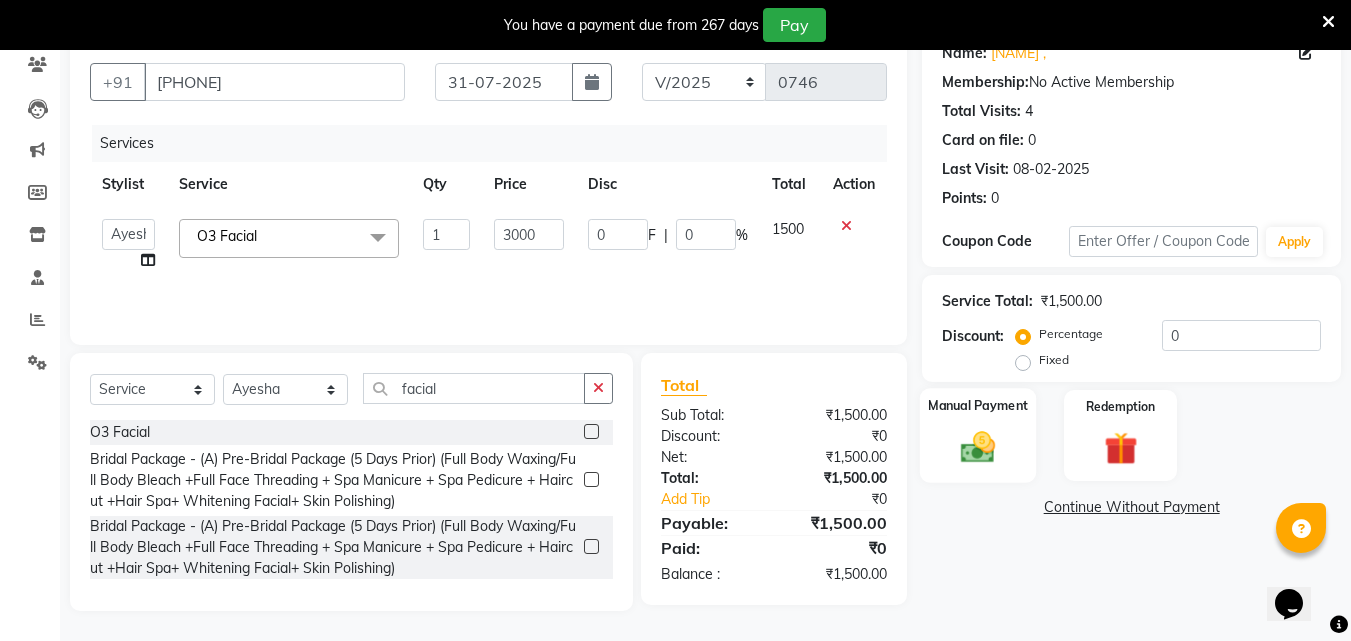 click 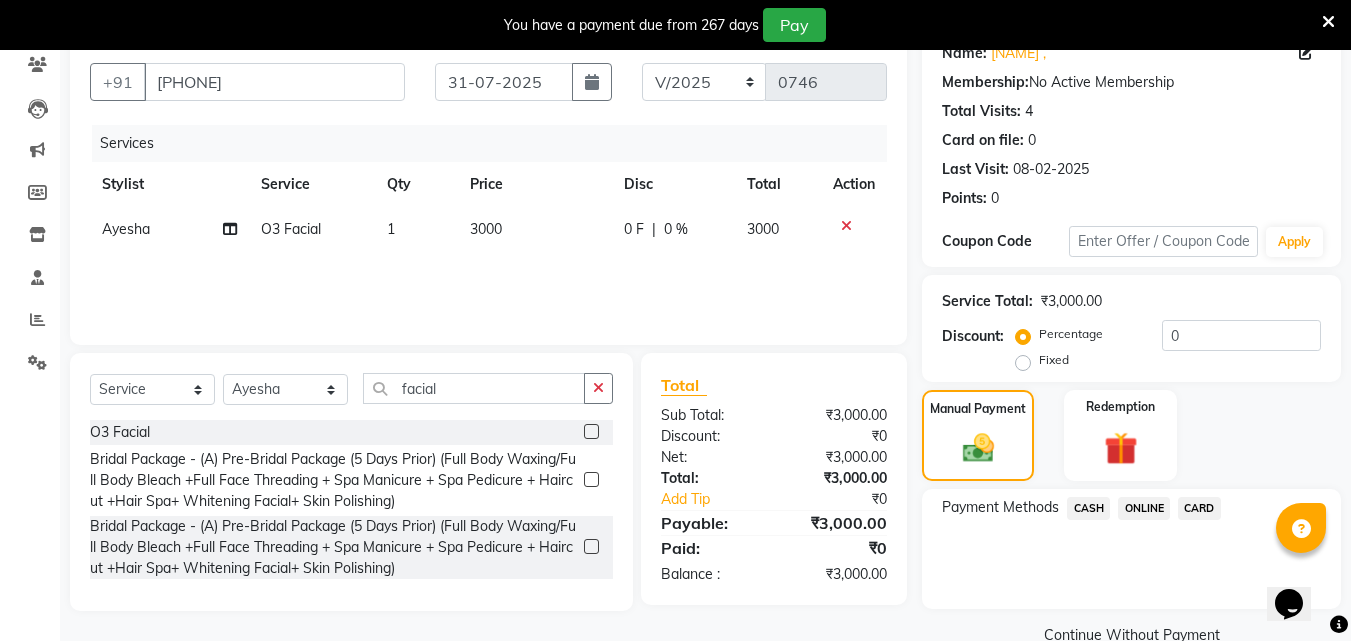 click on "ONLINE" 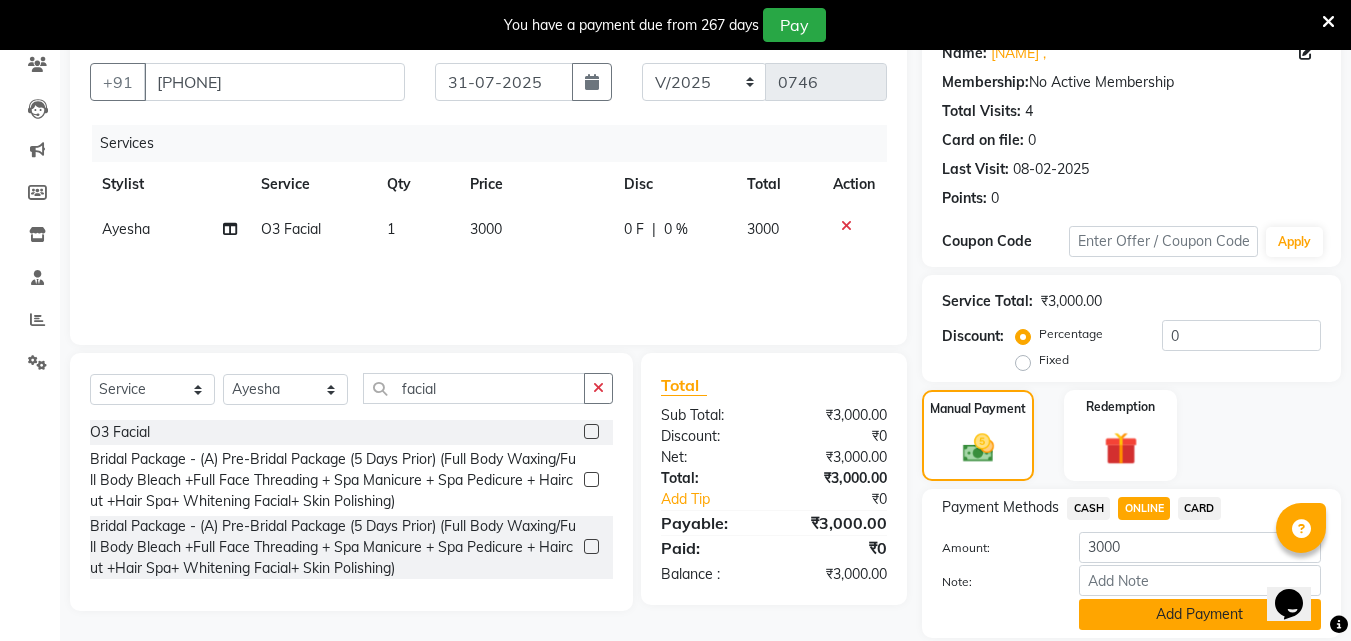 click on "Add Payment" 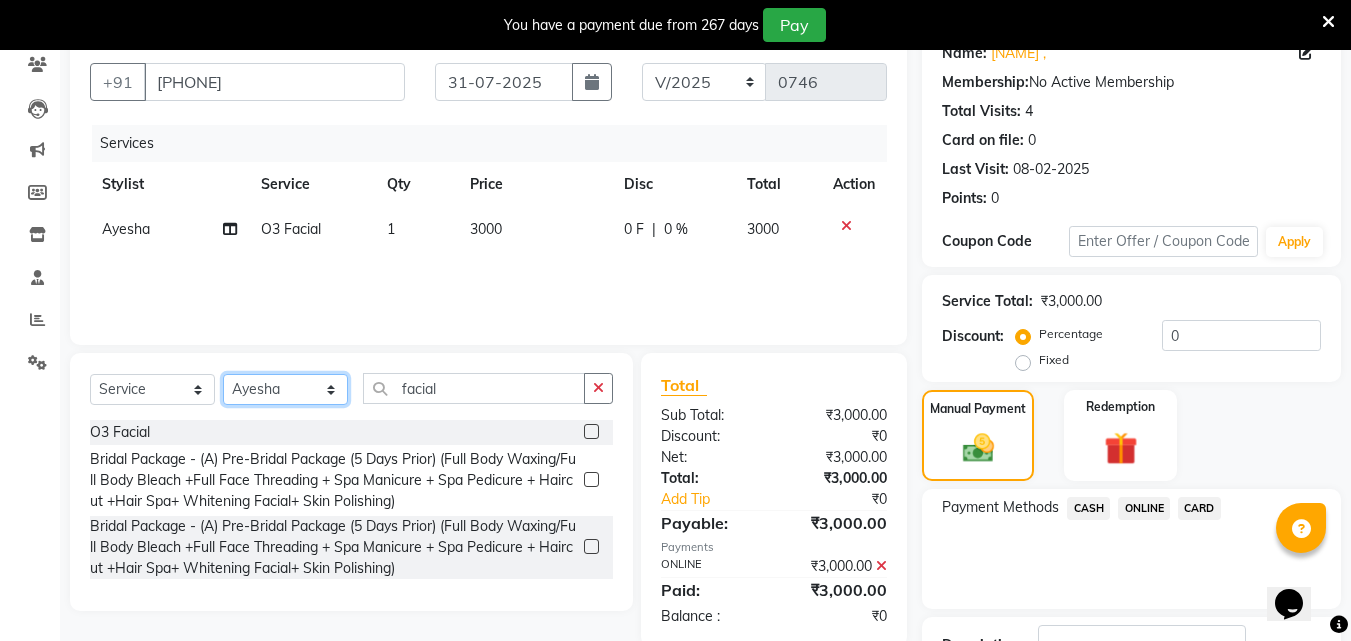 click on "Select Stylist Akshay Ankita Ayesha Dnyaneshwar Harish Laxman Omkar pranay sagar sameer Sarika sunil vaibhav" 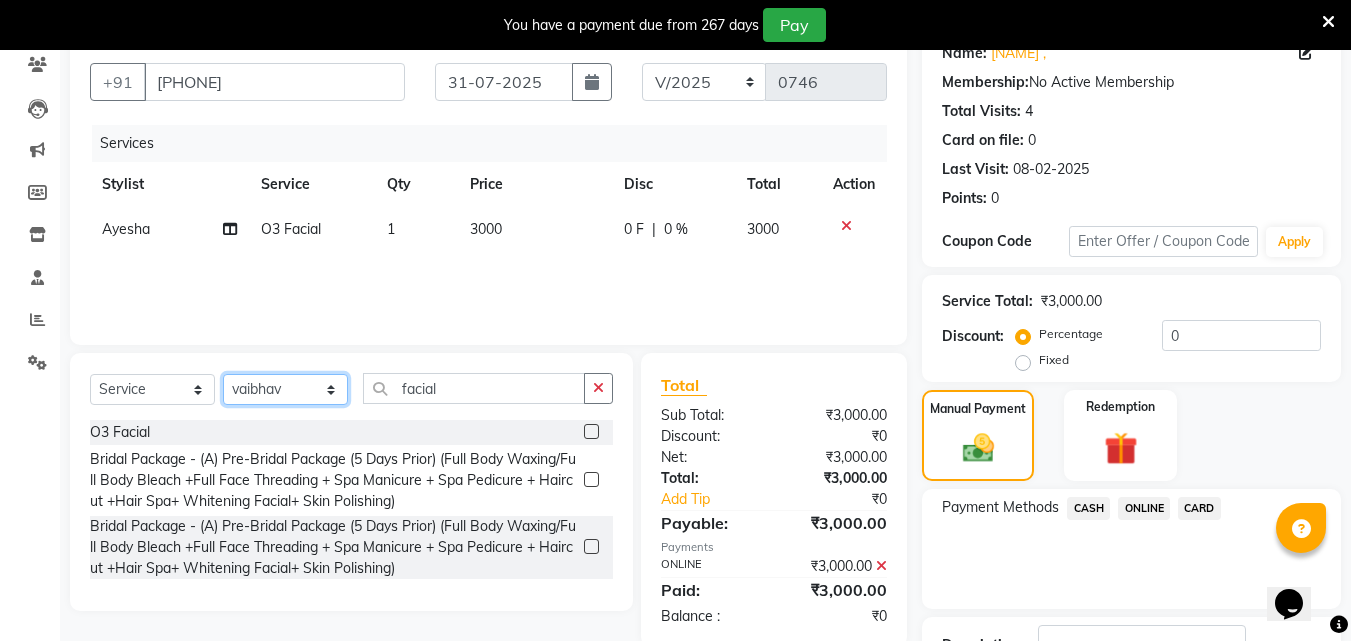 click on "Select Stylist Akshay Ankita Ayesha Dnyaneshwar Harish Laxman Omkar pranay sagar sameer Sarika sunil vaibhav" 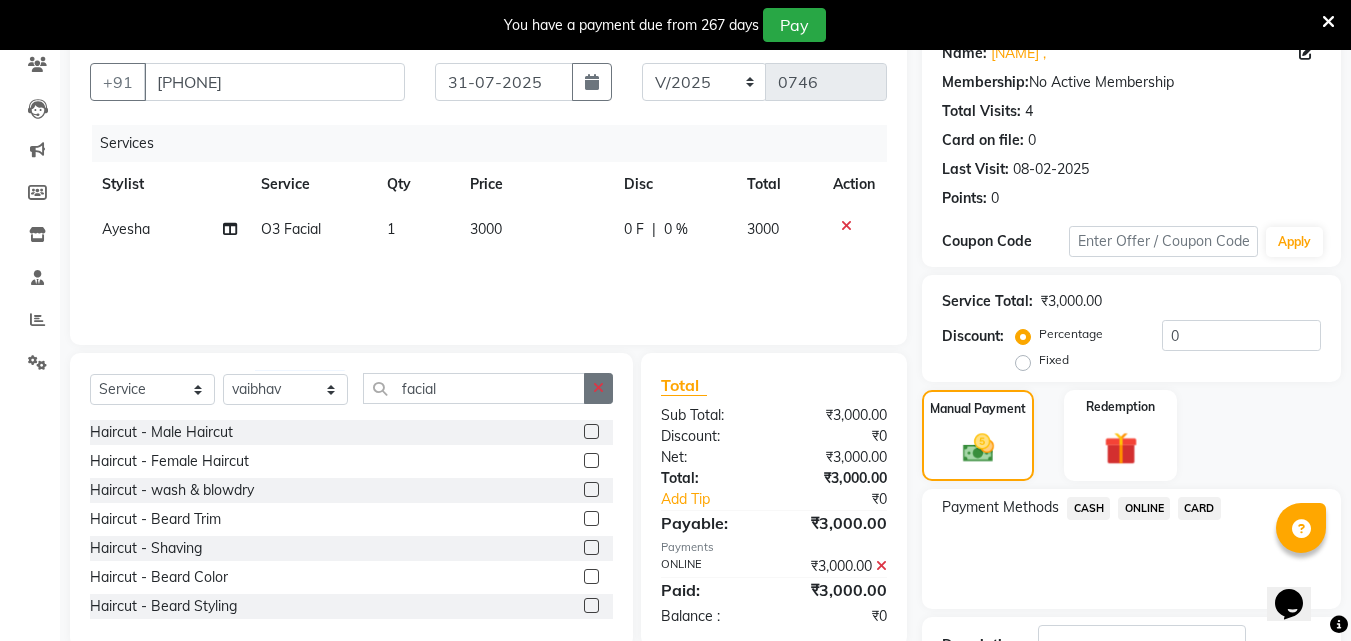 click 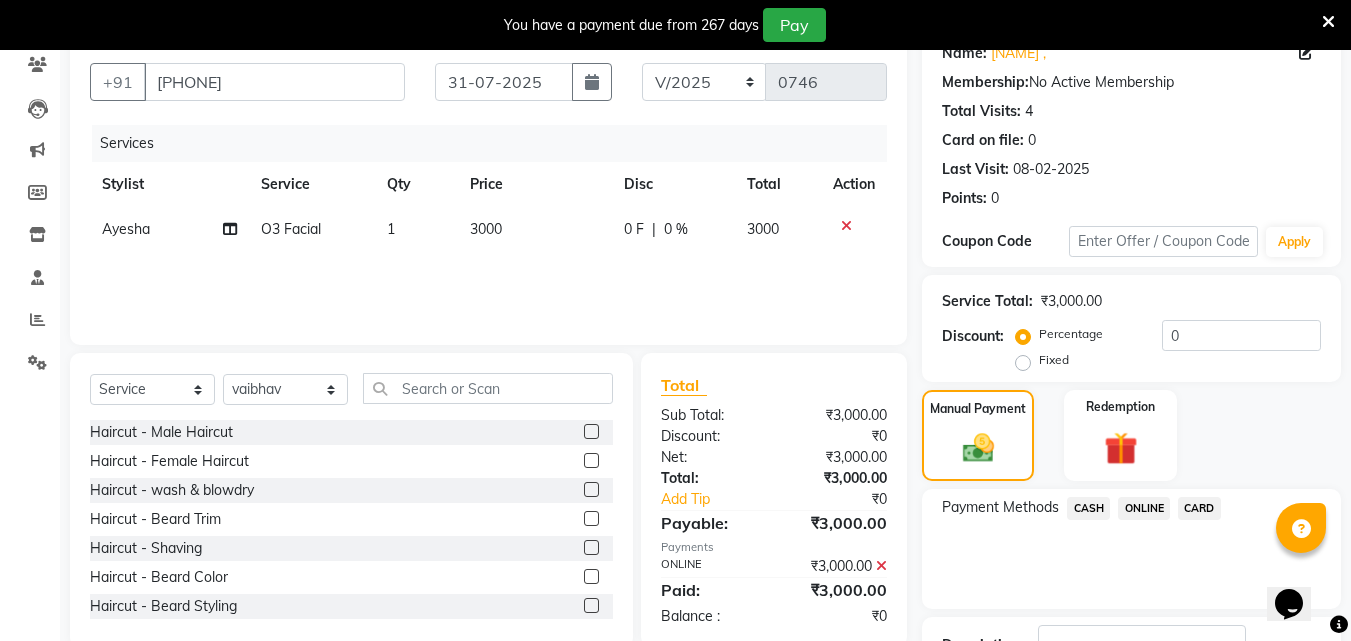 drag, startPoint x: 572, startPoint y: 459, endPoint x: 560, endPoint y: 427, distance: 34.176014 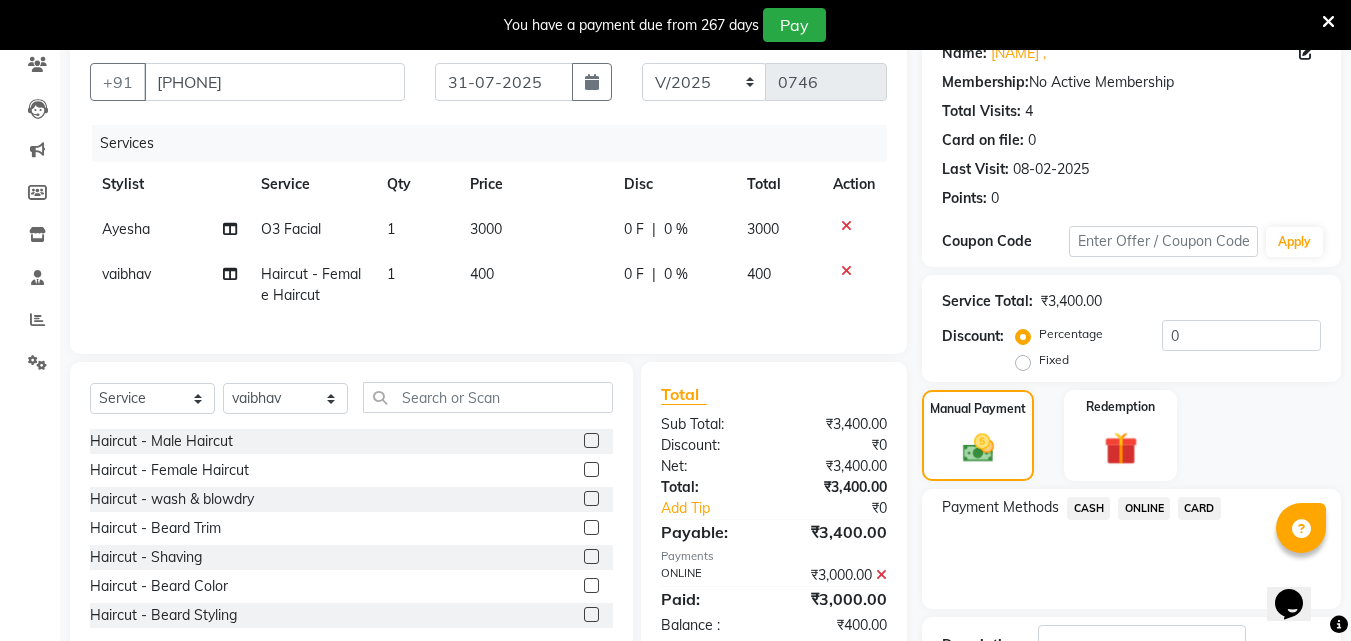 click on "400" 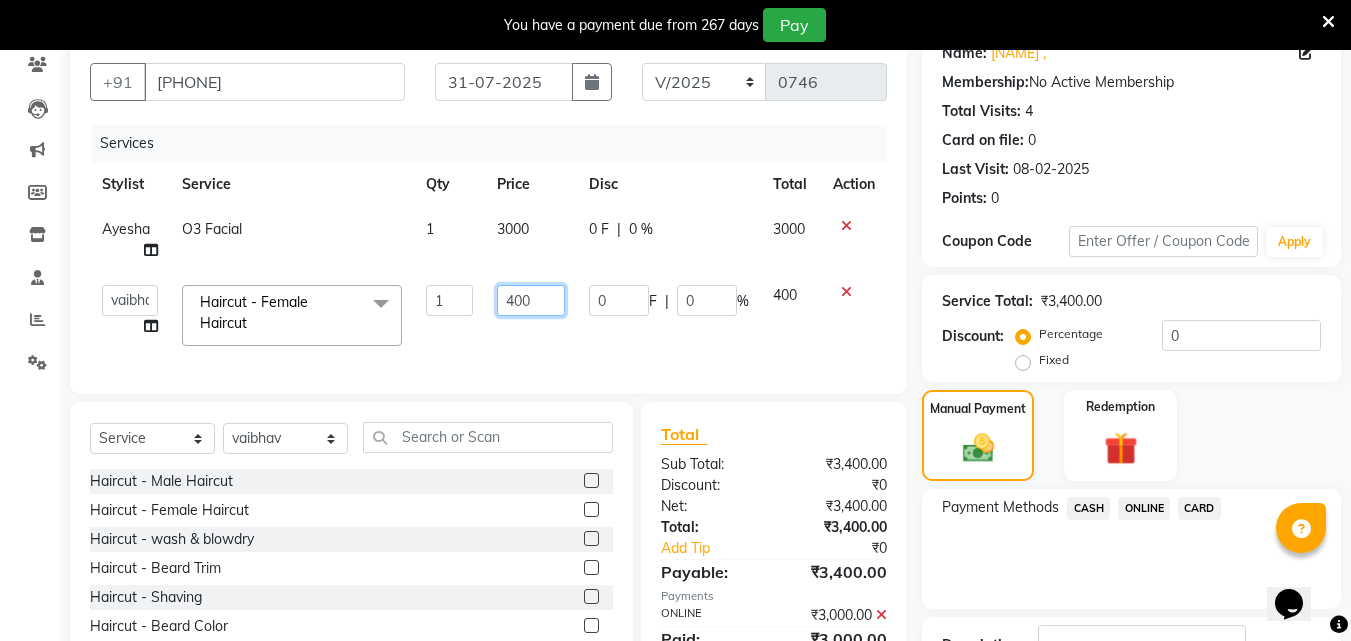 click on "400" 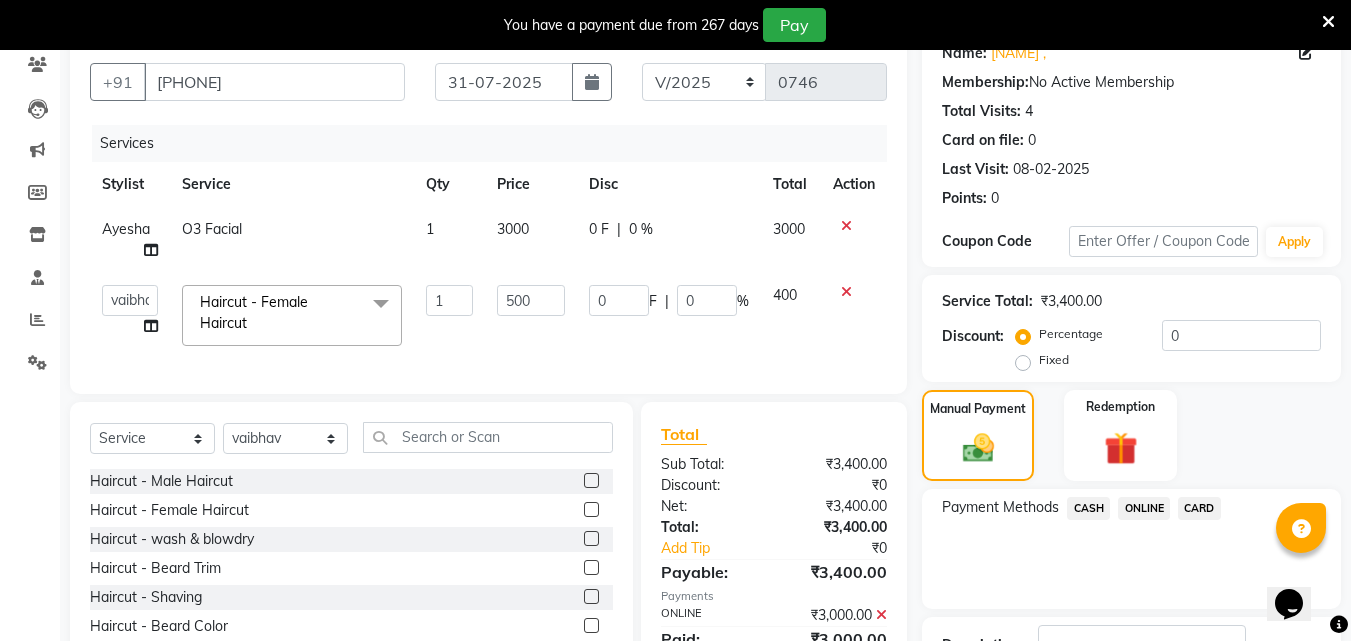 click on "ONLINE" 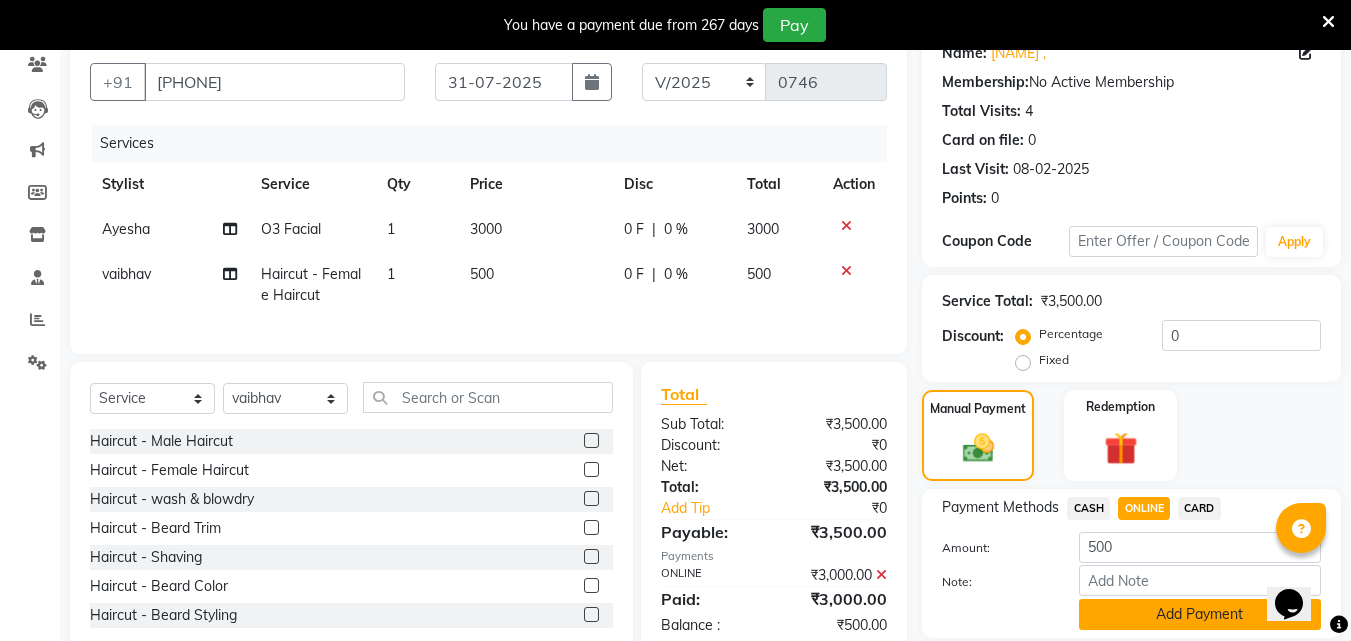 click on "Add Payment" 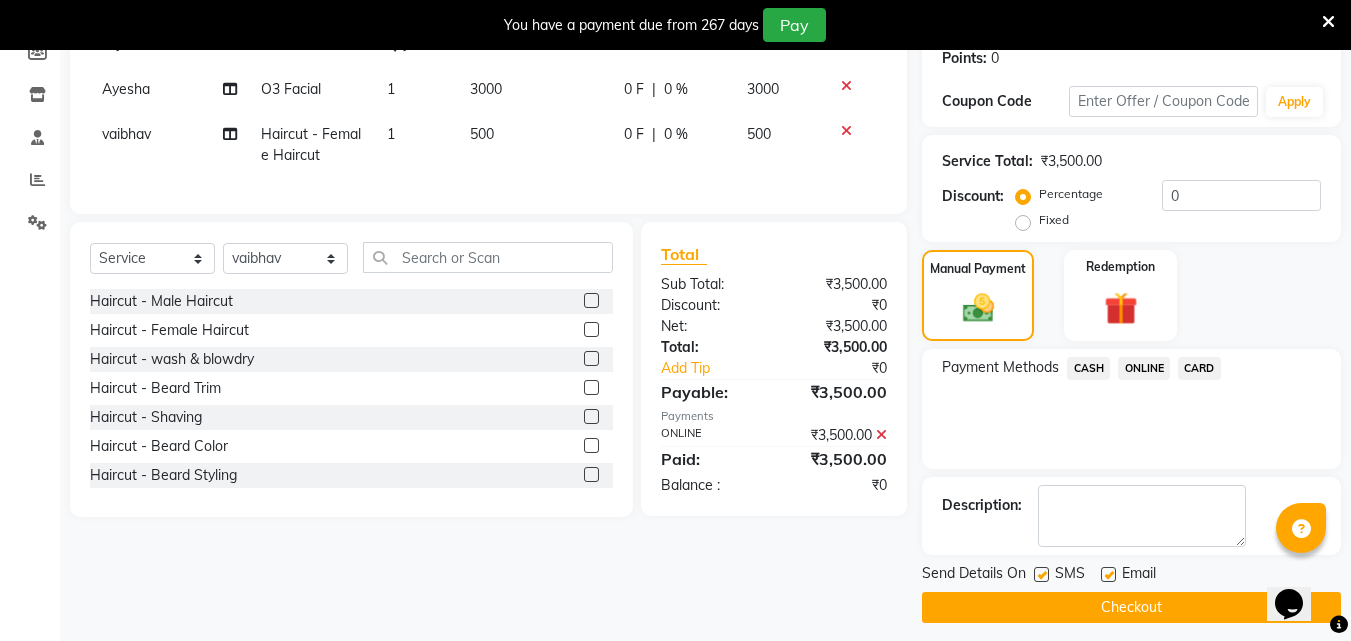 scroll, scrollTop: 325, scrollLeft: 0, axis: vertical 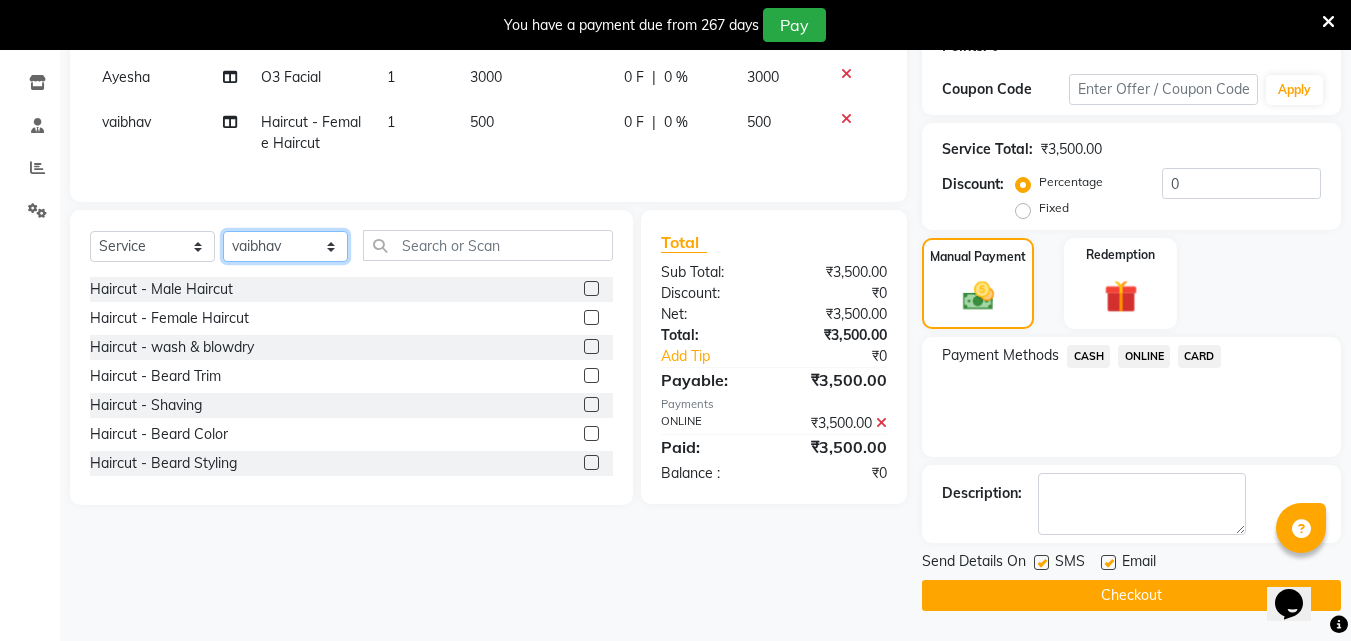 click on "Select Stylist Akshay Ankita Ayesha Dnyaneshwar Harish Laxman Omkar pranay sagar sameer Sarika sunil vaibhav" 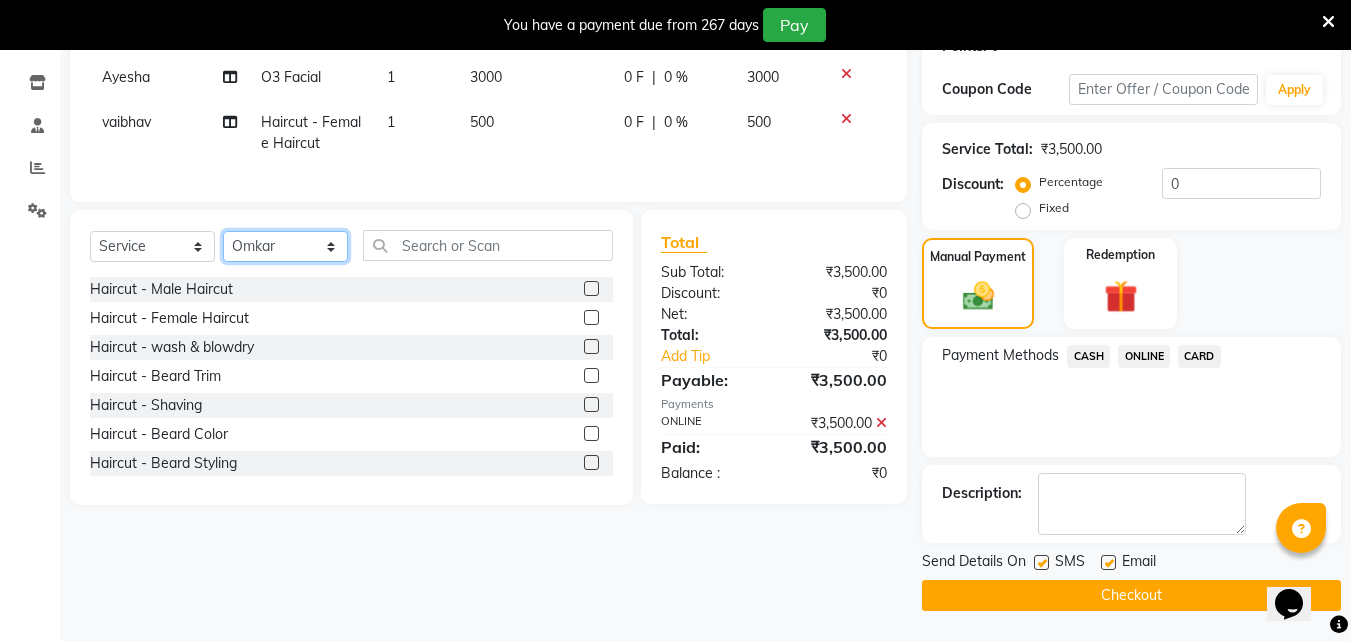 click on "Select Stylist Akshay Ankita Ayesha Dnyaneshwar Harish Laxman Omkar pranay sagar sameer Sarika sunil vaibhav" 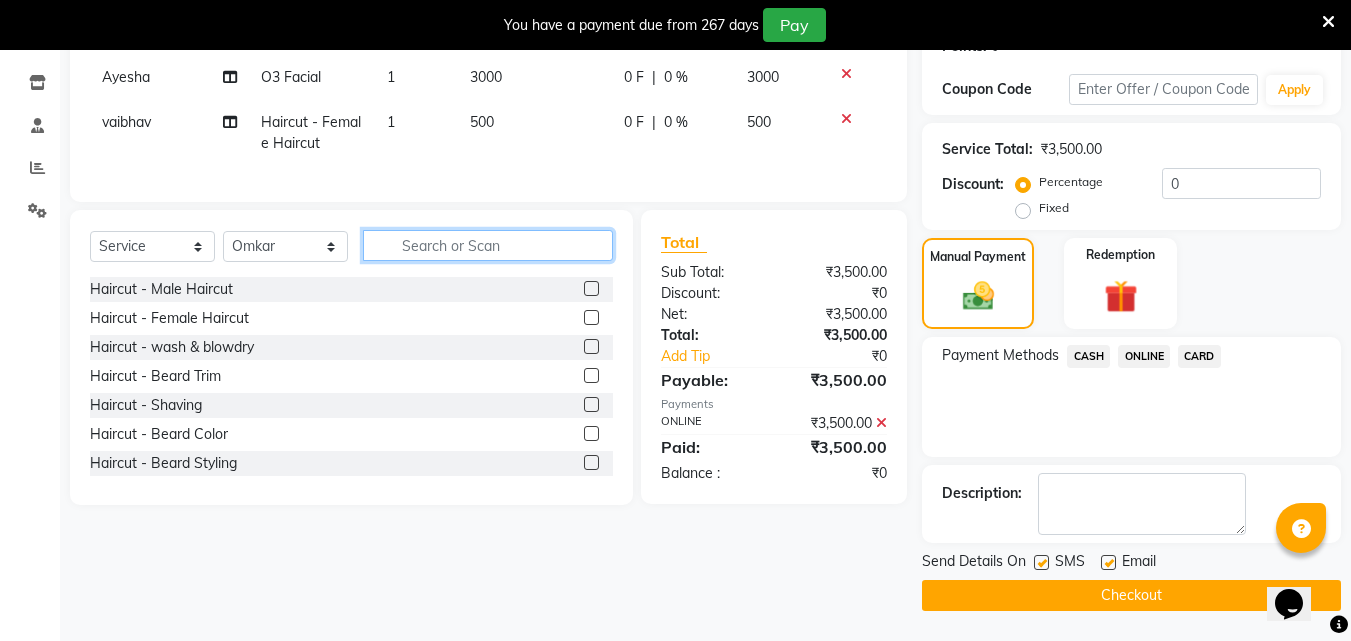 click 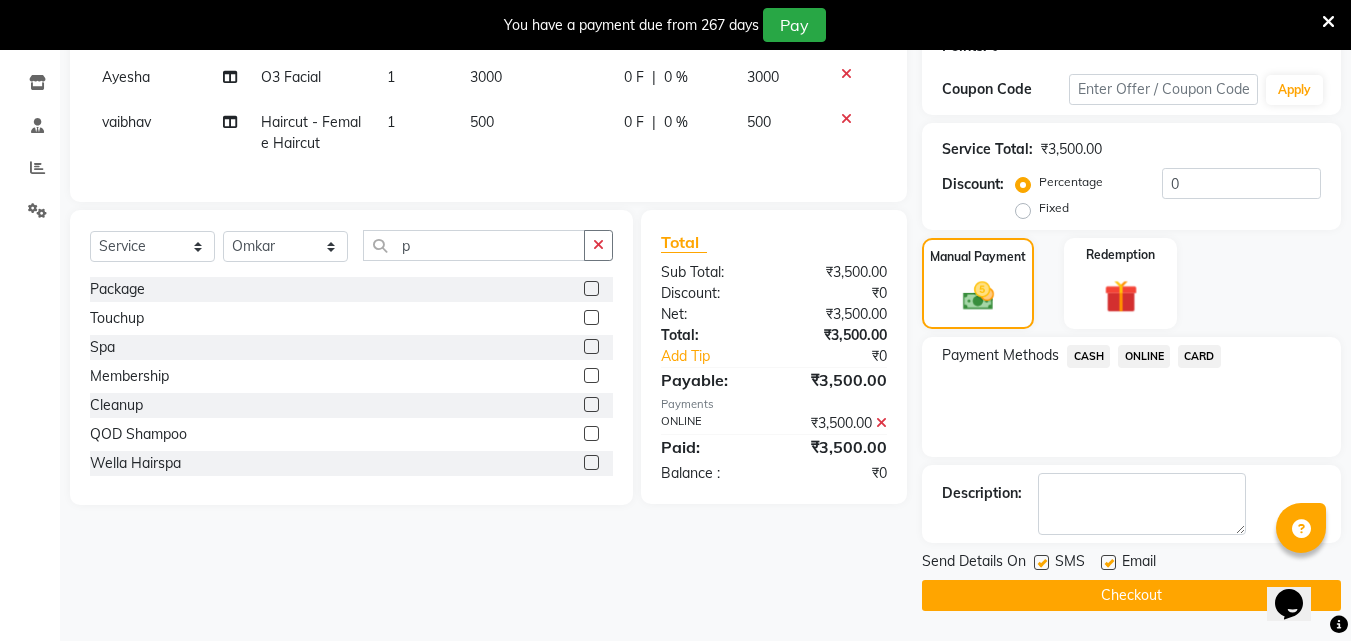 drag, startPoint x: 580, startPoint y: 302, endPoint x: 569, endPoint y: 216, distance: 86.70064 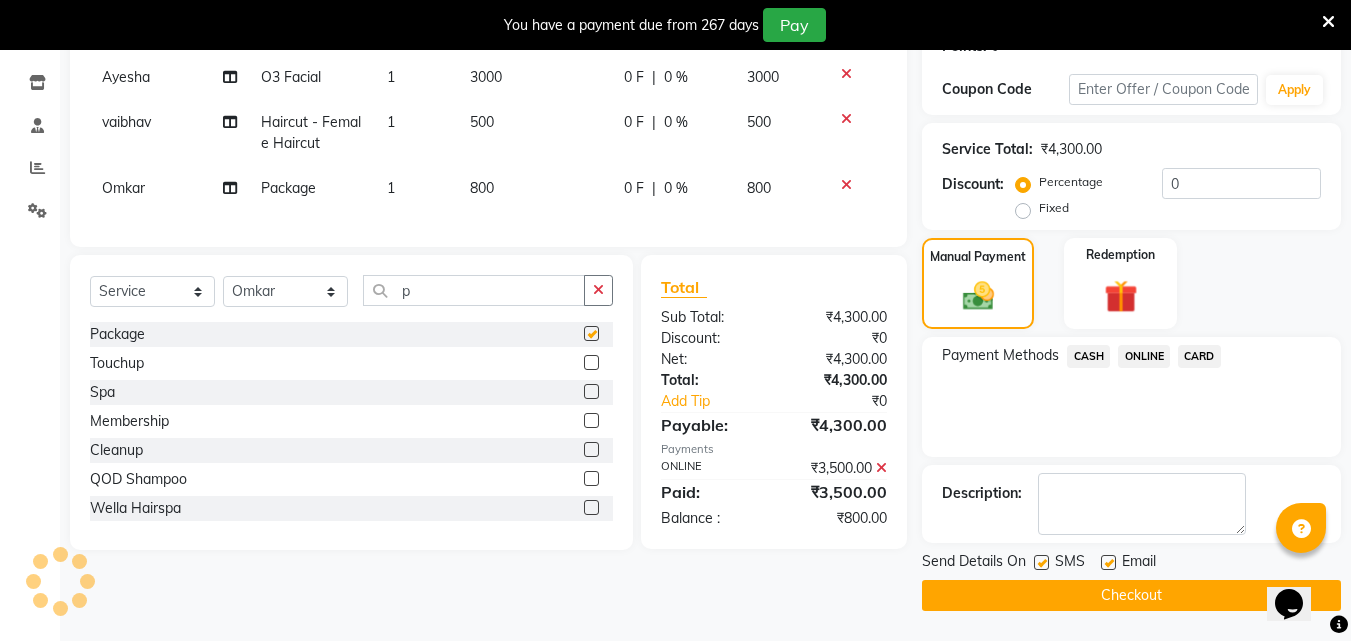 click on "800" 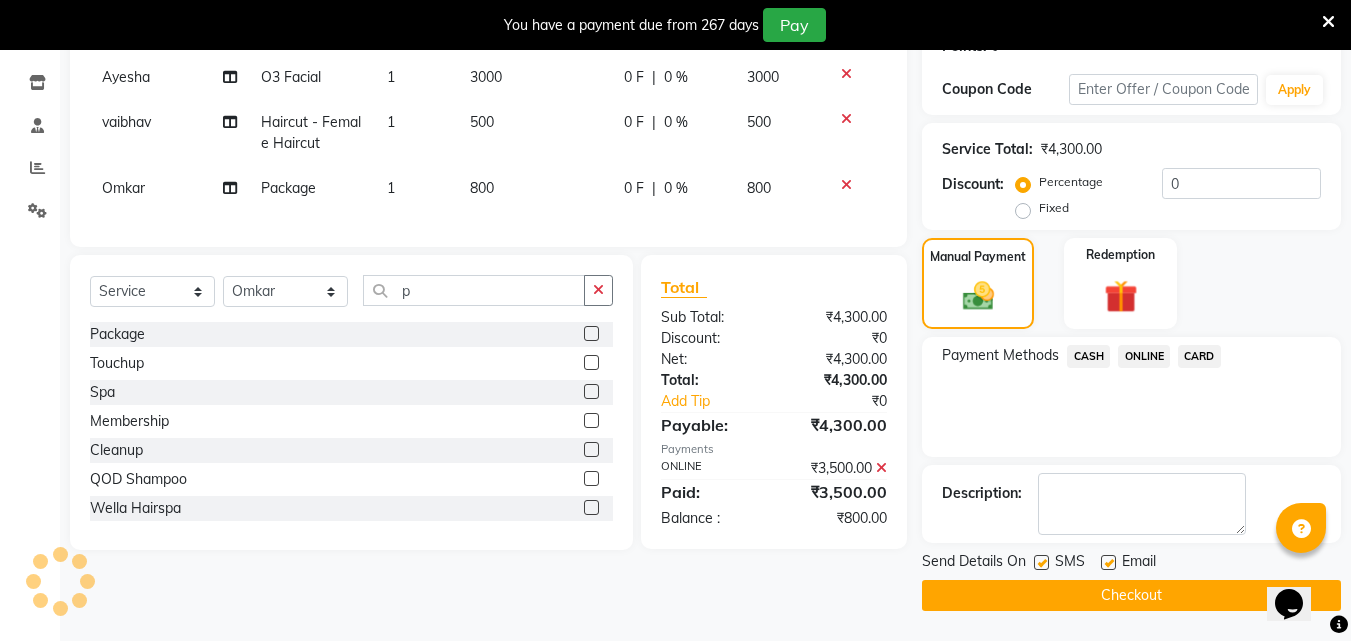 click on "800" 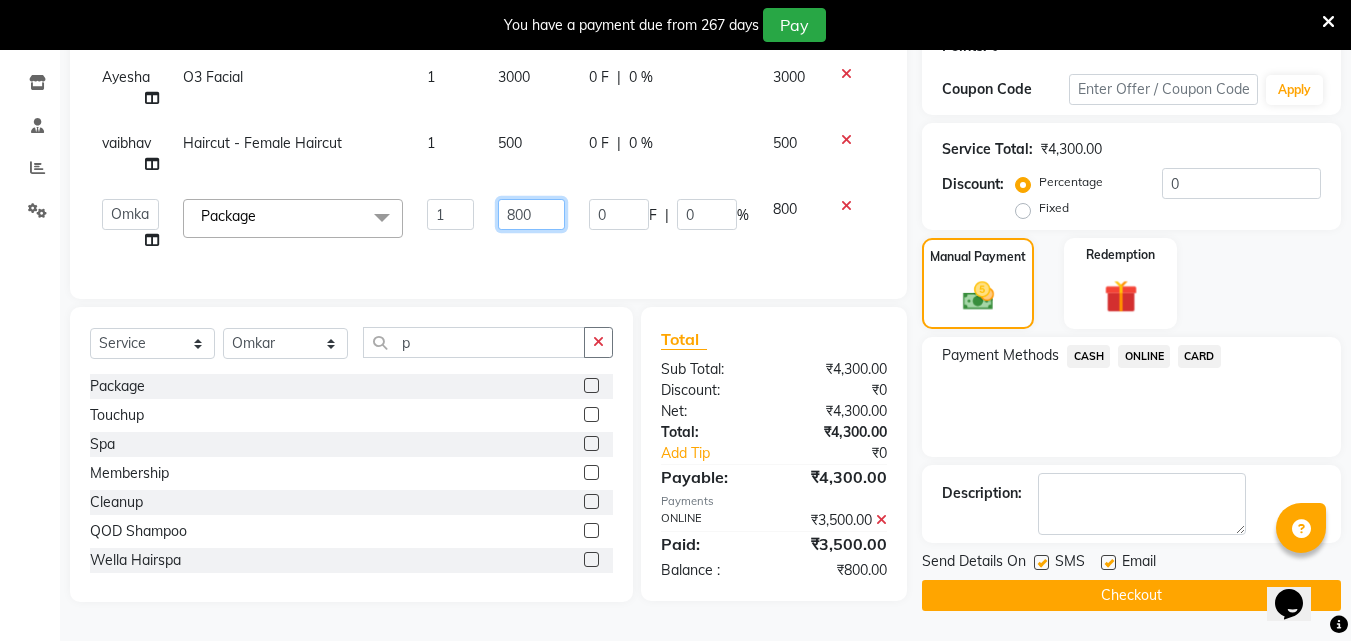 click on "800" 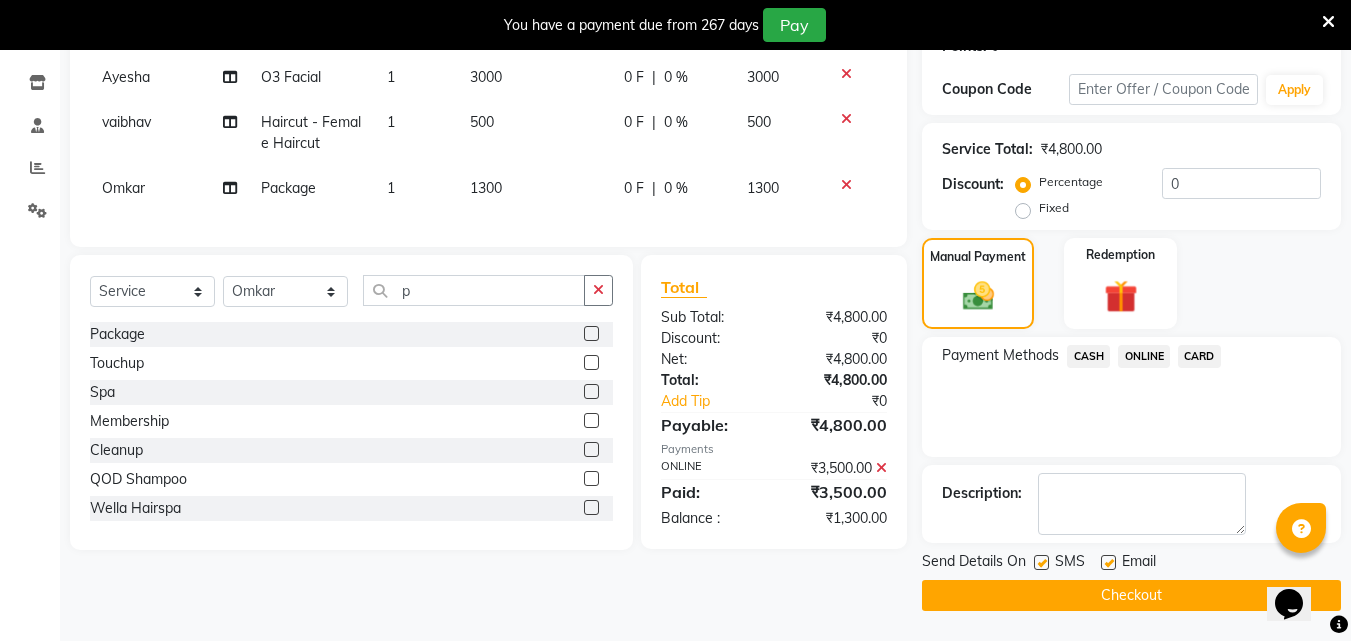 click on "ONLINE" 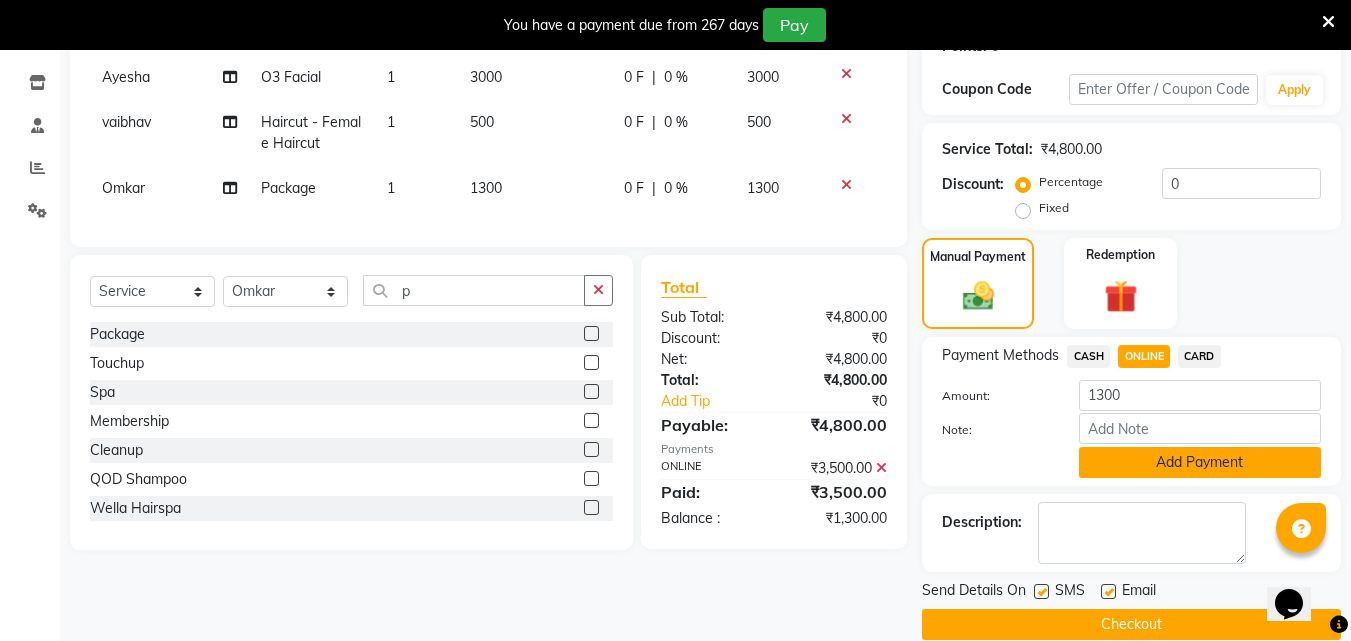 click on "Add Payment" 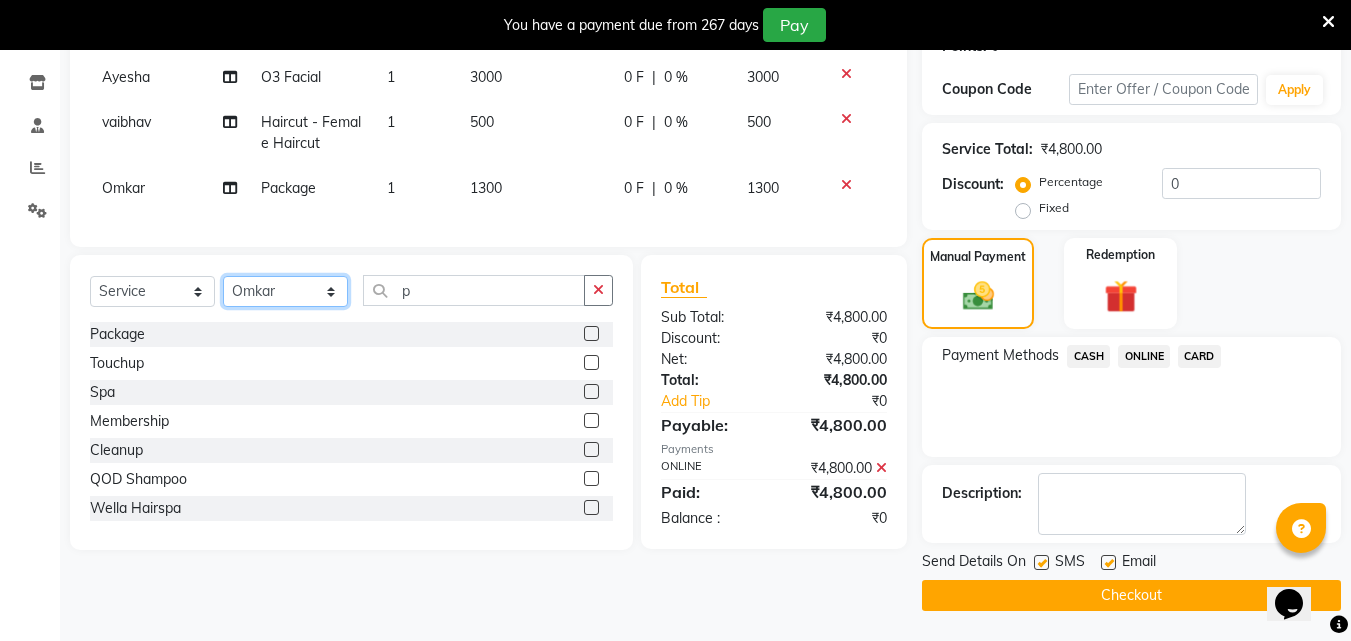 click on "Select Stylist Akshay Ankita Ayesha Dnyaneshwar Harish Laxman Omkar pranay sagar sameer Sarika sunil vaibhav" 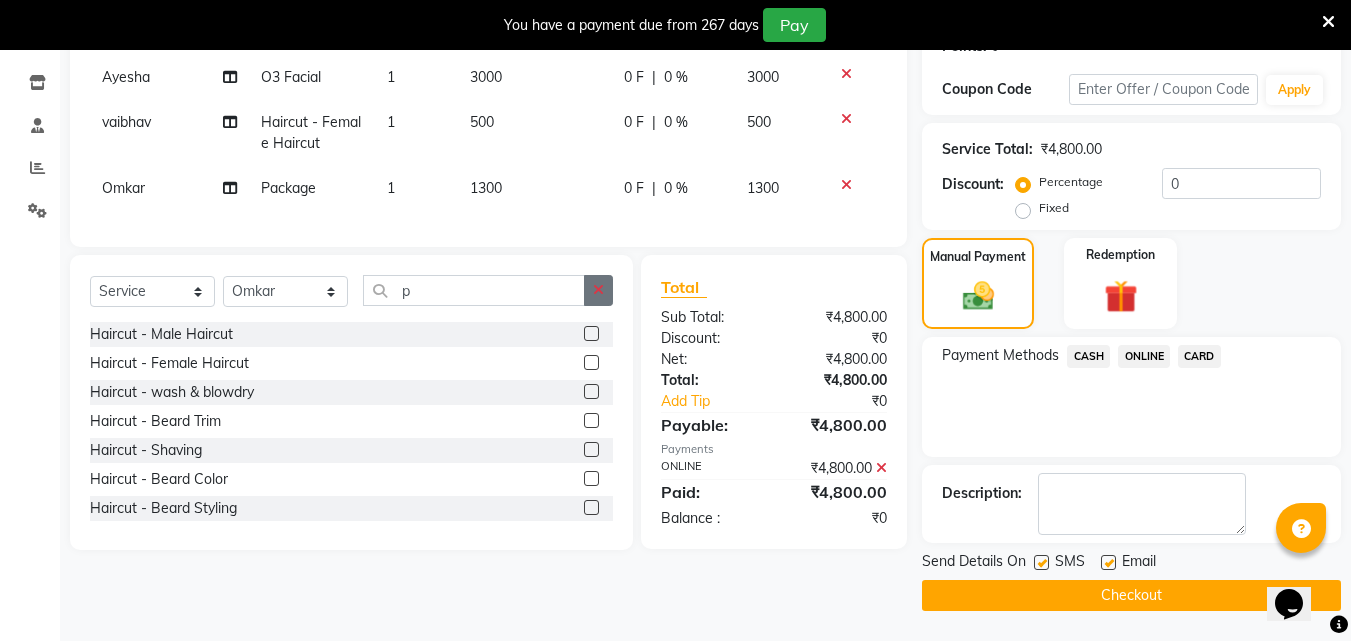 click 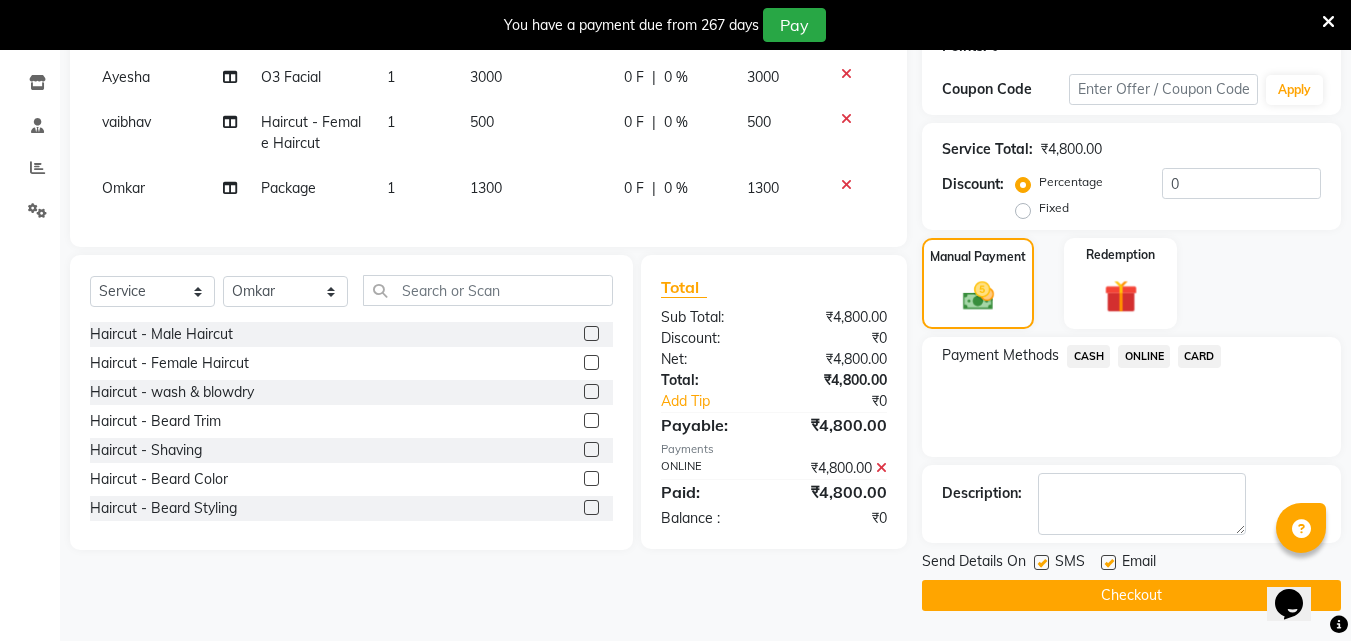 click 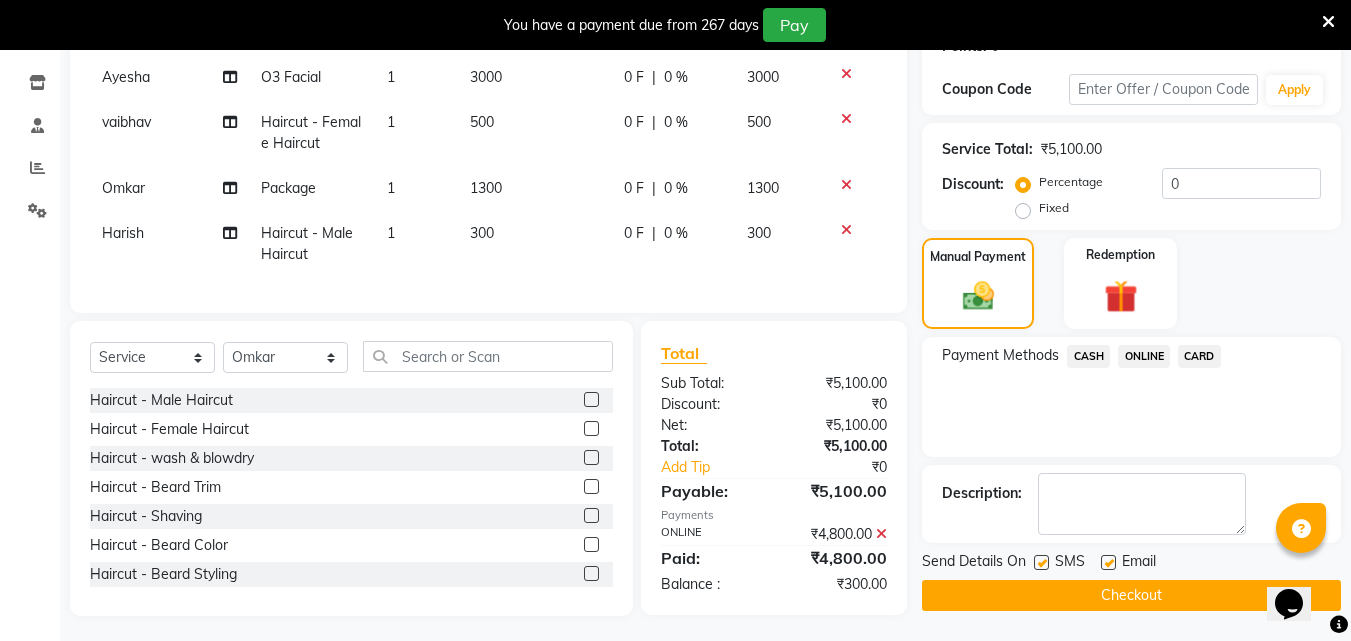 click on "ONLINE" 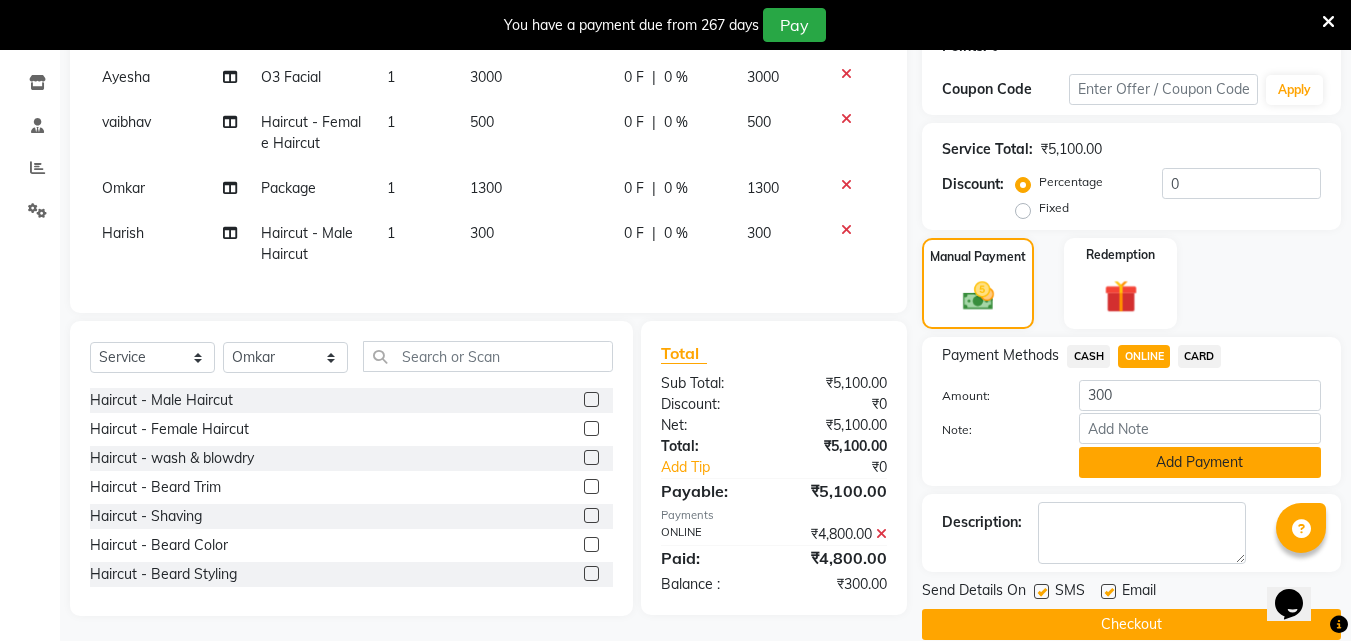 click on "Add Payment" 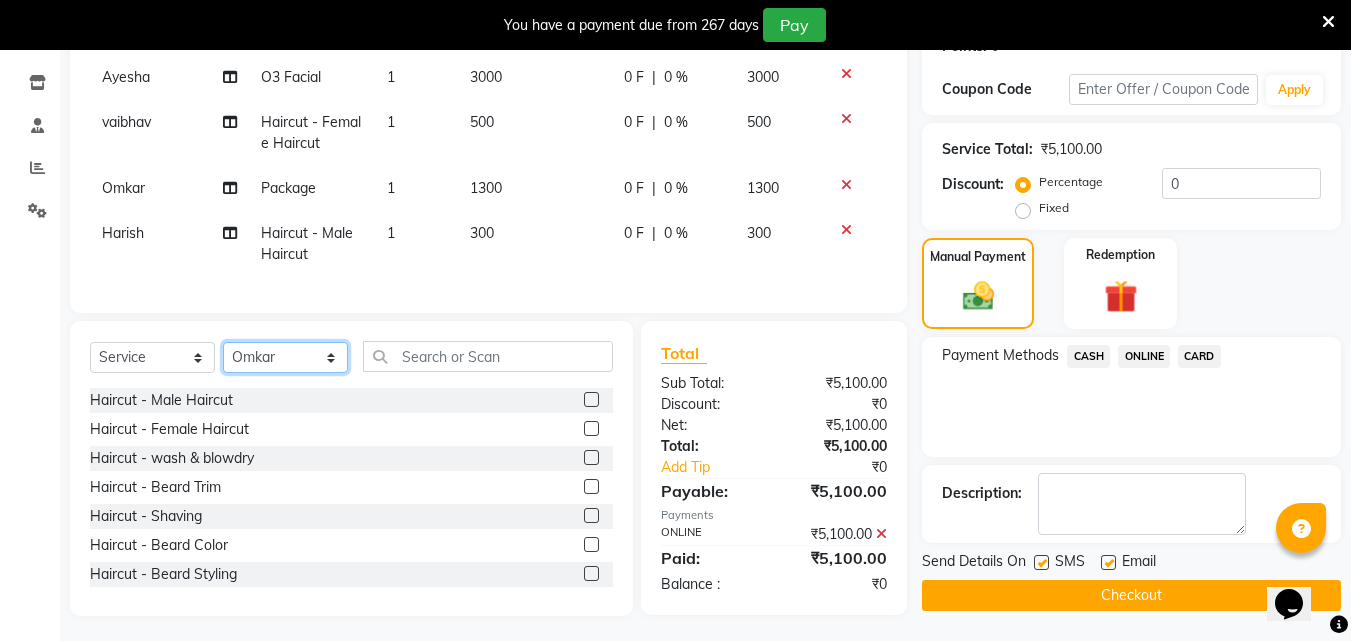 click on "Select Stylist Akshay Ankita Ayesha Dnyaneshwar Harish Laxman Omkar pranay sagar sameer Sarika sunil vaibhav" 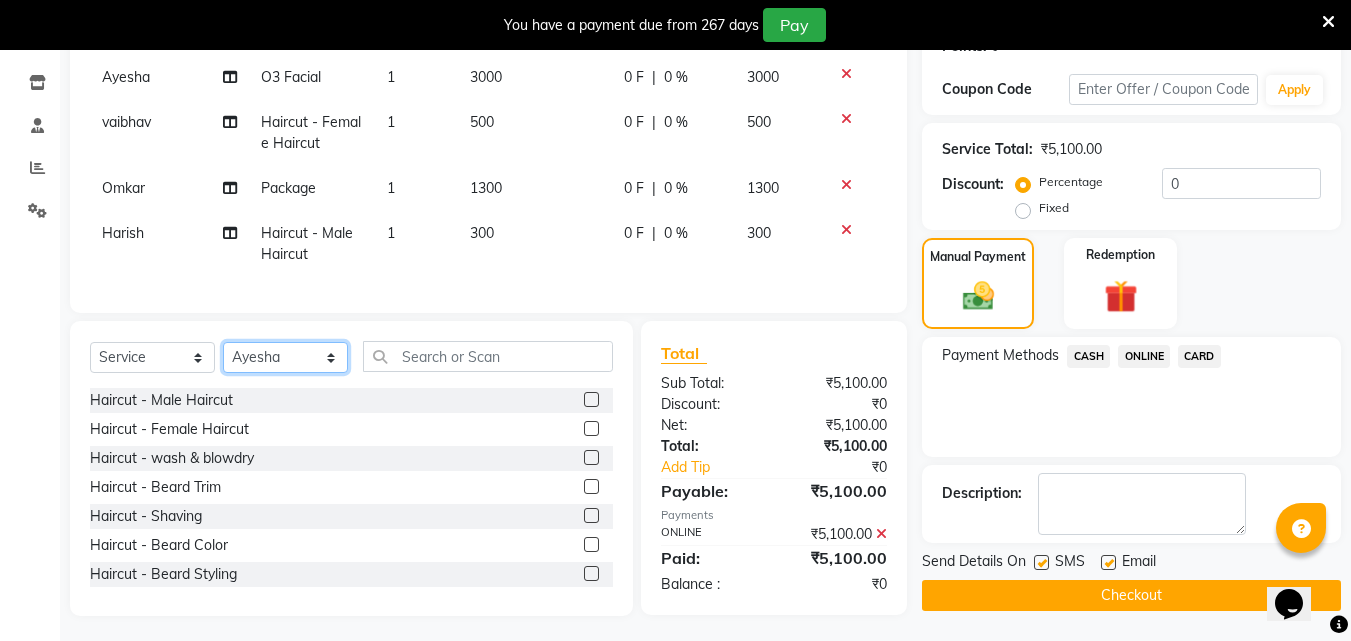 click on "Select Stylist Akshay Ankita Ayesha Dnyaneshwar Harish Laxman Omkar pranay sagar sameer Sarika sunil vaibhav" 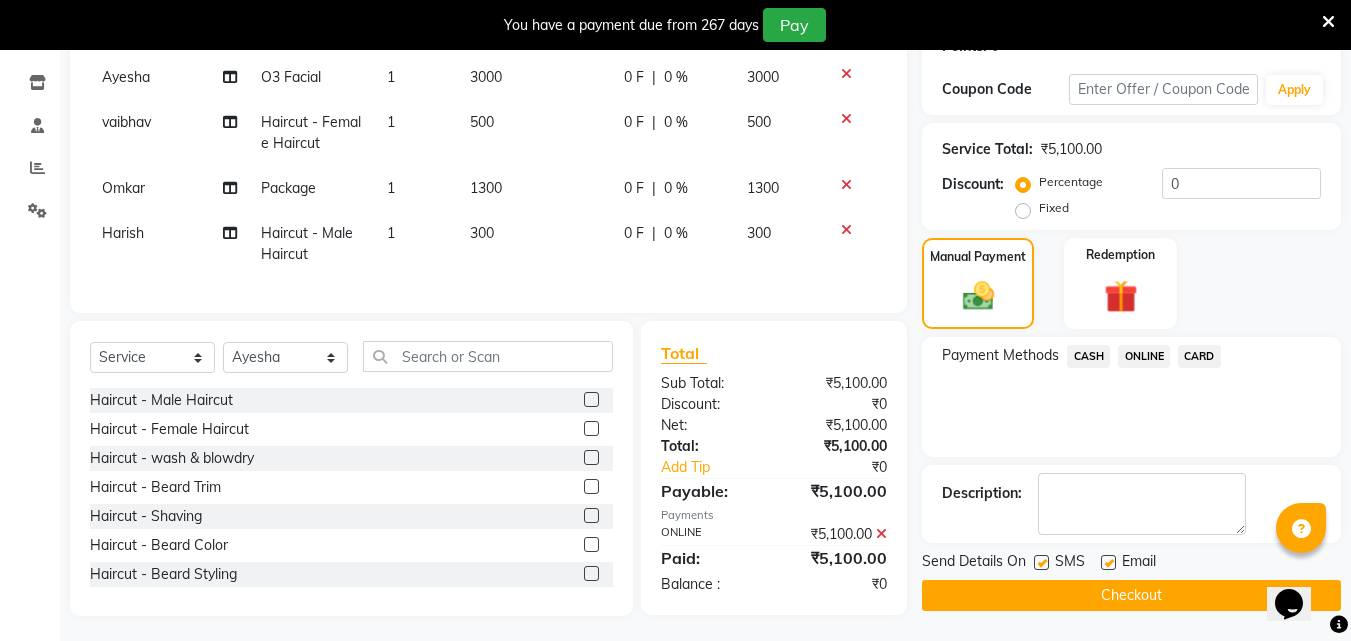 drag, startPoint x: 573, startPoint y: 414, endPoint x: 523, endPoint y: 345, distance: 85.2115 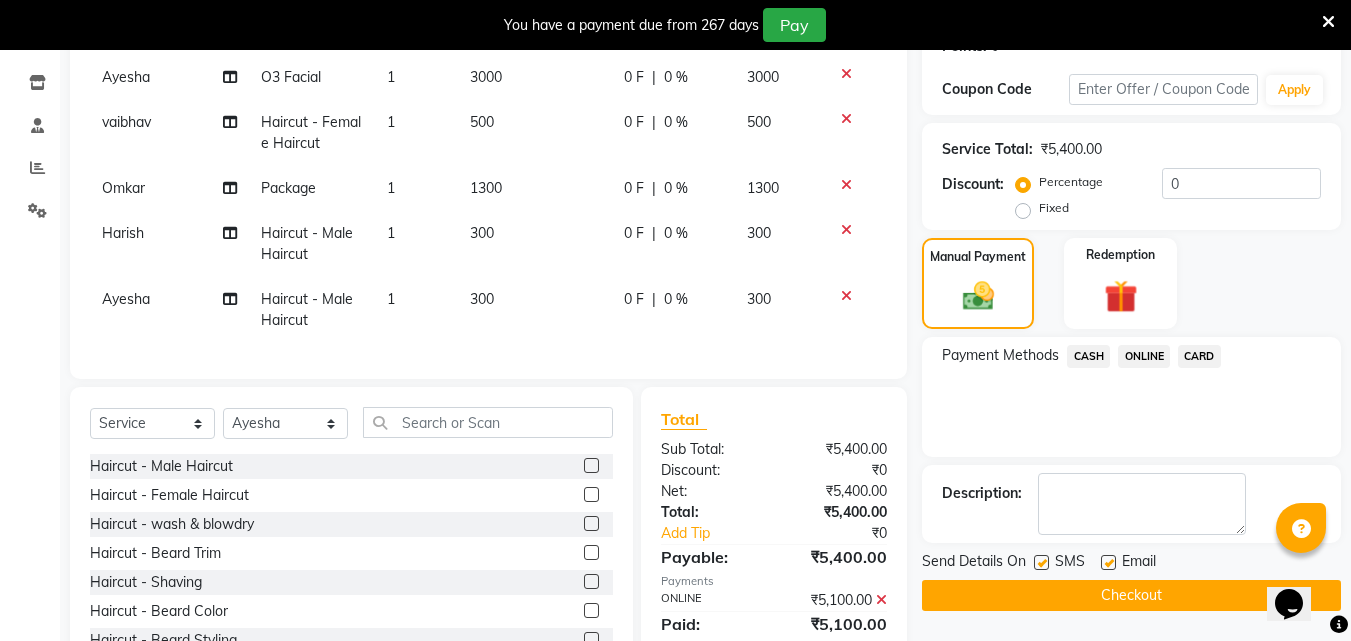 drag, startPoint x: 512, startPoint y: 282, endPoint x: 519, endPoint y: 290, distance: 10.630146 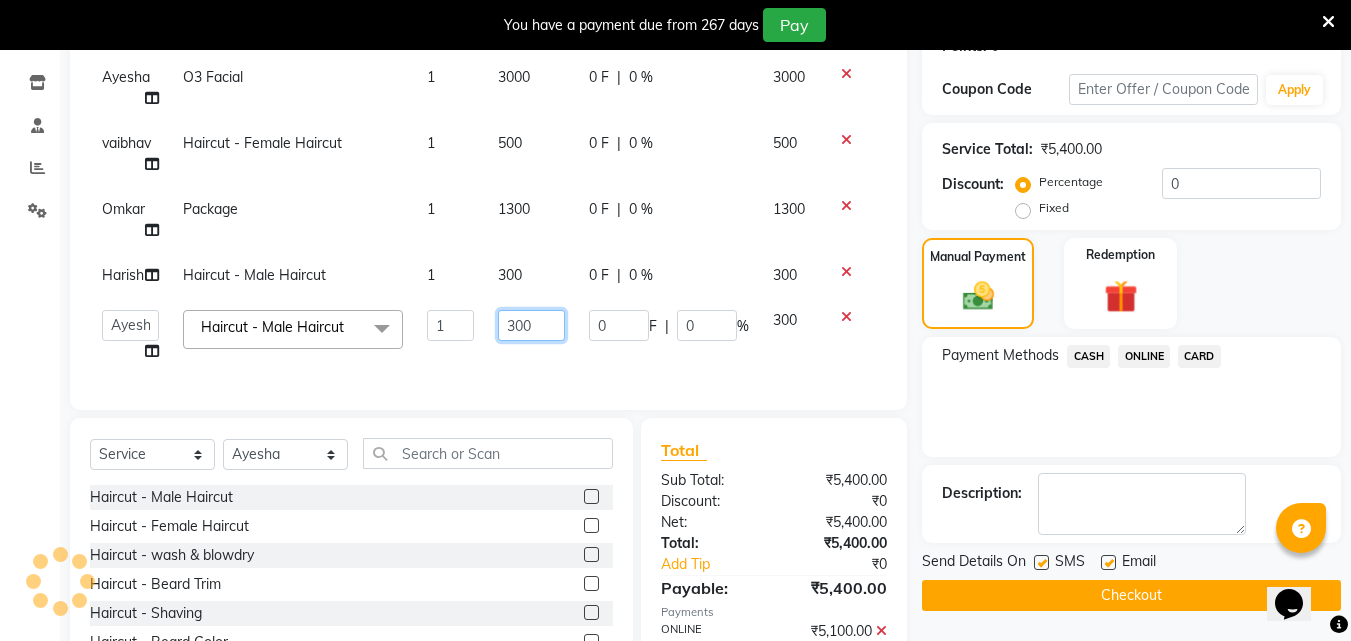 click on "300" 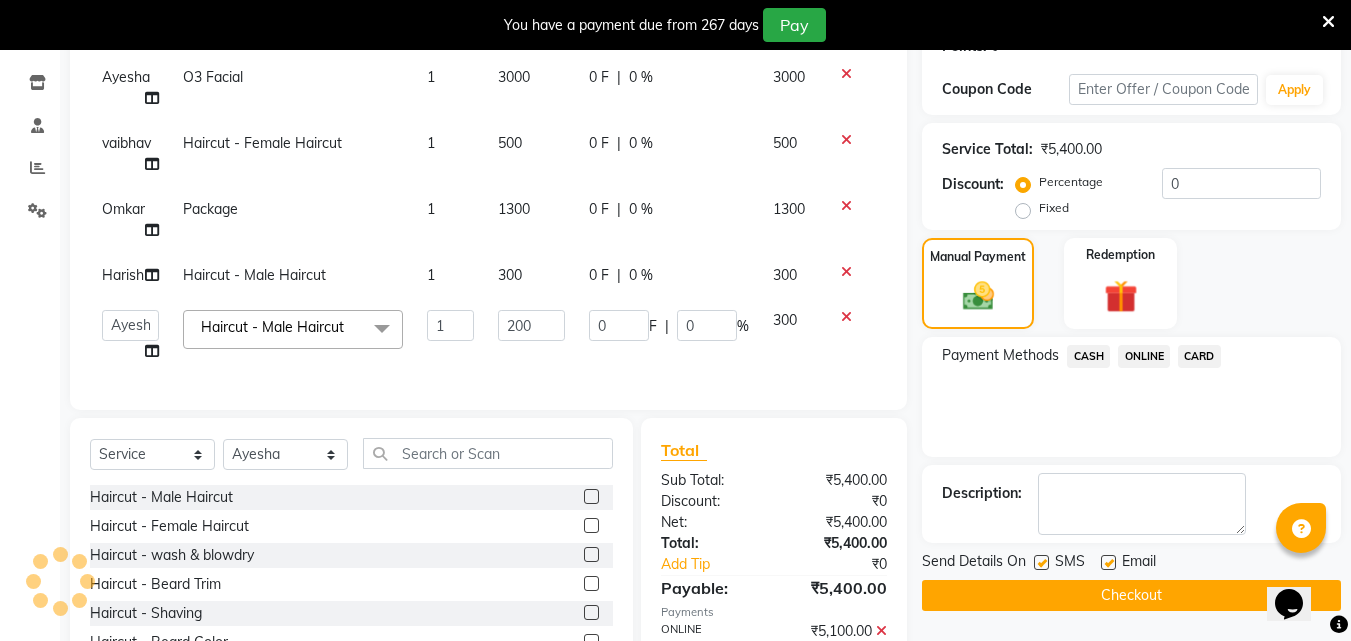 click on "ONLINE" 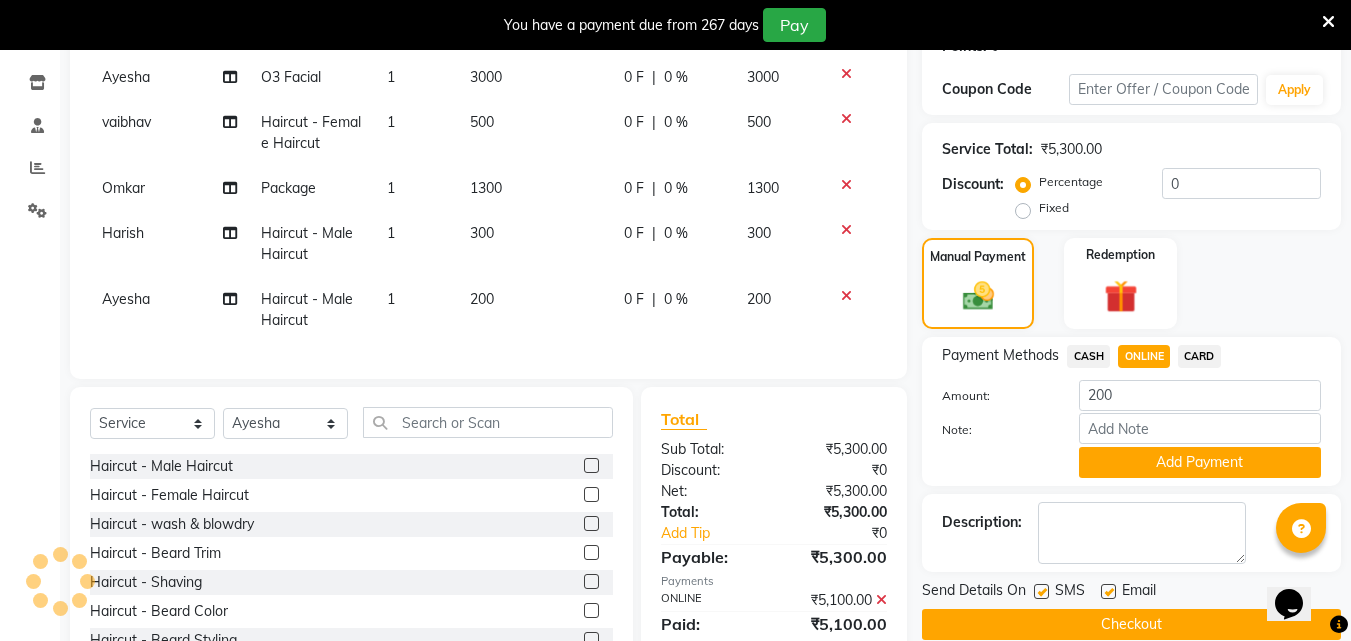 click on "Payment Methods CASH ONLINE CARD Amount: [PHONE] Note: Add Payment" 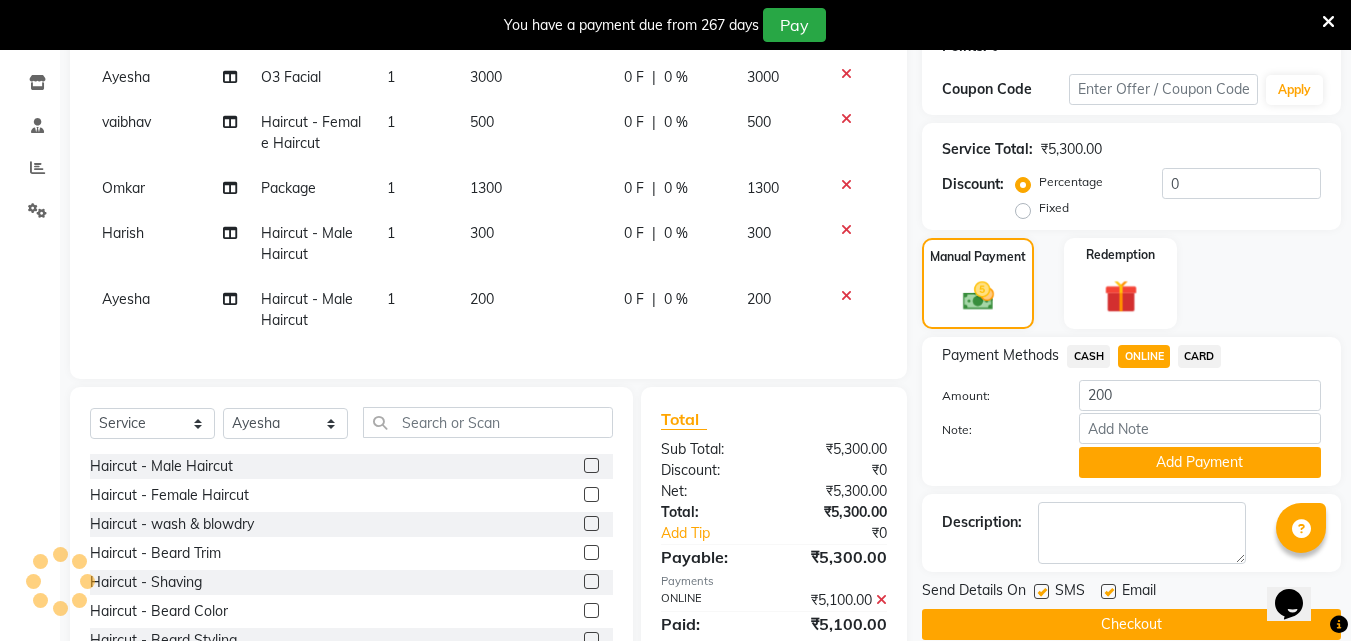 click on "Payment Methods CASH ONLINE CARD Amount: [PHONE] Note: Add Payment" 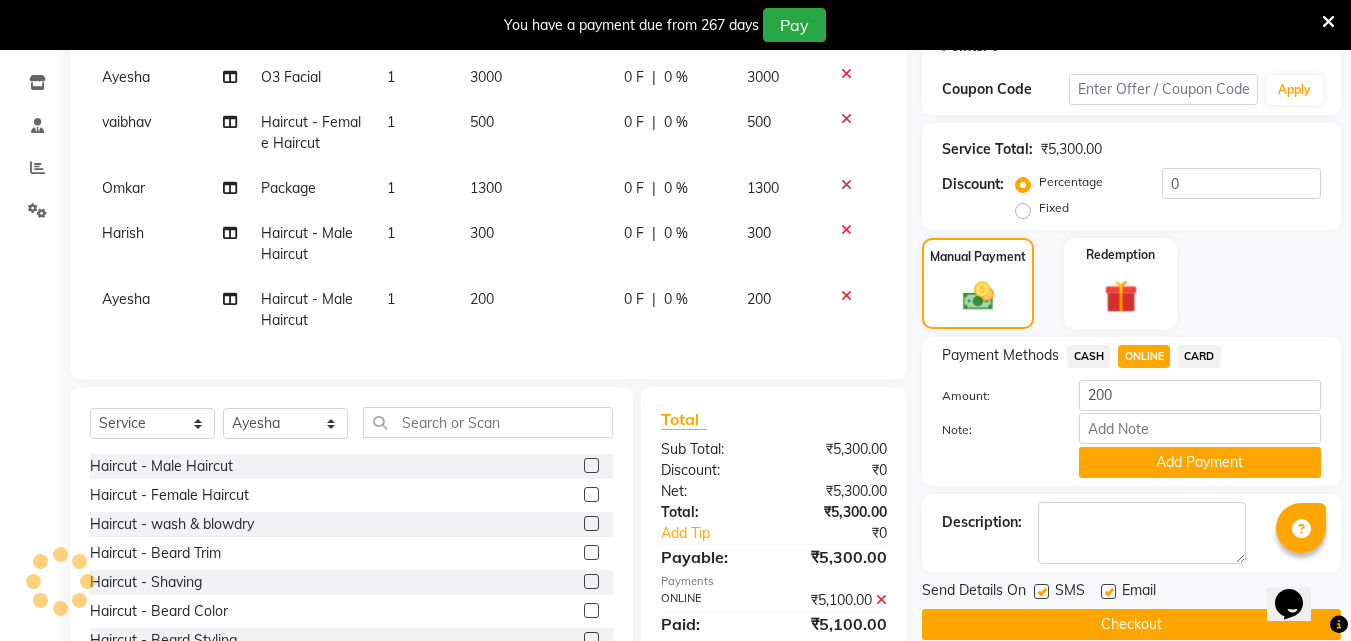 click on "Note:" 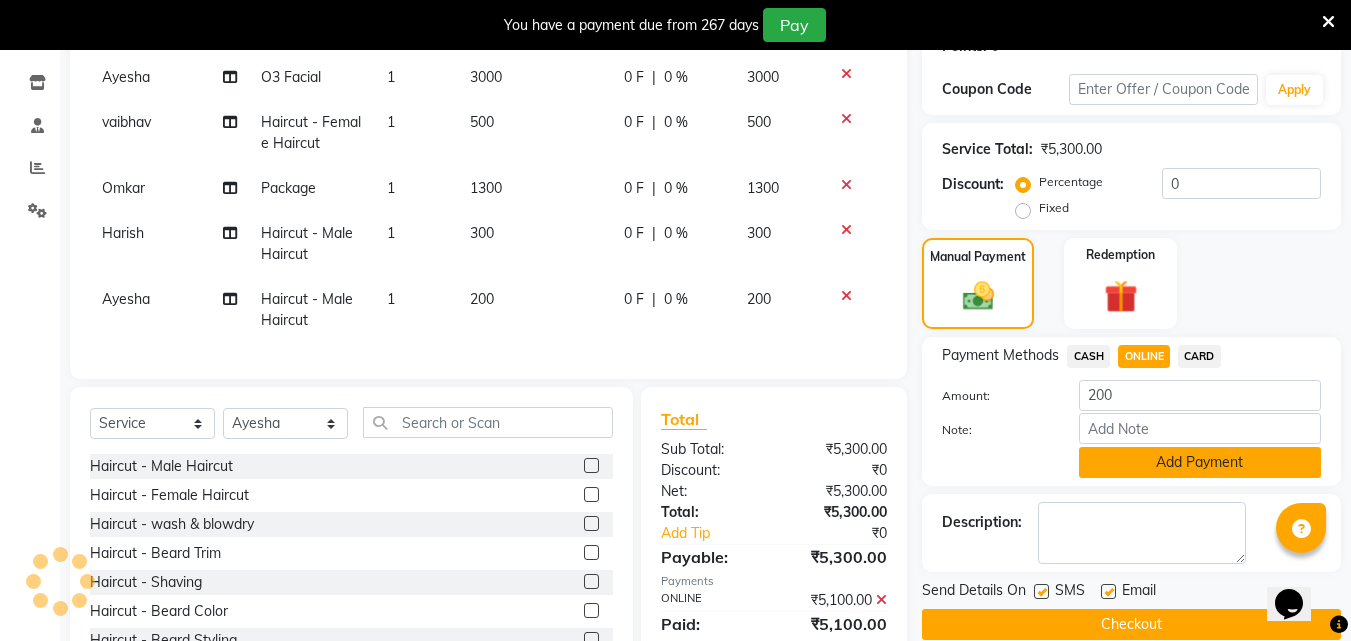 click on "Add Payment" 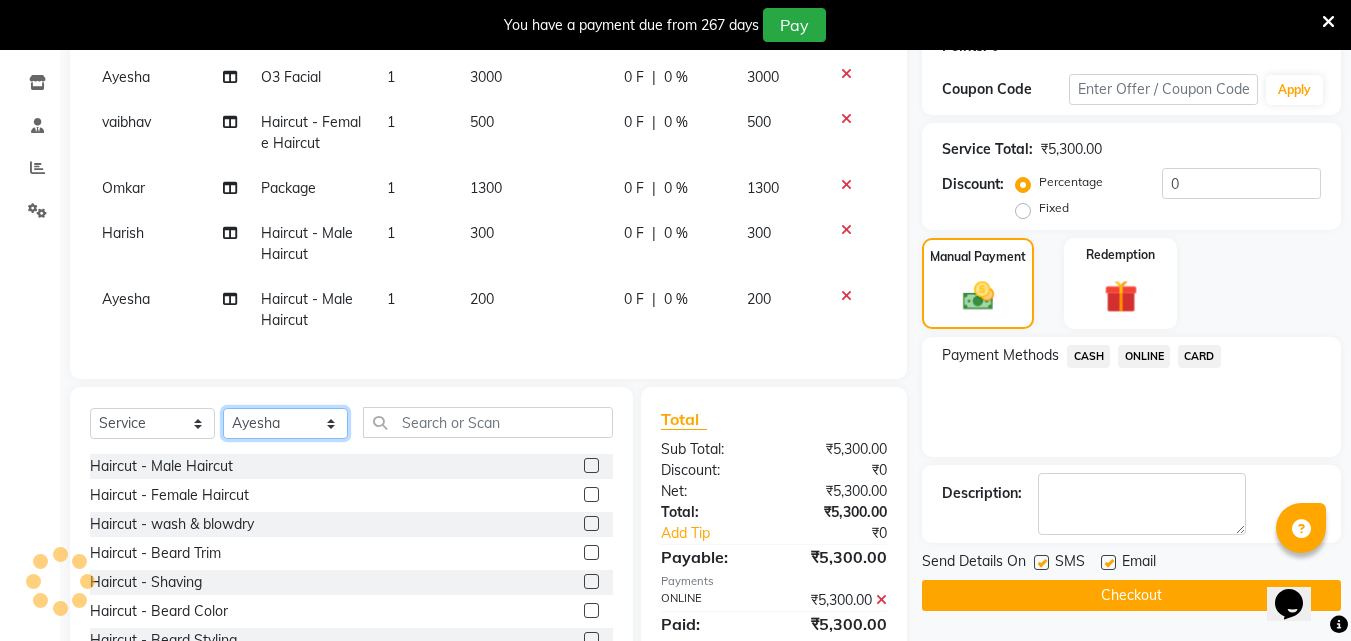 drag, startPoint x: 299, startPoint y: 450, endPoint x: 298, endPoint y: 437, distance: 13.038404 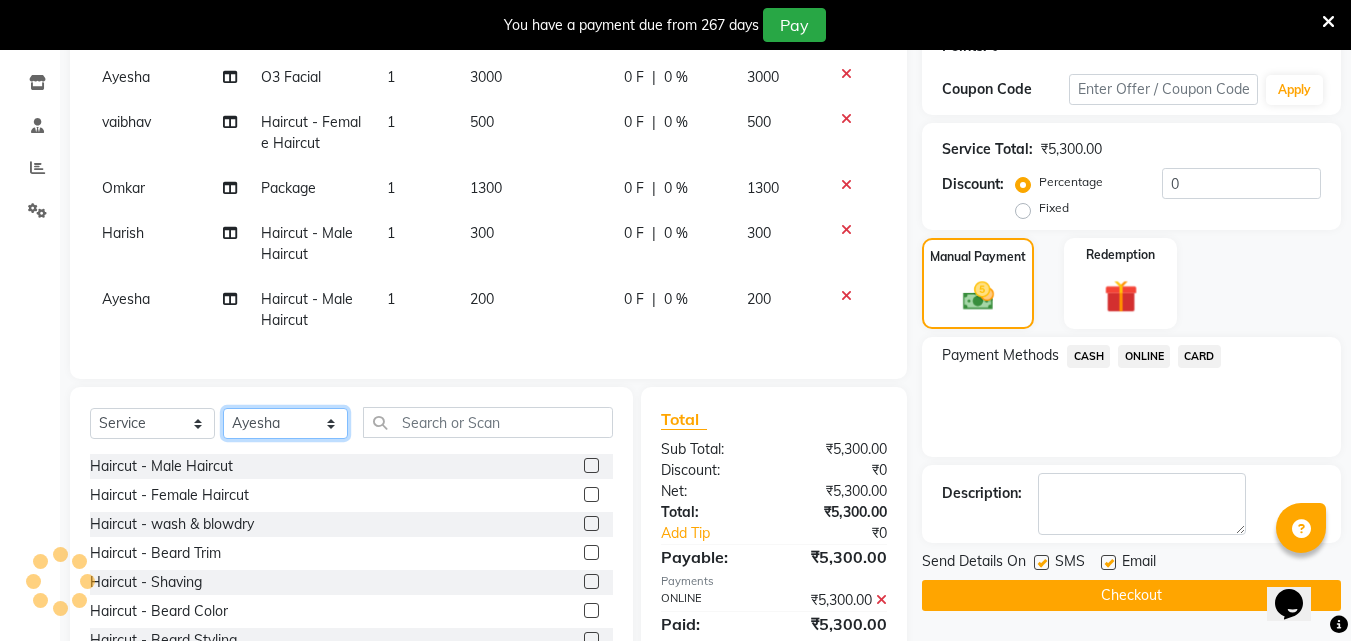 click on "Select Stylist Akshay Ankita Ayesha Dnyaneshwar Harish Laxman Omkar pranay sagar sameer Sarika sunil vaibhav" 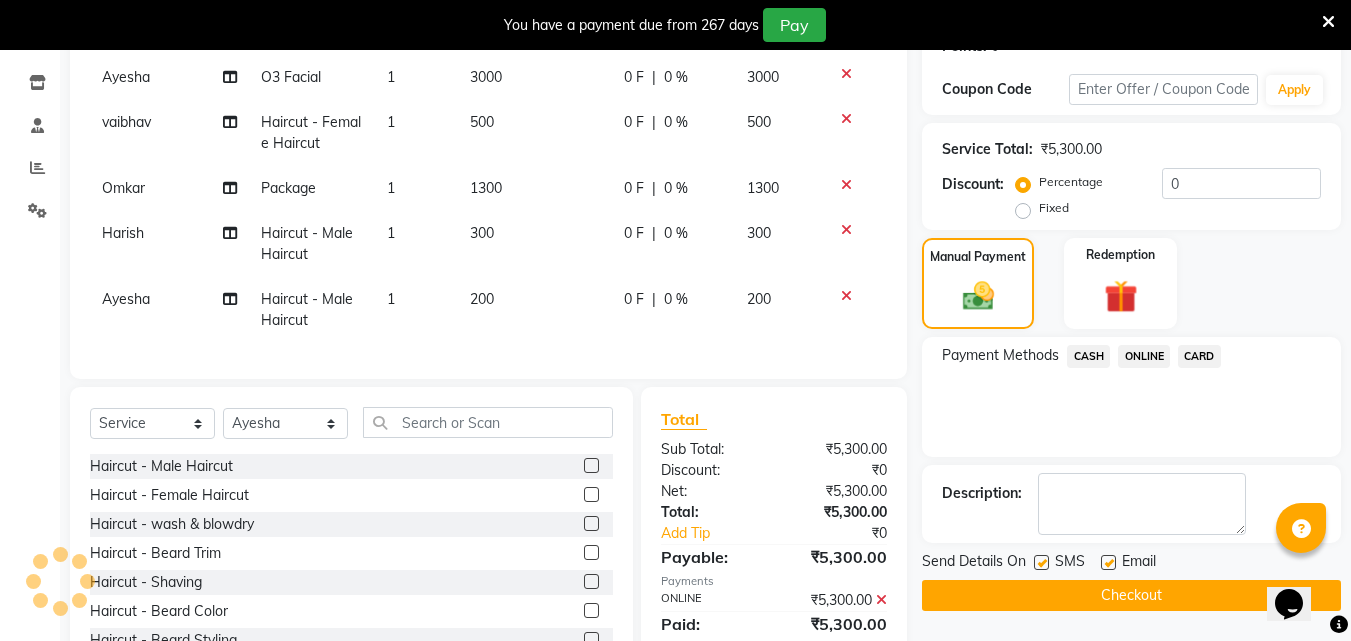 click 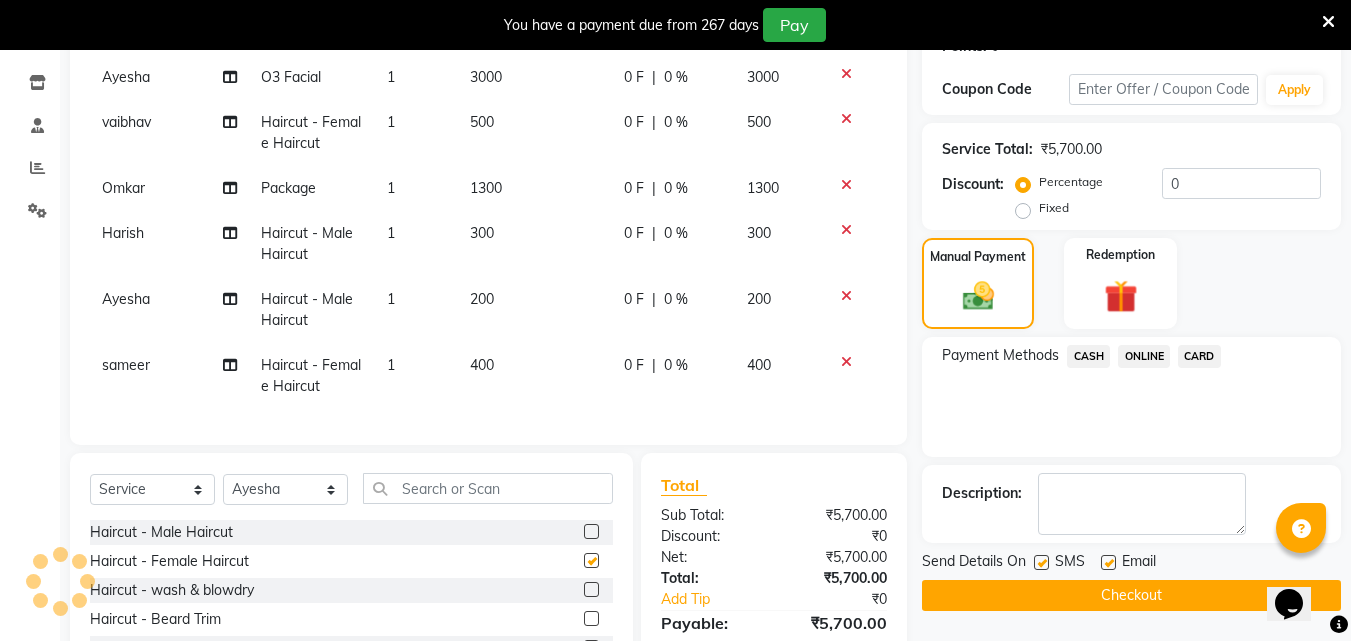 click on "400" 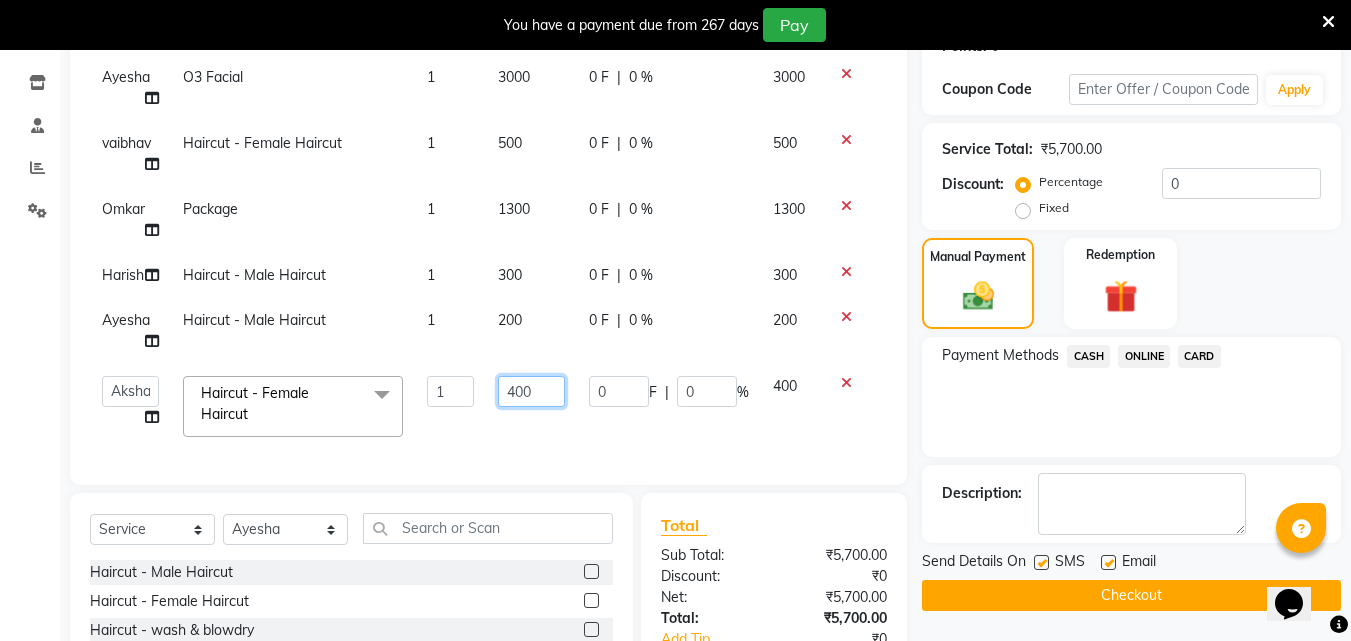 click on "400" 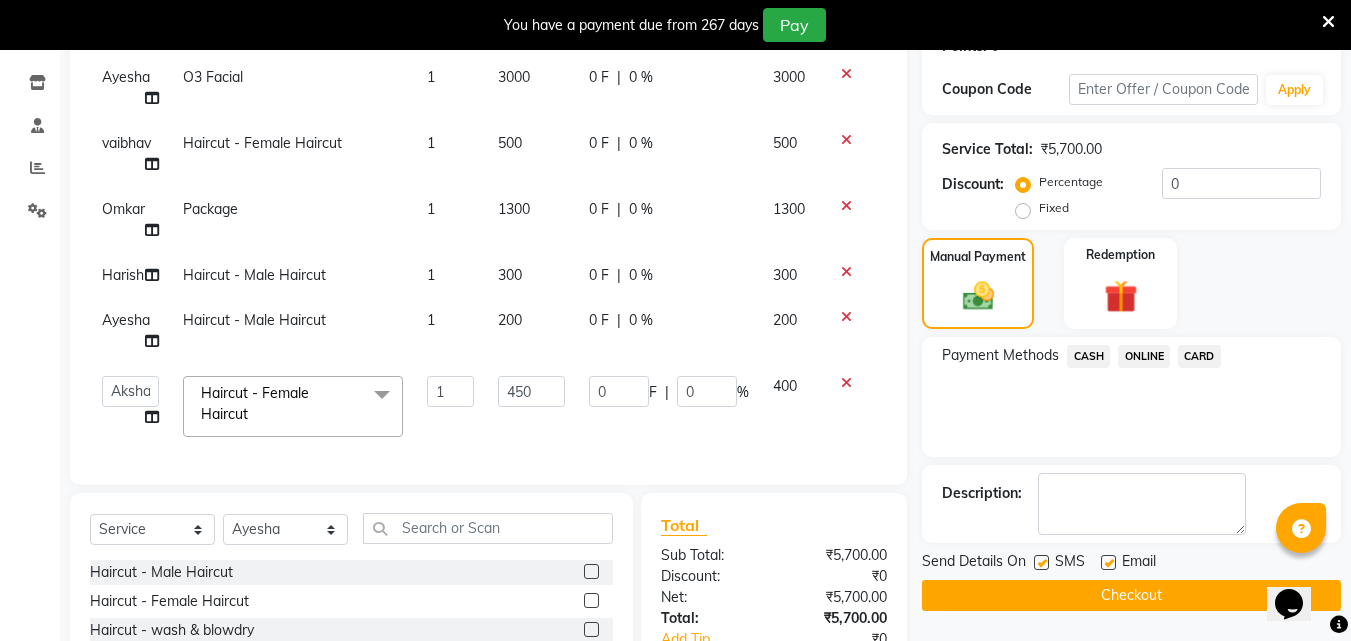 click on "ONLINE" 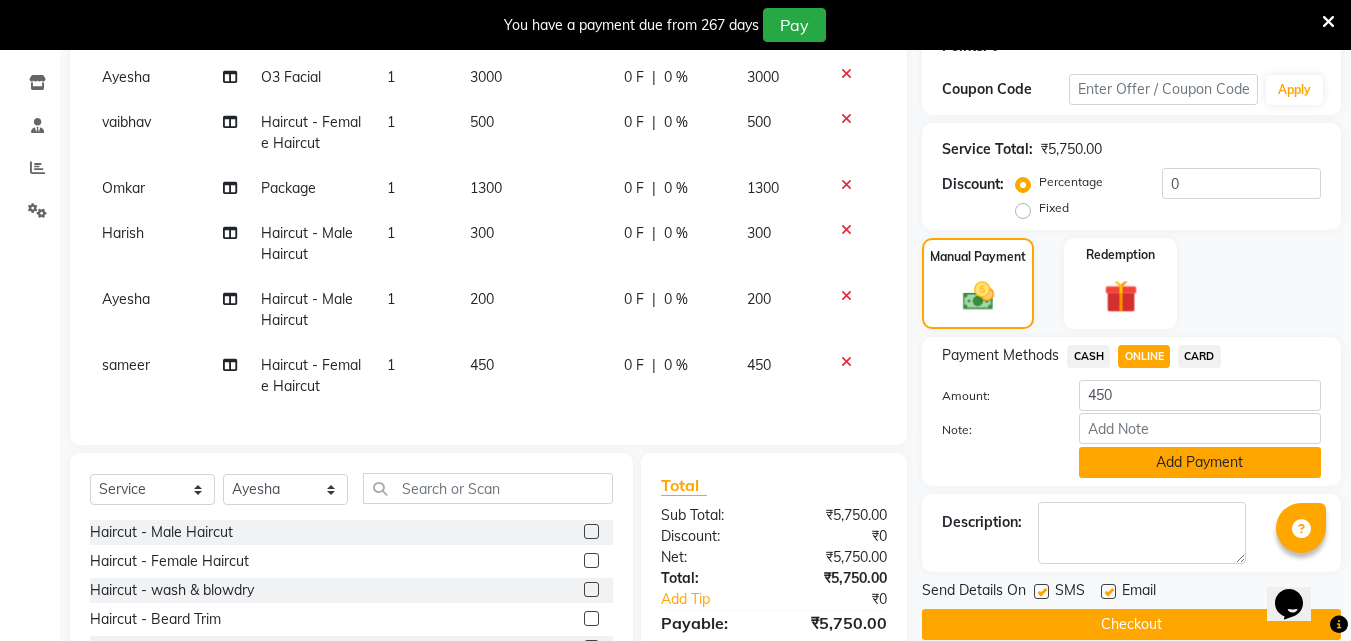 click on "Add Payment" 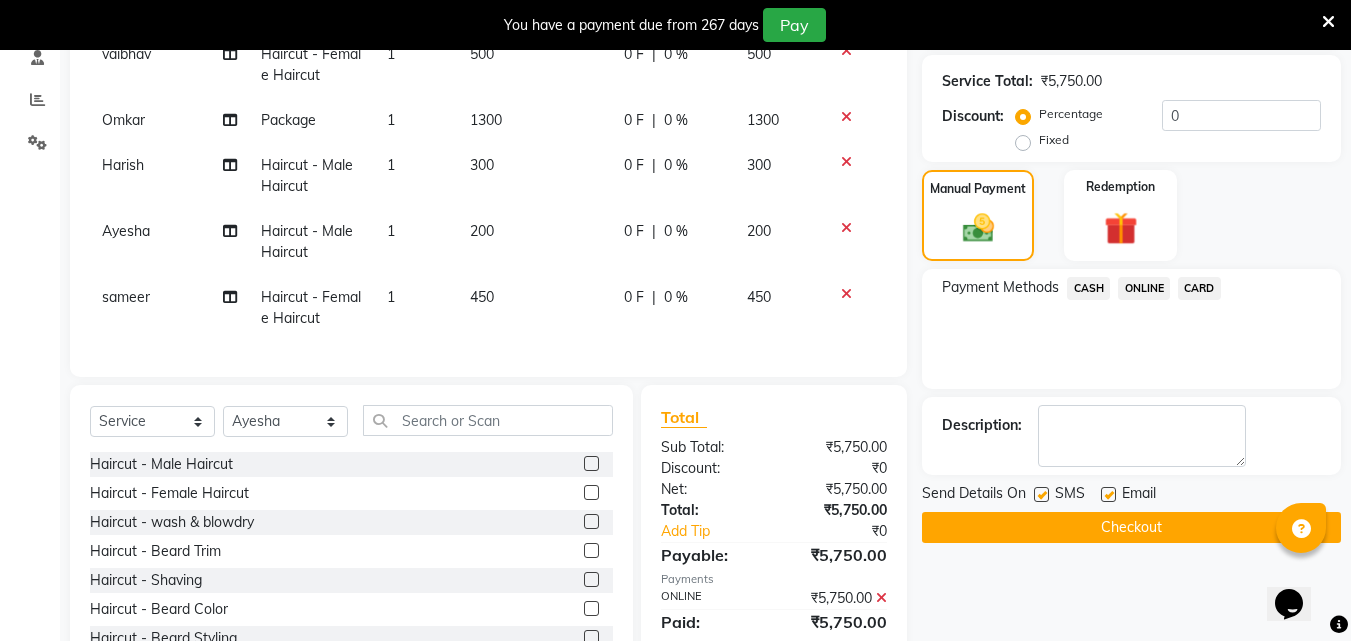scroll, scrollTop: 477, scrollLeft: 0, axis: vertical 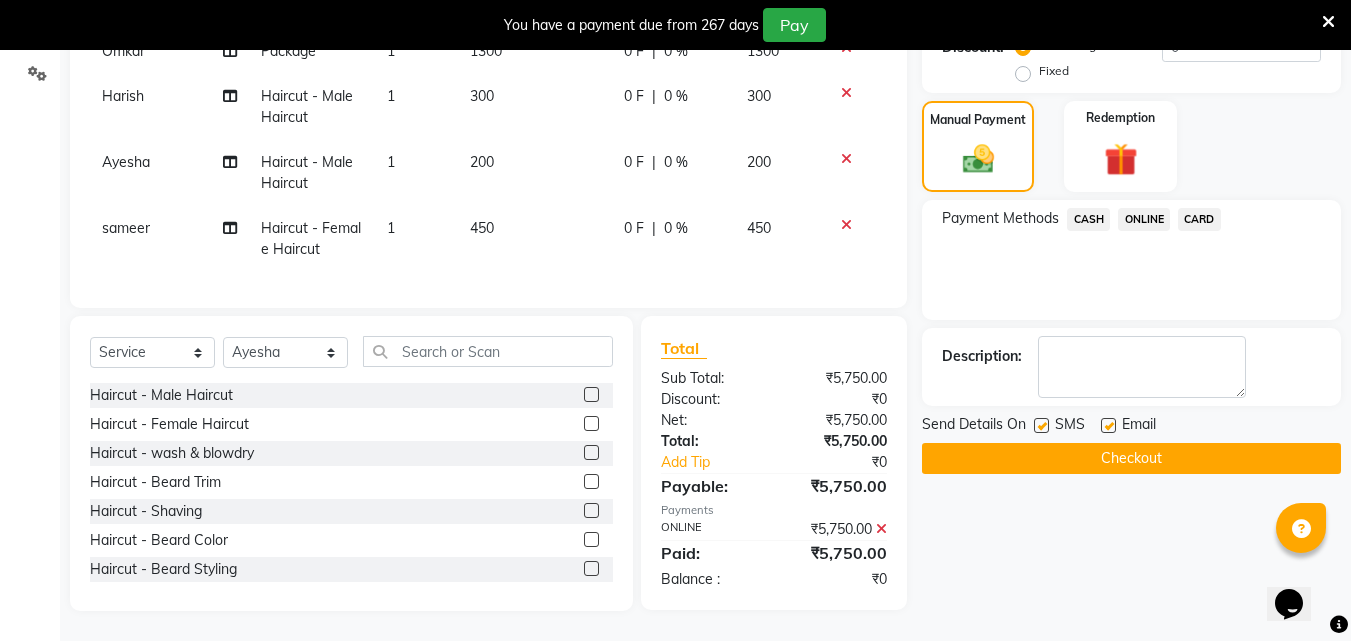 drag, startPoint x: 1115, startPoint y: 411, endPoint x: 1066, endPoint y: 415, distance: 49.162994 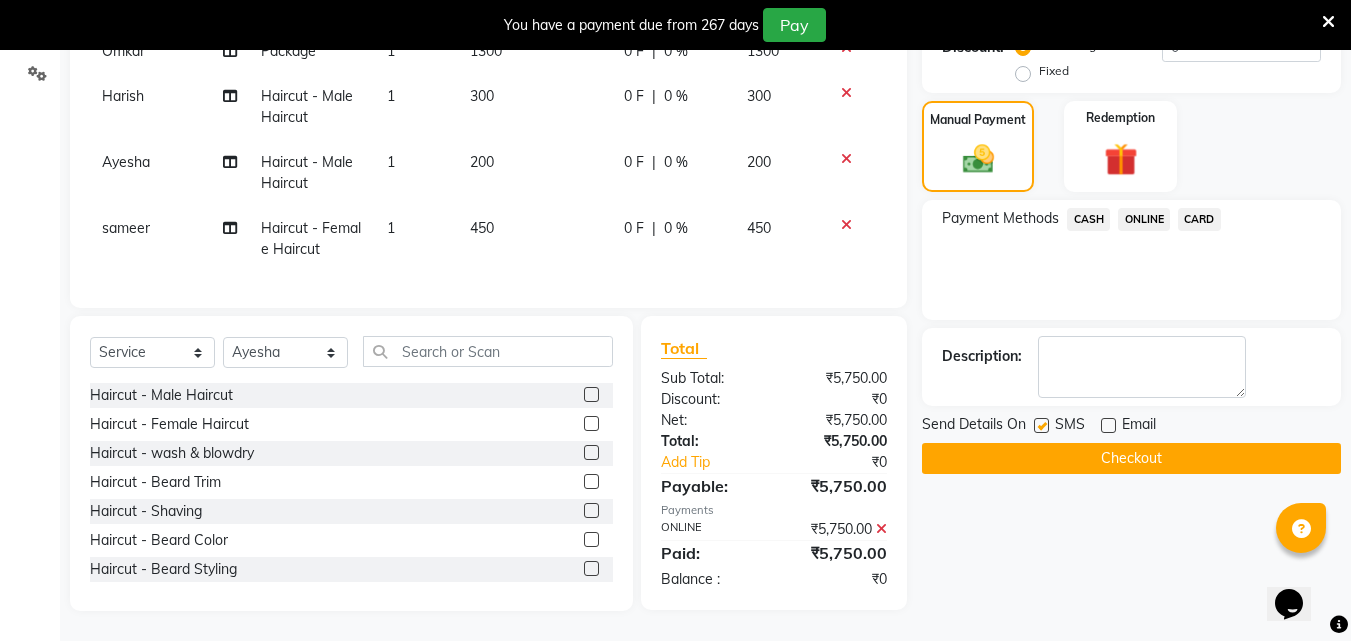 click 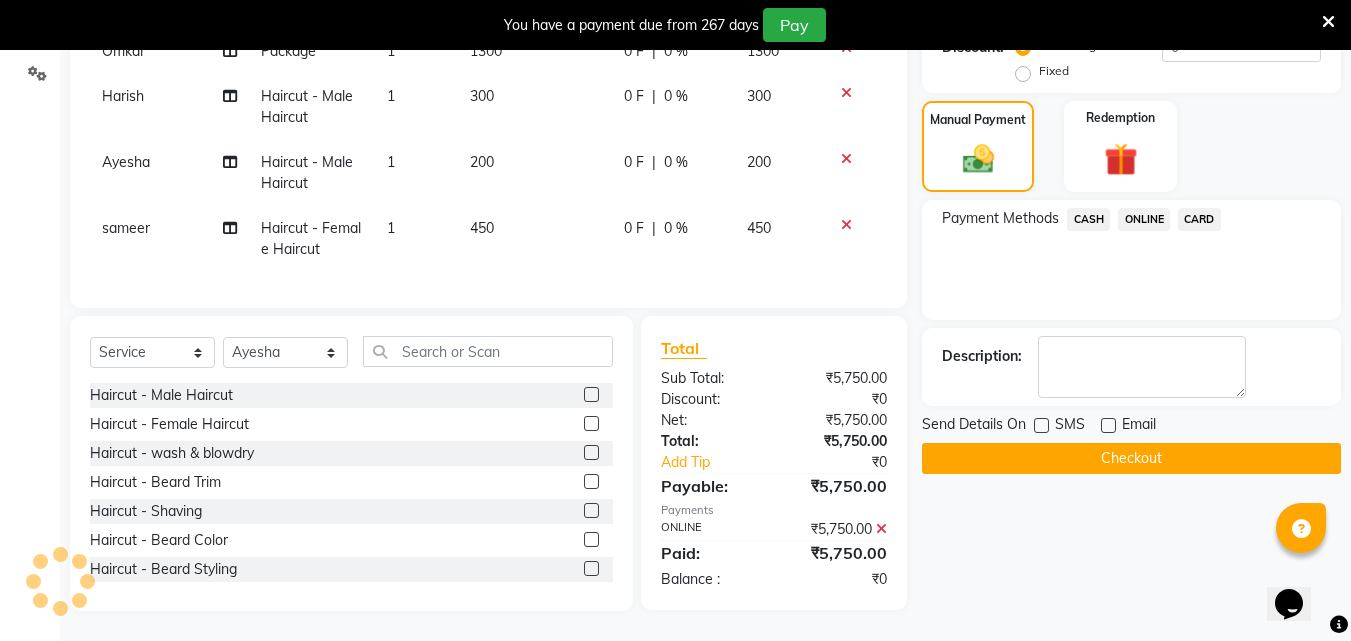 click on "Checkout" 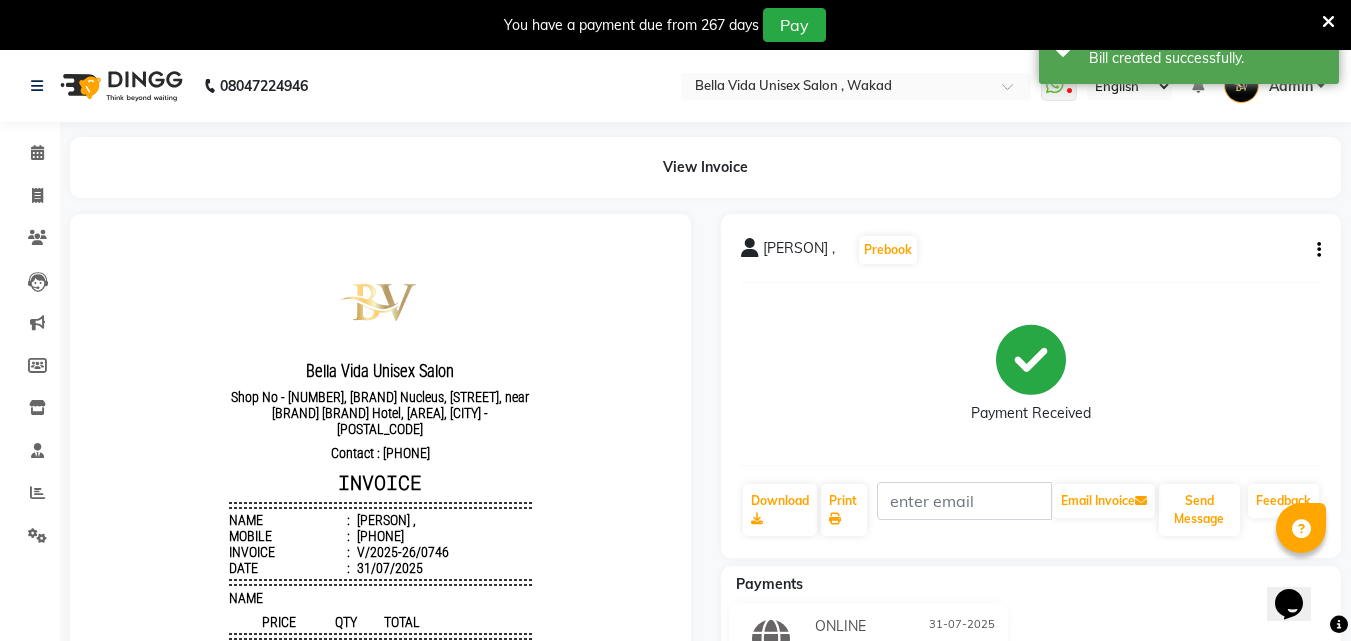scroll, scrollTop: 0, scrollLeft: 0, axis: both 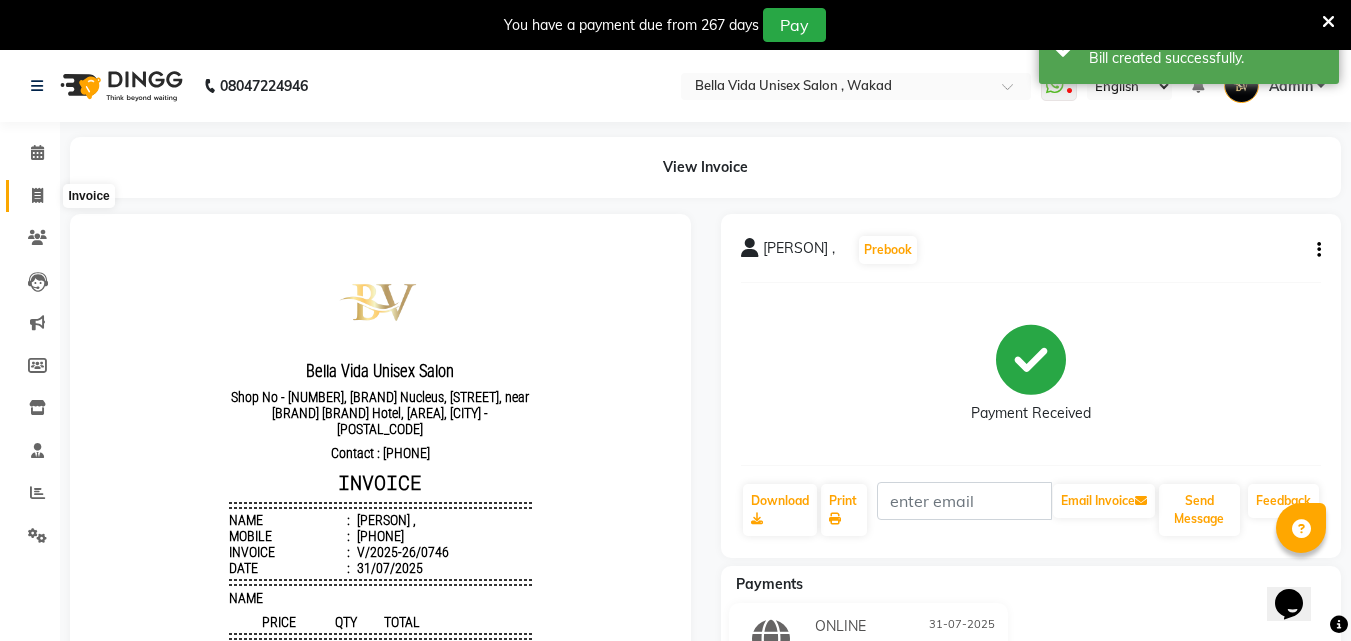 click 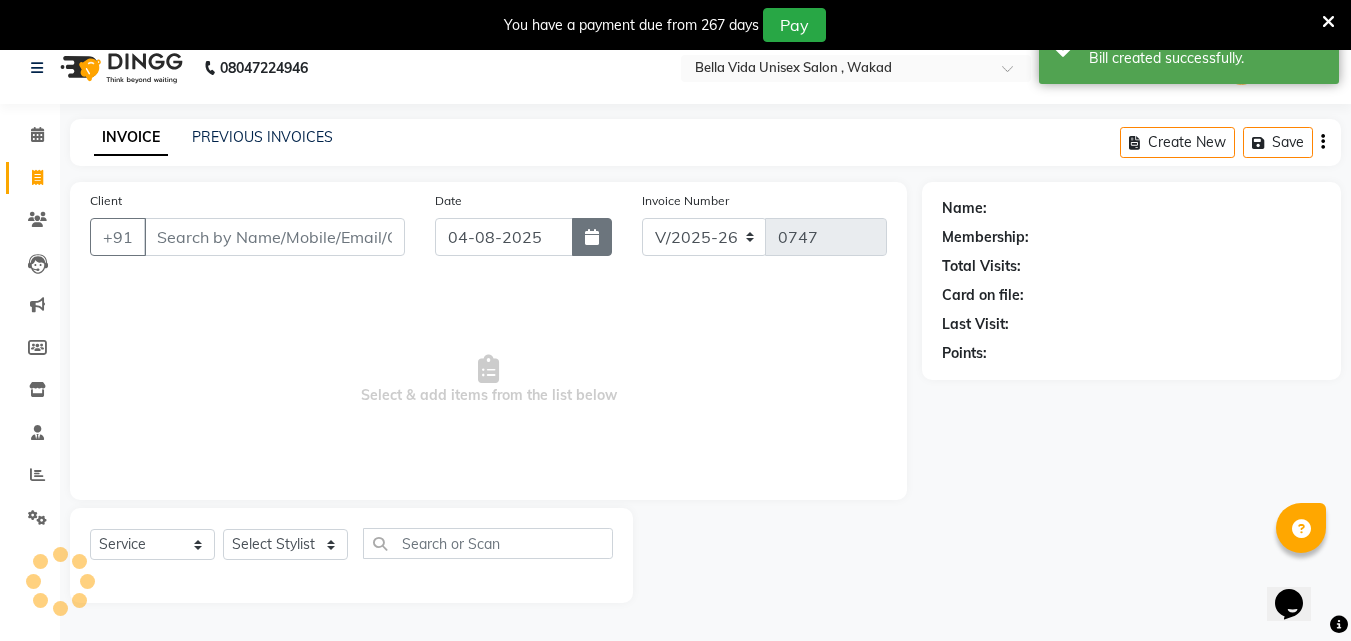 scroll, scrollTop: 50, scrollLeft: 0, axis: vertical 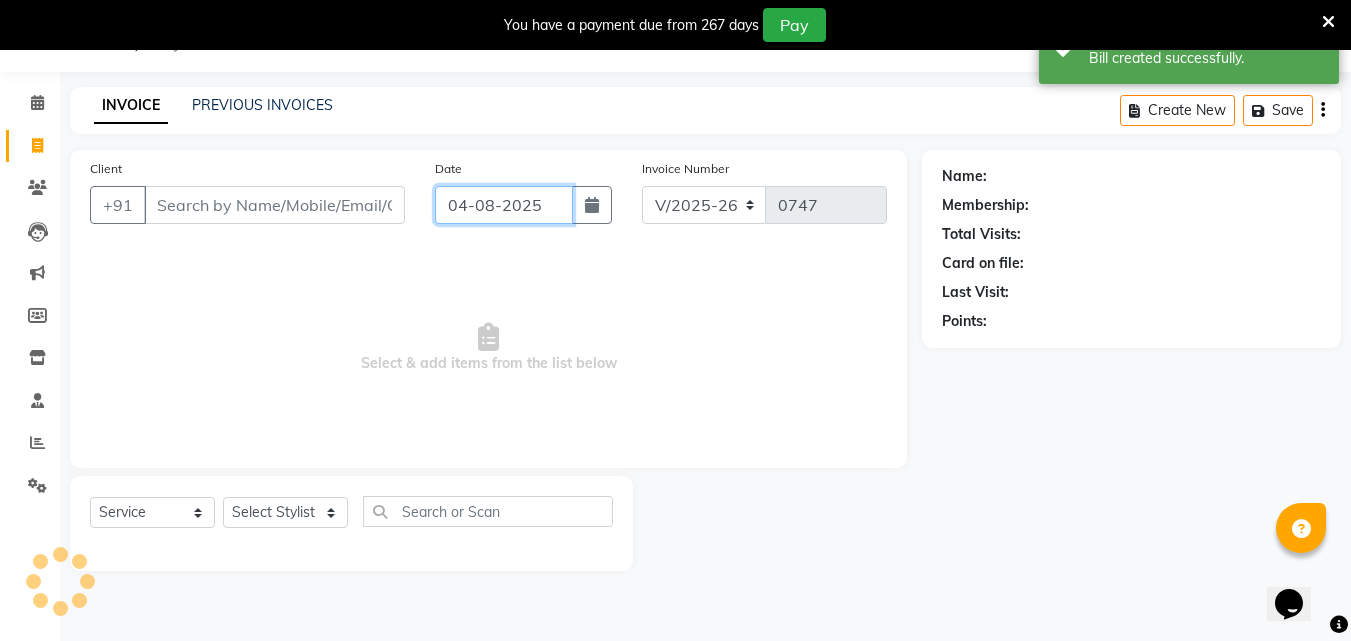 click on "04-08-2025" 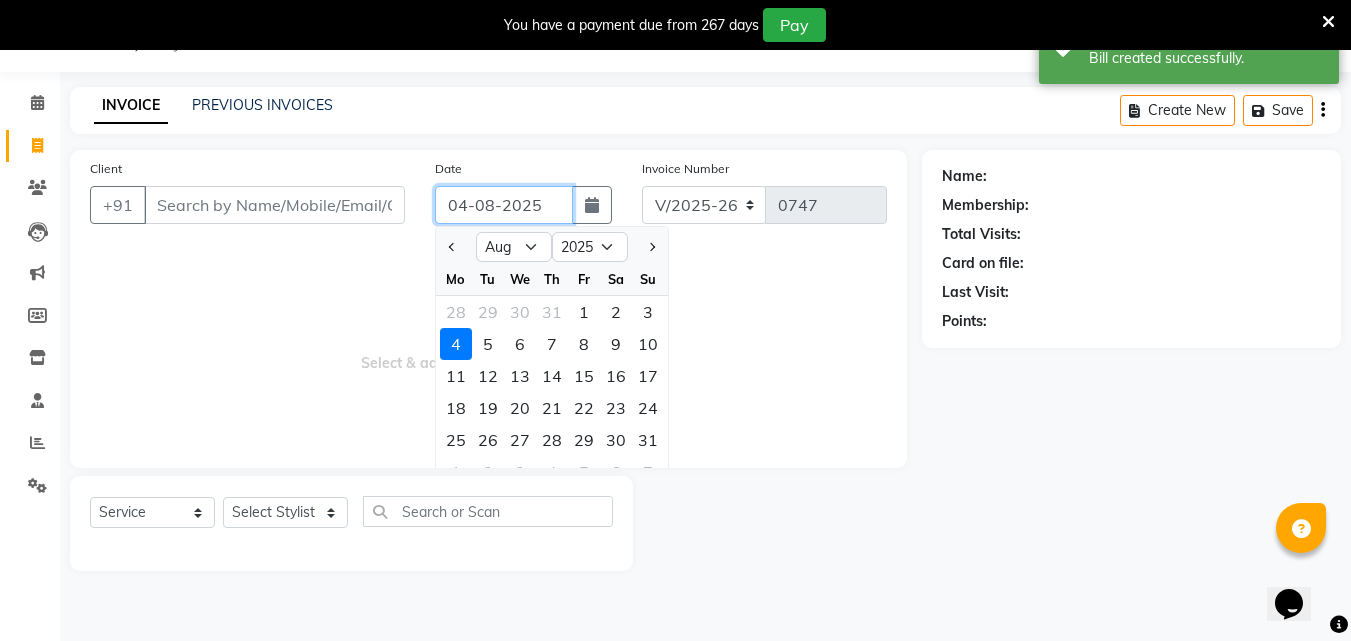 click on "04-08-2025" 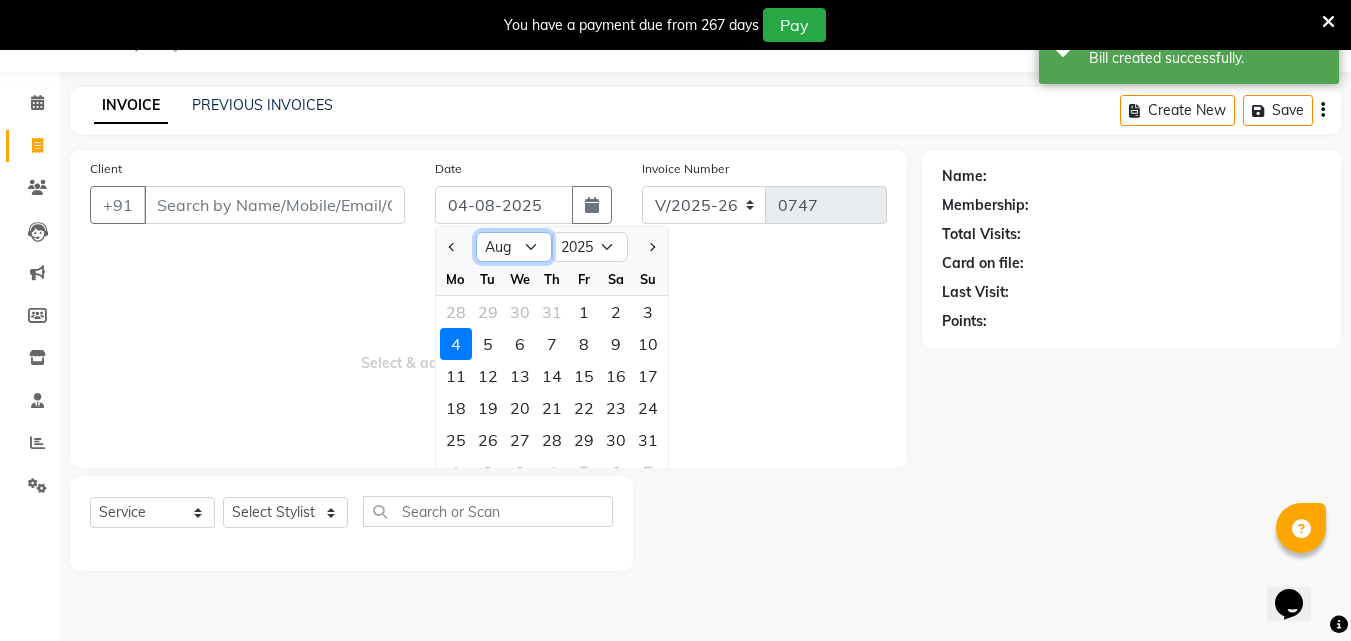 click on "Jan Feb Mar Apr May Jun Jul Aug Sep Oct Nov Dec" 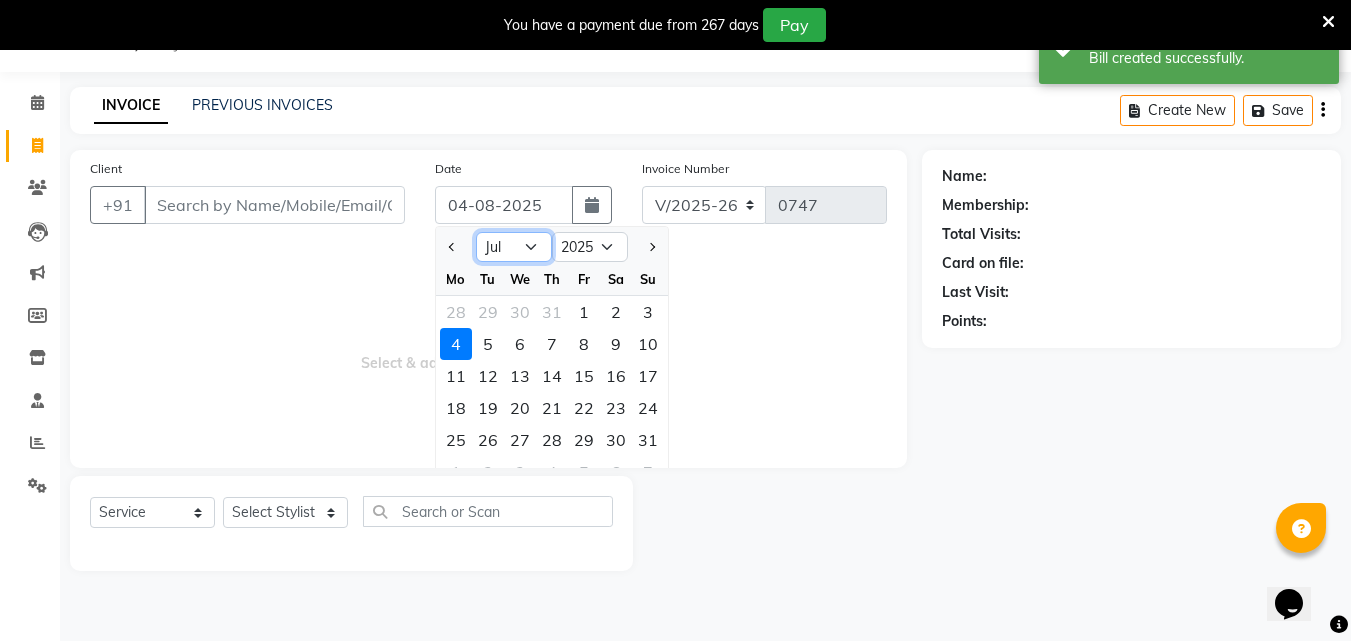 click on "Jan Feb Mar Apr May Jun Jul Aug Sep Oct Nov Dec" 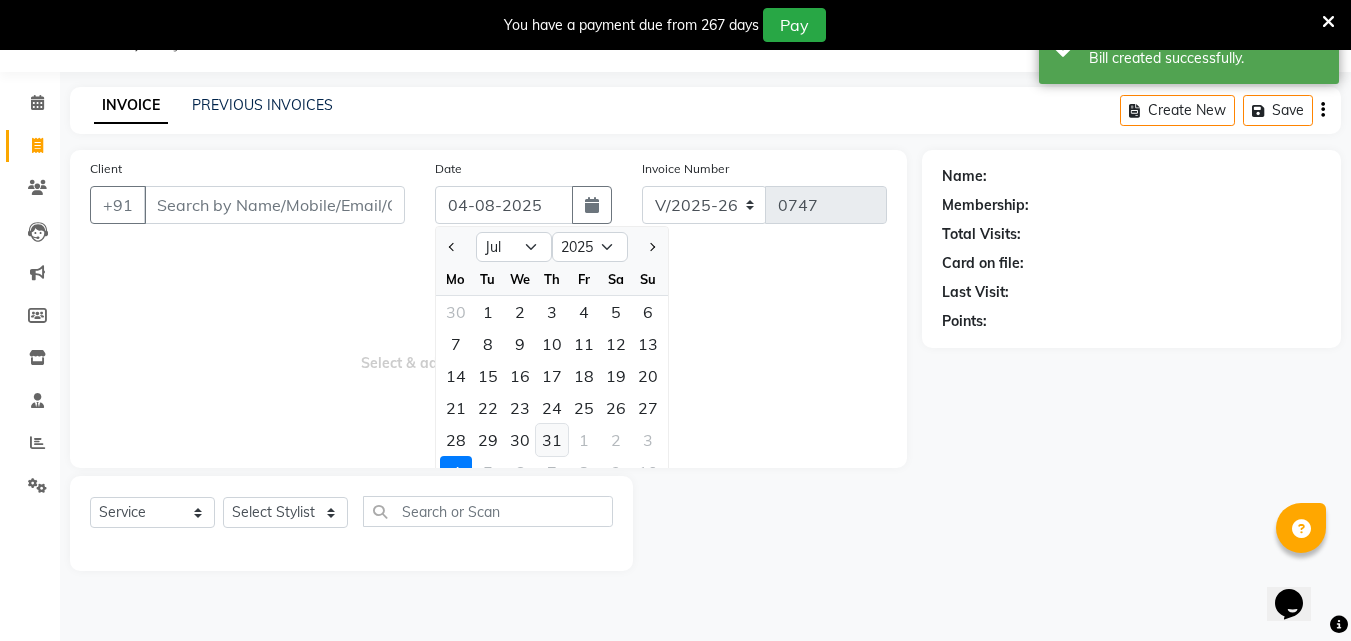 click on "31" 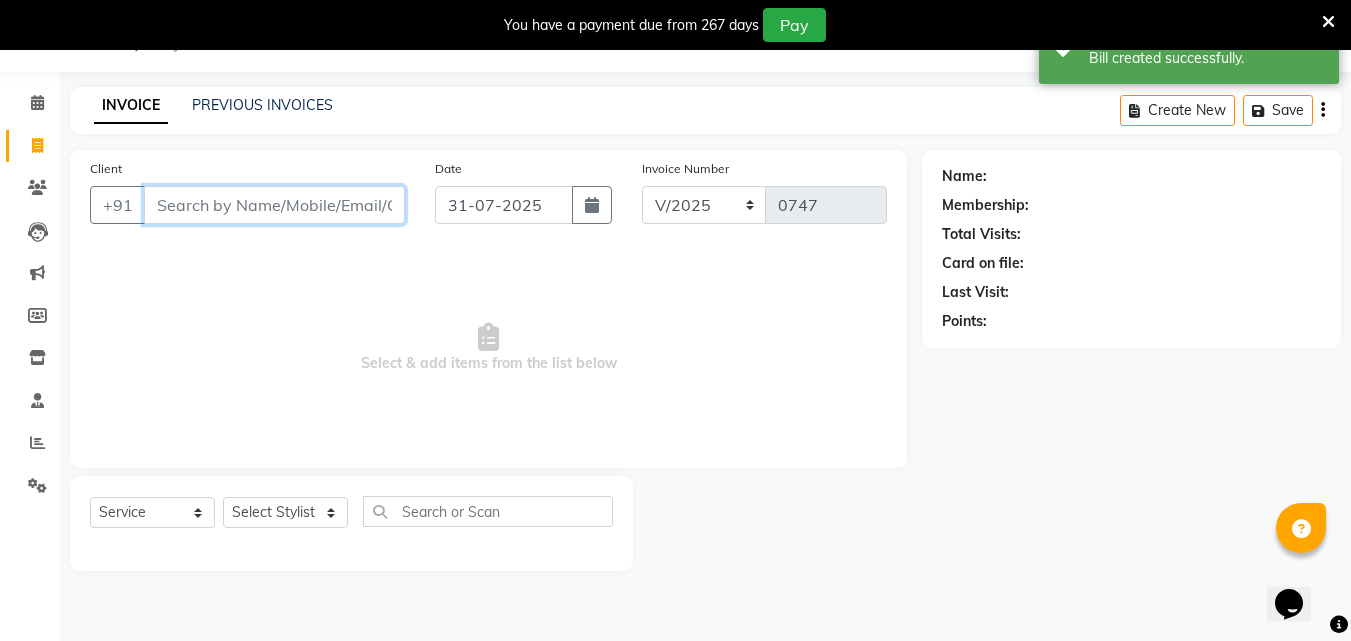 click on "Client" at bounding box center [274, 205] 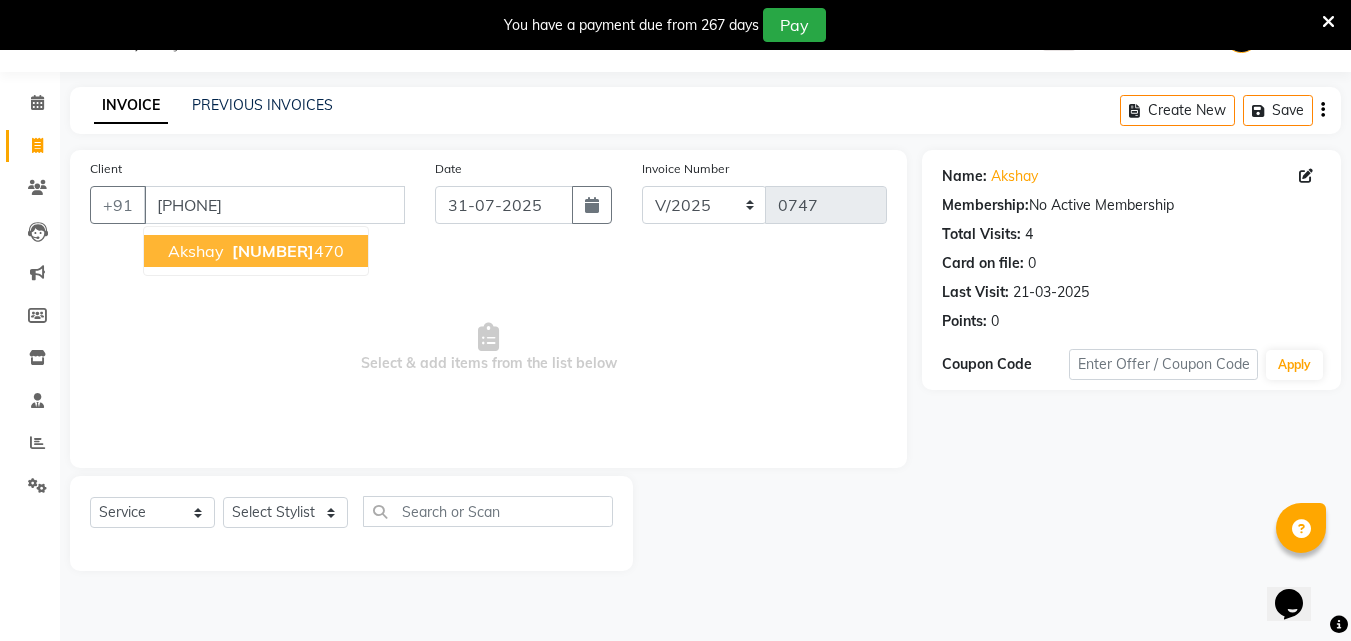 click on "[NUMBER]" at bounding box center [273, 251] 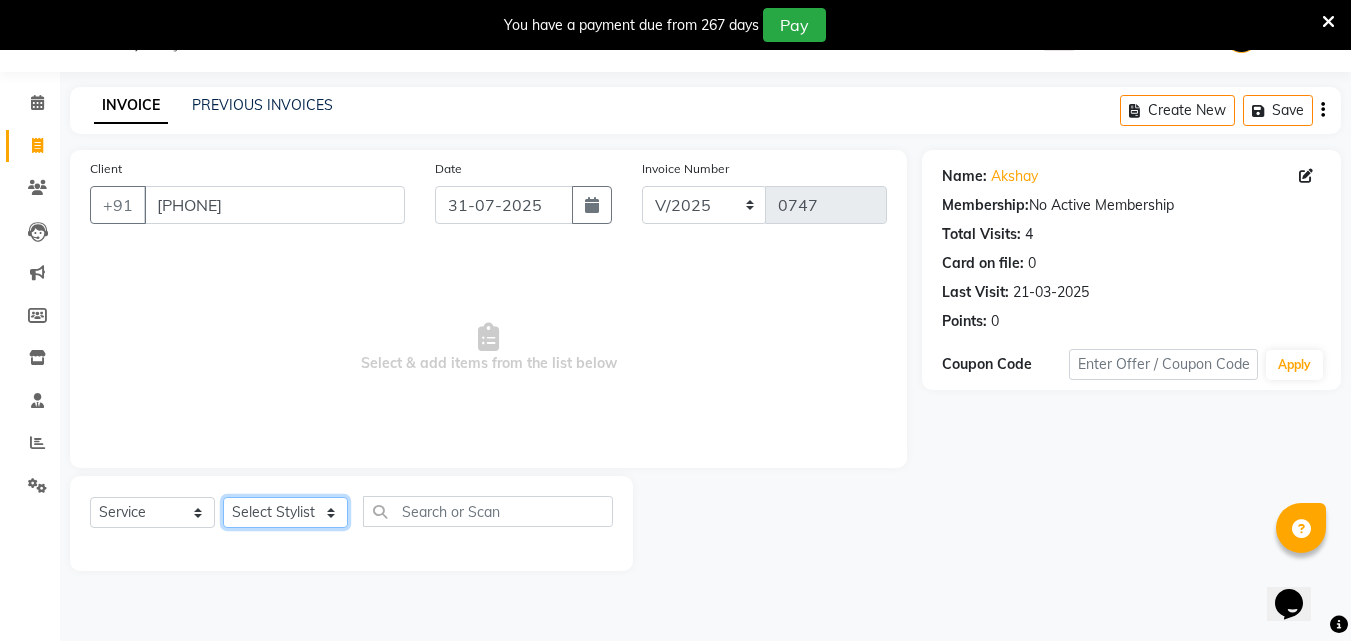 click on "Select Stylist Akshay Ankita Ayesha Dnyaneshwar Harish Laxman Omkar pranay sagar sameer Sarika sunil vaibhav" 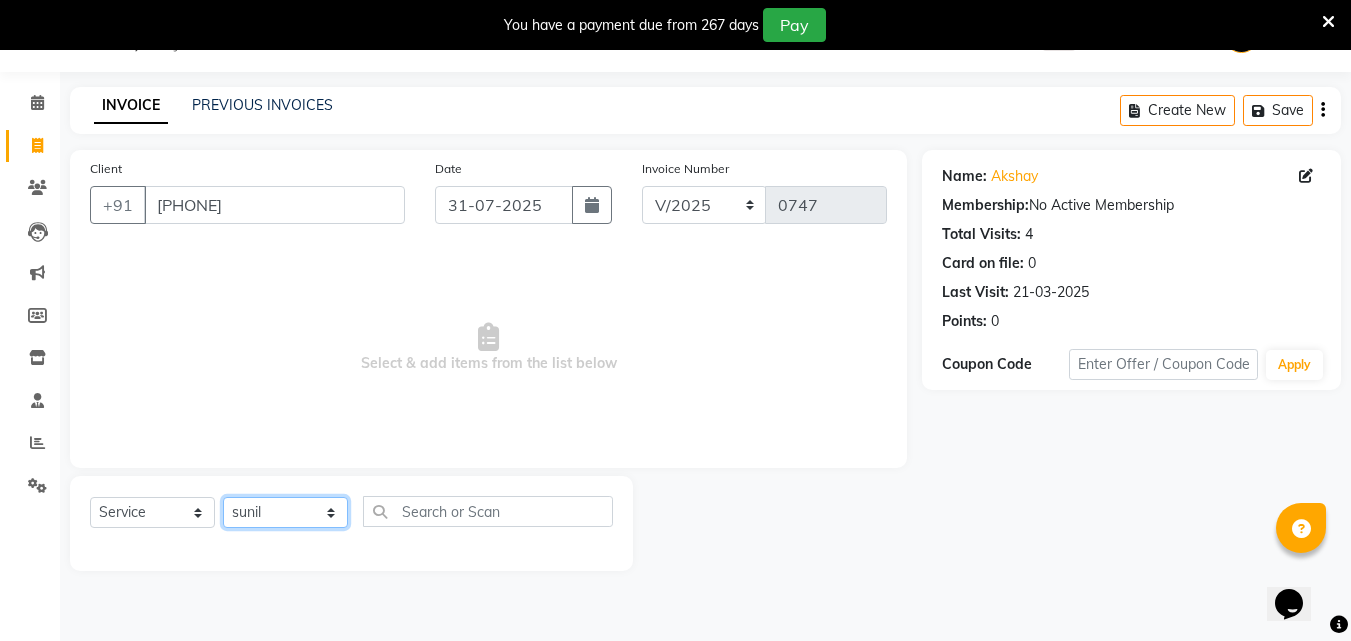 click on "Select Stylist Akshay Ankita Ayesha Dnyaneshwar Harish Laxman Omkar pranay sagar sameer Sarika sunil vaibhav" 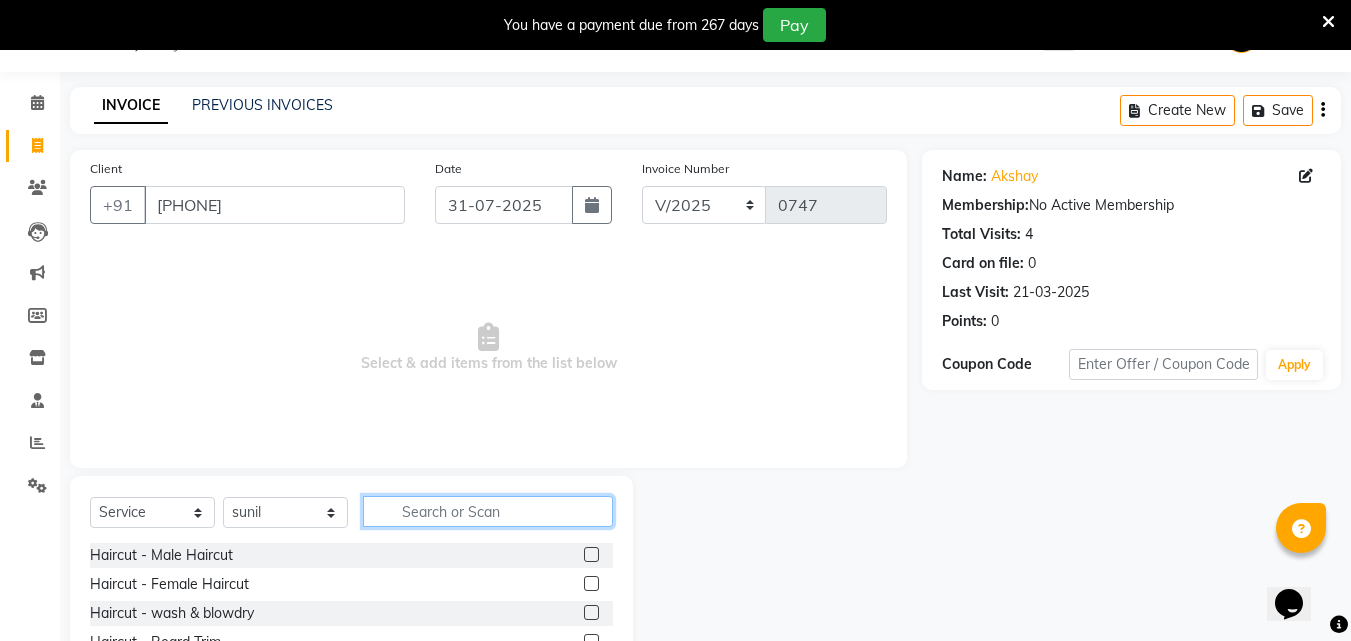 click 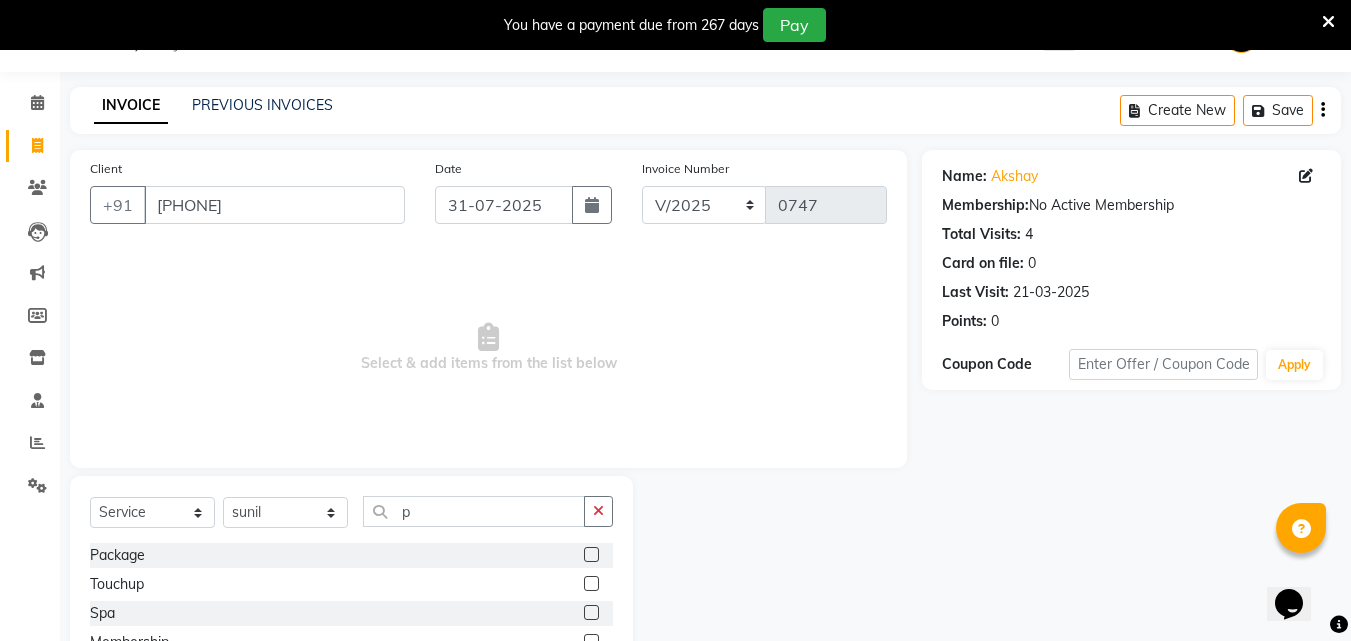 click 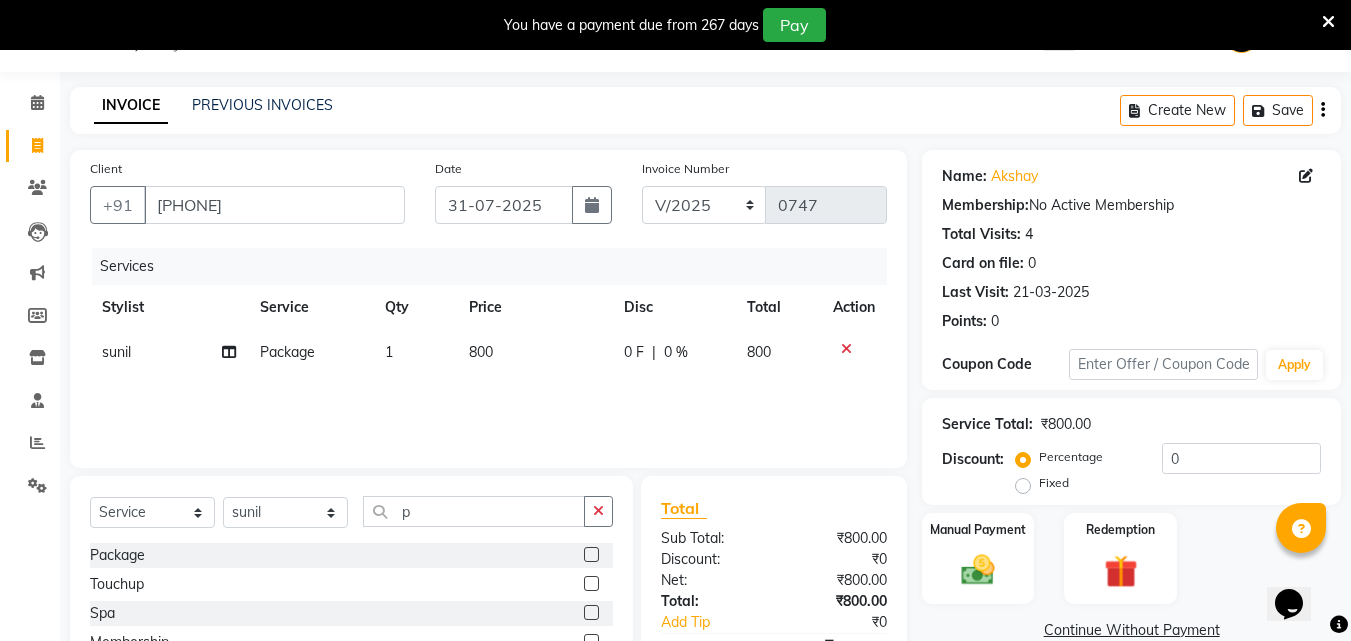 click on "800" 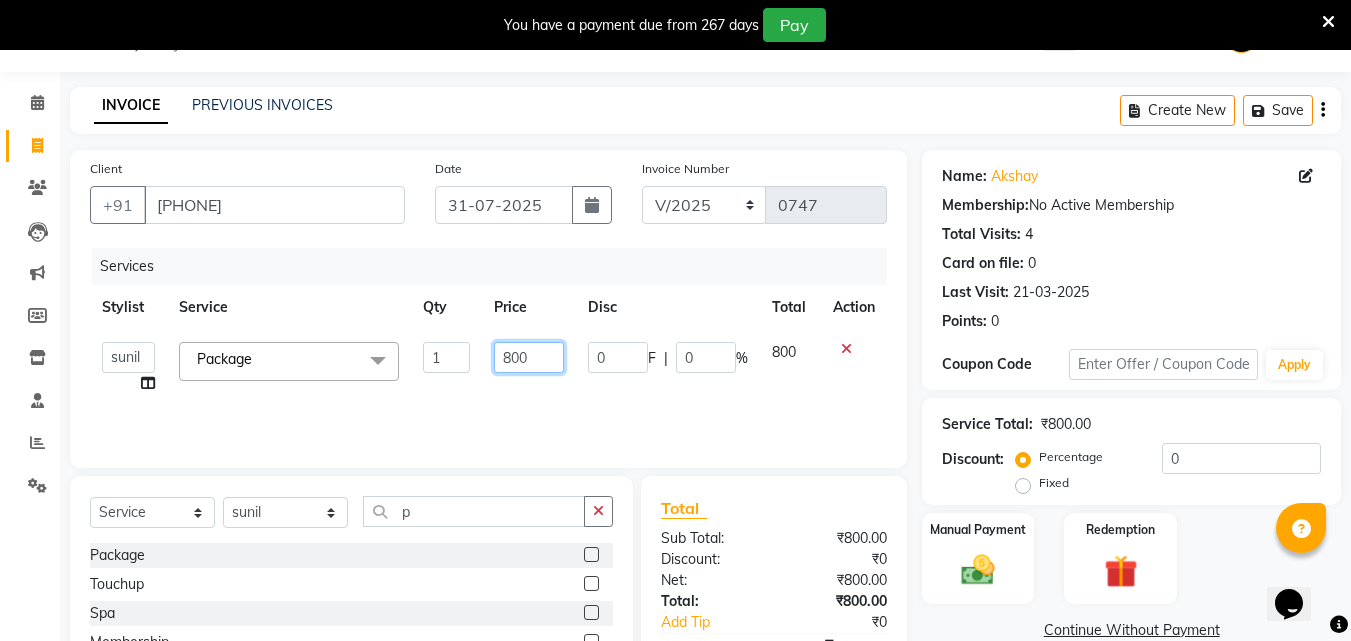 click on "800" 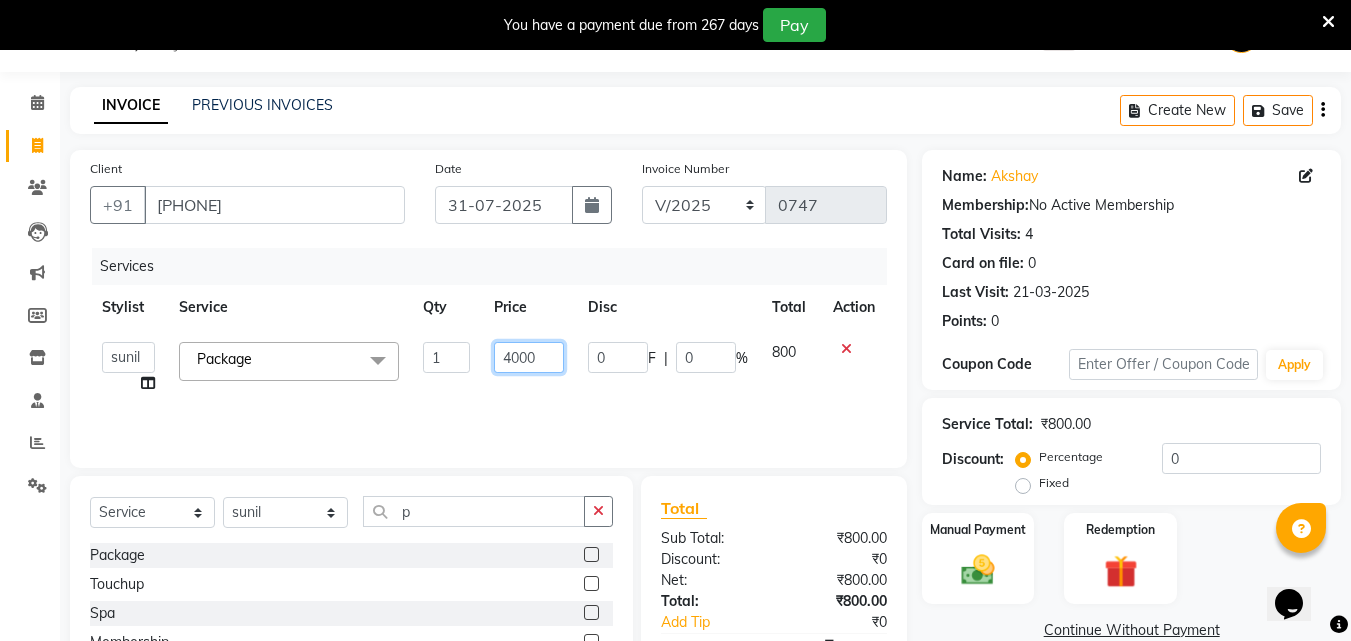 scroll, scrollTop: 210, scrollLeft: 0, axis: vertical 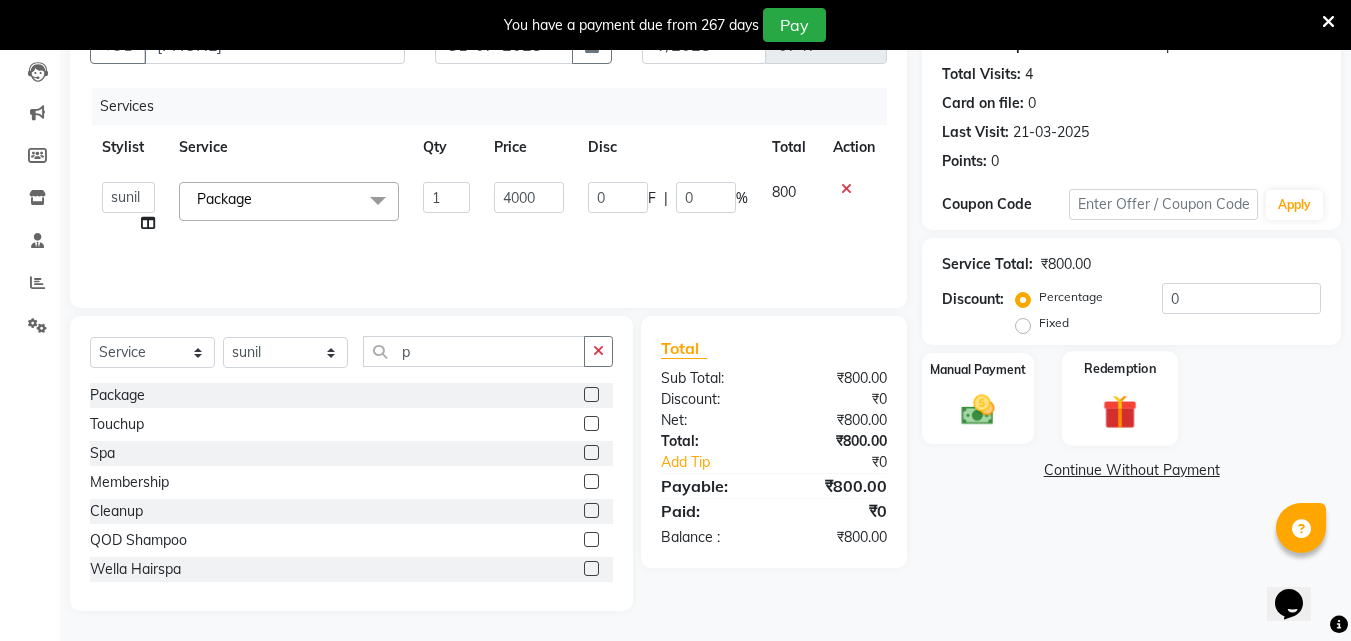drag, startPoint x: 974, startPoint y: 406, endPoint x: 1081, endPoint y: 416, distance: 107.46627 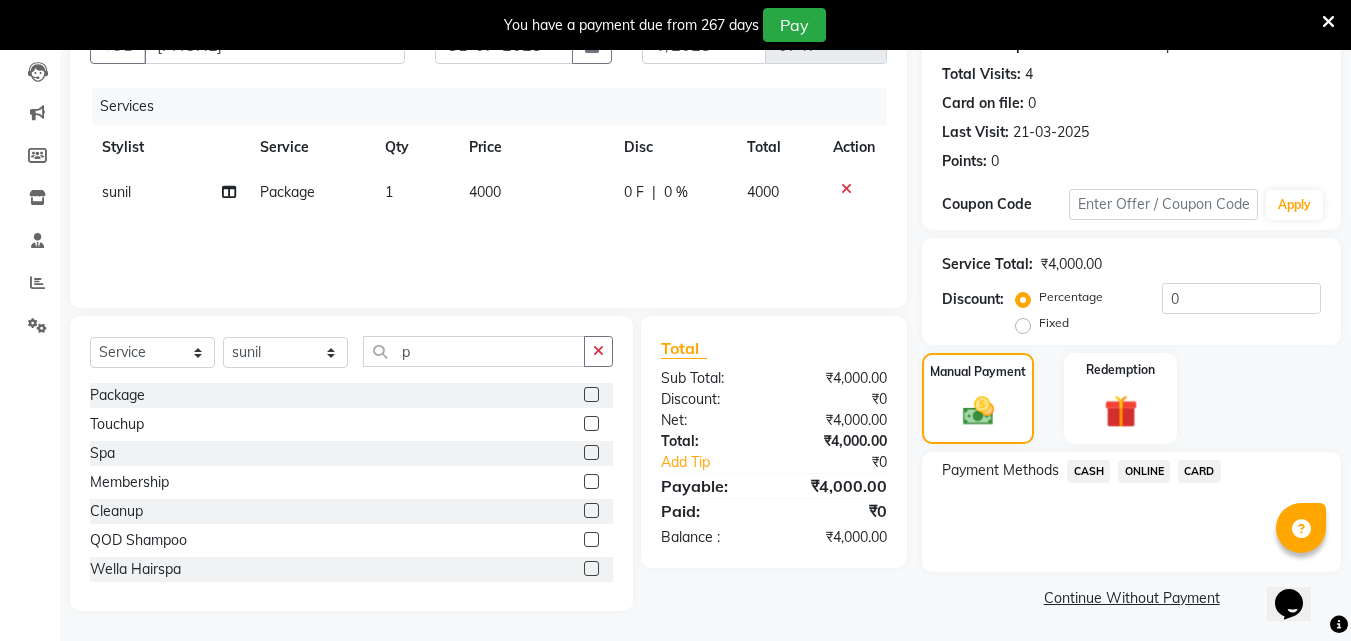 click on "ONLINE" 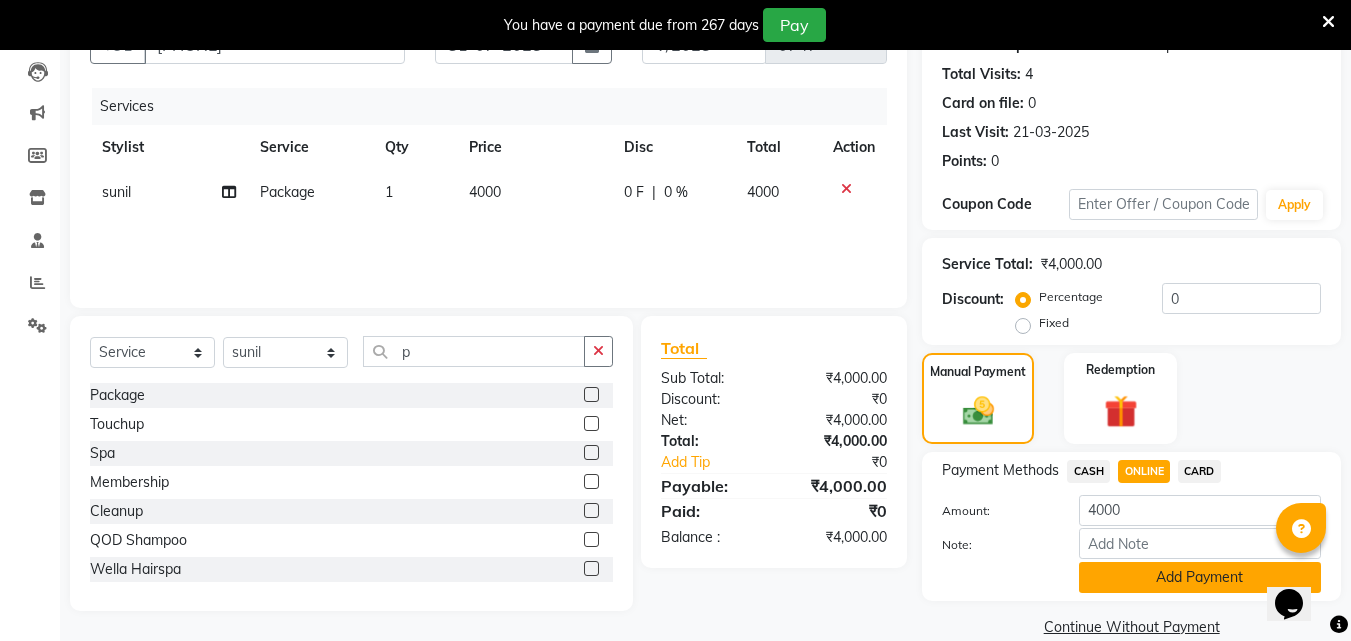click on "Add Payment" 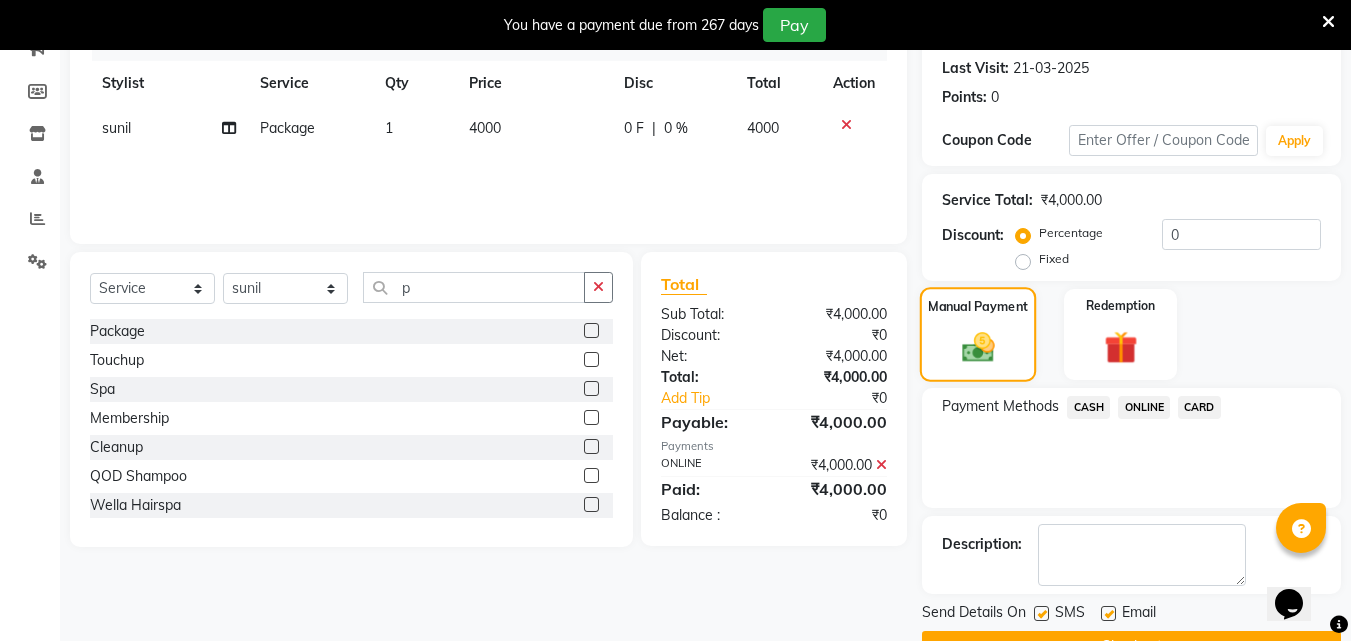 scroll, scrollTop: 325, scrollLeft: 0, axis: vertical 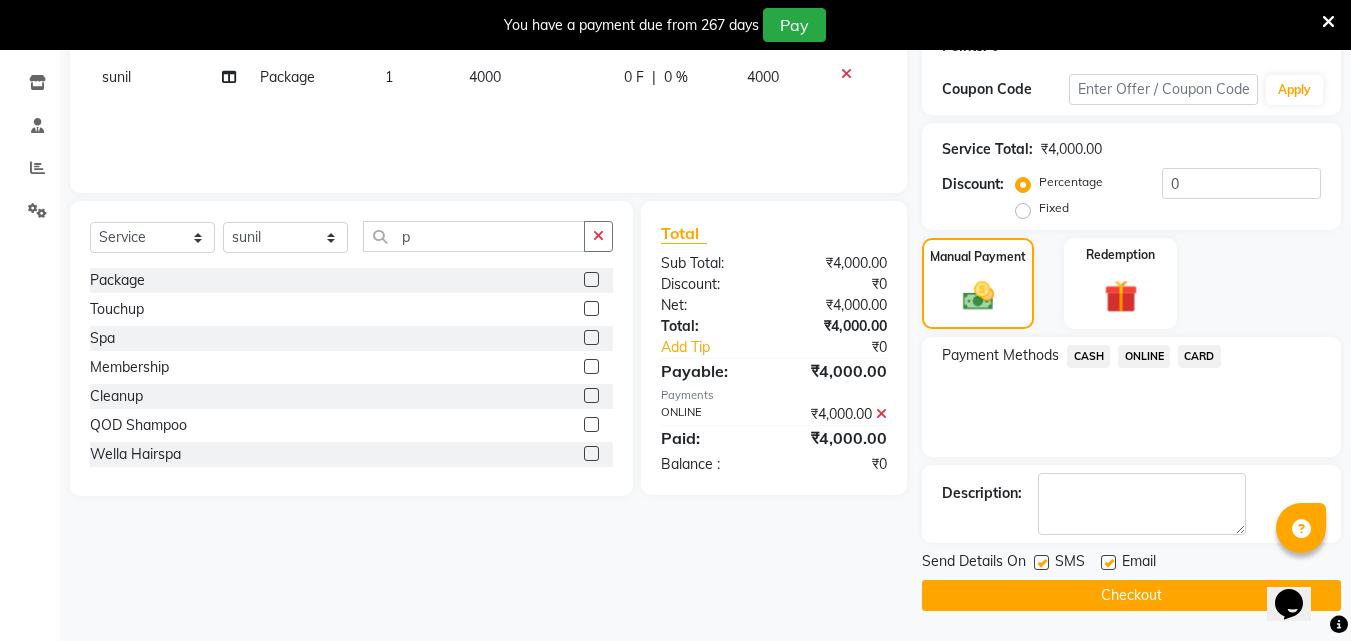 click 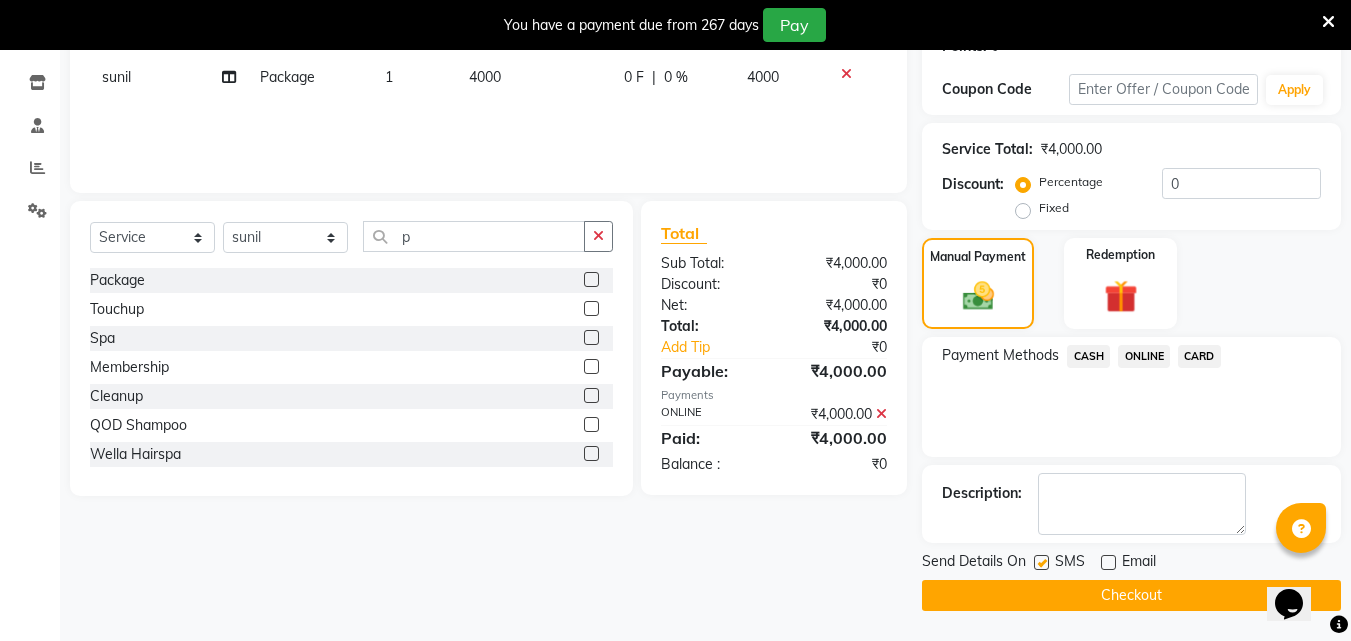 click 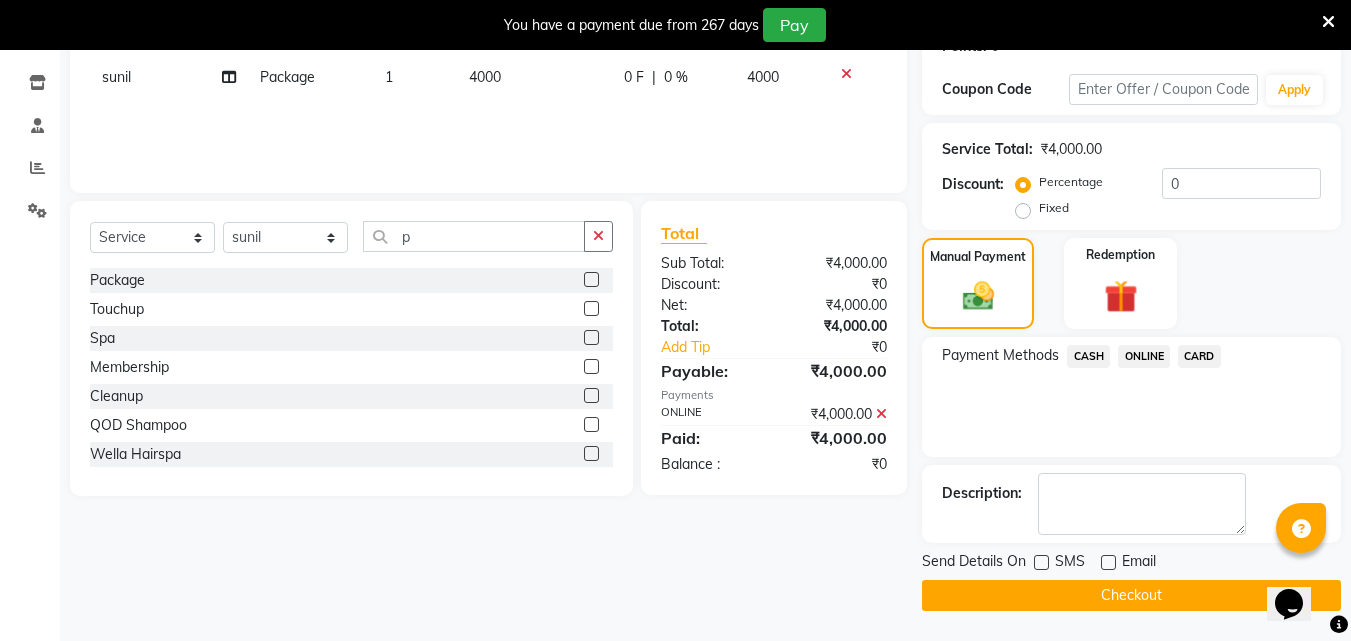click on "Checkout" 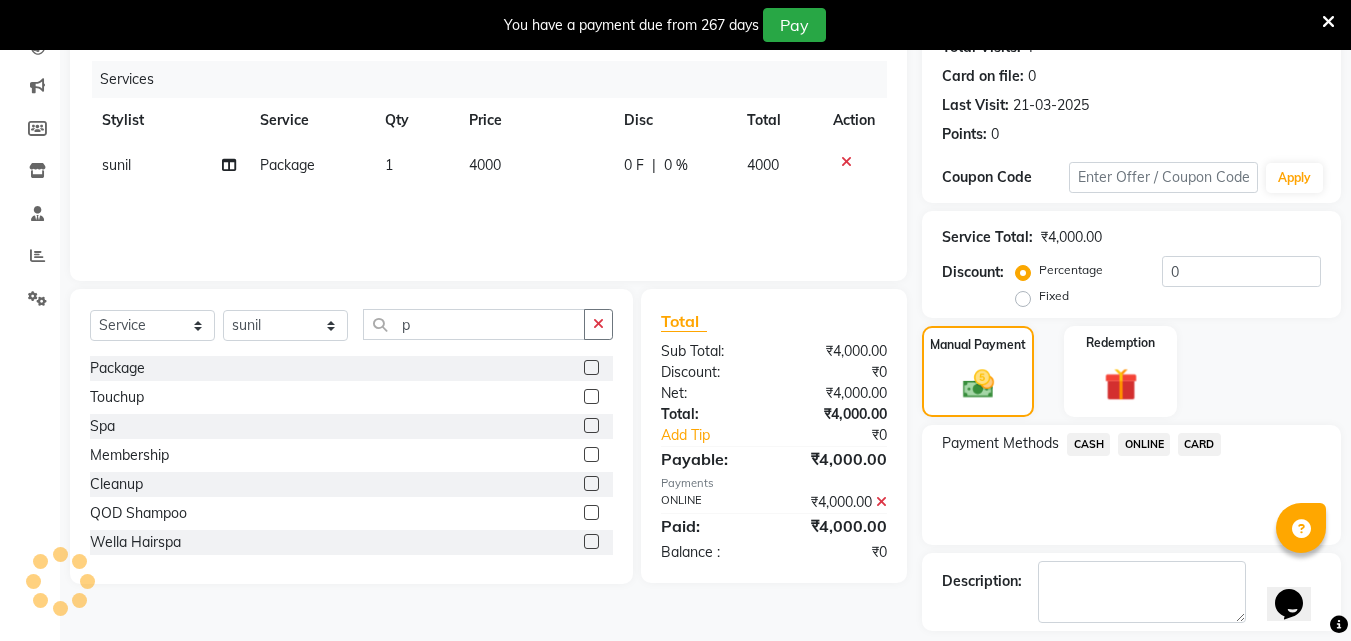 scroll, scrollTop: 225, scrollLeft: 0, axis: vertical 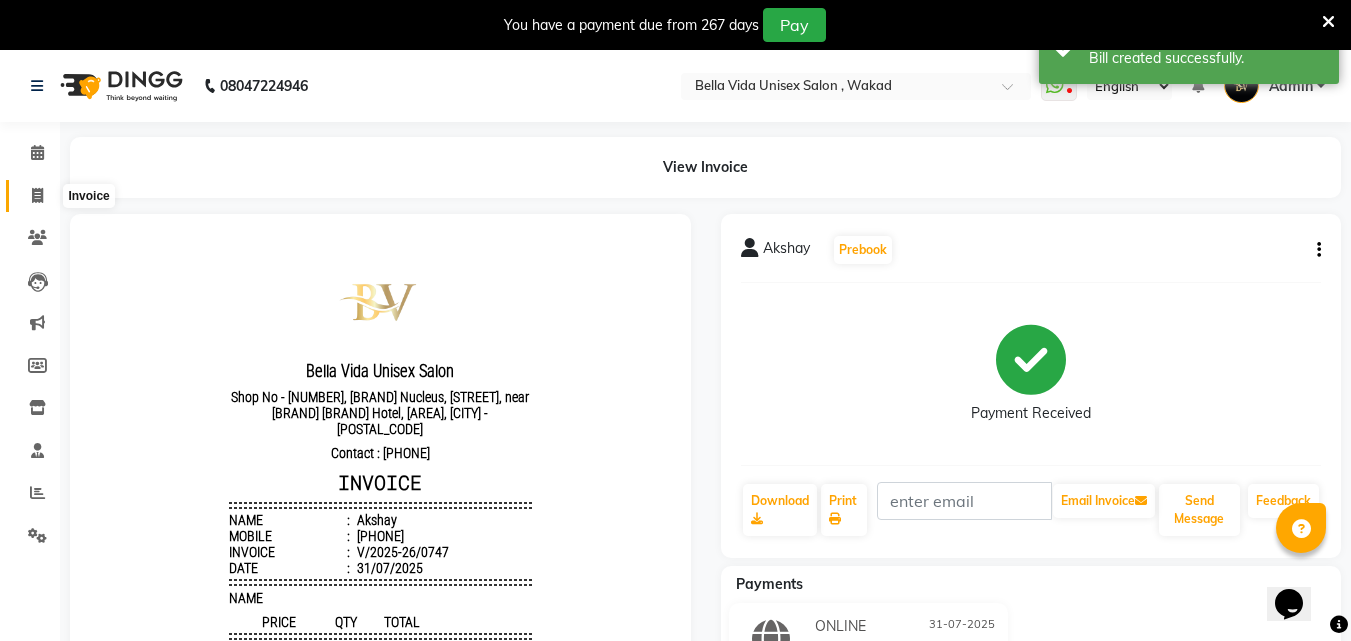 drag, startPoint x: 38, startPoint y: 198, endPoint x: 37, endPoint y: 178, distance: 20.024984 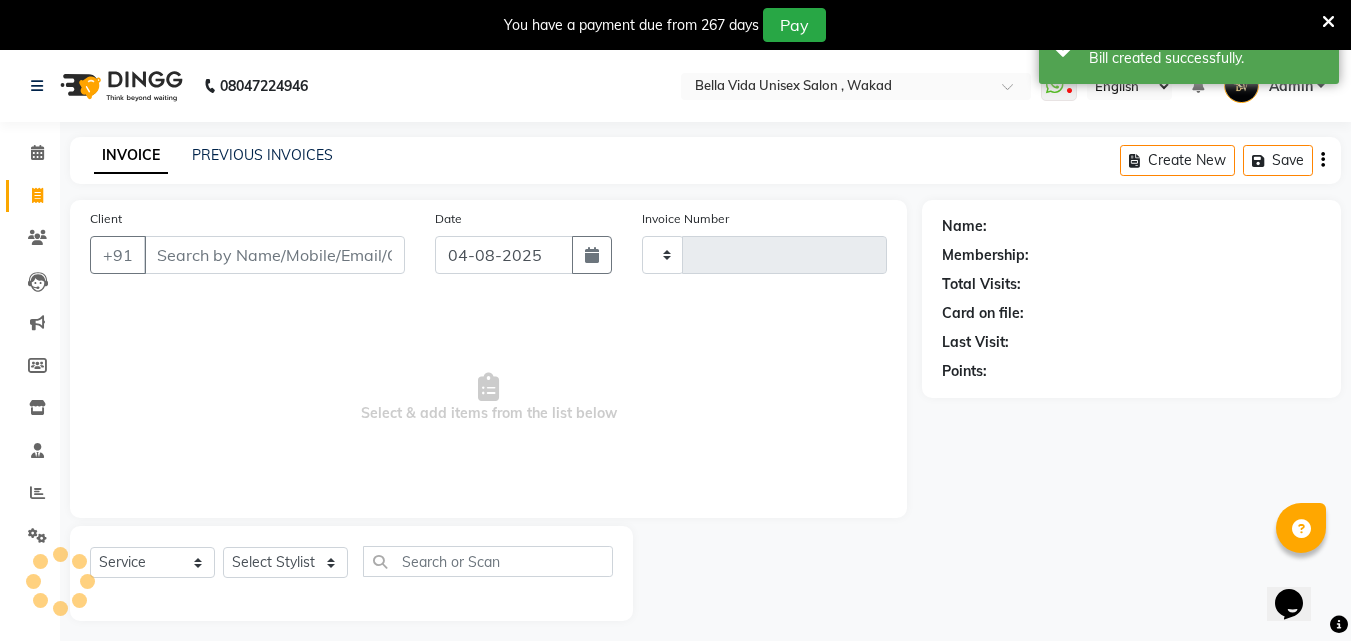 scroll, scrollTop: 50, scrollLeft: 0, axis: vertical 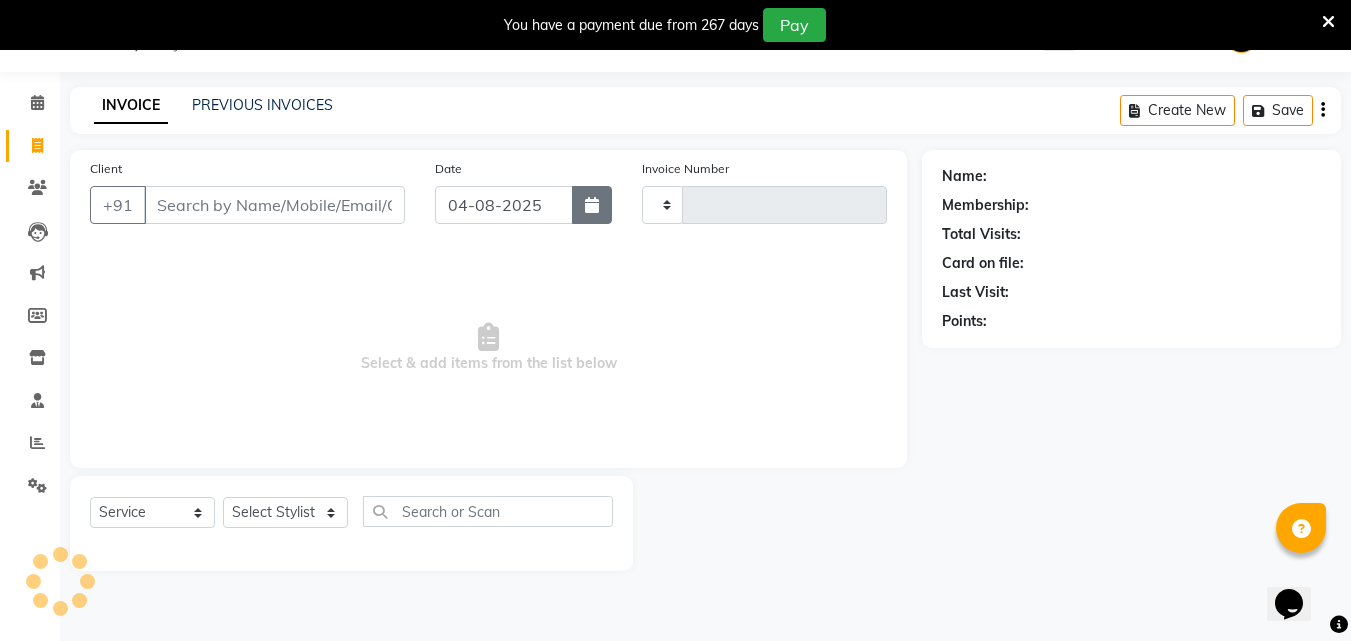 drag, startPoint x: 577, startPoint y: 205, endPoint x: 588, endPoint y: 208, distance: 11.401754 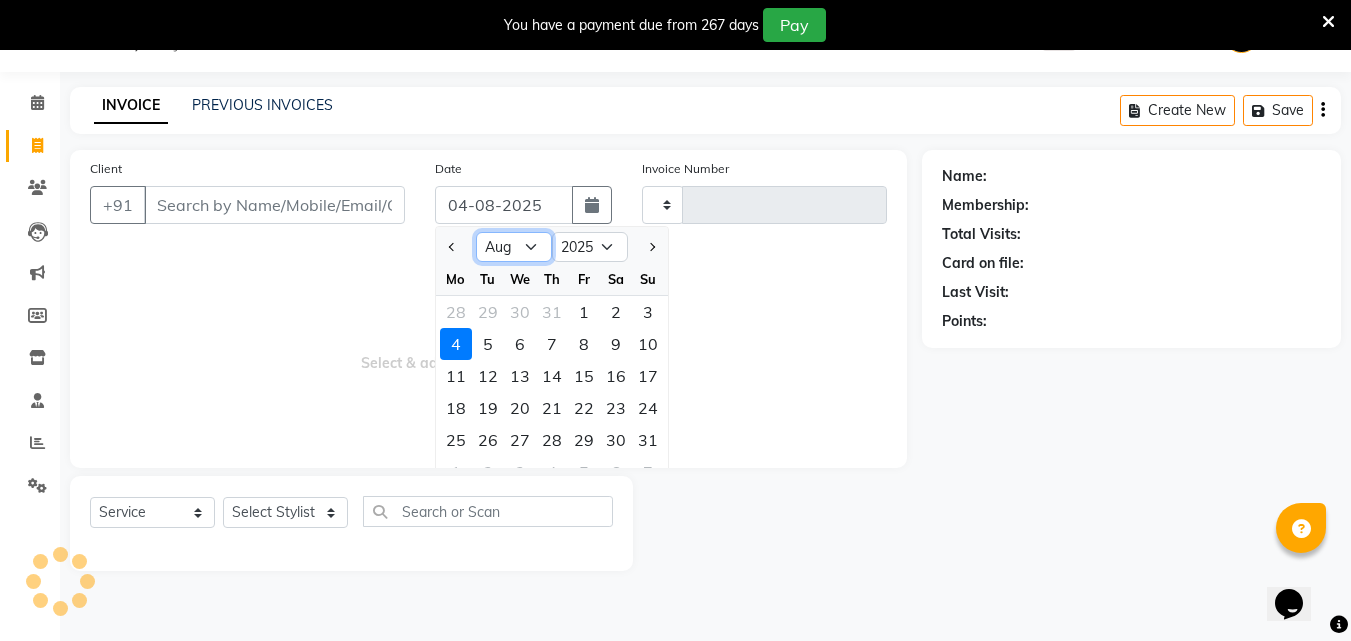 click on "Jan Feb Mar Apr May Jun Jul Aug Sep Oct Nov Dec" 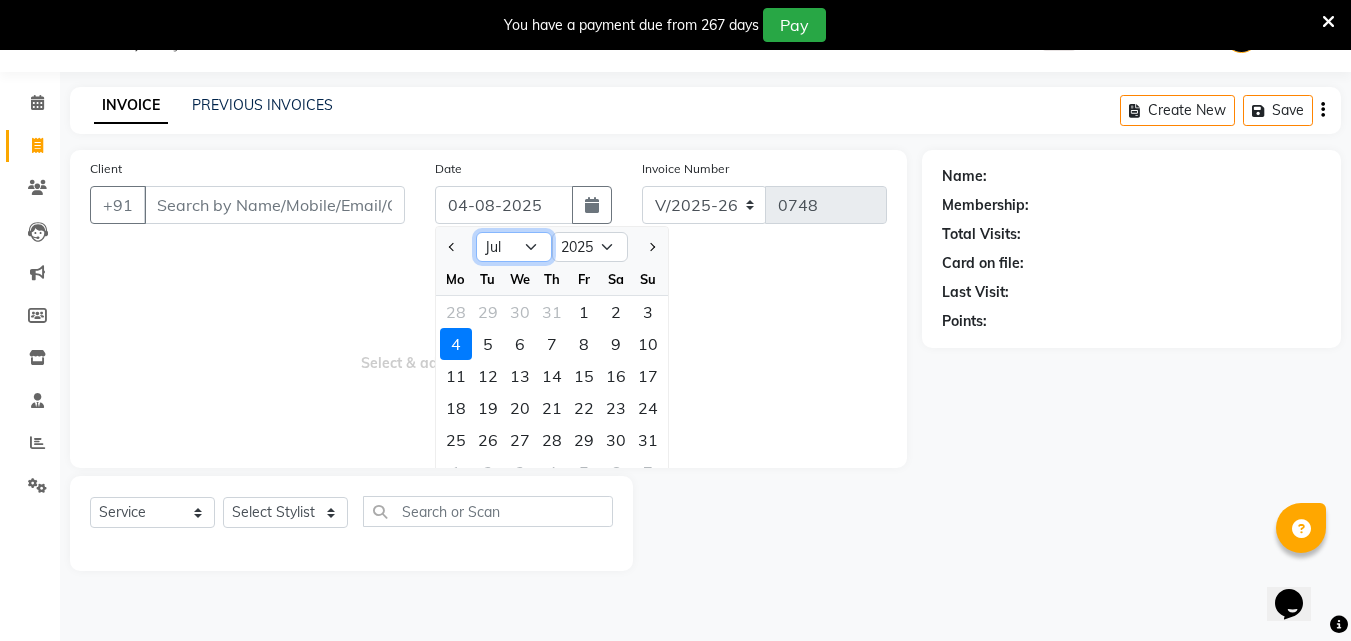 click on "Jan Feb Mar Apr May Jun Jul Aug Sep Oct Nov Dec" 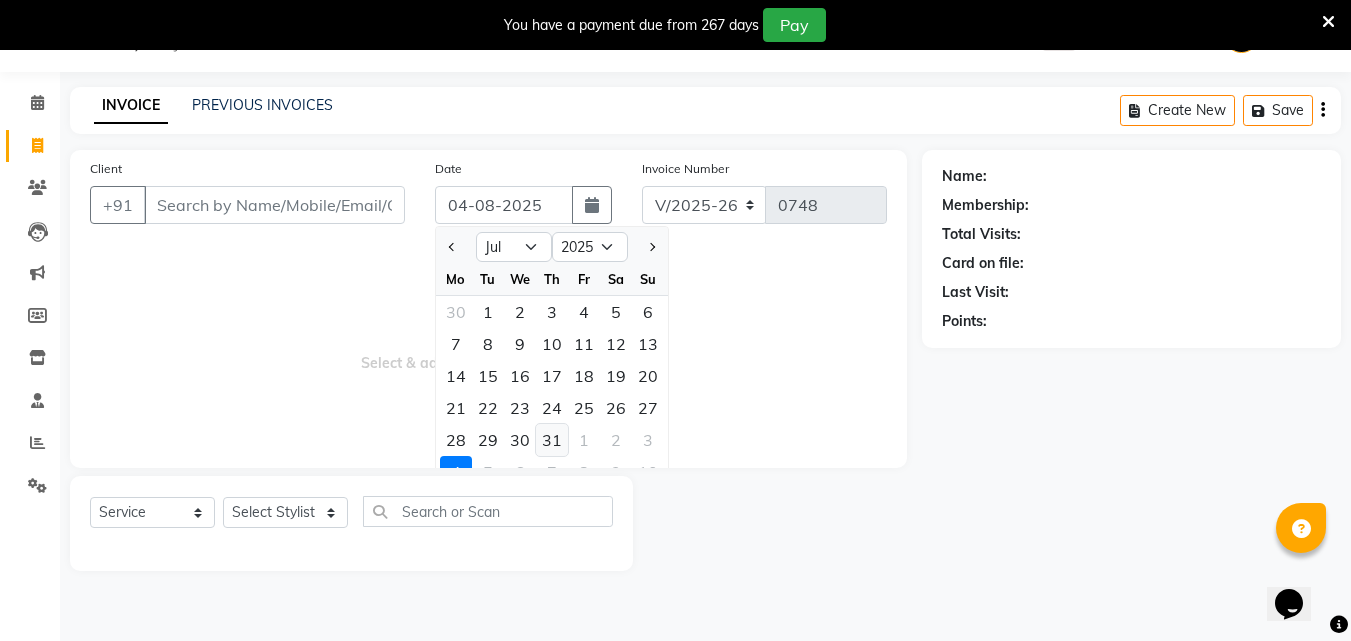 click on "31" 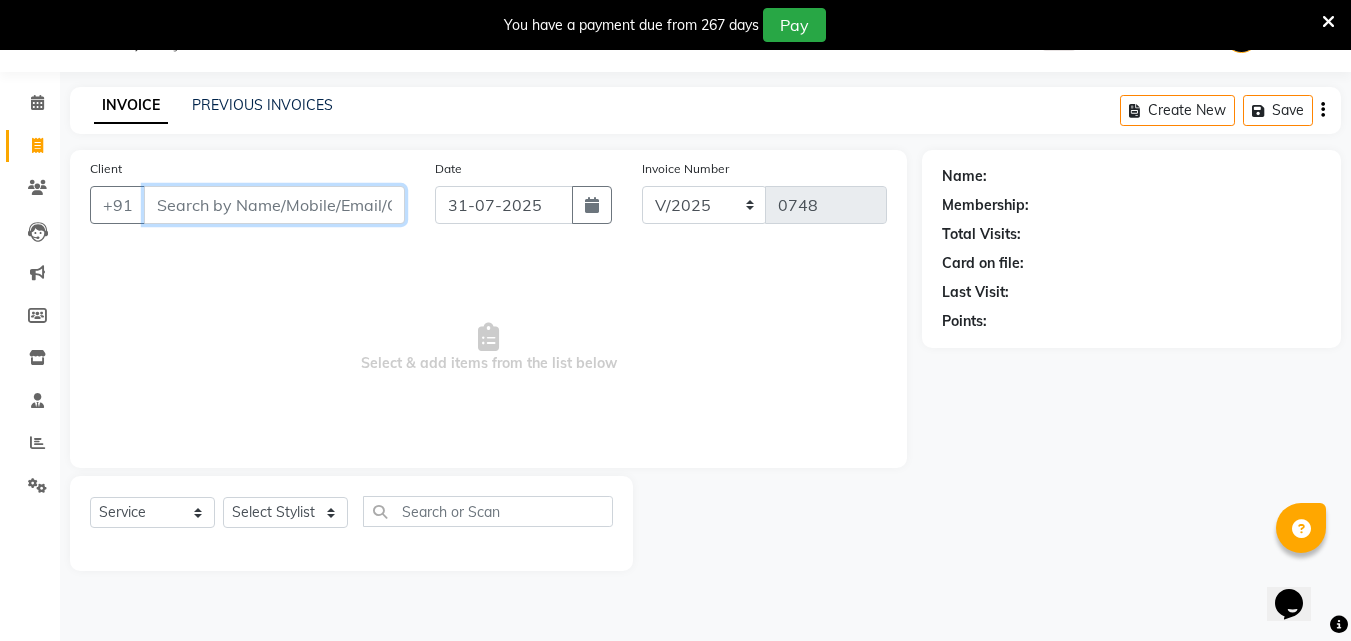 click on "Client" at bounding box center (274, 205) 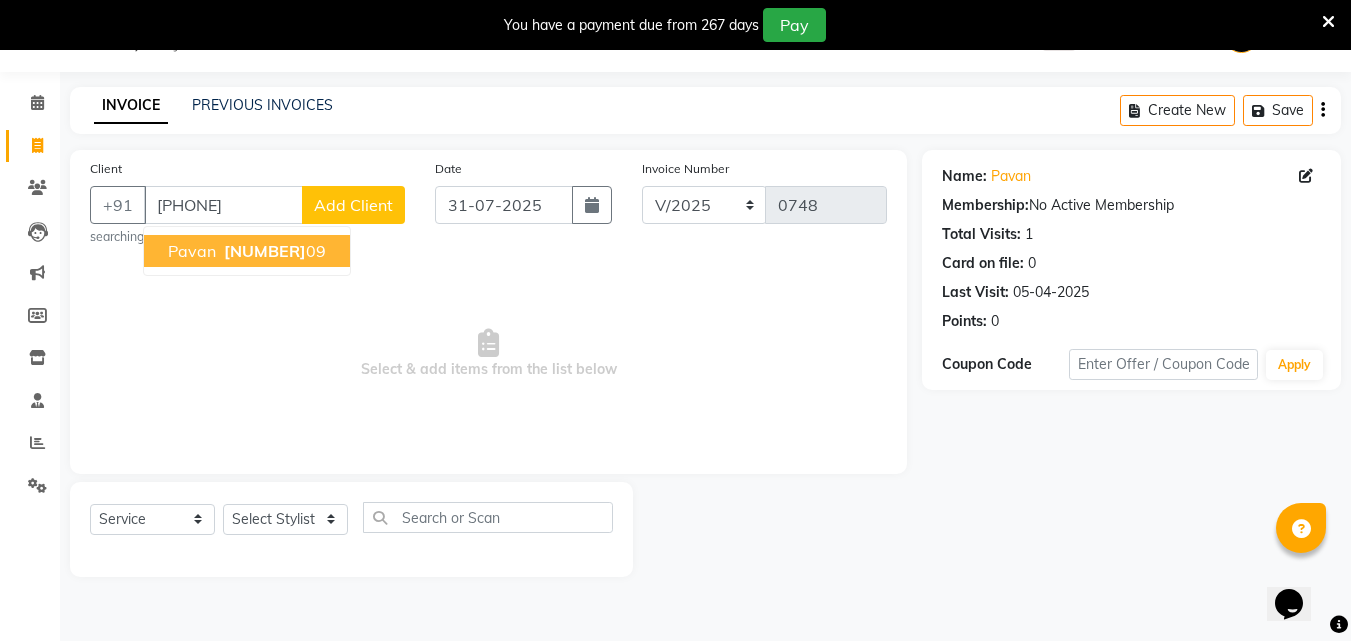 click on "[NUMBER]" at bounding box center (265, 251) 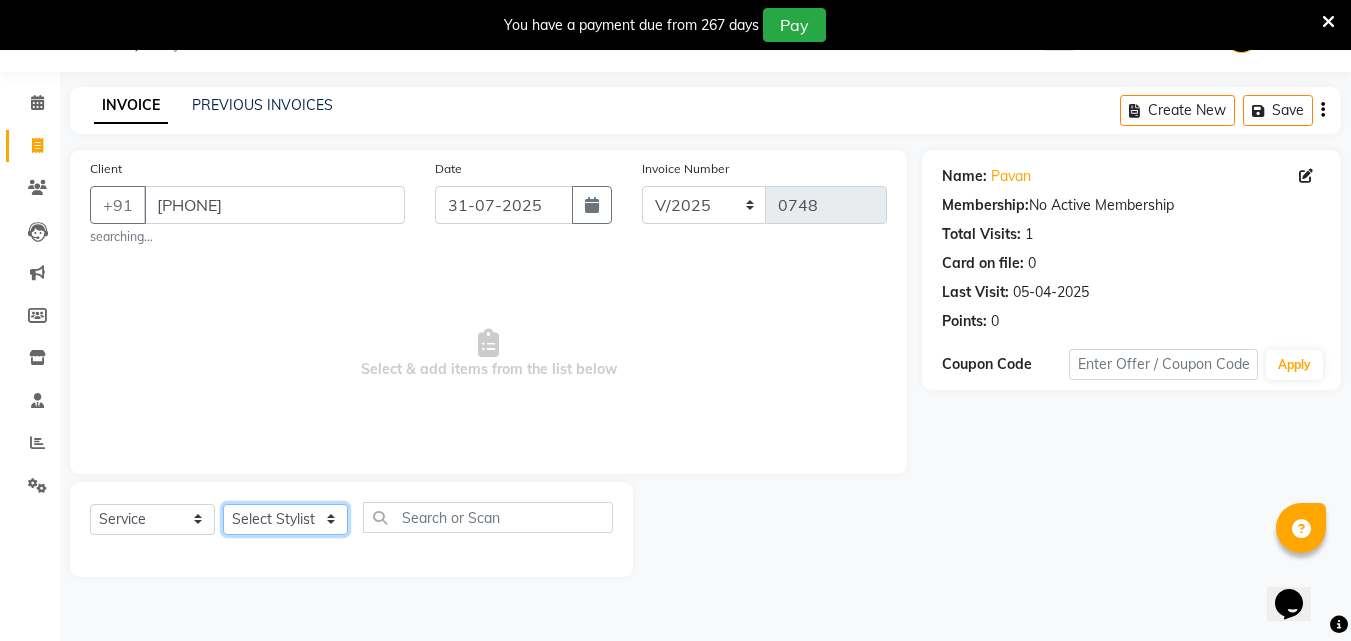 click on "Select Stylist Akshay Ankita Ayesha Dnyaneshwar Harish Laxman Omkar pranay sagar sameer Sarika sunil vaibhav" 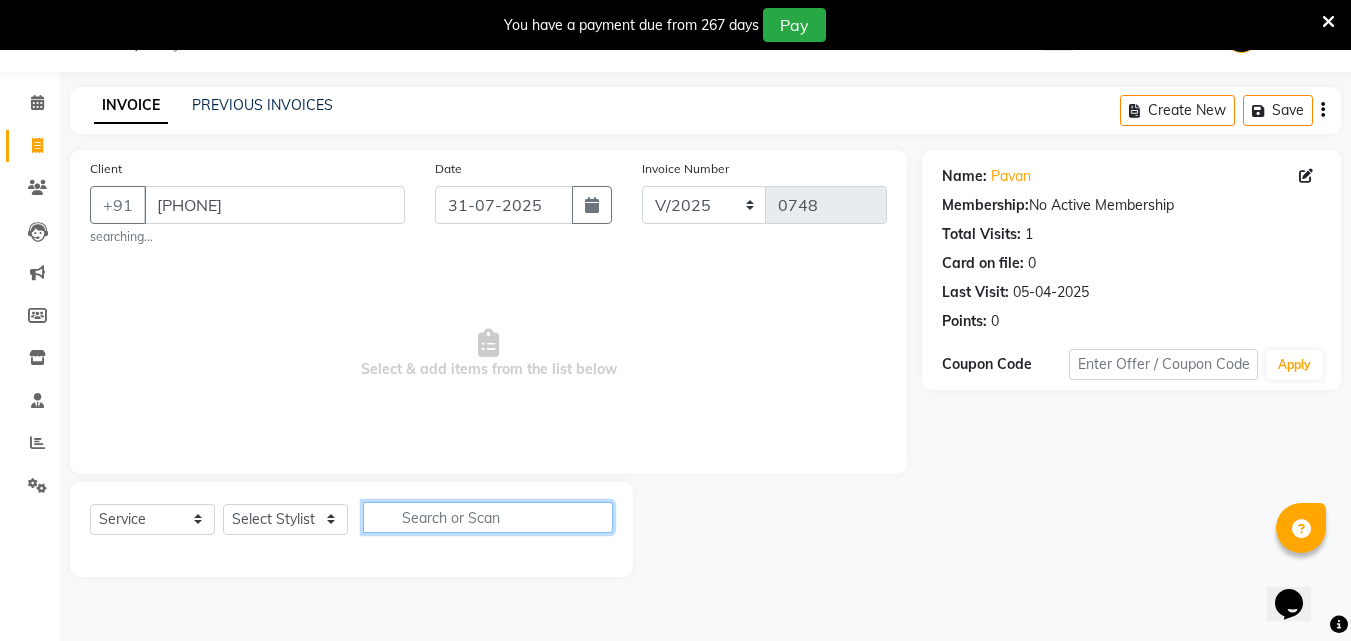 click 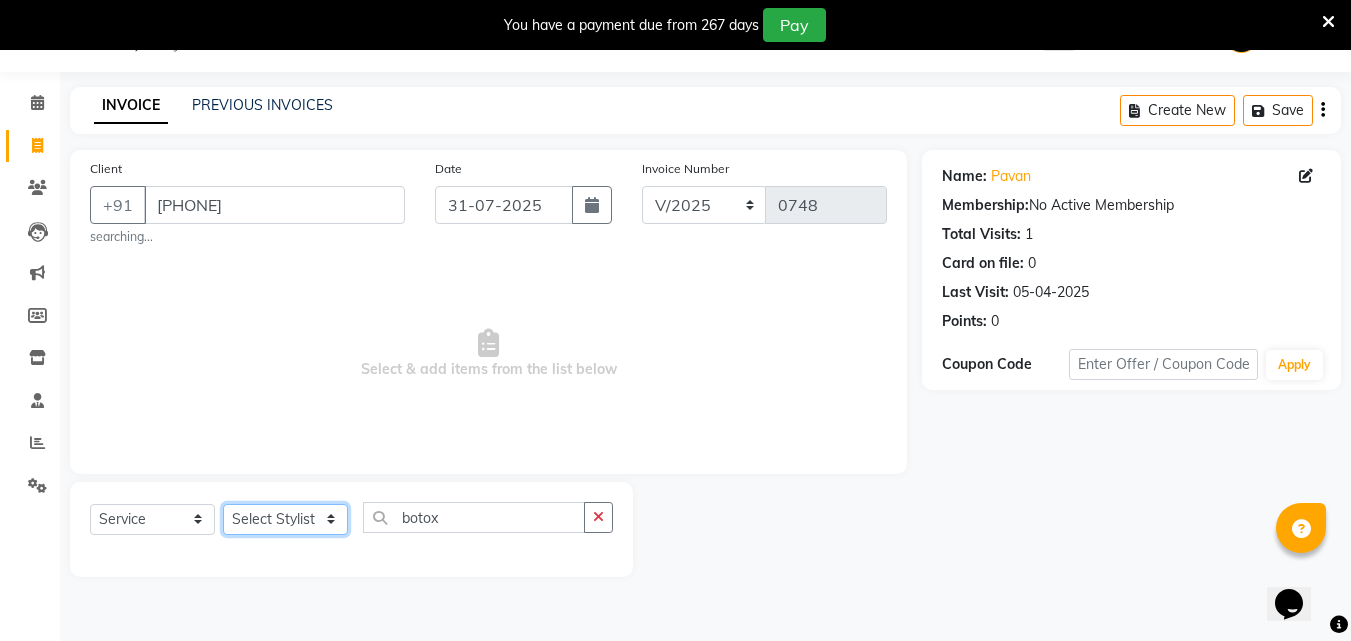 click on "Select Stylist Akshay Ankita Ayesha Dnyaneshwar Harish Laxman Omkar pranay sagar sameer Sarika sunil vaibhav" 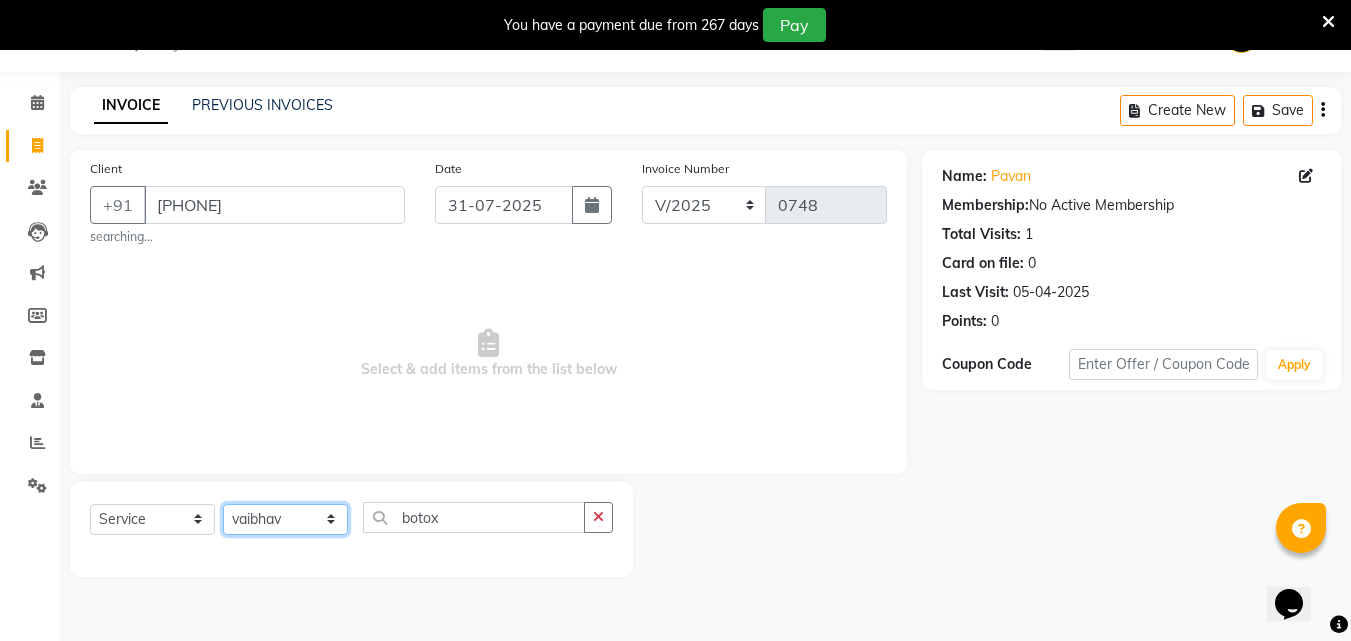 click on "Select Stylist Akshay Ankita Ayesha Dnyaneshwar Harish Laxman Omkar pranay sagar sameer Sarika sunil vaibhav" 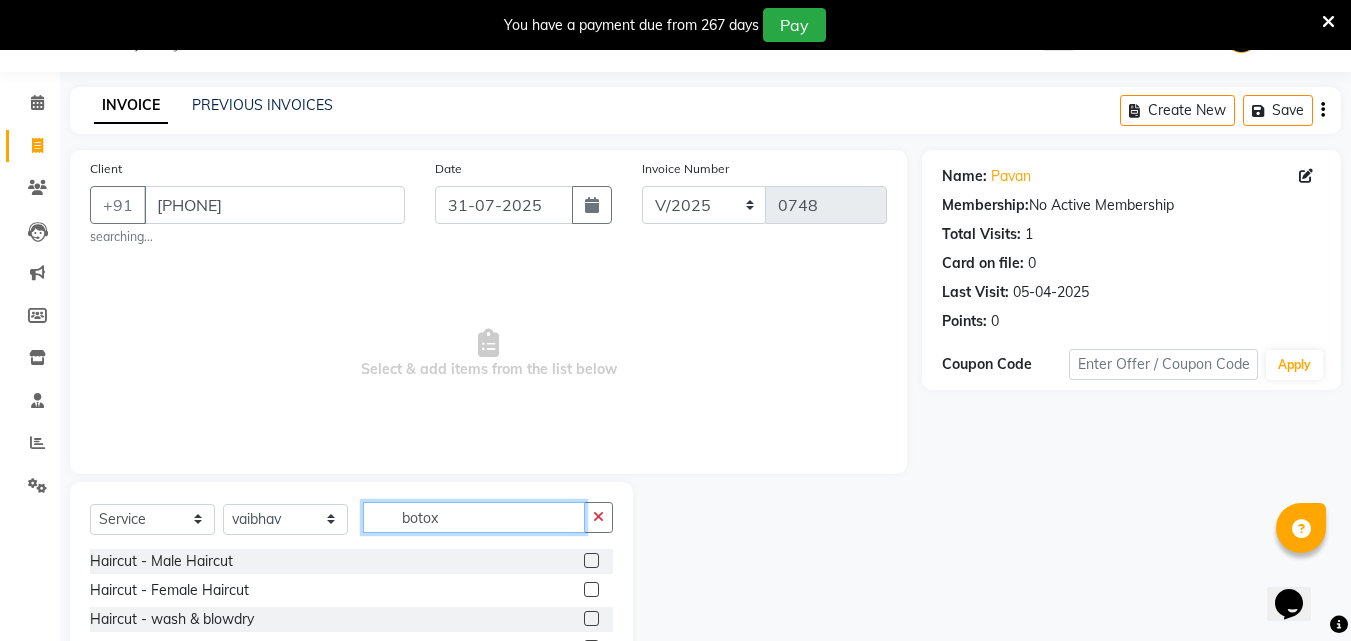 click on "botox" 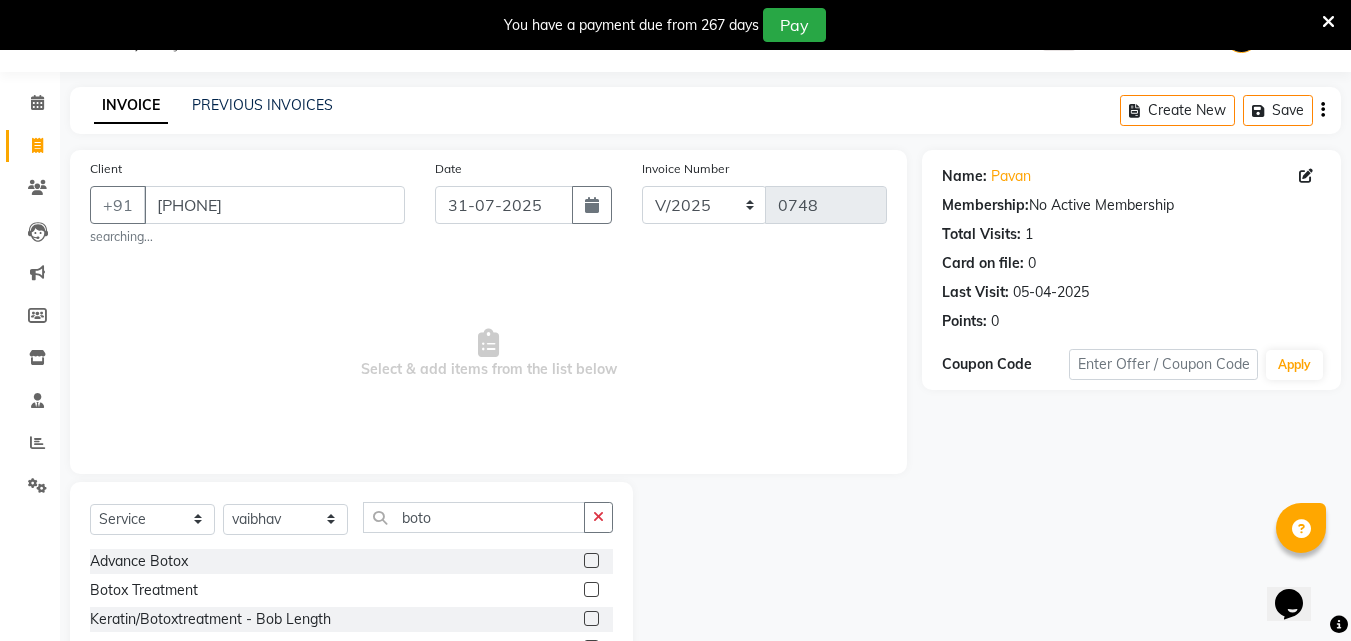 drag, startPoint x: 576, startPoint y: 593, endPoint x: 556, endPoint y: 498, distance: 97.082436 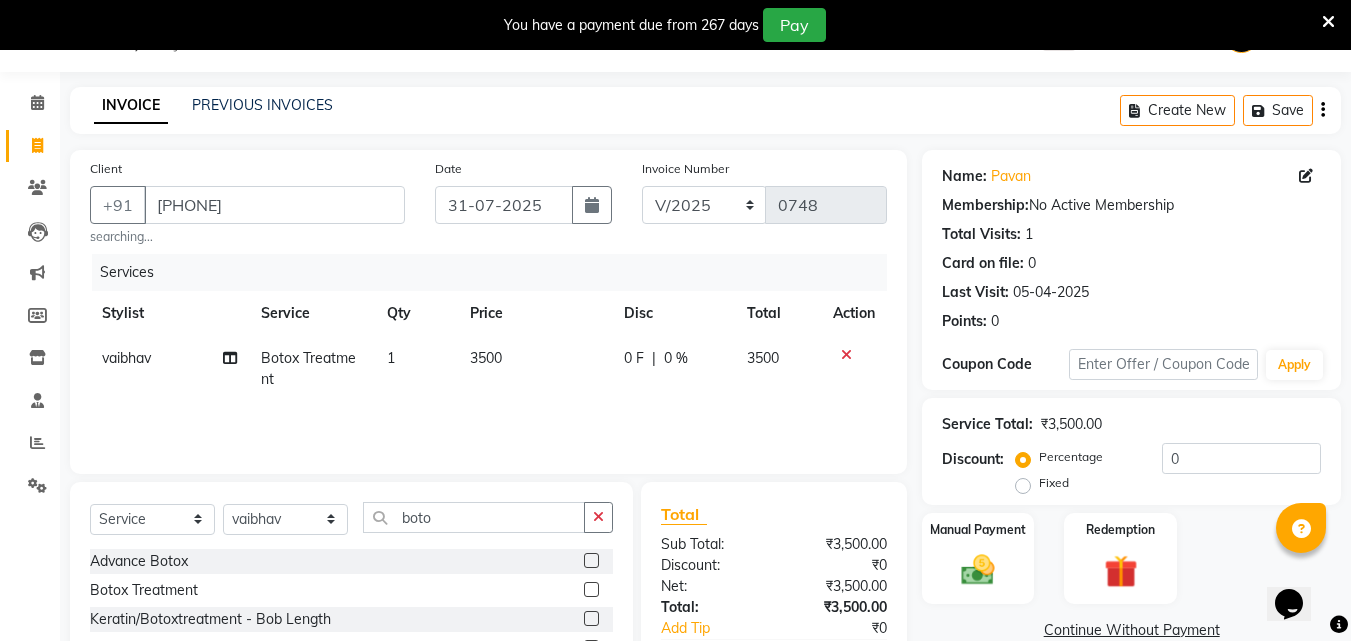 click on "Price" 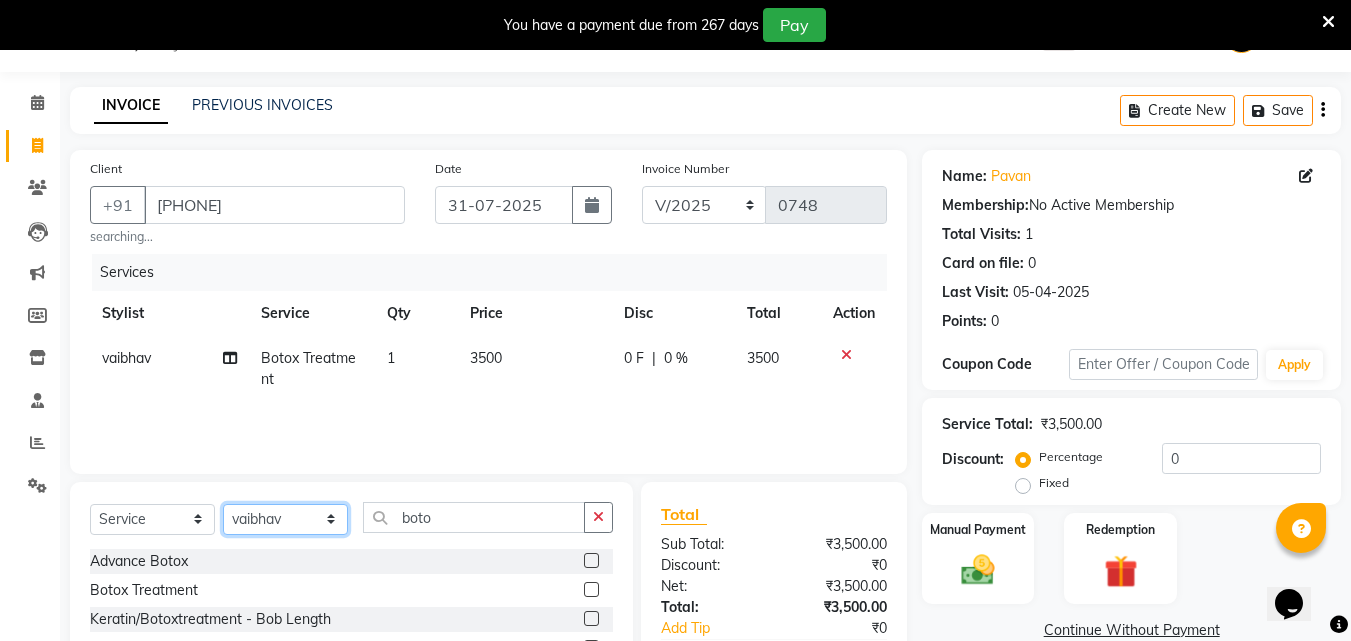 click on "Select Stylist Akshay Ankita Ayesha Dnyaneshwar Harish Laxman Omkar pranay sagar sameer Sarika sunil vaibhav" 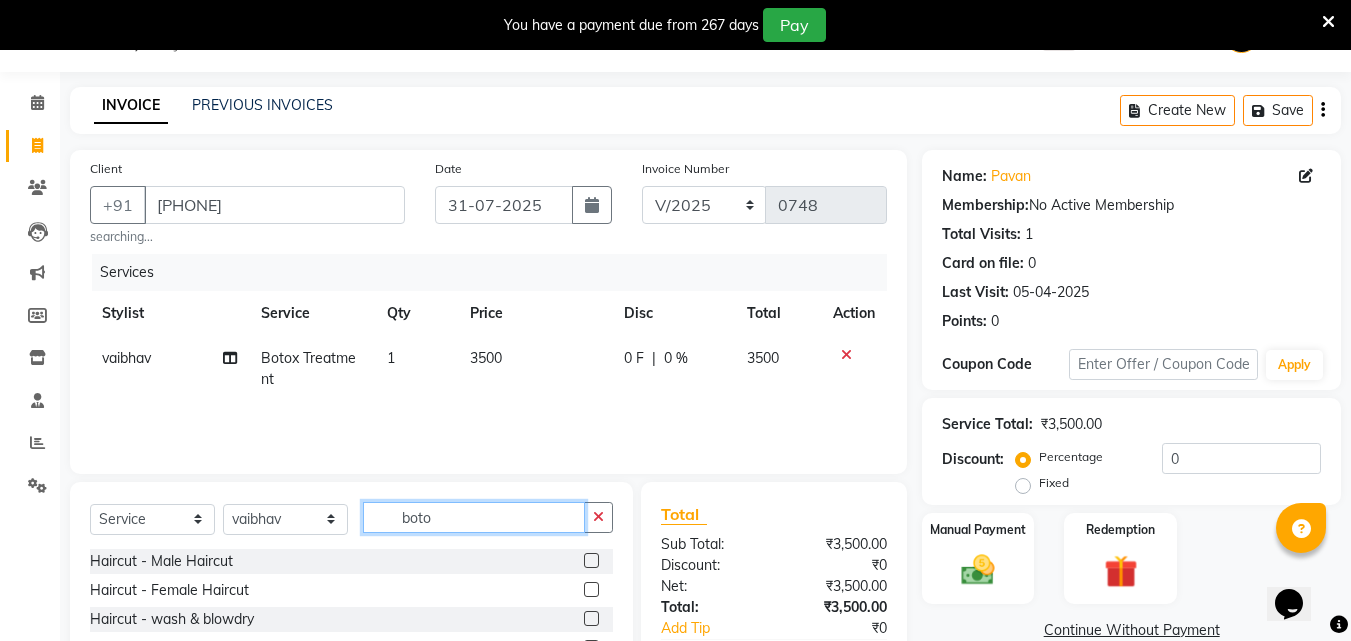 click on "boto" 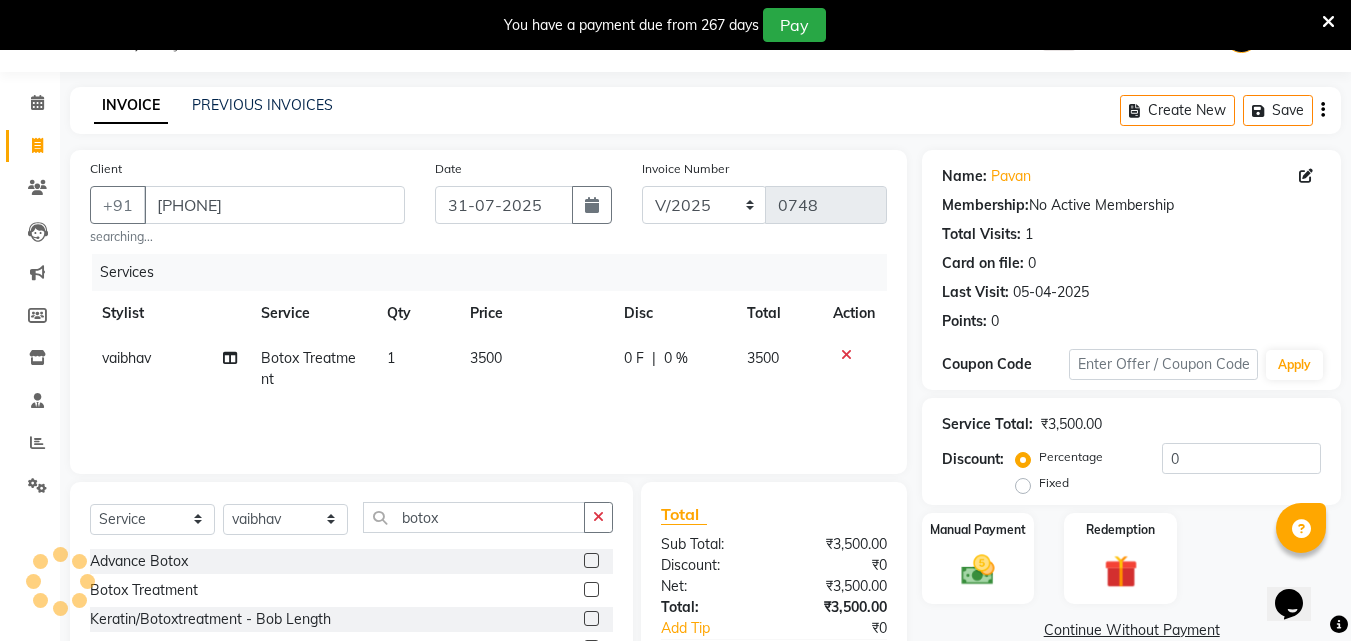 click 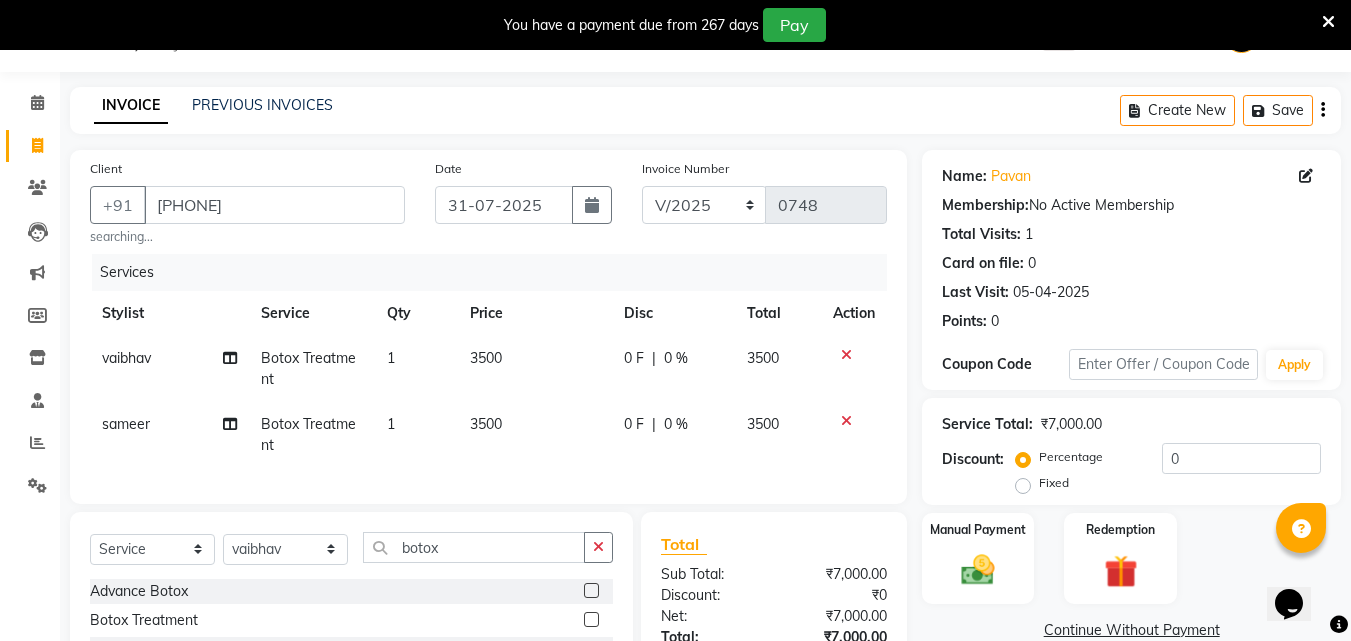 click on "3500" 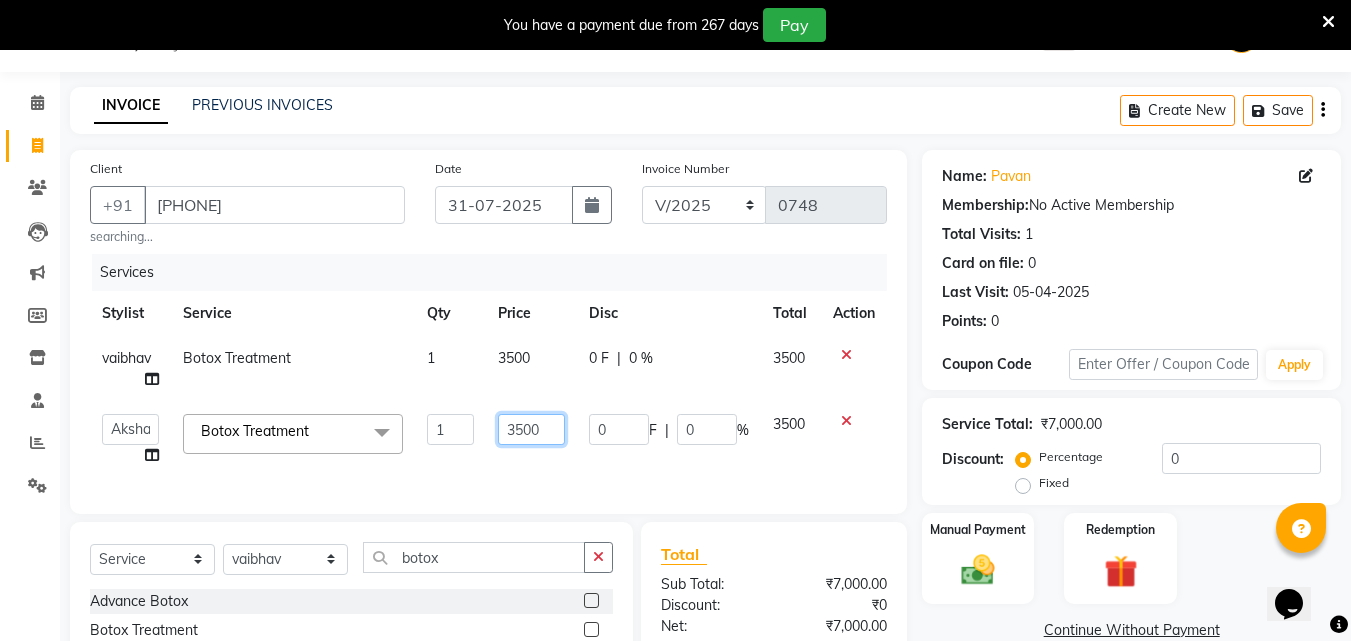 click on "3500" 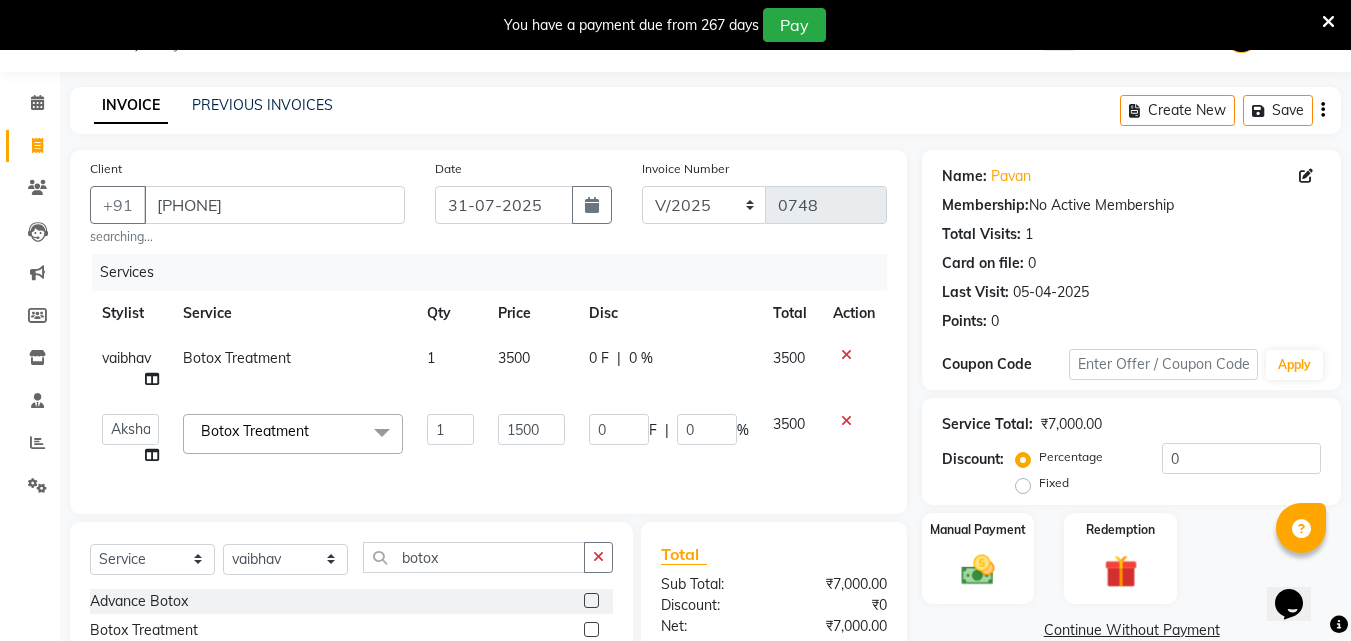 click on "3500" 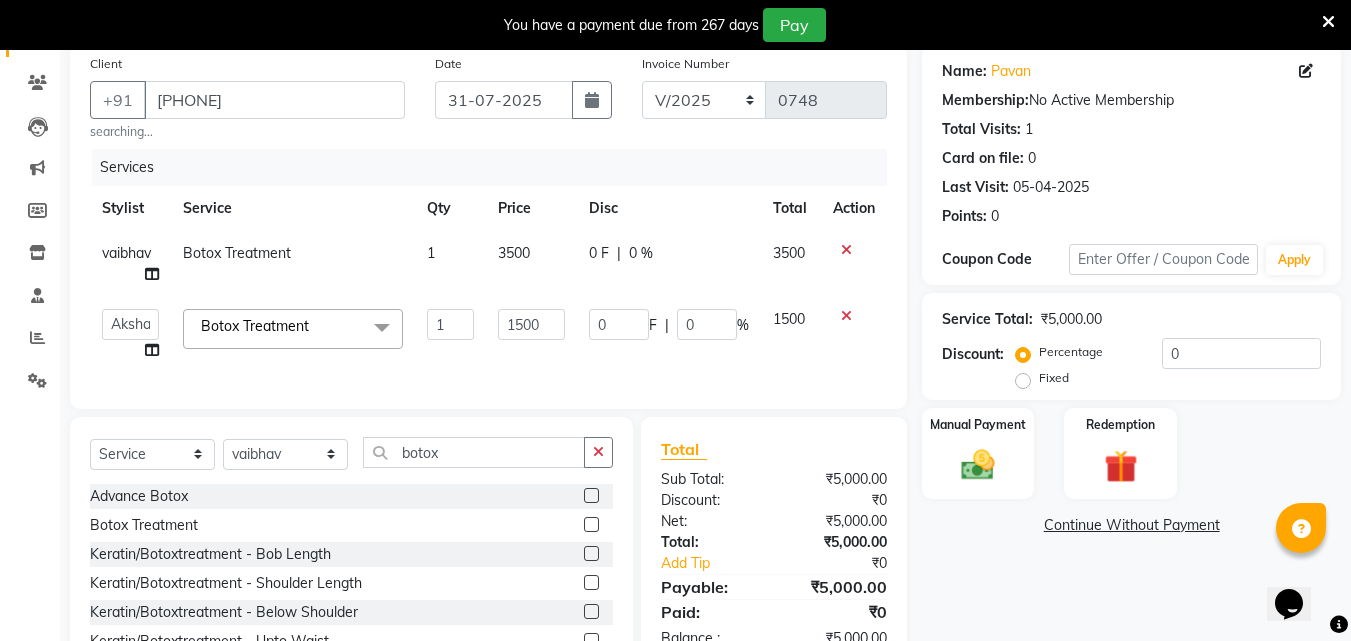 scroll, scrollTop: 271, scrollLeft: 0, axis: vertical 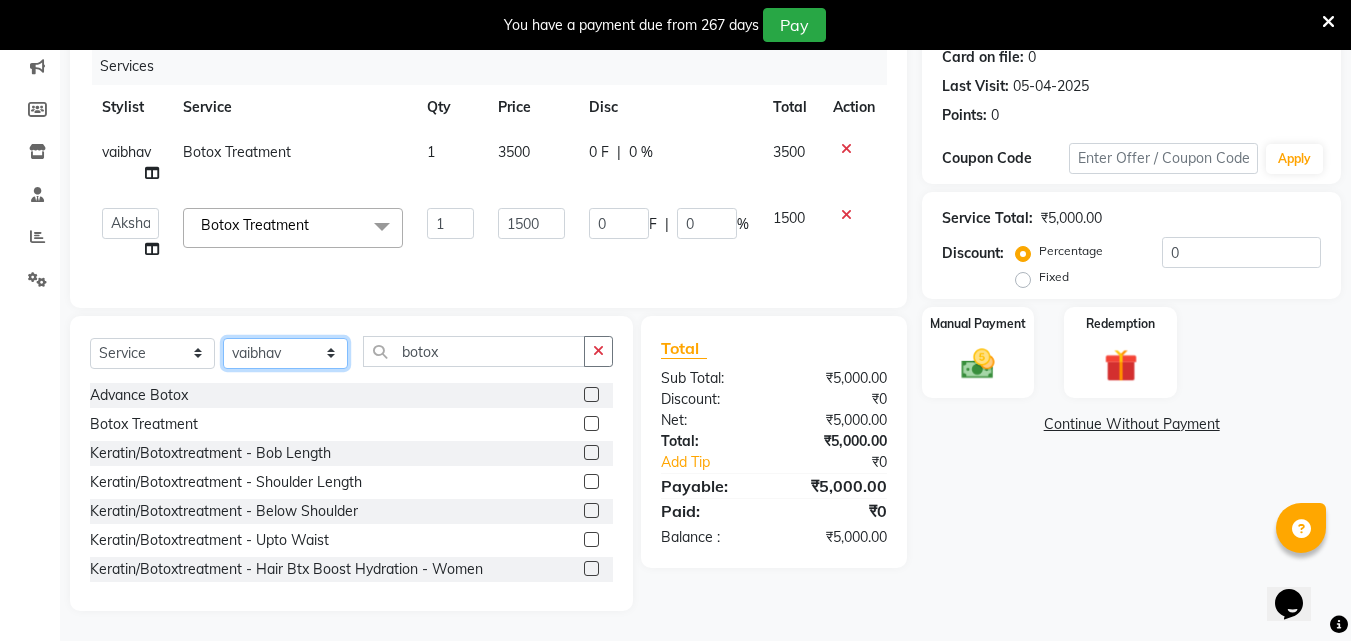 click on "Select Stylist Akshay Ankita Ayesha Dnyaneshwar Harish Laxman Omkar pranay sagar sameer Sarika sunil vaibhav" 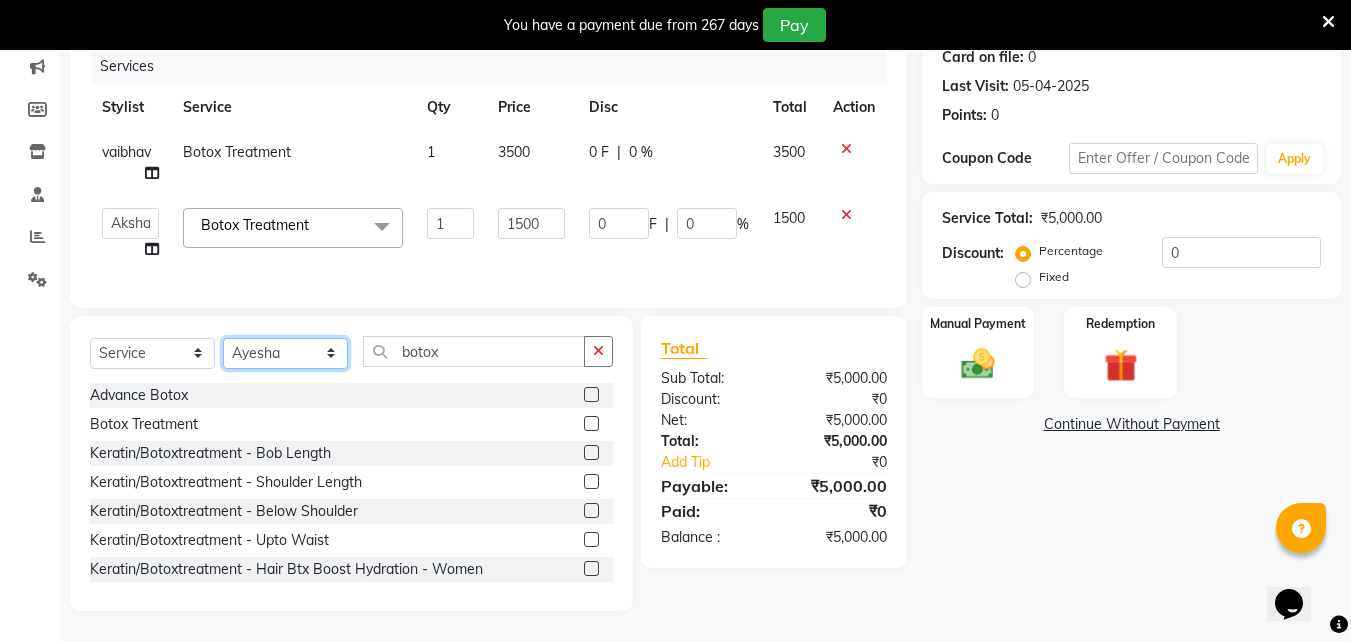 click on "Select Stylist Akshay Ankita Ayesha Dnyaneshwar Harish Laxman Omkar pranay sagar sameer Sarika sunil vaibhav" 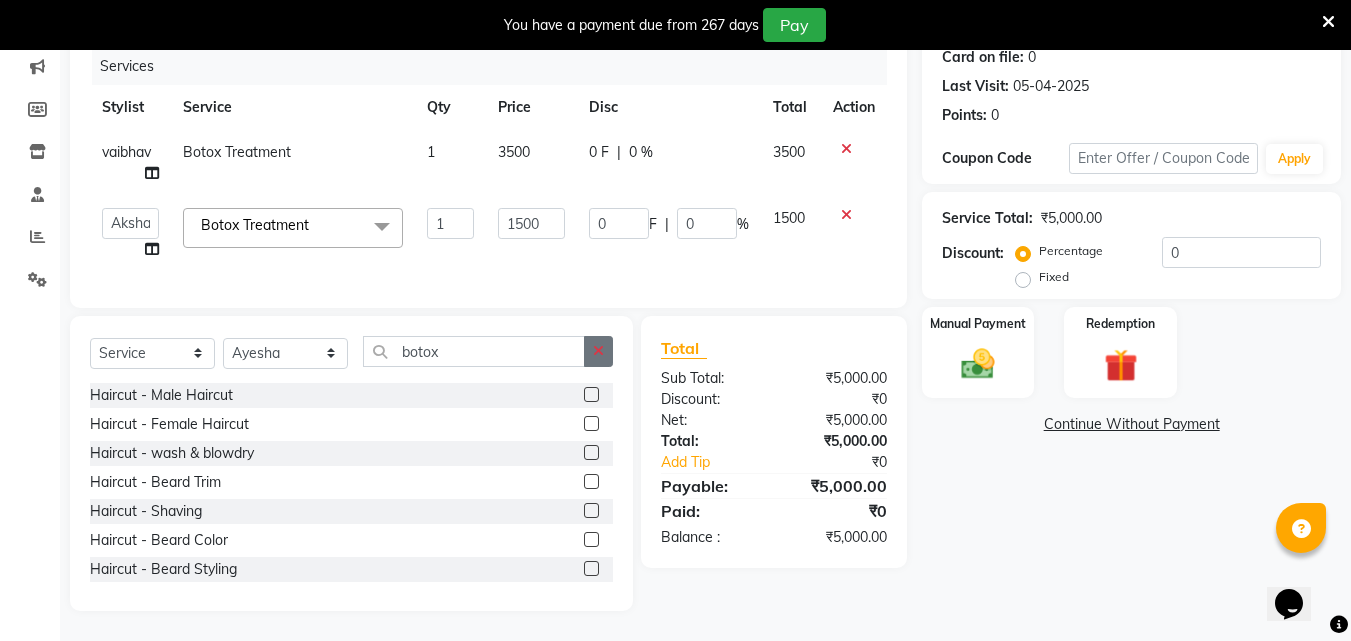 click 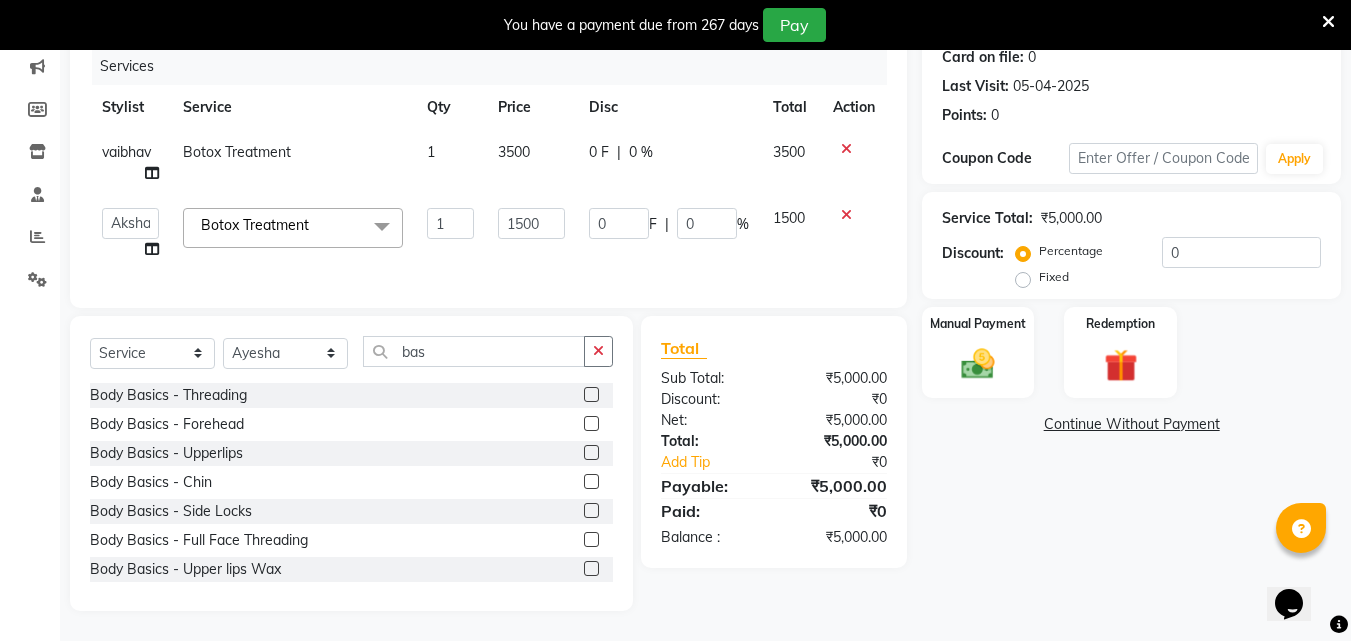 drag, startPoint x: 573, startPoint y: 392, endPoint x: 564, endPoint y: 324, distance: 68.593 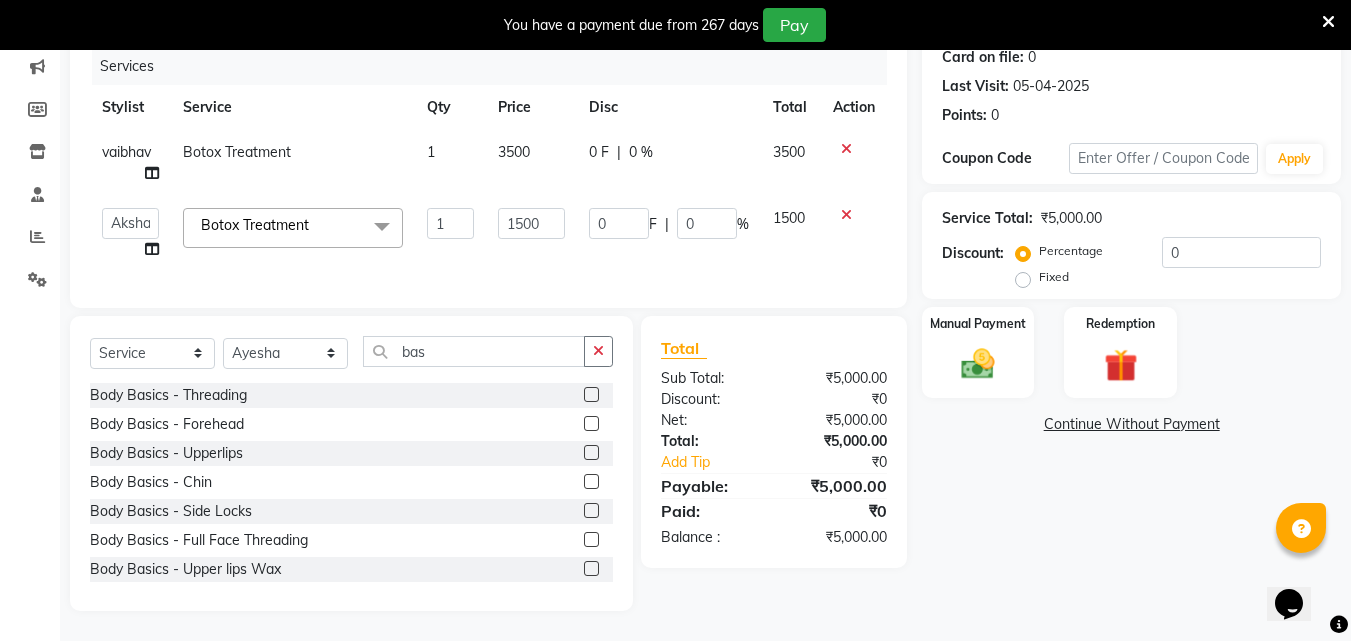 click 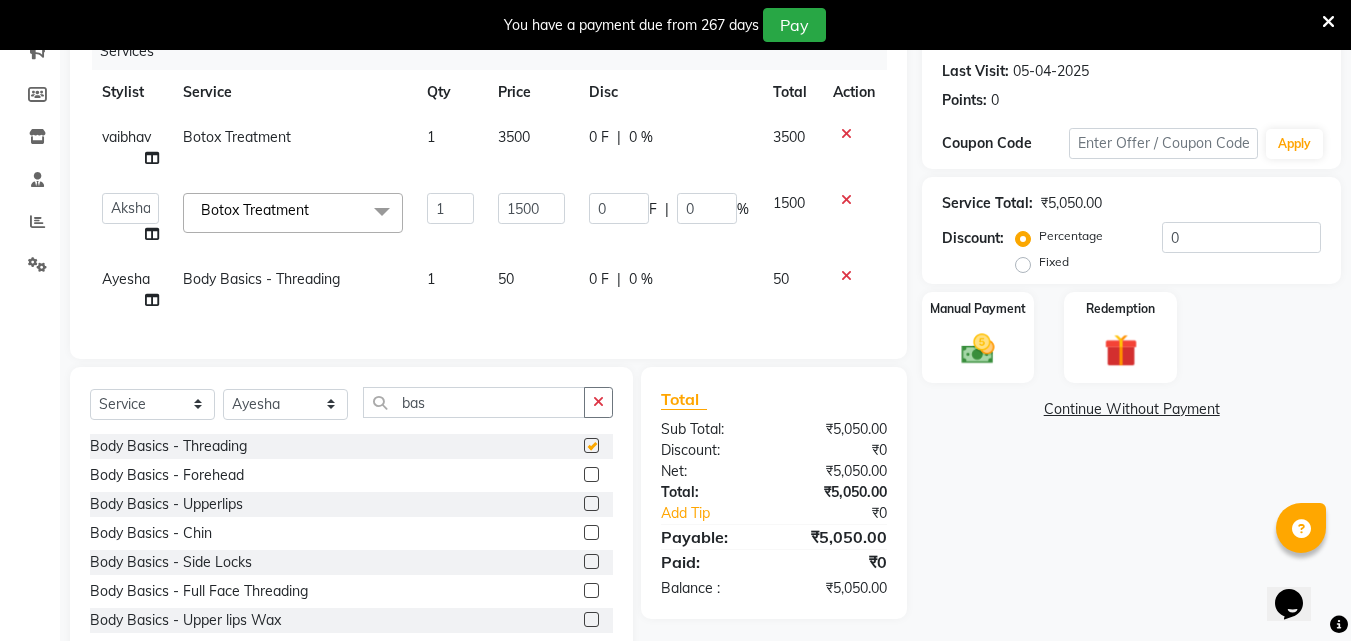 click on "50" 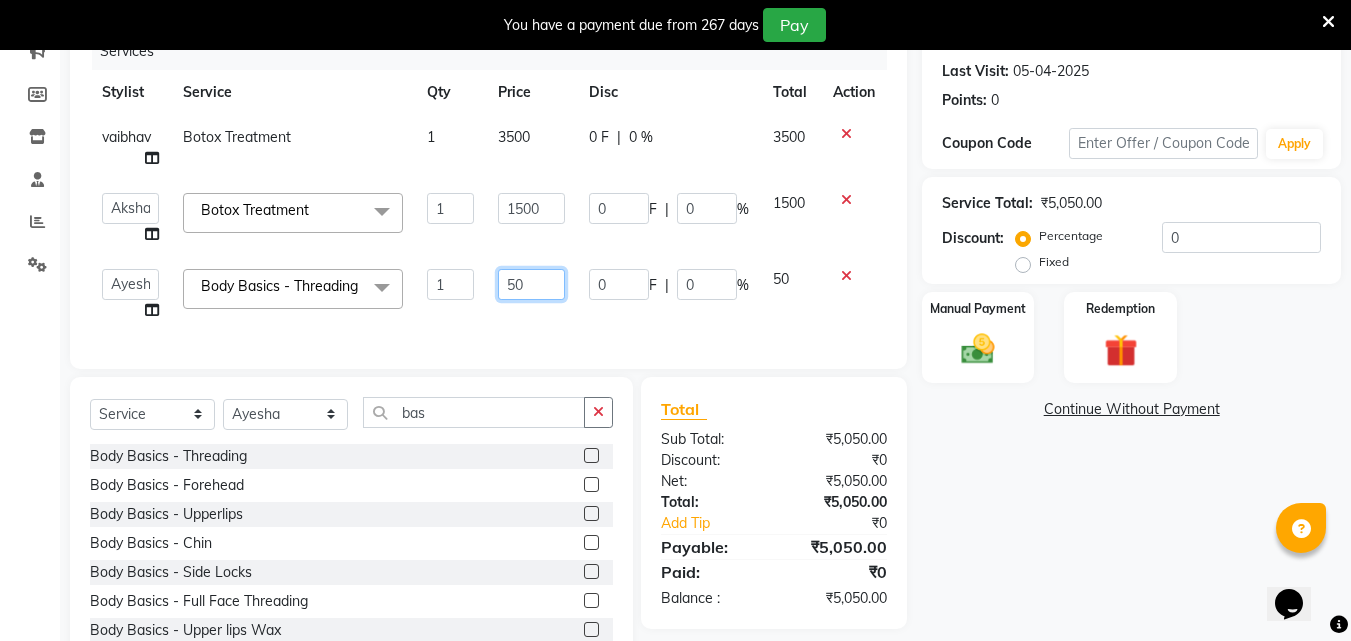 click on "50" 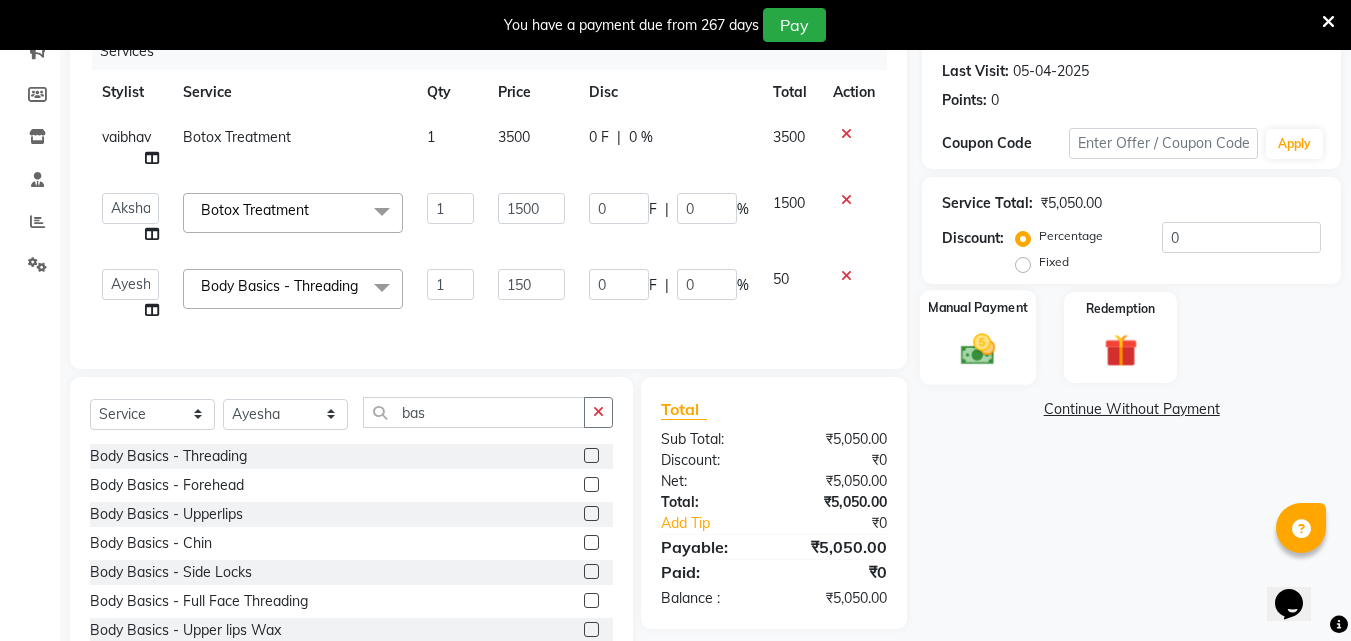 click 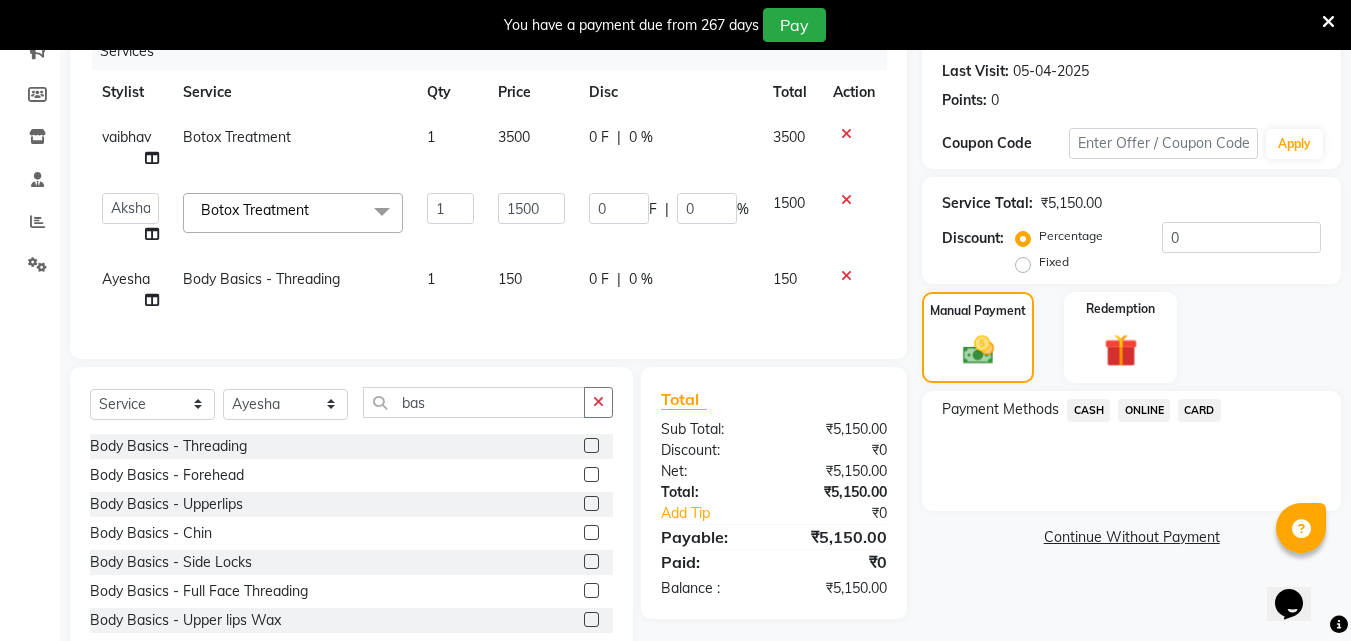 click on "ONLINE" 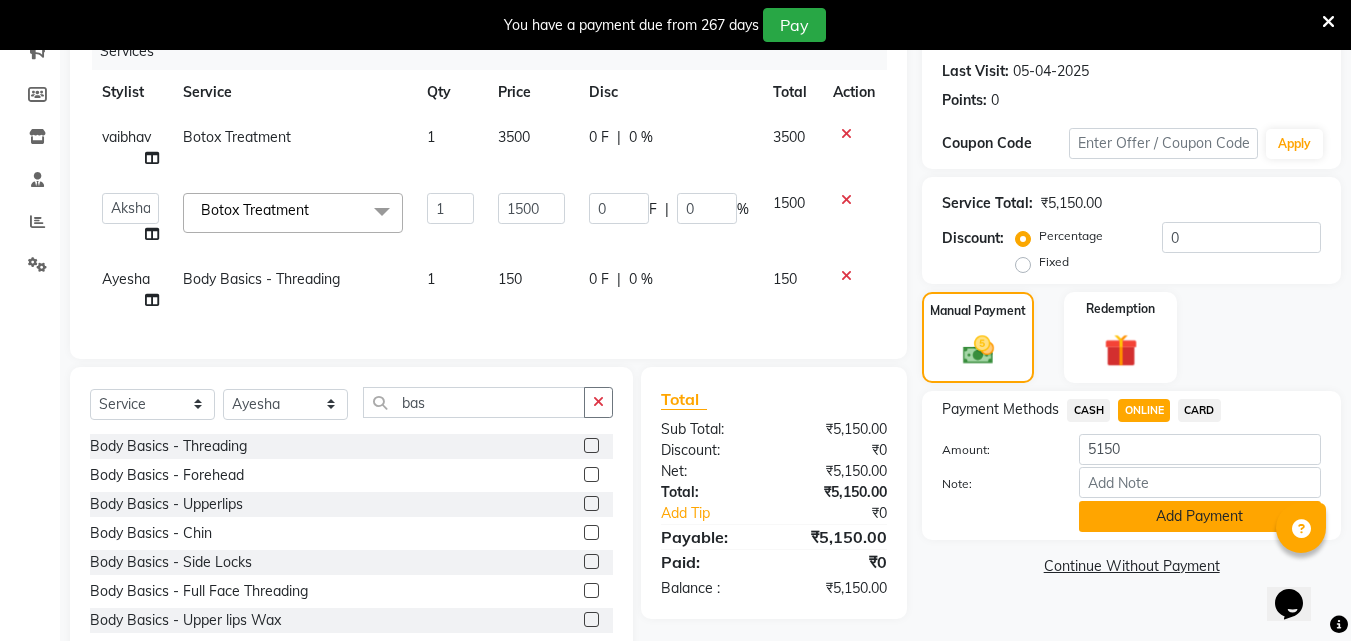 click on "Add Payment" 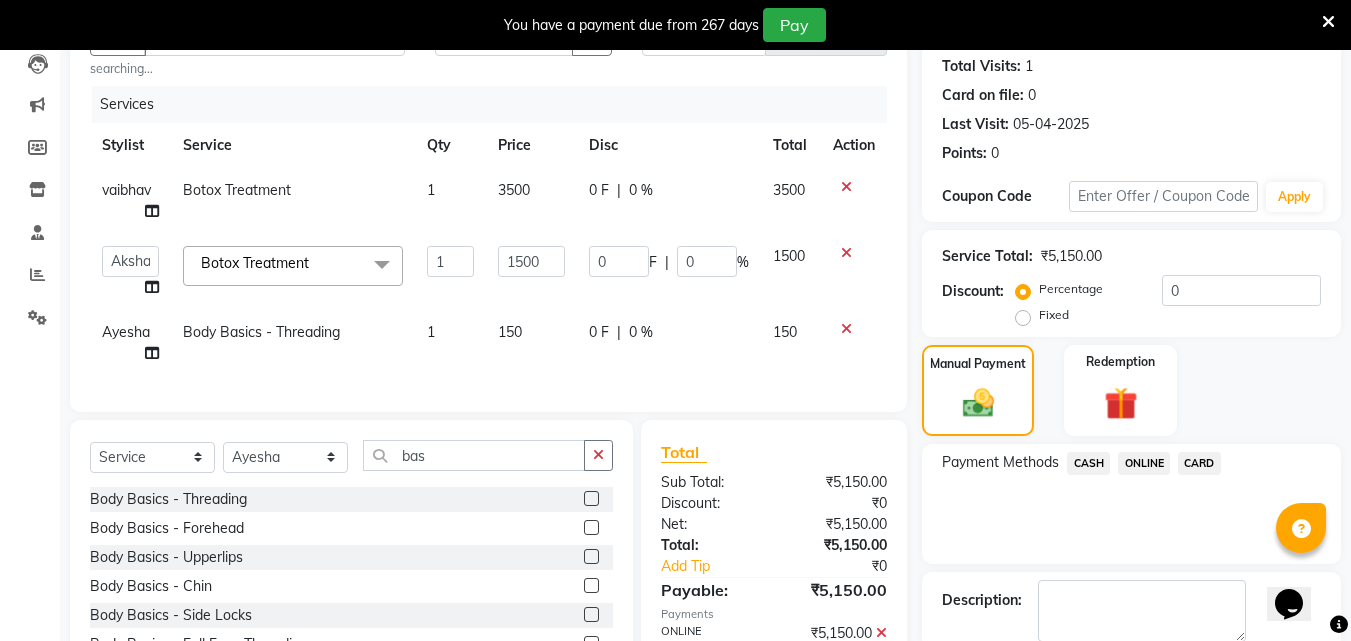 scroll, scrollTop: 337, scrollLeft: 0, axis: vertical 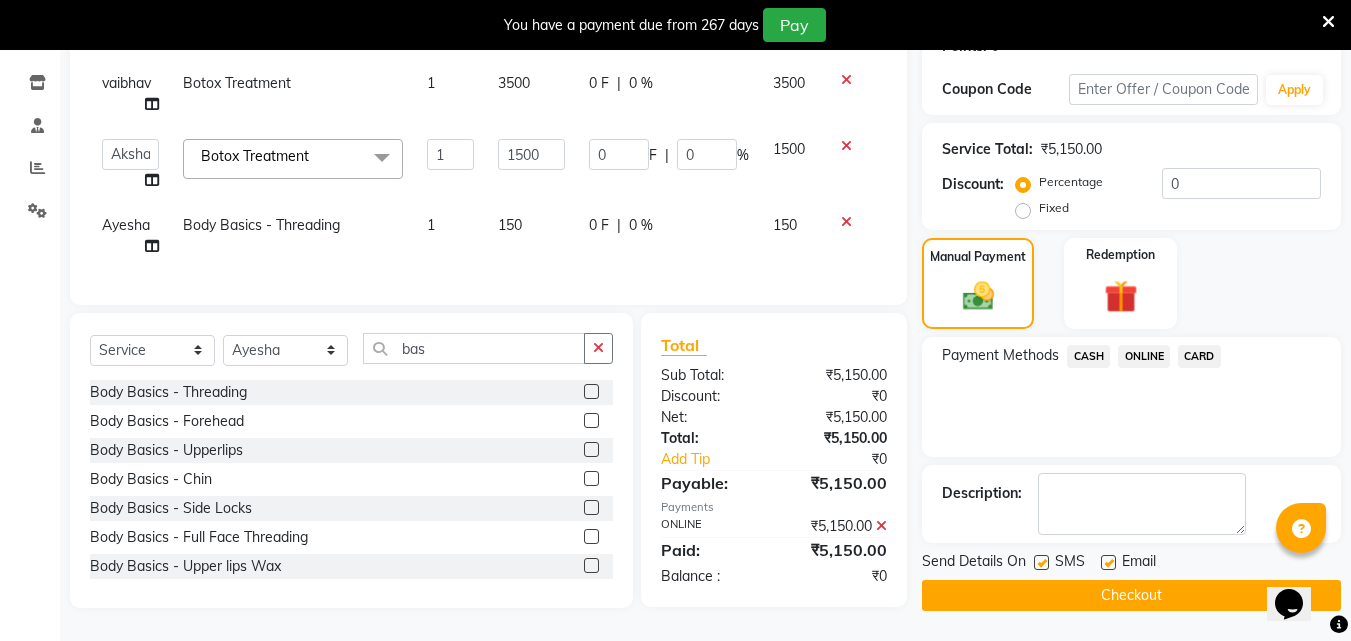 click 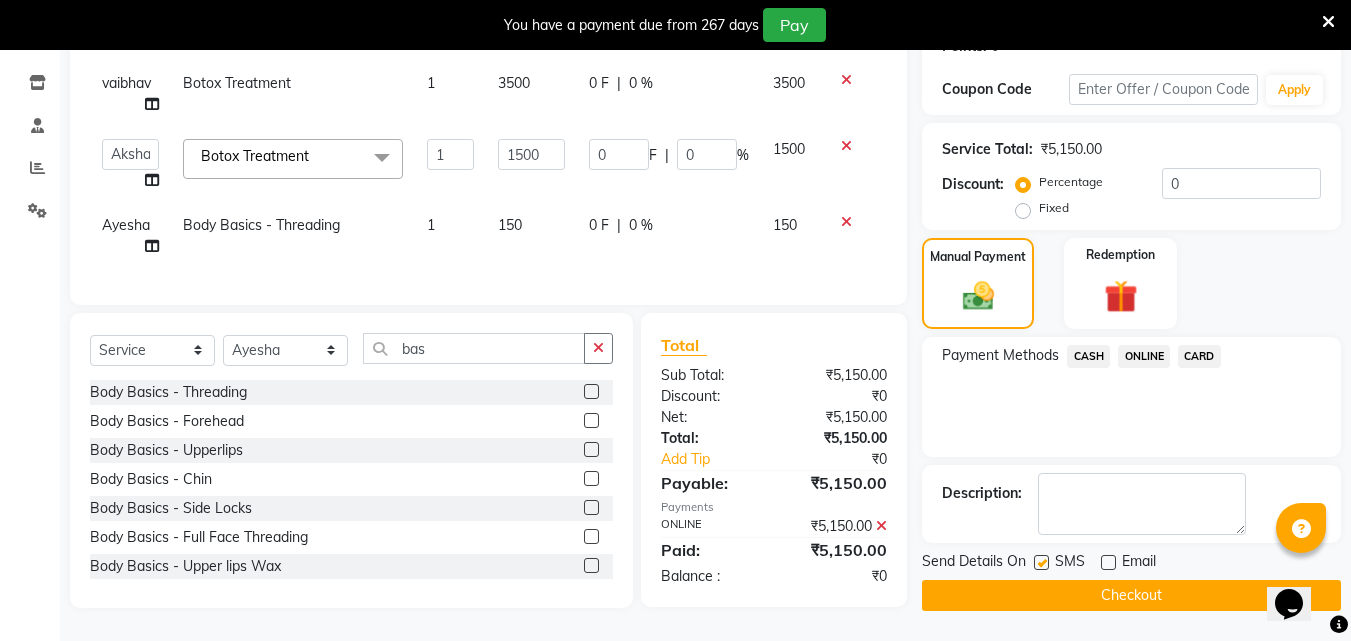 click 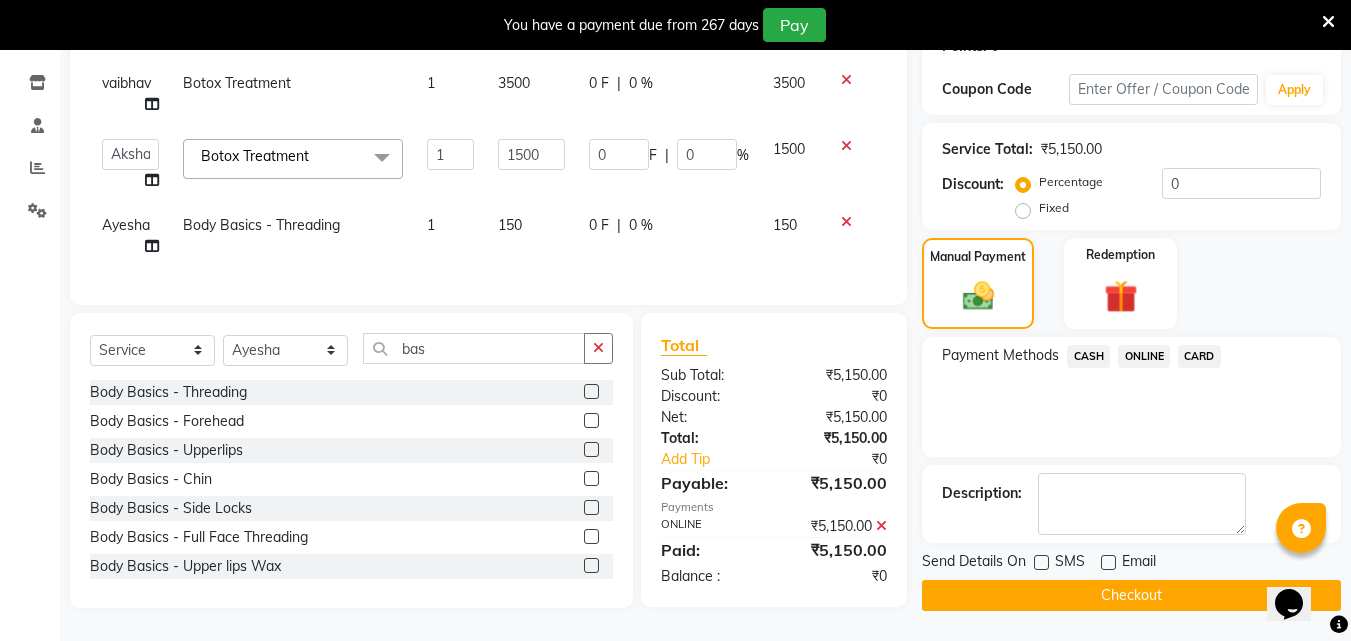 click on "Checkout" 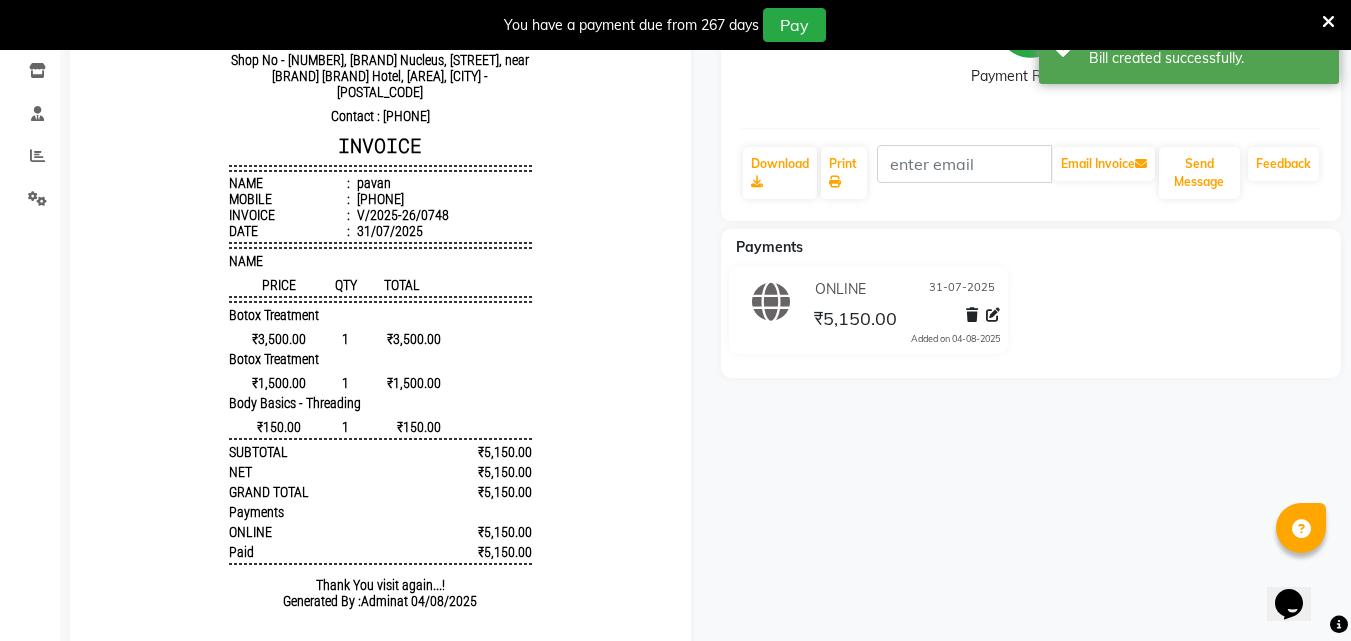 scroll, scrollTop: 0, scrollLeft: 0, axis: both 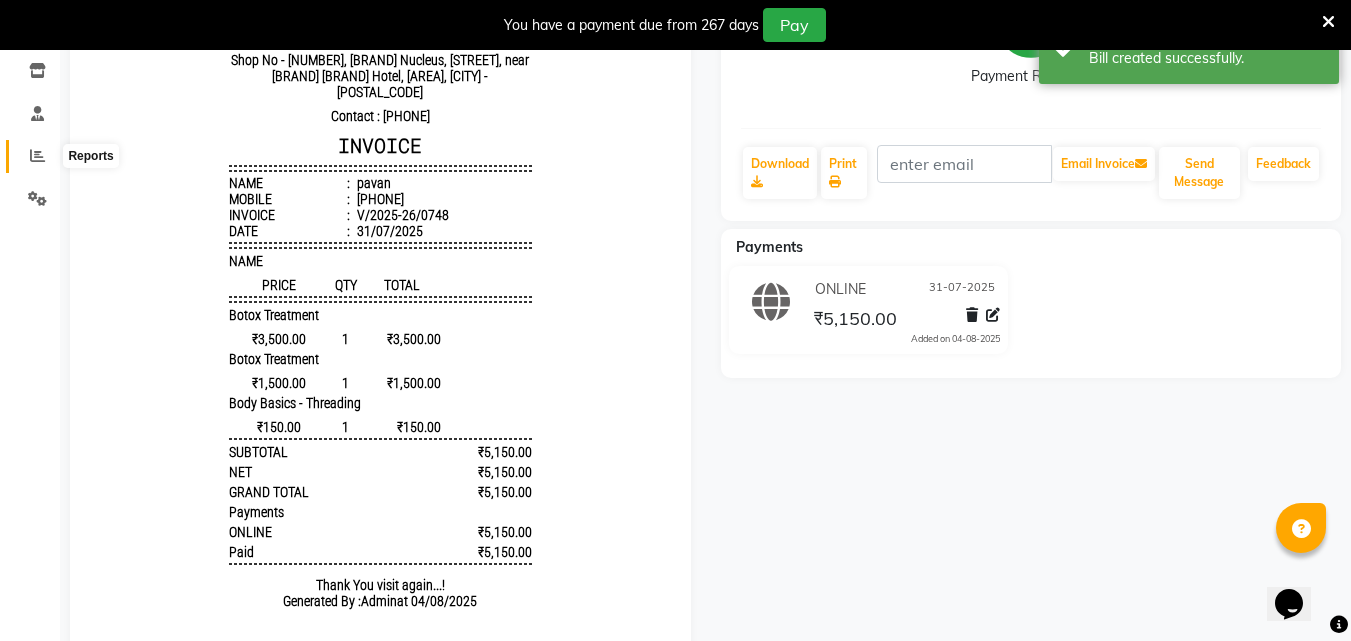click 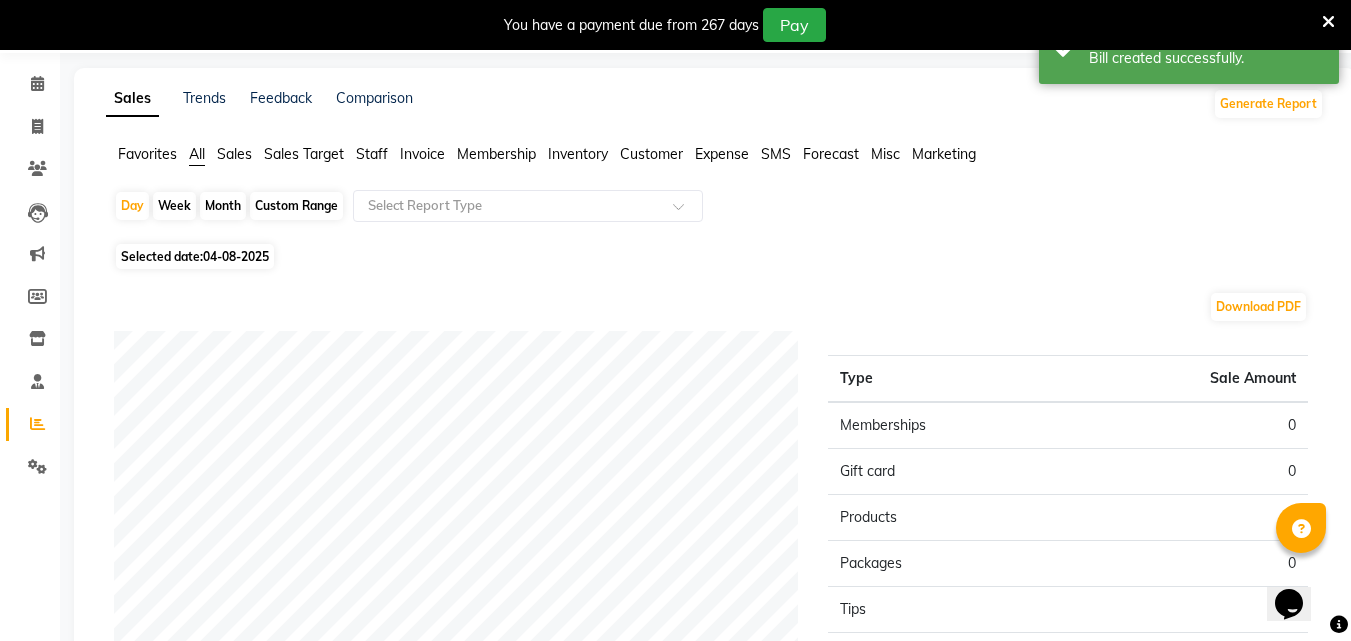scroll, scrollTop: 0, scrollLeft: 0, axis: both 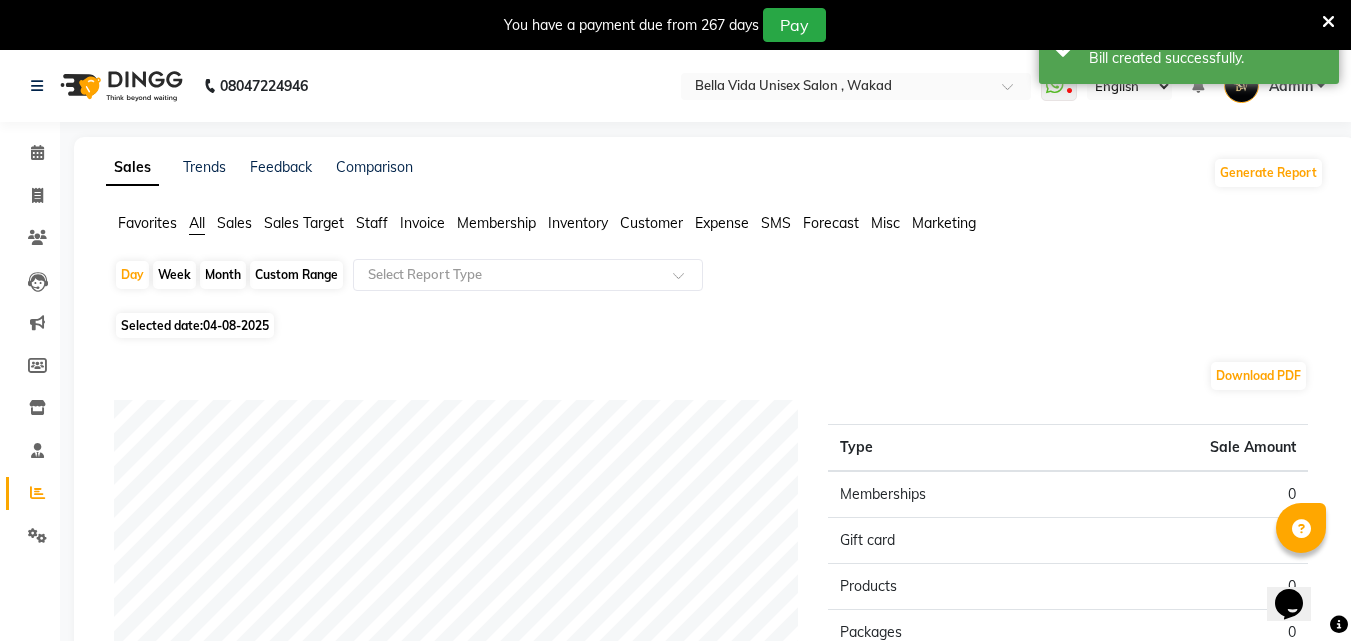 click on "Month" 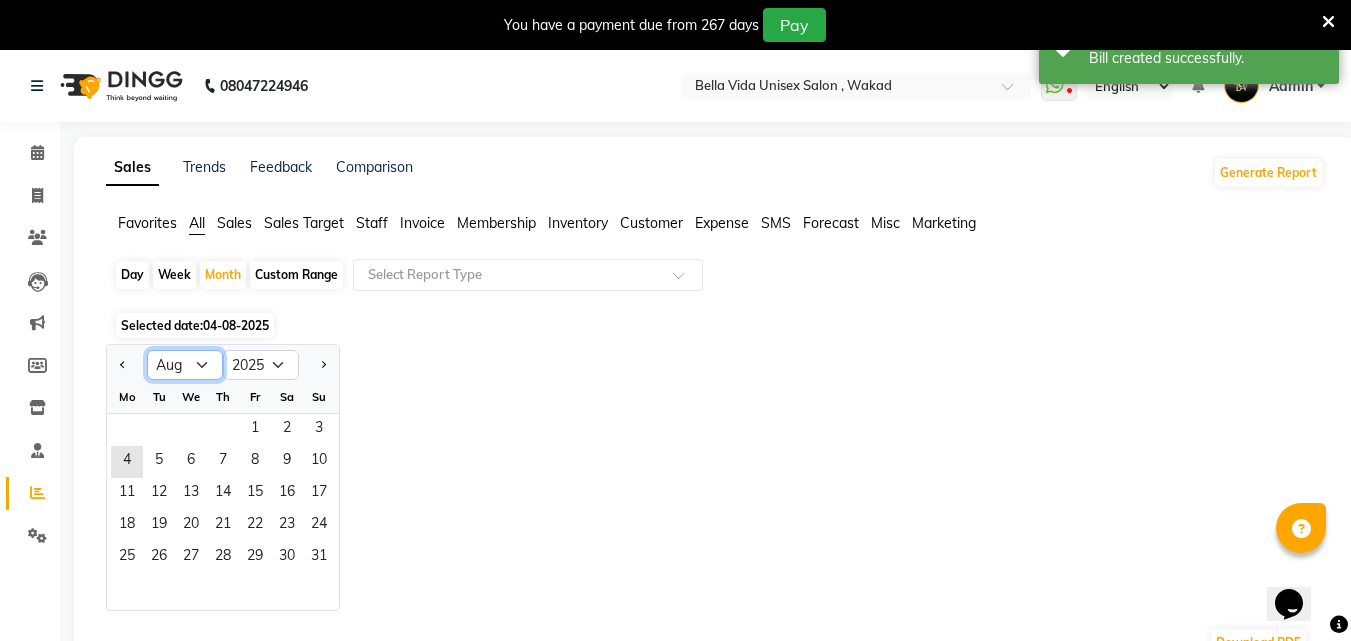 click on "Jan Feb Mar Apr May Jun Jul Aug Sep Oct Nov Dec" 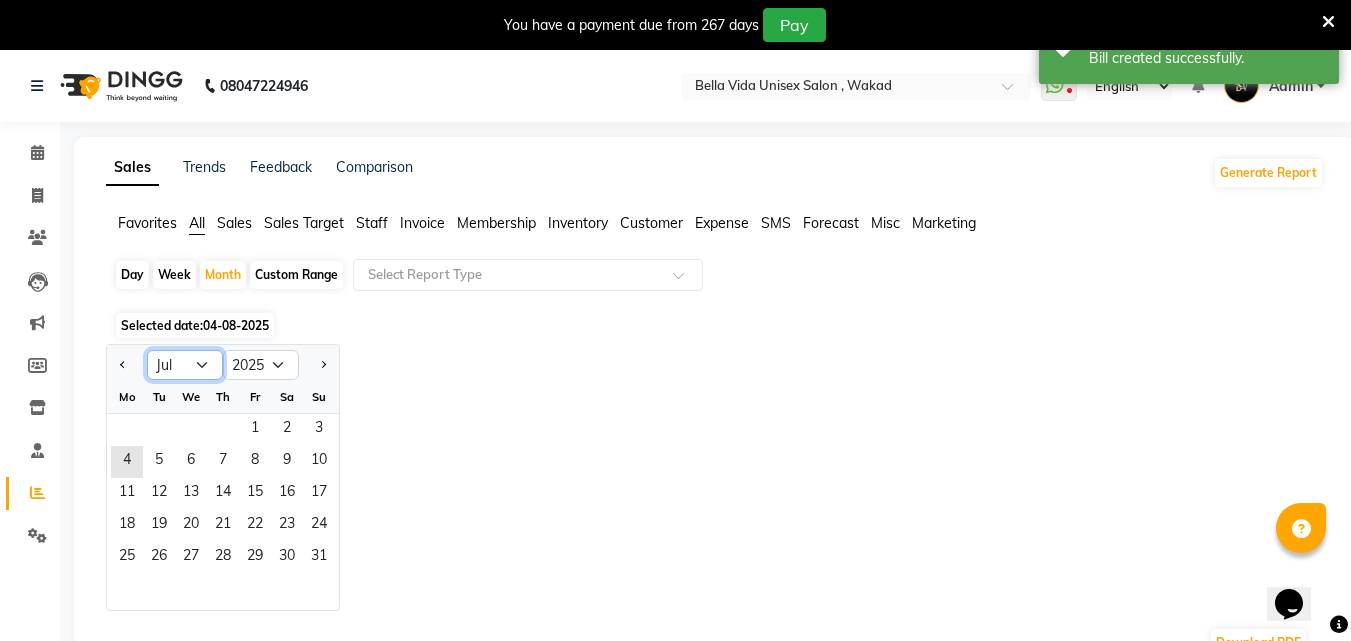 click on "Jan Feb Mar Apr May Jun Jul Aug Sep Oct Nov Dec" 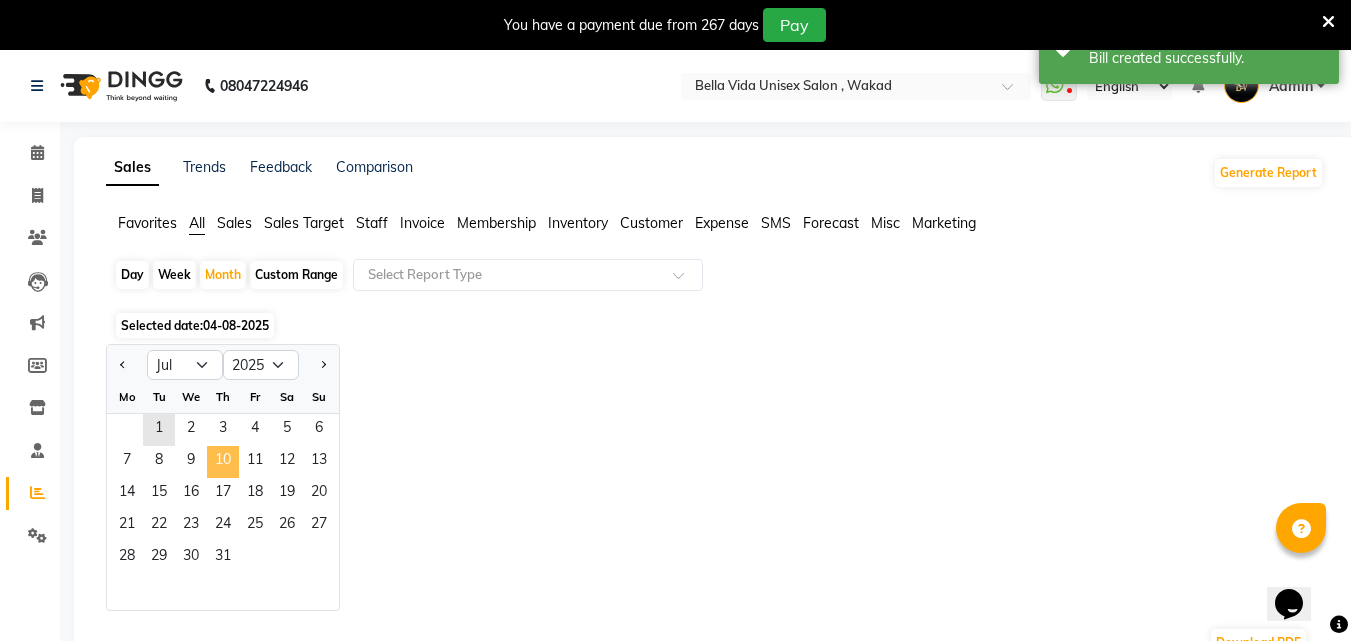 click on "10" 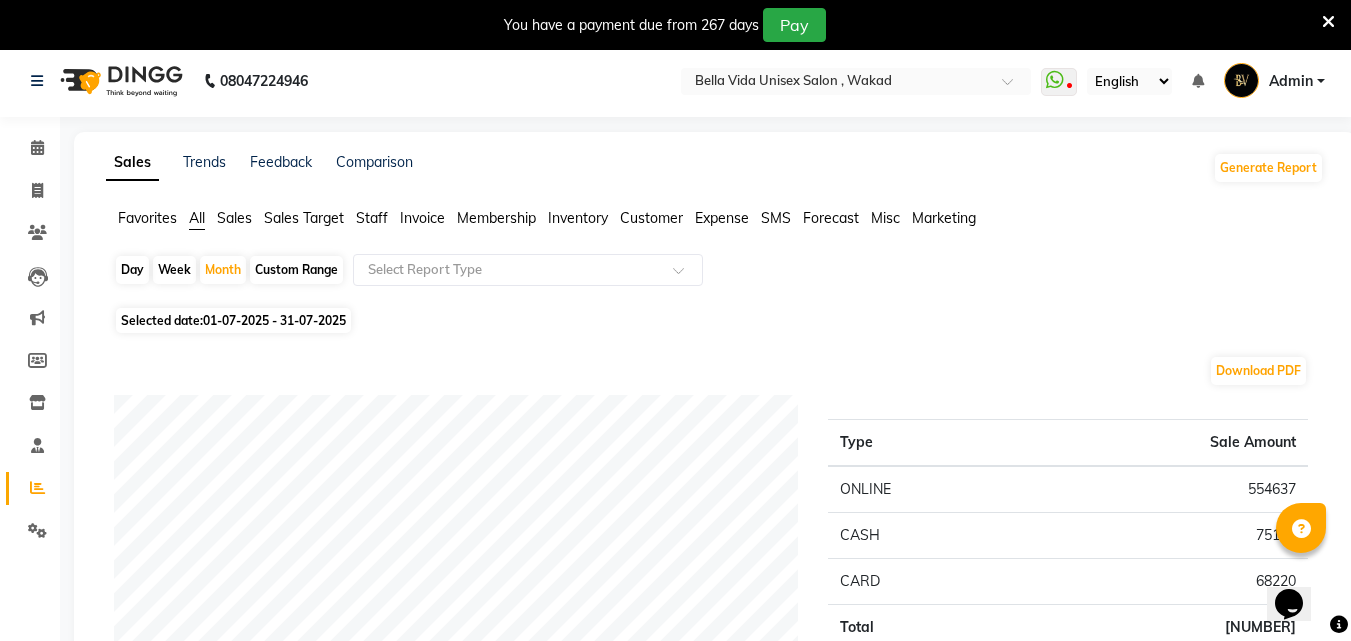 scroll, scrollTop: 0, scrollLeft: 0, axis: both 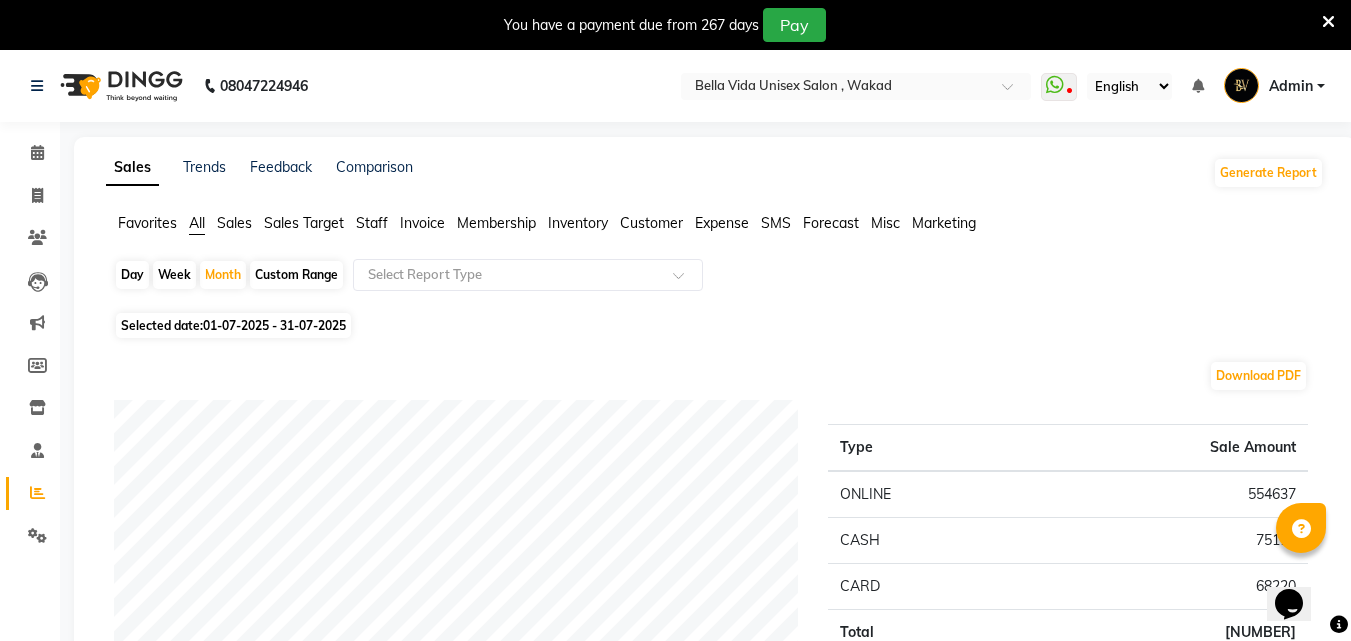click on "Staff" 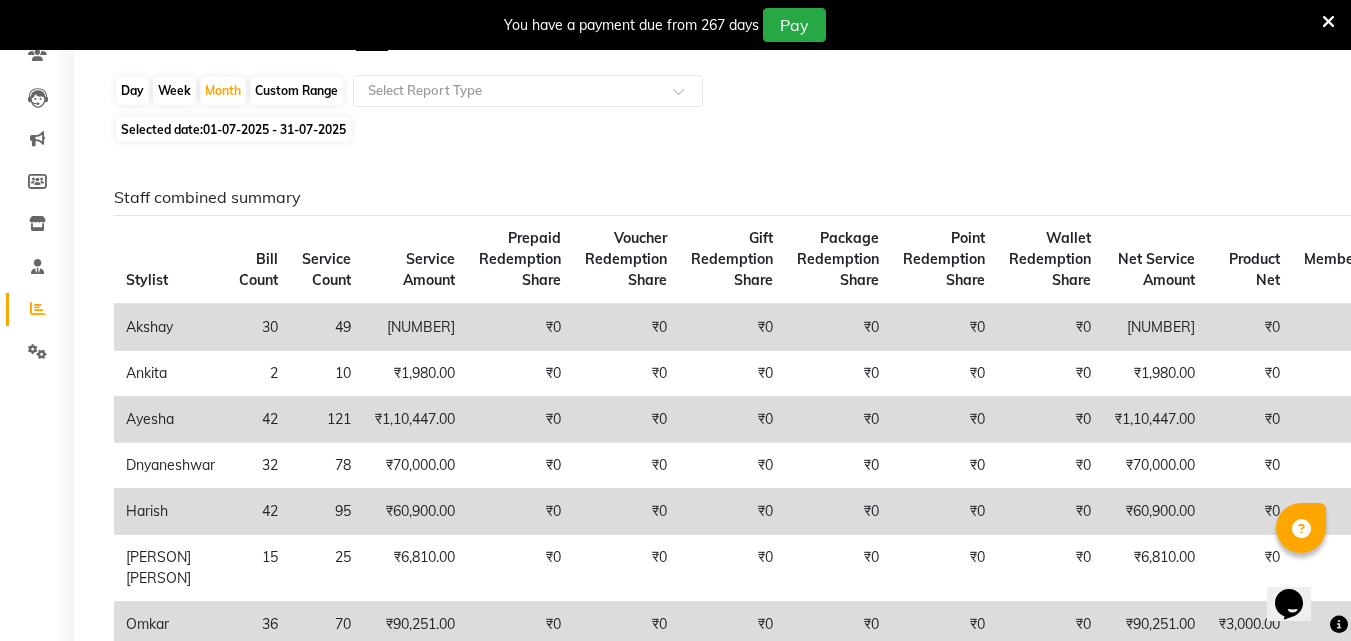 scroll, scrollTop: 0, scrollLeft: 0, axis: both 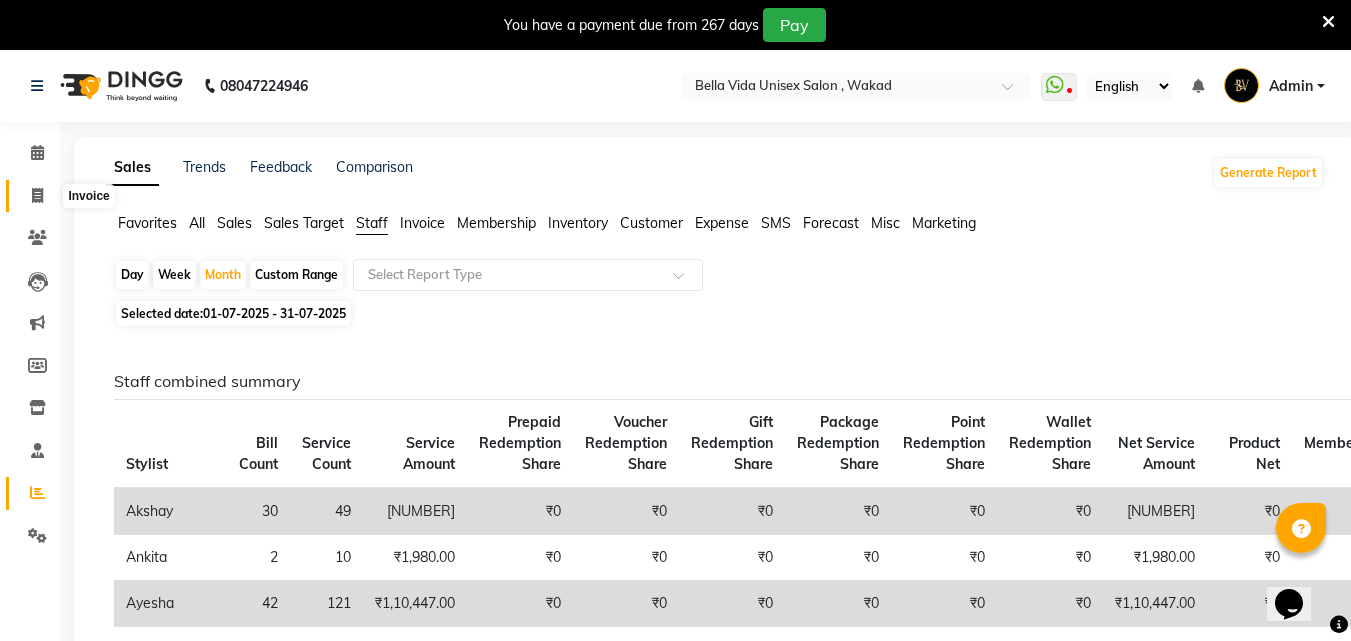 click 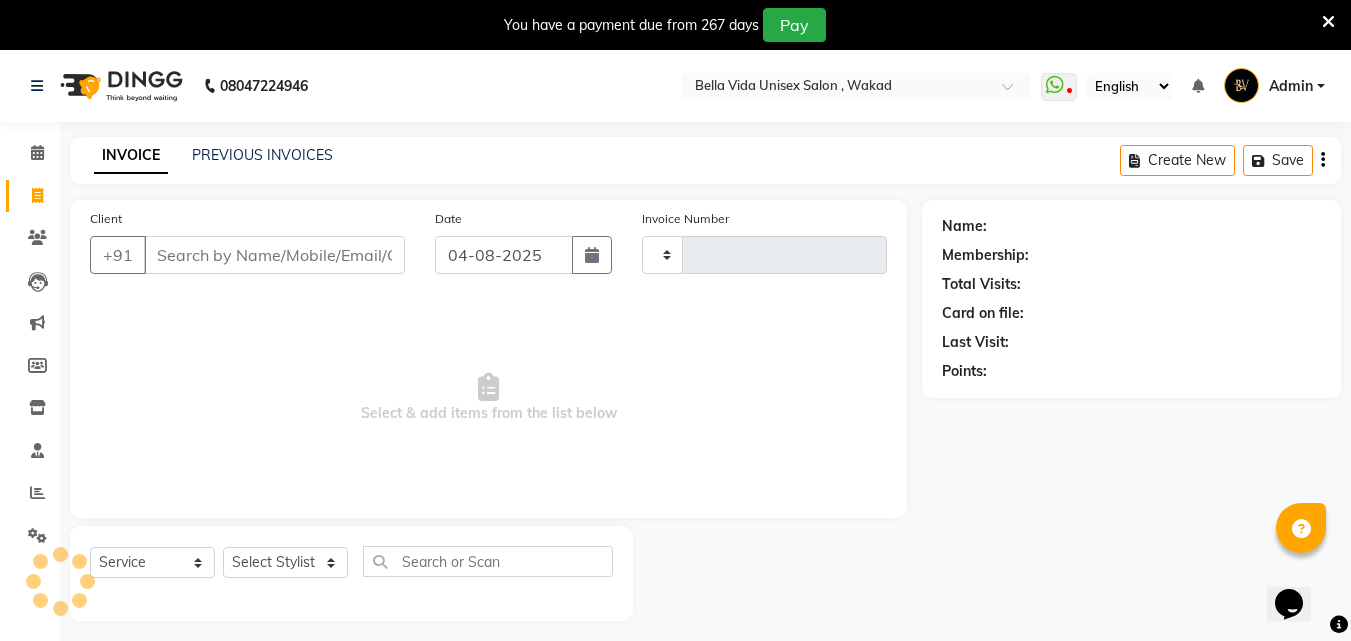 scroll, scrollTop: 50, scrollLeft: 0, axis: vertical 